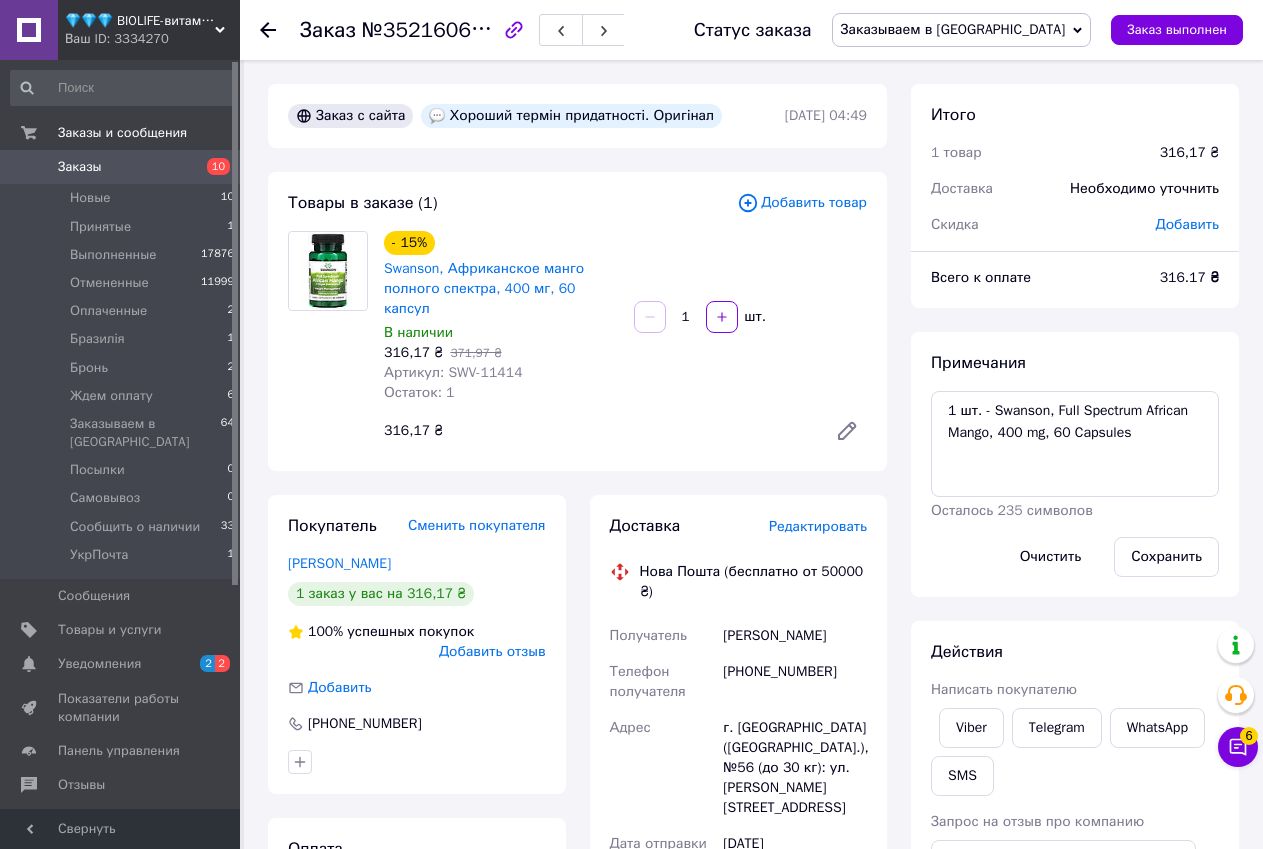 scroll, scrollTop: 0, scrollLeft: 0, axis: both 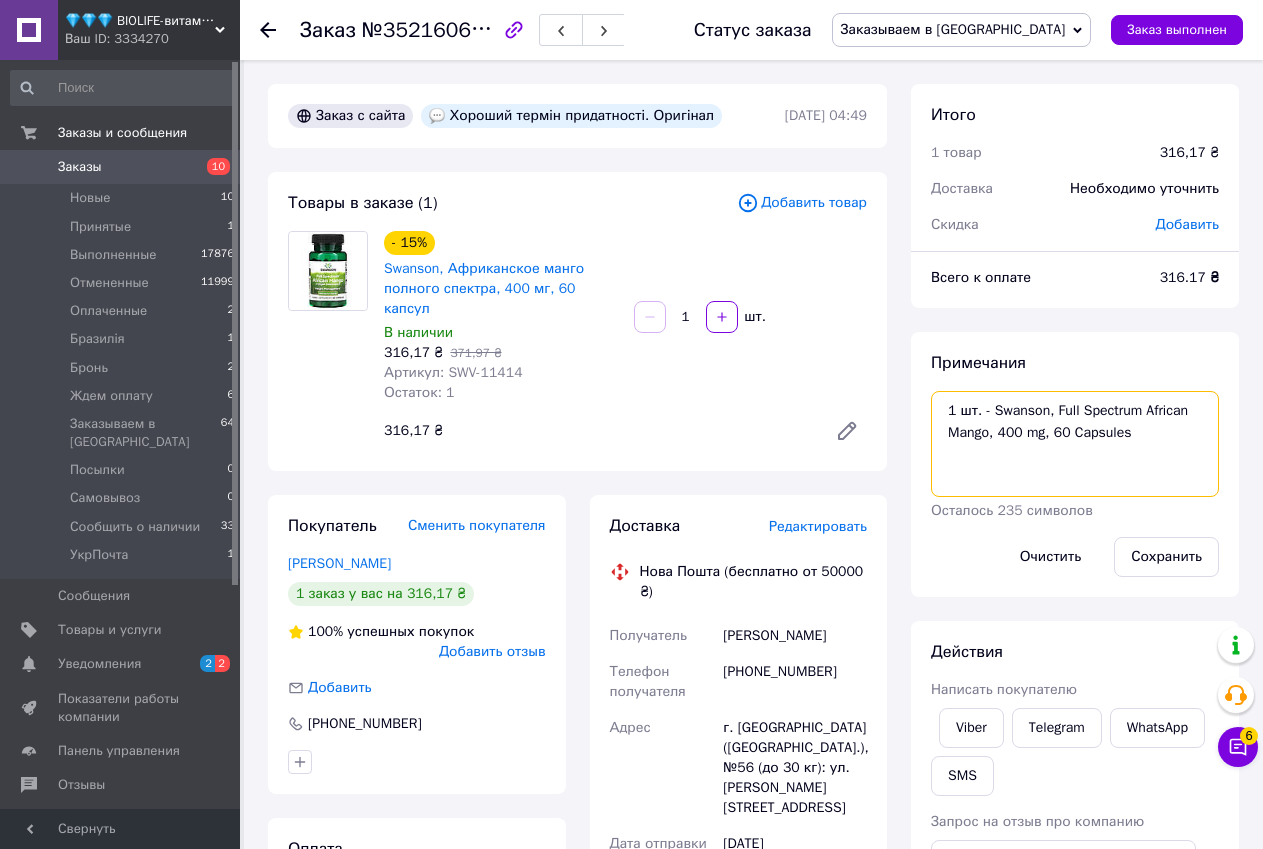 click on "1 шт. - Swanson, Full Spectrum African Mango, 400 mg, 60 Capsules" at bounding box center (1075, 444) 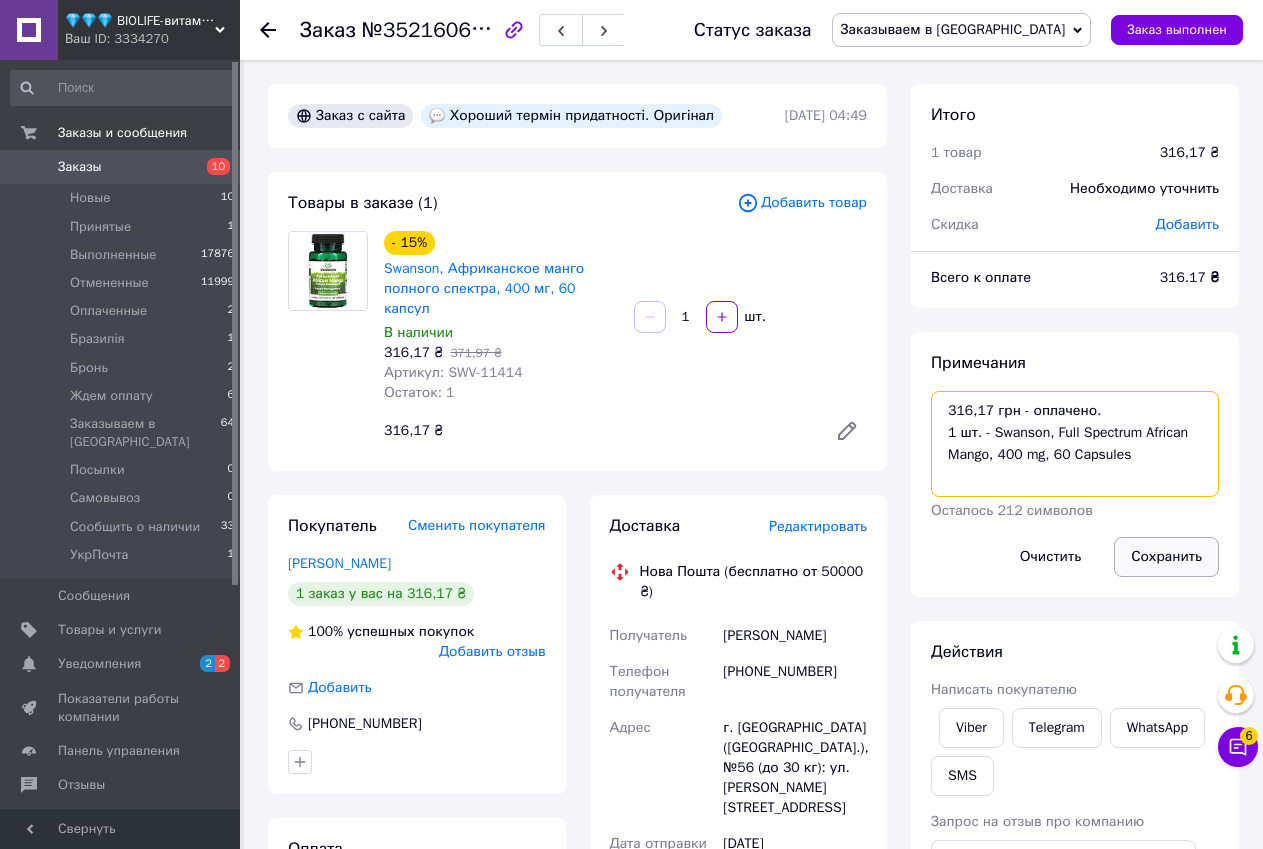 type on "316,17 грн - оплачено.
1 шт. - Swanson, Full Spectrum African Mango, 400 mg, 60 Capsules" 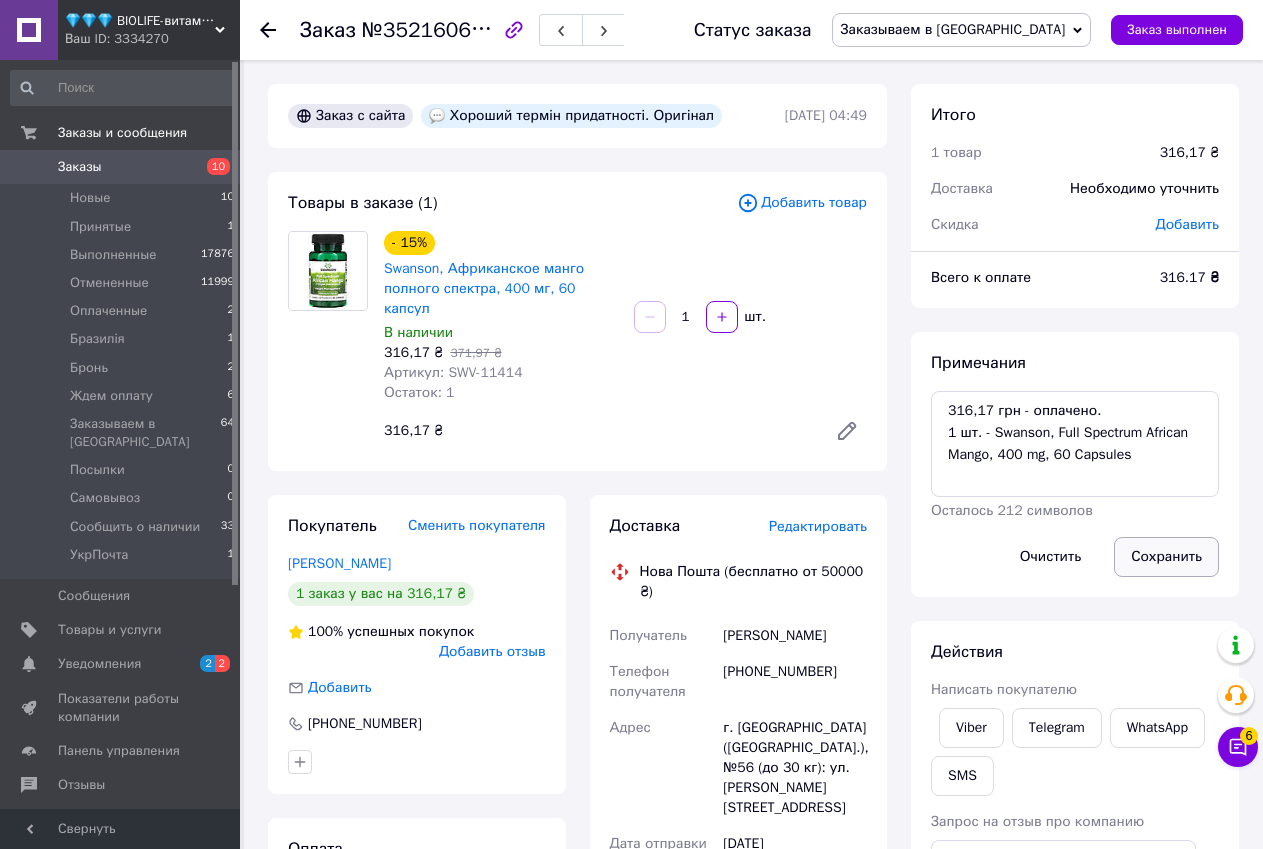 click on "Сохранить" at bounding box center (1166, 557) 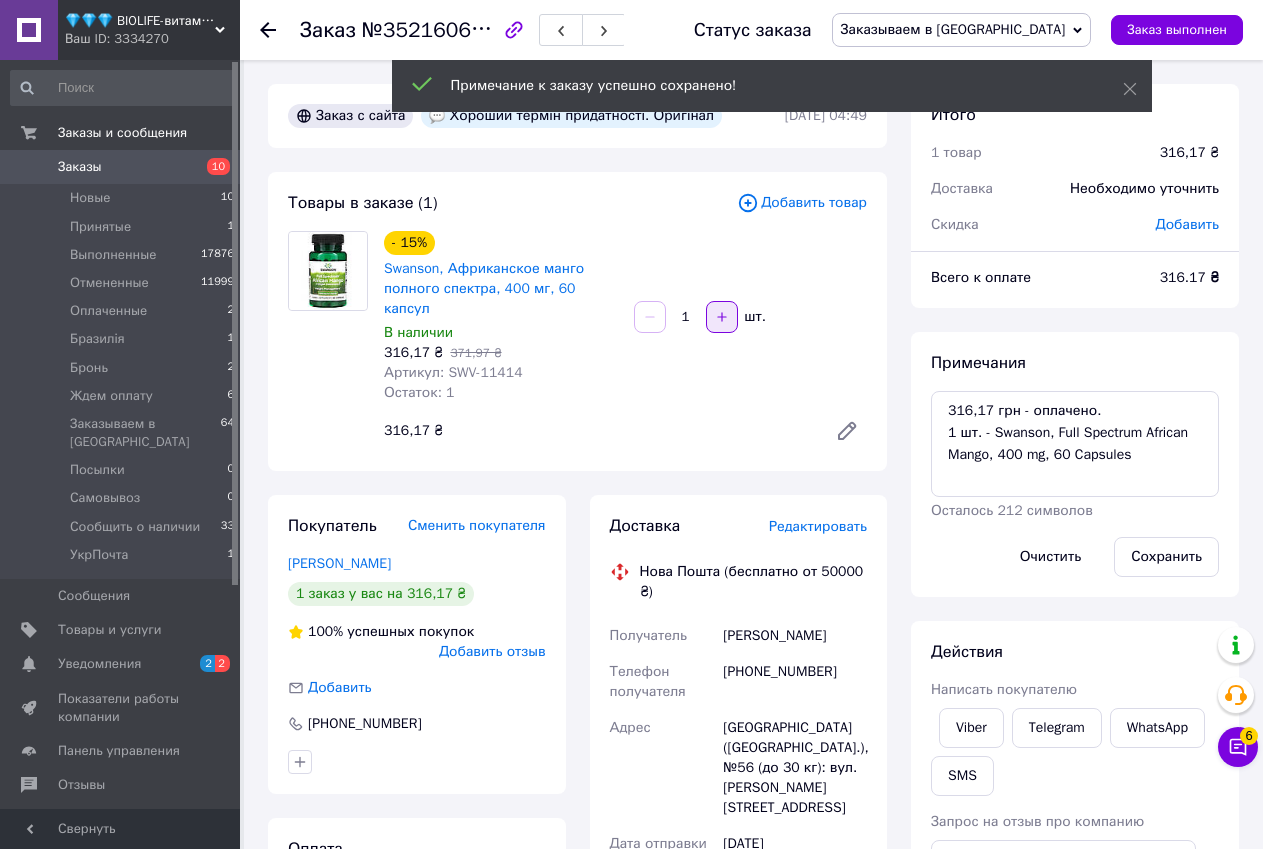 click 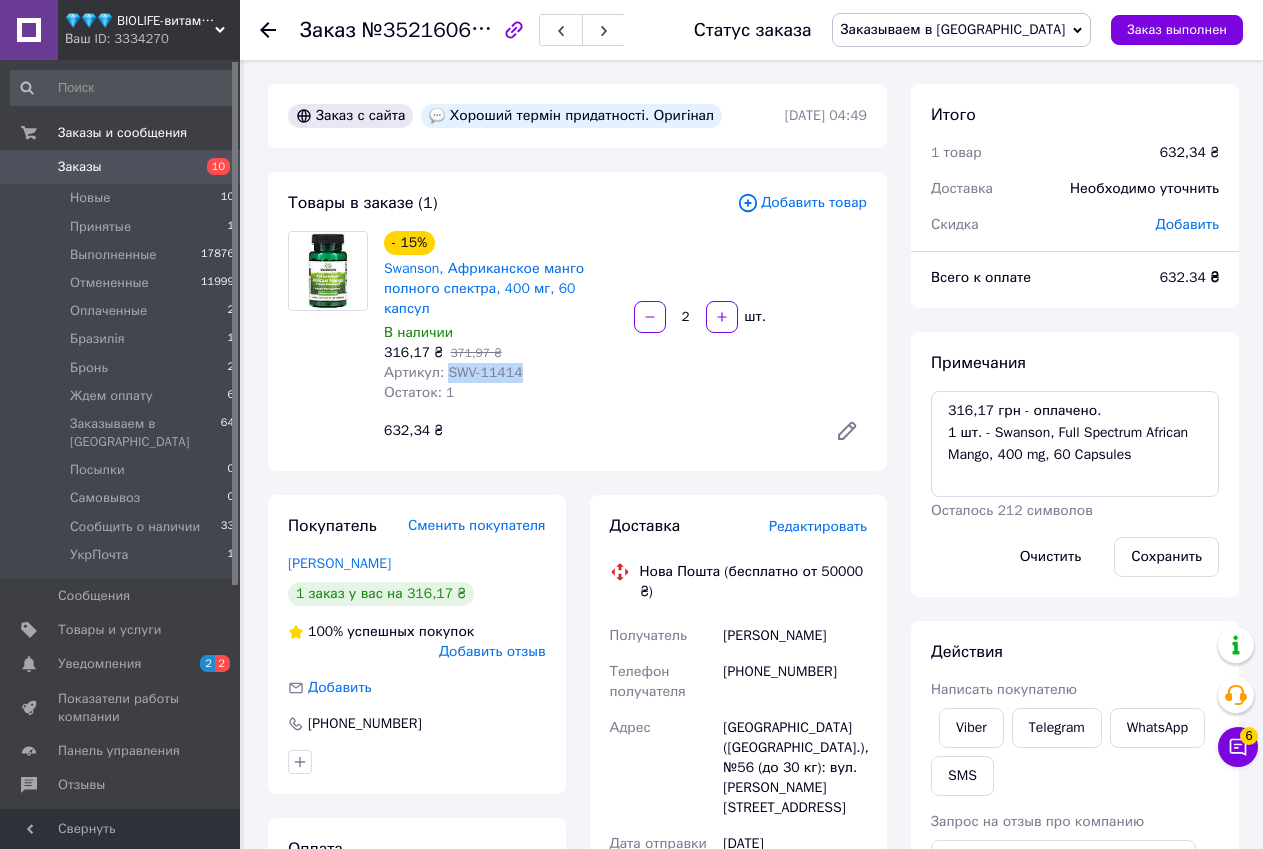 drag, startPoint x: 443, startPoint y: 354, endPoint x: 514, endPoint y: 349, distance: 71.17584 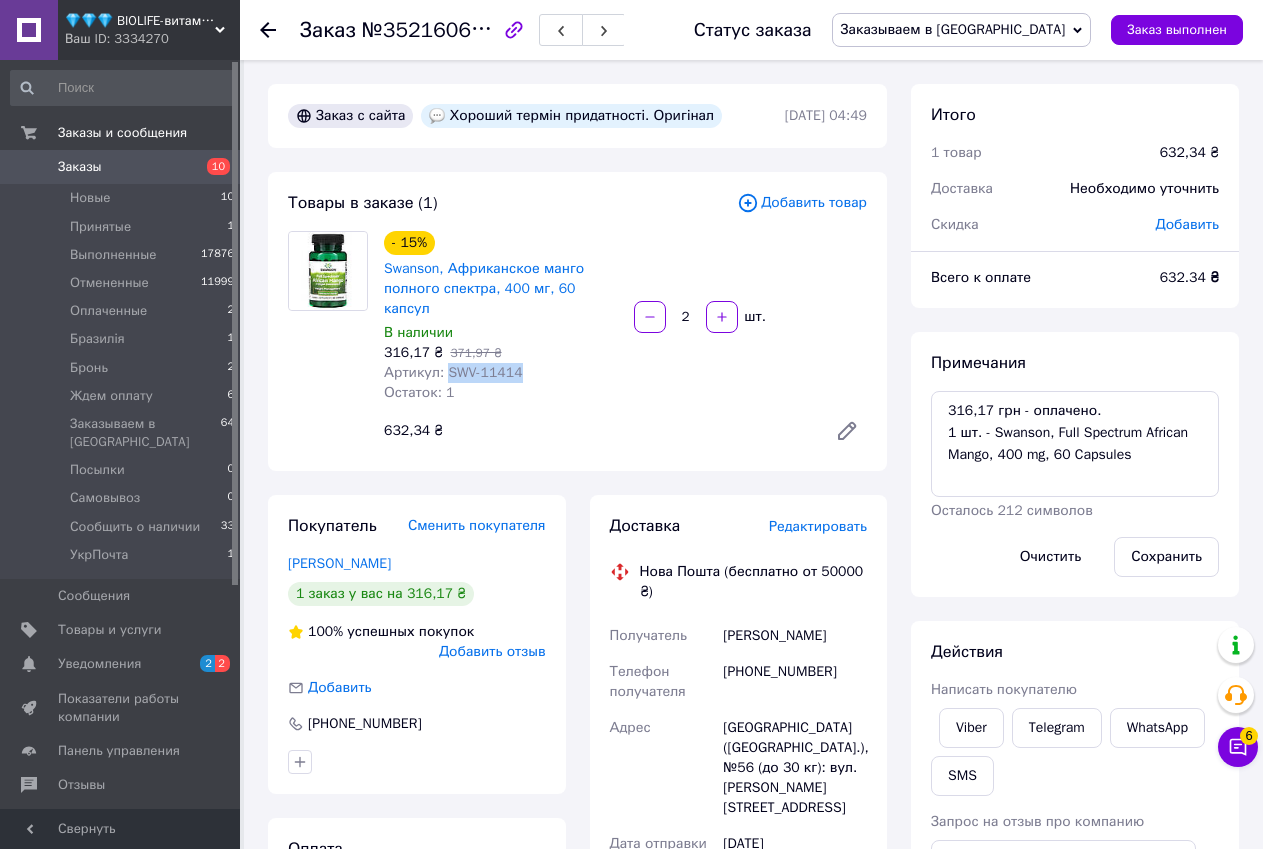 scroll, scrollTop: 500, scrollLeft: 0, axis: vertical 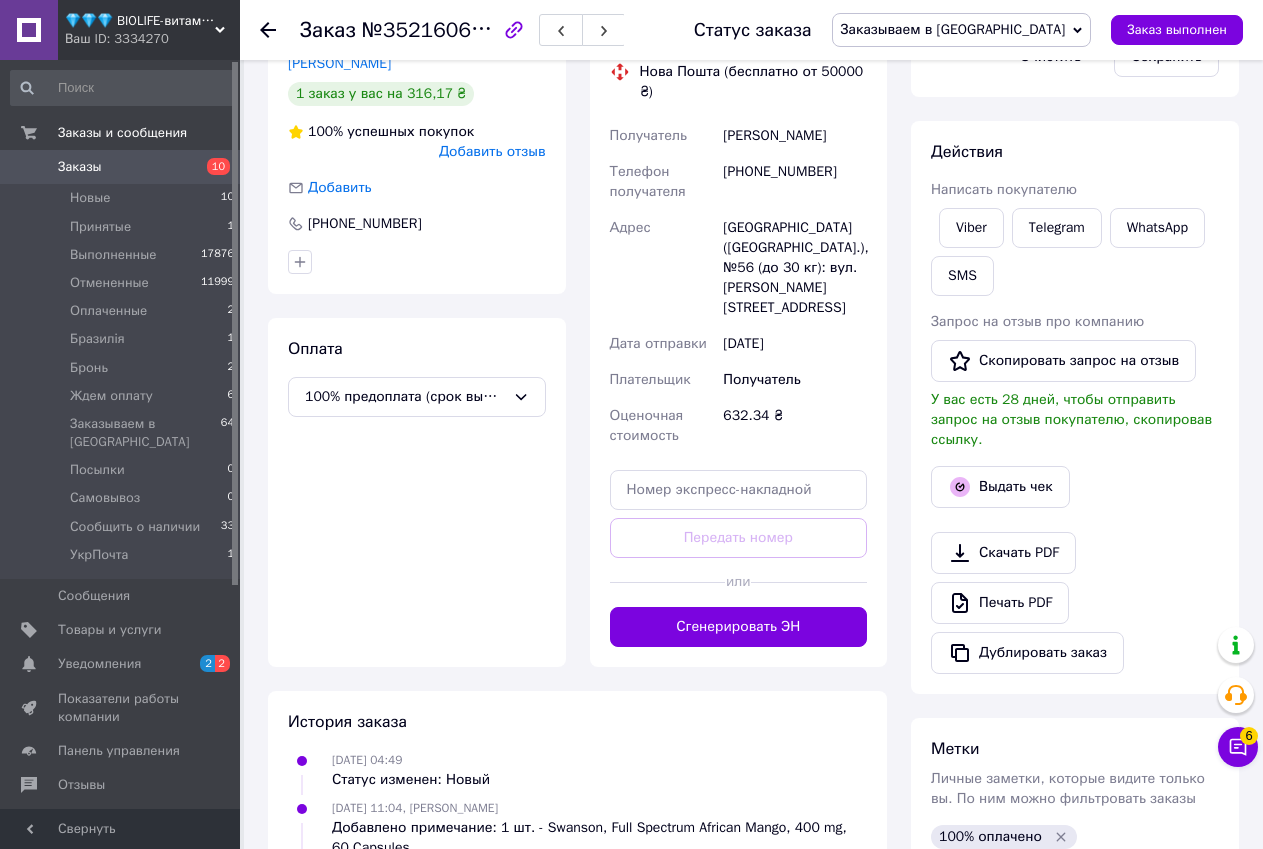 click on "Скачать PDF   Печать PDF   Дублировать заказ" at bounding box center (1075, 603) 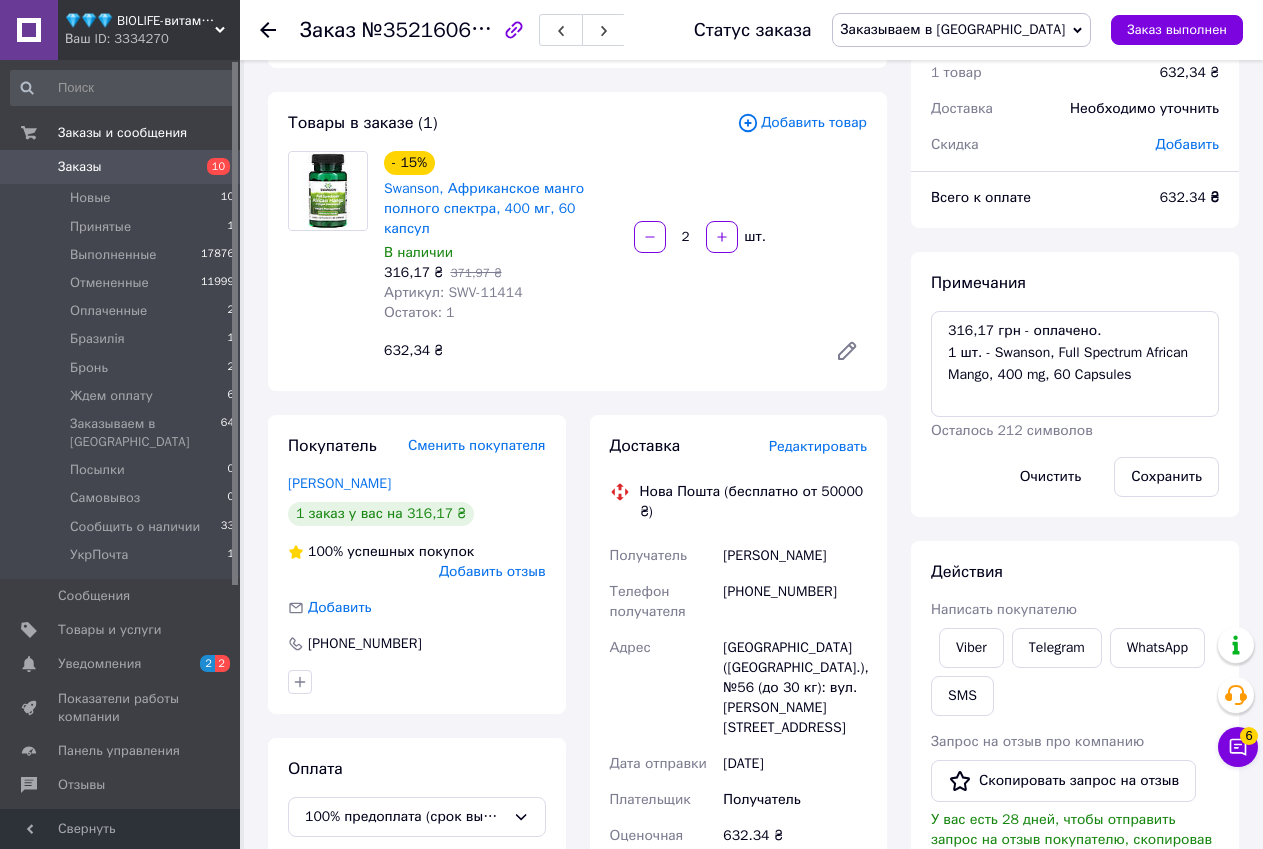 scroll, scrollTop: 0, scrollLeft: 0, axis: both 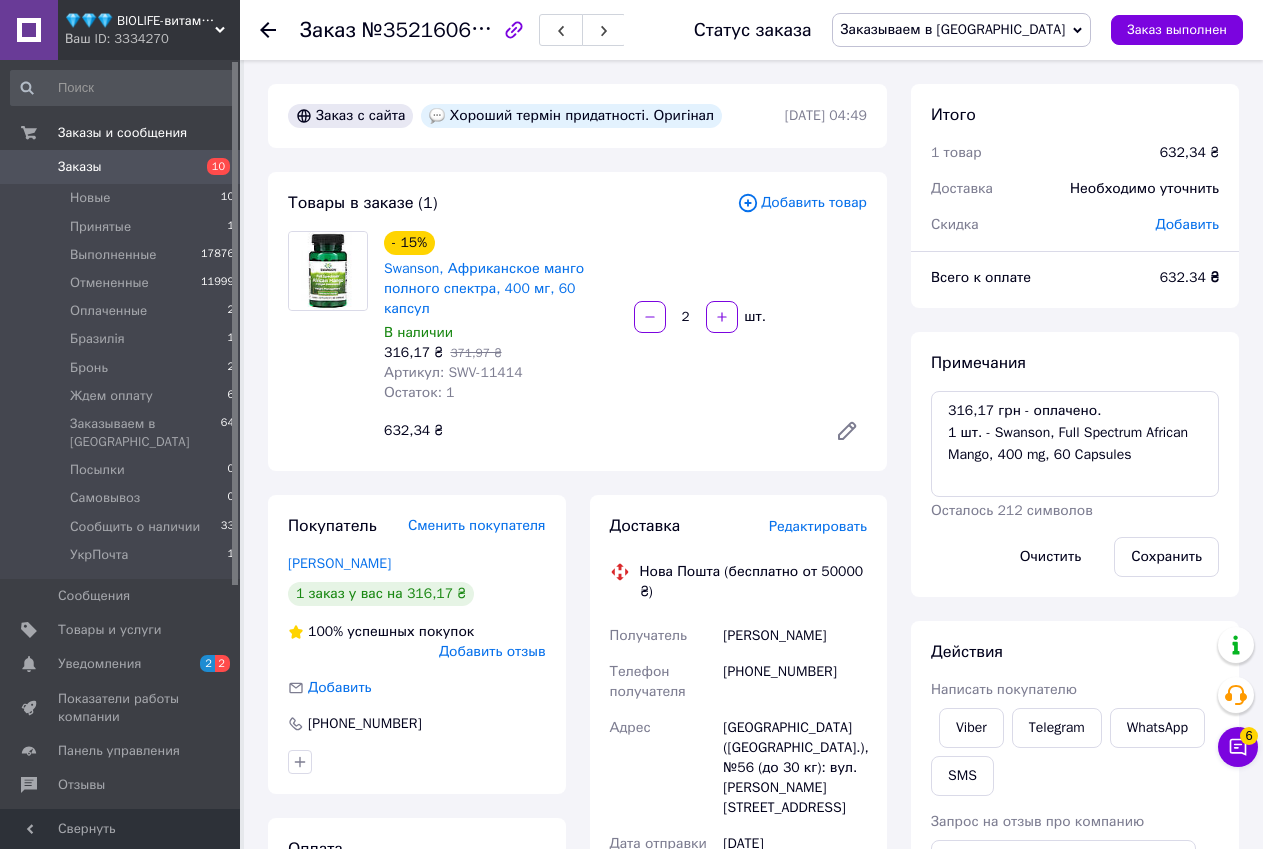 click 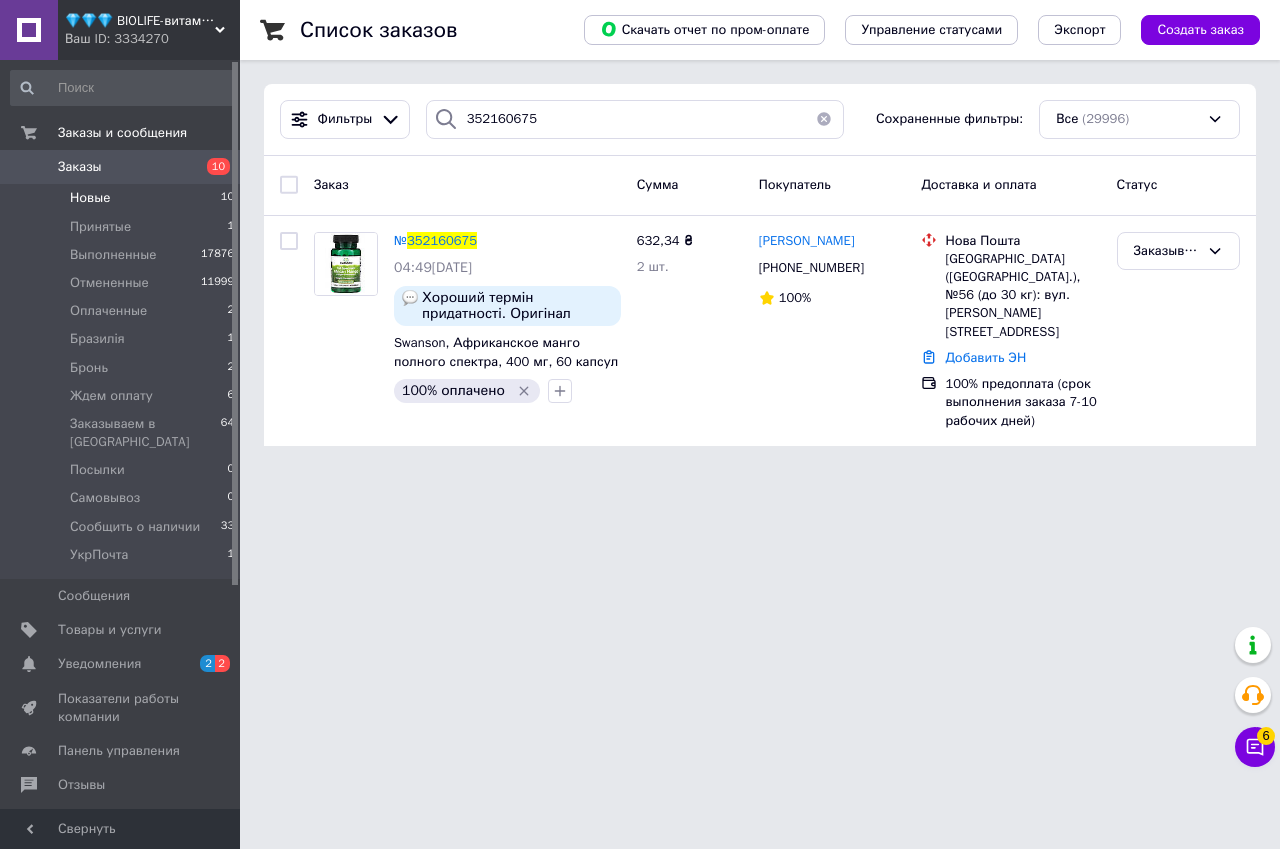 click on "Новые 10" at bounding box center [123, 198] 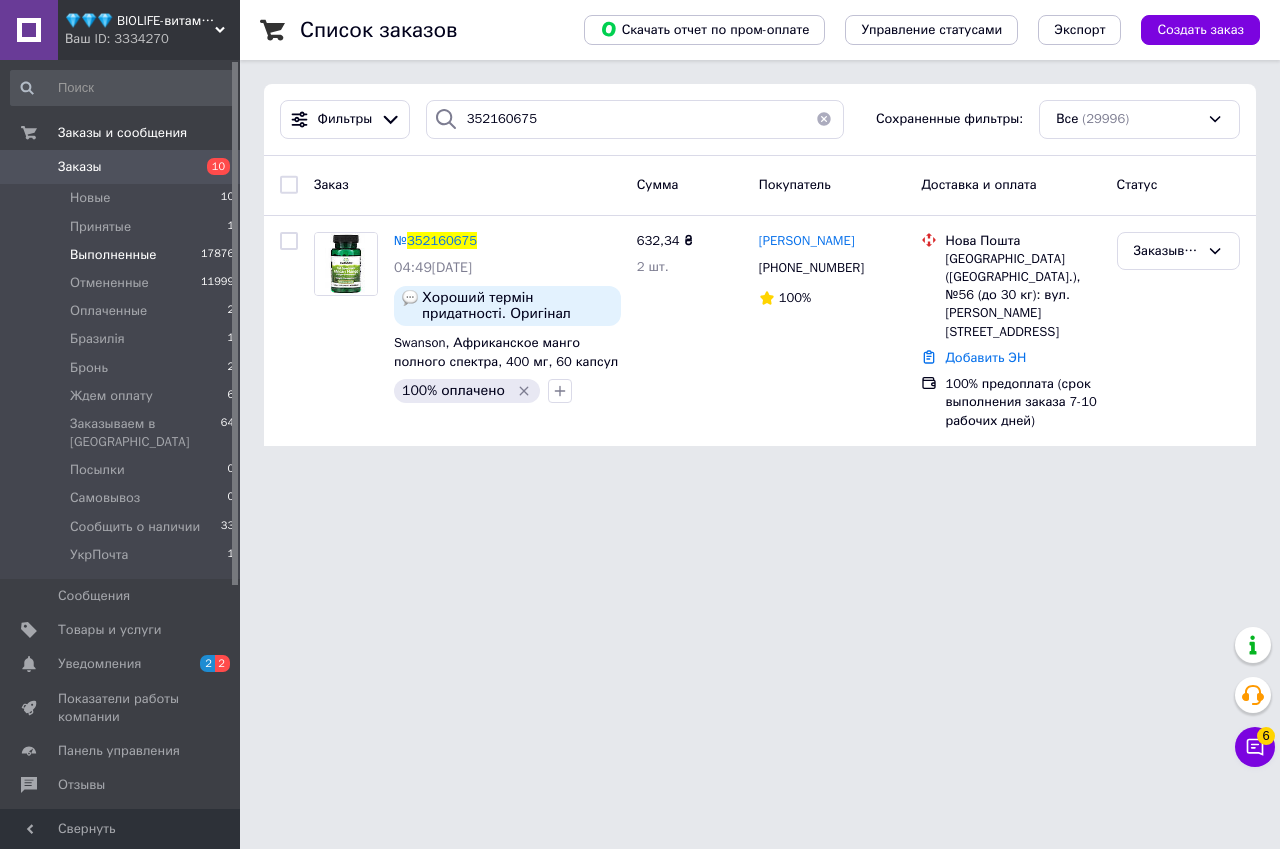 type 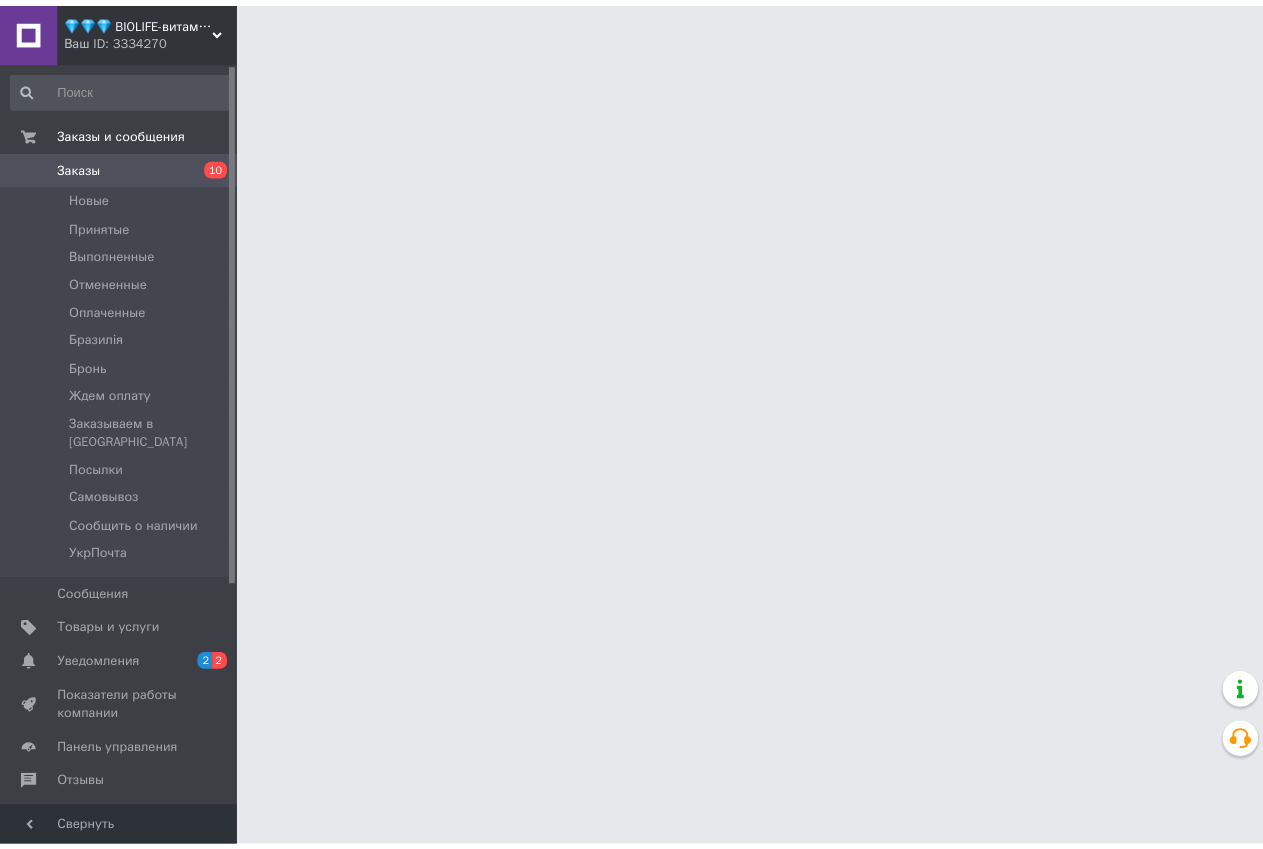 scroll, scrollTop: 0, scrollLeft: 0, axis: both 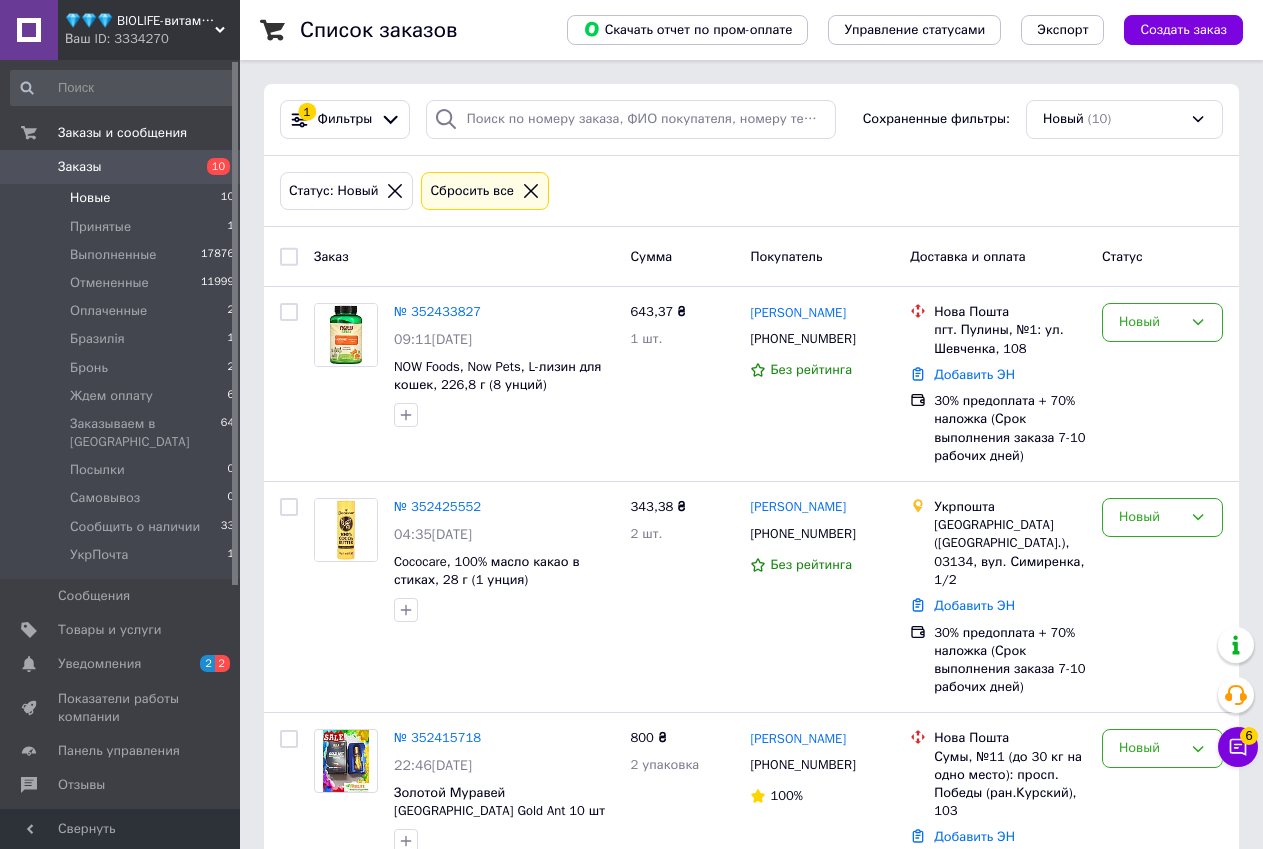 click on "Ваш ID: 3334270" at bounding box center (152, 39) 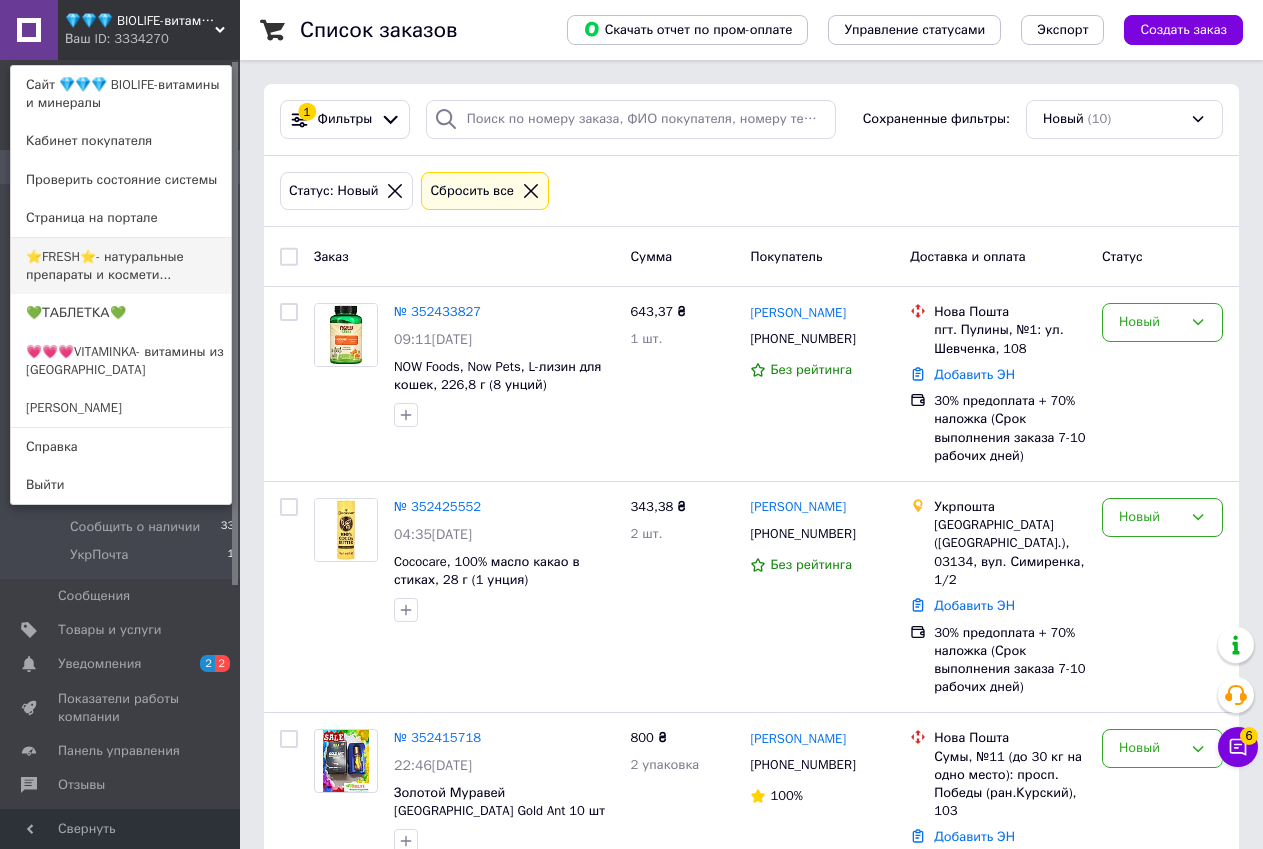 click on "⭐FRESH⭐- натуральные препараты и космети..." at bounding box center [121, 266] 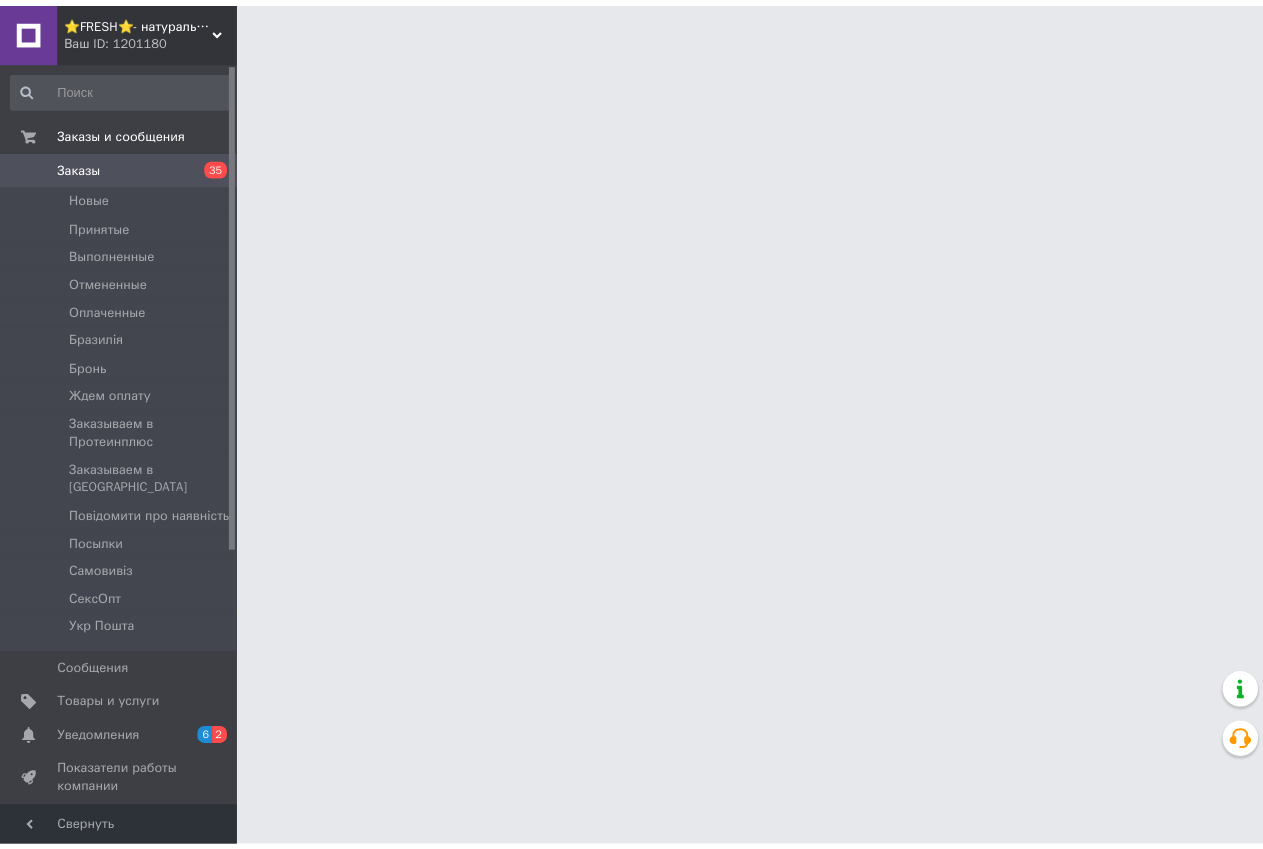 scroll, scrollTop: 0, scrollLeft: 0, axis: both 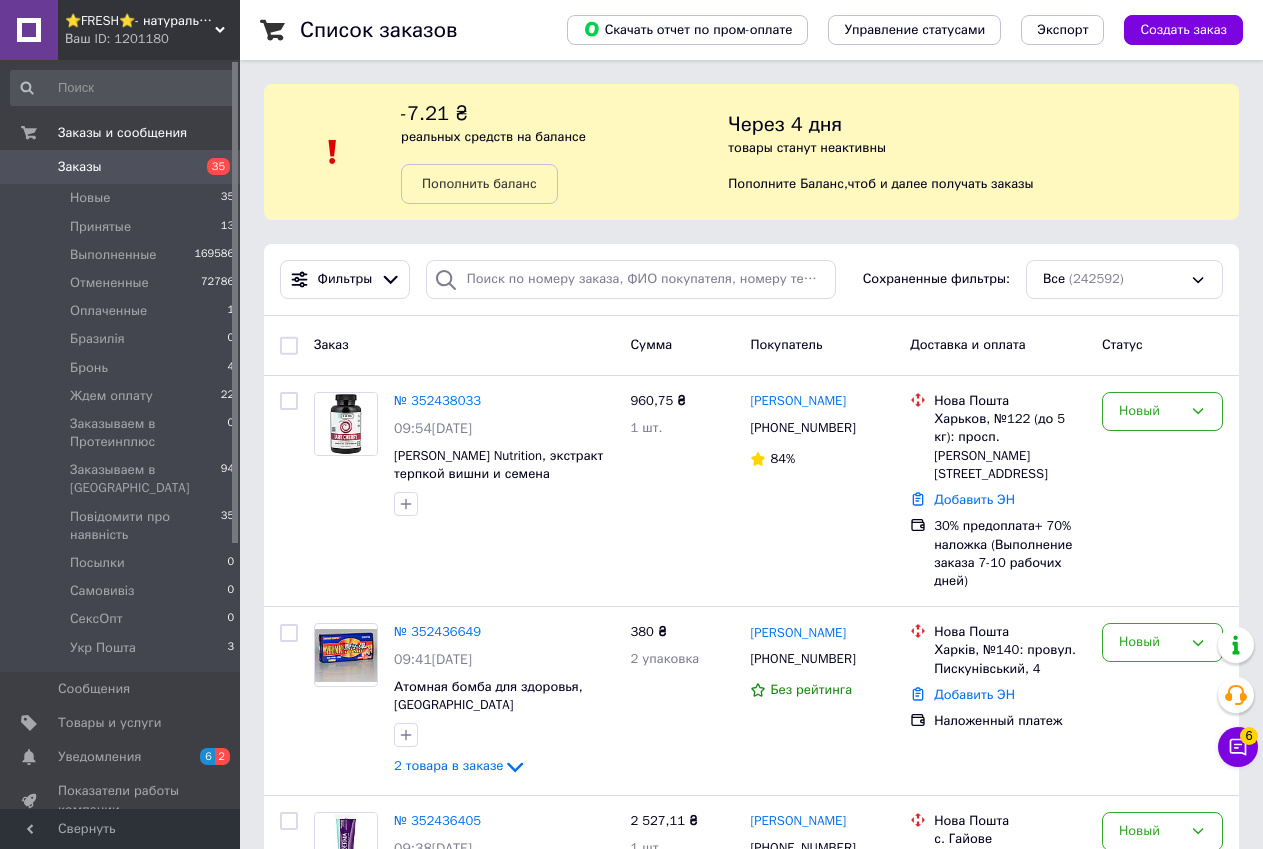 click on "Заказ Сумма Покупатель Доставка и оплата Статус" at bounding box center (751, 346) 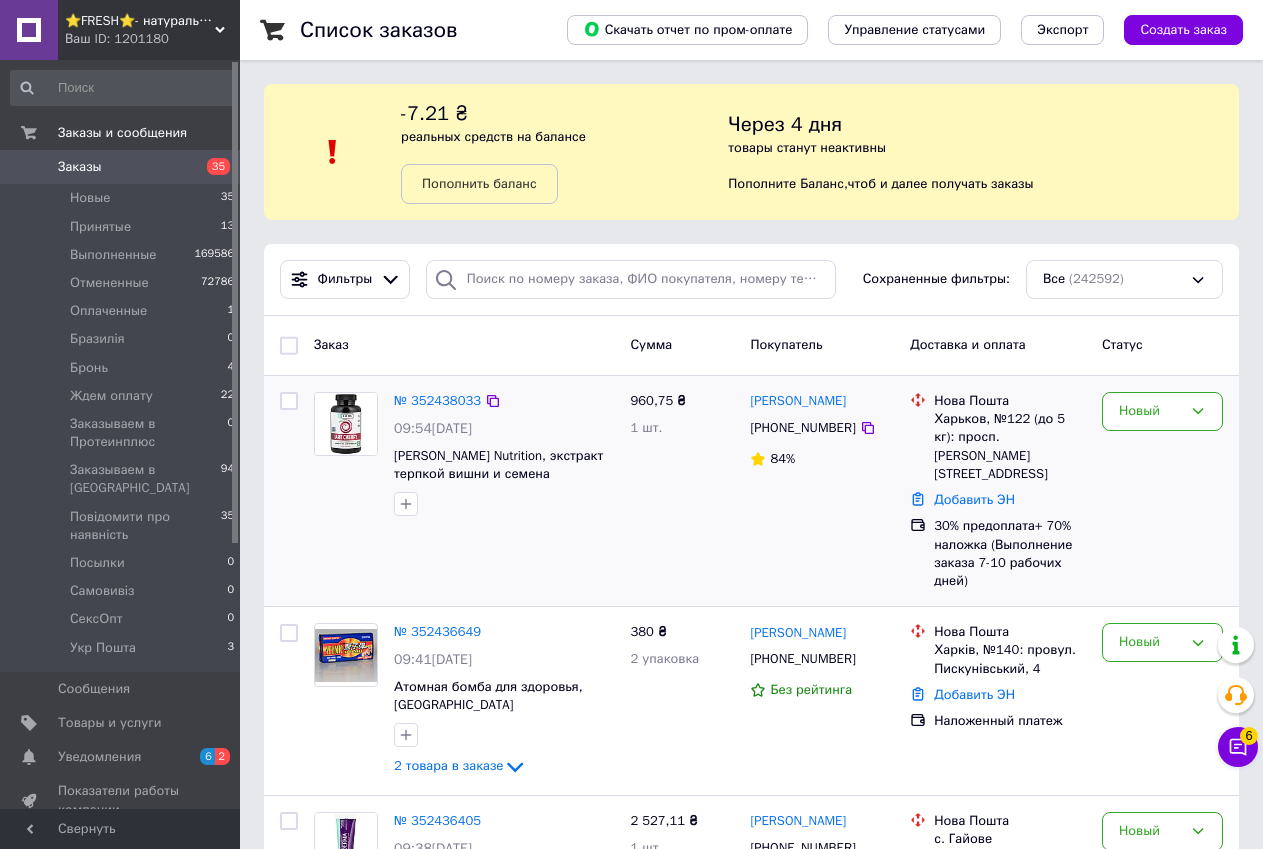 click on "Новый" at bounding box center [1162, 491] 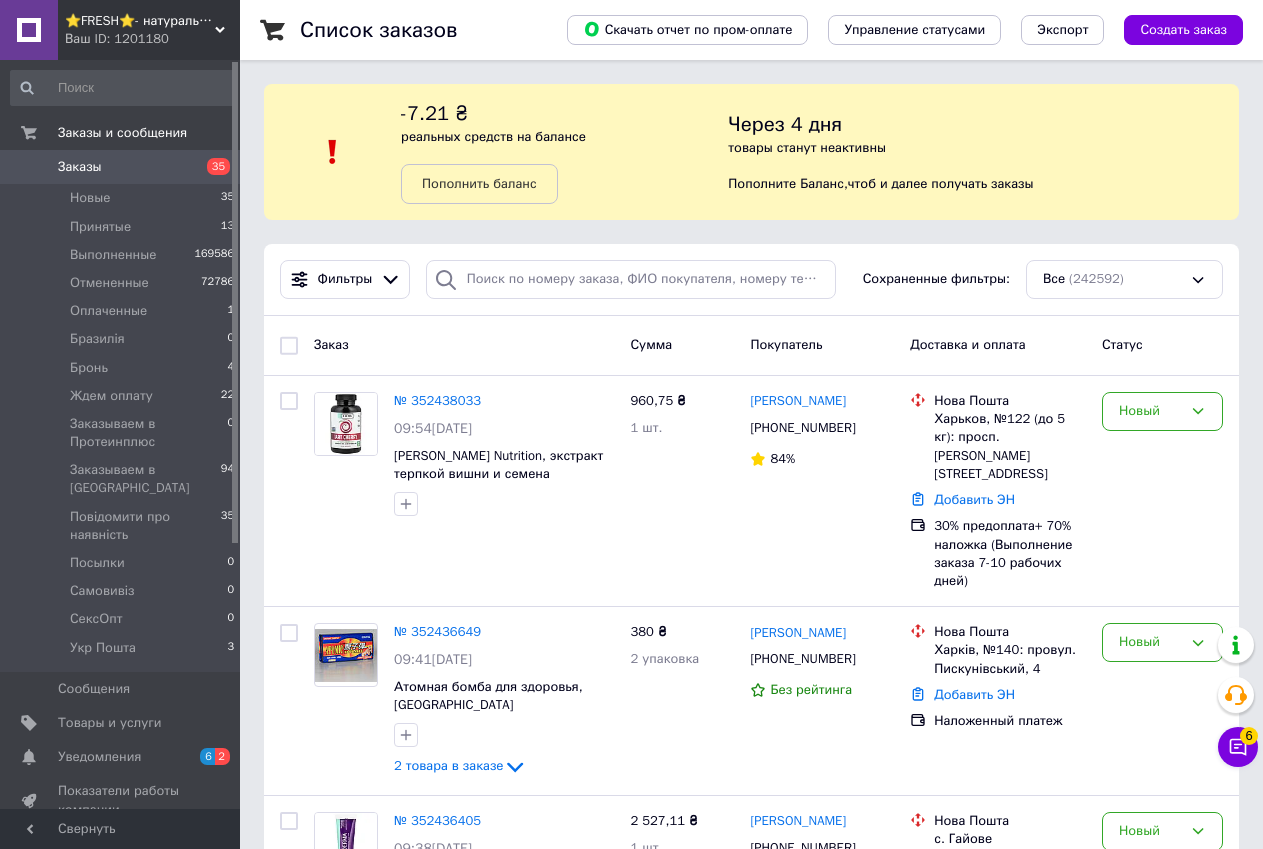 click on "Ваш ID: 1201180" at bounding box center [152, 39] 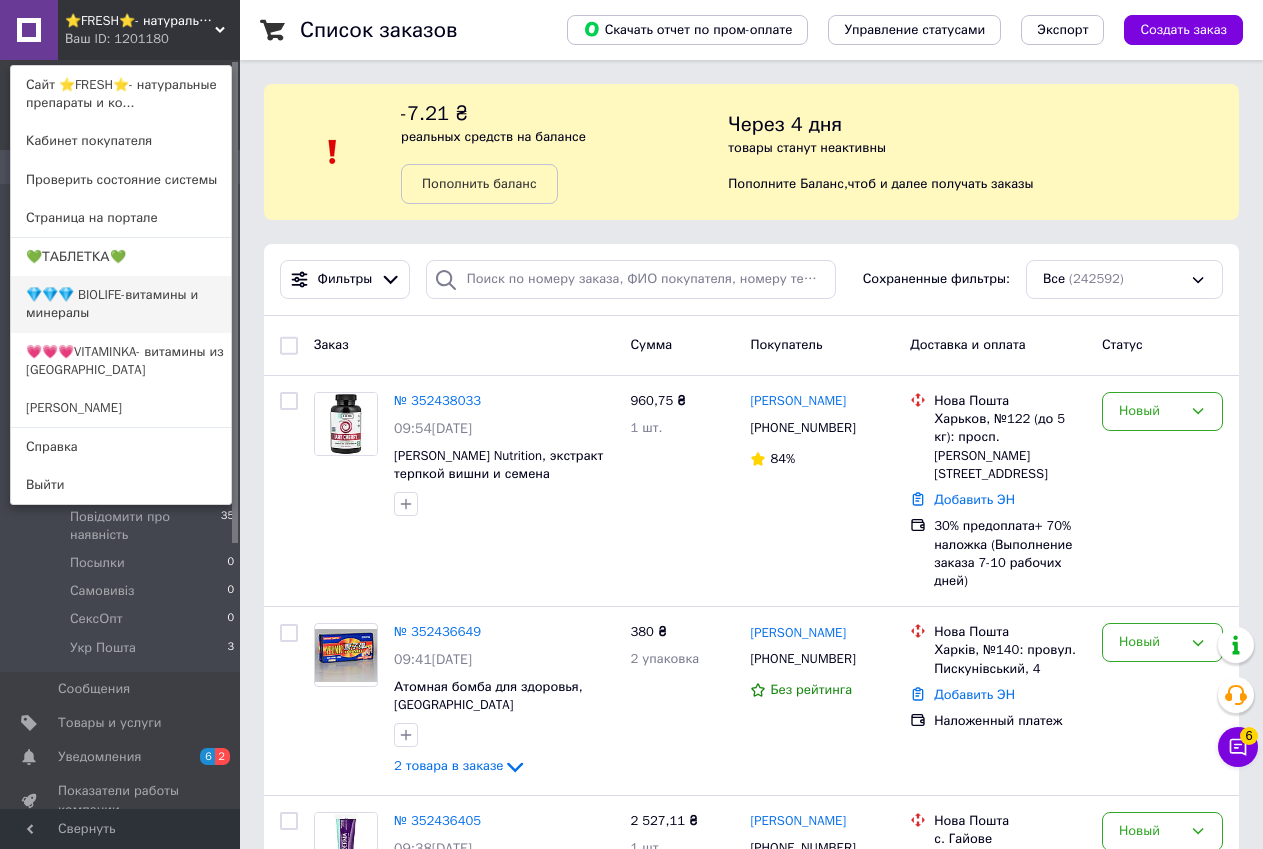 click on "💎💎💎 BIOLIFE-витамины и минералы" at bounding box center [121, 304] 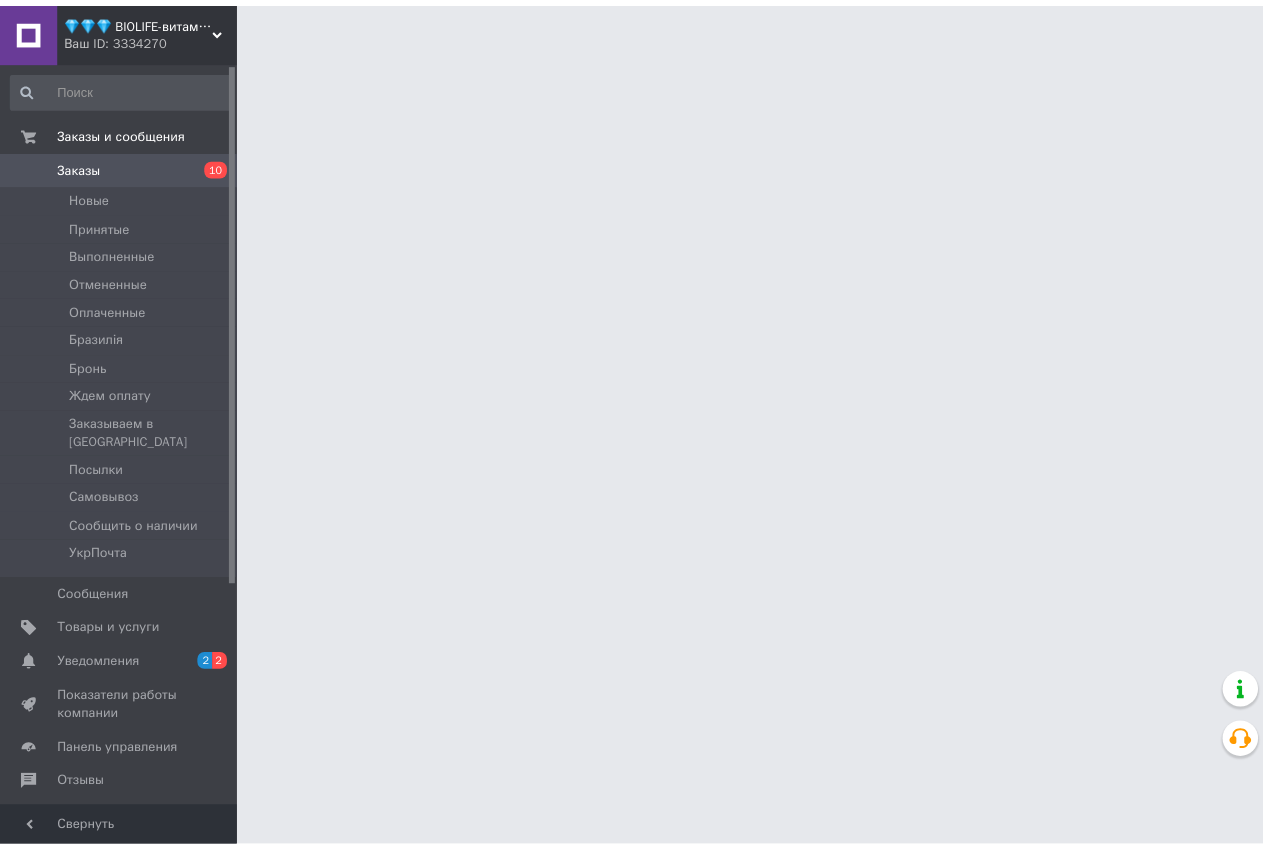 scroll, scrollTop: 0, scrollLeft: 0, axis: both 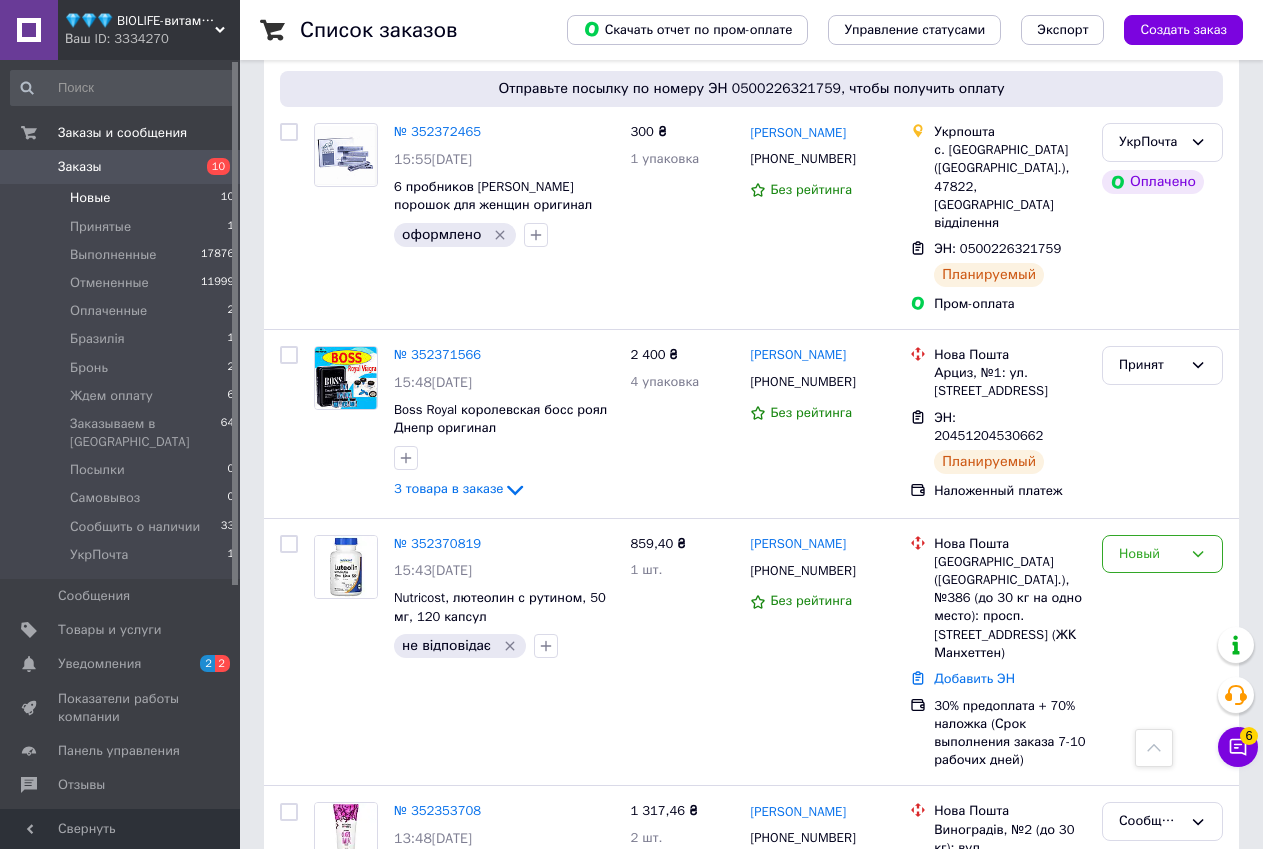 click on "Новые 10" at bounding box center (123, 198) 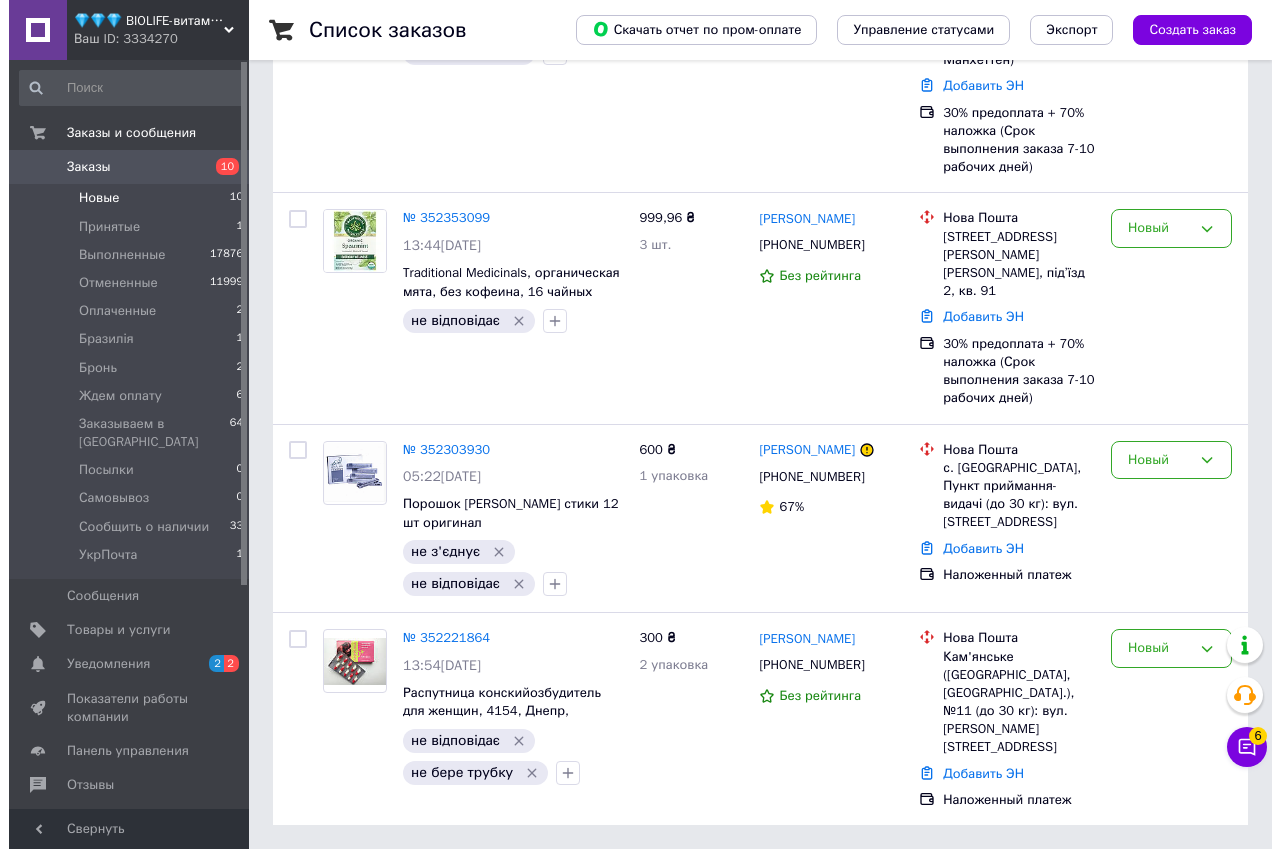 scroll, scrollTop: 0, scrollLeft: 0, axis: both 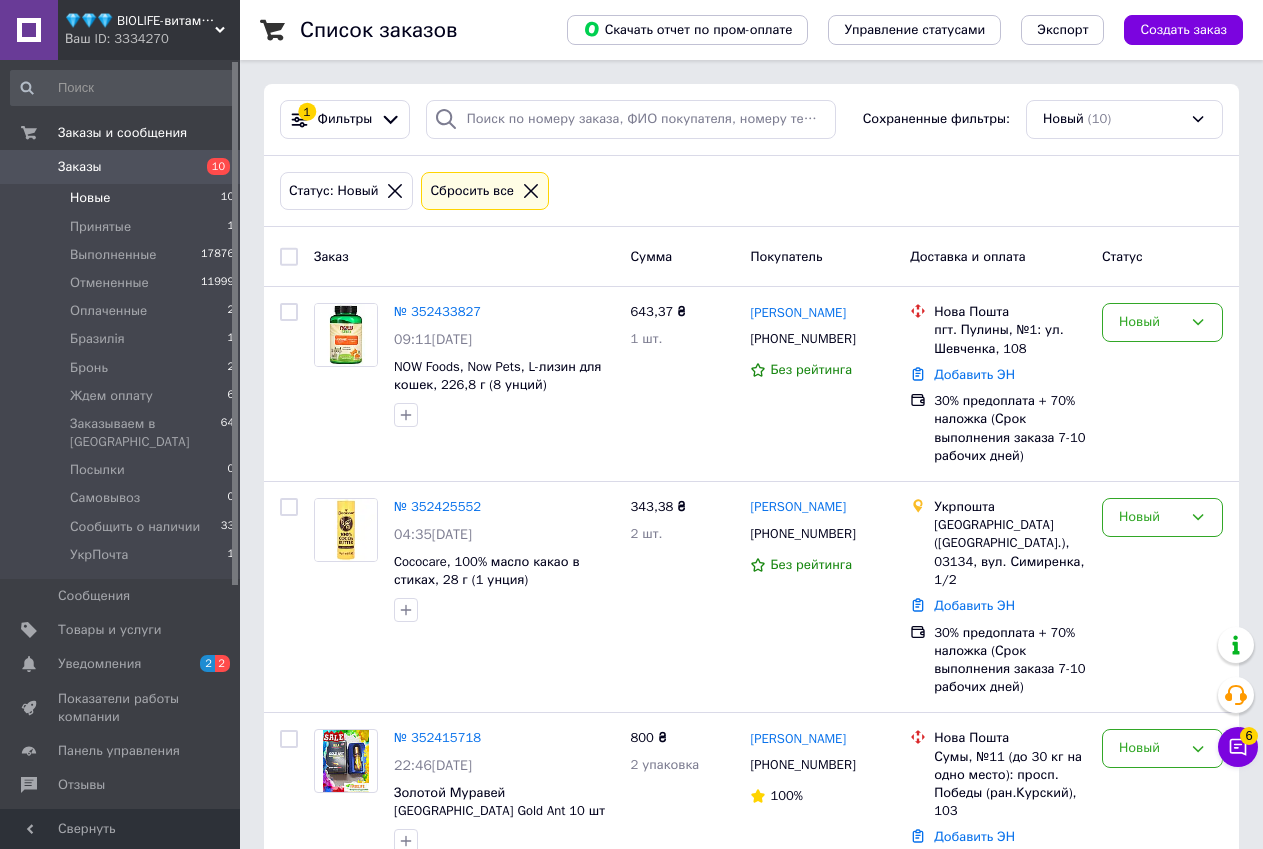 click on "Заказы 10" at bounding box center (123, 167) 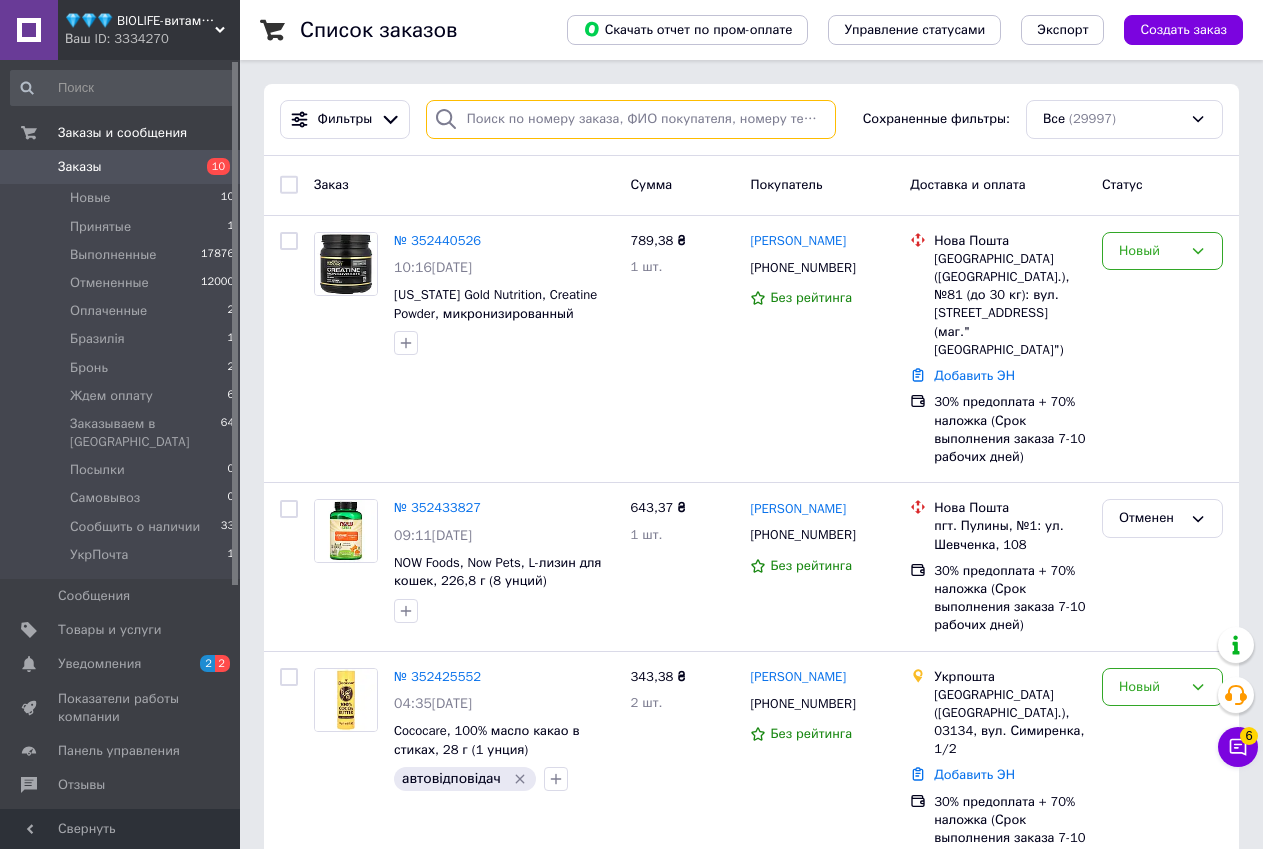 click at bounding box center (631, 119) 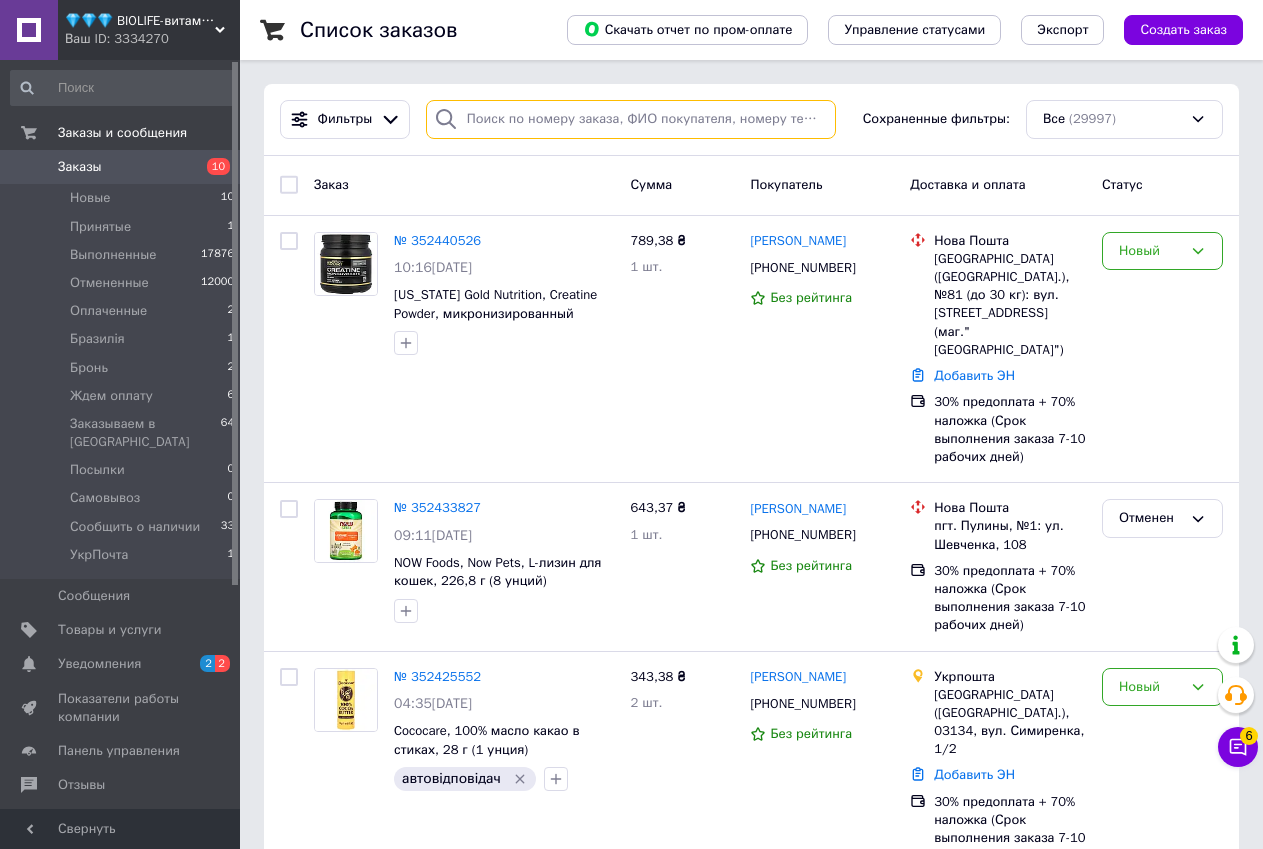 paste on "0504839678060" 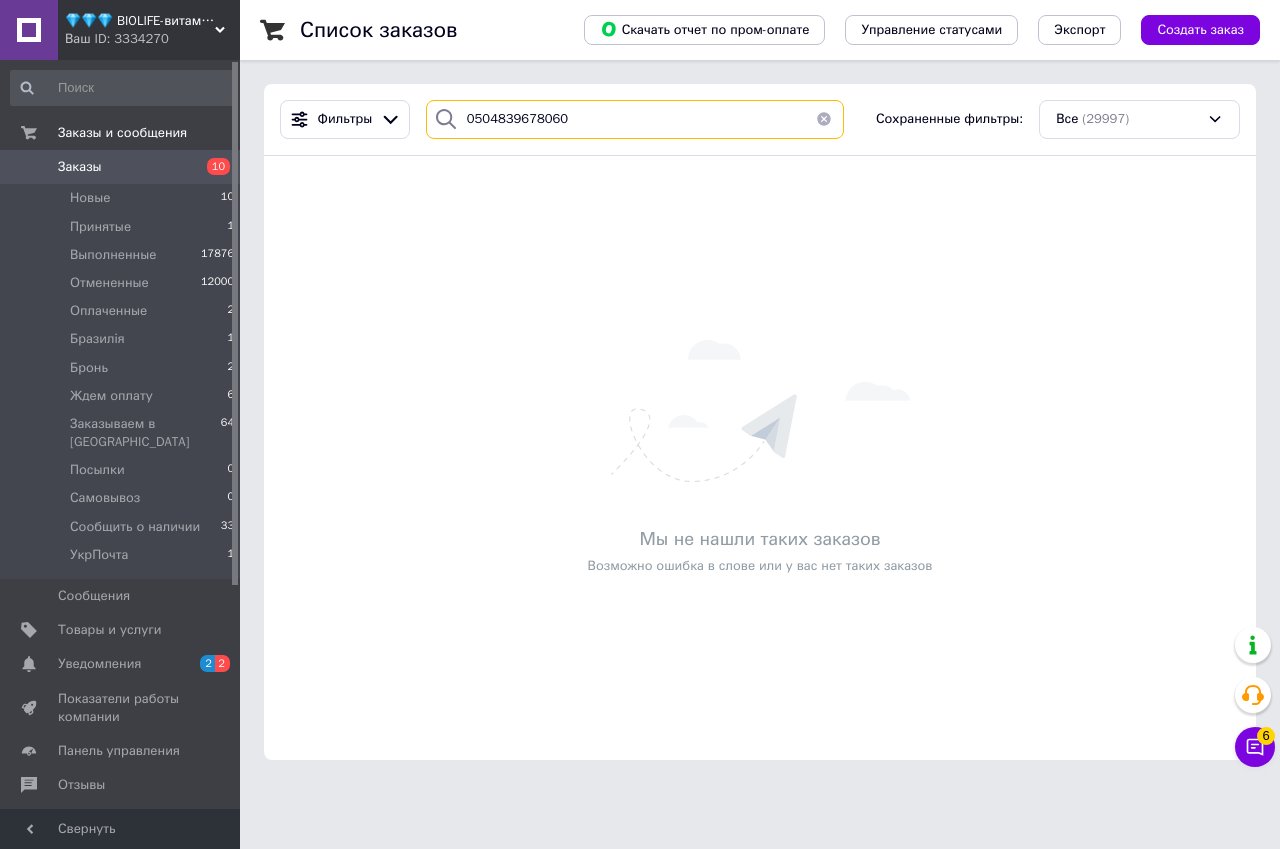 drag, startPoint x: 559, startPoint y: 123, endPoint x: 455, endPoint y: 113, distance: 104.47966 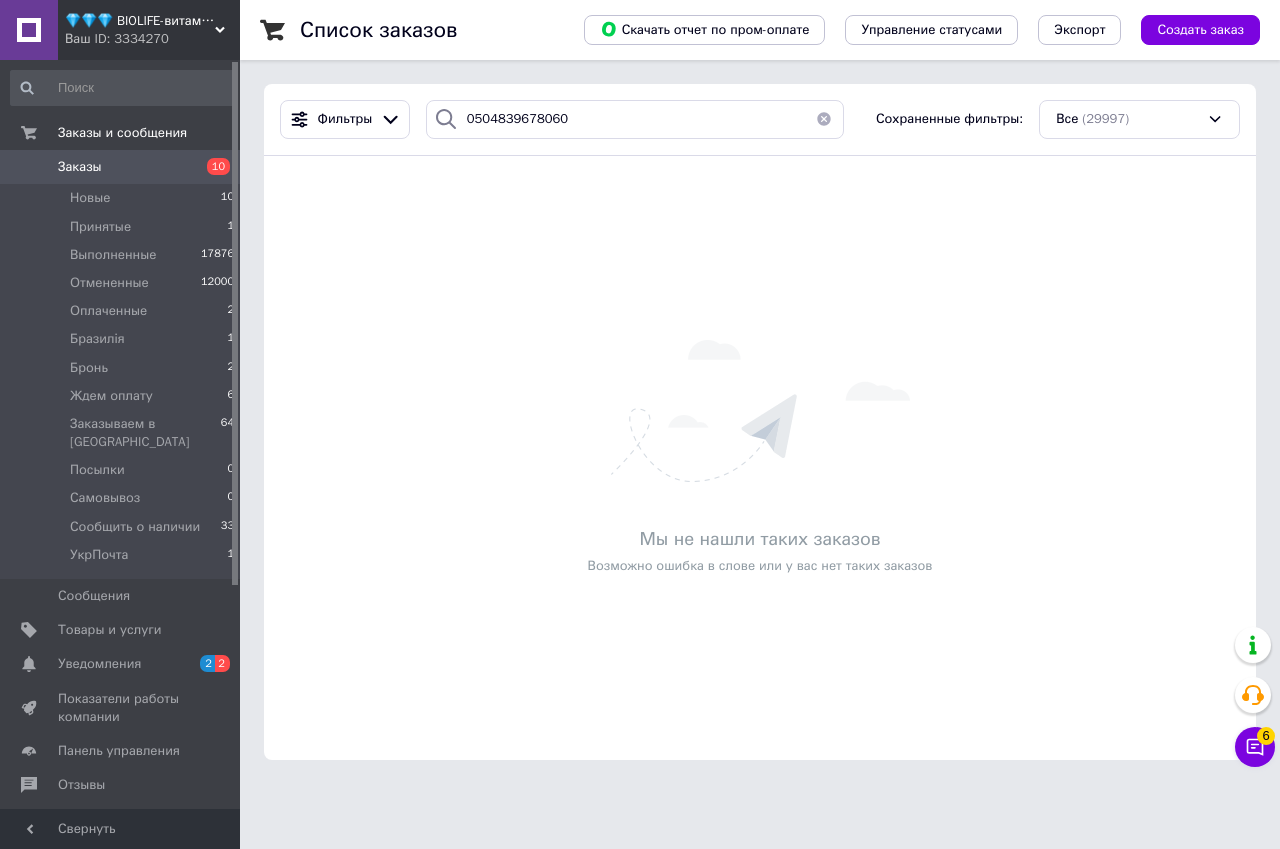 click on "Ваш ID: 3334270" at bounding box center [152, 39] 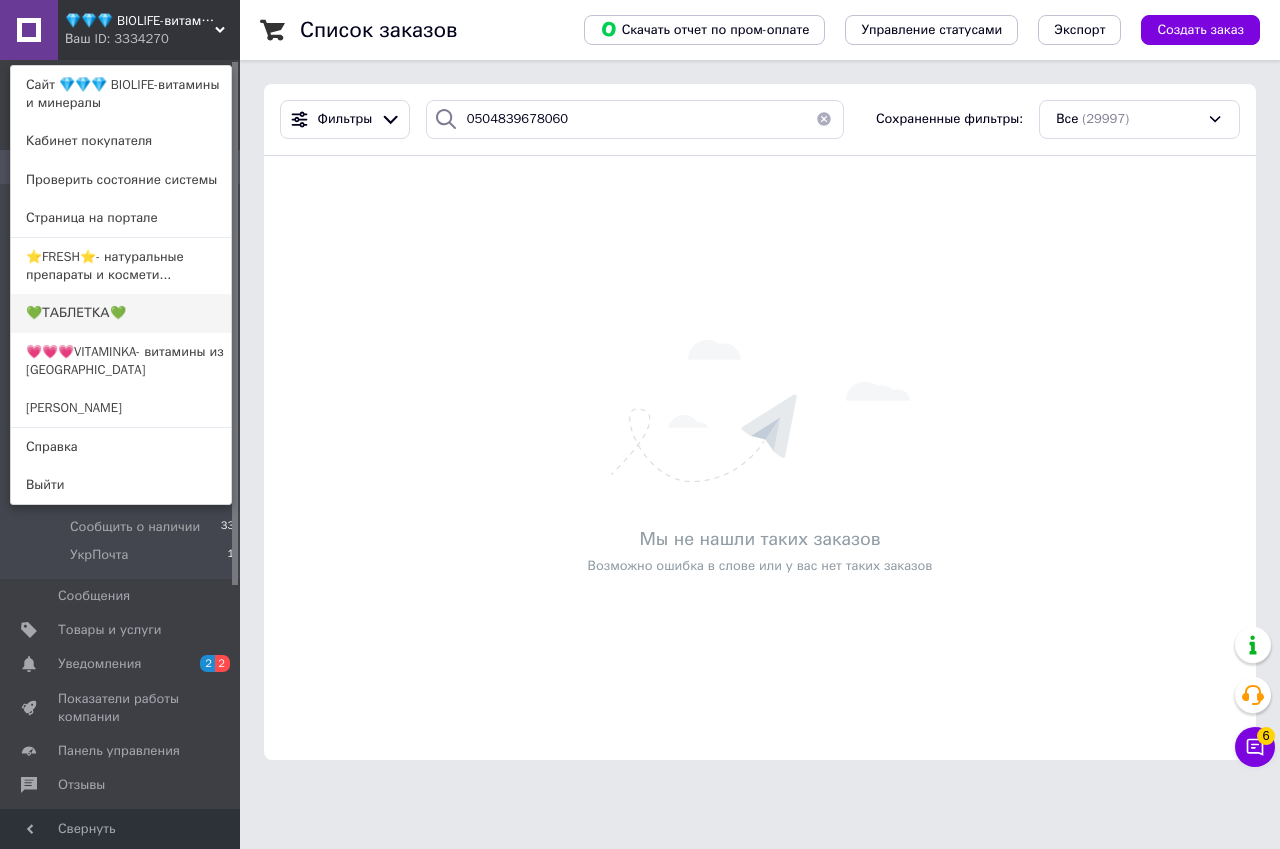 click on "💚ТАБЛЕТКА💚" at bounding box center [121, 313] 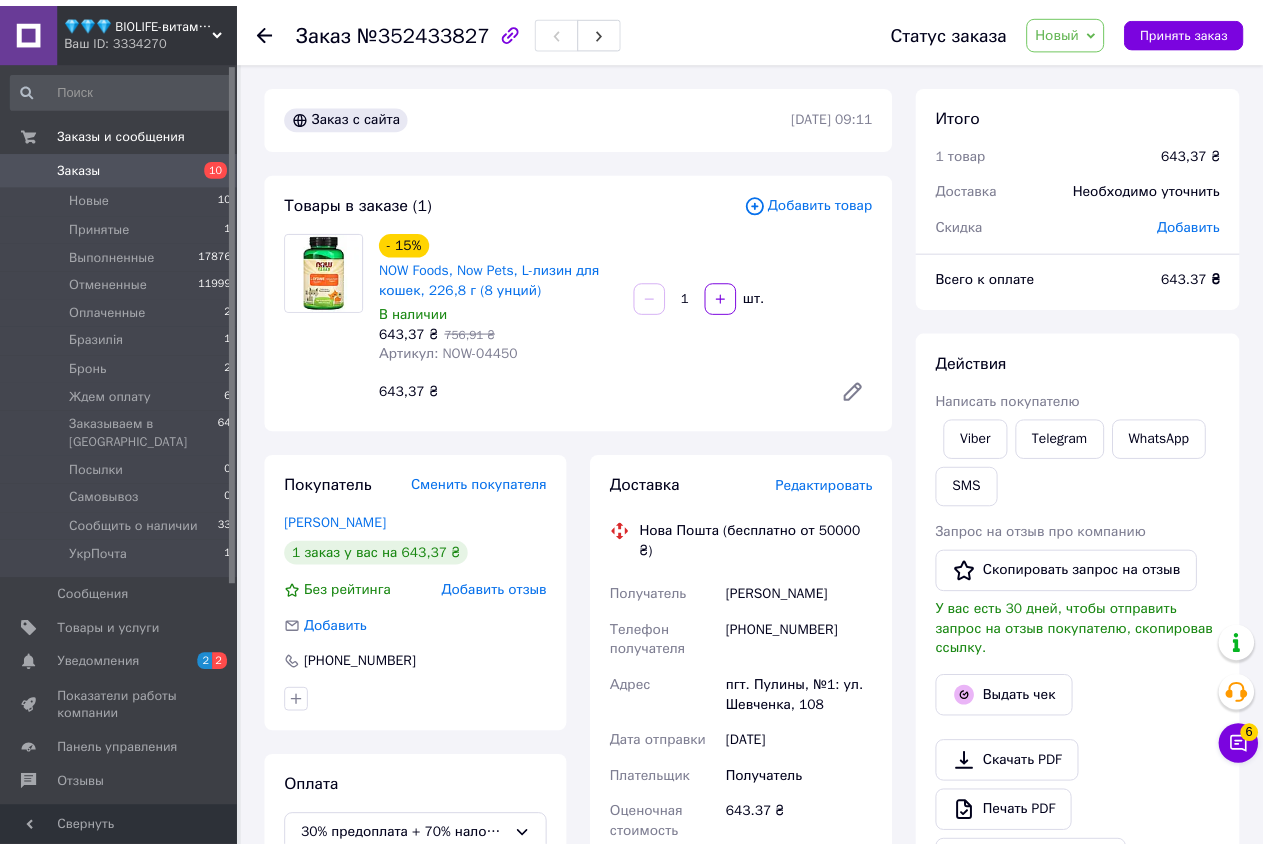 scroll, scrollTop: 0, scrollLeft: 0, axis: both 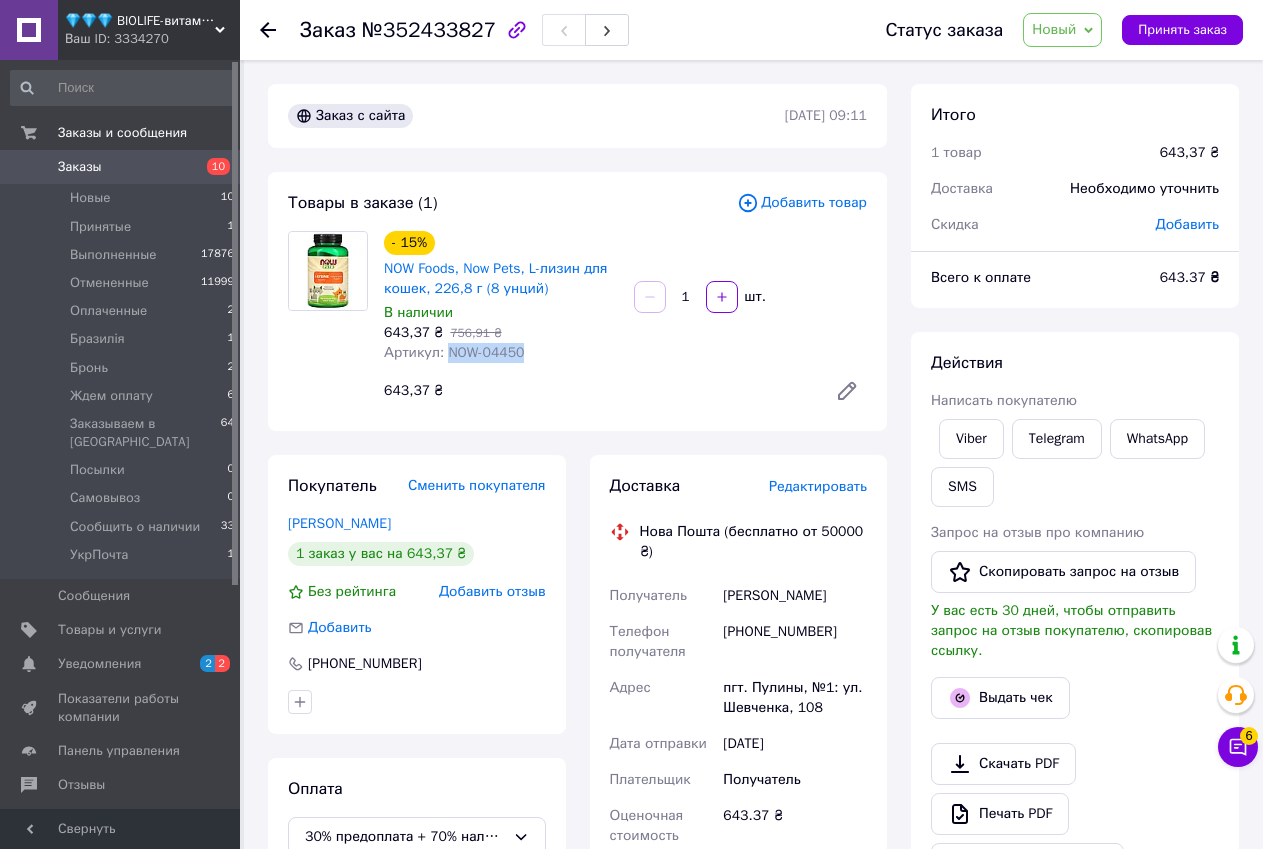 drag, startPoint x: 444, startPoint y: 346, endPoint x: 519, endPoint y: 350, distance: 75.10659 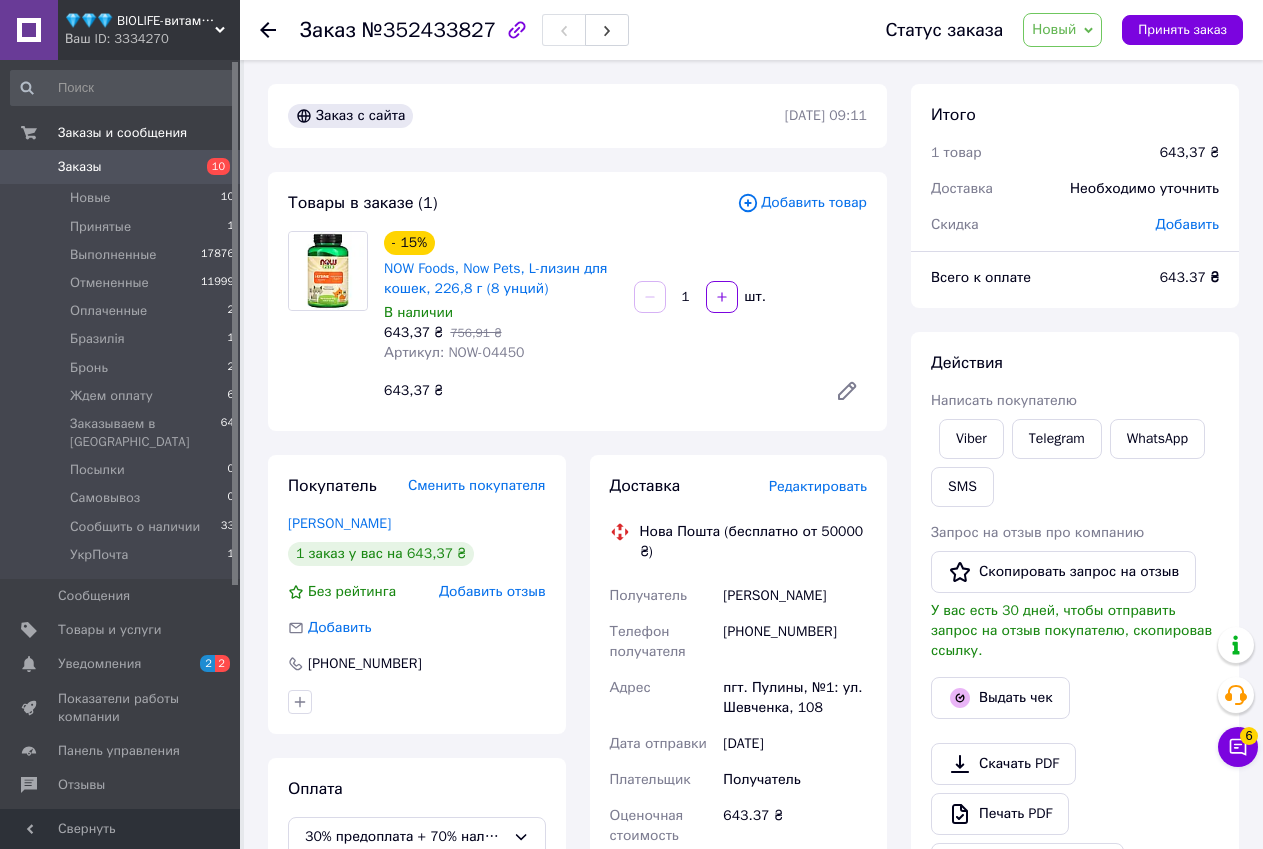 click on "Товары в заказе (1)" at bounding box center (512, 203) 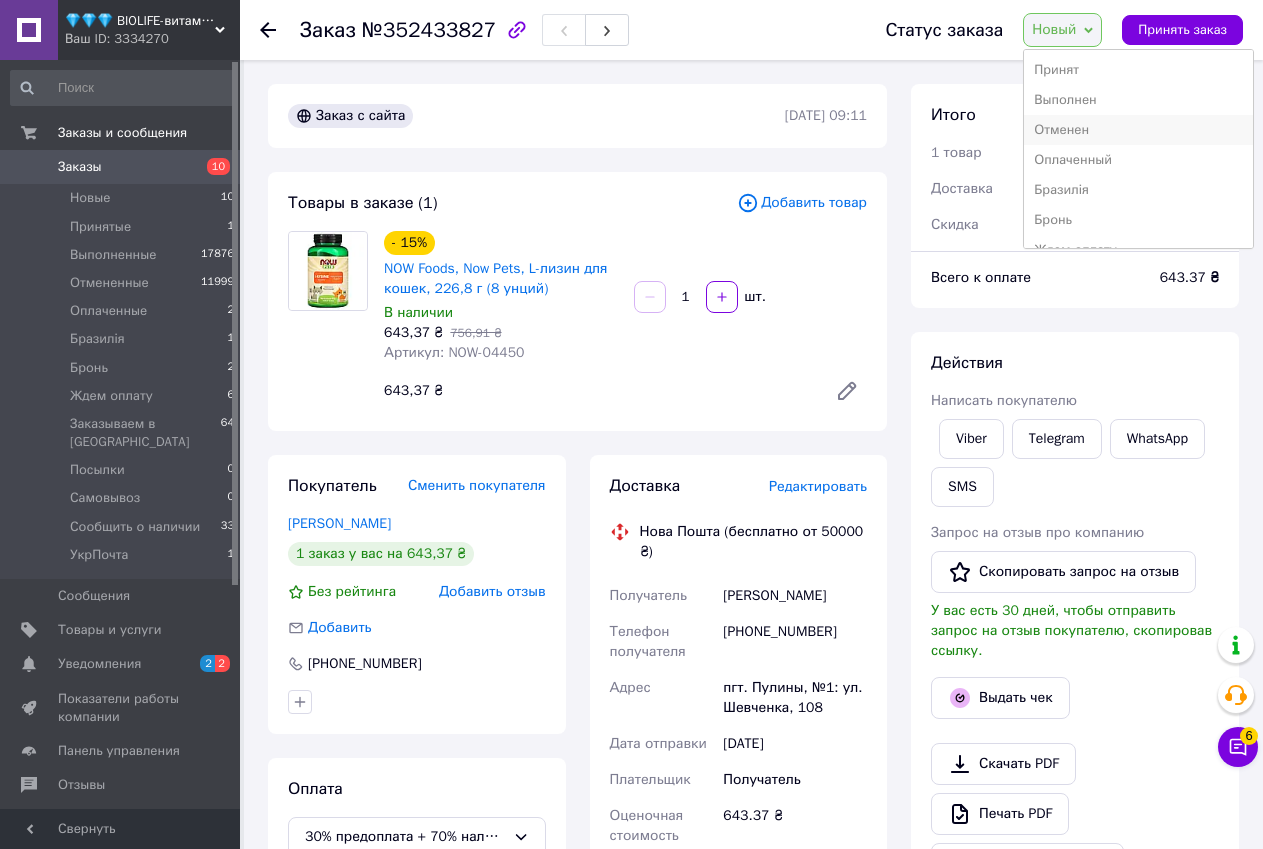 click on "Отменен" at bounding box center (1138, 130) 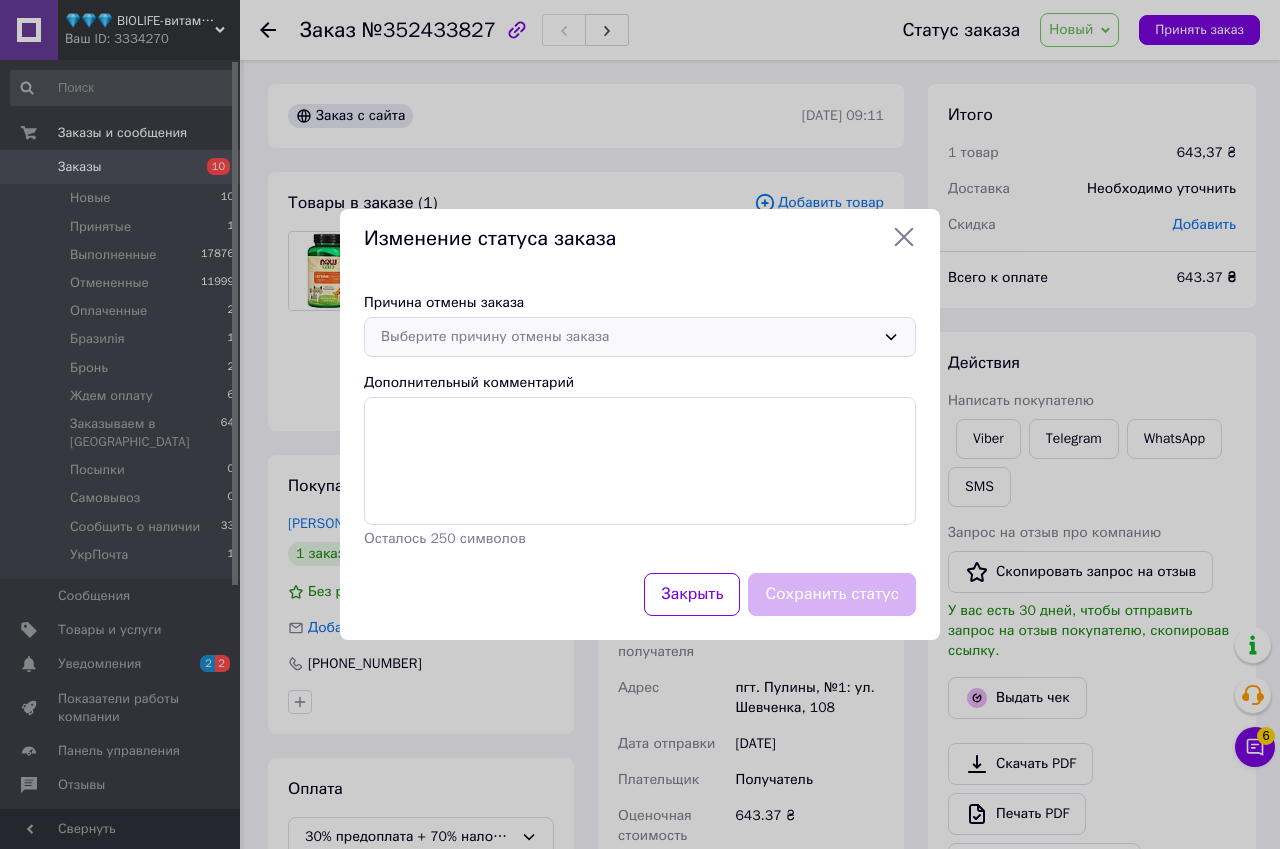 click on "Выберите причину отмены заказа" at bounding box center [640, 337] 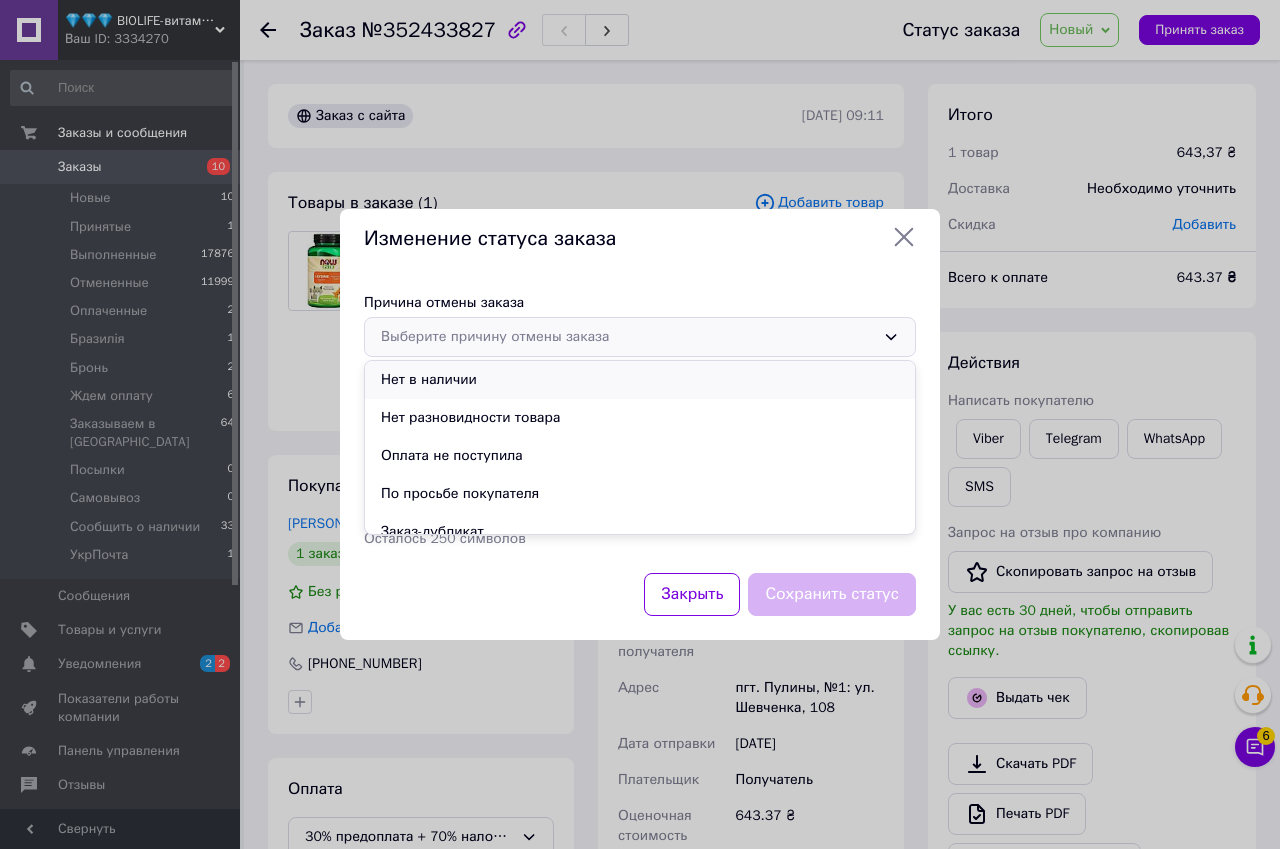 click on "Нет в наличии" at bounding box center [640, 380] 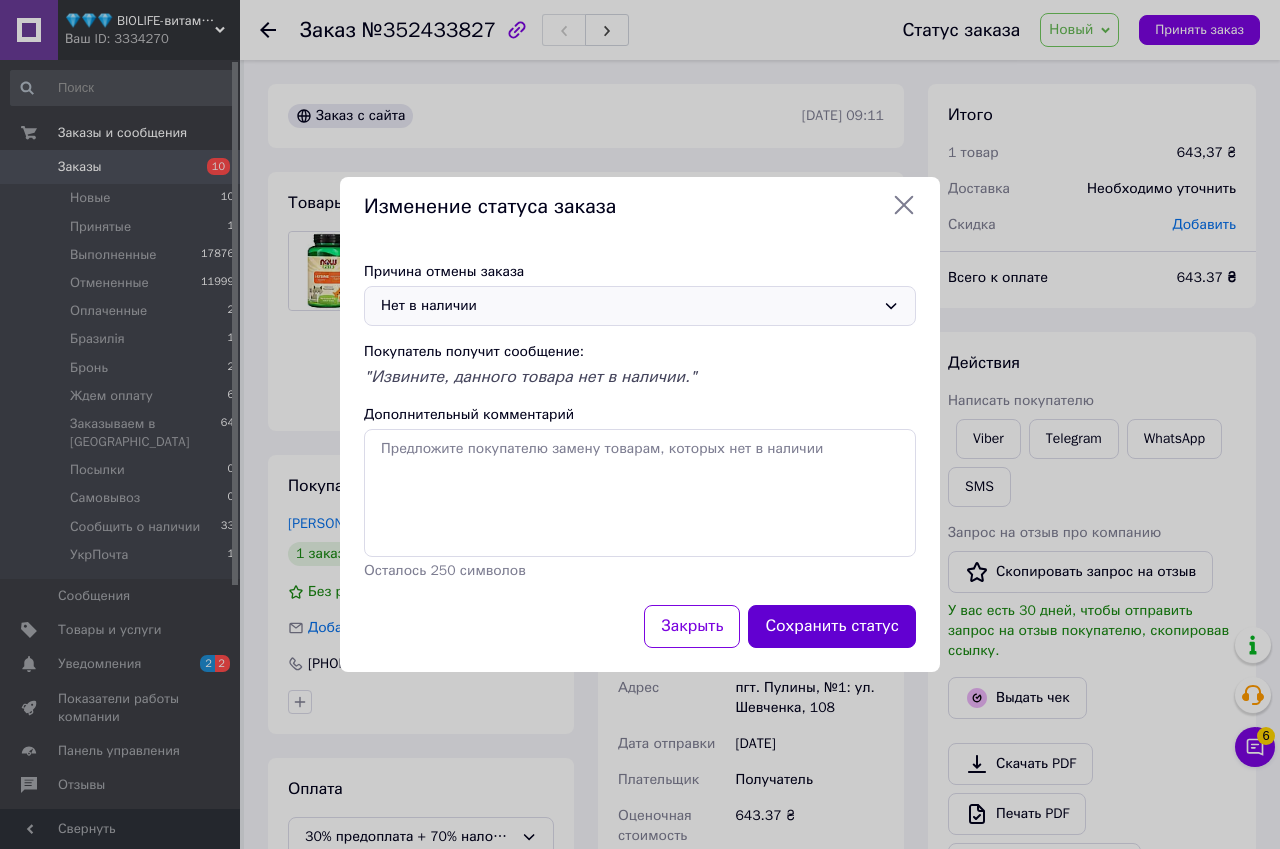 click on "Сохранить статус" at bounding box center [832, 626] 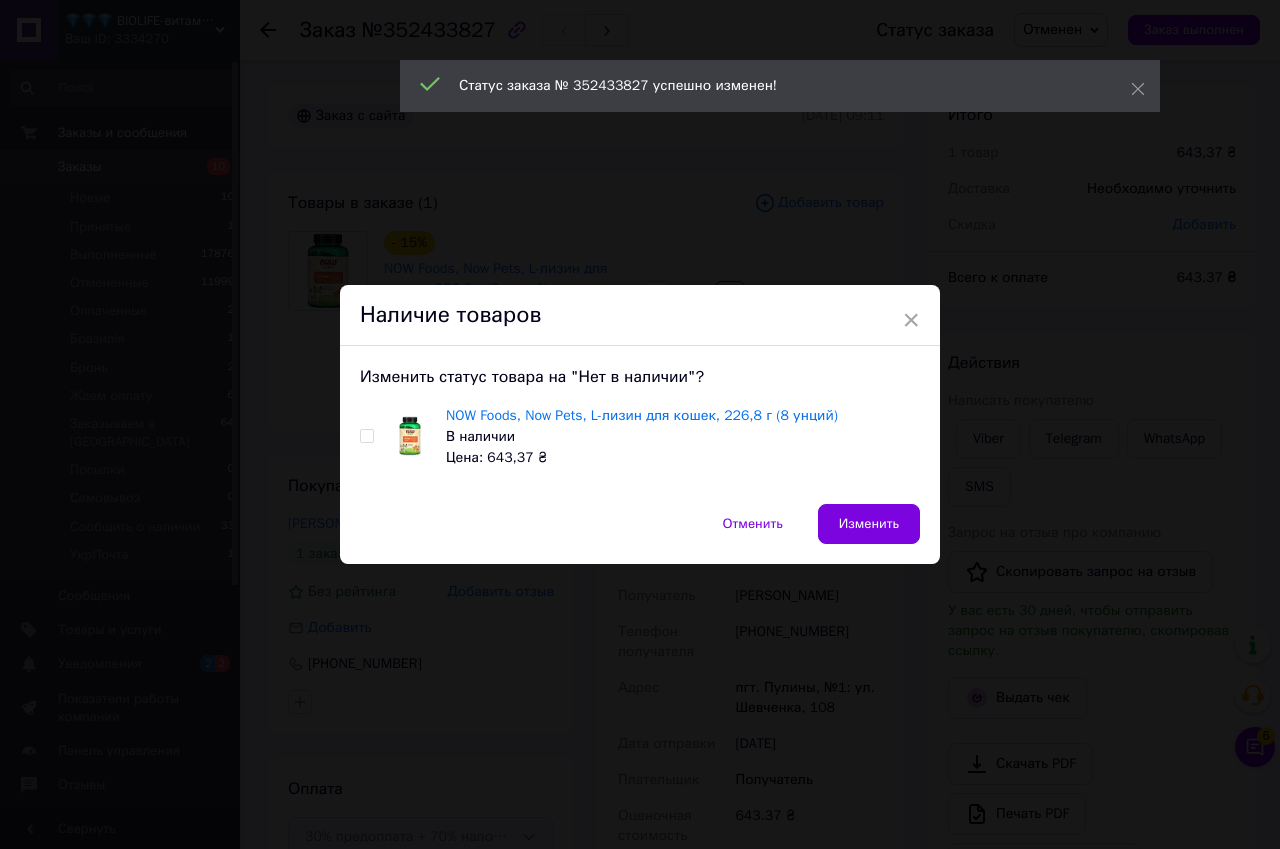 click on "NOW Foods, Now Pets, L-лизин для кошек, 226,8 г (8 унций) В наличии Цена: 643,37 ₴" at bounding box center (640, 436) 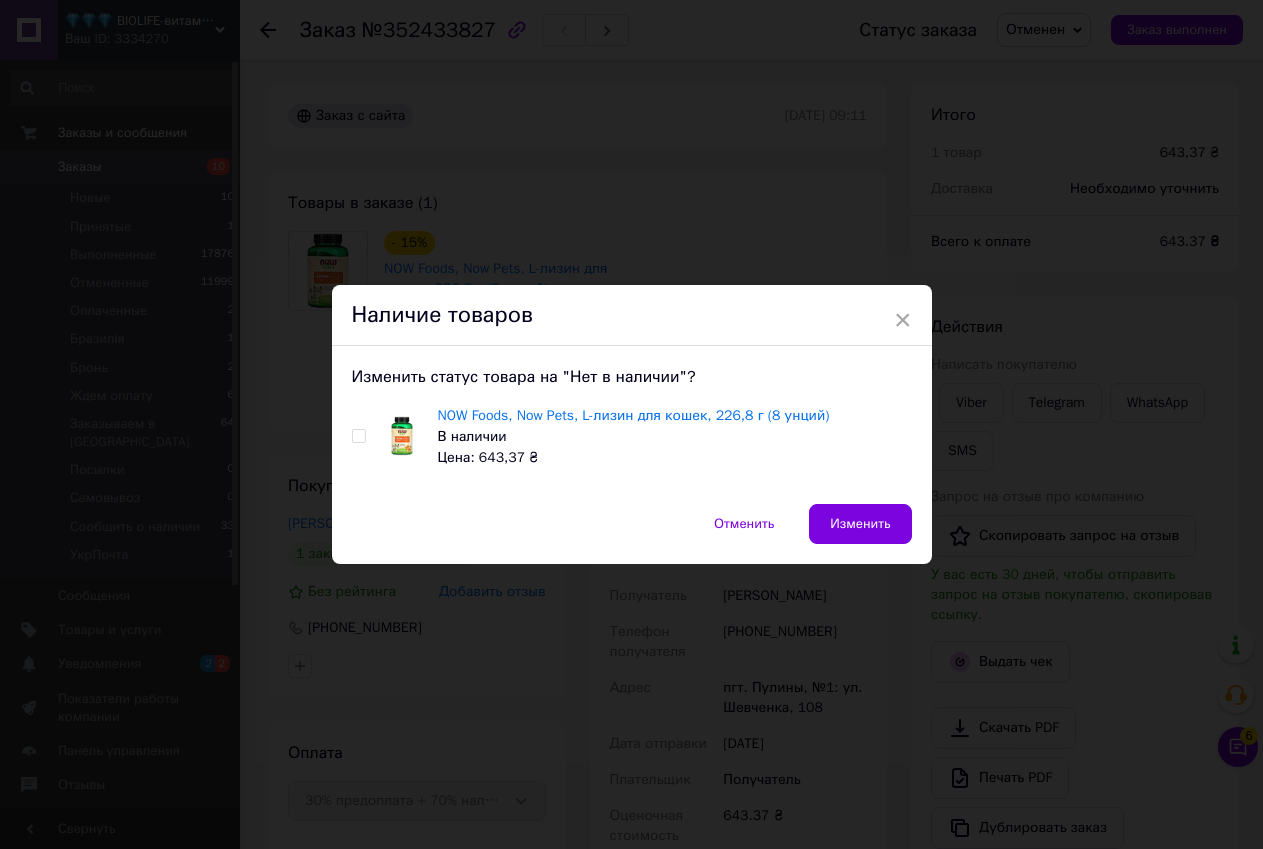 click at bounding box center [358, 436] 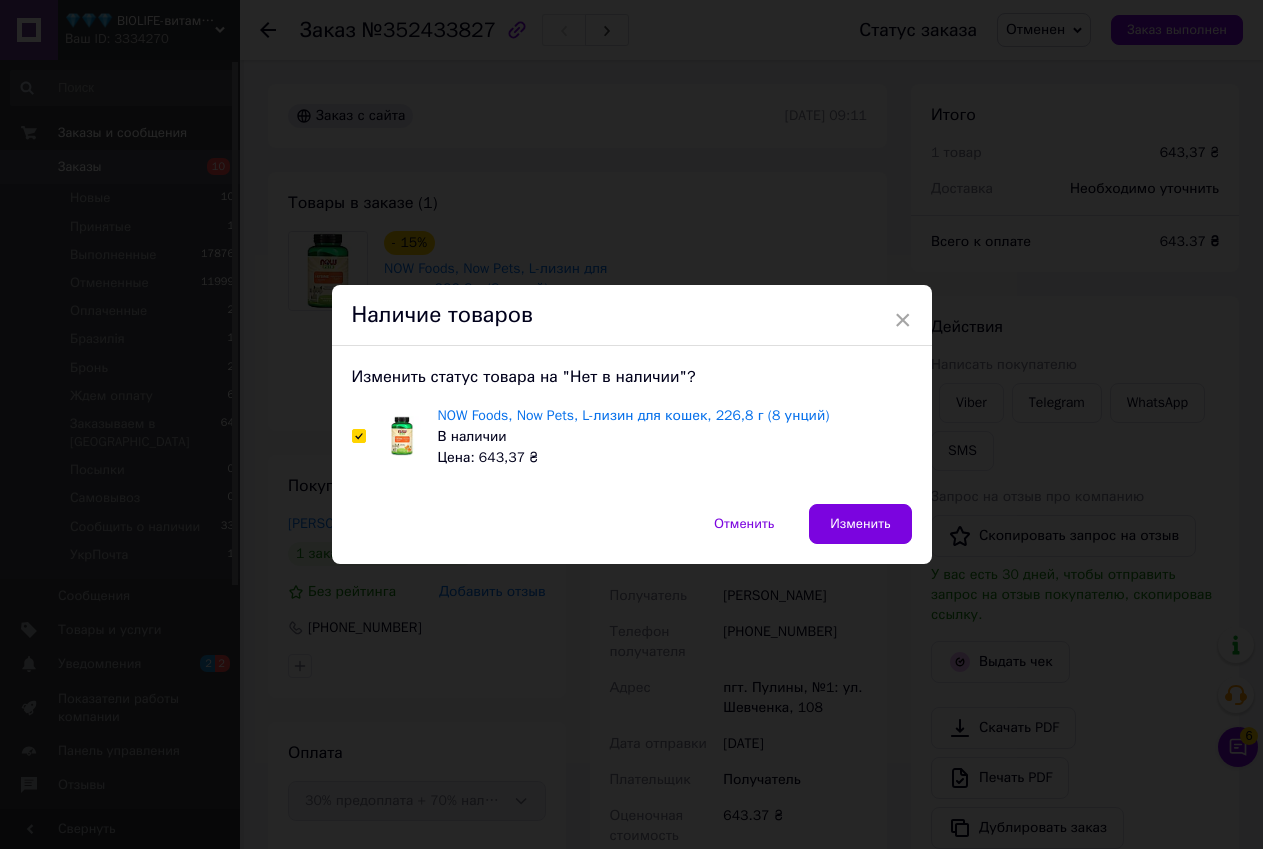 checkbox on "true" 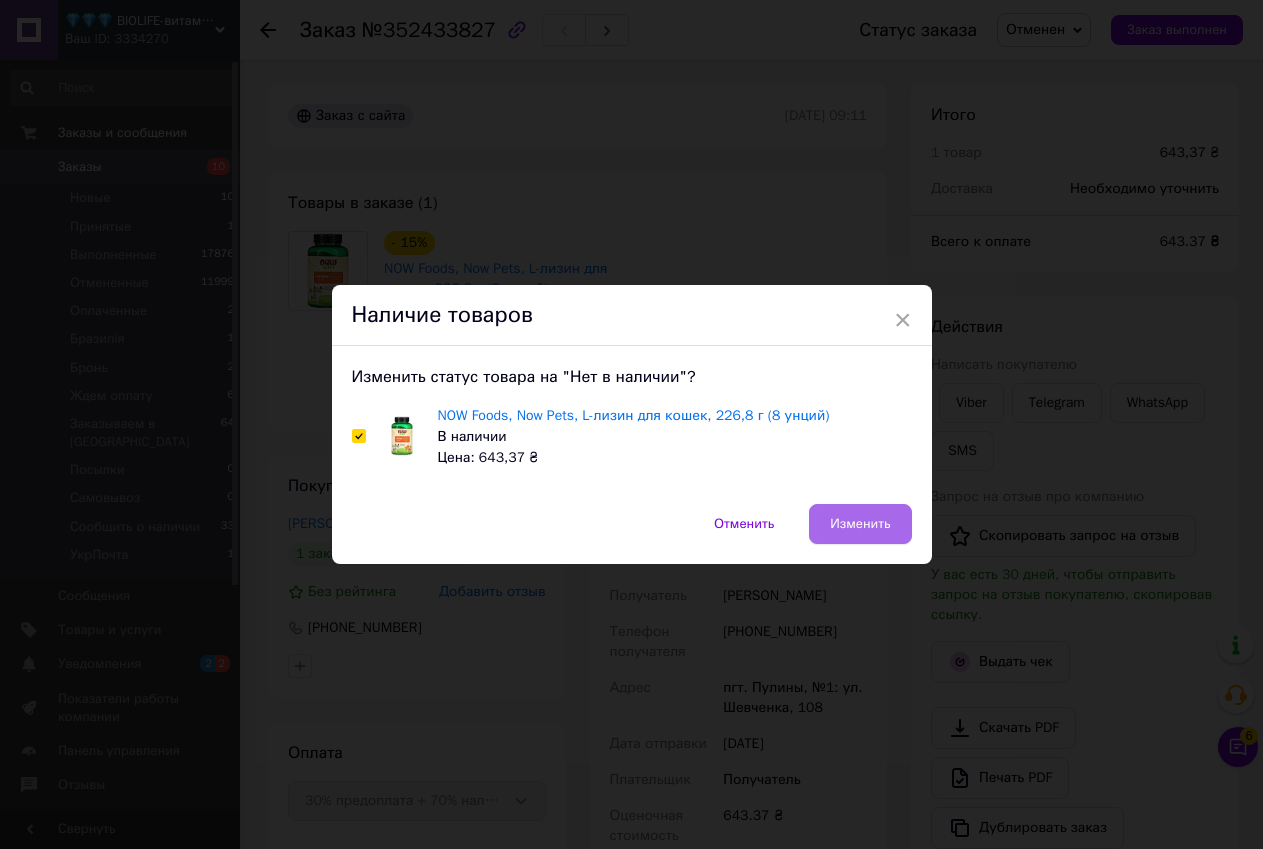 click on "Изменить" at bounding box center (860, 524) 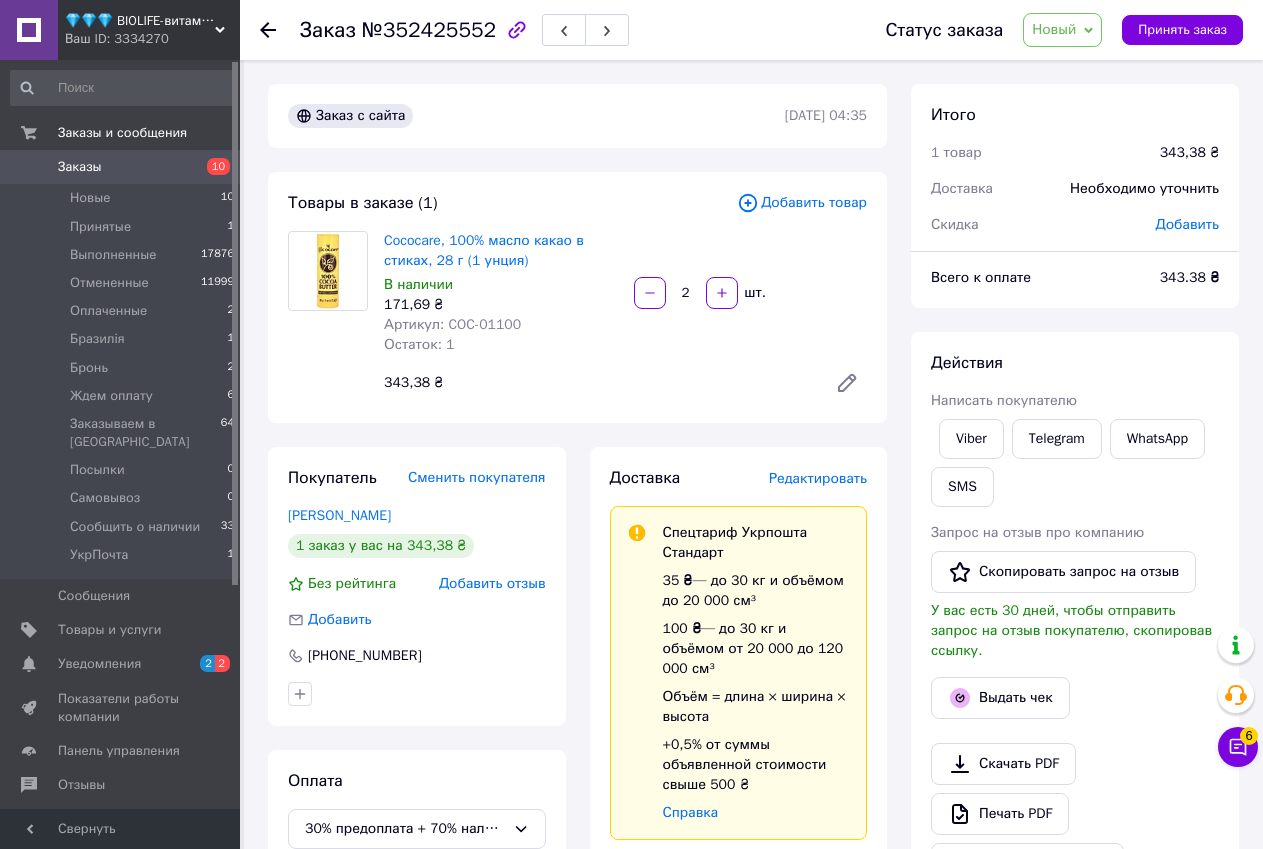 scroll, scrollTop: 0, scrollLeft: 0, axis: both 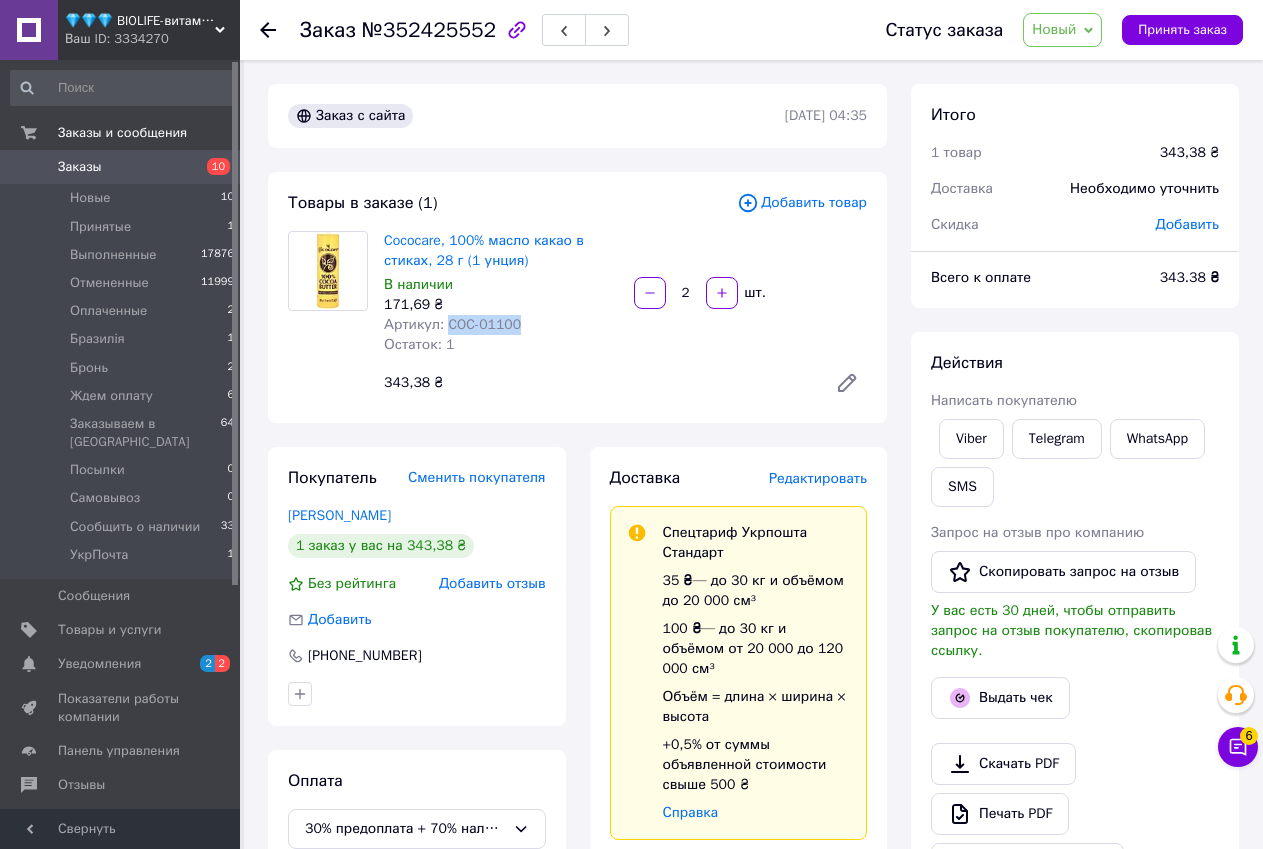 drag, startPoint x: 442, startPoint y: 323, endPoint x: 512, endPoint y: 326, distance: 70.064255 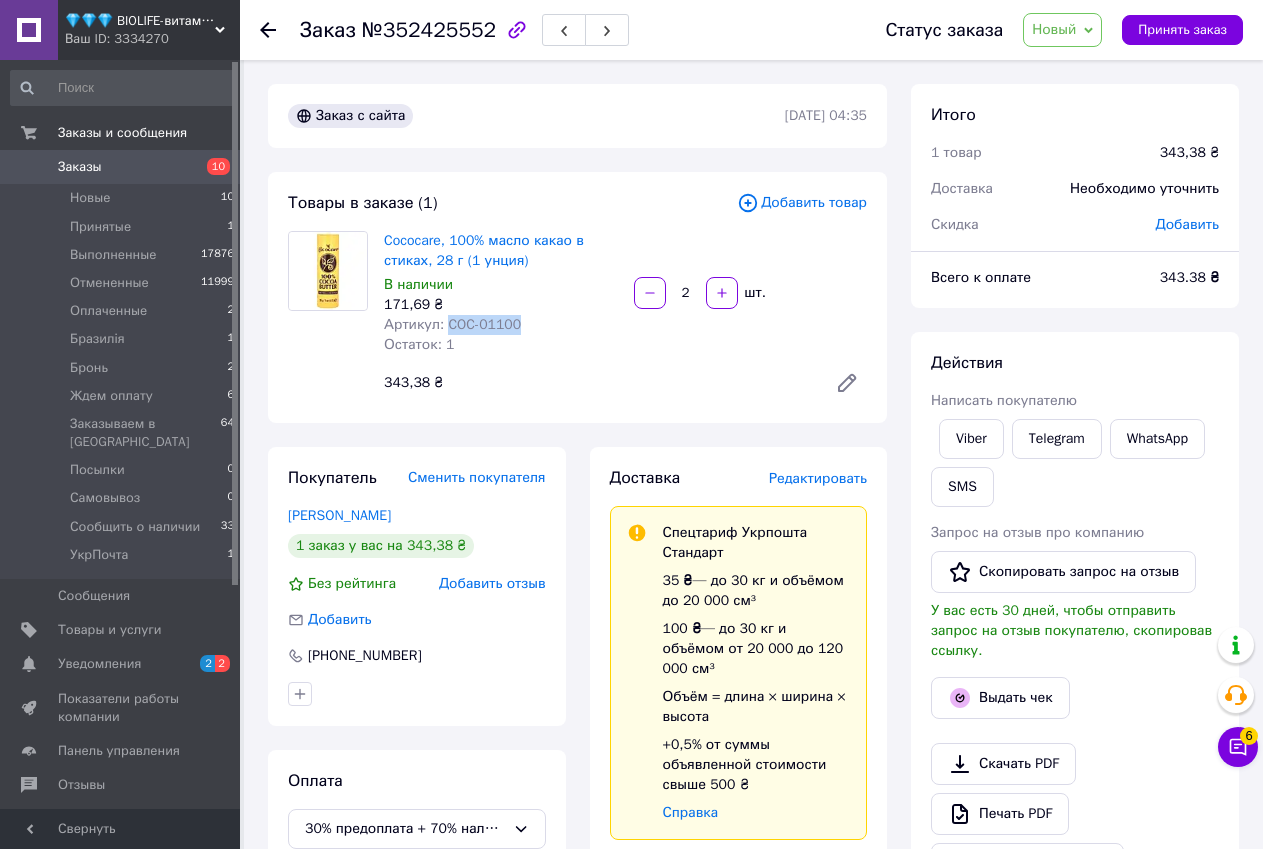 click on "Артикул: COC-01100" at bounding box center (452, 324) 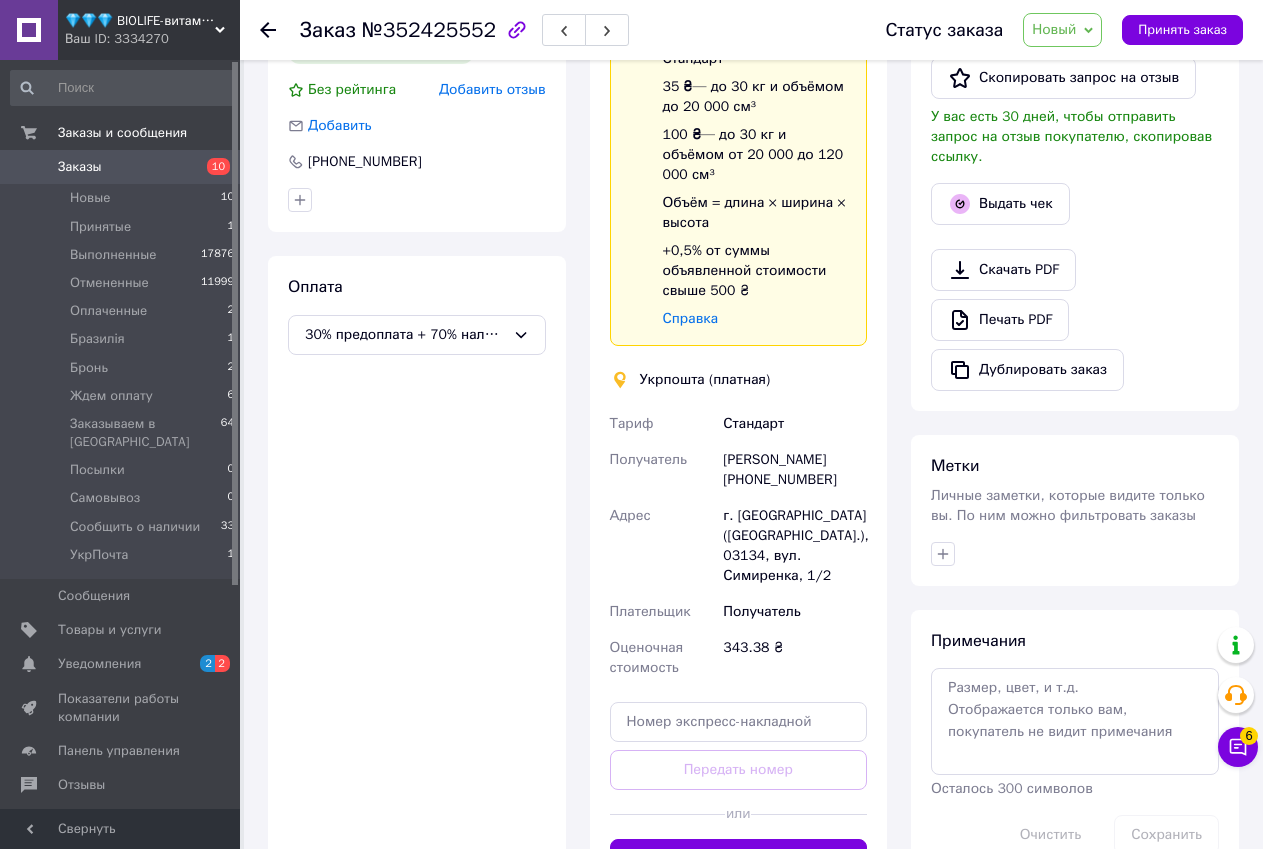scroll, scrollTop: 500, scrollLeft: 0, axis: vertical 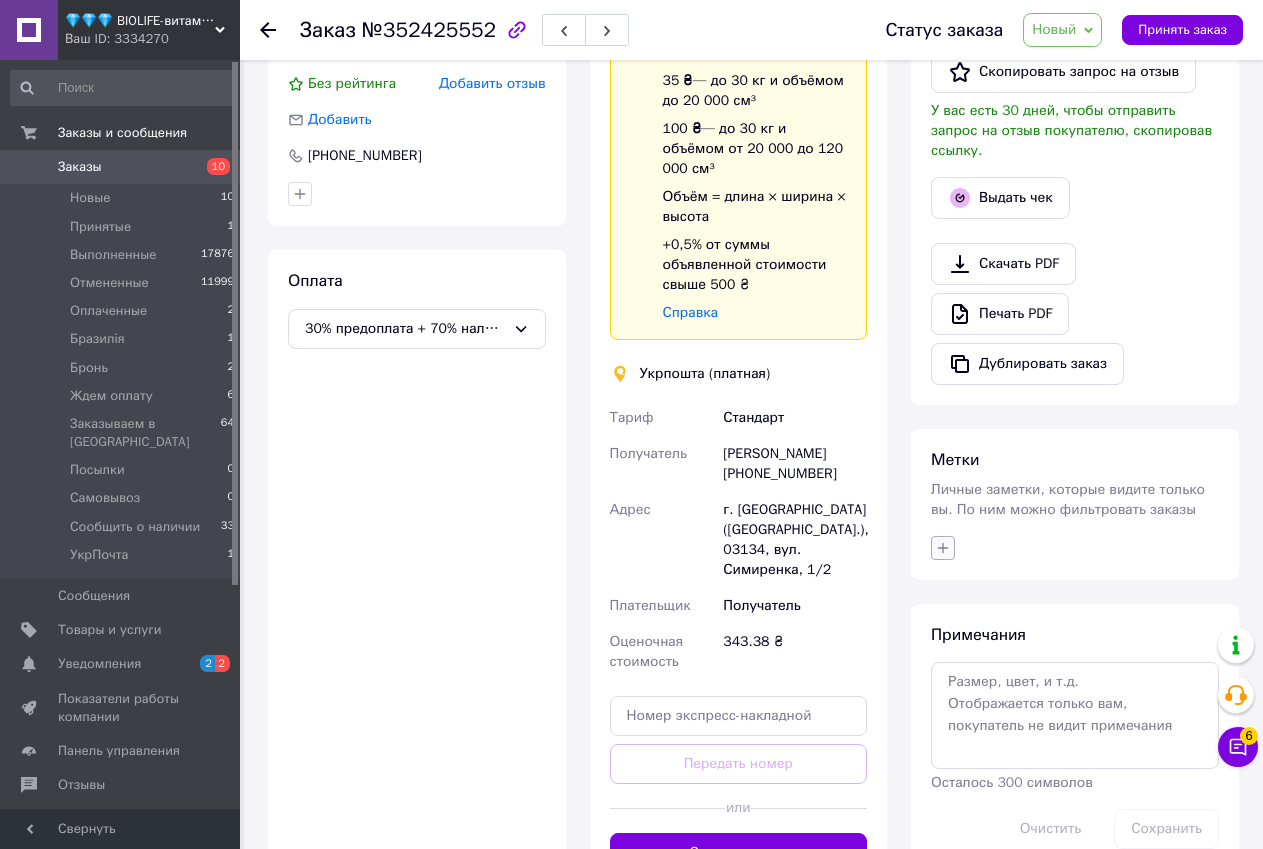 click 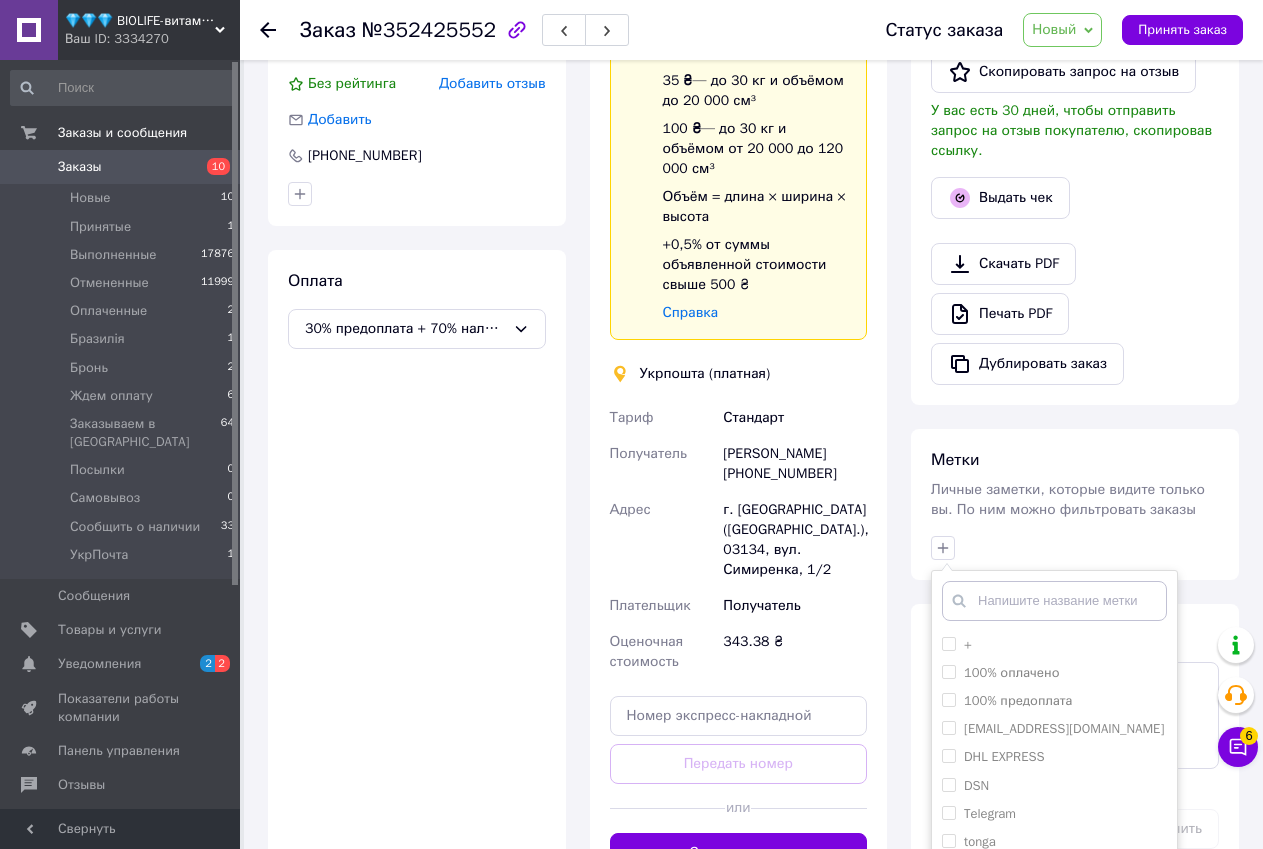 click at bounding box center [1054, 601] 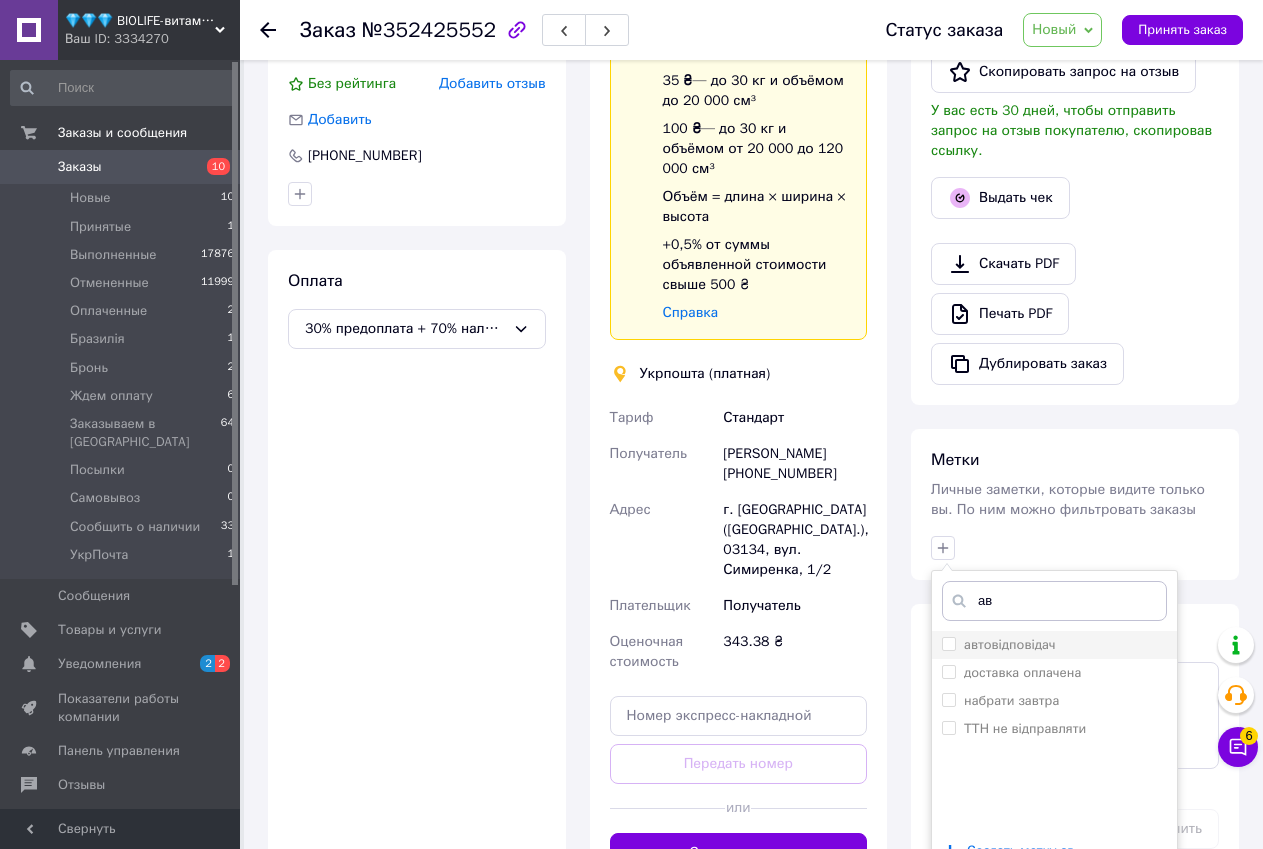 type on "ав" 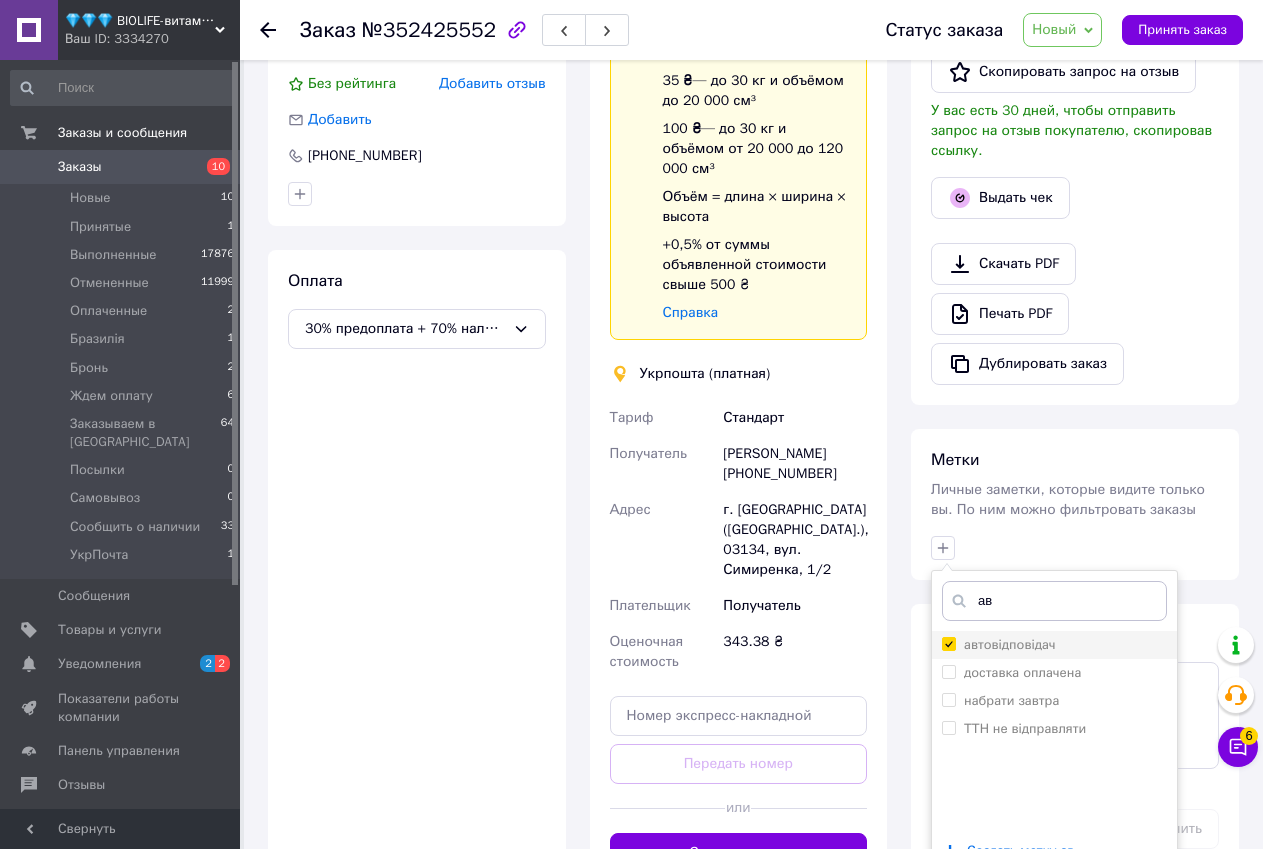 checkbox on "true" 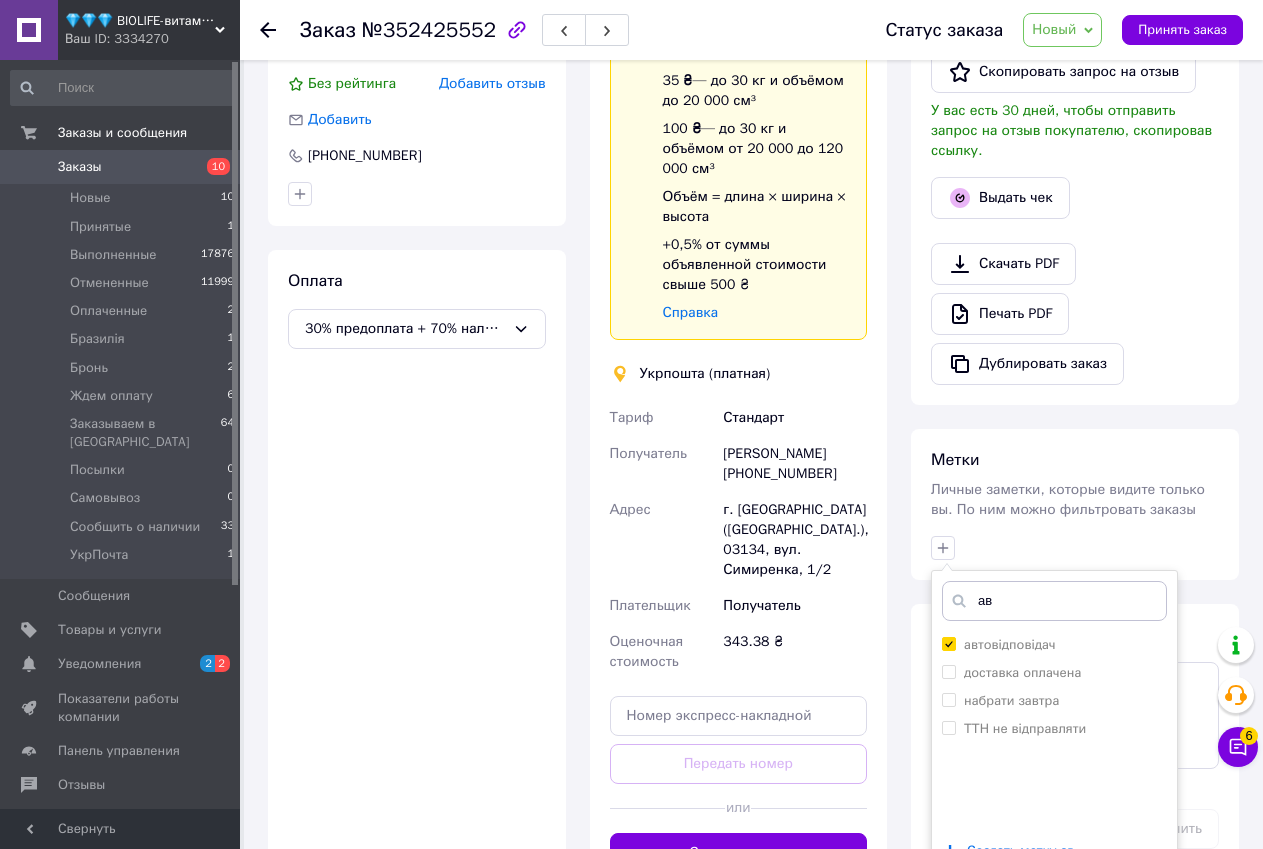 scroll, scrollTop: 671, scrollLeft: 0, axis: vertical 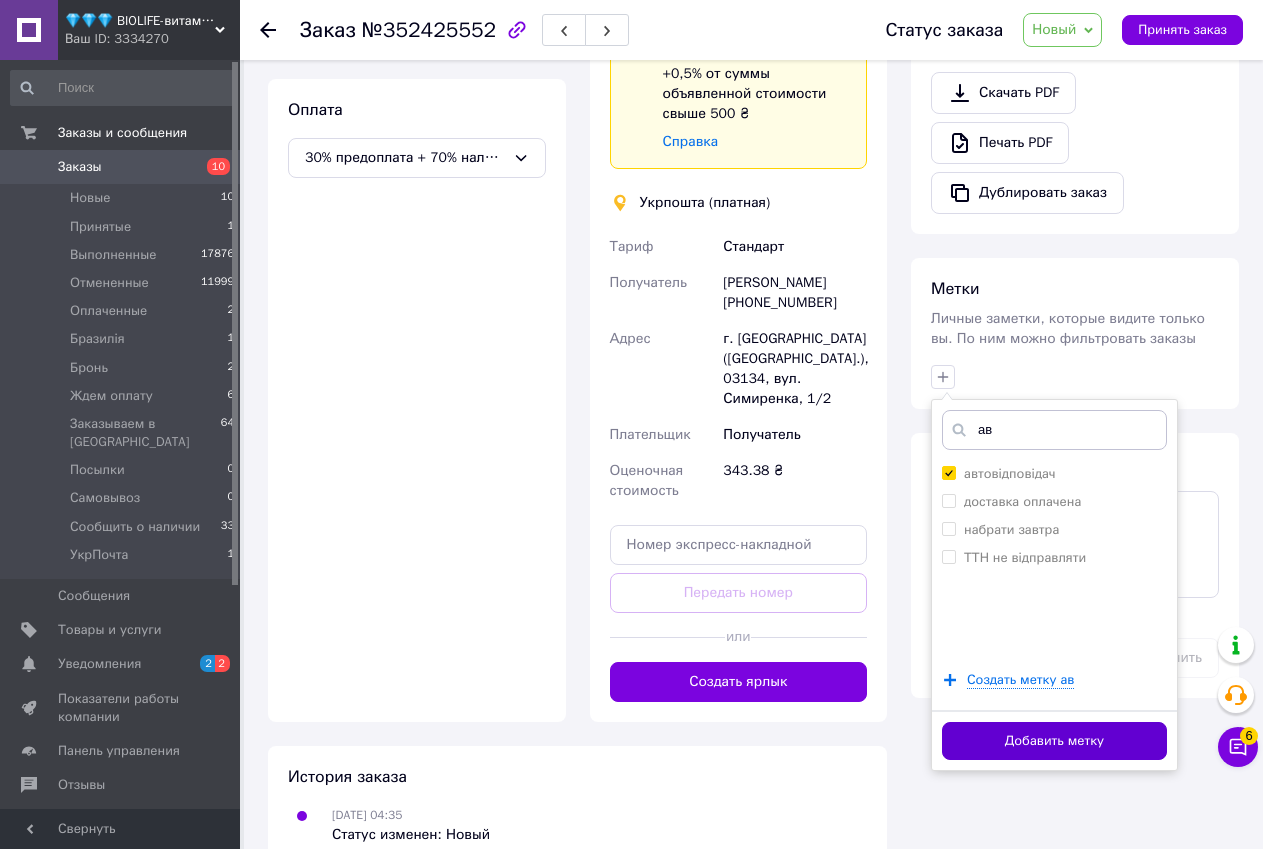 click on "Добавить метку" at bounding box center (1054, 741) 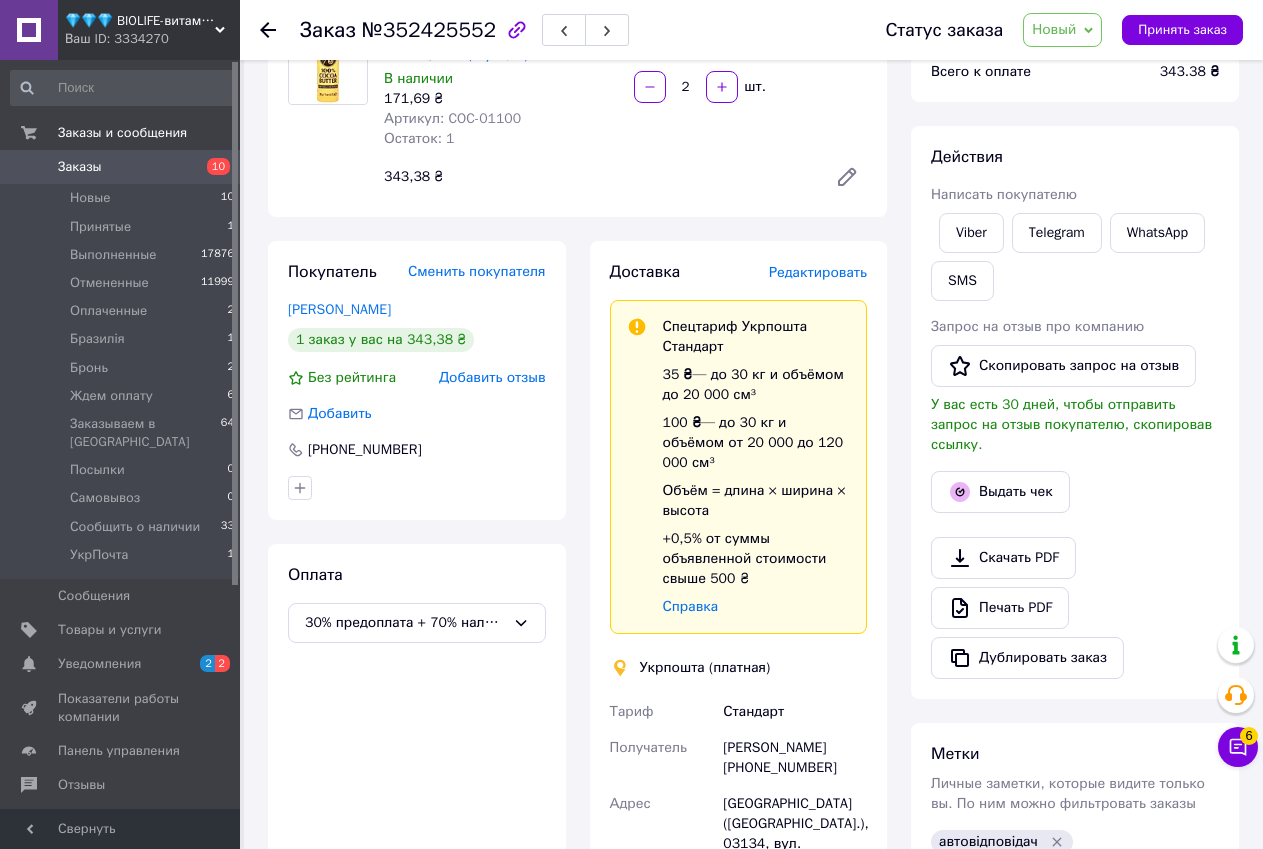 scroll, scrollTop: 0, scrollLeft: 0, axis: both 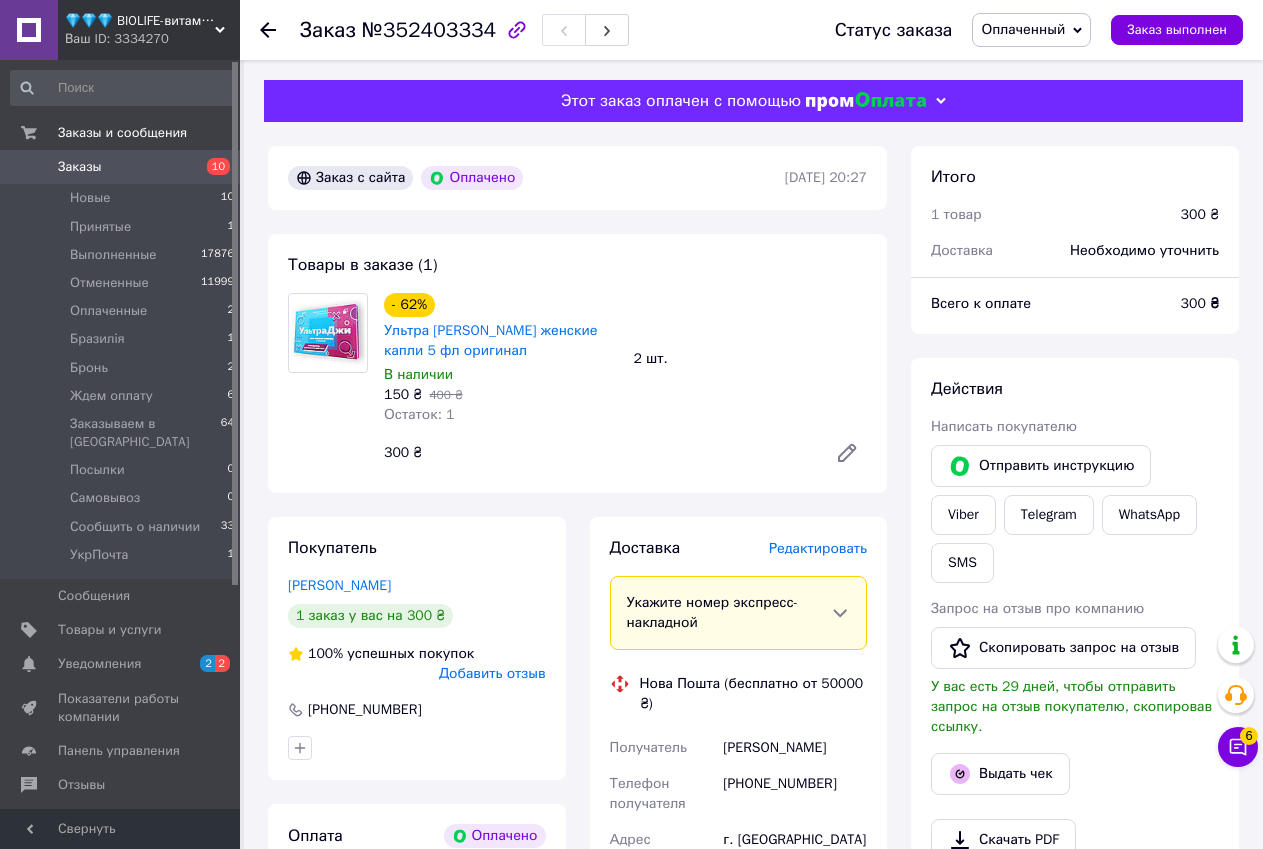 click on "Редактировать" at bounding box center [818, 548] 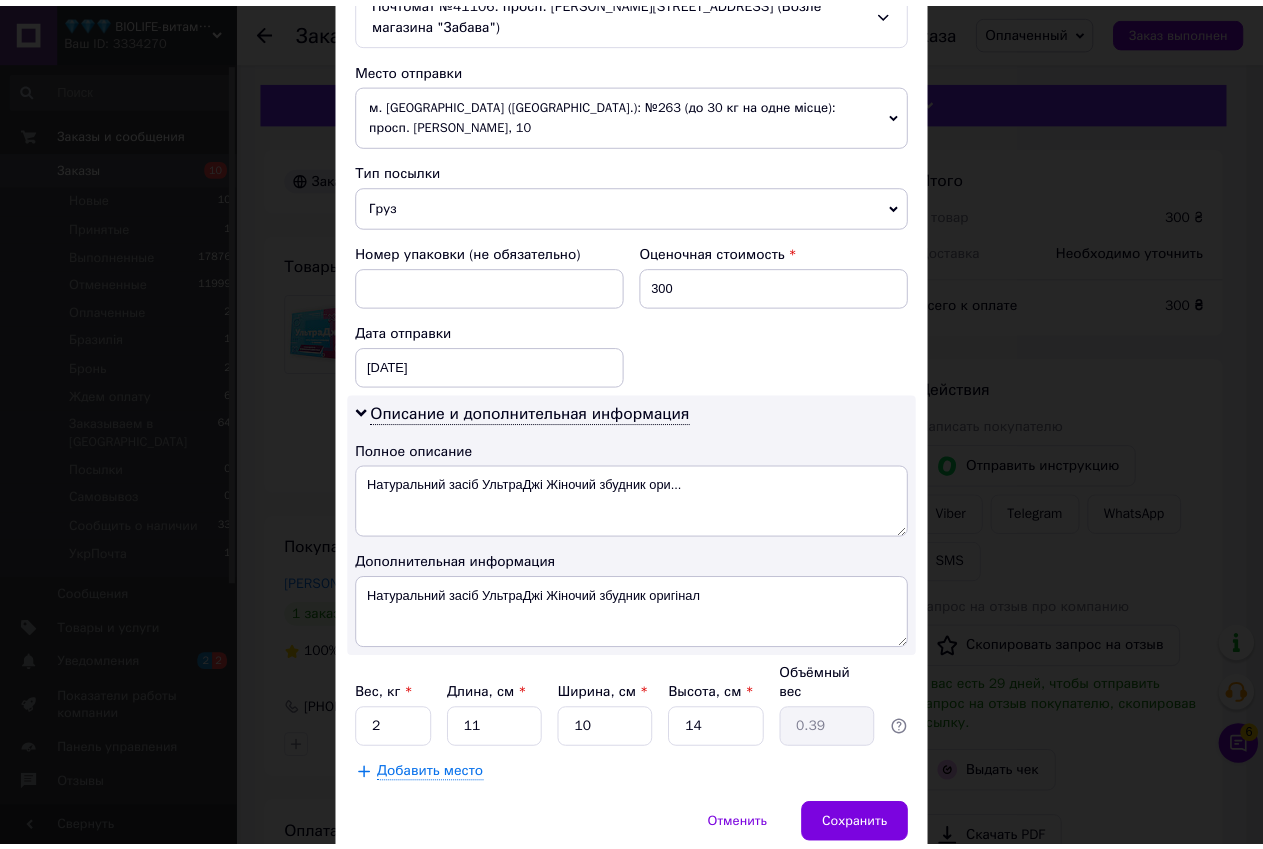 scroll, scrollTop: 703, scrollLeft: 0, axis: vertical 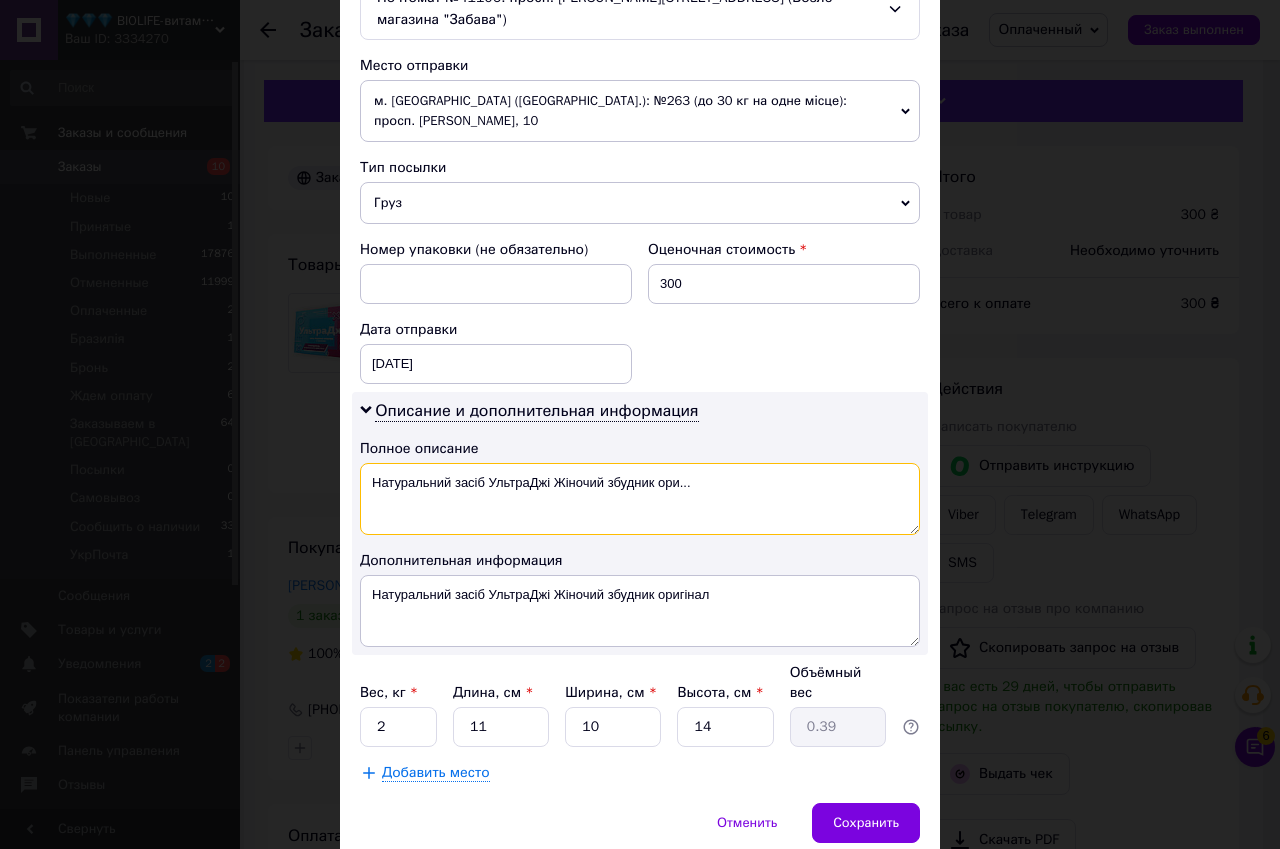 drag, startPoint x: 481, startPoint y: 423, endPoint x: 365, endPoint y: 424, distance: 116.00431 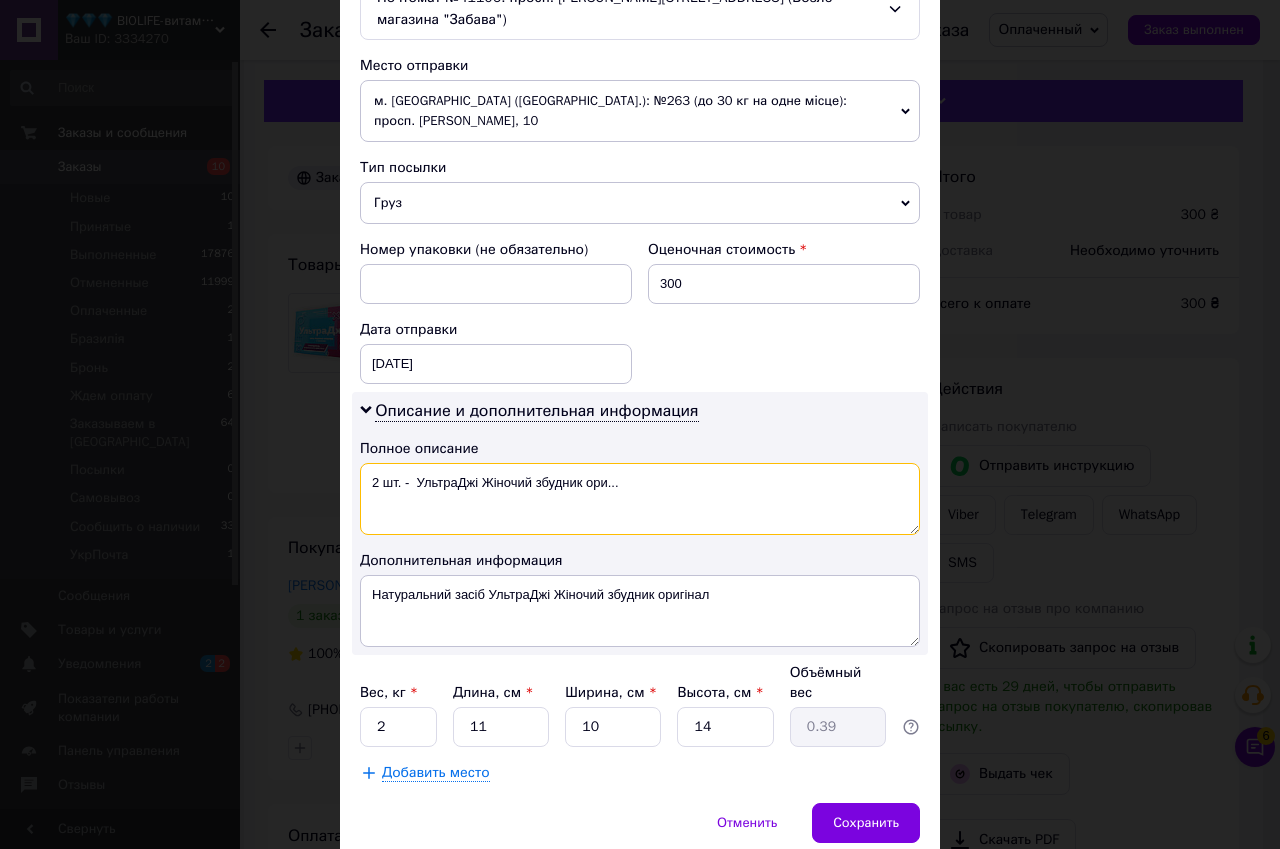 drag, startPoint x: 620, startPoint y: 418, endPoint x: 482, endPoint y: 412, distance: 138.13037 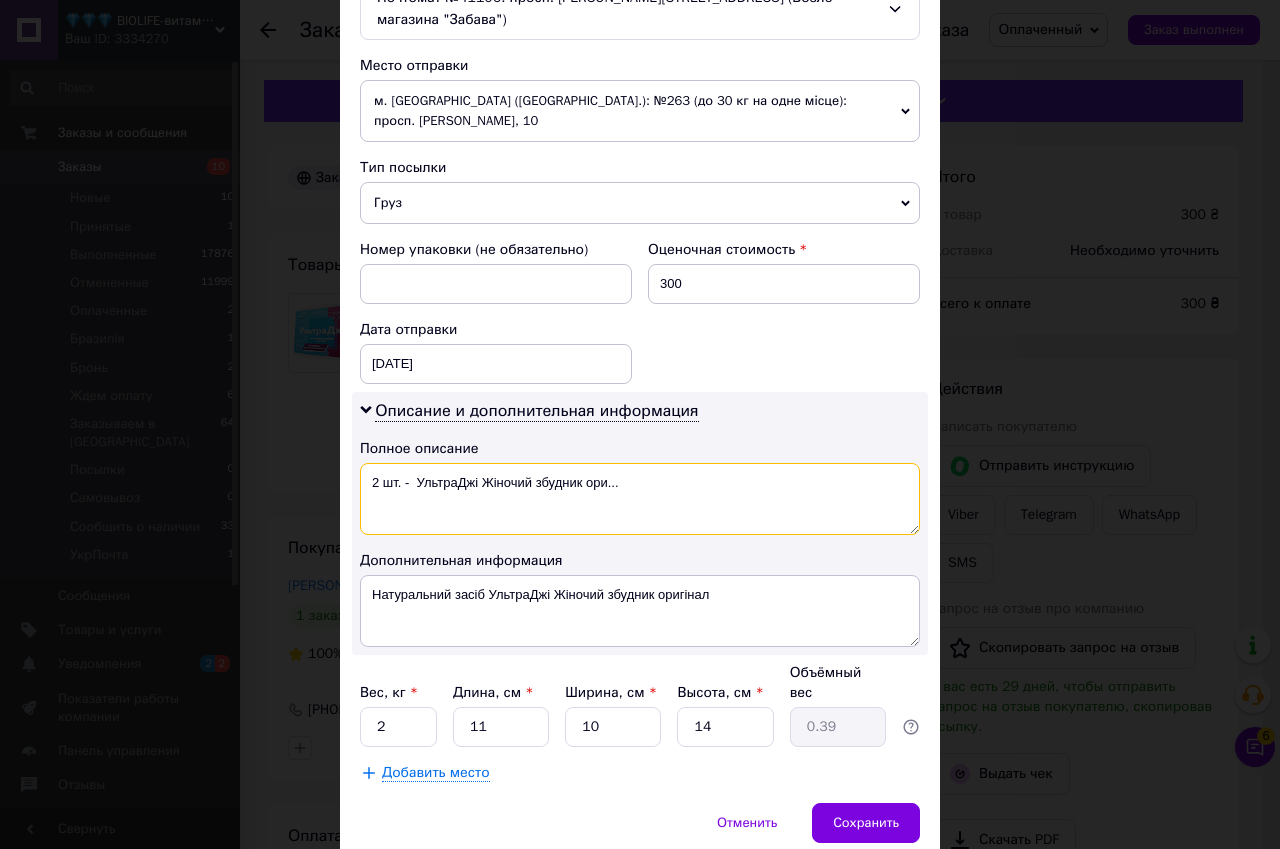 click on "2 шт. -  УльтраДжі Жіночий збудник ори..." at bounding box center (640, 499) 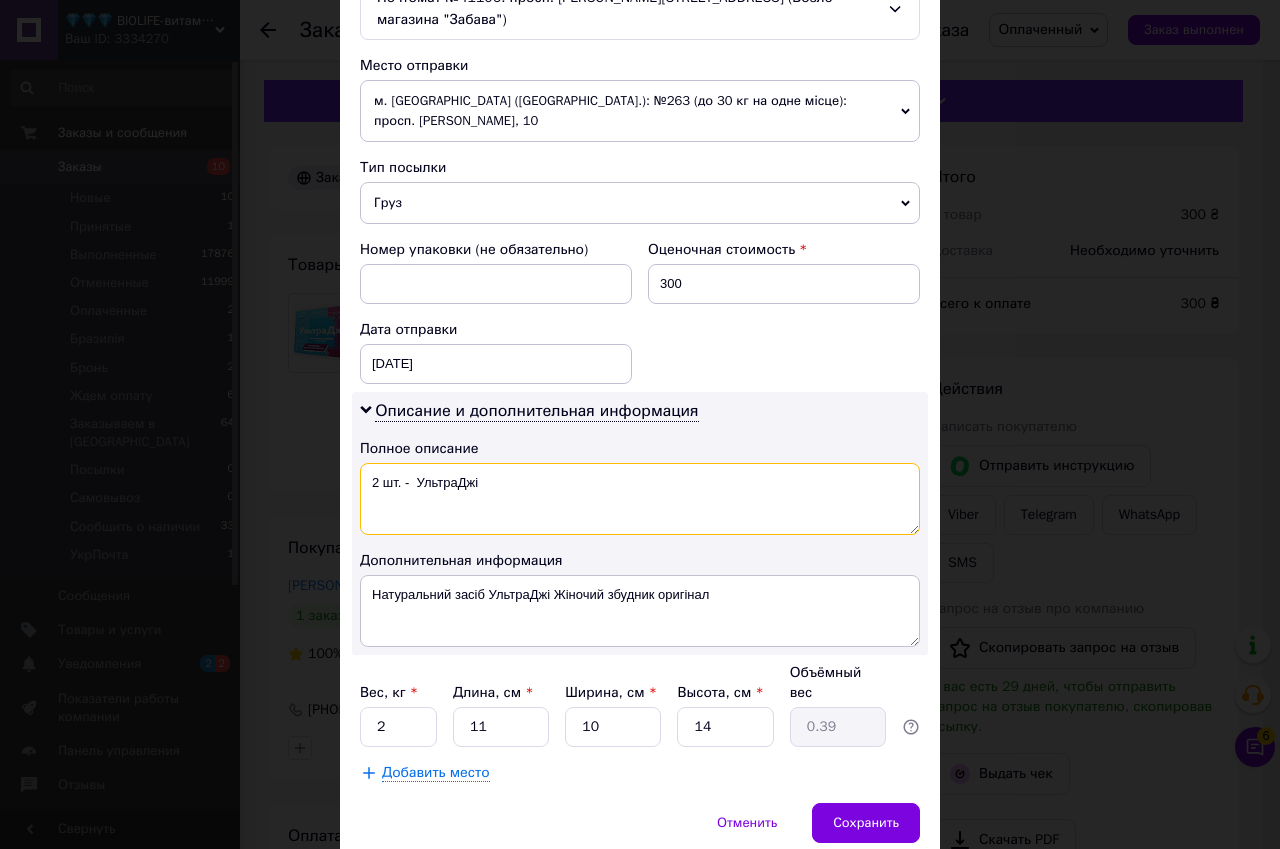 drag, startPoint x: 365, startPoint y: 414, endPoint x: 481, endPoint y: 412, distance: 116.01724 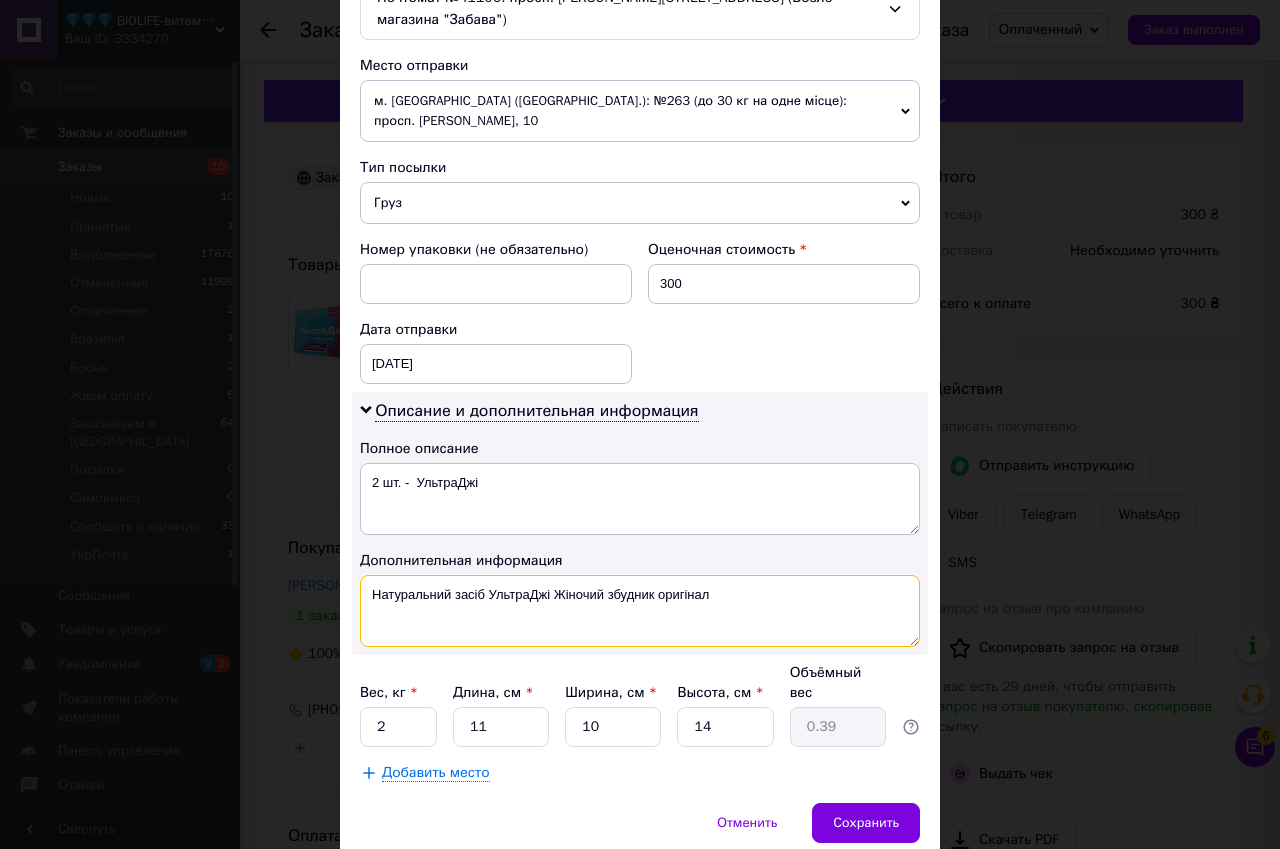 drag, startPoint x: 360, startPoint y: 525, endPoint x: 731, endPoint y: 530, distance: 371.0337 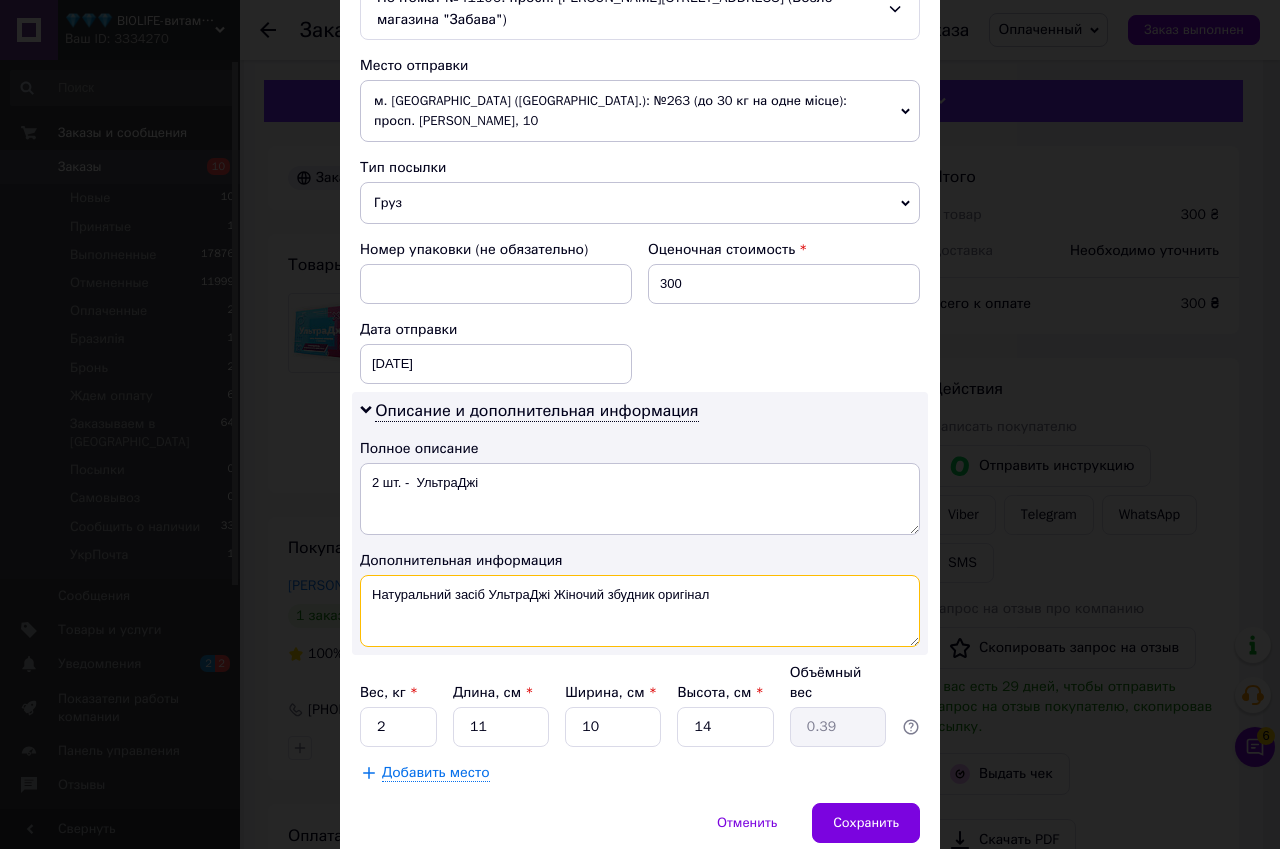 paste on "2 шт. -  УльтраДжі" 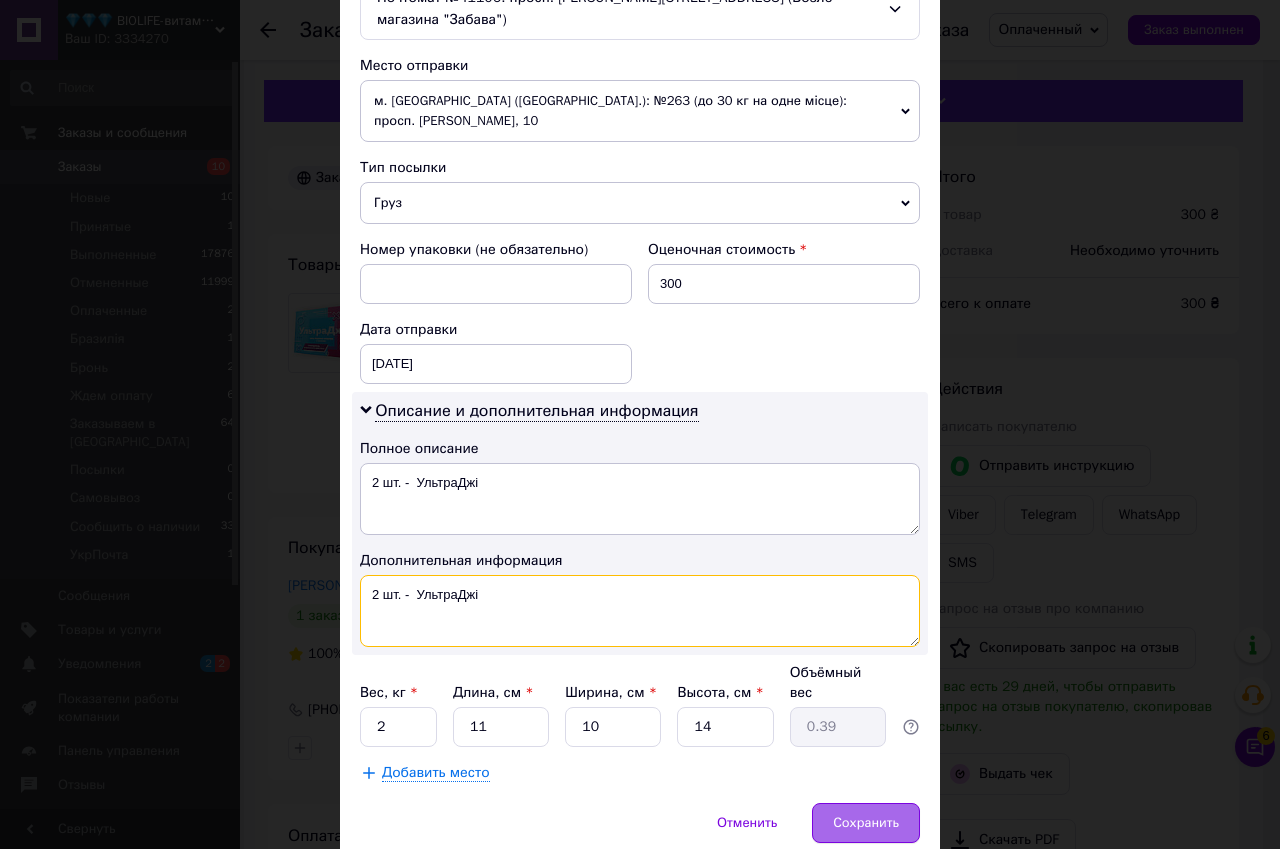 type on "2 шт. -  УльтраДжі" 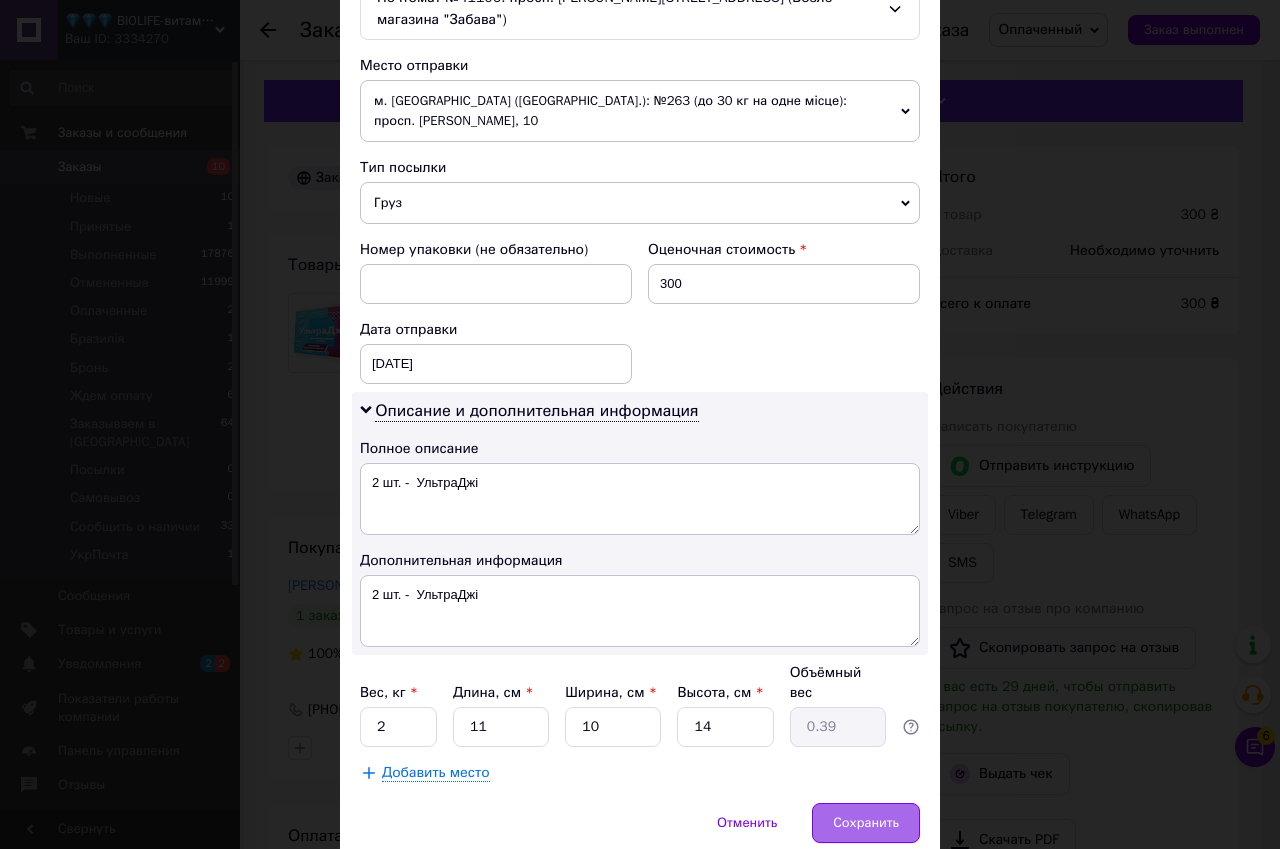 click on "Сохранить" at bounding box center (866, 823) 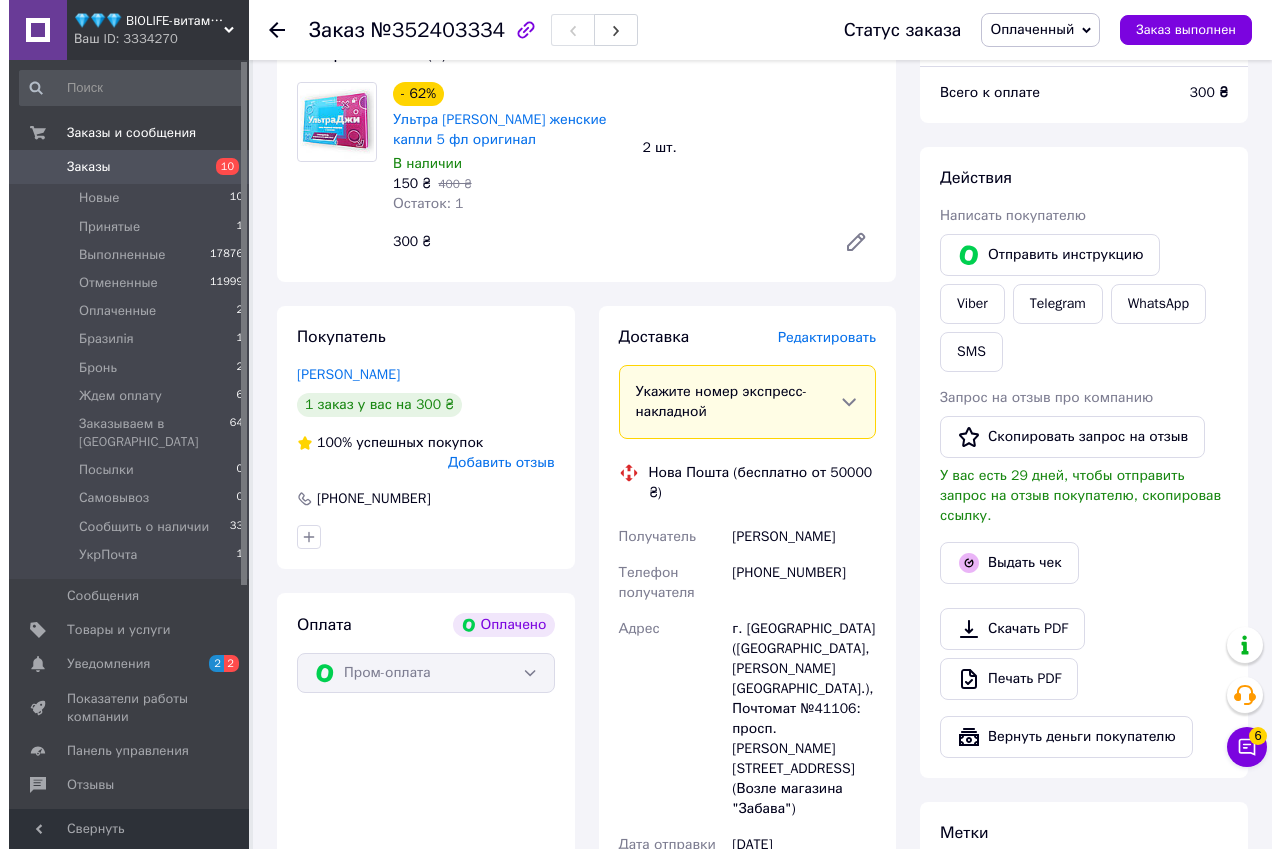 scroll, scrollTop: 400, scrollLeft: 0, axis: vertical 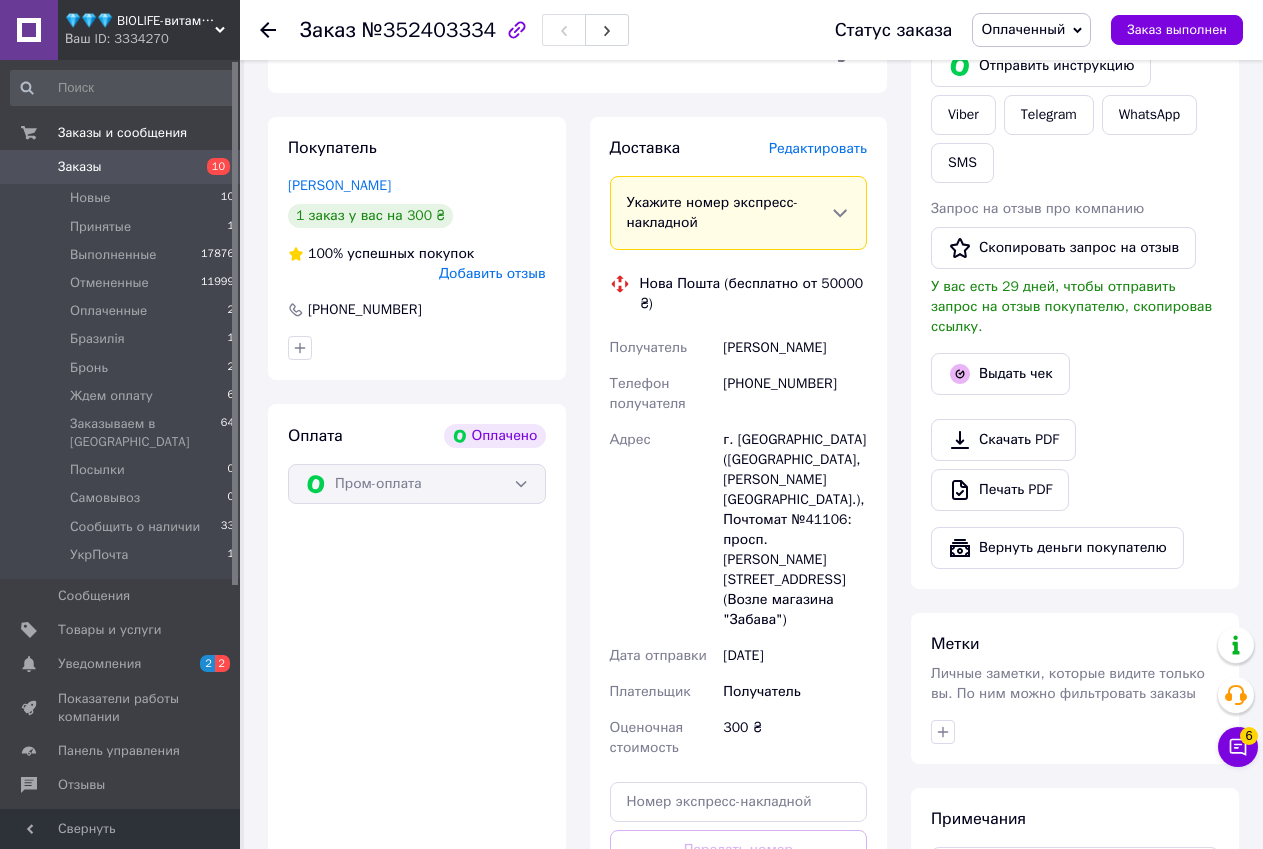 click on "Редактировать" at bounding box center (818, 148) 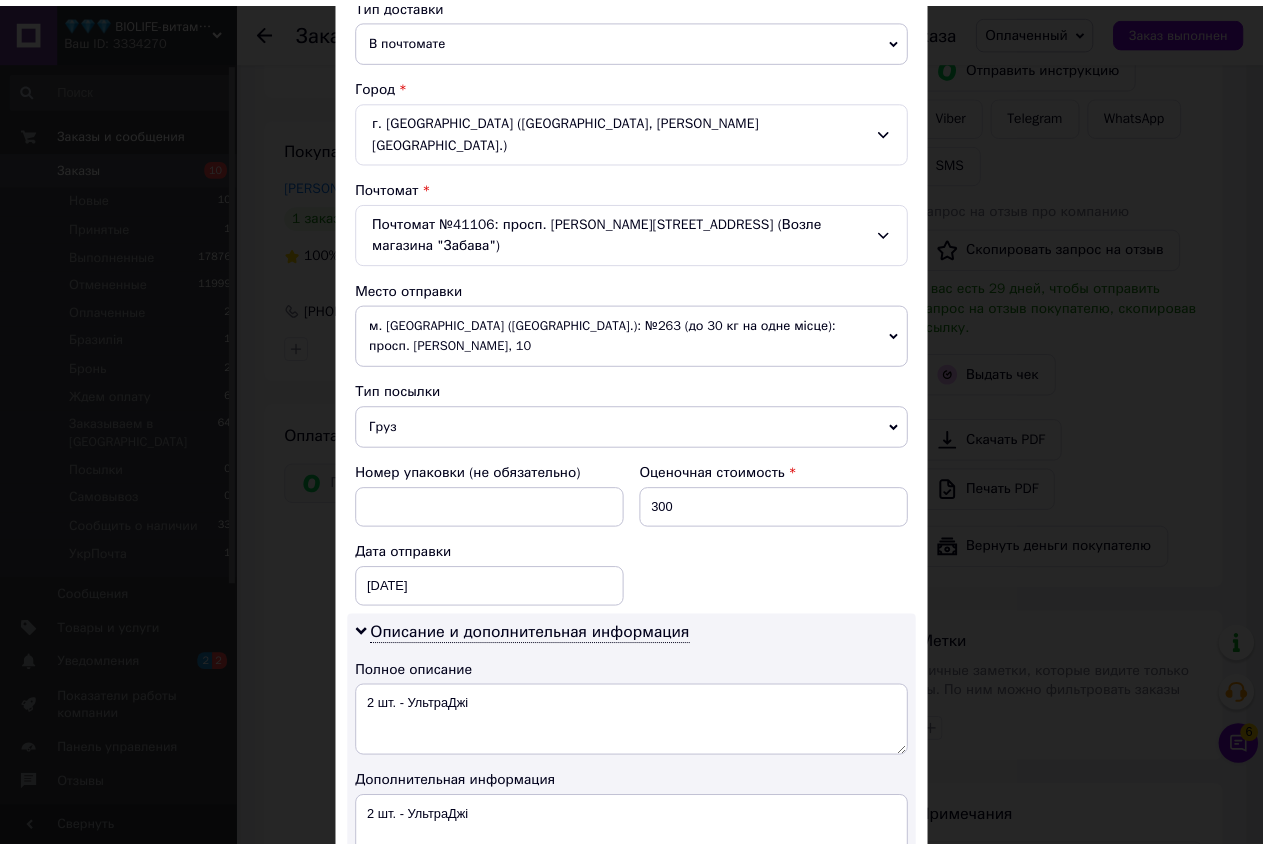 scroll, scrollTop: 700, scrollLeft: 0, axis: vertical 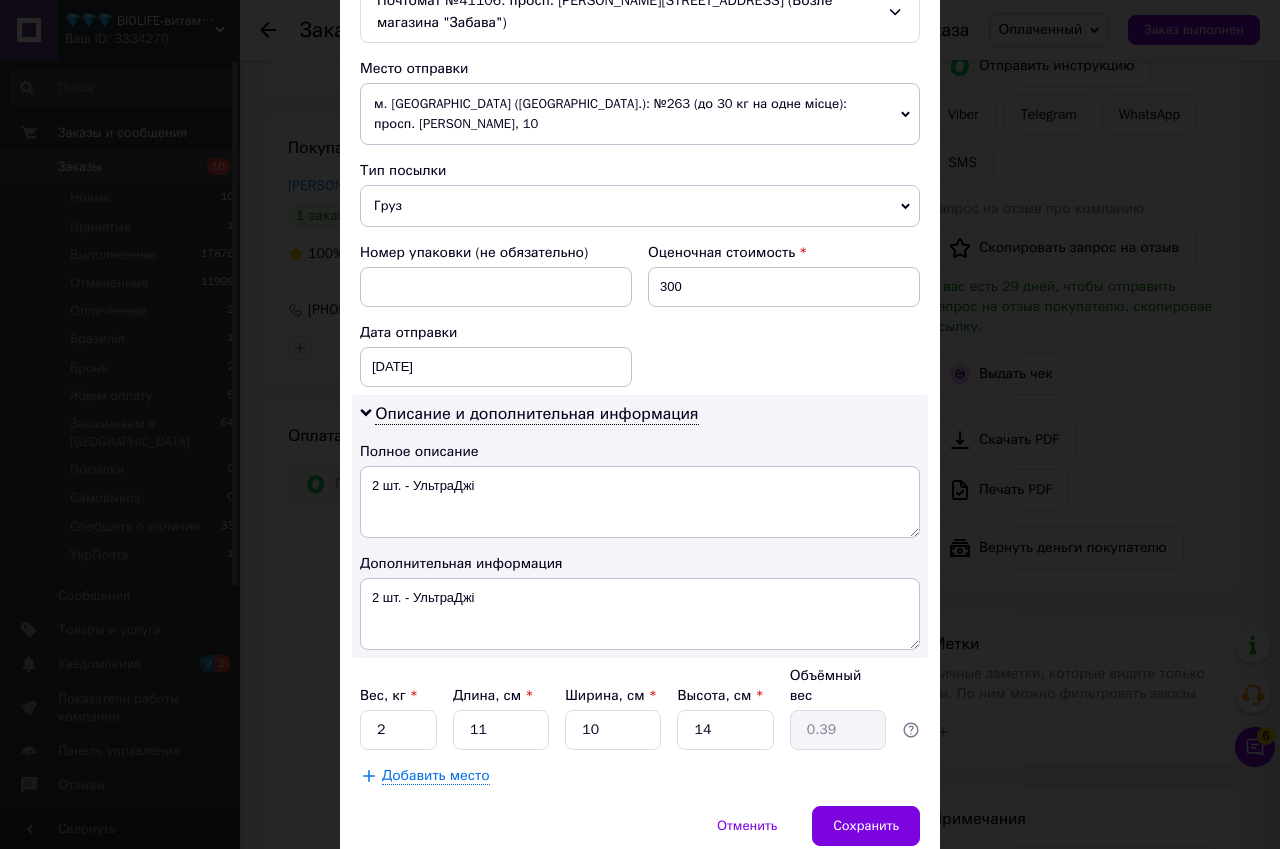 click on "× Редактирование доставки Способ доставки Нова Пошта (бесплатно от 50000 ₴) Плательщик Получатель Отправитель Фамилия получателя Пшенна Имя получателя Анастасія Отчество получателя Телефон получателя +380935377785 Тип доставки В почтомате В отделении Курьером Город г. Каменское (Днепропетровская обл., Каменский р-н.) Почтомат Почтомат №41106: просп. Аношкина, 117а (Возле магазина "Забава") Место отправки м. Київ (Київська обл.): №263 (до 30 кг на одне місце): просп. Воскресенський, 10 Нет совпадений. Попробуйте изменить условия поиска Добавить еще место отправки Груз 300 < >" at bounding box center [640, 424] 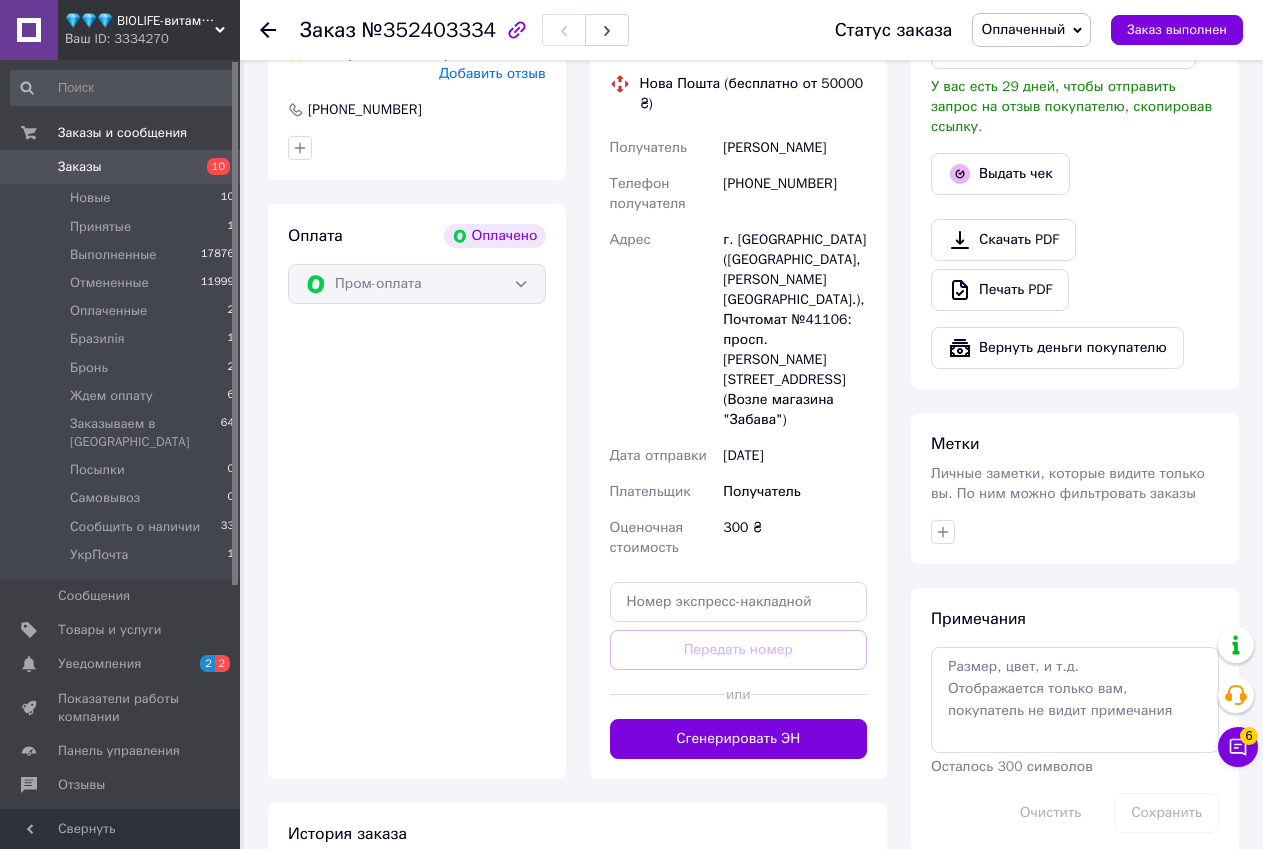 scroll, scrollTop: 900, scrollLeft: 0, axis: vertical 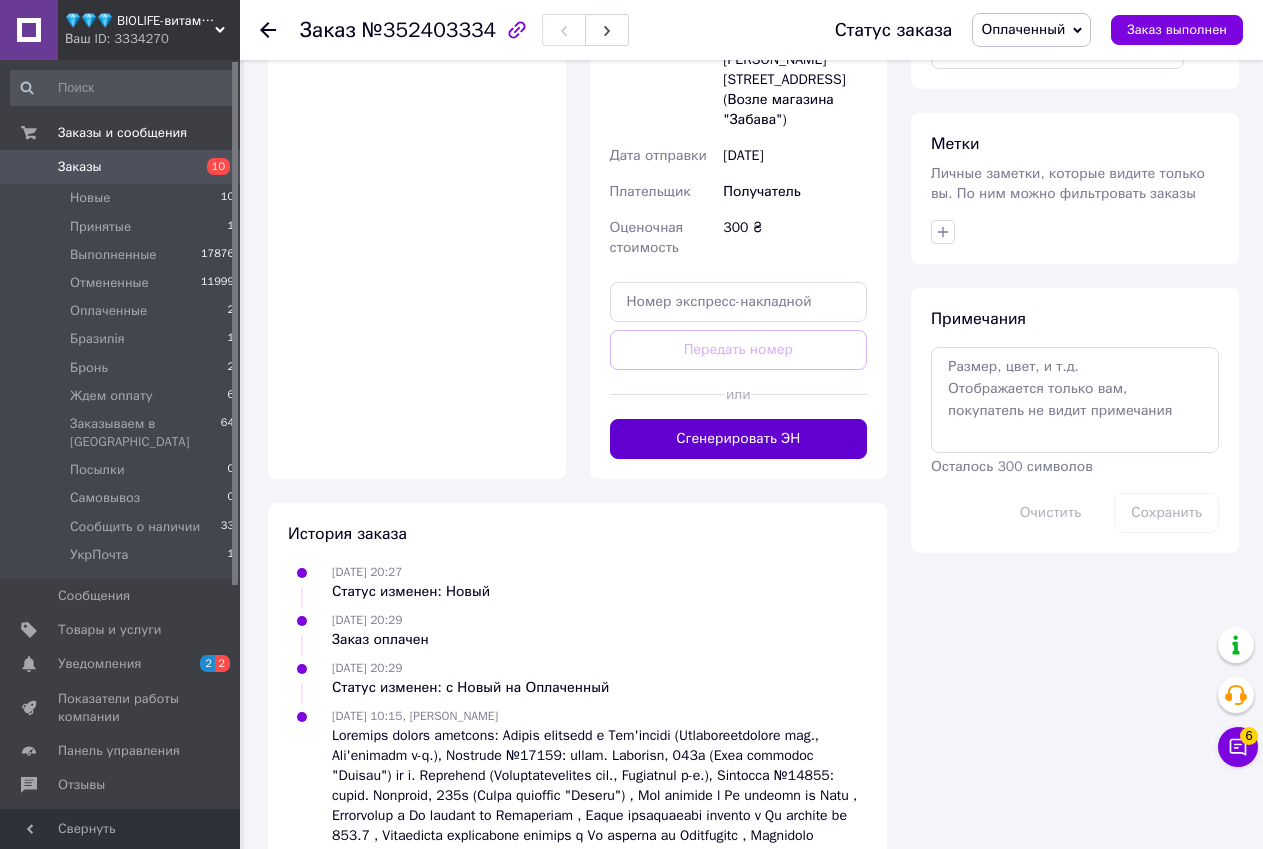 click on "Сгенерировать ЭН" at bounding box center (739, 439) 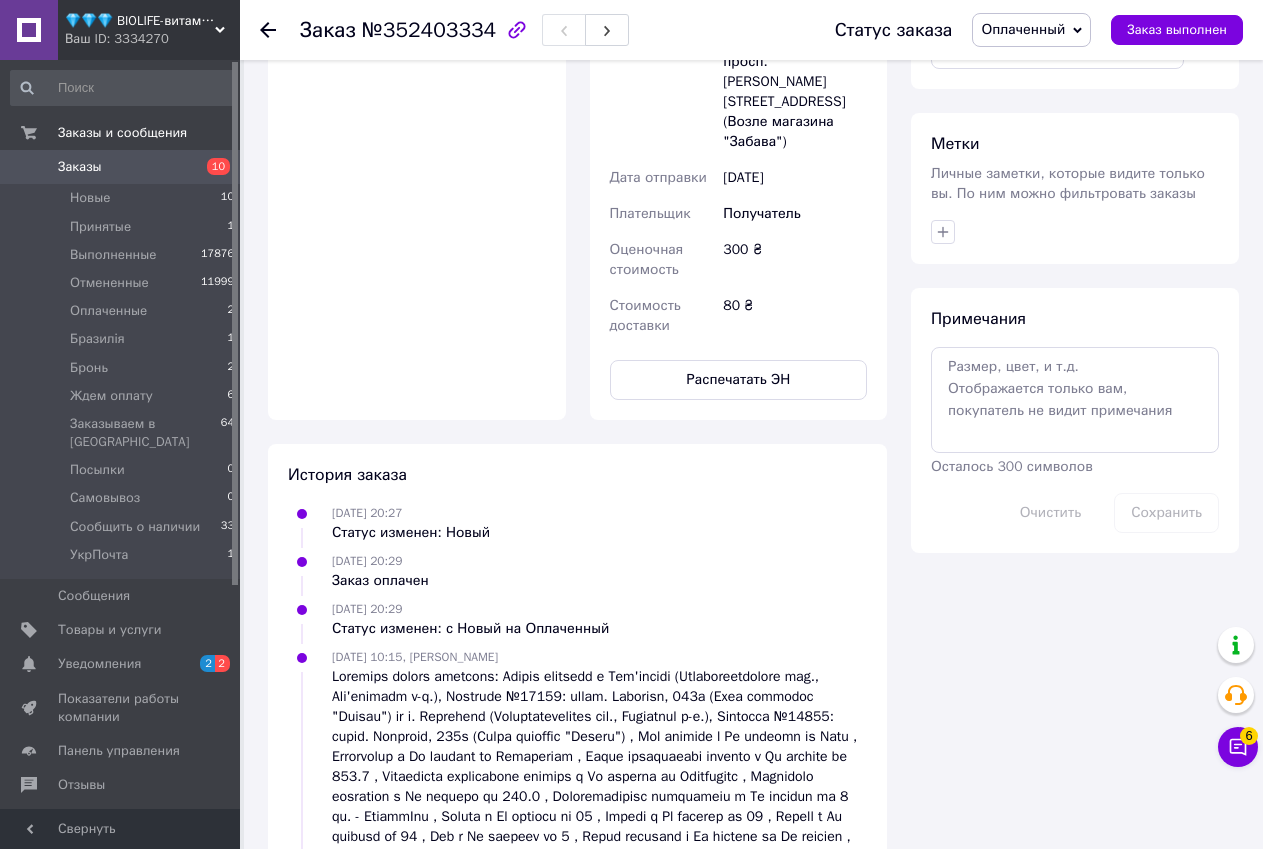 click on "Оплаченный" at bounding box center (1023, 29) 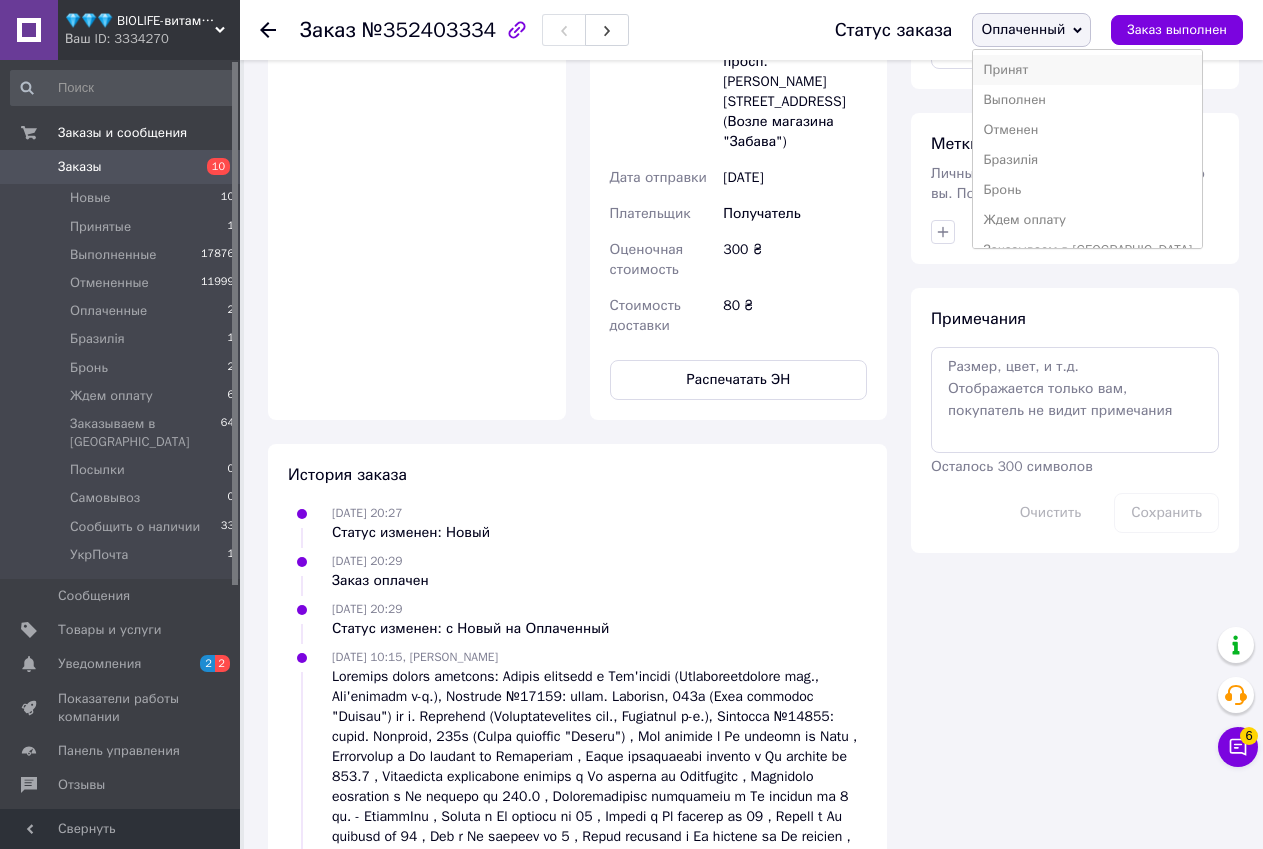 click on "Принят" at bounding box center (1087, 70) 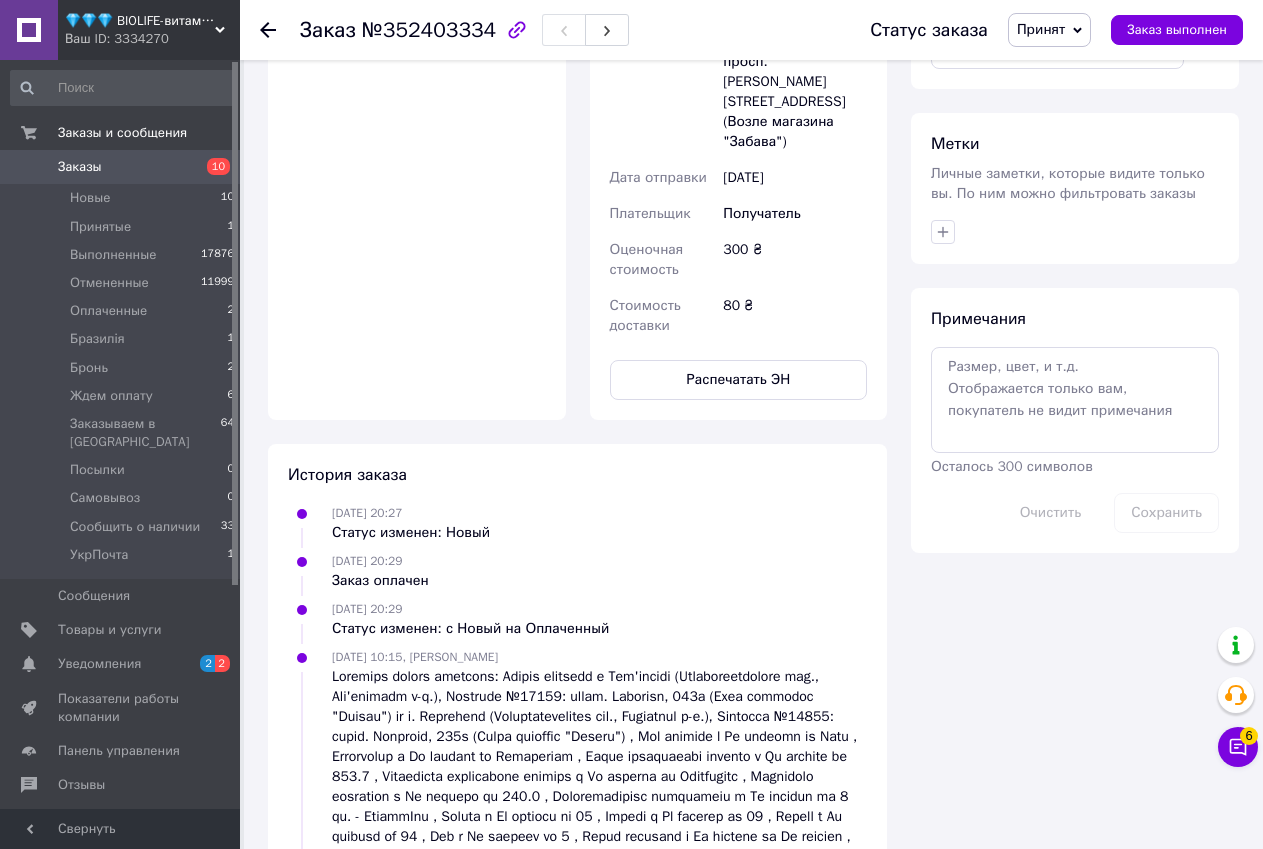 drag, startPoint x: 1197, startPoint y: 469, endPoint x: 1143, endPoint y: 392, distance: 94.04786 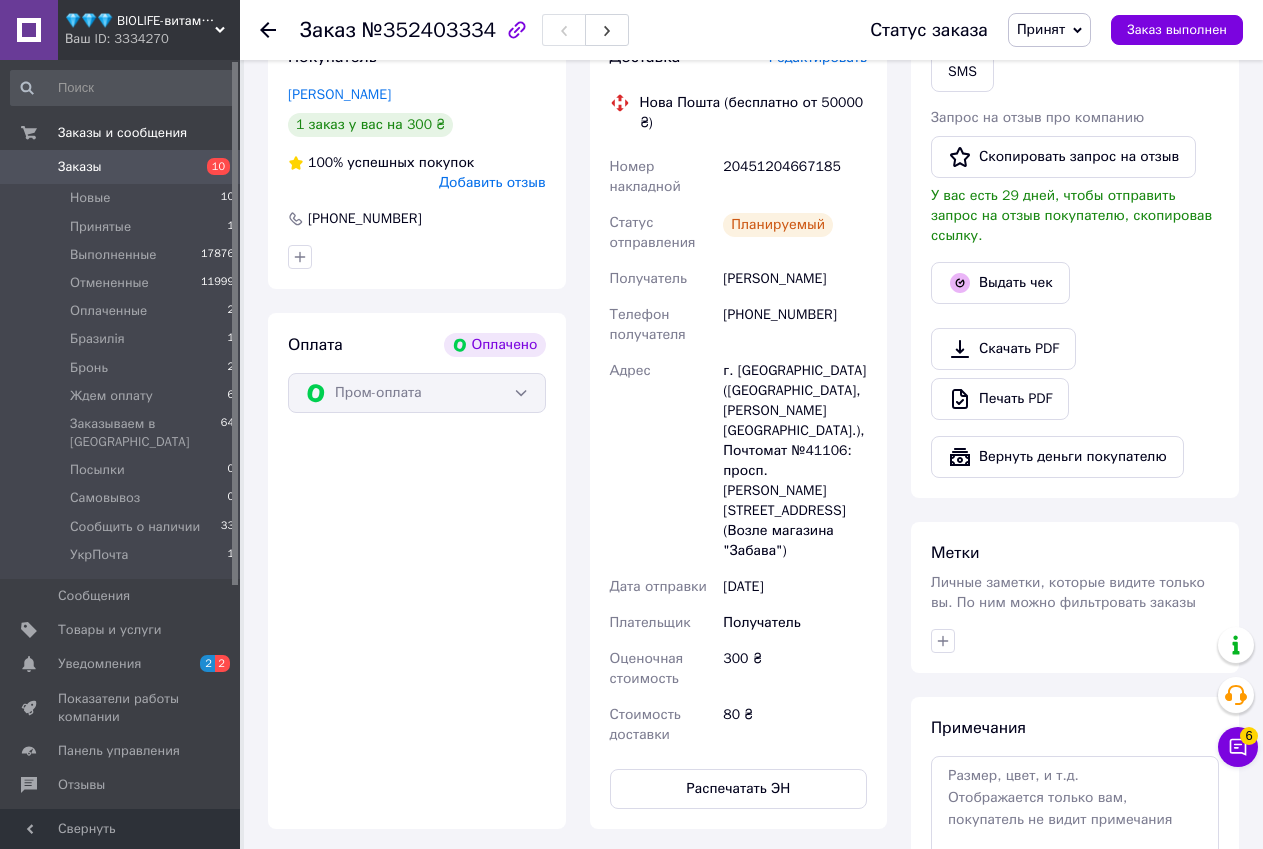 scroll, scrollTop: 300, scrollLeft: 0, axis: vertical 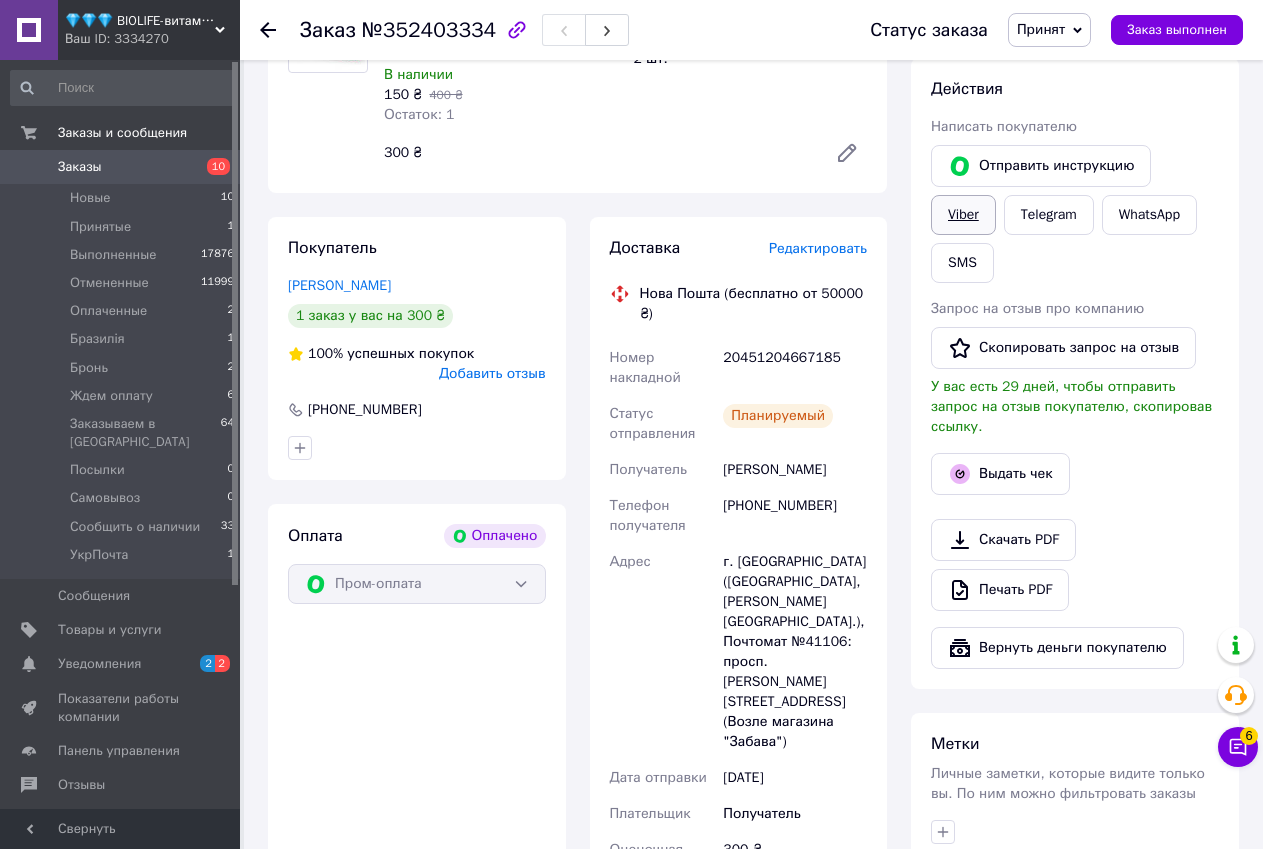 click on "Viber" at bounding box center [963, 215] 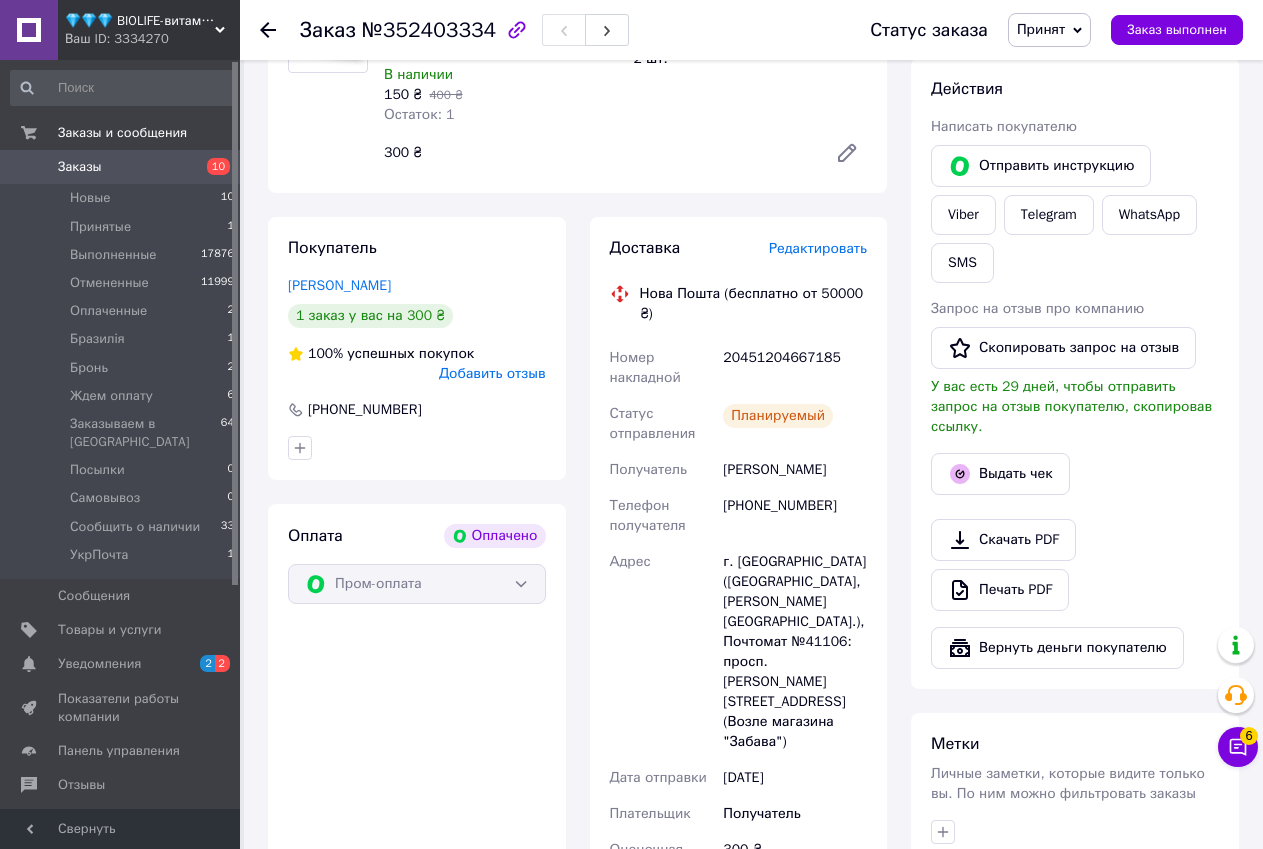 click on "Запрос на отзыв про компанию" at bounding box center [1075, 309] 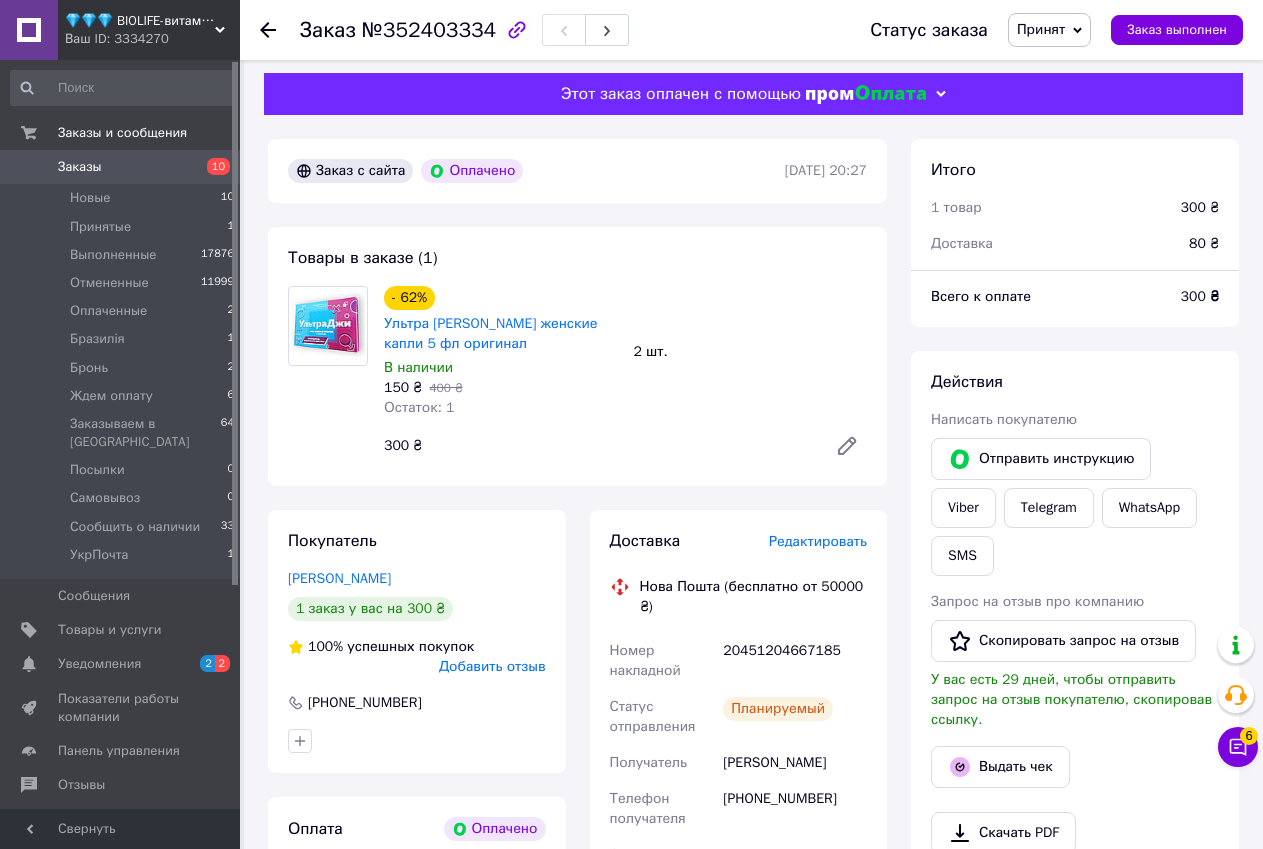 scroll, scrollTop: 0, scrollLeft: 0, axis: both 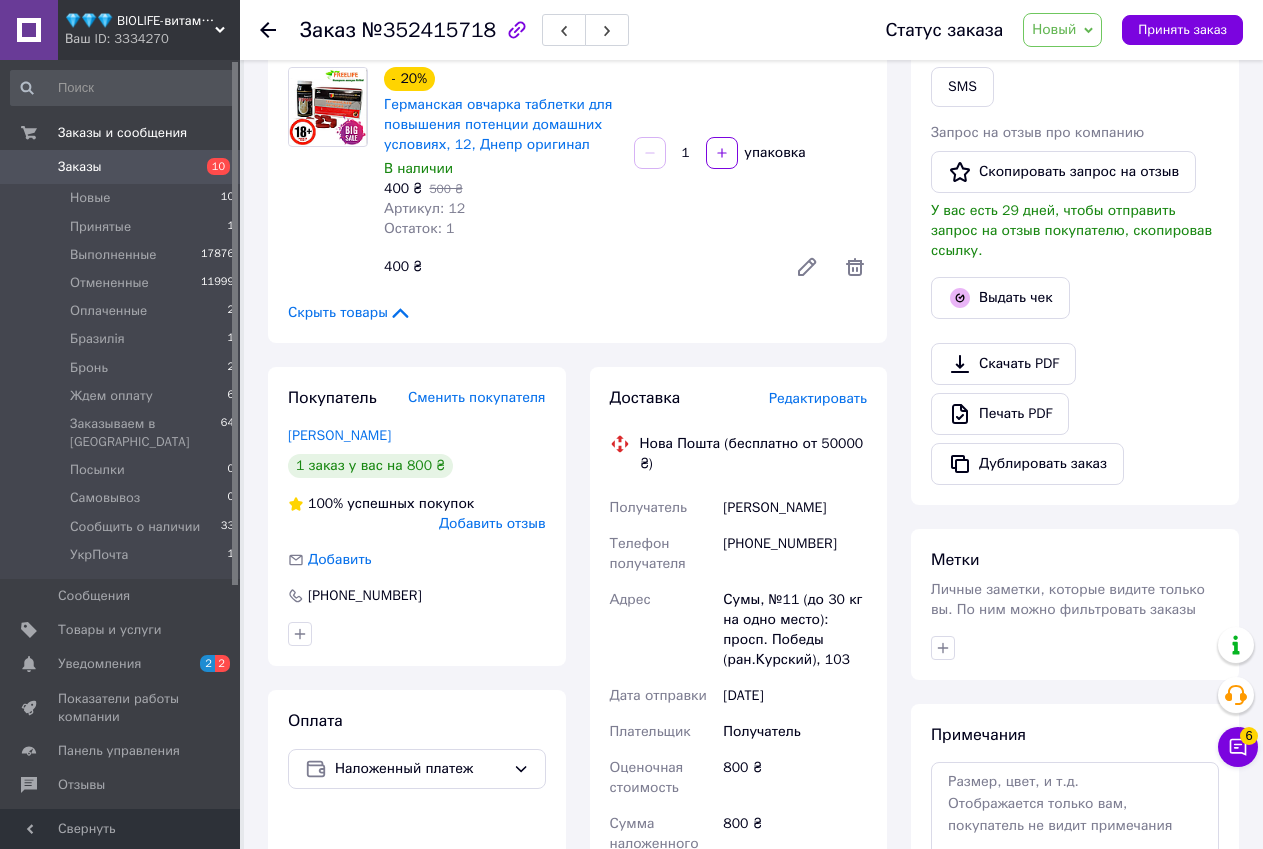 click on "Редактировать" at bounding box center (818, 398) 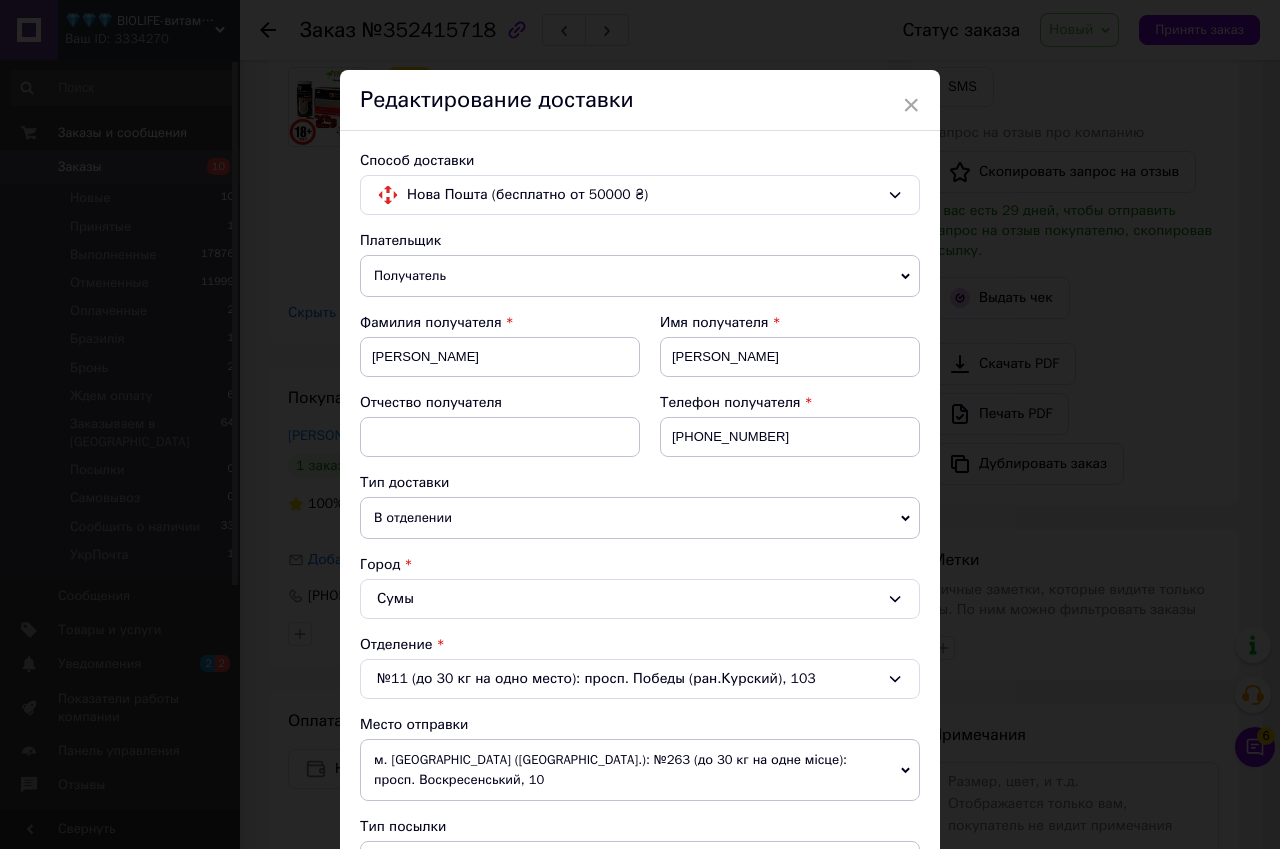 scroll, scrollTop: 600, scrollLeft: 0, axis: vertical 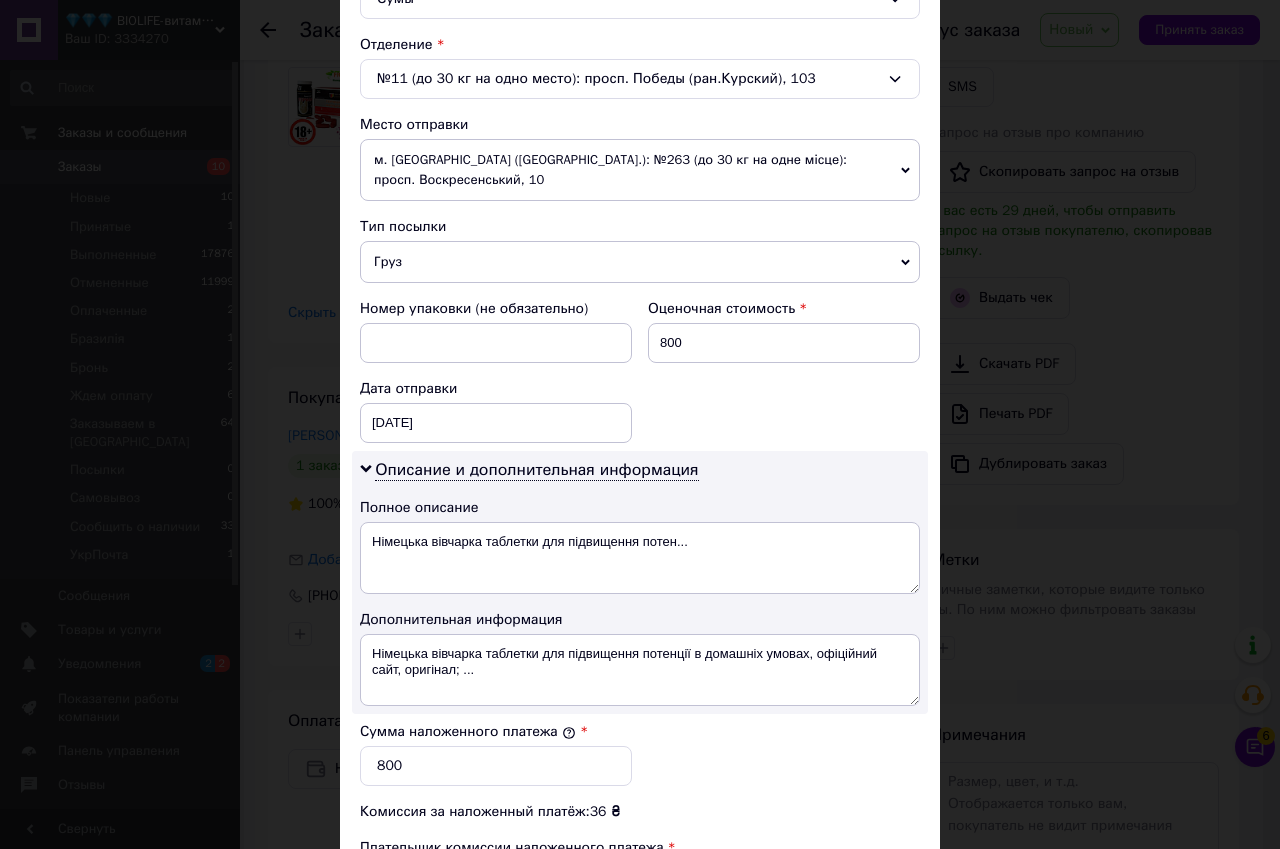 click on "× Редактирование доставки Способ доставки Нова Пошта (бесплатно от 50000 ₴) Плательщик Получатель Отправитель Фамилия получателя Савченко Имя получателя Андрій Отчество получателя Телефон получателя +380953494993 Тип доставки В отделении Курьером В почтомате Город Сумы Отделение №11 (до 30 кг на одно место): просп. Победы (ран.Курский), 103 Место отправки м. Київ (Київська обл.): №263 (до 30 кг на одне місце): просп. Воскресенський, 10 Нет совпадений. Попробуйте изменить условия поиска Добавить еще место отправки Тип посылки Груз Документы Номер упаковки (не обязательно)" at bounding box center (640, 424) 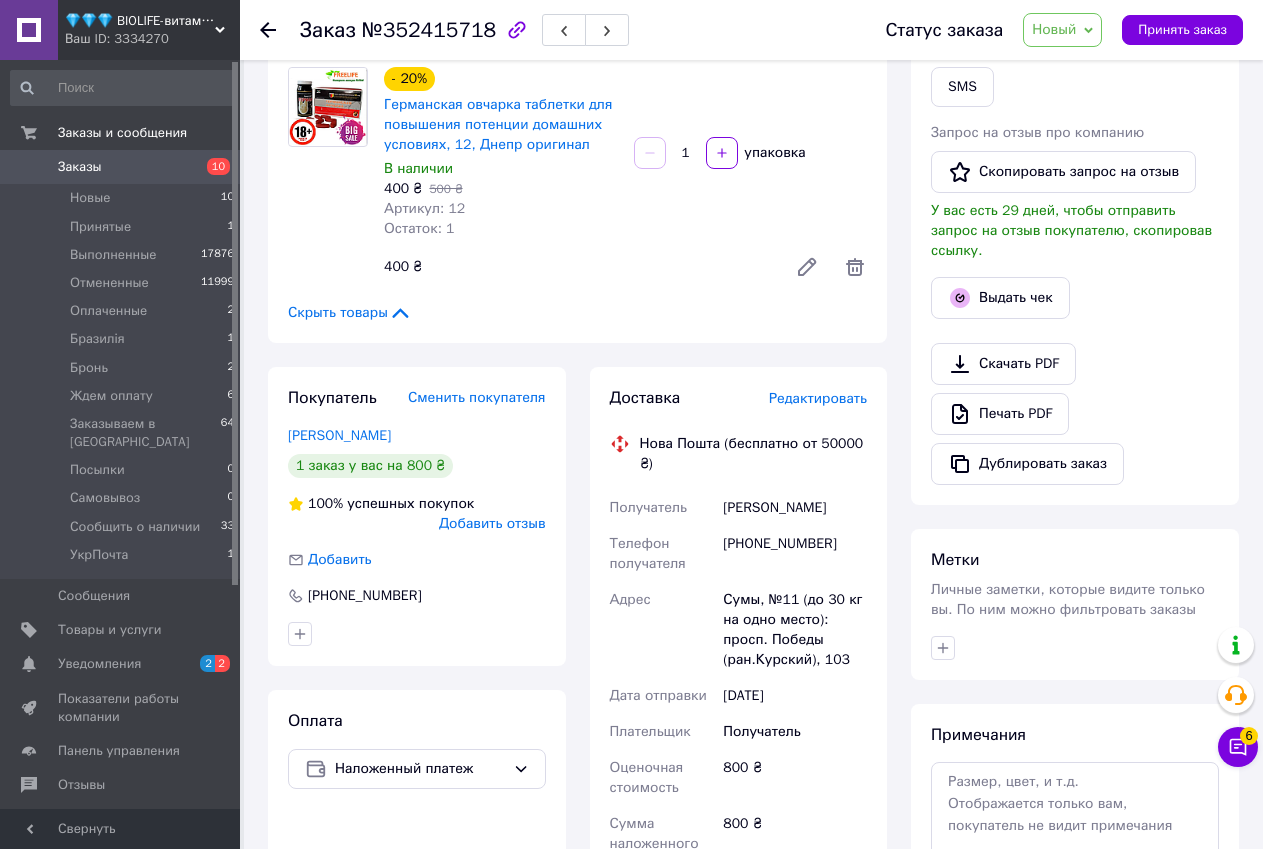 click on "Редактировать" at bounding box center (818, 398) 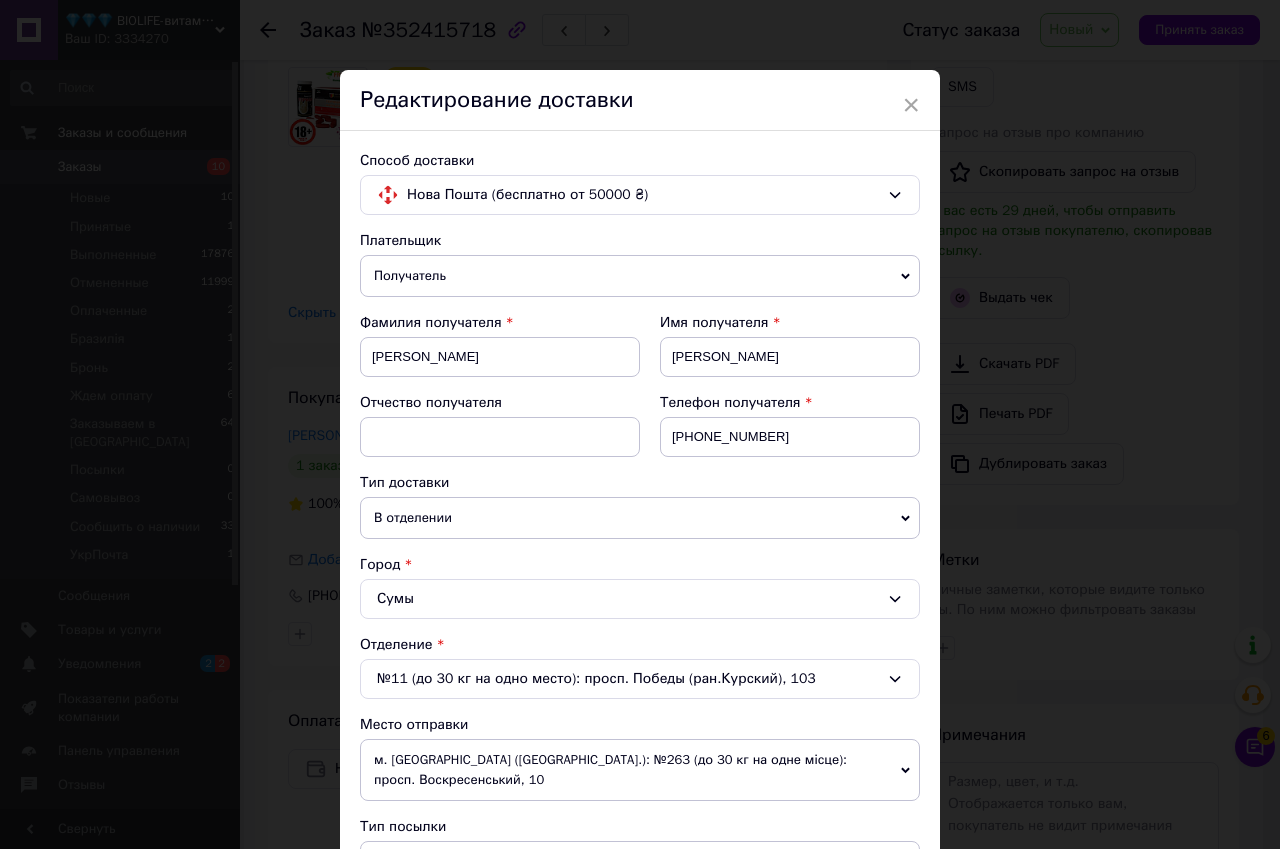 scroll, scrollTop: 500, scrollLeft: 0, axis: vertical 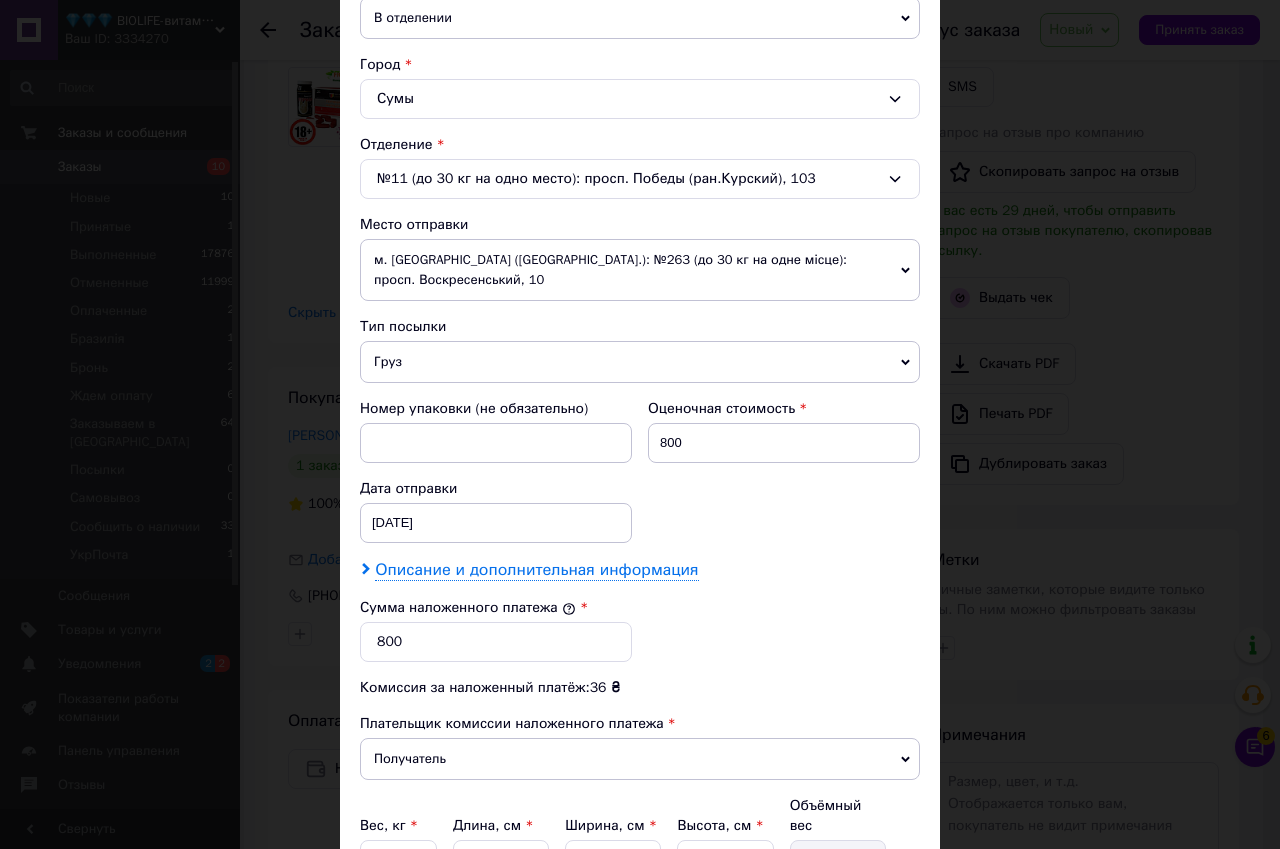 click on "Описание и дополнительная информация" at bounding box center [536, 570] 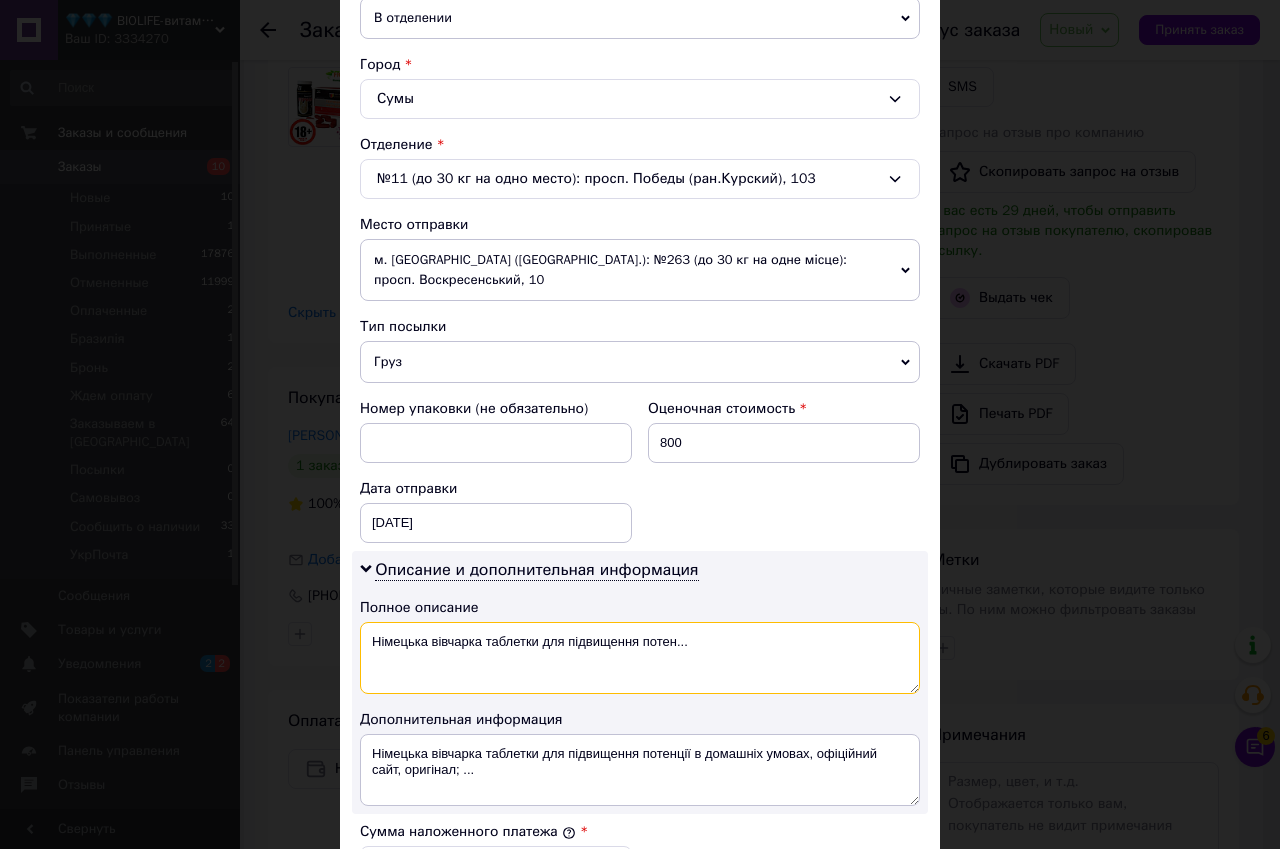 drag, startPoint x: 699, startPoint y: 626, endPoint x: 371, endPoint y: 630, distance: 328.02438 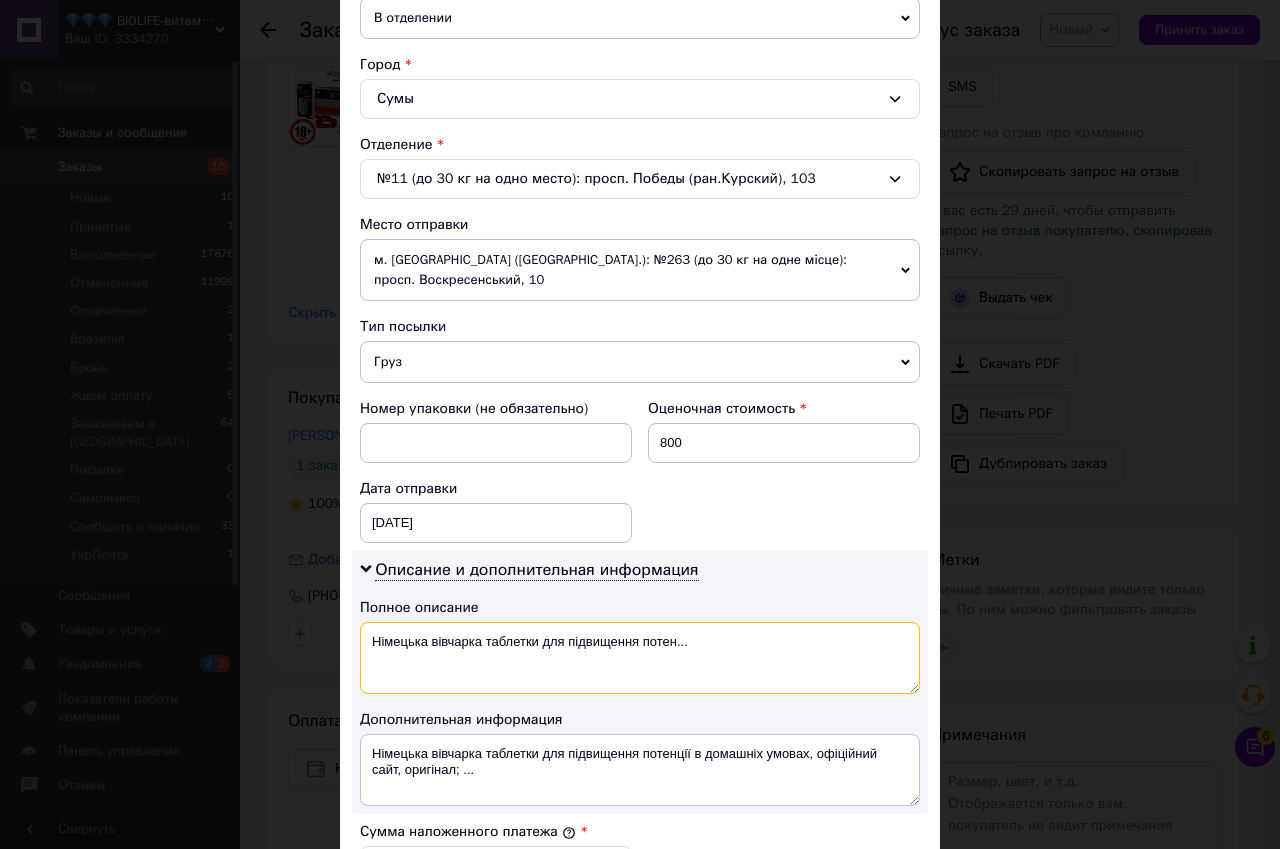 paste on "ерманская овчарка" 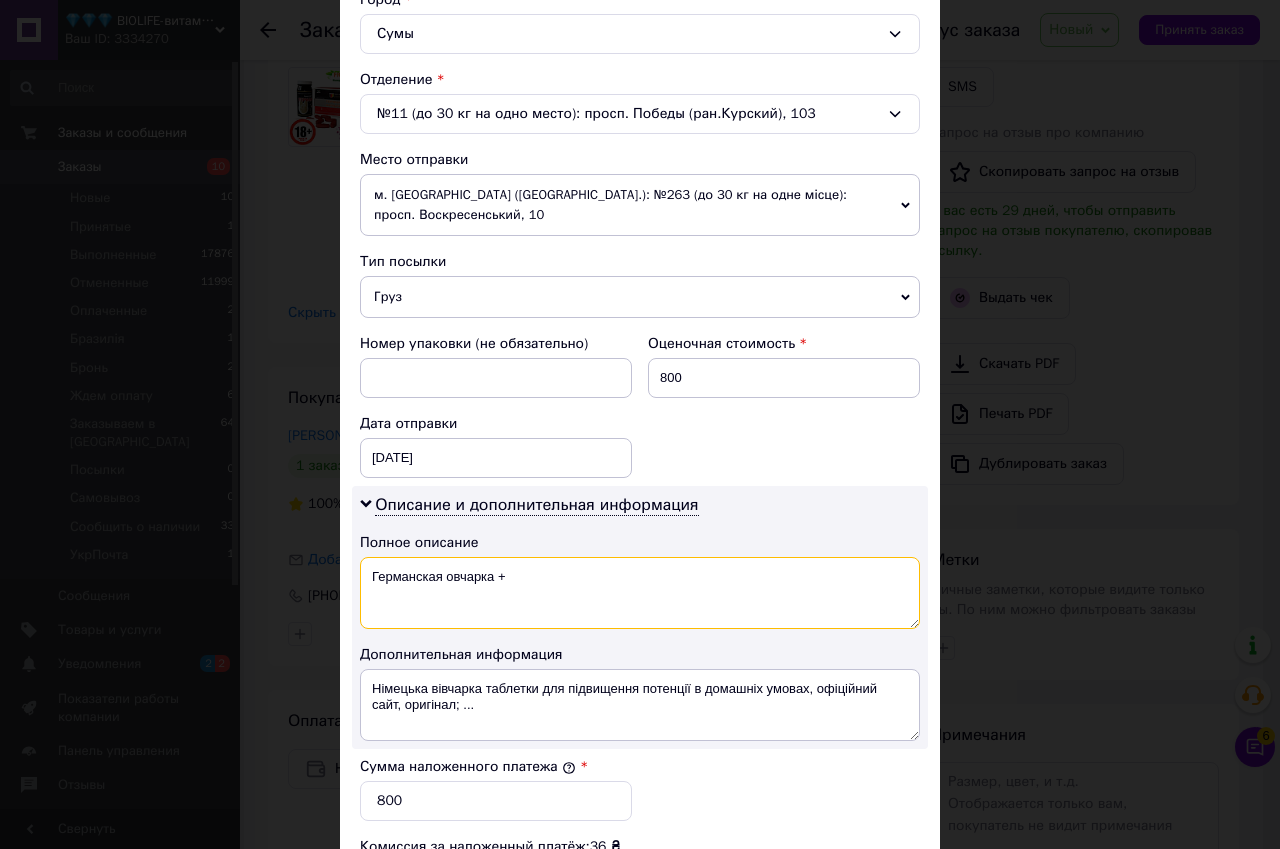 scroll, scrollTop: 600, scrollLeft: 0, axis: vertical 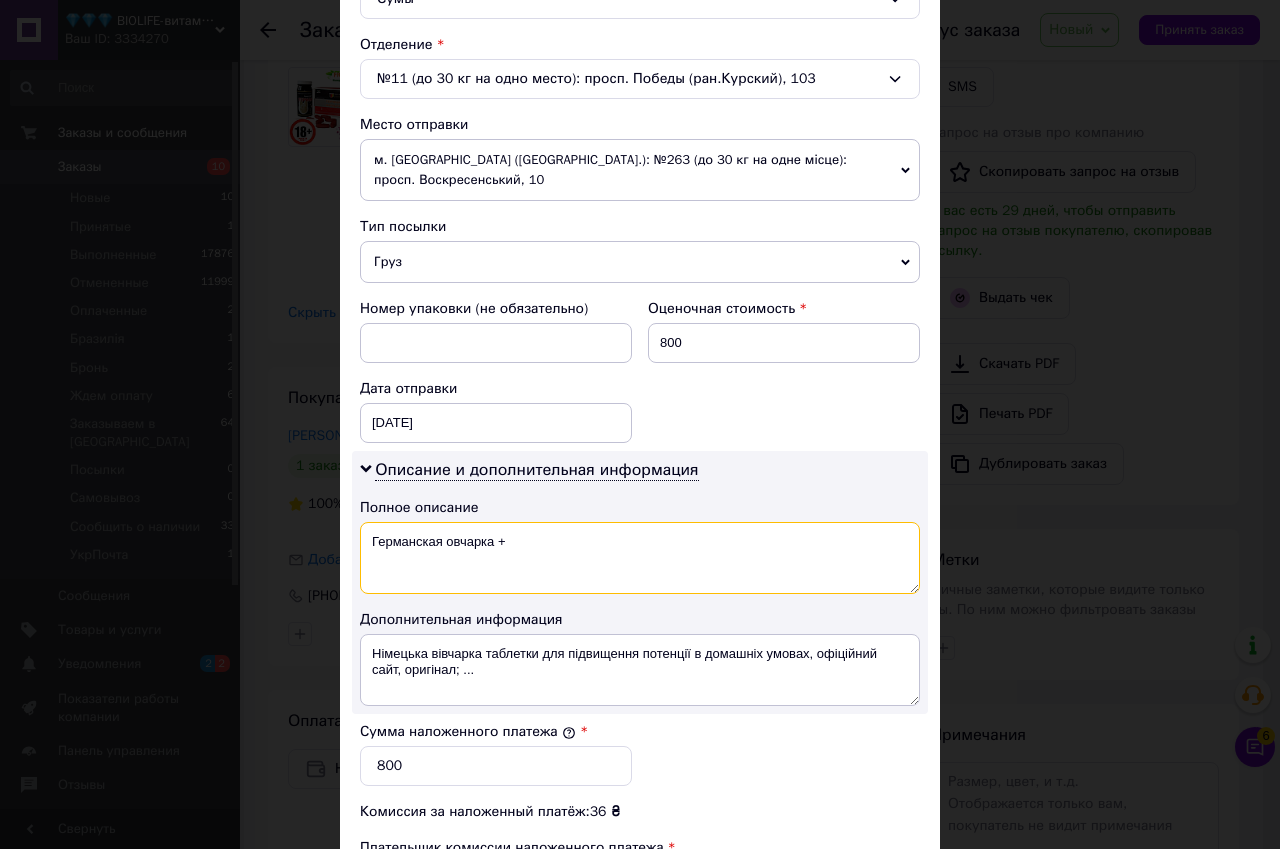paste on "Gold ant флакон" 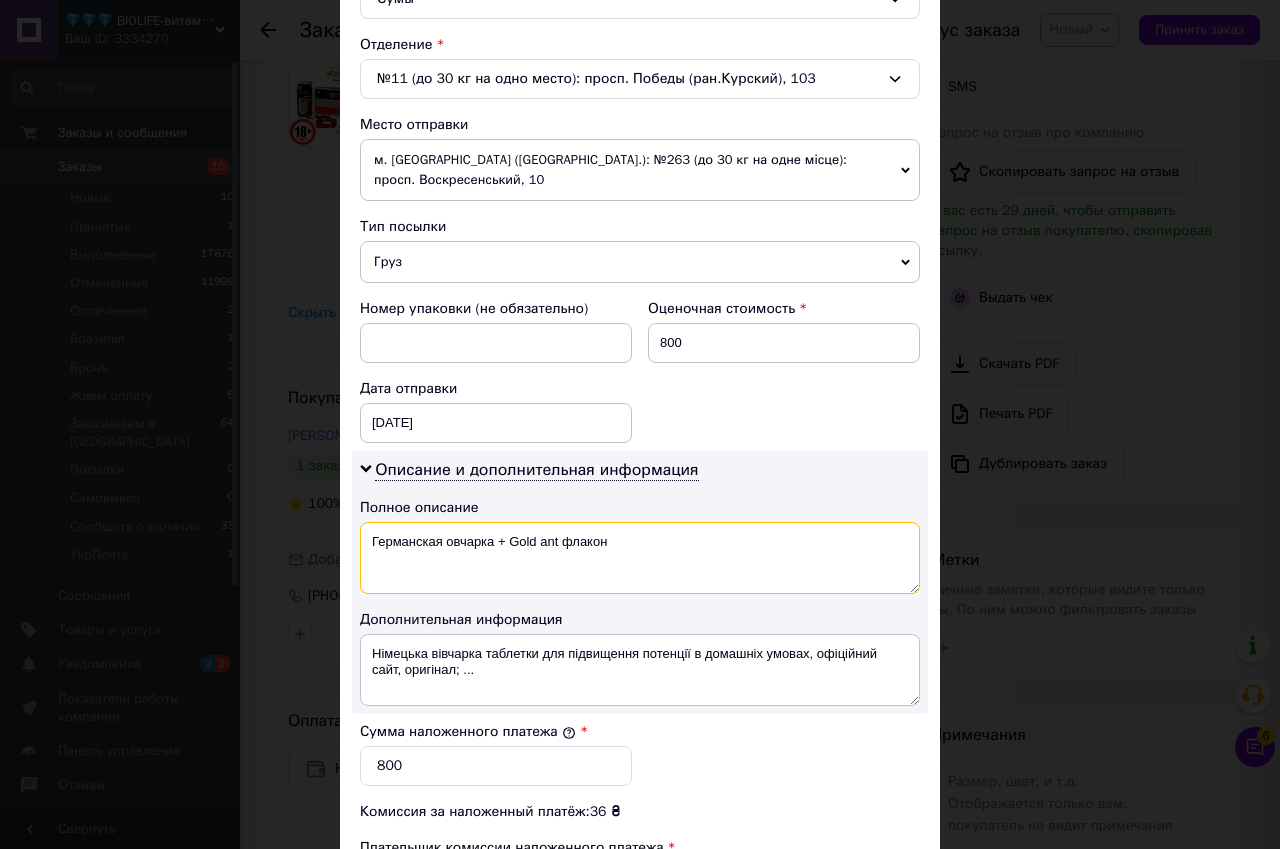 drag, startPoint x: 366, startPoint y: 521, endPoint x: 610, endPoint y: 521, distance: 244 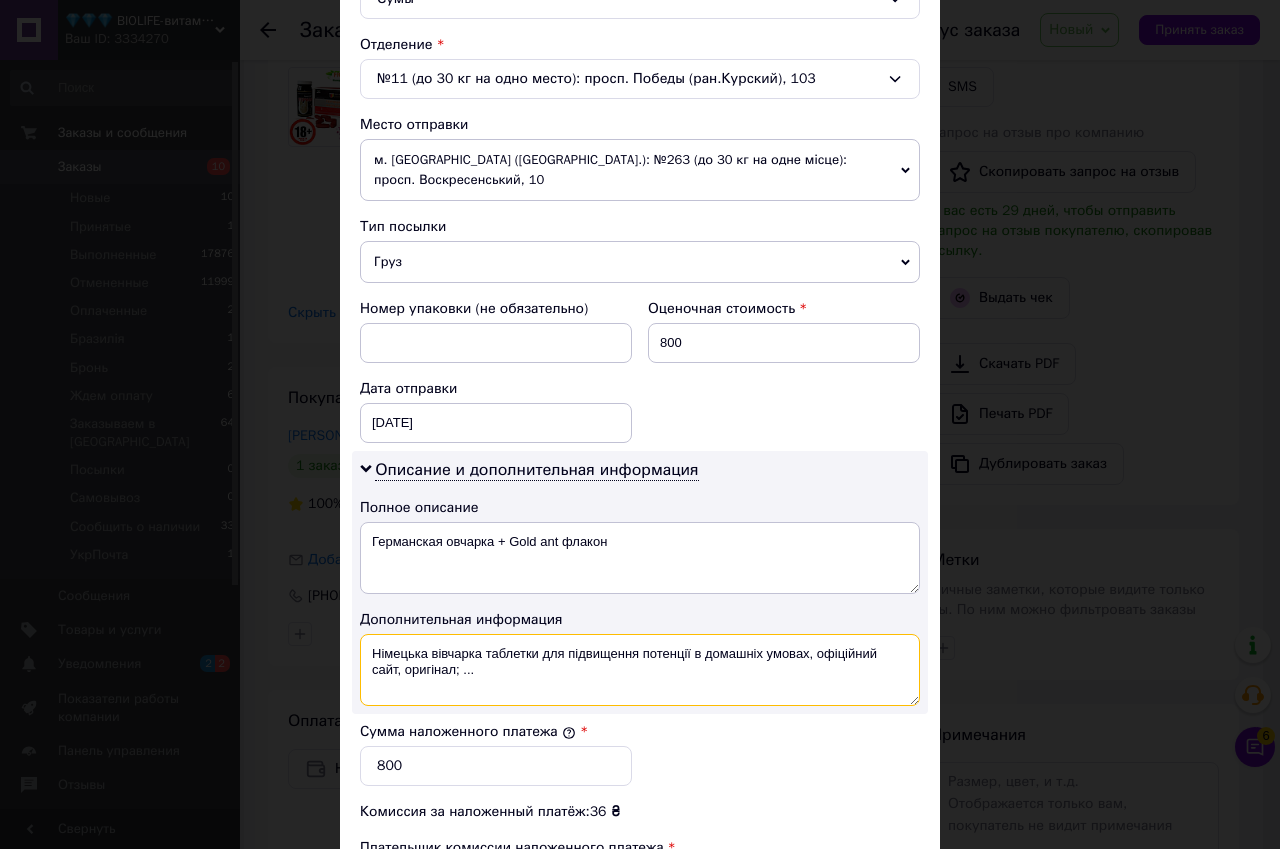 drag, startPoint x: 371, startPoint y: 627, endPoint x: 494, endPoint y: 654, distance: 125.92855 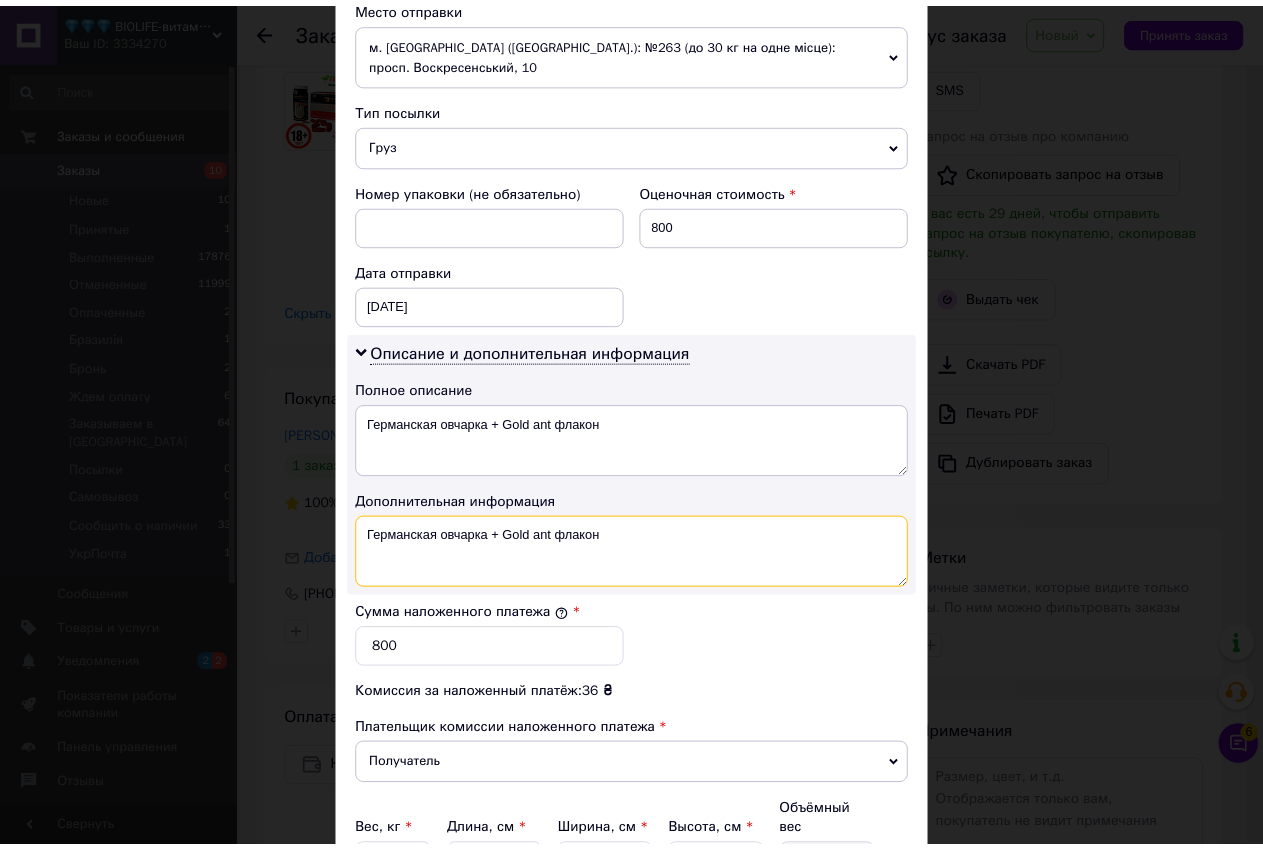 scroll, scrollTop: 901, scrollLeft: 0, axis: vertical 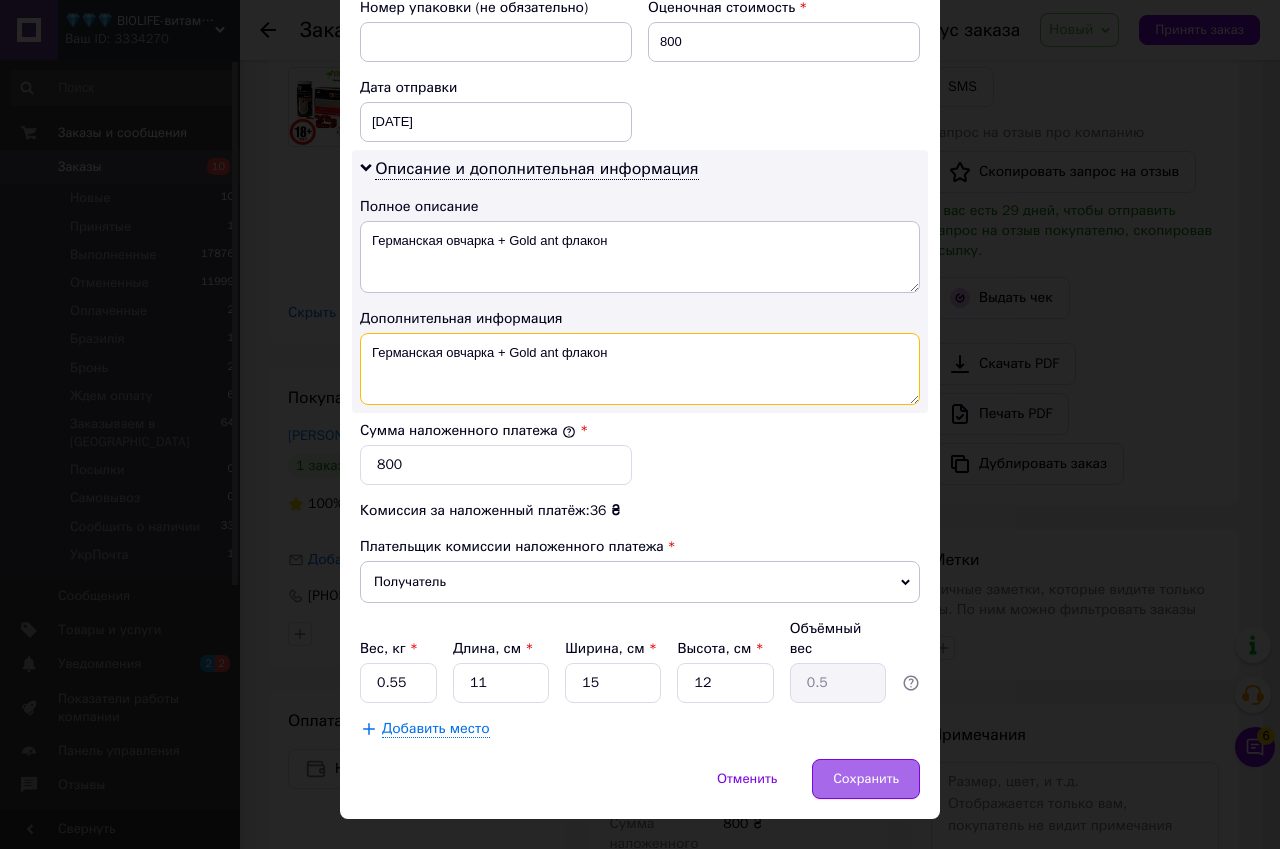 type on "Германская овчарка + Gold ant флакон" 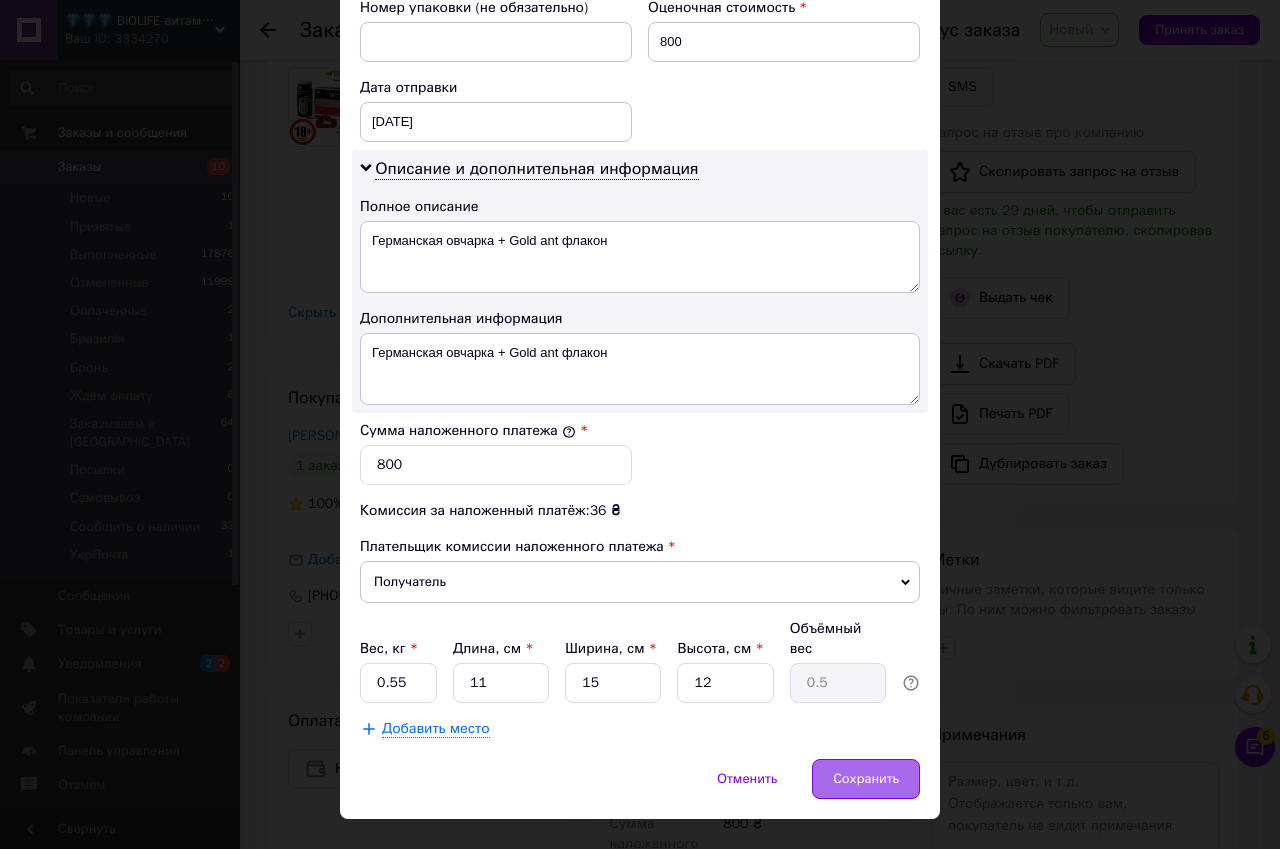 click on "Сохранить" at bounding box center [866, 779] 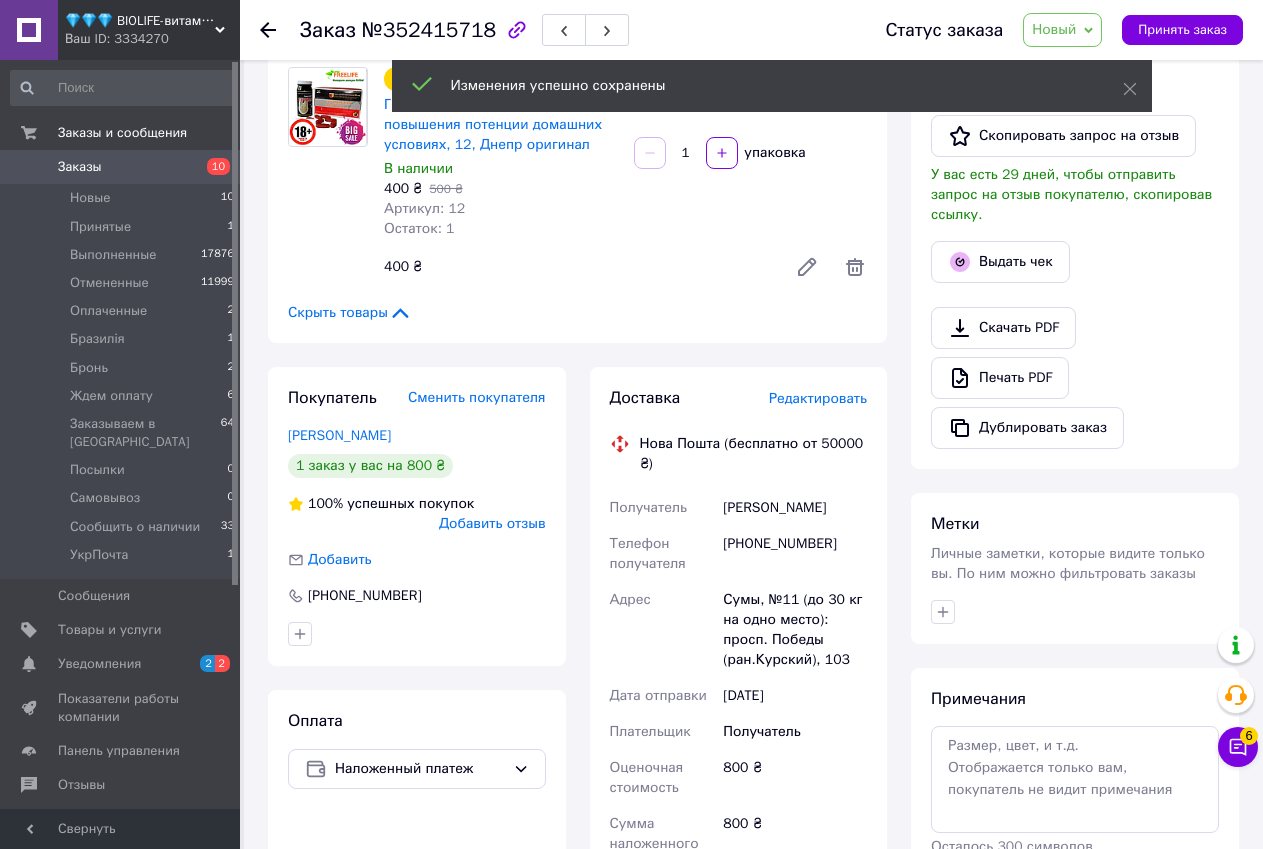 scroll, scrollTop: 800, scrollLeft: 0, axis: vertical 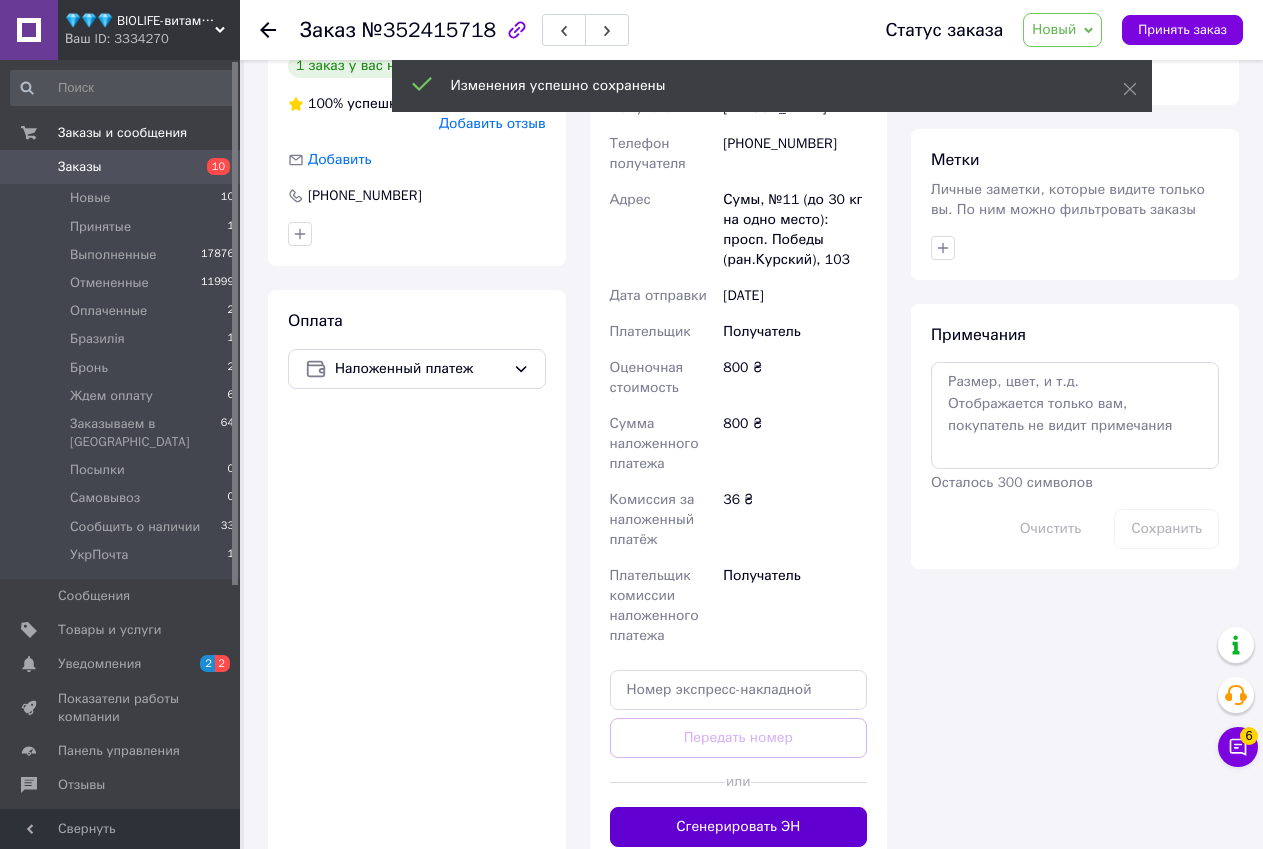 click on "Сгенерировать ЭН" at bounding box center [739, 827] 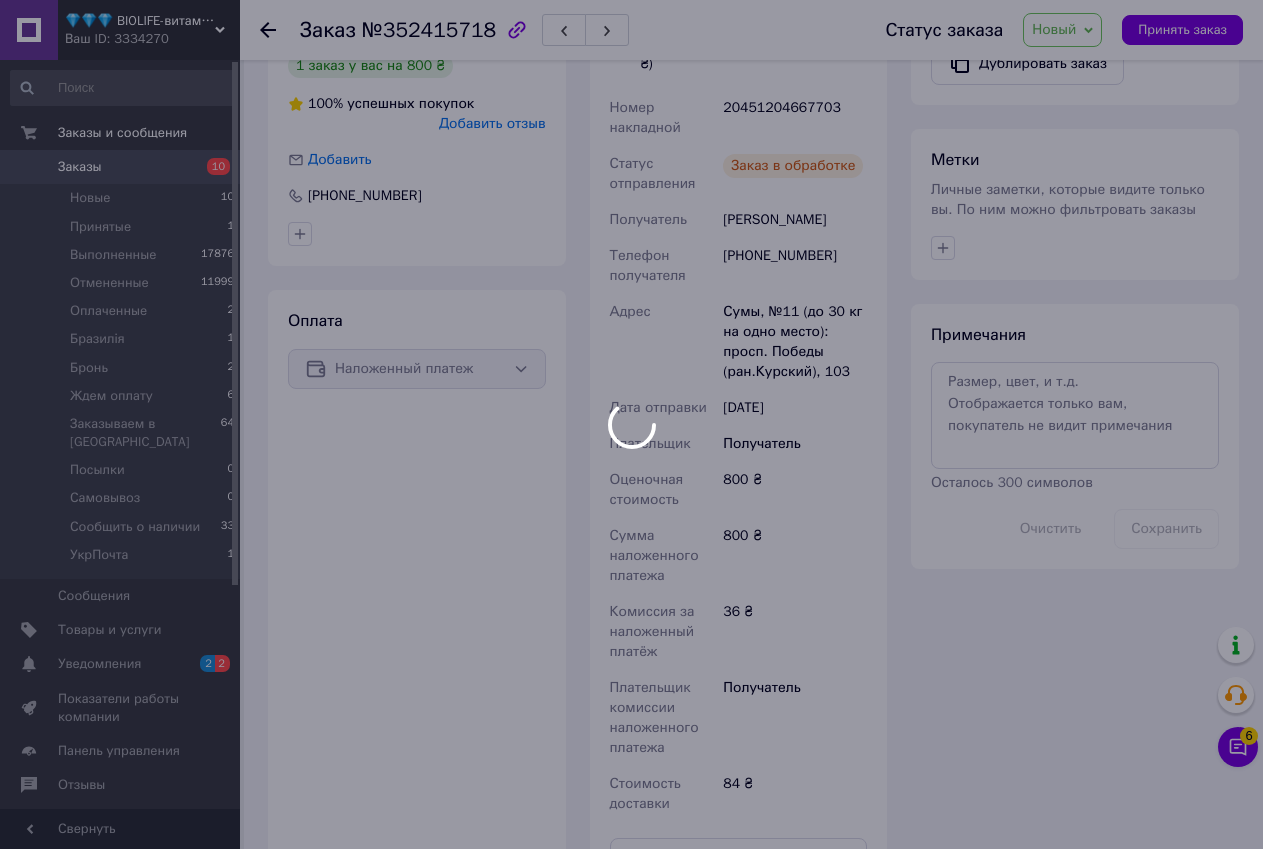 click at bounding box center [631, 424] 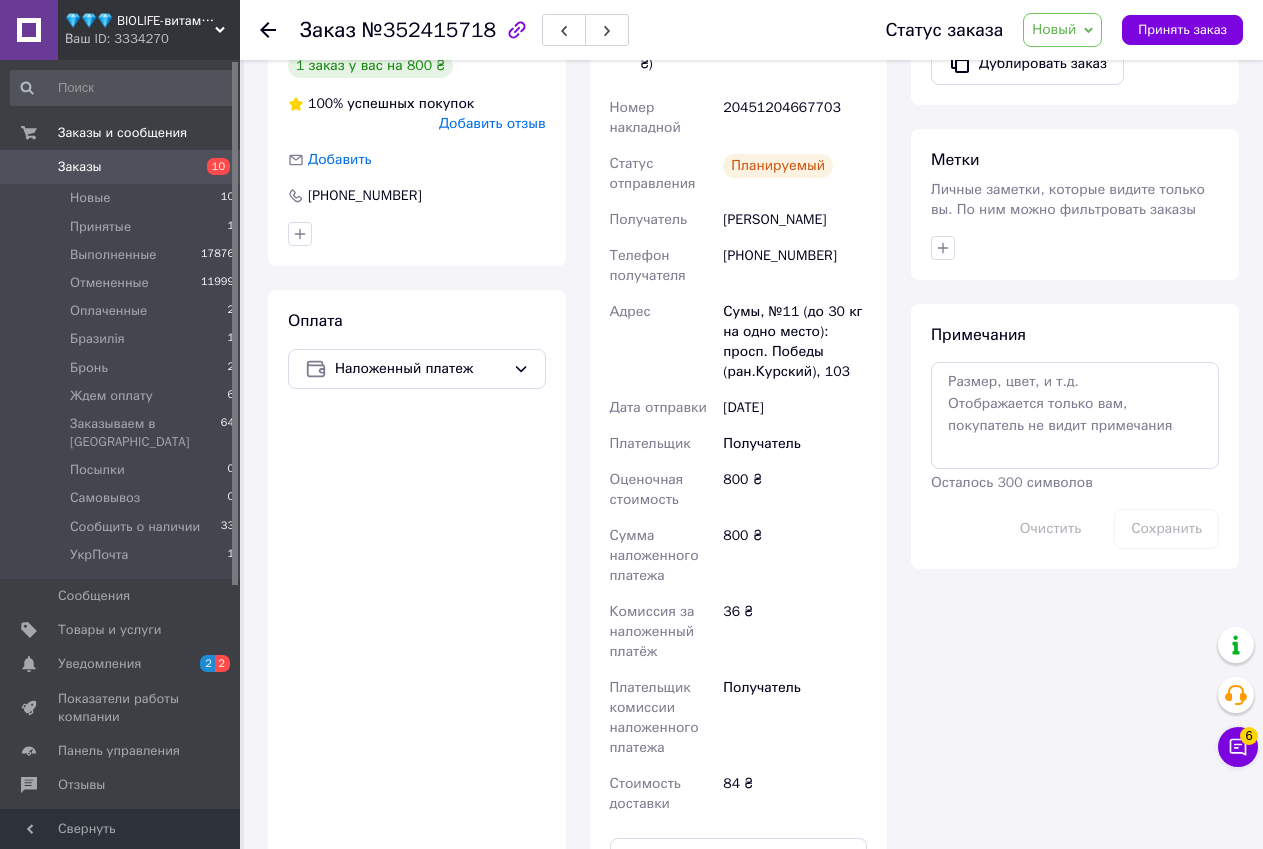 click on "Новый" at bounding box center (1062, 30) 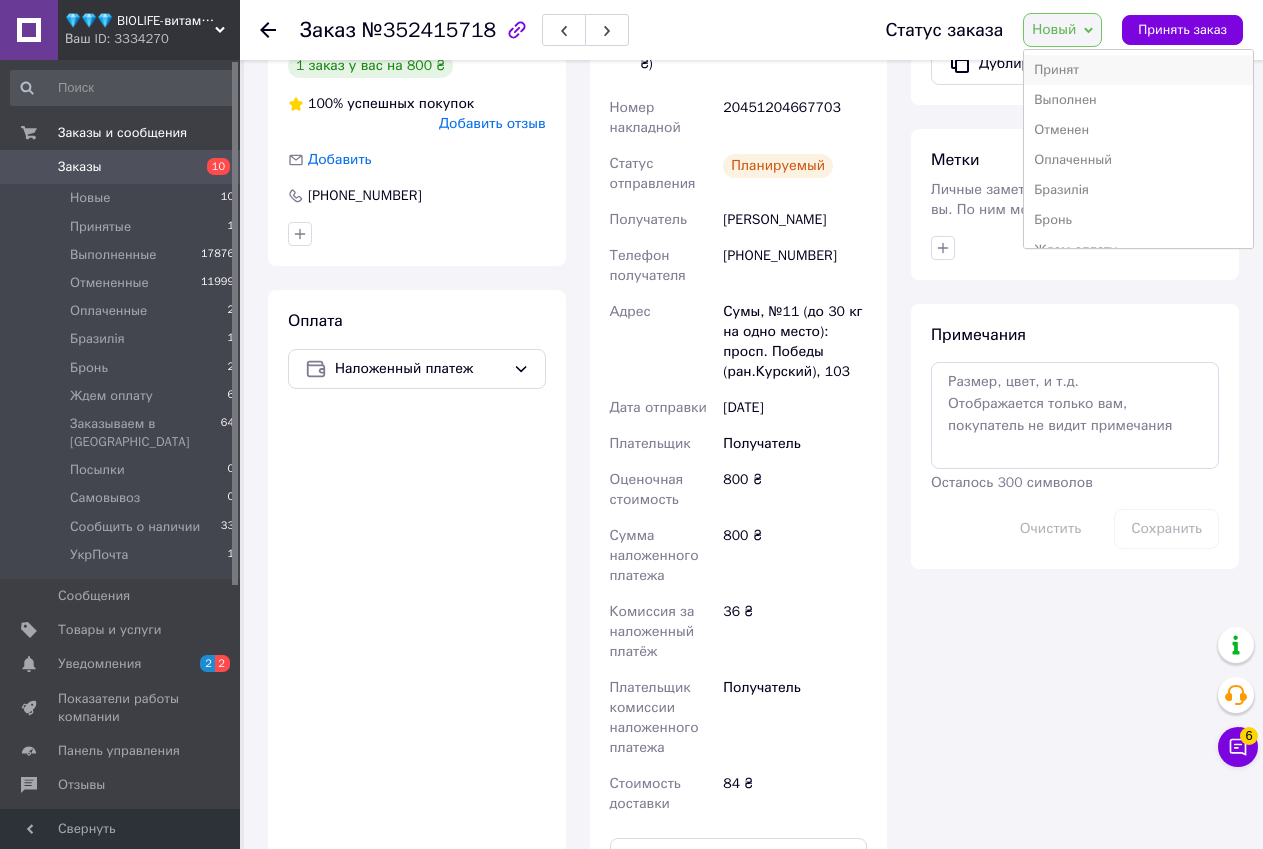 click on "Принят" at bounding box center [1138, 70] 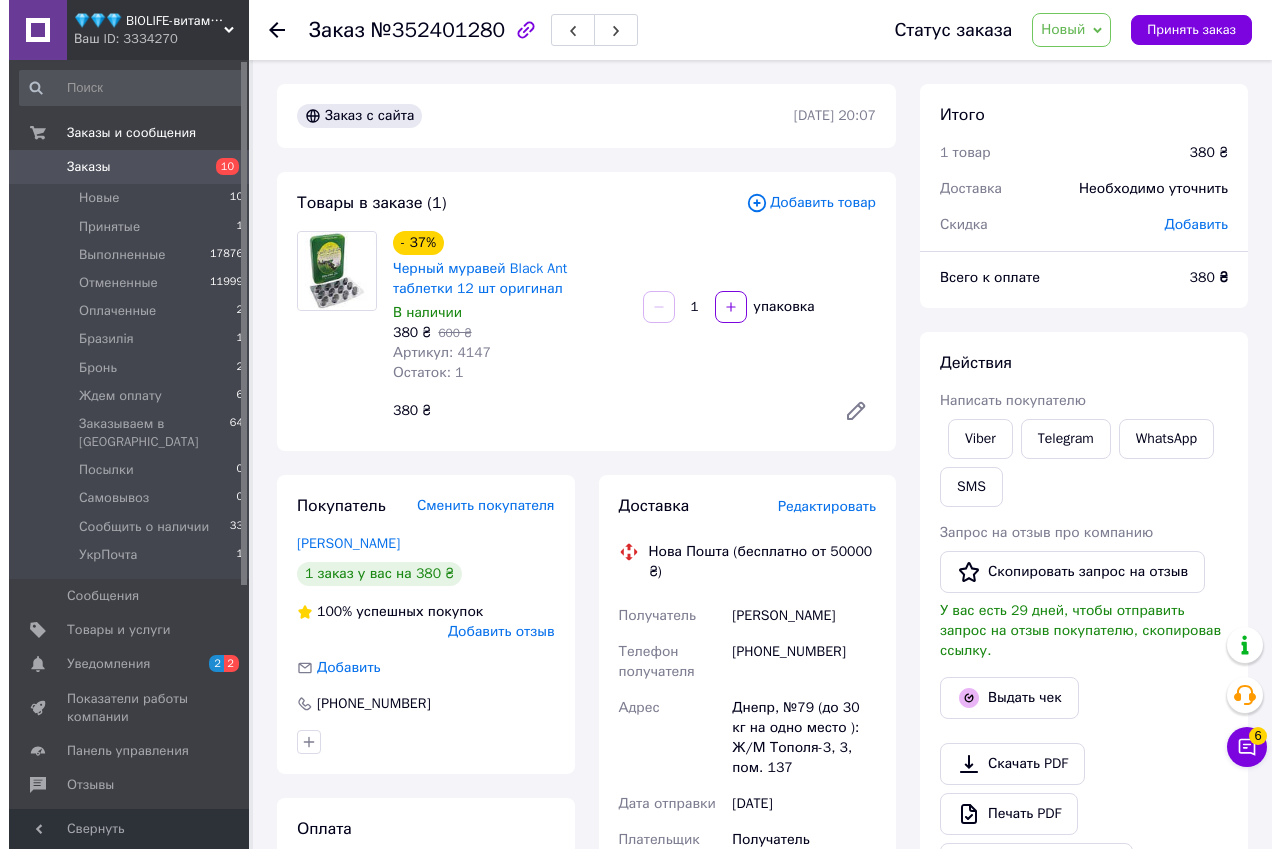 scroll, scrollTop: 0, scrollLeft: 0, axis: both 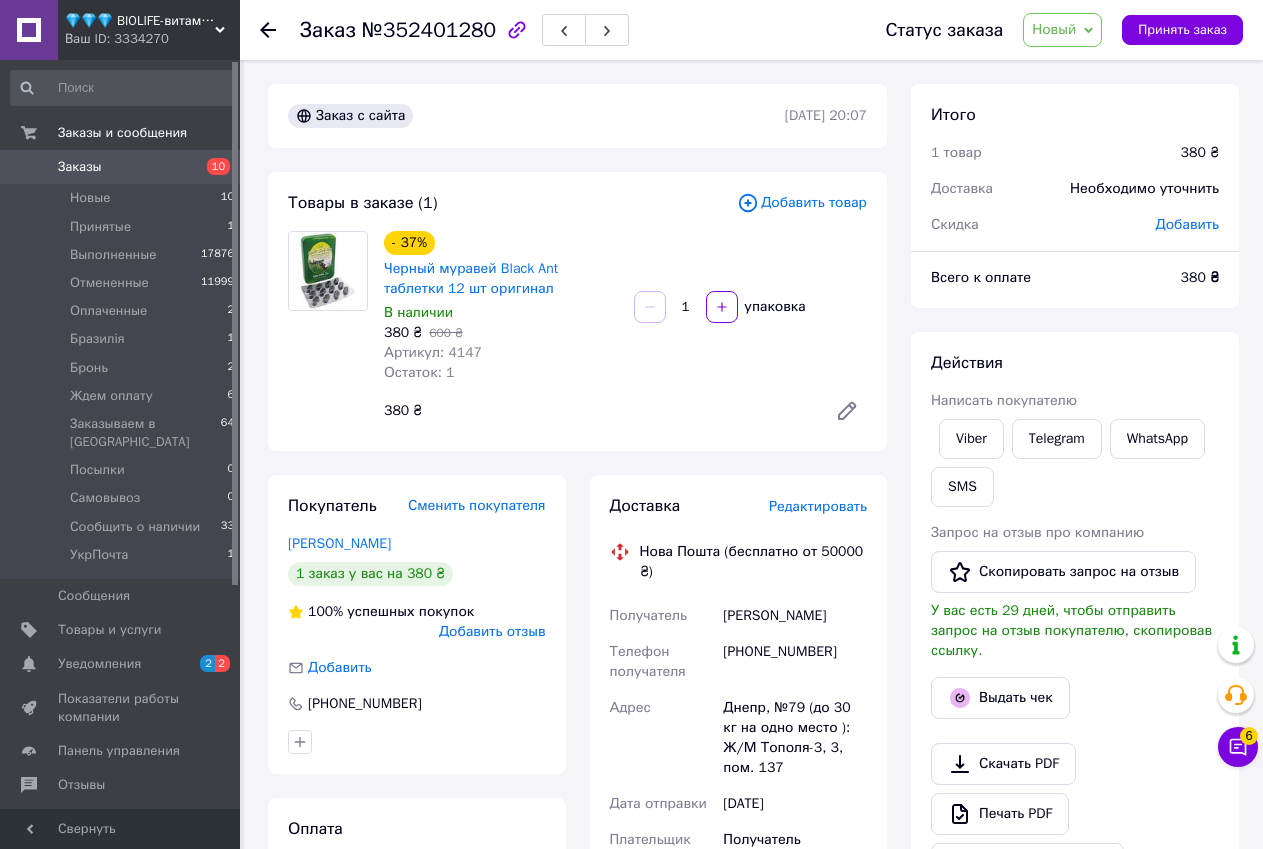 click on "Редактировать" at bounding box center (818, 506) 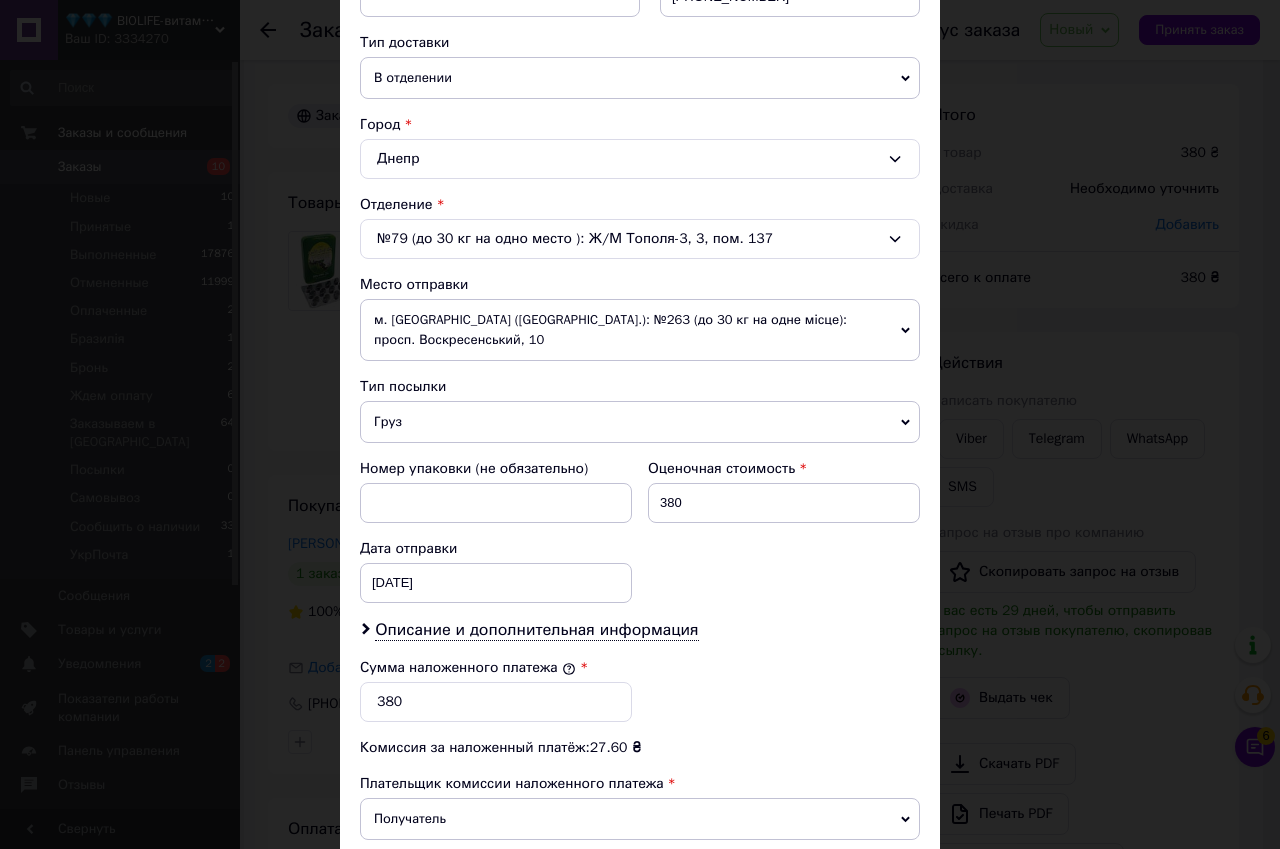 scroll, scrollTop: 600, scrollLeft: 0, axis: vertical 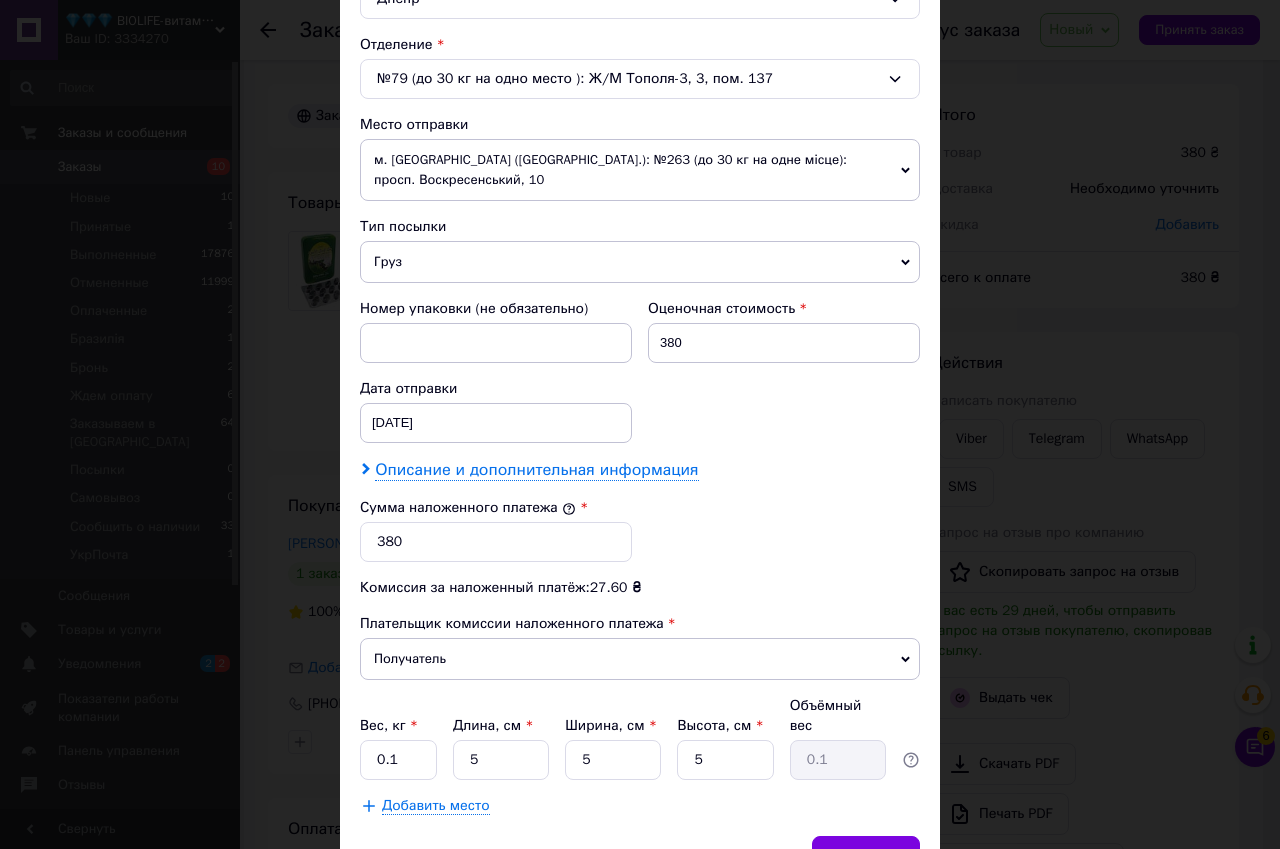 click on "Описание и дополнительная информация" at bounding box center (536, 470) 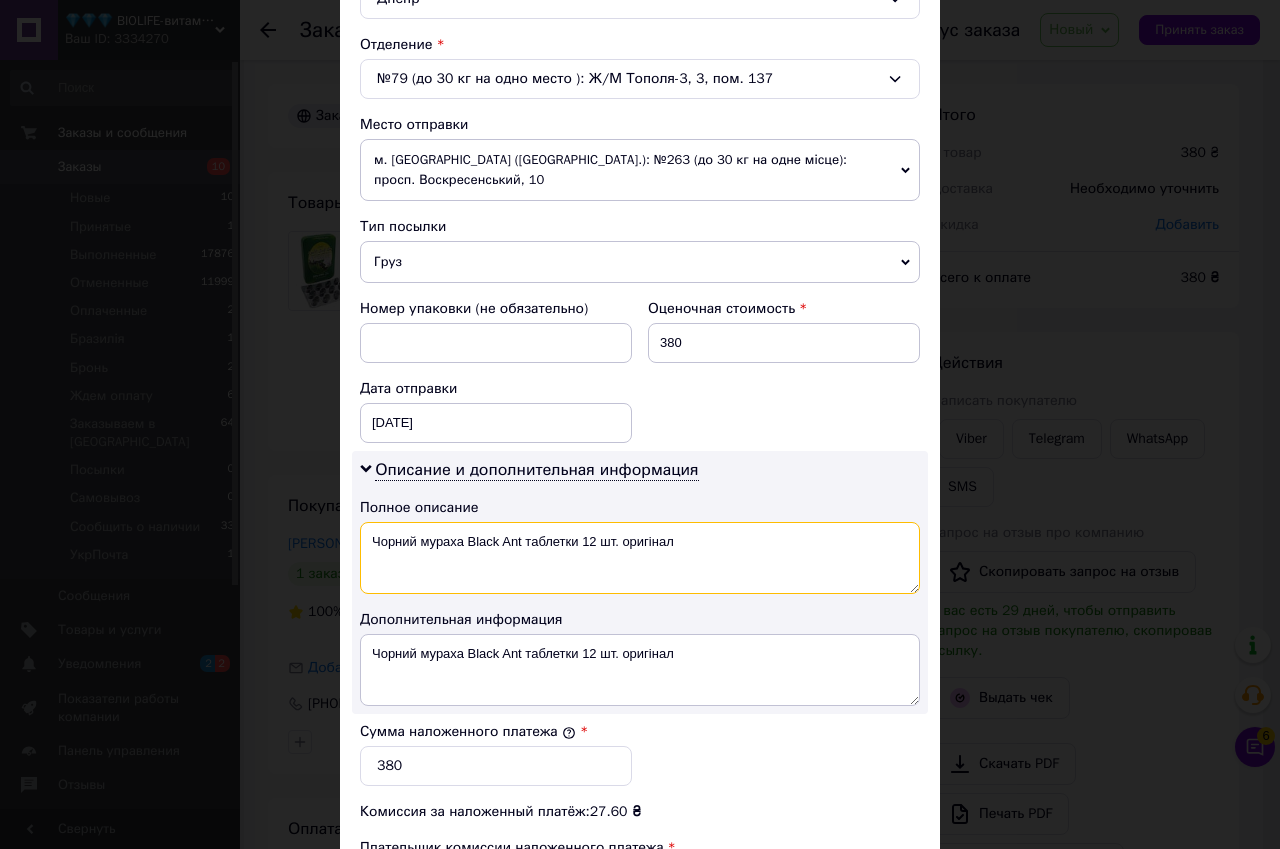 drag, startPoint x: 459, startPoint y: 524, endPoint x: 366, endPoint y: 515, distance: 93.43447 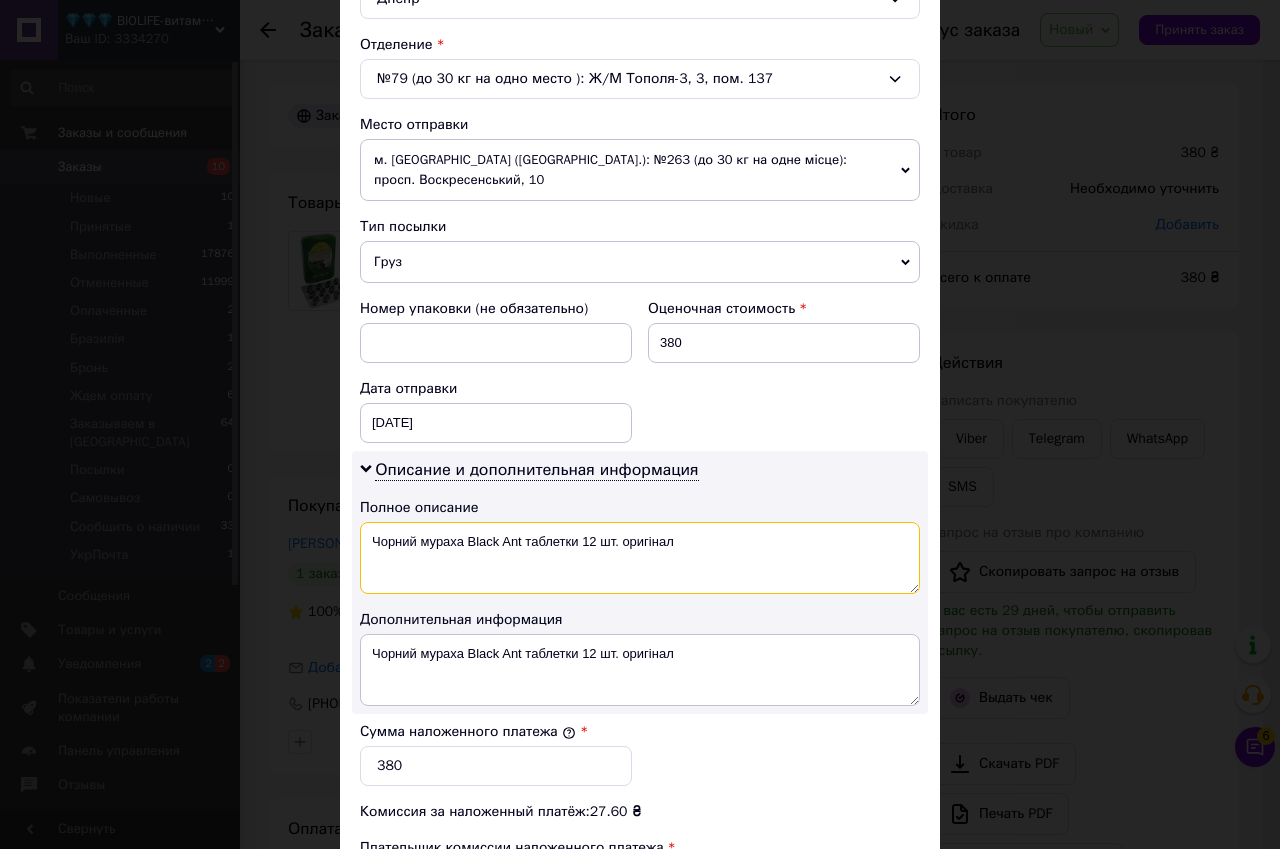 click on "Чорний мураха Black Ant таблетки 12 шт. оригінал" at bounding box center [640, 558] 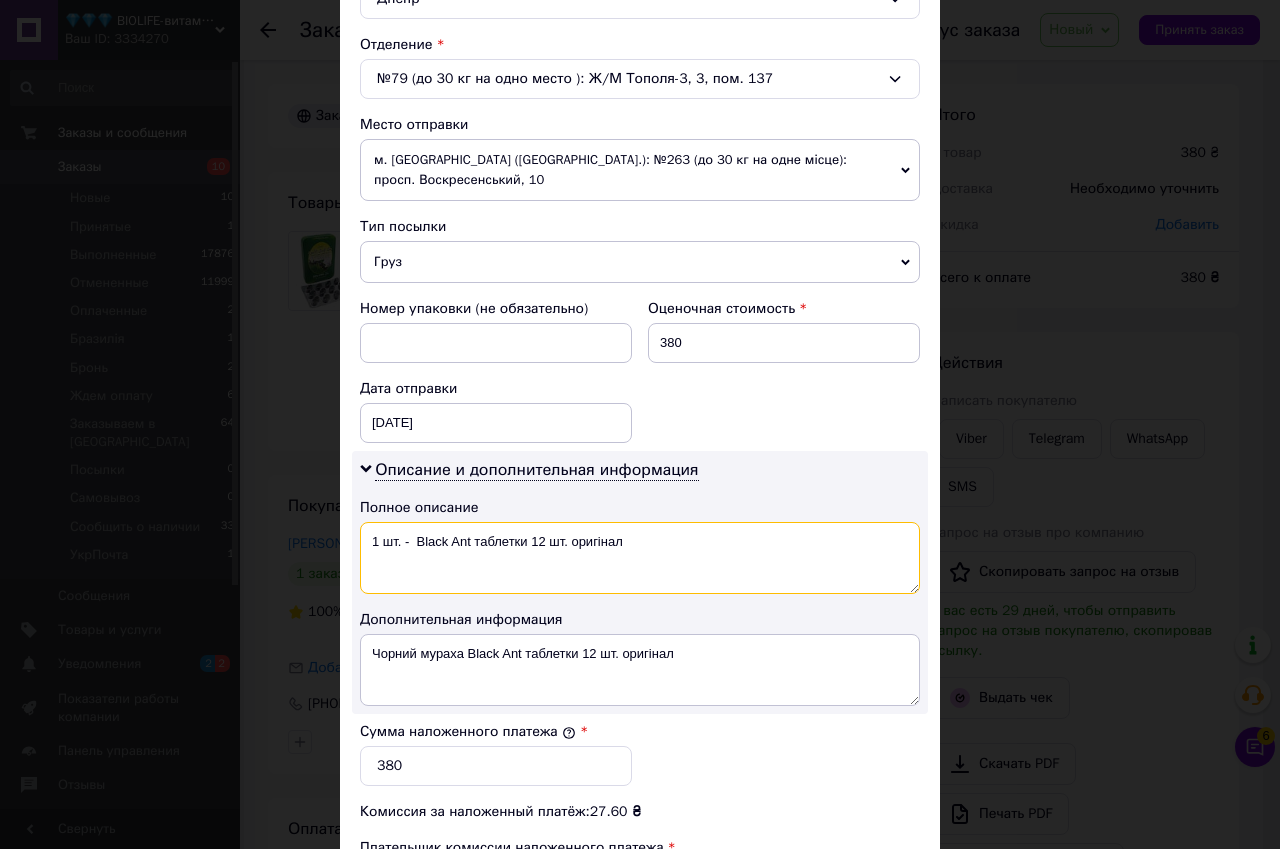 drag, startPoint x: 636, startPoint y: 523, endPoint x: 489, endPoint y: 523, distance: 147 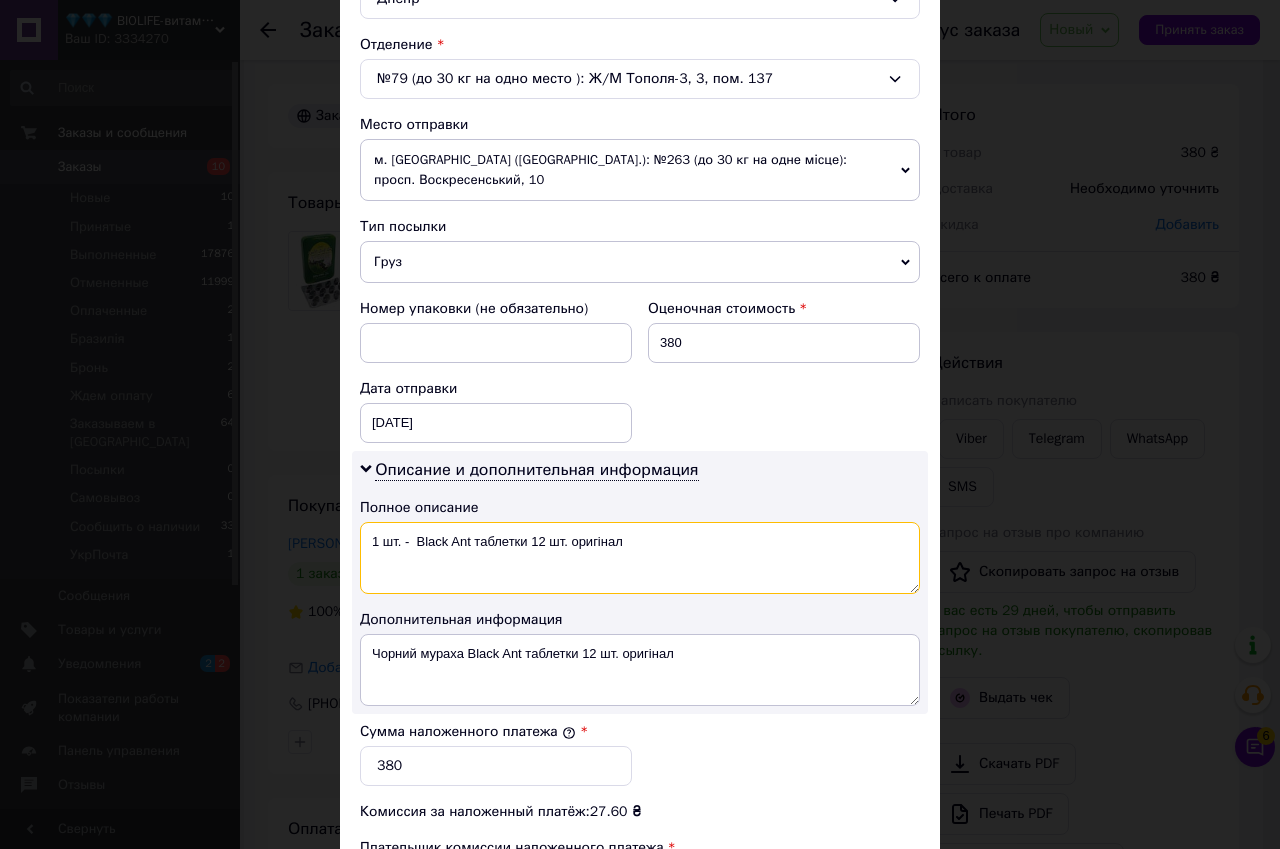 click on "1 шт. -  Black Ant таблетки 12 шт. оригінал" at bounding box center (640, 558) 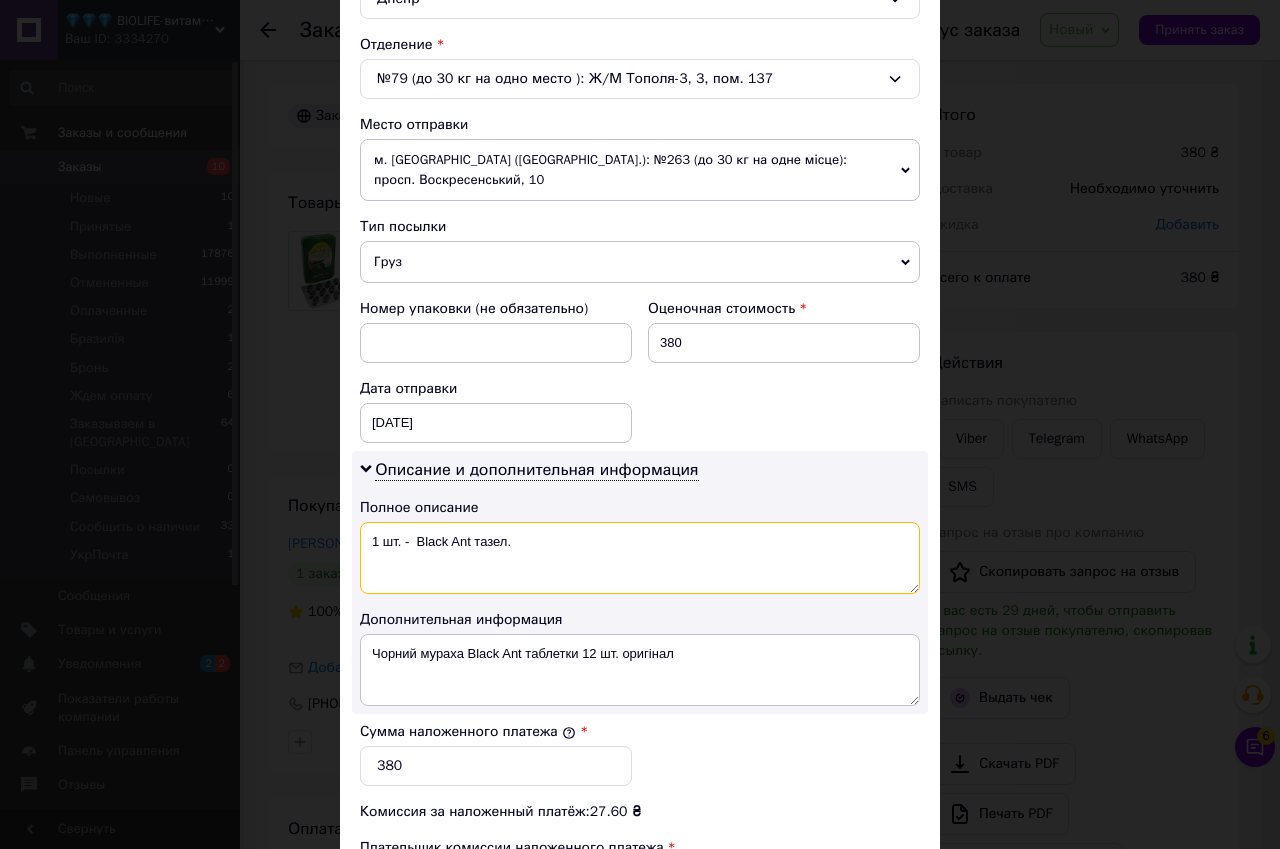 click on "1 шт. -  Black Ant тазел." at bounding box center [640, 558] 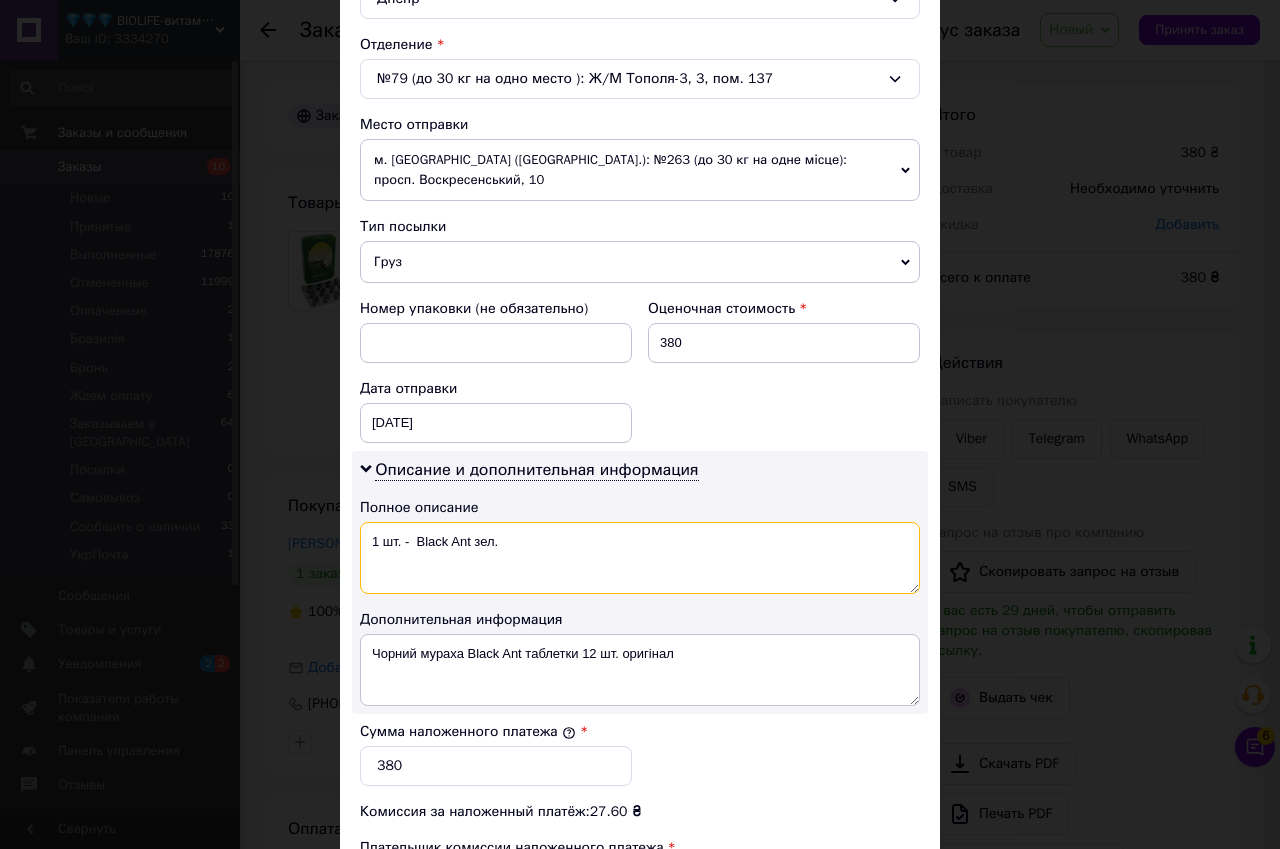 drag, startPoint x: 370, startPoint y: 522, endPoint x: 504, endPoint y: 519, distance: 134.03358 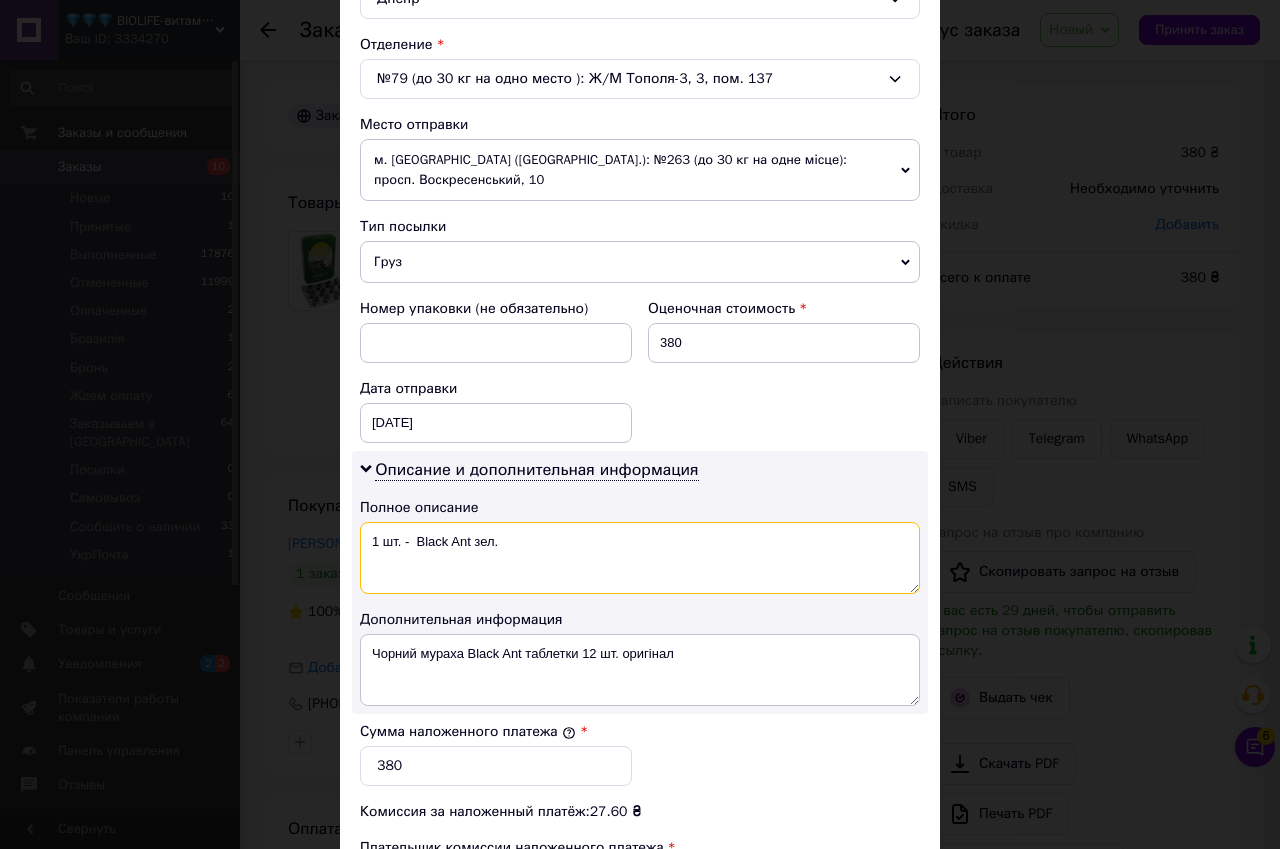 type on "1 шт. -  Black Ant зел." 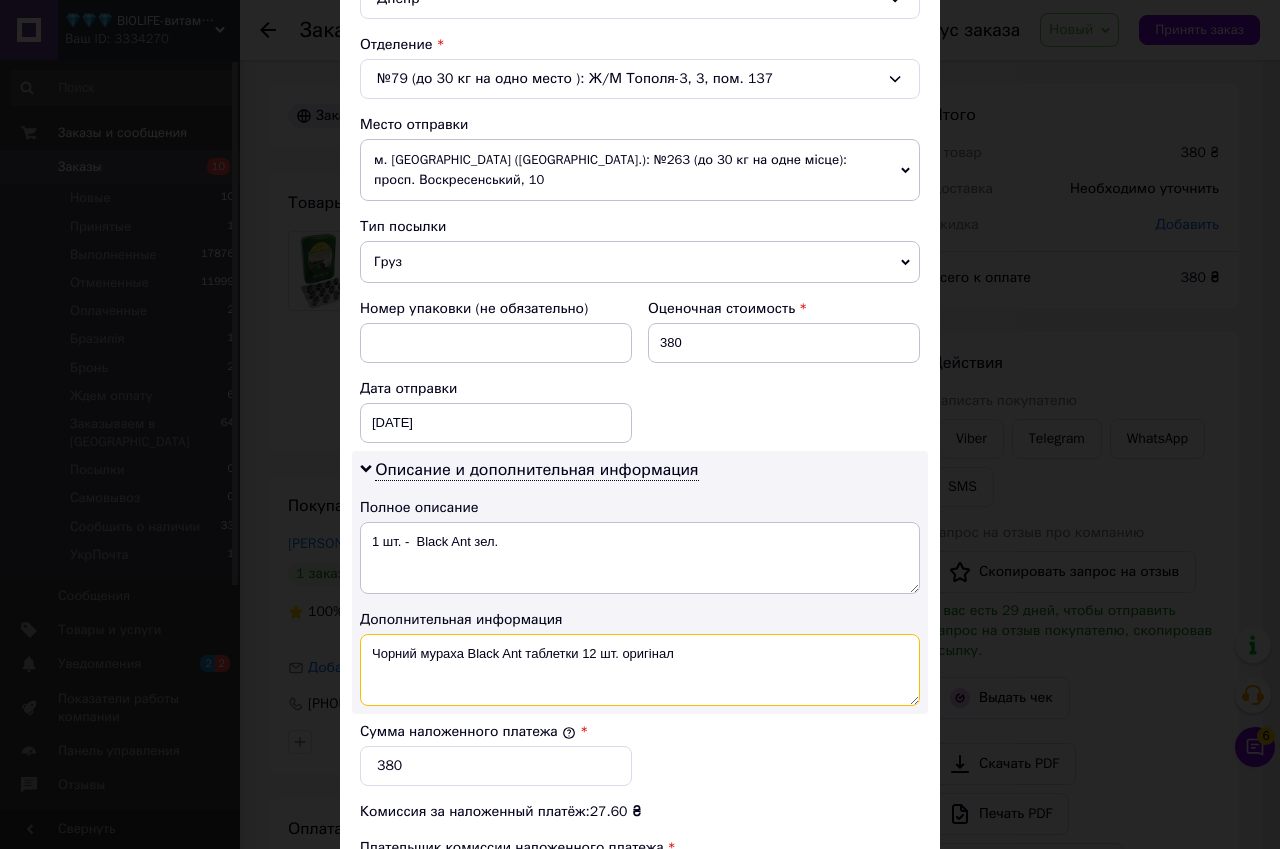 drag, startPoint x: 368, startPoint y: 641, endPoint x: 700, endPoint y: 648, distance: 332.0738 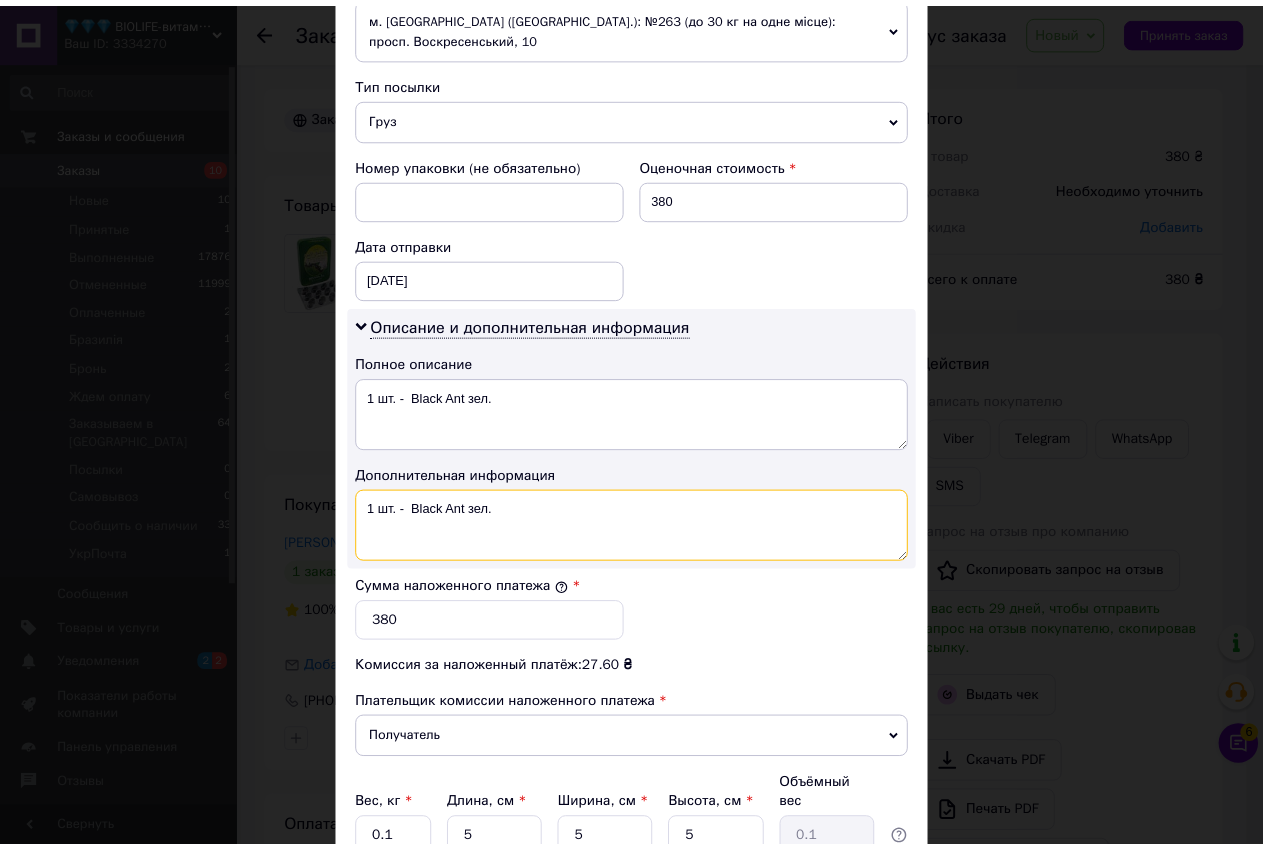 scroll, scrollTop: 901, scrollLeft: 0, axis: vertical 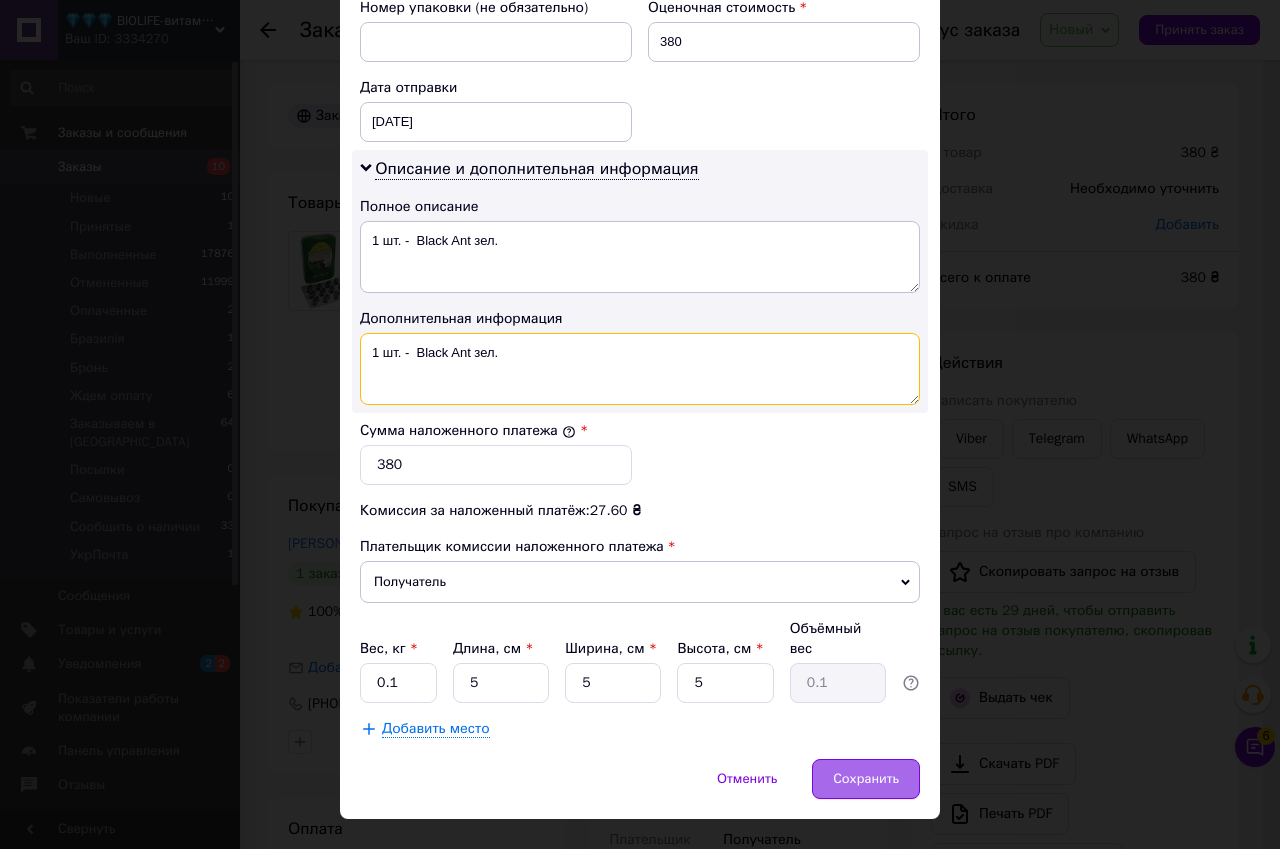 type on "1 шт. -  Black Ant зел." 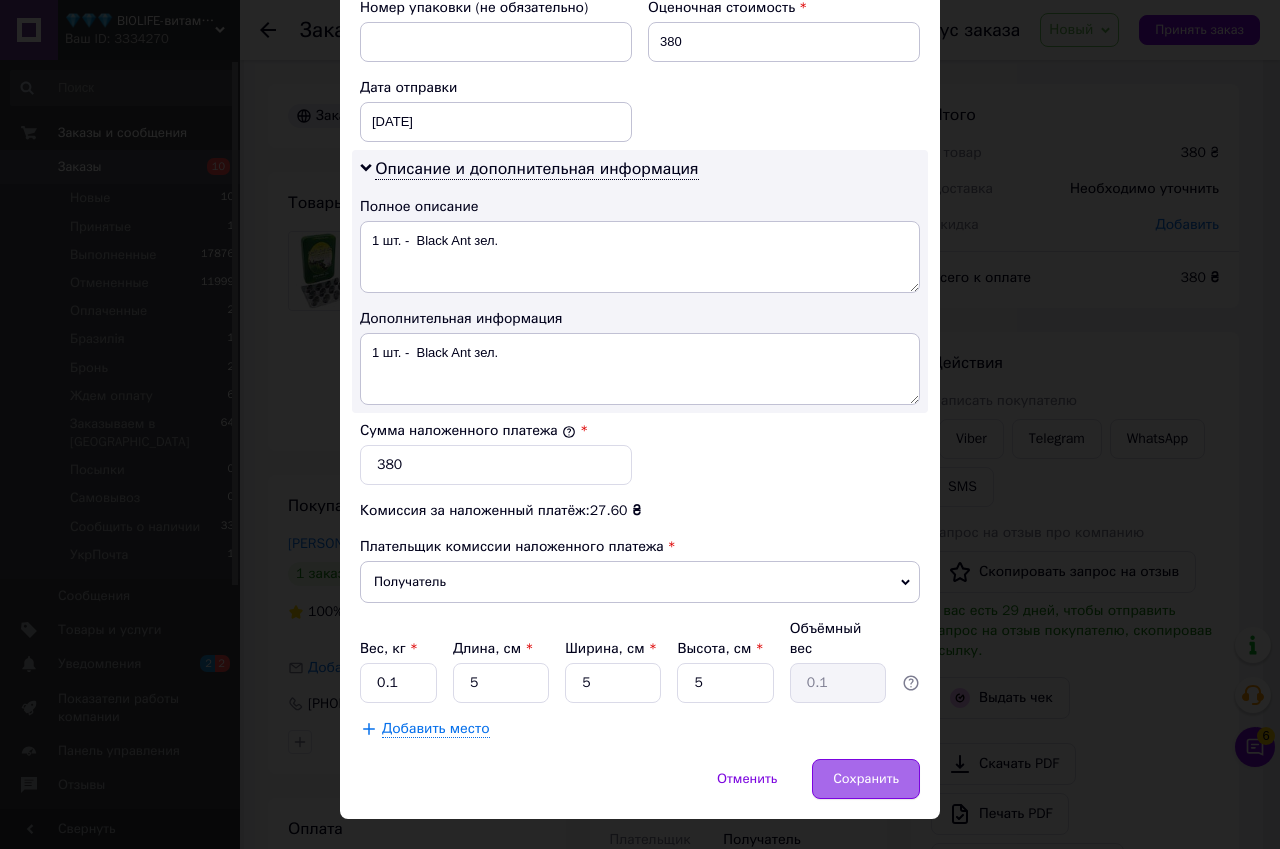 click on "Сохранить" at bounding box center (866, 779) 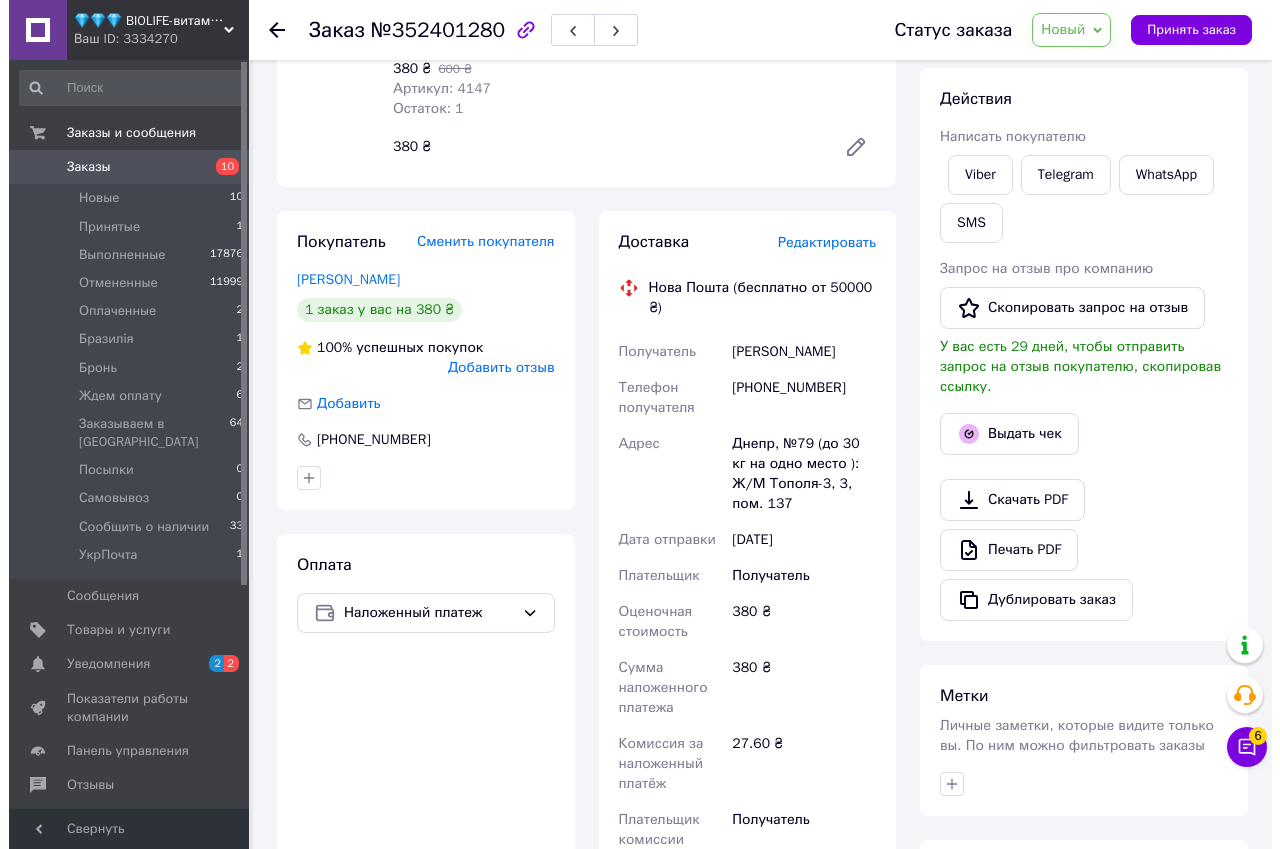 scroll, scrollTop: 300, scrollLeft: 0, axis: vertical 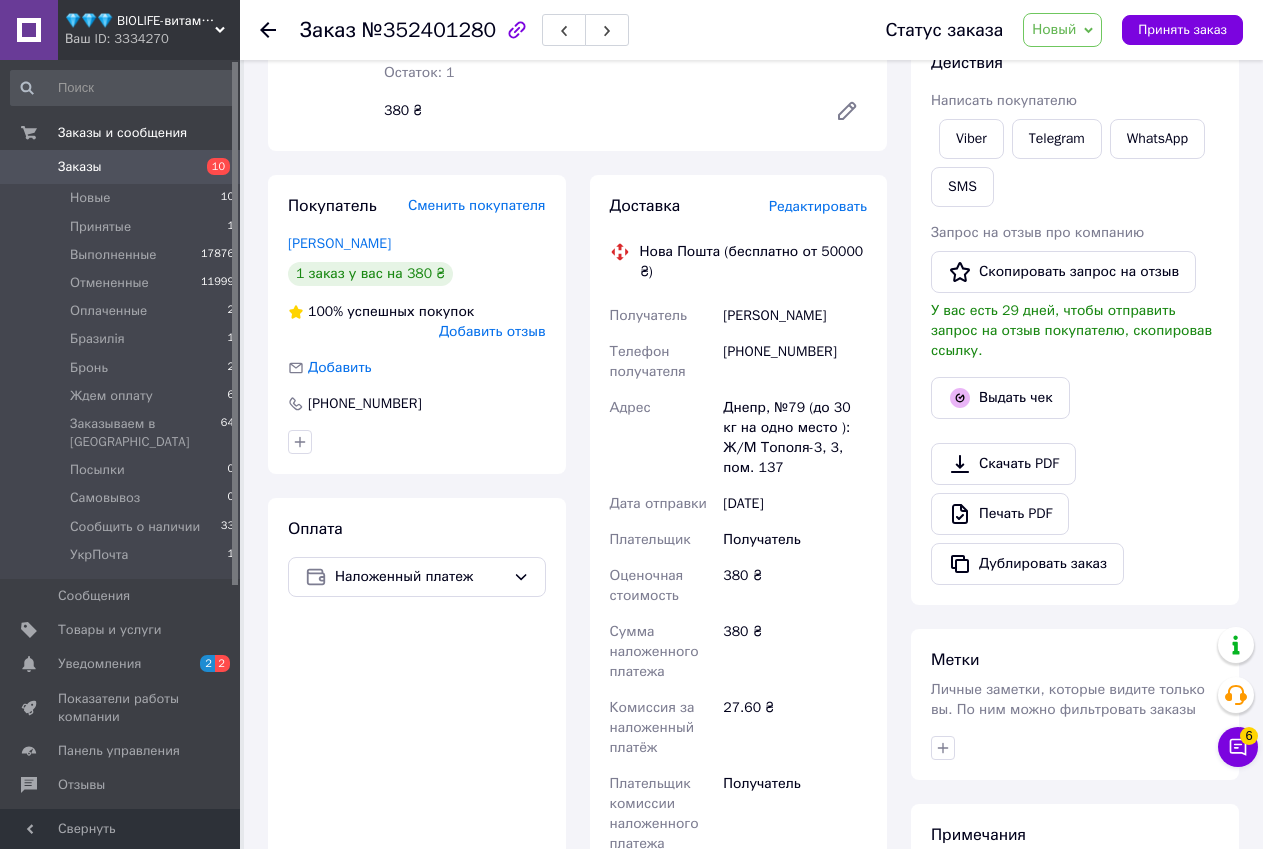 click on "Редактировать" at bounding box center (818, 206) 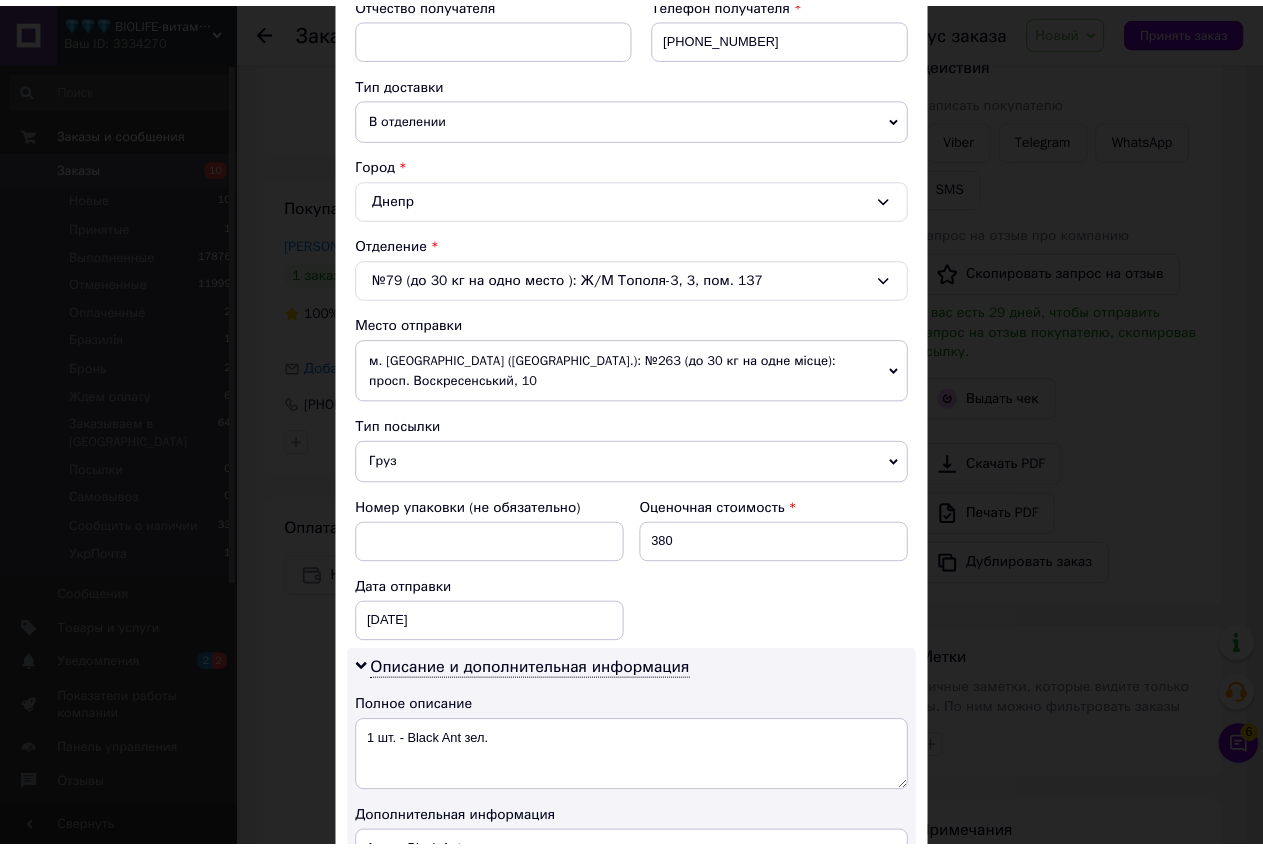 scroll, scrollTop: 901, scrollLeft: 0, axis: vertical 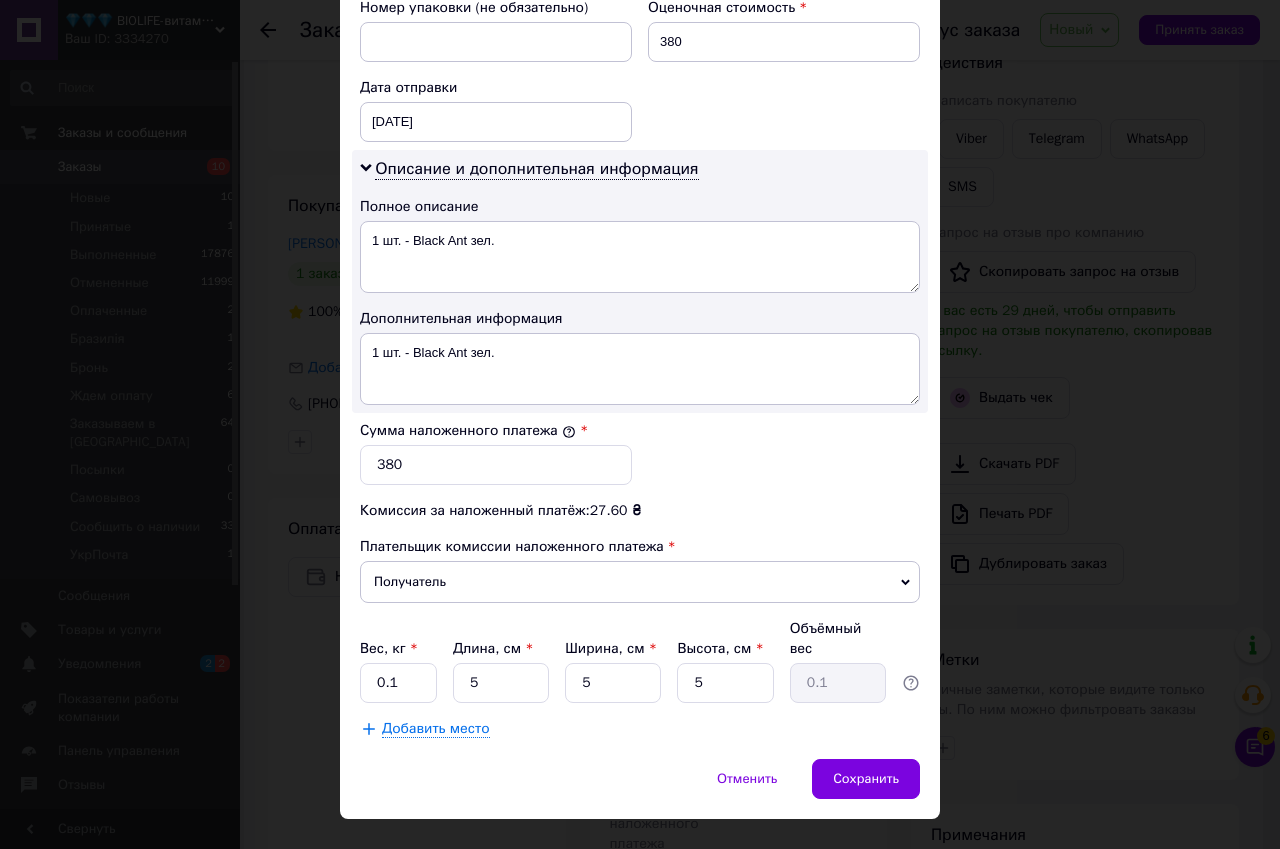 click on "× Редактирование доставки Способ доставки Нова Пошта (бесплатно от 50000 ₴) Плательщик Получатель Отправитель Фамилия получателя Коцюруба Имя получателя Денис Отчество получателя Телефон получателя +380951110006 Тип доставки В отделении Курьером В почтомате Город Днепр Отделение №79 (до 30 кг на одно место ): Ж/М Тополя-3, 3, пом. 137 Место отправки м. Київ (Київська обл.): №263 (до 30 кг на одне місце): просп. Воскресенський, 10 Нет совпадений. Попробуйте изменить условия поиска Добавить еще место отправки Тип посылки Груз Документы Номер упаковки (не обязательно) 380 13.07.2025 <" at bounding box center (640, 424) 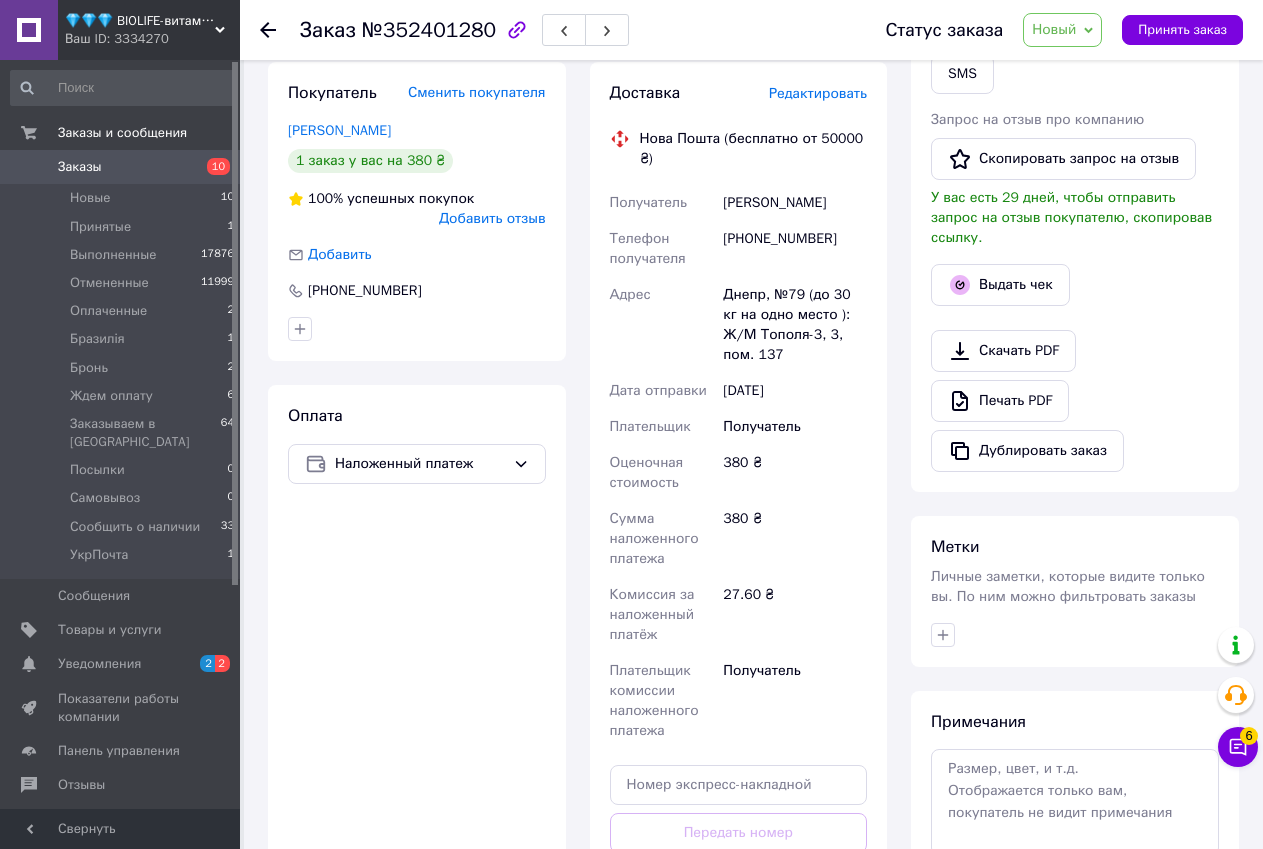 scroll, scrollTop: 700, scrollLeft: 0, axis: vertical 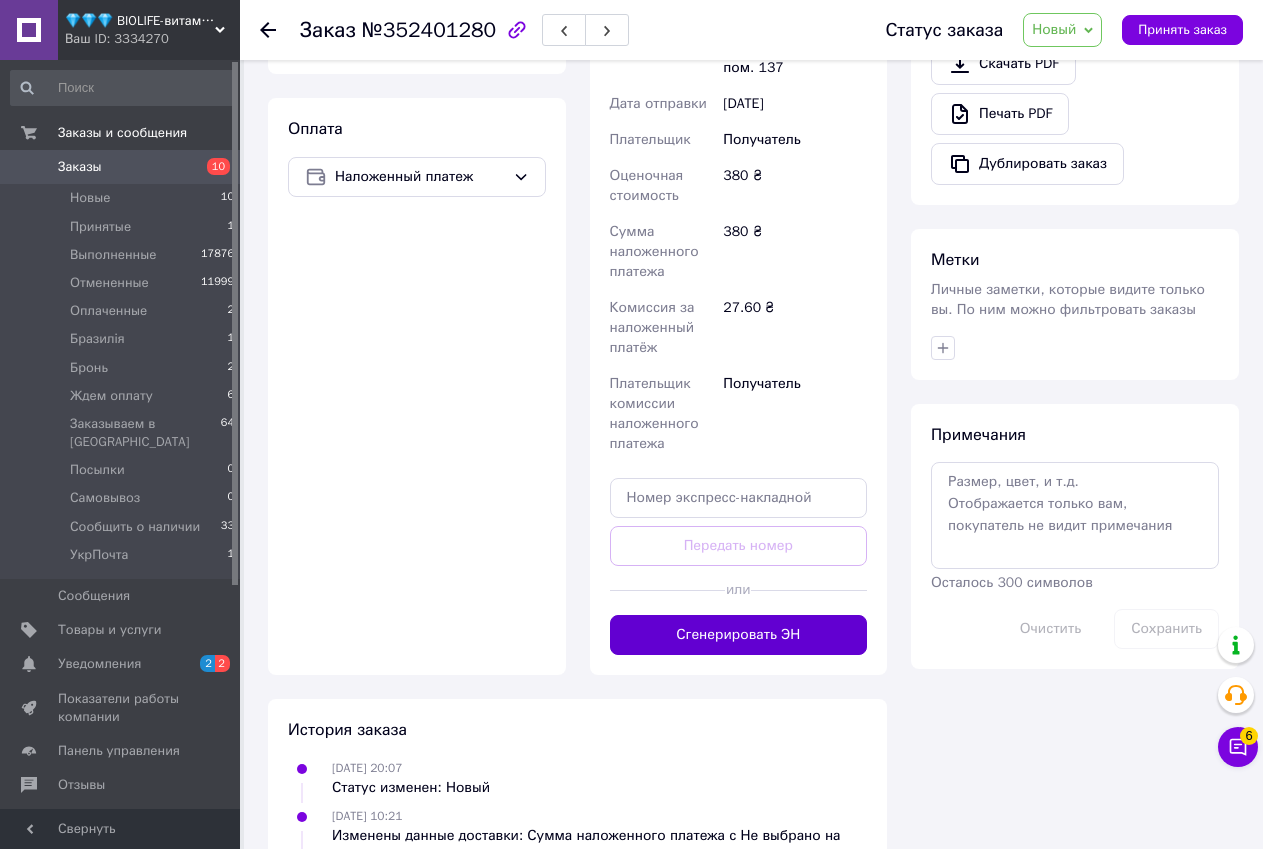 click on "Сгенерировать ЭН" at bounding box center [739, 635] 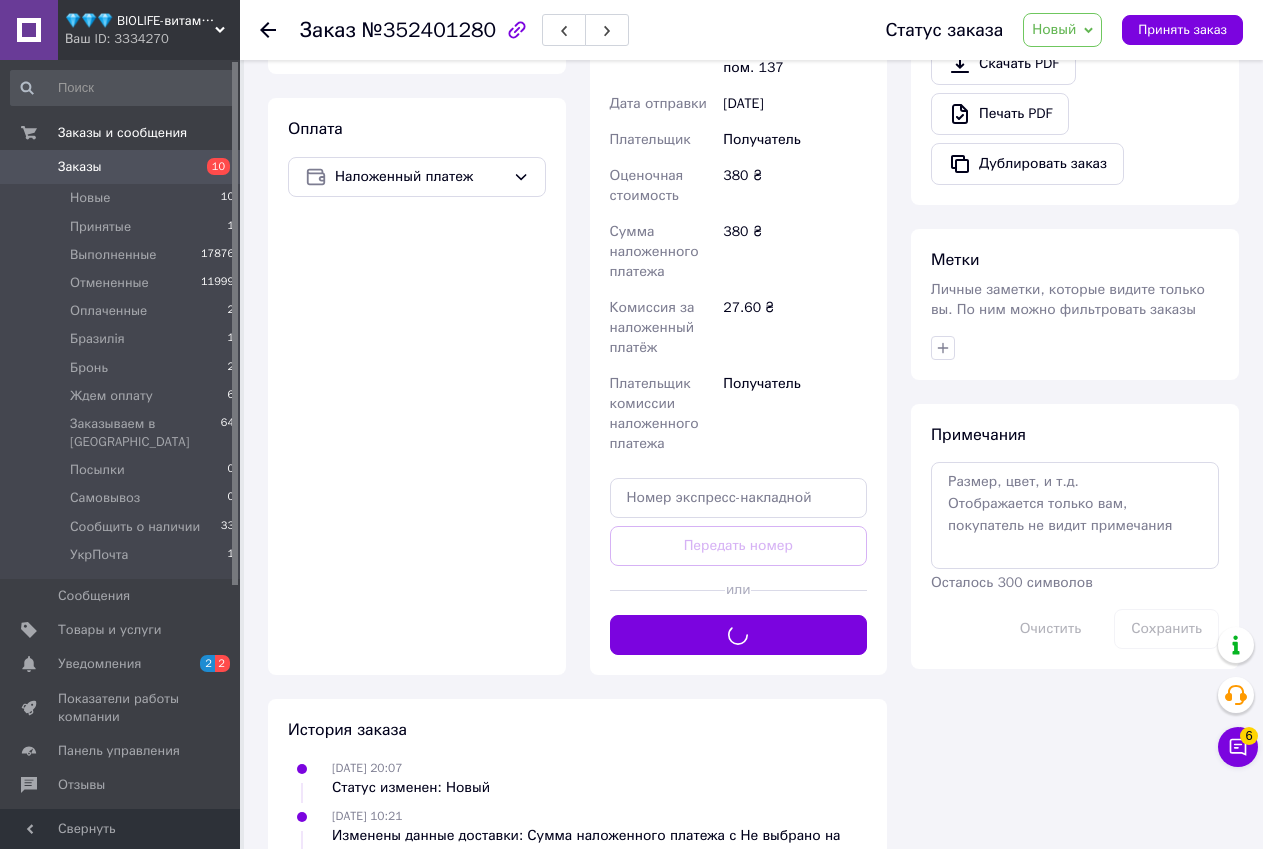 click on "Новый" at bounding box center (1054, 29) 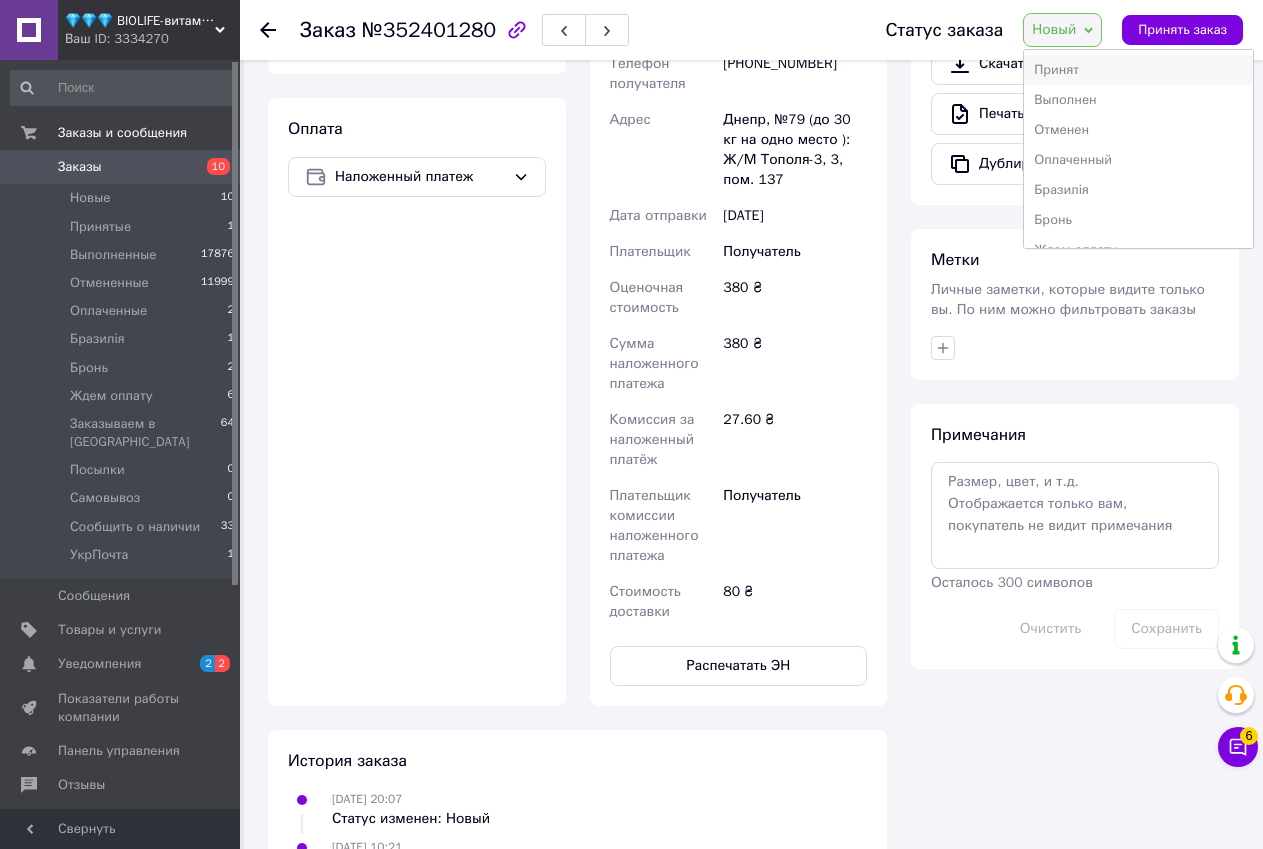 click on "Принят" at bounding box center [1138, 70] 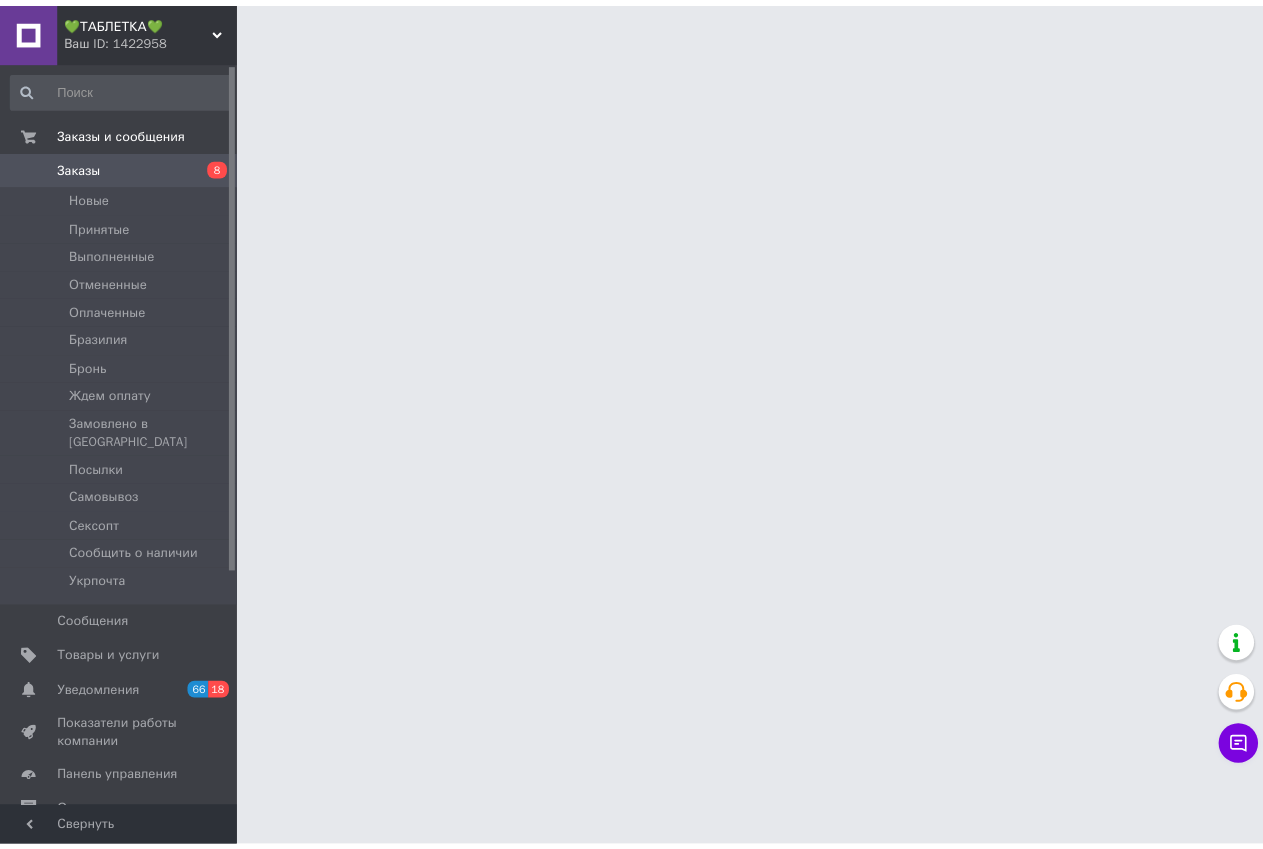 scroll, scrollTop: 0, scrollLeft: 0, axis: both 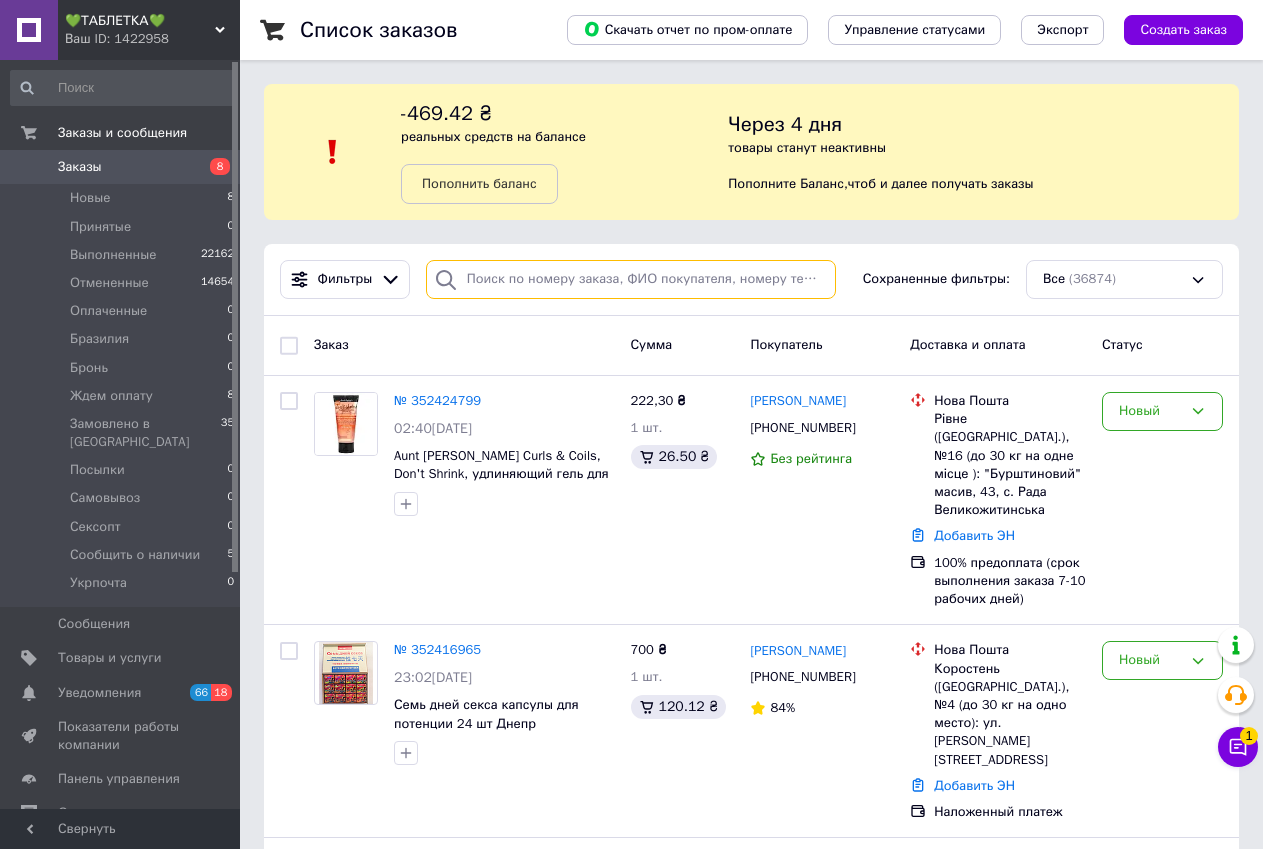 click at bounding box center [631, 279] 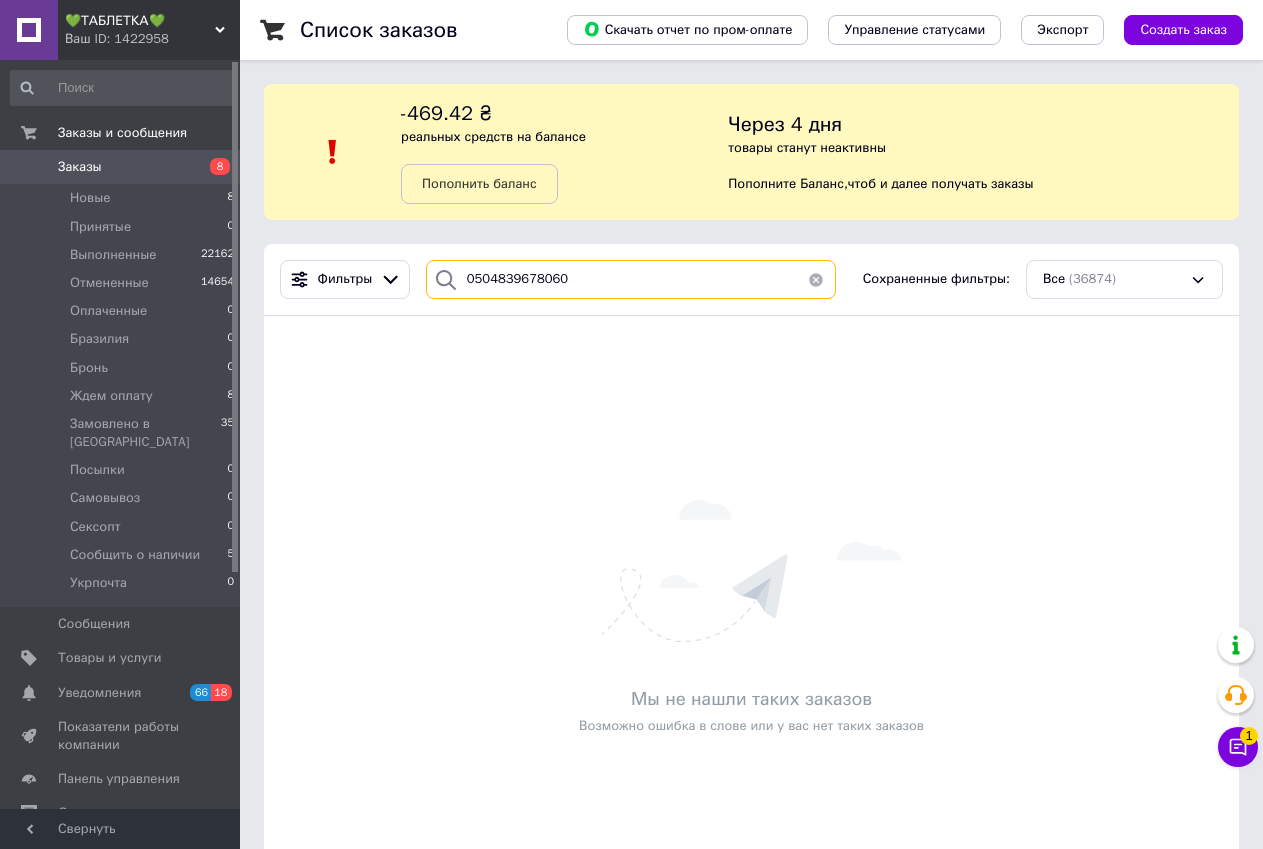 type on "0504839678060" 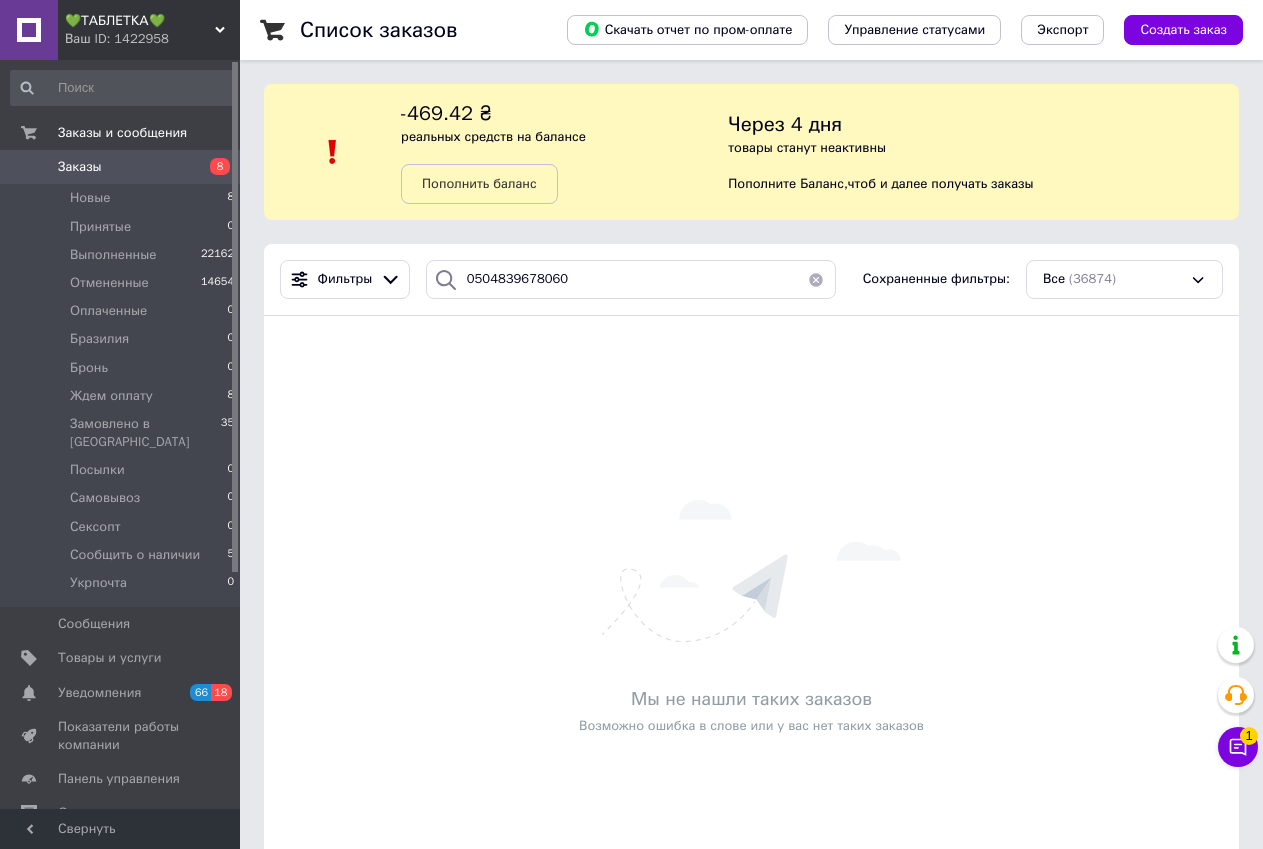 click on "💚ТАБЛЕТКА💚" at bounding box center [140, 21] 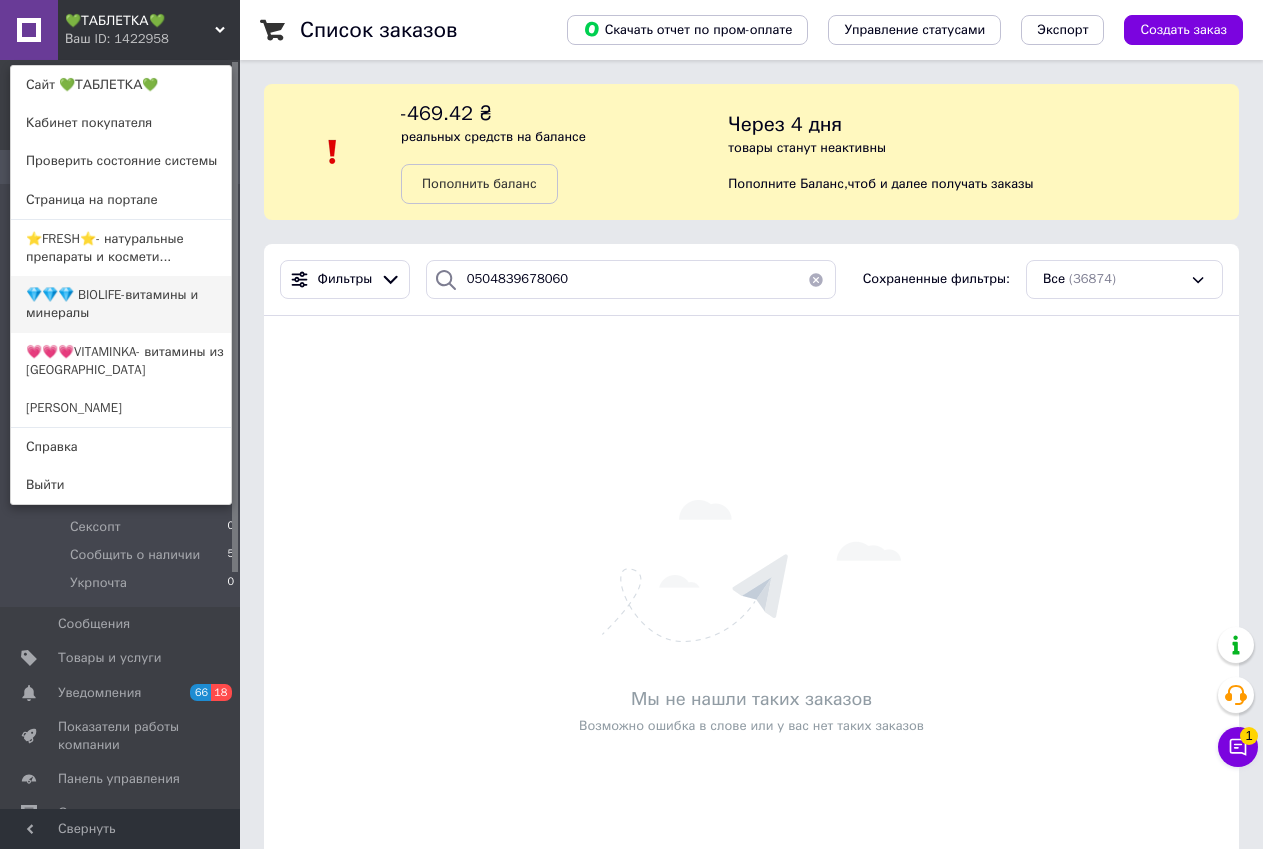 click on "💎💎💎 BIOLIFE-витамины и минералы" at bounding box center (121, 304) 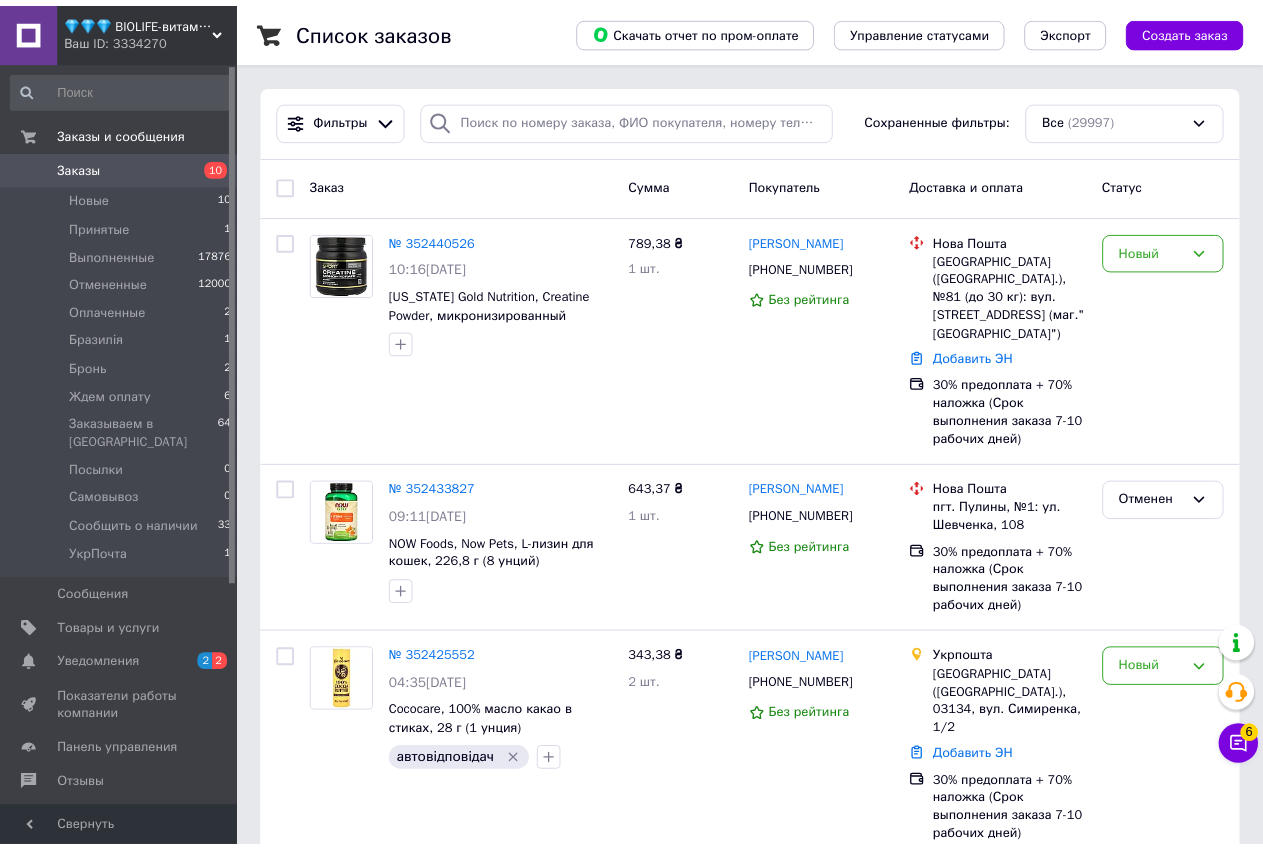 scroll, scrollTop: 0, scrollLeft: 0, axis: both 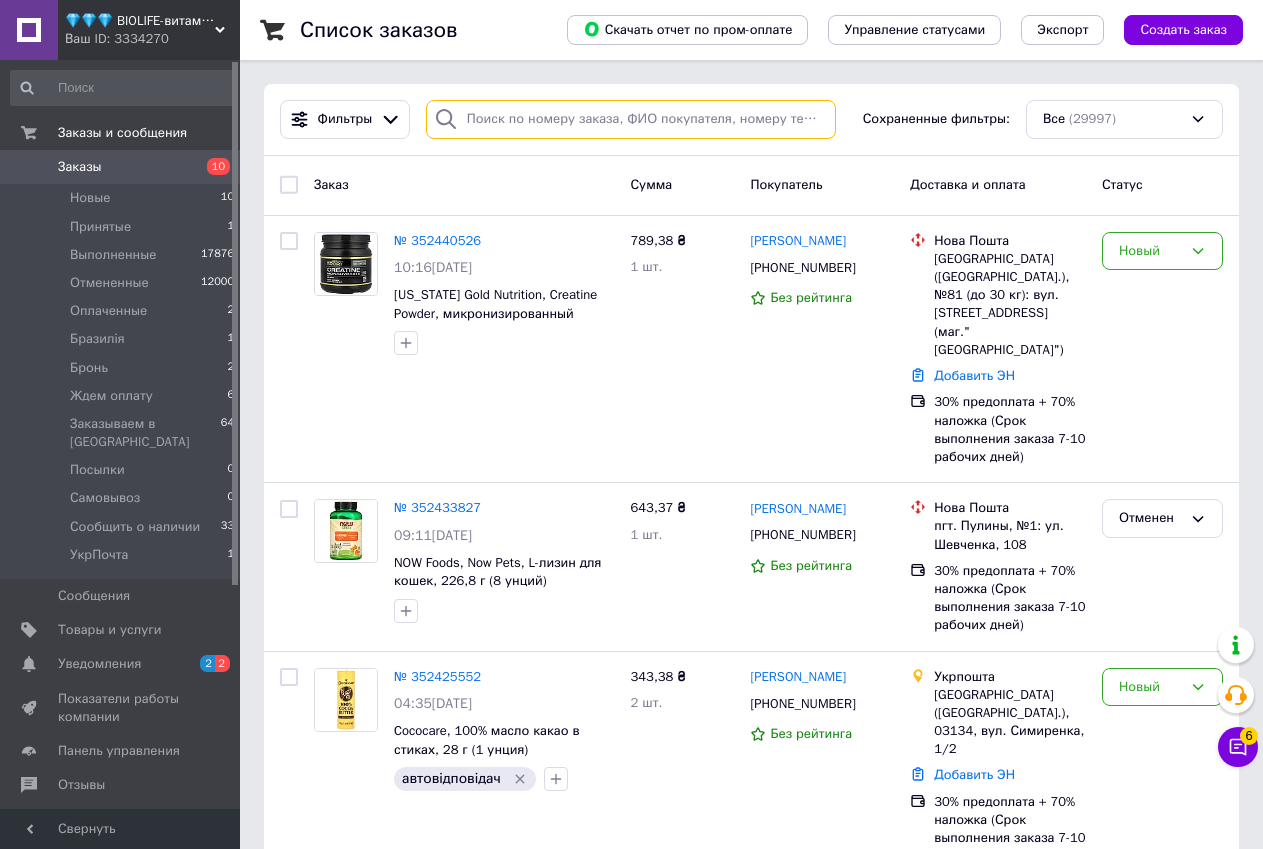 click at bounding box center (631, 119) 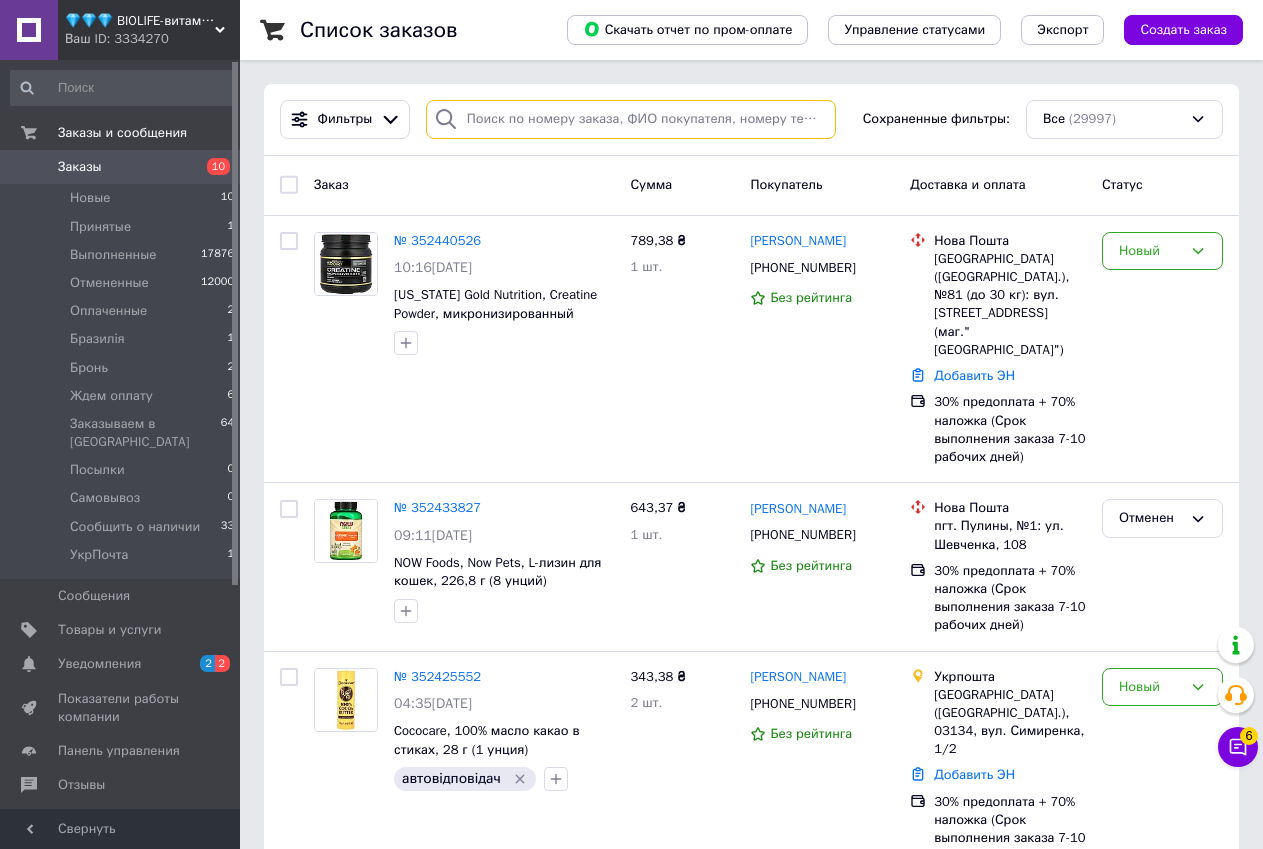 paste on "352160675" 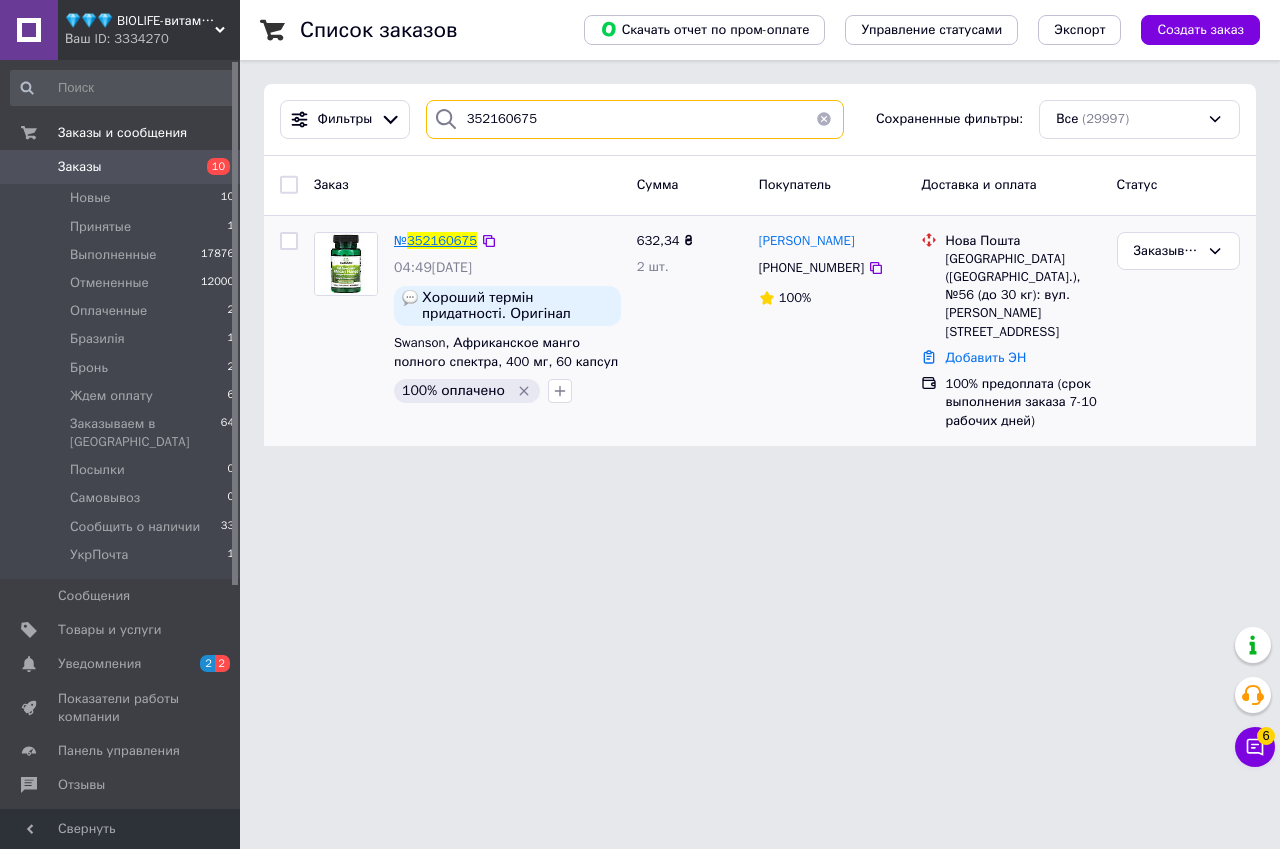 type on "352160675" 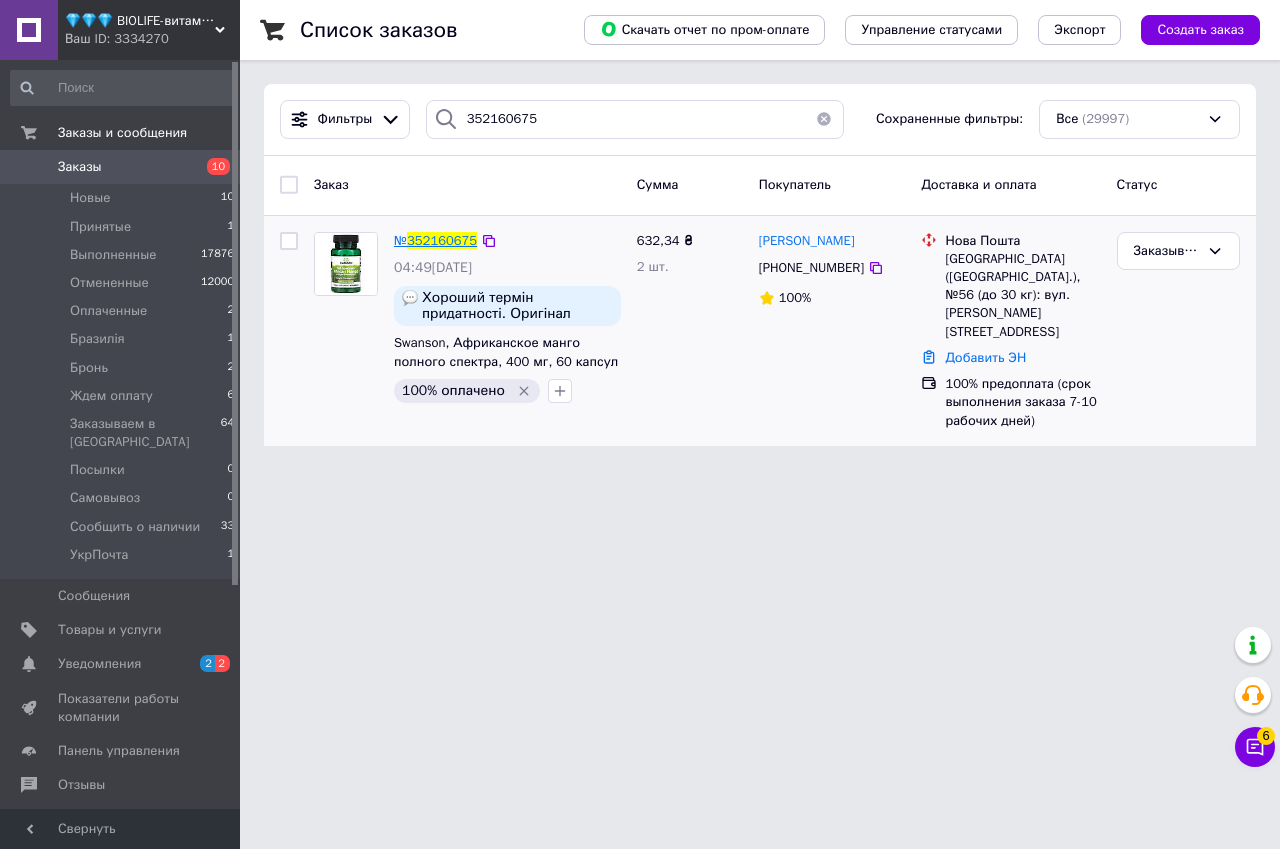 click on "352160675" at bounding box center [442, 240] 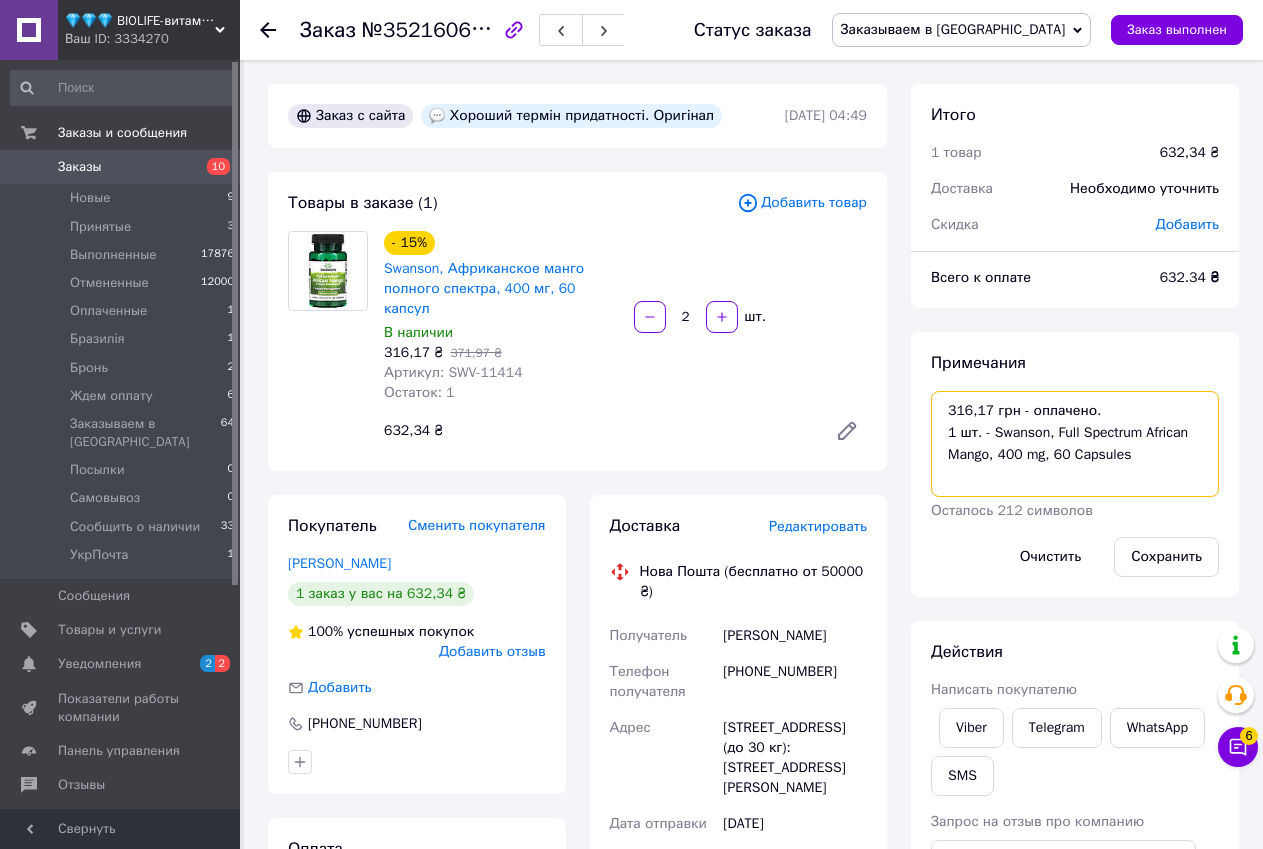 drag, startPoint x: 1107, startPoint y: 411, endPoint x: 949, endPoint y: 415, distance: 158.05063 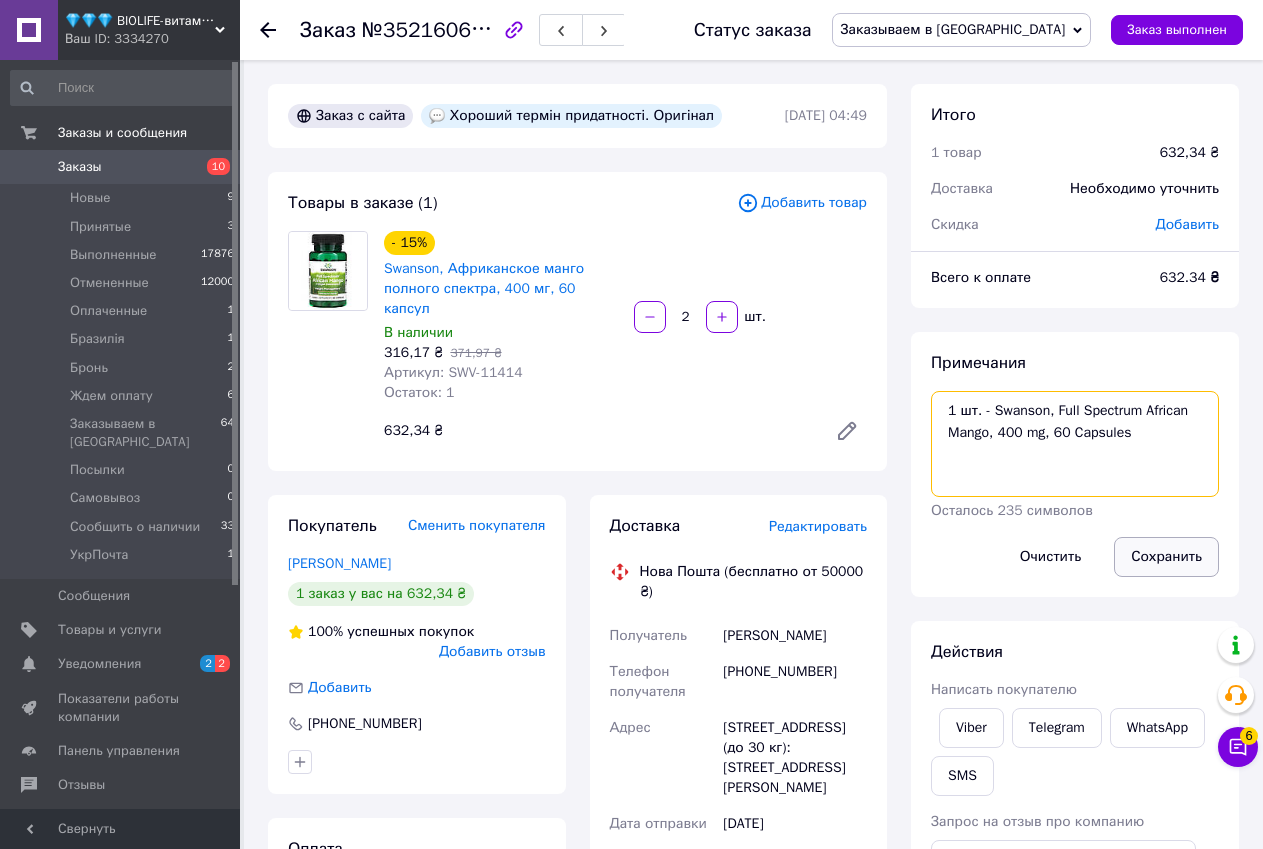 type on "1 шт. - Swanson, Full Spectrum African Mango, 400 mg, 60 Capsules" 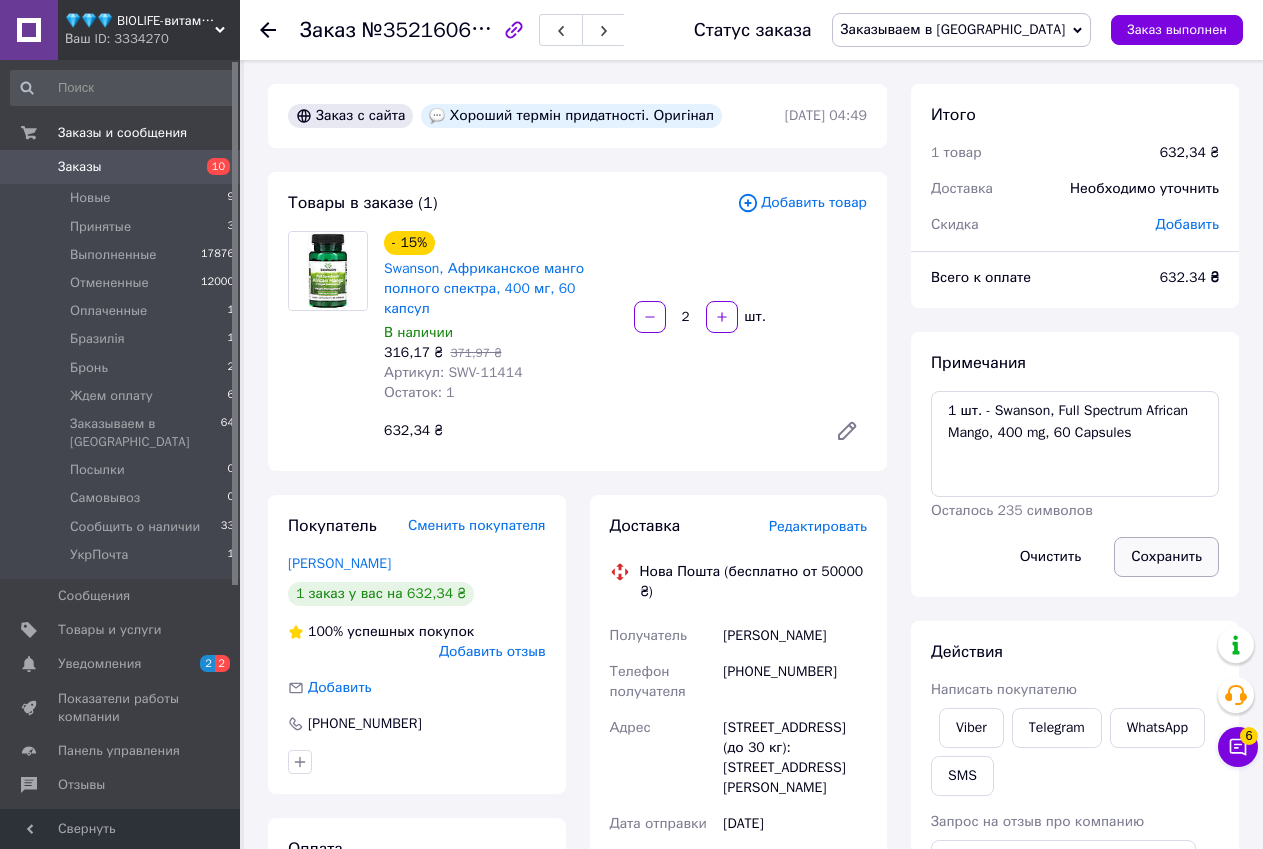 click on "Сохранить" at bounding box center (1166, 557) 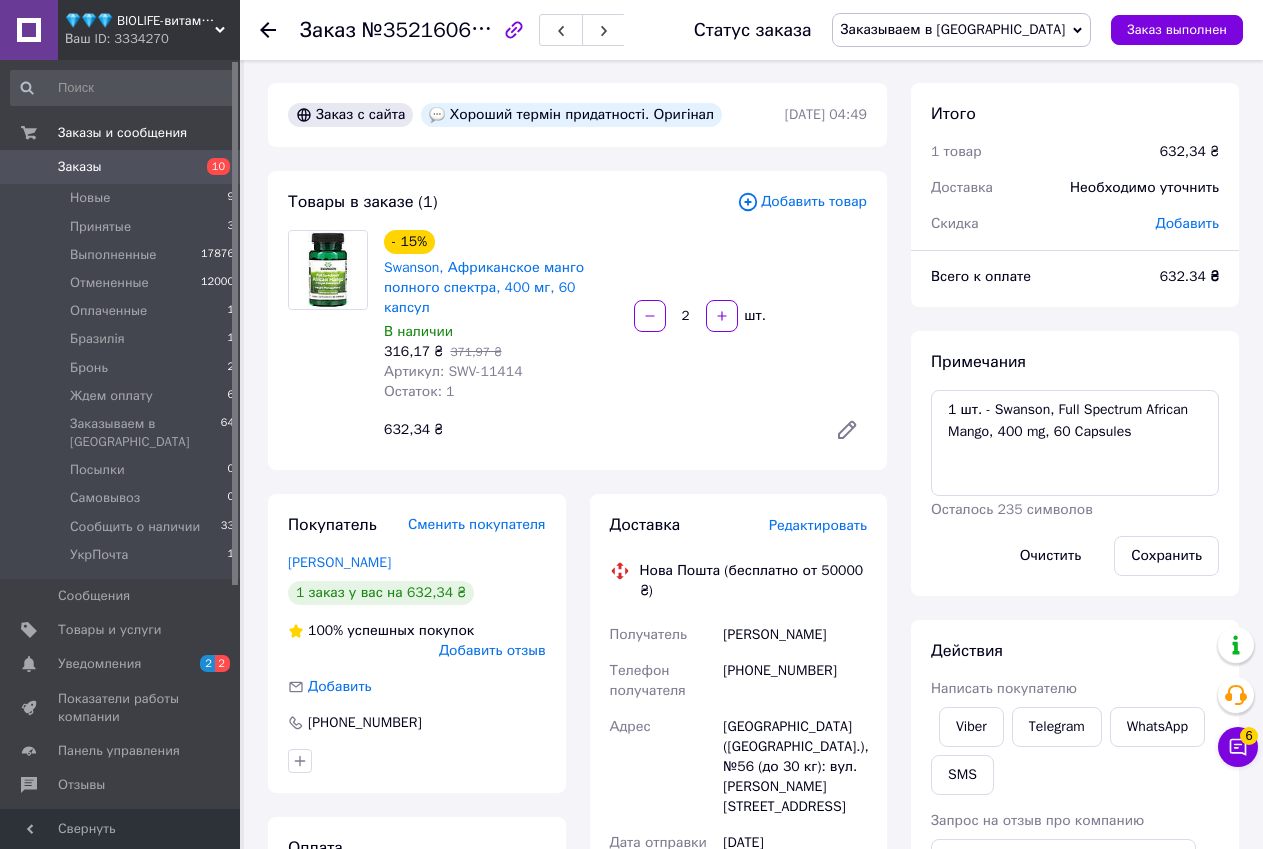 scroll, scrollTop: 0, scrollLeft: 0, axis: both 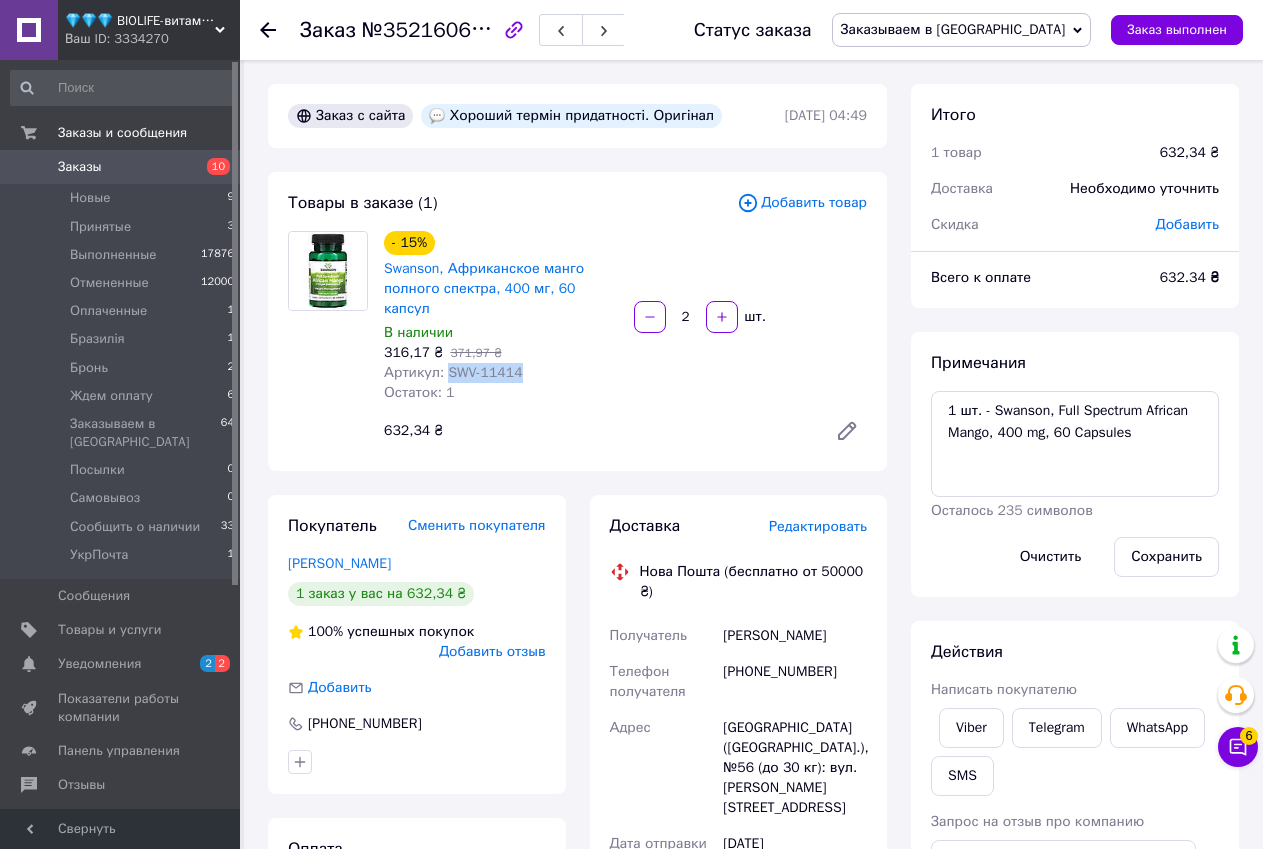 drag, startPoint x: 443, startPoint y: 345, endPoint x: 513, endPoint y: 342, distance: 70.064255 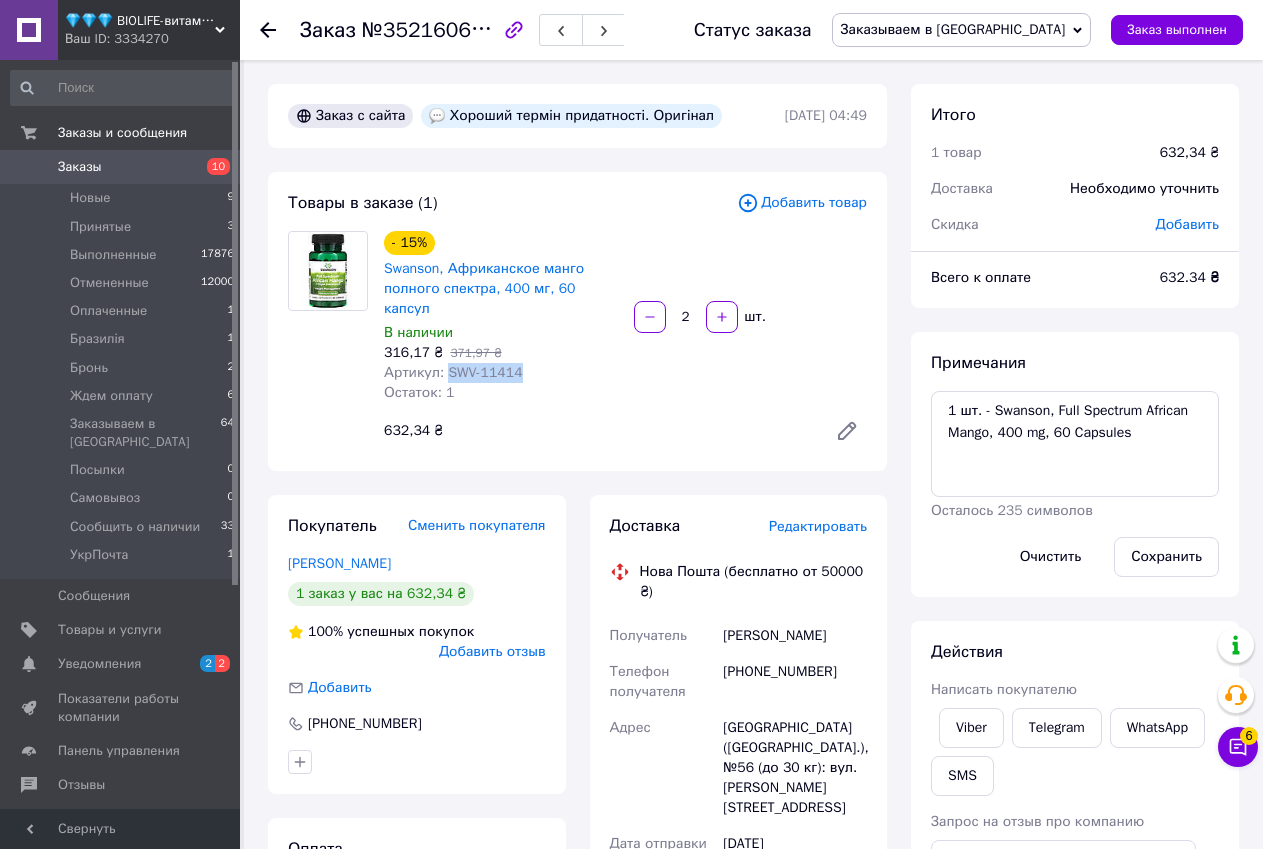 click on "Артикул: SWV-11414" at bounding box center [453, 372] 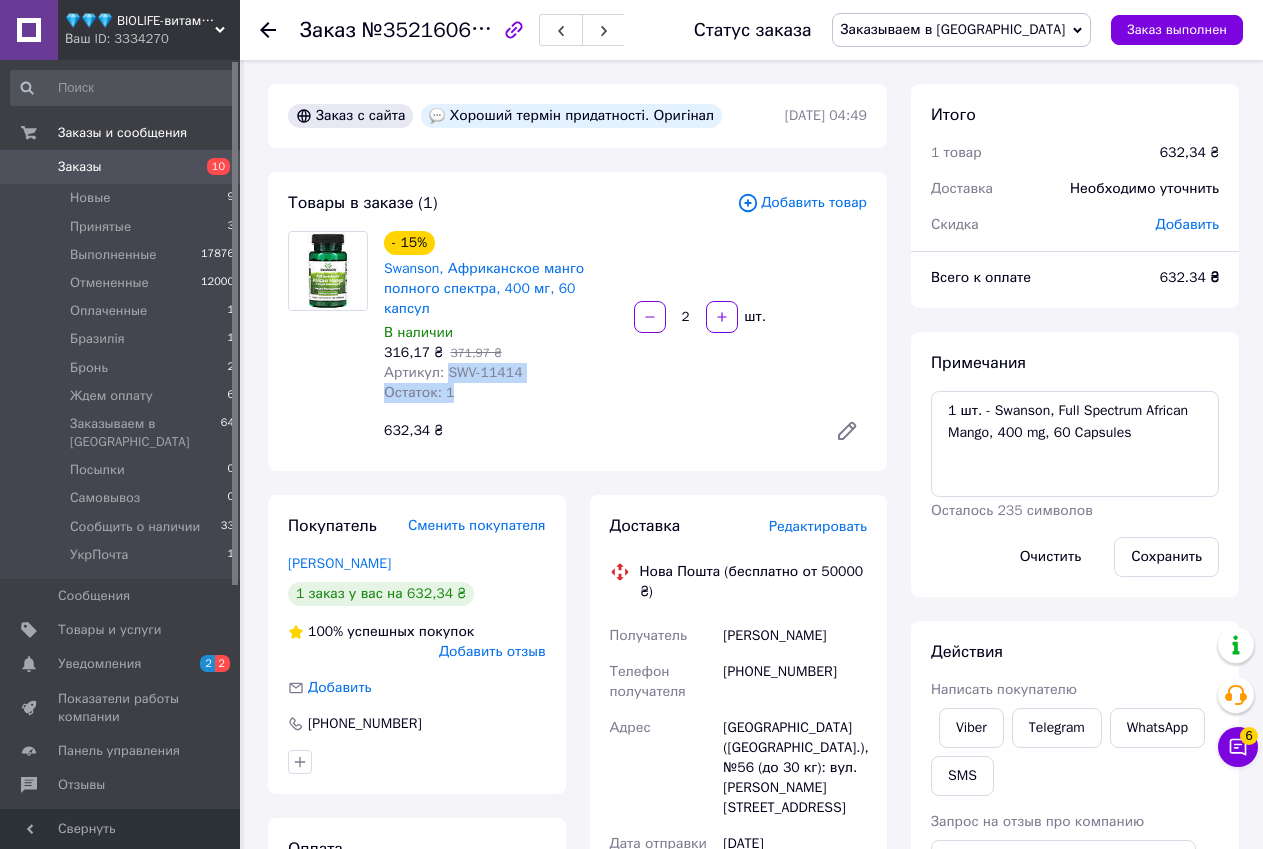 drag, startPoint x: 442, startPoint y: 354, endPoint x: 528, endPoint y: 362, distance: 86.37129 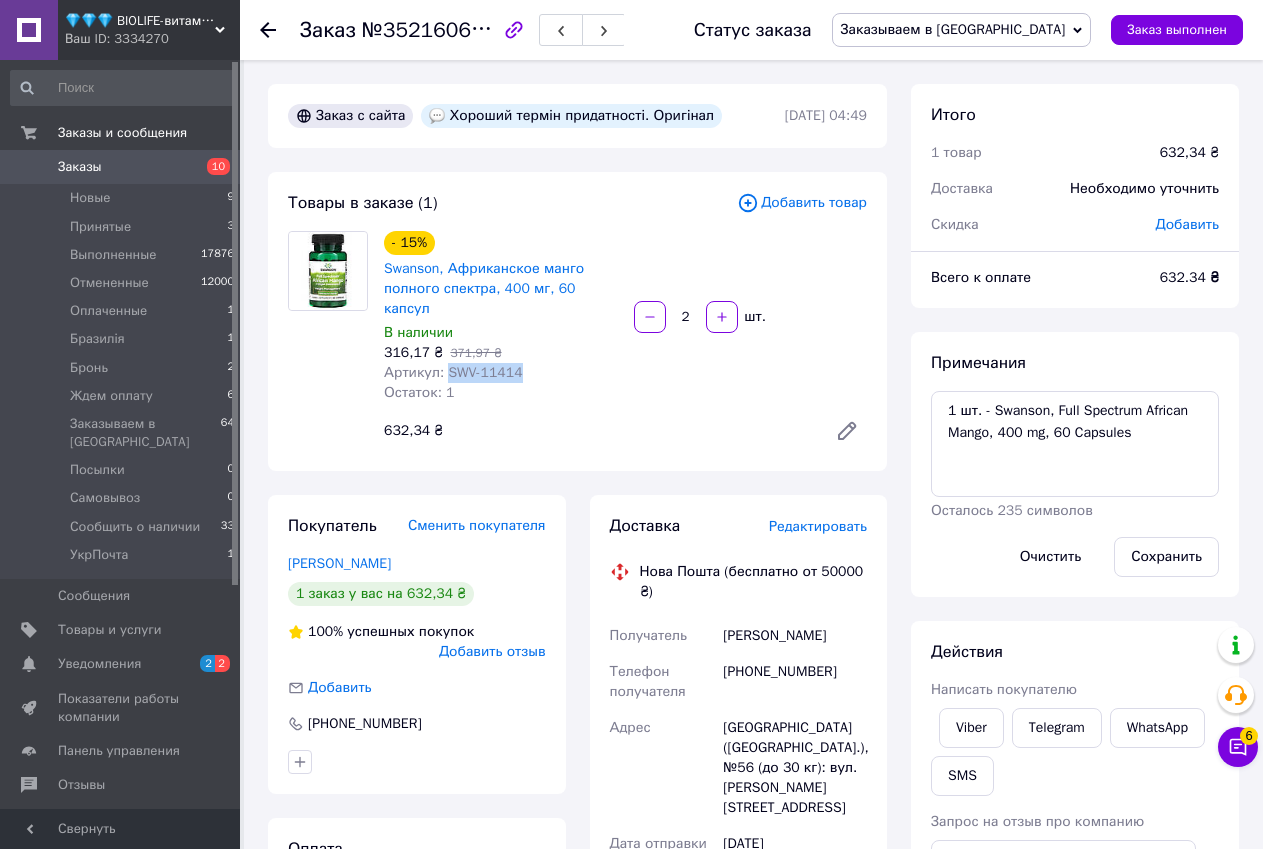 drag, startPoint x: 445, startPoint y: 352, endPoint x: 514, endPoint y: 352, distance: 69 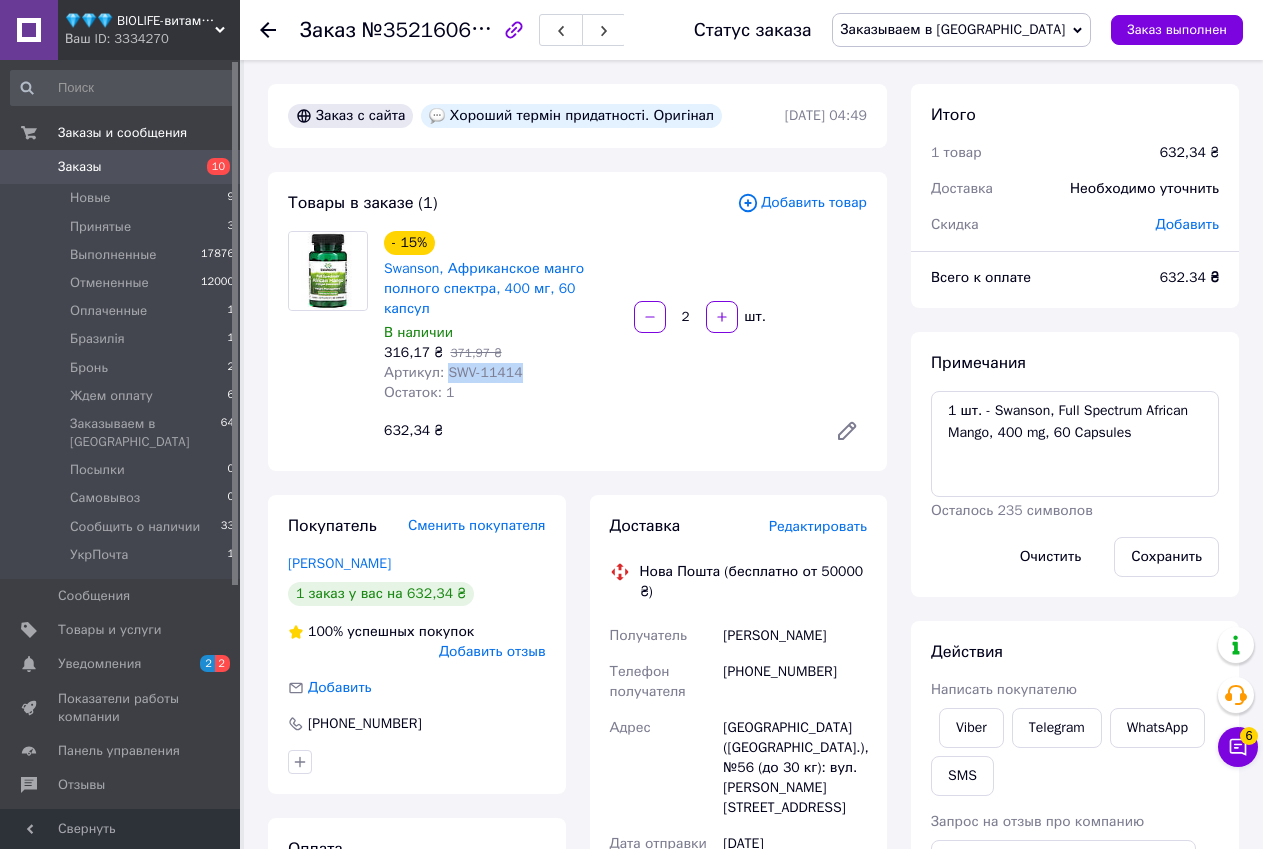 click on "Артикул: SWV-11414" at bounding box center (453, 372) 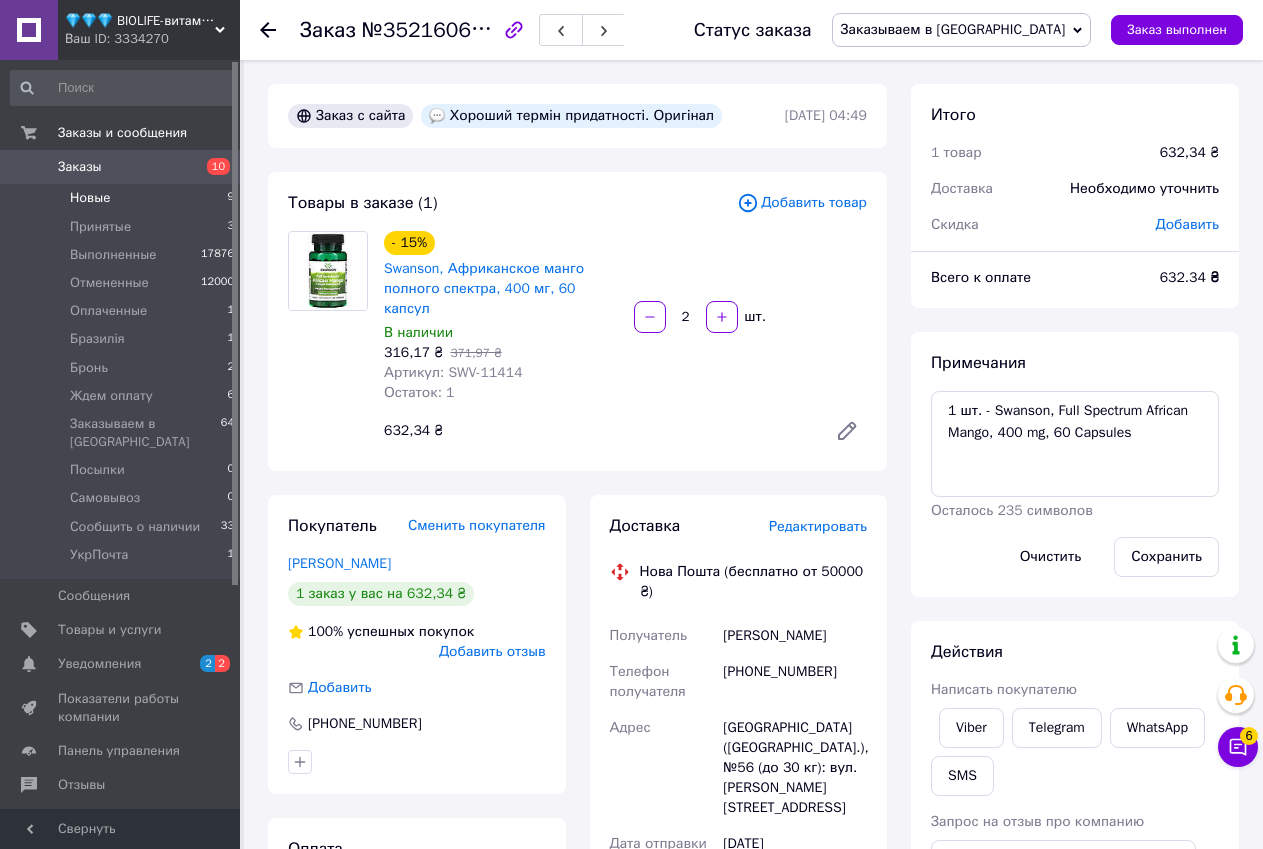 click on "Новые 9" at bounding box center [123, 198] 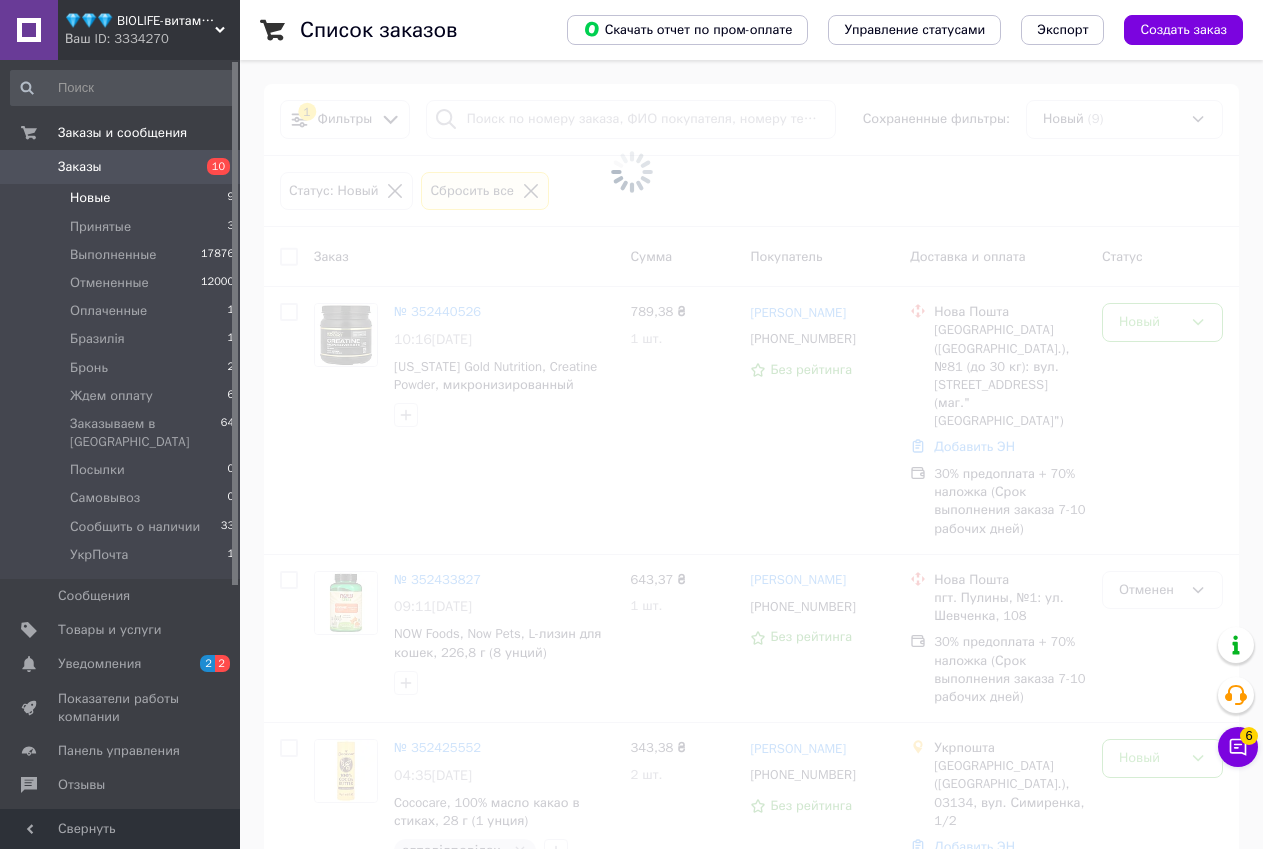 click at bounding box center (631, 424) 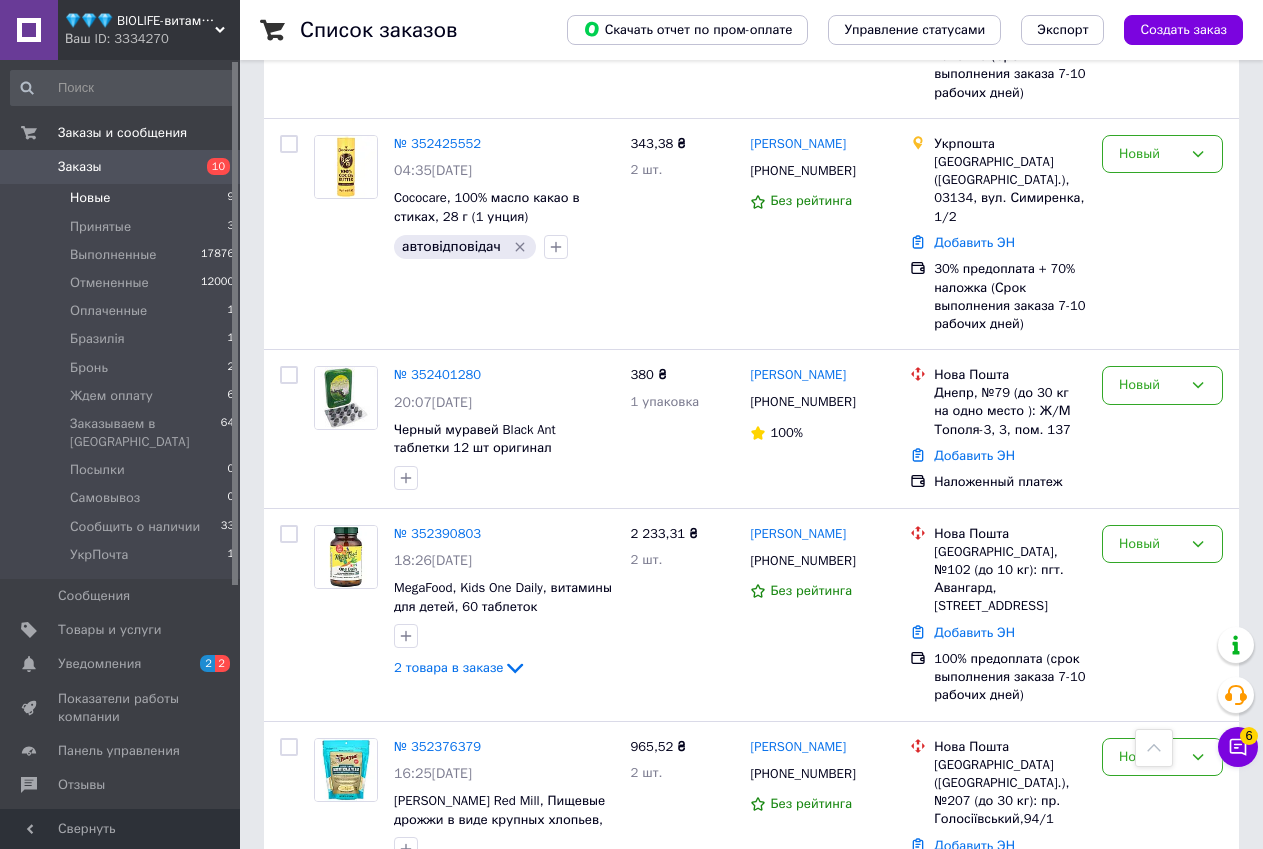 scroll, scrollTop: 836, scrollLeft: 0, axis: vertical 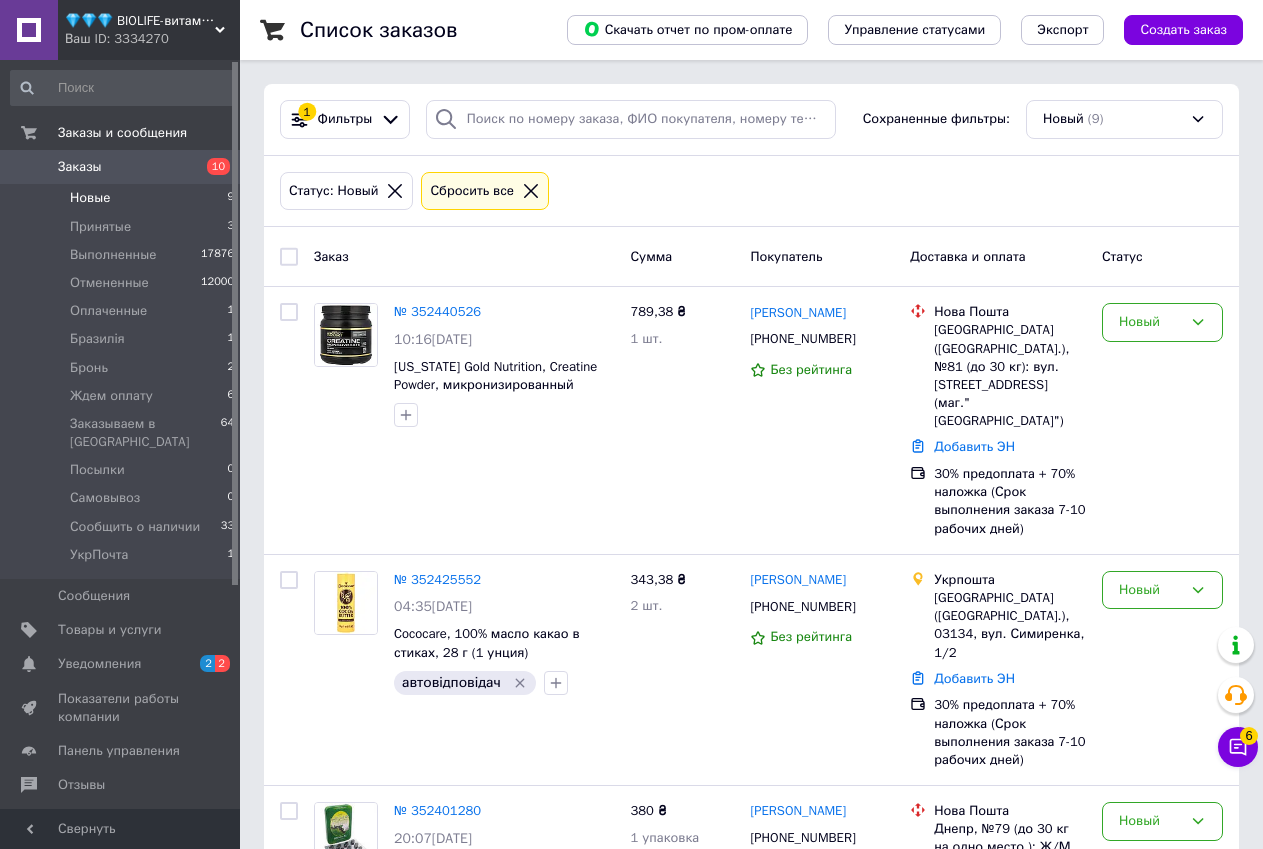 click on "Новые 9" at bounding box center (123, 198) 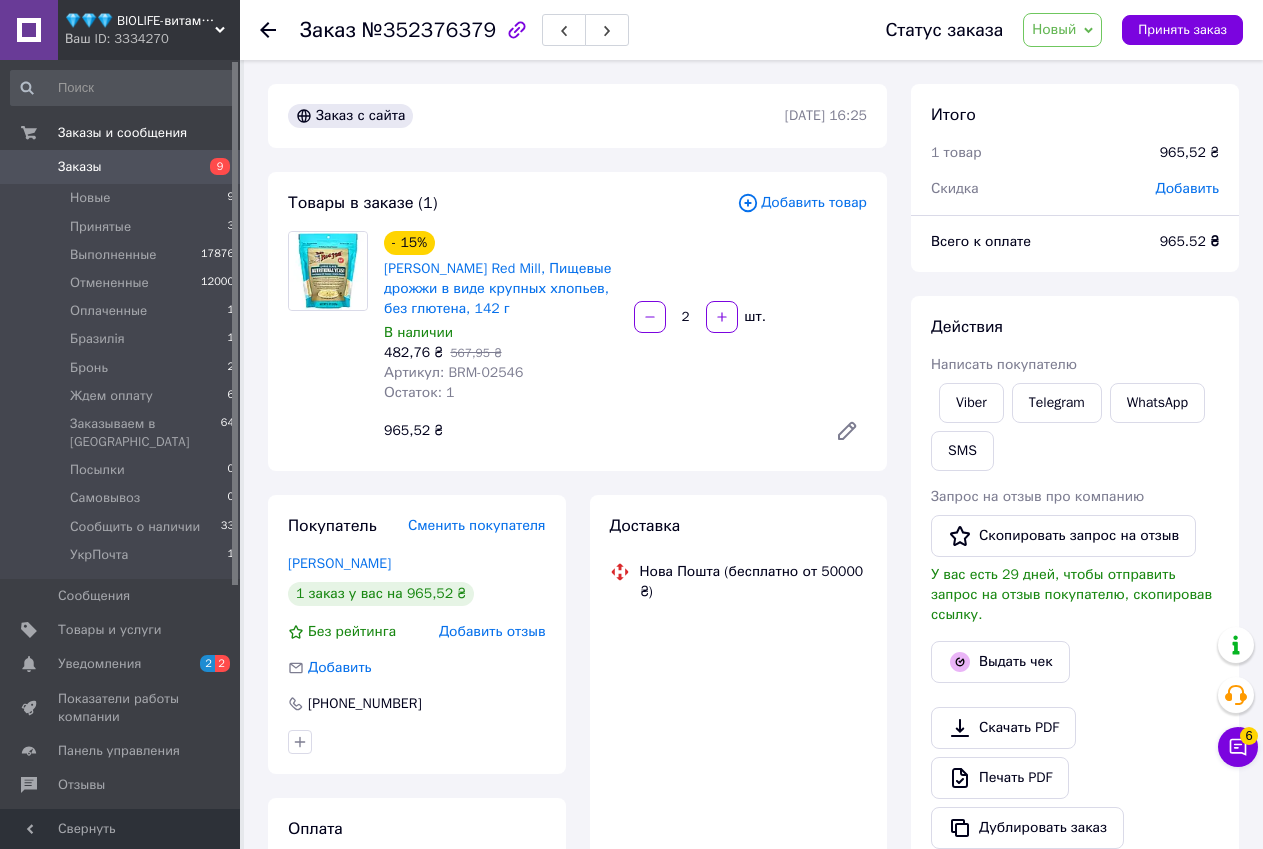 scroll, scrollTop: 0, scrollLeft: 0, axis: both 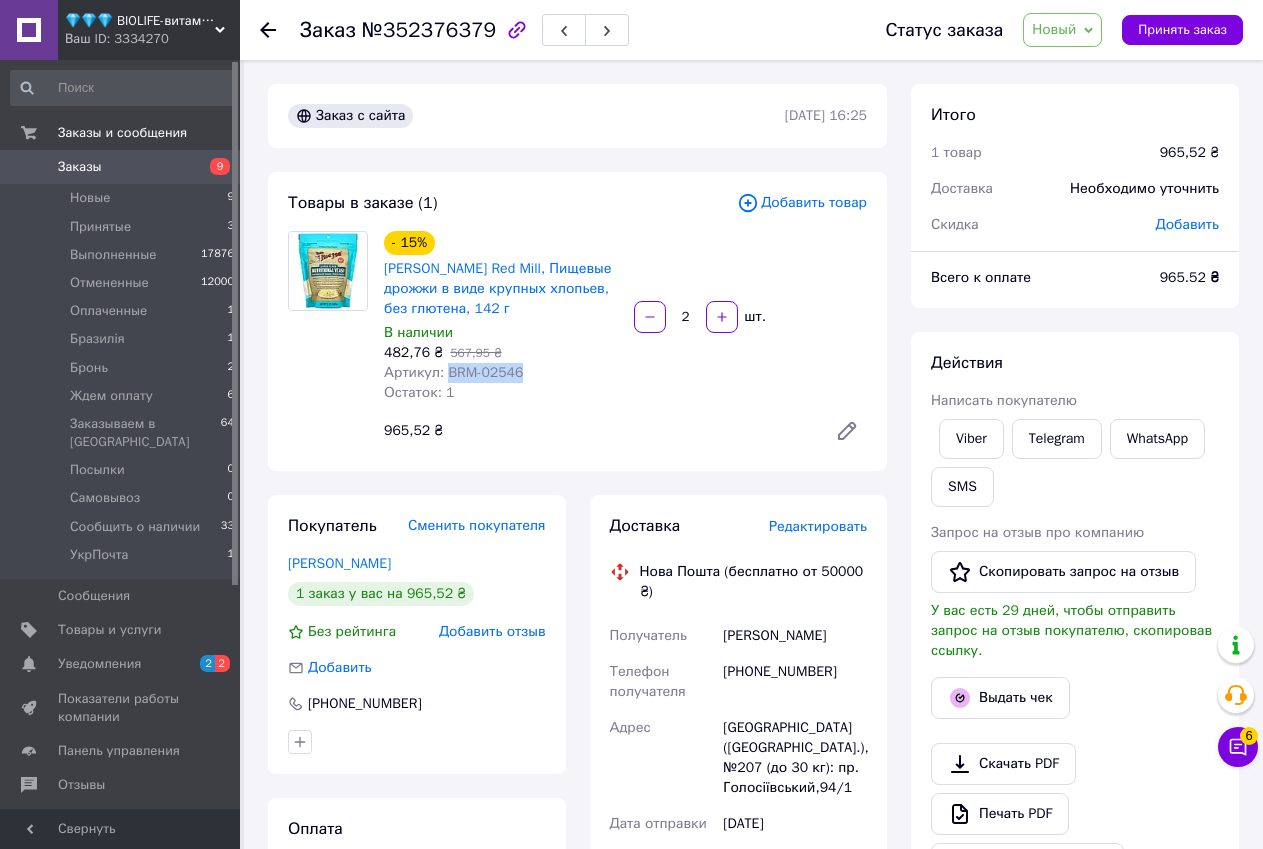 drag, startPoint x: 443, startPoint y: 373, endPoint x: 511, endPoint y: 373, distance: 68 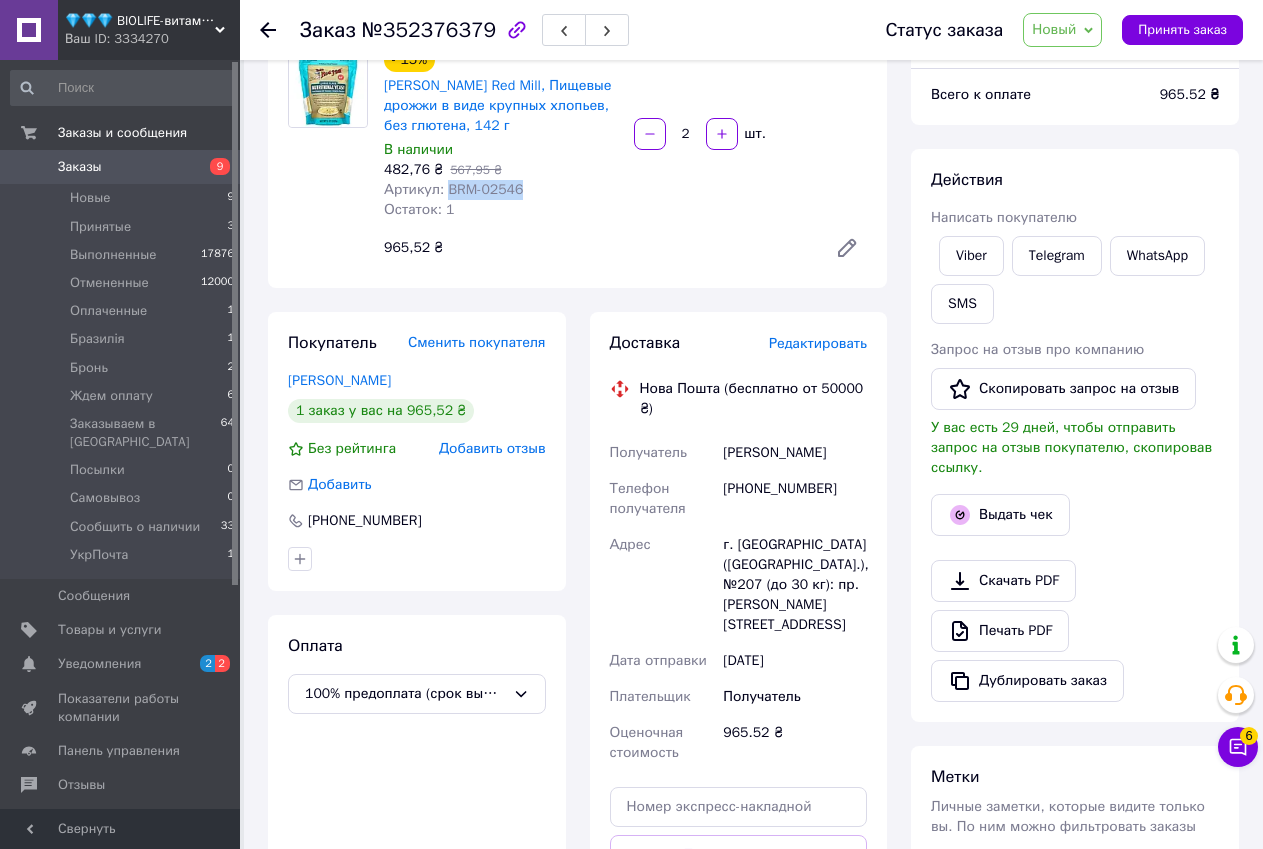 scroll, scrollTop: 524, scrollLeft: 0, axis: vertical 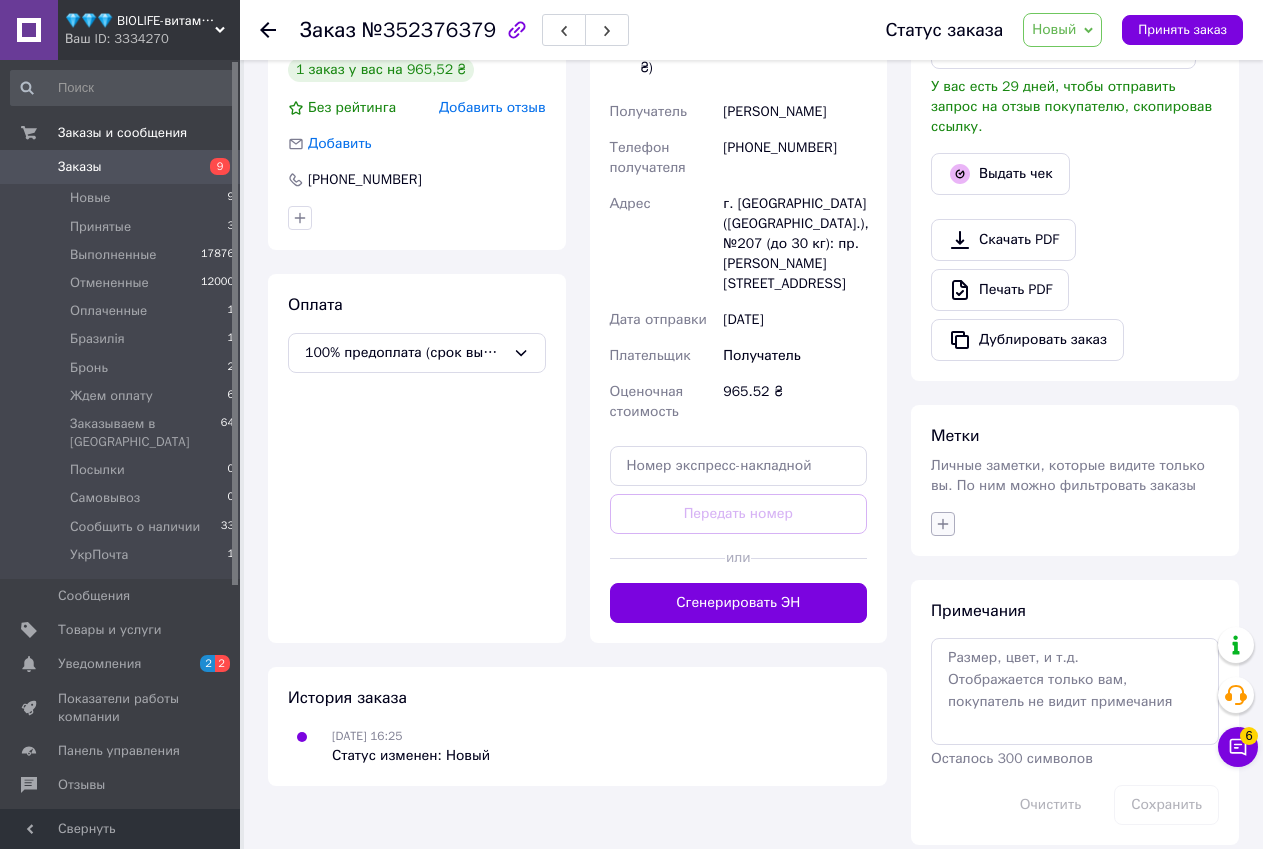click 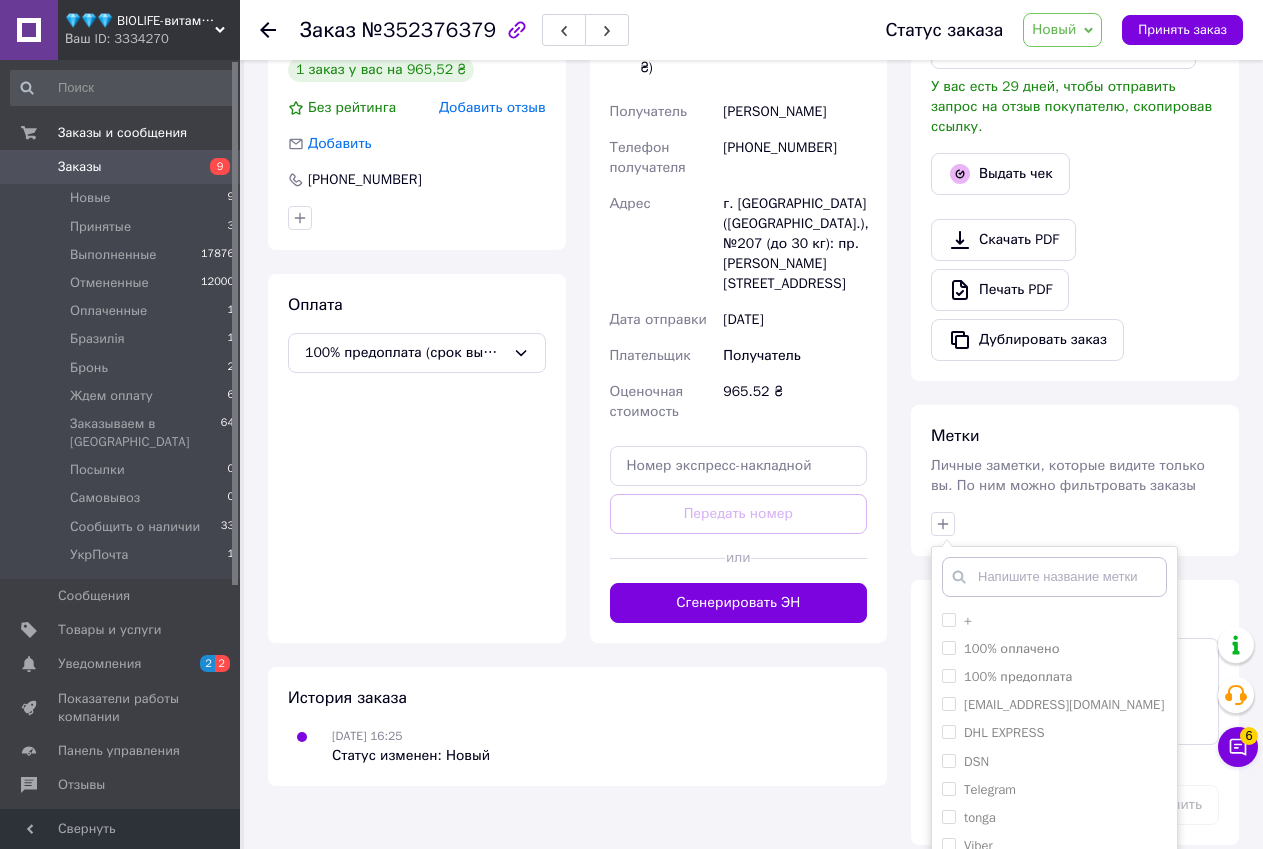 click at bounding box center (1054, 577) 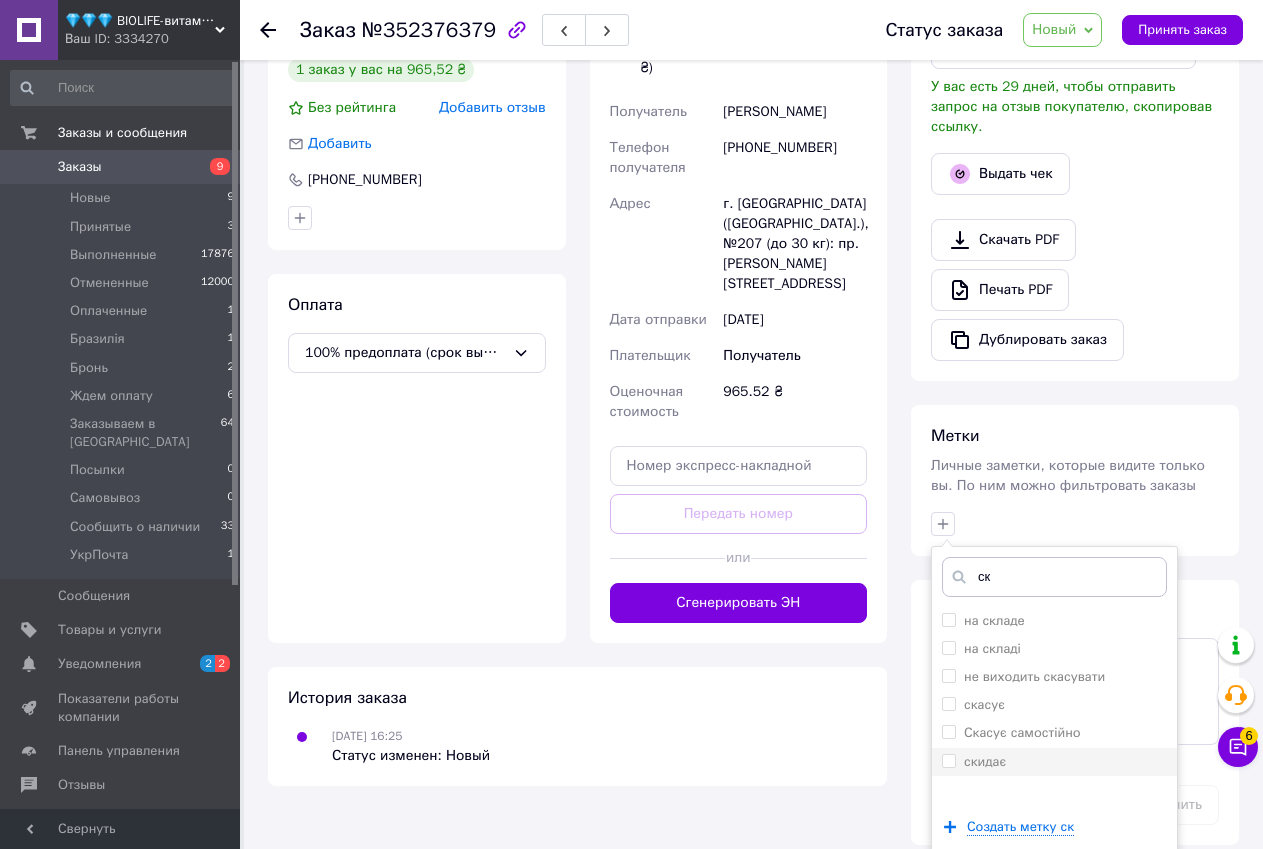 type on "ск" 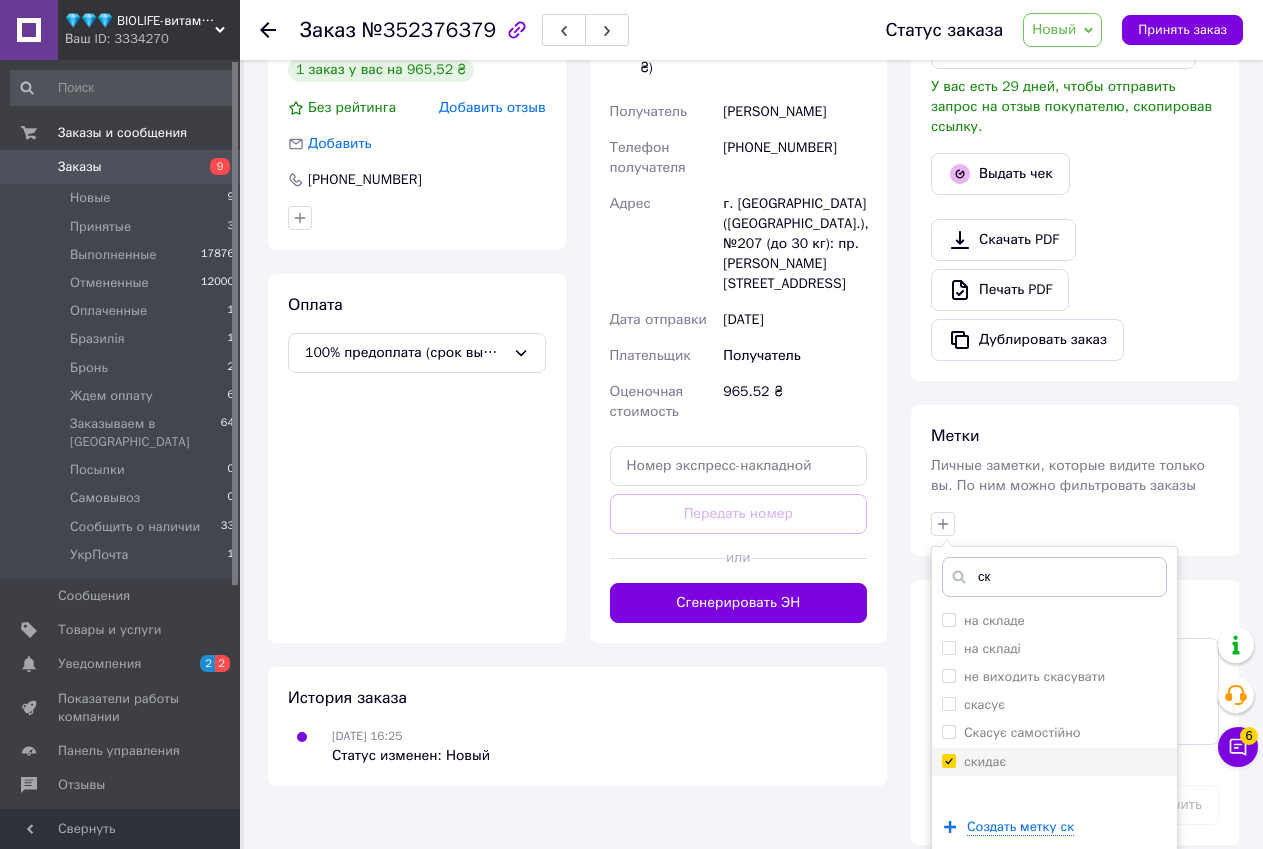 checkbox on "true" 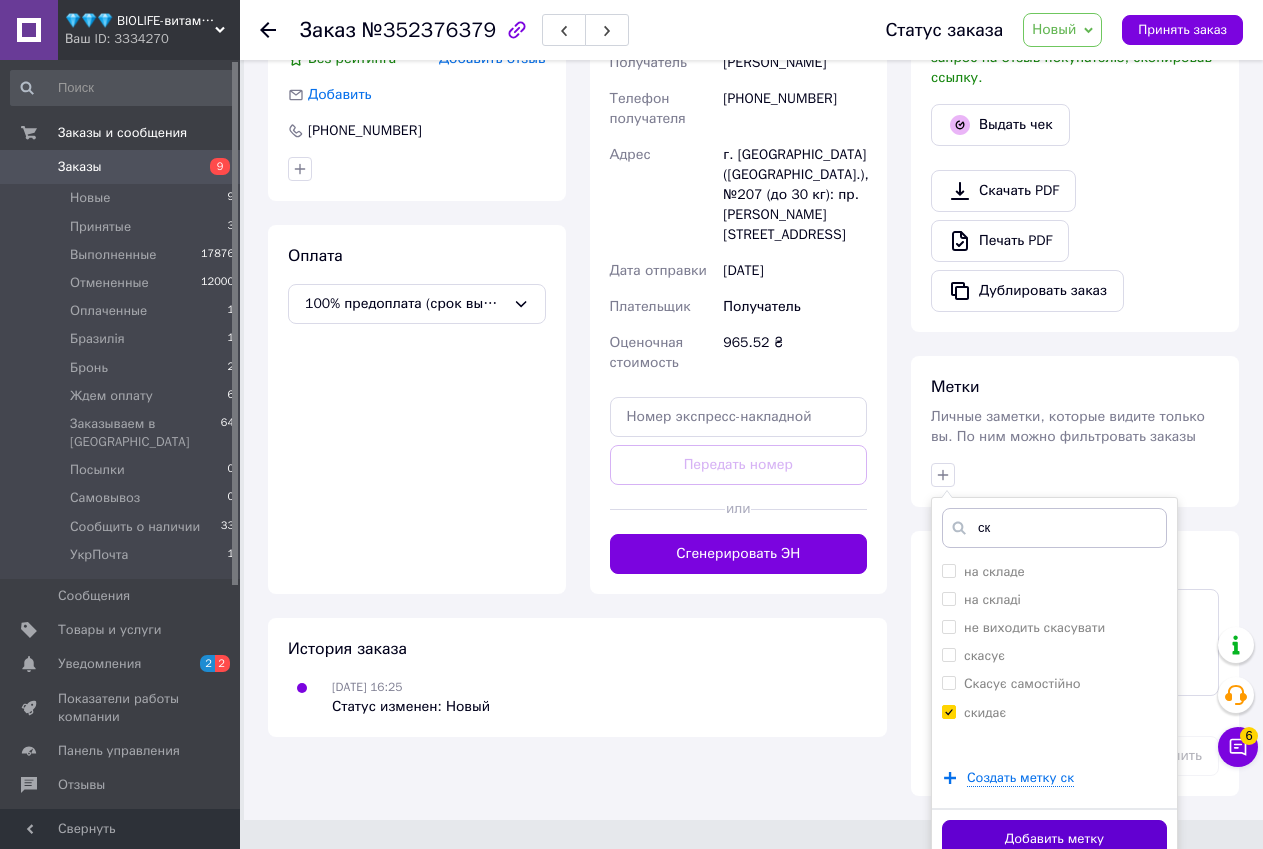 click on "Добавить метку" at bounding box center [1054, 839] 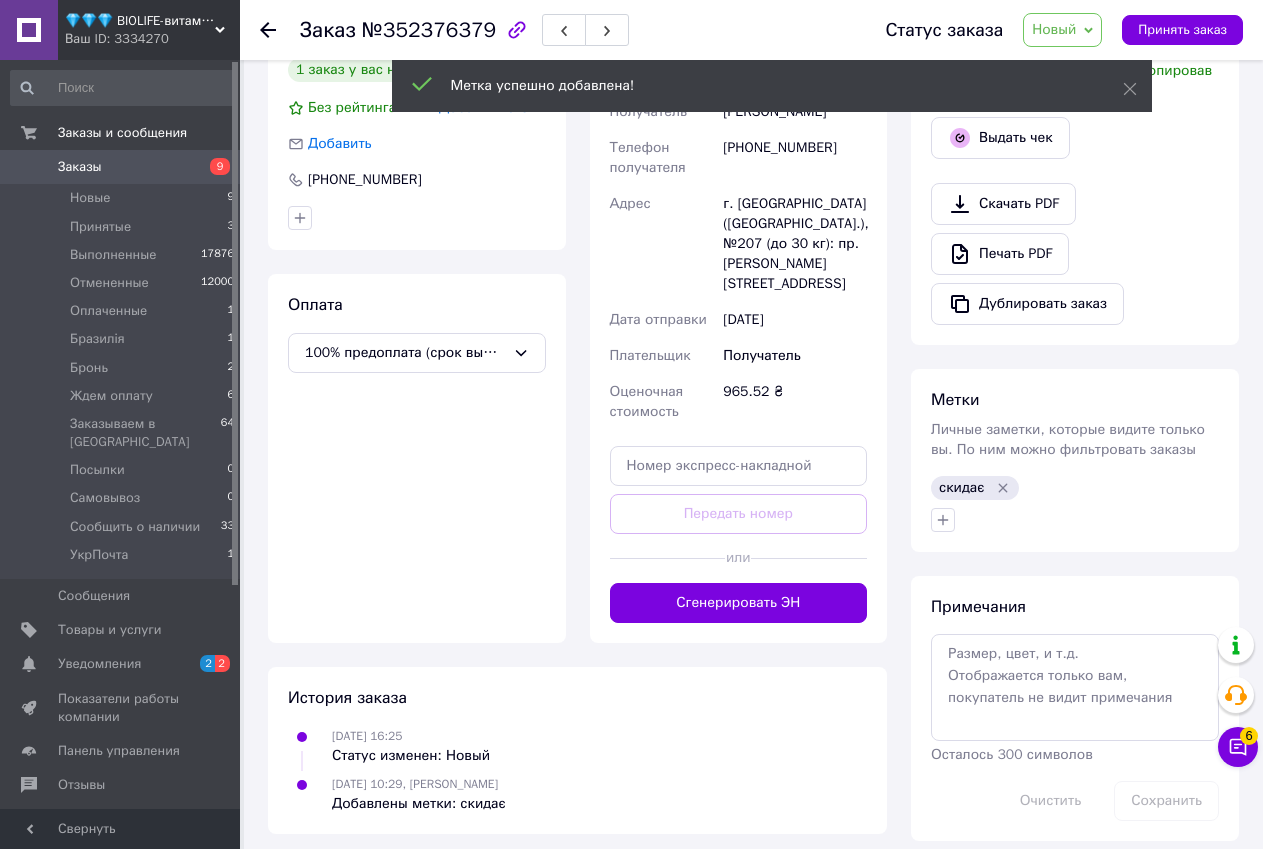 scroll, scrollTop: 520, scrollLeft: 0, axis: vertical 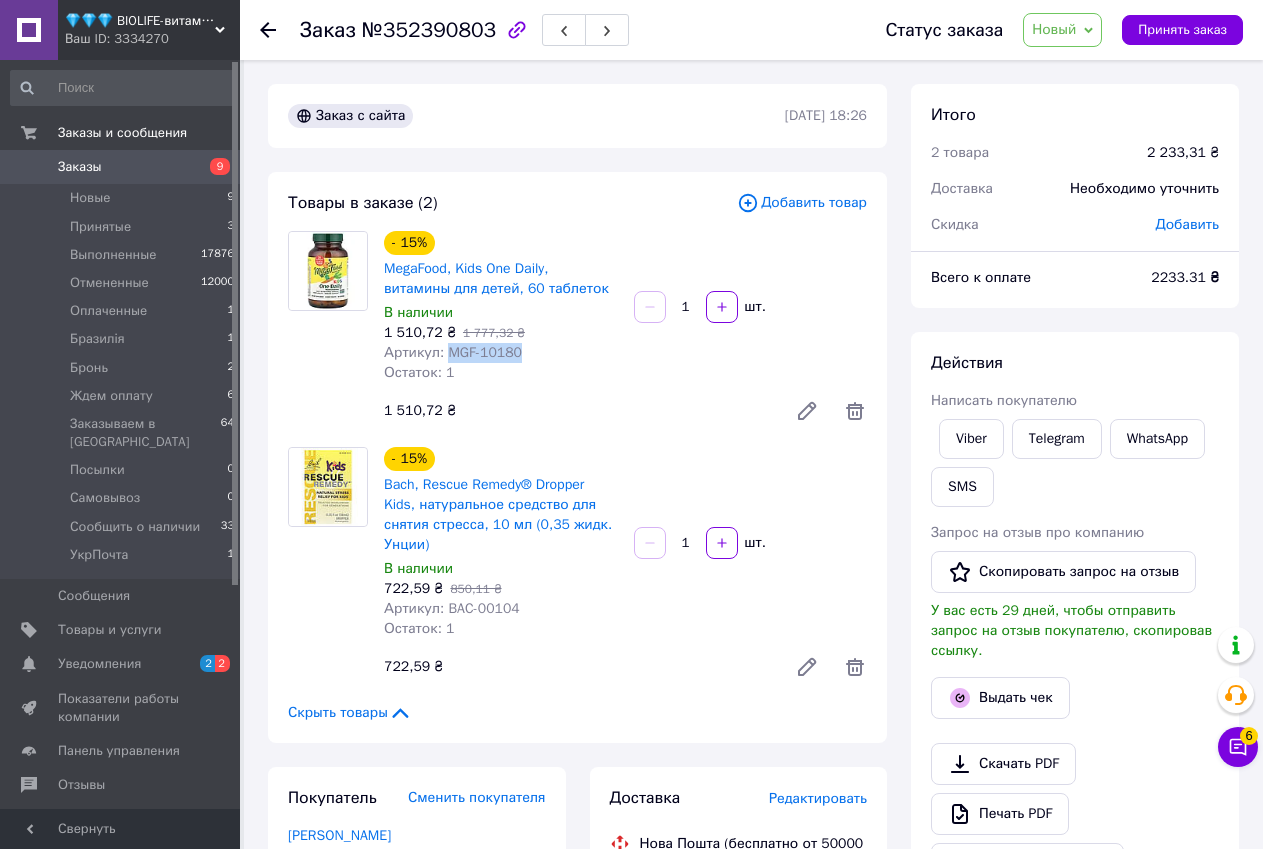 drag, startPoint x: 443, startPoint y: 352, endPoint x: 512, endPoint y: 362, distance: 69.72087 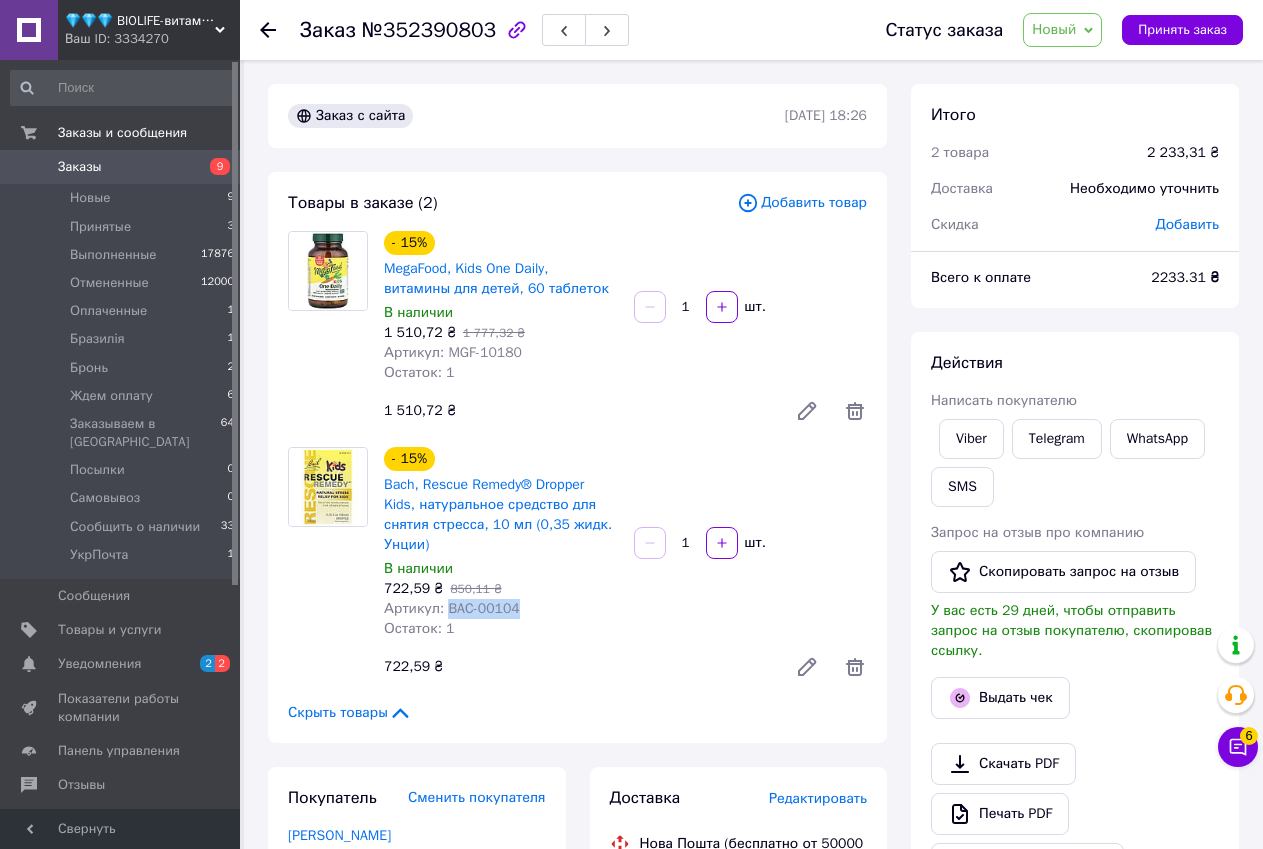 drag, startPoint x: 442, startPoint y: 588, endPoint x: 517, endPoint y: 589, distance: 75.00667 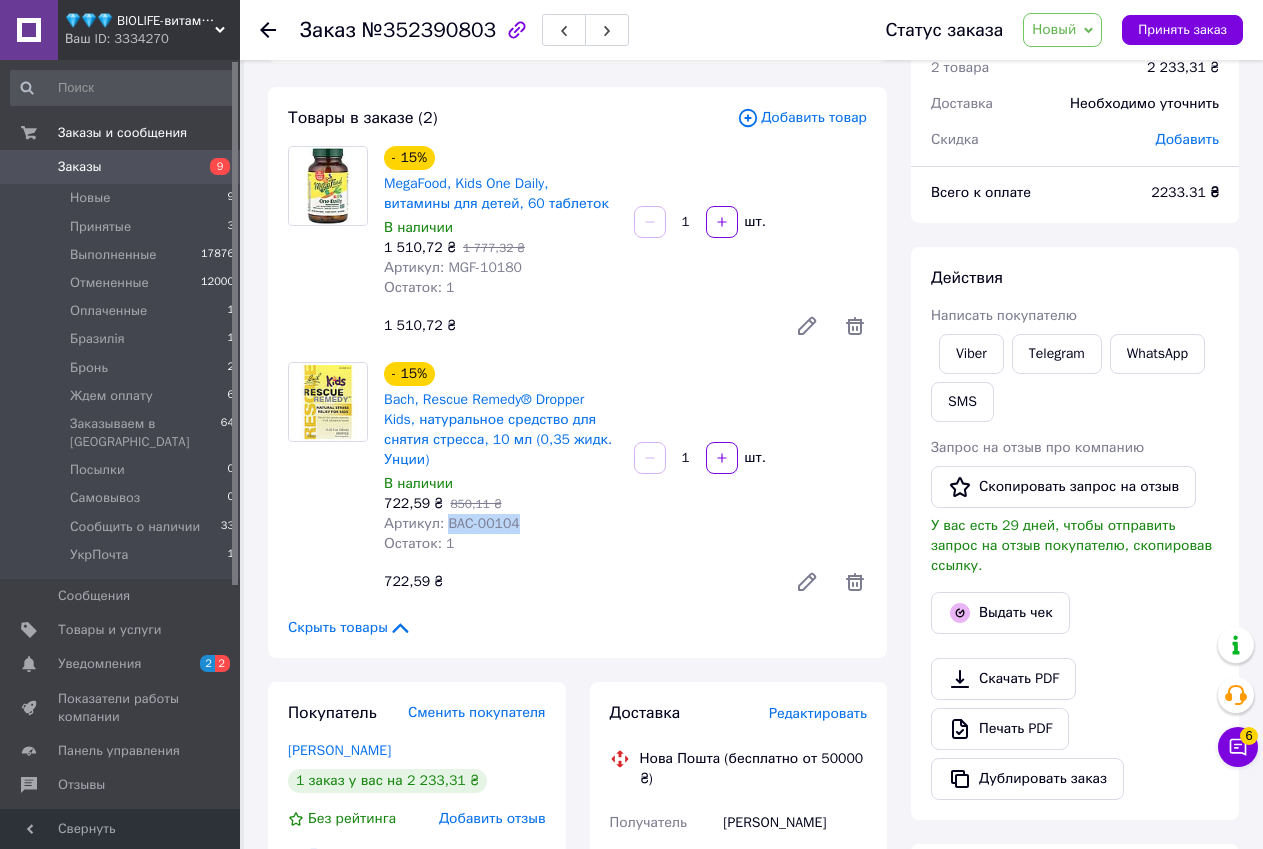 scroll, scrollTop: 0, scrollLeft: 0, axis: both 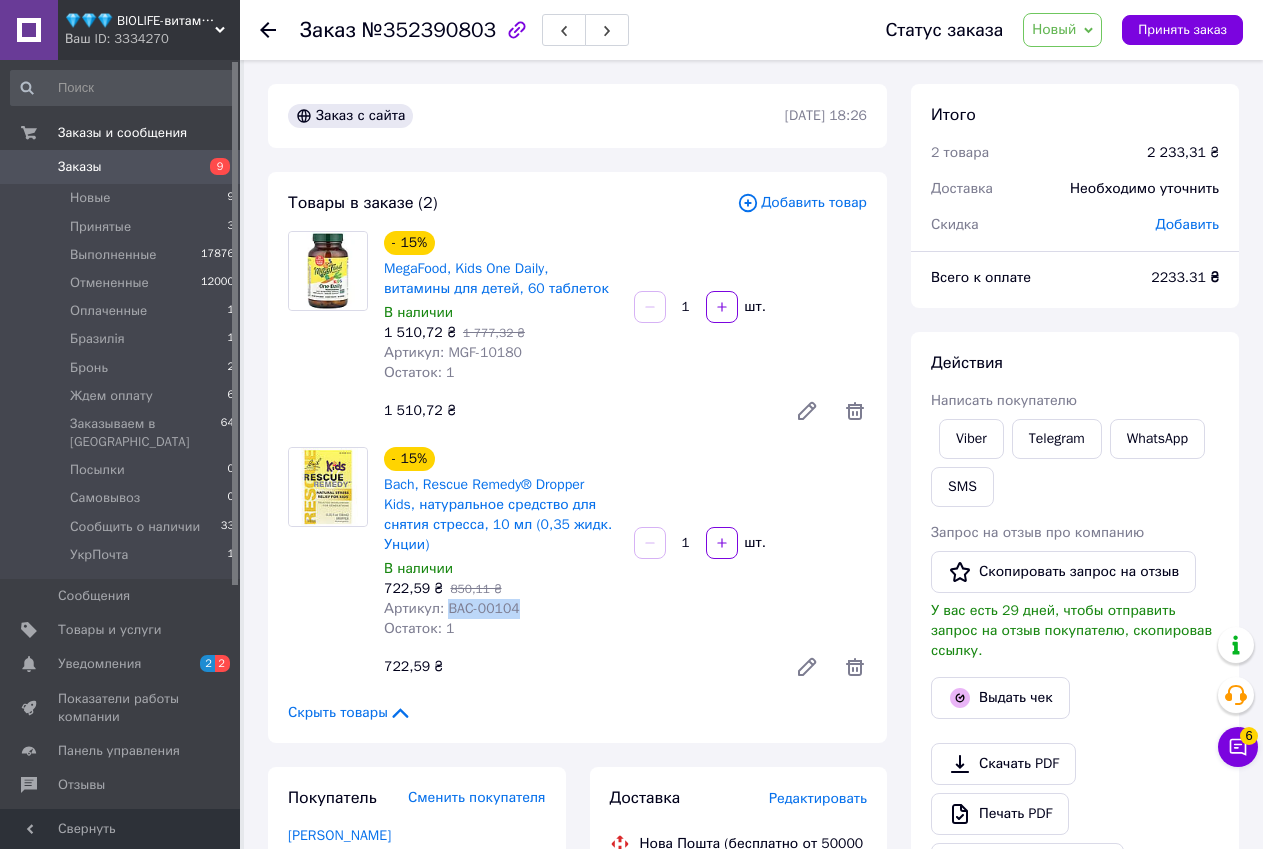 click on "Действия Написать покупателю Viber Telegram WhatsApp SMS Запрос на отзыв про компанию   Скопировать запрос на отзыв У вас есть 29 дней, чтобы отправить запрос на отзыв покупателю, скопировав ссылку.   Выдать чек   Скачать PDF   Печать PDF   Дублировать заказ" at bounding box center [1075, 618] 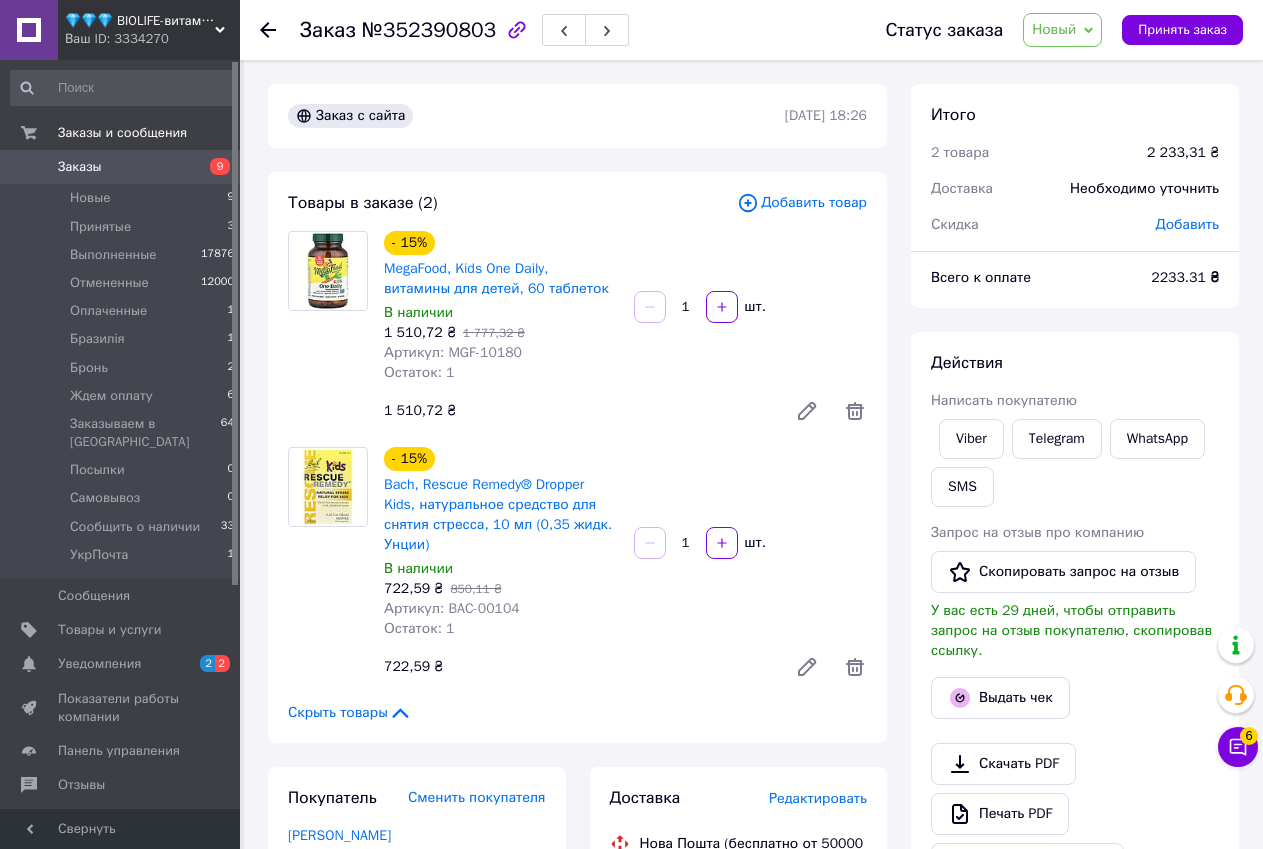 click on "Товары в заказе (2) Добавить товар - 15% MegaFood, Kids One Daily, витамины для детей, 60 таблеток В наличии 1 510,72 ₴   1 777,32 ₴ Артикул: MGF-10180 Остаток: 1 1   шт. 1 510,72 ₴ - 15% Bach, Rescue Remedy® Dropper Kids, натуральное средство для снятия стресса, 10 мл (0,35 жидк. Унции) В наличии 722,59 ₴   850,11 ₴ Артикул: BAC-00104 Остаток: 1 1   шт. 722,59 ₴ Скрыть товары" at bounding box center (577, 457) 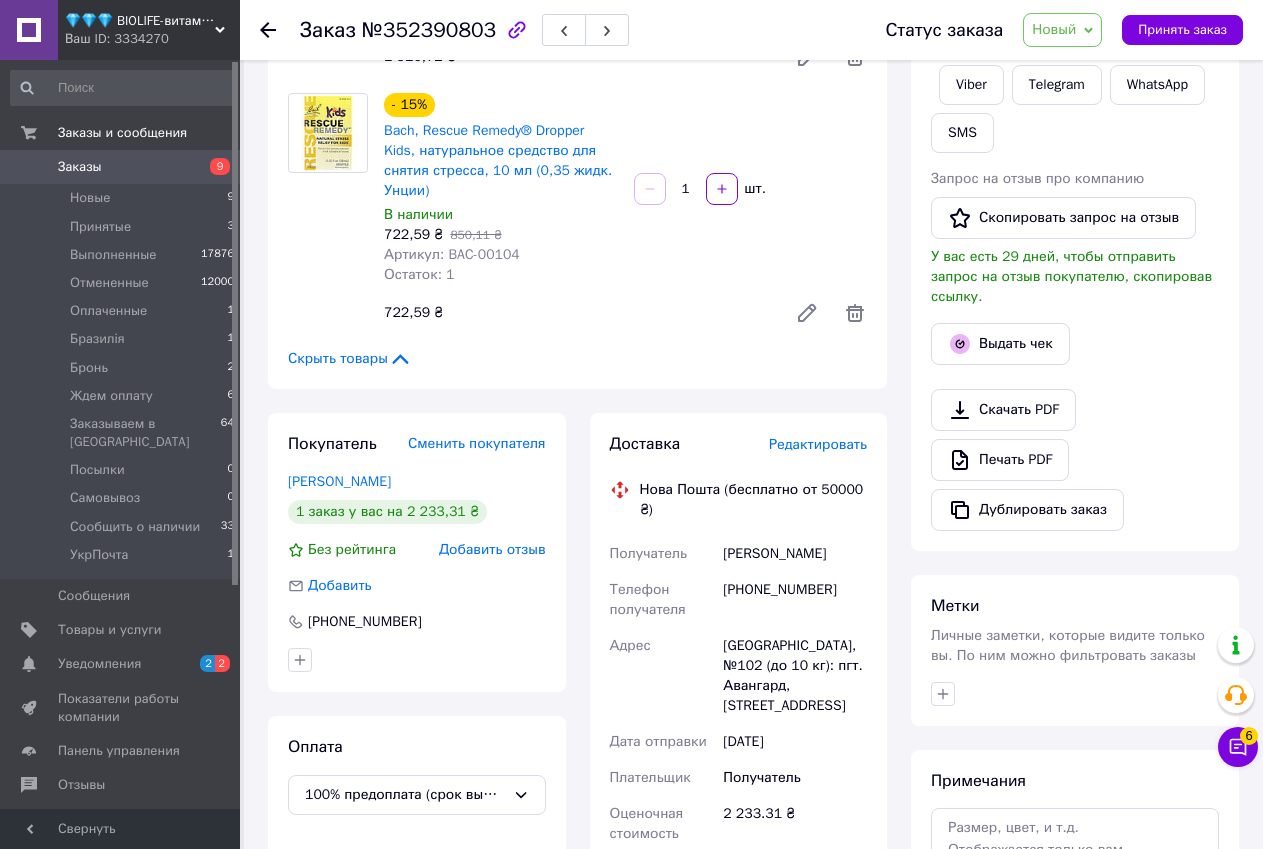 scroll, scrollTop: 700, scrollLeft: 0, axis: vertical 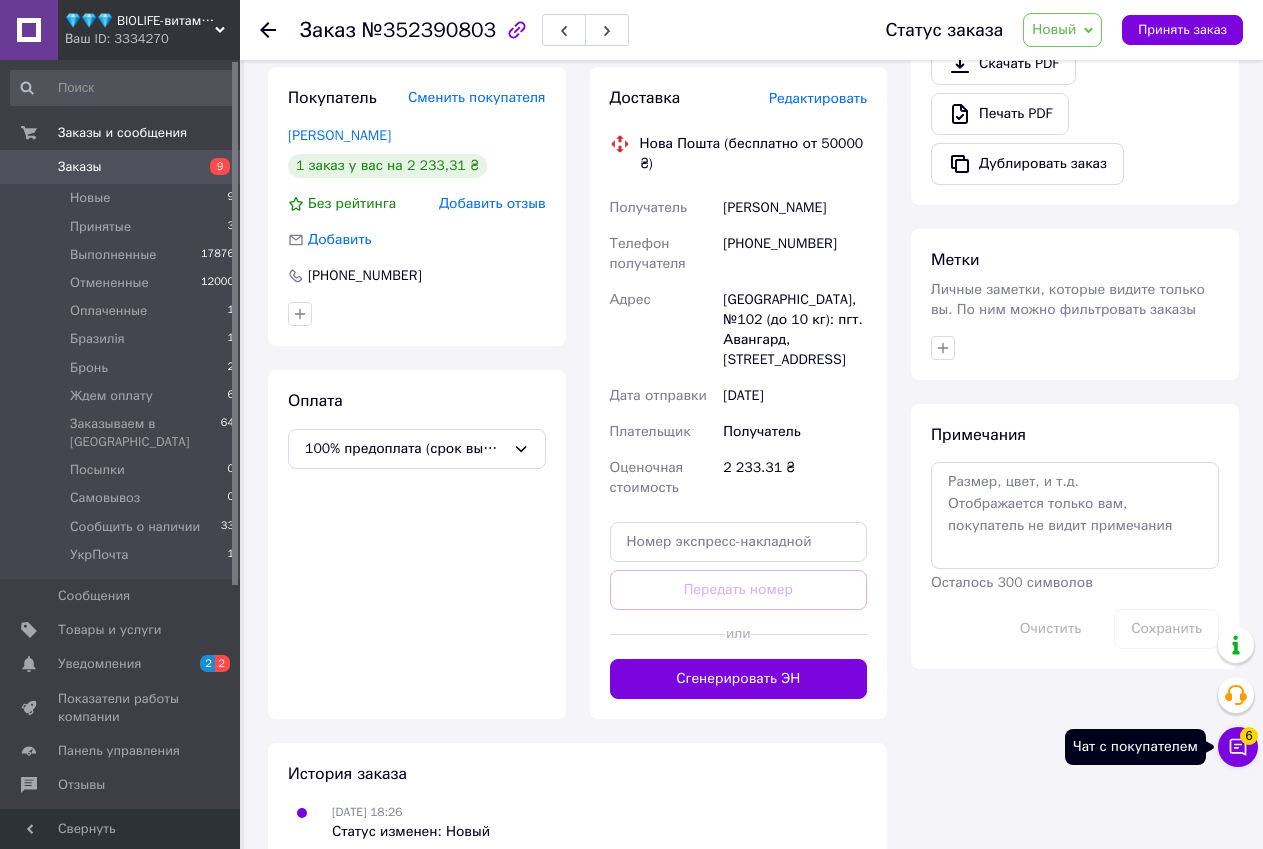 click on "Чат с покупателем 6" at bounding box center (1238, 747) 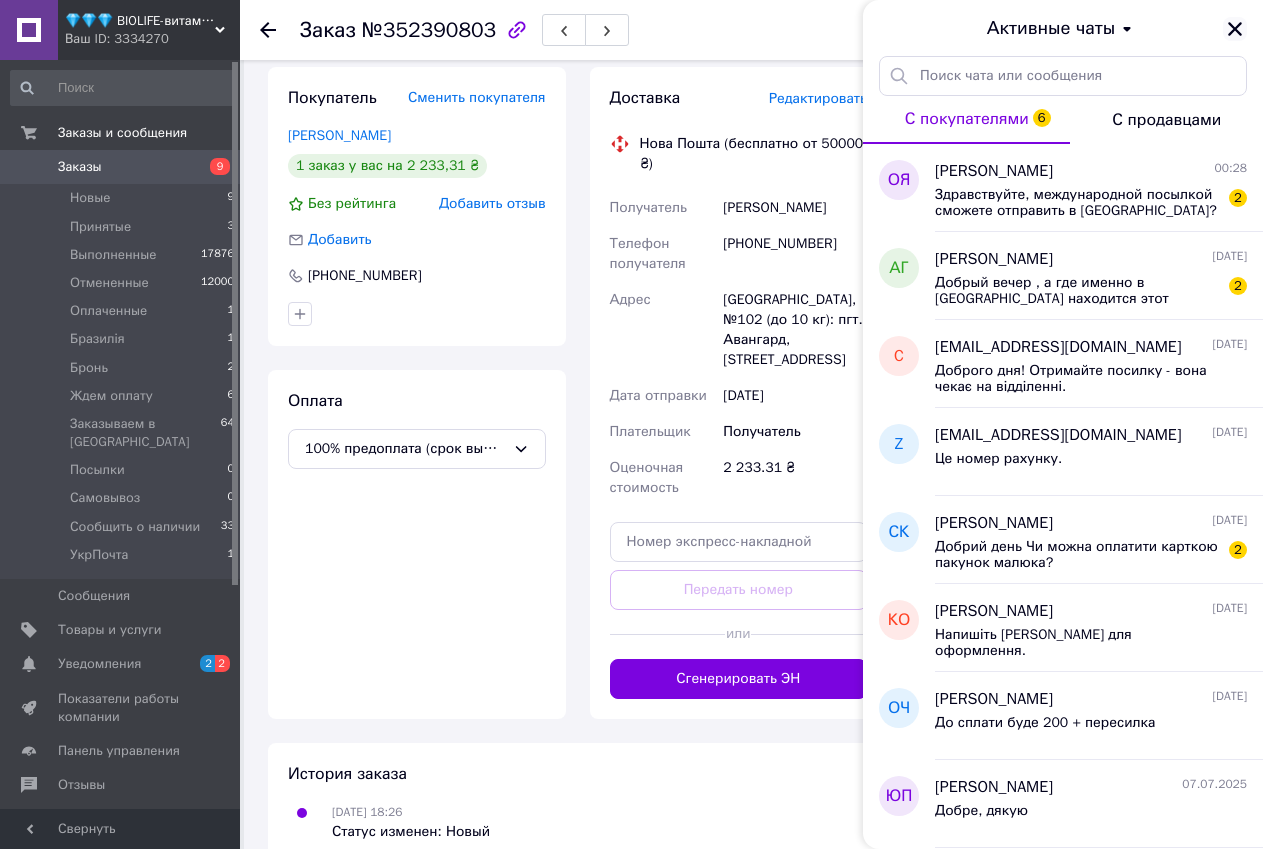 click 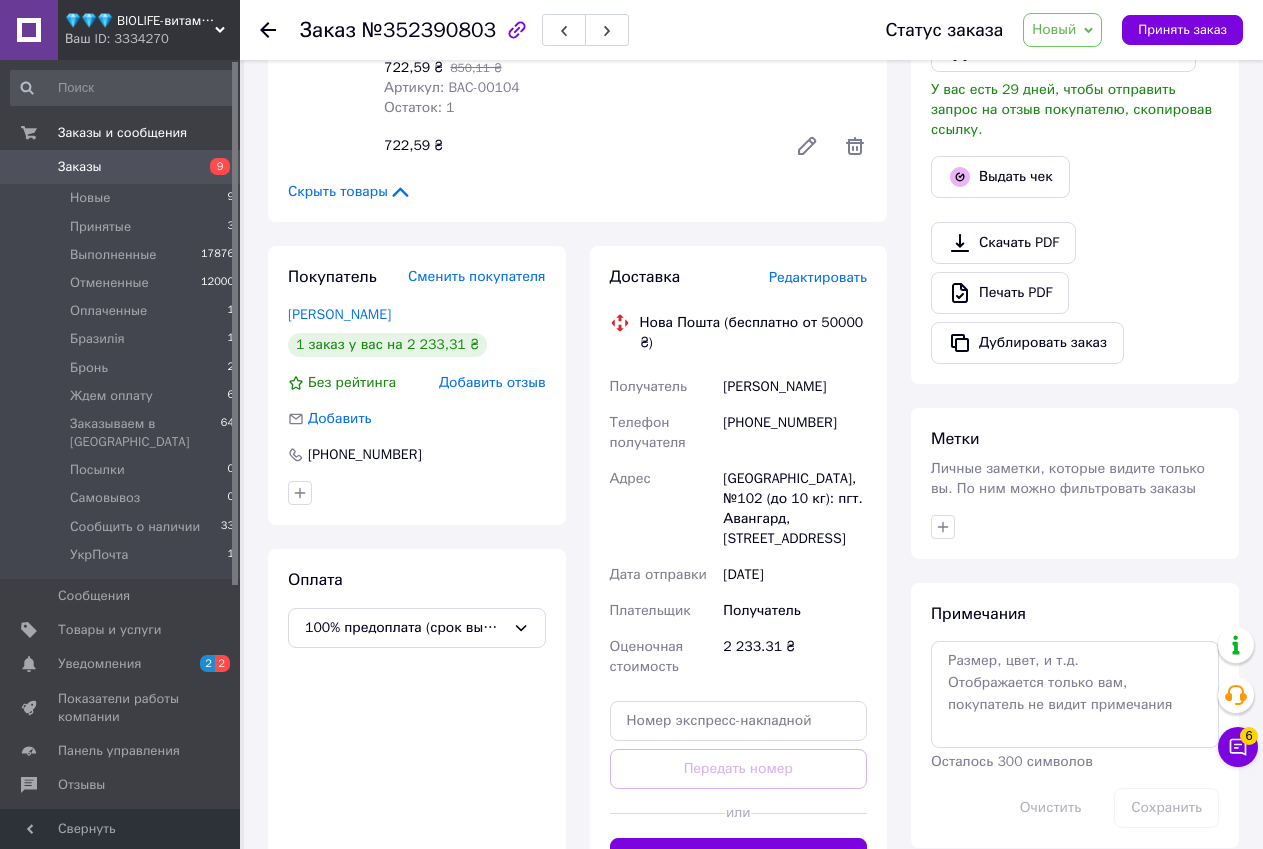 scroll, scrollTop: 0, scrollLeft: 0, axis: both 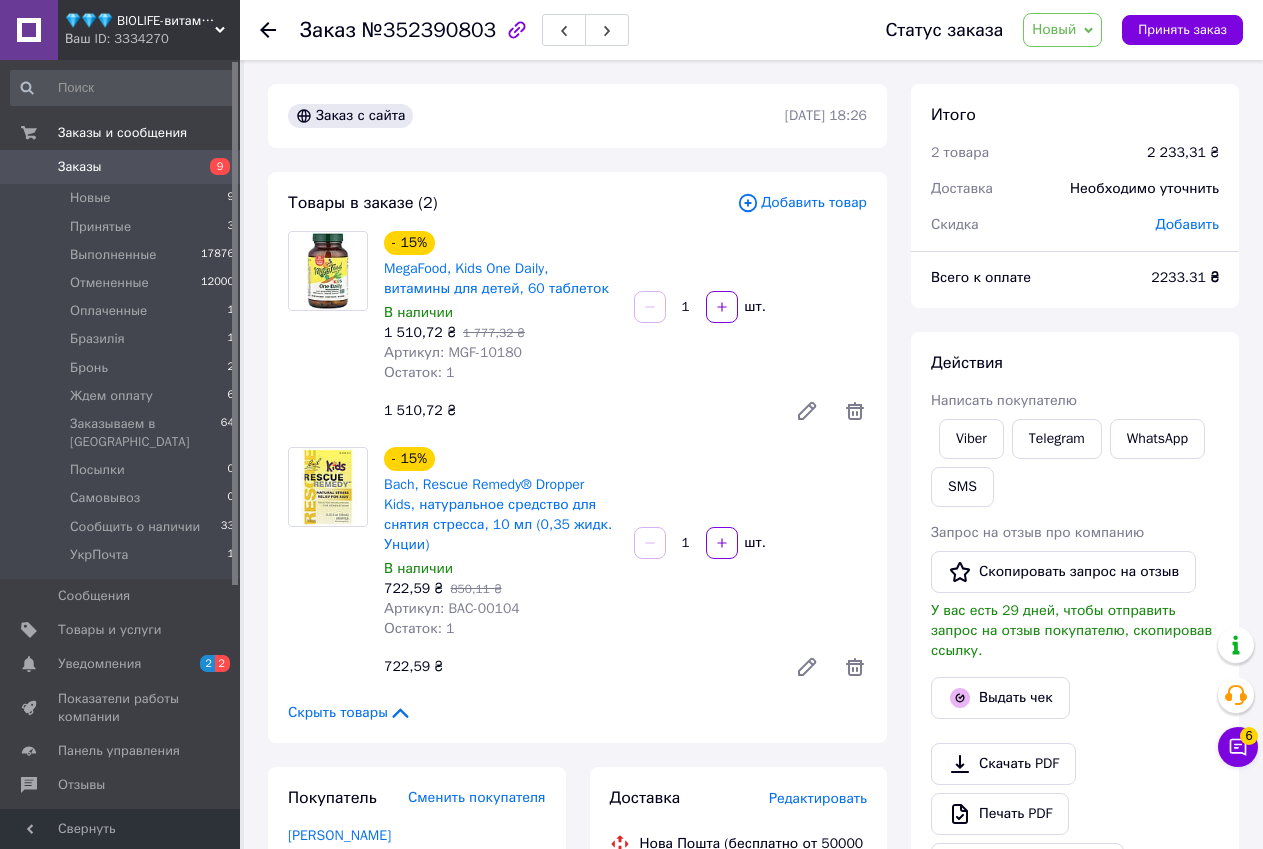 click on "Действия Написать покупателю Viber Telegram WhatsApp SMS Запрос на отзыв про компанию   Скопировать запрос на отзыв У вас есть 29 дней, чтобы отправить запрос на отзыв покупателю, скопировав ссылку.   Выдать чек   Скачать PDF   Печать PDF   Дублировать заказ" at bounding box center [1075, 618] 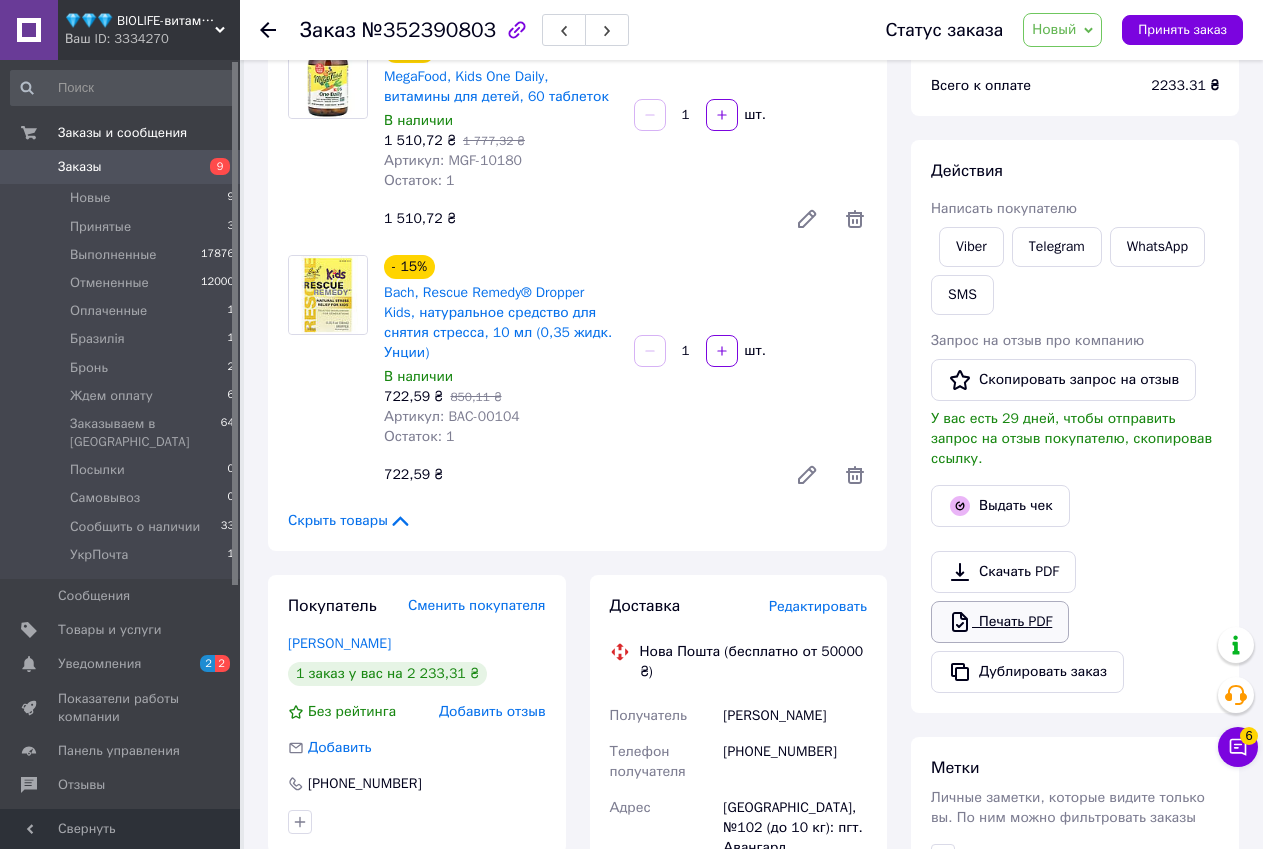 scroll, scrollTop: 400, scrollLeft: 0, axis: vertical 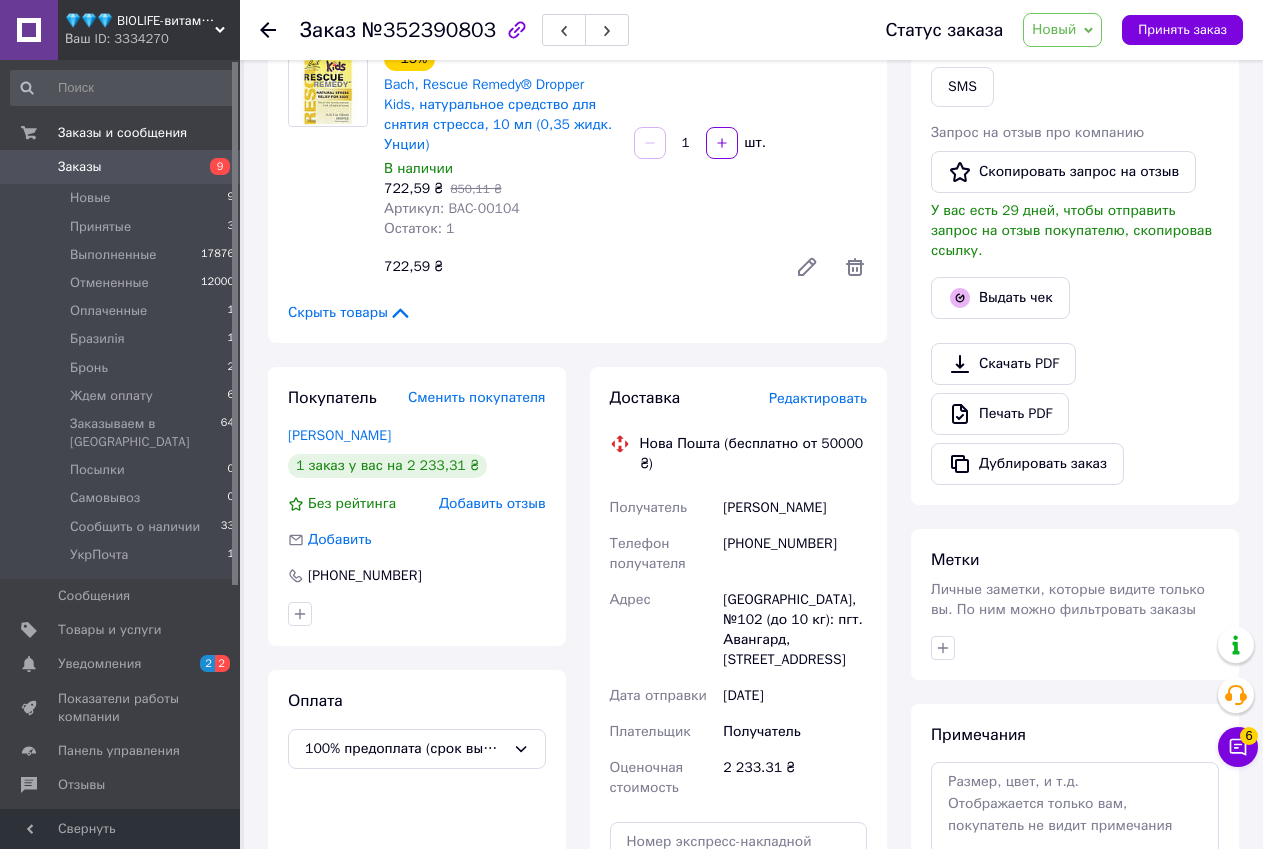 click 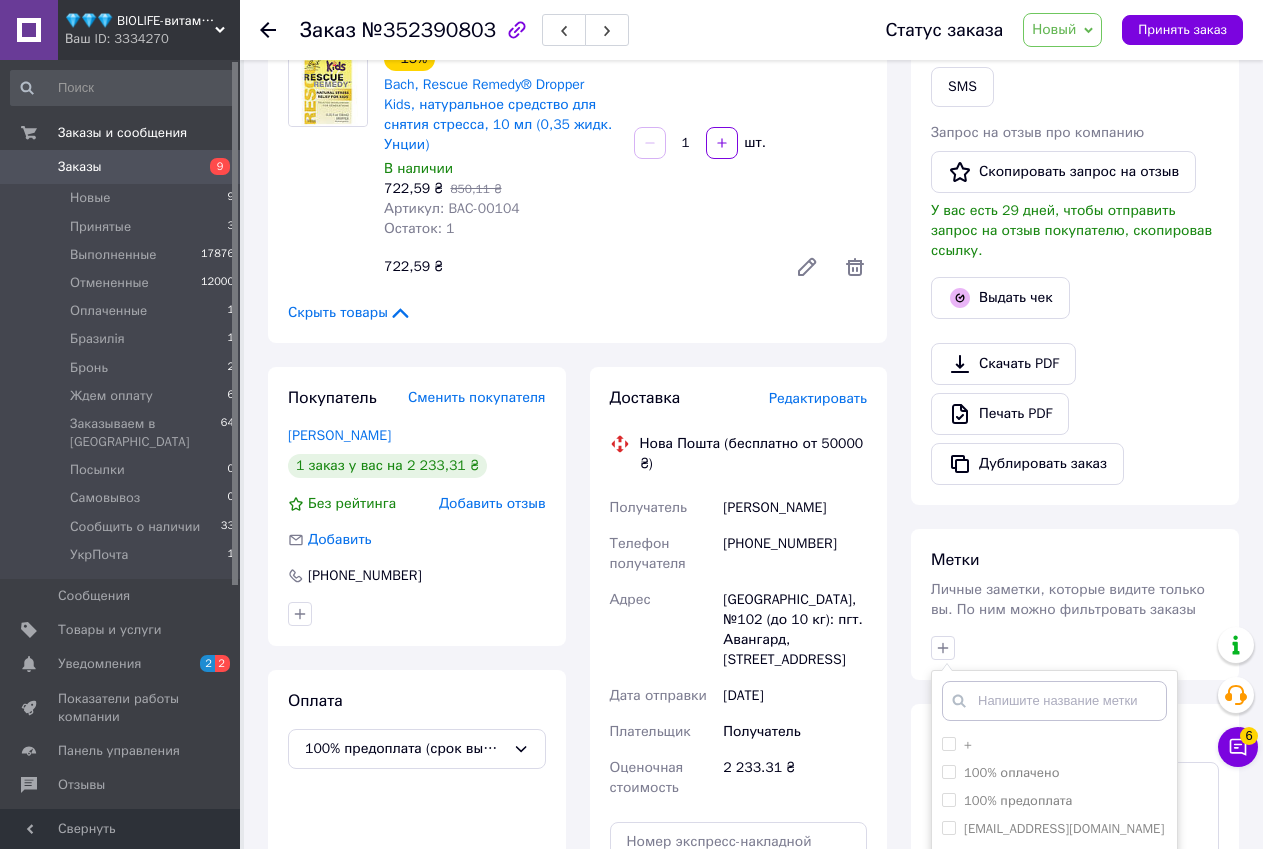 click at bounding box center [1054, 701] 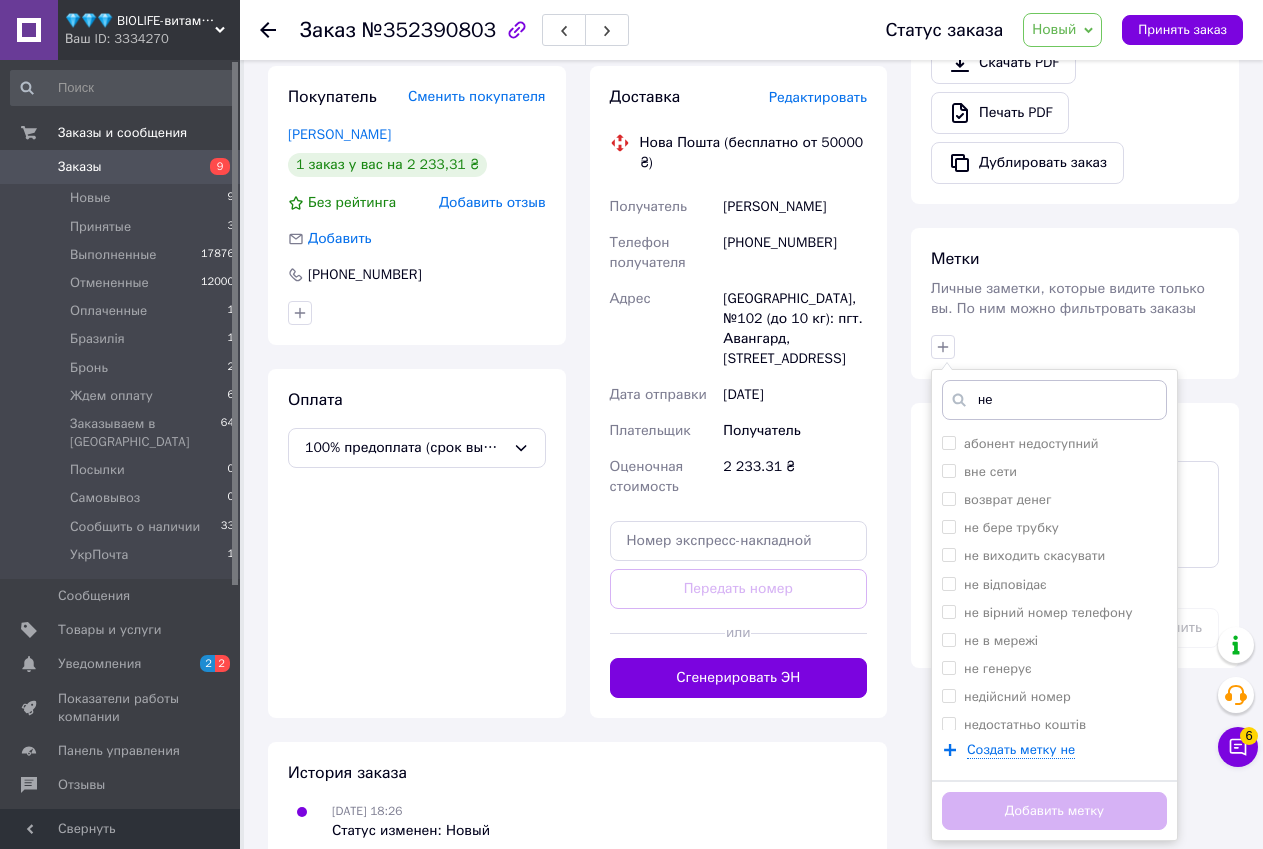 scroll, scrollTop: 717, scrollLeft: 0, axis: vertical 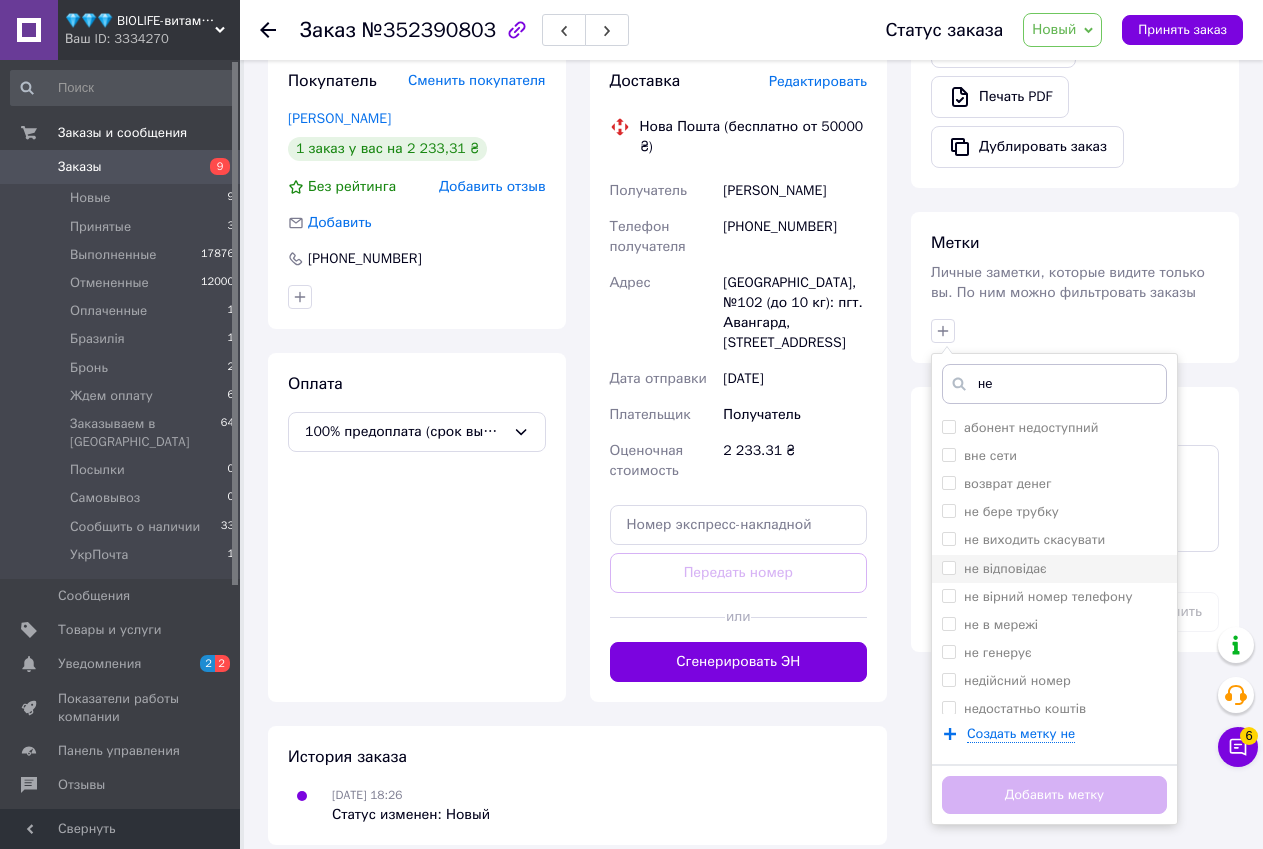 type on "не" 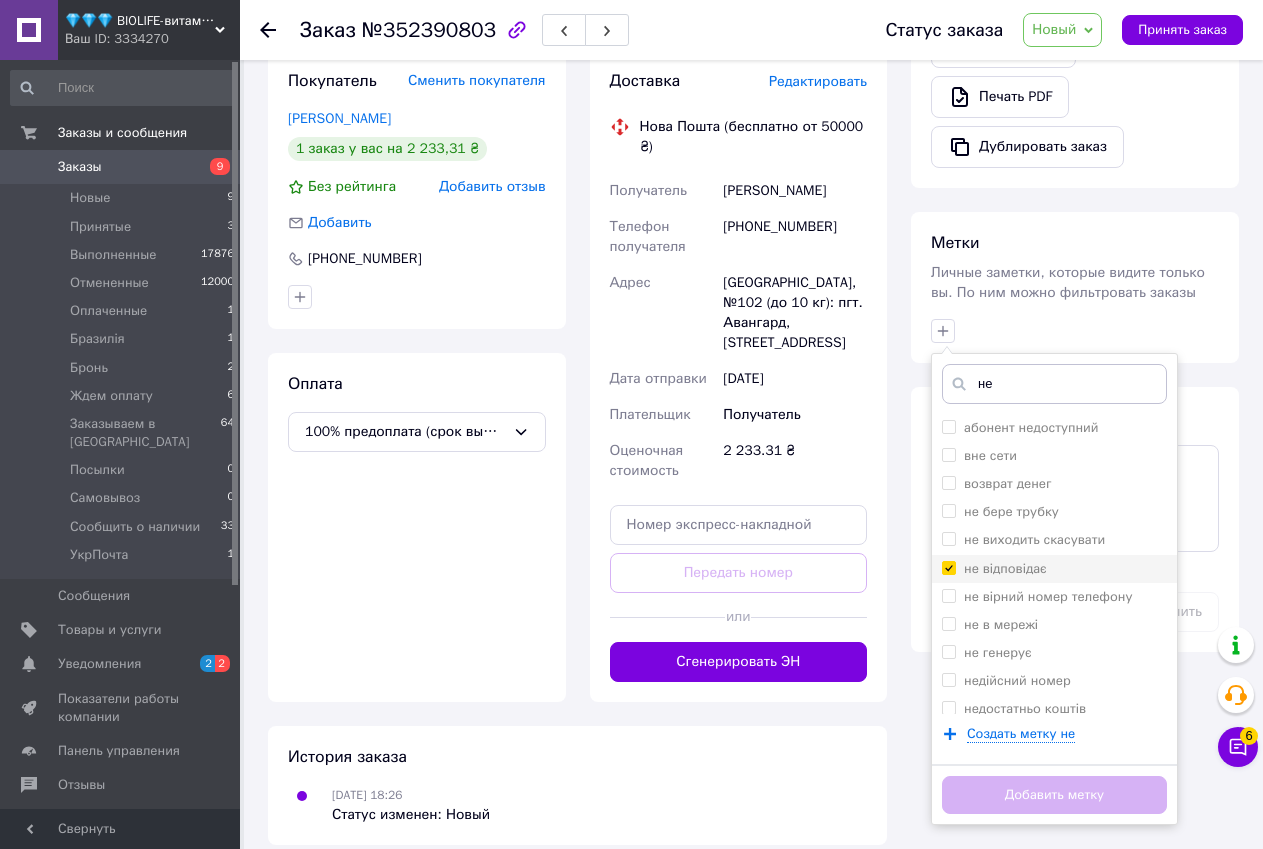 checkbox on "true" 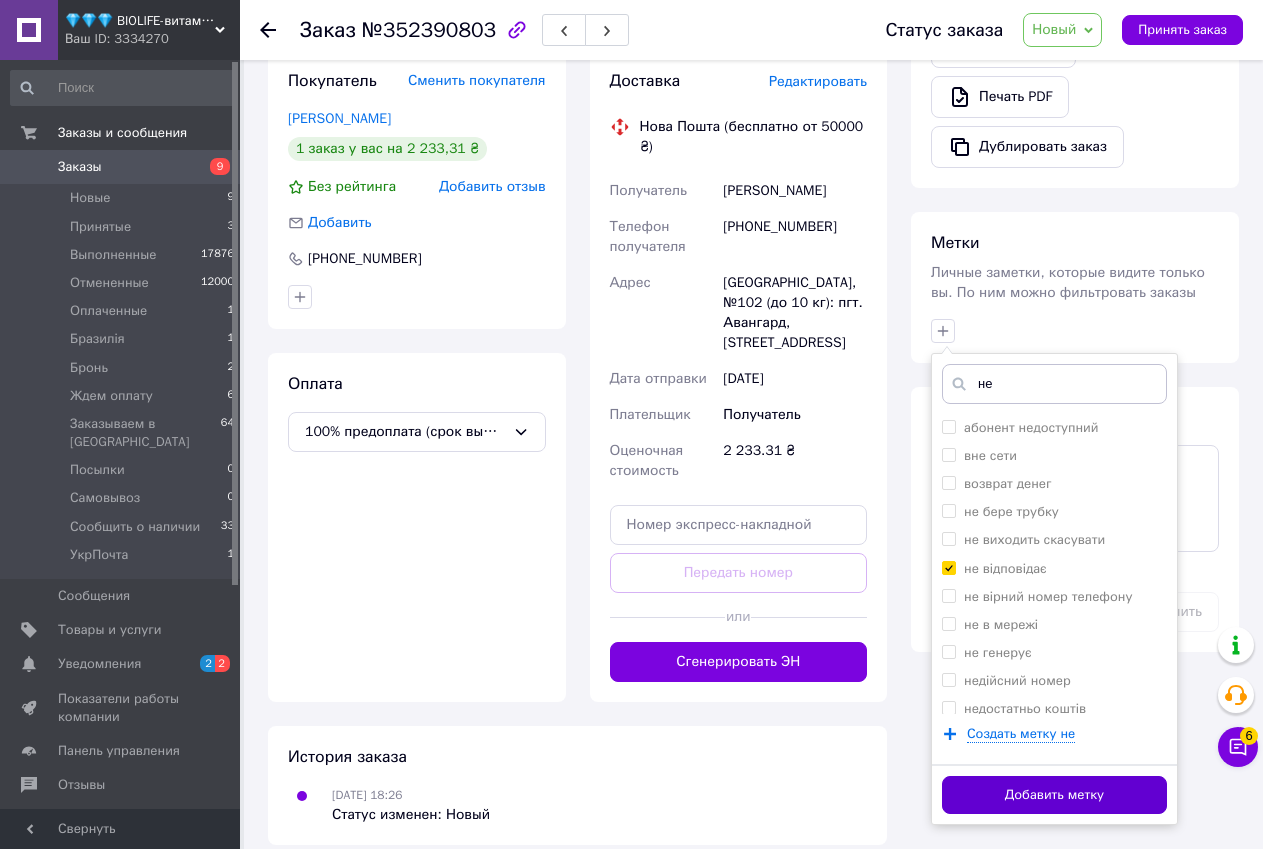 click on "Добавить метку" at bounding box center [1054, 795] 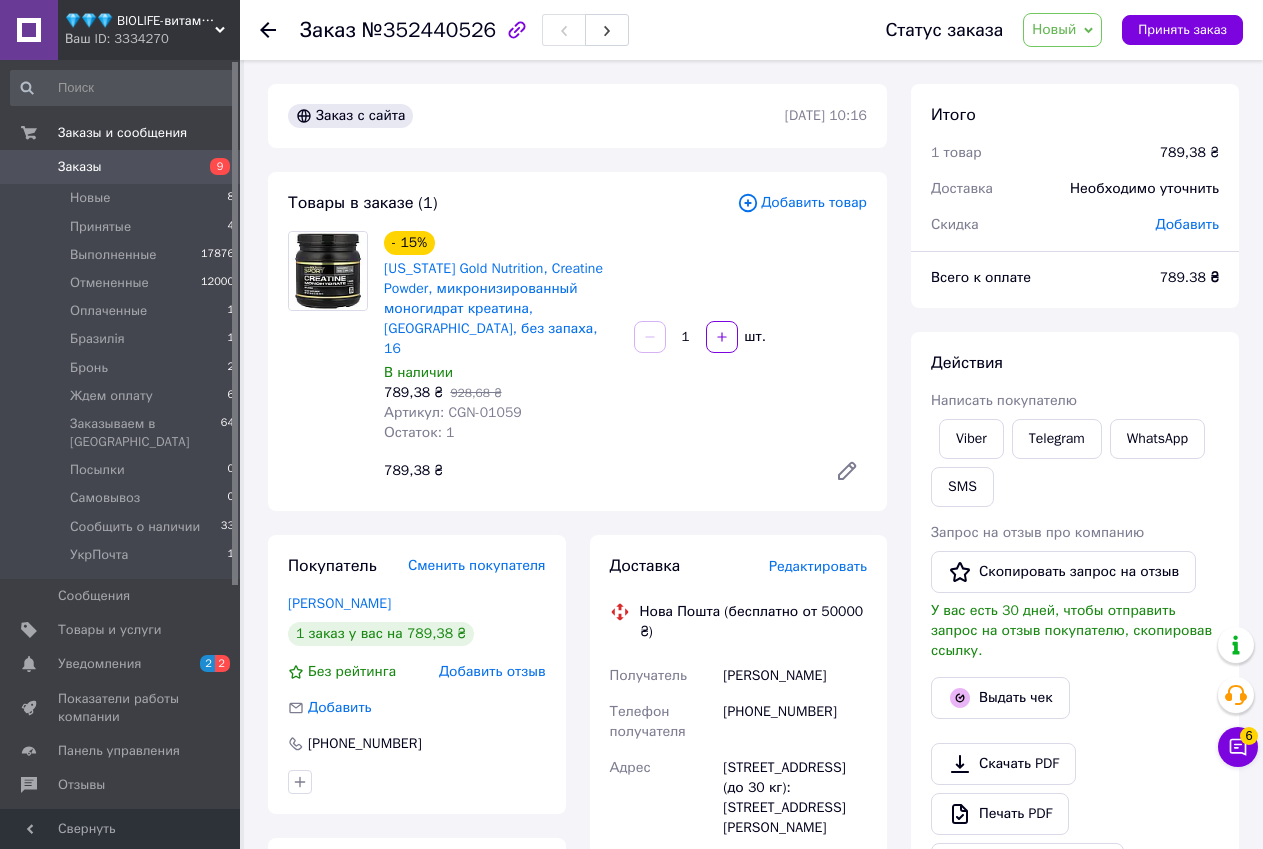 scroll, scrollTop: 0, scrollLeft: 0, axis: both 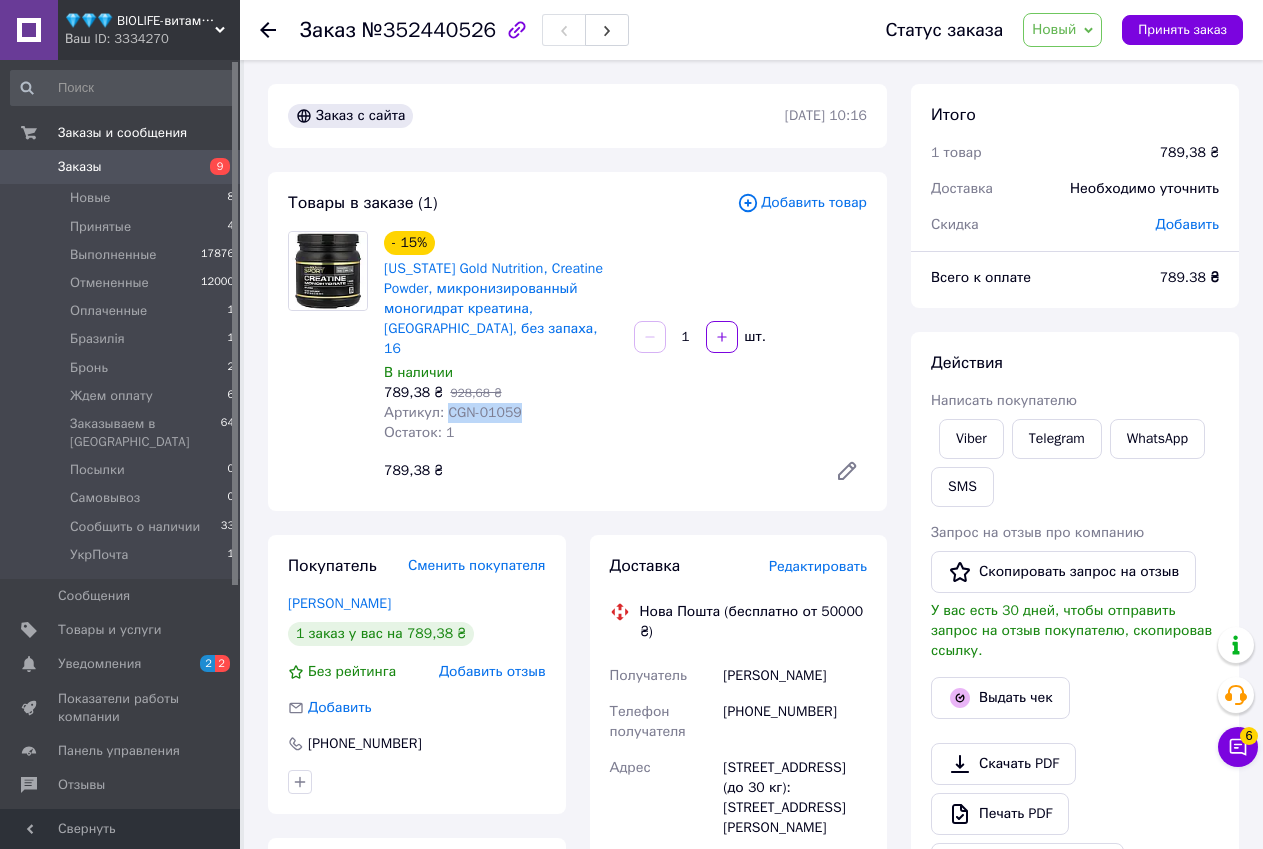 drag, startPoint x: 444, startPoint y: 390, endPoint x: 514, endPoint y: 389, distance: 70.00714 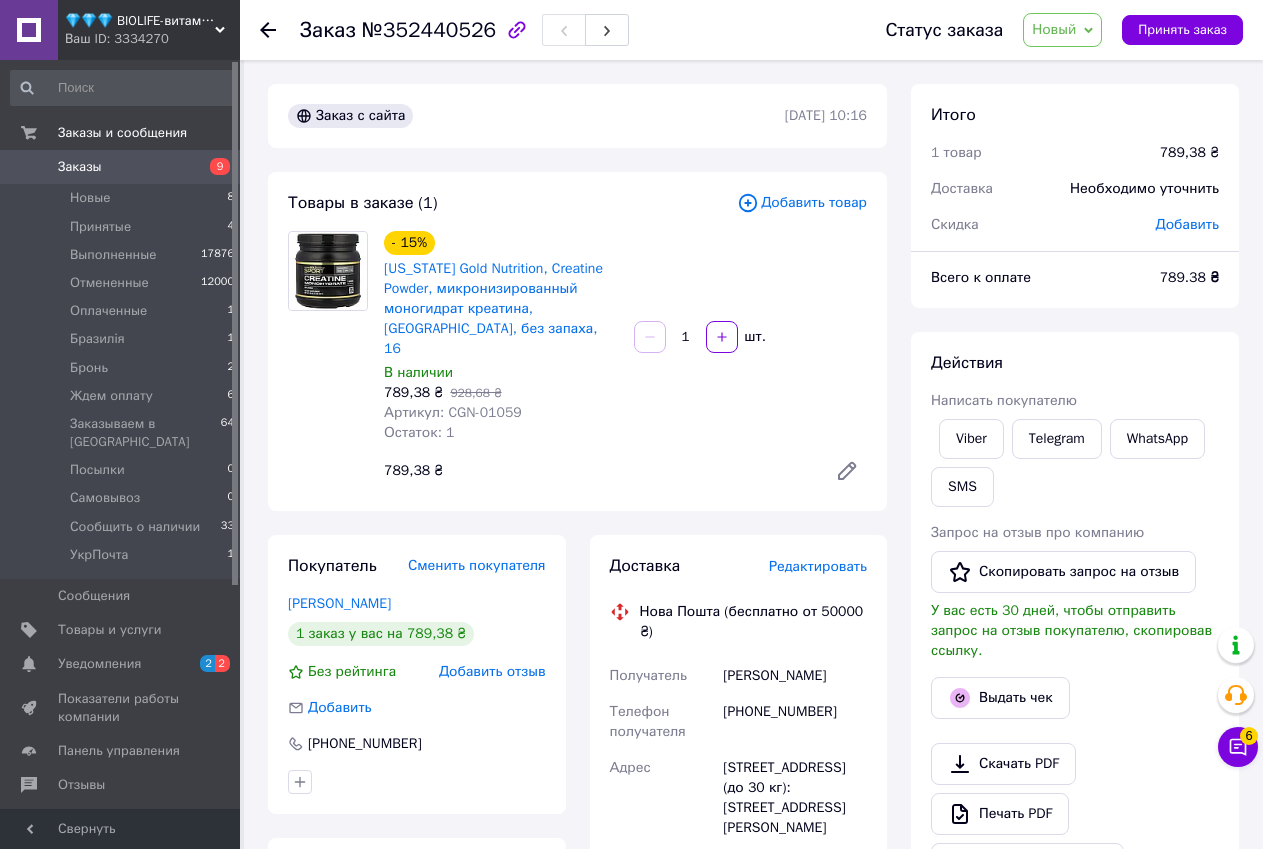 click on "Товары в заказе (1)" at bounding box center [512, 203] 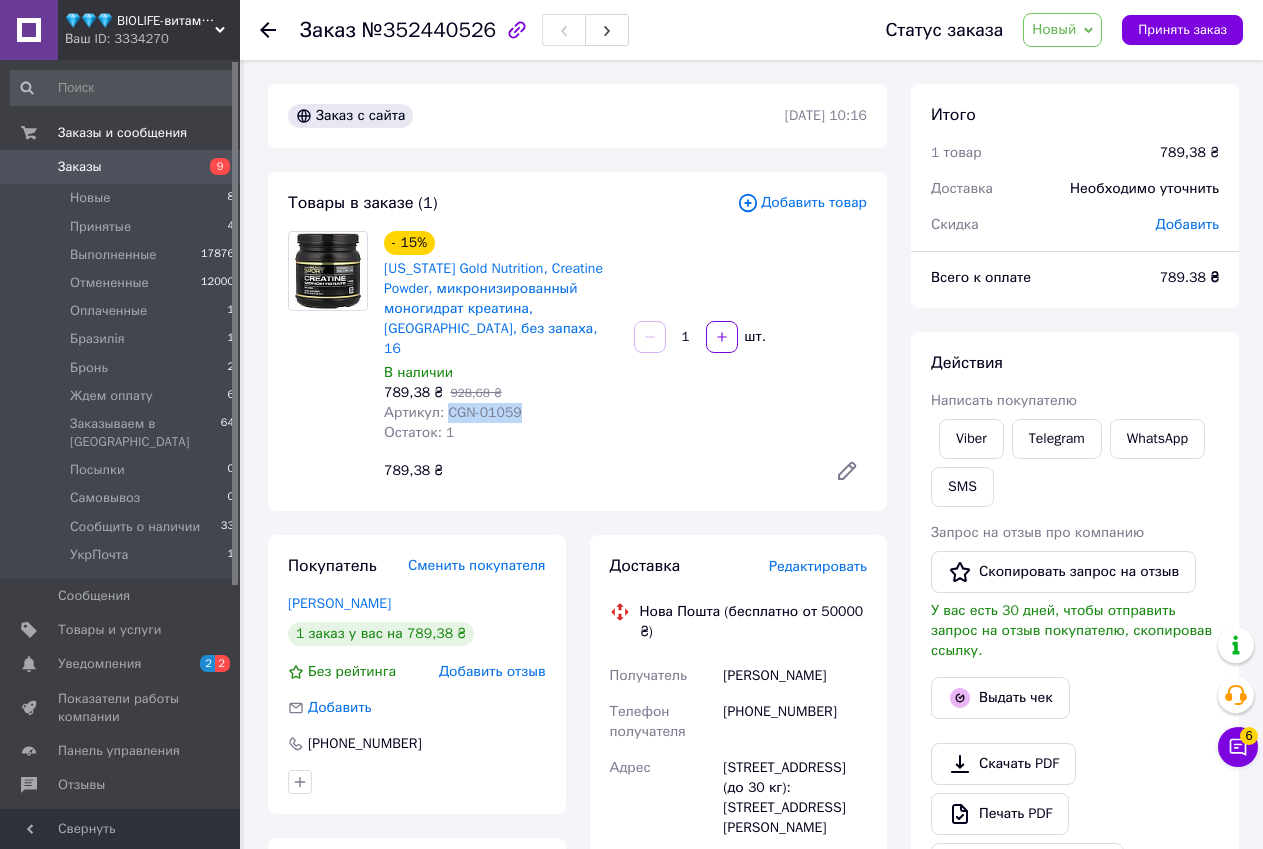 drag, startPoint x: 442, startPoint y: 393, endPoint x: 515, endPoint y: 401, distance: 73.43705 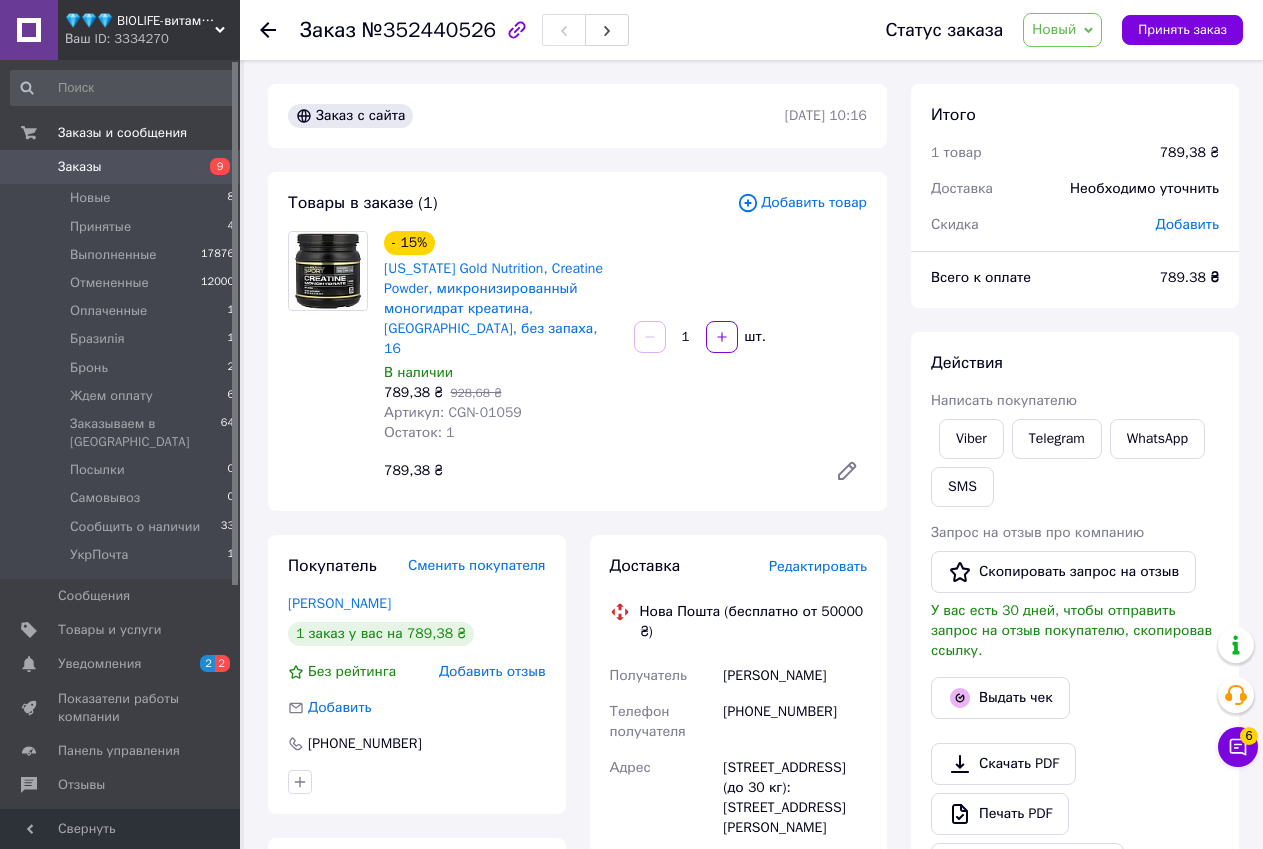 click on "Товары в заказе (1) Добавить товар - 15% California Gold Nutrition, Creatine Powder, микронизированный моногидрат креатина, Creapure, без запаха, 16 В наличии 789,38 ₴   928,68 ₴ Артикул: CGN-01059 Остаток: 1 1   шт. 789,38 ₴" at bounding box center [577, 341] 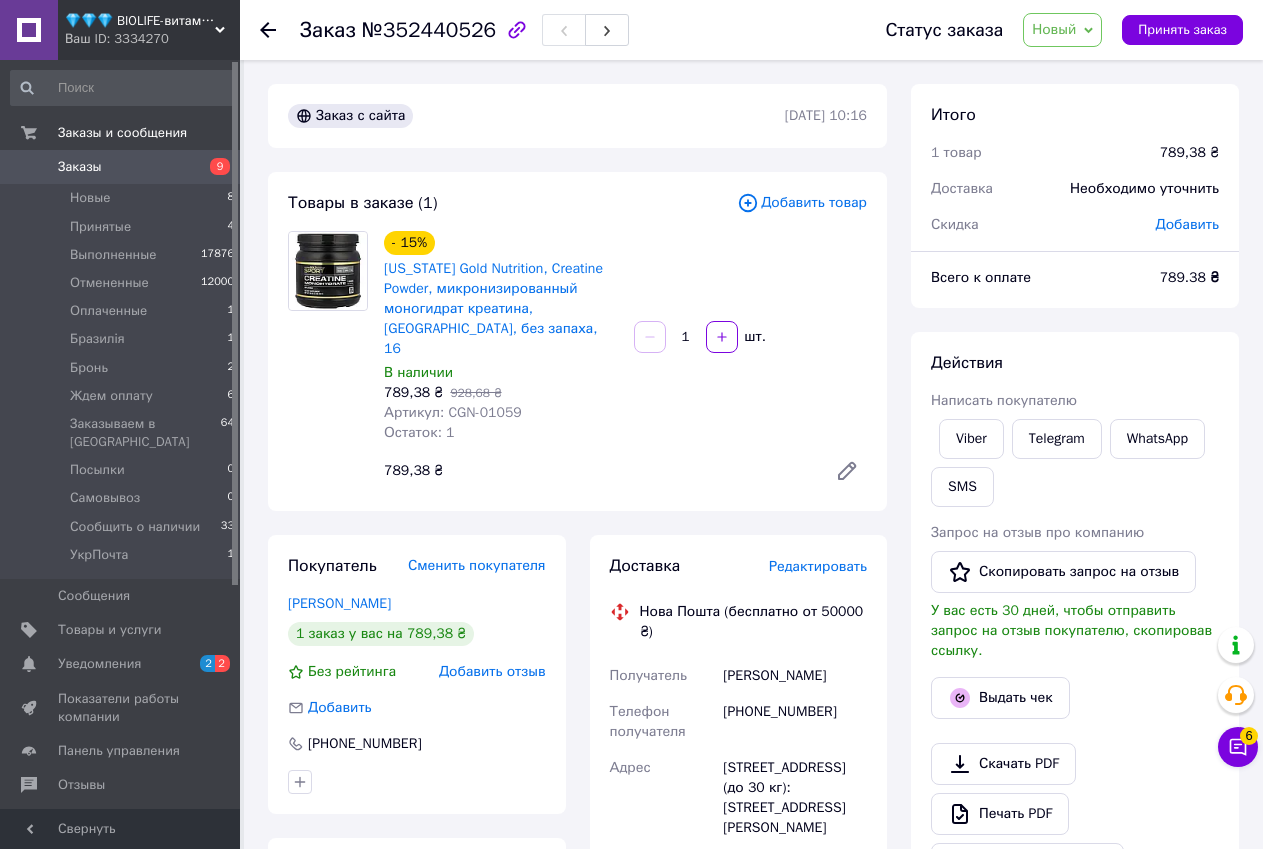 click 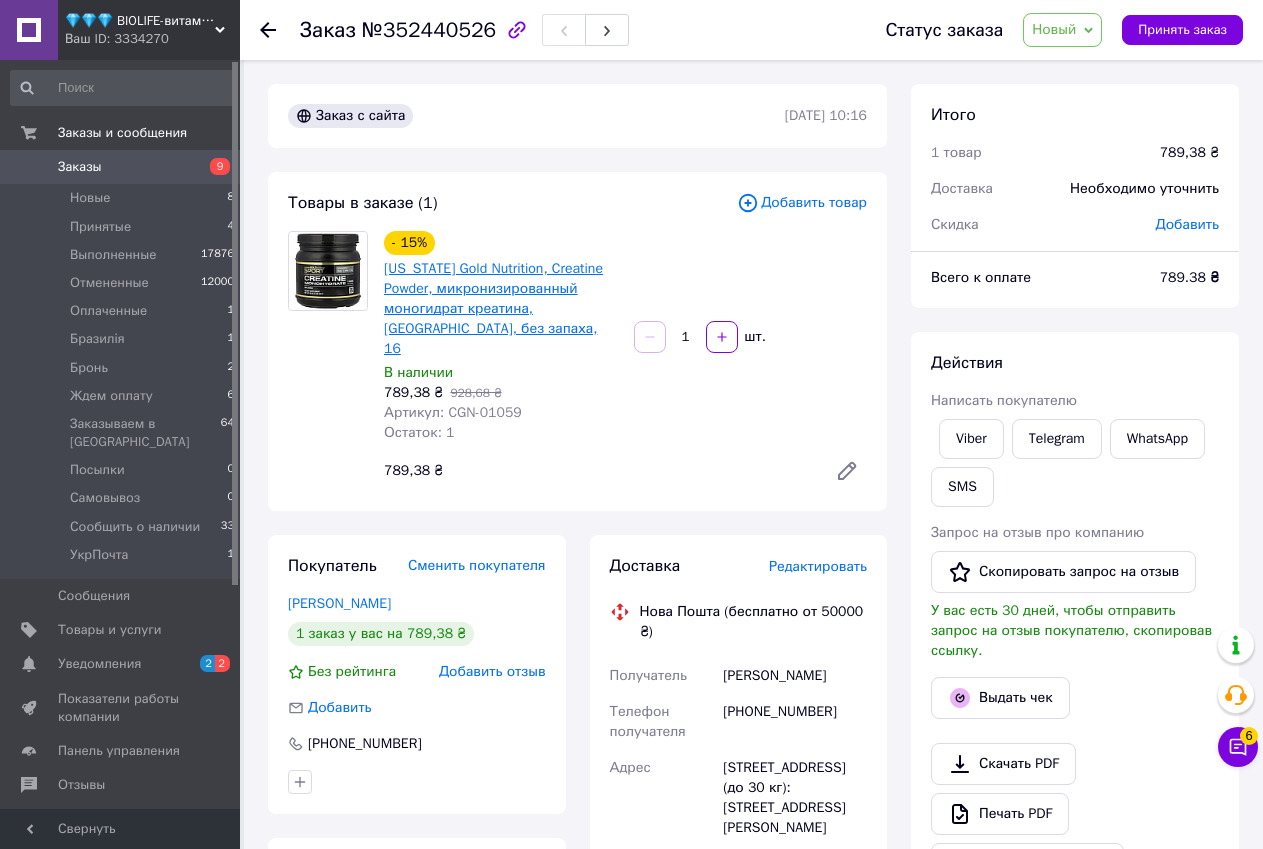 click on "[US_STATE] Gold Nutrition, Creatine Powder, микронизированный моногидрат креатина, [GEOGRAPHIC_DATA], без запаха, 16" at bounding box center [493, 308] 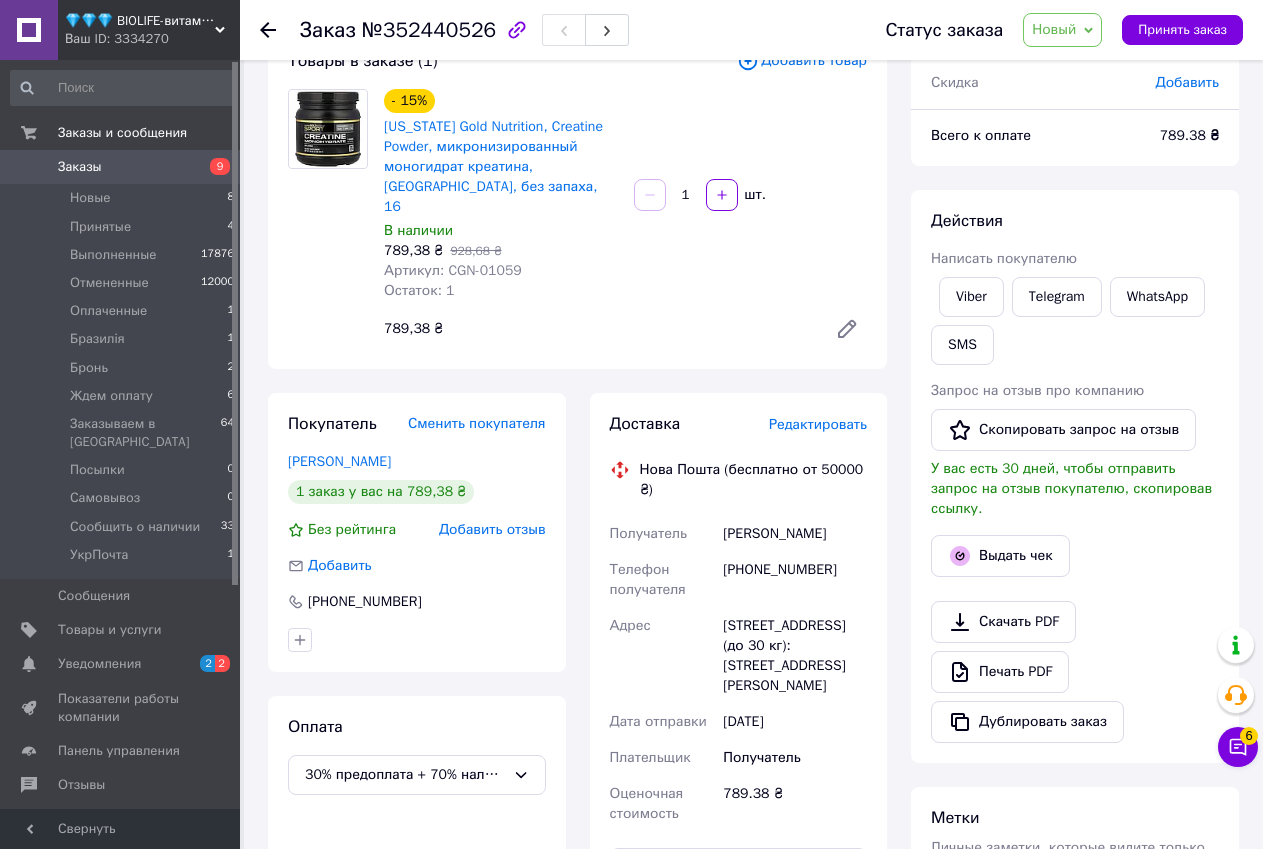 scroll, scrollTop: 0, scrollLeft: 0, axis: both 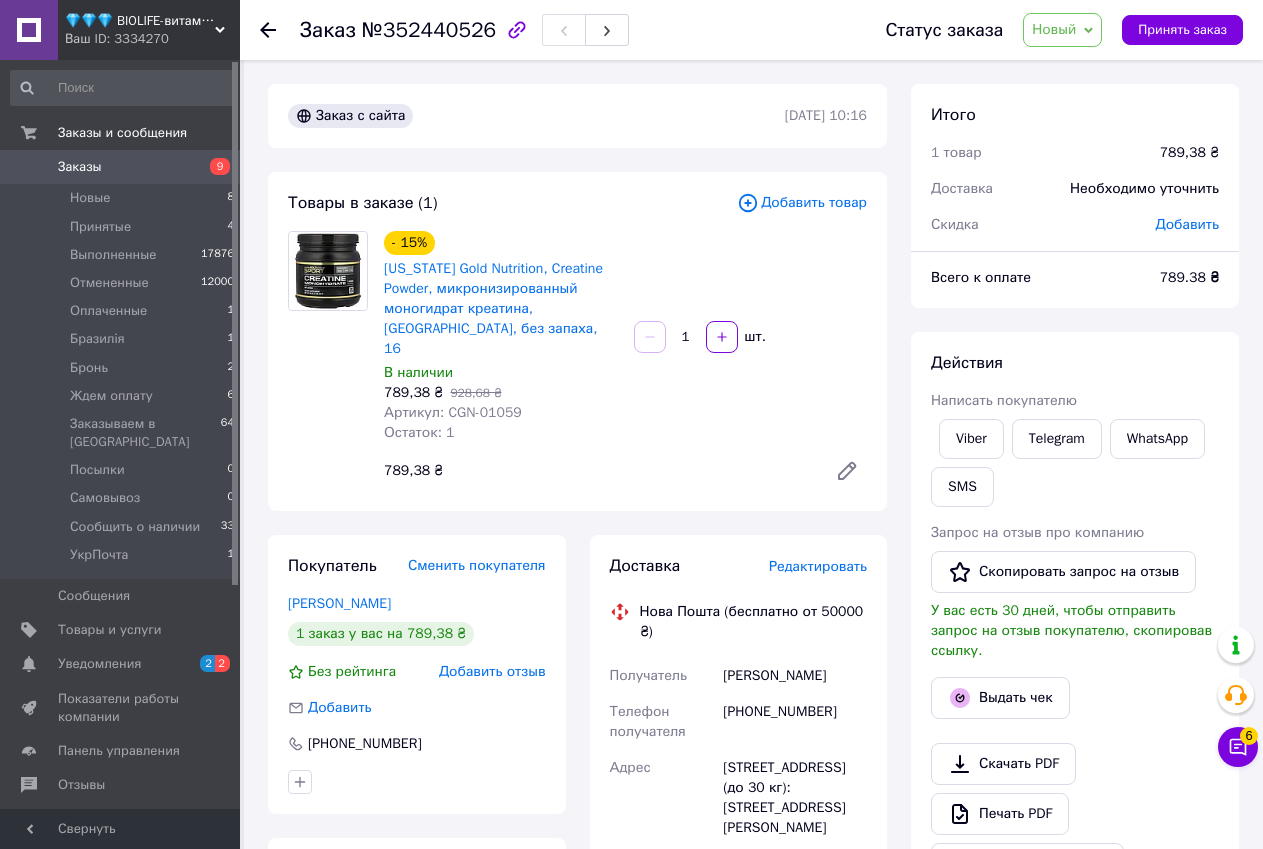 click on "- 15% California Gold Nutrition, Creatine Powder, микронизированный моногидрат креатина, Creapure, без запаха, 16" at bounding box center (501, 295) 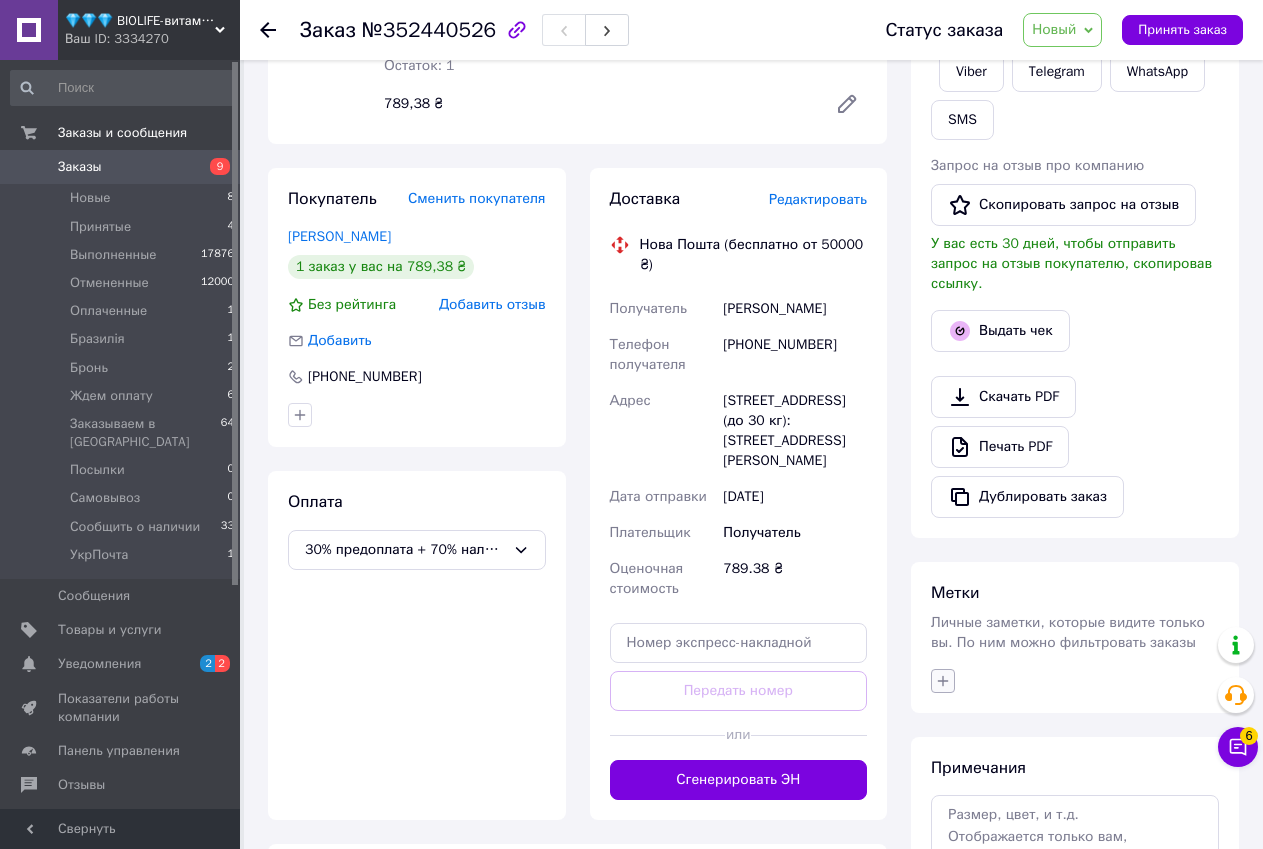 scroll, scrollTop: 524, scrollLeft: 0, axis: vertical 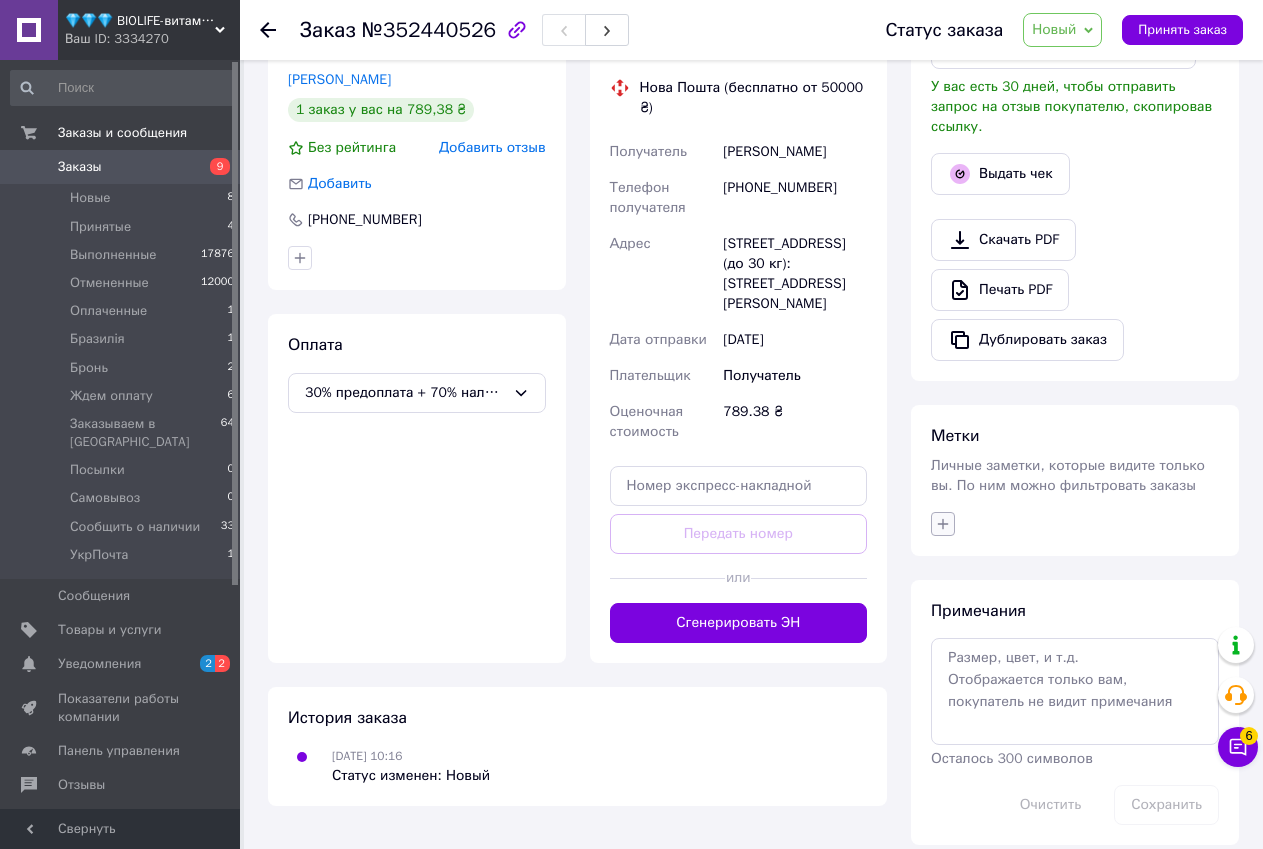 click 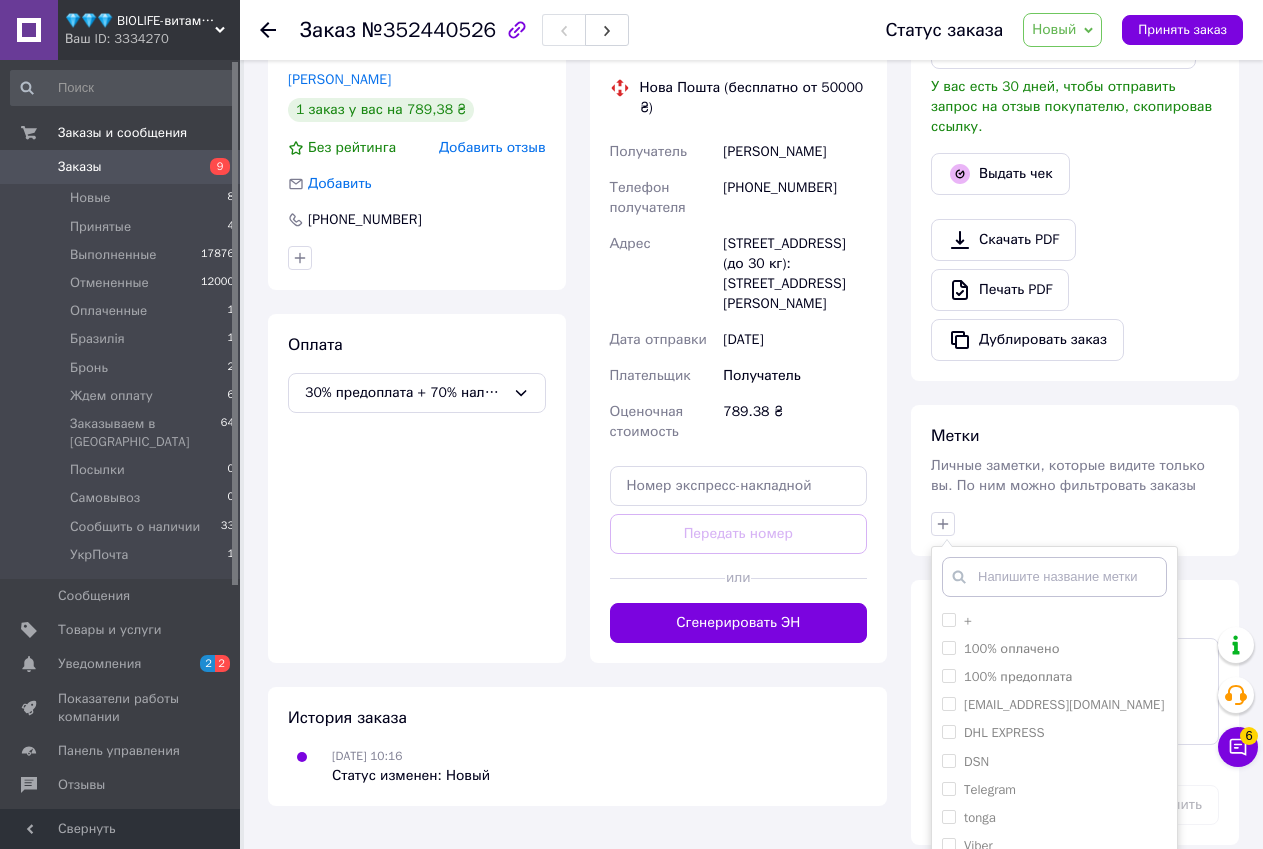 click at bounding box center (1054, 577) 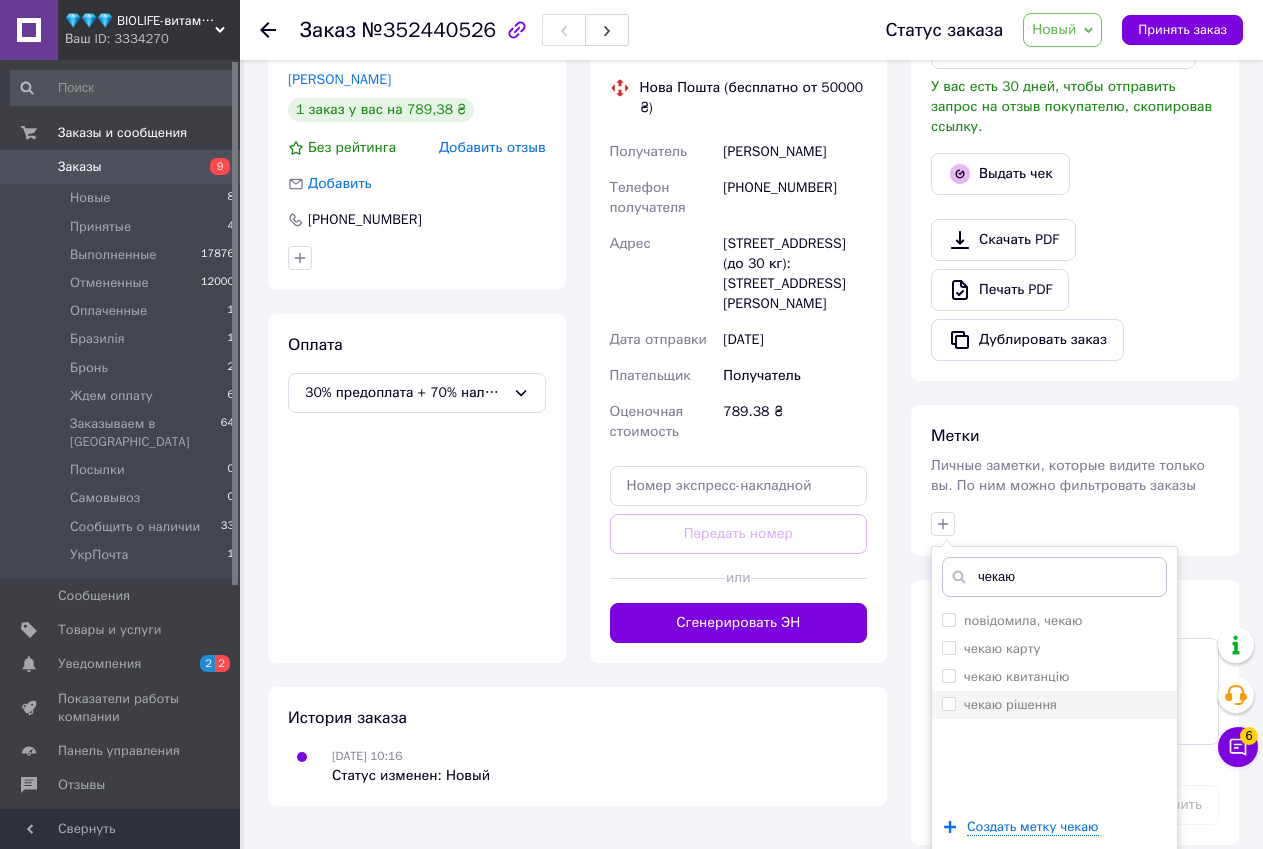 type on "чекаю" 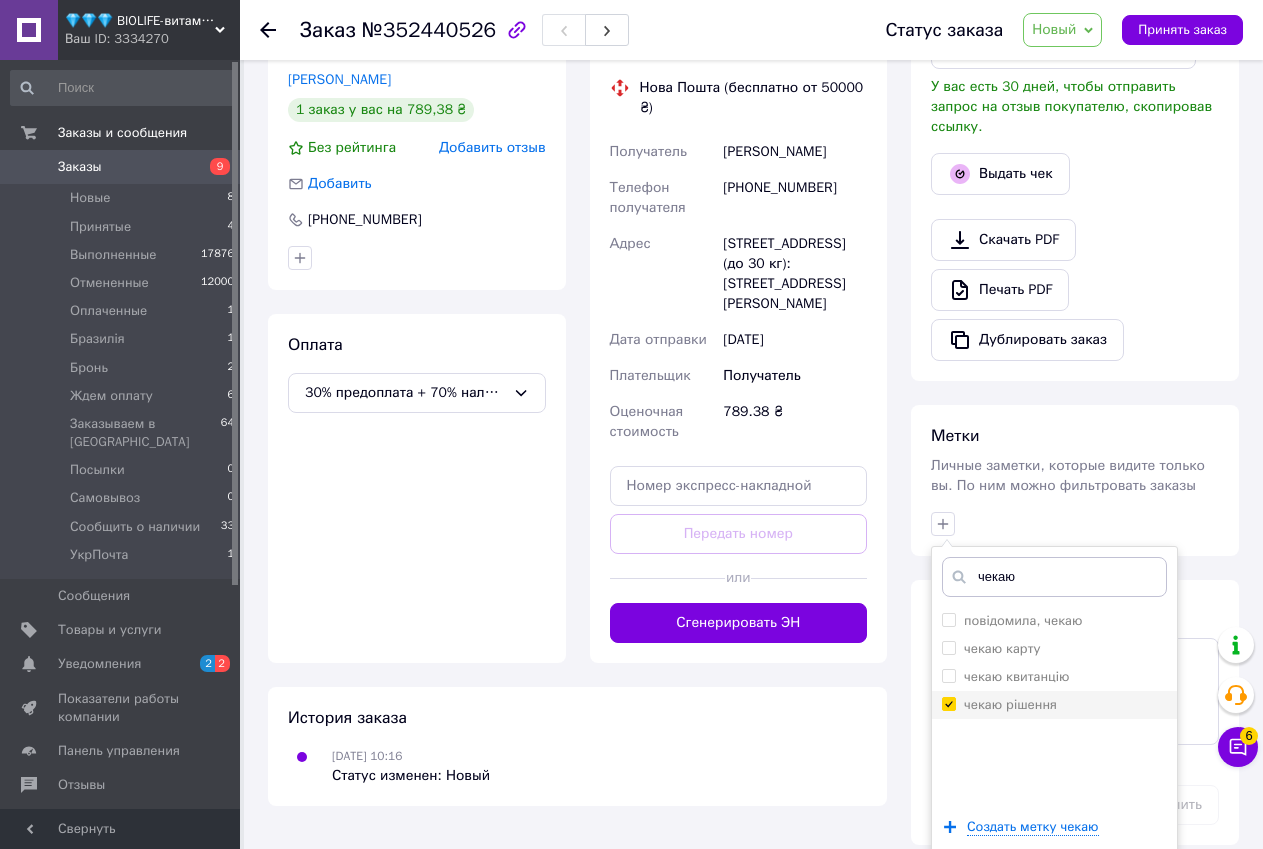 checkbox on "true" 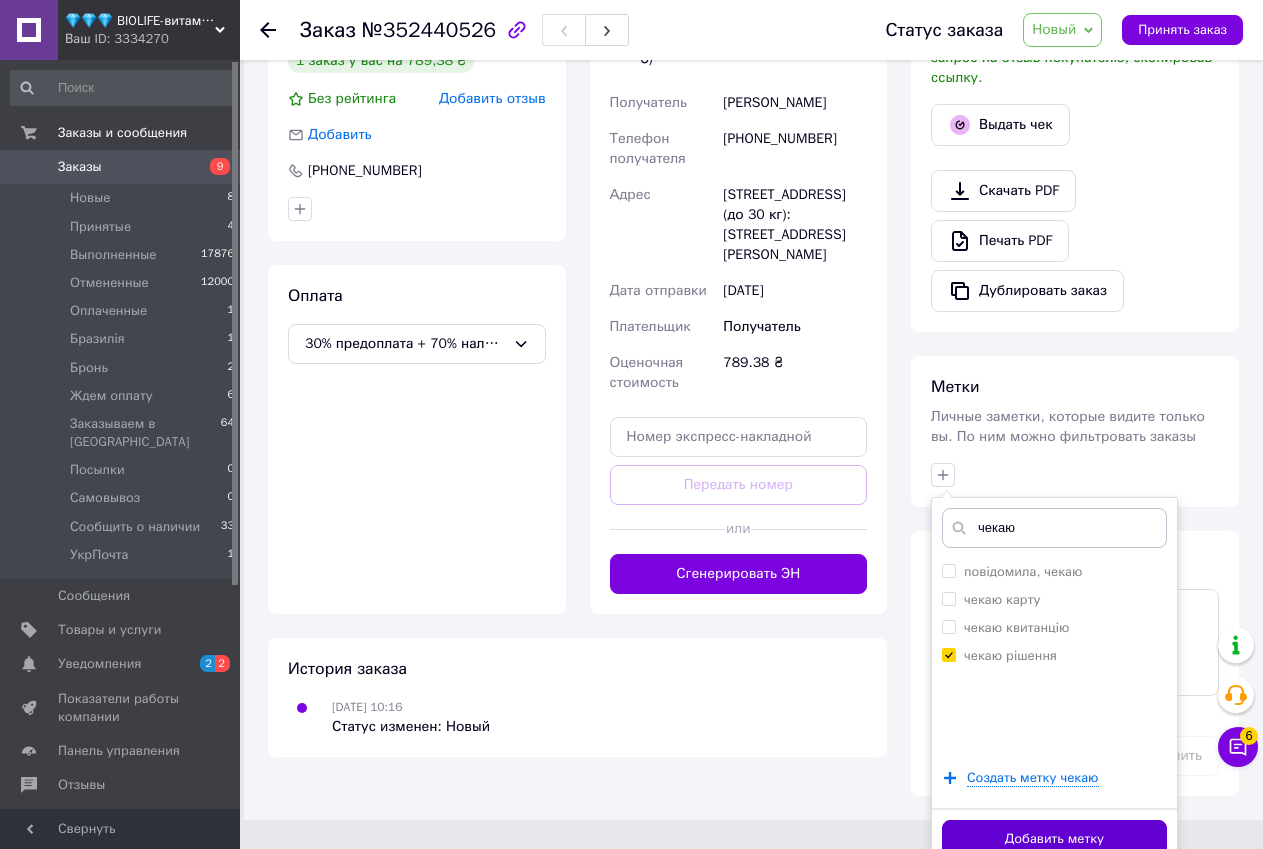 click on "Добавить метку" at bounding box center [1054, 839] 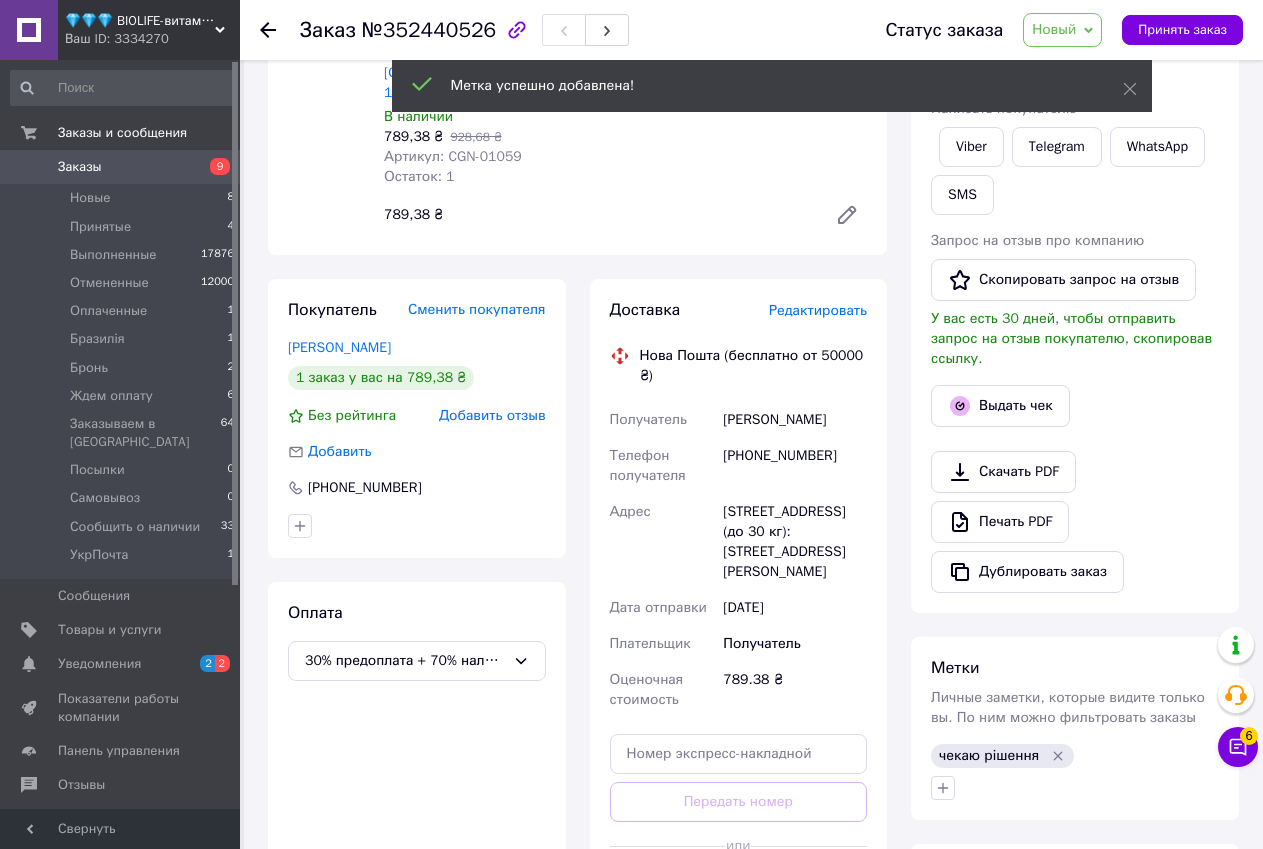 scroll, scrollTop: 0, scrollLeft: 0, axis: both 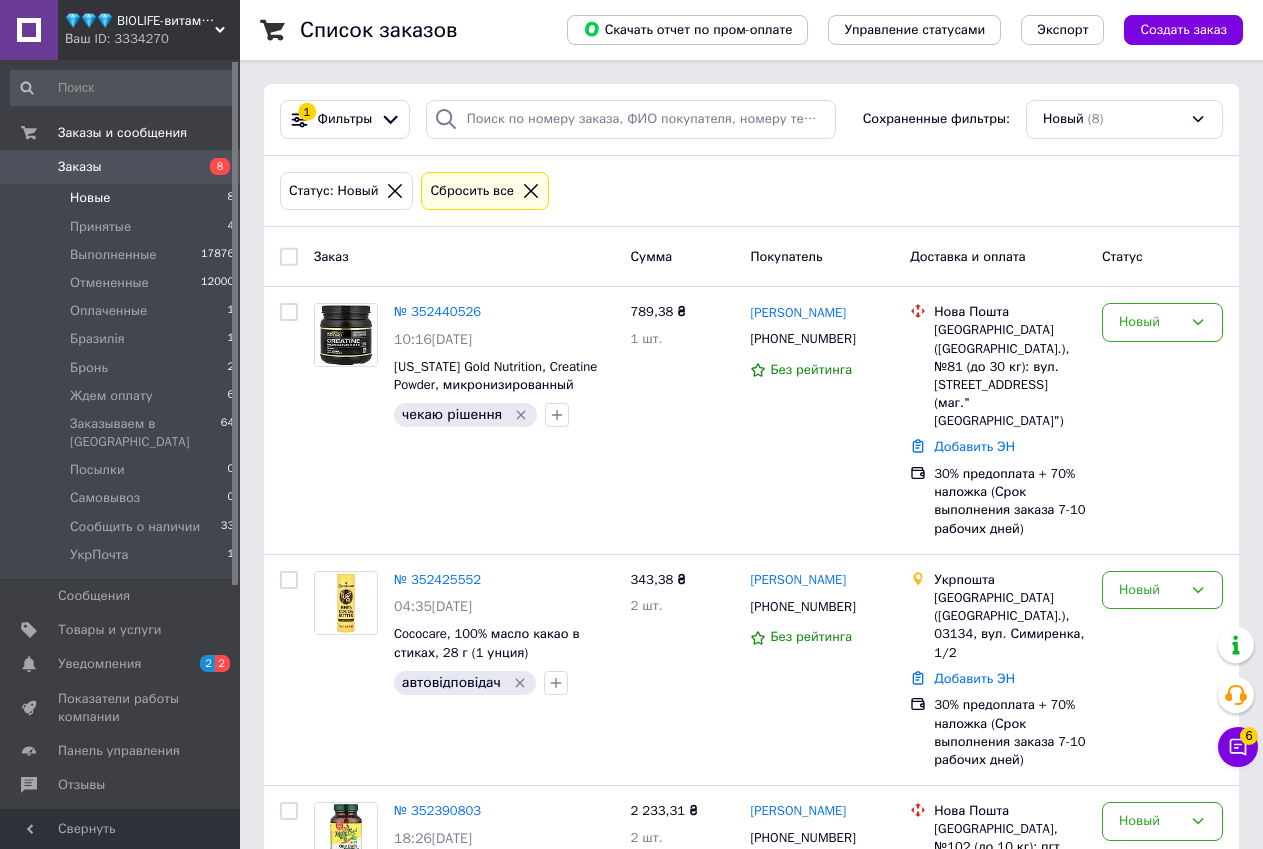 click on "Заказы" at bounding box center [121, 167] 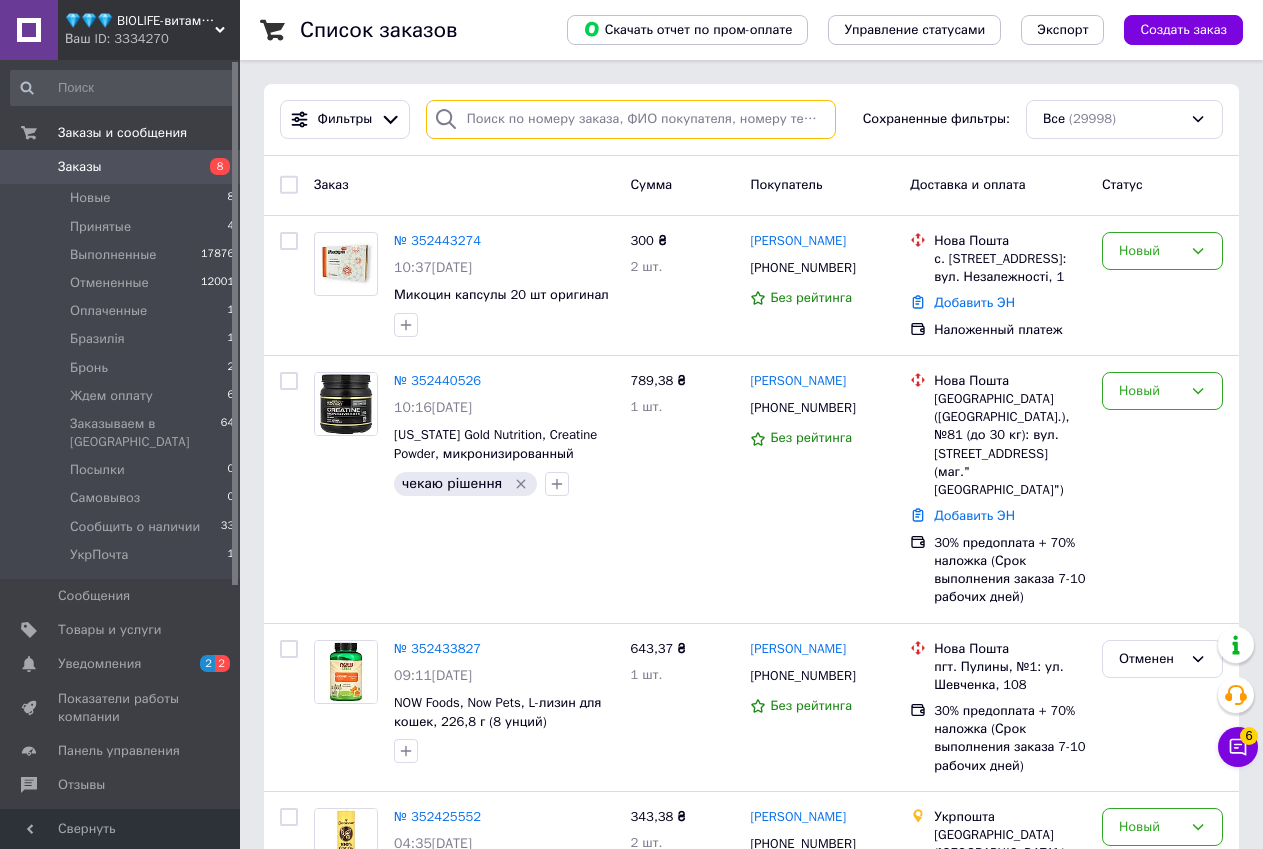 click at bounding box center (631, 119) 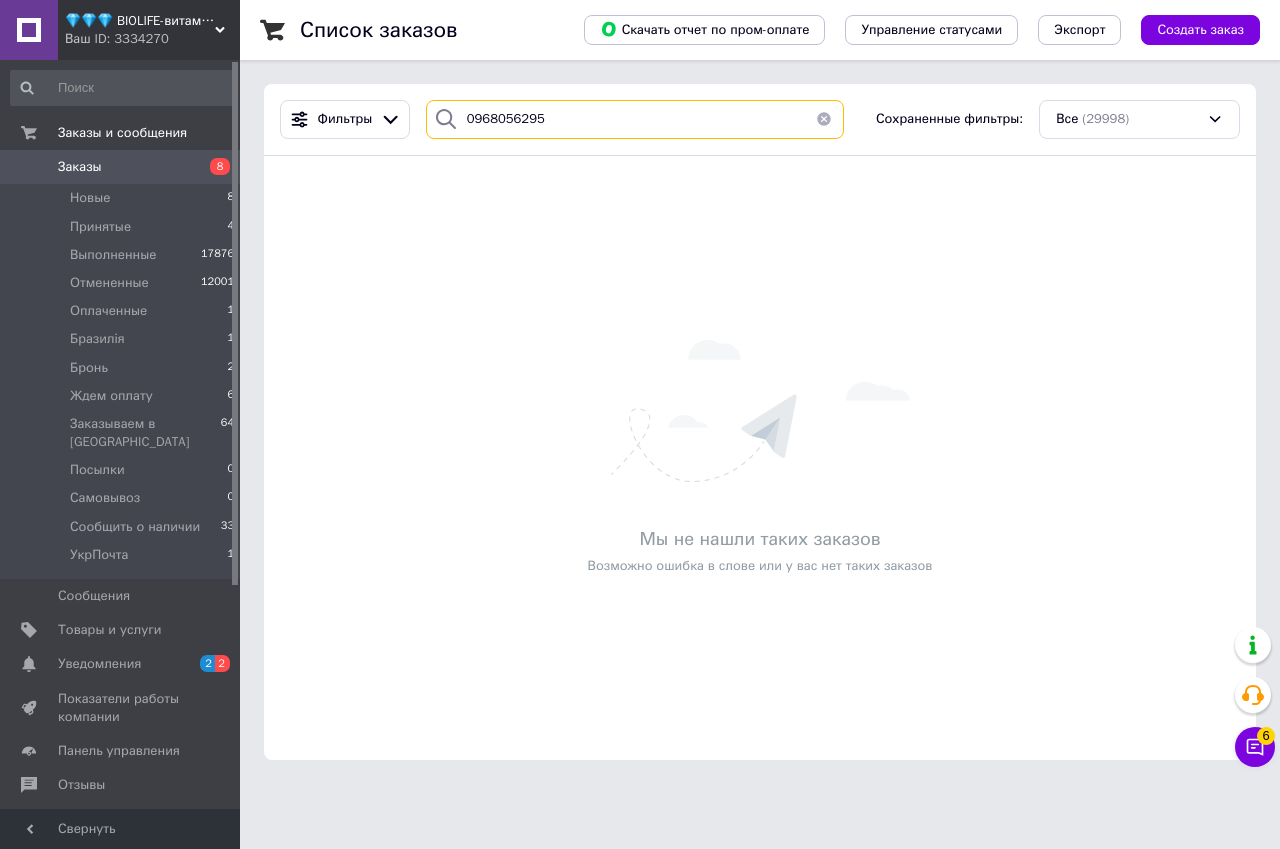 drag, startPoint x: 547, startPoint y: 125, endPoint x: 460, endPoint y: 119, distance: 87.20665 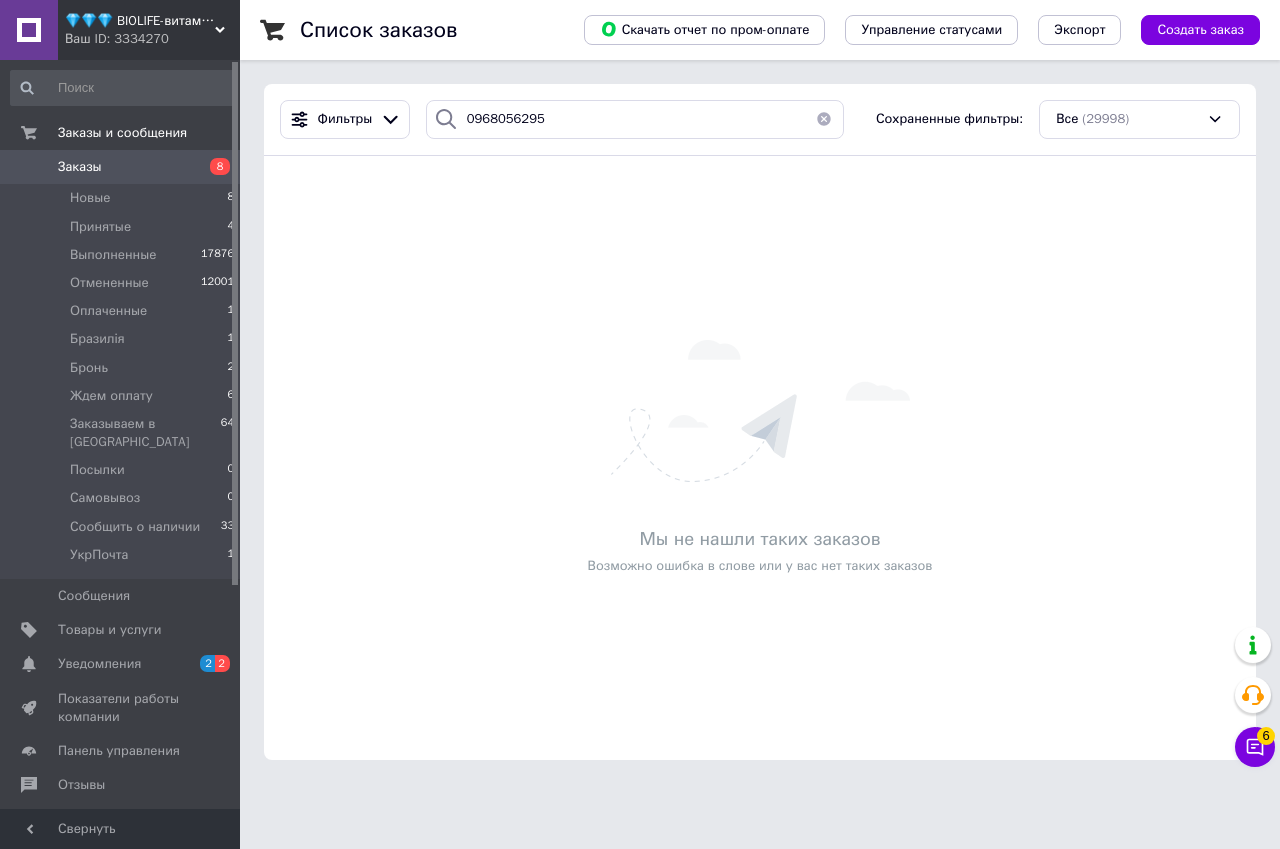 click on "💎💎💎 BIOLIFE-витамины и минералы" at bounding box center (140, 21) 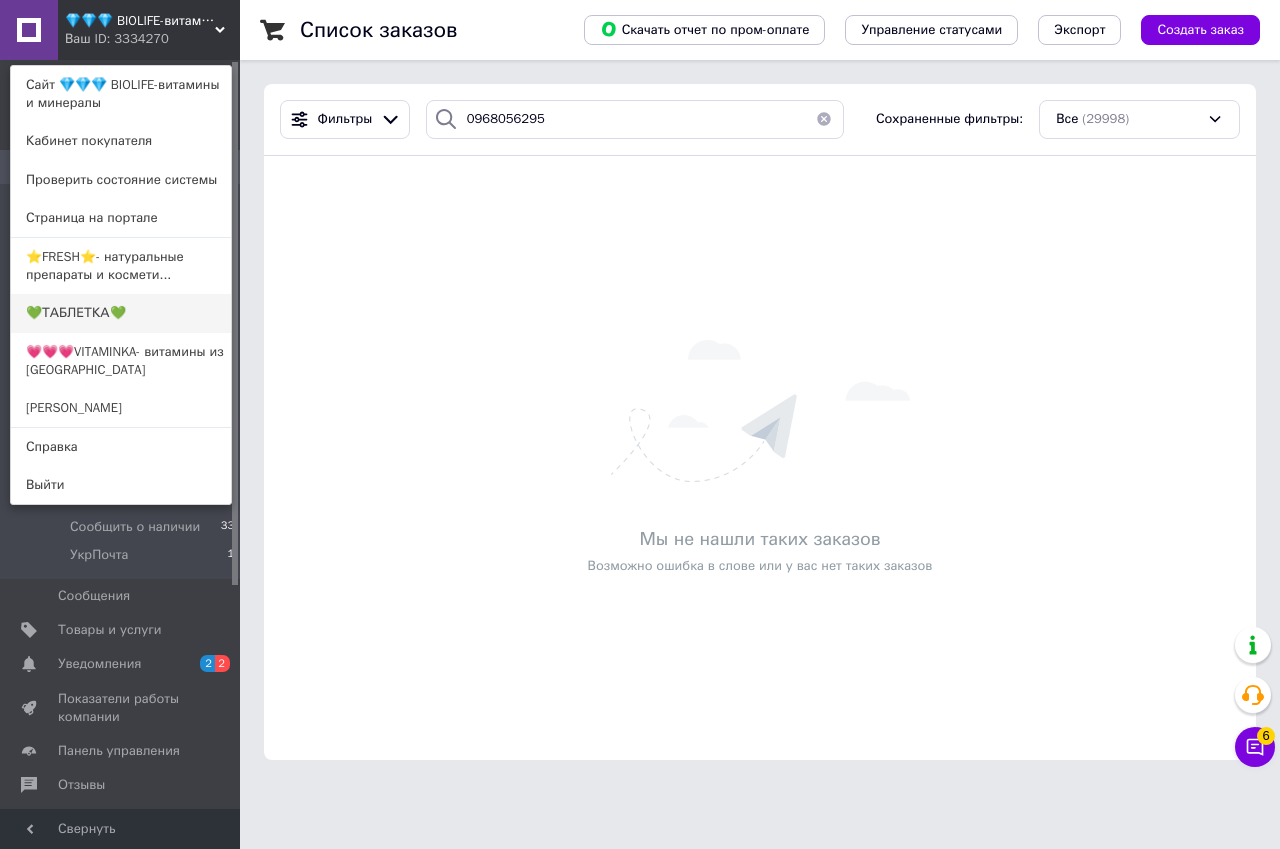click on "💚ТАБЛЕТКА💚" at bounding box center [121, 313] 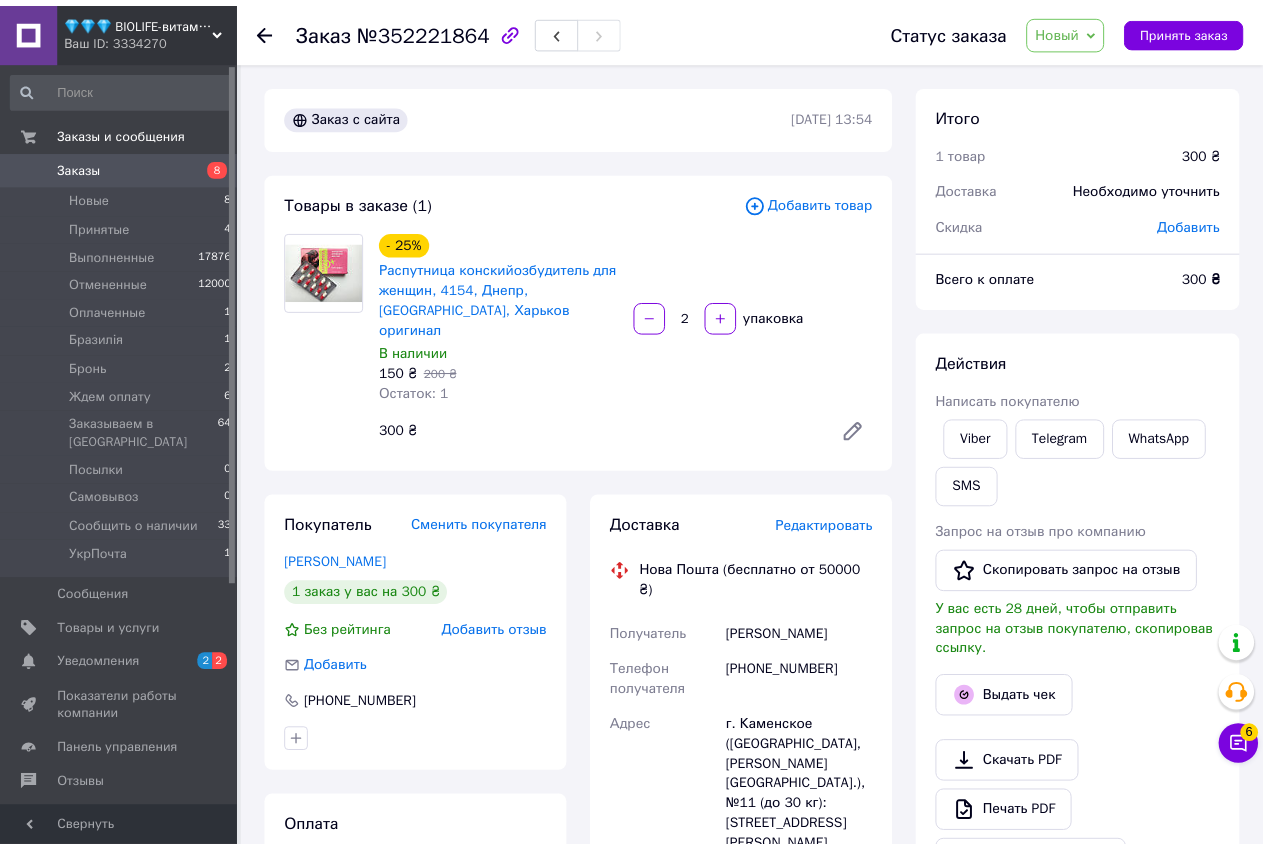 scroll, scrollTop: 0, scrollLeft: 0, axis: both 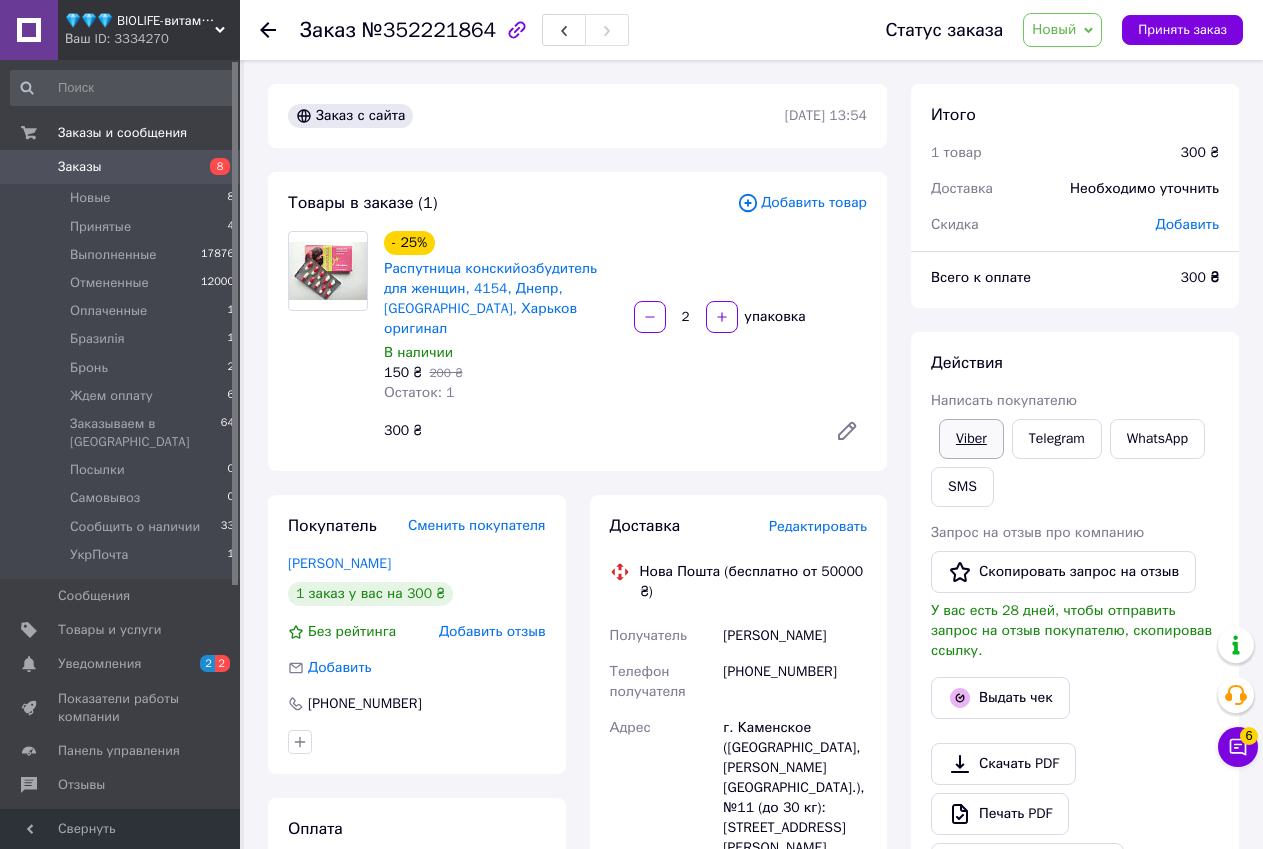 click on "Viber" at bounding box center [971, 439] 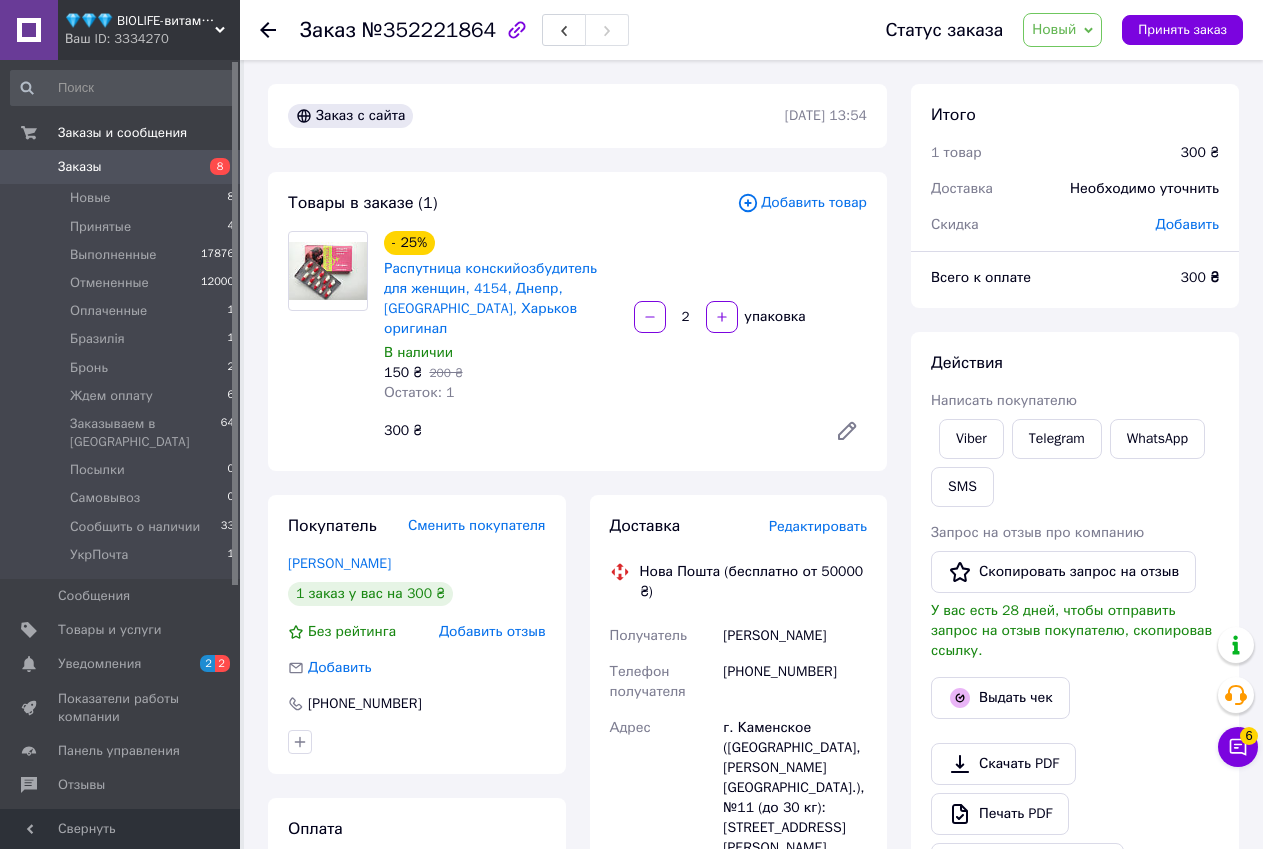 click on "Действия Написать покупателю Viber Telegram WhatsApp SMS Запрос на отзыв про компанию   Скопировать запрос на отзыв У вас есть 28 дней, чтобы отправить запрос на отзыв покупателю, скопировав ссылку.   Выдать чек   Скачать PDF   Печать PDF   Дублировать заказ" at bounding box center [1075, 618] 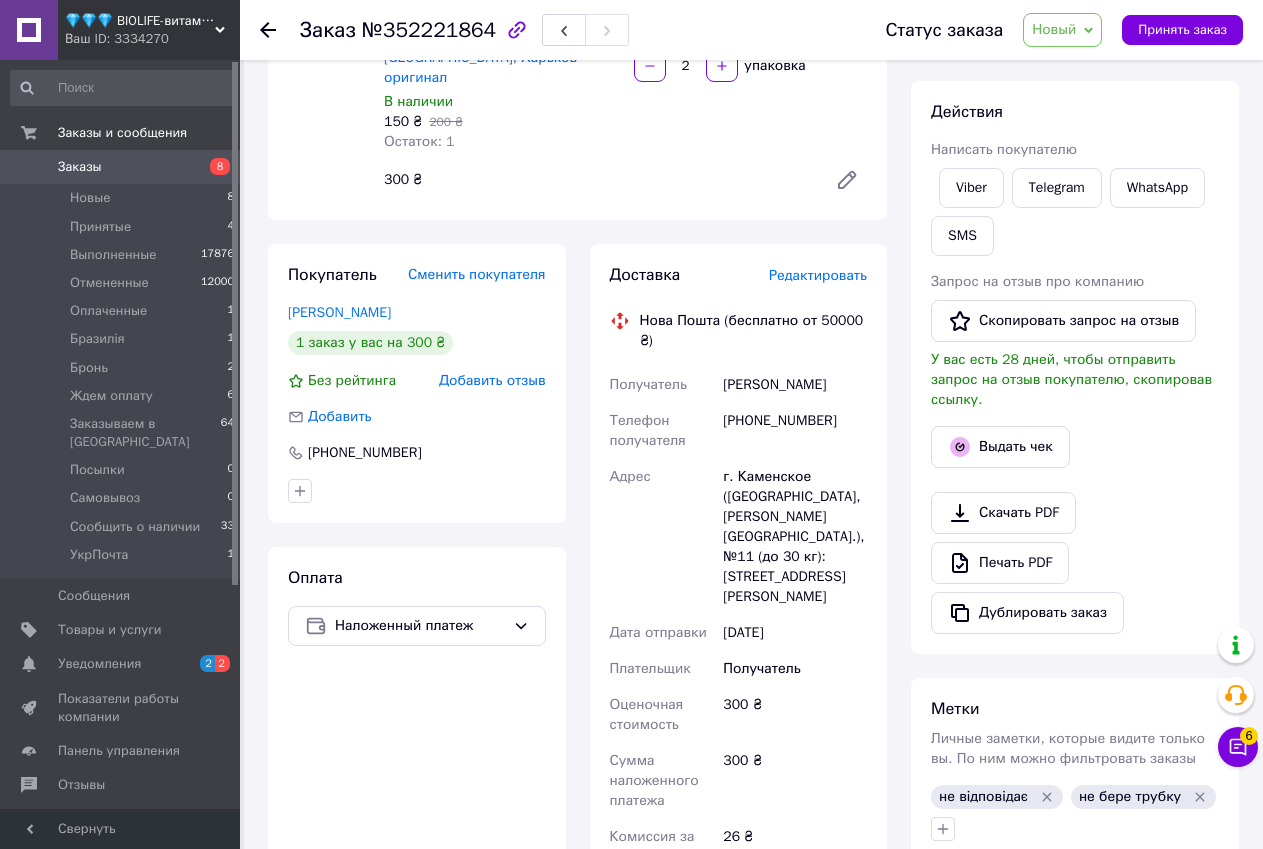 scroll, scrollTop: 0, scrollLeft: 0, axis: both 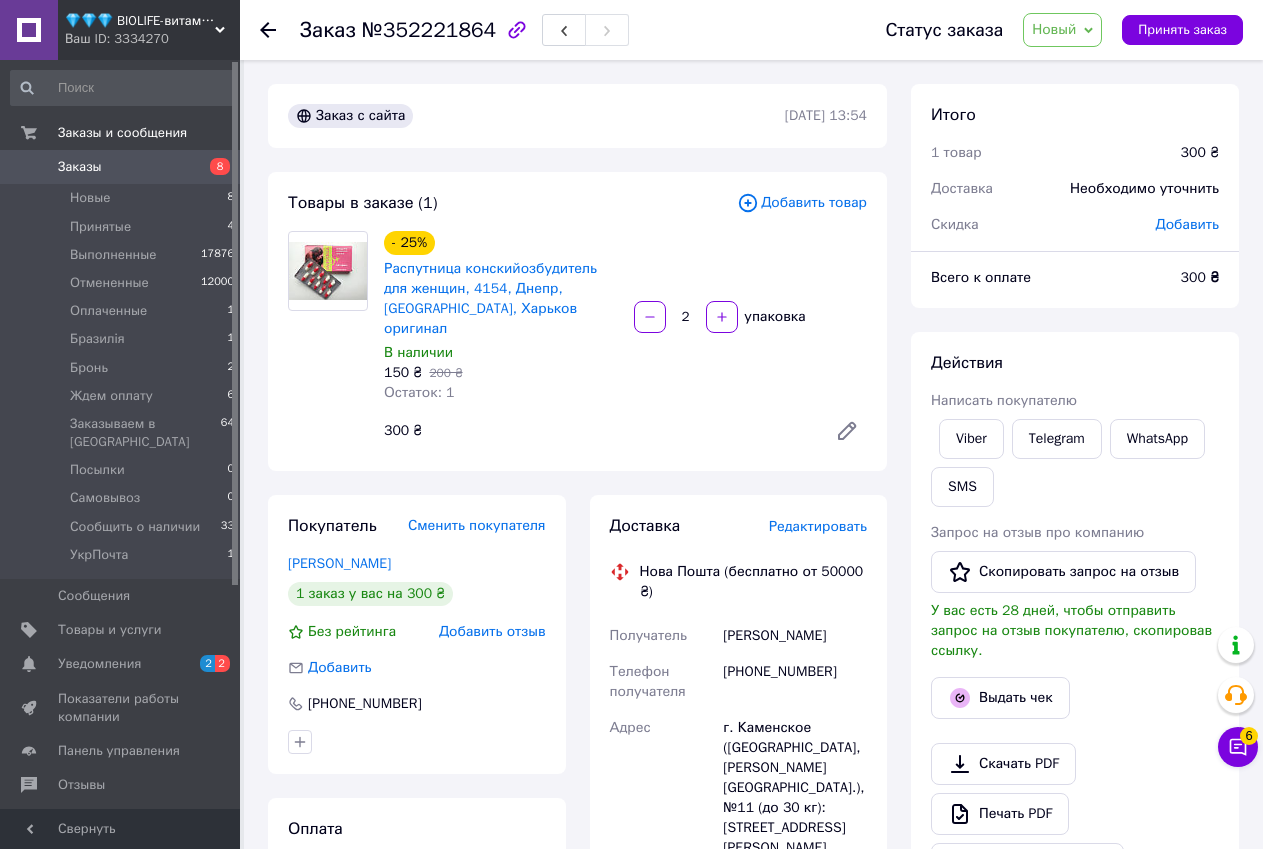 click on "Новый" at bounding box center (1062, 30) 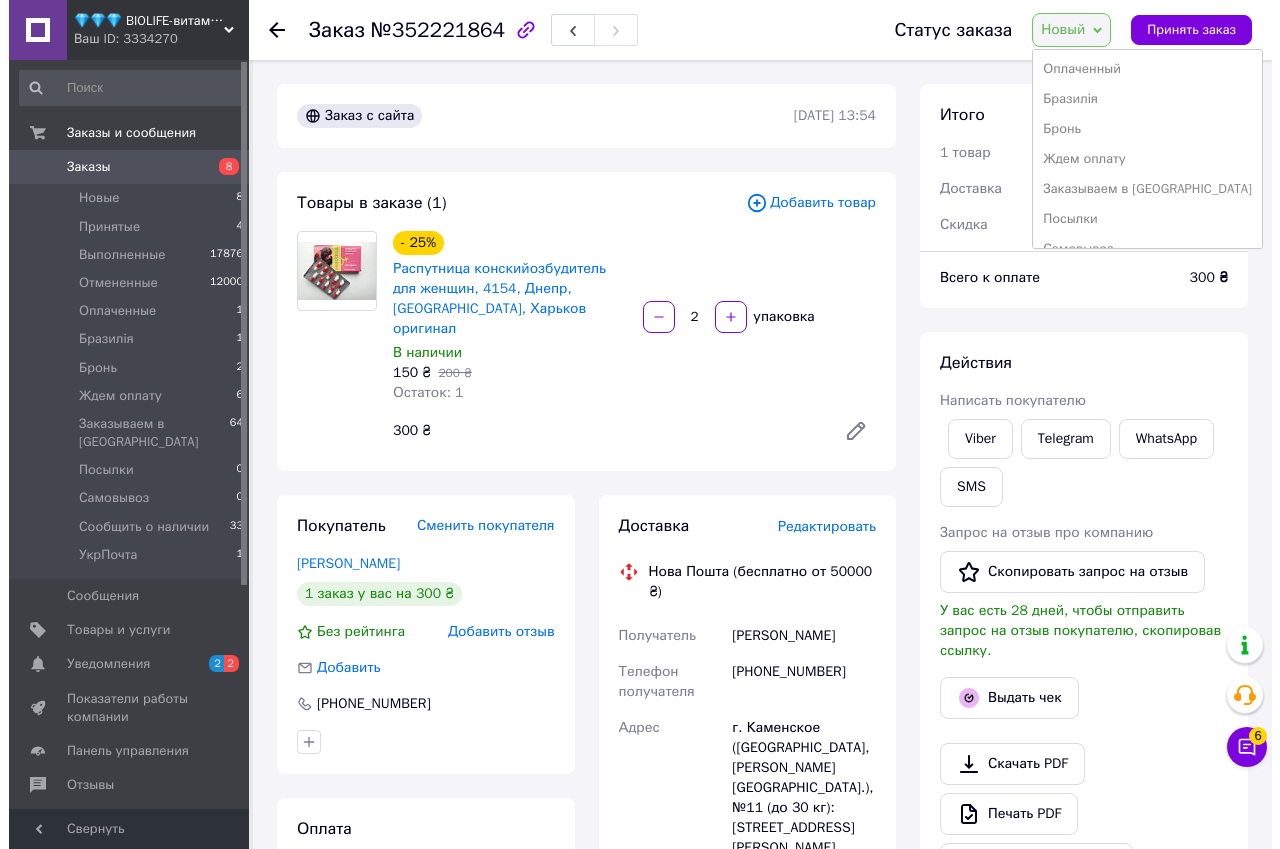 scroll, scrollTop: 0, scrollLeft: 0, axis: both 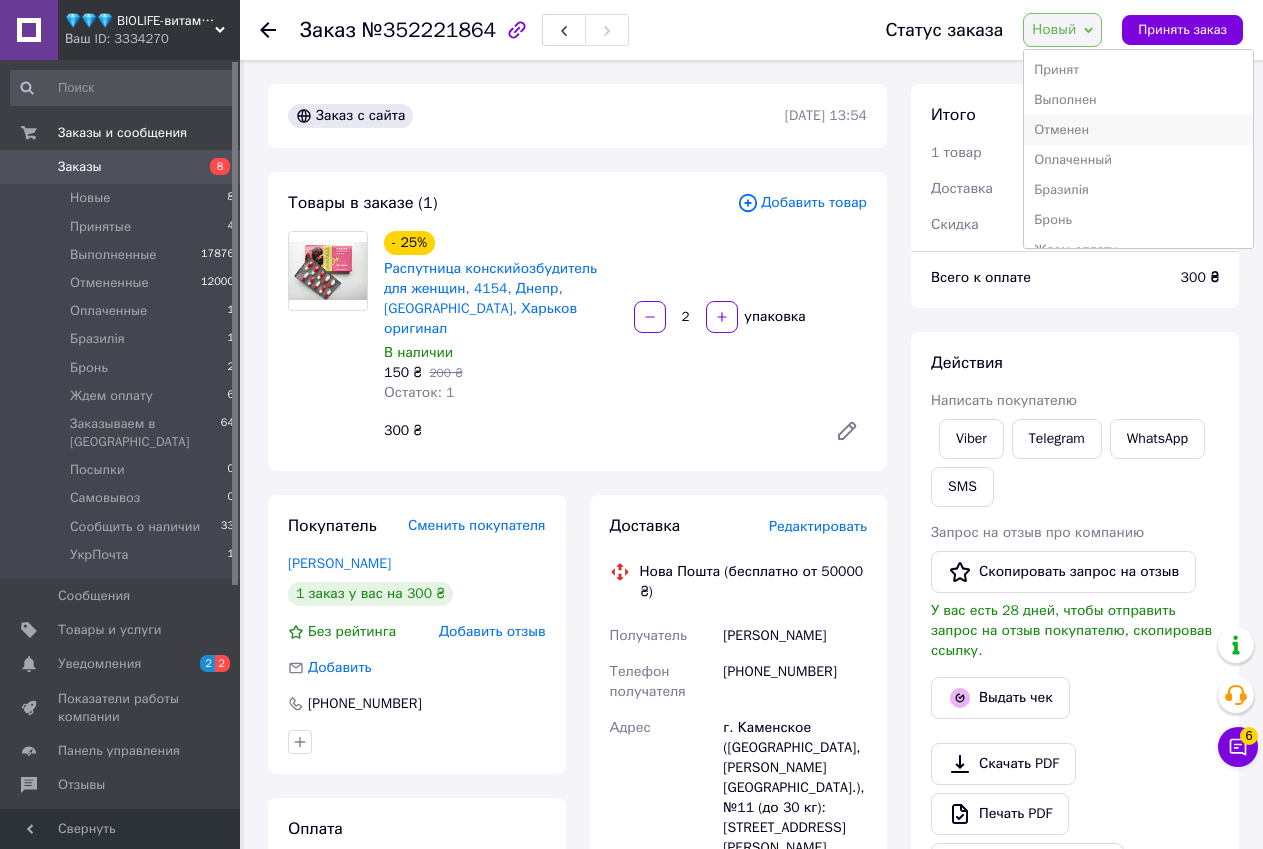 click on "Отменен" at bounding box center (1138, 130) 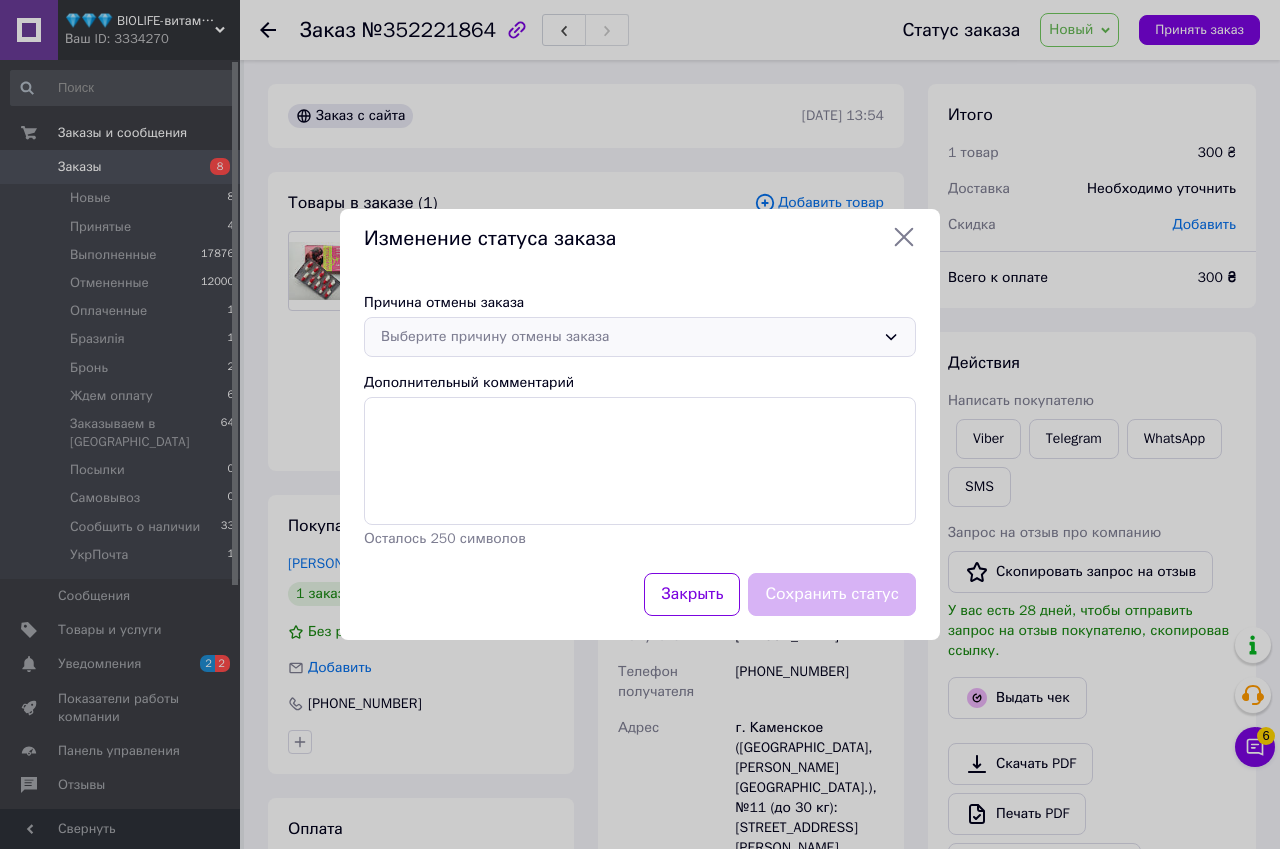 click on "Выберите причину отмены заказа" at bounding box center [628, 337] 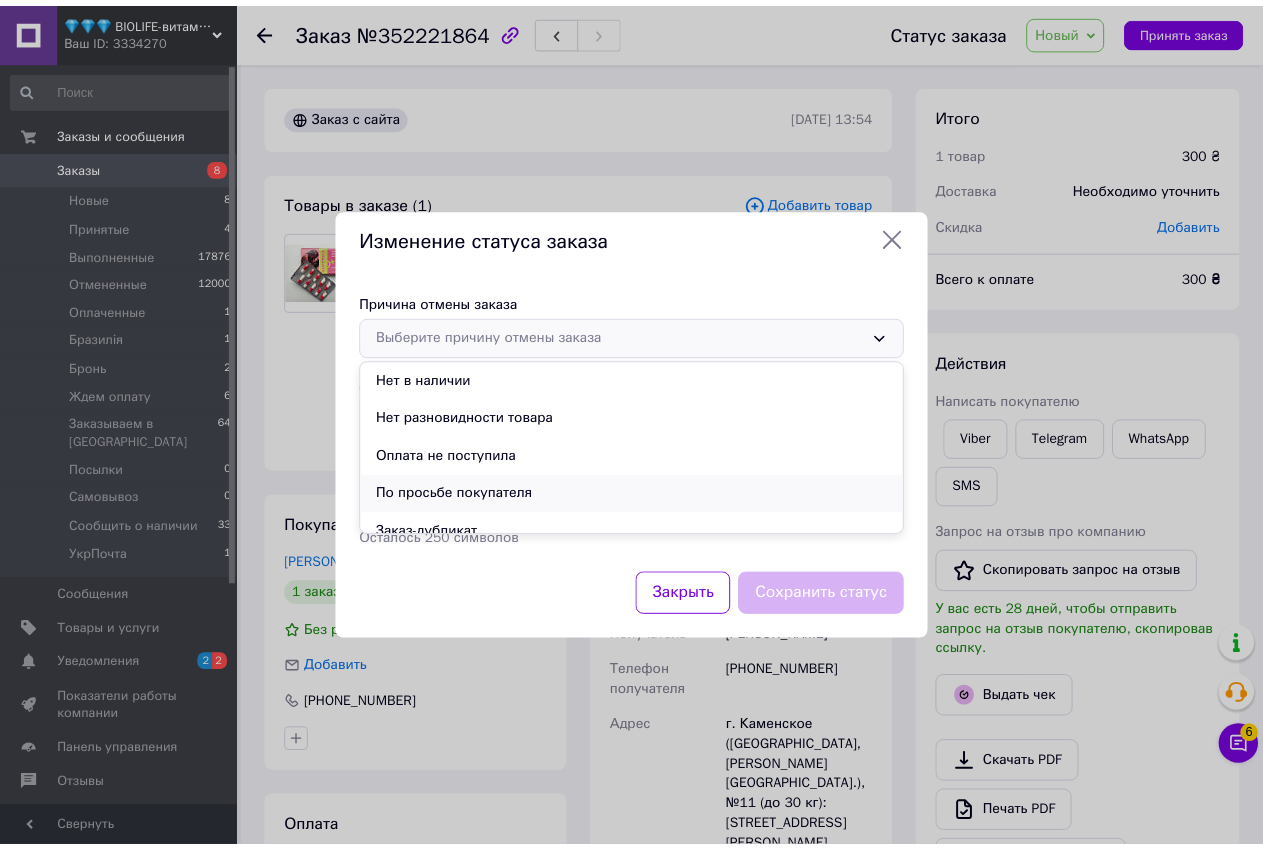scroll, scrollTop: 93, scrollLeft: 0, axis: vertical 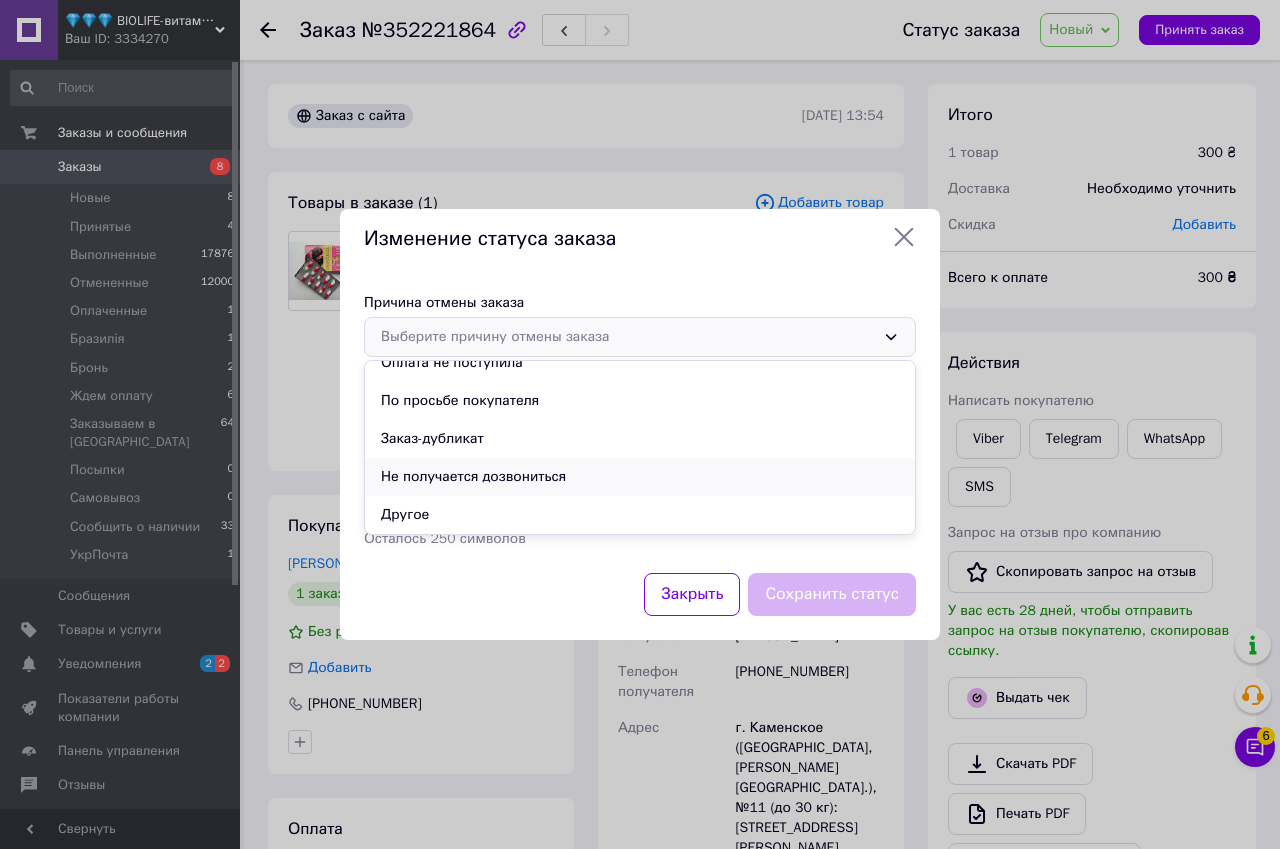 click on "Не получается дозвониться" at bounding box center [640, 477] 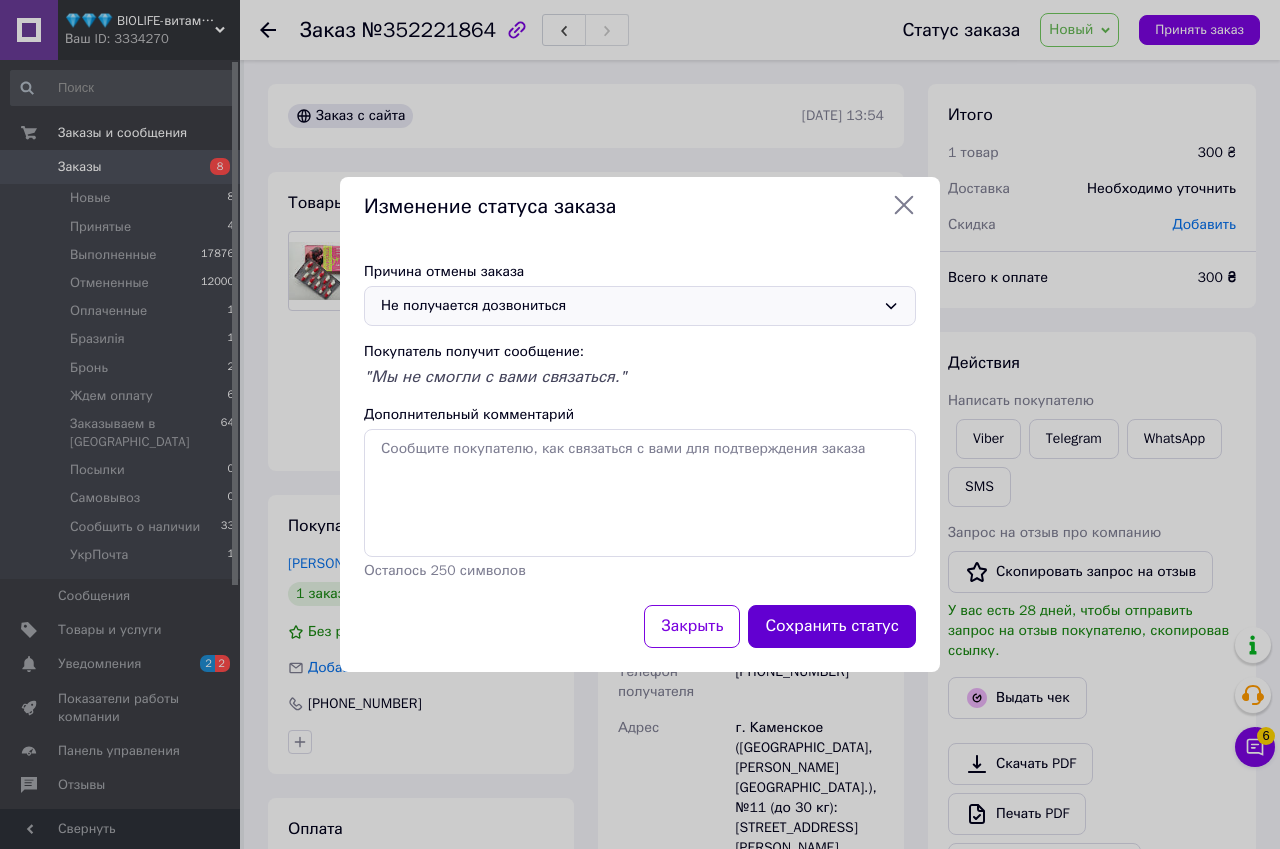 click on "Сохранить статус" at bounding box center (832, 626) 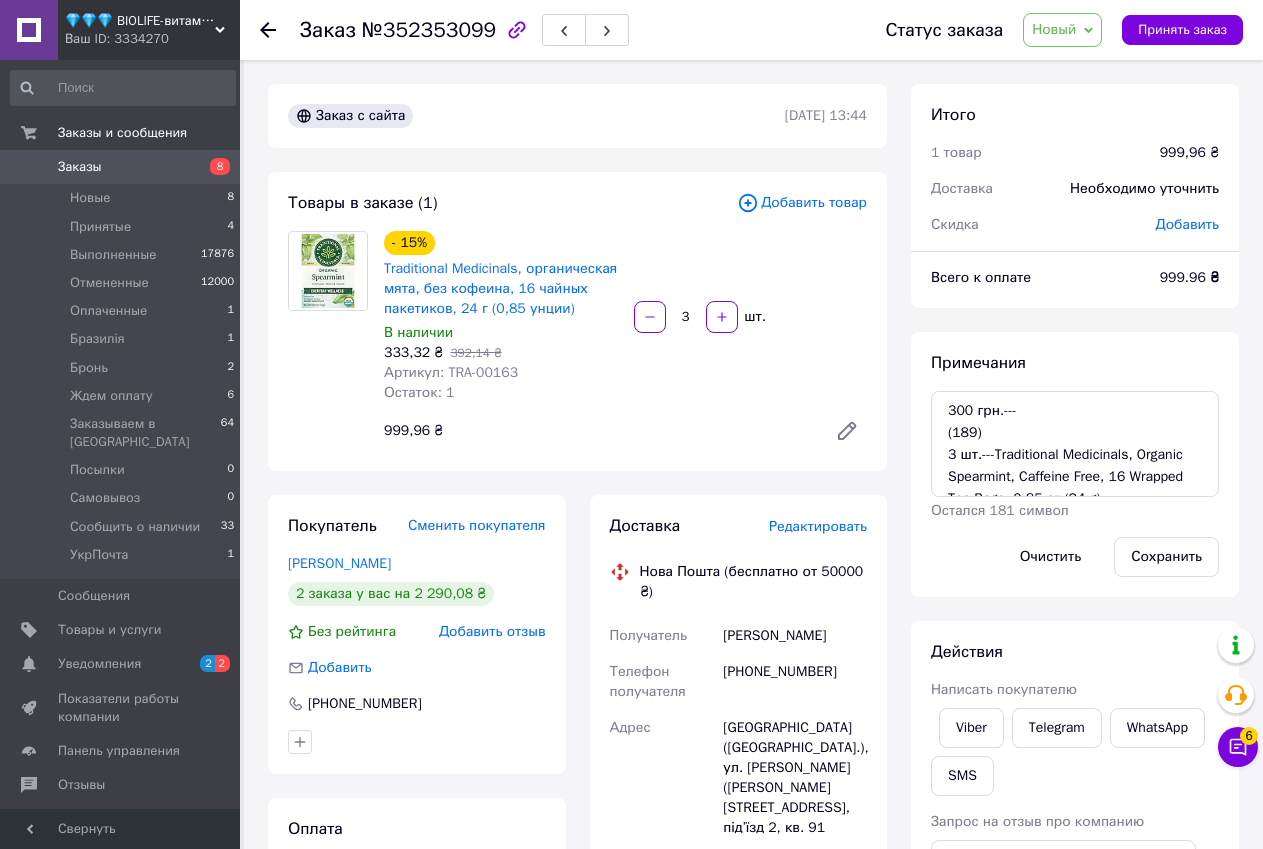 scroll, scrollTop: 0, scrollLeft: 0, axis: both 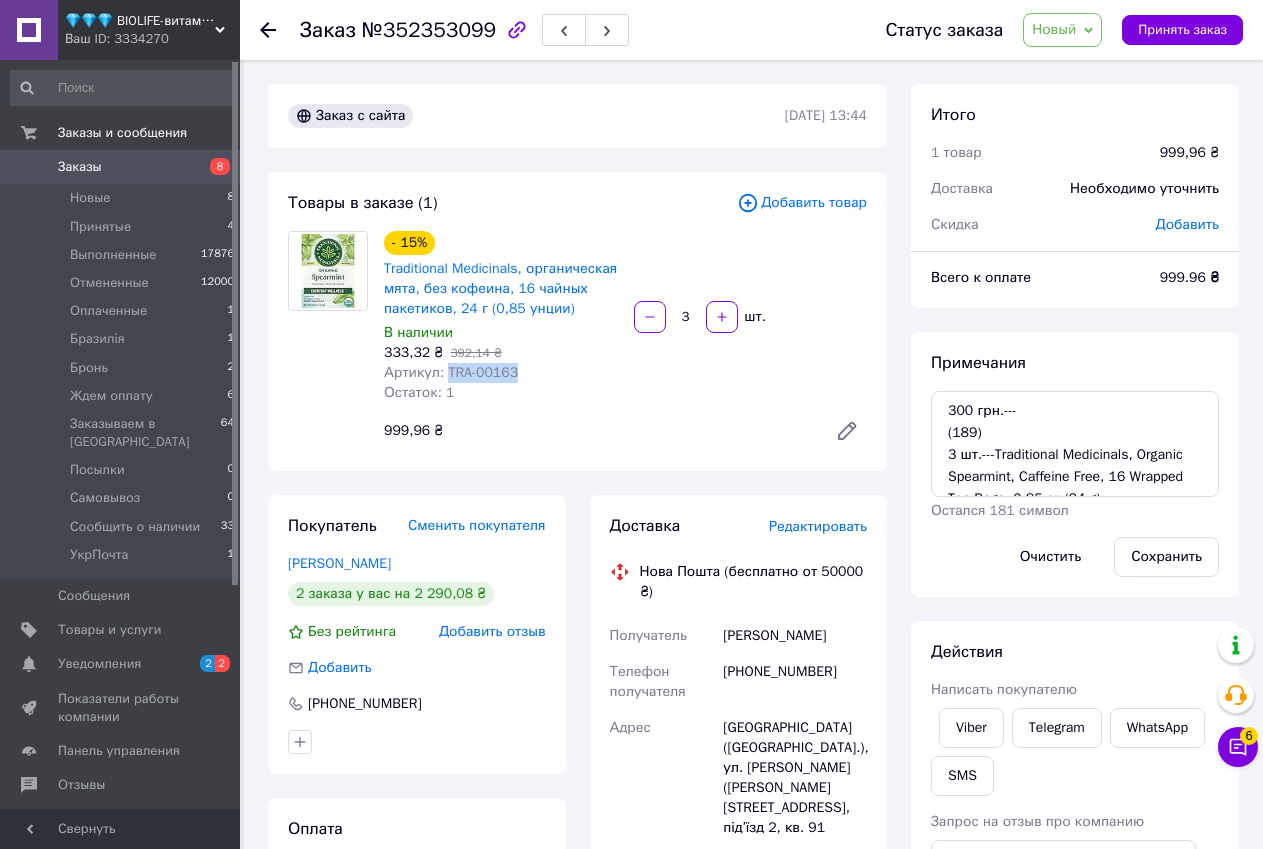 drag, startPoint x: 444, startPoint y: 370, endPoint x: 518, endPoint y: 369, distance: 74.00676 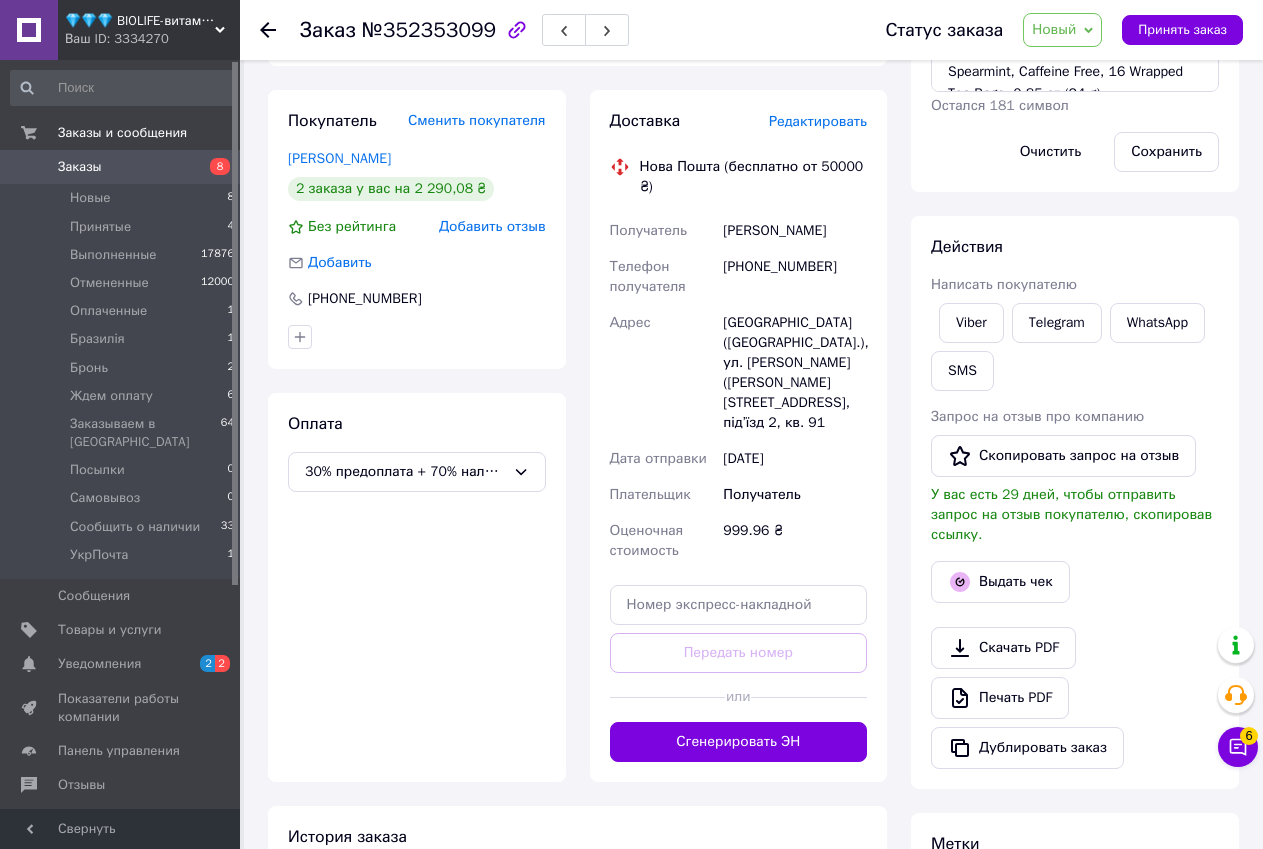 scroll, scrollTop: 0, scrollLeft: 0, axis: both 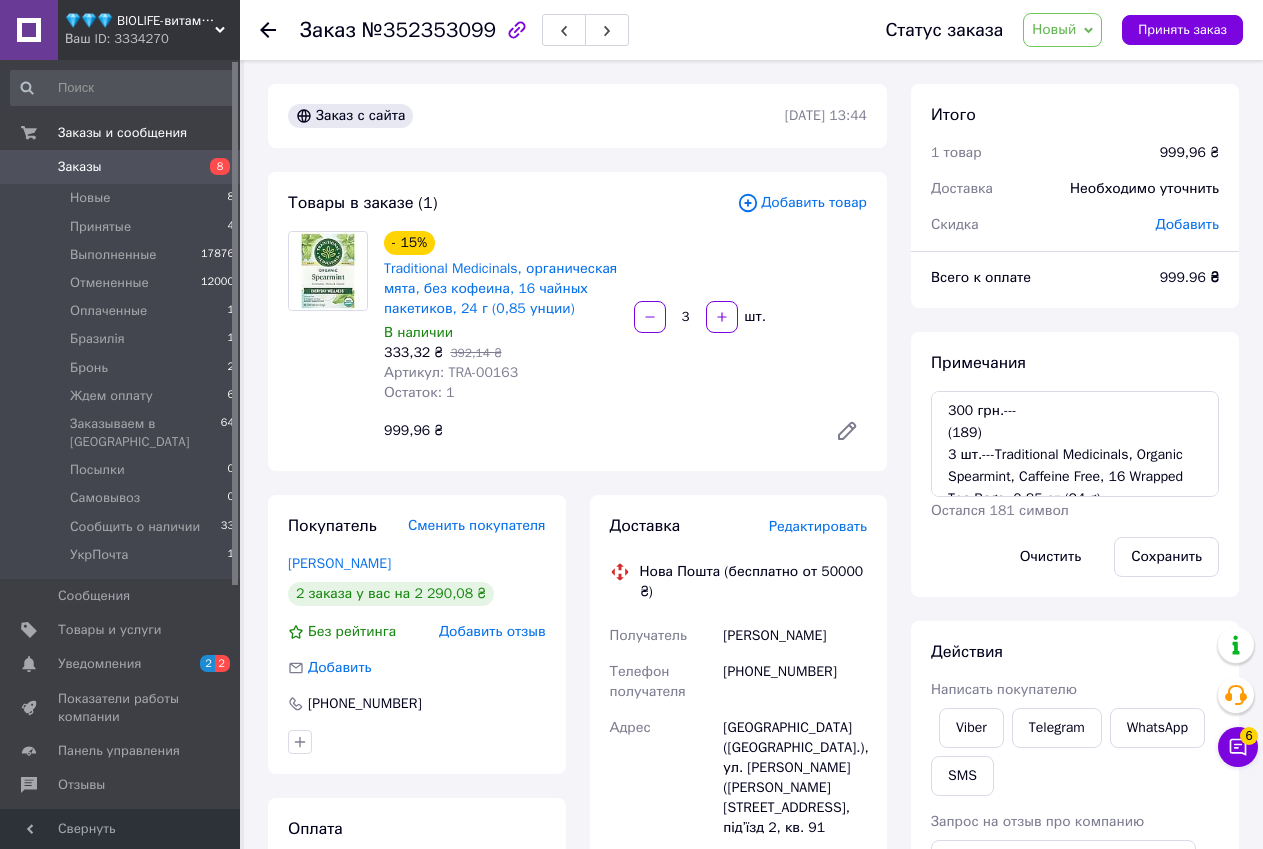 click on "- 15% Traditional Medicinals, органическая мята, без кофеина, 16 чайных пакетиков, 24 г (0,85 унции) В наличии 333,32 ₴   392,14 ₴ Артикул: TRA-00163 Остаток: 1 3   шт. 999,96 ₴" at bounding box center [625, 341] 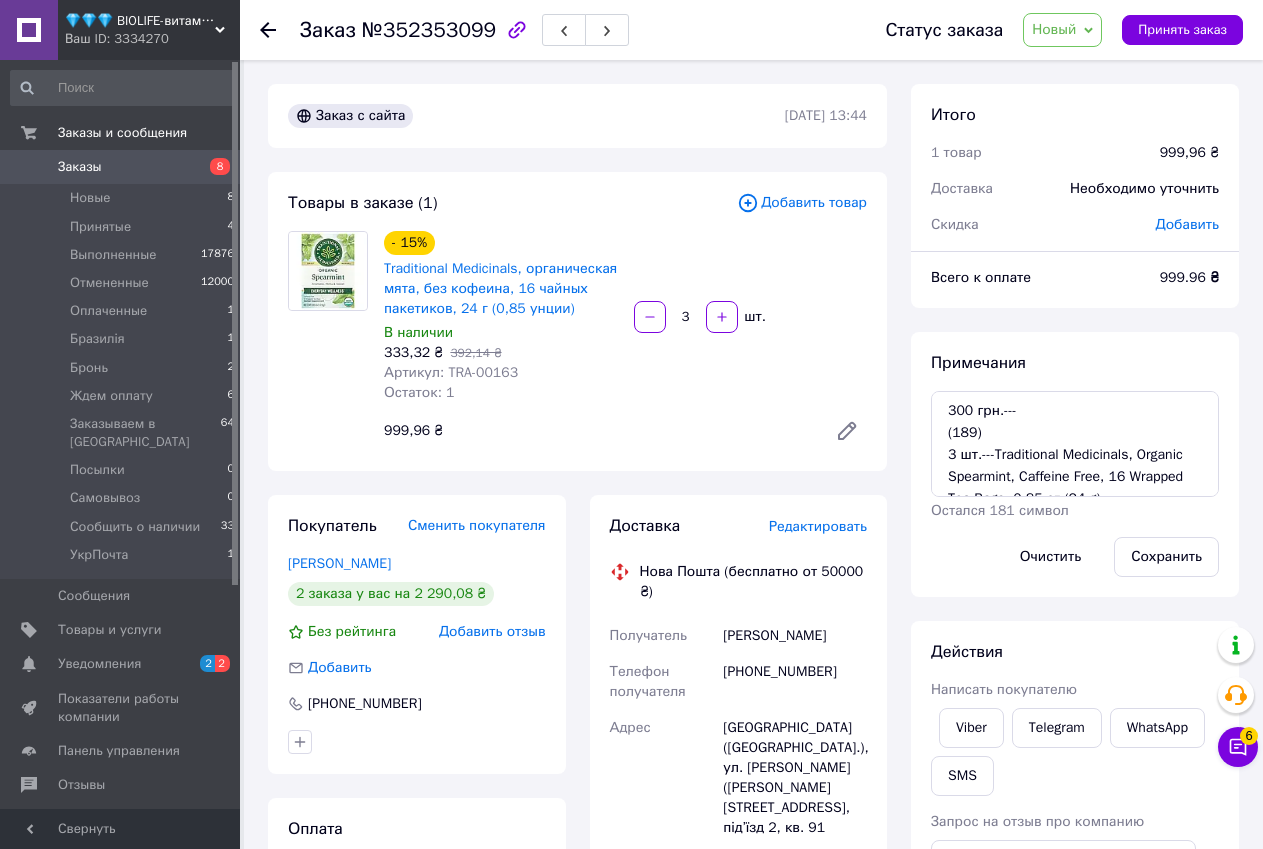 click on "№352353099" at bounding box center (429, 30) 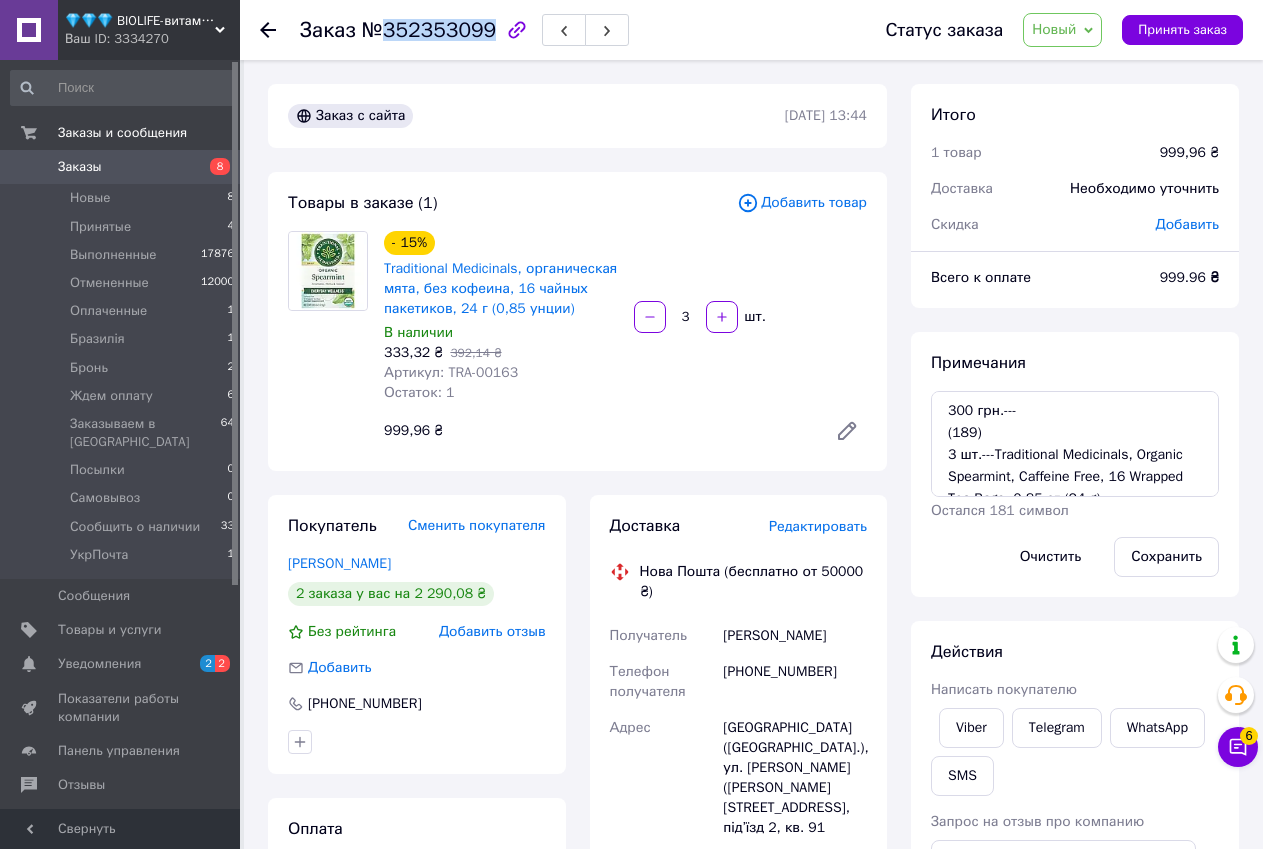 click on "№352353099" at bounding box center [429, 30] 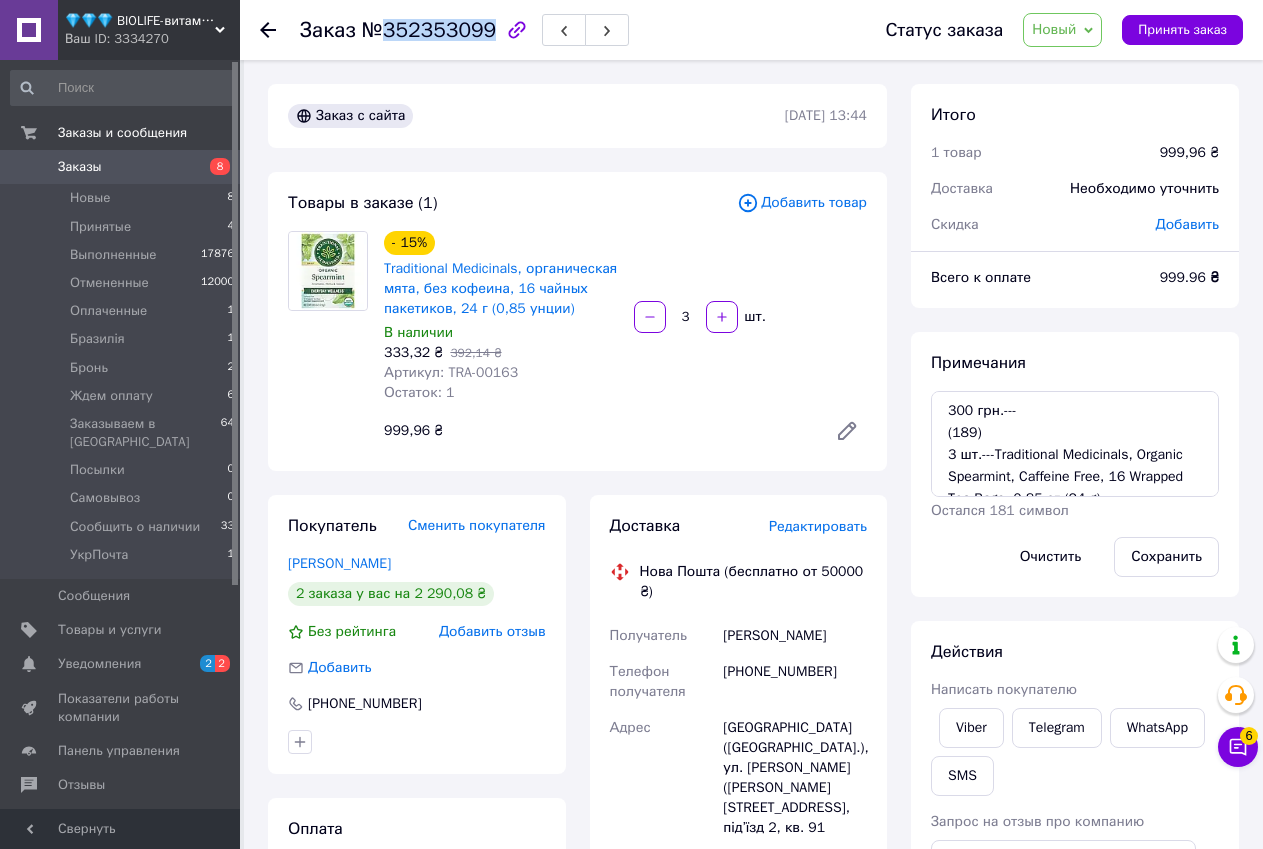 click on "Сохранить" at bounding box center (1166, 557) 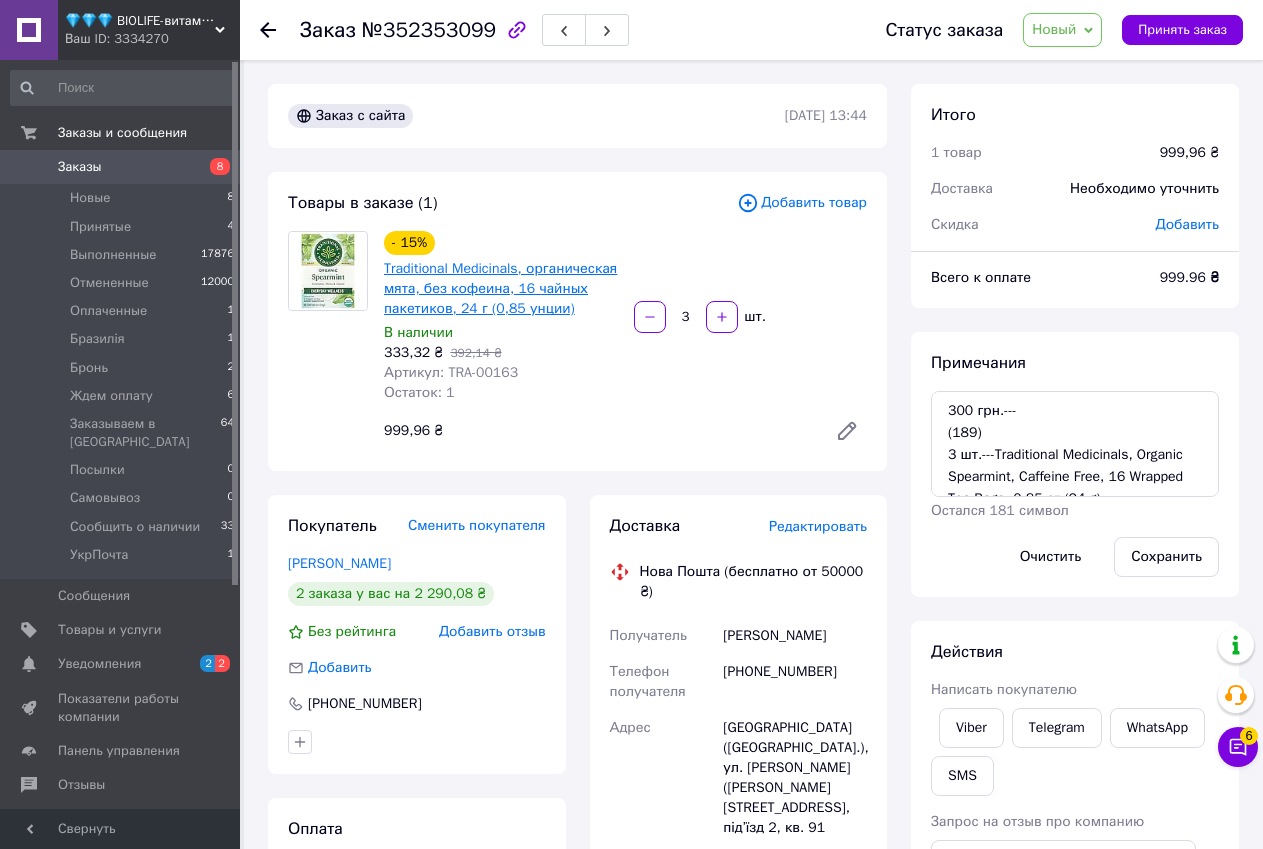 click on "Traditional Medicinals, органическая мята, без кофеина, 16 чайных пакетиков, 24 г (0,85 унции)" at bounding box center [500, 288] 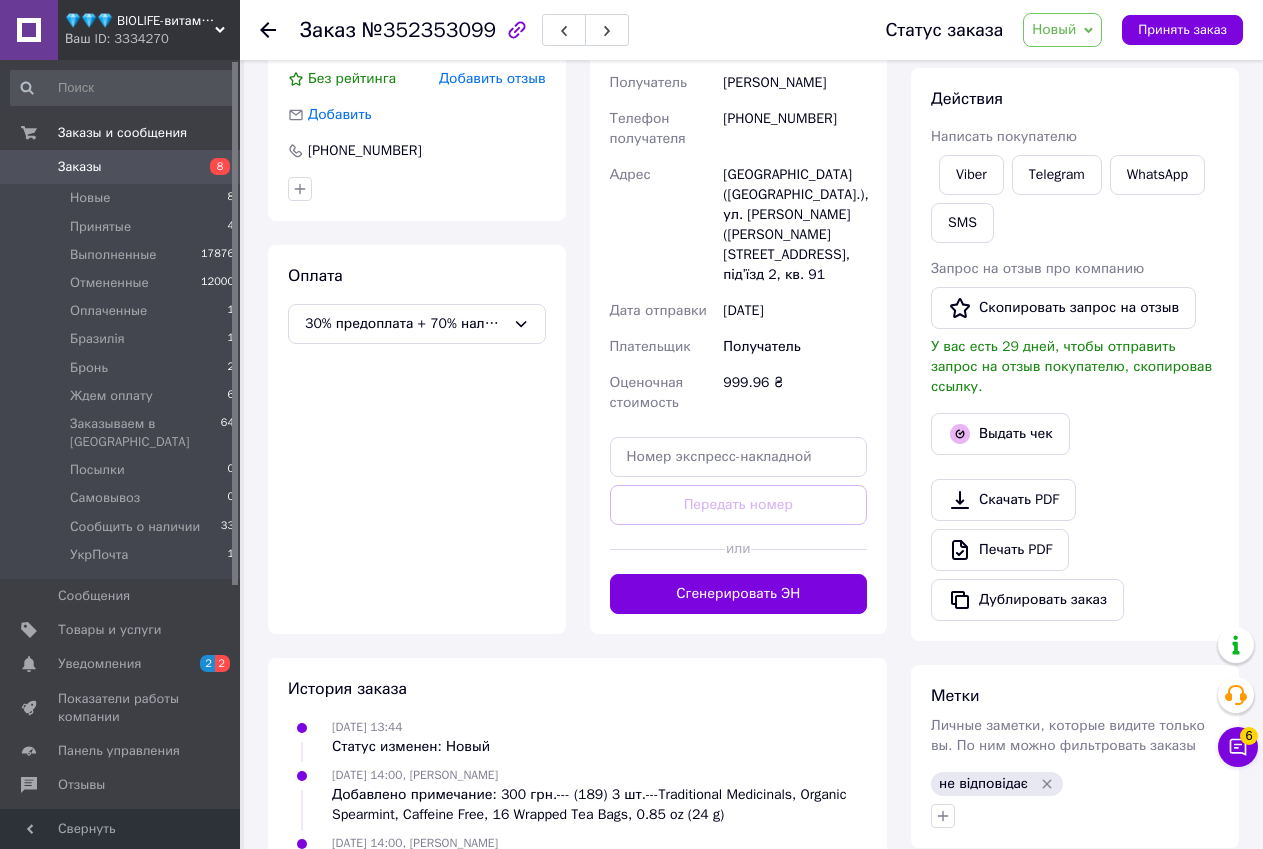 scroll, scrollTop: 581, scrollLeft: 0, axis: vertical 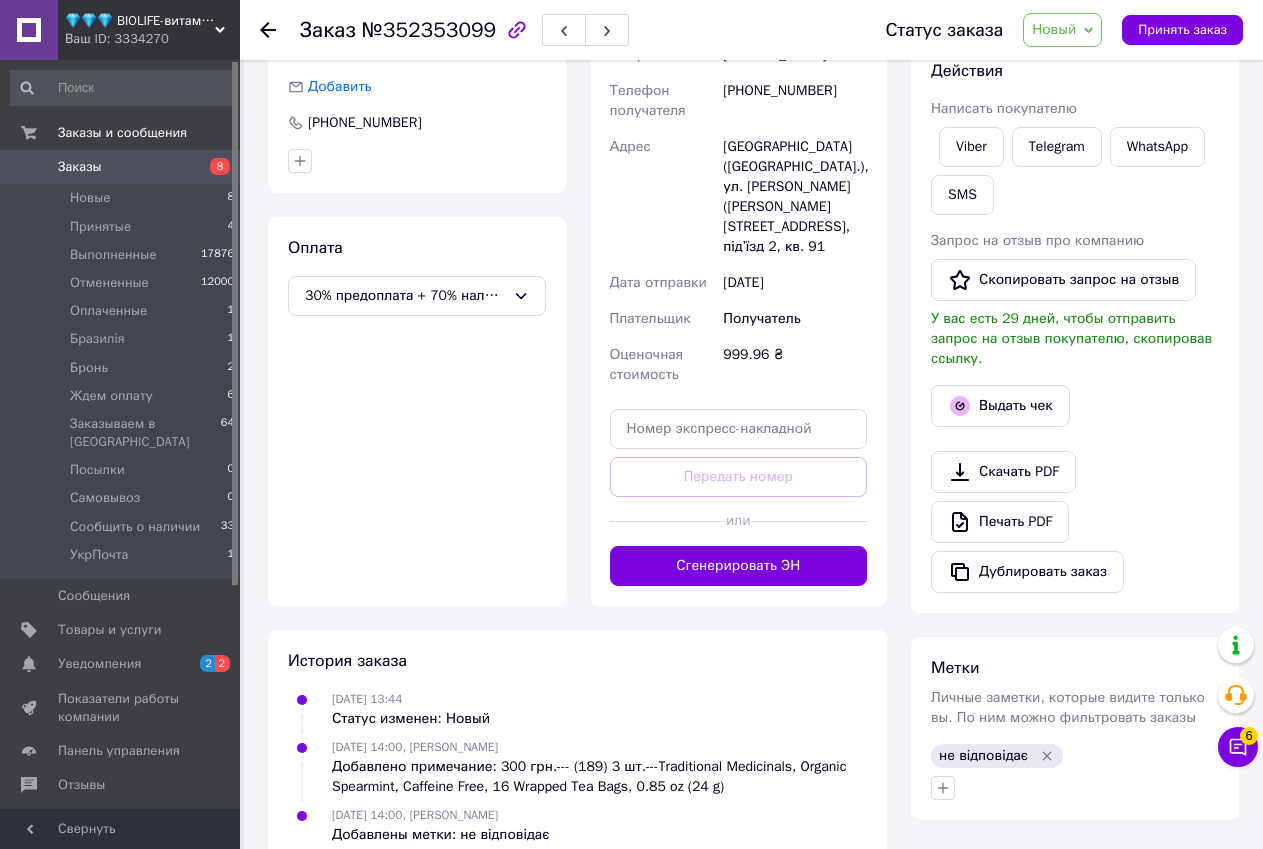 click 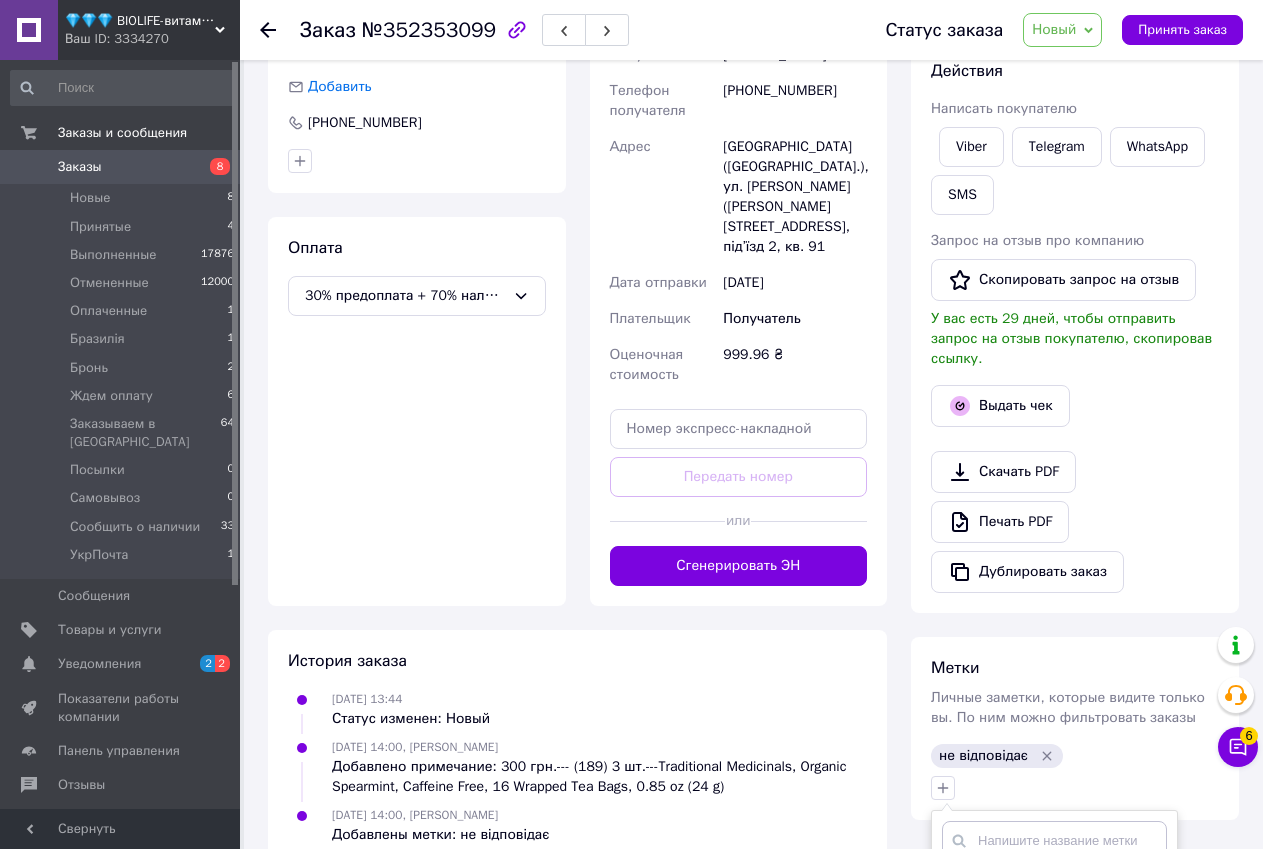 scroll, scrollTop: 949, scrollLeft: 0, axis: vertical 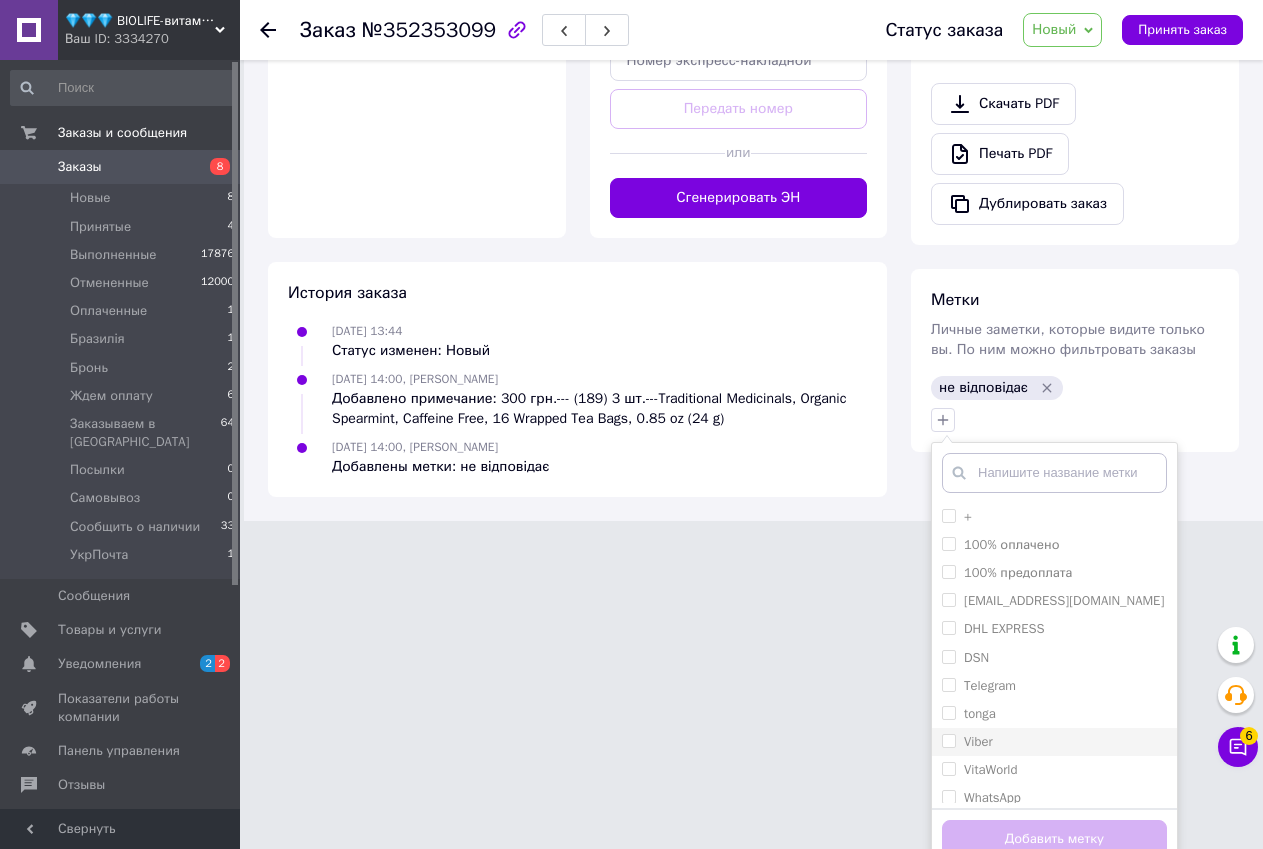 click on "Viber" at bounding box center (948, 740) 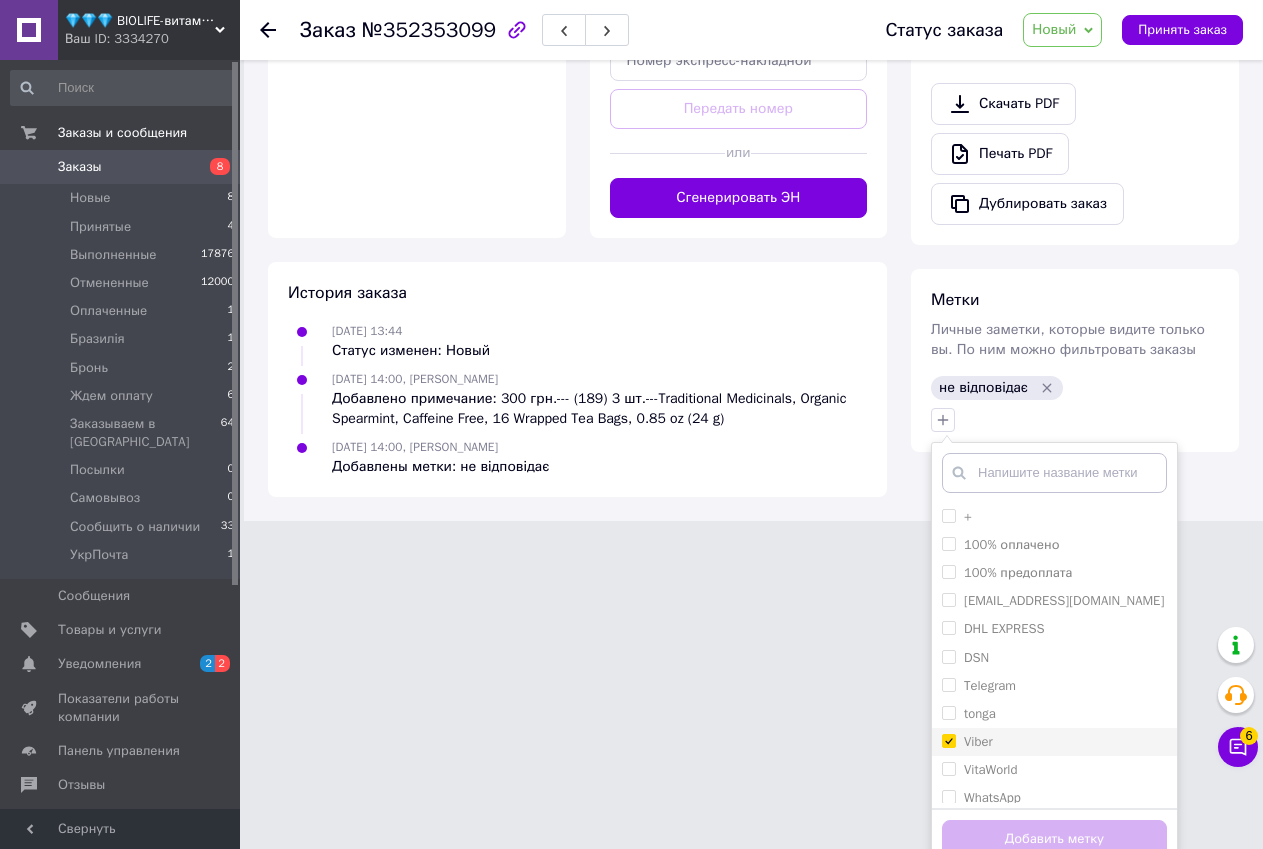 checkbox on "true" 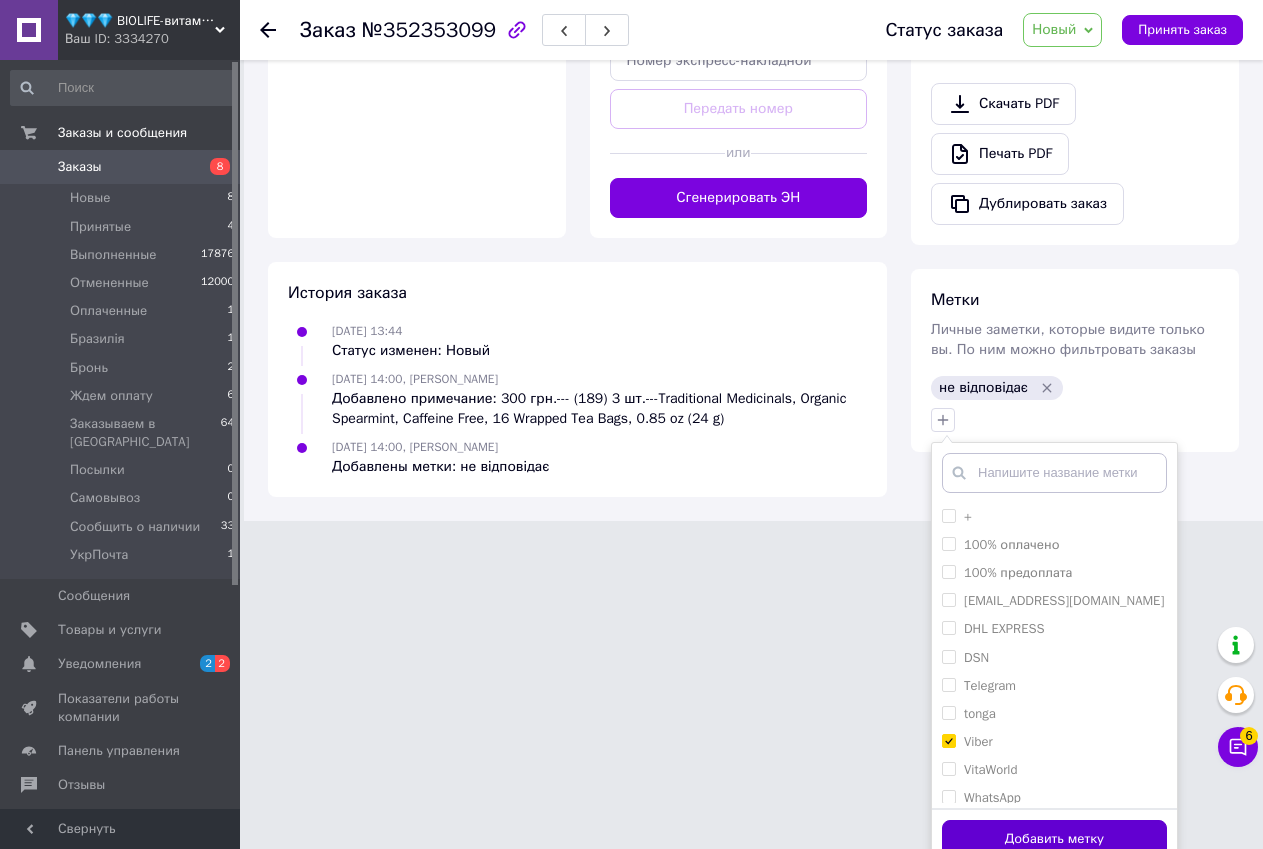 click on "Добавить метку" at bounding box center [1054, 839] 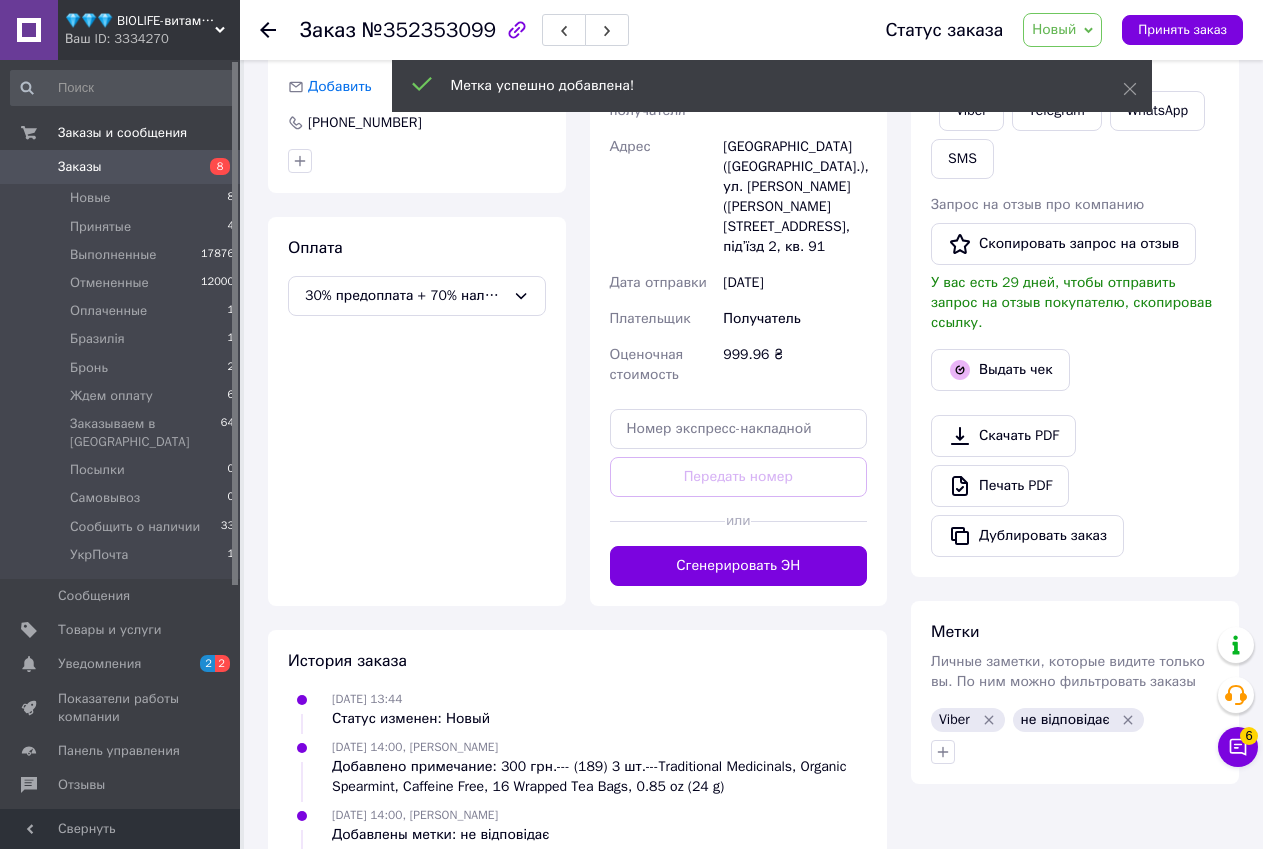 scroll, scrollTop: 629, scrollLeft: 0, axis: vertical 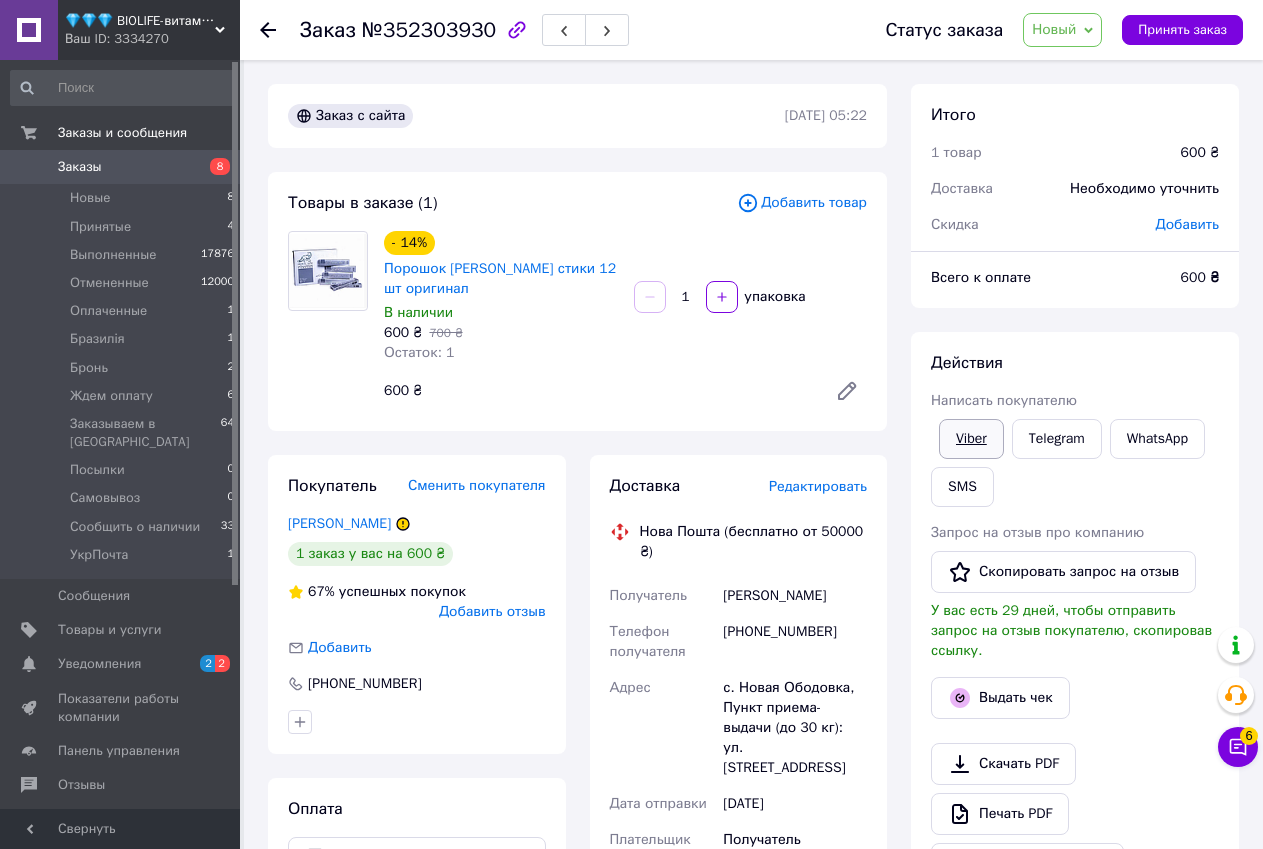 click on "Viber" at bounding box center [971, 439] 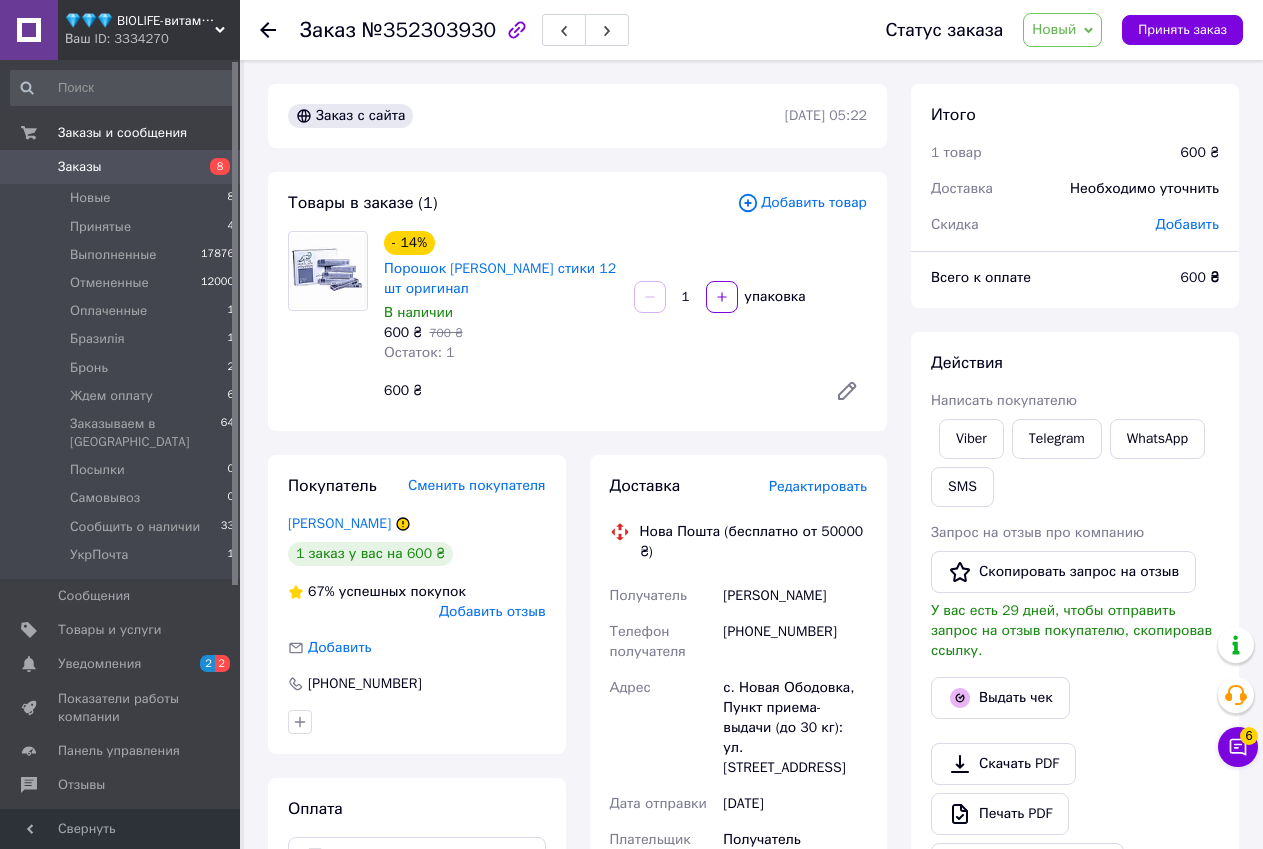click on "Действия Написать покупателю Viber Telegram WhatsApp SMS Запрос на отзыв про компанию   Скопировать запрос на отзыв У вас есть 29 дней, чтобы отправить запрос на отзыв покупателю, скопировав ссылку.   Выдать чек   Скачать PDF   Печать PDF   Дублировать заказ" at bounding box center [1075, 618] 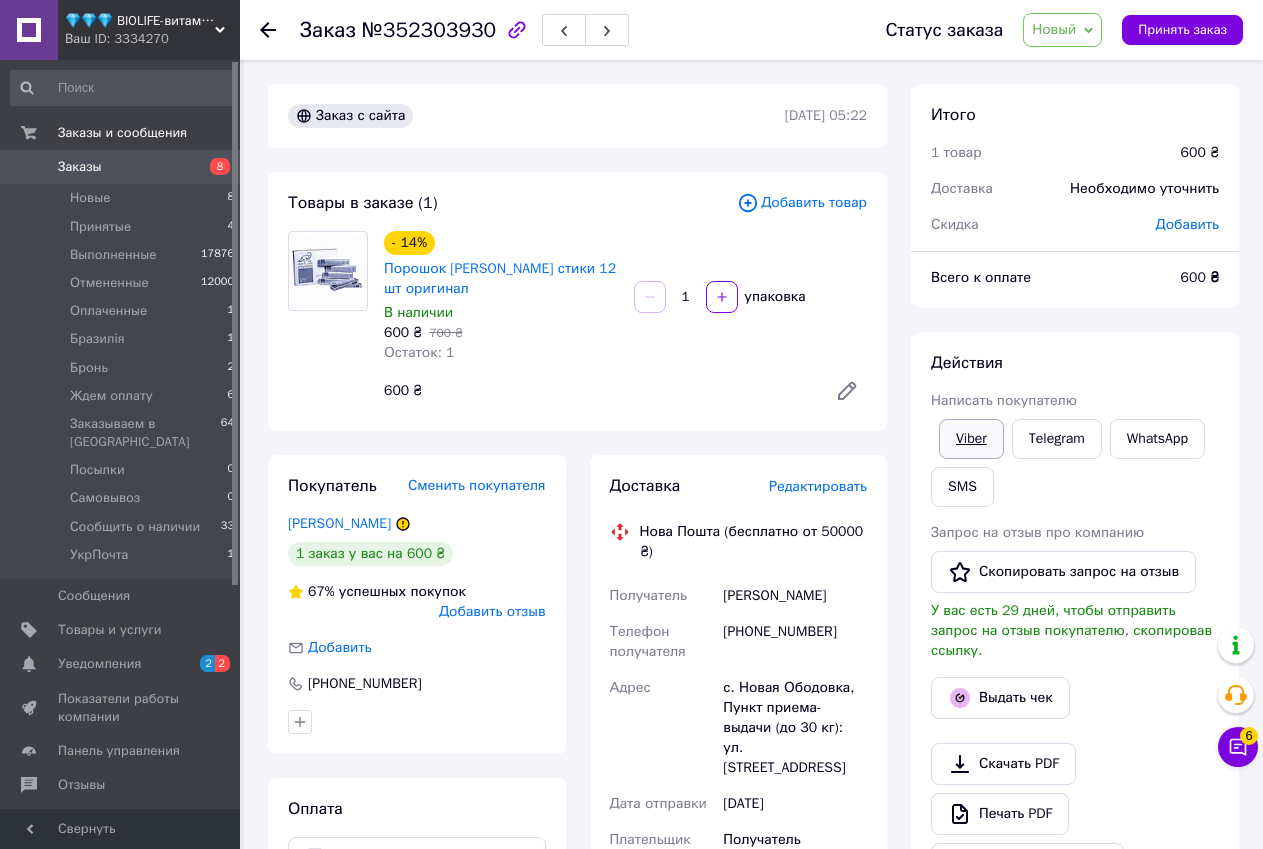 click on "Viber" at bounding box center [971, 439] 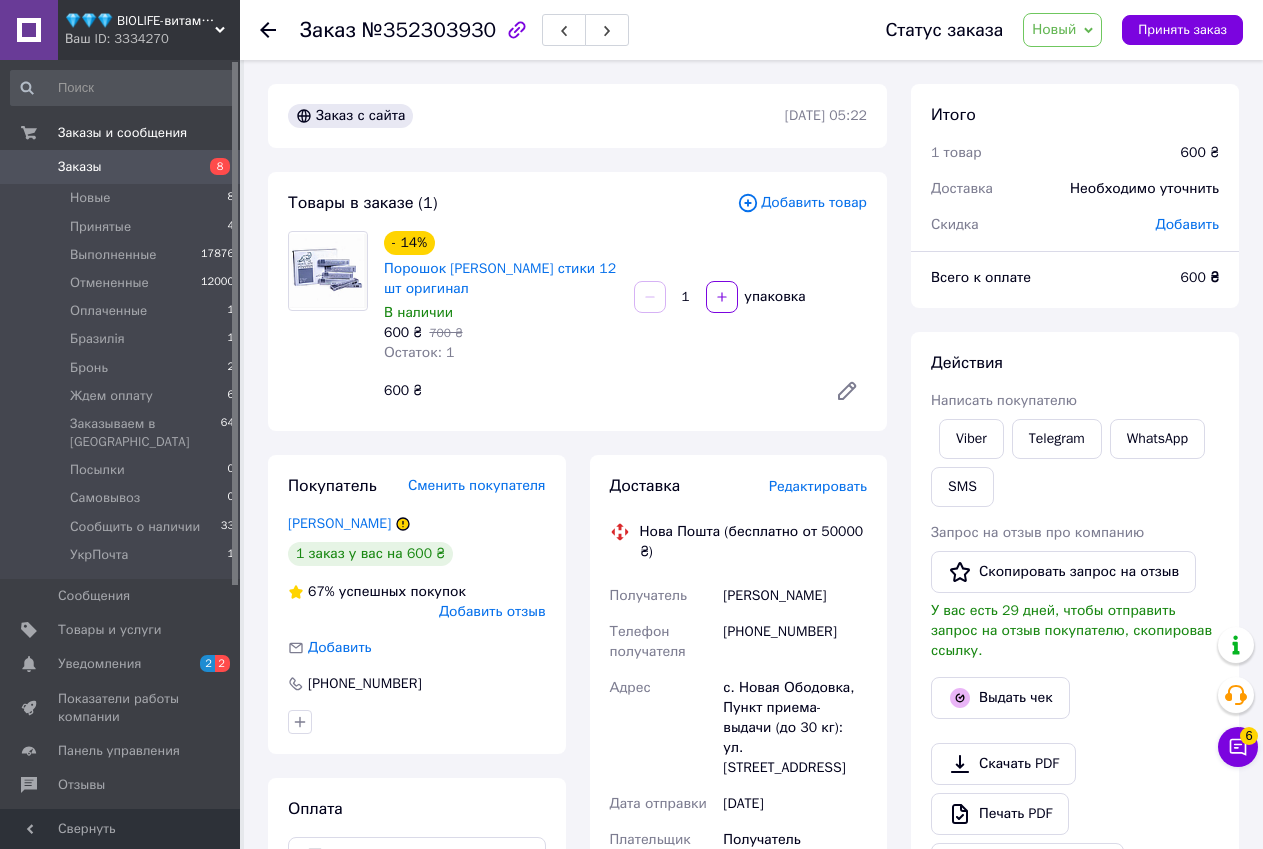 drag, startPoint x: 1183, startPoint y: 346, endPoint x: 1042, endPoint y: 170, distance: 225.51497 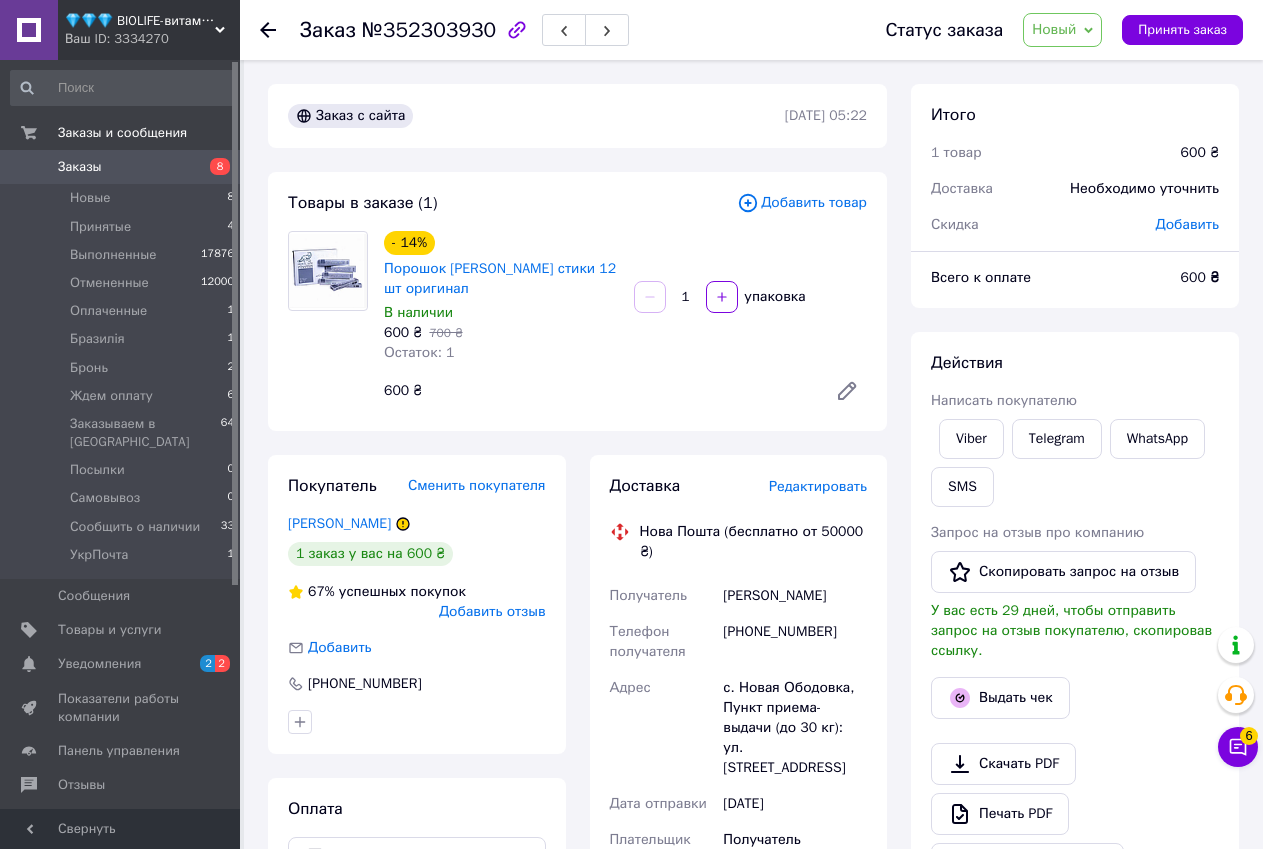 click on "№352303930" at bounding box center (429, 30) 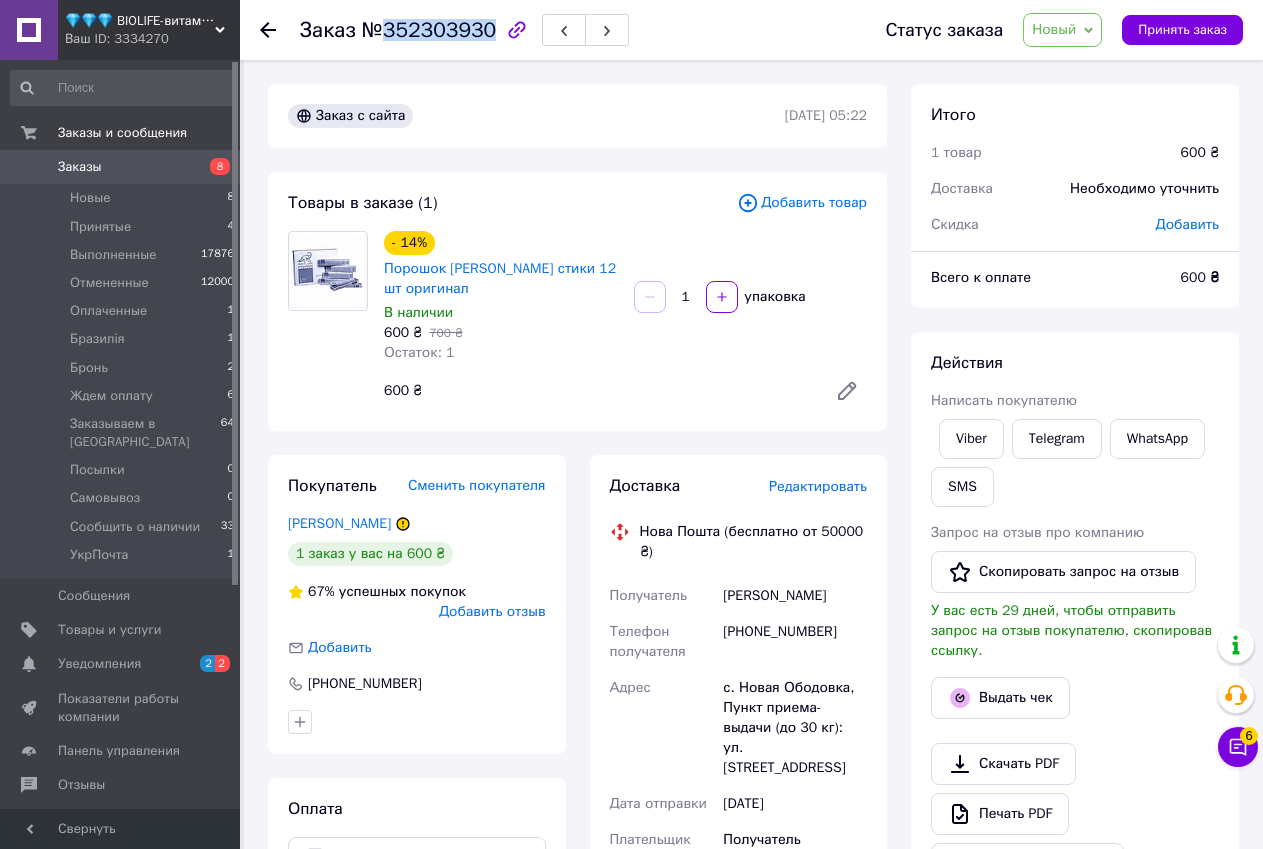 click on "№352303930" at bounding box center [429, 30] 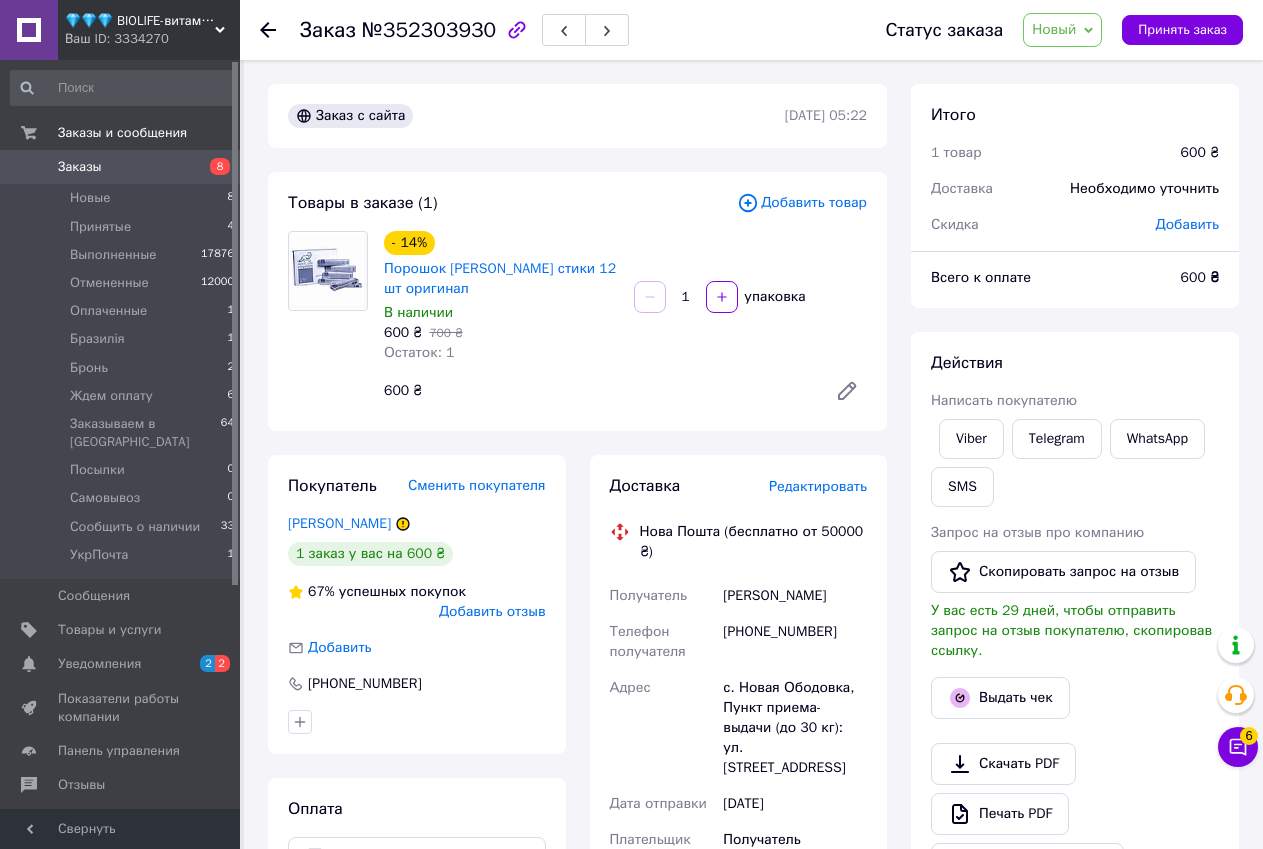 click on "Действия Написать покупателю Viber Telegram WhatsApp SMS Запрос на отзыв про компанию   Скопировать запрос на отзыв У вас есть 29 дней, чтобы отправить запрос на отзыв покупателю, скопировав ссылку.   Выдать чек   Скачать PDF   Печать PDF   Дублировать заказ" at bounding box center [1075, 618] 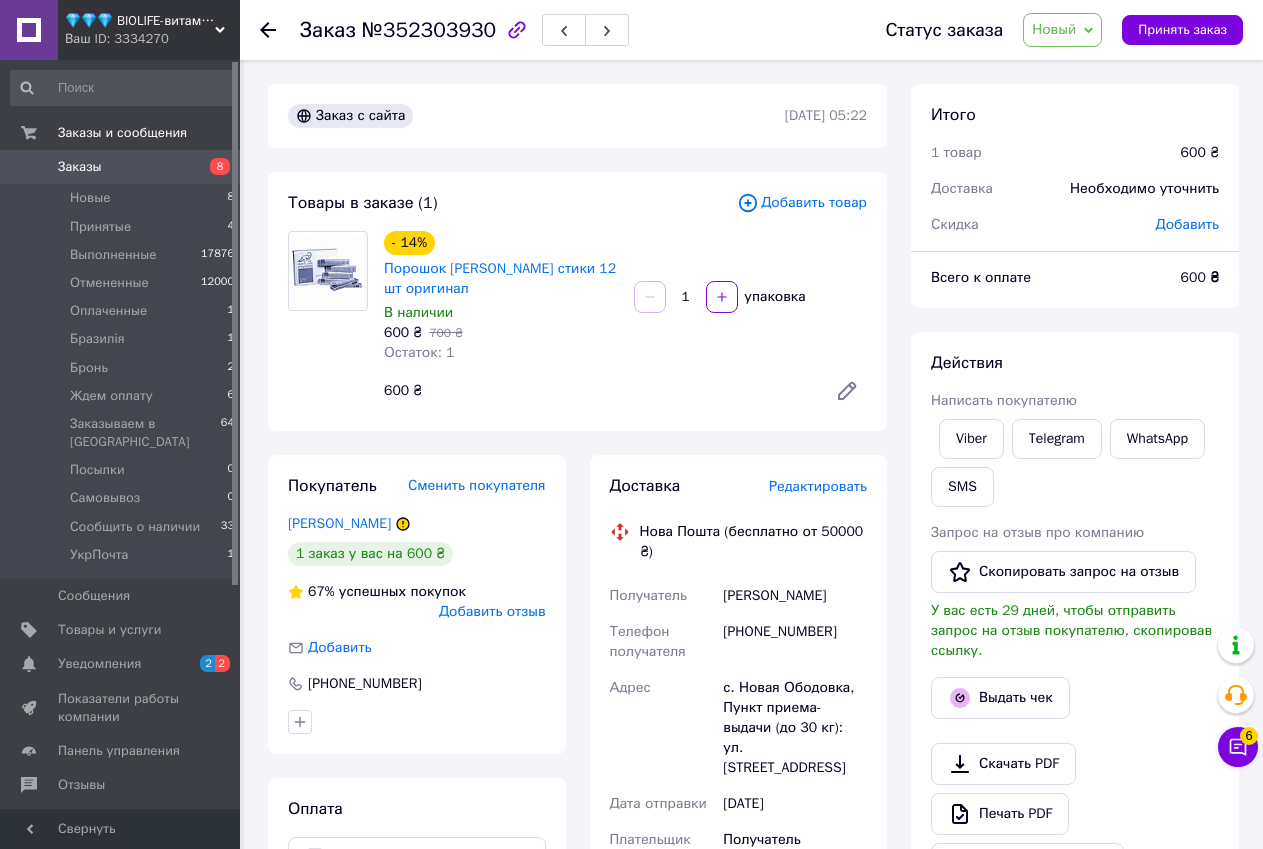 drag, startPoint x: 1203, startPoint y: 372, endPoint x: 1172, endPoint y: 378, distance: 31.575306 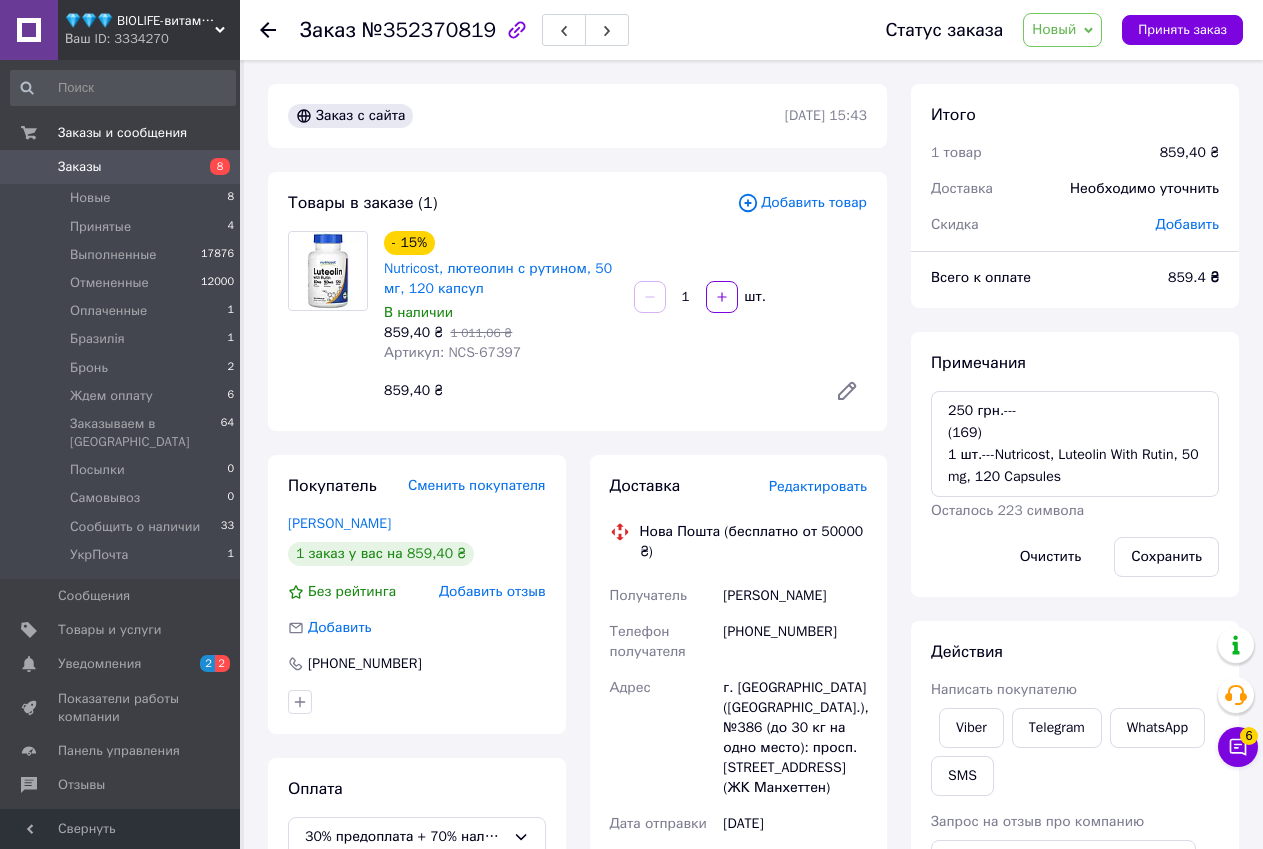 scroll, scrollTop: 0, scrollLeft: 0, axis: both 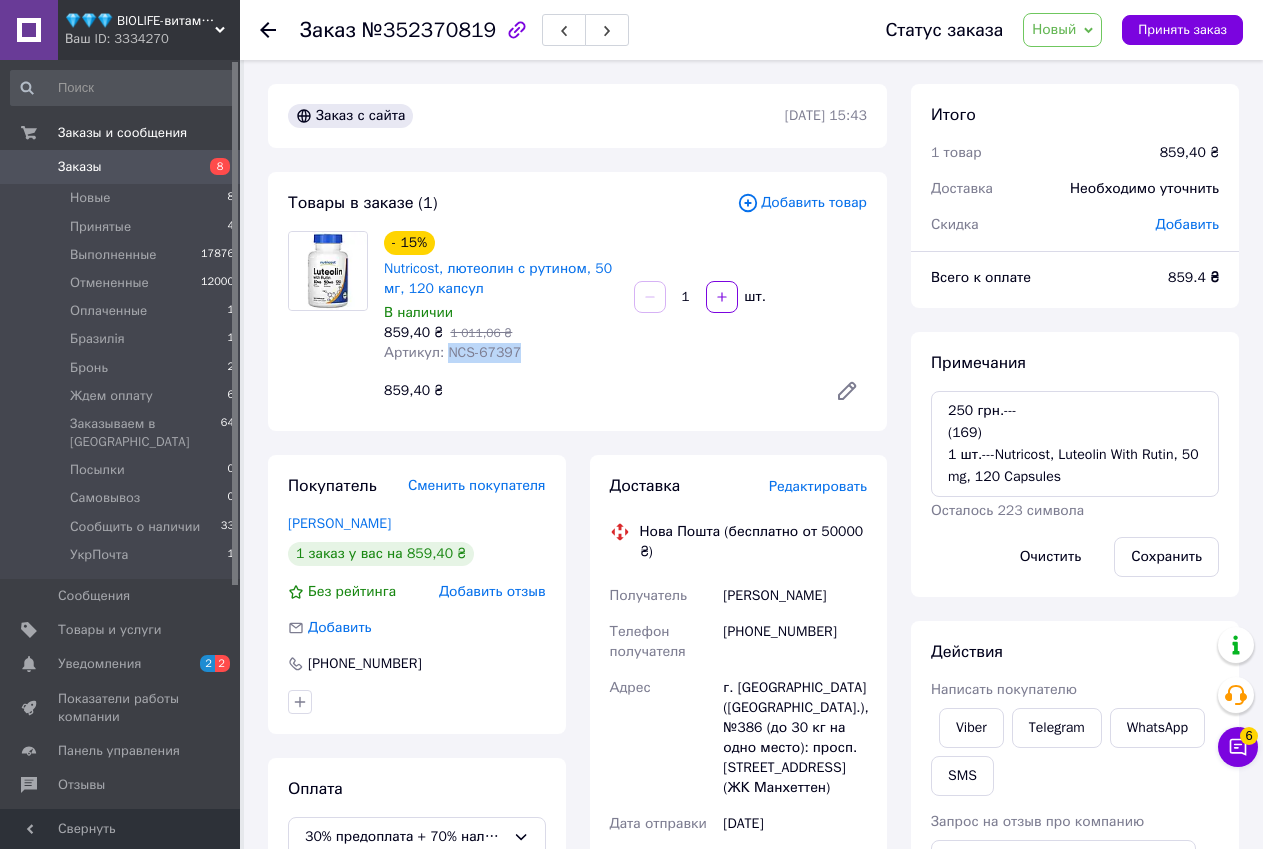 drag, startPoint x: 443, startPoint y: 353, endPoint x: 512, endPoint y: 346, distance: 69.354164 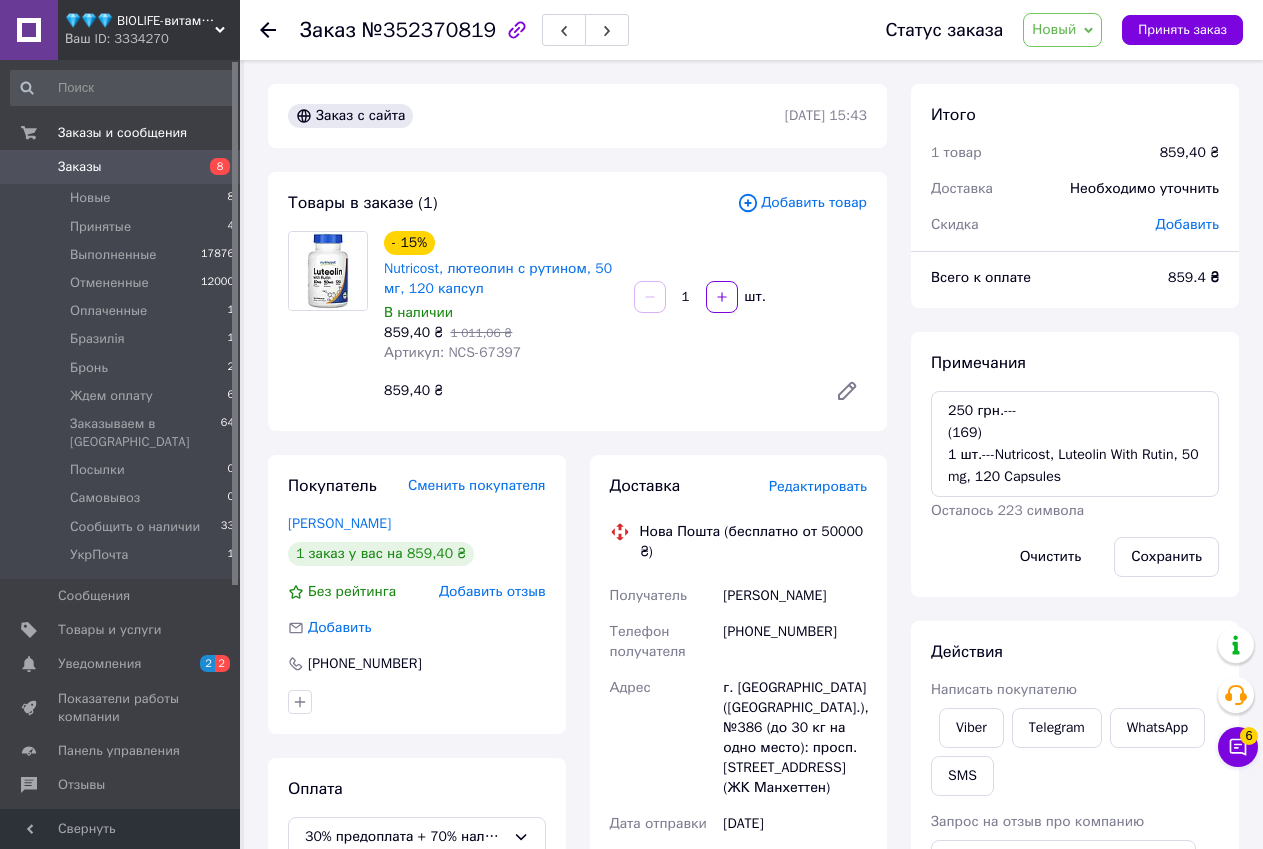 scroll, scrollTop: 300, scrollLeft: 0, axis: vertical 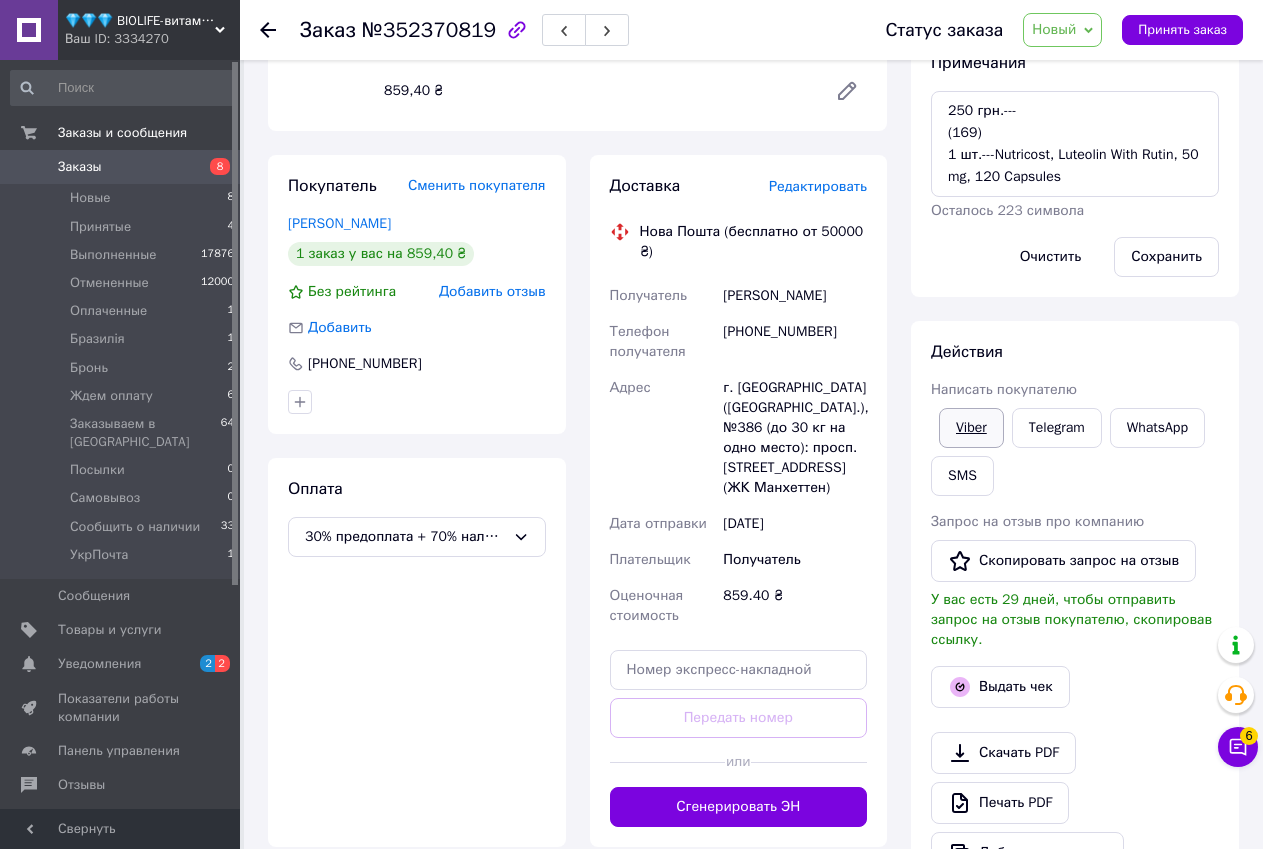 click on "Viber" at bounding box center (971, 428) 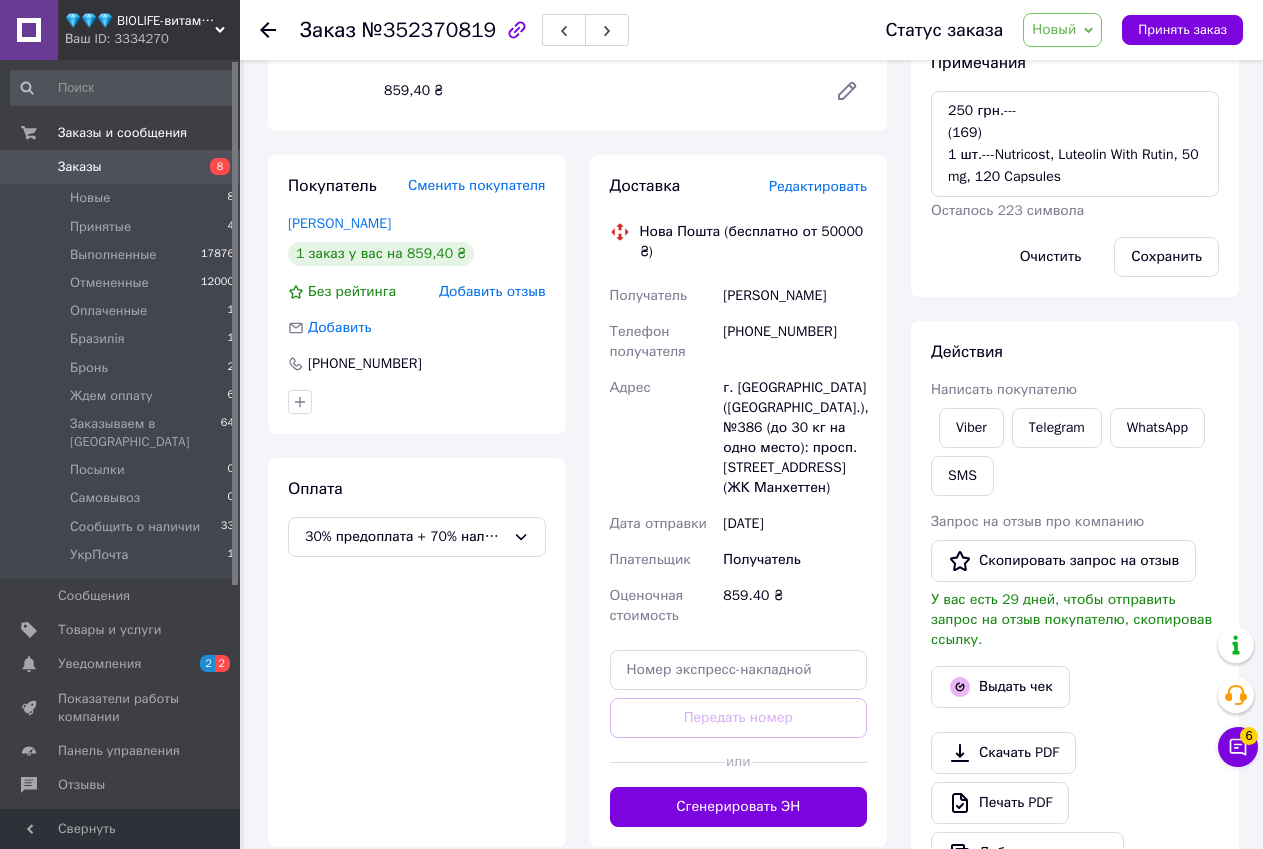 click on "Действия Написать покупателю Viber Telegram WhatsApp SMS Запрос на отзыв про компанию   Скопировать запрос на отзыв У вас есть 29 дней, чтобы отправить запрос на отзыв покупателю, скопировав ссылку.   Выдать чек   Скачать PDF   Печать PDF   Дублировать заказ" at bounding box center [1075, 607] 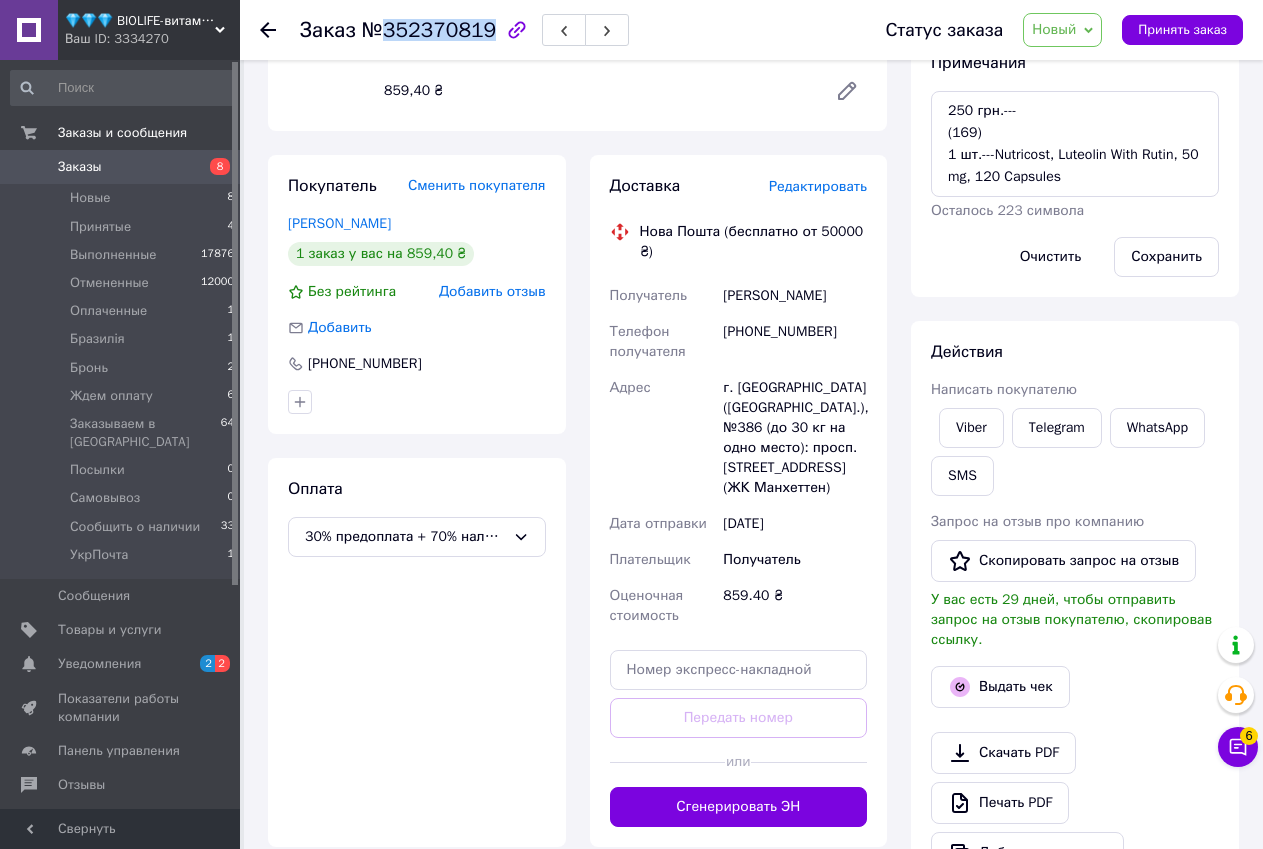 click on "№352370819" at bounding box center [429, 30] 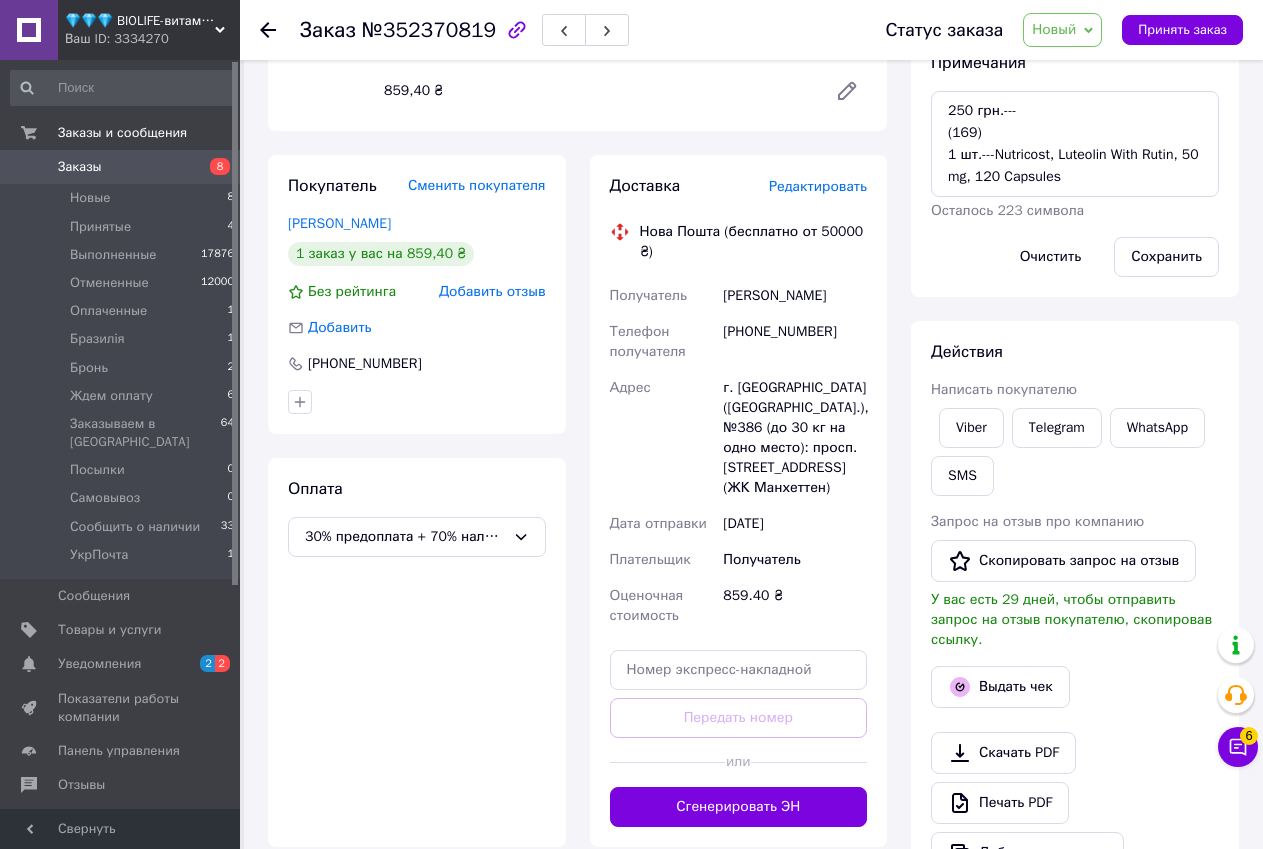 click on "Действия Написать покупателю Viber Telegram WhatsApp SMS Запрос на отзыв про компанию   Скопировать запрос на отзыв У вас есть 29 дней, чтобы отправить запрос на отзыв покупателю, скопировав ссылку.   Выдать чек   Скачать PDF   Печать PDF   Дублировать заказ" at bounding box center (1075, 607) 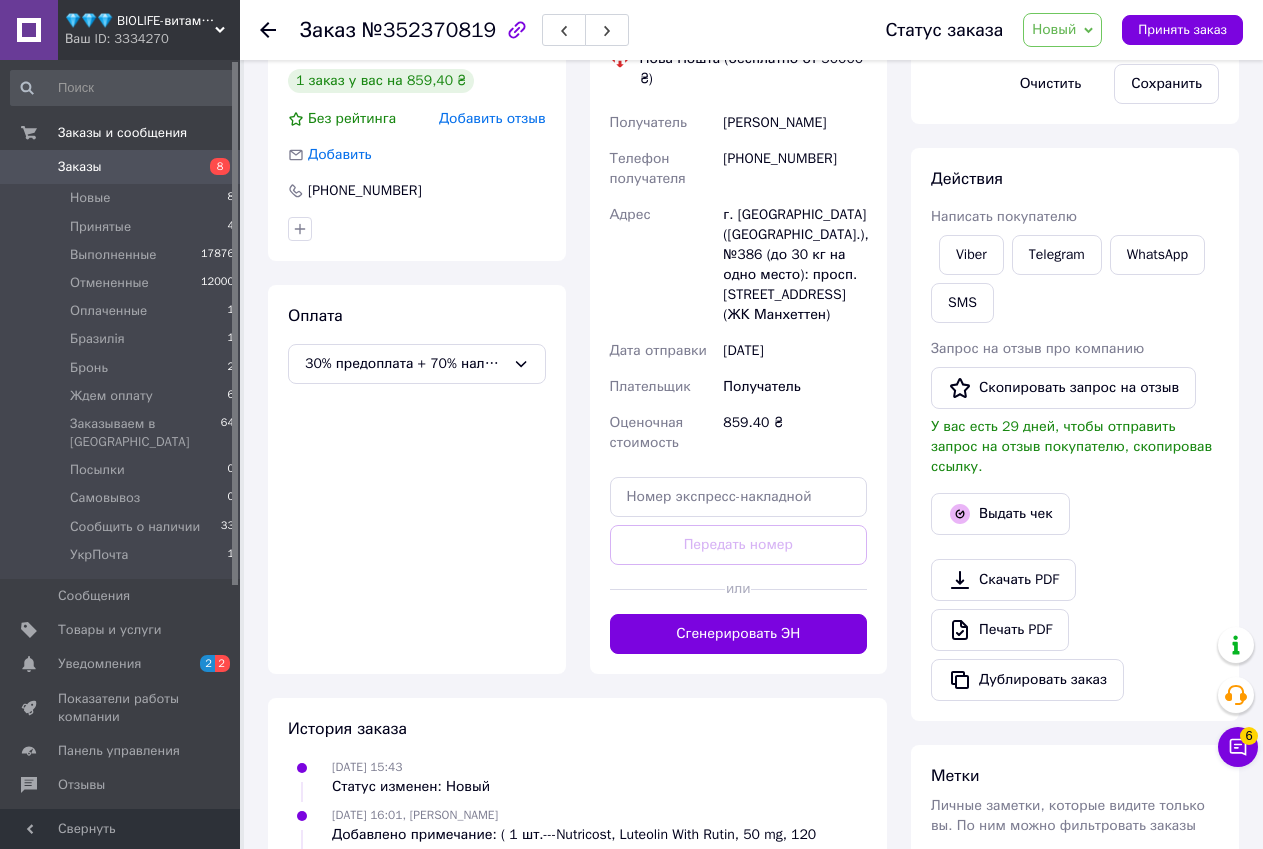 scroll, scrollTop: 677, scrollLeft: 0, axis: vertical 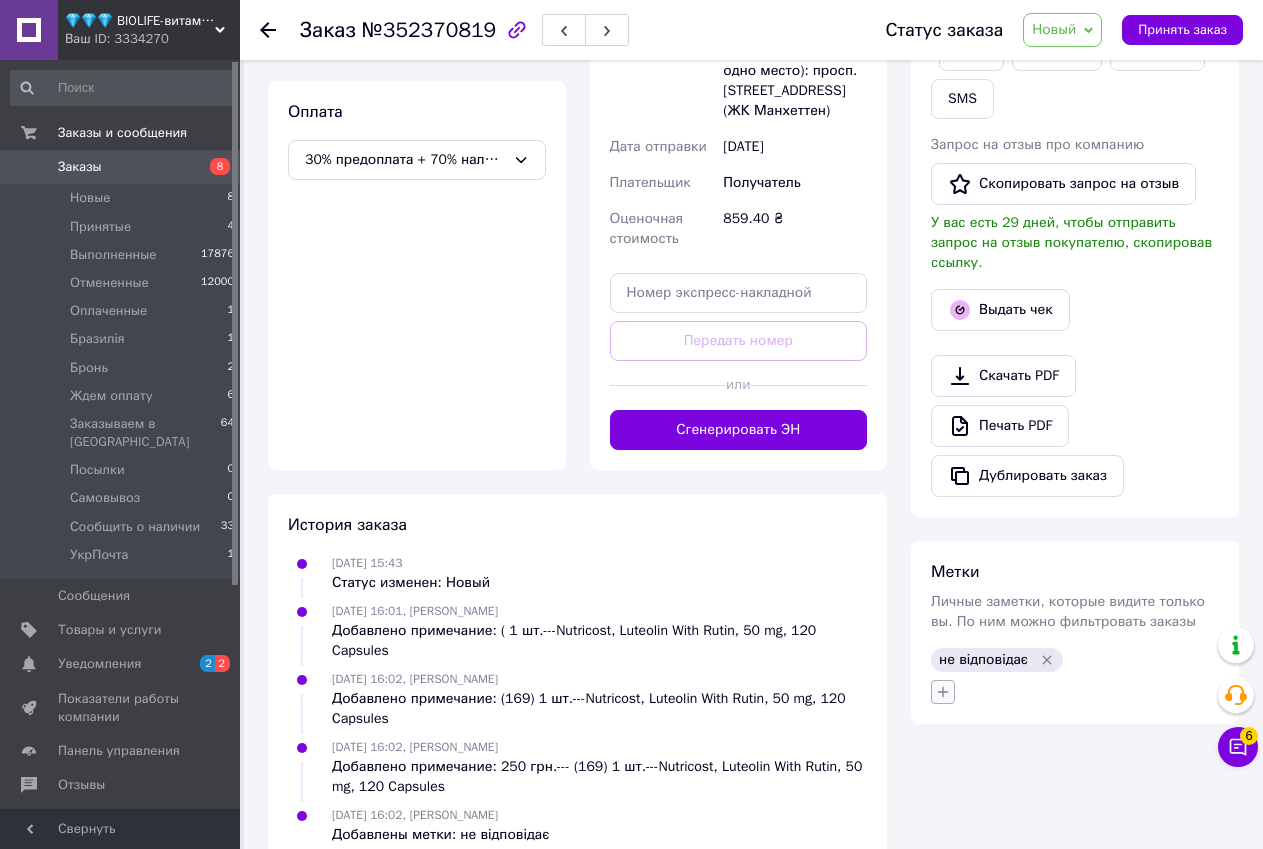 click 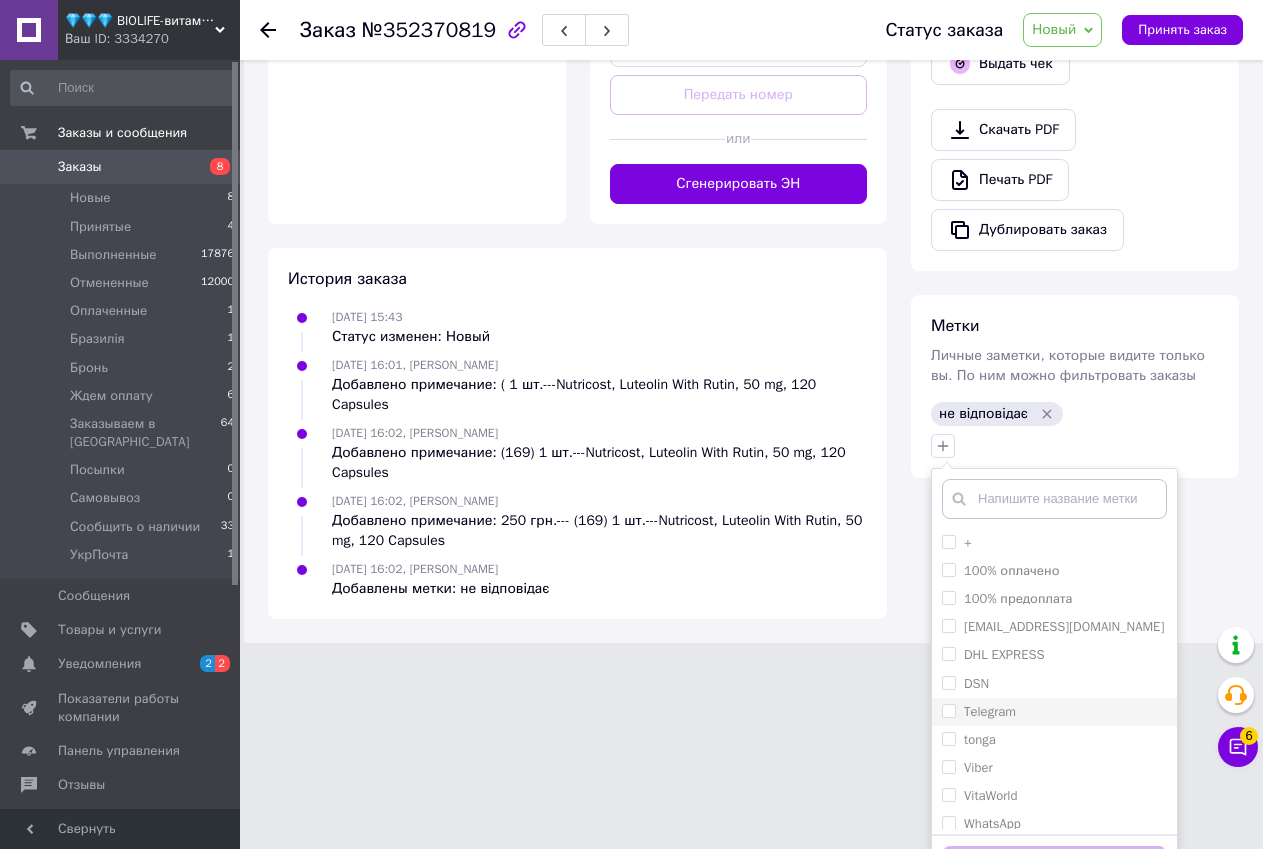 scroll, scrollTop: 949, scrollLeft: 0, axis: vertical 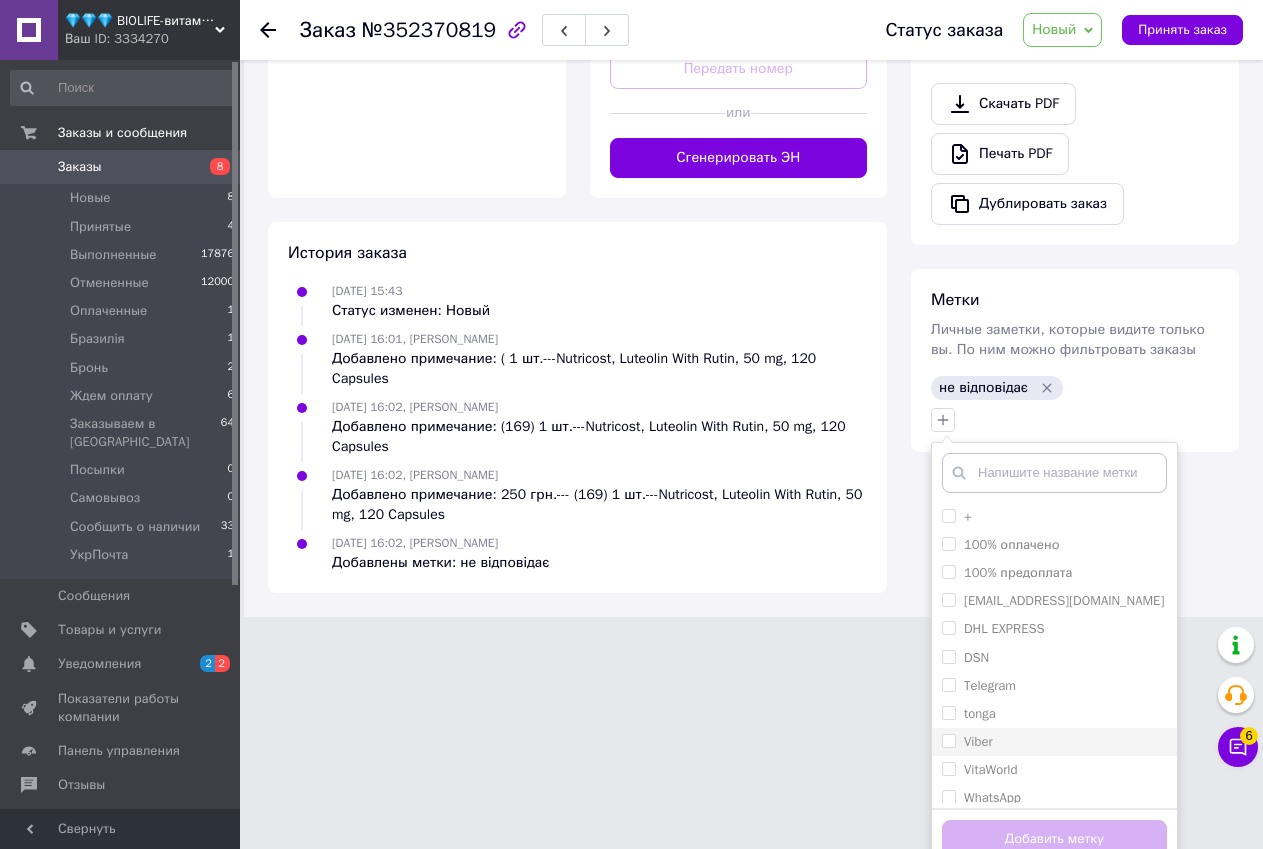 click on "Viber" at bounding box center (948, 740) 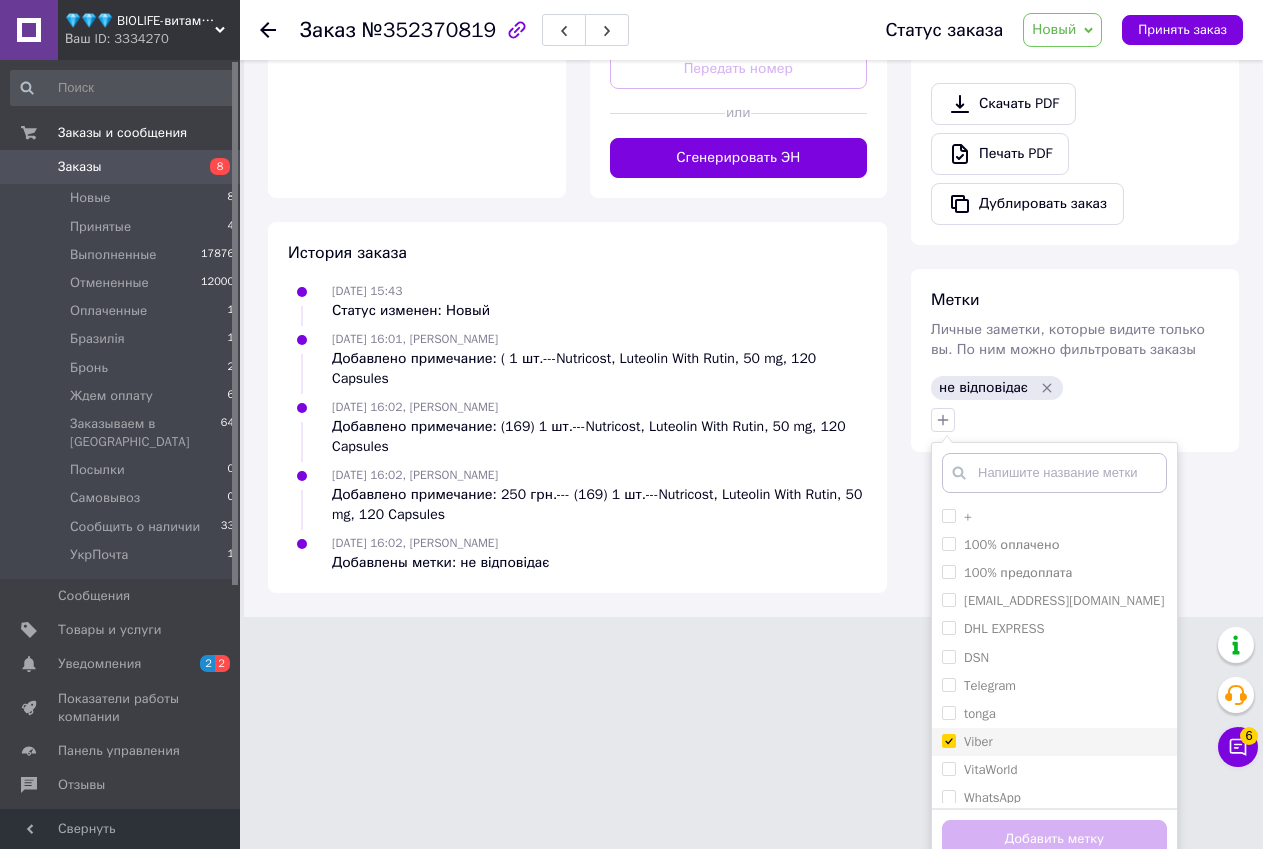 checkbox on "true" 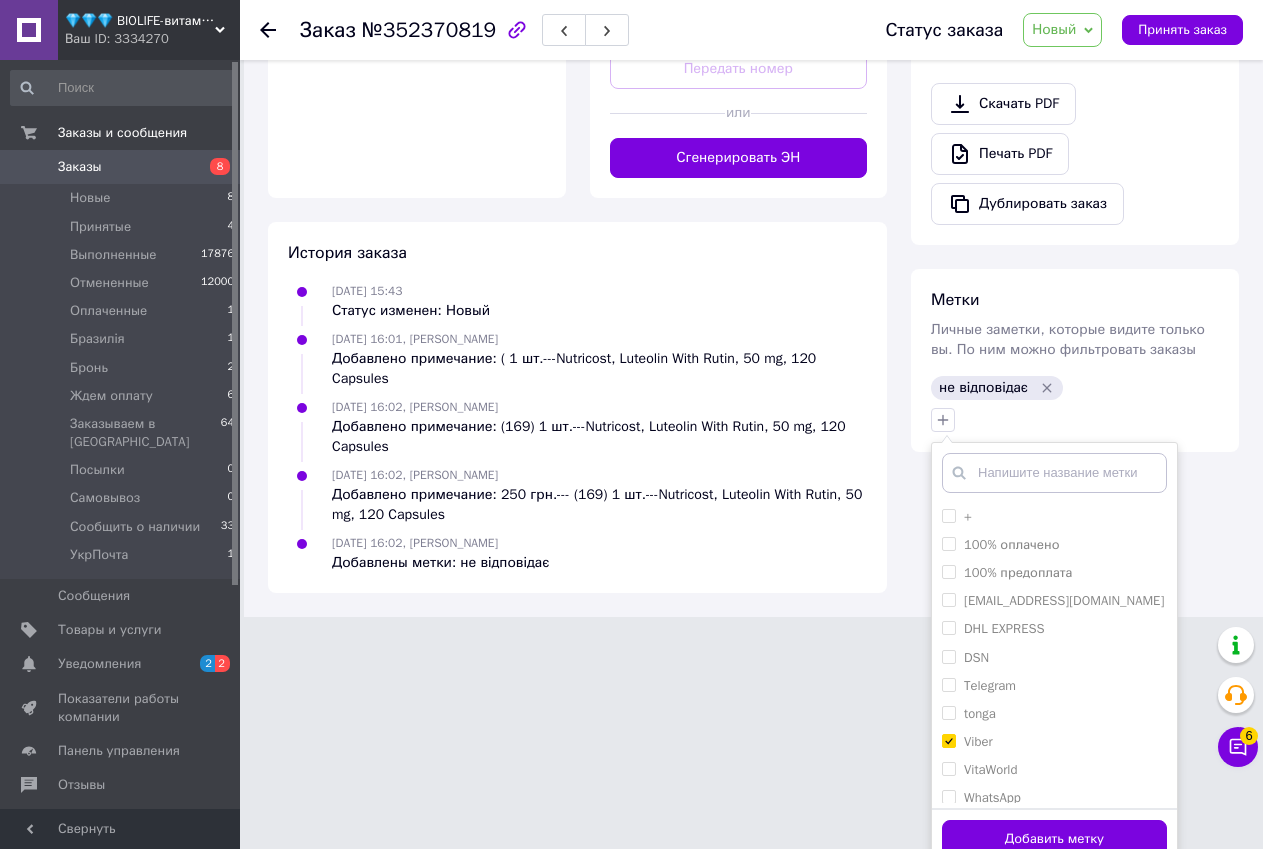 click on "Добавить метку" at bounding box center (1054, 839) 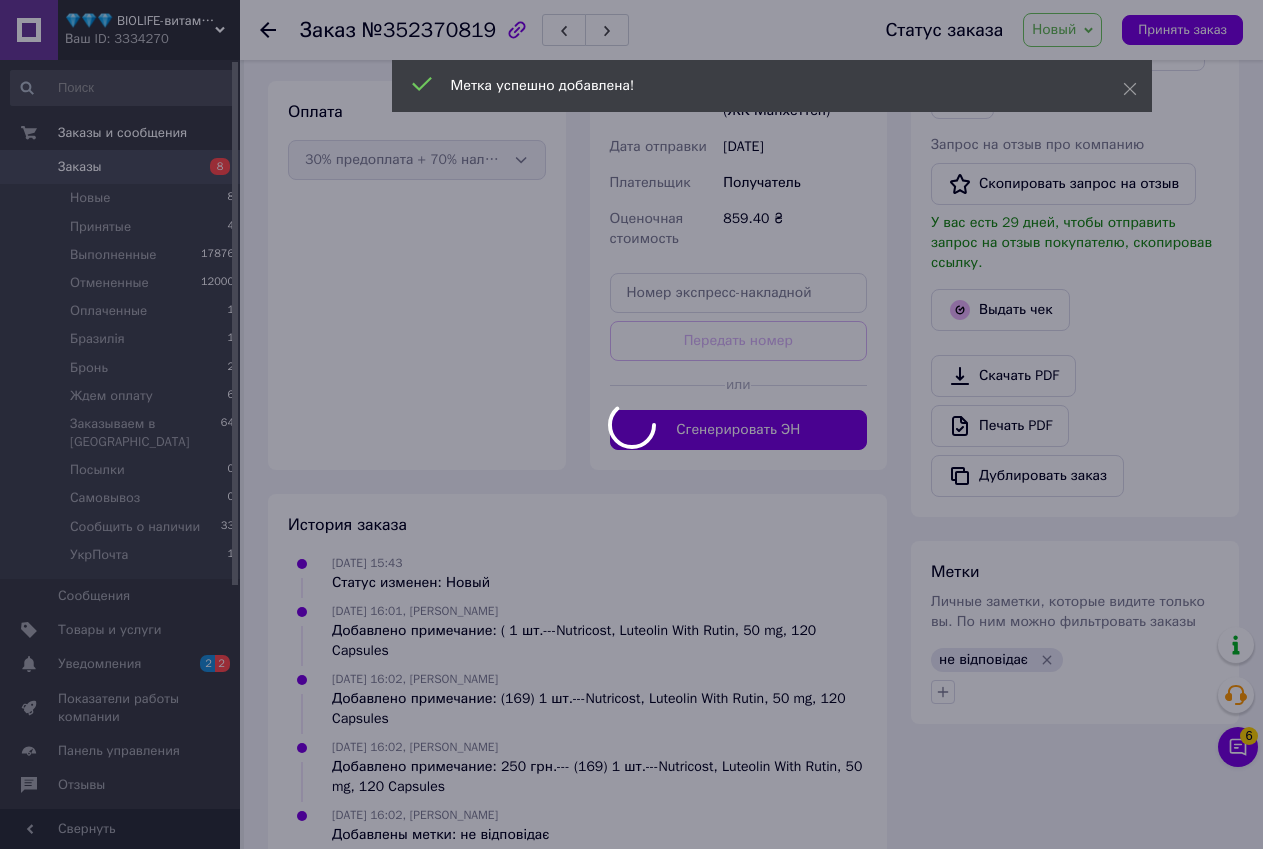 scroll, scrollTop: 725, scrollLeft: 0, axis: vertical 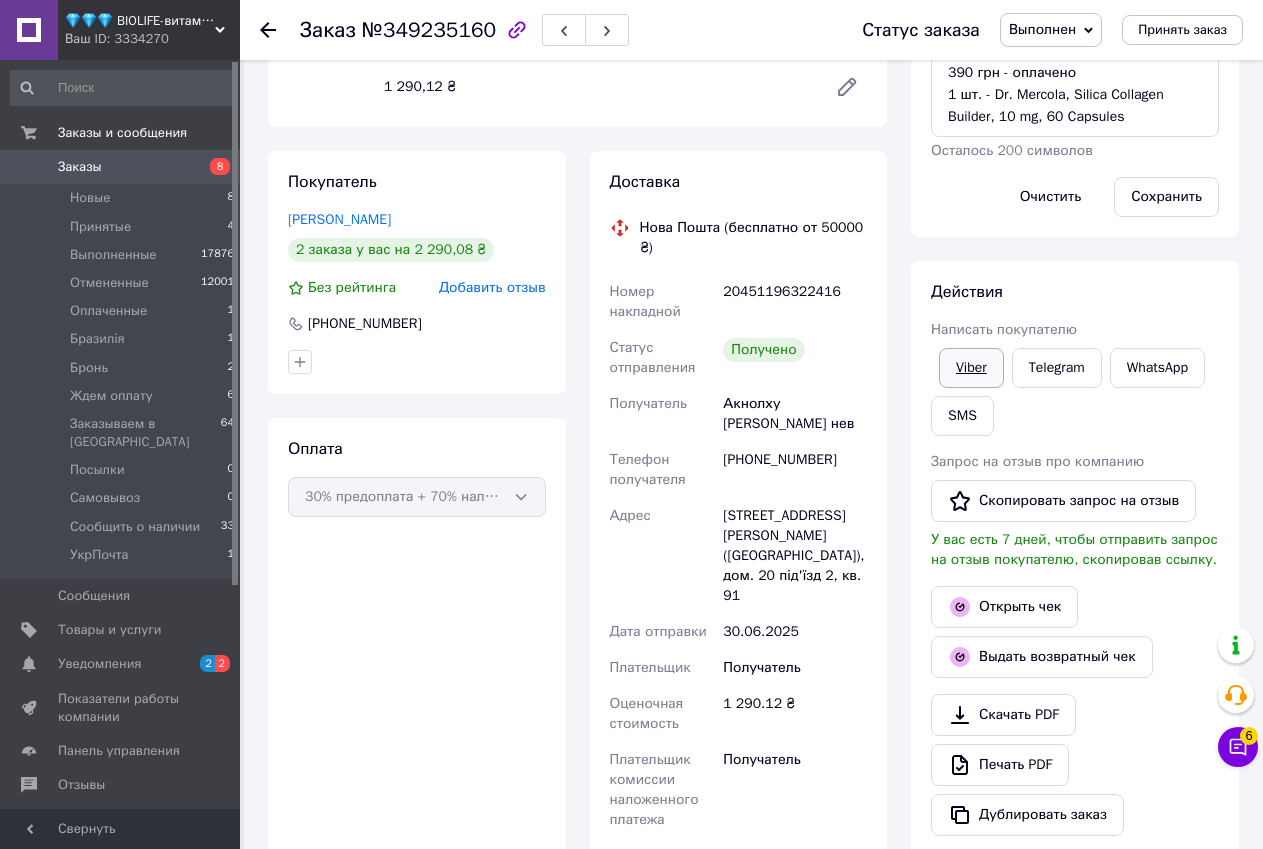 click on "Viber" at bounding box center (971, 368) 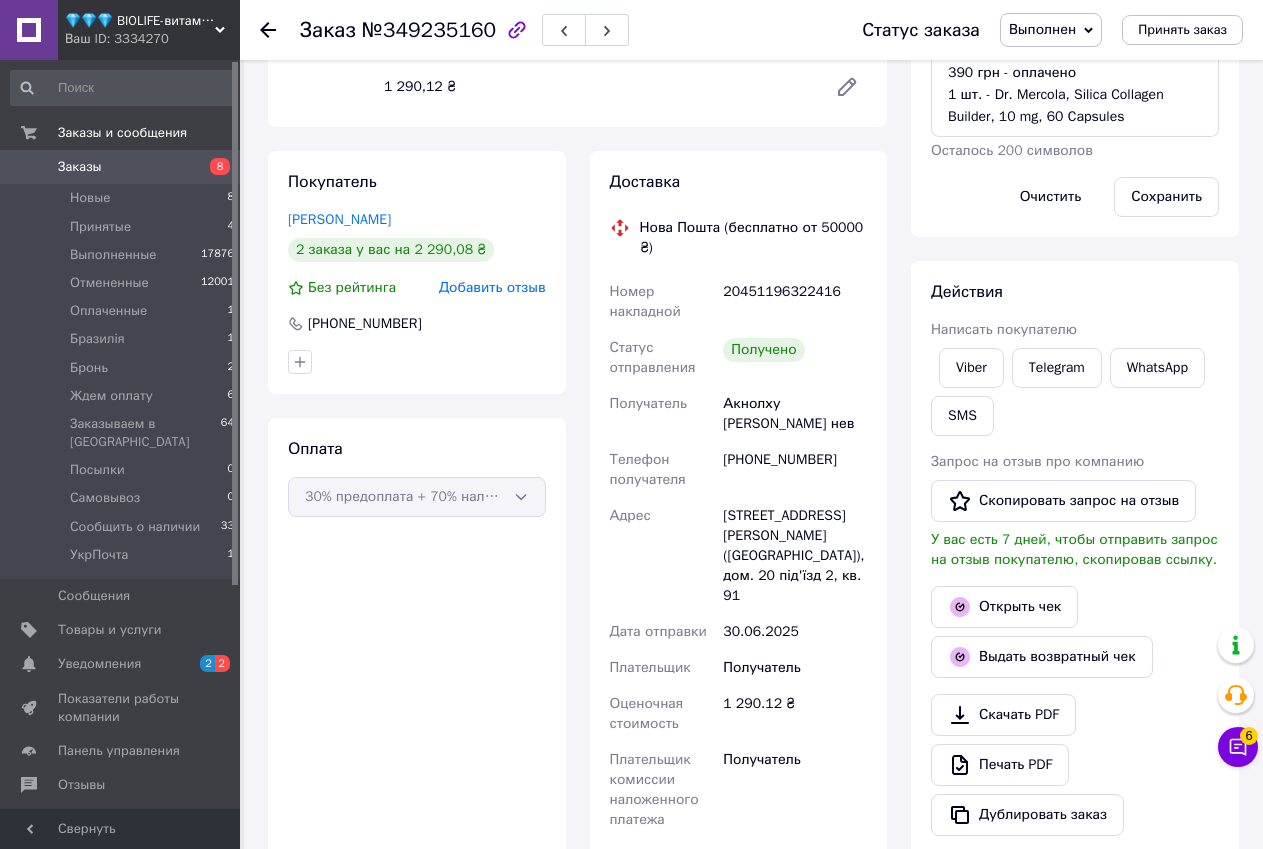click on "Действия Написать покупателю Viber Telegram WhatsApp SMS Запрос на отзыв про компанию   Скопировать запрос на отзыв У вас есть 7 дней, чтобы отправить запрос на отзыв покупателю, скопировав ссылку.   Открыть чек   Выдать возвратный чек   Скачать PDF   Печать PDF   Дублировать заказ" at bounding box center (1075, 558) 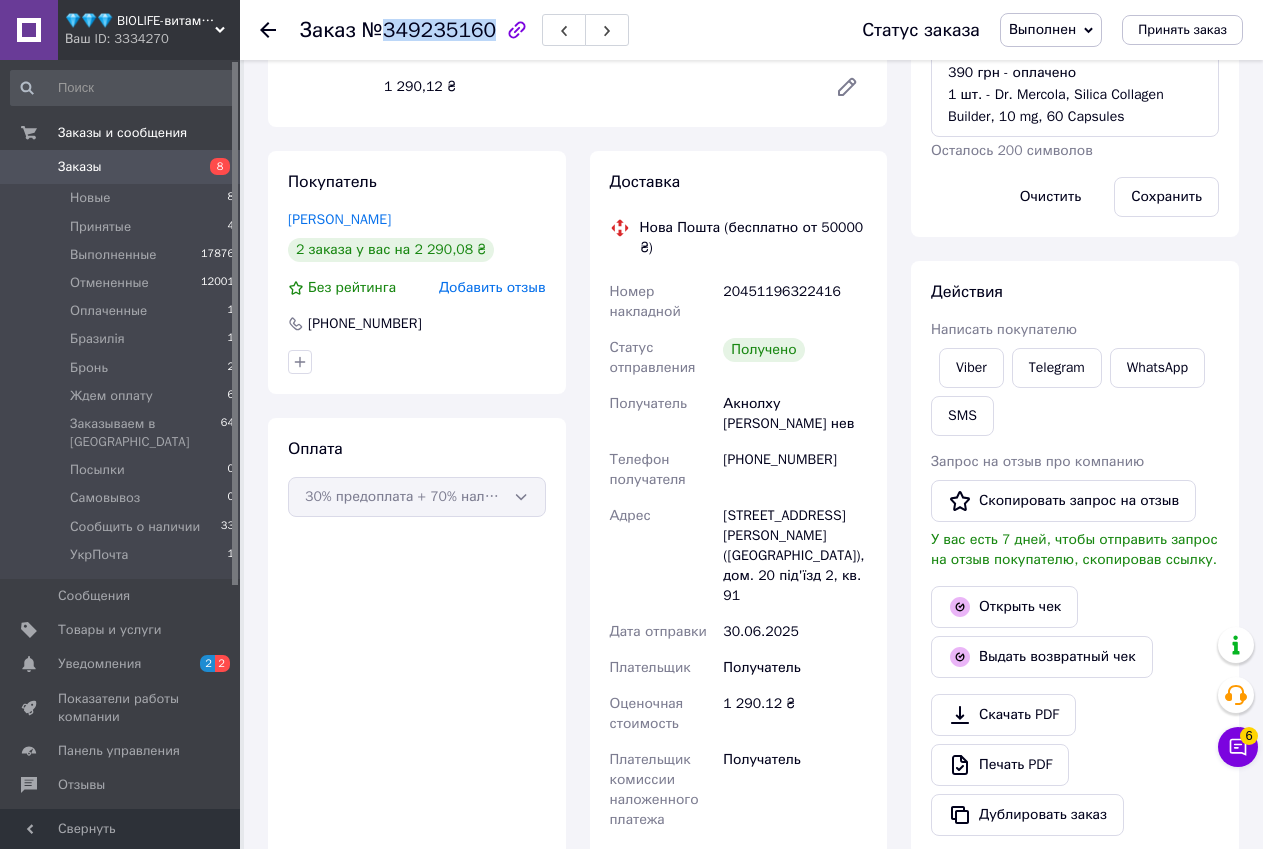 click on "№349235160" at bounding box center (429, 30) 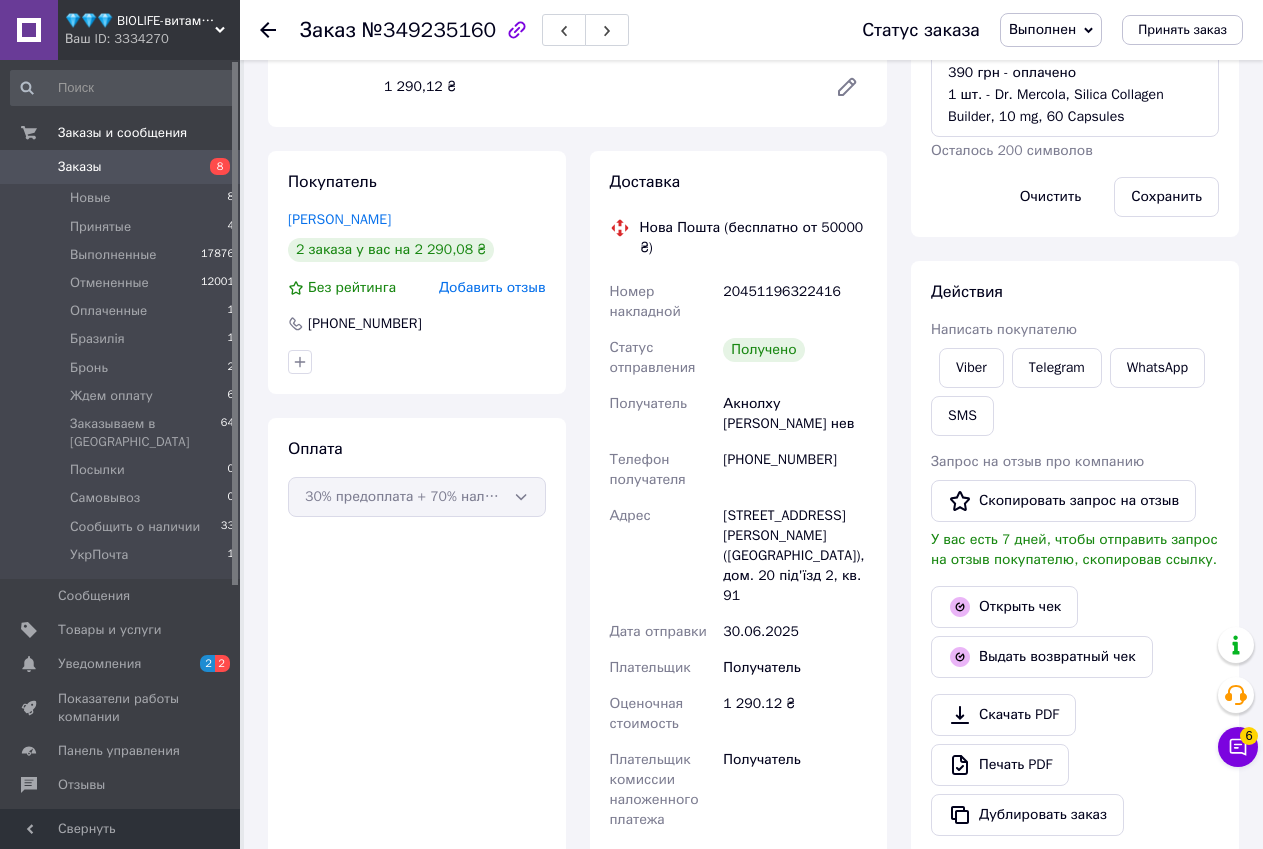 click on "Viber Telegram WhatsApp SMS" at bounding box center [1075, 392] 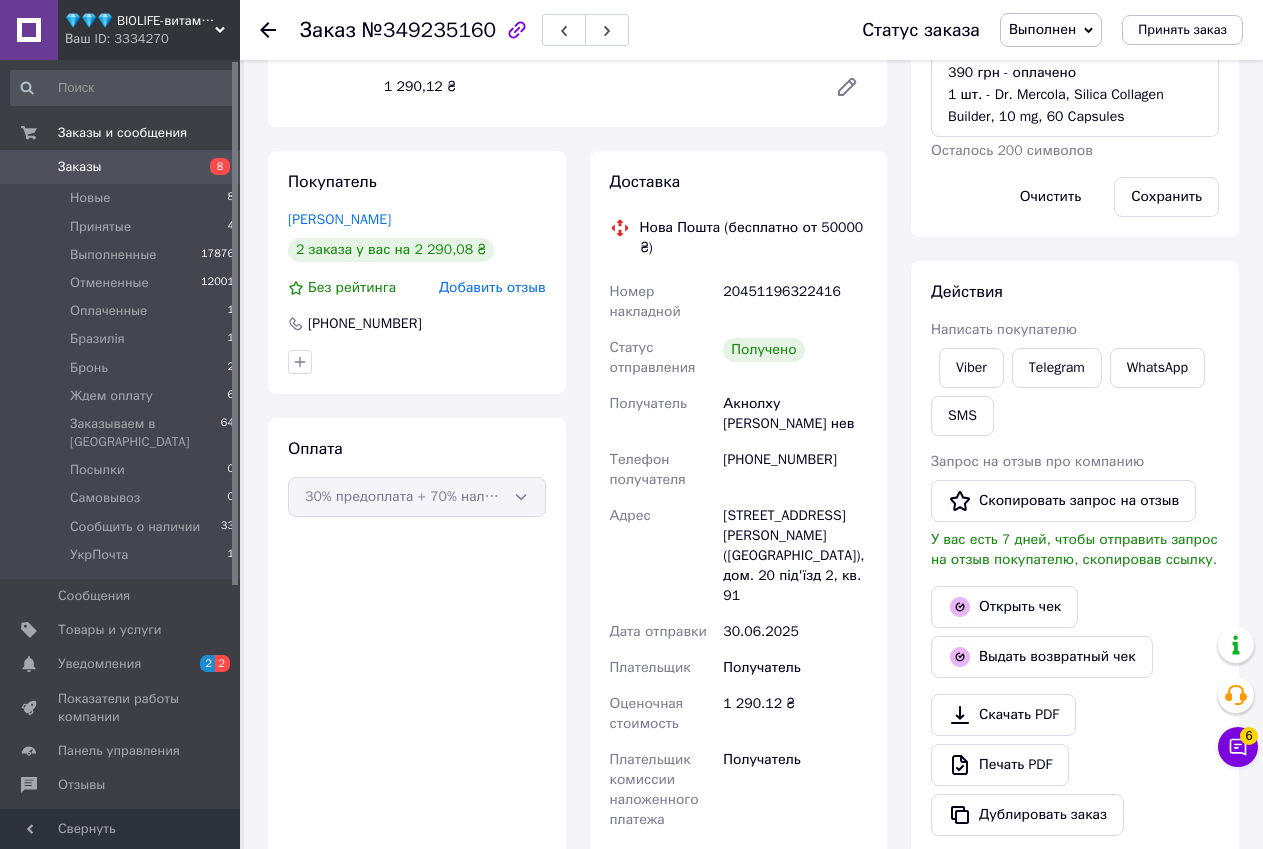 scroll, scrollTop: 24, scrollLeft: 0, axis: vertical 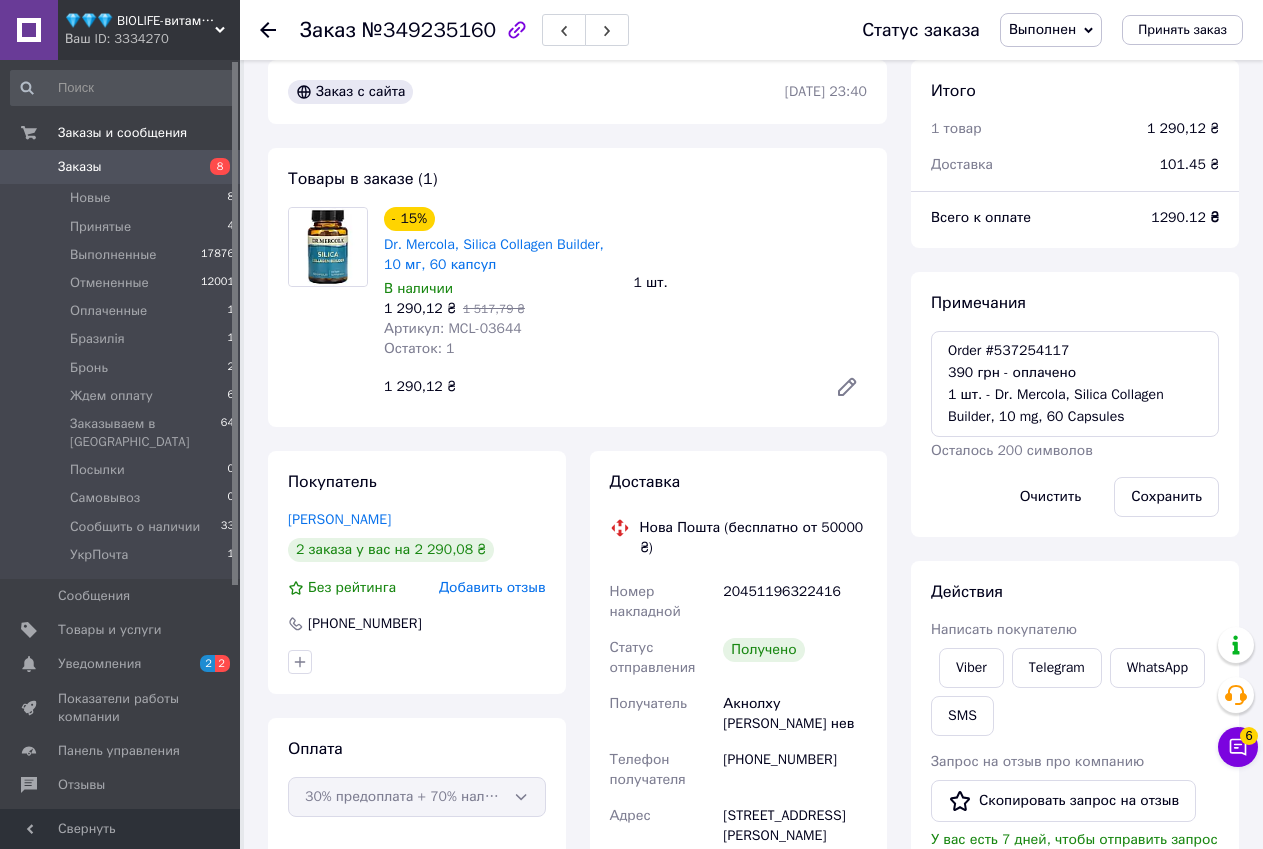 click on "Примечания Order #537254117
390 грн - оплачено
1 шт. - Dr. Mercola, Silica Collagen Builder, 10 mg, 60 Capsules Осталось 200 символов Очистить Сохранить" at bounding box center (1075, 404) 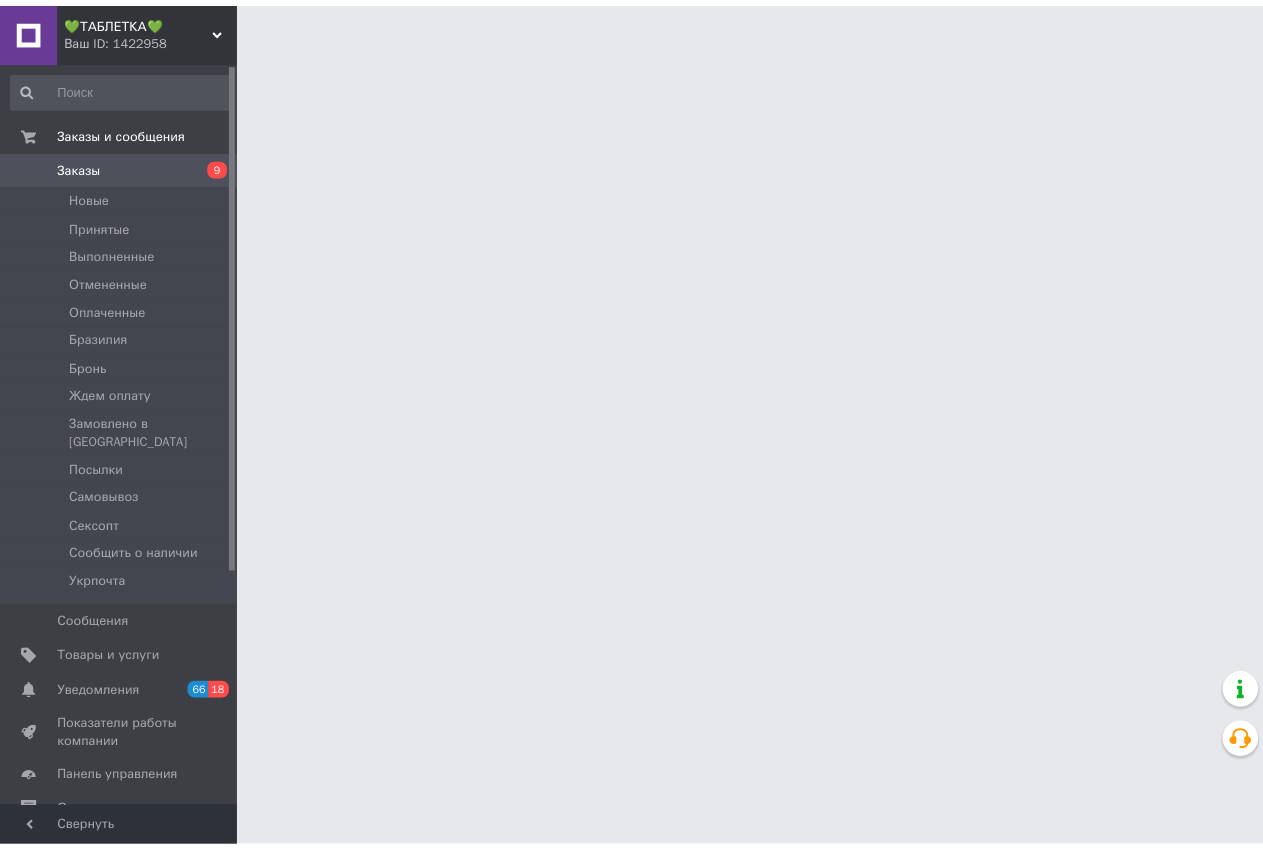 scroll, scrollTop: 0, scrollLeft: 0, axis: both 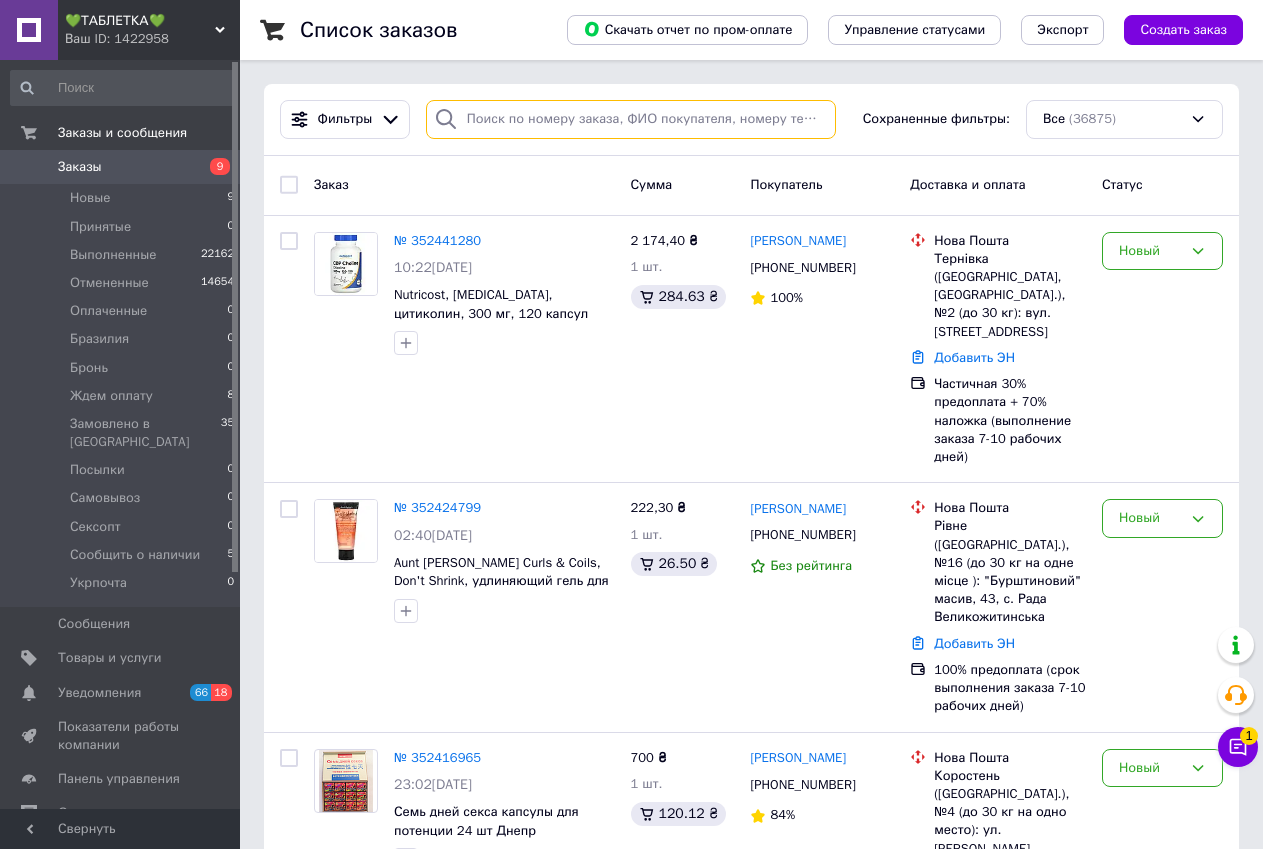 click at bounding box center [631, 119] 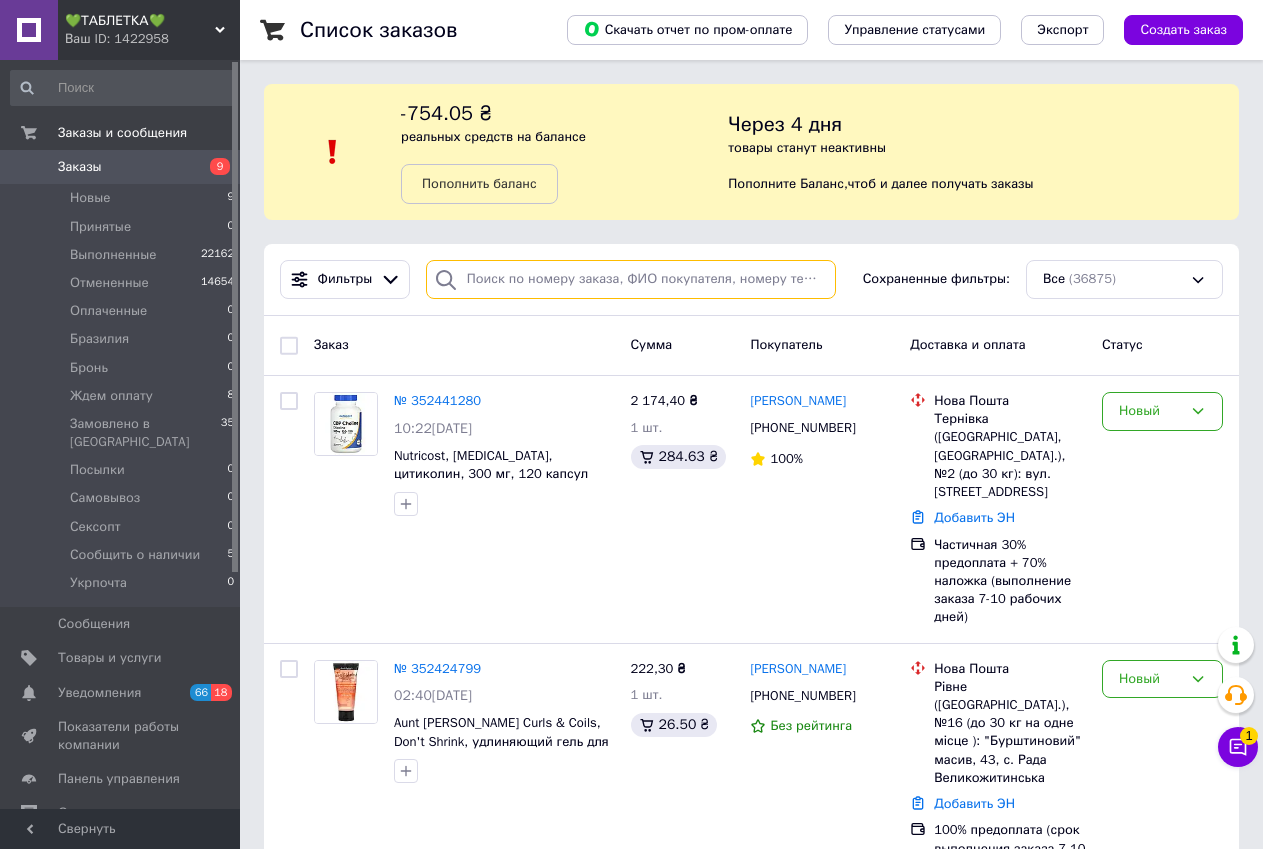 drag, startPoint x: 550, startPoint y: 118, endPoint x: 496, endPoint y: 289, distance: 179.32373 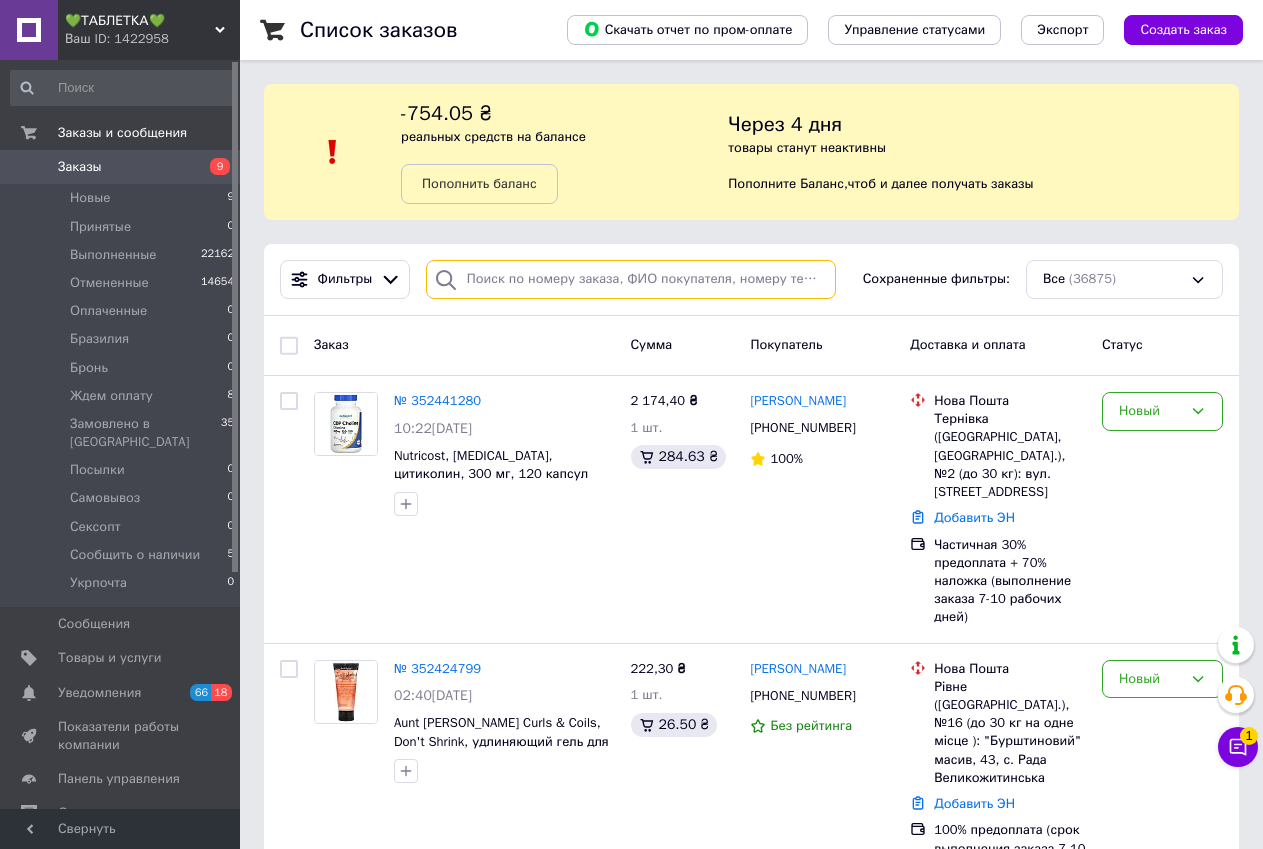 paste on "0968056295" 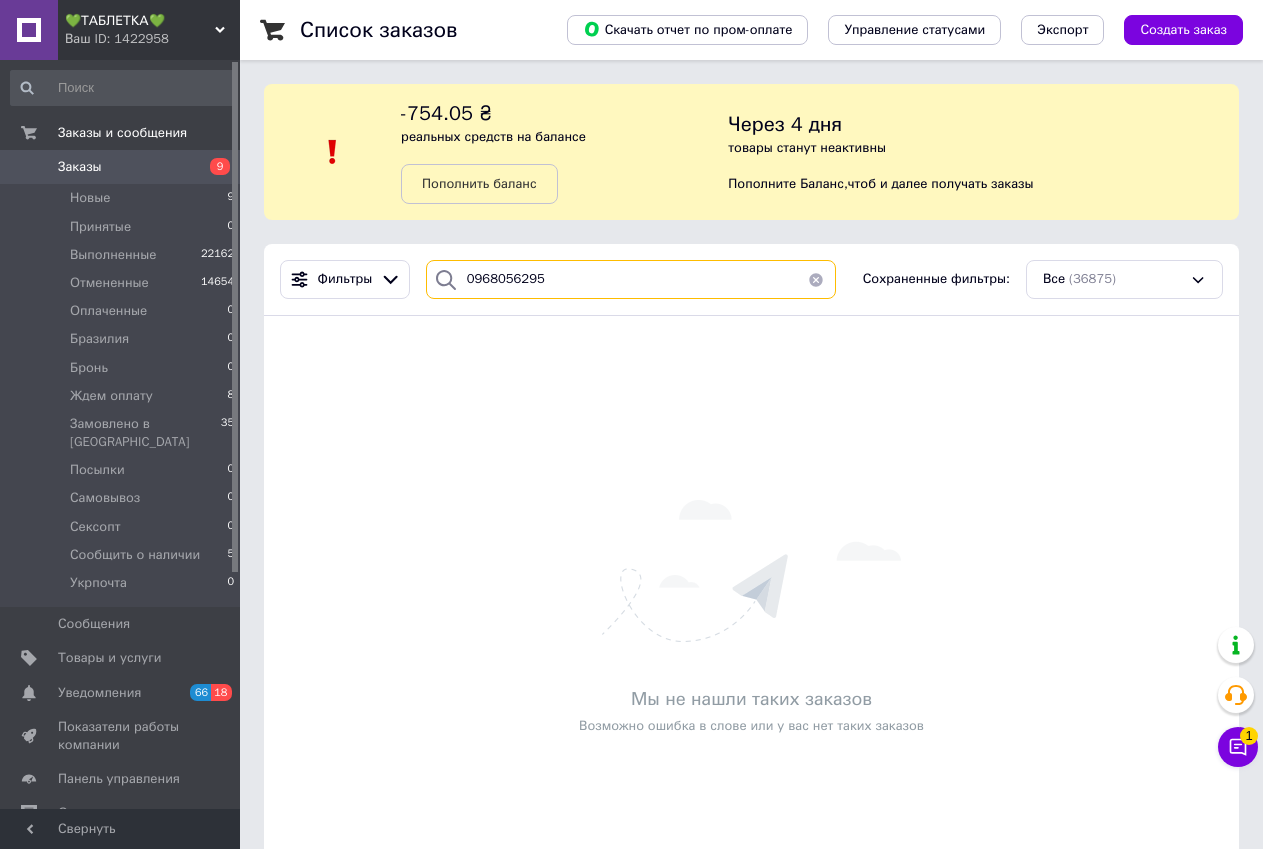 type on "0968056295" 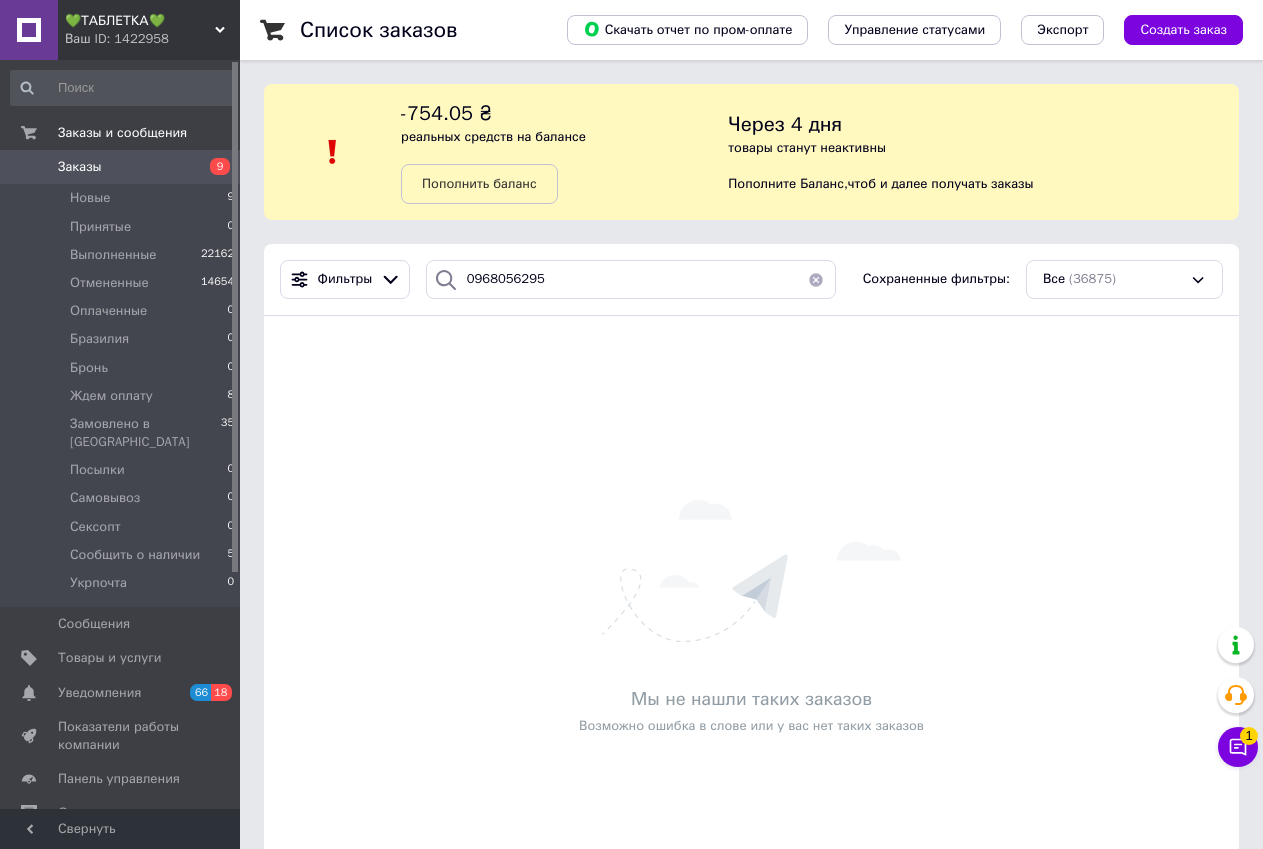 click on "Ваш ID: 1422958" at bounding box center (152, 39) 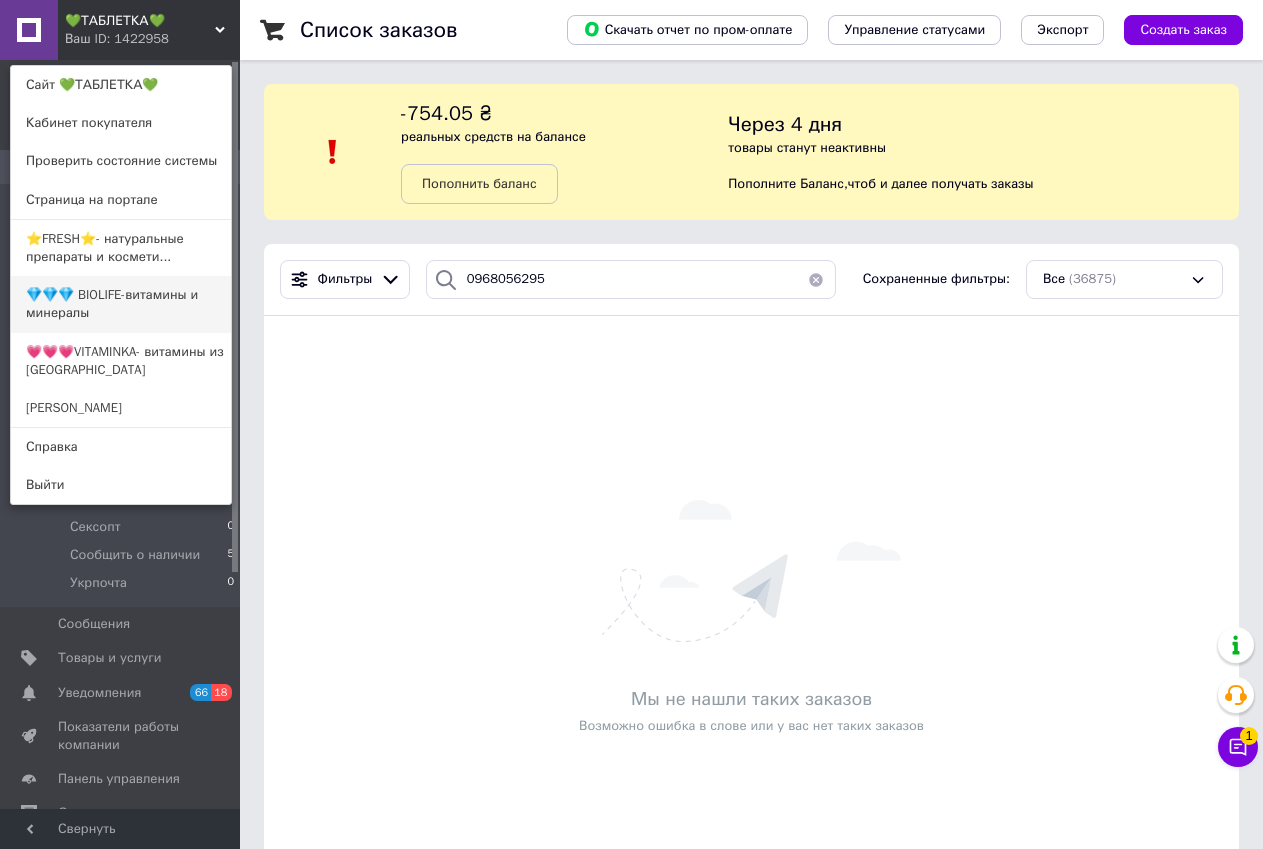 click on "💎💎💎 BIOLIFE-витамины и минералы" at bounding box center (121, 304) 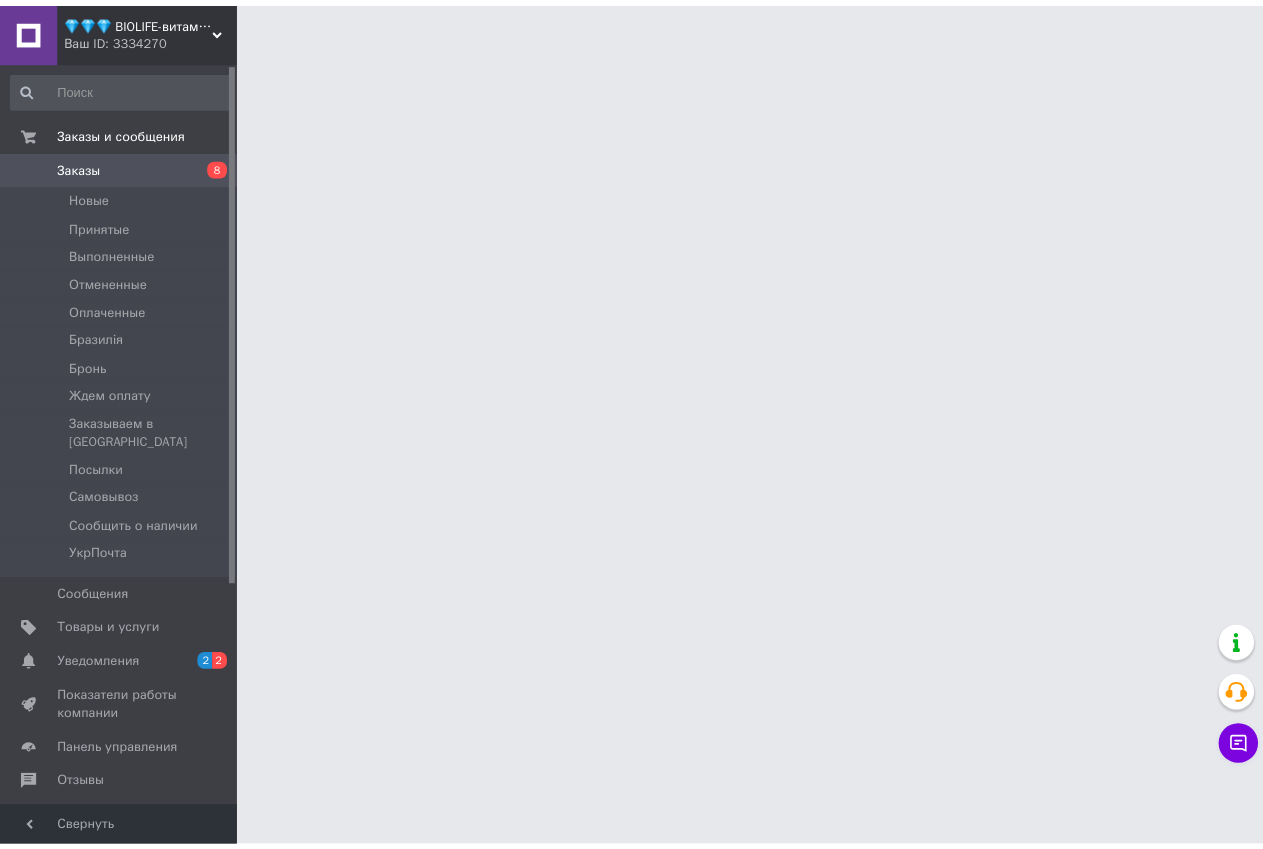 scroll, scrollTop: 0, scrollLeft: 0, axis: both 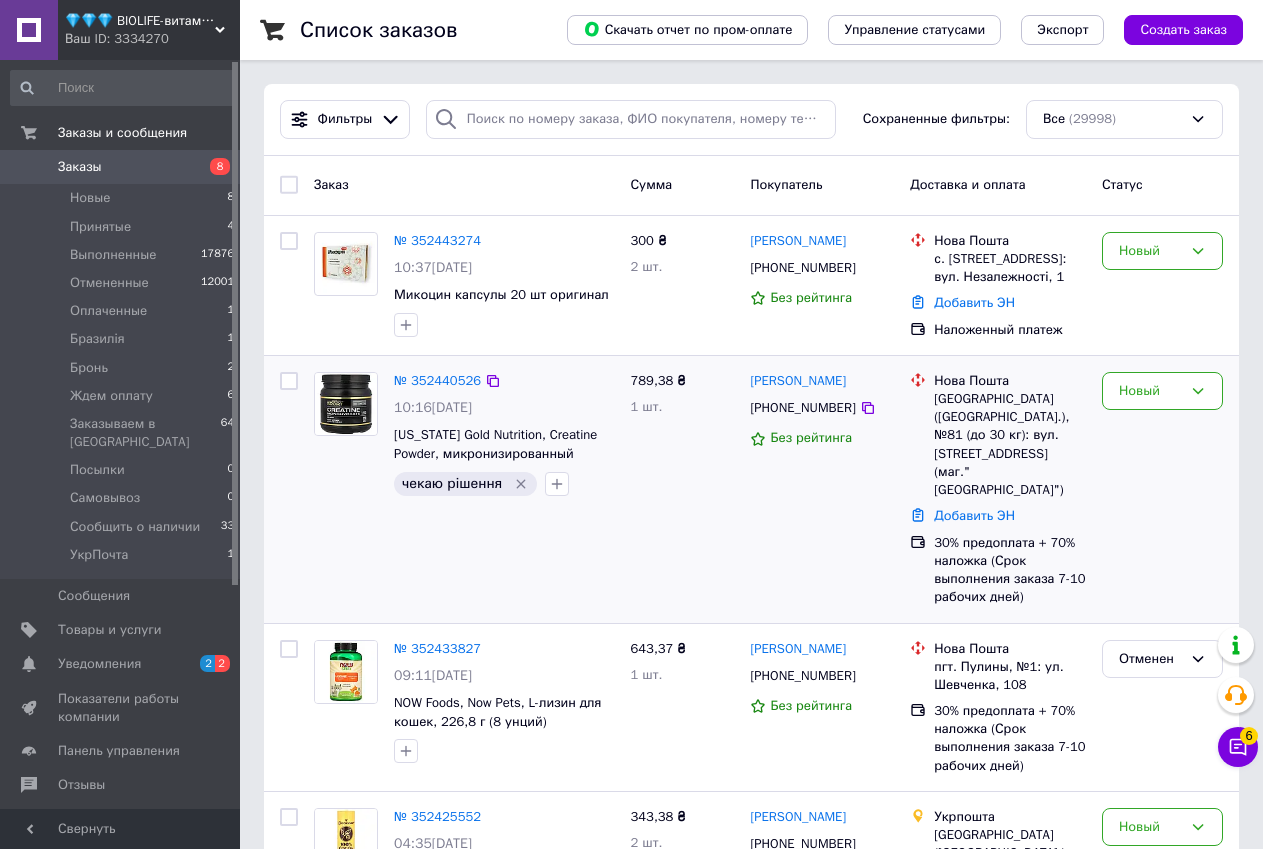 click on "Новый" at bounding box center [1162, 489] 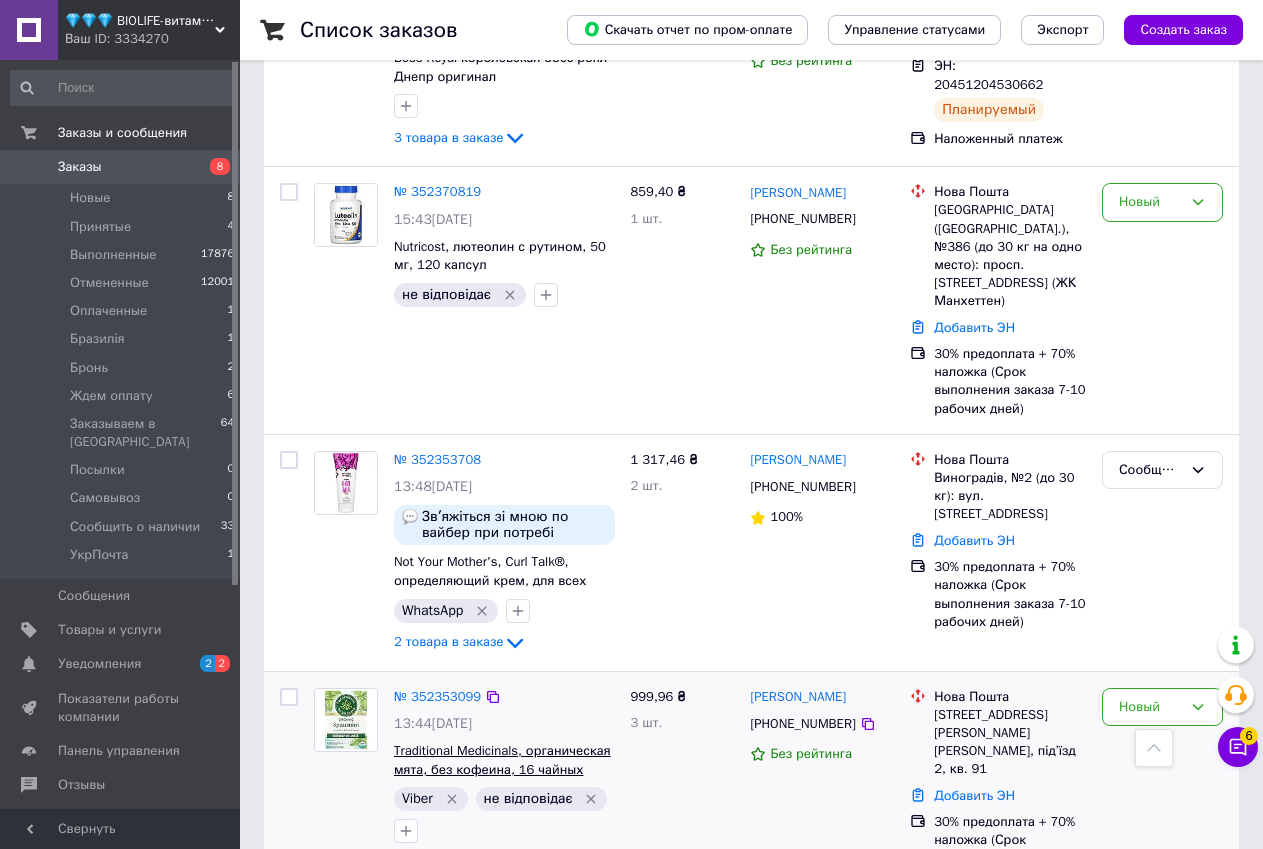 scroll, scrollTop: 2700, scrollLeft: 0, axis: vertical 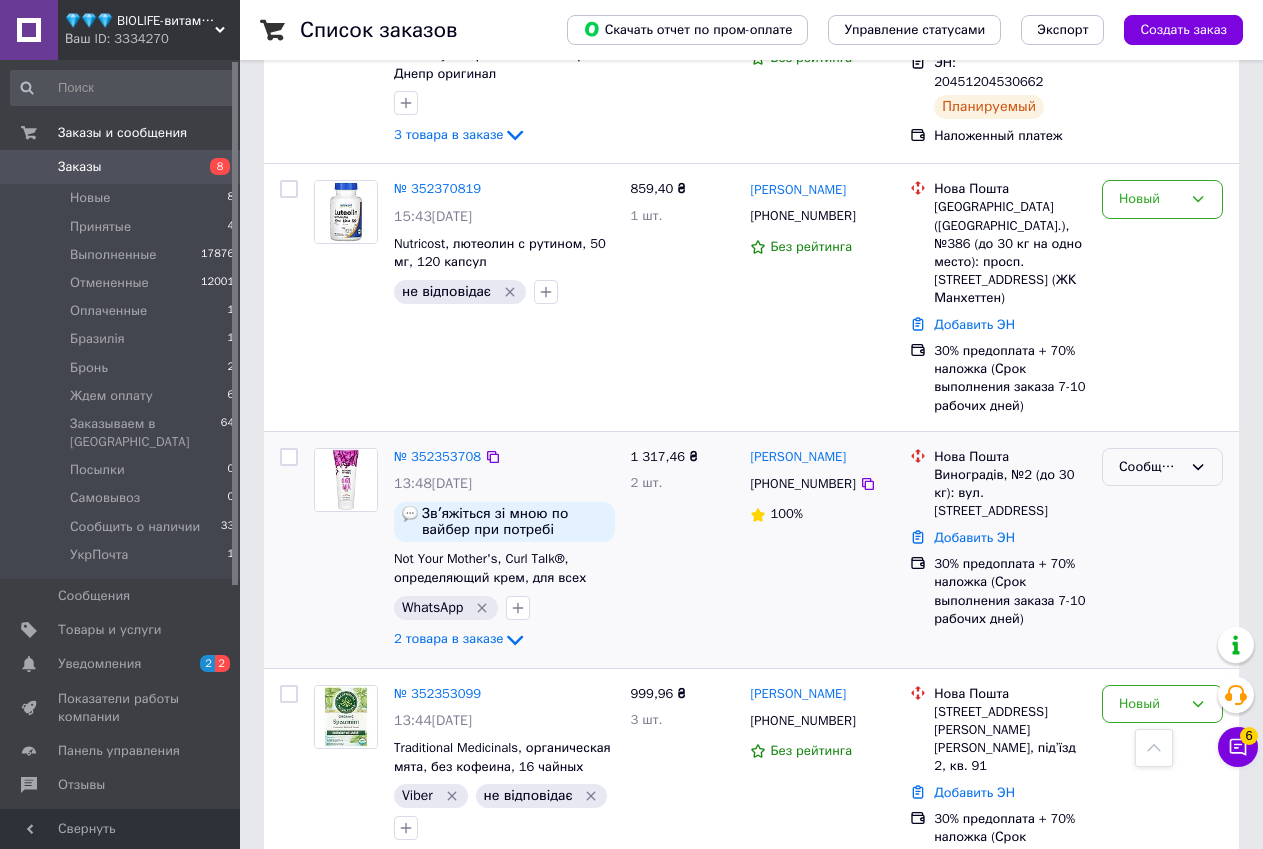 drag, startPoint x: 1199, startPoint y: 308, endPoint x: 1135, endPoint y: 255, distance: 83.09633 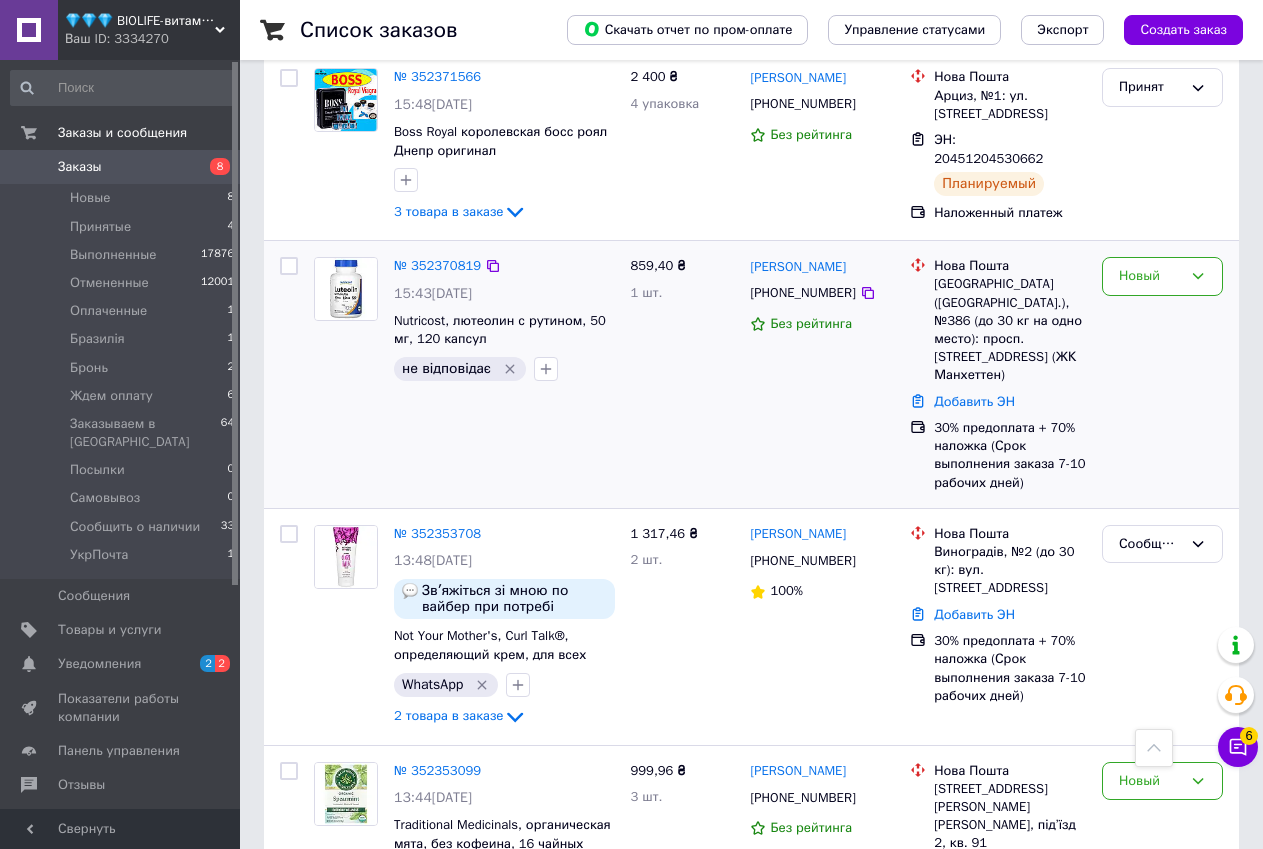 scroll, scrollTop: 2600, scrollLeft: 0, axis: vertical 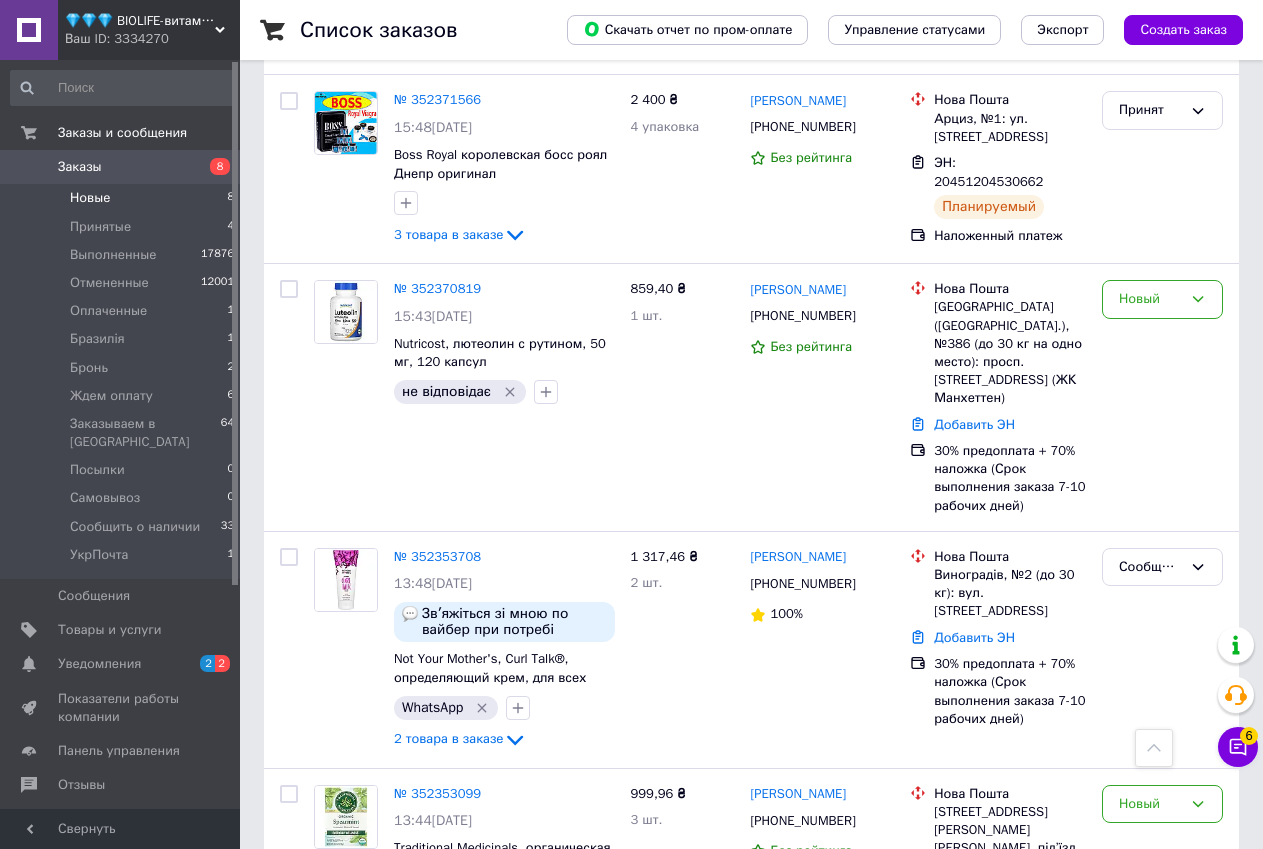 click on "Новые 8" at bounding box center [123, 198] 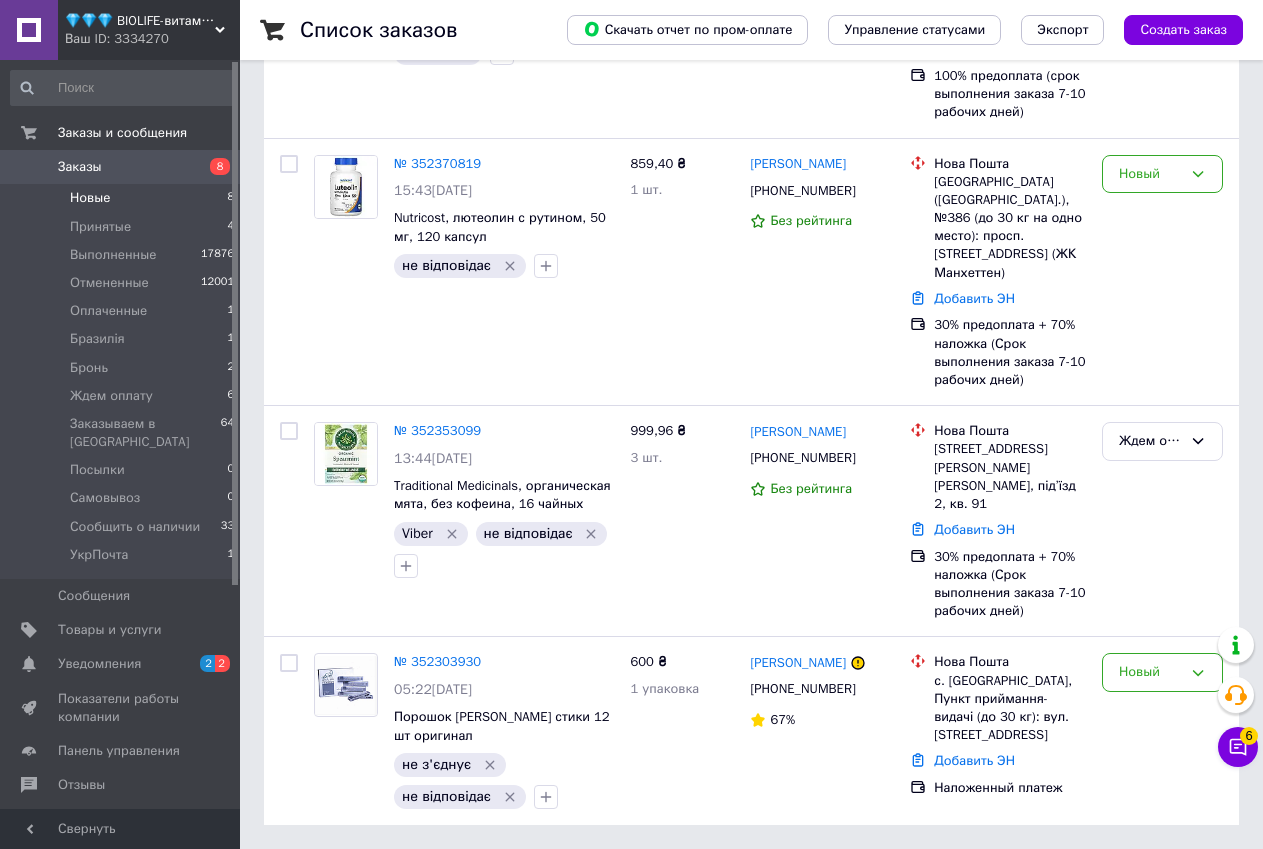 scroll, scrollTop: 0, scrollLeft: 0, axis: both 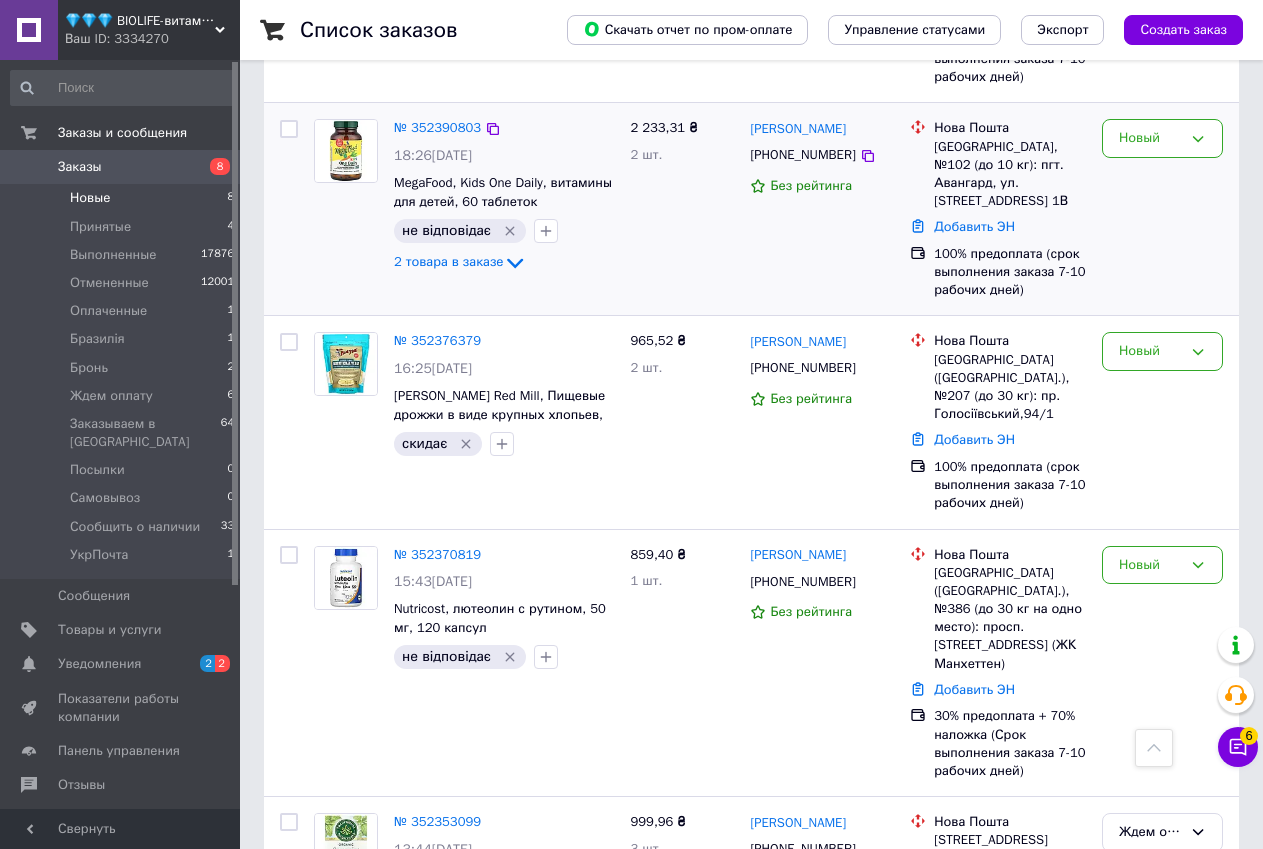 drag, startPoint x: 1203, startPoint y: 206, endPoint x: 1190, endPoint y: 214, distance: 15.264338 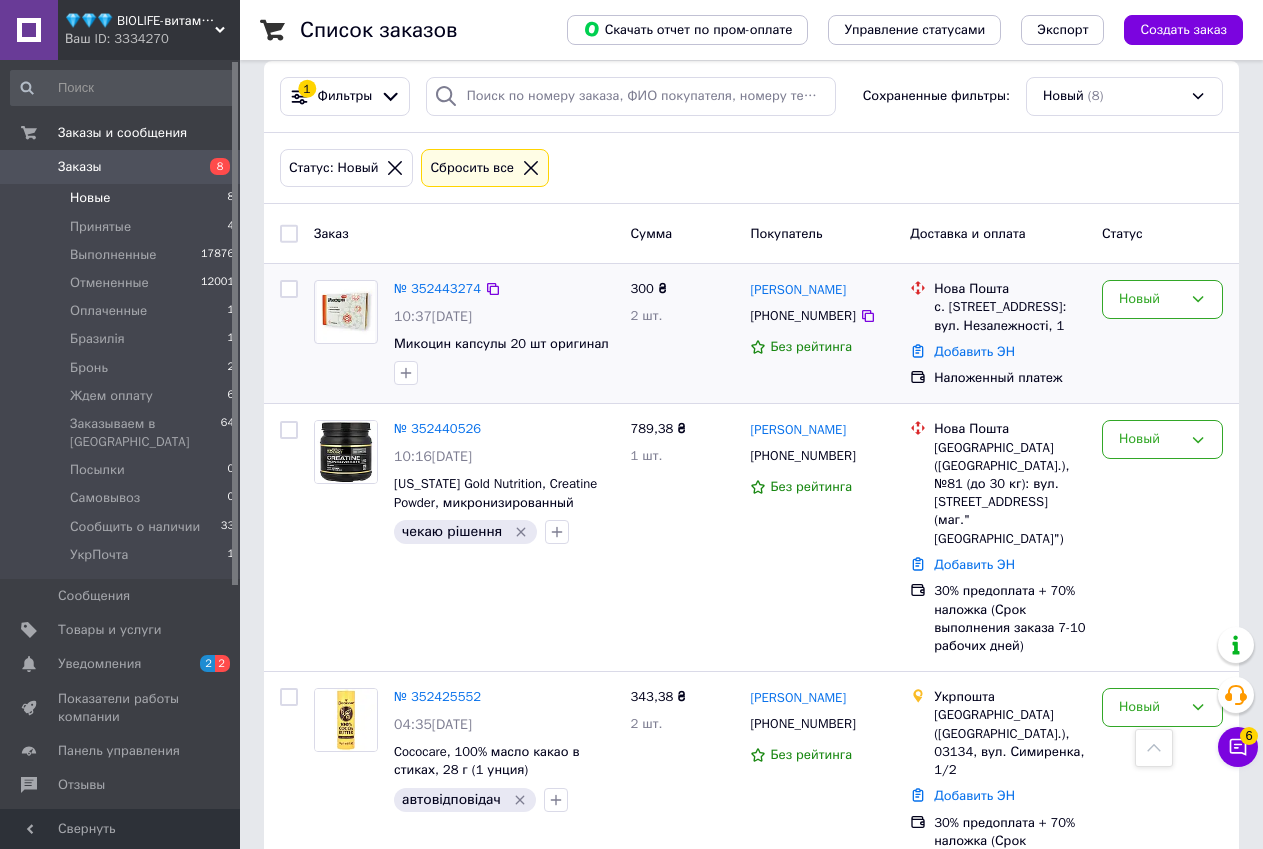 scroll, scrollTop: 0, scrollLeft: 0, axis: both 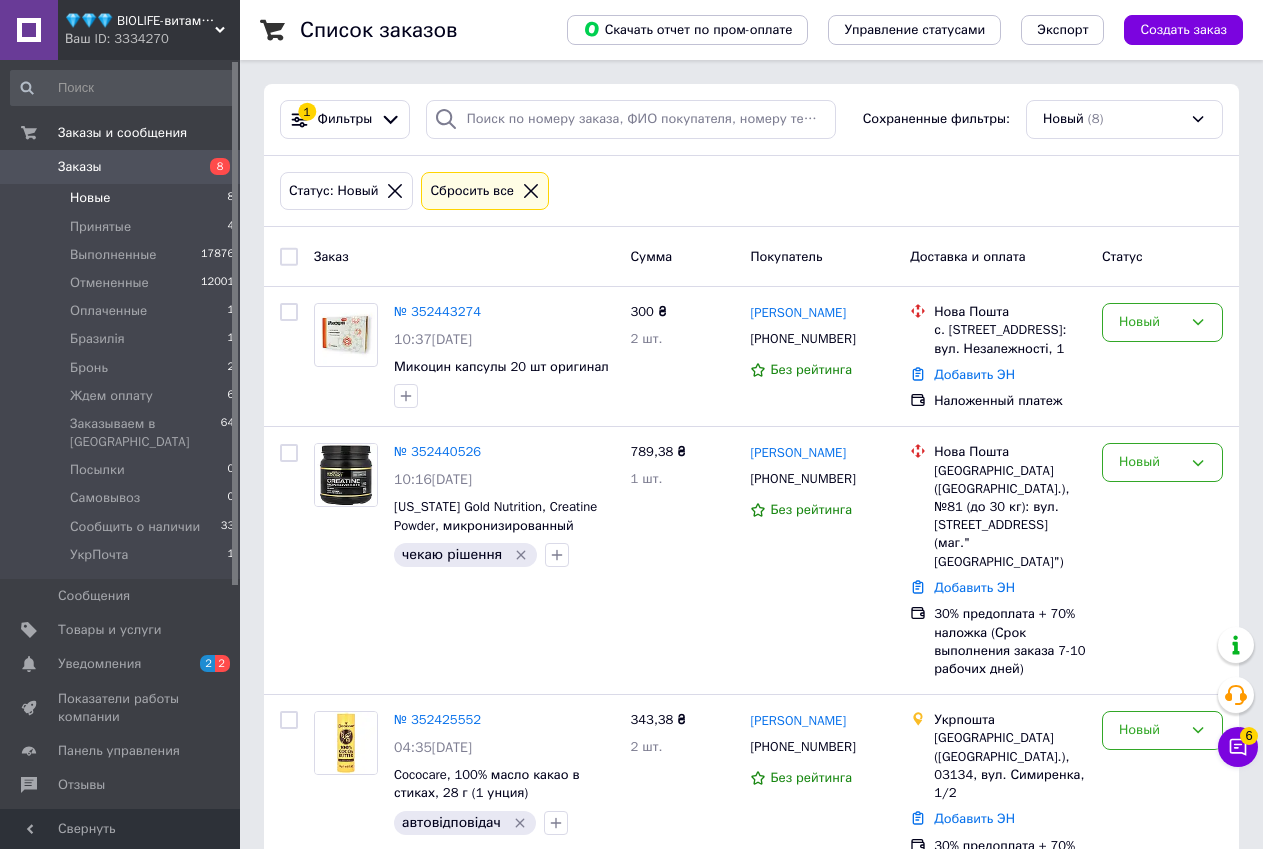 click on "Заказы" at bounding box center (121, 167) 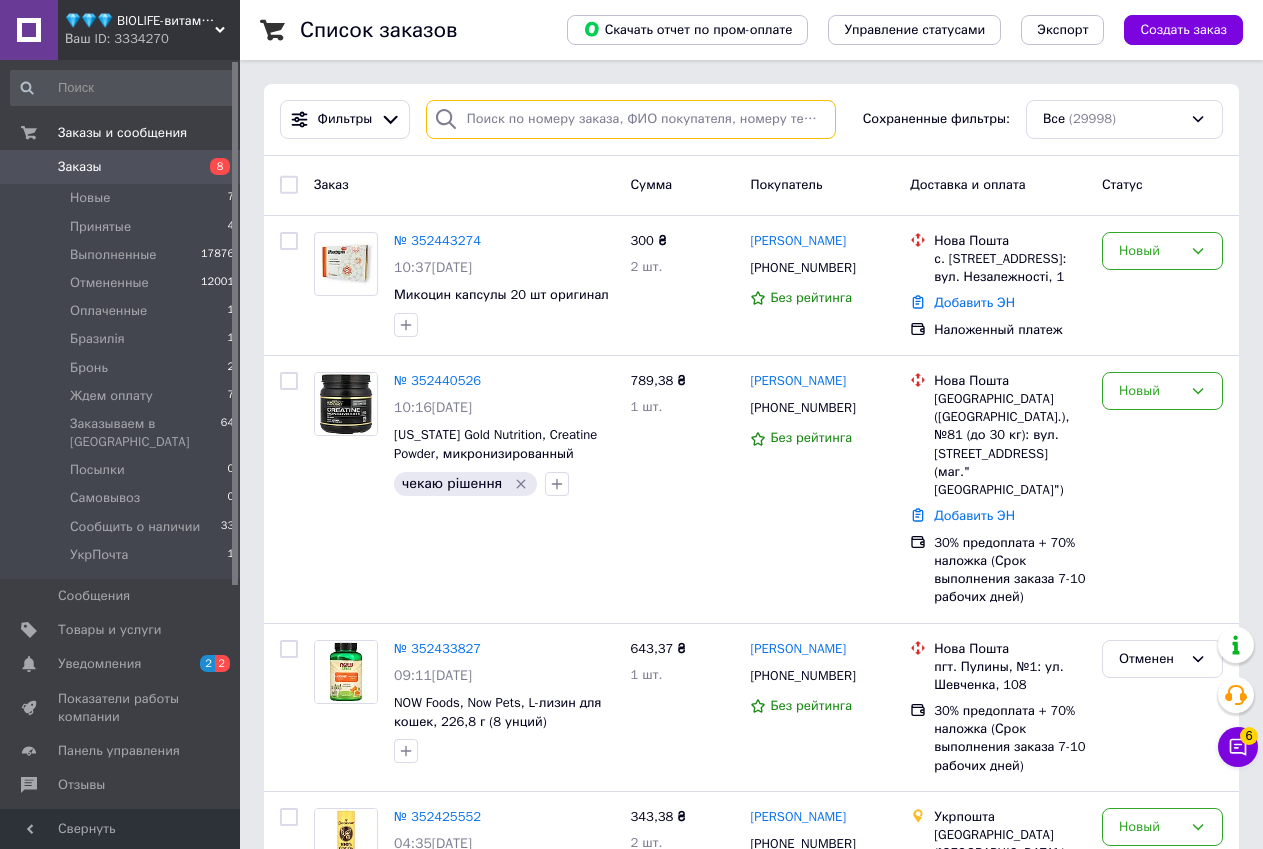 click at bounding box center [631, 119] 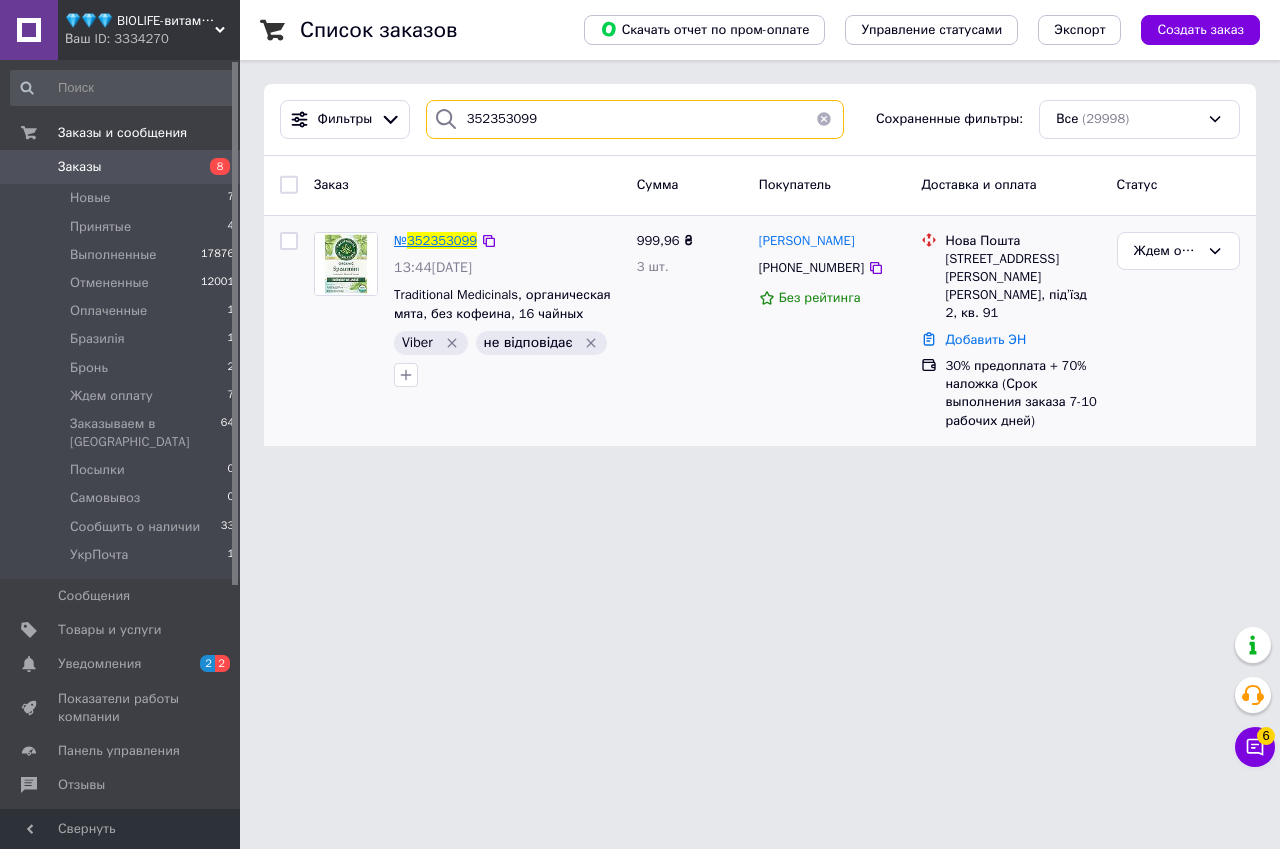 type on "352353099" 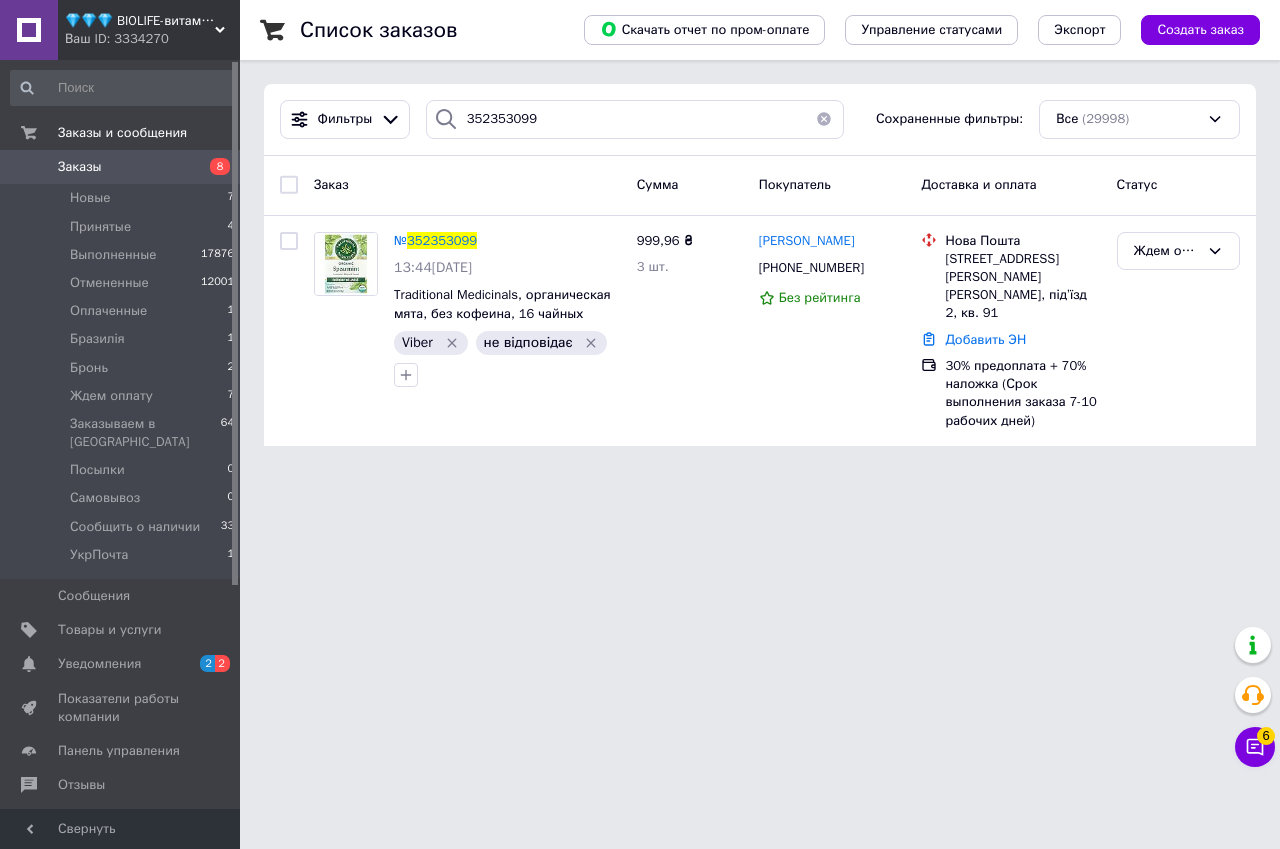 click on "352353099" at bounding box center [442, 240] 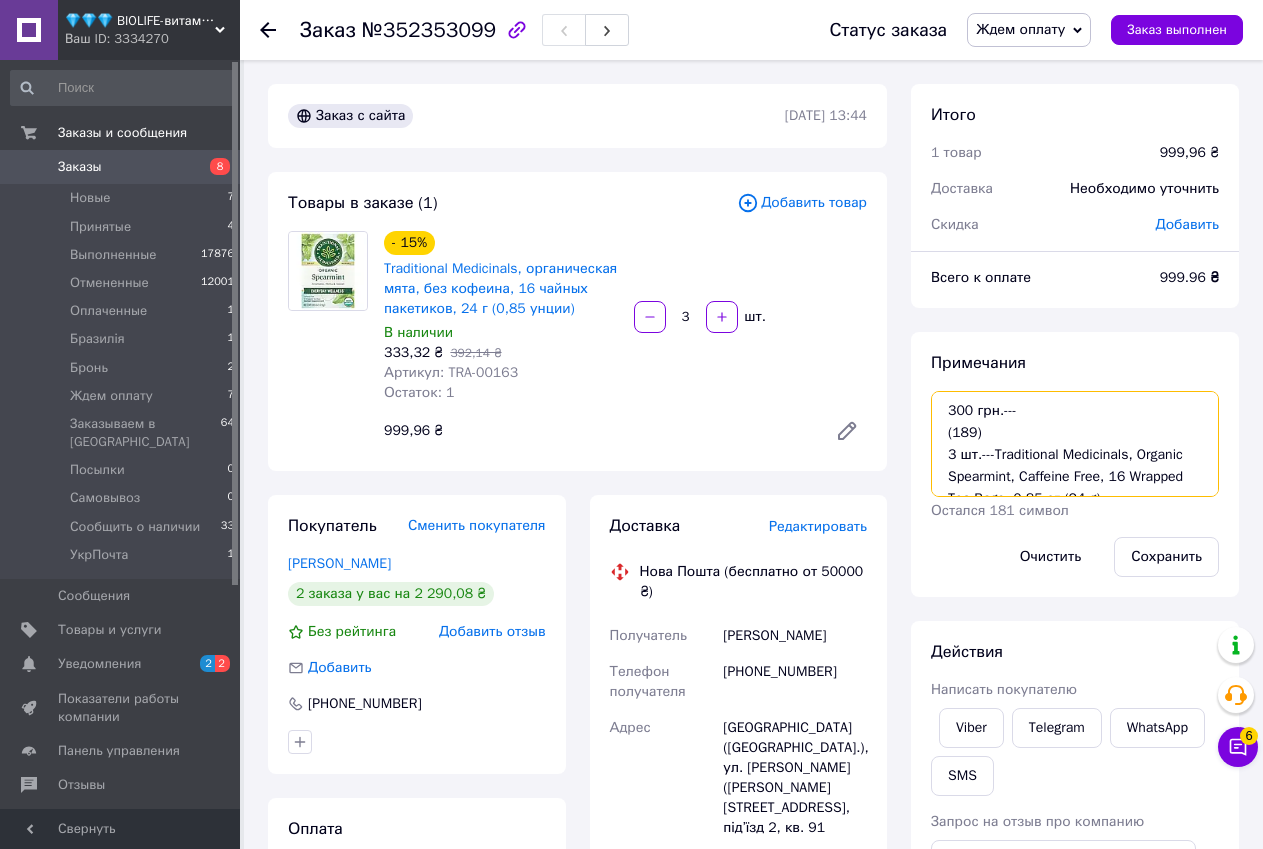 click on "300 грн.---
(189)
3 шт.---Traditional Medicinals, Organic Spearmint, Caffeine Free, 16 Wrapped Tea Bags, 0.85 oz (24 g)" at bounding box center (1075, 444) 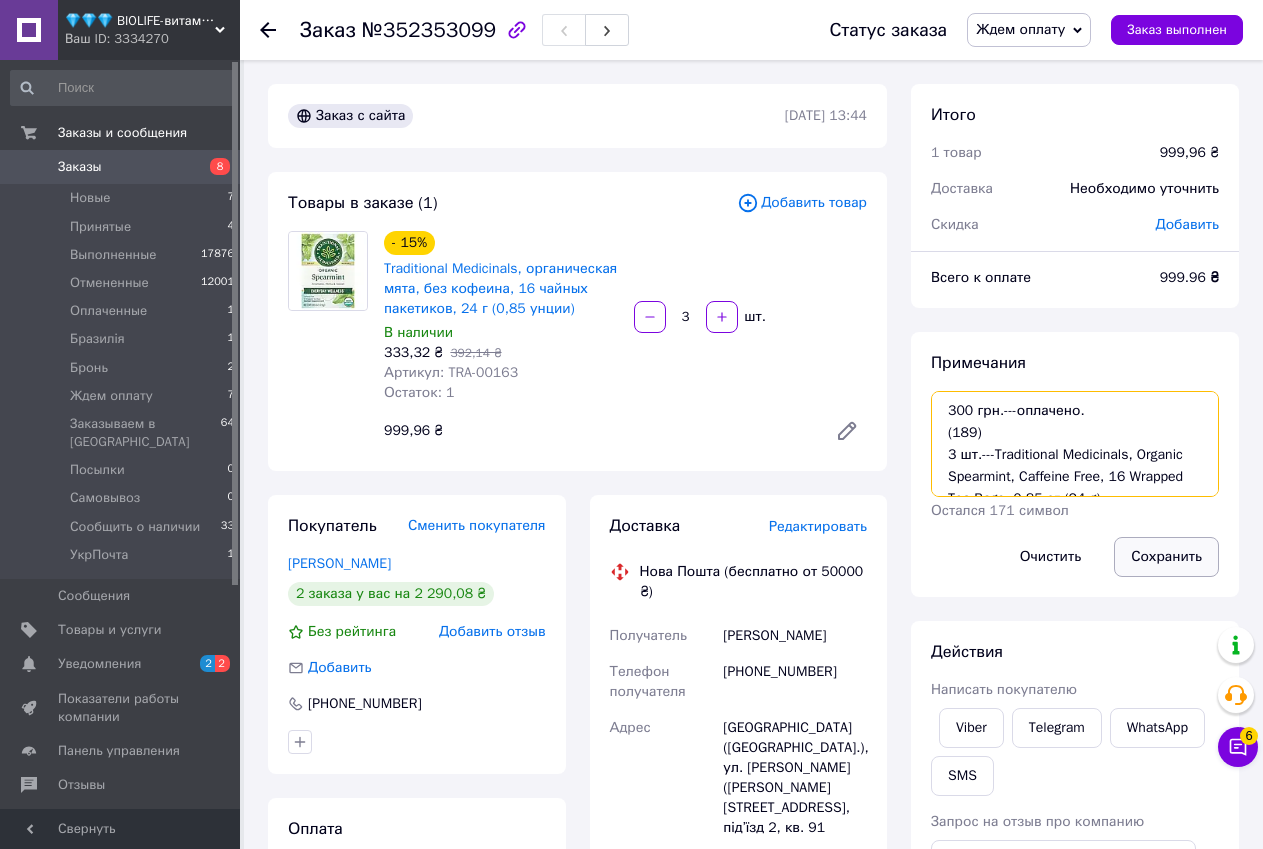 type on "300 грн.---оплачено.
(189)
3 шт.---Traditional Medicinals, Organic Spearmint, Caffeine Free, 16 Wrapped Tea Bags, 0.85 oz (24 g)" 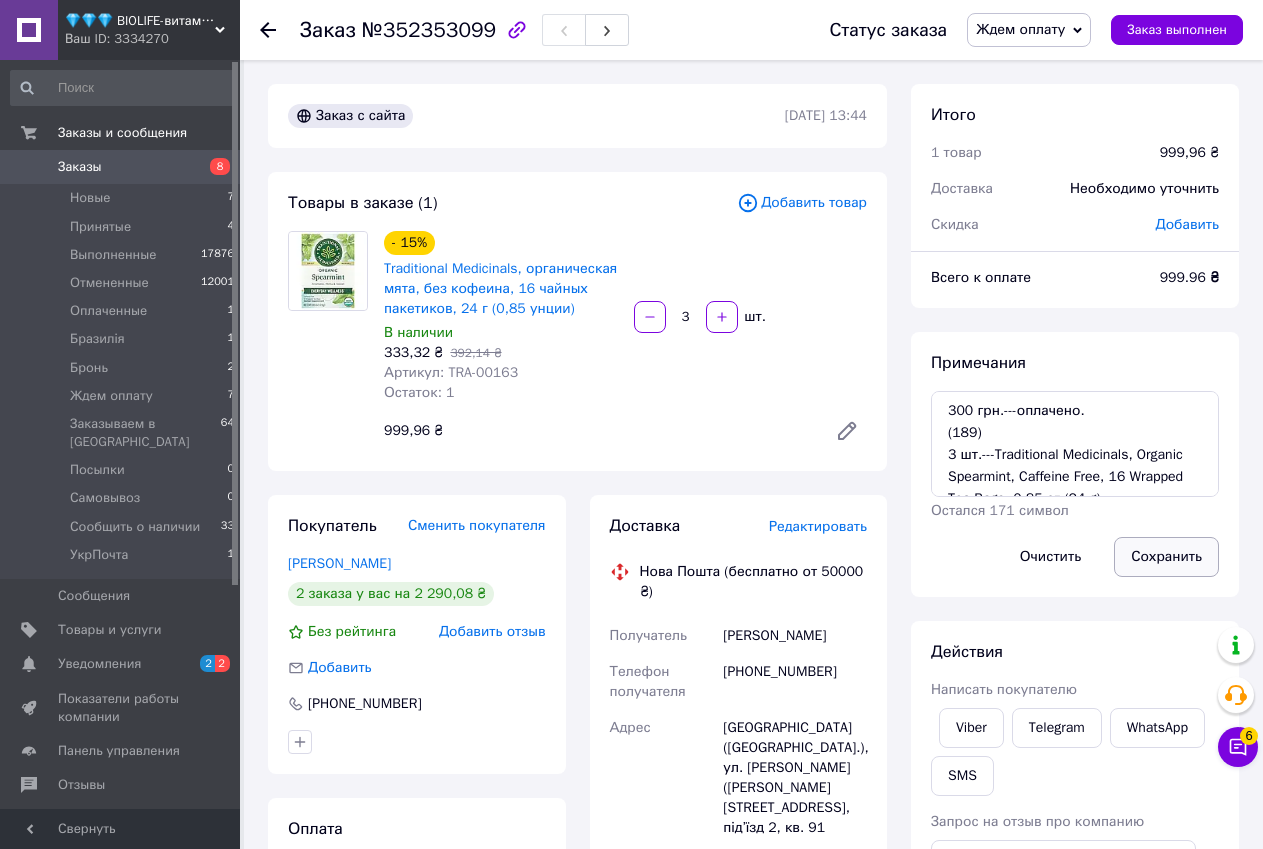 click on "Сохранить" at bounding box center [1166, 557] 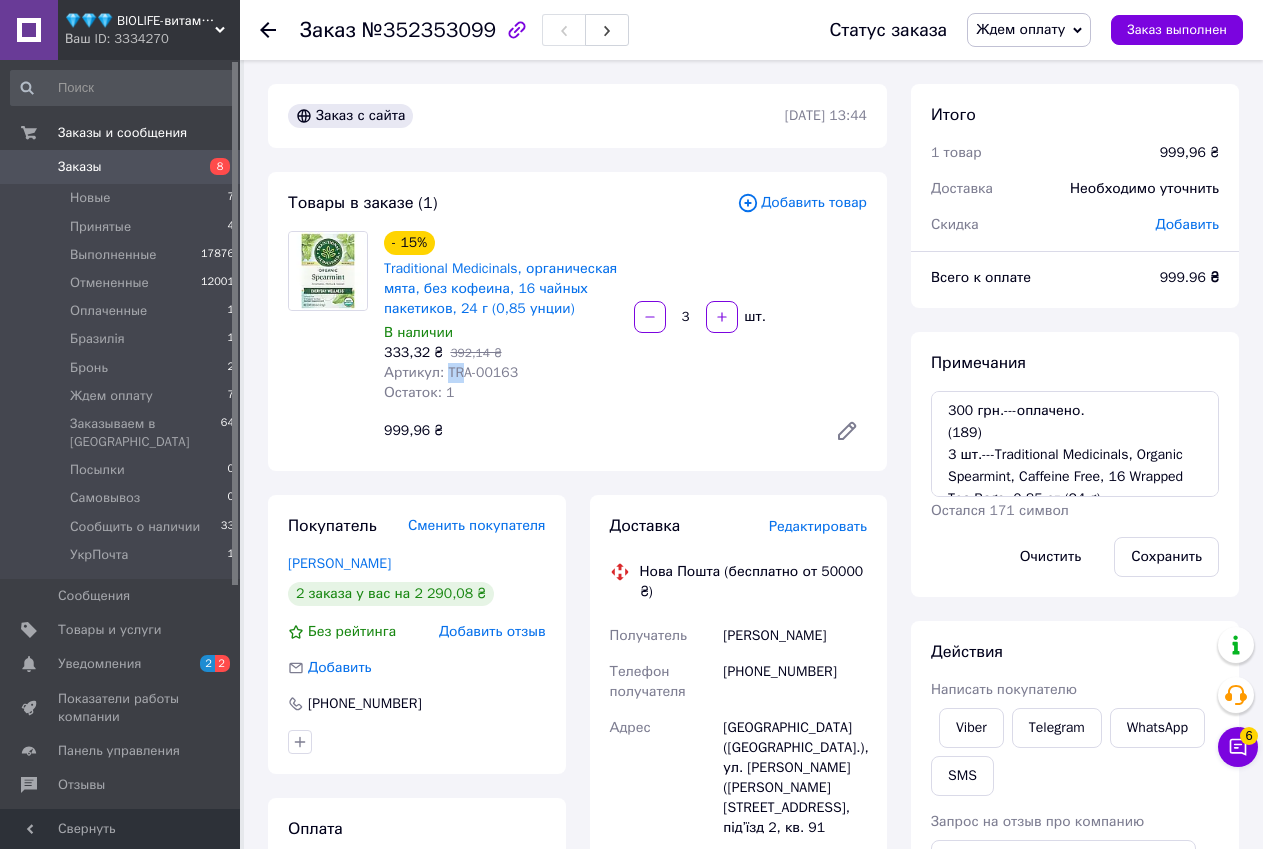 drag, startPoint x: 445, startPoint y: 371, endPoint x: 458, endPoint y: 371, distance: 13 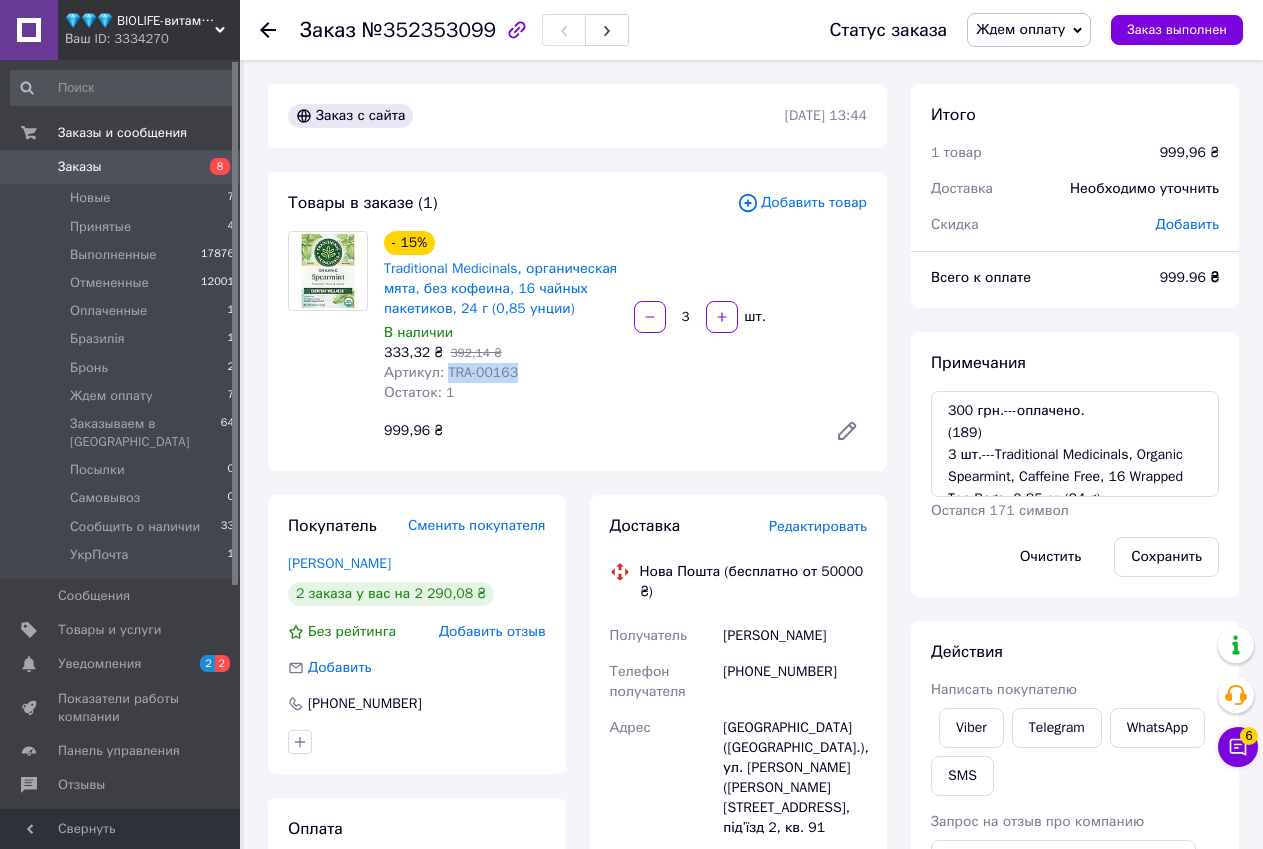 drag, startPoint x: 444, startPoint y: 372, endPoint x: 512, endPoint y: 372, distance: 68 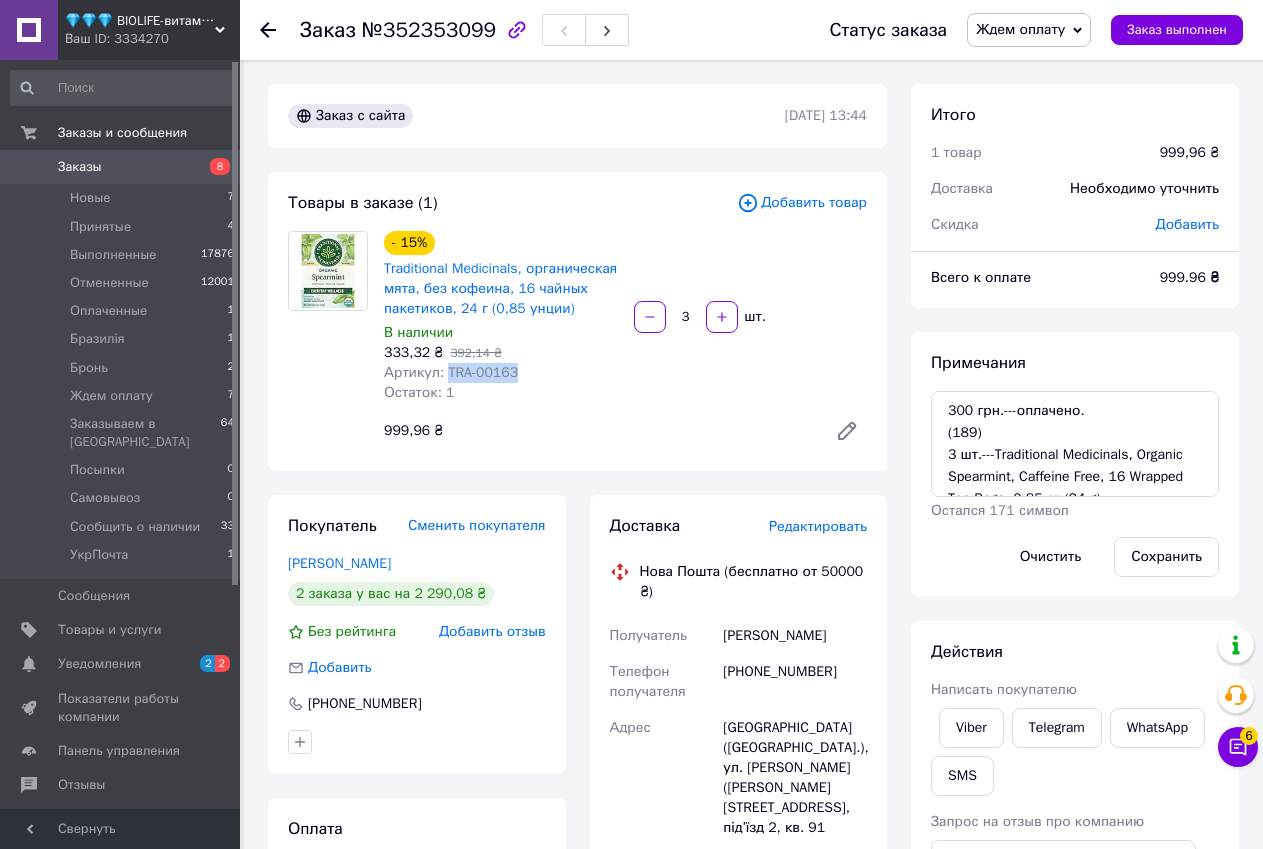 click on "Ждем оплату" at bounding box center [1020, 29] 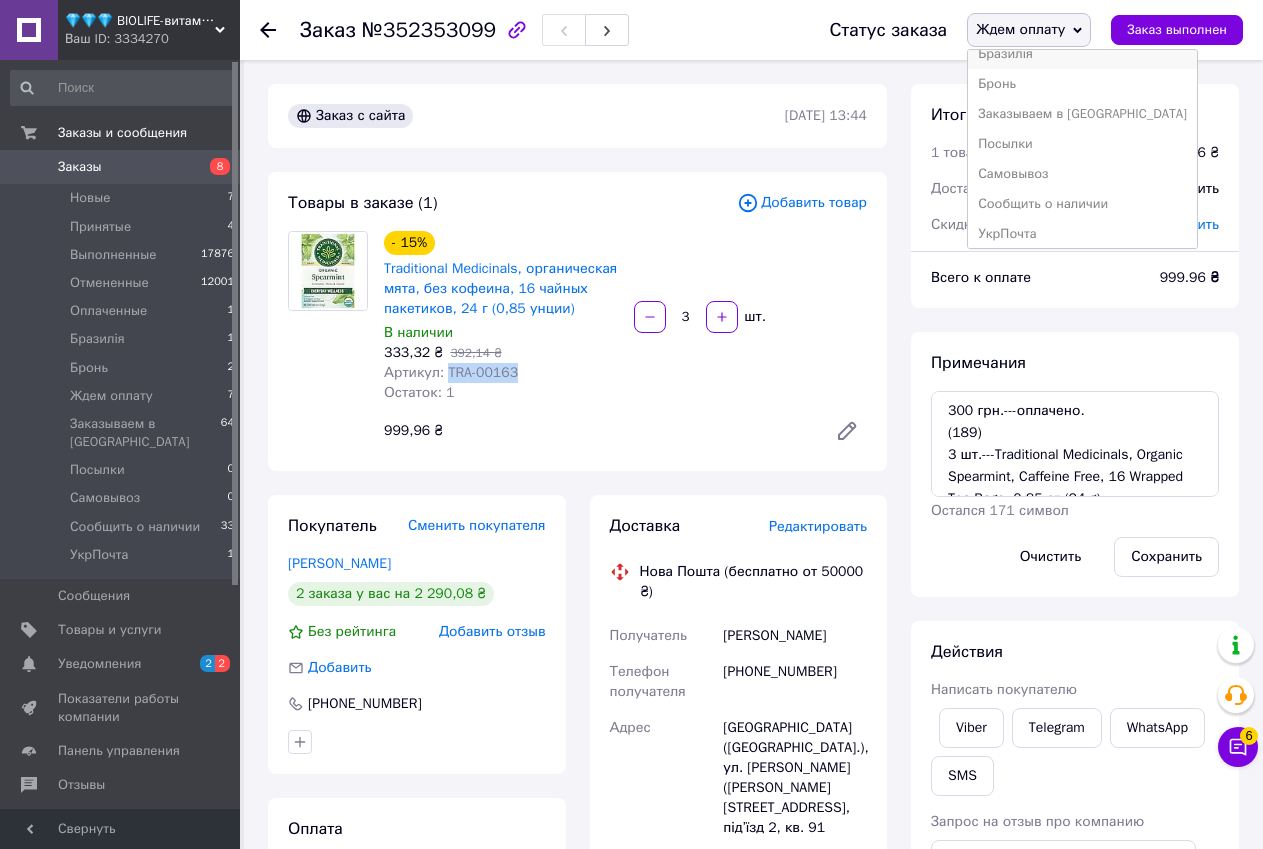 scroll, scrollTop: 142, scrollLeft: 0, axis: vertical 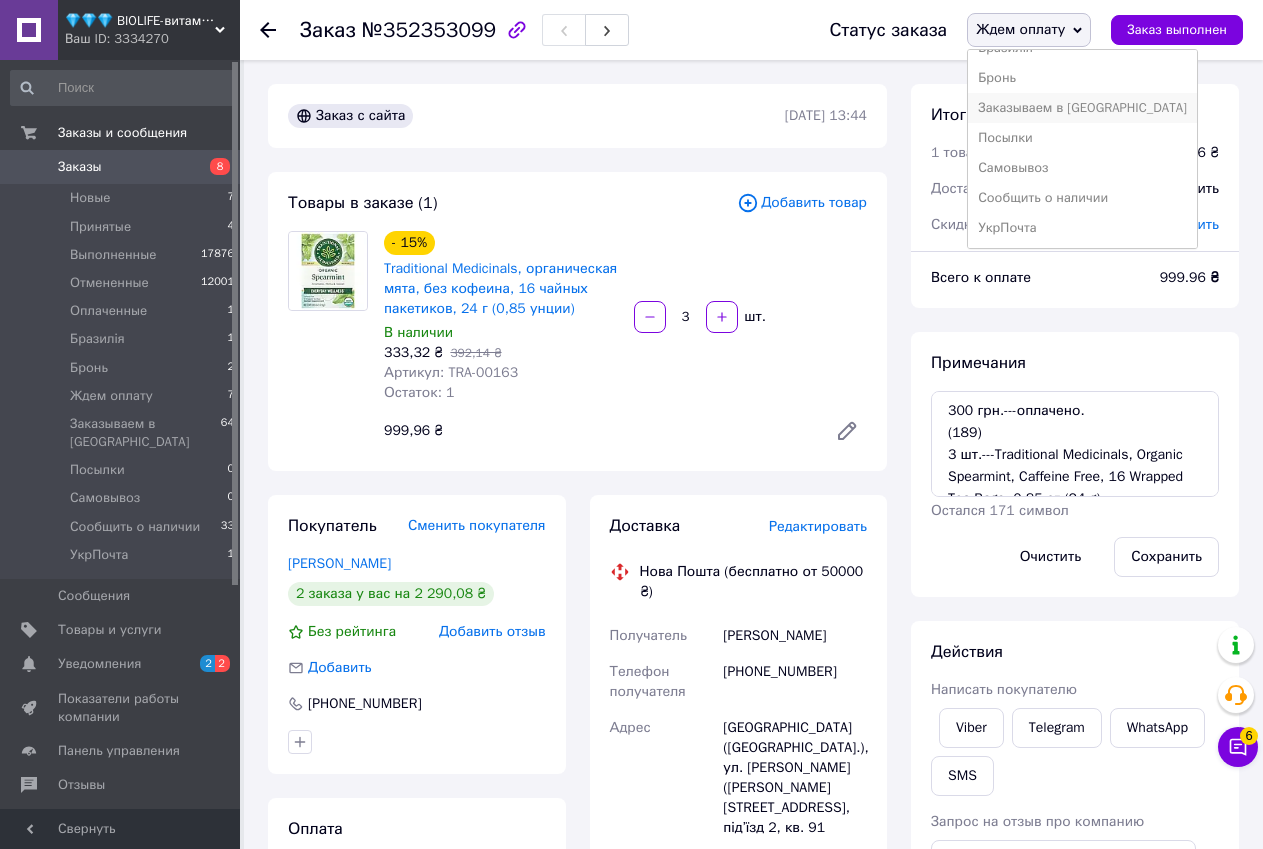 click on "Заказываем в США" at bounding box center [1082, 108] 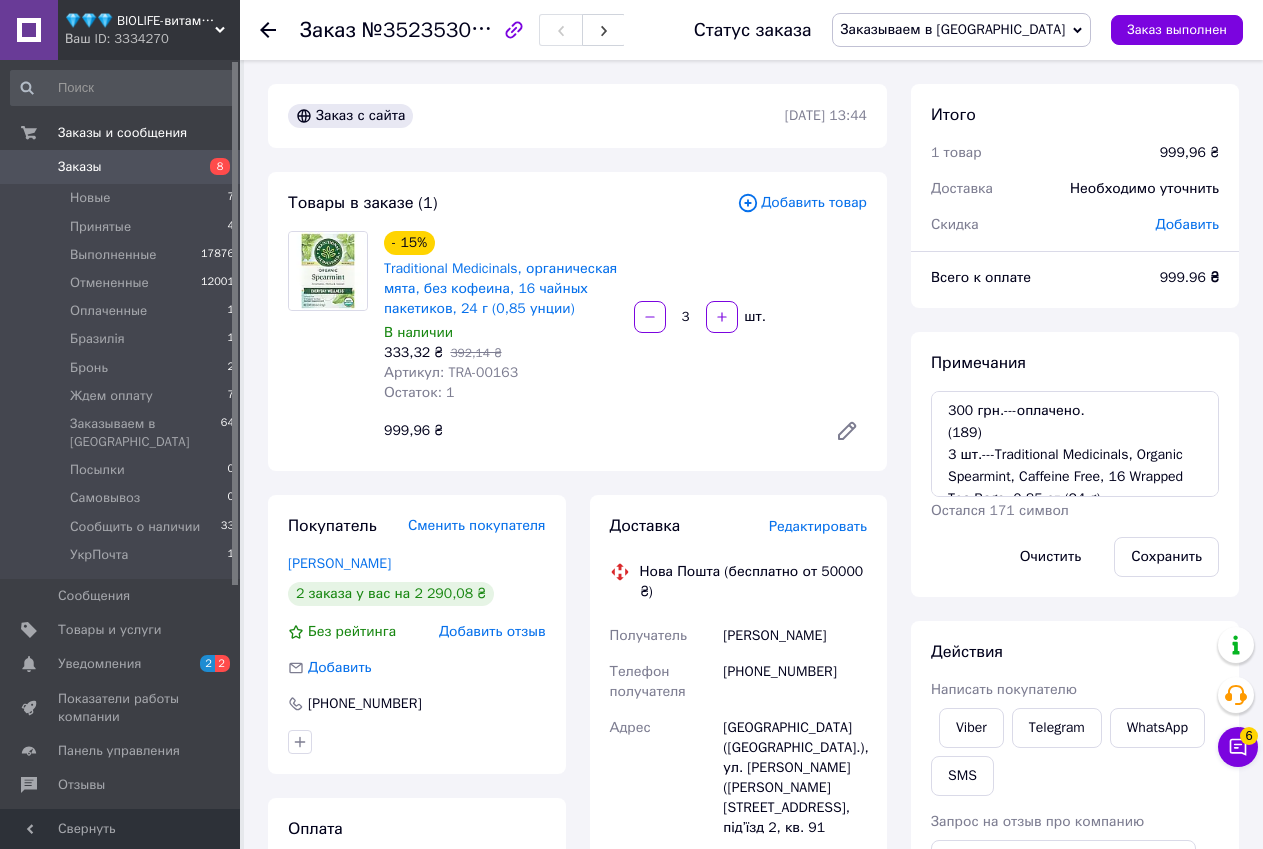drag, startPoint x: 1247, startPoint y: 503, endPoint x: 1239, endPoint y: 449, distance: 54.589375 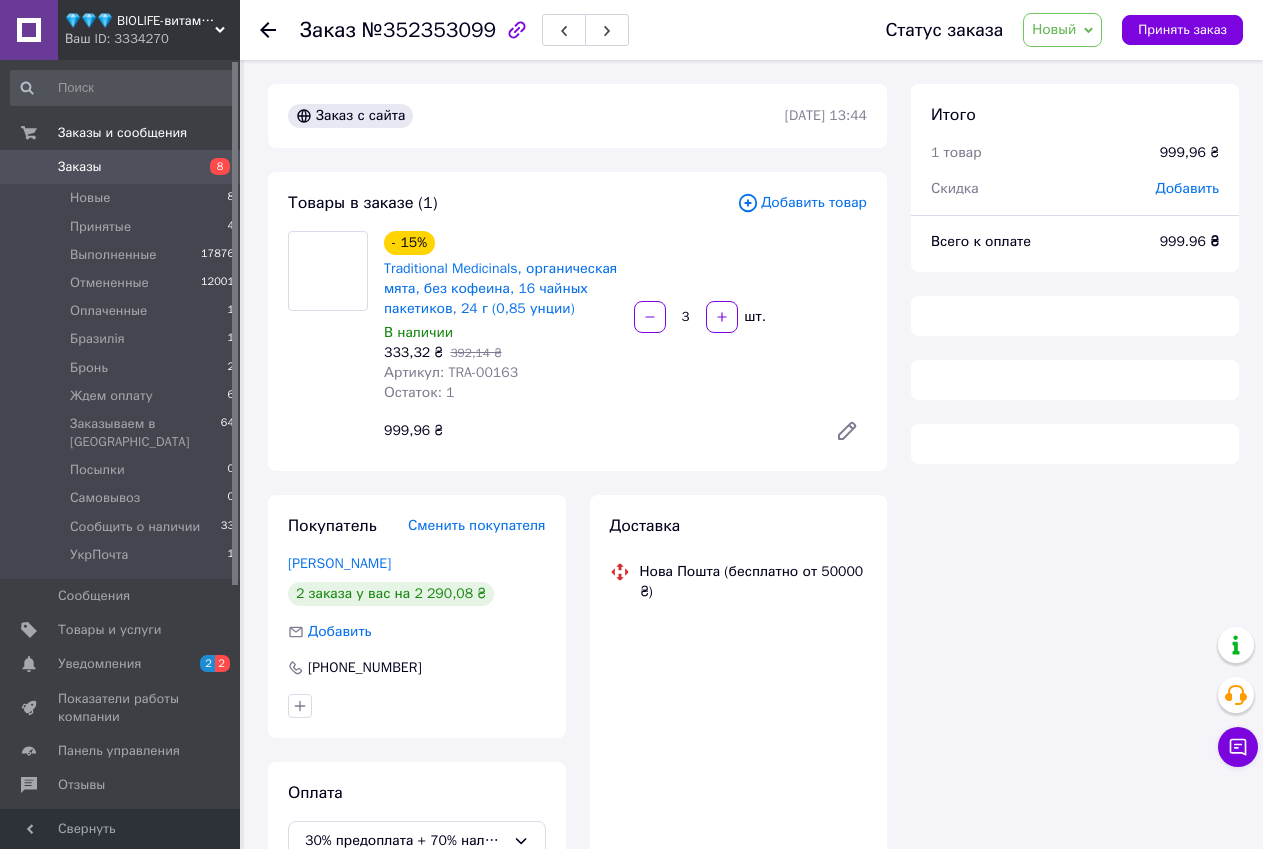 scroll, scrollTop: 0, scrollLeft: 0, axis: both 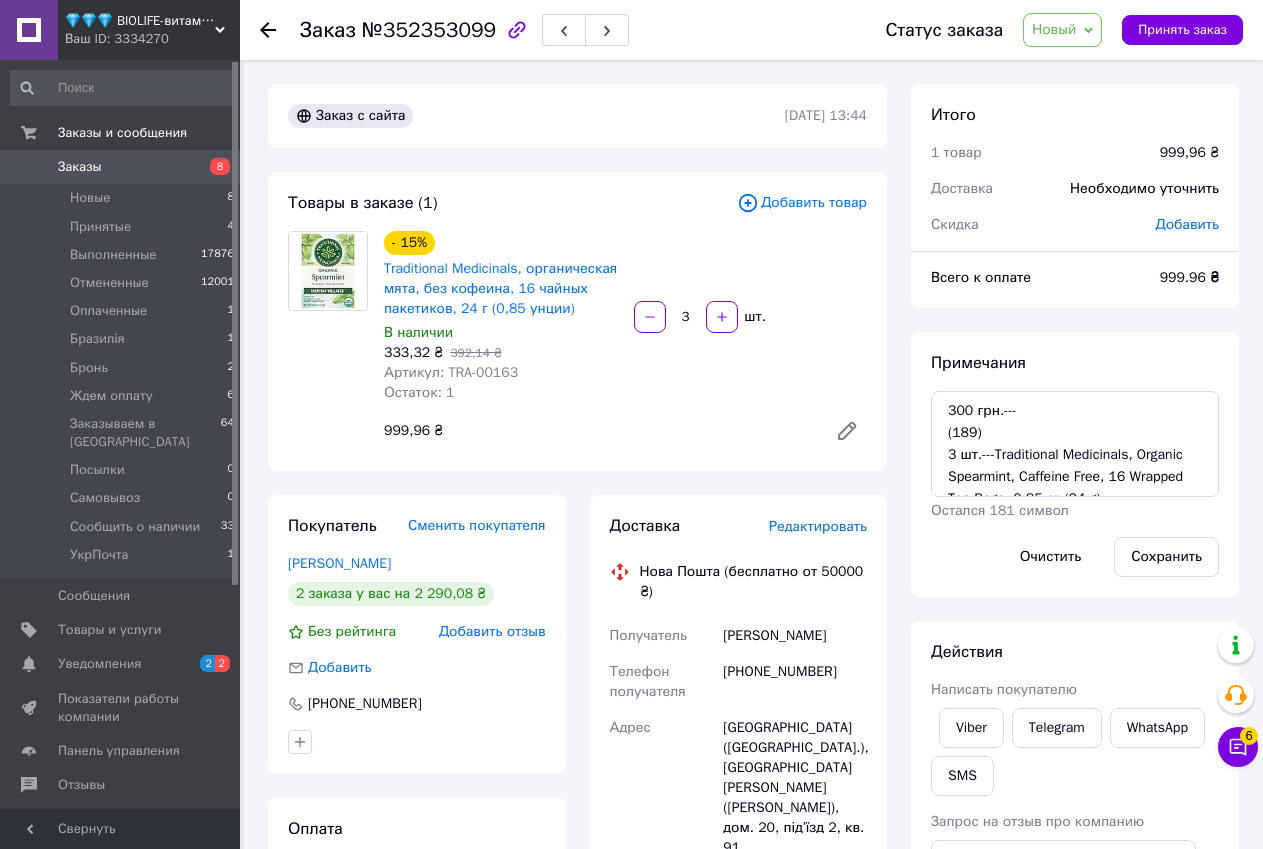 click on "№352353099" at bounding box center (429, 30) 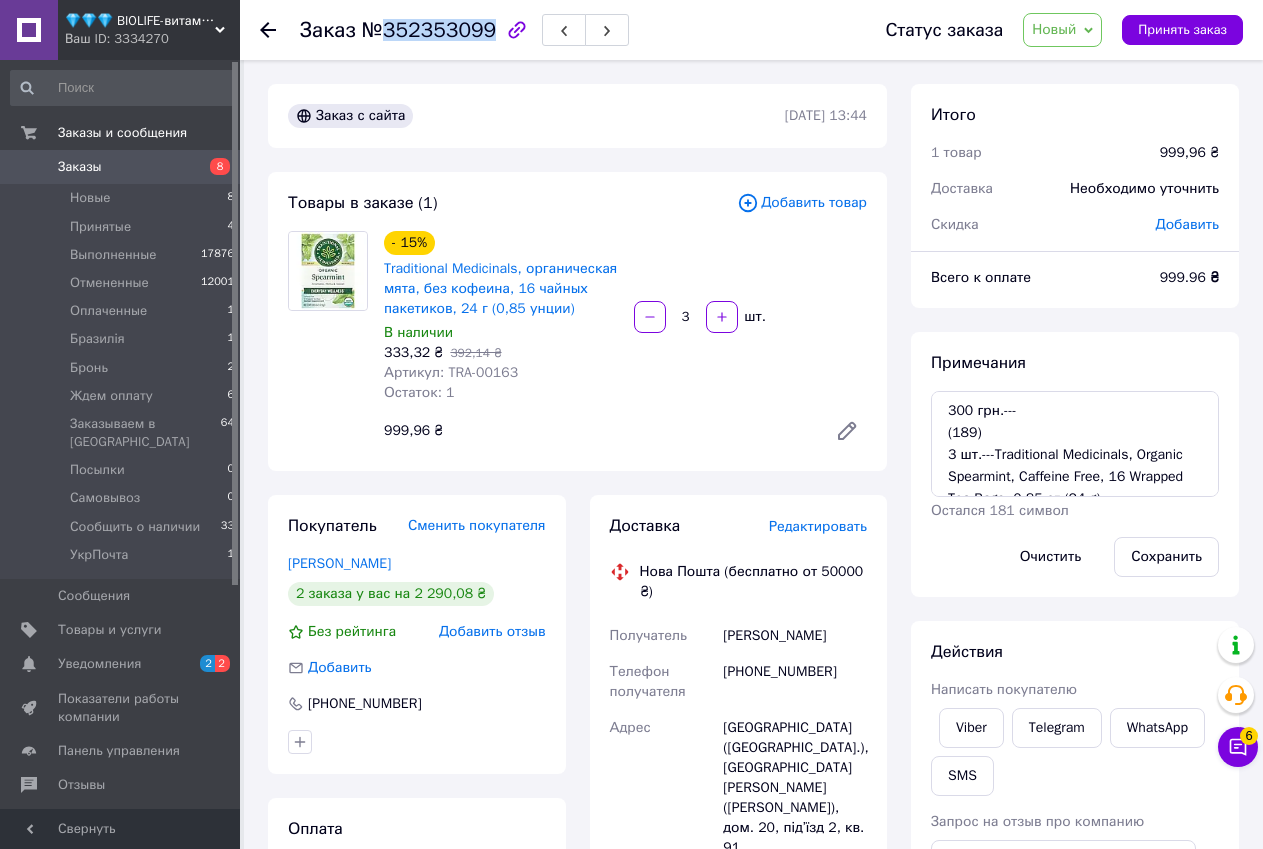 click on "№352353099" at bounding box center (429, 30) 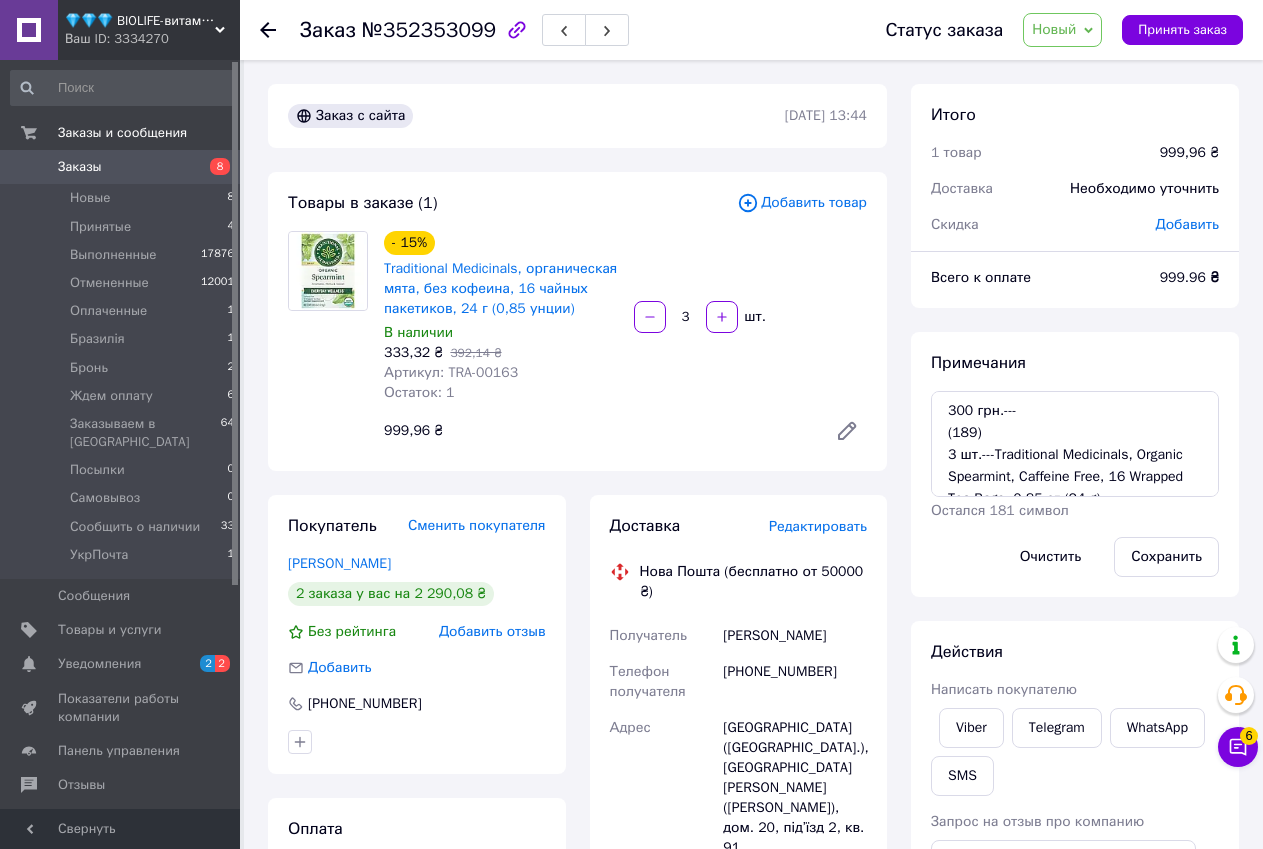 click on "Новый" at bounding box center (1054, 29) 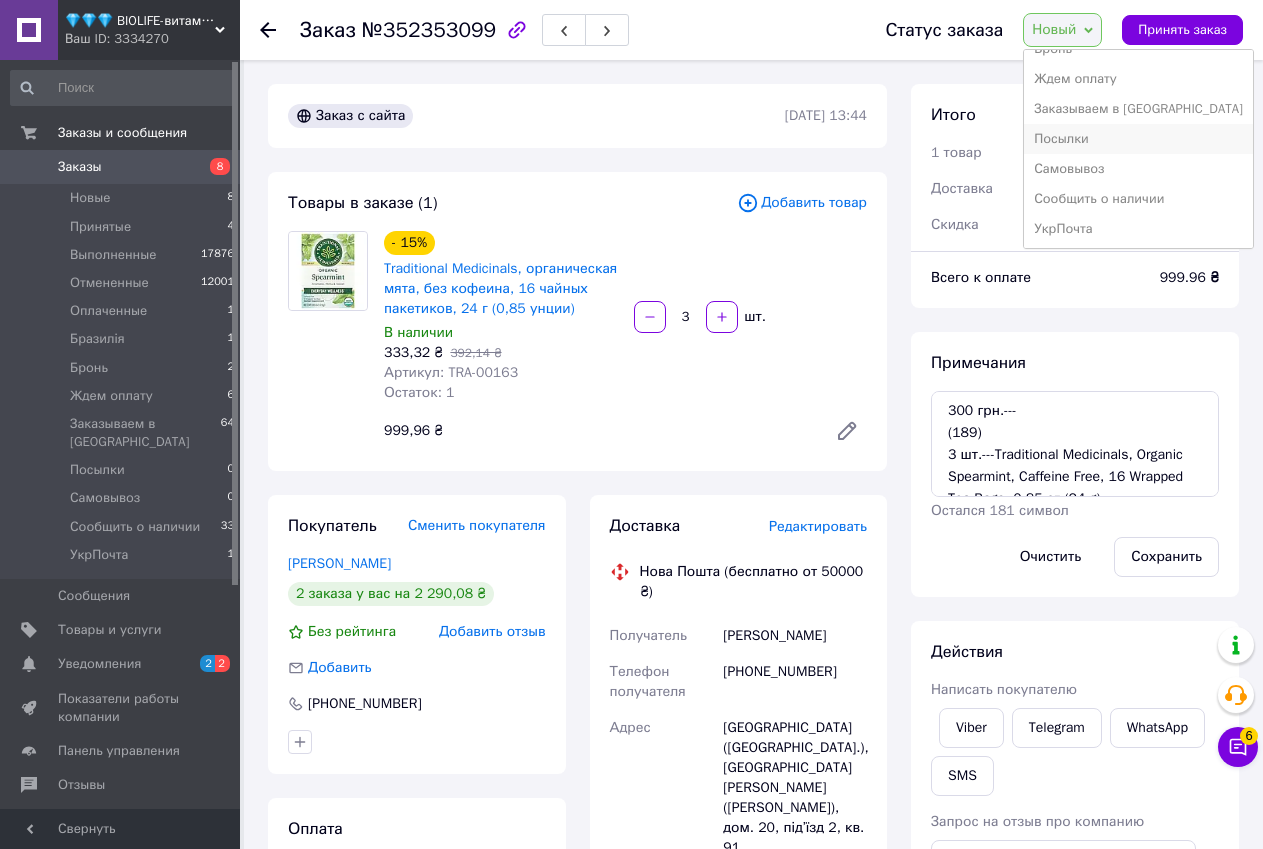 scroll, scrollTop: 172, scrollLeft: 0, axis: vertical 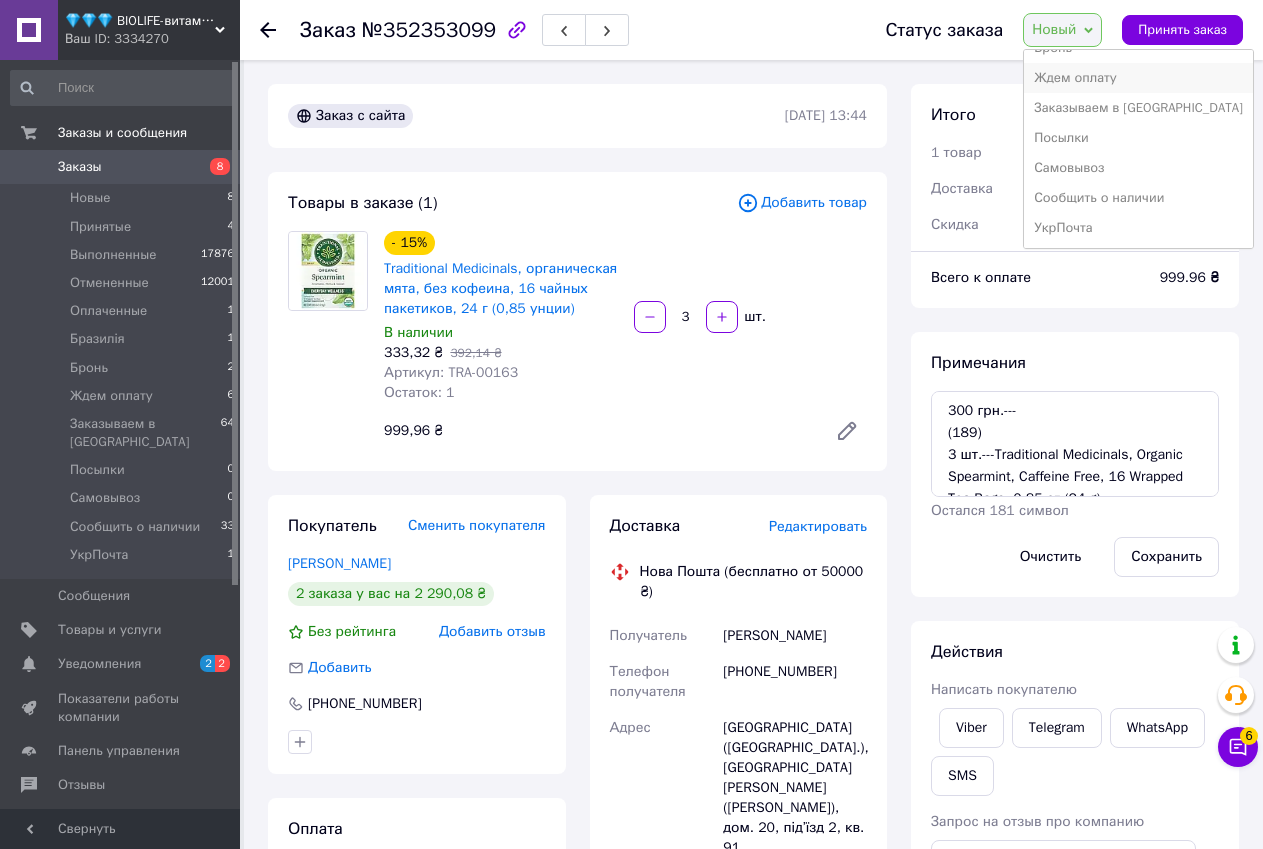 click on "Ждем оплату" at bounding box center (1138, 78) 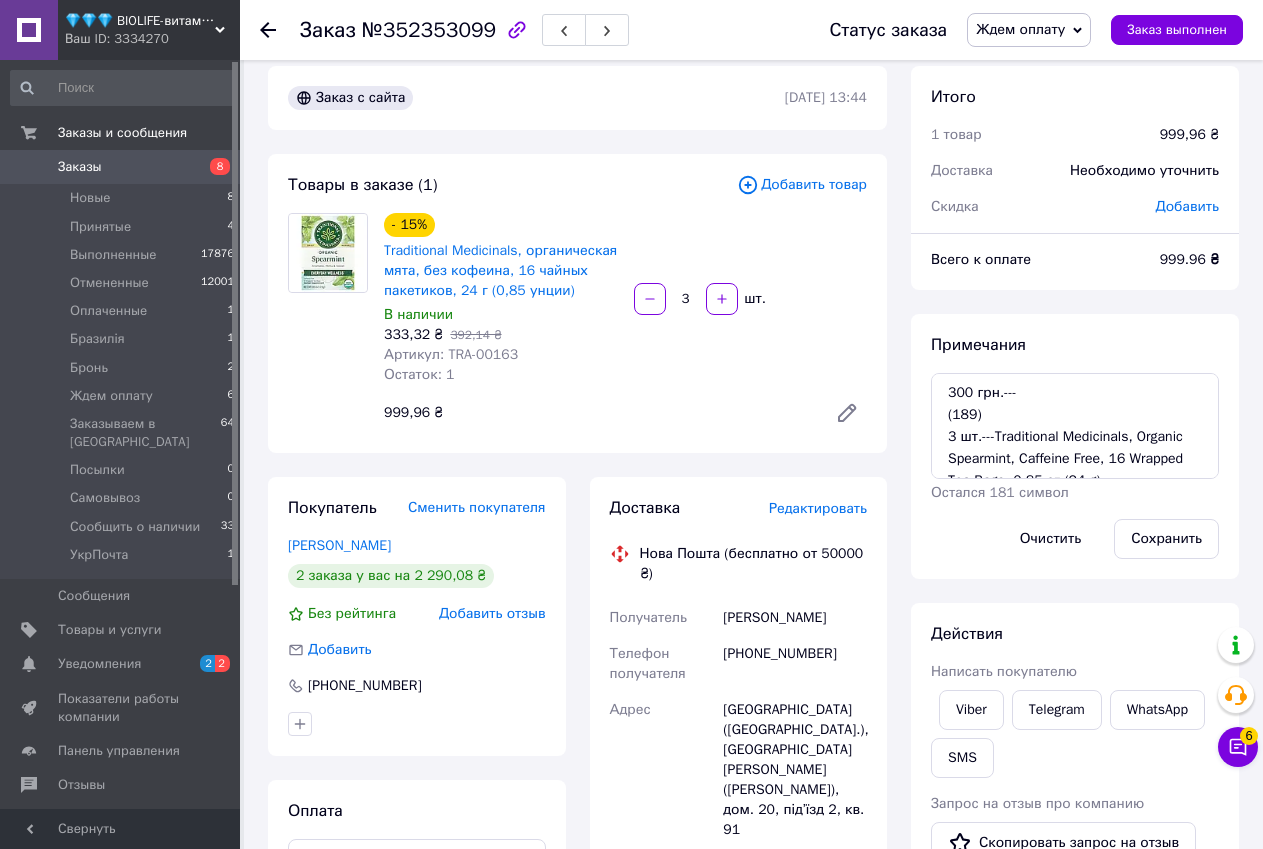 scroll, scrollTop: 0, scrollLeft: 0, axis: both 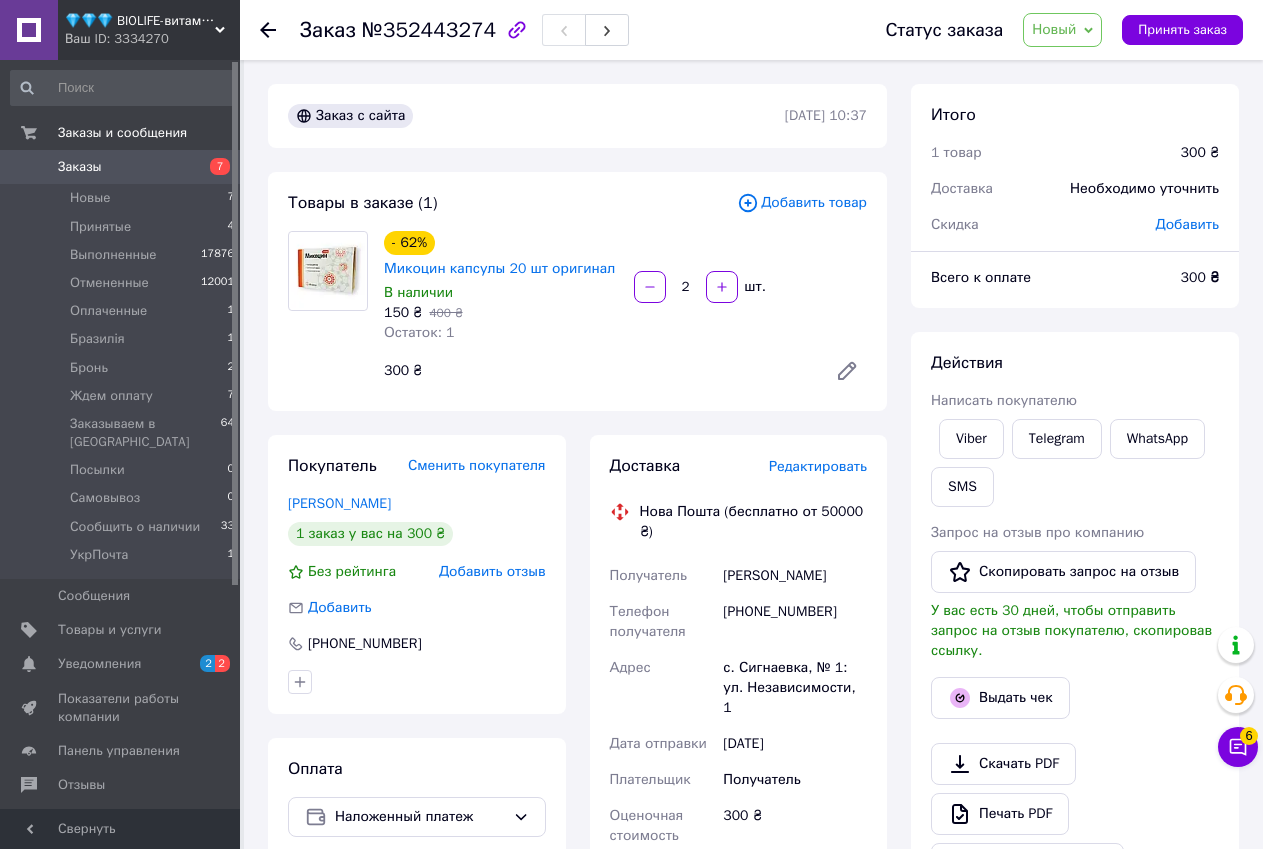 click on "- 62% Микоцин капсулы 20 шт оригинал В наличии 150 ₴   400 ₴ Остаток: 1 2   шт. 300 ₴" at bounding box center [625, 311] 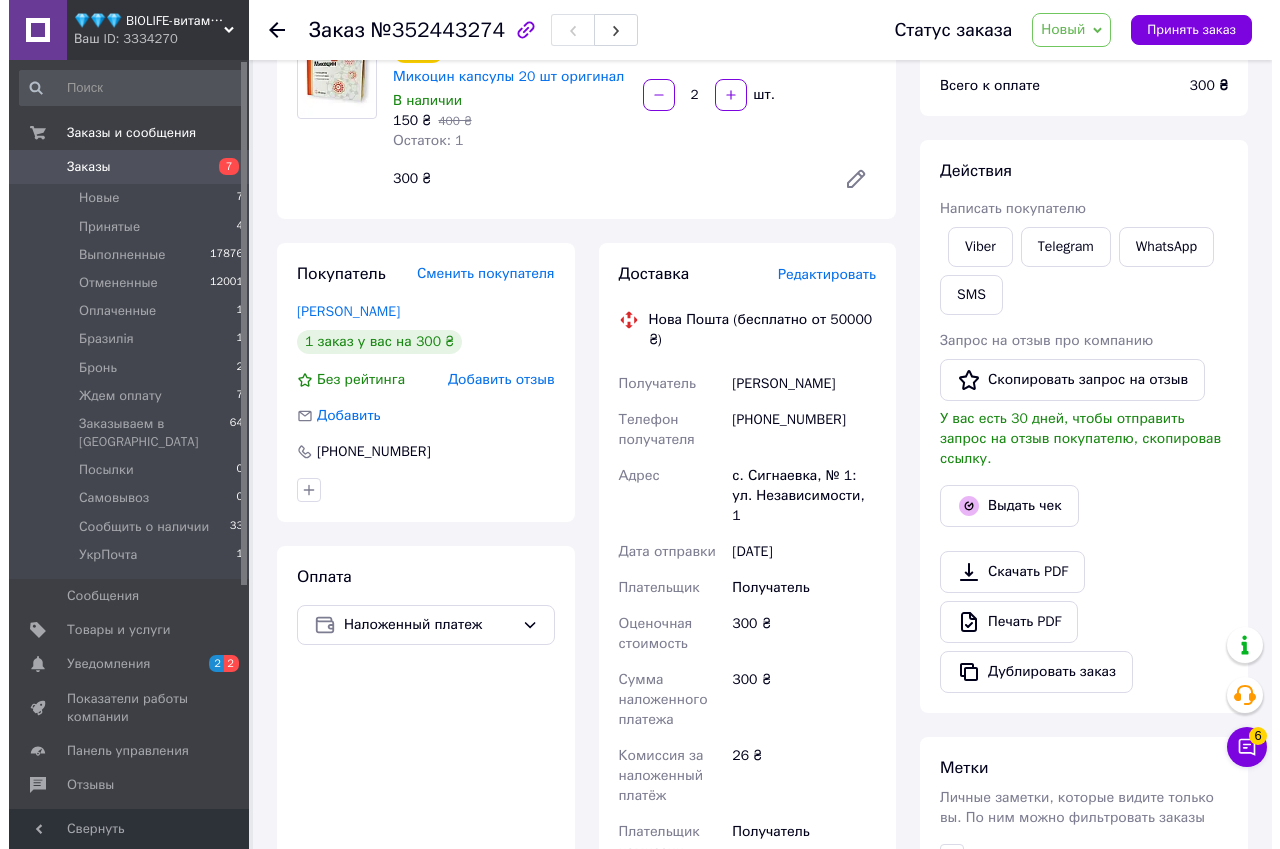 scroll, scrollTop: 200, scrollLeft: 0, axis: vertical 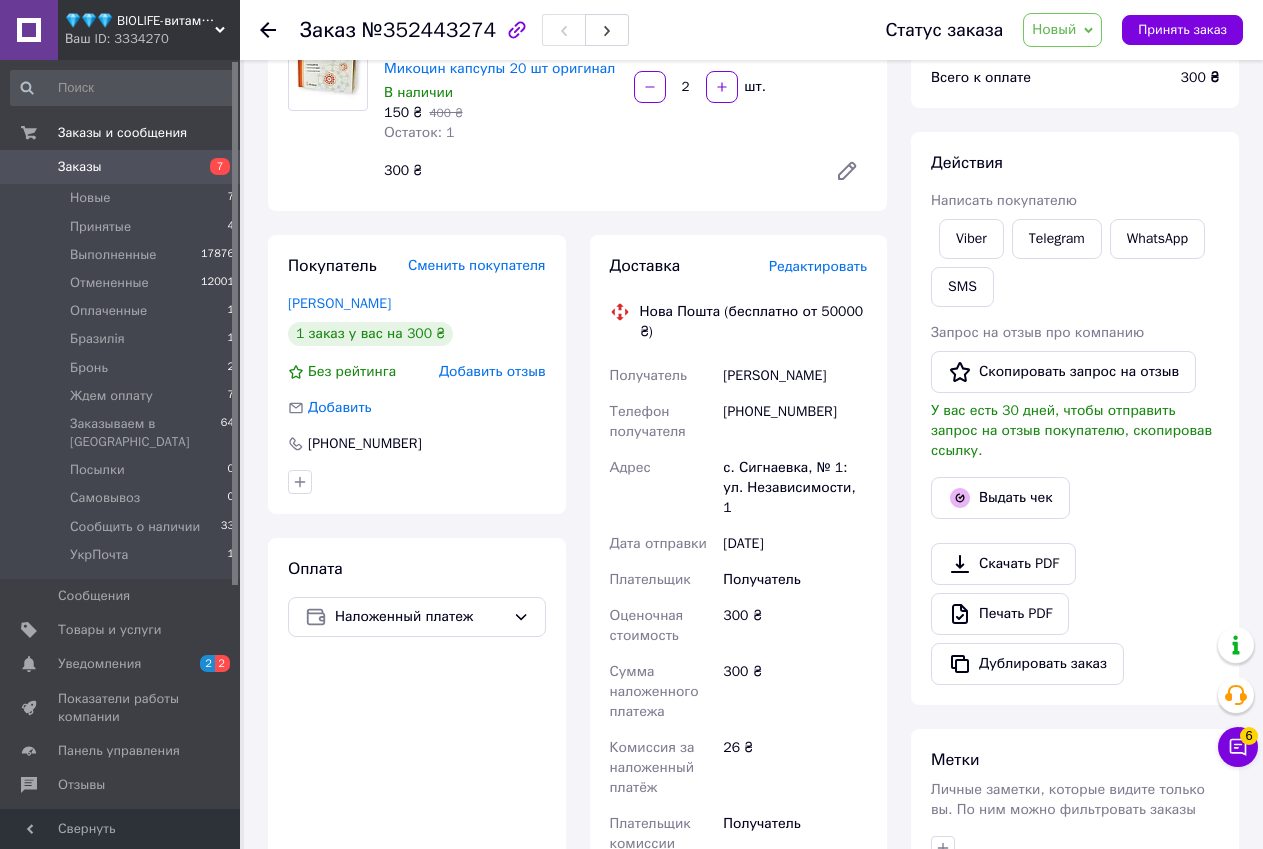 click on "Редактировать" at bounding box center (818, 266) 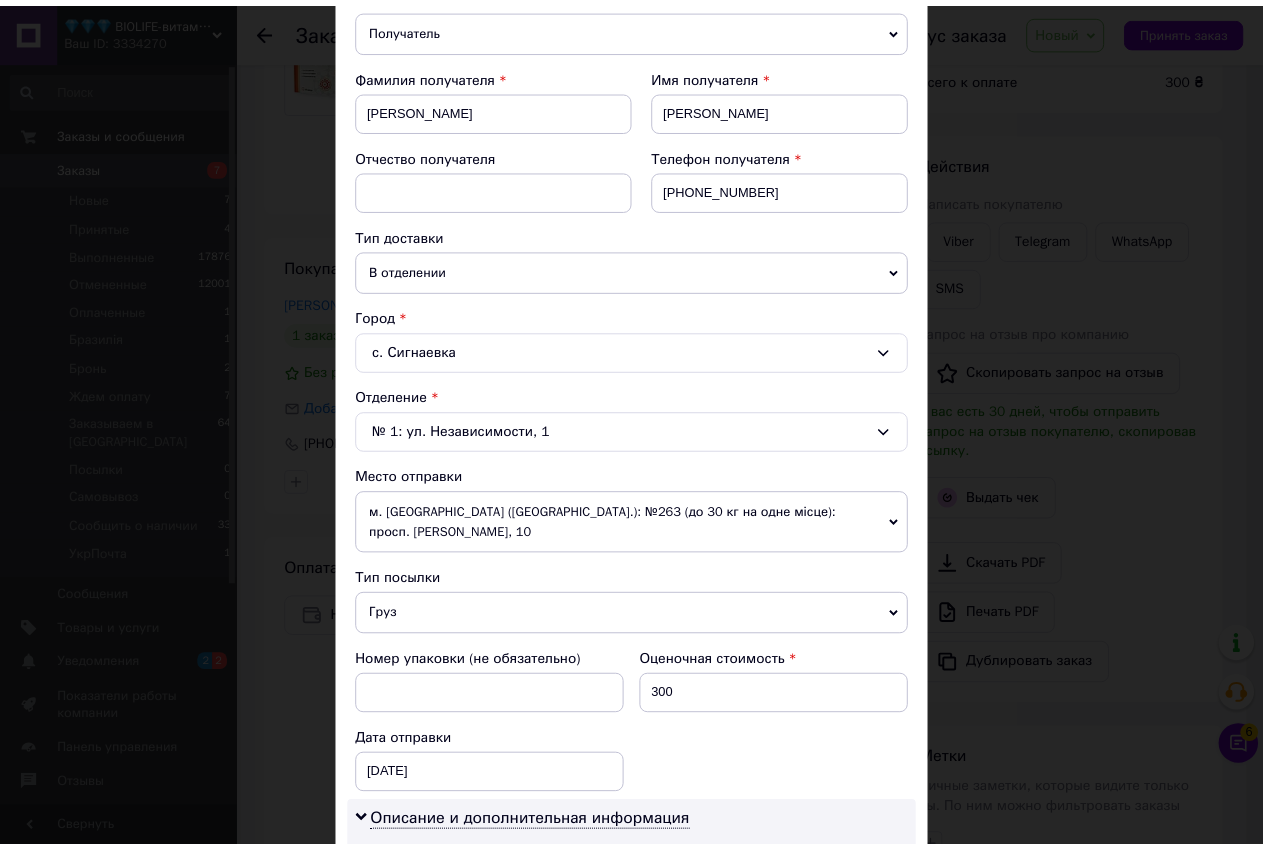 scroll, scrollTop: 500, scrollLeft: 0, axis: vertical 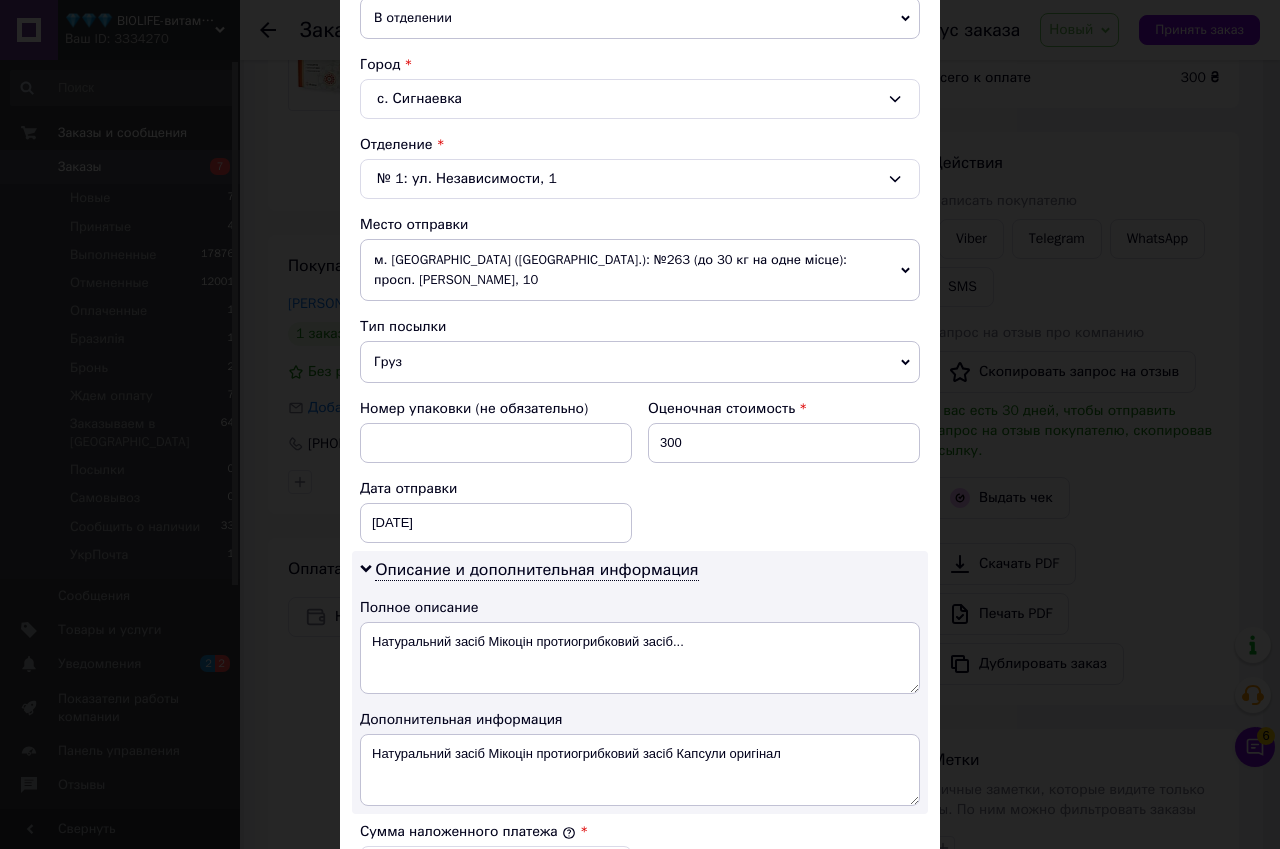 click on "× Редактирование доставки Способ доставки Нова Пошта (бесплатно от 50000 ₴) Плательщик Получатель Отправитель Фамилия получателя Шевчук Имя получателя Олег Отчество получателя Телефон получателя +380674731727 Тип доставки В отделении Курьером В почтомате Город с. Сигнаевка Отделение № 1: ул. Независимости, 1 Место отправки м. Київ (Київська обл.): №263 (до 30 кг на одне місце): просп. Воскресенський, 10 Нет совпадений. Попробуйте изменить условия поиска Добавить еще место отправки Тип посылки Груз Документы Номер упаковки (не обязательно) Оценочная стоимость 300 13.07.2025" at bounding box center [640, 424] 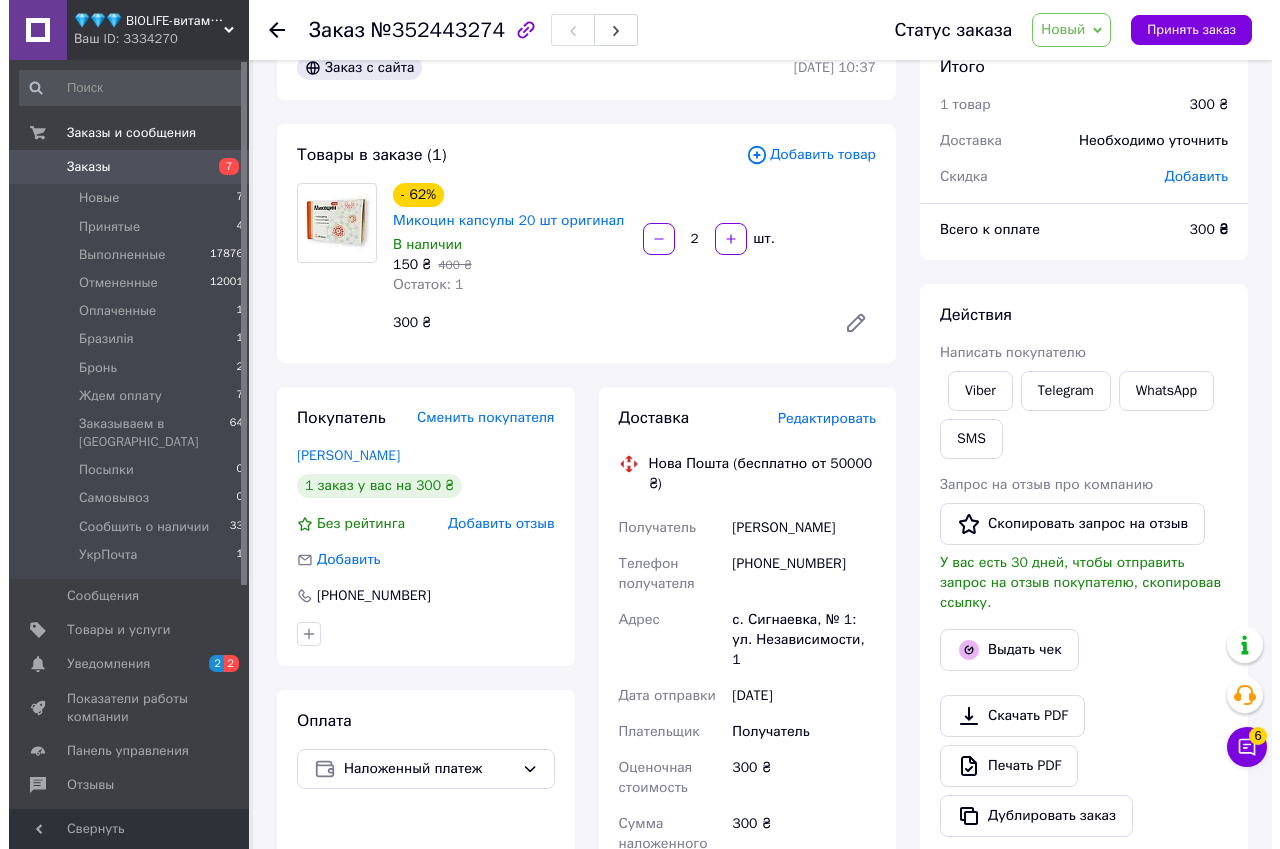 scroll, scrollTop: 0, scrollLeft: 0, axis: both 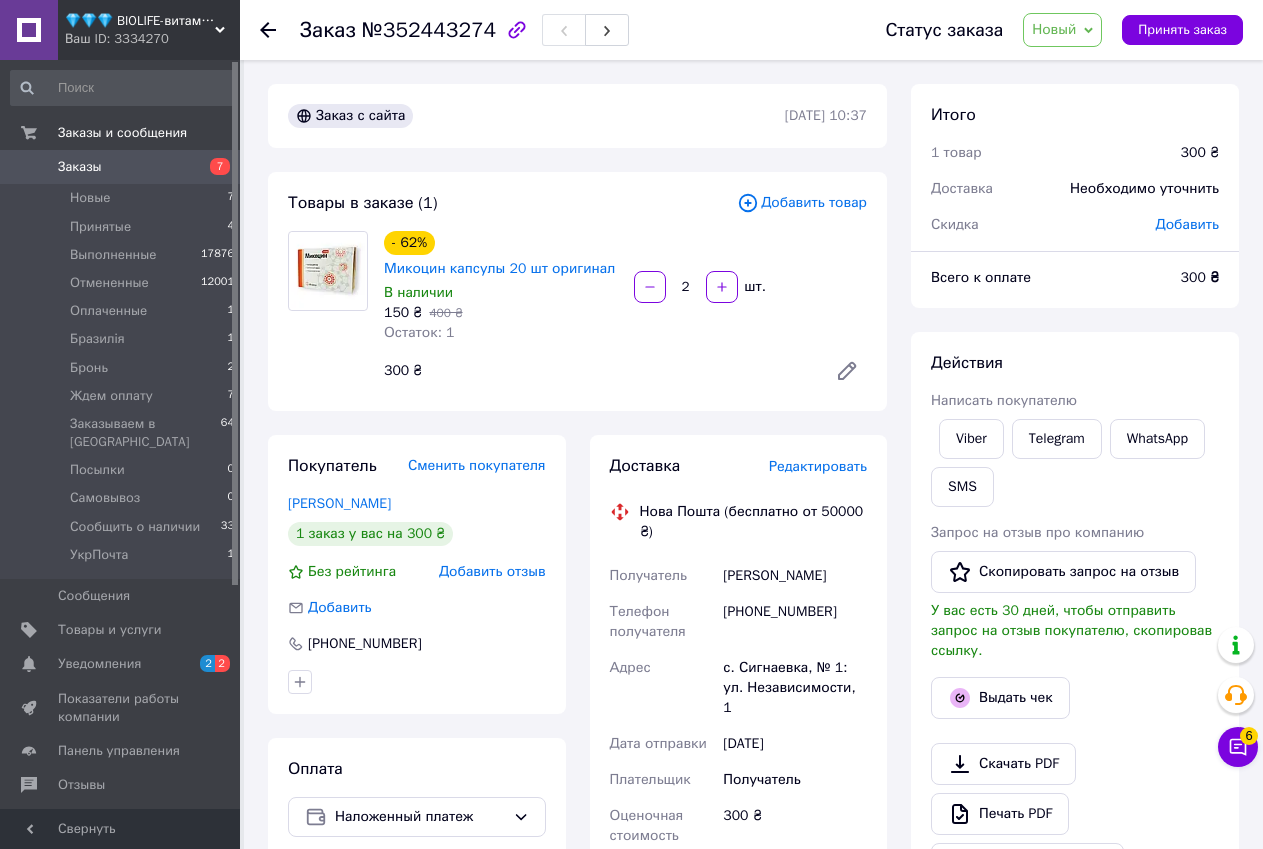 click on "Редактировать" at bounding box center (818, 466) 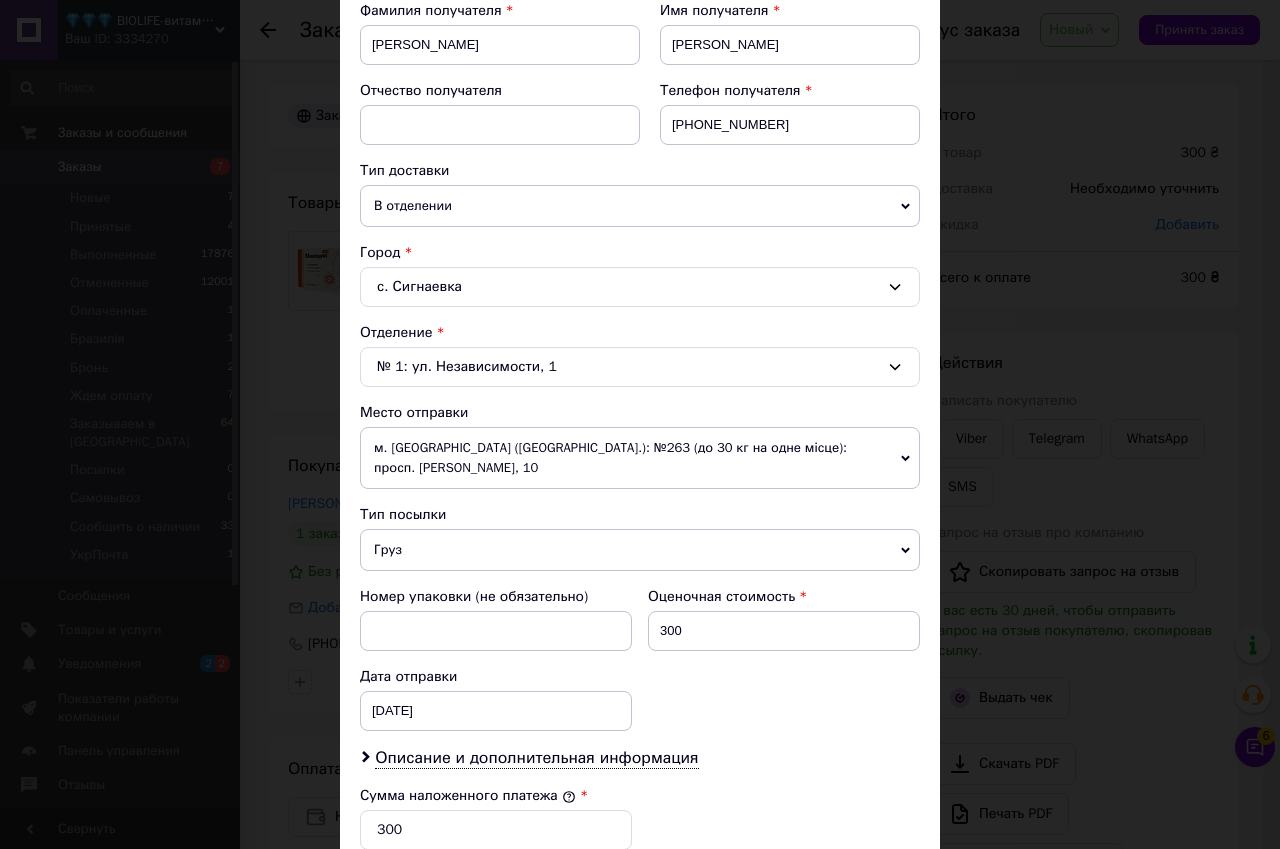 scroll, scrollTop: 500, scrollLeft: 0, axis: vertical 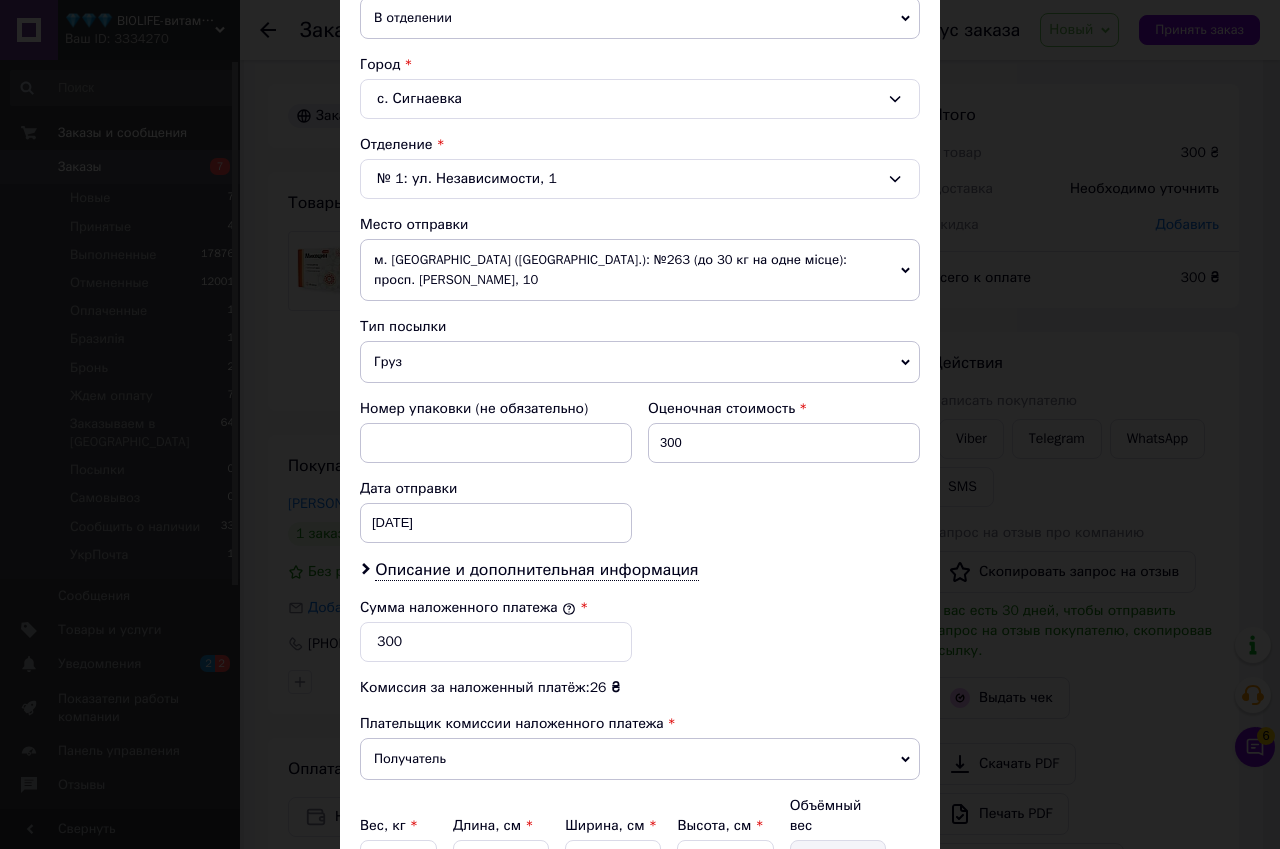 click on "Плательщик Получатель Отправитель Фамилия получателя Шевчук Имя получателя Олег Отчество получателя Телефон получателя +380674731727 Тип доставки В отделении Курьером В почтомате Город с. Сигнаевка Отделение № 1: ул. Независимости, 1 Место отправки м. Київ (Київська обл.): №263 (до 30 кг на одне місце): просп. Воскресенський, 10 Нет совпадений. Попробуйте изменить условия поиска Добавить еще место отправки Тип посылки Груз Документы Номер упаковки (не обязательно) Оценочная стоимость 300 Дата отправки 13.07.2025 < 2025 > < Июль > Пн Вт Ср Чт Пт Сб Вс 30 1 2 3 4 5 6 7 8 9 10 11 12 13 14 15 16 17 18 19" at bounding box center (640, 323) 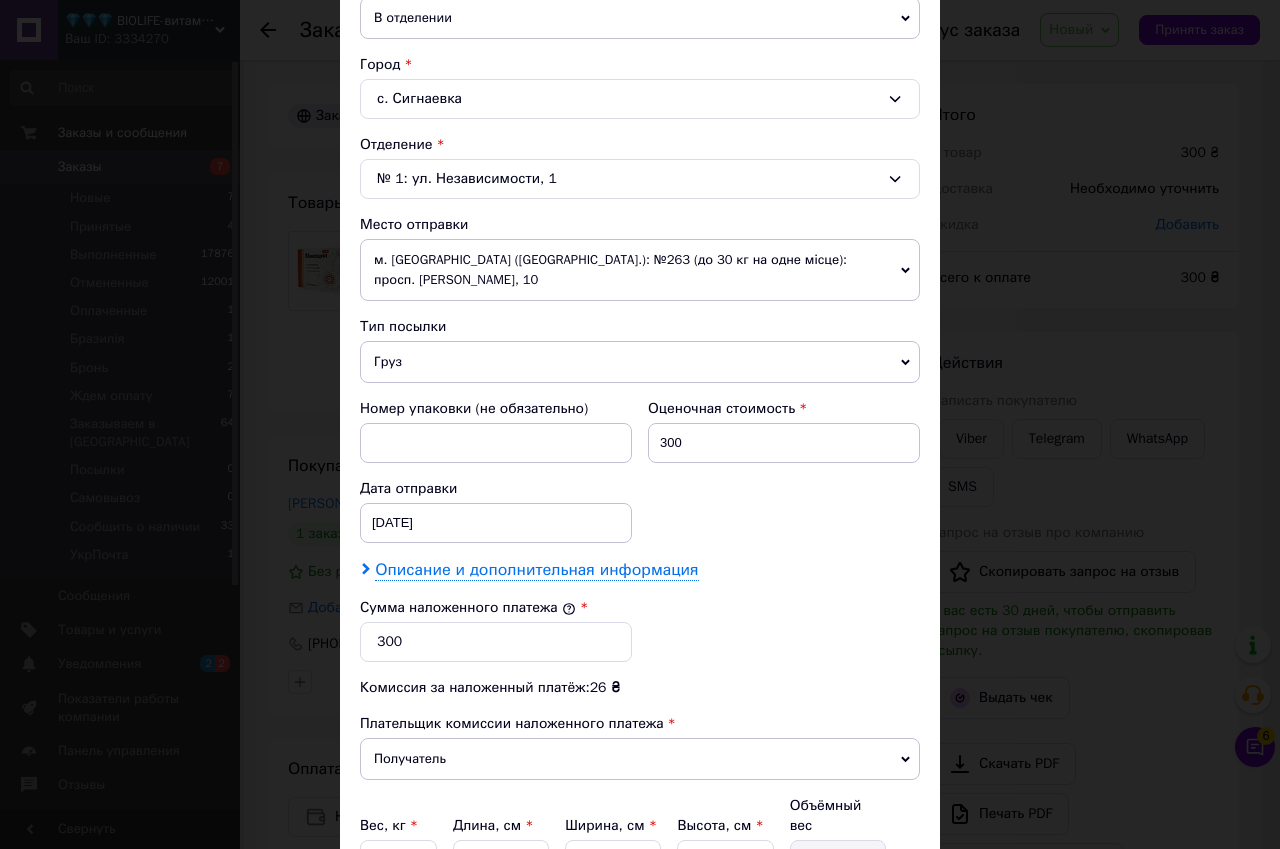 click on "Описание и дополнительная информация" at bounding box center [536, 570] 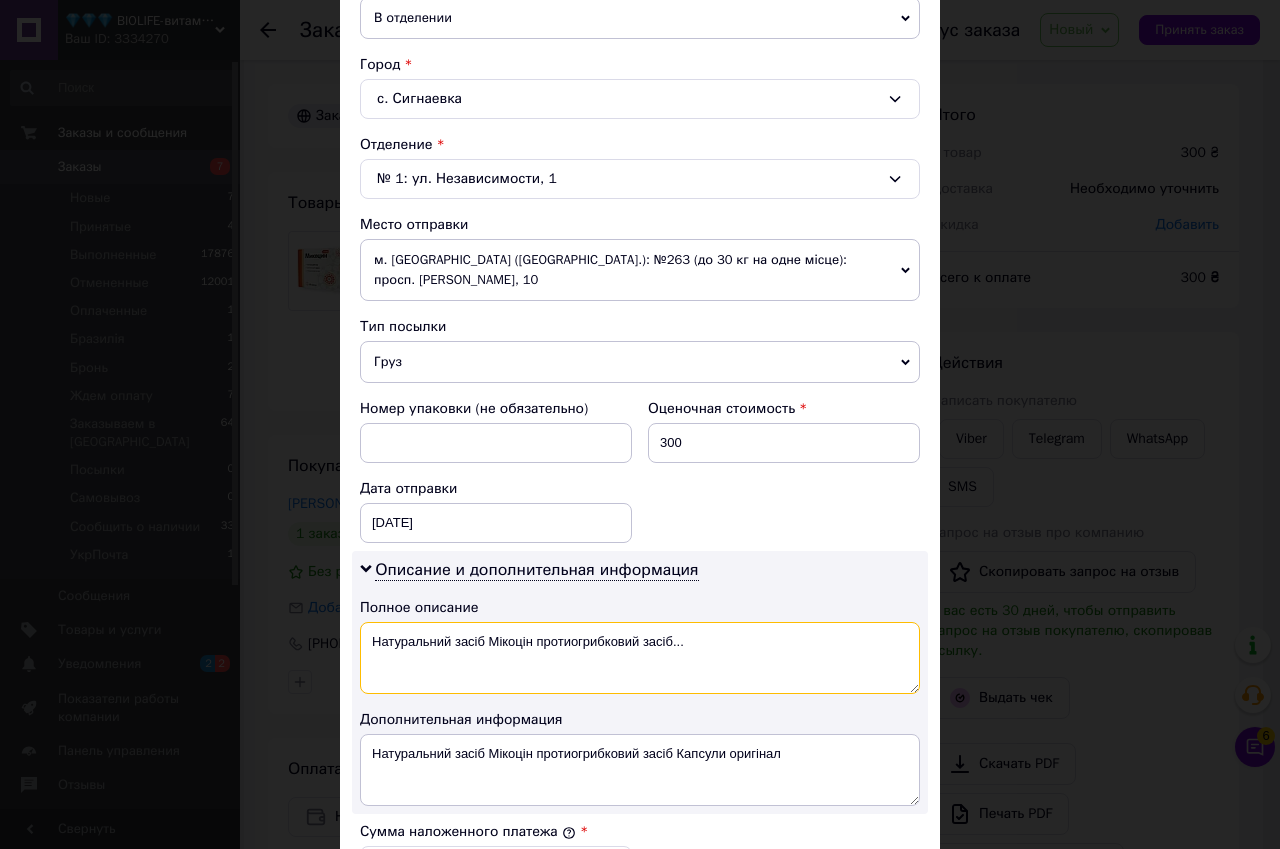 drag, startPoint x: 483, startPoint y: 624, endPoint x: 372, endPoint y: 638, distance: 111.8794 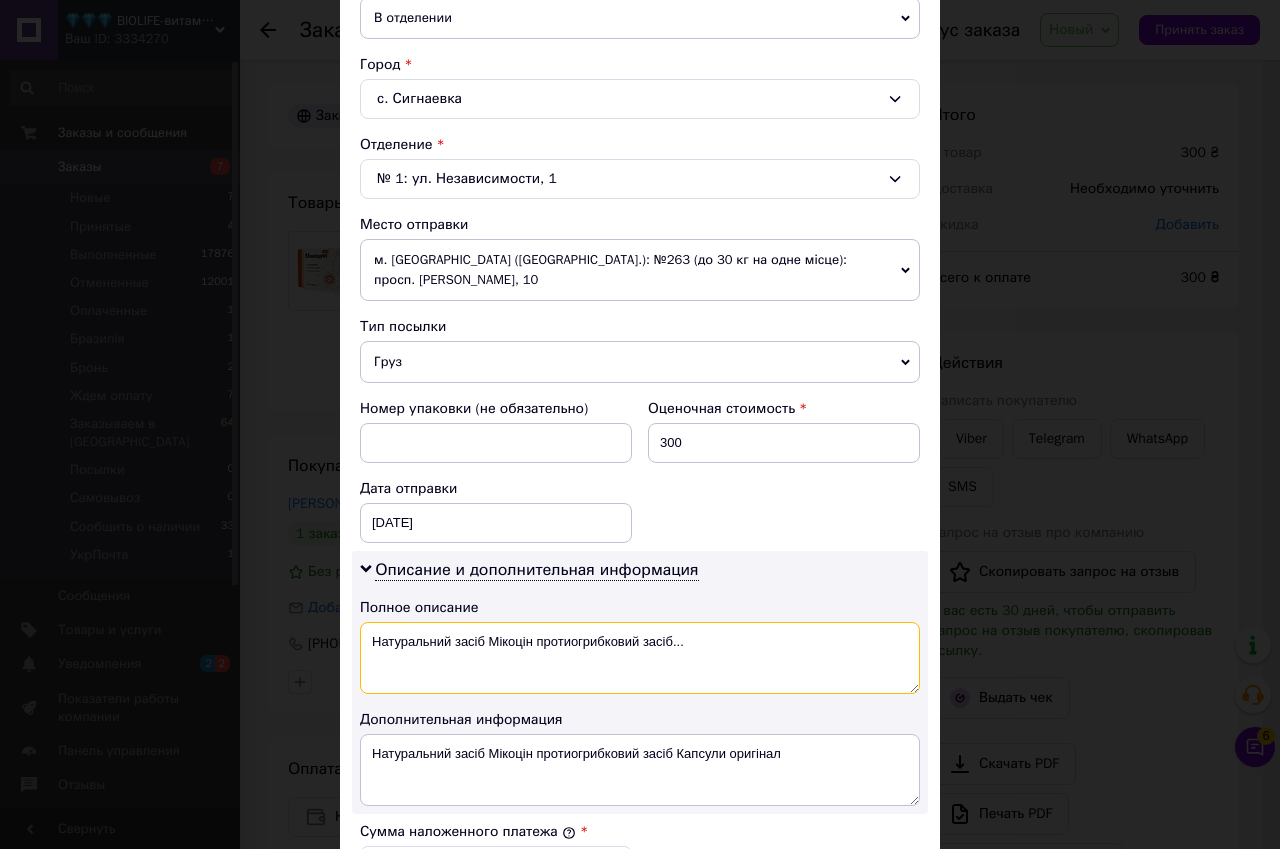 click on "Натуральний засіб Мікоцін протиогрибковий засіб..." at bounding box center [640, 658] 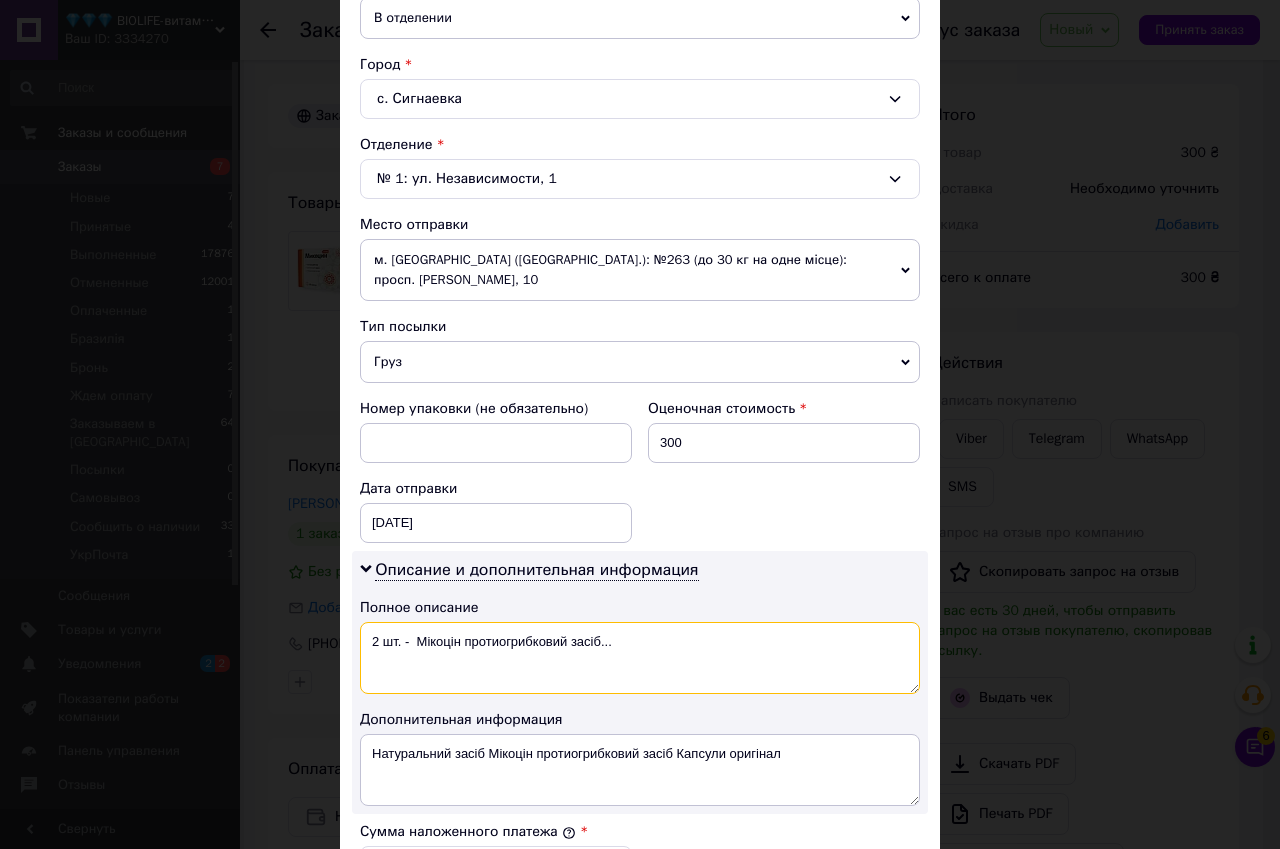 drag, startPoint x: 625, startPoint y: 620, endPoint x: 462, endPoint y: 633, distance: 163.51758 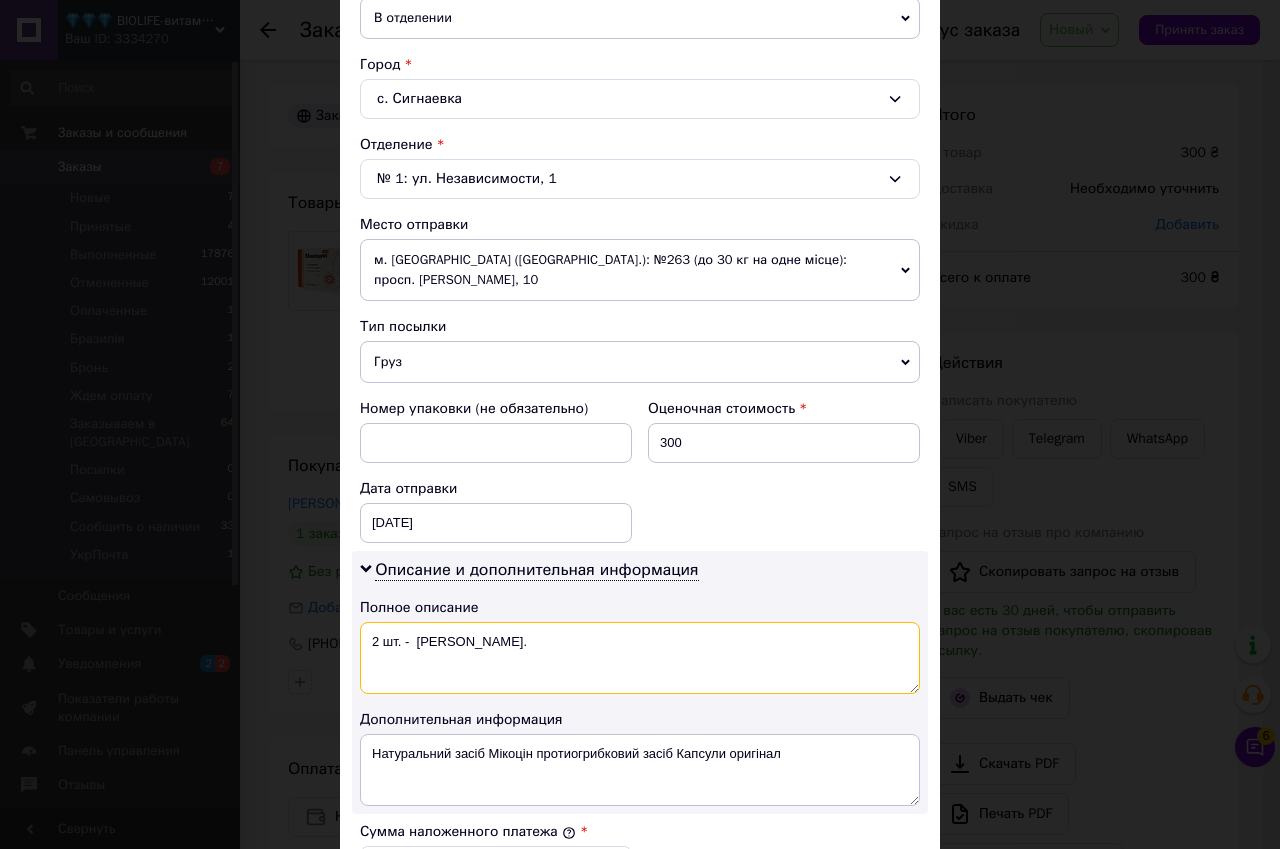 drag, startPoint x: 365, startPoint y: 624, endPoint x: 499, endPoint y: 632, distance: 134.23859 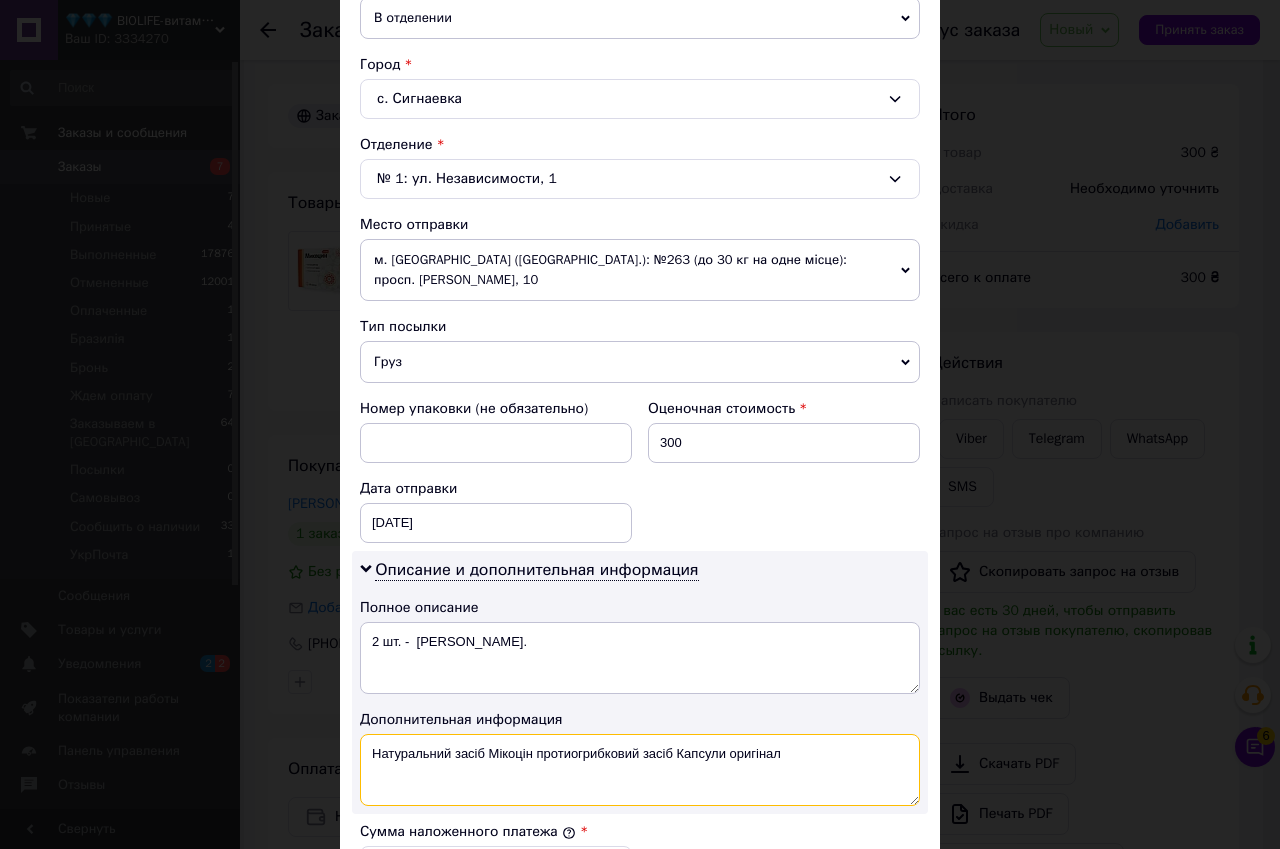 drag, startPoint x: 370, startPoint y: 735, endPoint x: 813, endPoint y: 727, distance: 443.07224 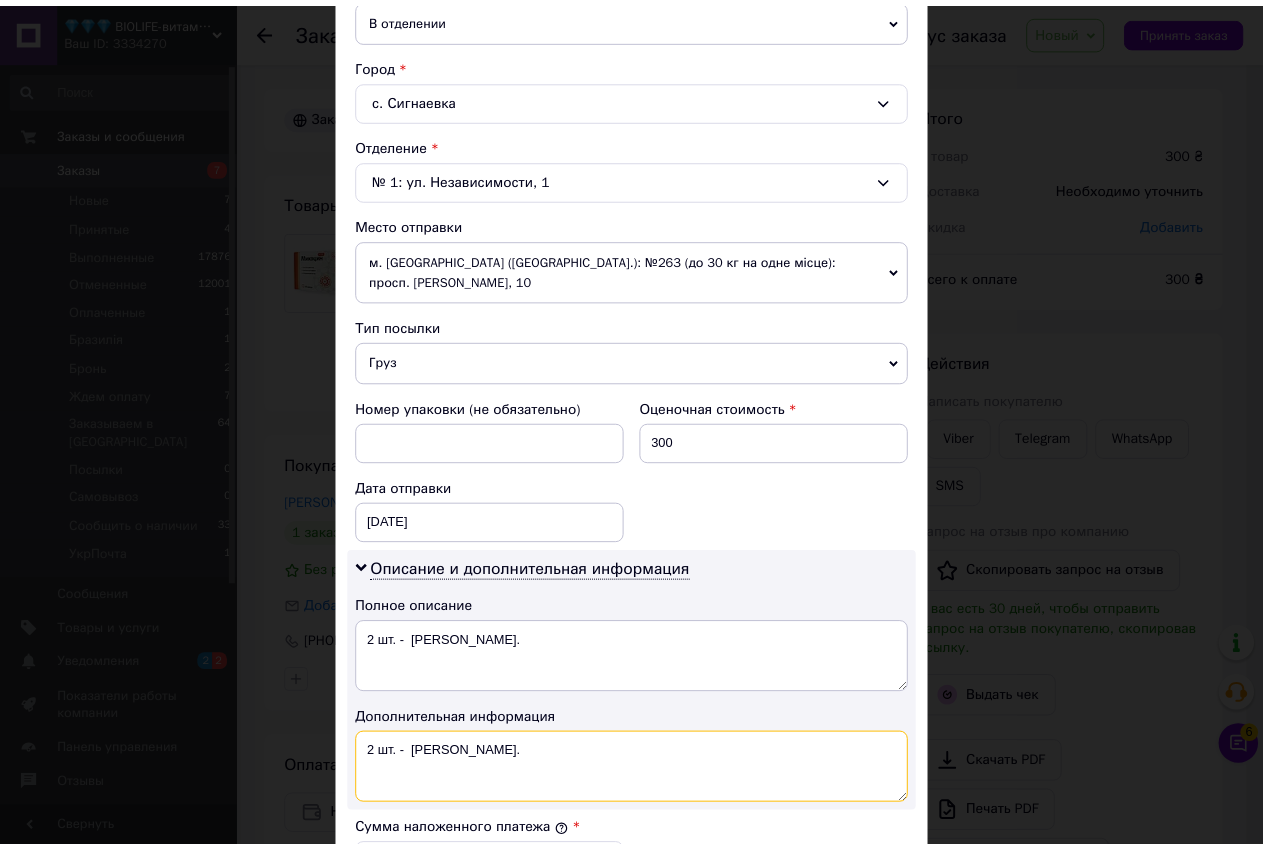 scroll, scrollTop: 901, scrollLeft: 0, axis: vertical 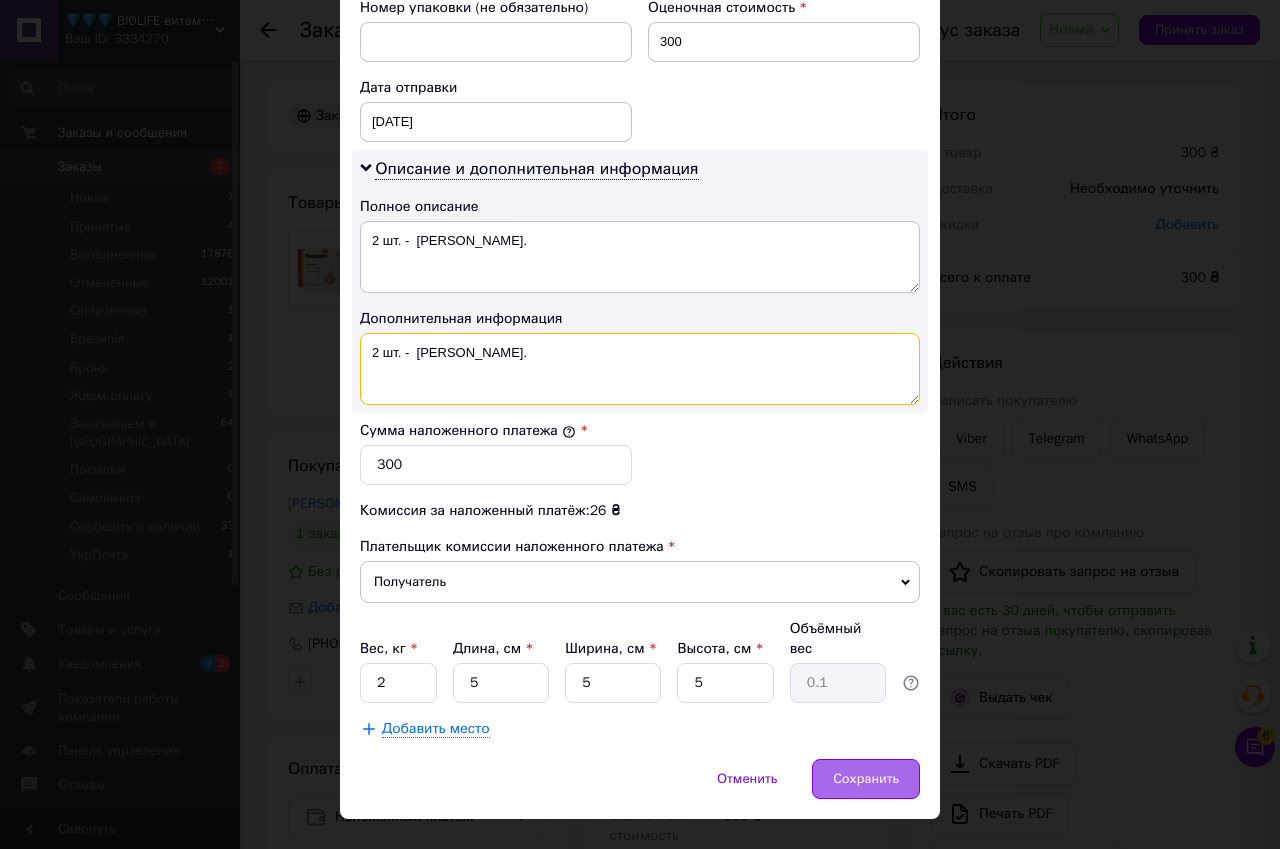 type on "2 шт. -  Мікоцін капс." 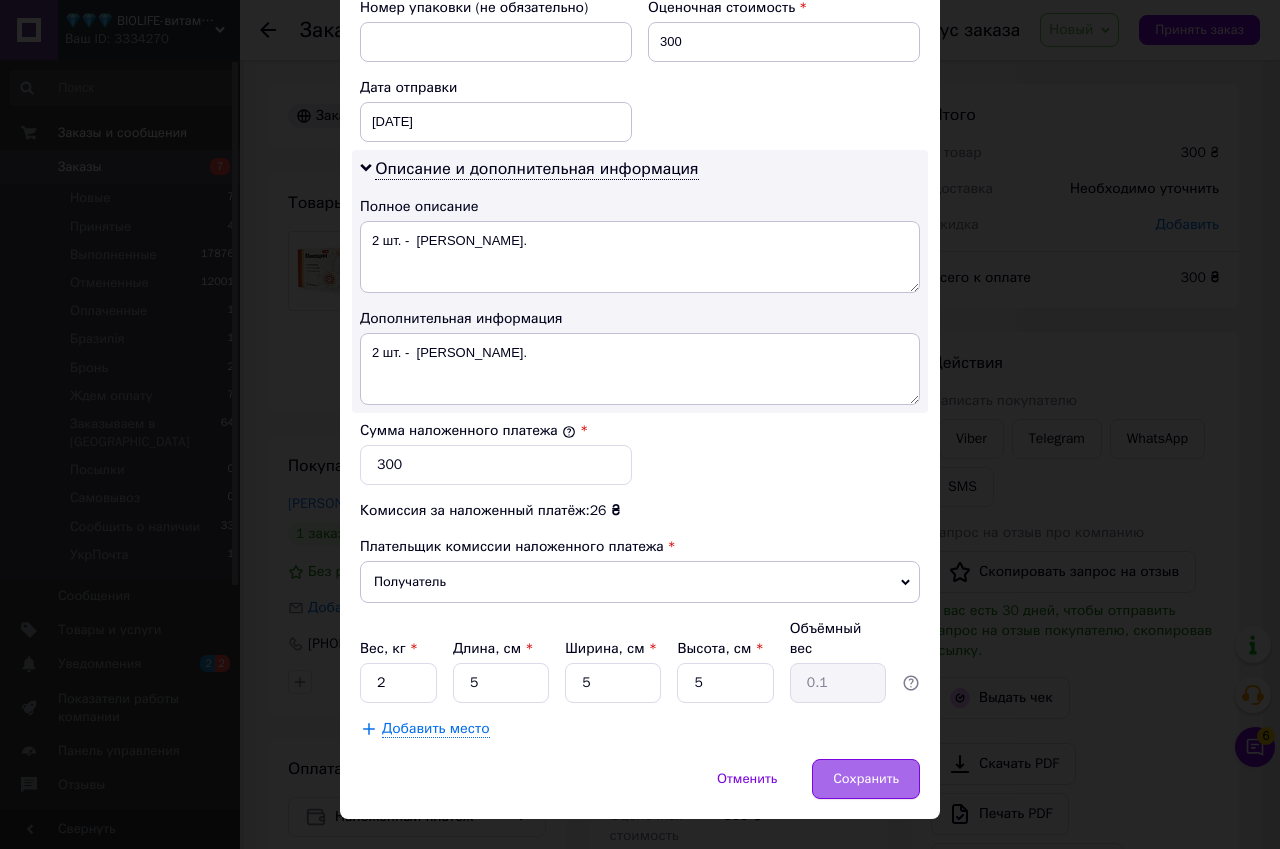 click on "Сохранить" at bounding box center [866, 779] 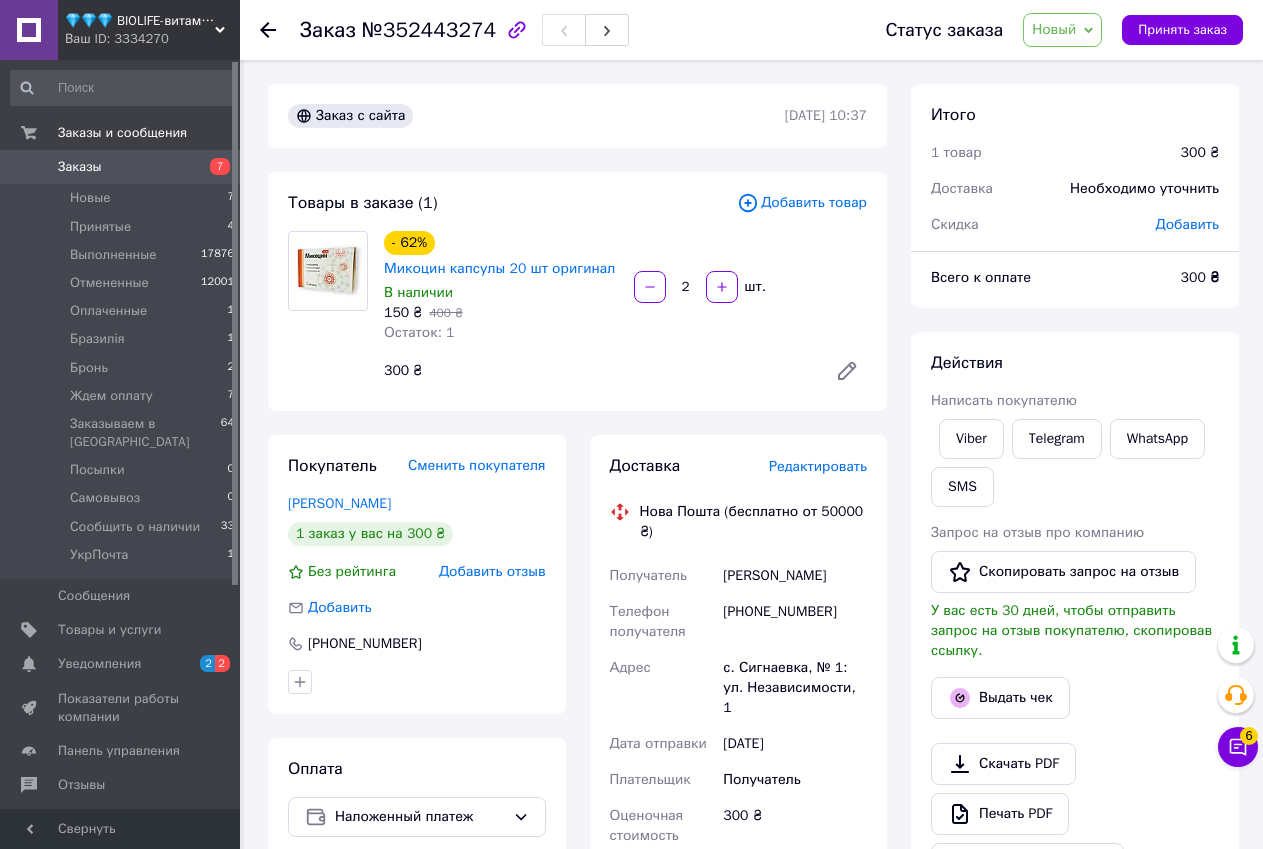 click on "Новый" at bounding box center [1054, 29] 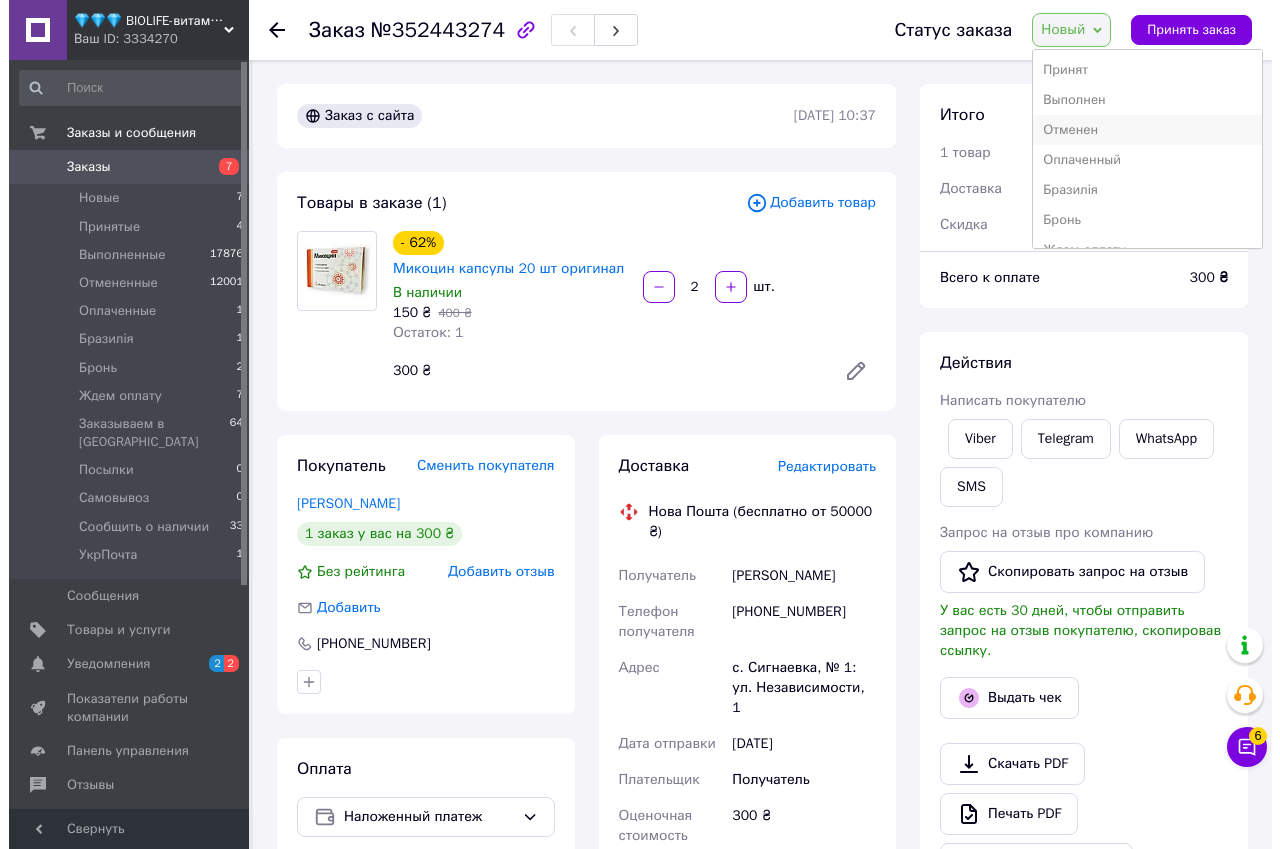 scroll, scrollTop: 100, scrollLeft: 0, axis: vertical 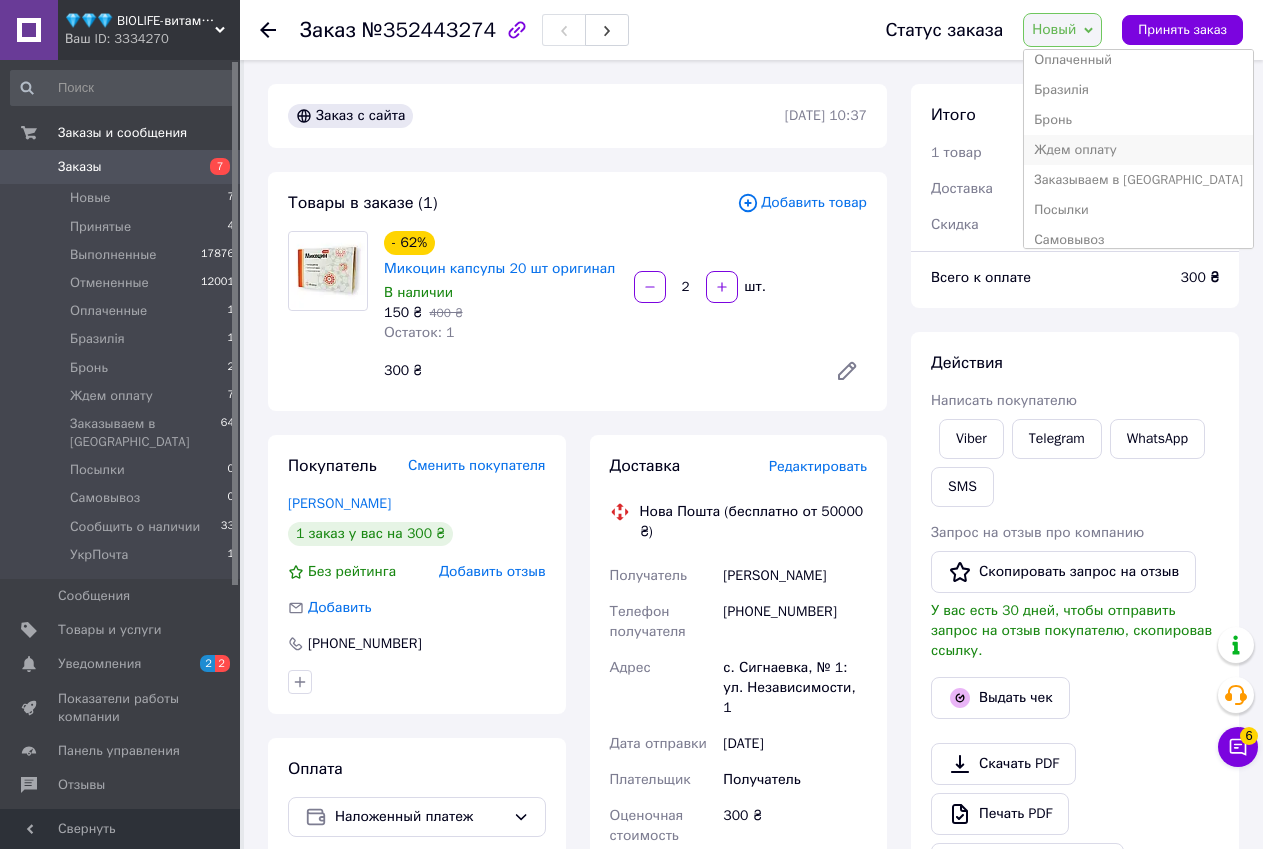 click on "Ждем оплату" at bounding box center (1138, 150) 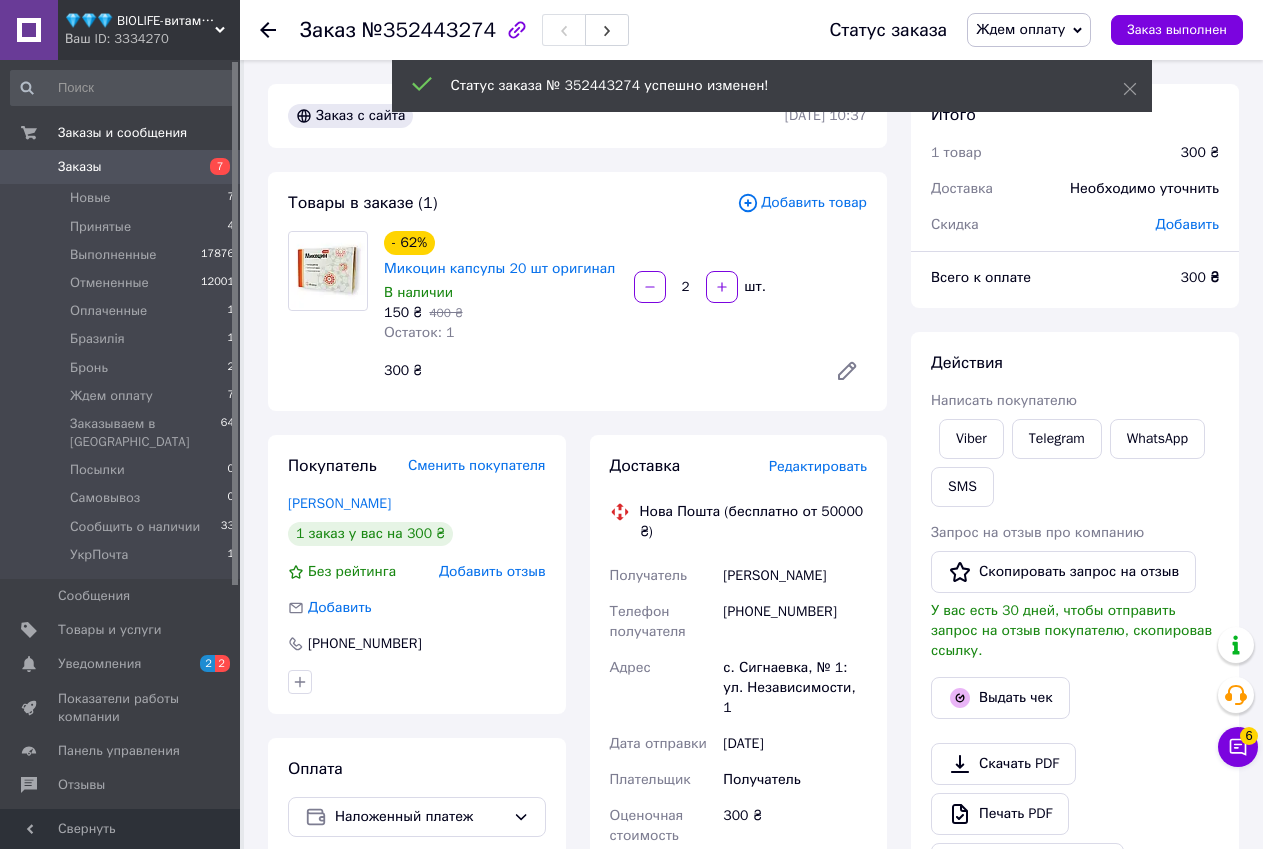 click on "Ждем оплату" at bounding box center (1029, 30) 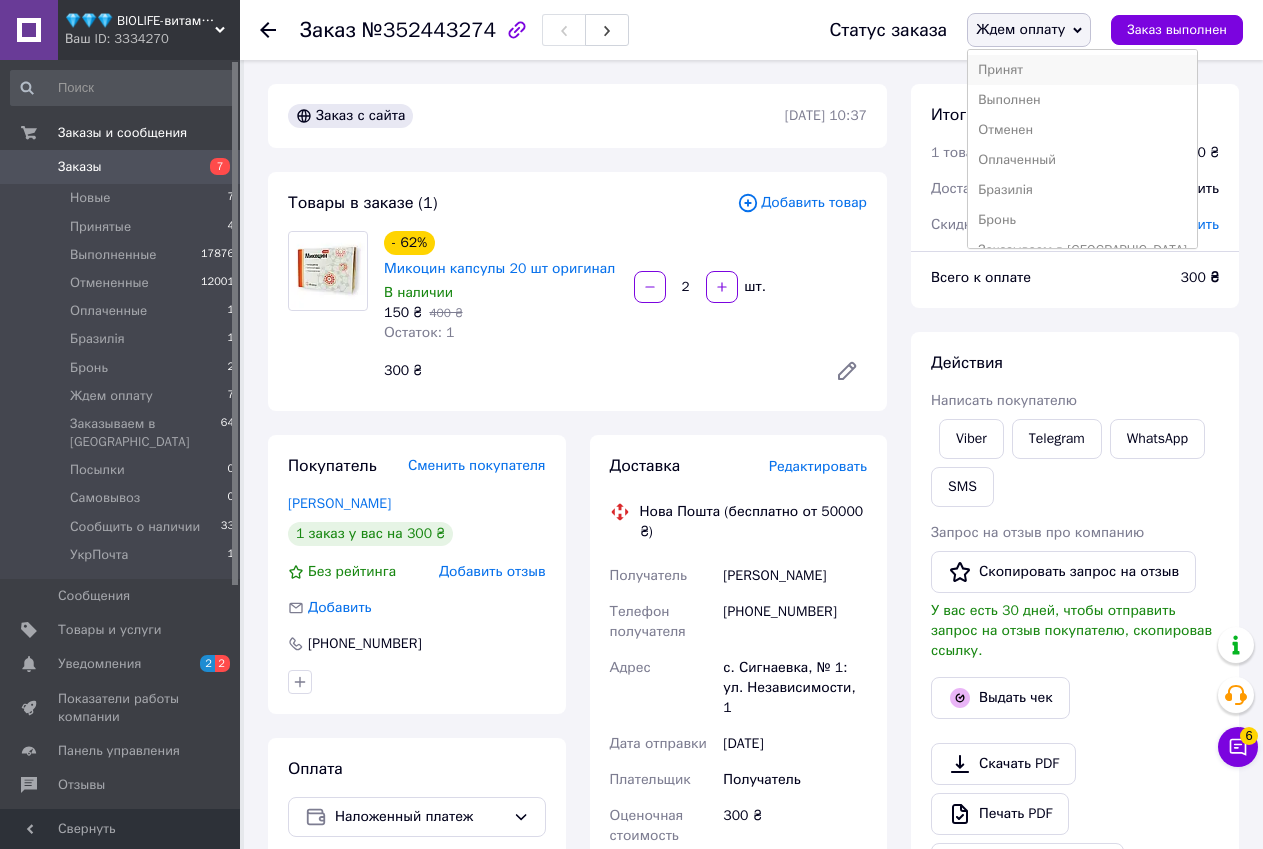 click on "Принят" at bounding box center (1082, 70) 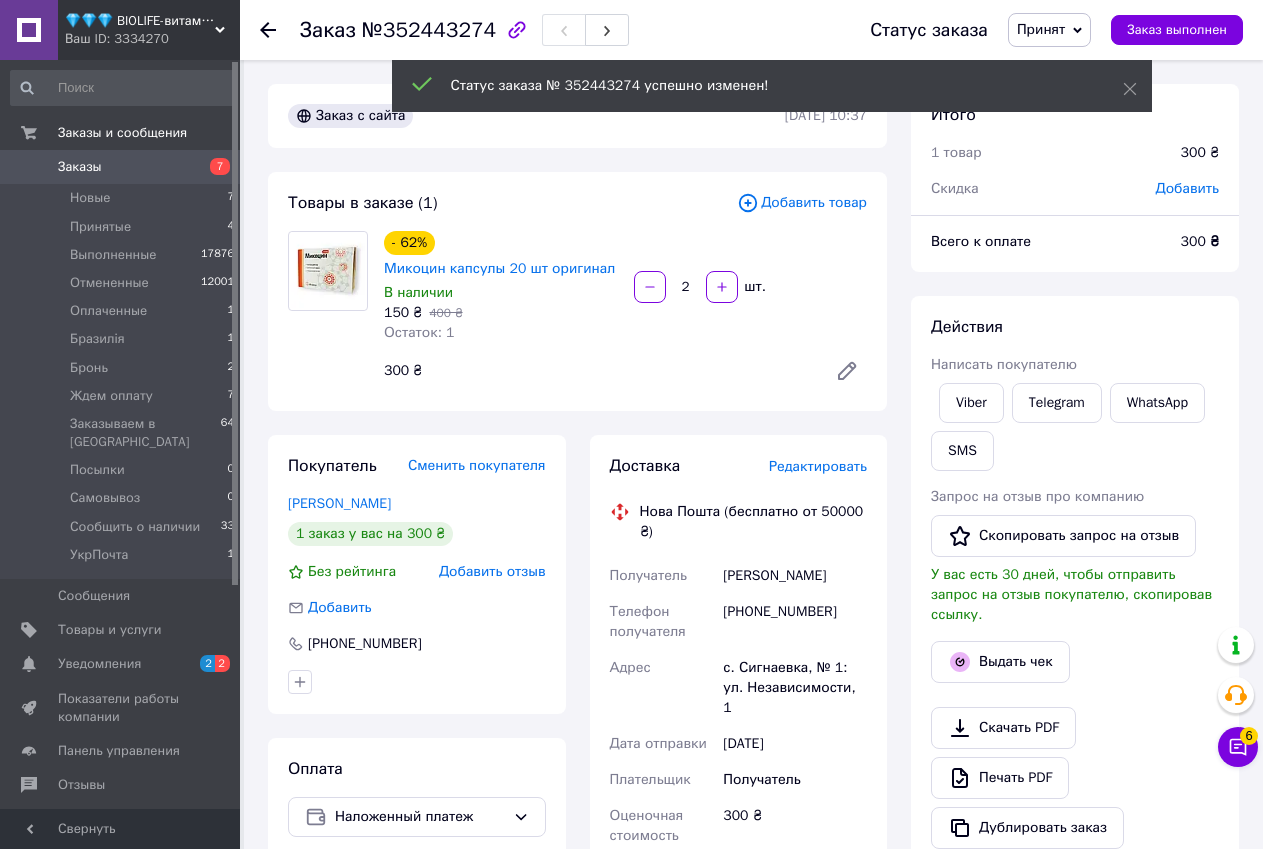 click on "Редактировать" at bounding box center [818, 466] 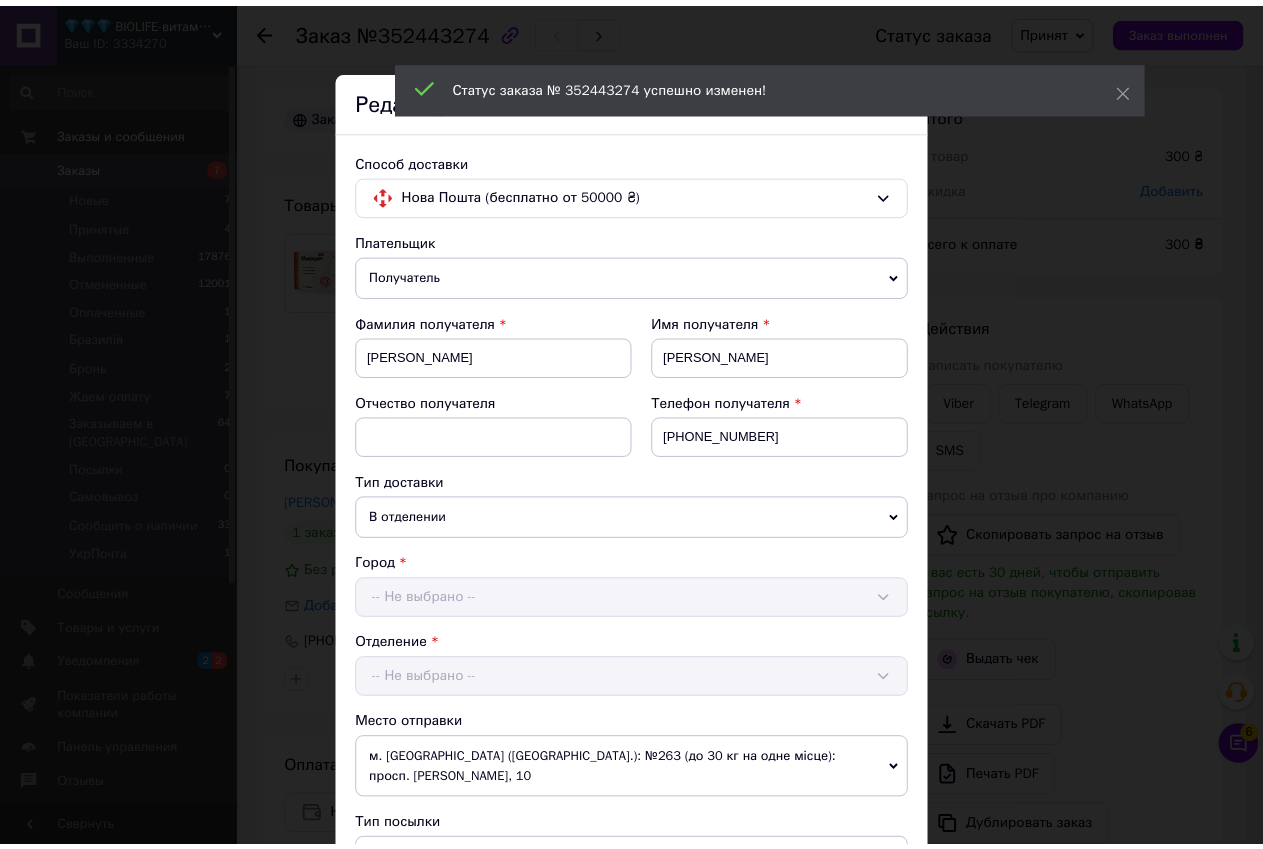 scroll, scrollTop: 600, scrollLeft: 0, axis: vertical 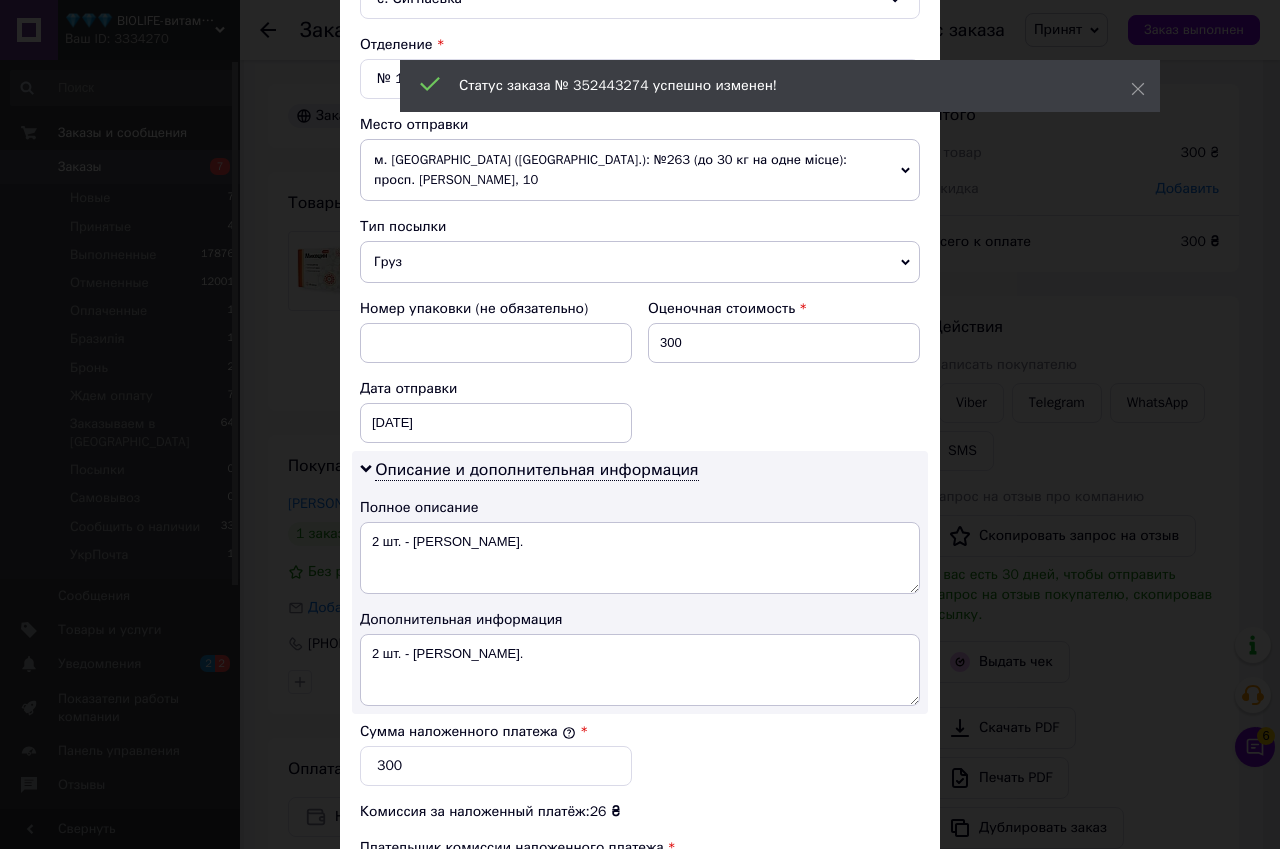 click on "× Редактирование доставки Способ доставки Нова Пошта (бесплатно от 50000 ₴) Плательщик Получатель Отправитель Фамилия получателя Шевчук Имя получателя Олег Отчество получателя Телефон получателя +380674731727 Тип доставки В отделении Курьером В почтомате Город с. Сигнаевка Отделение № 1: ул. Независимости, 1 Место отправки м. Київ (Київська обл.): №263 (до 30 кг на одне місце): просп. Воскресенський, 10 Нет совпадений. Попробуйте изменить условия поиска Добавить еще место отправки Тип посылки Груз Документы Номер упаковки (не обязательно) Оценочная стоимость 300 13.07.2025" at bounding box center [640, 424] 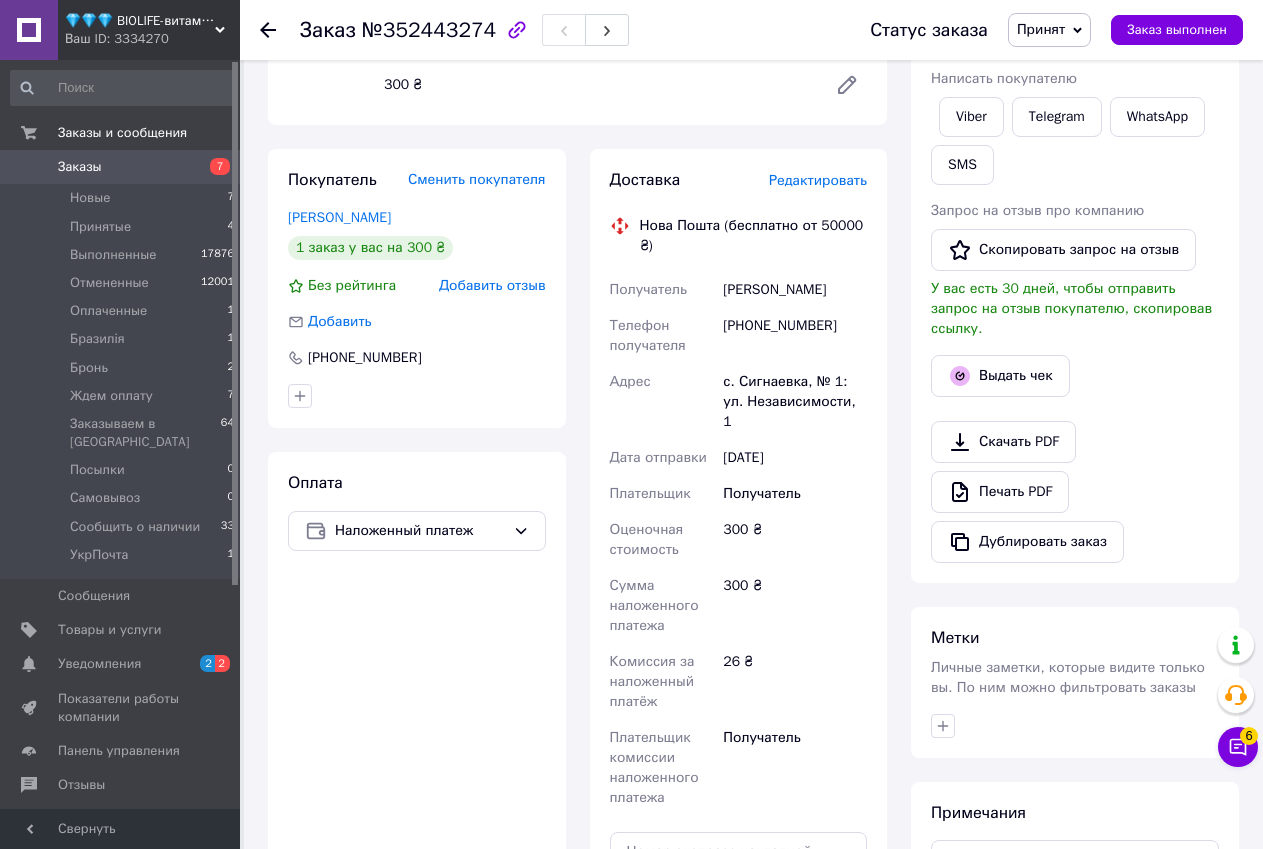 scroll, scrollTop: 600, scrollLeft: 0, axis: vertical 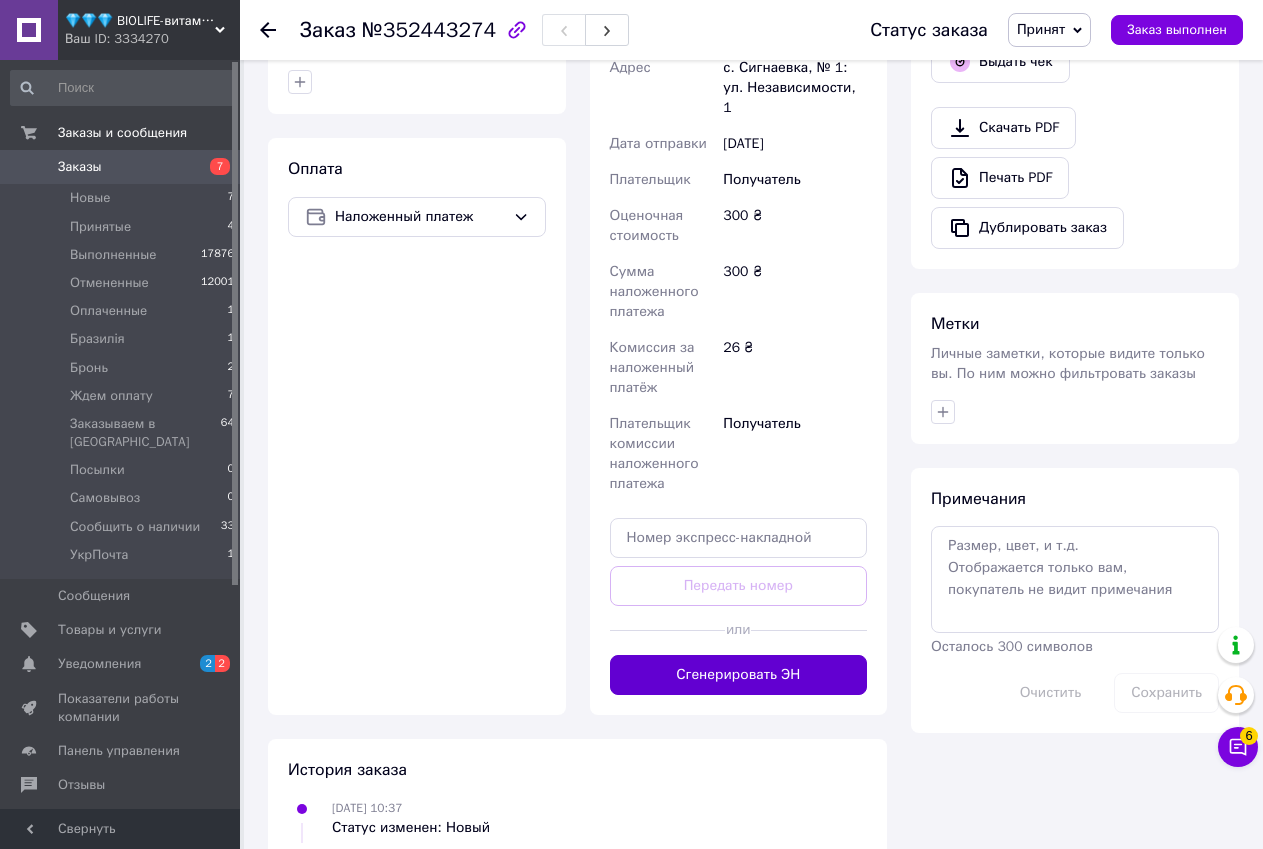 click on "Сгенерировать ЭН" at bounding box center [739, 675] 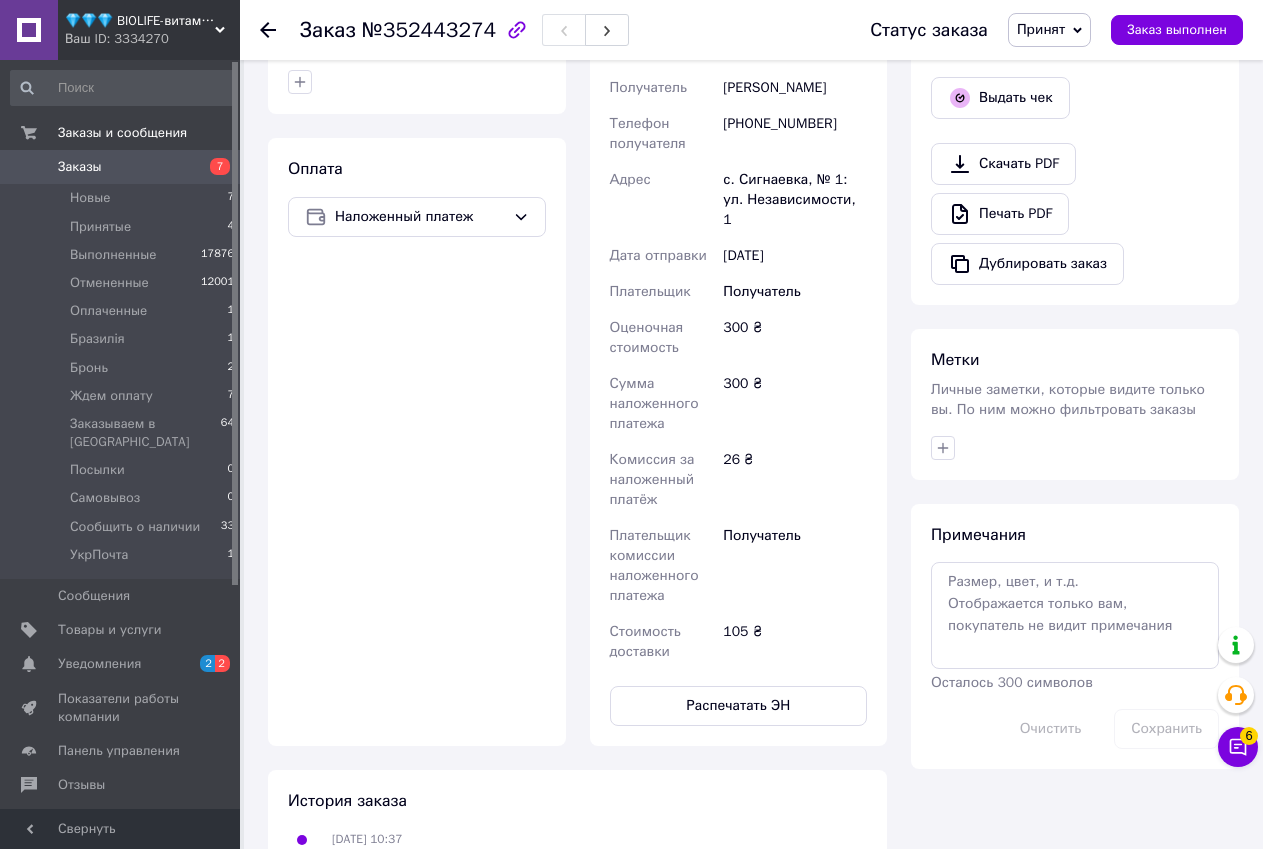 scroll, scrollTop: 100, scrollLeft: 0, axis: vertical 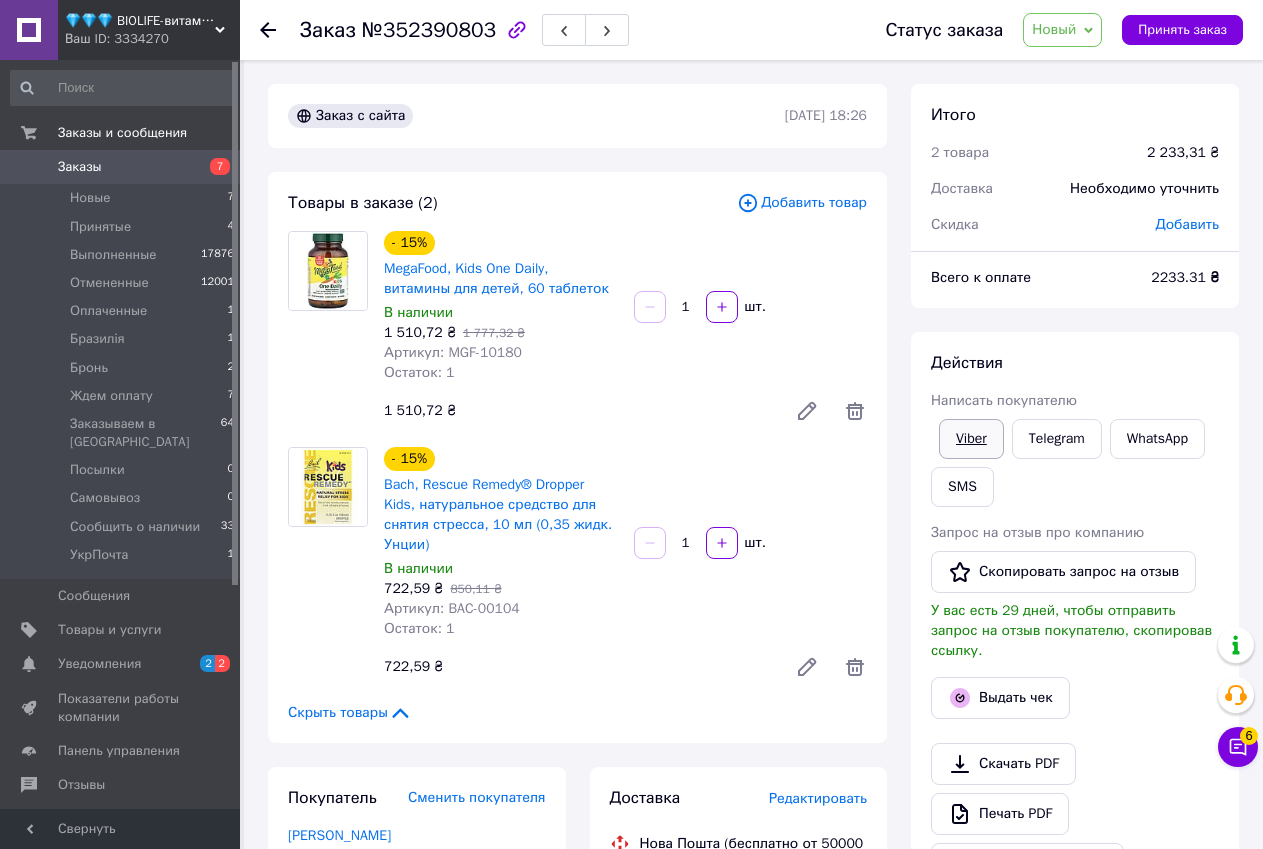 click on "Viber" at bounding box center [971, 439] 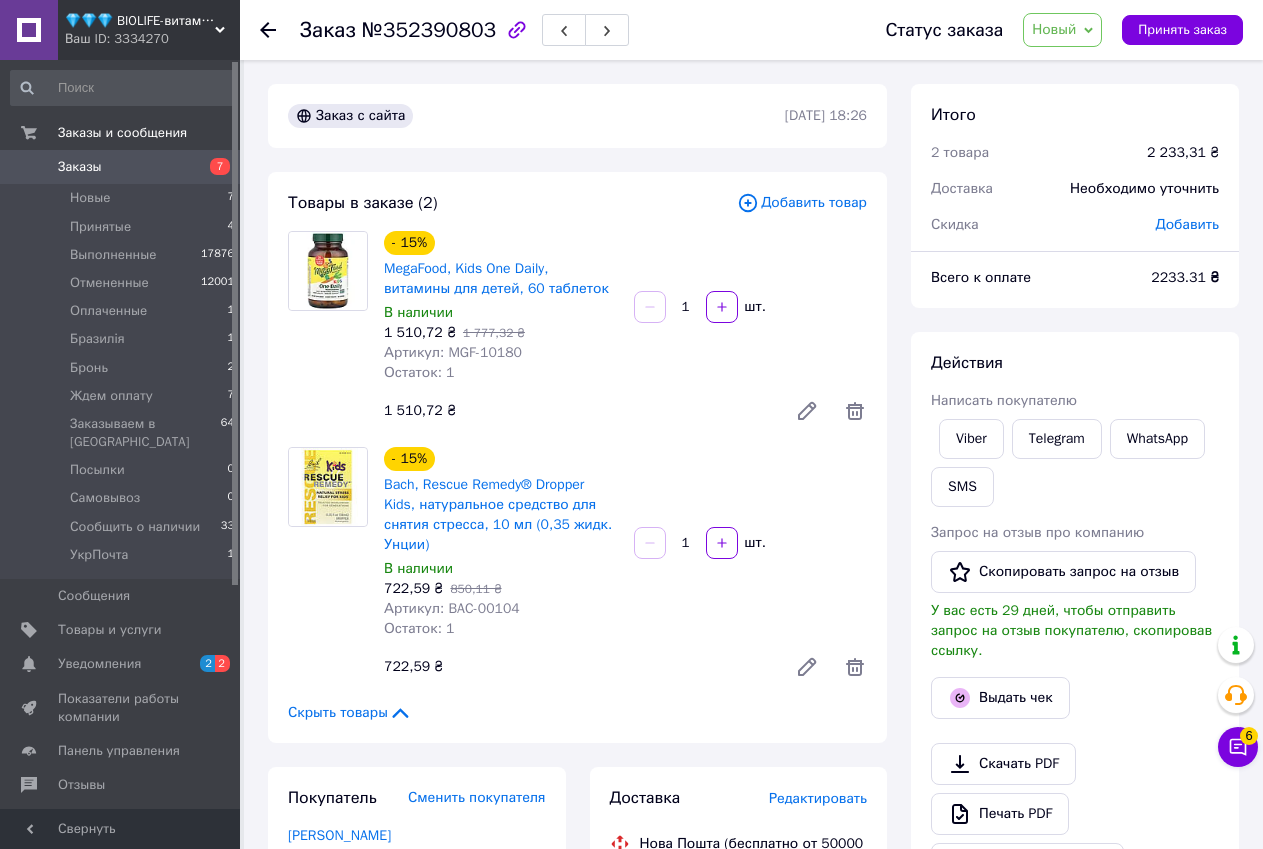 drag, startPoint x: 1215, startPoint y: 333, endPoint x: 1199, endPoint y: 333, distance: 16 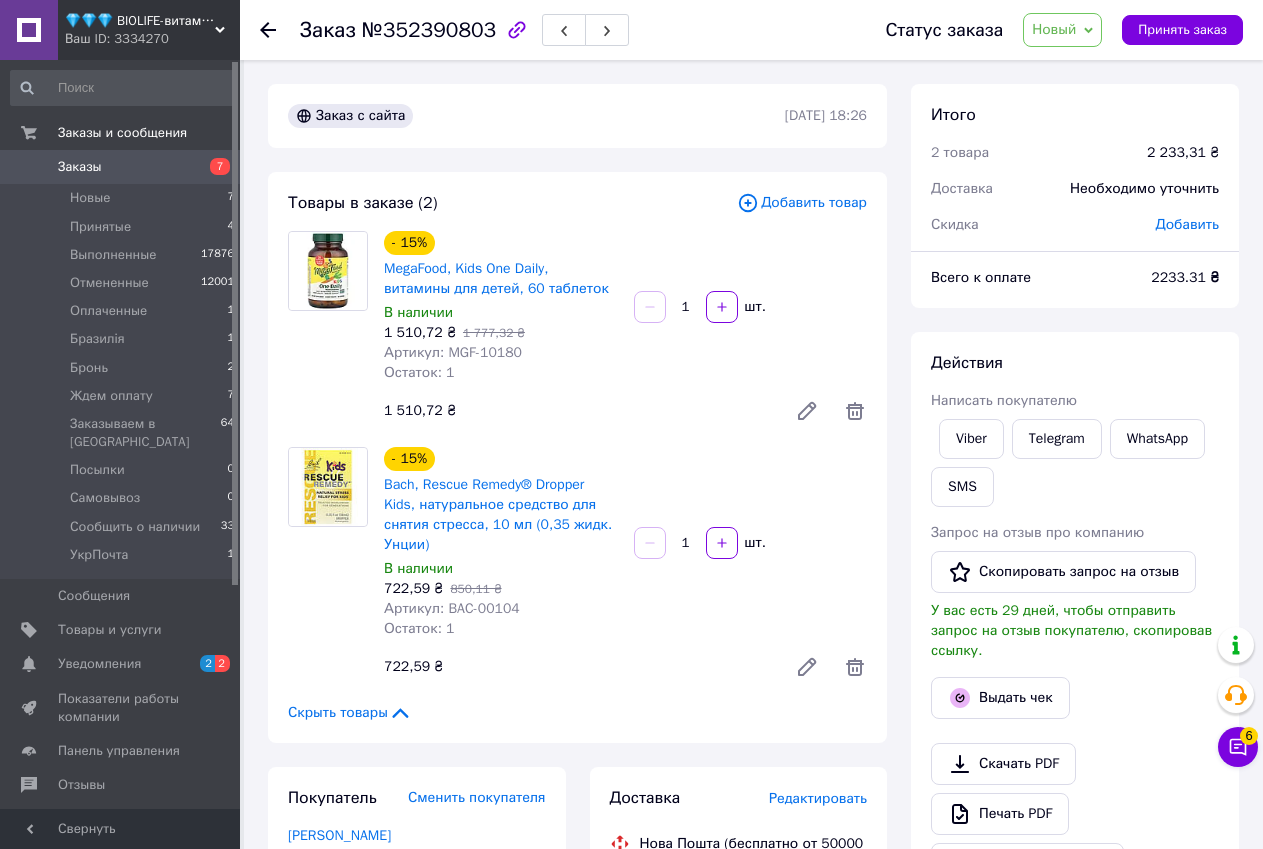 click on "Свернуть" at bounding box center [120, 829] 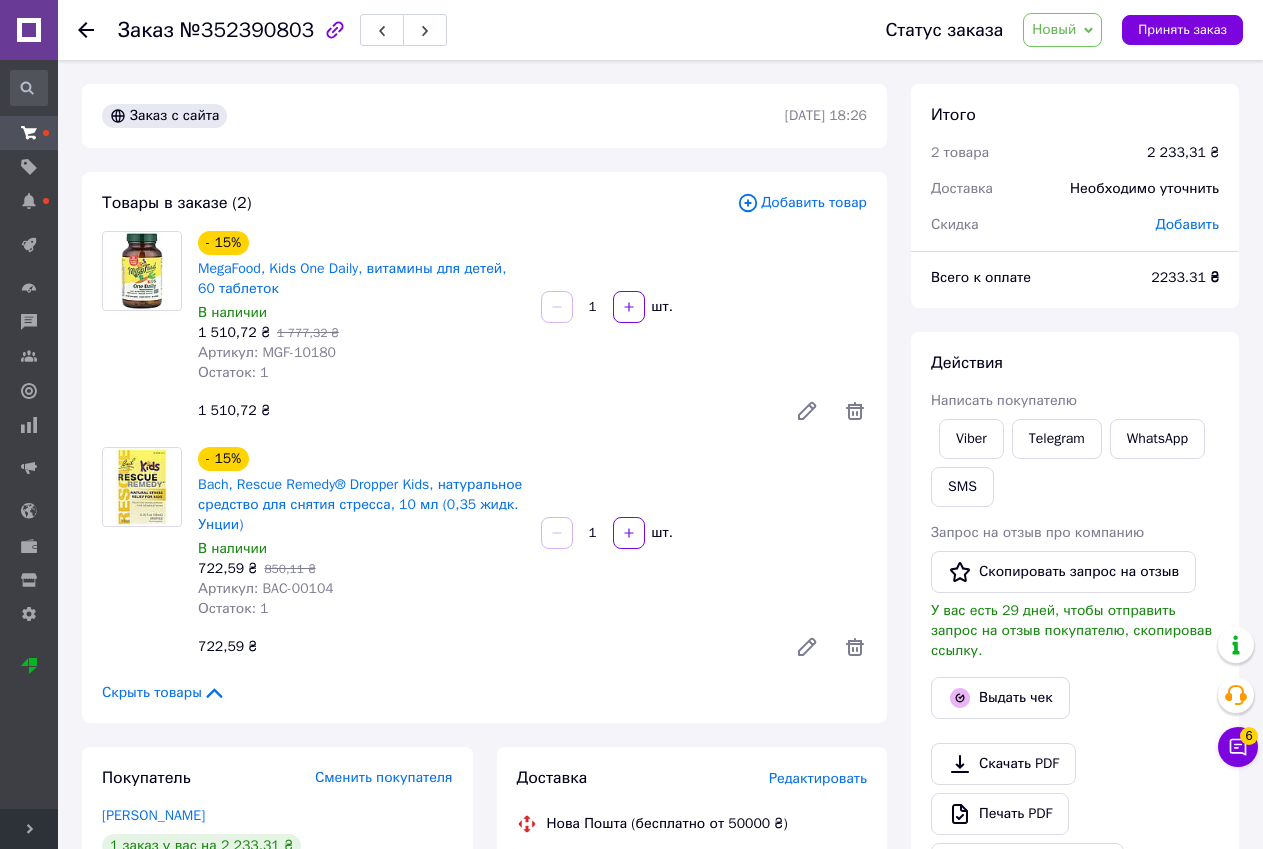 click on "Развернуть" at bounding box center [29, 829] 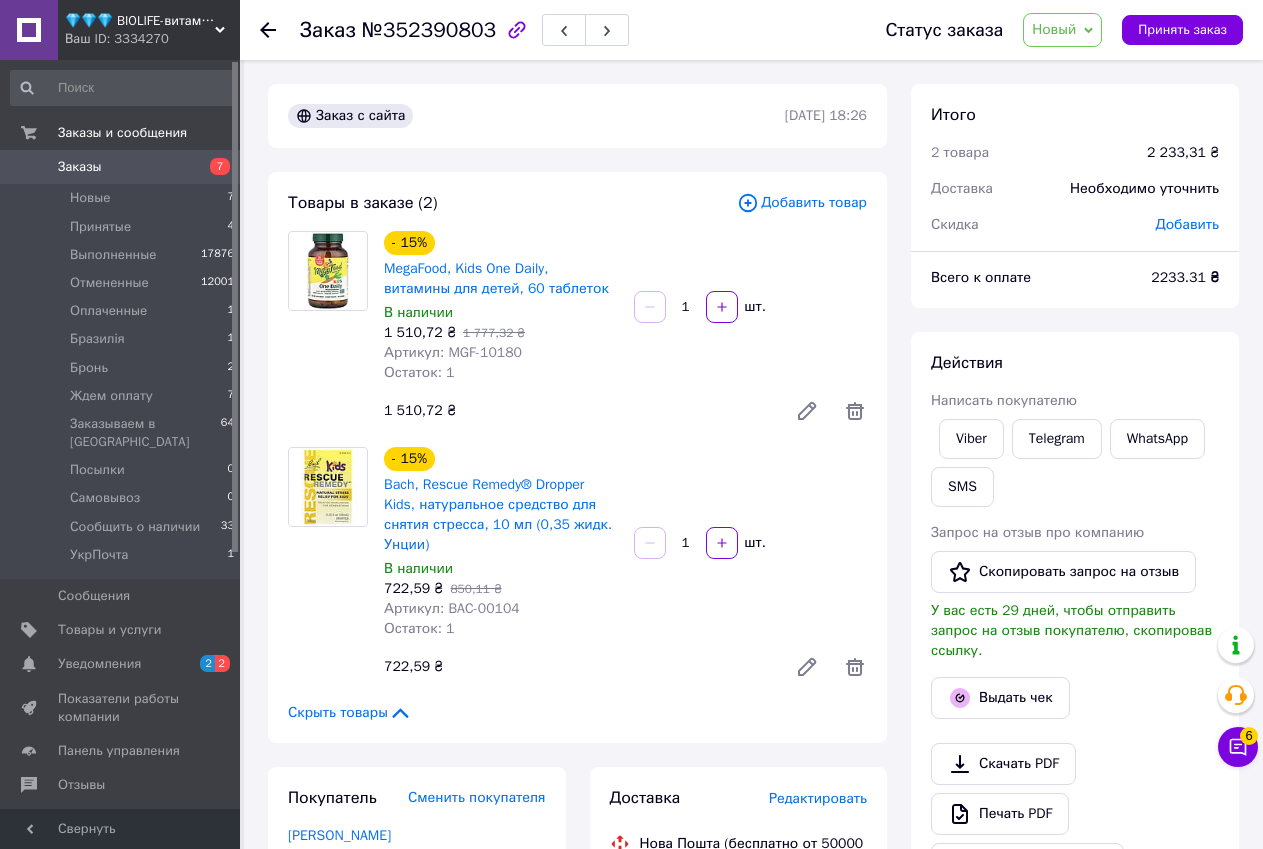click on "Итого 2 товара 2 233,31 ₴ Доставка Необходимо уточнить Скидка Добавить Всего к оплате 2233.31 ₴ Действия Написать покупателю Viber Telegram WhatsApp SMS Запрос на отзыв про компанию   Скопировать запрос на отзыв У вас есть 29 дней, чтобы отправить запрос на отзыв покупателю, скопировав ссылку.   Выдать чек   Скачать PDF   Печать PDF   Дублировать заказ Метки Личные заметки, которые видите только вы. По ним можно фильтровать заказы не відповідає   Примечания Осталось 300 символов Очистить Сохранить" at bounding box center (1075, 742) 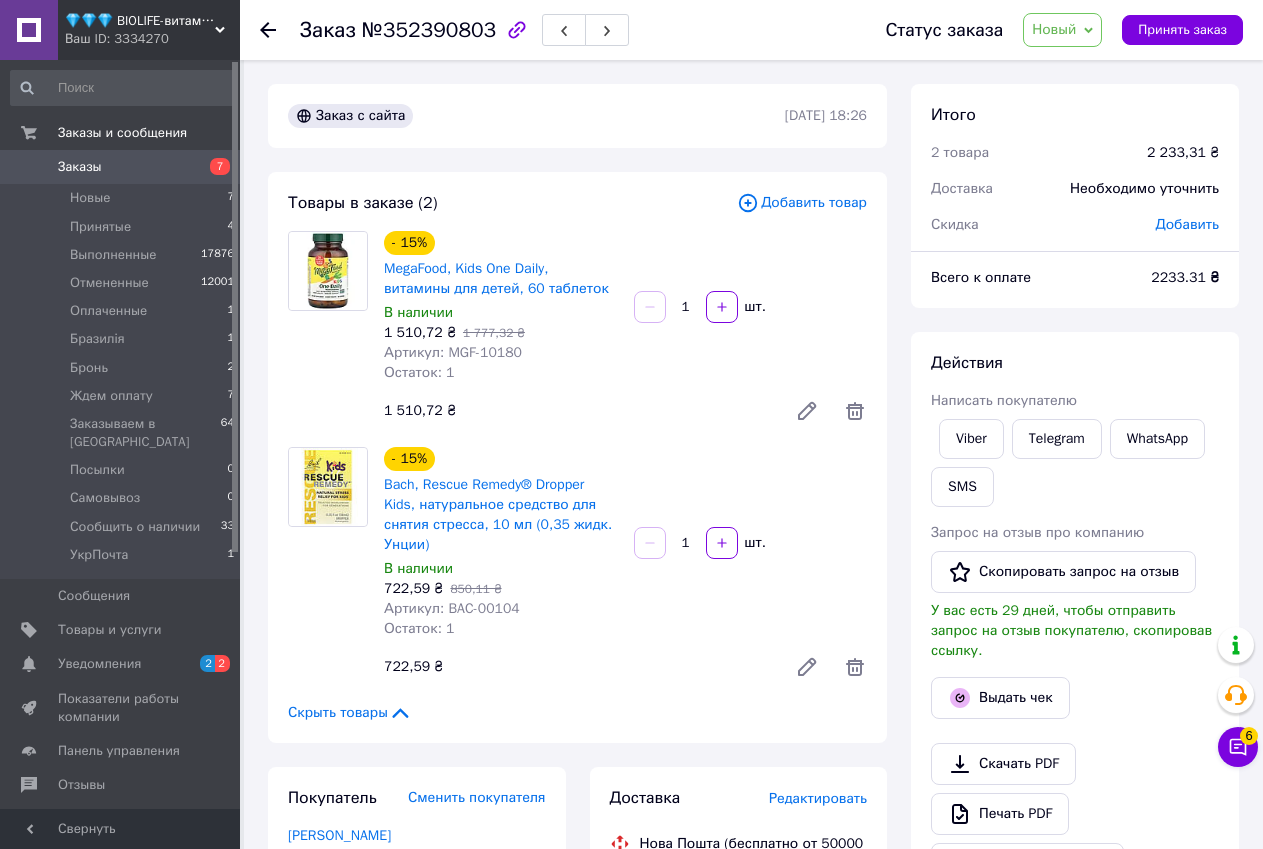 click on "Действия Написать покупателю Viber Telegram WhatsApp SMS Запрос на отзыв про компанию   Скопировать запрос на отзыв У вас есть 29 дней, чтобы отправить запрос на отзыв покупателю, скопировав ссылку.   Выдать чек   Скачать PDF   Печать PDF   Дублировать заказ" at bounding box center [1075, 618] 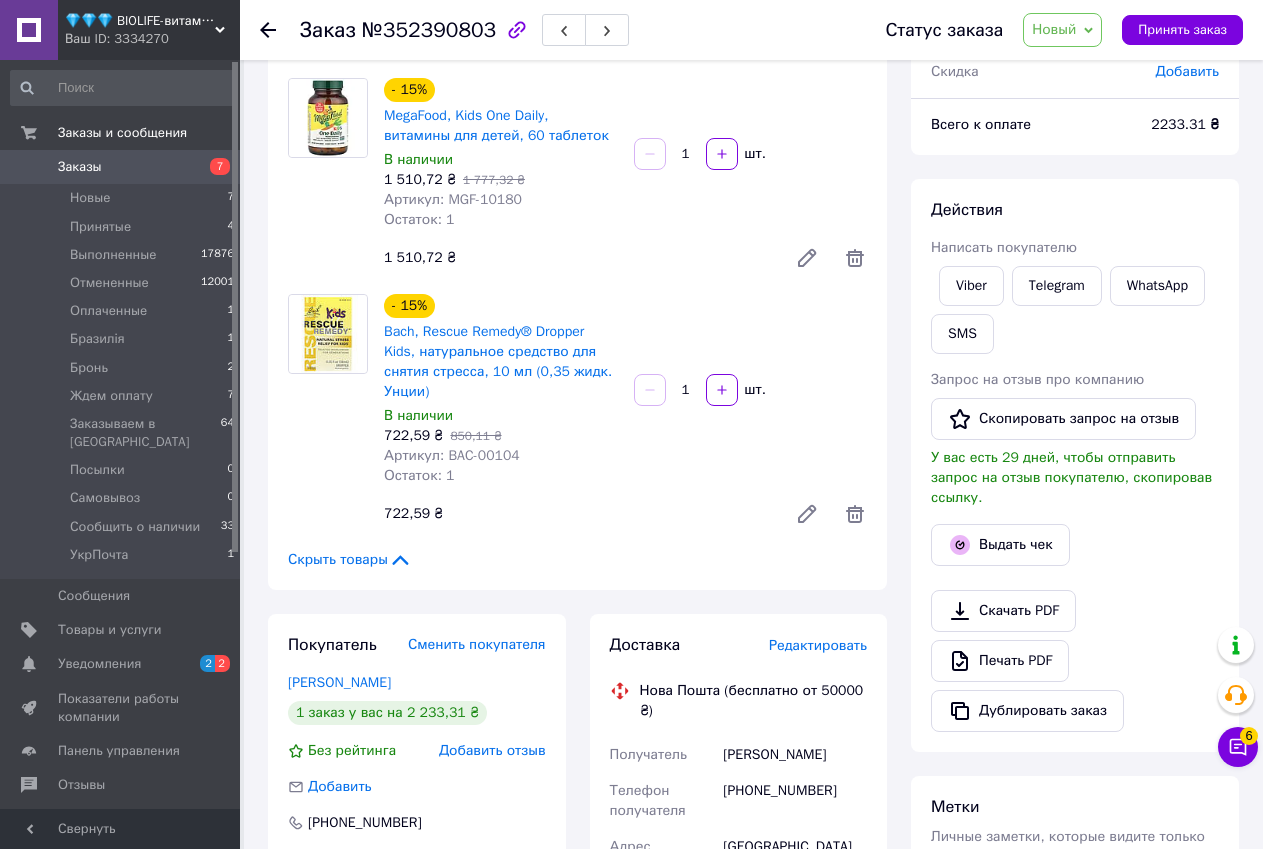 scroll, scrollTop: 0, scrollLeft: 0, axis: both 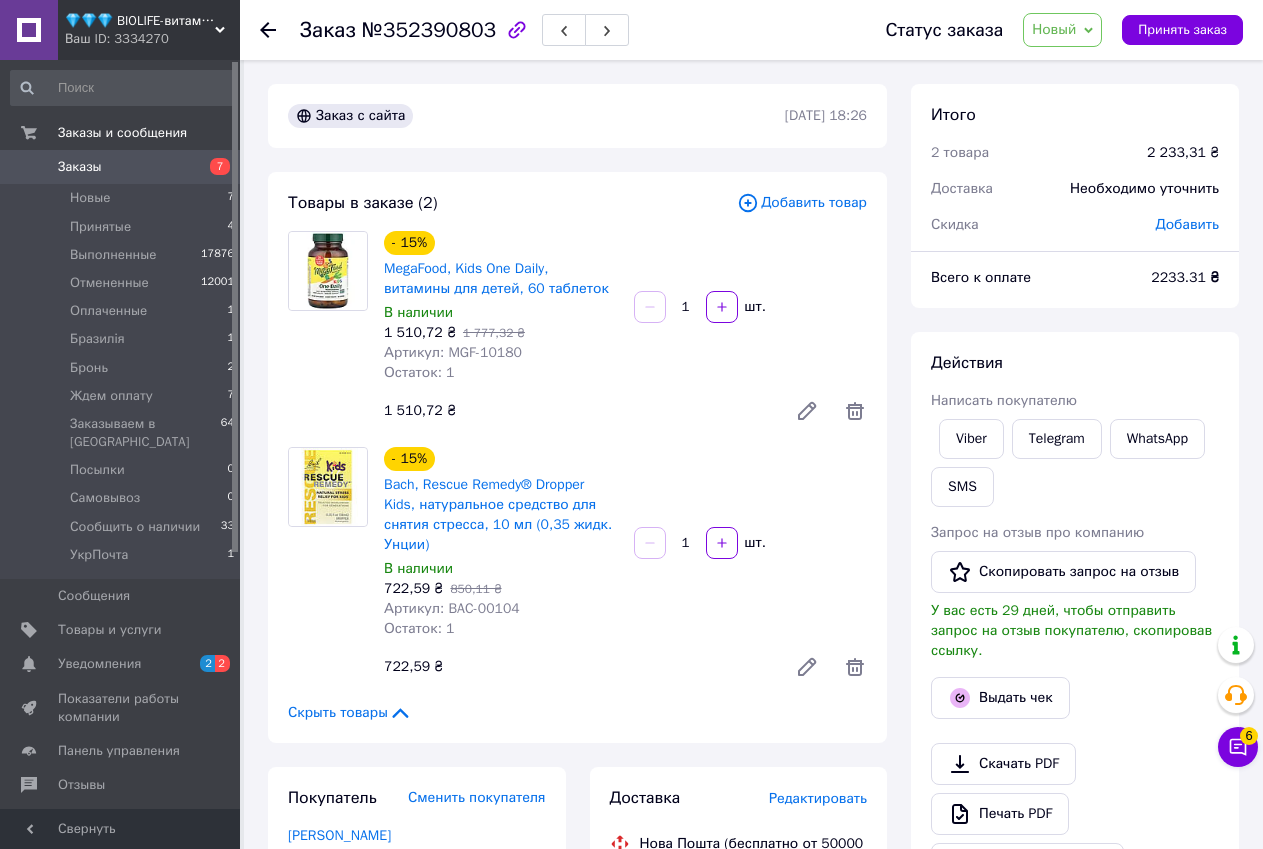 click on "№352390803" at bounding box center (429, 30) 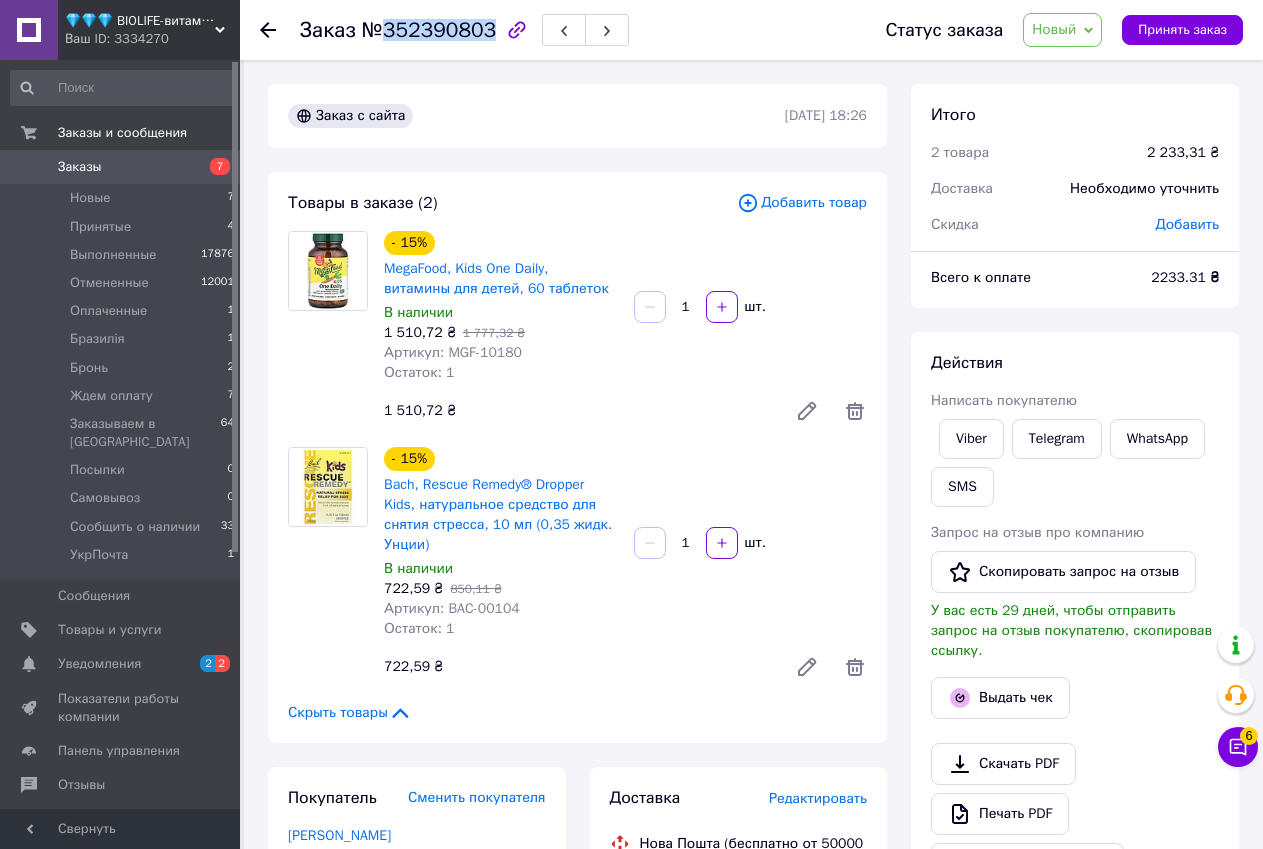 click on "№352390803" at bounding box center [429, 30] 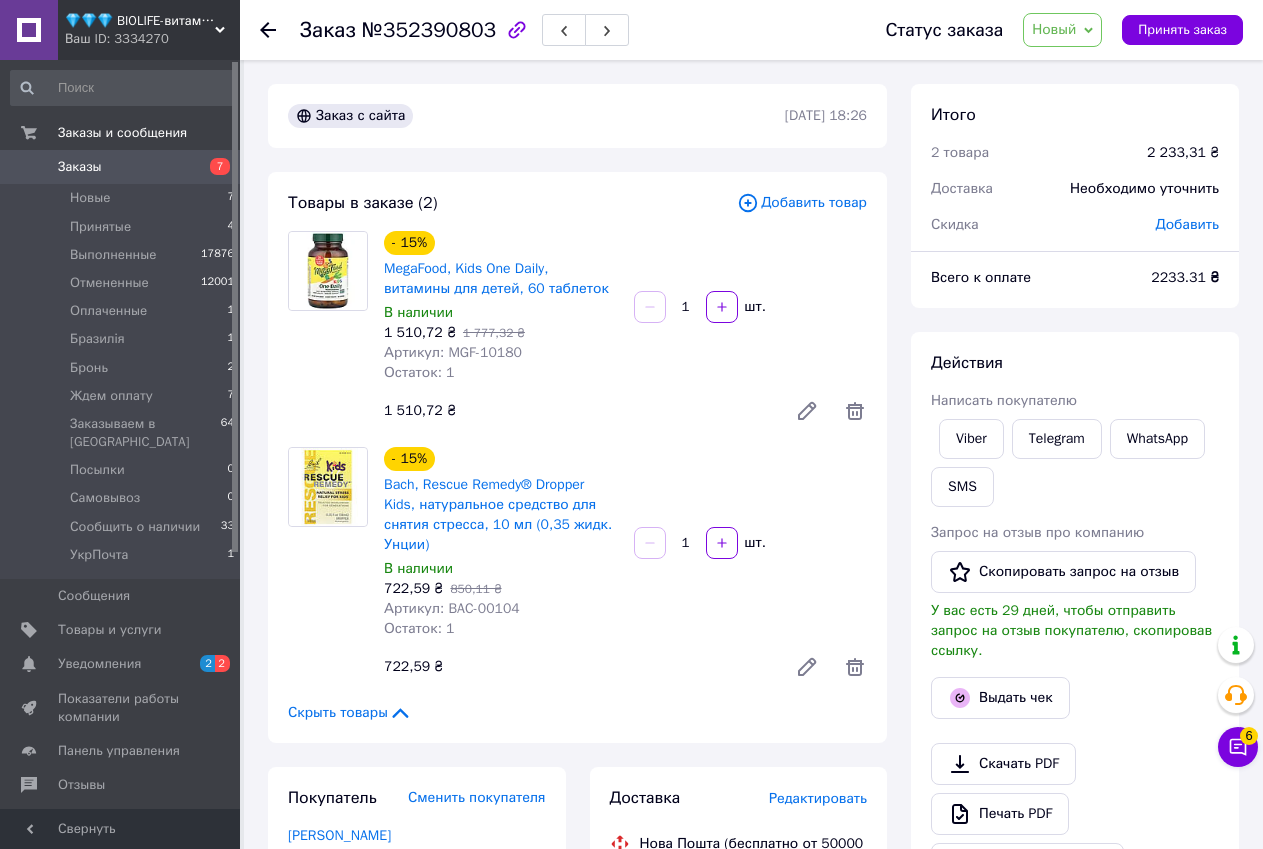click on "Действия Написать покупателю Viber Telegram WhatsApp SMS Запрос на отзыв про компанию   Скопировать запрос на отзыв У вас есть 29 дней, чтобы отправить запрос на отзыв покупателю, скопировав ссылку.   Выдать чек   Скачать PDF   Печать PDF   Дублировать заказ" at bounding box center (1075, 618) 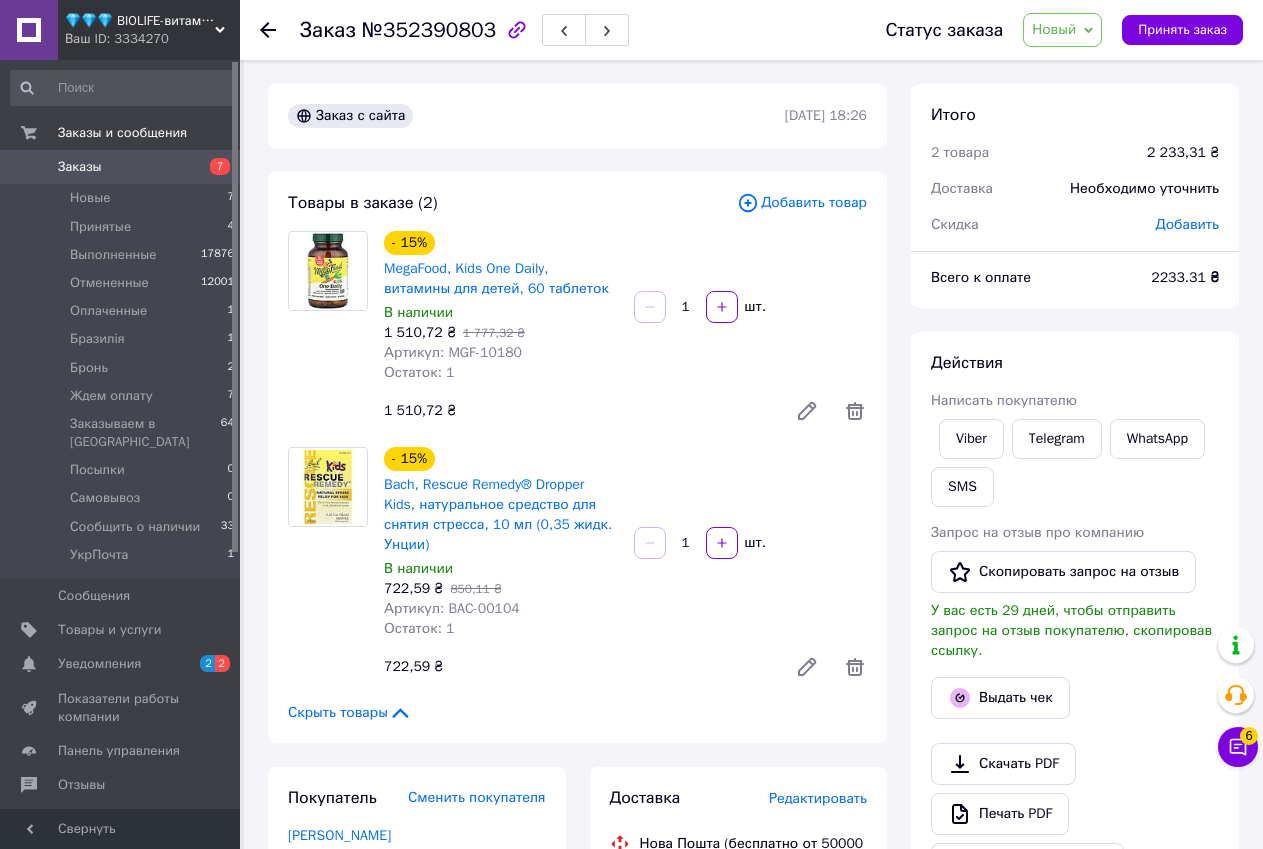 click on "Заказ №352390803 Статус заказа Новый Принят Выполнен Отменен Оплаченный Бразилія Бронь Ждем оплату Заказываем в США Посылки Самовывоз Сообщить о наличии УкрПочта Принять заказ Заказ с сайта 12.07.2025 | 18:26 Товары в заказе (2) Добавить товар - 15% MegaFood, Kids One Daily, витамины для детей, 60 таблеток В наличии 1 510,72 ₴   1 777,32 ₴ Артикул: MGF-10180 Остаток: 1 1   шт. 1 510,72 ₴ - 15% Bach, Rescue Remedy® Dropper Kids, натуральное средство для снятия стресса, 10 мл (0,35 жидк. Унции) В наличии 722,59 ₴   850,11 ₴ Артикул: BAC-00104 Остаток: 1 1   шт. 722,59 ₴ Скрыть товары Покупатель Сменить покупателя Назарова Инна   +380662449469" at bounding box center [753, 847] 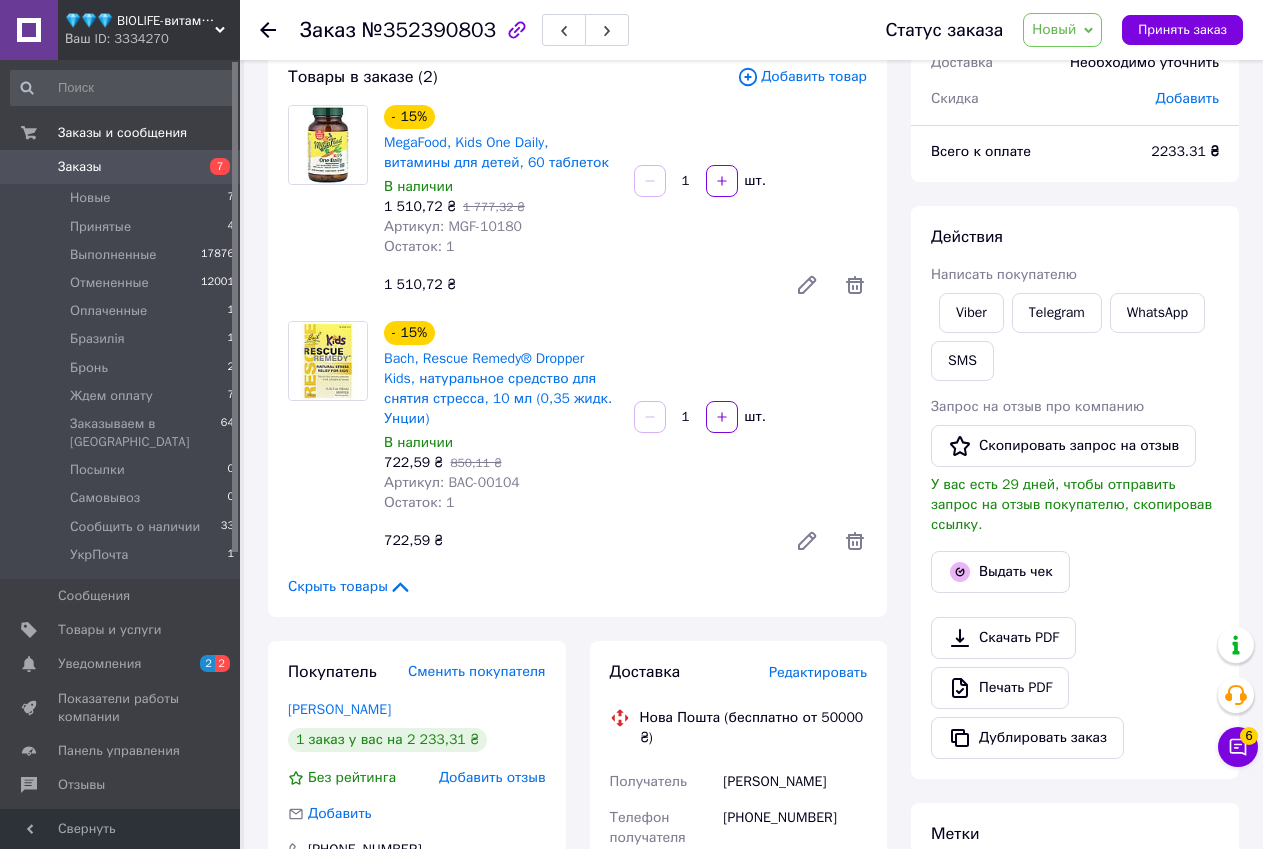 scroll, scrollTop: 500, scrollLeft: 0, axis: vertical 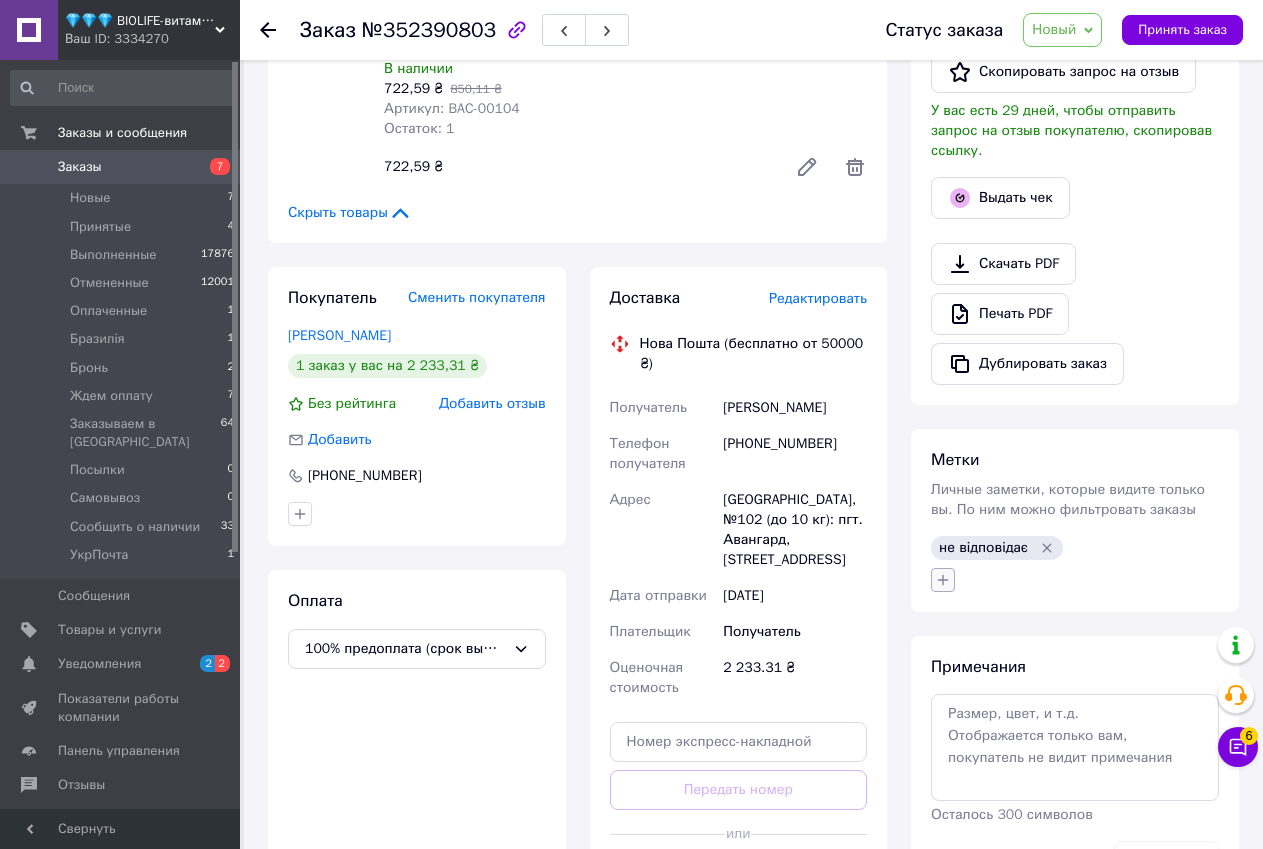 click at bounding box center [943, 580] 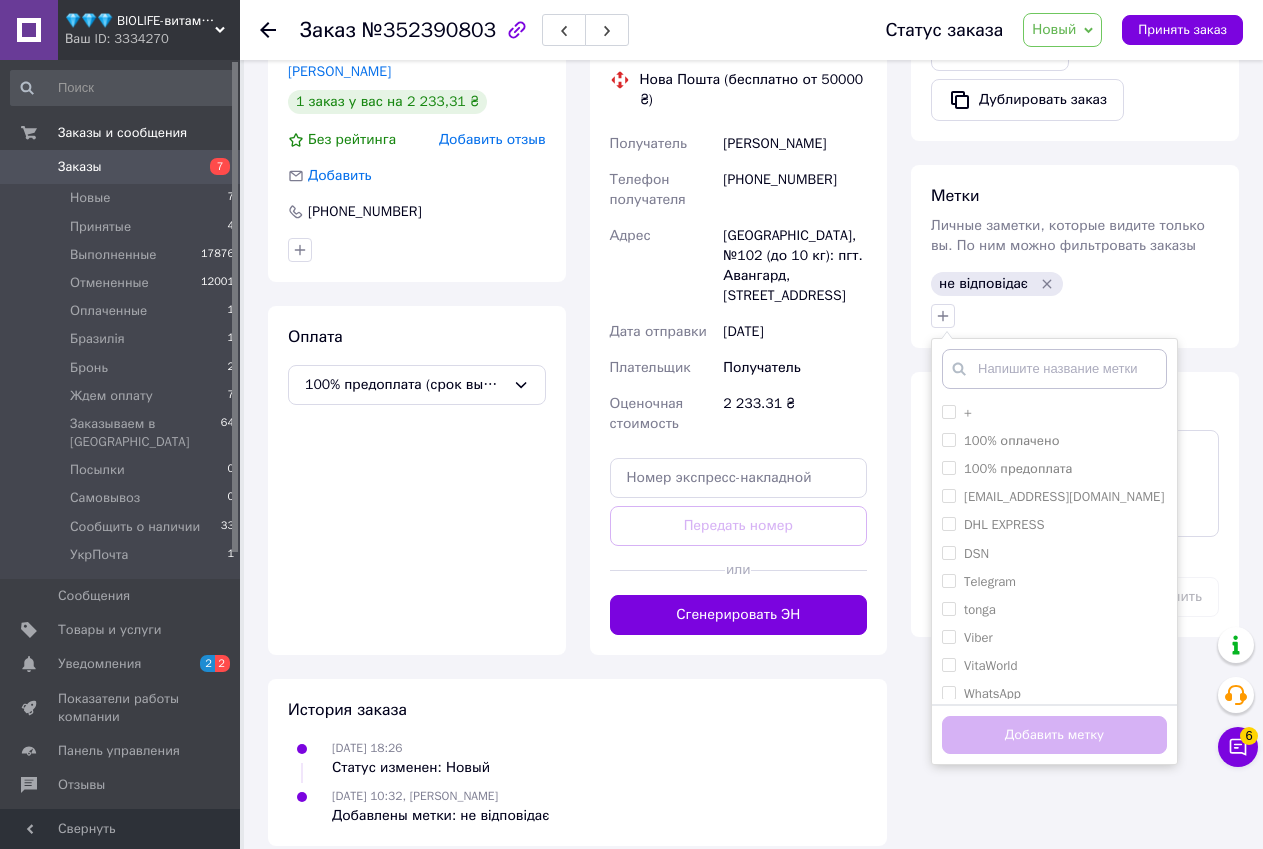 scroll, scrollTop: 765, scrollLeft: 0, axis: vertical 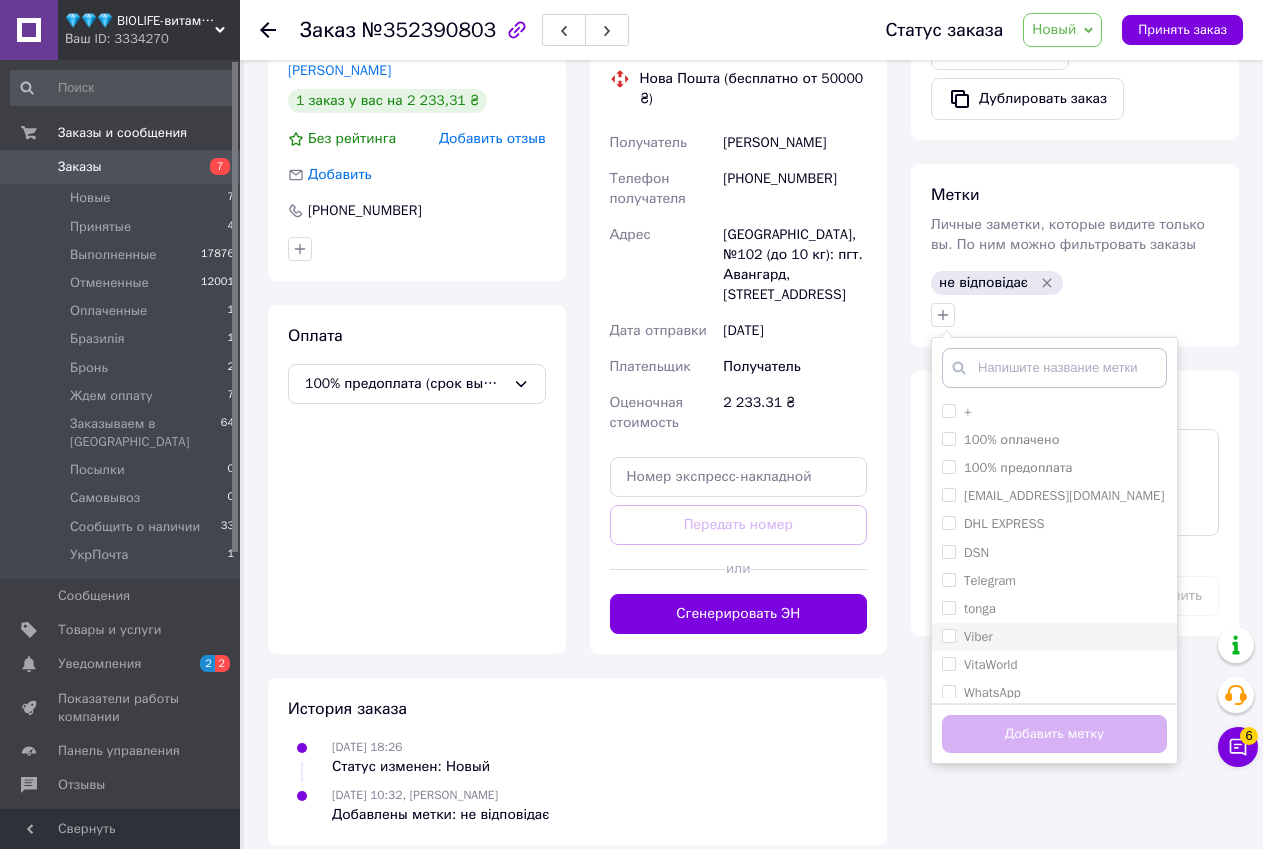 click on "Viber" at bounding box center (948, 635) 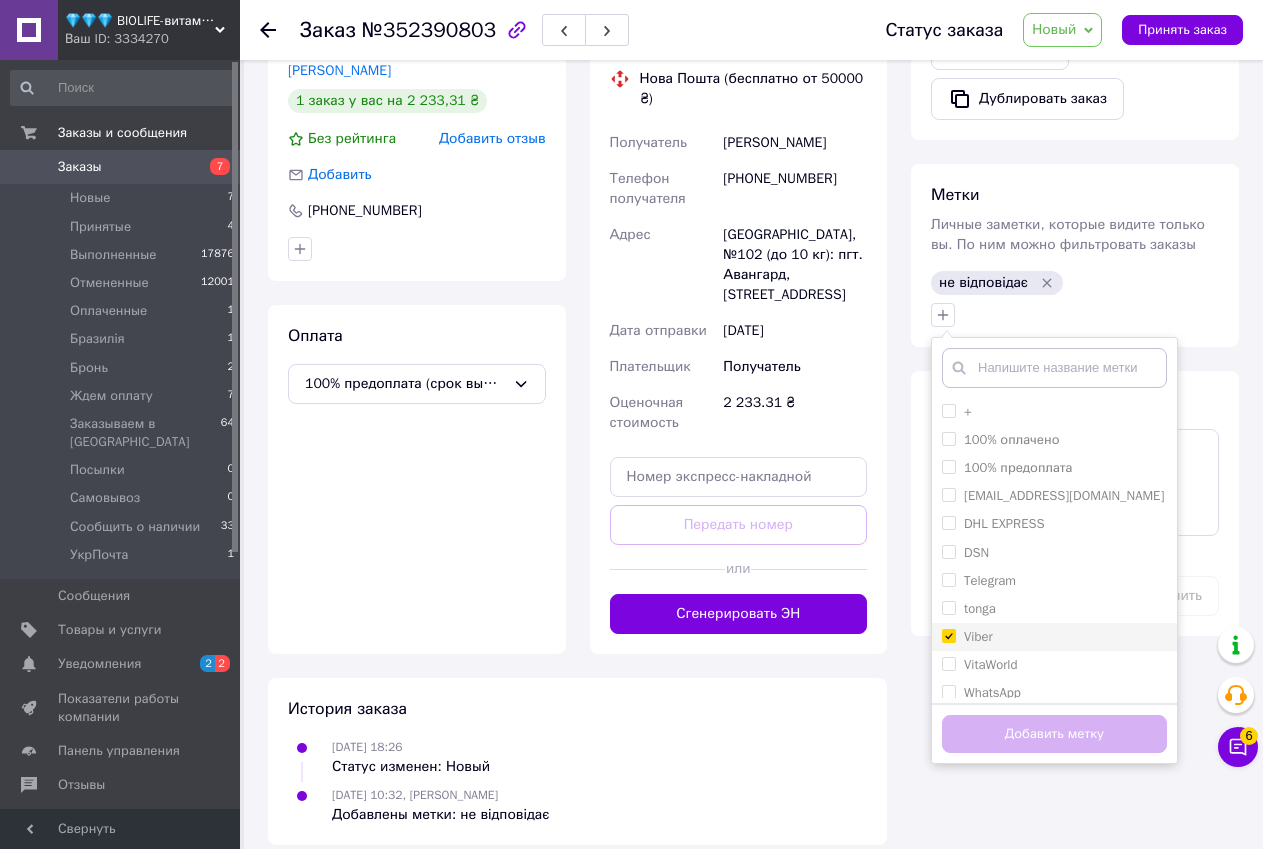 checkbox on "true" 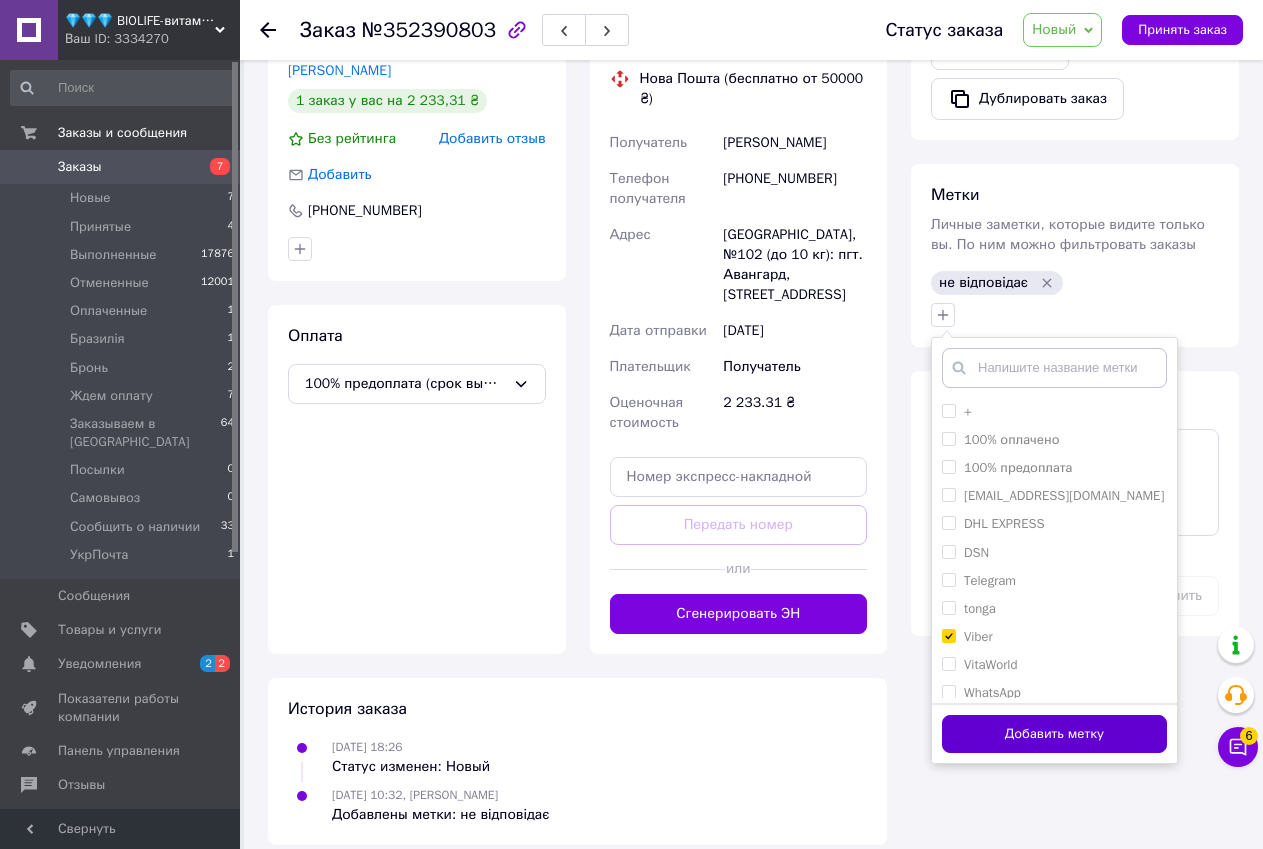 click on "Добавить метку" at bounding box center [1054, 734] 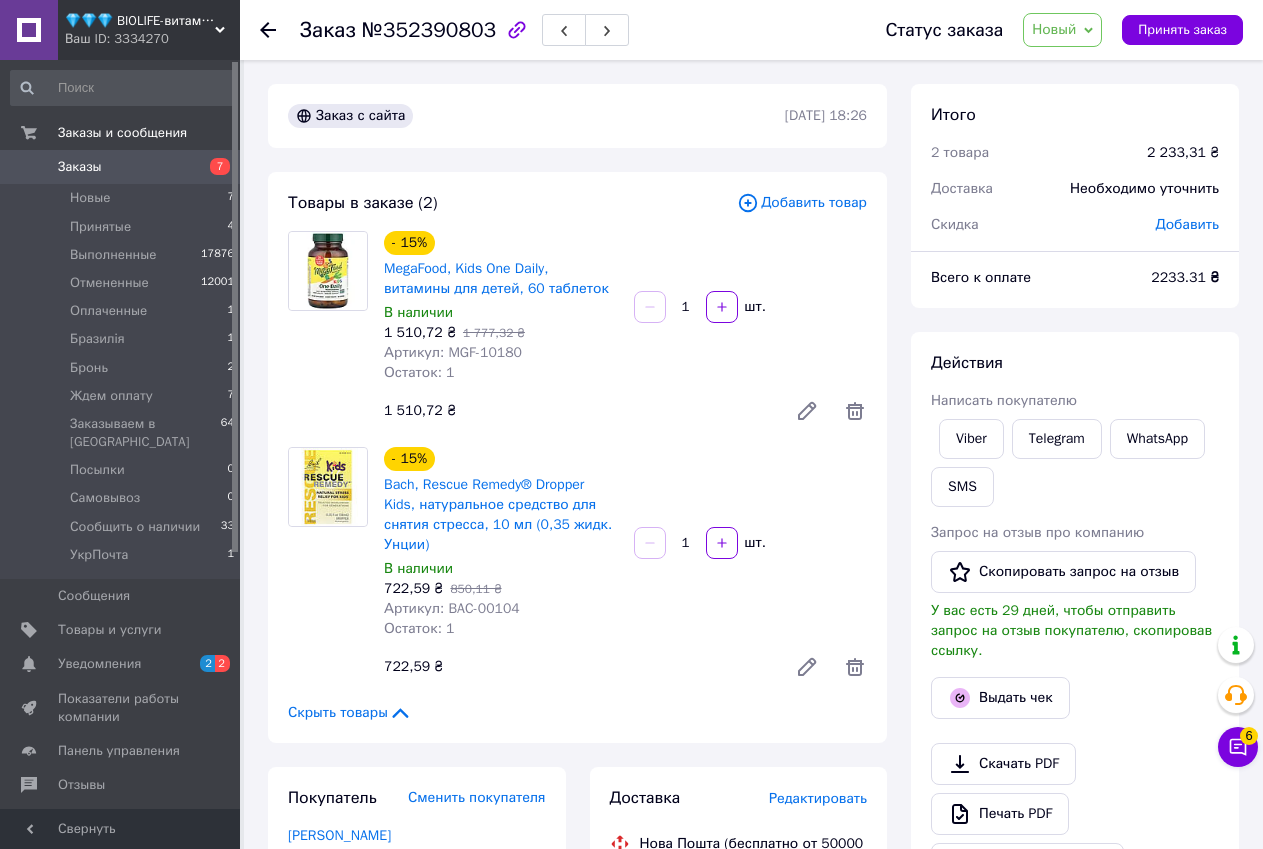 scroll, scrollTop: 600, scrollLeft: 0, axis: vertical 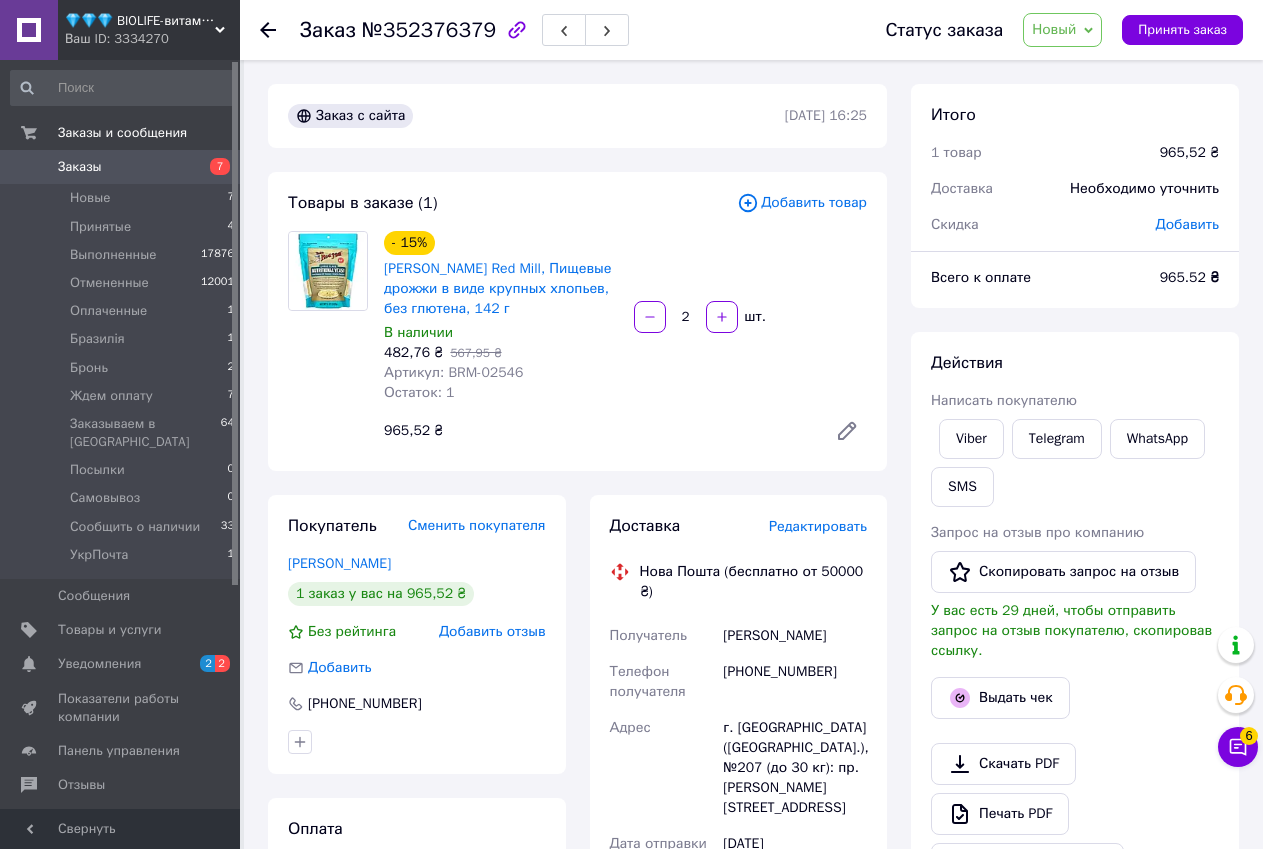 click on "Действия" at bounding box center [1075, 363] 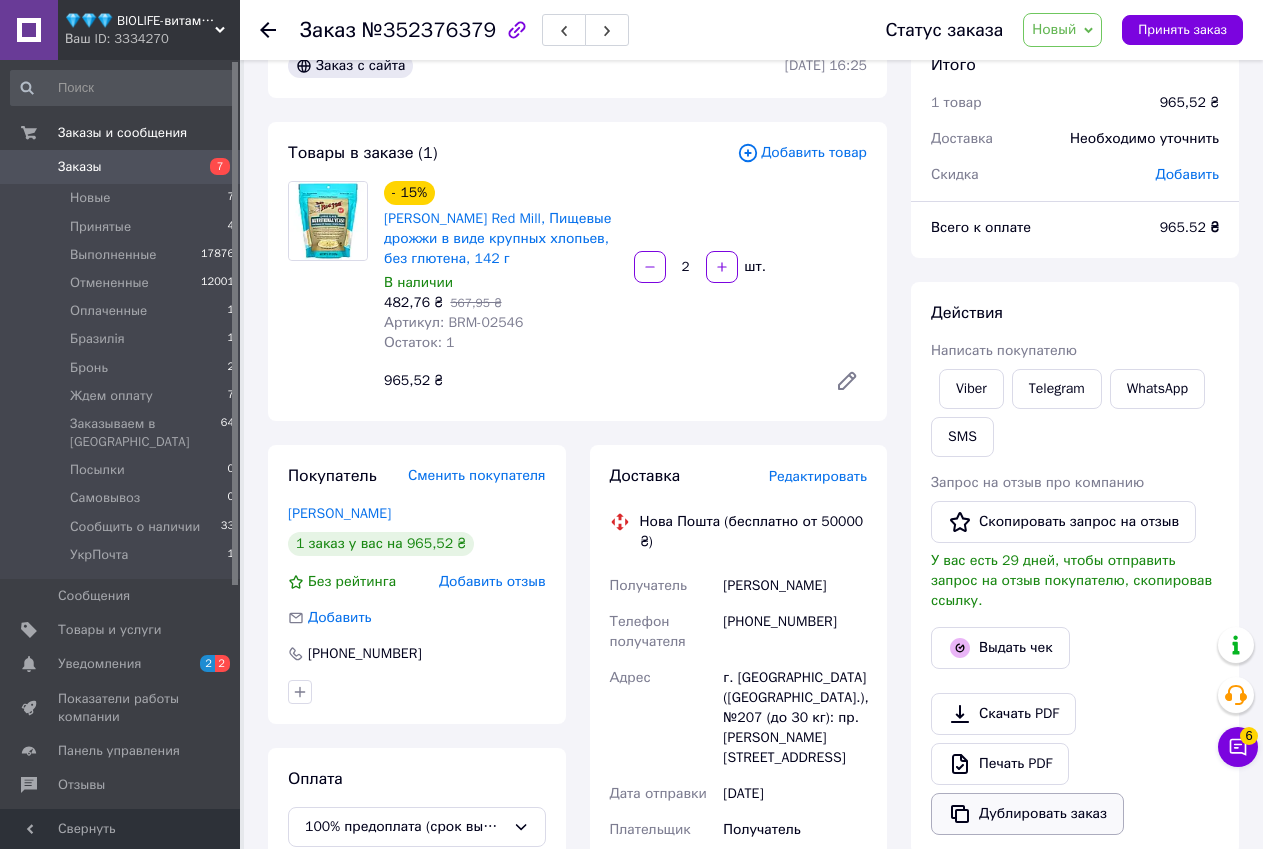 scroll, scrollTop: 0, scrollLeft: 0, axis: both 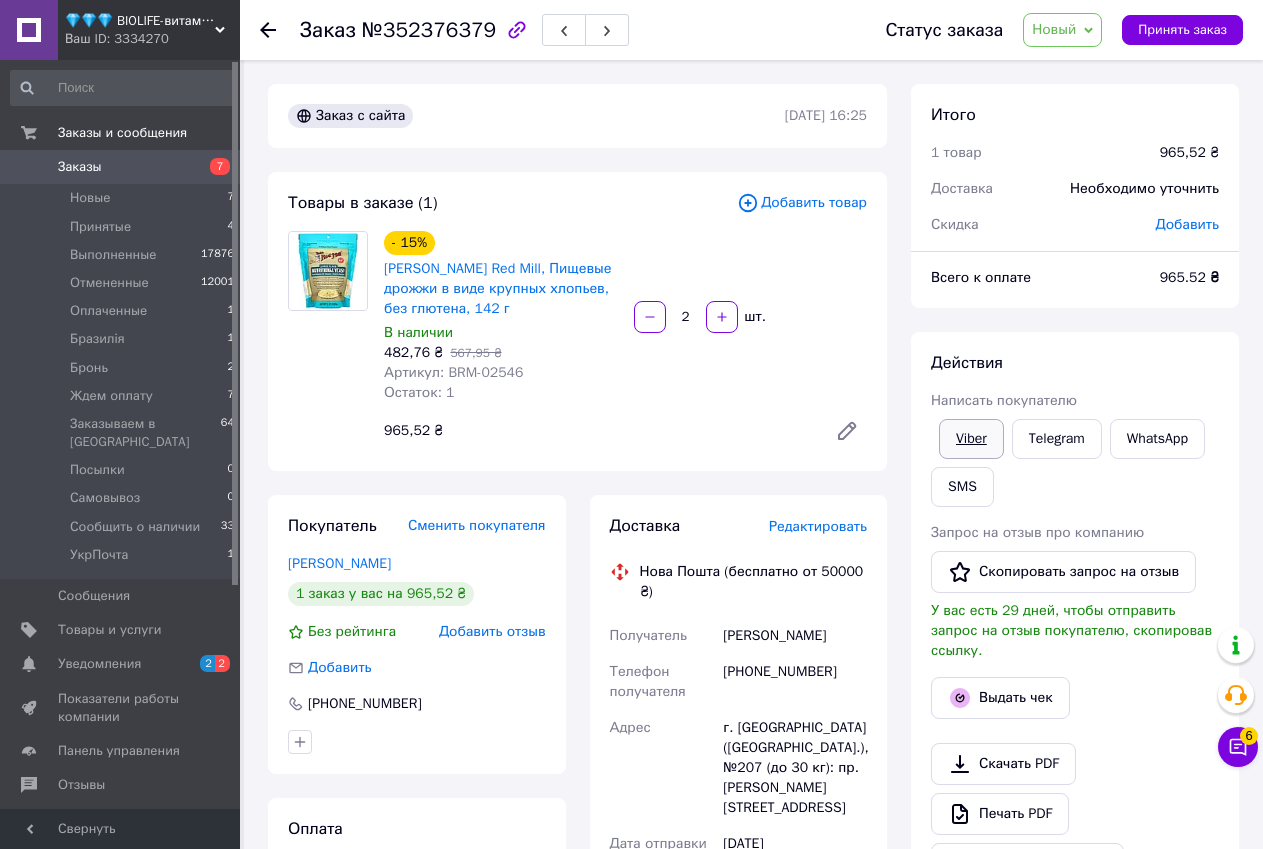 click on "Viber" at bounding box center (971, 439) 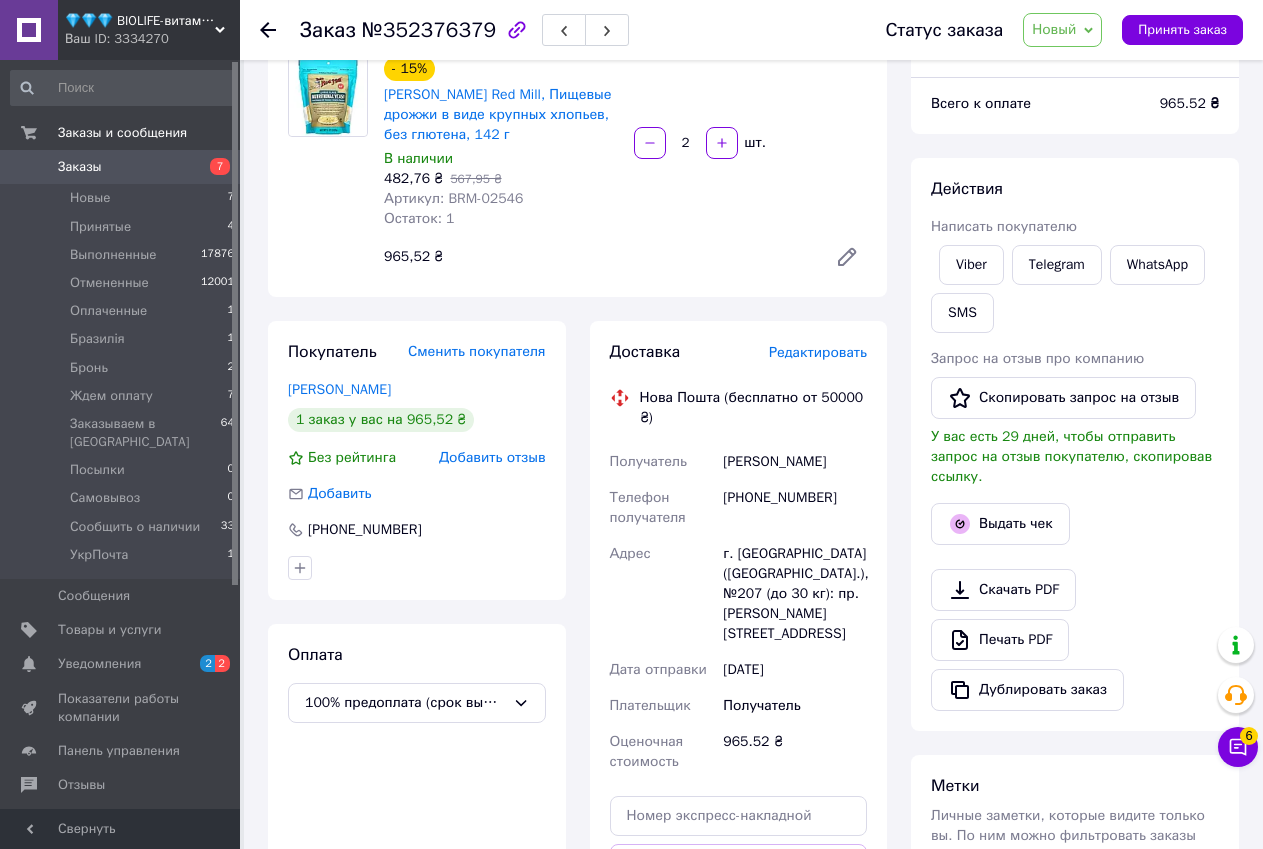 scroll, scrollTop: 0, scrollLeft: 0, axis: both 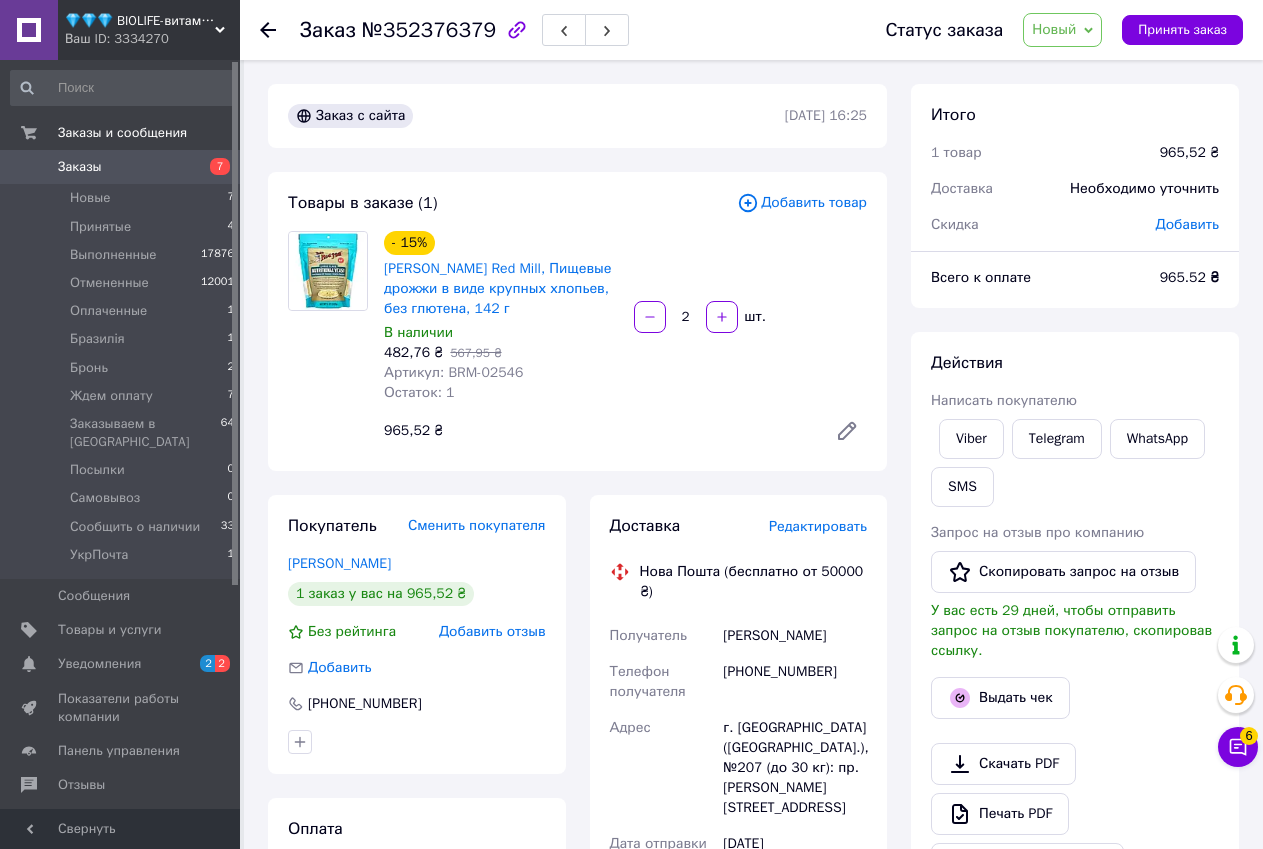 click on "№352376379" at bounding box center [429, 30] 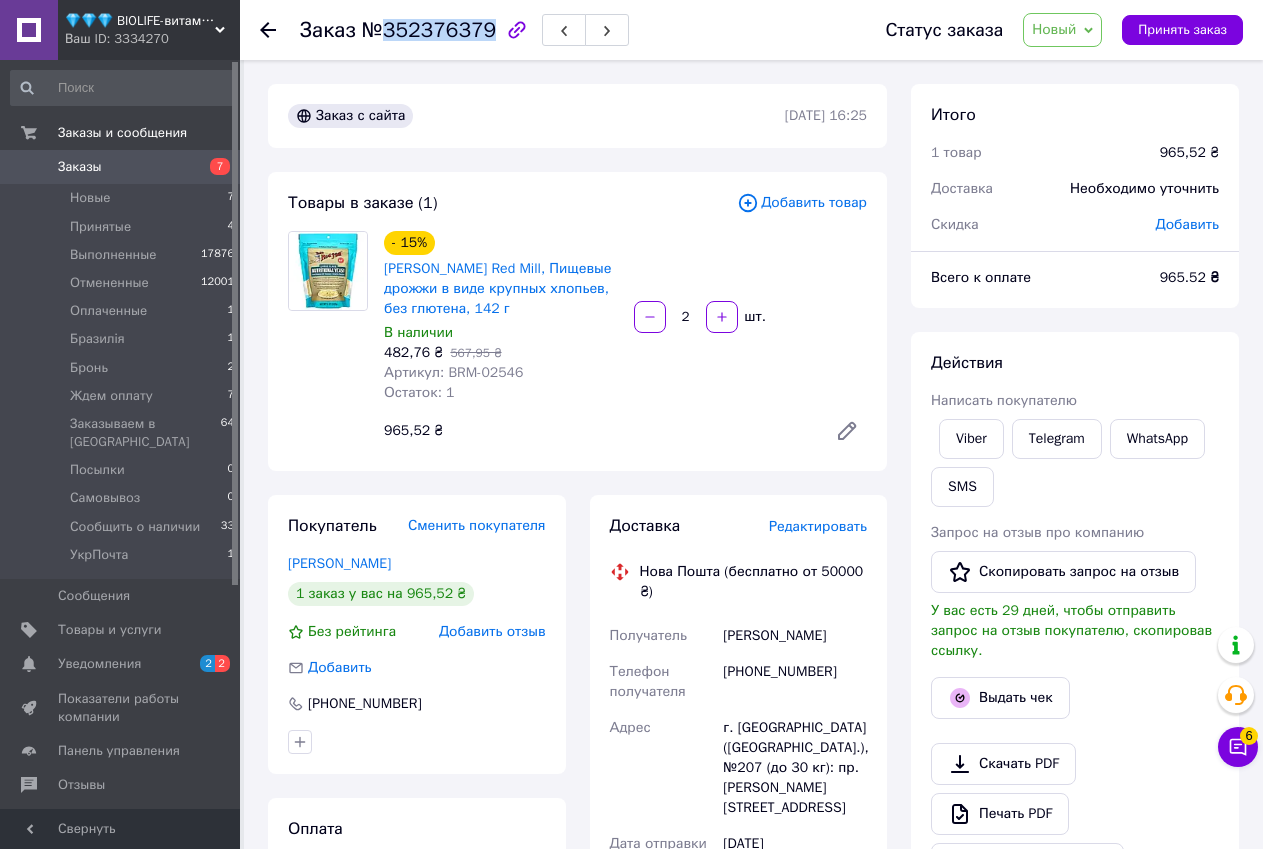 click on "№352376379" at bounding box center [429, 30] 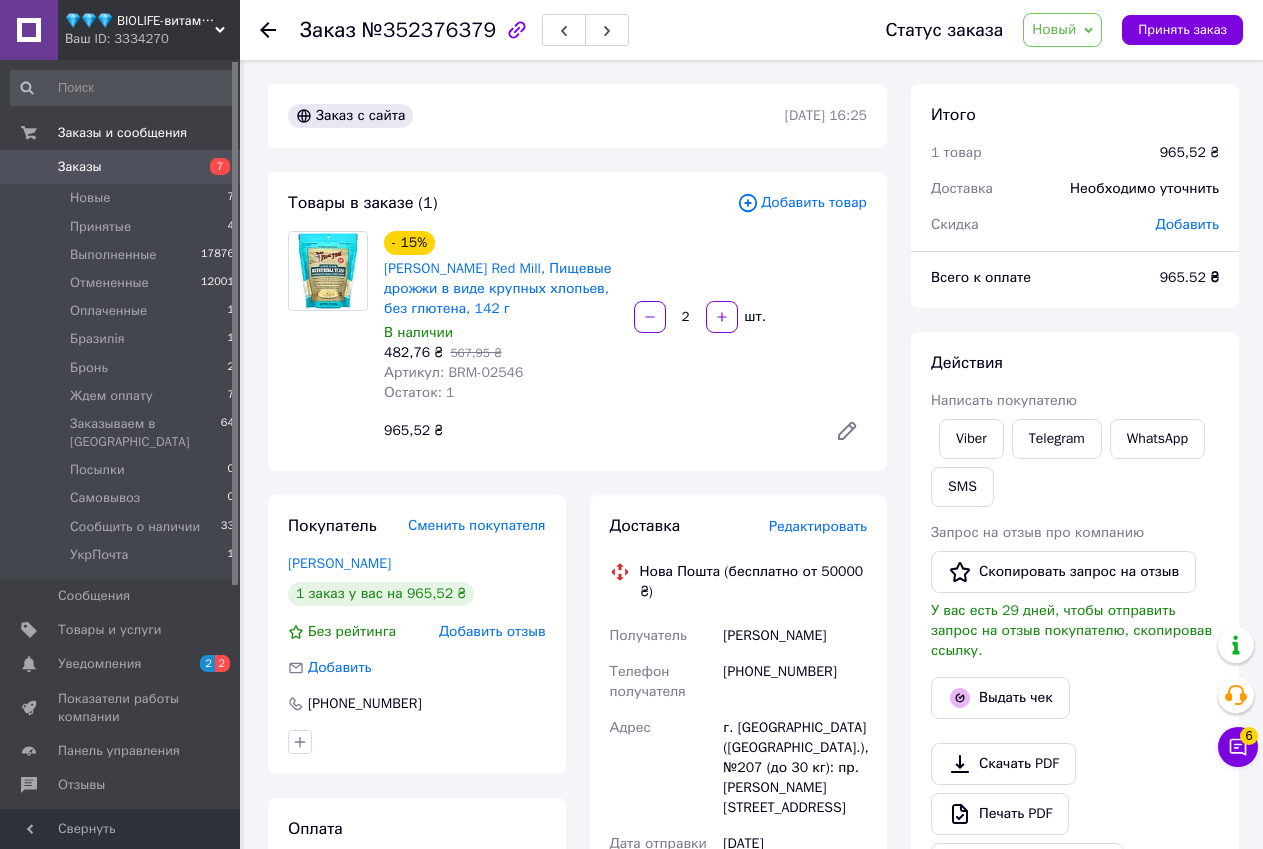 drag, startPoint x: 1214, startPoint y: 348, endPoint x: 1212, endPoint y: 370, distance: 22.090721 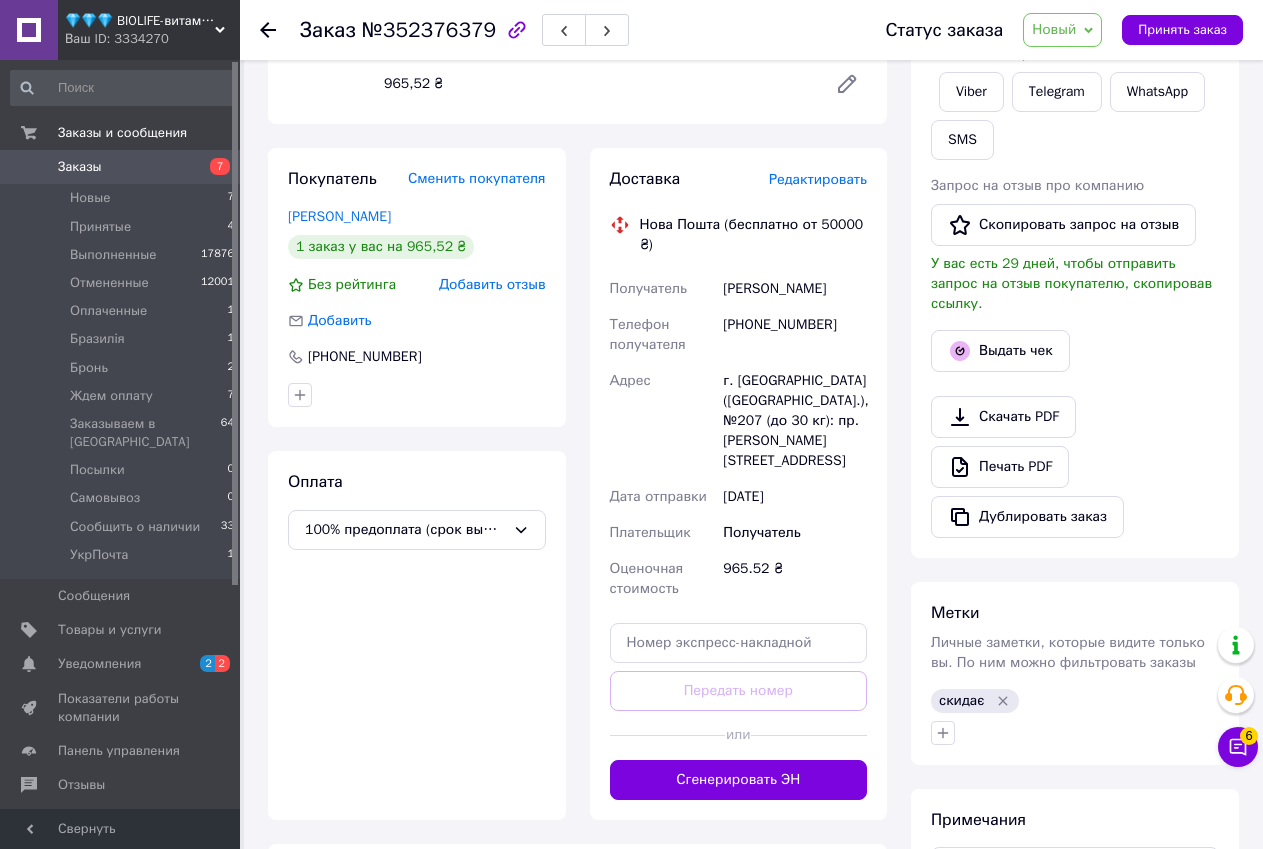 scroll, scrollTop: 500, scrollLeft: 0, axis: vertical 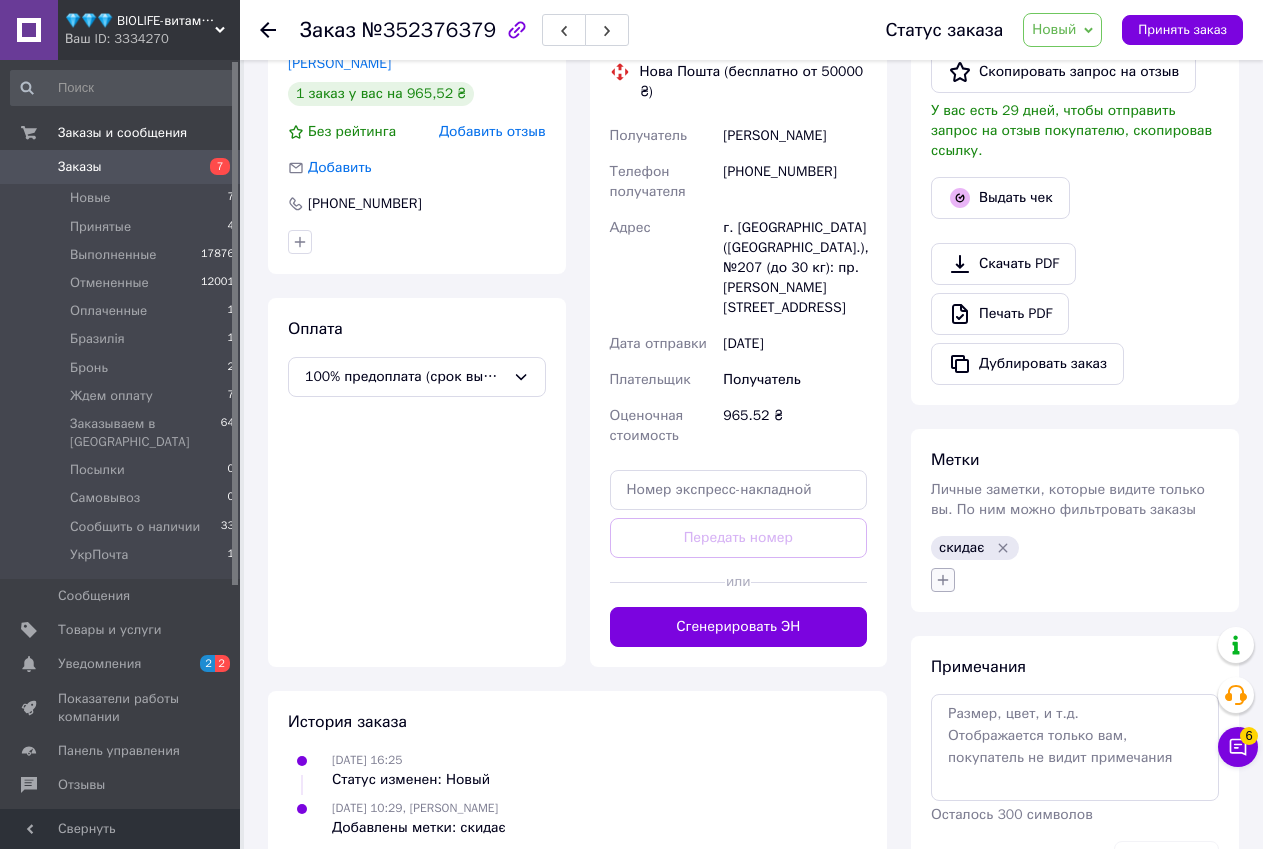 click at bounding box center [943, 580] 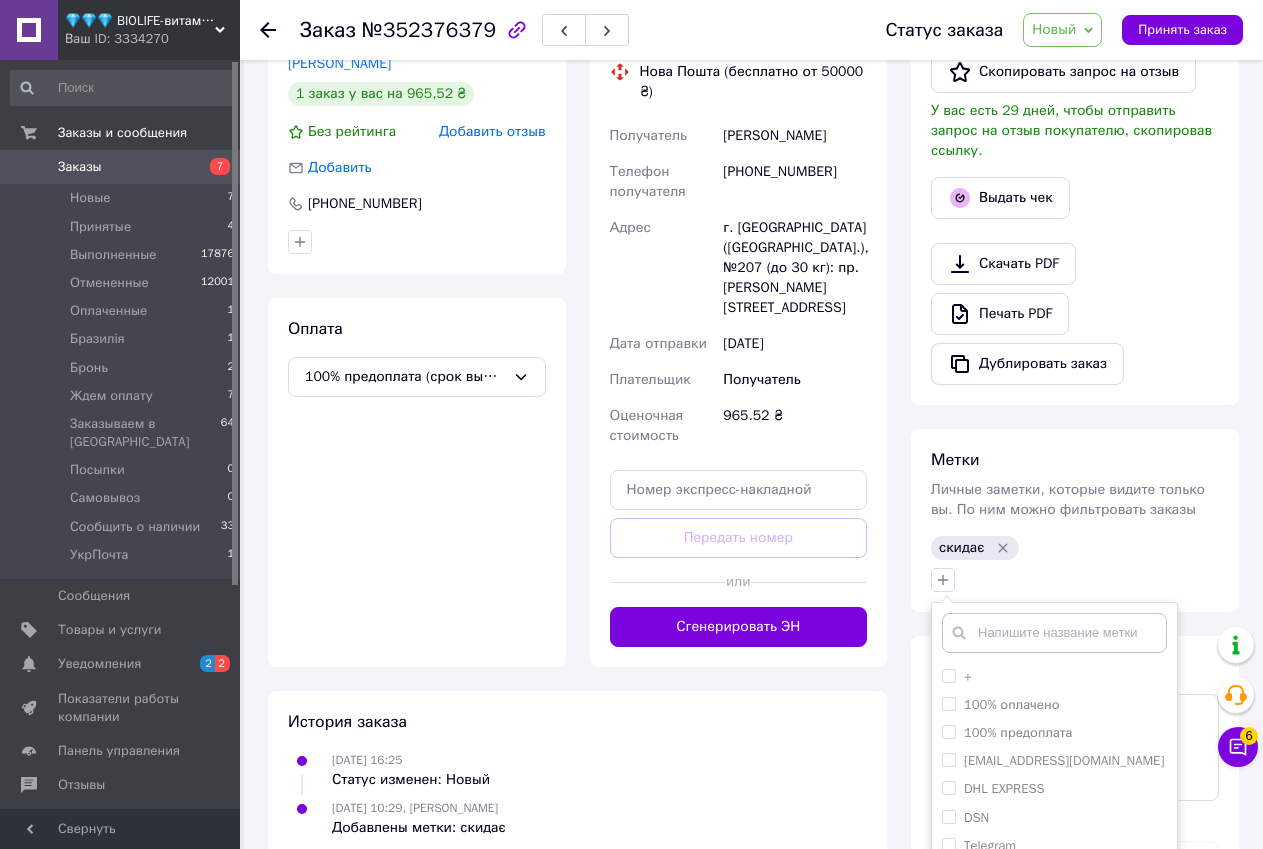 scroll, scrollTop: 660, scrollLeft: 0, axis: vertical 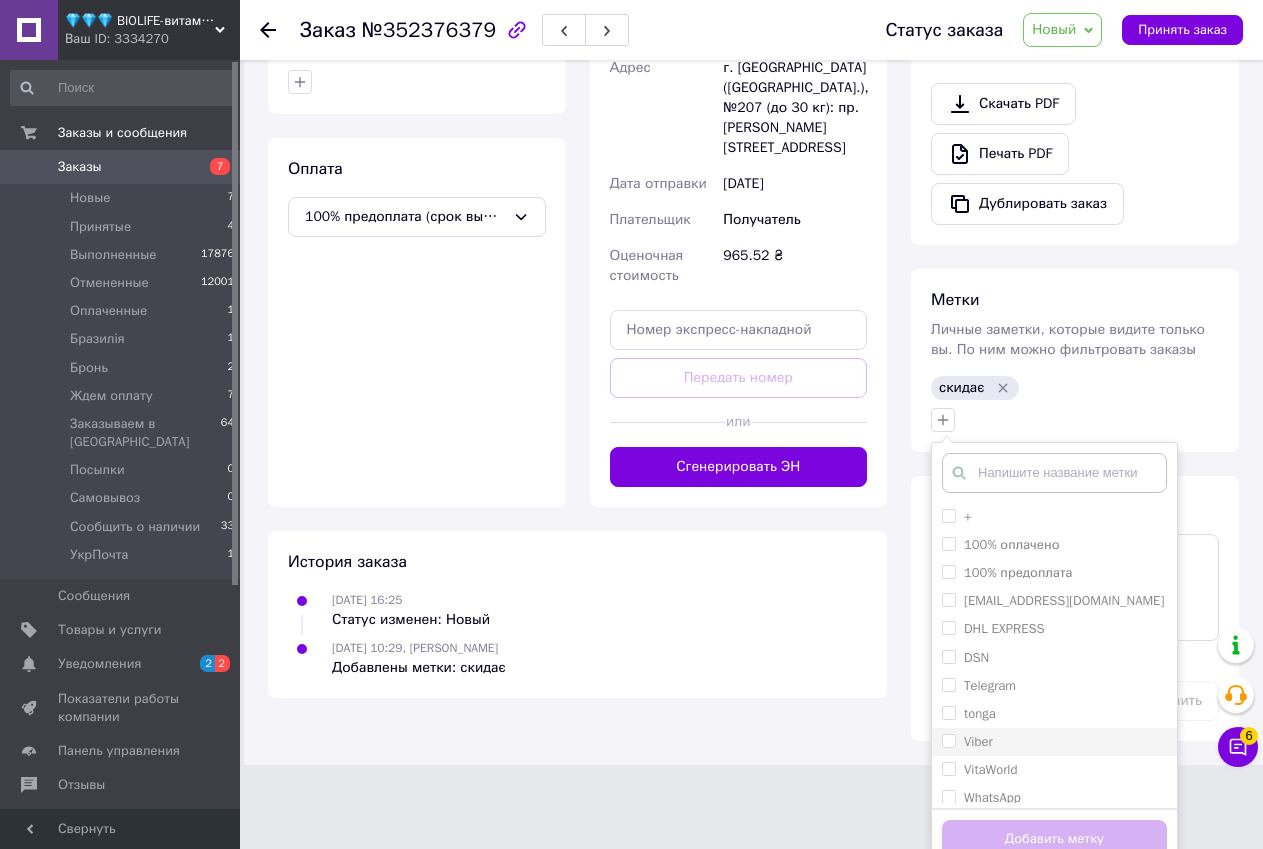 click on "Viber" at bounding box center [948, 740] 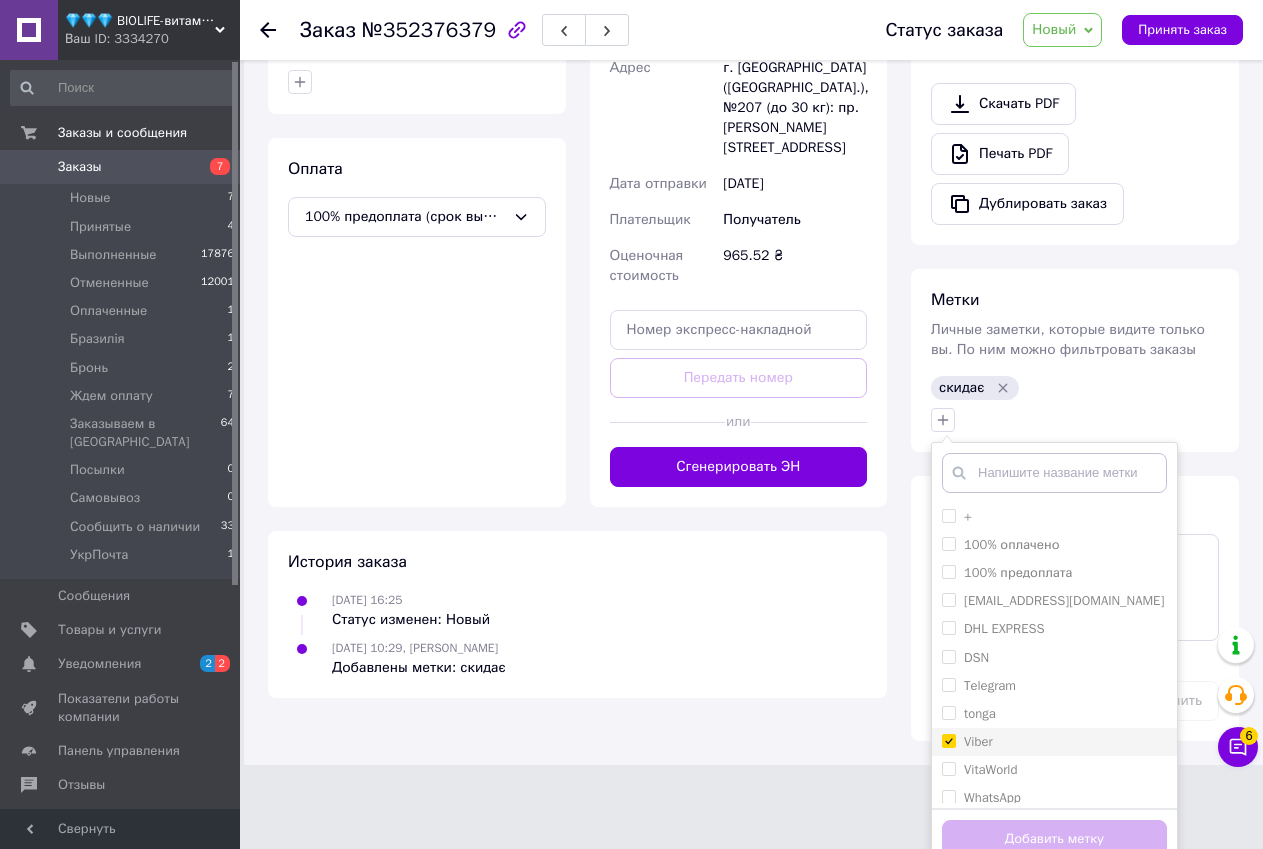 checkbox on "true" 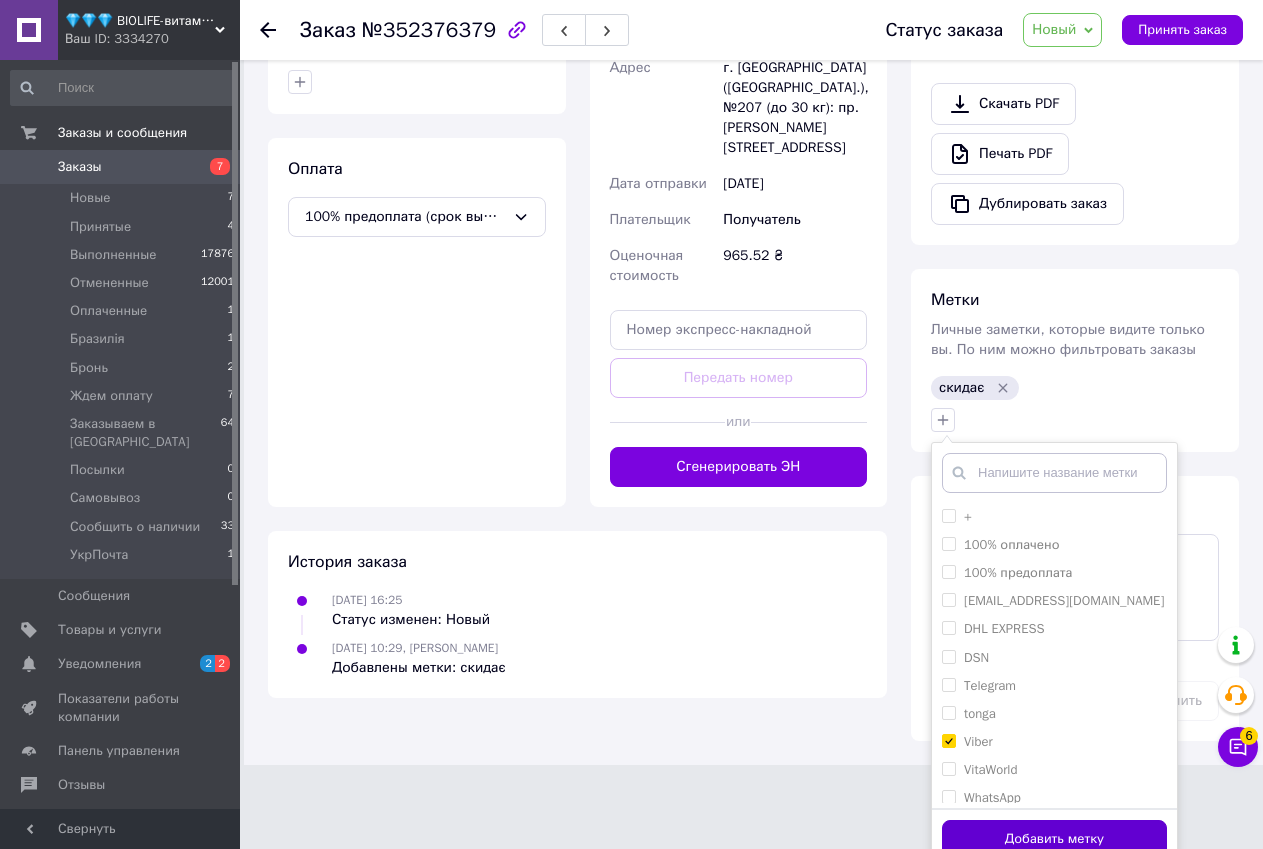 click on "Добавить метку" at bounding box center [1054, 839] 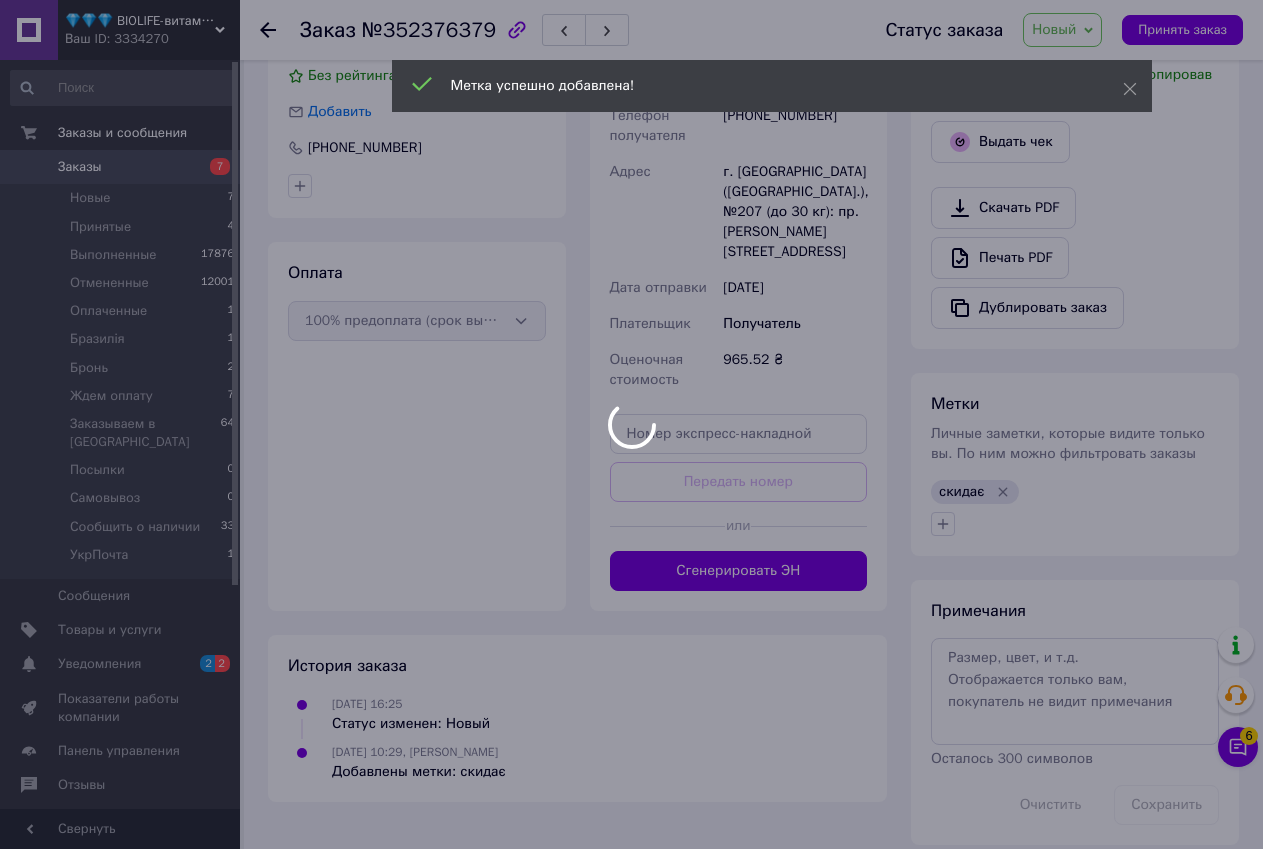 scroll, scrollTop: 561, scrollLeft: 0, axis: vertical 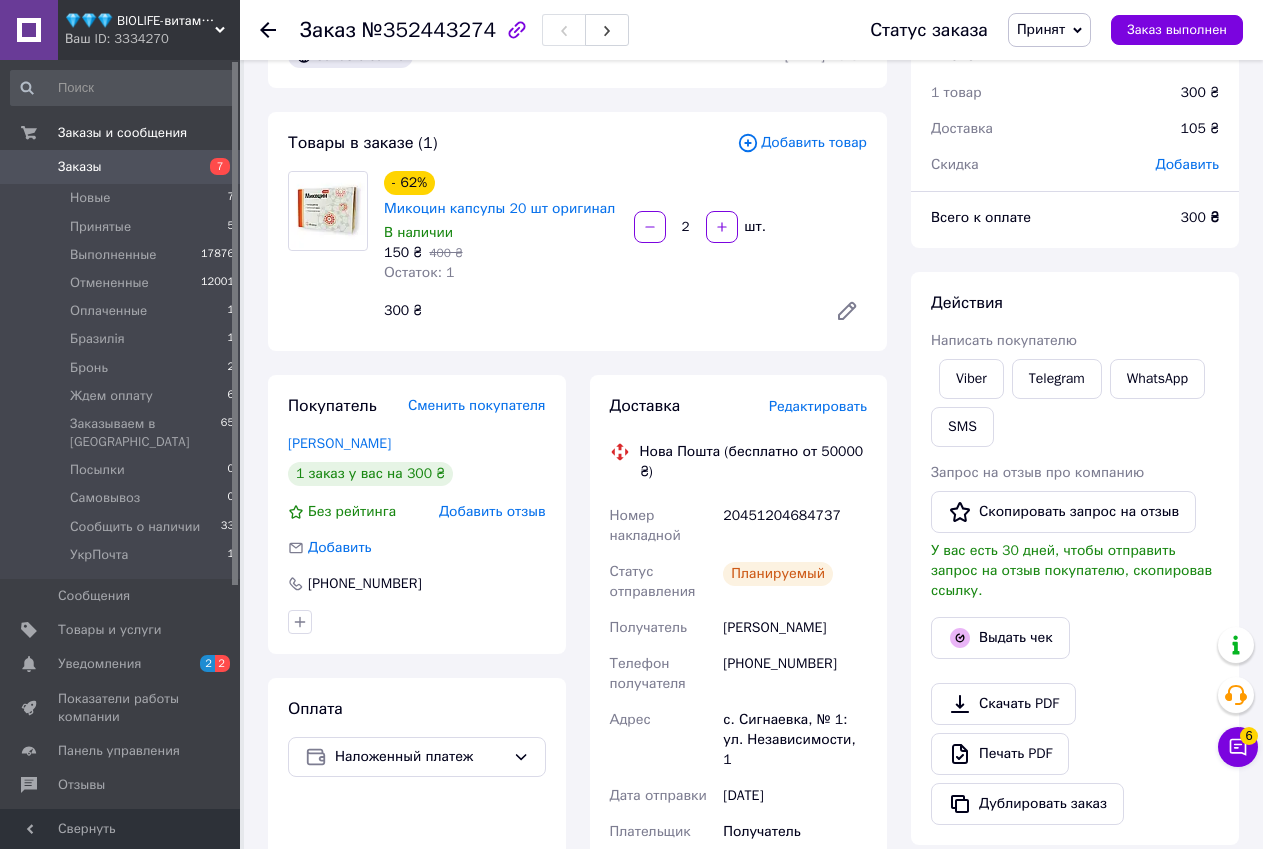click on "💎💎💎 BIOLIFE-витамины и минералы" at bounding box center (140, 21) 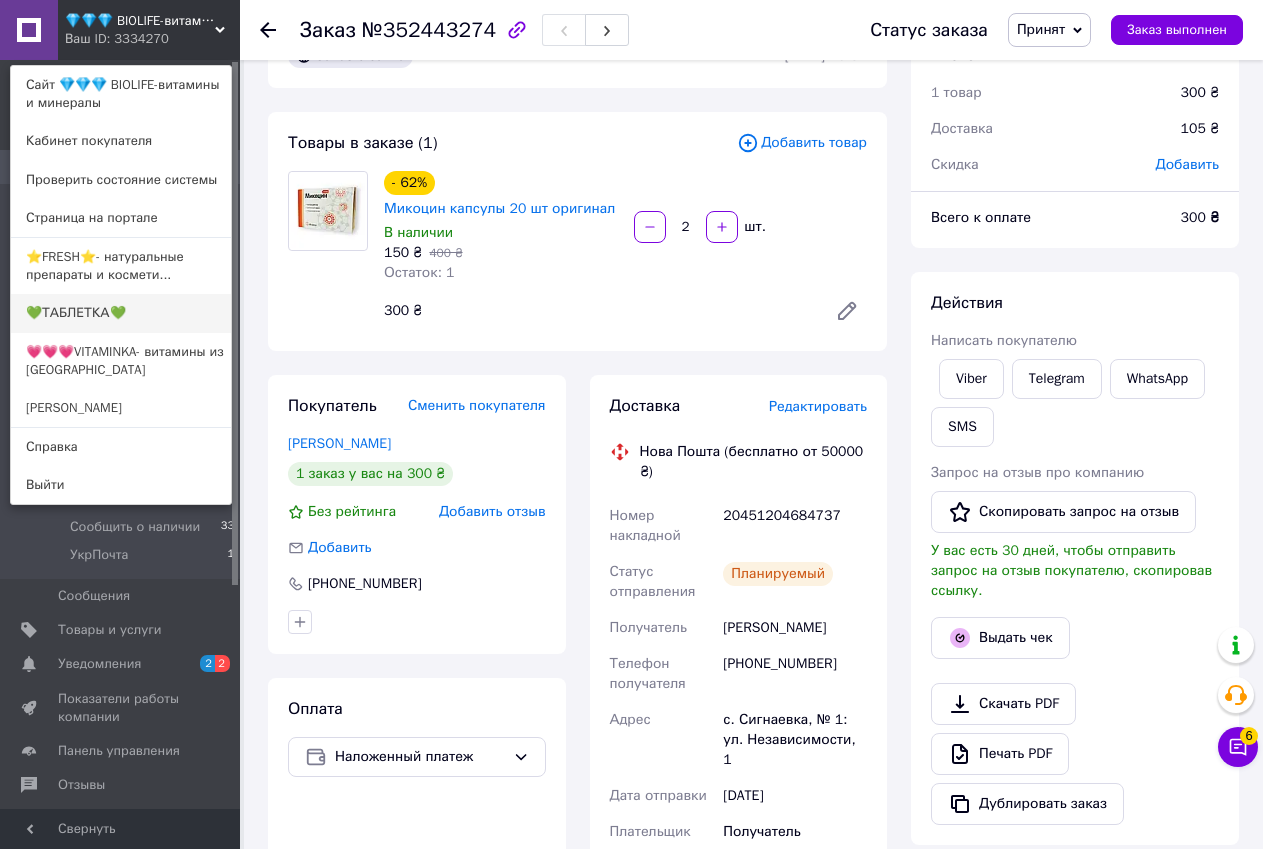 click on "💚ТАБЛЕТКА💚" at bounding box center [121, 313] 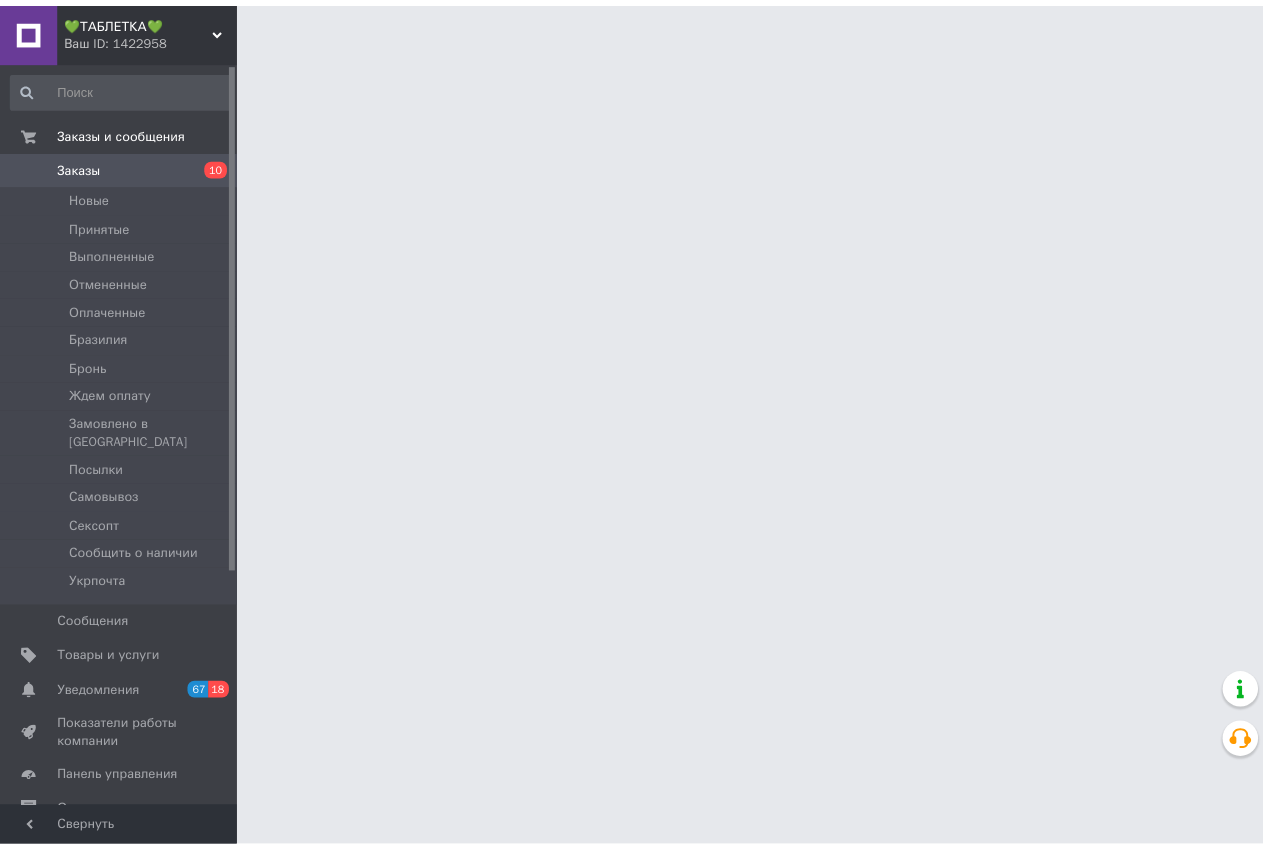 scroll, scrollTop: 0, scrollLeft: 0, axis: both 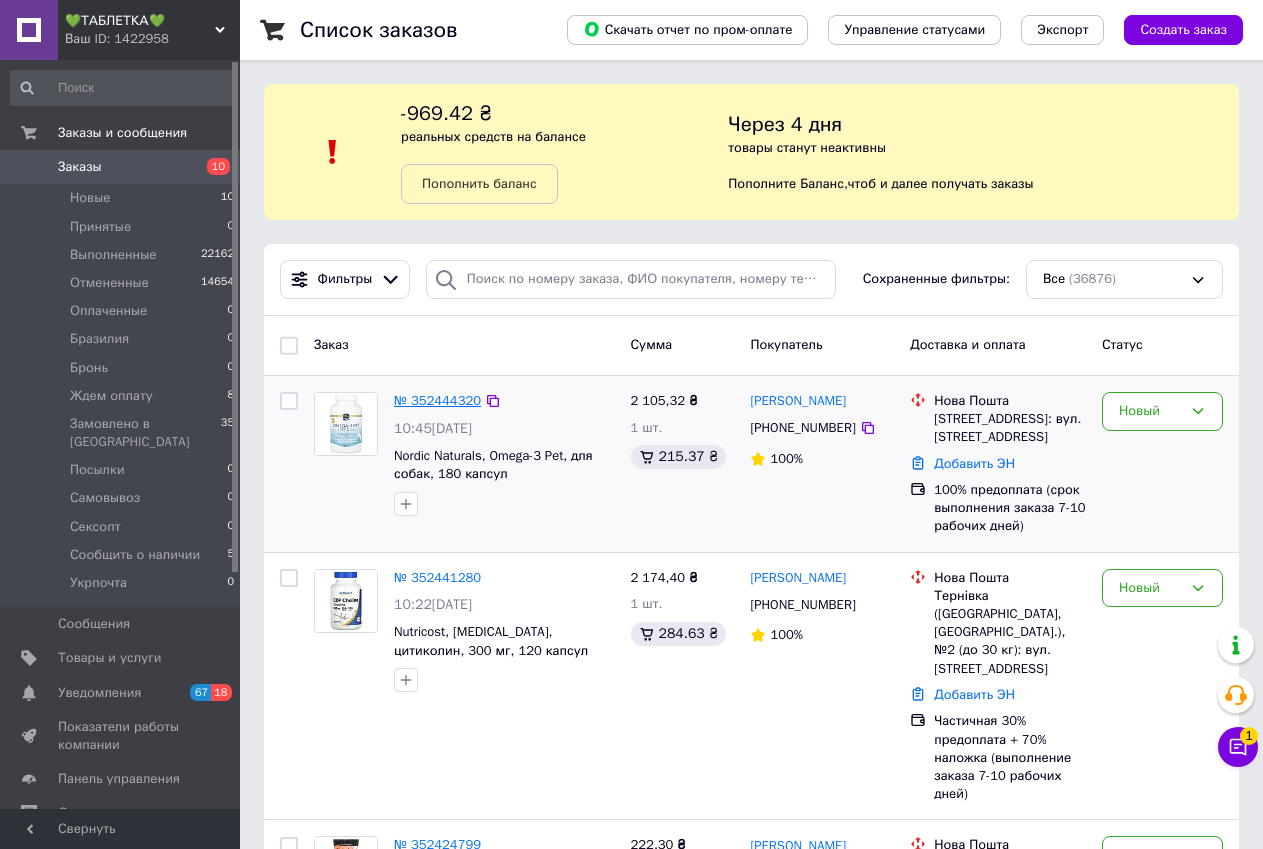 drag, startPoint x: 454, startPoint y: 243, endPoint x: 434, endPoint y: 397, distance: 155.29327 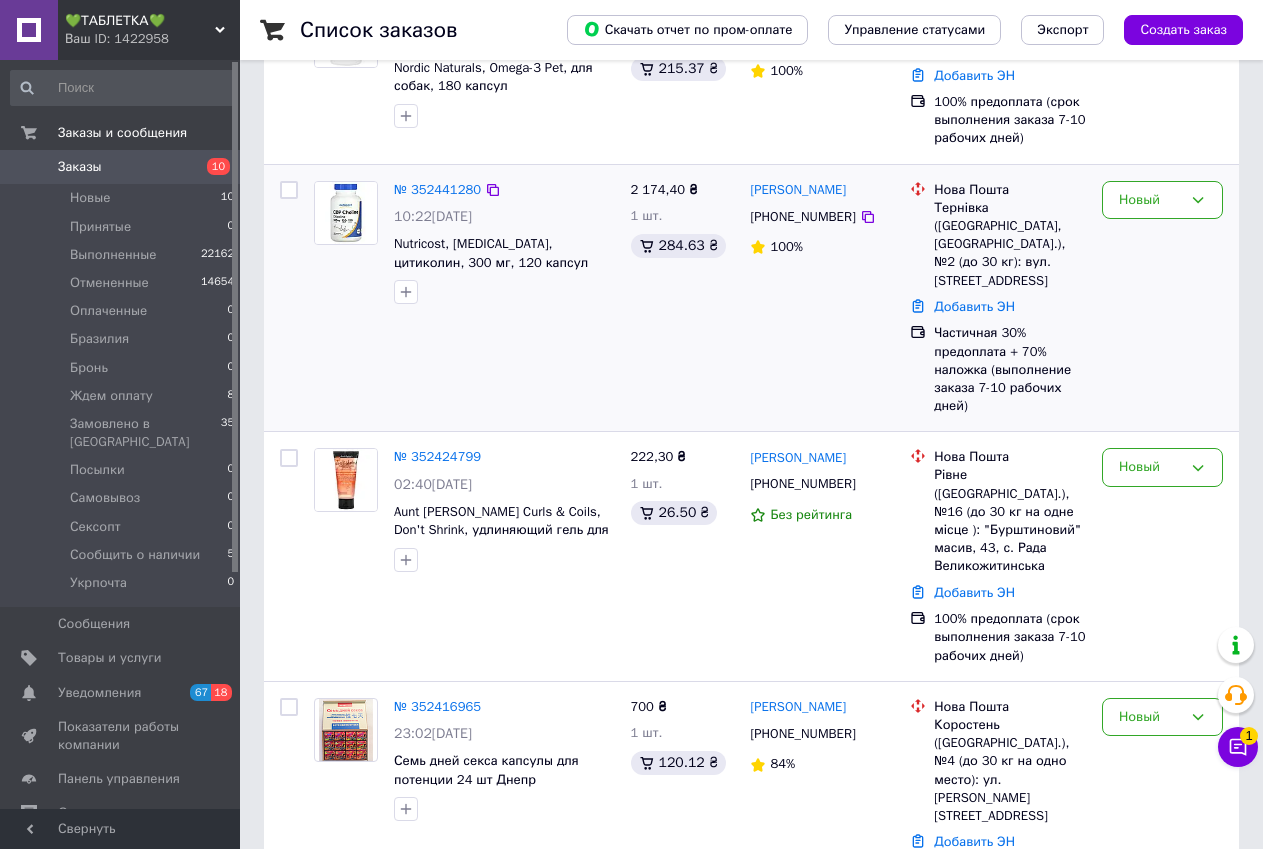 scroll, scrollTop: 400, scrollLeft: 0, axis: vertical 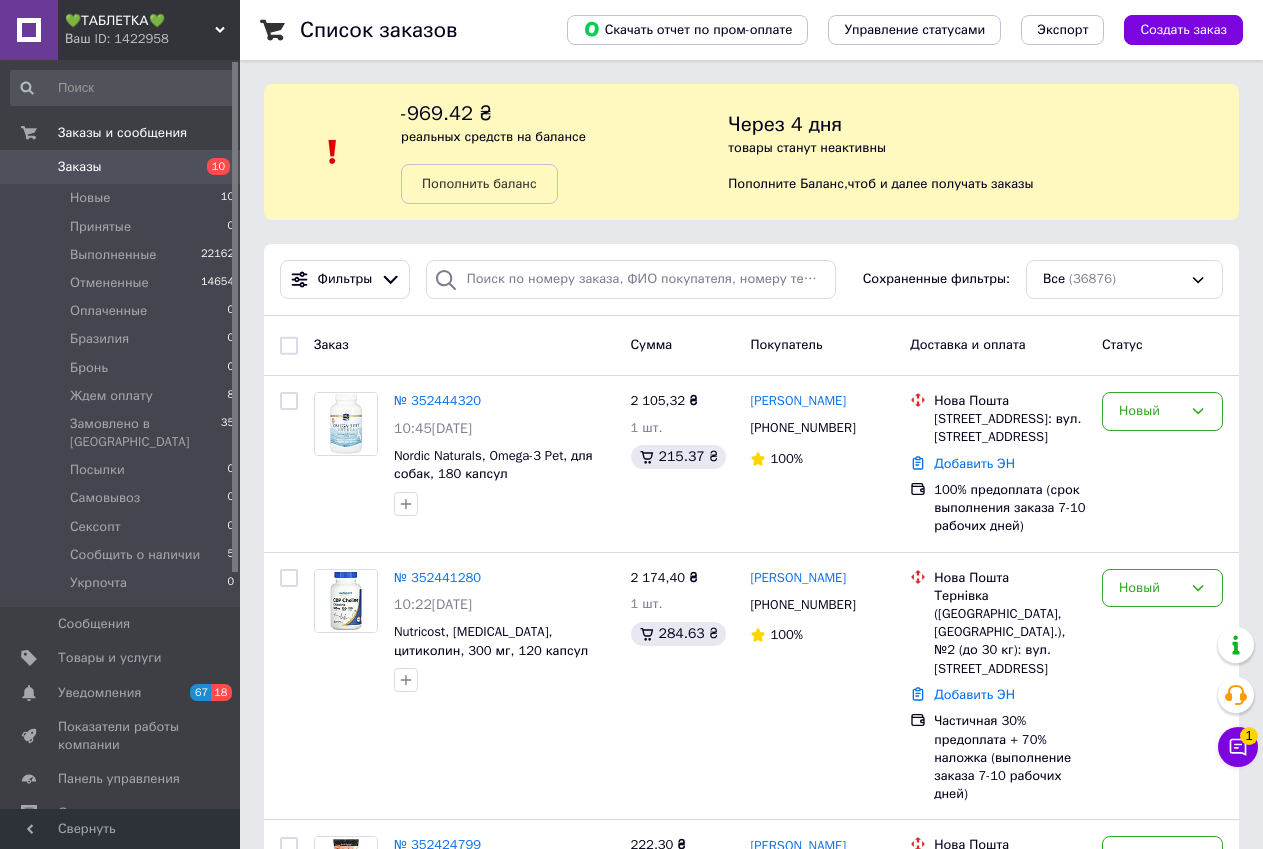 click on "Ваш ID: 1422958" at bounding box center (152, 39) 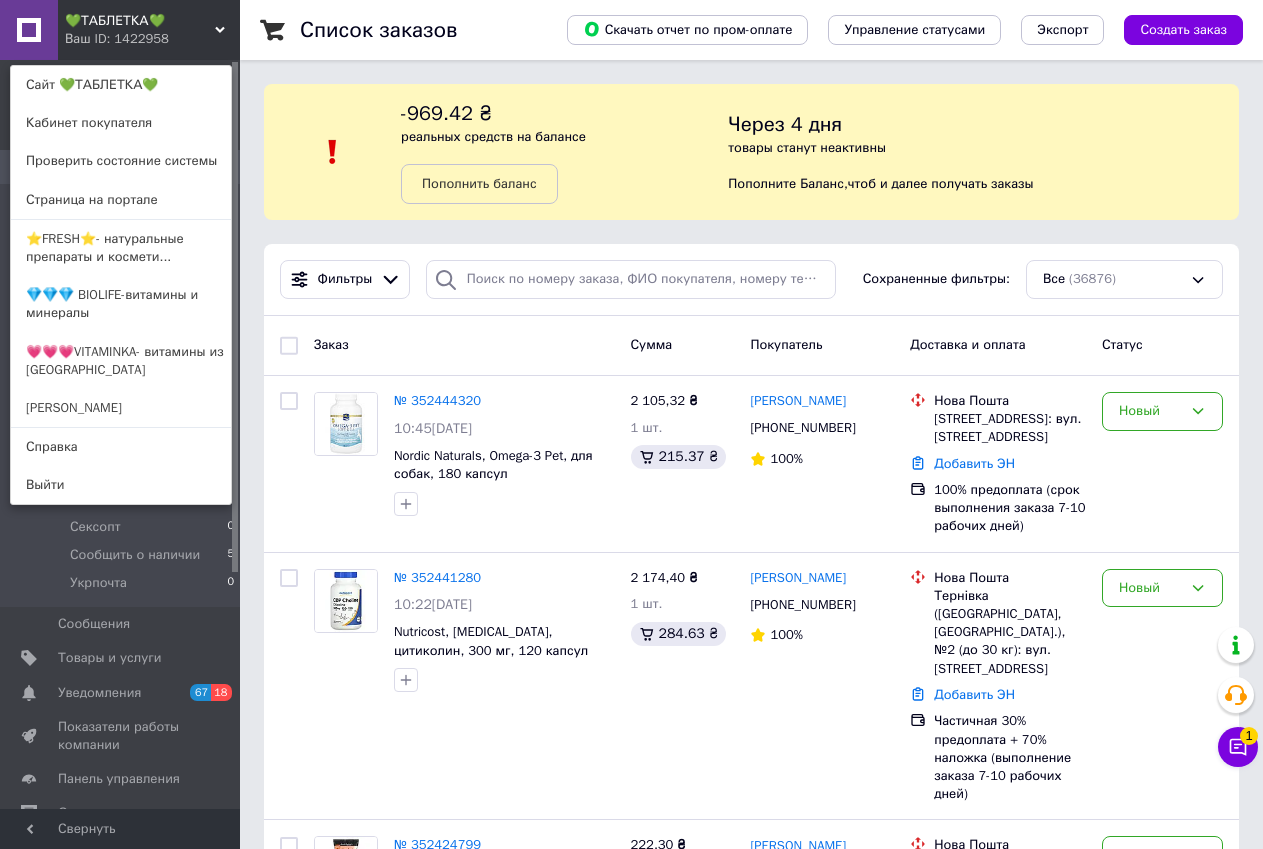 drag, startPoint x: 130, startPoint y: 310, endPoint x: 149, endPoint y: 312, distance: 19.104973 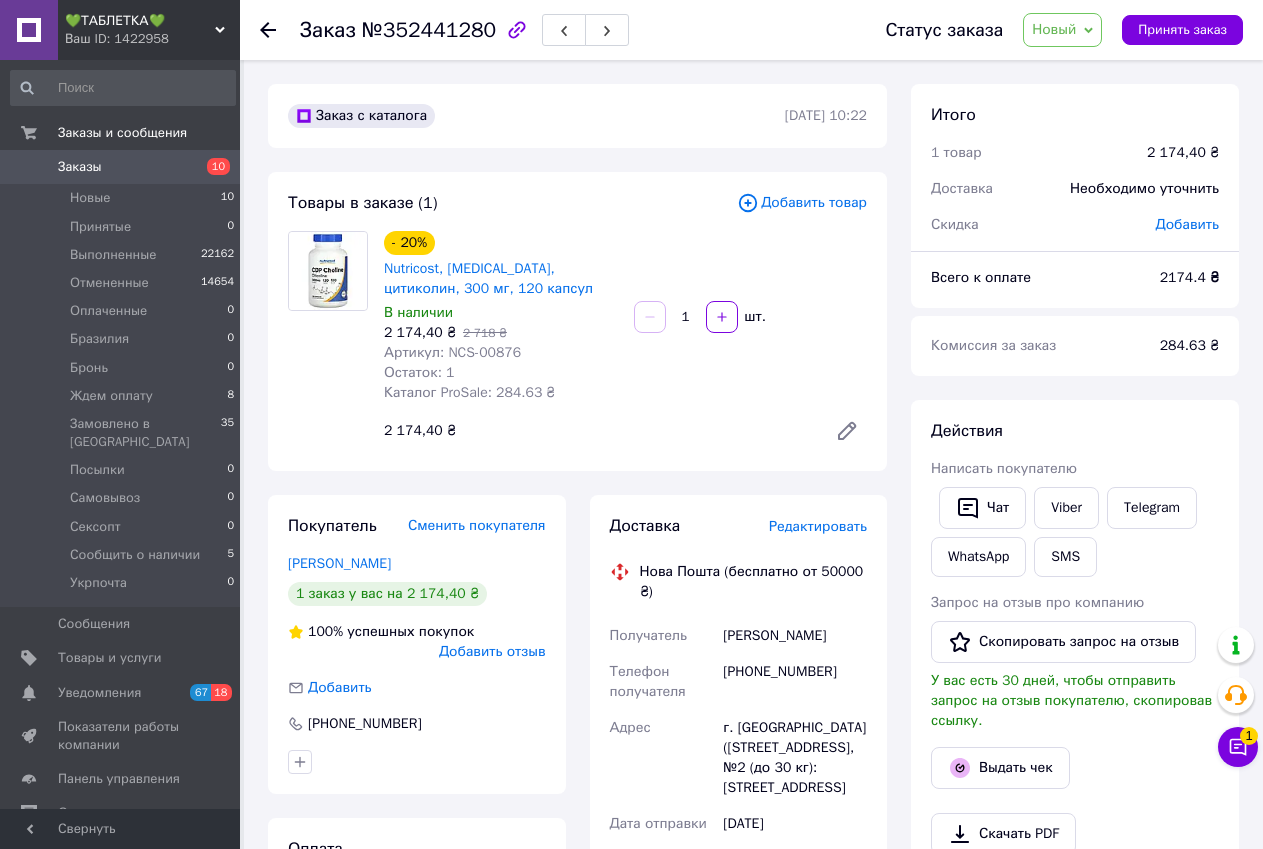 scroll, scrollTop: 0, scrollLeft: 0, axis: both 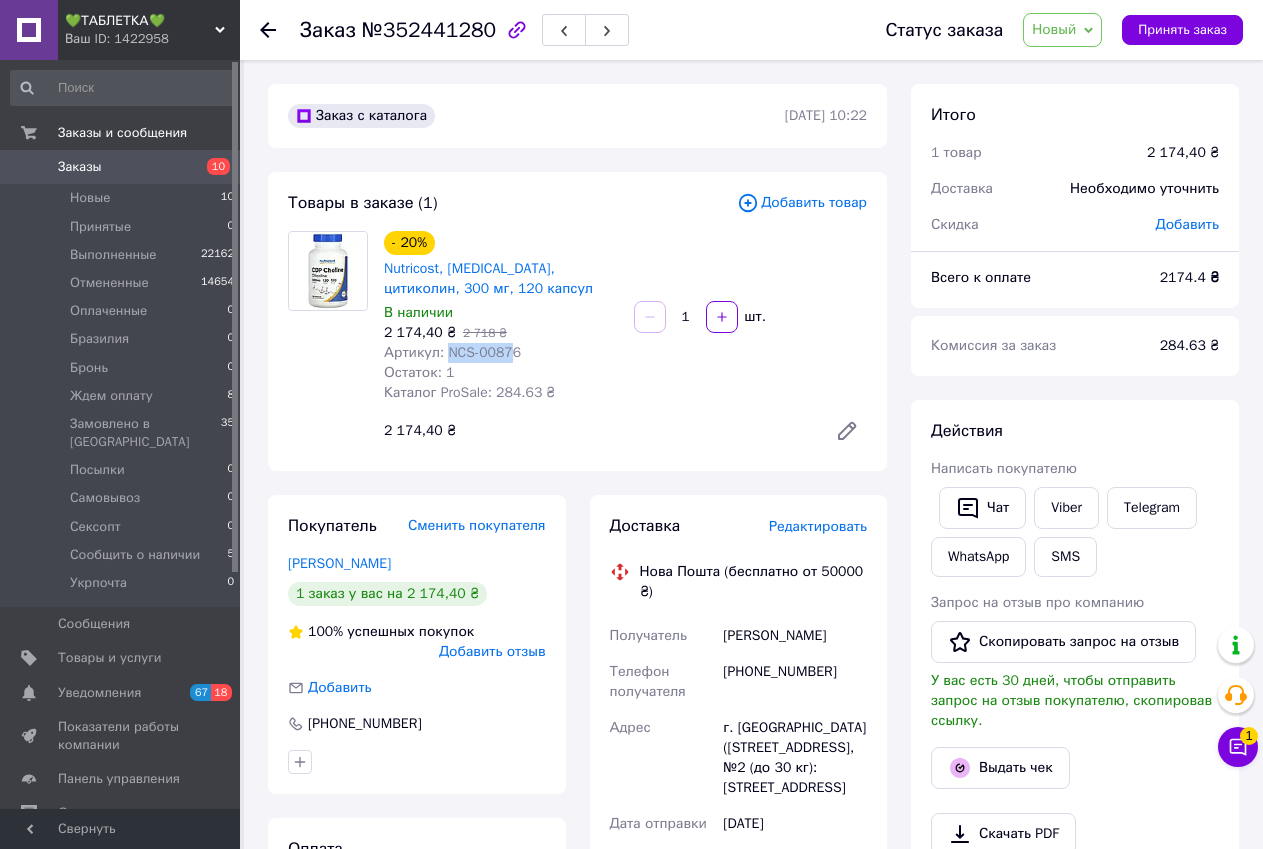 drag, startPoint x: 444, startPoint y: 354, endPoint x: 508, endPoint y: 354, distance: 64 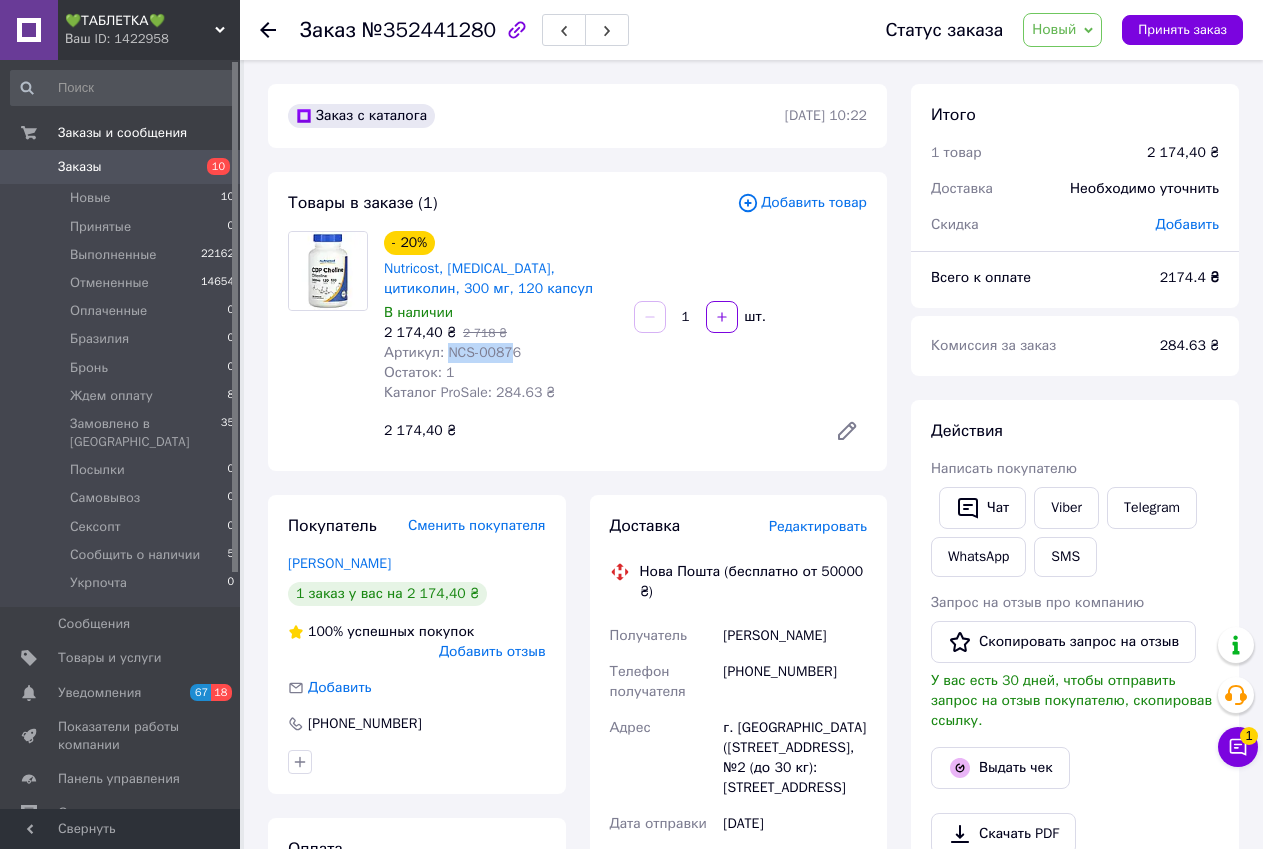 click on "Артикул: NCS-00876" at bounding box center [452, 352] 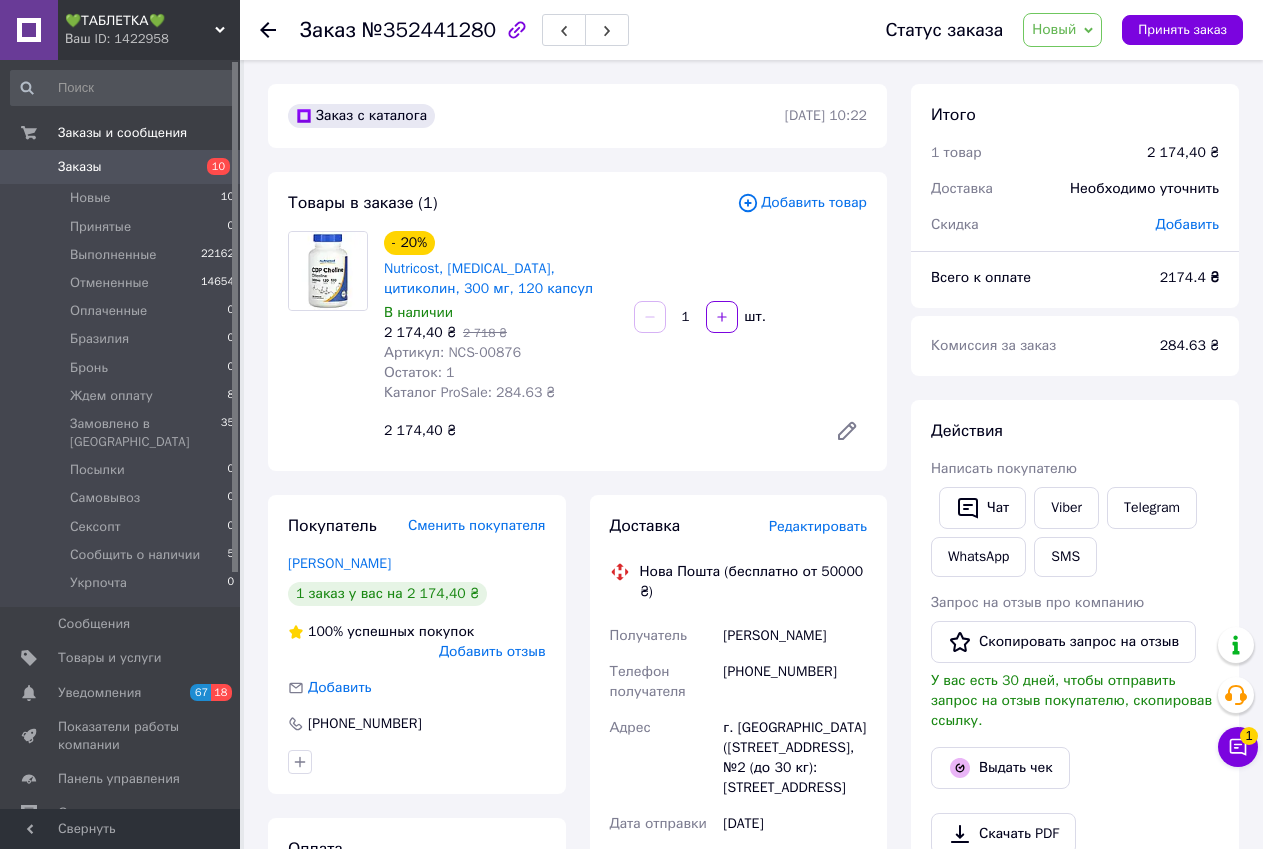 click on "Артикул: NCS-00876" at bounding box center [501, 353] 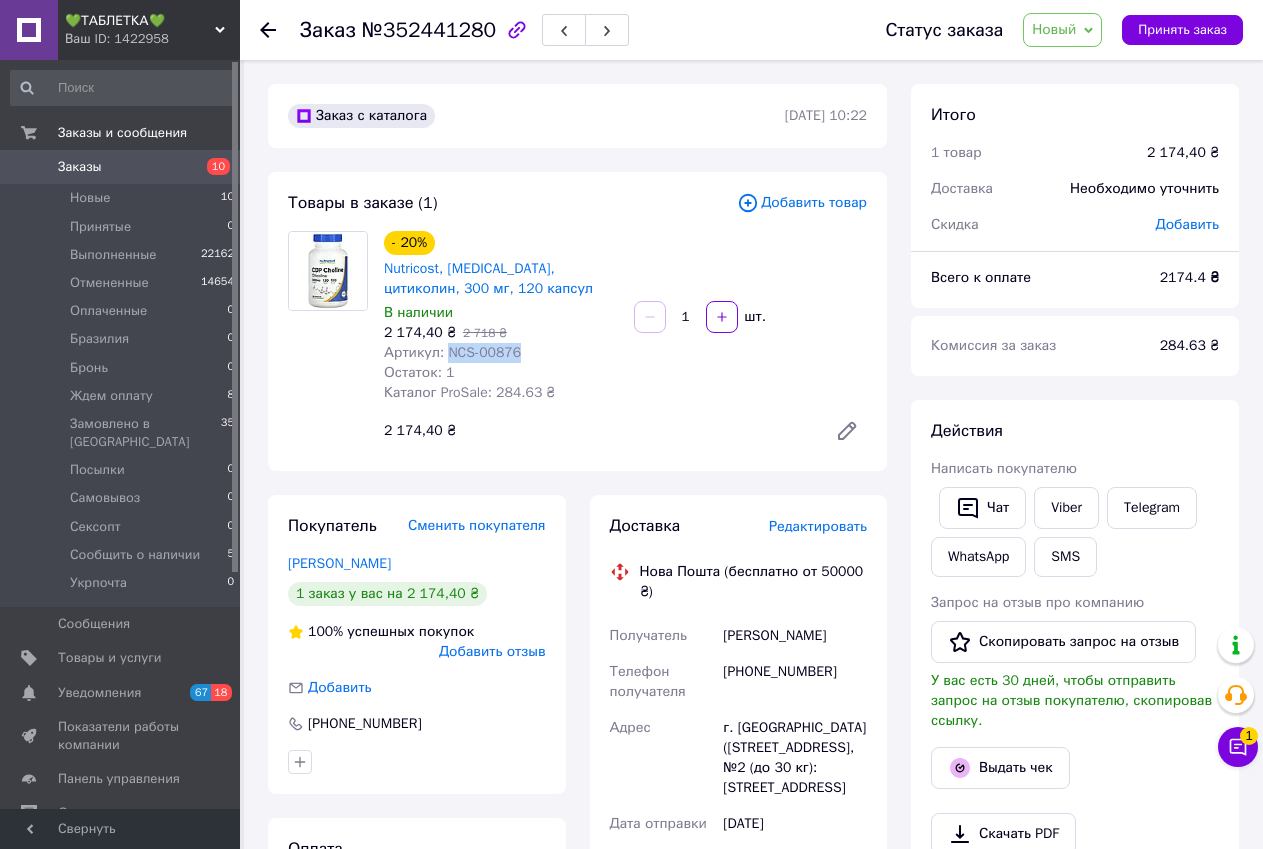 drag, startPoint x: 444, startPoint y: 352, endPoint x: 511, endPoint y: 348, distance: 67.11929 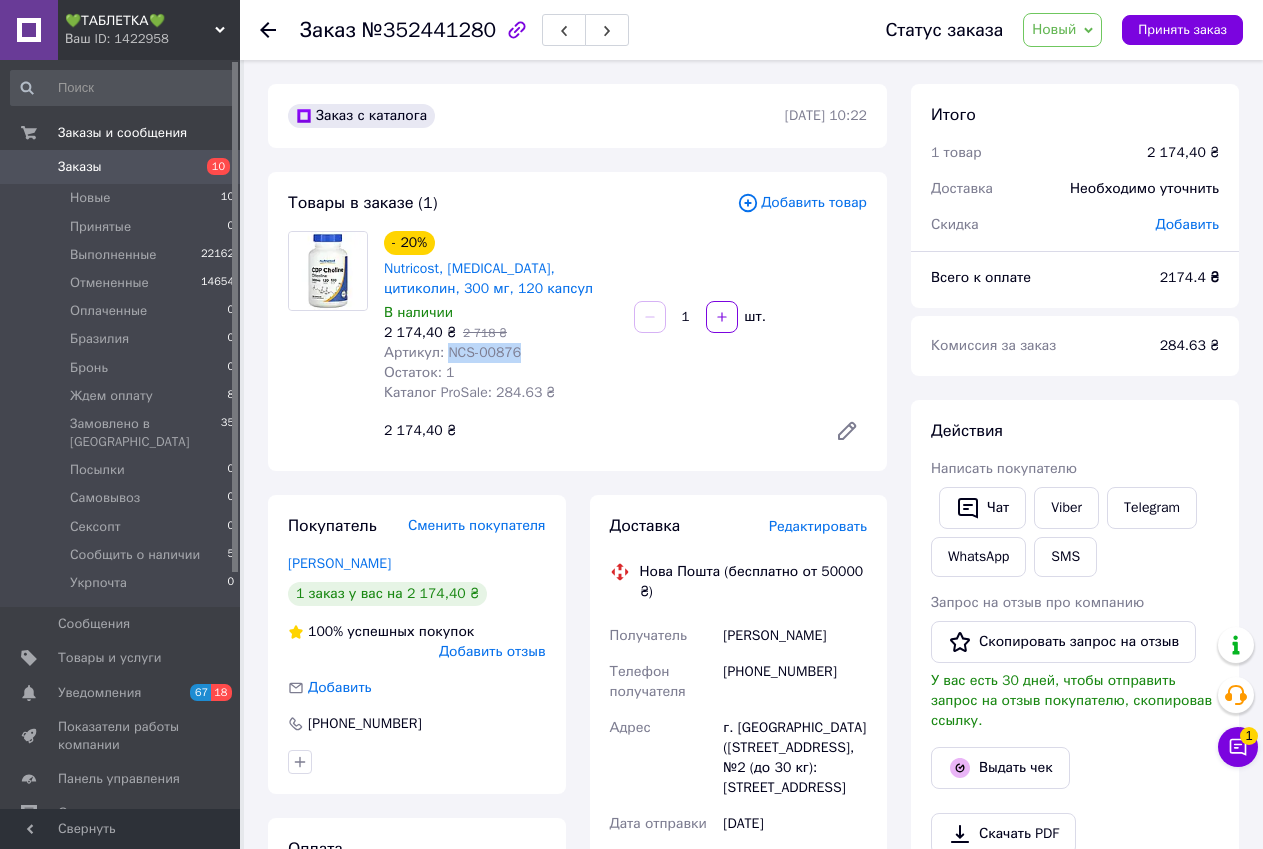 click on "Артикул: NCS-00876" at bounding box center (452, 352) 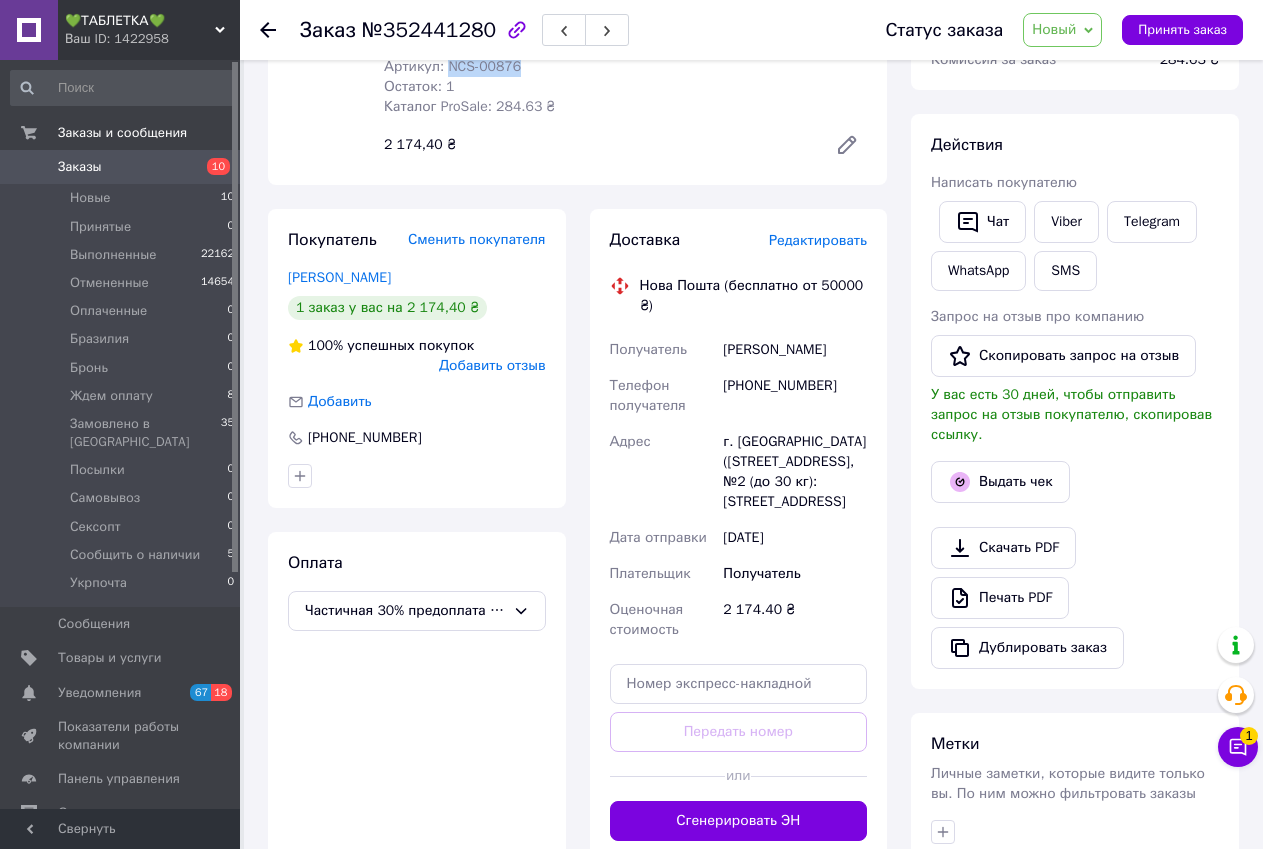 scroll, scrollTop: 500, scrollLeft: 0, axis: vertical 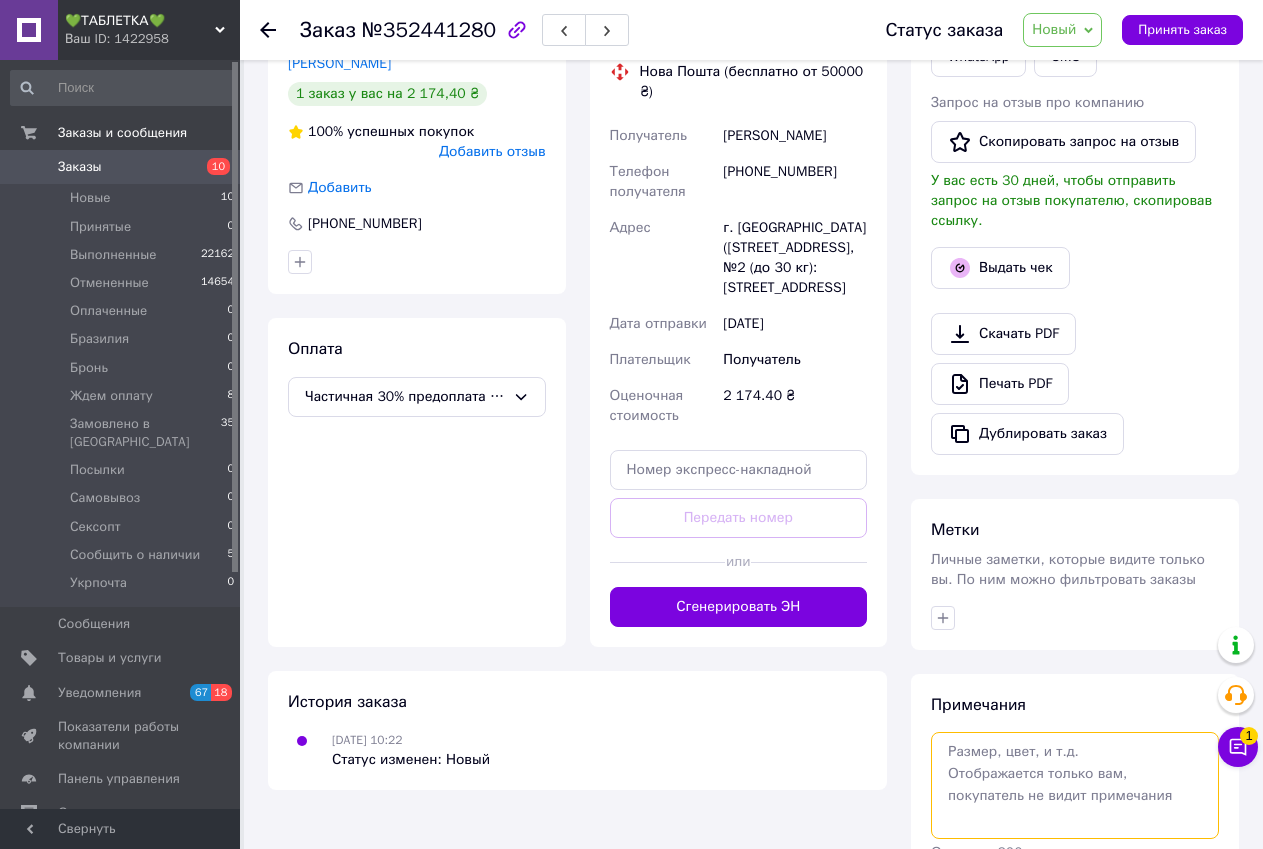 click at bounding box center [1075, 785] 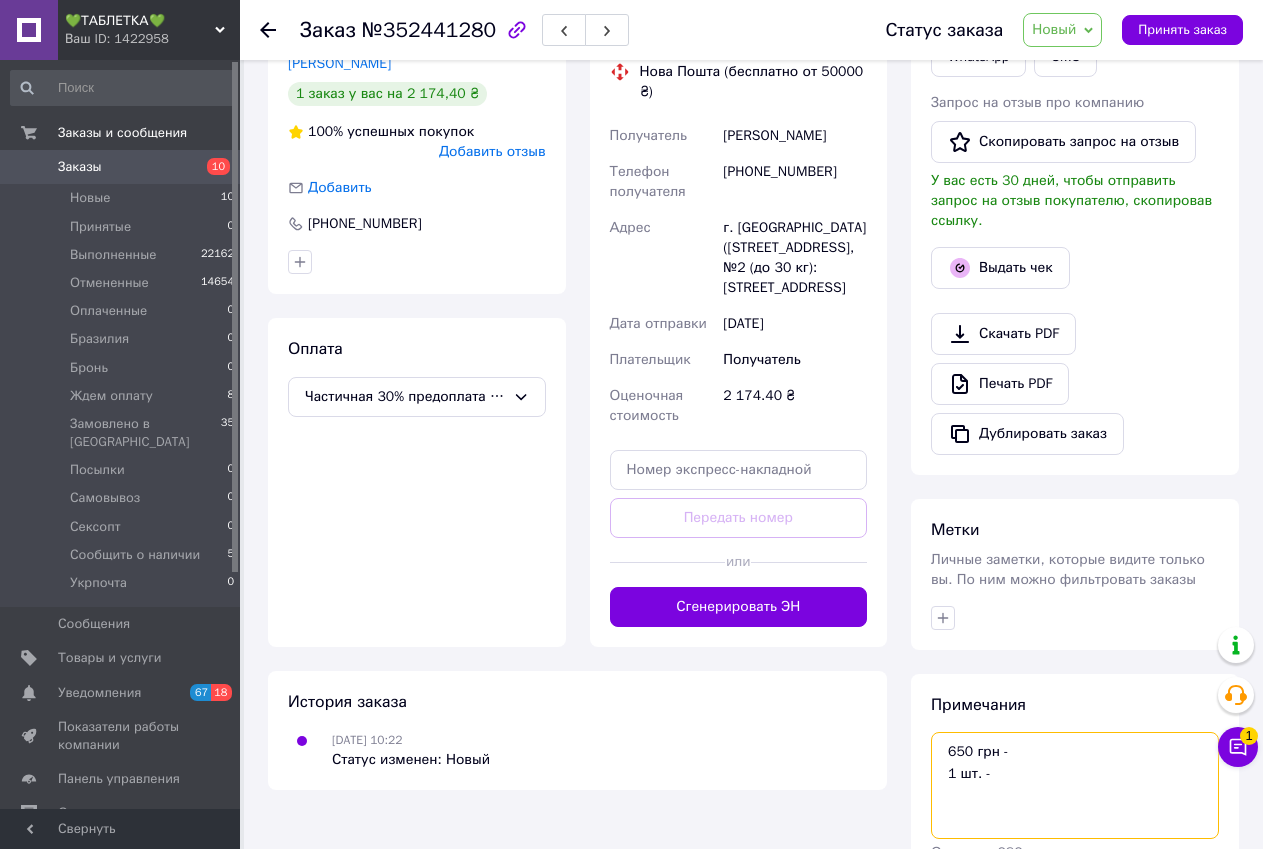 scroll, scrollTop: 0, scrollLeft: 0, axis: both 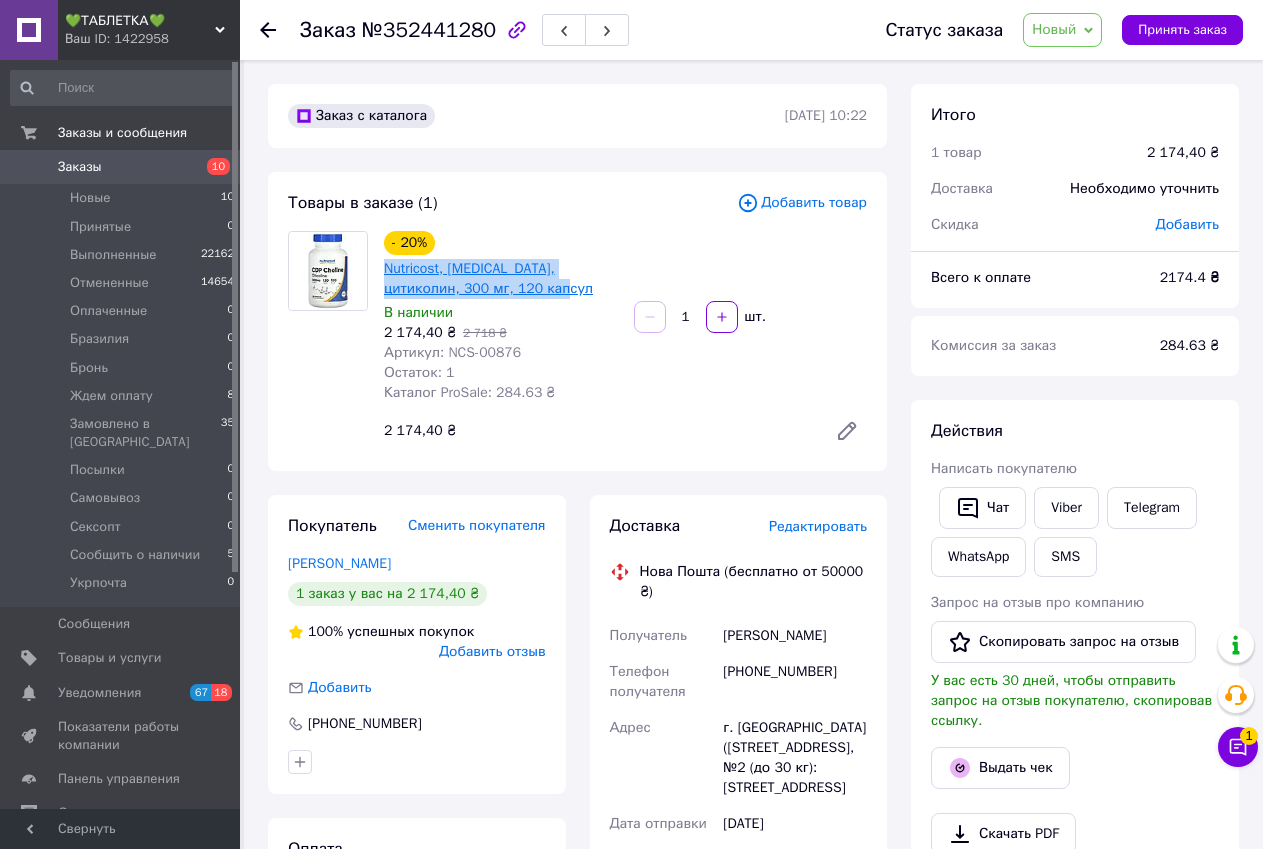 drag, startPoint x: 507, startPoint y: 291, endPoint x: 388, endPoint y: 266, distance: 121.597694 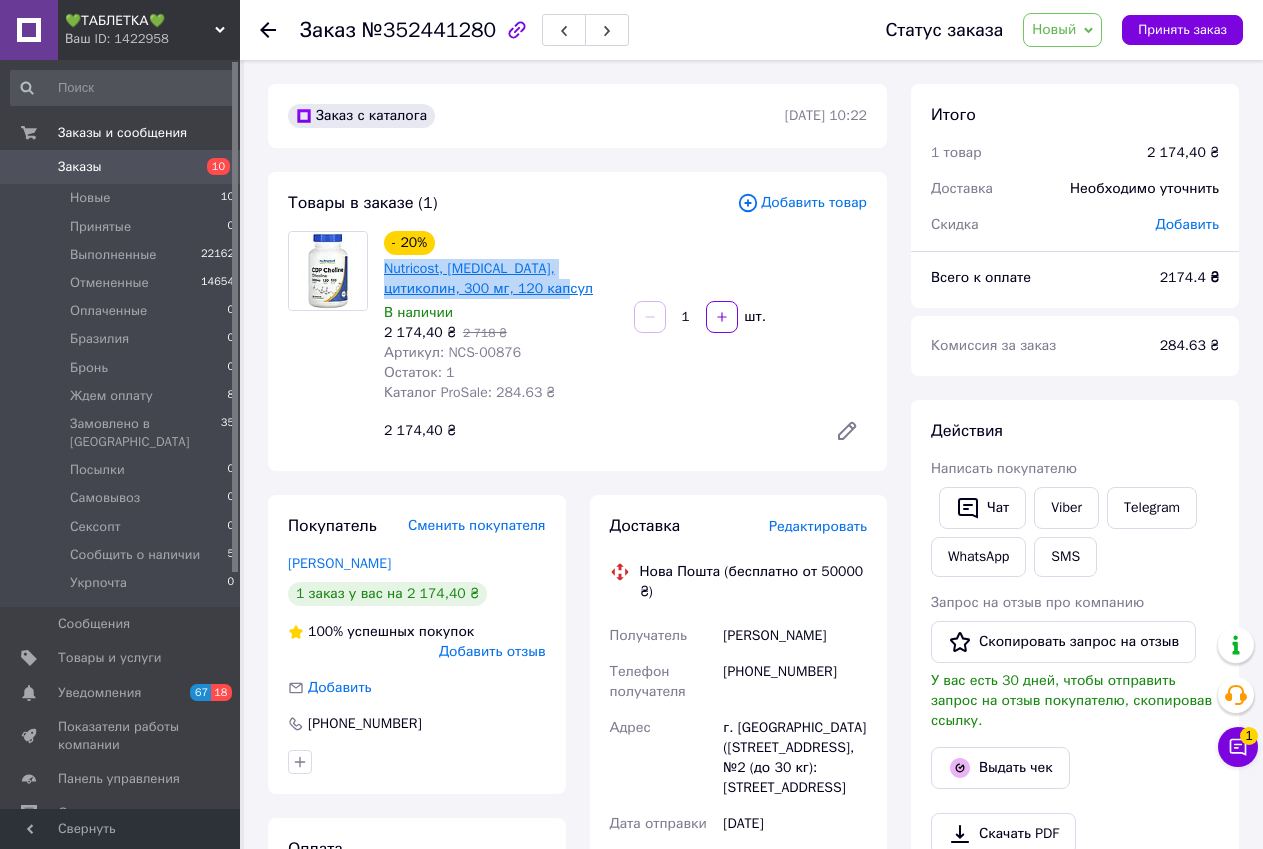 click on "Nutricost, [MEDICAL_DATA], цитиколин, 300 мг, 120 капсул" at bounding box center (501, 279) 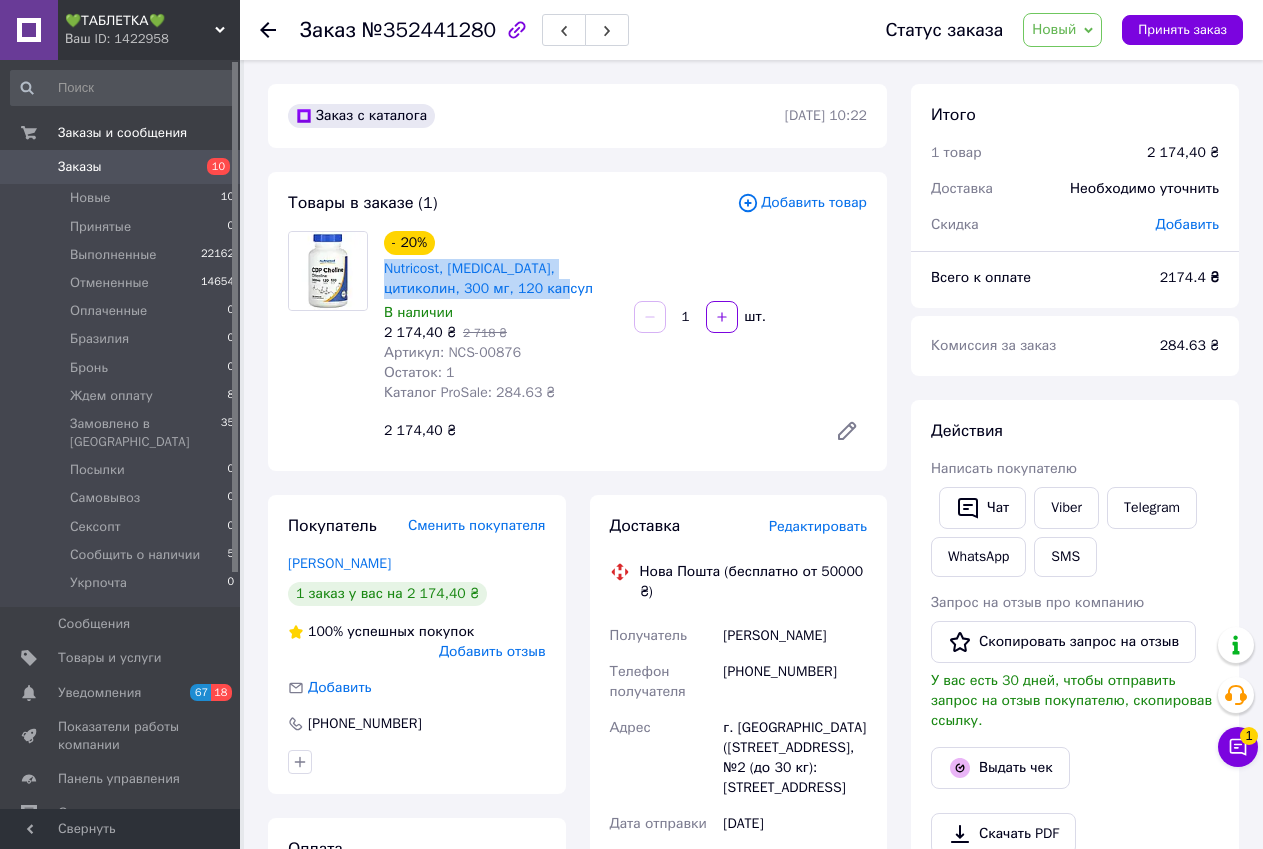 scroll, scrollTop: 500, scrollLeft: 0, axis: vertical 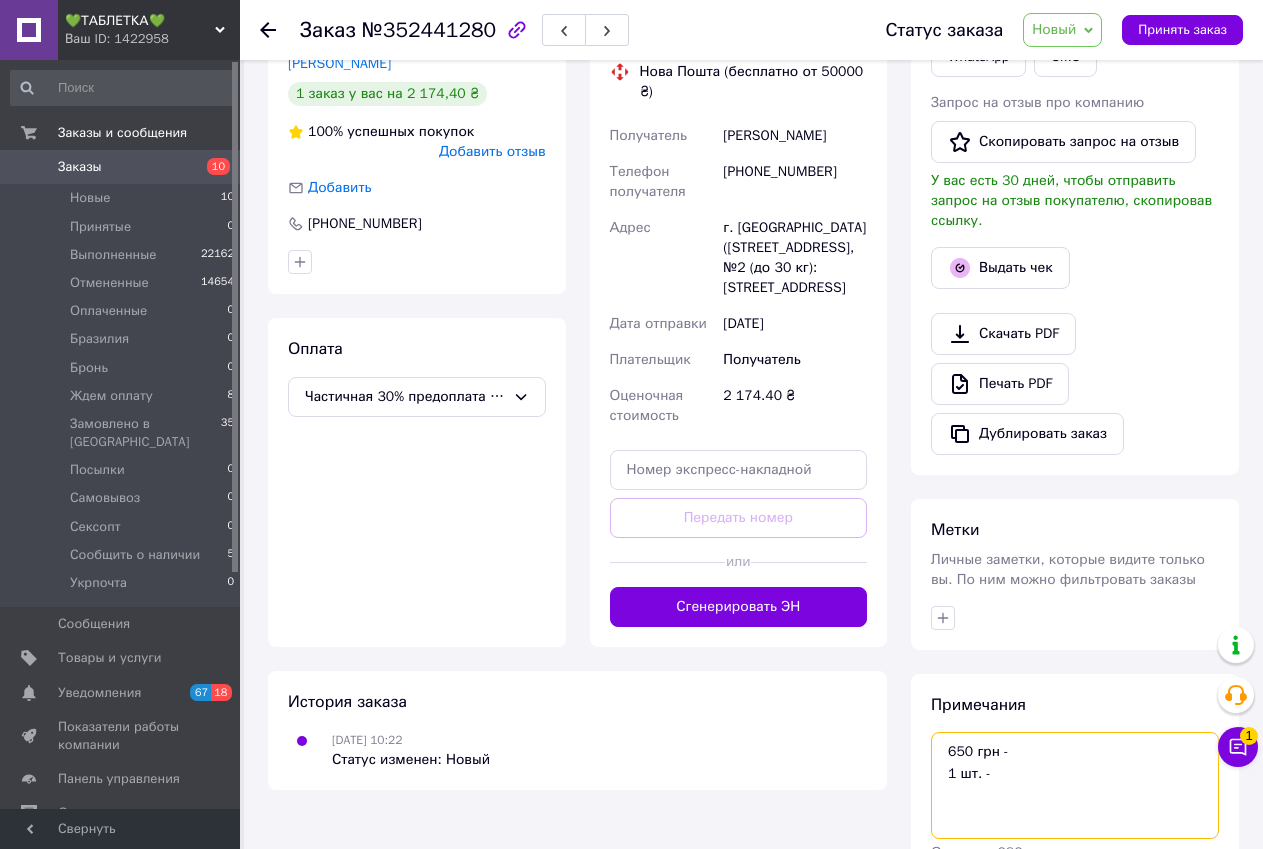click on "650 грн -
1 шт. -" at bounding box center [1075, 785] 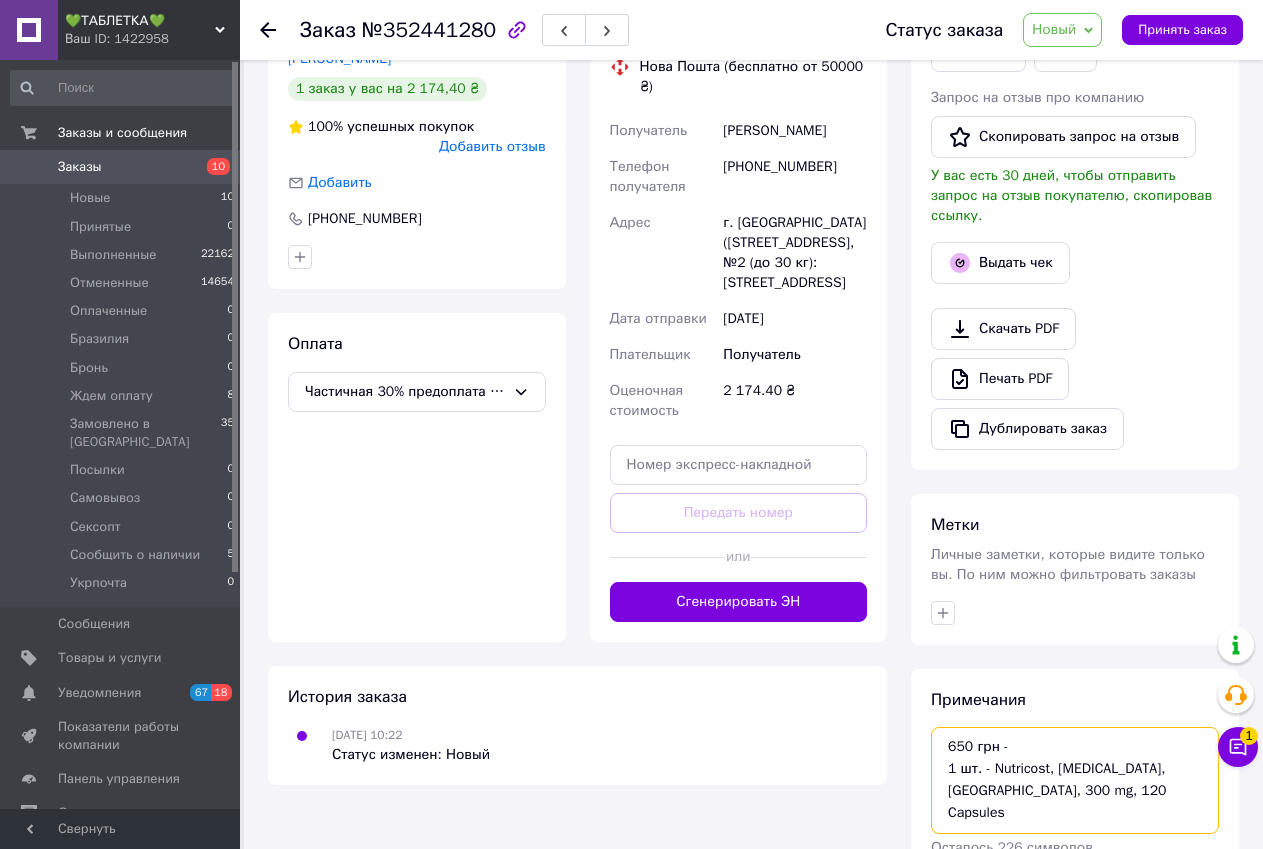 scroll, scrollTop: 594, scrollLeft: 0, axis: vertical 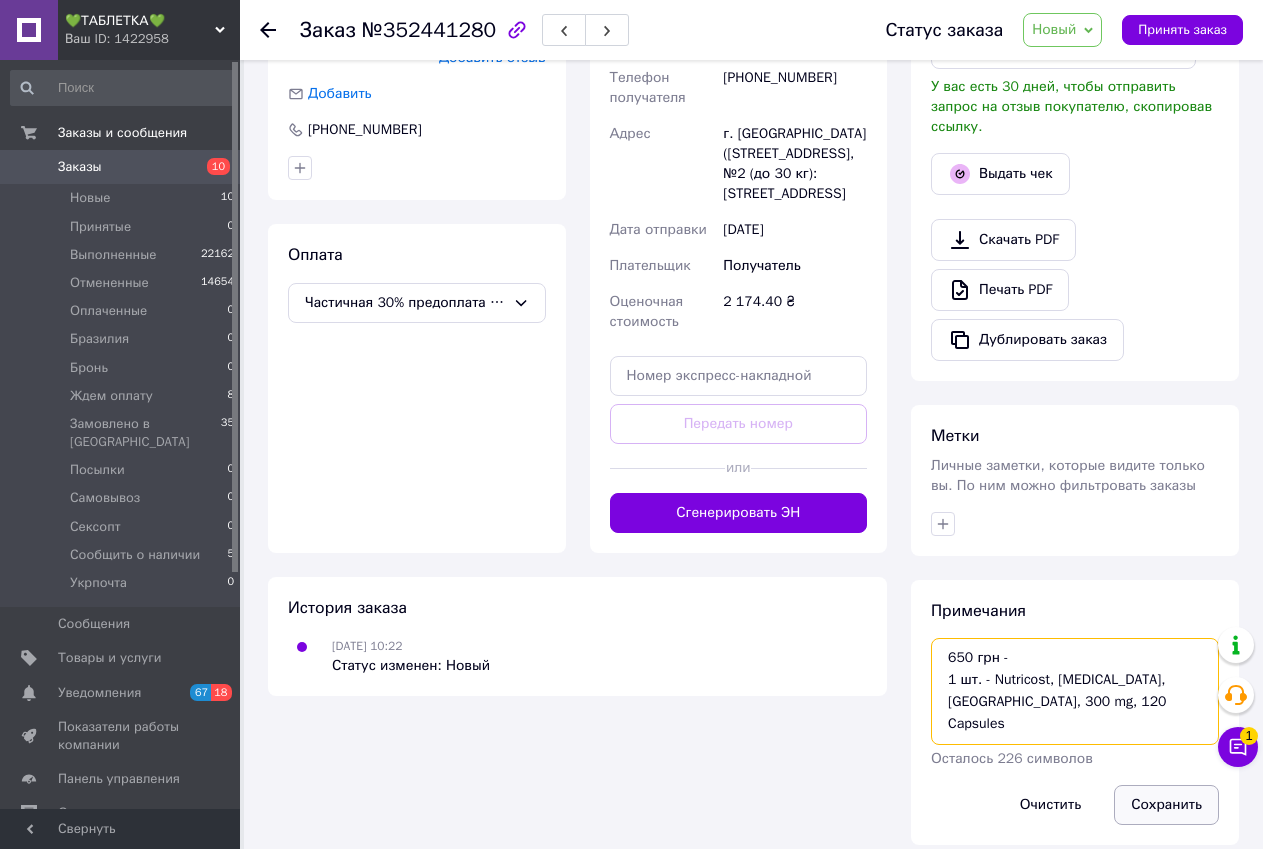 type on "650 грн -
1 шт. - Nutricost, CDP Choline, Citicoline, 300 mg, 120 Capsules" 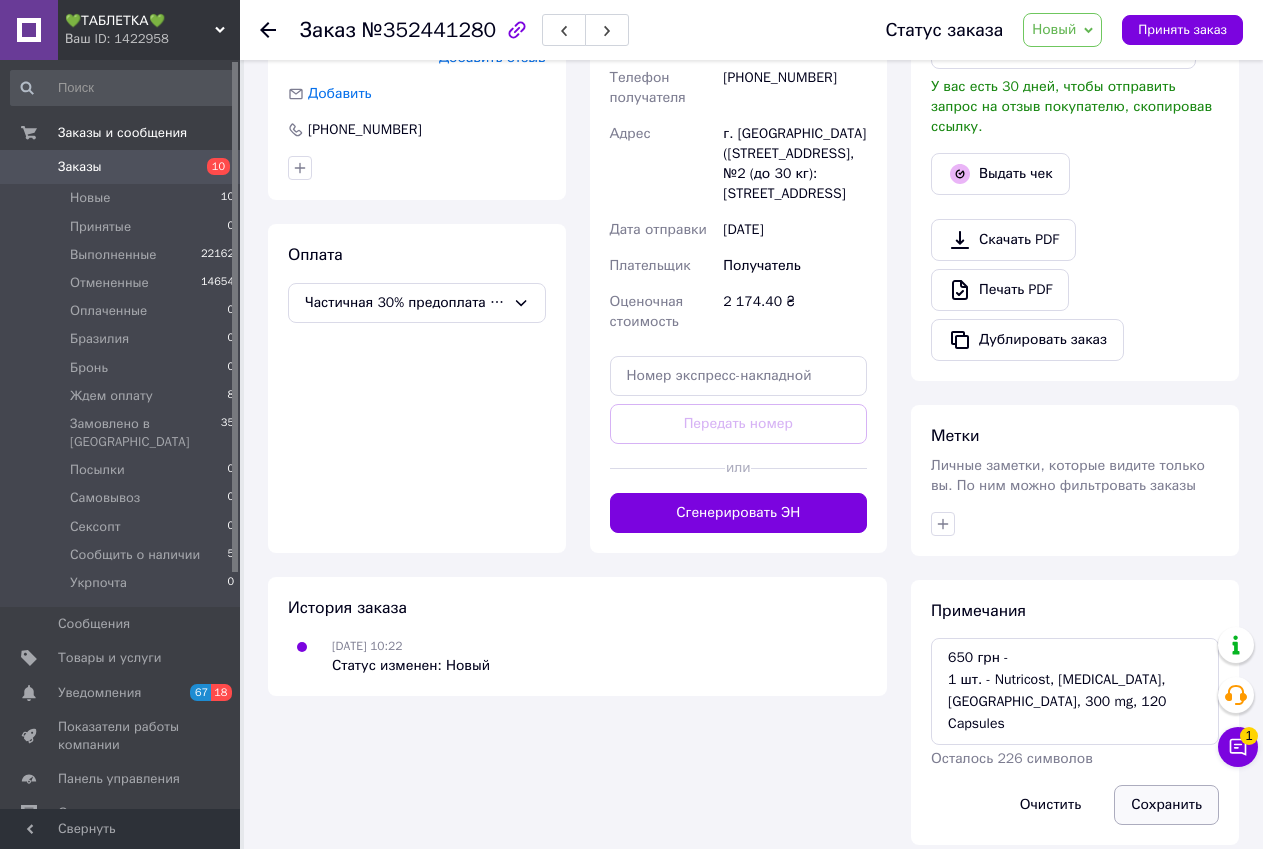click on "Сохранить" at bounding box center [1166, 805] 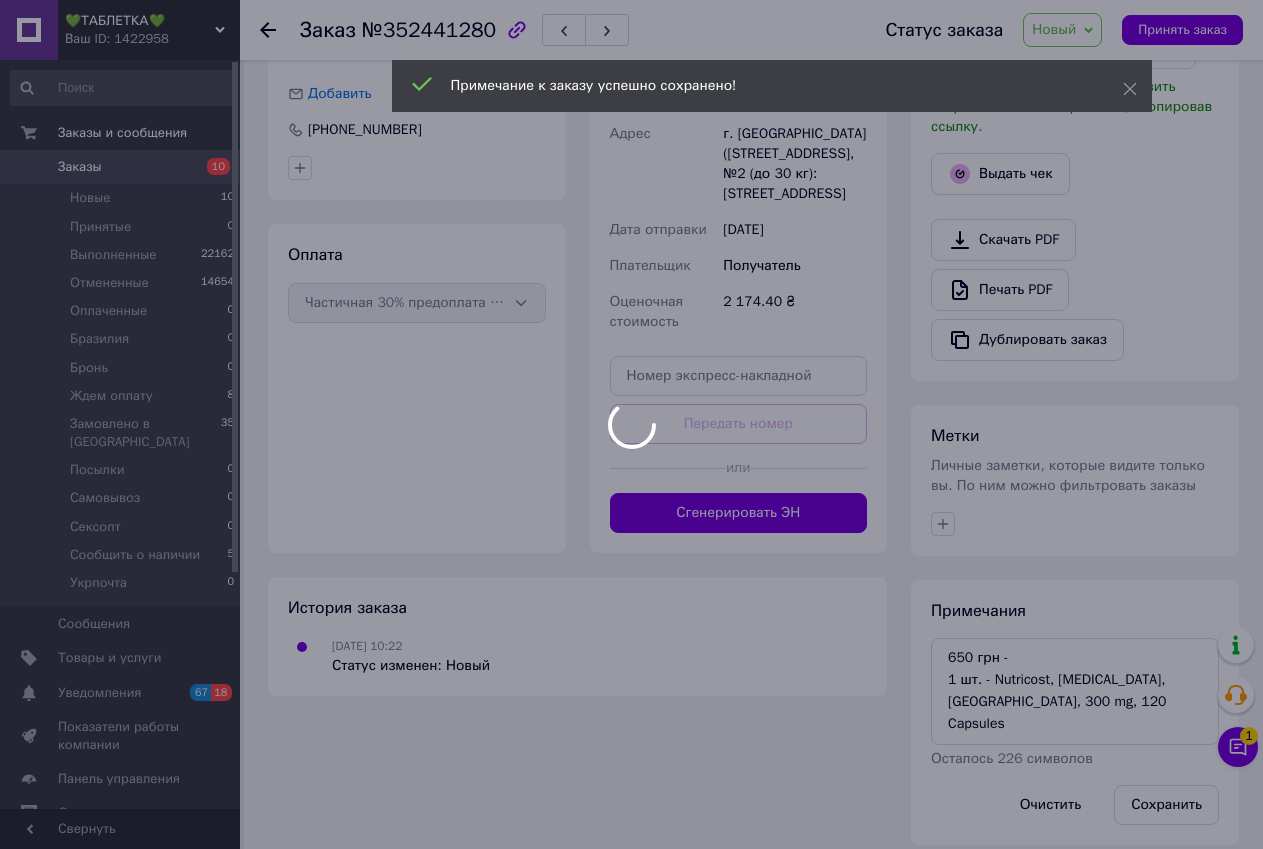 scroll, scrollTop: 558, scrollLeft: 0, axis: vertical 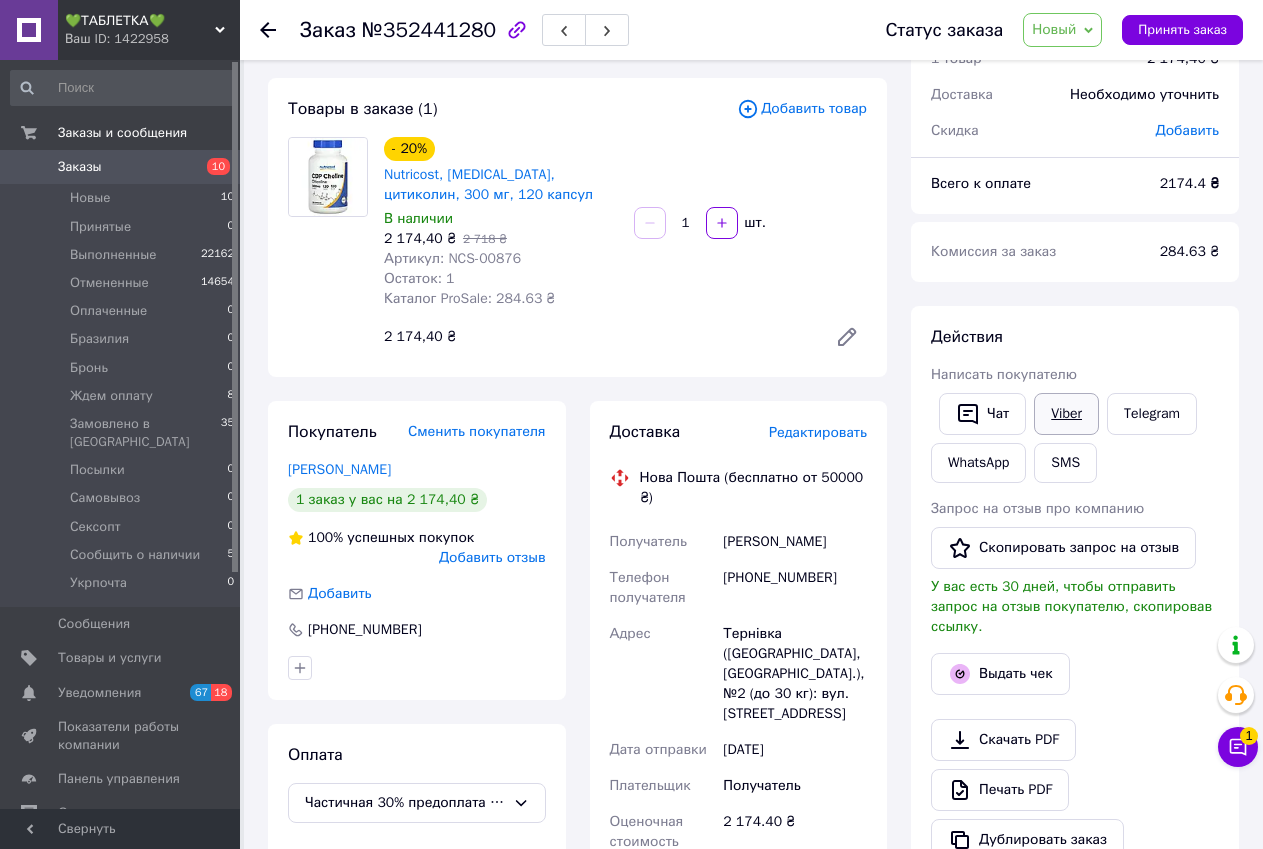 click on "Viber" at bounding box center [1066, 414] 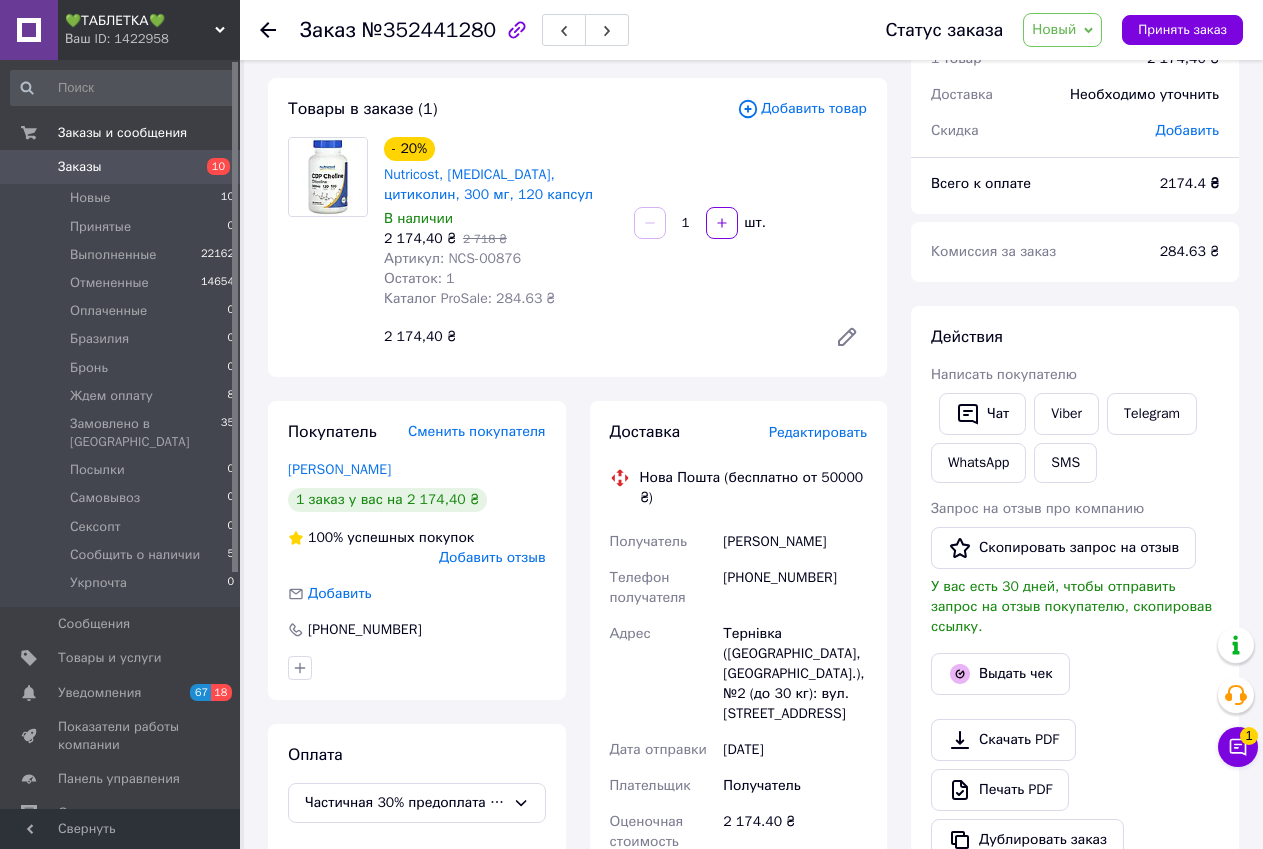 click on "Действия Написать покупателю   Чат Viber Telegram WhatsApp SMS Запрос на отзыв про компанию   Скопировать запрос на отзыв У вас есть 30 дней, чтобы отправить запрос на отзыв покупателю, скопировав ссылку.   Выдать чек   Скачать PDF   Печать PDF   Дублировать заказ" at bounding box center [1075, 593] 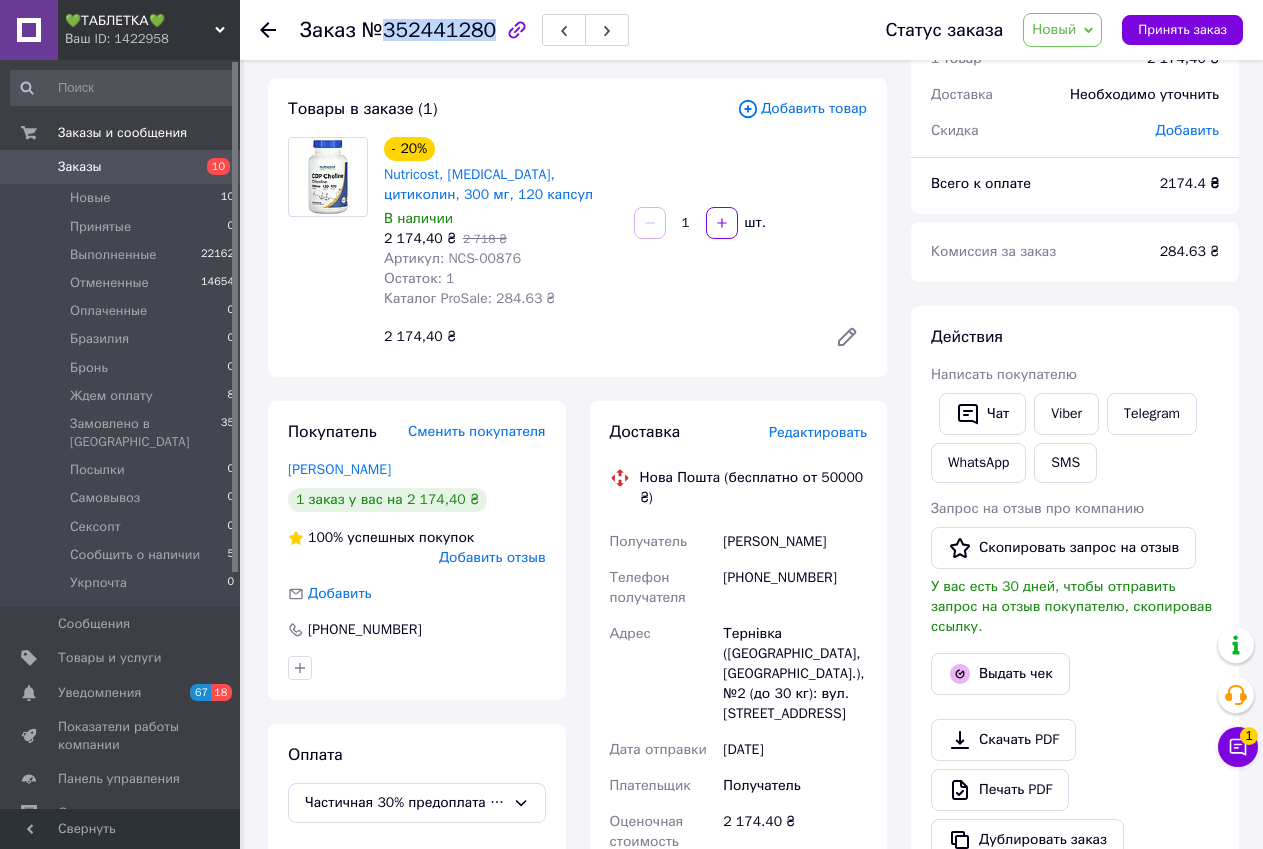 click on "№352441280" at bounding box center (429, 30) 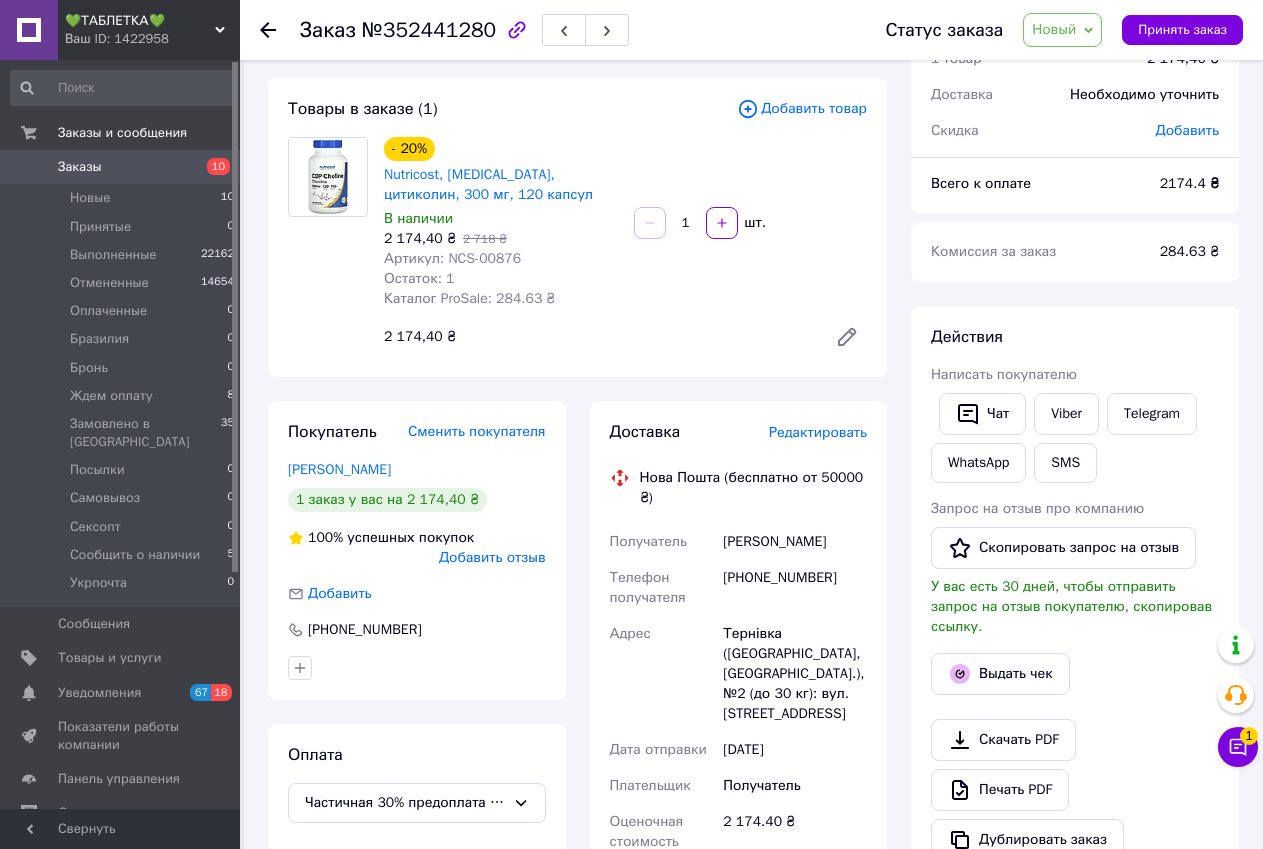drag, startPoint x: 1246, startPoint y: 402, endPoint x: 1152, endPoint y: 358, distance: 103.788246 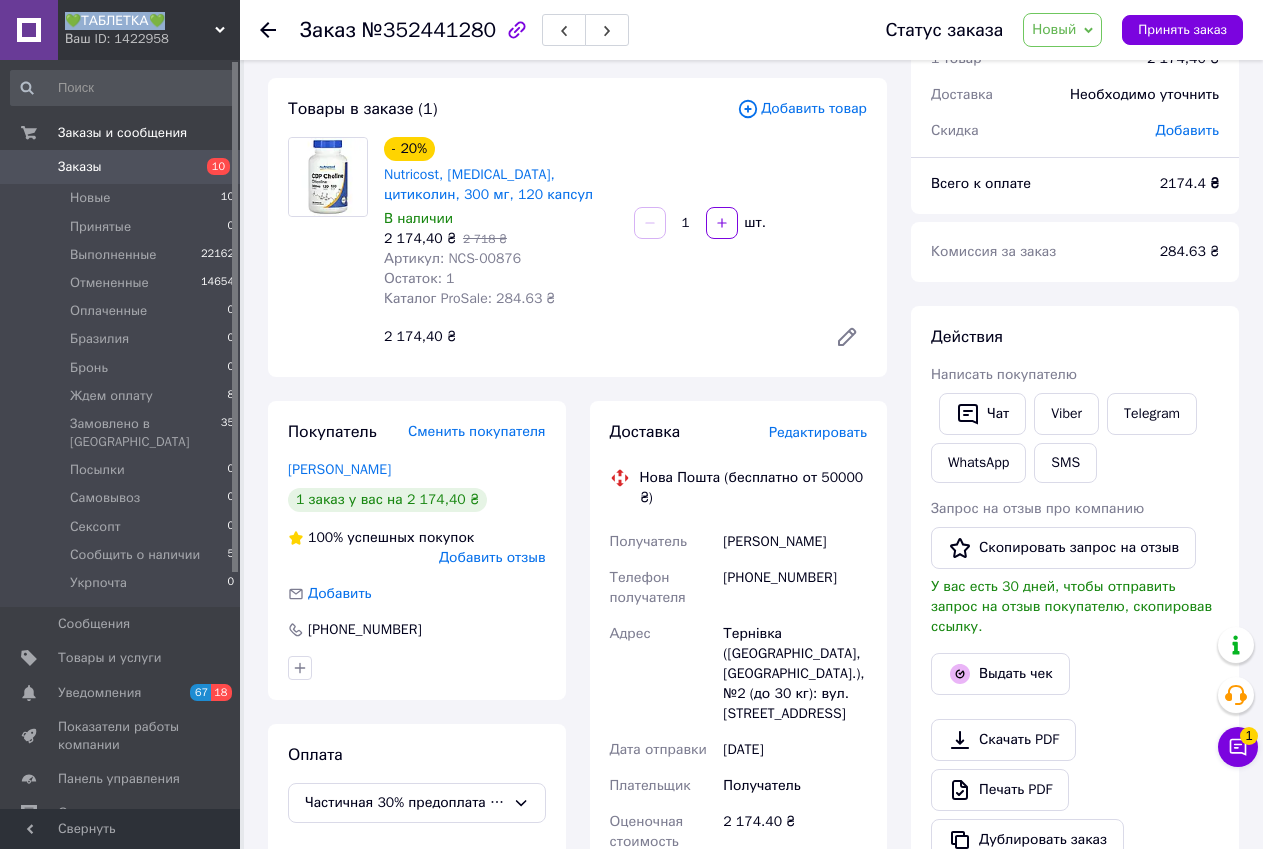 drag, startPoint x: 66, startPoint y: 13, endPoint x: 149, endPoint y: 14, distance: 83.00603 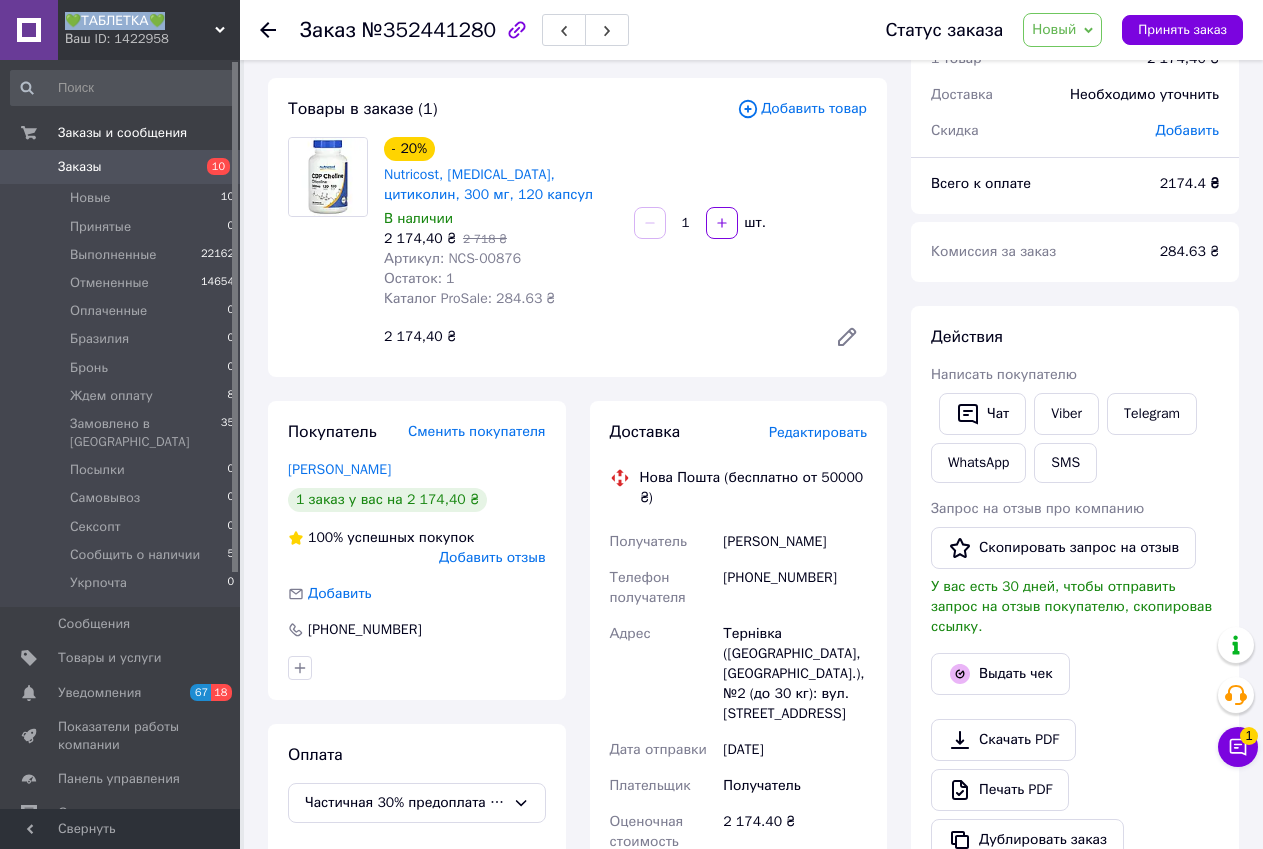 click on "💚ТАБЛЕТКА💚" at bounding box center [140, 21] 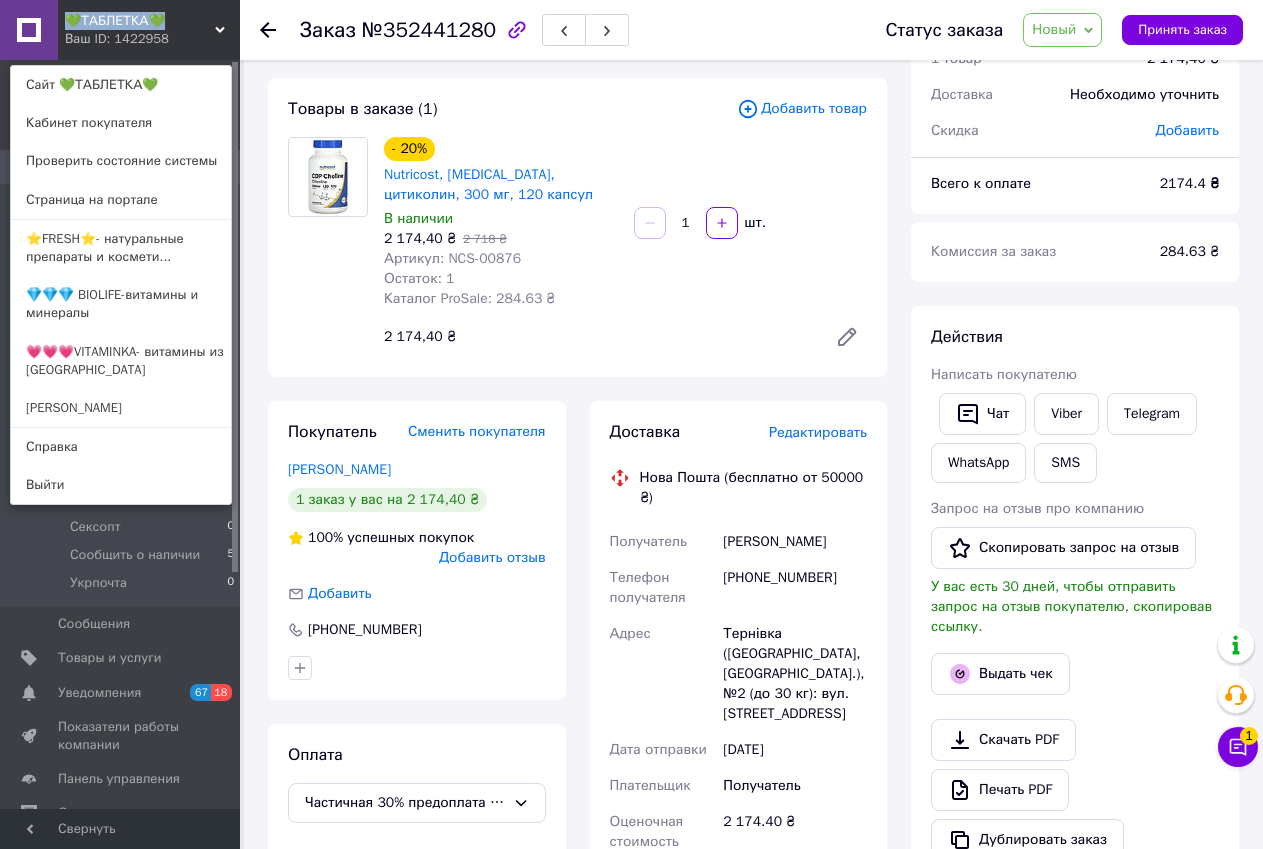 copy on "💚ТАБЛЕТКА💚" 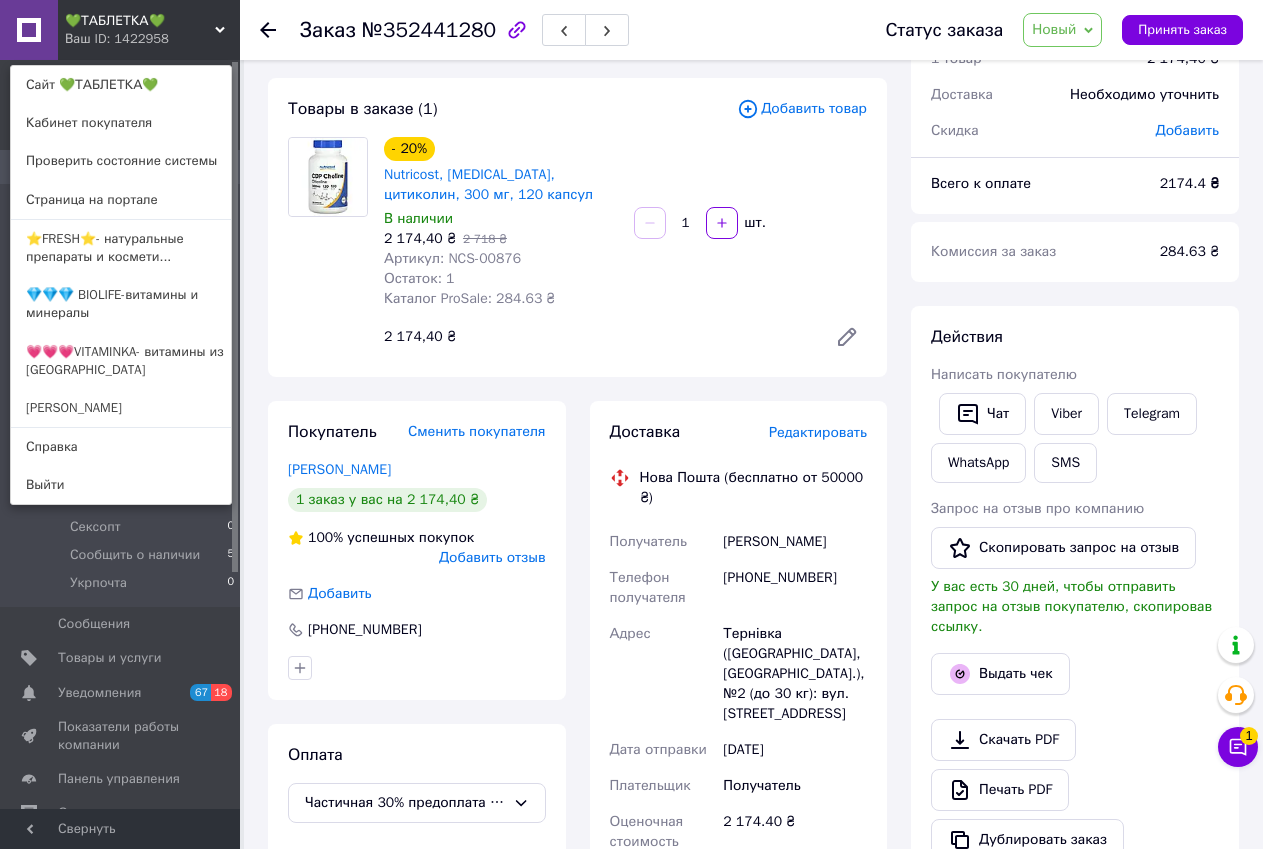 click on "Чат Viber Telegram WhatsApp SMS" at bounding box center [1075, 438] 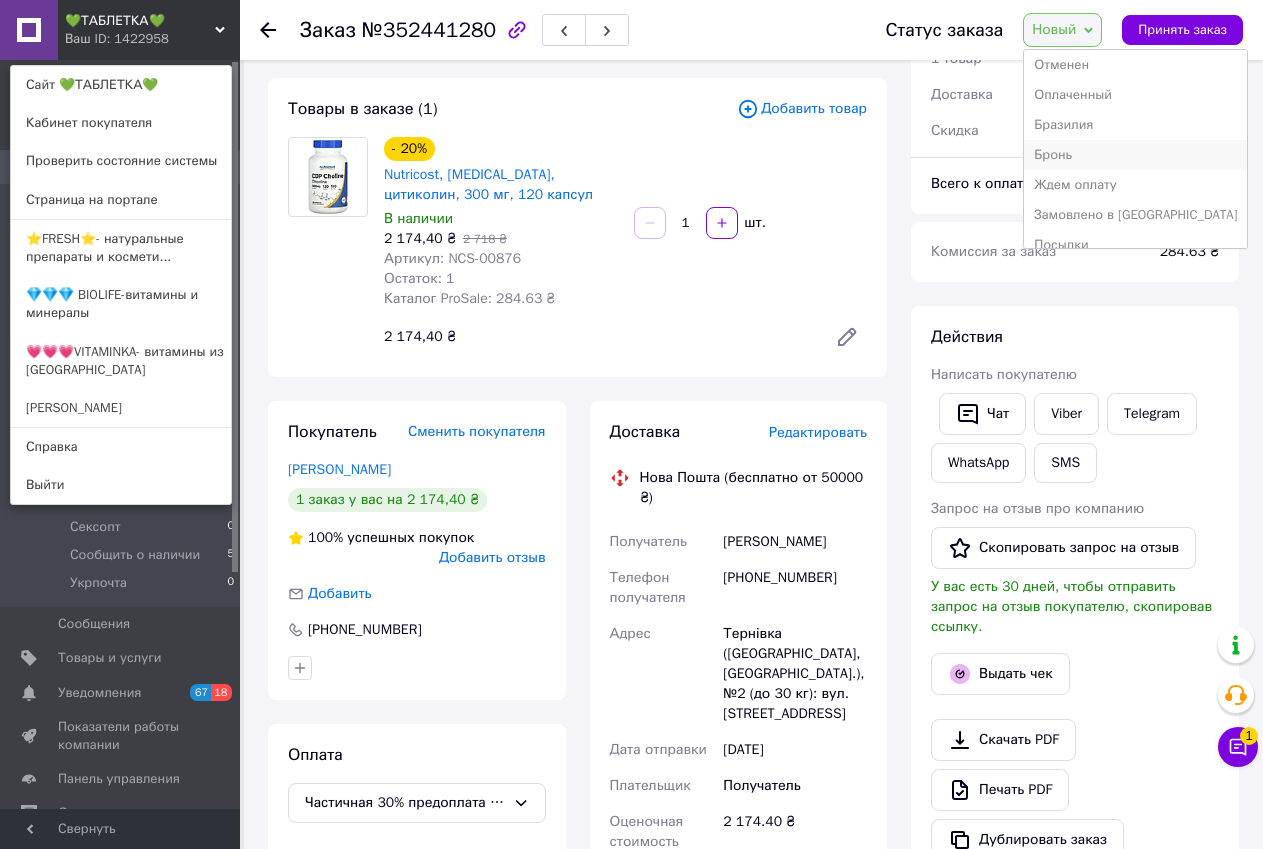 scroll, scrollTop: 100, scrollLeft: 0, axis: vertical 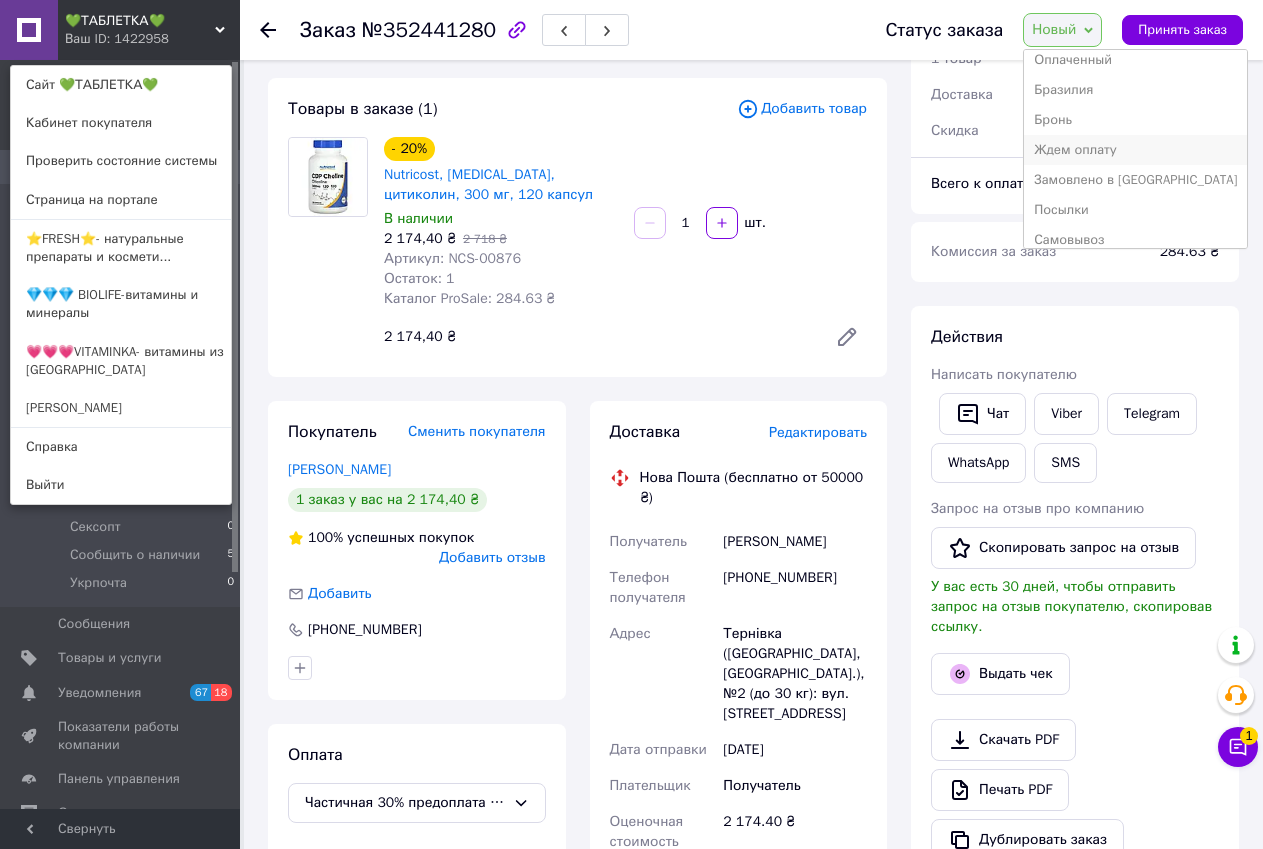 click on "Ждем оплату" at bounding box center [1135, 150] 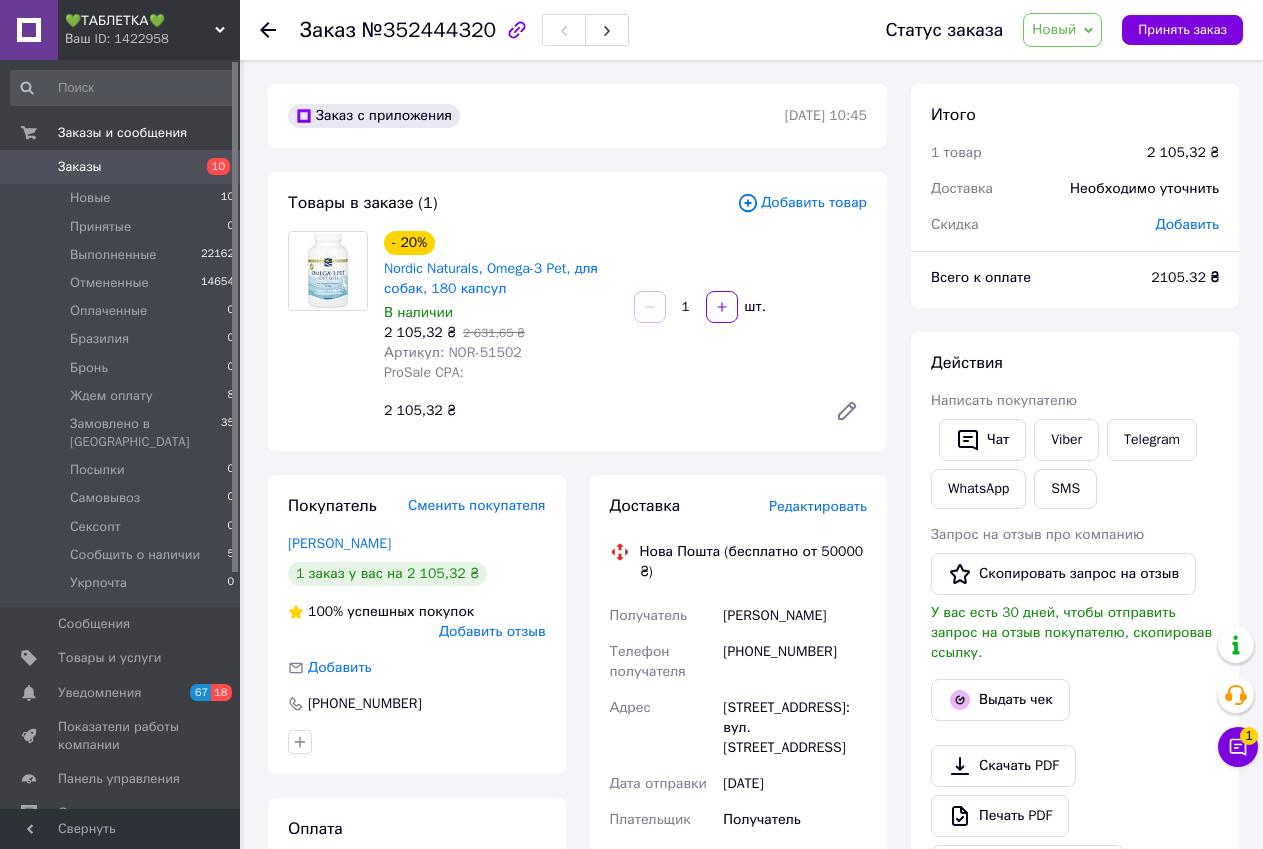 scroll, scrollTop: 0, scrollLeft: 0, axis: both 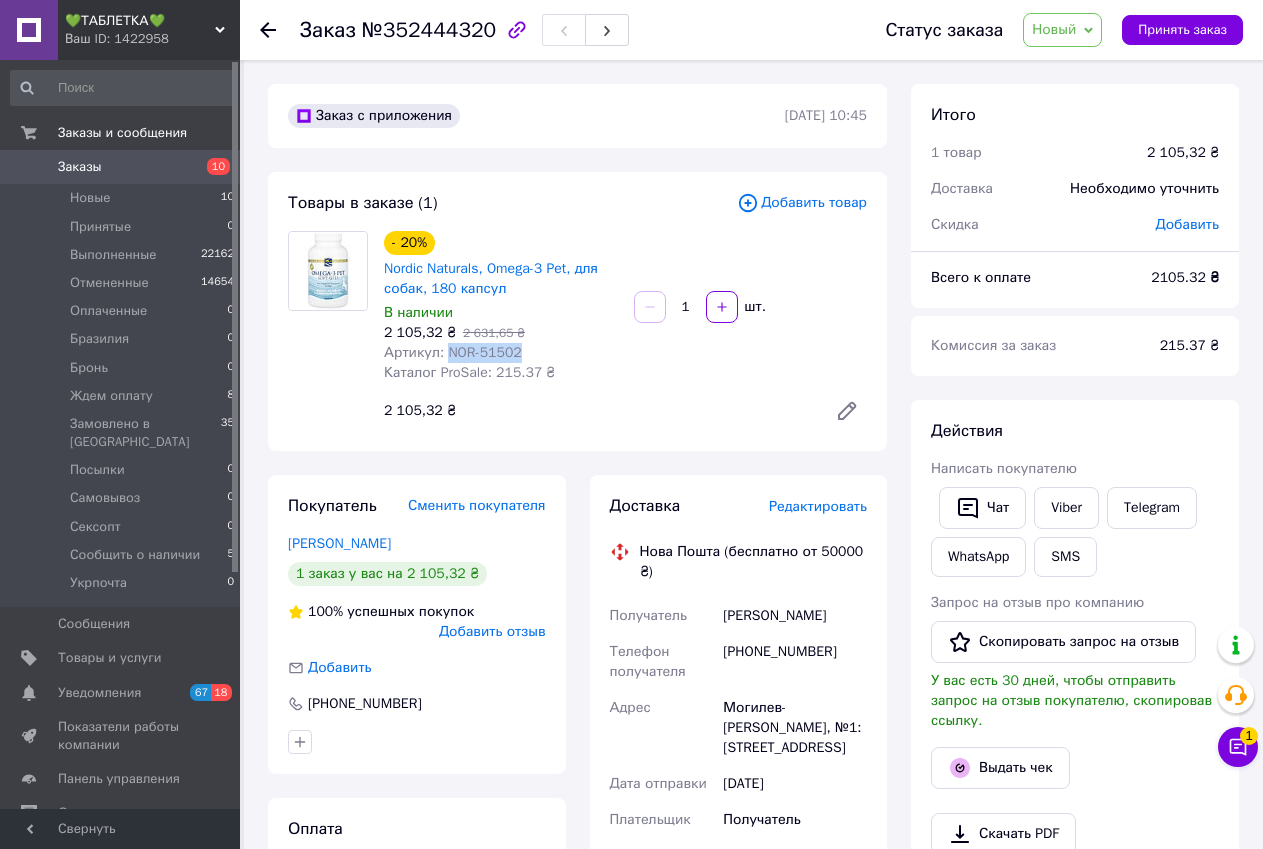 drag, startPoint x: 441, startPoint y: 349, endPoint x: 512, endPoint y: 350, distance: 71.00704 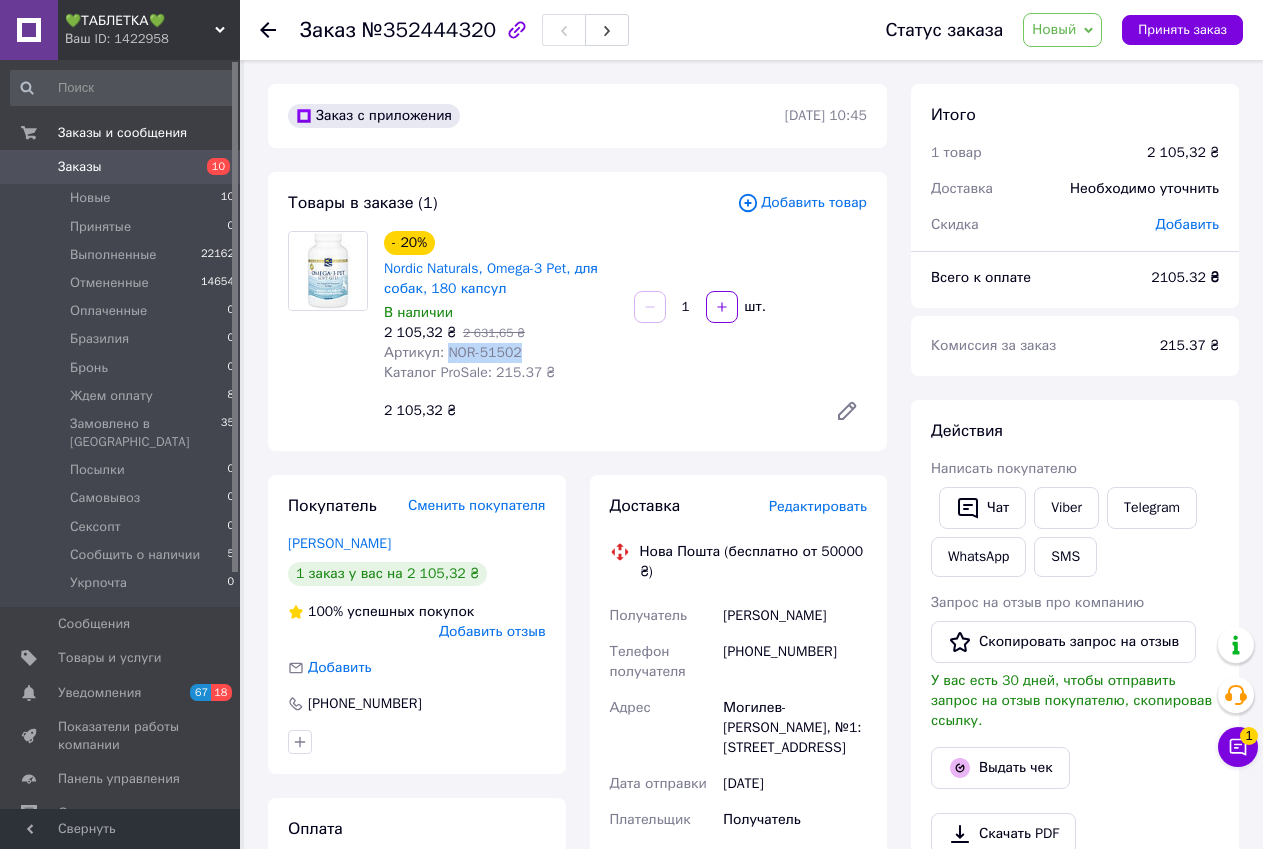 click on "Артикул: NOR-51502" at bounding box center [453, 352] 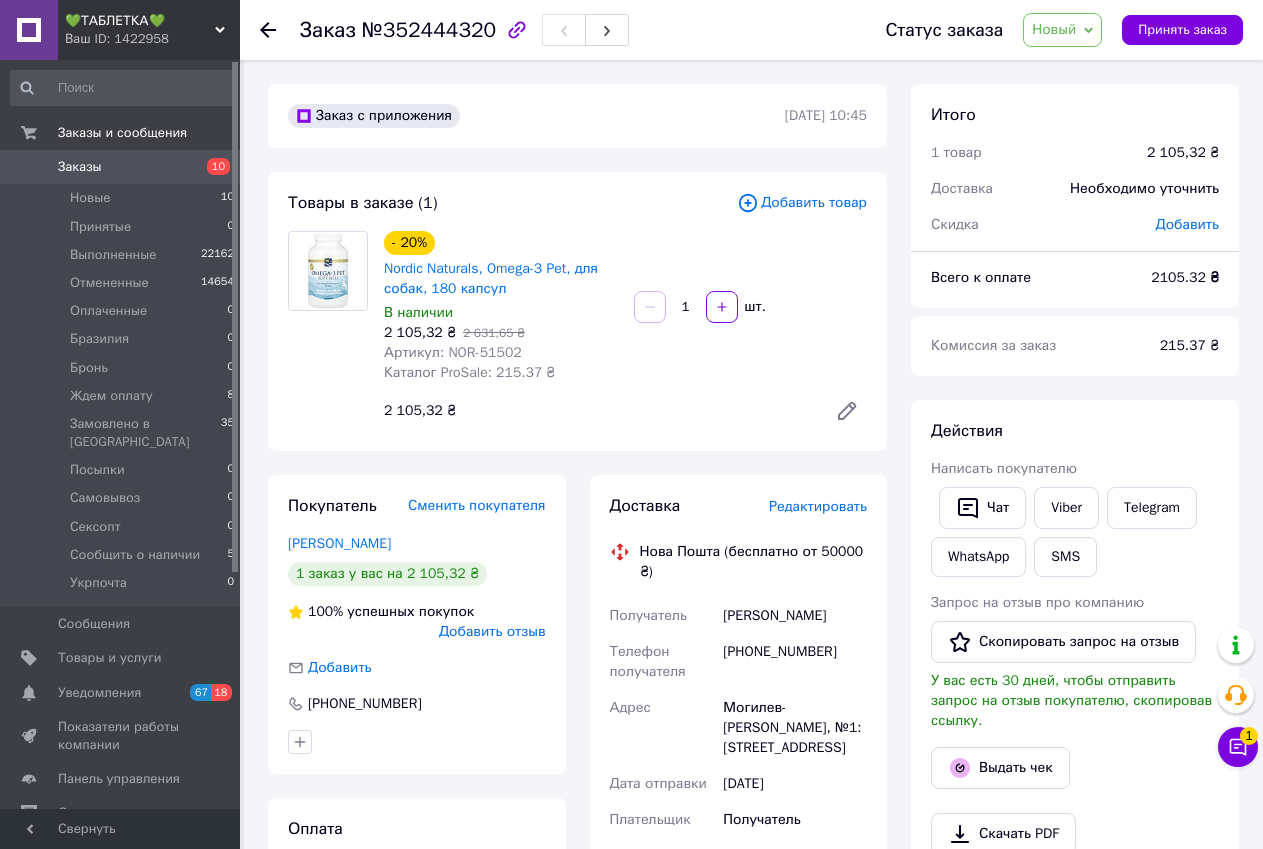 click on "Итого 1 товар 2 105,32 ₴ Доставка Необходимо уточнить Скидка Добавить Всего к оплате 2105.32 ₴ Комиссия за заказ 215.37 ₴ Действия Написать покупателю   Чат Viber Telegram WhatsApp SMS Запрос на отзыв про компанию   Скопировать запрос на отзыв У вас есть 30 дней, чтобы отправить запрос на отзыв покупателю, скопировав ссылку.   Выдать чек   Скачать PDF   Печать PDF   Дублировать заказ Метки Личные заметки, которые видите только вы. По ним можно фильтровать заказы Примечания Осталось 300 символов Очистить Сохранить" at bounding box center [1075, 761] 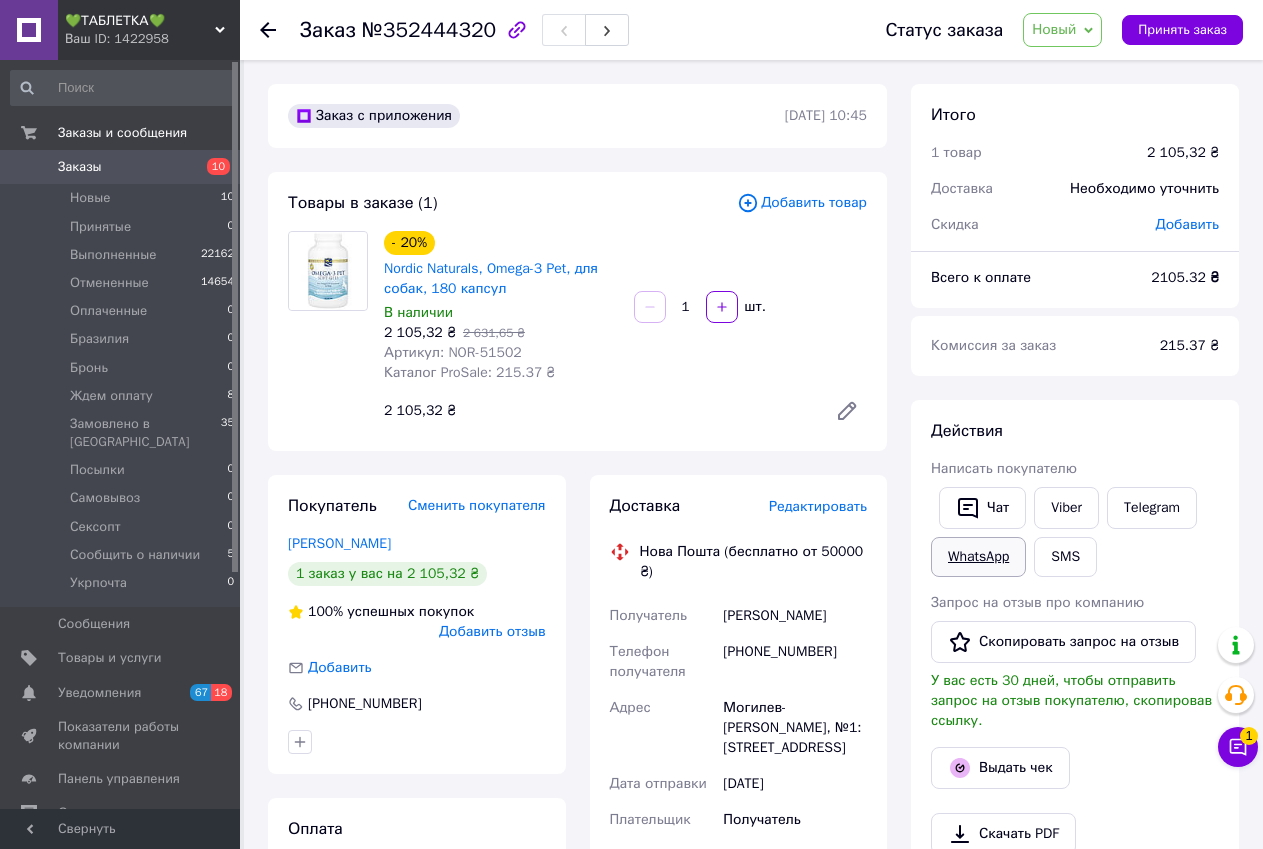 scroll, scrollTop: 594, scrollLeft: 0, axis: vertical 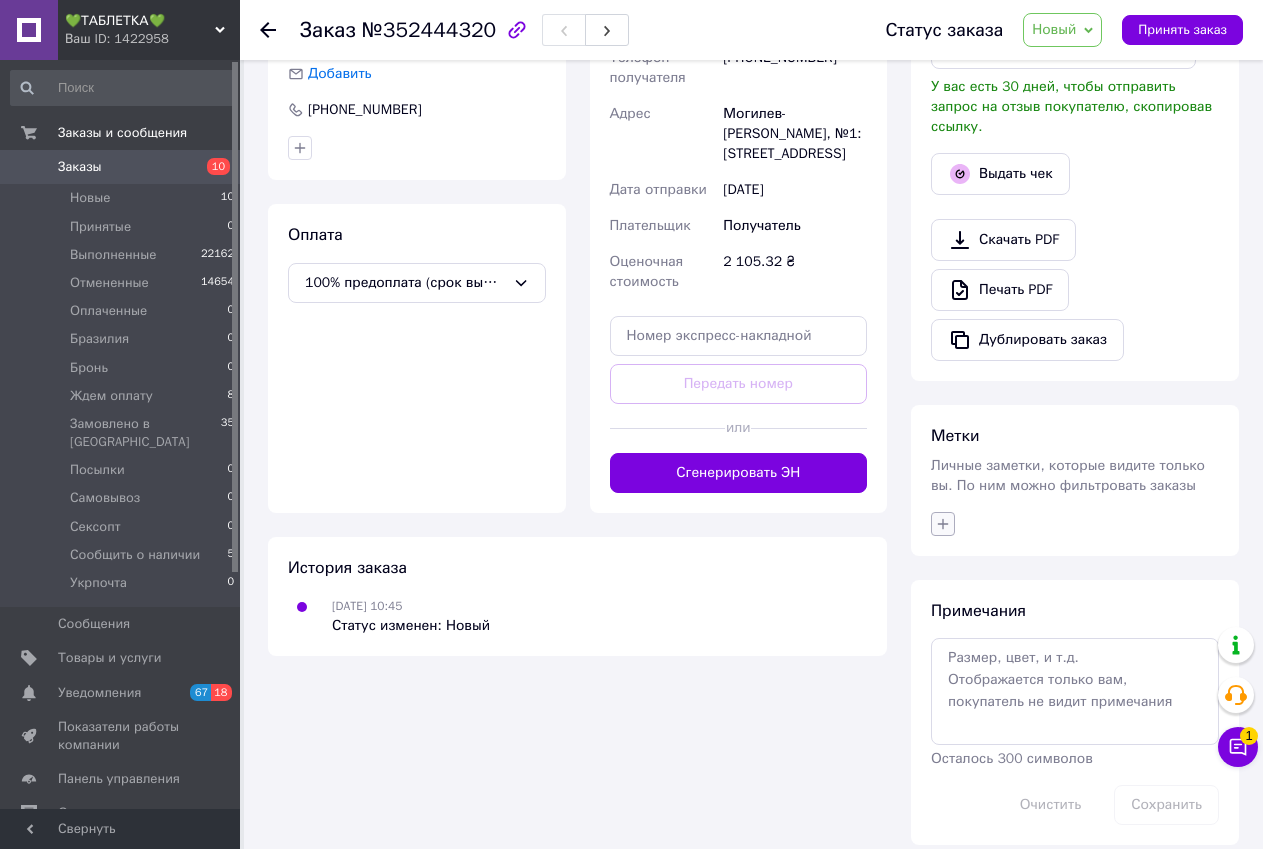 click 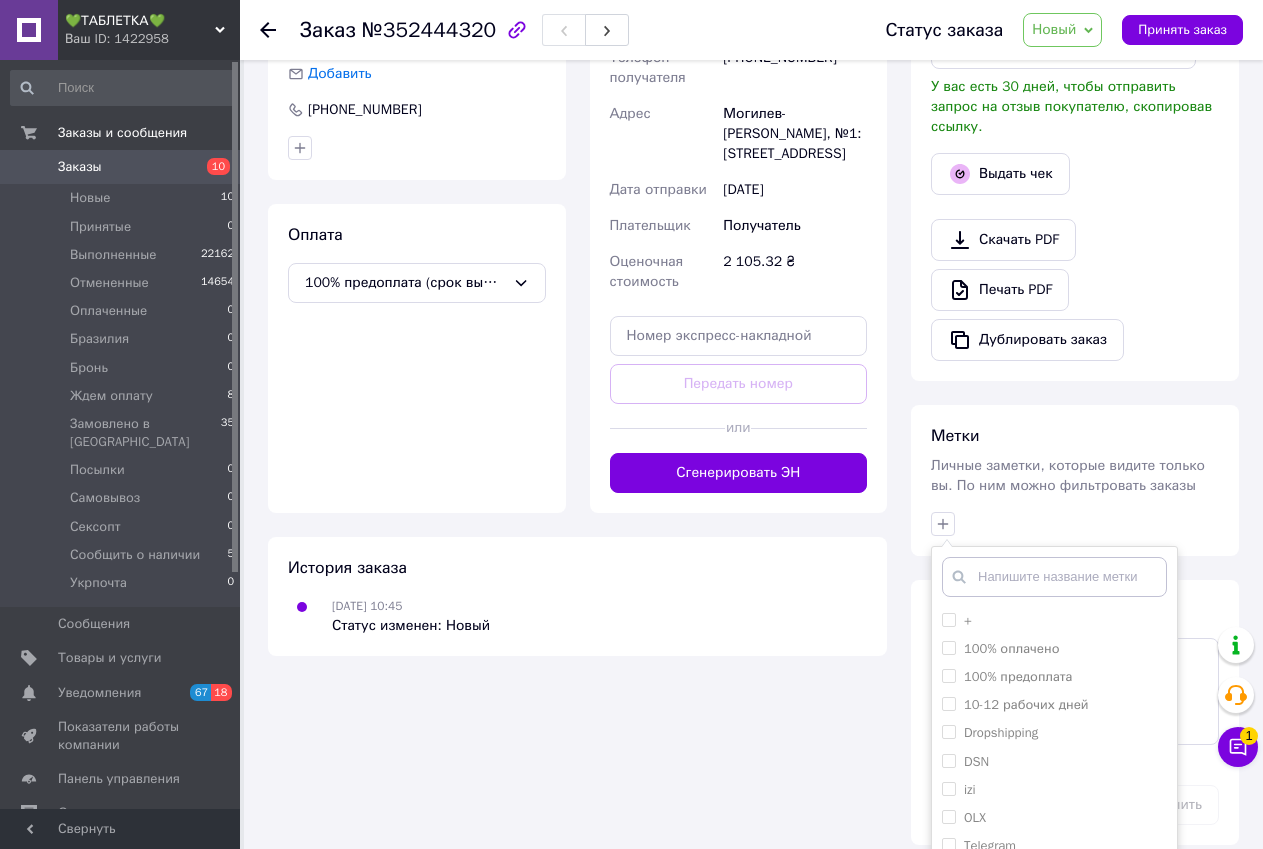click at bounding box center (1054, 577) 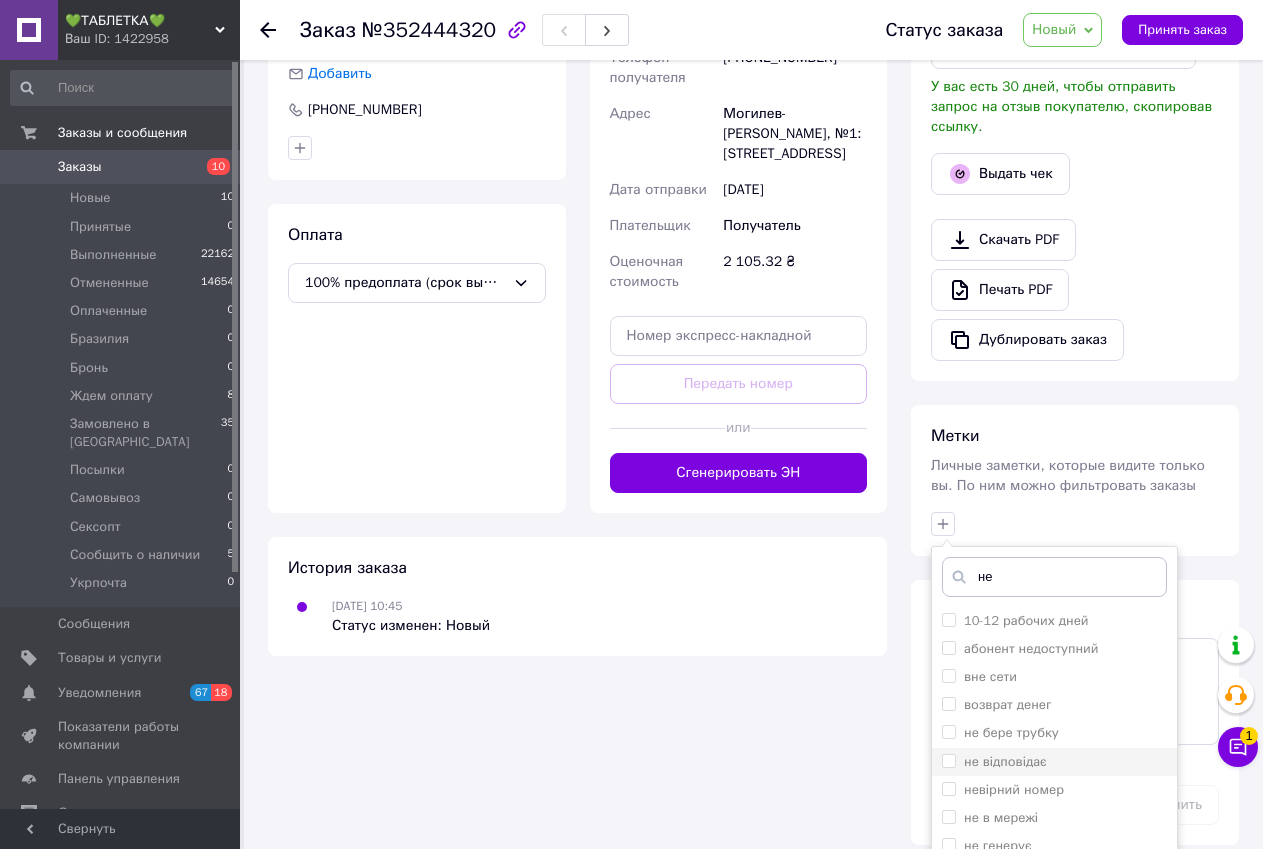 type on "не" 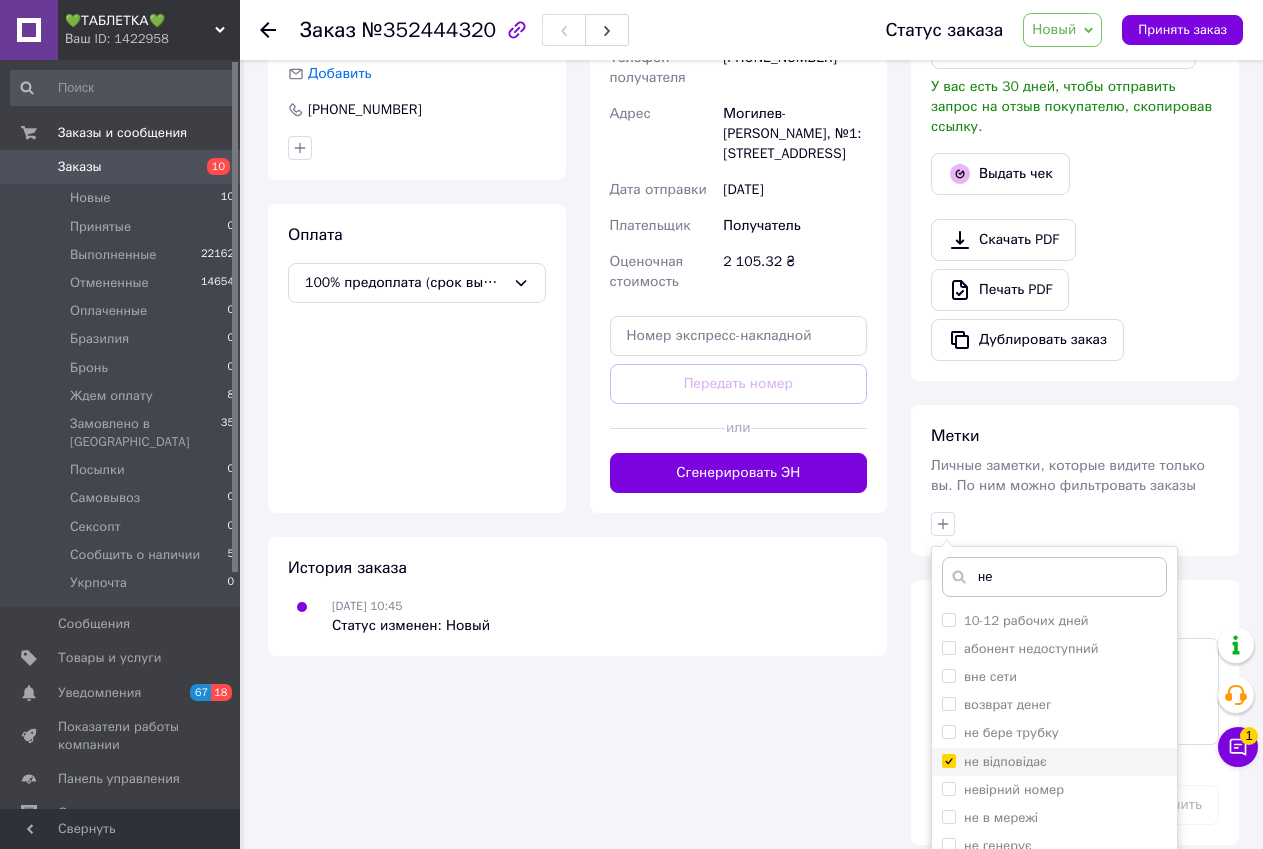 checkbox on "true" 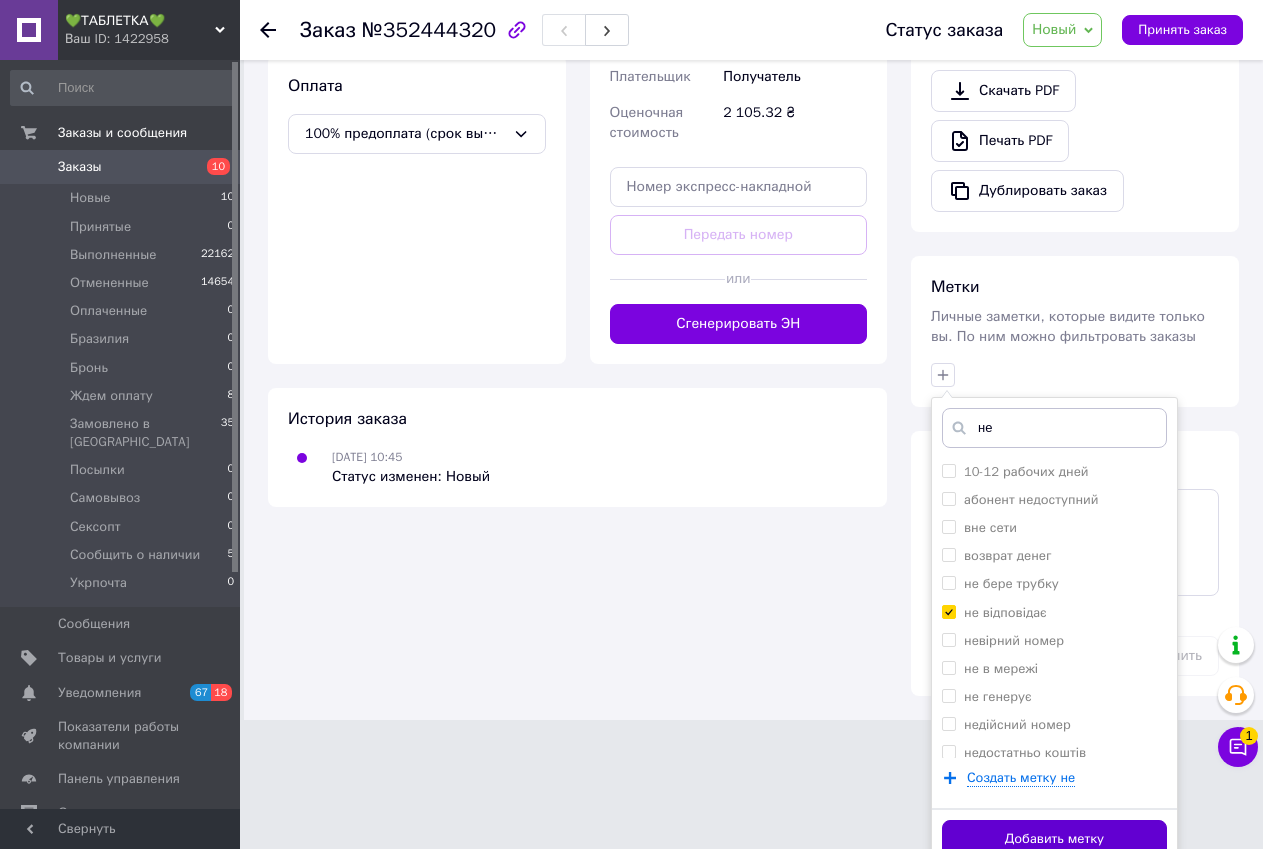 click on "Добавить метку" at bounding box center (1054, 839) 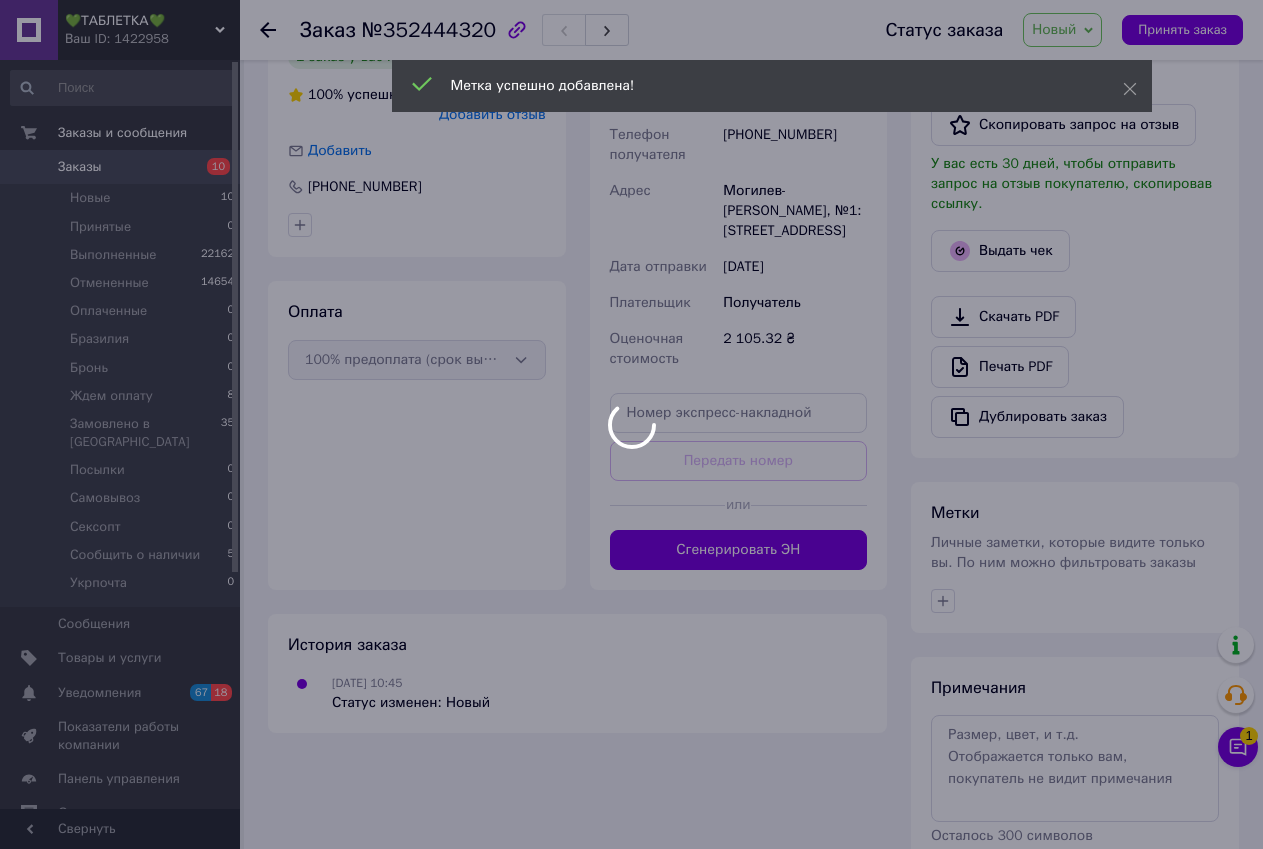 scroll, scrollTop: 0, scrollLeft: 0, axis: both 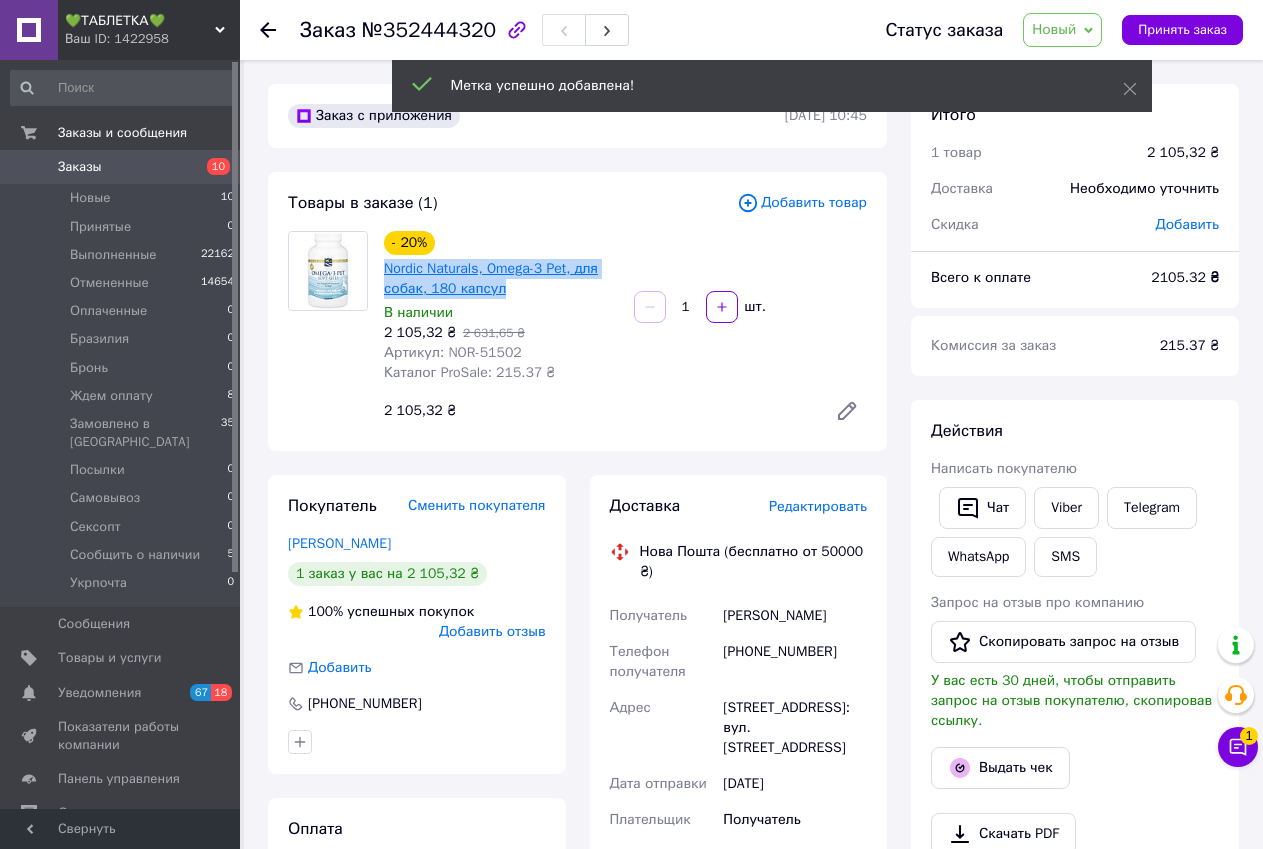 drag, startPoint x: 498, startPoint y: 291, endPoint x: 389, endPoint y: 274, distance: 110.317726 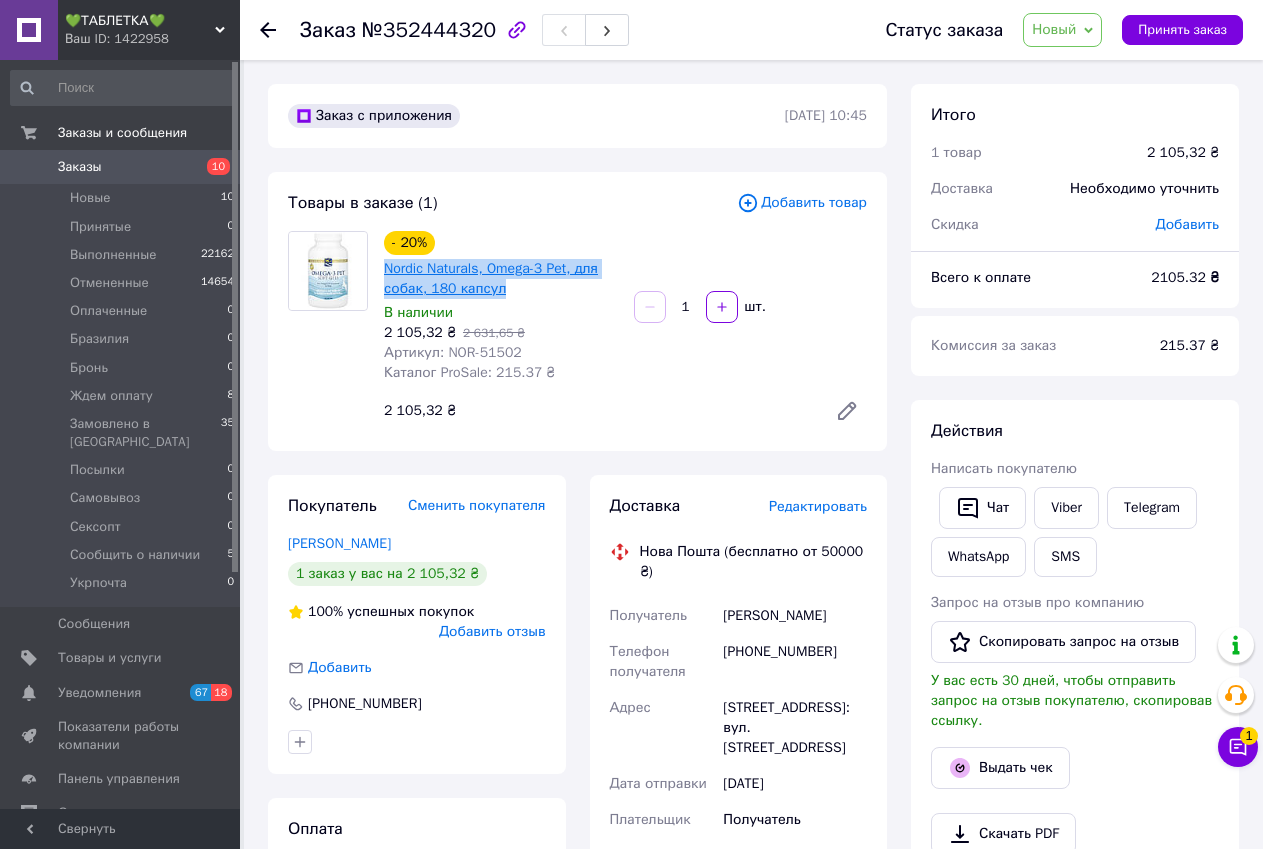 copy on "Nordic Naturals, Omega-3 Pet, для собак, 180 капсул" 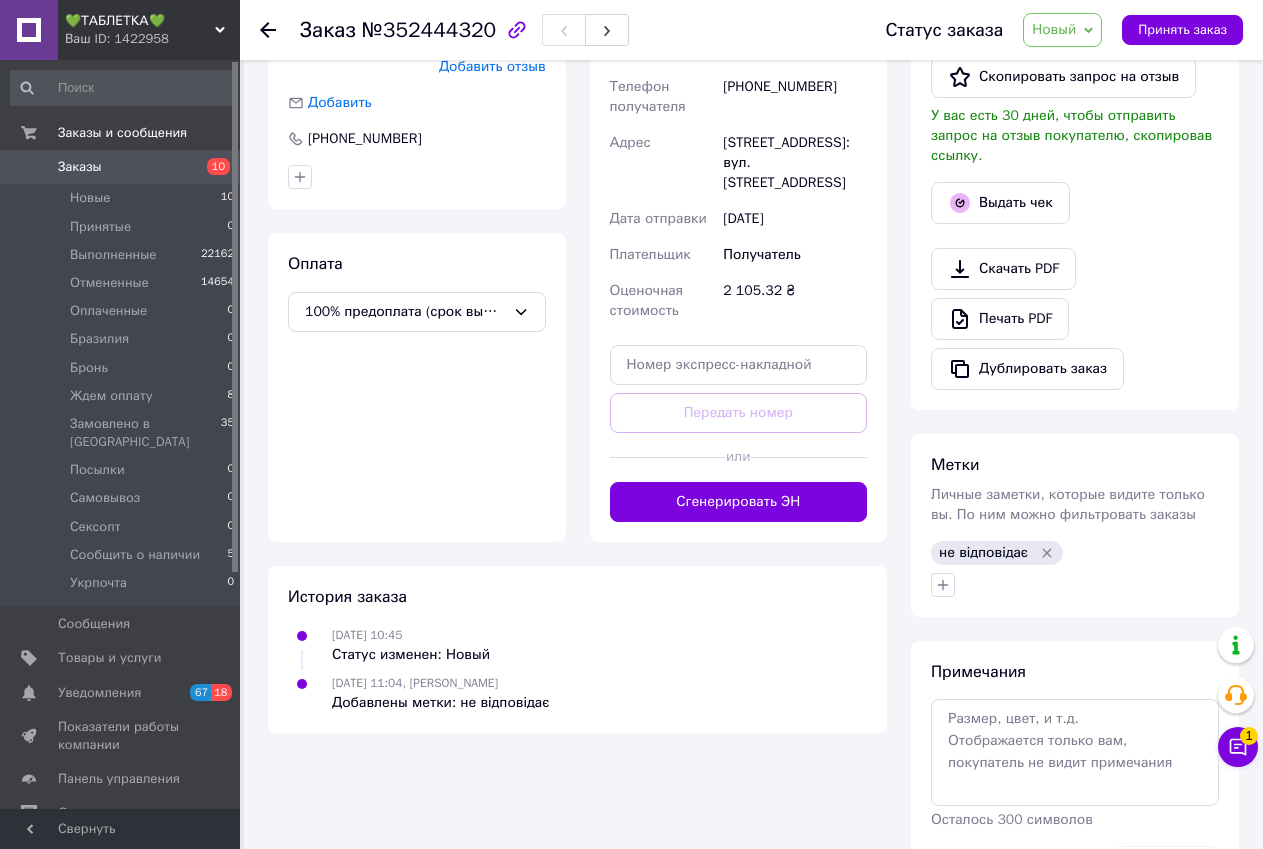 scroll, scrollTop: 626, scrollLeft: 0, axis: vertical 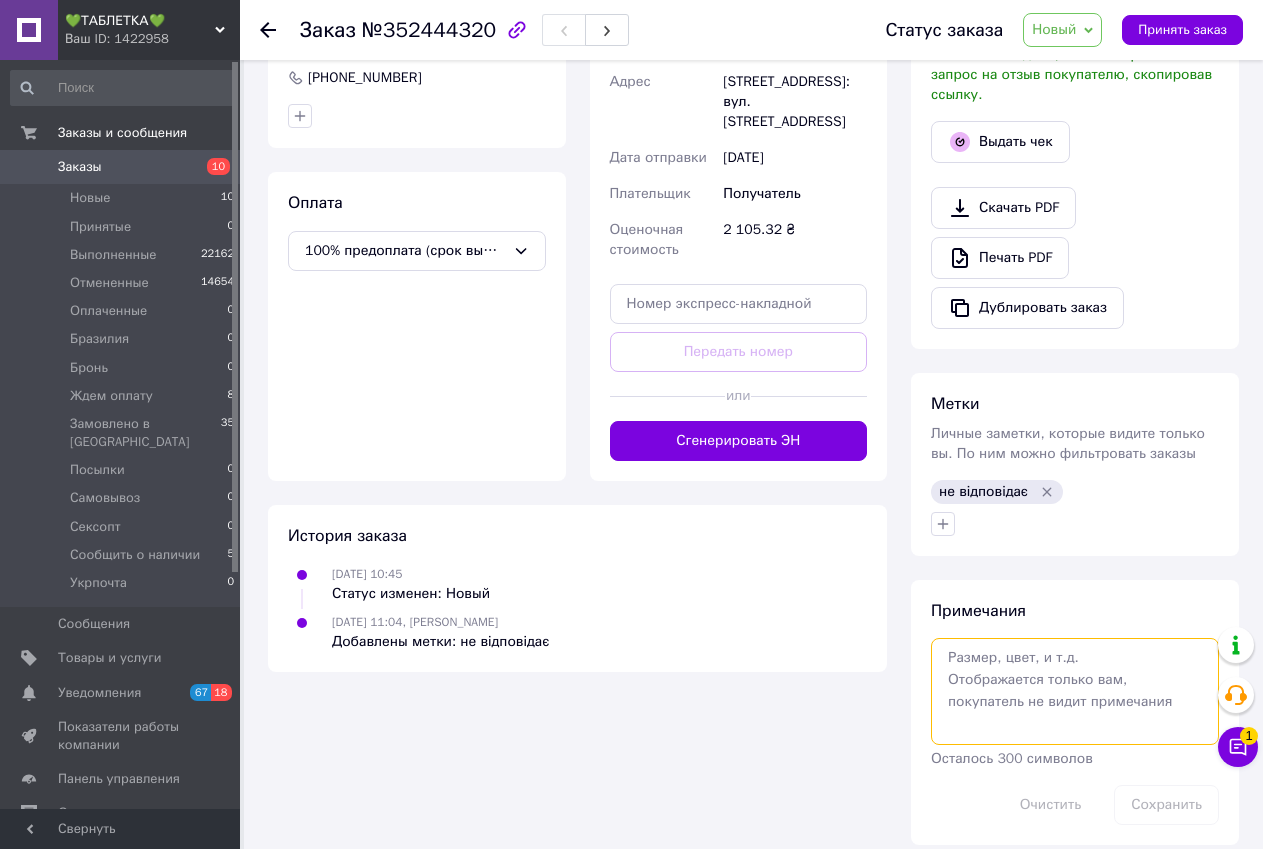 click at bounding box center [1075, 691] 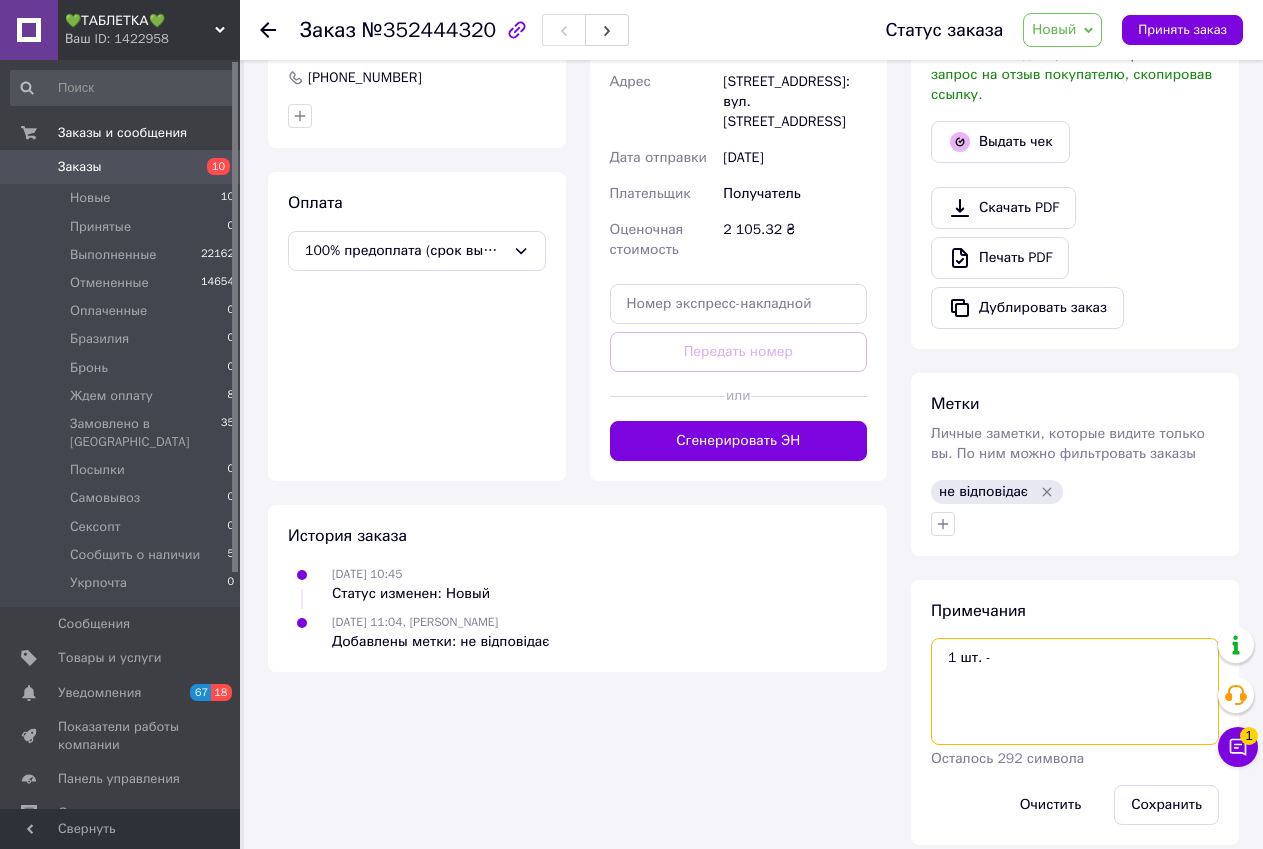paste on "Nordic Naturals, Omega-3 Pet, for Dogs, 180 Capsules" 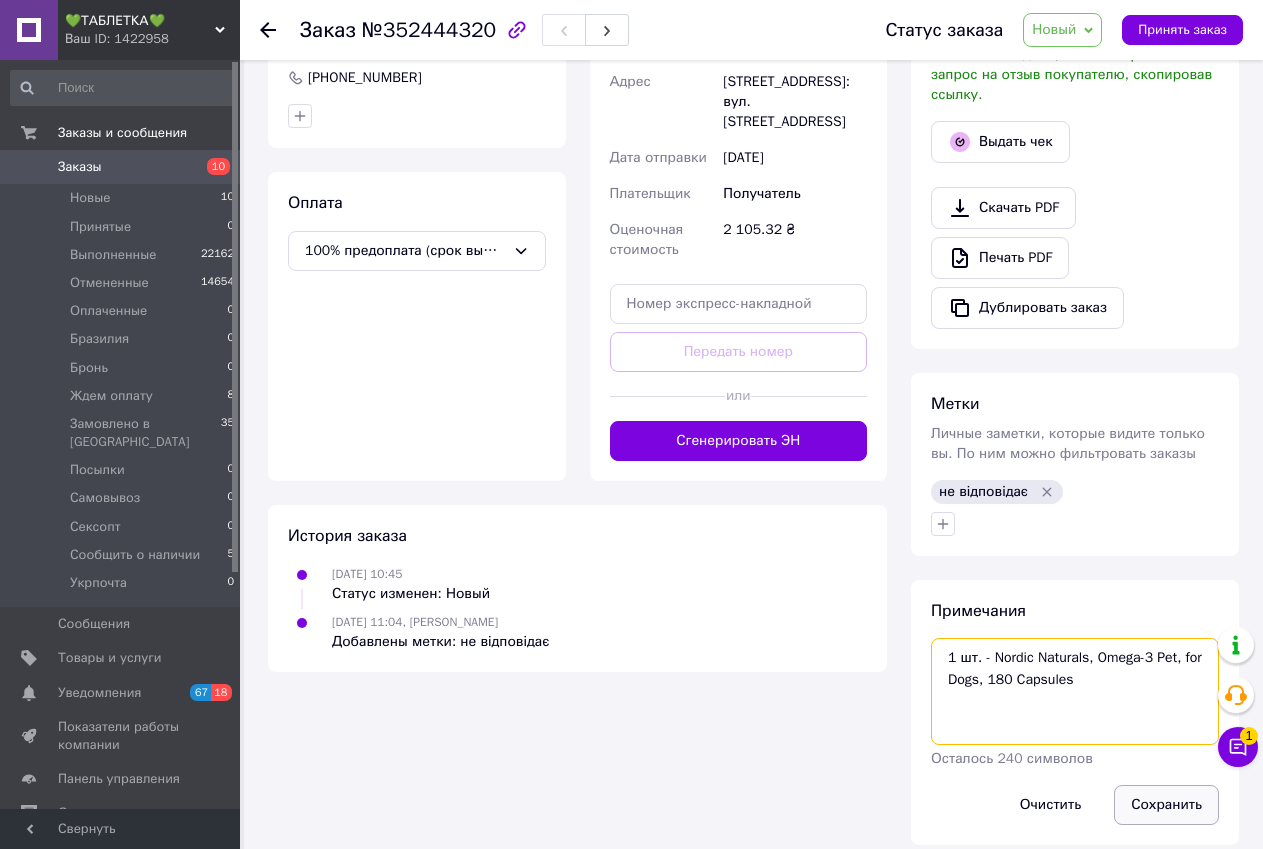 type on "1 шт. - Nordic Naturals, Omega-3 Pet, for Dogs, 180 Capsules" 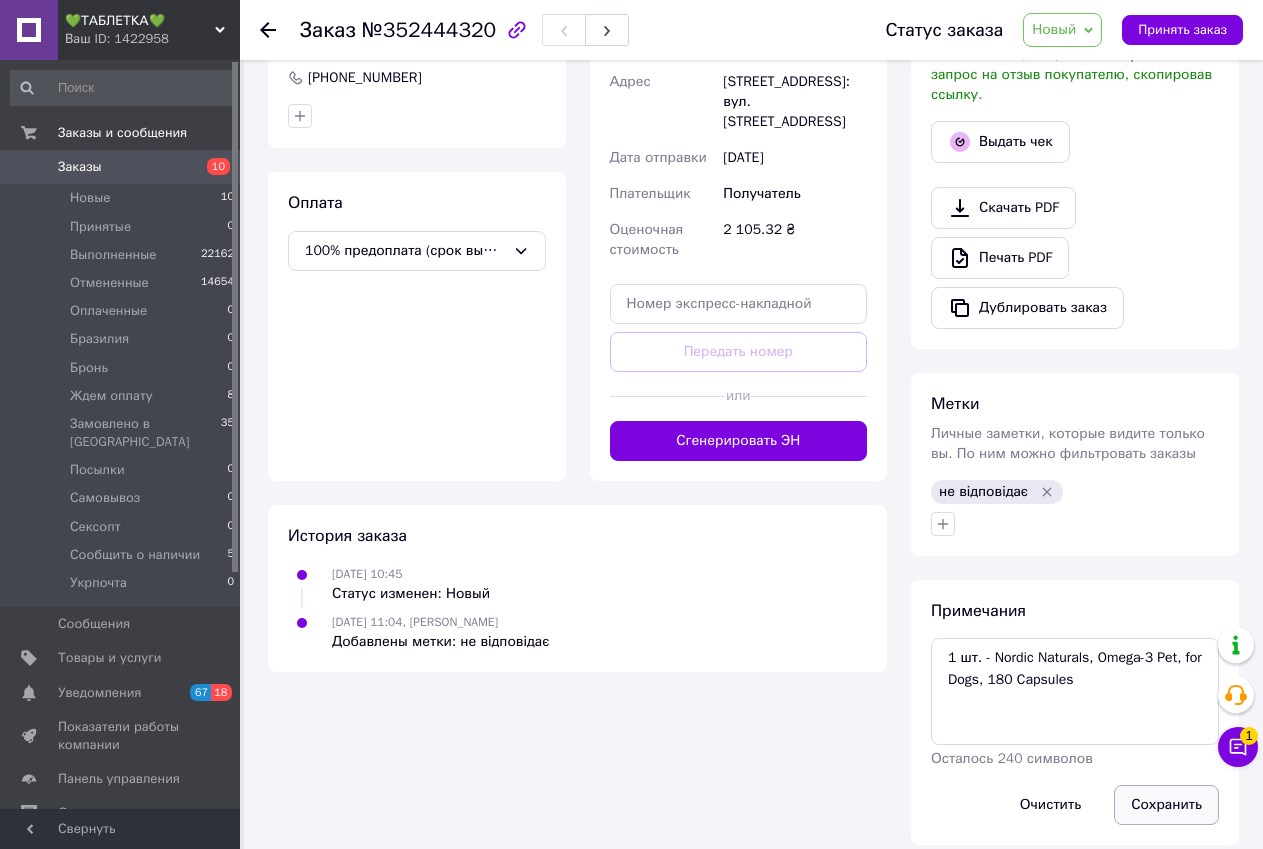 click on "Сохранить" at bounding box center (1166, 805) 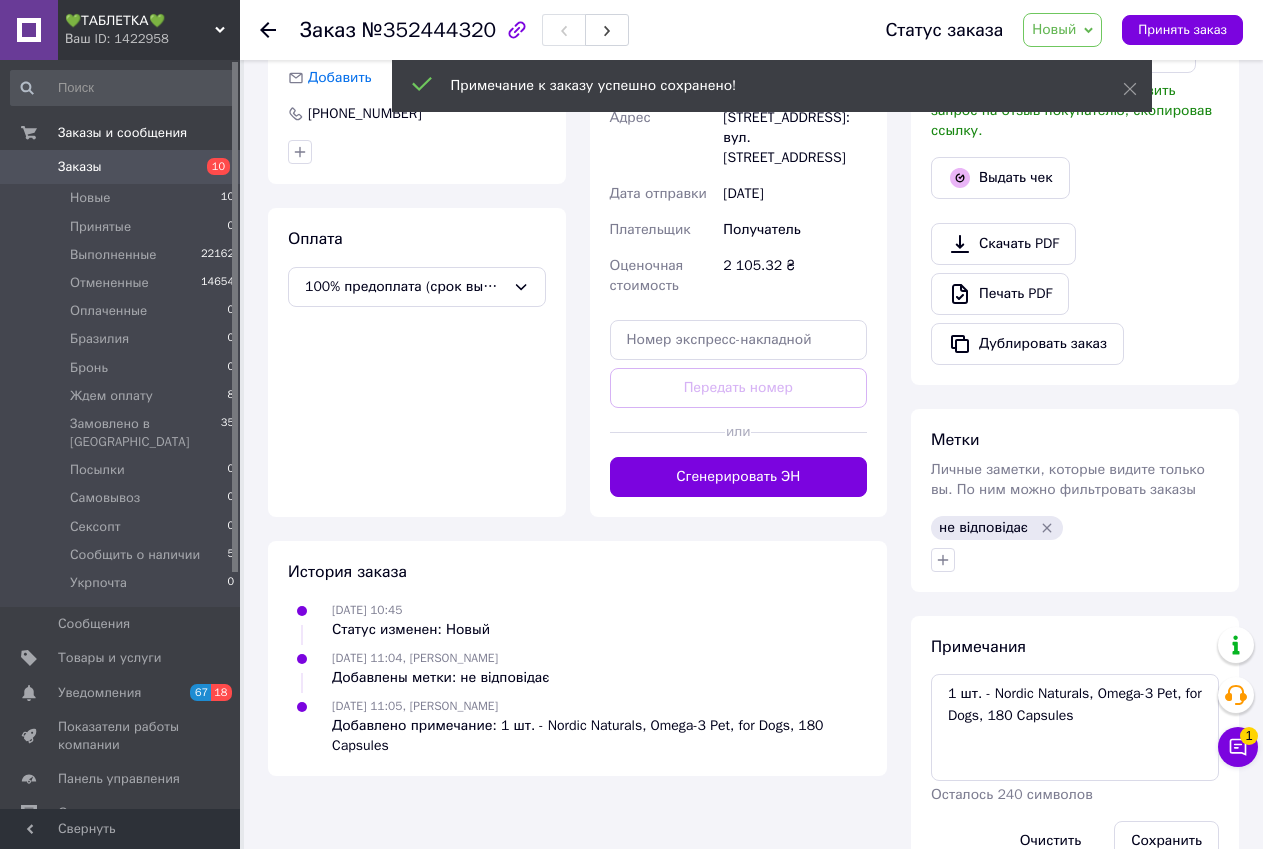 scroll, scrollTop: 626, scrollLeft: 0, axis: vertical 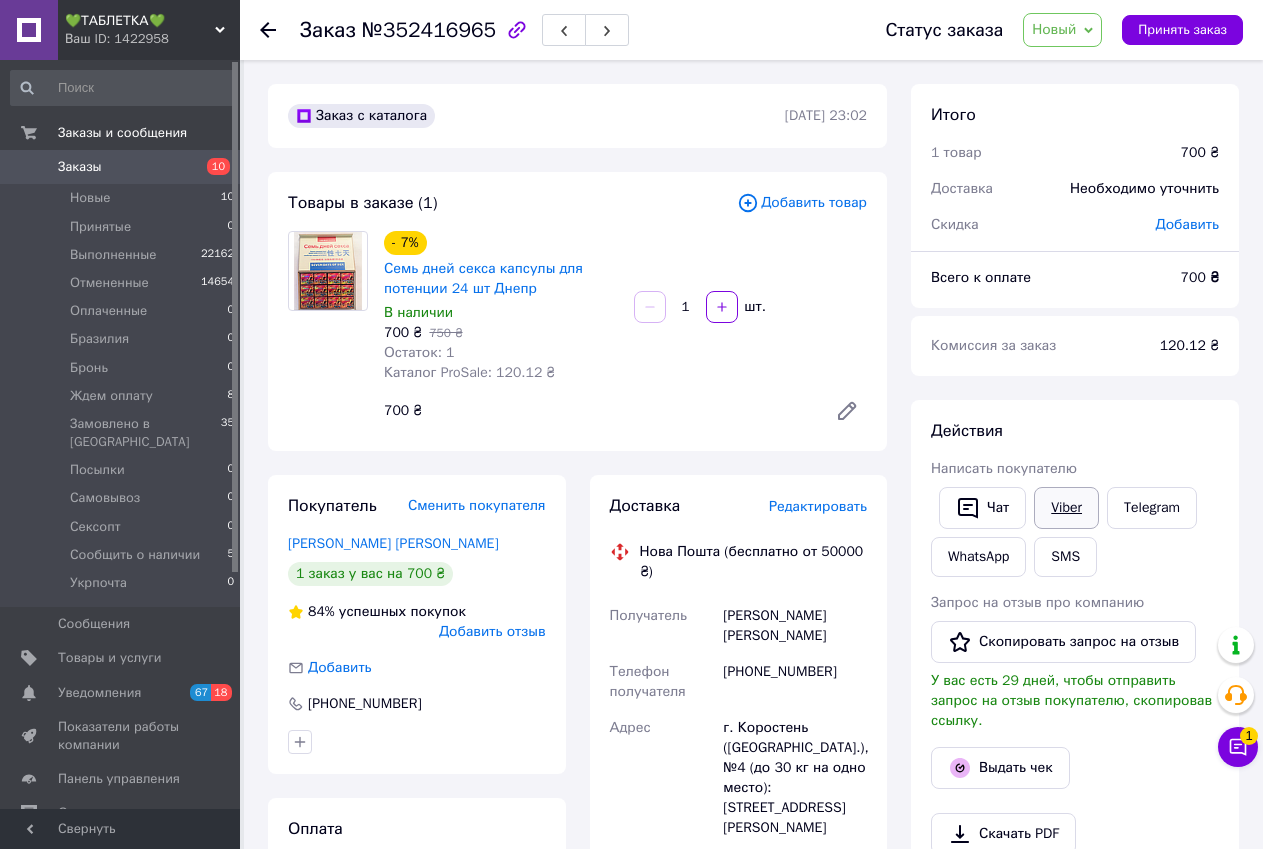click on "Viber" at bounding box center [1066, 508] 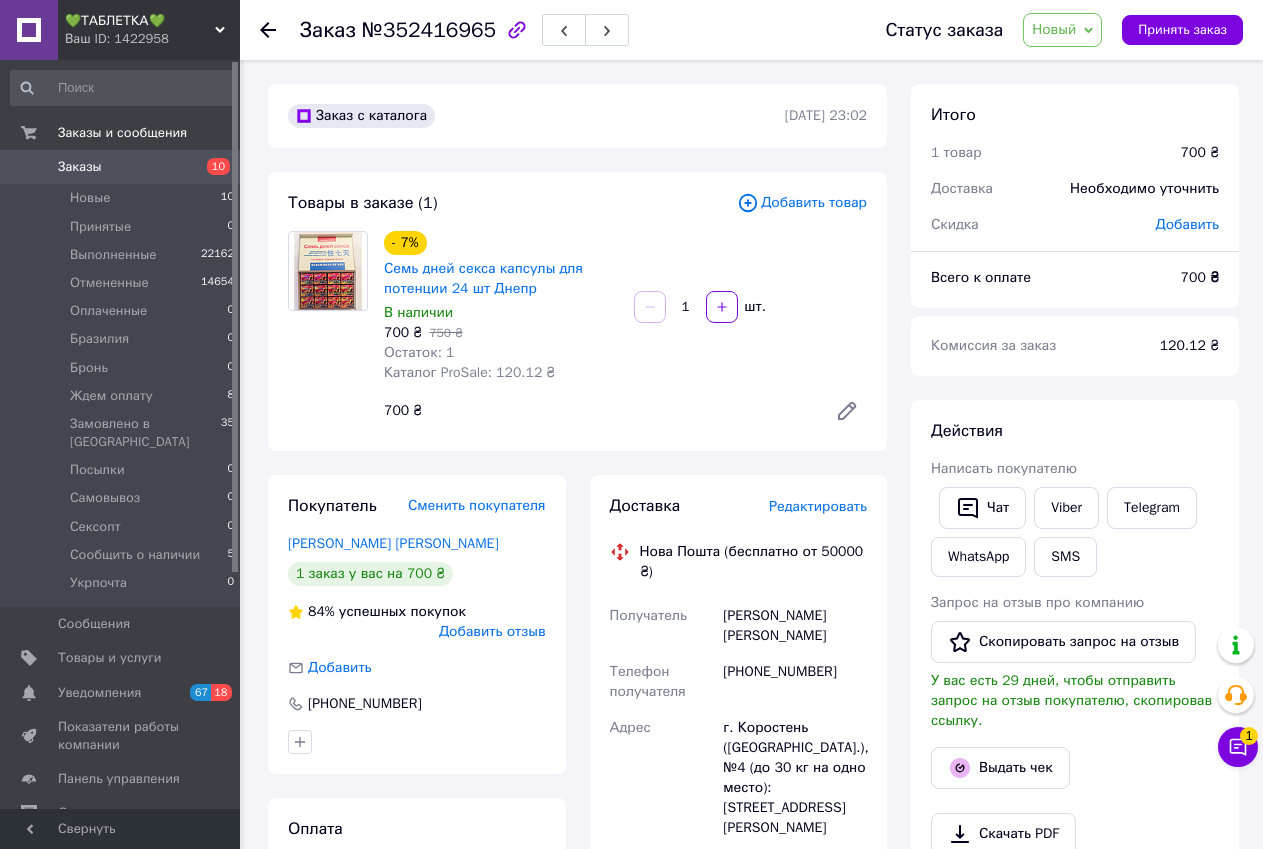 click on "Чат Viber Telegram WhatsApp SMS" at bounding box center (1075, 532) 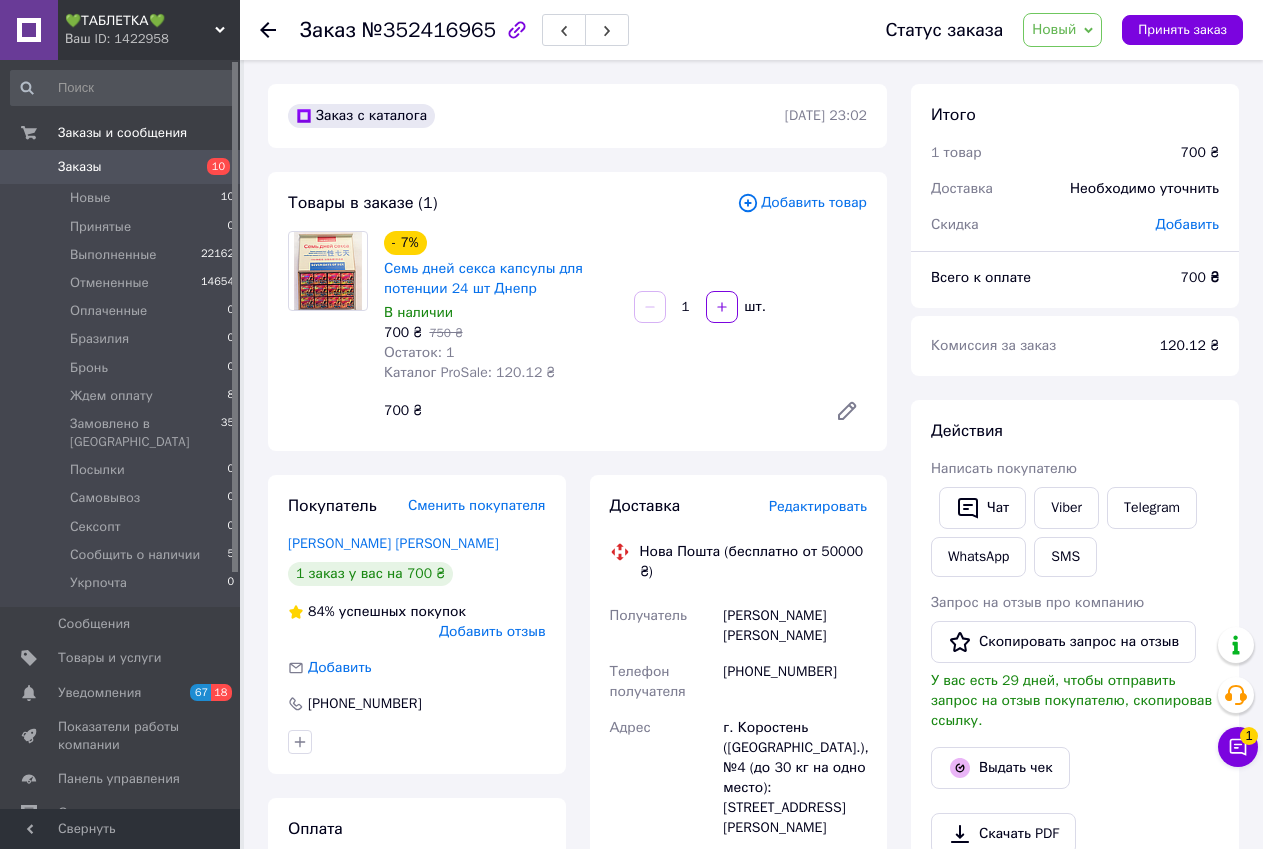 click on "№352416965" at bounding box center (429, 30) 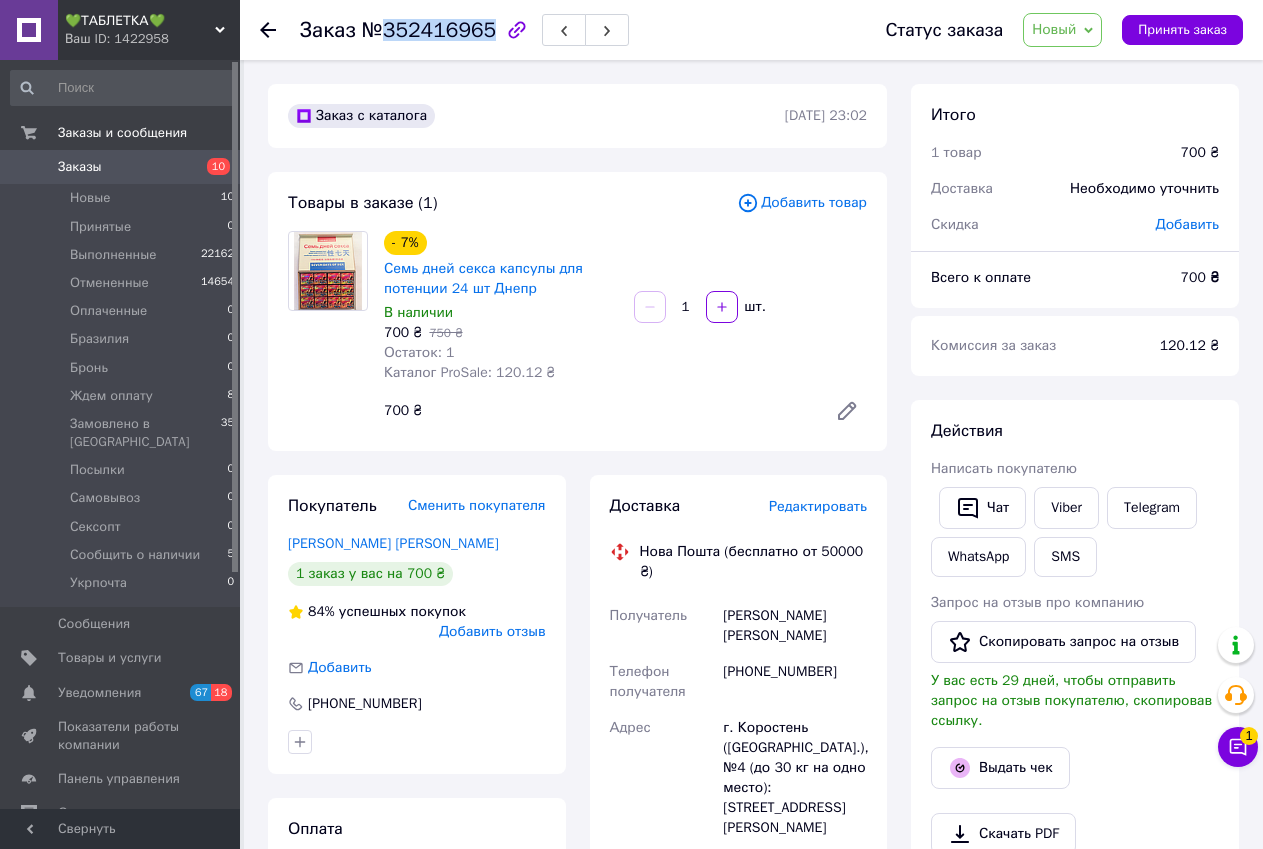 click on "№352416965" at bounding box center [429, 30] 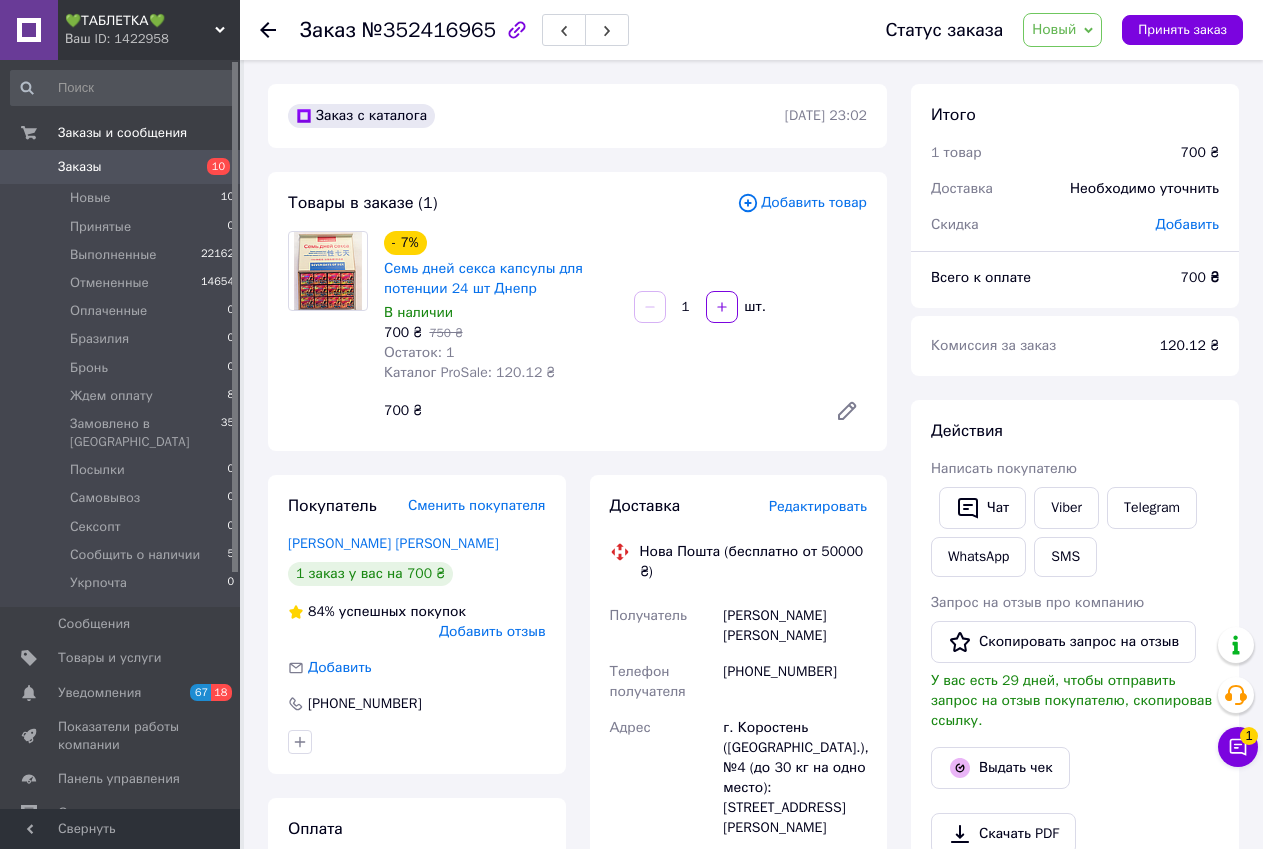 click on "Действия Написать покупателю   Чат Viber Telegram WhatsApp SMS Запрос на отзыв про компанию   Скопировать запрос на отзыв У вас есть 29 дней, чтобы отправить запрос на отзыв покупателю, скопировав ссылку.   Выдать чек   Скачать PDF   Печать PDF   Дублировать заказ" at bounding box center (1075, 687) 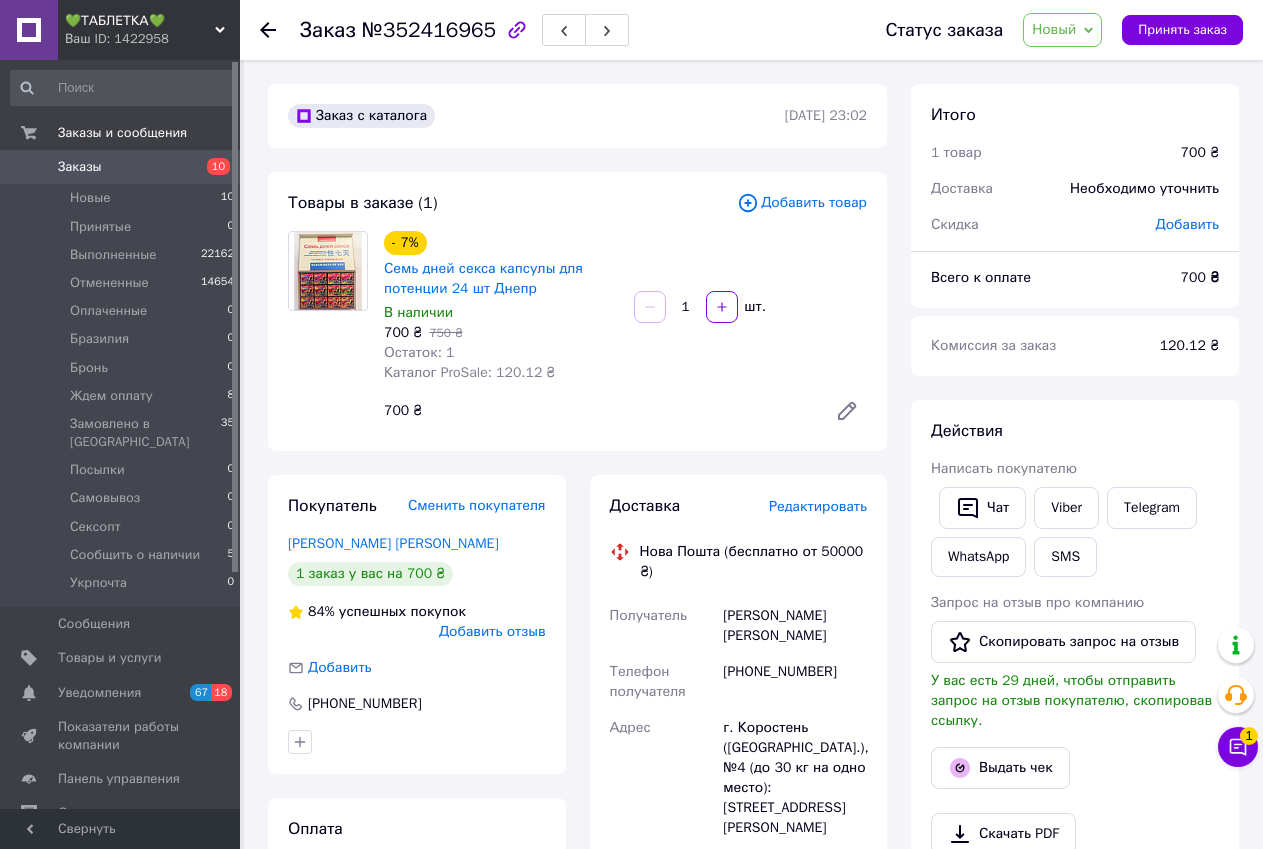 click on "Новый" at bounding box center (1062, 30) 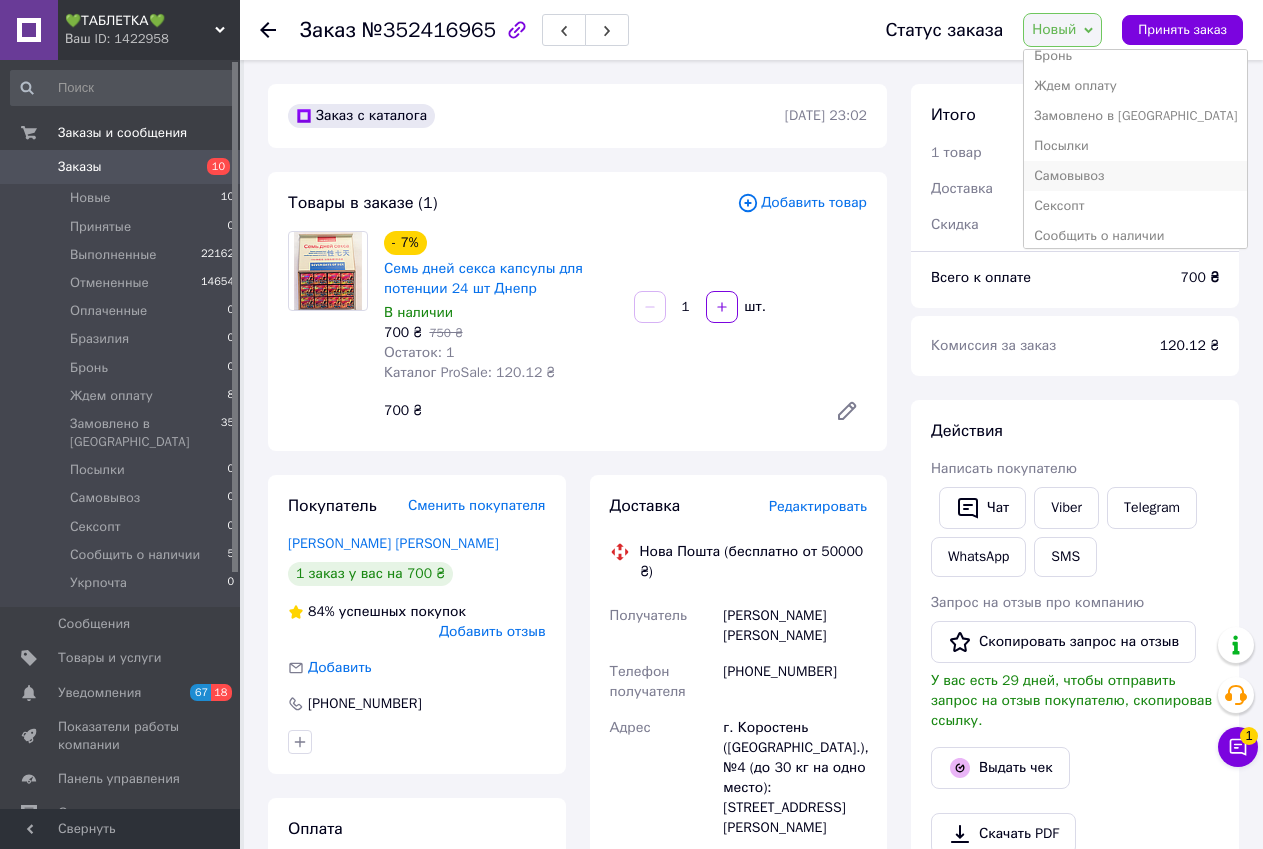 scroll, scrollTop: 100, scrollLeft: 0, axis: vertical 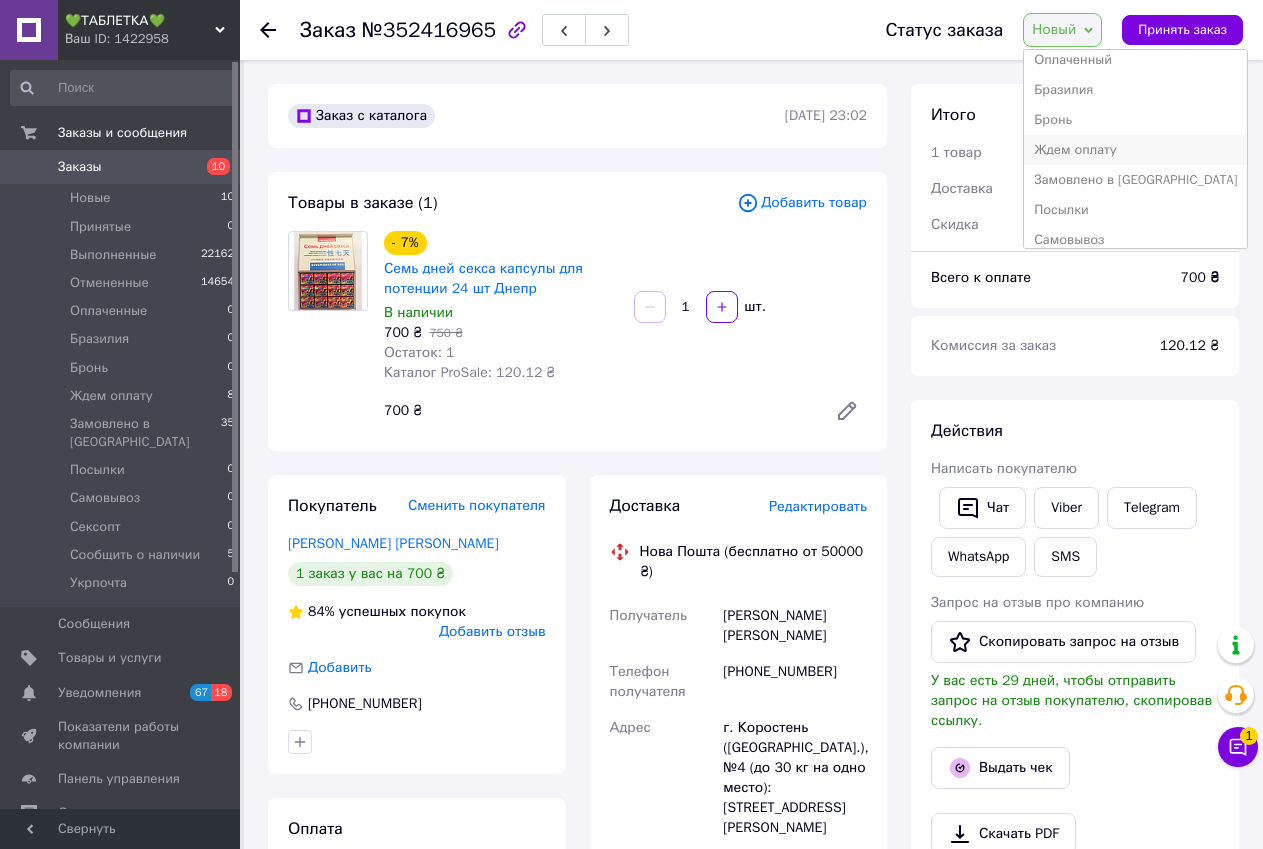 click on "Ждем оплату" at bounding box center [1135, 150] 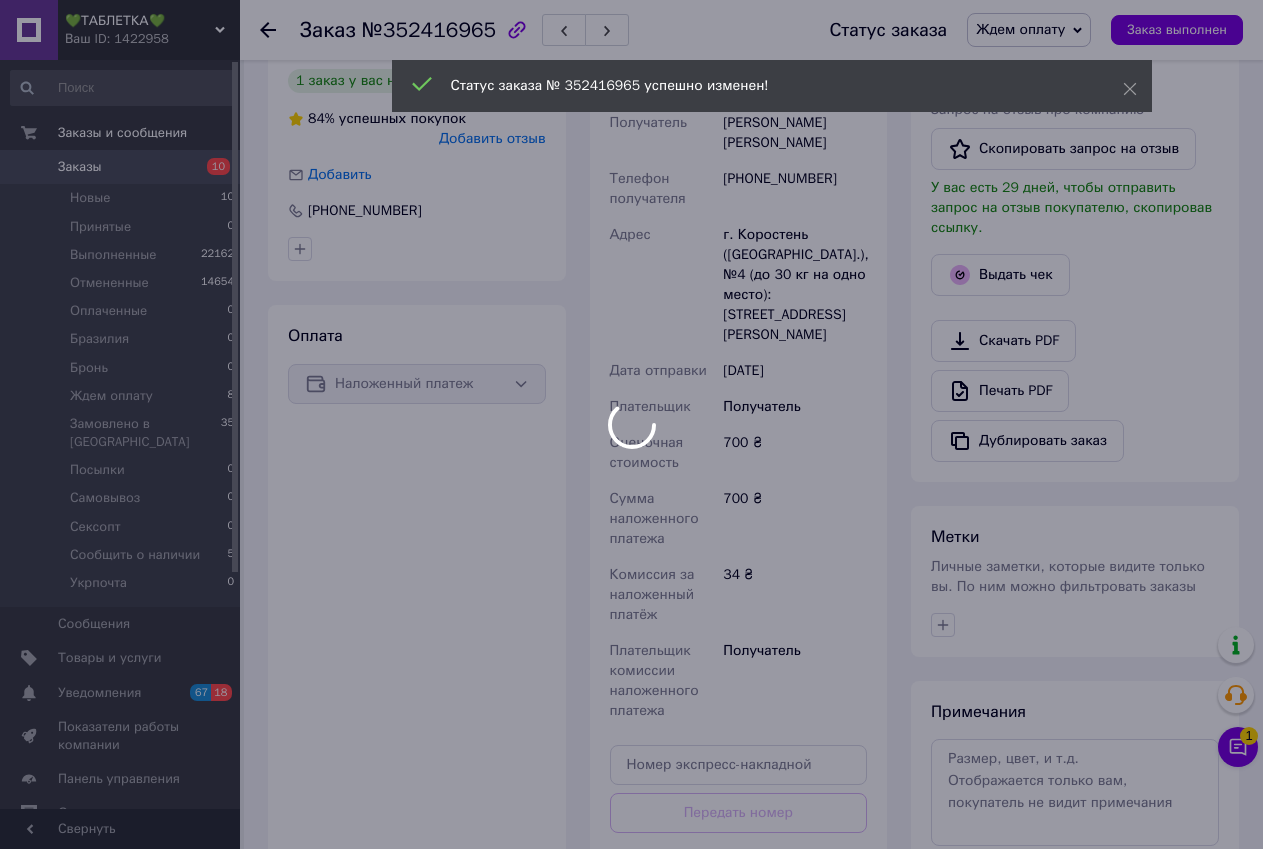 scroll, scrollTop: 713, scrollLeft: 0, axis: vertical 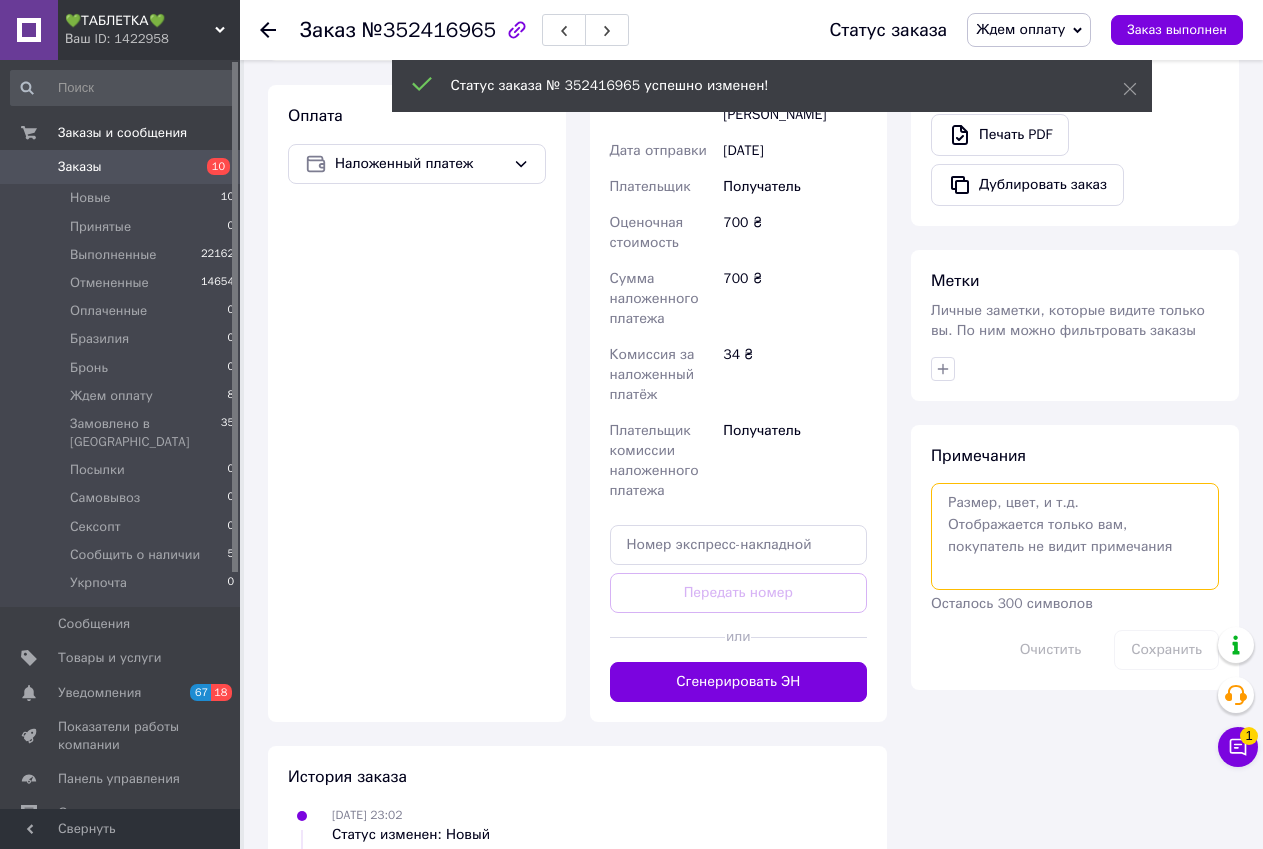 click at bounding box center (1075, 536) 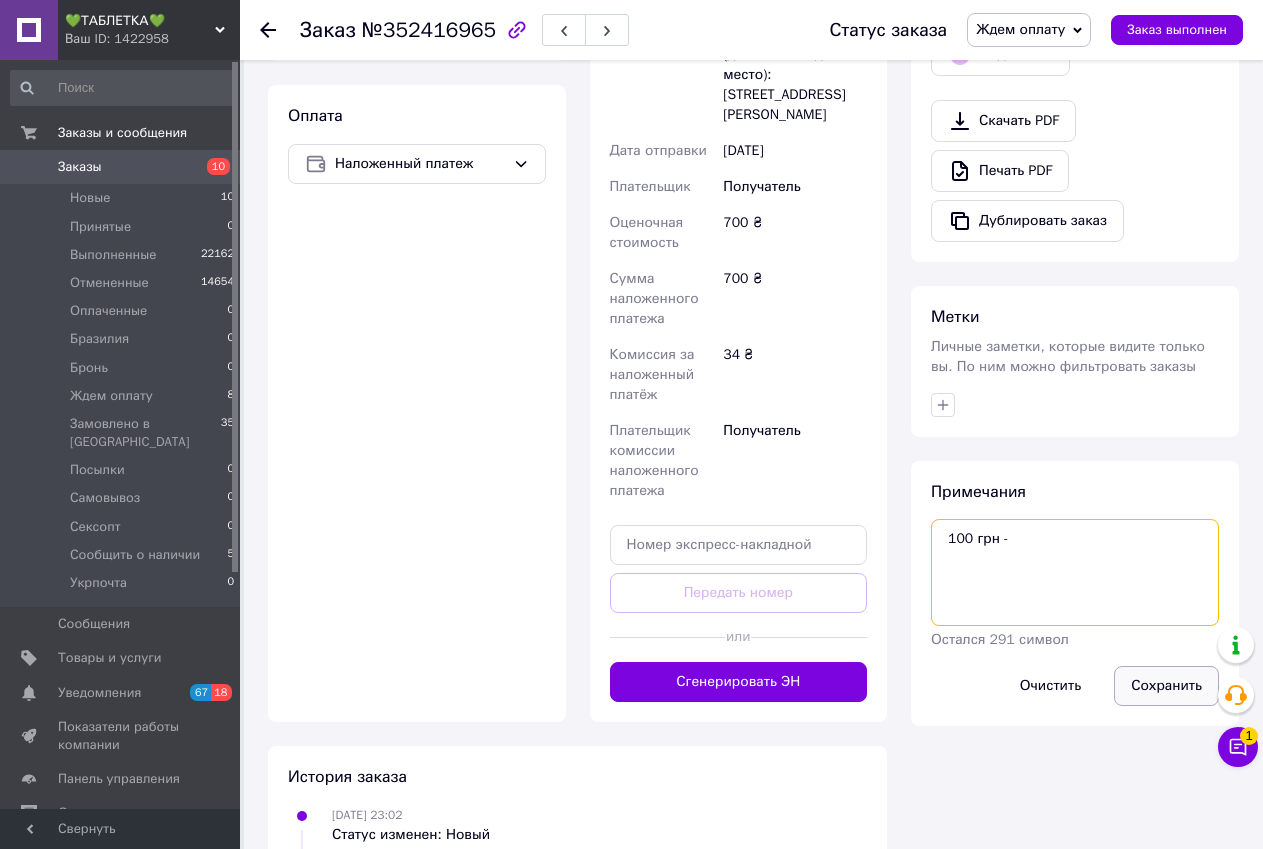 type on "100 грн -" 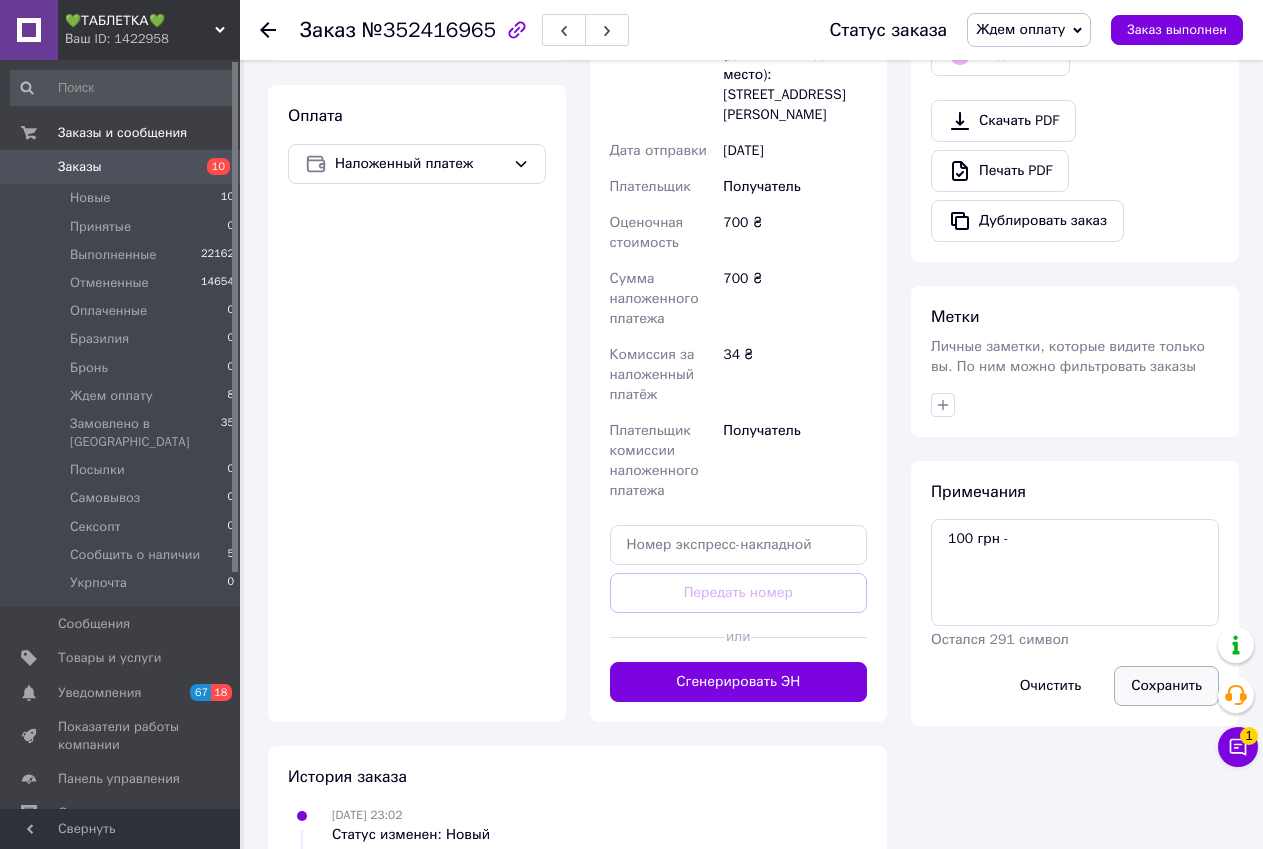 click on "Сохранить" at bounding box center (1166, 686) 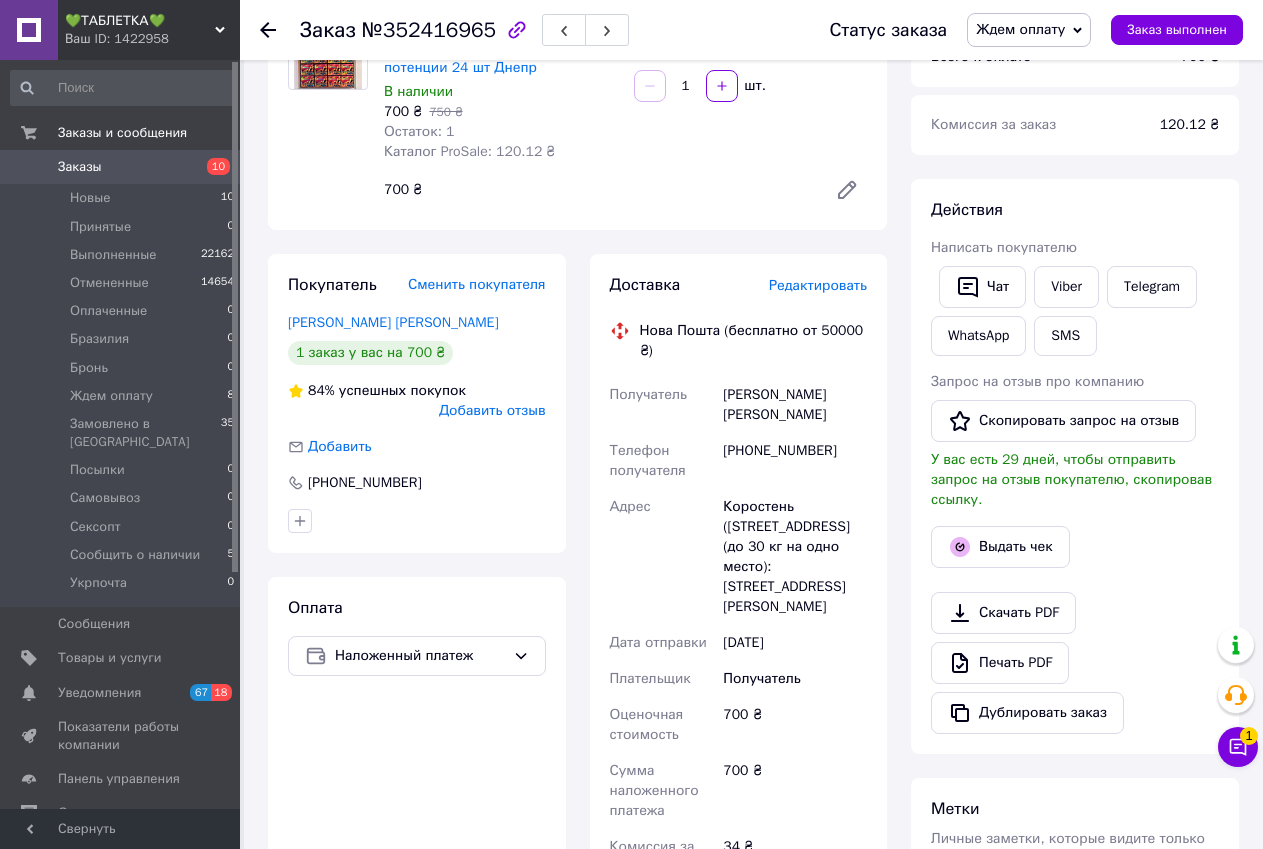 scroll, scrollTop: 0, scrollLeft: 0, axis: both 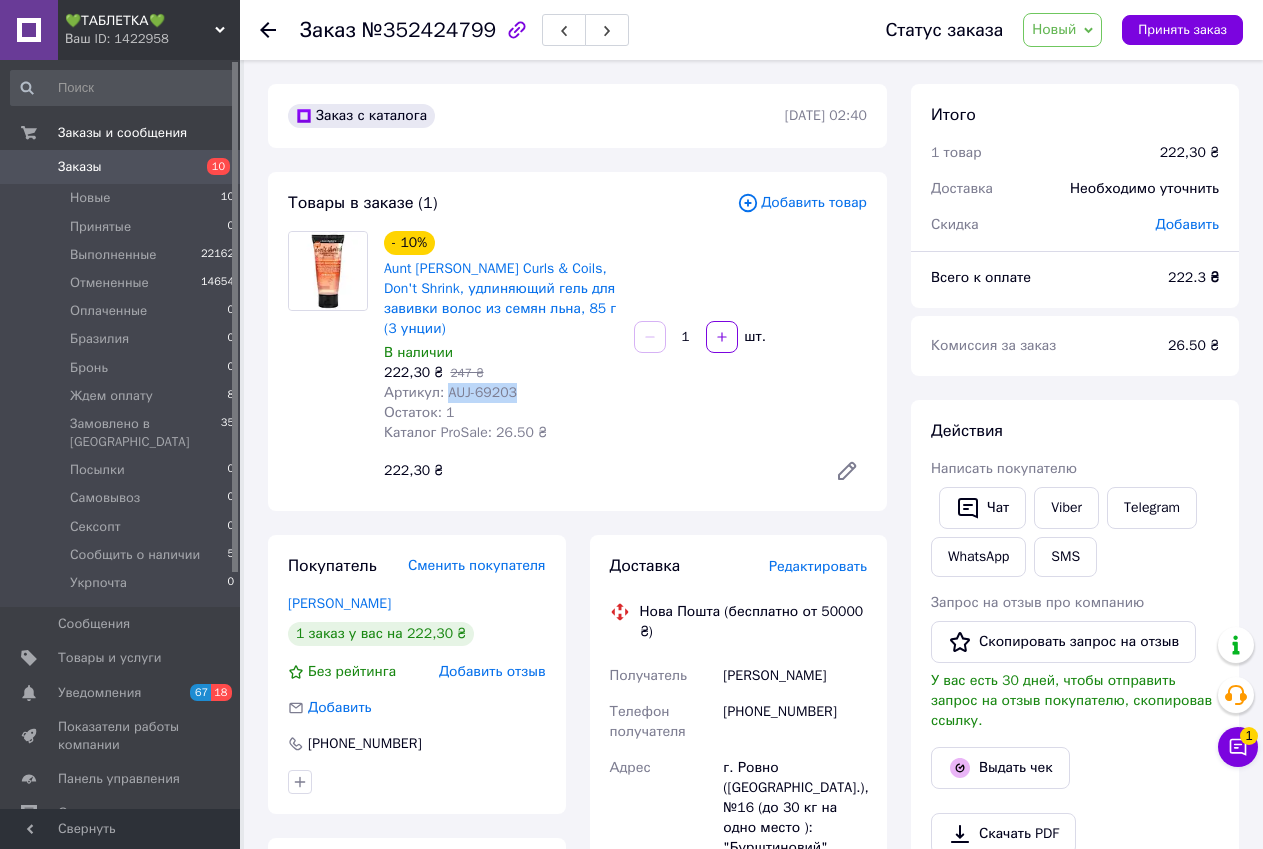 drag, startPoint x: 444, startPoint y: 393, endPoint x: 516, endPoint y: 397, distance: 72.11102 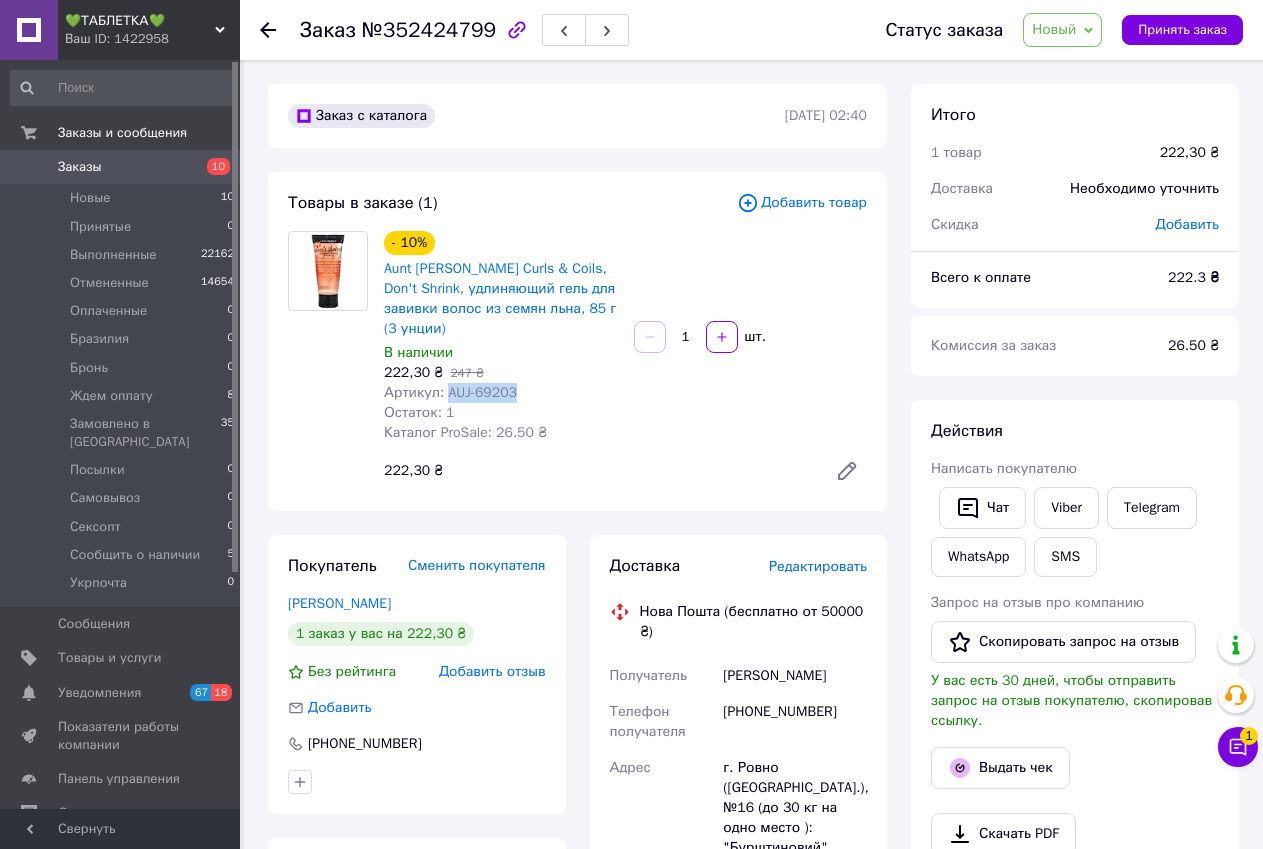 click 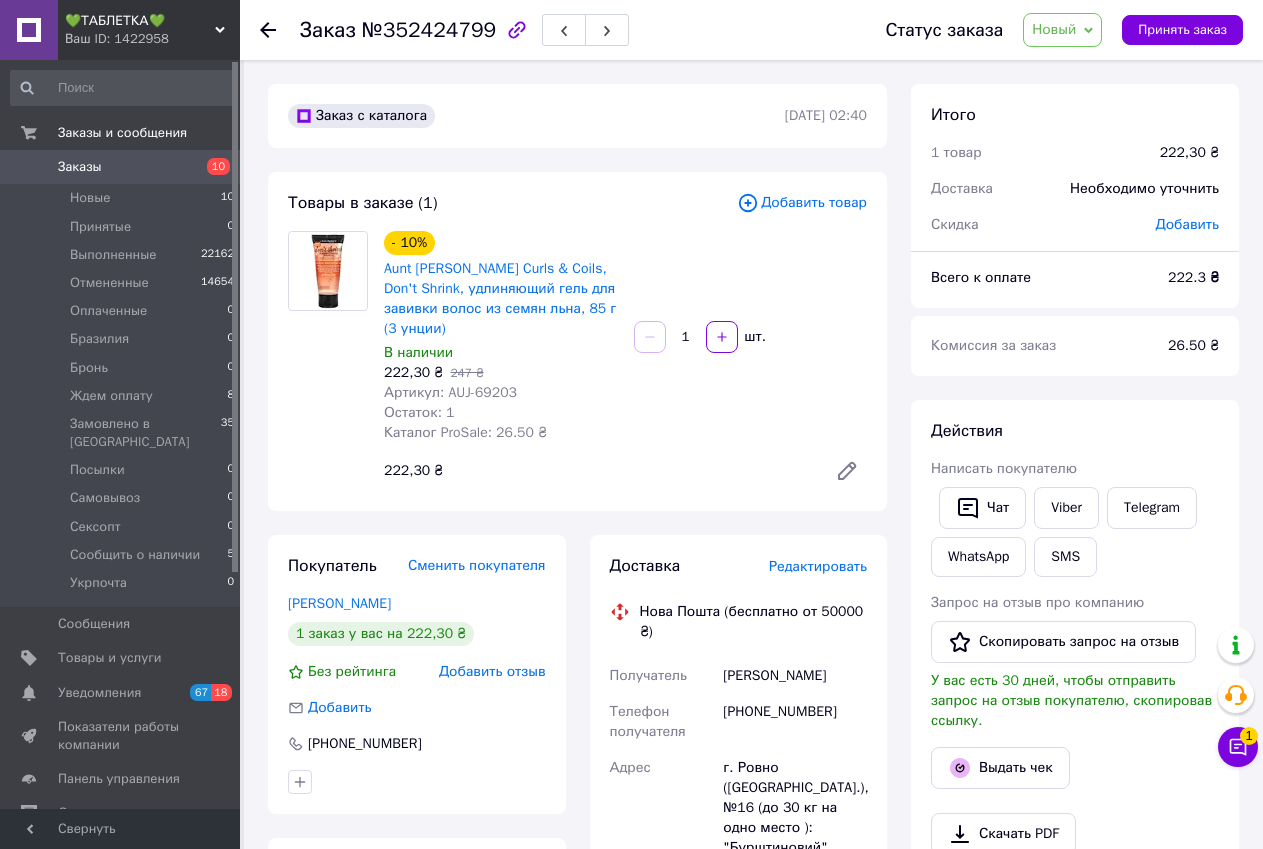 click on "Товары в заказе (1)" at bounding box center (512, 203) 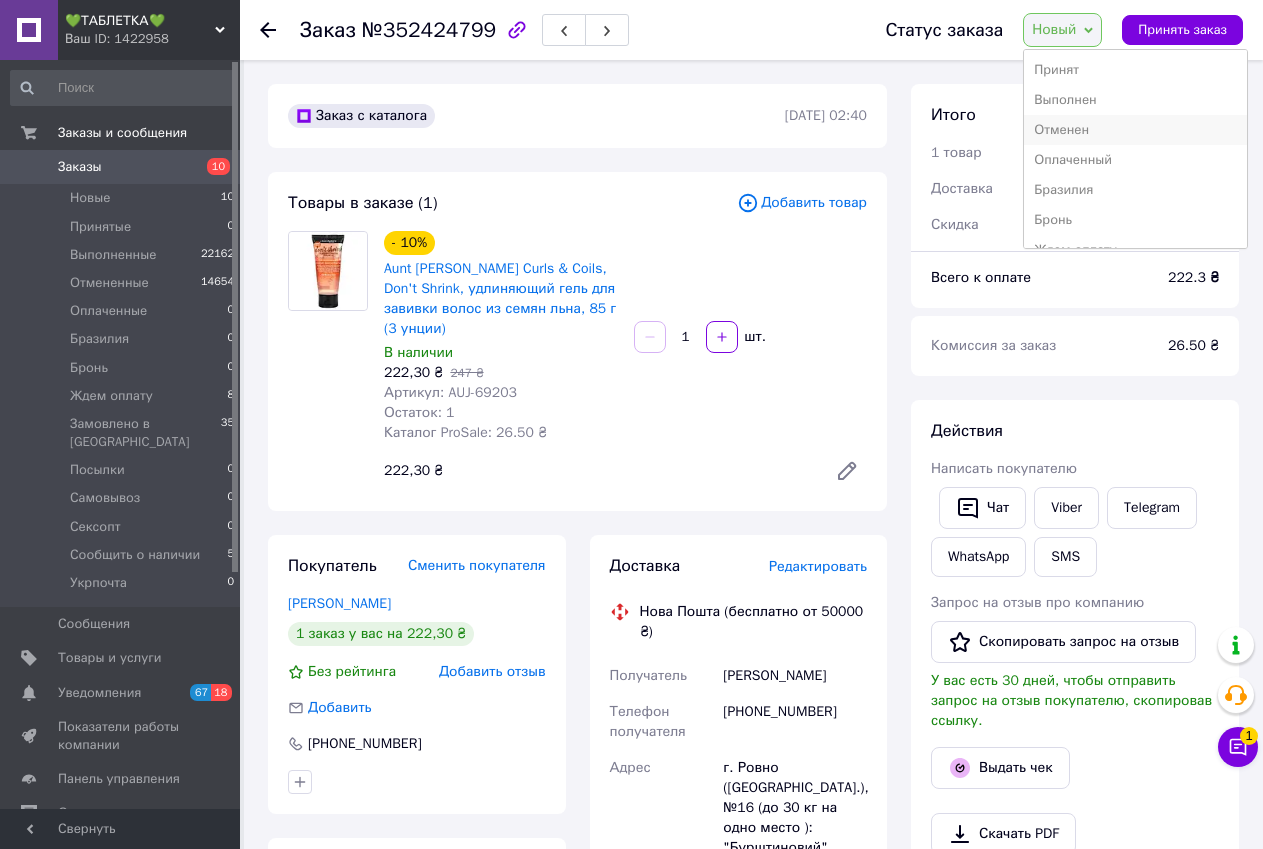 click on "Отменен" at bounding box center (1135, 130) 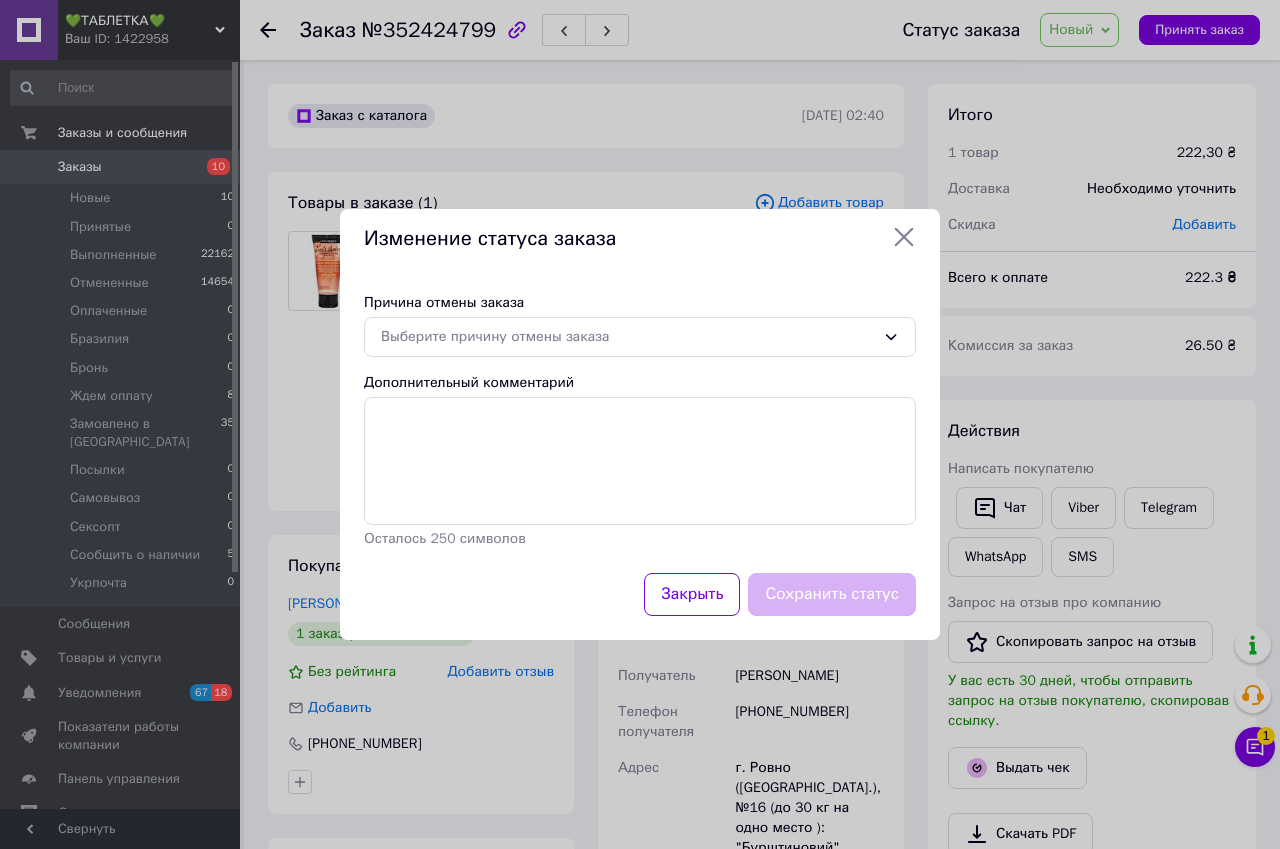 click on "Изменение статуса заказа Причина отмены заказа Выберите причину отмены заказа Дополнительный комментарий Осталось 250 символов Закрыть Сохранить статус" at bounding box center [640, 424] 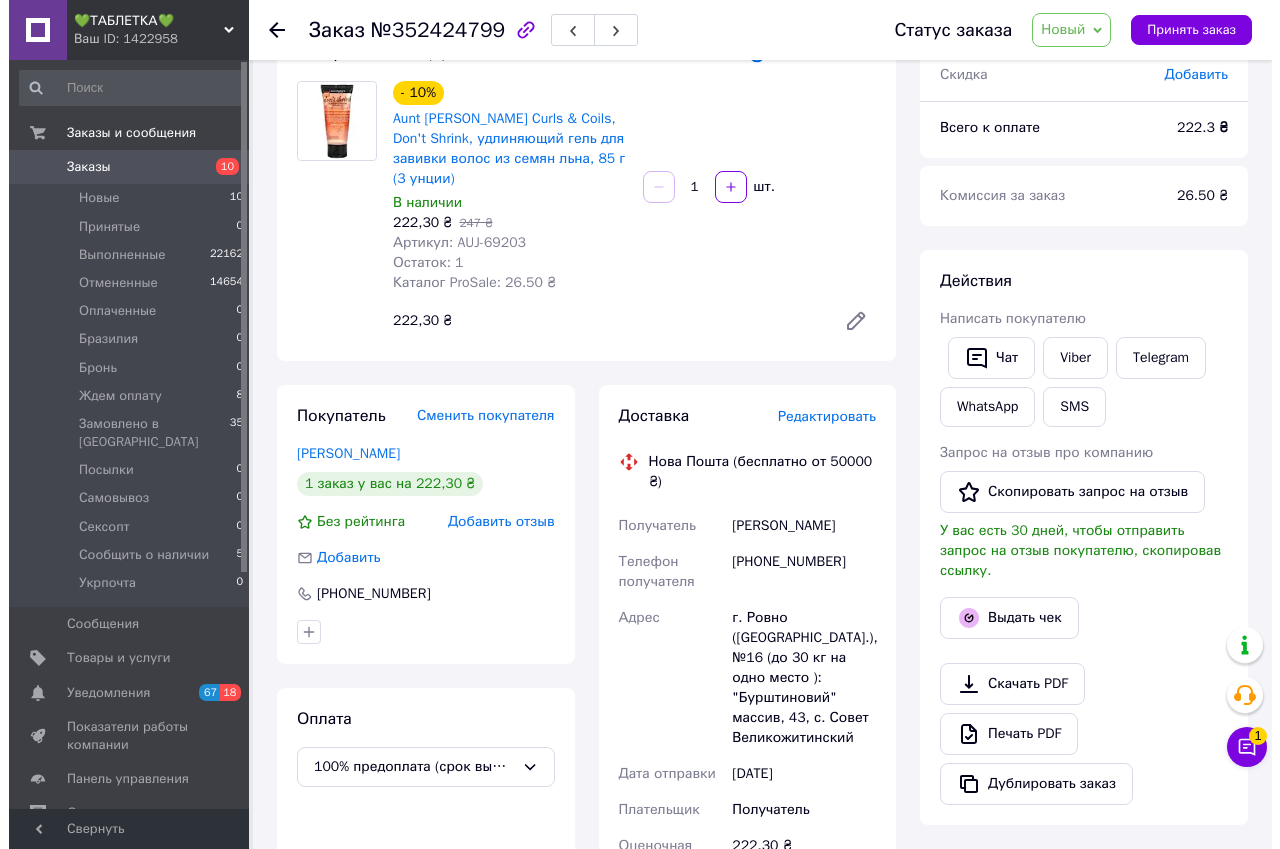 scroll, scrollTop: 0, scrollLeft: 0, axis: both 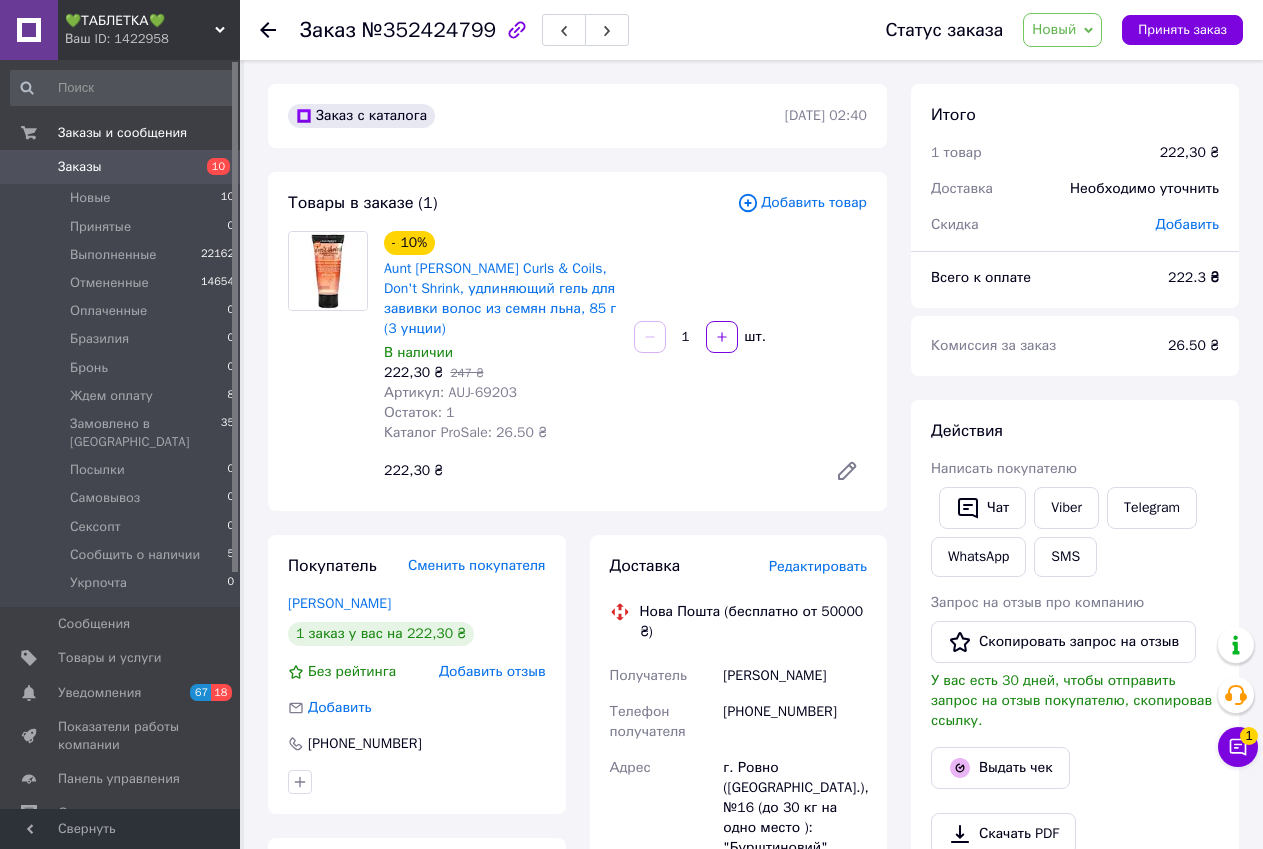 click on "Новый" at bounding box center (1062, 30) 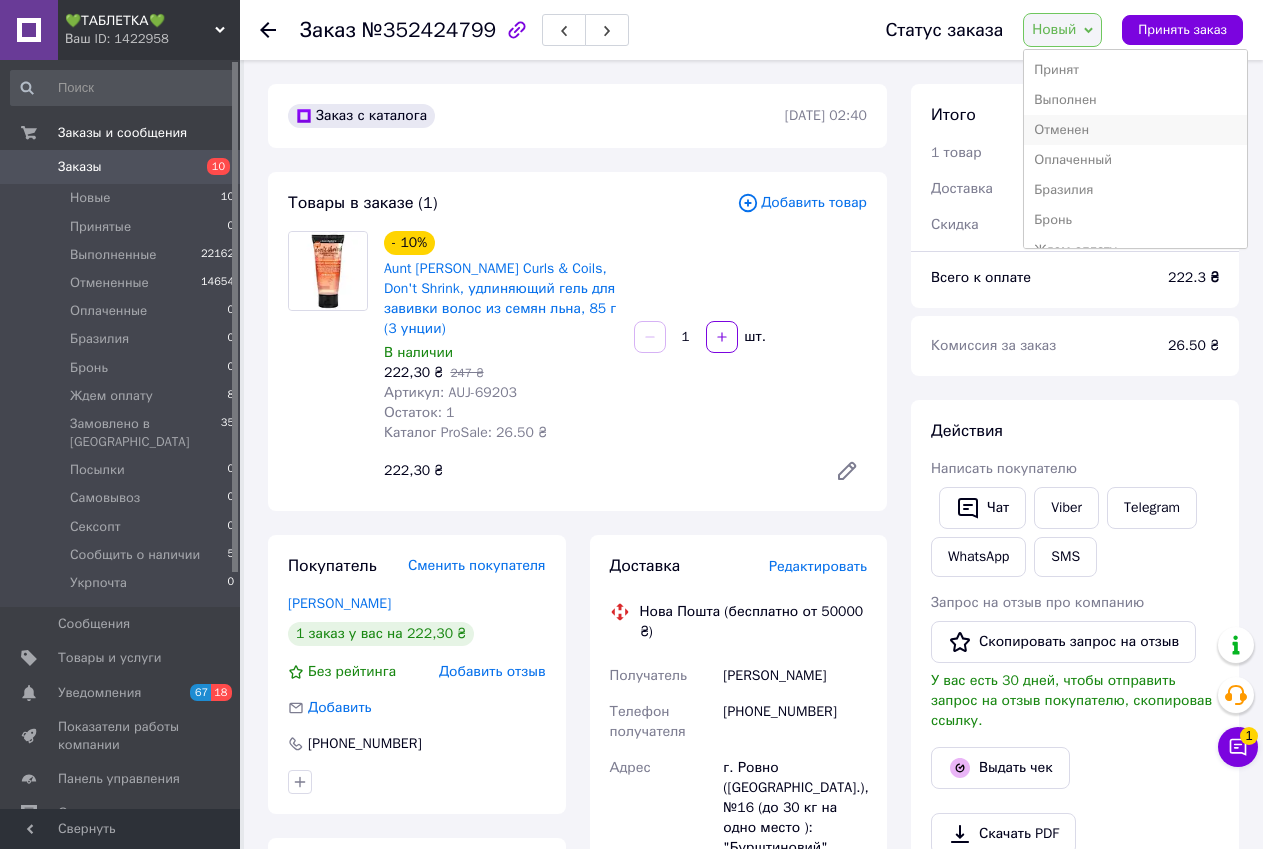 click on "Отменен" at bounding box center [1135, 130] 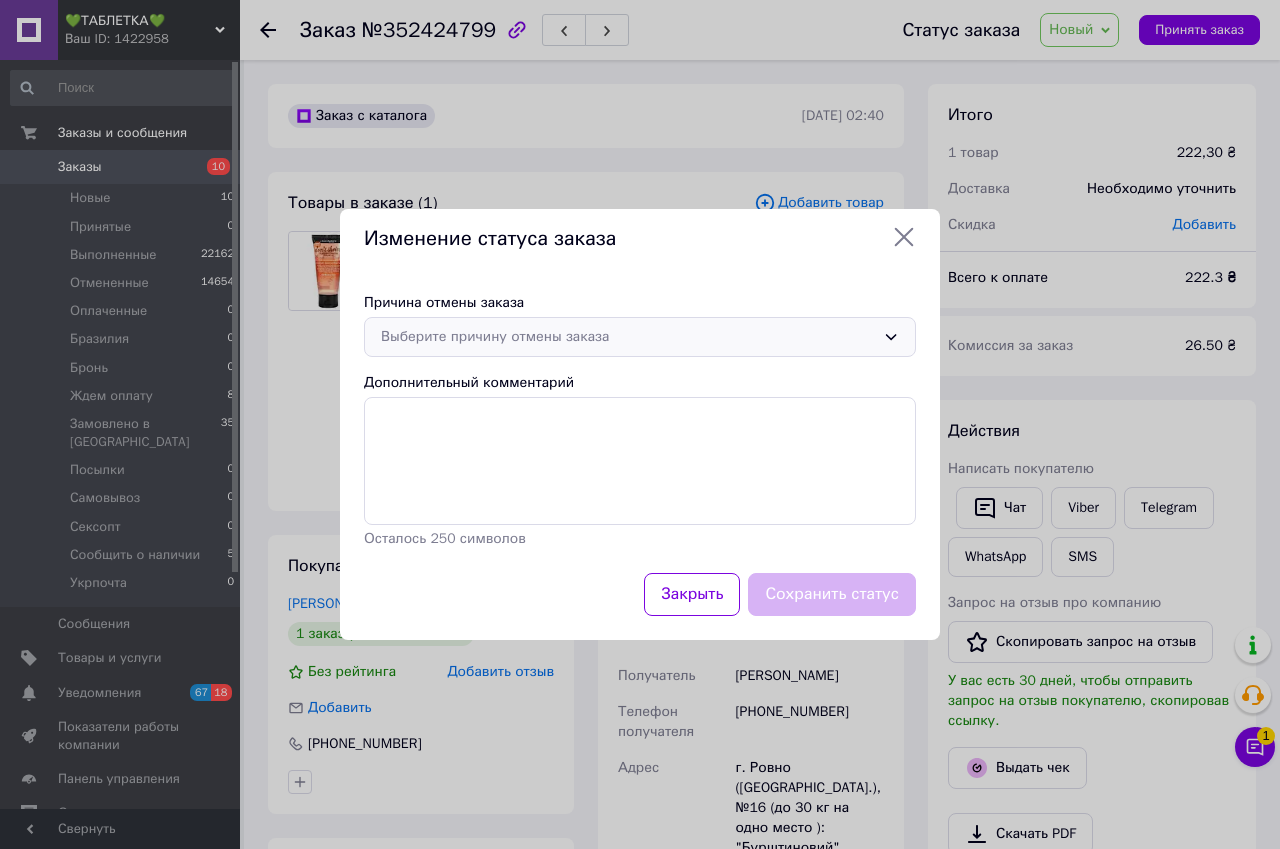 click on "Выберите причину отмены заказа" at bounding box center [640, 337] 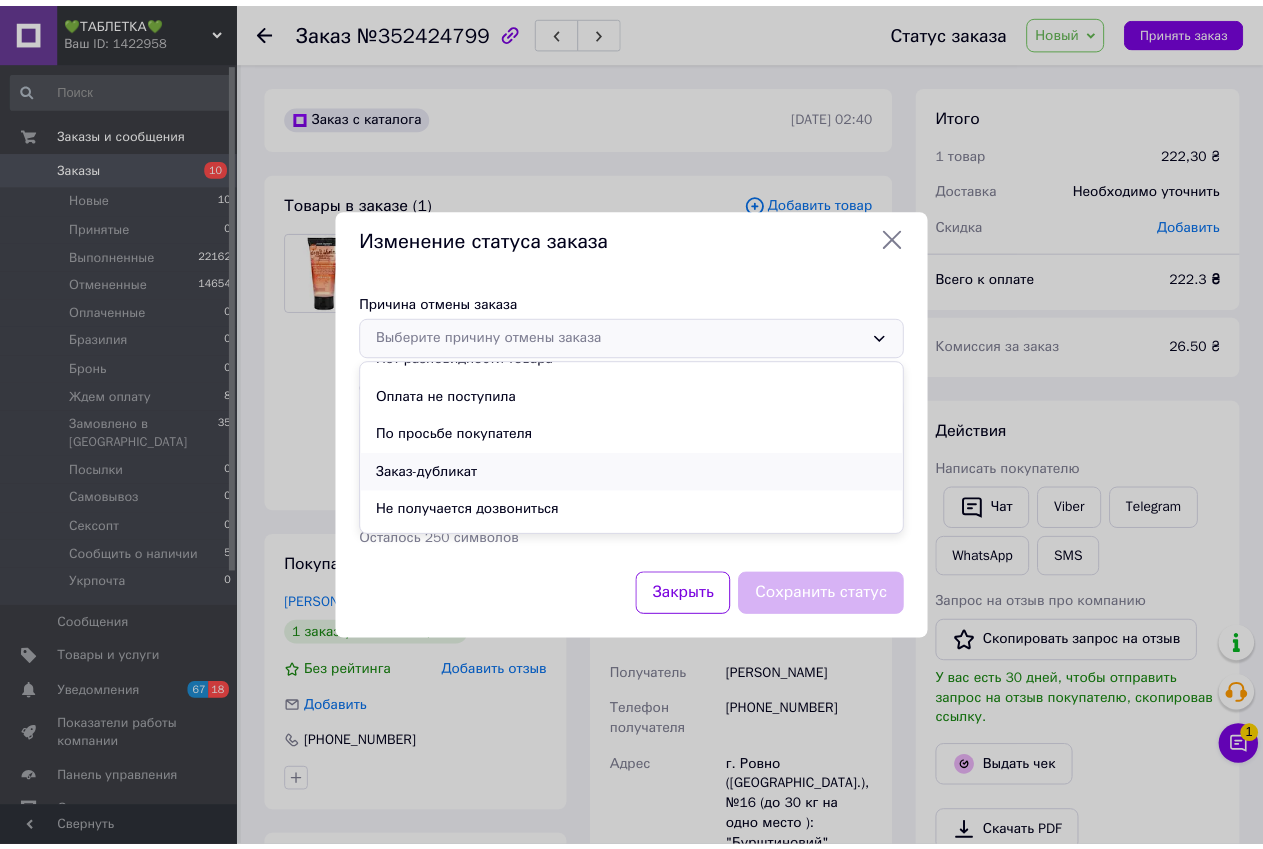 scroll, scrollTop: 93, scrollLeft: 0, axis: vertical 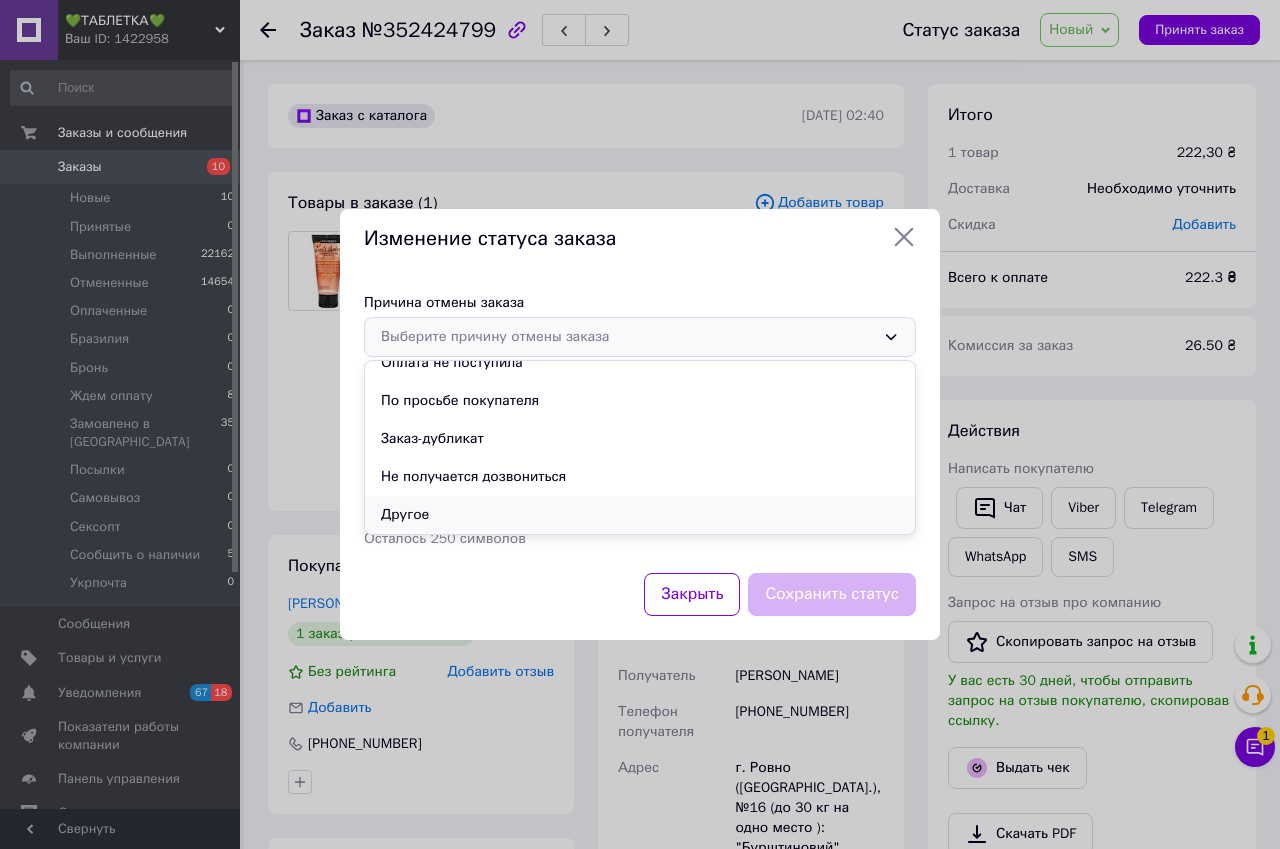 click on "Другое" at bounding box center [640, 515] 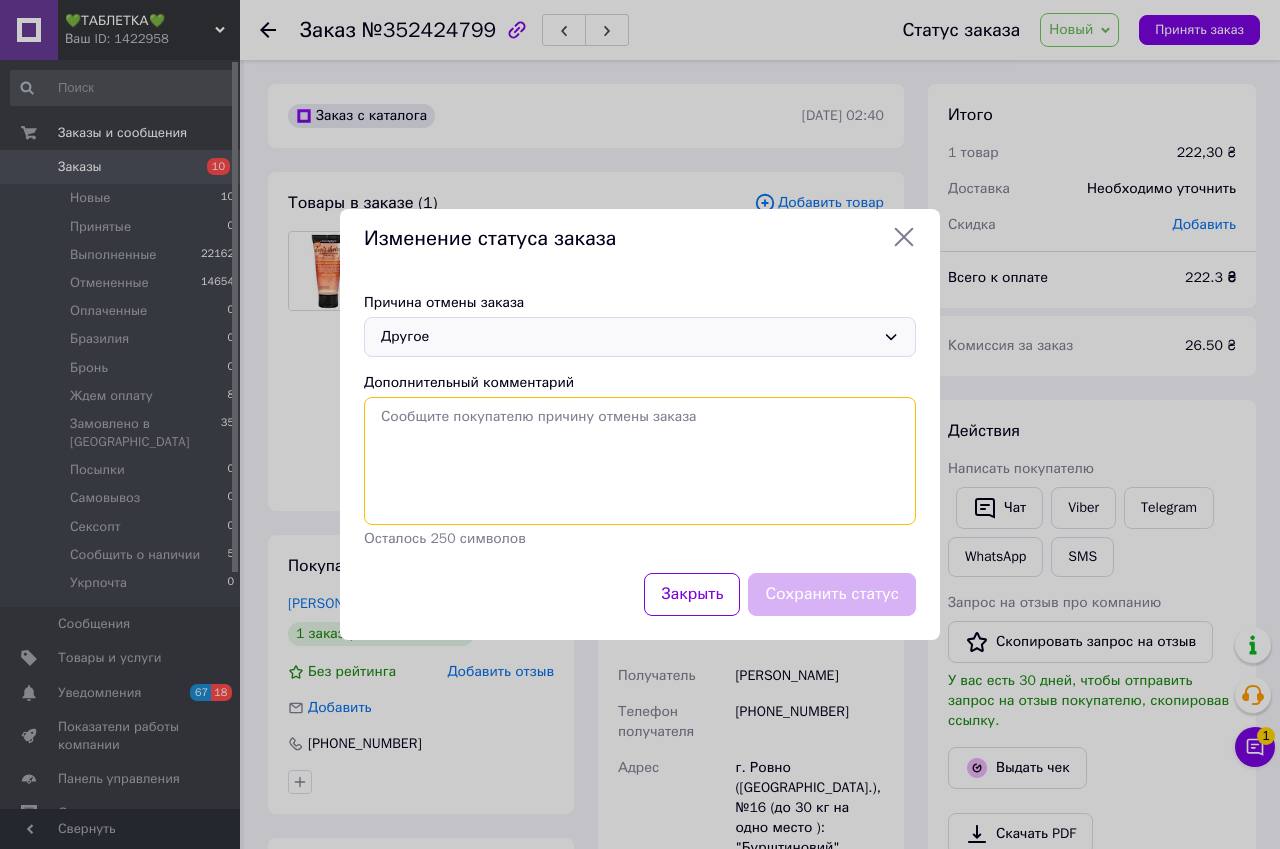 click on "Дополнительный комментарий" at bounding box center [640, 461] 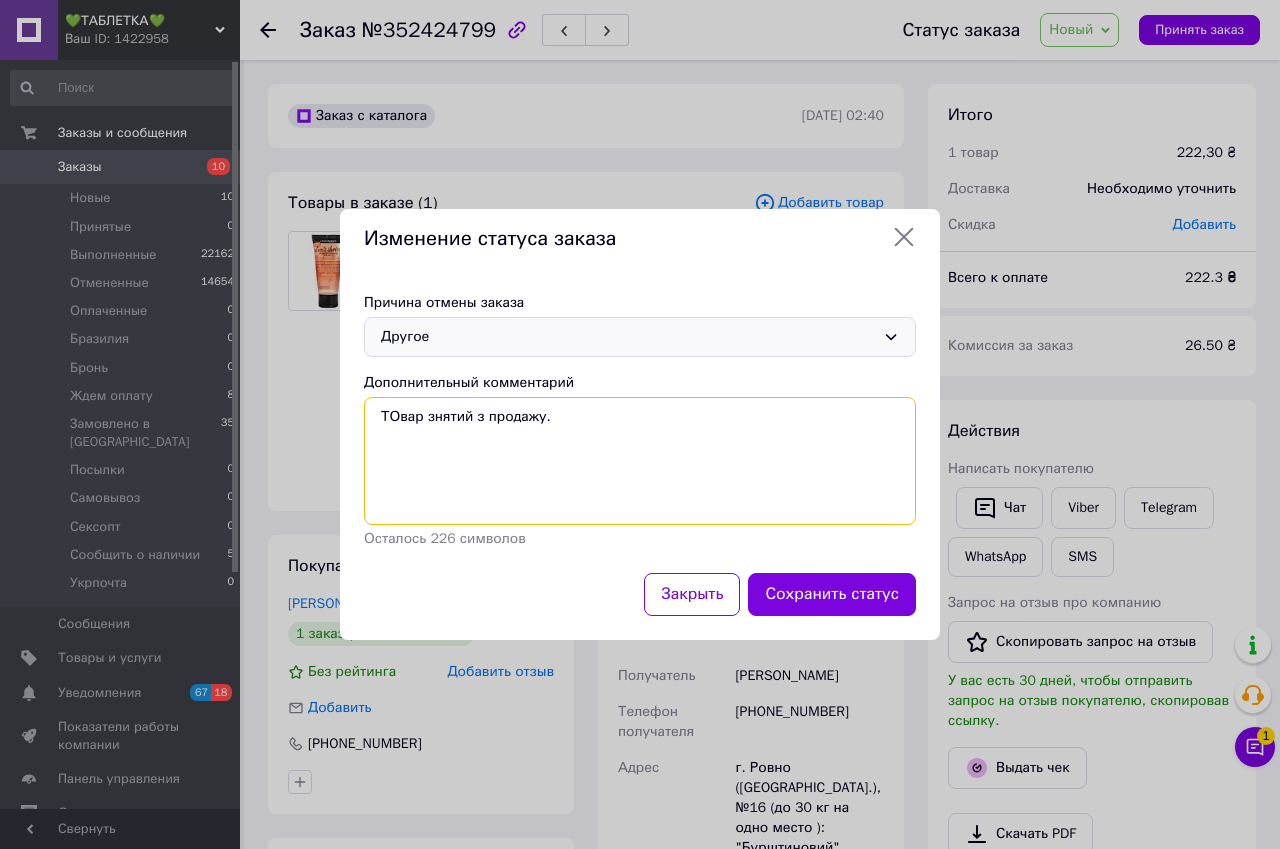 click on "ТОвар знятий з продажу." at bounding box center (640, 461) 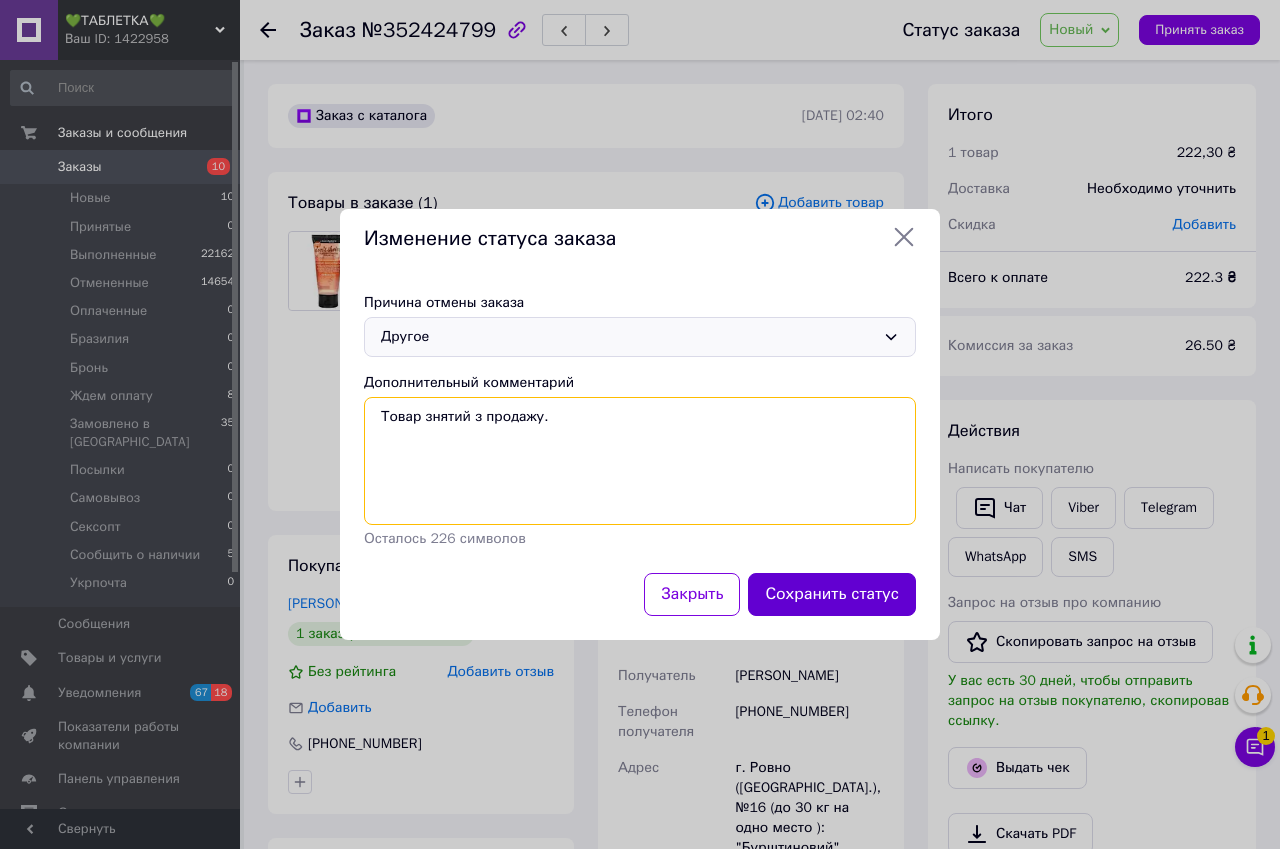 type on "Товар знятий з продажу." 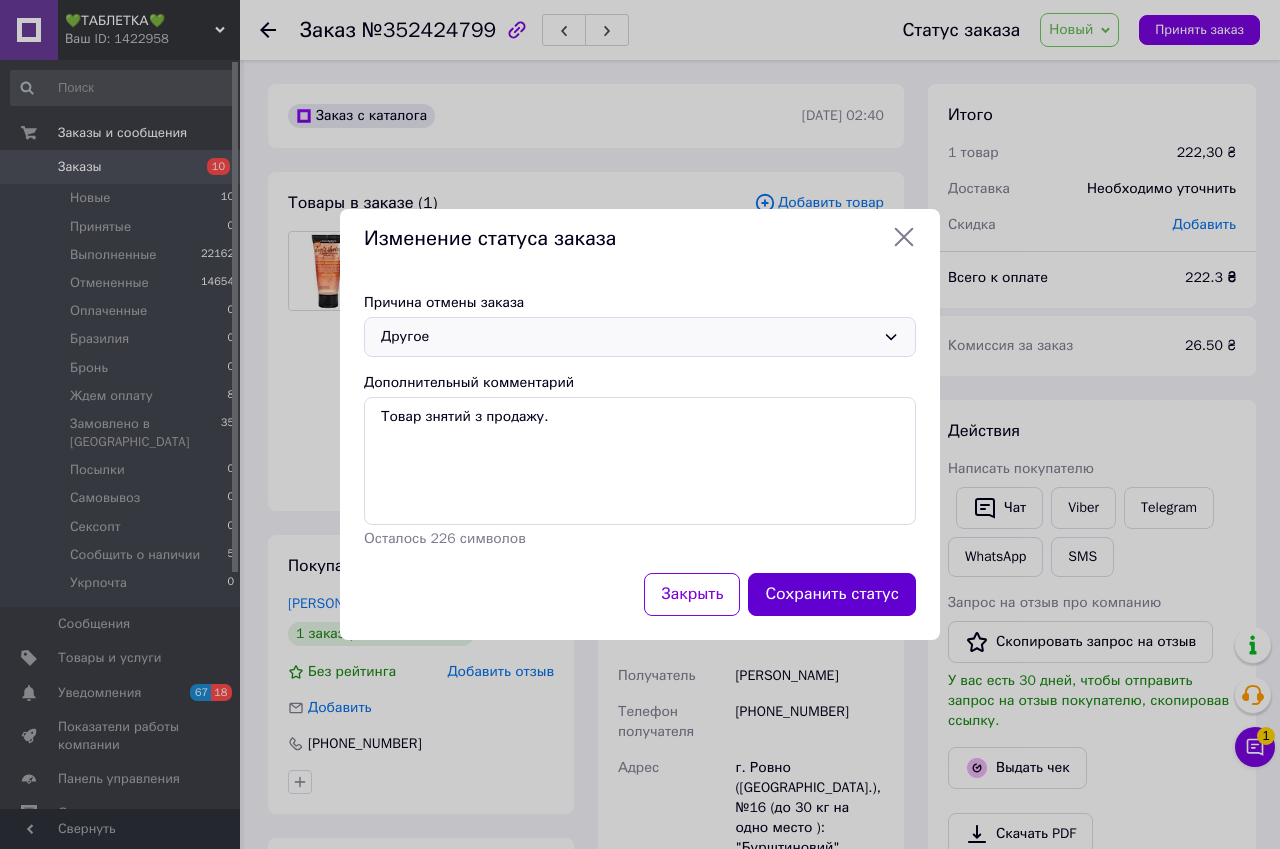 click on "Сохранить статус" at bounding box center [832, 594] 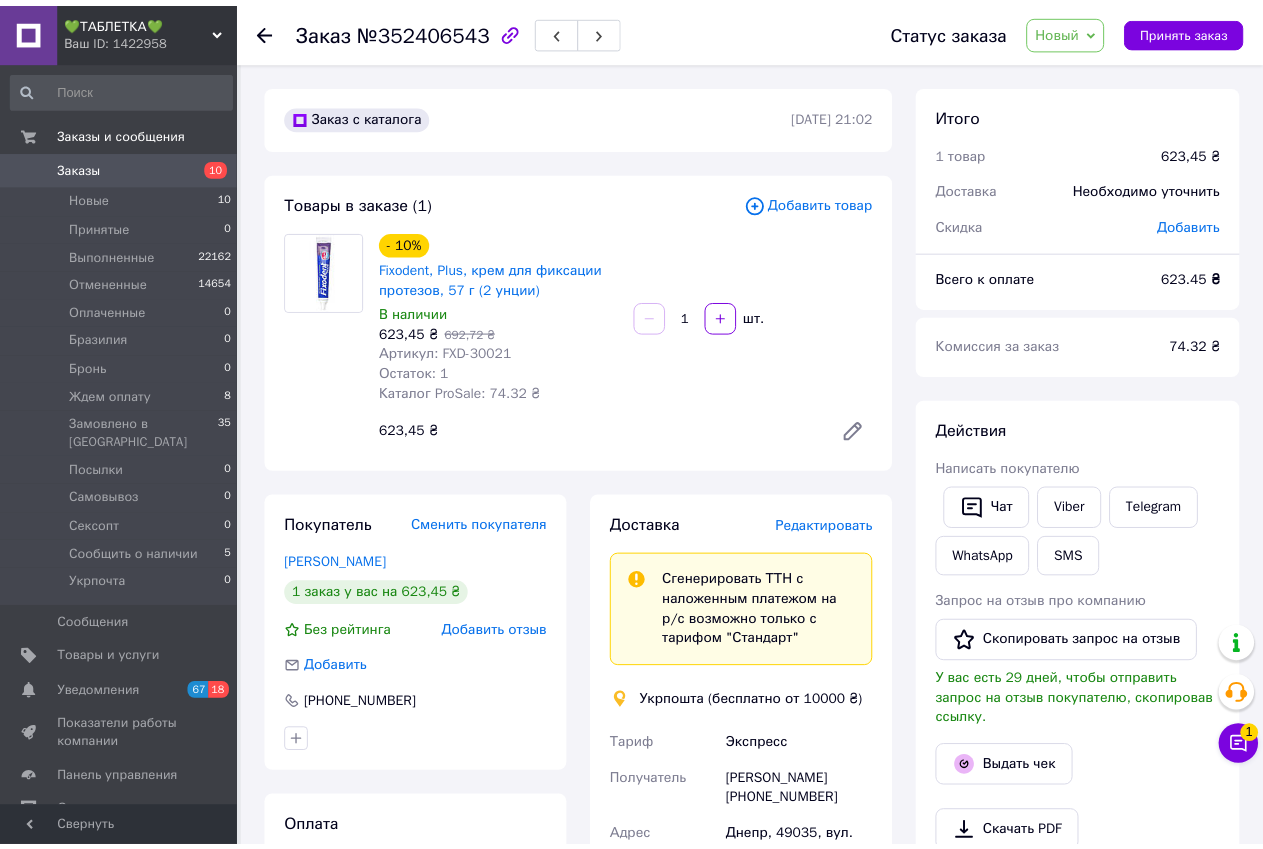 scroll, scrollTop: 0, scrollLeft: 0, axis: both 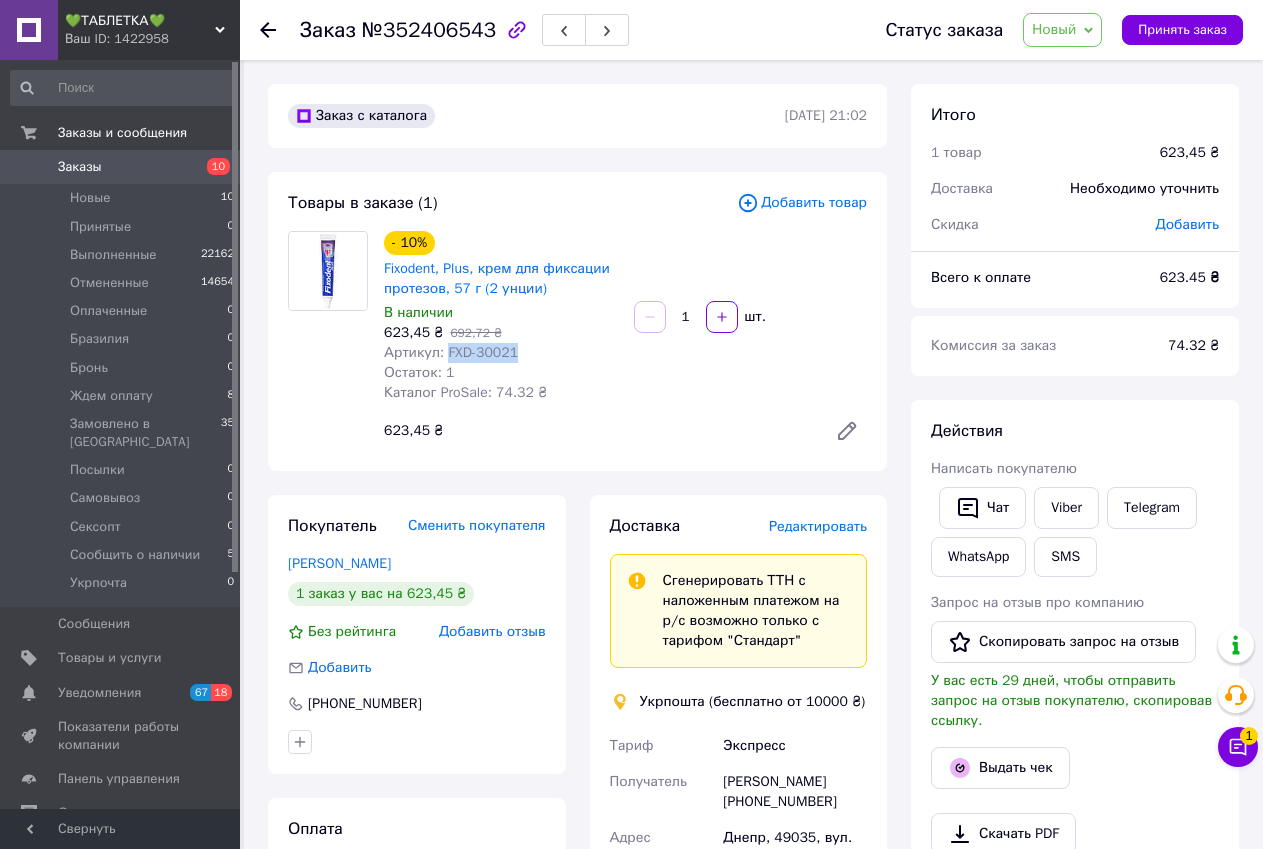 drag, startPoint x: 441, startPoint y: 354, endPoint x: 509, endPoint y: 353, distance: 68.007355 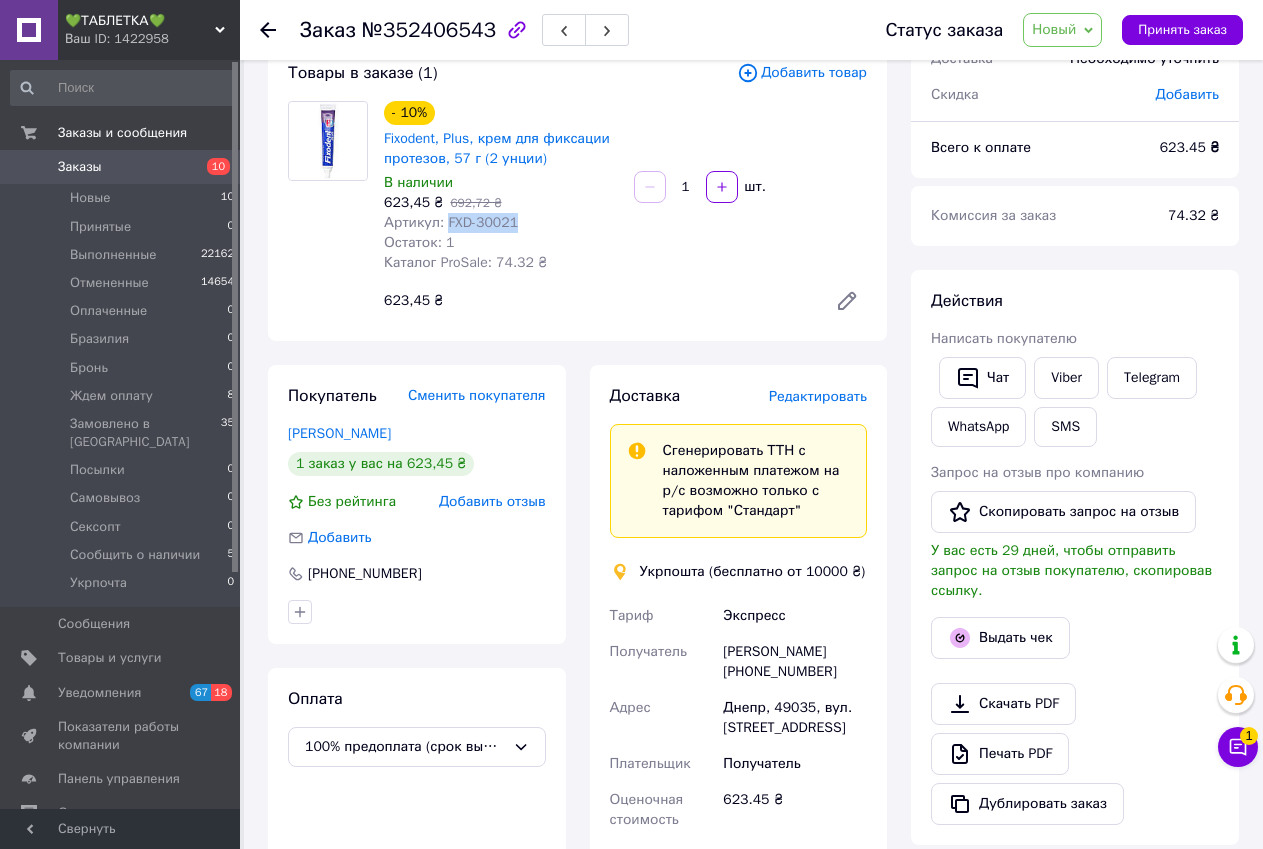 scroll, scrollTop: 300, scrollLeft: 0, axis: vertical 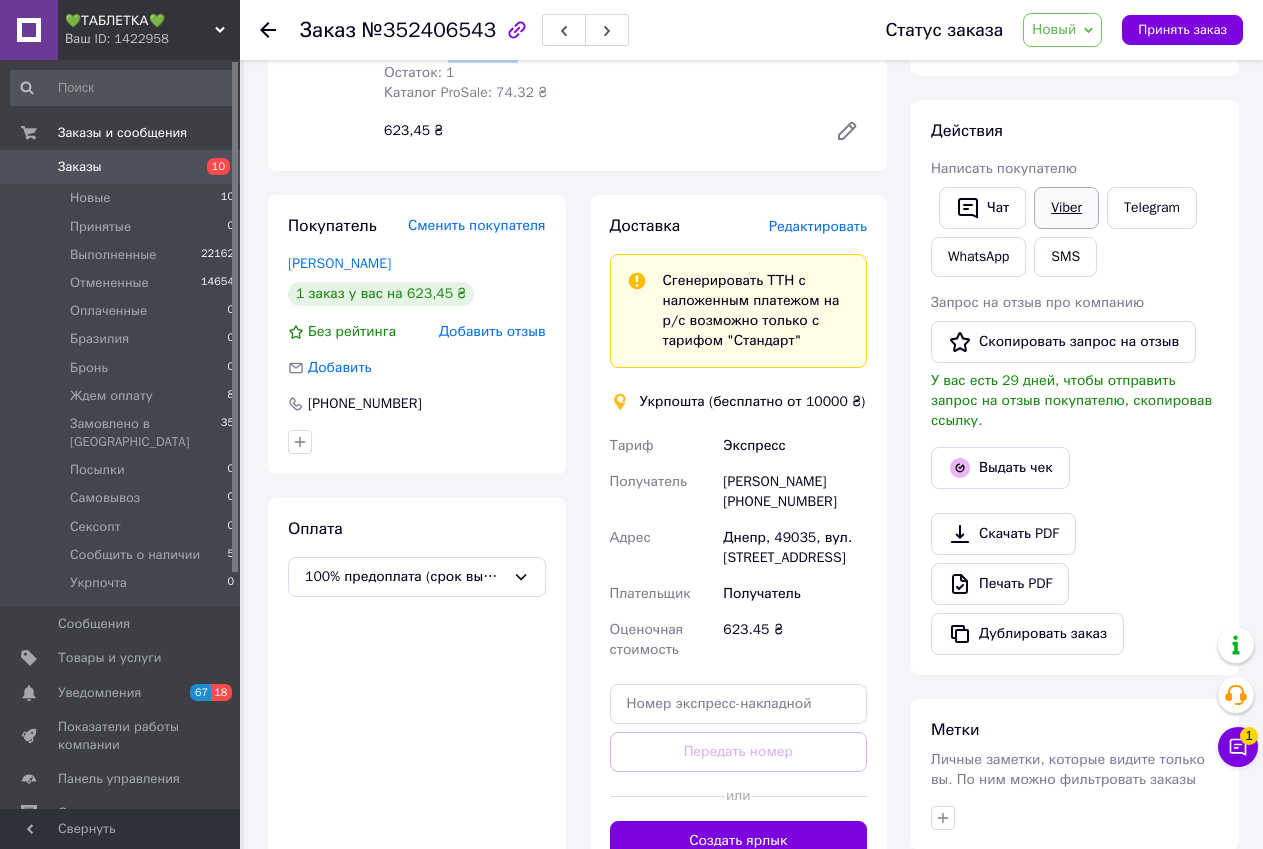 click on "Viber" at bounding box center [1066, 208] 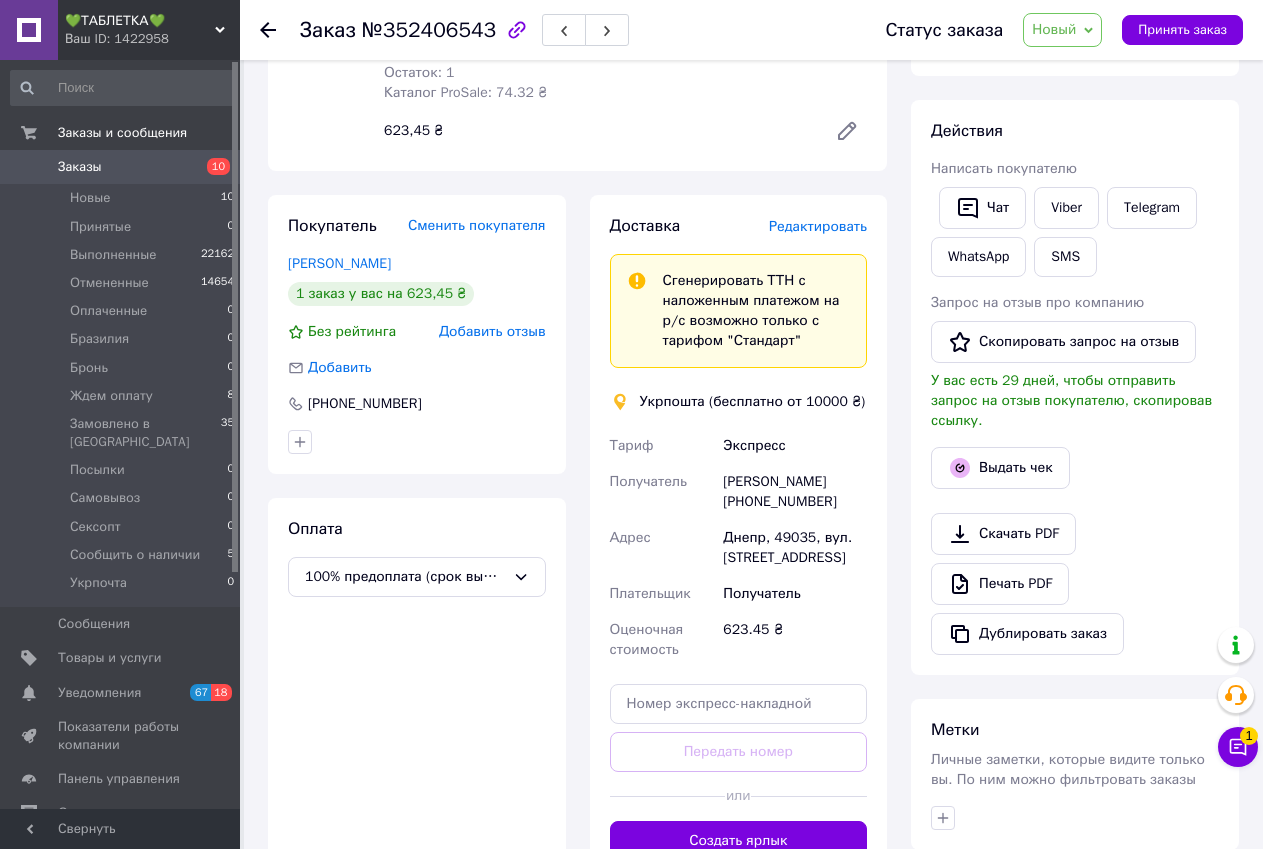 click on "Скачать PDF   Печать PDF   Дублировать заказ" at bounding box center [1075, 584] 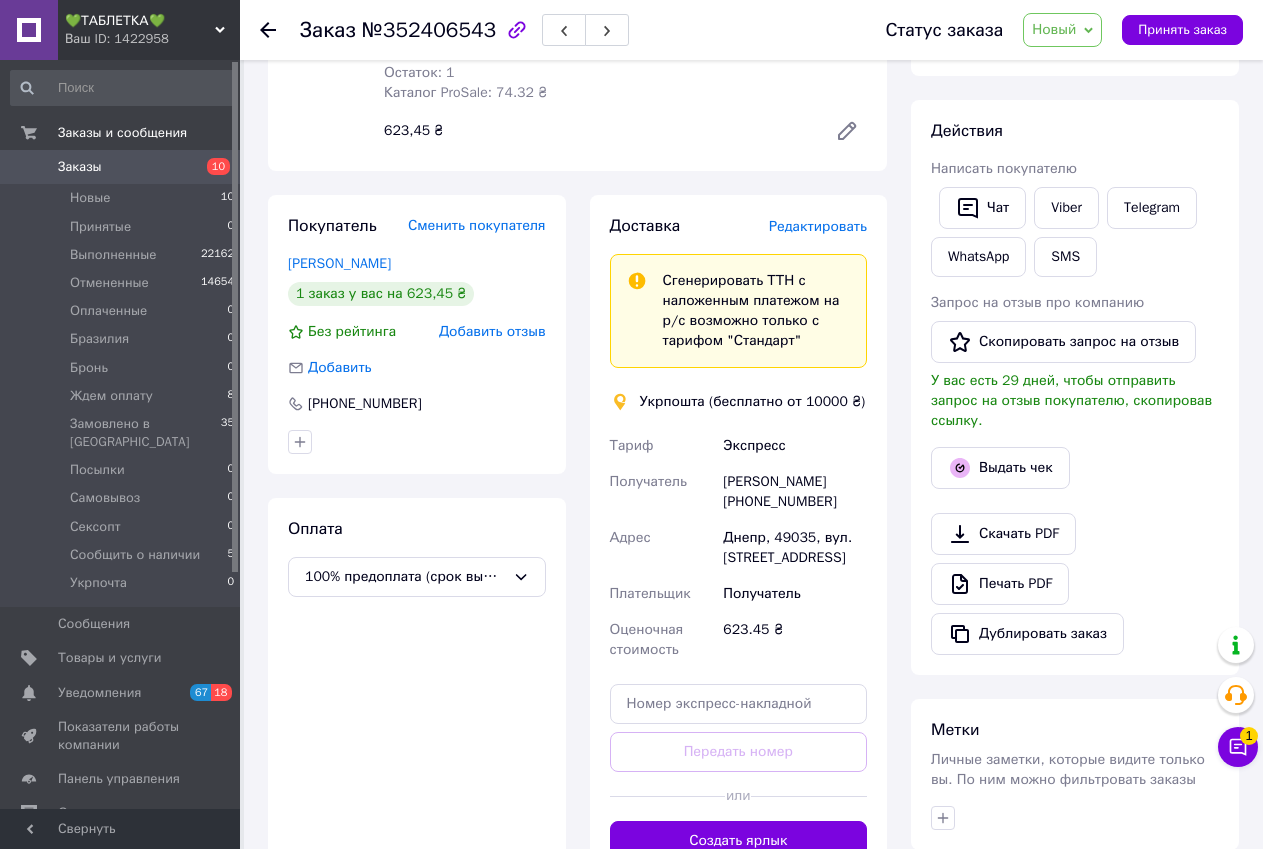 click on "№352406543" at bounding box center (429, 30) 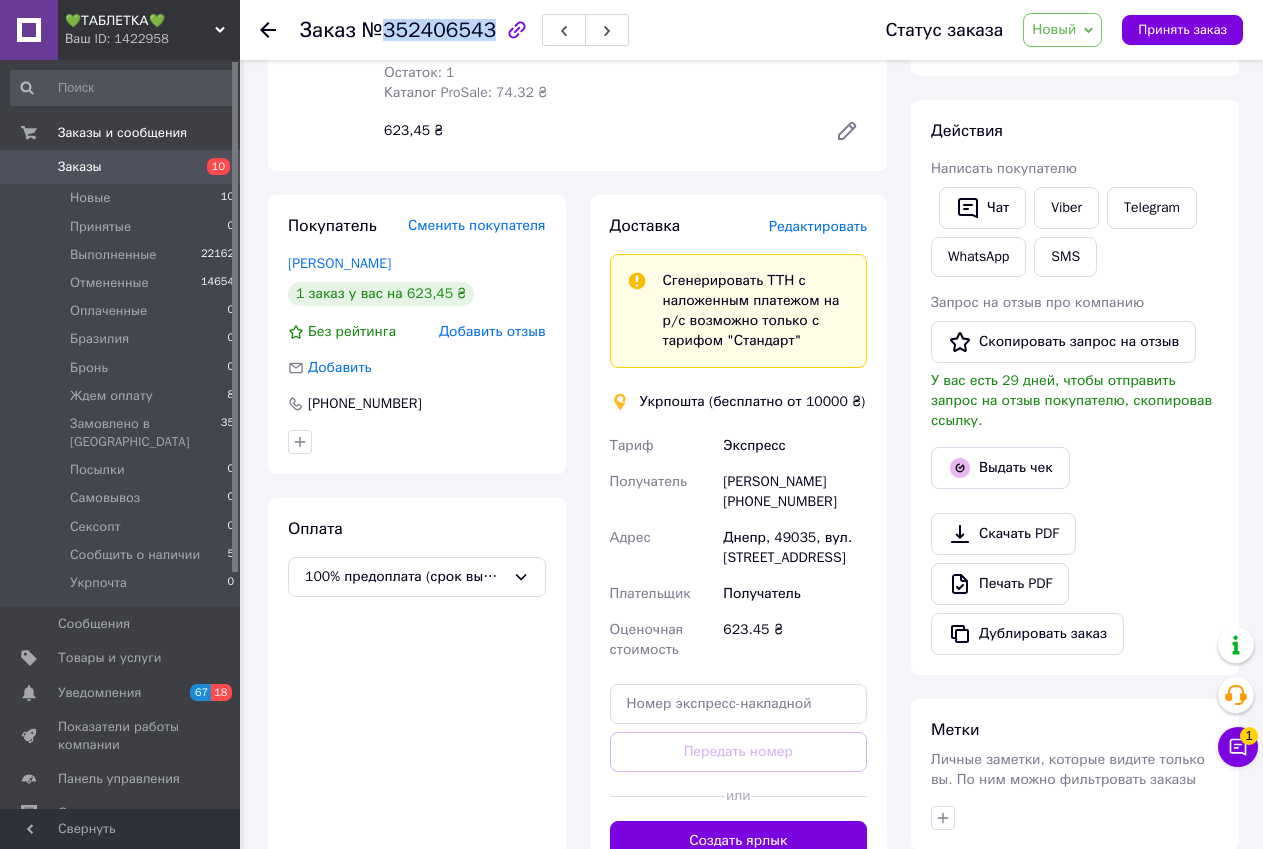 click on "№352406543" at bounding box center (429, 30) 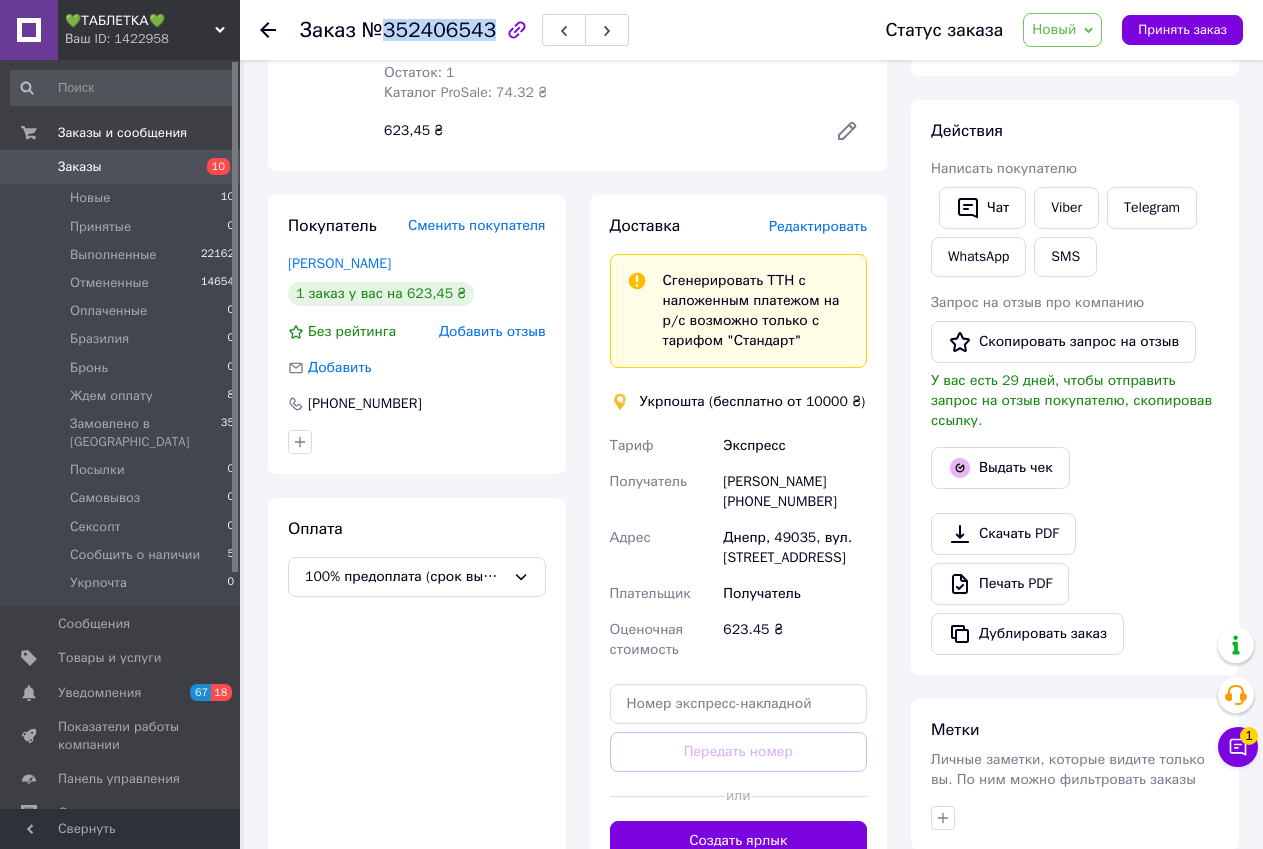 click on "Скачать PDF   Печать PDF   Дублировать заказ" at bounding box center [1075, 584] 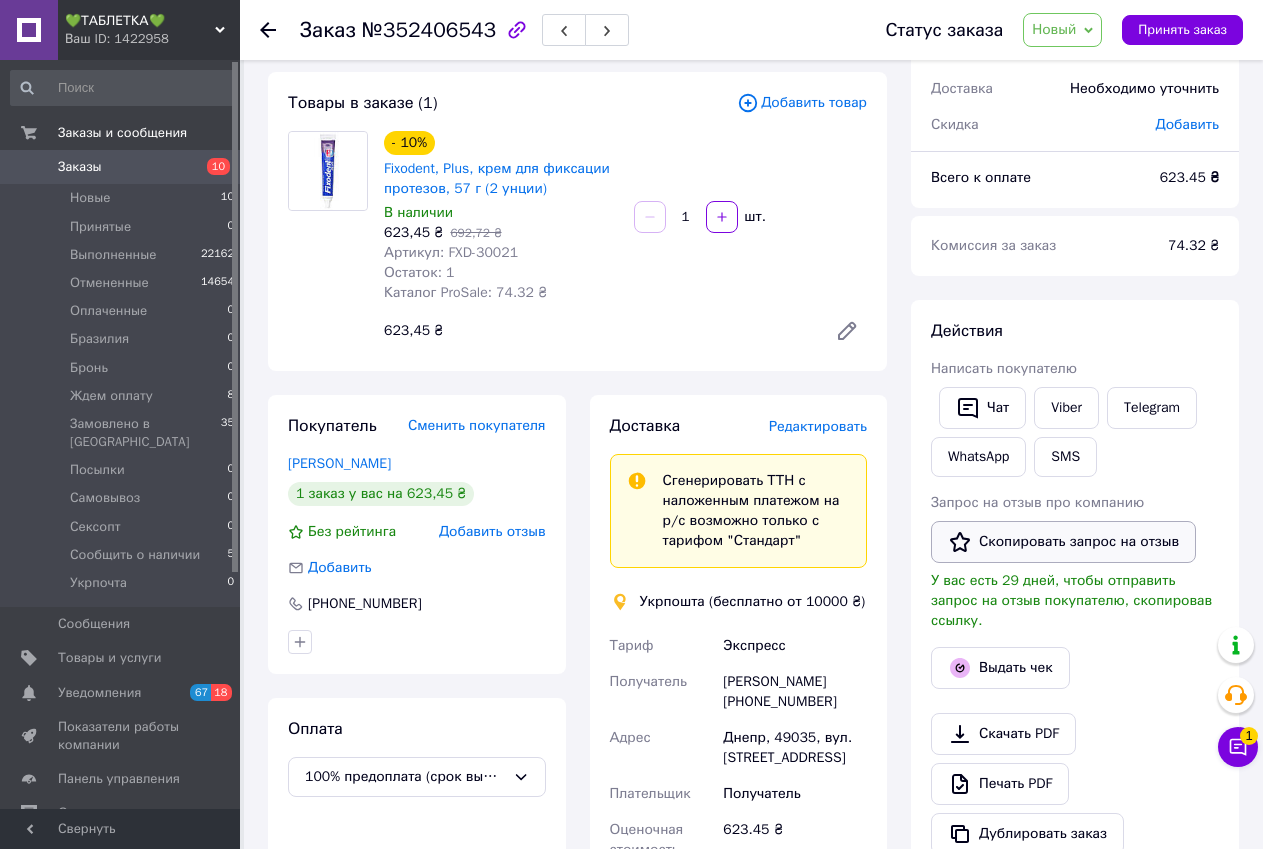 scroll, scrollTop: 0, scrollLeft: 0, axis: both 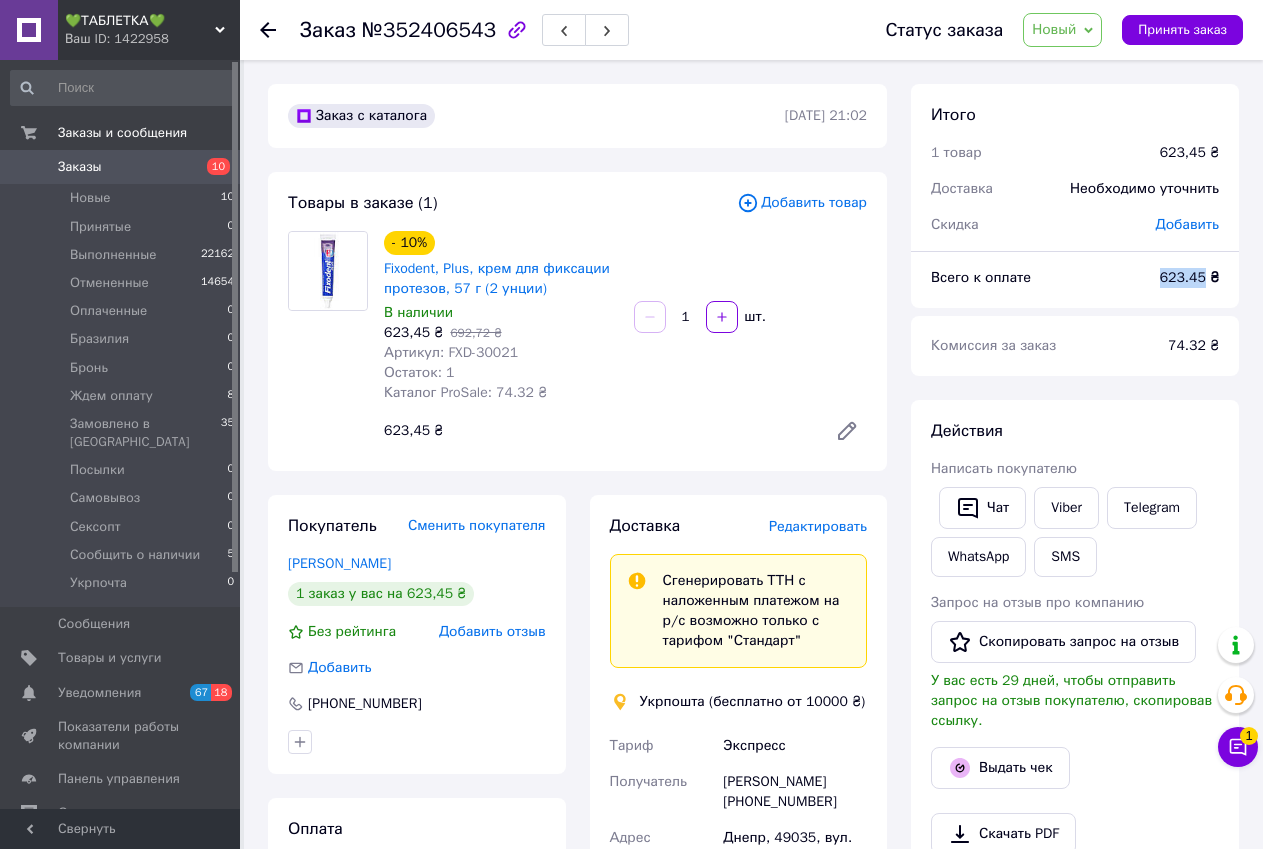 drag, startPoint x: 1162, startPoint y: 277, endPoint x: 1205, endPoint y: 279, distance: 43.046486 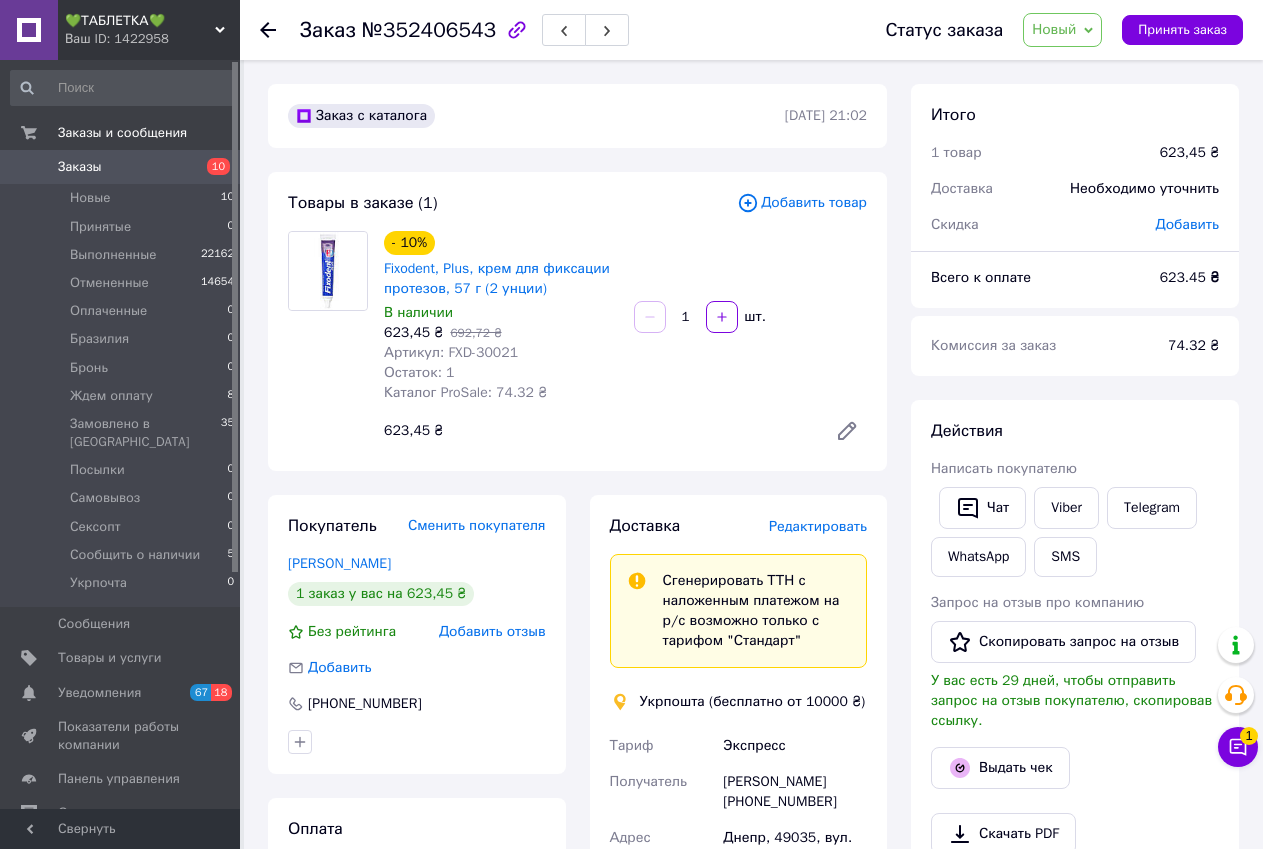 click on "Новый" at bounding box center (1062, 30) 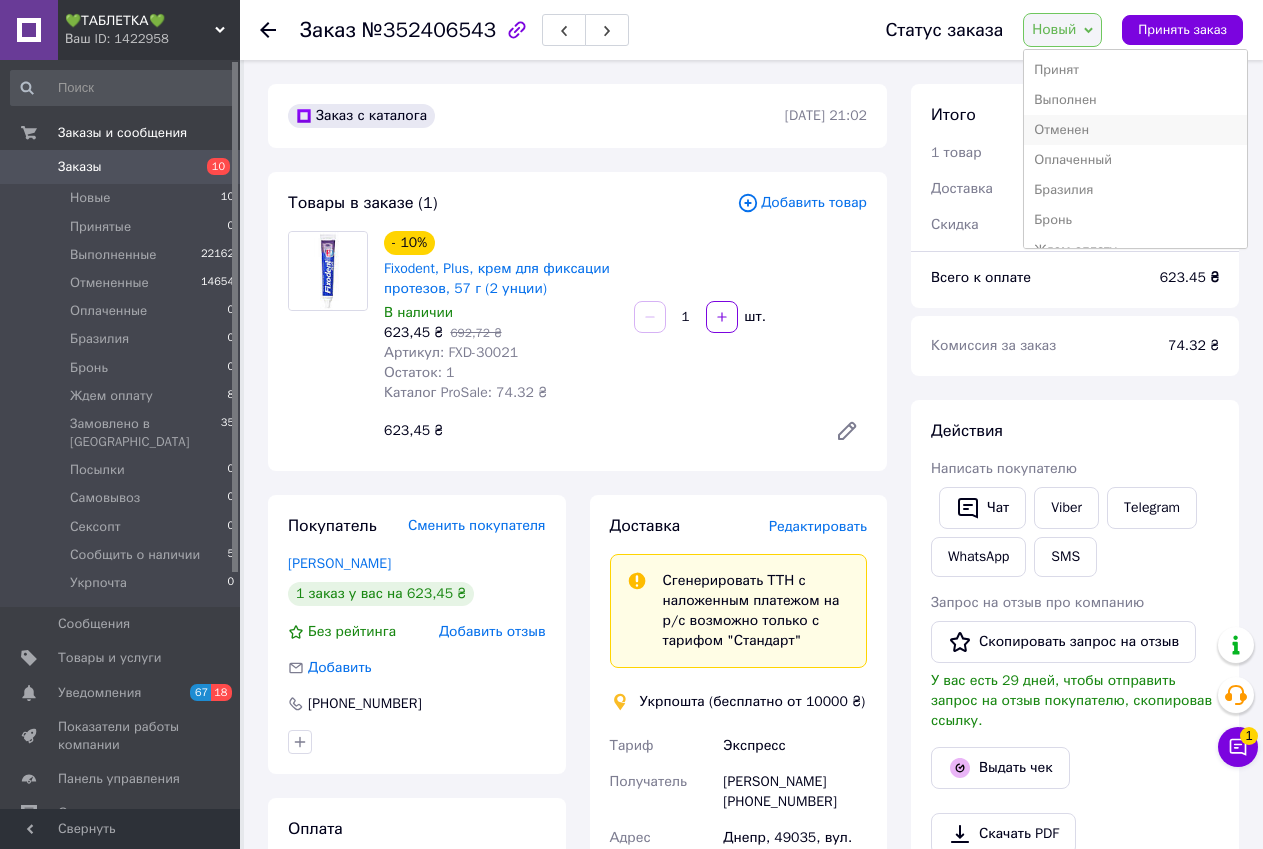 scroll, scrollTop: 100, scrollLeft: 0, axis: vertical 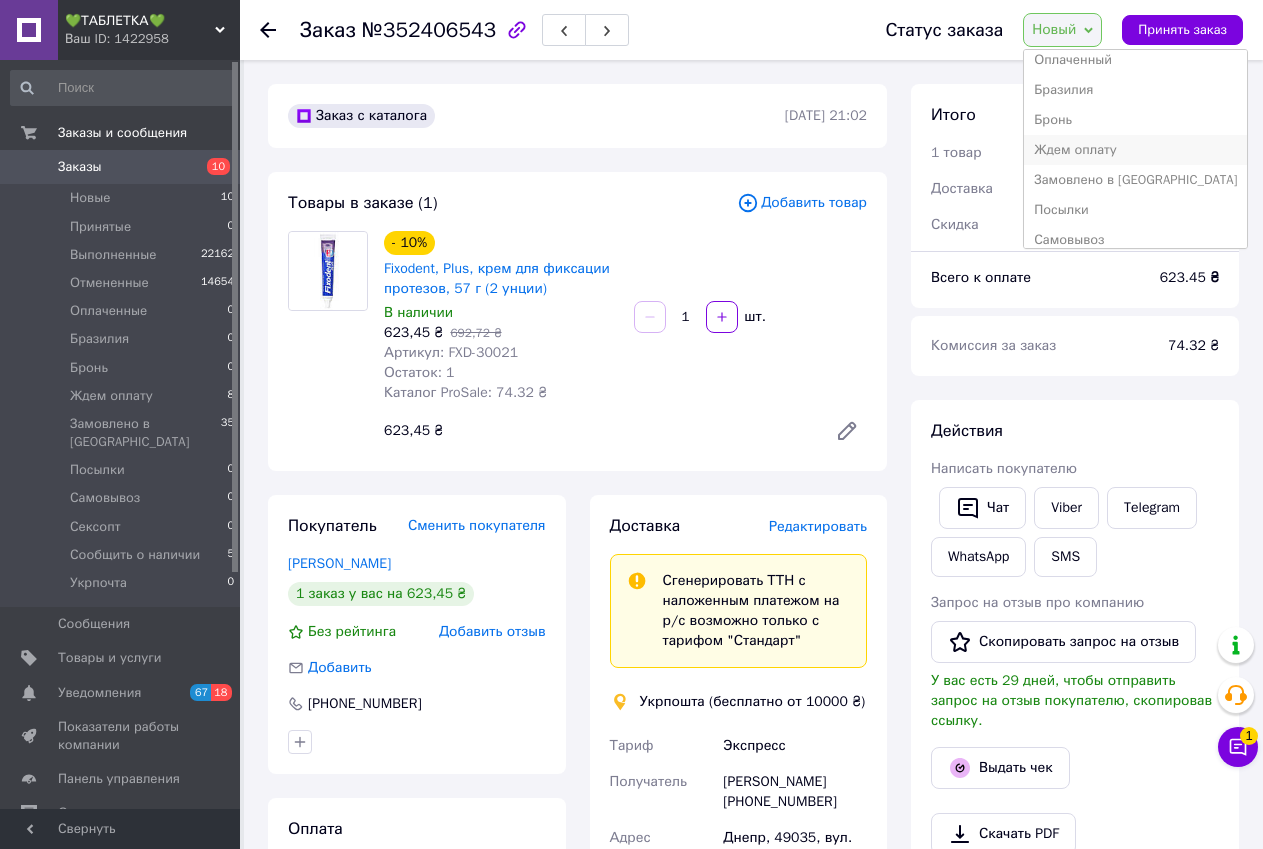 click on "Ждем оплату" at bounding box center [1135, 150] 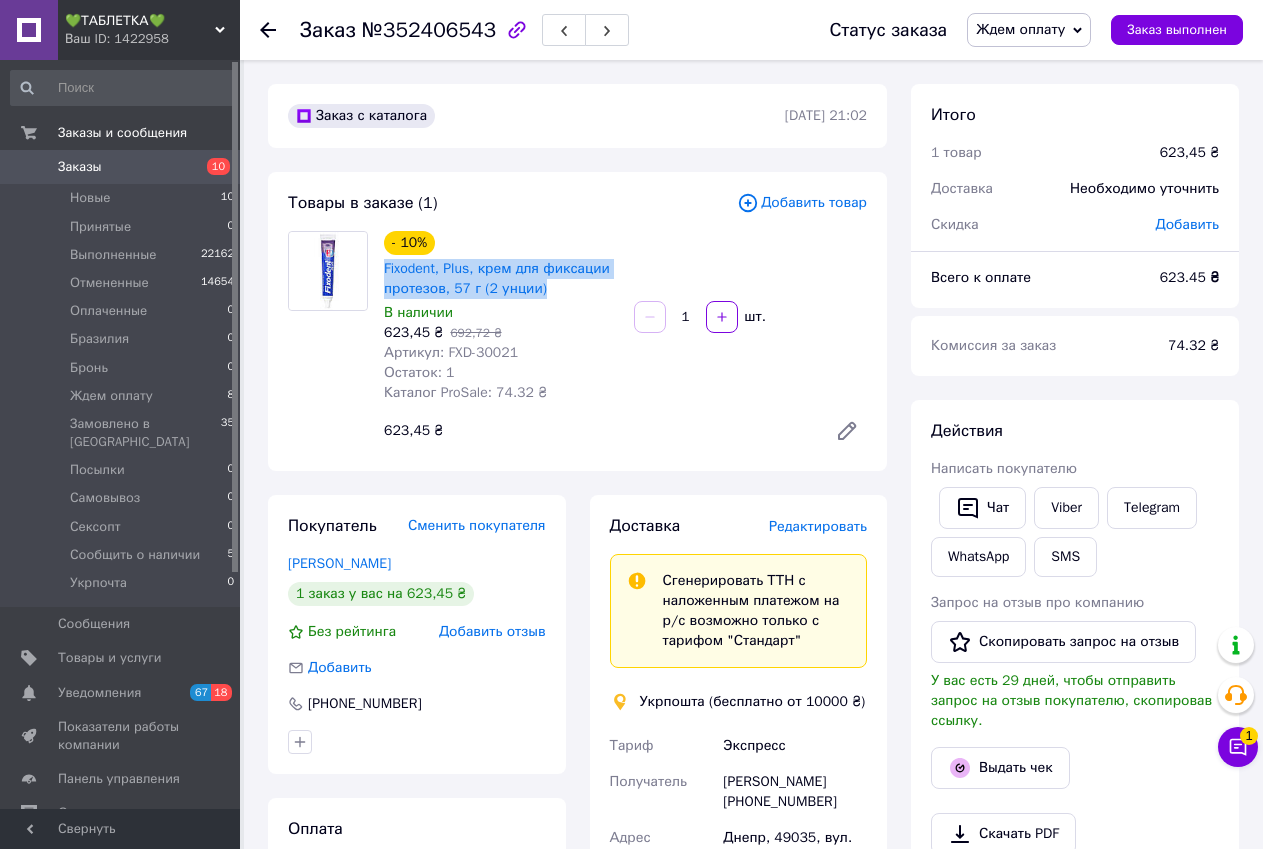 drag, startPoint x: 543, startPoint y: 294, endPoint x: 381, endPoint y: 278, distance: 162.78821 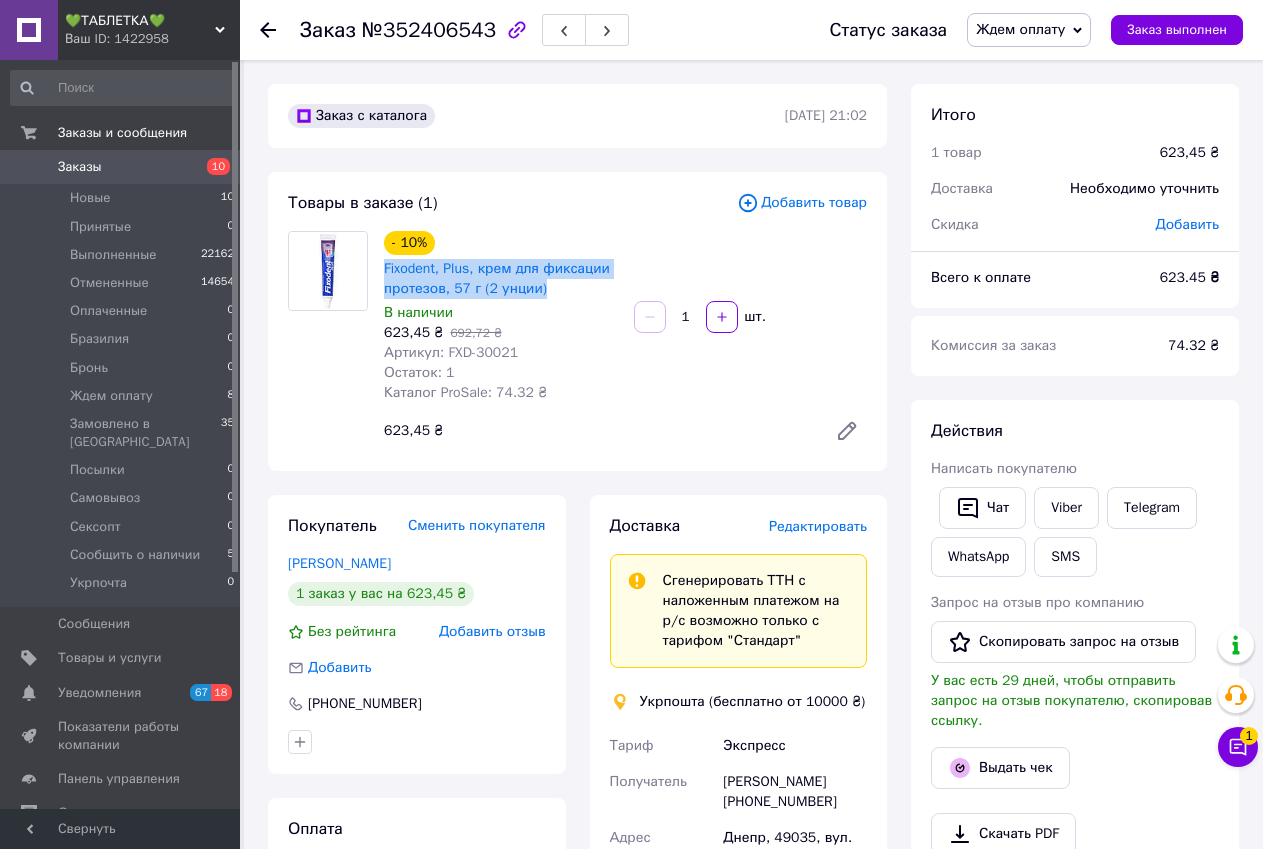 click on "- 10% Fixodent, Plus, крем для фиксации протезов, 57 г (2 унции) В наличии 623,45 ₴   692,72 ₴ Артикул: FXD-30021 Остаток: 1 Каталог ProSale: 74.32 ₴" at bounding box center [501, 317] 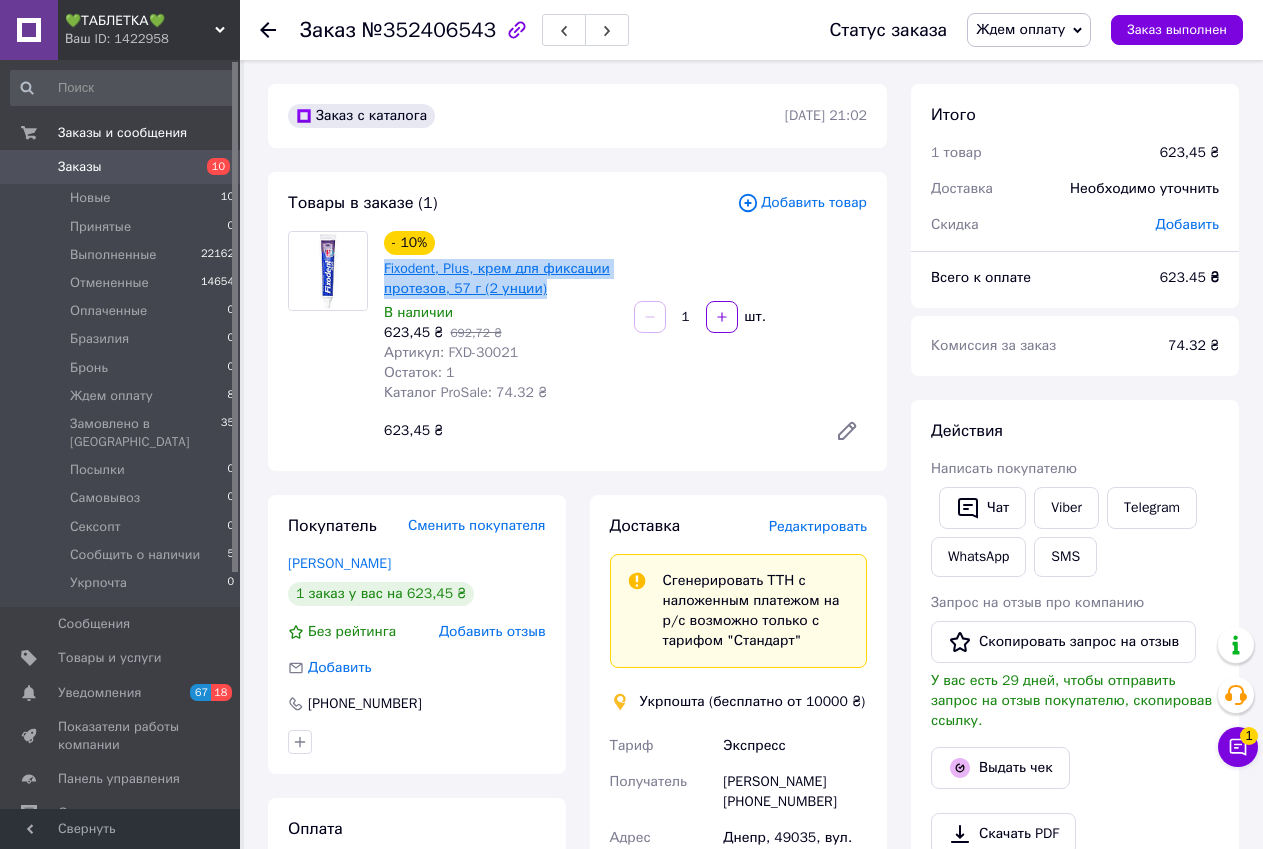 copy on "Fixodent, Plus, крем для фиксации протезов, 57 г (2 унции)" 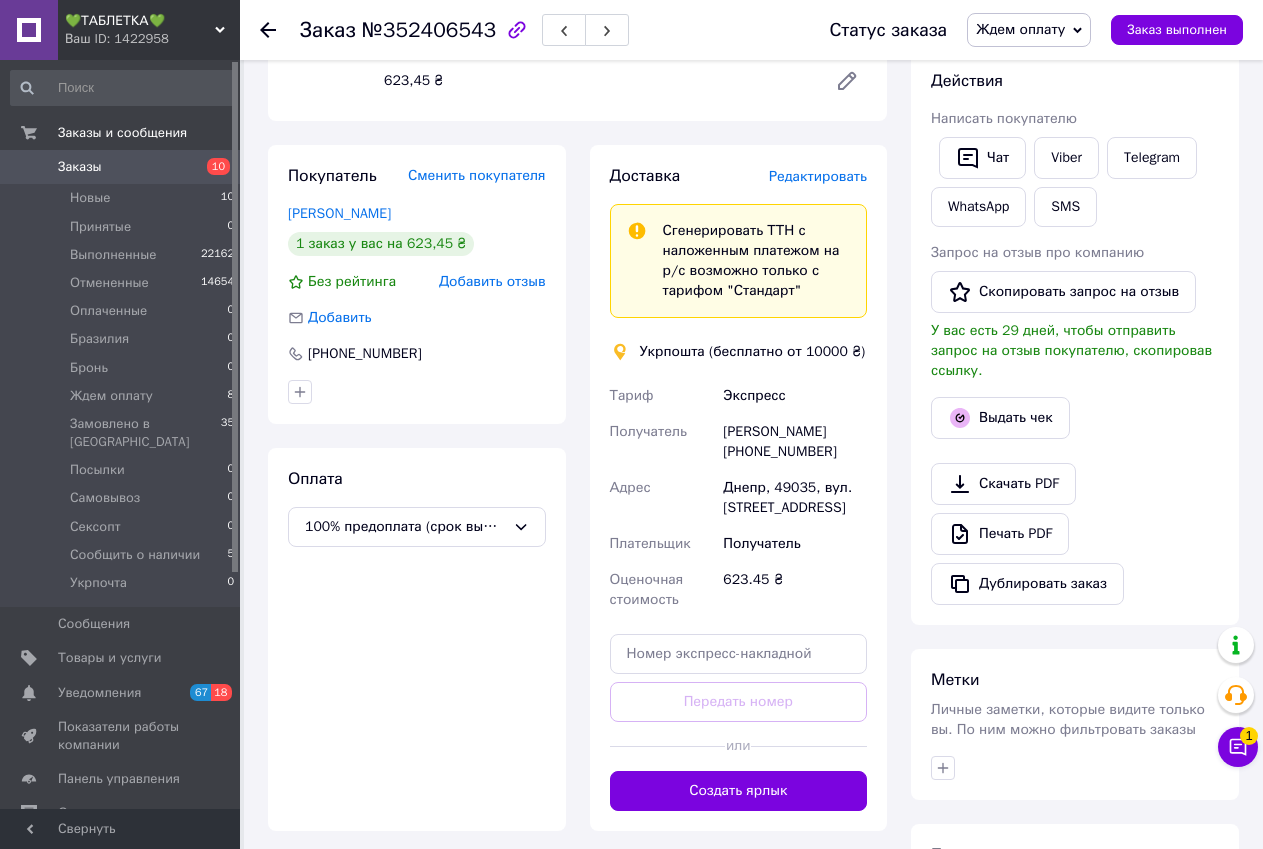 scroll, scrollTop: 594, scrollLeft: 0, axis: vertical 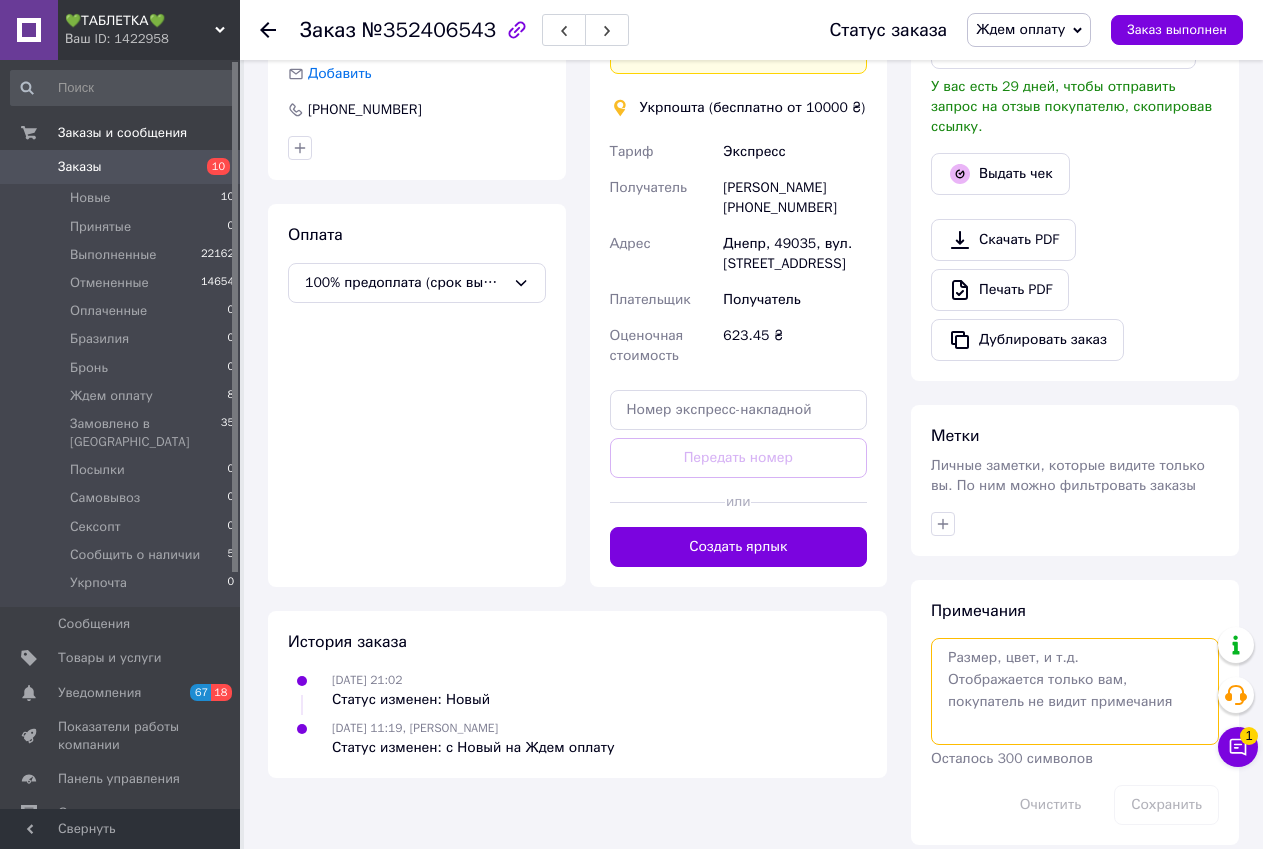 click at bounding box center (1075, 691) 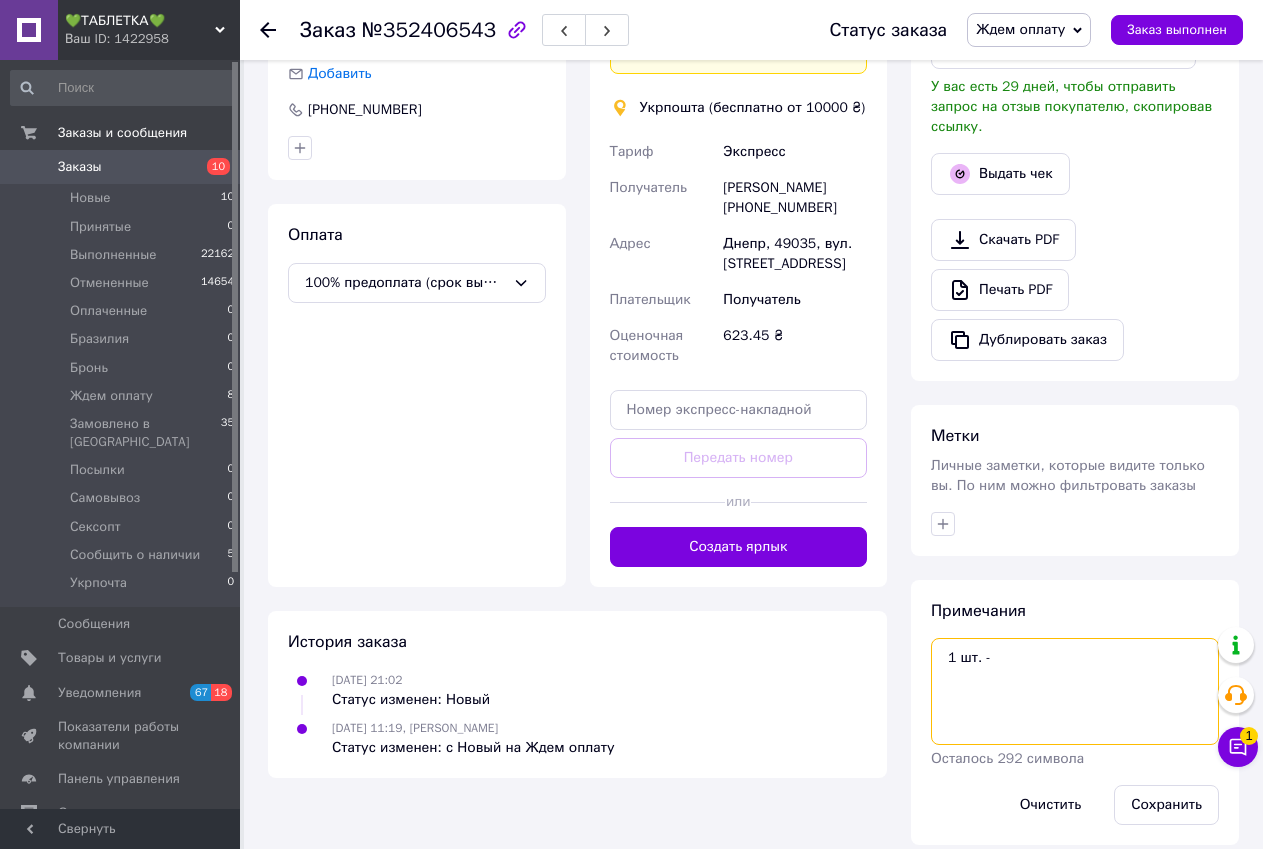 paste on "Fixodent, Plus, Denture Fixing Cream, 57 g (2 oz)" 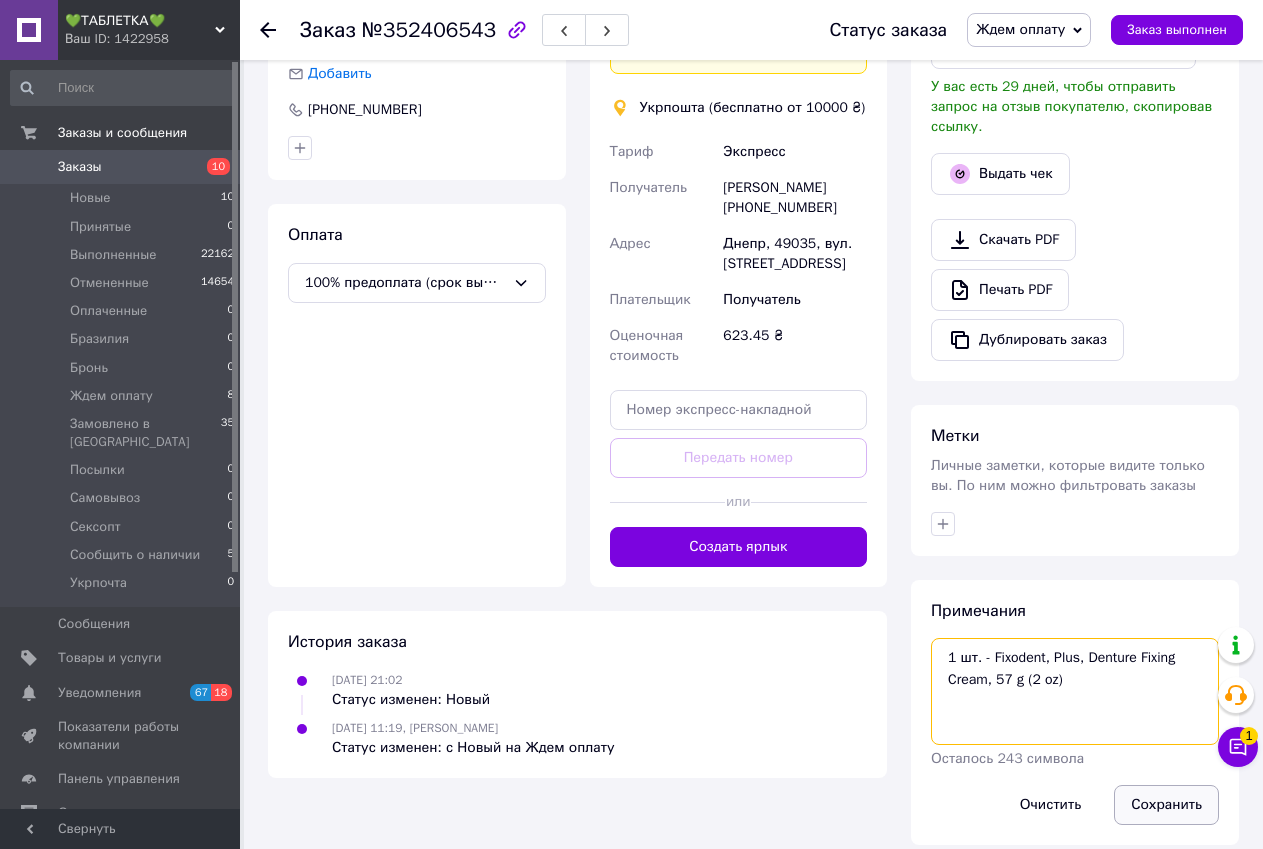 type on "1 шт. - Fixodent, Plus, Denture Fixing Cream, 57 g (2 oz)" 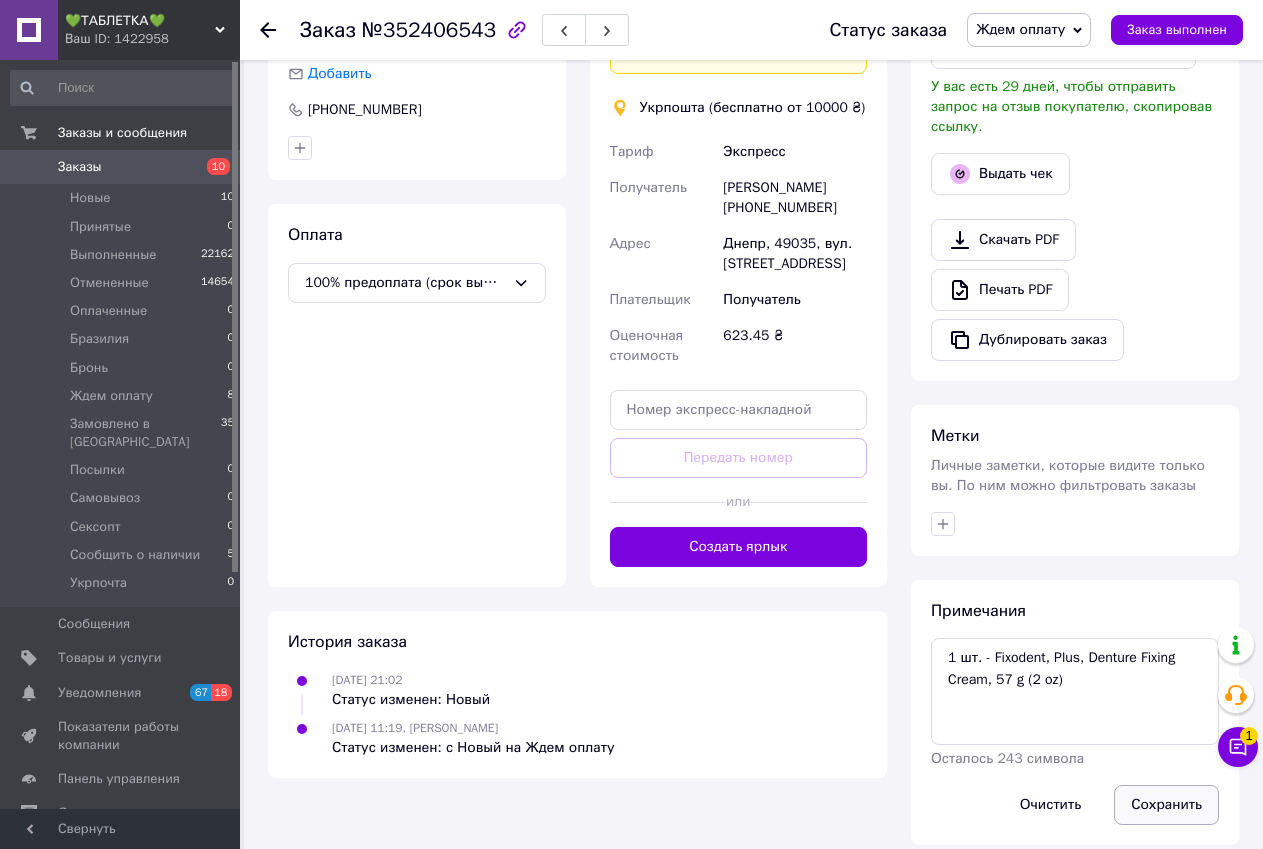 click on "Сохранить" at bounding box center (1166, 805) 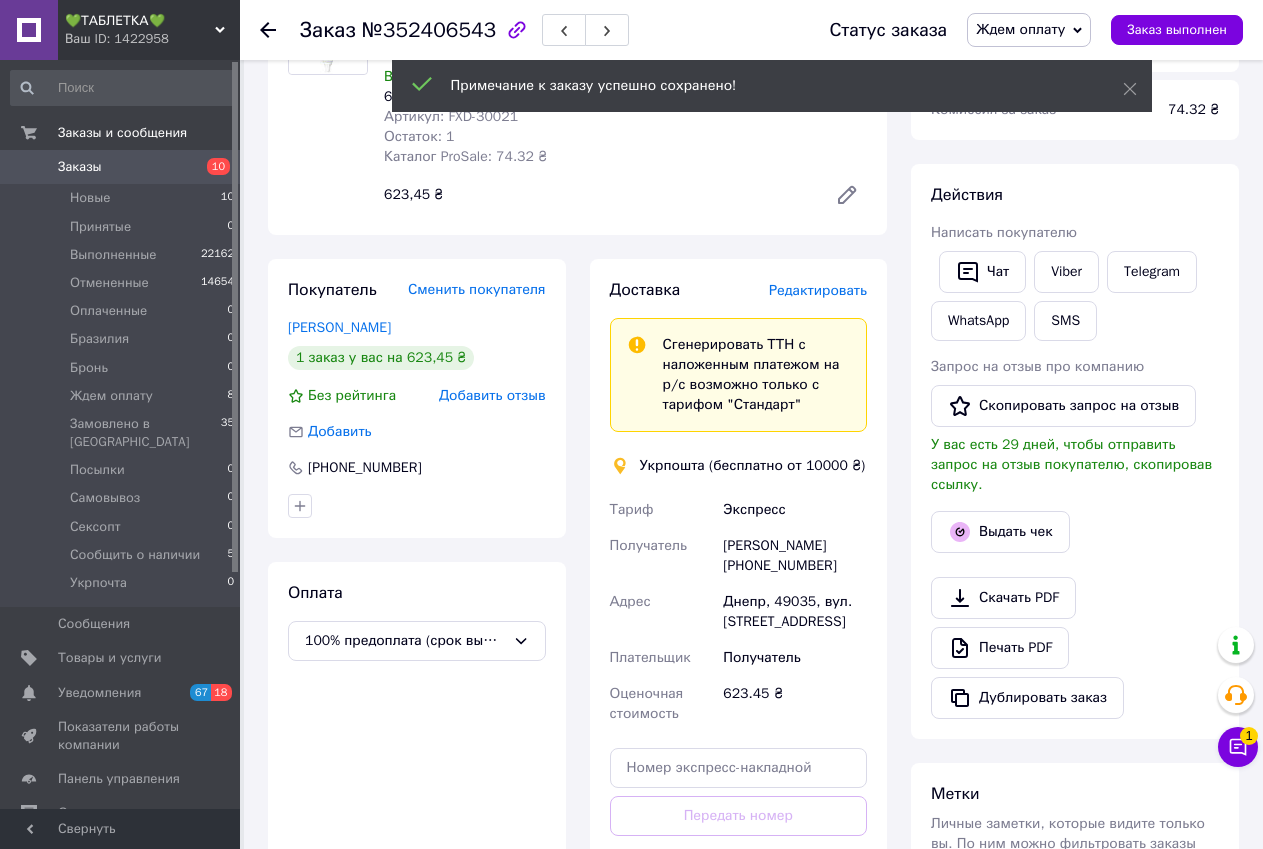scroll, scrollTop: 0, scrollLeft: 0, axis: both 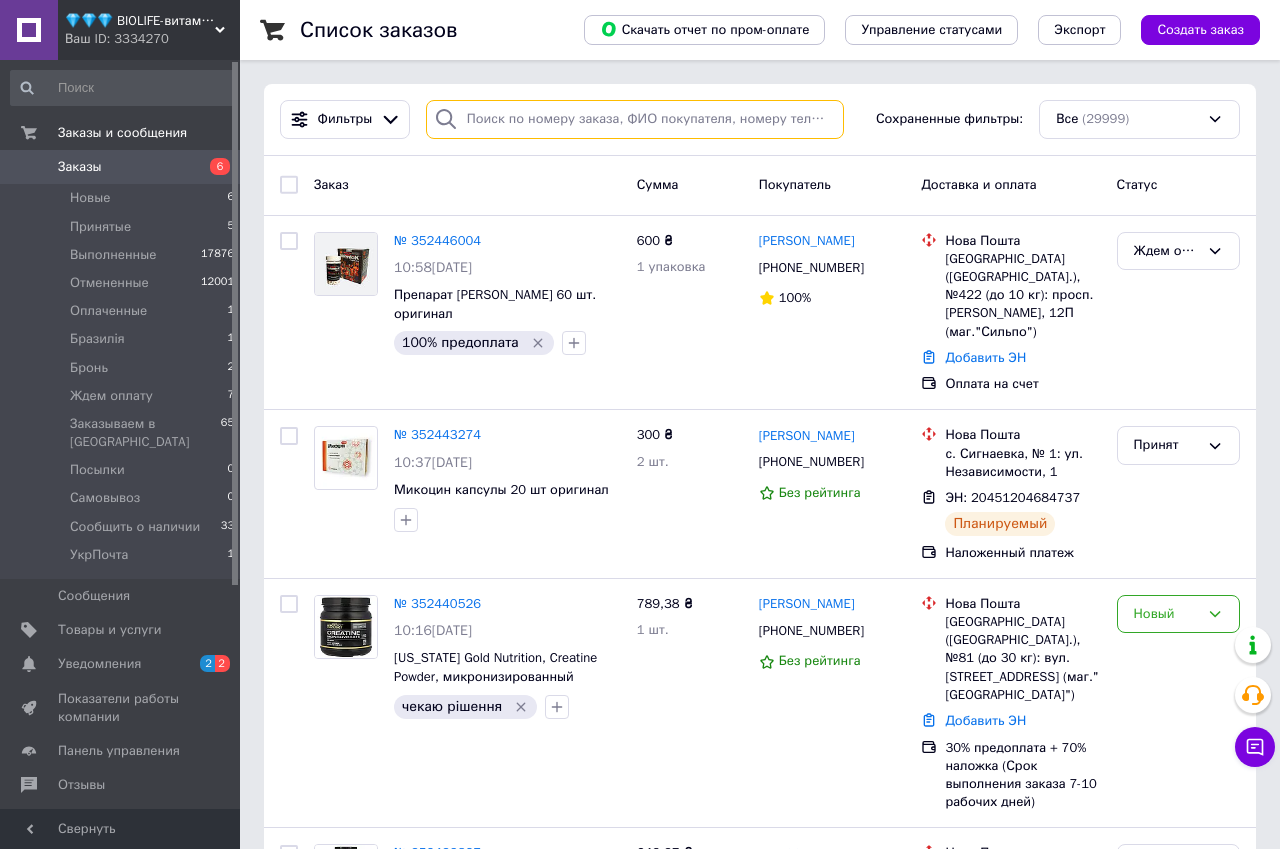 click at bounding box center [635, 119] 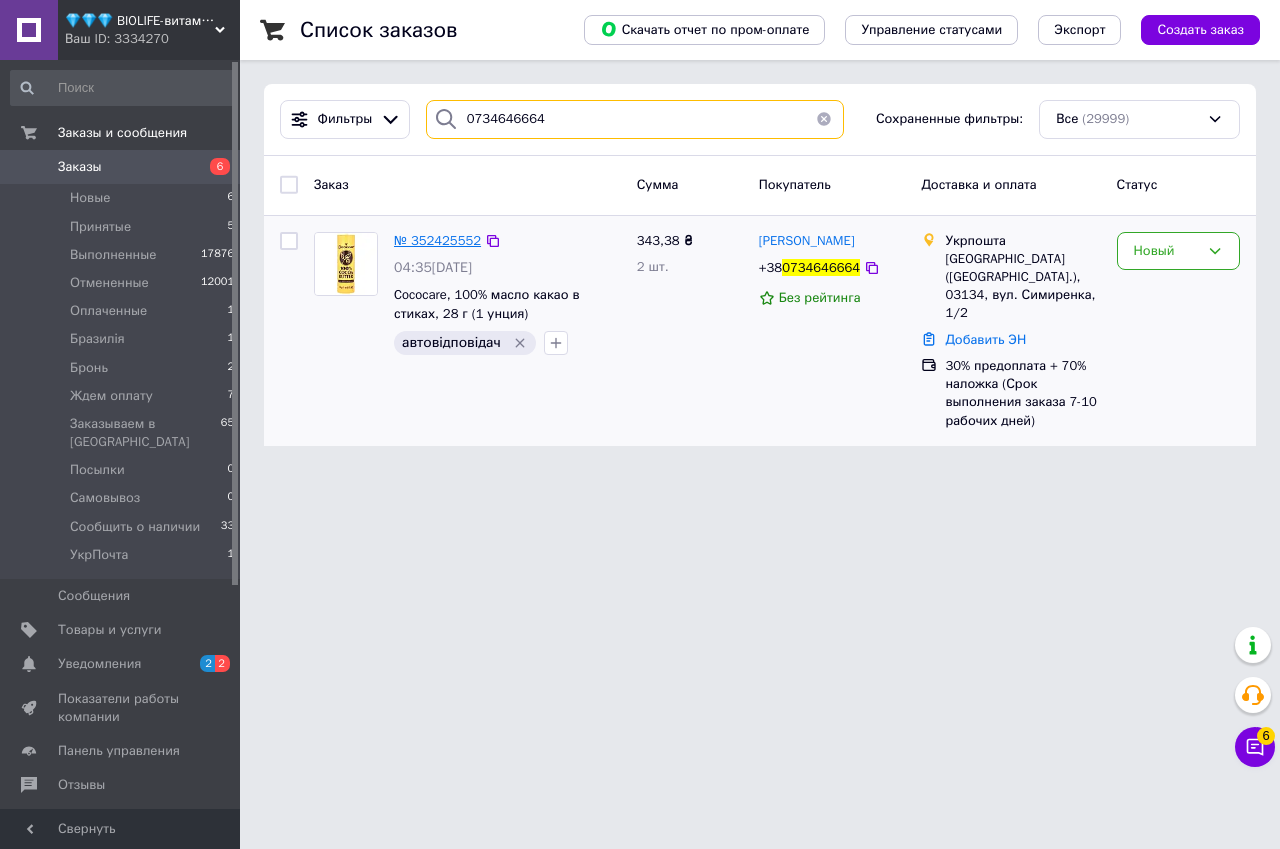 type on "0734646664" 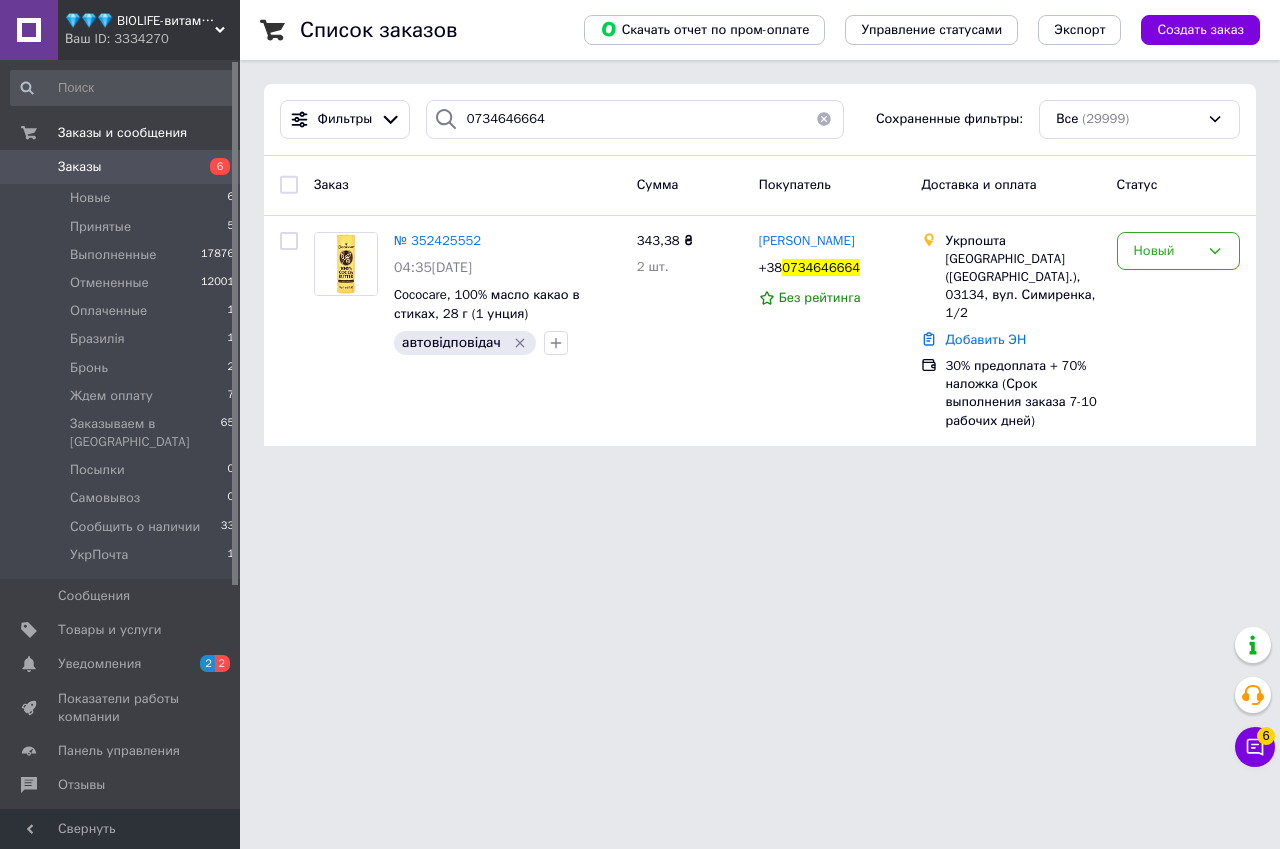 click on "💎💎💎 BIOLIFE-витамины и минералы" at bounding box center (140, 21) 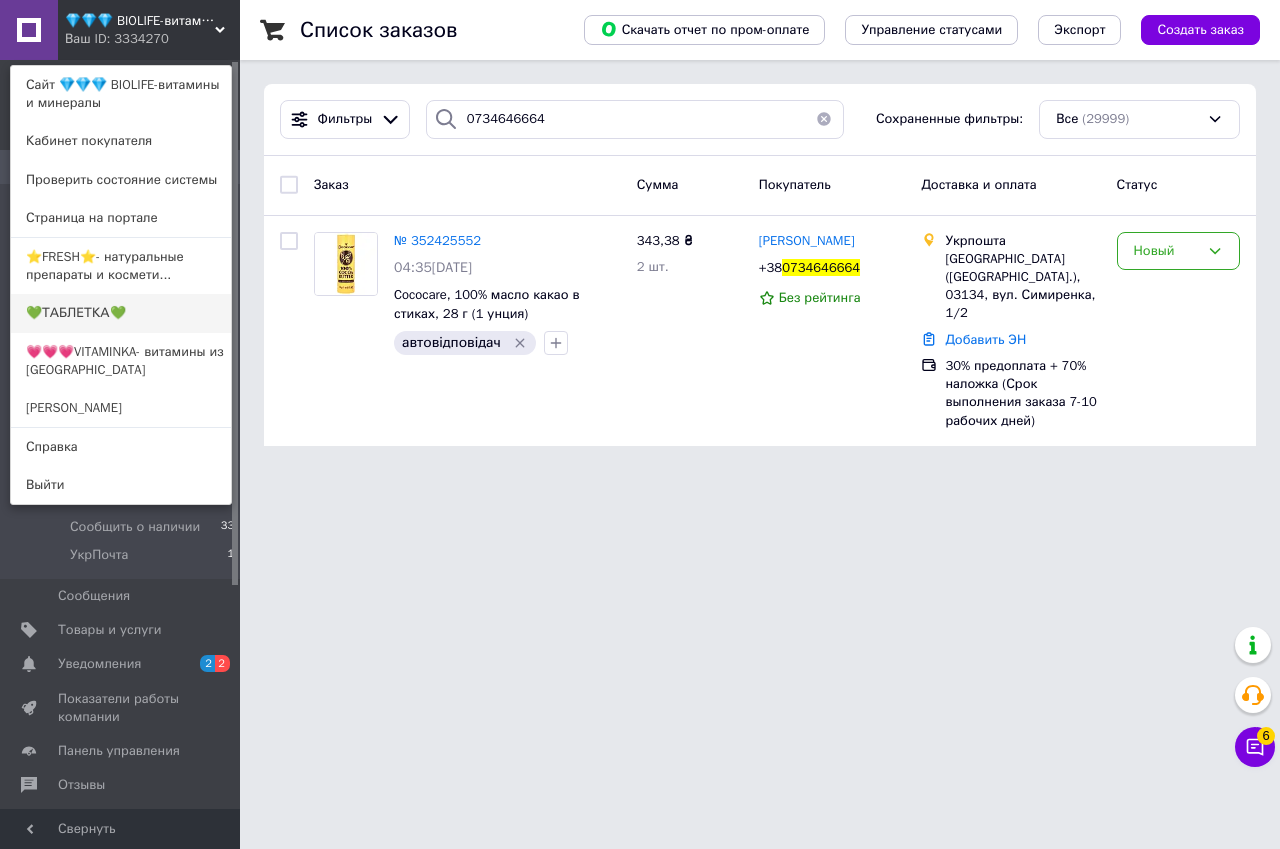 click on "💚ТАБЛЕТКА💚" at bounding box center (121, 313) 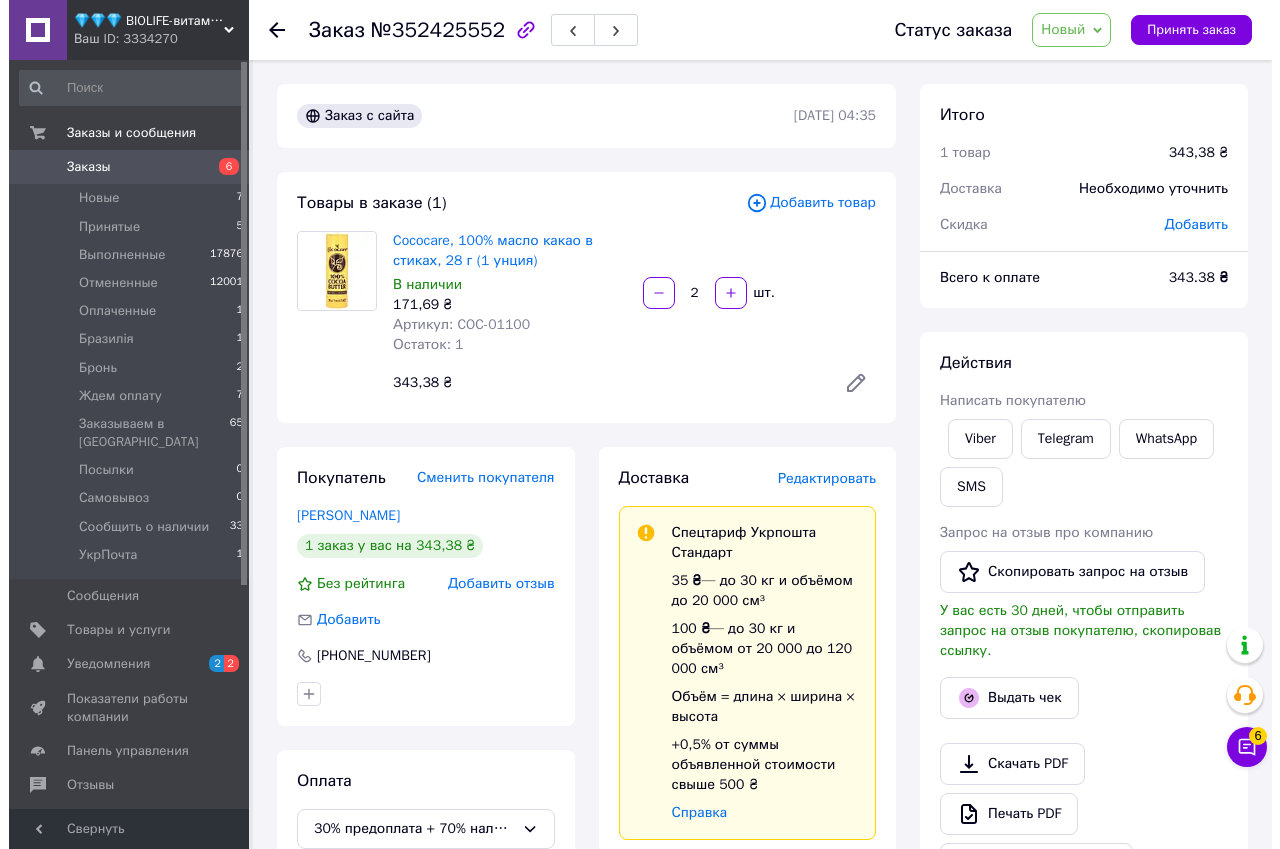 scroll, scrollTop: 0, scrollLeft: 0, axis: both 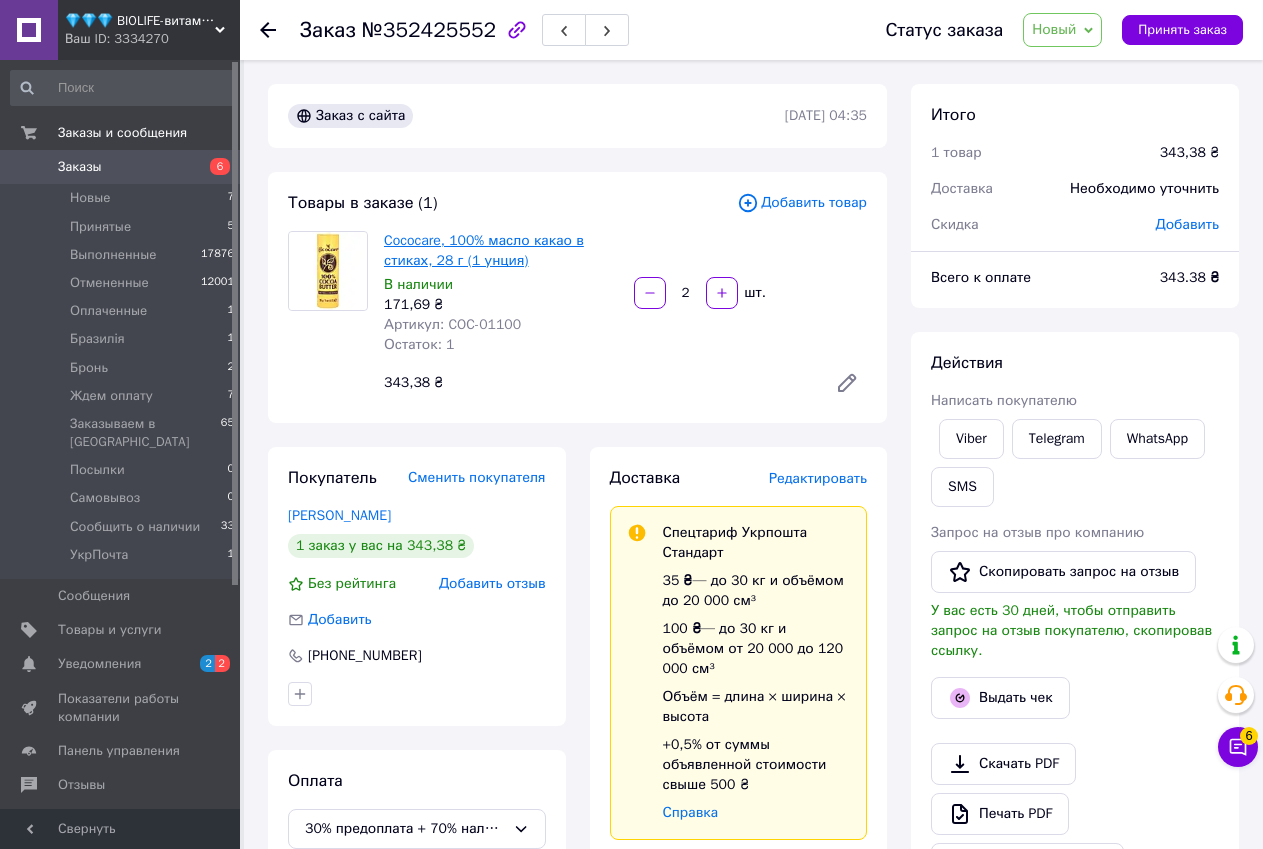 click on "Cococare, 100% масло какао в стиках, 28 г (1 унция)" at bounding box center (484, 250) 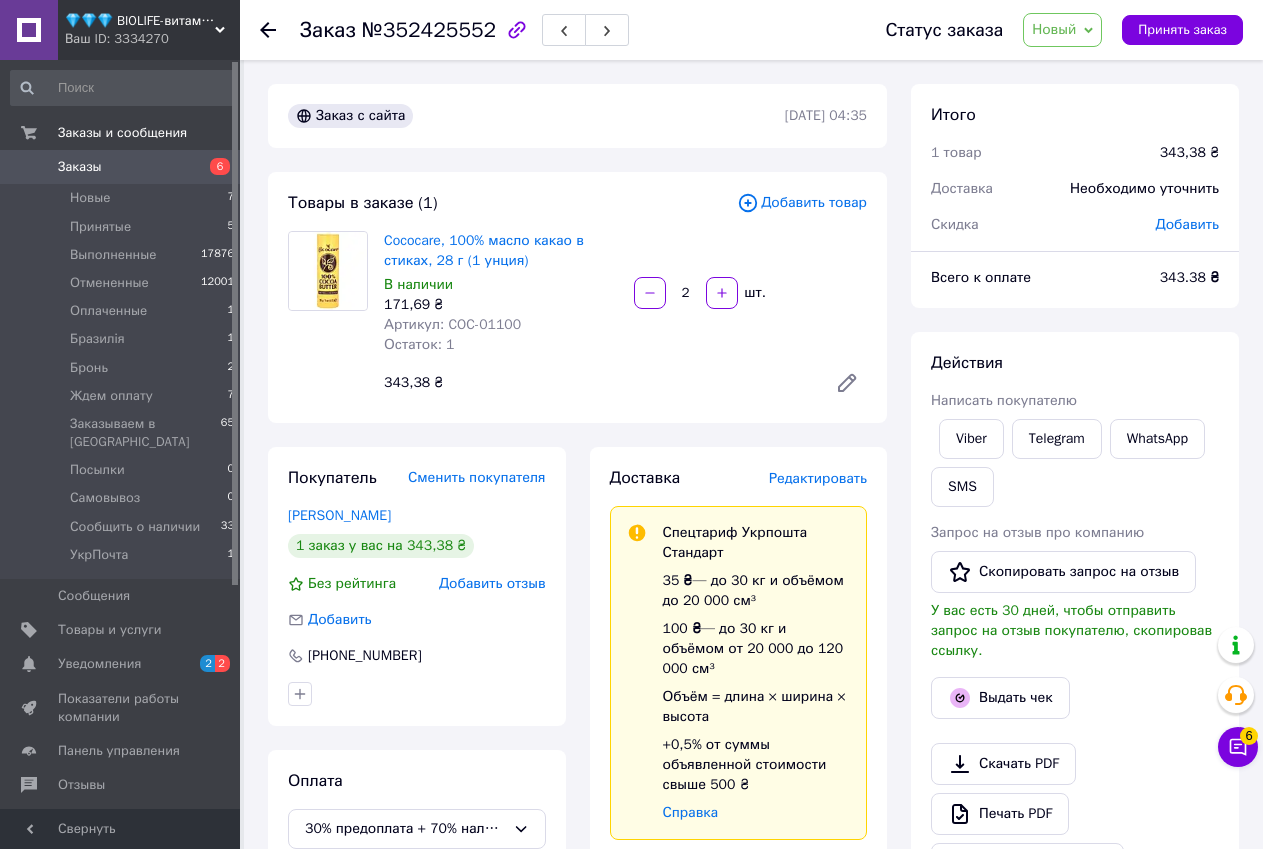 click on "Новый" at bounding box center [1062, 30] 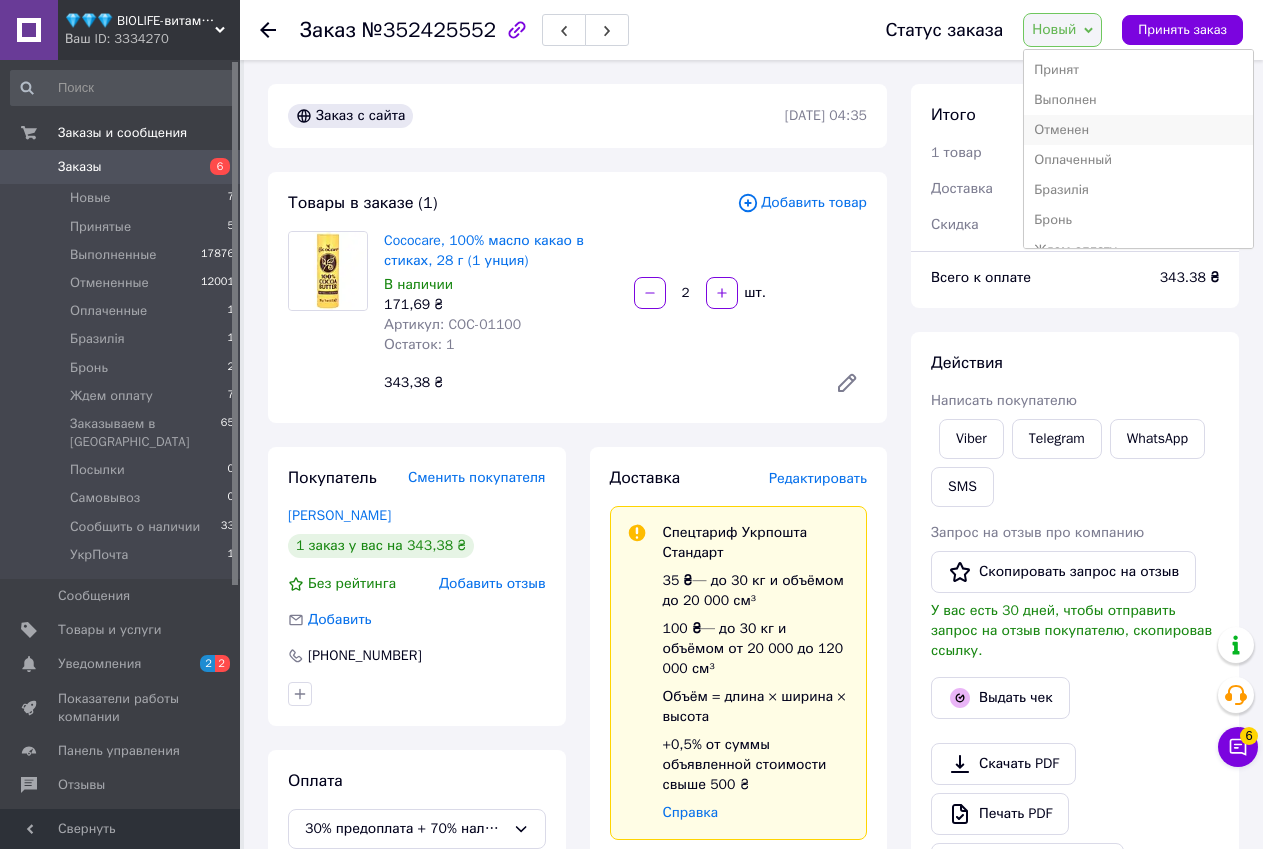 click on "Отменен" at bounding box center (1138, 130) 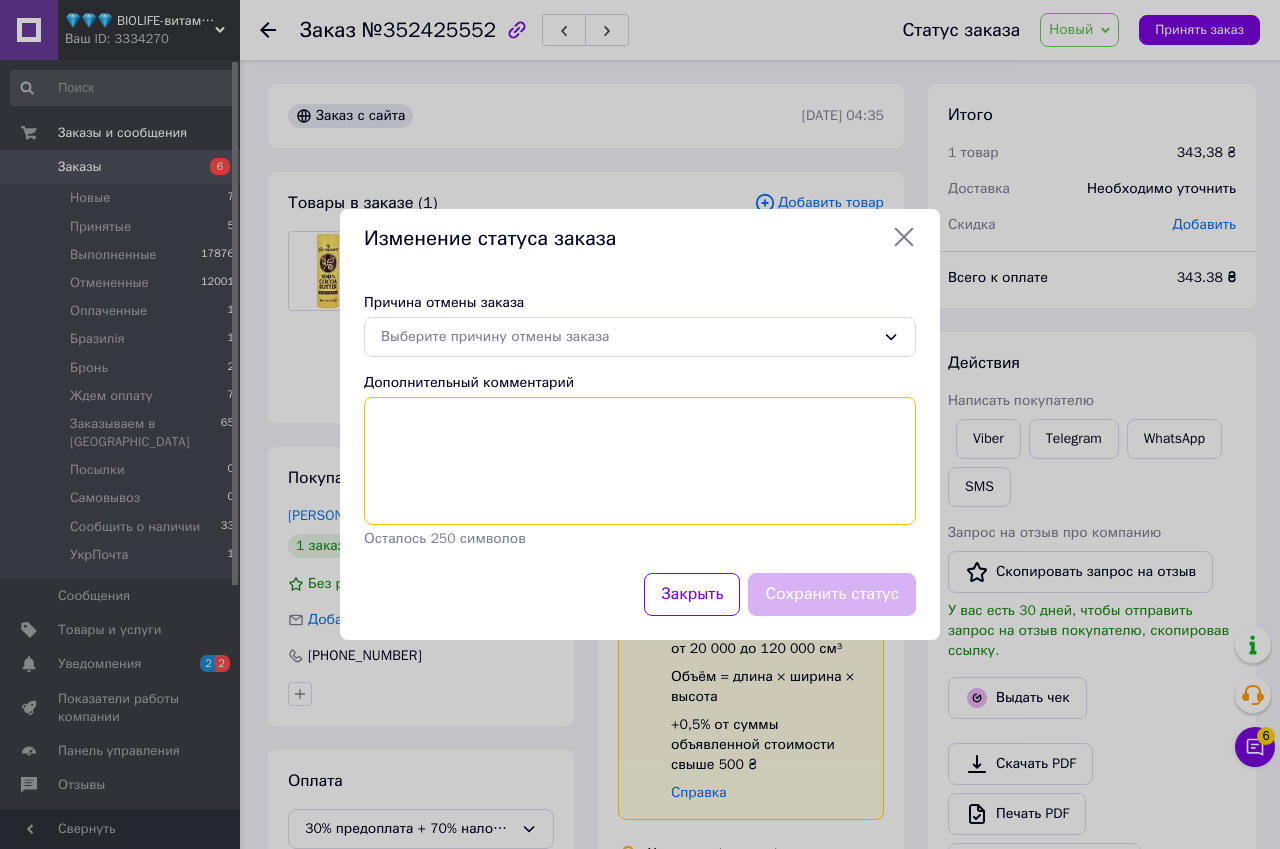 click on "Дополнительный комментарий" at bounding box center (640, 461) 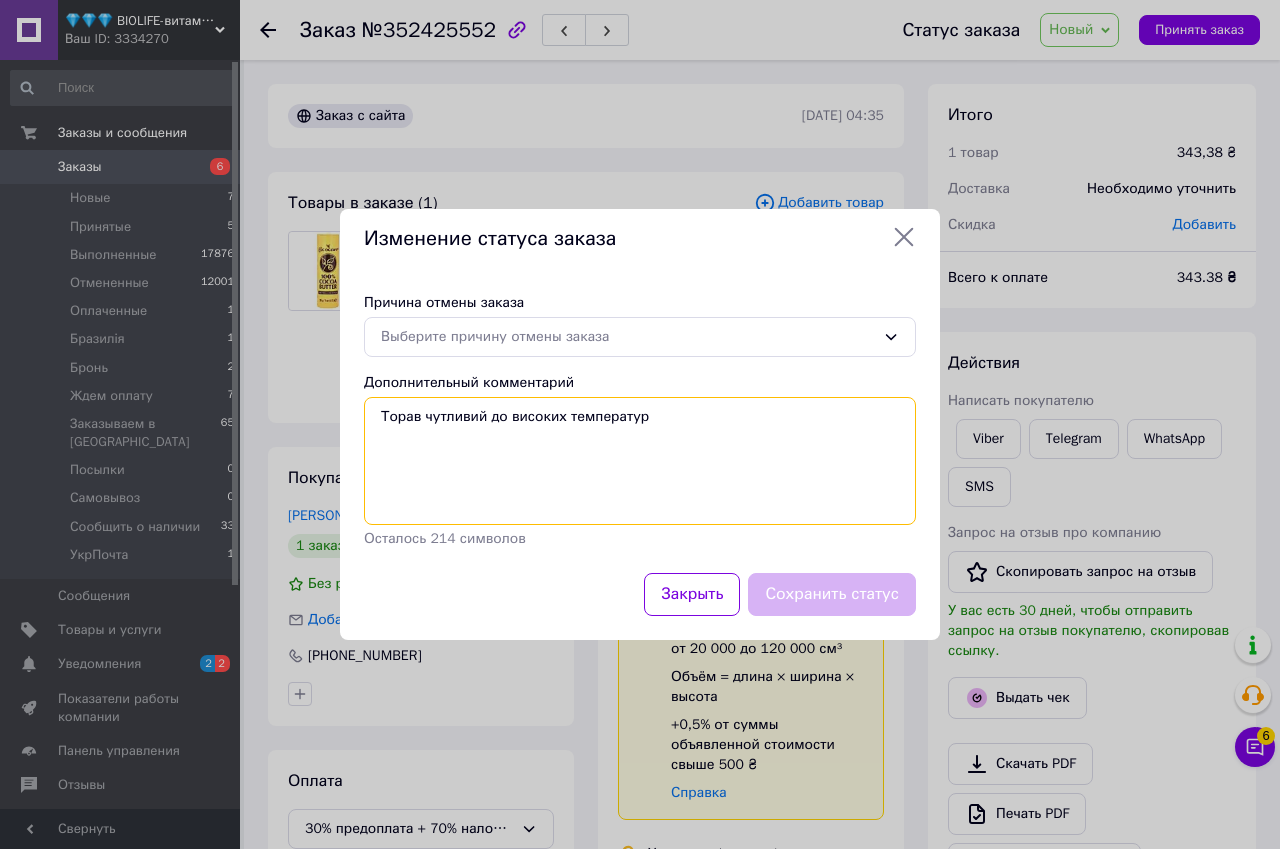 click on "Торав чутливий до високих температур" at bounding box center (640, 461) 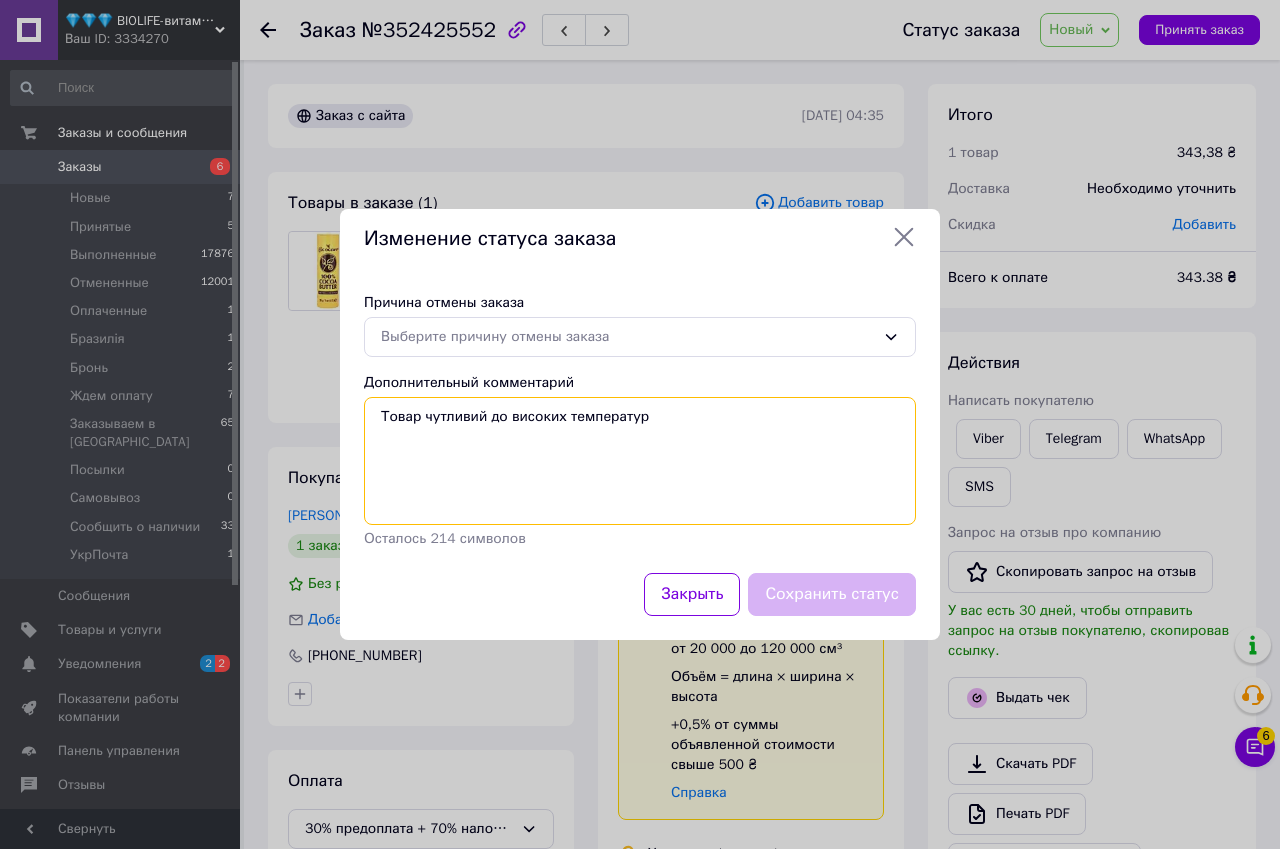 click on "Товар чутливий до високих температур" at bounding box center (640, 461) 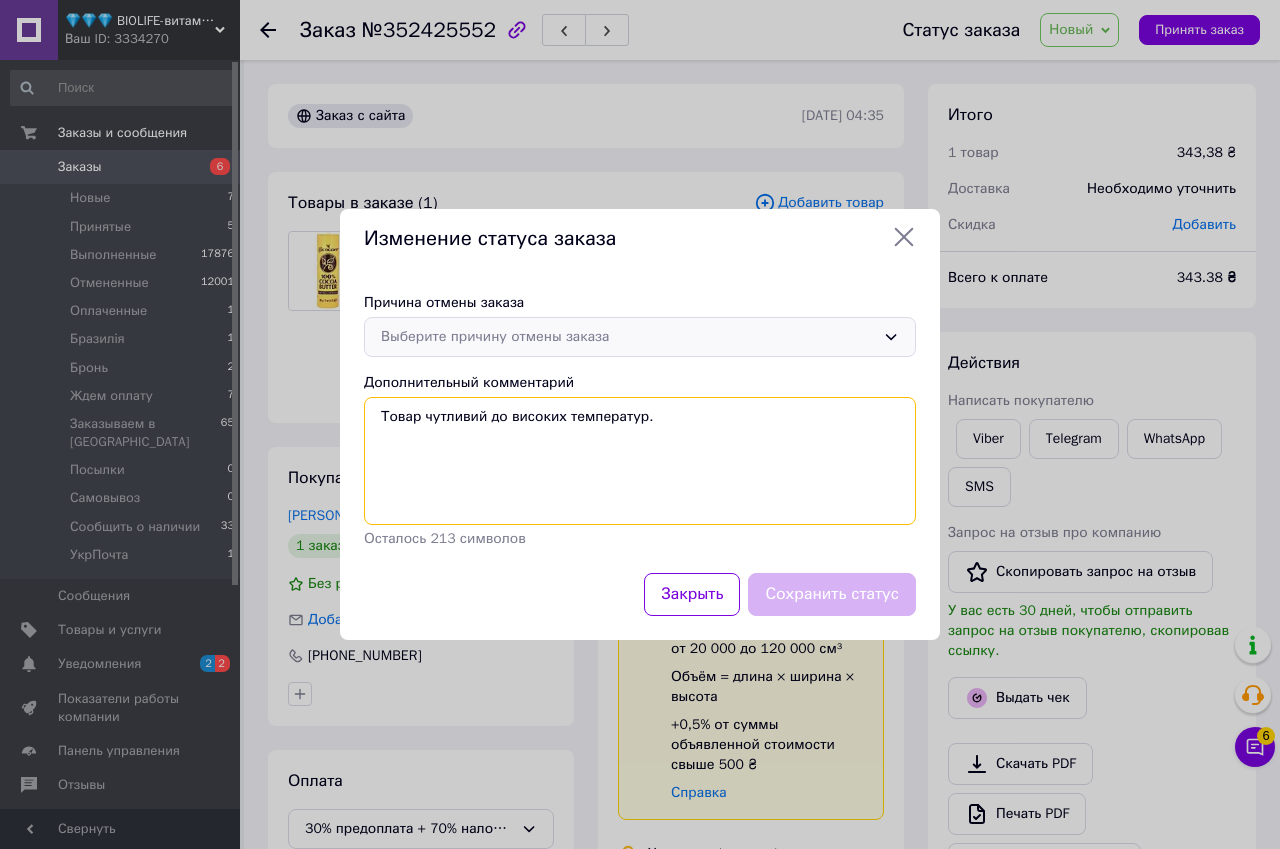 type on "Товар чутливий до високих температур." 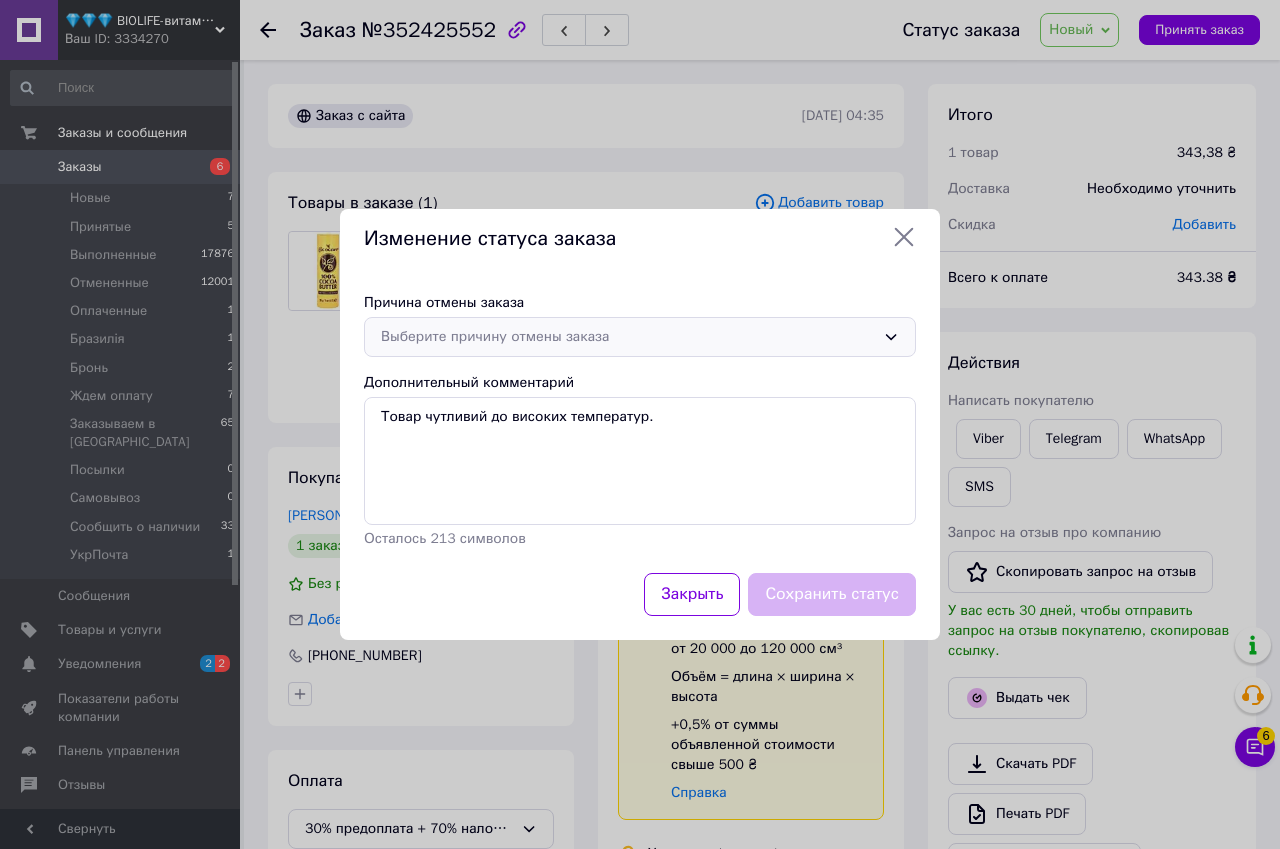 click on "Выберите причину отмены заказа" at bounding box center (640, 337) 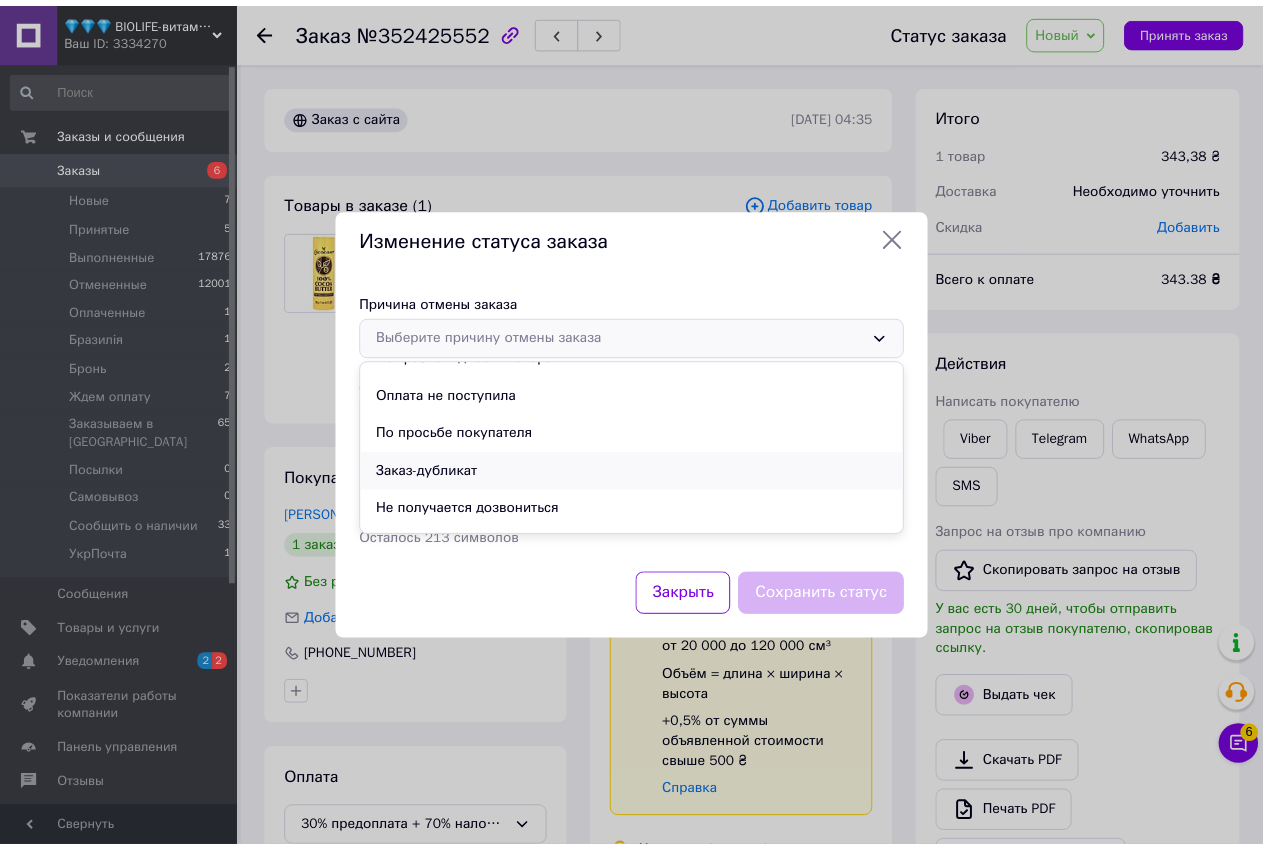 scroll, scrollTop: 93, scrollLeft: 0, axis: vertical 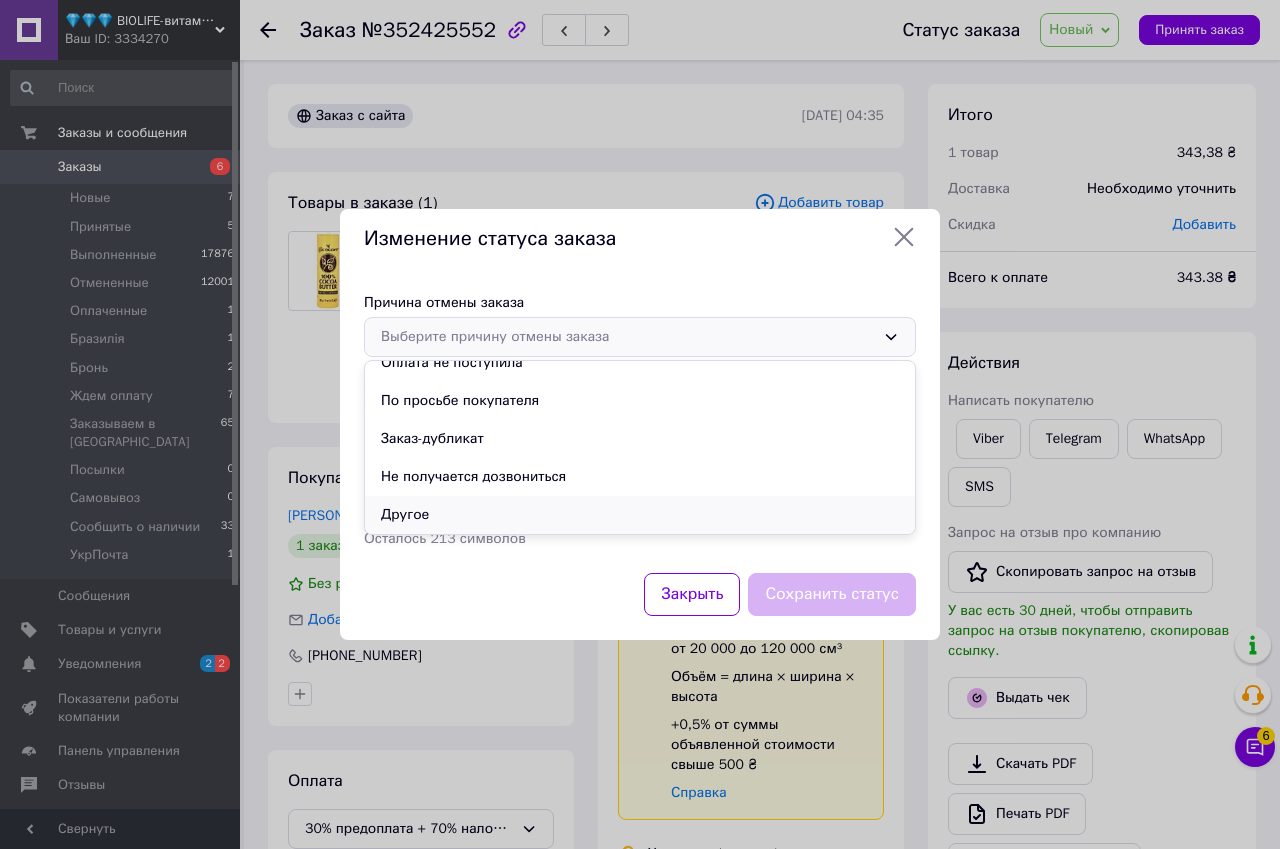 click on "Другое" at bounding box center [640, 515] 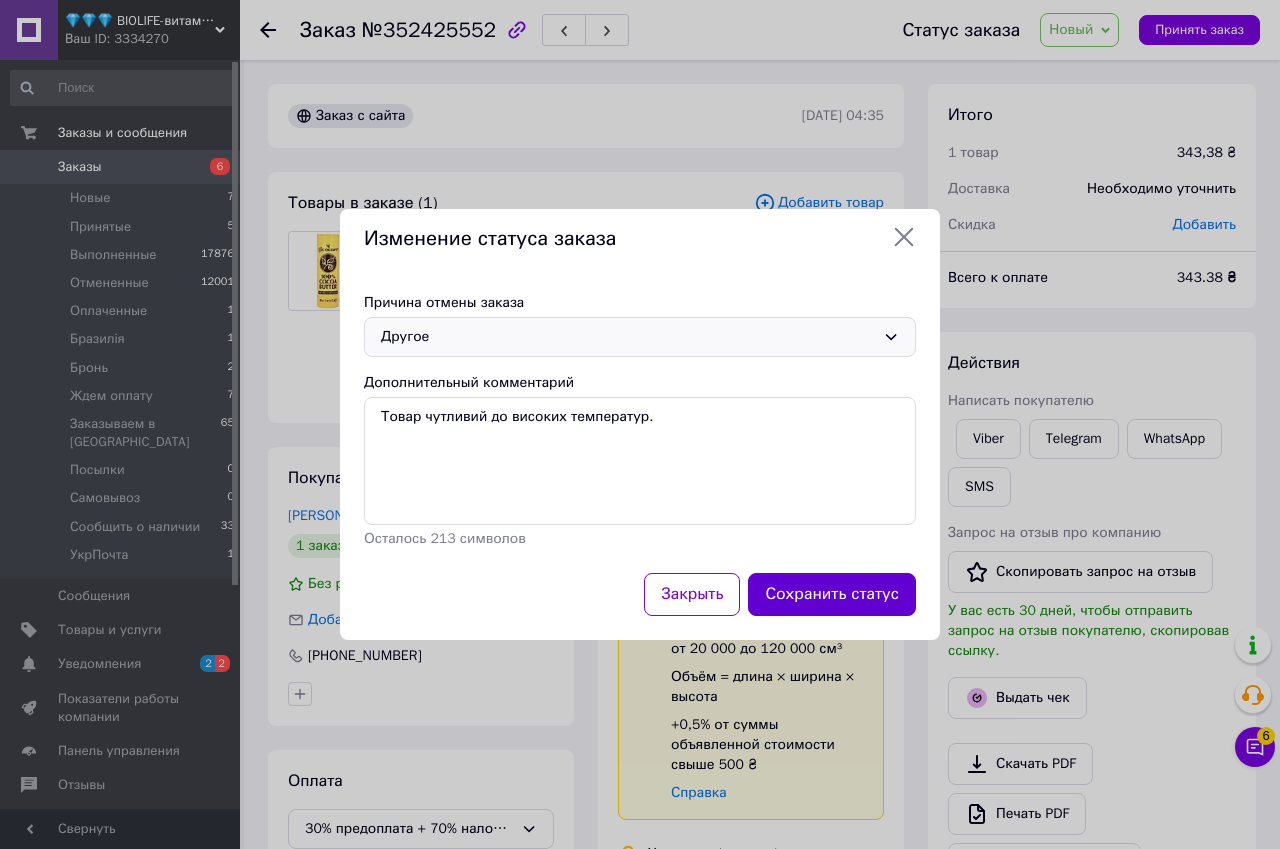 click on "Сохранить статус" at bounding box center [832, 594] 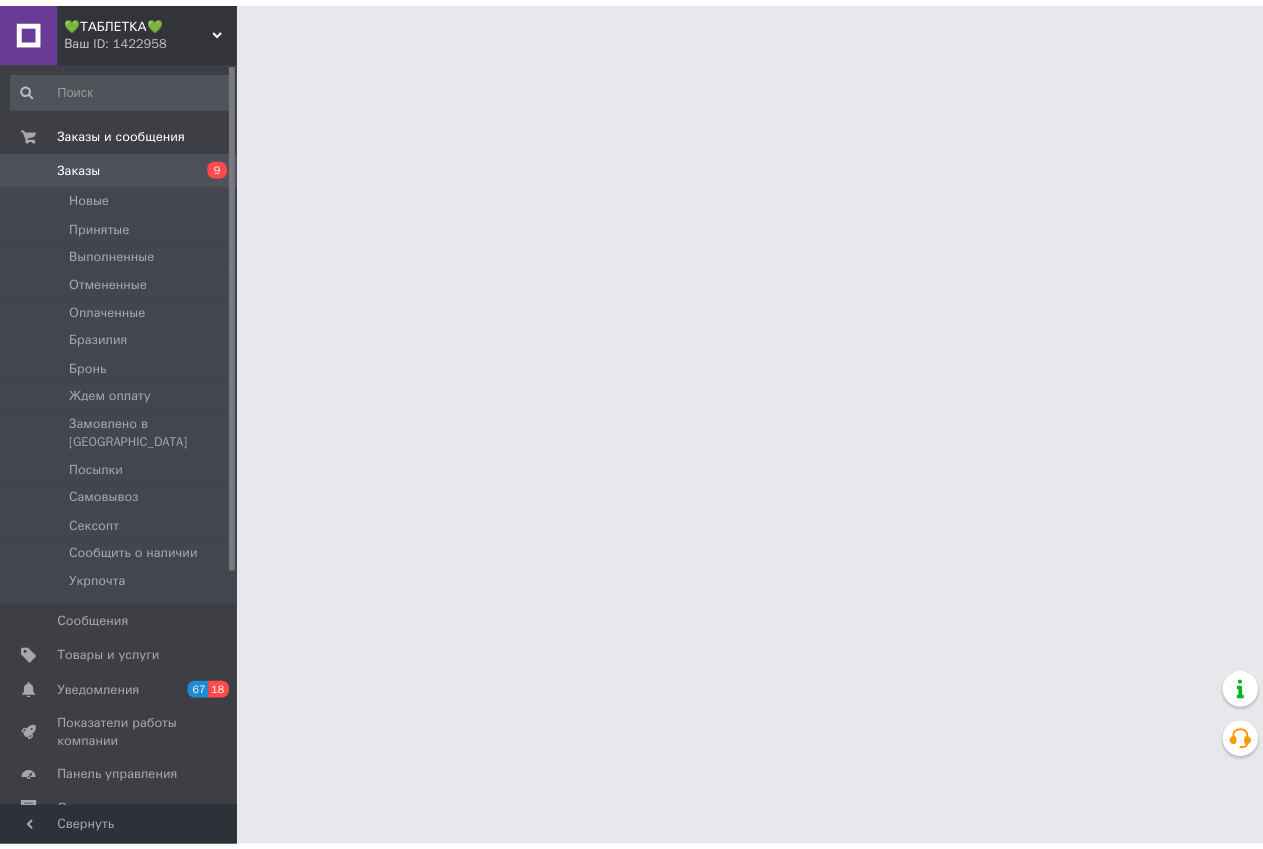 scroll, scrollTop: 0, scrollLeft: 0, axis: both 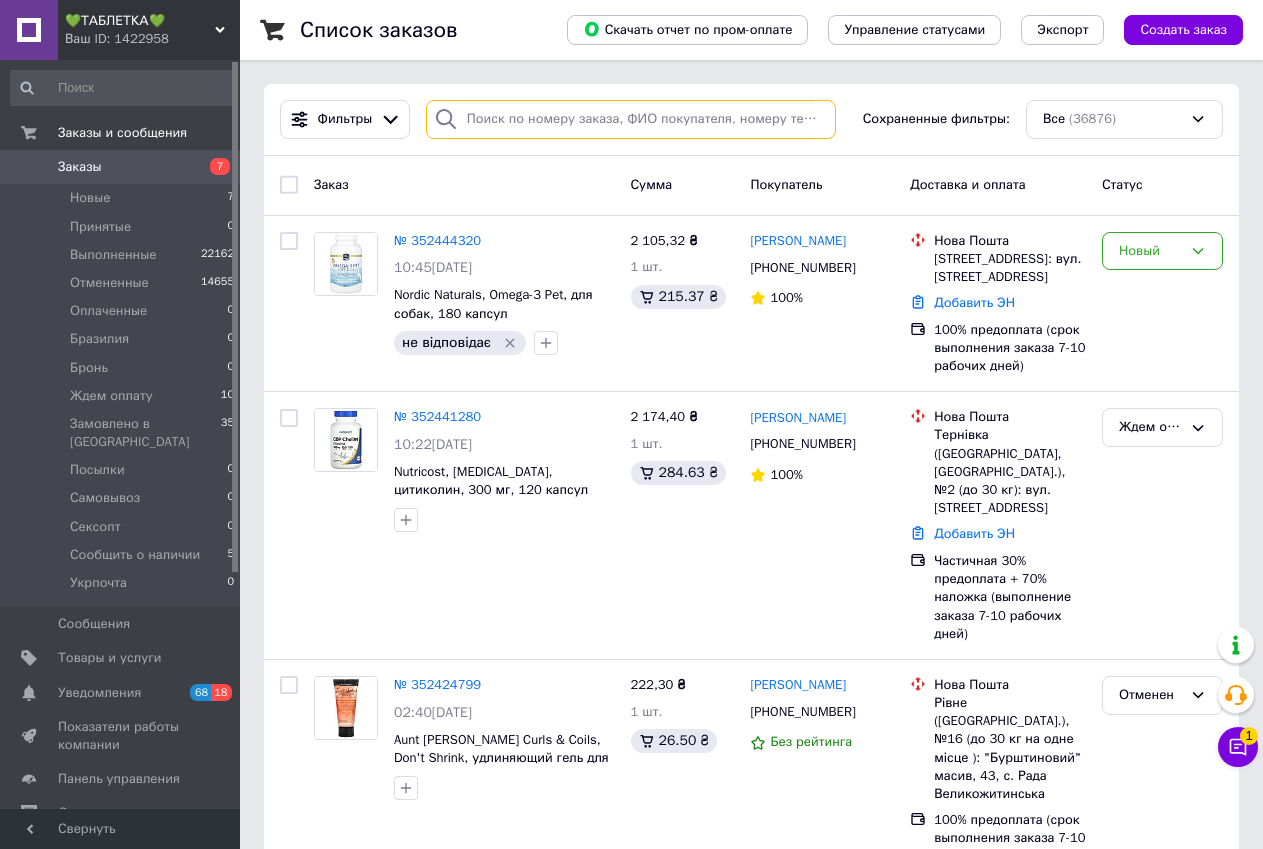 click at bounding box center [631, 119] 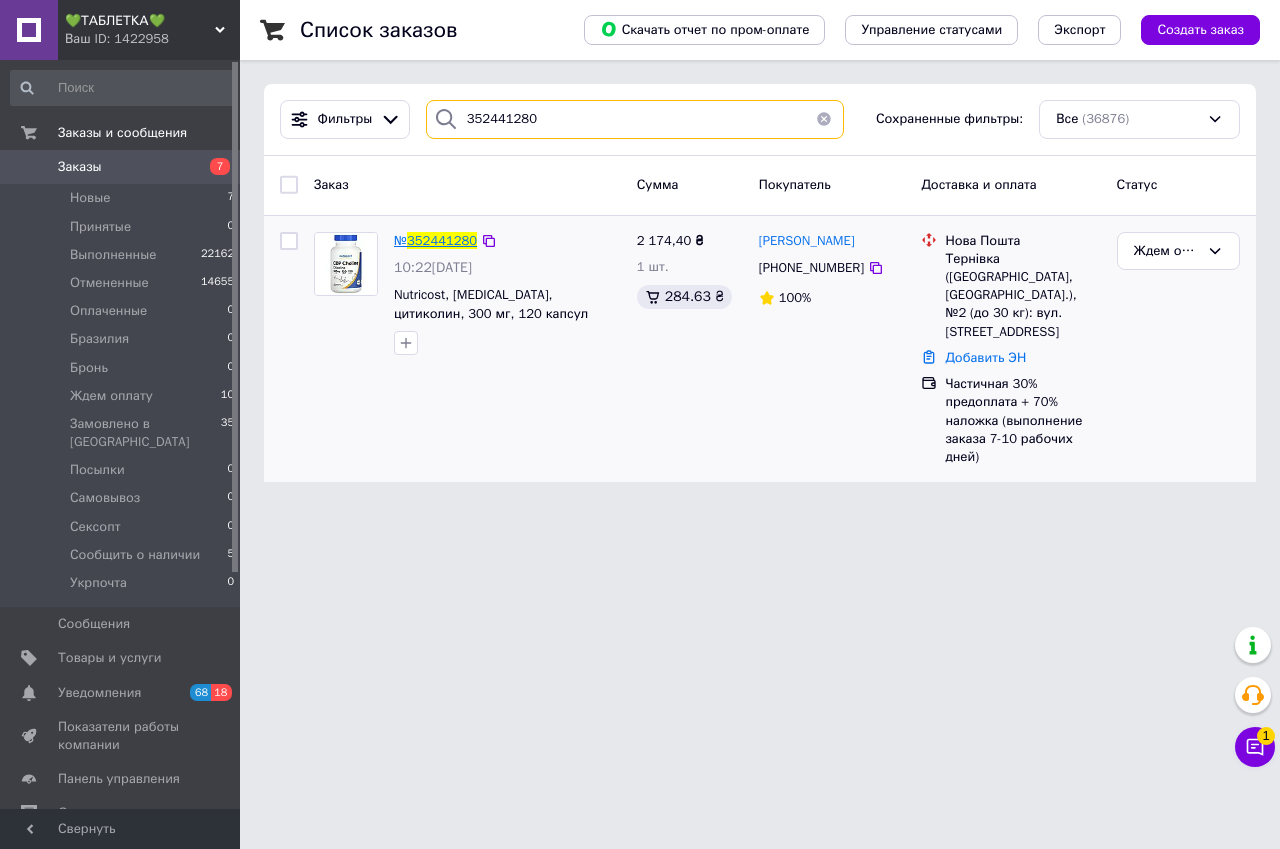 type on "352441280" 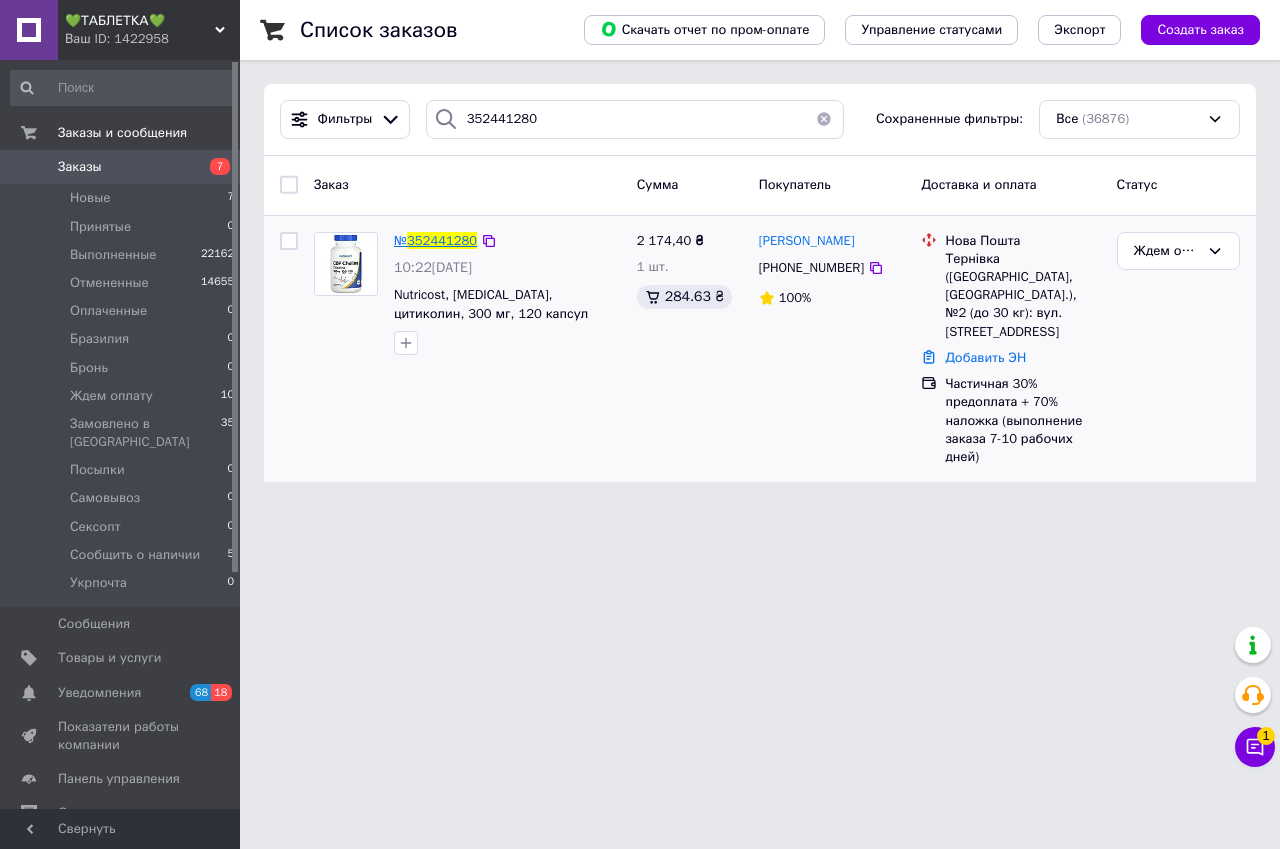 click on "352441280" at bounding box center [442, 240] 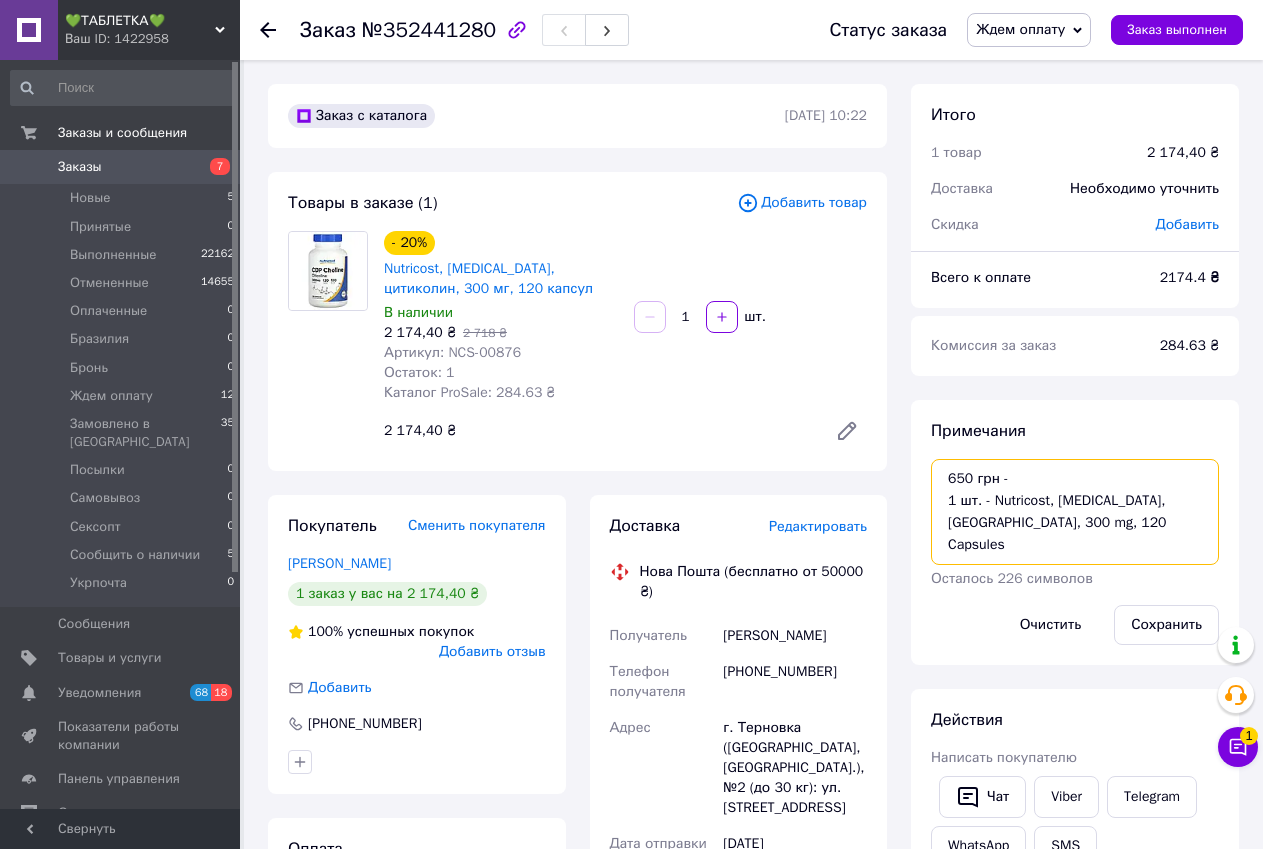 click on "650 грн -
1 шт. - Nutricost, CDP Choline, Citicoline, 300 mg, 120 Capsules" at bounding box center (1075, 512) 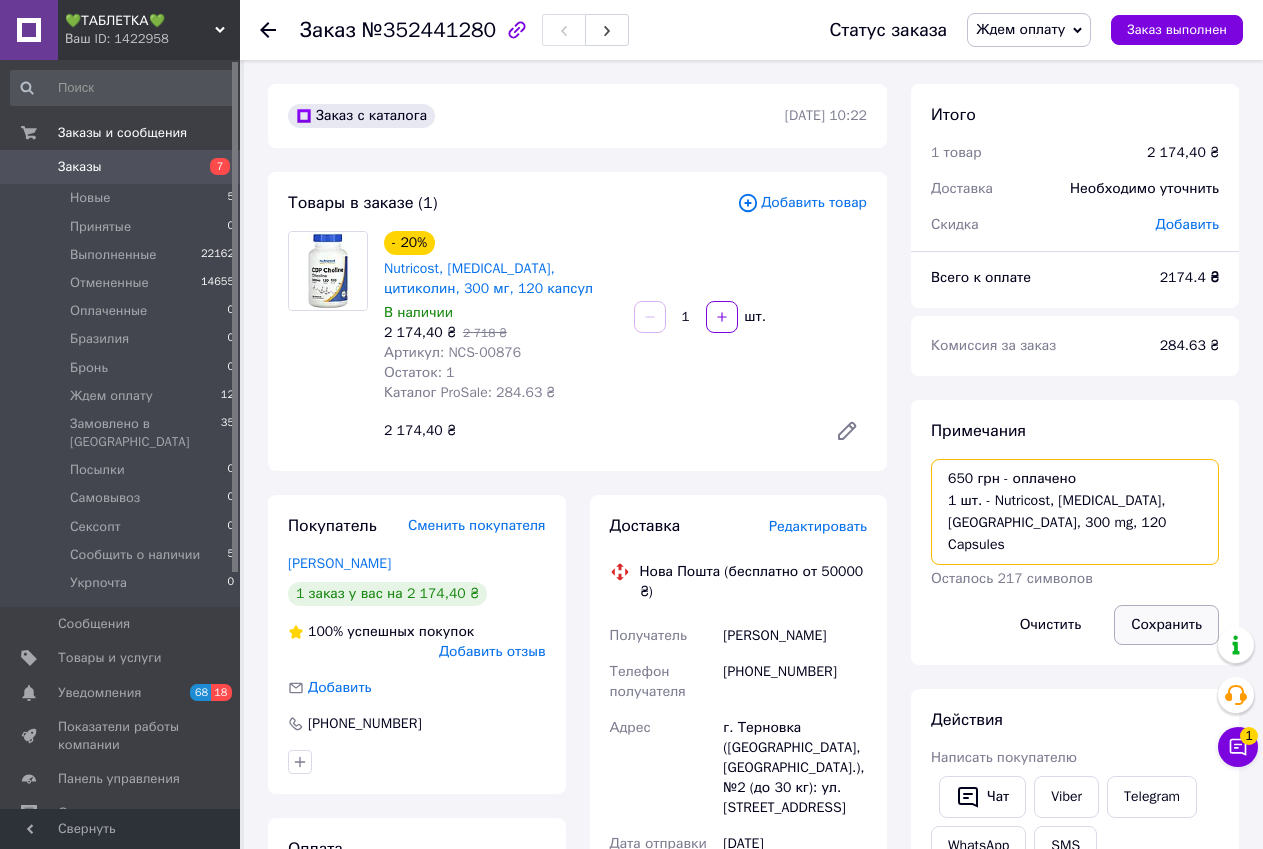 type on "650 грн - оплачено
1 шт. - Nutricost, CDP Choline, Citicoline, 300 mg, 120 Capsules" 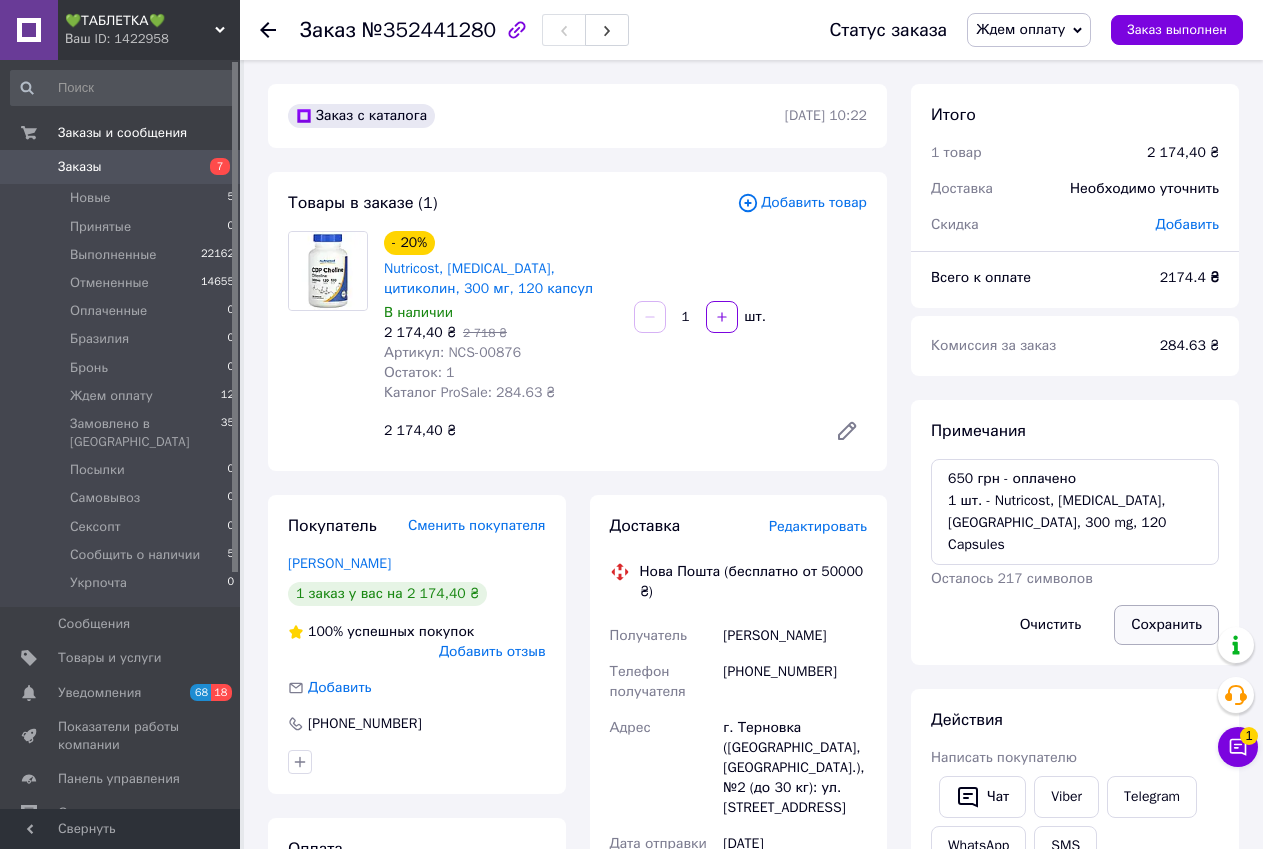 click on "Сохранить" at bounding box center (1166, 625) 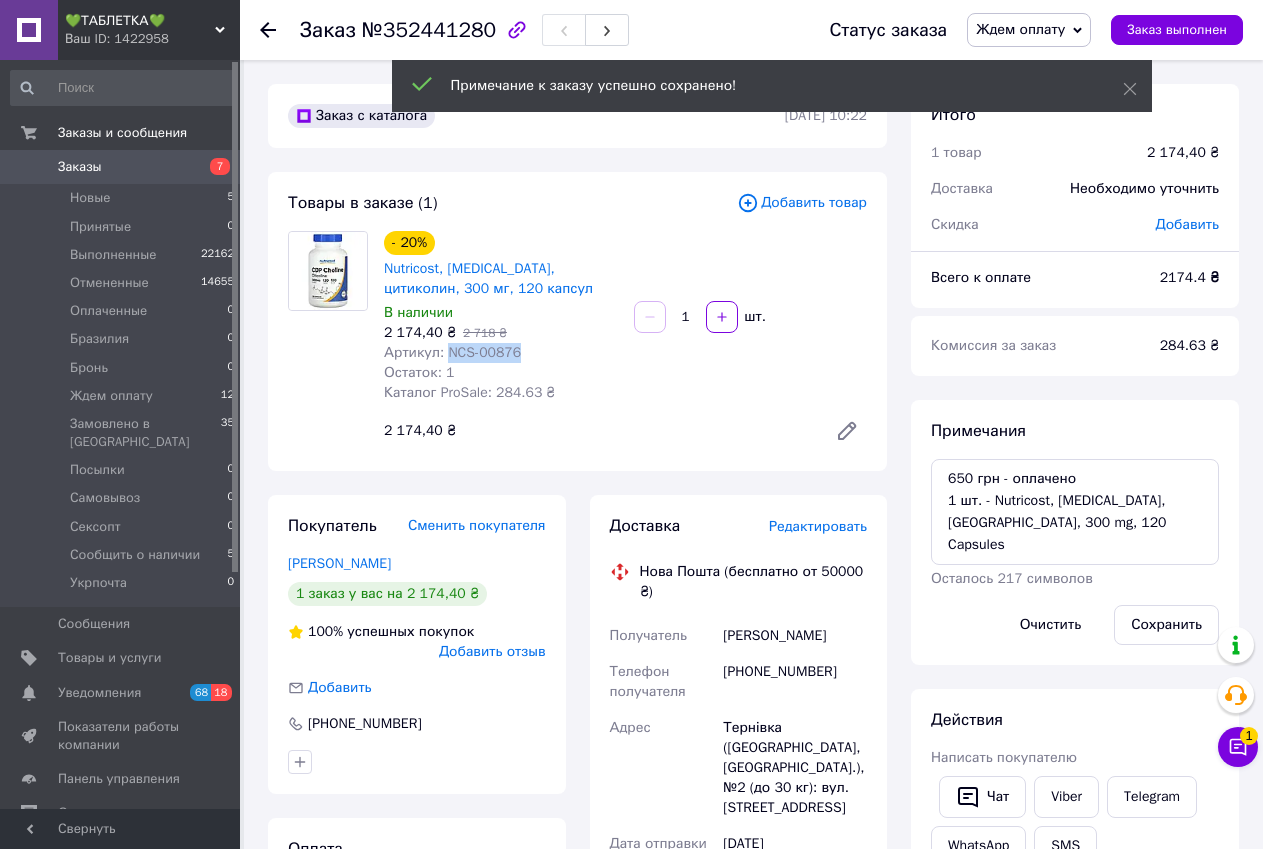 drag, startPoint x: 441, startPoint y: 350, endPoint x: 517, endPoint y: 355, distance: 76.1643 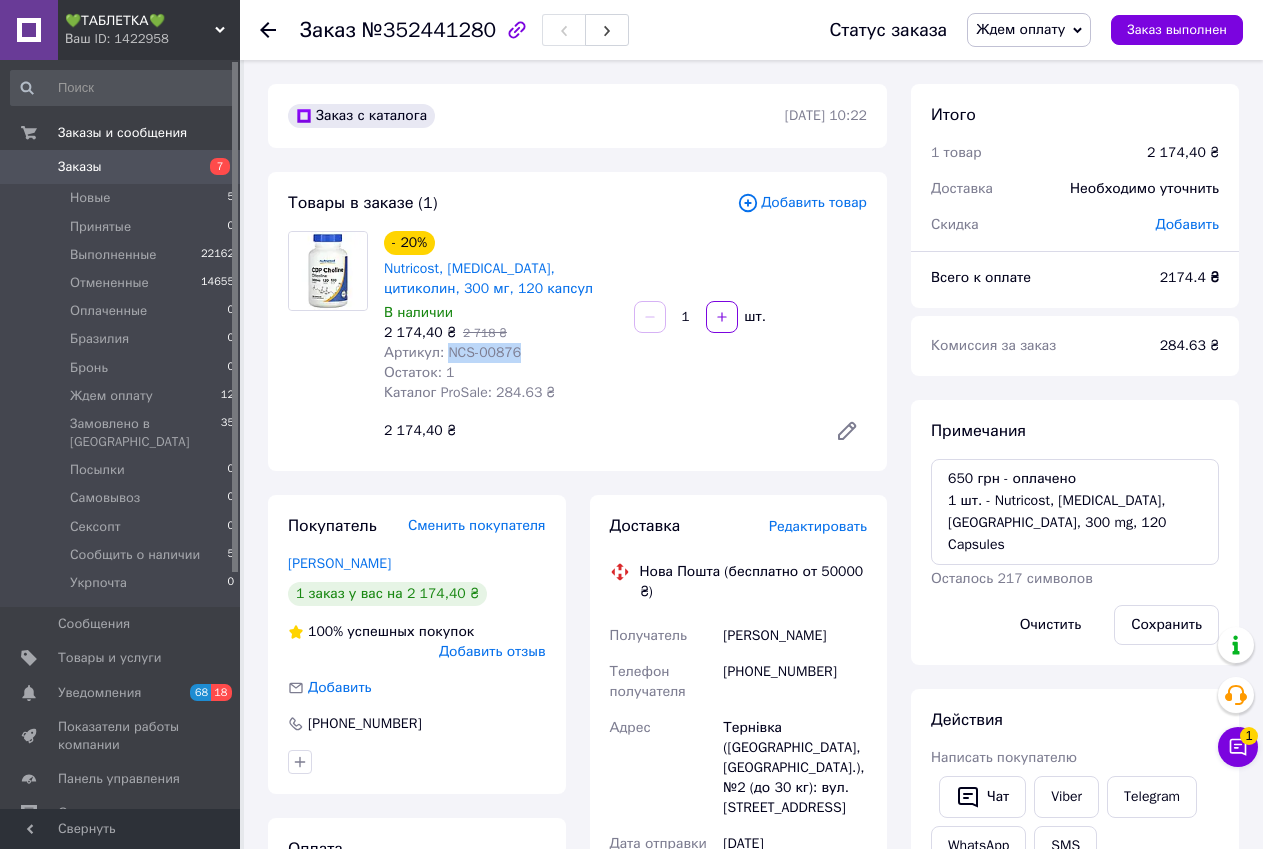 click on "Ждем оплату" at bounding box center [1029, 30] 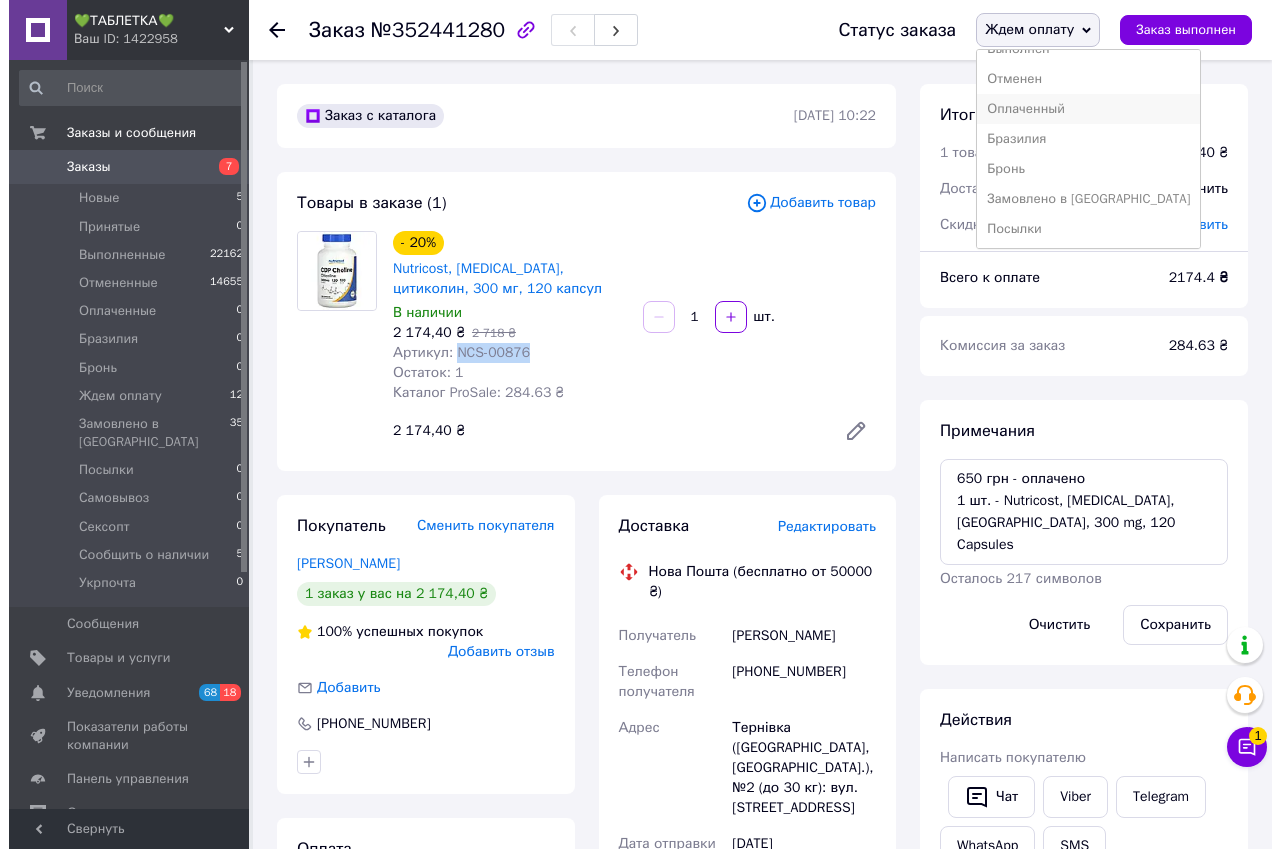 scroll, scrollTop: 100, scrollLeft: 0, axis: vertical 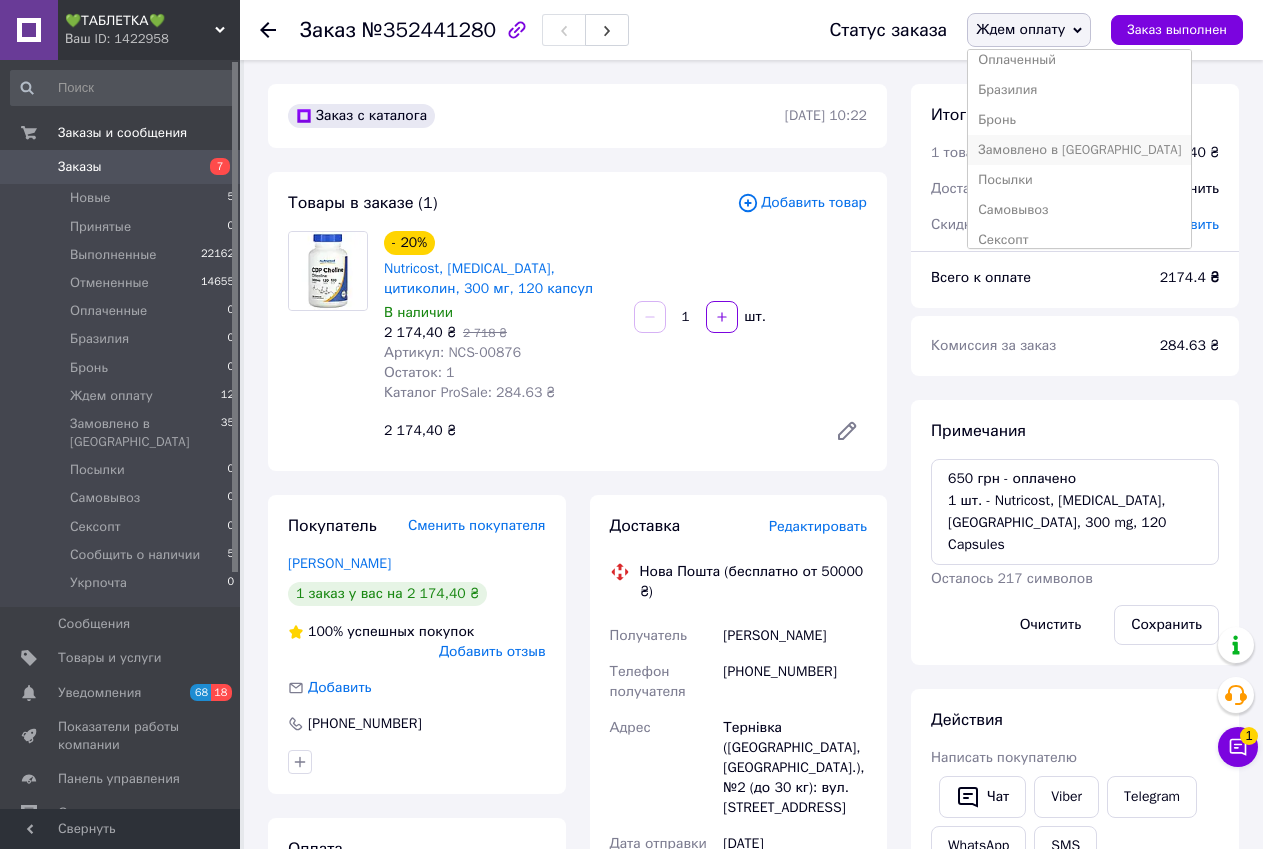 click on "Замовлено в США" at bounding box center (1079, 150) 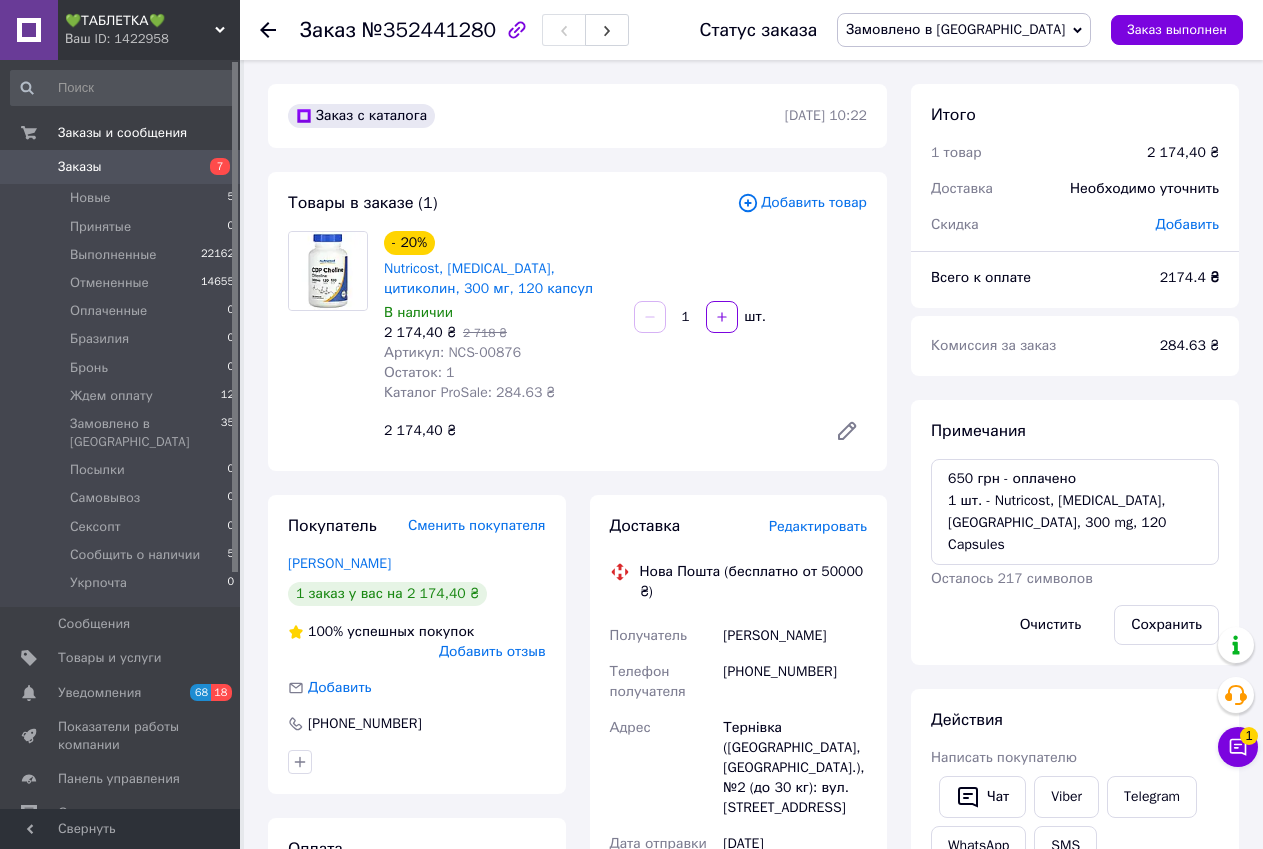click on "Итого 1 товар 2 174,40 ₴ Доставка Необходимо уточнить Скидка Добавить Всего к оплате 2174.4 ₴ Комиссия за заказ 284.63 ₴ Примечания 650 грн - оплачено
1 шт. - Nutricost, CDP Choline, Citicoline, 300 mg, 120 Capsules Осталось 217 символов Очистить Сохранить Действия Написать покупателю   Чат Viber Telegram WhatsApp SMS Запрос на отзыв про компанию   Скопировать запрос на отзыв У вас есть 30 дней, чтобы отправить запрос на отзыв покупателю, скопировав ссылку.   Выдать чек   Скачать PDF   Печать PDF   Дублировать заказ Метки Личные заметки, которые видите только вы. По ним можно фильтровать заказы" at bounding box center [1075, 761] 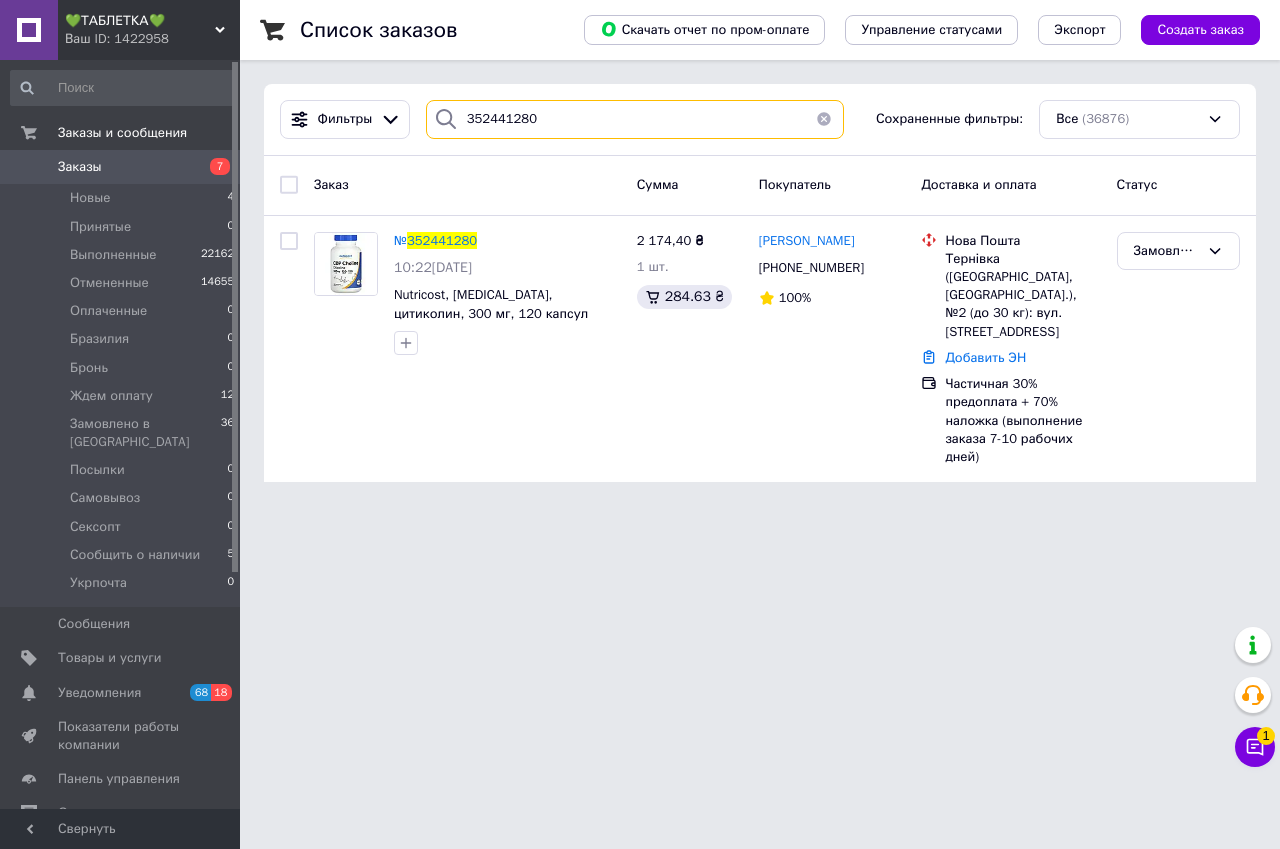 drag, startPoint x: 555, startPoint y: 121, endPoint x: 462, endPoint y: 118, distance: 93.04838 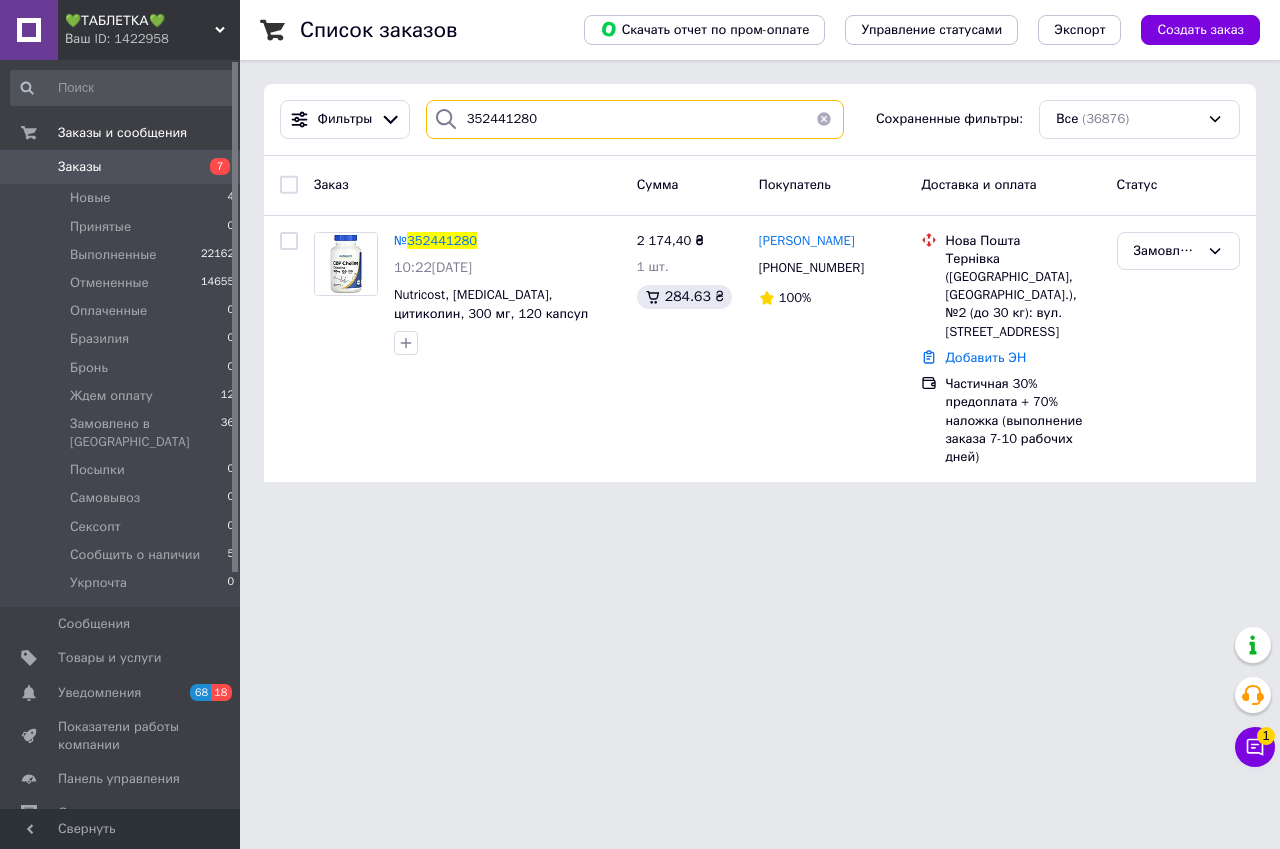 click on "352441280" at bounding box center (635, 119) 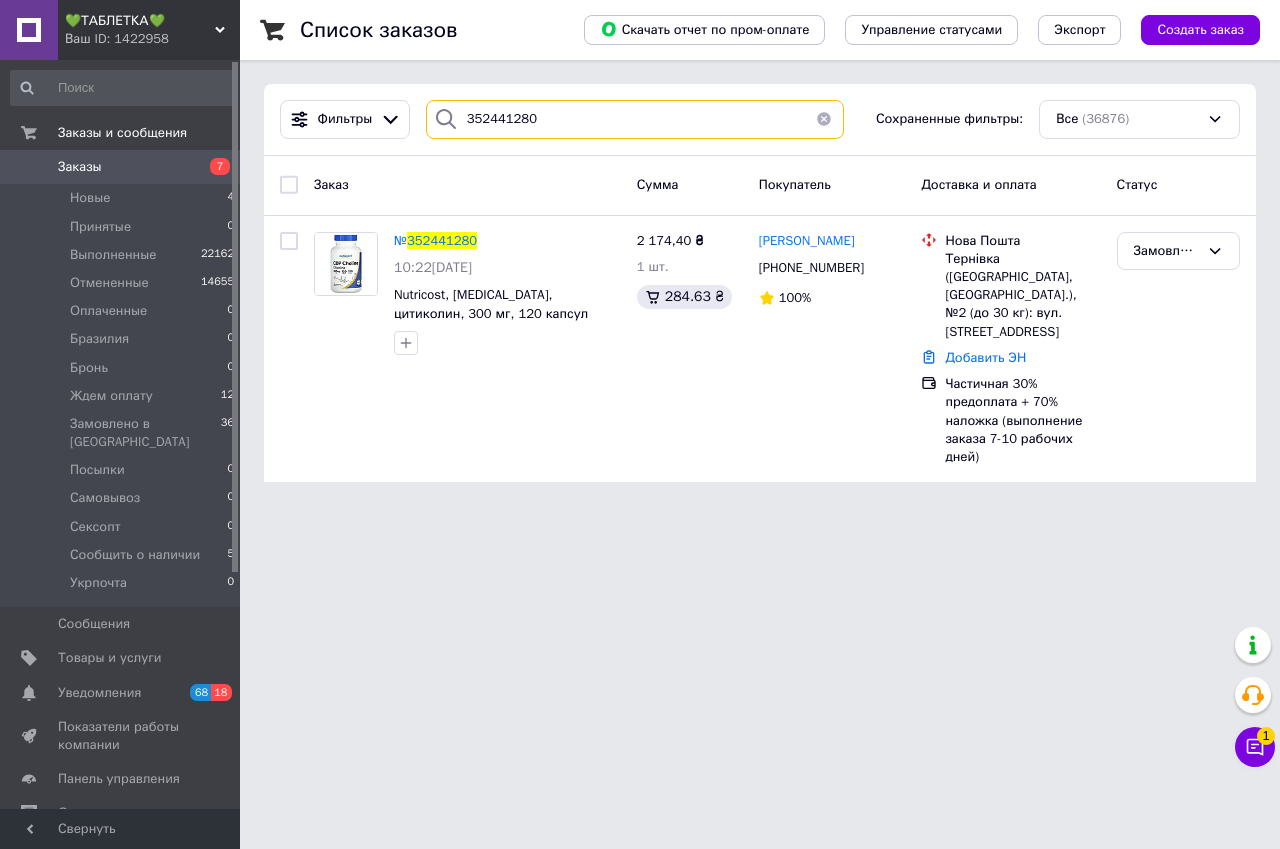 paste on "16965" 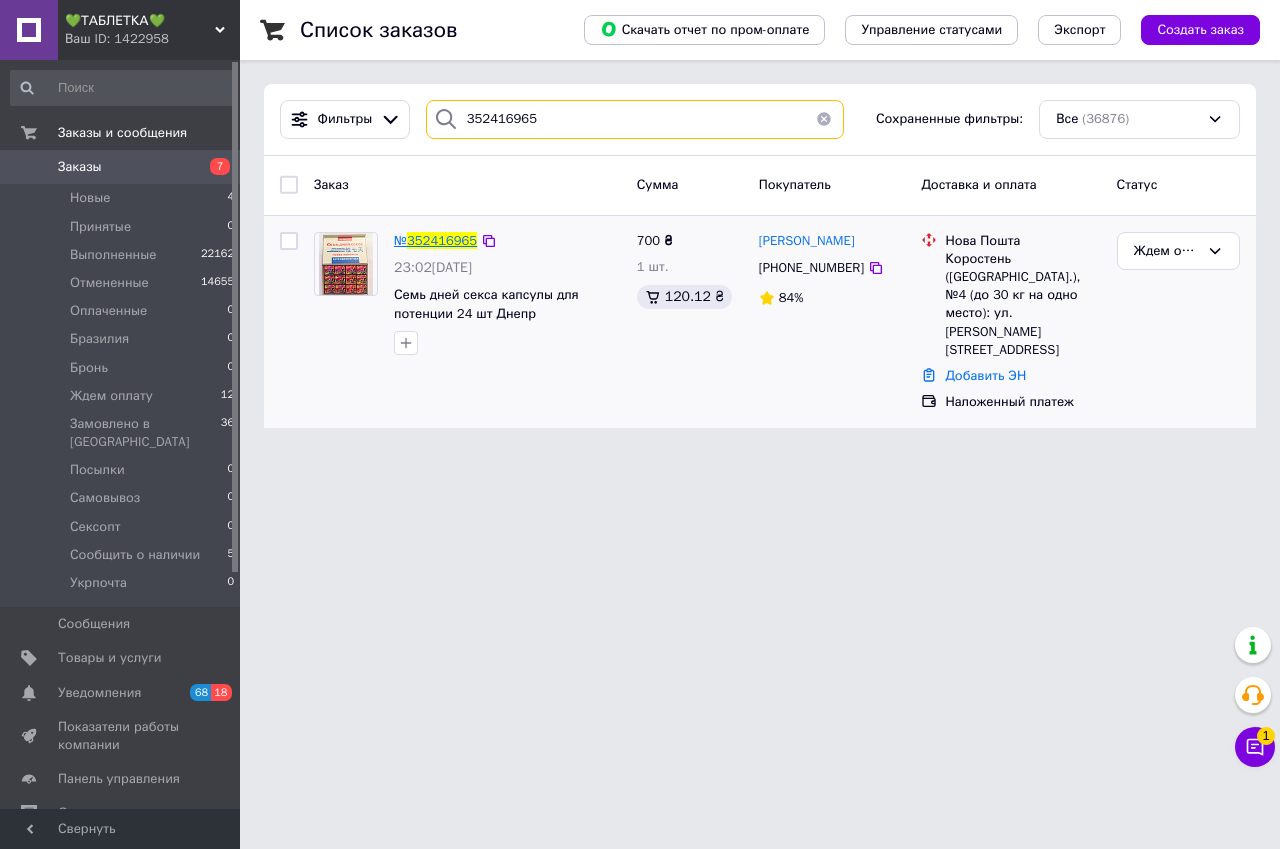 type on "352416965" 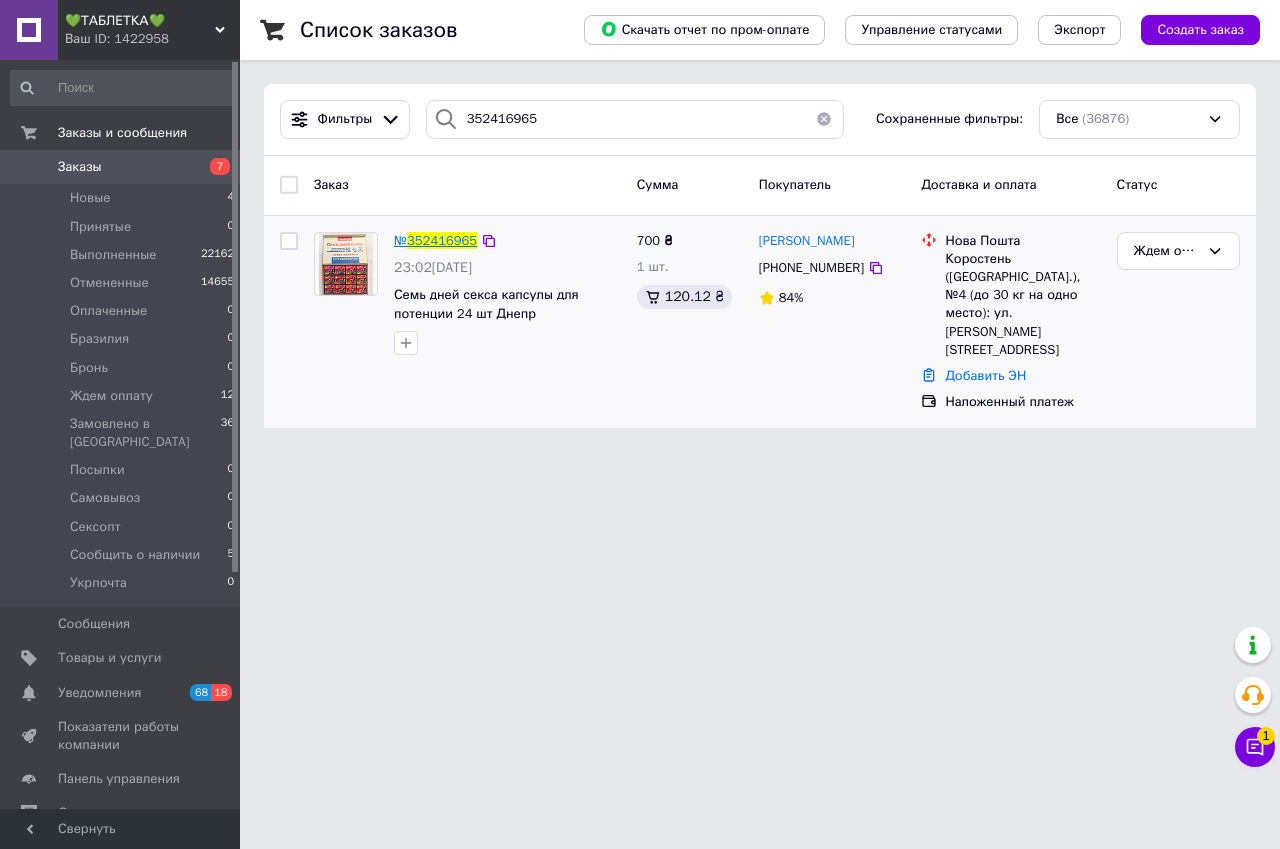 click on "352416965" at bounding box center (442, 240) 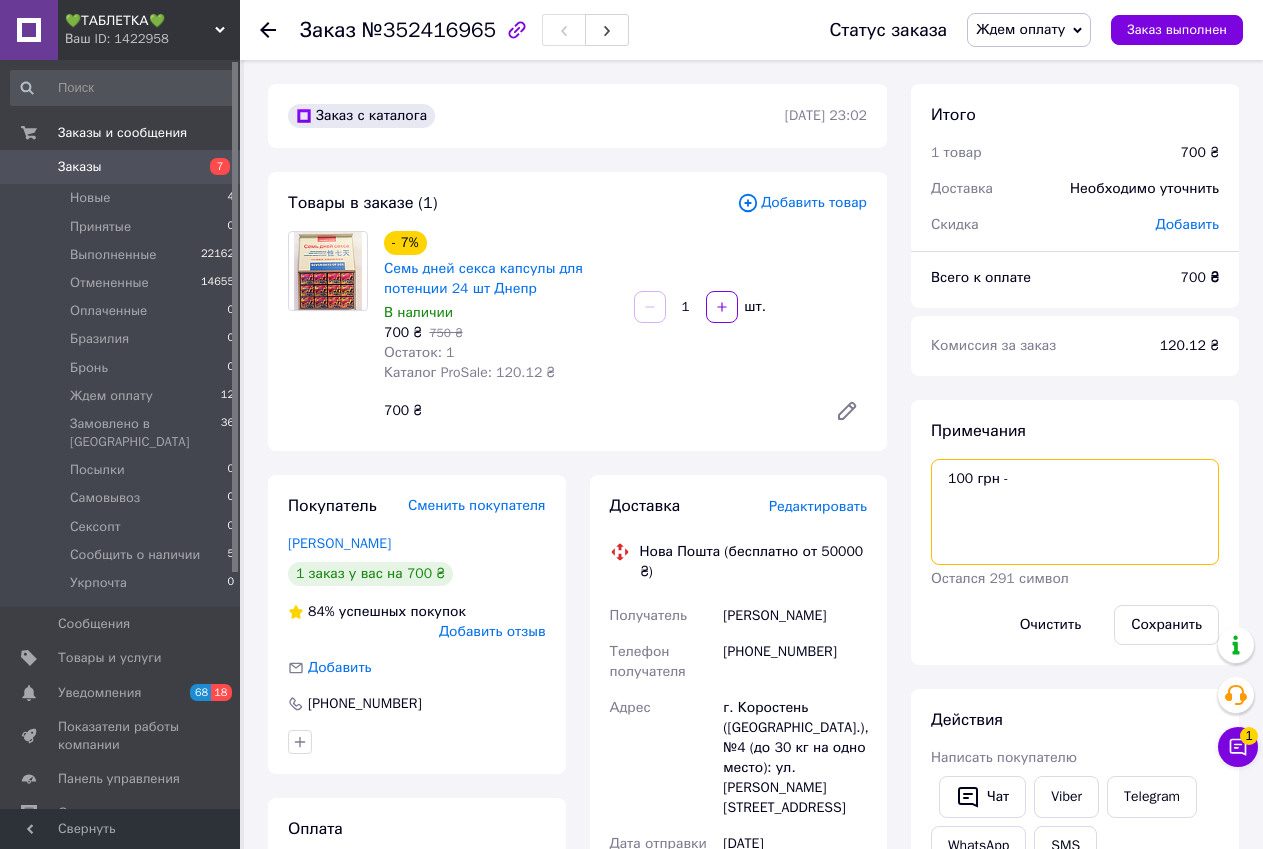 click on "100 грн -" at bounding box center [1075, 512] 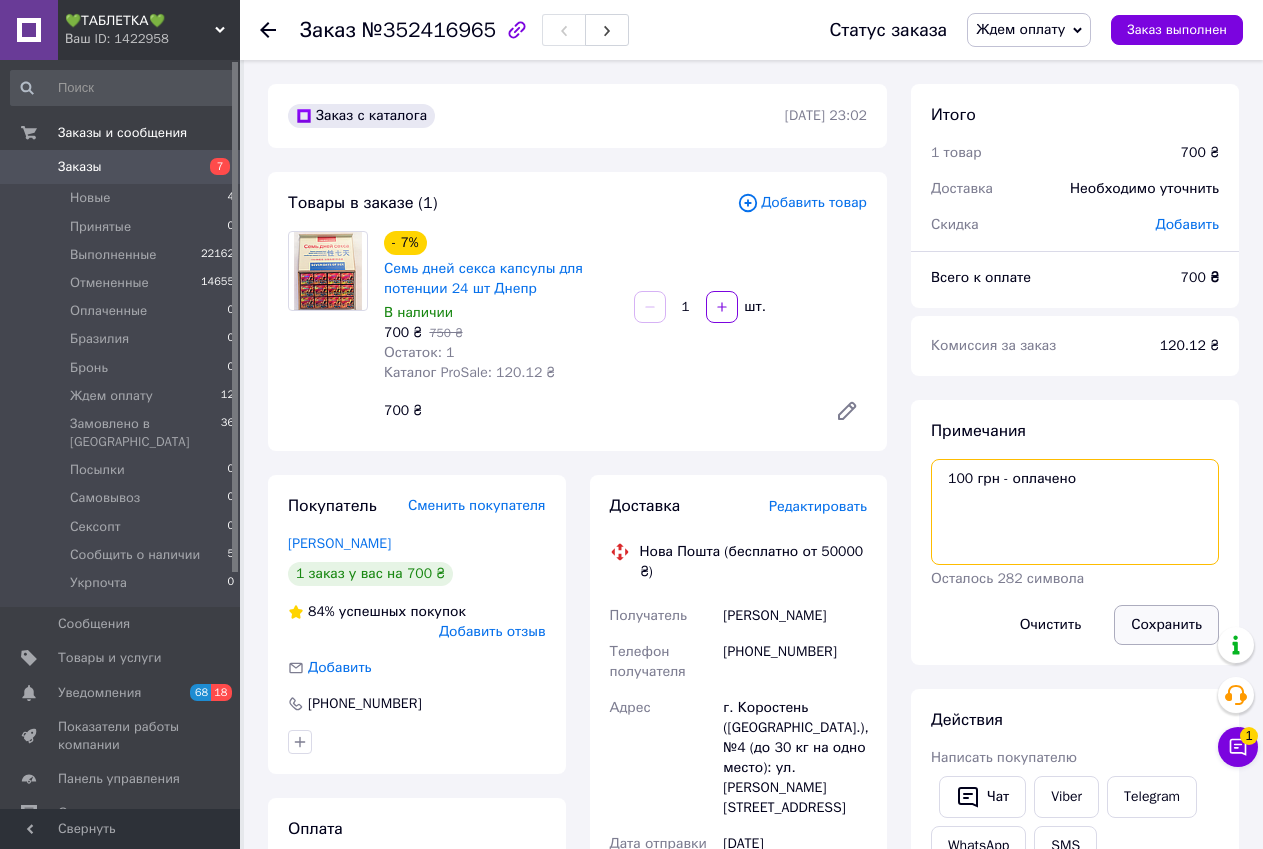 type on "100 грн - оплачено" 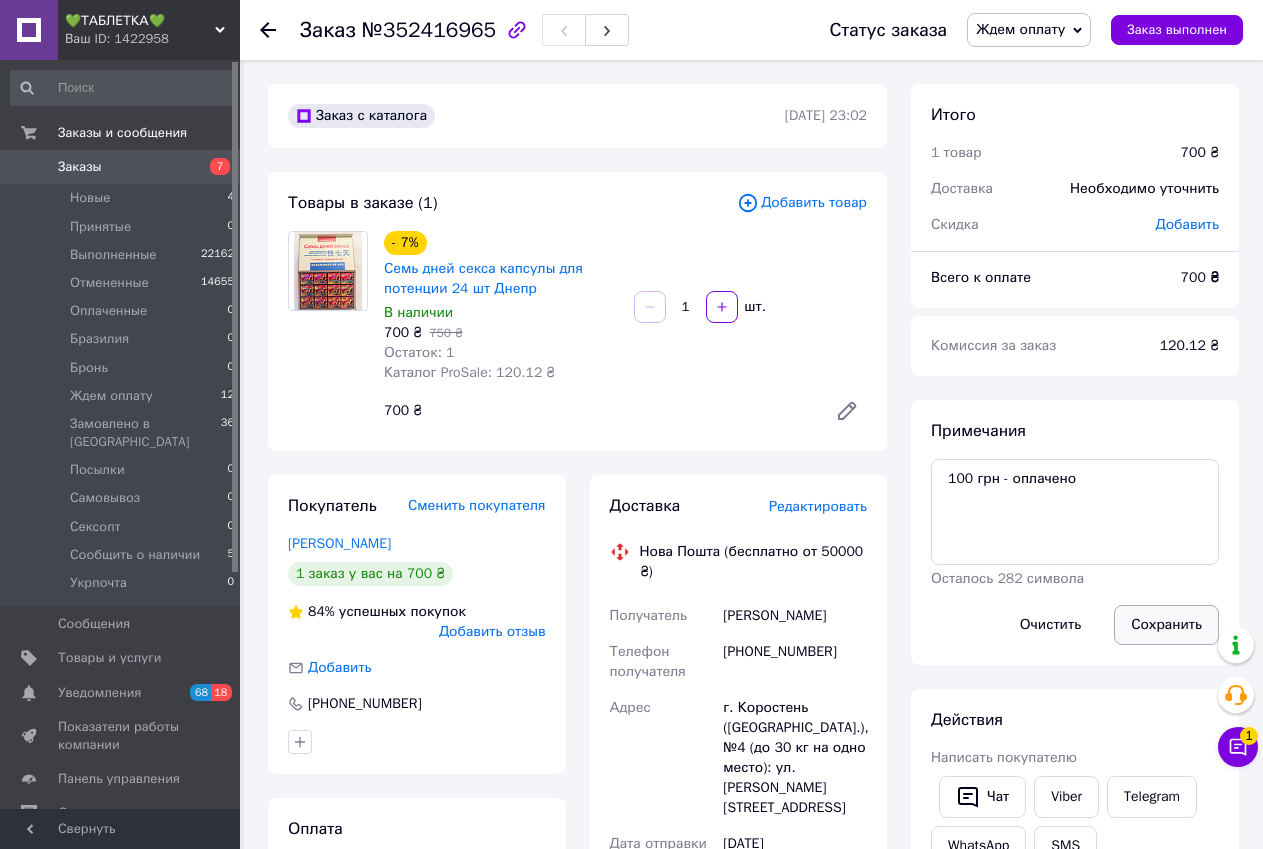 click on "Сохранить" at bounding box center (1166, 625) 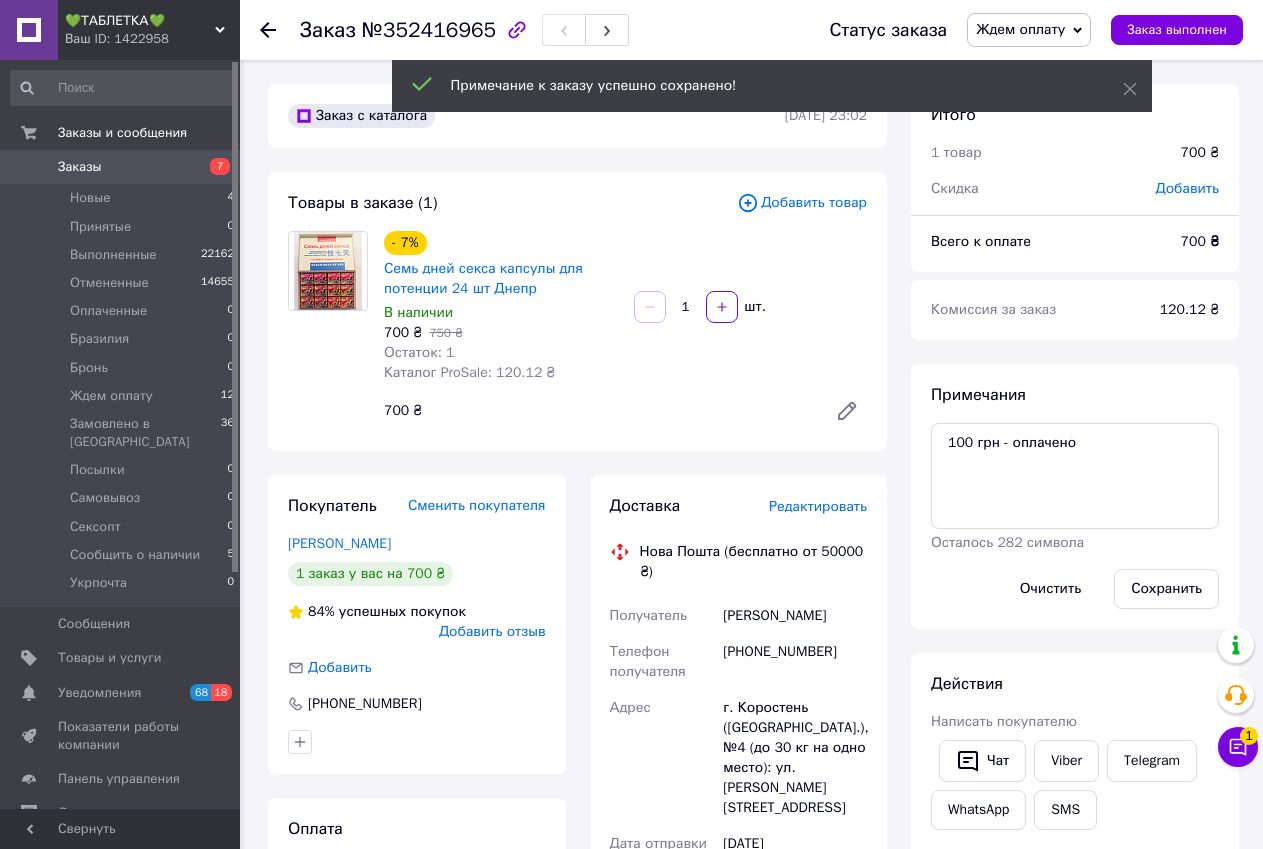 click on "Редактировать" at bounding box center [818, 506] 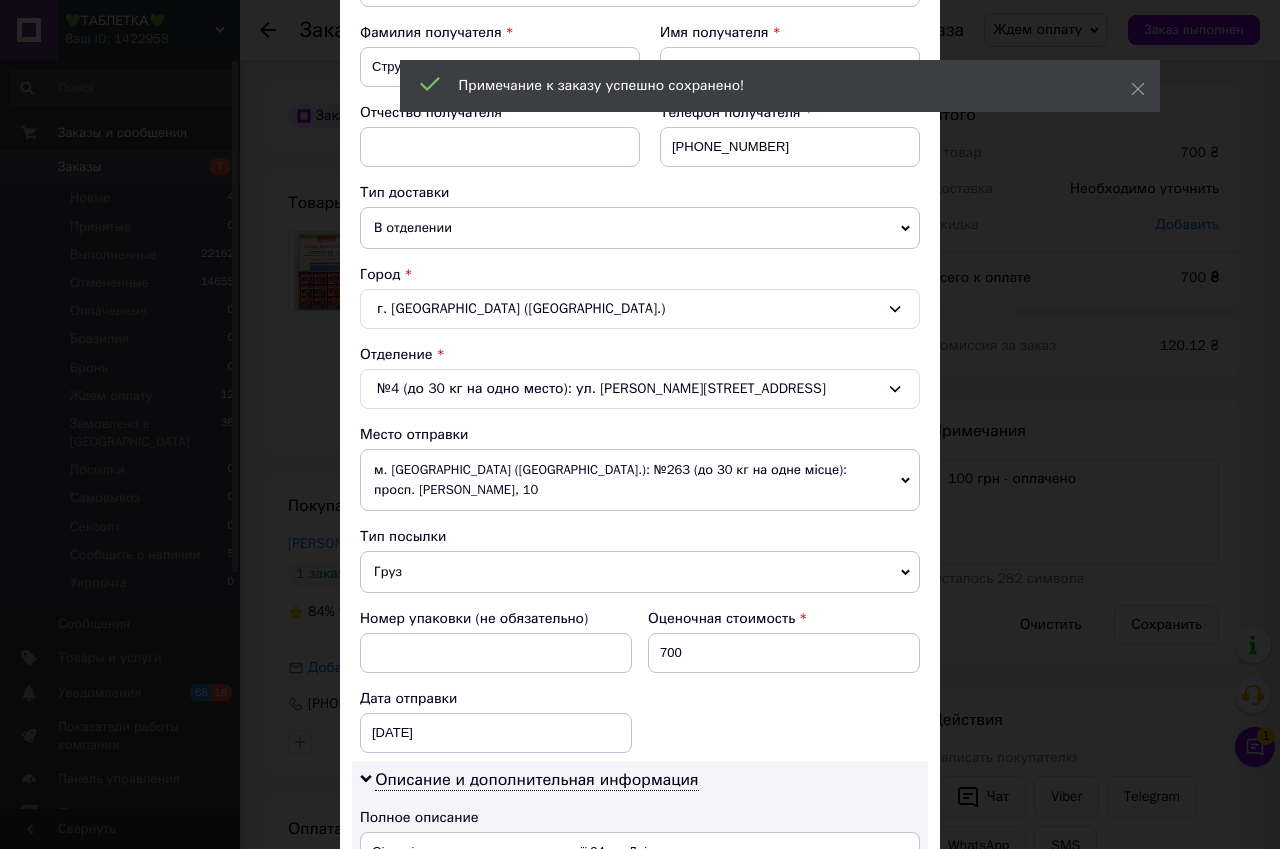 scroll, scrollTop: 700, scrollLeft: 0, axis: vertical 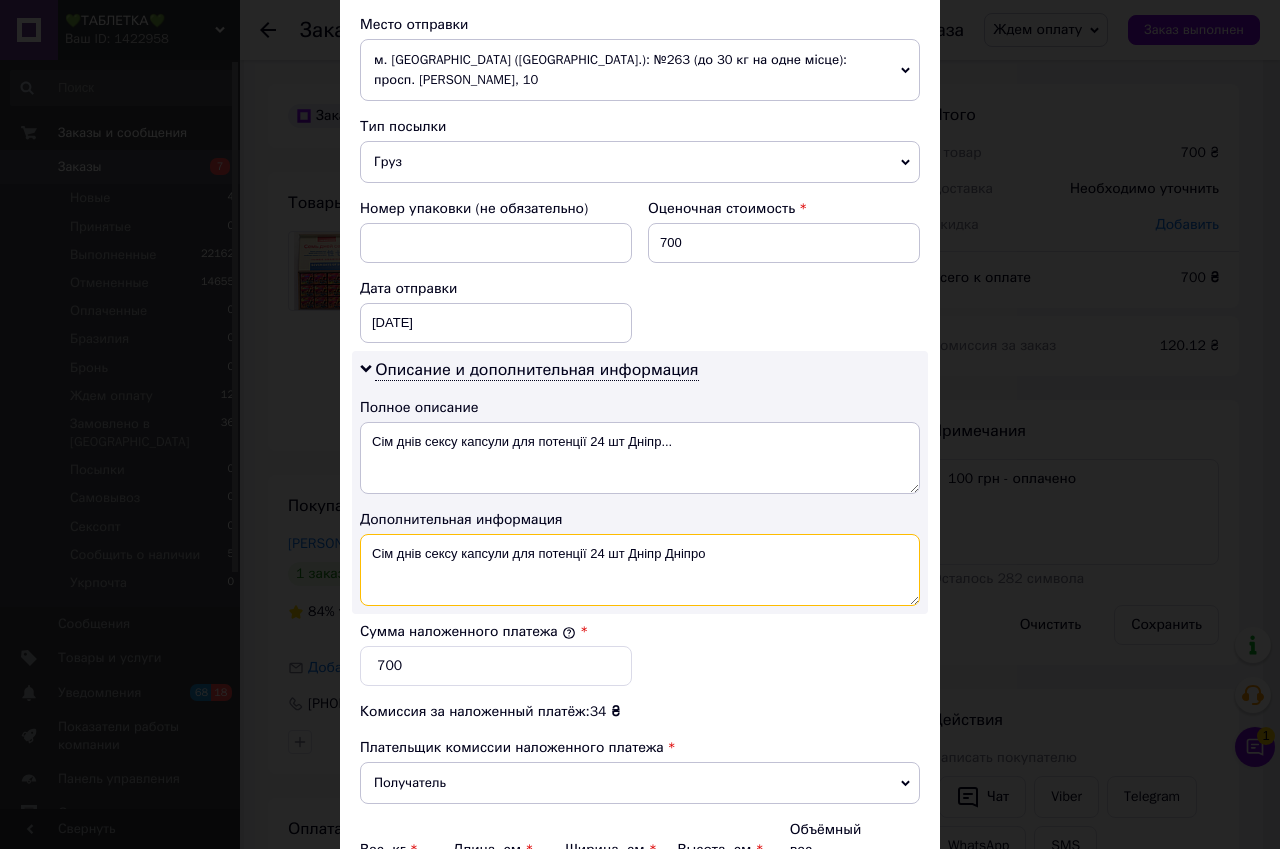 drag, startPoint x: 714, startPoint y: 542, endPoint x: 457, endPoint y: 531, distance: 257.2353 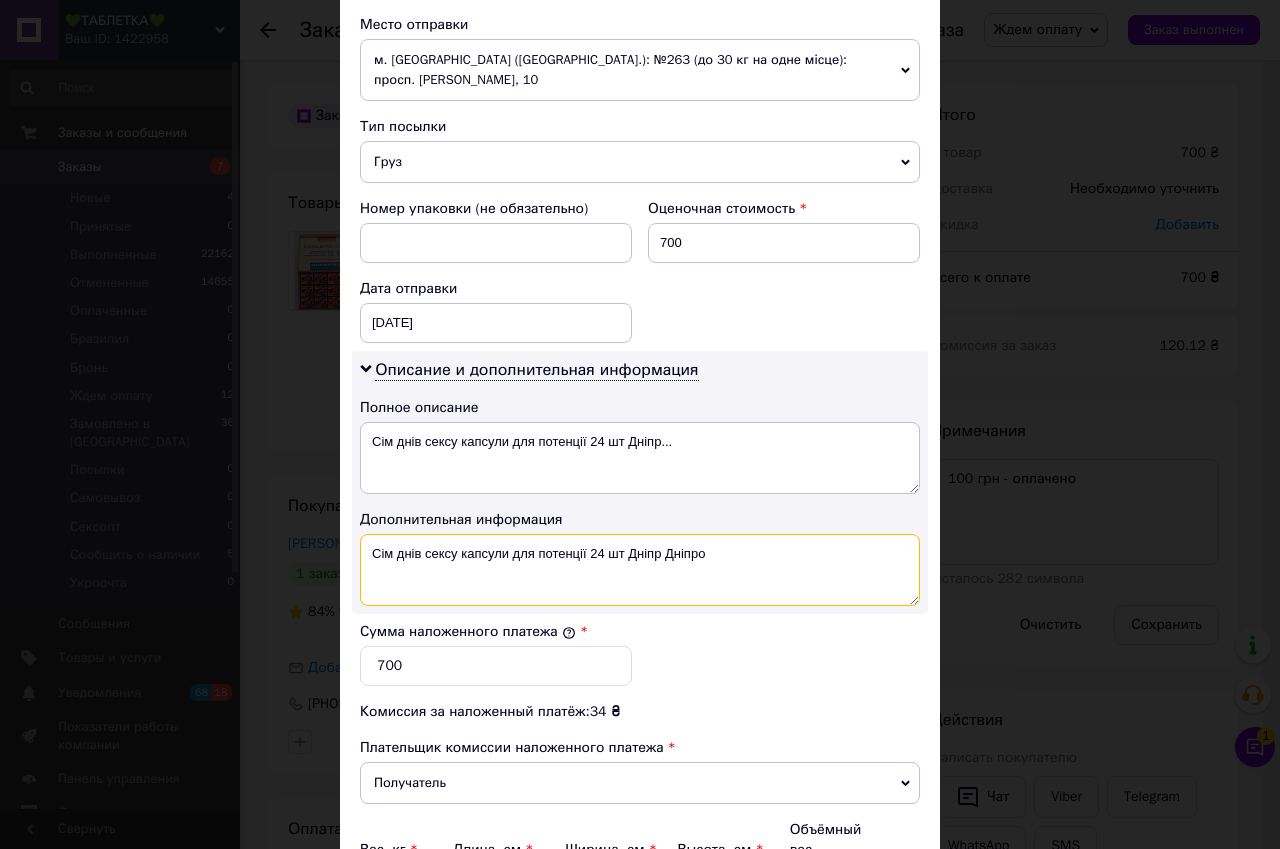 click on "Сім днів сексу капсули для потенції 24 шт Дніпр Дніпро" at bounding box center (640, 570) 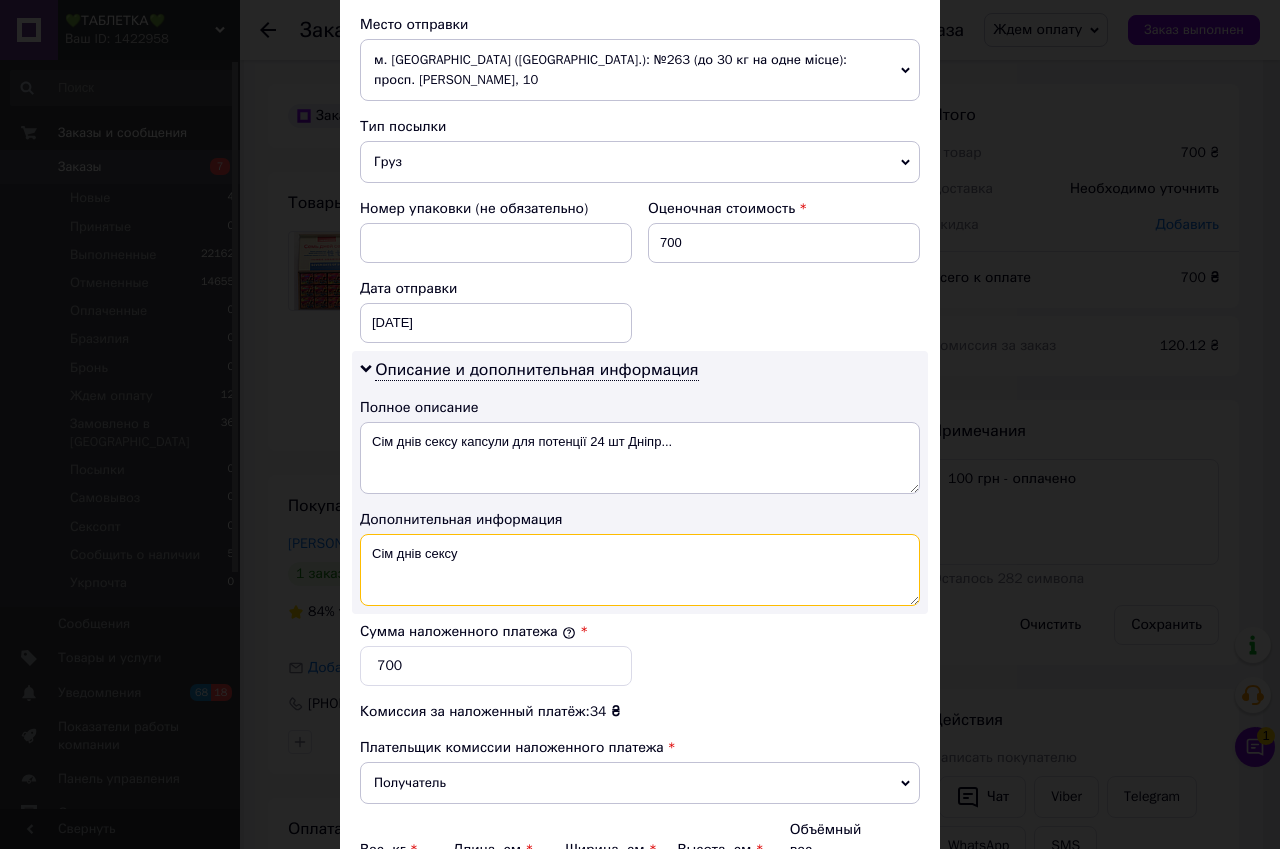 click on "Сім днів сексу" at bounding box center [640, 570] 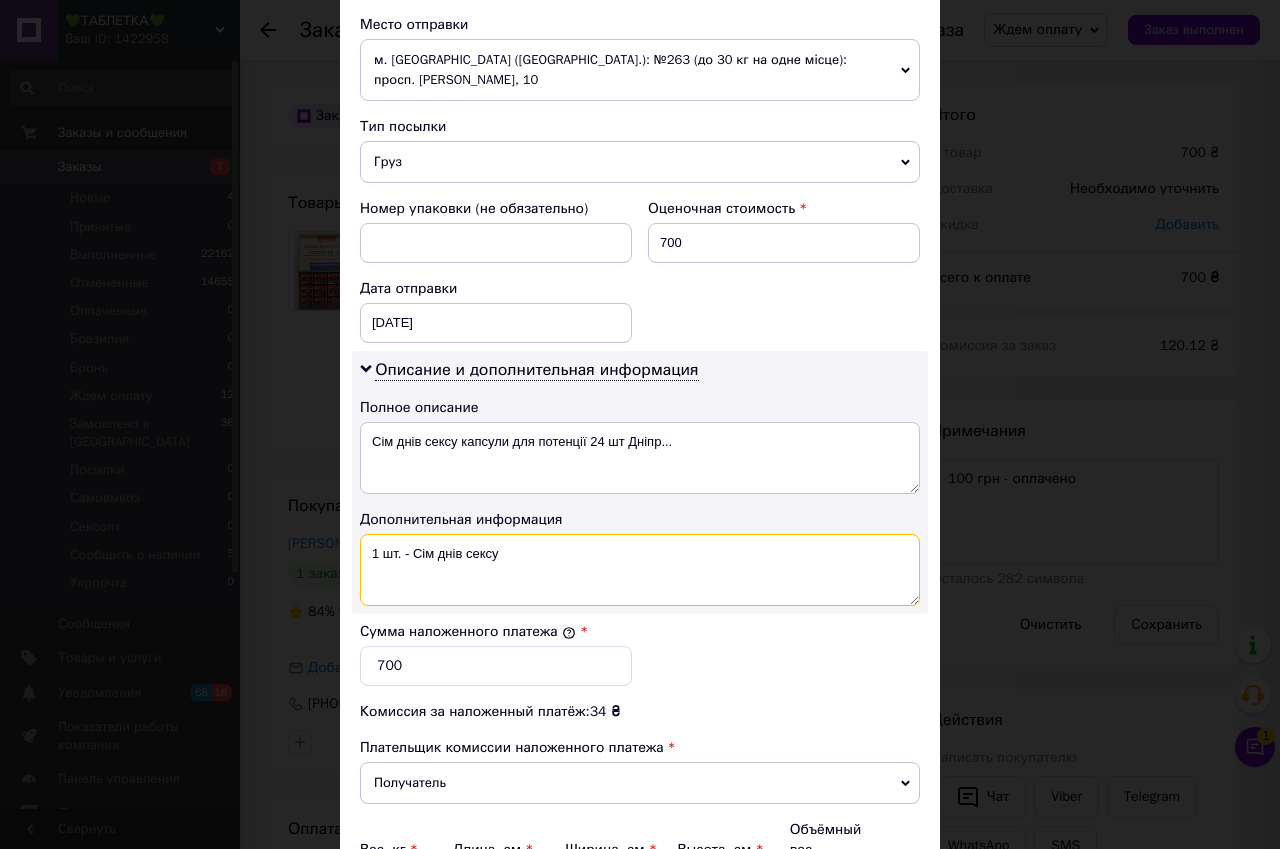 drag, startPoint x: 367, startPoint y: 531, endPoint x: 500, endPoint y: 540, distance: 133.30417 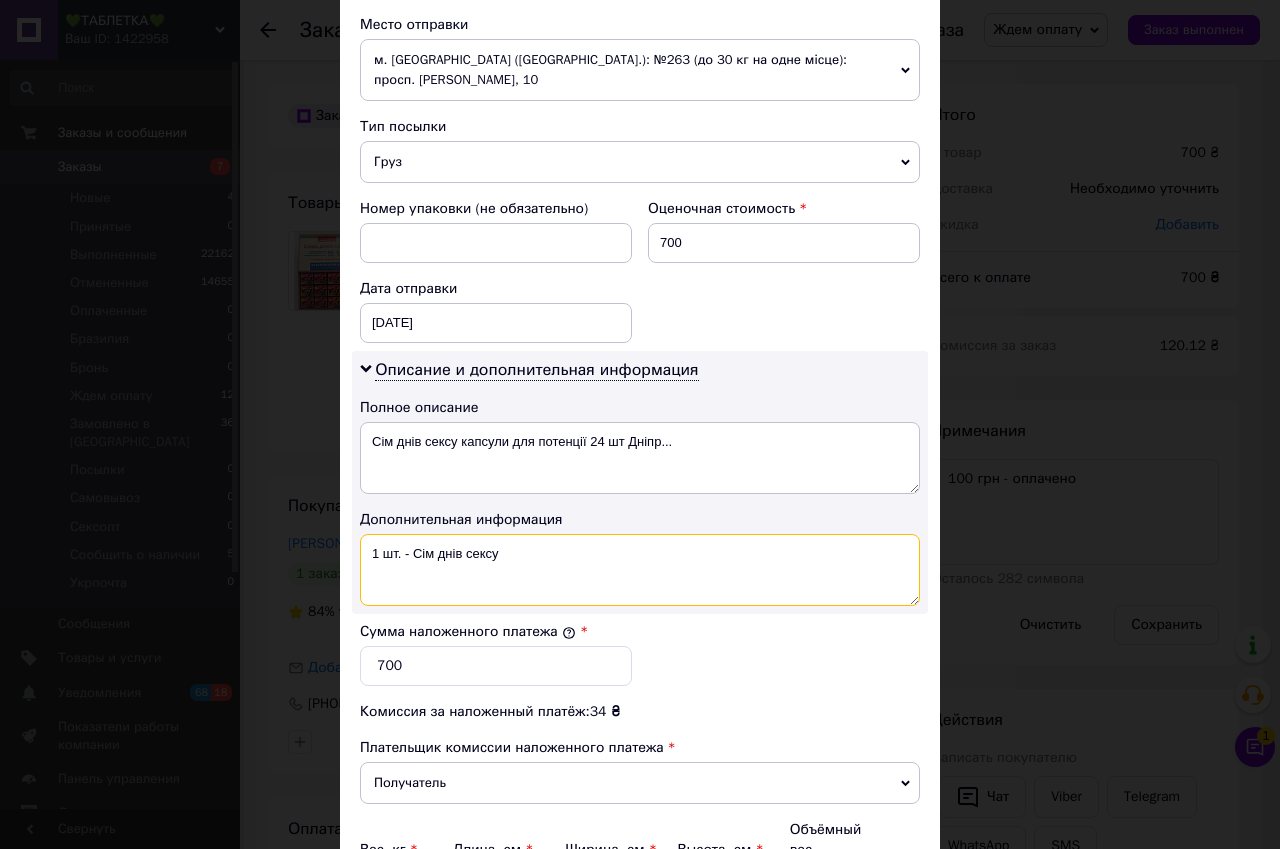 type on "1 шт. - Сім днів сексу" 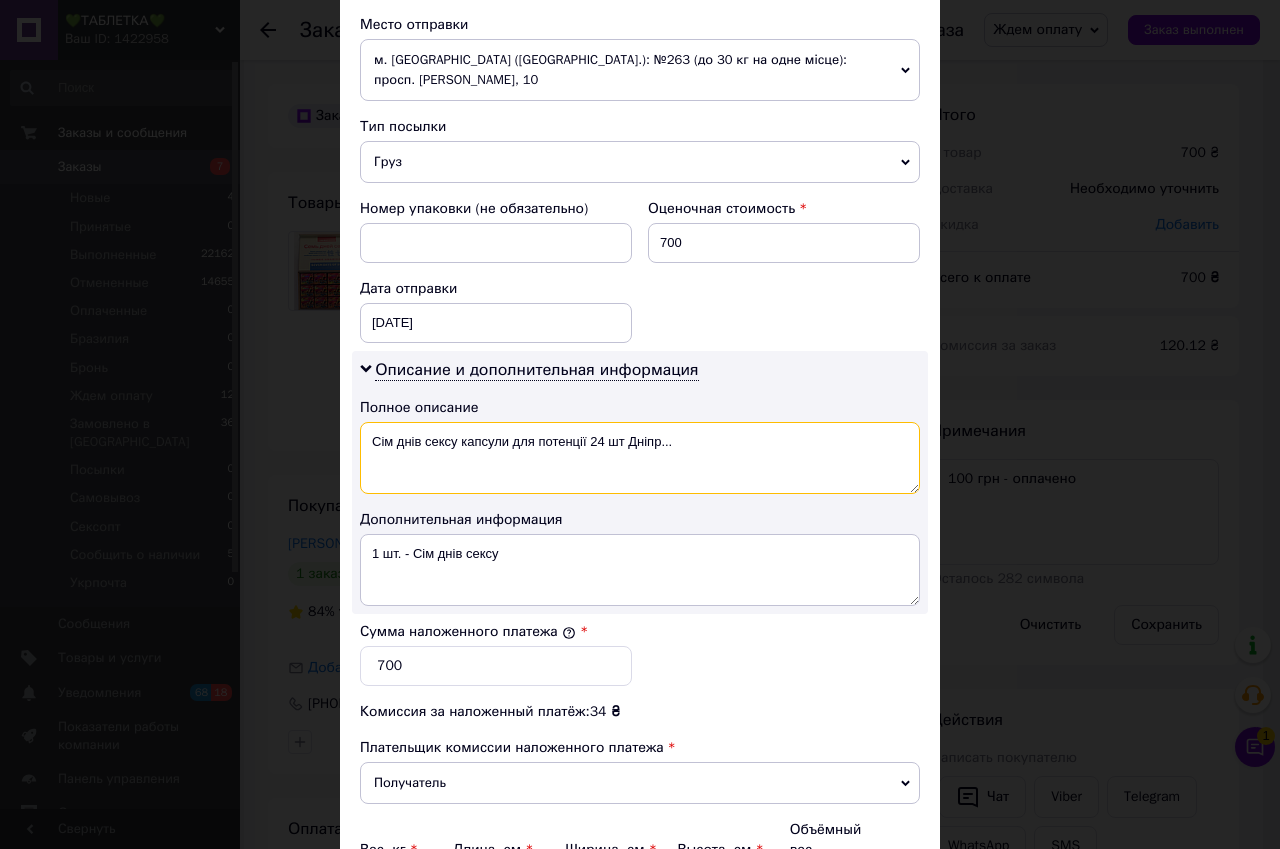 drag, startPoint x: 369, startPoint y: 424, endPoint x: 740, endPoint y: 443, distance: 371.4862 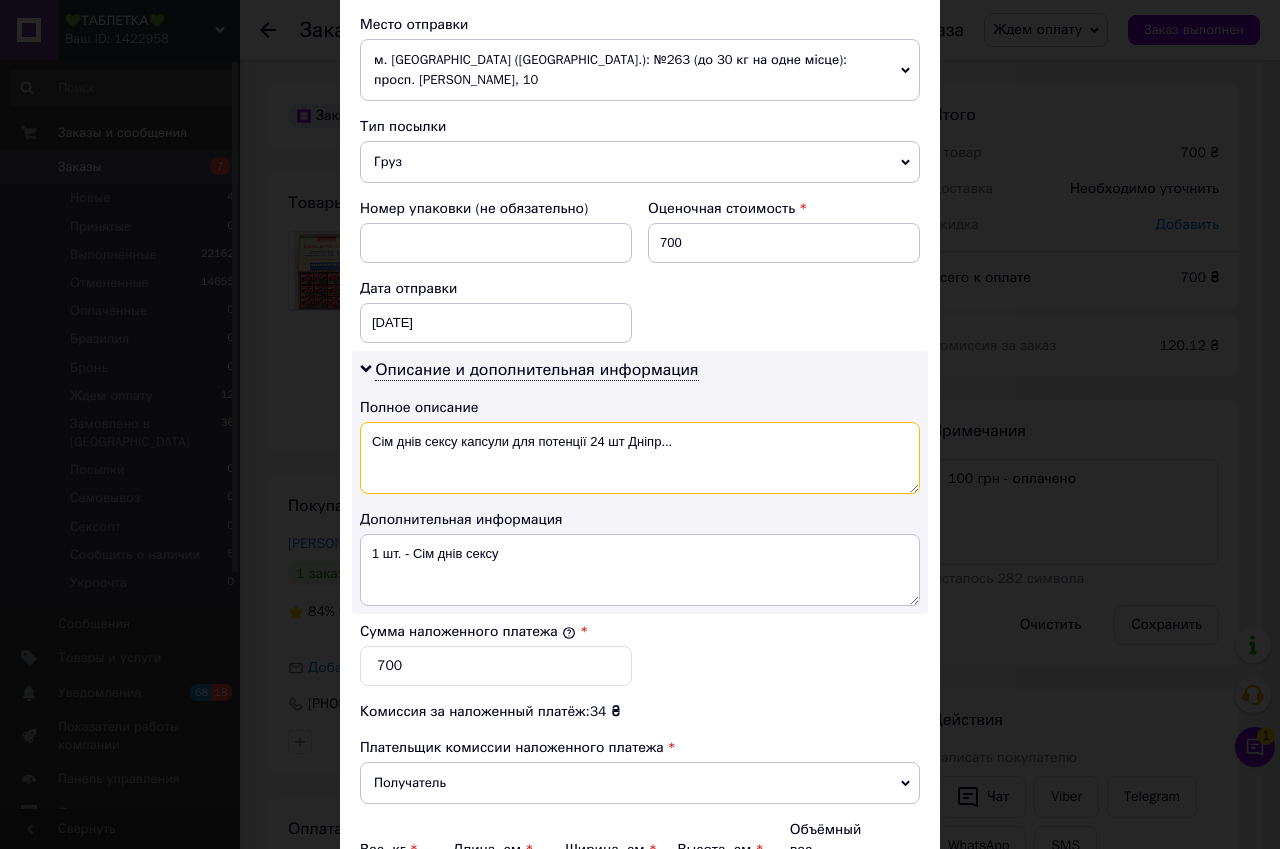 paste on "1 шт. - Сім днів сексу" 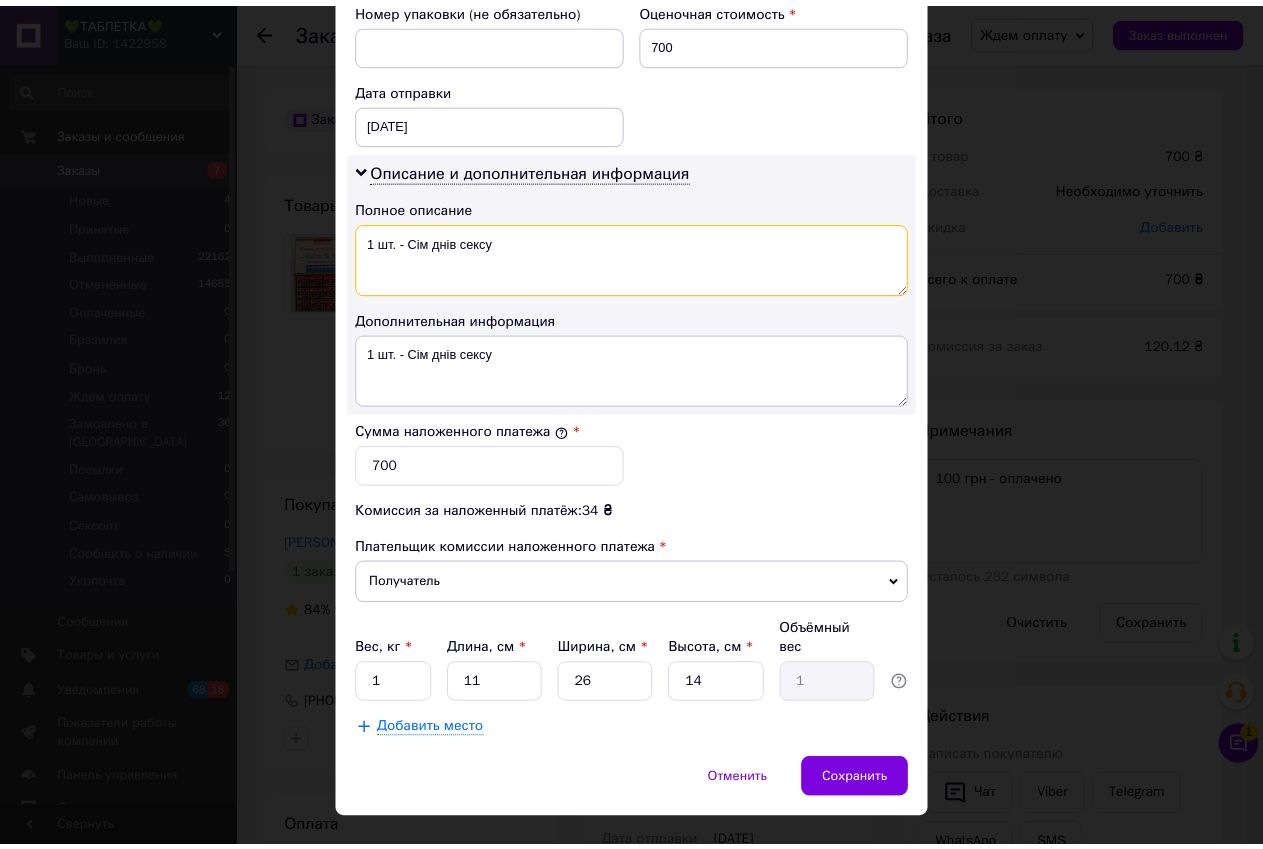 scroll, scrollTop: 901, scrollLeft: 0, axis: vertical 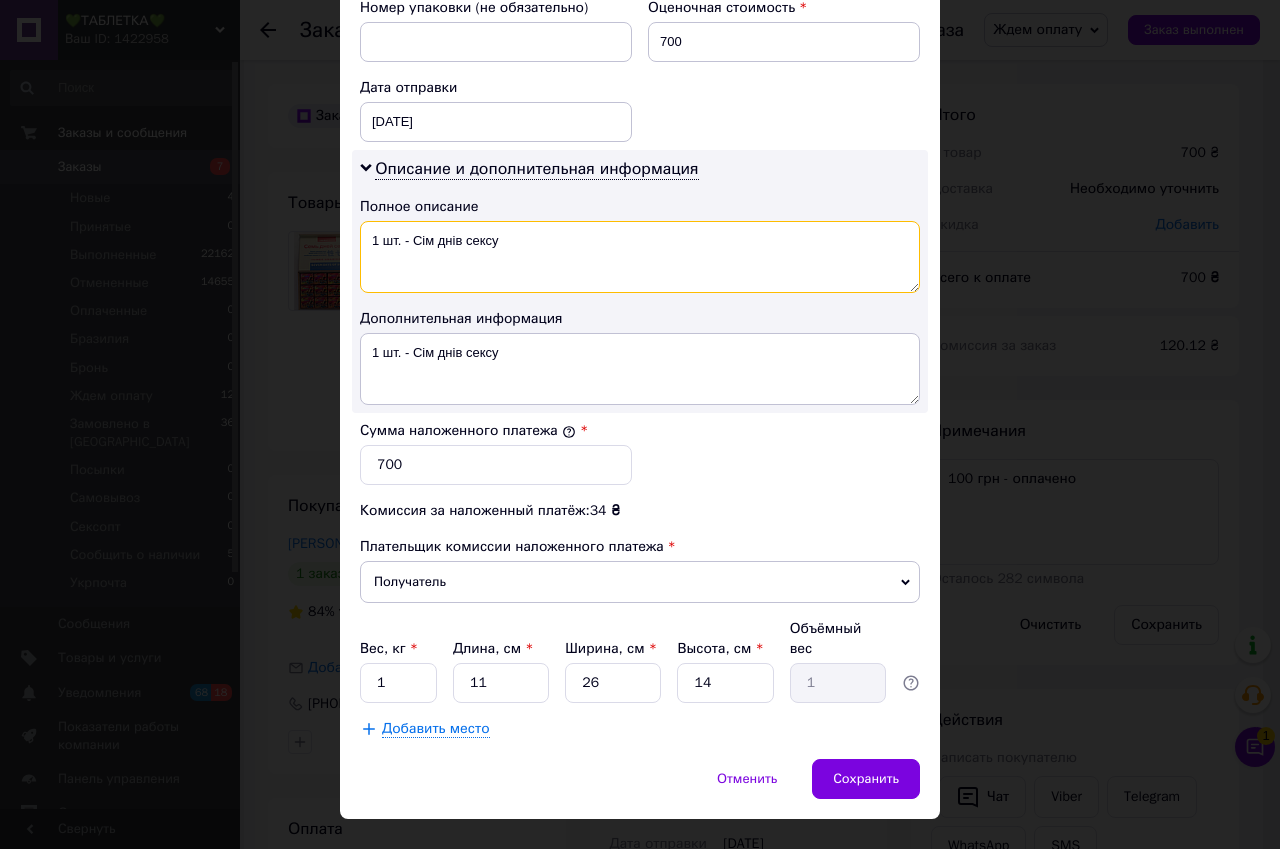 type on "1 шт. - Сім днів сексу" 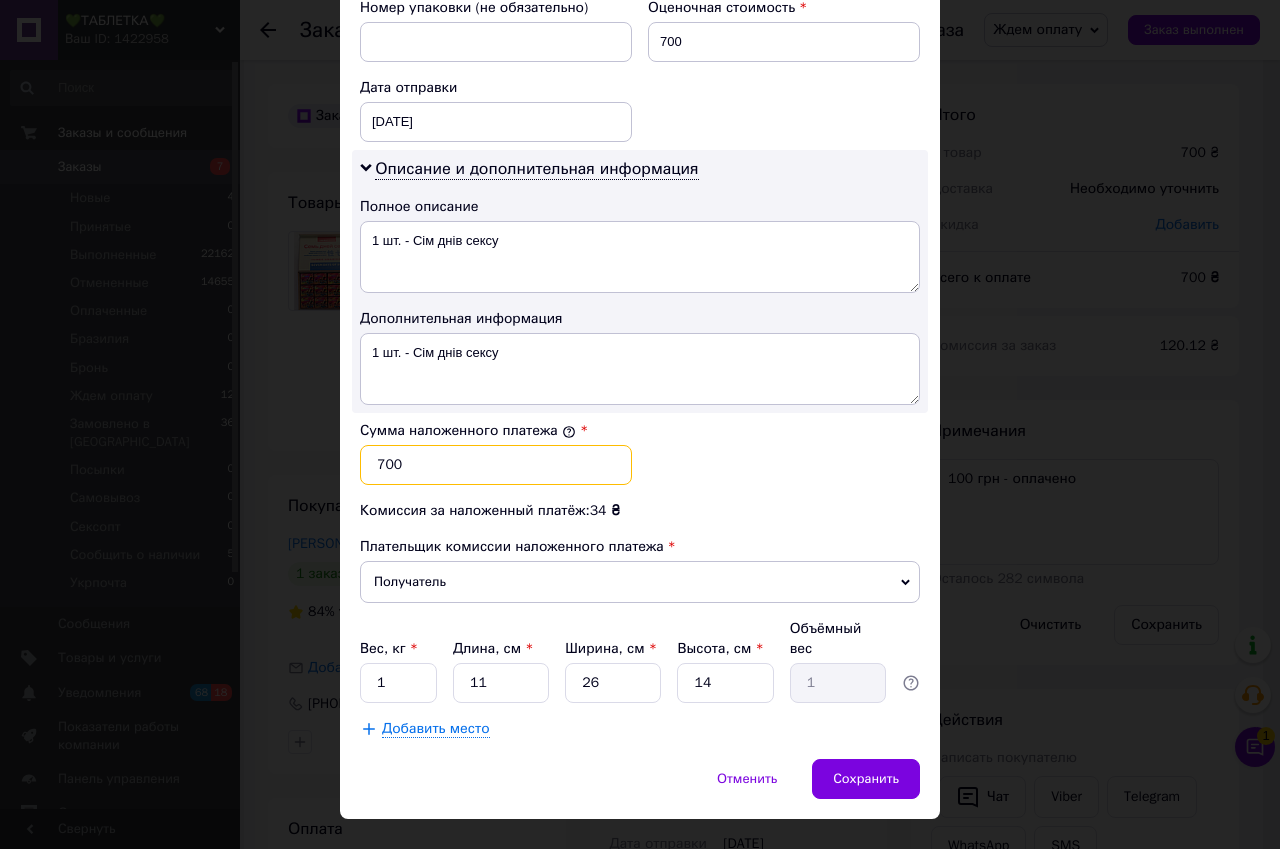 click on "700" at bounding box center (496, 465) 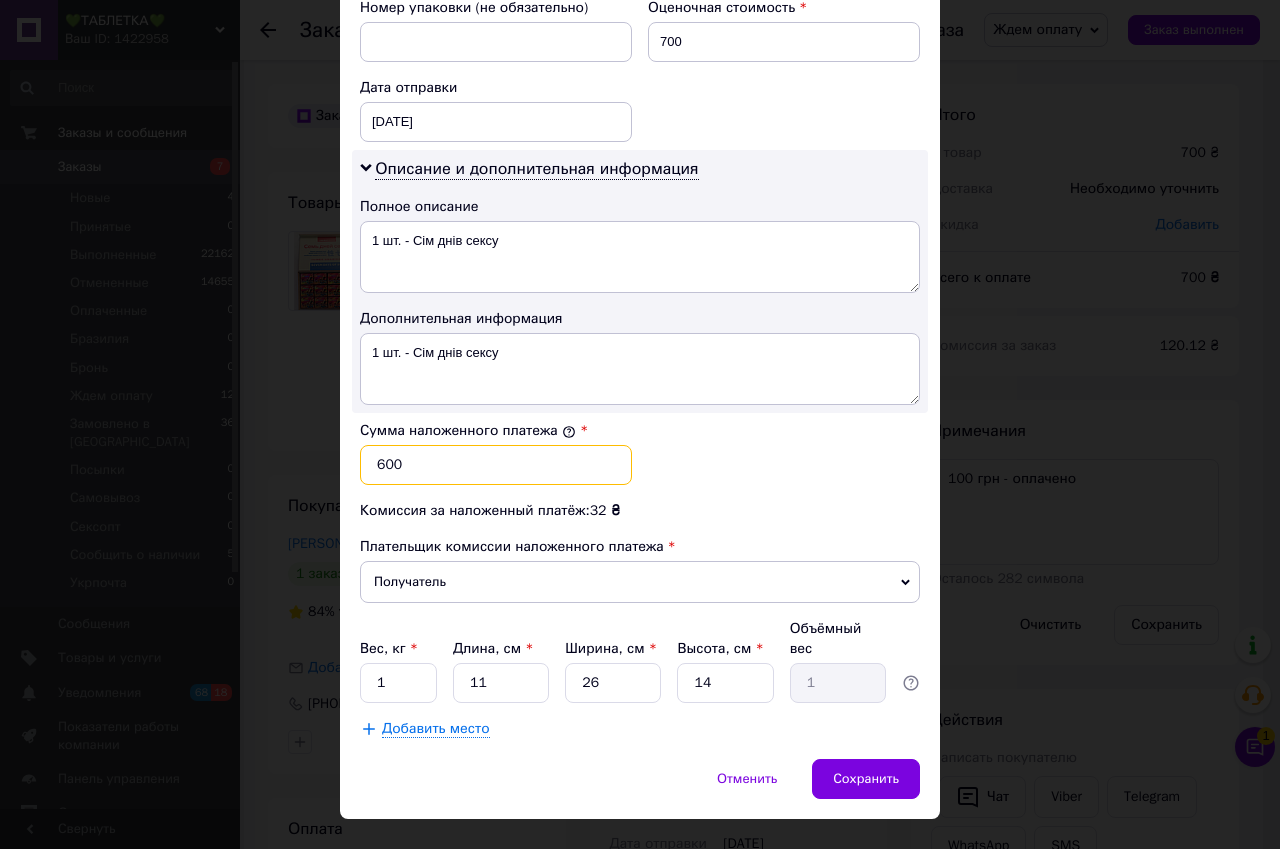 type on "600" 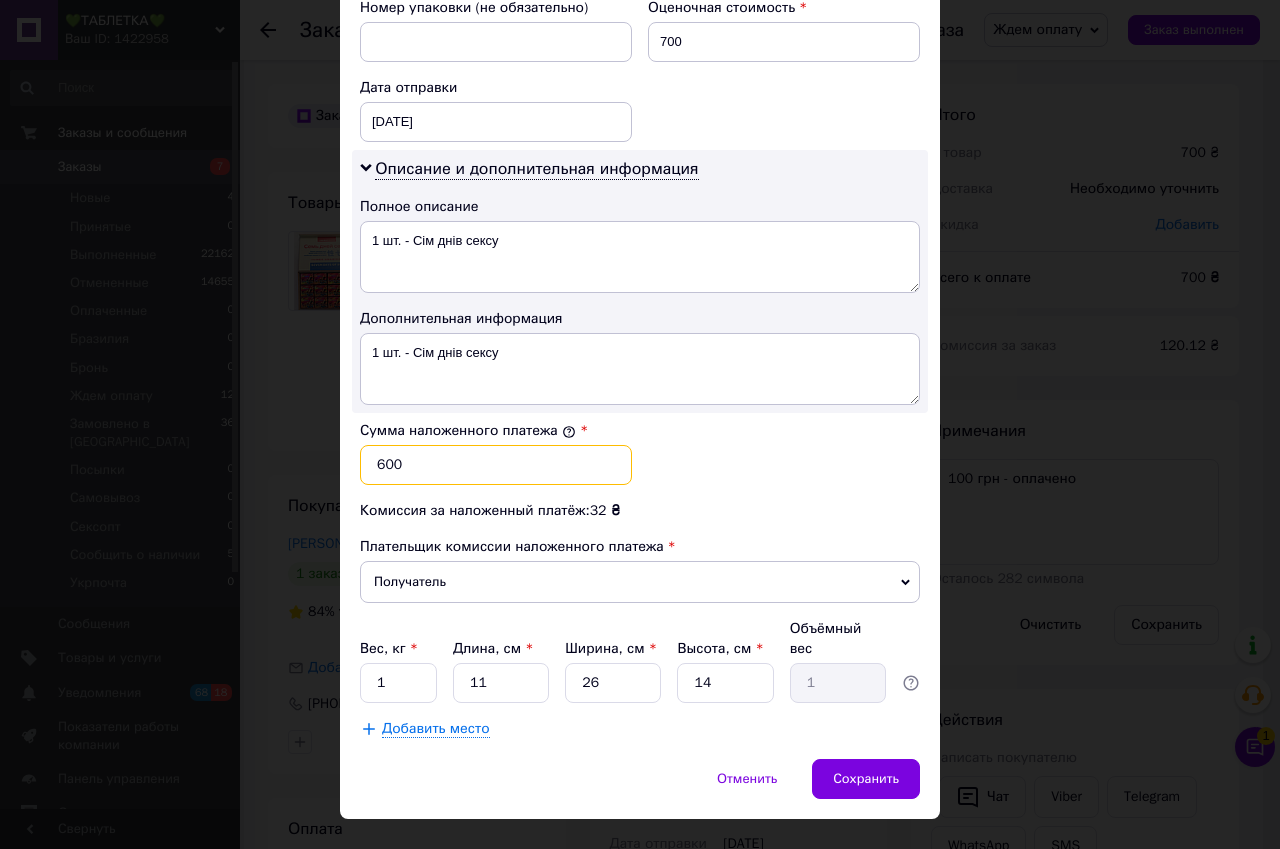 click on "600" at bounding box center [496, 465] 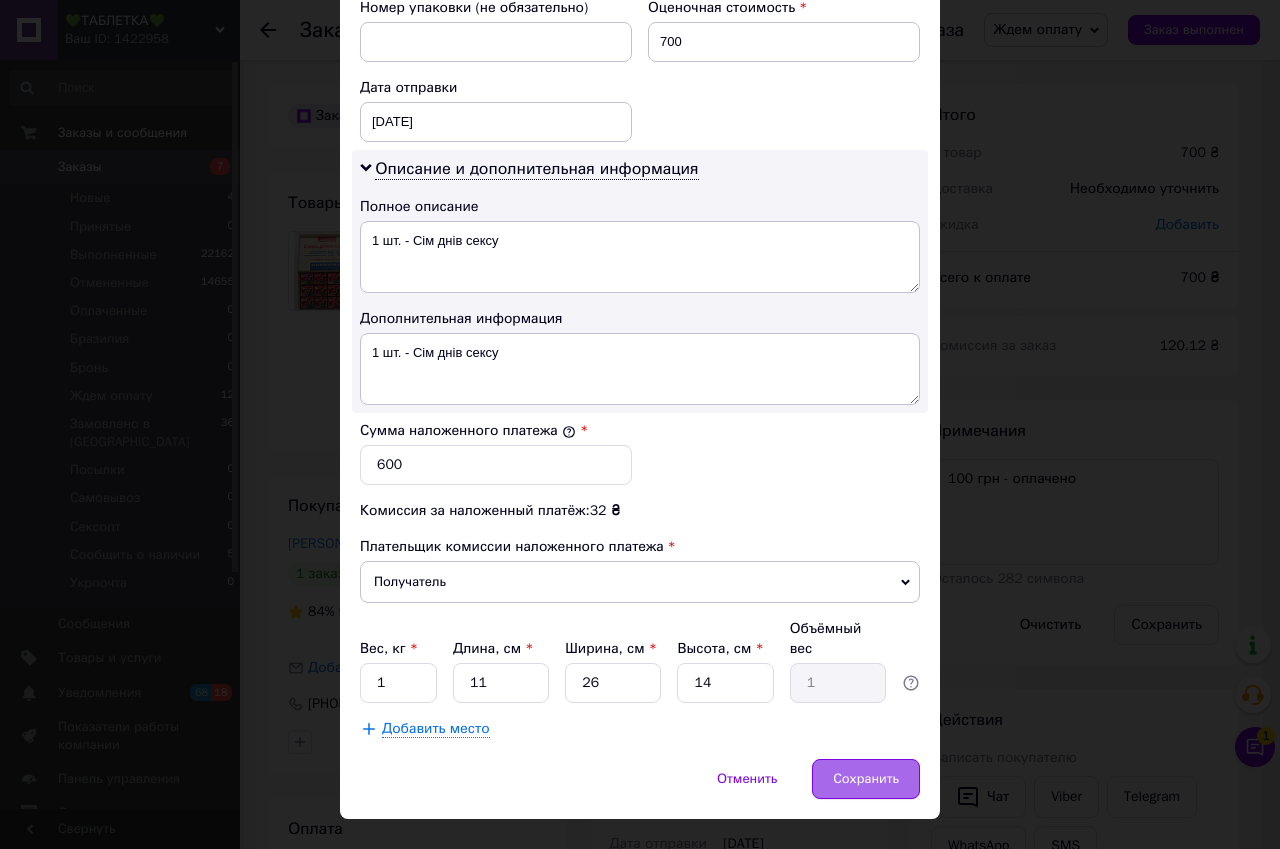 click on "Сохранить" at bounding box center (866, 779) 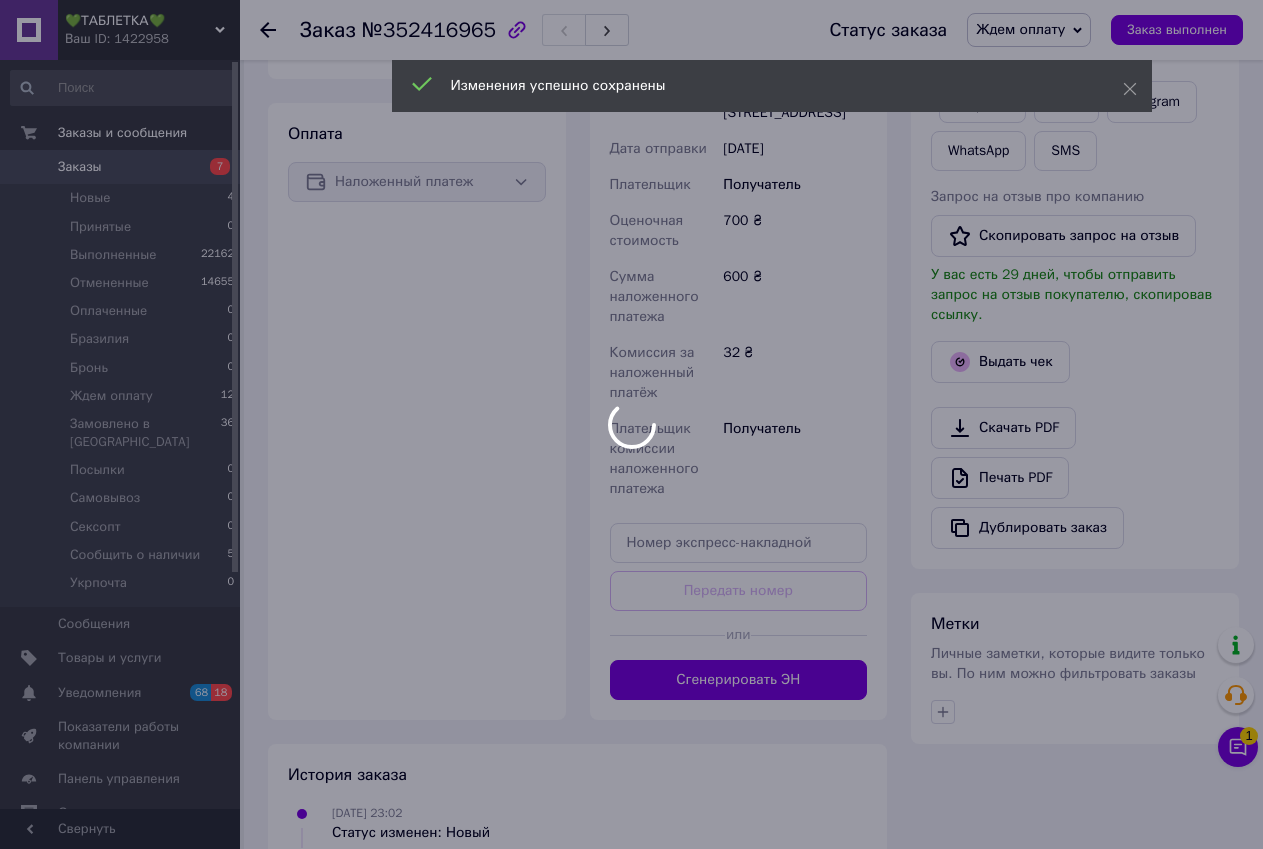 scroll, scrollTop: 700, scrollLeft: 0, axis: vertical 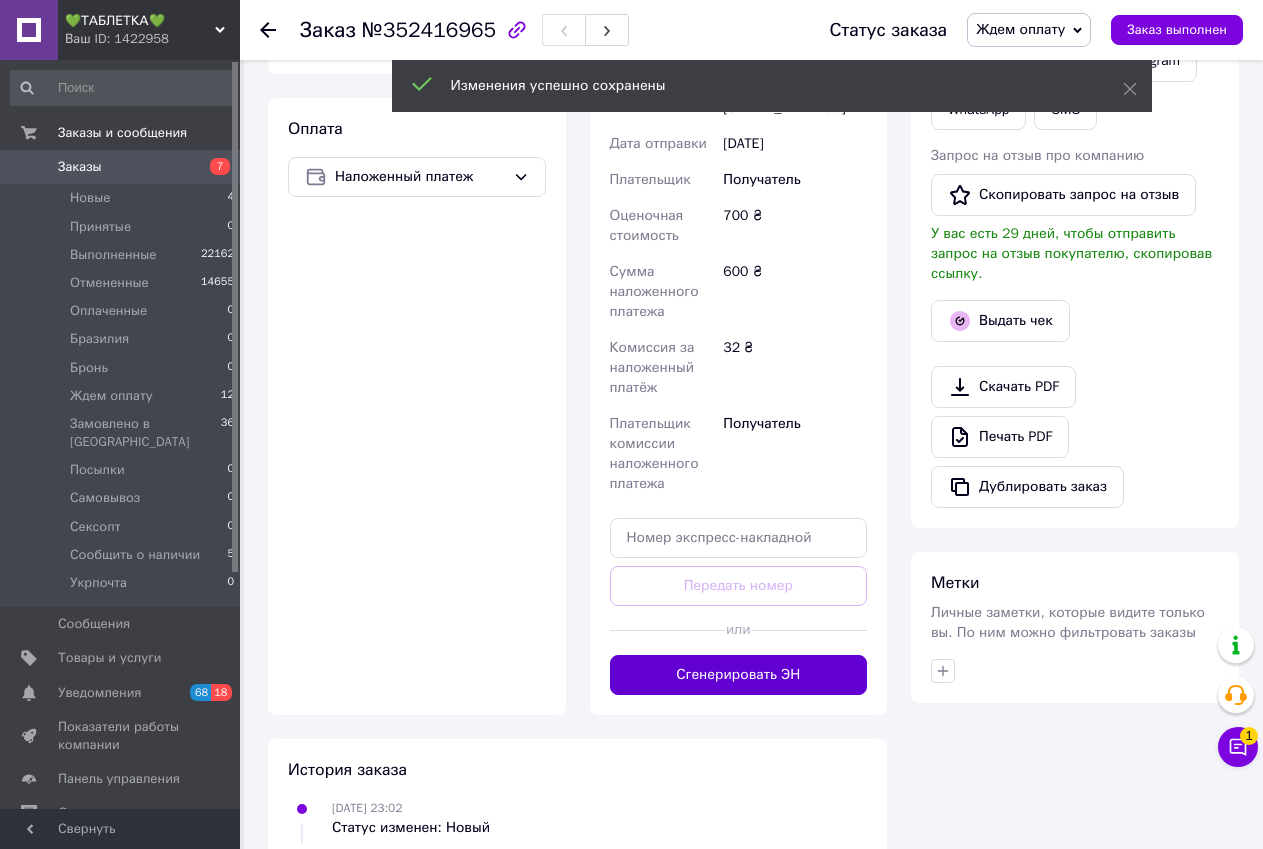 click on "Сгенерировать ЭН" at bounding box center (739, 675) 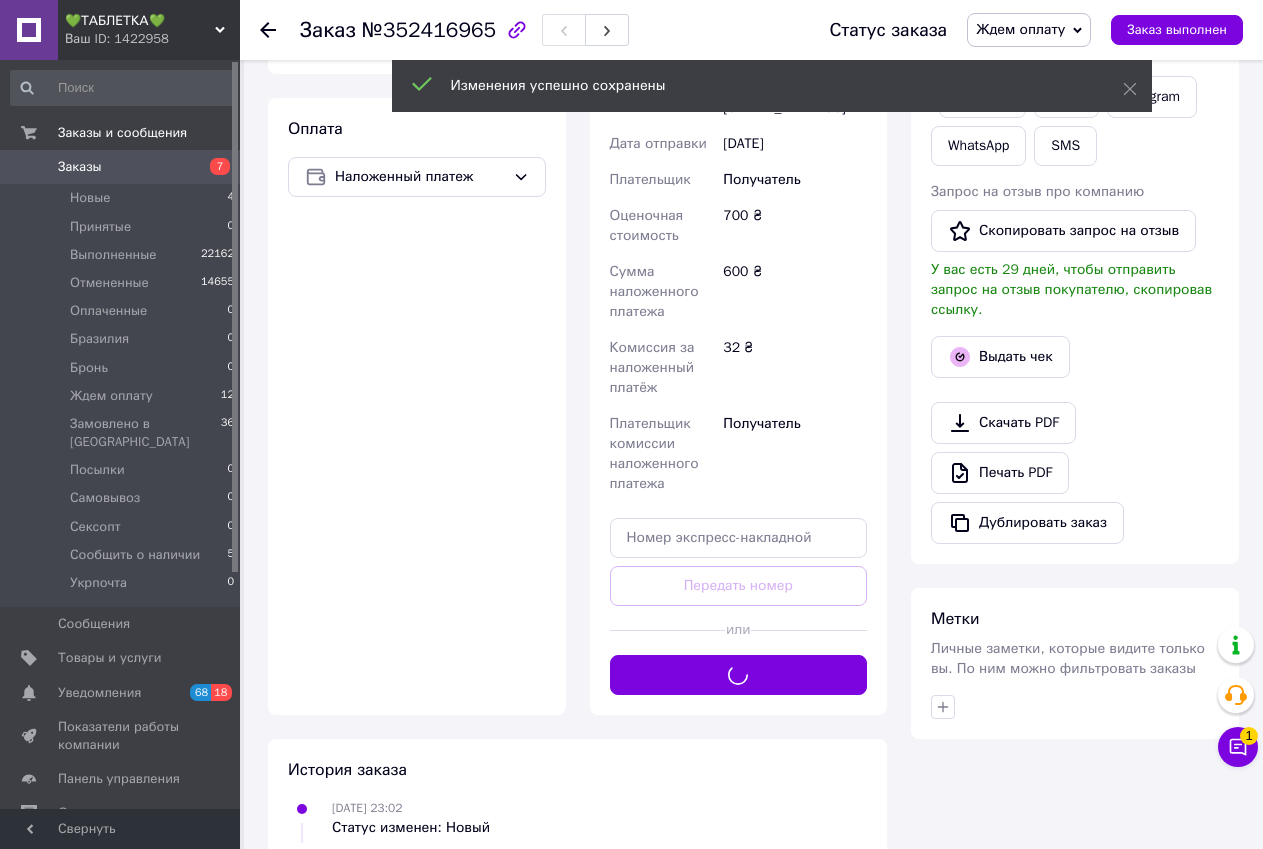 click on "Ждем оплату" at bounding box center (1020, 29) 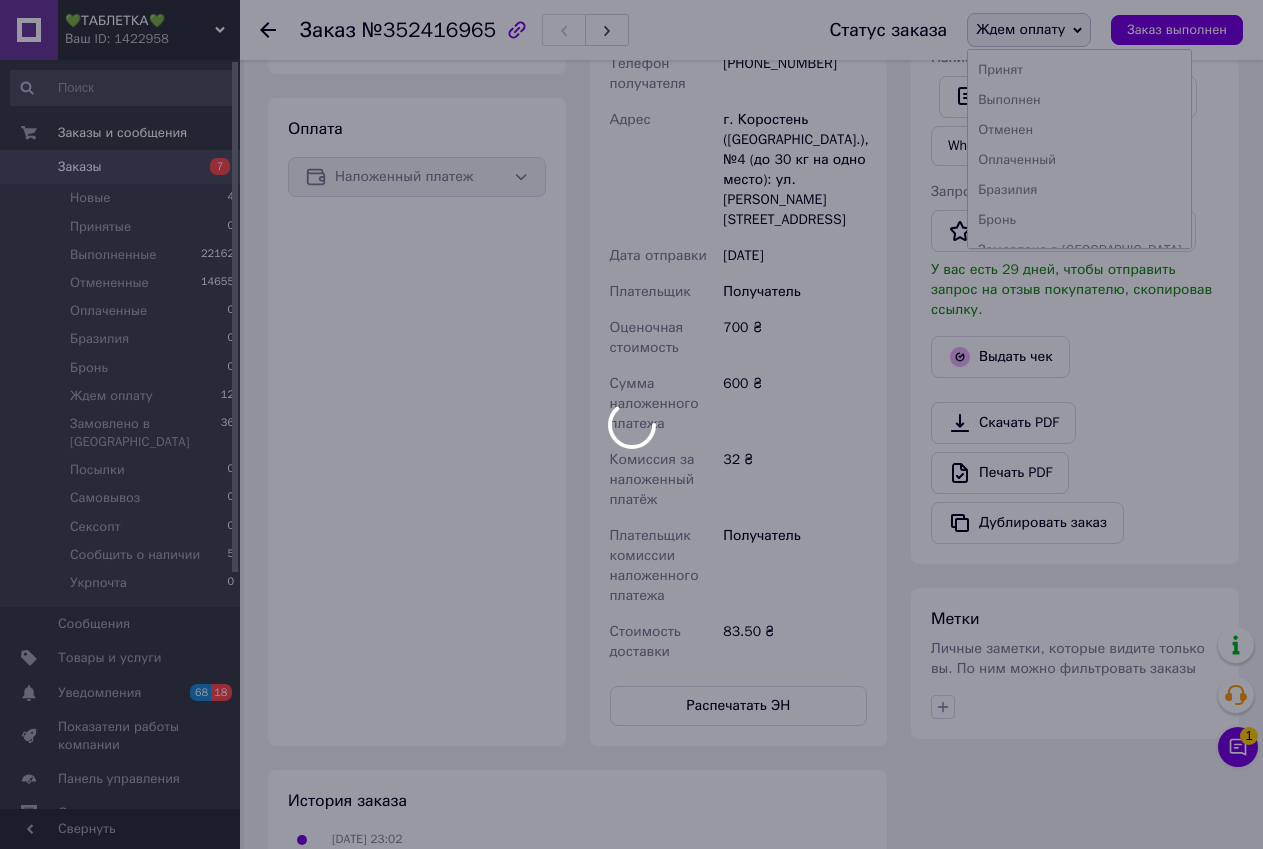 click at bounding box center [631, 424] 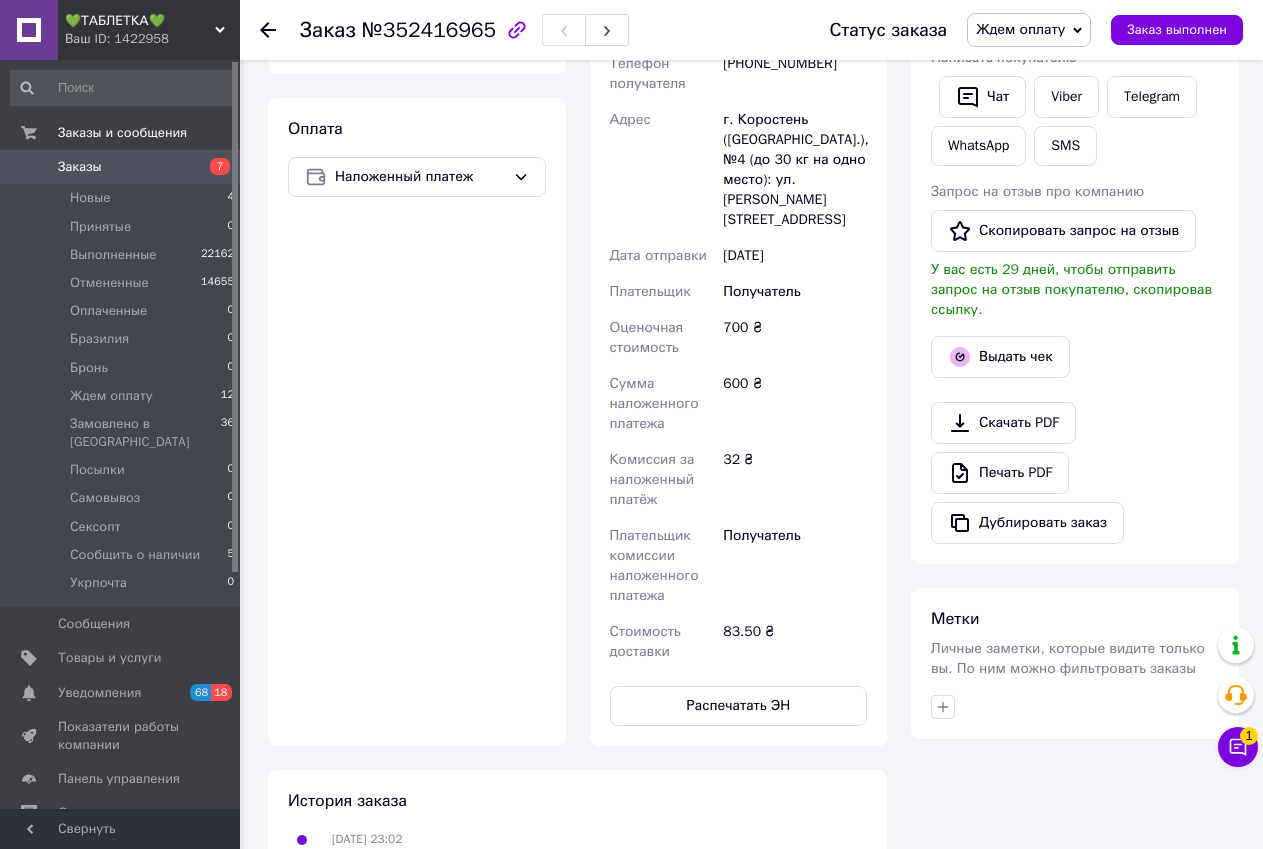 click on "Ждем оплату" at bounding box center (1029, 30) 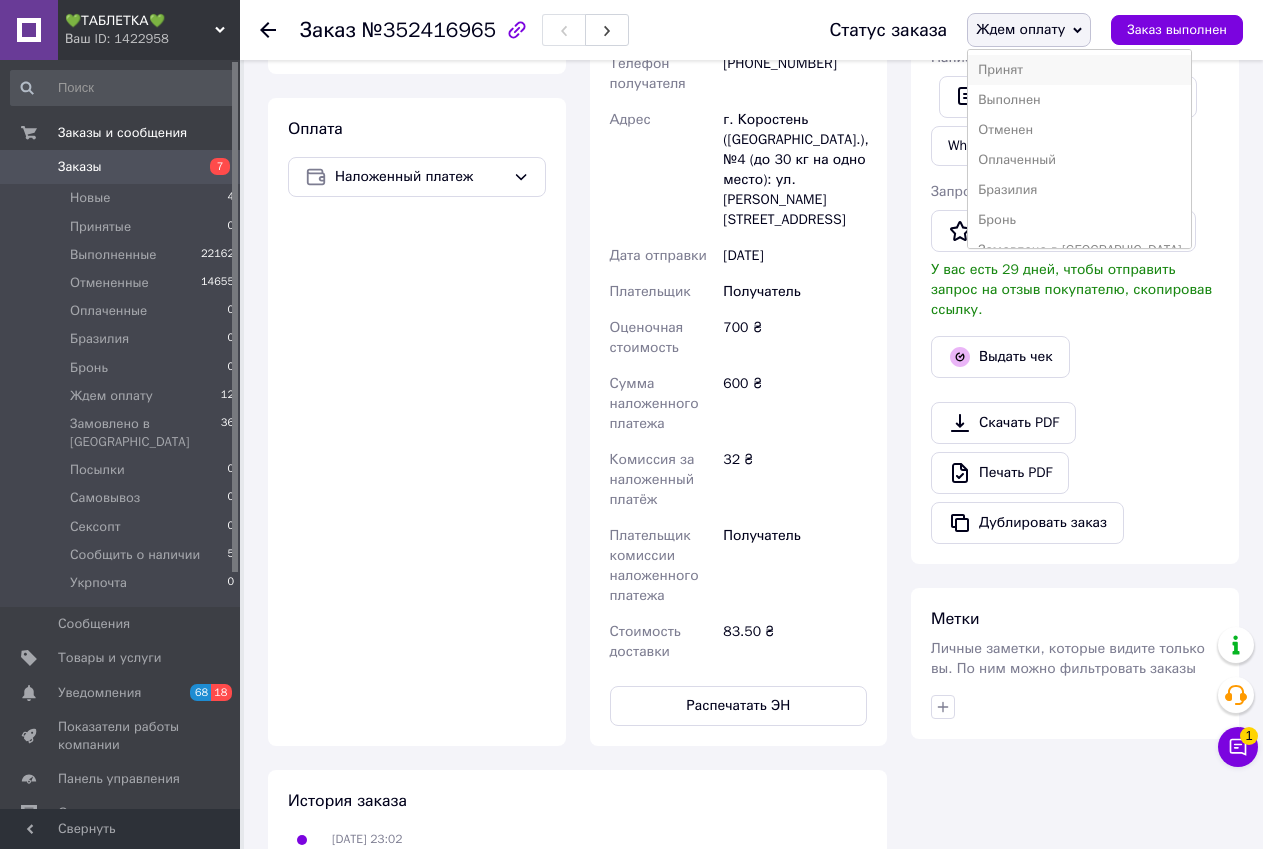 click on "Принят" at bounding box center [1079, 70] 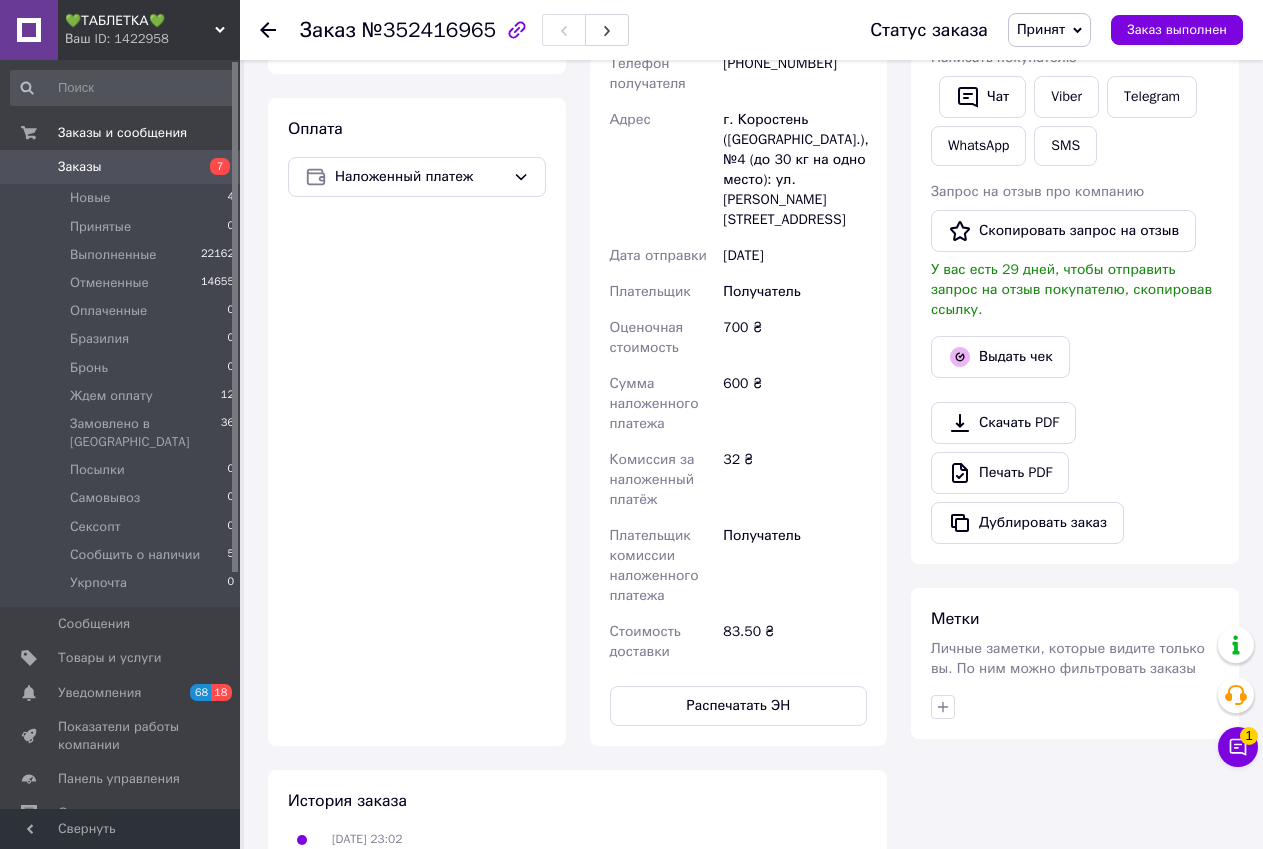 click on "Дублировать заказ" at bounding box center (1075, 523) 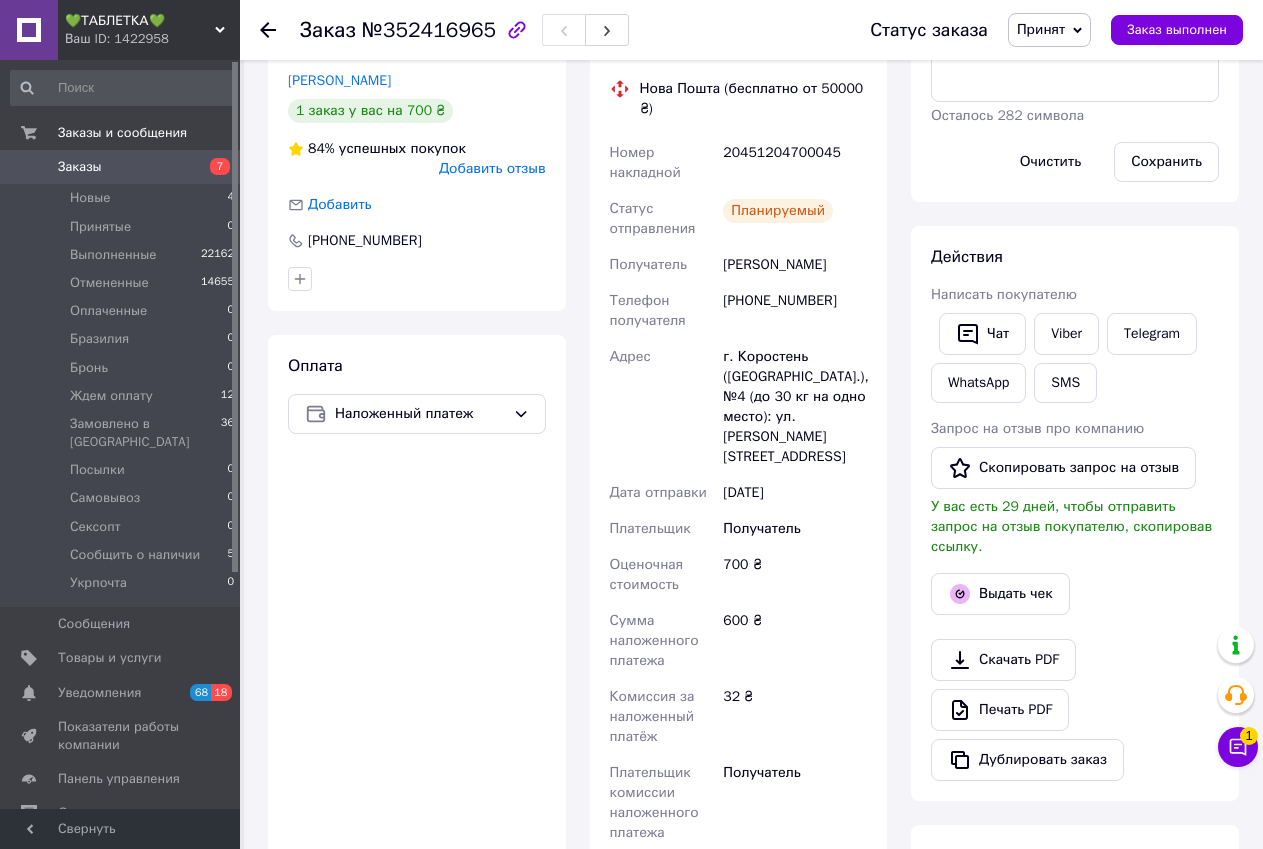 scroll, scrollTop: 300, scrollLeft: 0, axis: vertical 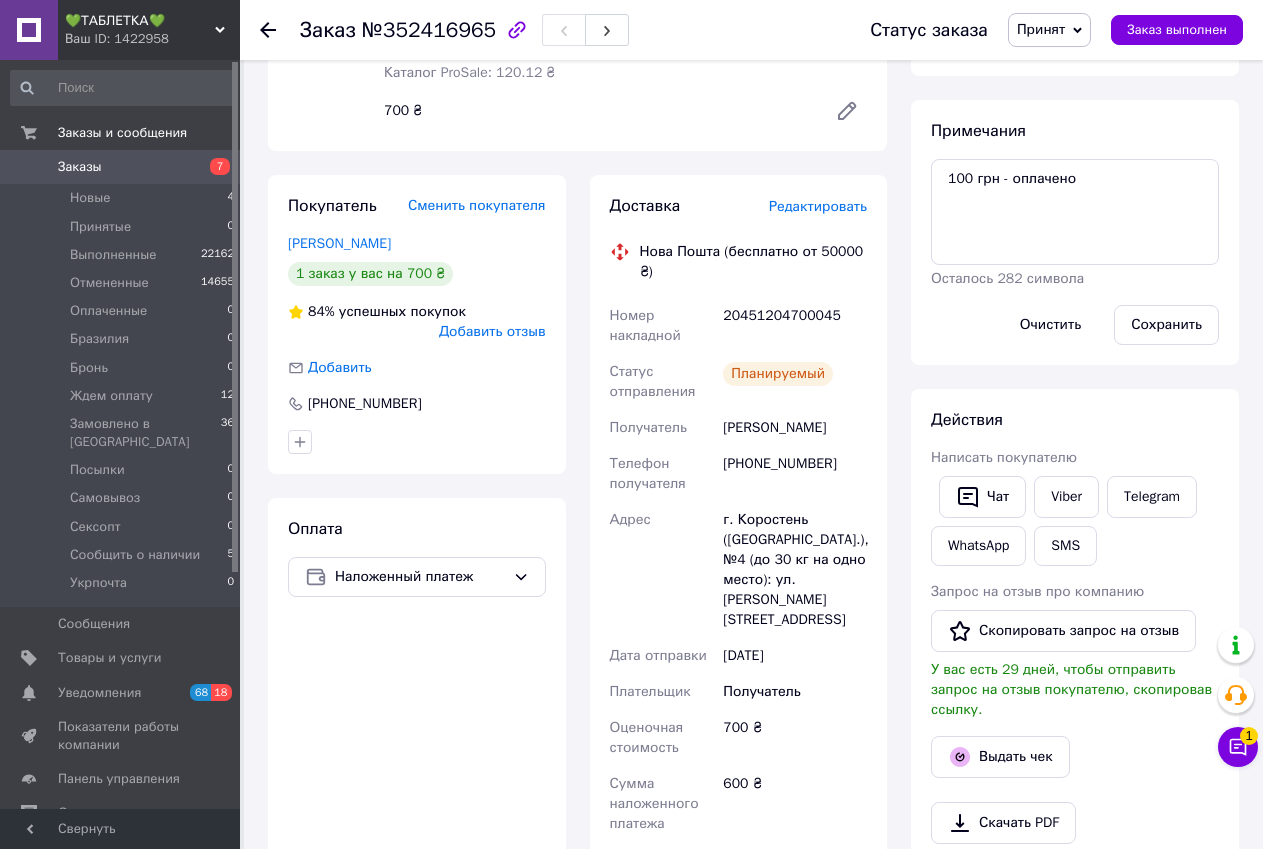 click on "20451204700045" at bounding box center (795, 326) 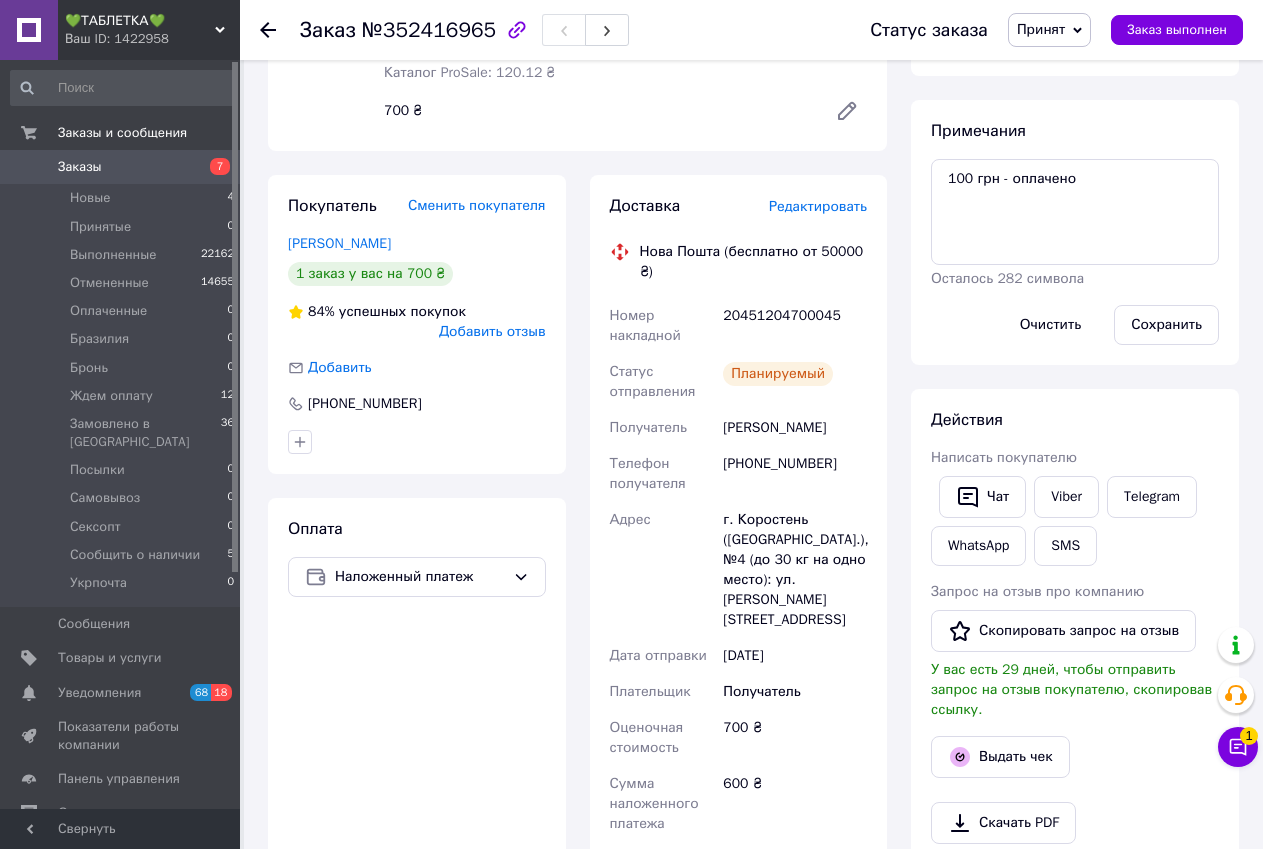 drag, startPoint x: 782, startPoint y: 308, endPoint x: 761, endPoint y: 308, distance: 21 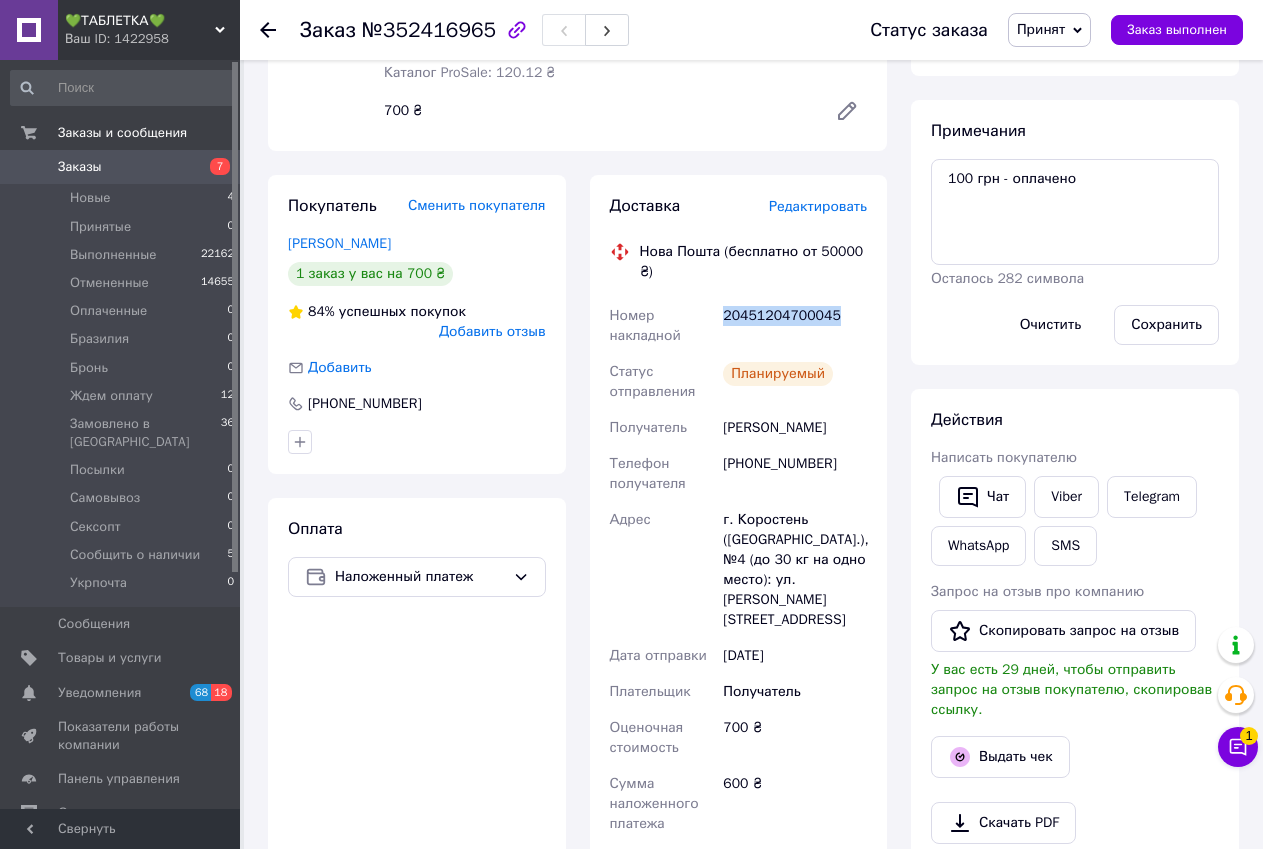 click on "20451204700045" at bounding box center [795, 326] 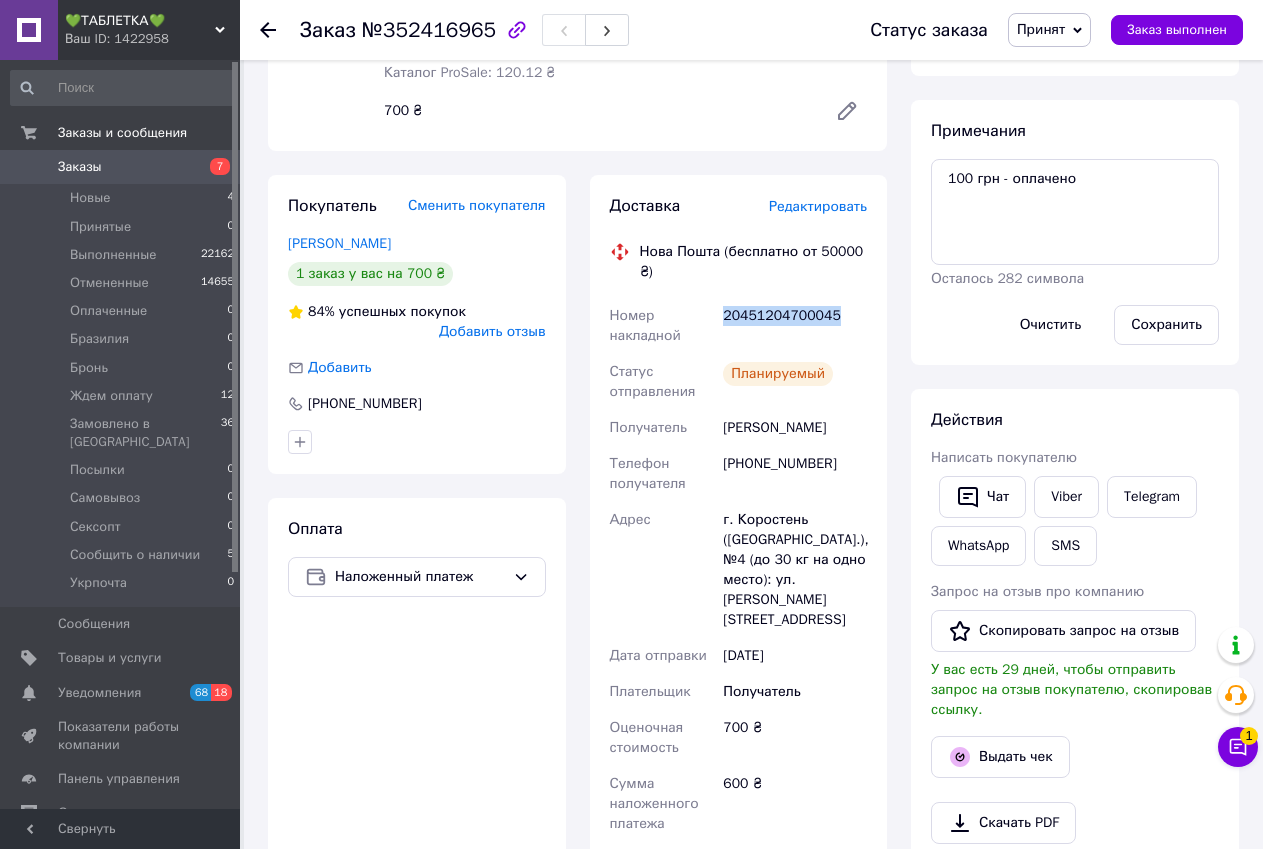 click on "Итого 1 товар 700 ₴ Доставка 83.5 ₴ Скидка Добавить Всего к оплате 700 ₴ Комиссия за заказ 120.12 ₴ Примечания 100 грн - оплачено Осталось 282 символа Очистить Сохранить Действия Написать покупателю   Чат Viber Telegram WhatsApp SMS Запрос на отзыв про компанию   Скопировать запрос на отзыв У вас есть 29 дней, чтобы отправить запрос на отзыв покупателю, скопировав ссылку.   Выдать чек   Скачать PDF   Печать PDF   Дублировать заказ Метки Личные заметки, которые видите только вы. По ним можно фильтровать заказы" at bounding box center (1075, 461) 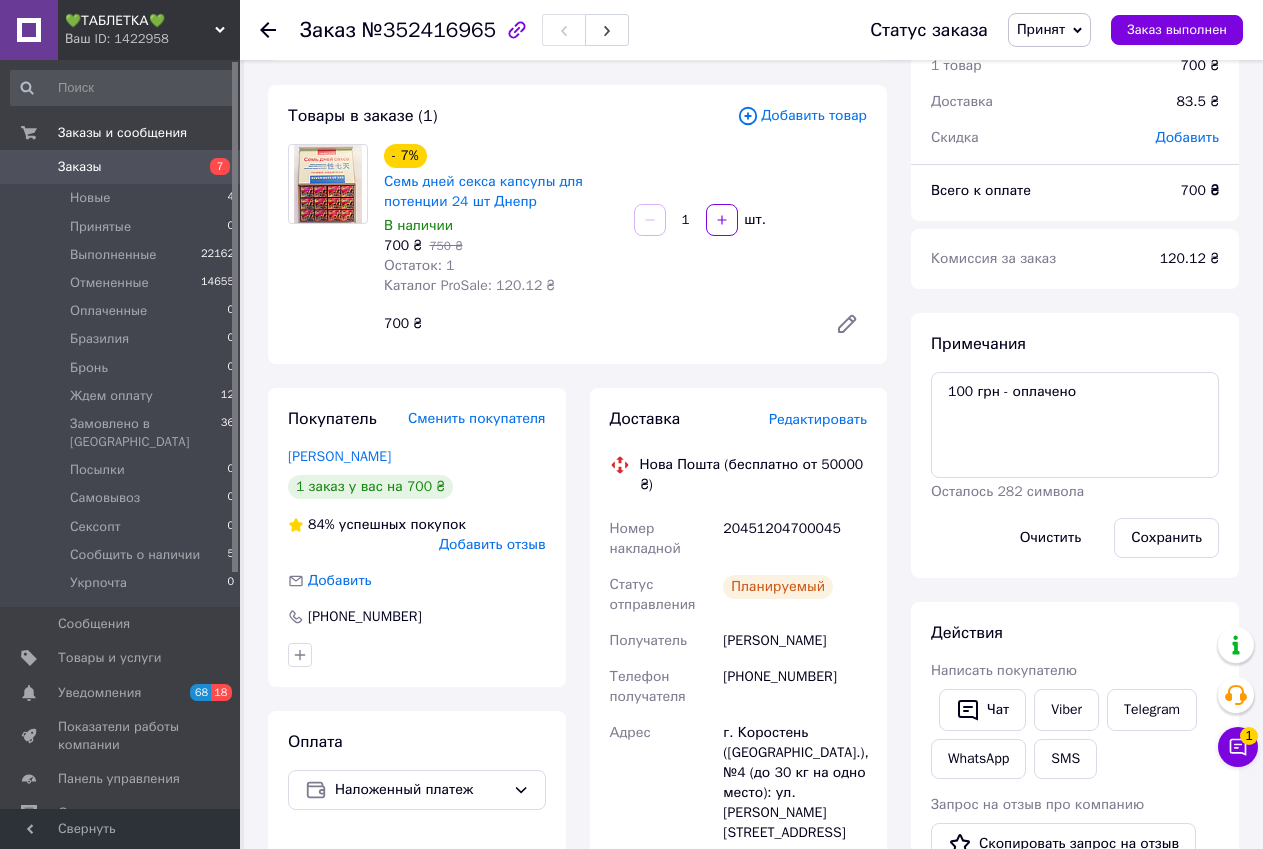 scroll, scrollTop: 0, scrollLeft: 0, axis: both 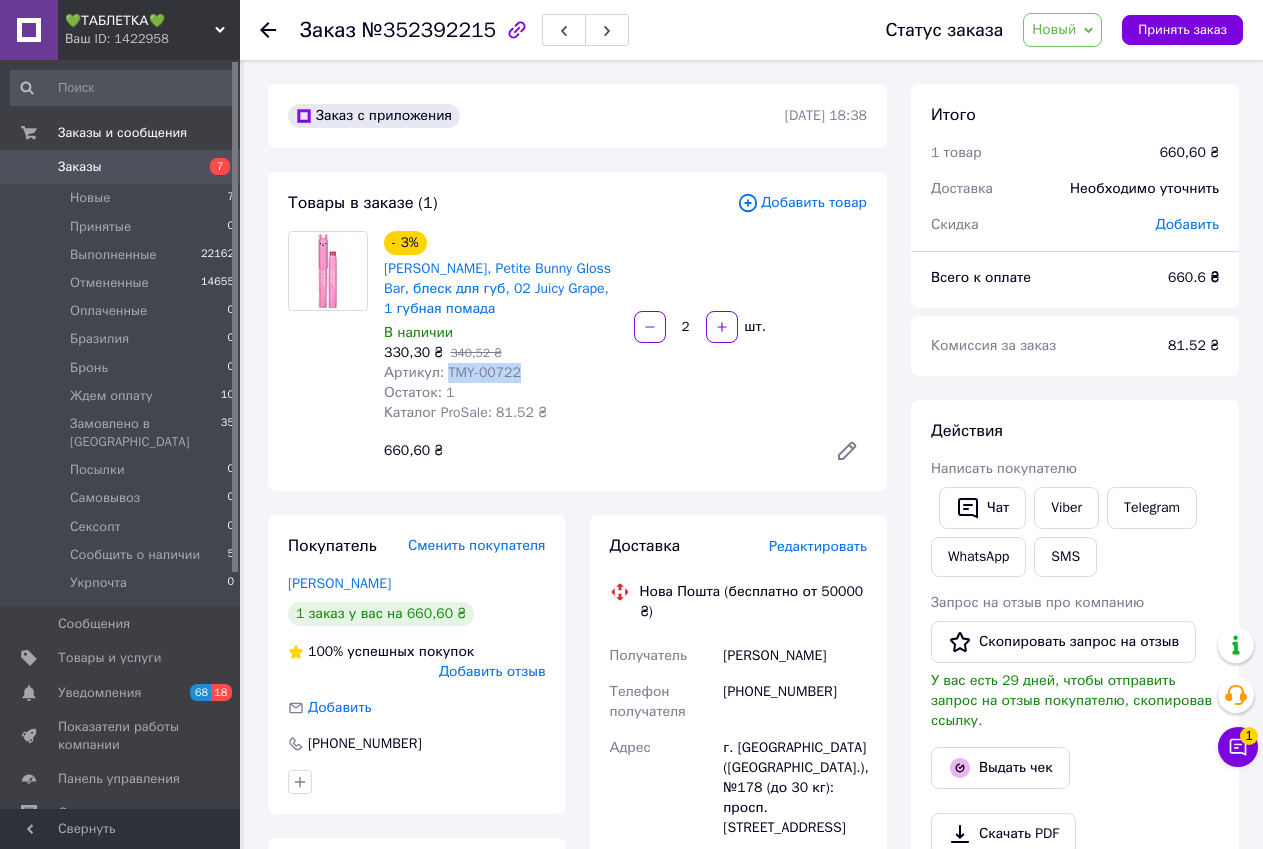 drag, startPoint x: 444, startPoint y: 368, endPoint x: 536, endPoint y: 373, distance: 92.13577 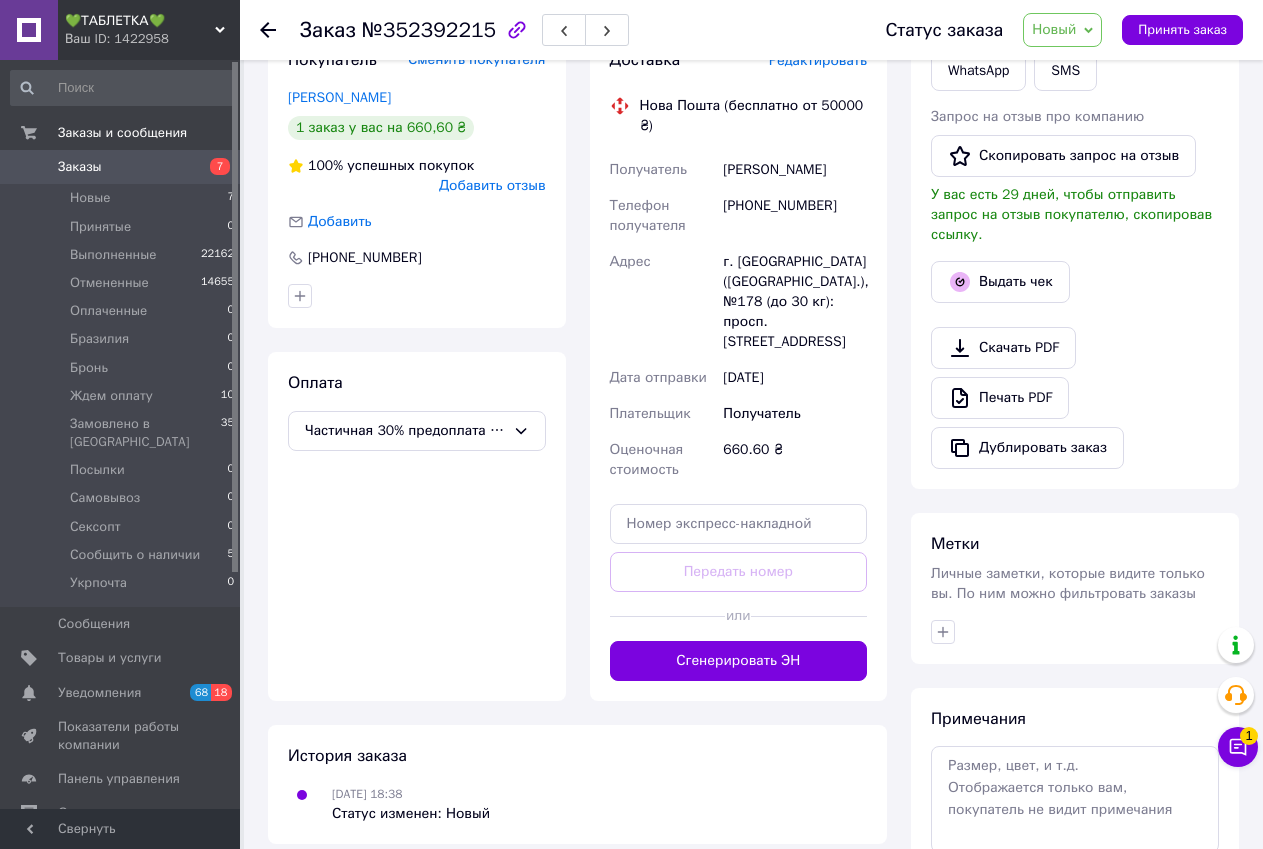 scroll, scrollTop: 594, scrollLeft: 0, axis: vertical 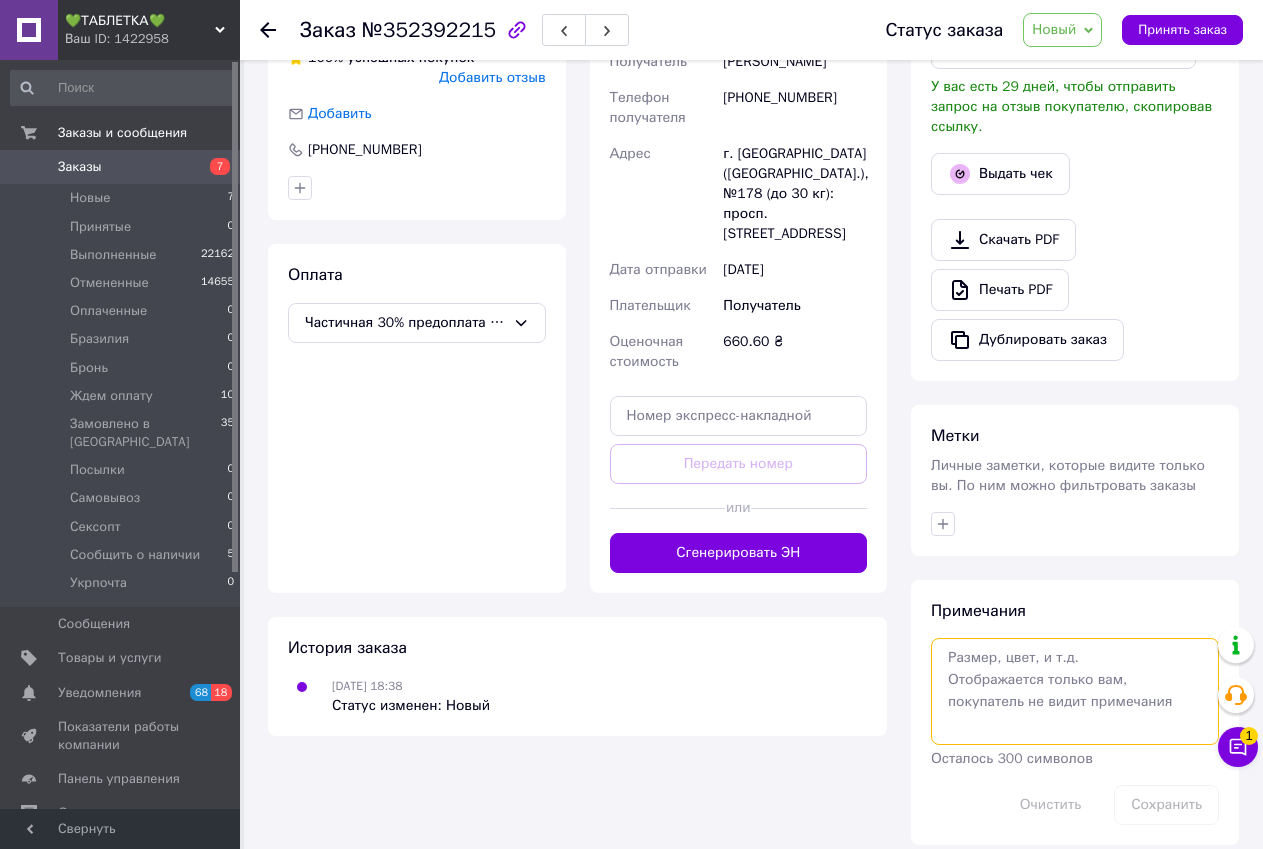 click at bounding box center [1075, 691] 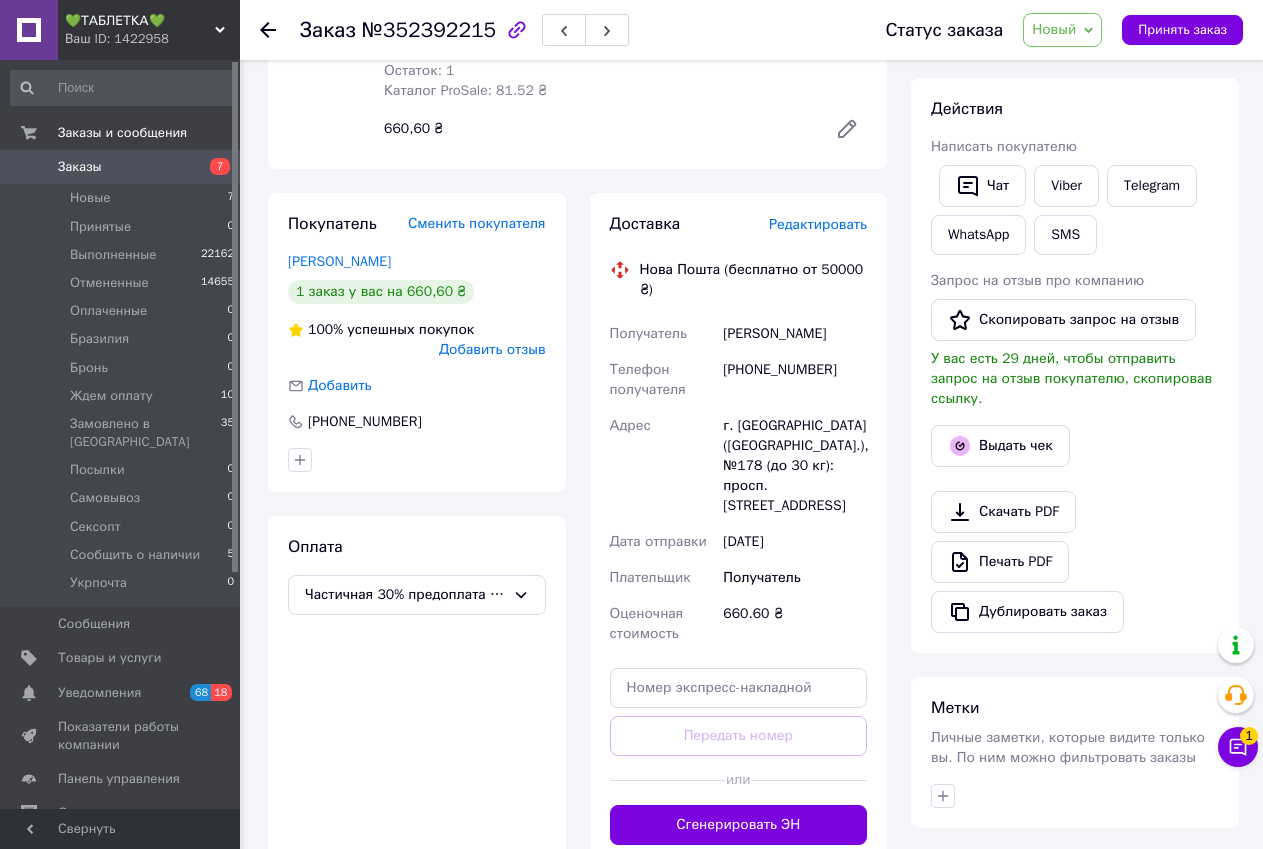 scroll, scrollTop: 0, scrollLeft: 0, axis: both 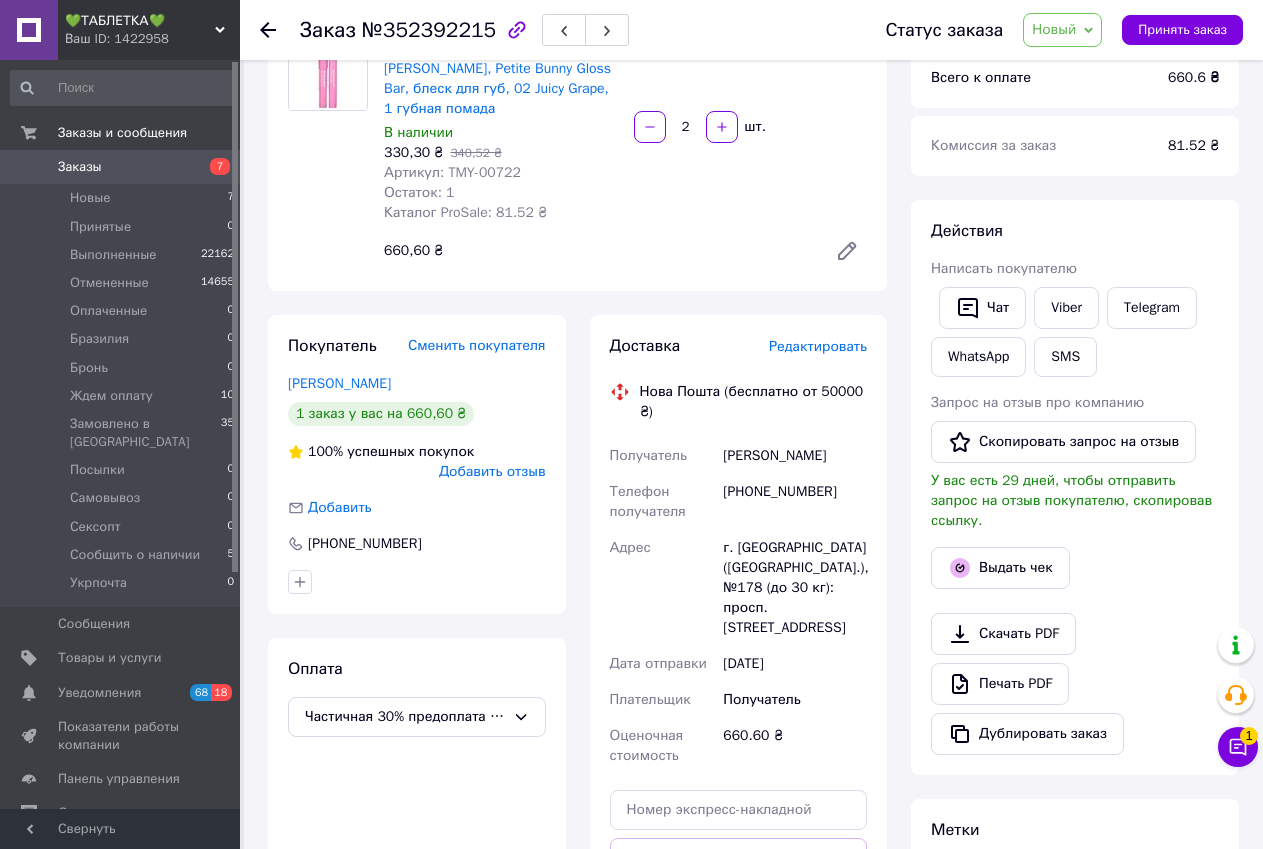 click on "Доставка Редактировать Нова Пошта (бесплатно от 50000 ₴) Получатель Сливоцкая Ярослава Телефон получателя +380990003889 Адрес г. Киев (Киевская обл.), №178 (до 30 кг): просп. Оболонский, 35 Дата отправки 13.07.2025 Плательщик Получатель Оценочная стоимость 660.60 ₴ Передать номер или Сгенерировать ЭН Плательщик Получатель Отправитель Фамилия получателя Сливоцкая Имя получателя Ярослава Отчество получателя Телефон получателя +380990003889 Тип доставки В отделении Курьером В почтомате Город г. Киев (Киевская обл.) Отделение №178 (до 30 кг): просп. Оболонский, 35 Место отправки Груз < >" at bounding box center (739, 651) 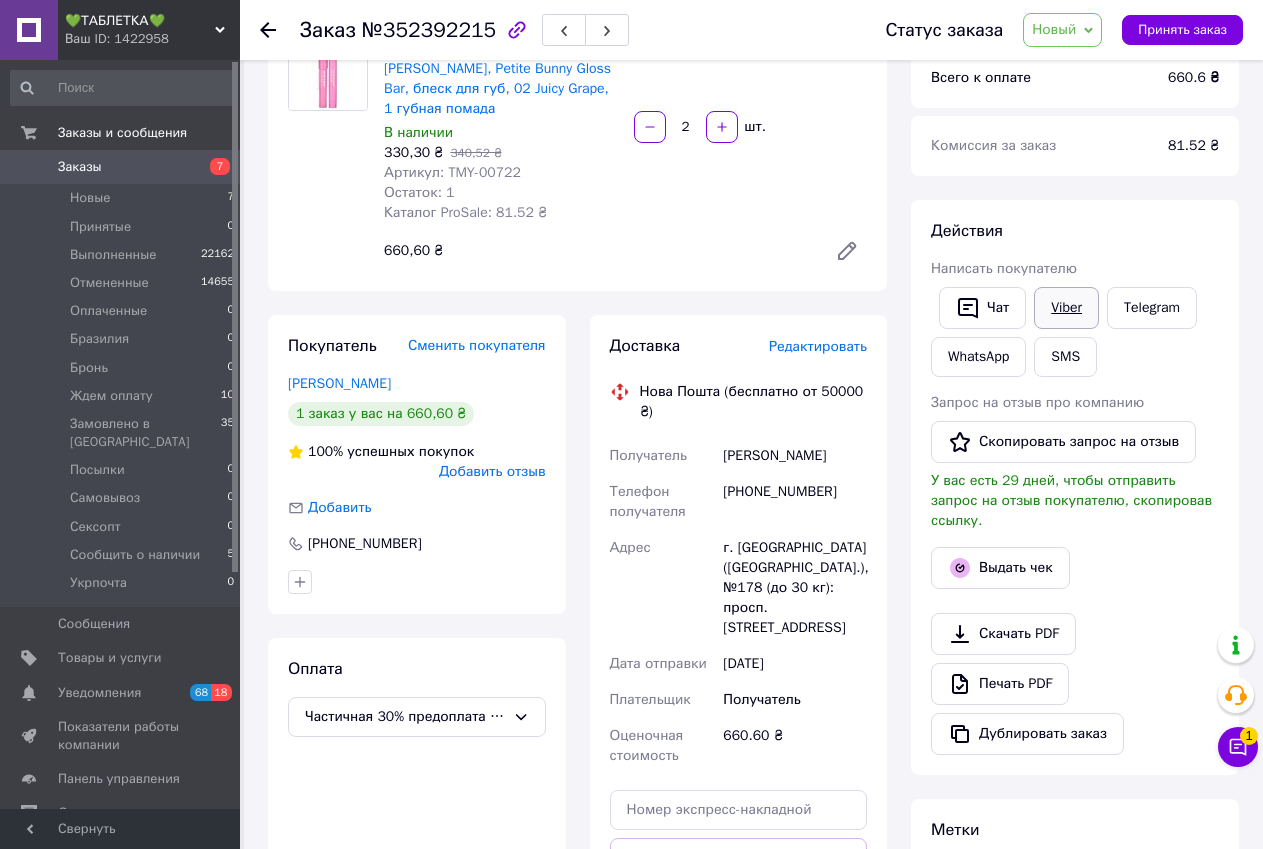 click on "Viber" at bounding box center [1066, 308] 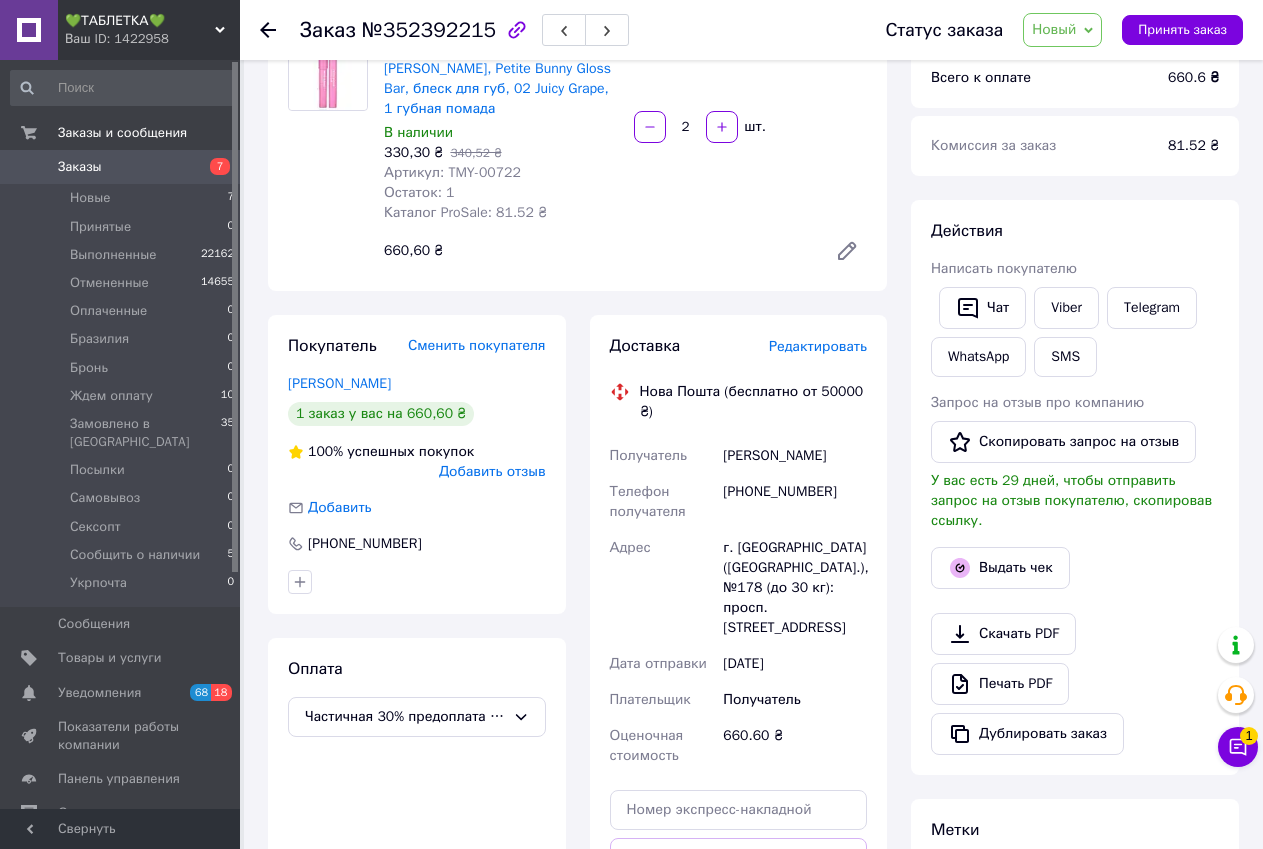 click on "Итого 1 товар 660,60 ₴ Доставка Необходимо уточнить Скидка Добавить Всего к оплате 660.6 ₴ Комиссия за заказ 81.52 ₴ Действия Написать покупателю   Чат Viber Telegram WhatsApp SMS Запрос на отзыв про компанию   Скопировать запрос на отзыв У вас есть 29 дней, чтобы отправить запрос на отзыв покупателю, скопировав ссылку.   Выдать чек   Скачать PDF   Печать PDF   Дублировать заказ Метки Личные заметки, которые видите только вы. По ним можно фильтровать заказы Примечания 200 грн - Остался 291 символ Очистить Сохранить" at bounding box center (1075, 561) 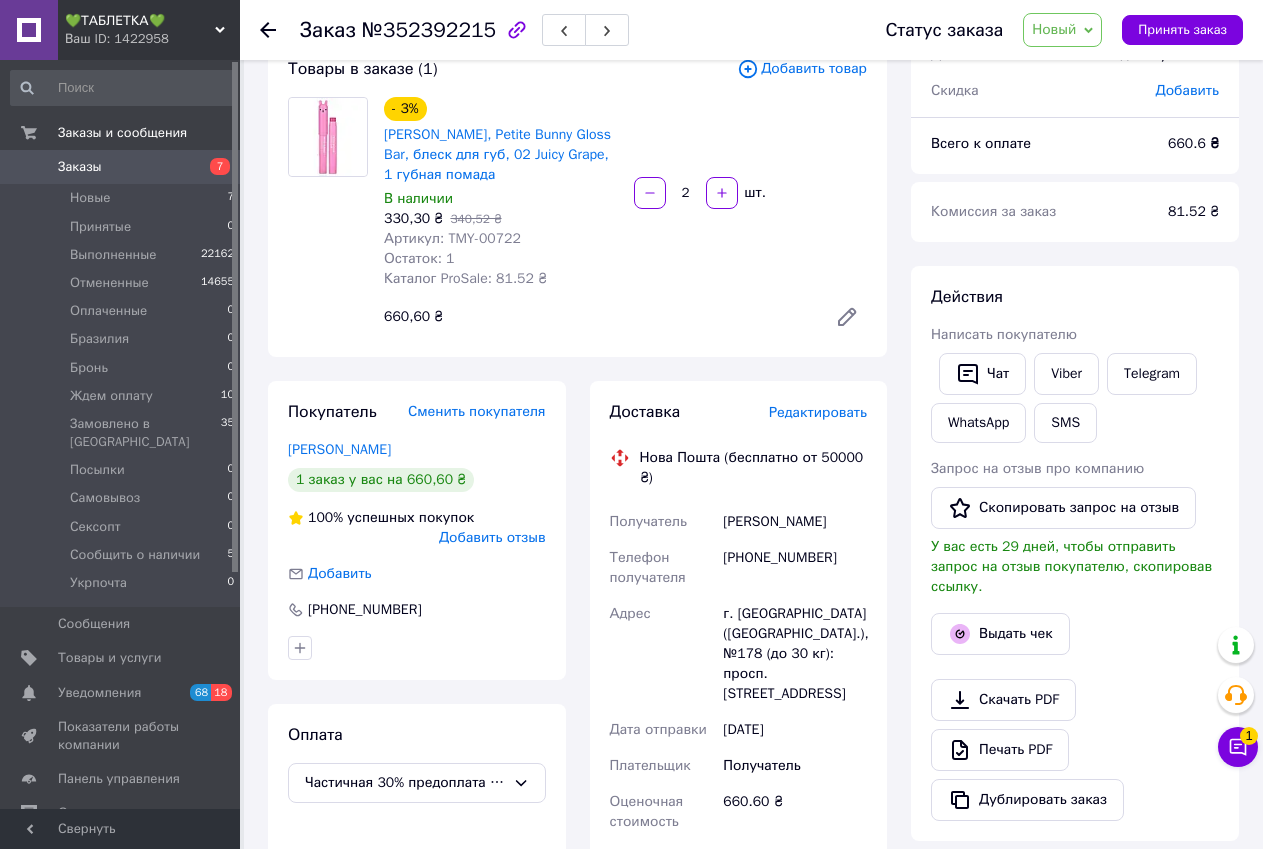scroll, scrollTop: 100, scrollLeft: 0, axis: vertical 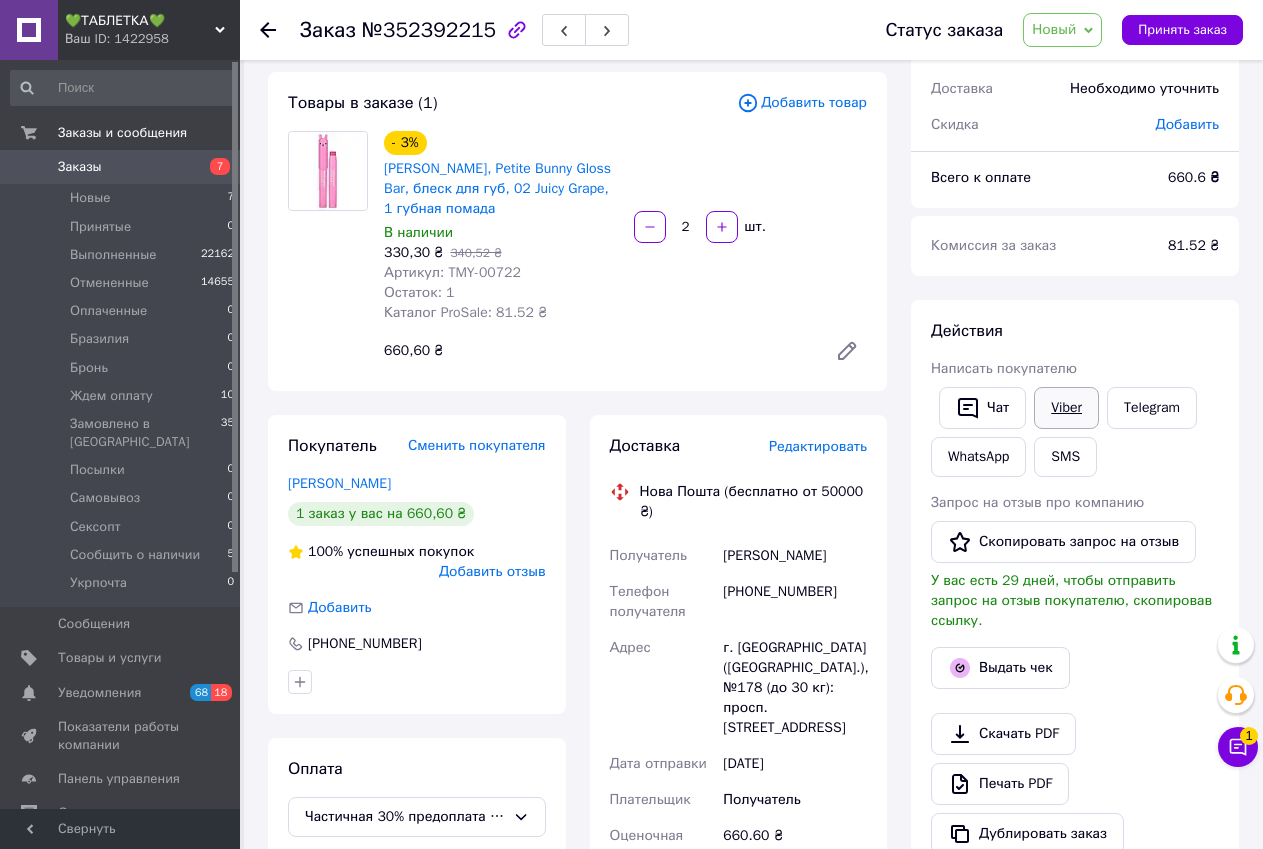 click on "Viber" at bounding box center (1066, 408) 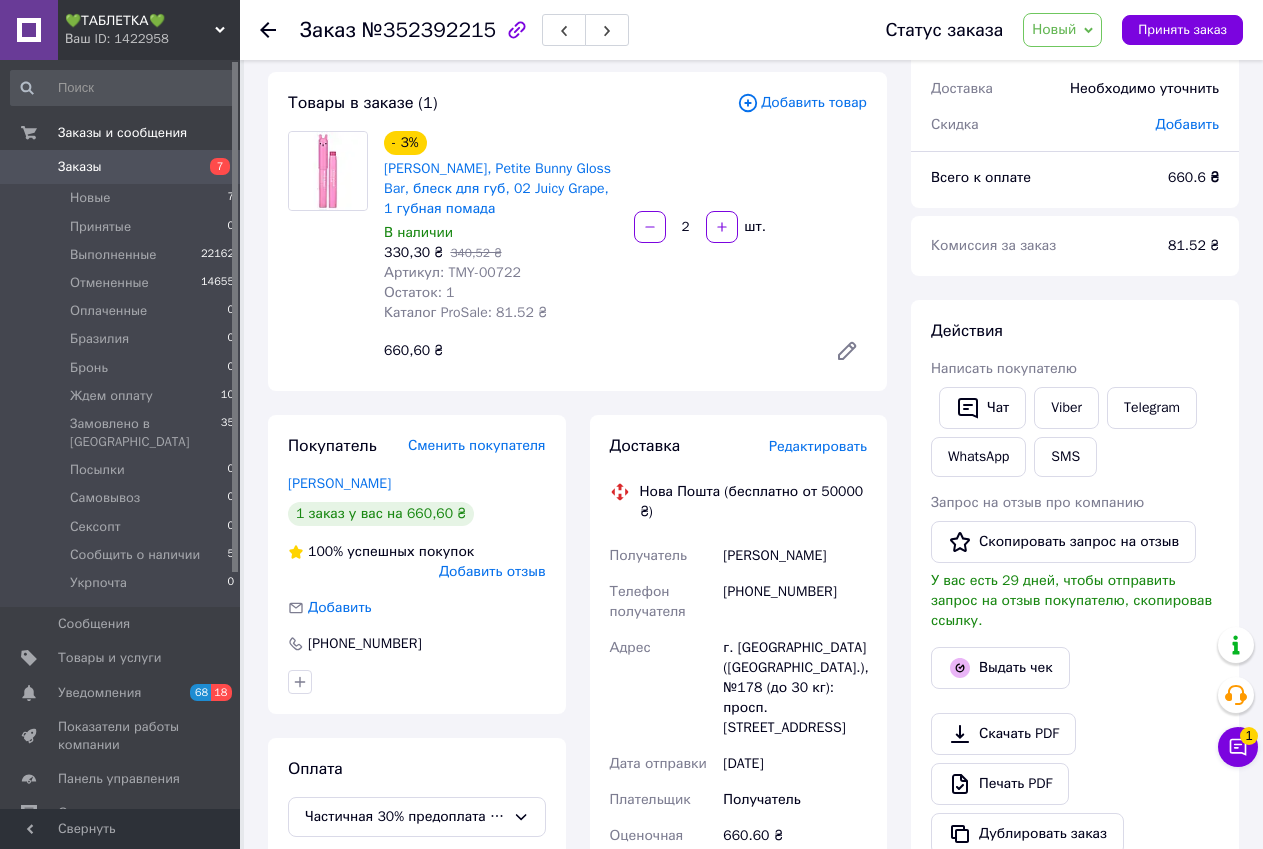 click on "Действия Написать покупателю   Чат Viber Telegram WhatsApp SMS Запрос на отзыв про компанию   Скопировать запрос на отзыв У вас есть 29 дней, чтобы отправить запрос на отзыв покупателю, скопировав ссылку.   Выдать чек   Скачать PDF   Печать PDF   Дублировать заказ" at bounding box center (1075, 587) 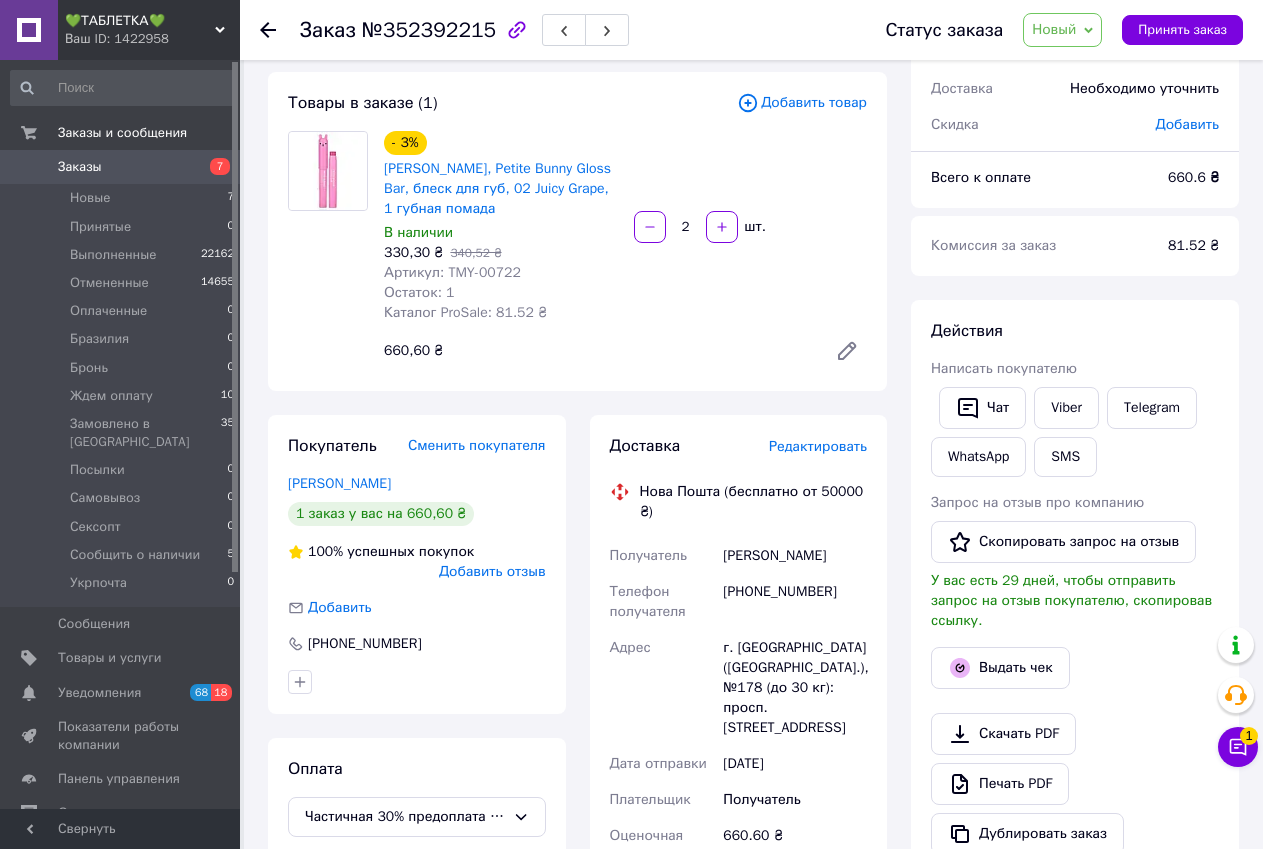 click on "№352392215" at bounding box center [429, 30] 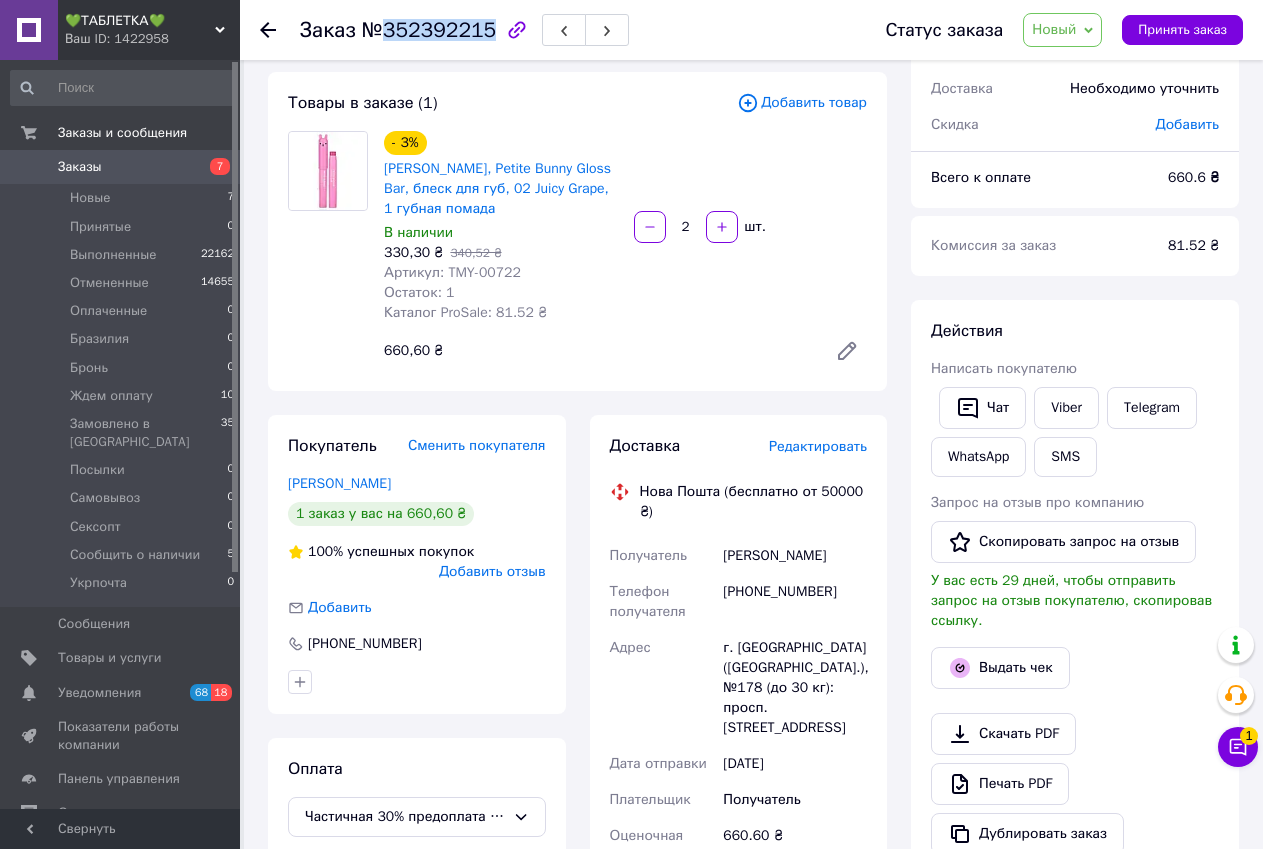 click on "№352392215" at bounding box center [429, 30] 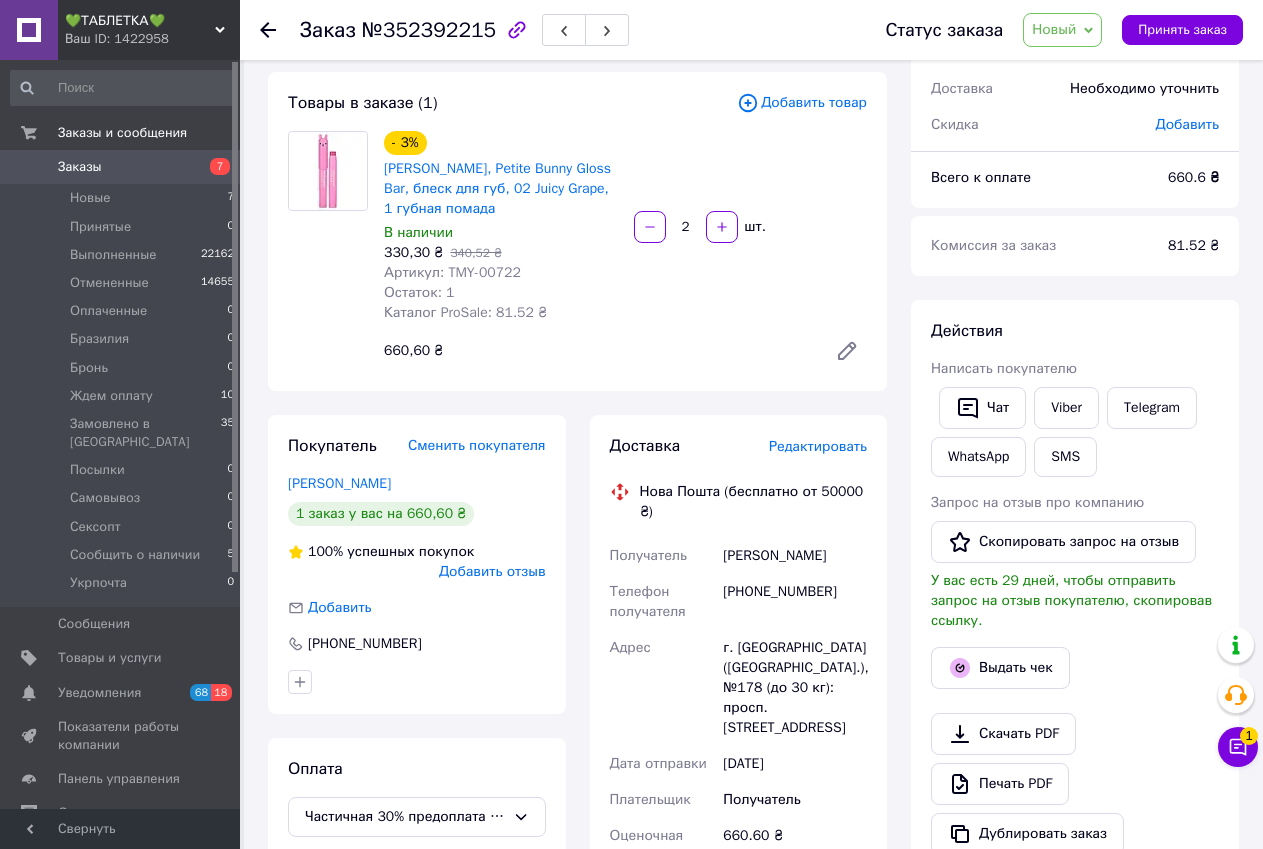 click on "Выдать чек" at bounding box center (1075, 668) 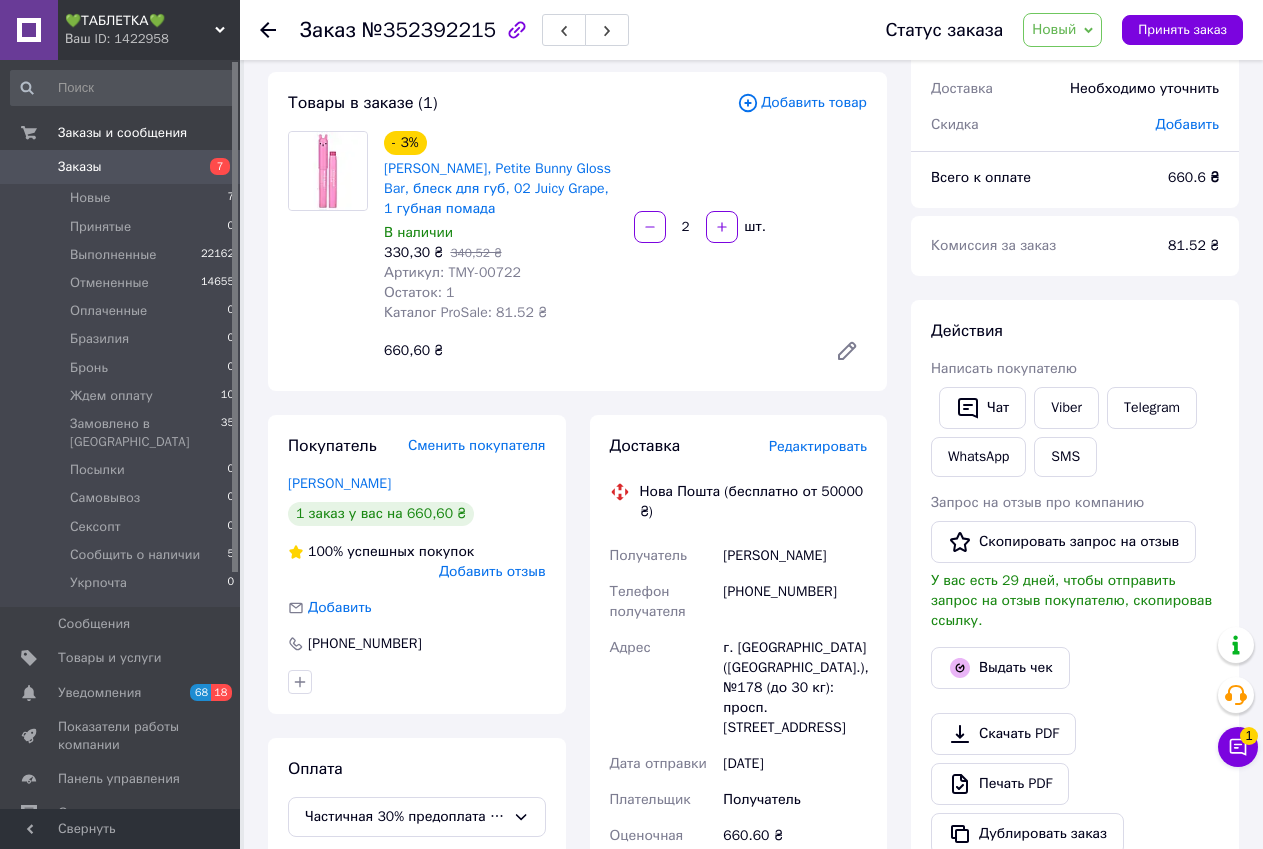click on "Действия" at bounding box center [1075, 331] 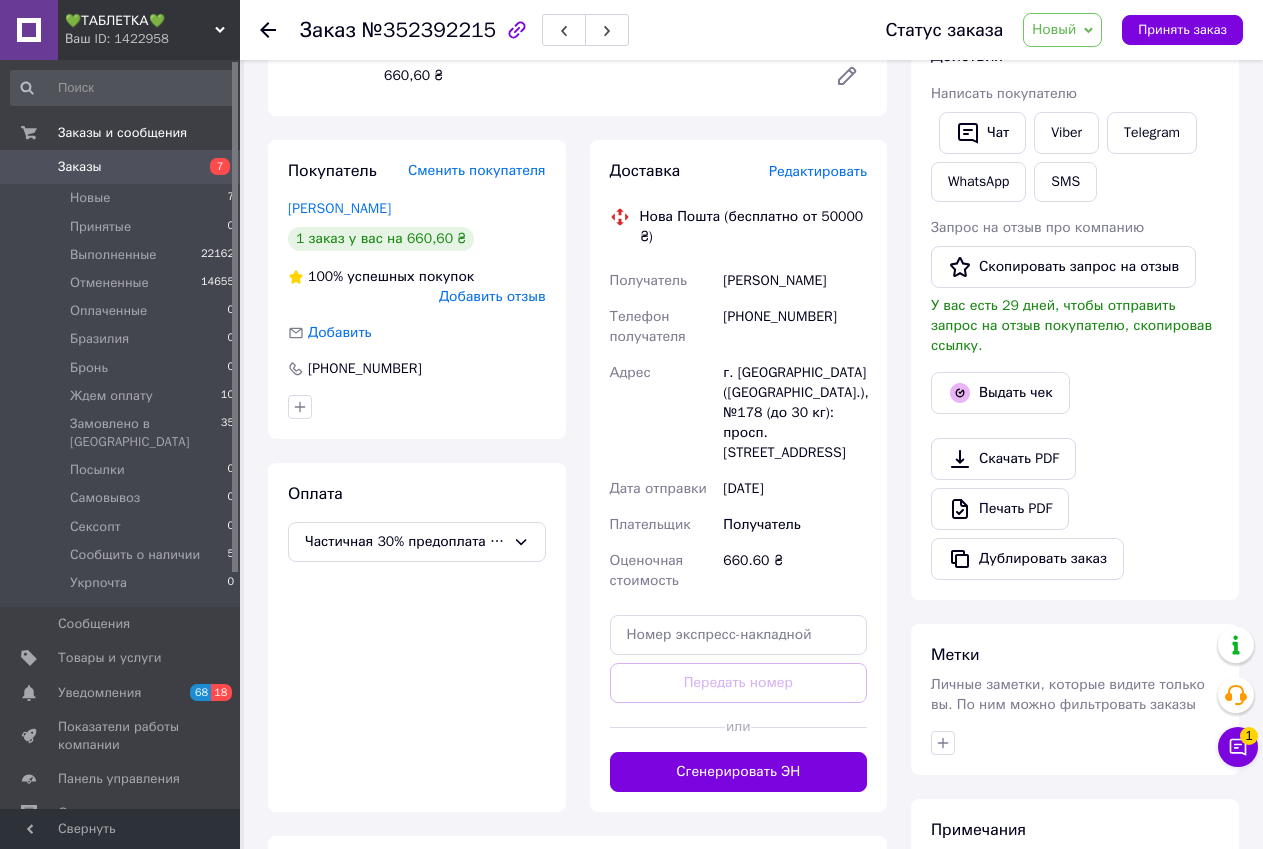 scroll, scrollTop: 594, scrollLeft: 0, axis: vertical 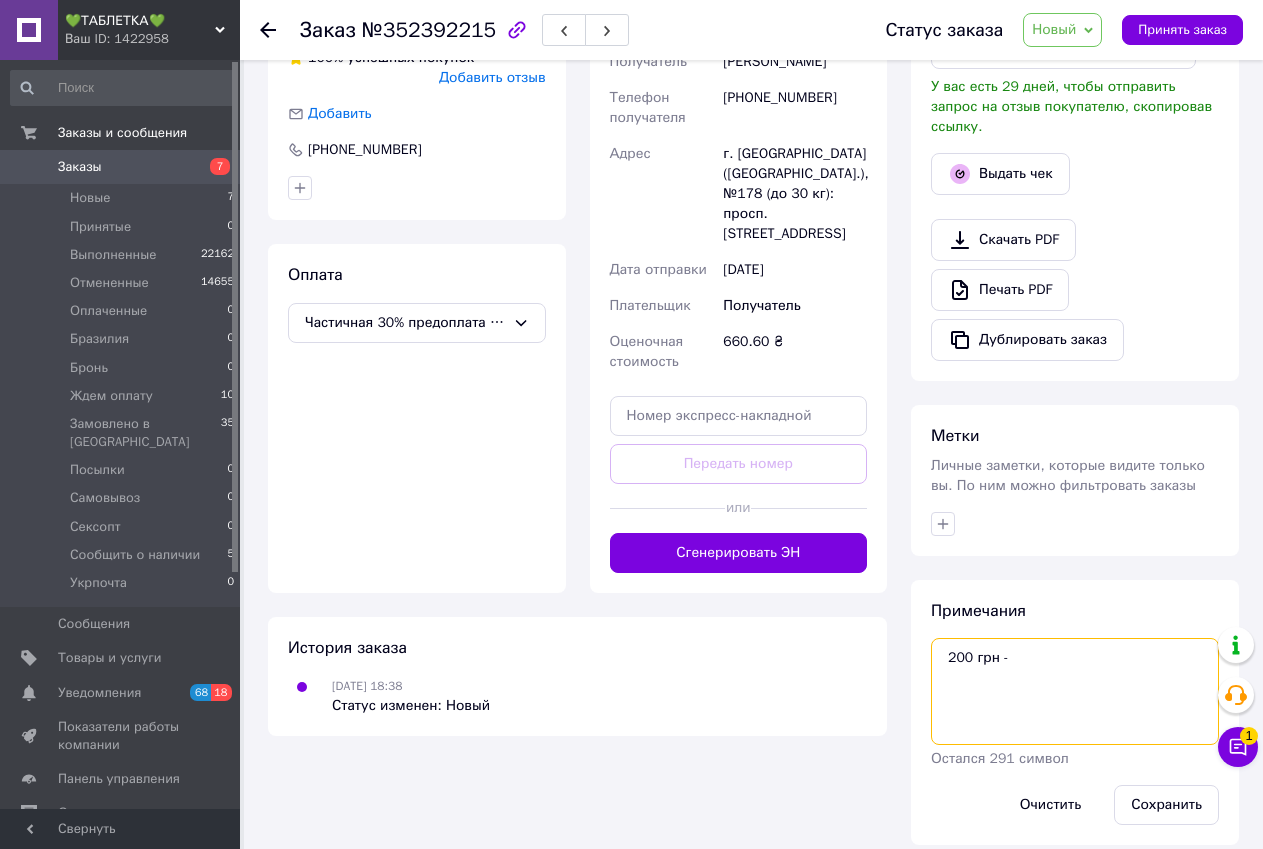 click on "200 грн -" at bounding box center (1075, 691) 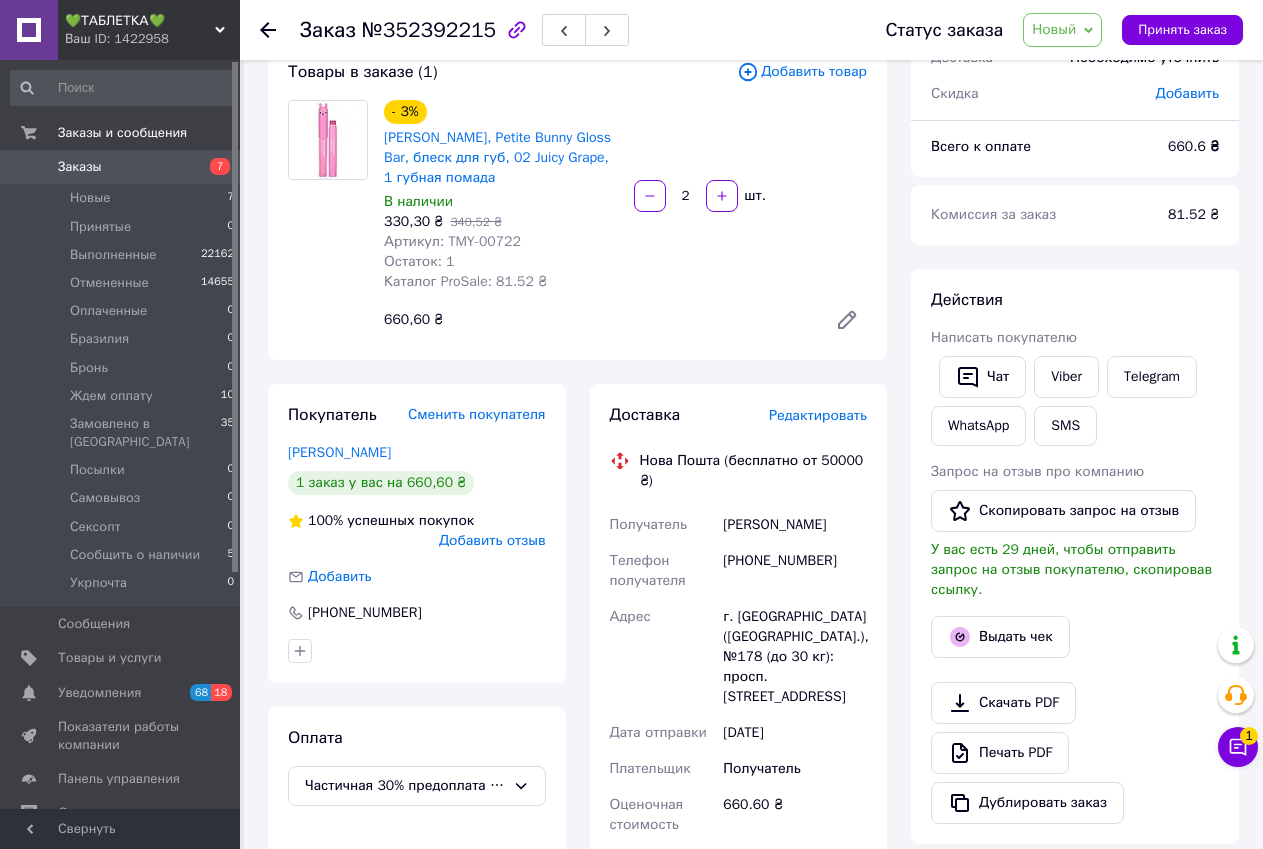 scroll, scrollTop: 0, scrollLeft: 0, axis: both 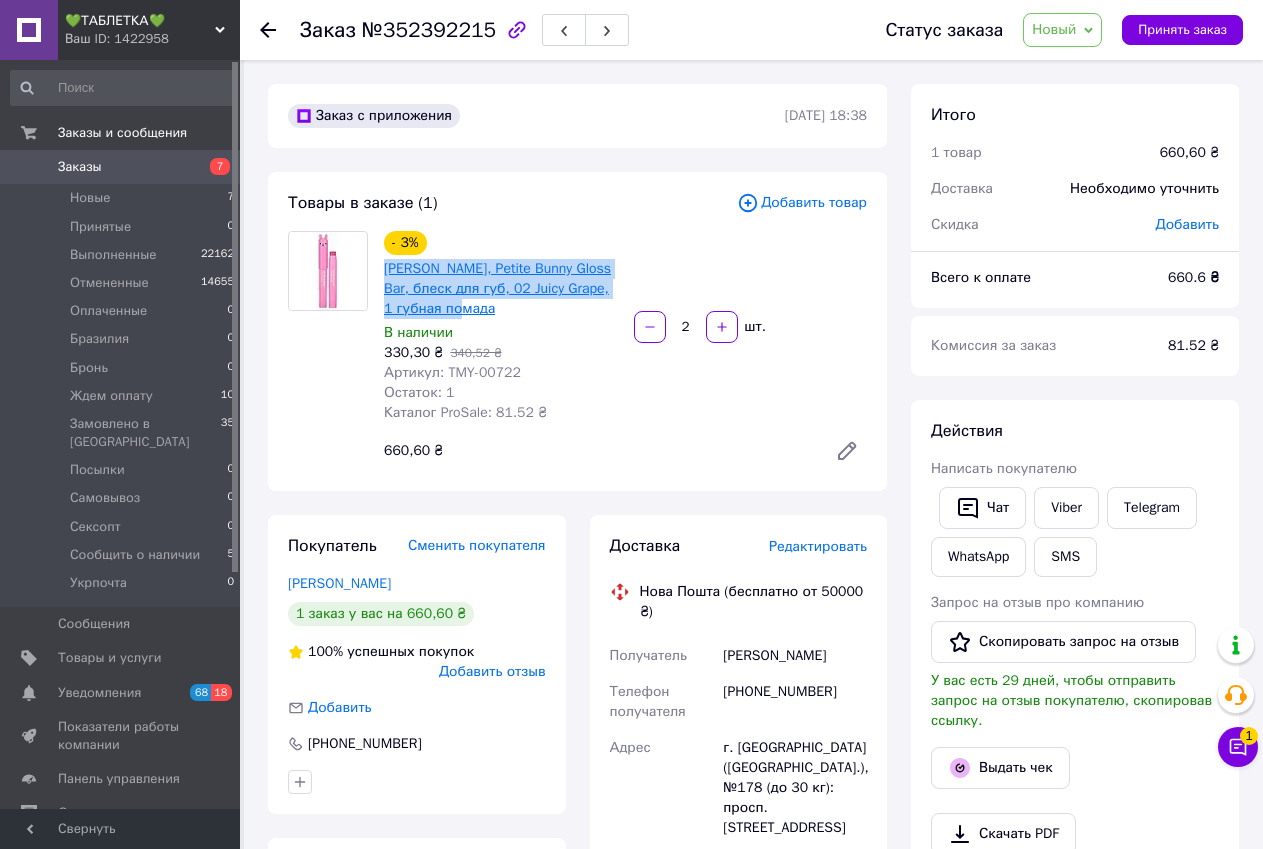drag, startPoint x: 486, startPoint y: 314, endPoint x: 387, endPoint y: 265, distance: 110.46266 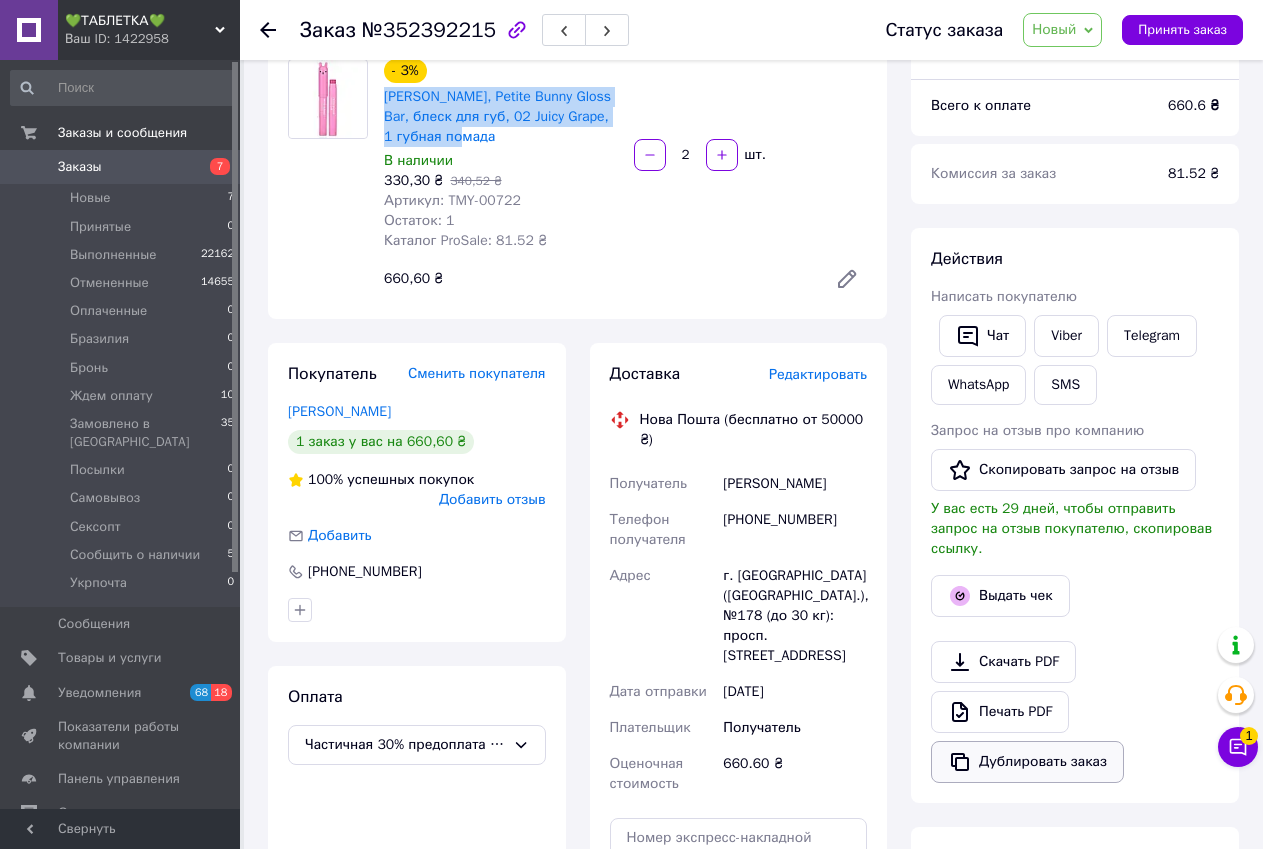 scroll, scrollTop: 500, scrollLeft: 0, axis: vertical 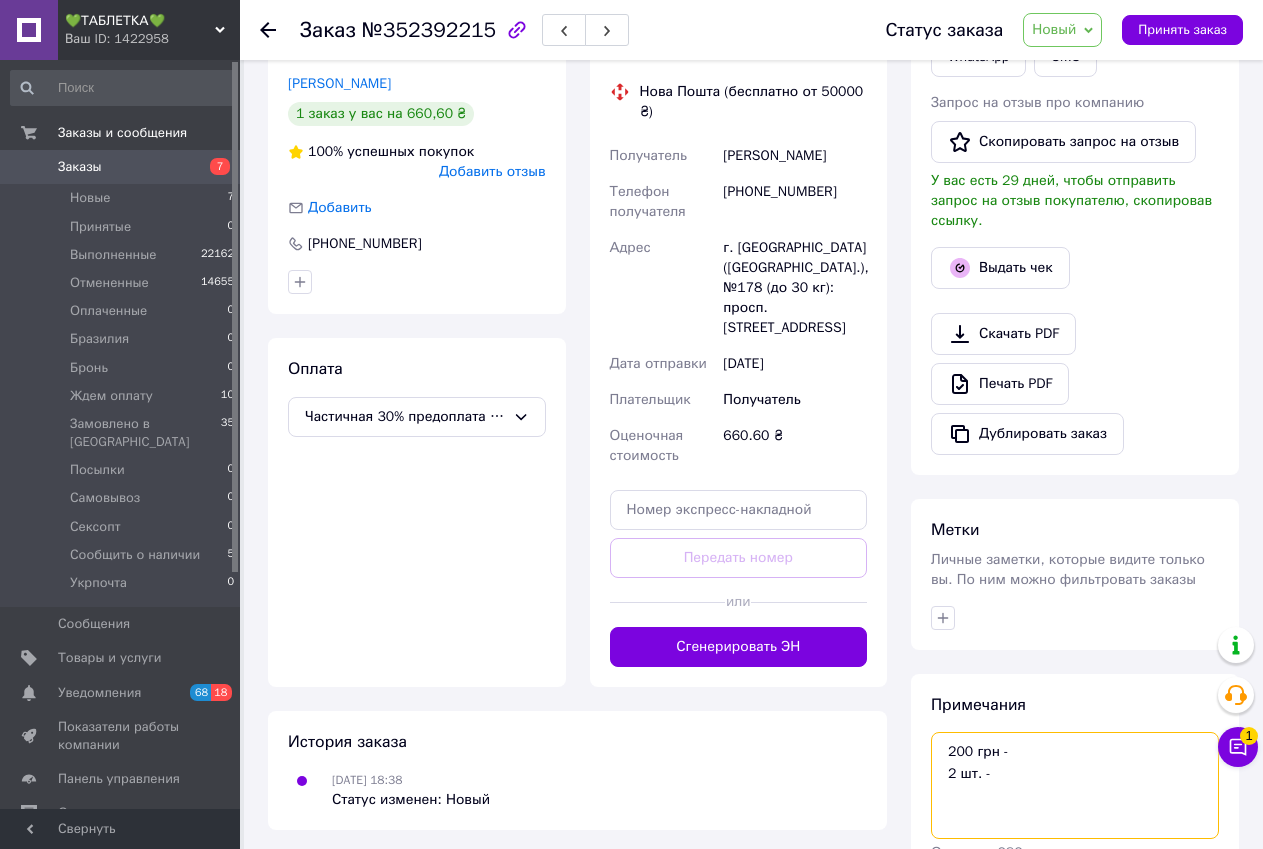 click on "200 грн -
2 шт. -" at bounding box center (1075, 785) 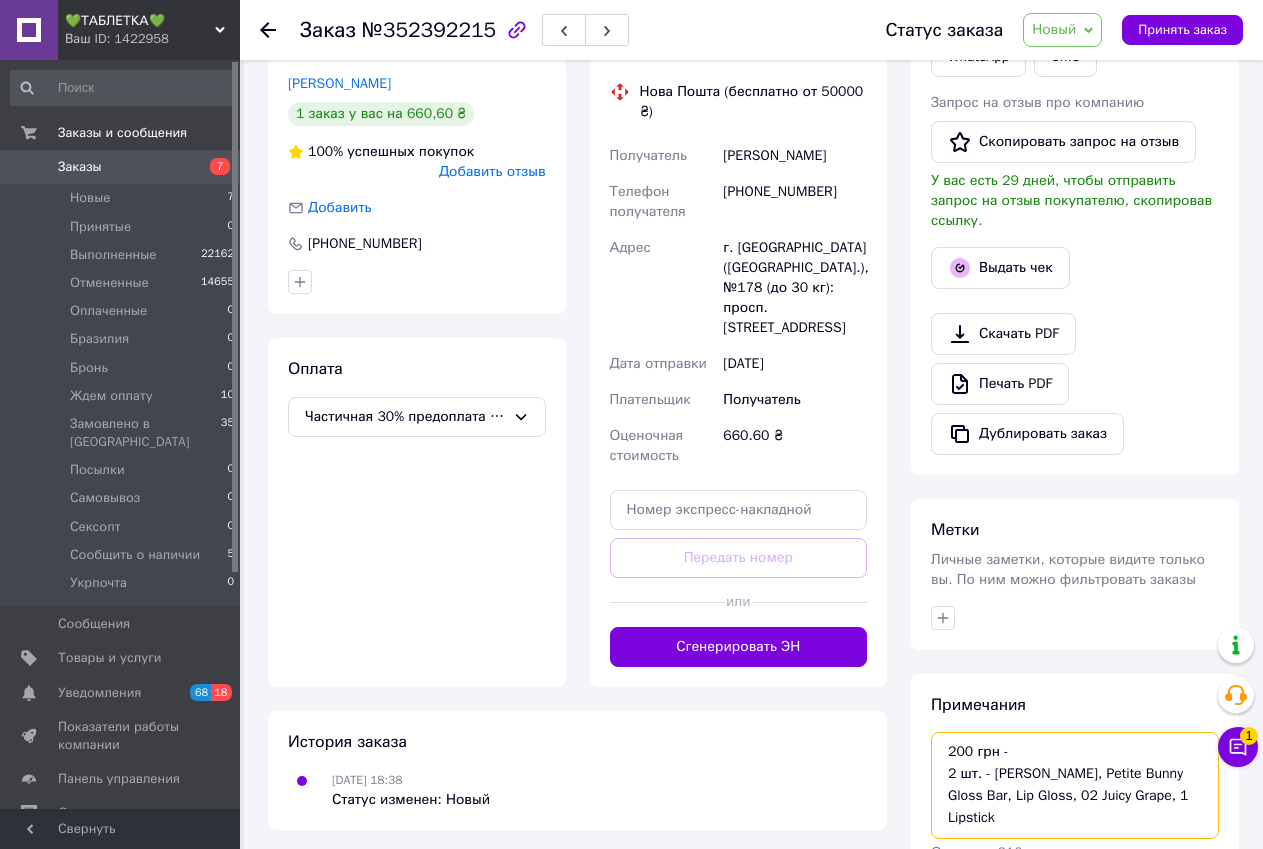 scroll, scrollTop: 594, scrollLeft: 0, axis: vertical 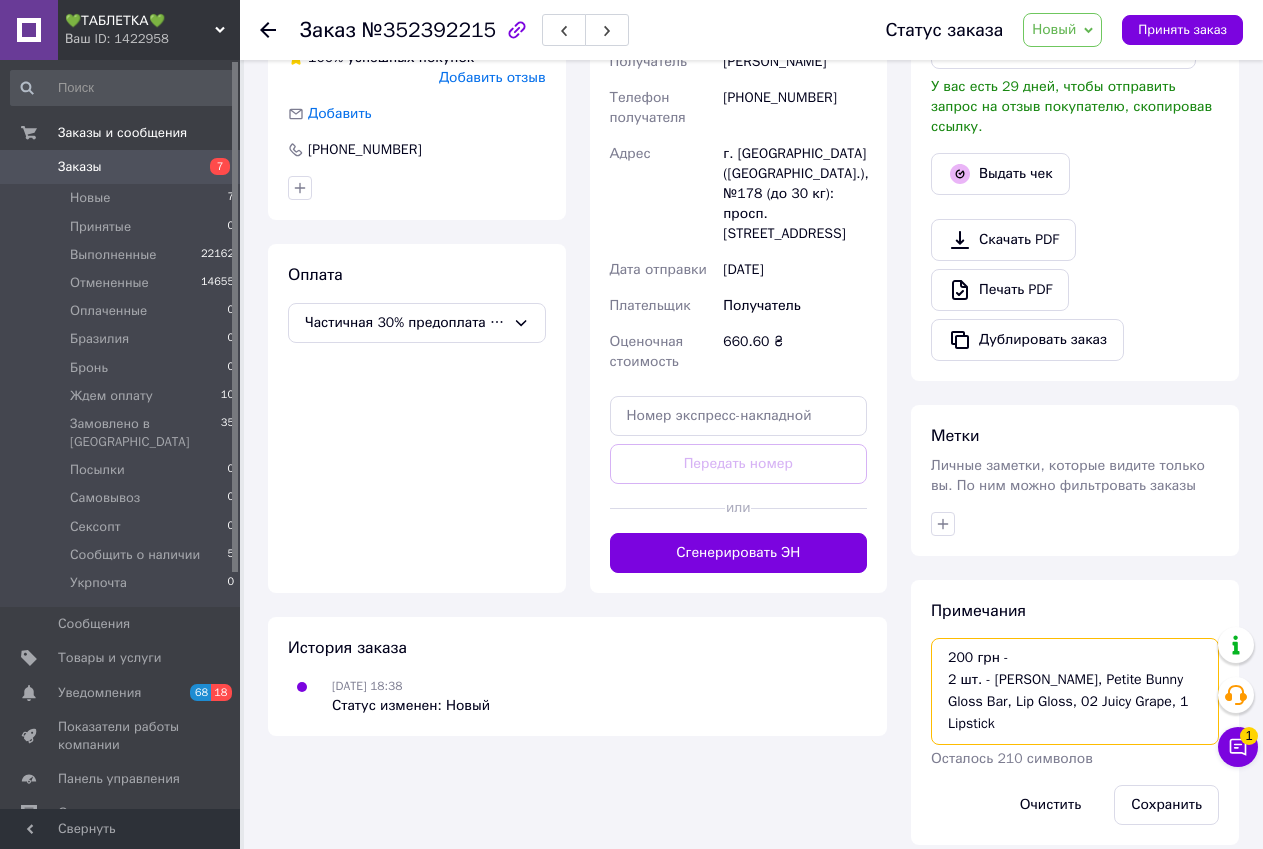 type on "200 грн -
2 шт. - Tony Moly, Petite Bunny Gloss Bar, Lip Gloss, 02 Juicy Grape, 1 Lipstick" 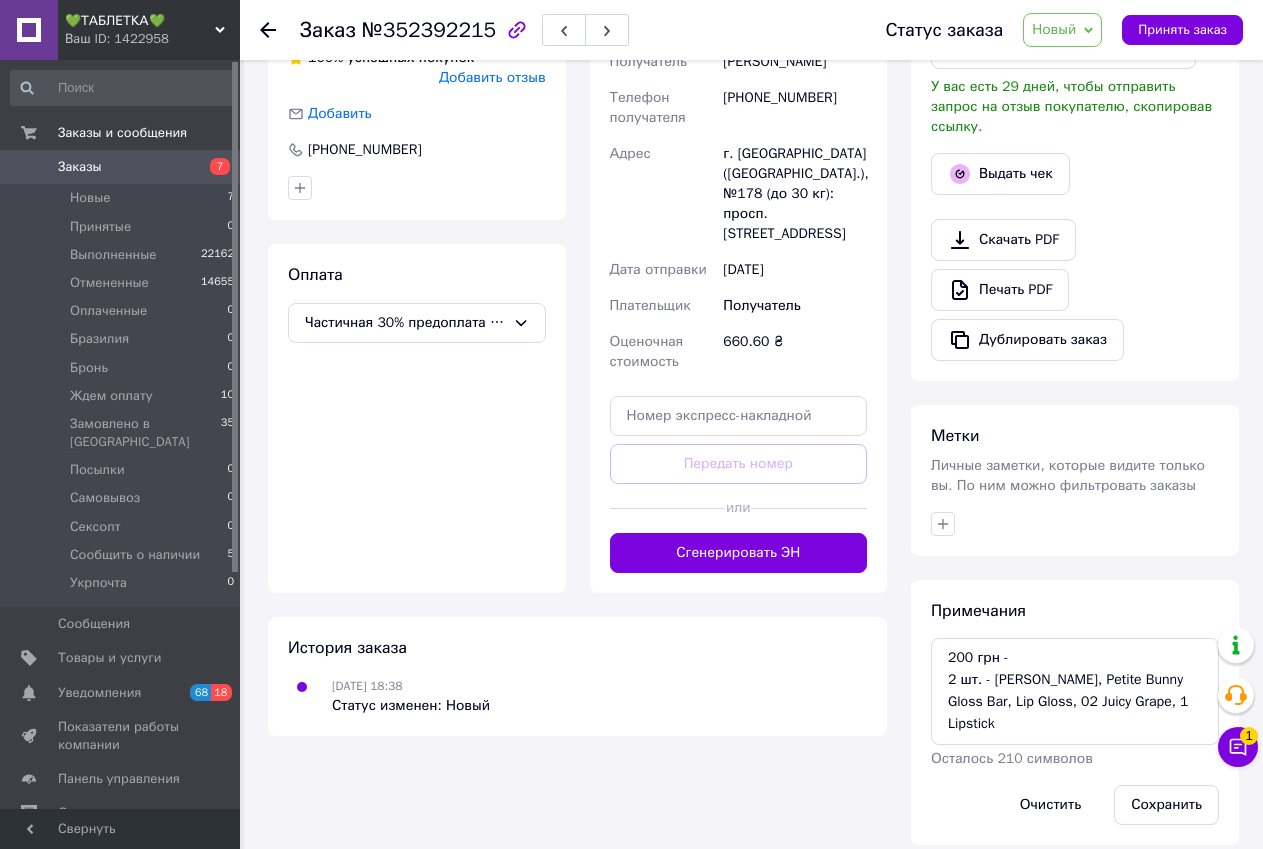 click on "Сохранить" at bounding box center (1166, 805) 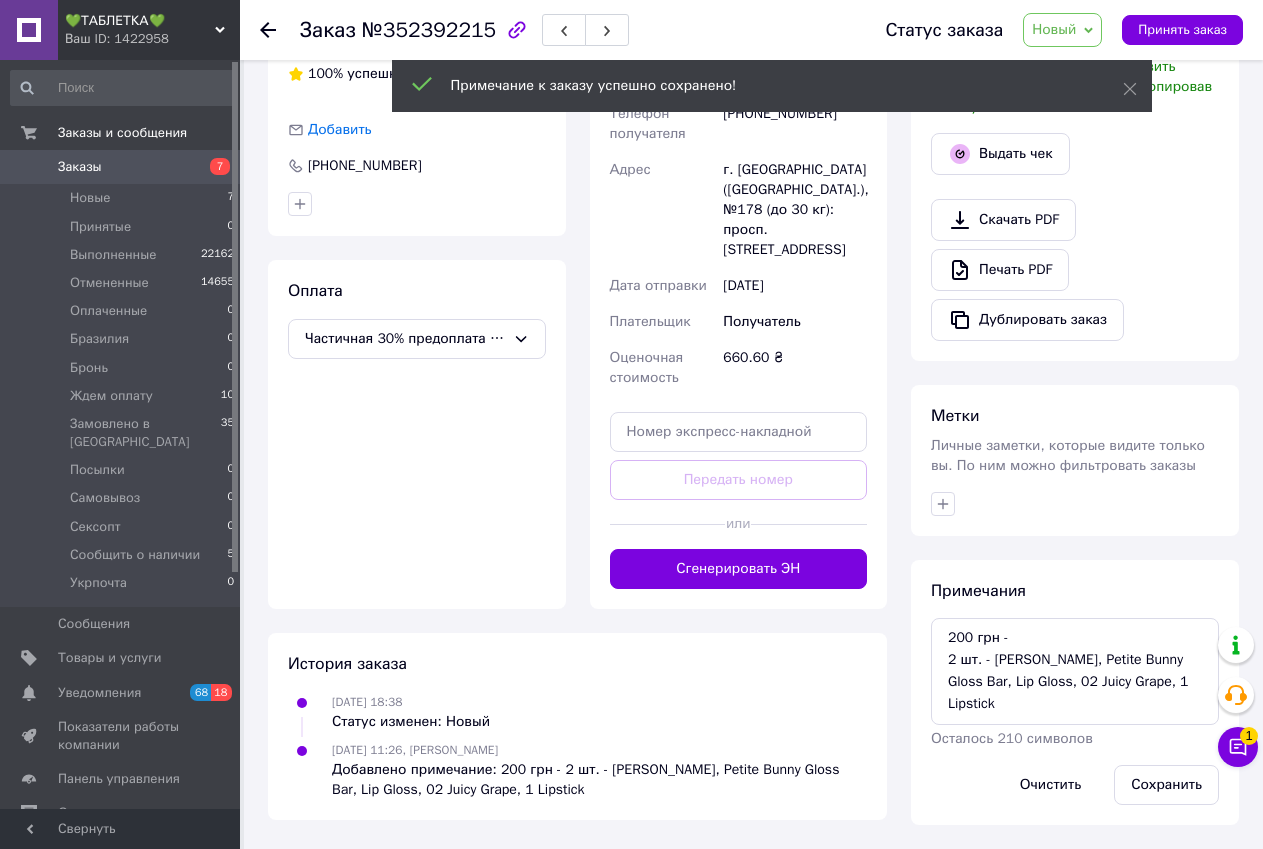scroll, scrollTop: 558, scrollLeft: 0, axis: vertical 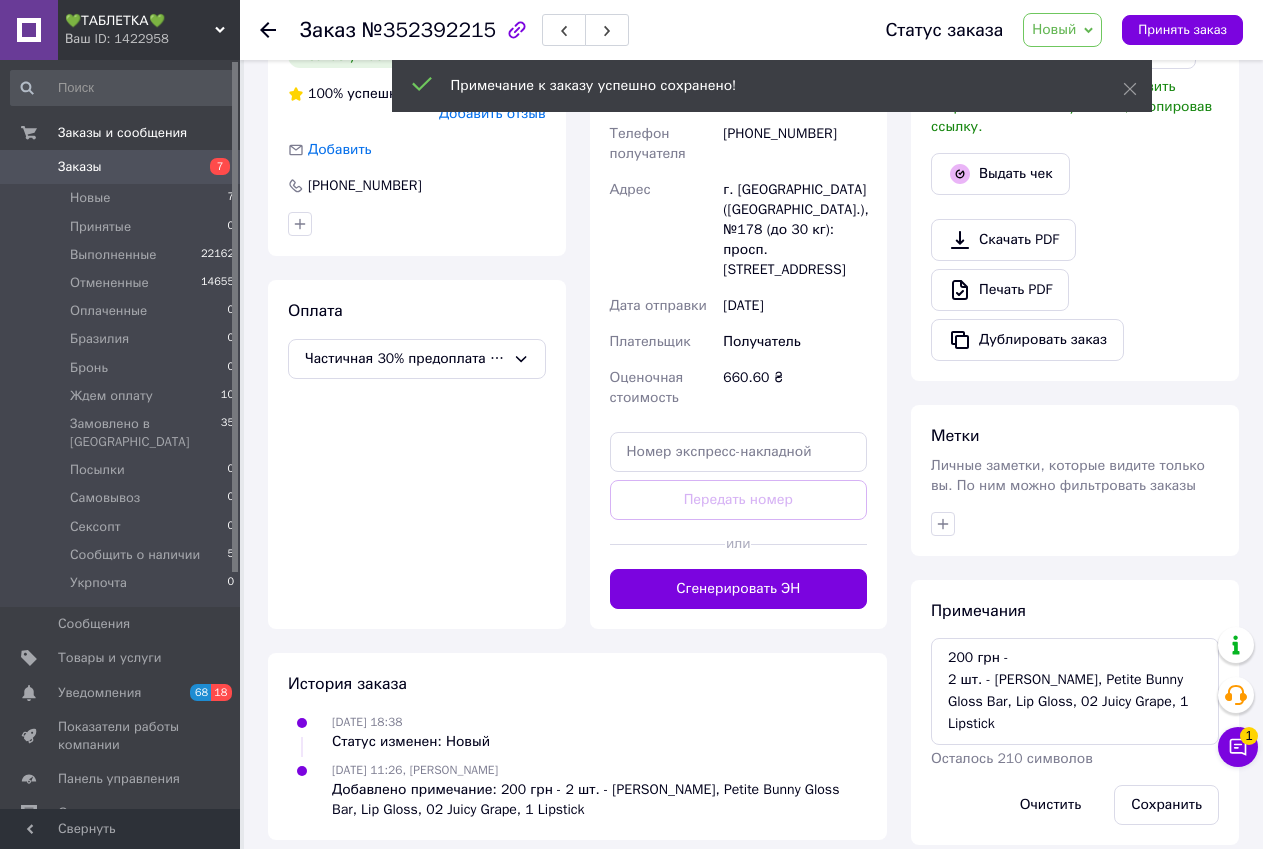 click on "Новый" at bounding box center [1054, 29] 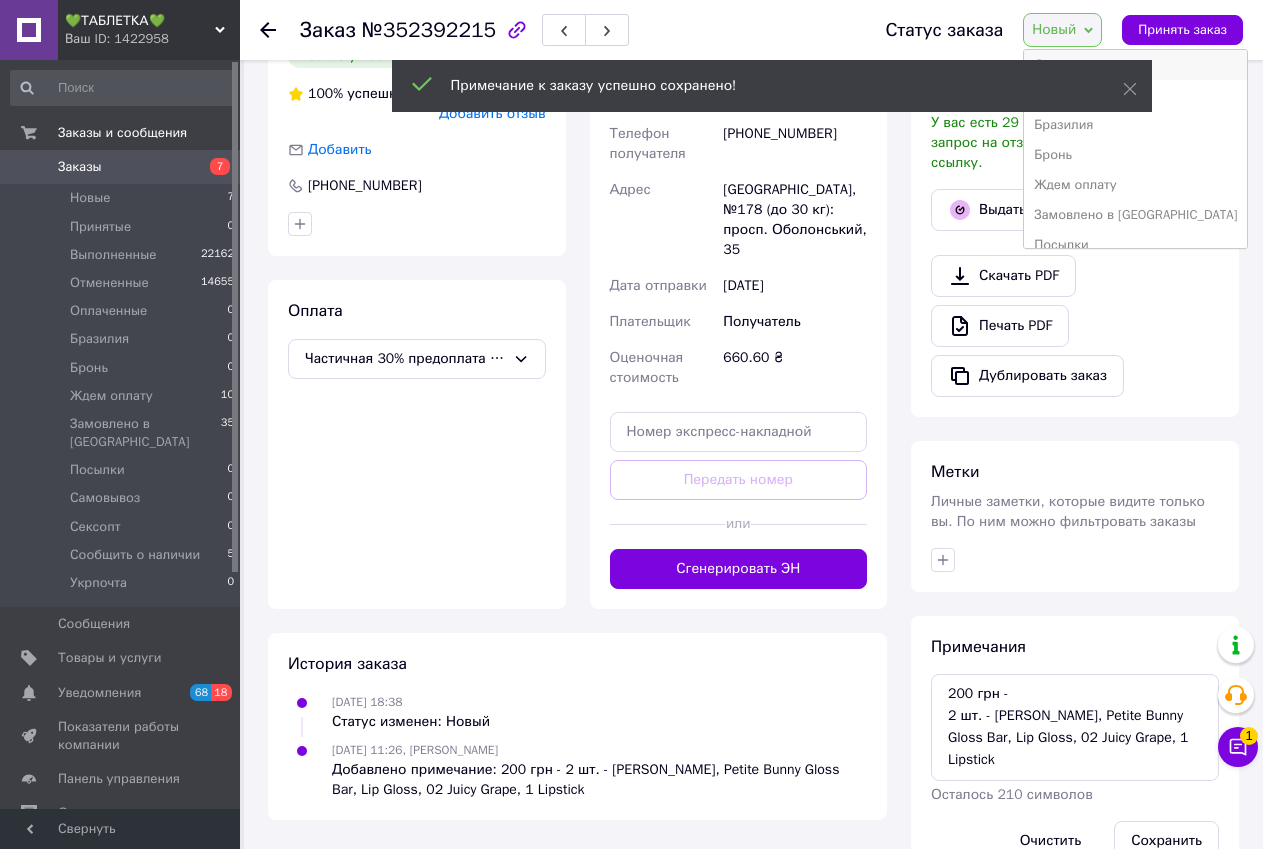 scroll, scrollTop: 100, scrollLeft: 0, axis: vertical 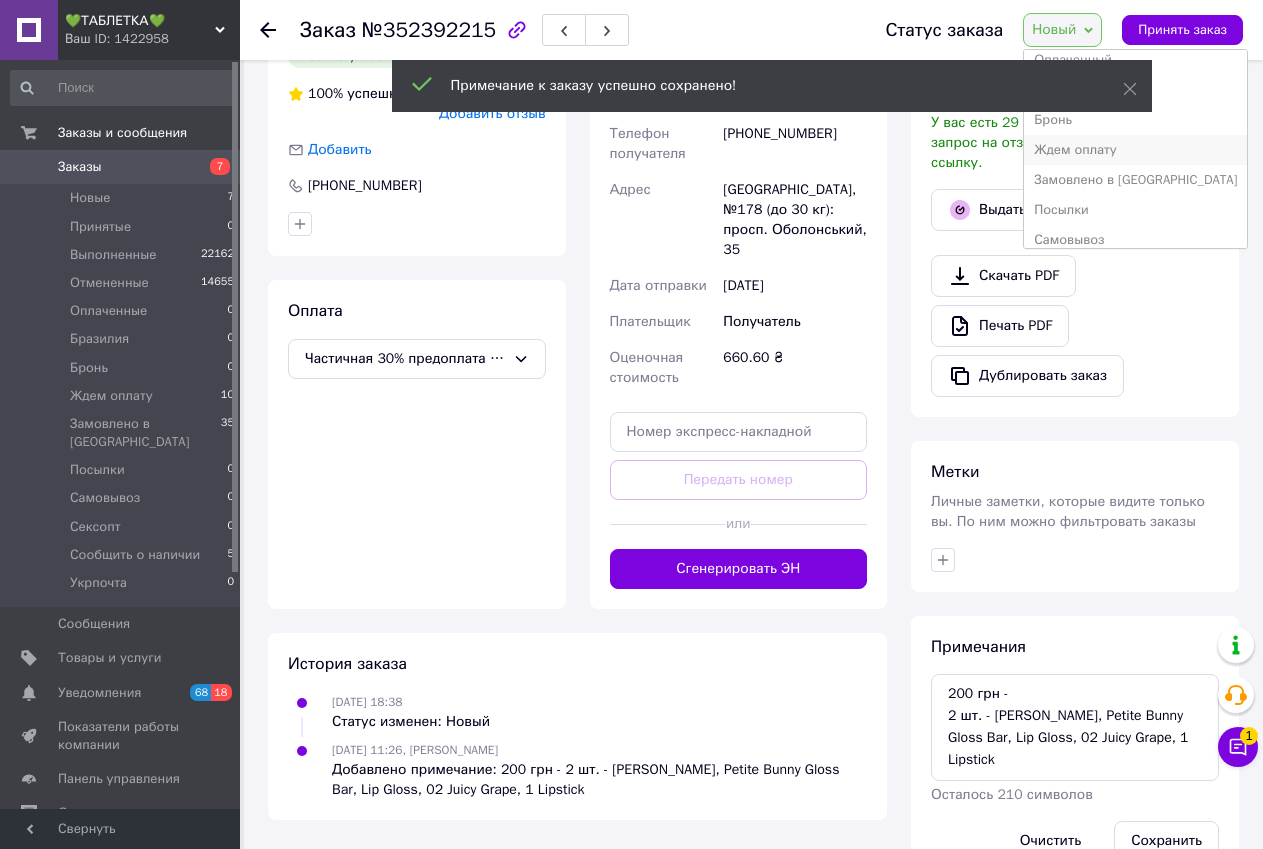 click on "Ждем оплату" at bounding box center (1135, 150) 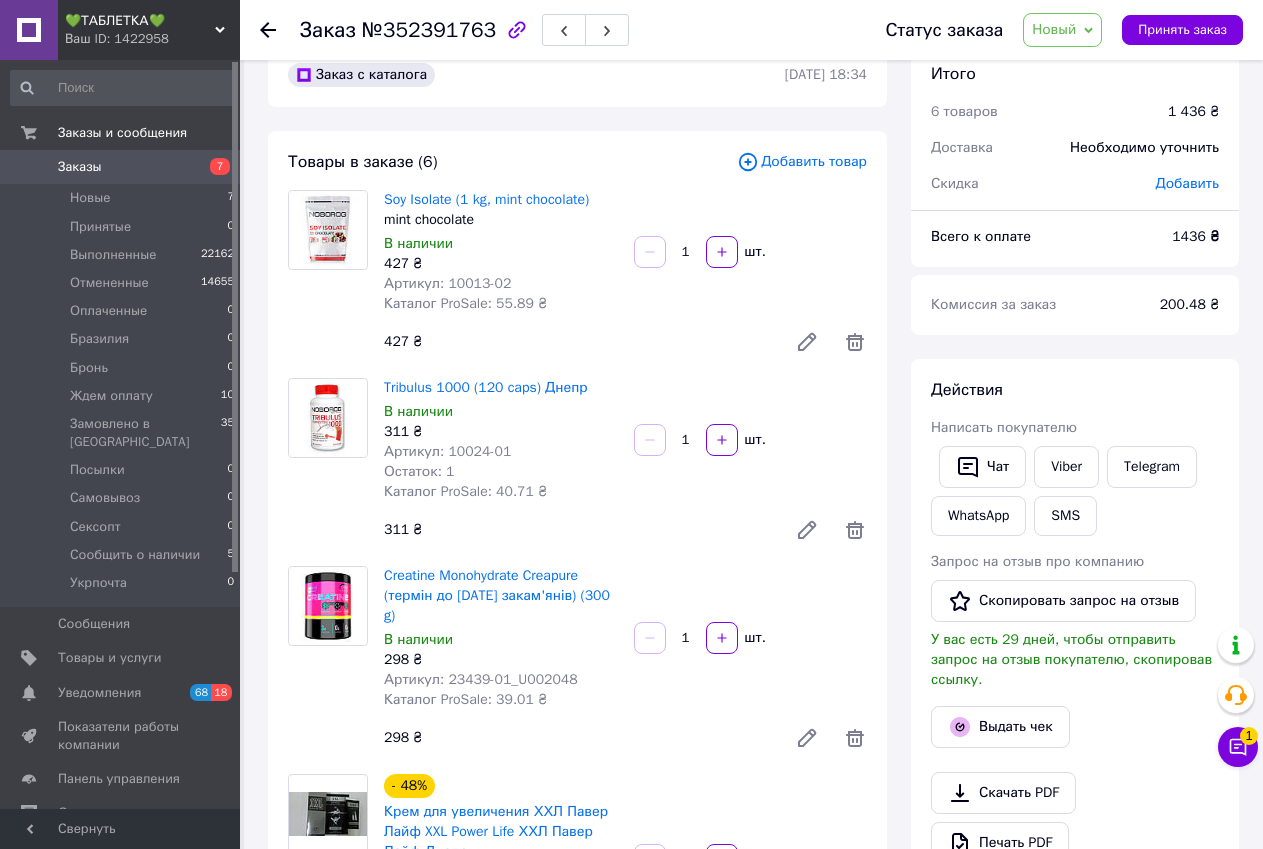scroll, scrollTop: 0, scrollLeft: 0, axis: both 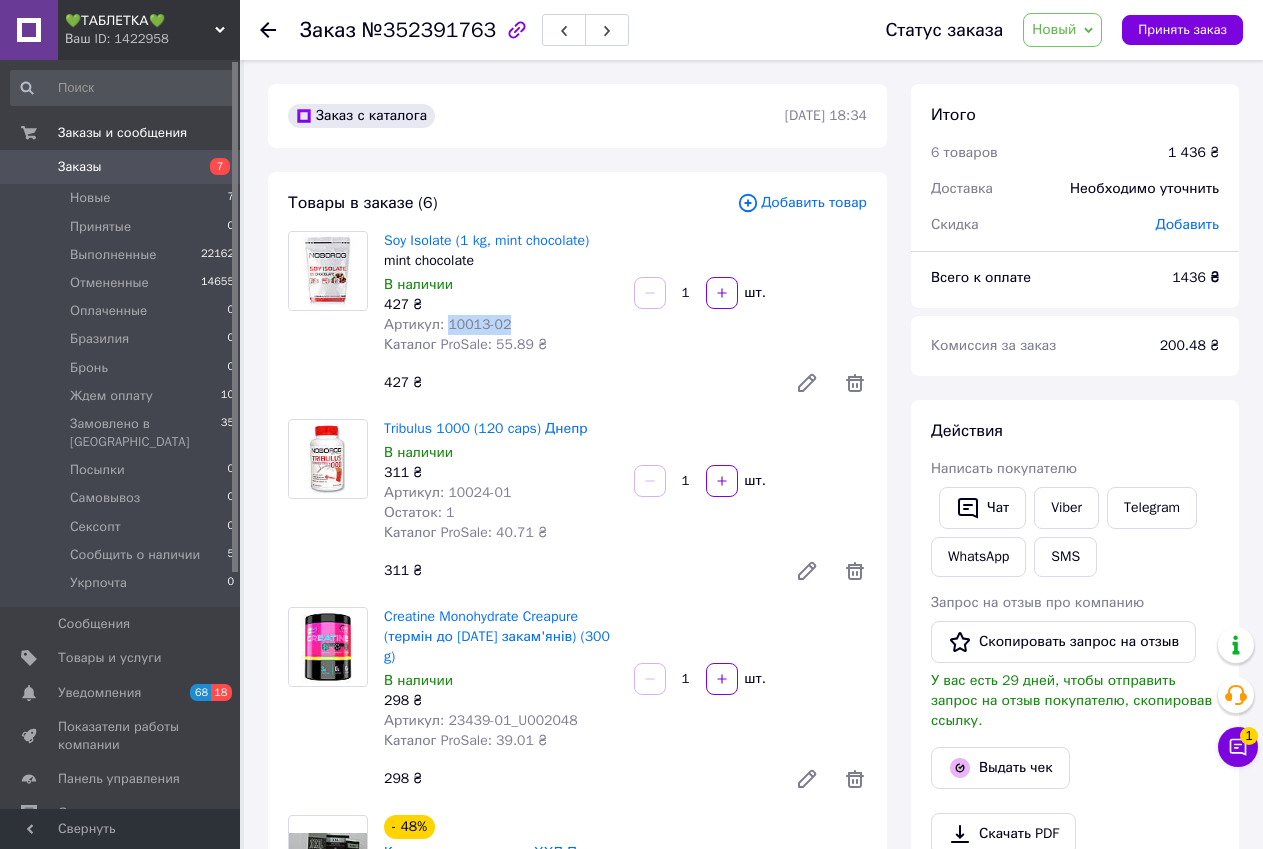 drag, startPoint x: 443, startPoint y: 320, endPoint x: 501, endPoint y: 319, distance: 58.00862 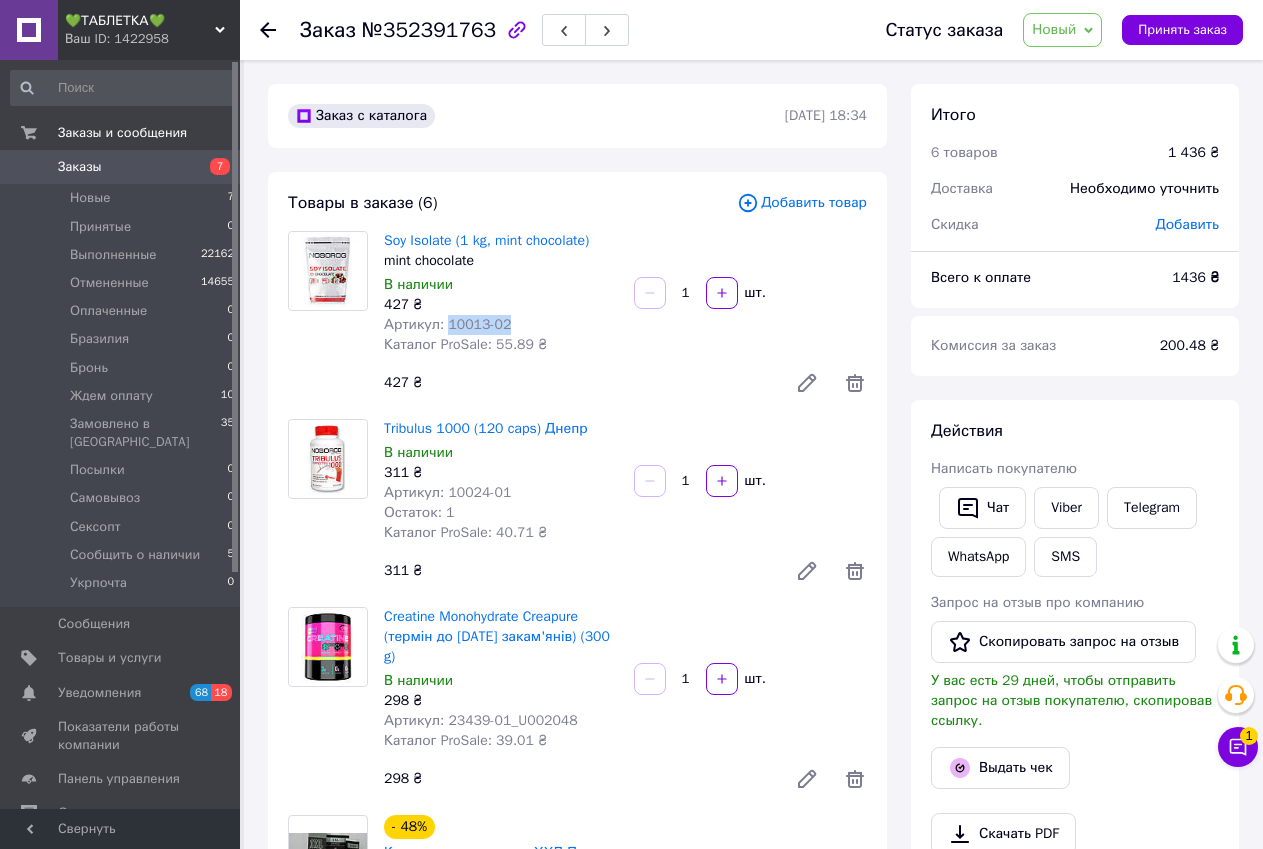 click on "Действия Написать покупателю   Чат Viber Telegram WhatsApp SMS Запрос на отзыв про компанию   Скопировать запрос на отзыв У вас есть 29 дней, чтобы отправить запрос на отзыв покупателю, скопировав ссылку.   Выдать чек   Скачать PDF   Печать PDF   Дублировать заказ" at bounding box center (1075, 687) 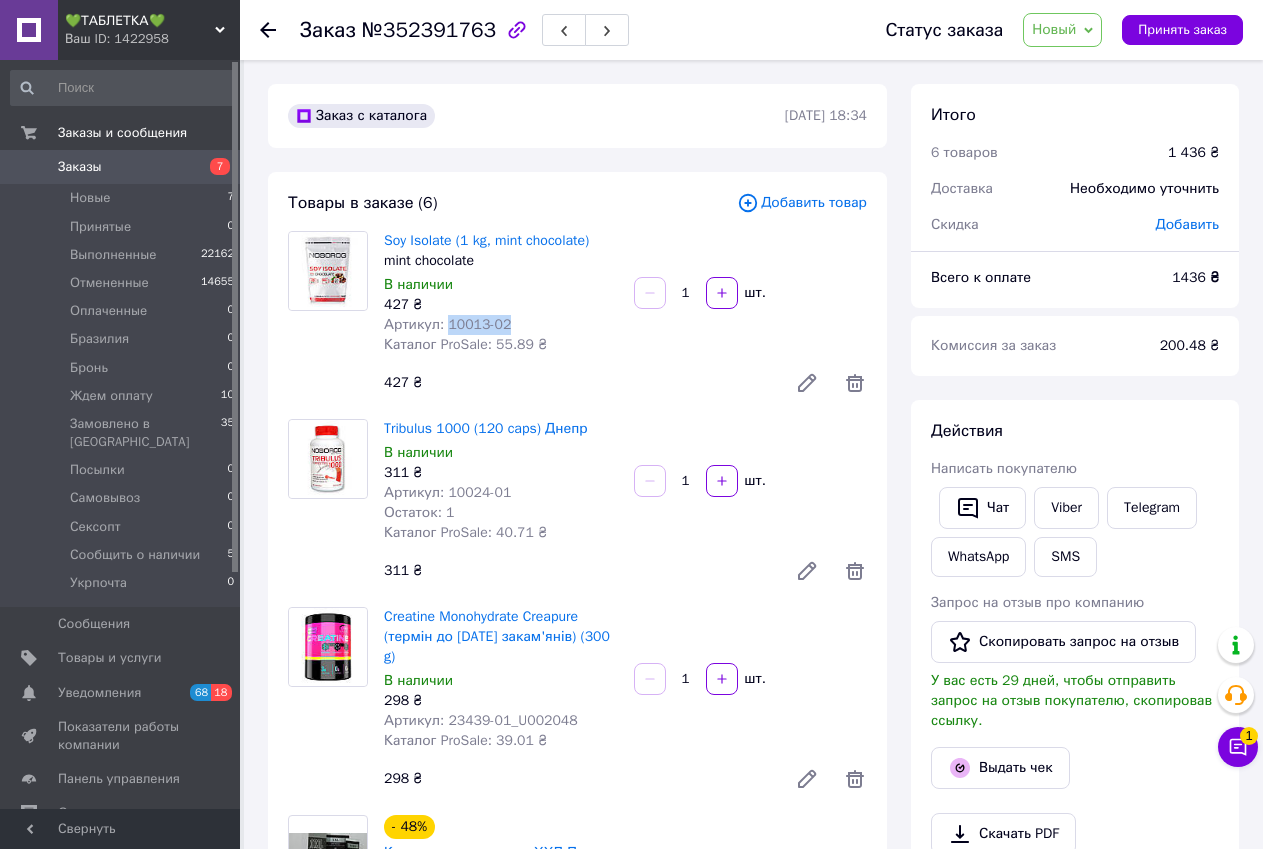 drag, startPoint x: 443, startPoint y: 322, endPoint x: 515, endPoint y: 324, distance: 72.02777 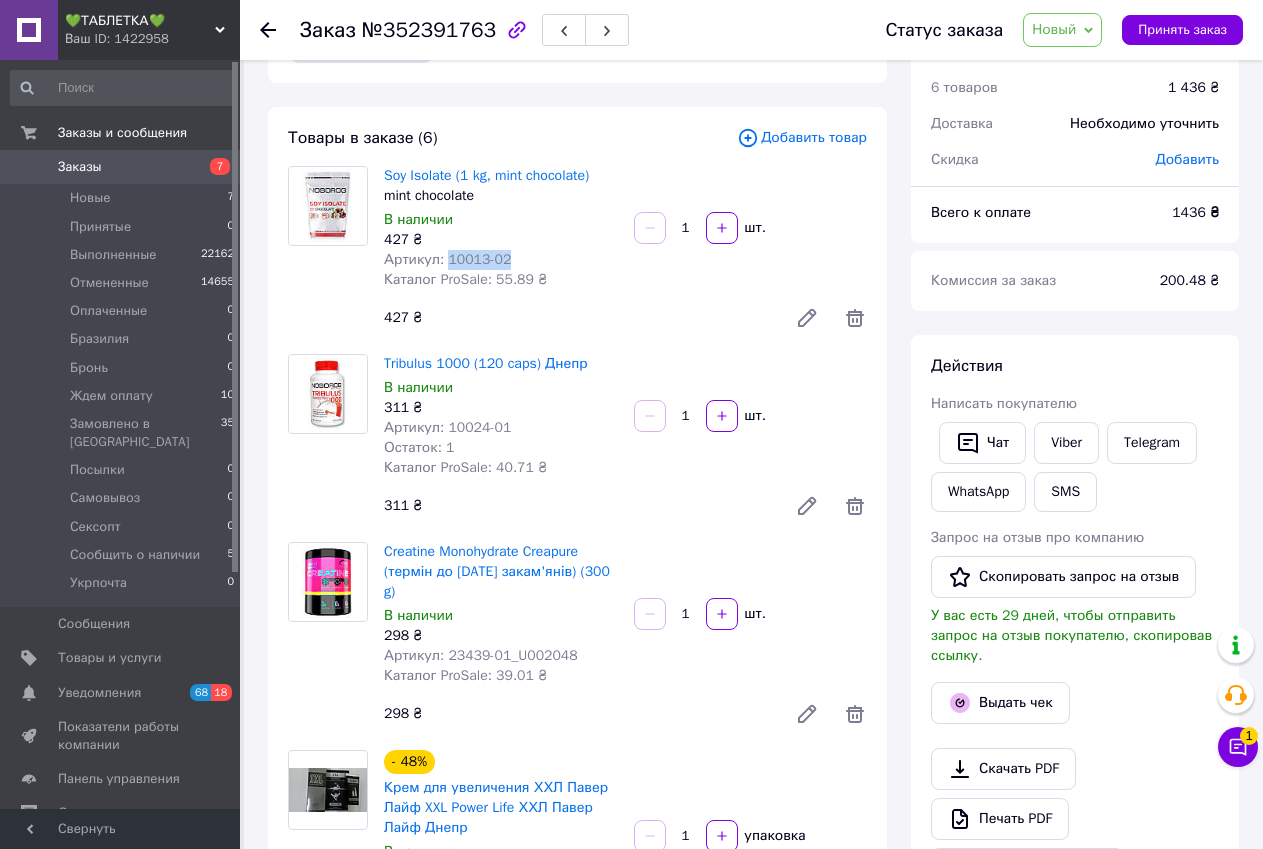 scroll, scrollTop: 100, scrollLeft: 0, axis: vertical 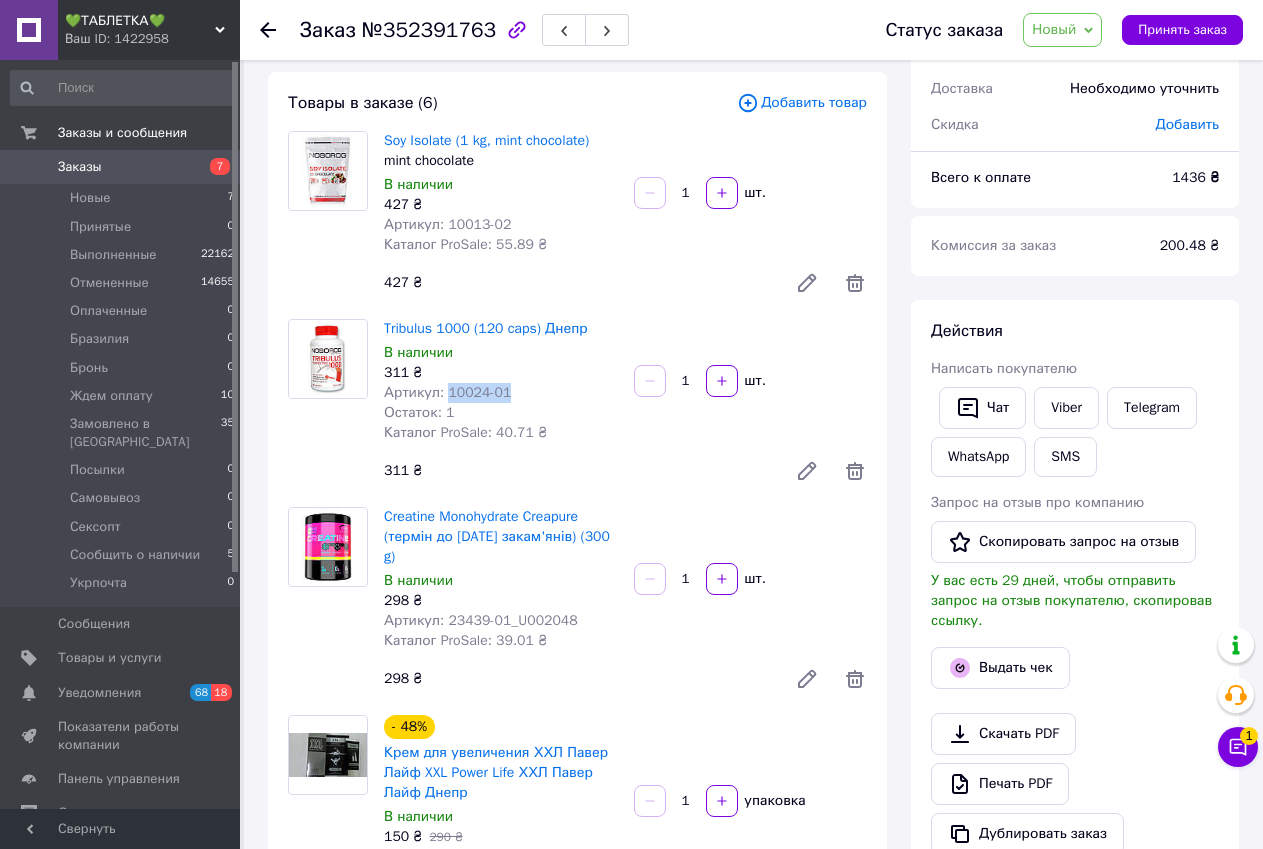 drag, startPoint x: 443, startPoint y: 392, endPoint x: 500, endPoint y: 393, distance: 57.00877 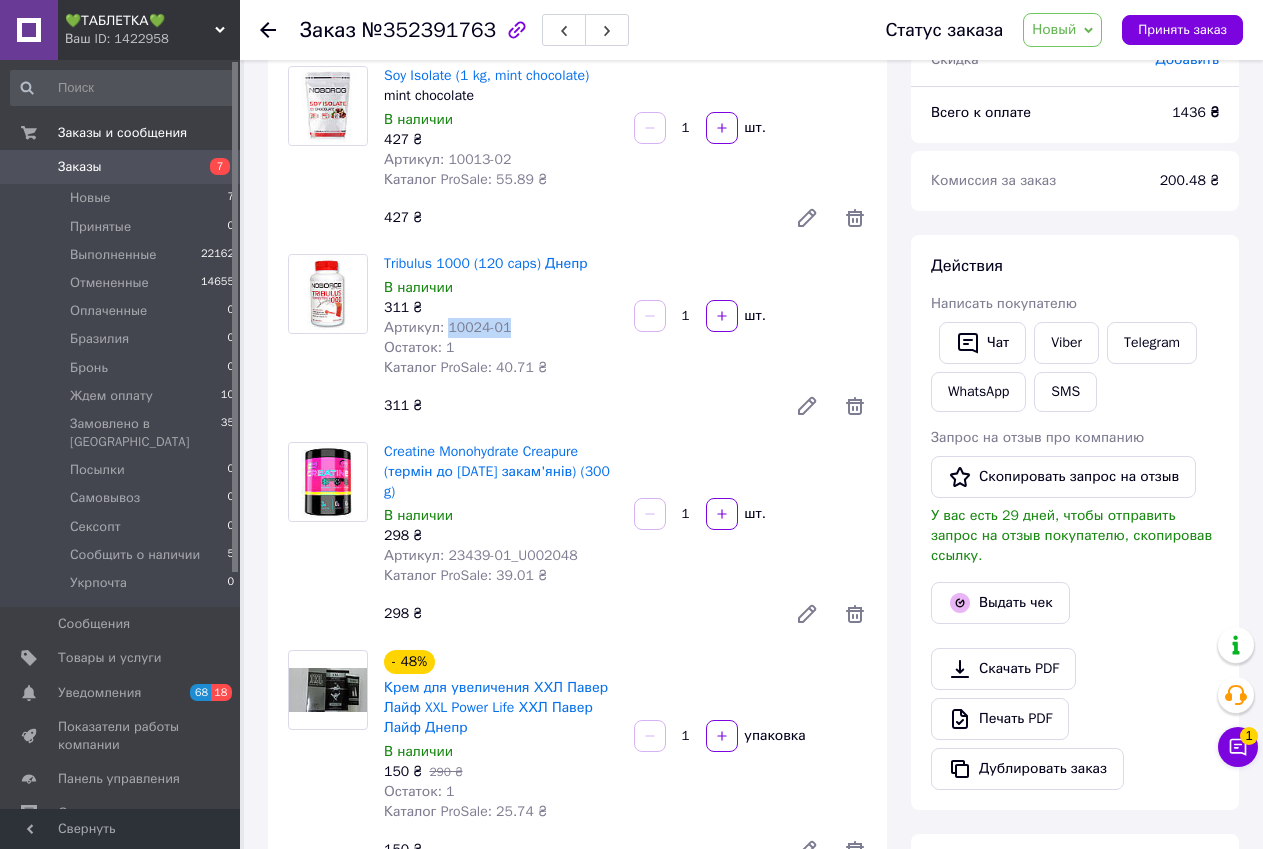 scroll, scrollTop: 200, scrollLeft: 0, axis: vertical 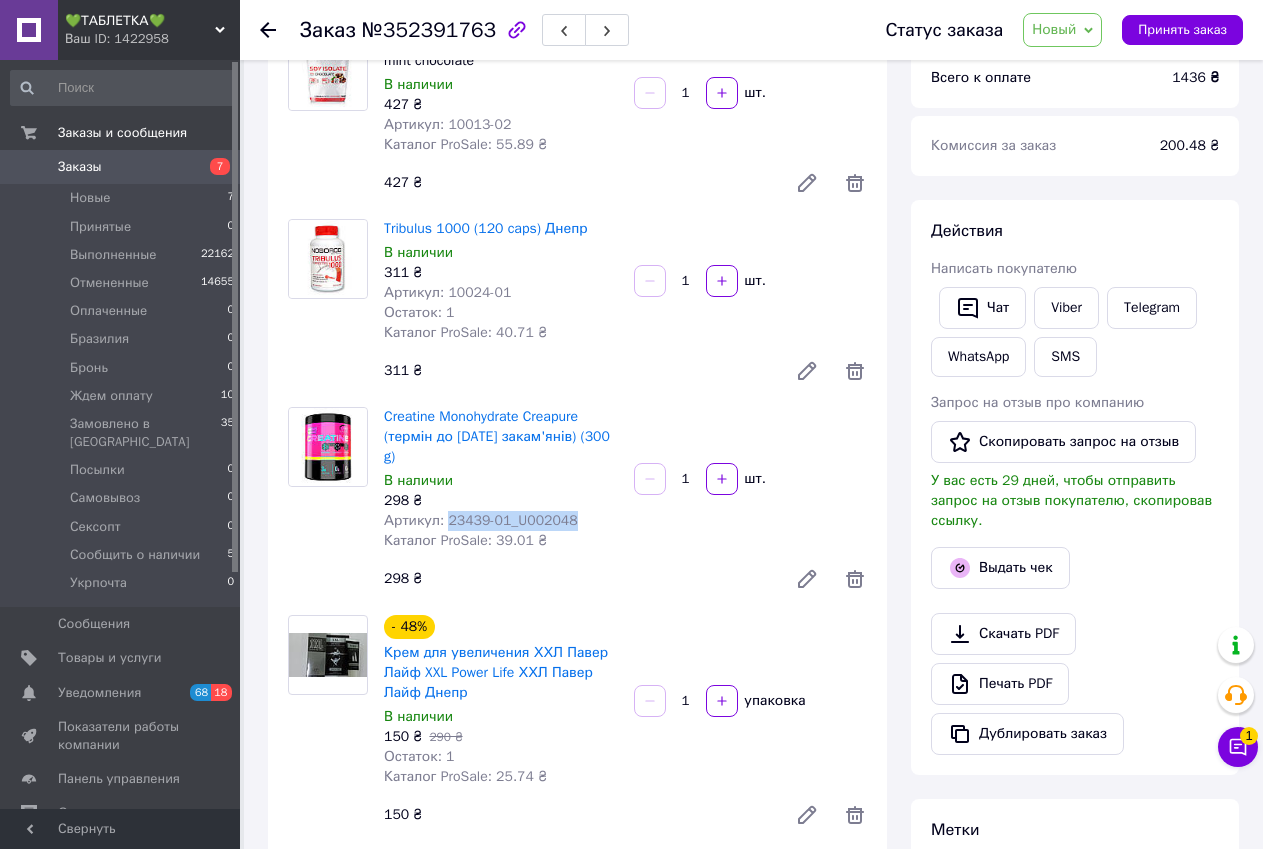 drag, startPoint x: 444, startPoint y: 519, endPoint x: 564, endPoint y: 517, distance: 120.01666 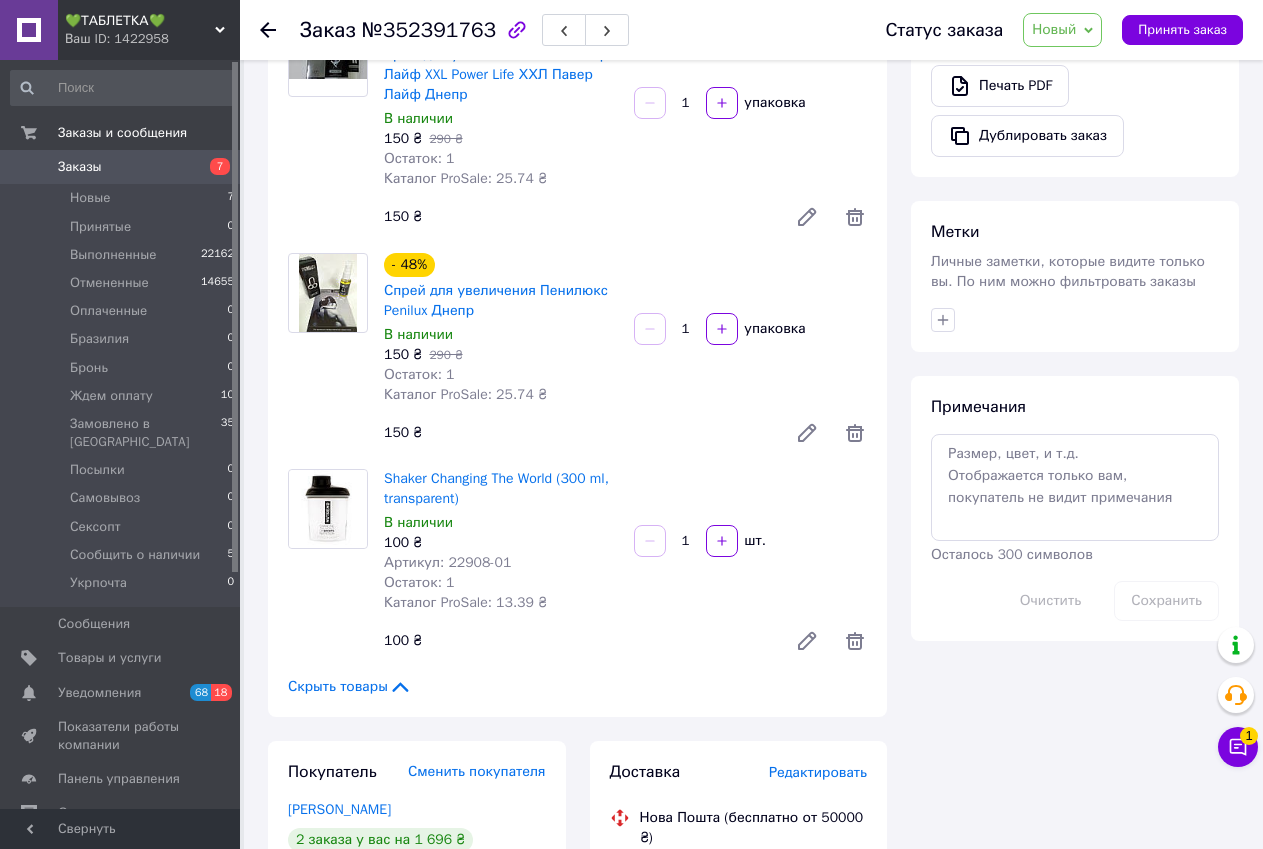 scroll, scrollTop: 800, scrollLeft: 0, axis: vertical 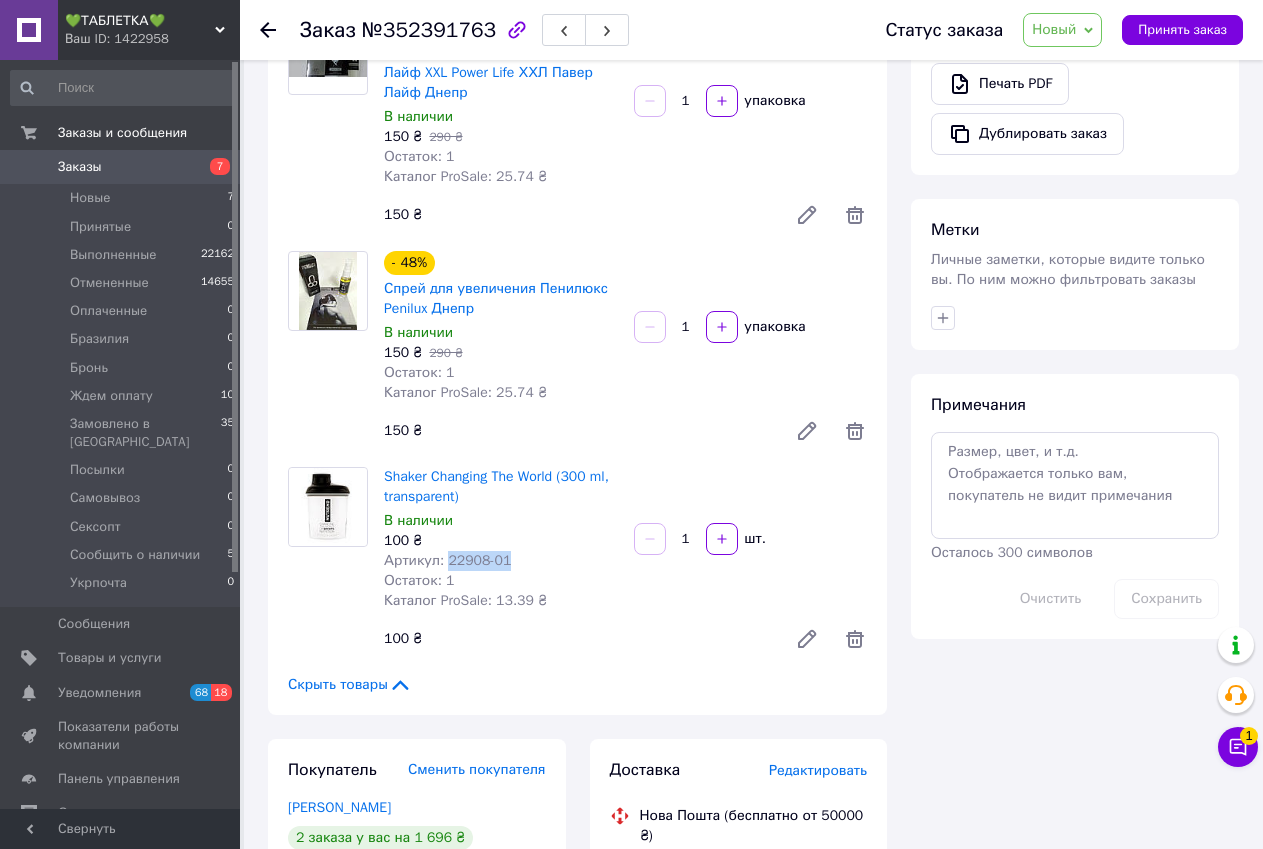 drag, startPoint x: 442, startPoint y: 559, endPoint x: 489, endPoint y: 557, distance: 47.042534 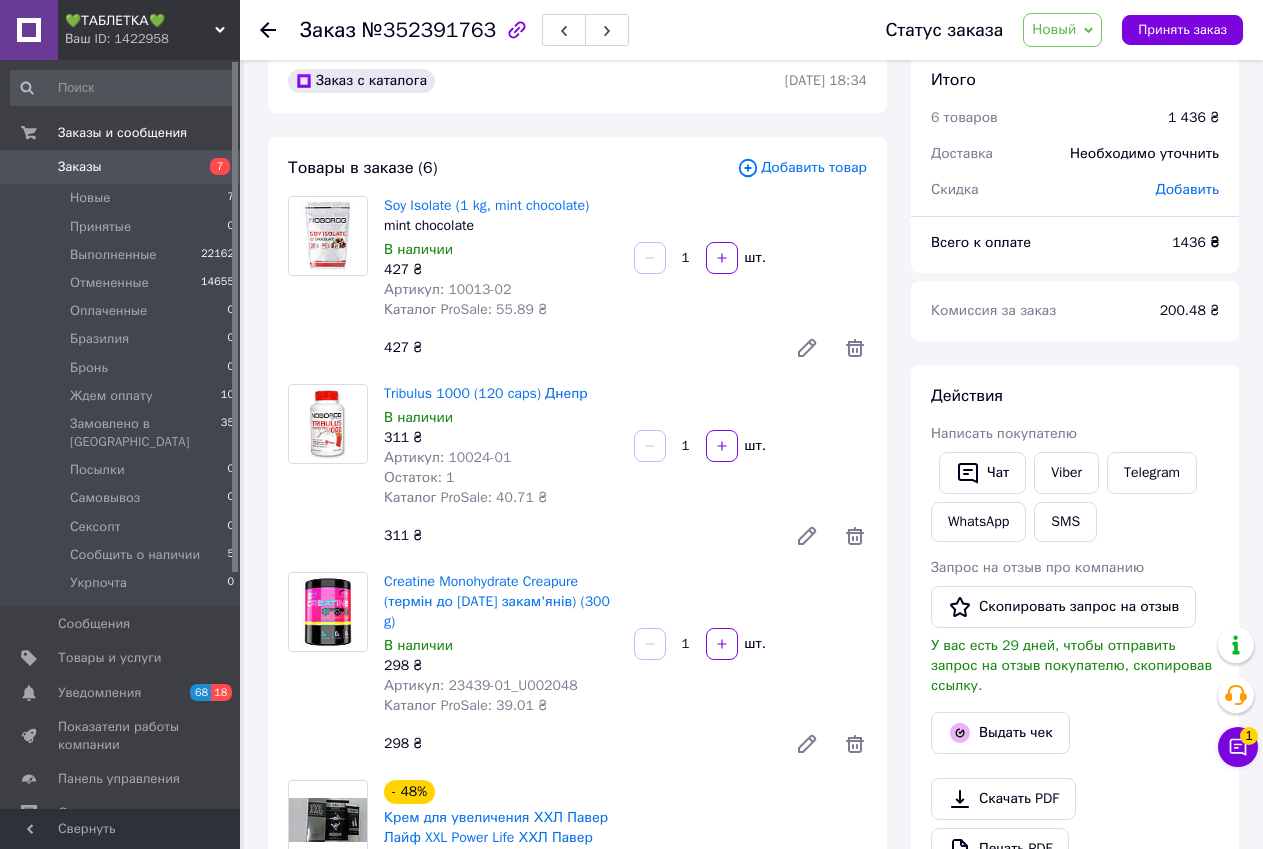scroll, scrollTop: 0, scrollLeft: 0, axis: both 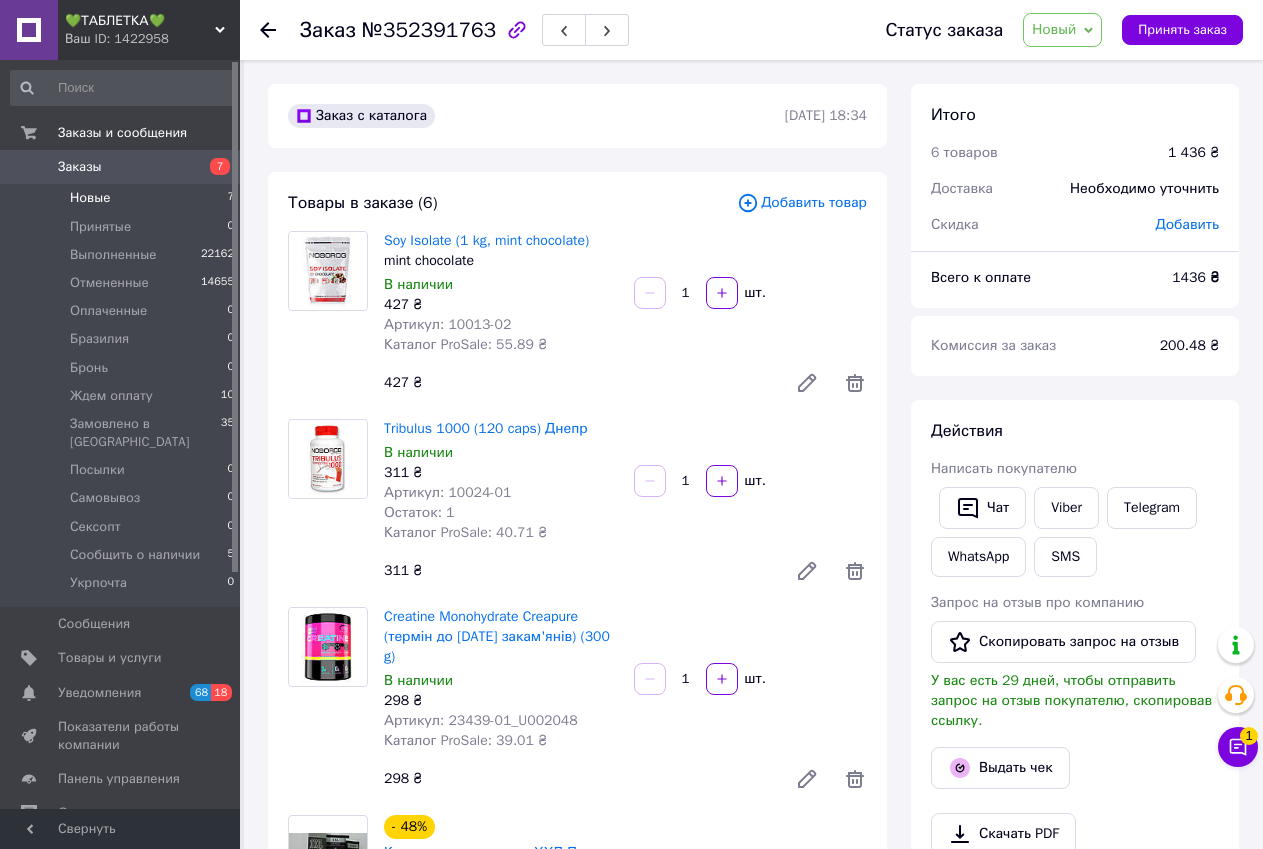 click on "Новые 7" at bounding box center [123, 198] 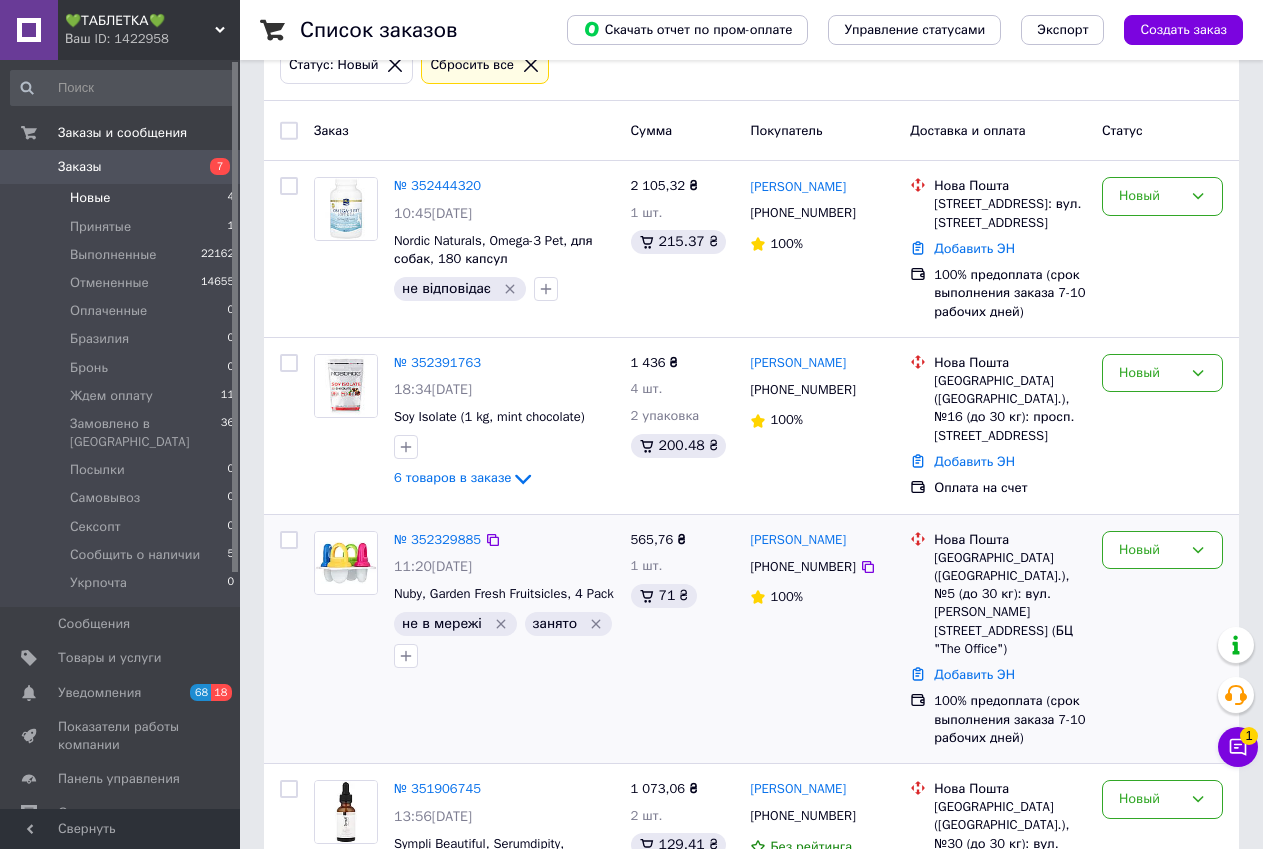 scroll, scrollTop: 0, scrollLeft: 0, axis: both 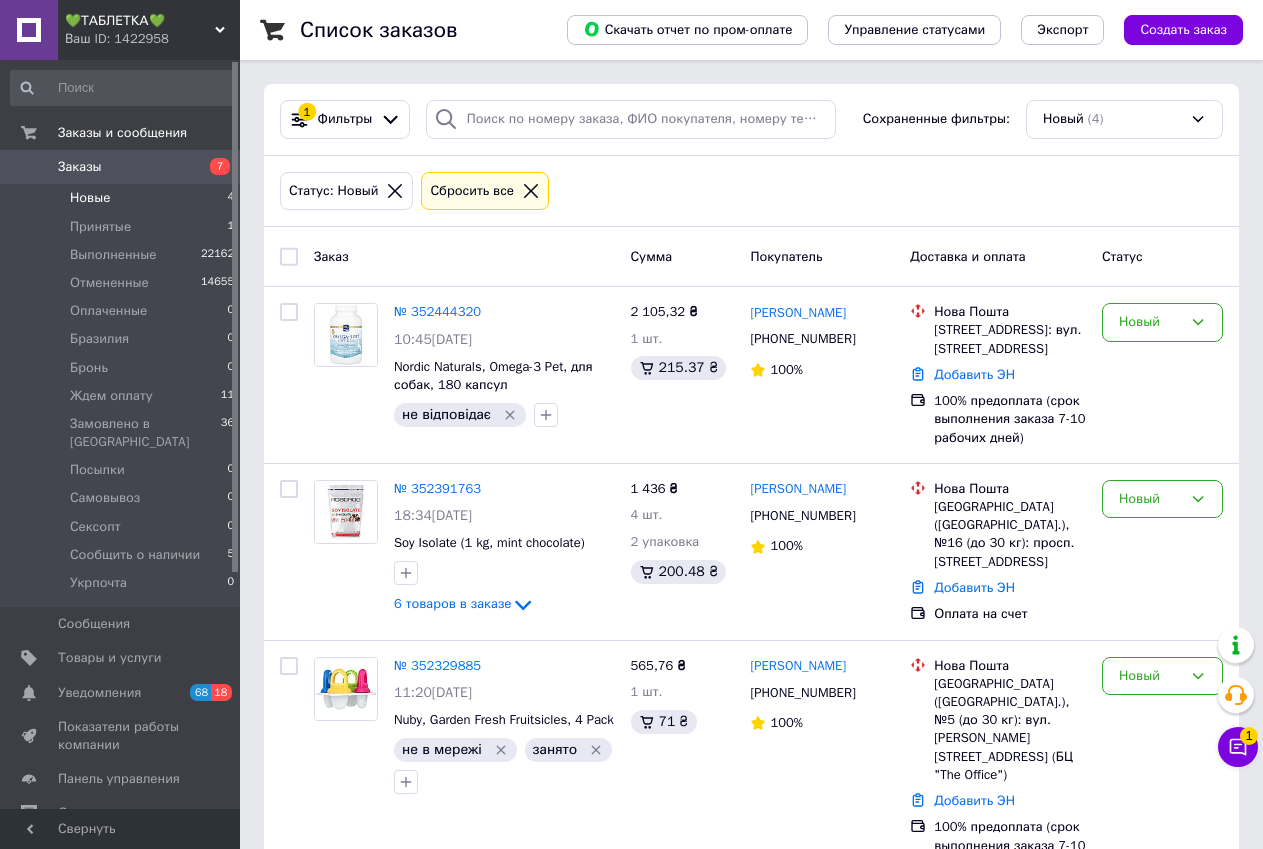 click on "💚ТАБЛЕТКА💚 Ваш ID: 1422958" at bounding box center [149, 30] 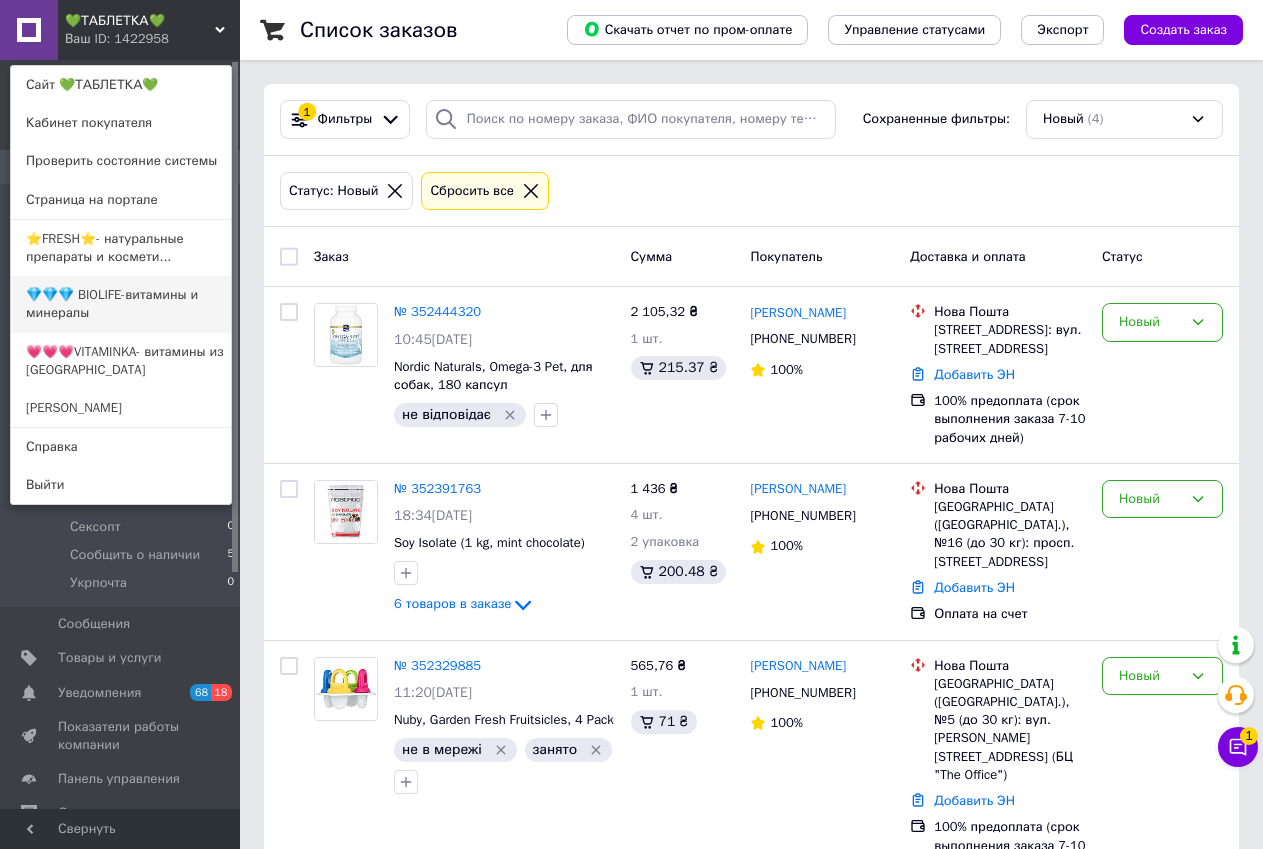 click on "💎💎💎 BIOLIFE-витамины и минералы" at bounding box center [121, 304] 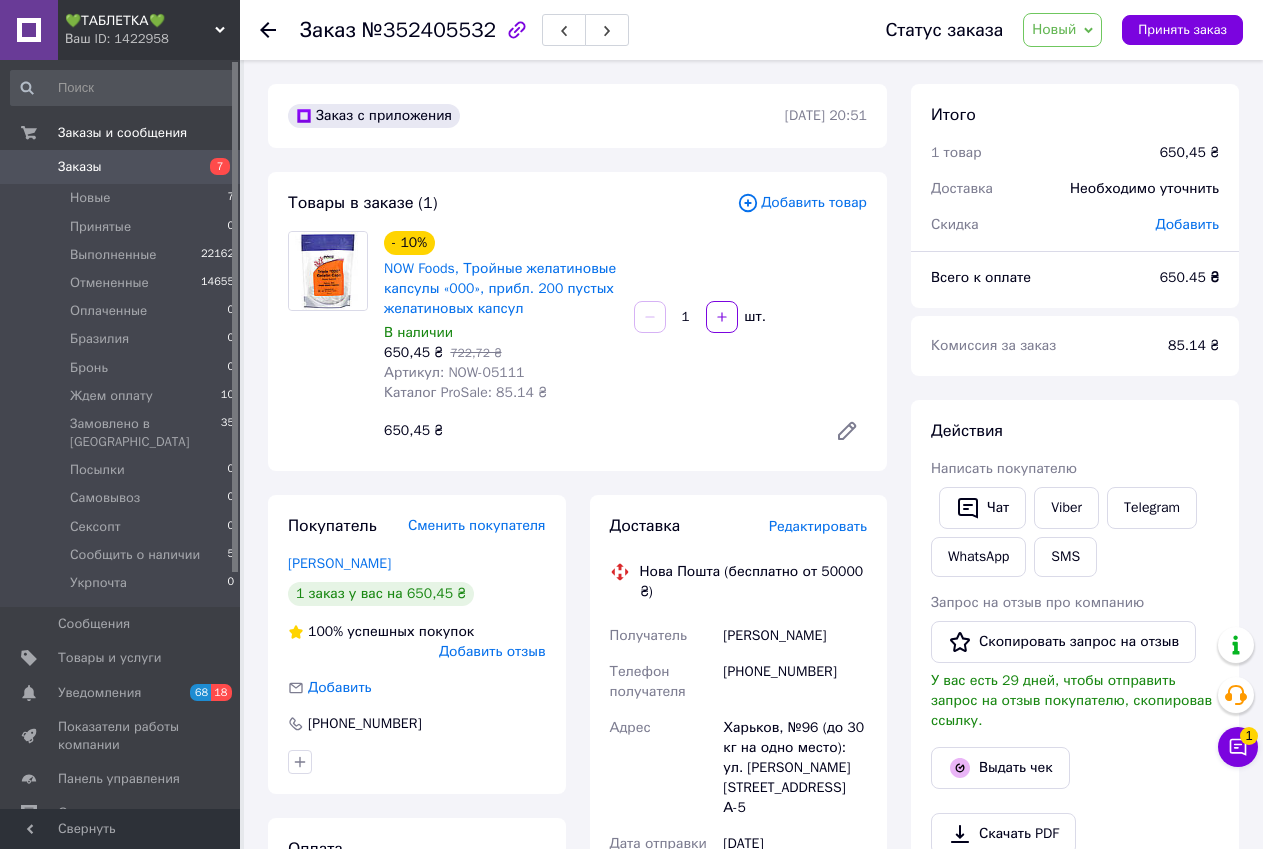 scroll, scrollTop: 0, scrollLeft: 0, axis: both 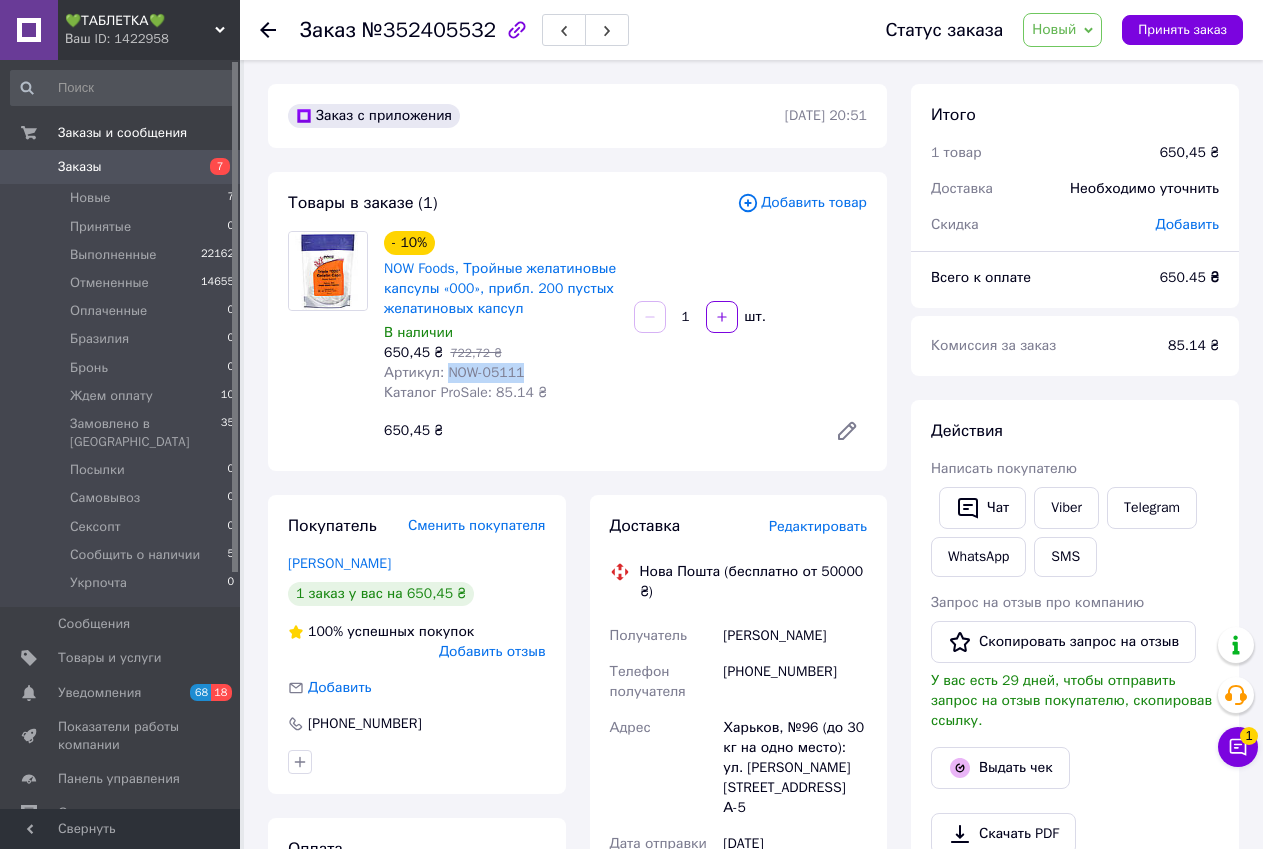 drag, startPoint x: 442, startPoint y: 369, endPoint x: 524, endPoint y: 375, distance: 82.219215 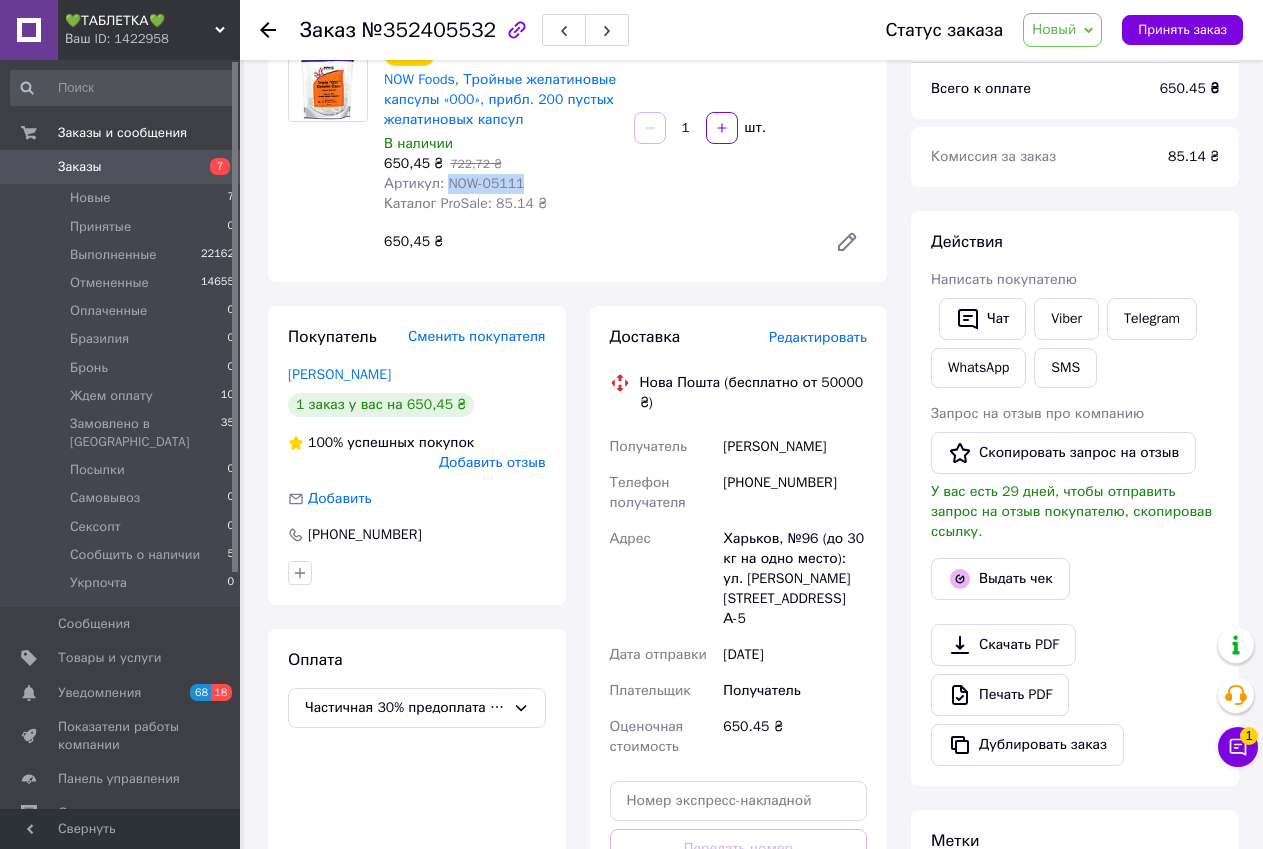 scroll, scrollTop: 200, scrollLeft: 0, axis: vertical 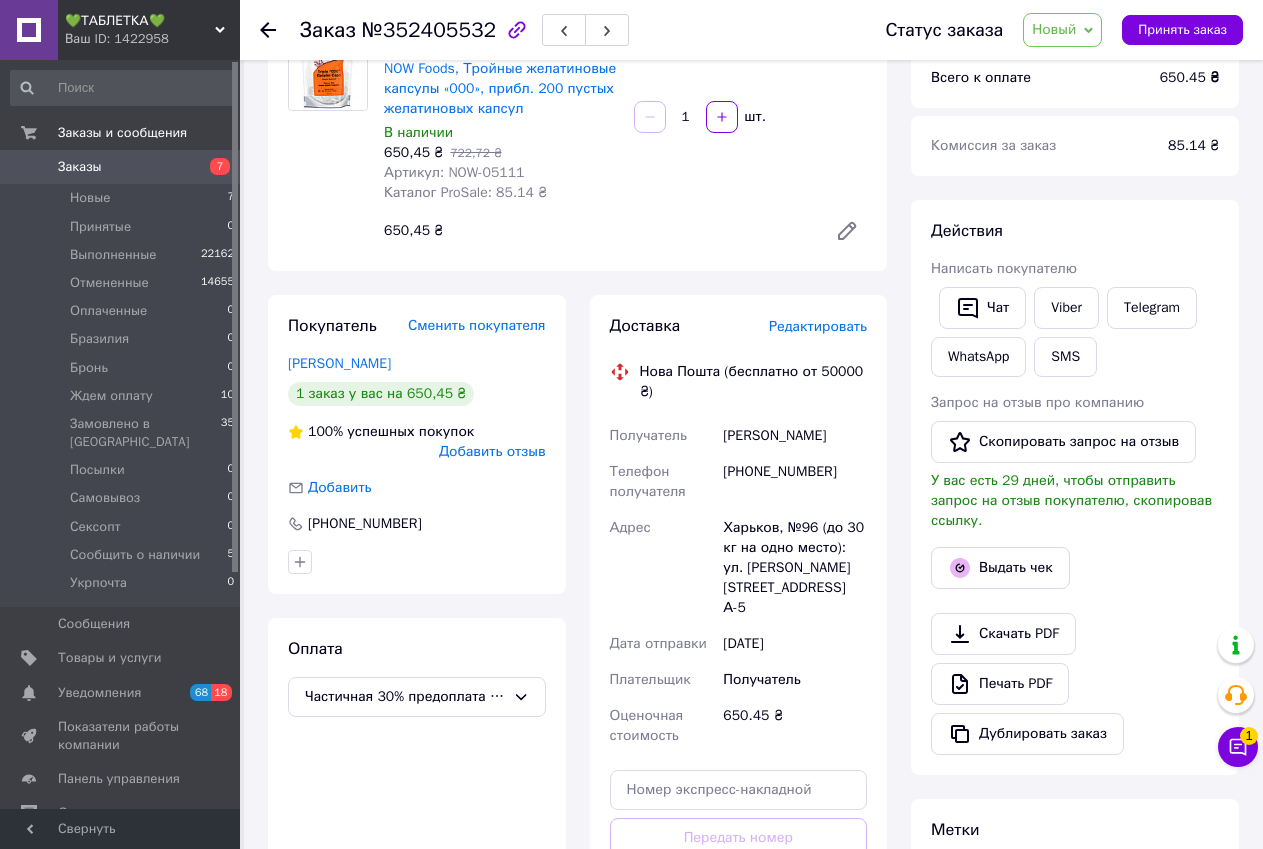 click on "Товары в заказе (1) Добавить товар - 10% NOW Foods, Тройные желатиновые капсулы «000», прибл. 200 пустых желатиновых капсул В наличии 650,45 ₴   722,72 ₴ Артикул: NOW-05111 Каталог ProSale: 85.14 ₴  1   шт. 650,45 ₴" at bounding box center [577, 121] 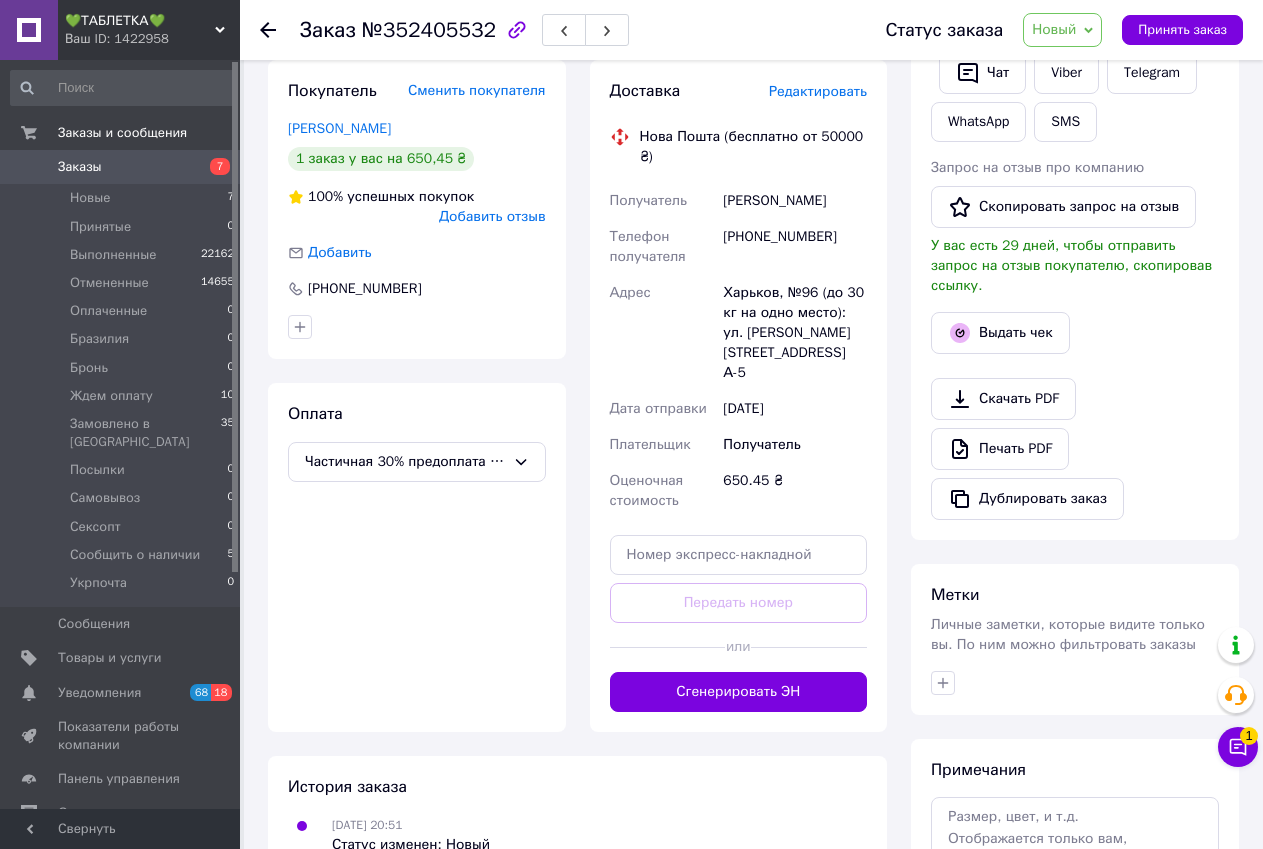 scroll, scrollTop: 594, scrollLeft: 0, axis: vertical 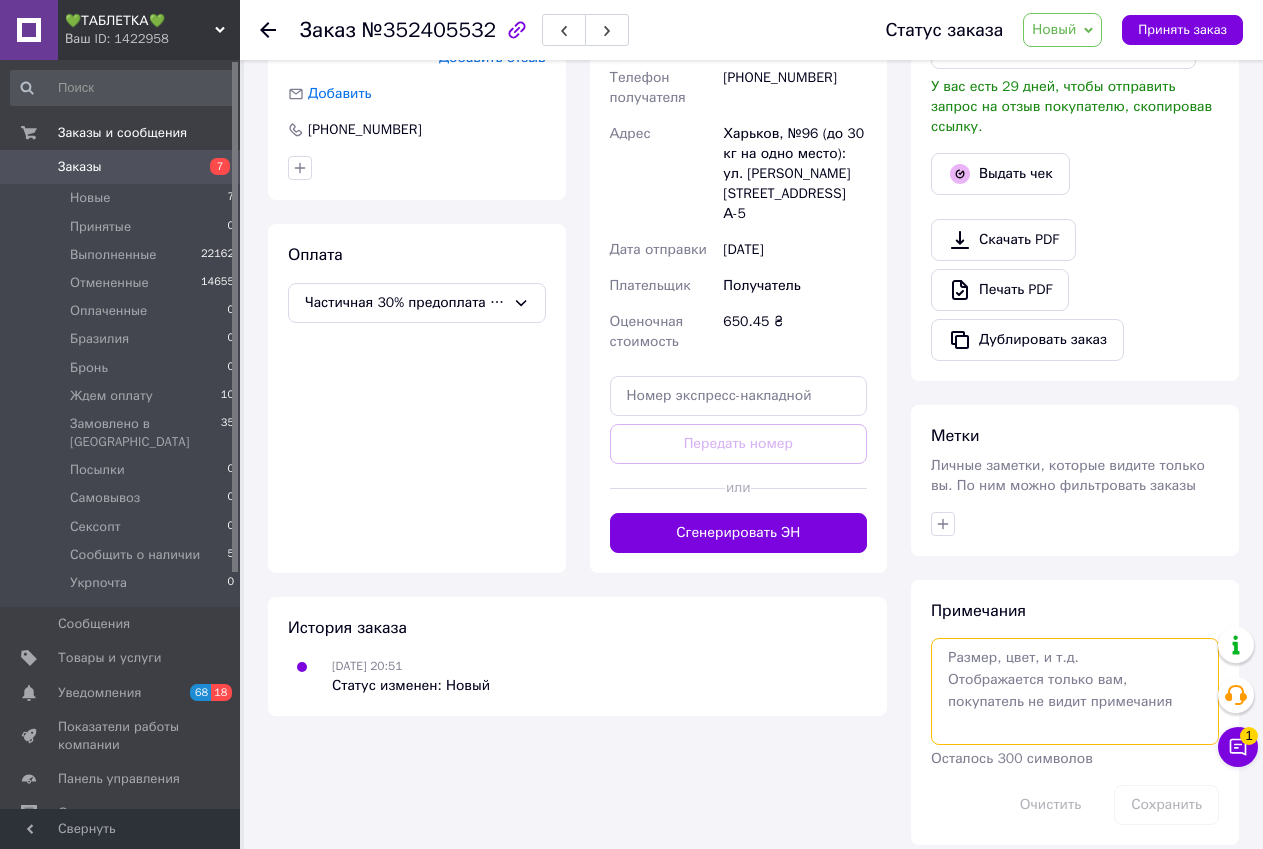 click at bounding box center [1075, 691] 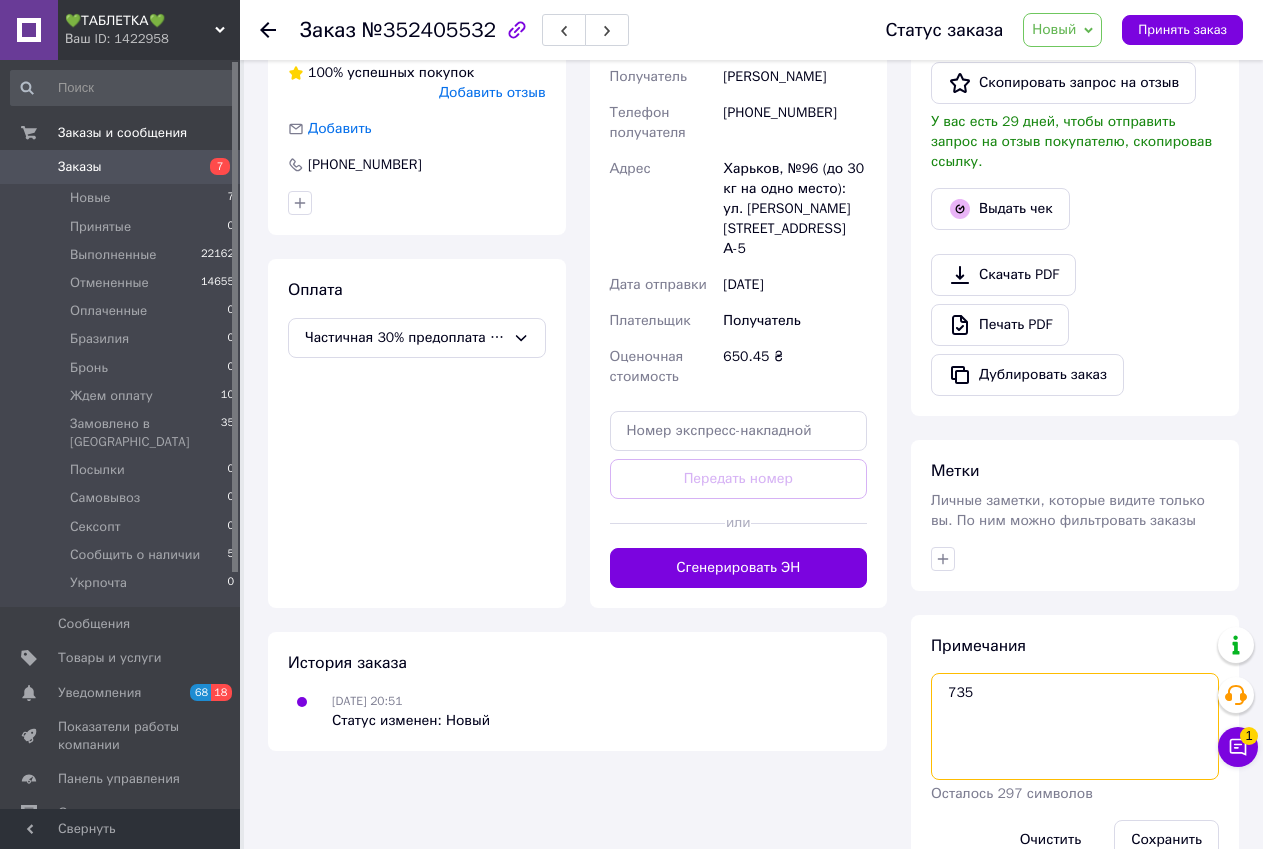 scroll, scrollTop: 594, scrollLeft: 0, axis: vertical 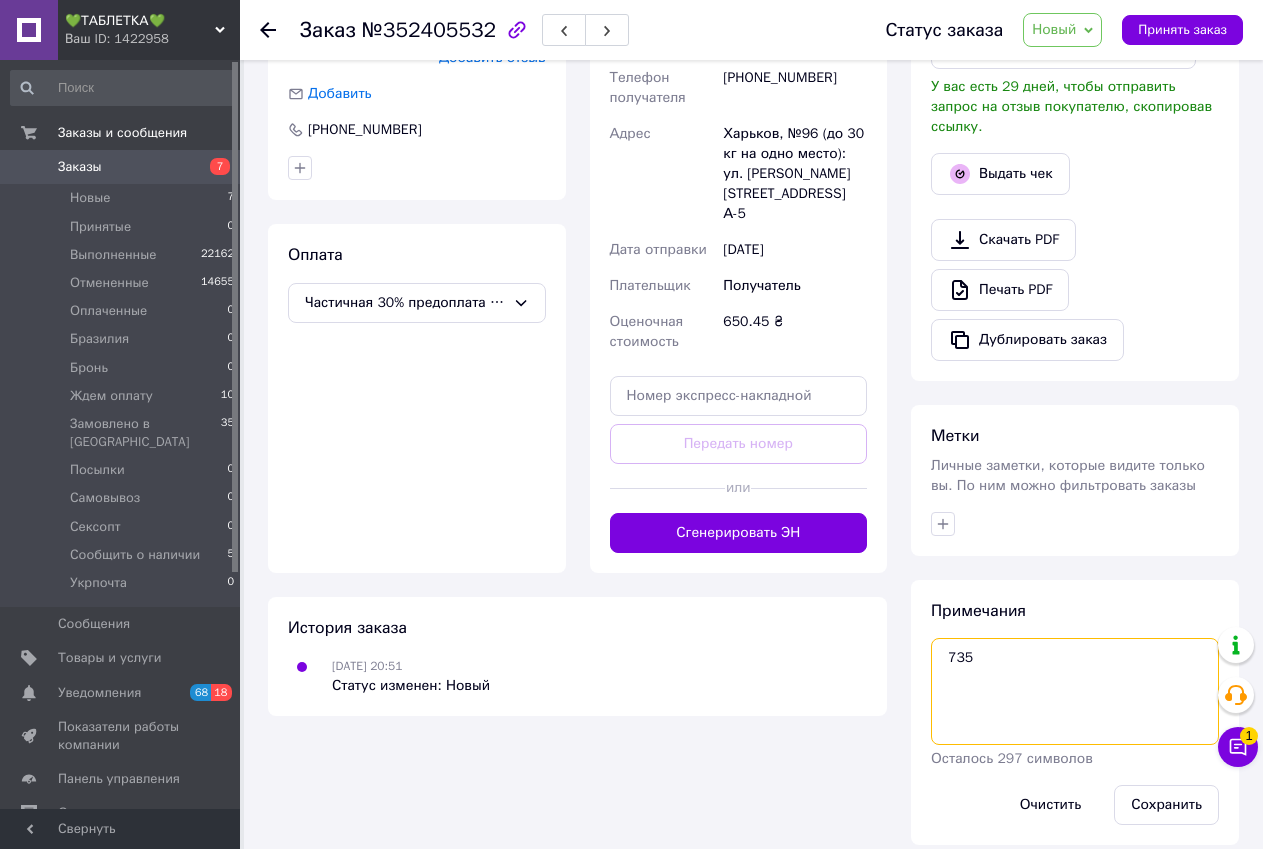 click on "735" at bounding box center (1075, 691) 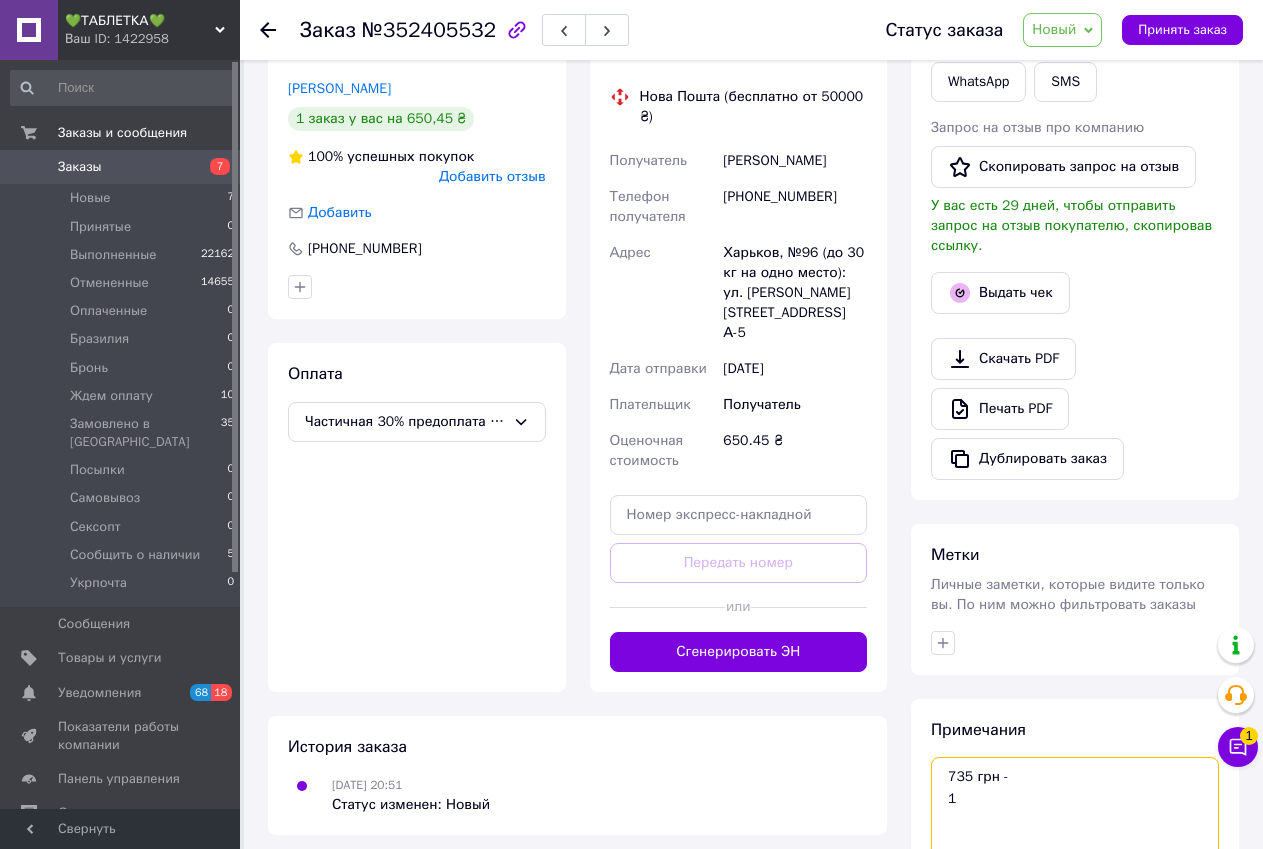 scroll, scrollTop: 294, scrollLeft: 0, axis: vertical 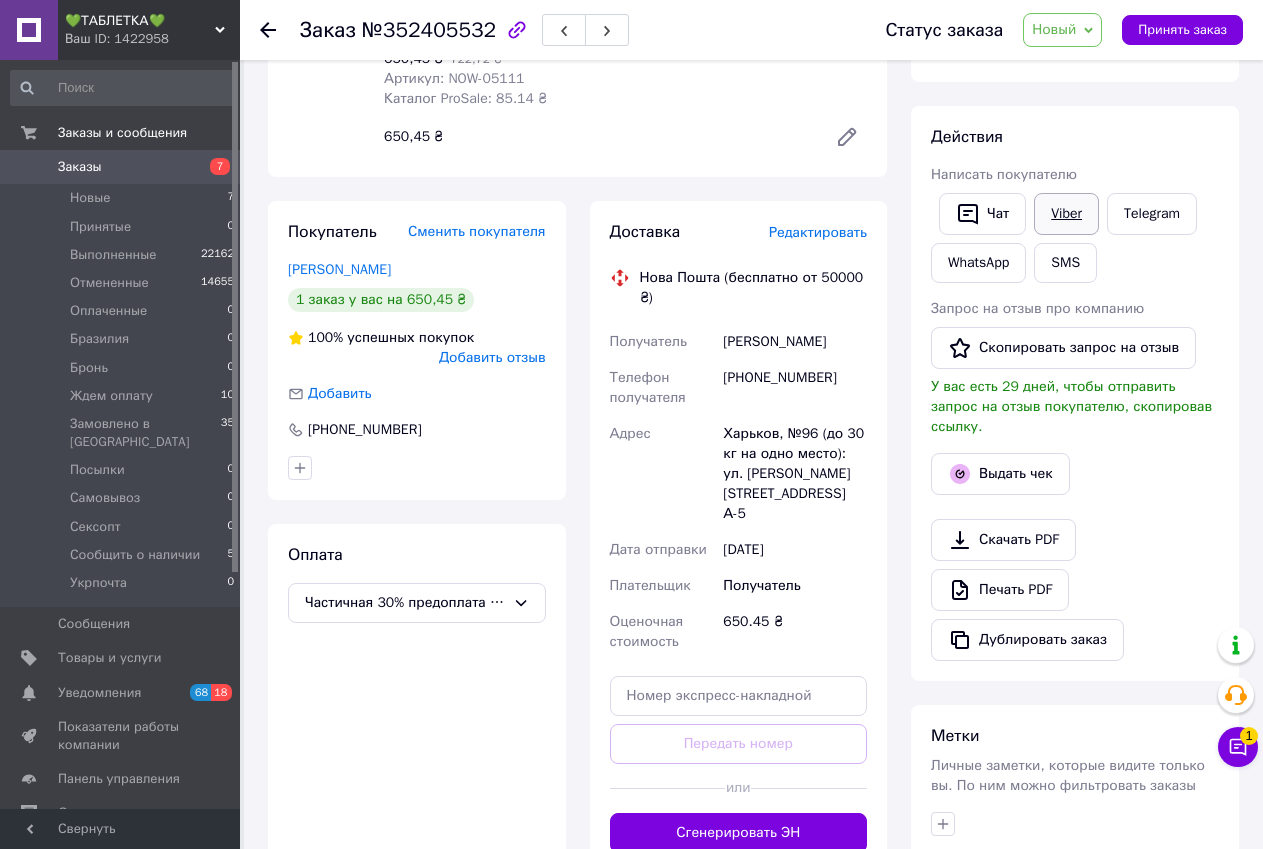 click on "Viber" at bounding box center [1066, 214] 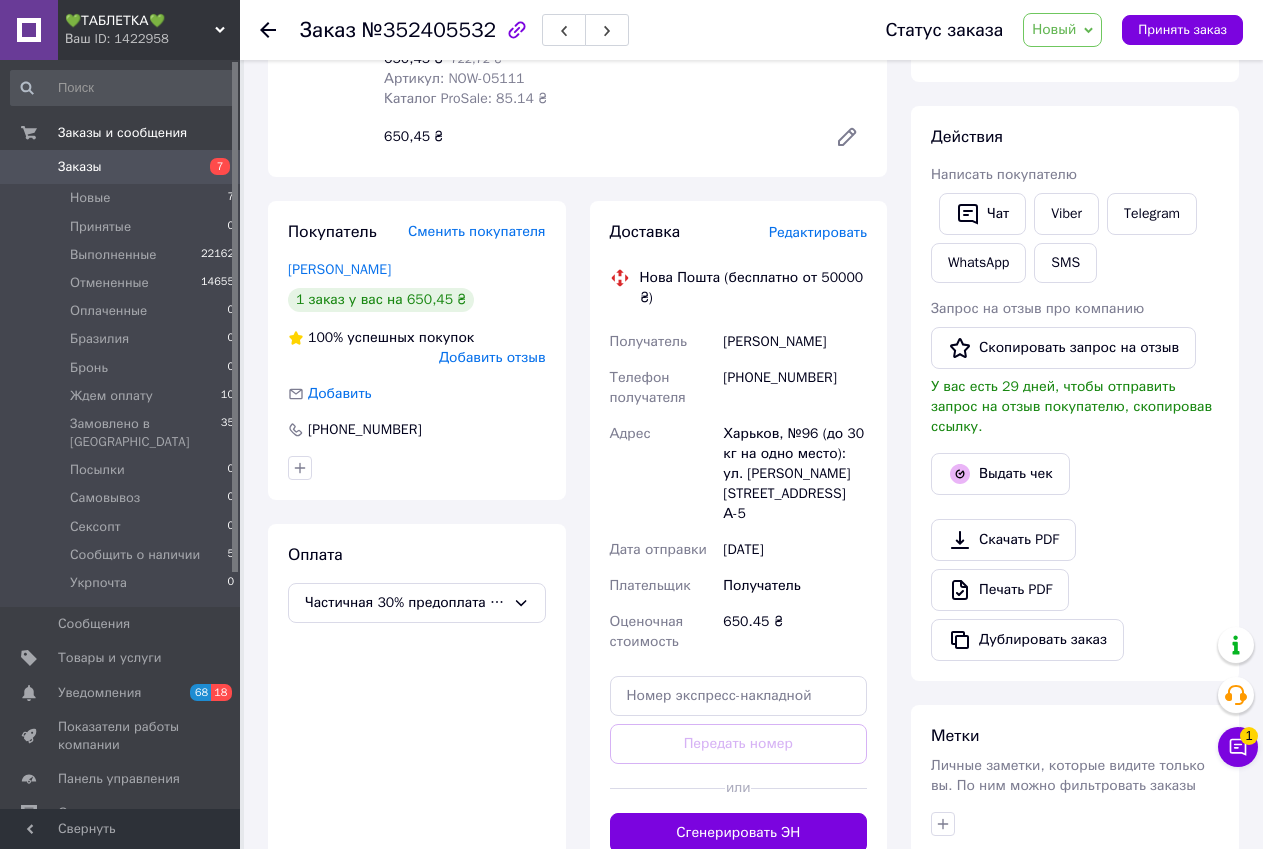 drag, startPoint x: 1216, startPoint y: 550, endPoint x: 1175, endPoint y: 551, distance: 41.01219 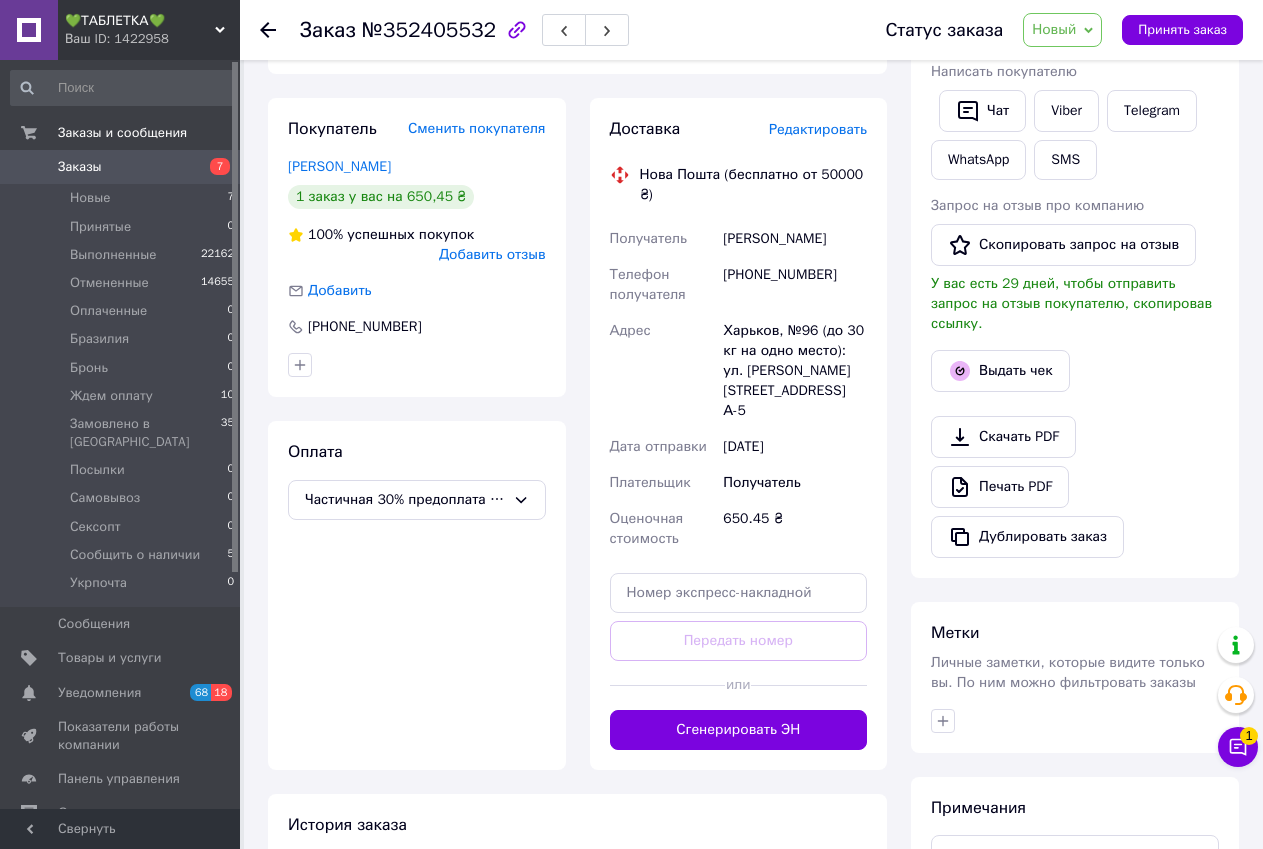 scroll, scrollTop: 594, scrollLeft: 0, axis: vertical 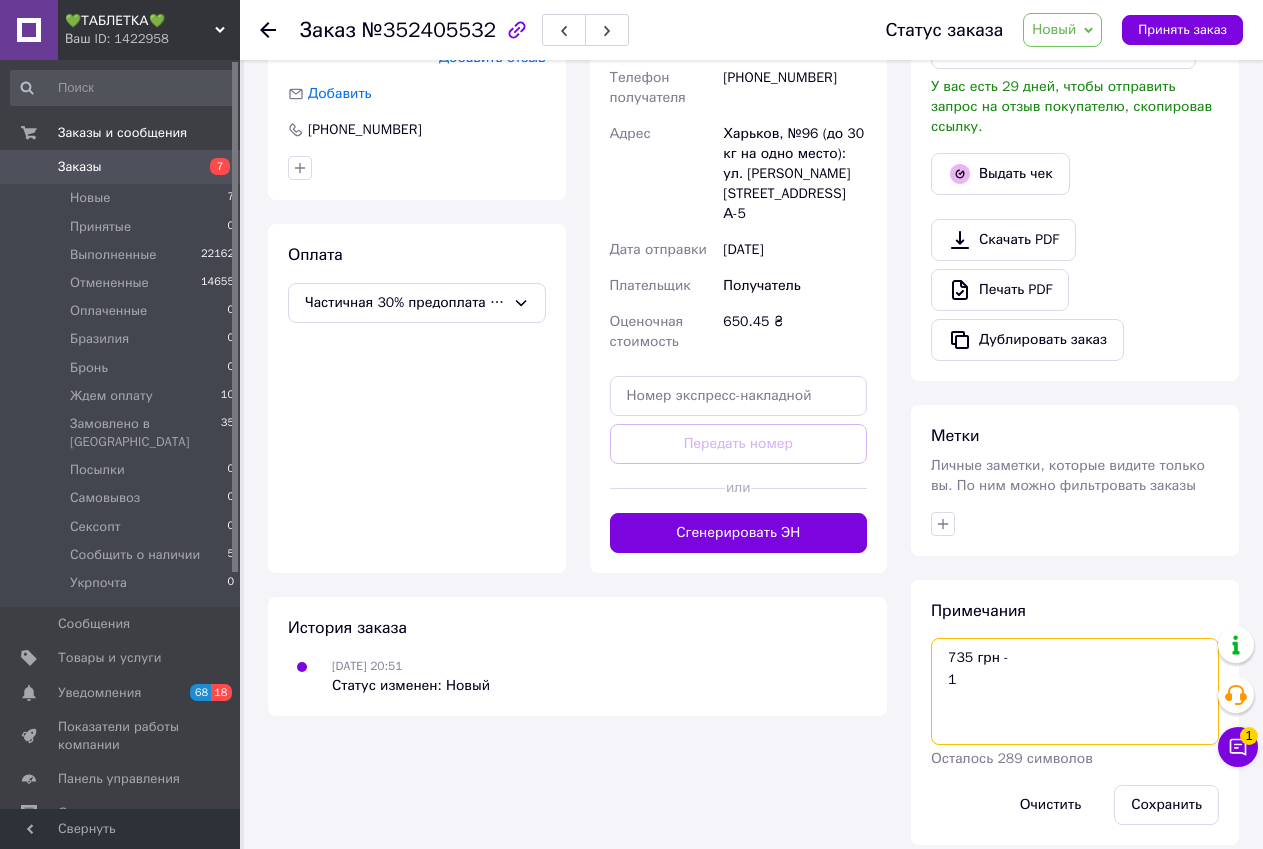 click on "735 грн -
1" at bounding box center [1075, 691] 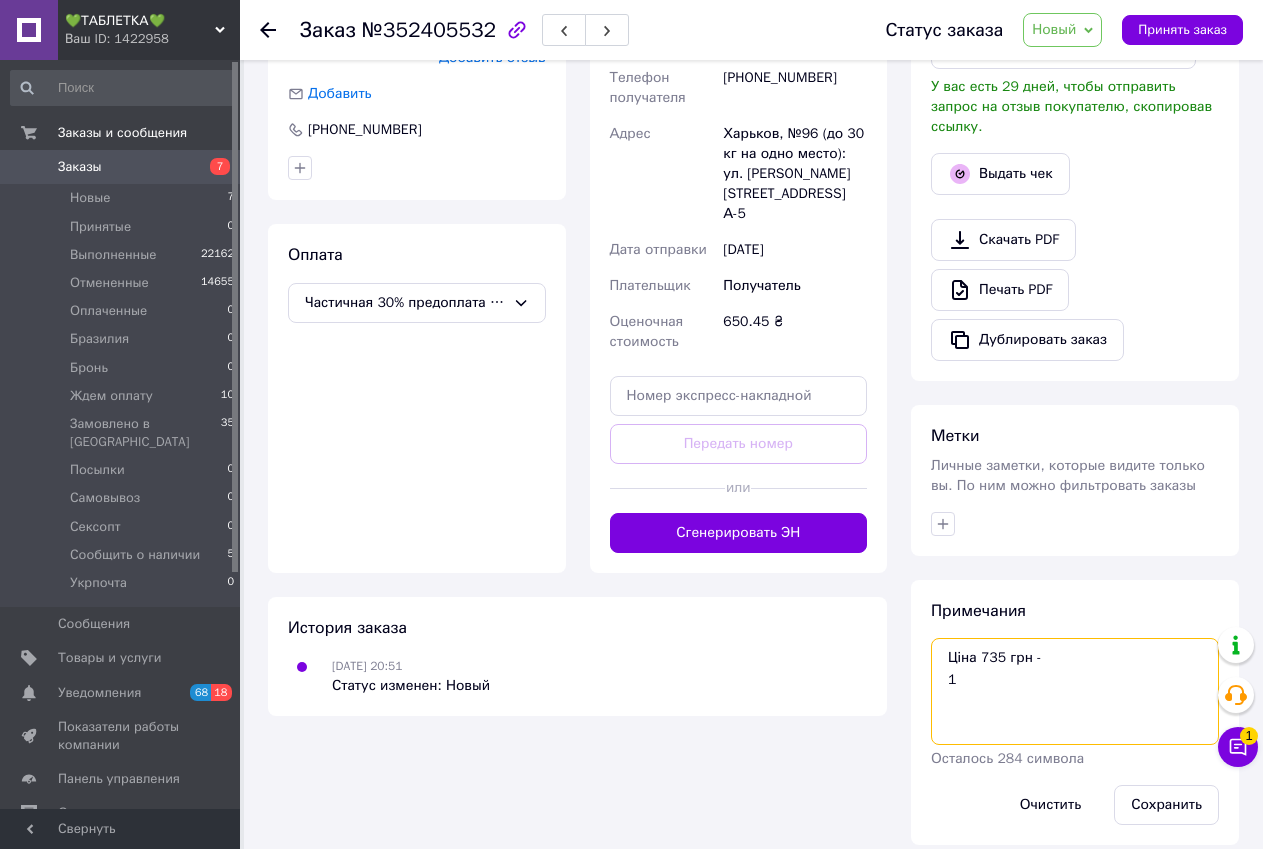 click on "Ціна 735 грн -
1" at bounding box center [1075, 691] 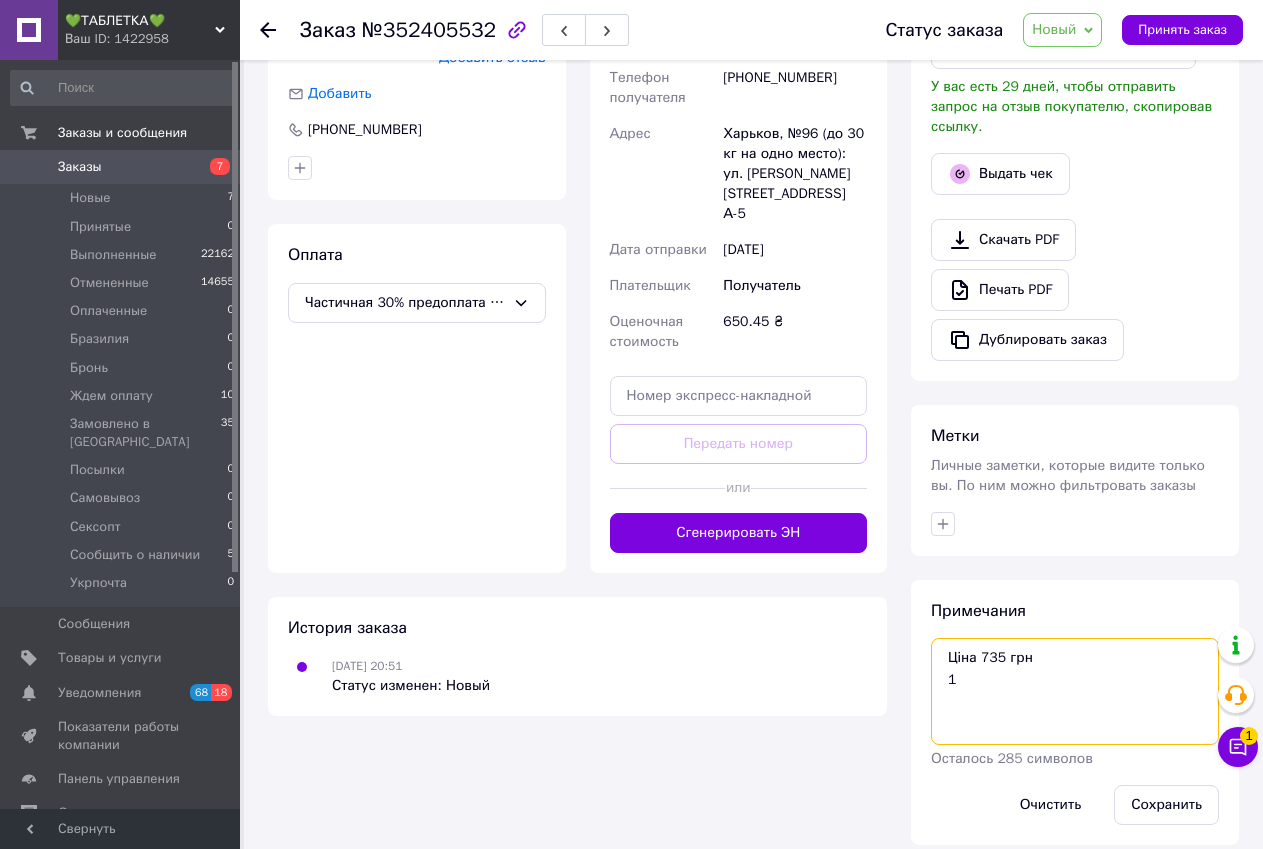 click on "Ціна 735 грн
1" at bounding box center (1075, 691) 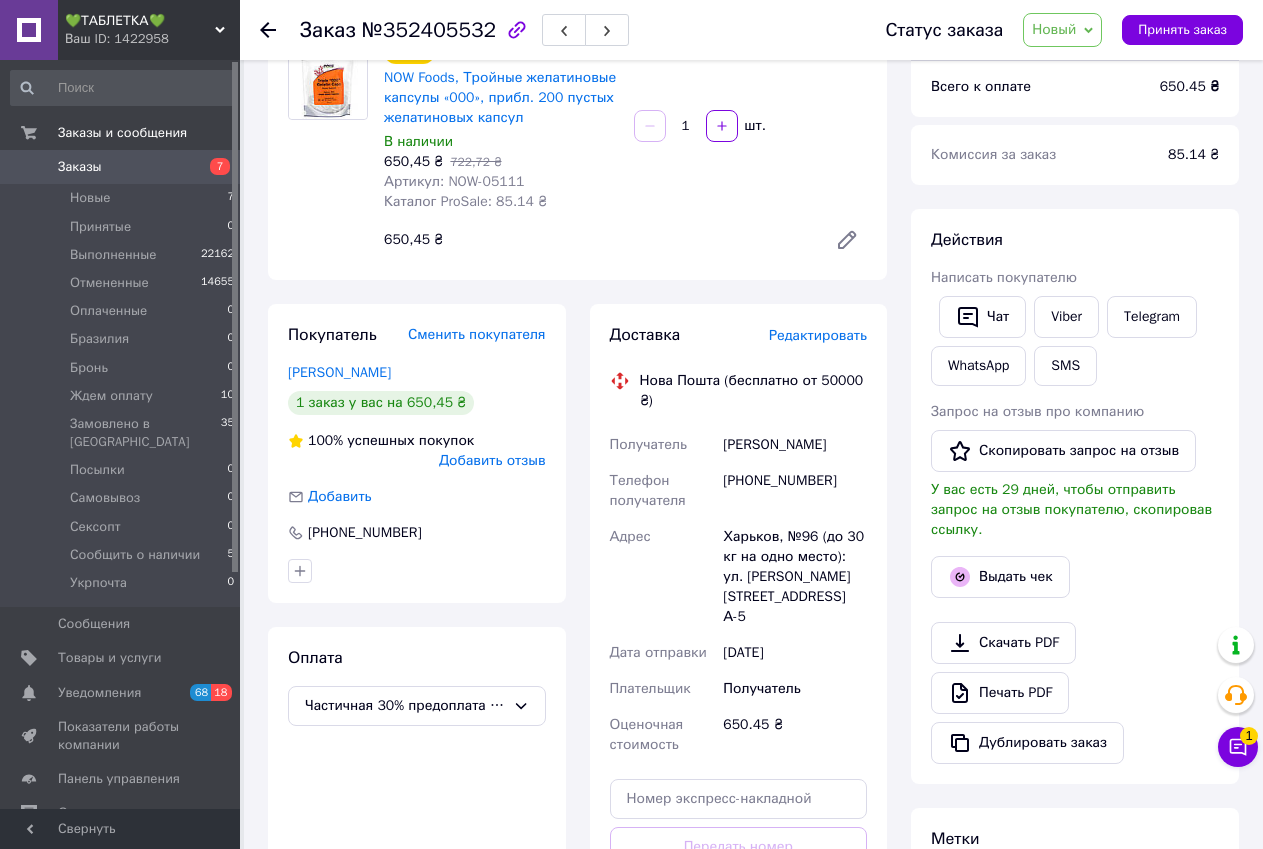 scroll, scrollTop: 0, scrollLeft: 0, axis: both 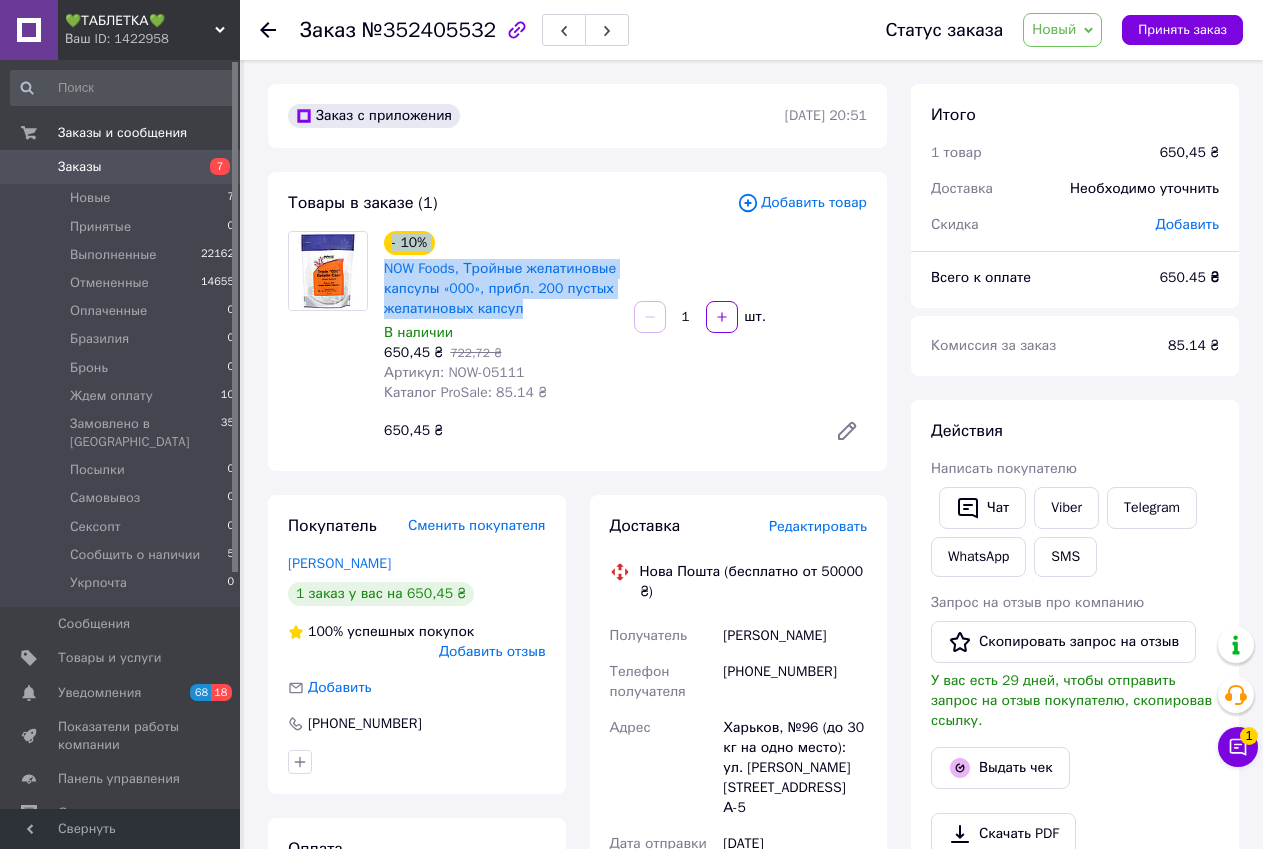 drag, startPoint x: 525, startPoint y: 310, endPoint x: 381, endPoint y: 256, distance: 153.79207 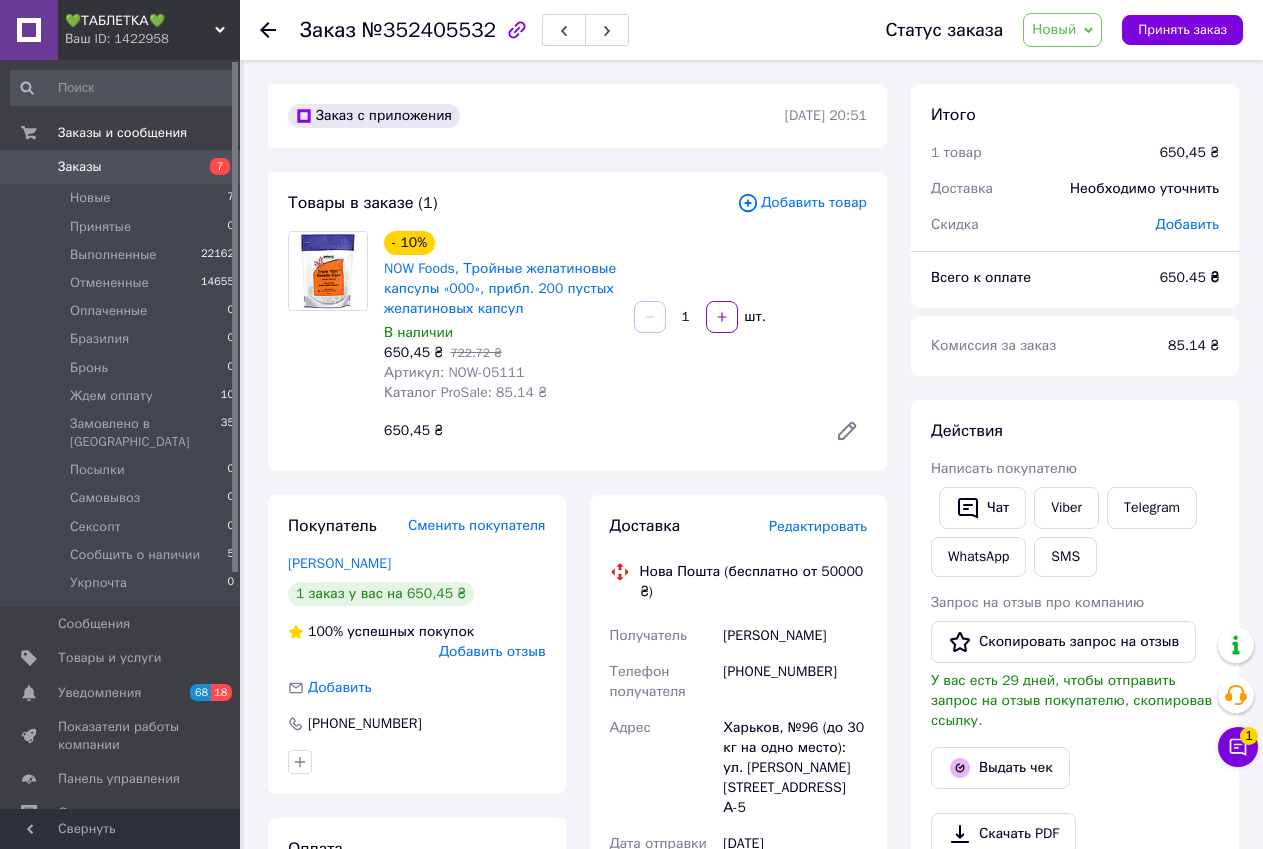 click on "В наличии" at bounding box center (501, 333) 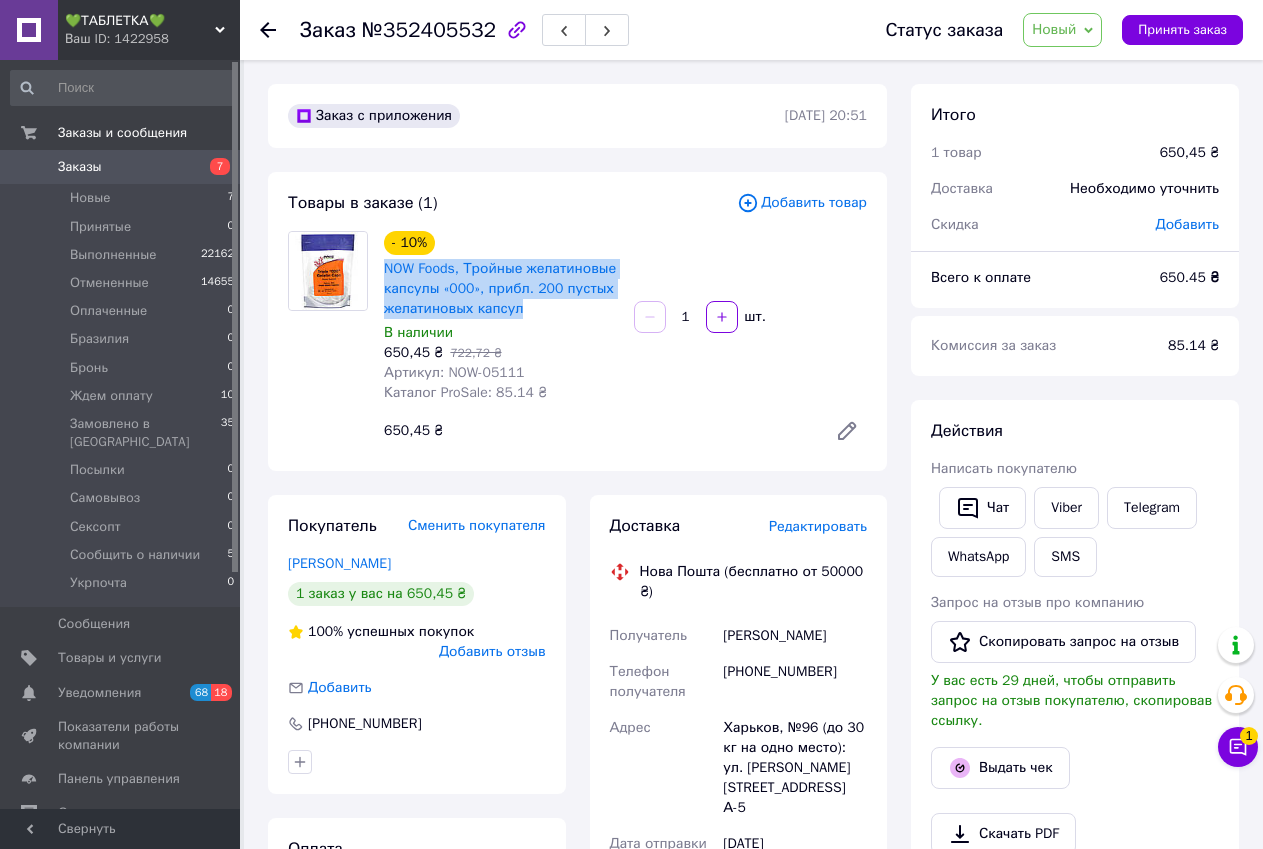 drag, startPoint x: 476, startPoint y: 300, endPoint x: 381, endPoint y: 269, distance: 99.92998 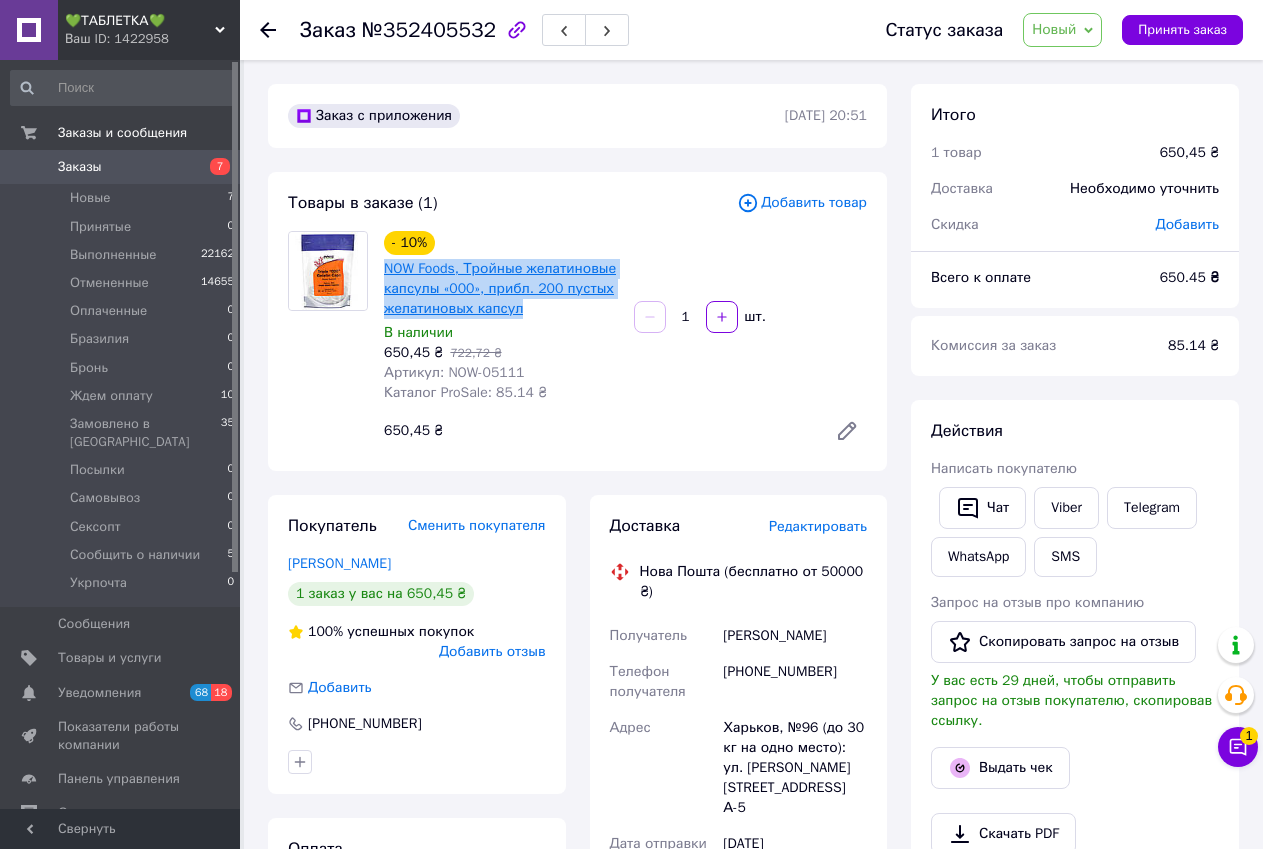 copy on "NOW Foods, Тройные желатиновые капсулы «000», прибл. 200 пустых желатиновых капсул" 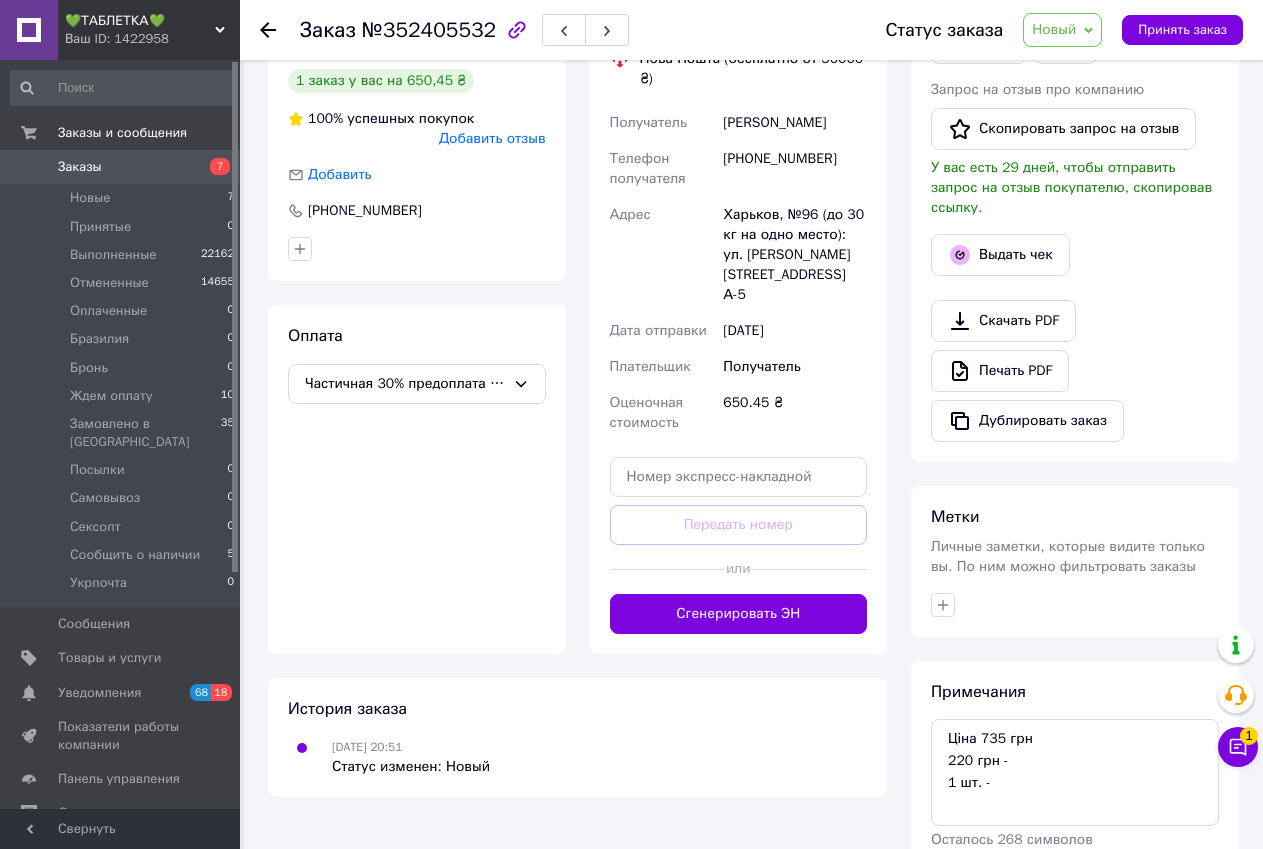 scroll, scrollTop: 594, scrollLeft: 0, axis: vertical 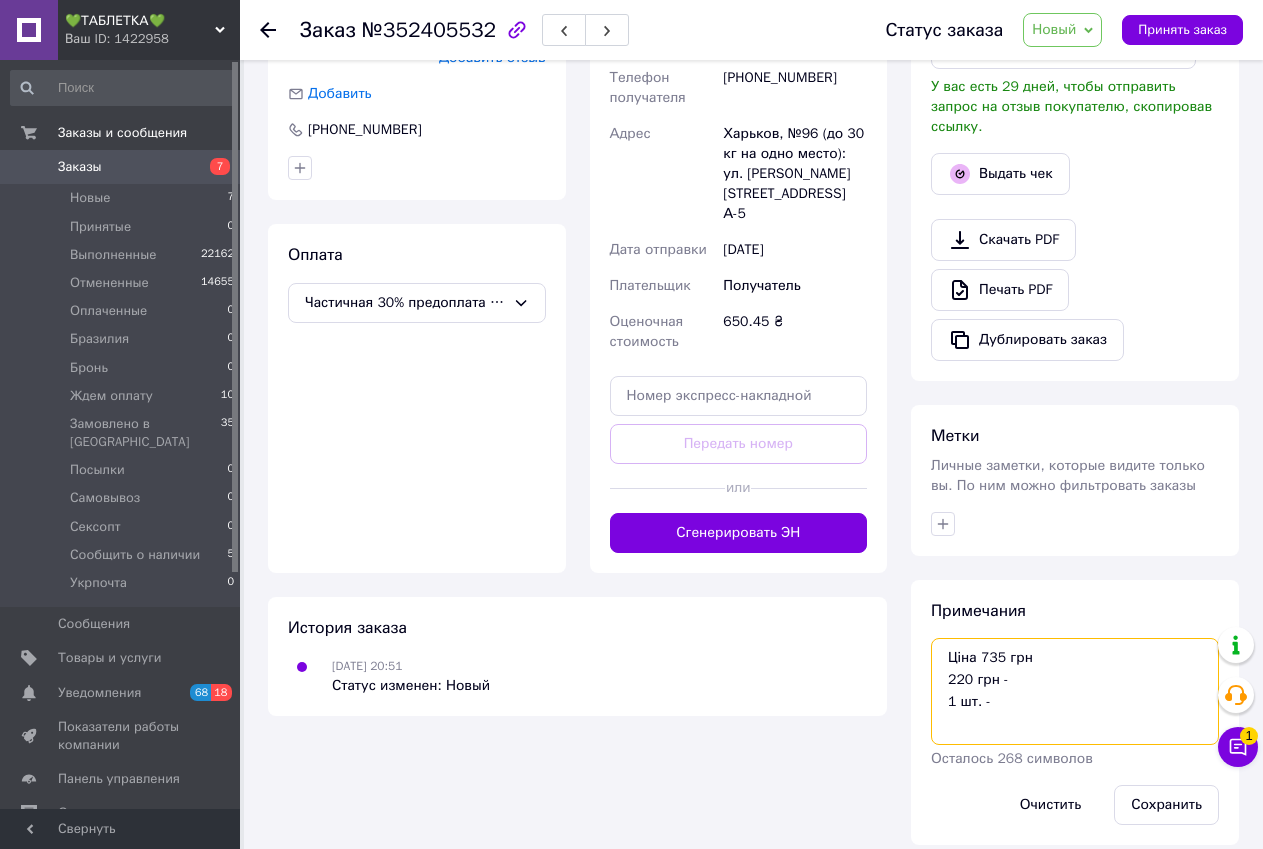 click on "Ціна 735 грн
220 грн -
1 шт. -" at bounding box center [1075, 691] 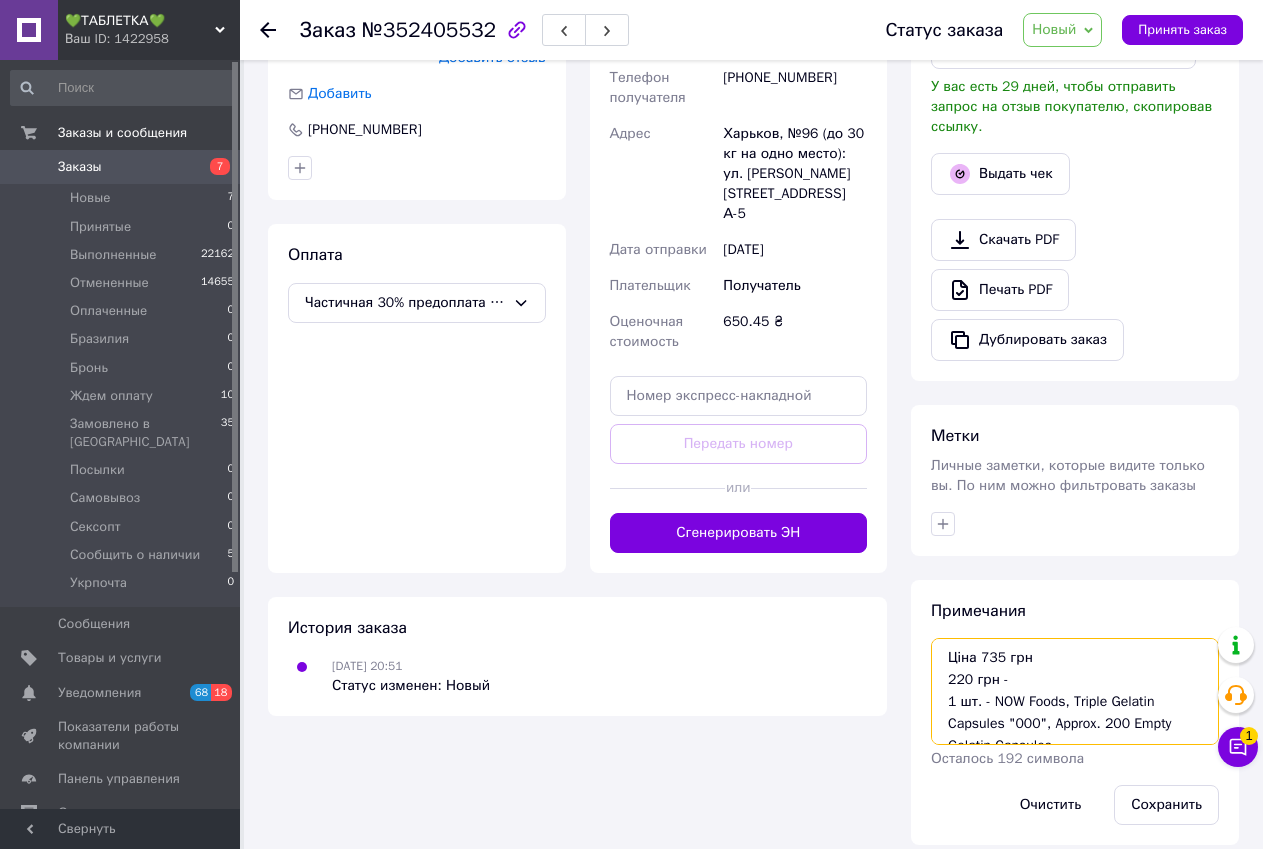 scroll, scrollTop: 12, scrollLeft: 0, axis: vertical 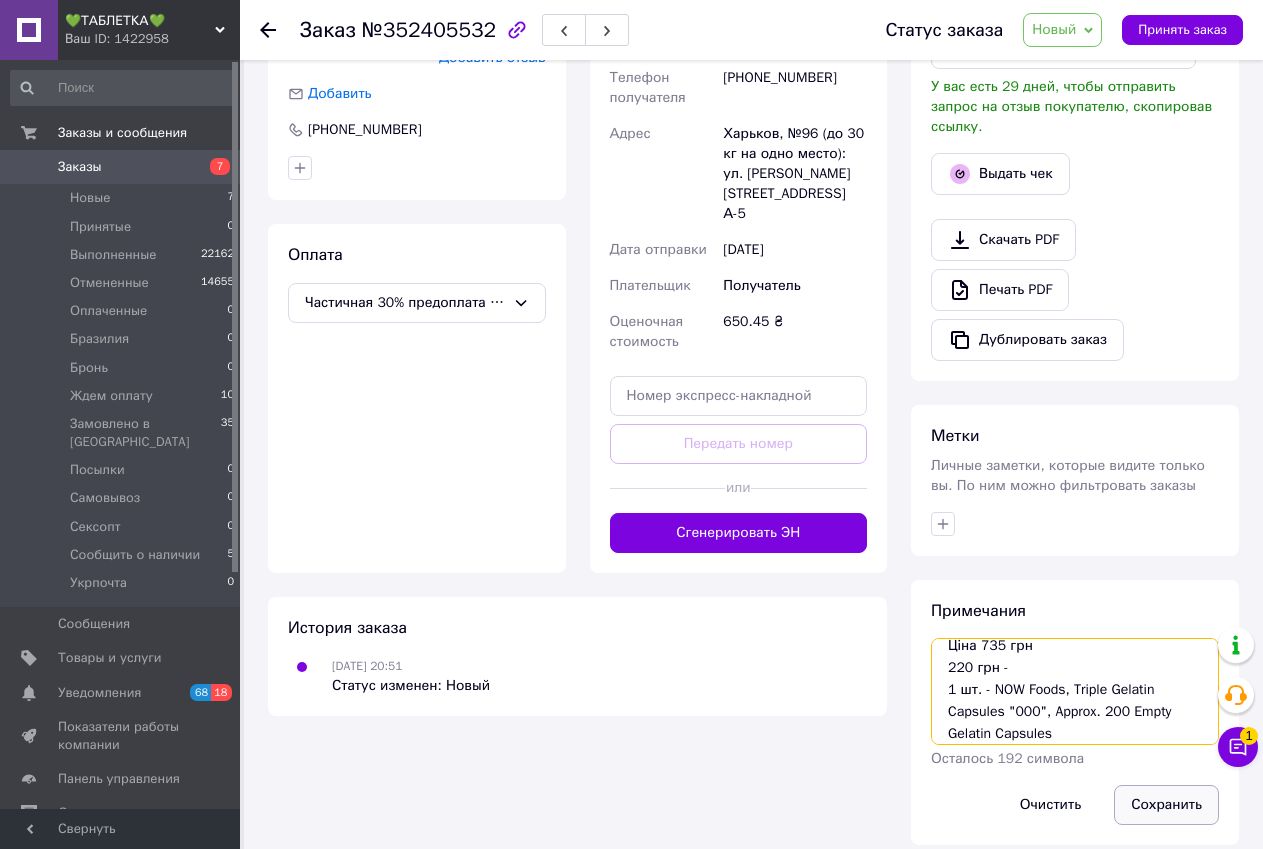 type on "Ціна 735 грн
220 грн -
1 шт. - NOW Foods, Triple Gelatin Capsules "000", Approx. 200 Empty Gelatin Capsules" 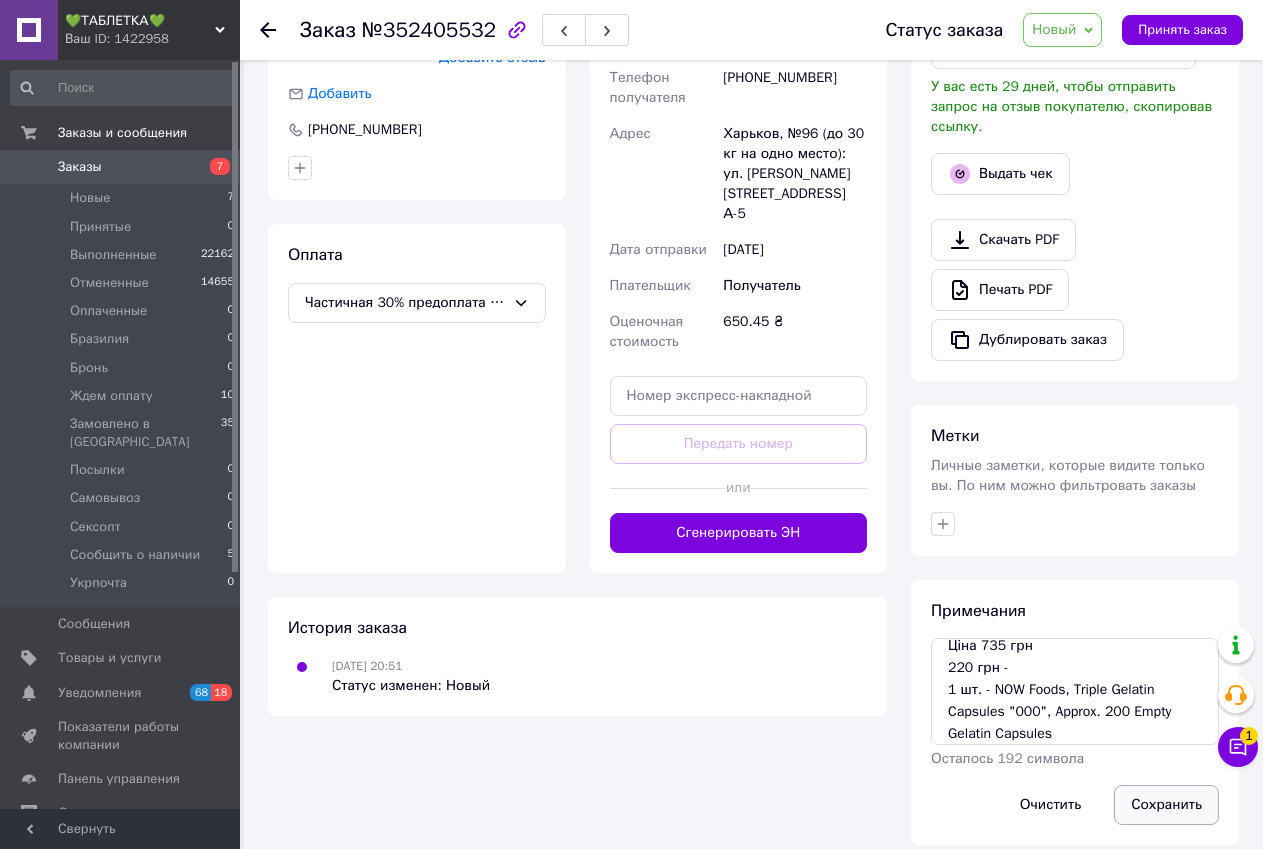 click on "Сохранить" at bounding box center [1166, 805] 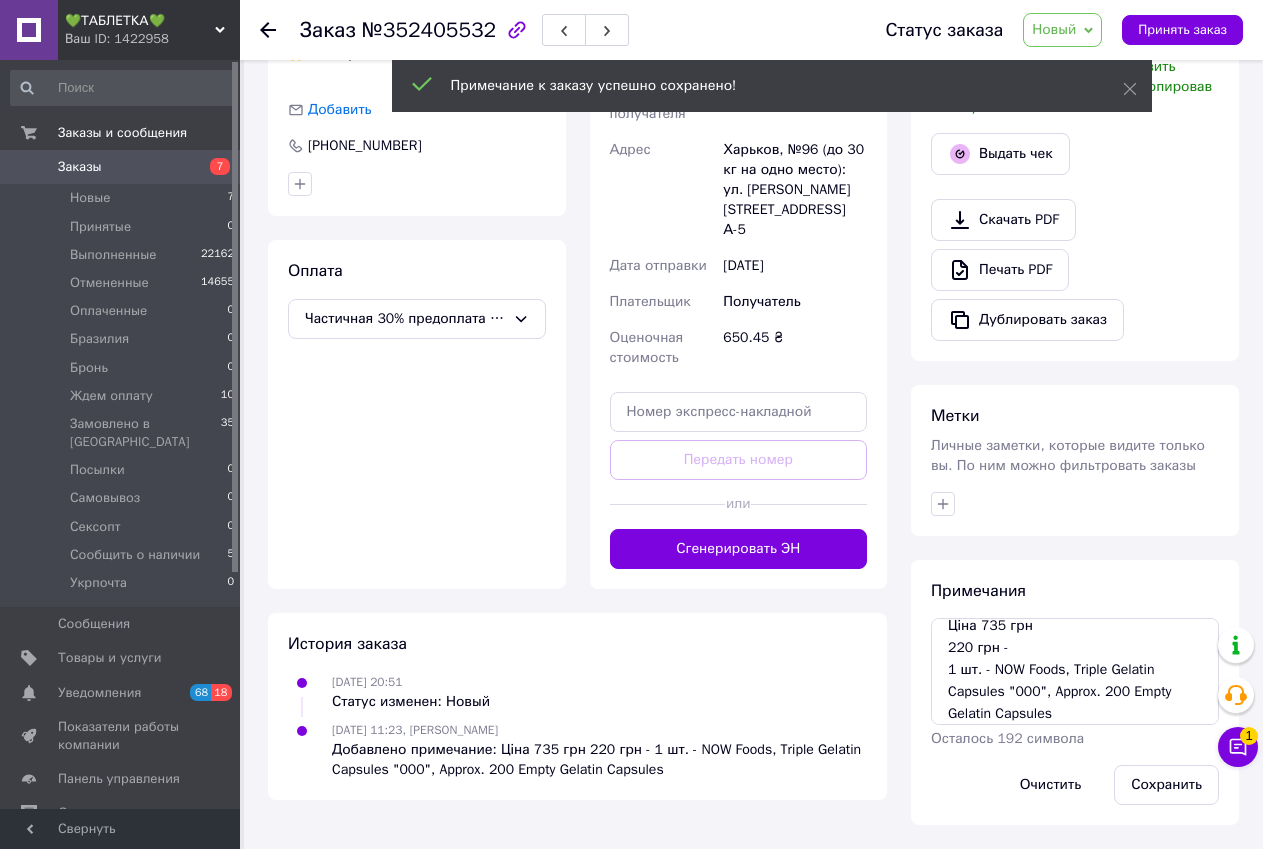 scroll, scrollTop: 558, scrollLeft: 0, axis: vertical 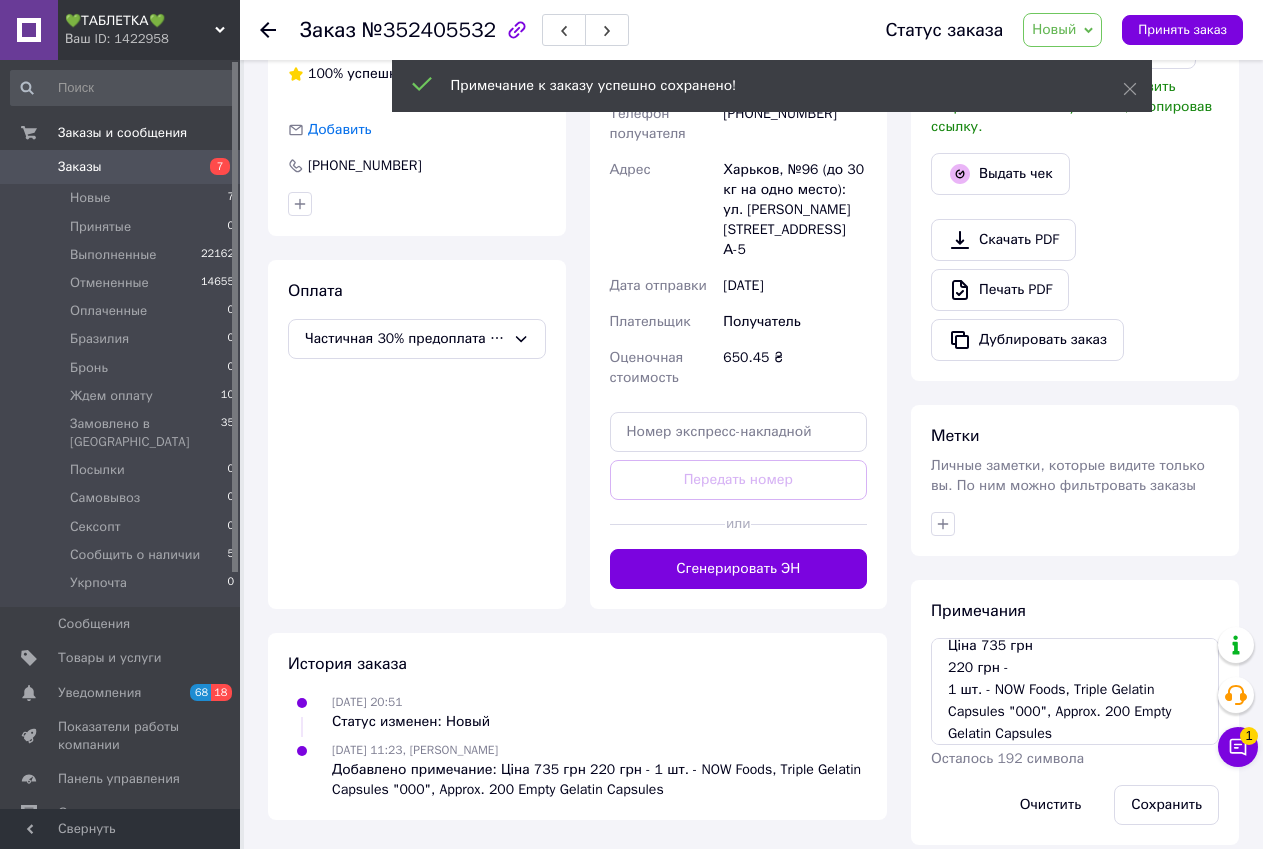 click on "Новый" at bounding box center [1062, 30] 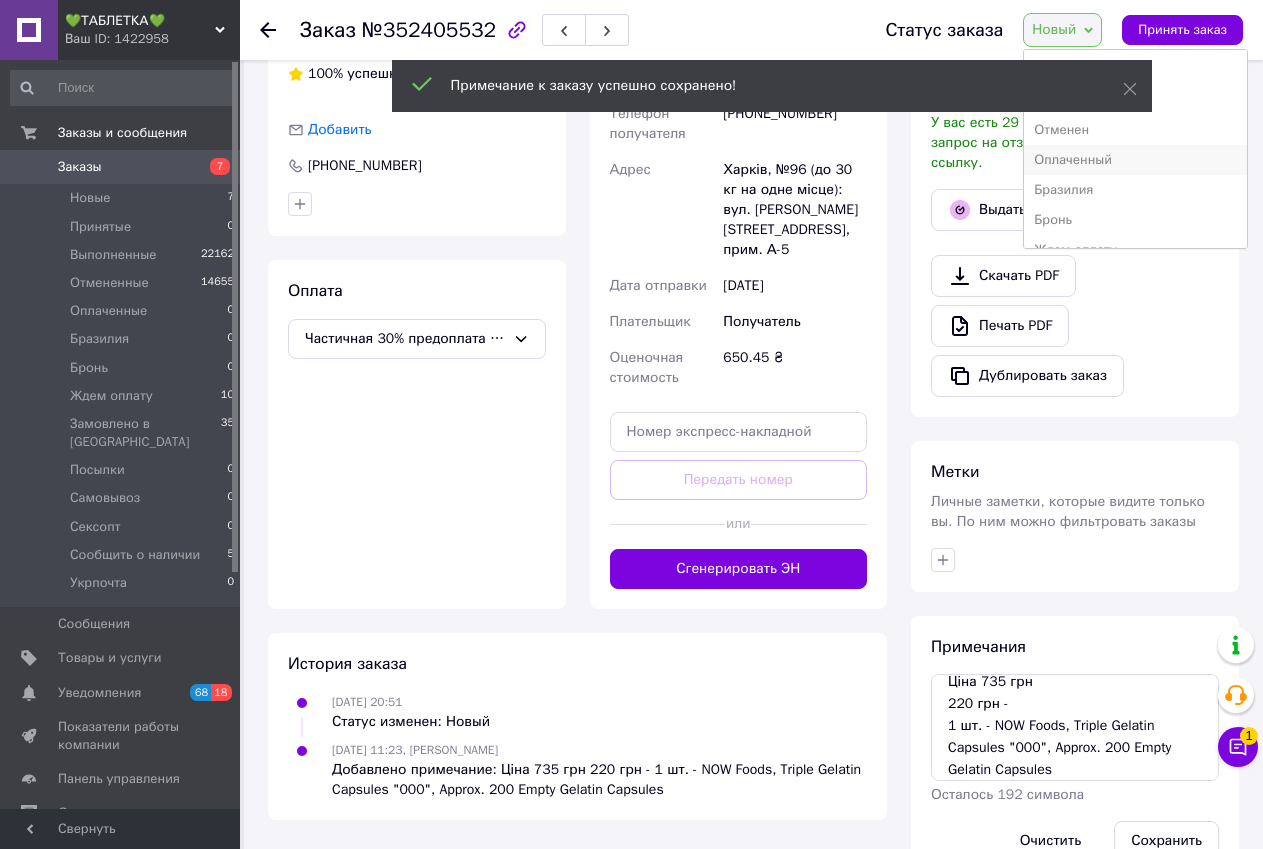 scroll, scrollTop: 100, scrollLeft: 0, axis: vertical 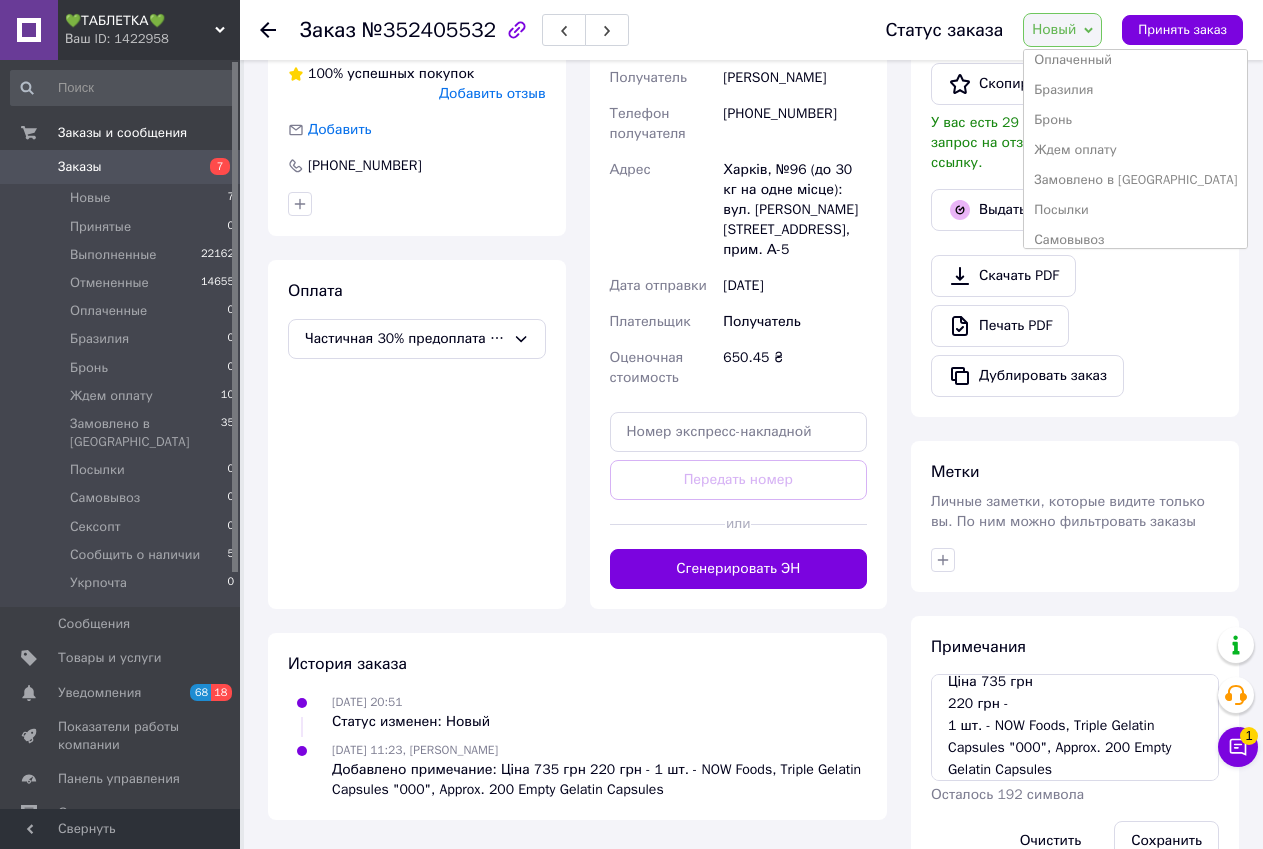drag, startPoint x: 1071, startPoint y: 153, endPoint x: 1051, endPoint y: 146, distance: 21.189621 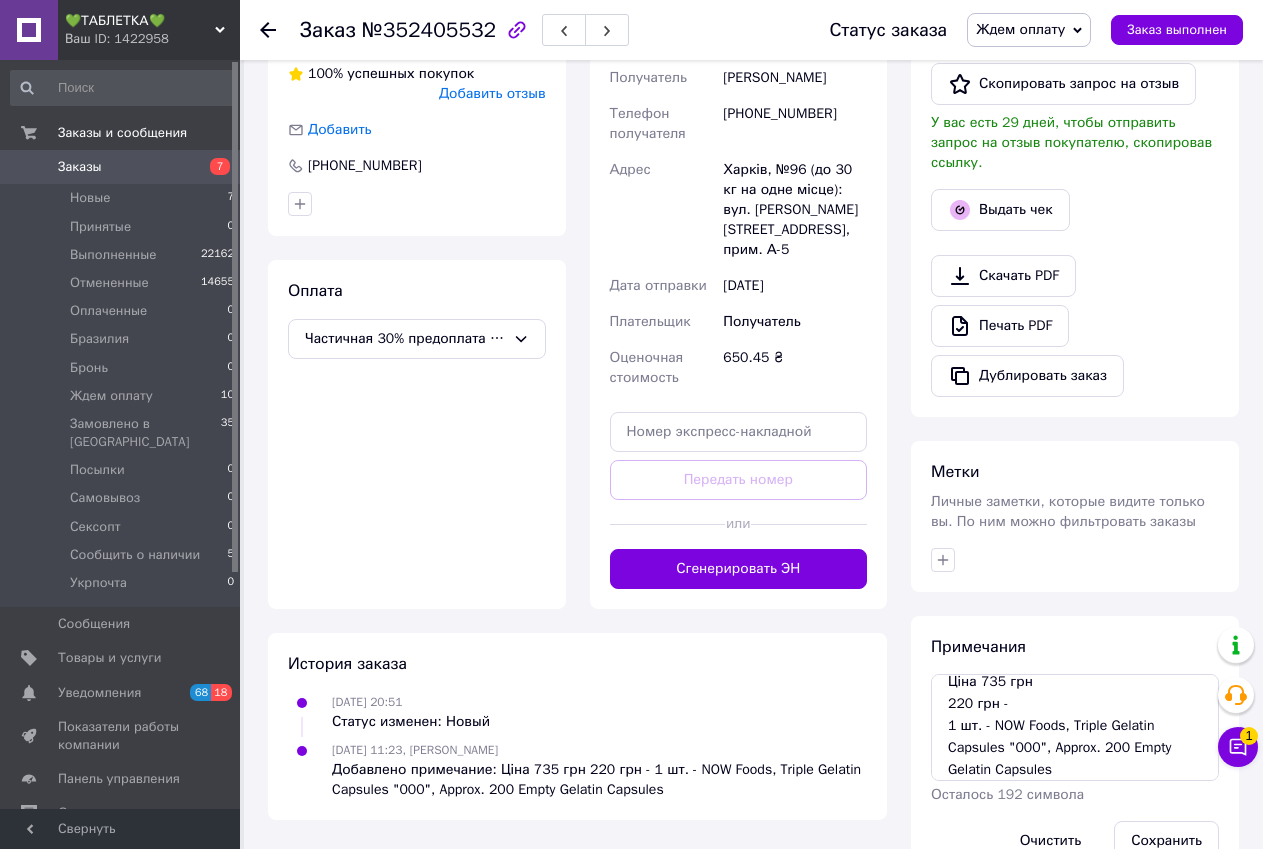 drag, startPoint x: 1187, startPoint y: 536, endPoint x: 737, endPoint y: 282, distance: 516.7359 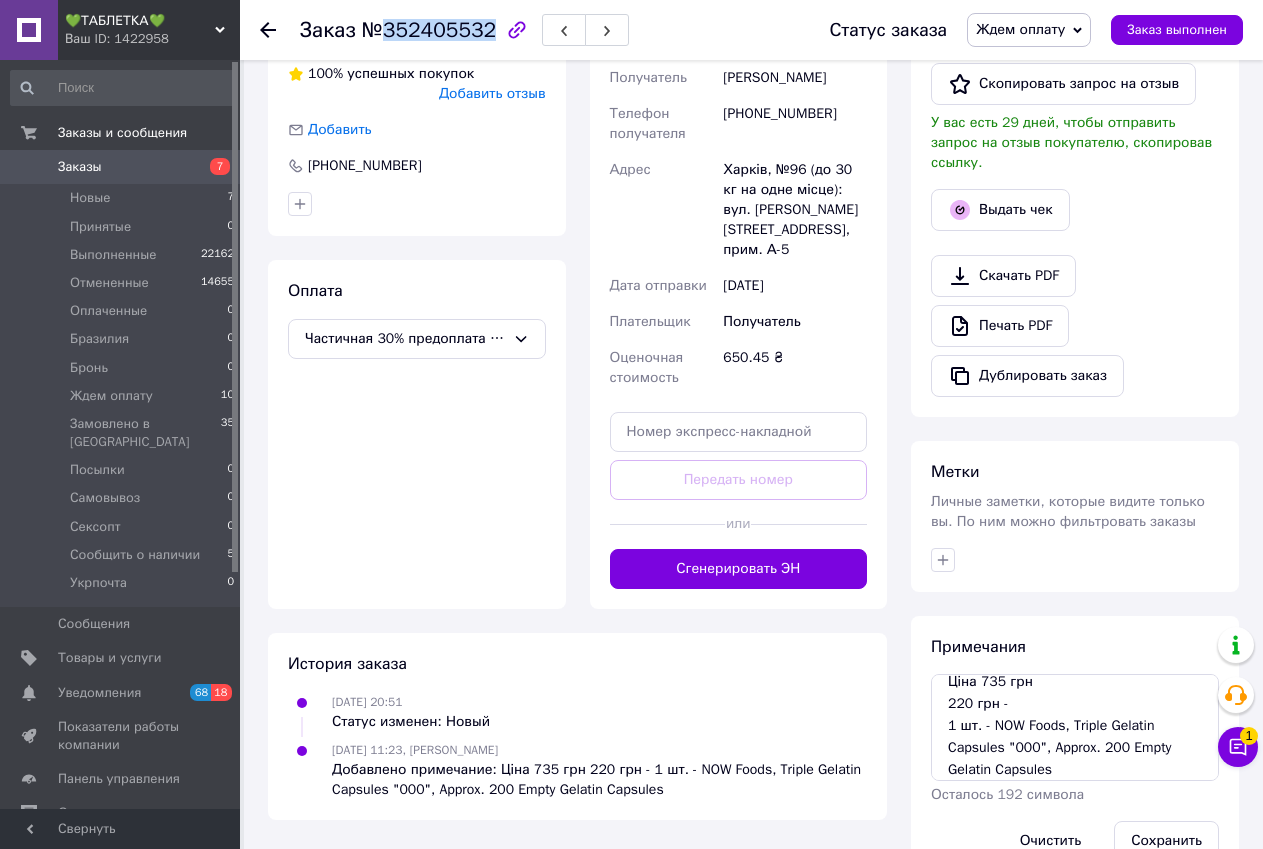 click on "№352405532" at bounding box center [429, 30] 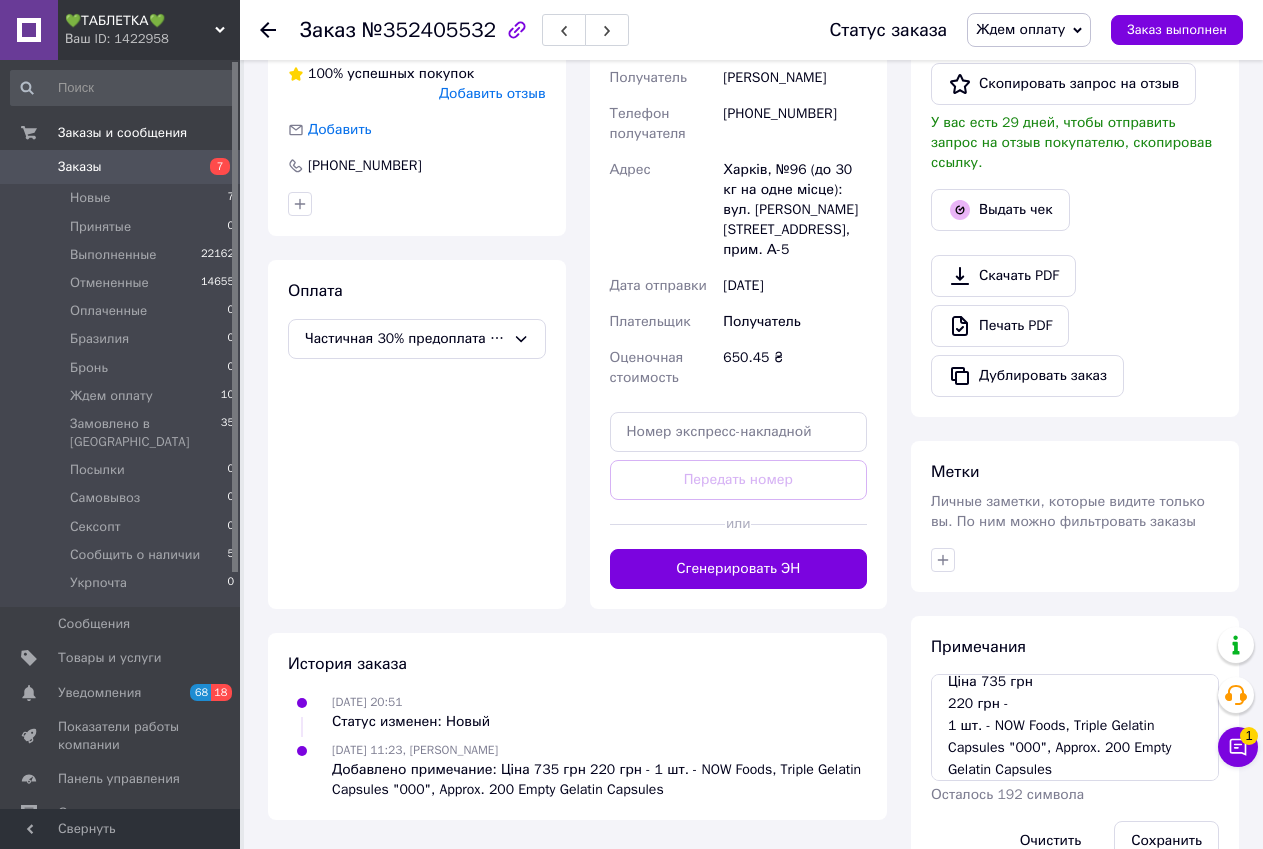 click on "Итого 1 товар 650,45 ₴ Доставка Необходимо уточнить Скидка Добавить Всего к оплате 650.45 ₴ Комиссия за заказ 85.14 ₴ Действия Написать покупателю   Чат Viber Telegram WhatsApp SMS Запрос на отзыв про компанию   Скопировать запрос на отзыв У вас есть 29 дней, чтобы отправить запрос на отзыв покупателю, скопировав ссылку.   Выдать чек   Скачать PDF   Печать PDF   Дублировать заказ Метки Личные заметки, которые видите только вы. По ним можно фильтровать заказы Примечания Ціна 735 грн
220 грн -
1 шт. - NOW Foods, Triple Gelatin Capsules "000", Approx. 200 Empty Gelatin Capsules Осталось 192 символа Очистить Сохранить" at bounding box center [1075, 203] 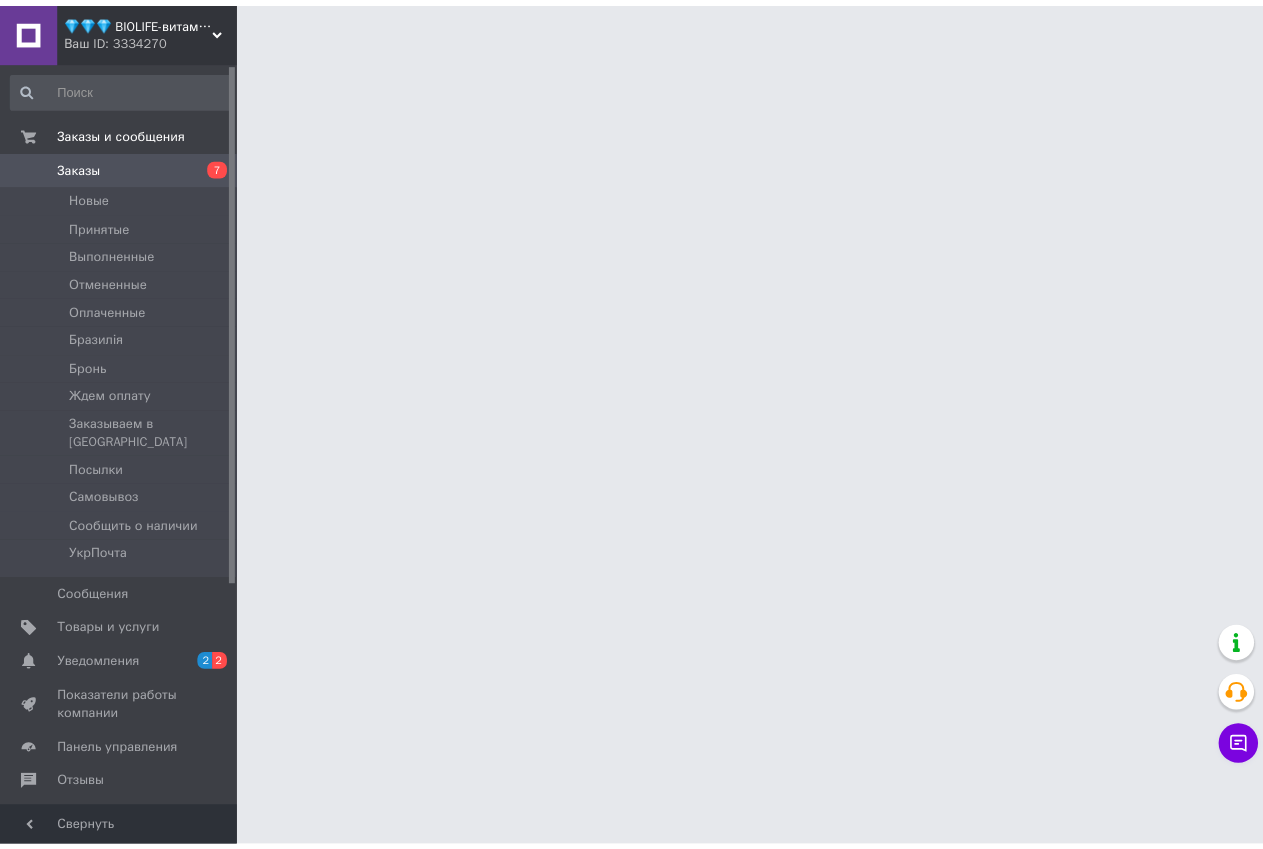 scroll, scrollTop: 0, scrollLeft: 0, axis: both 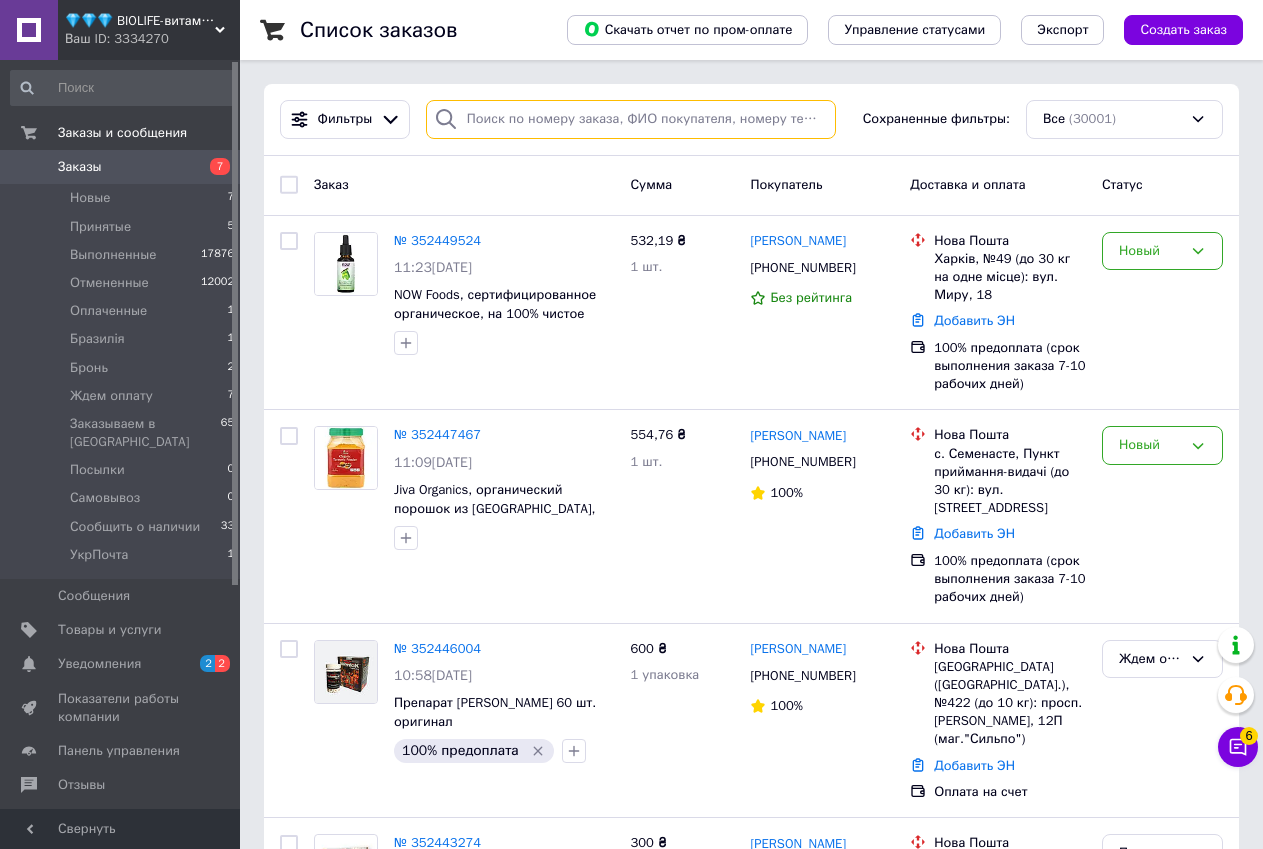 click at bounding box center (631, 119) 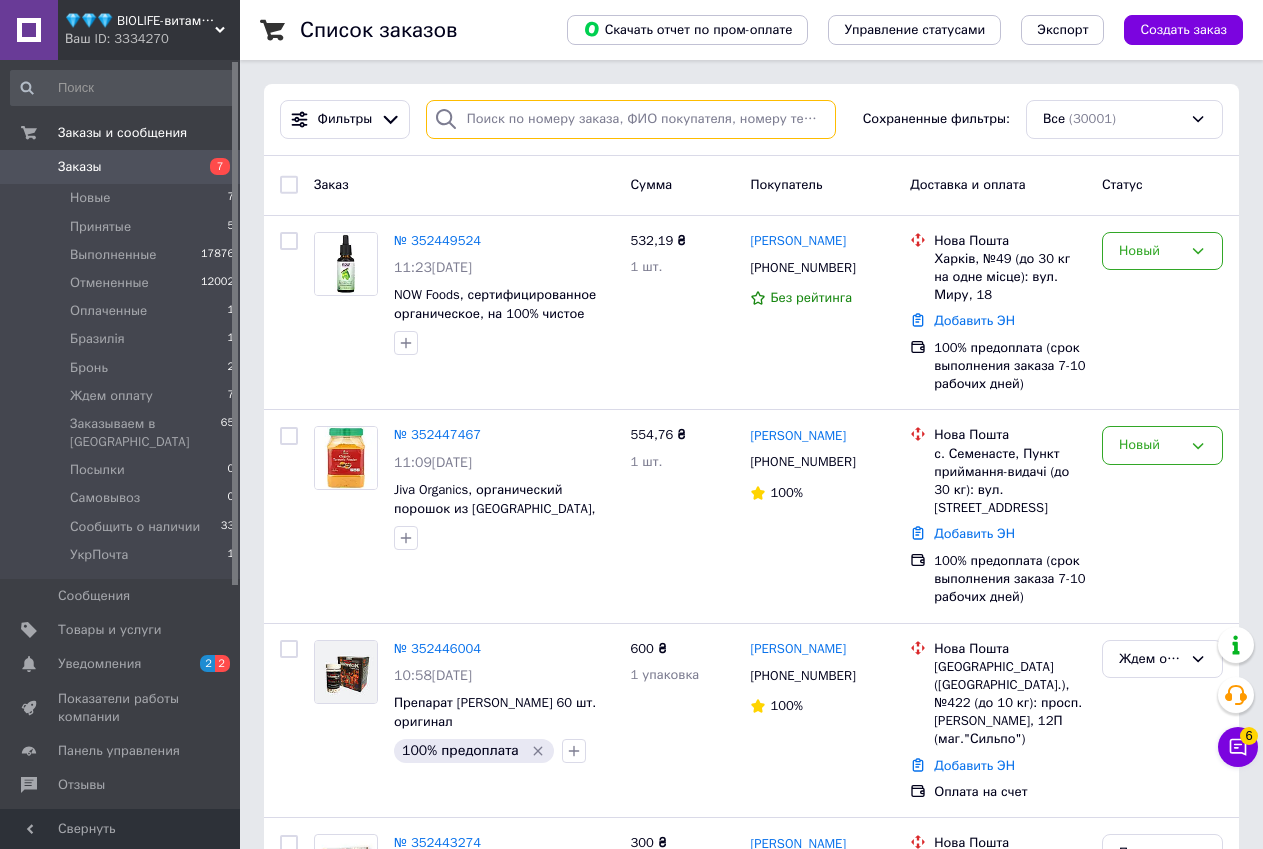 paste on "352376379" 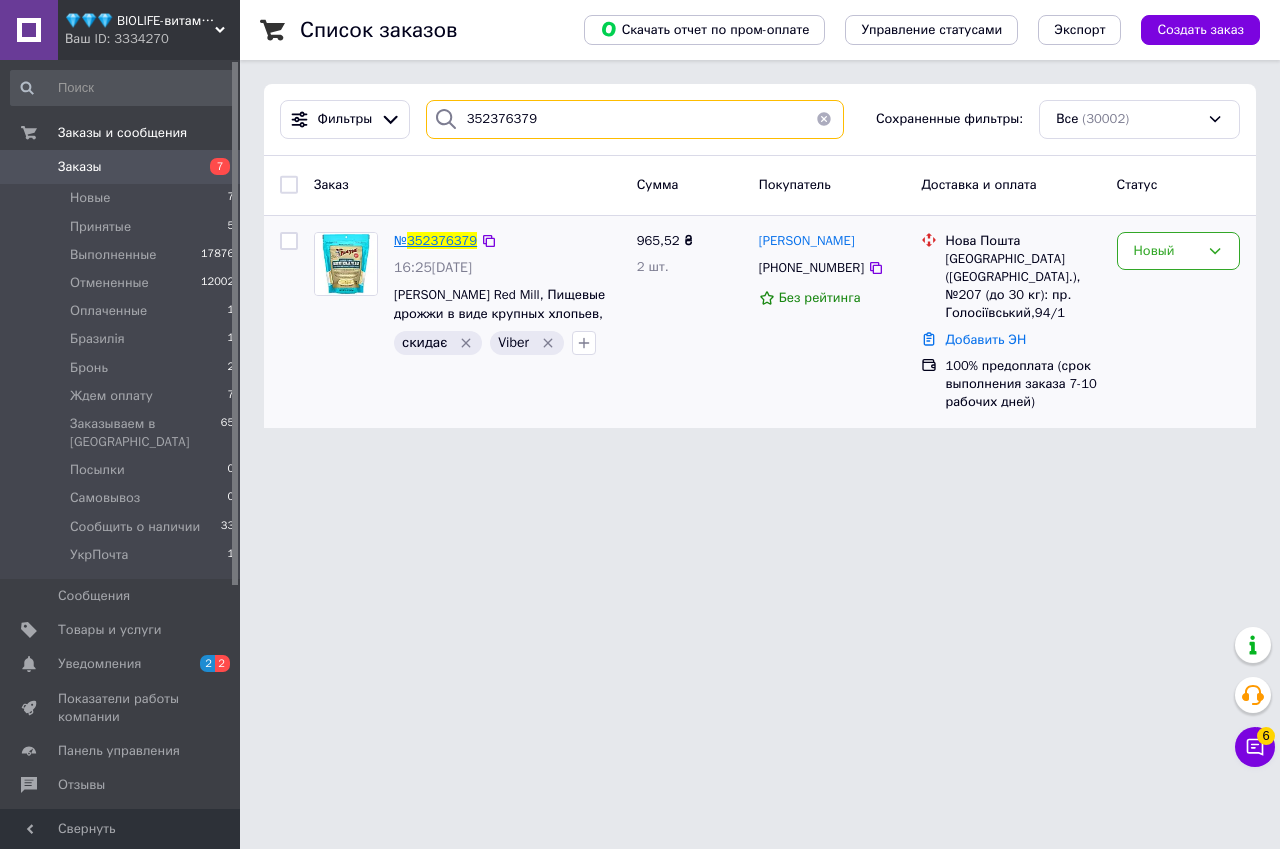 type on "352376379" 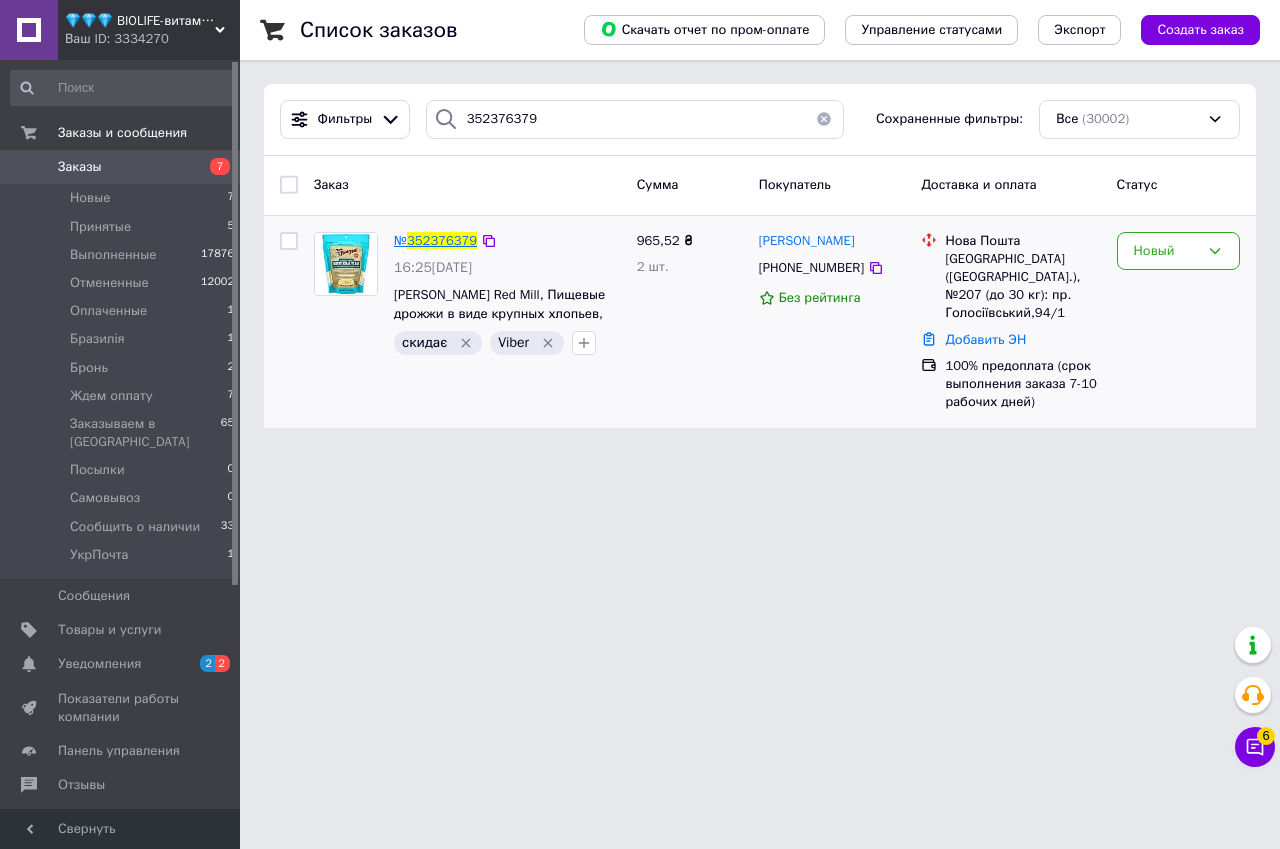 click on "352376379" at bounding box center [442, 240] 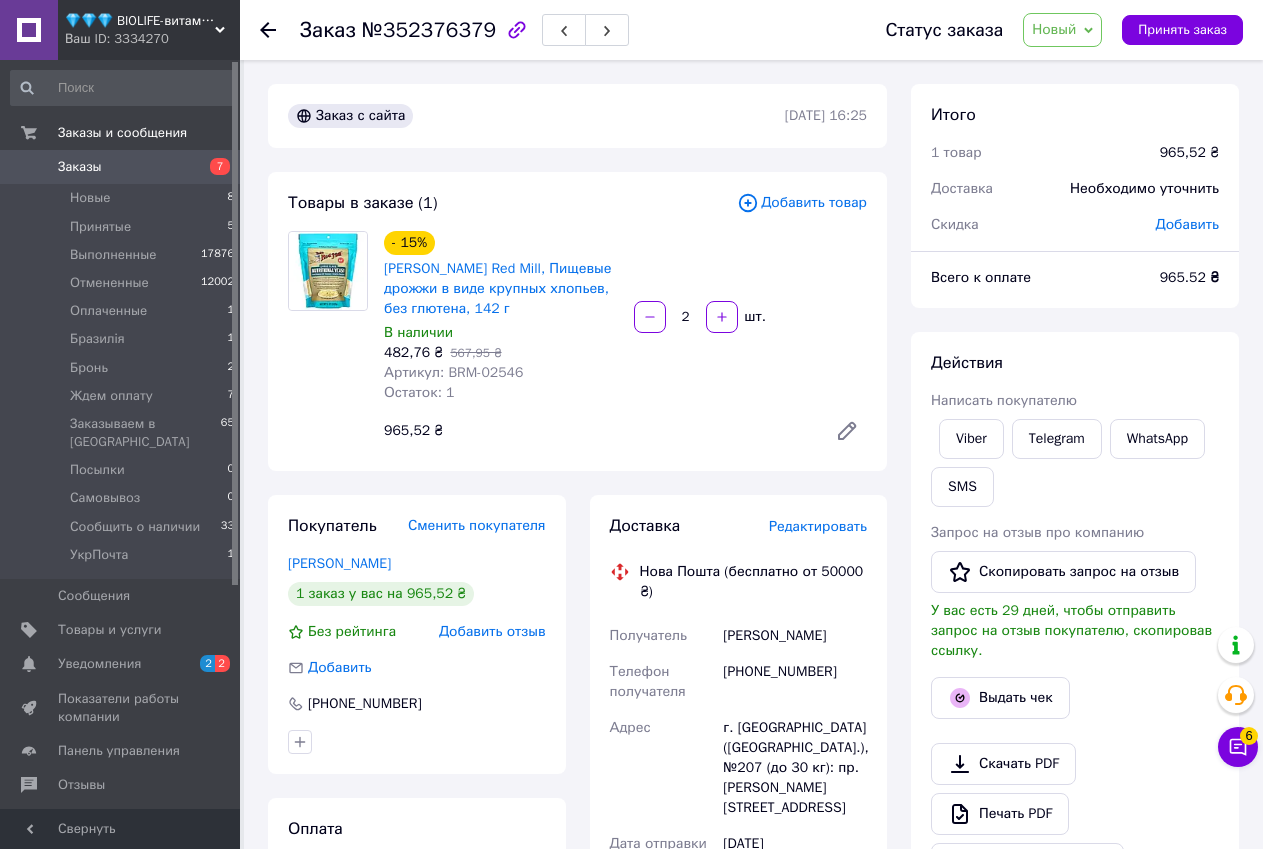 click on "Итого 1 товар 965,52 ₴ Доставка Необходимо уточнить Скидка Добавить Всего к оплате 965.52 ₴ Действия Написать покупателю Viber Telegram WhatsApp SMS Запрос на отзыв про компанию   Скопировать запрос на отзыв У вас есть 29 дней, чтобы отправить запрос на отзыв покупателю, скопировав ссылку.   Выдать чек   Скачать PDF   Печать PDF   Дублировать заказ Метки Личные заметки, которые видите только вы. По ним можно фильтровать заказы скидає   Viber   Примечания Осталось 300 символов Очистить Сохранить" at bounding box center (1075, 742) 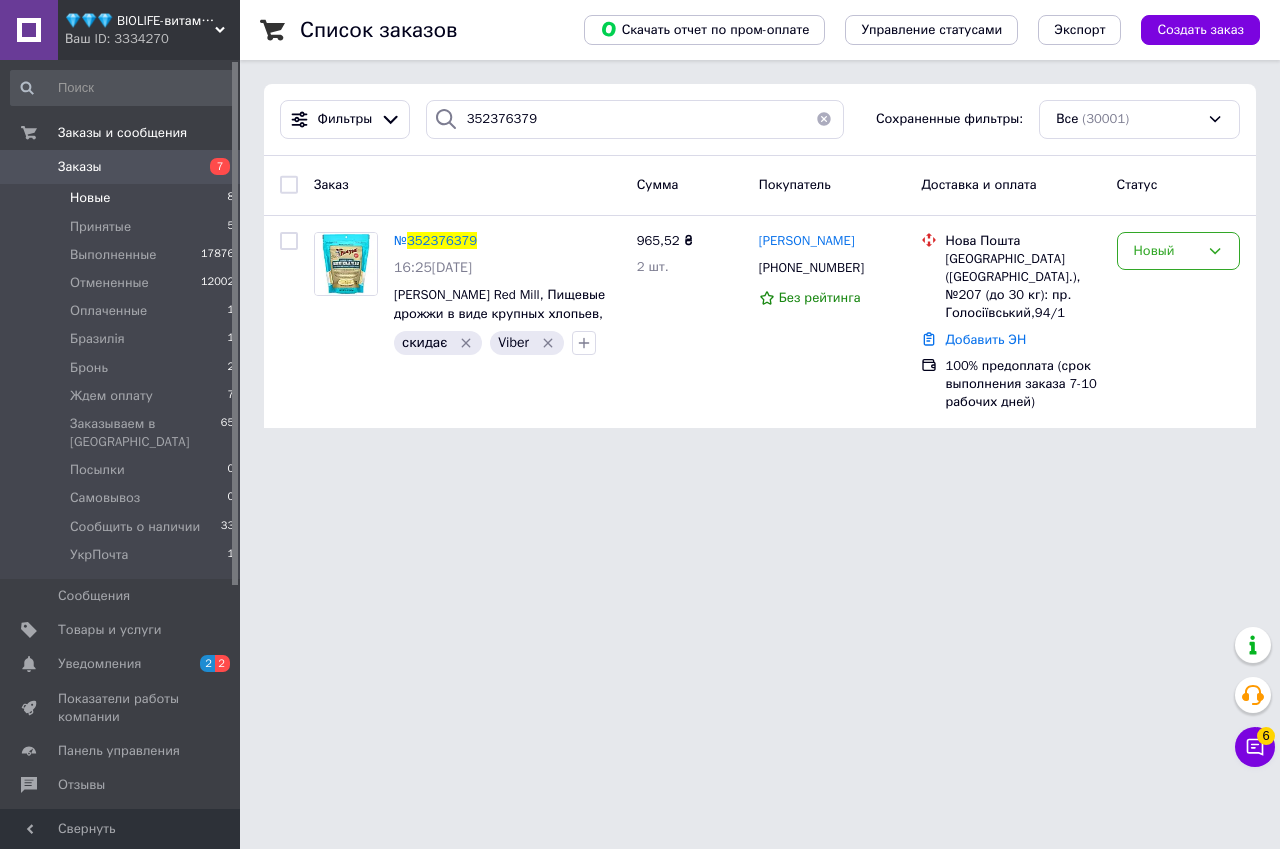 click on "Новые 8" at bounding box center [123, 198] 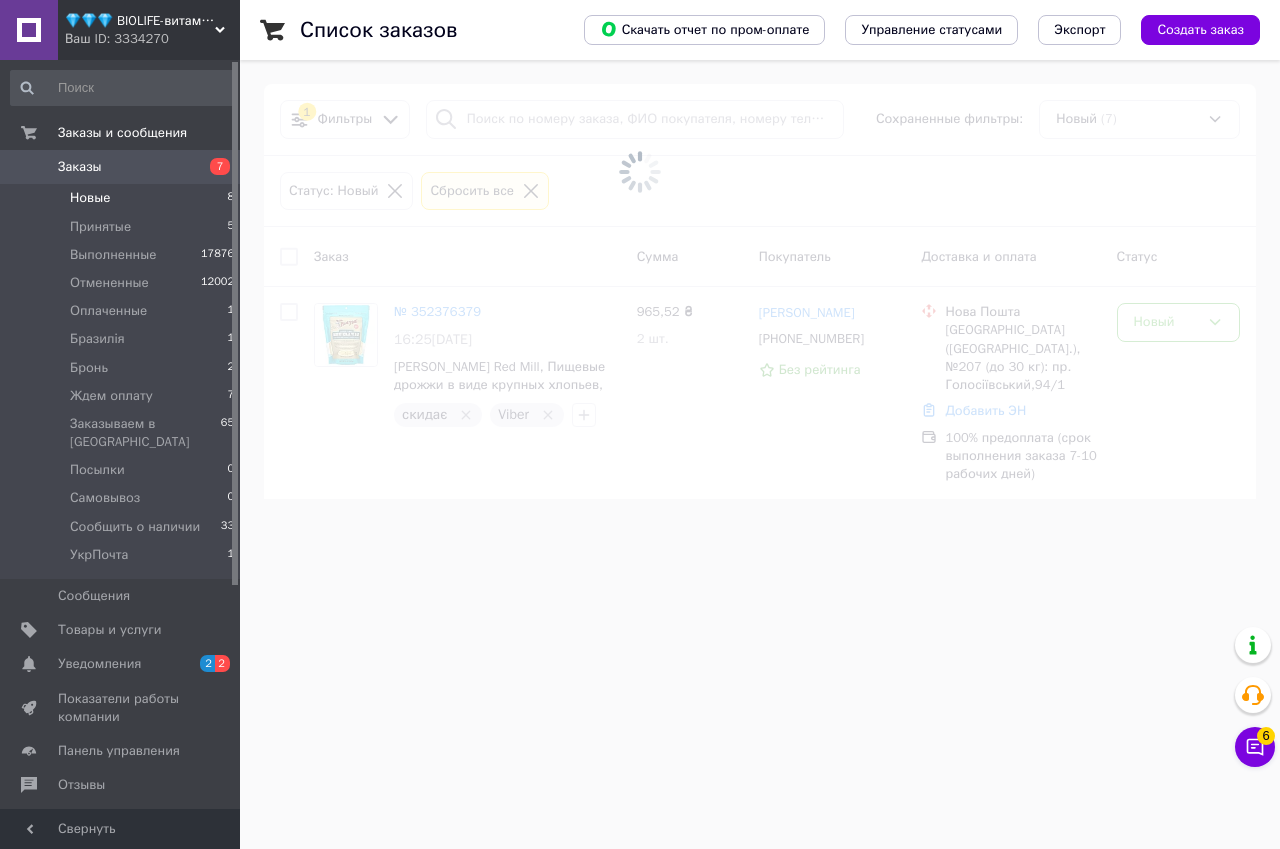 type 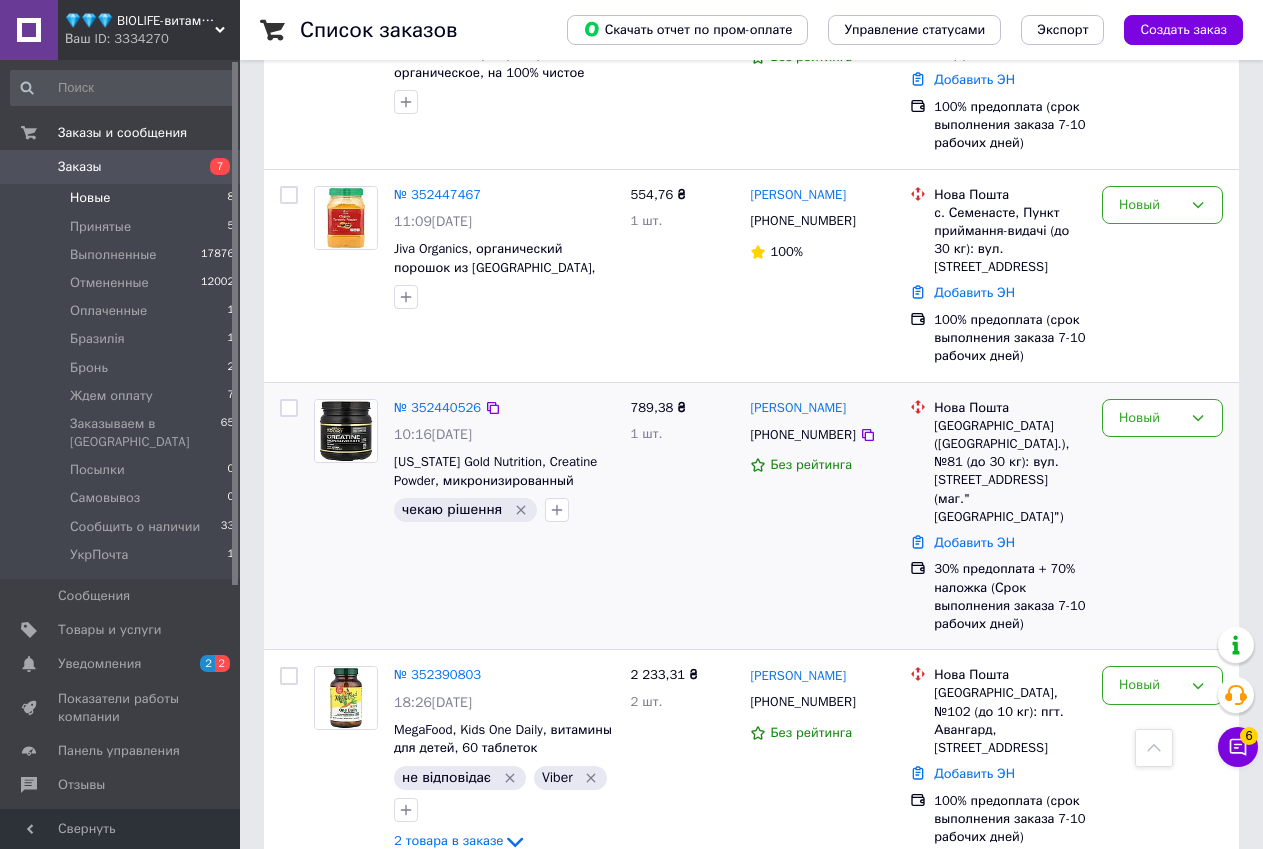scroll, scrollTop: 800, scrollLeft: 0, axis: vertical 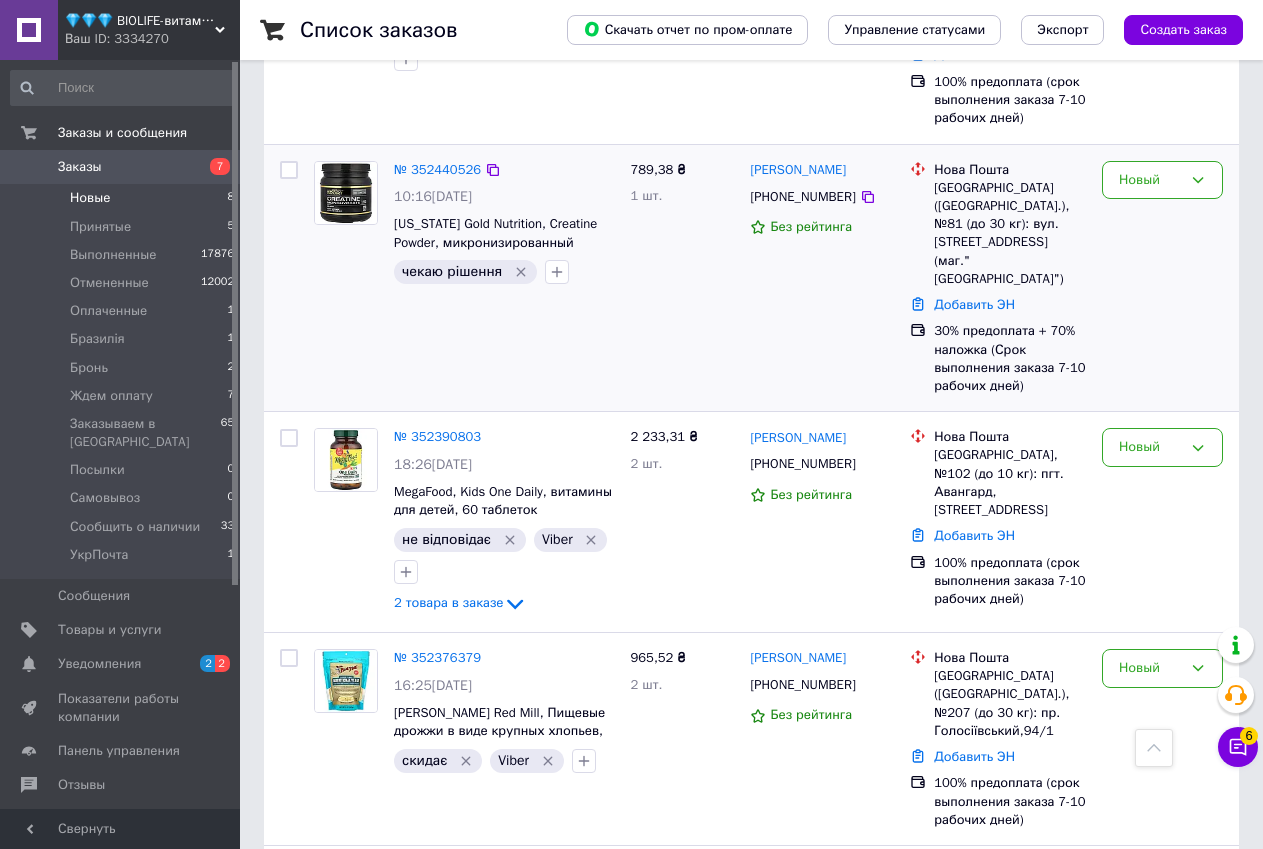 click on "Новый" at bounding box center [1162, 278] 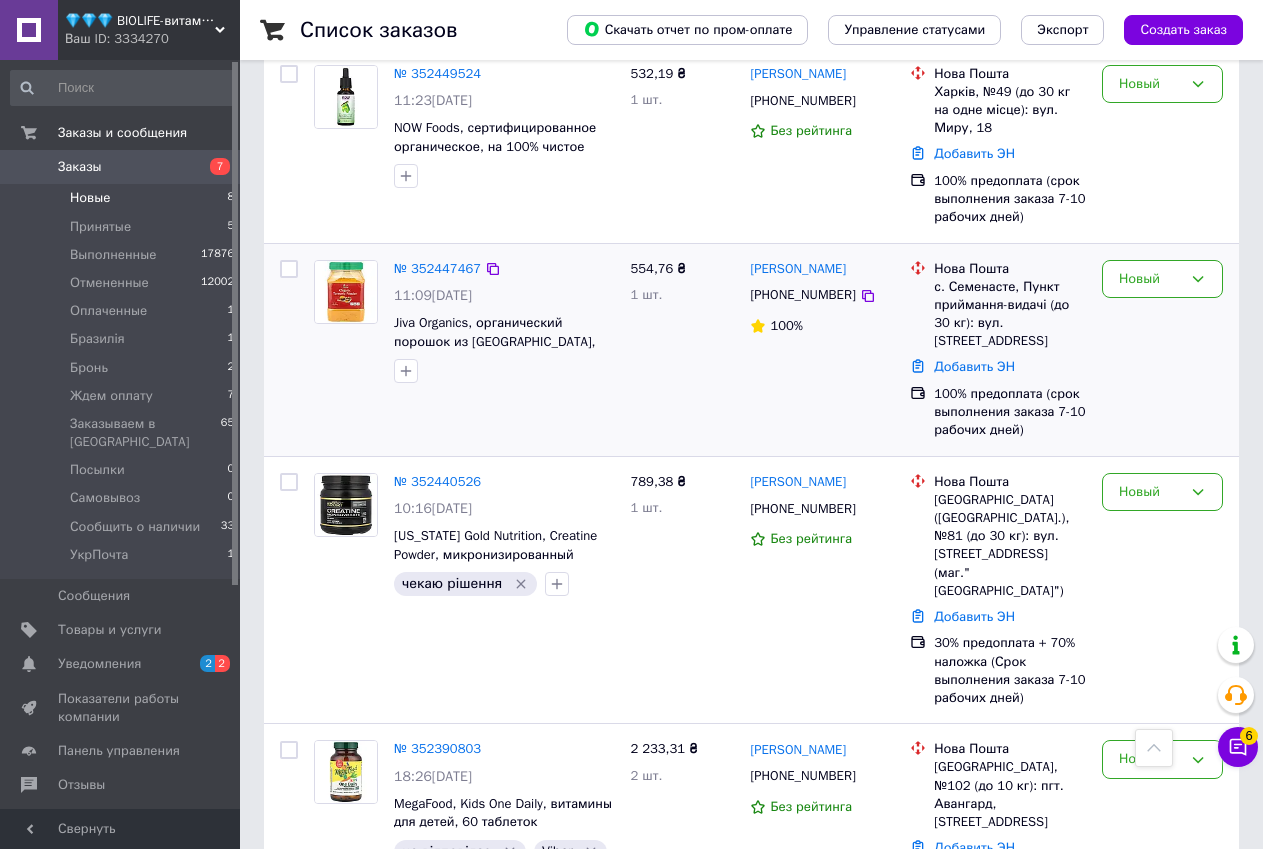 scroll, scrollTop: 200, scrollLeft: 0, axis: vertical 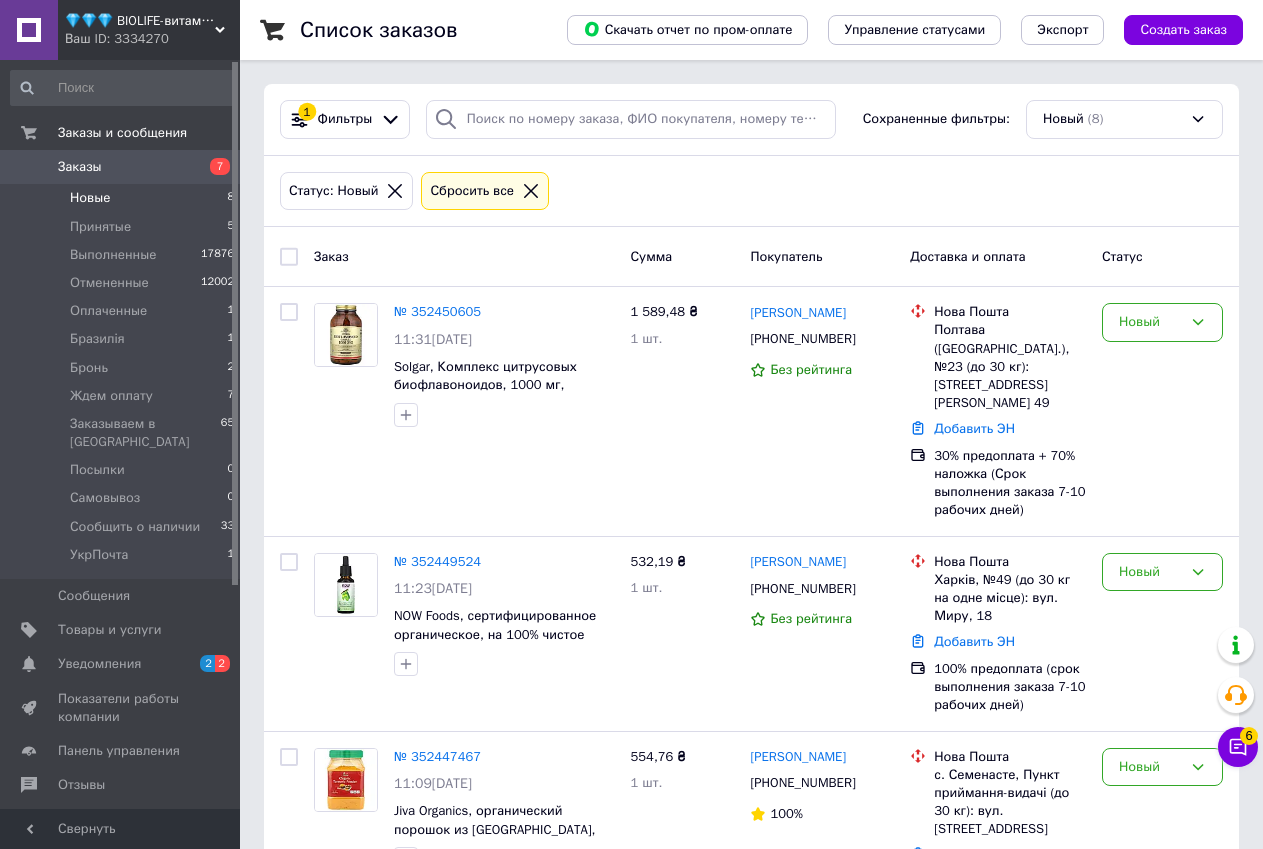 click on "7" at bounding box center [212, 167] 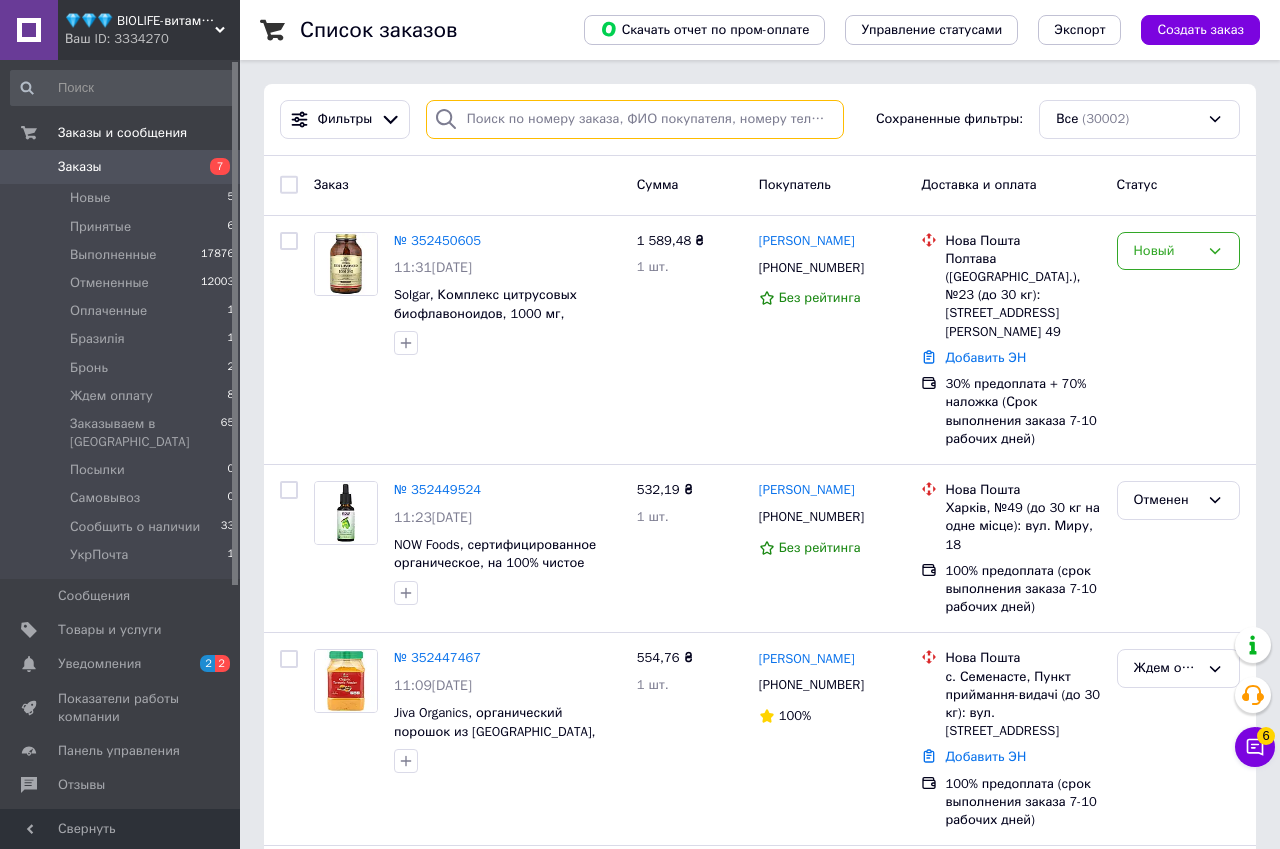 click at bounding box center [635, 119] 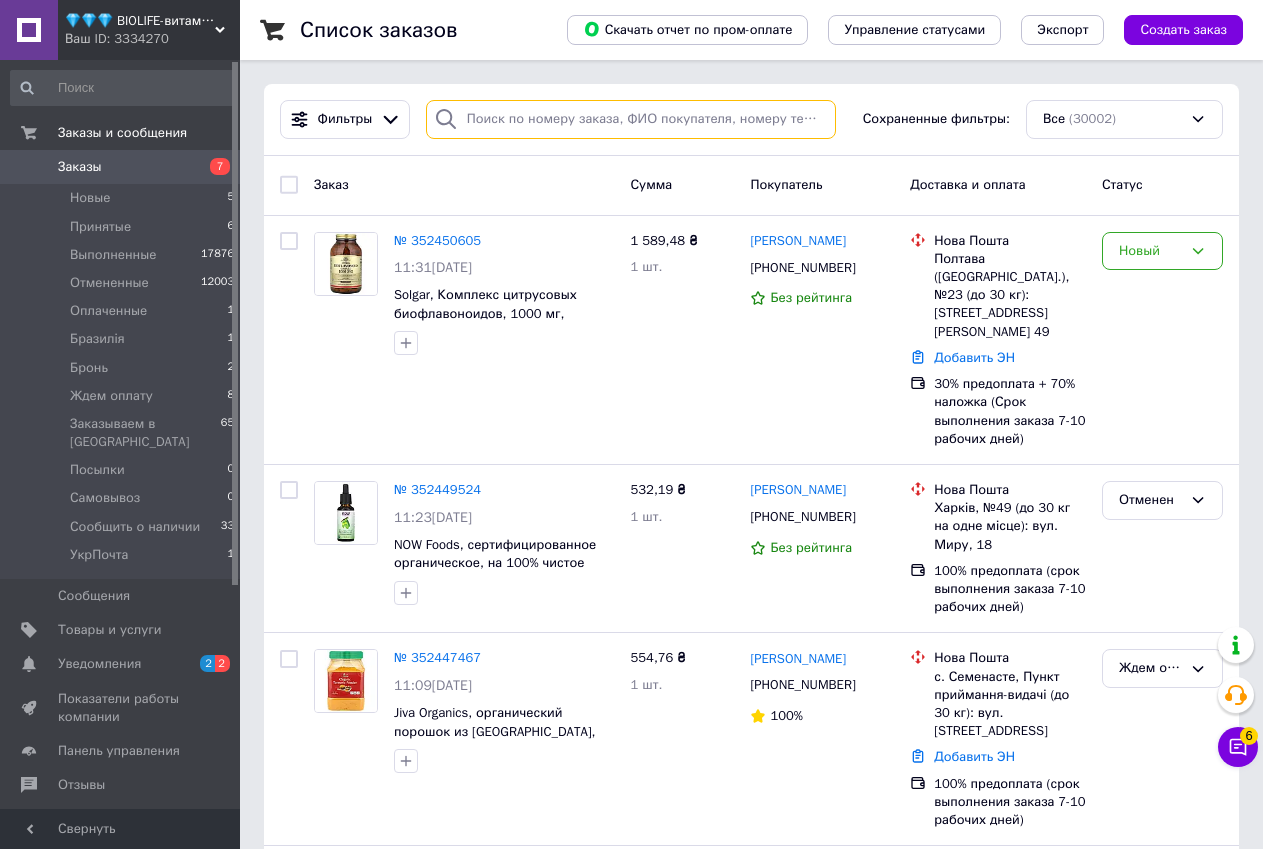 paste on "352376379" 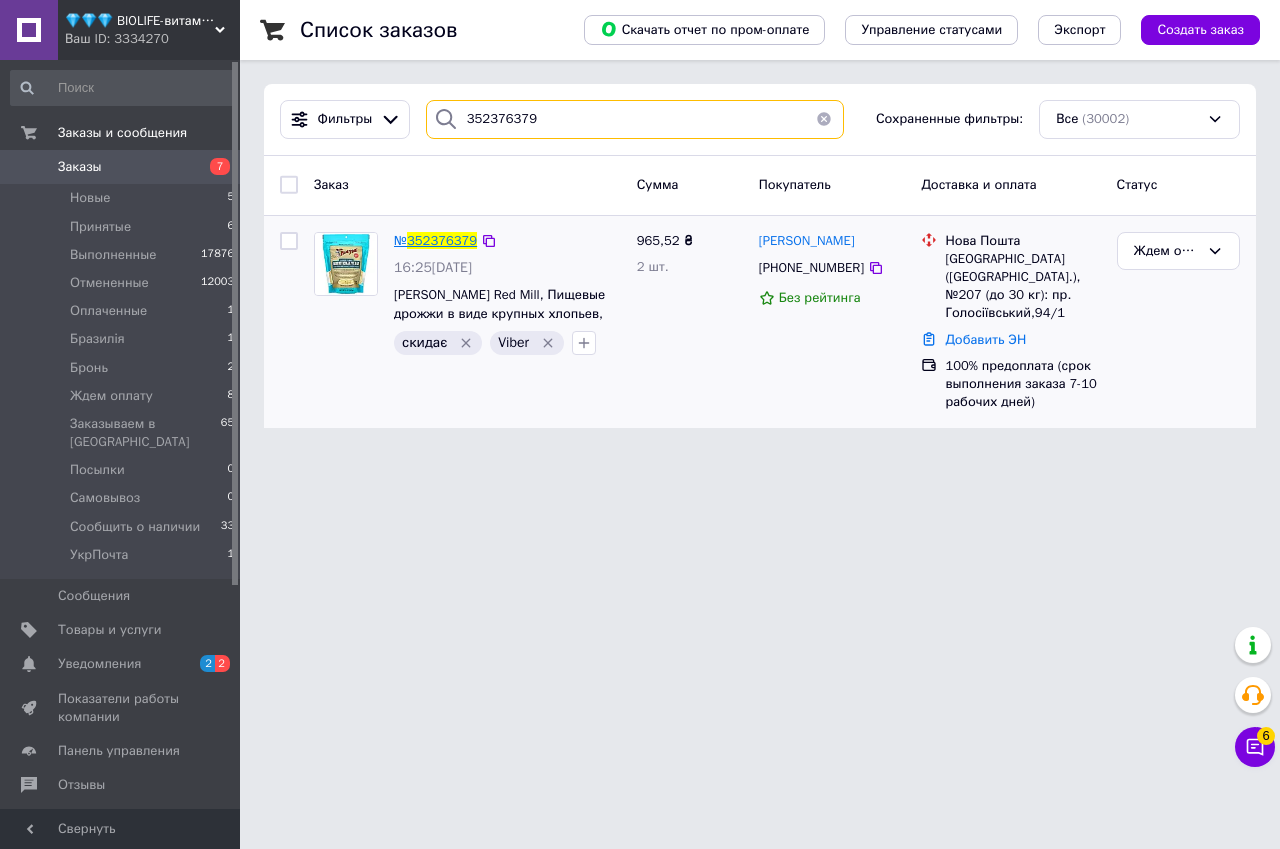 type on "352376379" 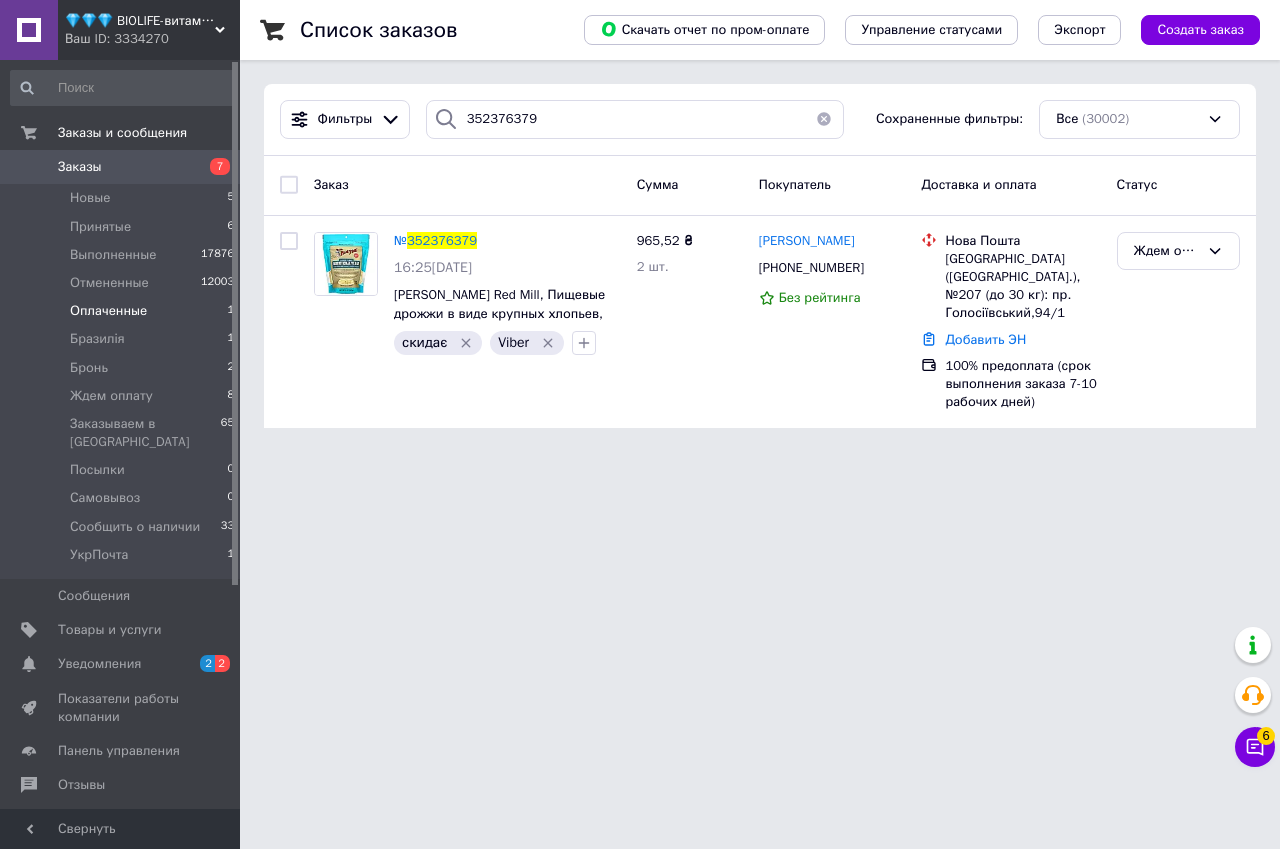 click on "Оплаченные" at bounding box center (108, 311) 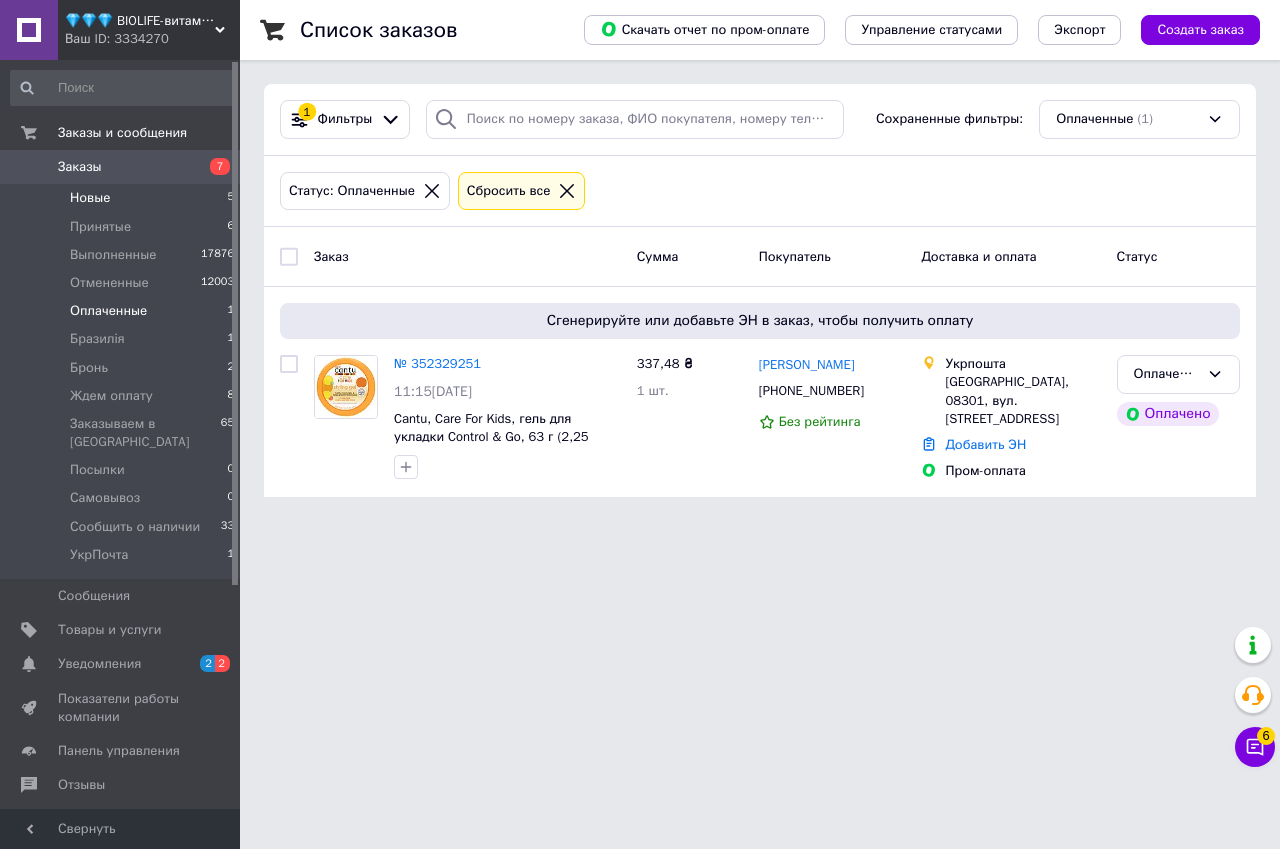 click on "Новые 5" at bounding box center [123, 198] 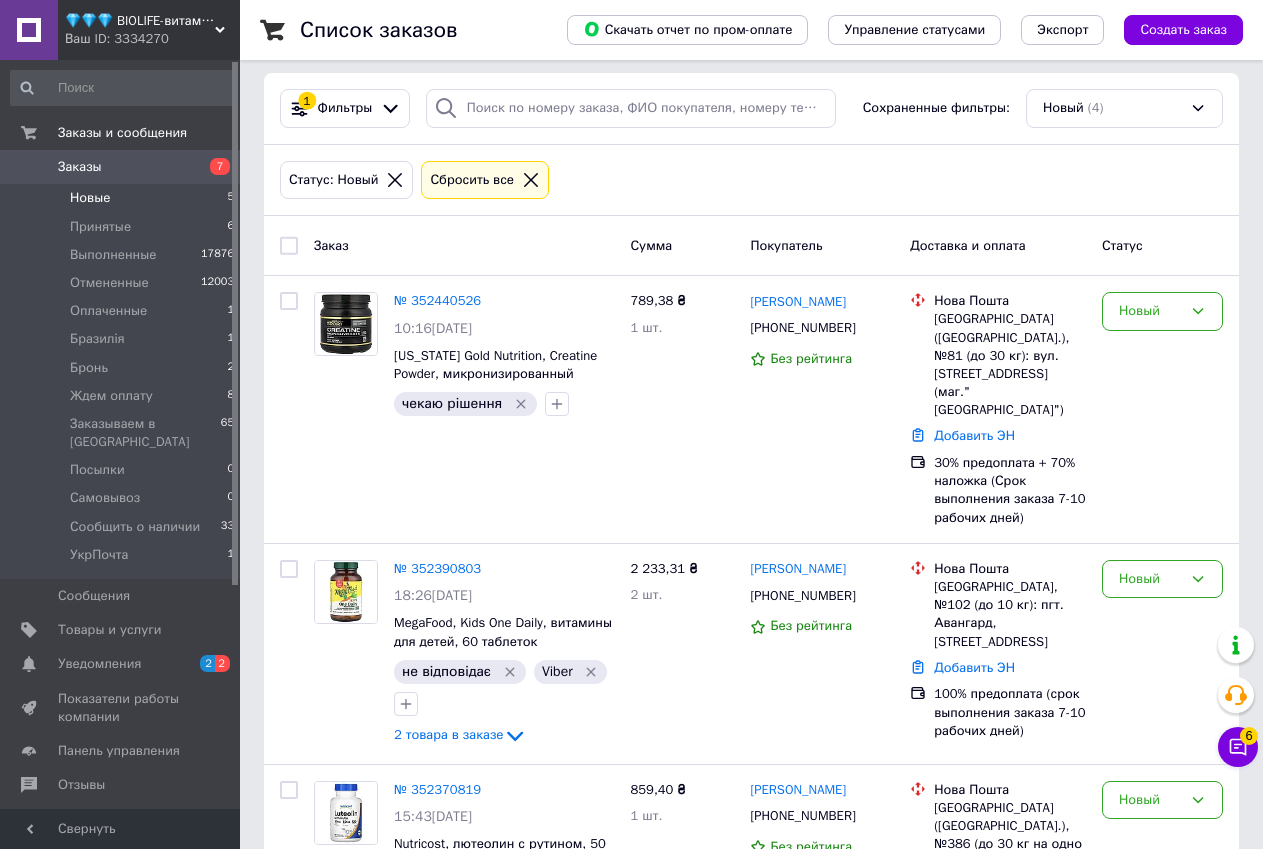 scroll, scrollTop: 0, scrollLeft: 0, axis: both 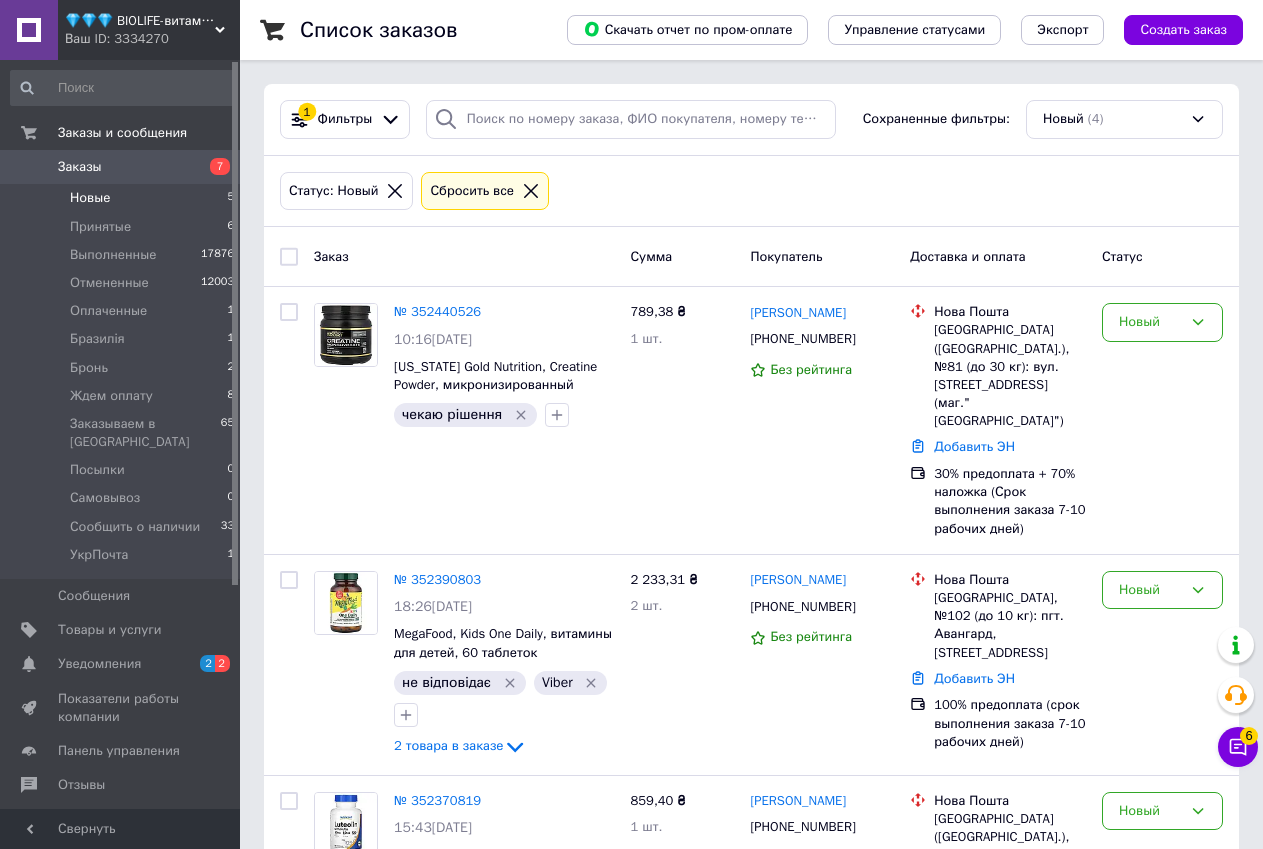 click on "Ваш ID: 3334270" at bounding box center [152, 39] 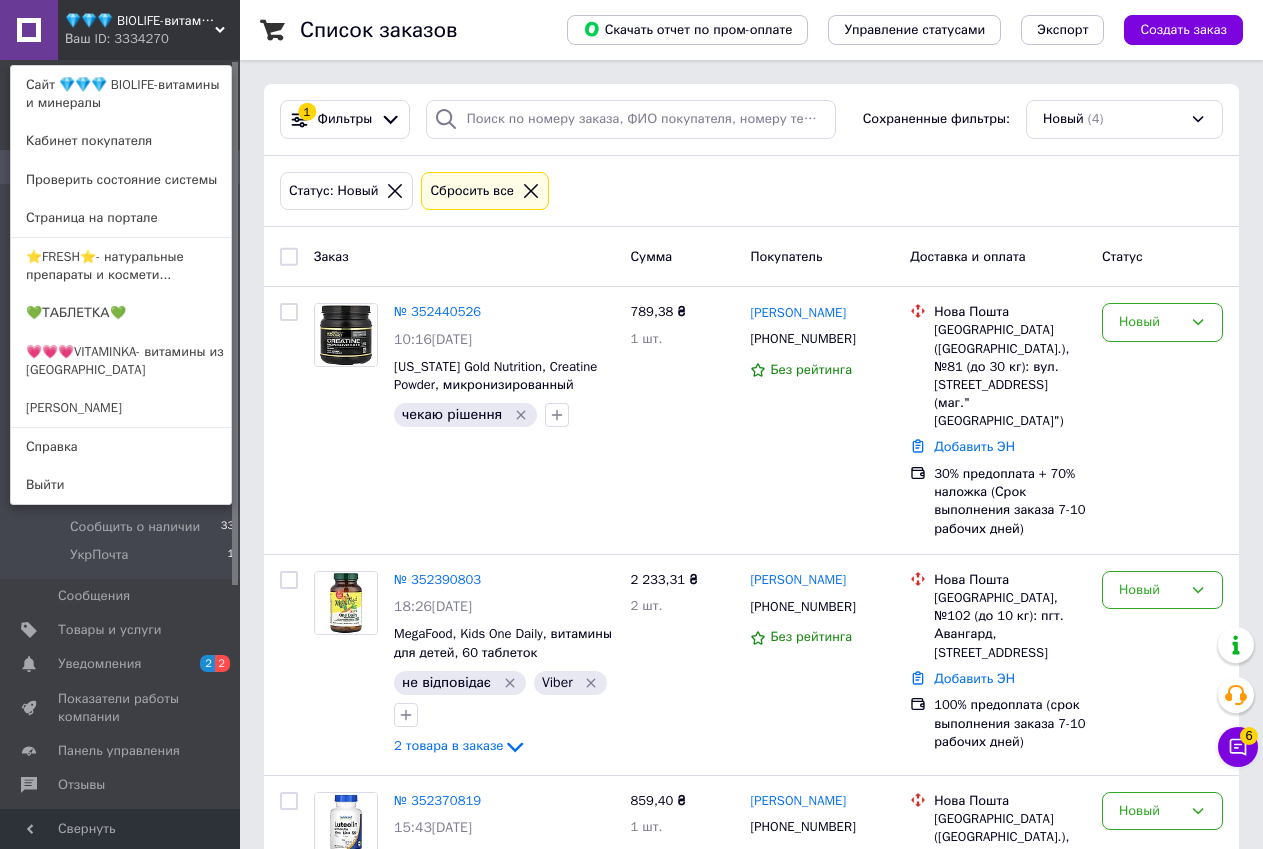 click on "💚ТАБЛЕТКА💚" at bounding box center [121, 313] 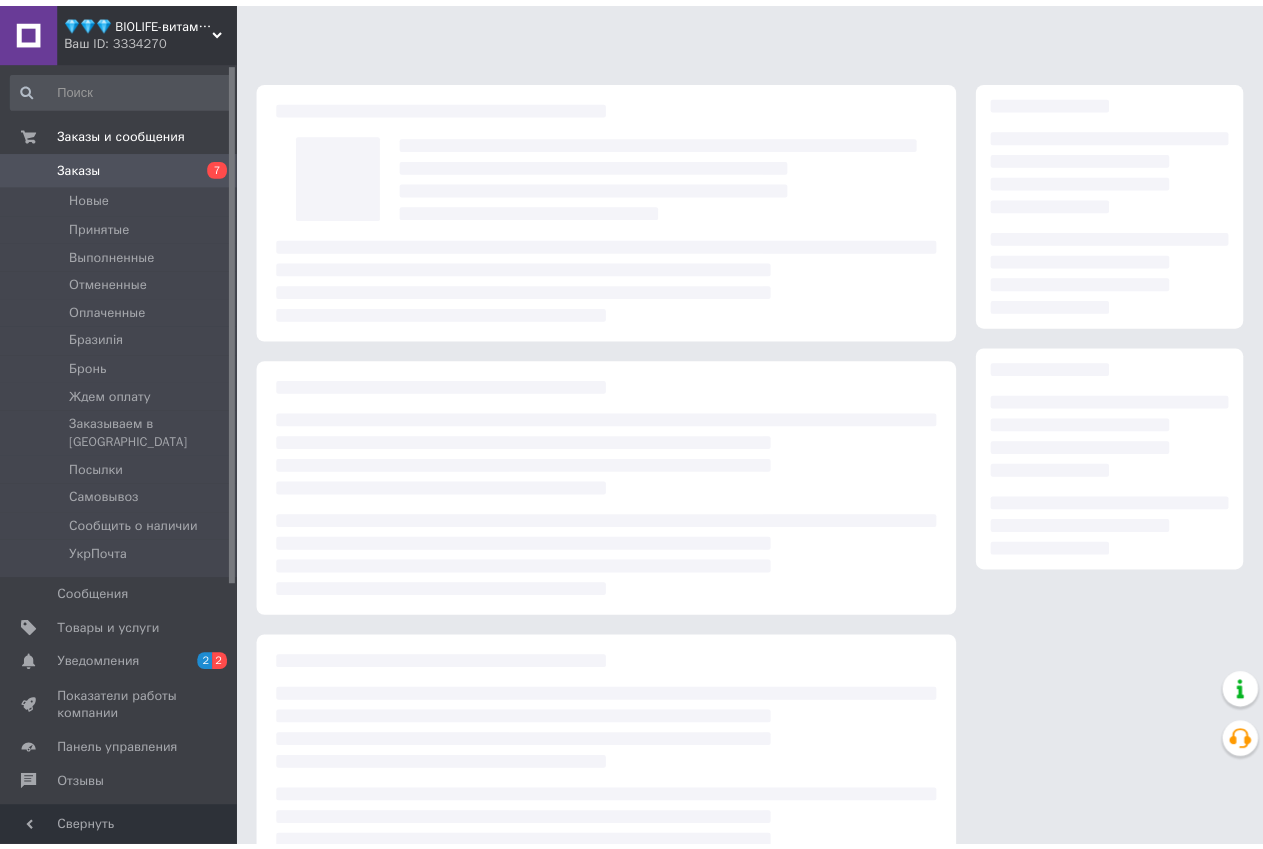 scroll, scrollTop: 0, scrollLeft: 0, axis: both 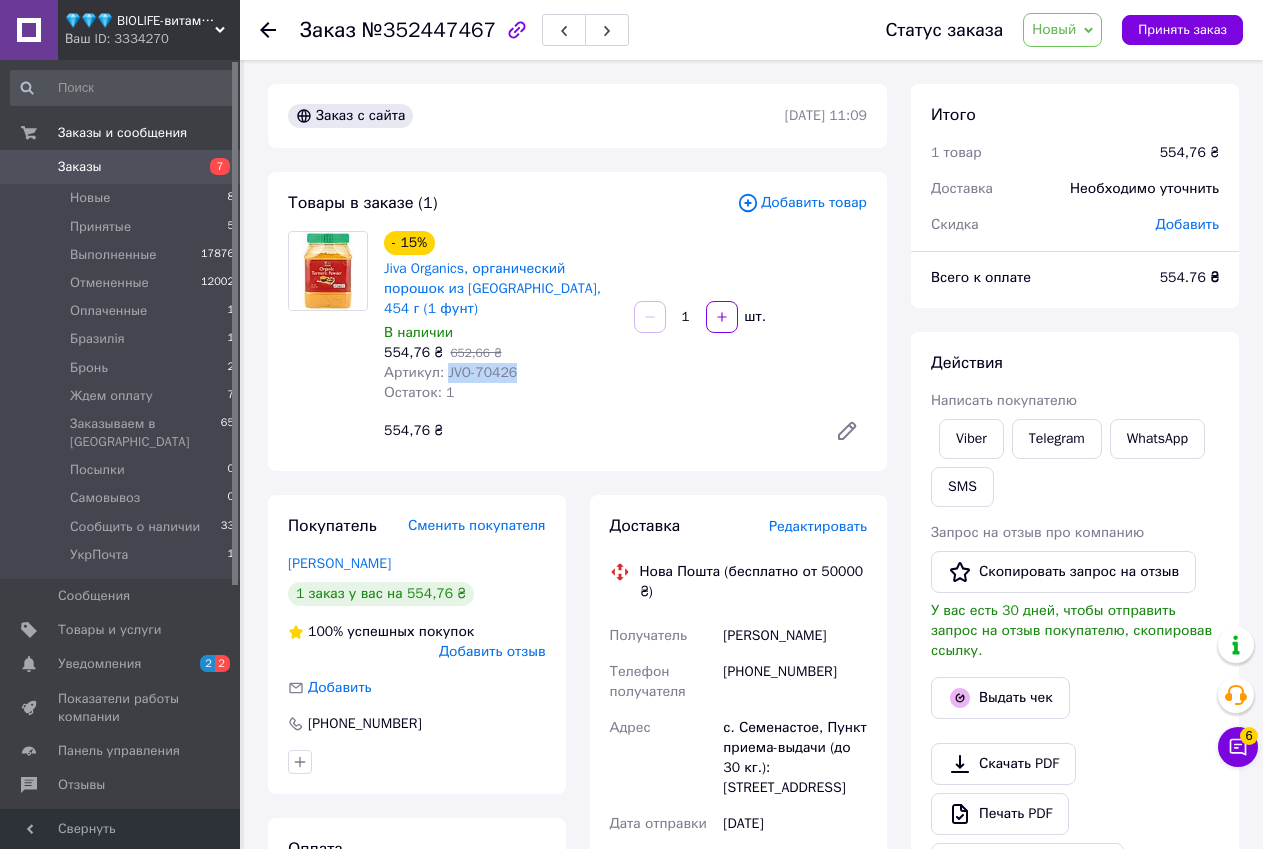 drag, startPoint x: 444, startPoint y: 348, endPoint x: 512, endPoint y: 352, distance: 68.117546 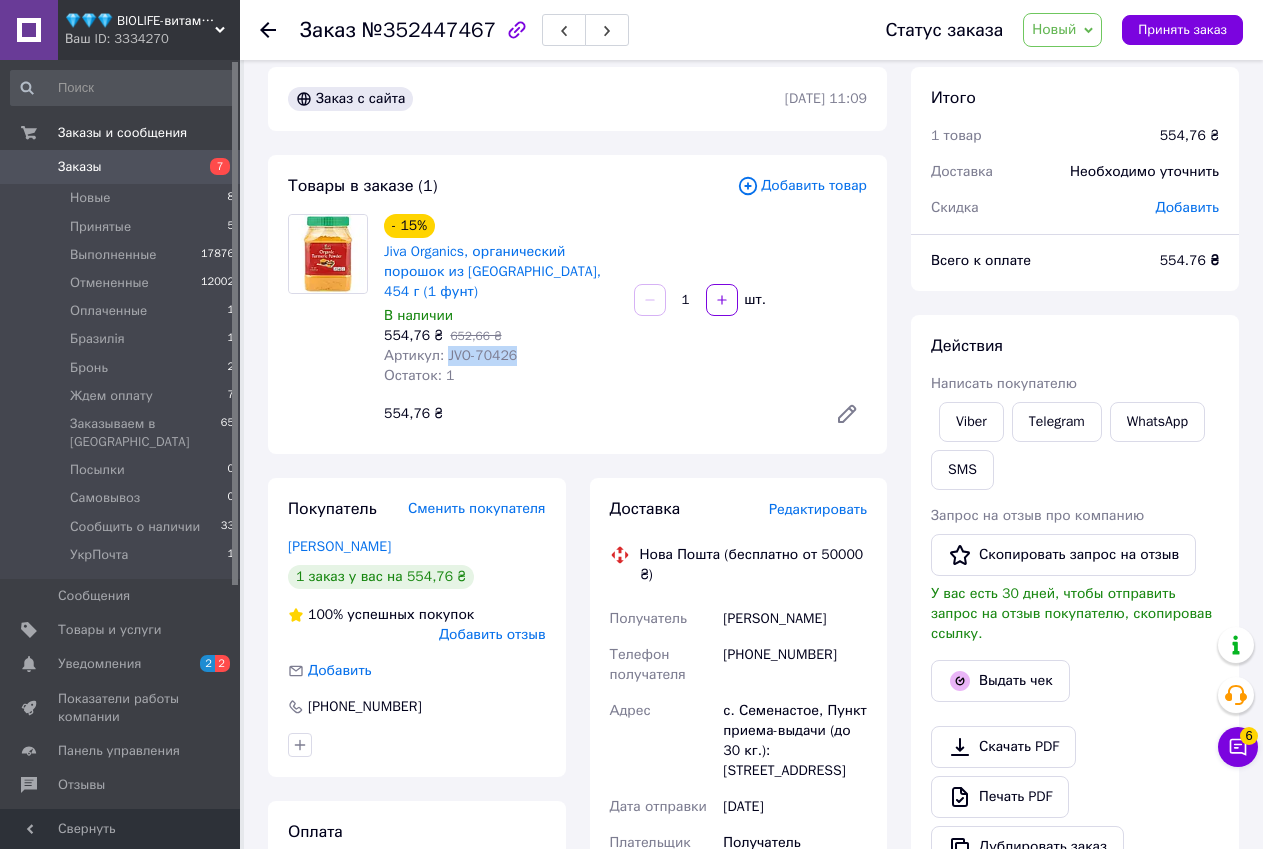 scroll, scrollTop: 0, scrollLeft: 0, axis: both 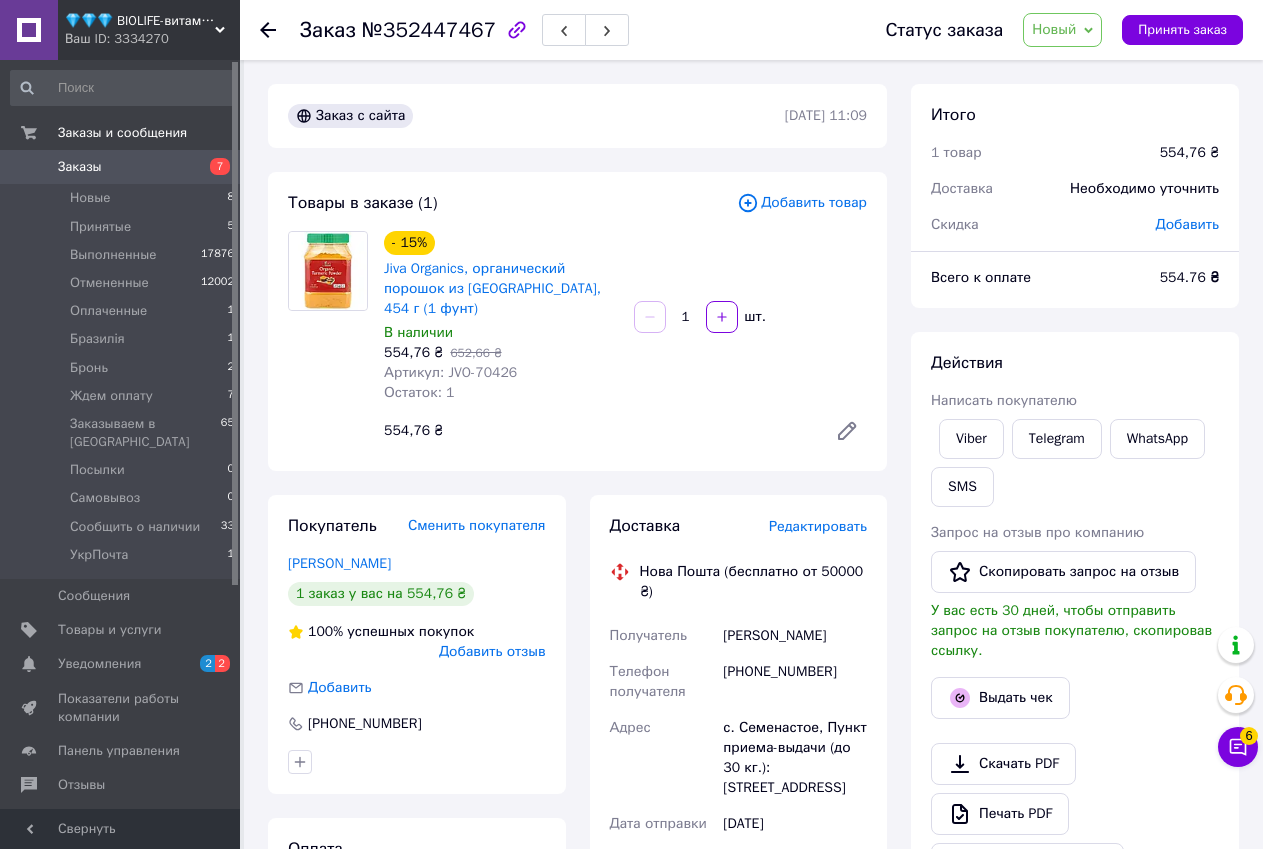 click on "- 15% Jiva Organics, органический порошок из куркумы, 454 г (1 фунт) В наличии 554,76 ₴   652,66 ₴ Артикул: JVO-70426 Остаток: 1 1   шт. 554,76 ₴" at bounding box center [625, 341] 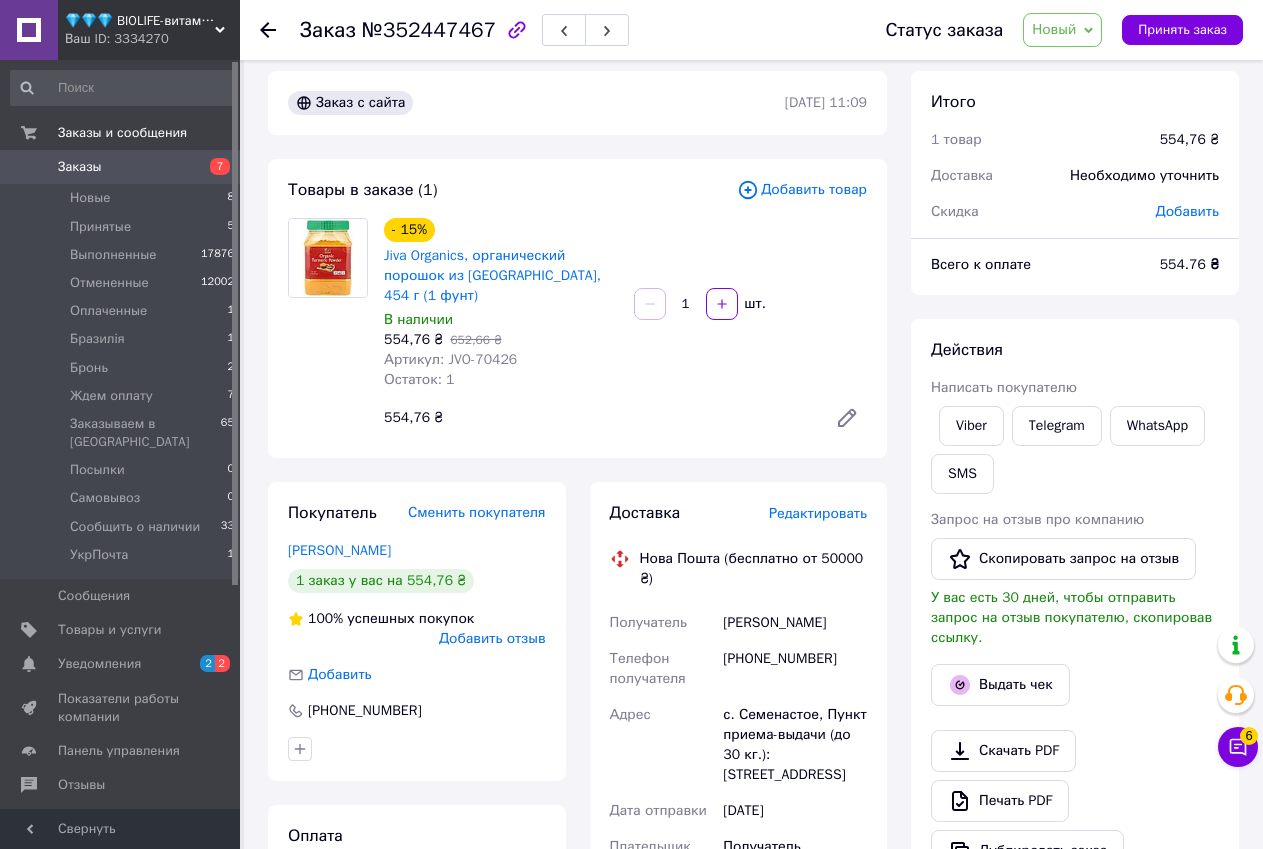 scroll, scrollTop: 100, scrollLeft: 0, axis: vertical 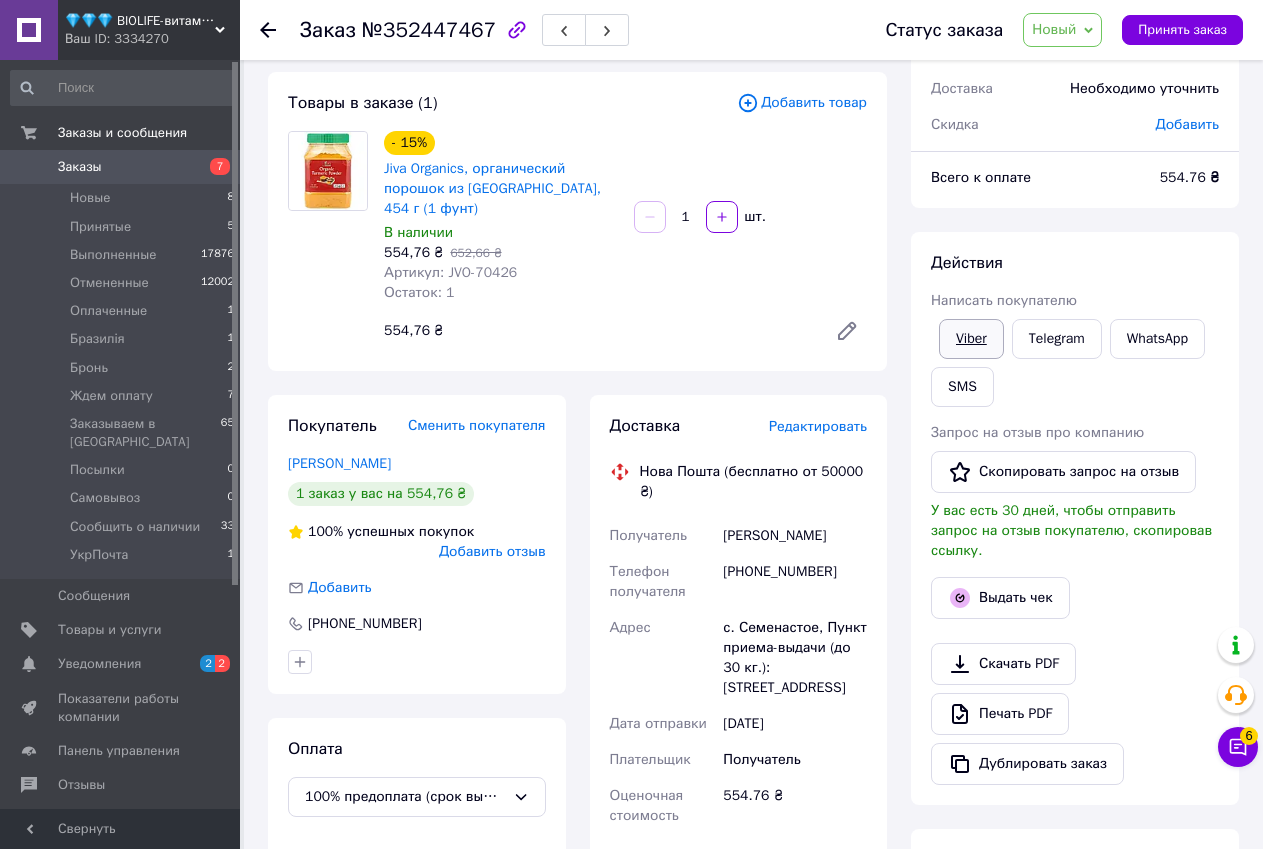 click on "Viber" at bounding box center (971, 339) 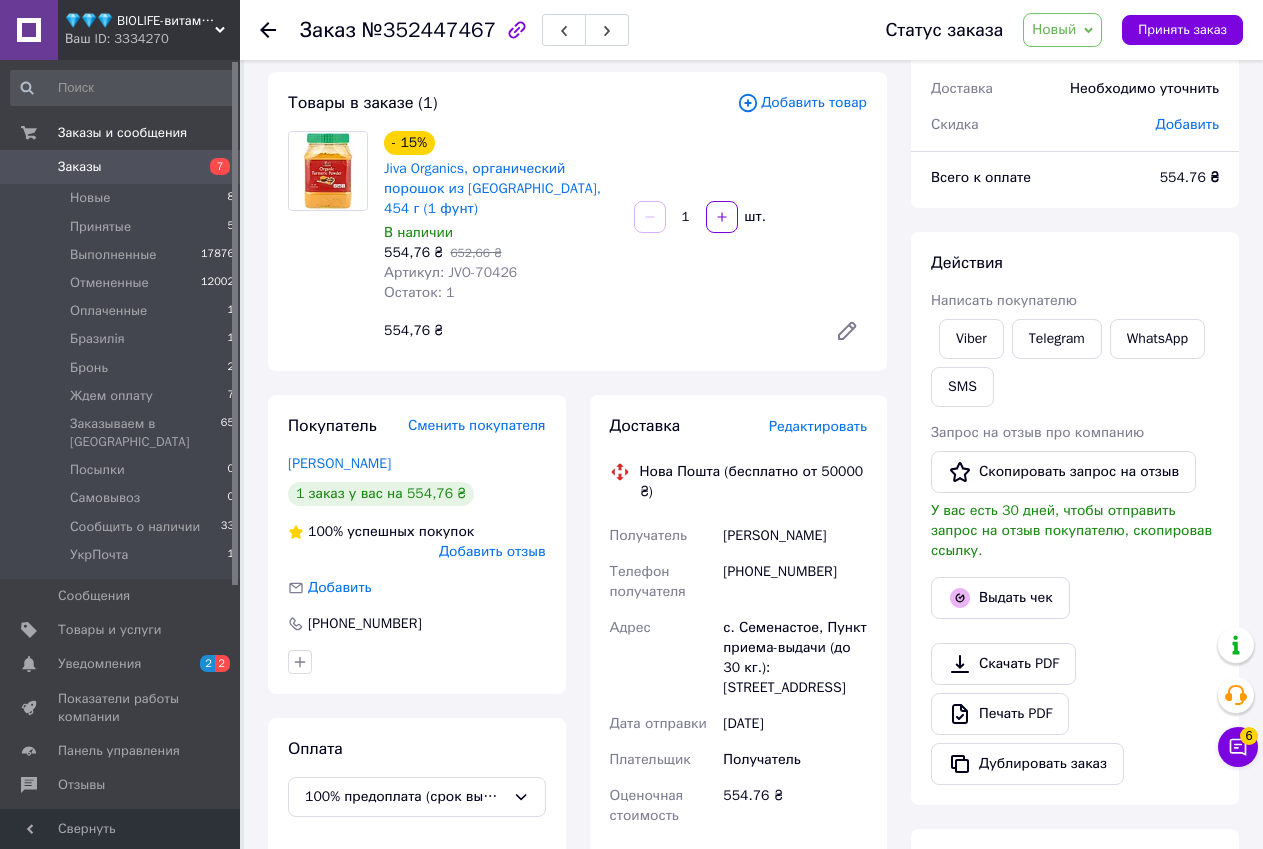 click on "Выдать чек" at bounding box center [1075, 598] 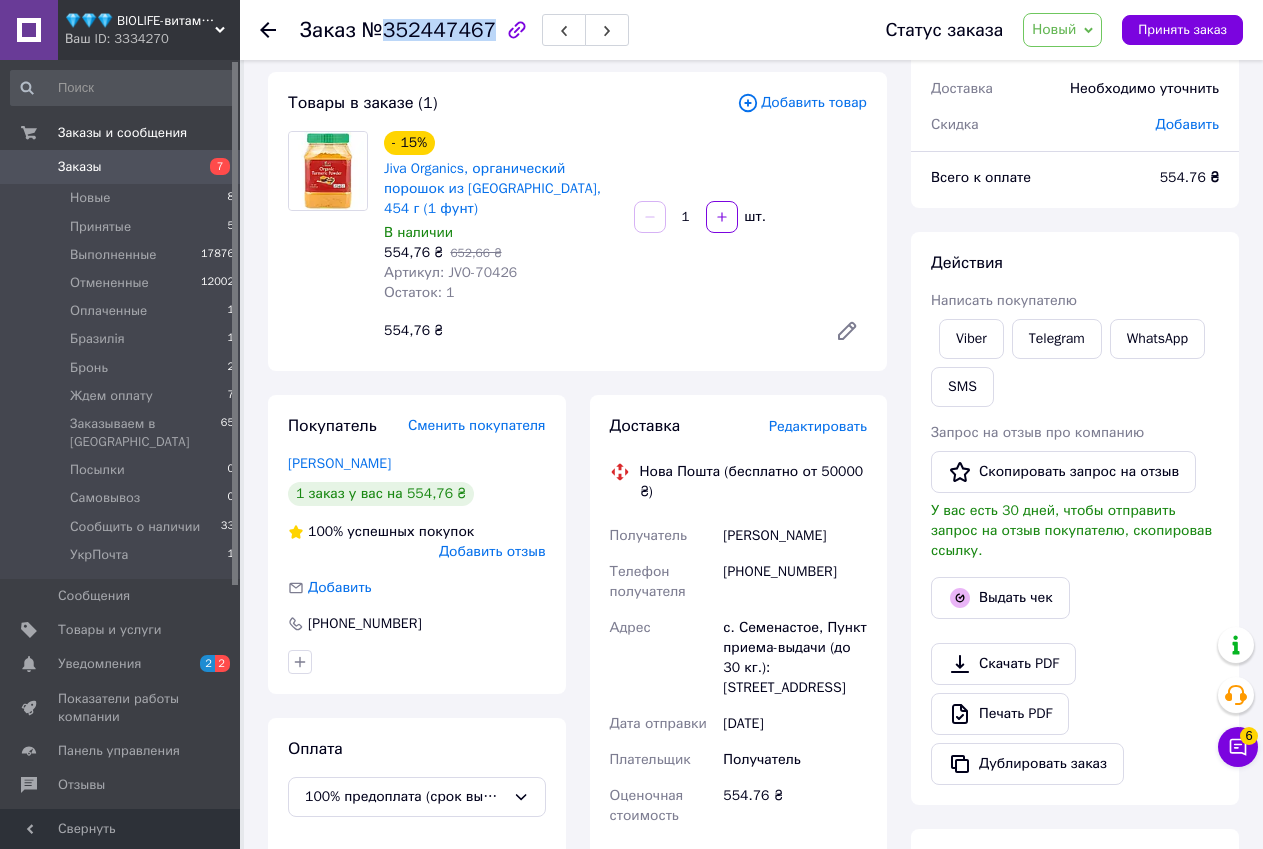 click on "№352447467" at bounding box center [429, 30] 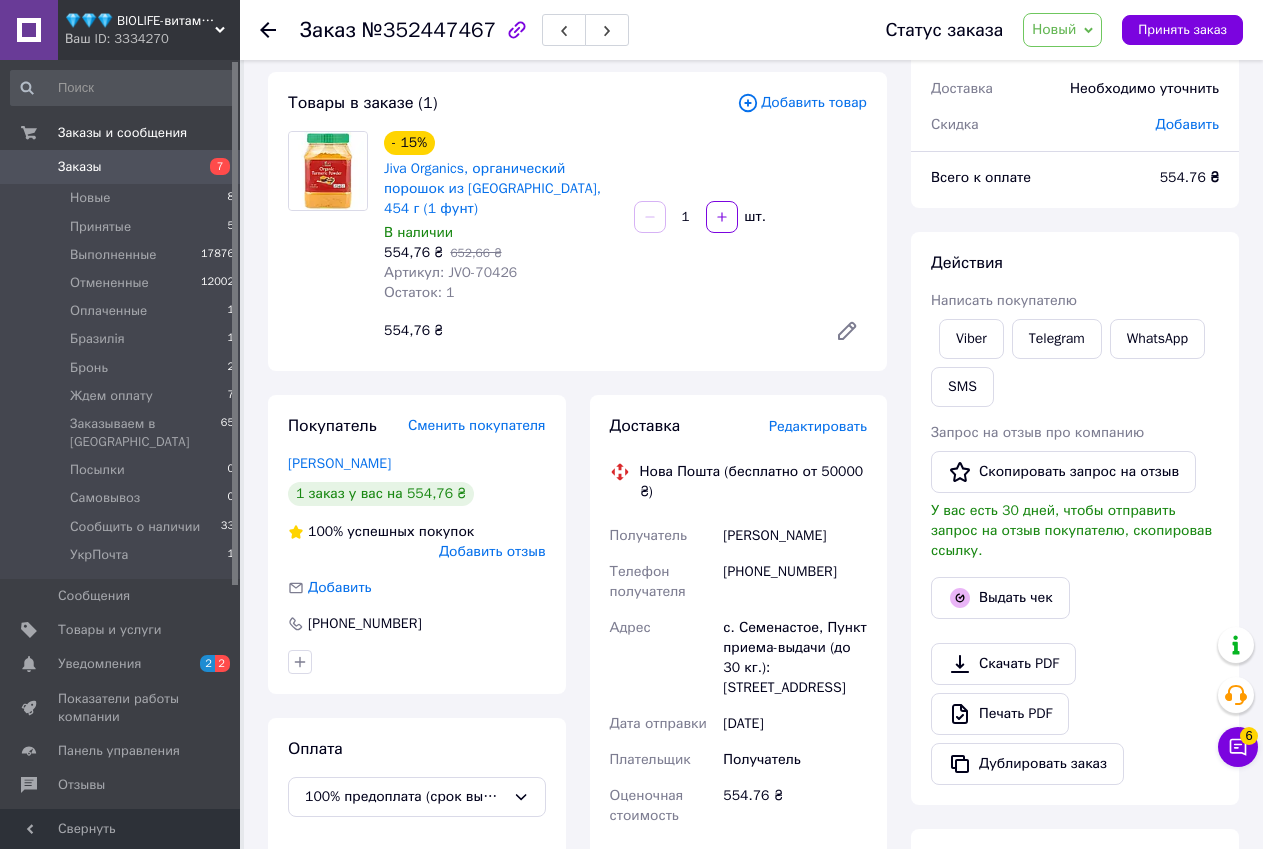 click on "Выдать чек" at bounding box center [1075, 598] 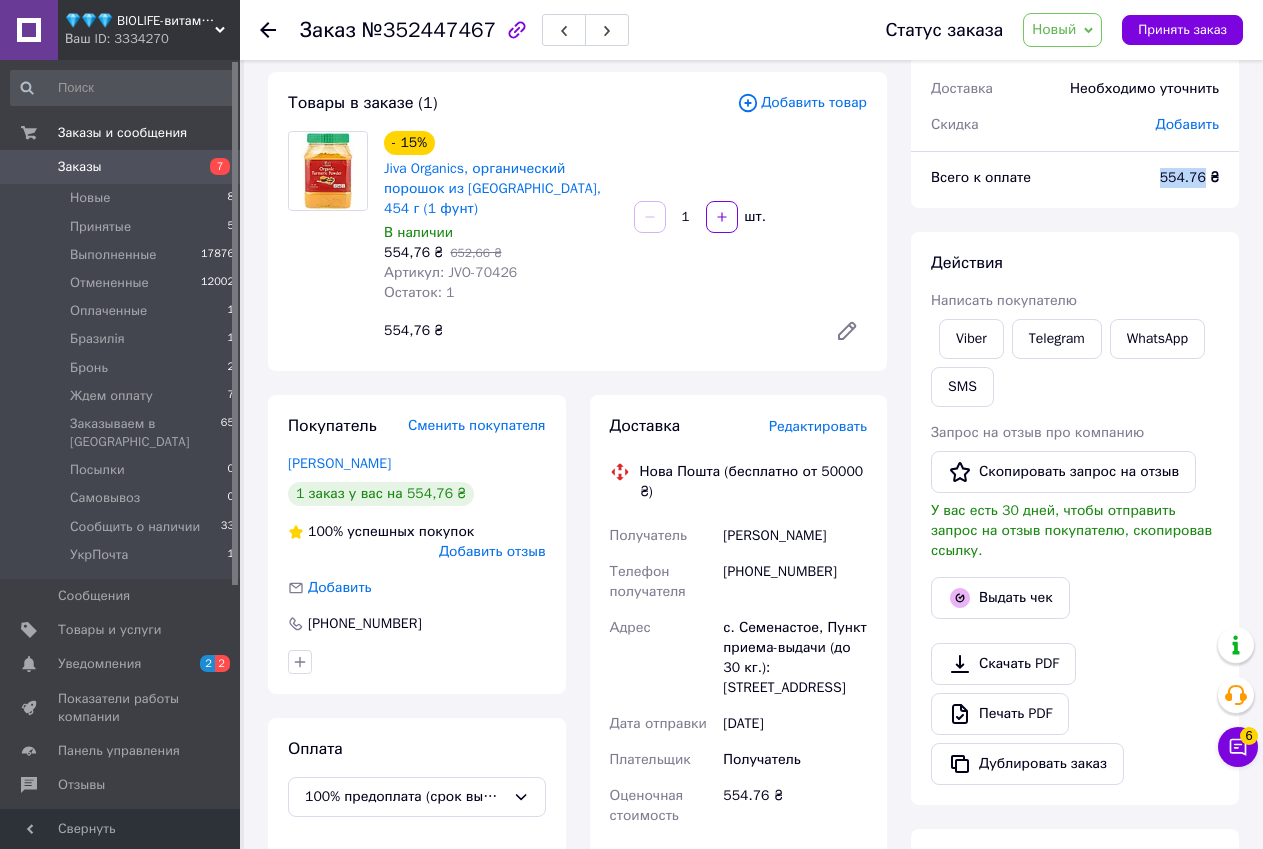 drag, startPoint x: 1163, startPoint y: 177, endPoint x: 1208, endPoint y: 176, distance: 45.01111 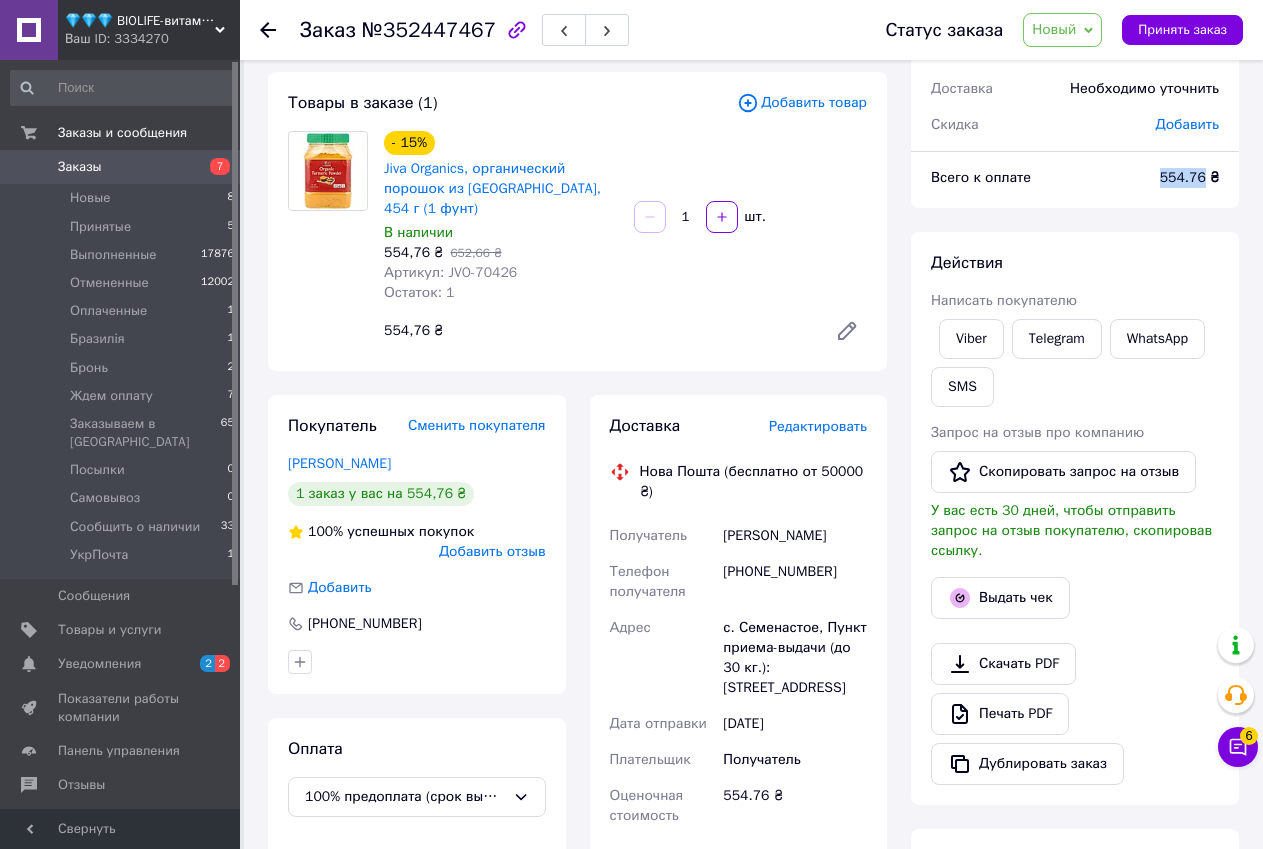 click on "Итого 1 товар 554,76 ₴ Доставка Необходимо уточнить Скидка Добавить Всего к оплате 554.76 ₴ Действия Написать покупателю Viber Telegram WhatsApp SMS Запрос на отзыв про компанию   Скопировать запрос на отзыв У вас есть 30 дней, чтобы отправить запрос на отзыв покупателю, скопировав ссылку.   Выдать чек   Скачать PDF   Печать PDF   Дублировать заказ Метки Личные заметки, которые видите только вы. По ним можно фильтровать заказы Примечания Осталось 300 символов Очистить Сохранить" at bounding box center (1075, 626) 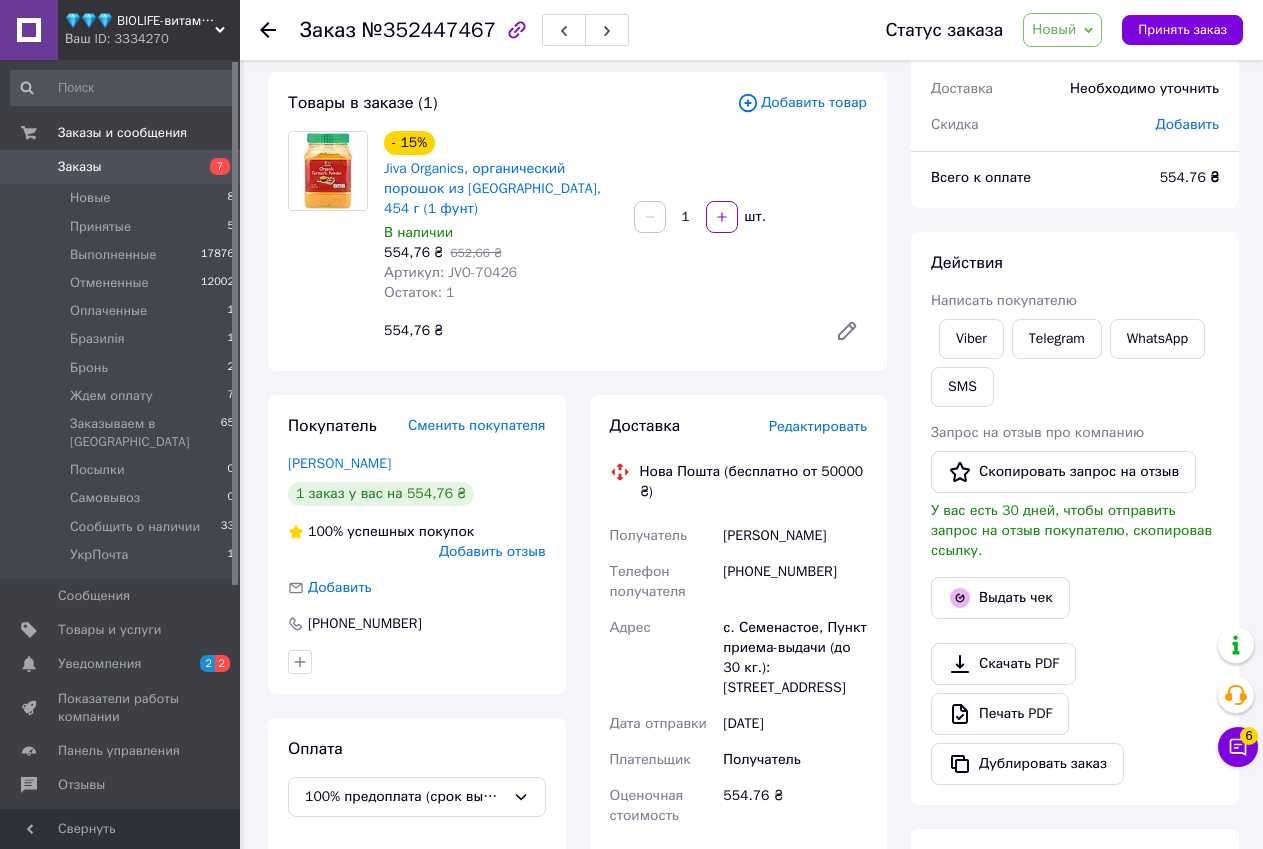 click on "Новый" at bounding box center (1054, 29) 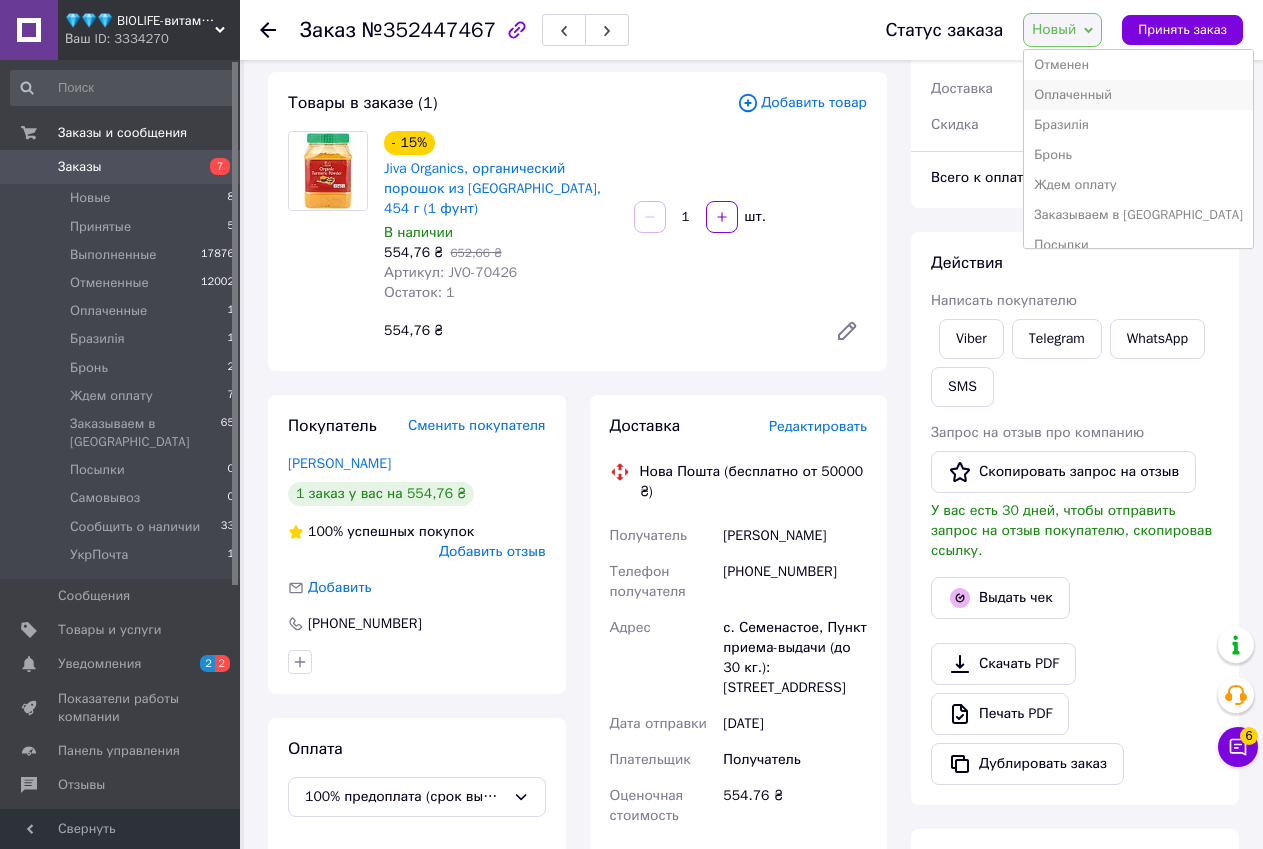 scroll, scrollTop: 100, scrollLeft: 0, axis: vertical 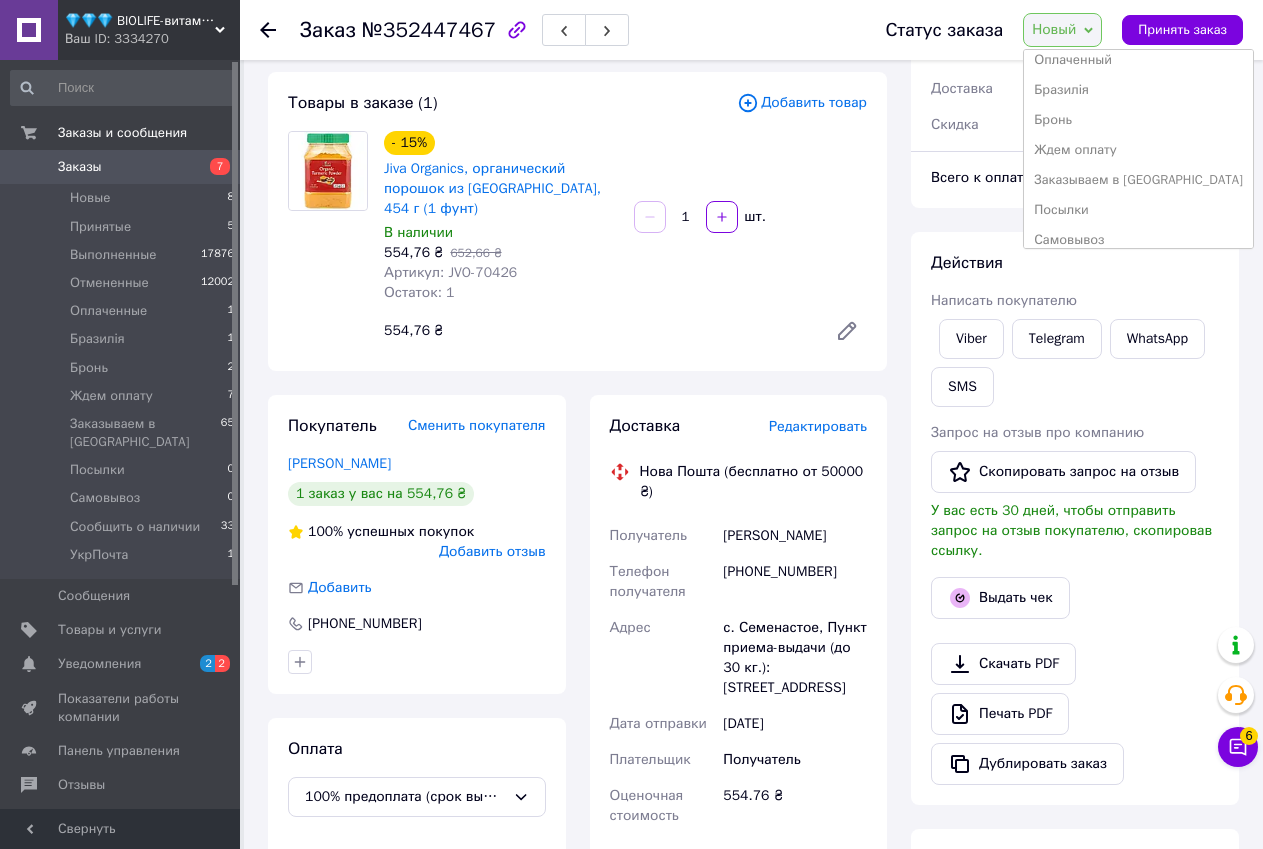 click on "Ждем оплату" at bounding box center (1138, 150) 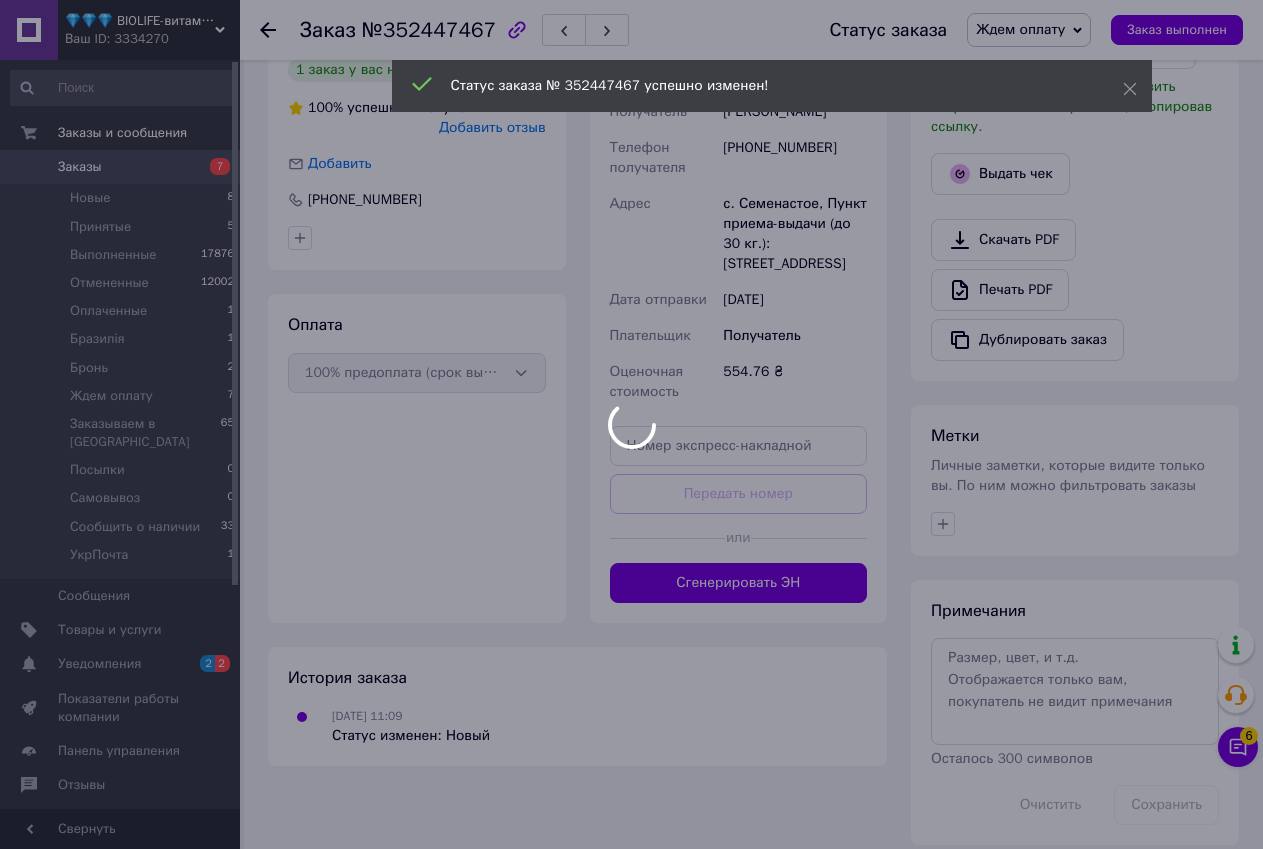 scroll, scrollTop: 0, scrollLeft: 0, axis: both 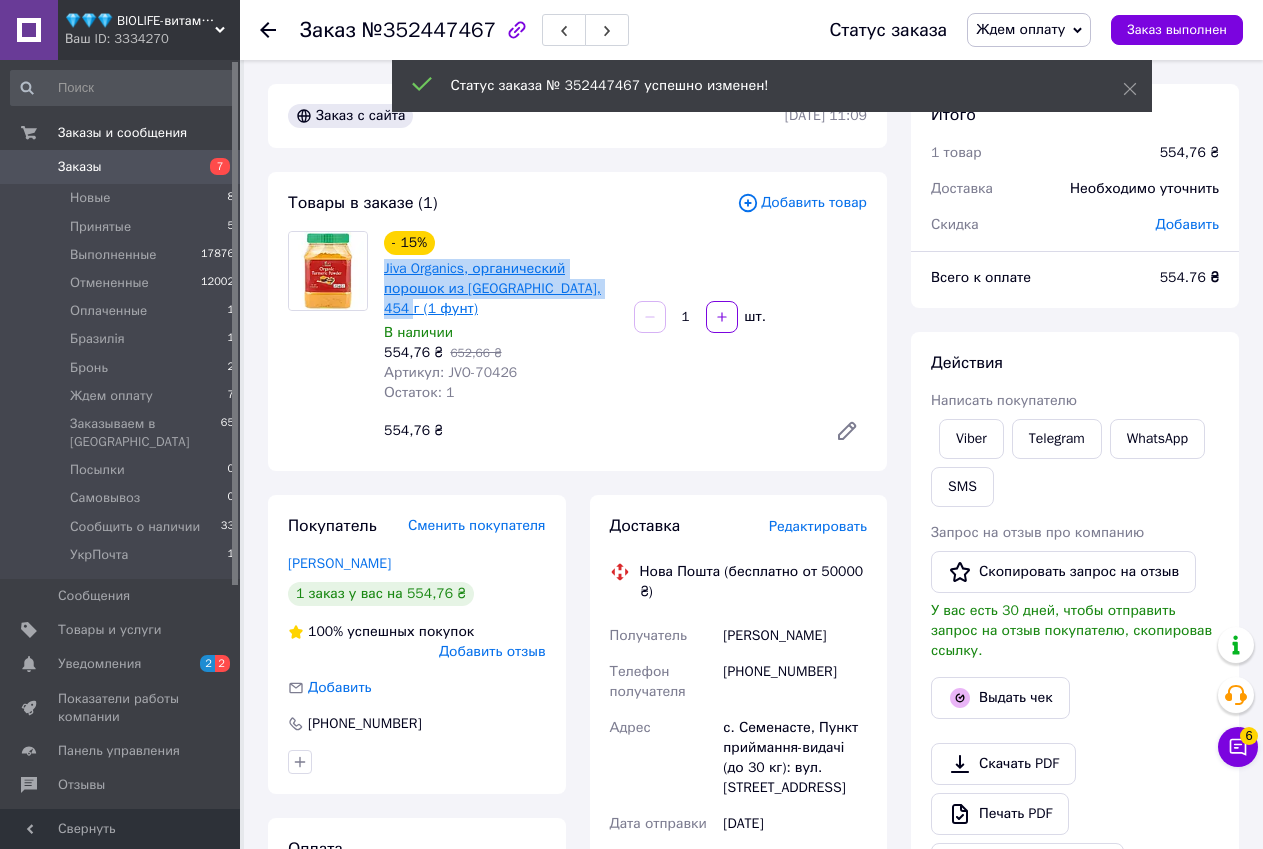 drag, startPoint x: 619, startPoint y: 292, endPoint x: 384, endPoint y: 265, distance: 236.54597 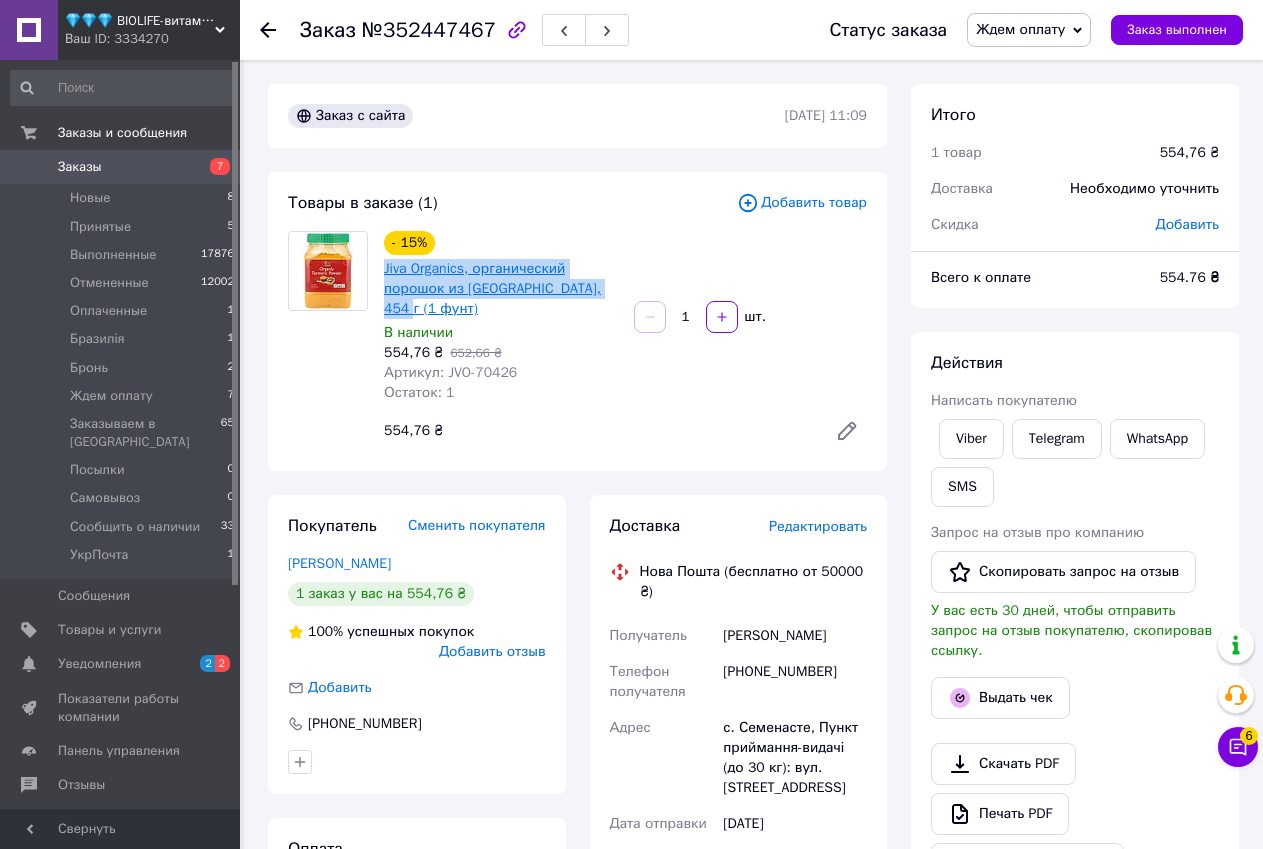 copy on "Jiva Organics, органический порошок из куркумы, 454 г (1 фунт)" 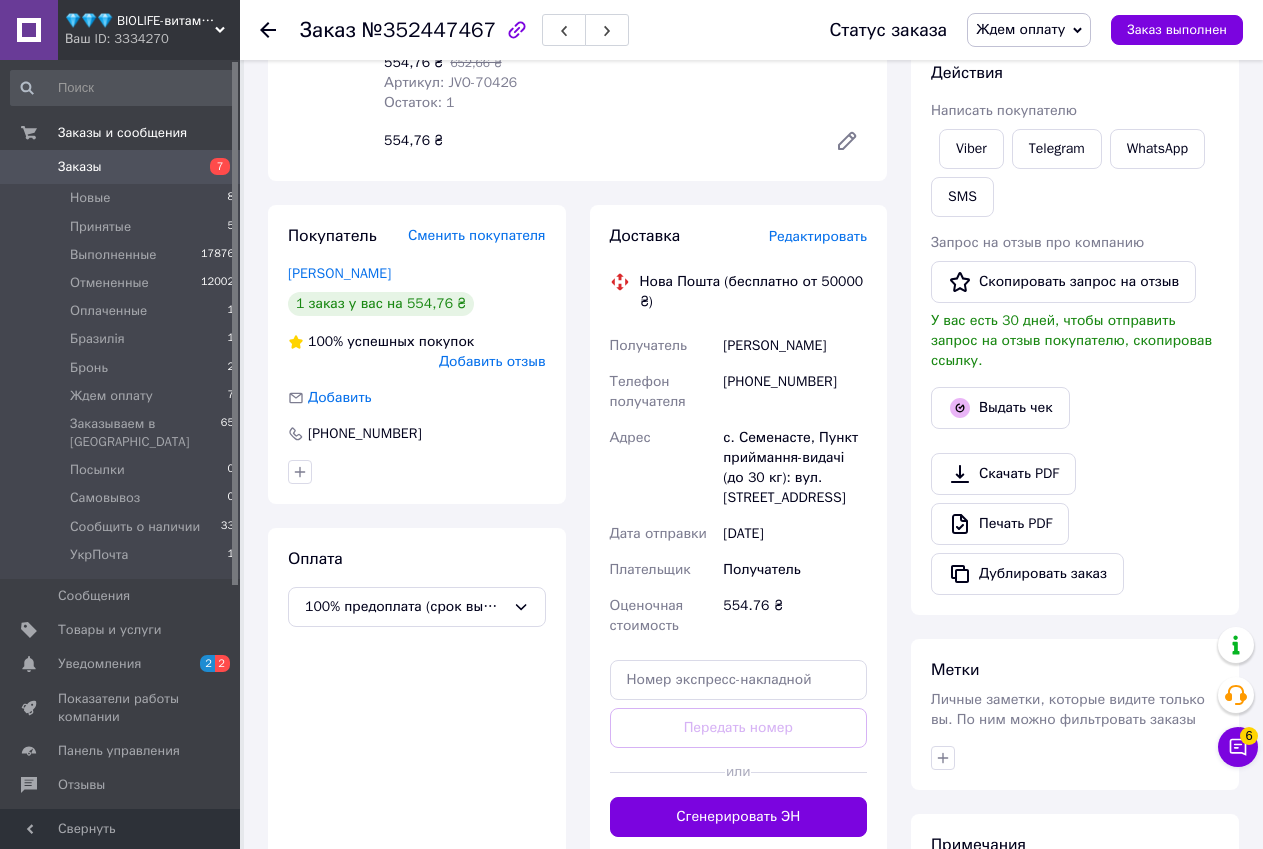scroll, scrollTop: 524, scrollLeft: 0, axis: vertical 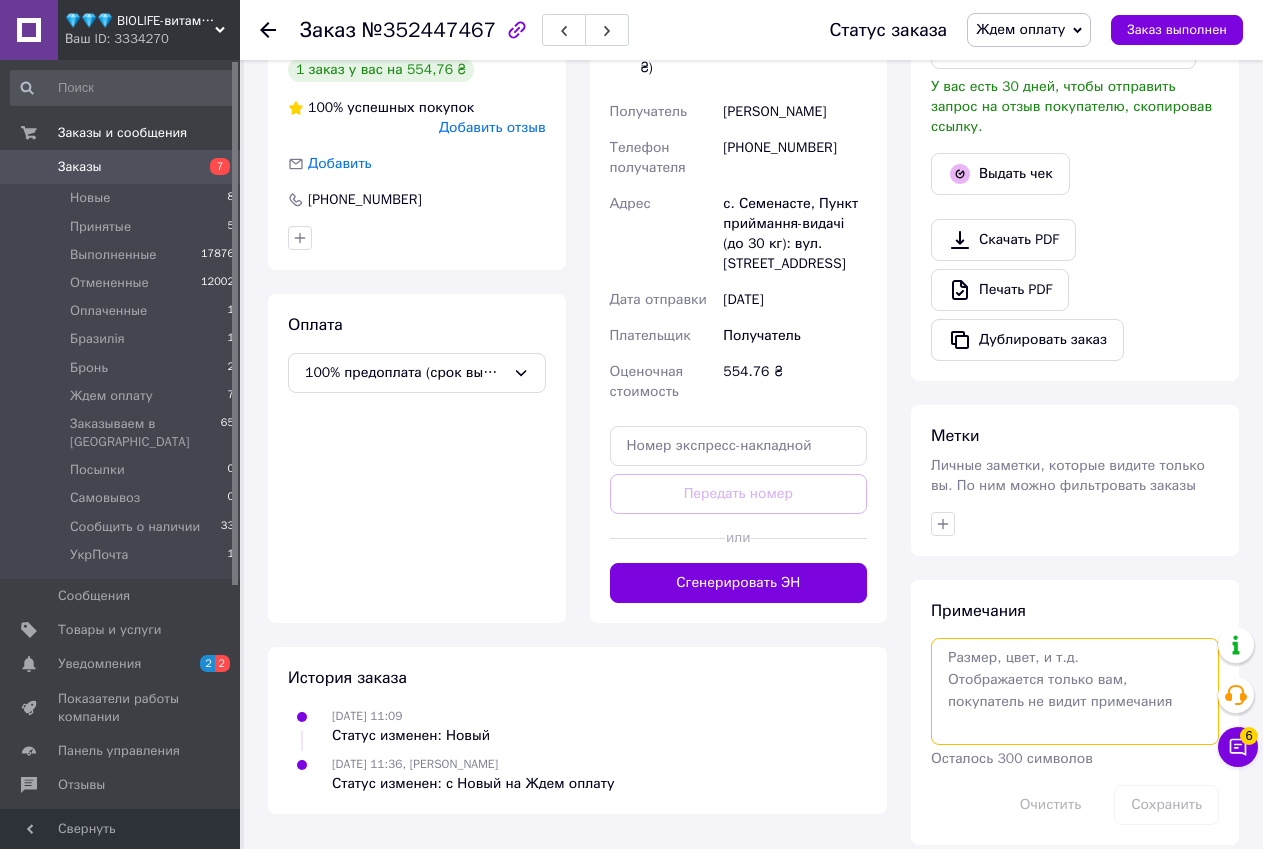 click at bounding box center (1075, 691) 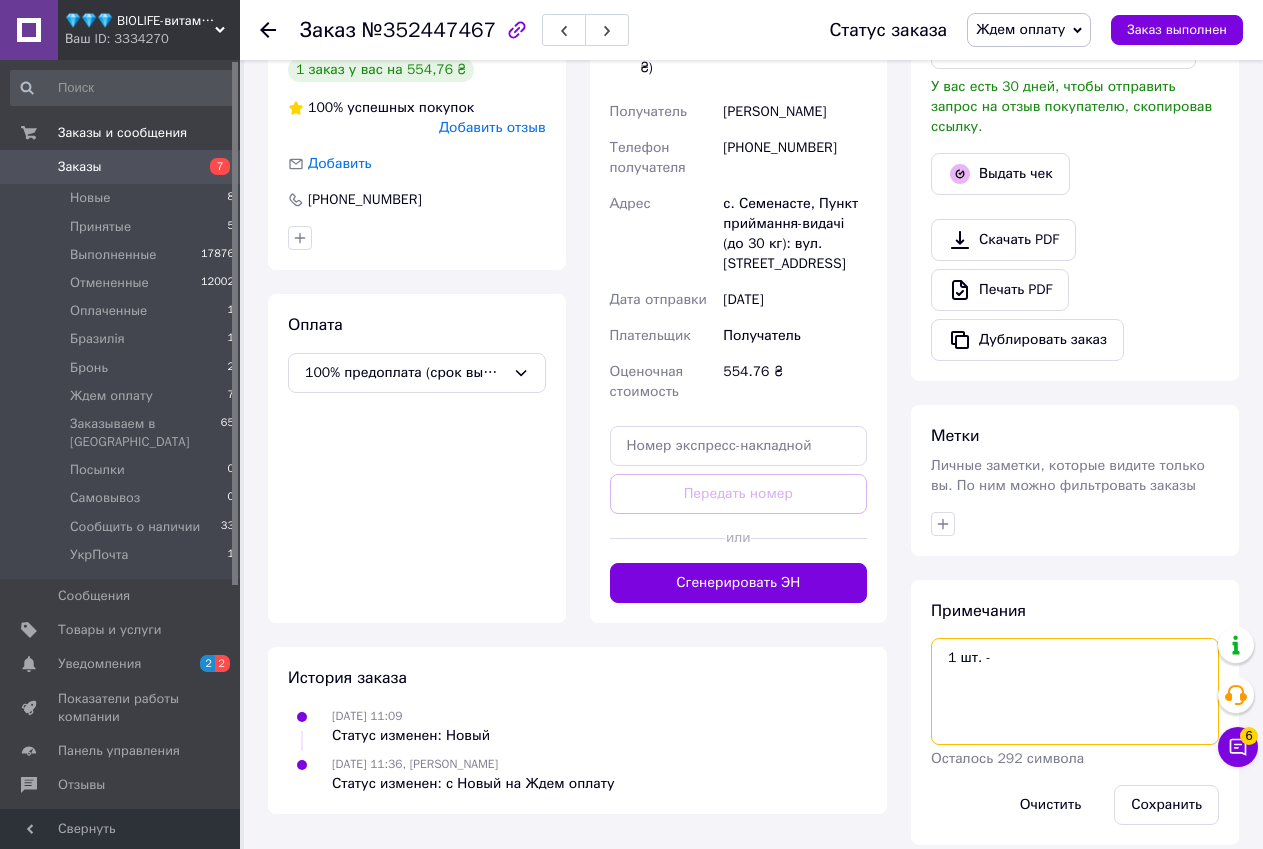 paste on "Jiva Organics Organic Turmeric Powder 454g (1 lb)" 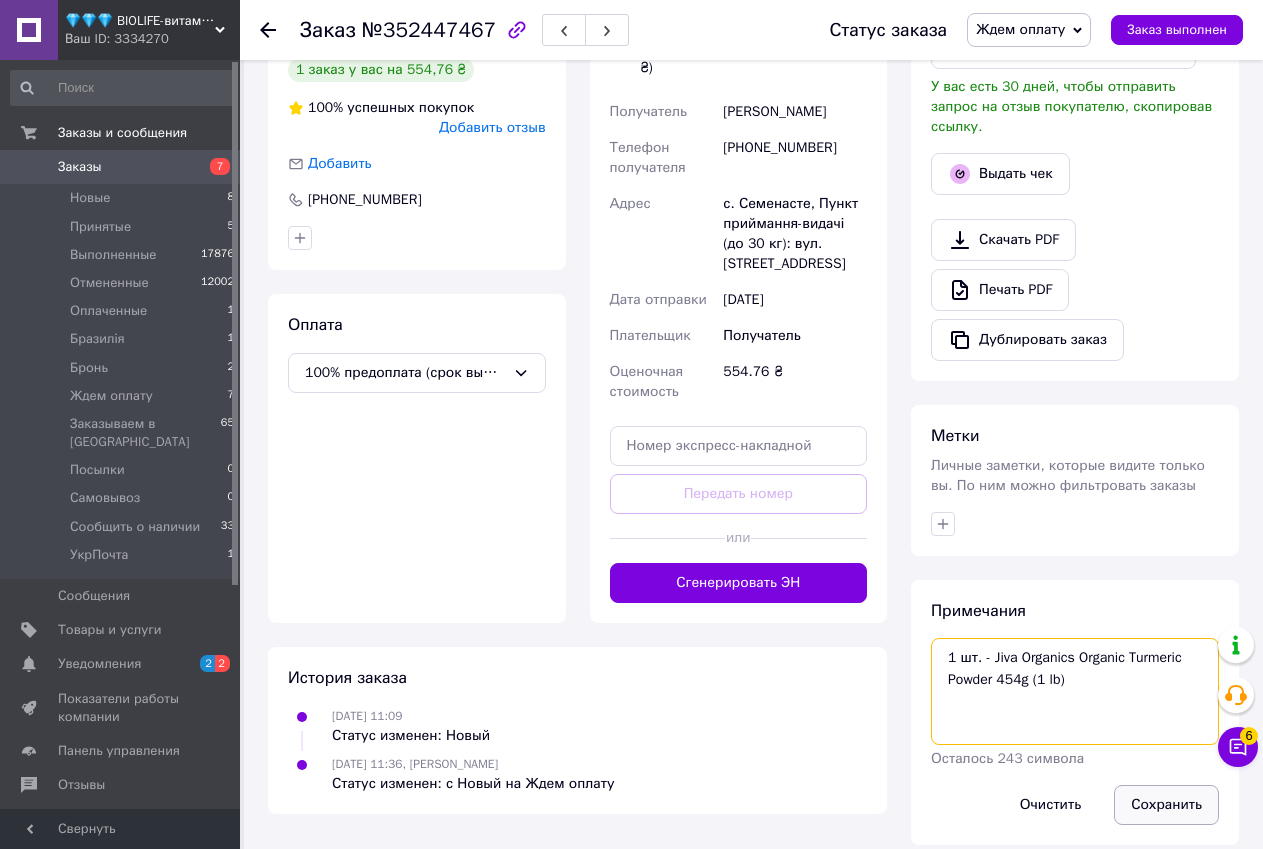 type on "1 шт. - Jiva Organics Organic Turmeric Powder 454g (1 lb)" 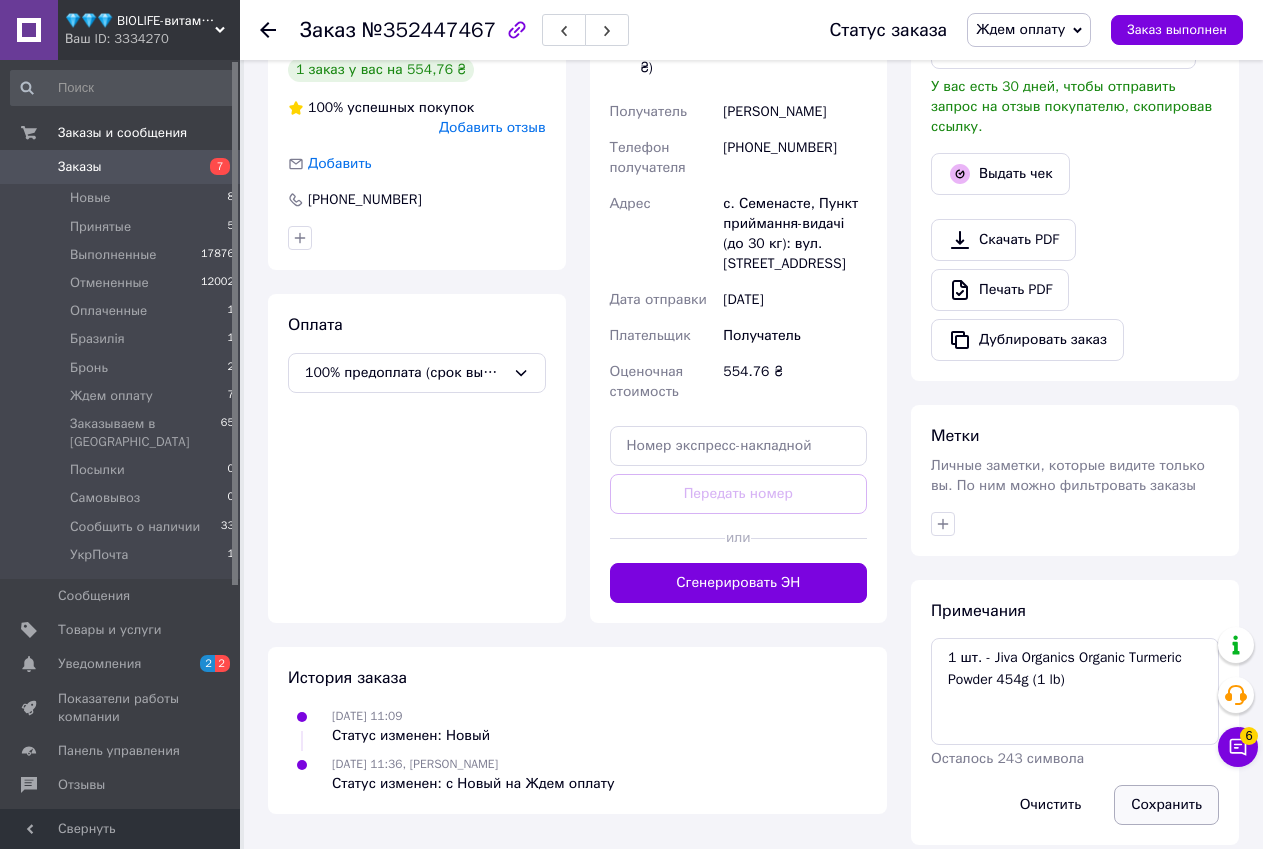 click on "Сохранить" at bounding box center (1166, 805) 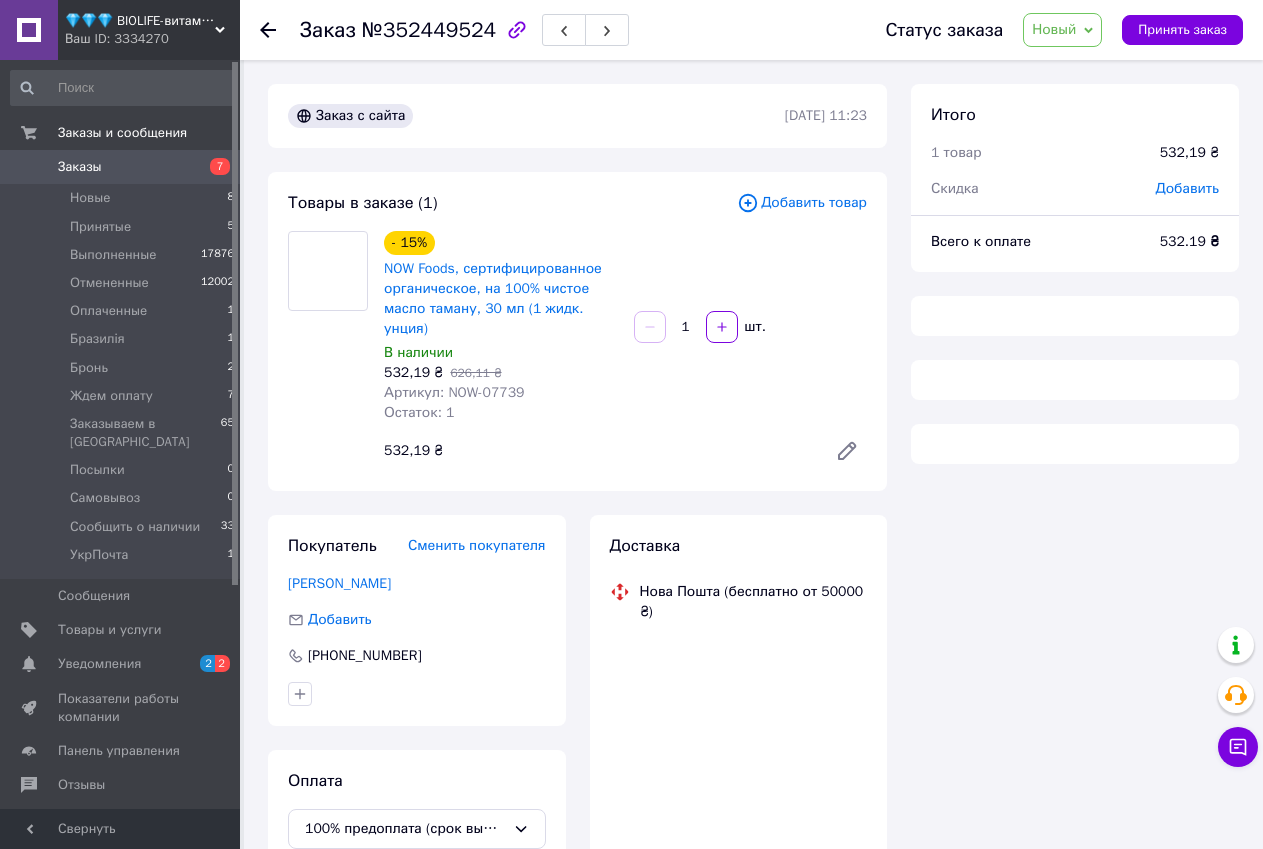 scroll, scrollTop: 0, scrollLeft: 0, axis: both 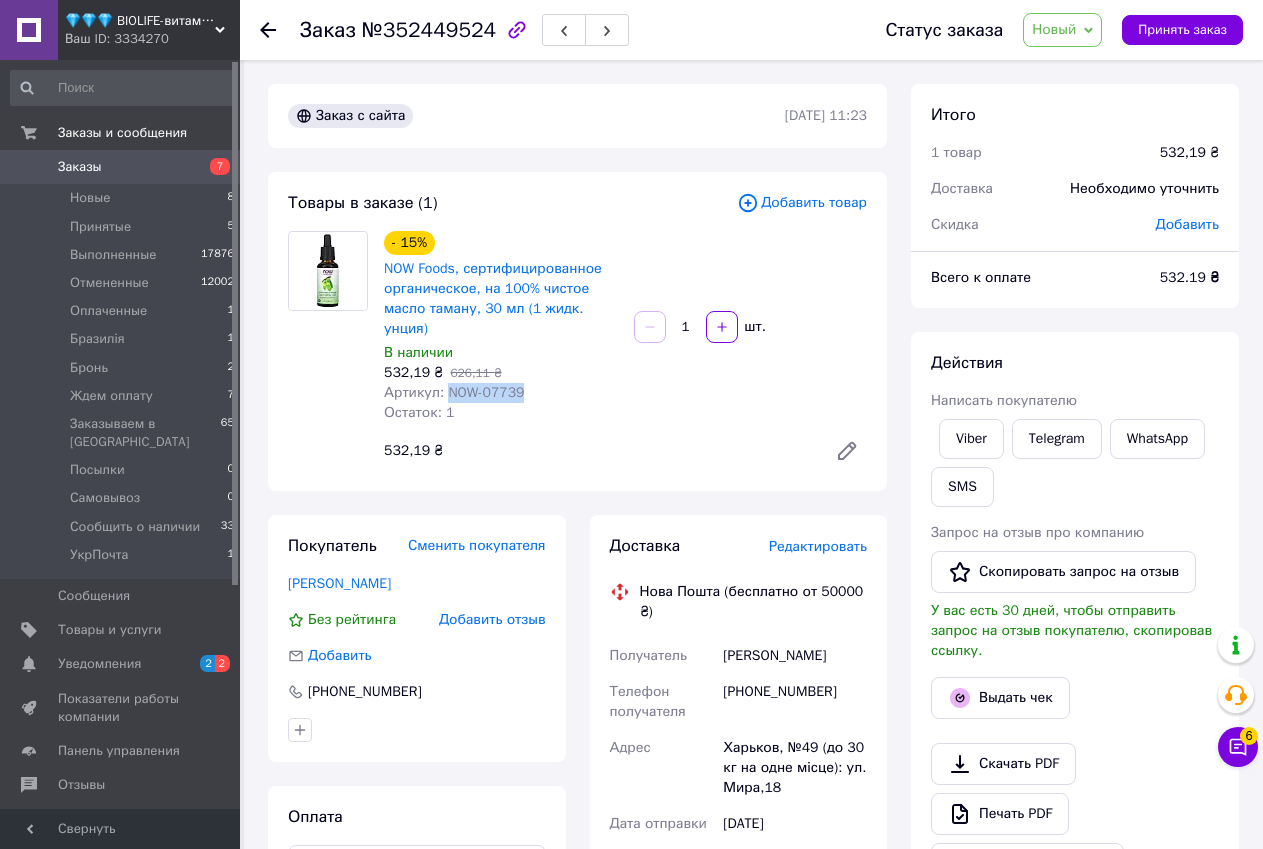 drag, startPoint x: 450, startPoint y: 368, endPoint x: 521, endPoint y: 369, distance: 71.00704 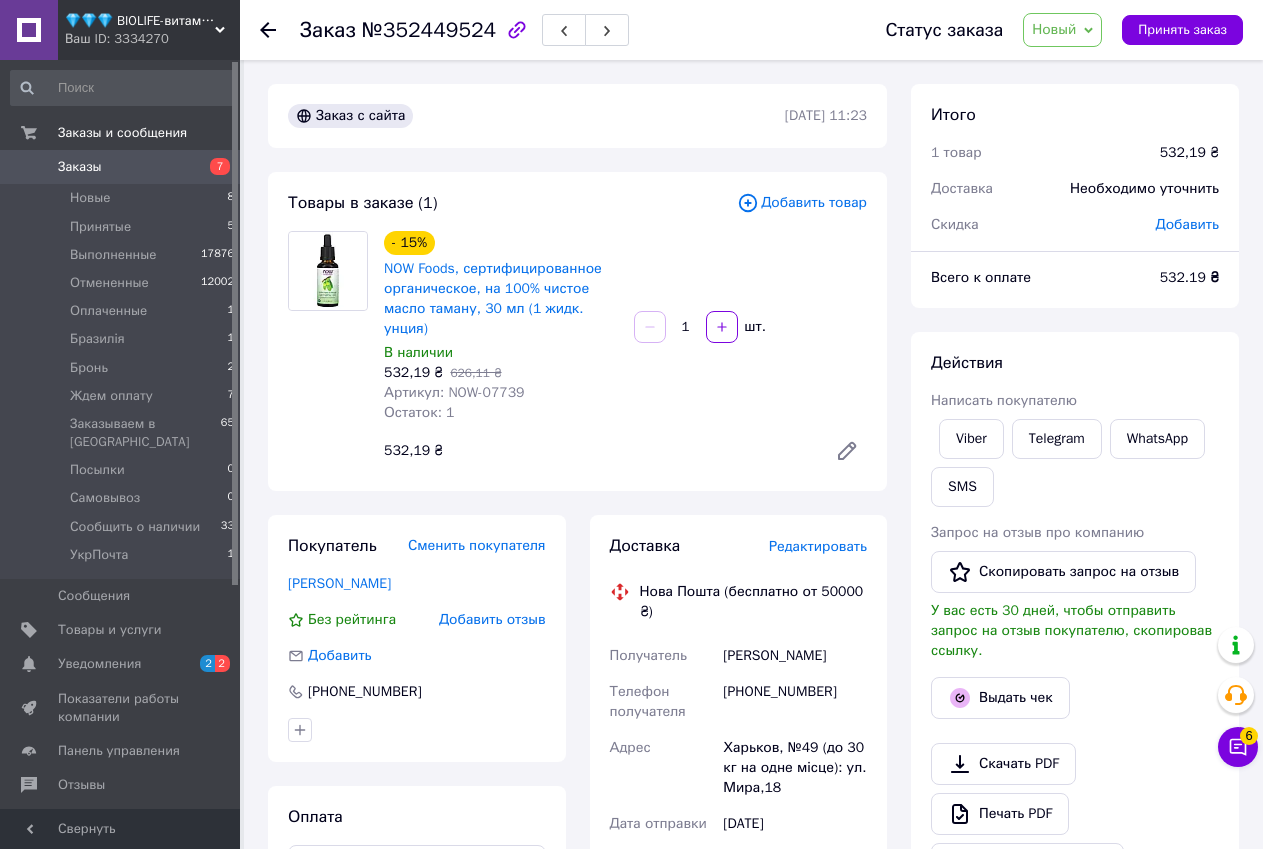 click on "Товары в заказе (1)" at bounding box center [512, 203] 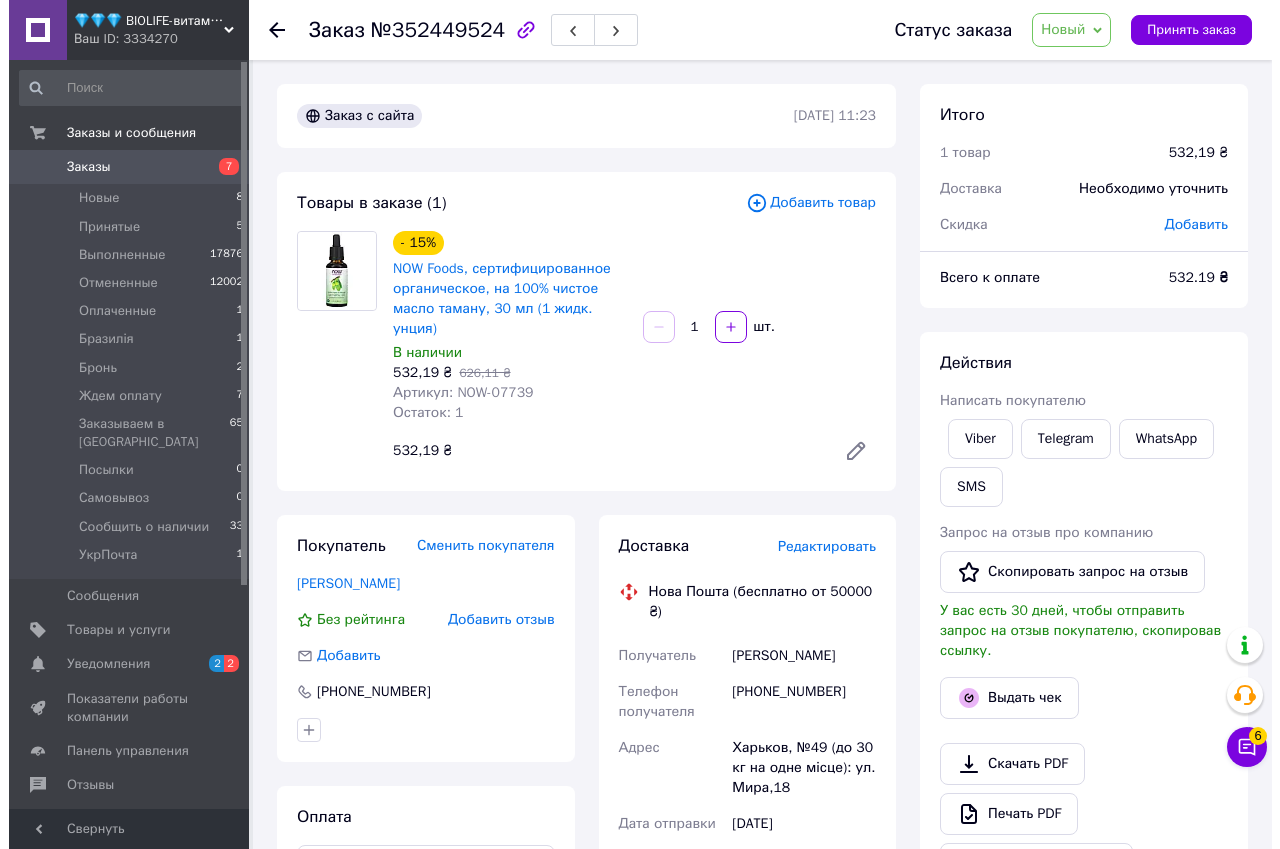 scroll, scrollTop: 100, scrollLeft: 0, axis: vertical 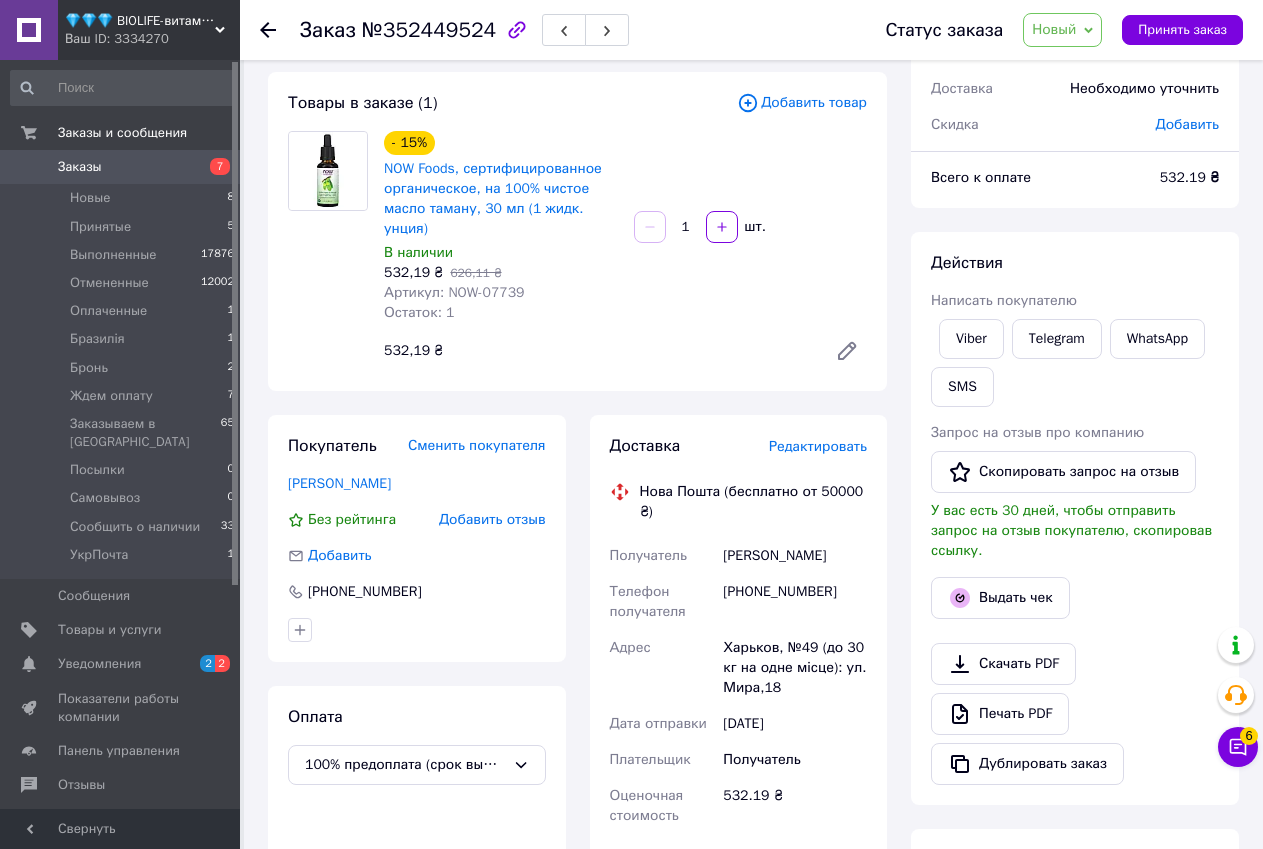 click on "Новый" at bounding box center [1054, 29] 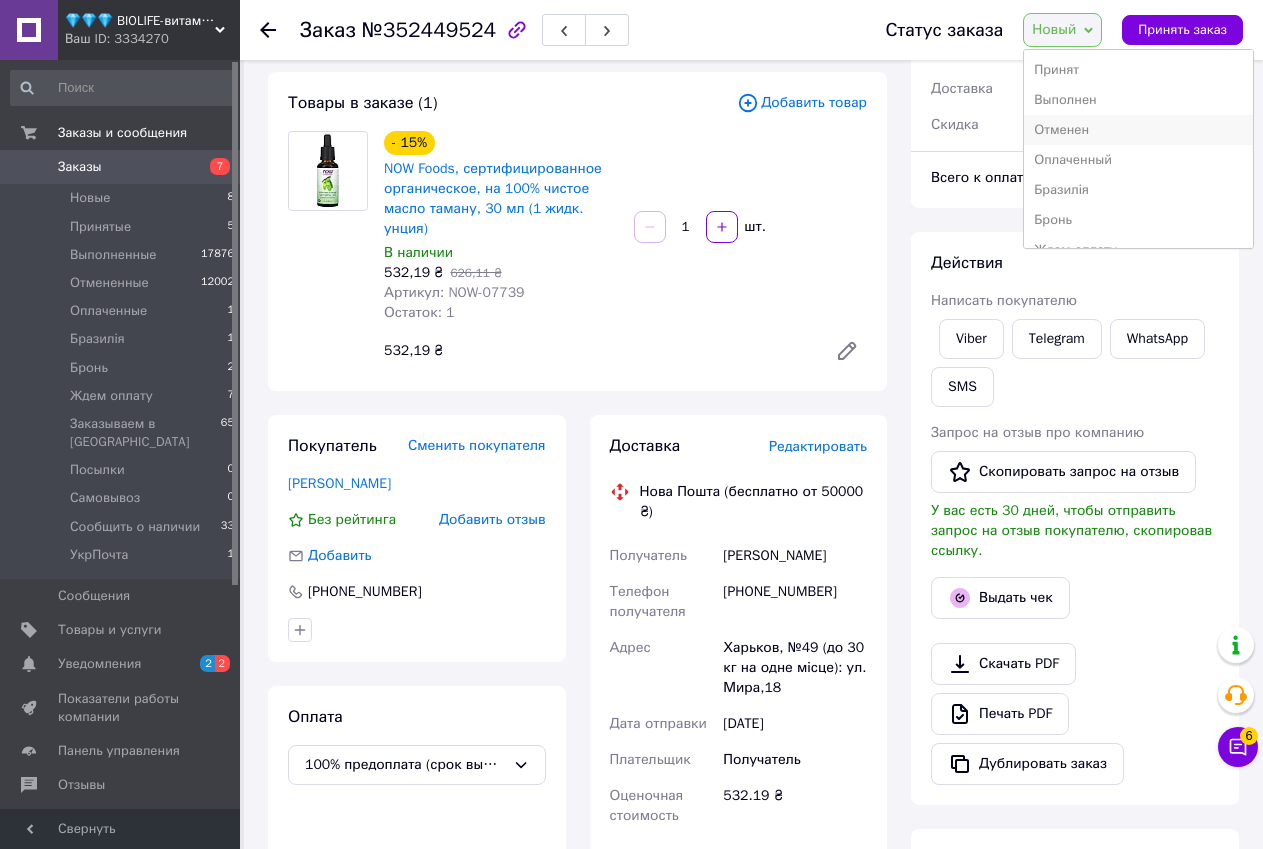 click on "Отменен" at bounding box center (1138, 130) 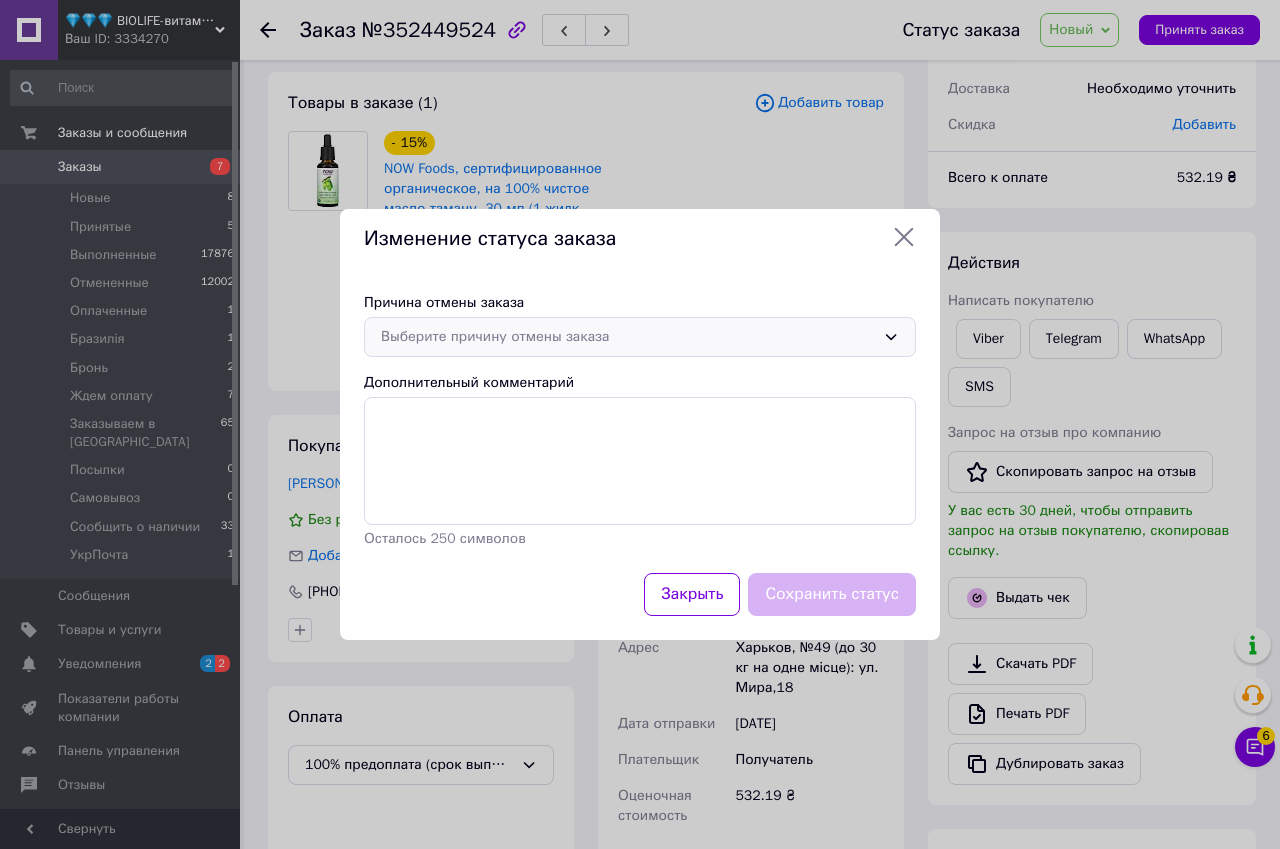 click on "Выберите причину отмены заказа" at bounding box center [628, 337] 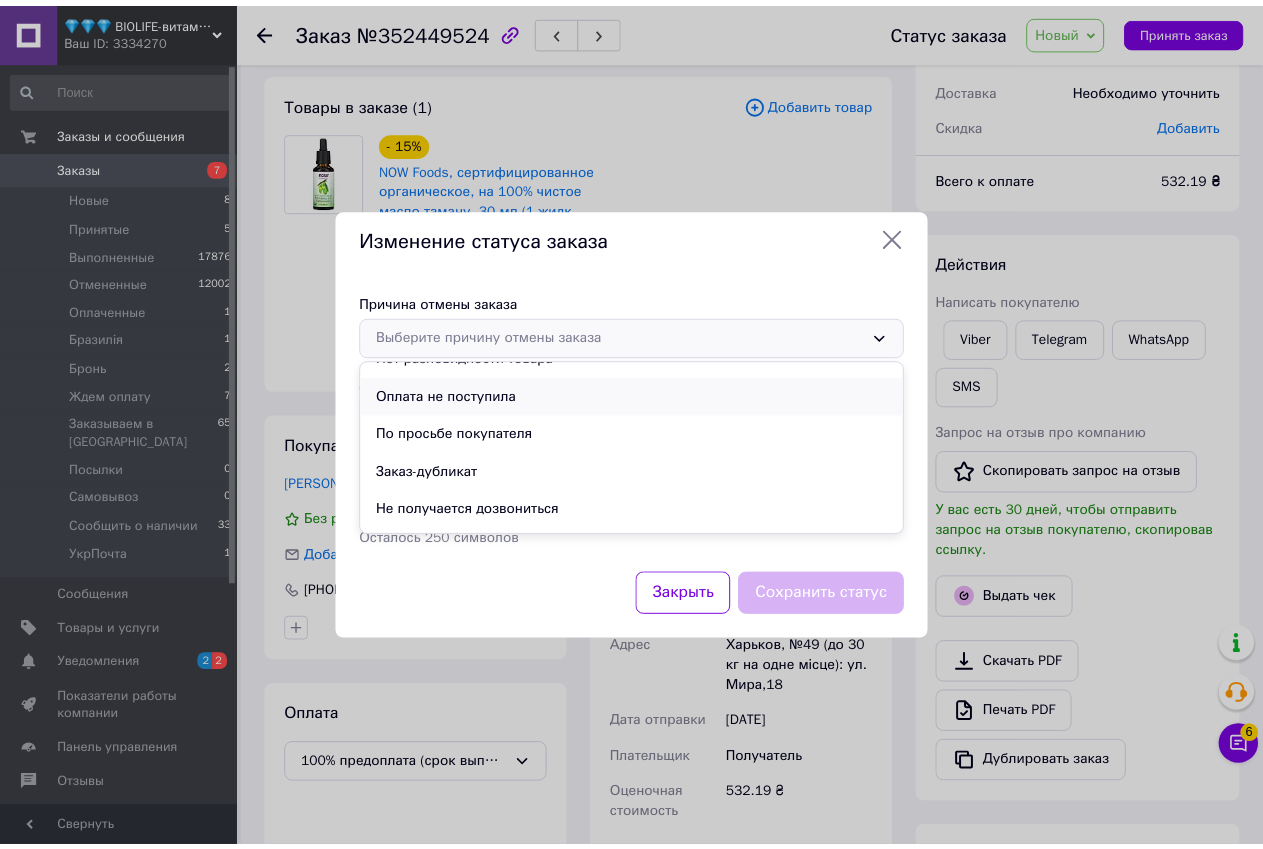 scroll, scrollTop: 93, scrollLeft: 0, axis: vertical 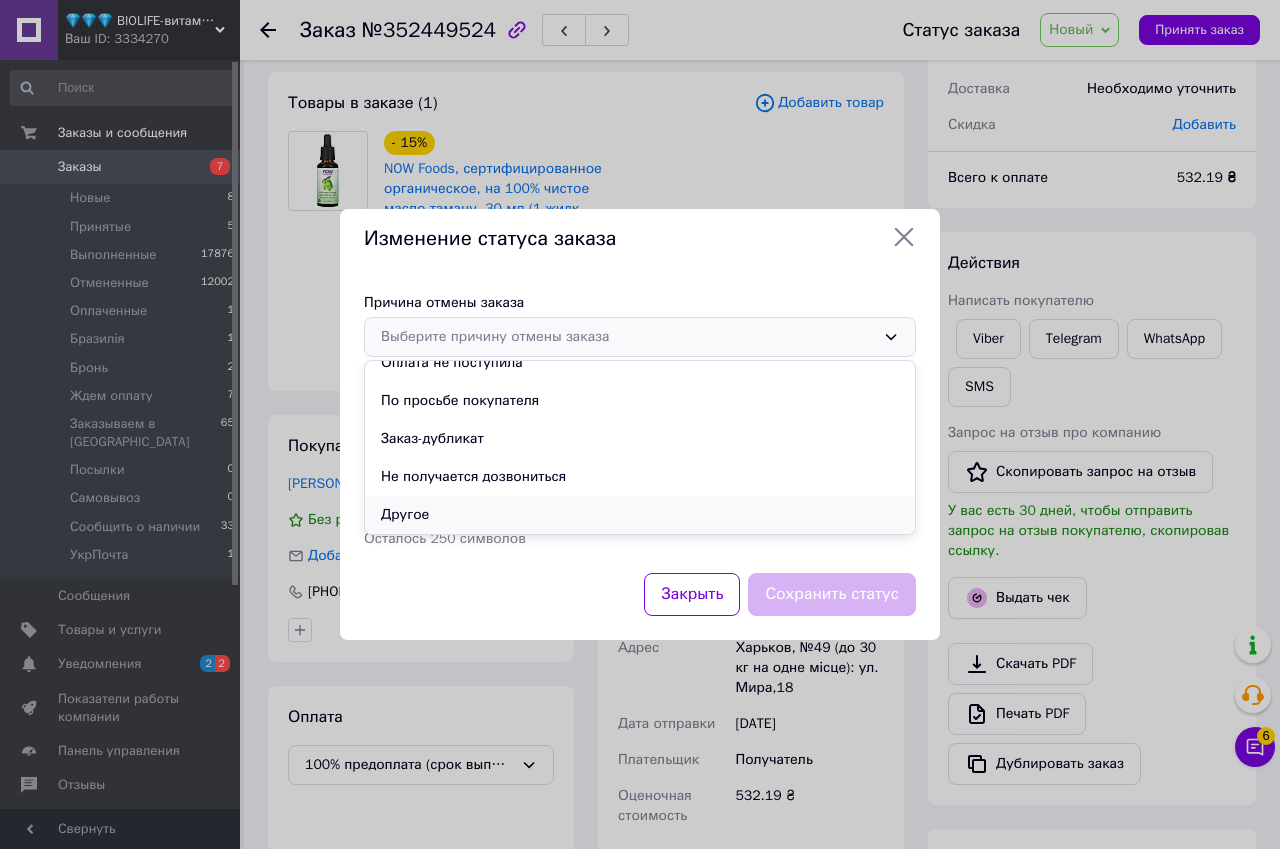 click on "Другое" at bounding box center [640, 515] 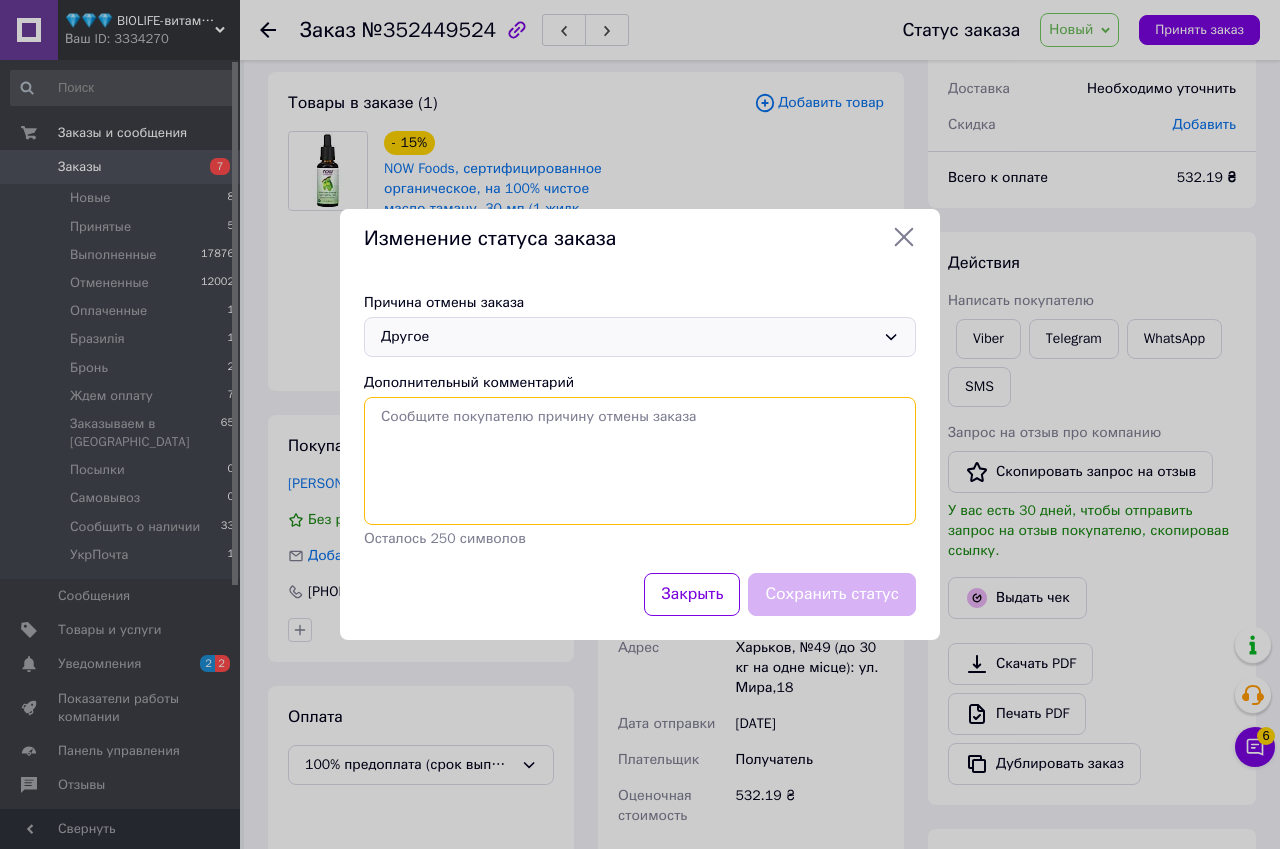 click on "Дополнительный комментарий" at bounding box center (640, 461) 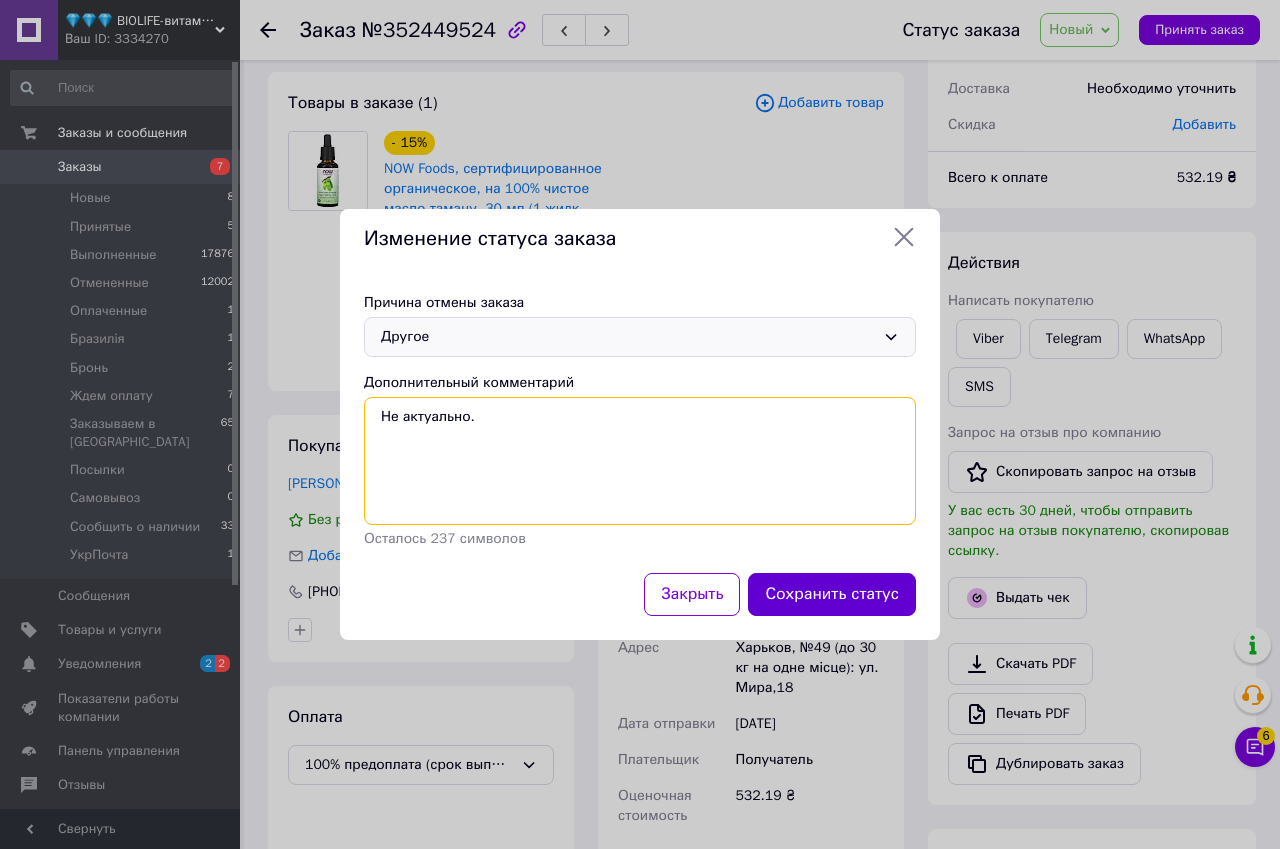 type on "Не актуально." 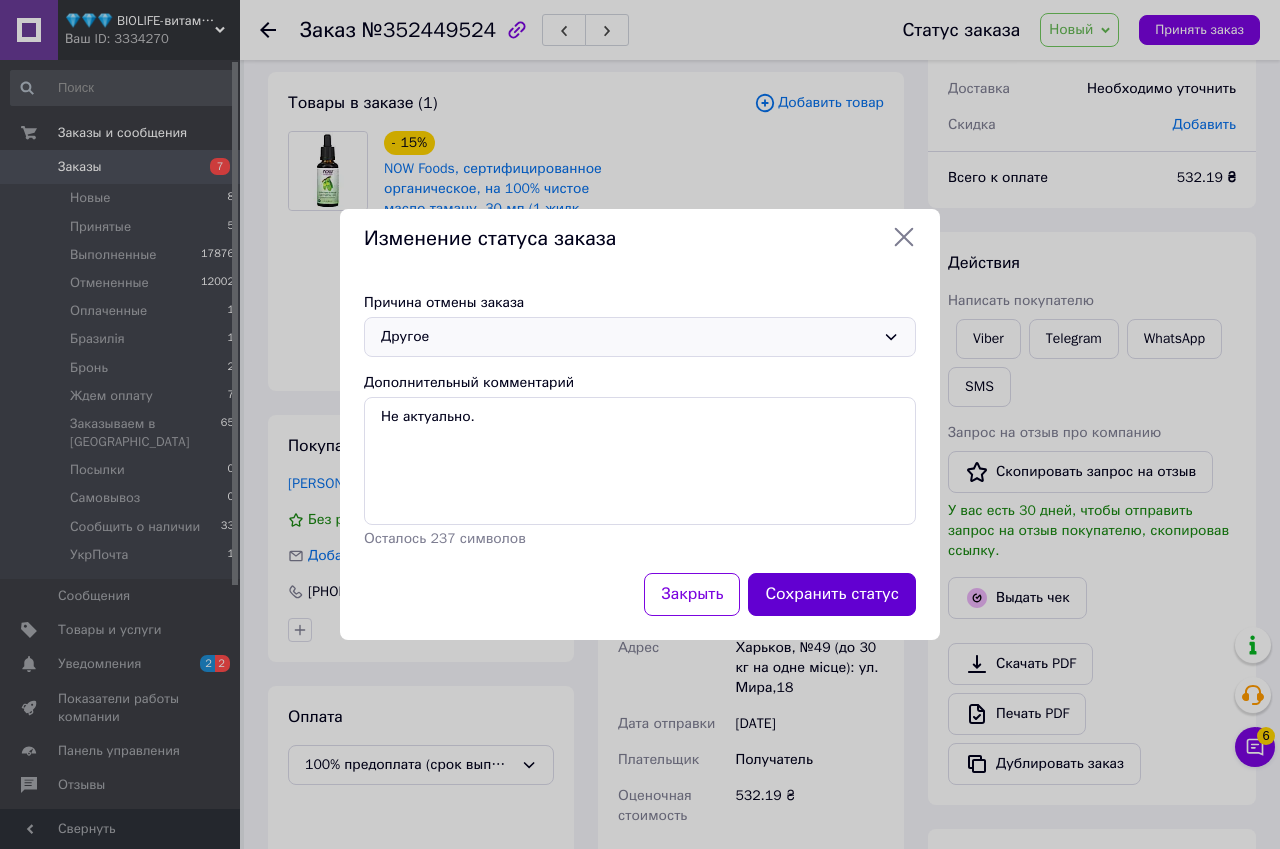 click on "Сохранить статус" at bounding box center [832, 594] 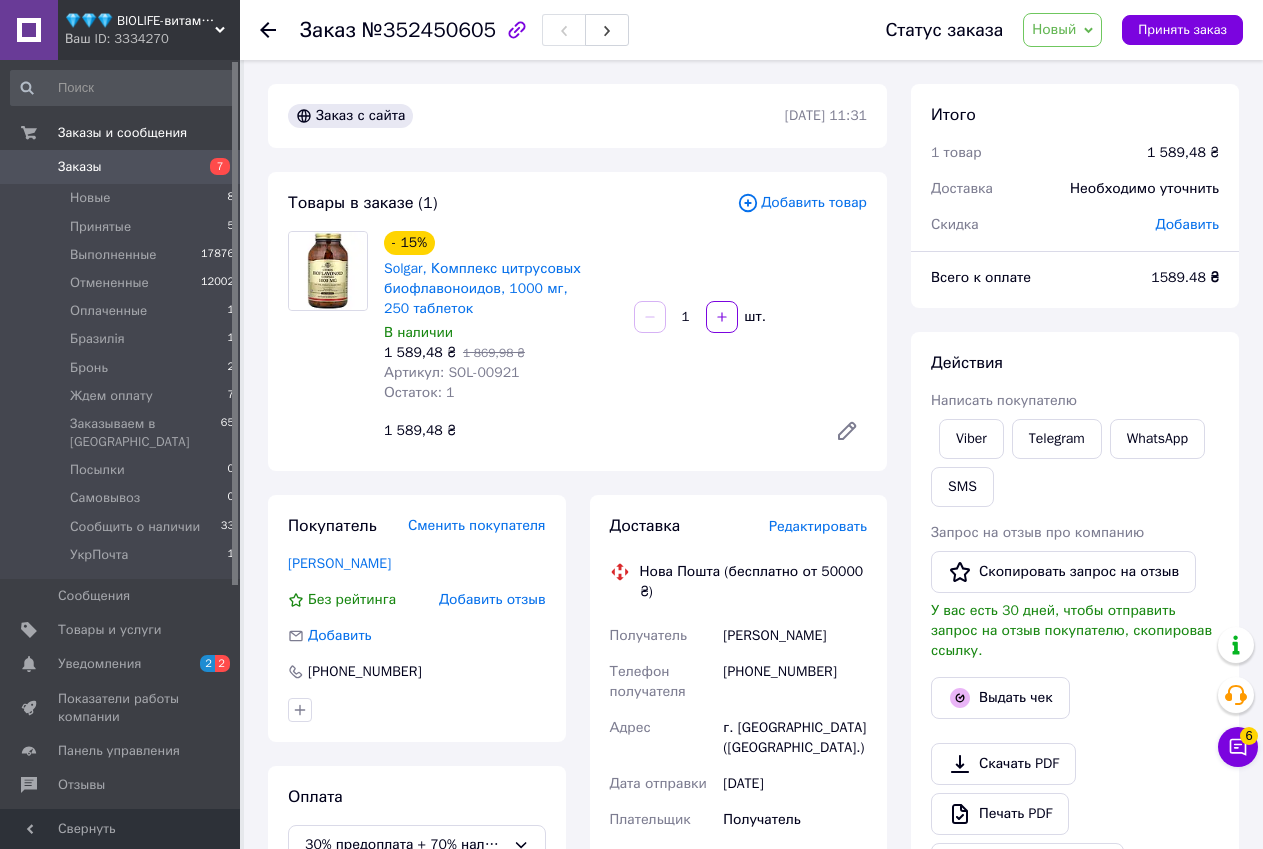 scroll, scrollTop: 0, scrollLeft: 0, axis: both 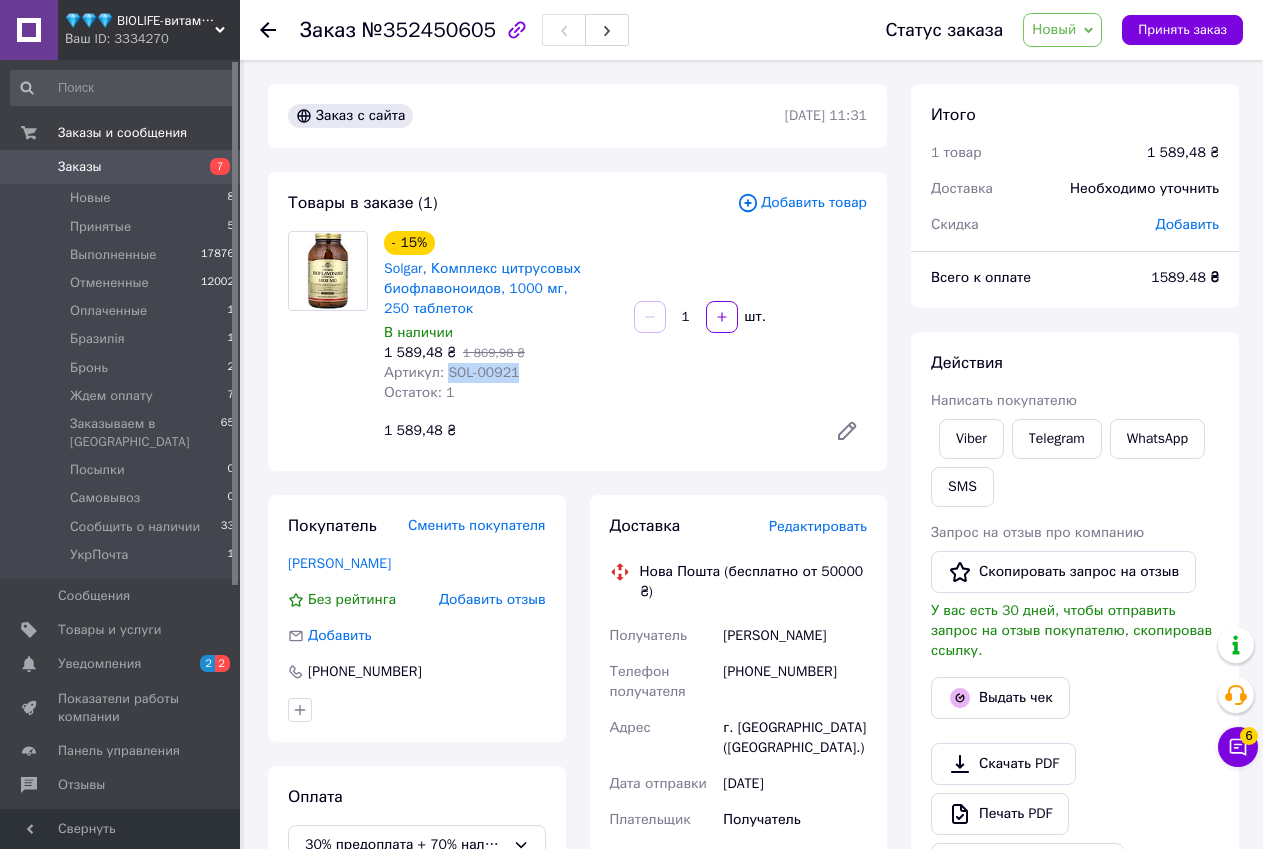 drag, startPoint x: 442, startPoint y: 367, endPoint x: 507, endPoint y: 369, distance: 65.03076 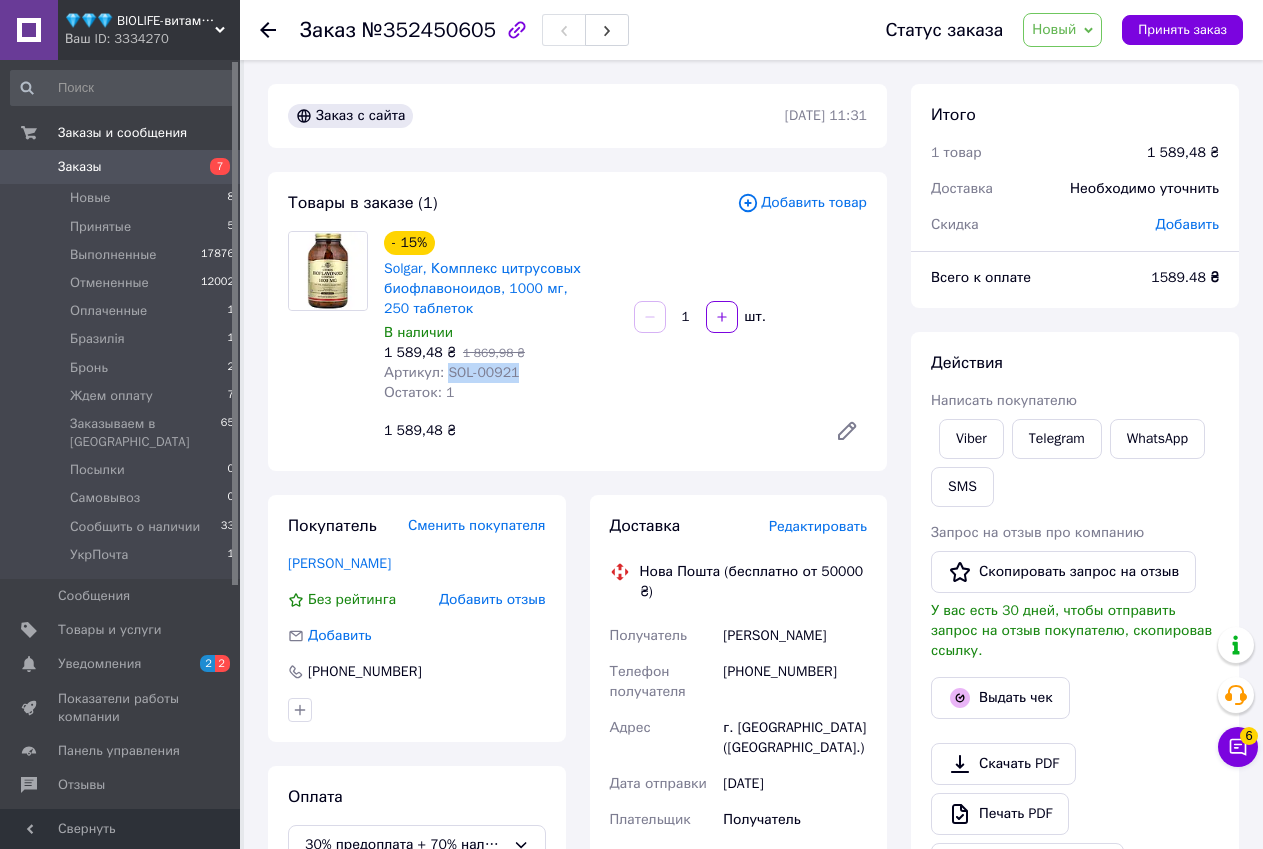 copy on "SOL-00921" 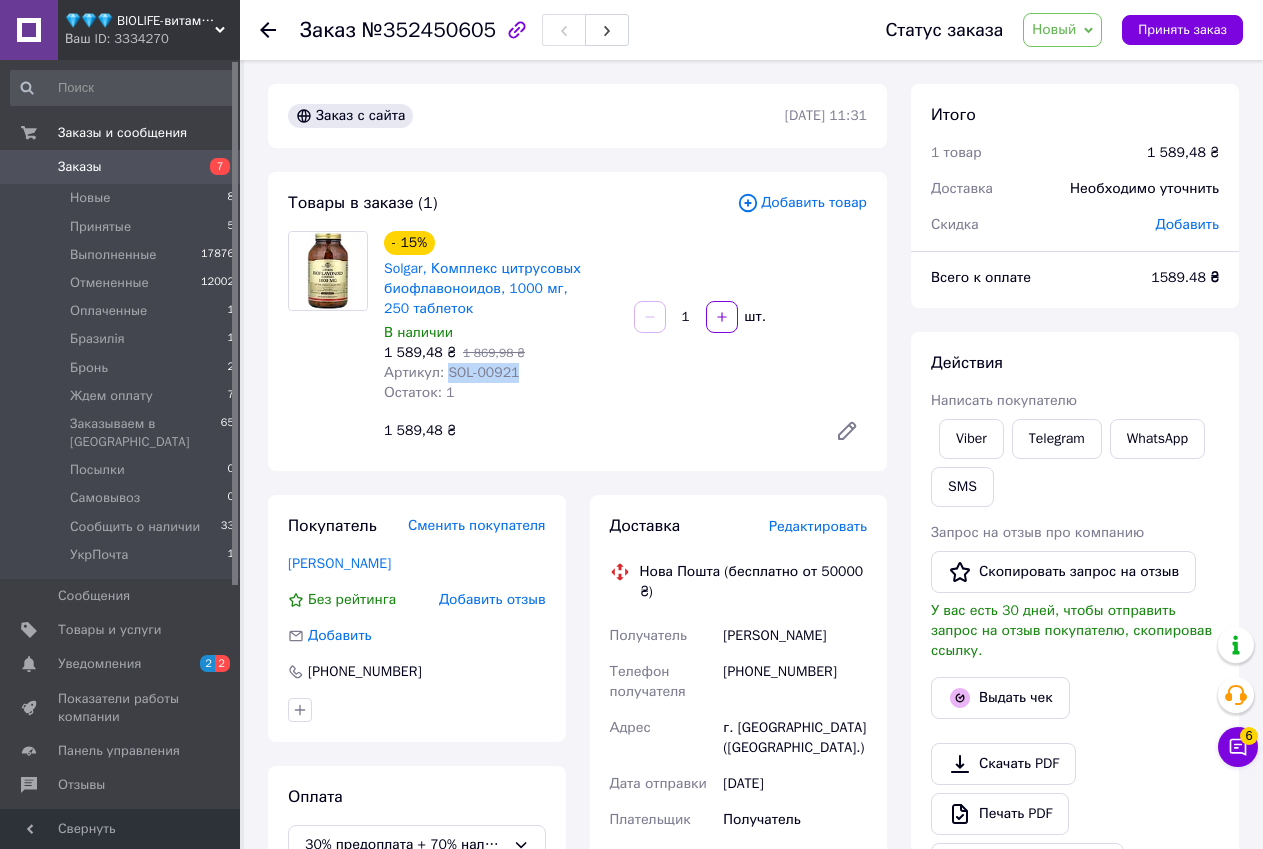 copy on "SOL-00921" 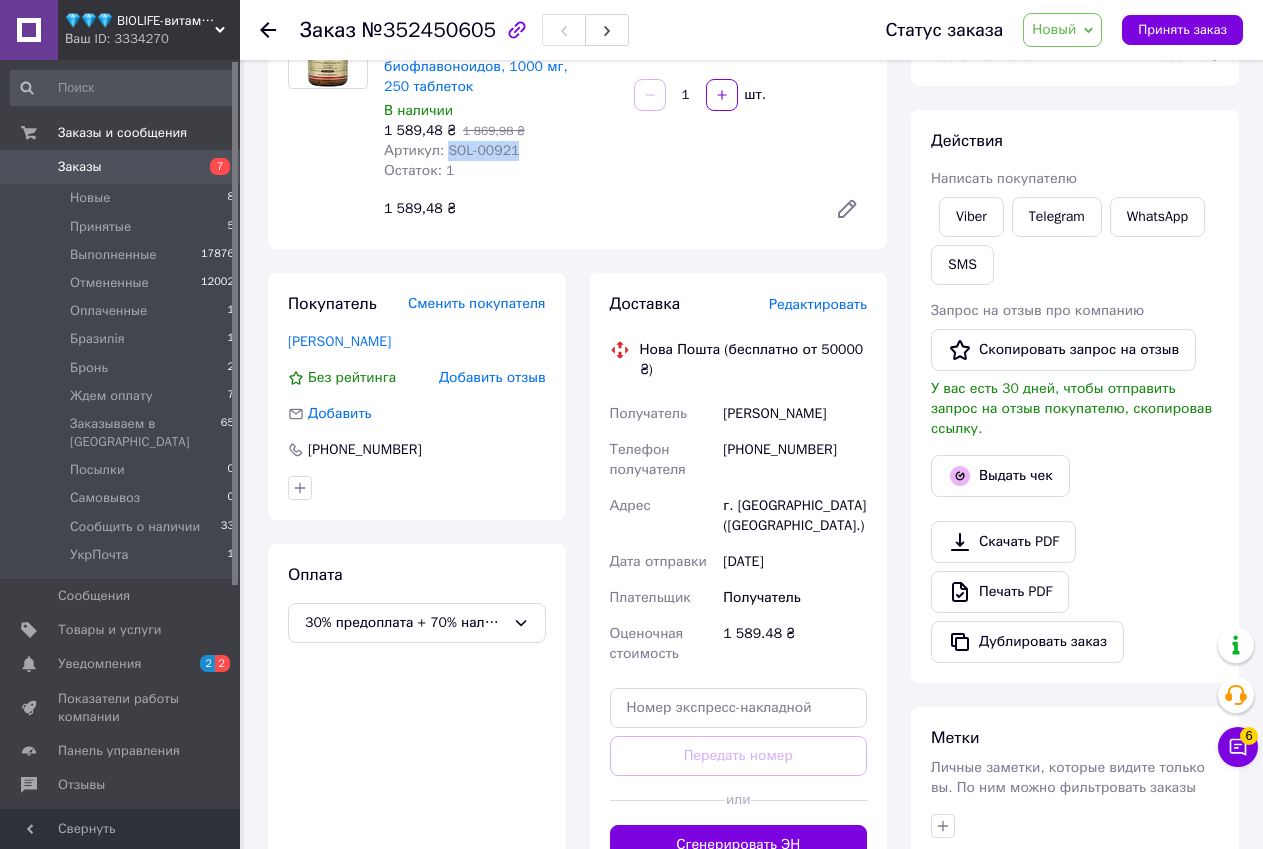 scroll, scrollTop: 0, scrollLeft: 0, axis: both 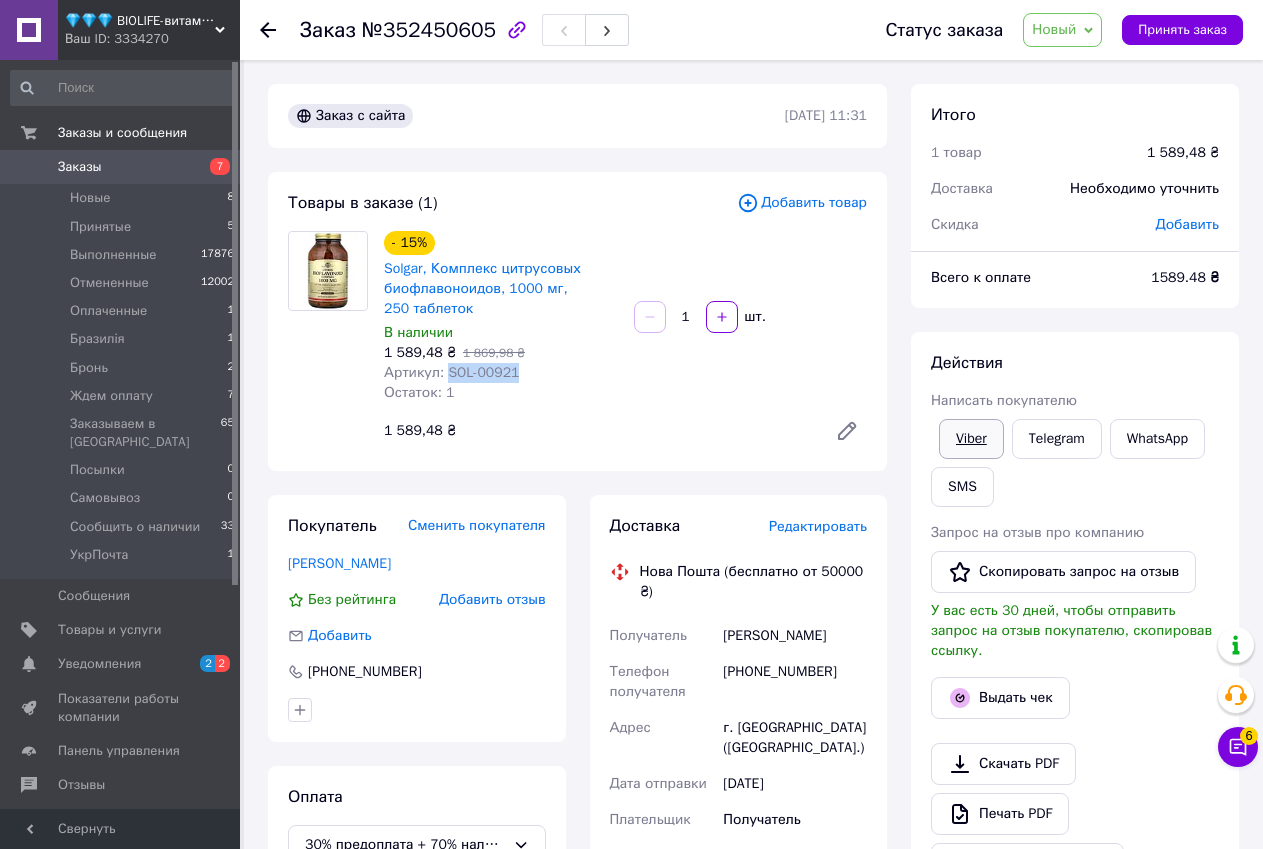click on "Viber" at bounding box center (971, 439) 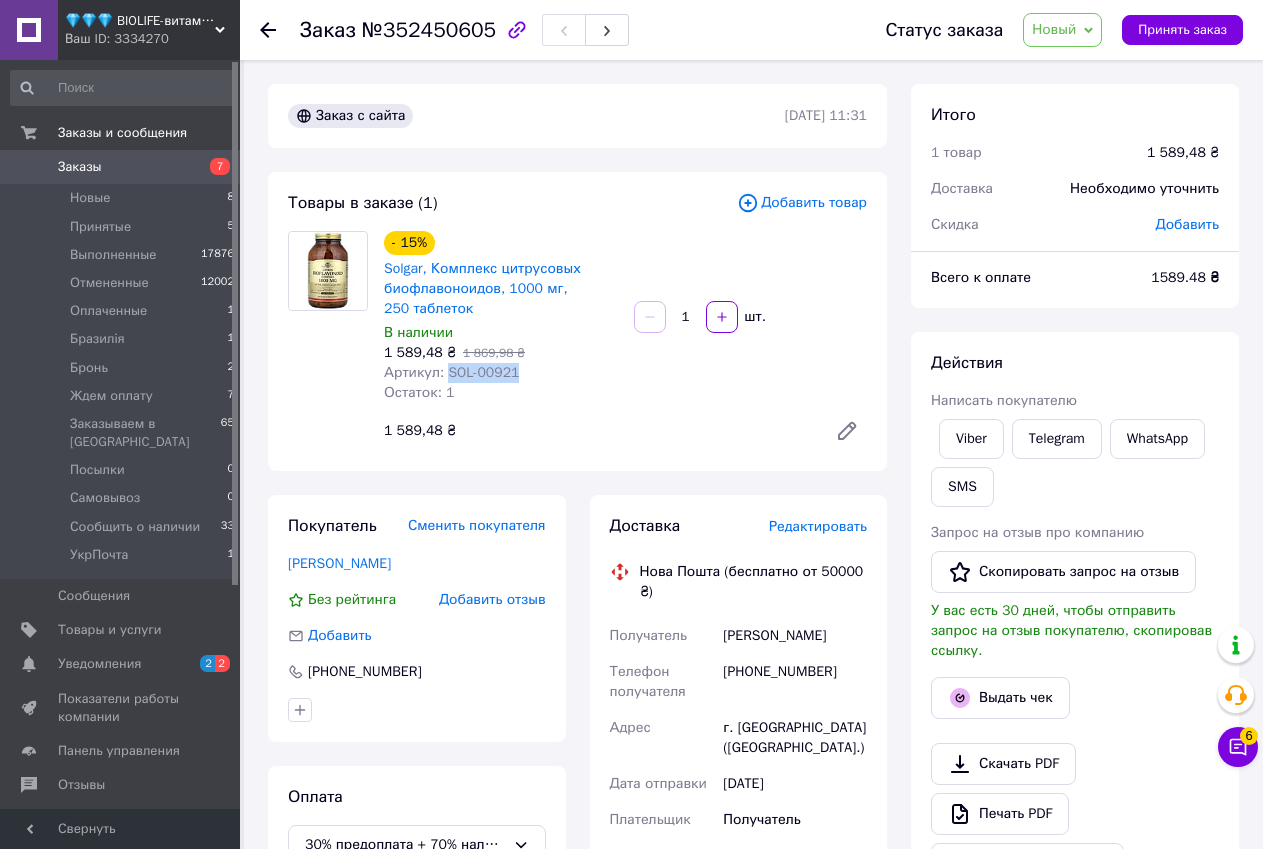click on "Действия Написать покупателю Viber Telegram WhatsApp SMS Запрос на отзыв про компанию   Скопировать запрос на отзыв У вас есть 30 дней, чтобы отправить запрос на отзыв покупателю, скопировав ссылку.   Выдать чек   Скачать PDF   Печать PDF   Дублировать заказ" at bounding box center (1075, 618) 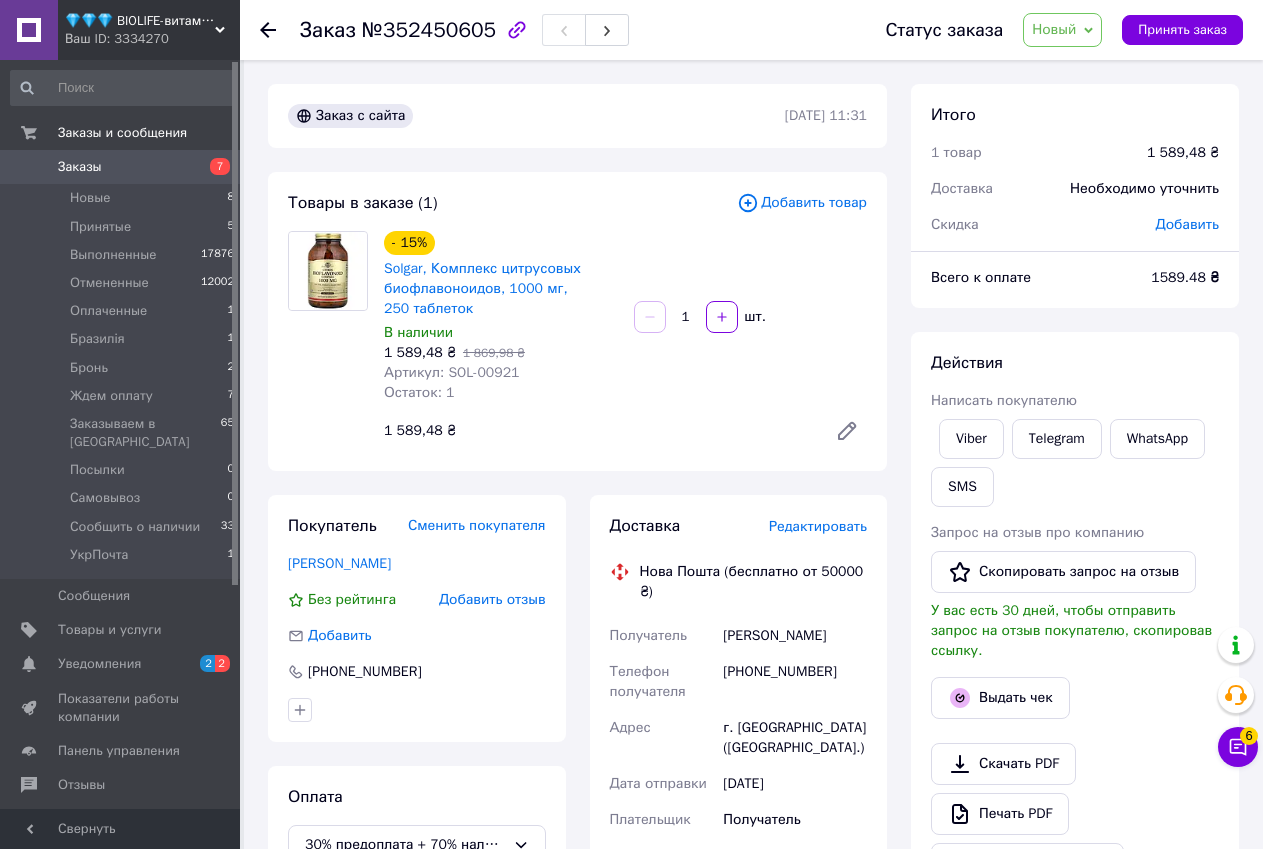 click on "№352450605" at bounding box center [429, 30] 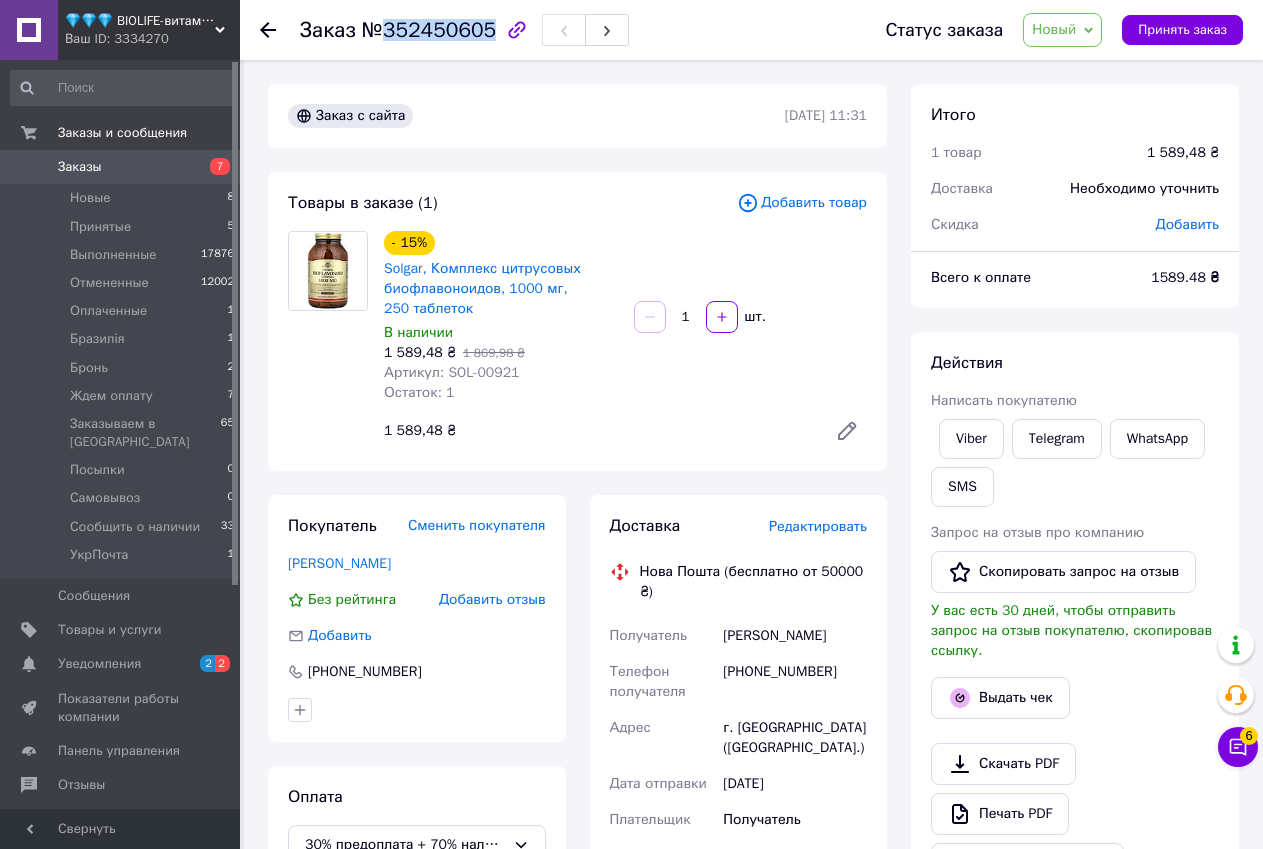 click on "№352450605" at bounding box center (429, 30) 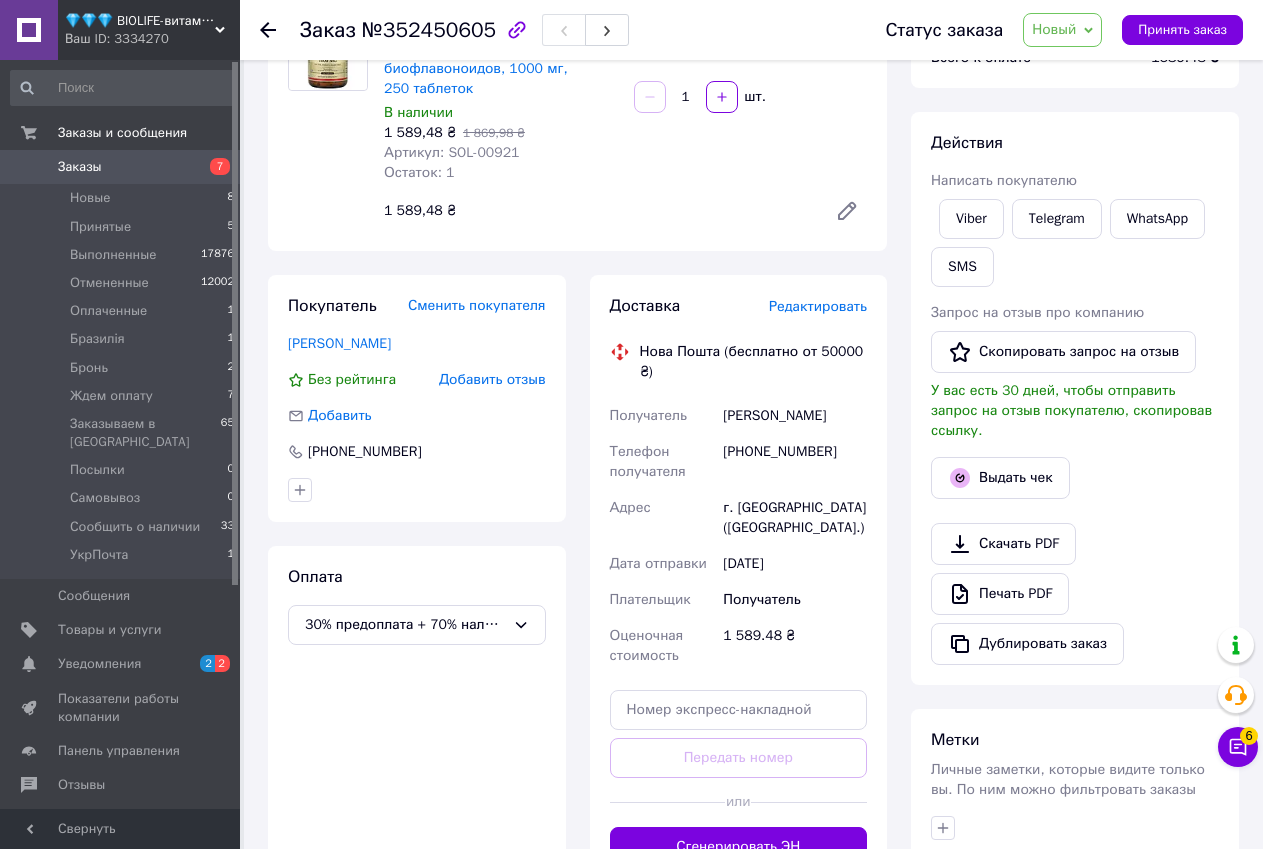 scroll, scrollTop: 524, scrollLeft: 0, axis: vertical 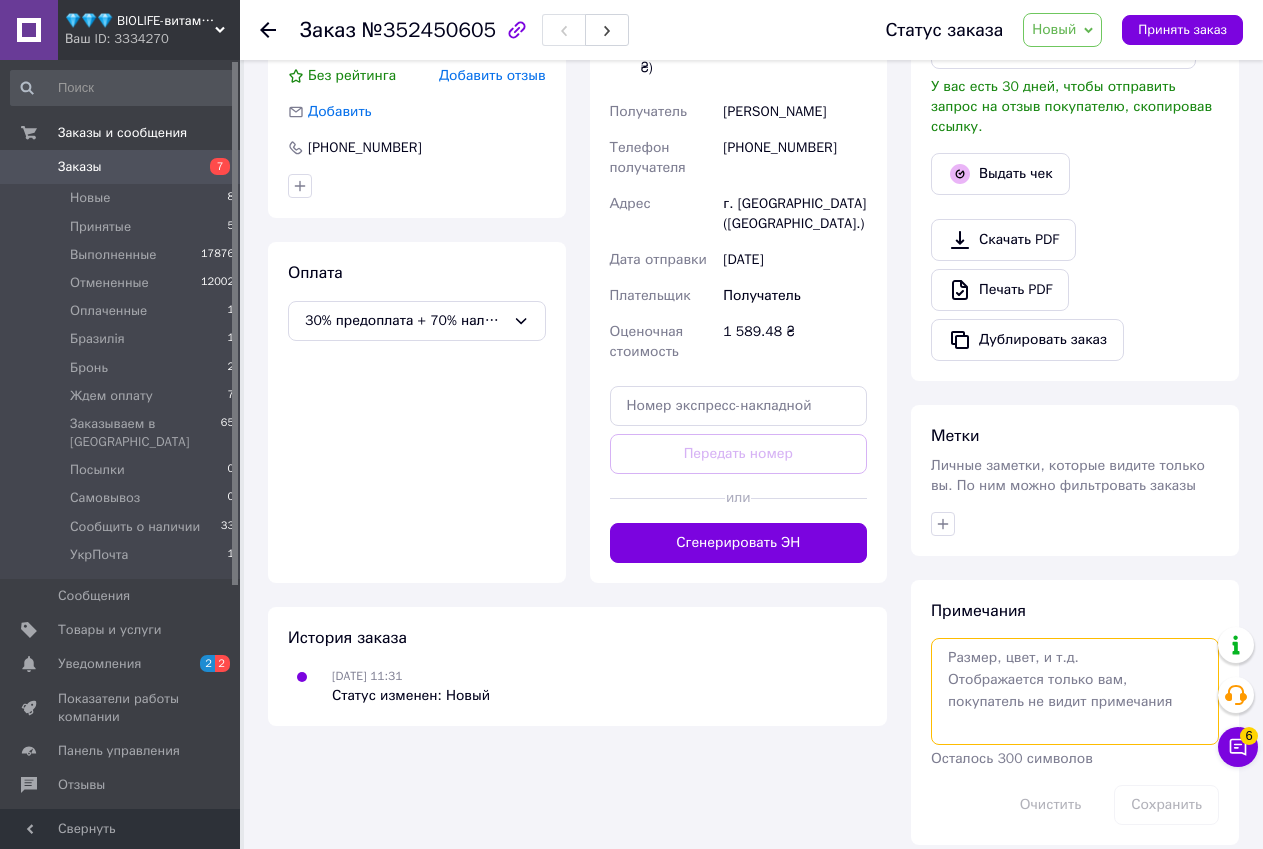 click at bounding box center [1075, 691] 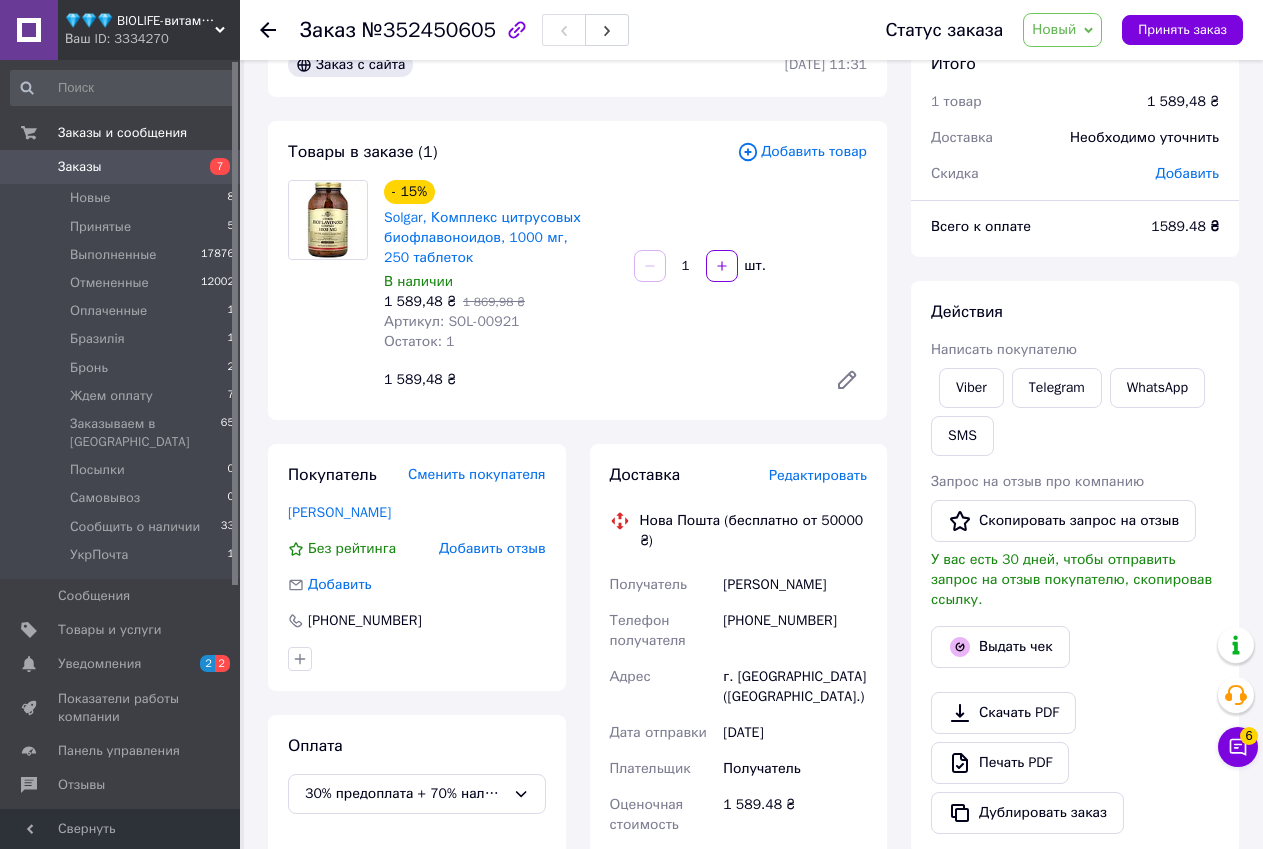 scroll, scrollTop: 0, scrollLeft: 0, axis: both 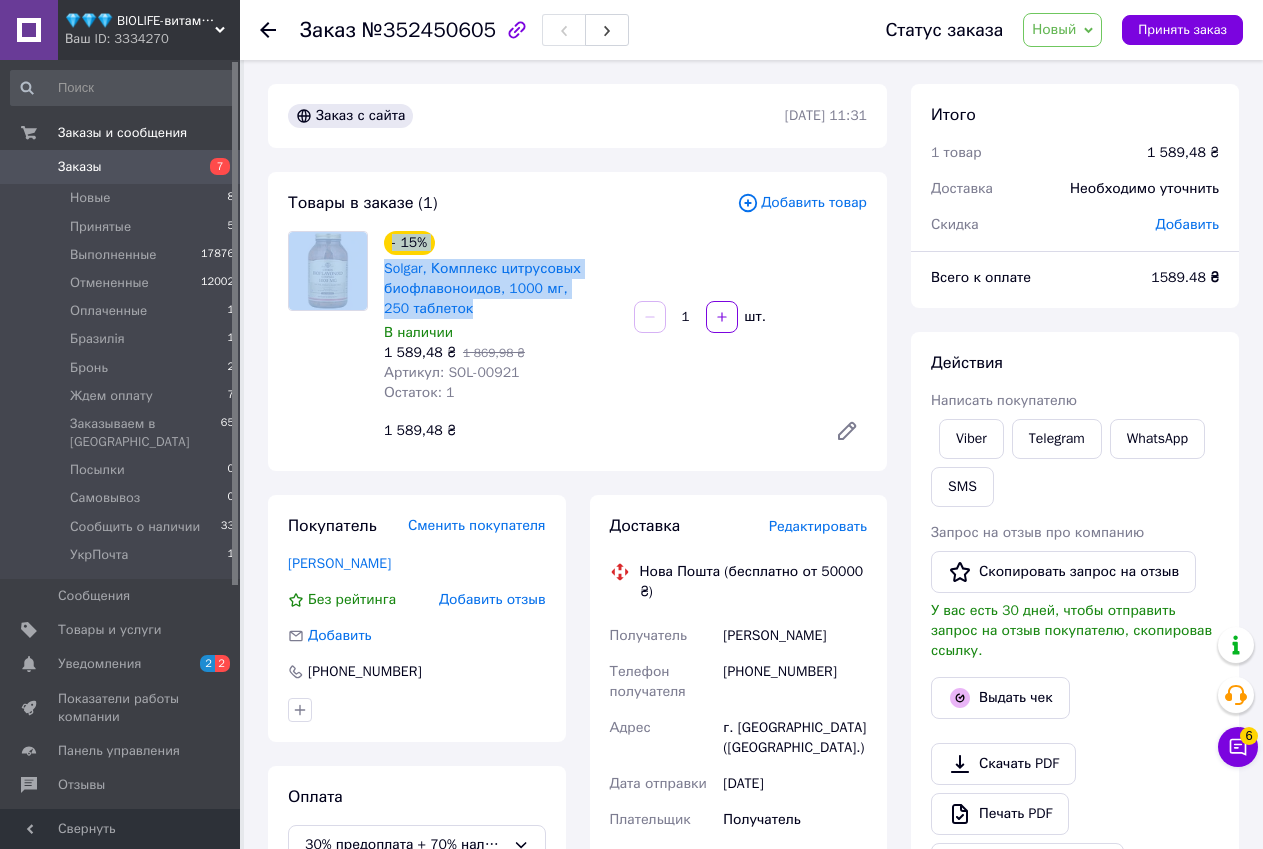 drag, startPoint x: 468, startPoint y: 307, endPoint x: 373, endPoint y: 270, distance: 101.950966 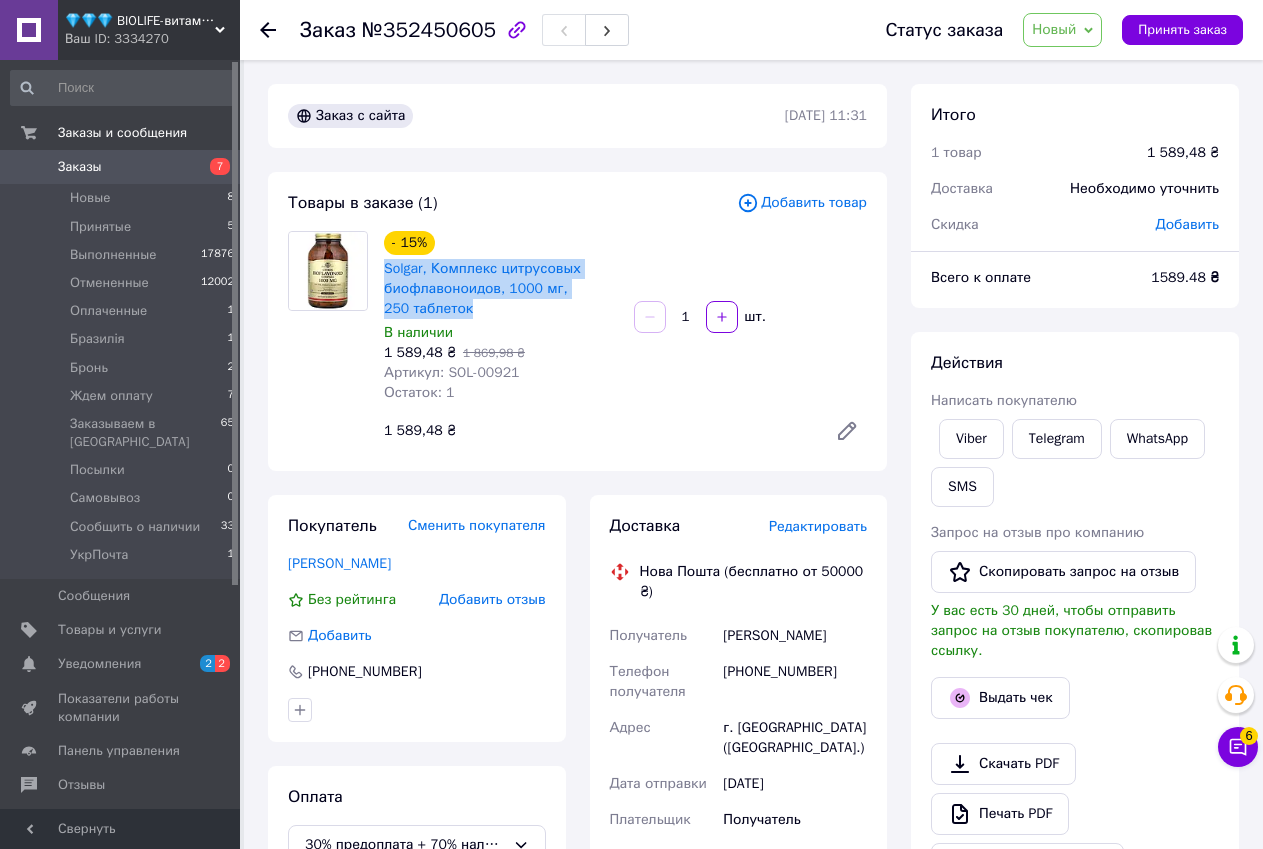 drag, startPoint x: 477, startPoint y: 311, endPoint x: 380, endPoint y: 268, distance: 106.10372 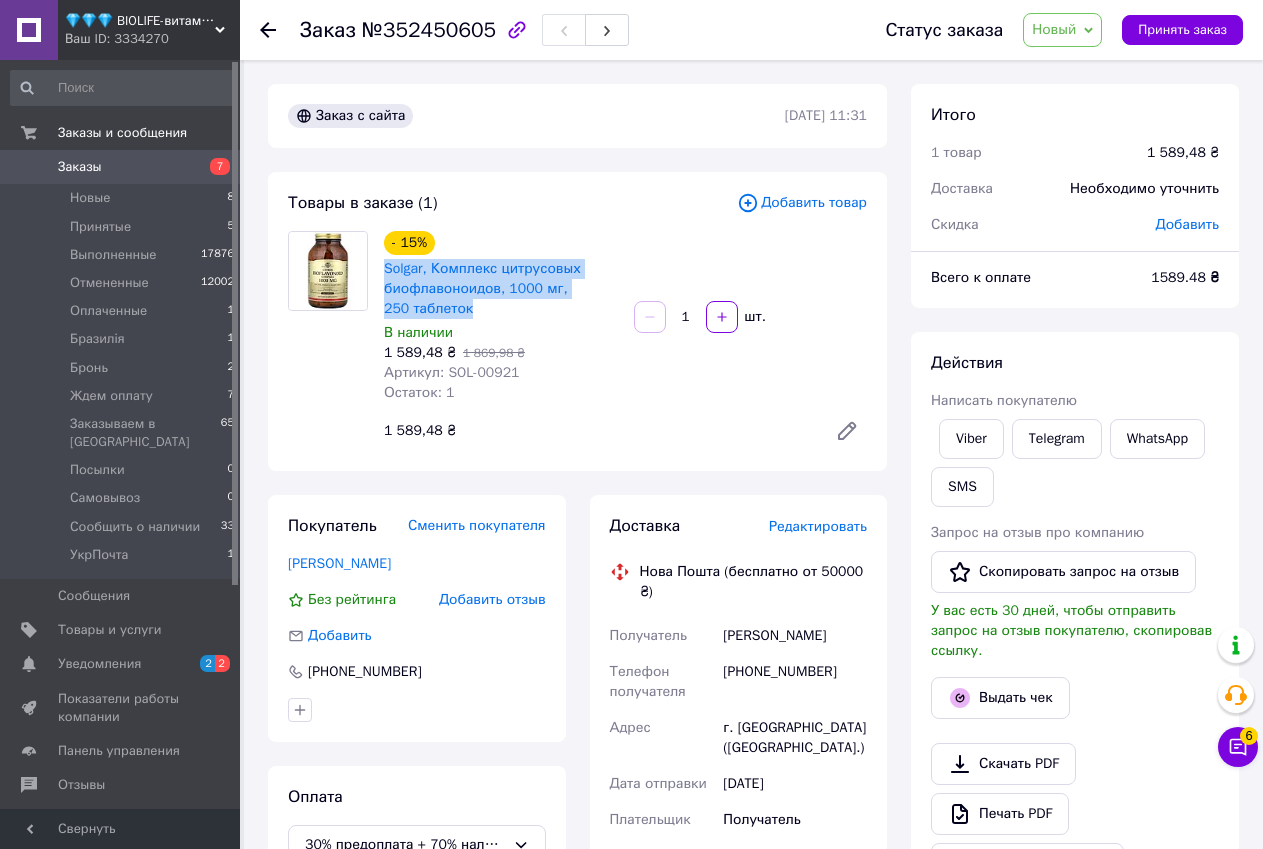 click on "- 15% Solgar, Комплекс цитрусовых биофлавоноидов, 1000 мг, 250 таблеток В наличии 1 589,48 ₴   1 869,98 ₴ Артикул: SOL-00921 Остаток: 1" at bounding box center (501, 317) 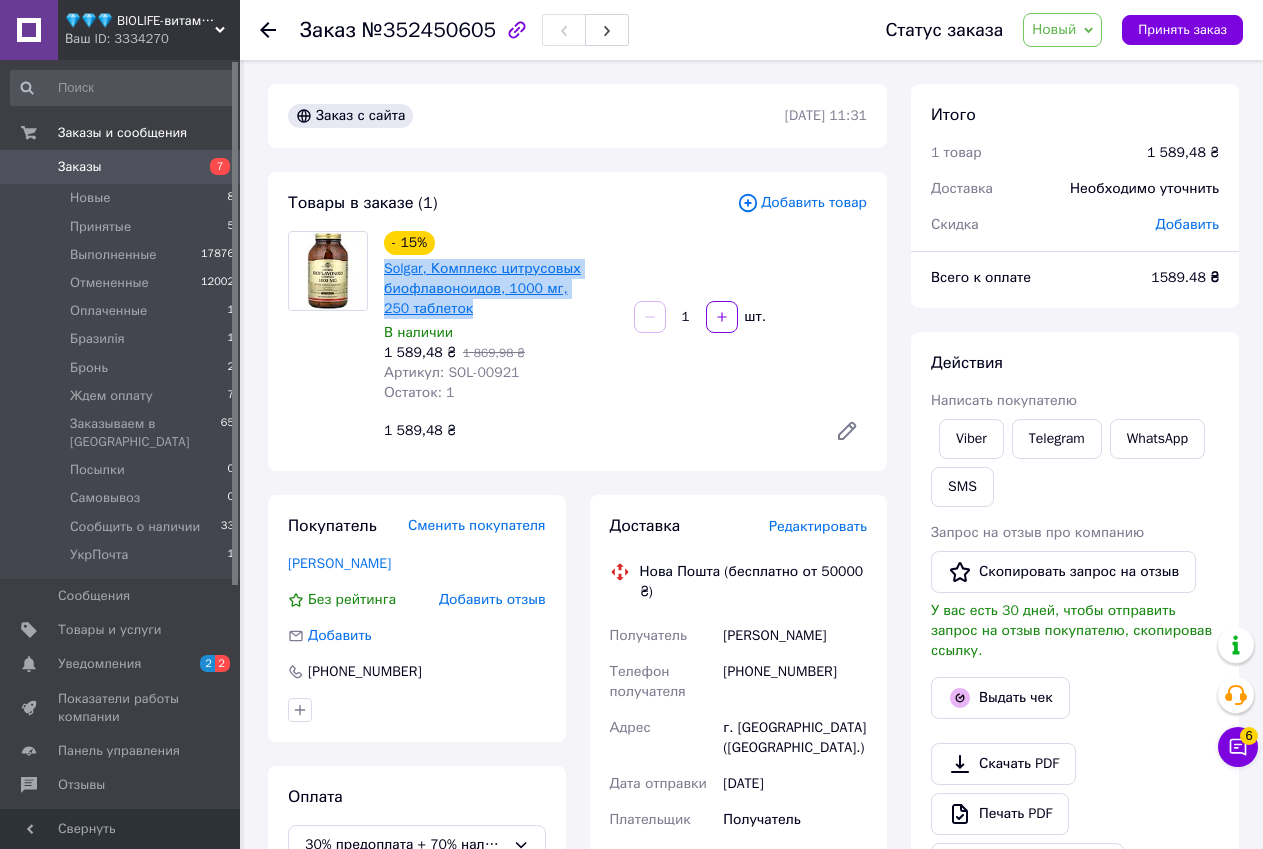 copy on "Solgar, Комплекс цитрусовых биофлавоноидов, 1000 мг, 250 таблеток" 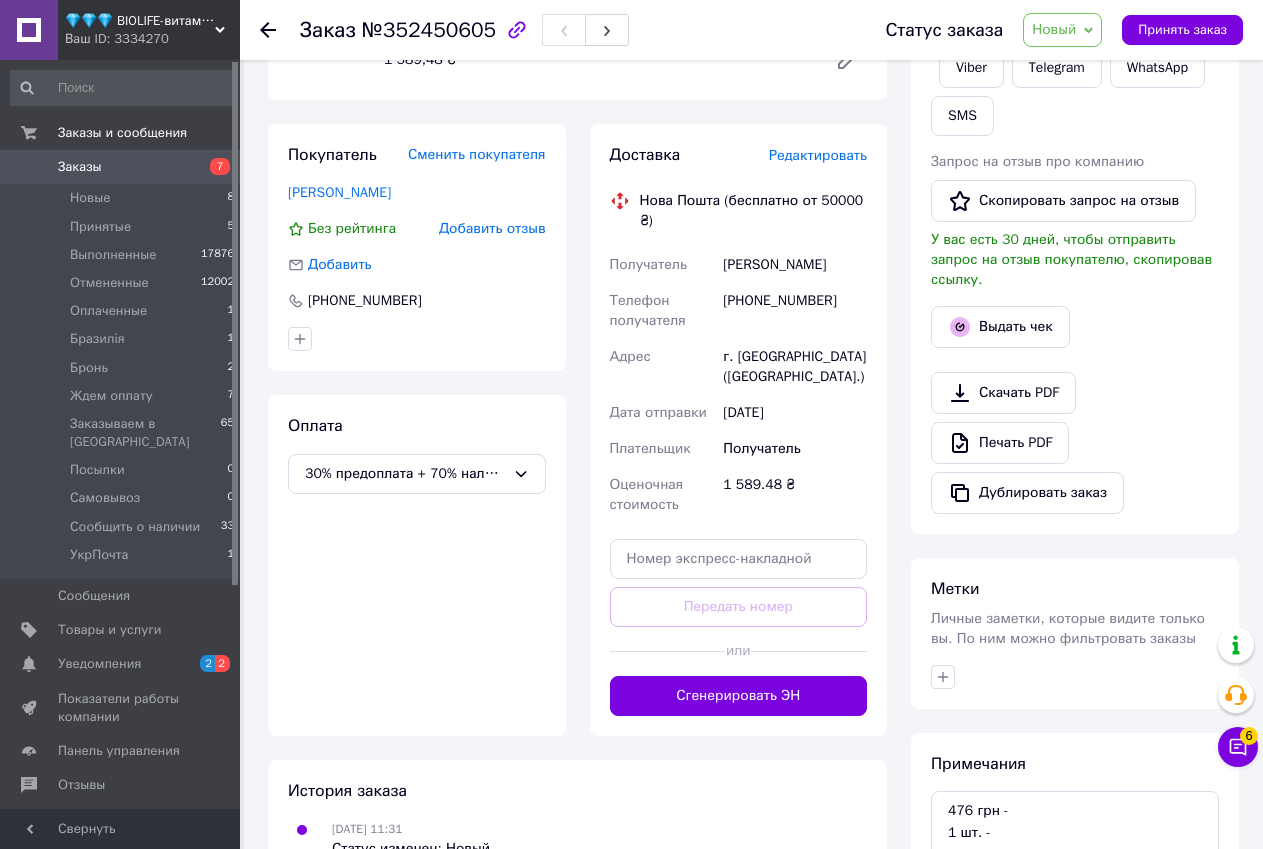 scroll, scrollTop: 524, scrollLeft: 0, axis: vertical 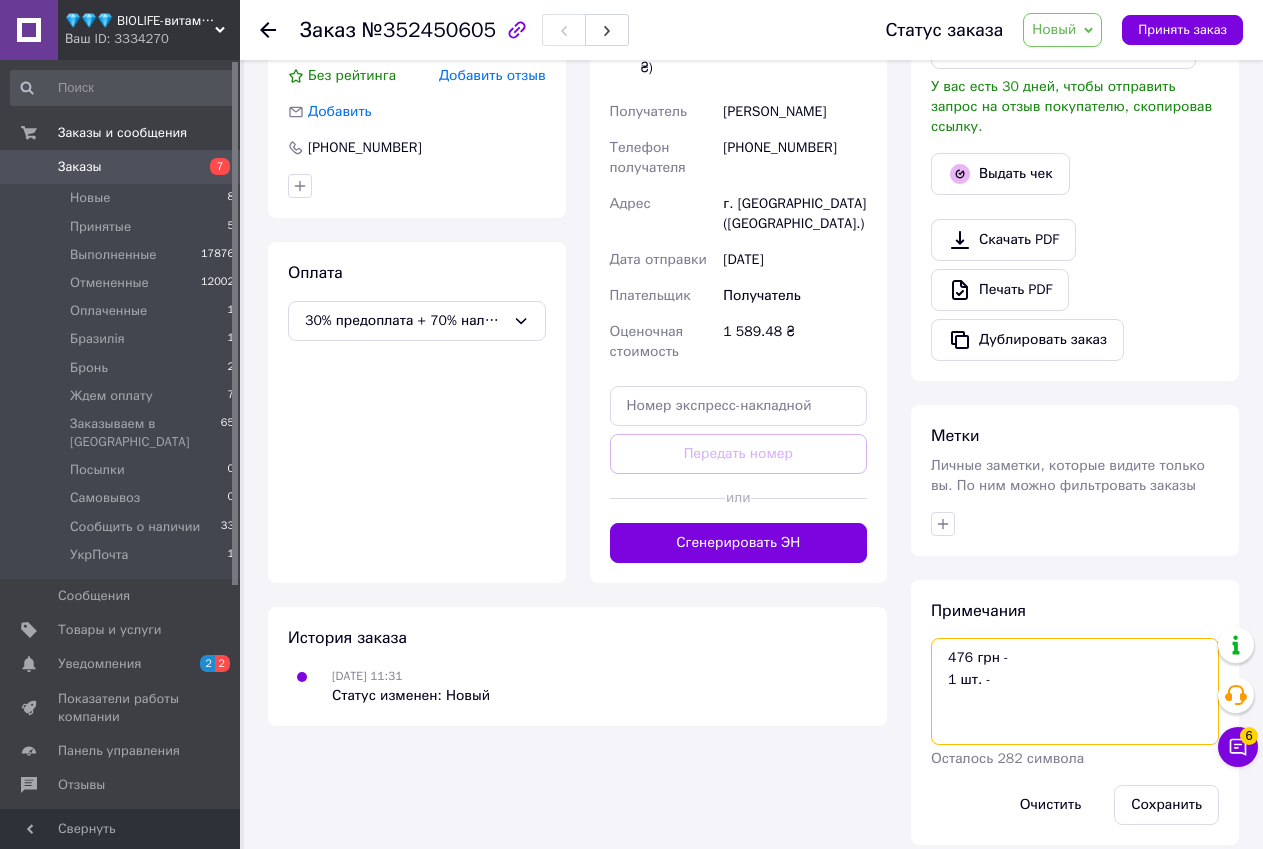 click on "476 грн -
1 шт. -" at bounding box center (1075, 691) 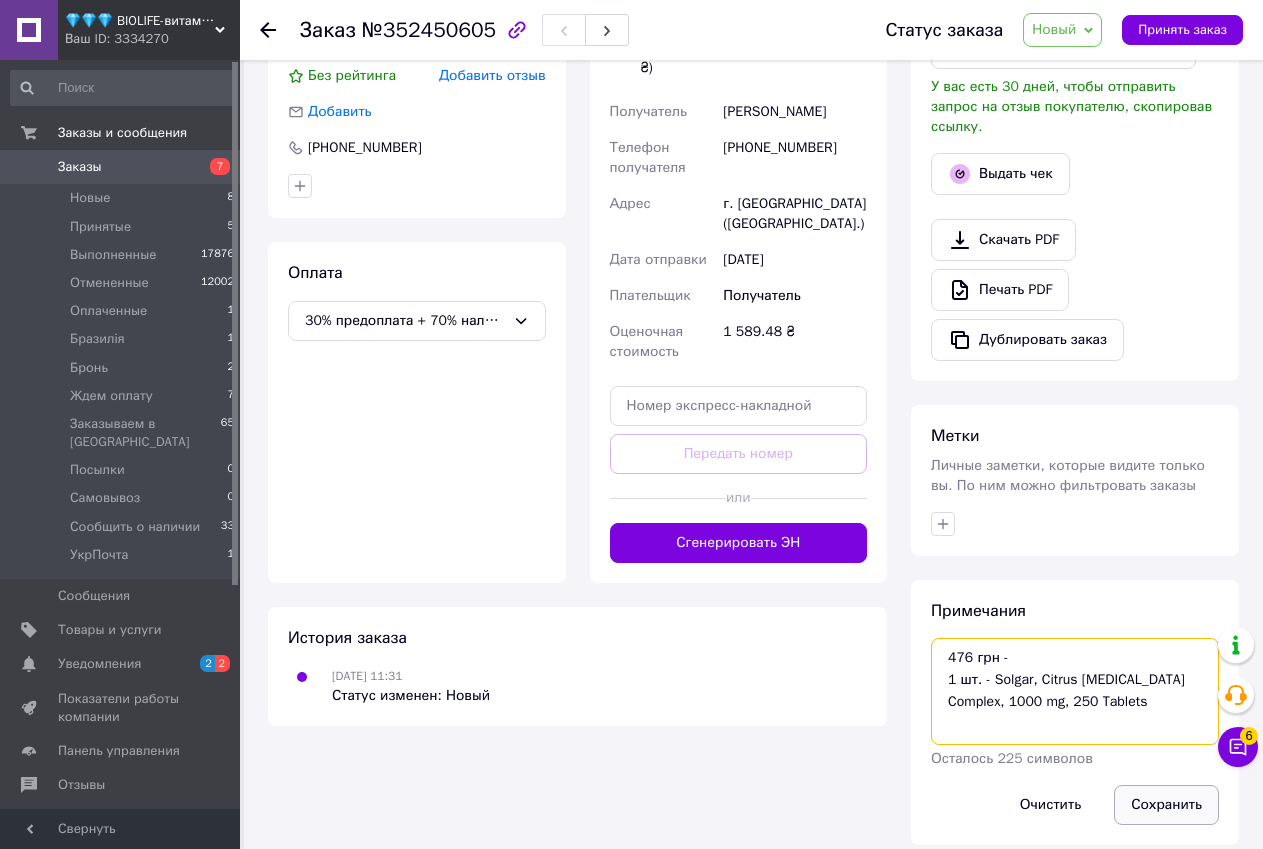 type on "476 грн -
1 шт. - Solgar, Citrus Bioflavonoid Complex, 1000 mg, 250 Tablets" 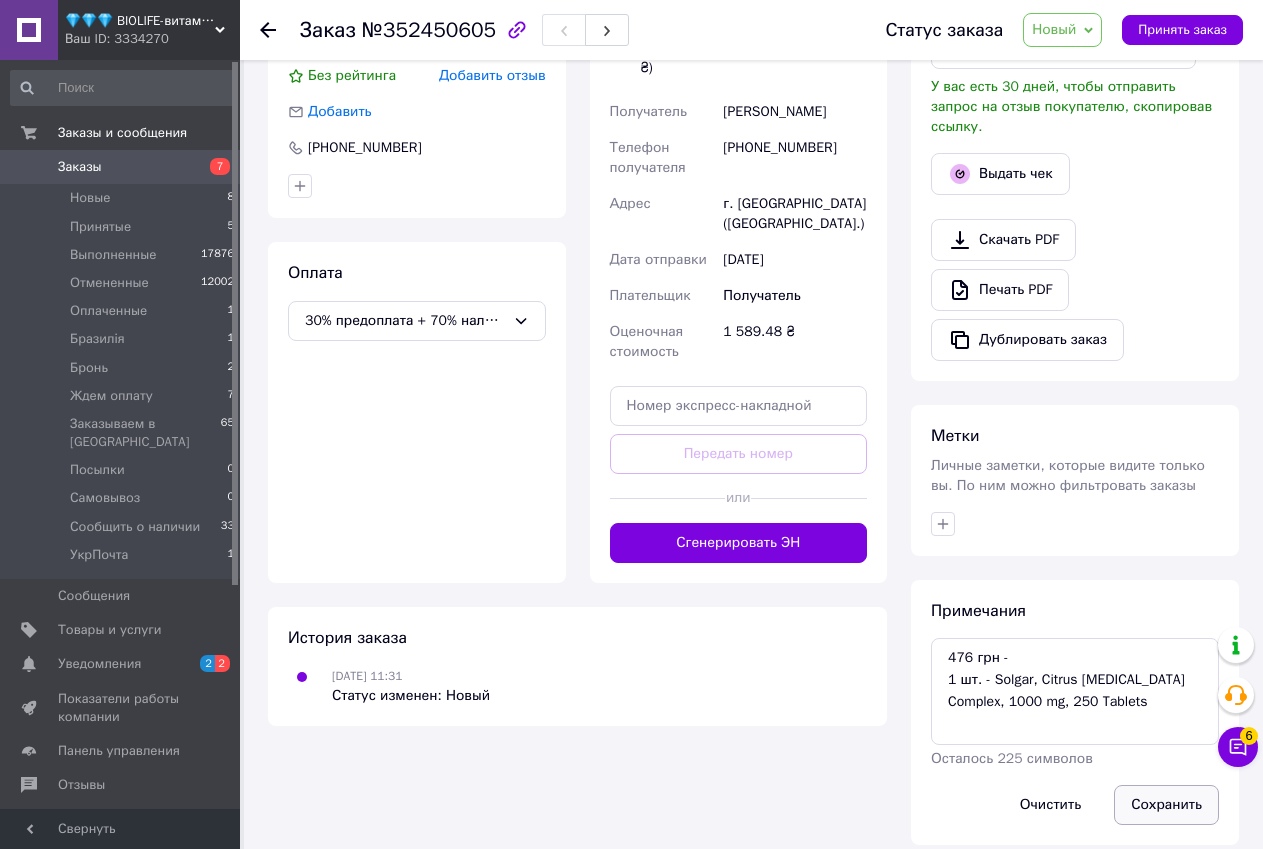 click on "Сохранить" at bounding box center [1166, 805] 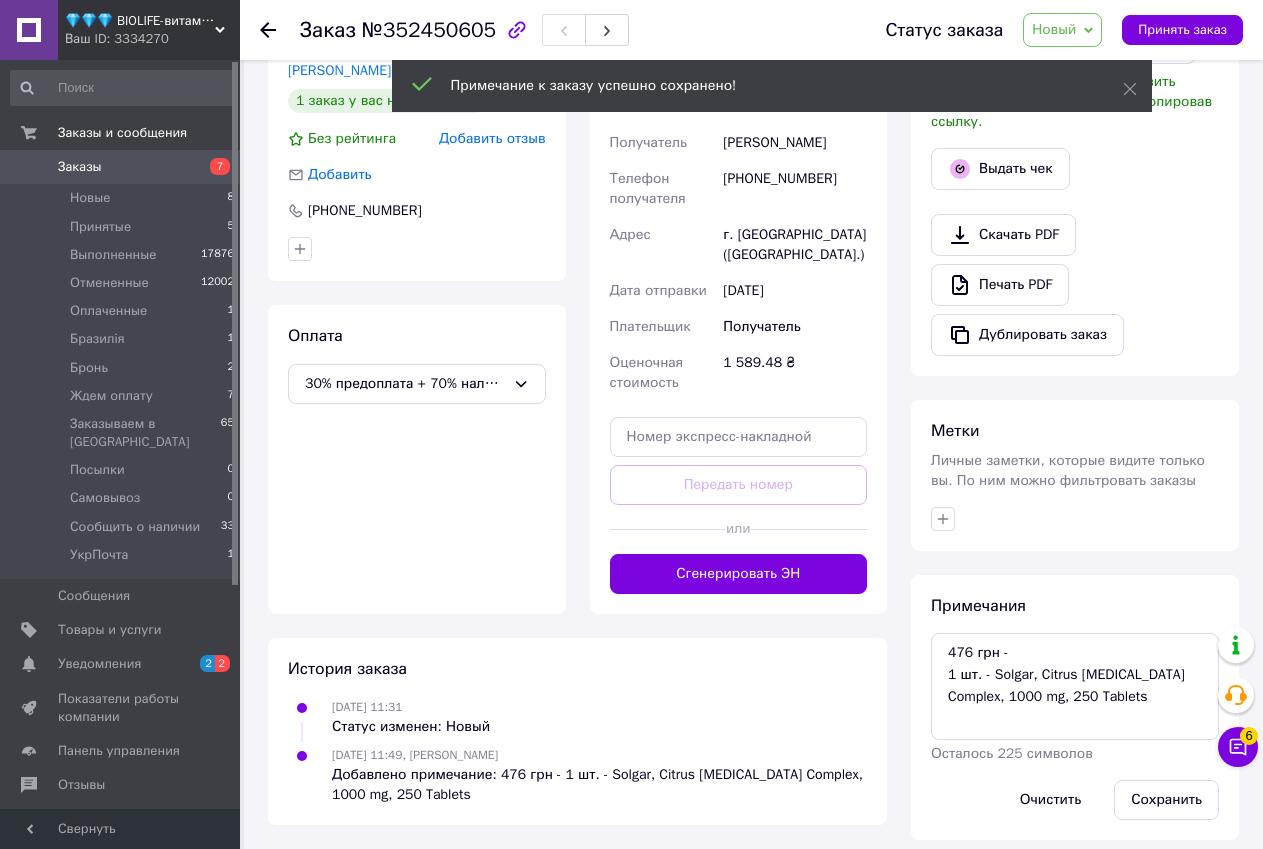 click at bounding box center [1075, 519] 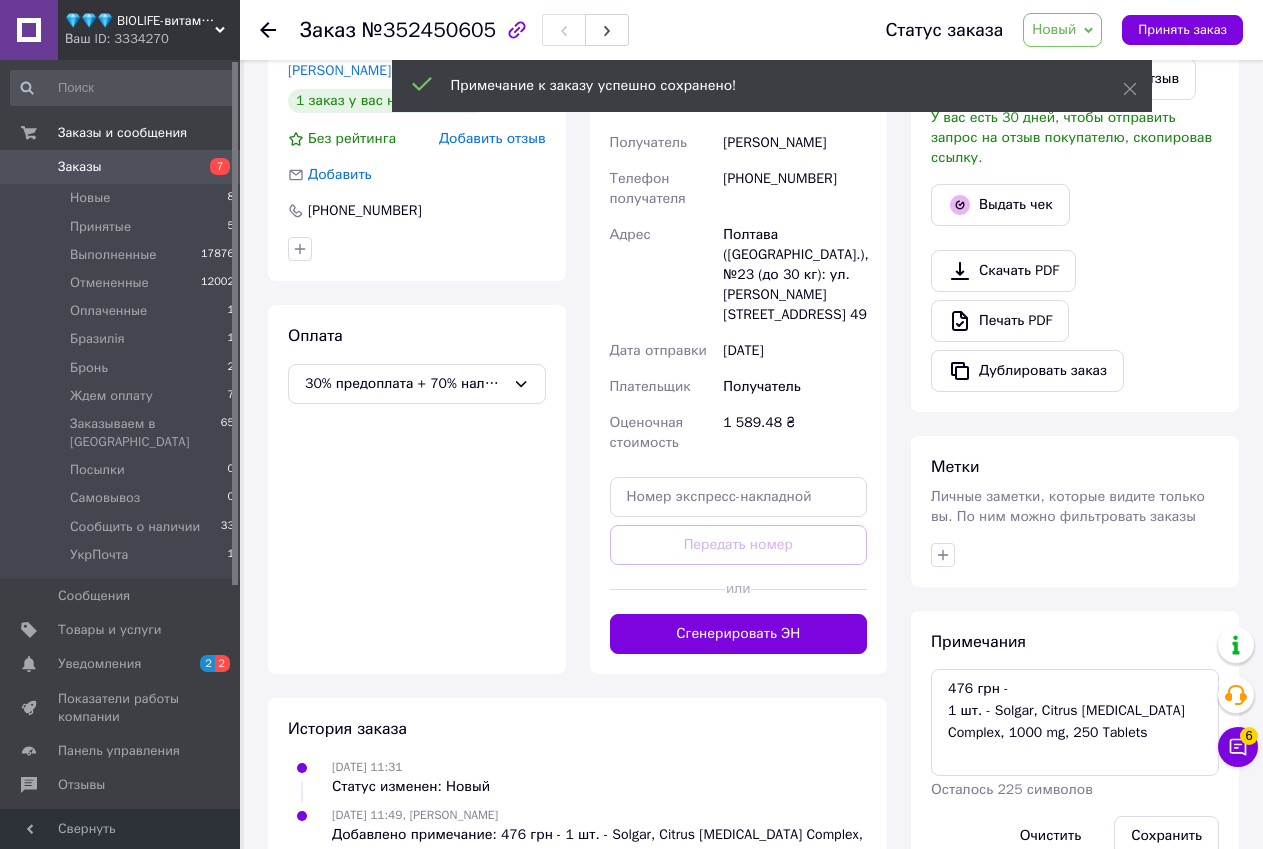 scroll, scrollTop: 524, scrollLeft: 0, axis: vertical 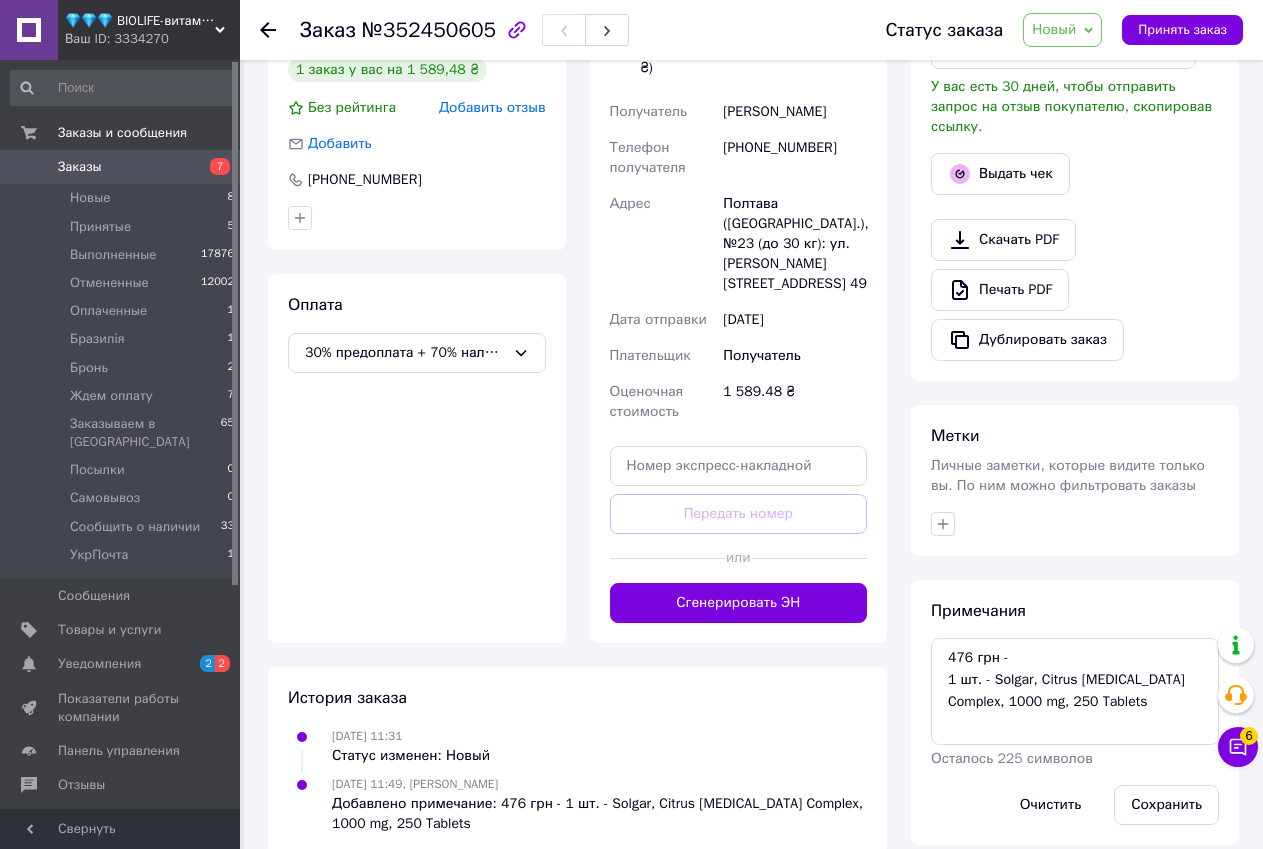 click on "Печать PDF" at bounding box center (1075, 290) 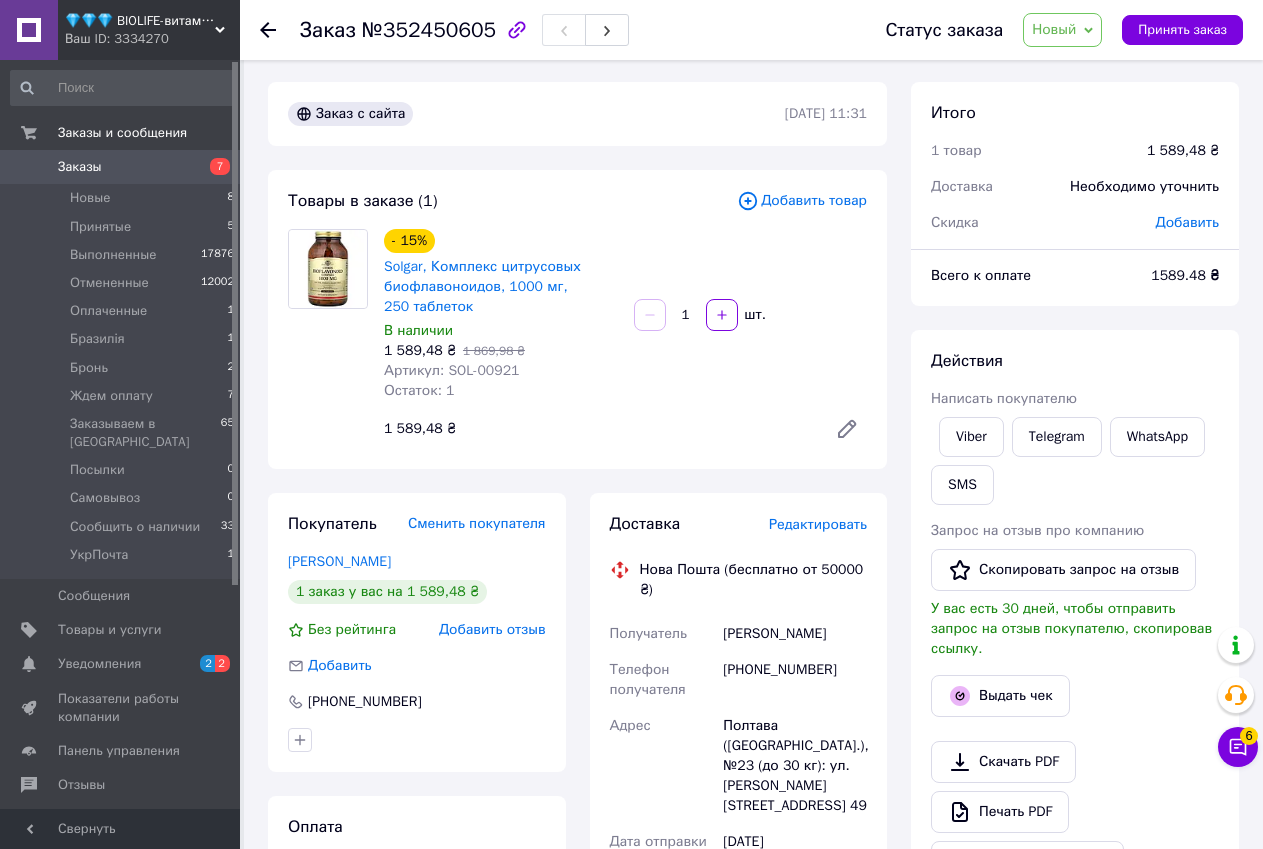 scroll, scrollTop: 0, scrollLeft: 0, axis: both 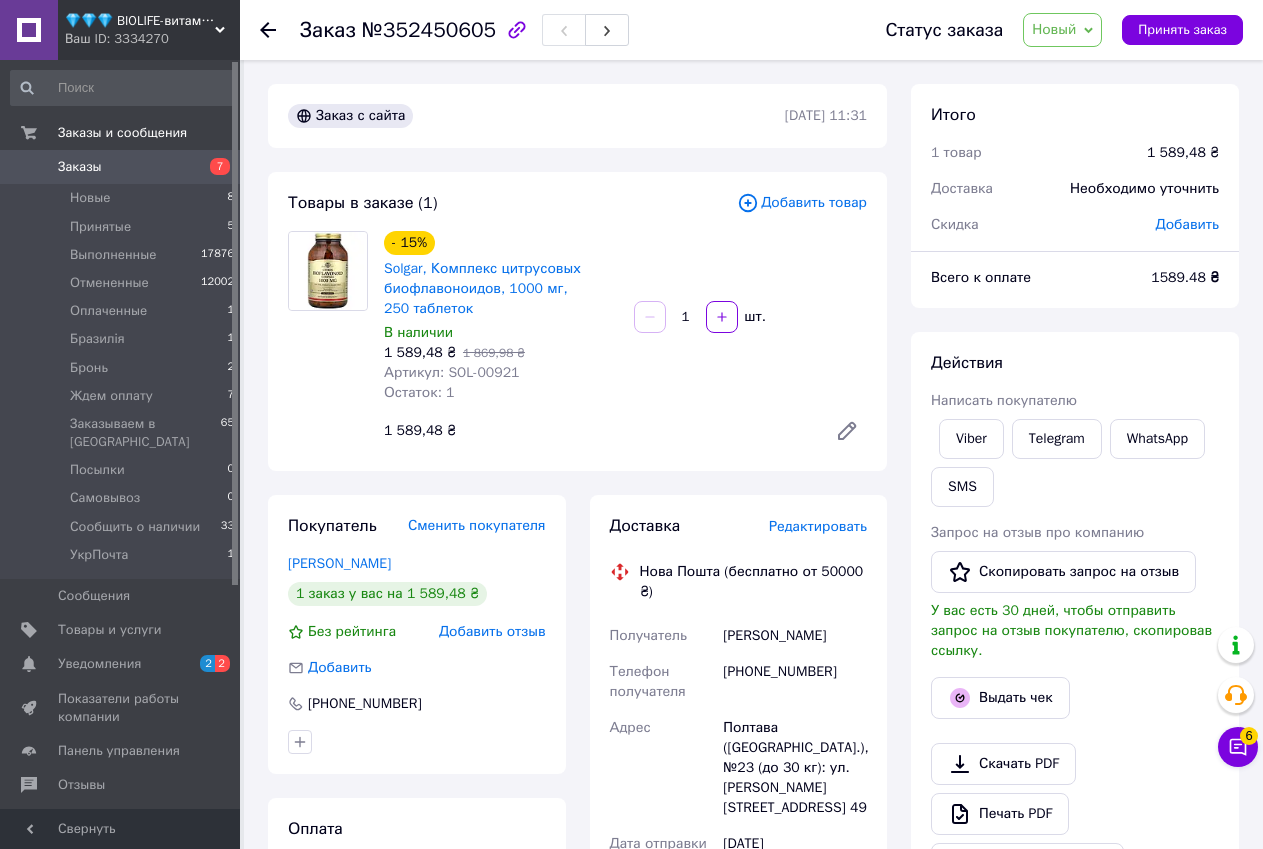 click on "Новый" at bounding box center (1054, 29) 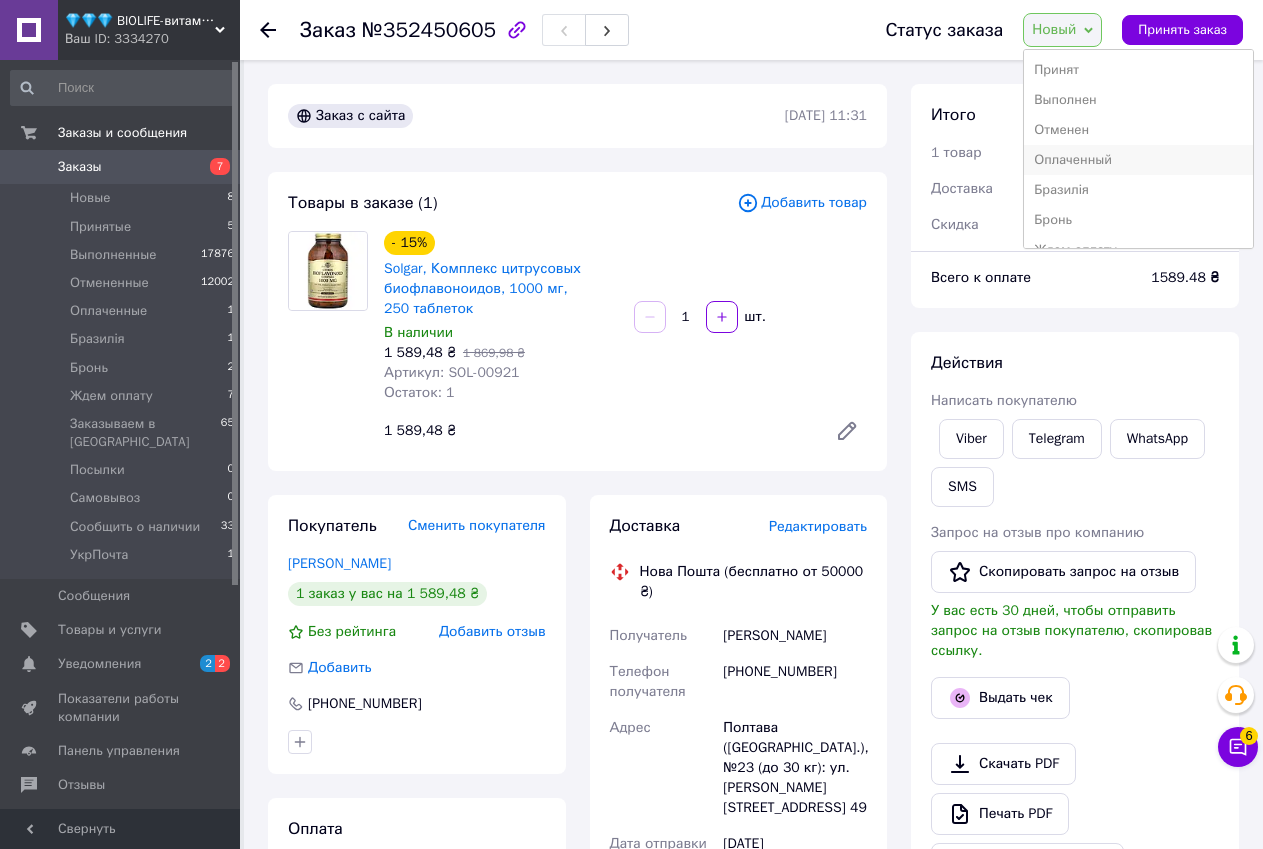 scroll, scrollTop: 100, scrollLeft: 0, axis: vertical 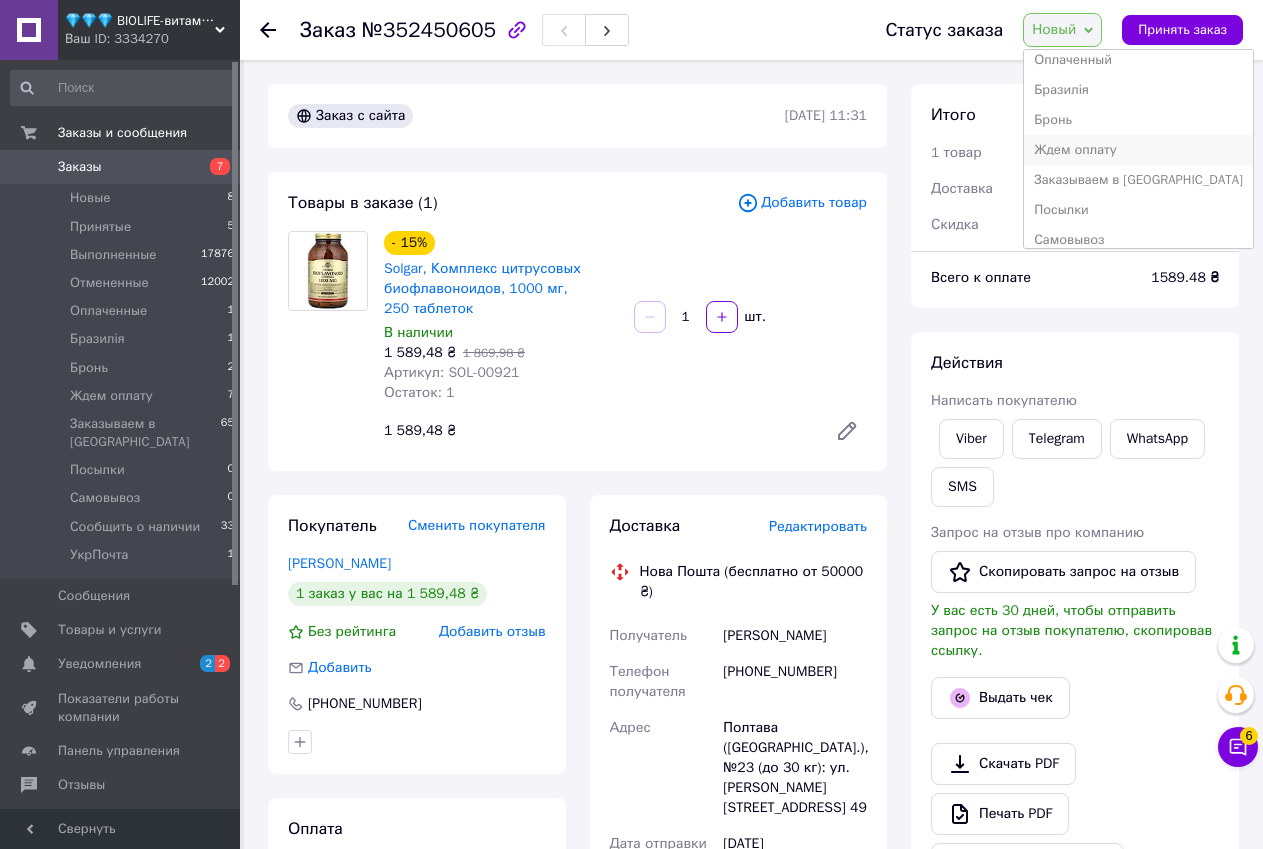 click on "Ждем оплату" at bounding box center (1138, 150) 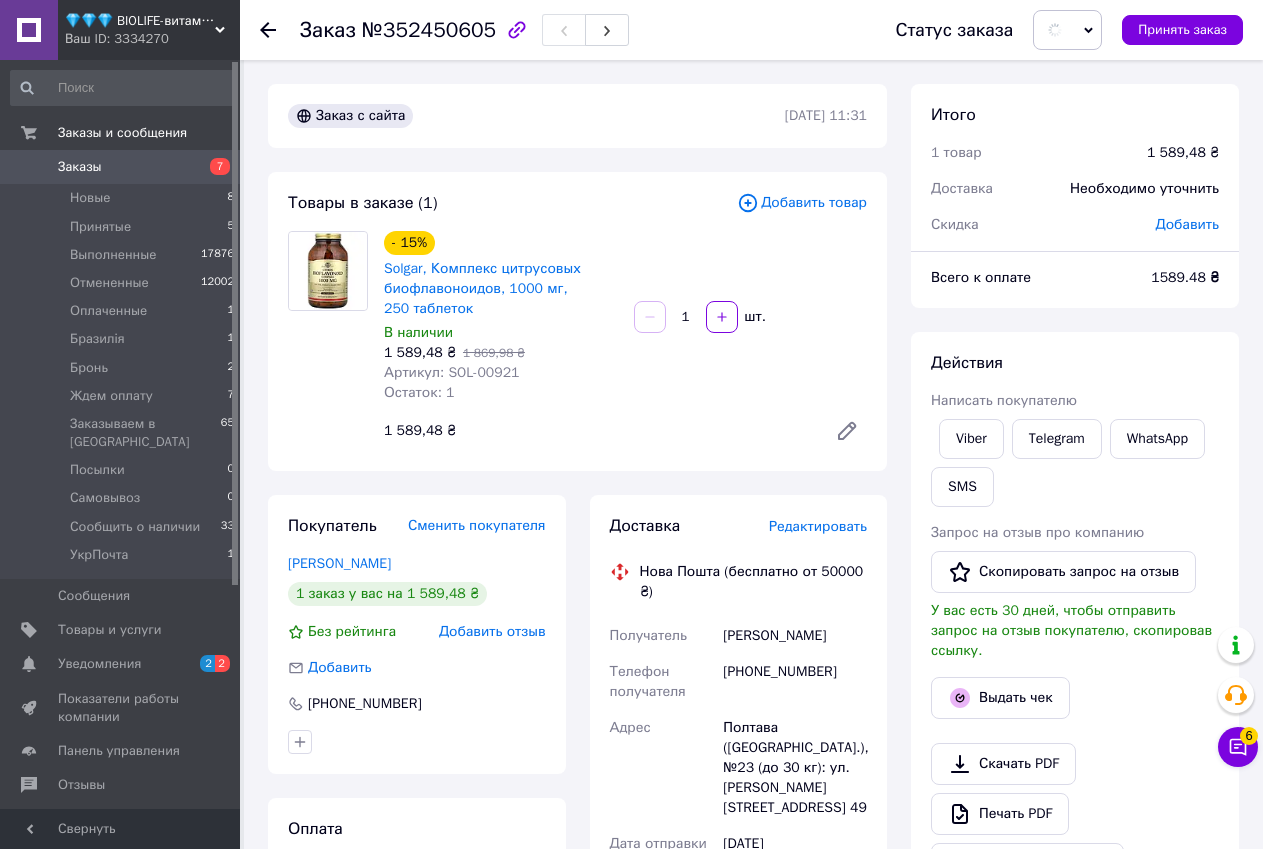scroll, scrollTop: 533, scrollLeft: 0, axis: vertical 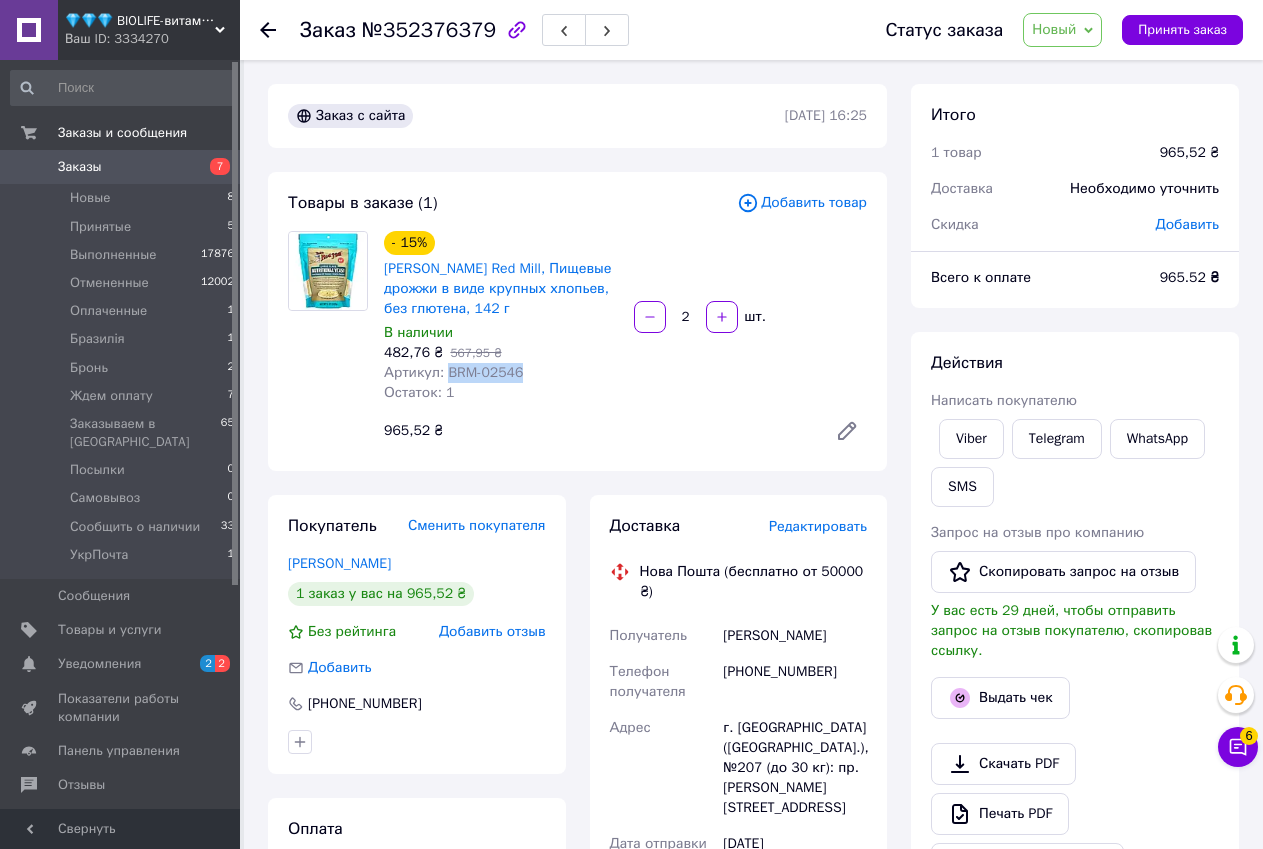 drag, startPoint x: 445, startPoint y: 369, endPoint x: 513, endPoint y: 373, distance: 68.117546 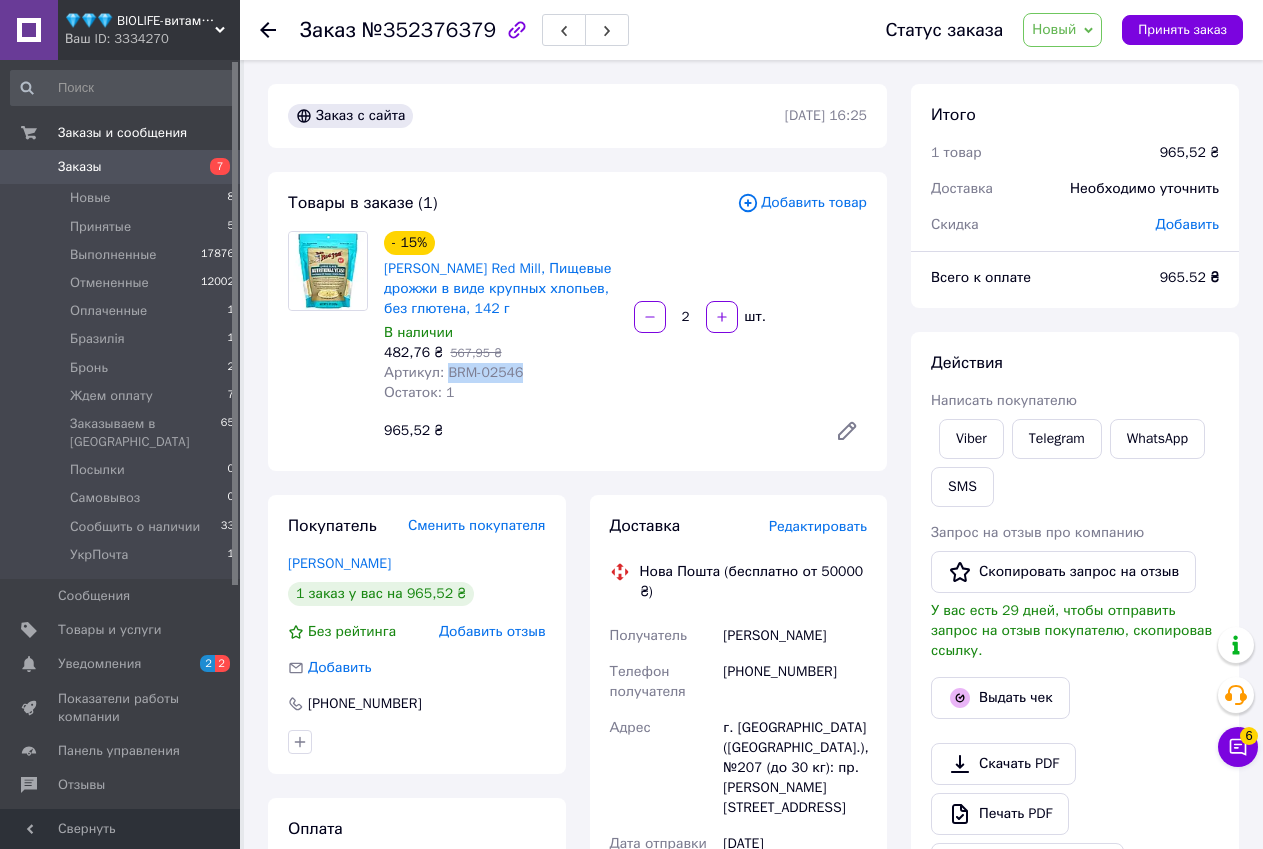 click on "Артикул: BRM-02546" at bounding box center [453, 372] 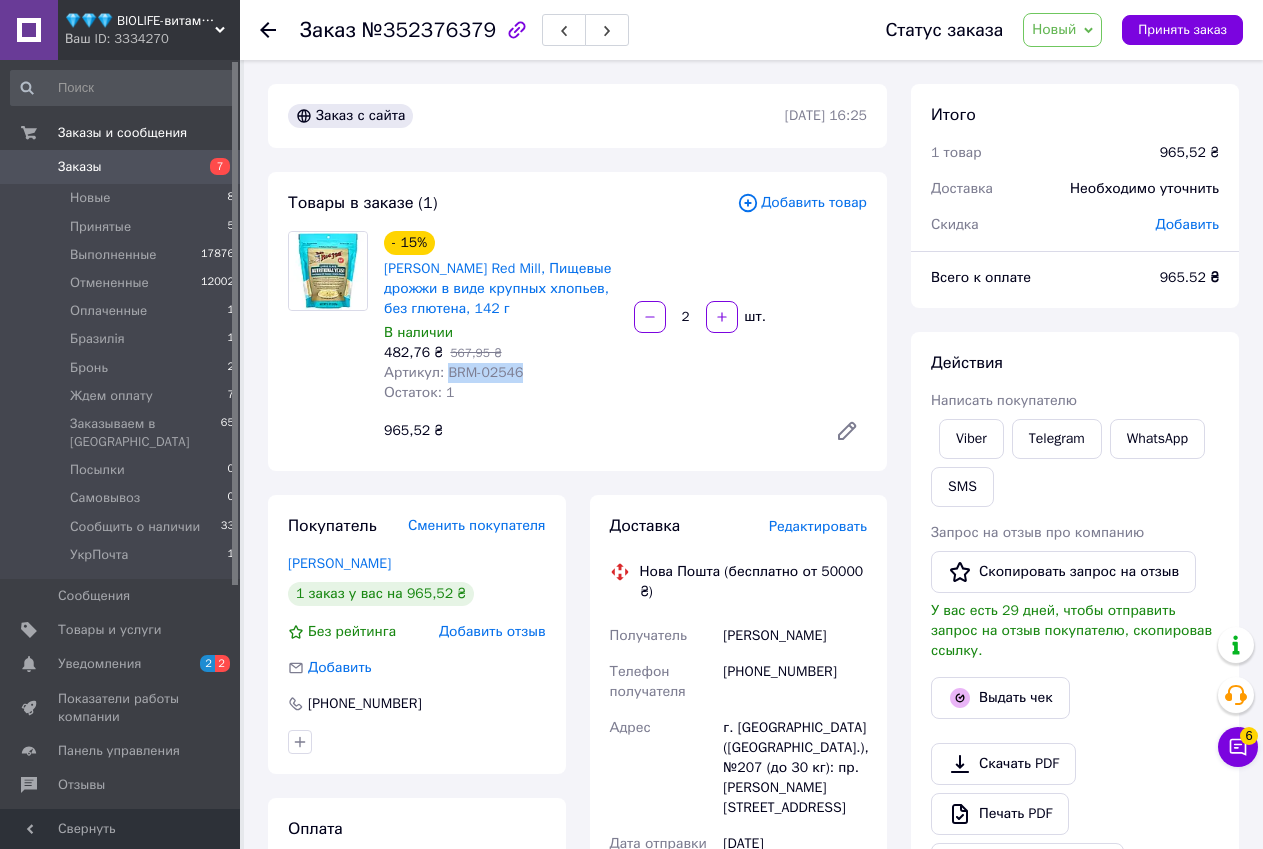 click on "Viber Telegram WhatsApp SMS" at bounding box center [1075, 463] 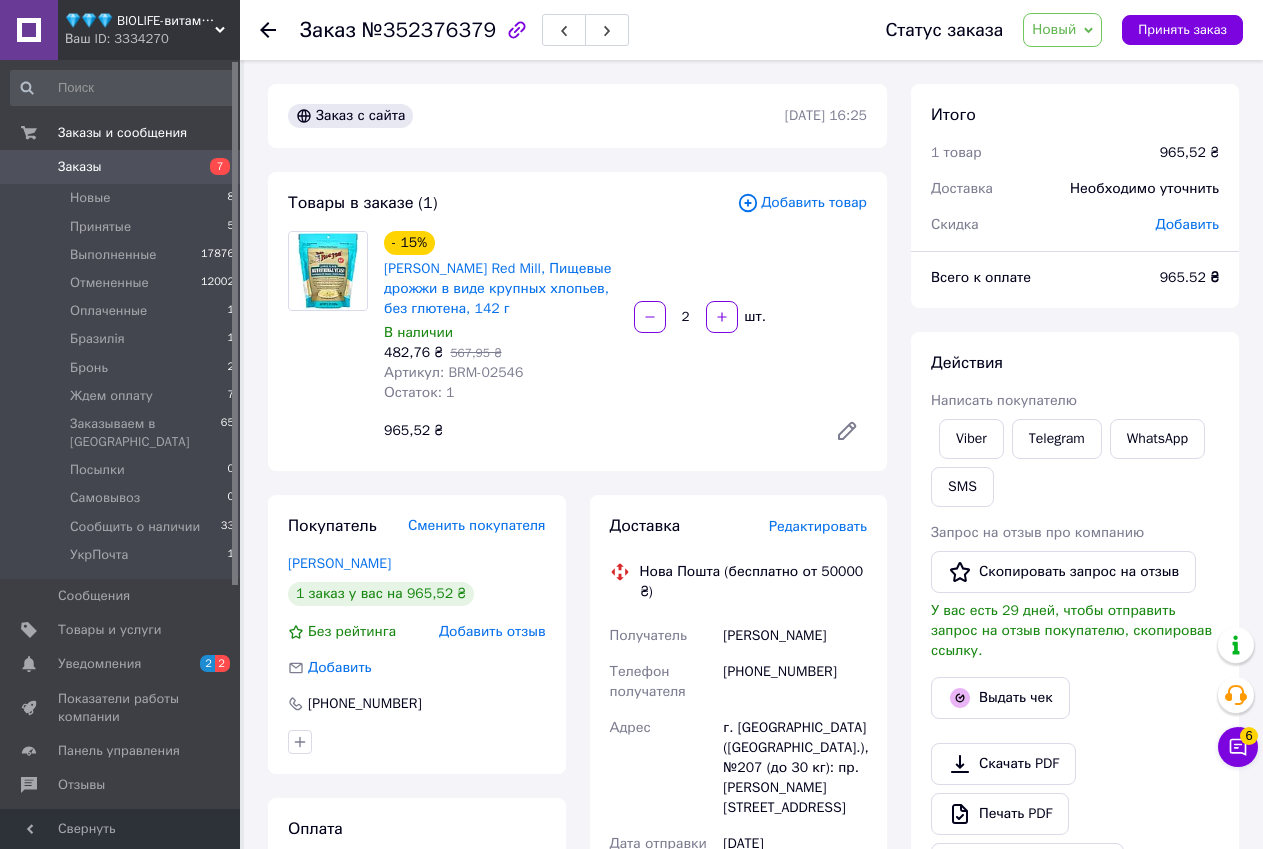 click on "№352376379" at bounding box center (429, 30) 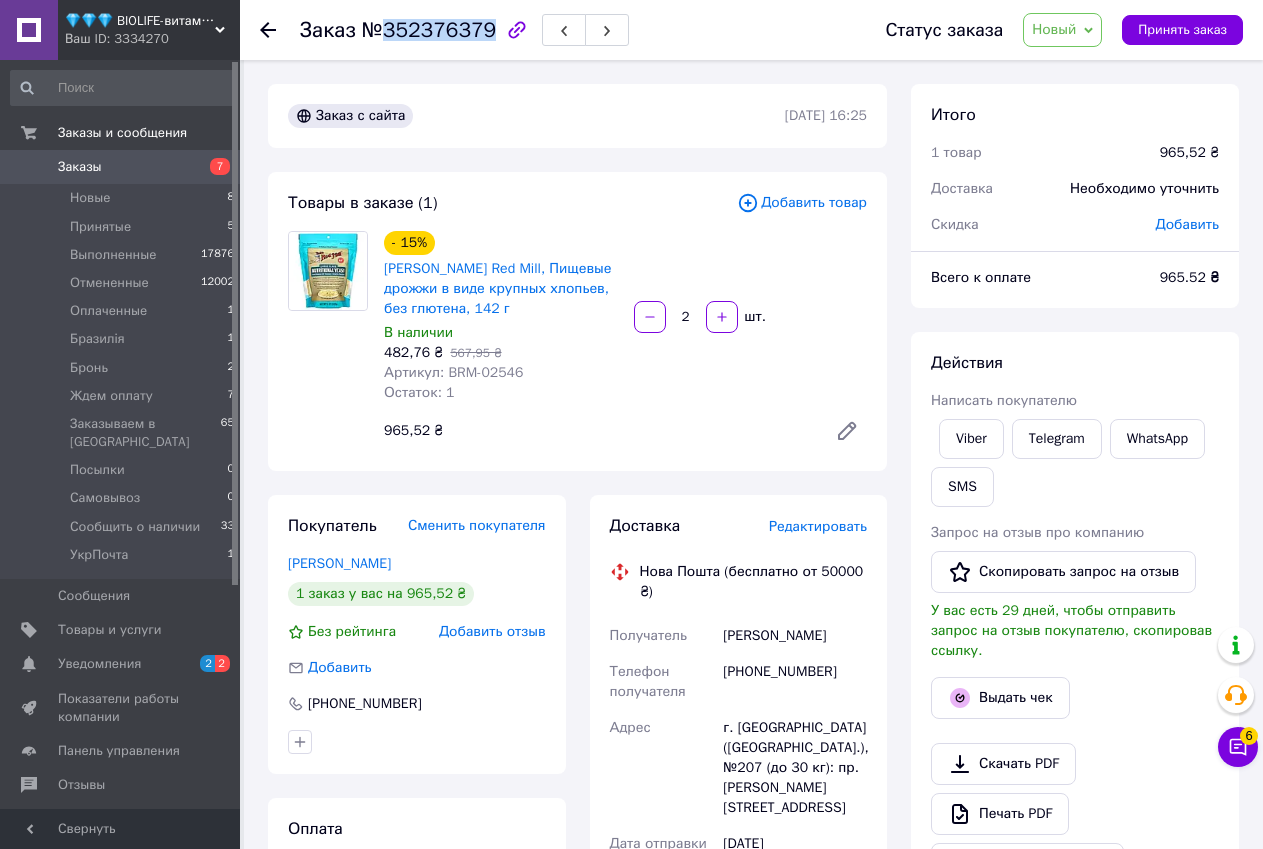 click on "№352376379" at bounding box center (429, 30) 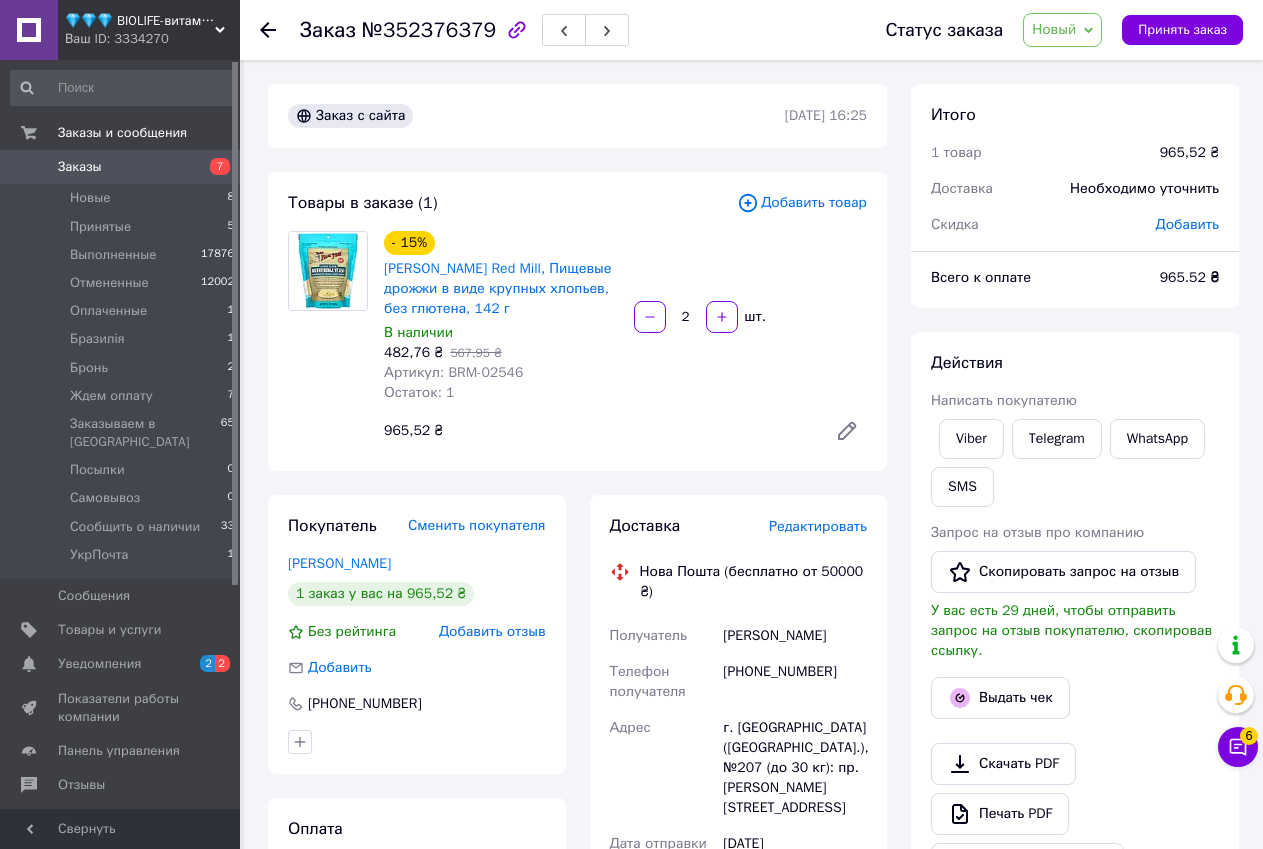 click on "Действия Написать покупателю Viber Telegram WhatsApp SMS Запрос на отзыв про компанию   Скопировать запрос на отзыв У вас есть 29 дней, чтобы отправить запрос на отзыв покупателю, скопировав ссылку.   Выдать чек   Скачать PDF   Печать PDF   Дублировать заказ" at bounding box center [1075, 618] 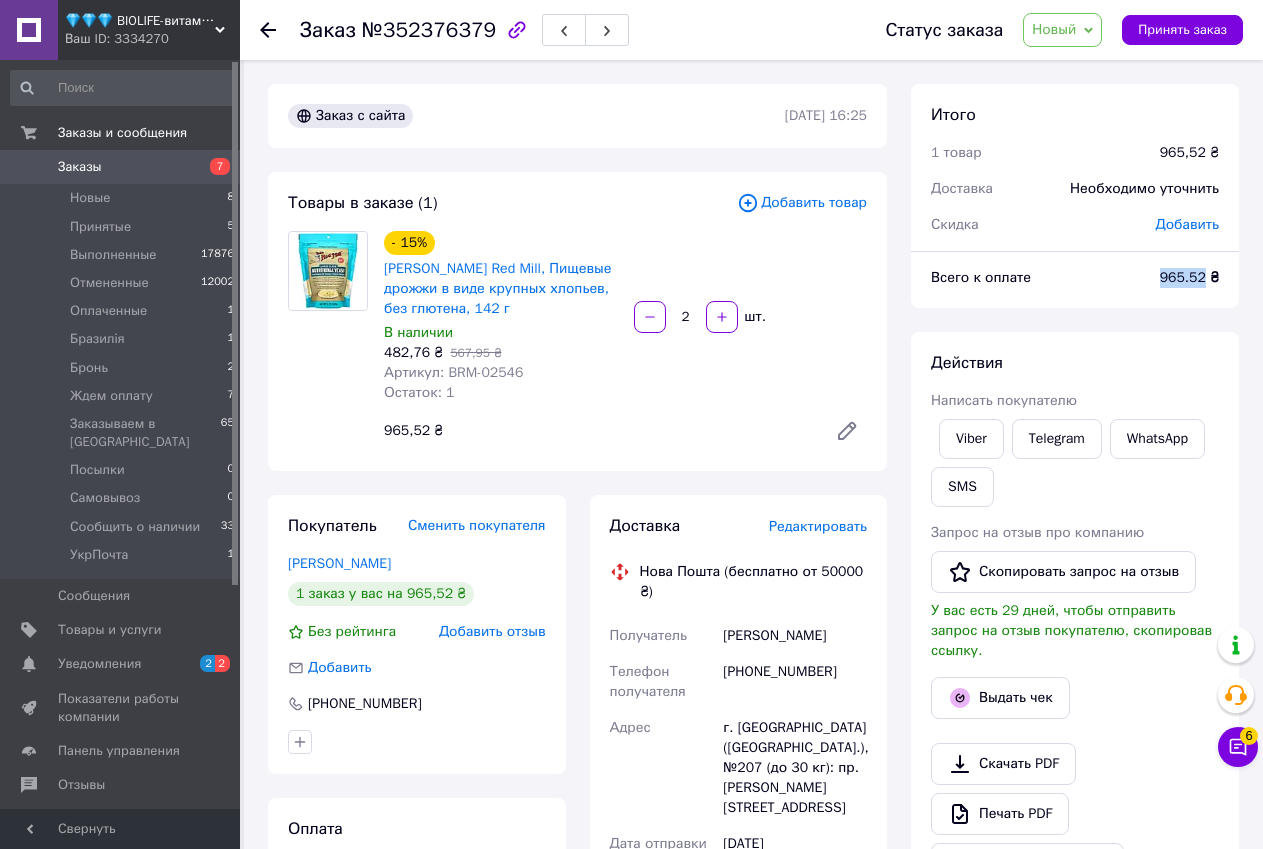 drag, startPoint x: 1163, startPoint y: 274, endPoint x: 1206, endPoint y: 278, distance: 43.185646 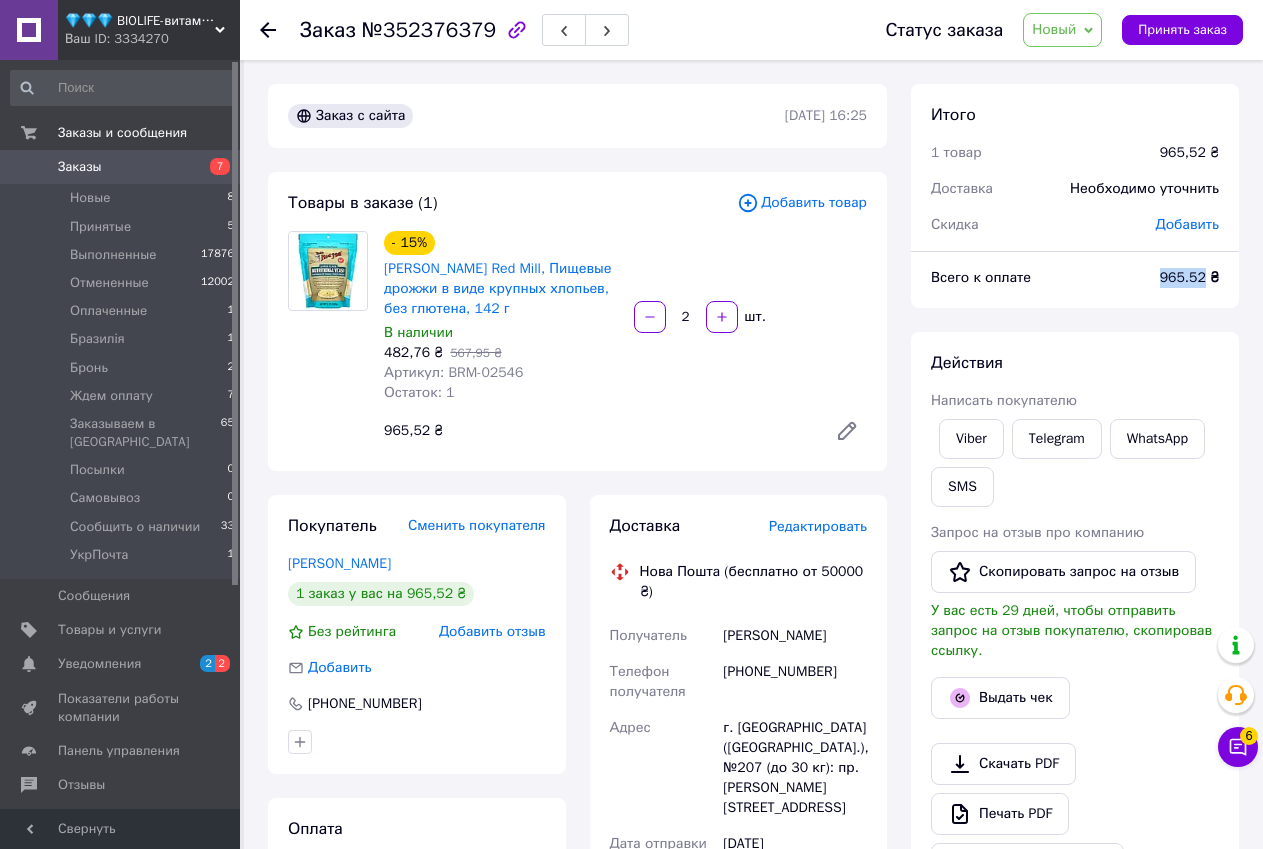 click on "Действия Написать покупателю Viber Telegram WhatsApp SMS Запрос на отзыв про компанию   Скопировать запрос на отзыв У вас есть 29 дней, чтобы отправить запрос на отзыв покупателю, скопировав ссылку.   Выдать чек   Скачать PDF   Печать PDF   Дублировать заказ" at bounding box center [1075, 618] 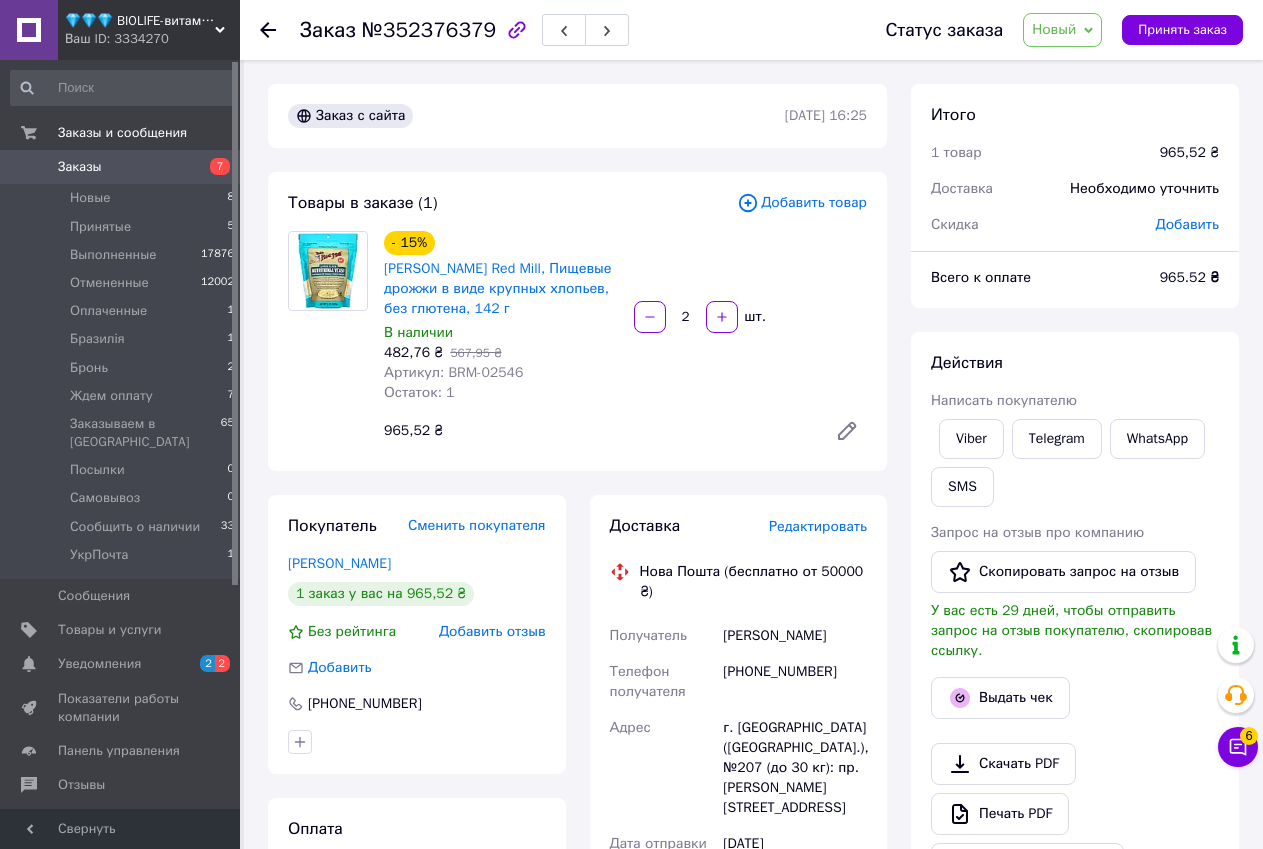 click on "Новый" at bounding box center (1062, 30) 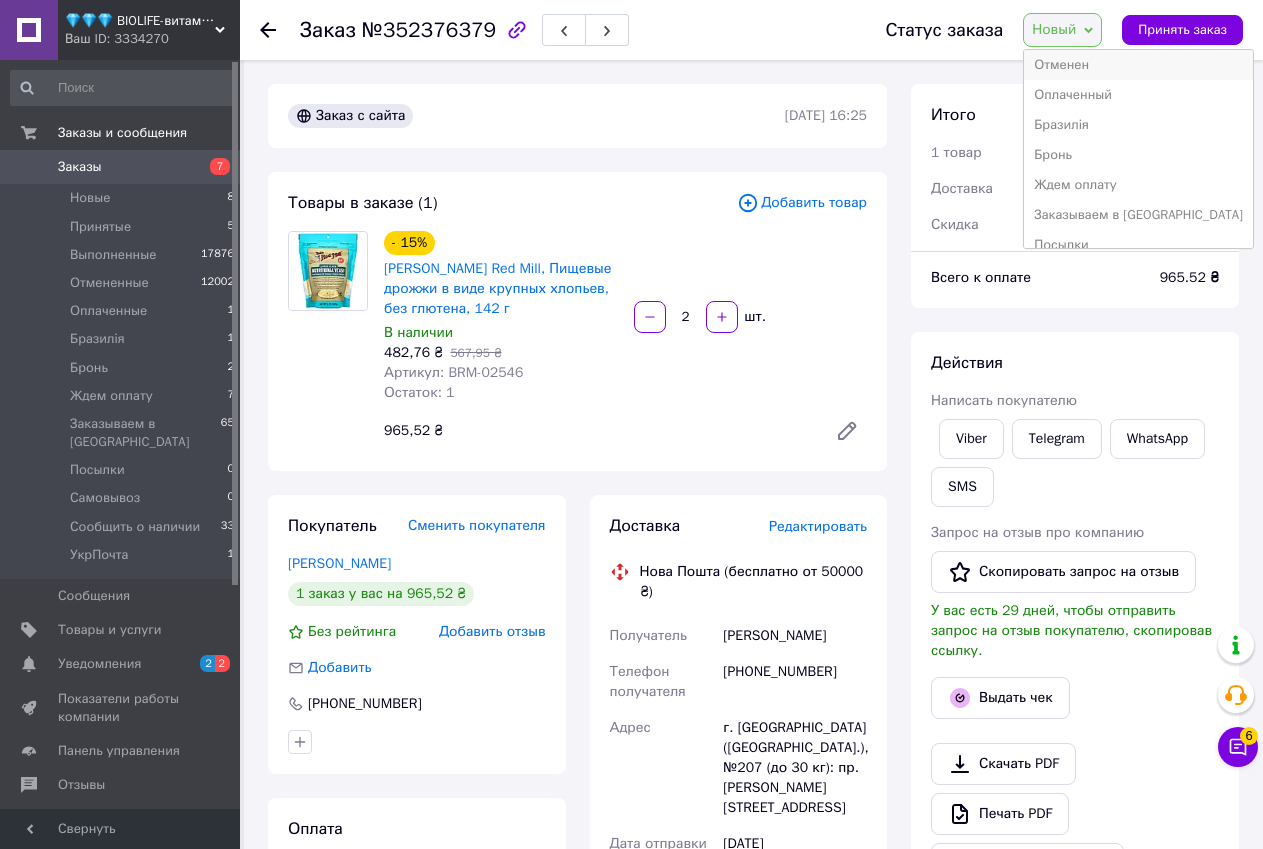 scroll, scrollTop: 100, scrollLeft: 0, axis: vertical 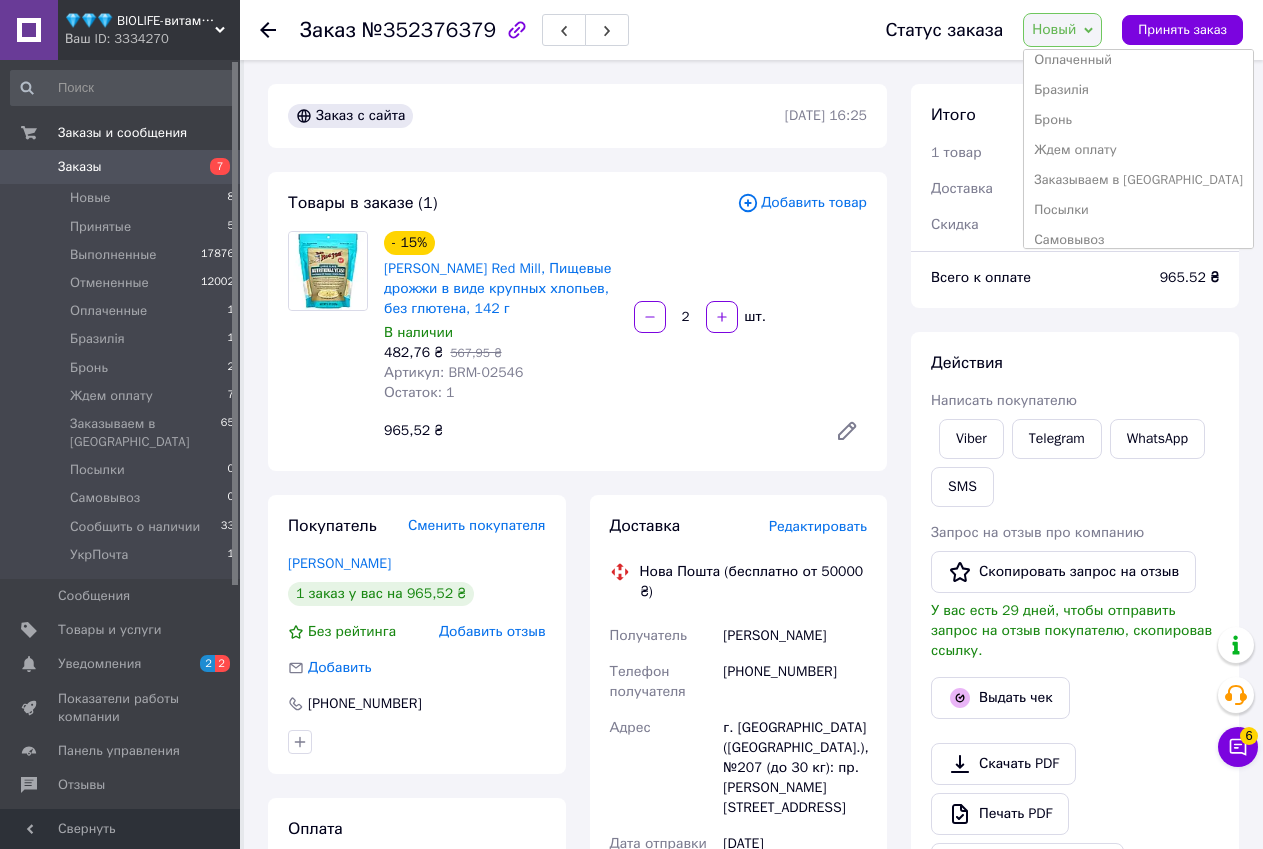 click on "Ждем оплату" at bounding box center (1138, 150) 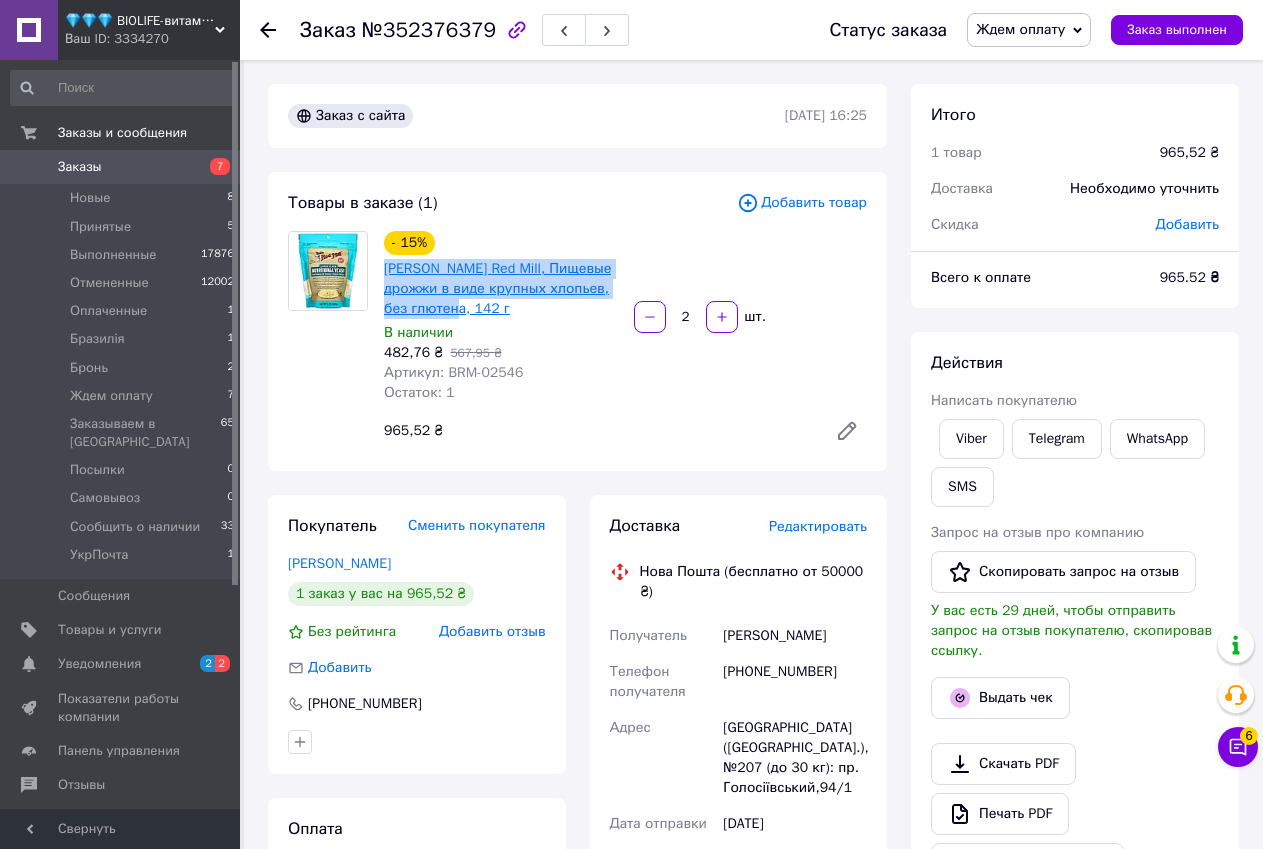 drag, startPoint x: 421, startPoint y: 310, endPoint x: 384, endPoint y: 271, distance: 53.75872 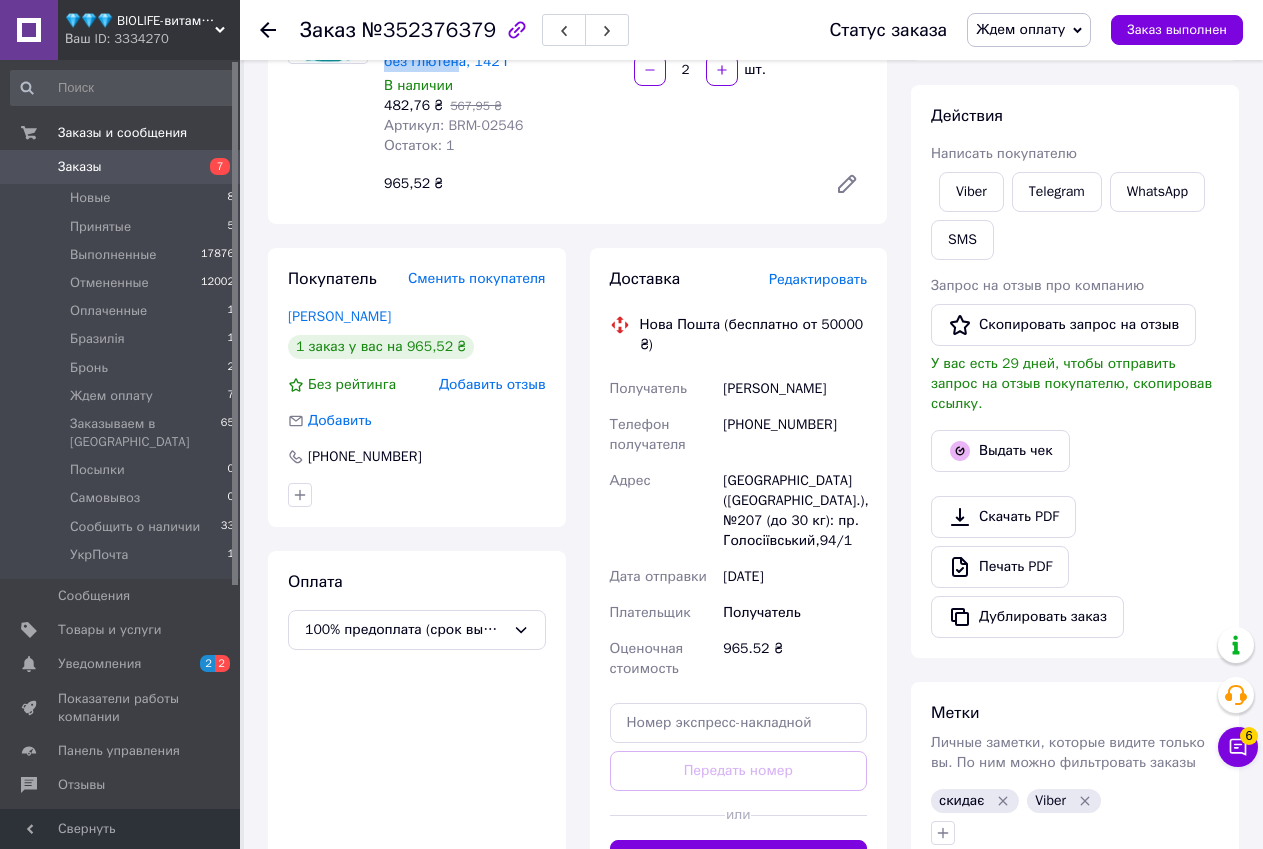 scroll, scrollTop: 589, scrollLeft: 0, axis: vertical 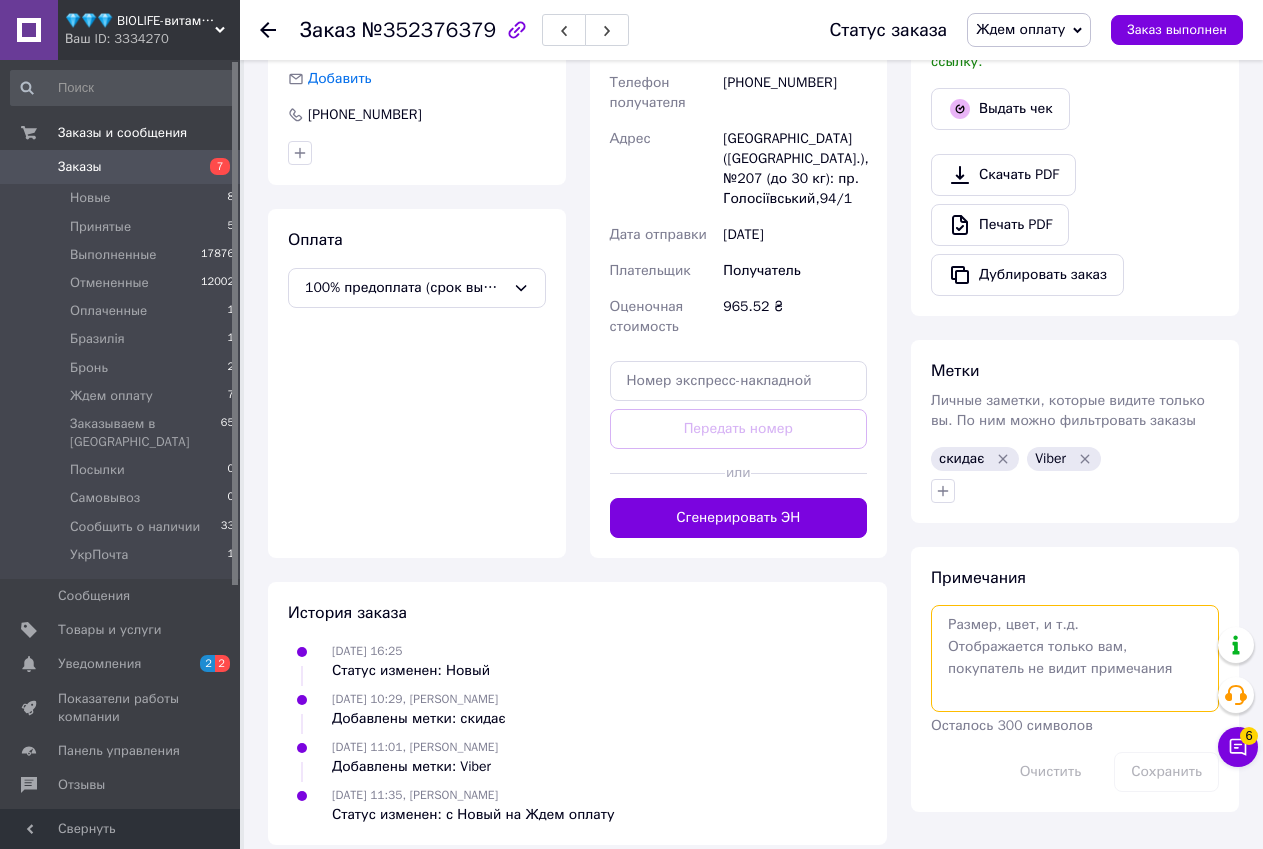 click at bounding box center [1075, 658] 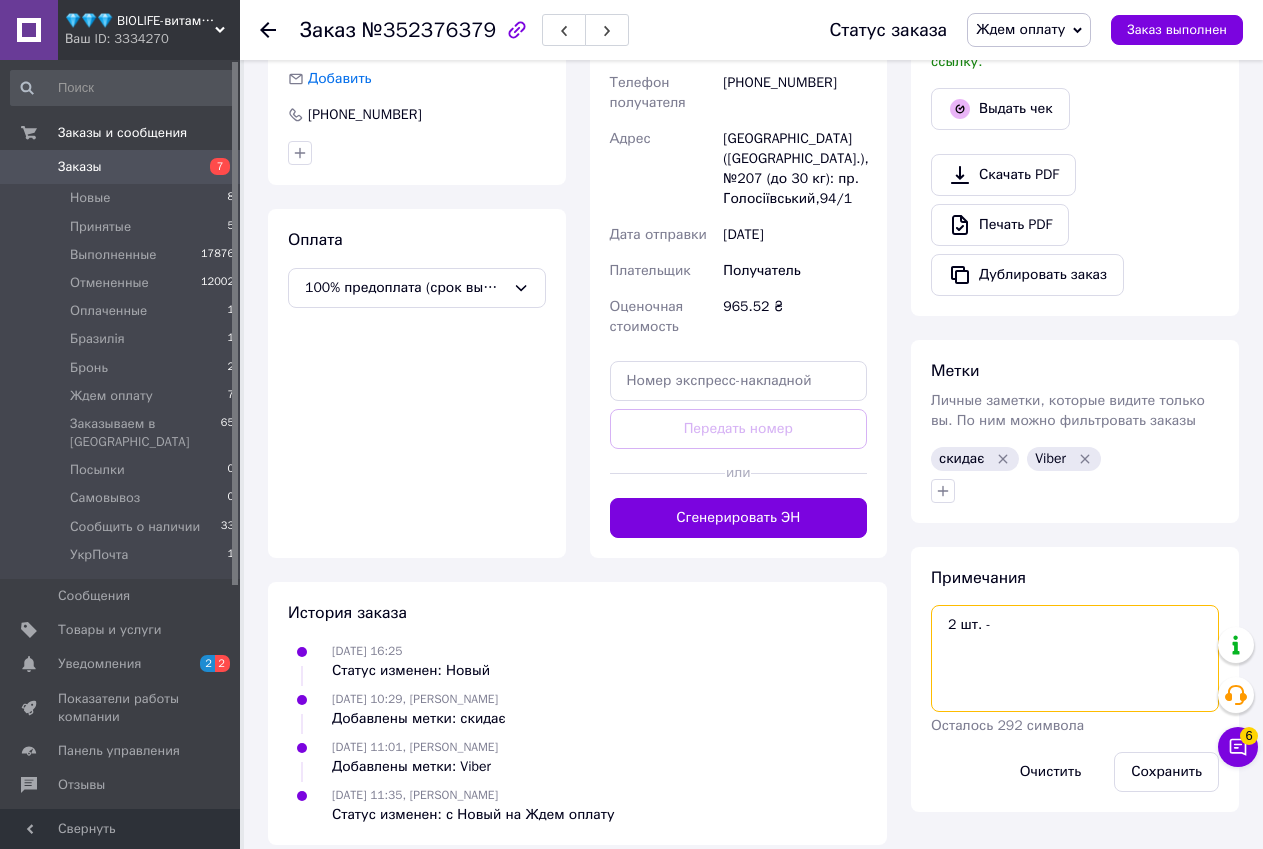 paste on "Bob's Red Mill, Nutritional Yeast, Large Flakes, Gluten Free, 142 g" 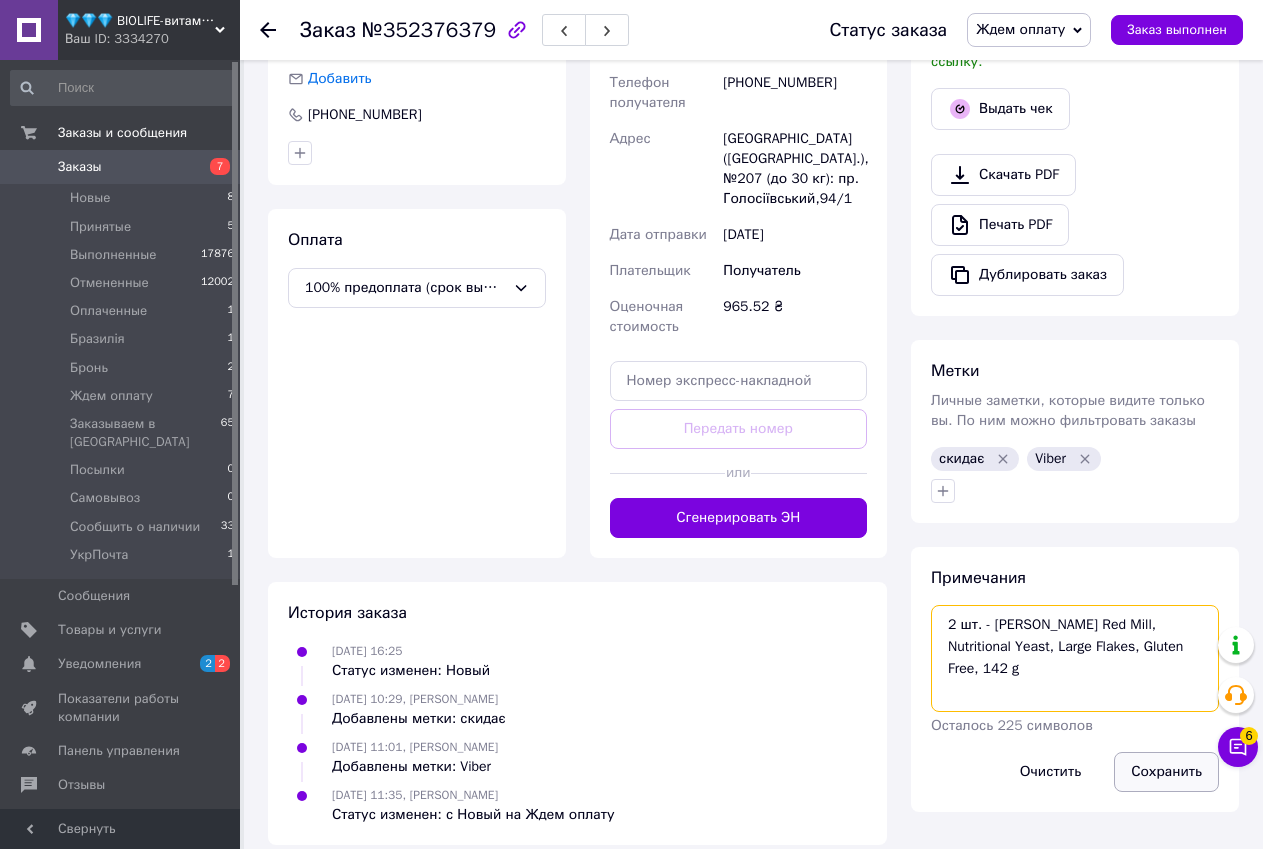 type on "2 шт. - [PERSON_NAME] Red Mill, Nutritional Yeast, Large Flakes, Gluten Free, 142 g" 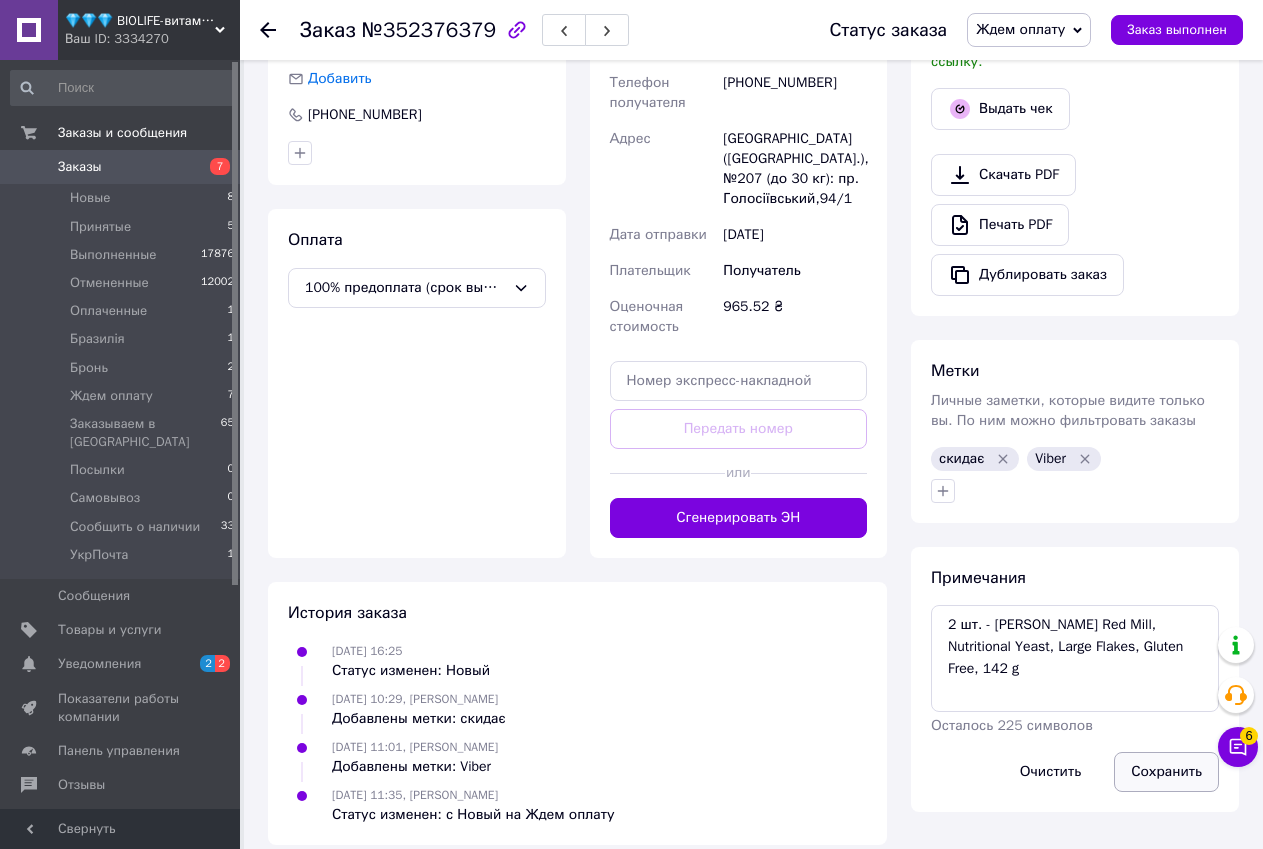 click on "Сохранить" at bounding box center [1166, 772] 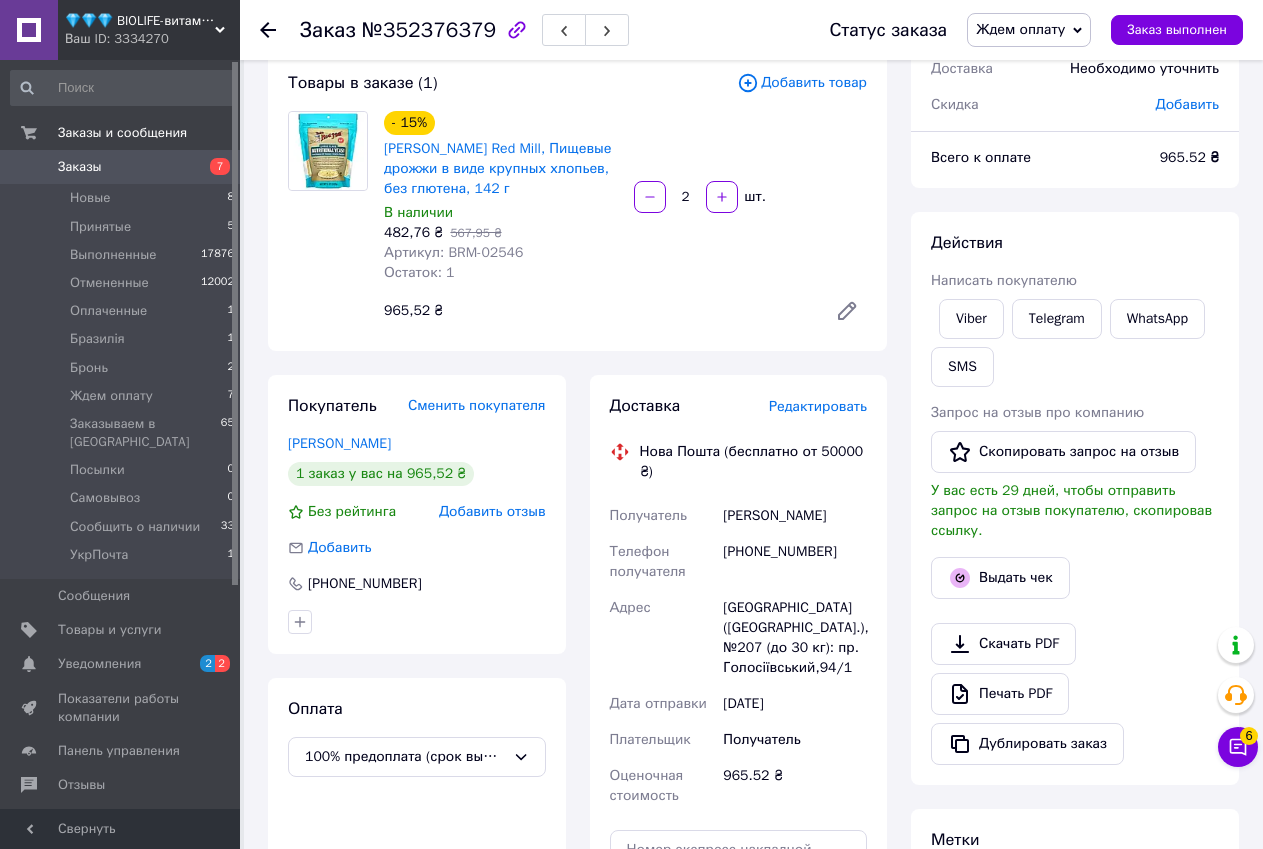 scroll, scrollTop: 0, scrollLeft: 0, axis: both 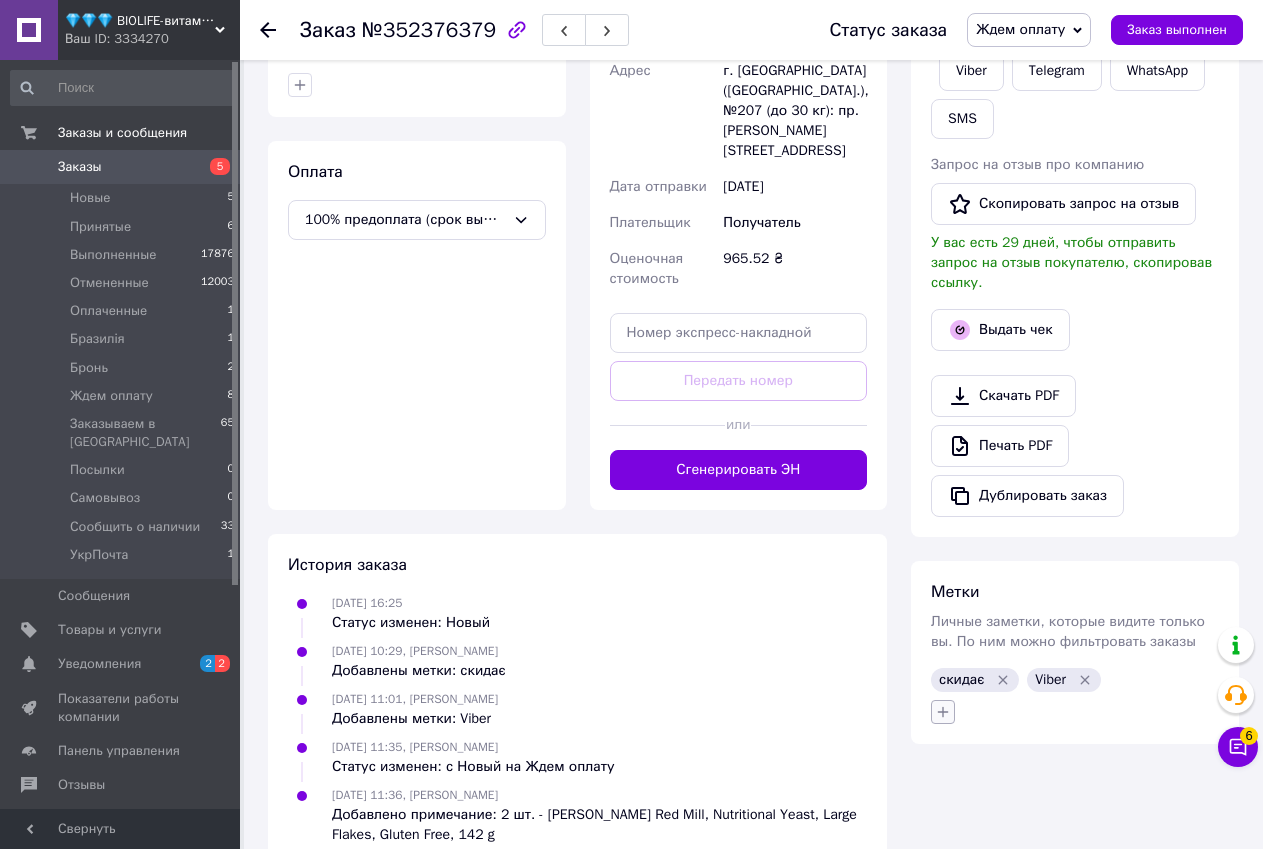 click 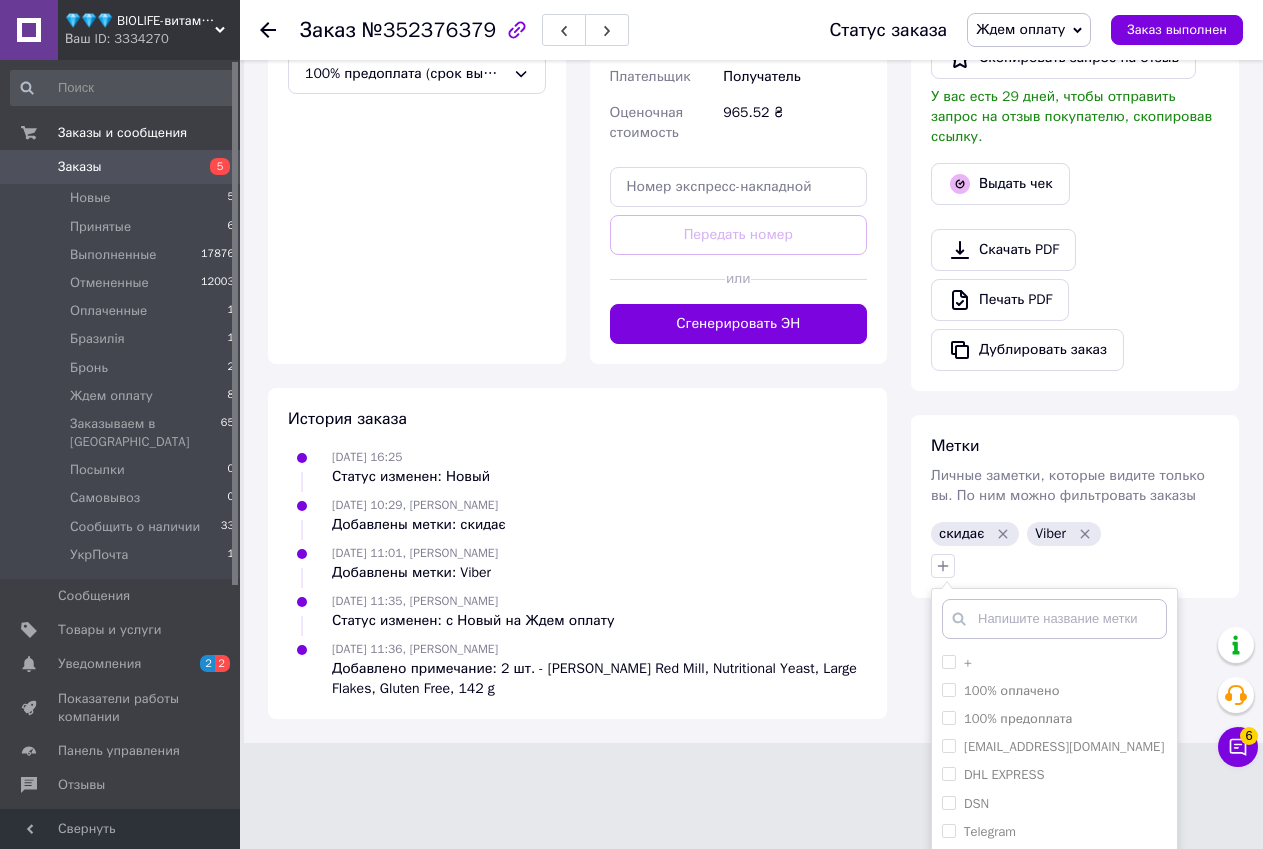 scroll, scrollTop: 949, scrollLeft: 0, axis: vertical 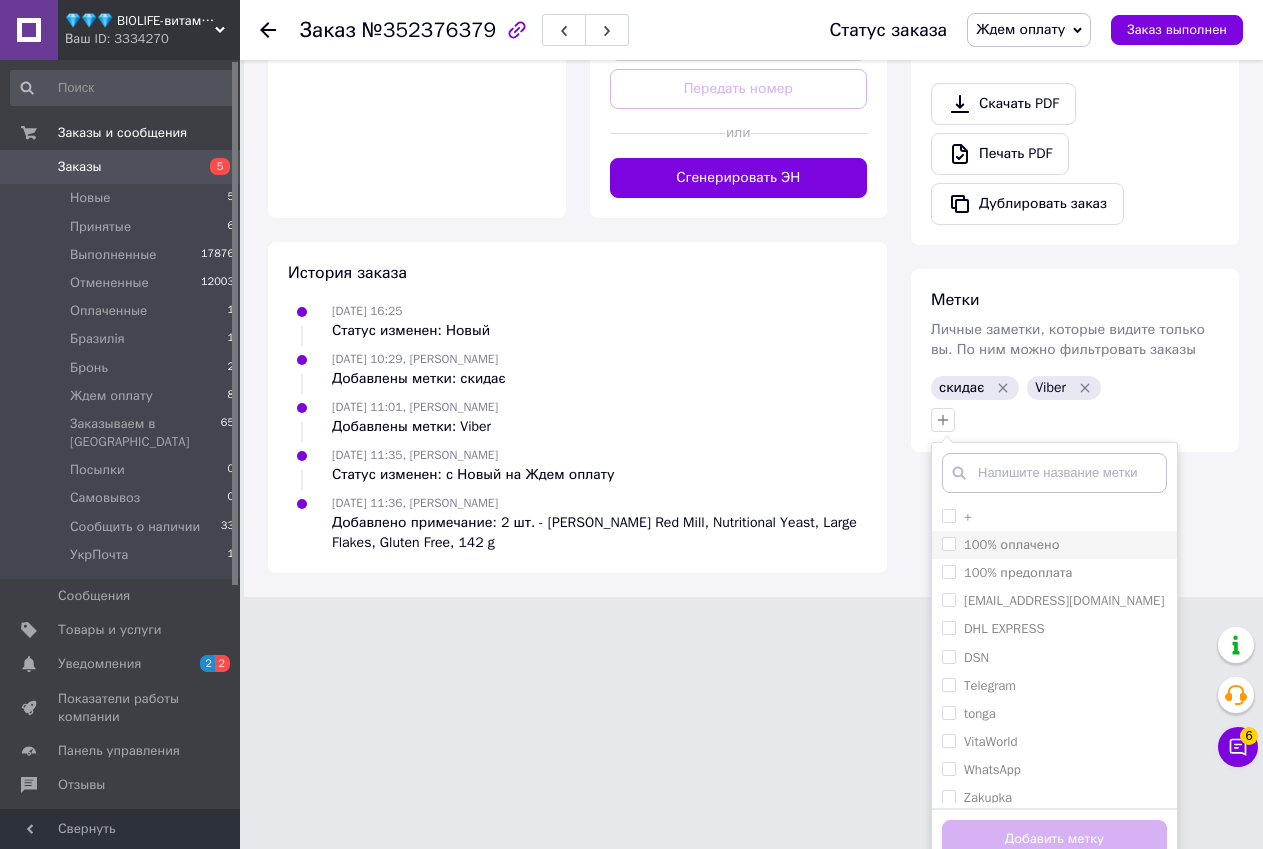 click on "100% оплачено" at bounding box center [948, 543] 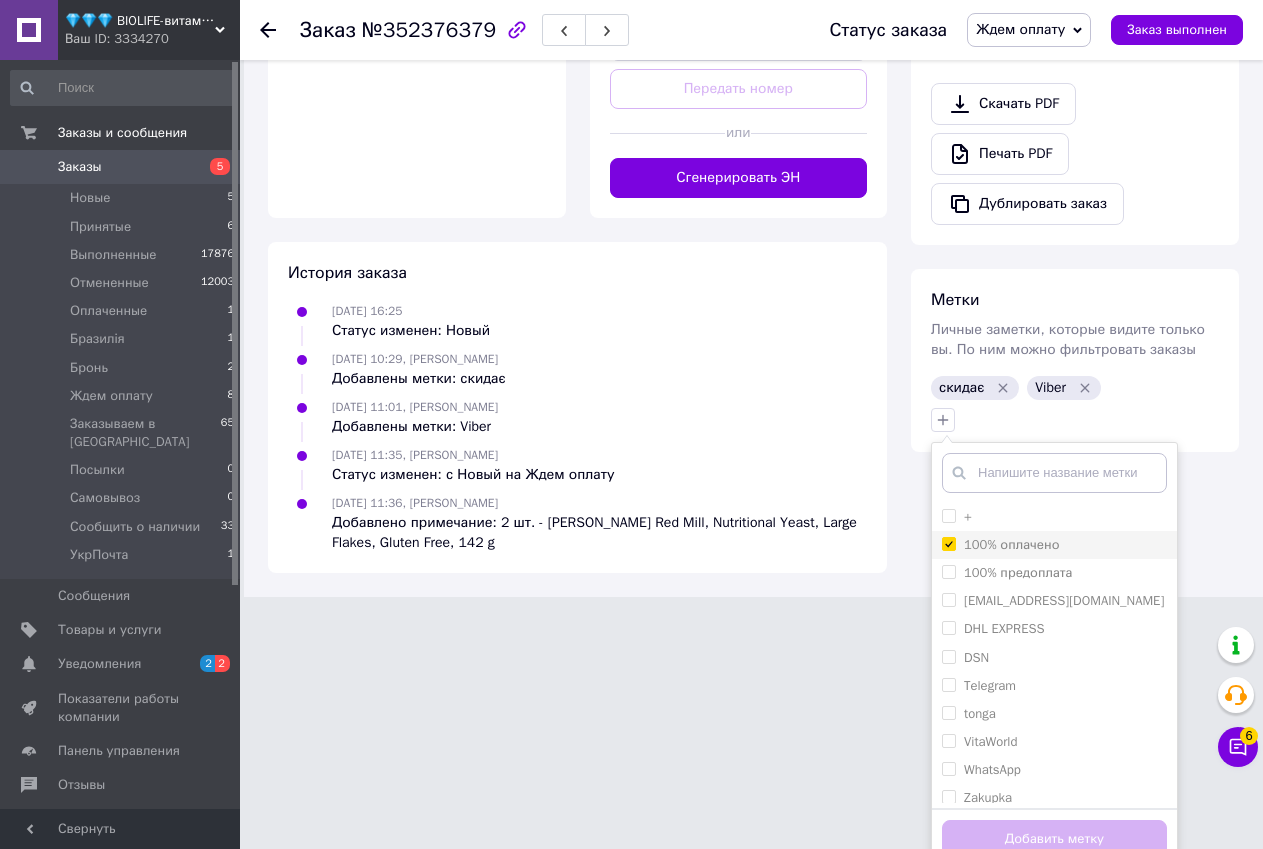 checkbox on "true" 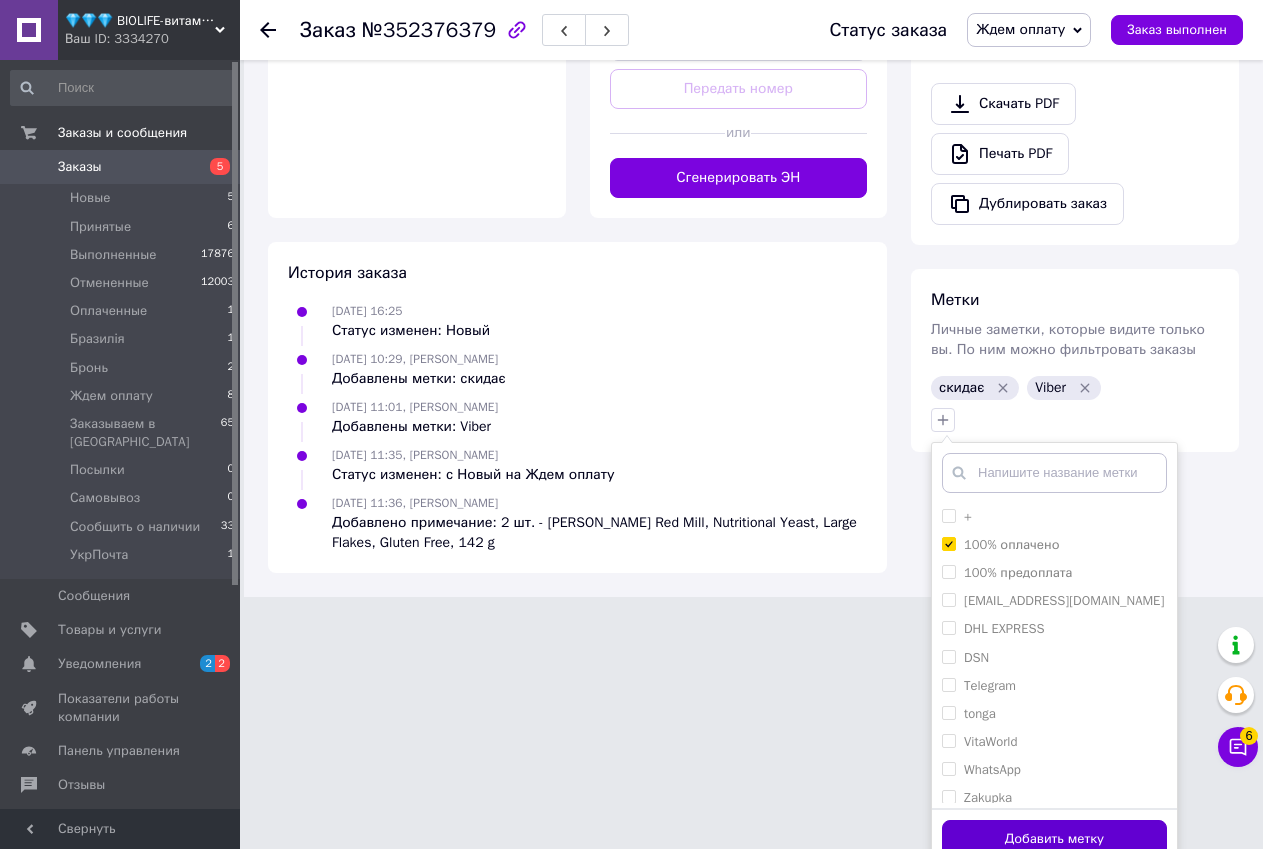 click on "Добавить метку" at bounding box center (1054, 839) 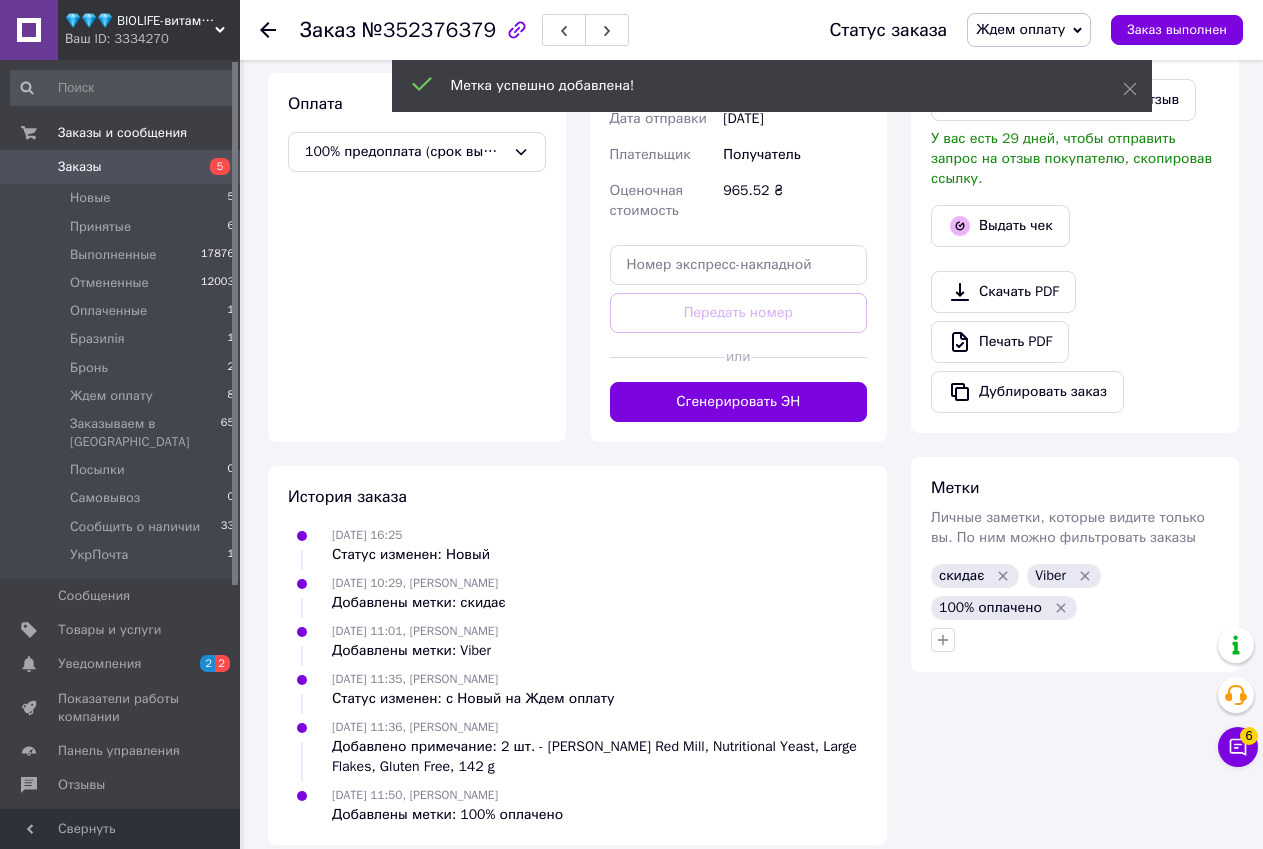 scroll, scrollTop: 705, scrollLeft: 0, axis: vertical 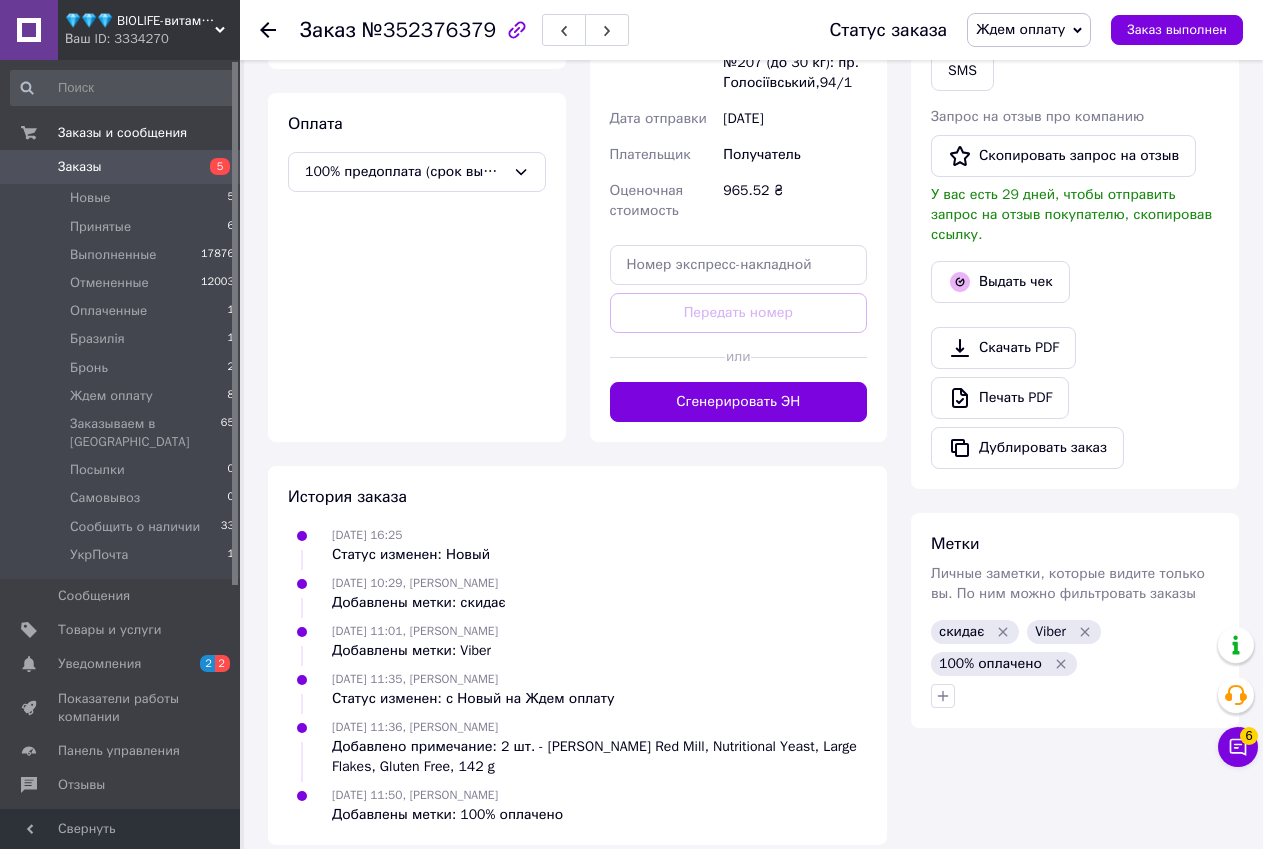 click 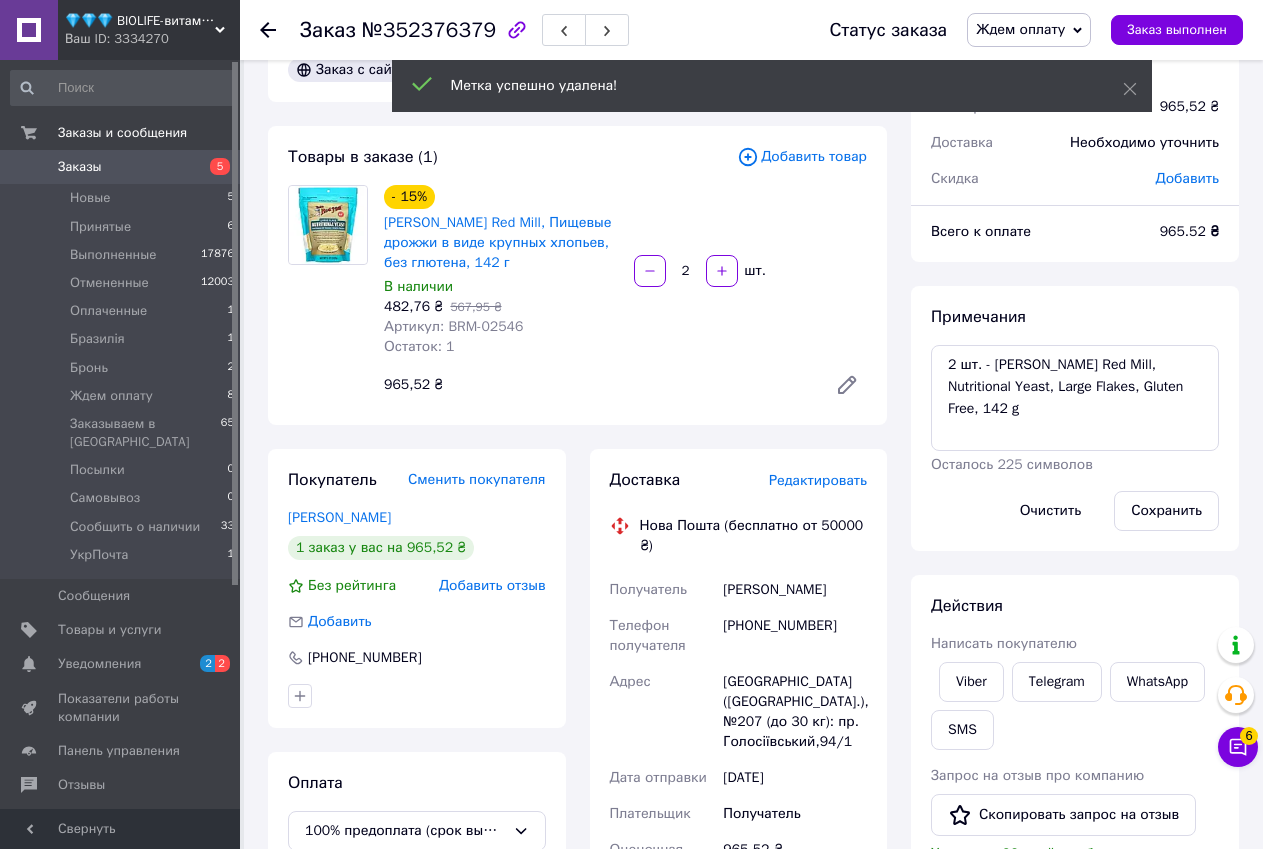 scroll, scrollTop: 0, scrollLeft: 0, axis: both 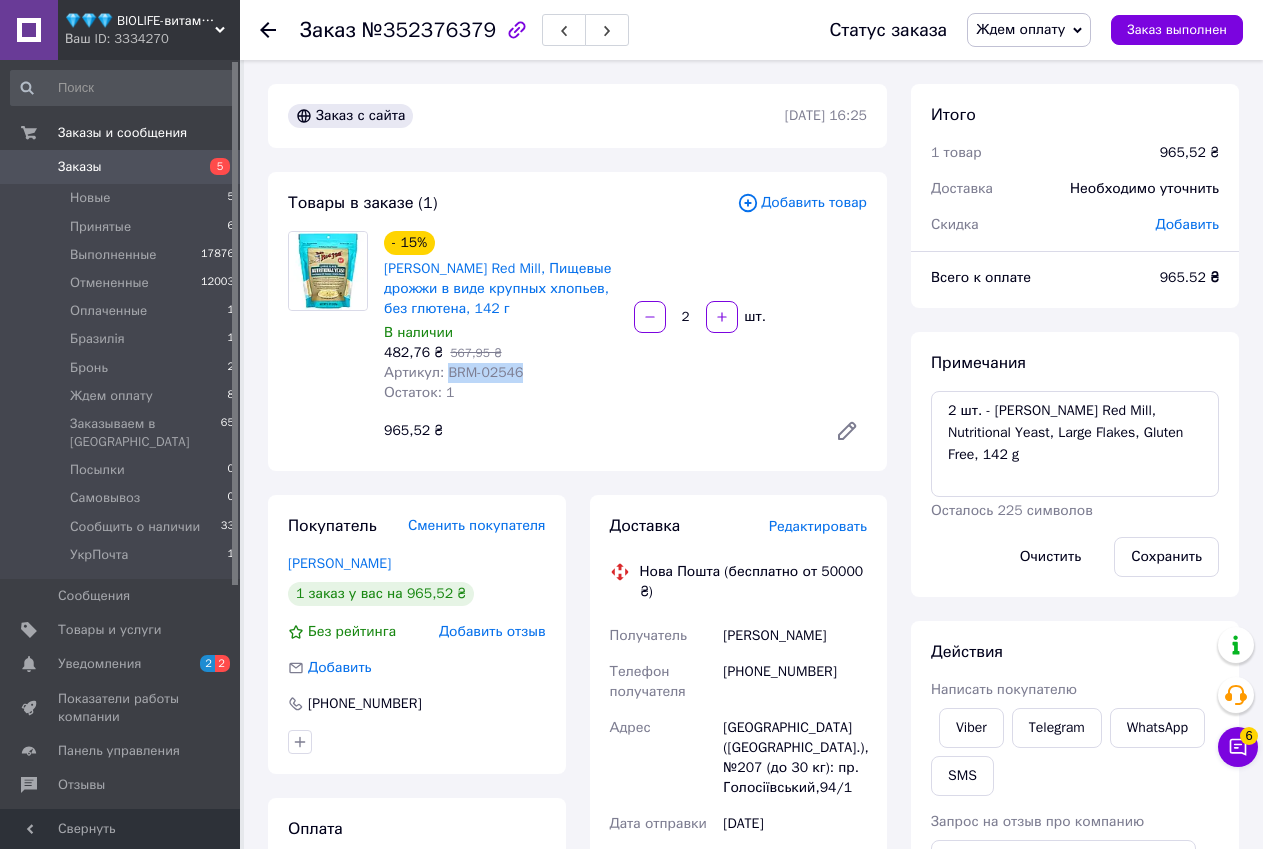 drag, startPoint x: 444, startPoint y: 369, endPoint x: 514, endPoint y: 370, distance: 70.00714 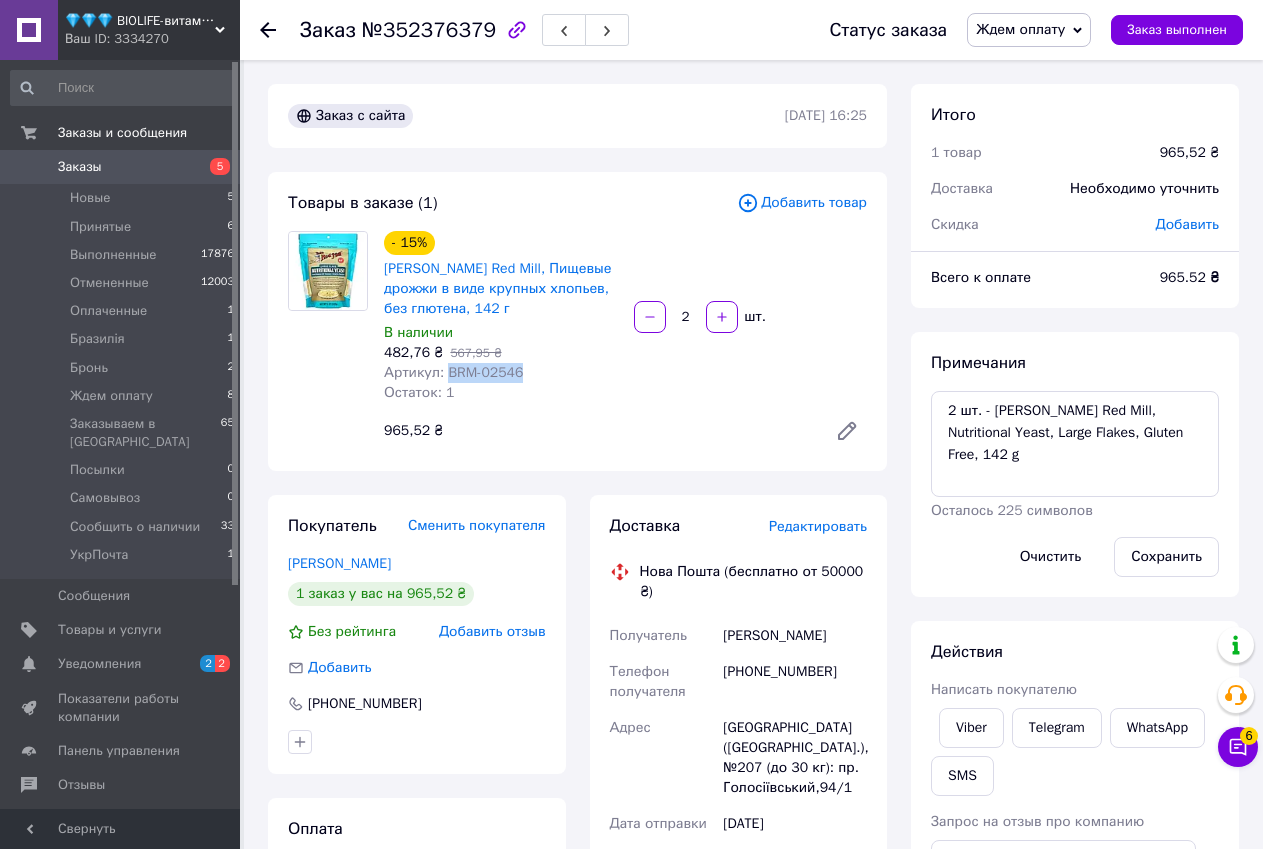 click on "Артикул: BRM-02546" at bounding box center [453, 372] 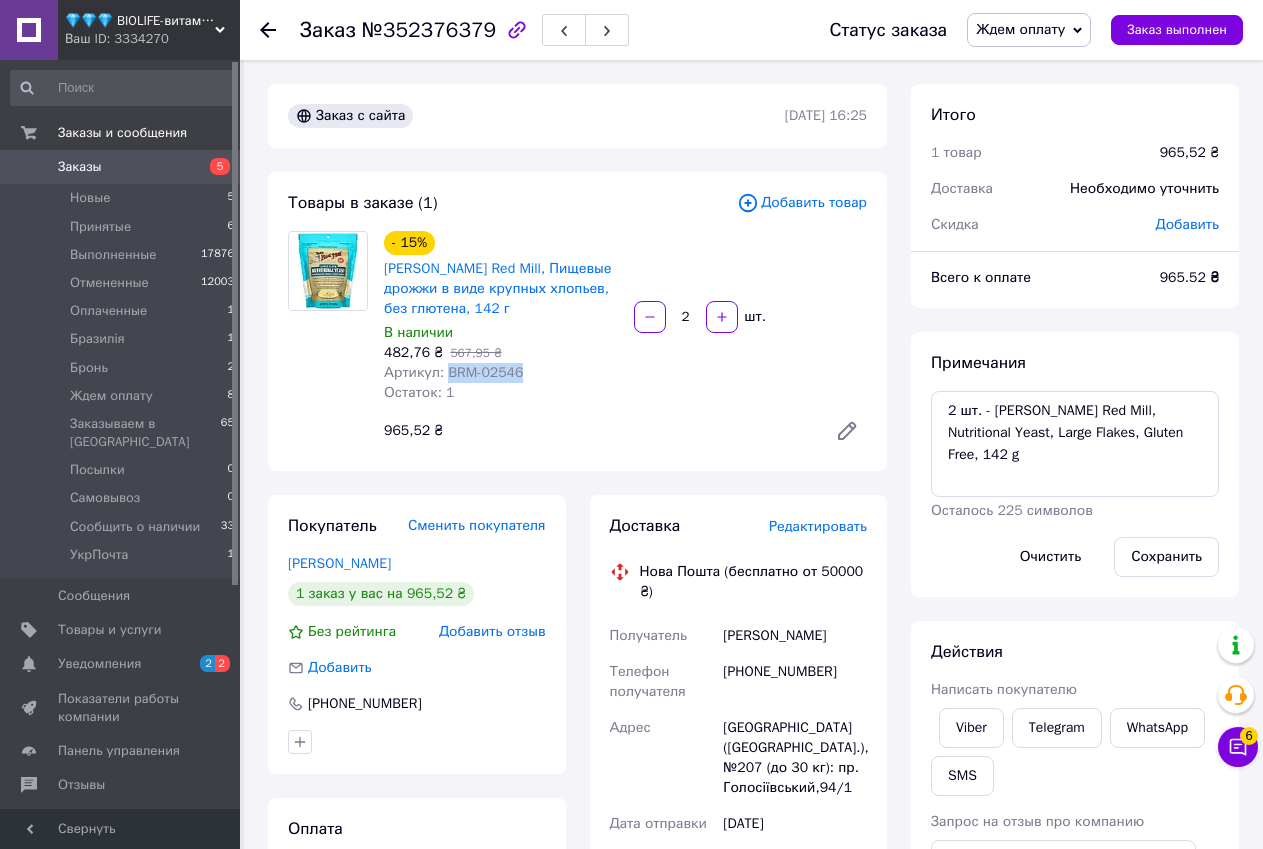 click on "Ждем оплату" at bounding box center [1029, 30] 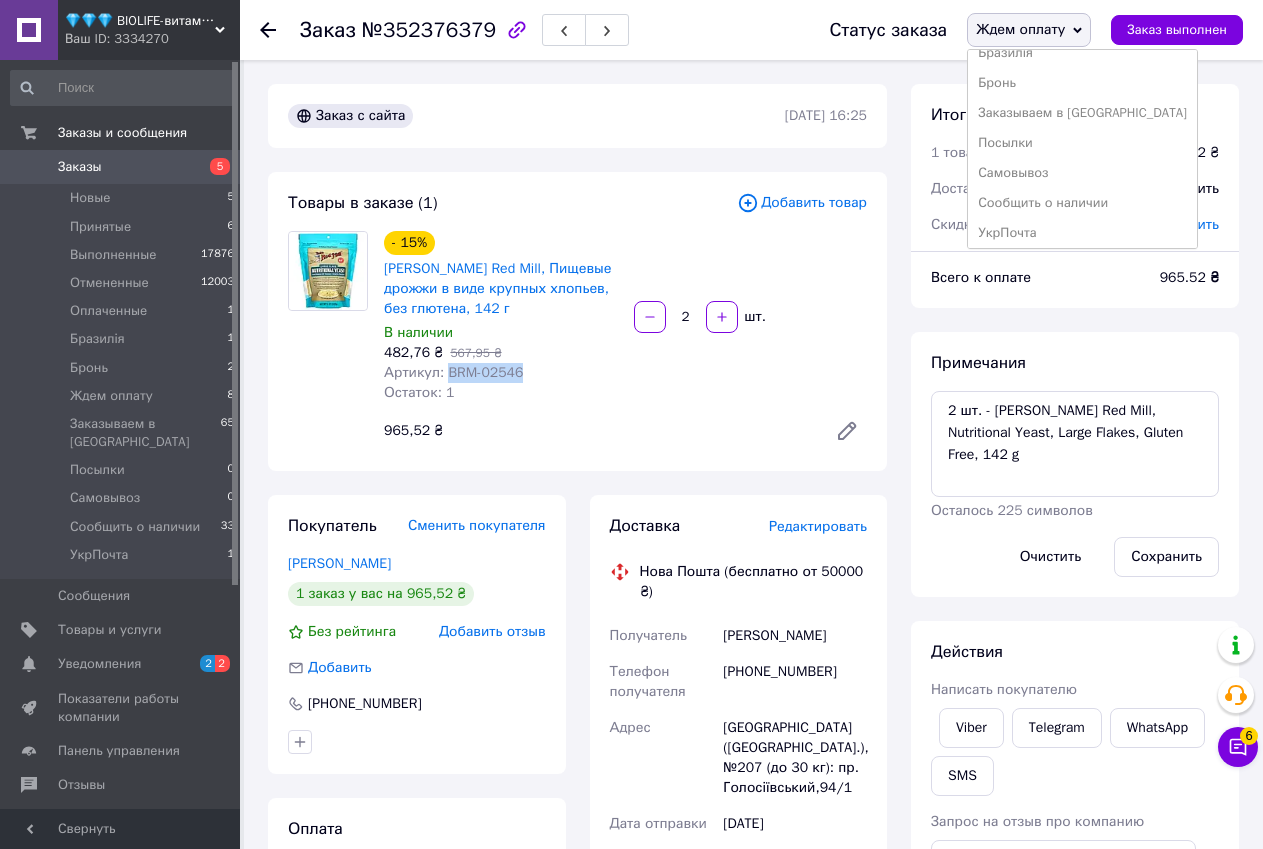 scroll, scrollTop: 142, scrollLeft: 0, axis: vertical 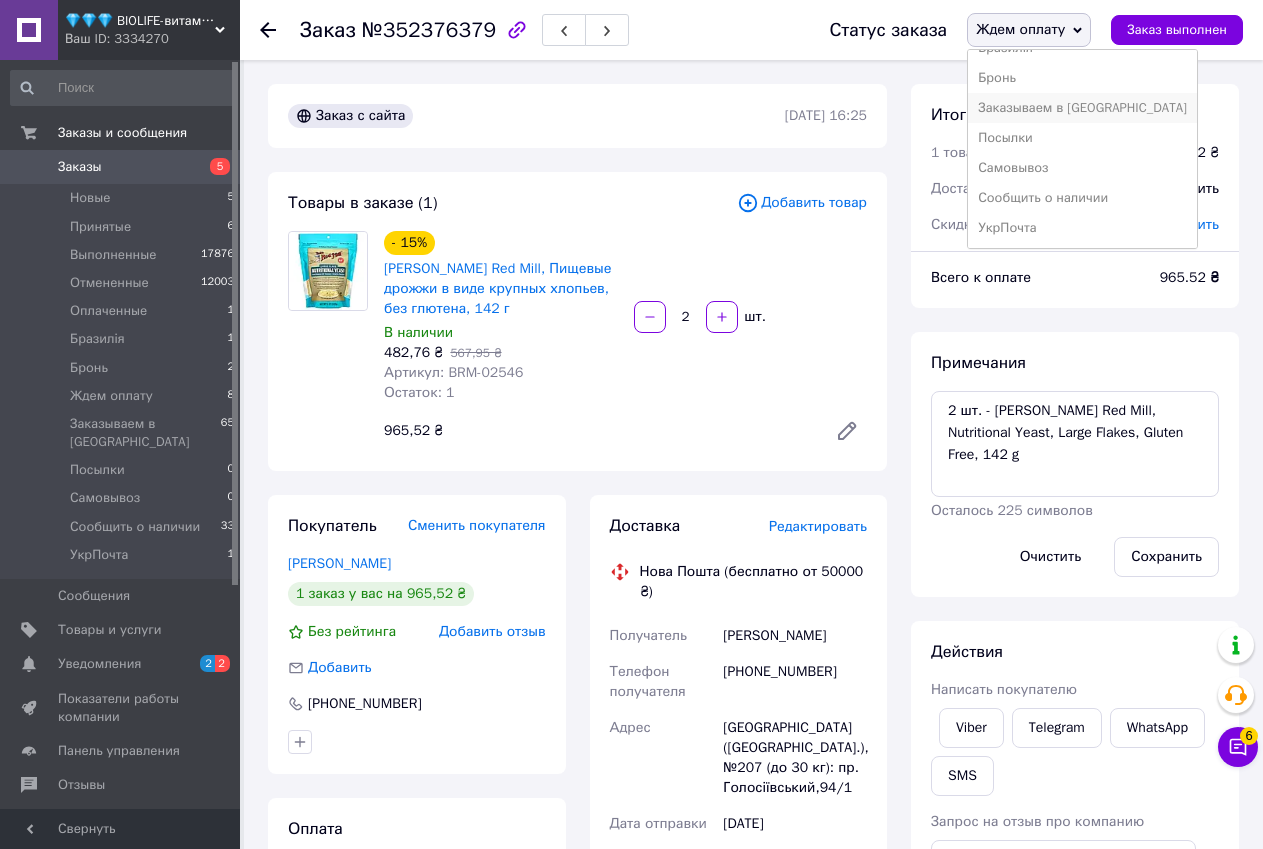 click on "Заказываем в [GEOGRAPHIC_DATA]" at bounding box center (1082, 108) 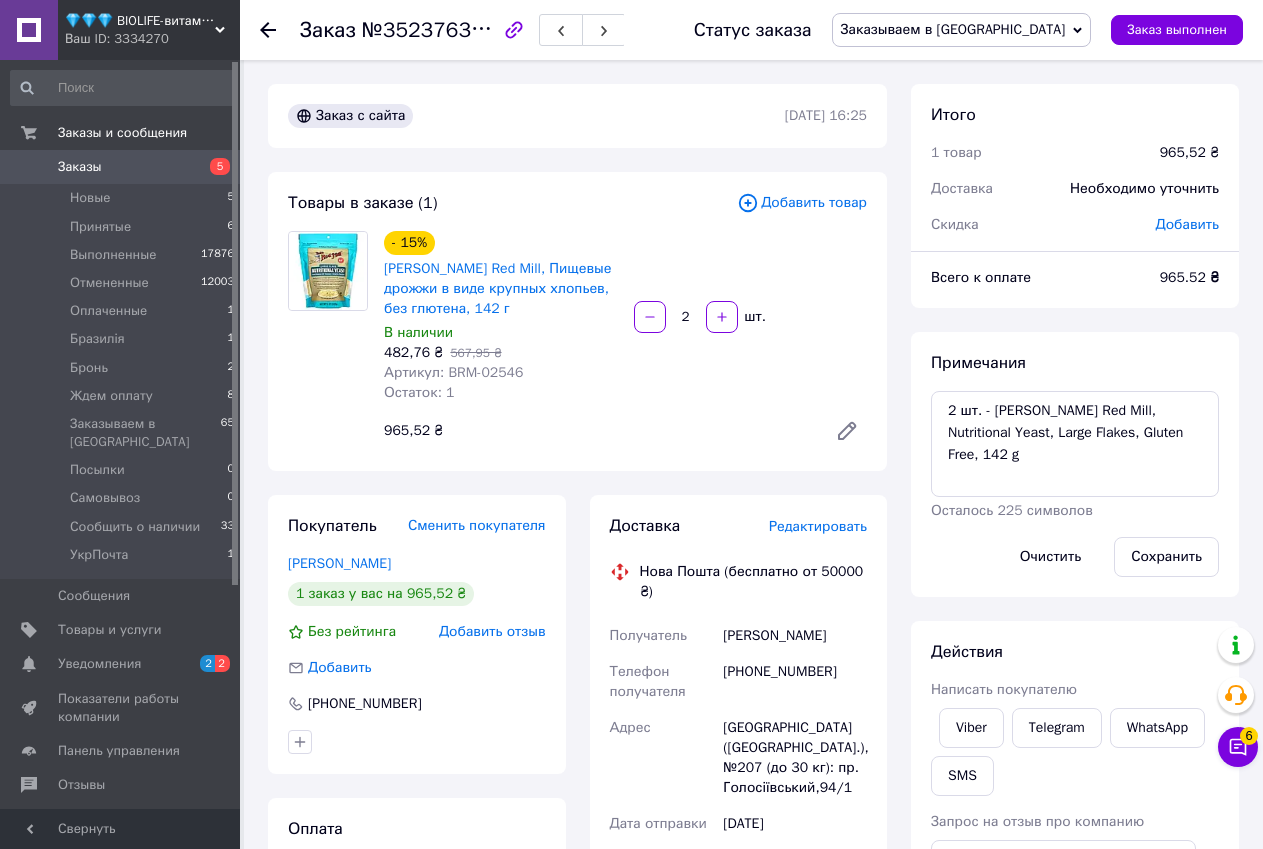 click on "Примечания 2 шт. - [PERSON_NAME] Red Mill, Nutritional Yeast, Large Flakes, Gluten Free, 142 g Осталось 225 символов Очистить Сохранить" at bounding box center (1075, 464) 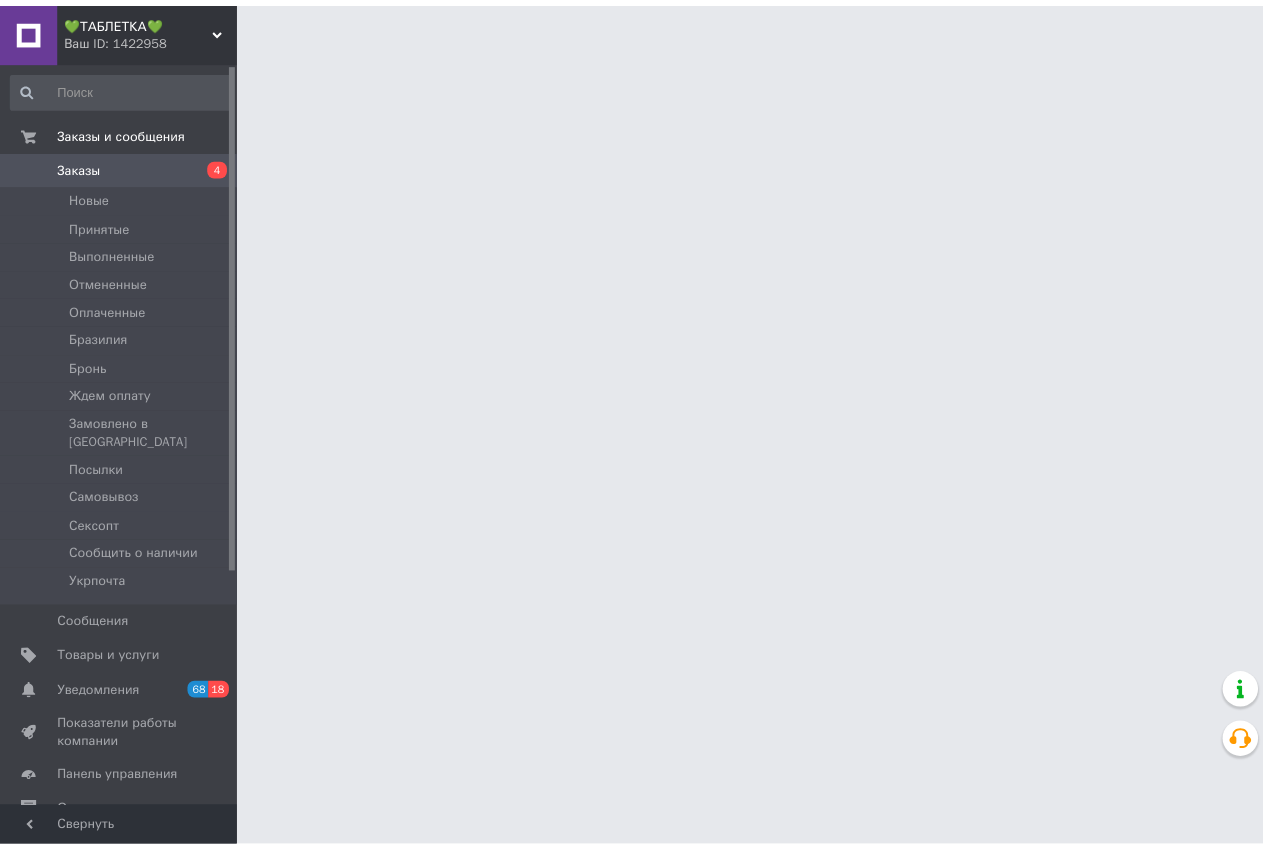 scroll, scrollTop: 0, scrollLeft: 0, axis: both 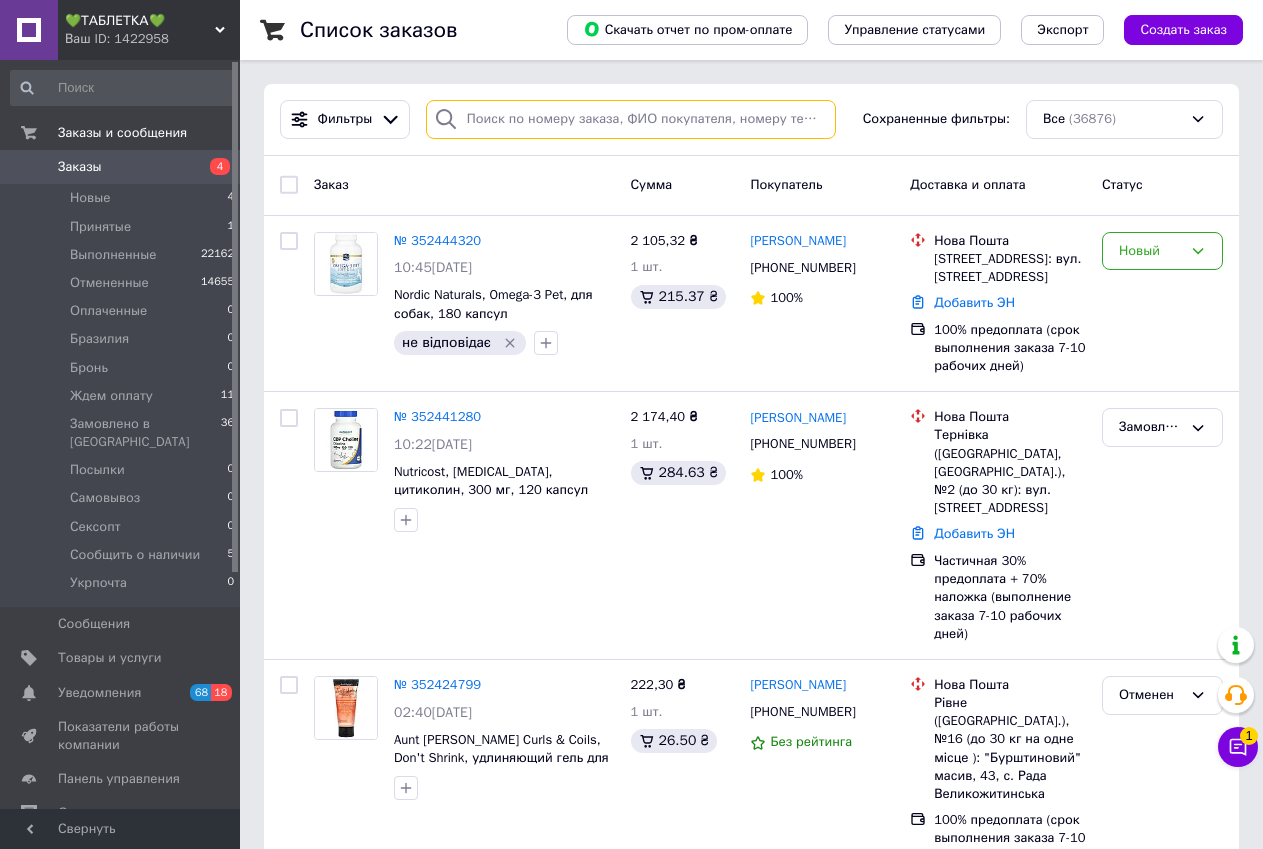 click at bounding box center [631, 119] 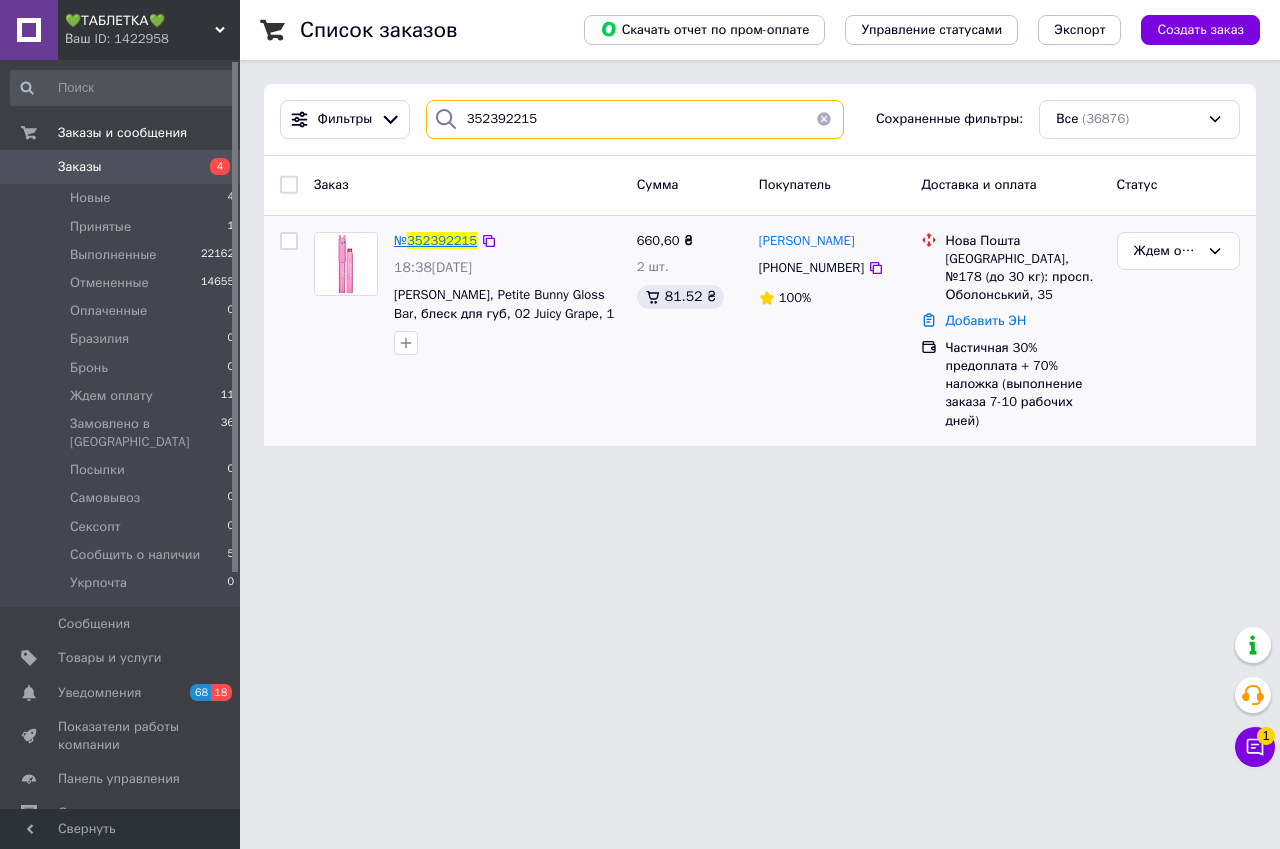 type on "352392215" 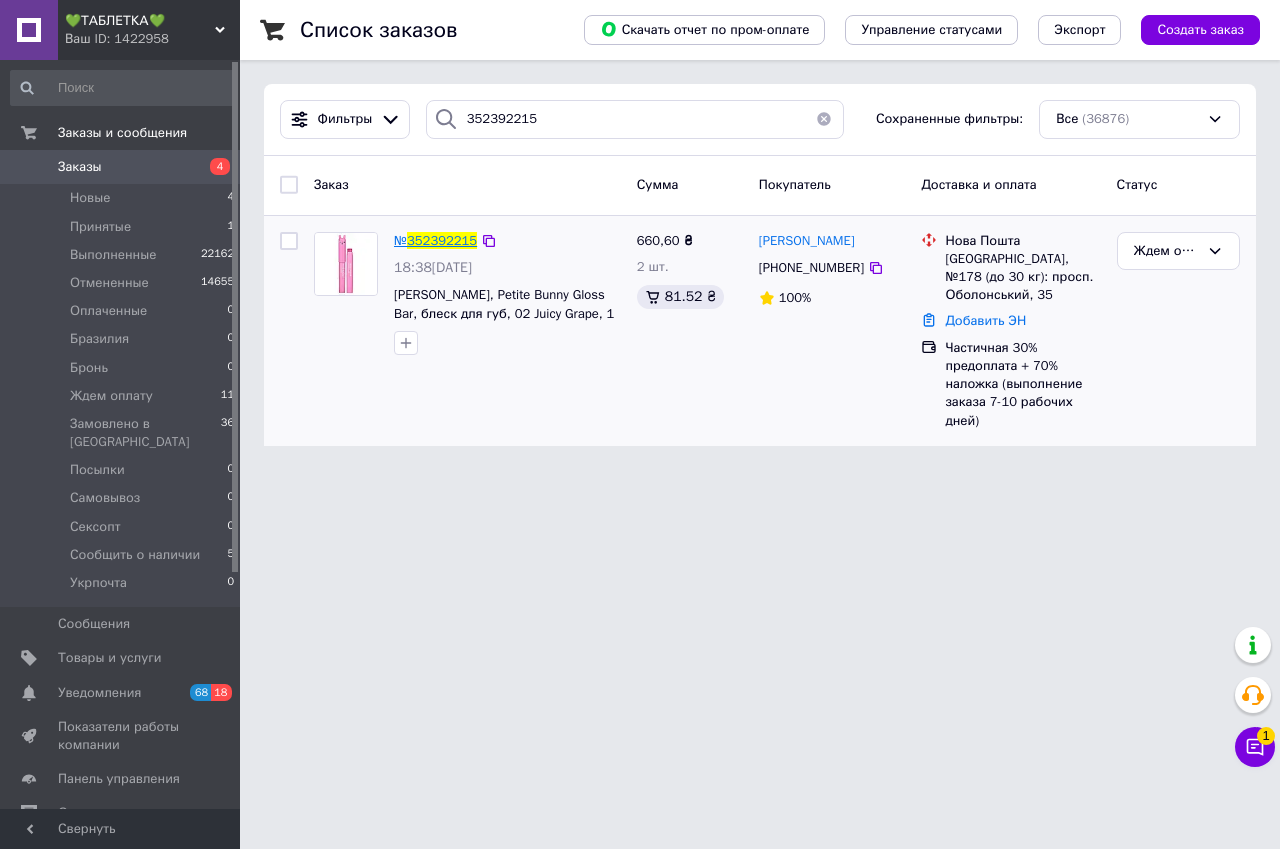 click on "352392215" at bounding box center [442, 240] 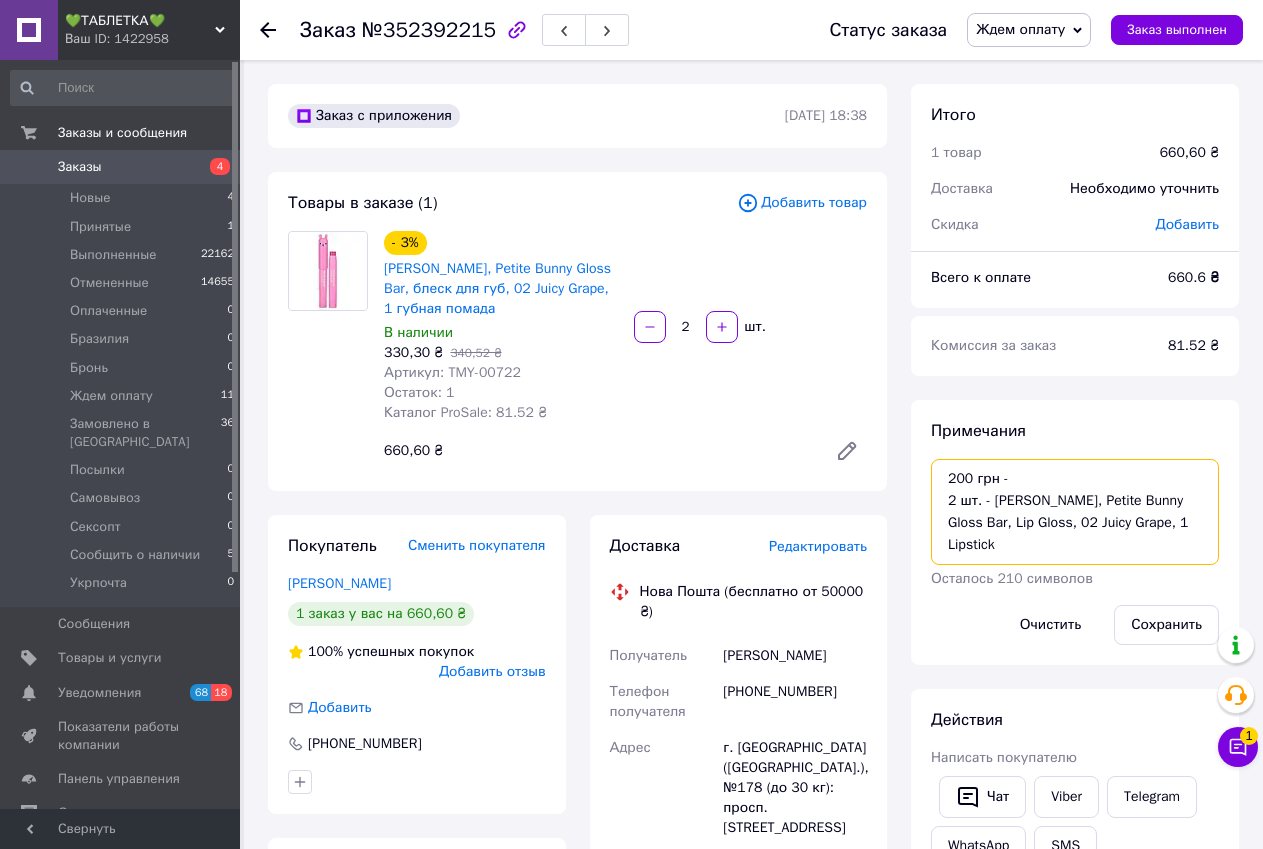 click on "200 грн -
2 шт. - Tony Moly, Petite Bunny Gloss Bar, Lip Gloss, 02 Juicy Grape, 1 Lipstick" at bounding box center (1075, 512) 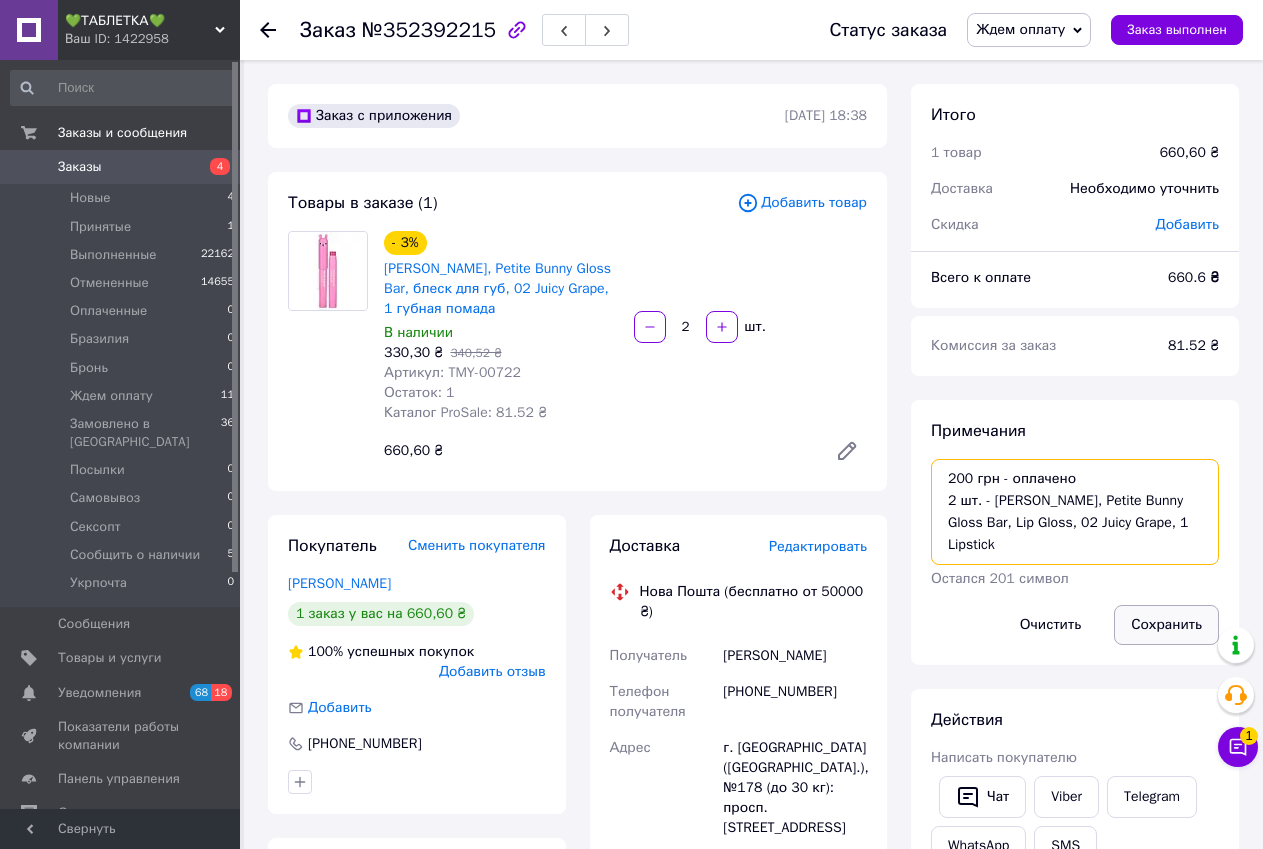 type on "200 грн - оплачено
2 шт. - Tony Moly, Petite Bunny Gloss Bar, Lip Gloss, 02 Juicy Grape, 1 Lipstick" 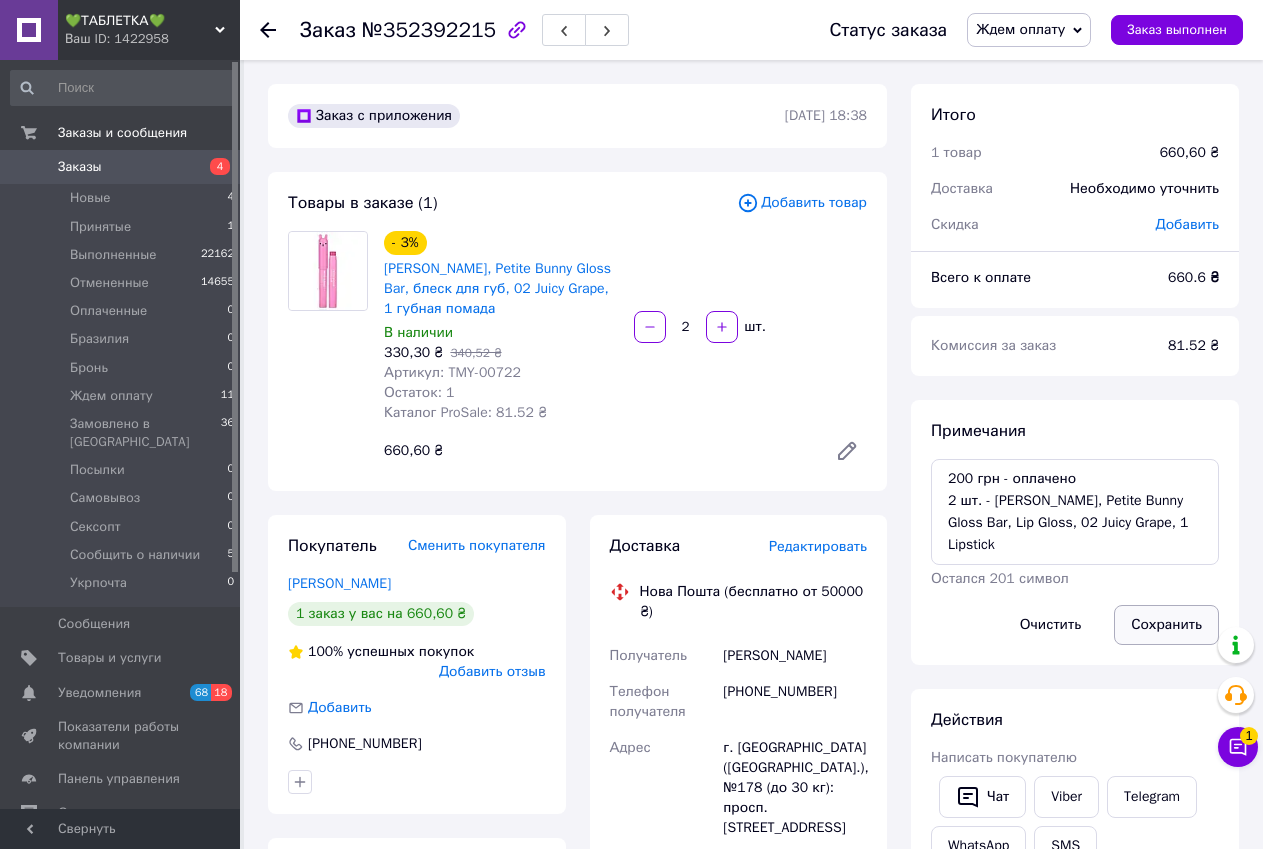 click on "Сохранить" at bounding box center [1166, 625] 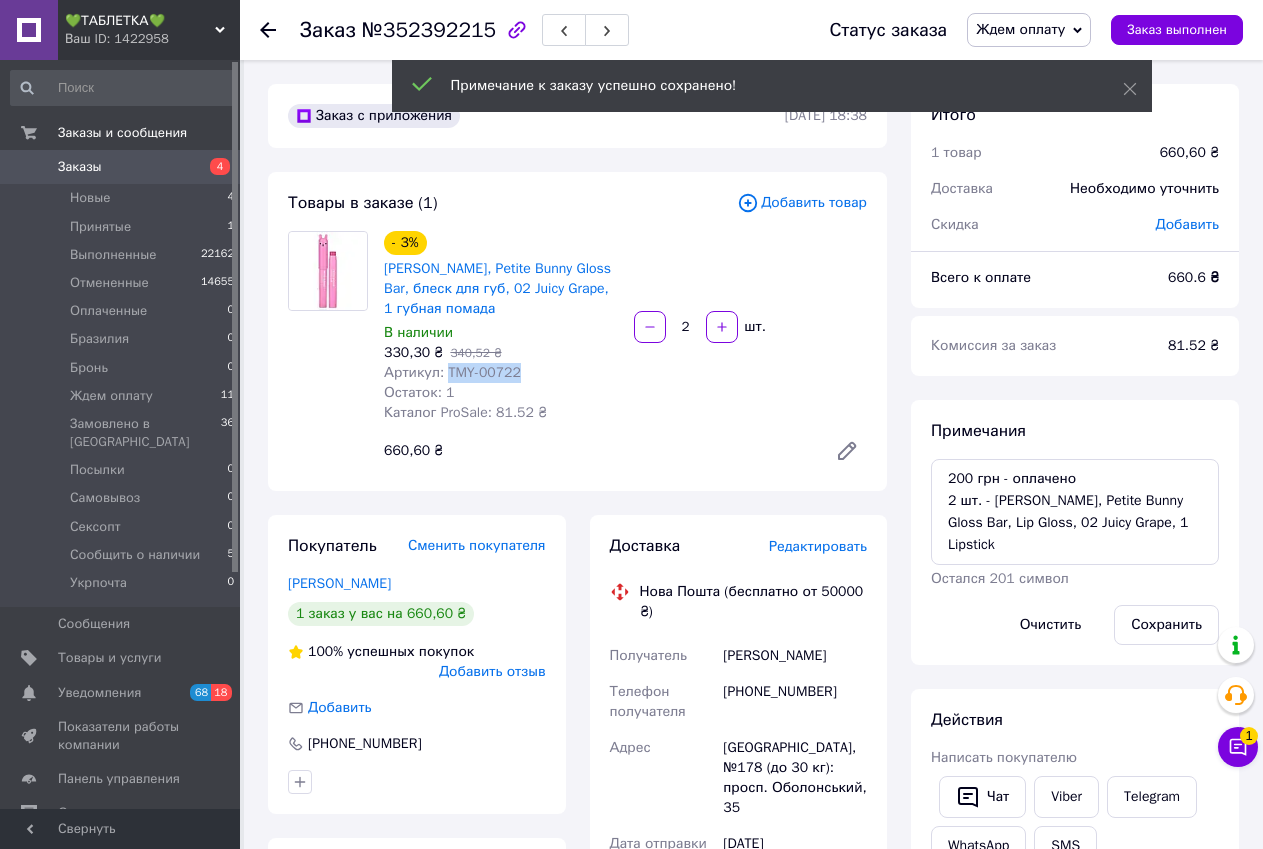 drag, startPoint x: 443, startPoint y: 369, endPoint x: 519, endPoint y: 377, distance: 76.41989 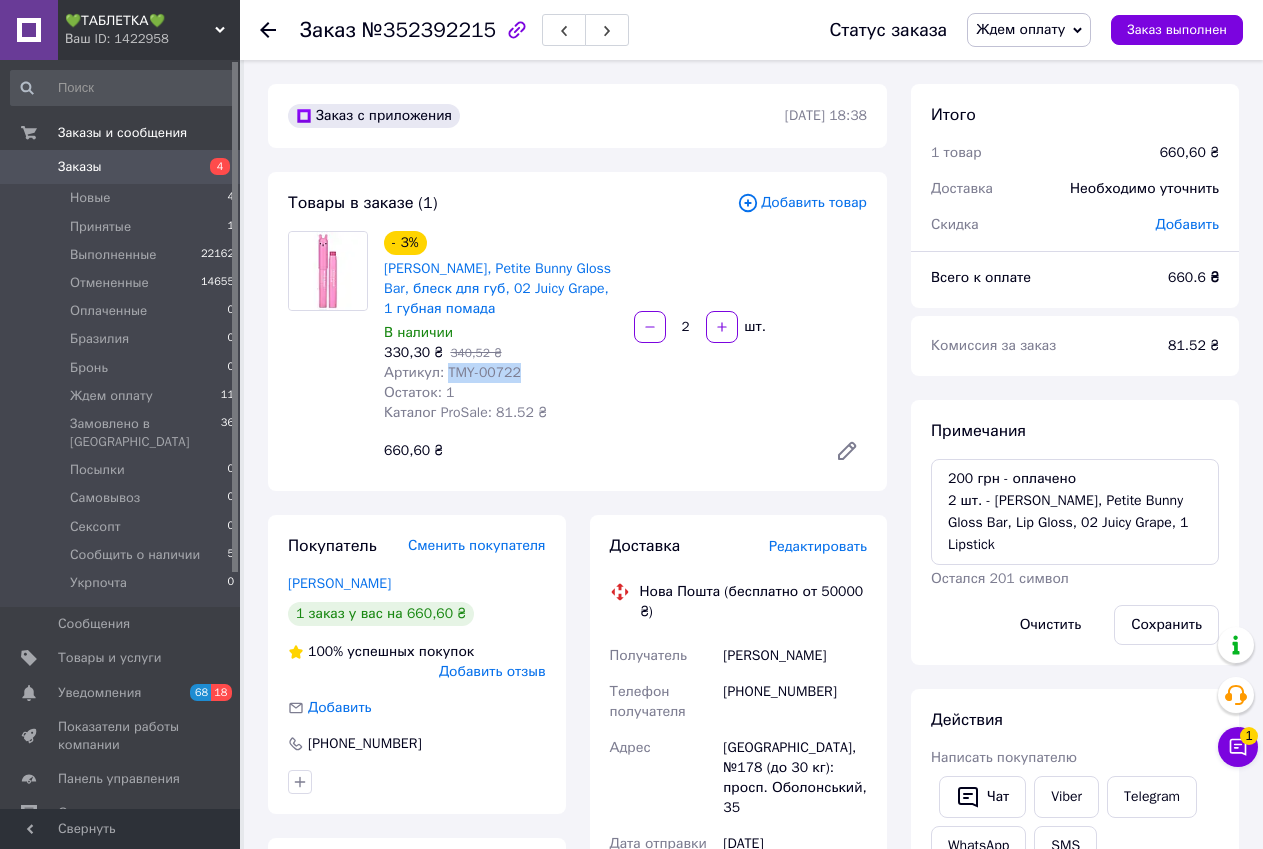 copy on "TMY-00722" 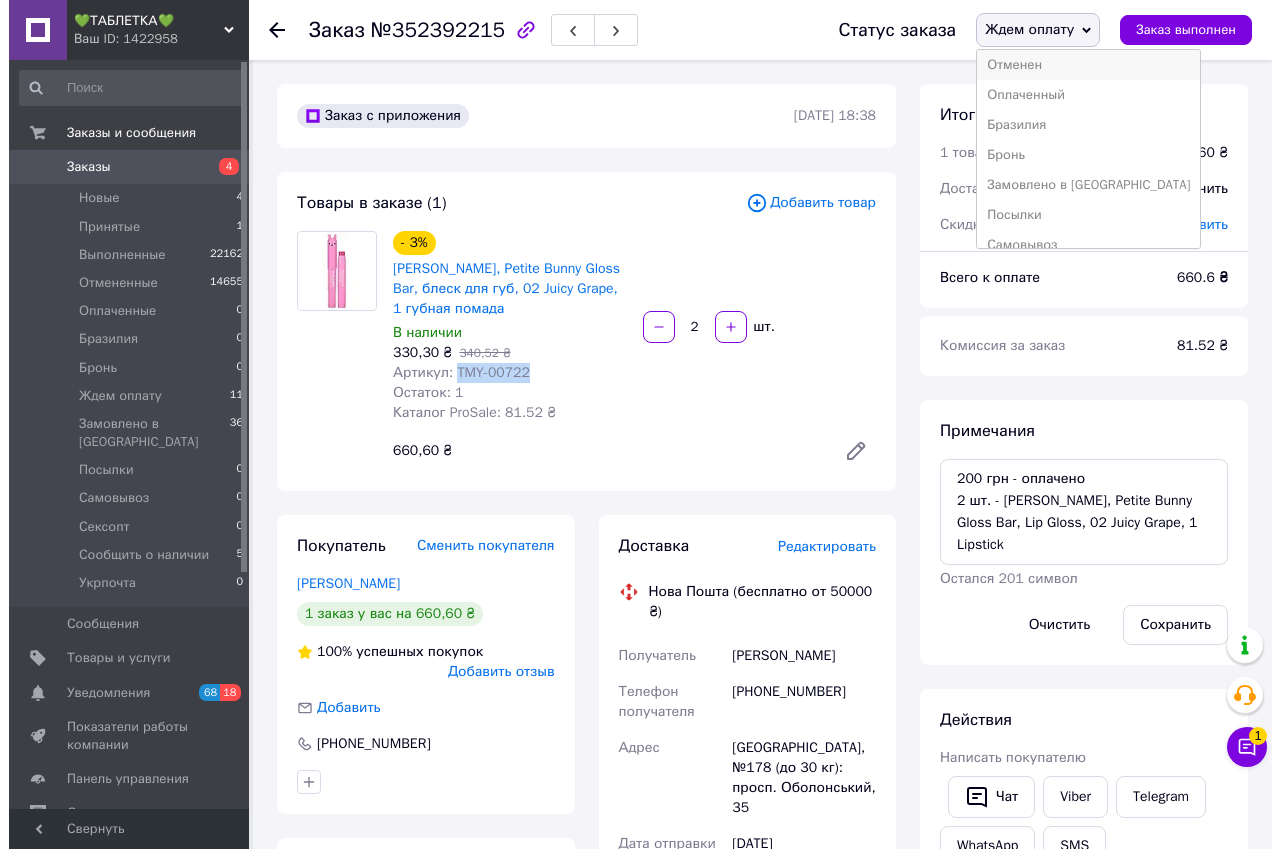 scroll, scrollTop: 100, scrollLeft: 0, axis: vertical 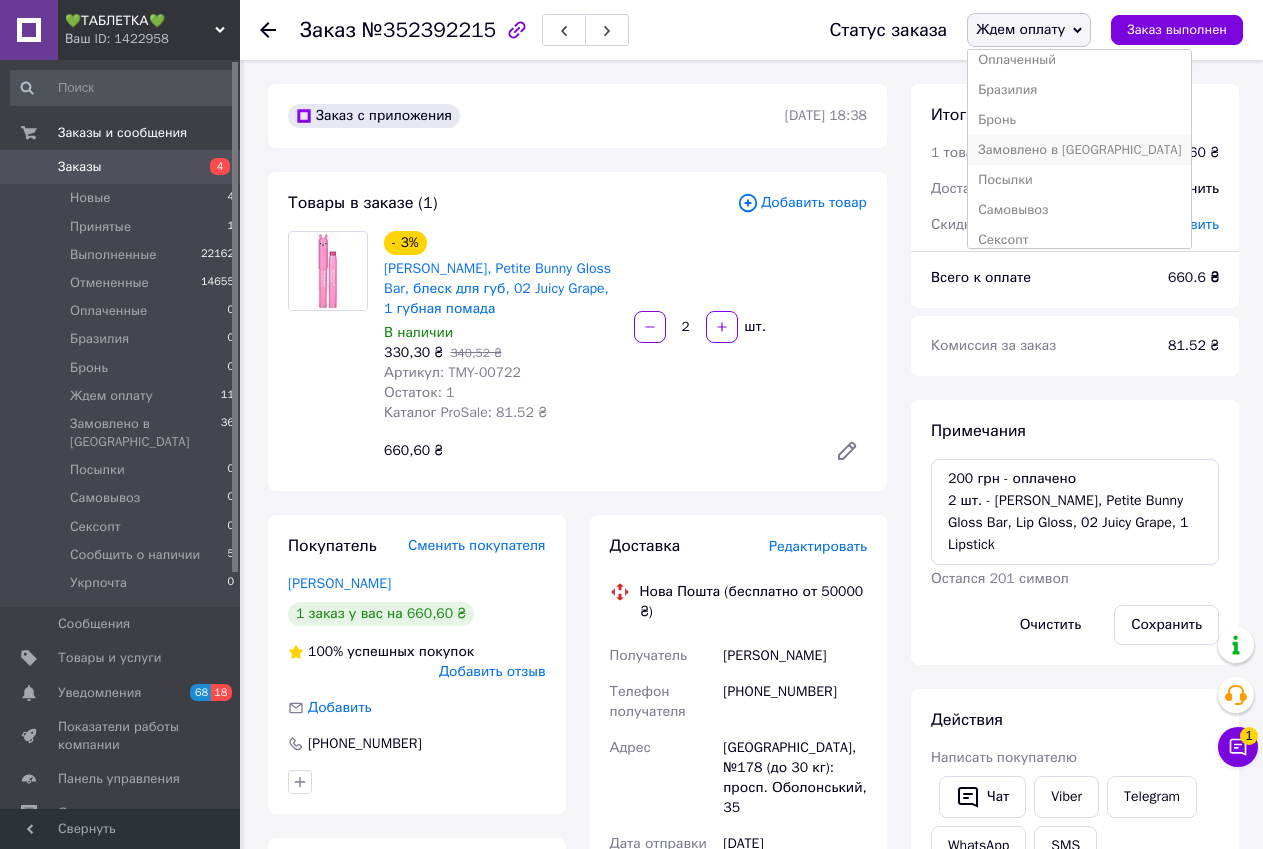 click on "Замовлено в США" at bounding box center [1079, 150] 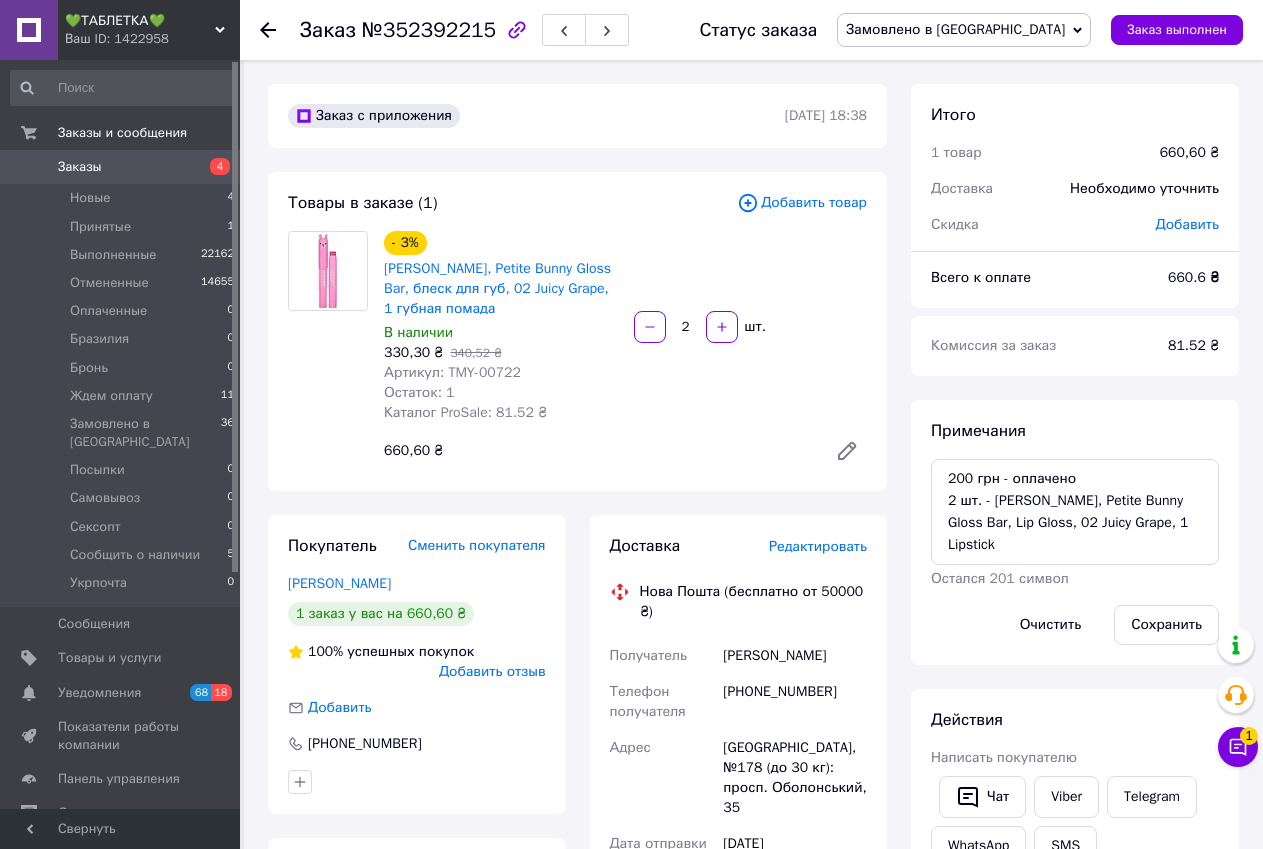 click 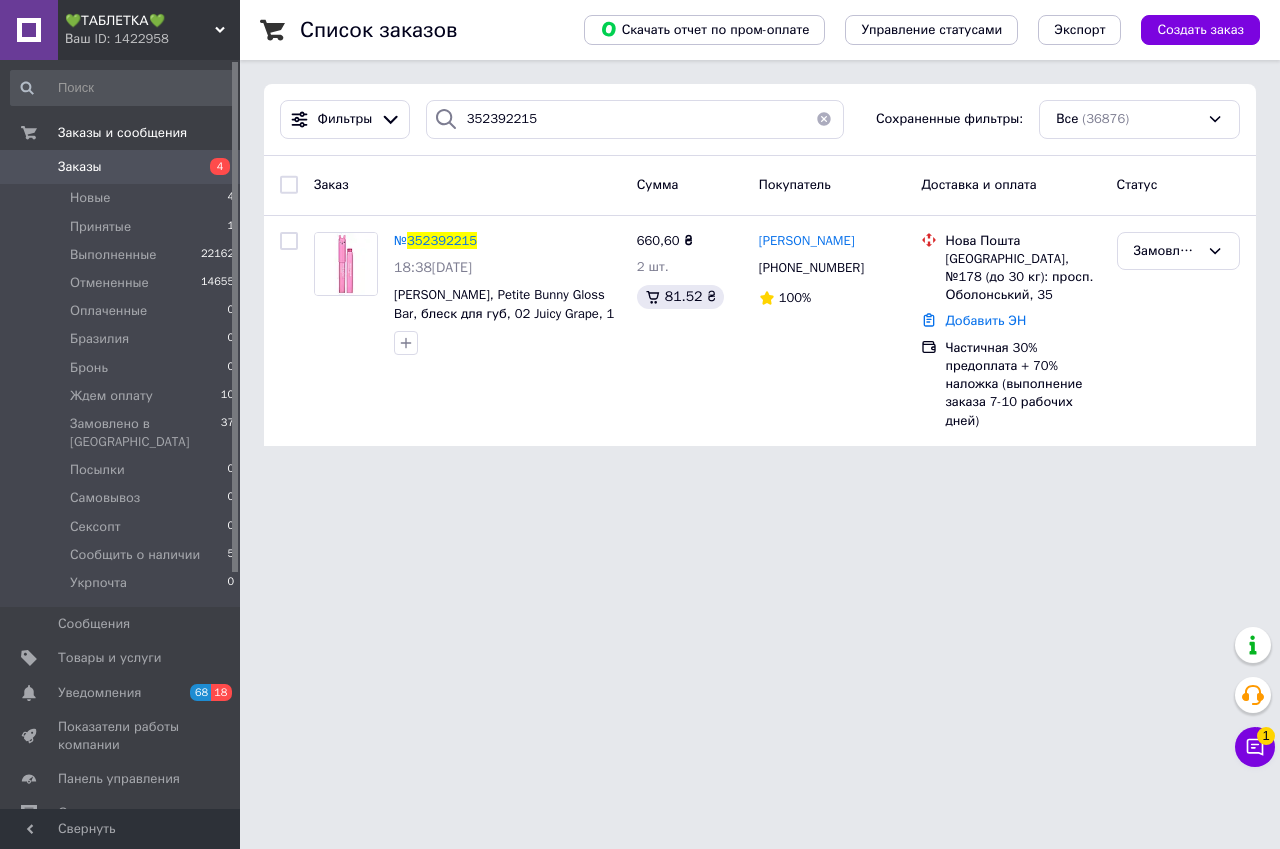 click on "💚ТАБЛЕТКА💚 Ваш ID: 1422958 Сайт 💚ТАБЛЕТКА💚 Кабинет покупателя Проверить состояние системы Страница на портале ⭐FRESH⭐- натуральные препараты и космети... 💎💎💎 BIOLIFE-витамины и минералы 💗💗💗VITAMINKA- витамины из США Валентина Кучеренко Справка Выйти Заказы и сообщения Заказы 4 Новые 4 Принятые 1 Выполненные 22162 Отмененные 14655 Оплаченные 0 Бразилия 0 Бронь 0 Ждем оплату 10 Замовлено в США 37 Посылки 0 Самовывоз 0 Сексопт 0 Сообщить о наличии 5 Укрпочта 0 Сообщения 0 Товары и услуги Уведомления 68 18 Панель управления 1" at bounding box center (640, 235) 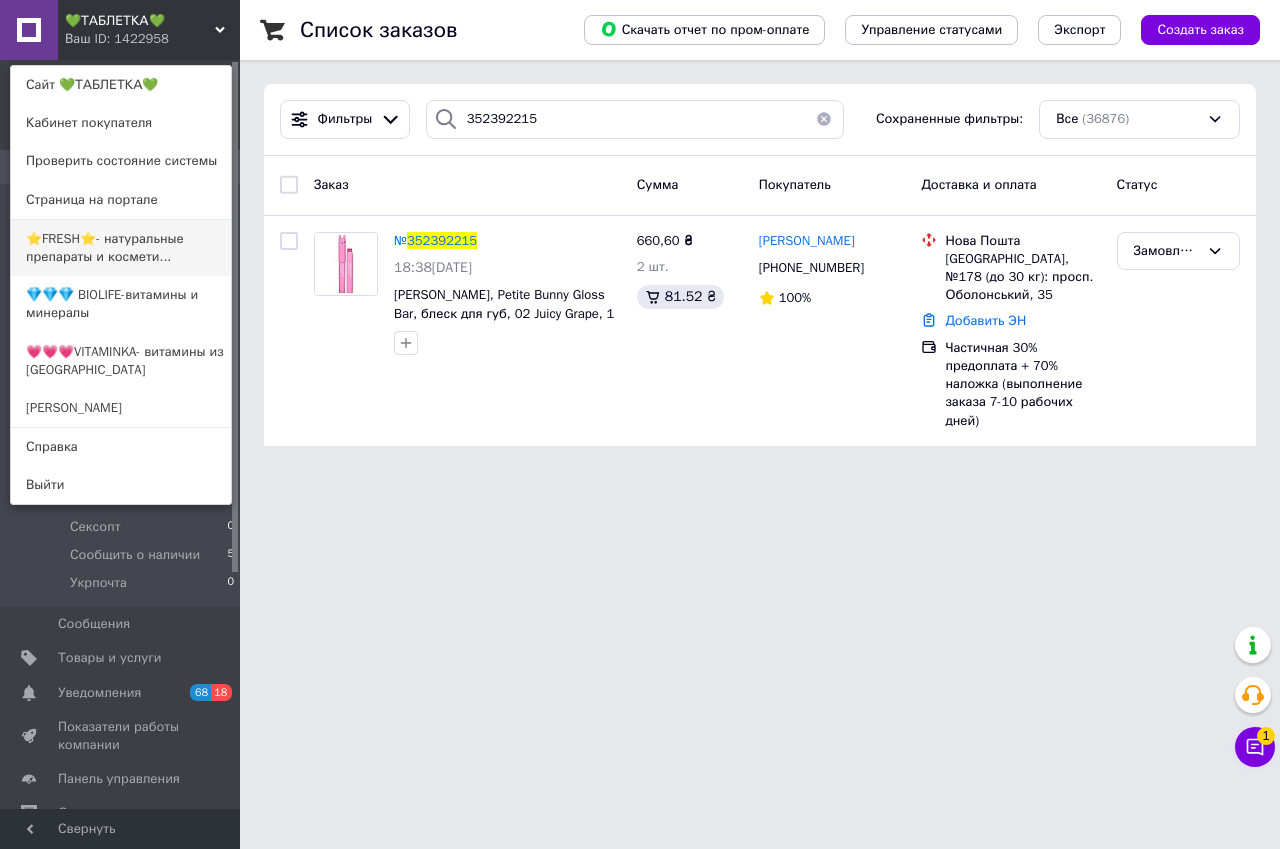 click on "⭐FRESH⭐- натуральные препараты и космети..." at bounding box center (121, 248) 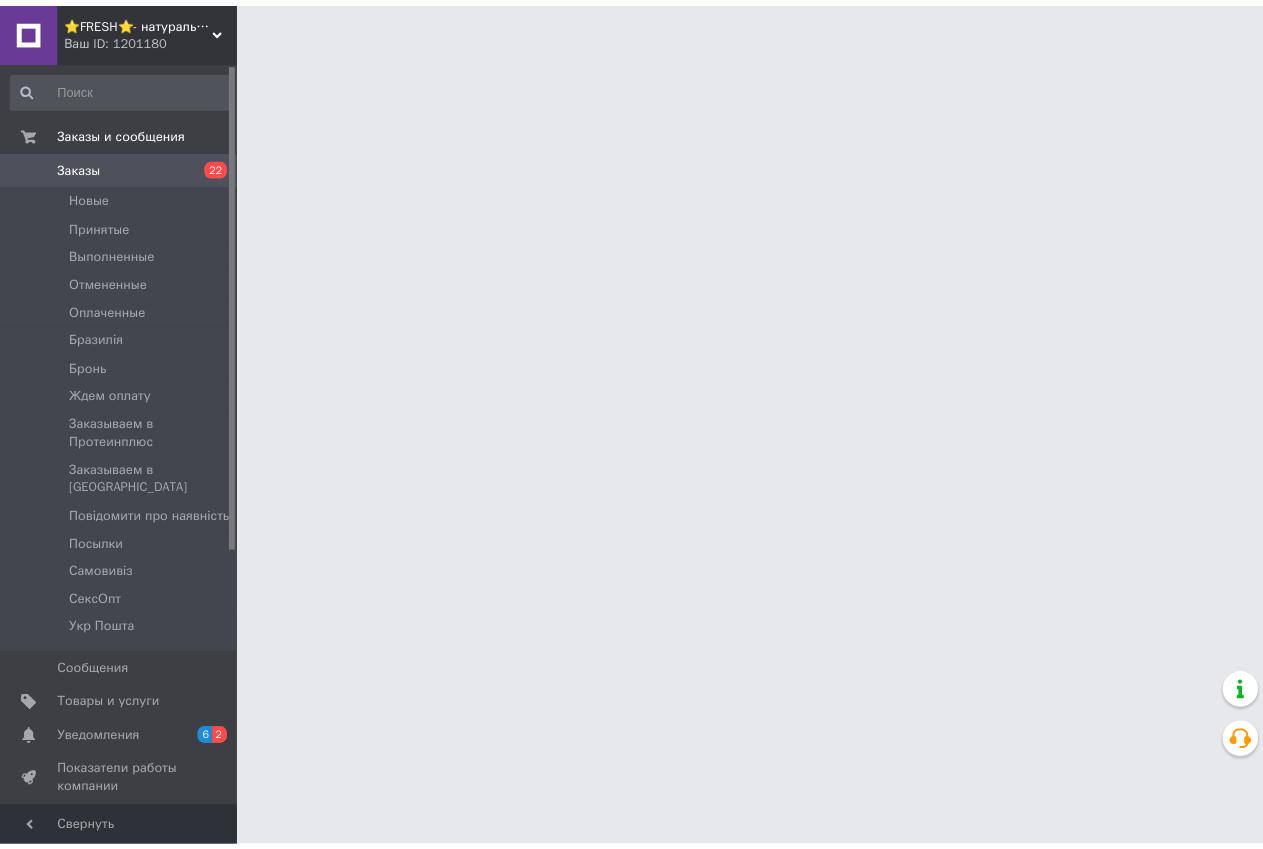 scroll, scrollTop: 0, scrollLeft: 0, axis: both 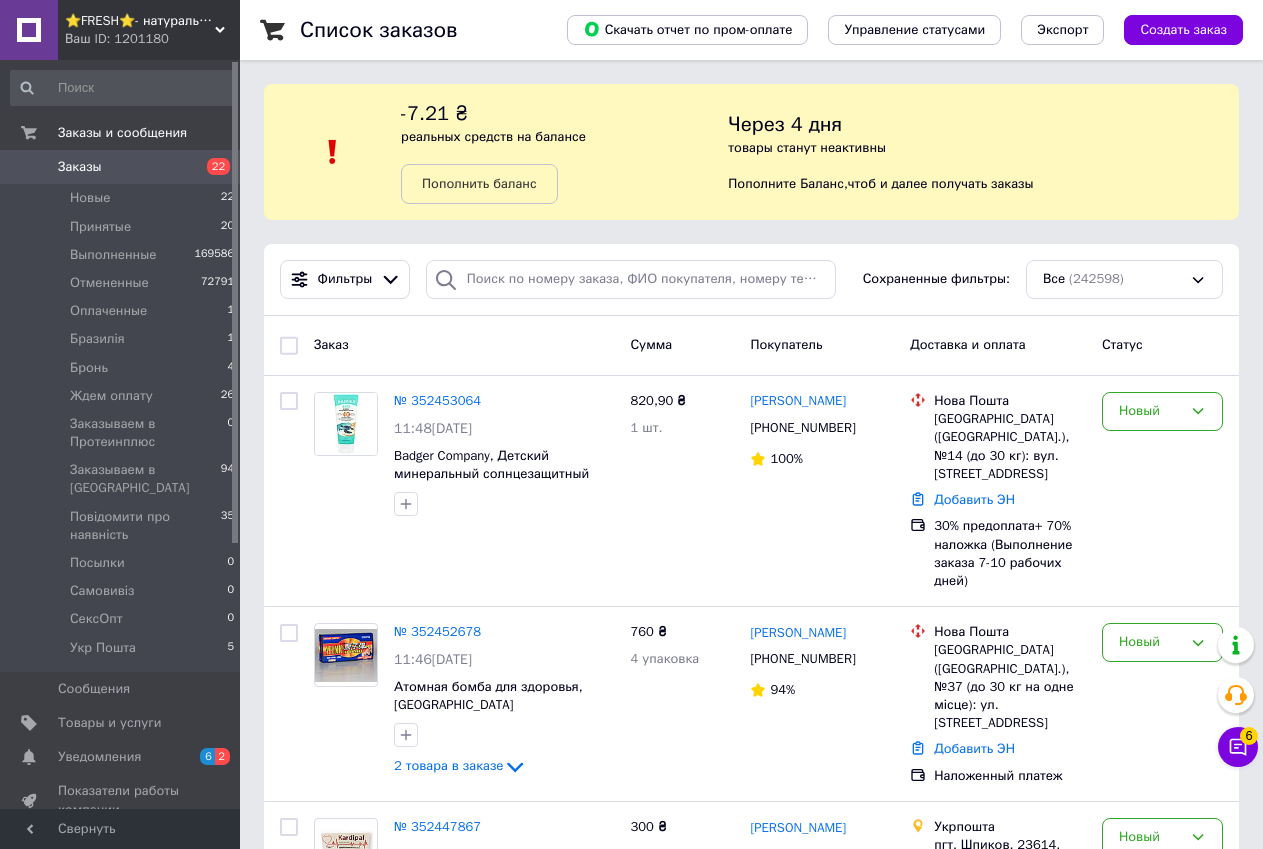 click on "⭐FRESH⭐- натуральные препараты и косметика" at bounding box center (140, 21) 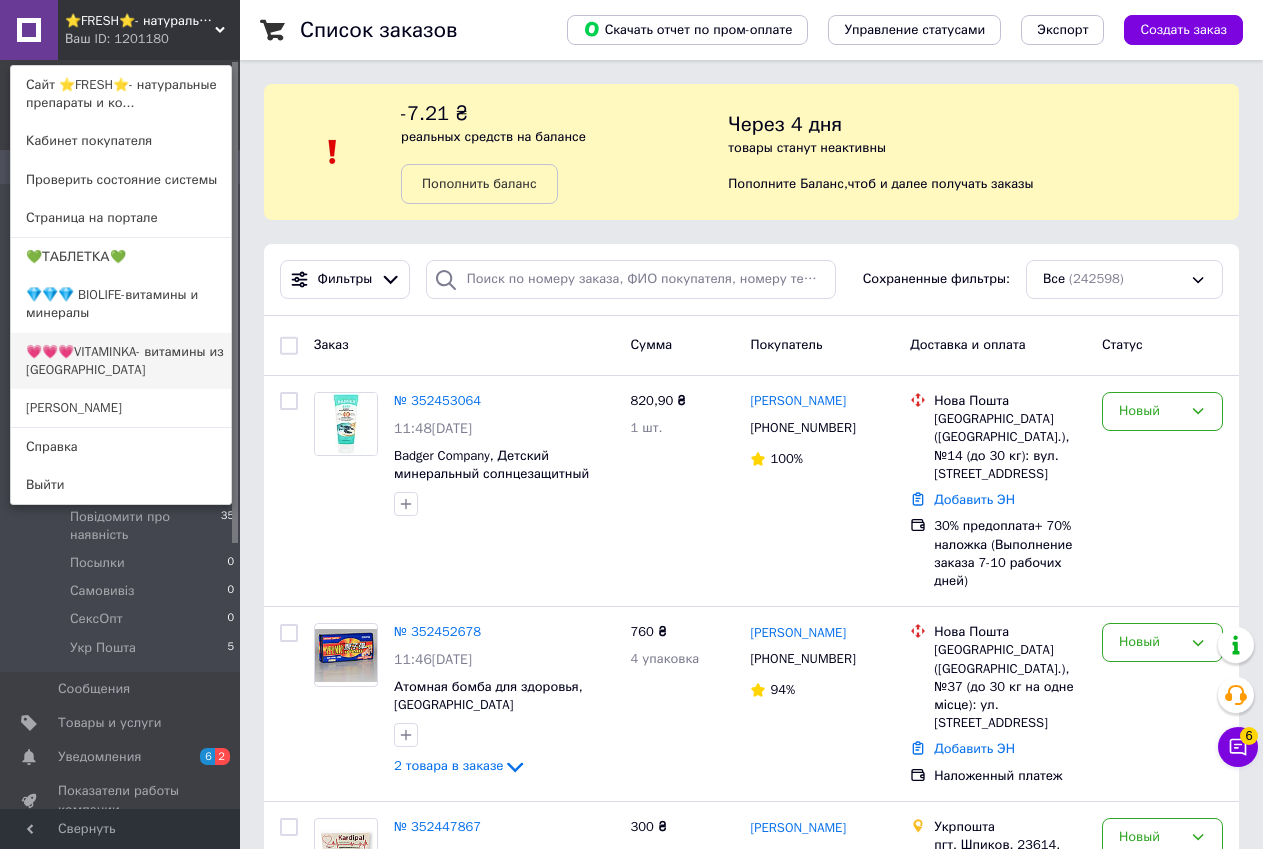 click on "💗💗💗VITAMINKA- витамины из [GEOGRAPHIC_DATA]" at bounding box center (121, 361) 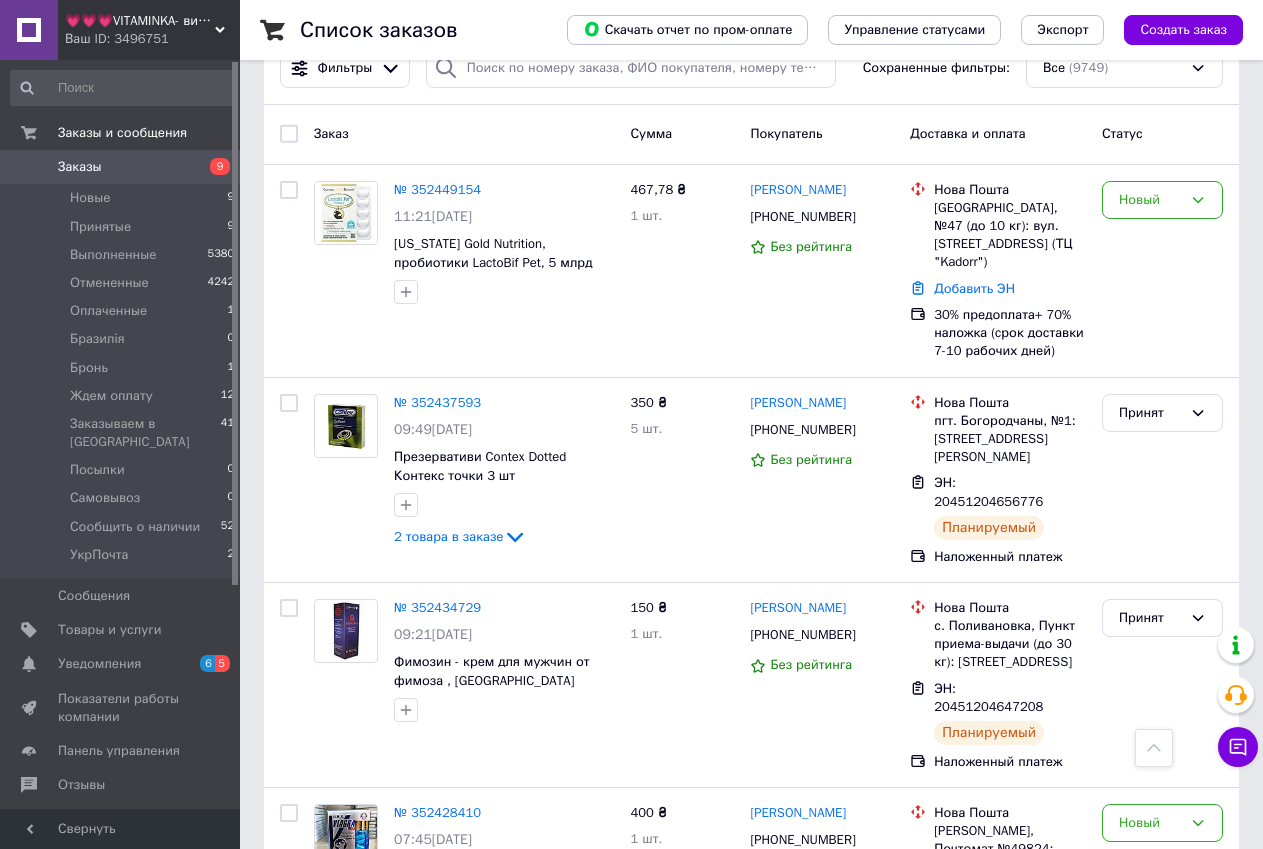 scroll, scrollTop: 0, scrollLeft: 0, axis: both 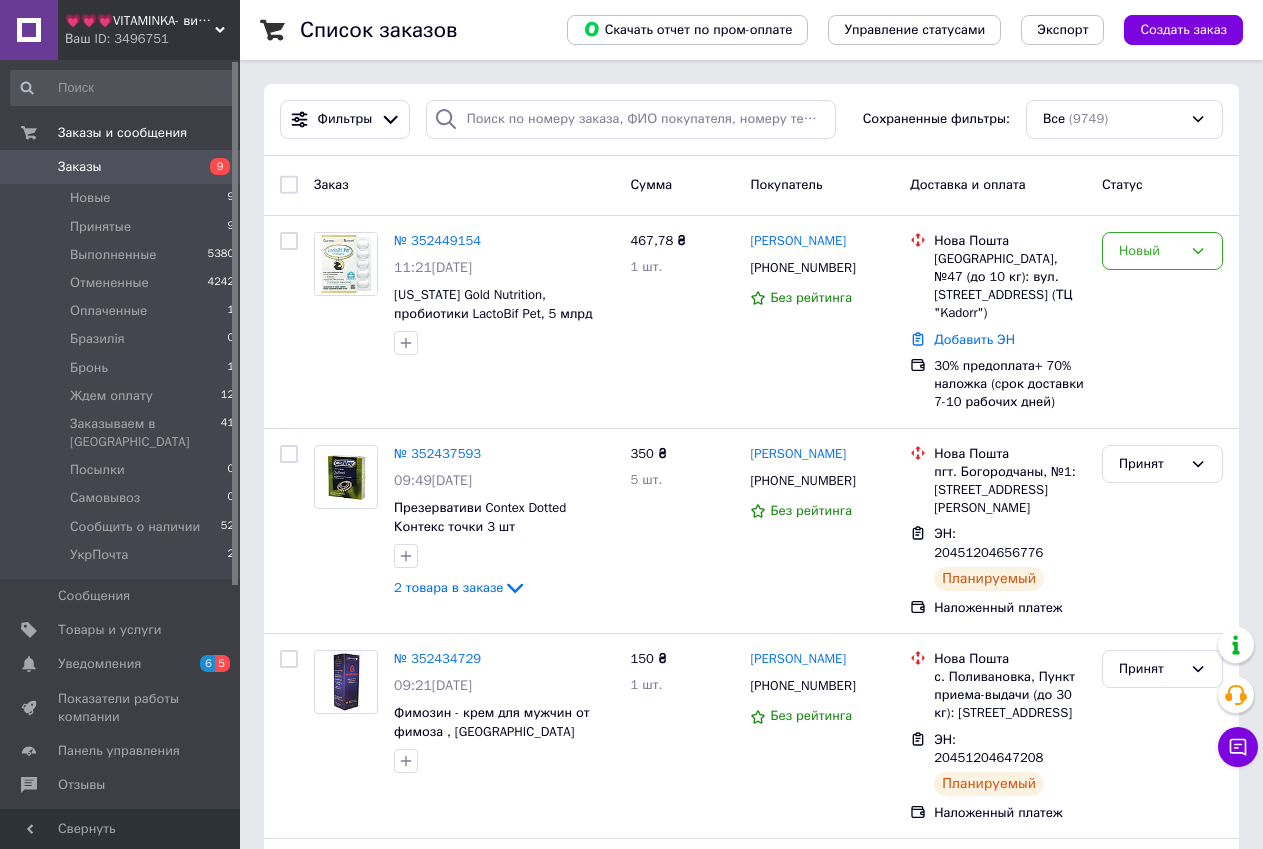 click on "Ваш ID: 3496751" at bounding box center (152, 39) 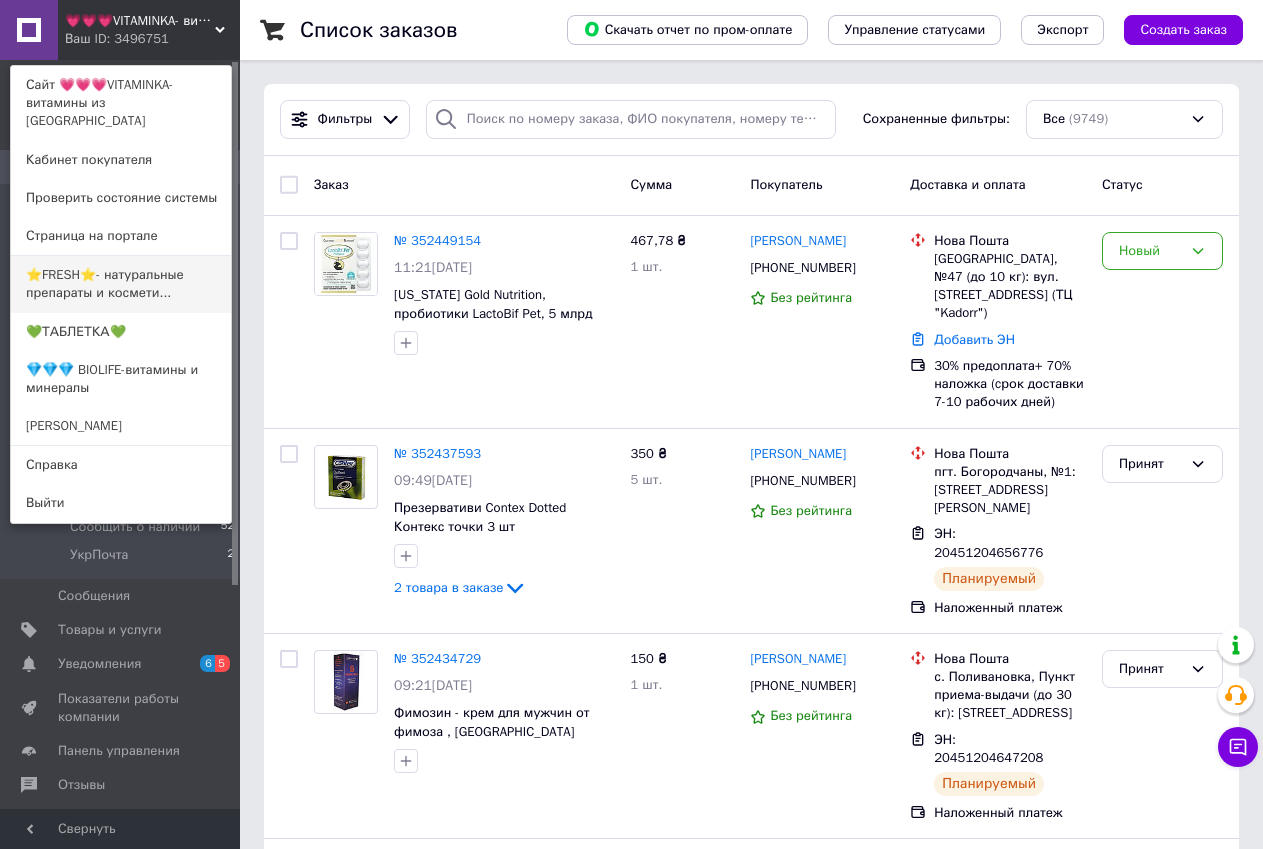 click on "⭐FRESH⭐- натуральные препараты и космети..." at bounding box center (121, 284) 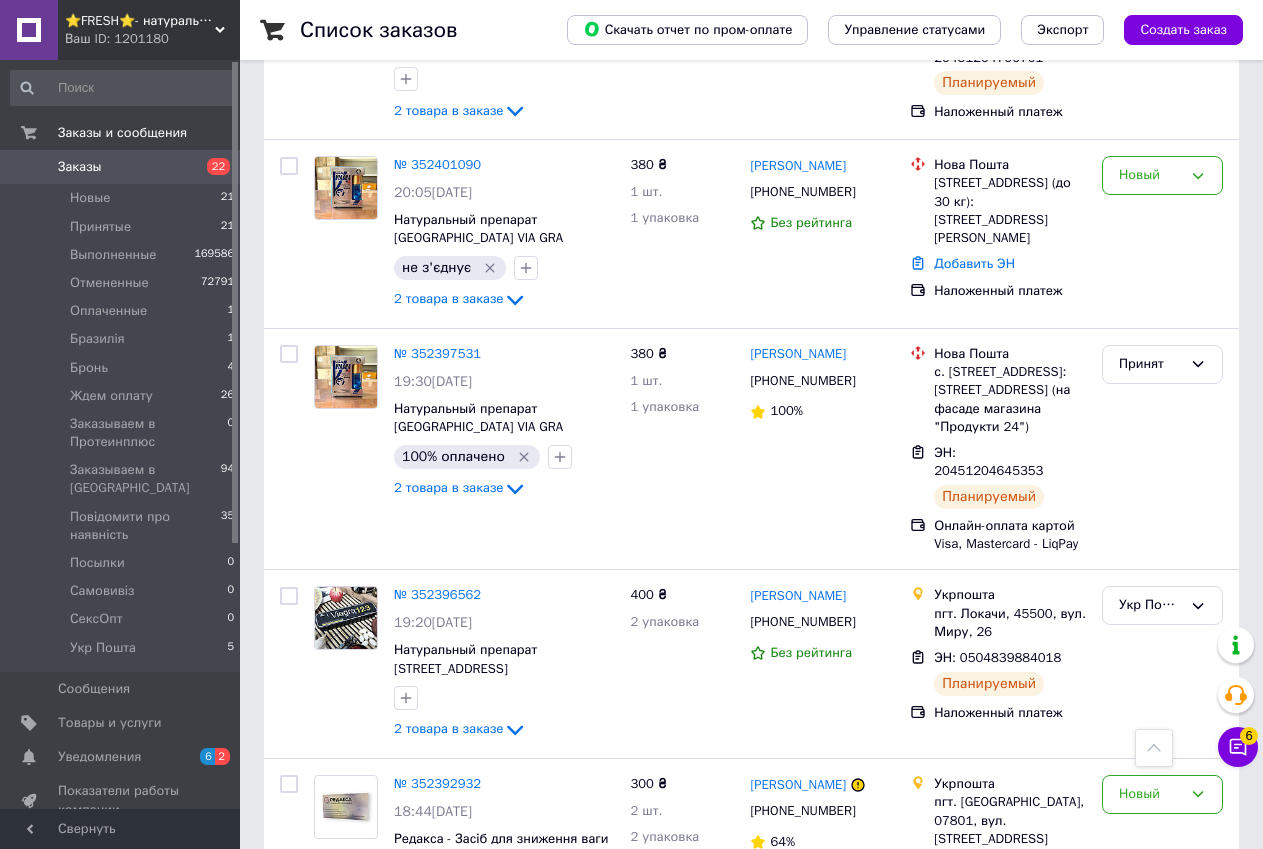 scroll, scrollTop: 6500, scrollLeft: 0, axis: vertical 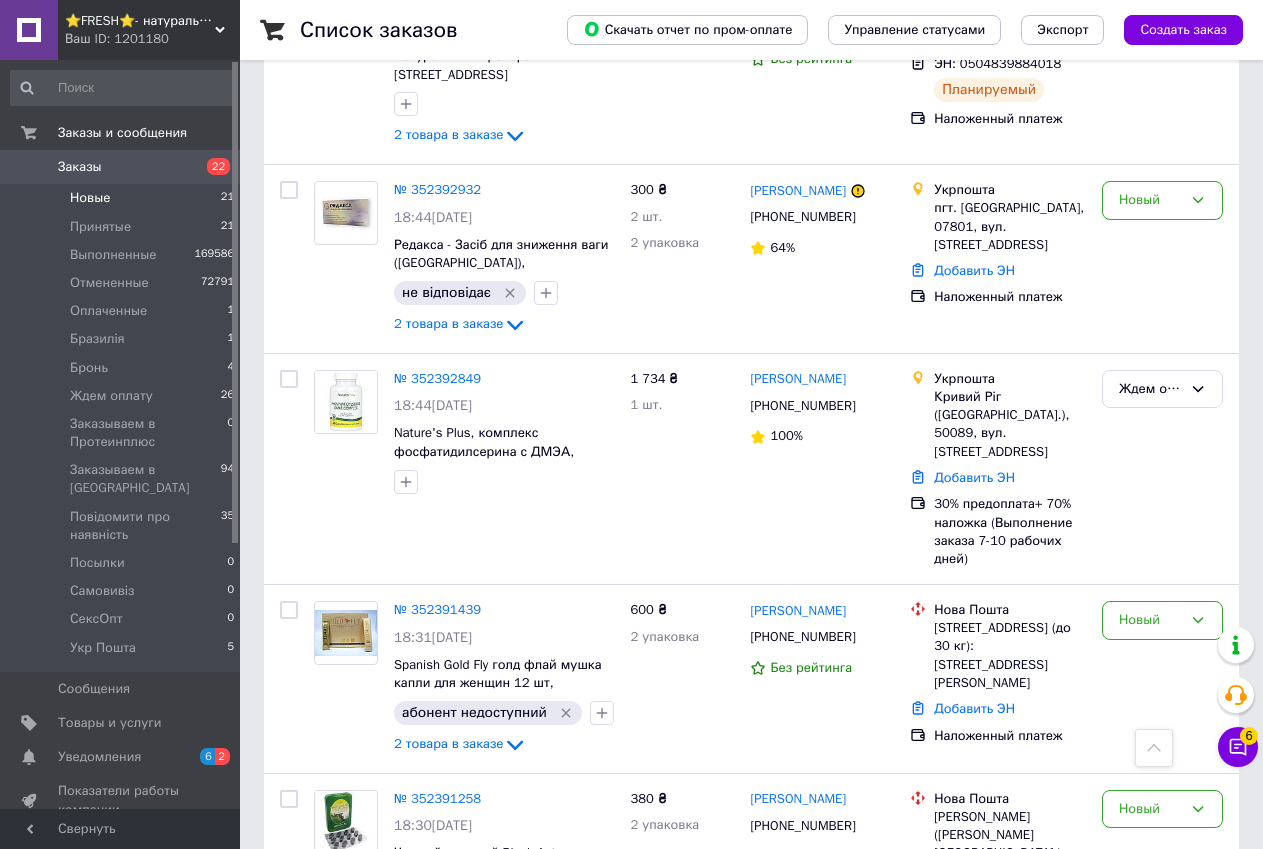 click on "Новые 21" at bounding box center [123, 198] 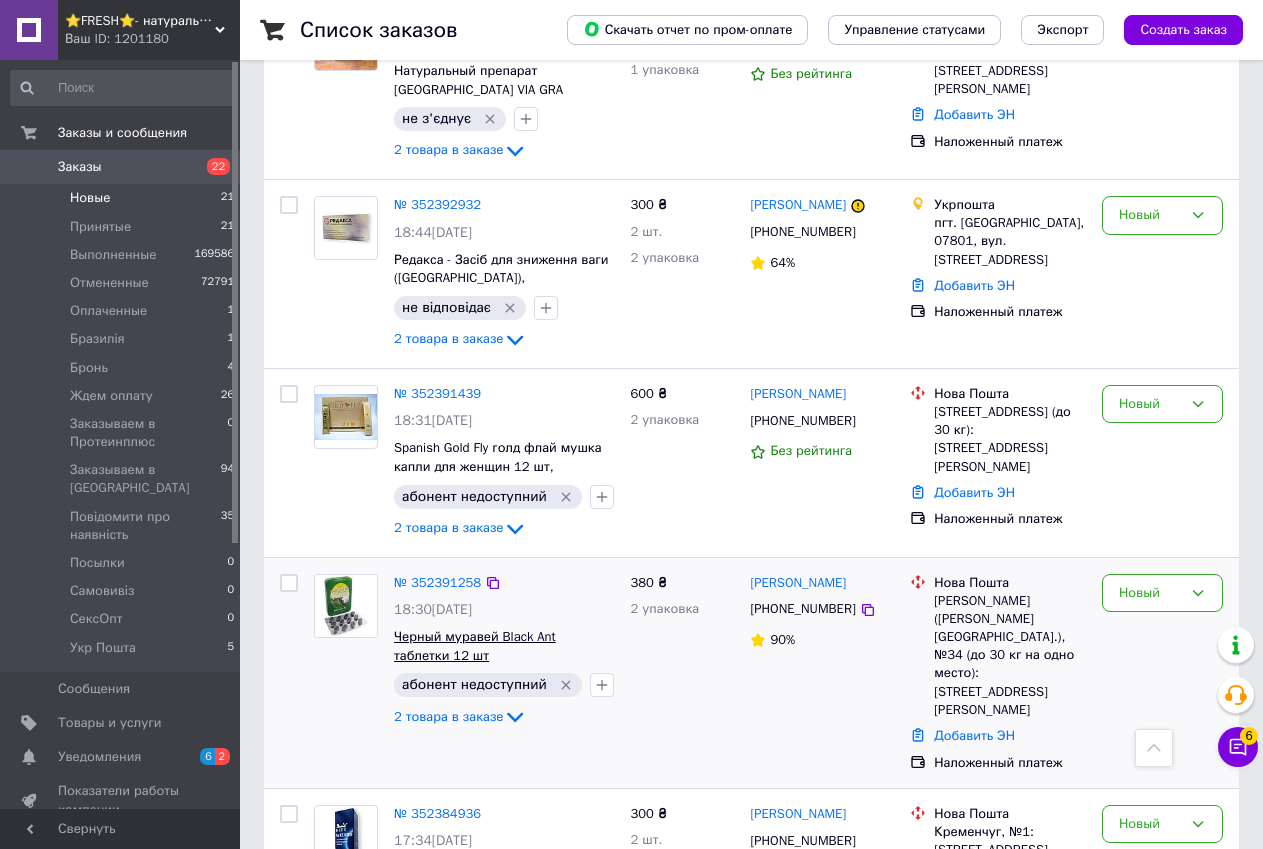 scroll, scrollTop: 3784, scrollLeft: 0, axis: vertical 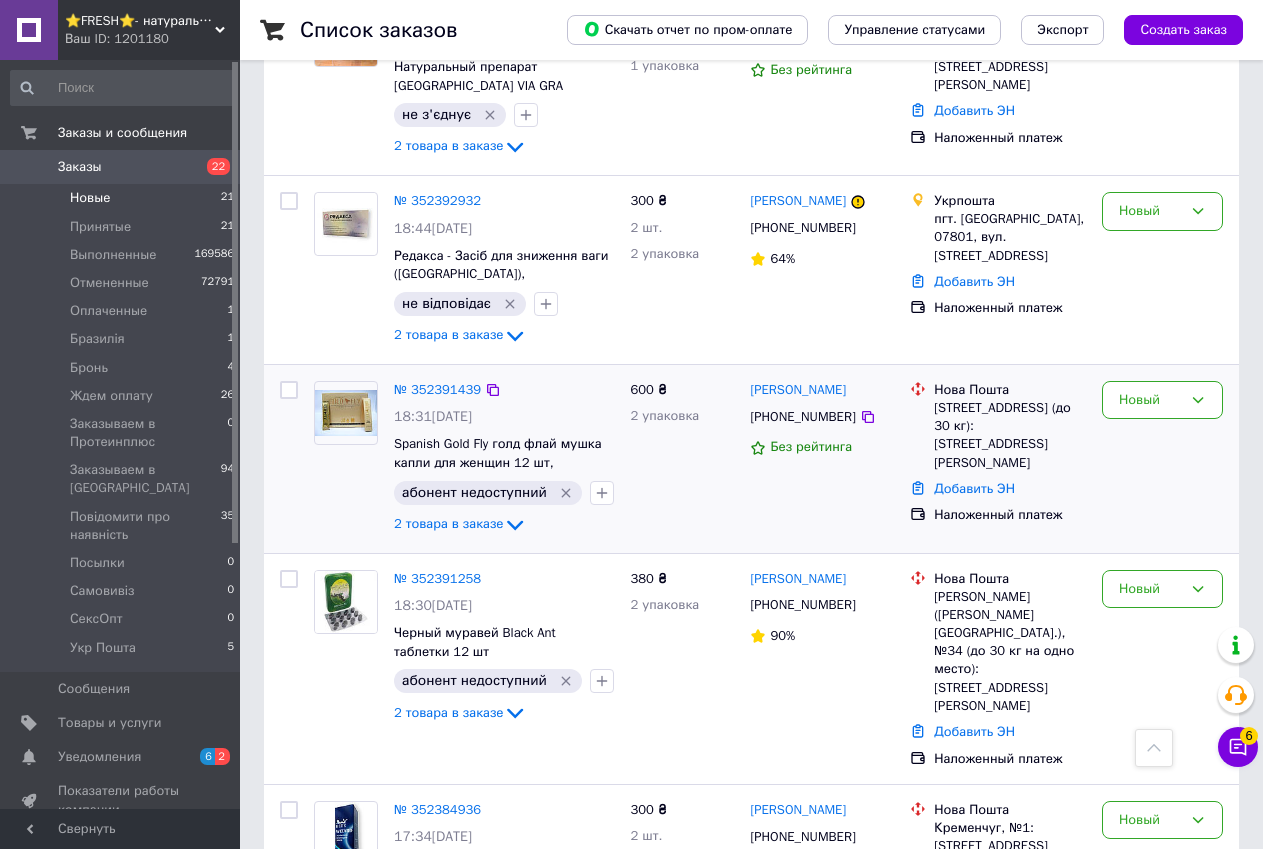 drag, startPoint x: 1216, startPoint y: 350, endPoint x: 1174, endPoint y: 352, distance: 42.047592 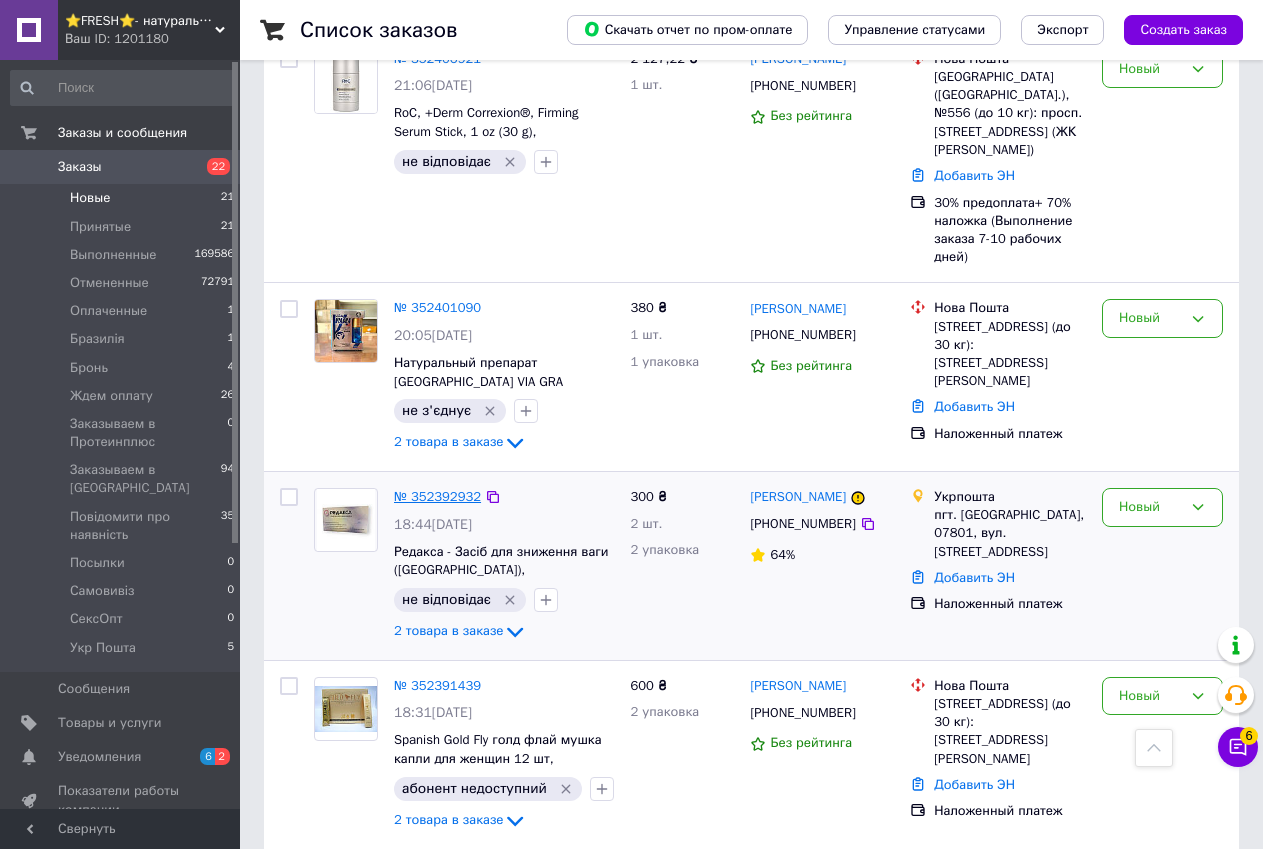scroll, scrollTop: 3484, scrollLeft: 0, axis: vertical 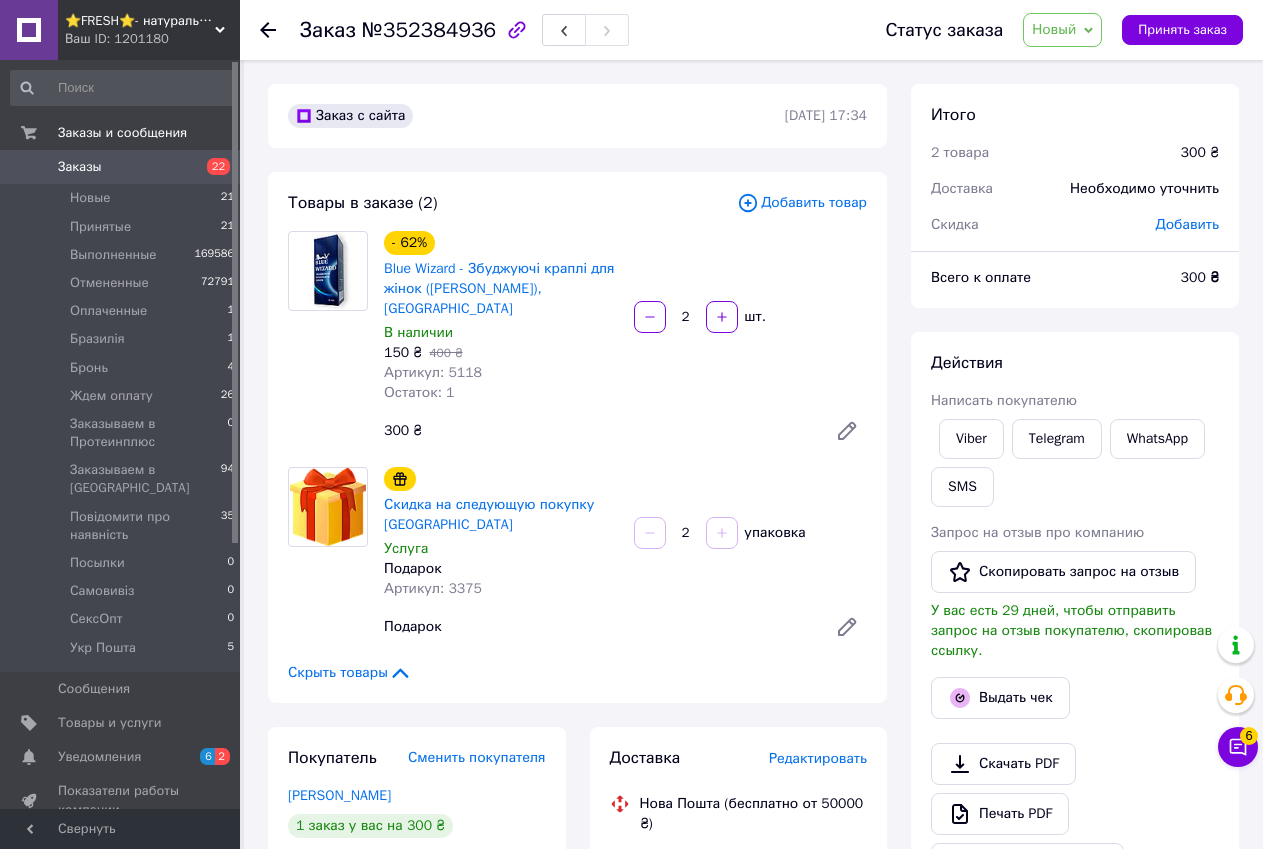 click on "Новый" at bounding box center (1062, 30) 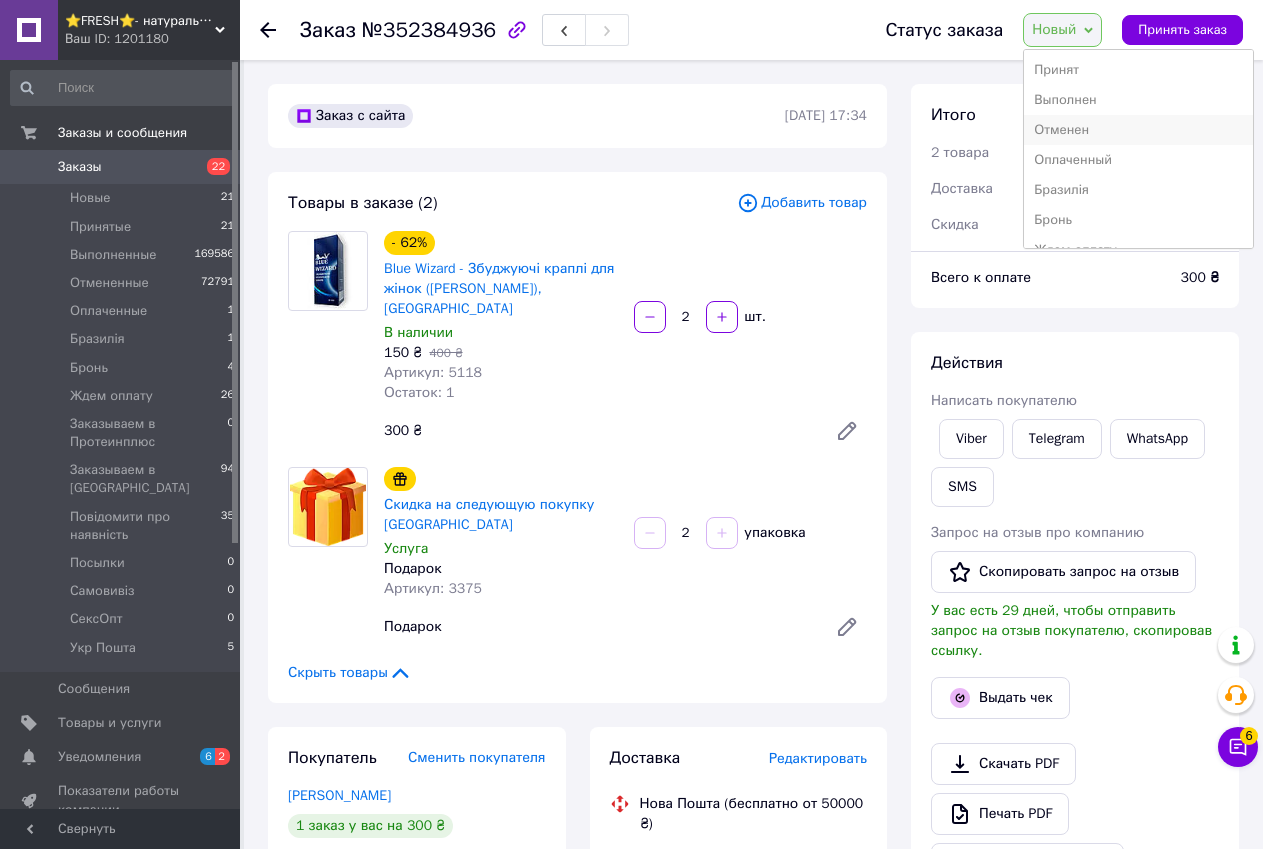 click on "Отменен" at bounding box center [1138, 130] 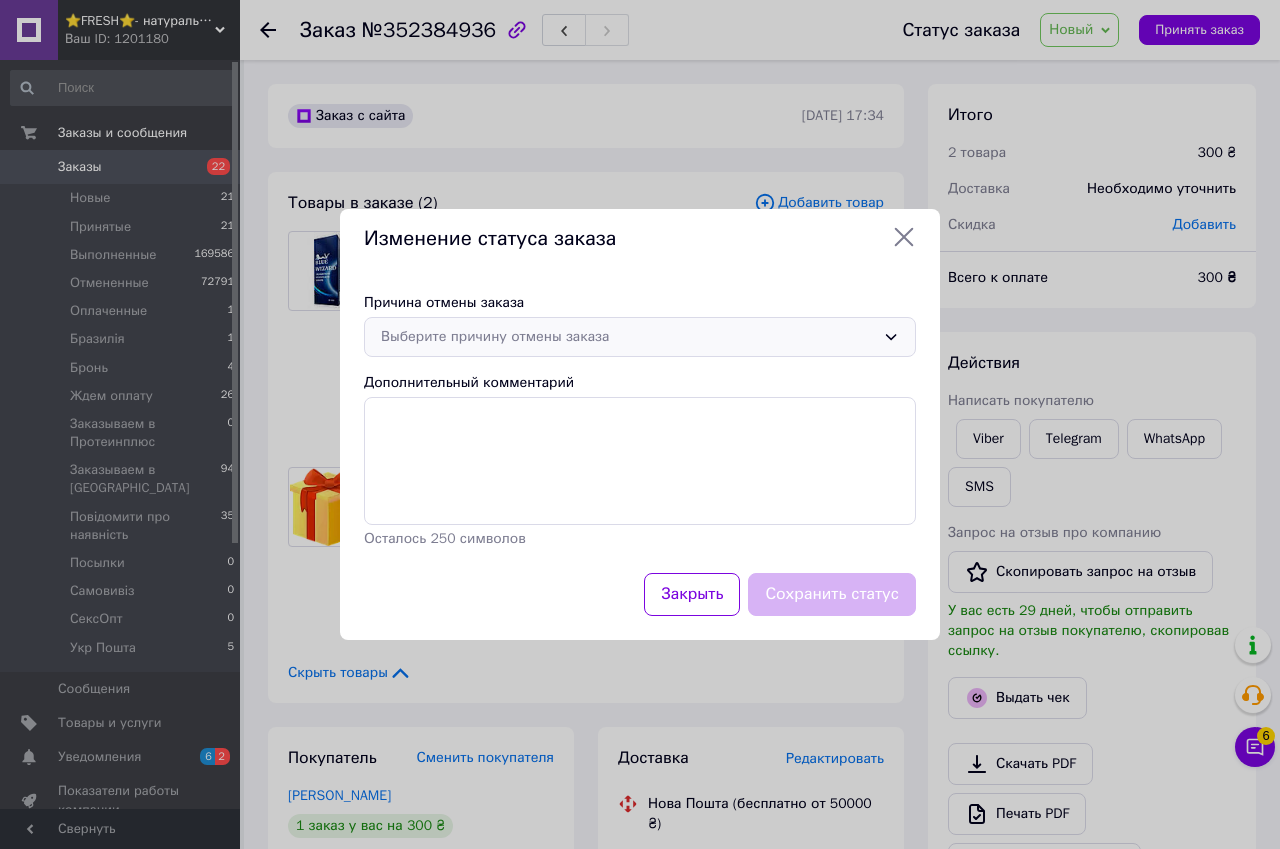 click on "Выберите причину отмены заказа" at bounding box center (640, 337) 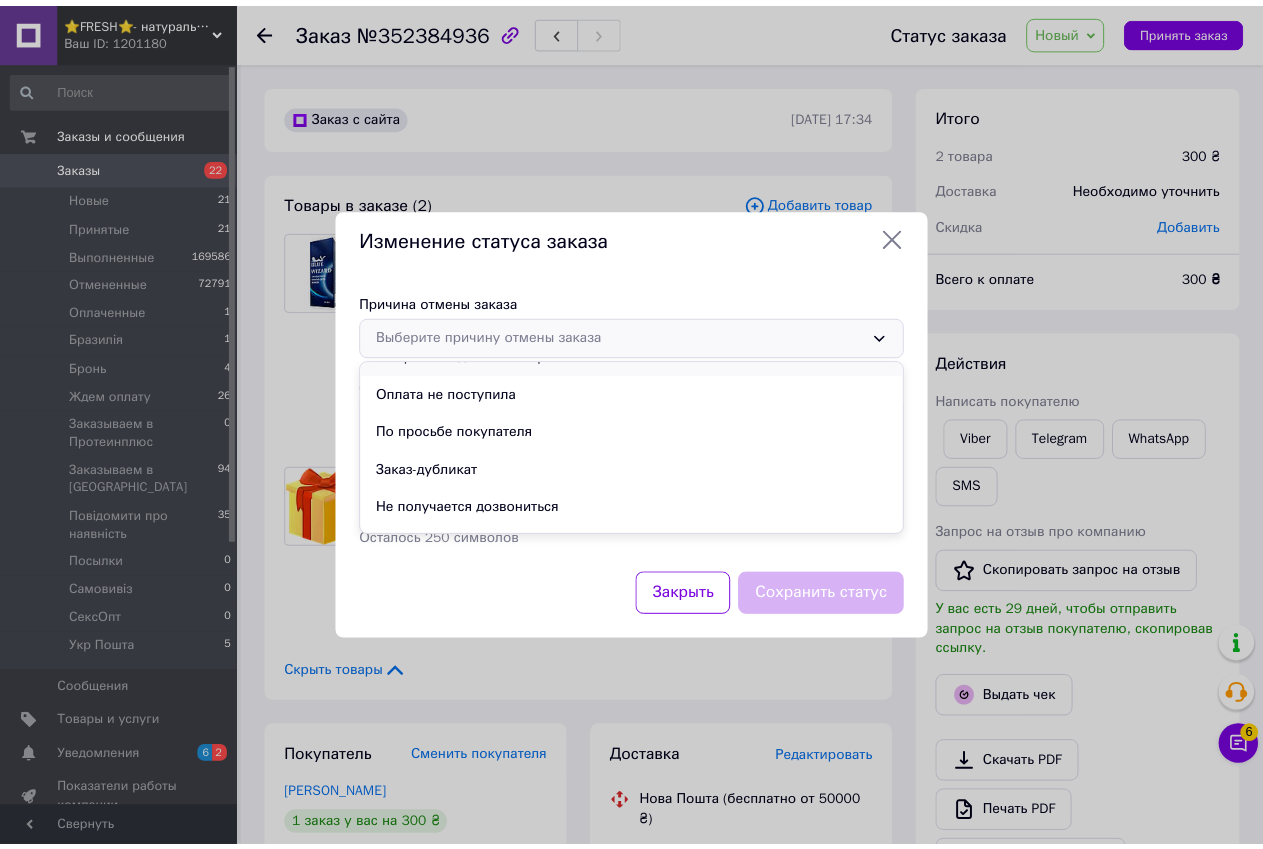 scroll, scrollTop: 93, scrollLeft: 0, axis: vertical 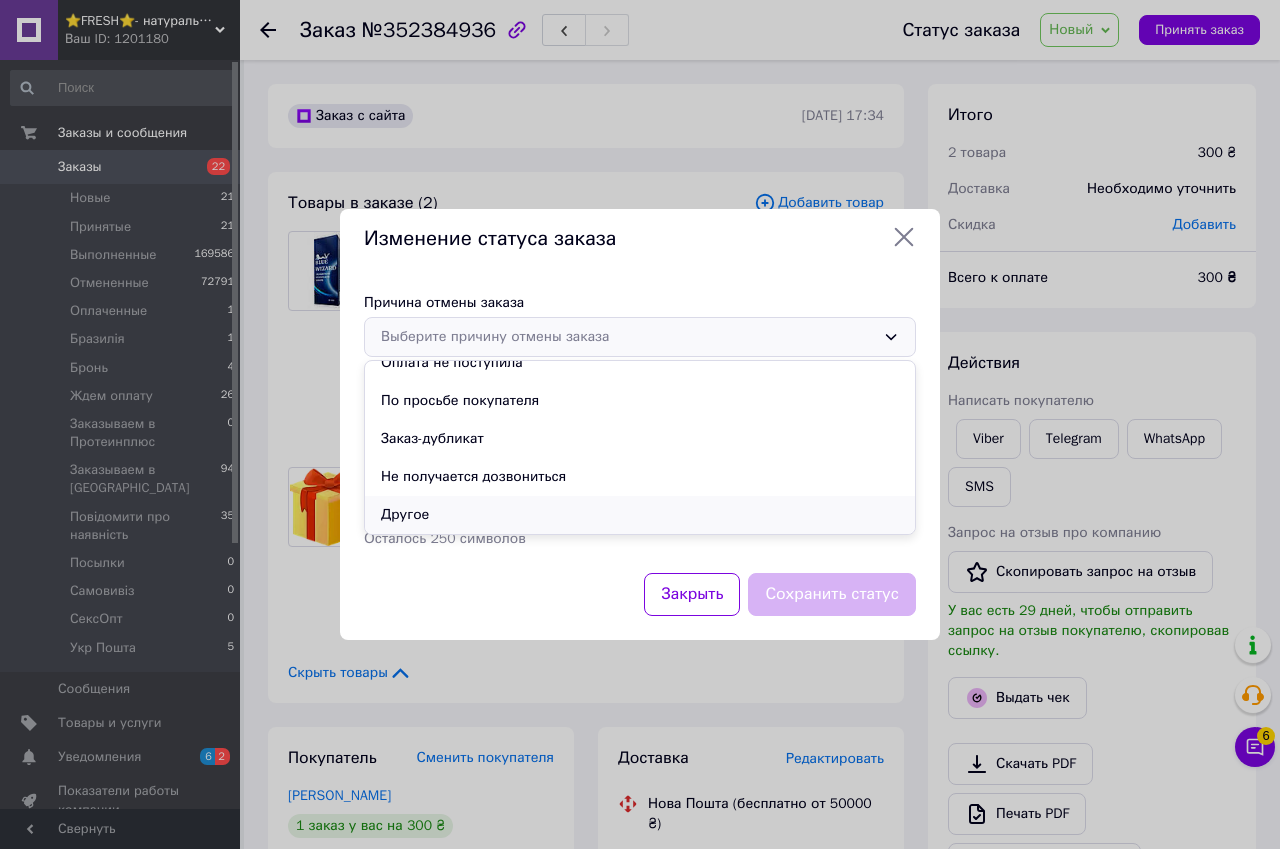 click on "Другое" at bounding box center [640, 515] 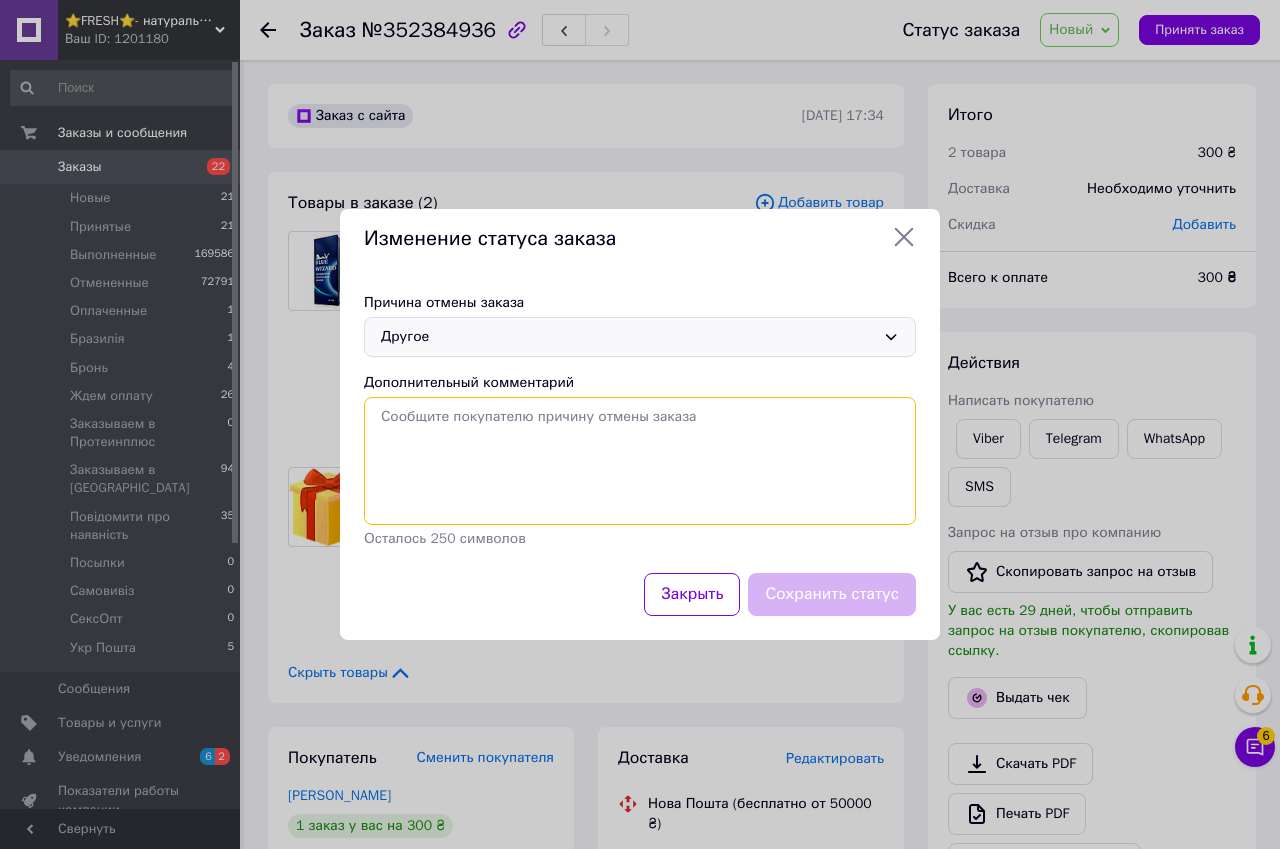 click on "Дополнительный комментарий" at bounding box center (640, 461) 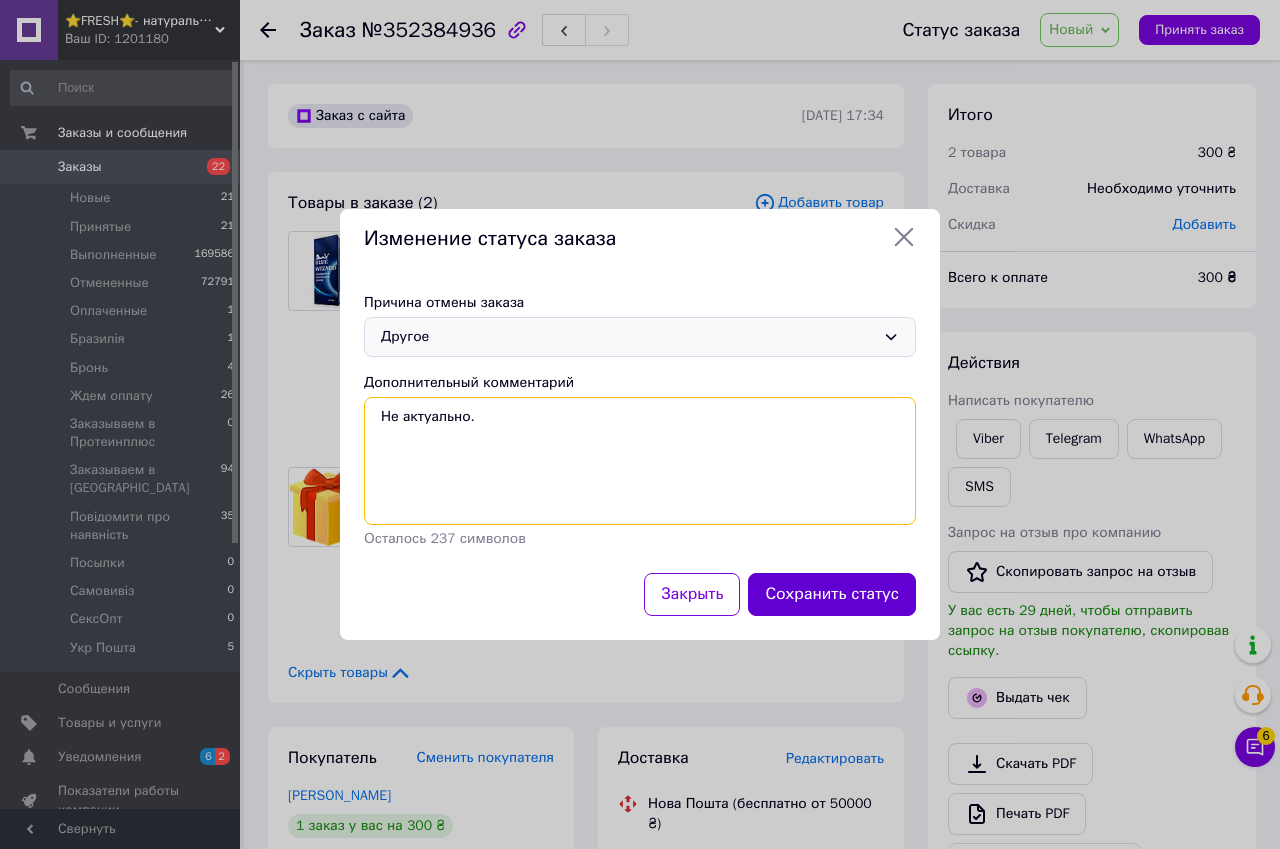 type on "Не актуально." 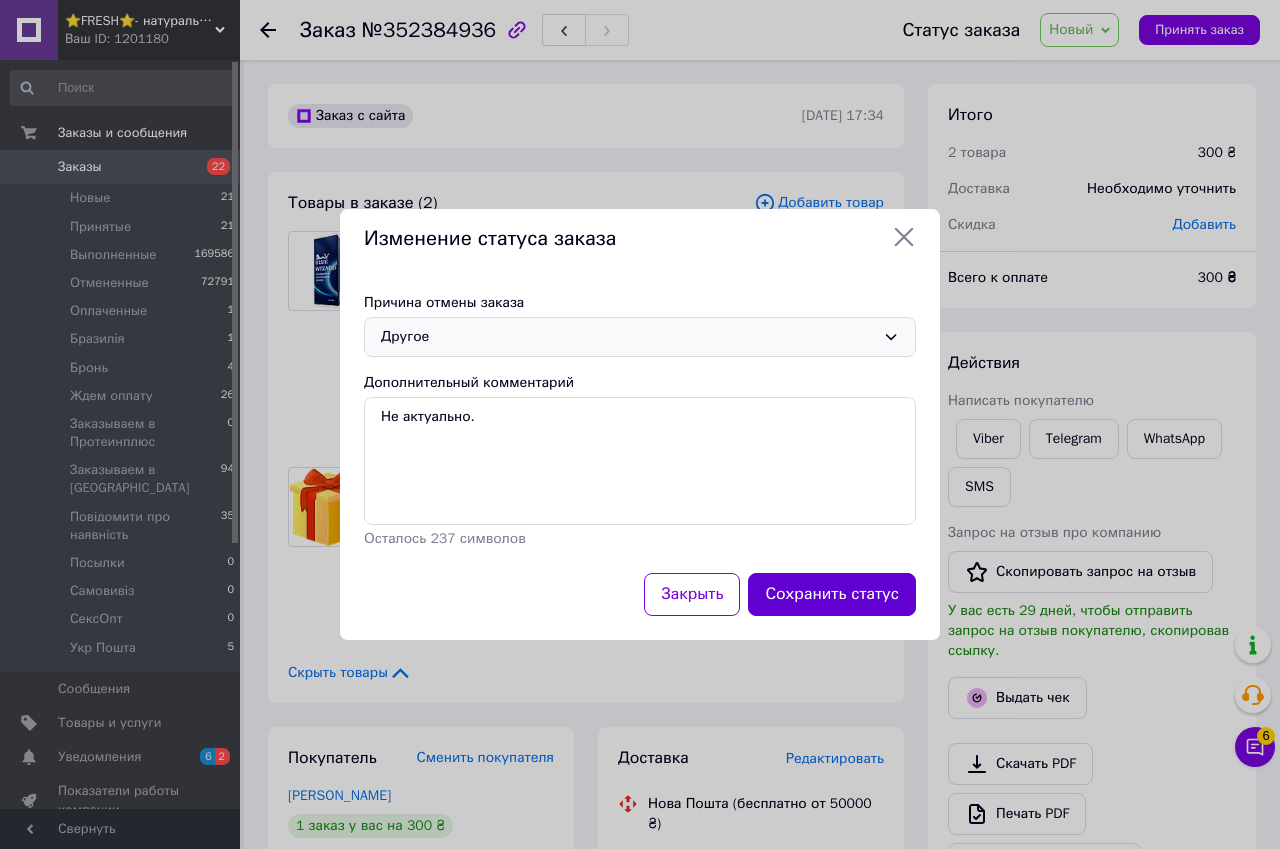click on "Сохранить статус" at bounding box center (832, 594) 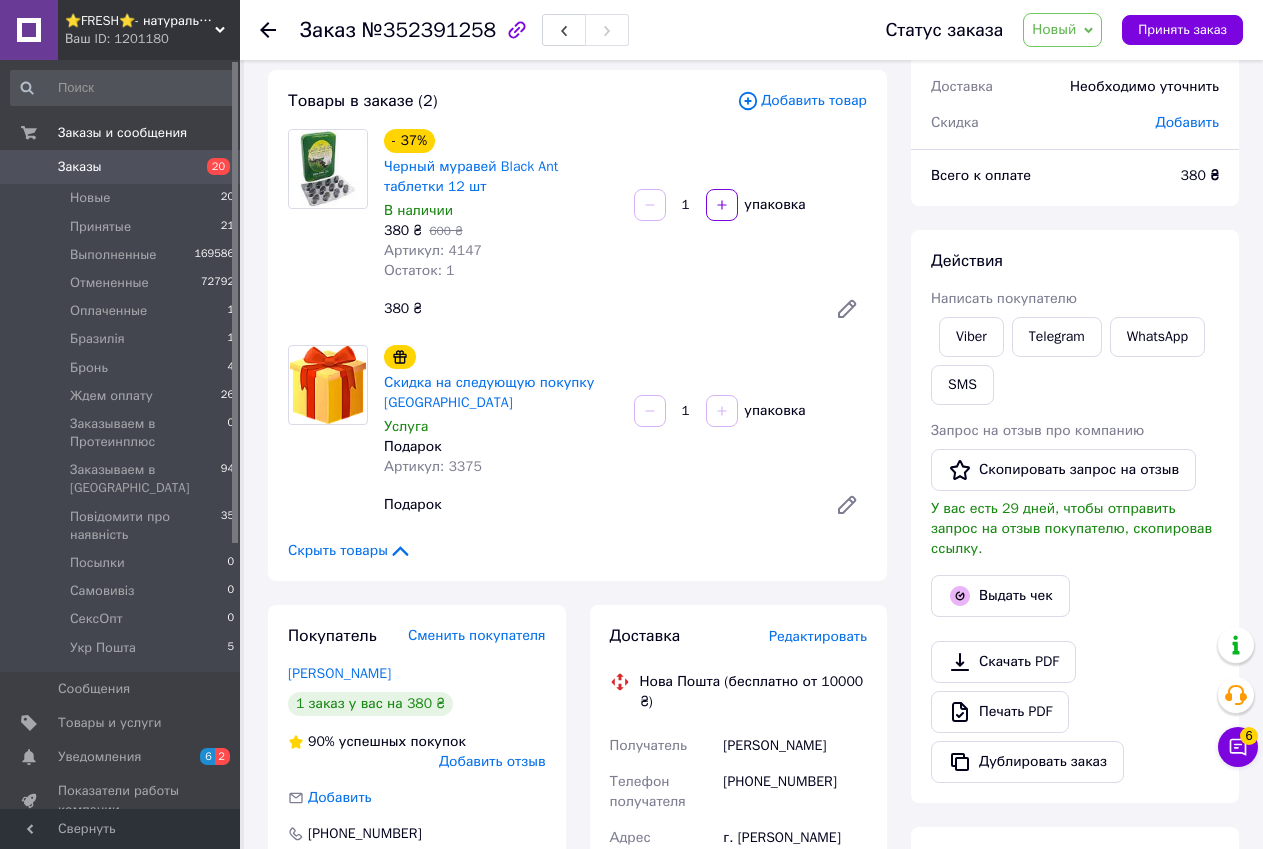 scroll, scrollTop: 100, scrollLeft: 0, axis: vertical 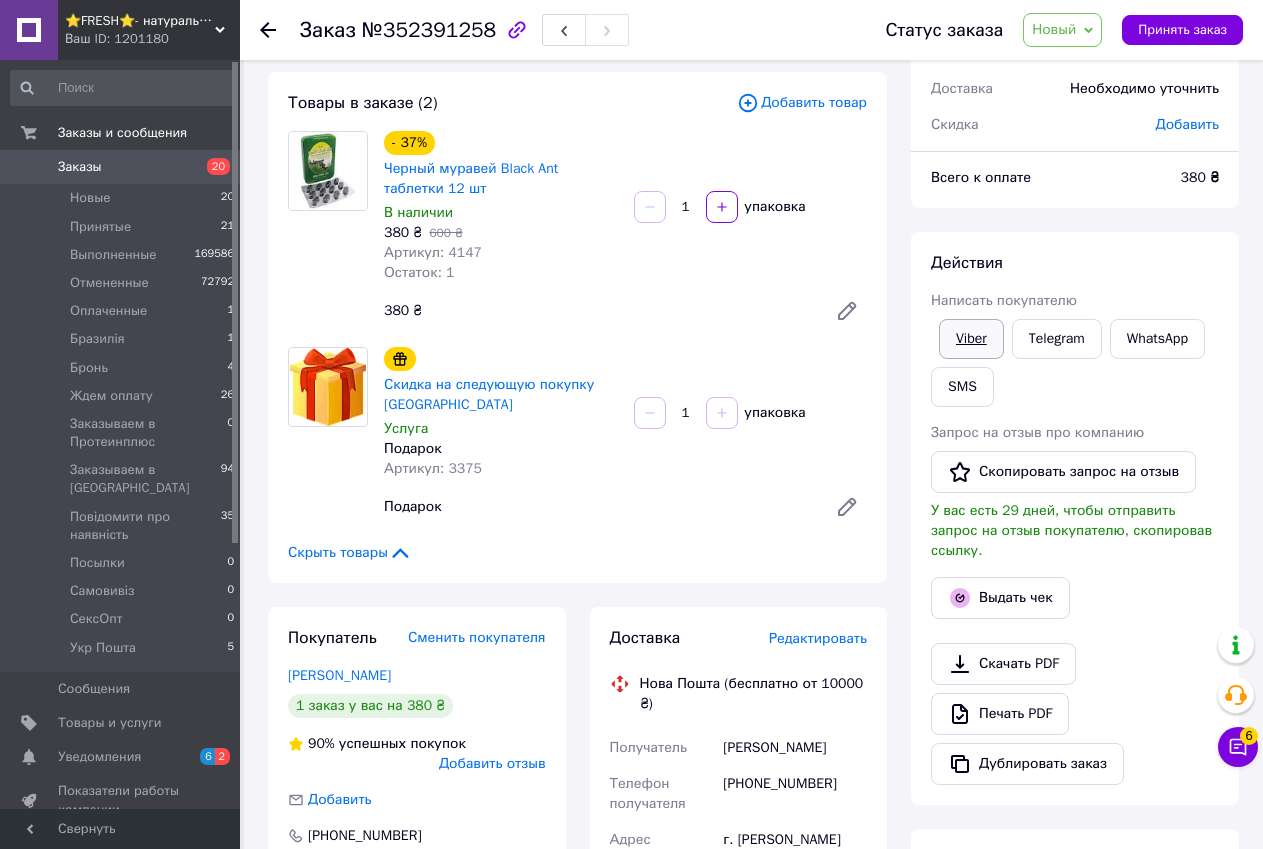 click on "Viber" at bounding box center (971, 339) 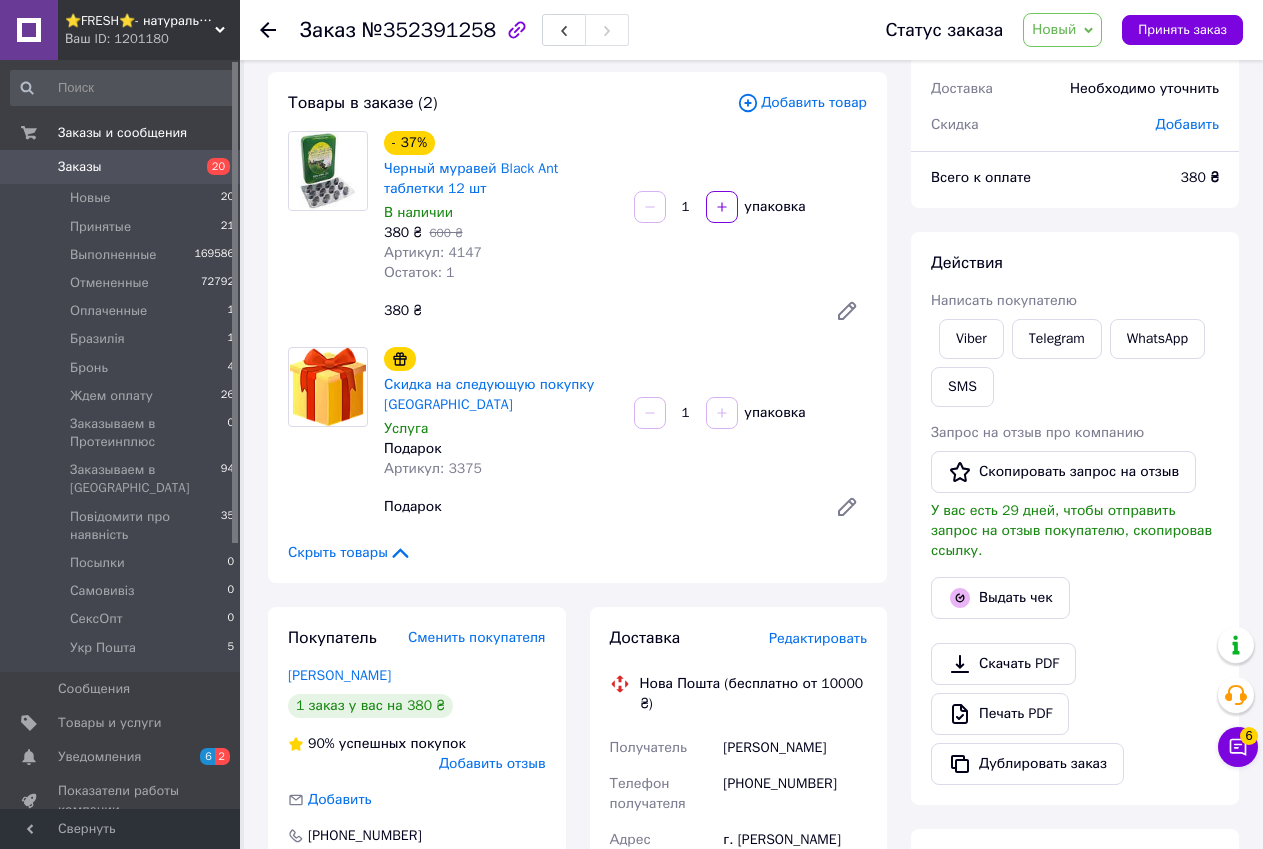 click on "Итого 2 товара 380 ₴ Доставка Необходимо уточнить Скидка Добавить Всего к оплате 380 ₴ Действия Написать покупателю Viber Telegram WhatsApp SMS Запрос на отзыв про компанию   Скопировать запрос на отзыв У вас есть 29 дней, чтобы отправить запрос на отзыв покупателю, скопировав ссылку.   Выдать чек   Скачать PDF   Печать PDF   Дублировать заказ Метки Личные заметки, которые видите только вы. По ним можно фильтровать заказы абонент недоступний   Примечания Осталось 300 символов Очистить Сохранить" at bounding box center (1075, 871) 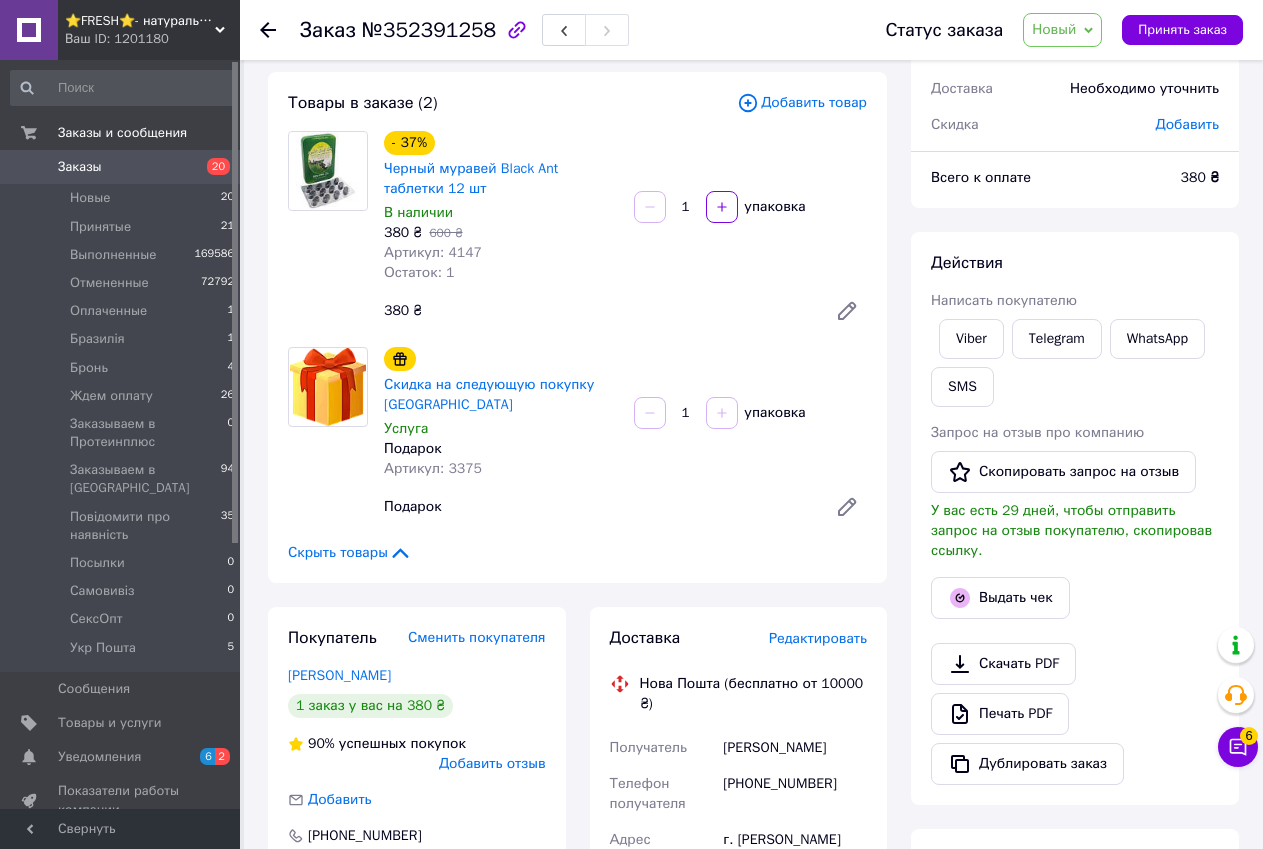 click on "Итого 2 товара 380 ₴ Доставка Необходимо уточнить Скидка Добавить Всего к оплате 380 ₴ Действия Написать покупателю Viber Telegram WhatsApp SMS Запрос на отзыв про компанию   Скопировать запрос на отзыв У вас есть 29 дней, чтобы отправить запрос на отзыв покупателю, скопировав ссылку.   Выдать чек   Скачать PDF   Печать PDF   Дублировать заказ Метки Личные заметки, которые видите только вы. По ним можно фильтровать заказы абонент недоступний   Примечания Осталось 300 символов Очистить Сохранить" at bounding box center (1075, 871) 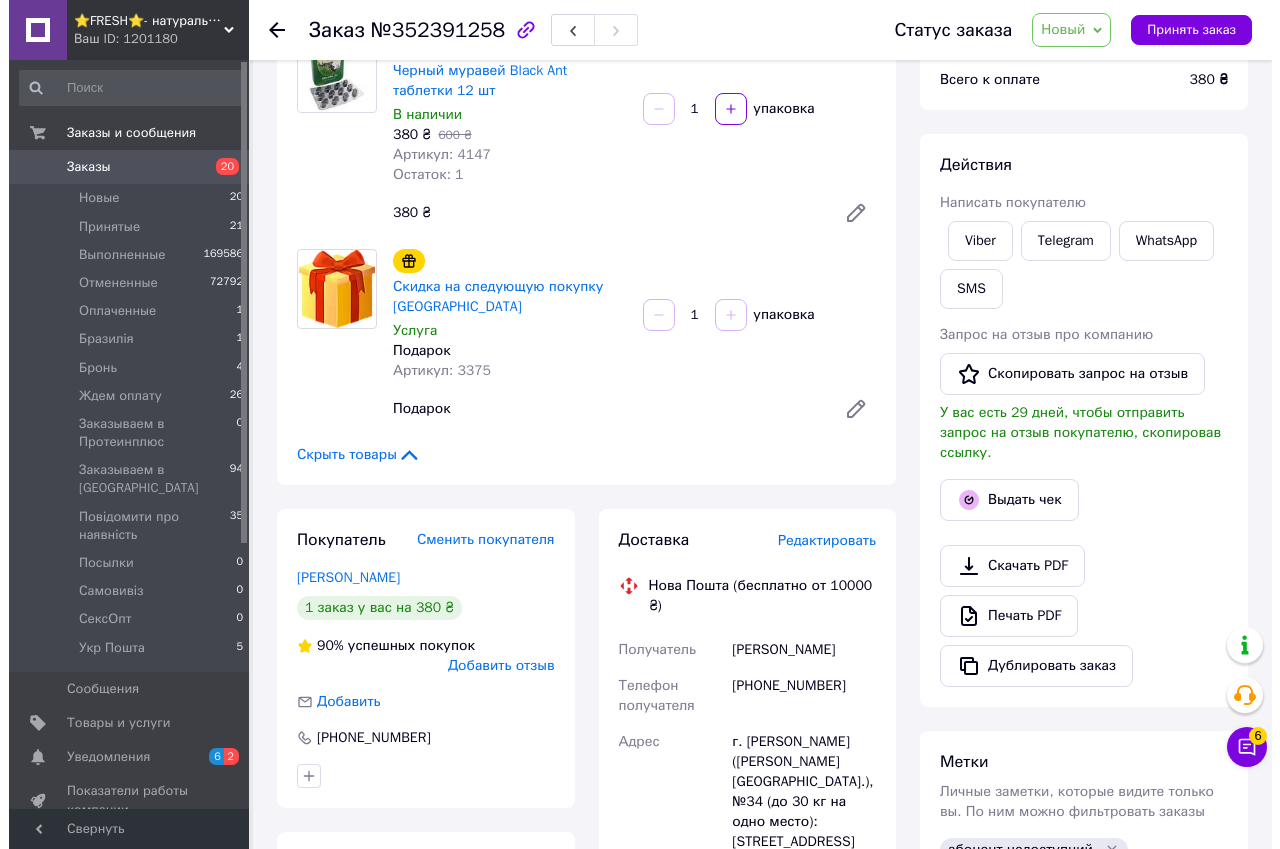 scroll, scrollTop: 400, scrollLeft: 0, axis: vertical 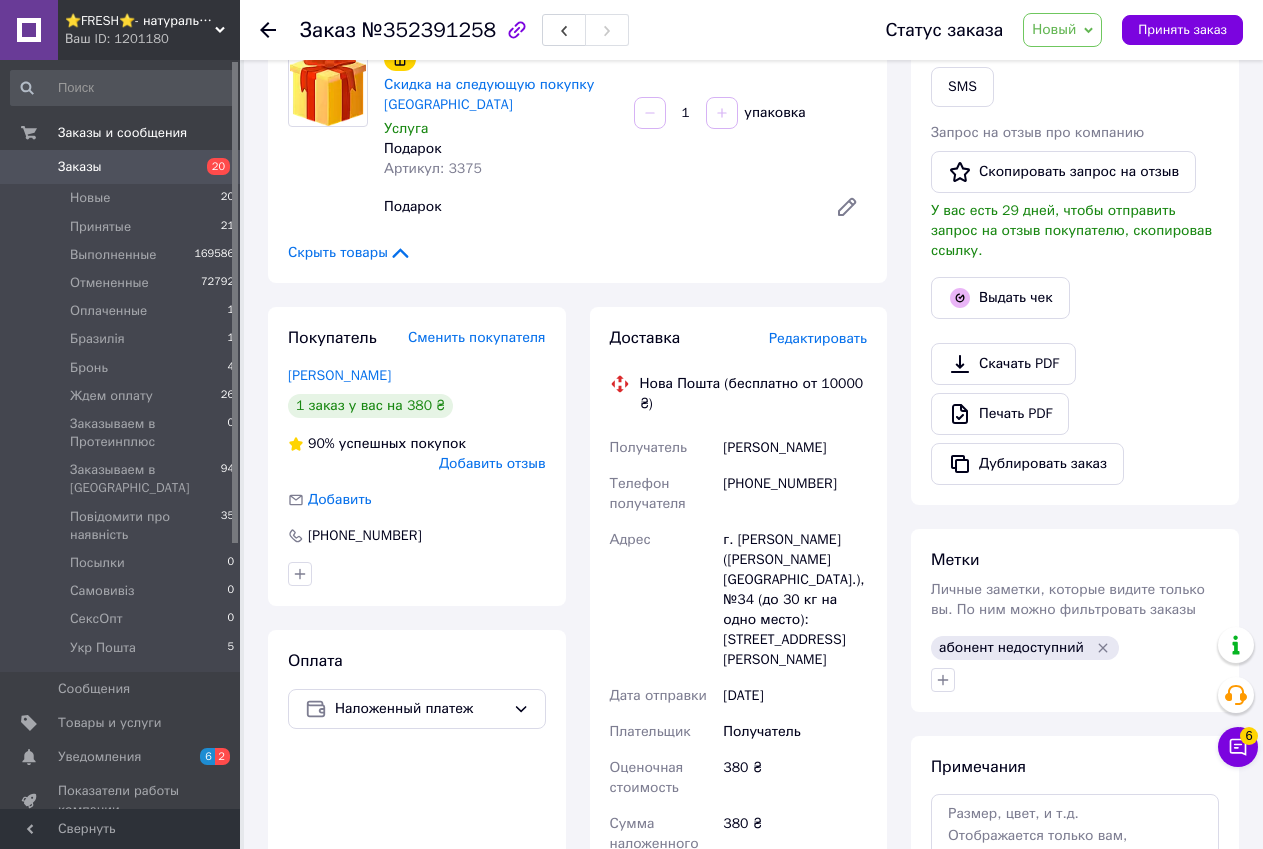 click on "Редактировать" at bounding box center [818, 338] 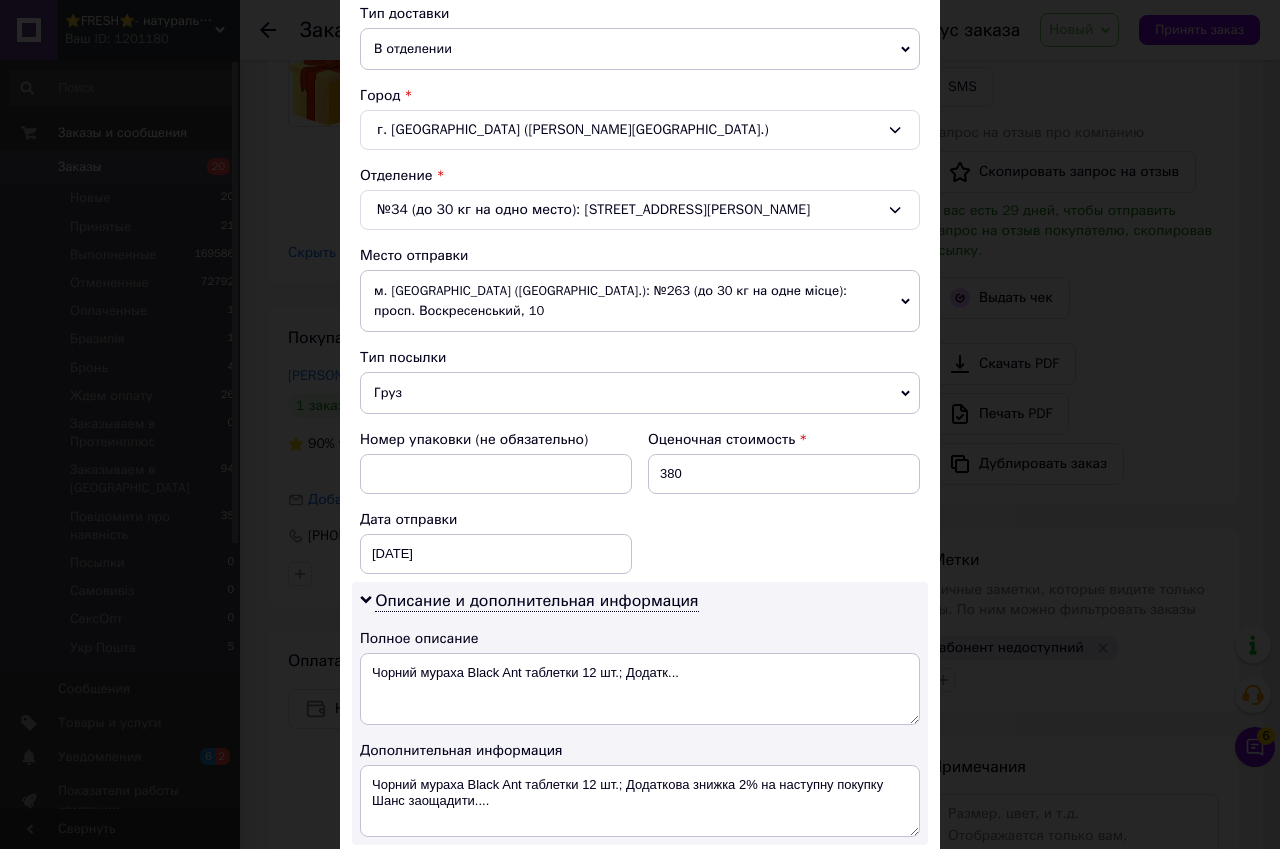 scroll, scrollTop: 500, scrollLeft: 0, axis: vertical 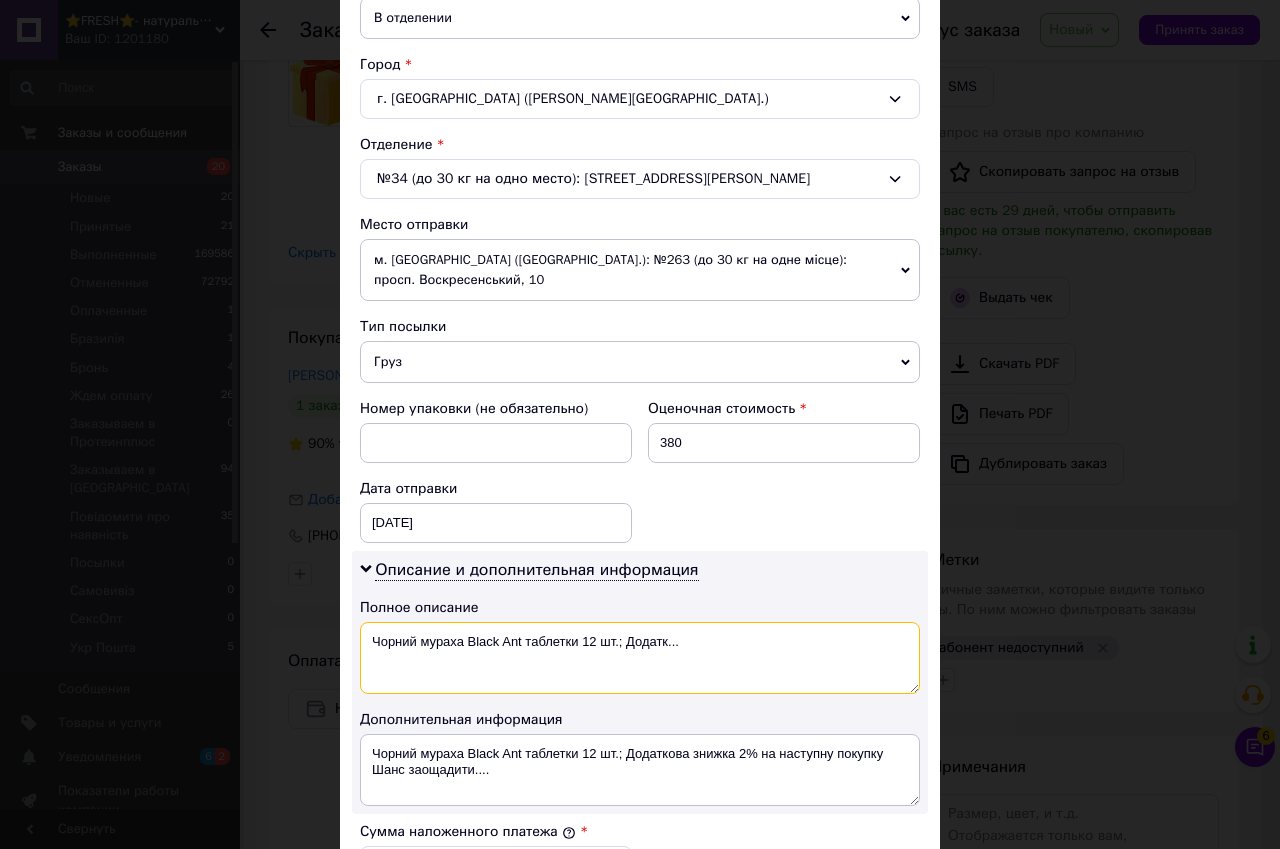 drag, startPoint x: 686, startPoint y: 628, endPoint x: 523, endPoint y: 628, distance: 163 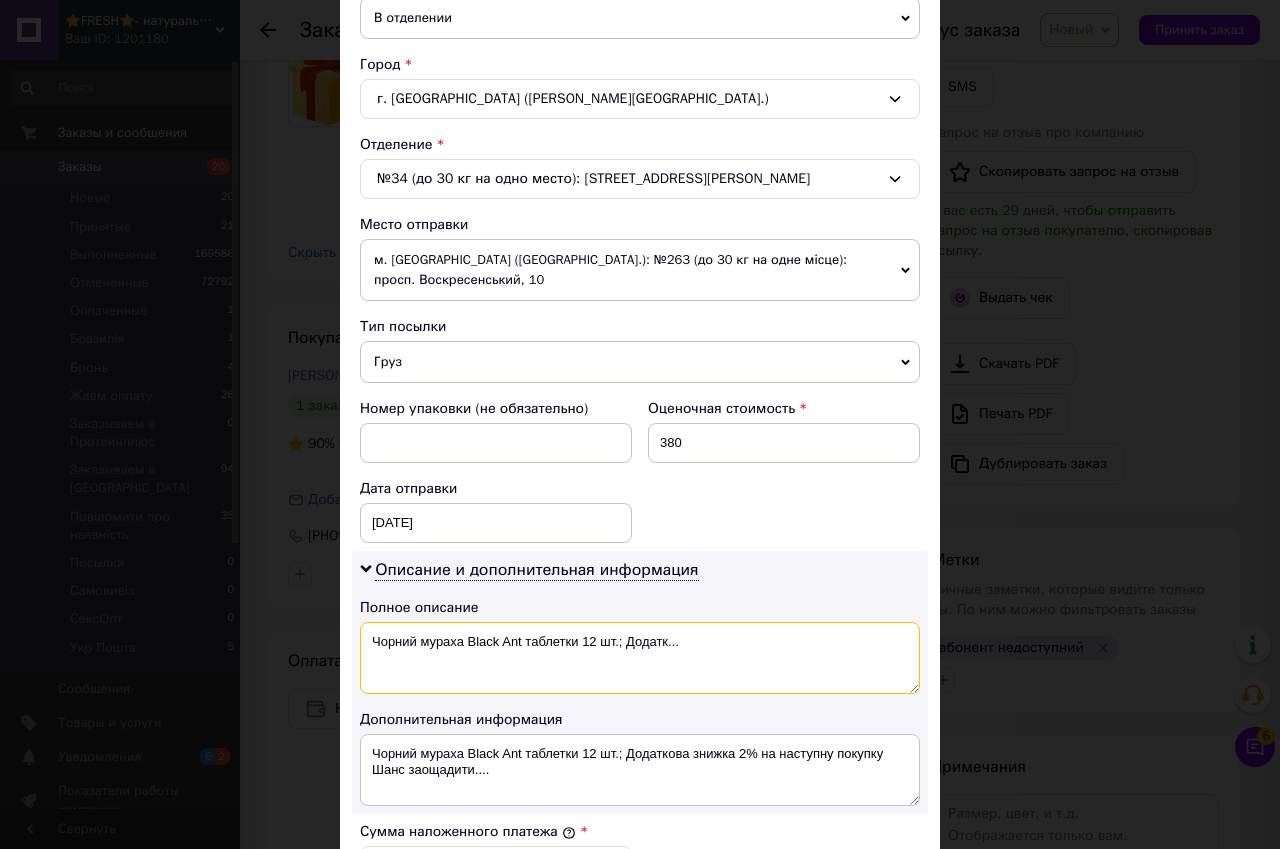 click on "Чорний мураха Black Ant таблетки 12 шт.; Додатк..." at bounding box center (640, 658) 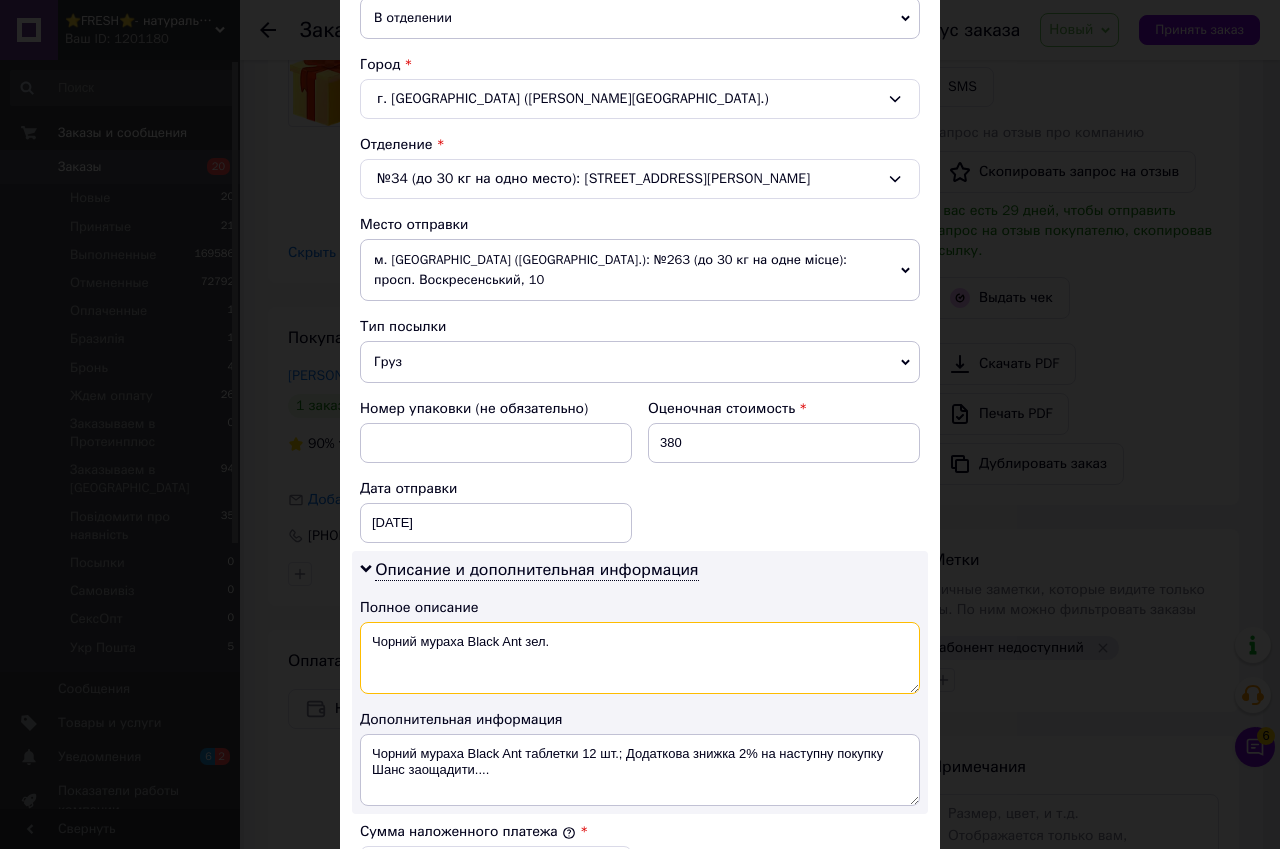 drag, startPoint x: 468, startPoint y: 625, endPoint x: 368, endPoint y: 639, distance: 100.97524 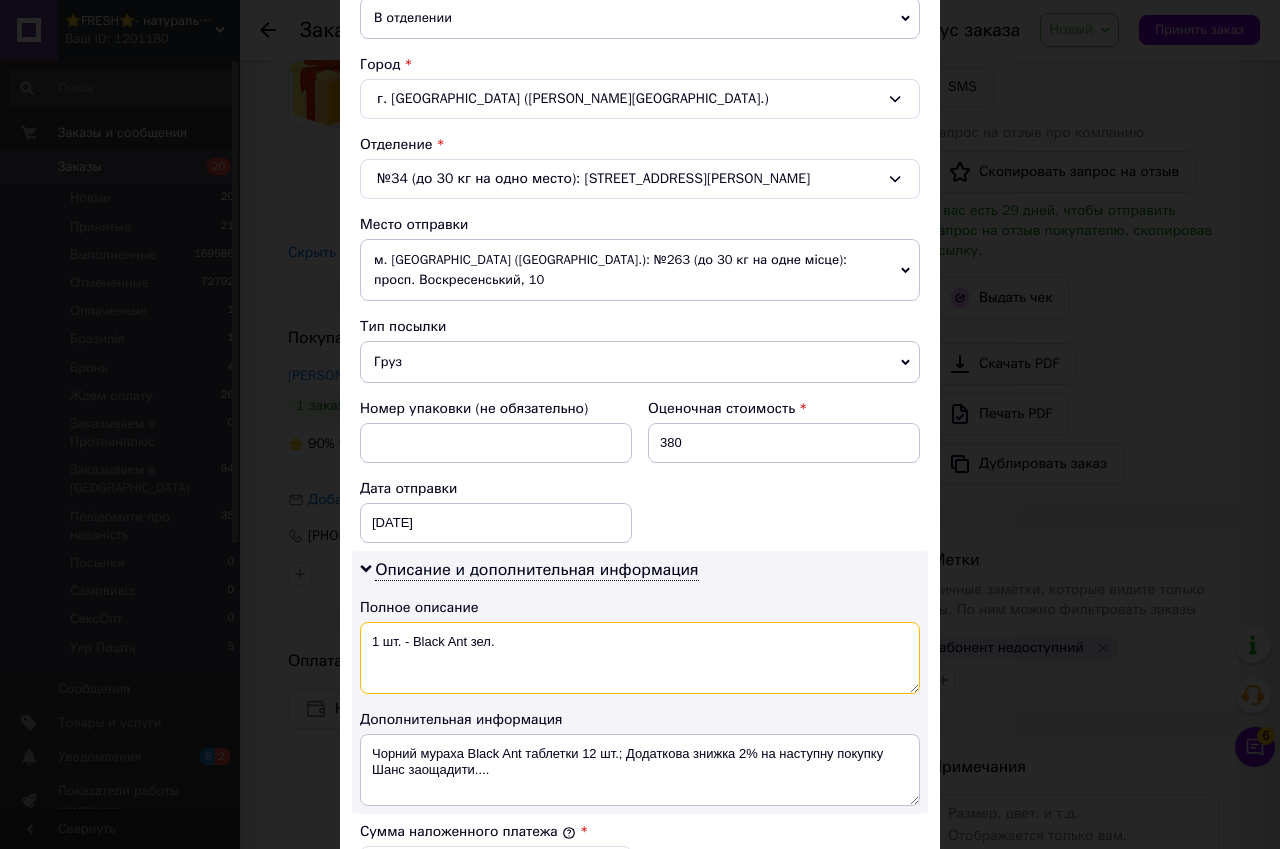 click on "1 шт. - Black Ant зел." at bounding box center [640, 658] 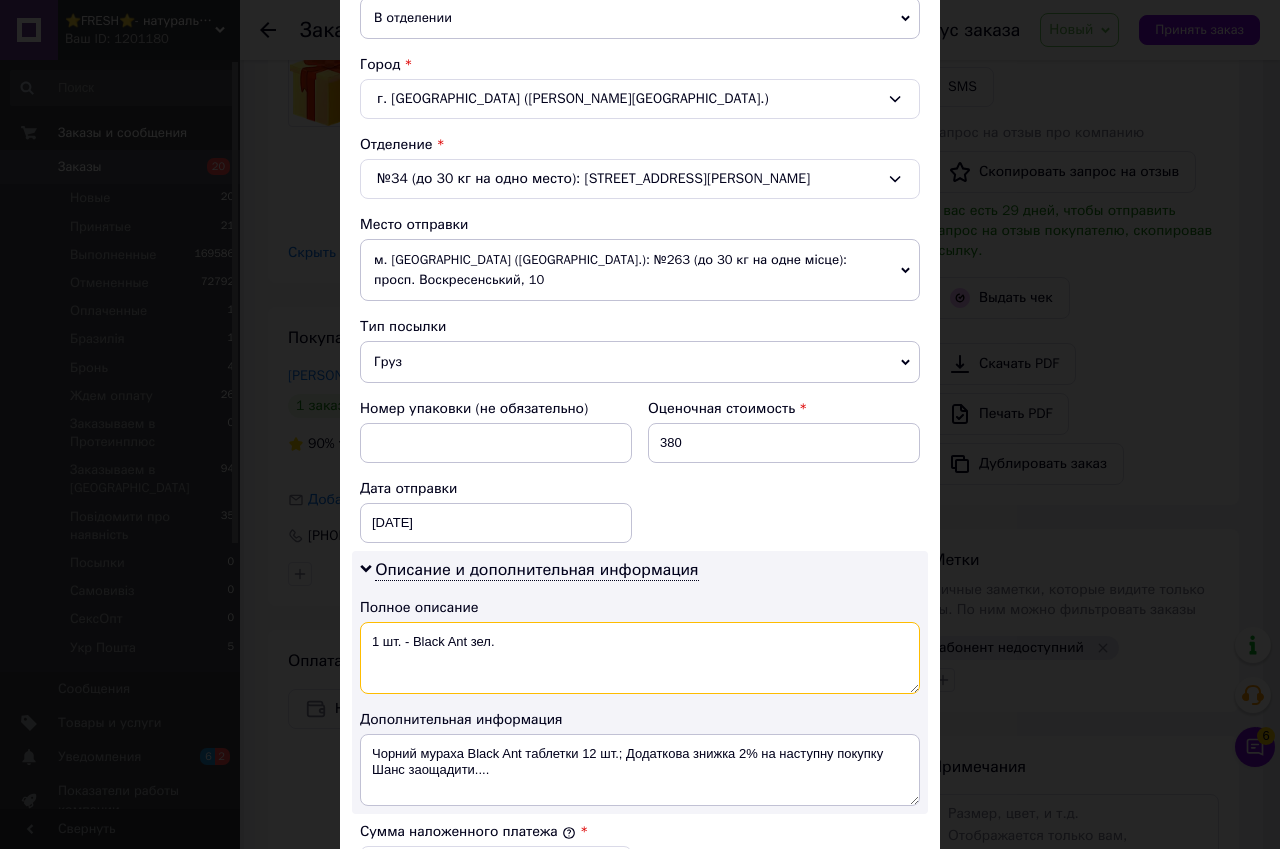 type on "1 шт. - Black Ant зел." 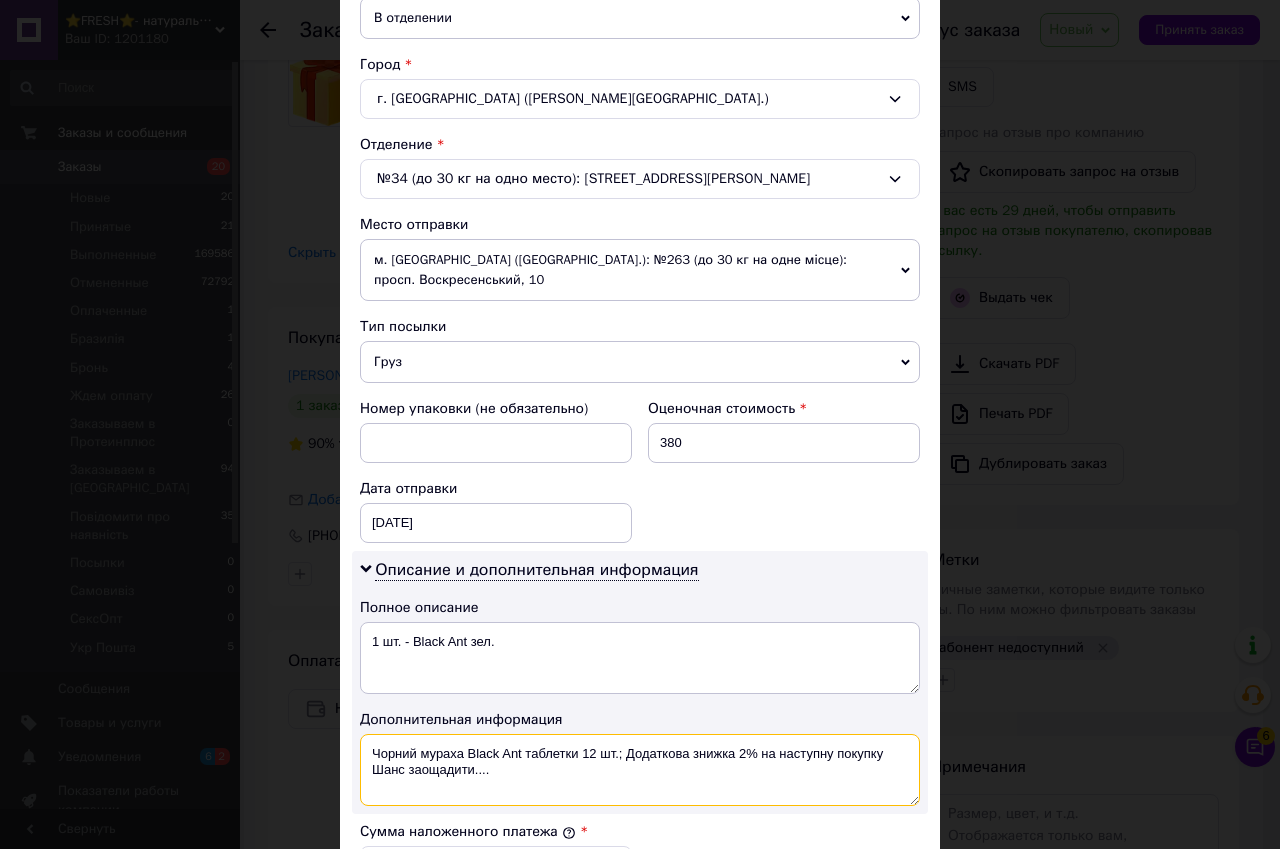 drag, startPoint x: 365, startPoint y: 724, endPoint x: 528, endPoint y: 755, distance: 165.92166 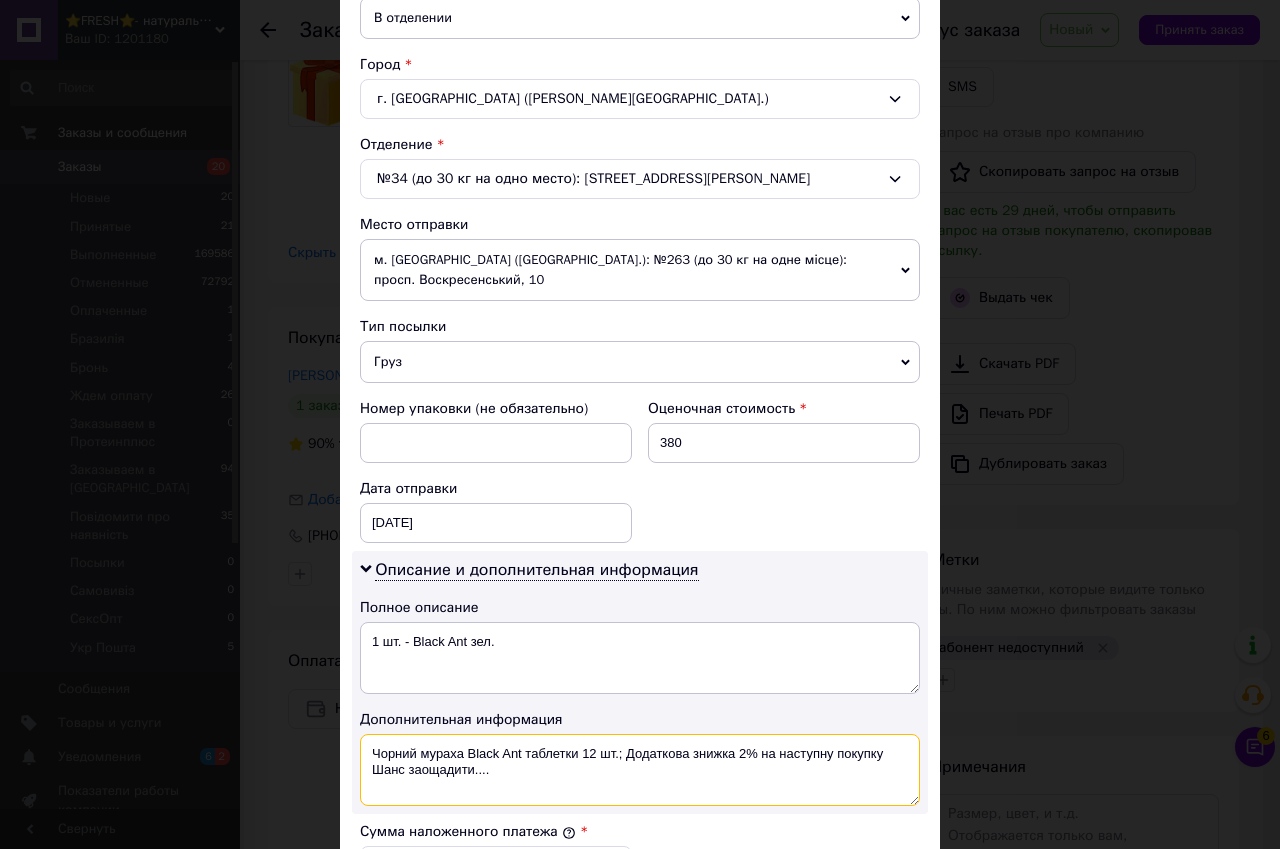 paste on "1 шт. - Black Ant зел." 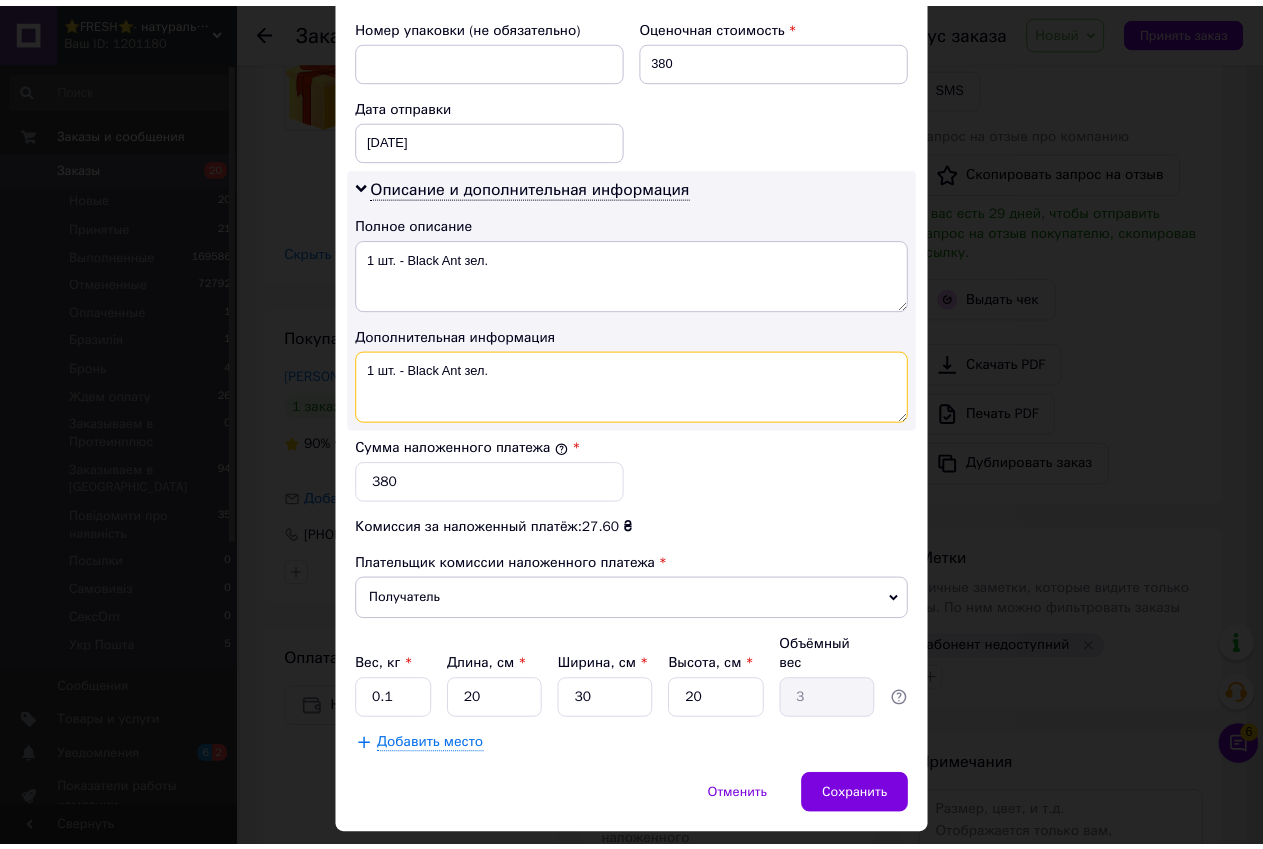 scroll, scrollTop: 900, scrollLeft: 0, axis: vertical 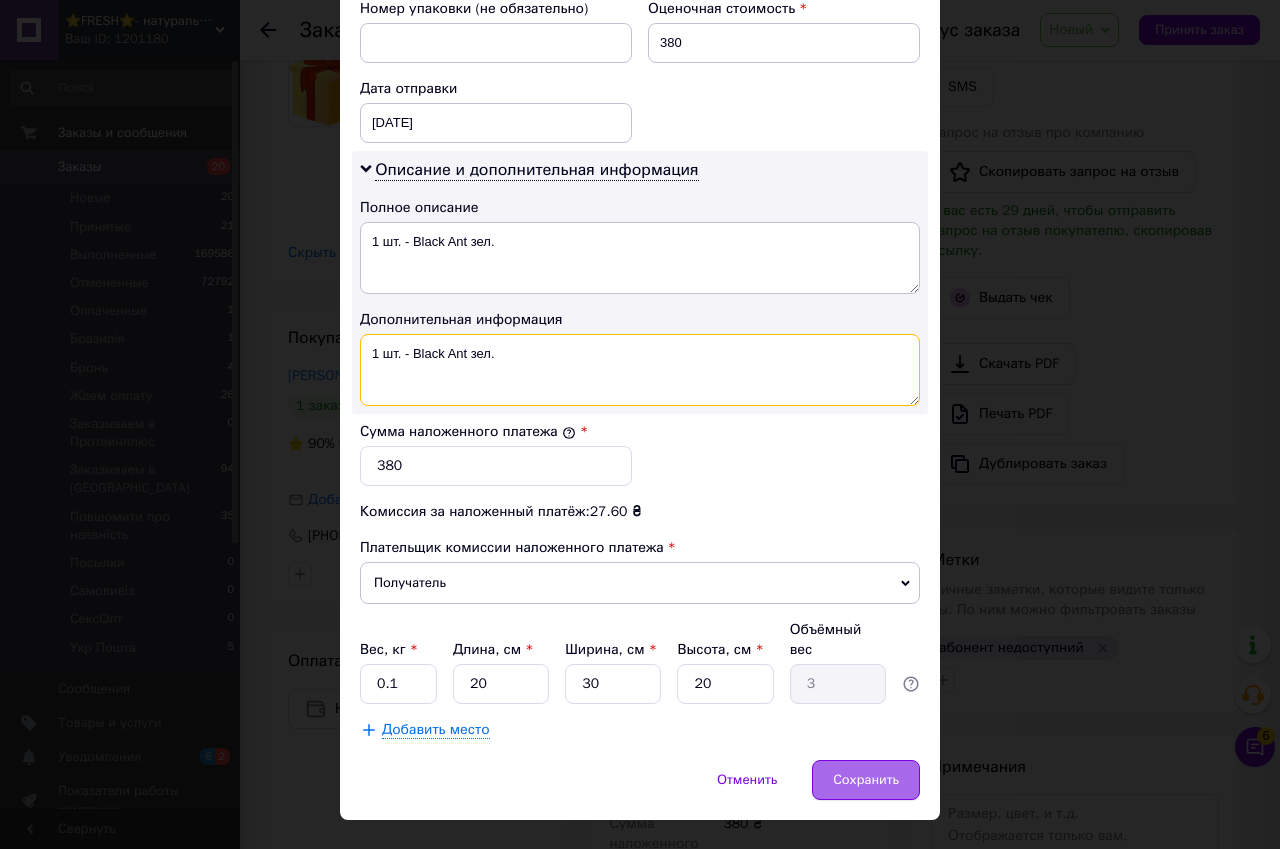 type on "1 шт. - Black Ant зел." 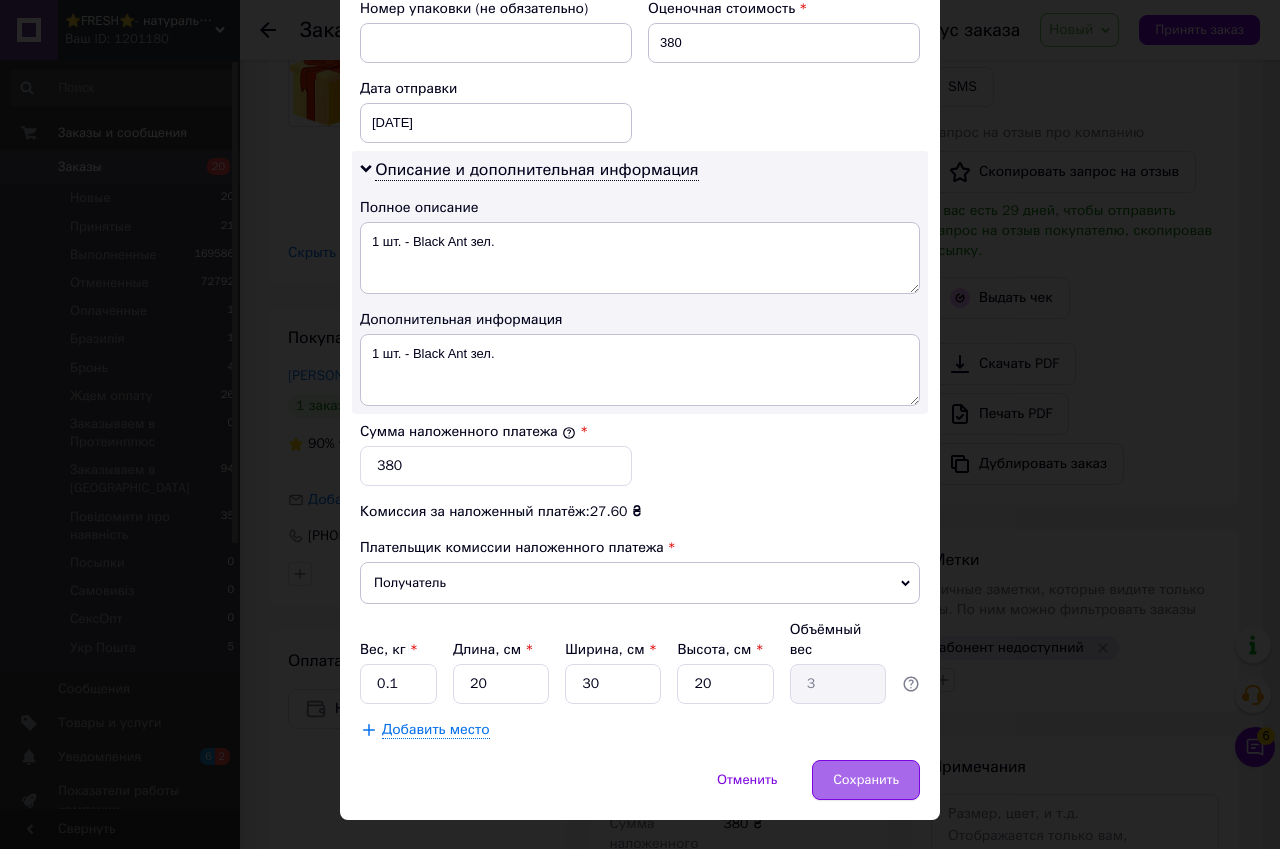 click on "Сохранить" at bounding box center (866, 780) 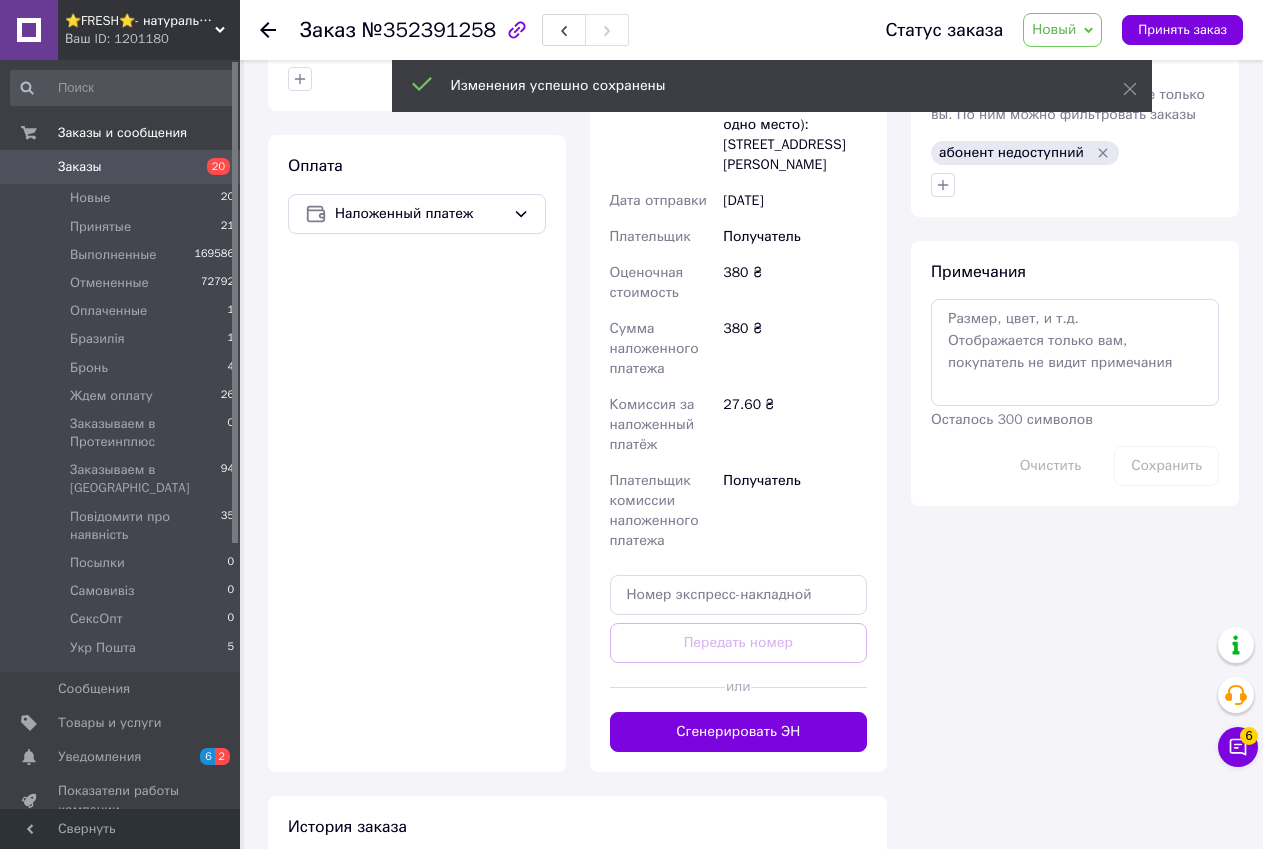 scroll, scrollTop: 900, scrollLeft: 0, axis: vertical 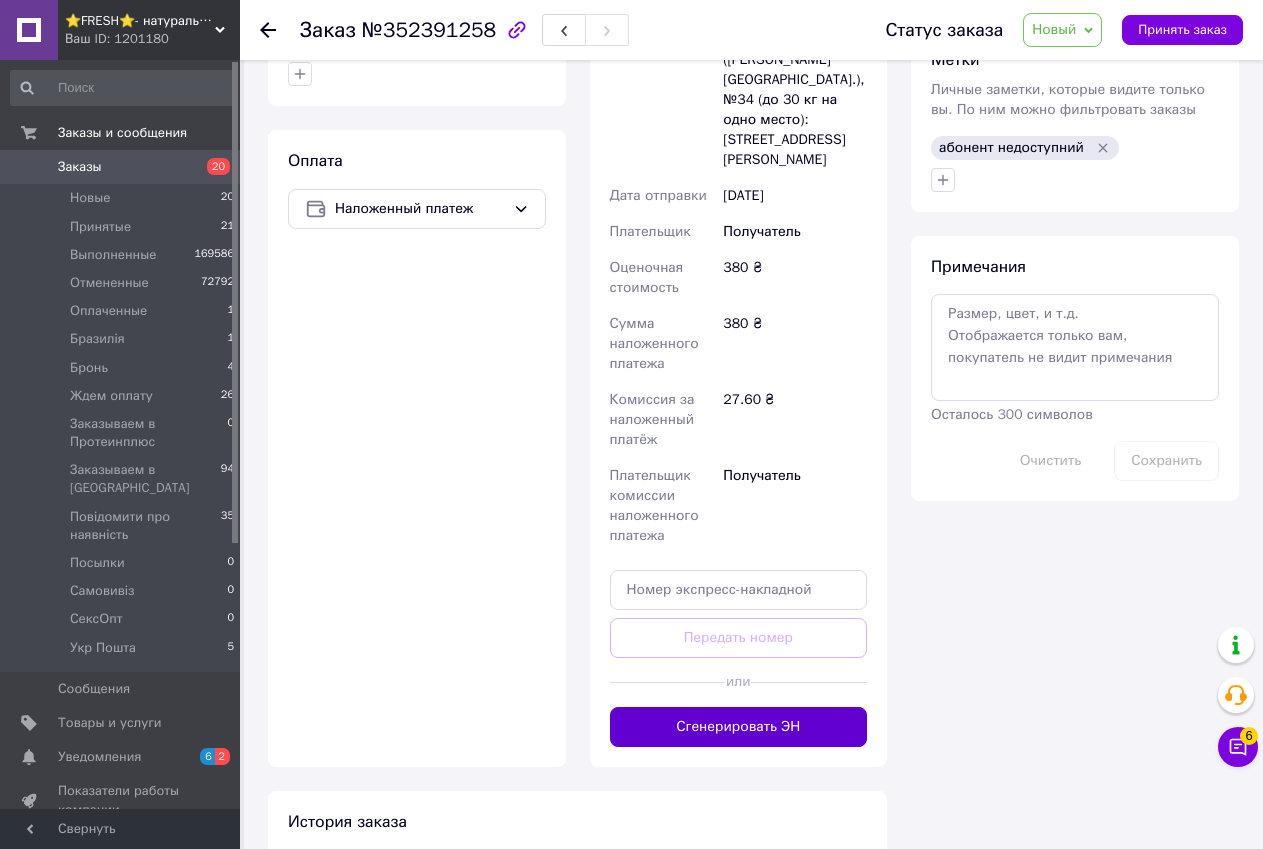 click on "Сгенерировать ЭН" at bounding box center (739, 727) 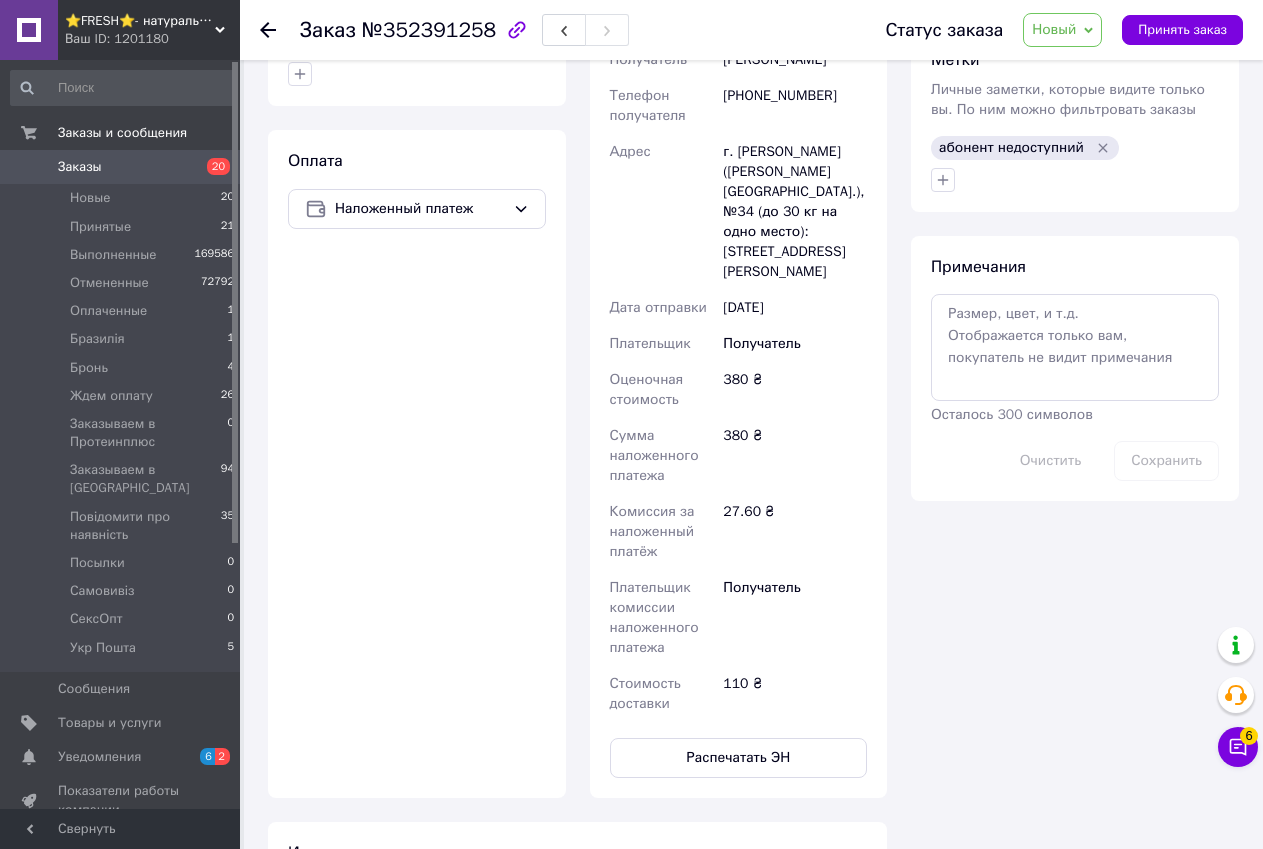 click on "Новый" at bounding box center (1062, 30) 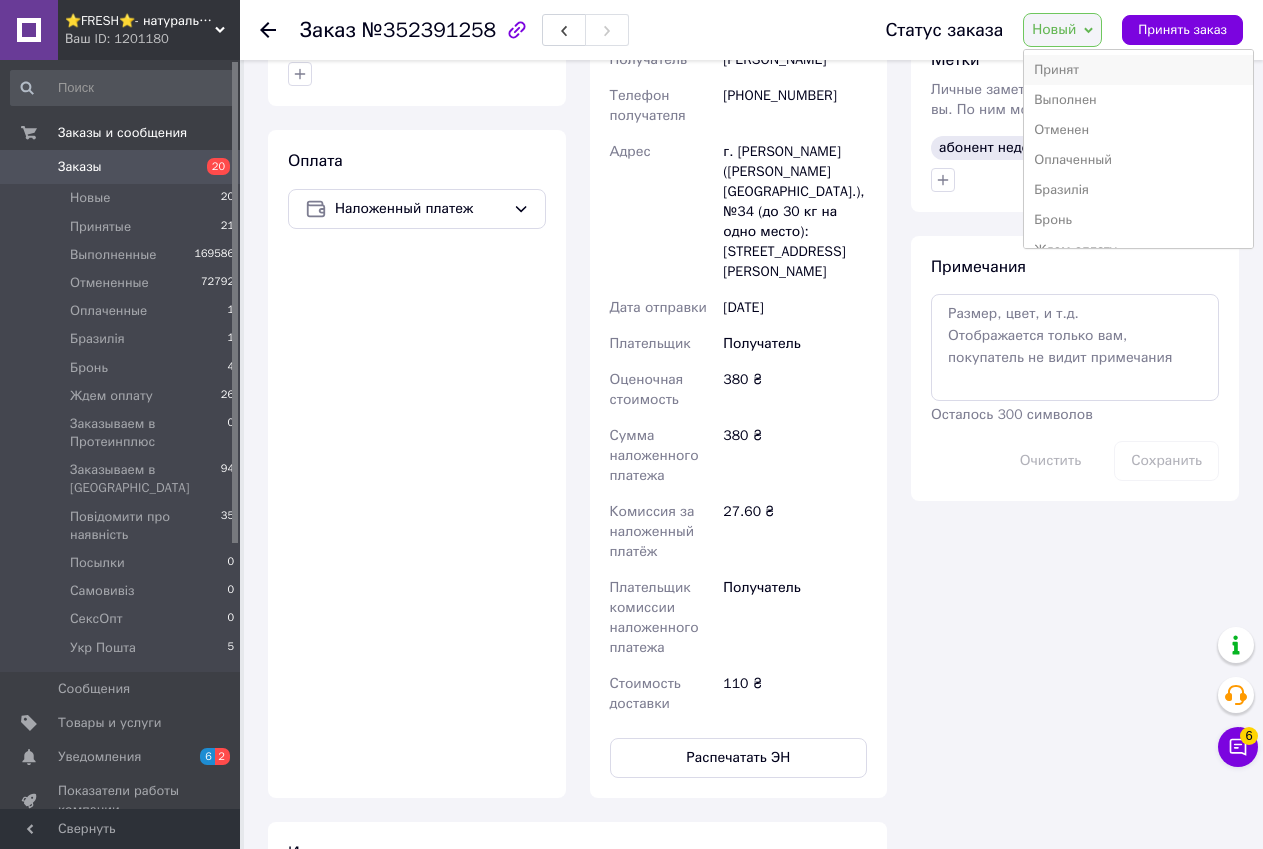 click on "Принят" at bounding box center (1138, 70) 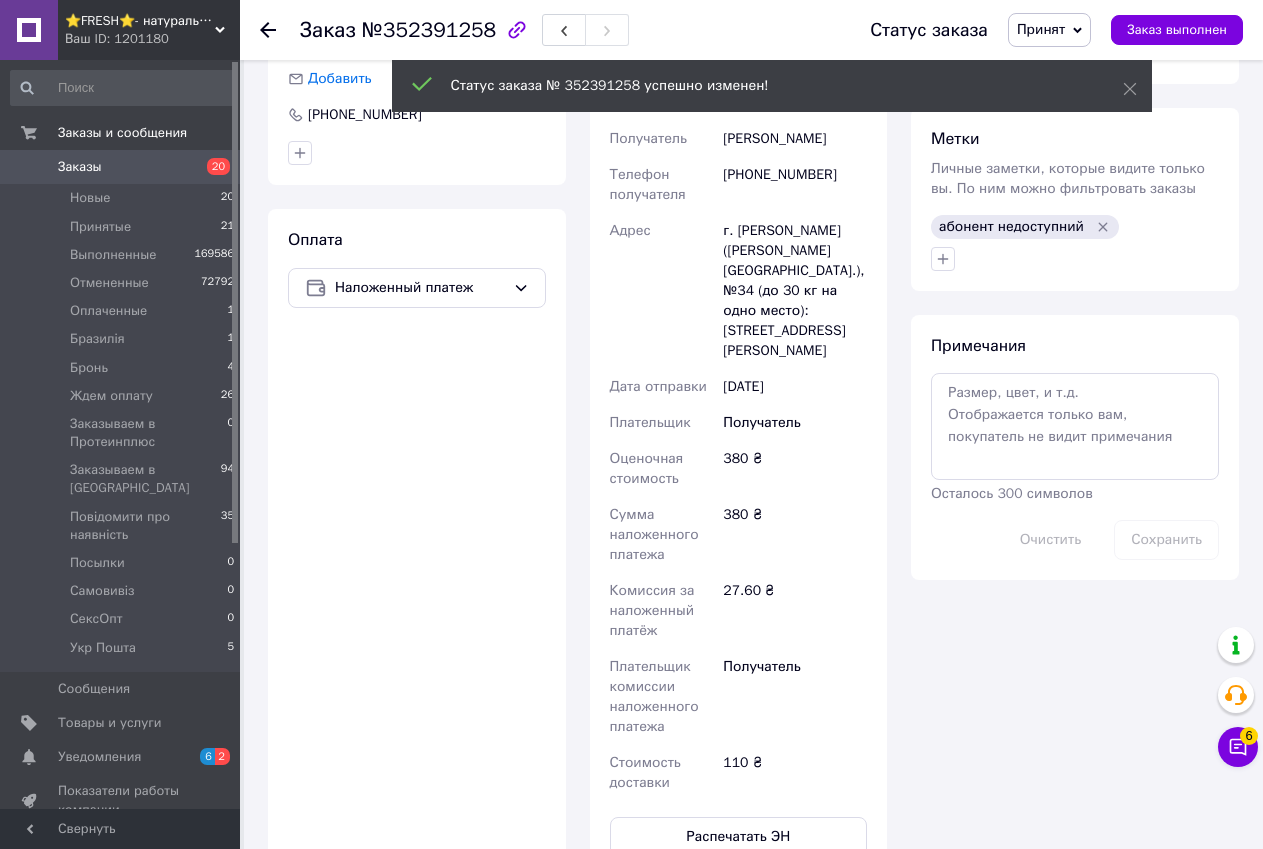 scroll, scrollTop: 700, scrollLeft: 0, axis: vertical 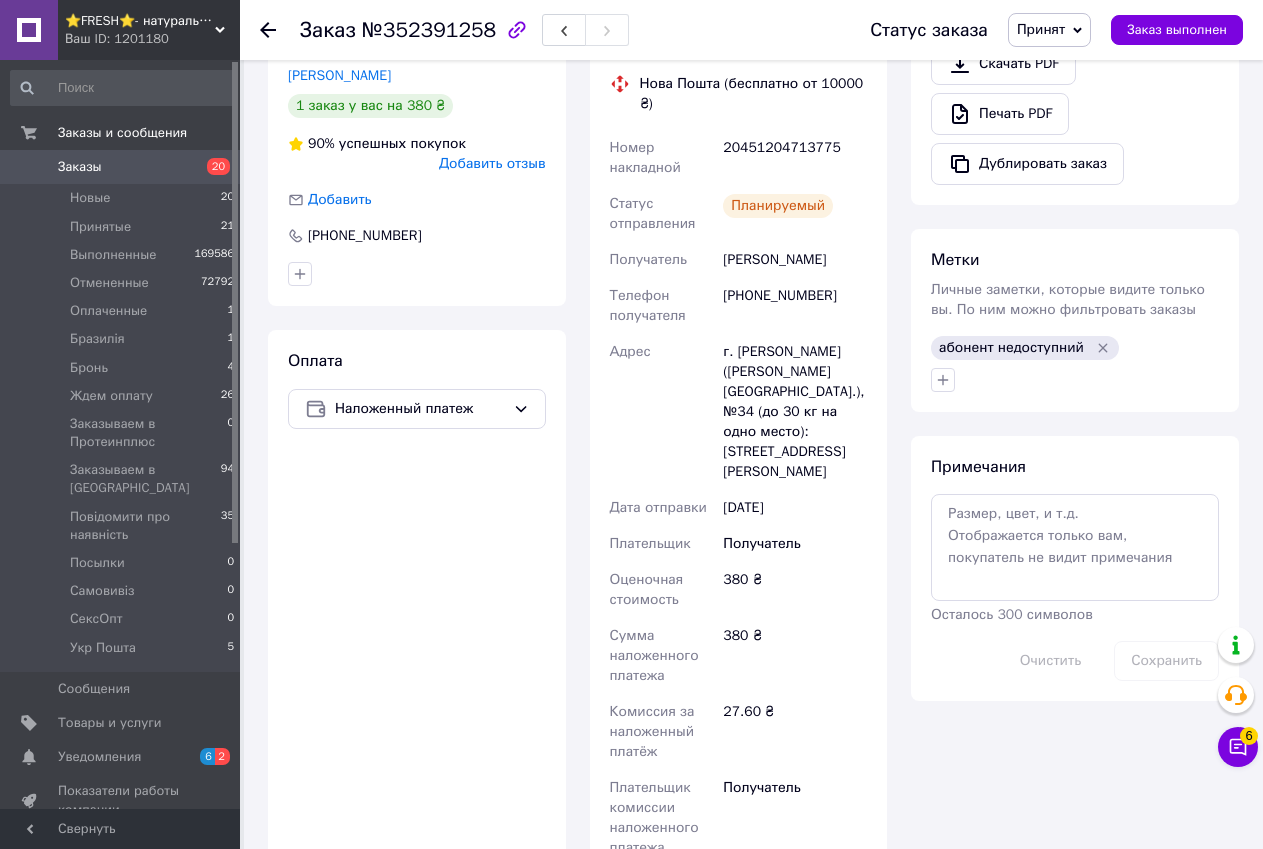 click 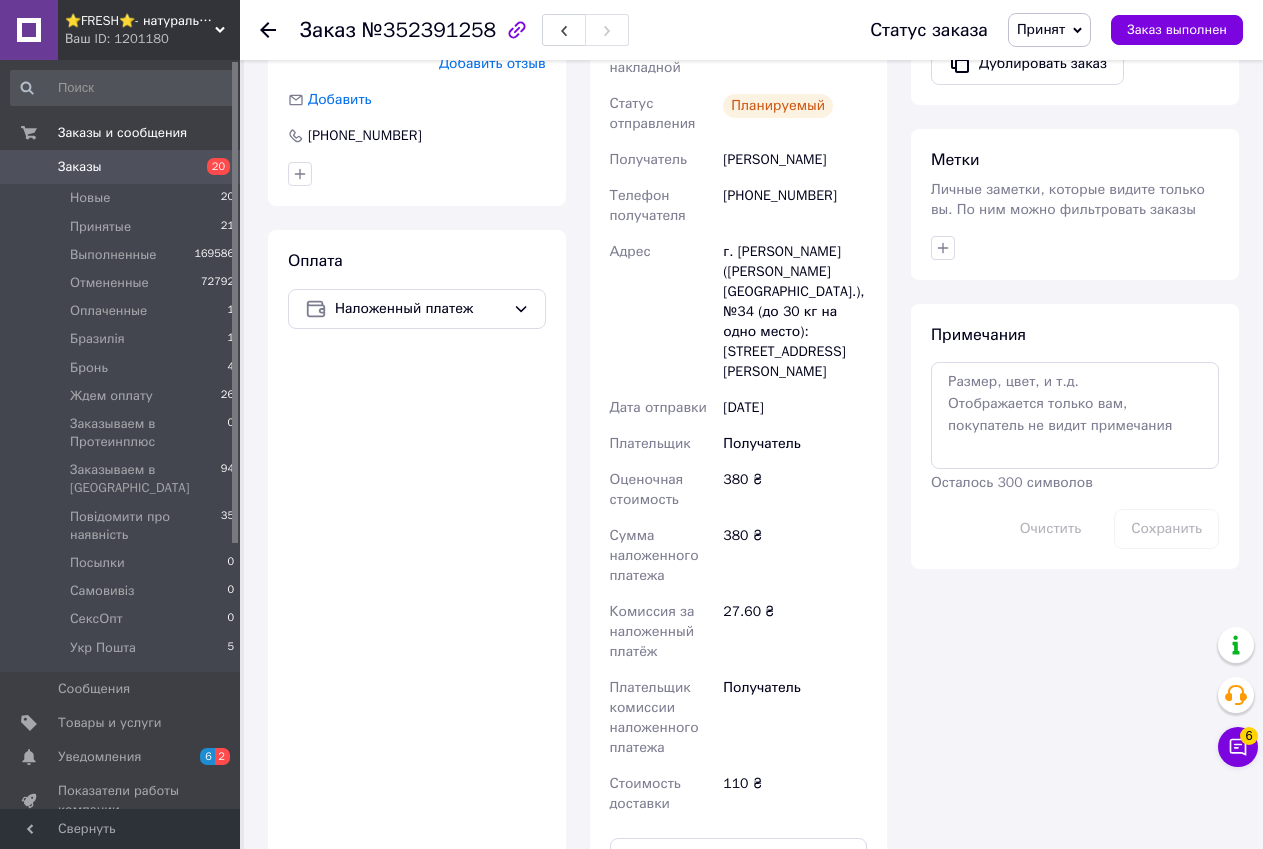 scroll, scrollTop: 0, scrollLeft: 0, axis: both 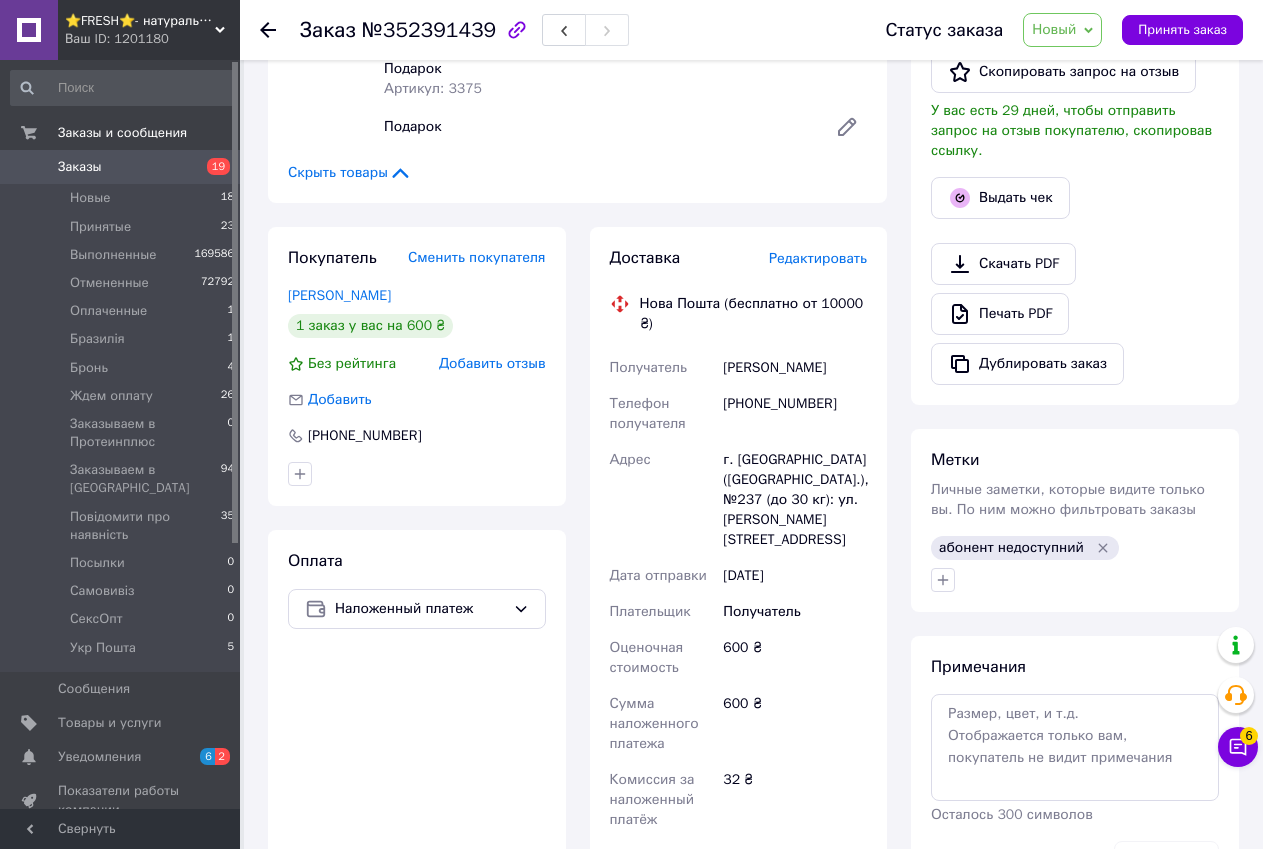 click on "Редактировать" at bounding box center (818, 258) 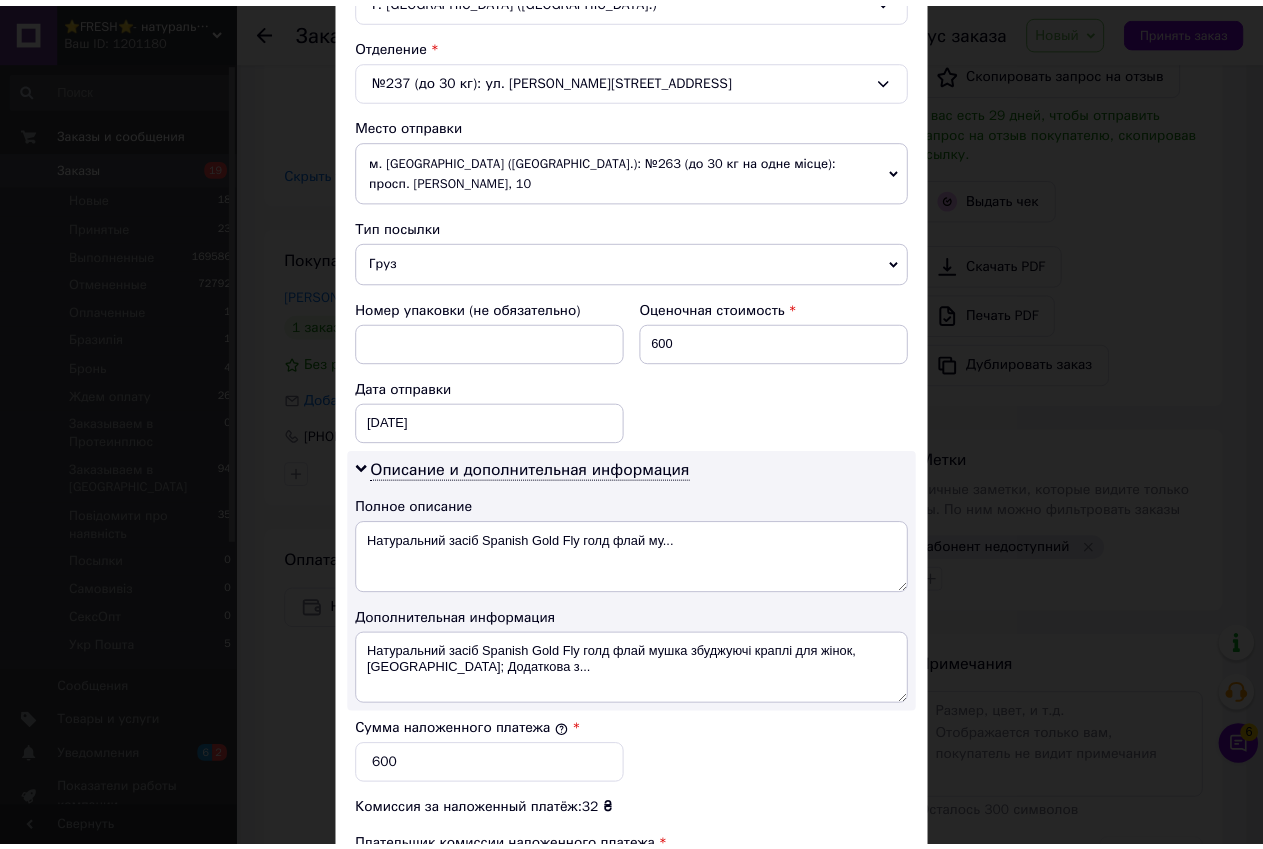scroll, scrollTop: 901, scrollLeft: 0, axis: vertical 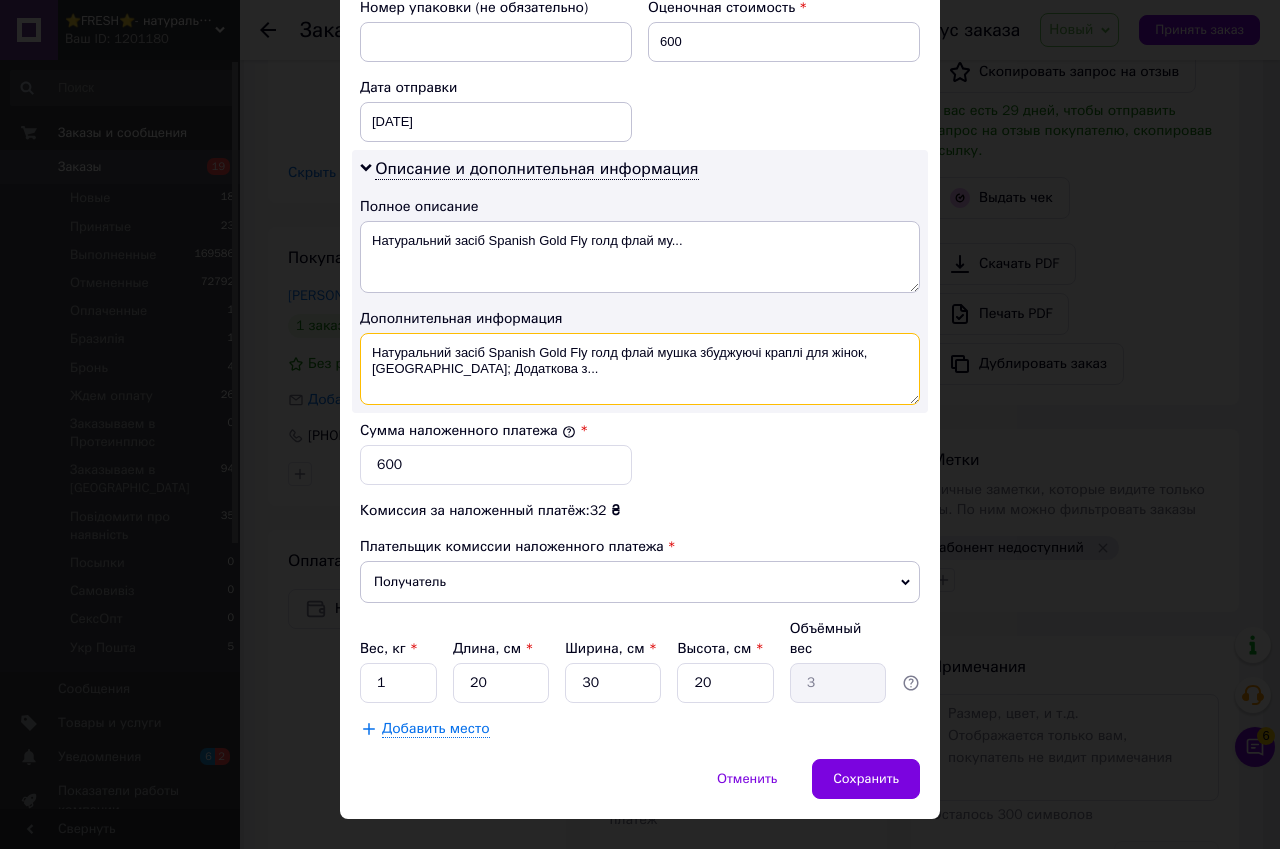 drag, startPoint x: 464, startPoint y: 354, endPoint x: 590, endPoint y: 335, distance: 127.424484 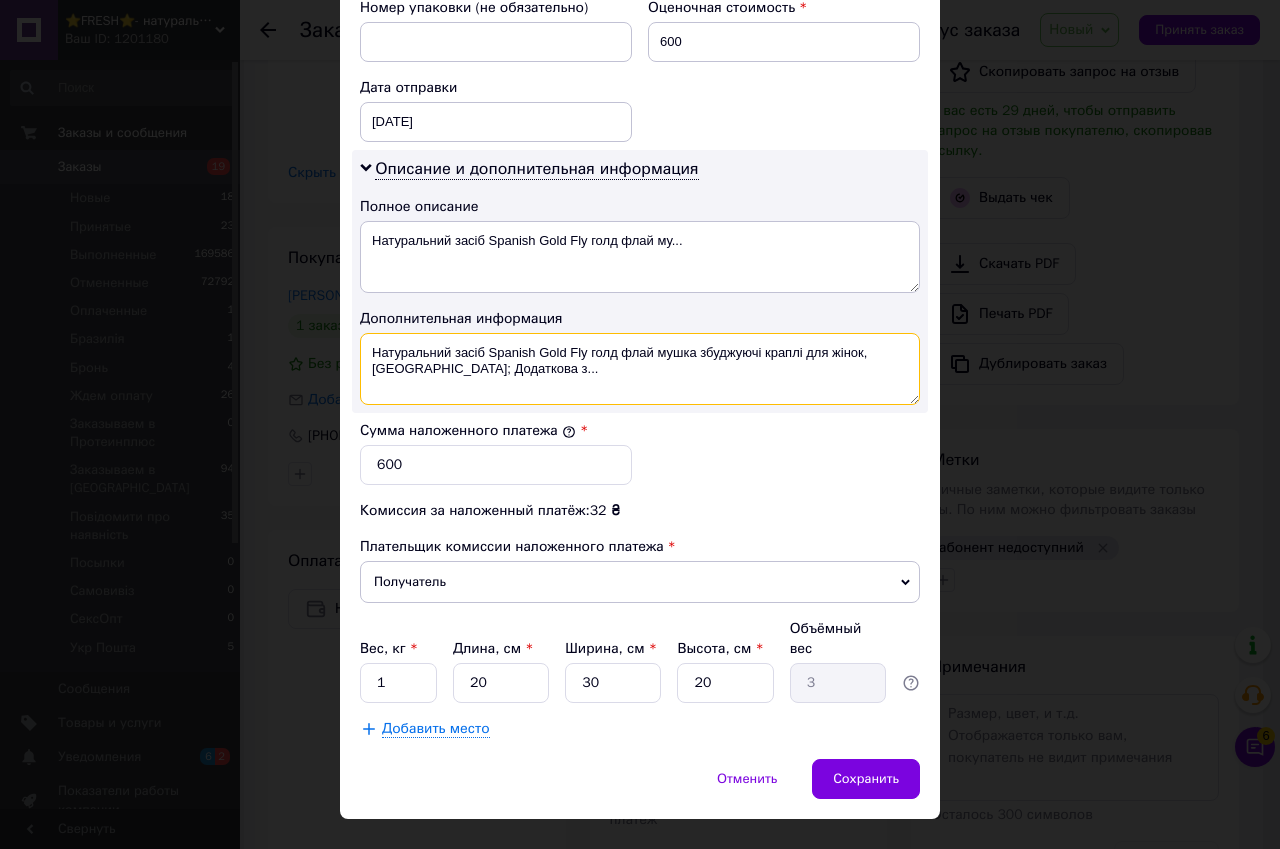 click on "Натуральний засіб Spanish Gold Fly голд флай мушка збуджуючі краплі для жінок, [GEOGRAPHIC_DATA]; Додаткова з..." at bounding box center [640, 369] 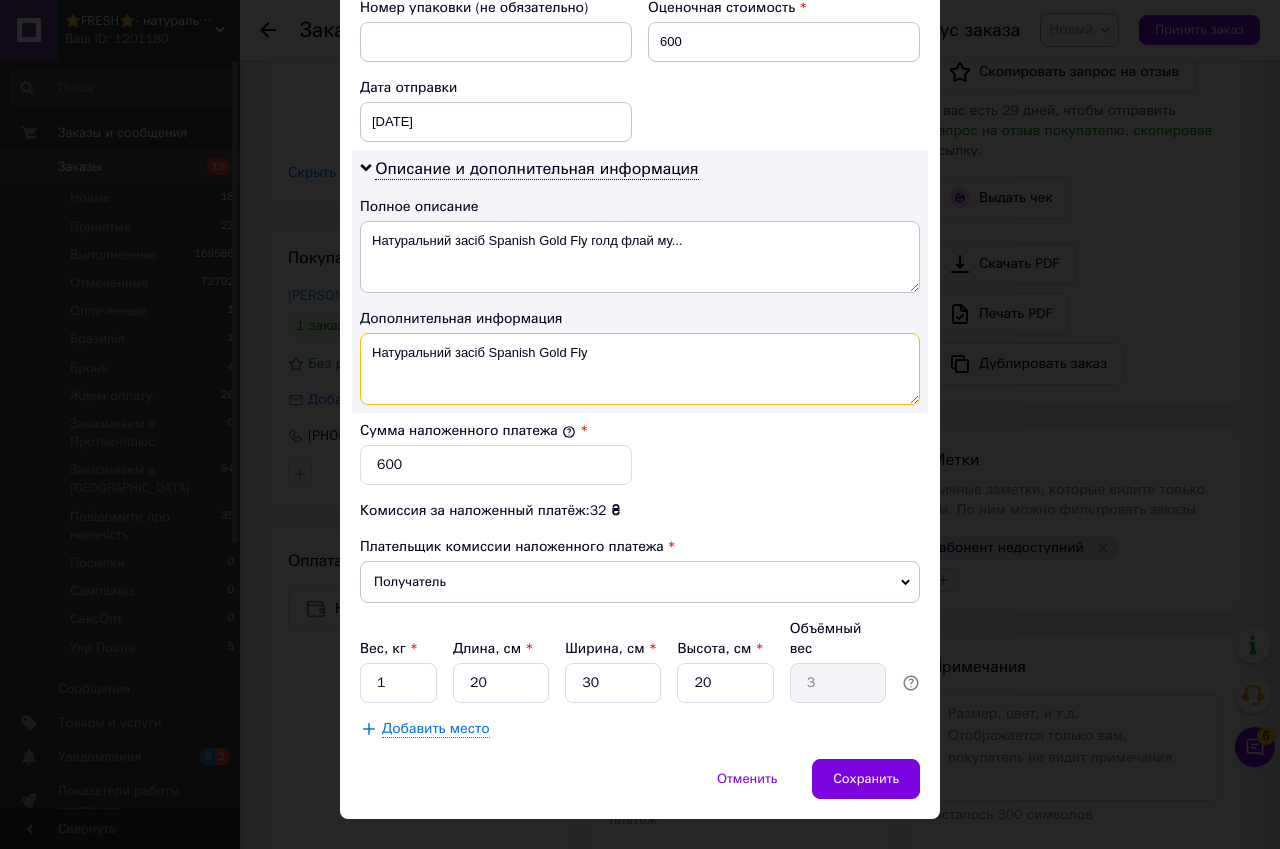 drag, startPoint x: 534, startPoint y: 338, endPoint x: 373, endPoint y: 352, distance: 161.60754 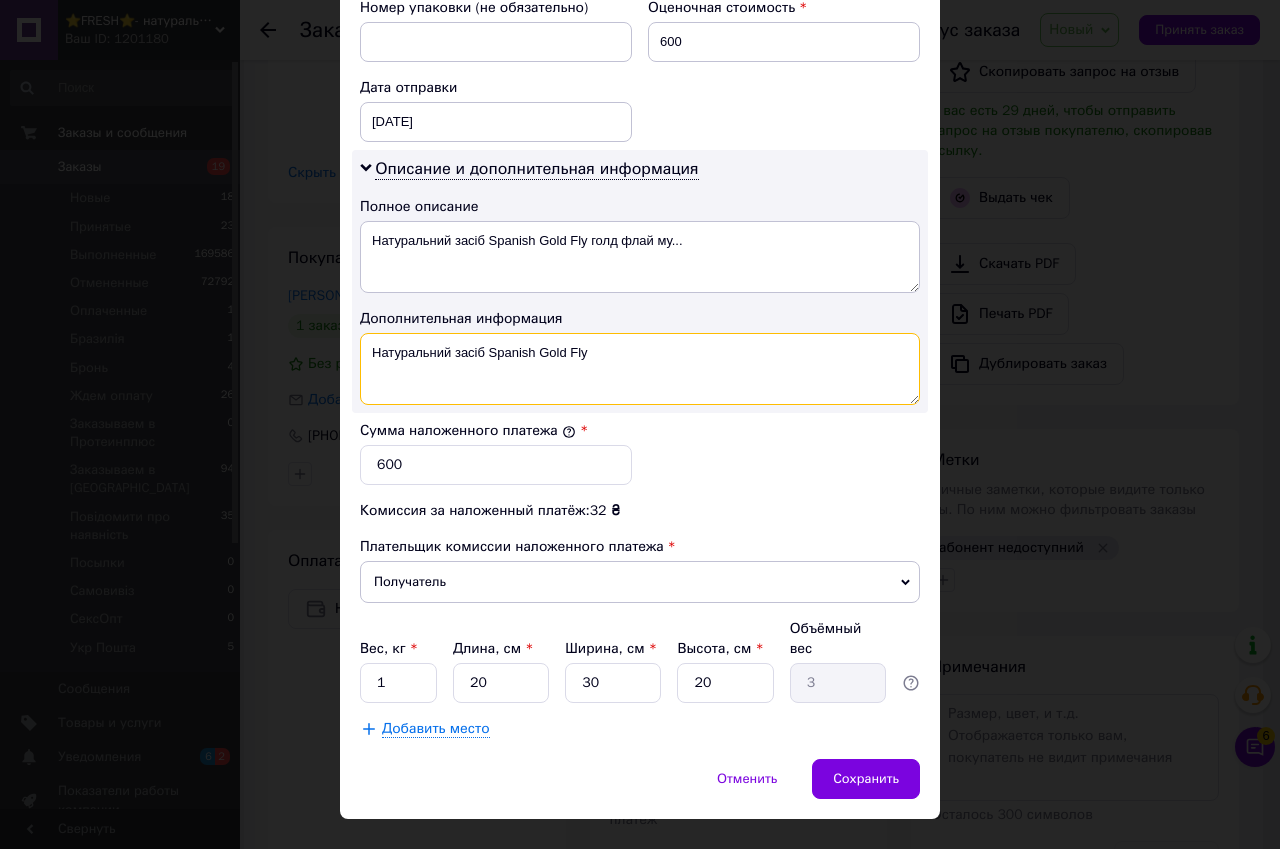 click on "Натуральний засіб Spanish Gold Fly" at bounding box center [640, 369] 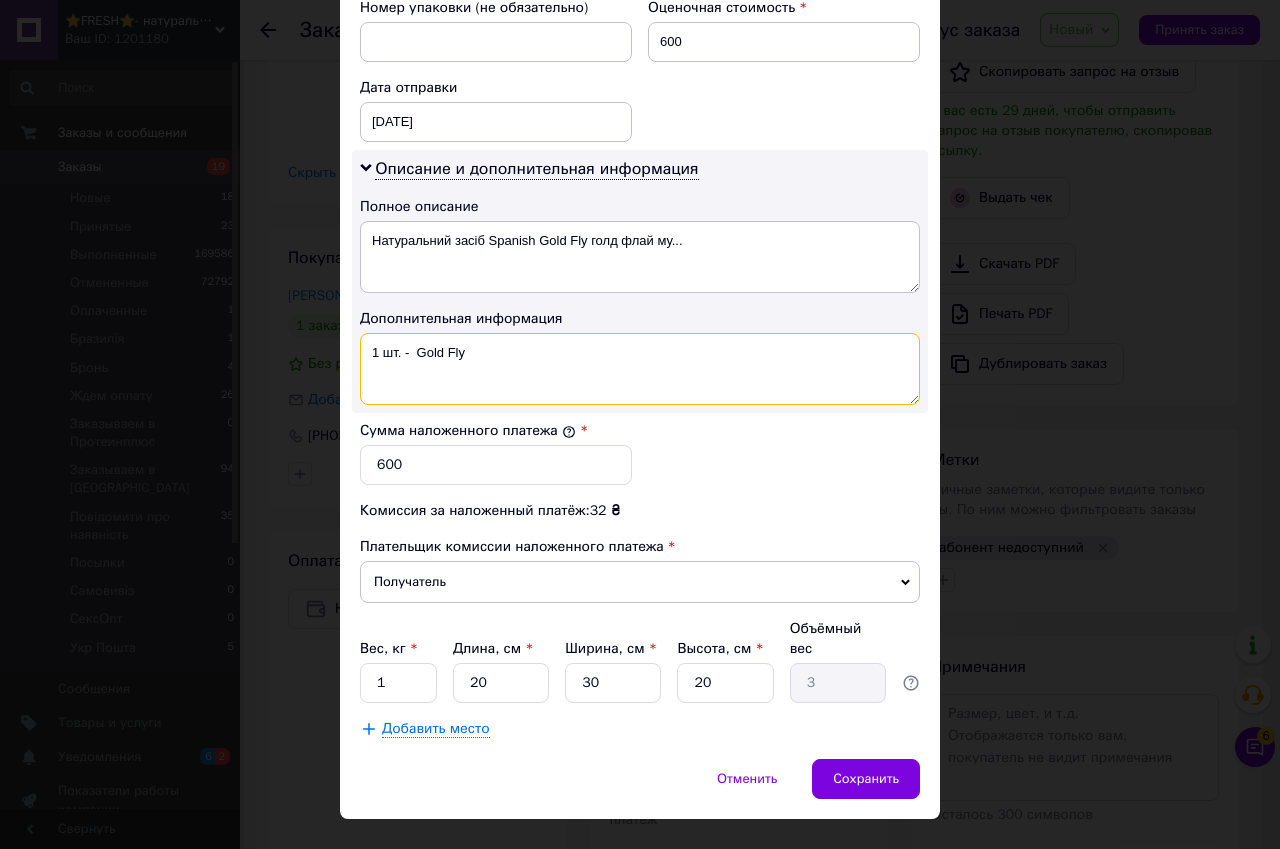 drag, startPoint x: 370, startPoint y: 334, endPoint x: 485, endPoint y: 337, distance: 115.03912 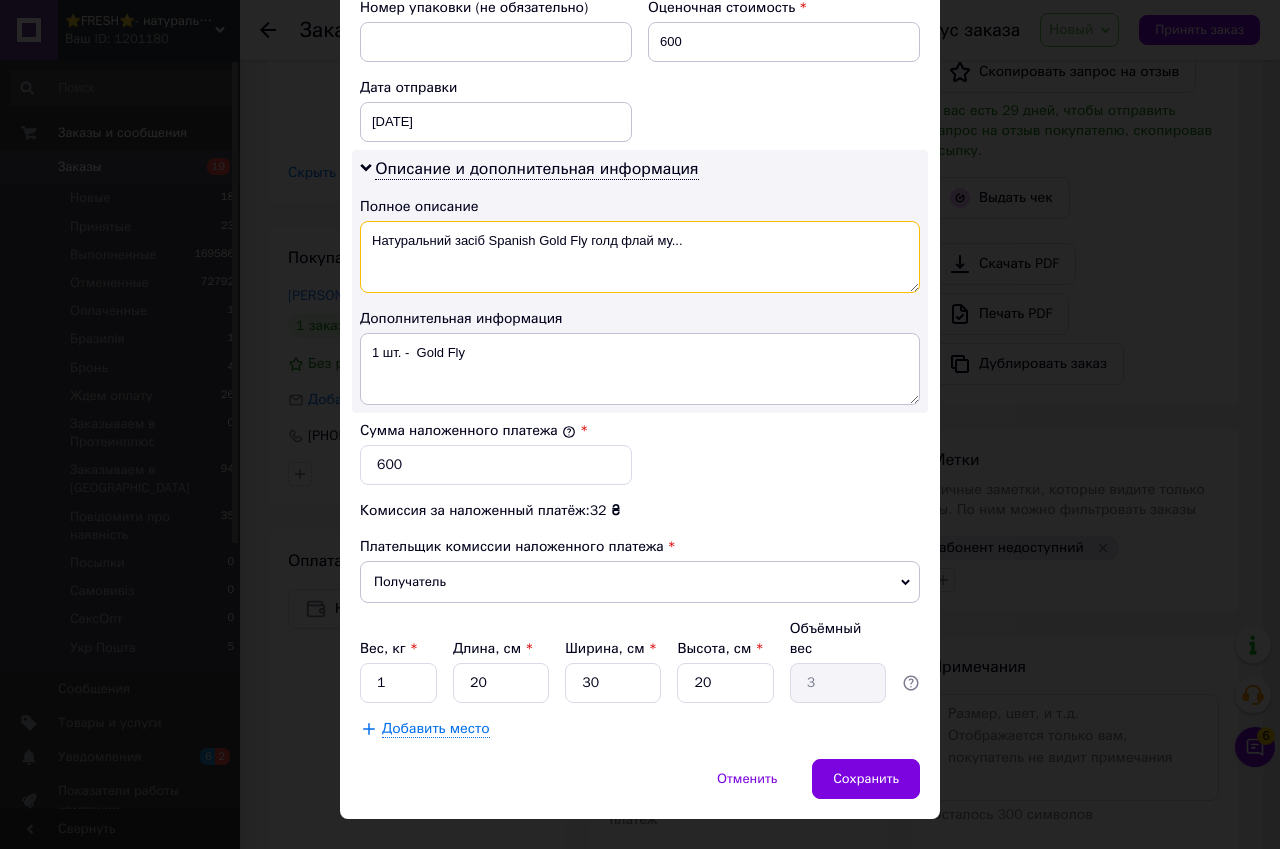 drag, startPoint x: 369, startPoint y: 224, endPoint x: 693, endPoint y: 254, distance: 325.38593 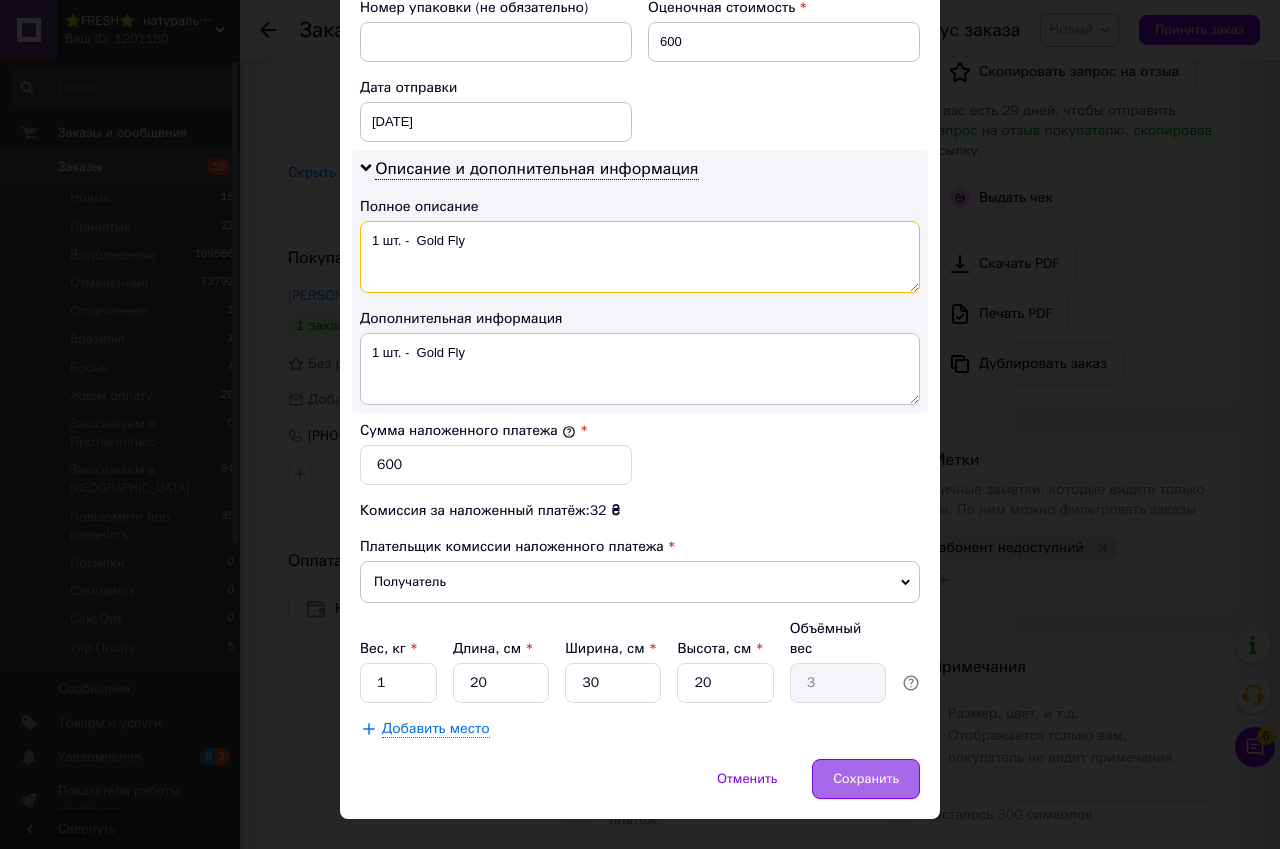type on "1 шт. -  Gold Fly" 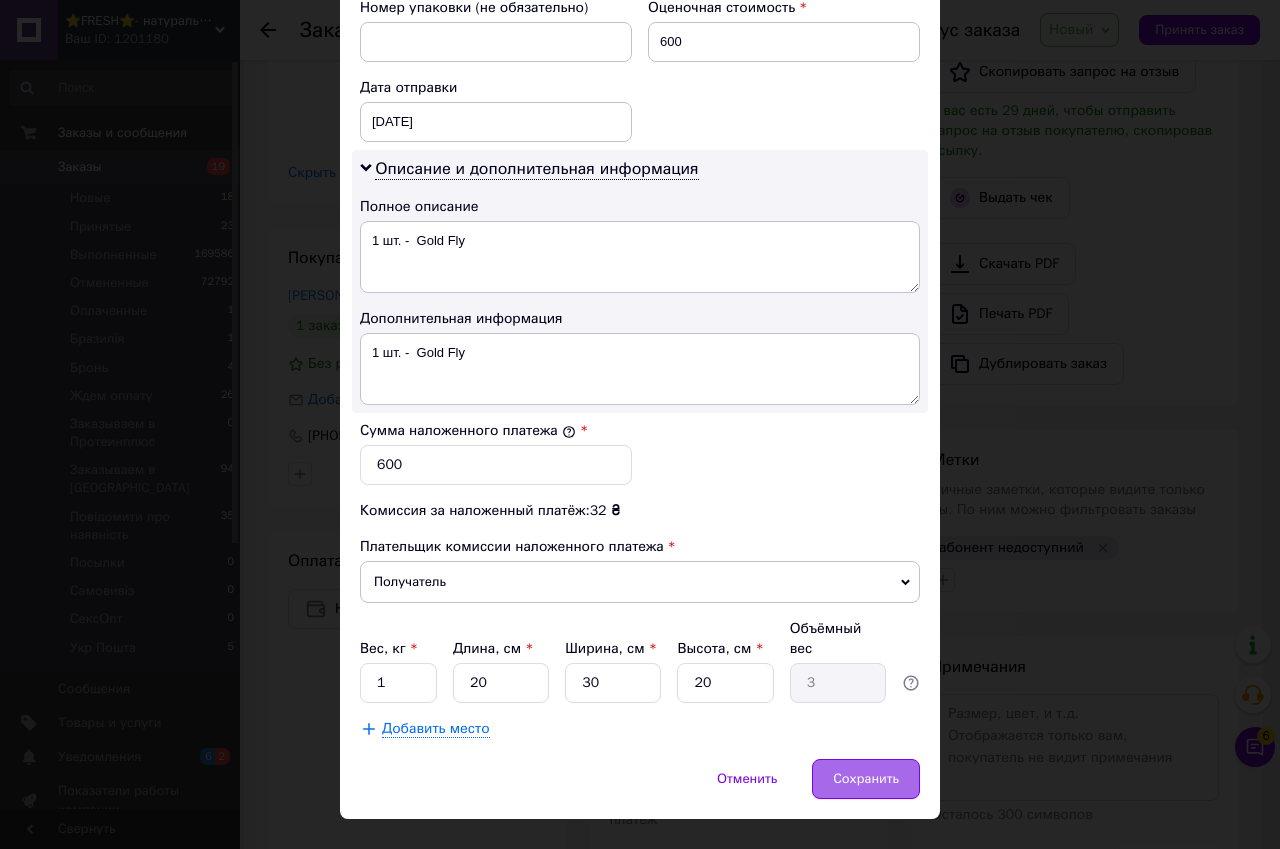 click on "Сохранить" at bounding box center [866, 779] 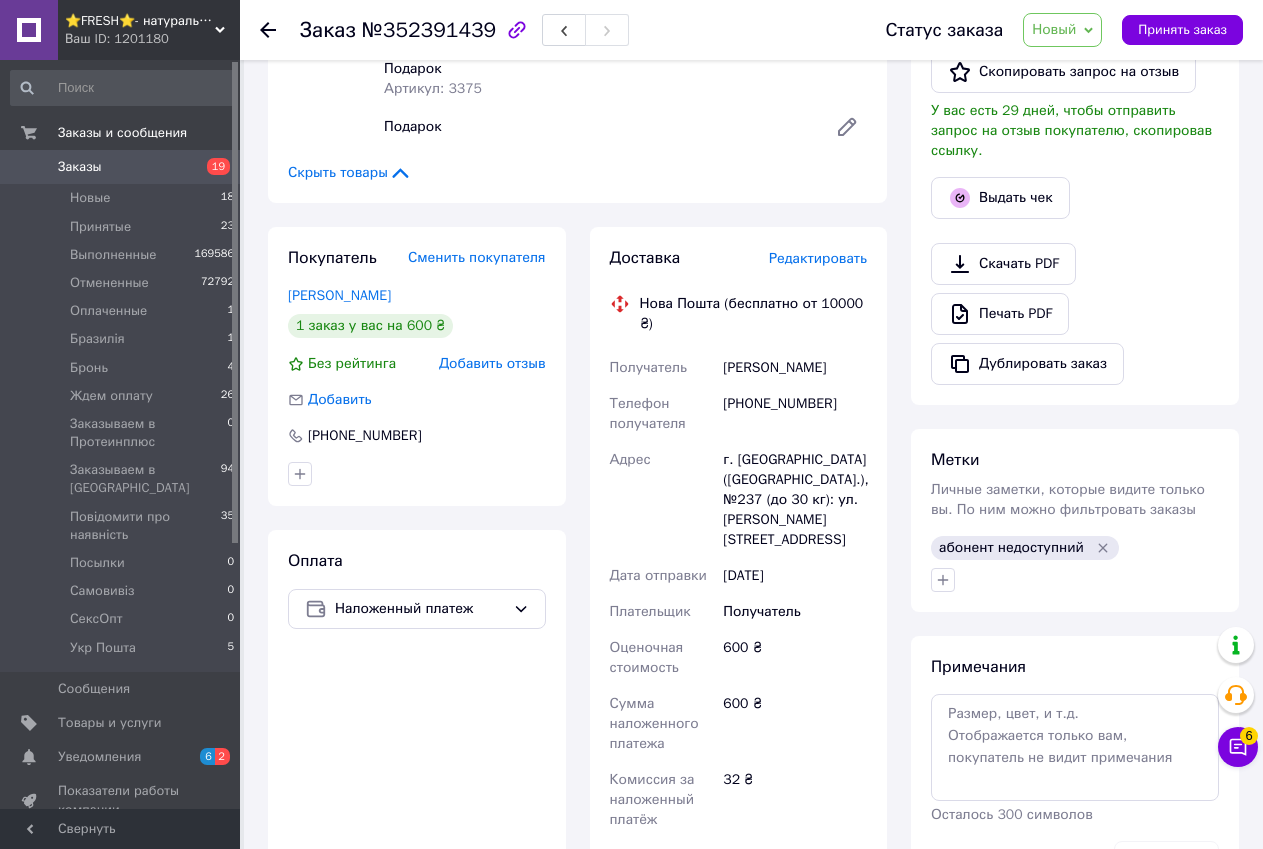 click 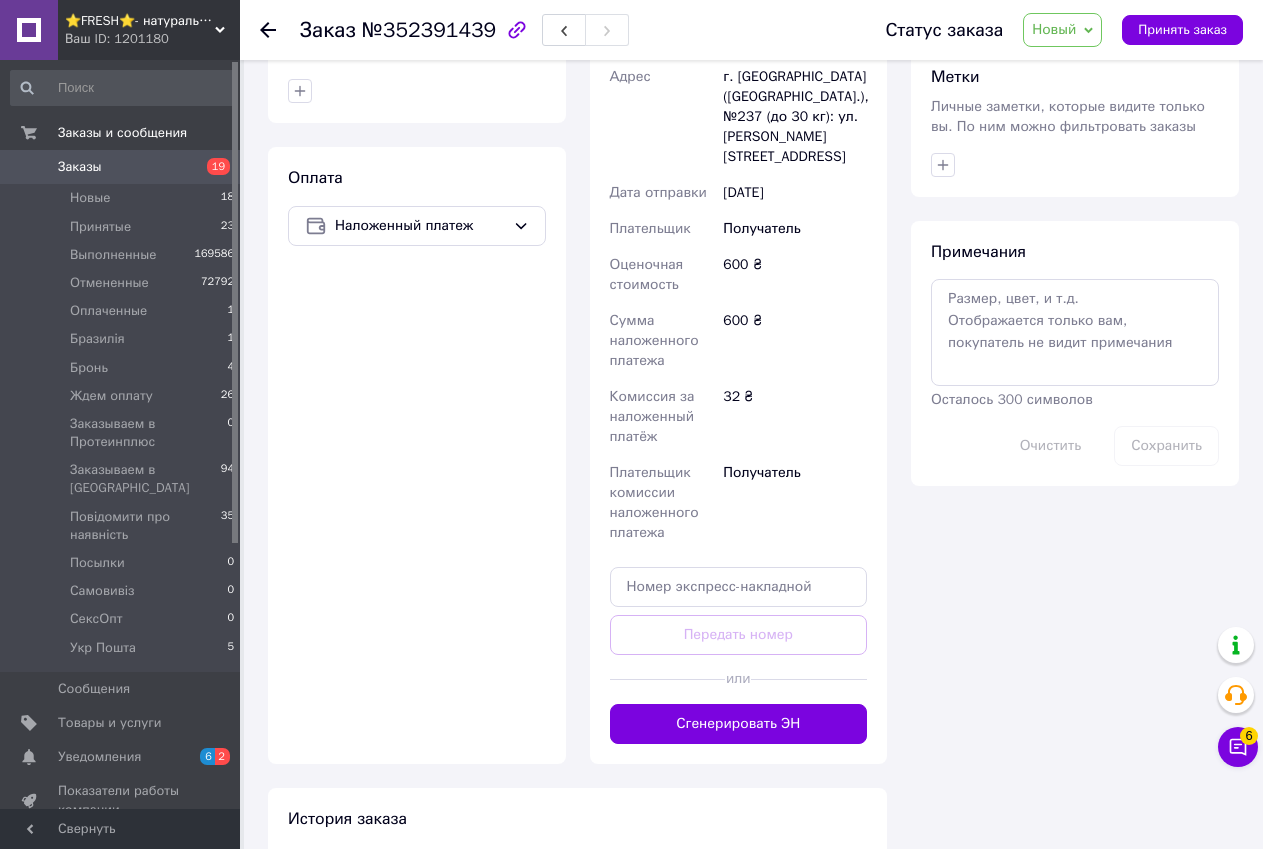 scroll, scrollTop: 900, scrollLeft: 0, axis: vertical 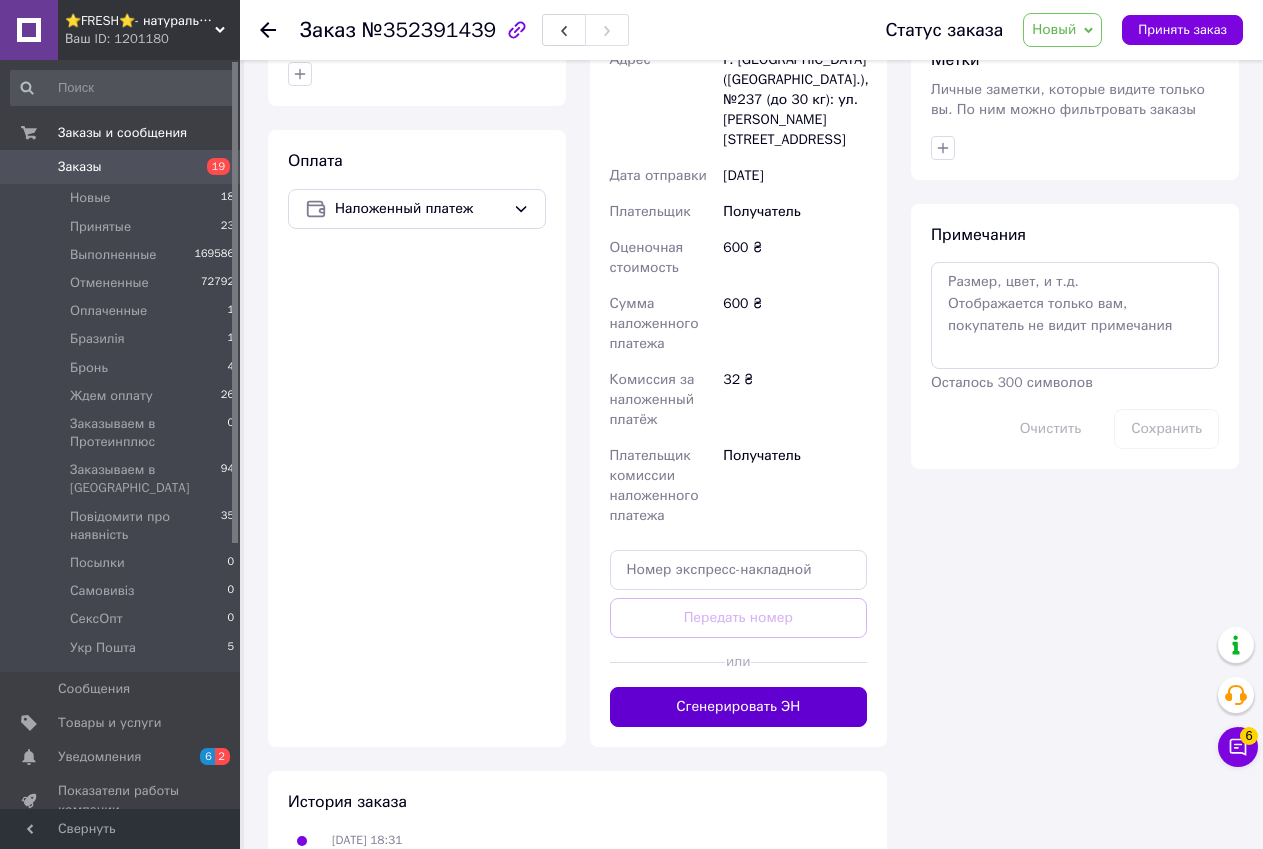 click on "Сгенерировать ЭН" at bounding box center [739, 707] 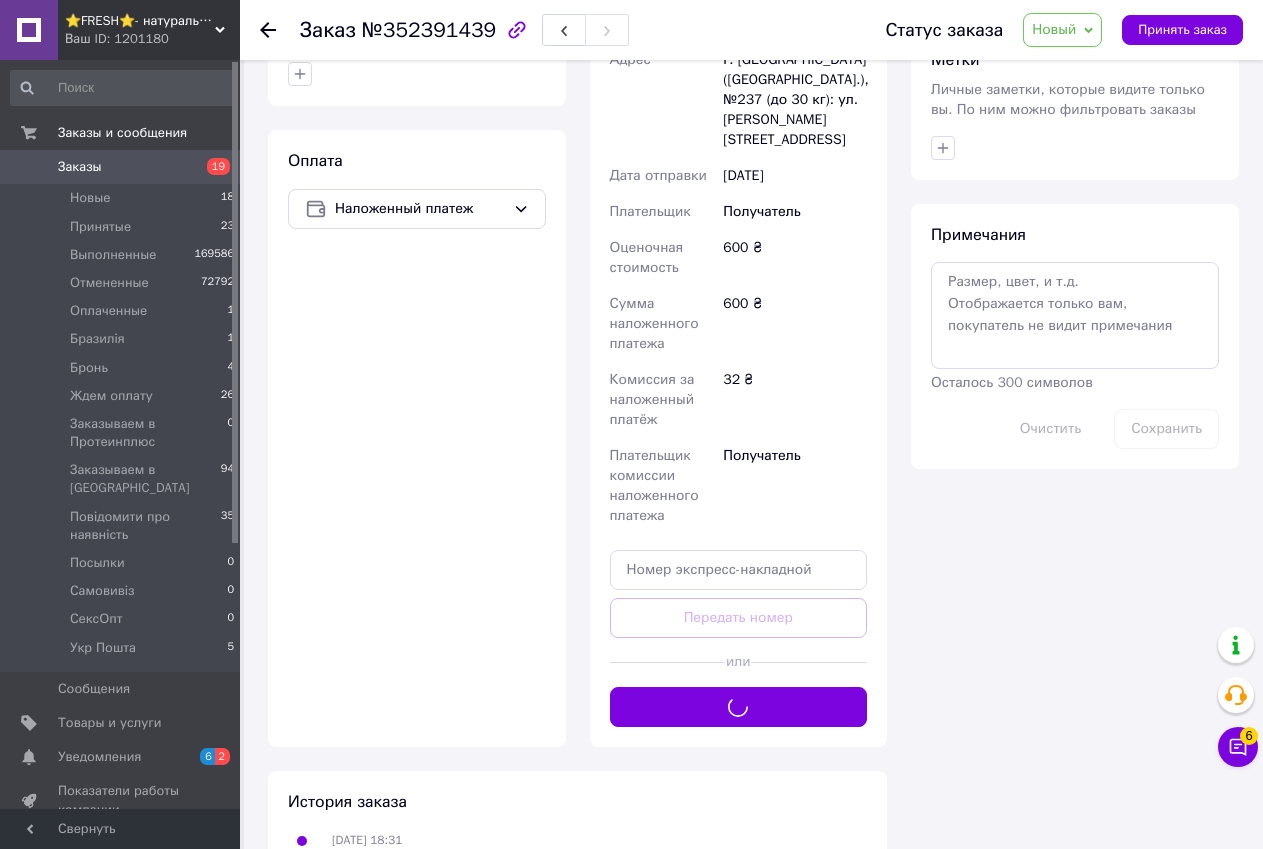 click on "Новый" at bounding box center [1062, 30] 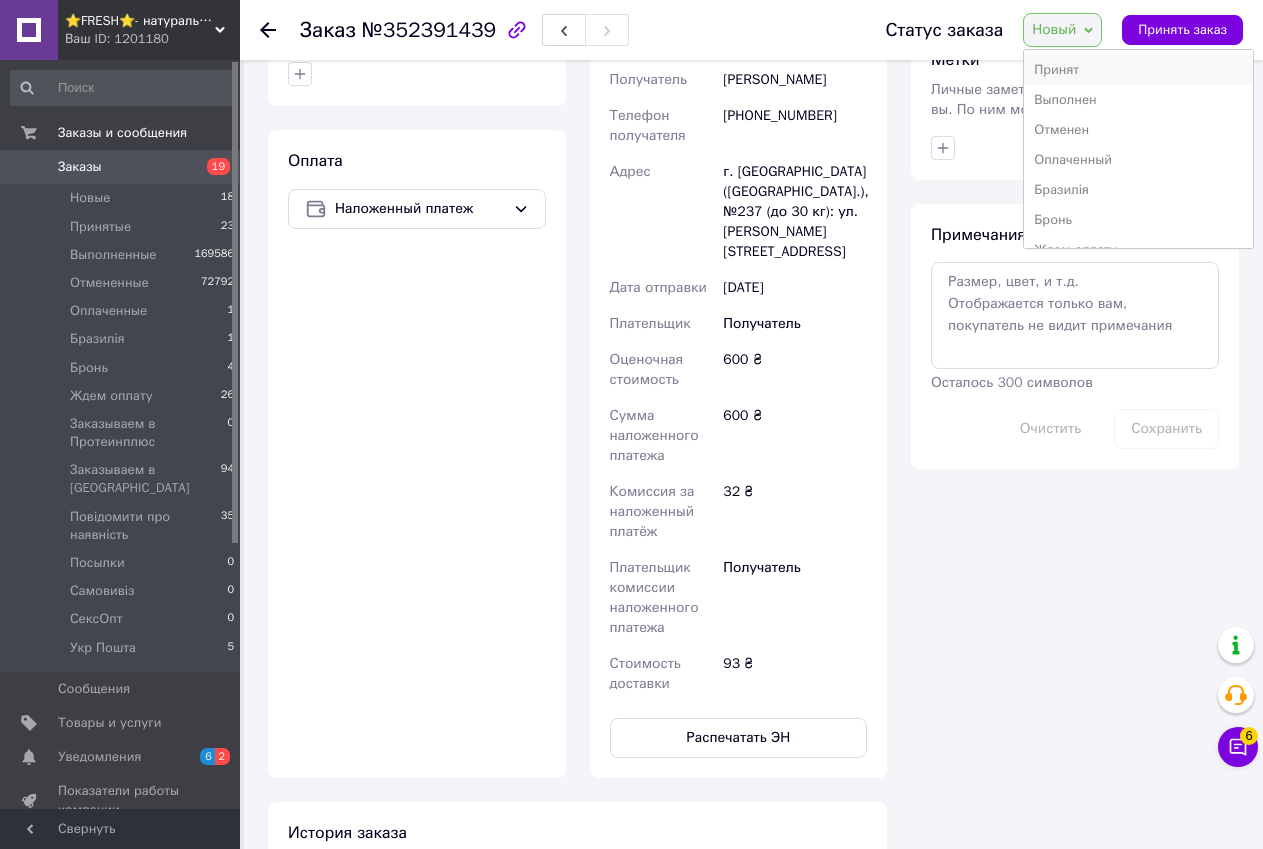 click on "Принят" at bounding box center [1138, 70] 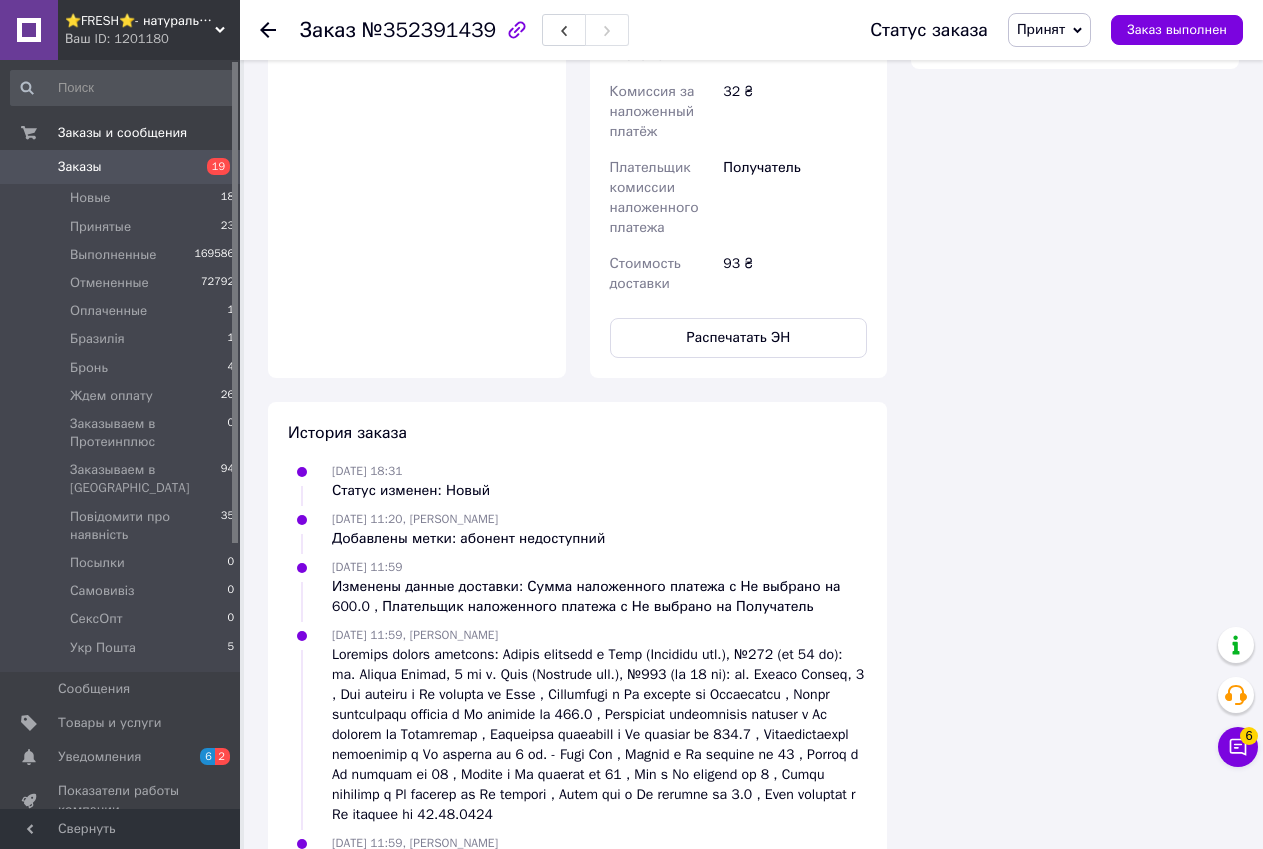 scroll, scrollTop: 1404, scrollLeft: 0, axis: vertical 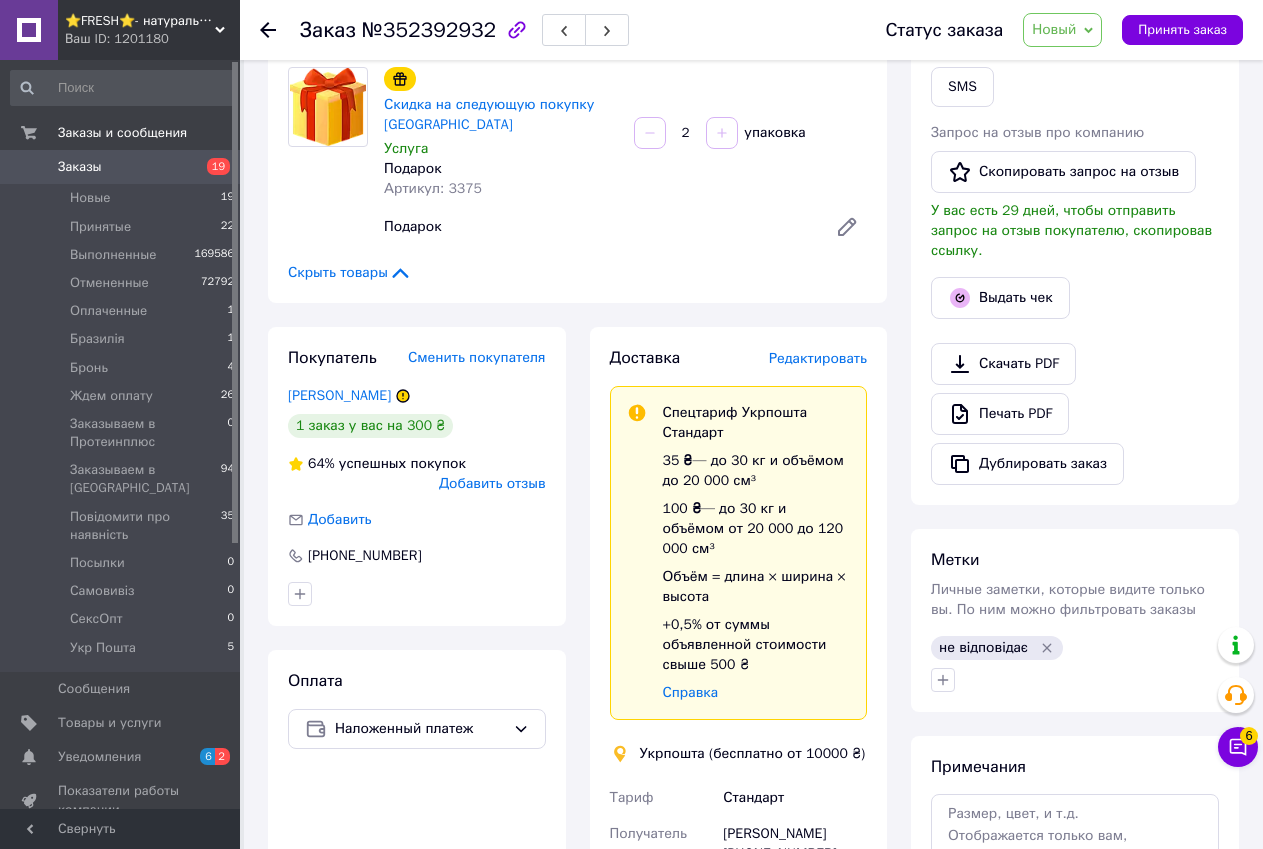 click on "Дублировать заказ" at bounding box center [1075, 464] 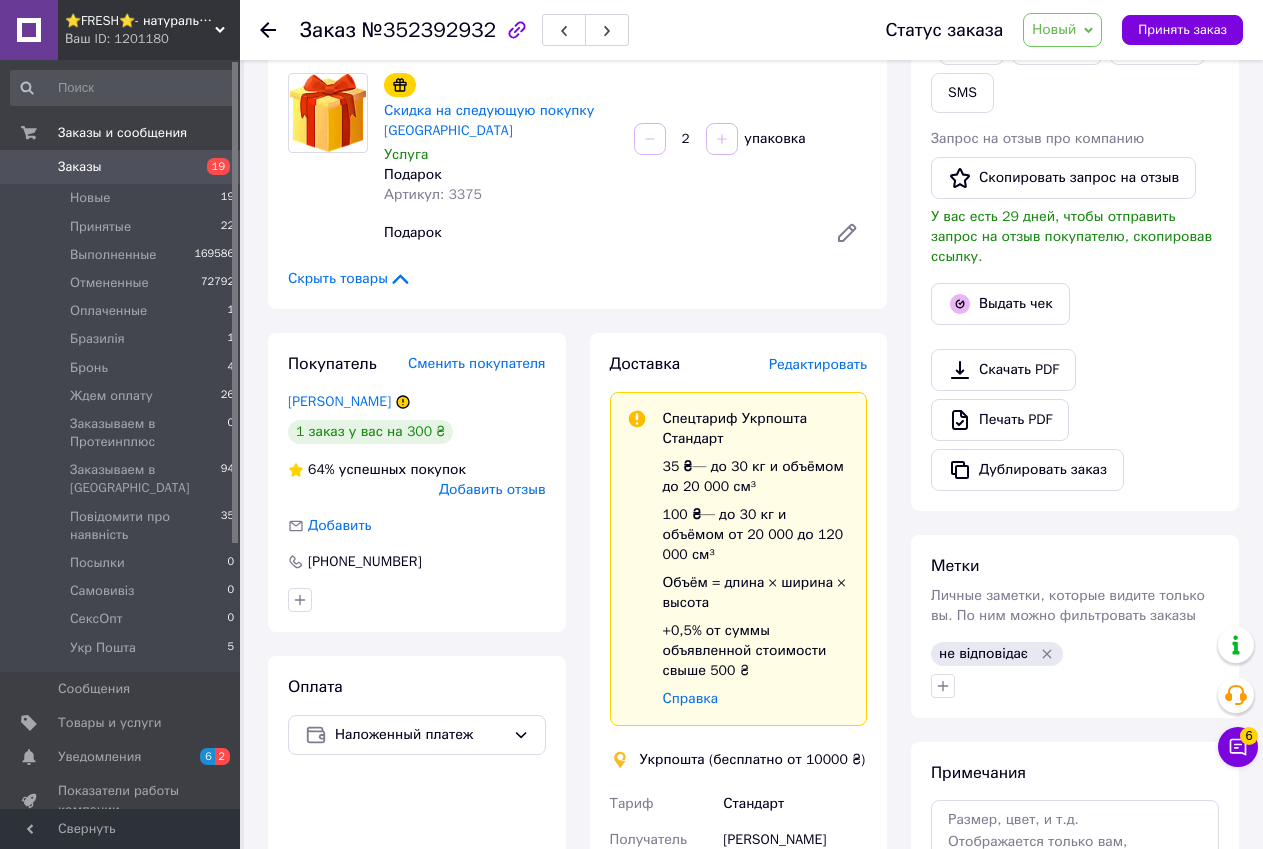 scroll, scrollTop: 100, scrollLeft: 0, axis: vertical 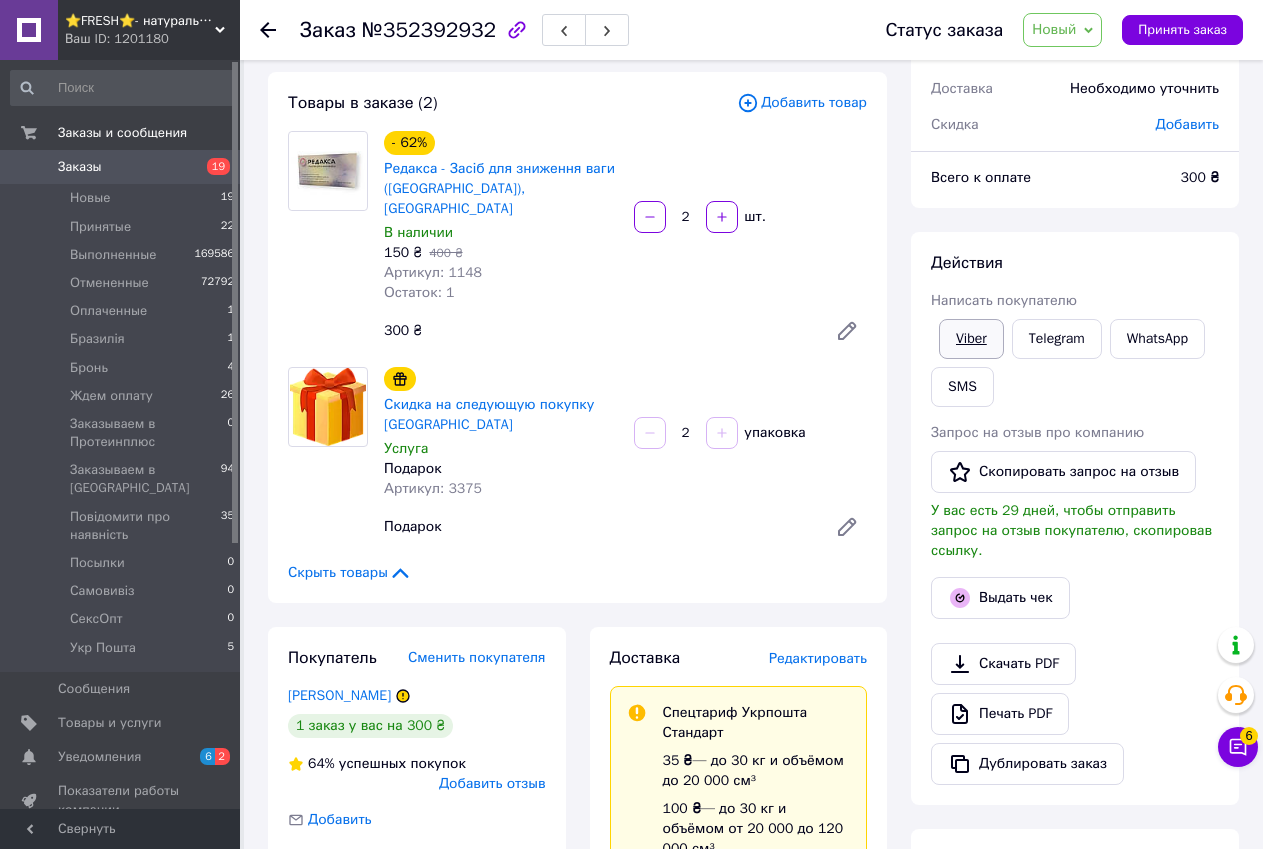 click on "Viber" at bounding box center [971, 339] 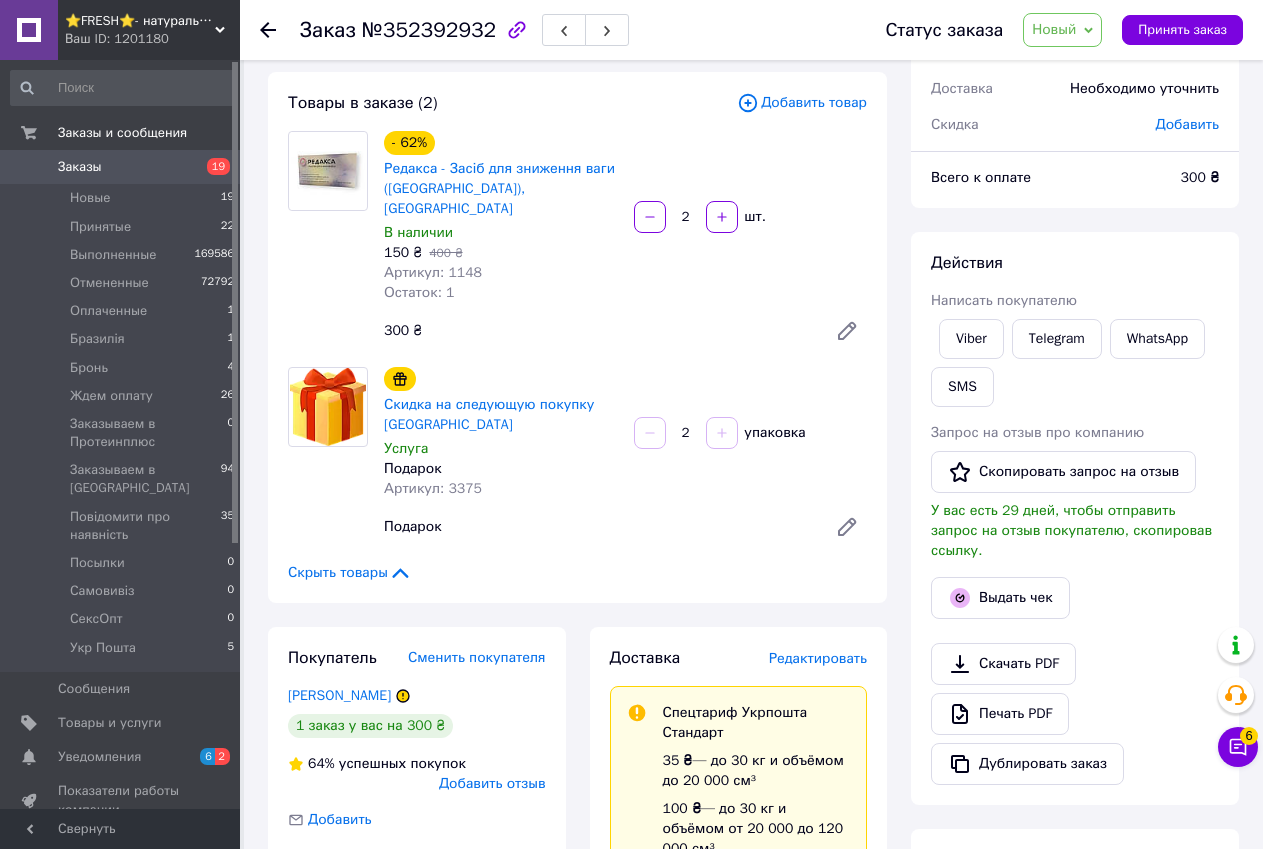 click on "Выдать чек" at bounding box center (1075, 598) 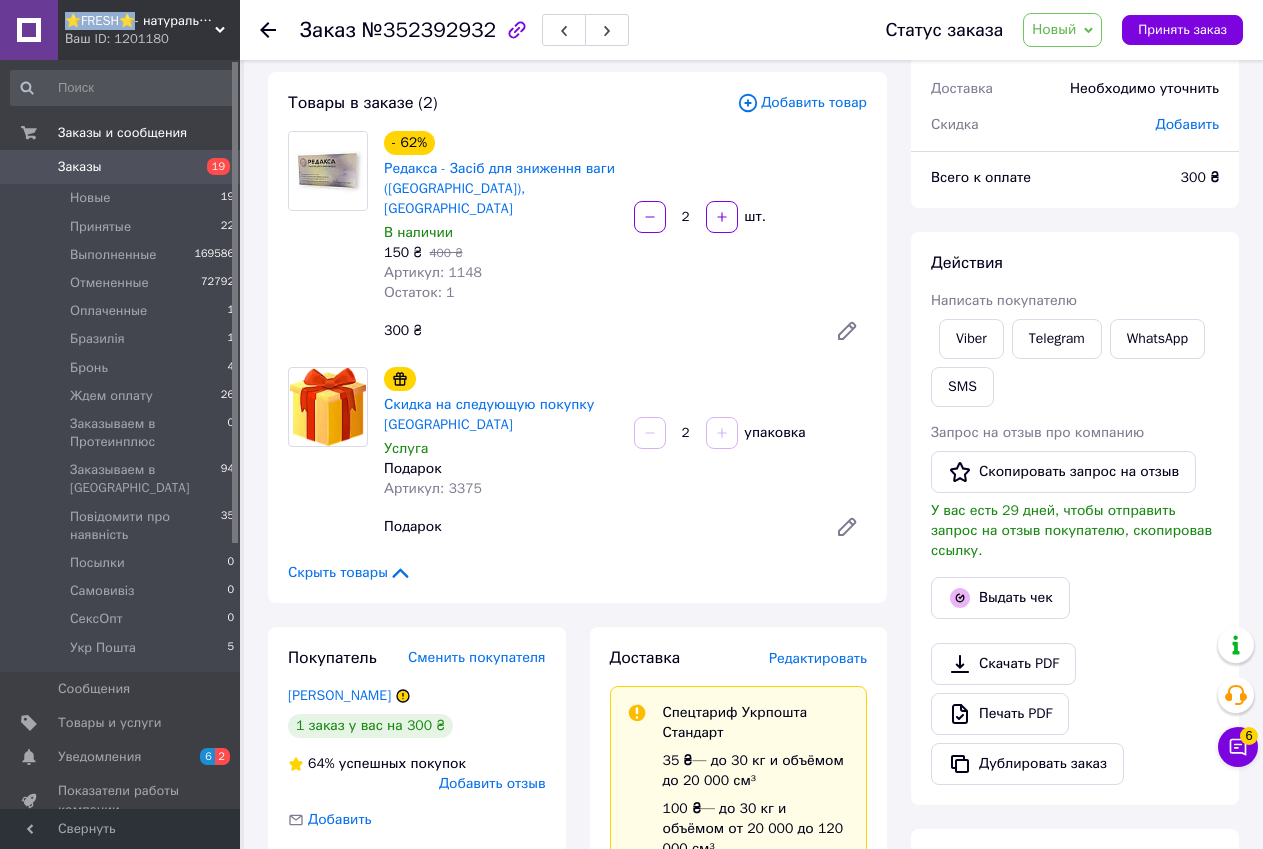 drag, startPoint x: 67, startPoint y: 16, endPoint x: 124, endPoint y: 18, distance: 57.035076 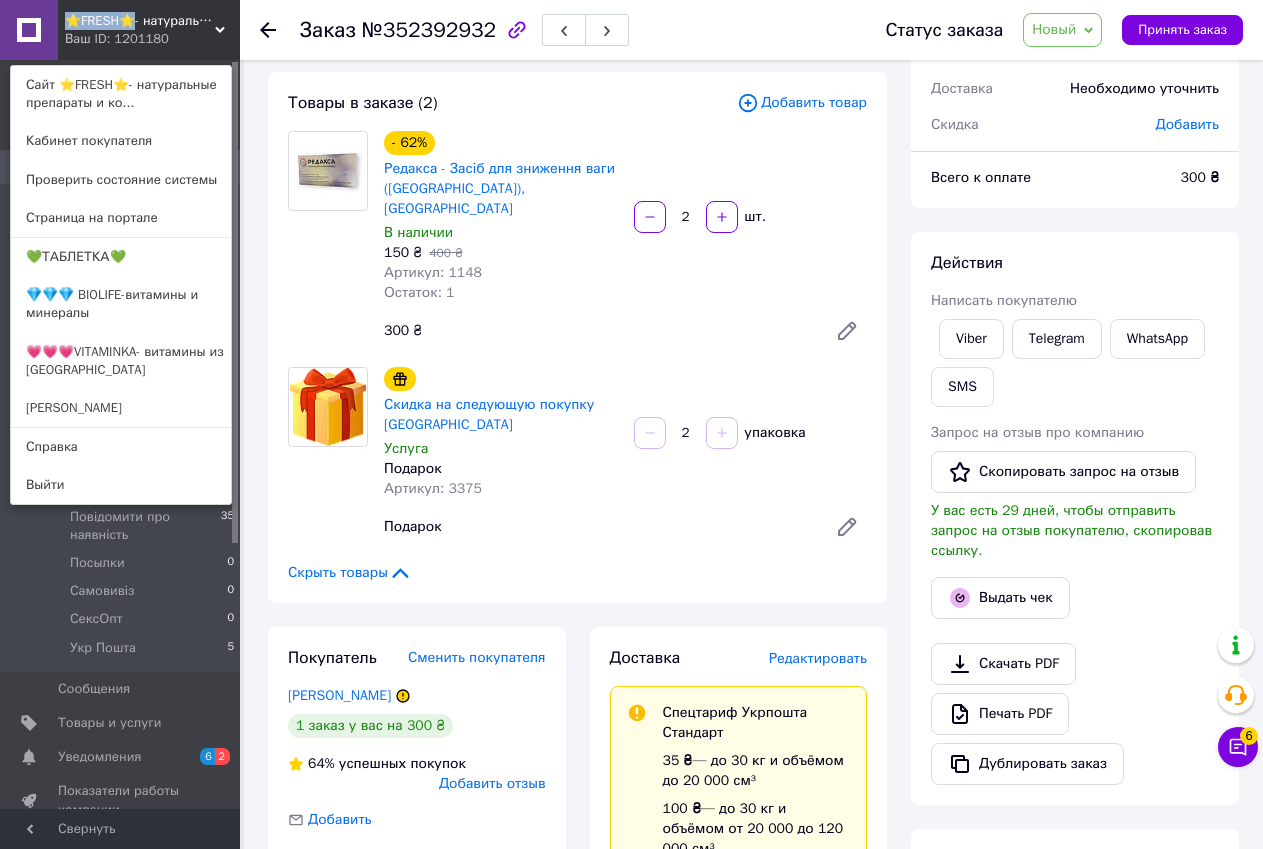 copy on "⭐FRESH⭐" 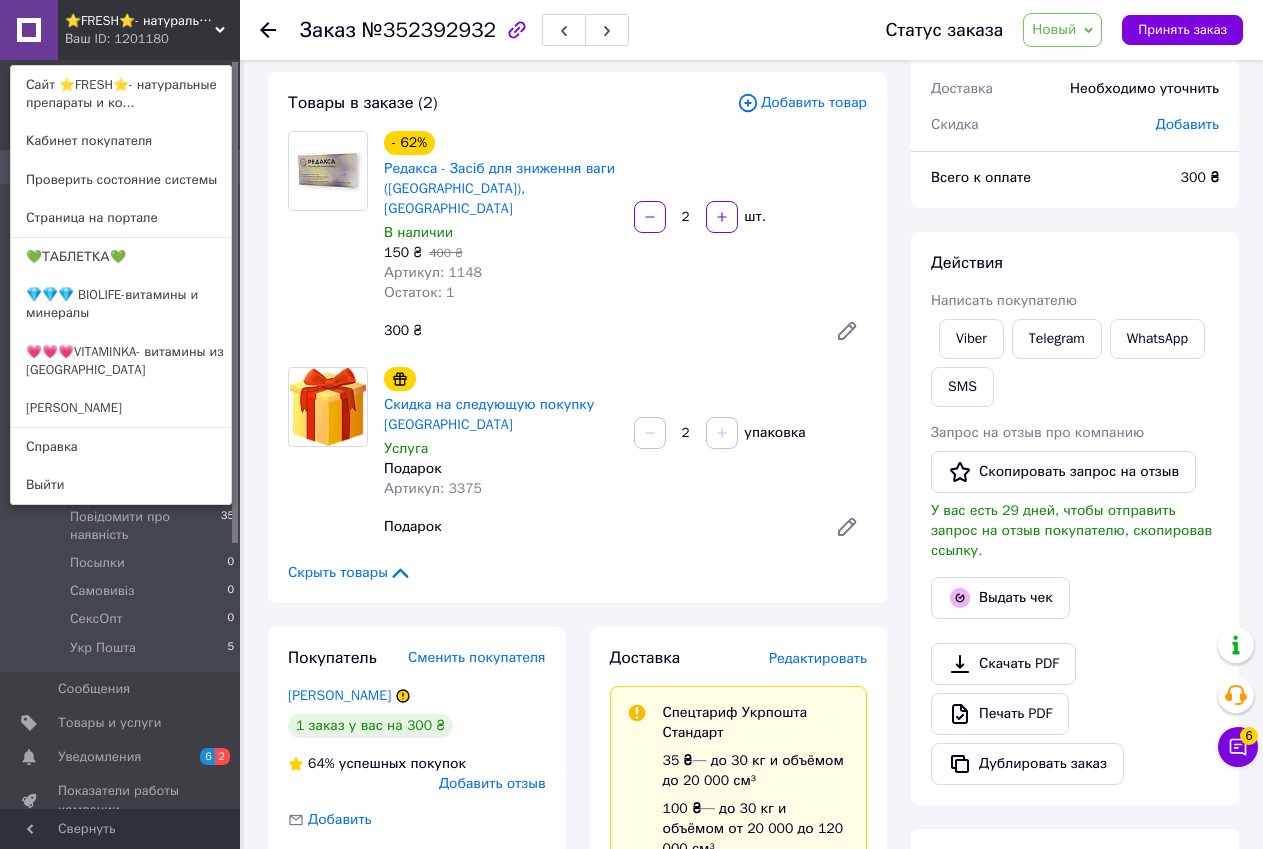 click on "Действия Написать покупателю Viber Telegram WhatsApp SMS Запрос на отзыв про компанию   Скопировать запрос на отзыв У вас есть 29 дней, чтобы отправить запрос на отзыв покупателю, скопировав ссылку.   Выдать чек   Скачать PDF   Печать PDF   Дублировать заказ" at bounding box center [1075, 518] 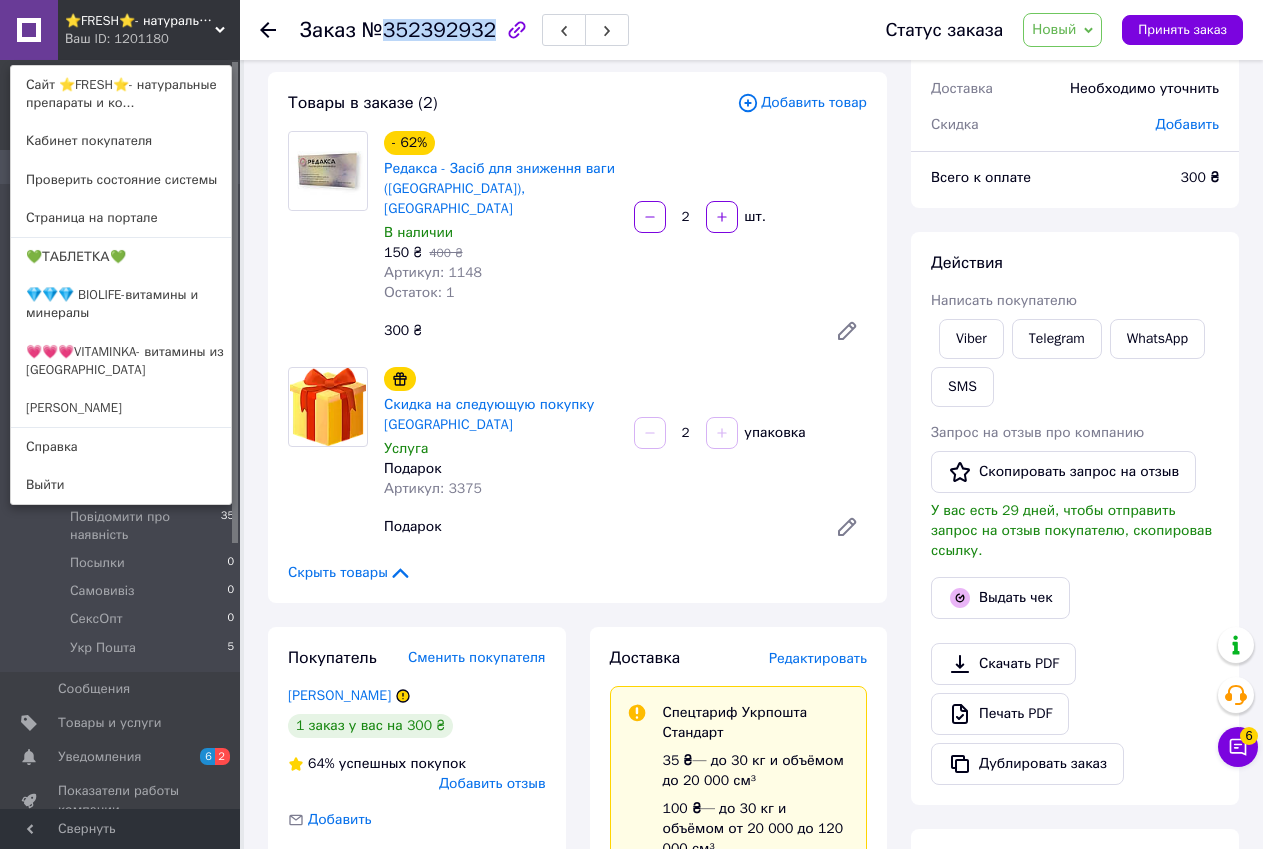 click on "№352392932" at bounding box center (429, 30) 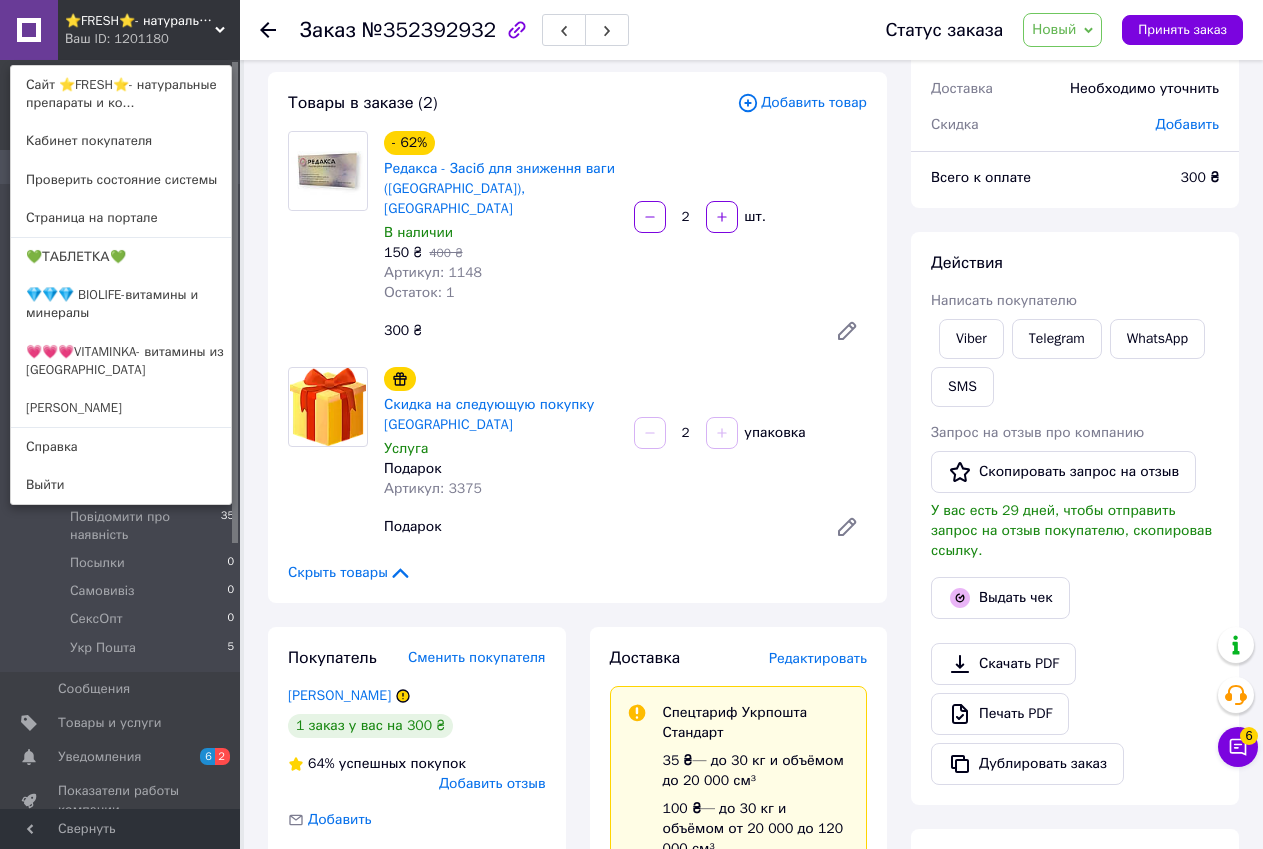 click on "Действия Написать покупателю Viber Telegram WhatsApp SMS Запрос на отзыв про компанию   Скопировать запрос на отзыв У вас есть 29 дней, чтобы отправить запрос на отзыв покупателю, скопировав ссылку.   Выдать чек   Скачать PDF   Печать PDF   Дублировать заказ" at bounding box center [1075, 518] 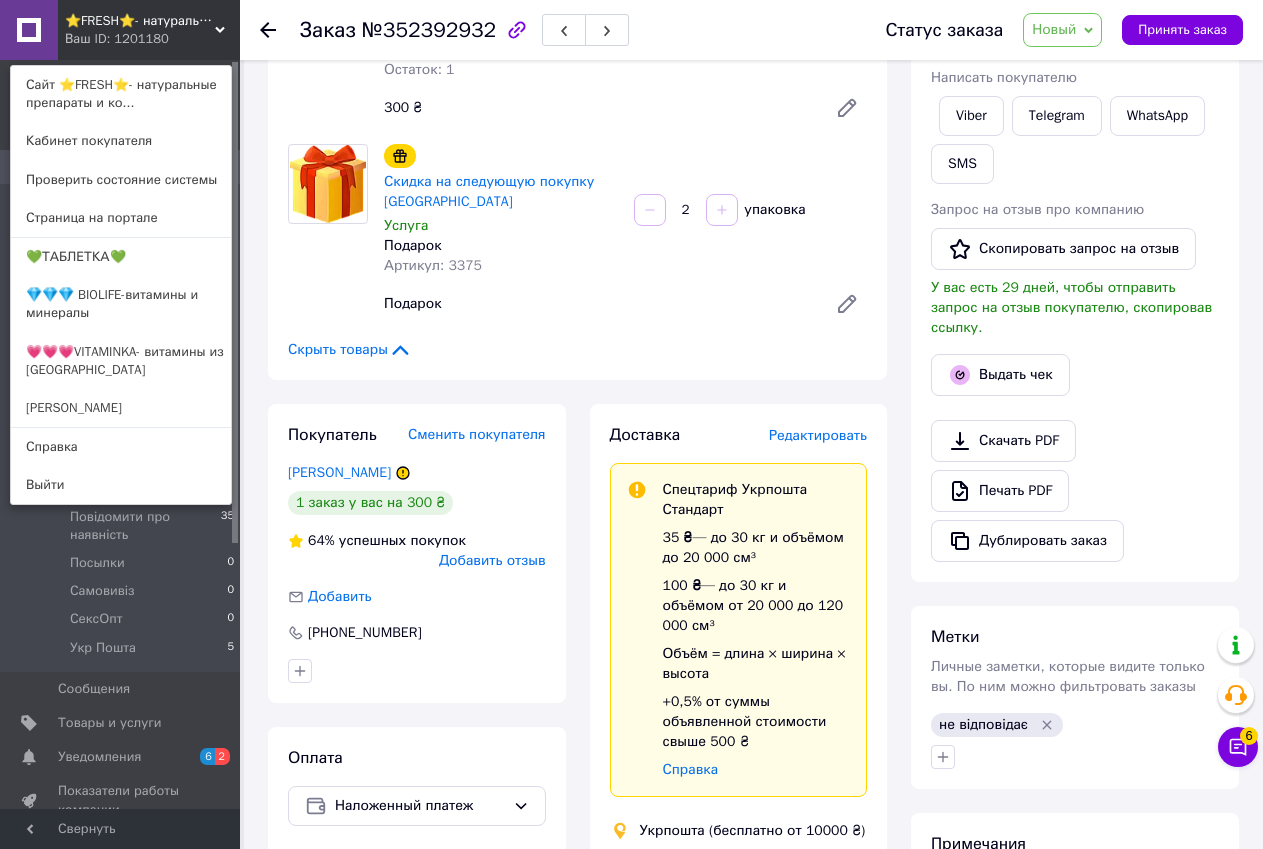 scroll, scrollTop: 500, scrollLeft: 0, axis: vertical 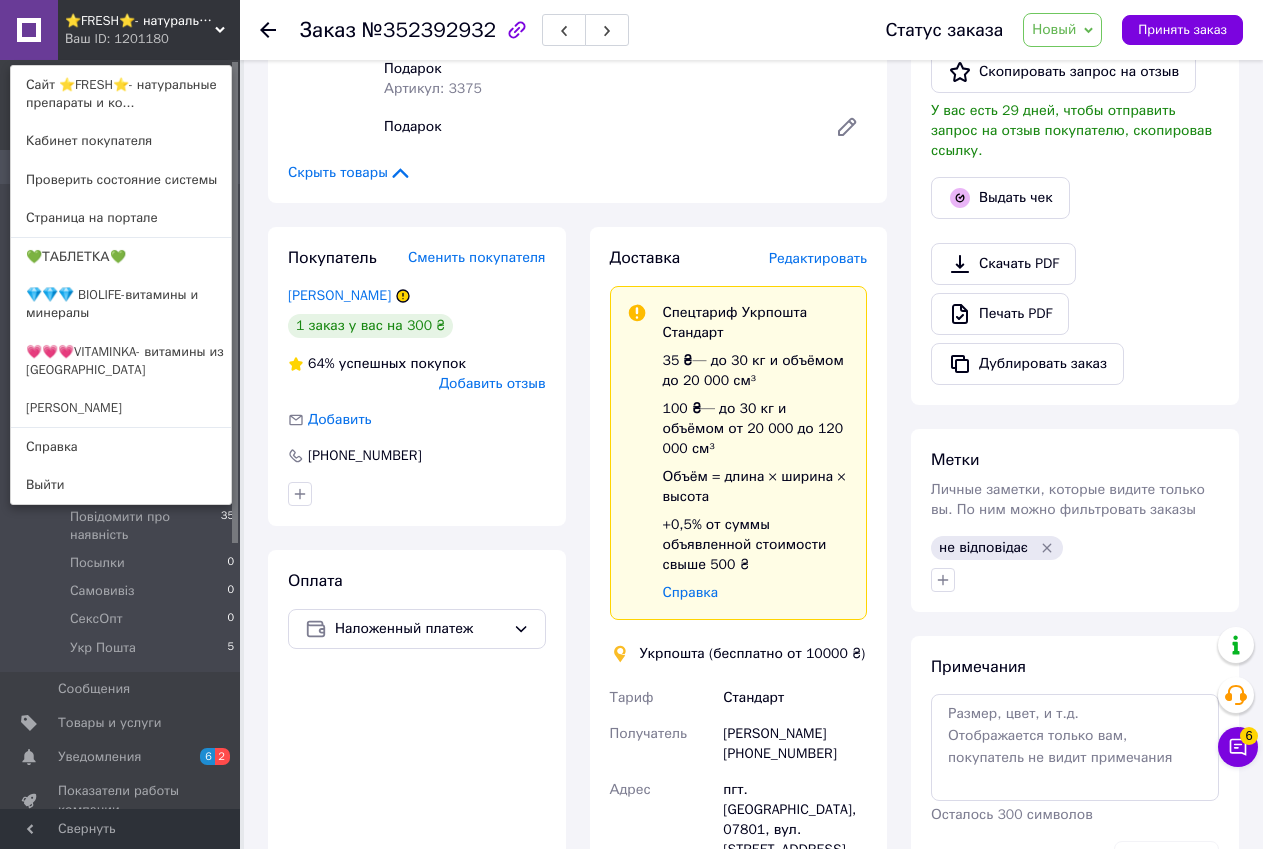 click 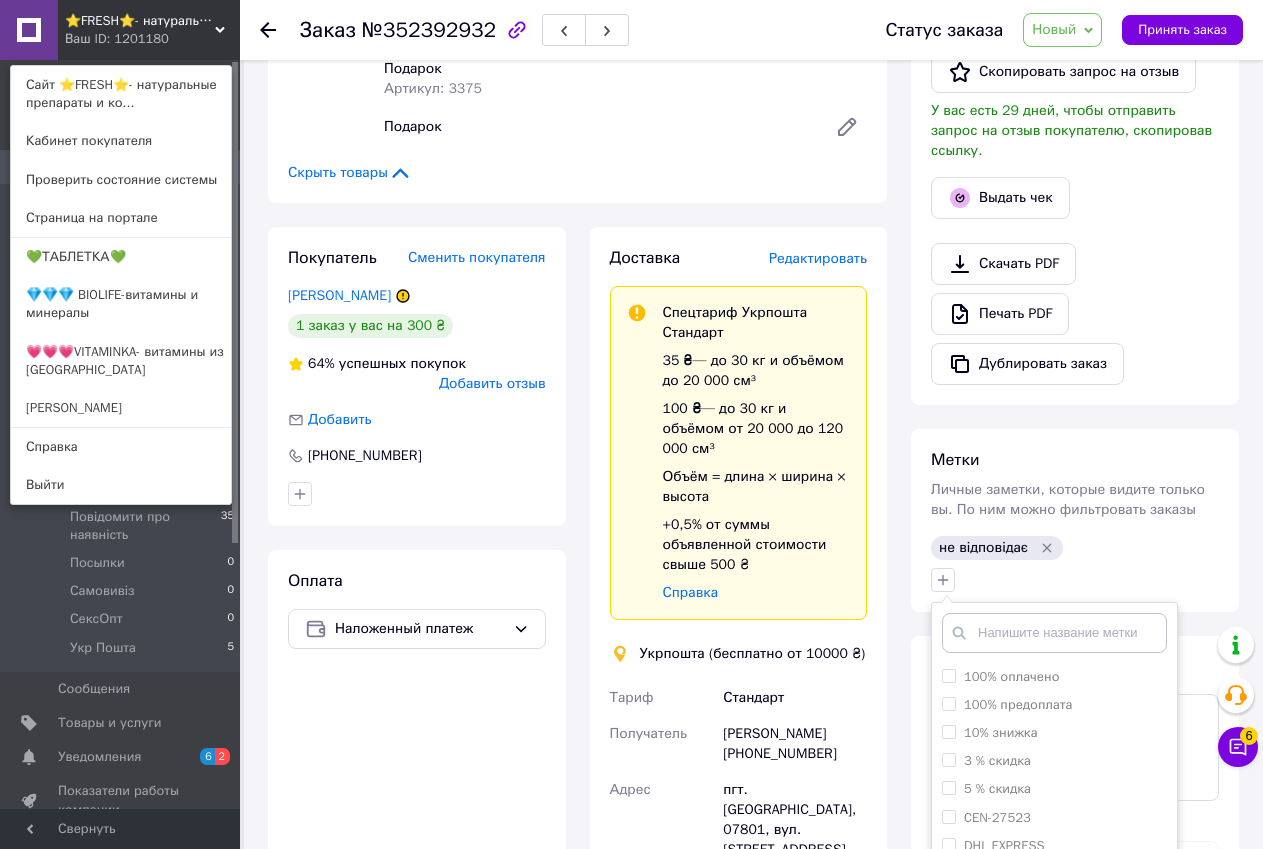 scroll, scrollTop: 800, scrollLeft: 0, axis: vertical 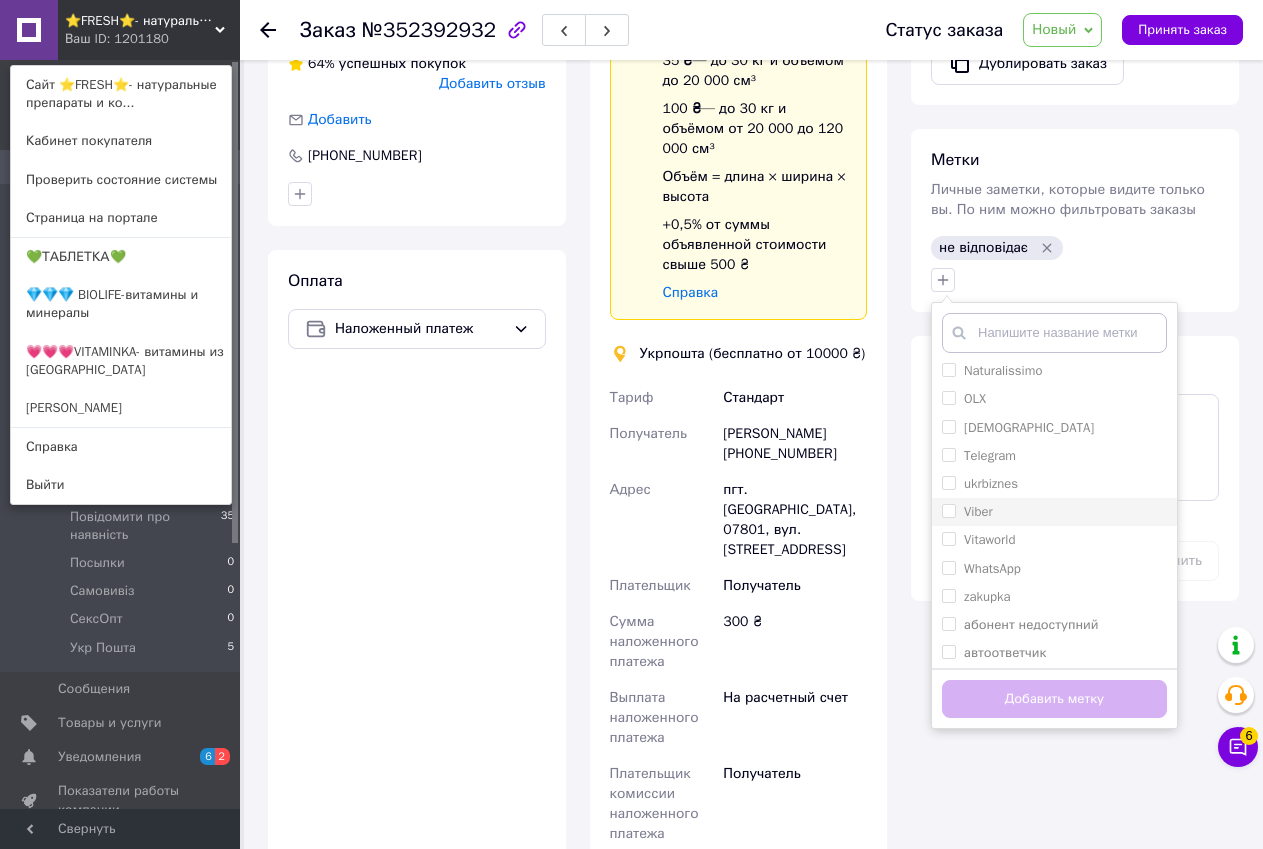 click on "Viber" at bounding box center (948, 510) 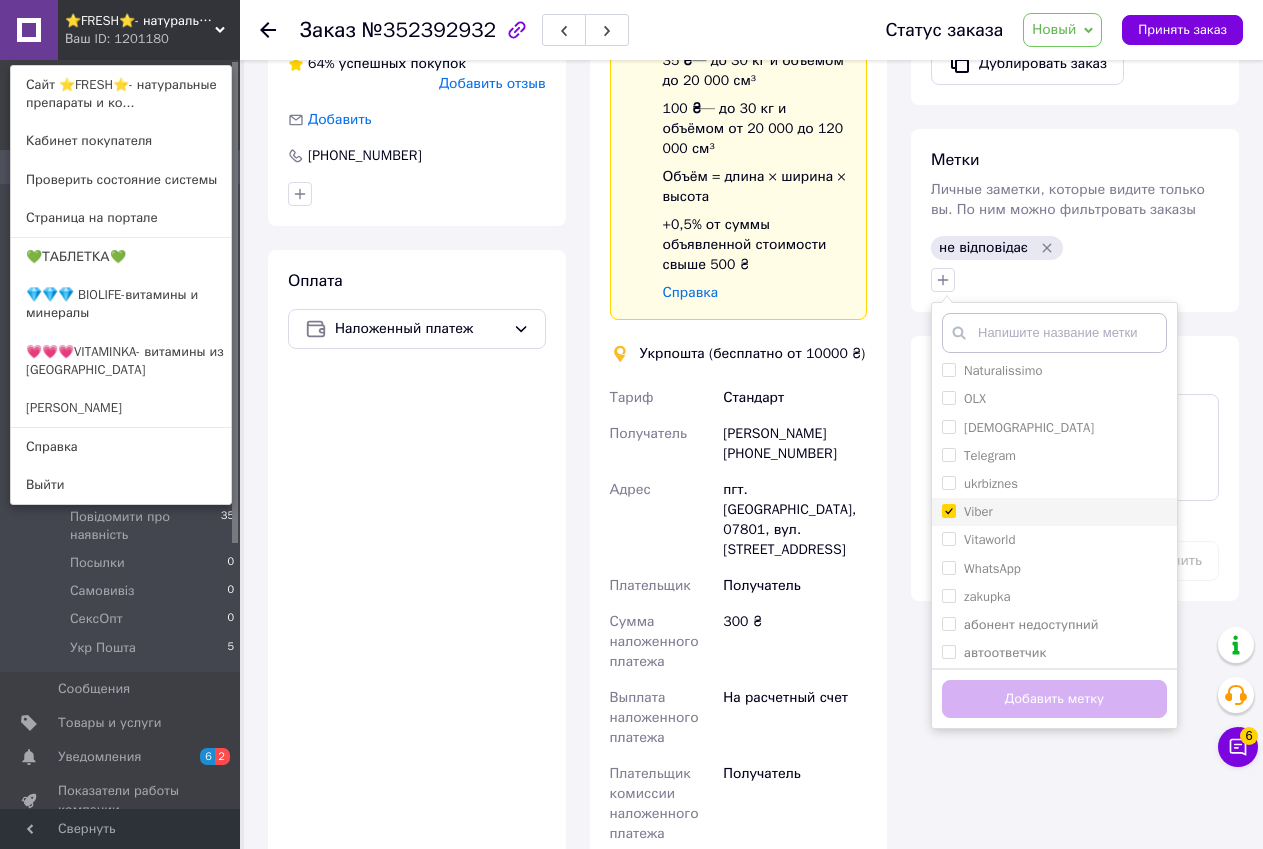 checkbox on "true" 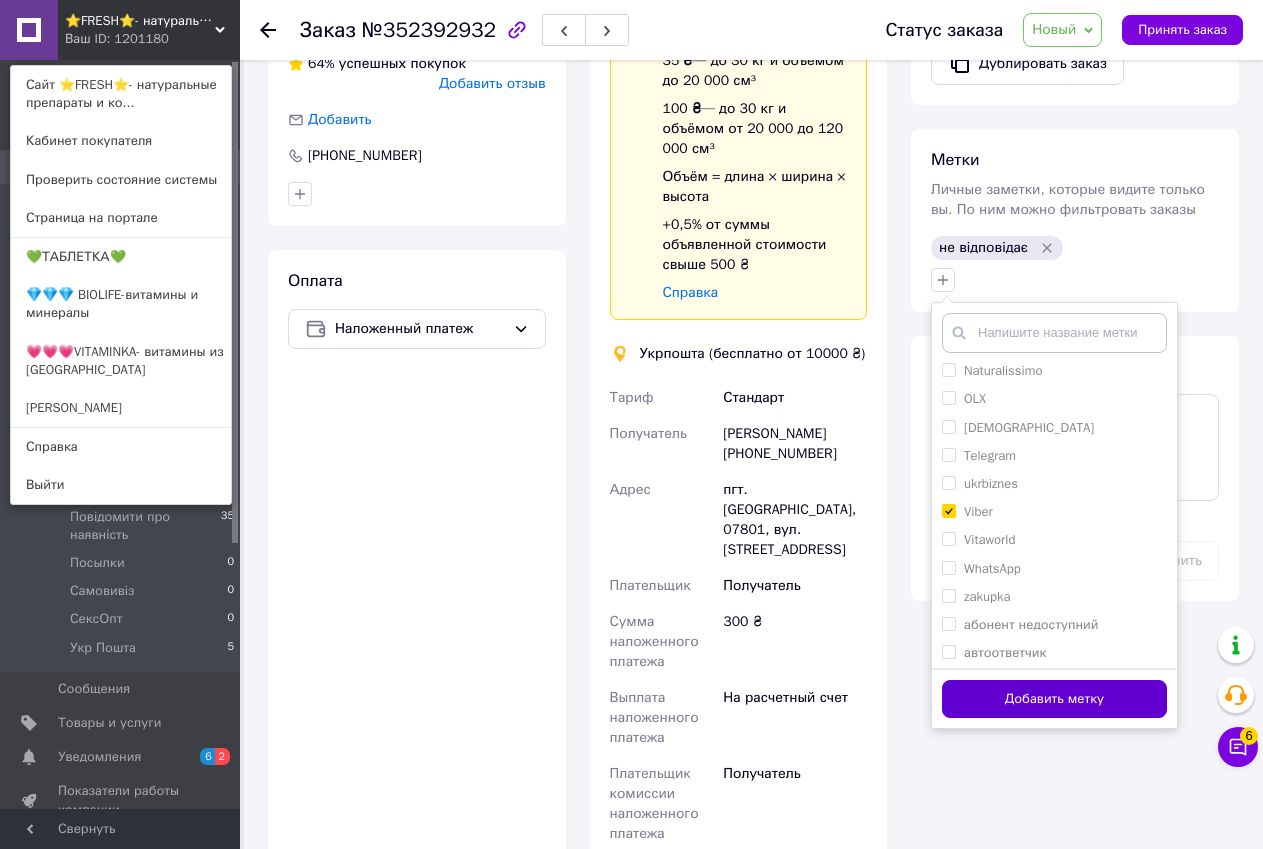 click on "Добавить метку" at bounding box center (1054, 699) 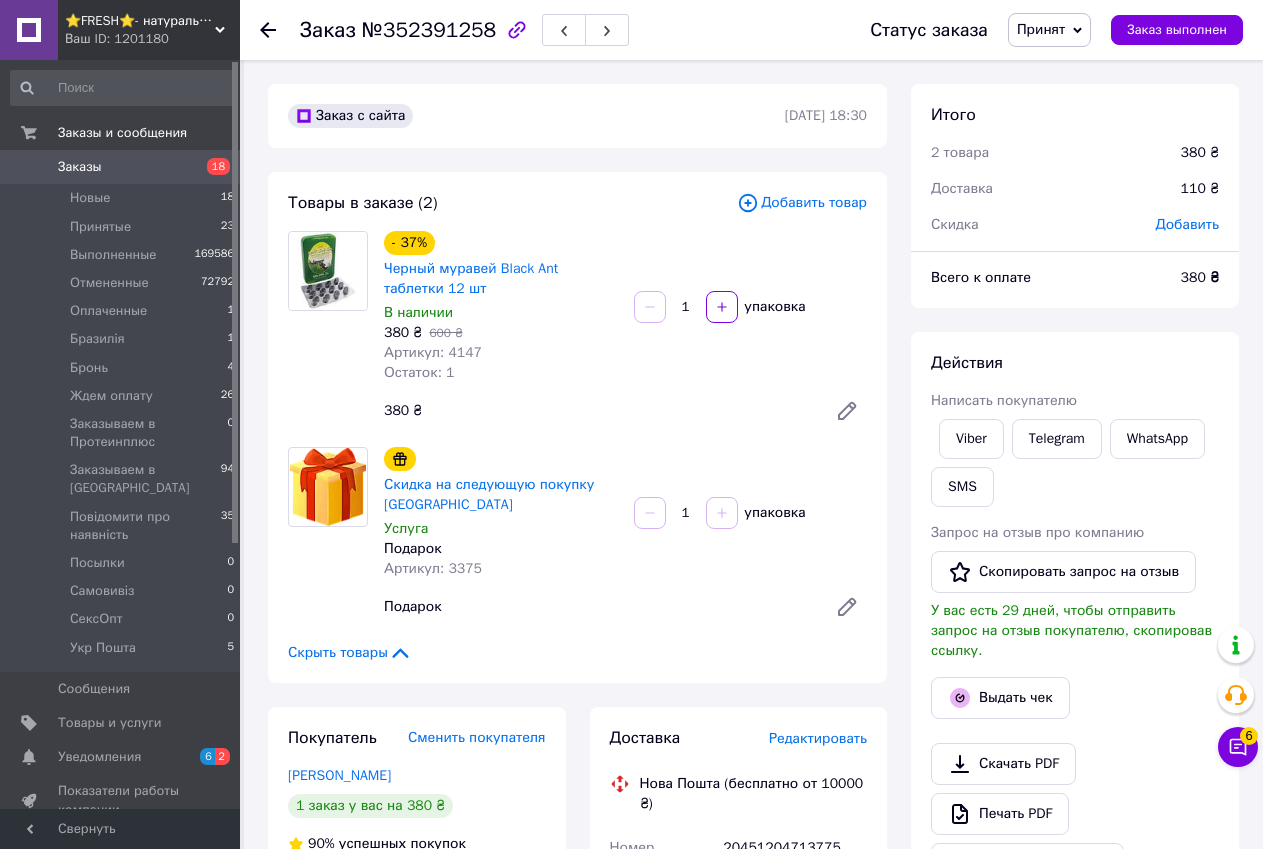scroll, scrollTop: 0, scrollLeft: 0, axis: both 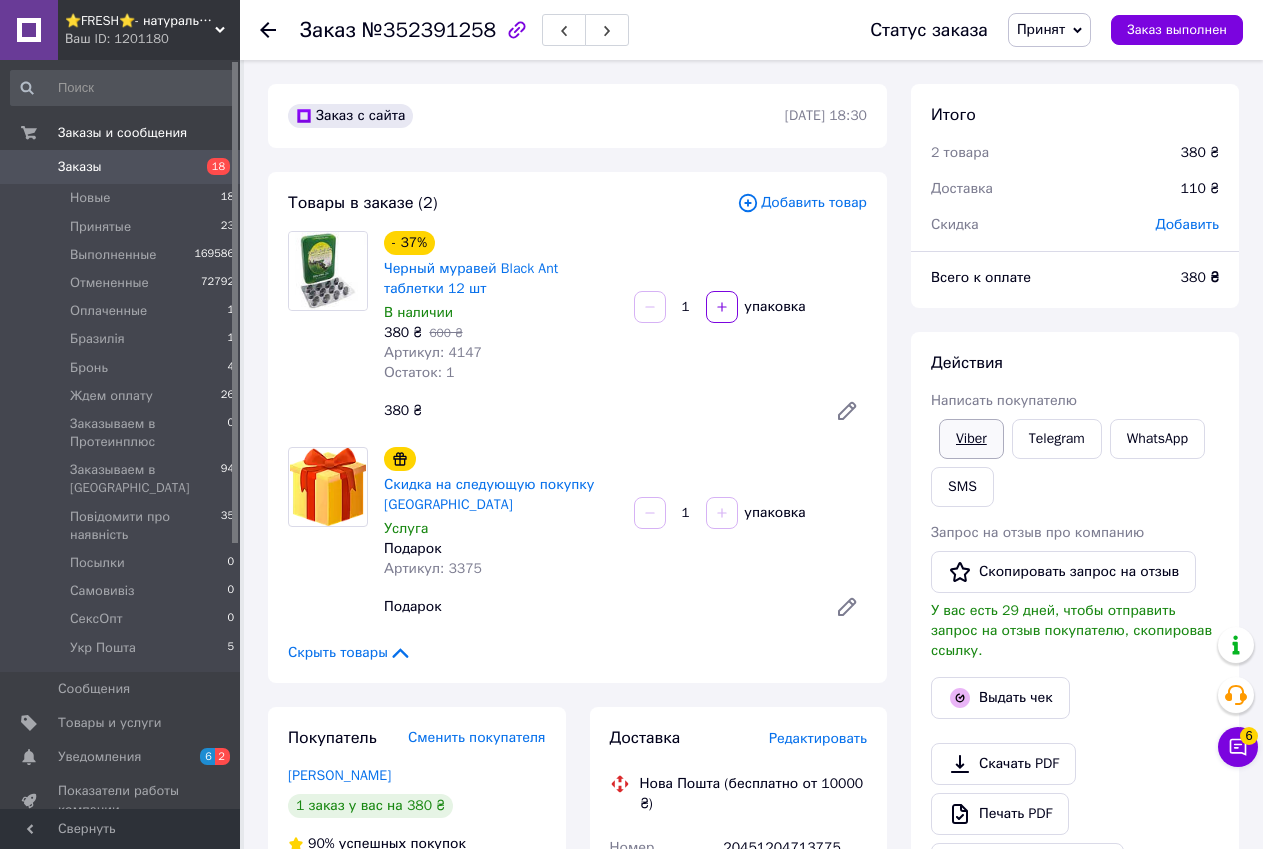 click on "Viber" at bounding box center (971, 439) 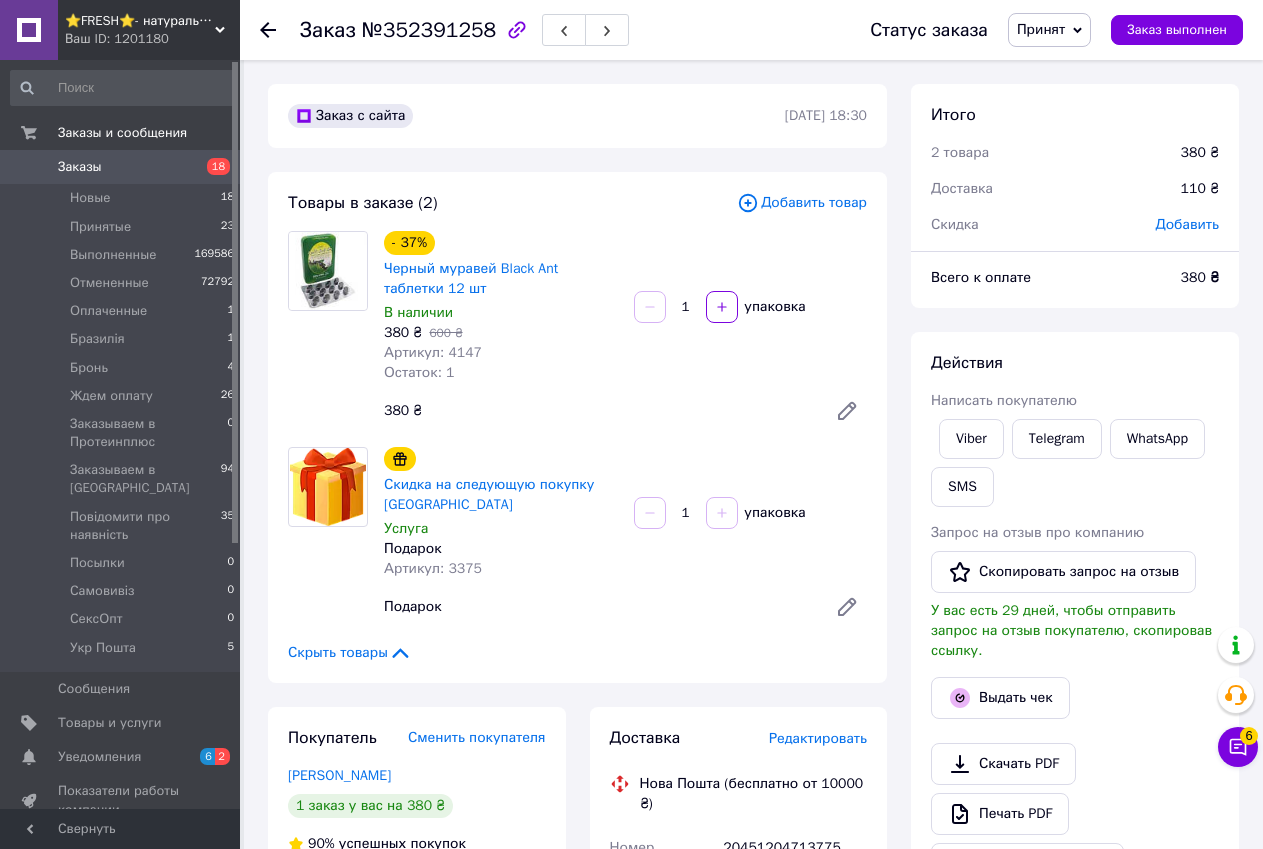 click on "Действия" at bounding box center (1075, 363) 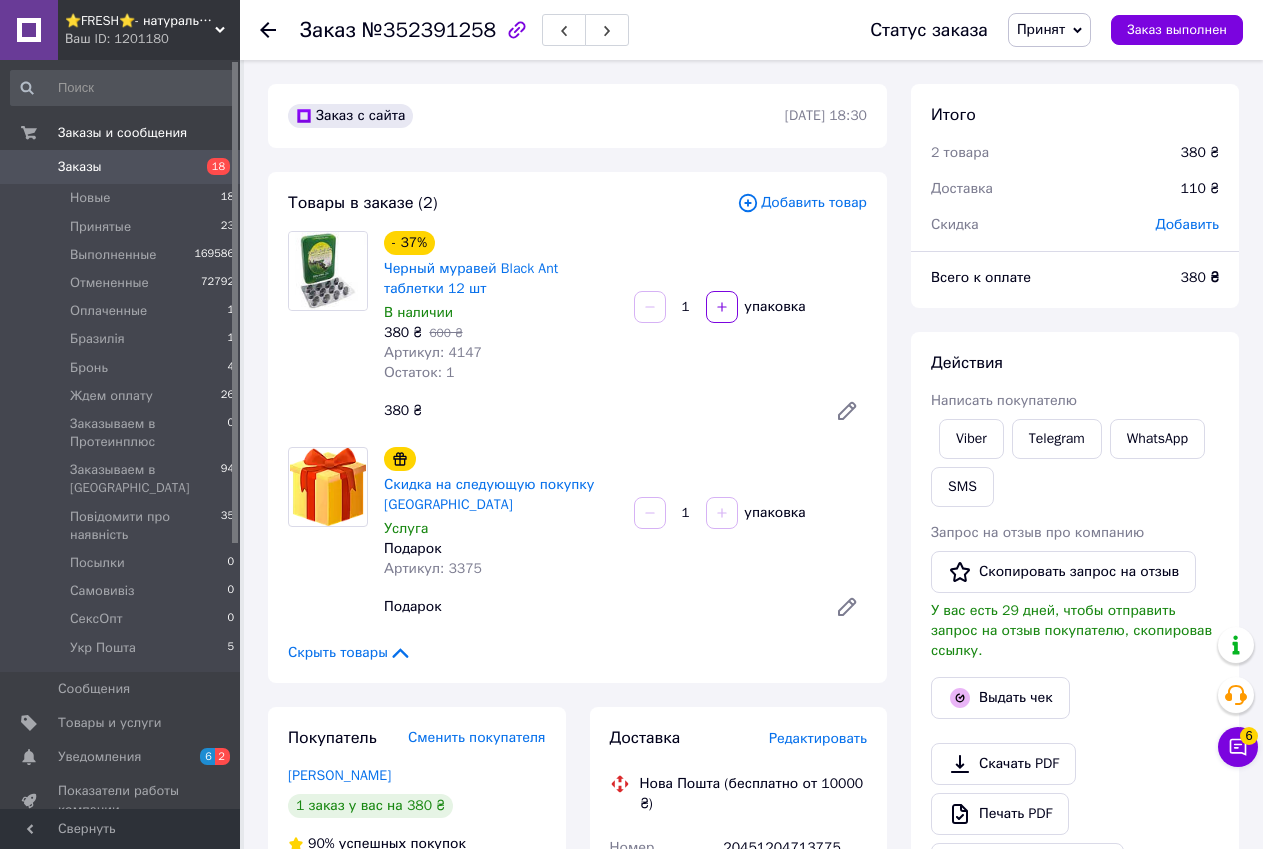 click on "Написать покупателю" at bounding box center [1075, 401] 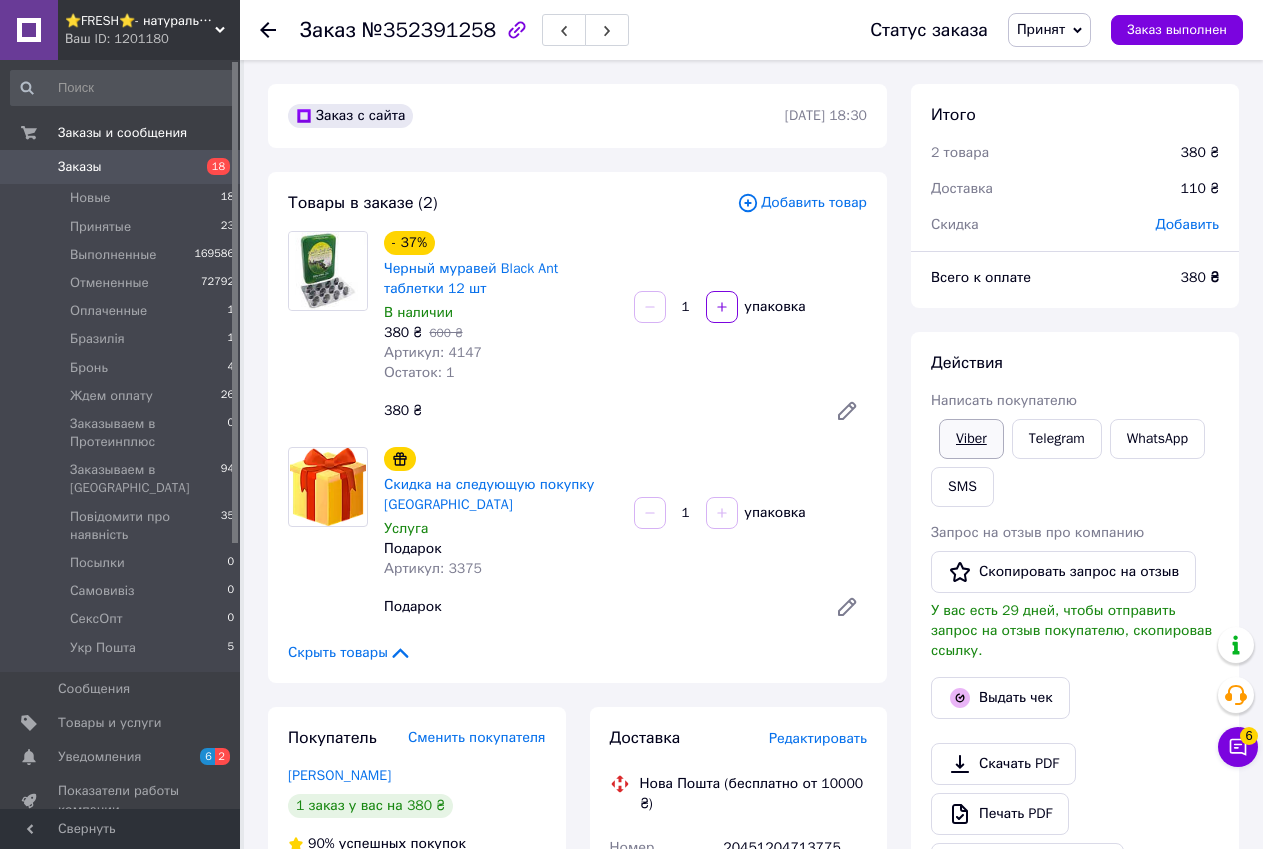 click on "Viber" at bounding box center [971, 439] 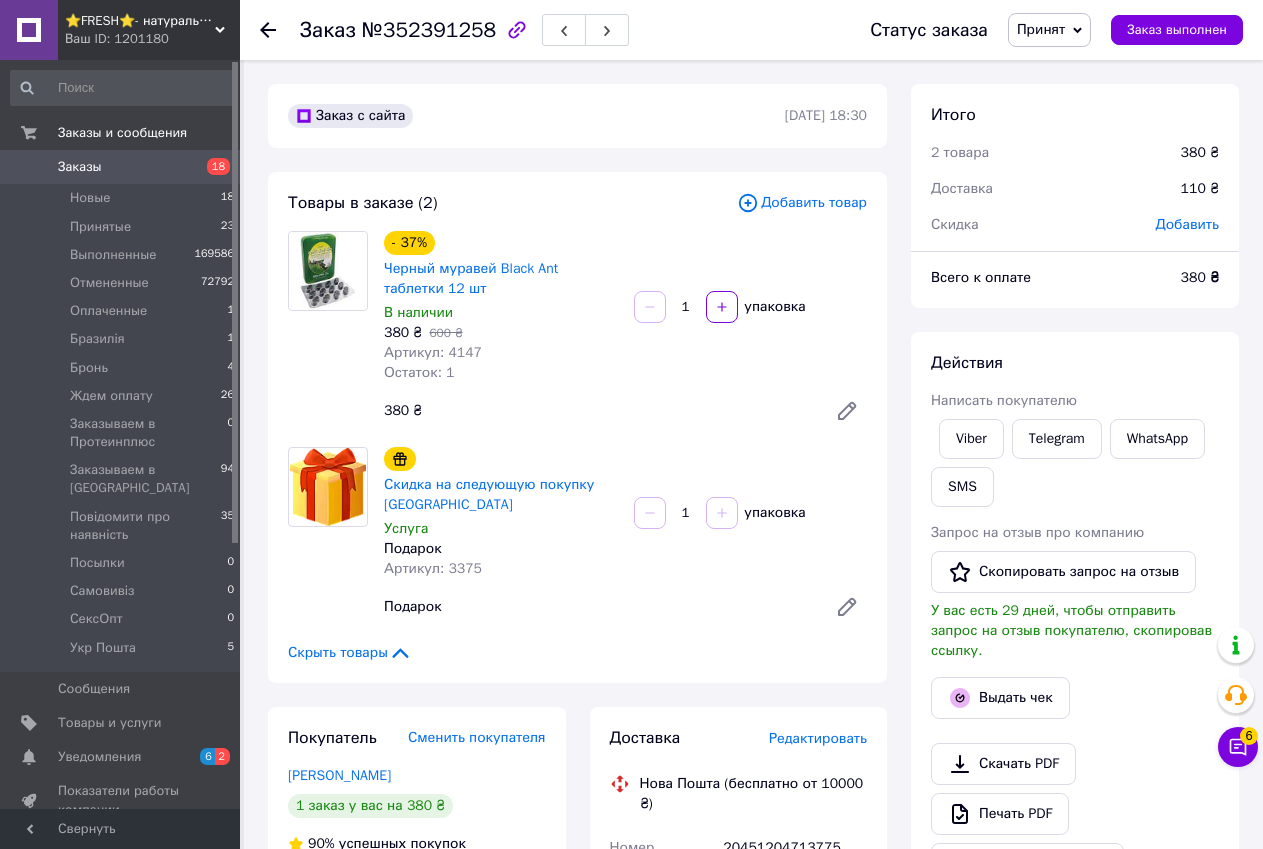 drag, startPoint x: 1210, startPoint y: 497, endPoint x: 774, endPoint y: 394, distance: 448.00113 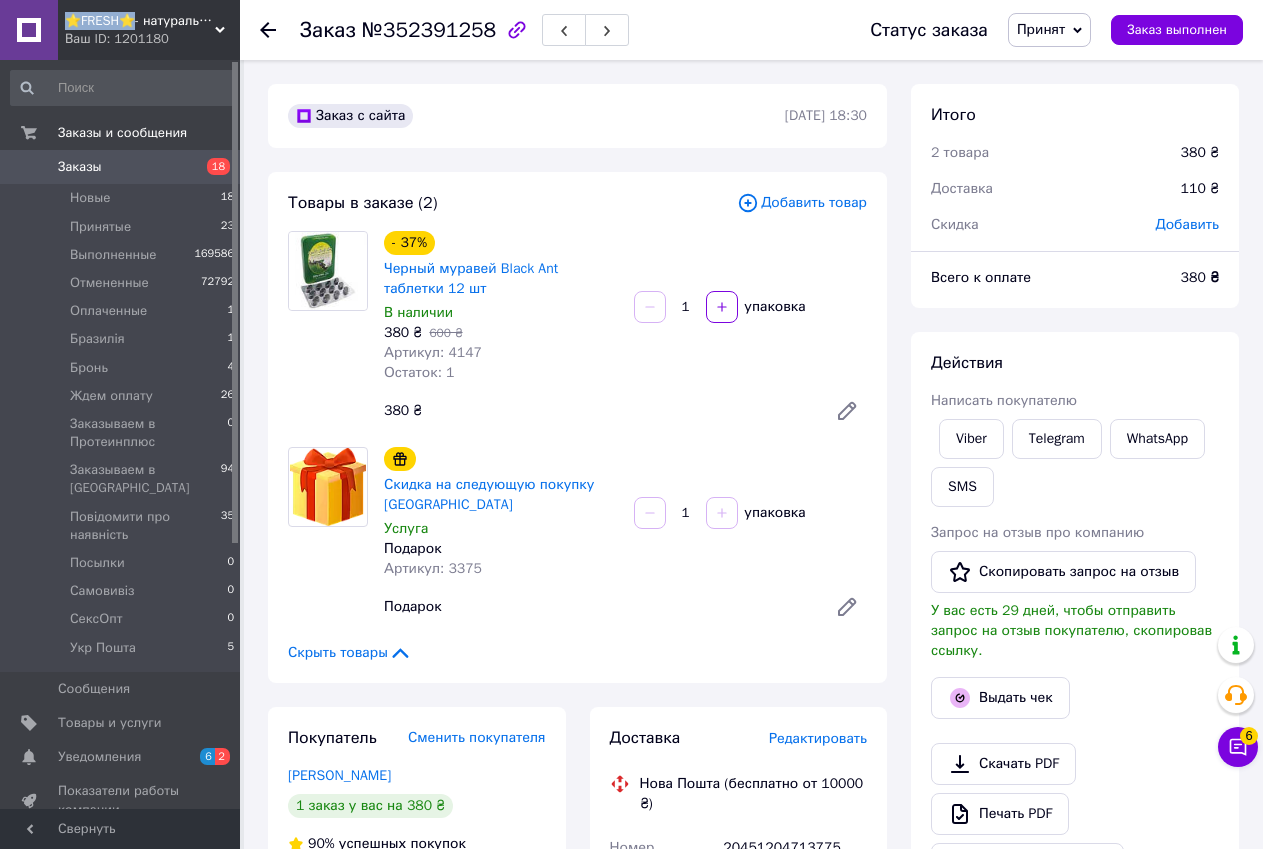 drag, startPoint x: 63, startPoint y: 10, endPoint x: 119, endPoint y: 11, distance: 56.008926 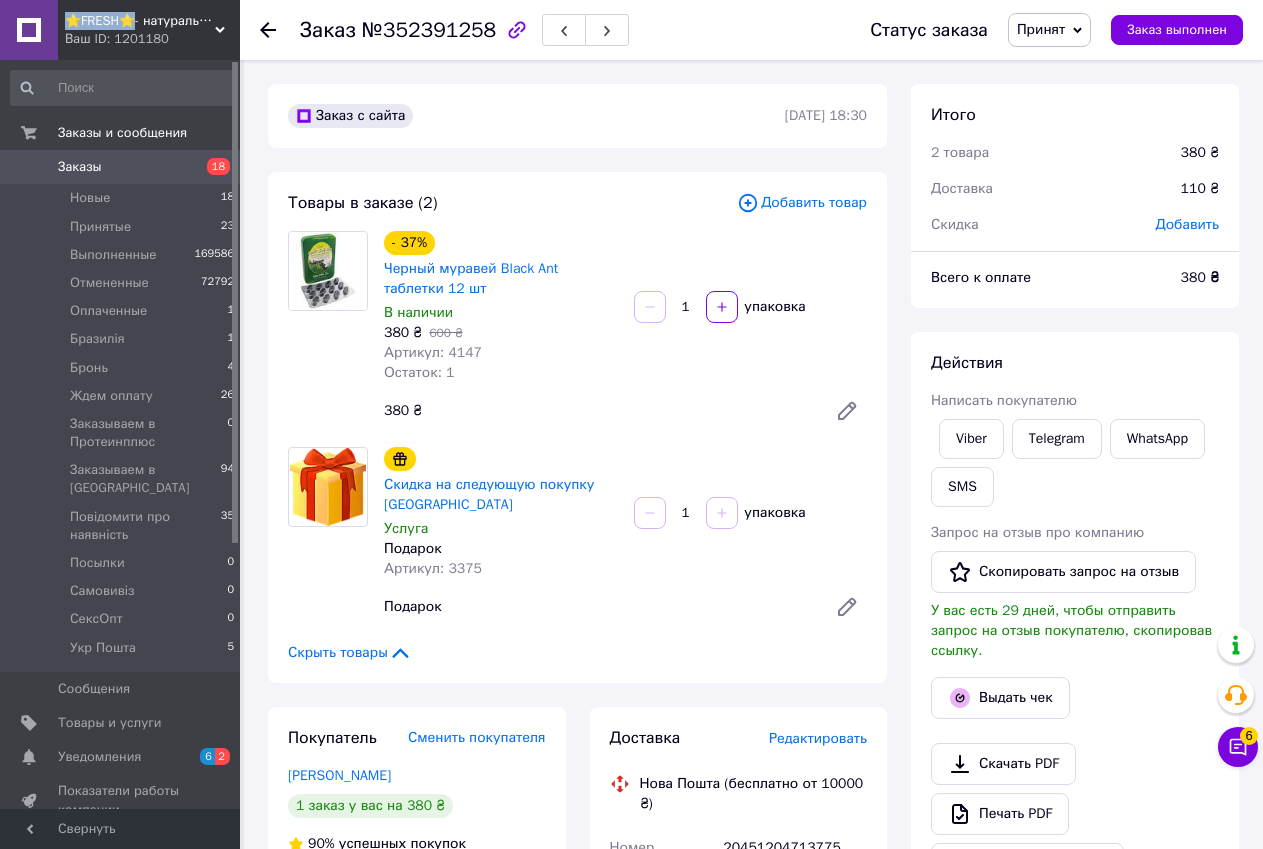 click on "⭐FRESH⭐- натуральные препараты и косметика Ваш ID: 1201180" at bounding box center [149, 30] 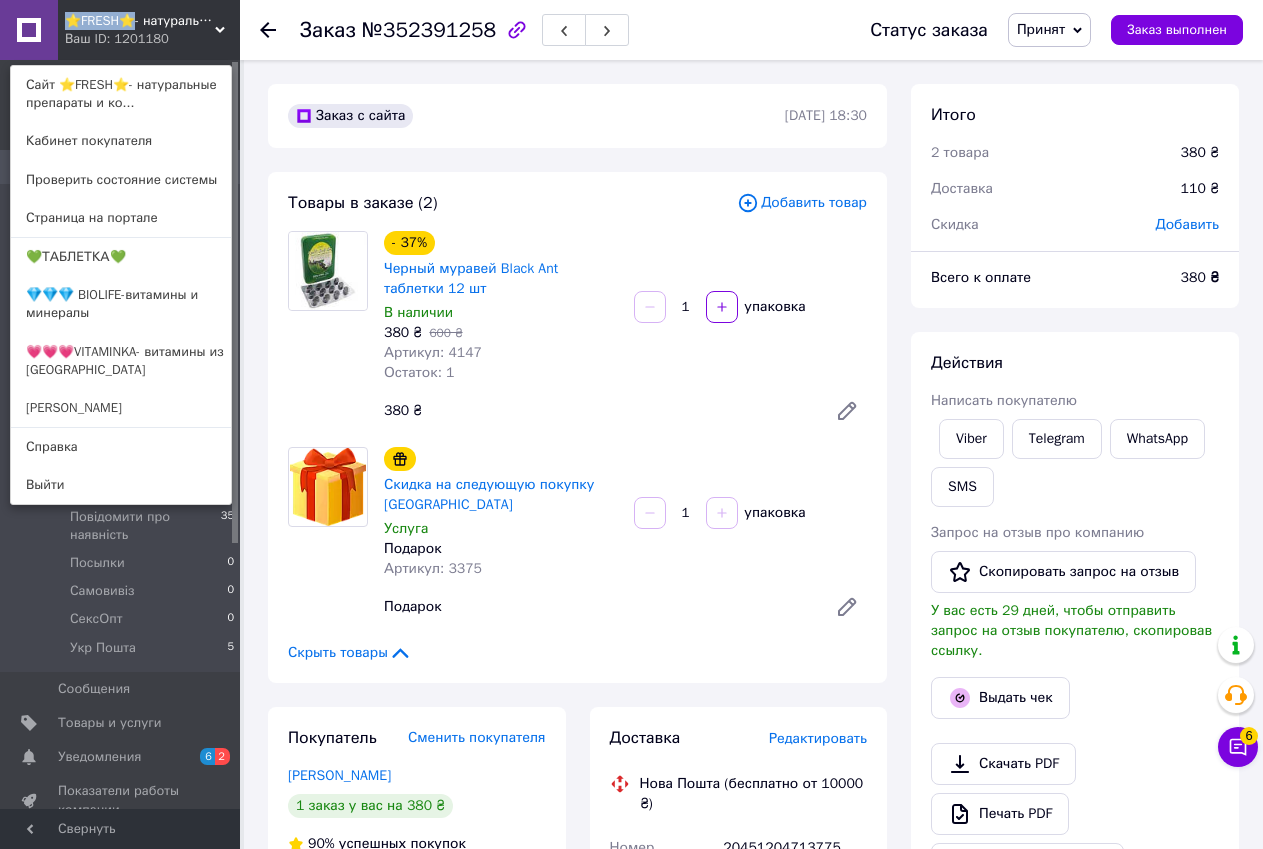 copy on "⭐FRESH⭐" 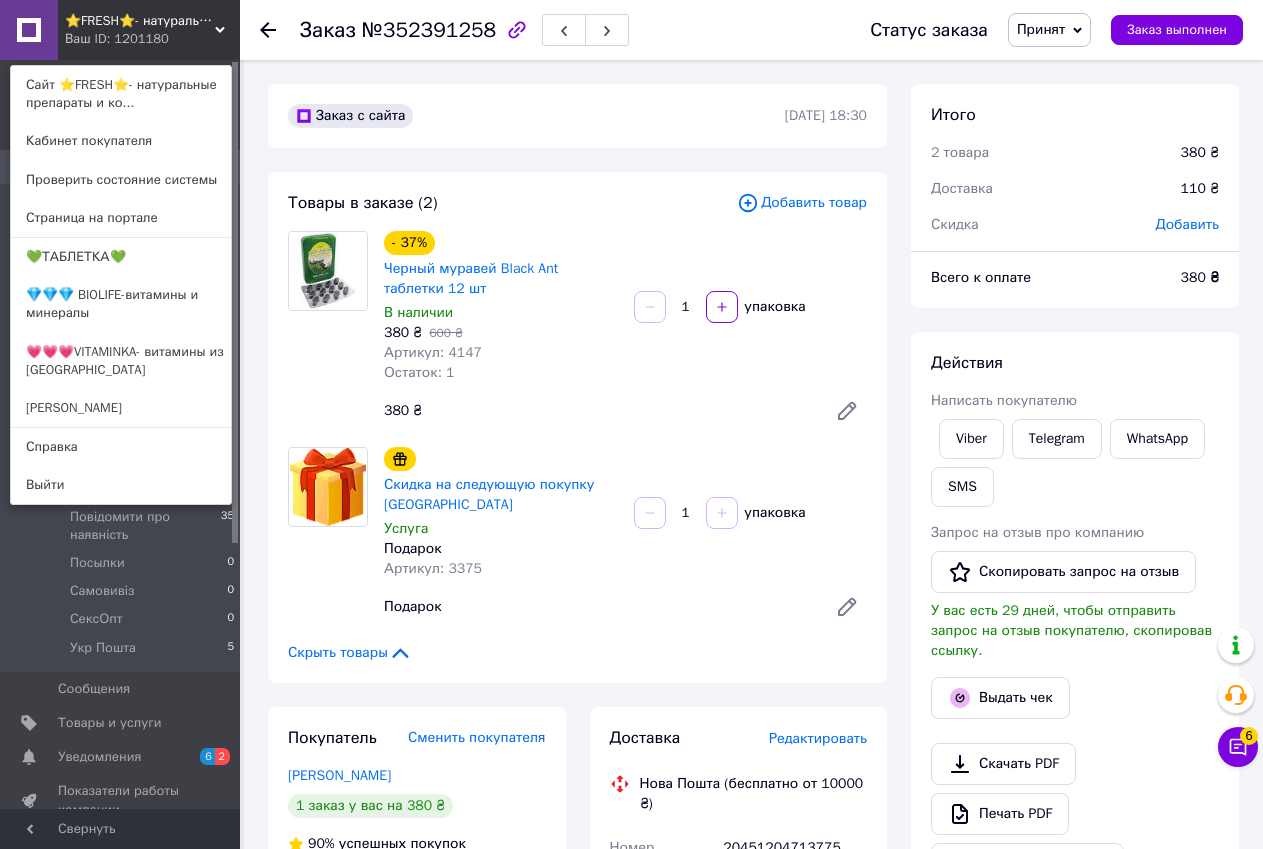 click on "Запрос на отзыв про компанию" at bounding box center [1075, 533] 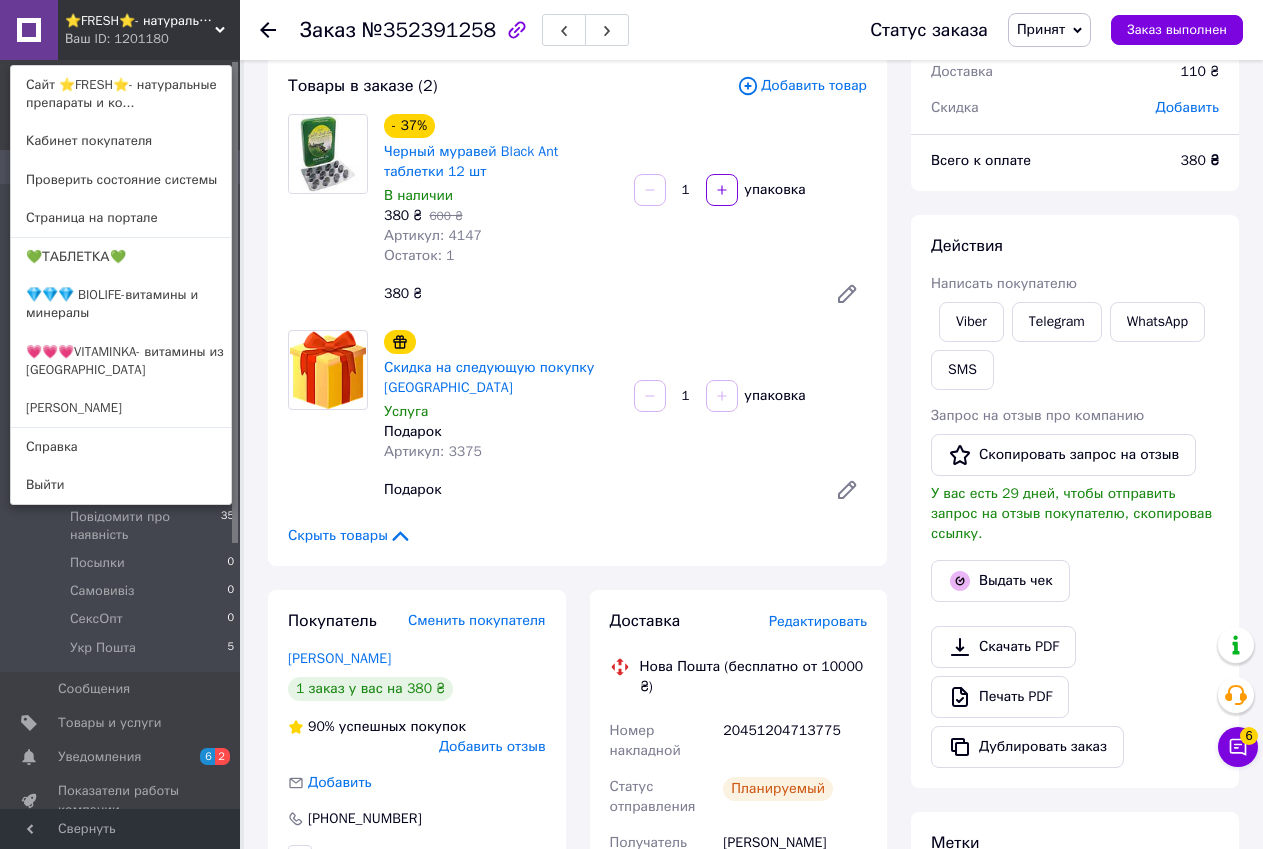 scroll, scrollTop: 400, scrollLeft: 0, axis: vertical 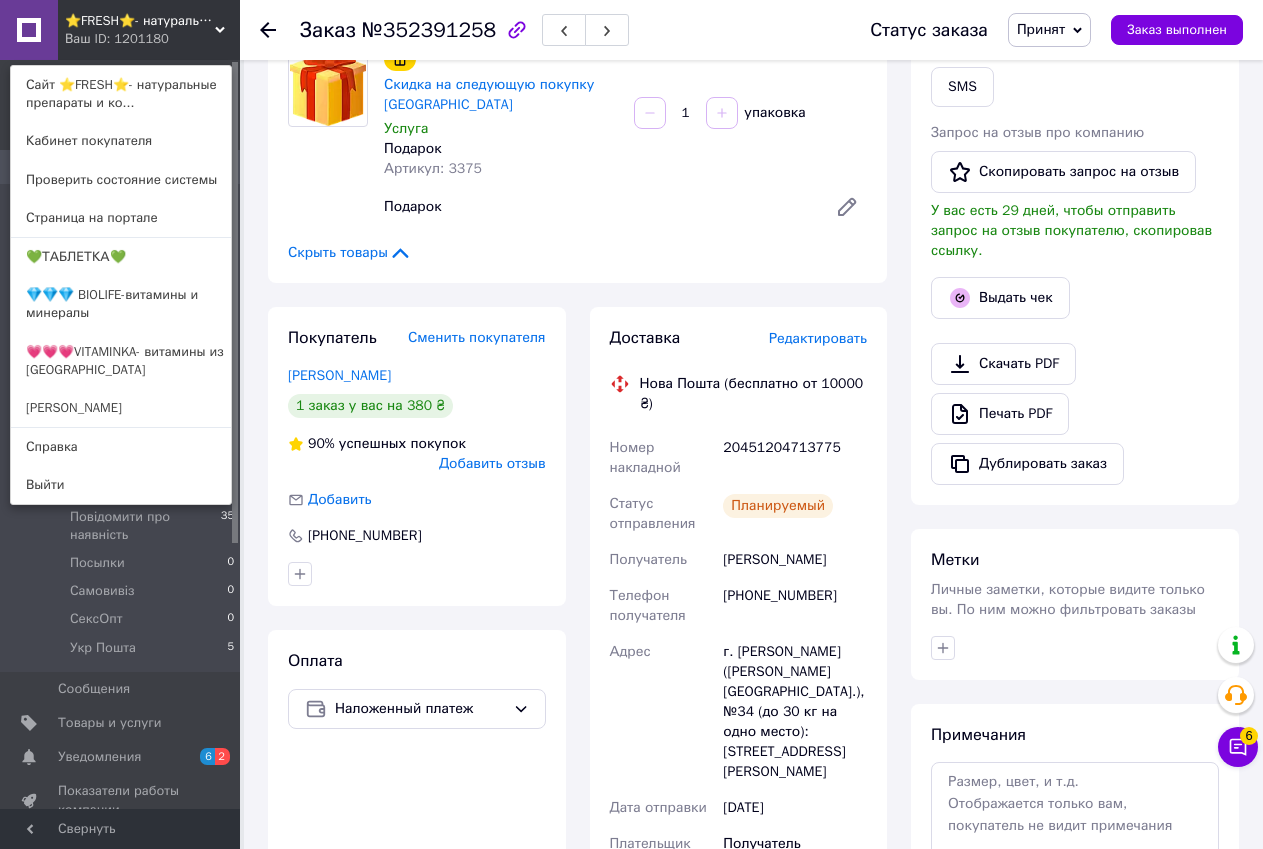click on "20451204713775" at bounding box center [795, 458] 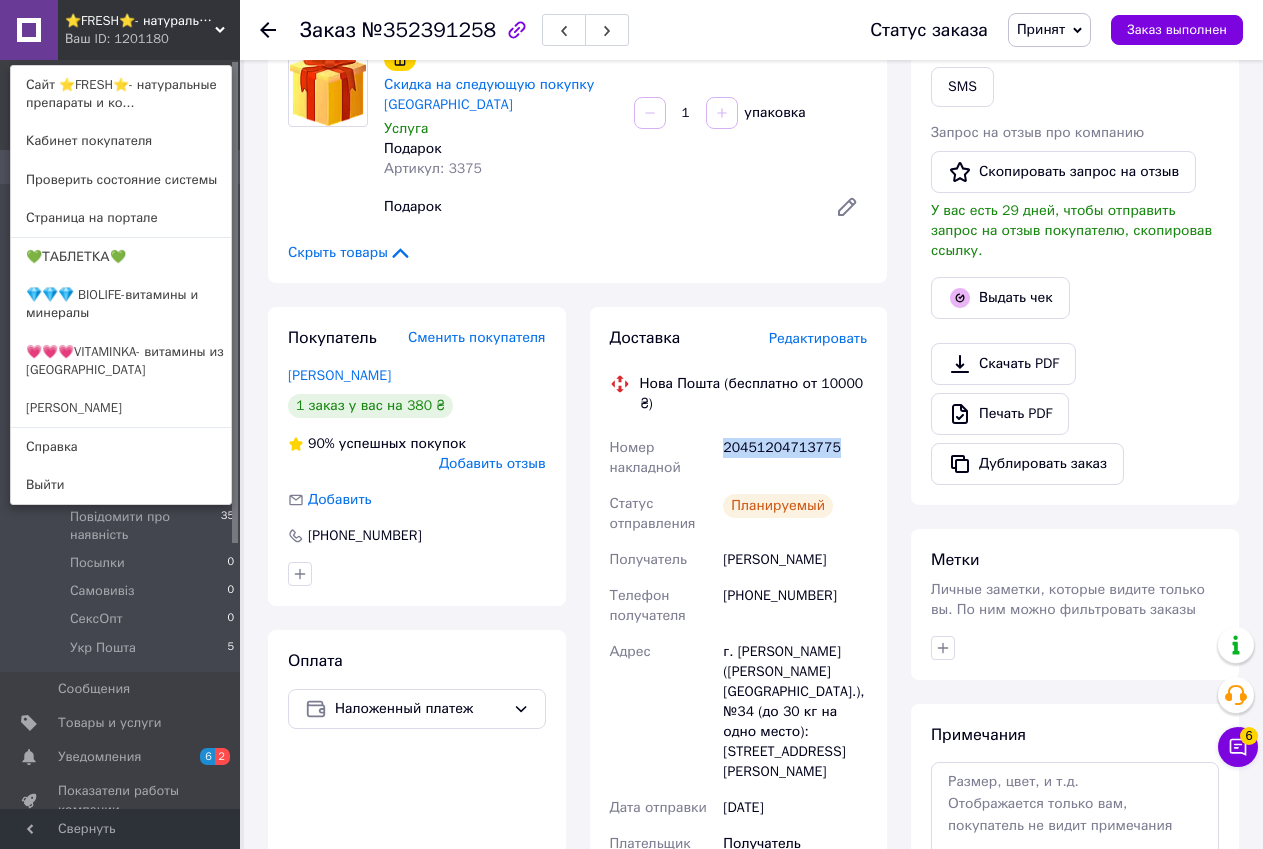 click on "20451204713775" at bounding box center [795, 458] 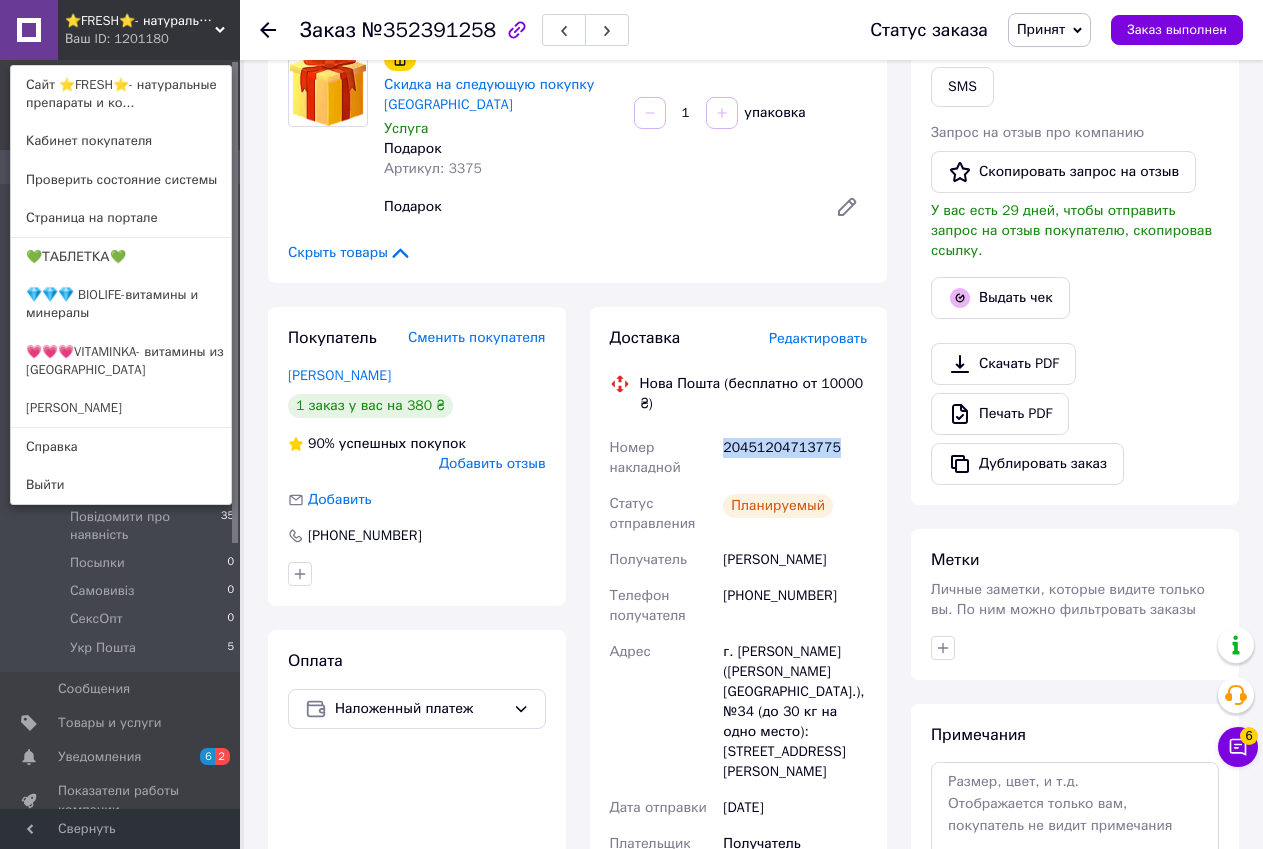 drag, startPoint x: 1204, startPoint y: 338, endPoint x: 1164, endPoint y: 348, distance: 41.231056 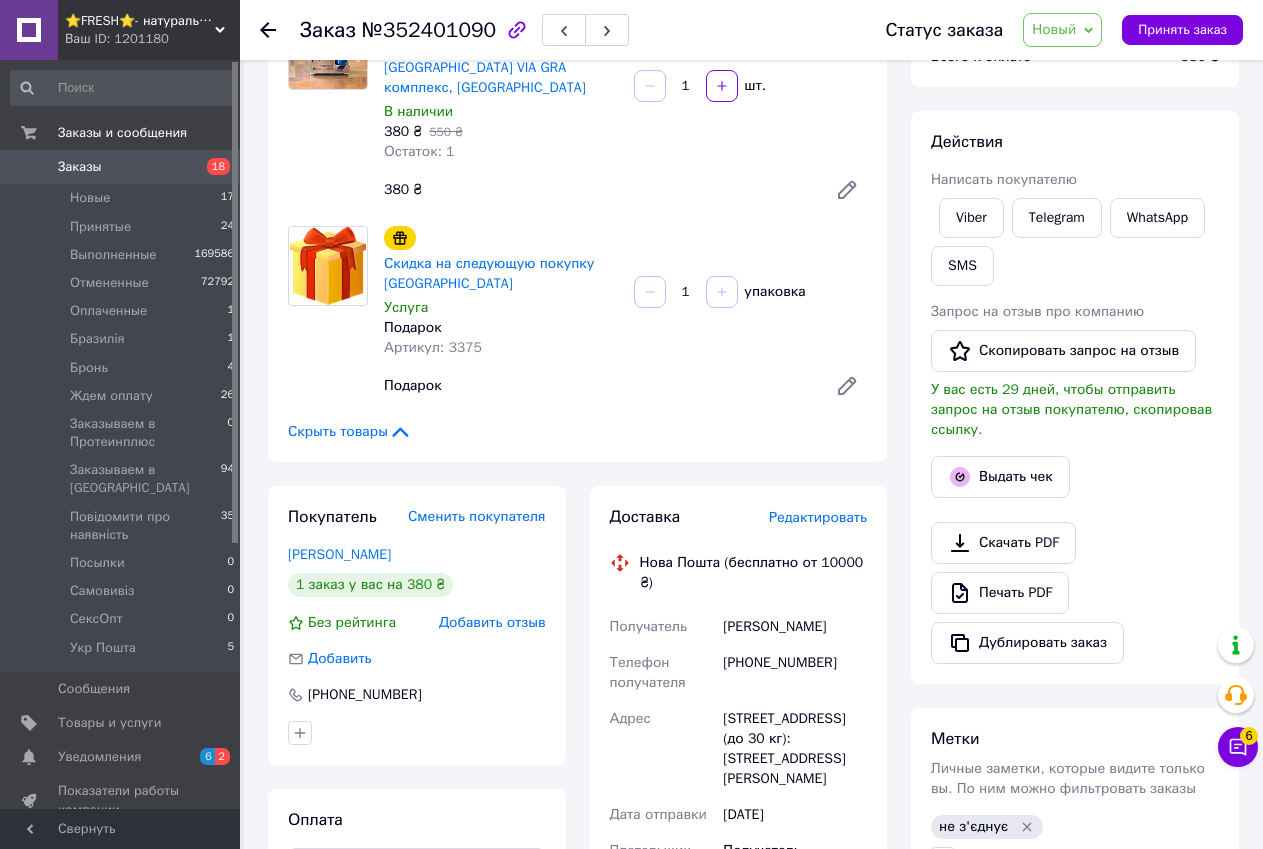 scroll, scrollTop: 0, scrollLeft: 0, axis: both 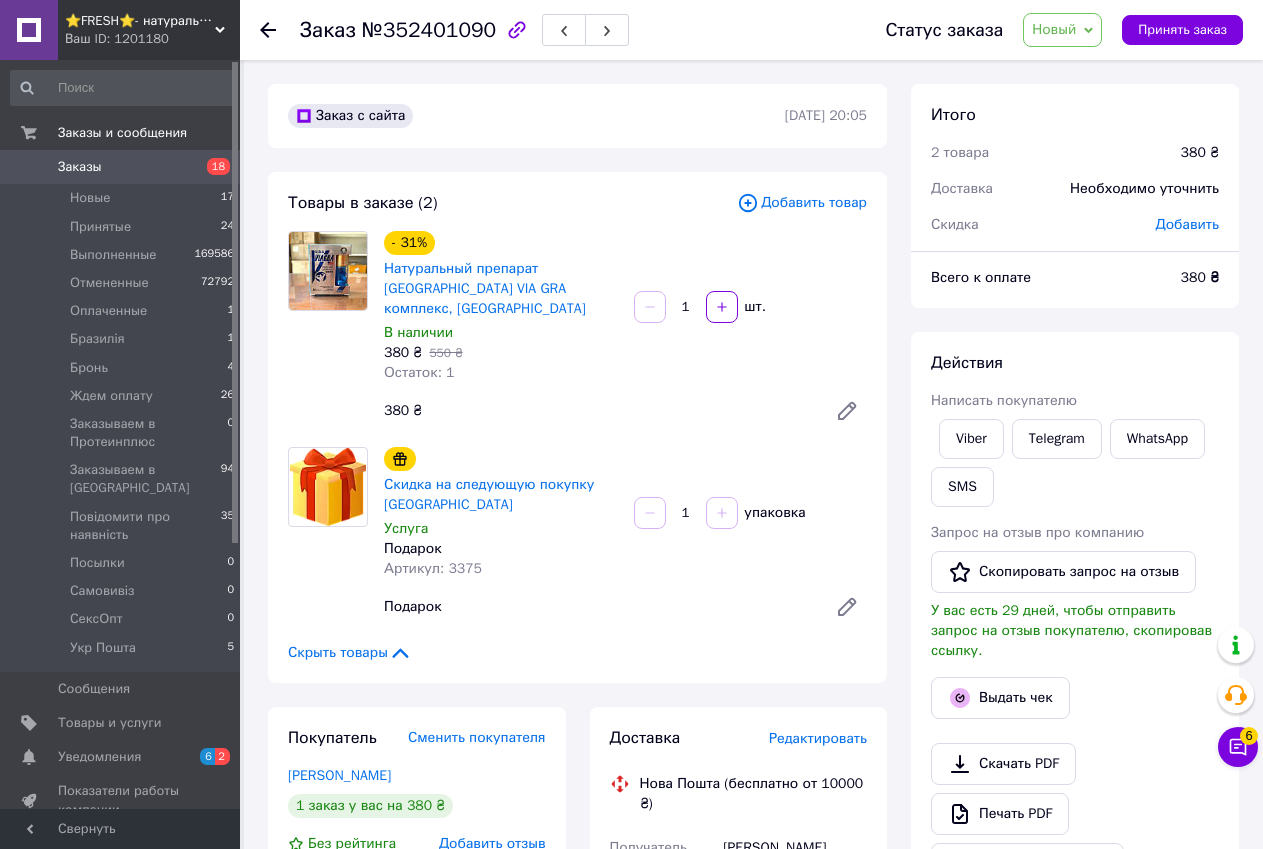 click on "Заказ с сайта [DATE] 20:05 Товары в заказе (2) Добавить товар - 31% Натуральный препарат [GEOGRAPHIC_DATA] VIA GRA комплекс, [GEOGRAPHIC_DATA] В наличии 380 ₴   550 ₴ Остаток: 1 1   шт. 380 ₴ Скидка на следующую покупку  [GEOGRAPHIC_DATA] Услуга [PERSON_NAME] Артикул: 3375 1   упаковка Подарок Скрыть товары Покупатель Сменить покупателя [PERSON_NAME] 1 заказ у вас на 380 ₴ Без рейтинга   Добавить отзыв Добавить [PHONE_NUMBER] Оплата Наложенный платеж Доставка Редактировать Нова Пошта (бесплатно от 10000 ₴) Получатель [PERSON_NAME] Телефон получателя [PHONE_NUMBER] [GEOGRAPHIC_DATA] [STREET_ADDRESS] (до 30 кг): [STREET_ADDRESS][PERSON_NAME]" at bounding box center [577, 941] 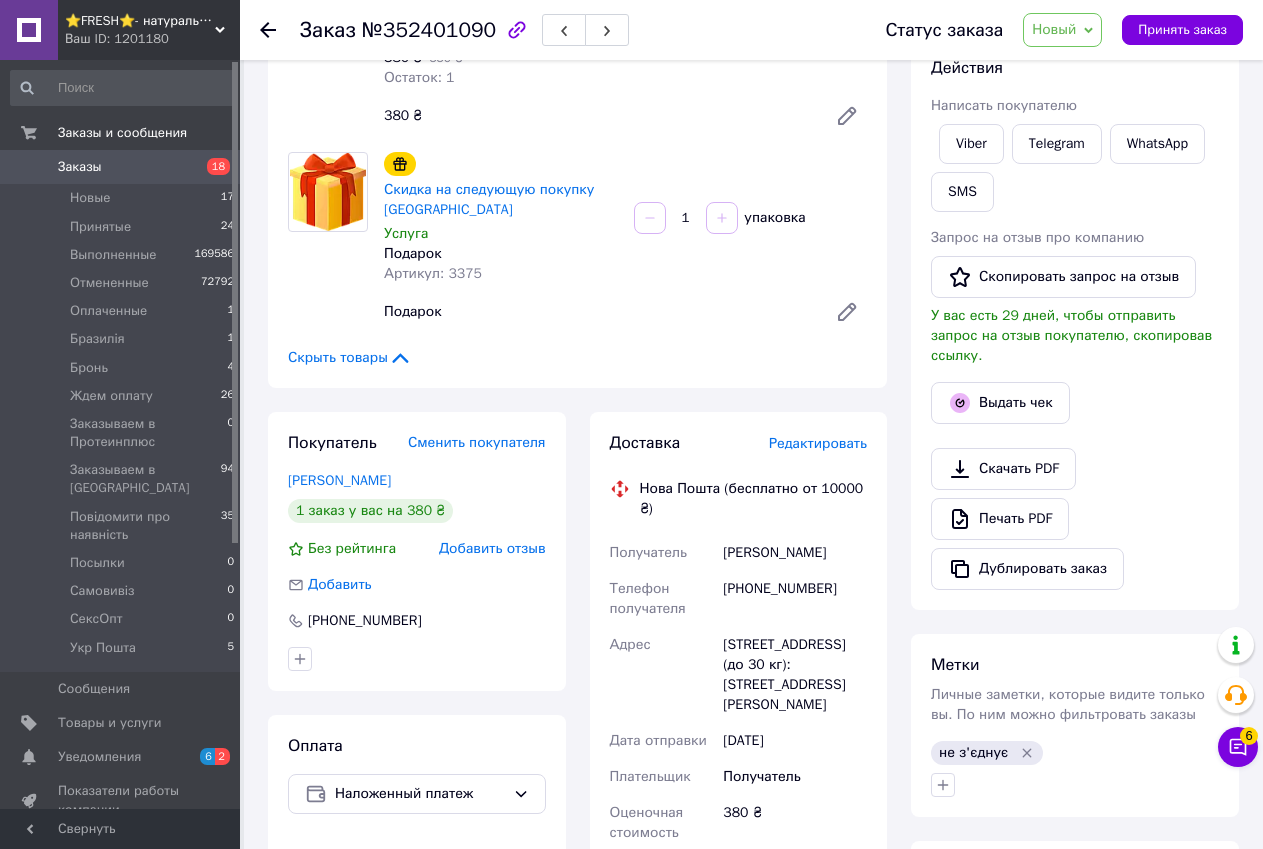 scroll, scrollTop: 300, scrollLeft: 0, axis: vertical 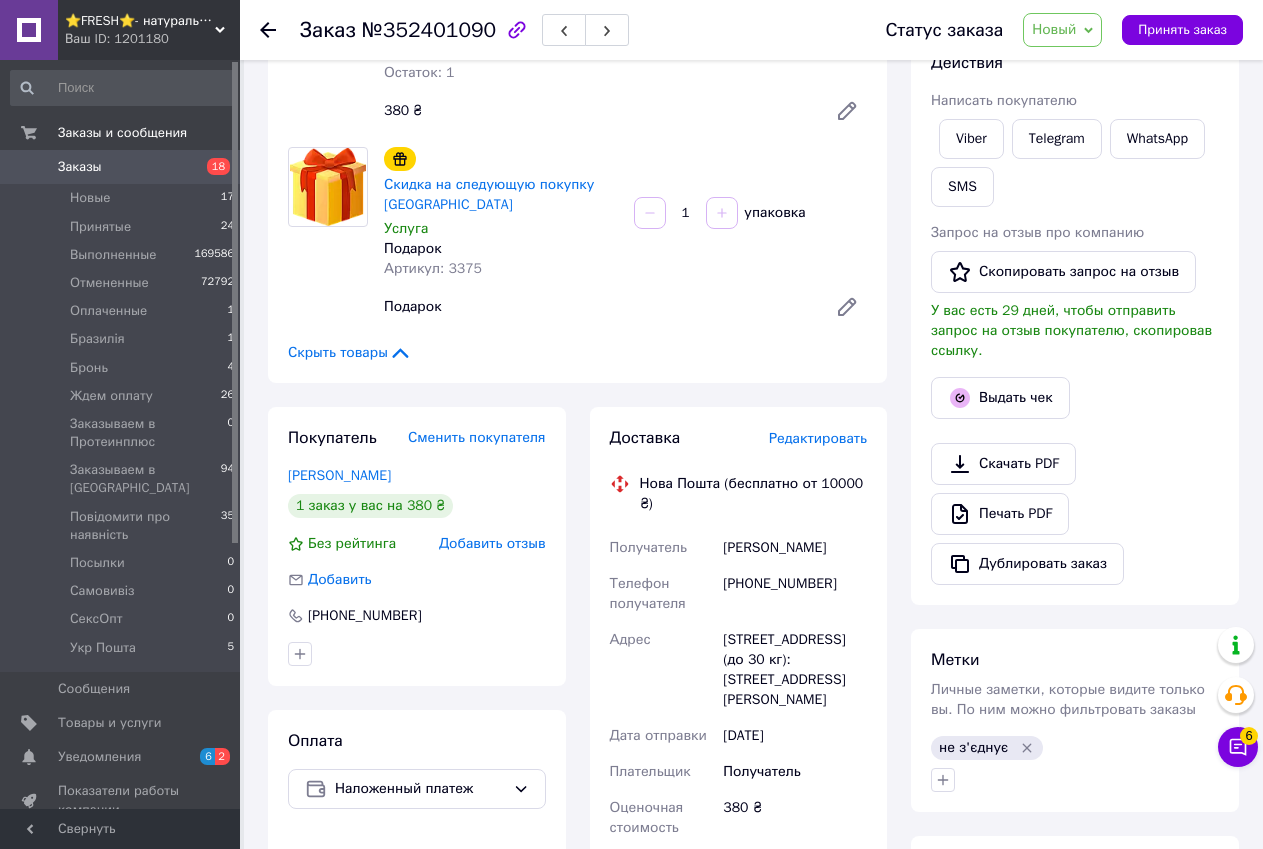 click on "Скрыть товары" at bounding box center [577, 353] 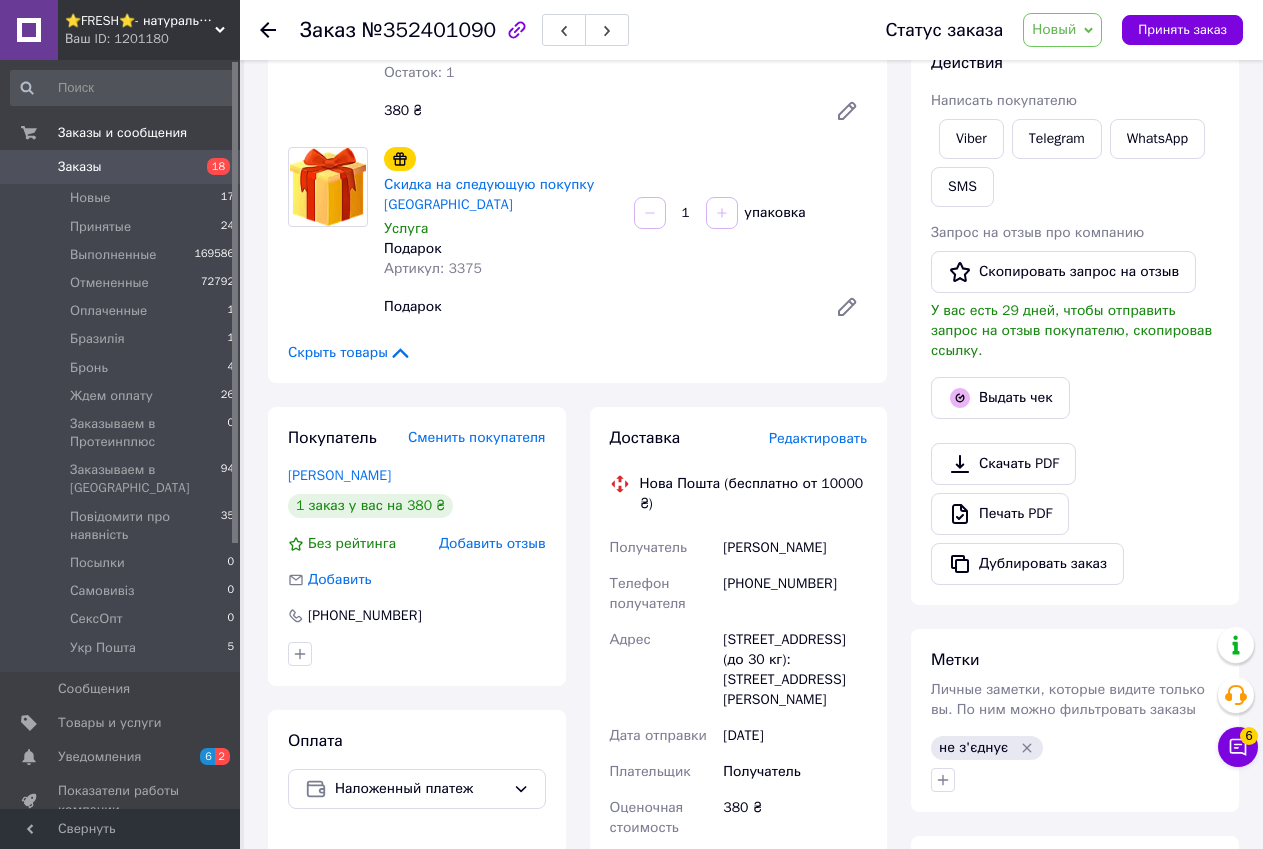 click on "Редактировать" at bounding box center [818, 438] 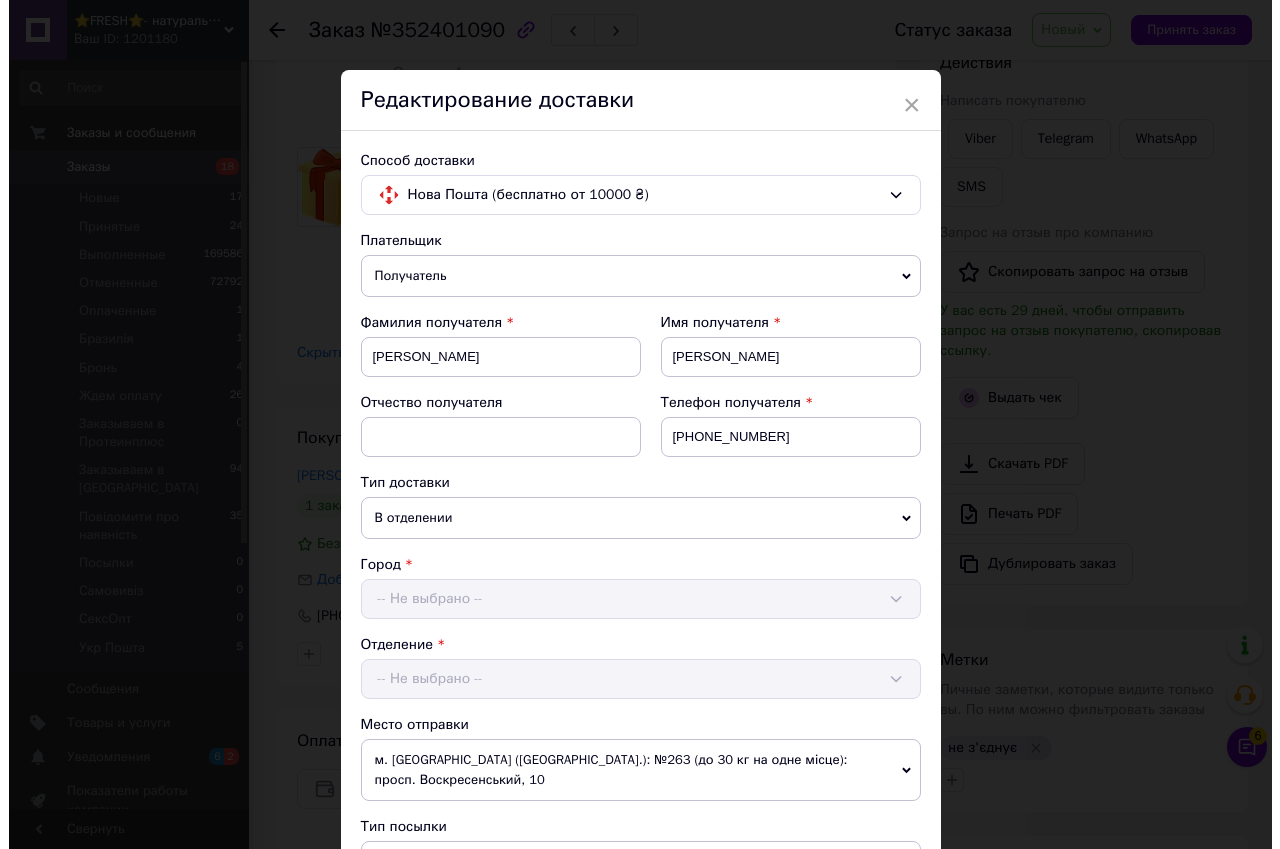 scroll, scrollTop: 500, scrollLeft: 0, axis: vertical 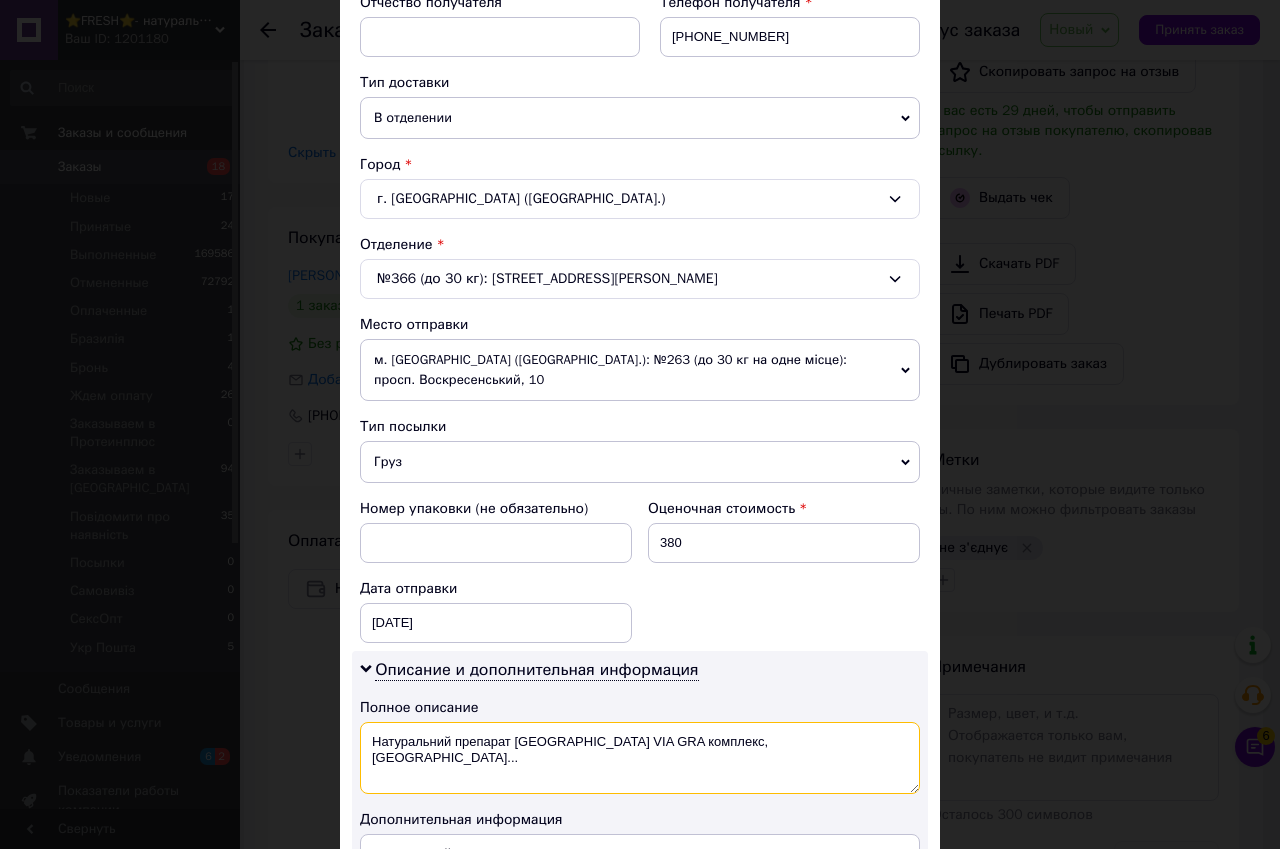 drag, startPoint x: 701, startPoint y: 725, endPoint x: 602, endPoint y: 727, distance: 99.0202 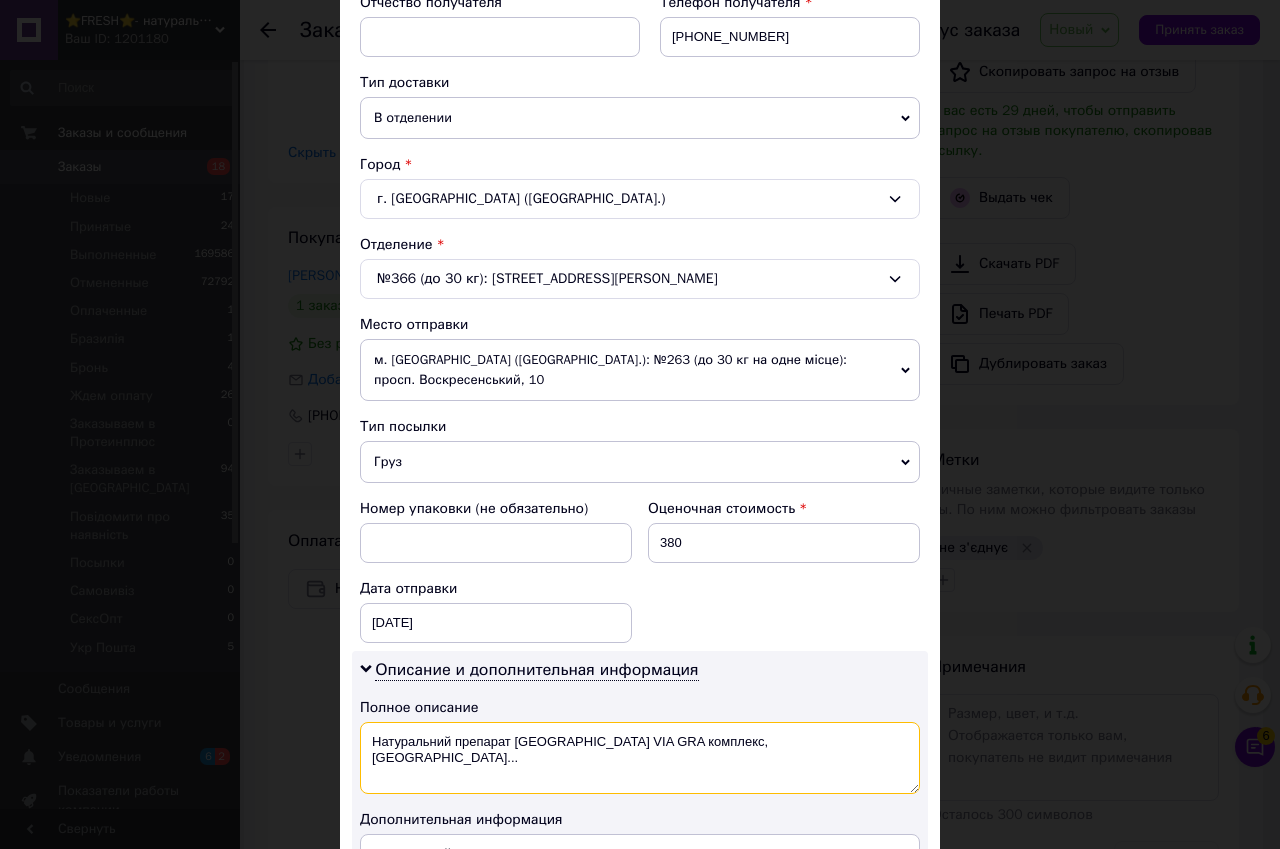 click on "Натуральний препарат [GEOGRAPHIC_DATA] VIA GRA комплекс, [GEOGRAPHIC_DATA]..." at bounding box center (640, 758) 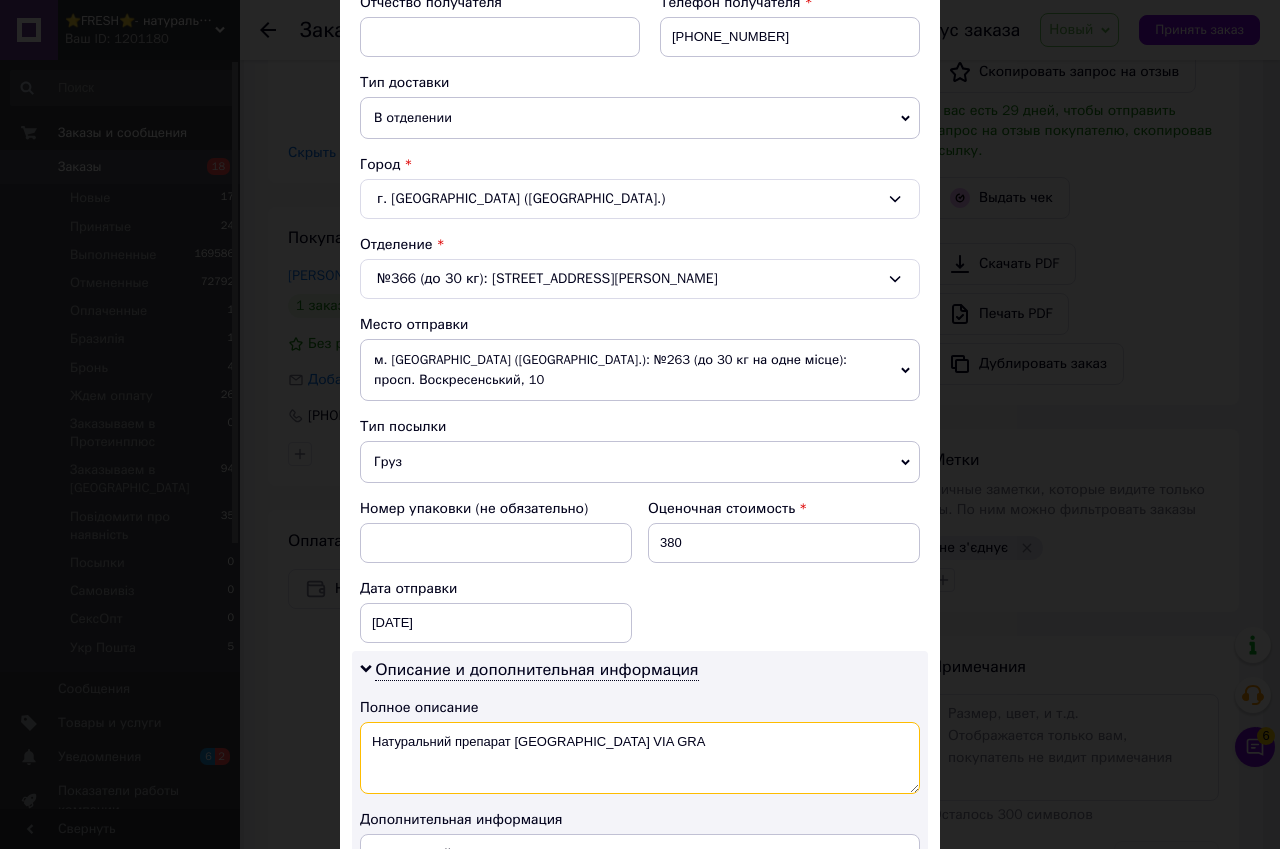 drag, startPoint x: 509, startPoint y: 718, endPoint x: 369, endPoint y: 728, distance: 140.35669 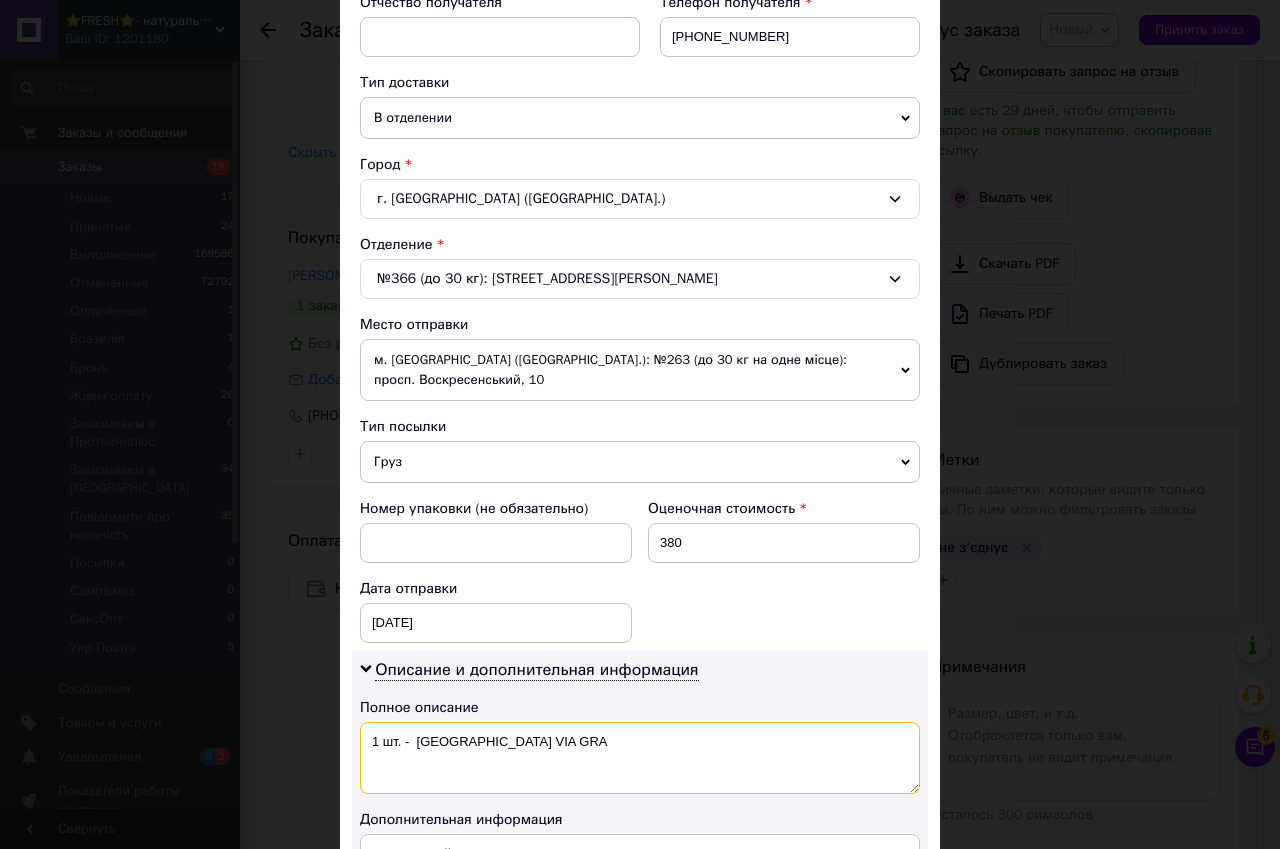 drag, startPoint x: 369, startPoint y: 728, endPoint x: 525, endPoint y: 720, distance: 156.20499 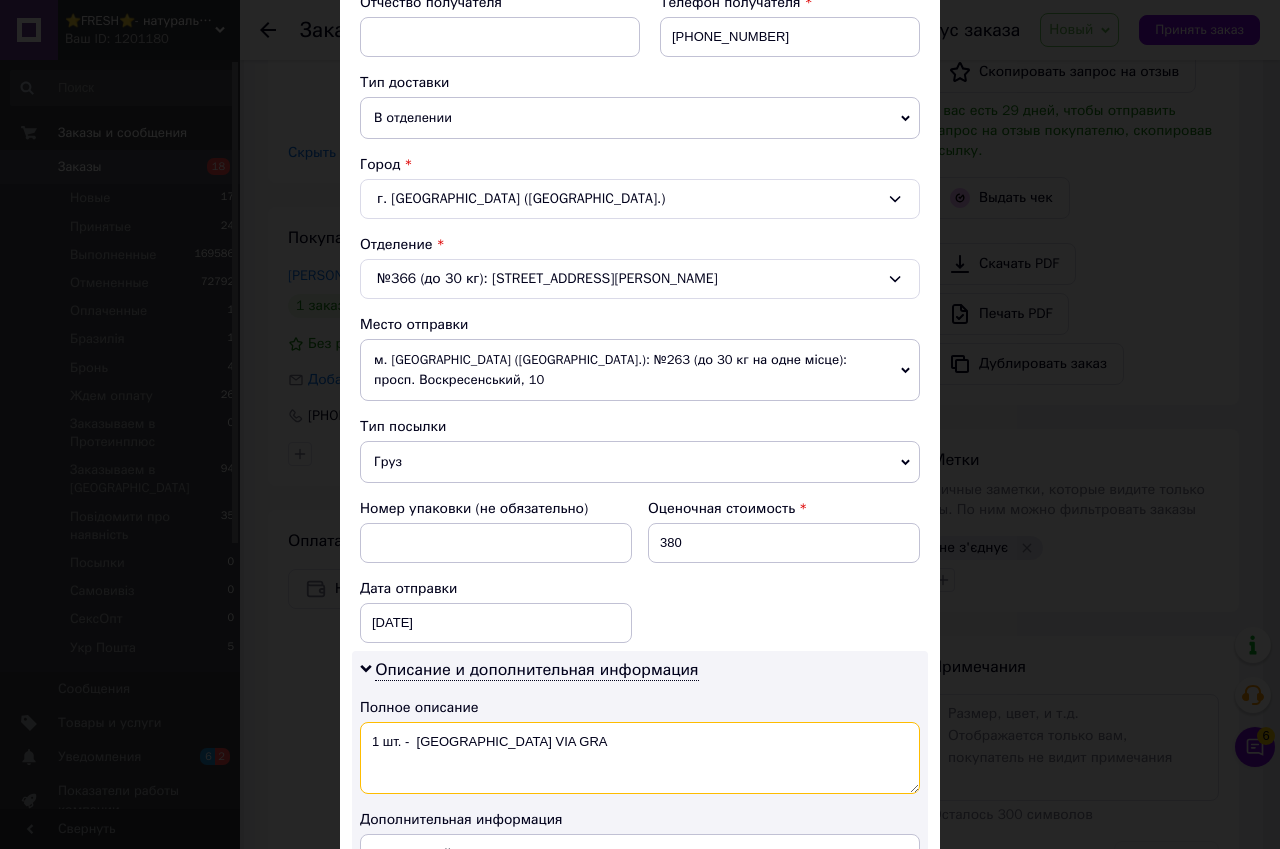 scroll, scrollTop: 800, scrollLeft: 0, axis: vertical 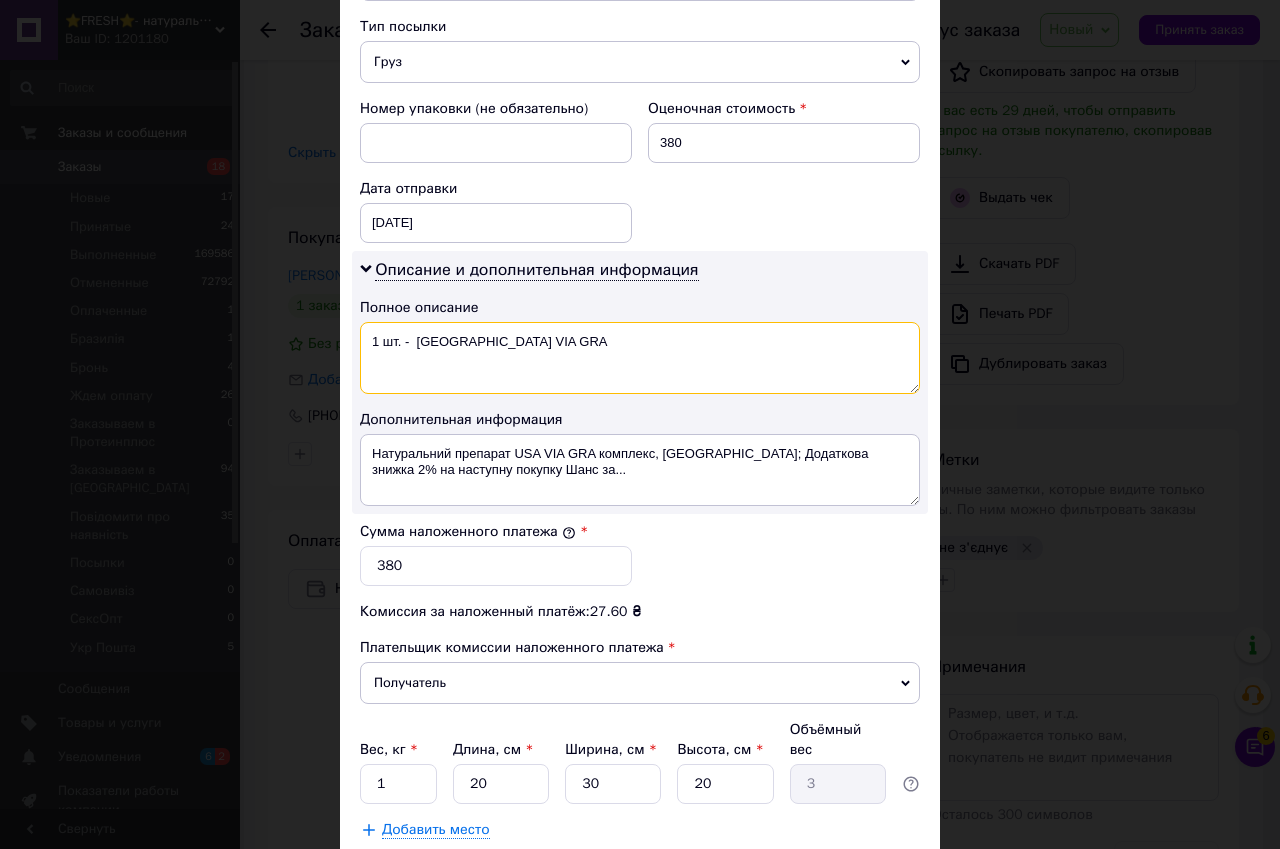 type on "1 шт. -  [GEOGRAPHIC_DATA] VIA GRA" 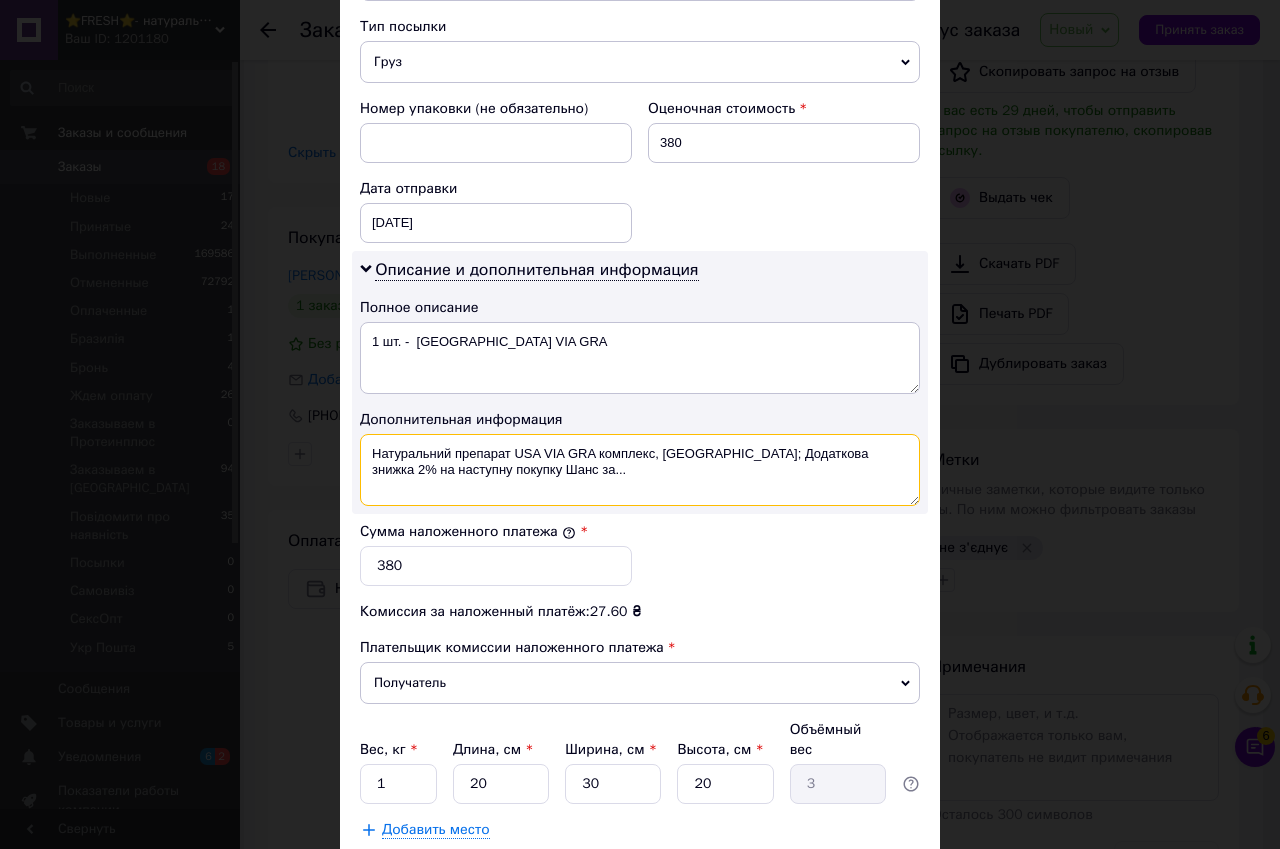 drag, startPoint x: 366, startPoint y: 426, endPoint x: 495, endPoint y: 464, distance: 134.48048 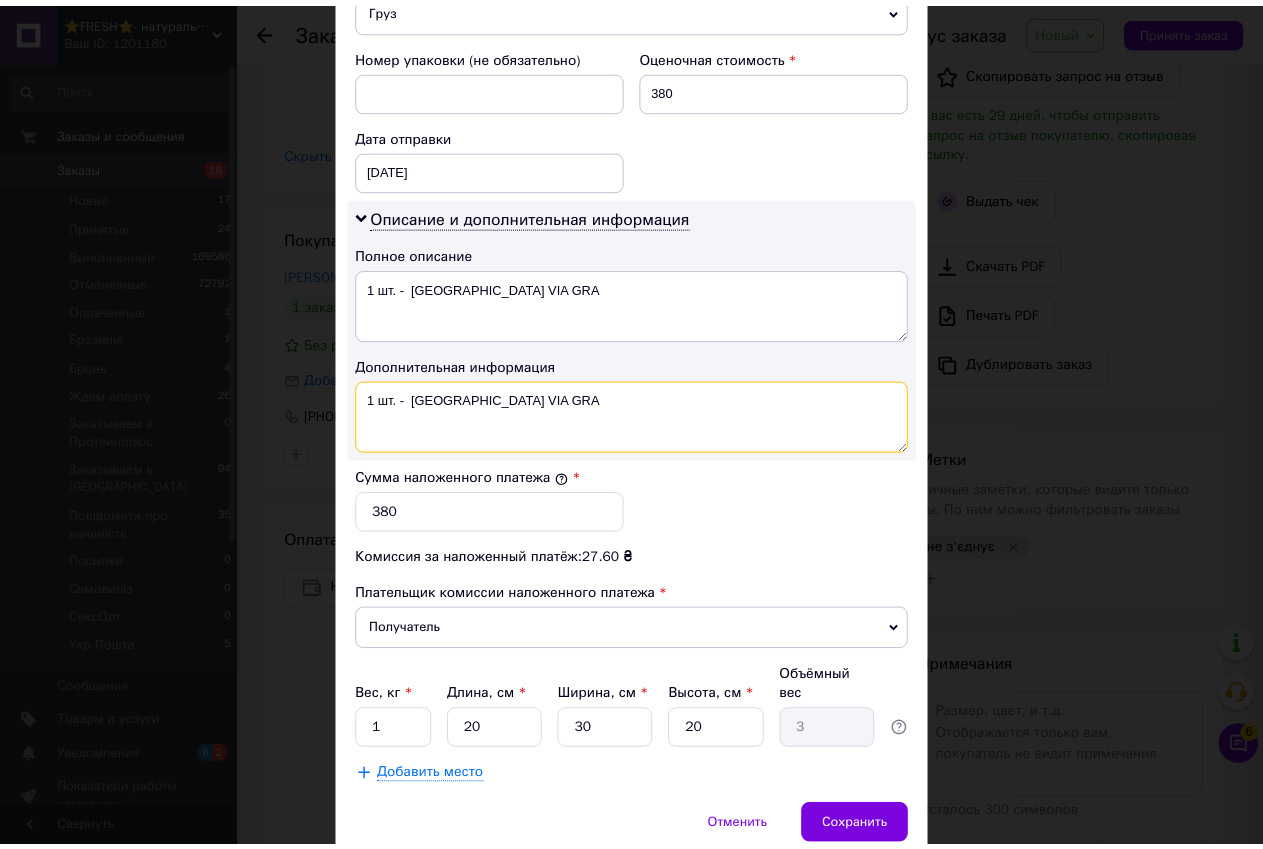 scroll, scrollTop: 901, scrollLeft: 0, axis: vertical 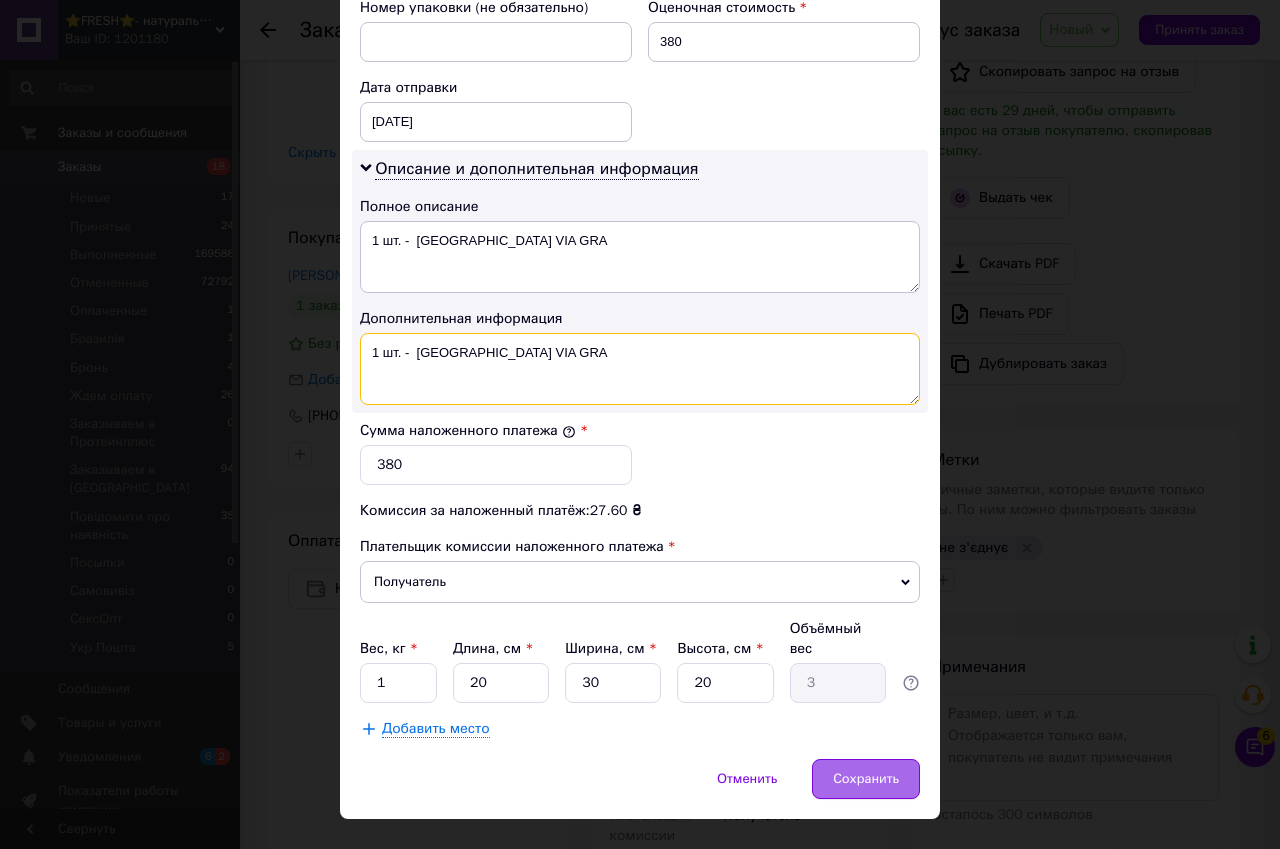 type on "1 шт. -  USA VIA GRA" 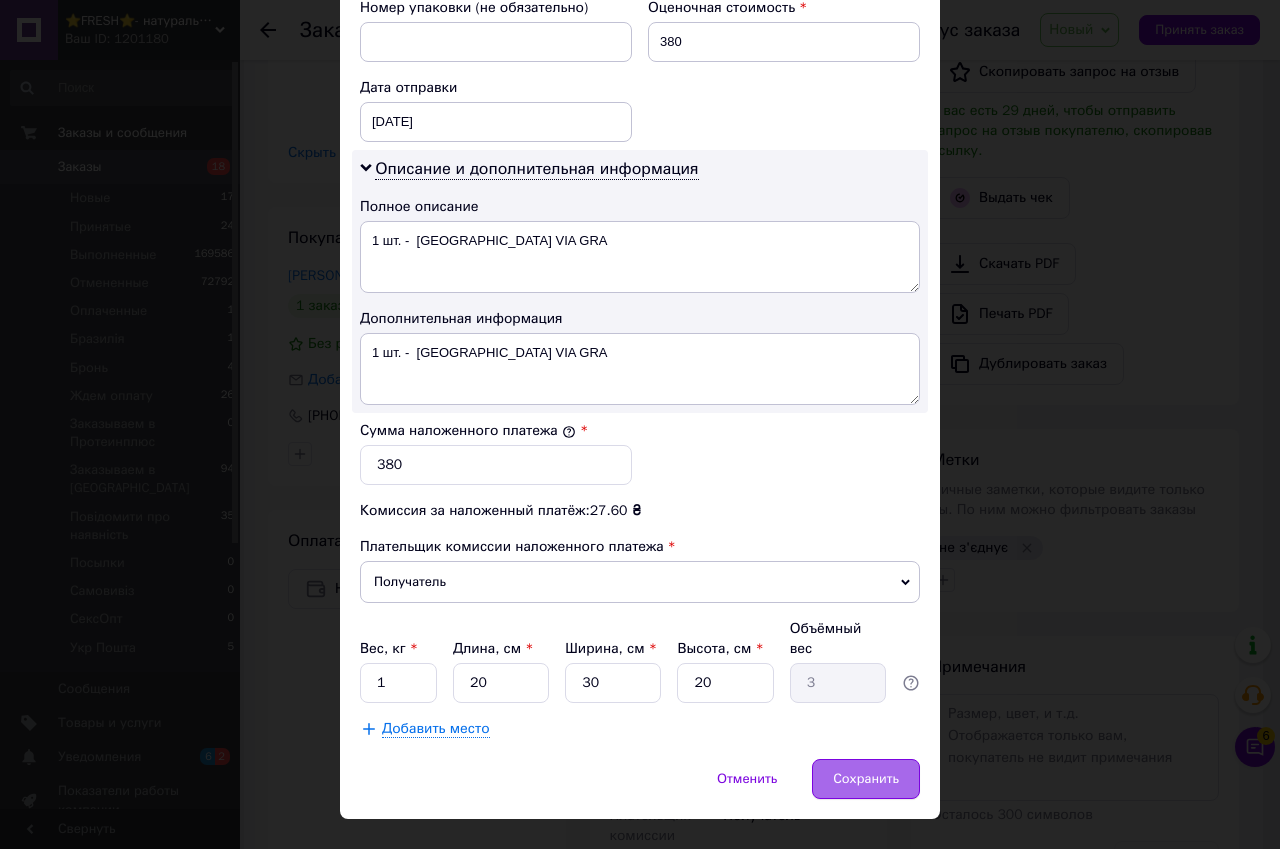 click on "Сохранить" at bounding box center (866, 779) 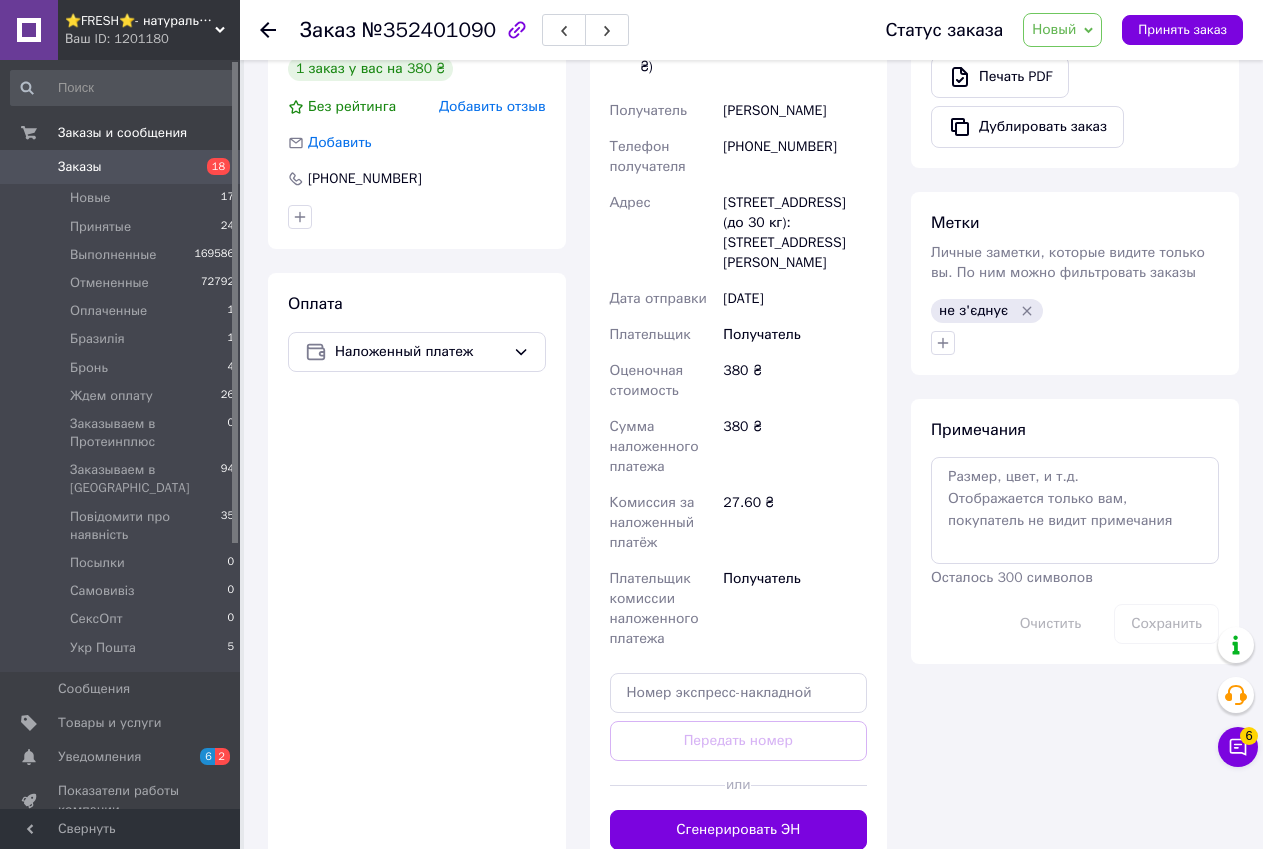 scroll, scrollTop: 800, scrollLeft: 0, axis: vertical 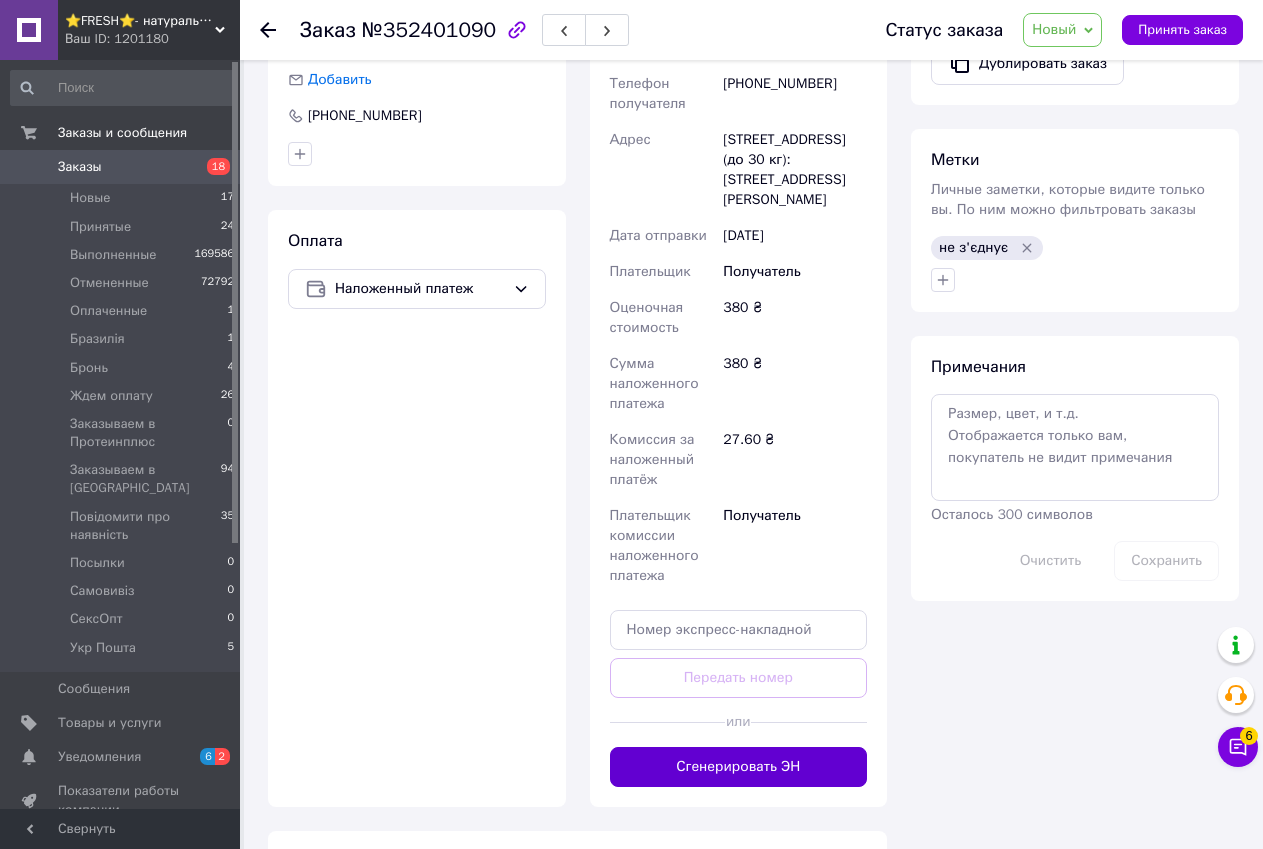click on "Сгенерировать ЭН" at bounding box center [739, 767] 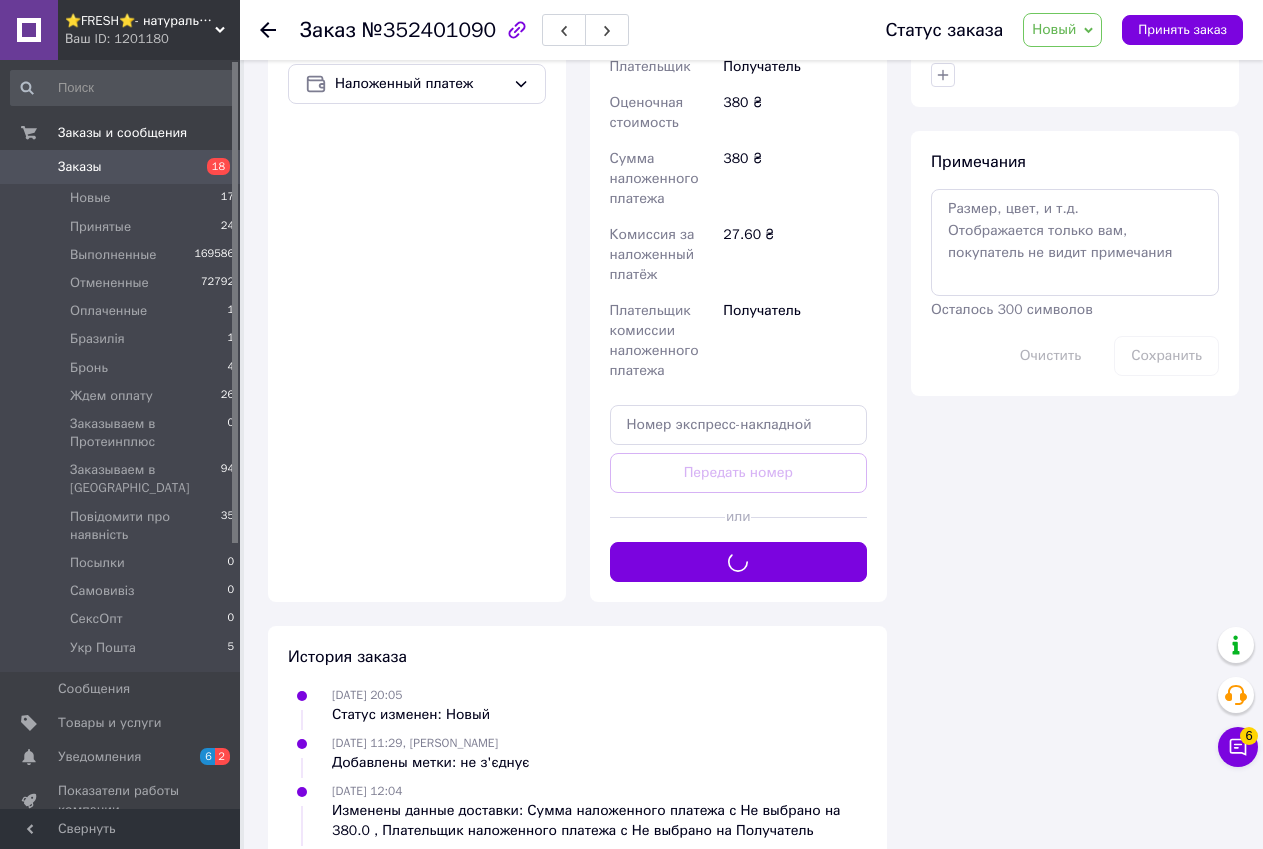 scroll, scrollTop: 1229, scrollLeft: 0, axis: vertical 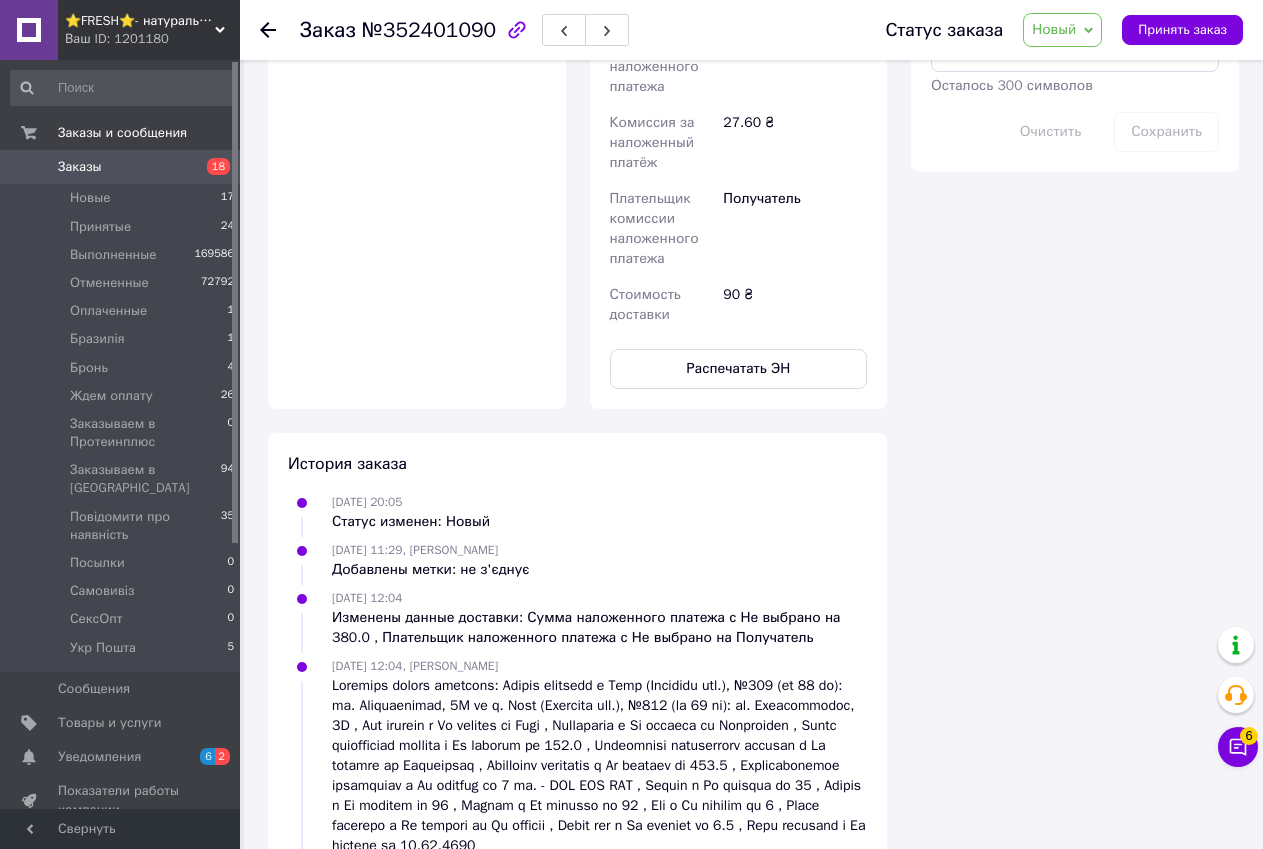 click on "Новый" at bounding box center [1054, 29] 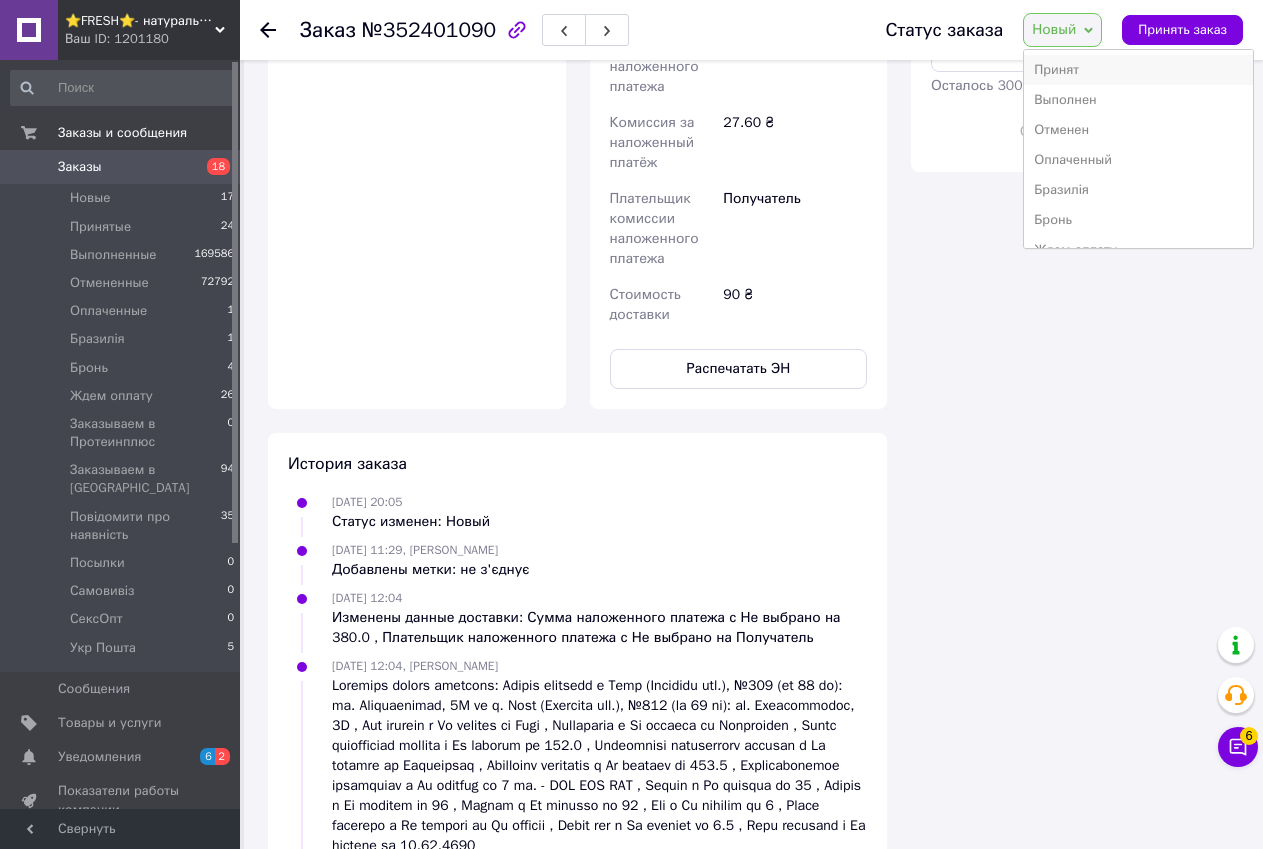 click on "Принят" at bounding box center [1138, 70] 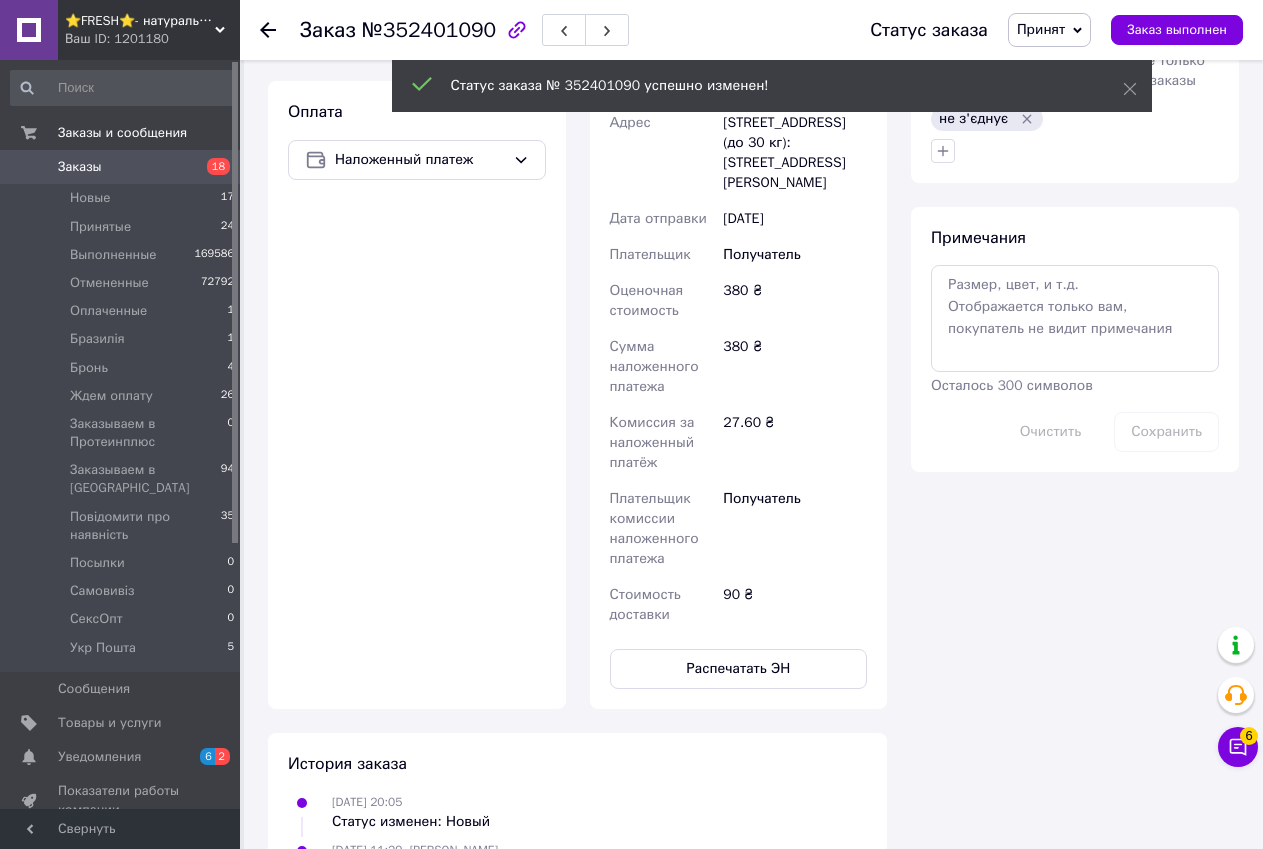scroll, scrollTop: 629, scrollLeft: 0, axis: vertical 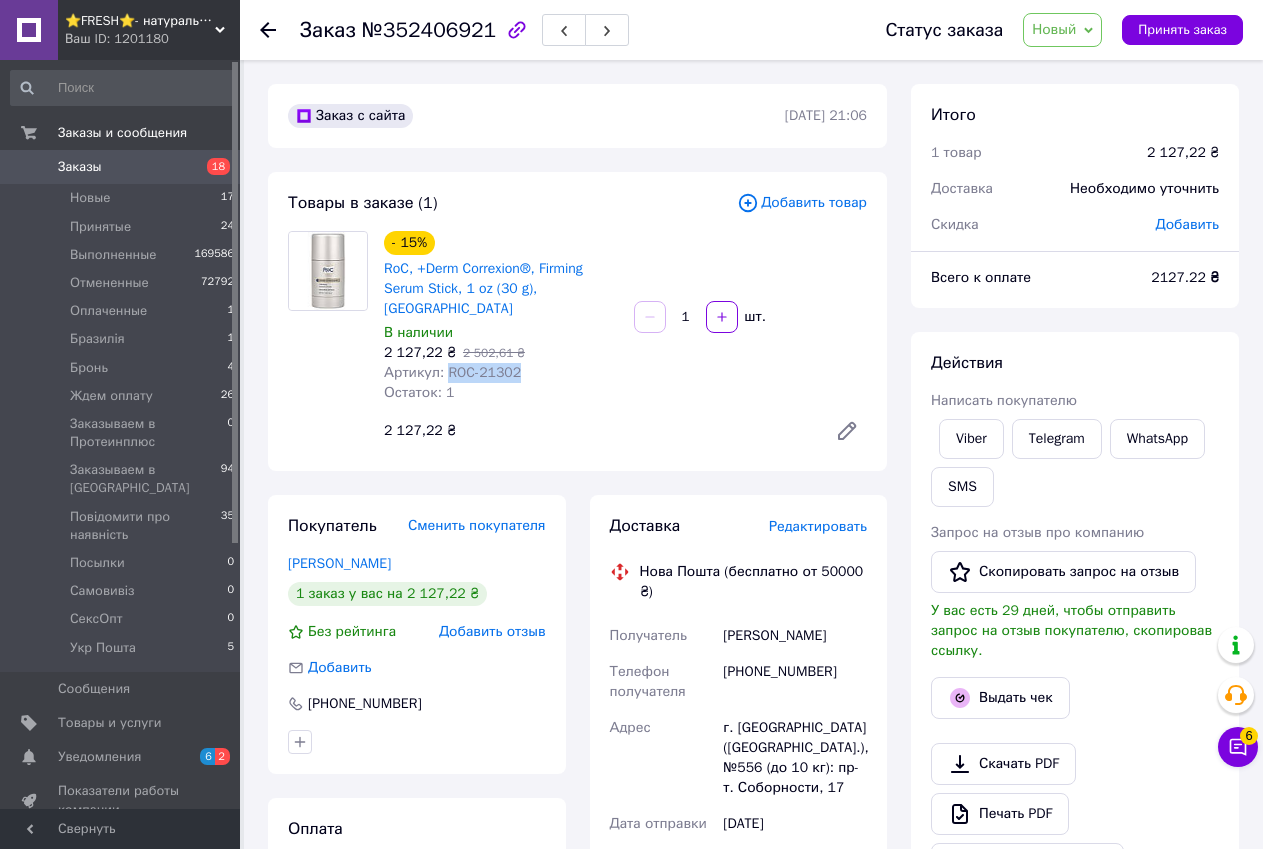 drag, startPoint x: 442, startPoint y: 350, endPoint x: 511, endPoint y: 357, distance: 69.354164 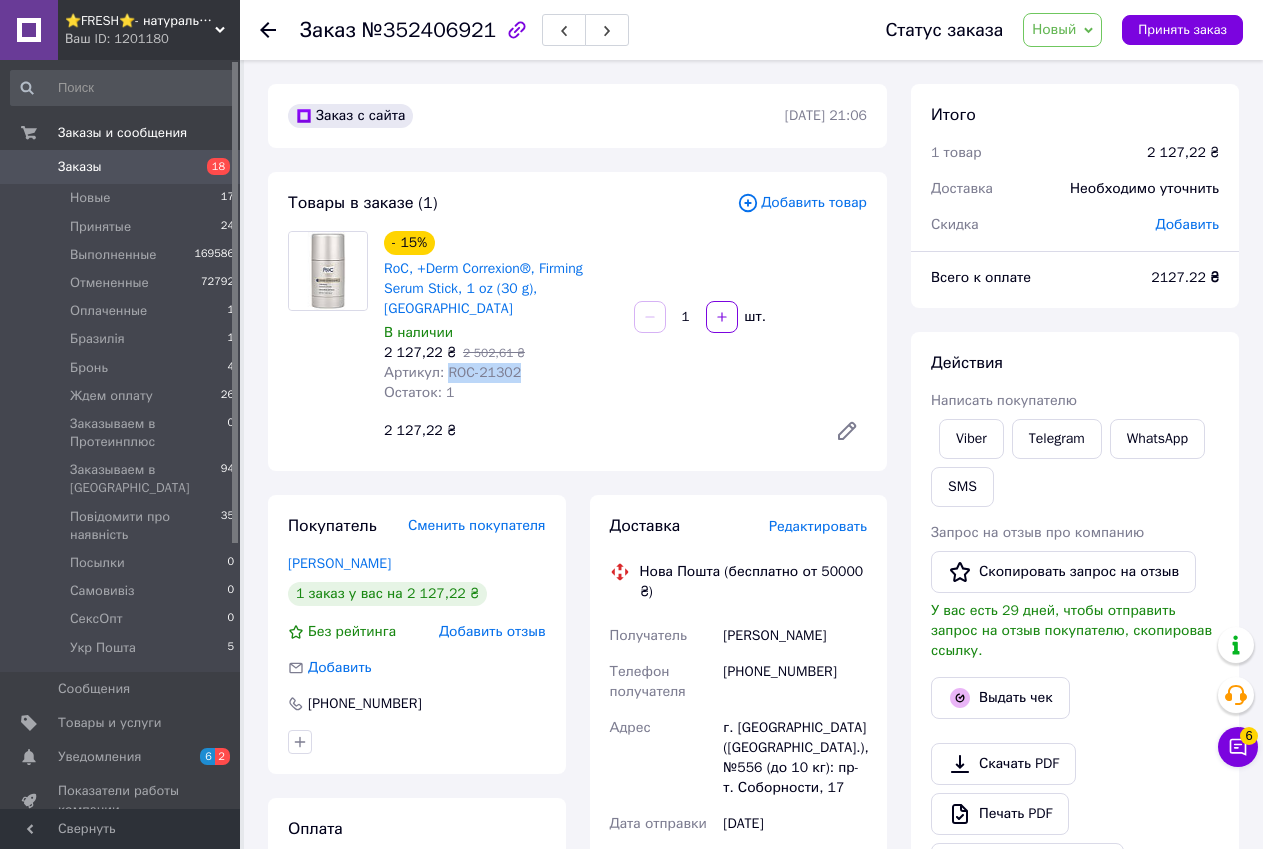 click on "Артикул: ROC-21302" at bounding box center [452, 372] 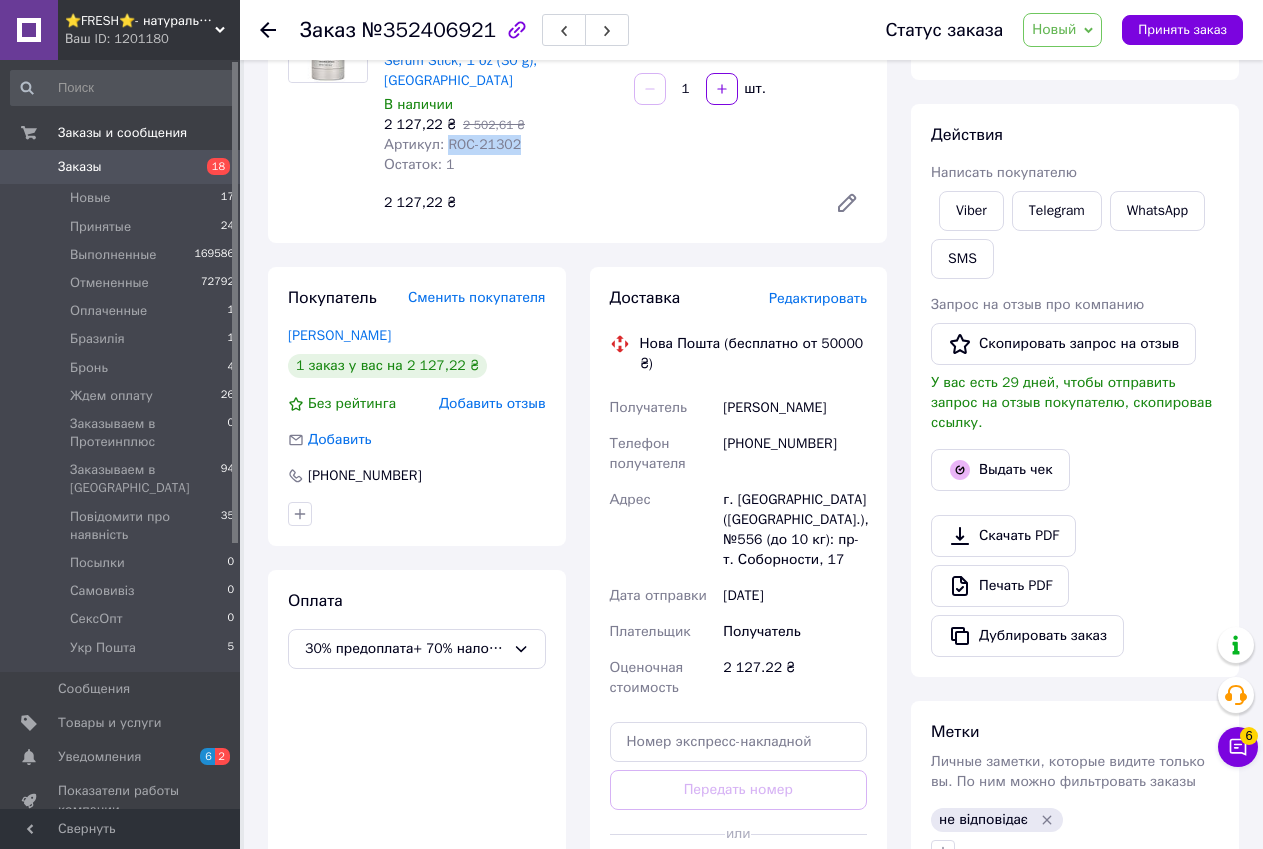 scroll, scrollTop: 0, scrollLeft: 0, axis: both 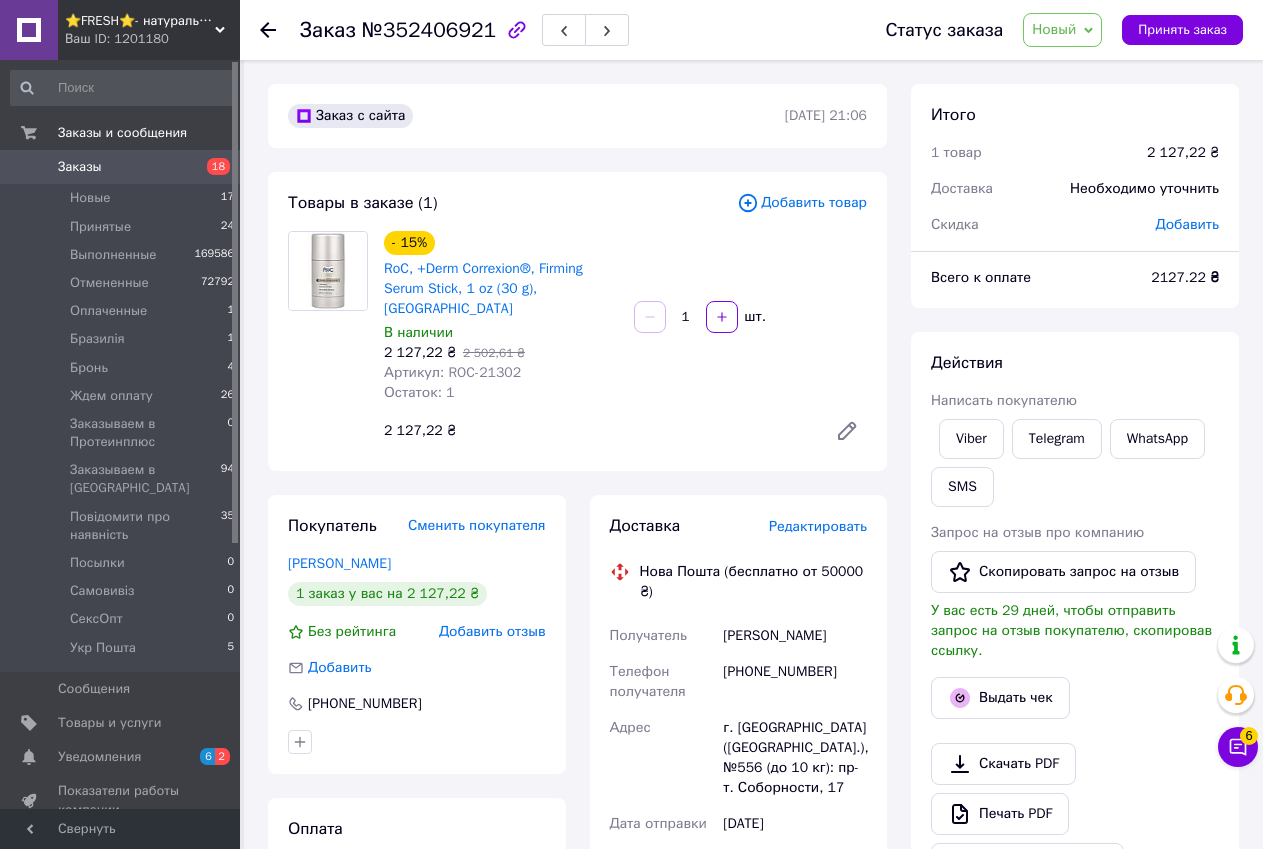 click on "Товары в заказе (1)" at bounding box center [512, 203] 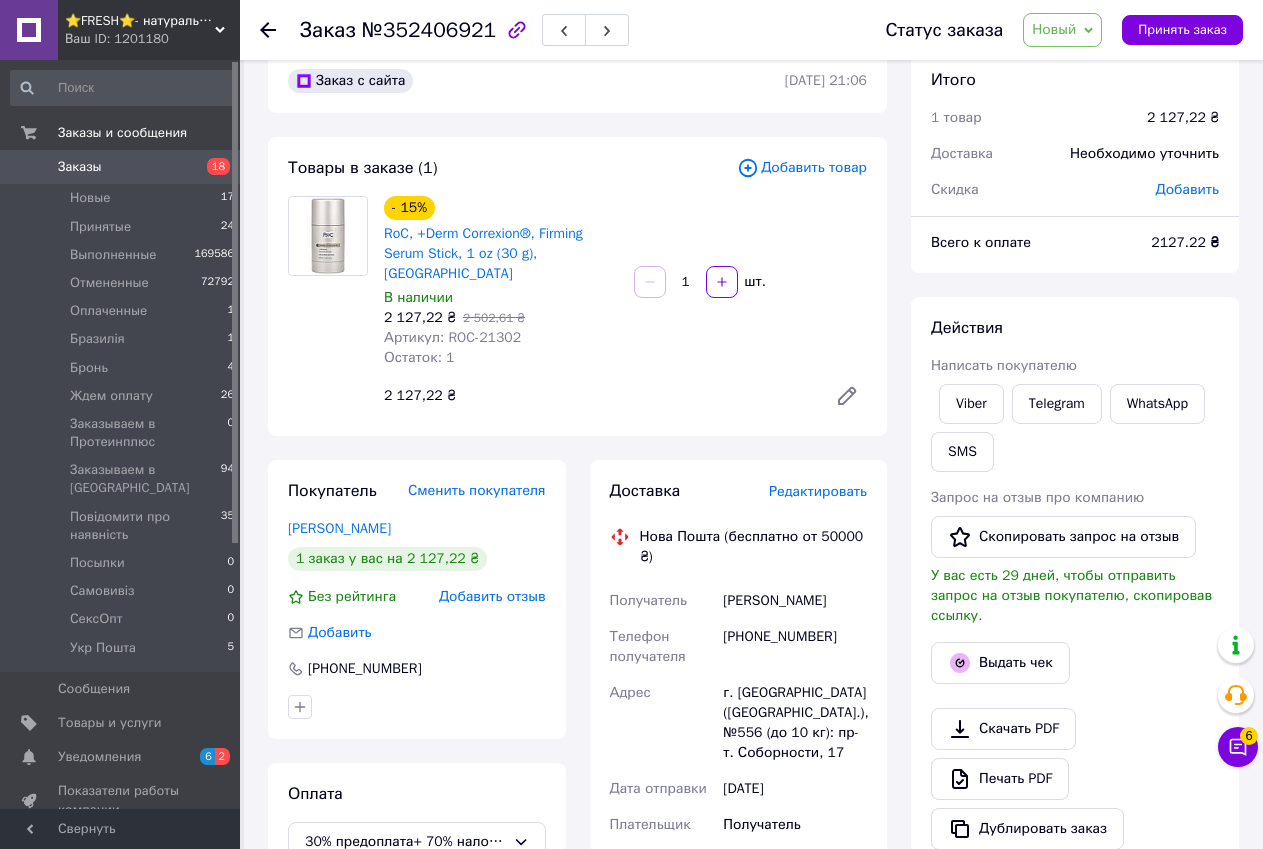 scroll, scrollTop: 0, scrollLeft: 0, axis: both 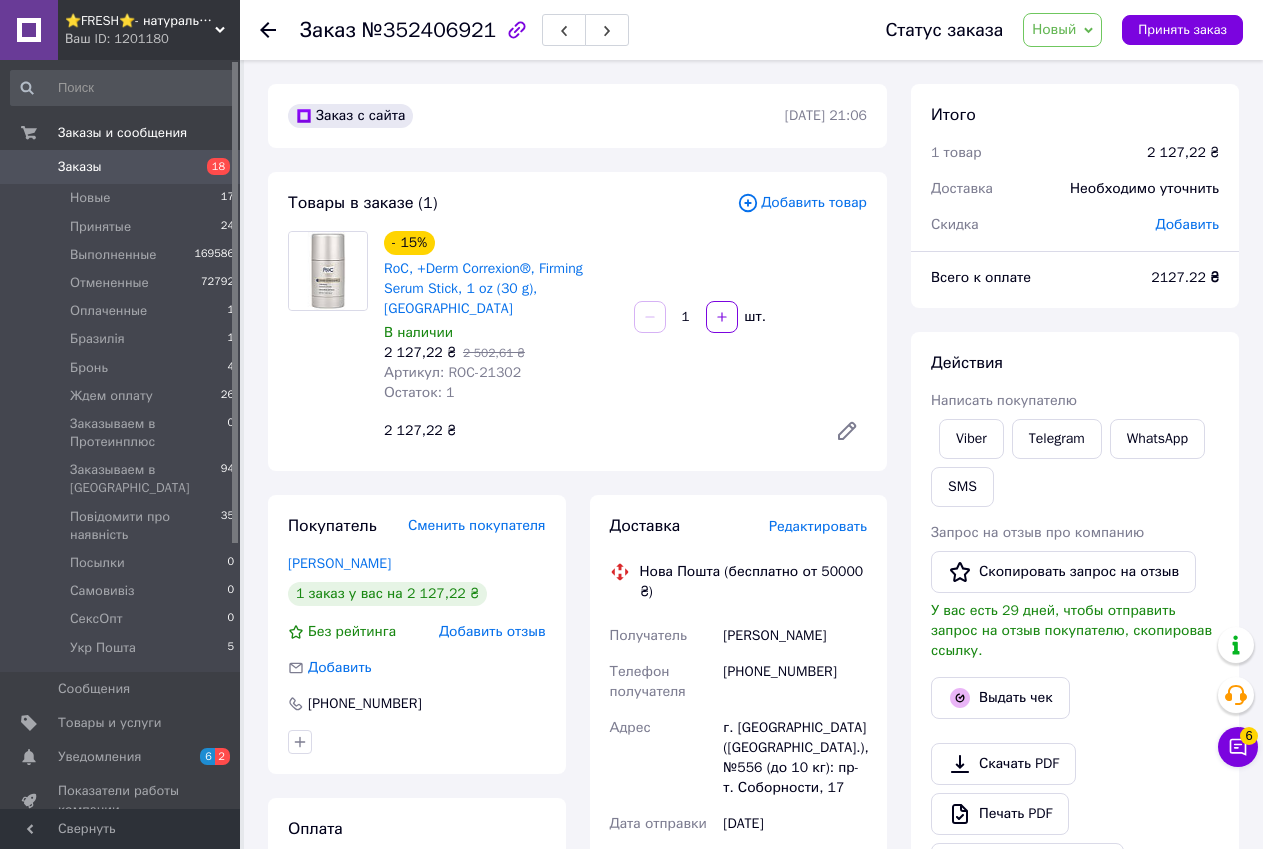 click on "Новый" at bounding box center [1062, 30] 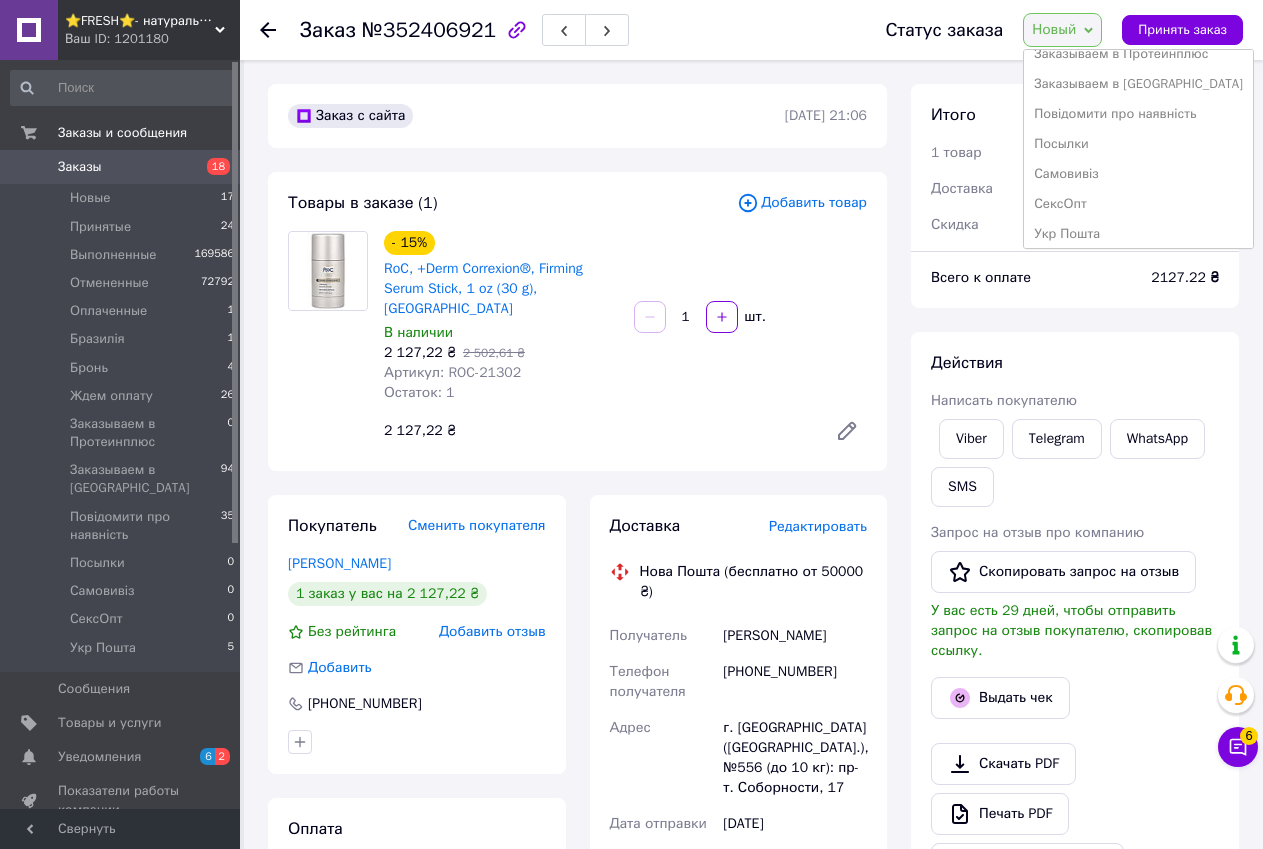scroll, scrollTop: 232, scrollLeft: 0, axis: vertical 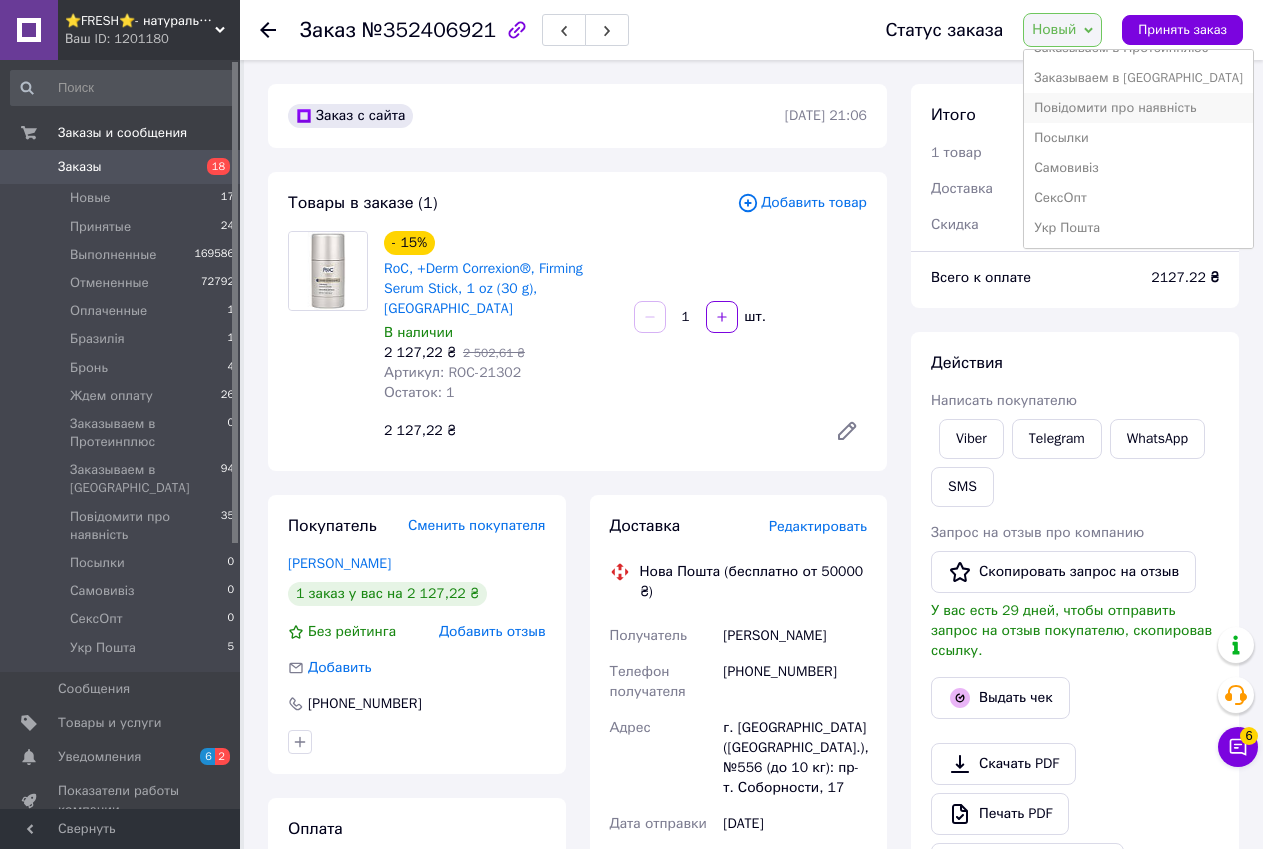 click on "Повідомити про наявність" at bounding box center (1138, 108) 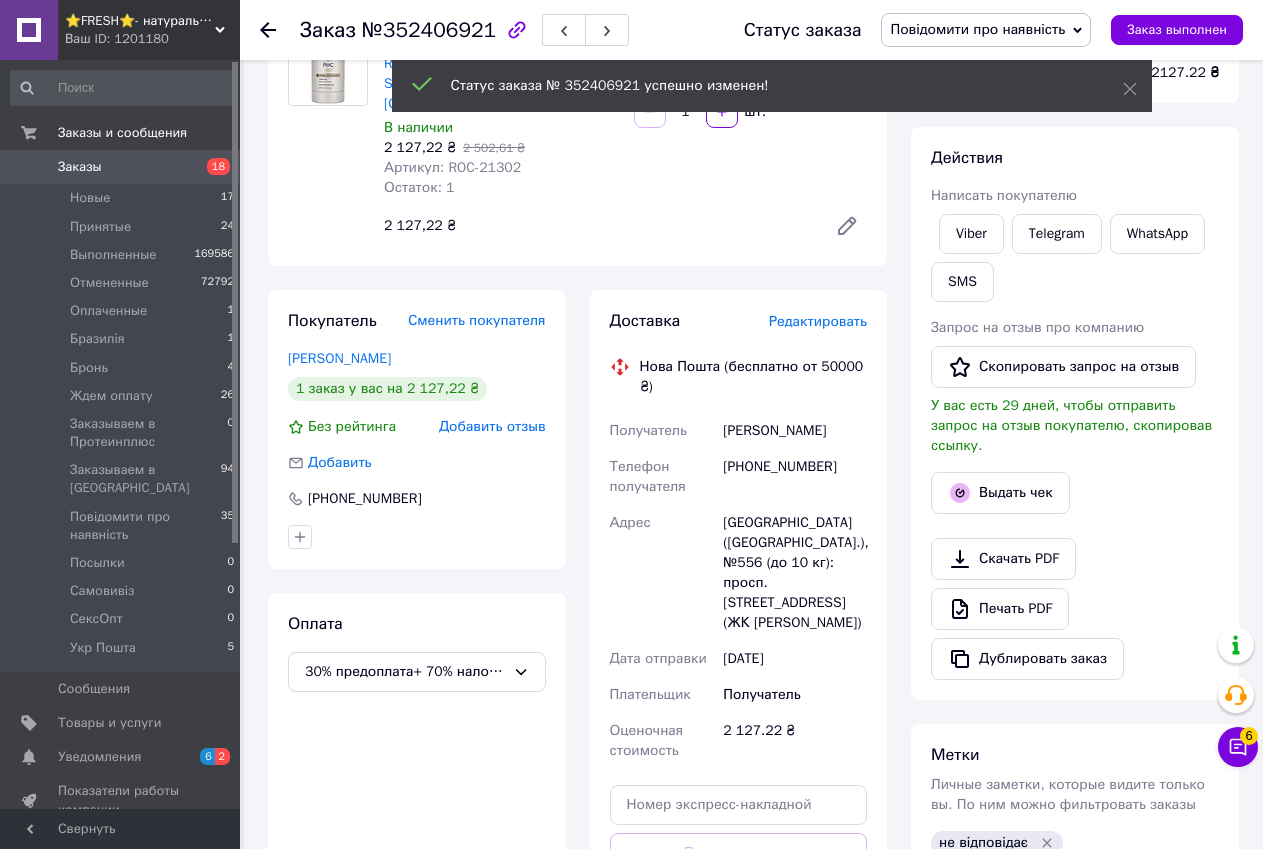 scroll, scrollTop: 521, scrollLeft: 0, axis: vertical 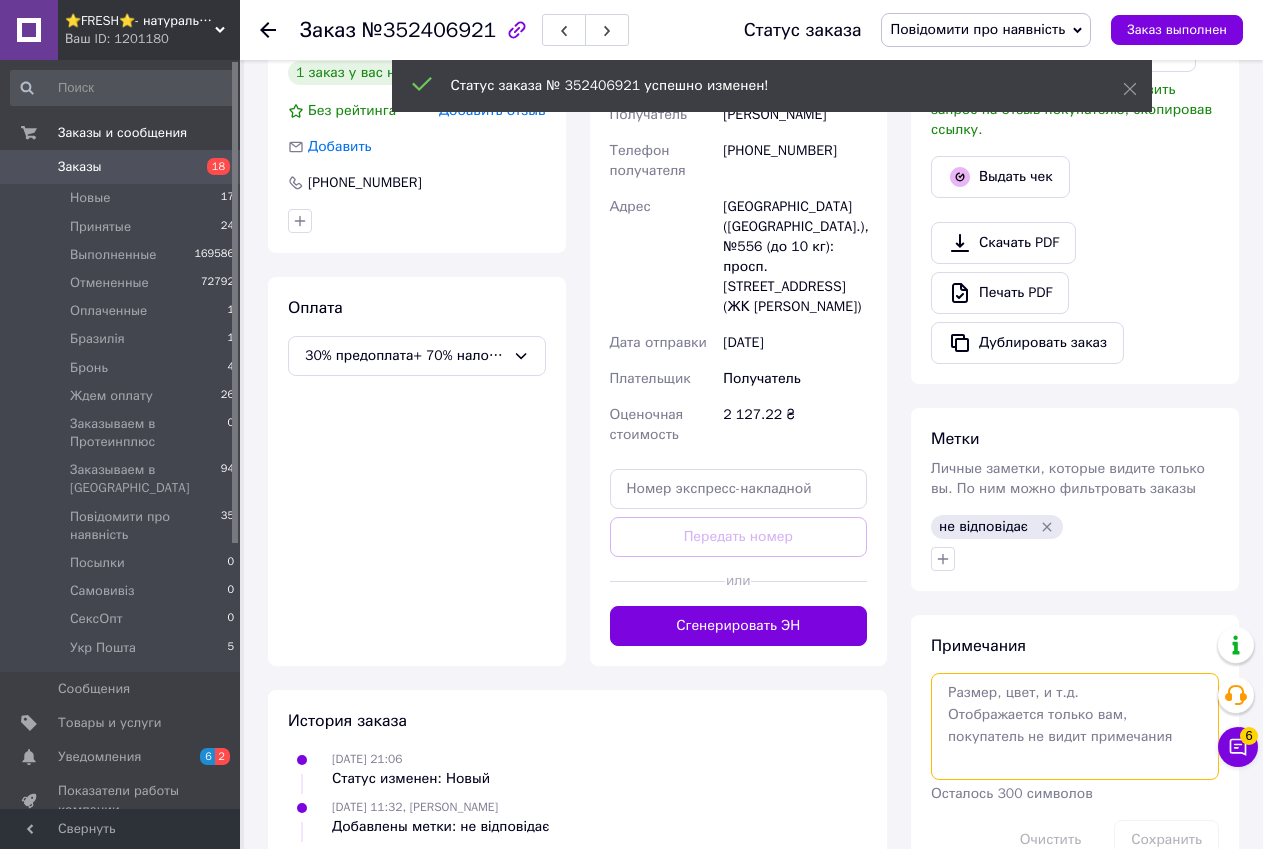 click at bounding box center (1075, 726) 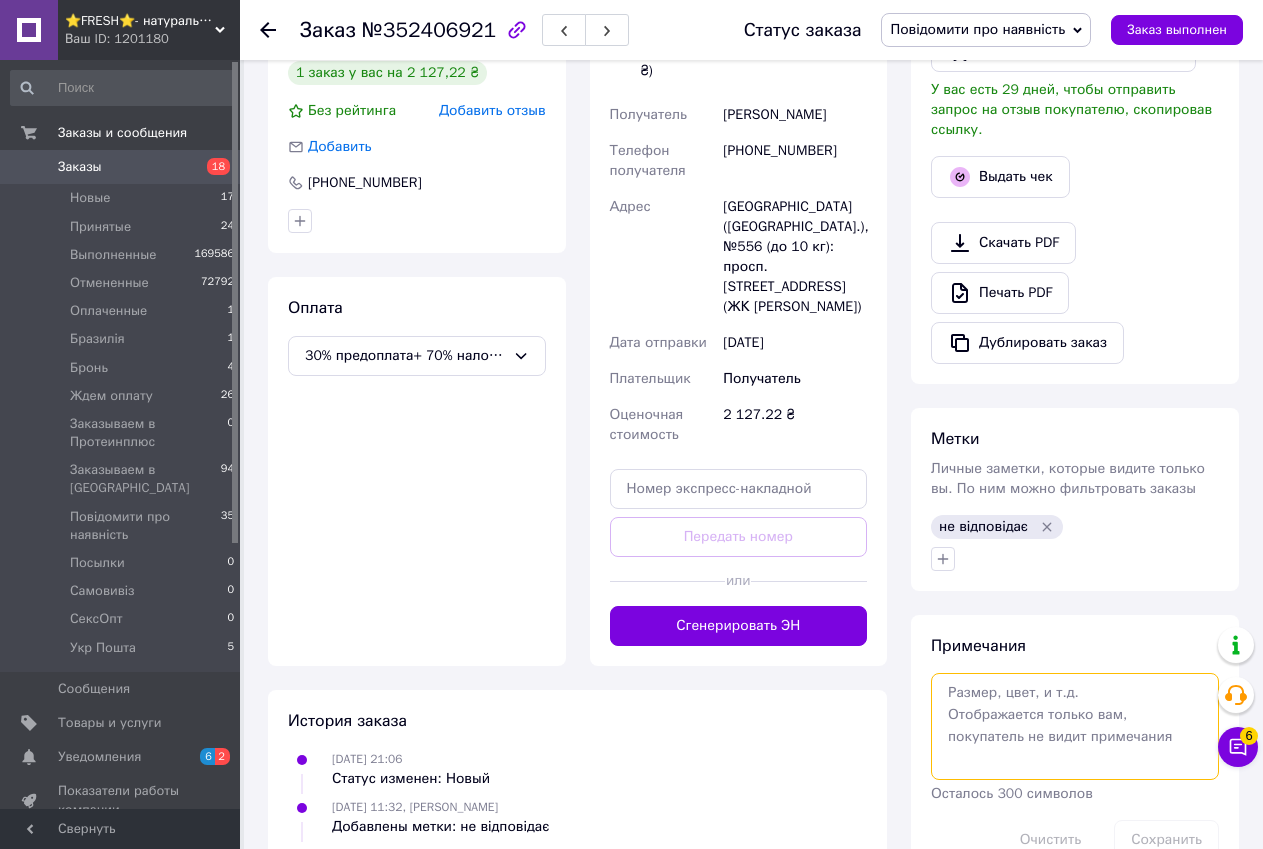 type on "З" 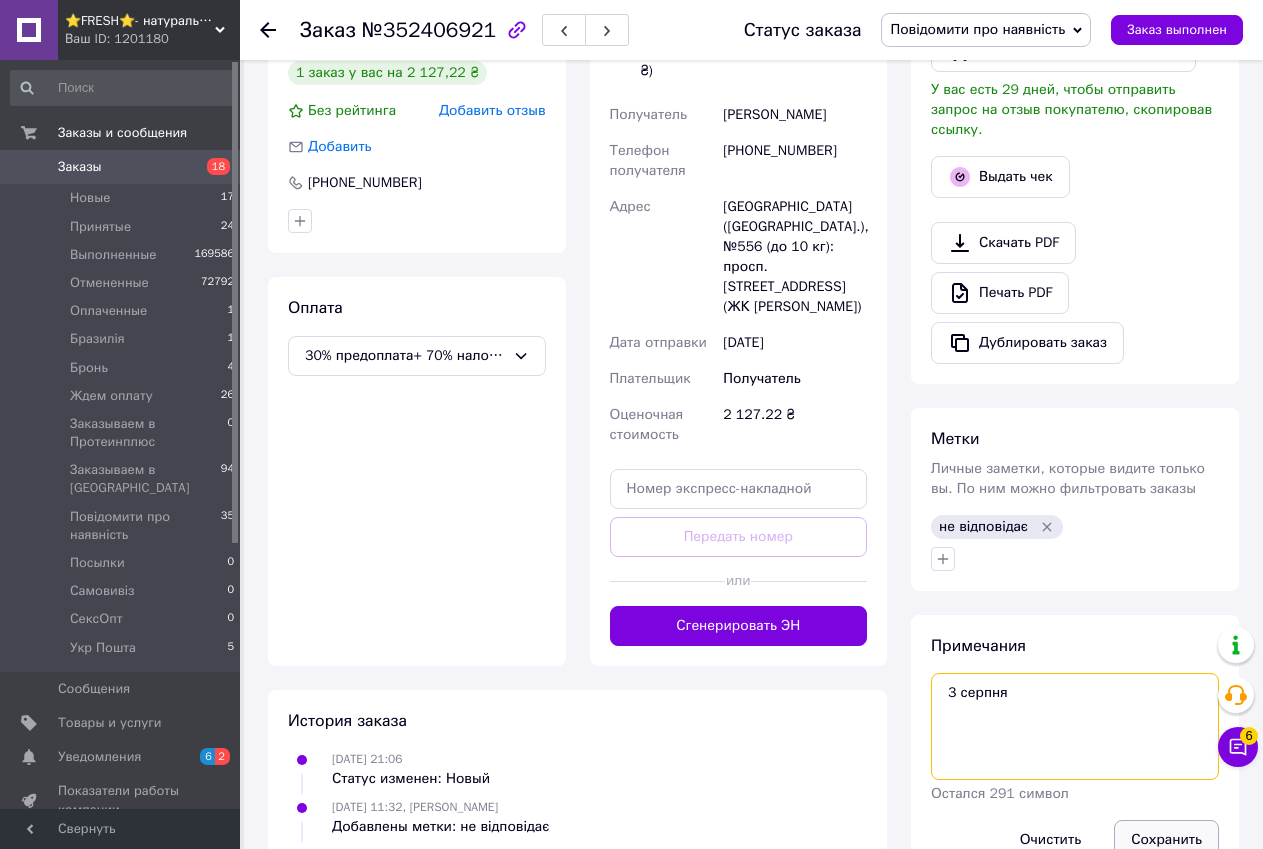 type on "3 серпня" 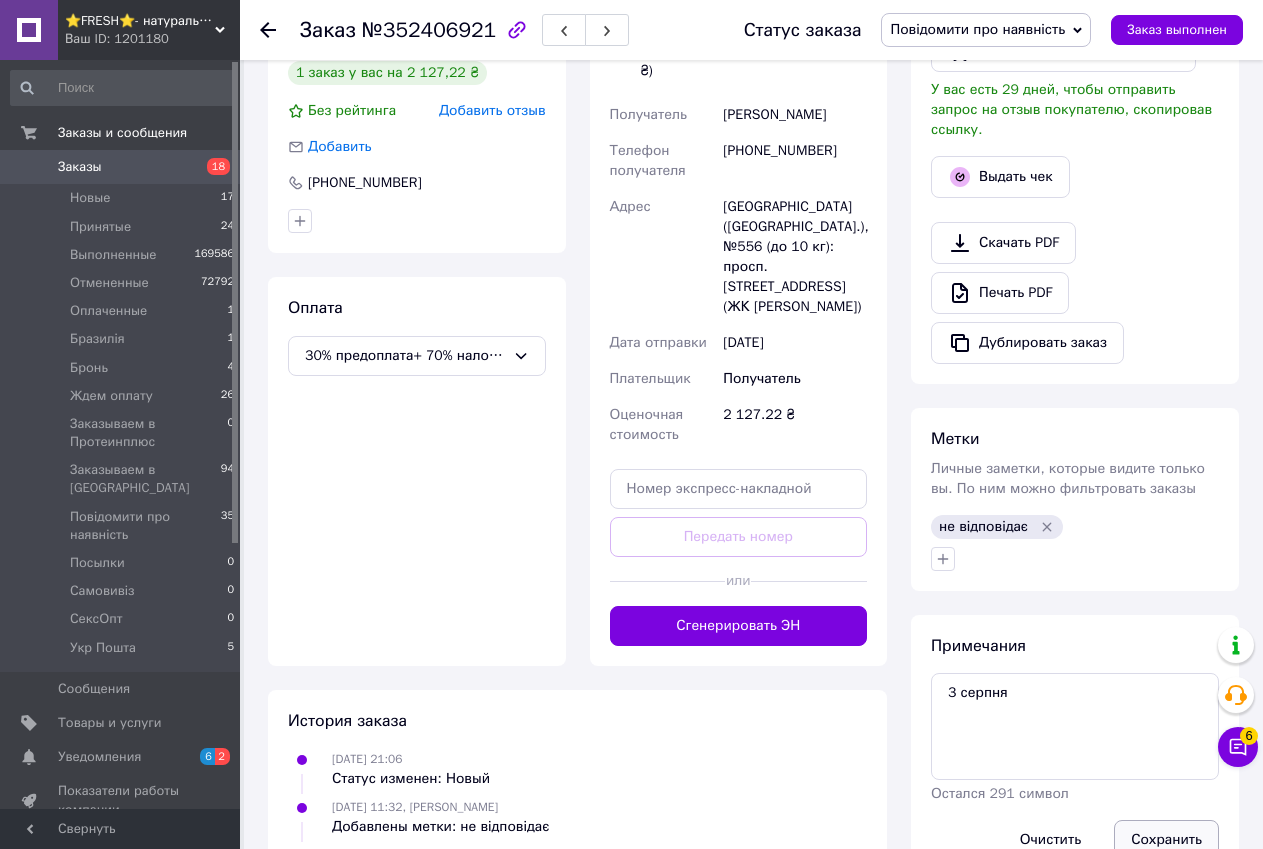 click on "Сохранить" at bounding box center (1166, 840) 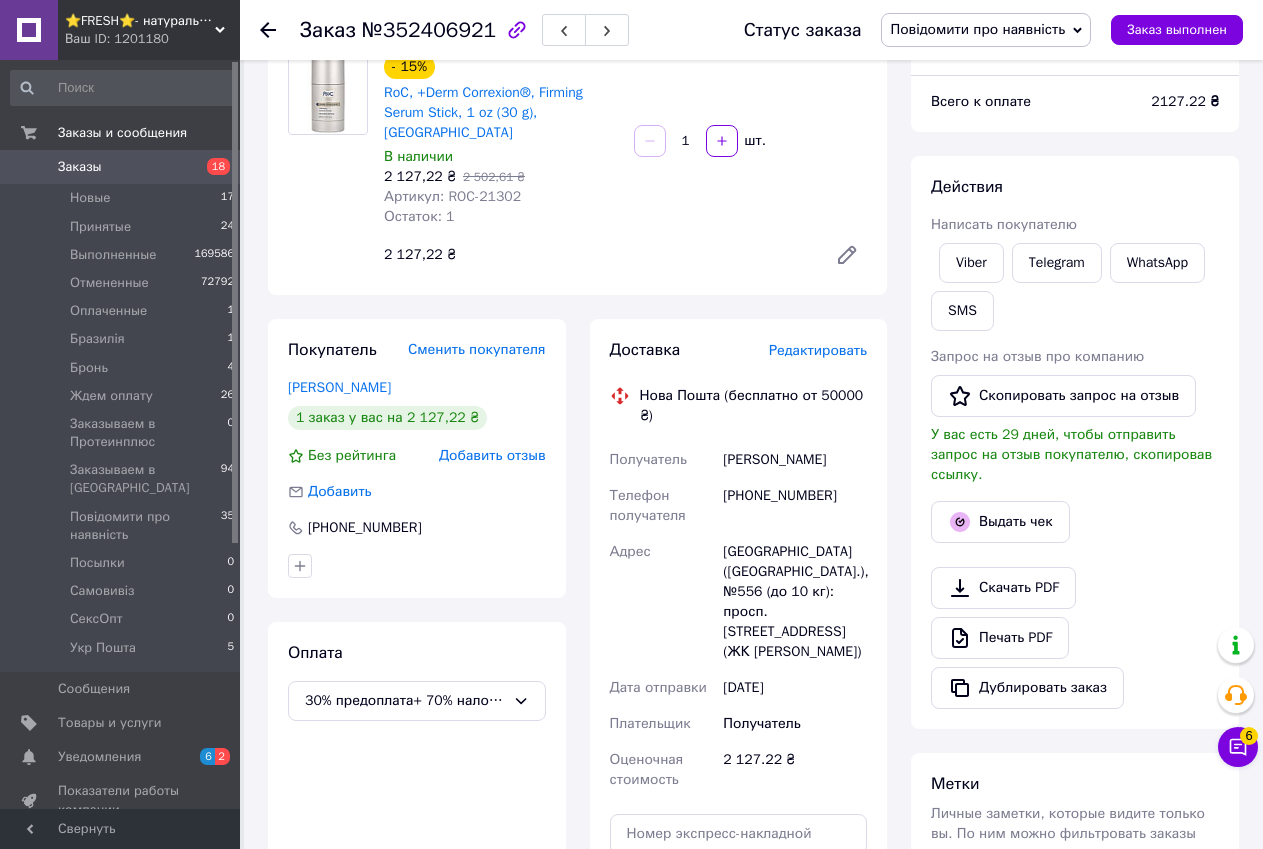 scroll, scrollTop: 0, scrollLeft: 0, axis: both 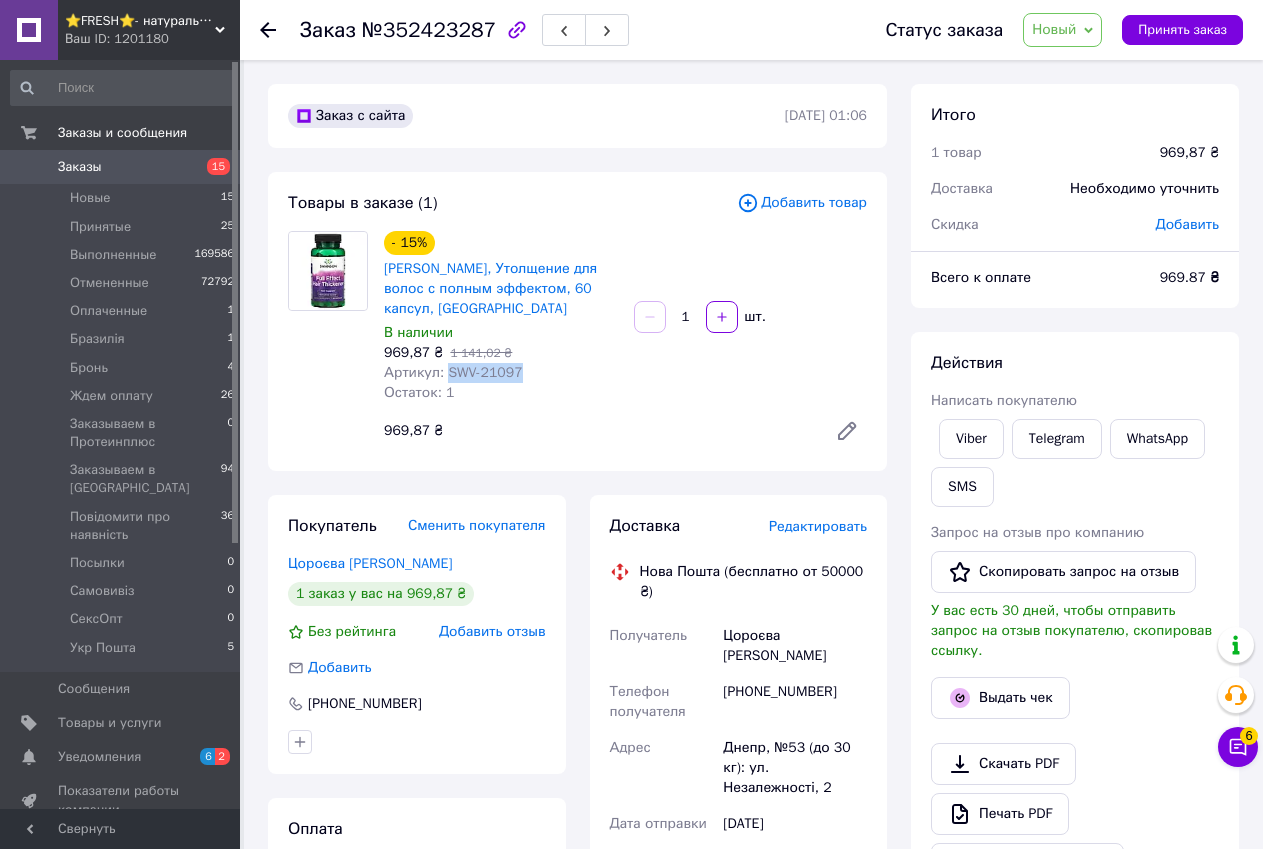 drag, startPoint x: 443, startPoint y: 354, endPoint x: 512, endPoint y: 354, distance: 69 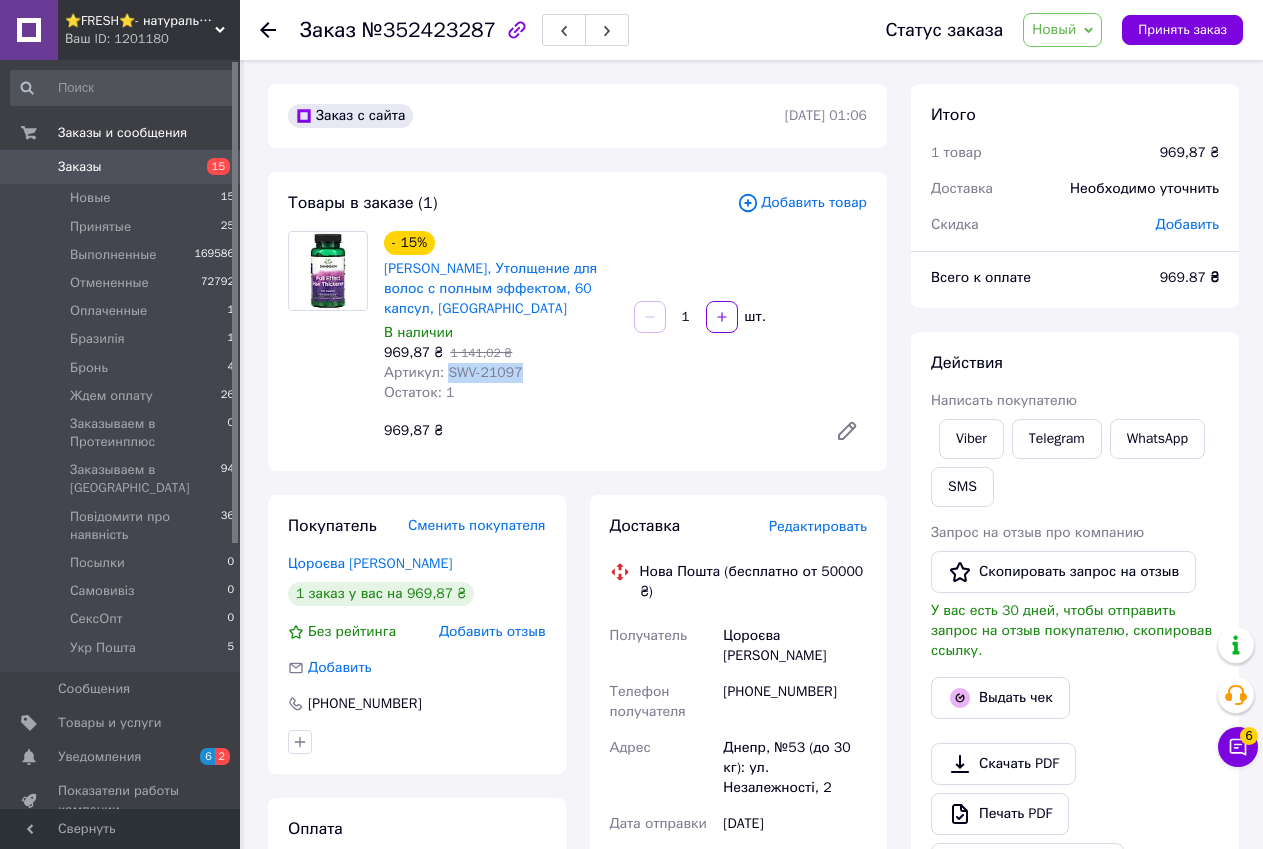 click on "Артикул: SWV-21097" at bounding box center [453, 372] 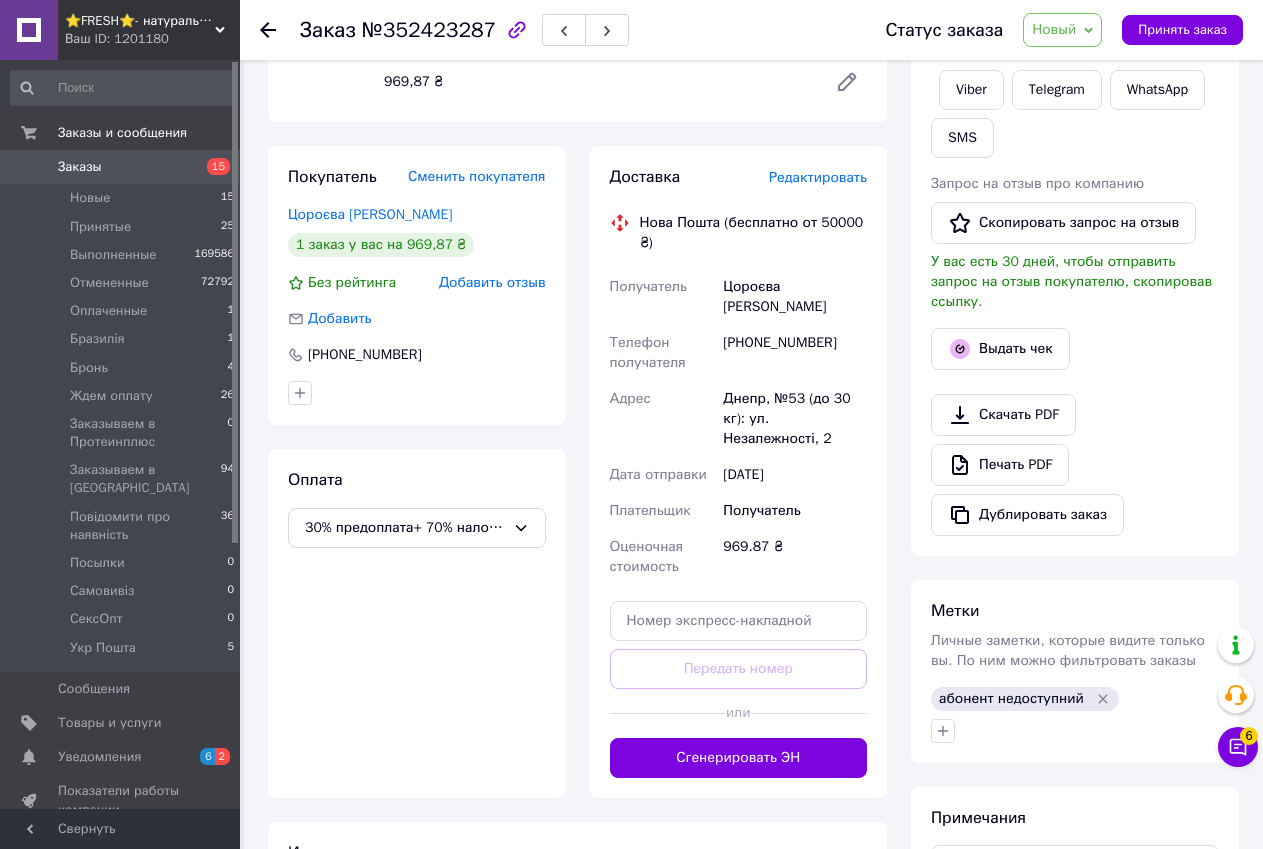 scroll, scrollTop: 556, scrollLeft: 0, axis: vertical 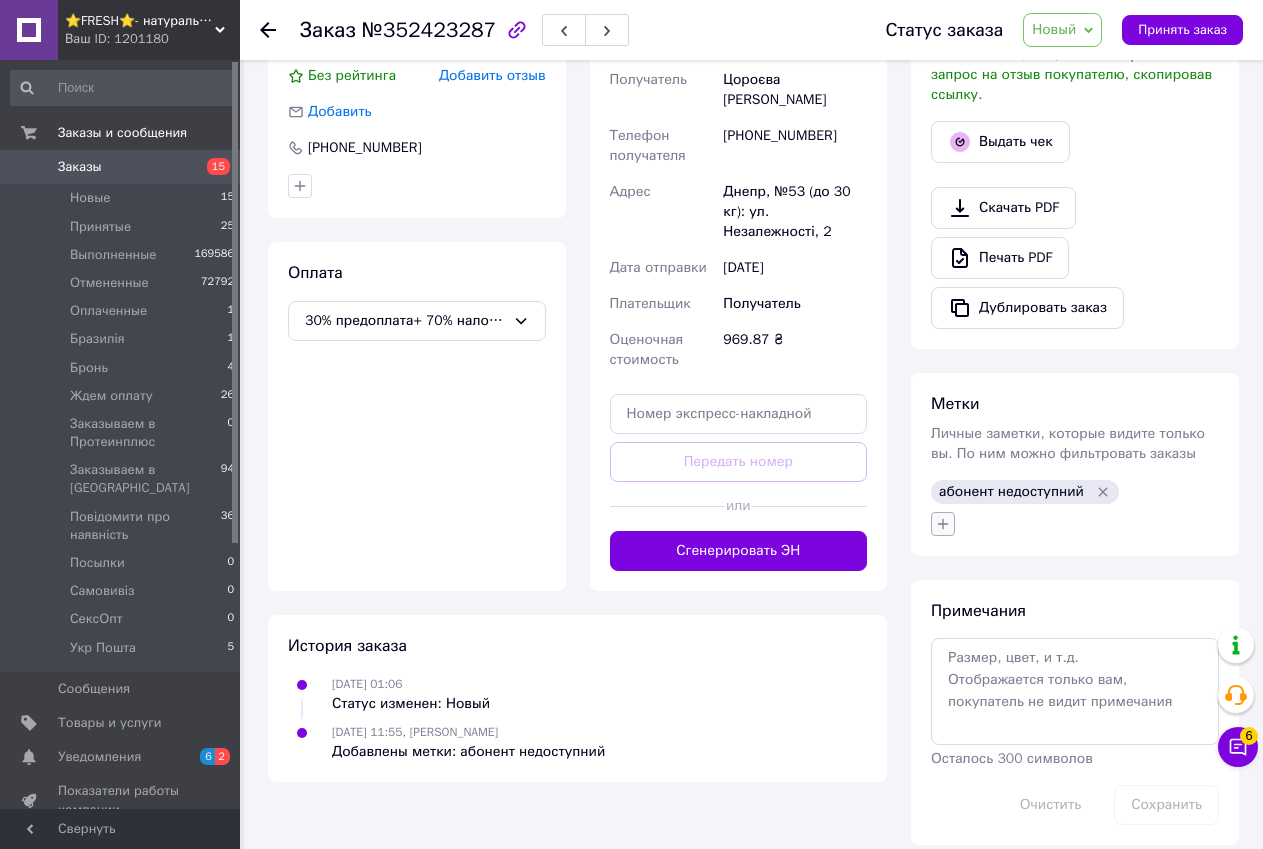 click at bounding box center (943, 524) 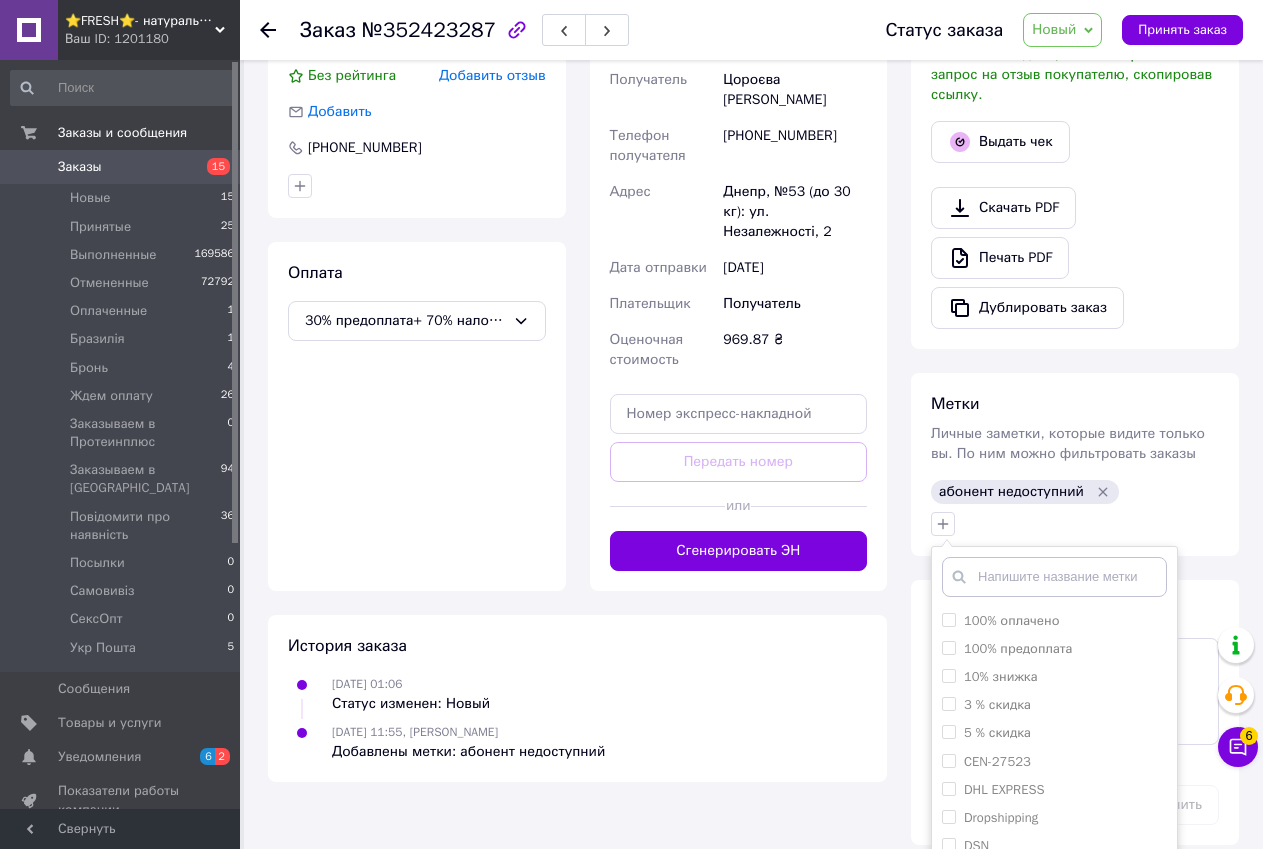 click at bounding box center [1054, 577] 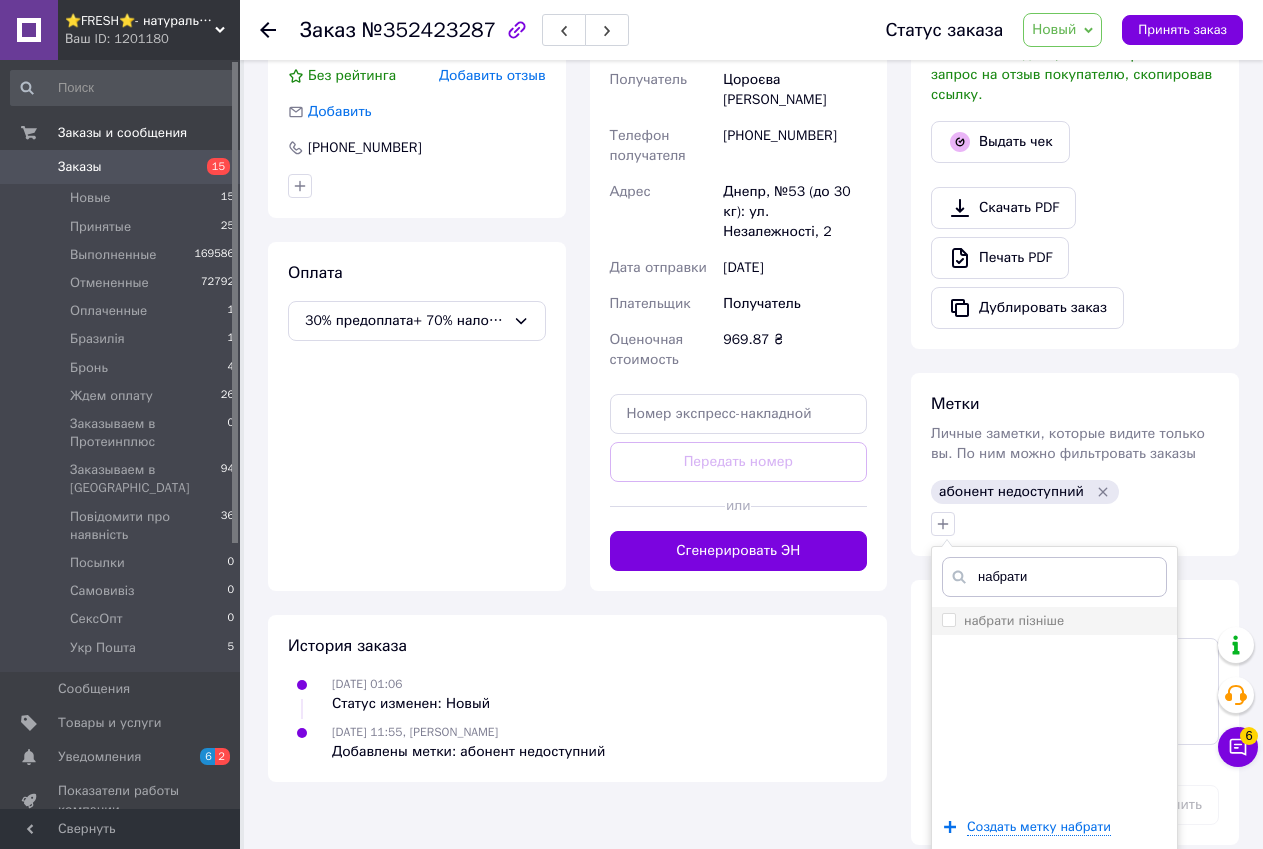 type on "набрати" 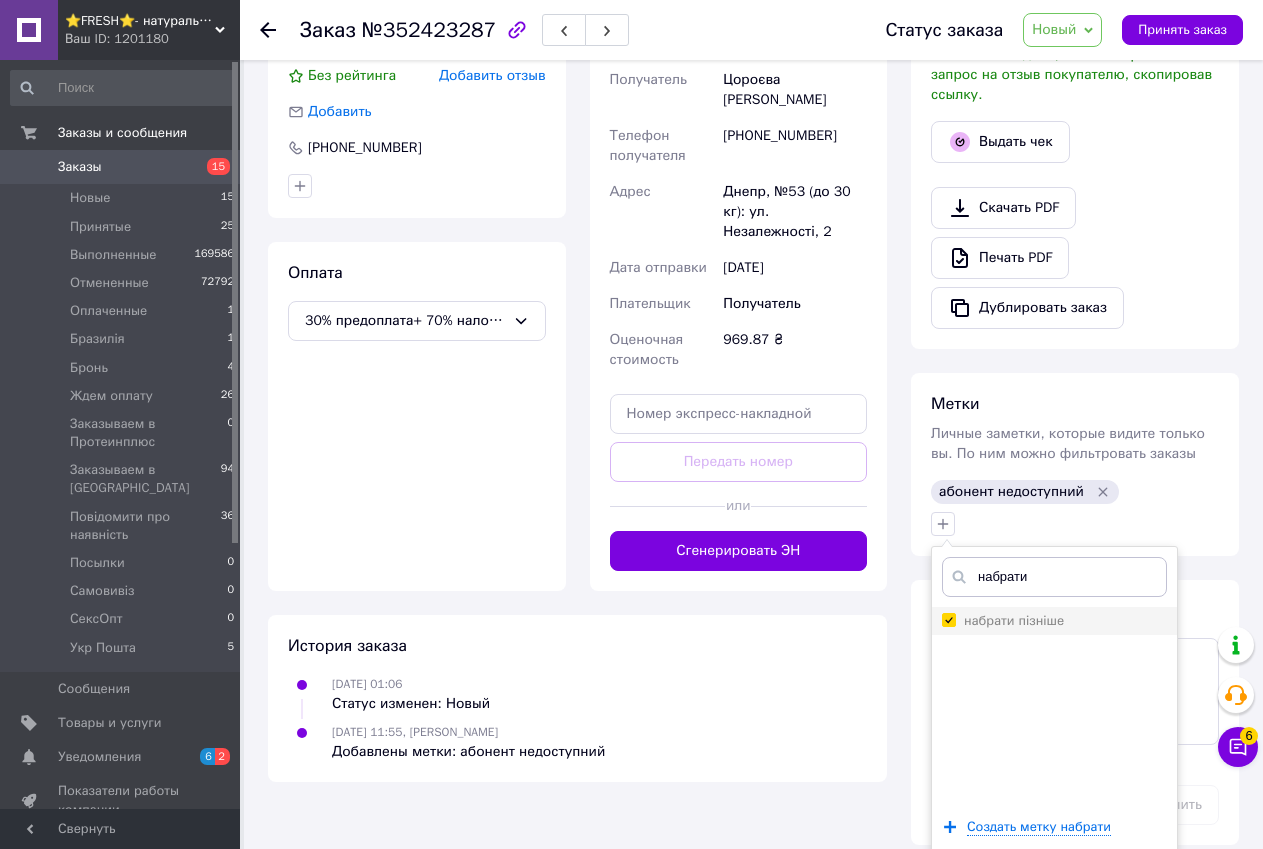 checkbox on "true" 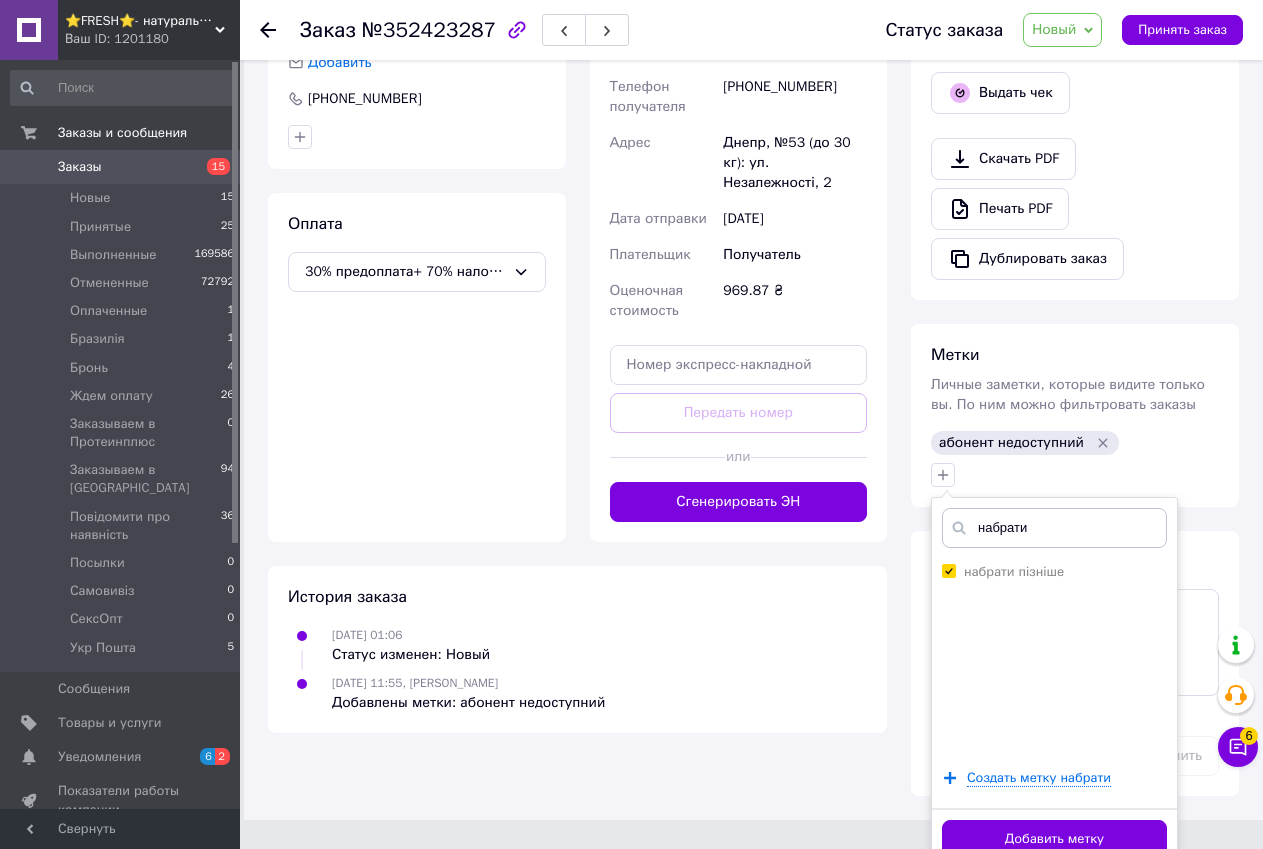 click on "Добавить метку" at bounding box center [1054, 839] 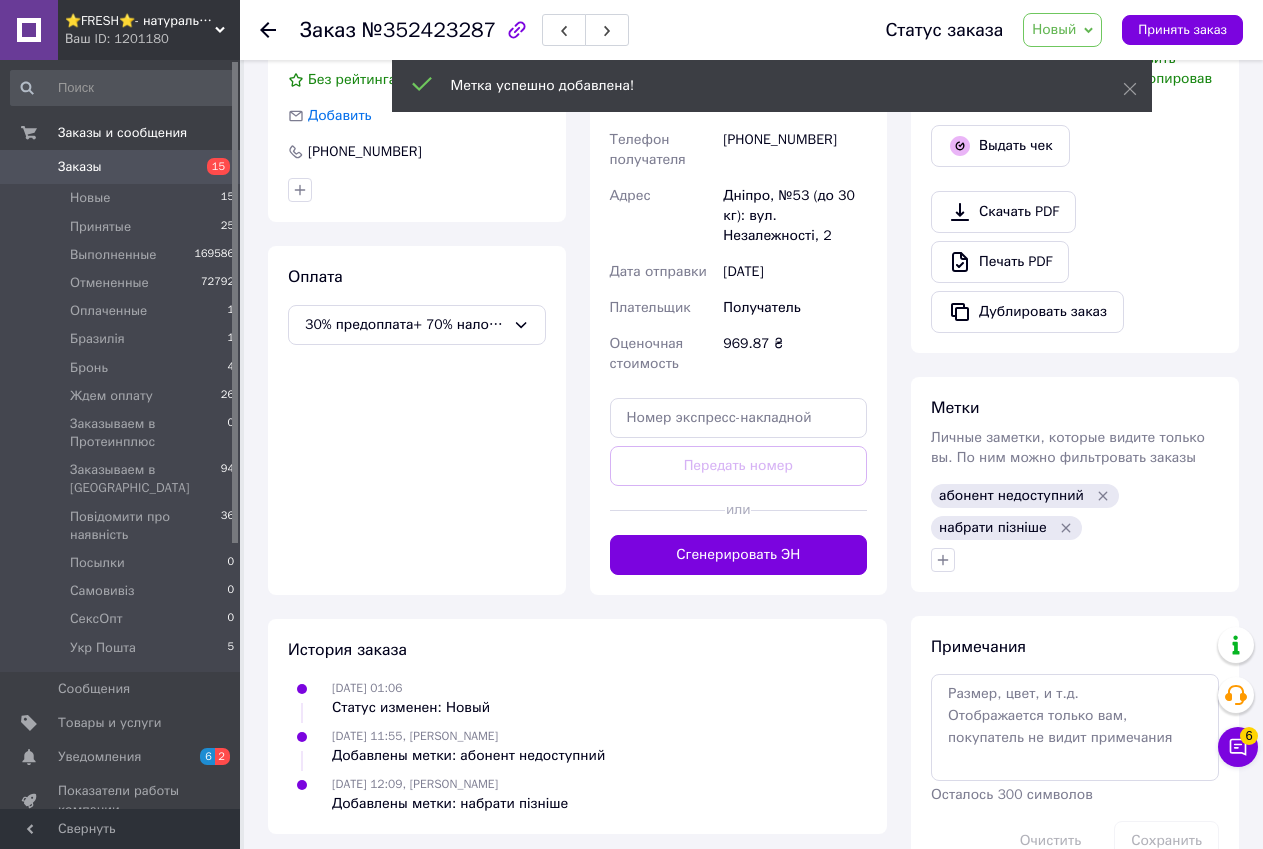 scroll, scrollTop: 588, scrollLeft: 0, axis: vertical 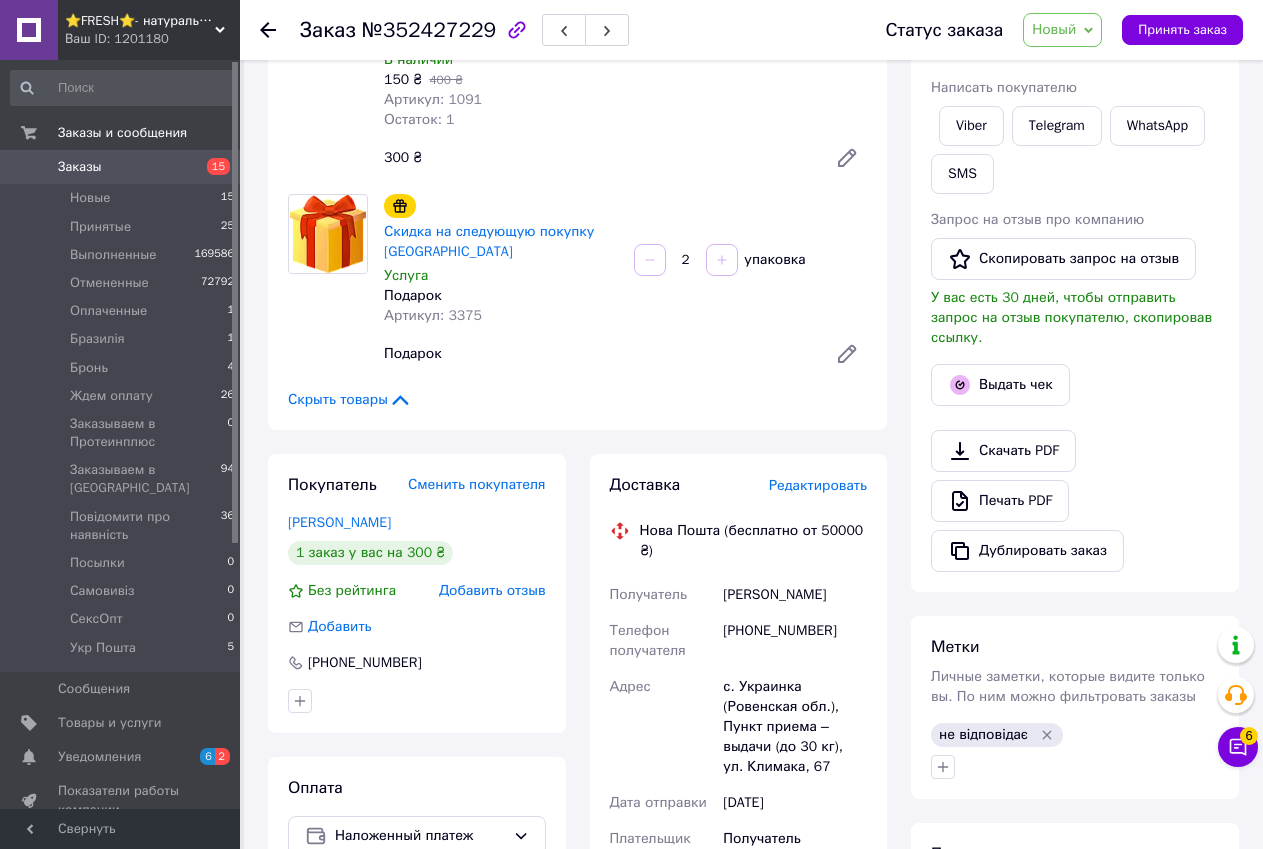 drag, startPoint x: 1198, startPoint y: 459, endPoint x: 1175, endPoint y: 403, distance: 60.53924 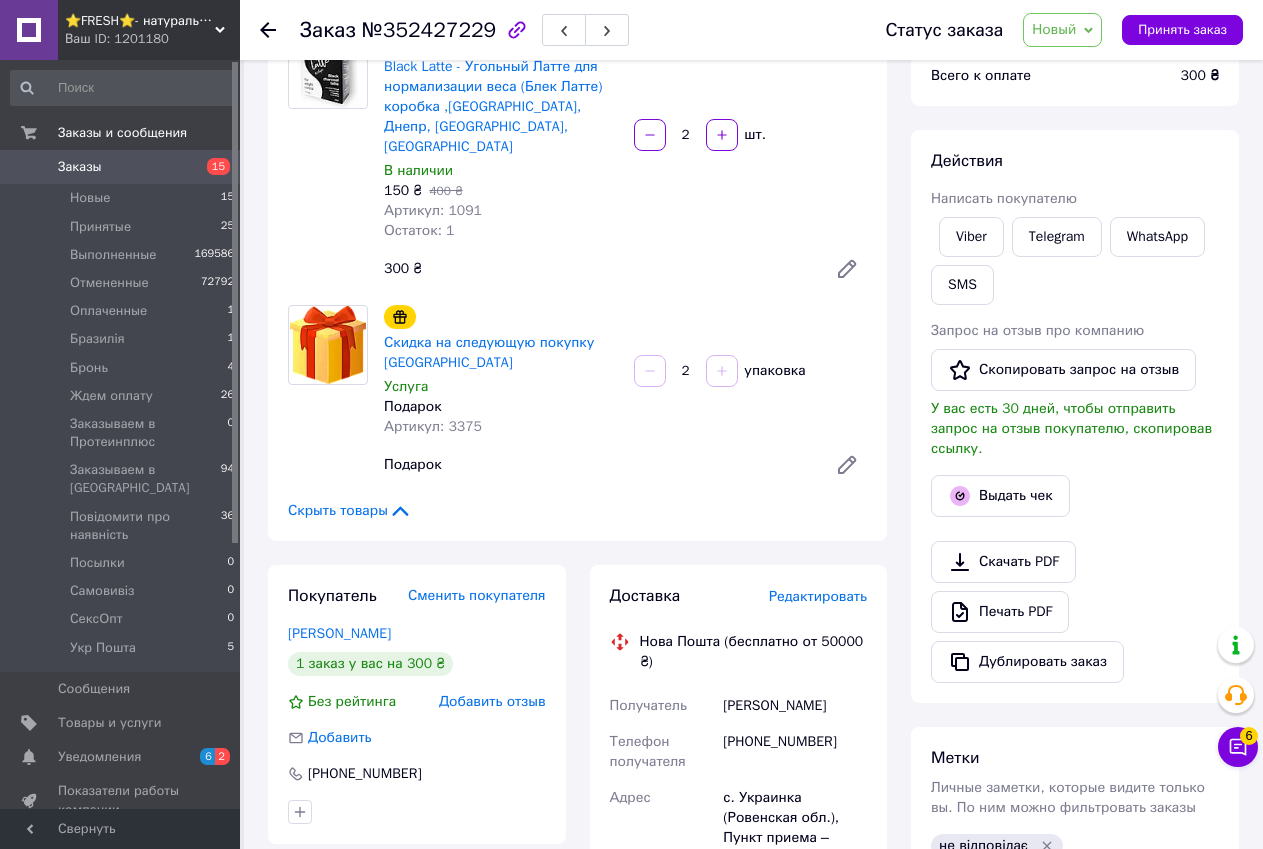 scroll, scrollTop: 300, scrollLeft: 0, axis: vertical 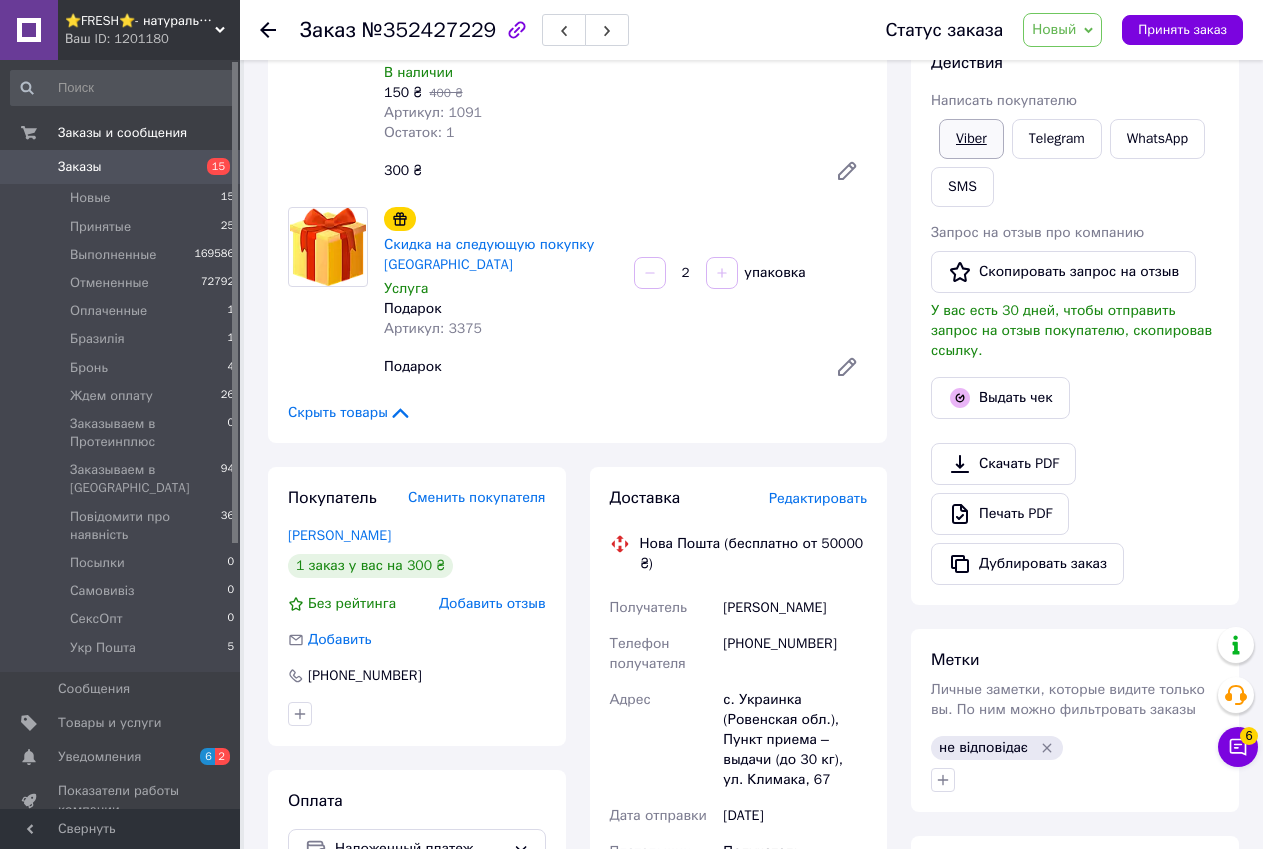 click on "Viber" at bounding box center (971, 139) 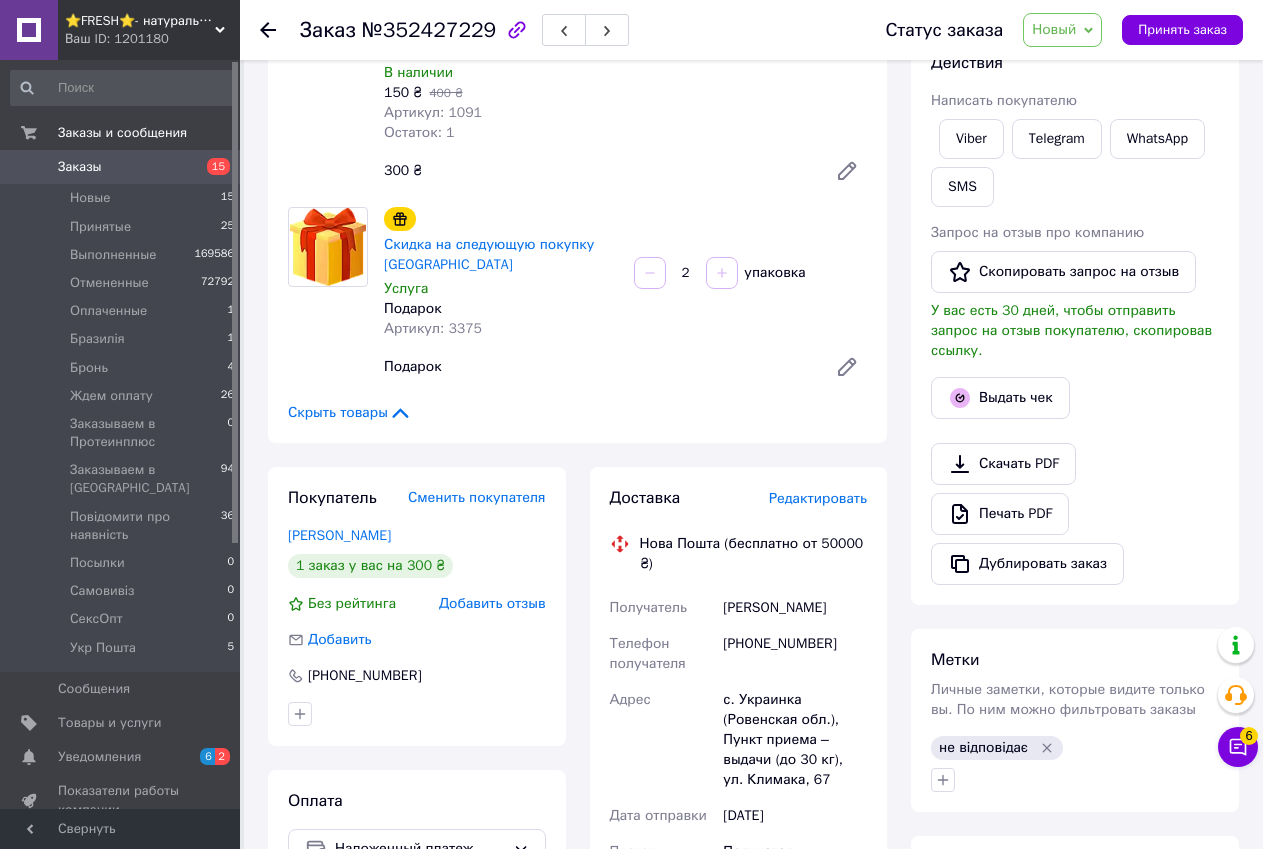 drag, startPoint x: 1181, startPoint y: 426, endPoint x: 1137, endPoint y: 394, distance: 54.405884 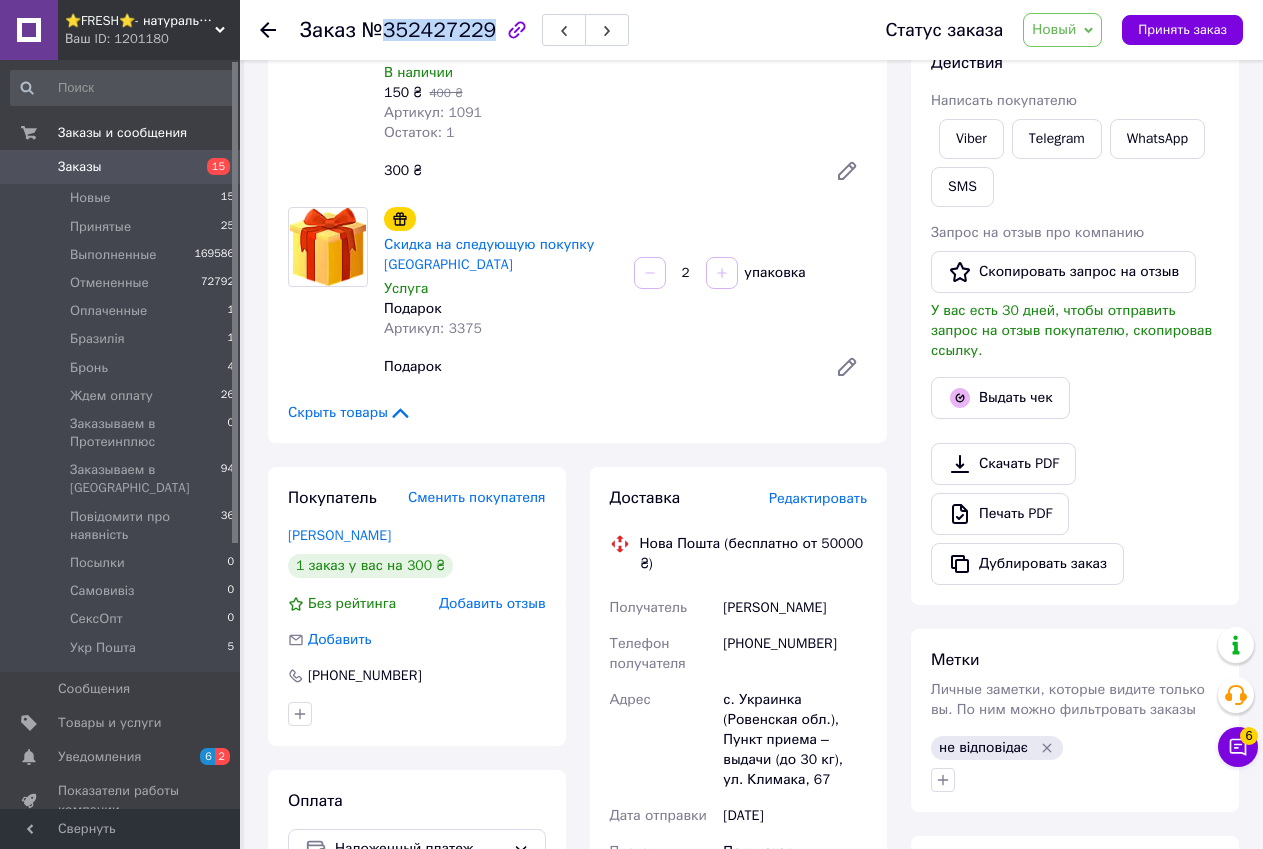 click on "№352427229" at bounding box center [429, 30] 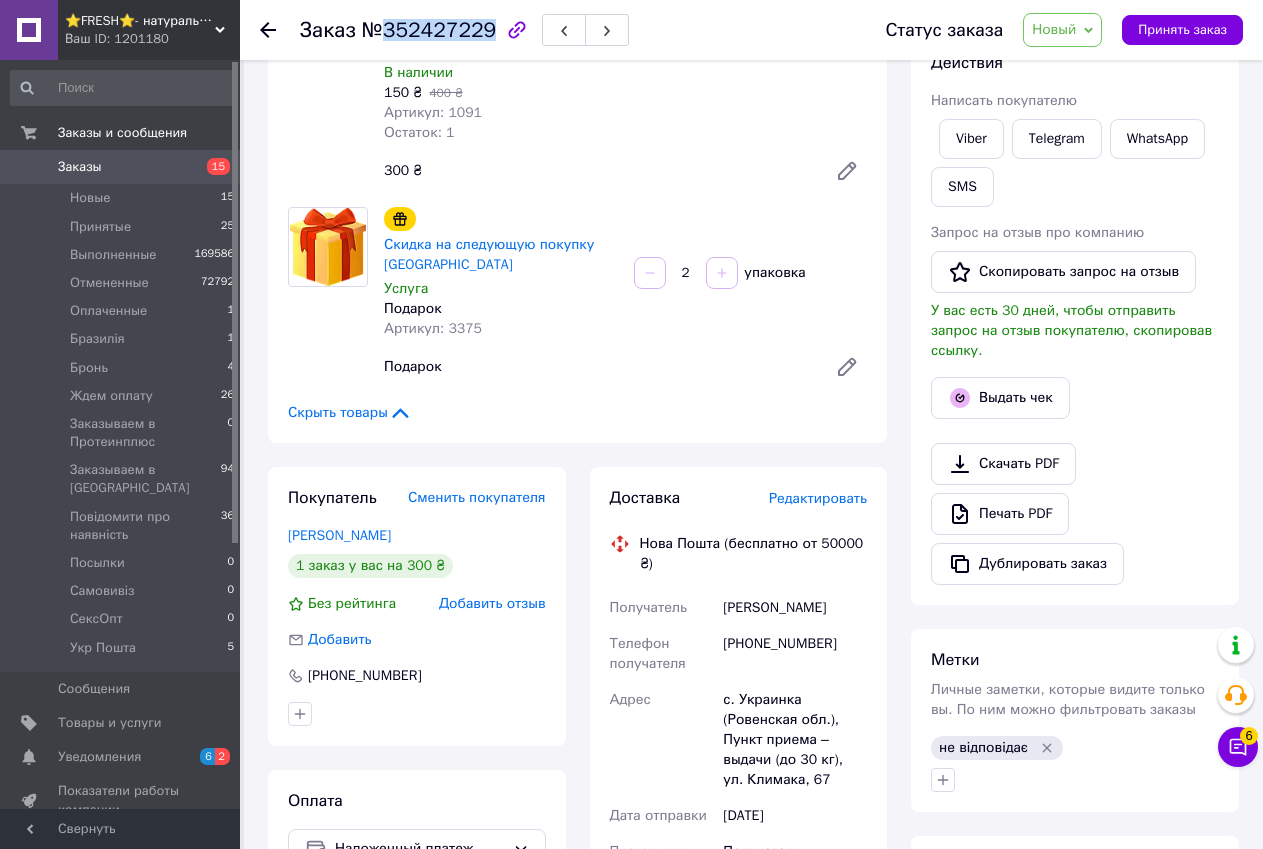 click on "Действия Написать покупателю Viber Telegram WhatsApp SMS Запрос на отзыв про компанию   Скопировать запрос на отзыв У вас есть 30 дней, чтобы отправить запрос на отзыв покупателю, скопировав ссылку.   Выдать чек   Скачать PDF   Печать PDF   Дублировать заказ" at bounding box center [1075, 318] 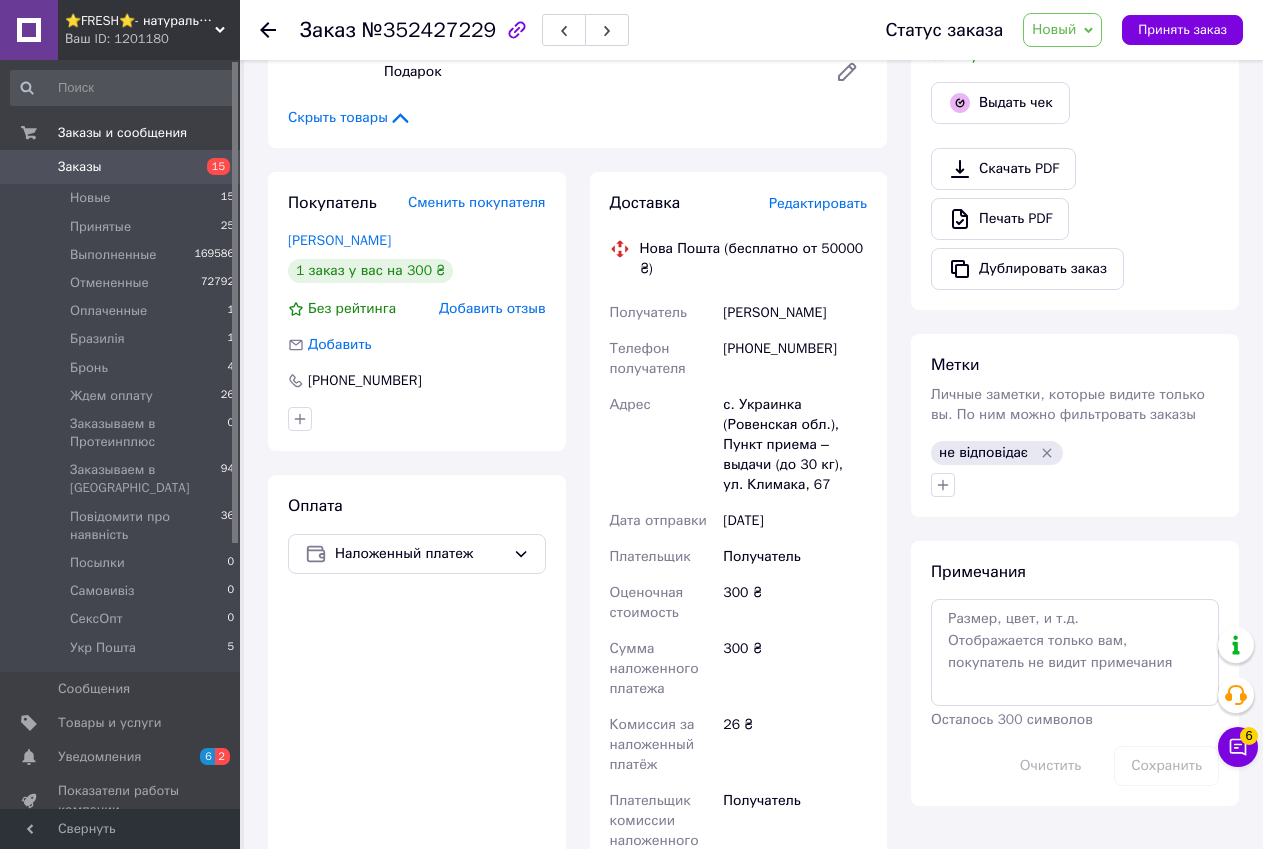 scroll, scrollTop: 900, scrollLeft: 0, axis: vertical 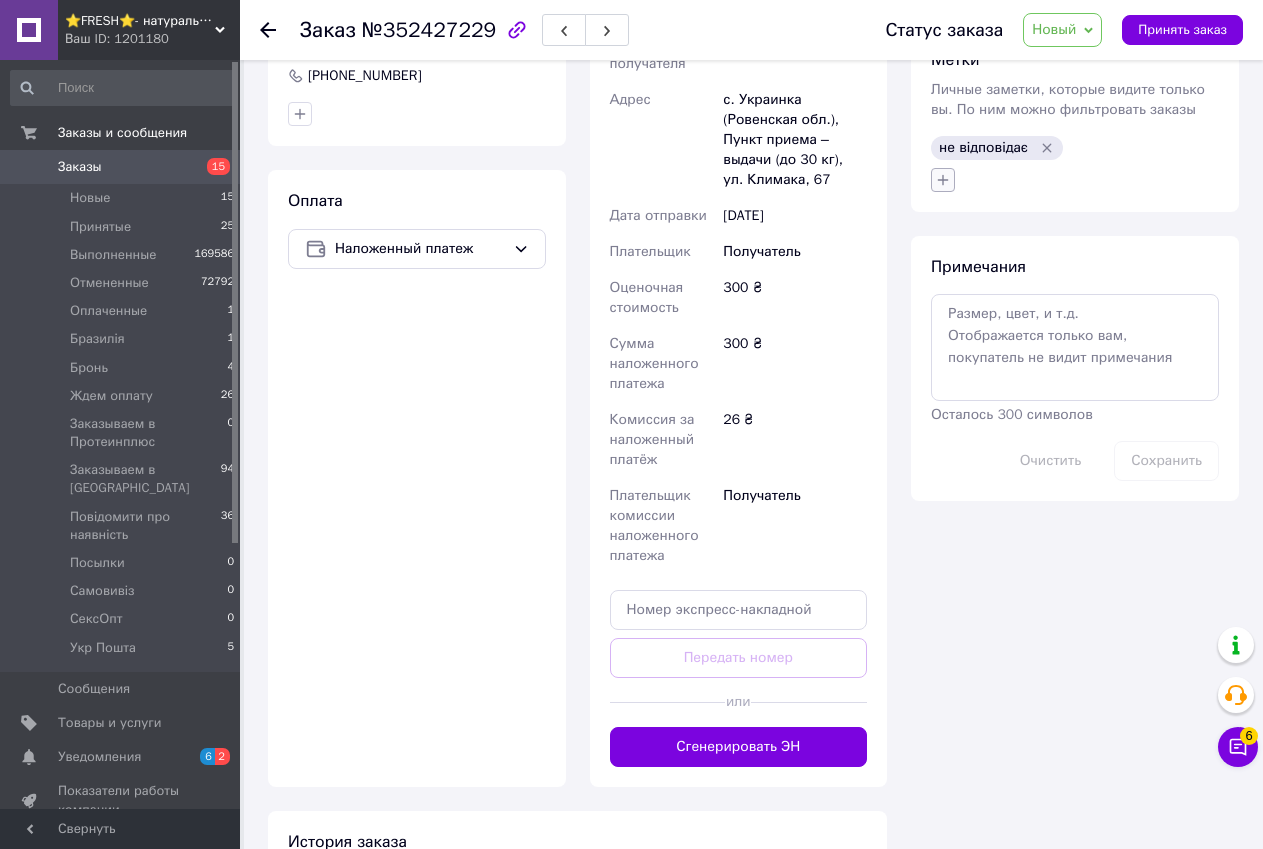 click 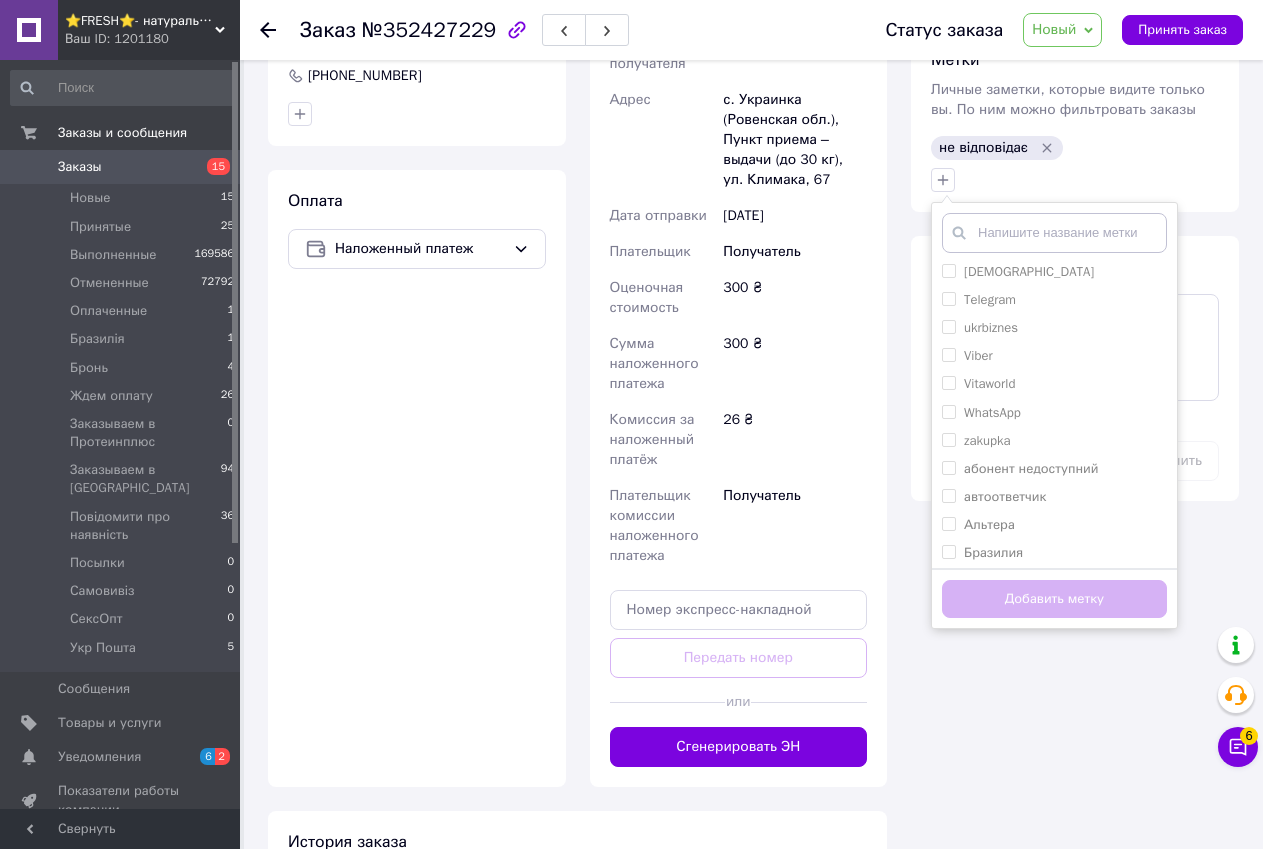 scroll, scrollTop: 300, scrollLeft: 0, axis: vertical 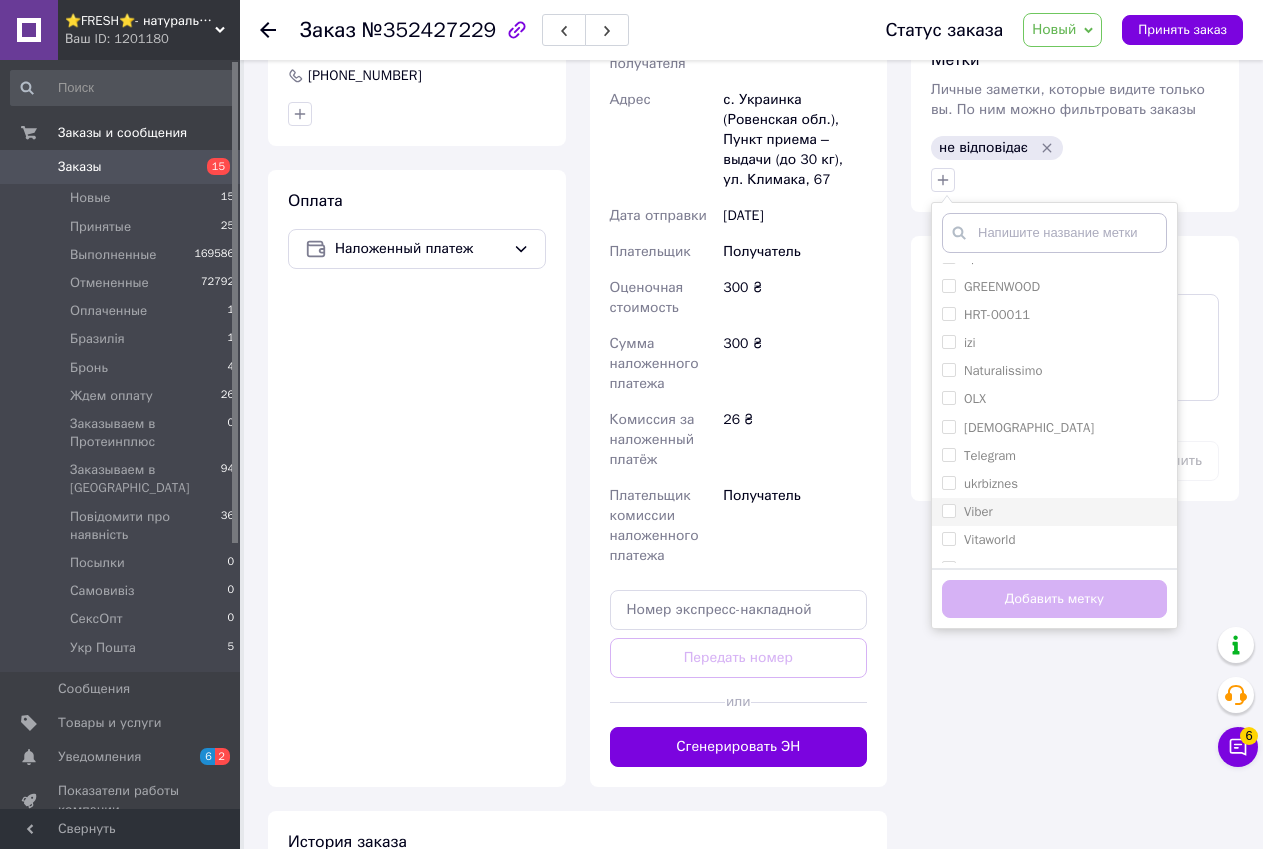 click on "Viber" at bounding box center (948, 510) 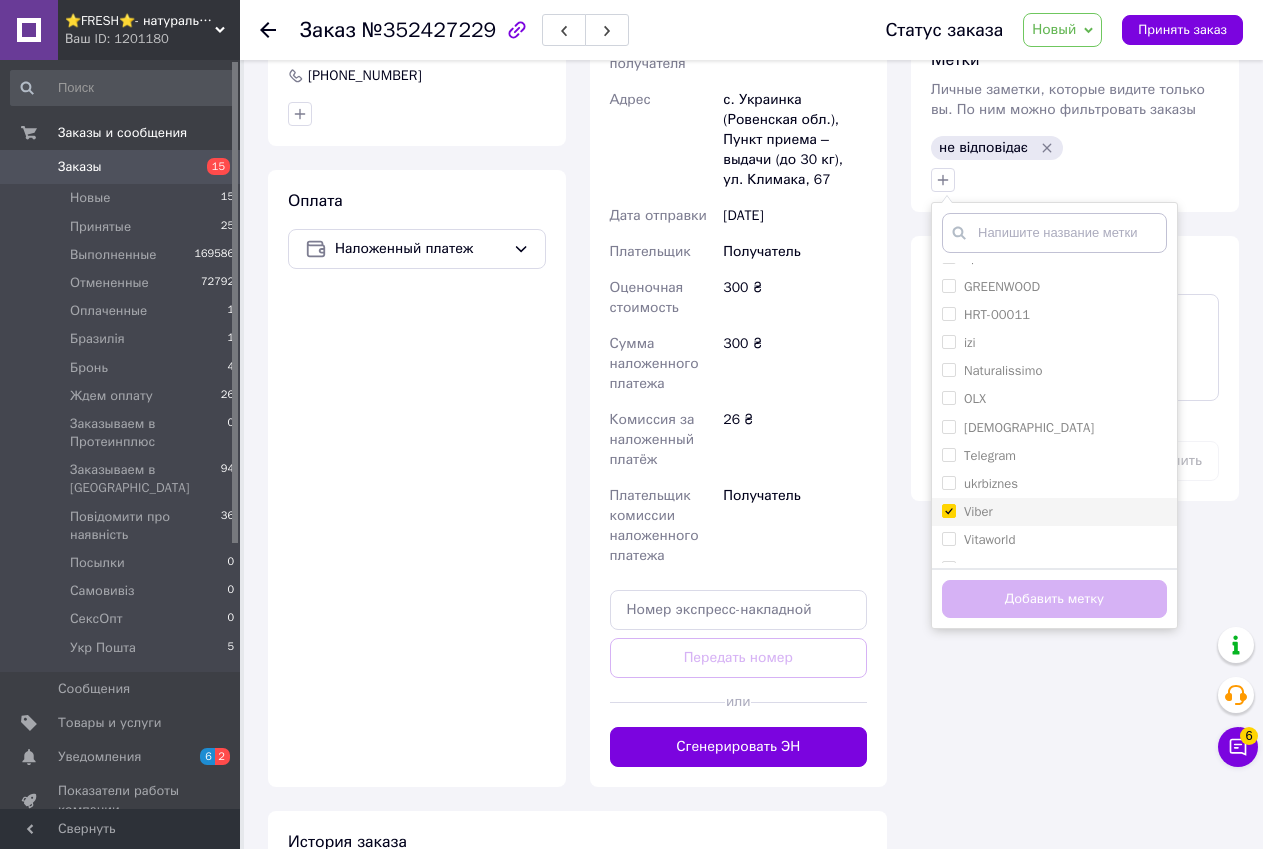 checkbox on "true" 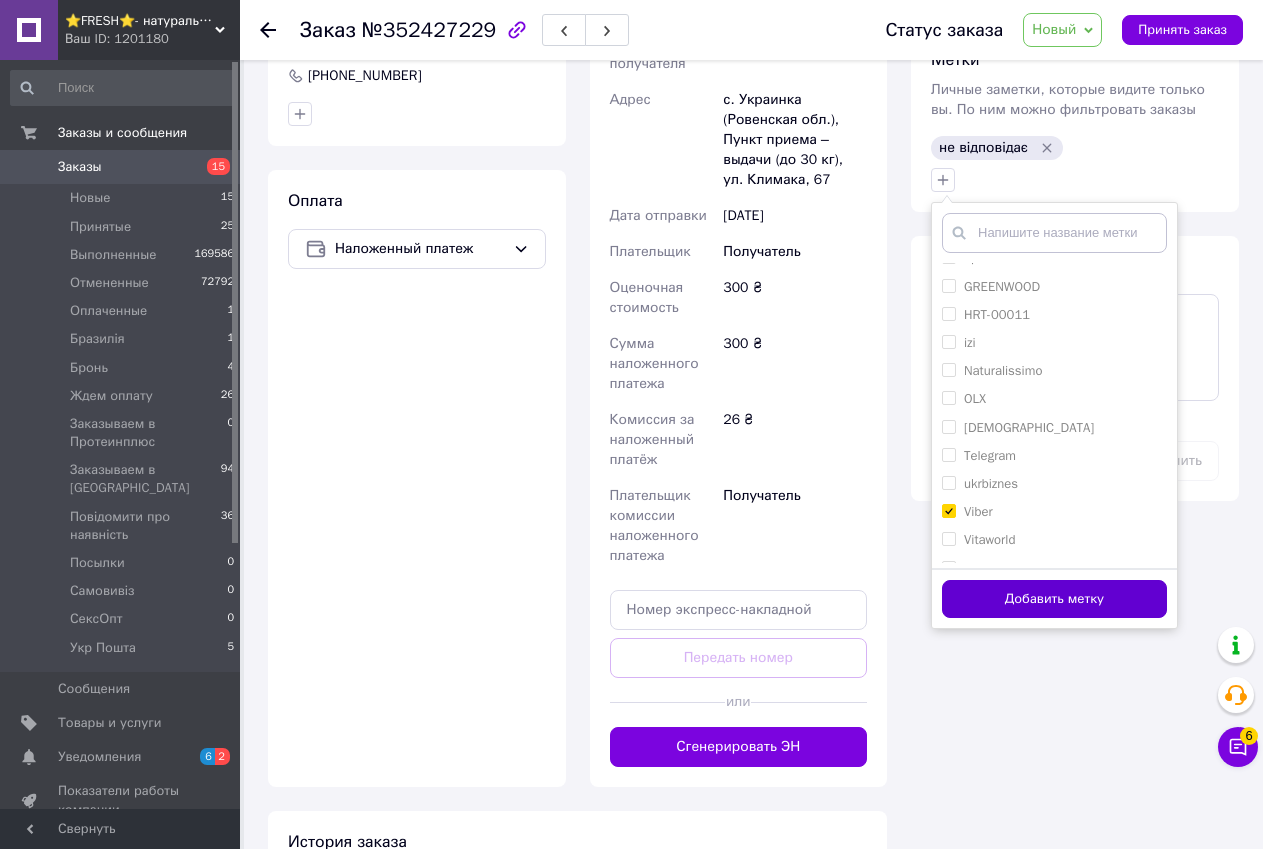 click on "Добавить метку" at bounding box center [1054, 599] 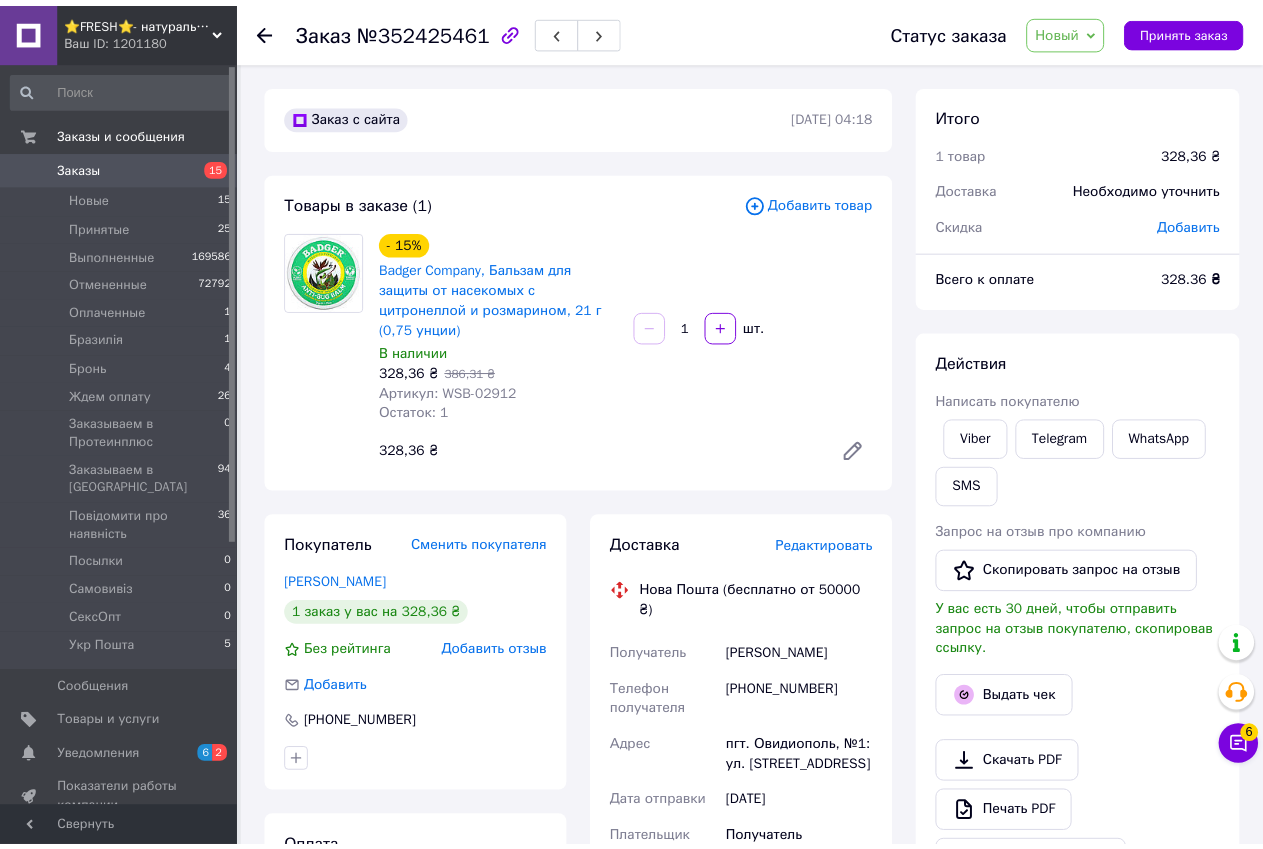 scroll, scrollTop: 0, scrollLeft: 0, axis: both 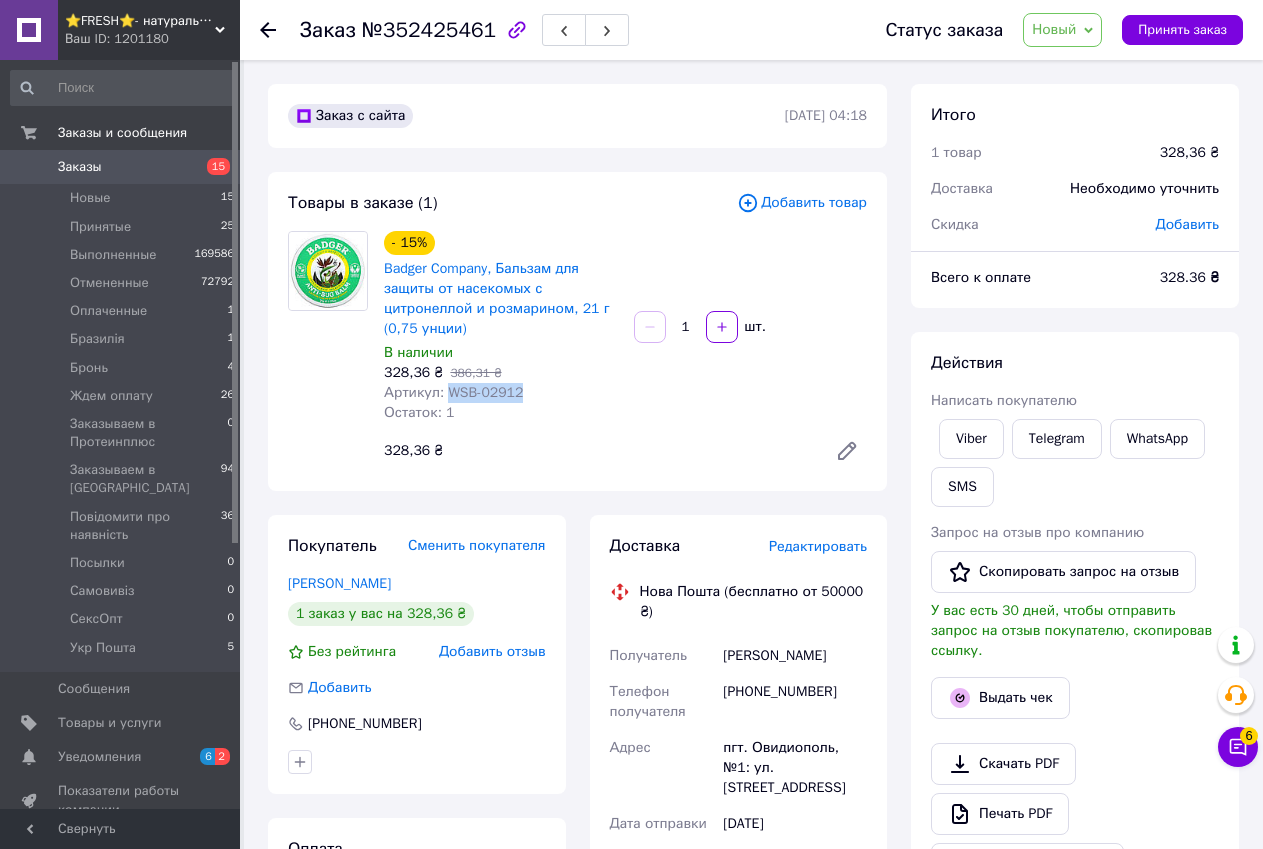 drag, startPoint x: 443, startPoint y: 389, endPoint x: 514, endPoint y: 392, distance: 71.063354 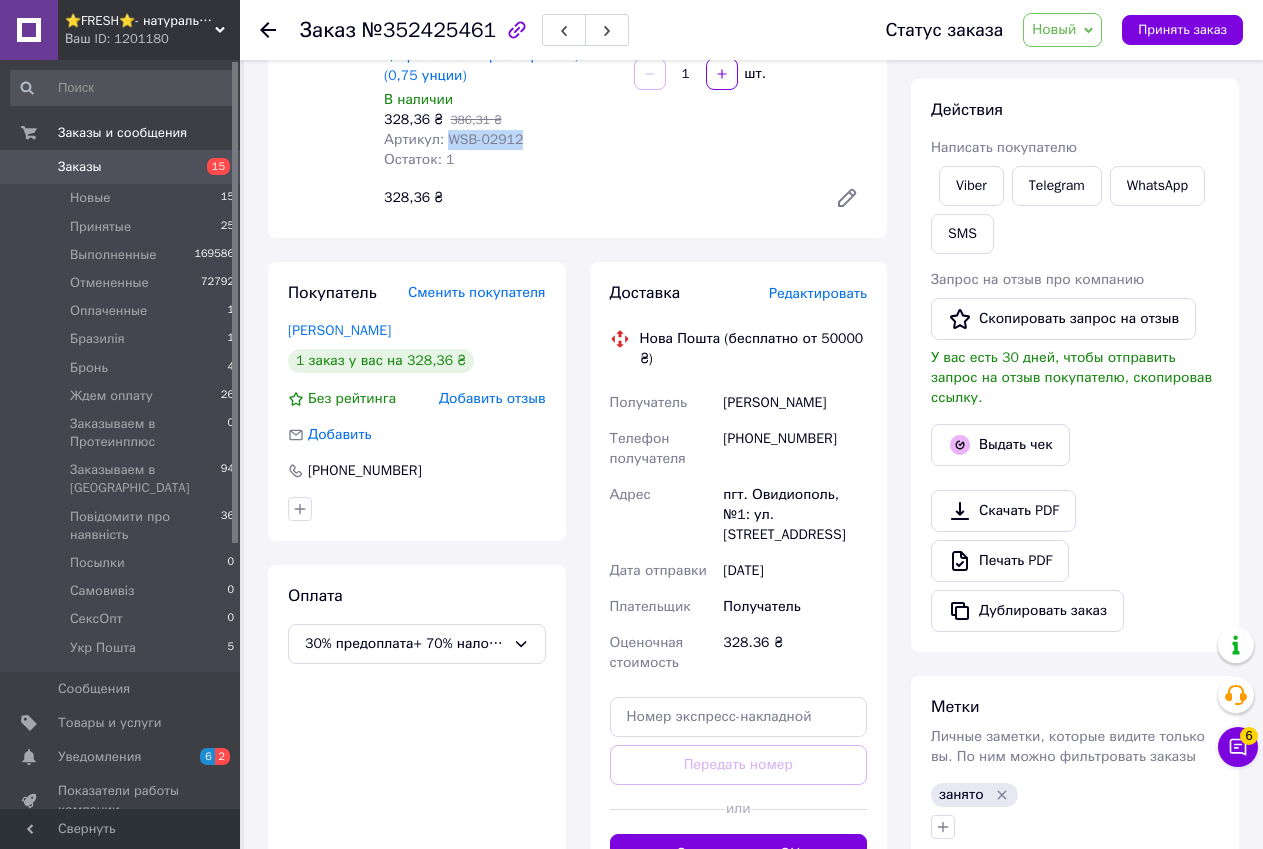 scroll, scrollTop: 0, scrollLeft: 0, axis: both 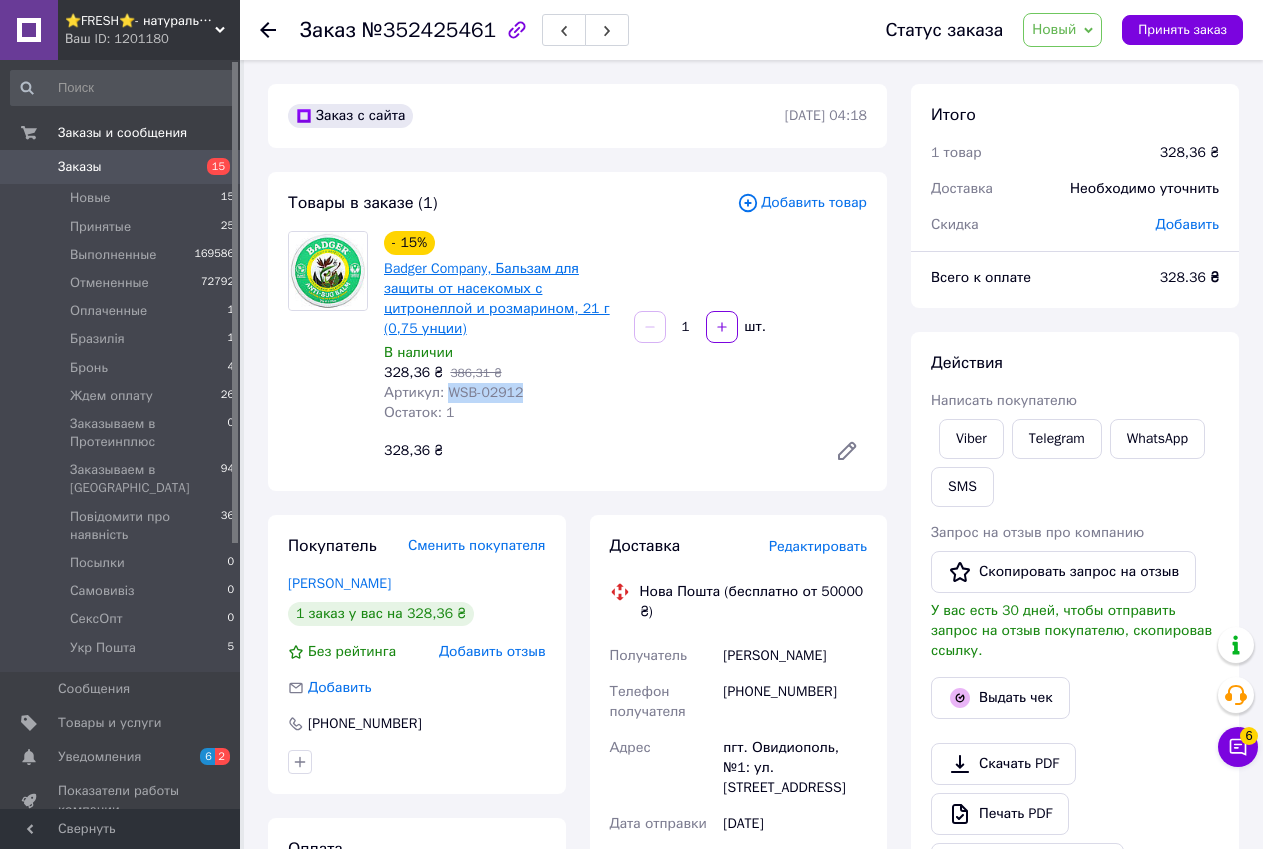 click on "Badger Company, Бальзам для защиты от насекомых с цитронеллой и розмарином, 21 г (0,75 унции)" at bounding box center [497, 298] 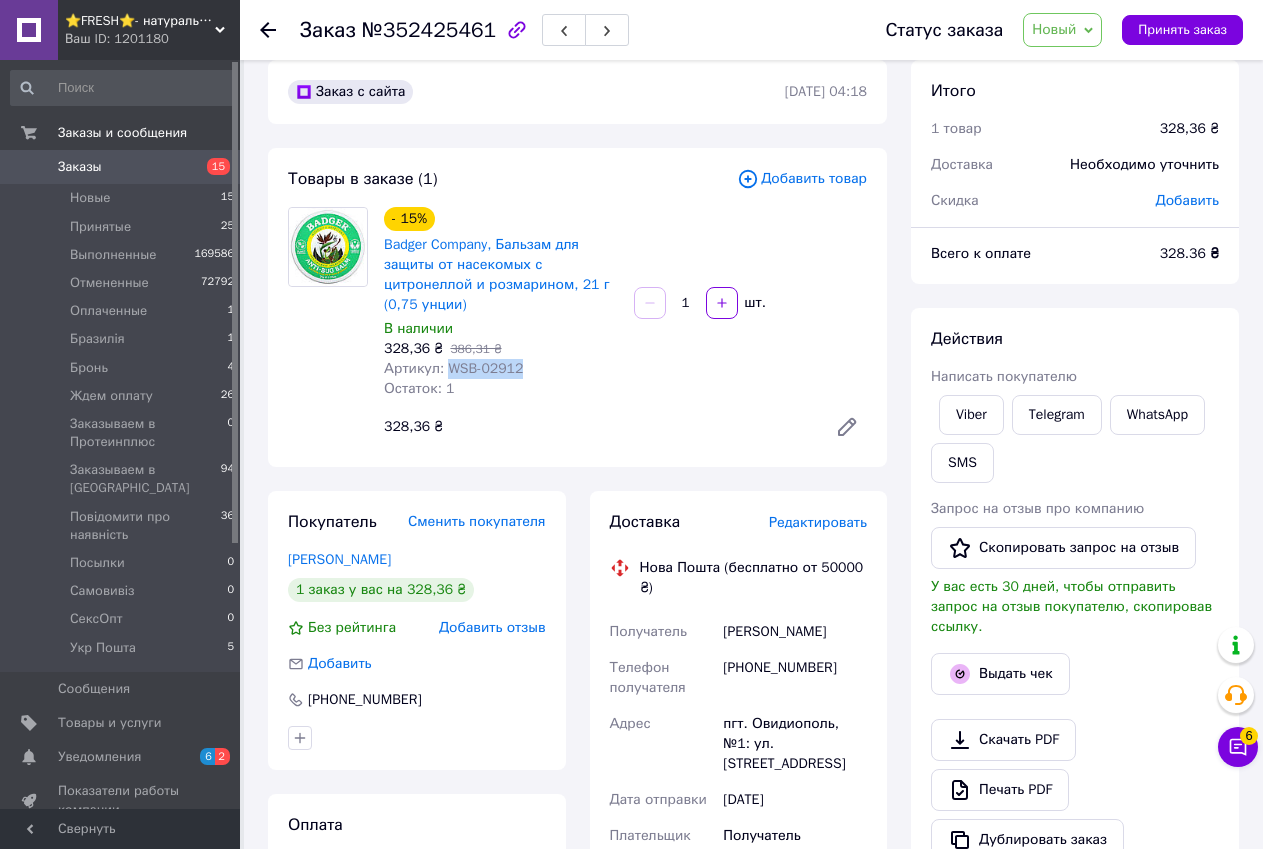 scroll, scrollTop: 200, scrollLeft: 0, axis: vertical 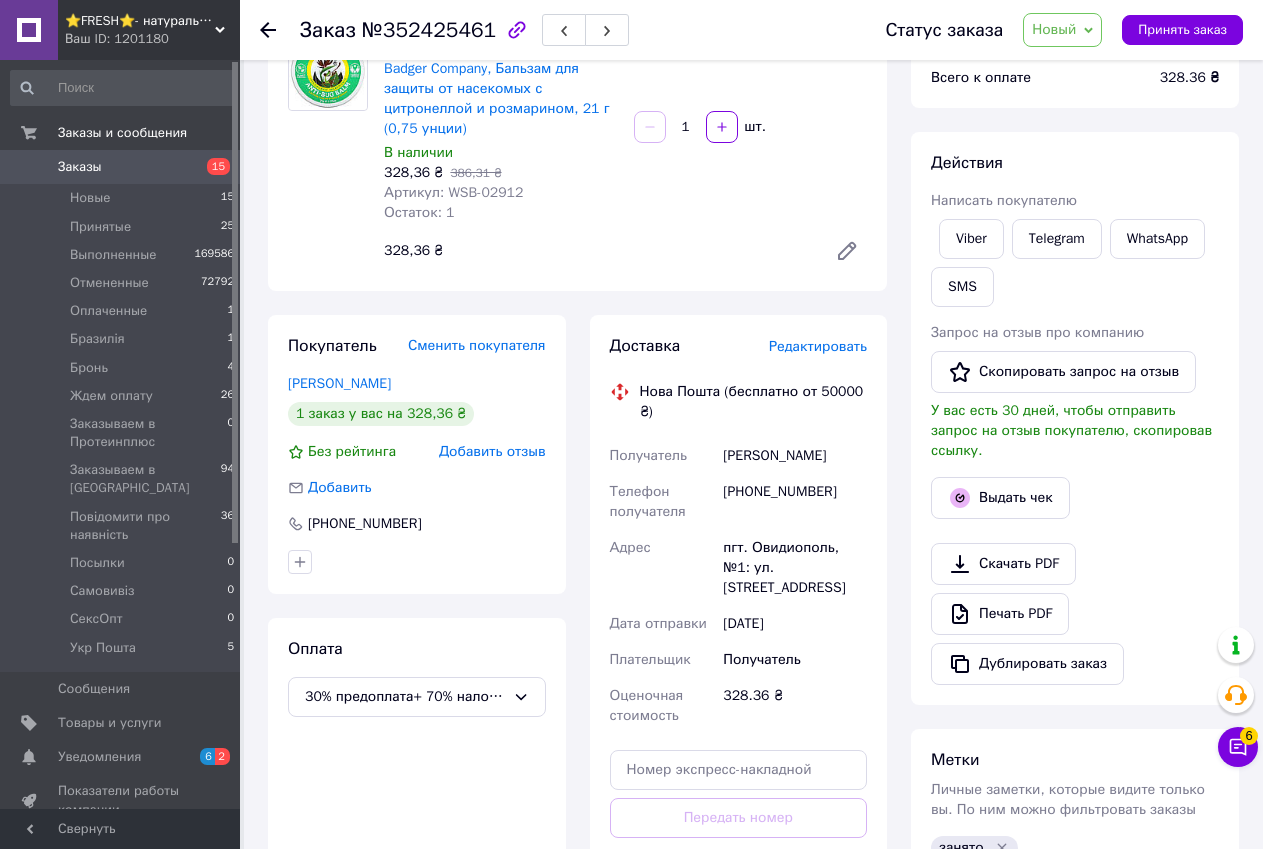 click on "Покупатель Сменить покупателя [PERSON_NAME] 1 заказ у вас на 328,36 ₴ Без рейтинга   Добавить отзыв Добавить [PHONE_NUMBER] Оплата 30% предоплата+ 70% наложка (Выполнение заказа 7-10 рабочих дней)" at bounding box center [417, 631] 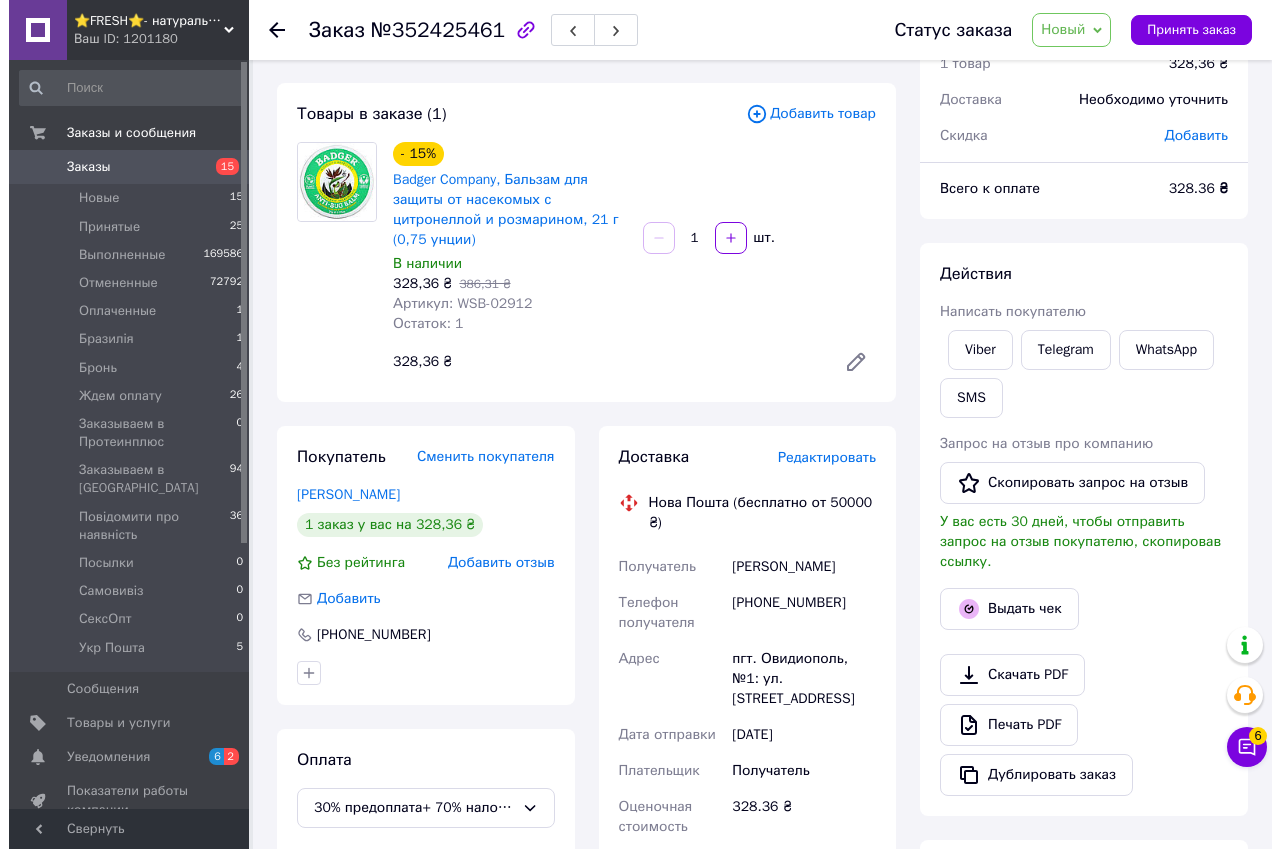 scroll, scrollTop: 200, scrollLeft: 0, axis: vertical 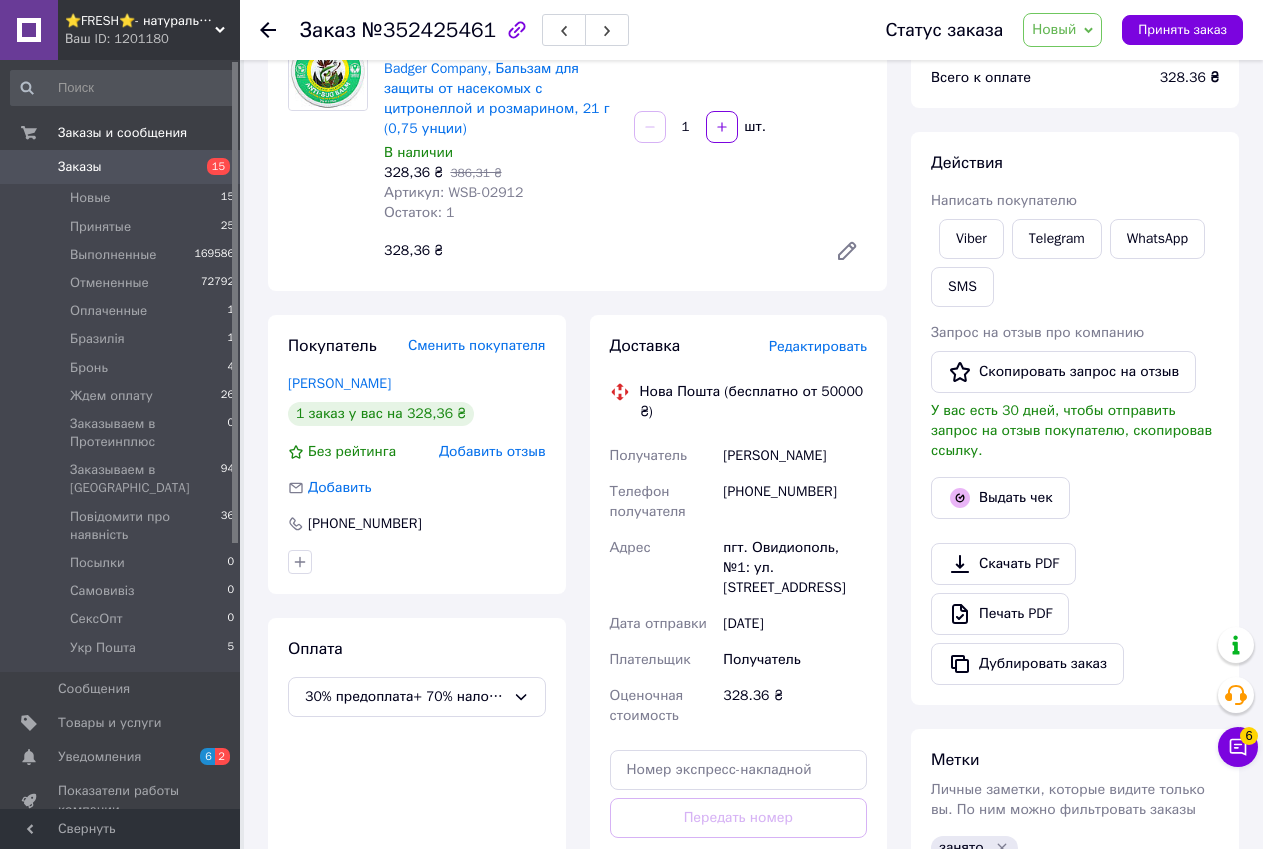 click on "Новый" at bounding box center [1054, 29] 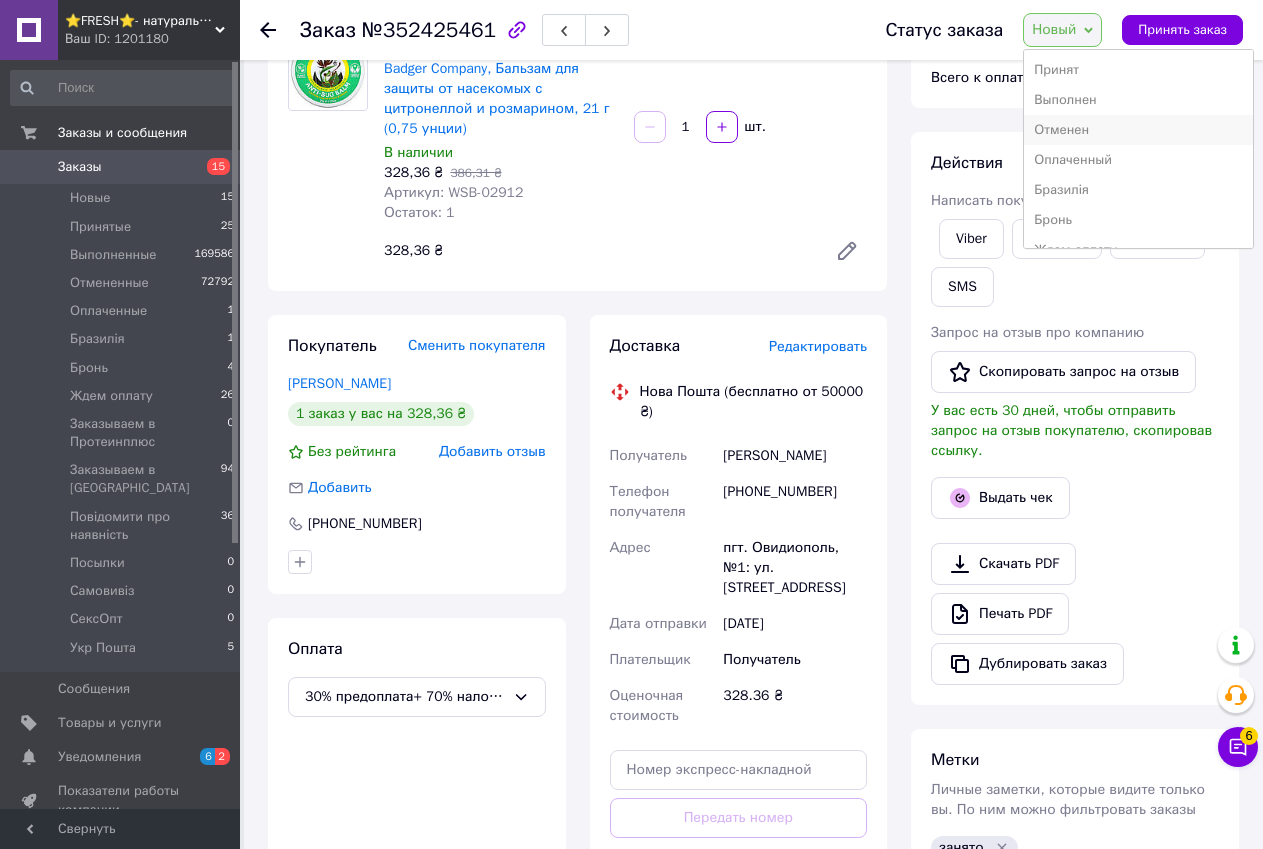 click on "Отменен" at bounding box center (1138, 130) 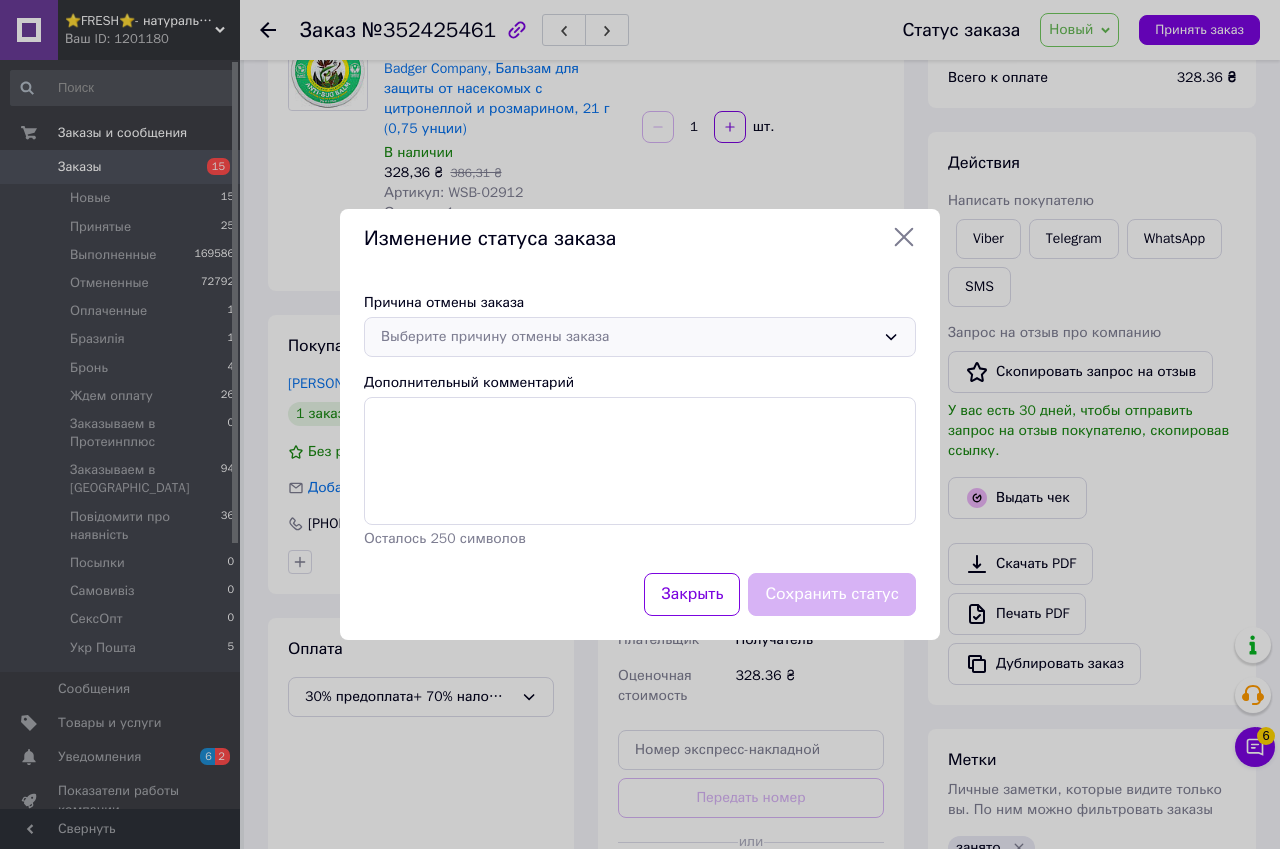 click on "Выберите причину отмены заказа" at bounding box center (628, 337) 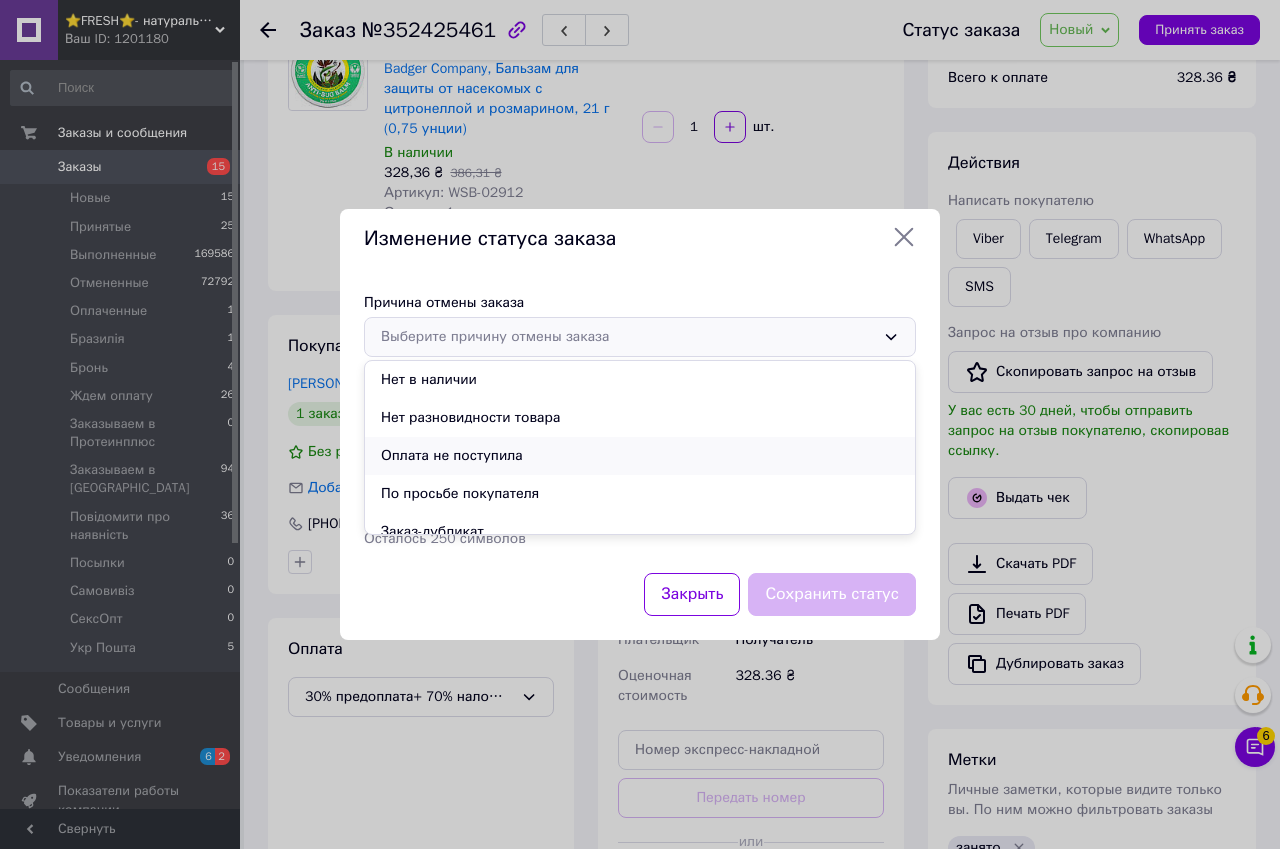 click on "Оплата не поступила" at bounding box center (640, 456) 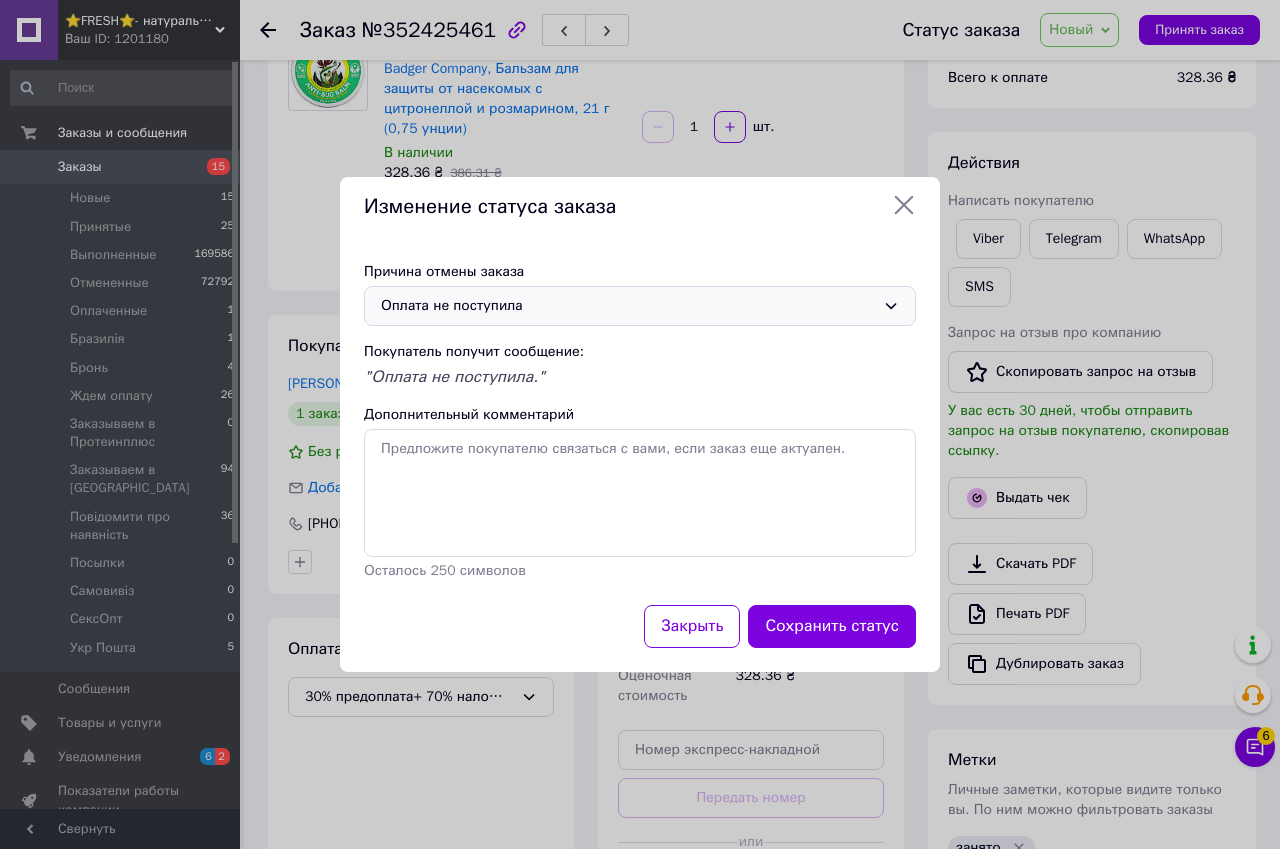 click on "Оплата не поступила" at bounding box center (628, 306) 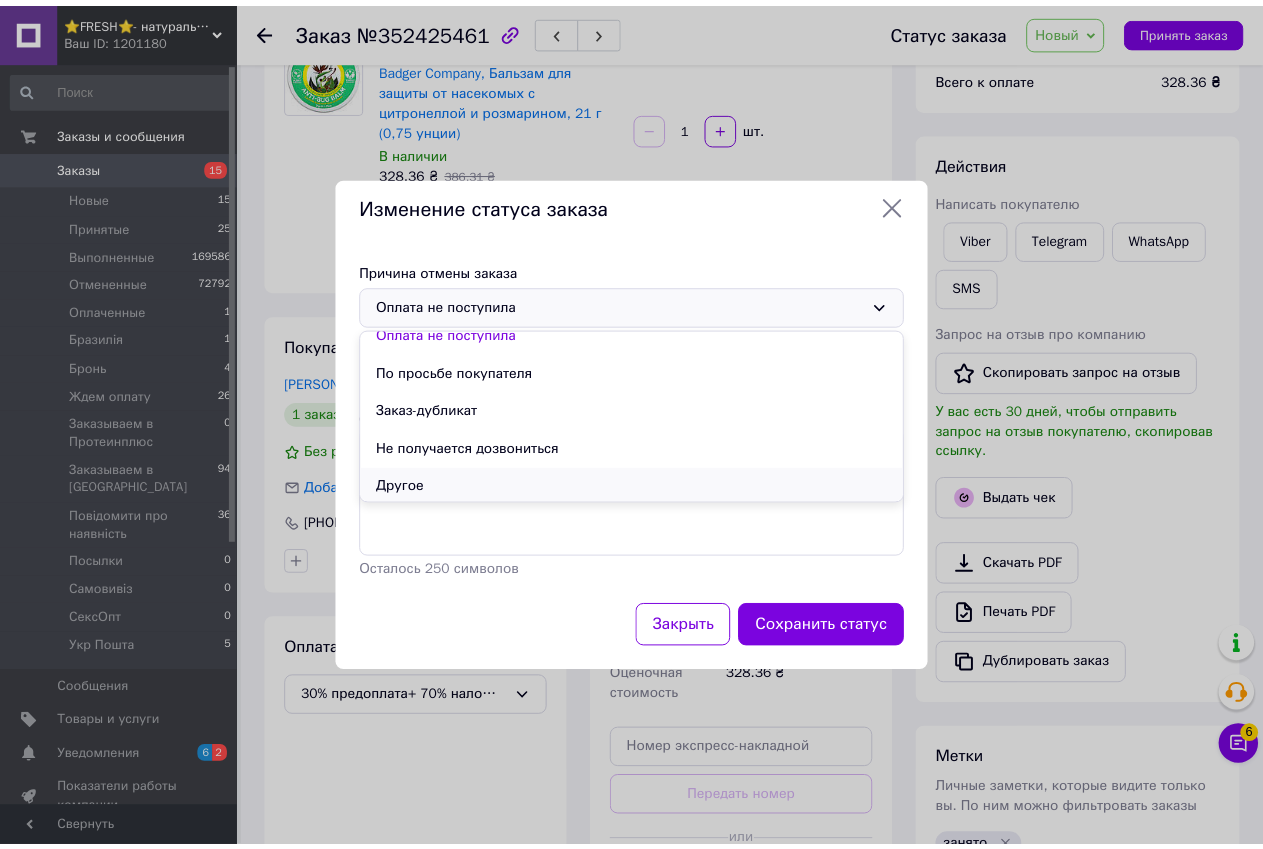 scroll, scrollTop: 94, scrollLeft: 0, axis: vertical 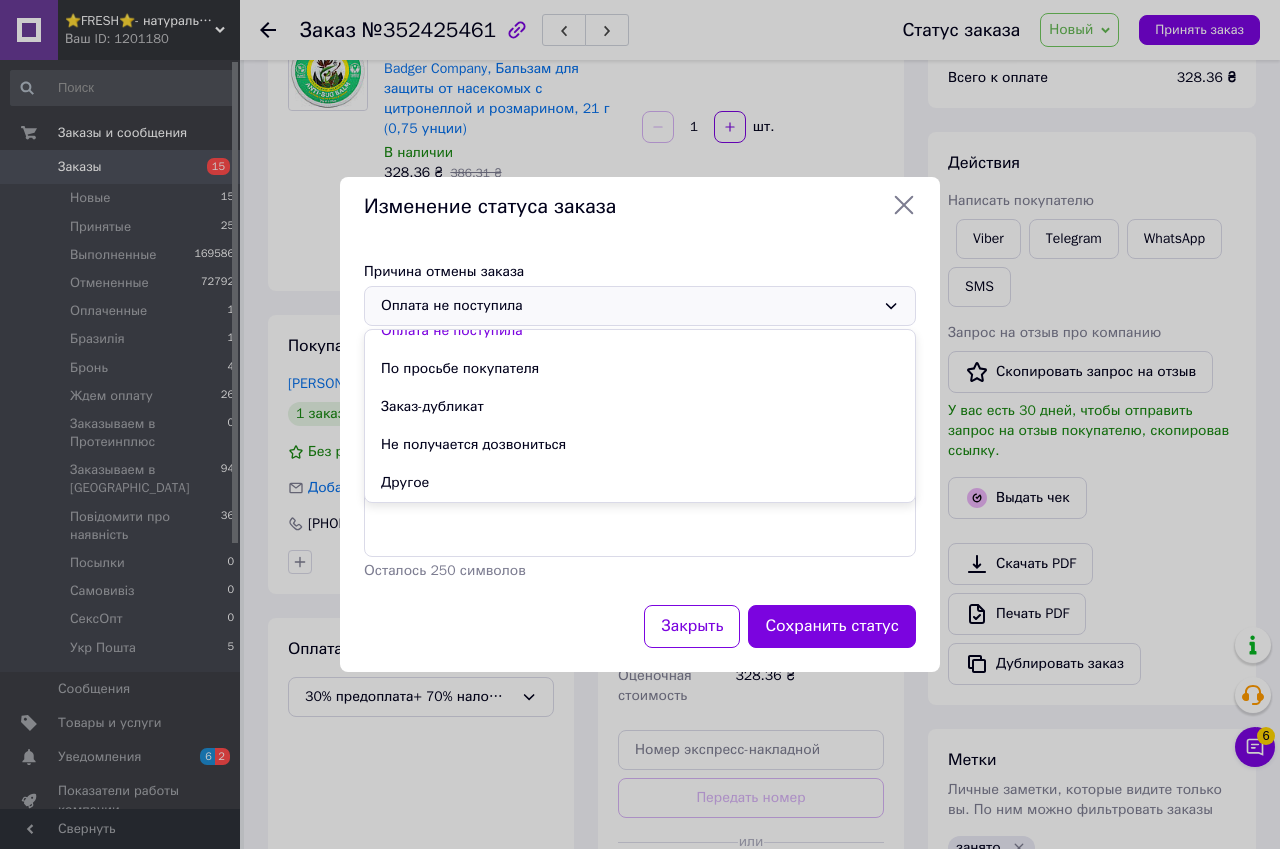drag, startPoint x: 507, startPoint y: 468, endPoint x: 506, endPoint y: 483, distance: 15.033297 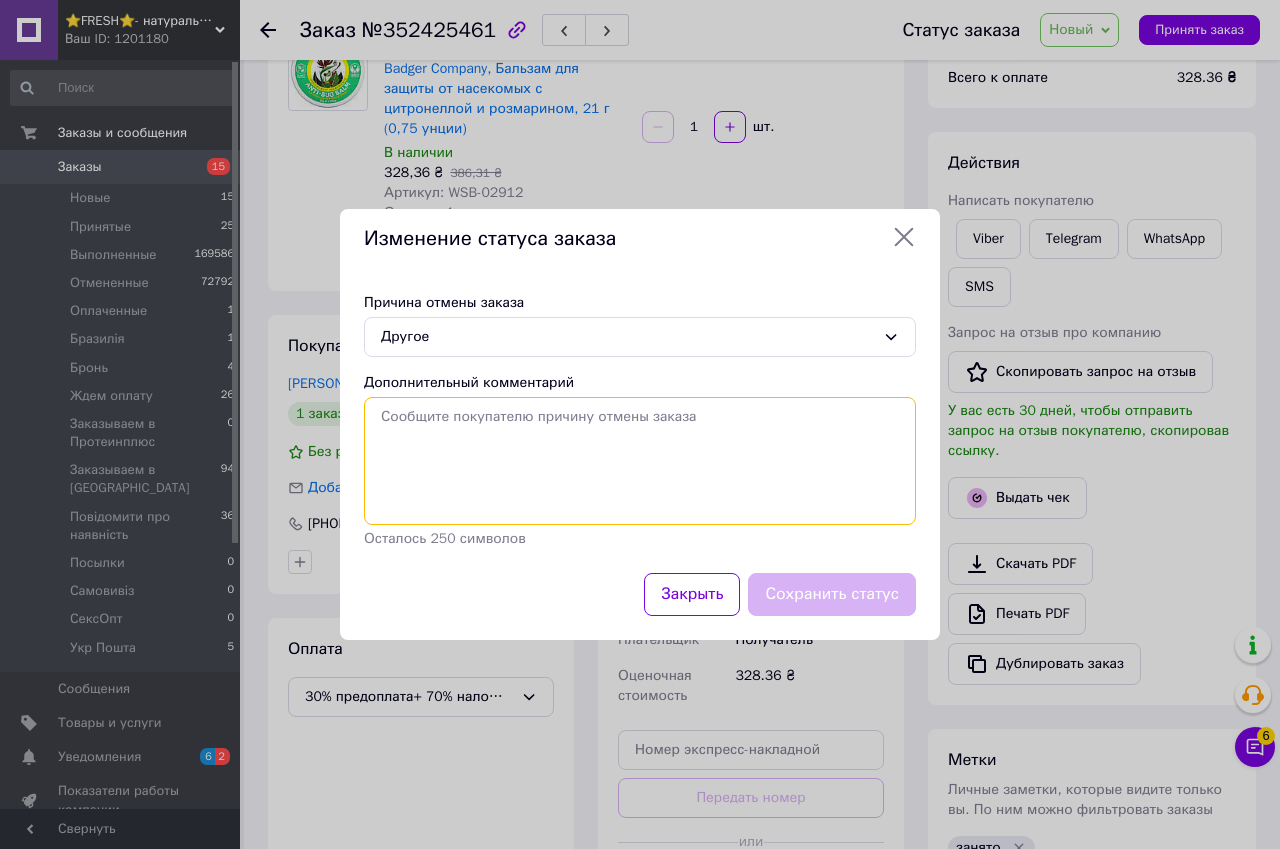 click on "Дополнительный комментарий" at bounding box center (640, 461) 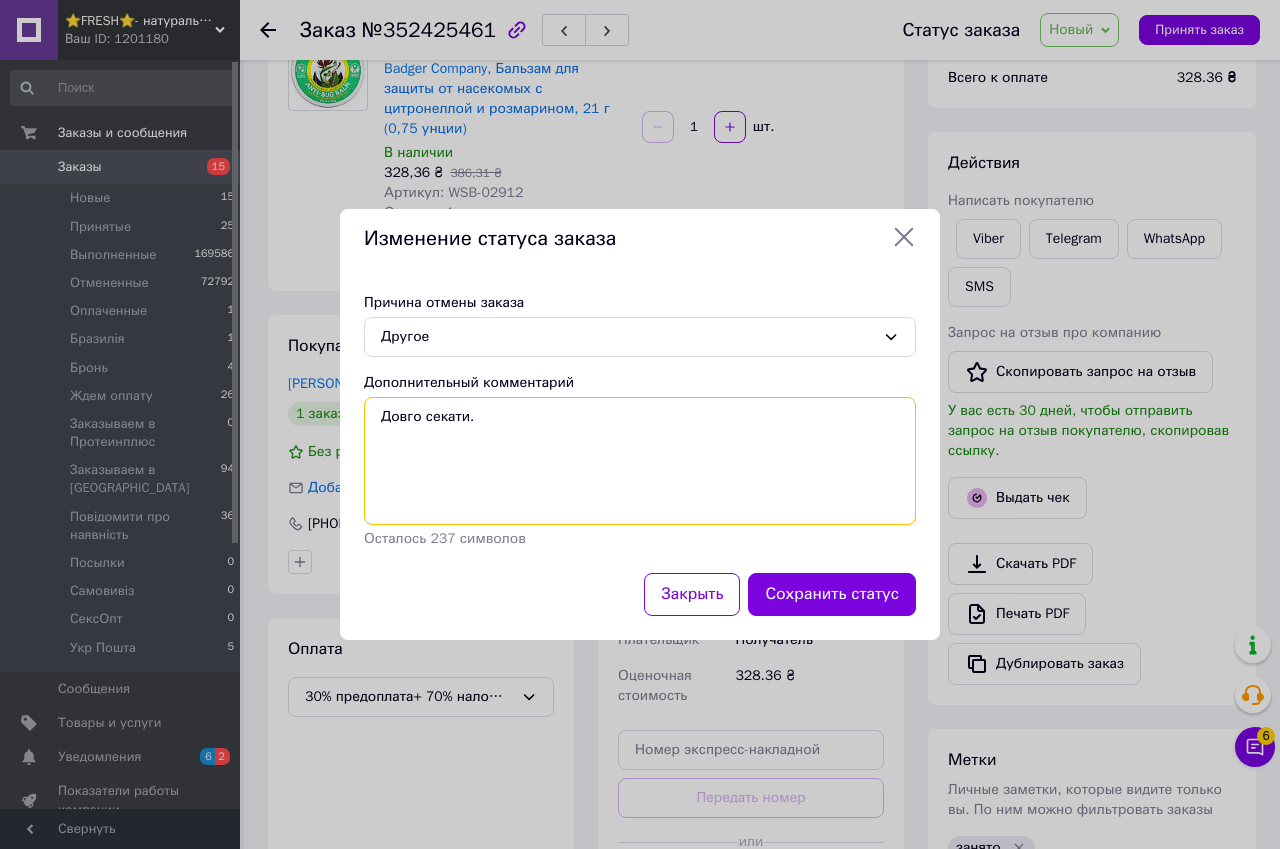click on "Довго секати." at bounding box center [640, 461] 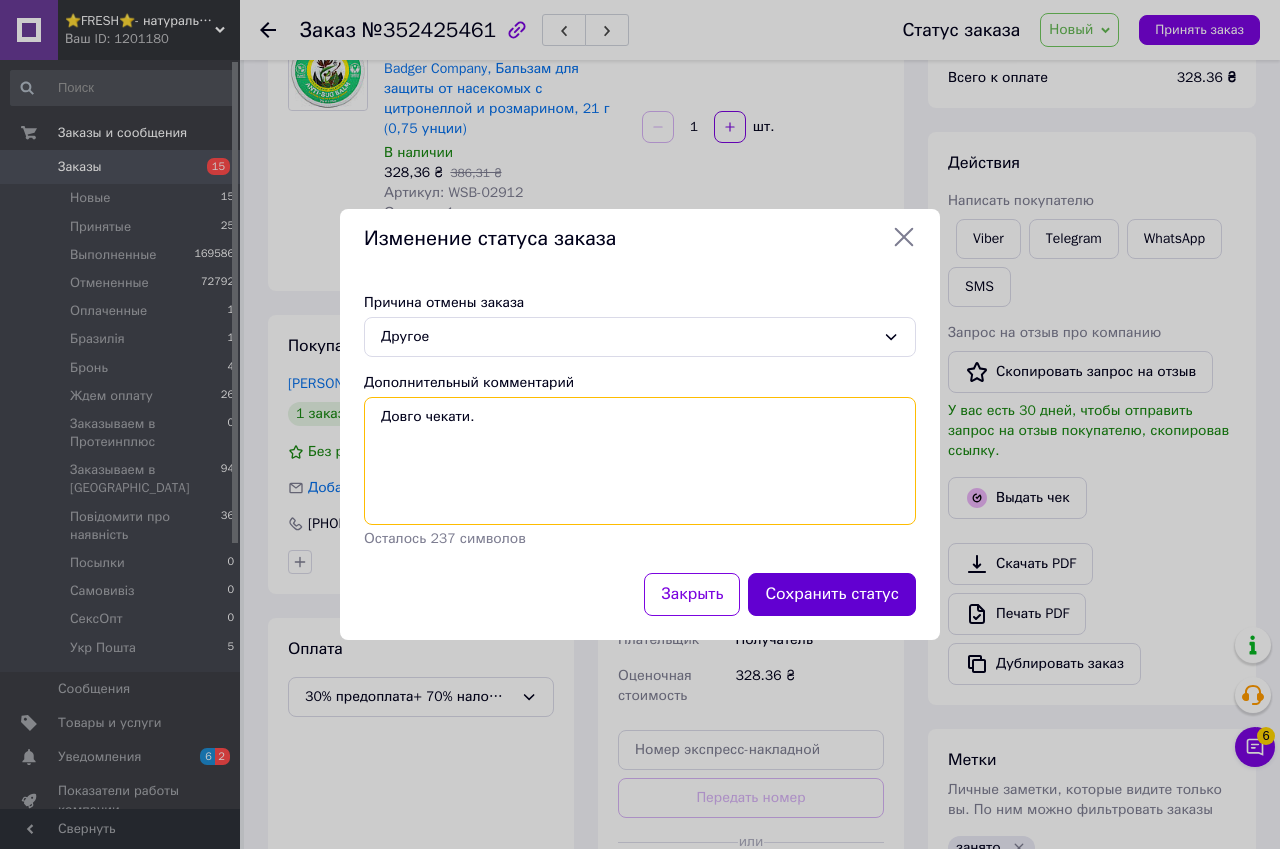 type on "Довго чекати." 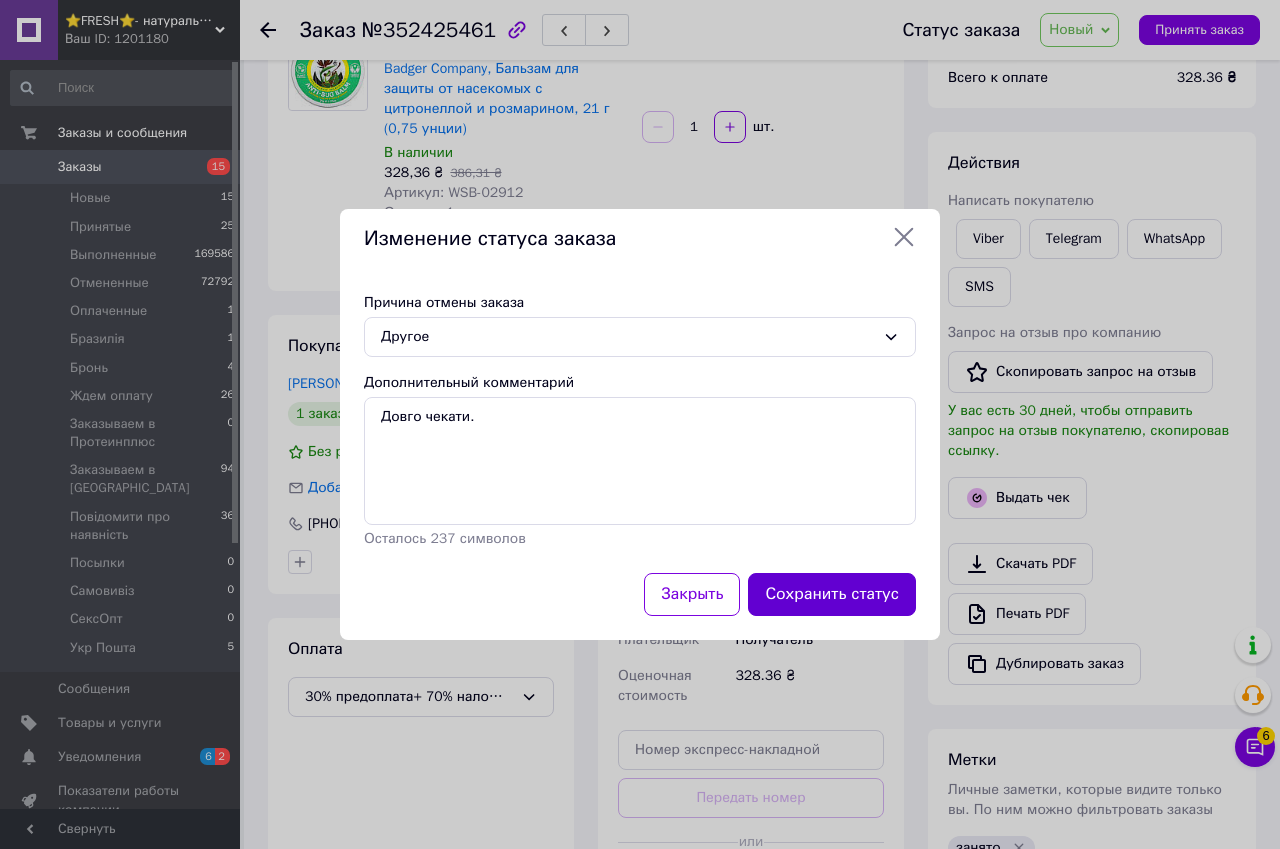 click on "Сохранить статус" at bounding box center [832, 594] 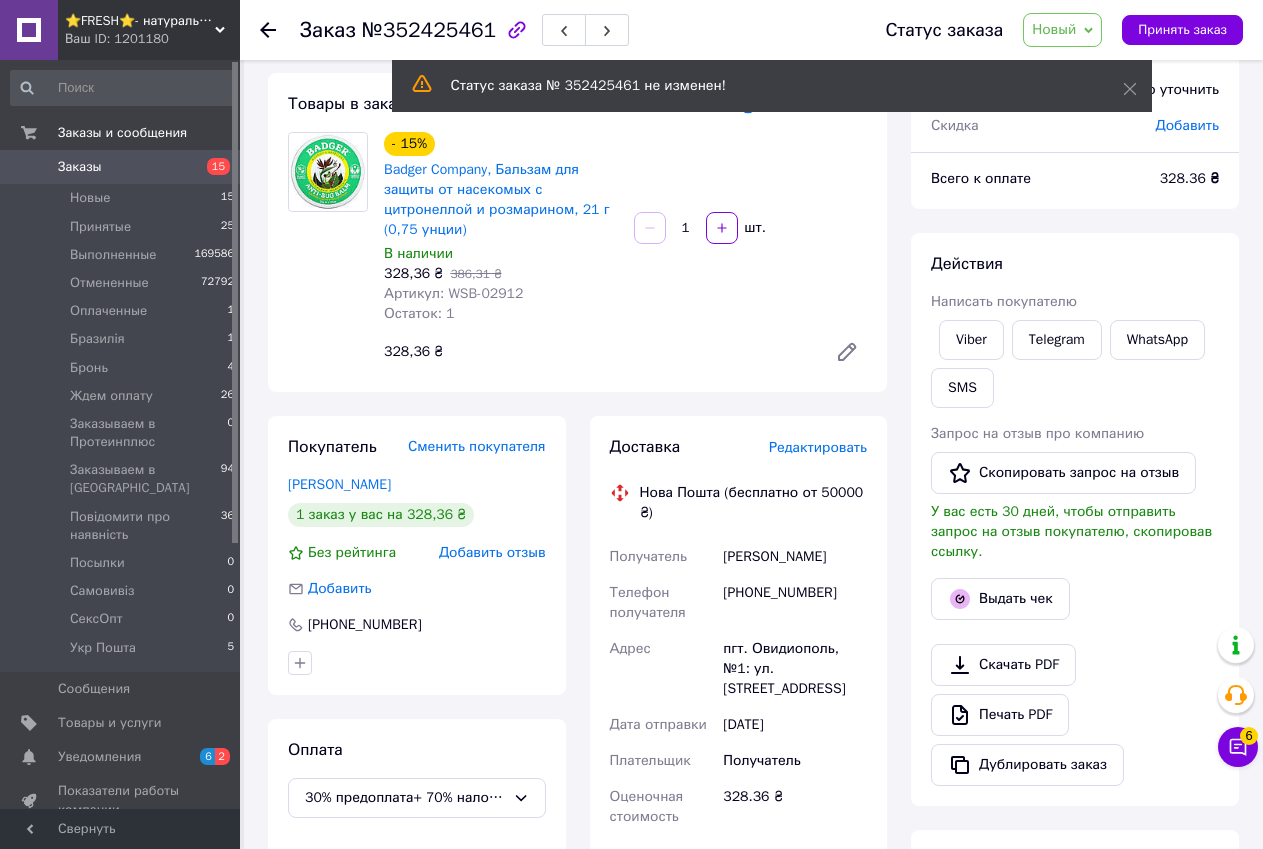 scroll, scrollTop: 0, scrollLeft: 0, axis: both 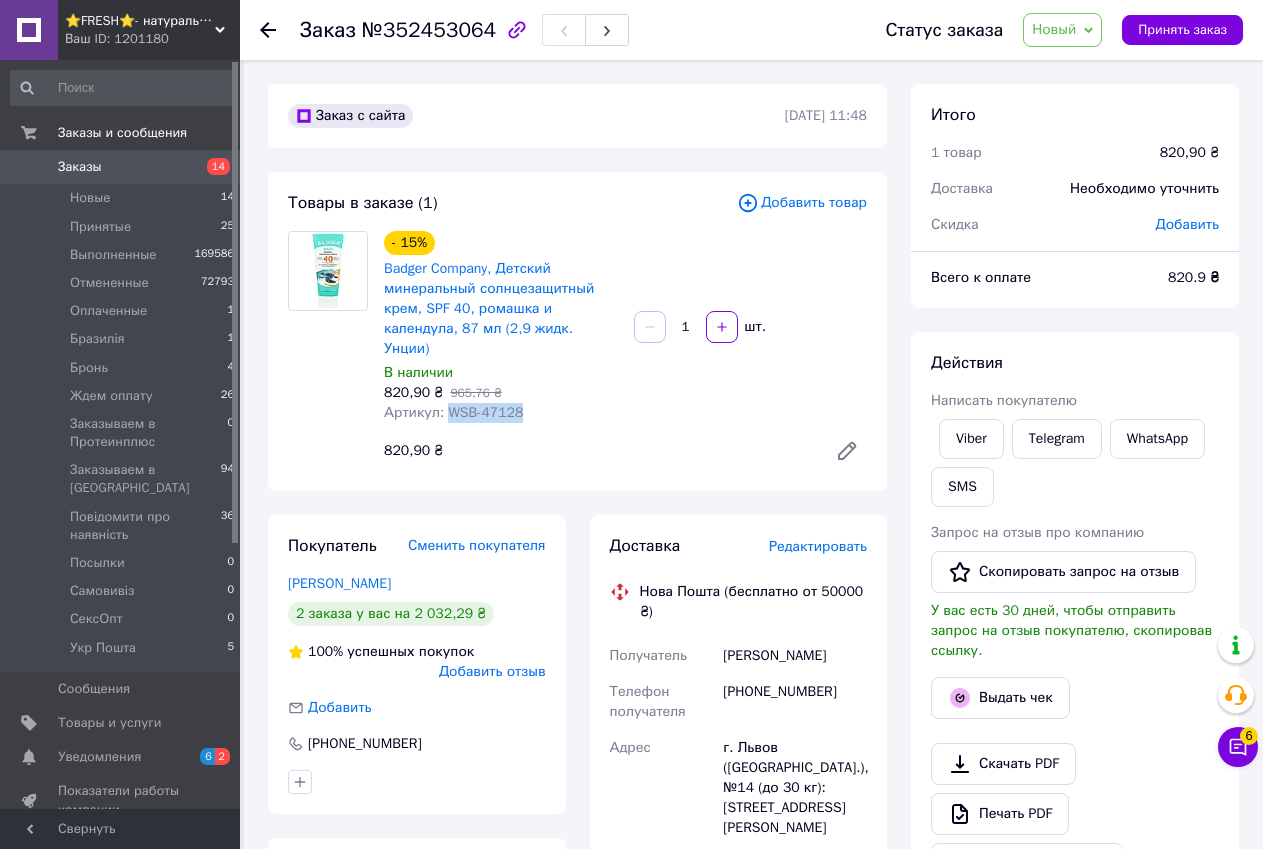 drag, startPoint x: 443, startPoint y: 384, endPoint x: 512, endPoint y: 390, distance: 69.260376 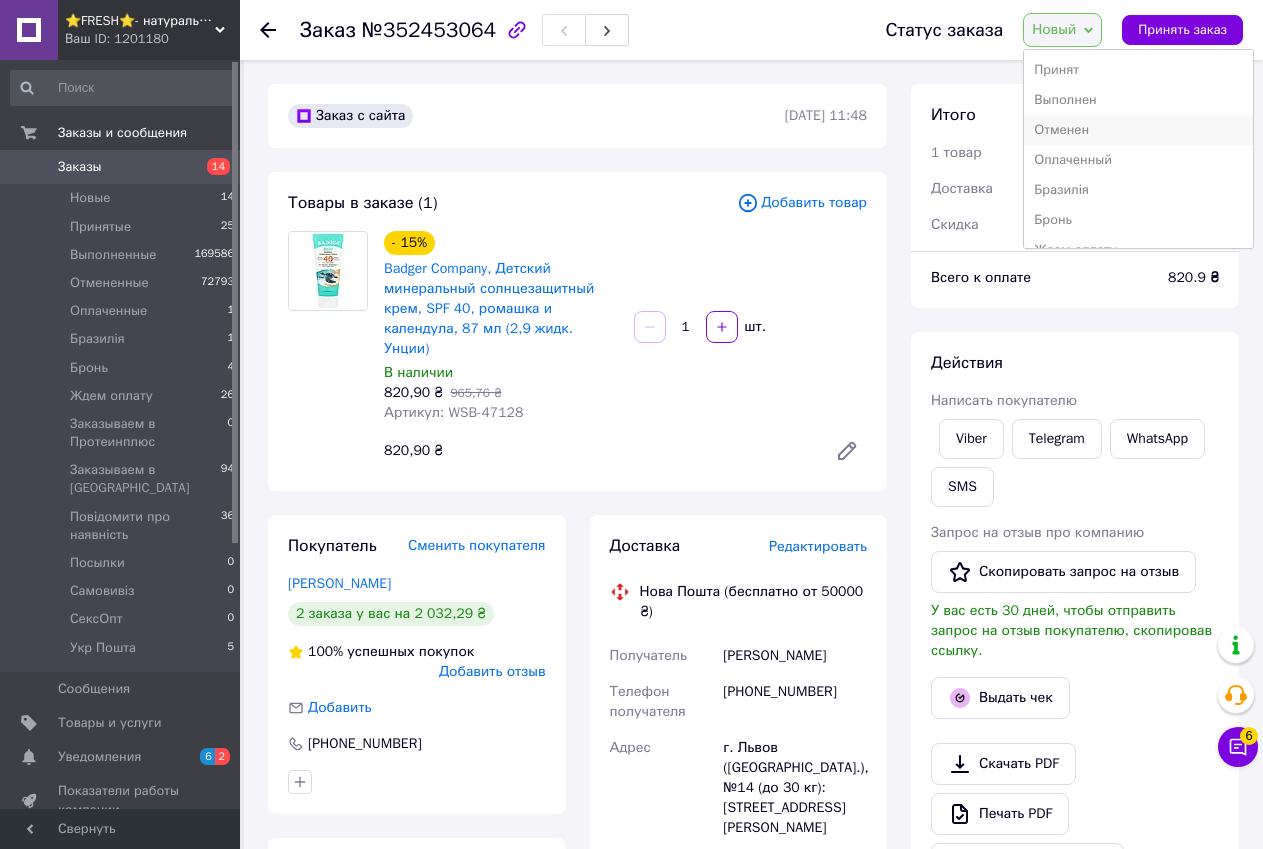 click on "Отменен" at bounding box center (1138, 130) 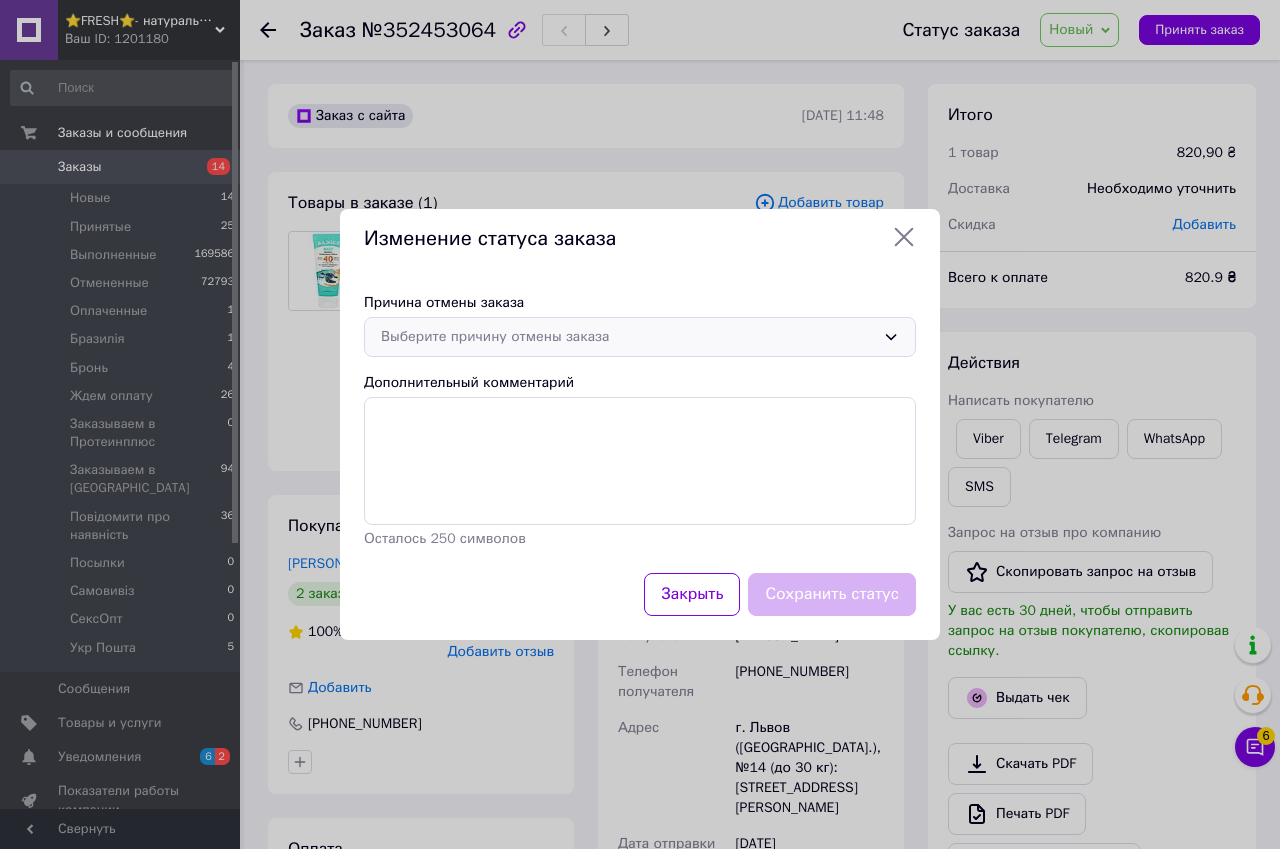click on "Выберите причину отмены заказа" at bounding box center (628, 337) 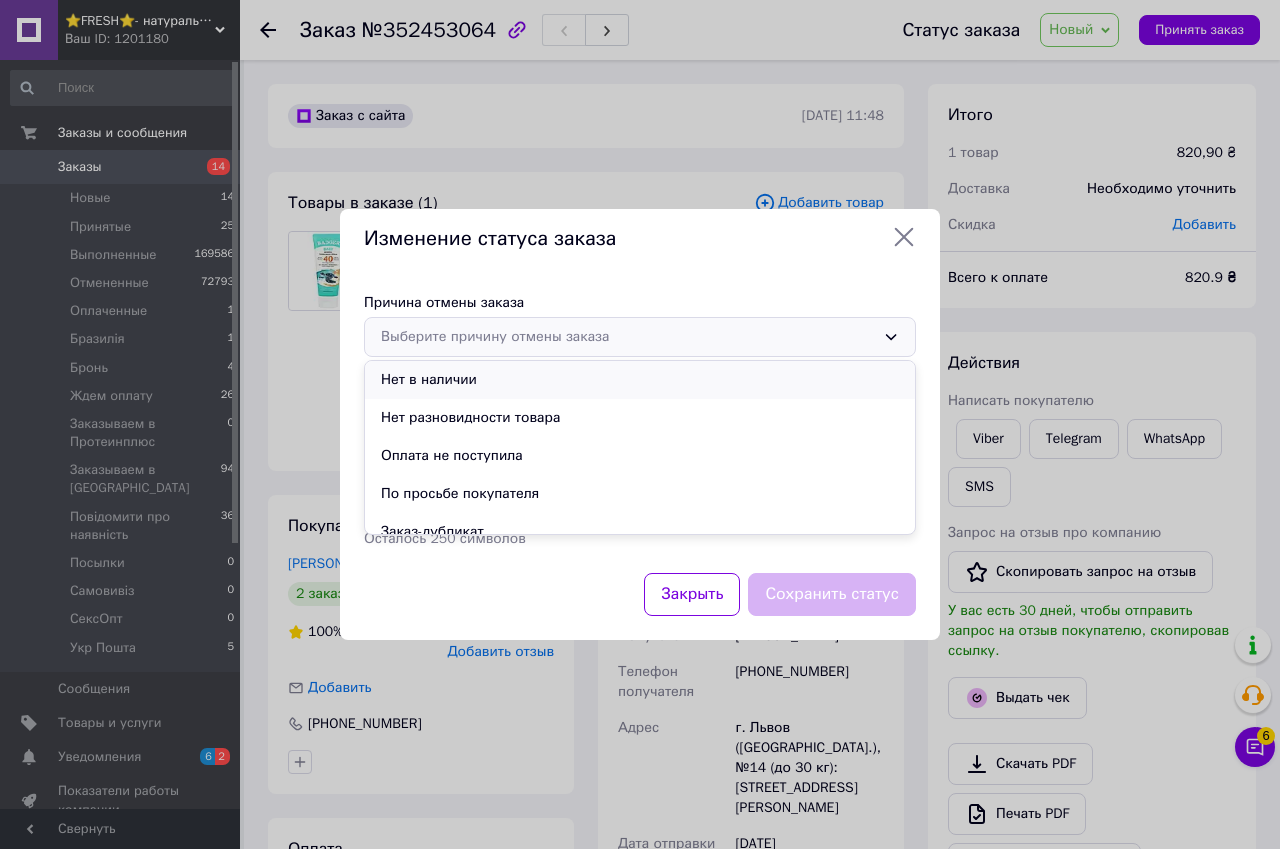 click on "Нет в наличии" at bounding box center (640, 380) 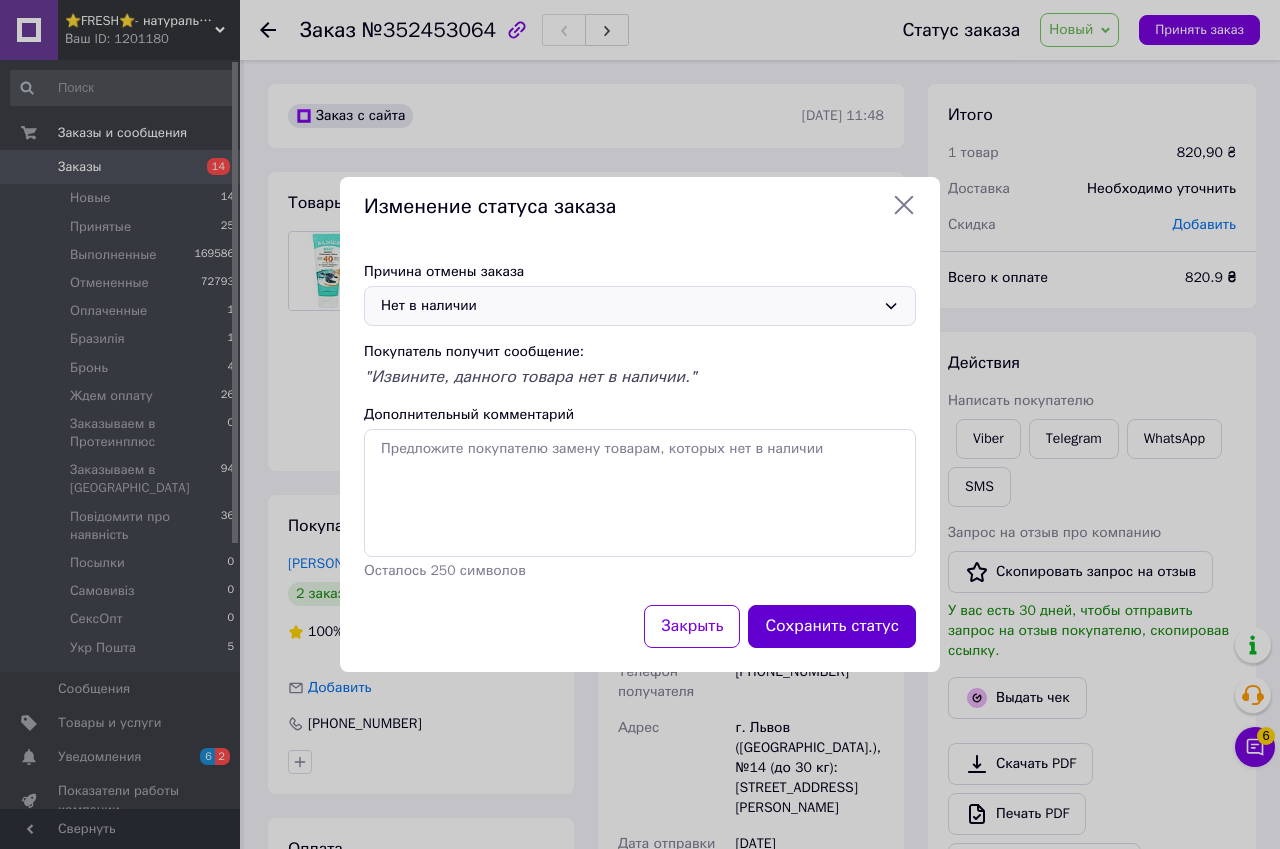 click on "Сохранить статус" at bounding box center (832, 626) 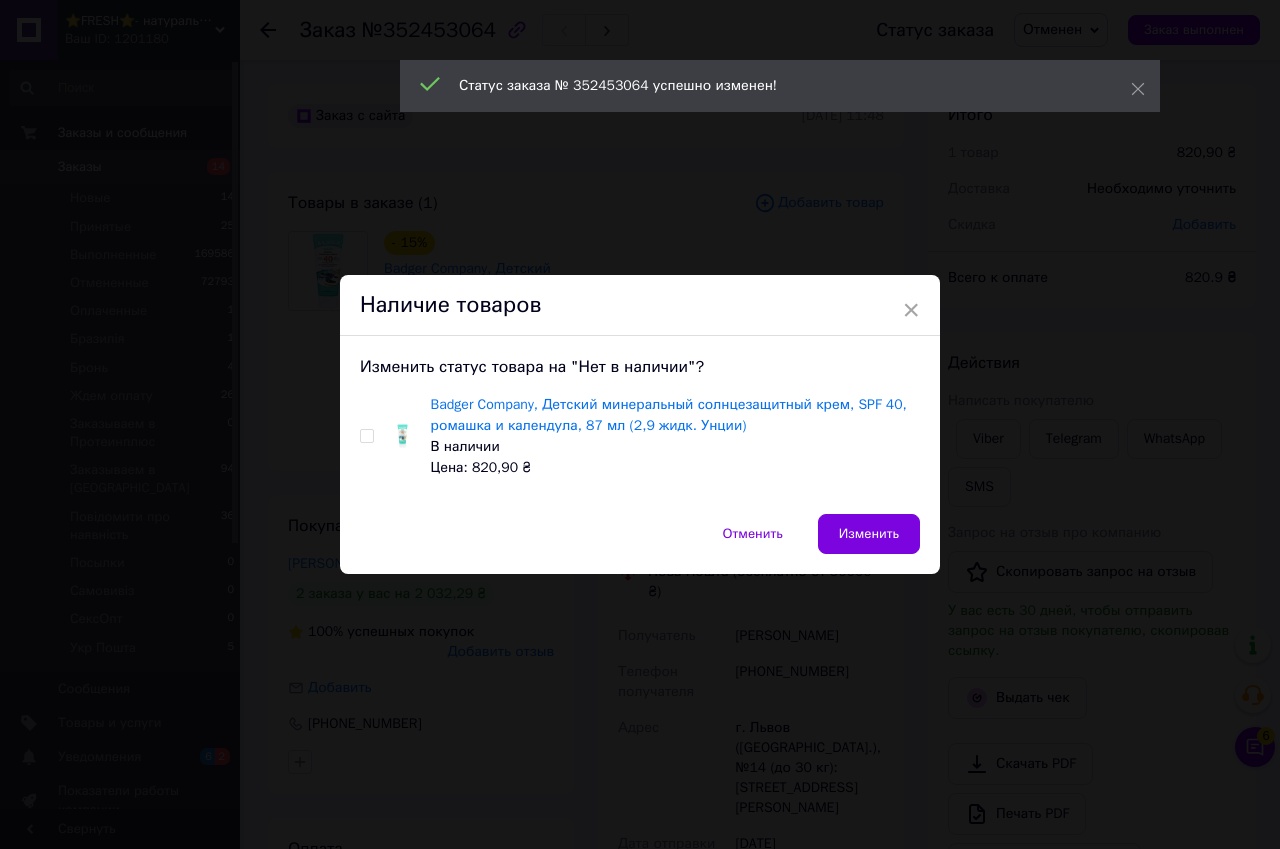 click at bounding box center [366, 436] 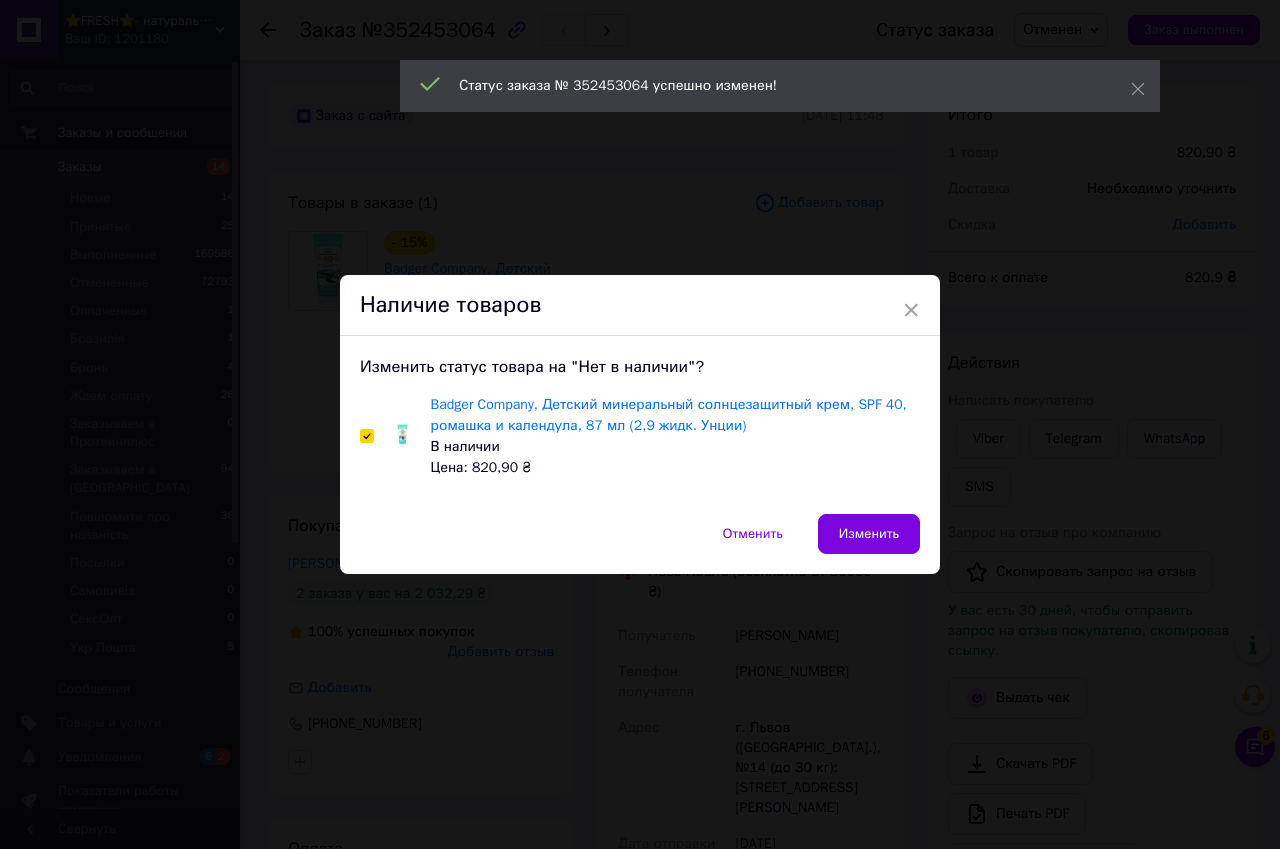 checkbox on "true" 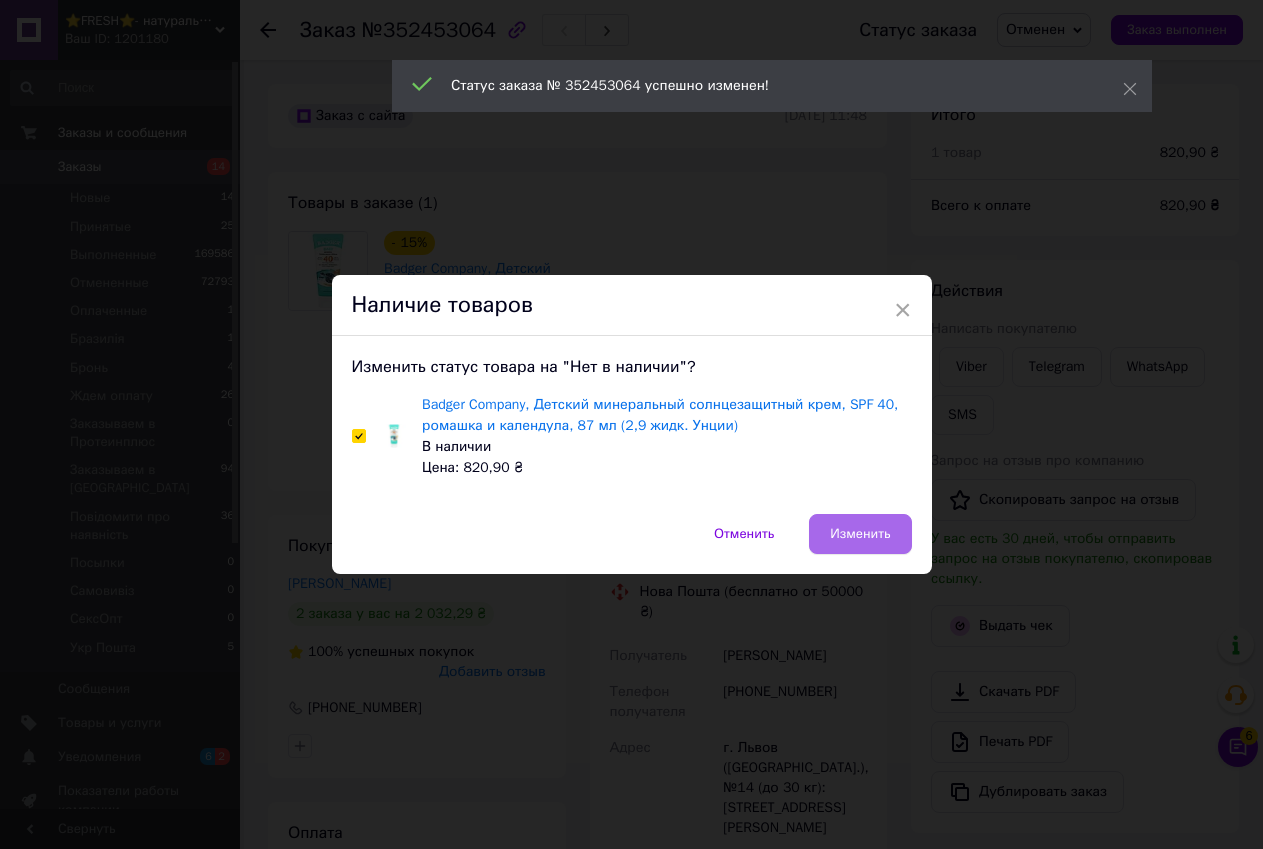 click on "Изменить" at bounding box center (860, 534) 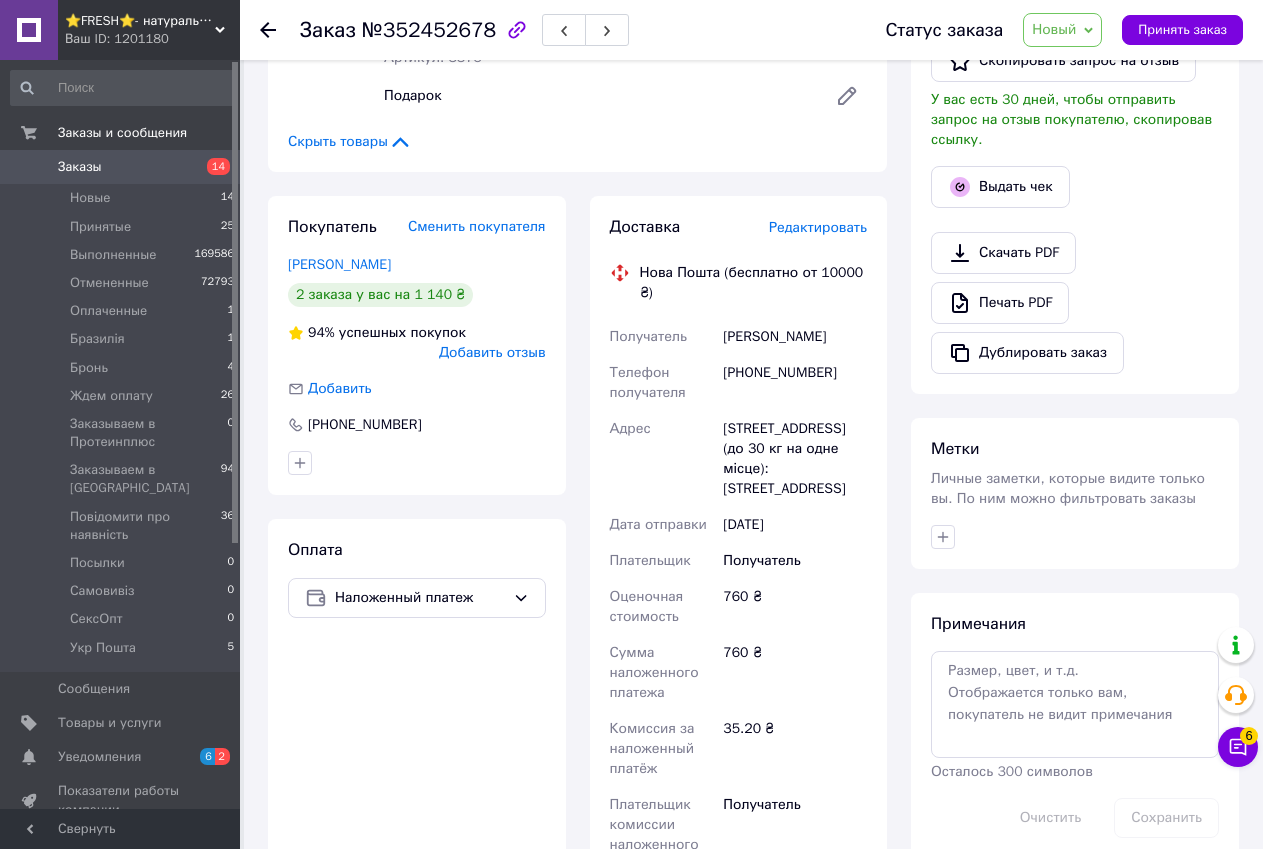 scroll, scrollTop: 500, scrollLeft: 0, axis: vertical 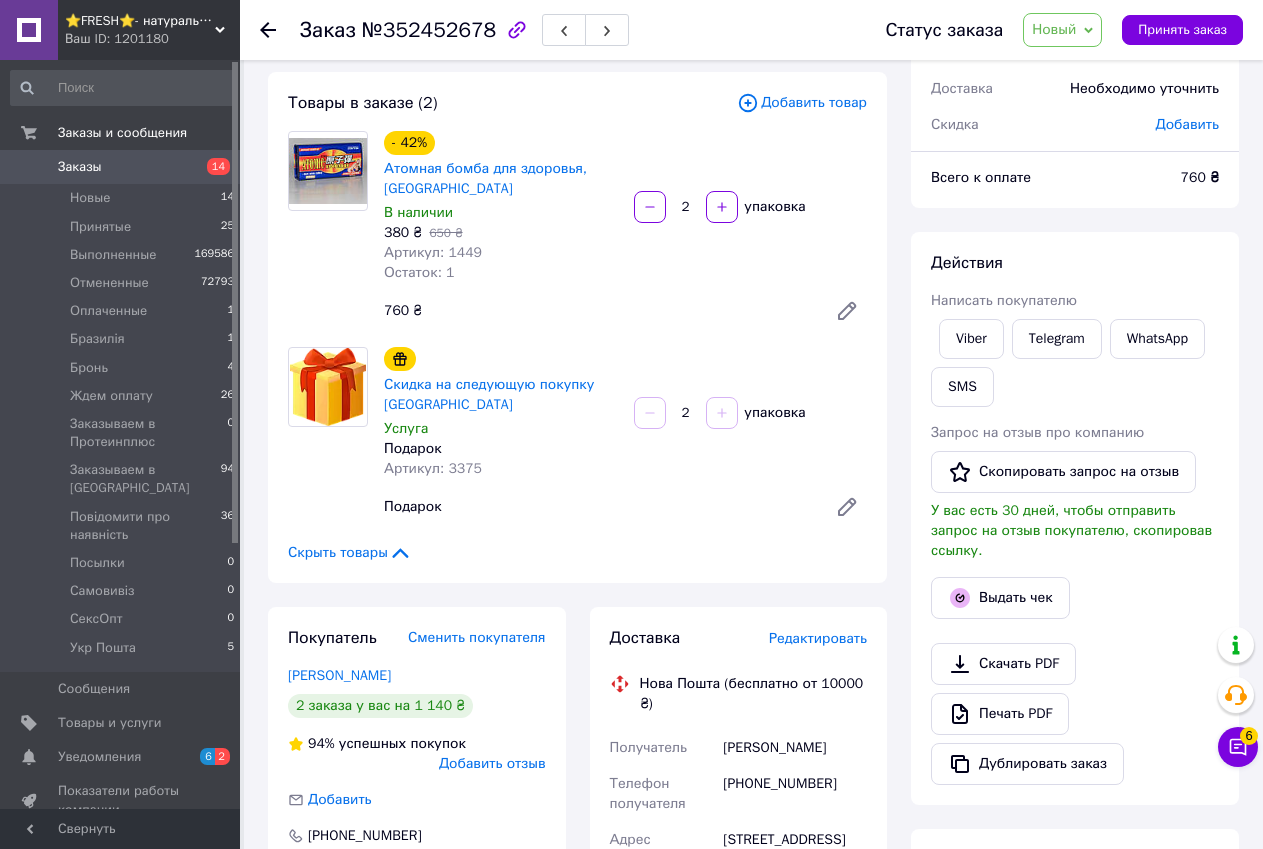 click on "Редактировать" at bounding box center [818, 638] 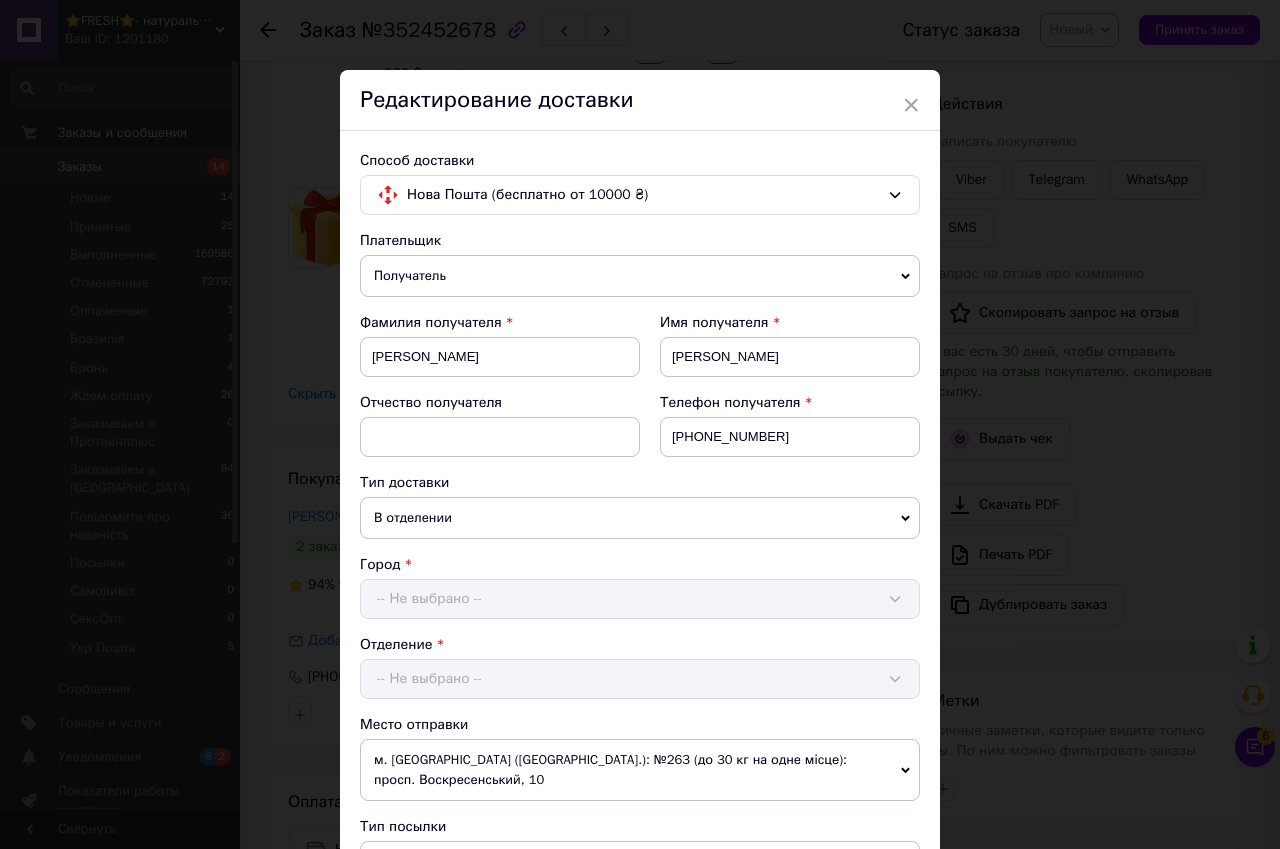scroll, scrollTop: 300, scrollLeft: 0, axis: vertical 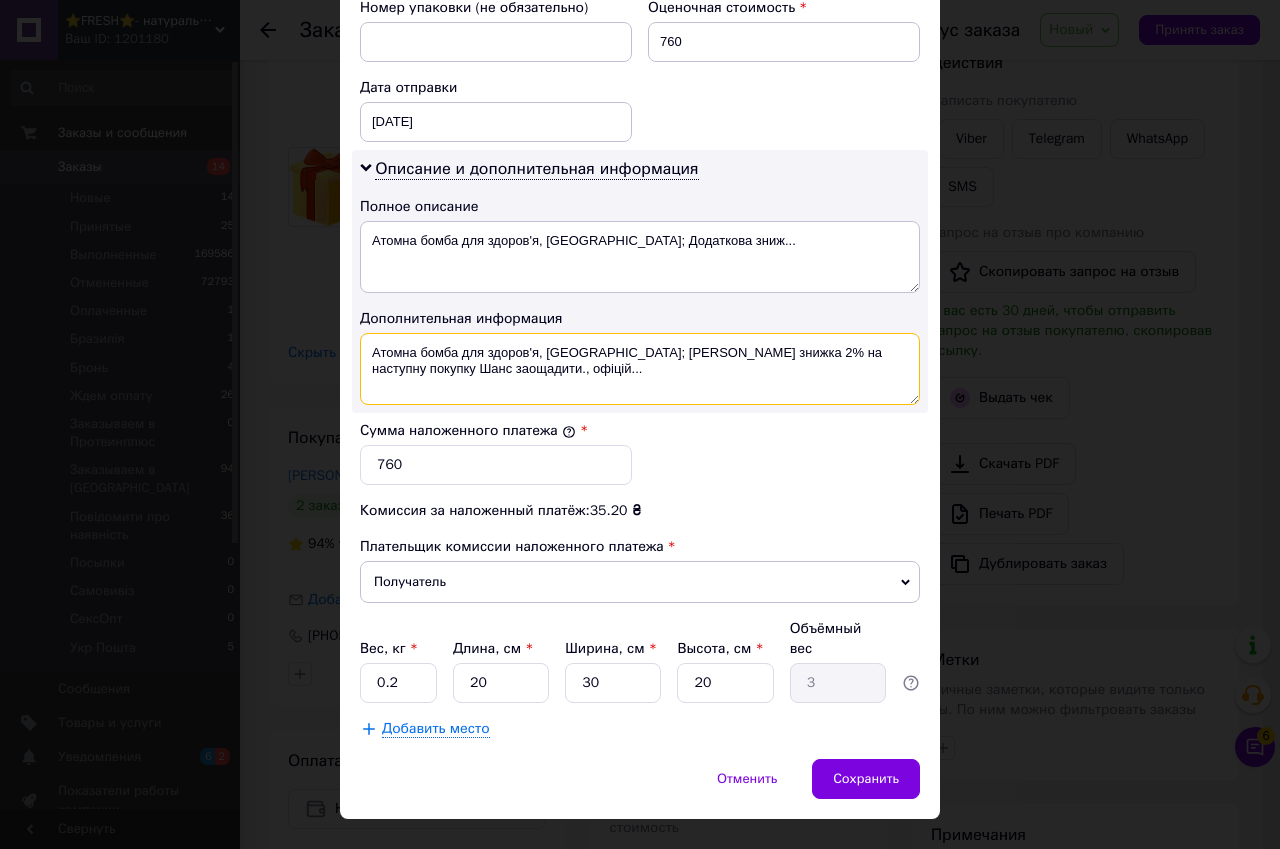 drag, startPoint x: 480, startPoint y: 351, endPoint x: 458, endPoint y: 327, distance: 32.55764 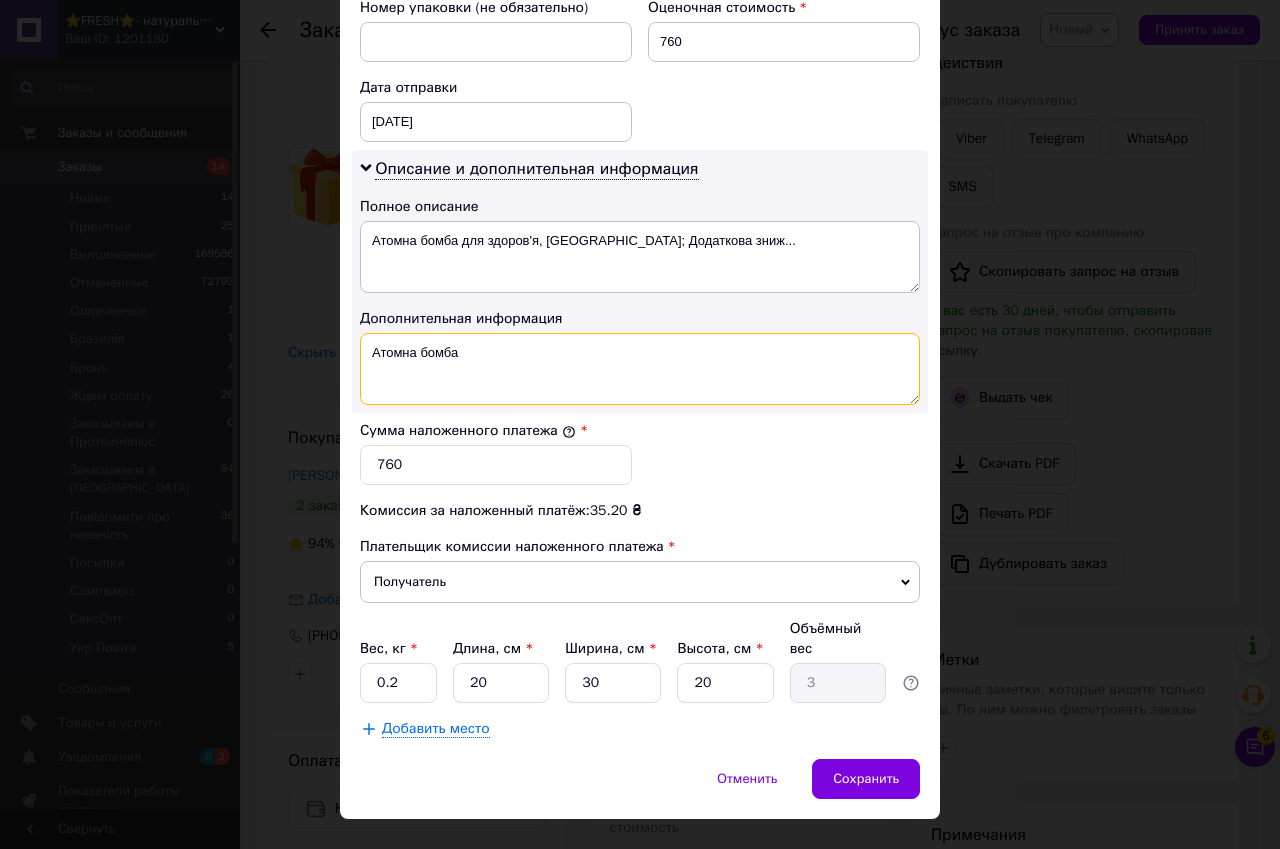 click on "Атомна бомба" at bounding box center (640, 369) 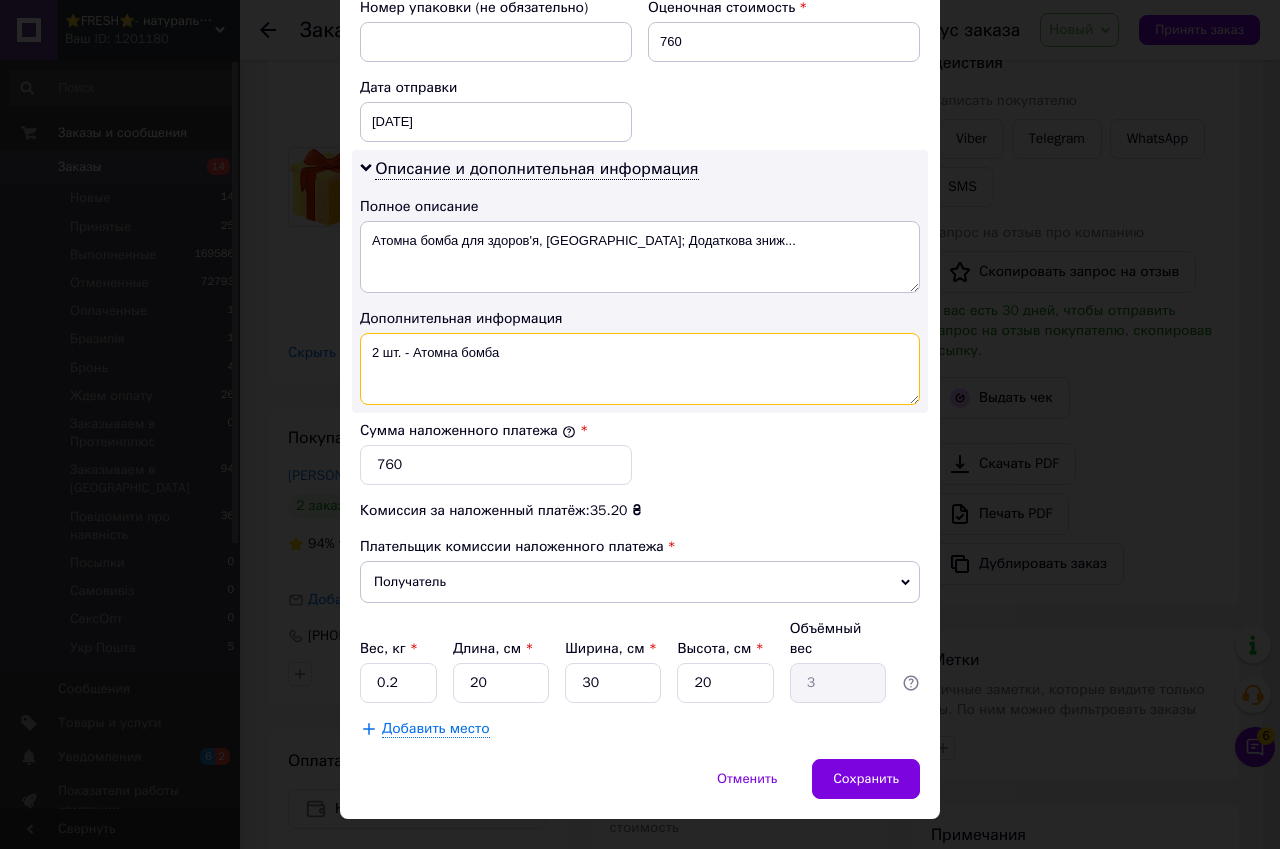 drag, startPoint x: 365, startPoint y: 323, endPoint x: 501, endPoint y: 352, distance: 139.05754 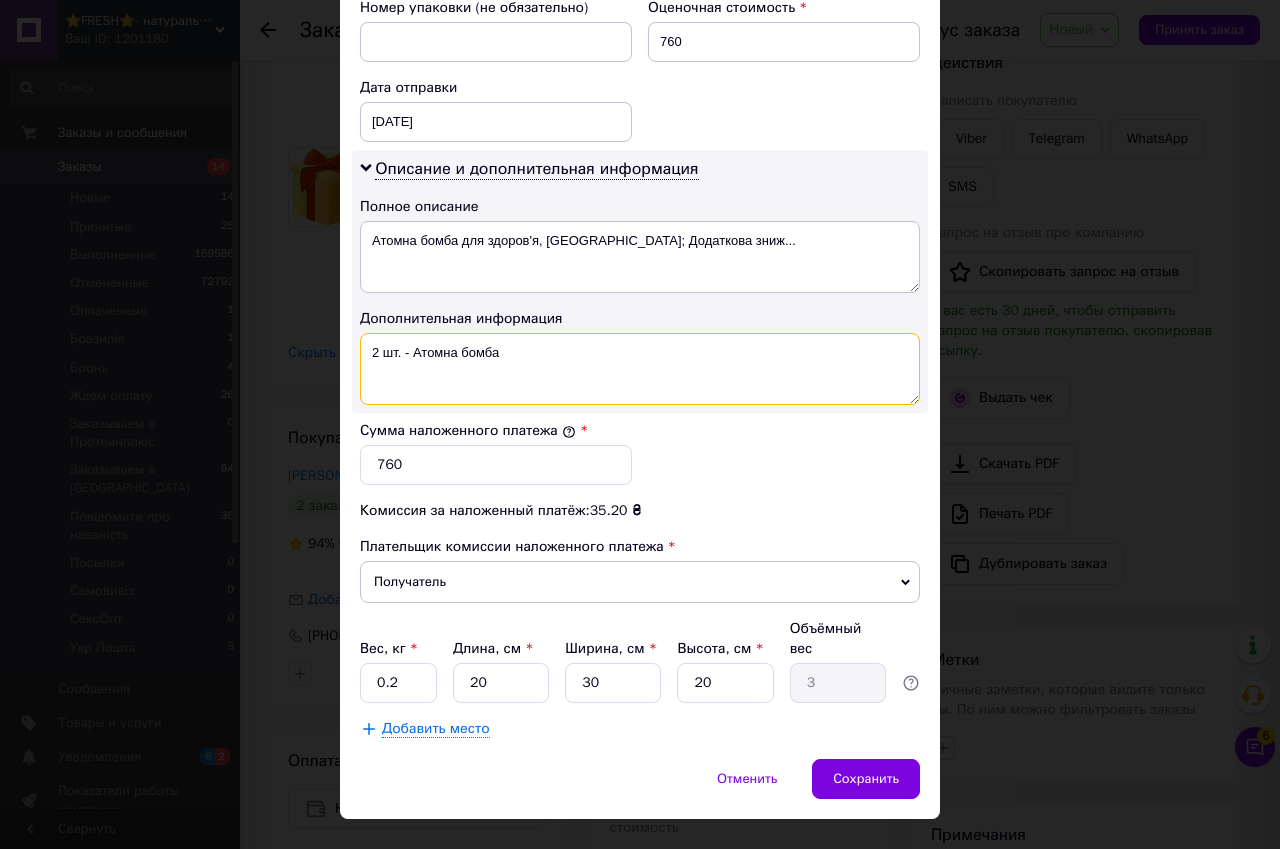 type on "2 шт. - Атомна бомба" 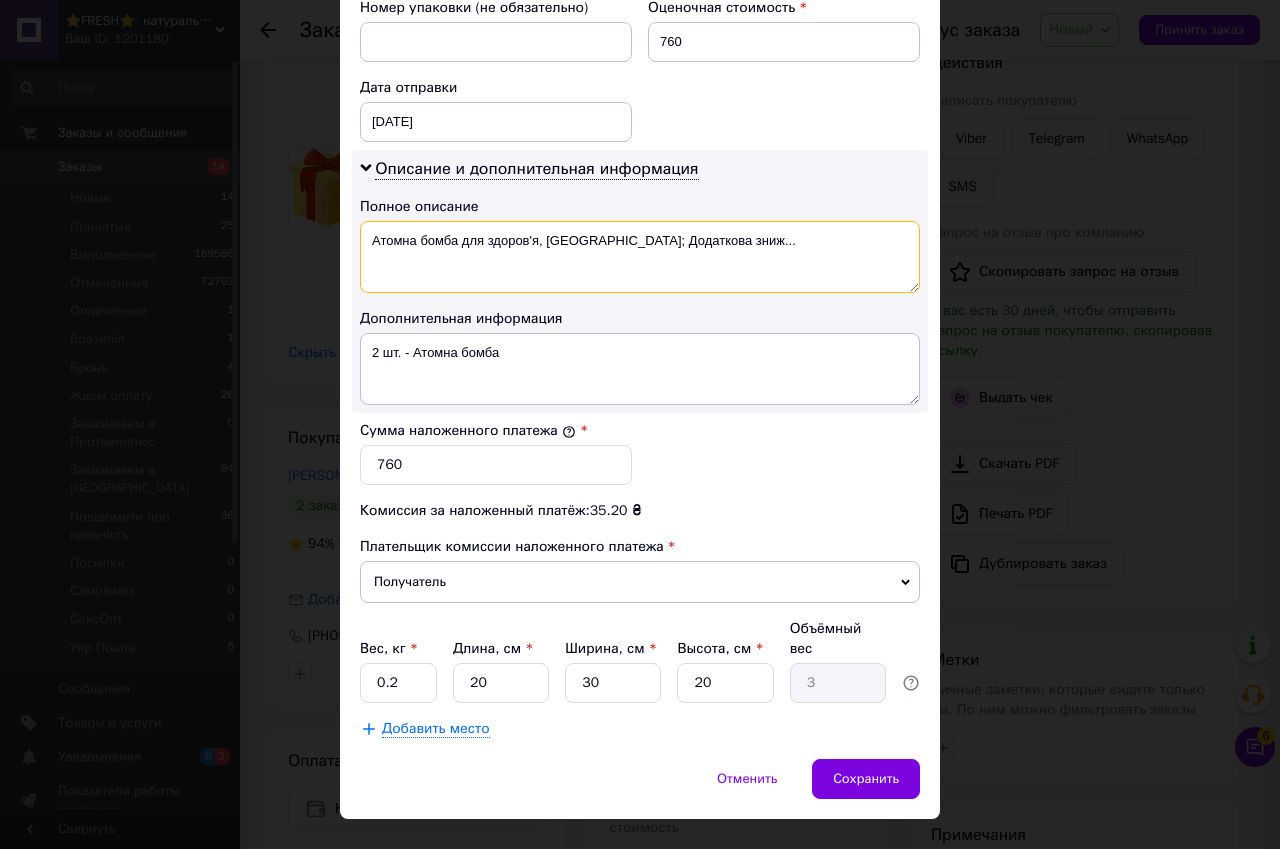 drag, startPoint x: 372, startPoint y: 213, endPoint x: 703, endPoint y: 232, distance: 331.54486 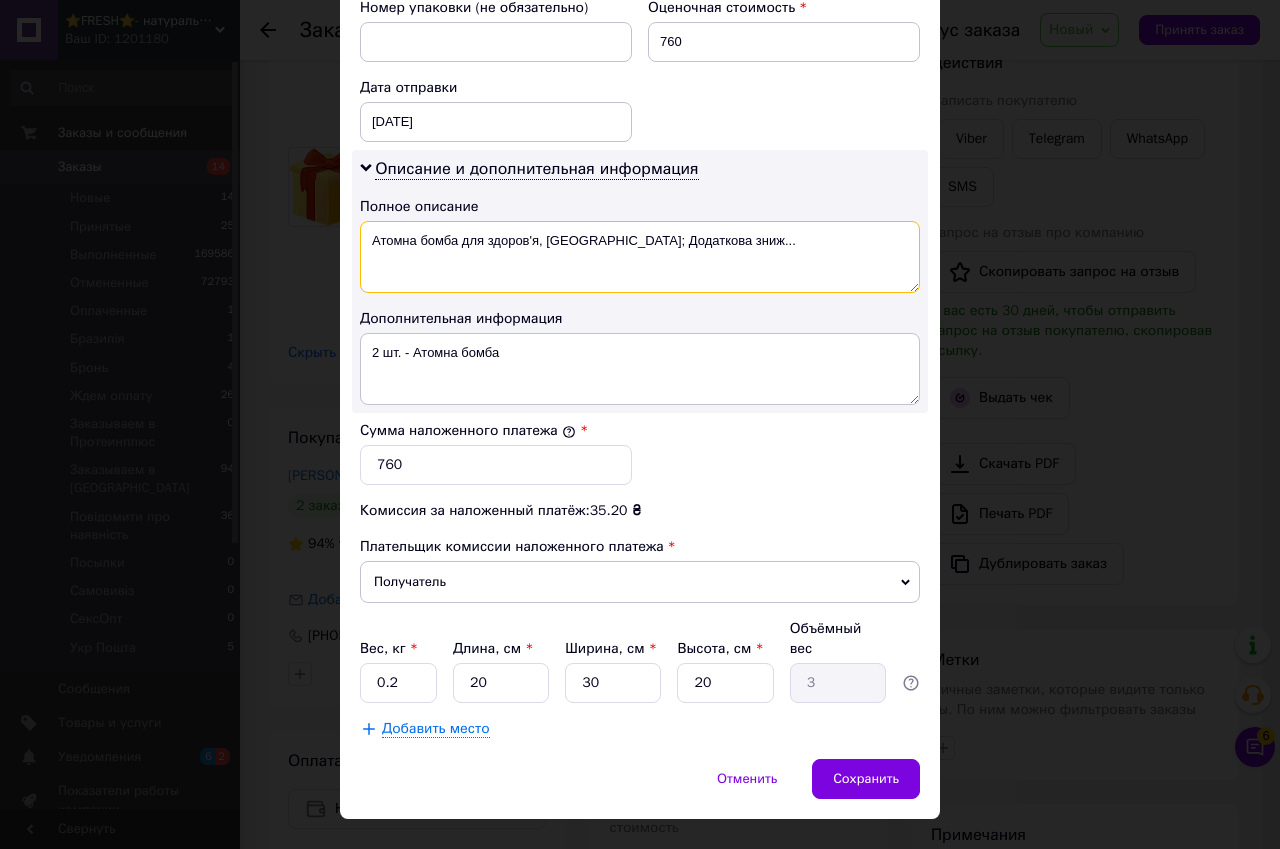 paste on "2 шт. - Атомна бомба" 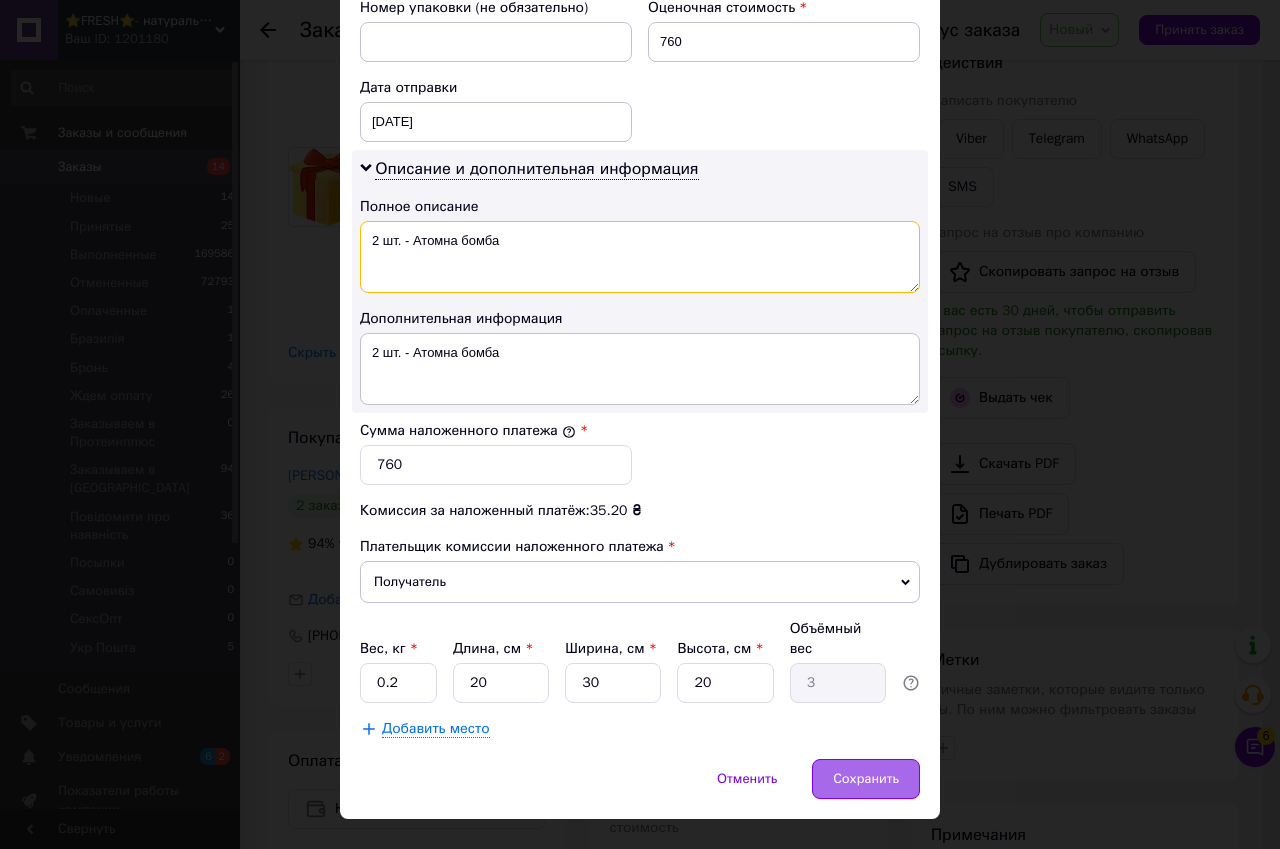 type on "2 шт. - Атомна бомба" 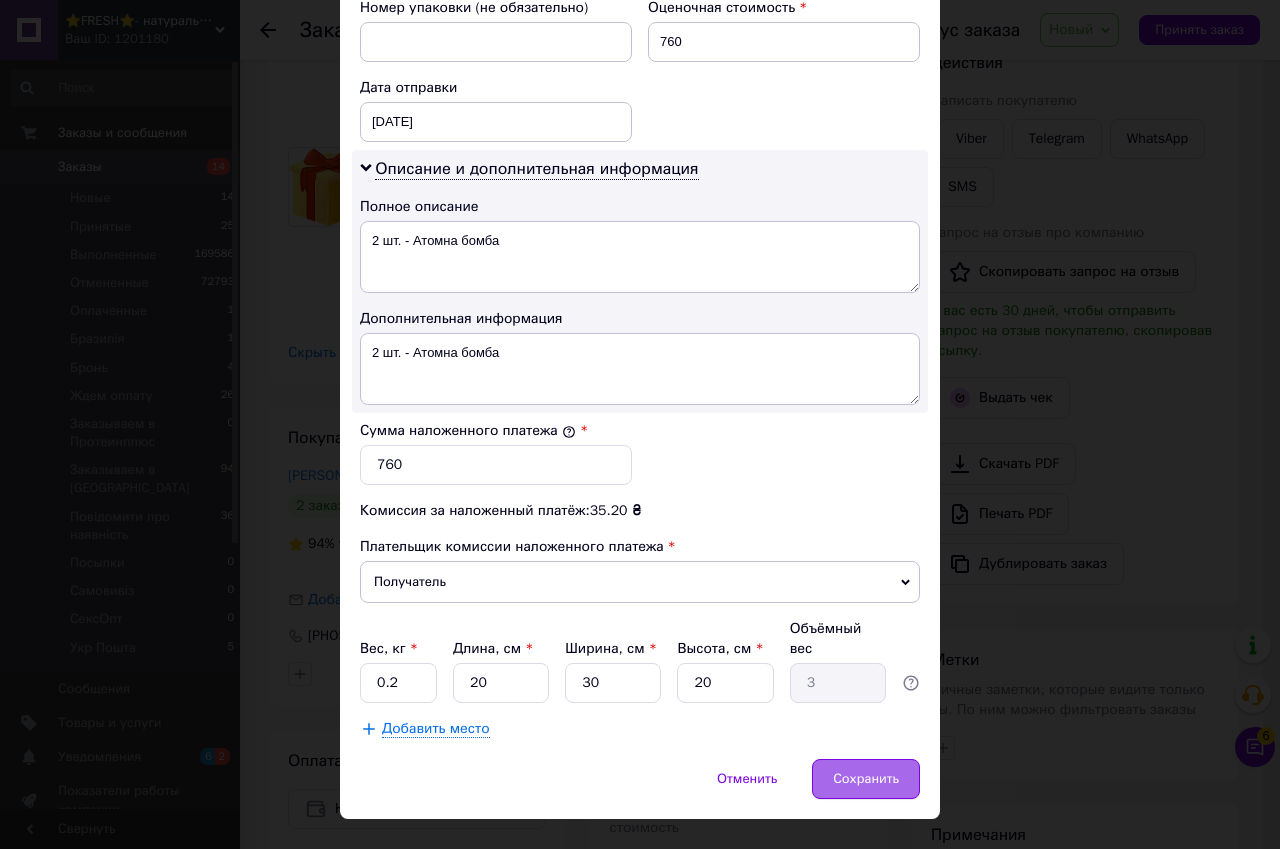 click on "Сохранить" at bounding box center [866, 779] 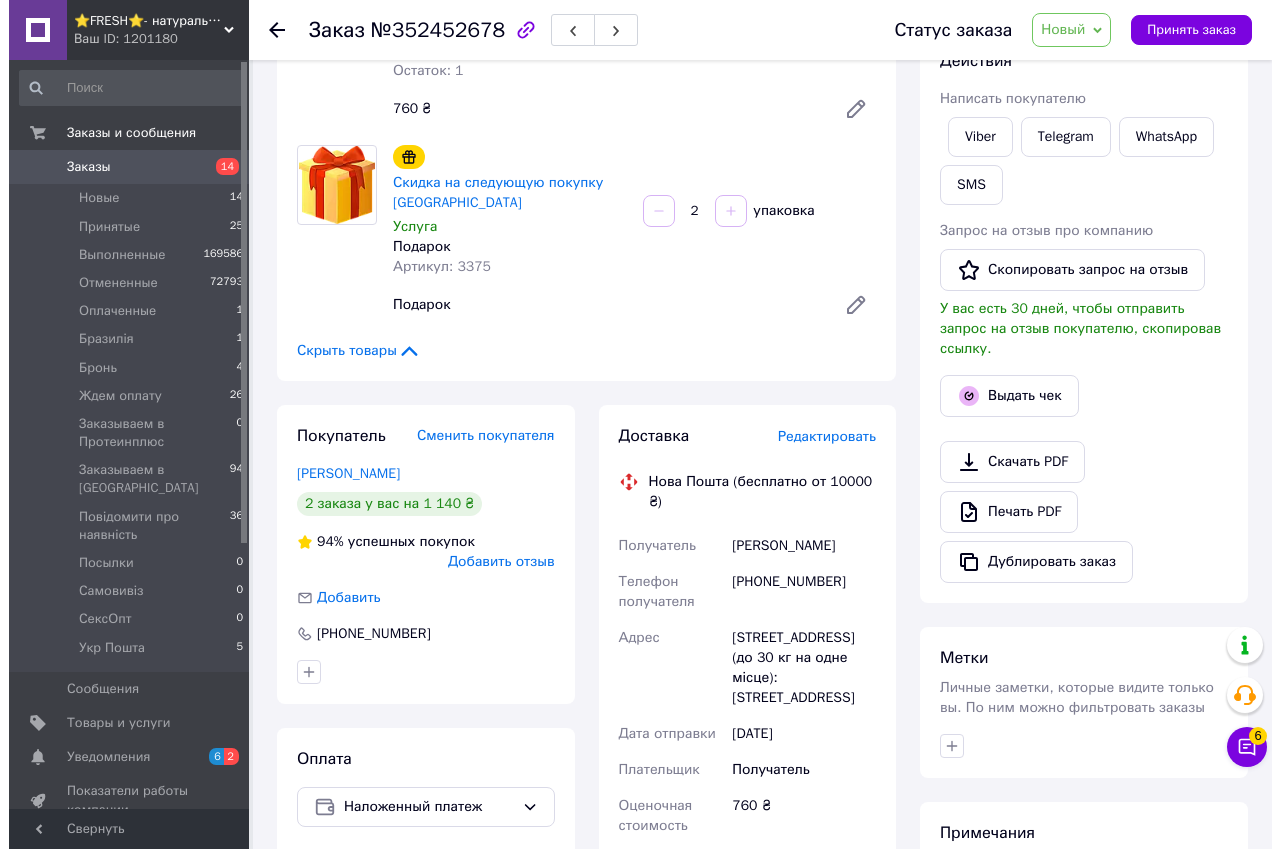 scroll, scrollTop: 400, scrollLeft: 0, axis: vertical 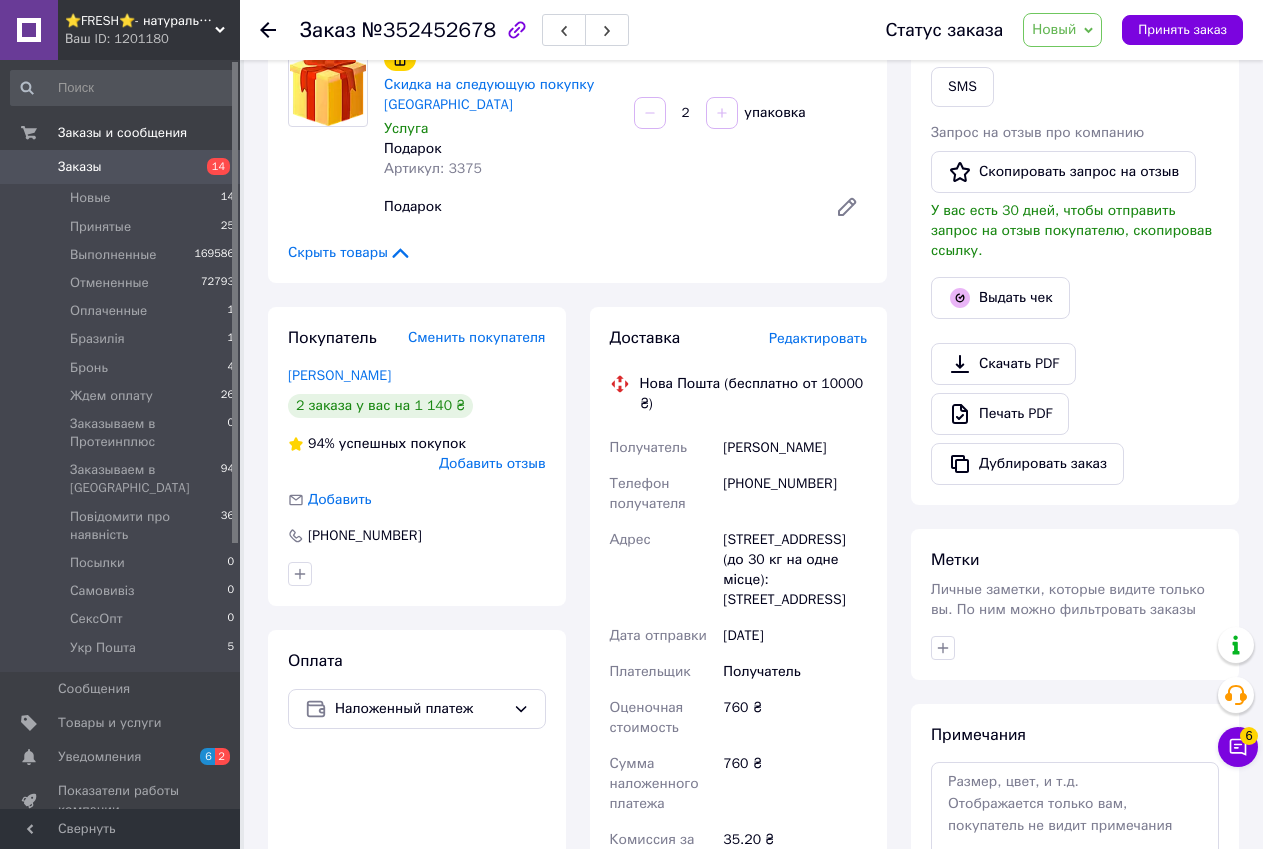 click on "Редактировать" at bounding box center [818, 338] 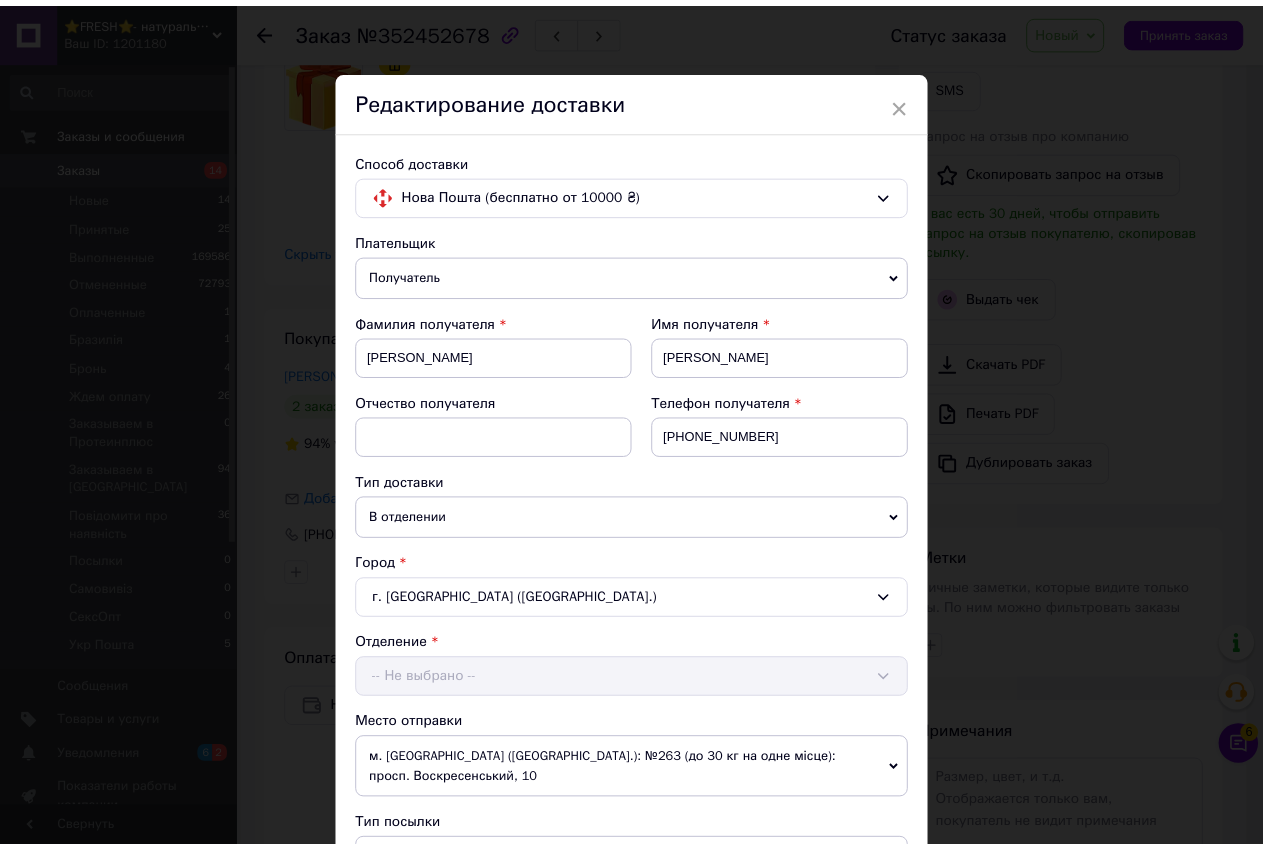 scroll, scrollTop: 600, scrollLeft: 0, axis: vertical 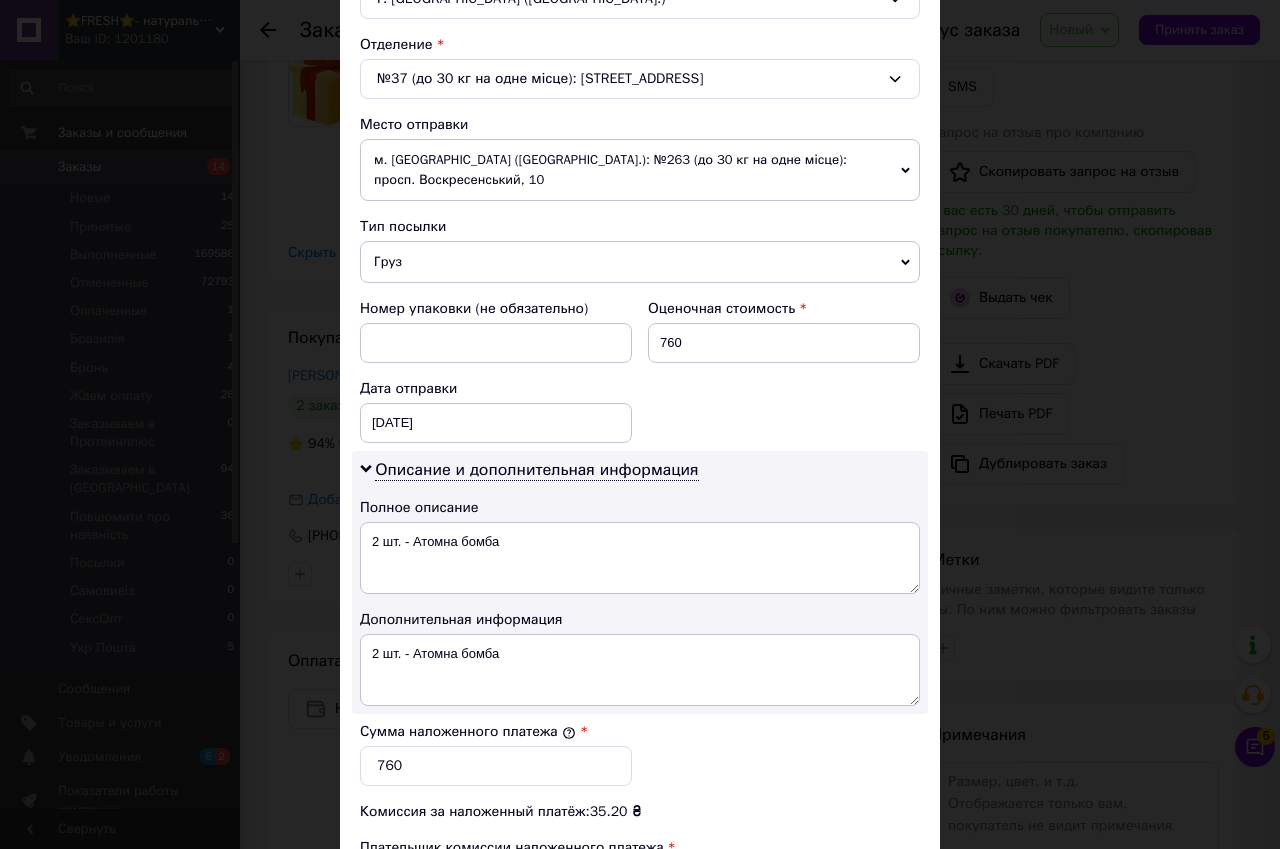 click on "× Редактирование доставки Способ доставки Нова Пошта (бесплатно от 10000 ₴) Плательщик Получатель Отправитель Фамилия получателя Любицкая Имя получателя Анна Отчество получателя Телефон получателя +380963119552 Тип доставки В отделении Курьером В почтомате Город г. Киев (Киевская обл.) Отделение №37 (до 30 кг на одне місце): ул. Пражская, 24 Место отправки м. Київ (Київська обл.): №263 (до 30 кг на одне місце): просп. Воскресенський, 10 Нет совпадений. Попробуйте изменить условия поиска Добавить еще место отправки Тип посылки Груз Документы Номер упаковки (не обязательно)" at bounding box center [640, 424] 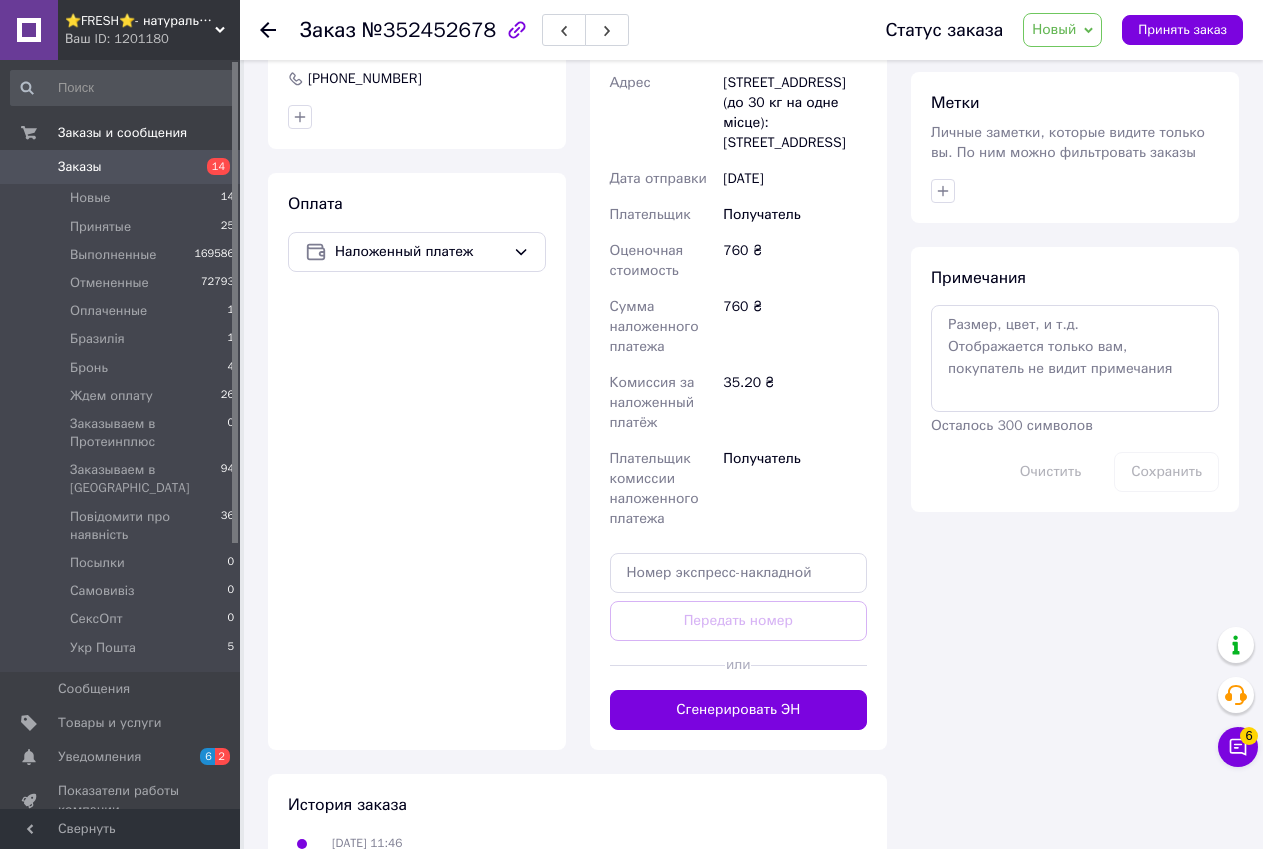 scroll, scrollTop: 900, scrollLeft: 0, axis: vertical 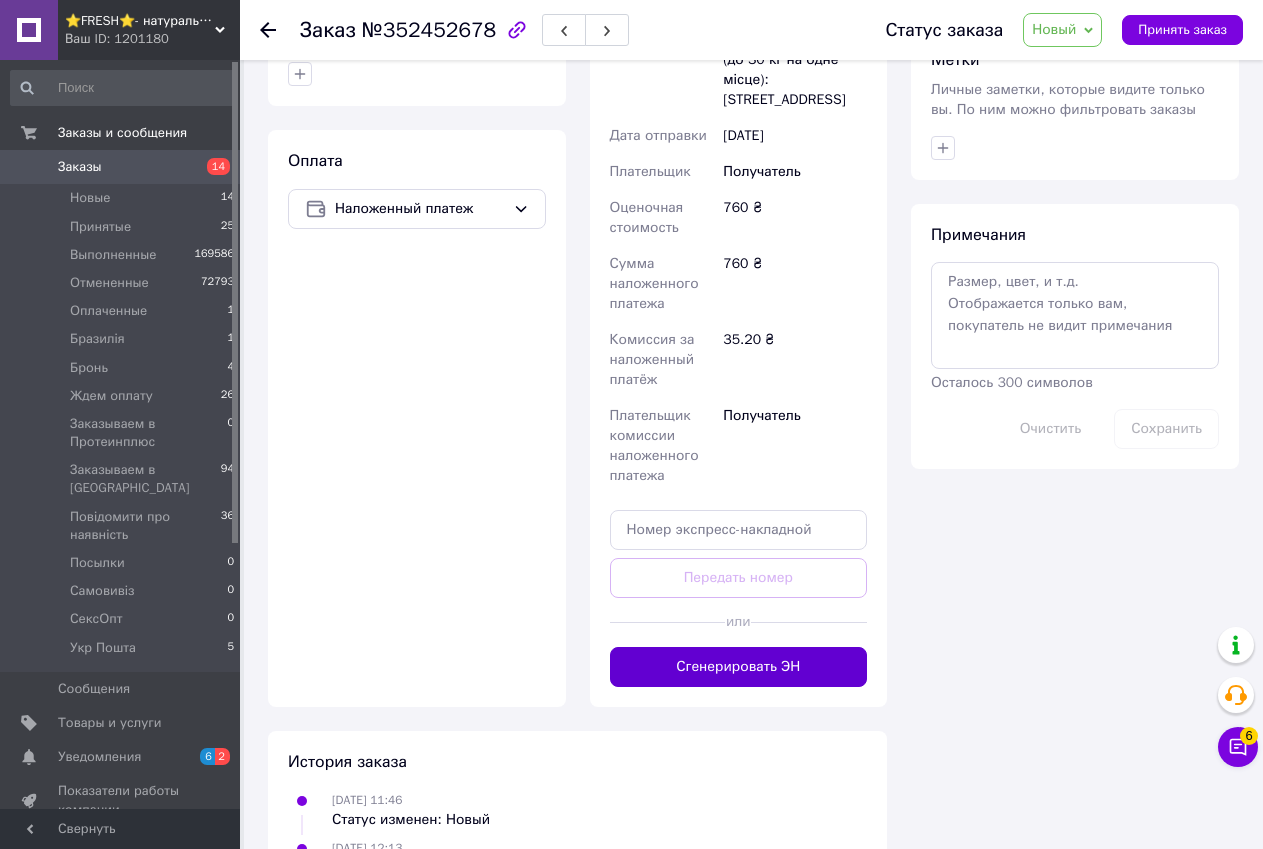 click on "Сгенерировать ЭН" at bounding box center (739, 667) 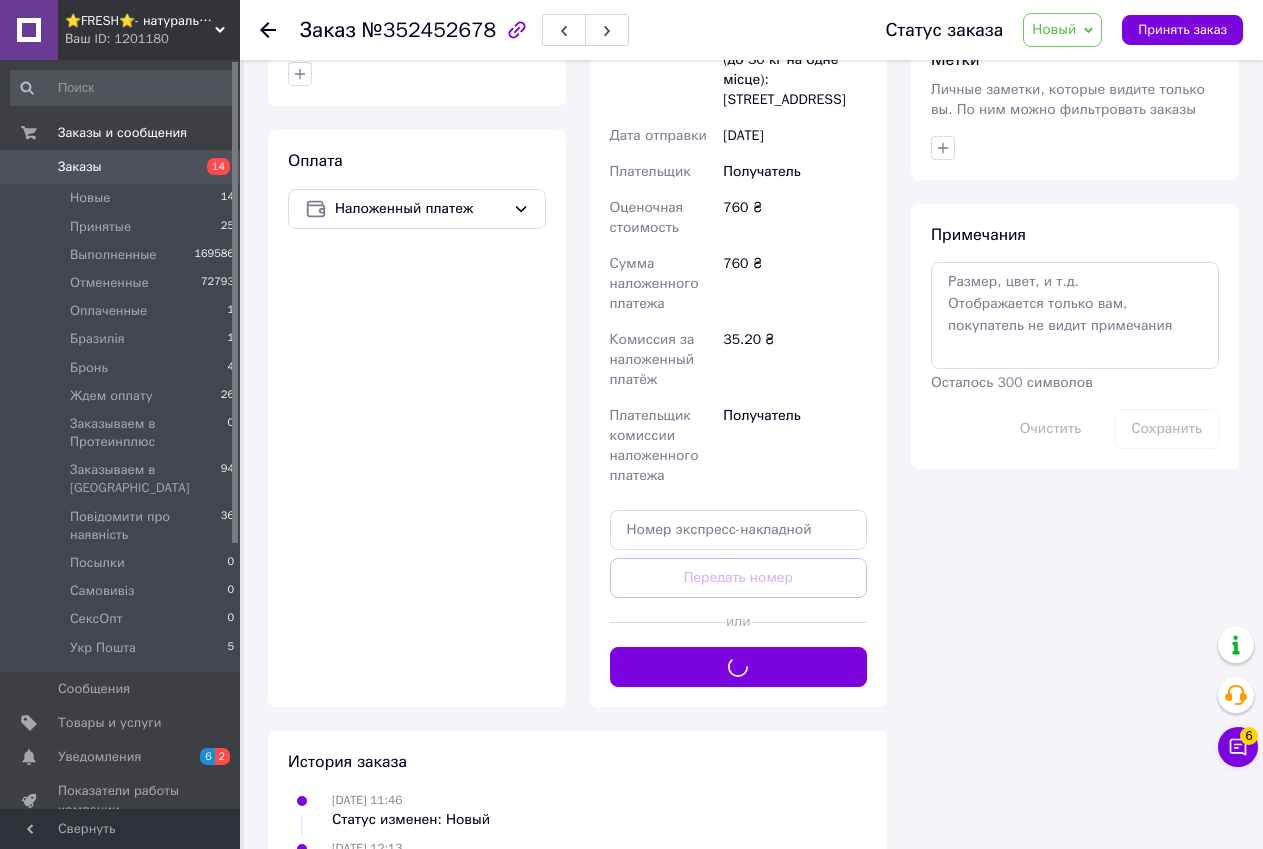 click on "Новый" at bounding box center (1054, 29) 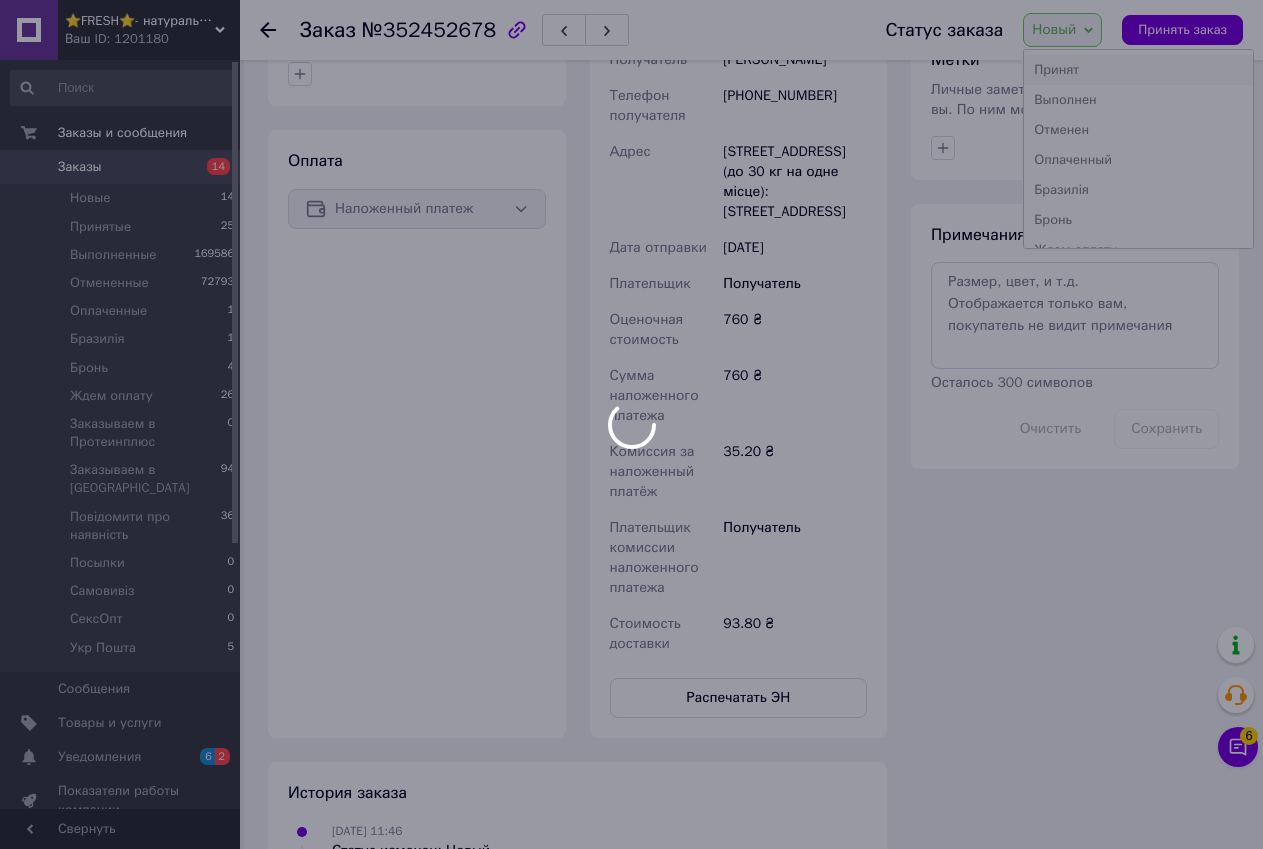 click on "⭐FRESH⭐- натуральные препараты и косметика Ваш ID: 1201180 Сайт ⭐FRESH⭐- натуральные препараты и ко... Кабинет покупателя Проверить состояние системы Страница на портале 💚ТАБЛЕТКА💚 💎💎💎 BIOLIFE-витамины и минералы 💗💗💗VITAMINKA- витамины из США Валентина Кучеренко Справка Выйти Заказы и сообщения Заказы 14 Новые 14 Принятые 25 Выполненные 169586 Отмененные 72793 Оплаченные 1 Бразилія 1 Бронь 4 Ждем оплату 26 Заказываем в Протеинплюс 0 Заказываем в США 94 Повідомити про наявність 36 Посылки 0 Самовивіз 0 СексОпт 0 Укр Пошта 5 0 6 2" at bounding box center [631, 140] 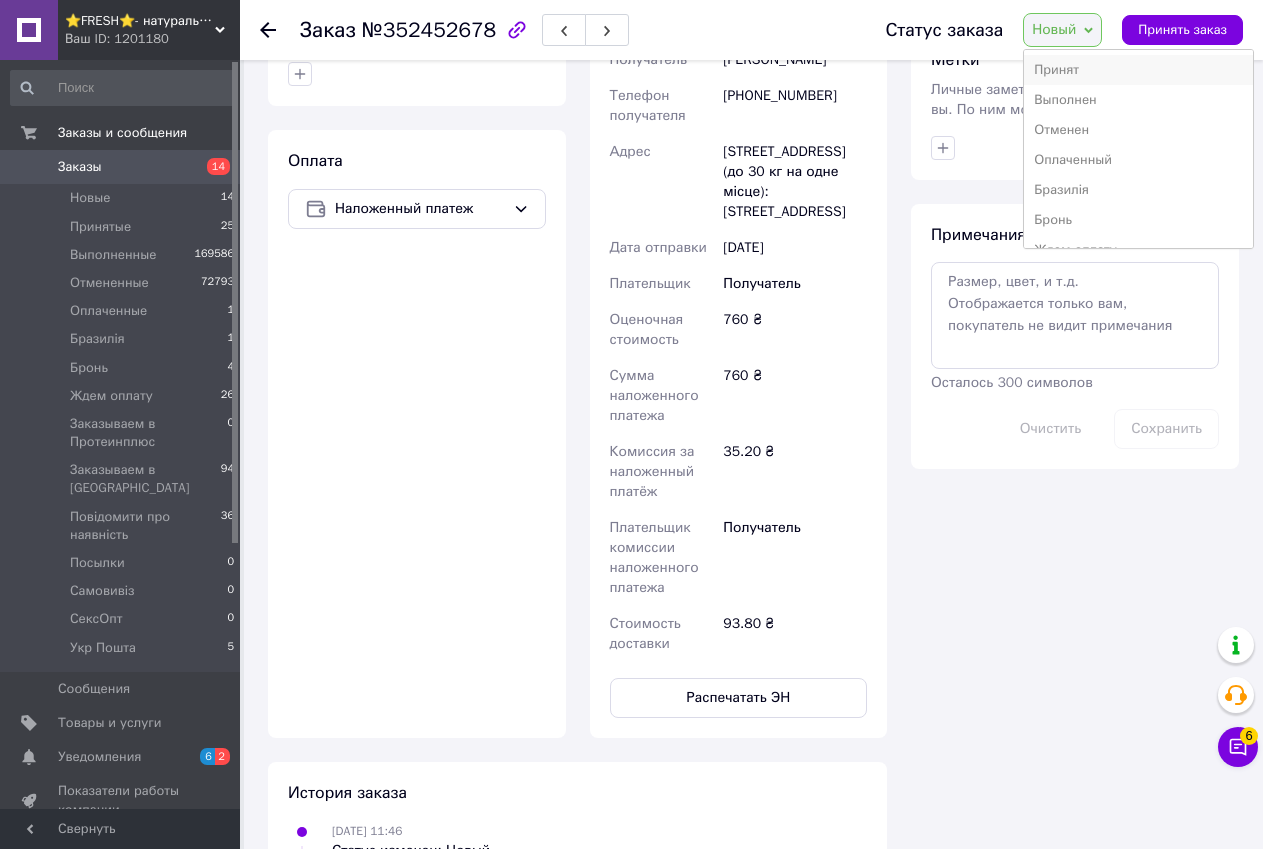 click on "Принят" at bounding box center (1138, 70) 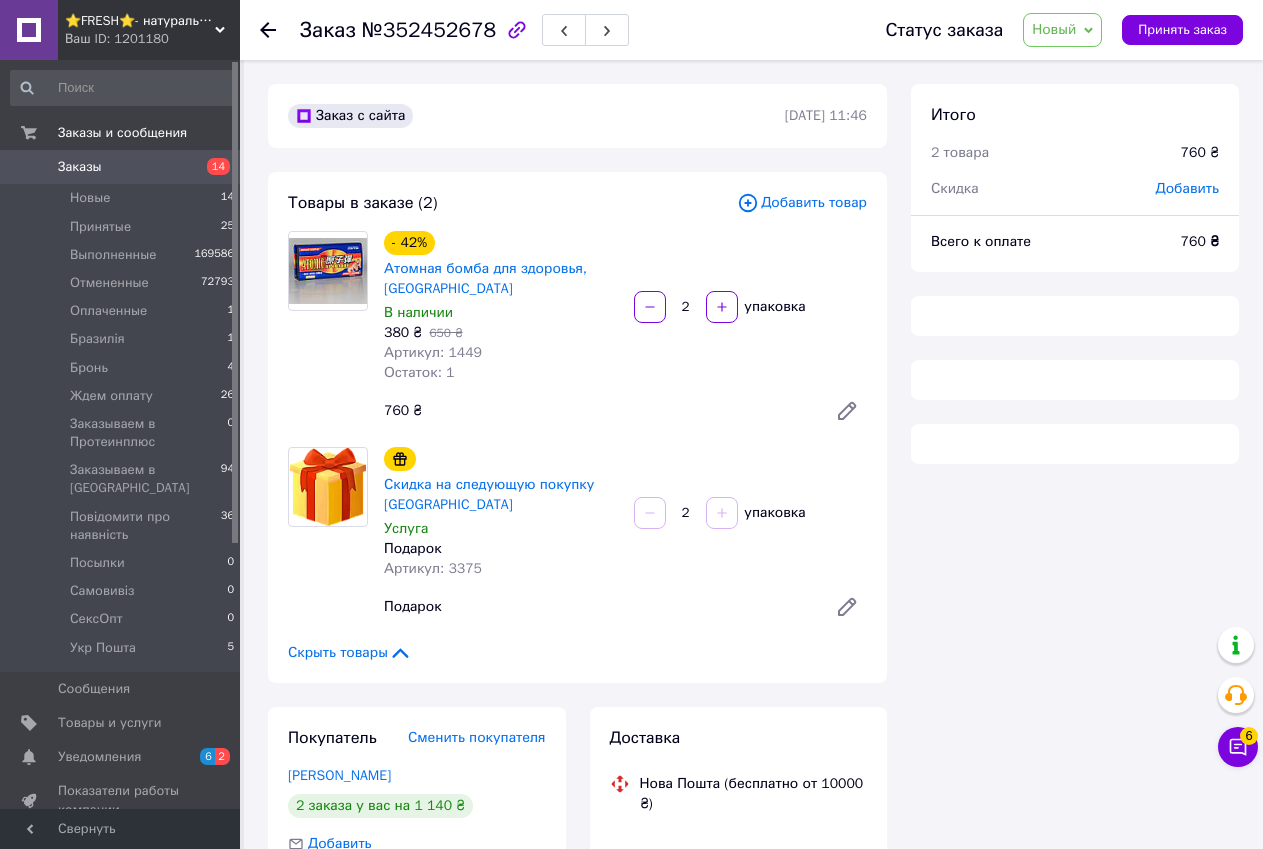 scroll, scrollTop: 0, scrollLeft: 0, axis: both 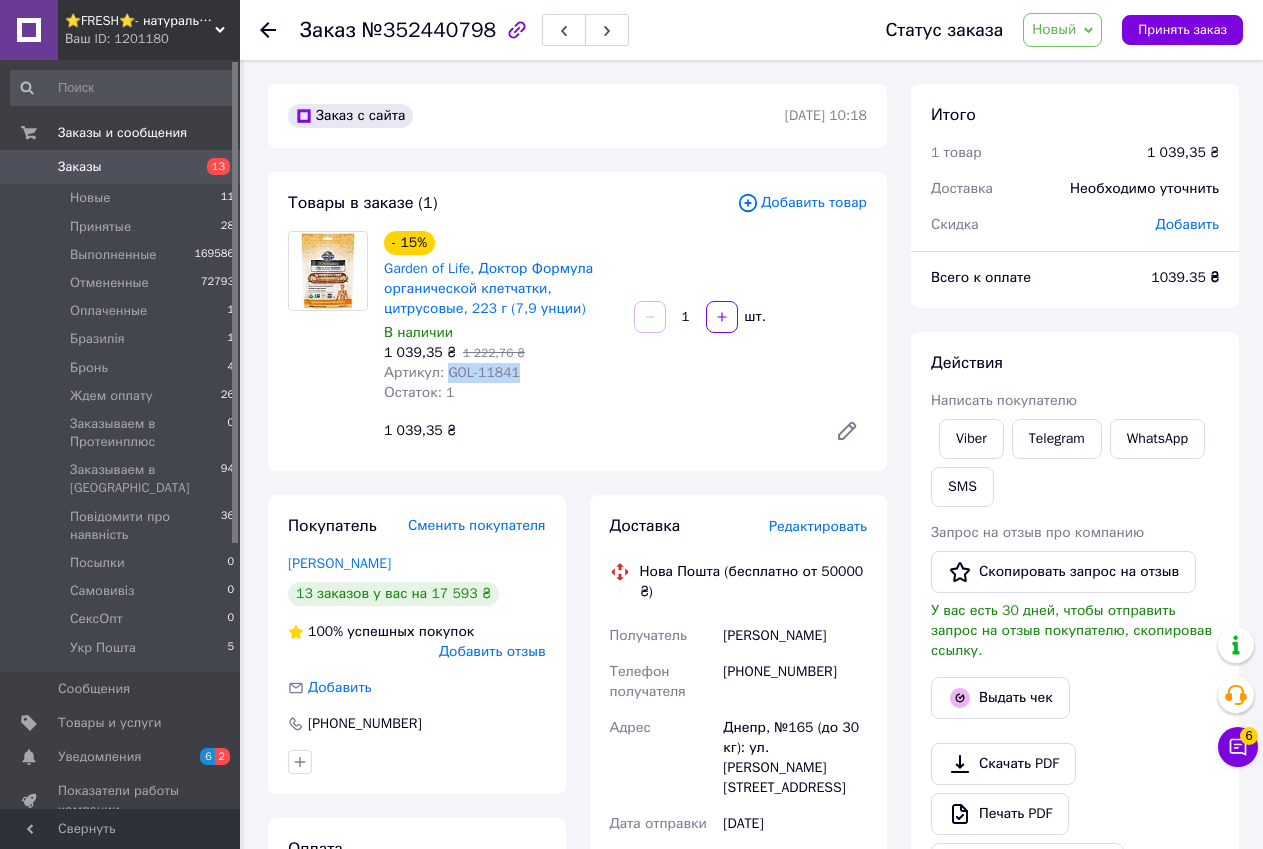 drag, startPoint x: 446, startPoint y: 369, endPoint x: 516, endPoint y: 372, distance: 70.064255 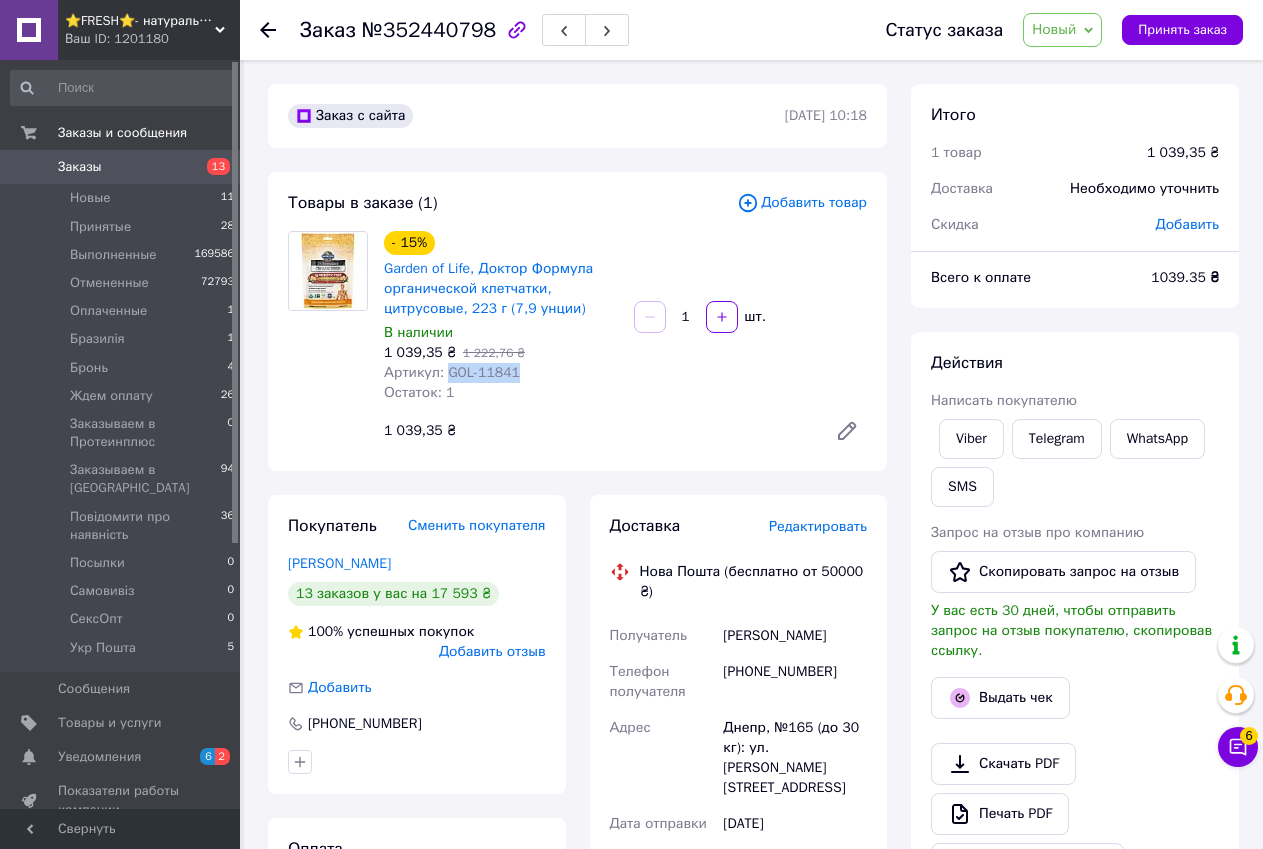 click on "Артикул: GOL-11841" at bounding box center (501, 373) 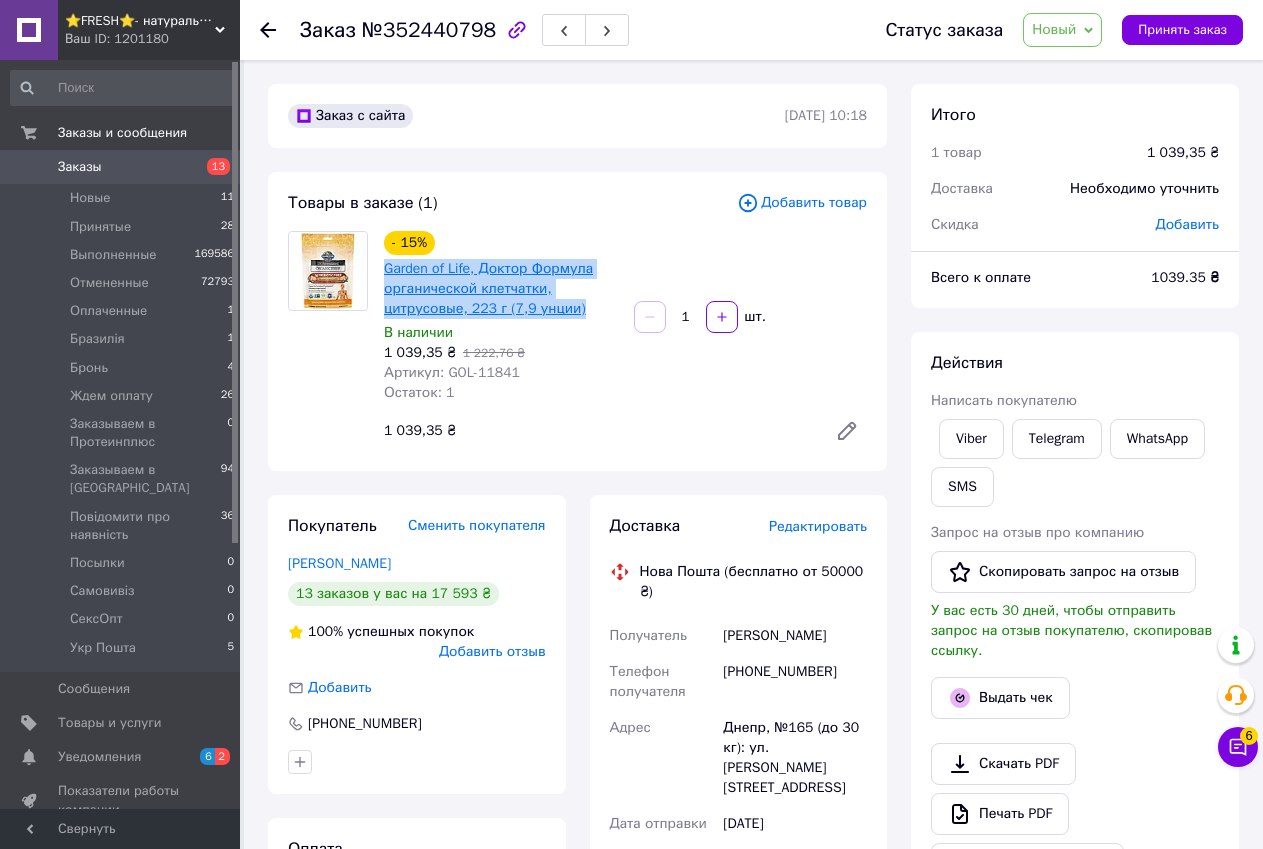 drag, startPoint x: 581, startPoint y: 310, endPoint x: 388, endPoint y: 268, distance: 197.51709 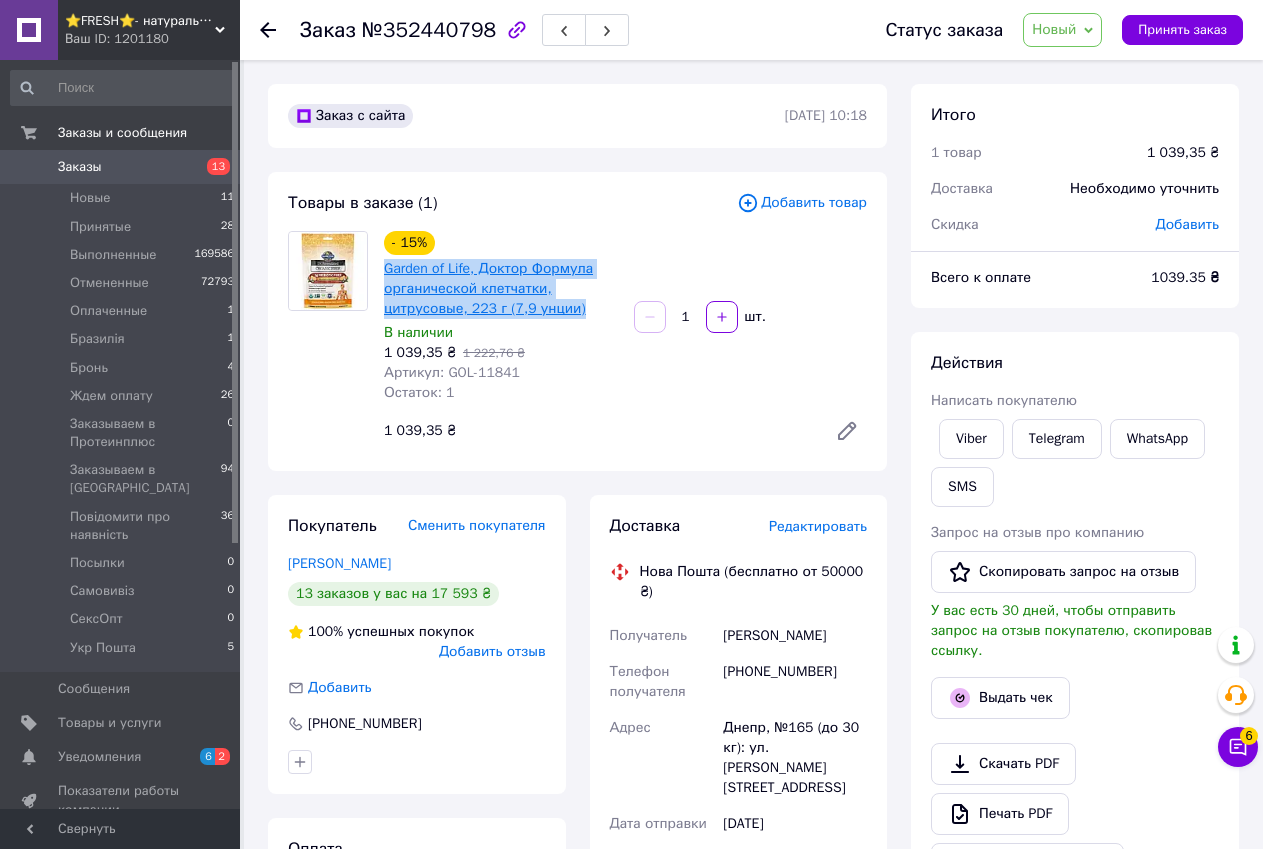 click on "Garden of Life, Доктор Формула органической клетчатки, цитрусовые, 223 г (7,9 унции)" at bounding box center (501, 289) 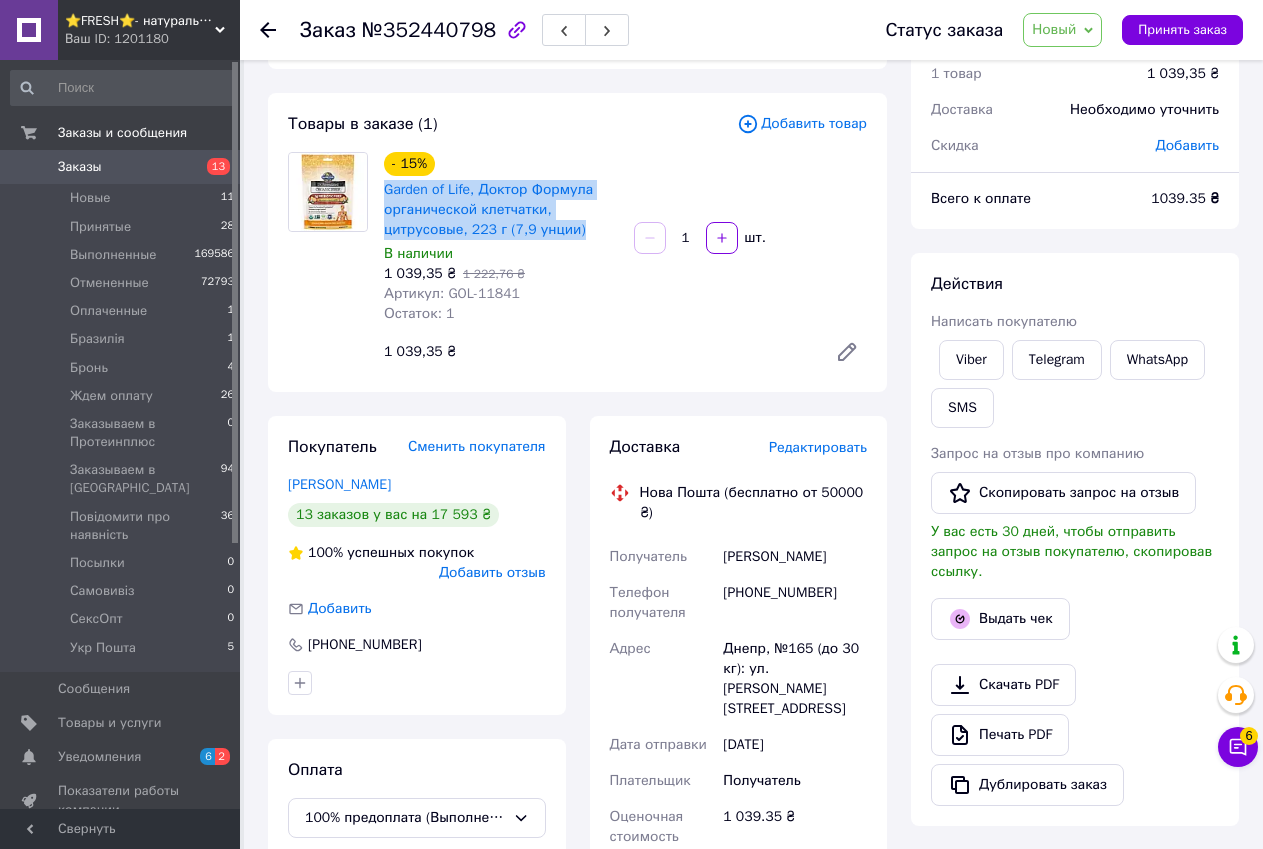scroll, scrollTop: 0, scrollLeft: 0, axis: both 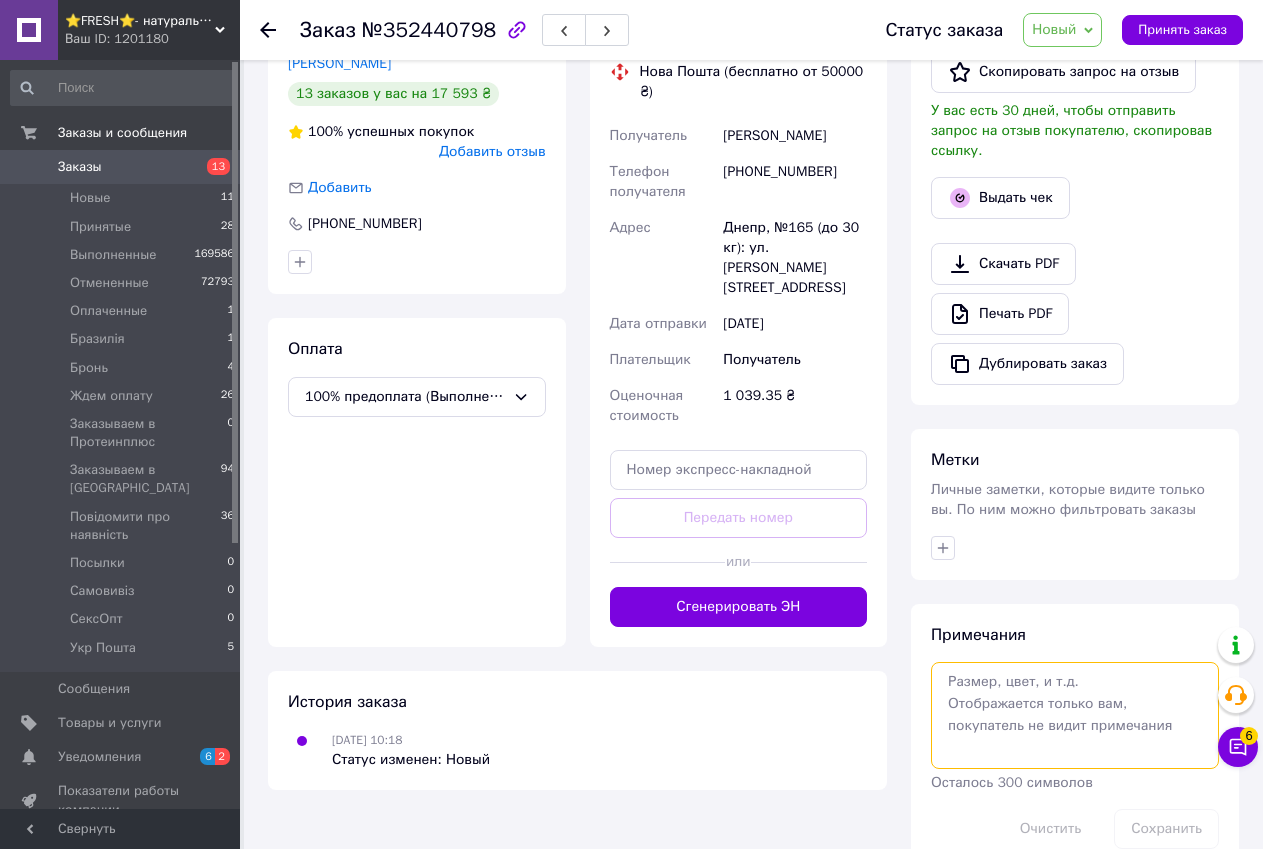 click at bounding box center (1075, 715) 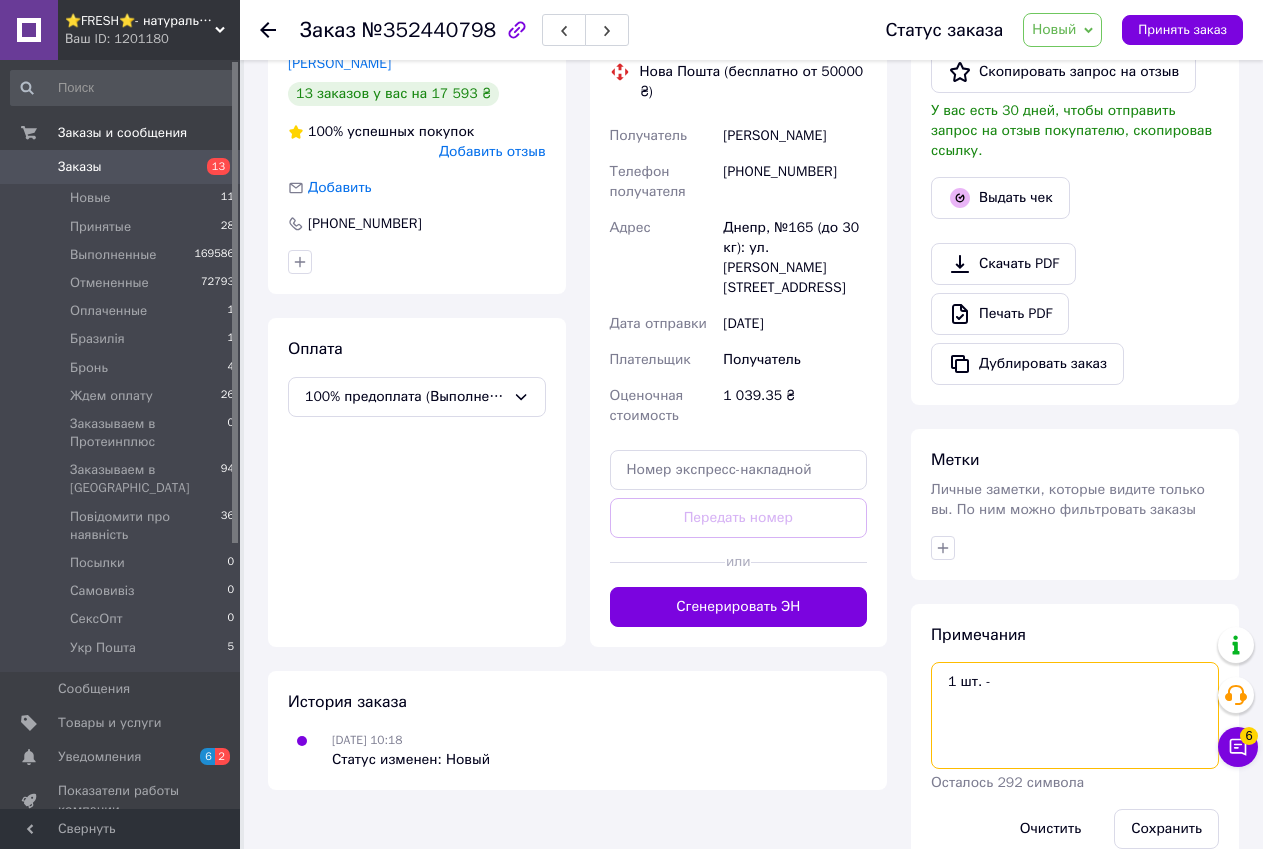paste on "Garden of Life, Dr. Organic Fiber Formula, Citrus, 7.9 oz (223 g)" 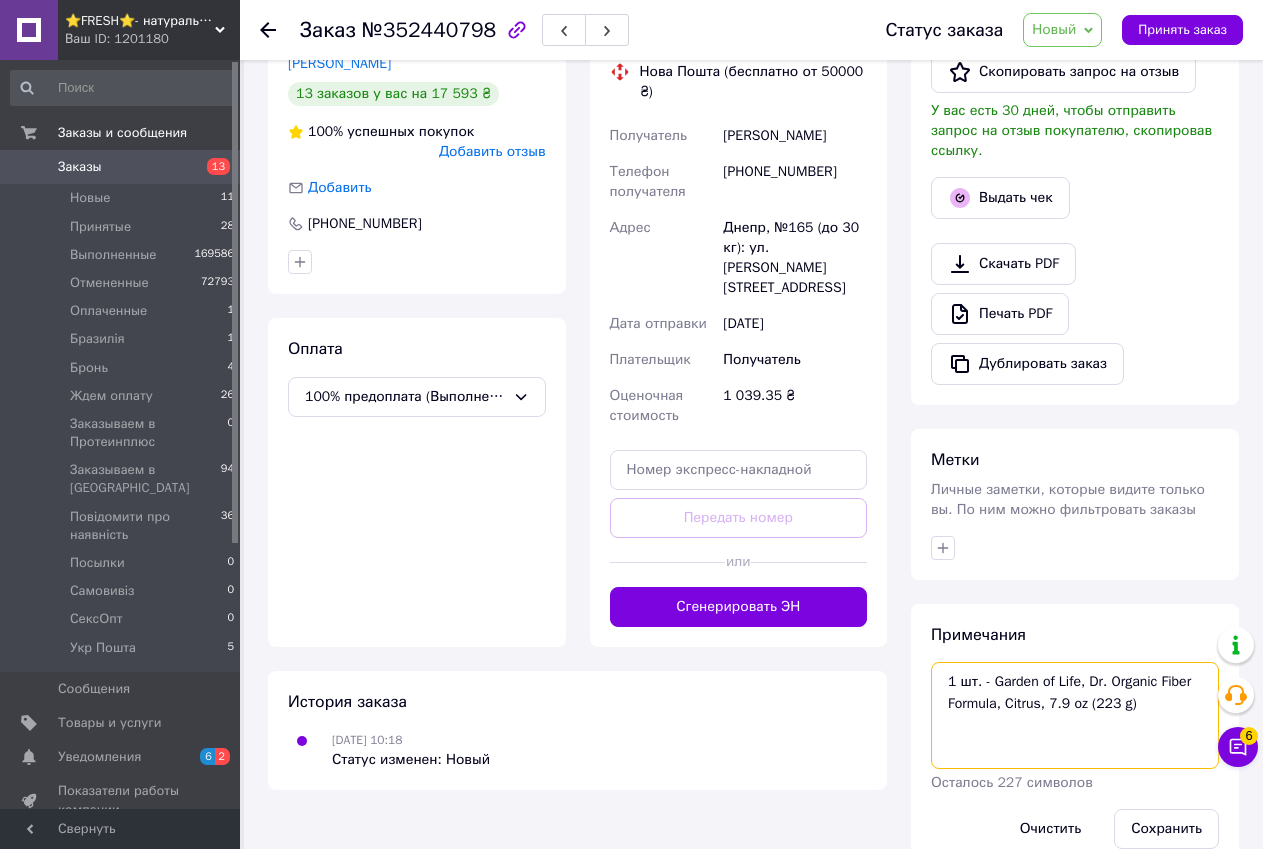 type on "1 шт. - Garden of Life, Dr. Organic Fiber Formula, Citrus, 7.9 oz (223 g)" 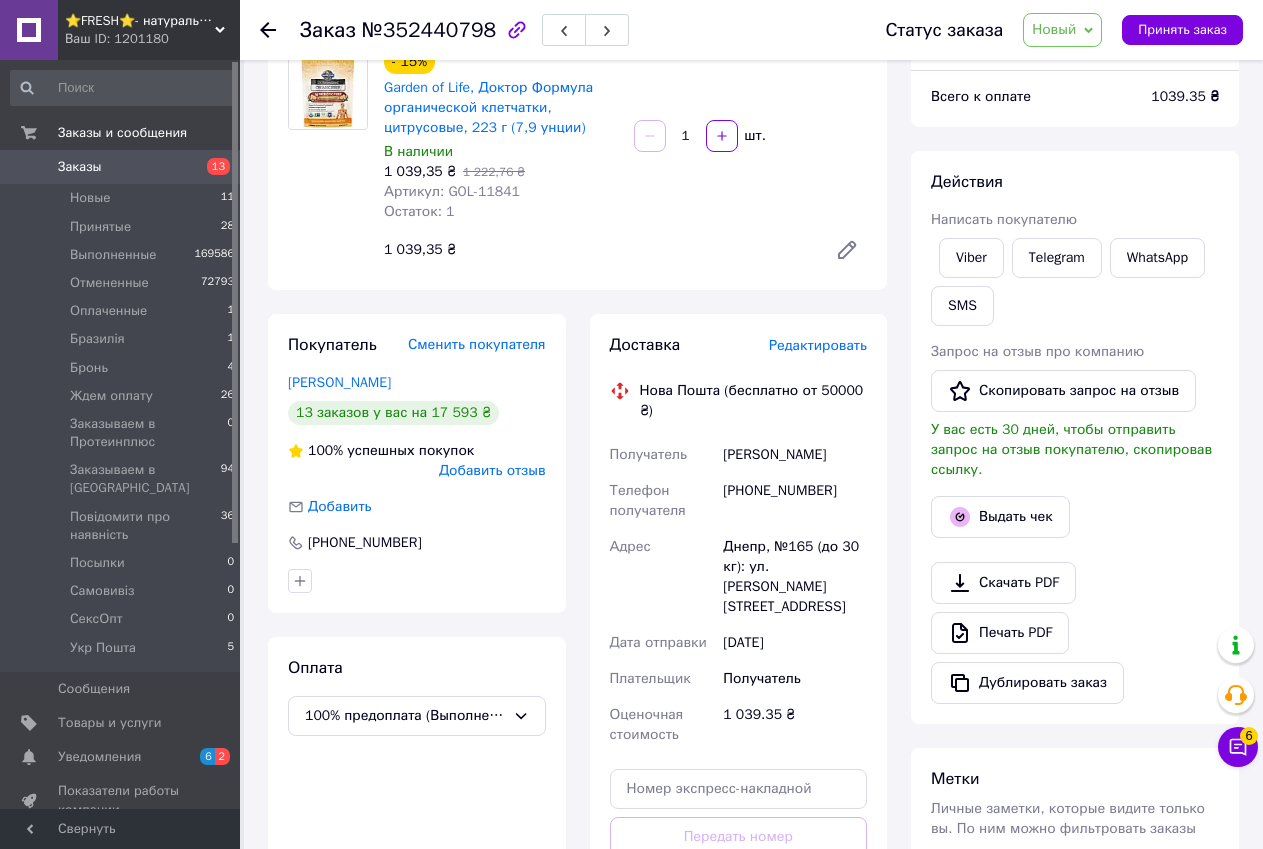 scroll, scrollTop: 0, scrollLeft: 0, axis: both 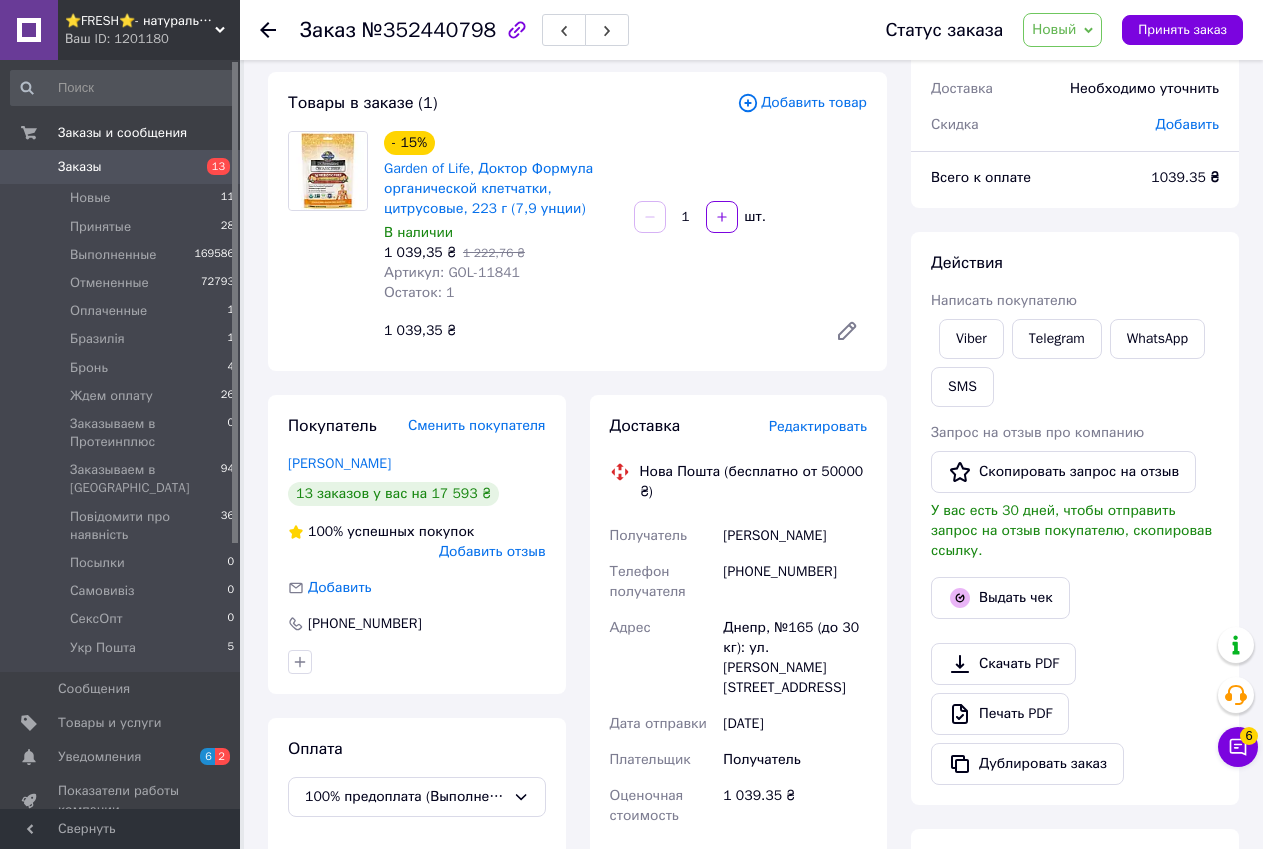 drag, startPoint x: 1223, startPoint y: 406, endPoint x: 1212, endPoint y: 406, distance: 11 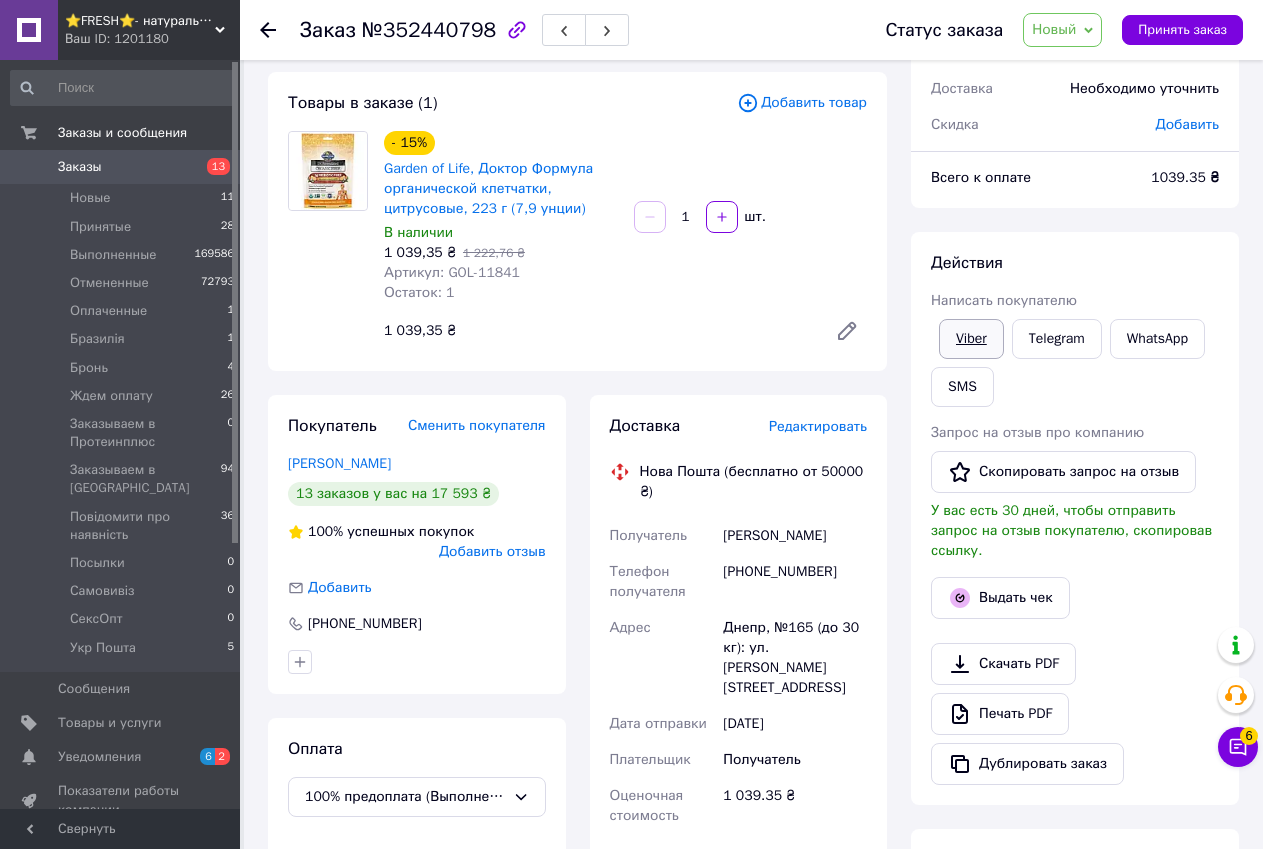 click on "Viber" at bounding box center (971, 339) 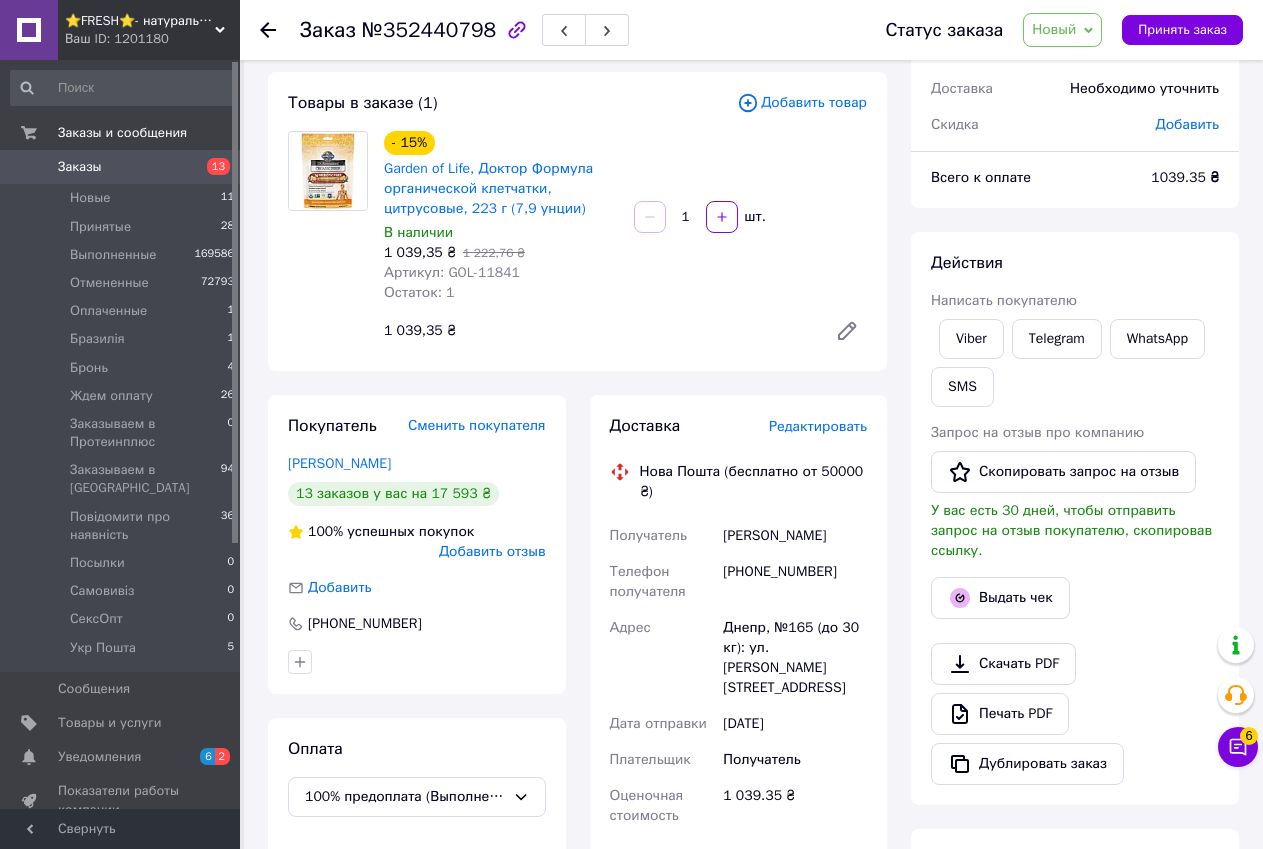click on "Выдать чек" at bounding box center [1075, 598] 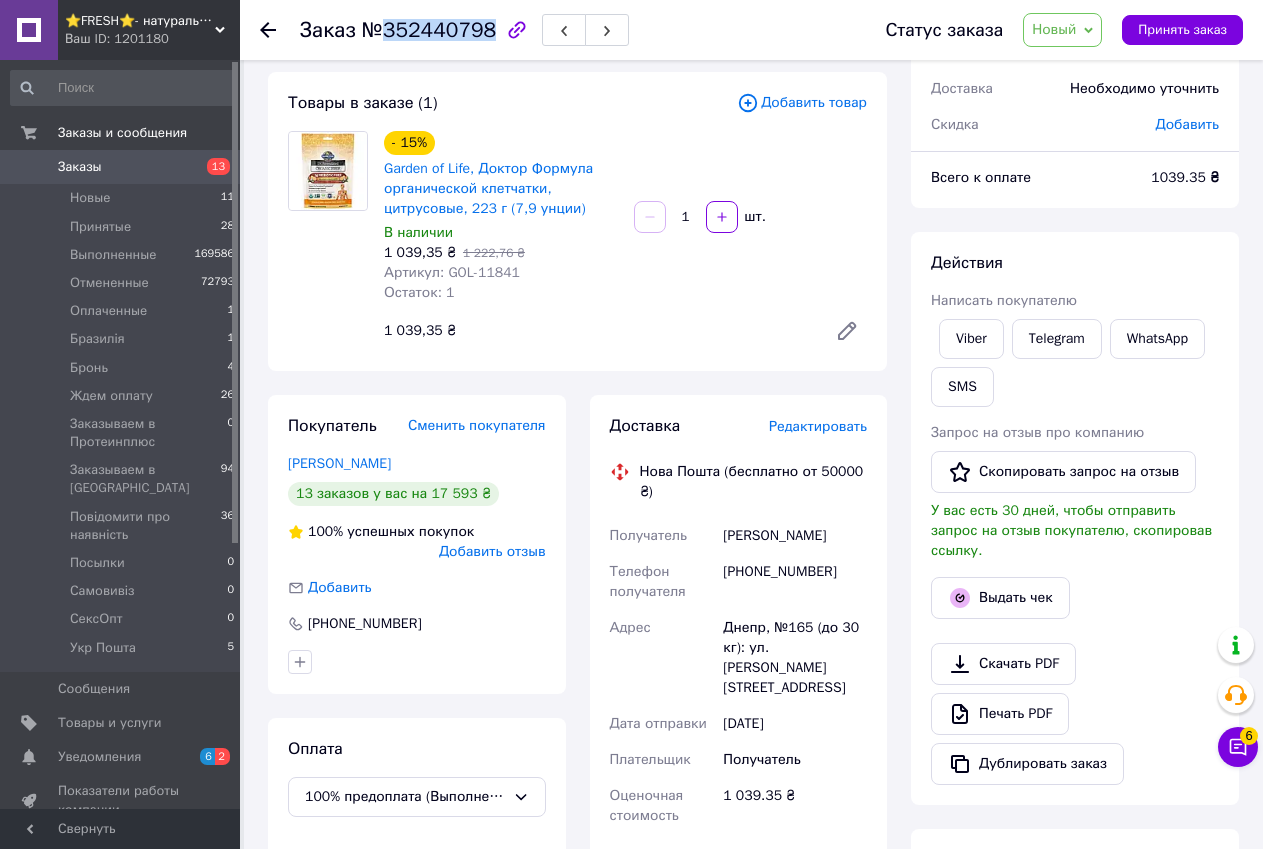 click on "№352440798" at bounding box center [429, 30] 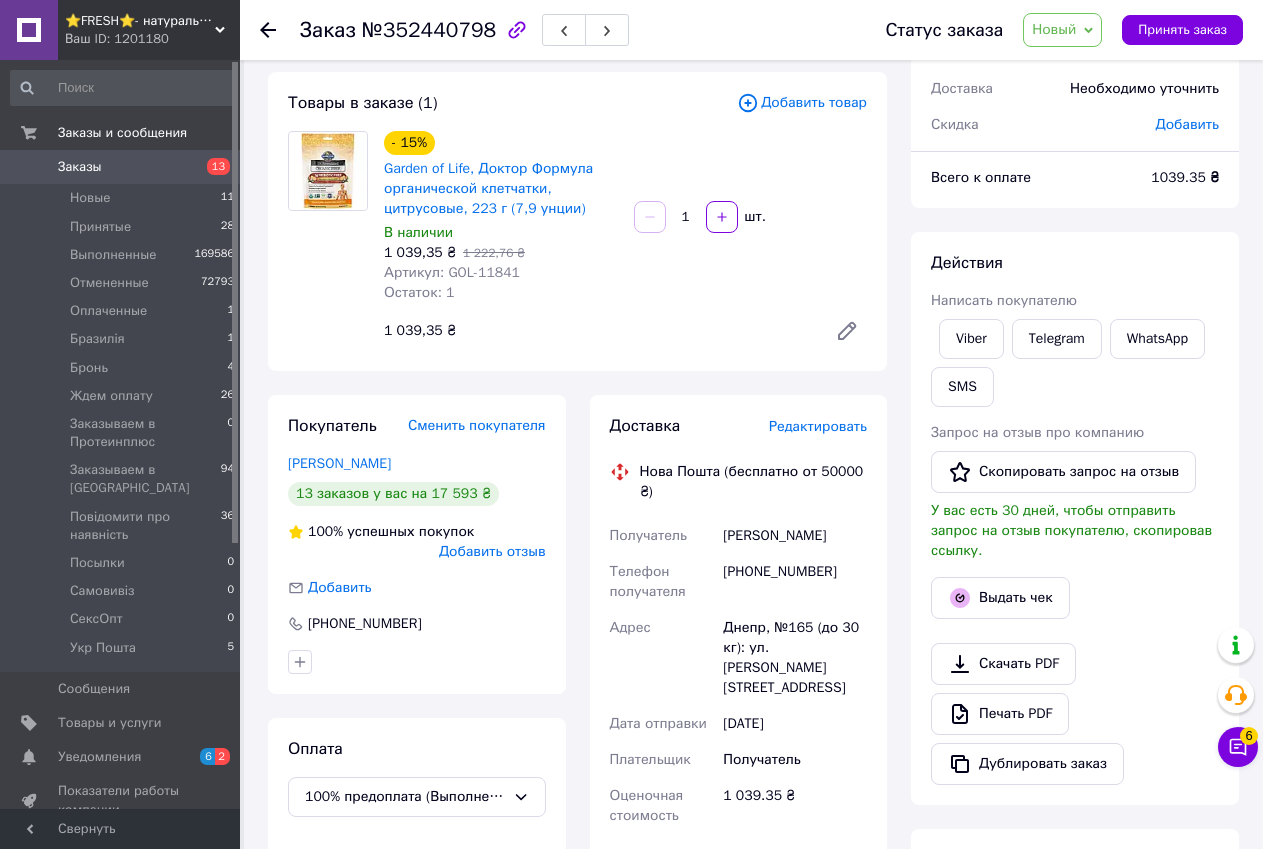 click on "Действия Написать покупателю Viber Telegram WhatsApp SMS Запрос на отзыв про компанию   Скопировать запрос на отзыв У вас есть 30 дней, чтобы отправить запрос на отзыв покупателю, скопировав ссылку.   Выдать чек   Скачать PDF   Печать PDF   Дублировать заказ" at bounding box center [1075, 518] 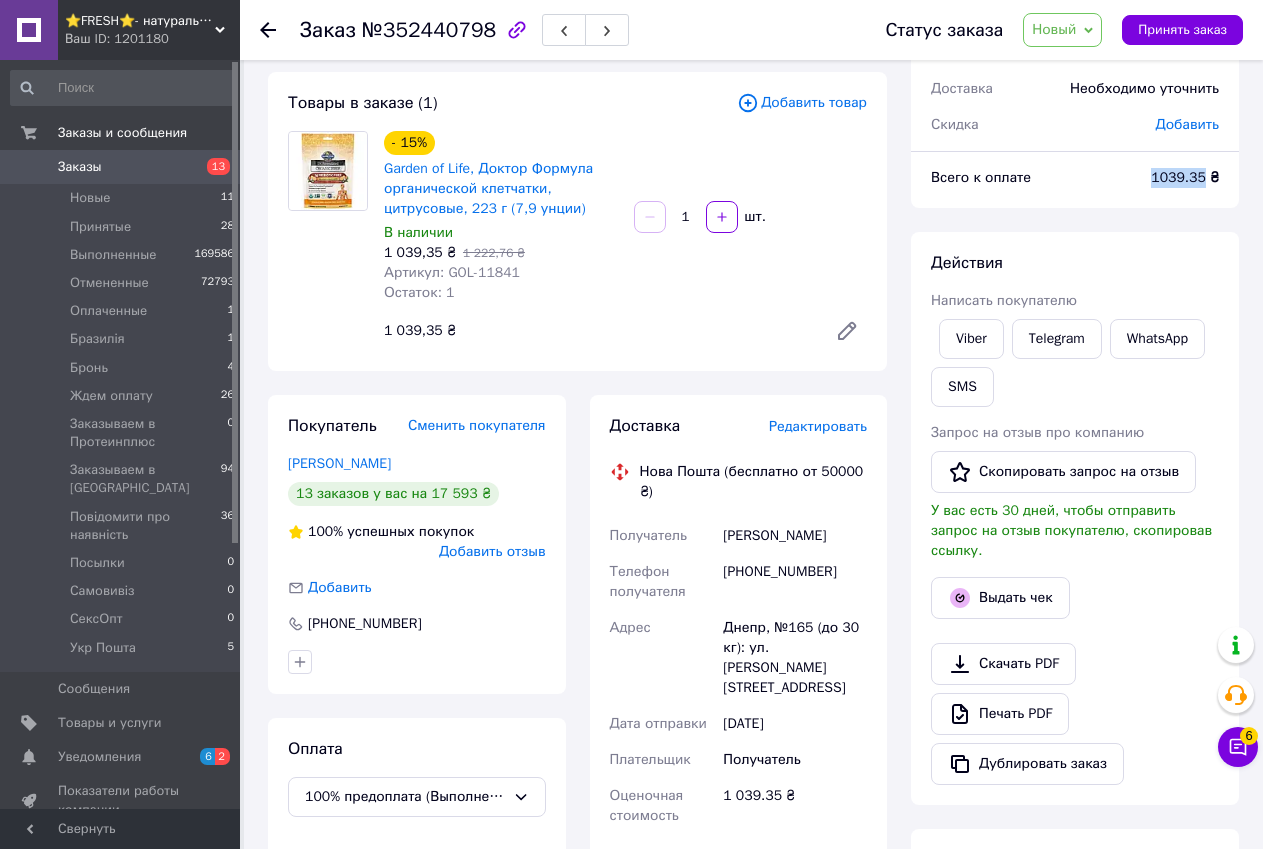 drag, startPoint x: 1156, startPoint y: 175, endPoint x: 1207, endPoint y: 176, distance: 51.009804 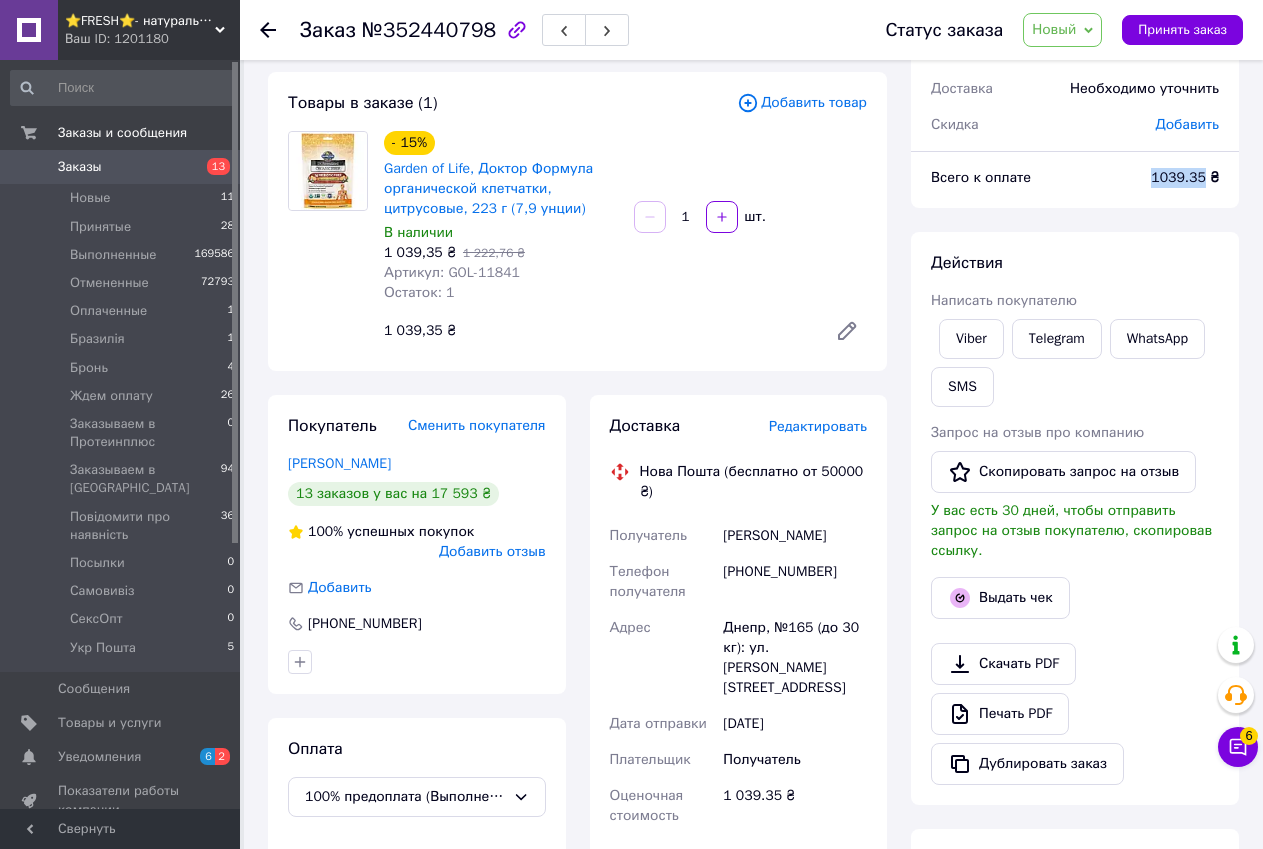 click on "1039.35 ₴" at bounding box center (1185, 177) 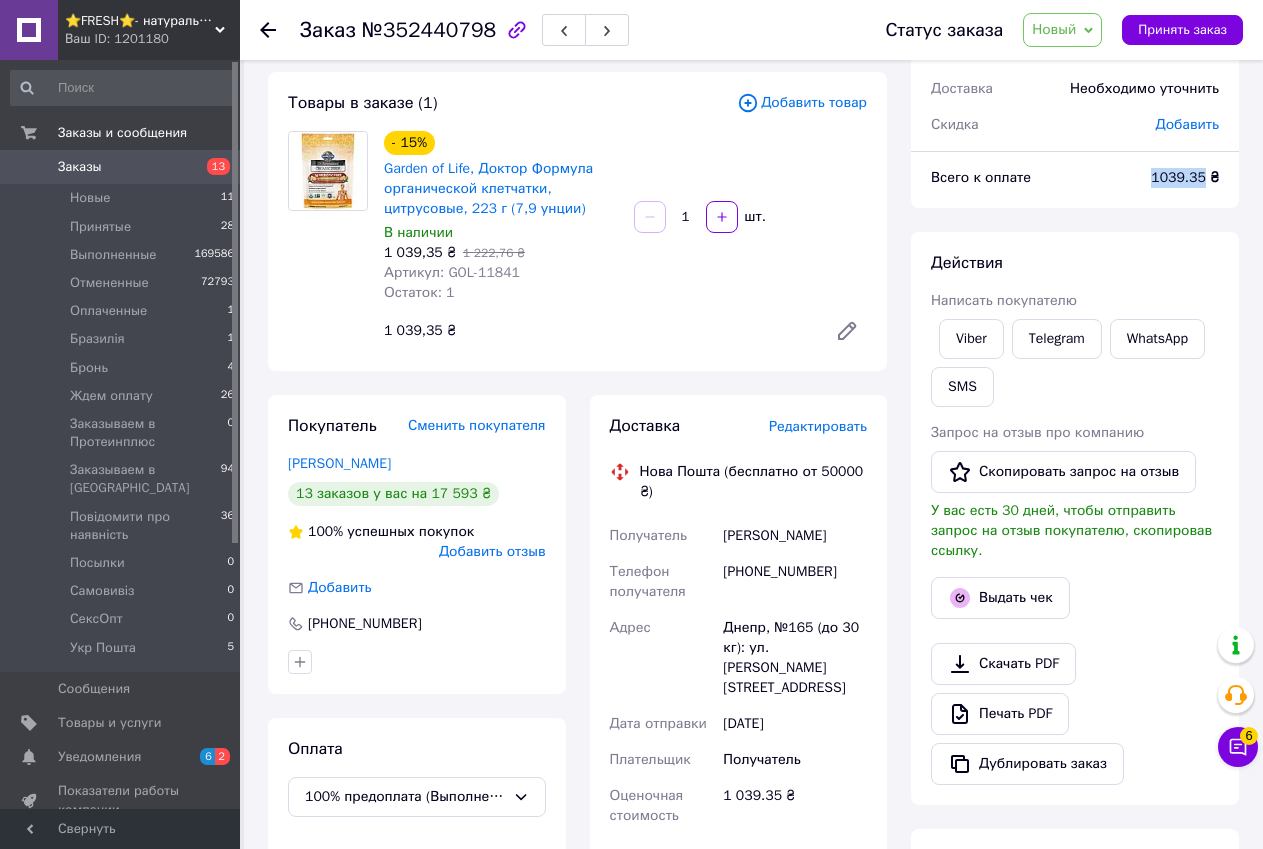 click on "Действия" at bounding box center (1075, 263) 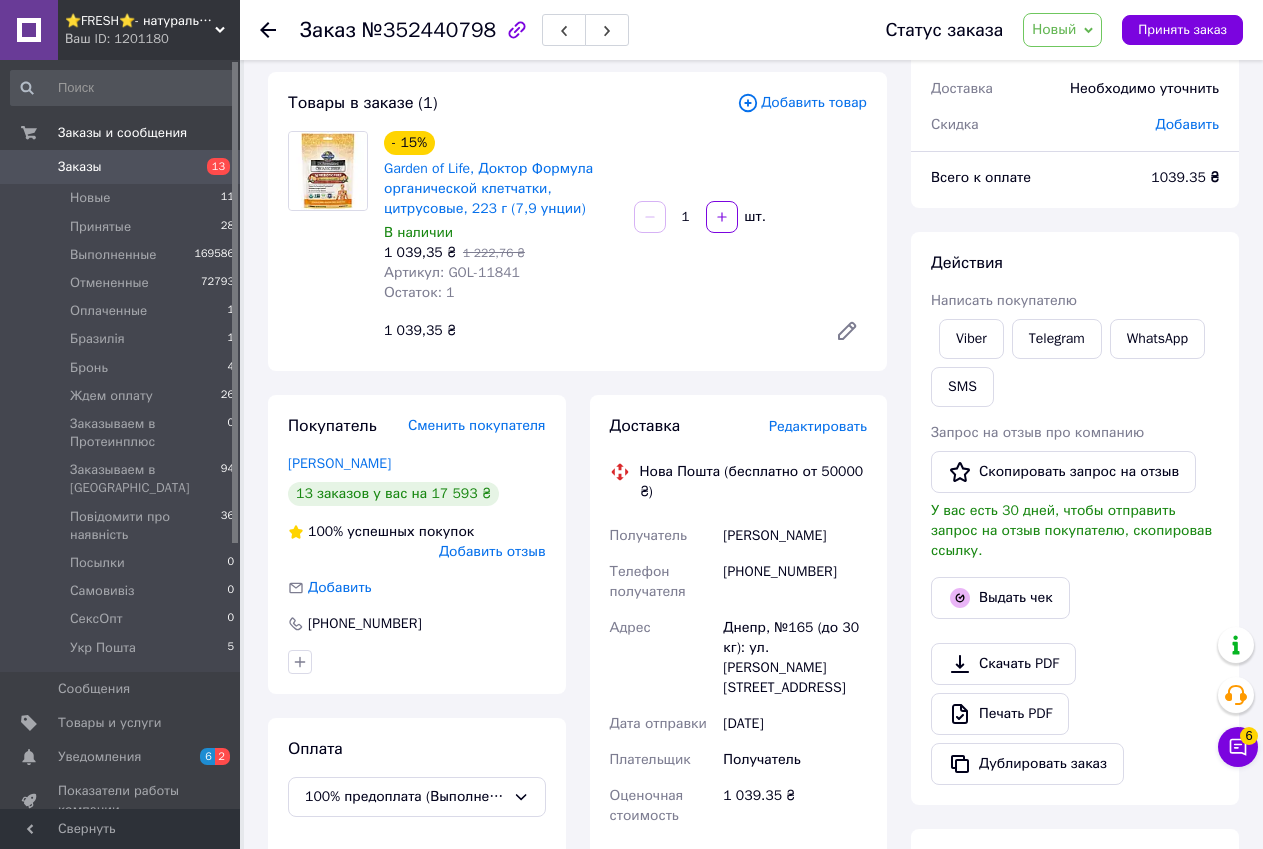 click on "Статус заказа Новый Принят Выполнен Отменен Оплаченный Бразилія Бронь Ждем оплату Заказываем в Протеинплюс Заказываем в США Повідомити про наявність Посылки Самовивіз СексОпт Укр Пошта Принять заказ" at bounding box center [1044, 30] 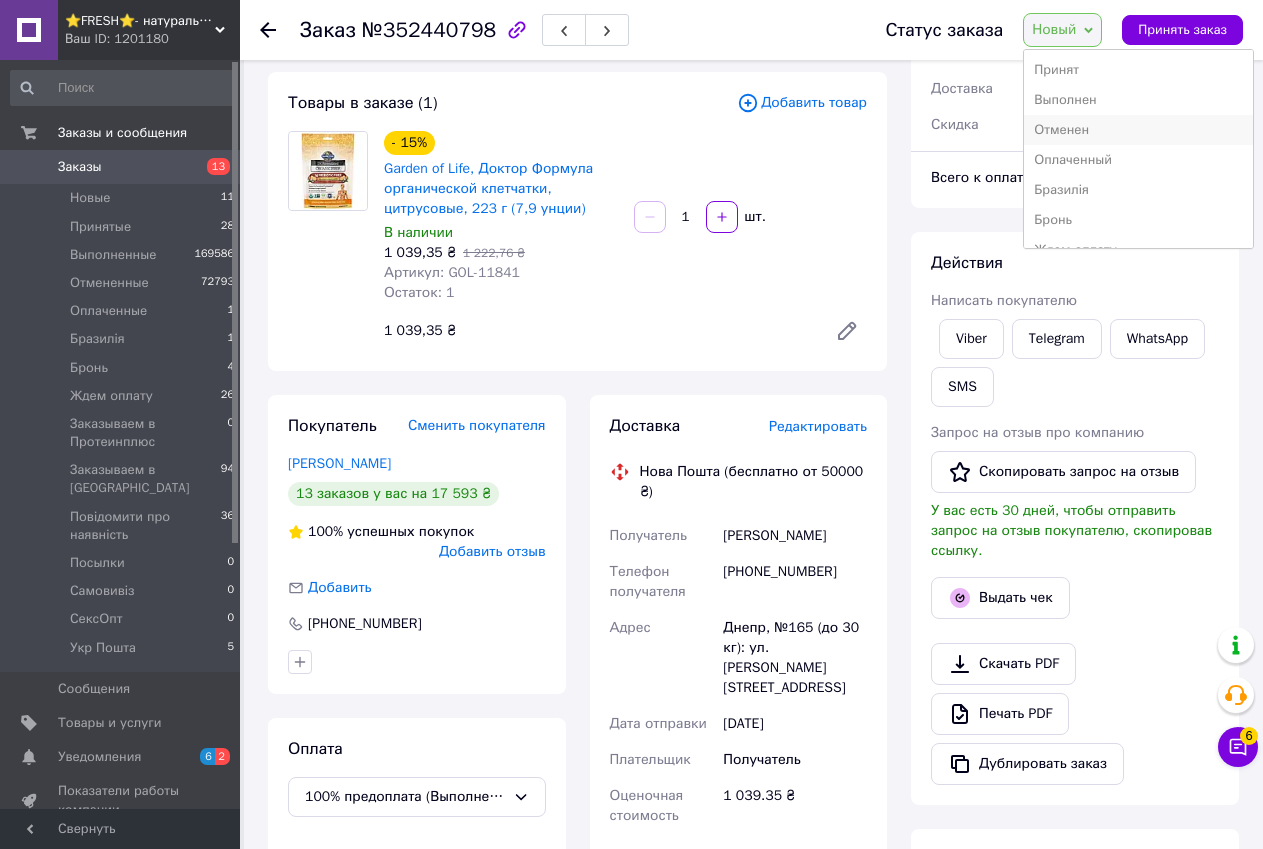 scroll, scrollTop: 100, scrollLeft: 0, axis: vertical 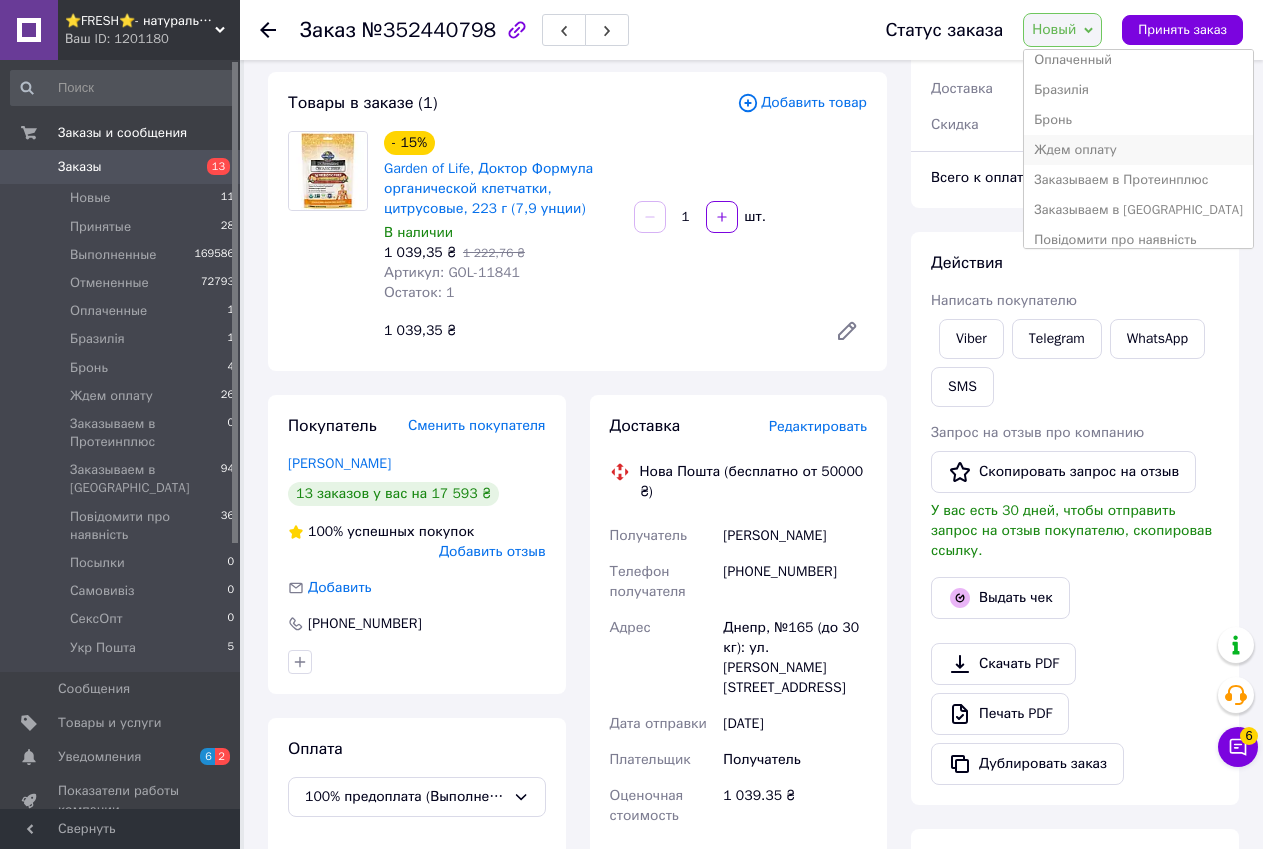 click on "Ждем оплату" at bounding box center (1138, 150) 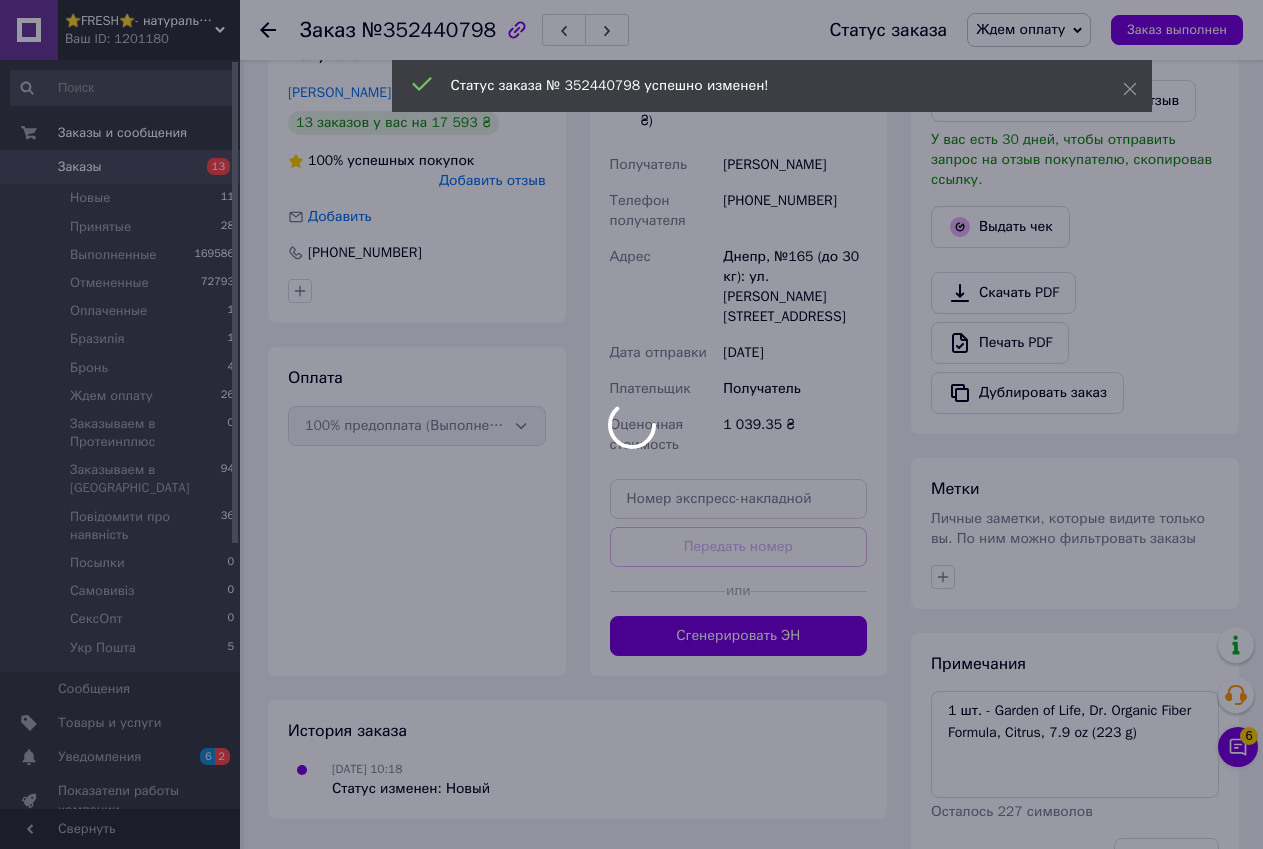 scroll, scrollTop: 0, scrollLeft: 0, axis: both 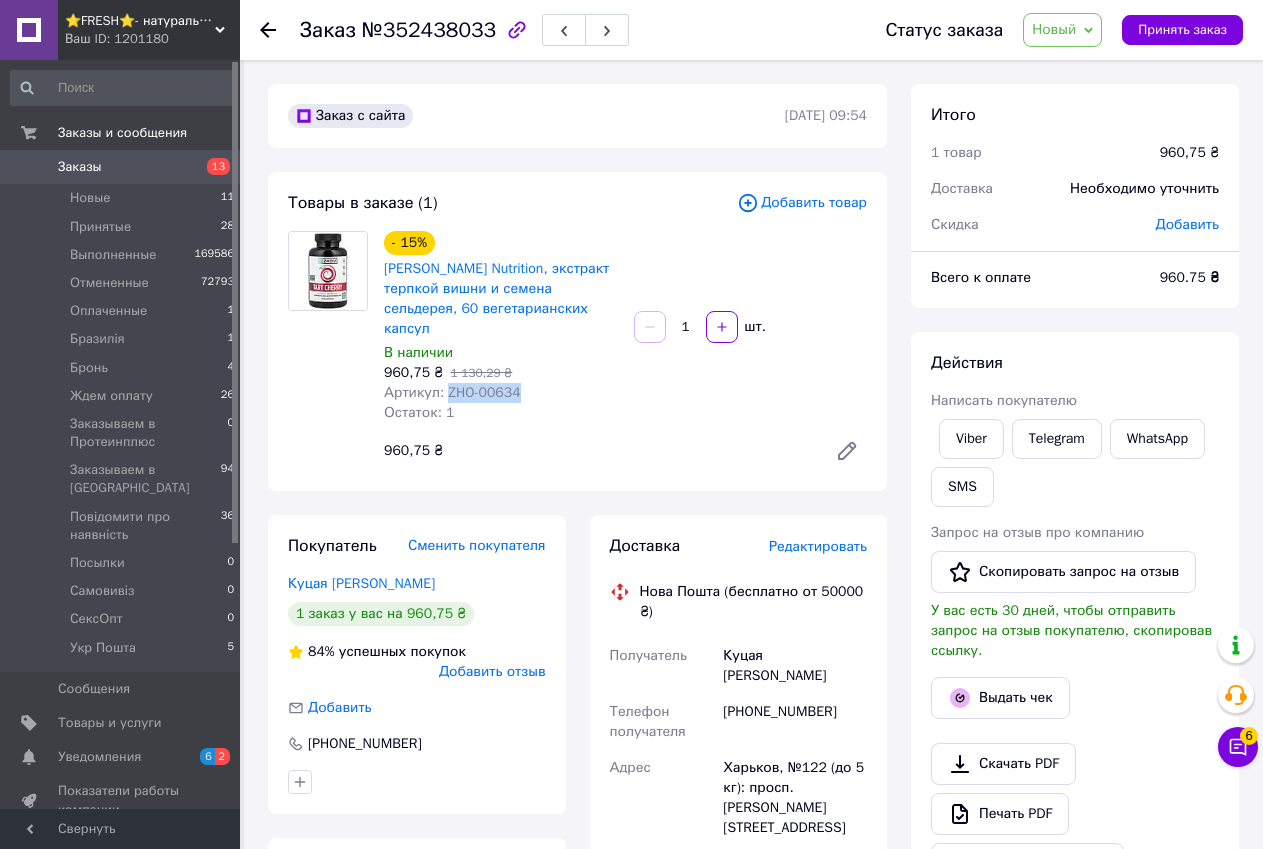 drag, startPoint x: 443, startPoint y: 370, endPoint x: 512, endPoint y: 370, distance: 69 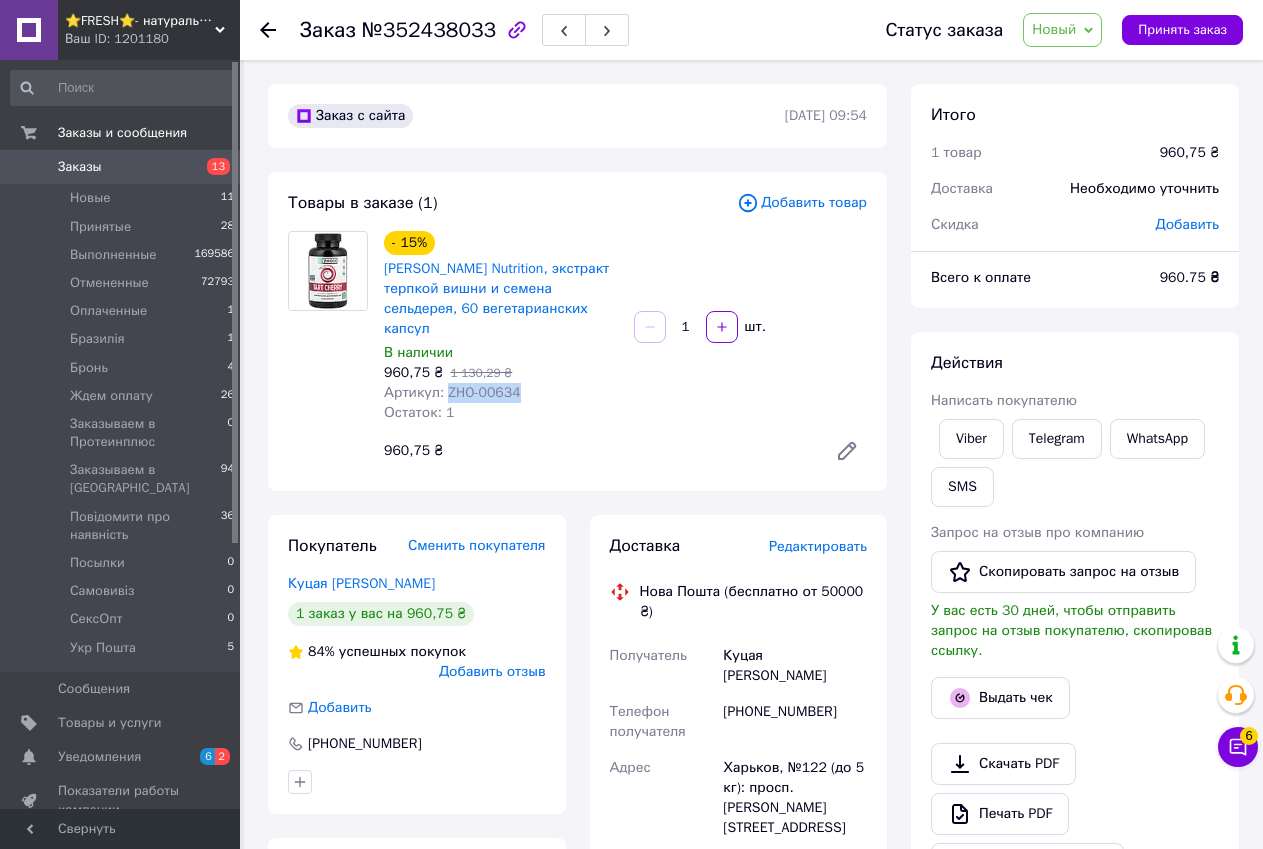 click on "Артикул: ZHO-00634" at bounding box center [452, 392] 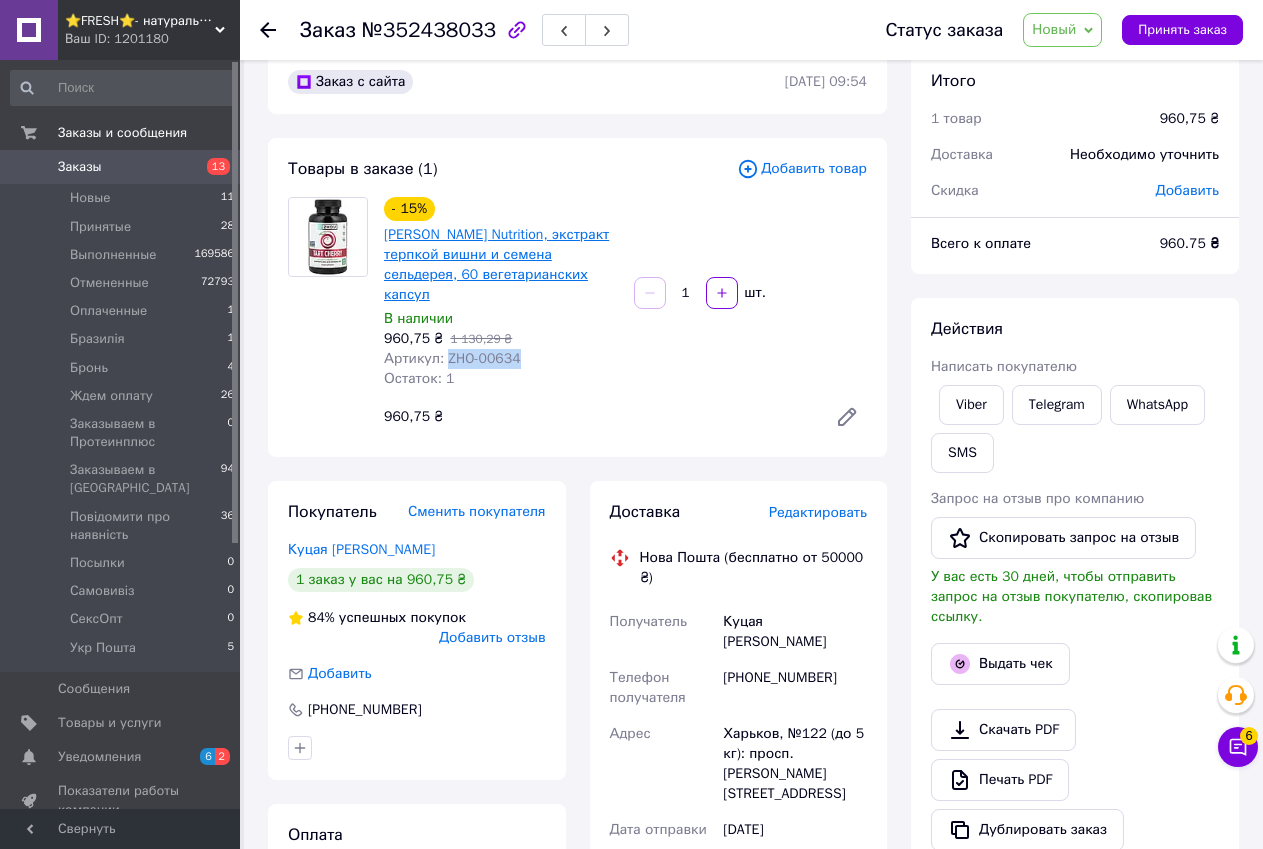 scroll, scrollTop: 0, scrollLeft: 0, axis: both 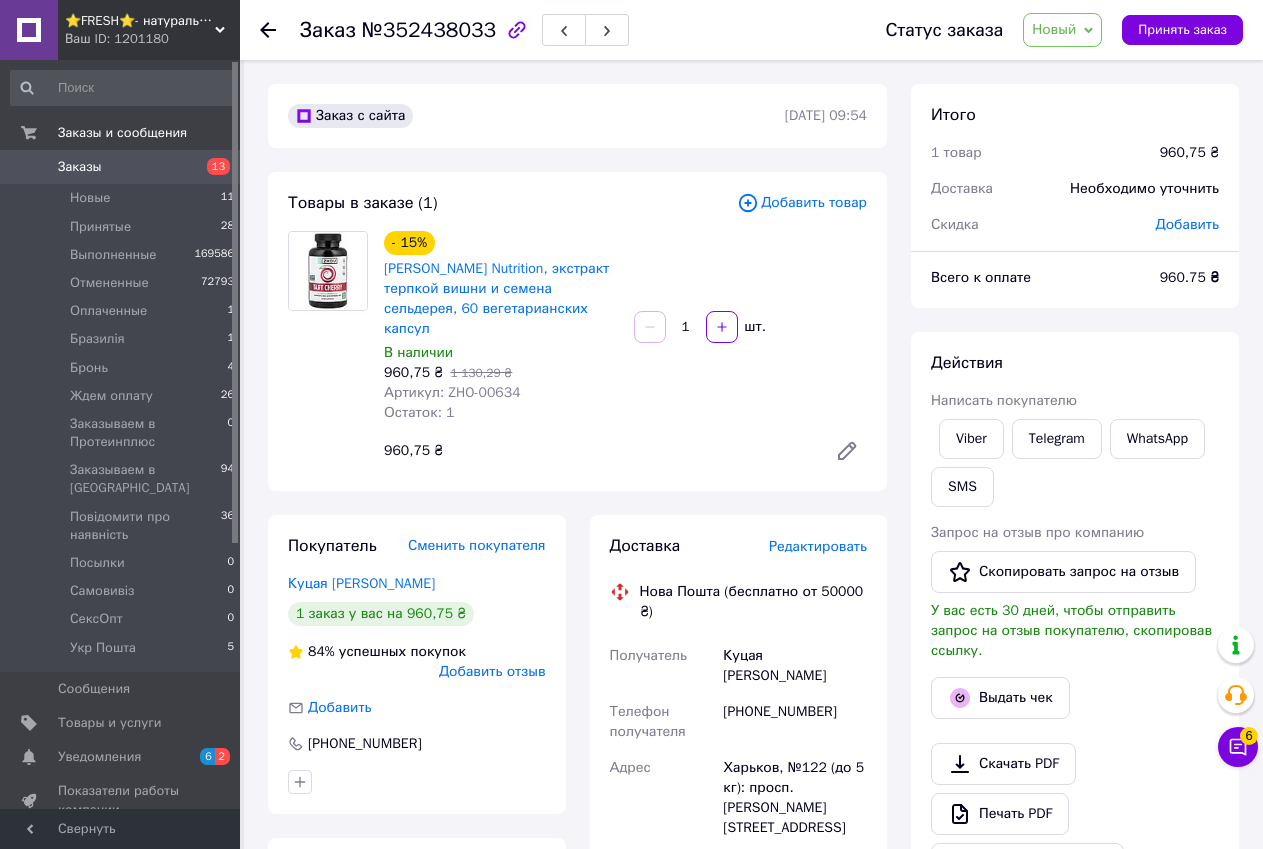 click on "Остаток: 1" at bounding box center (501, 413) 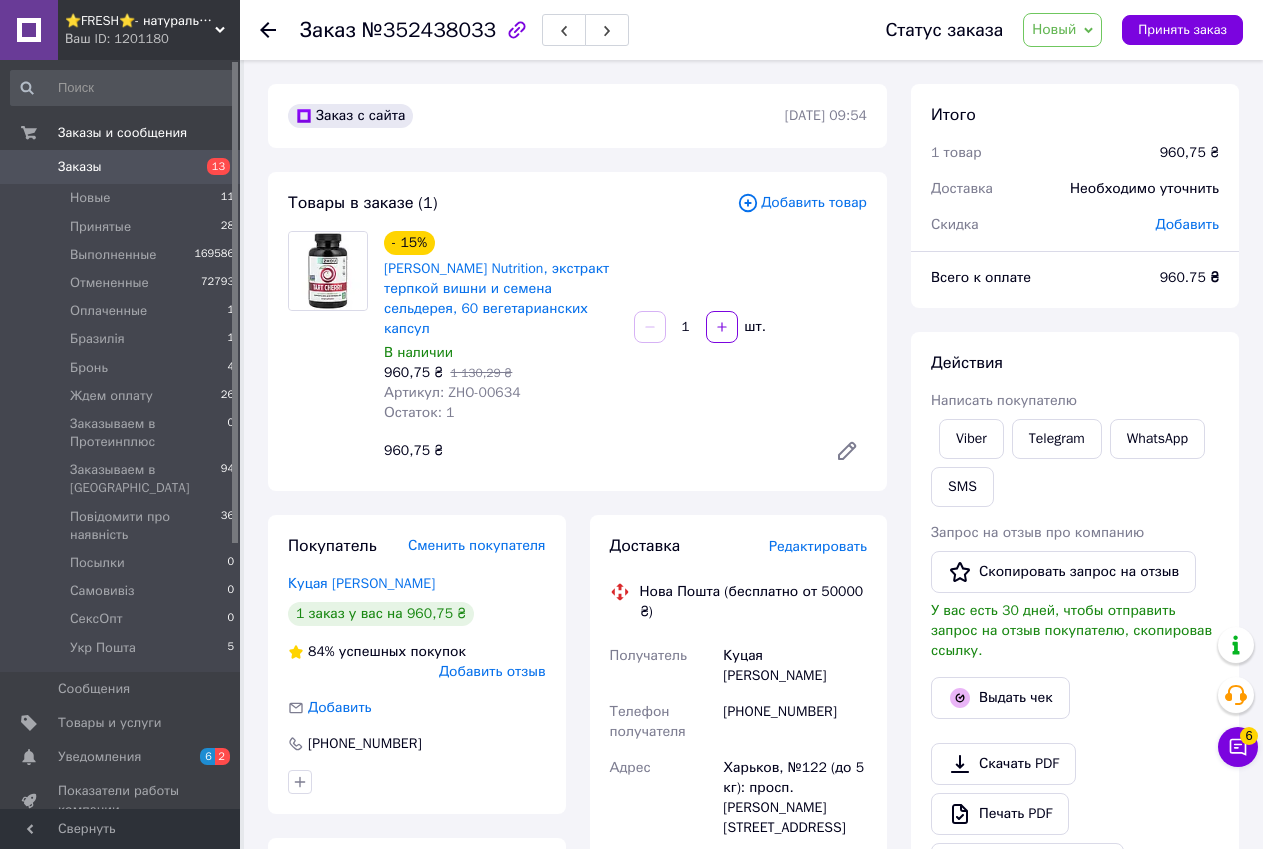 scroll, scrollTop: 400, scrollLeft: 0, axis: vertical 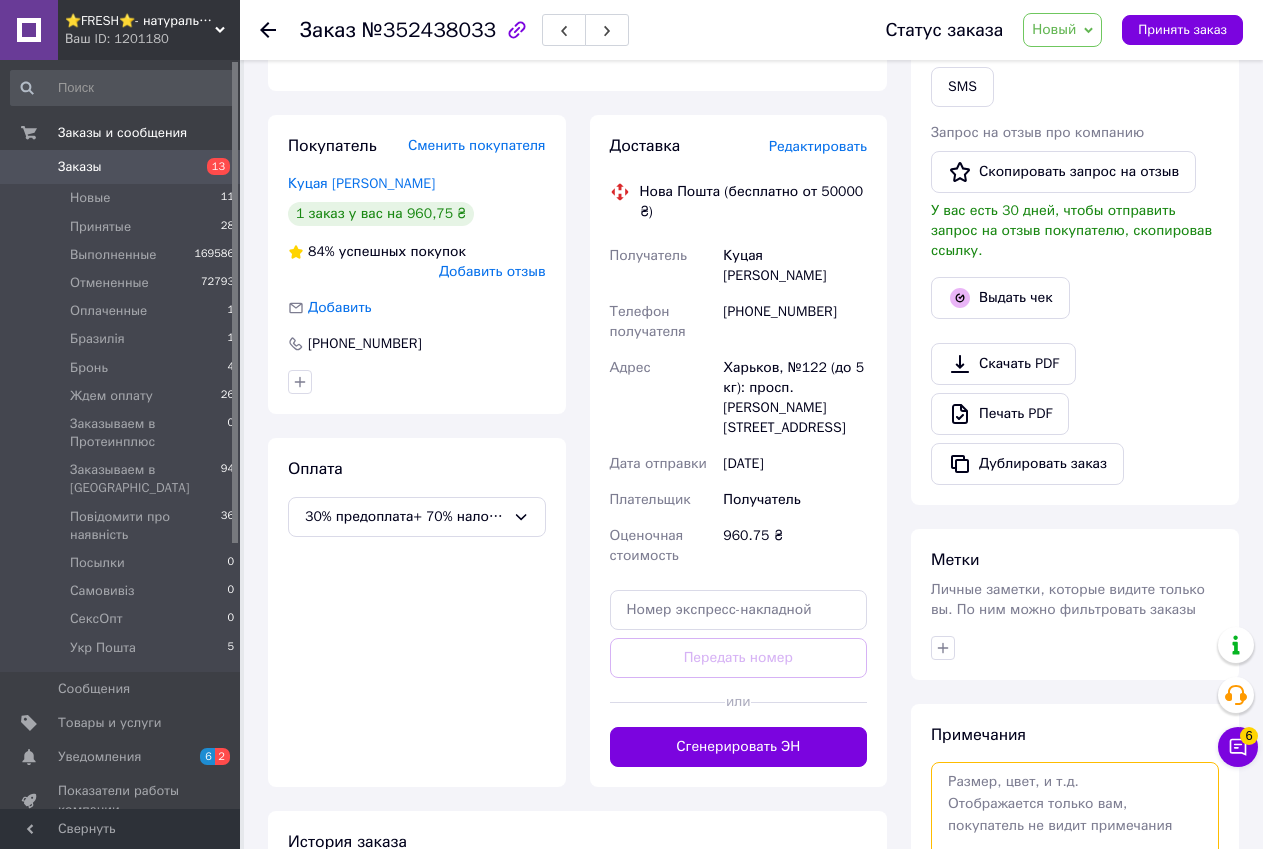click at bounding box center [1075, 815] 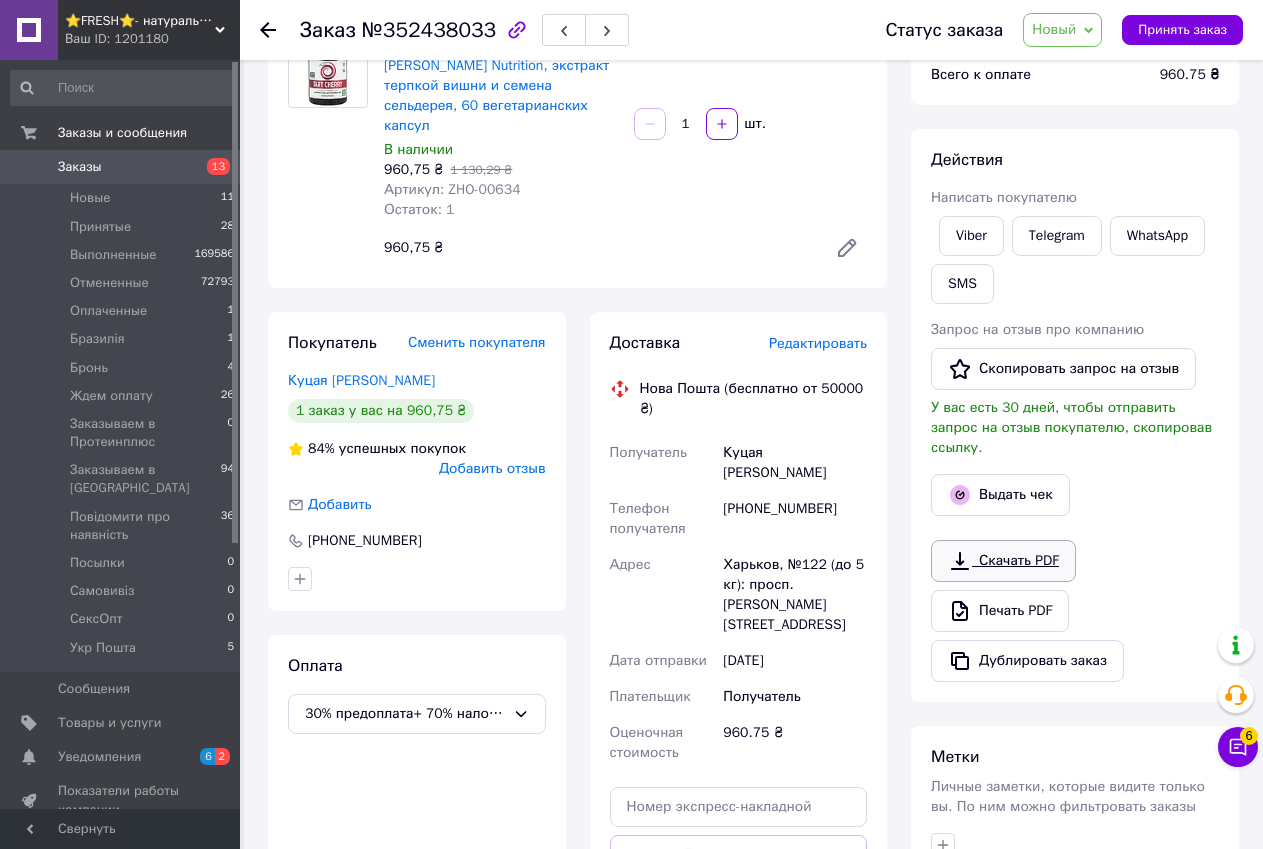 scroll, scrollTop: 0, scrollLeft: 0, axis: both 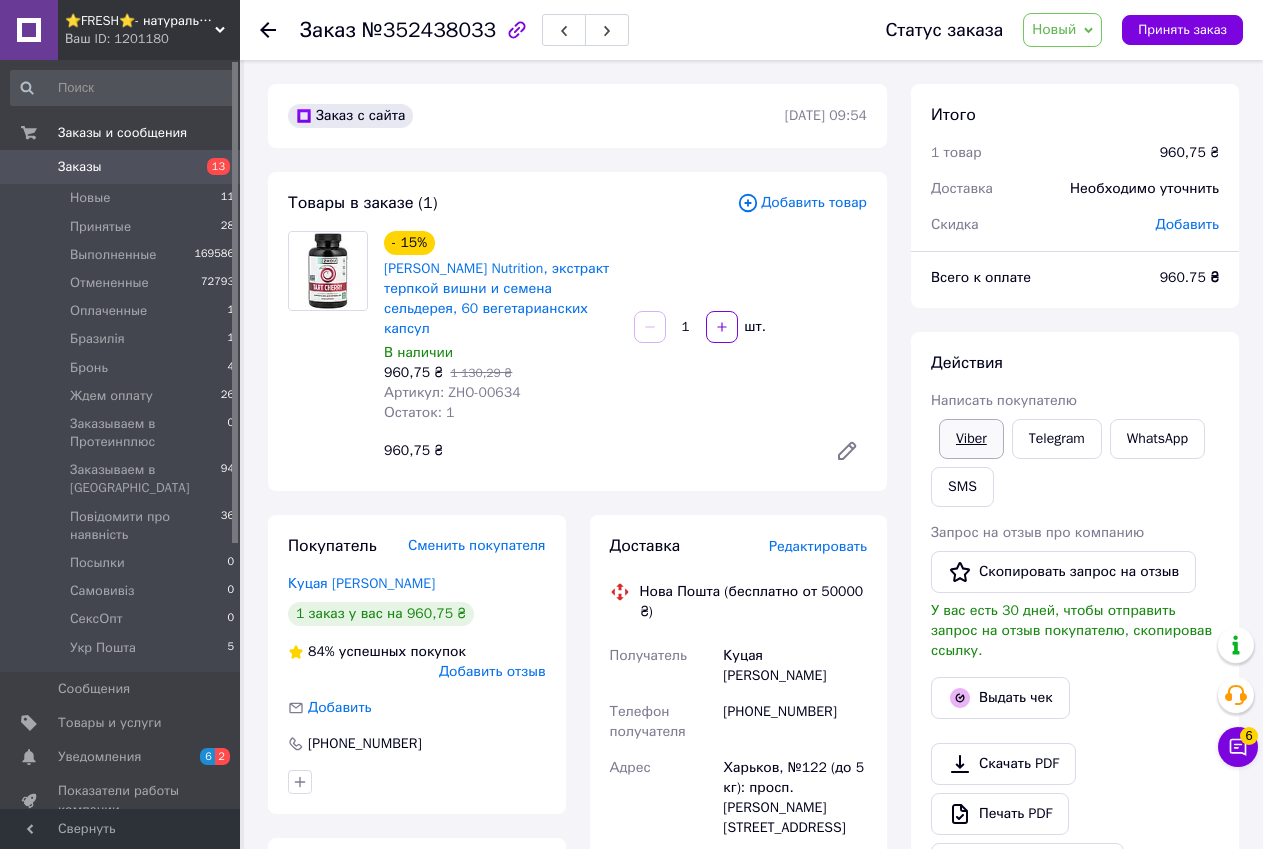 click on "Viber" at bounding box center (971, 439) 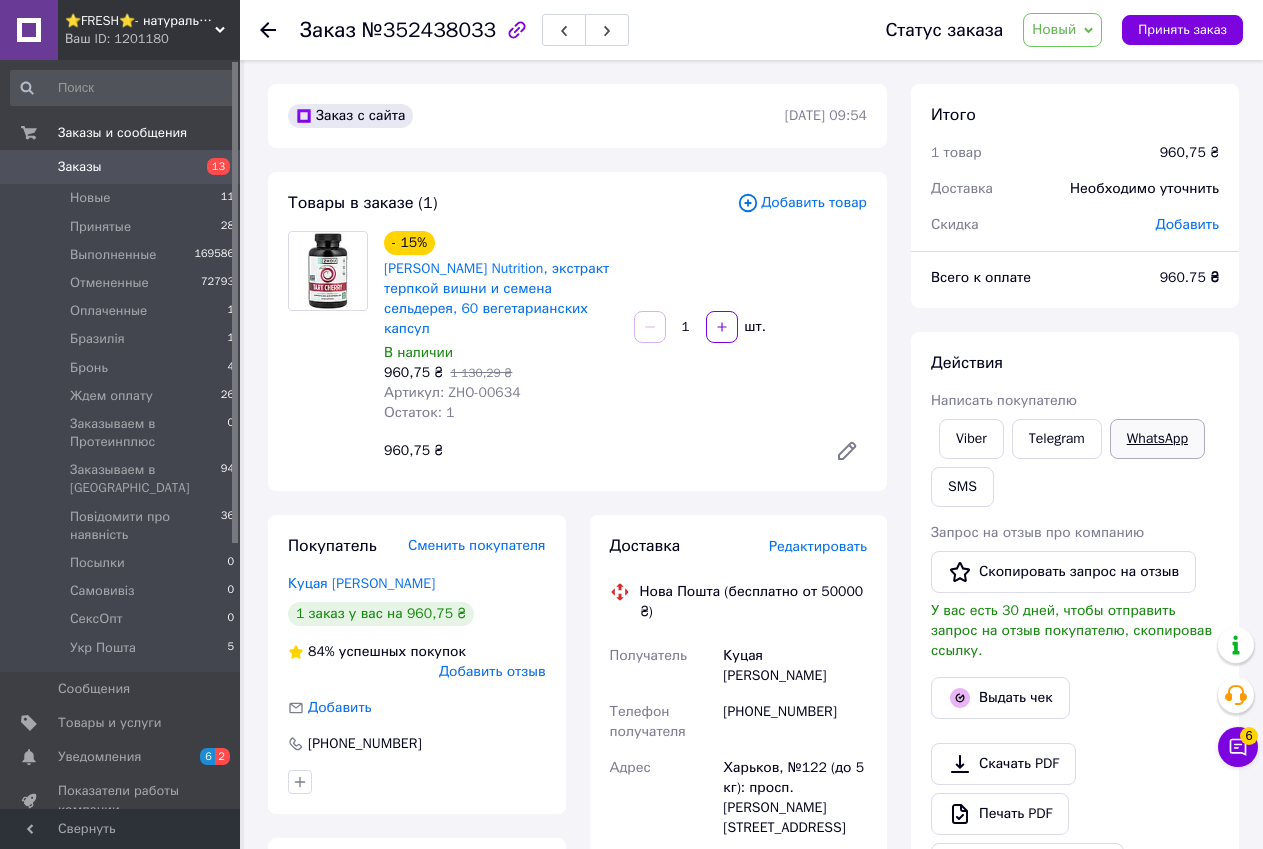 drag, startPoint x: 1208, startPoint y: 493, endPoint x: 1196, endPoint y: 447, distance: 47.539455 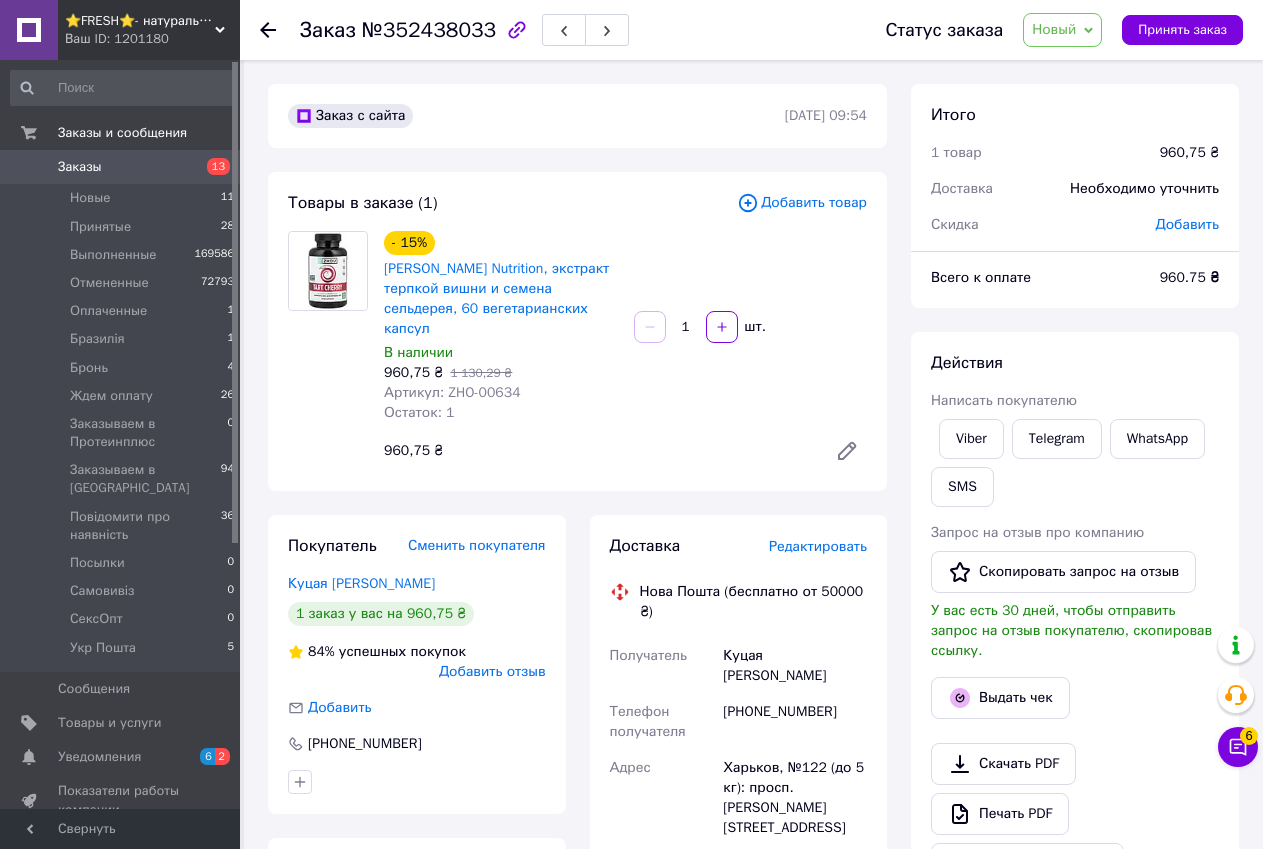 click on "Новый" at bounding box center (1062, 30) 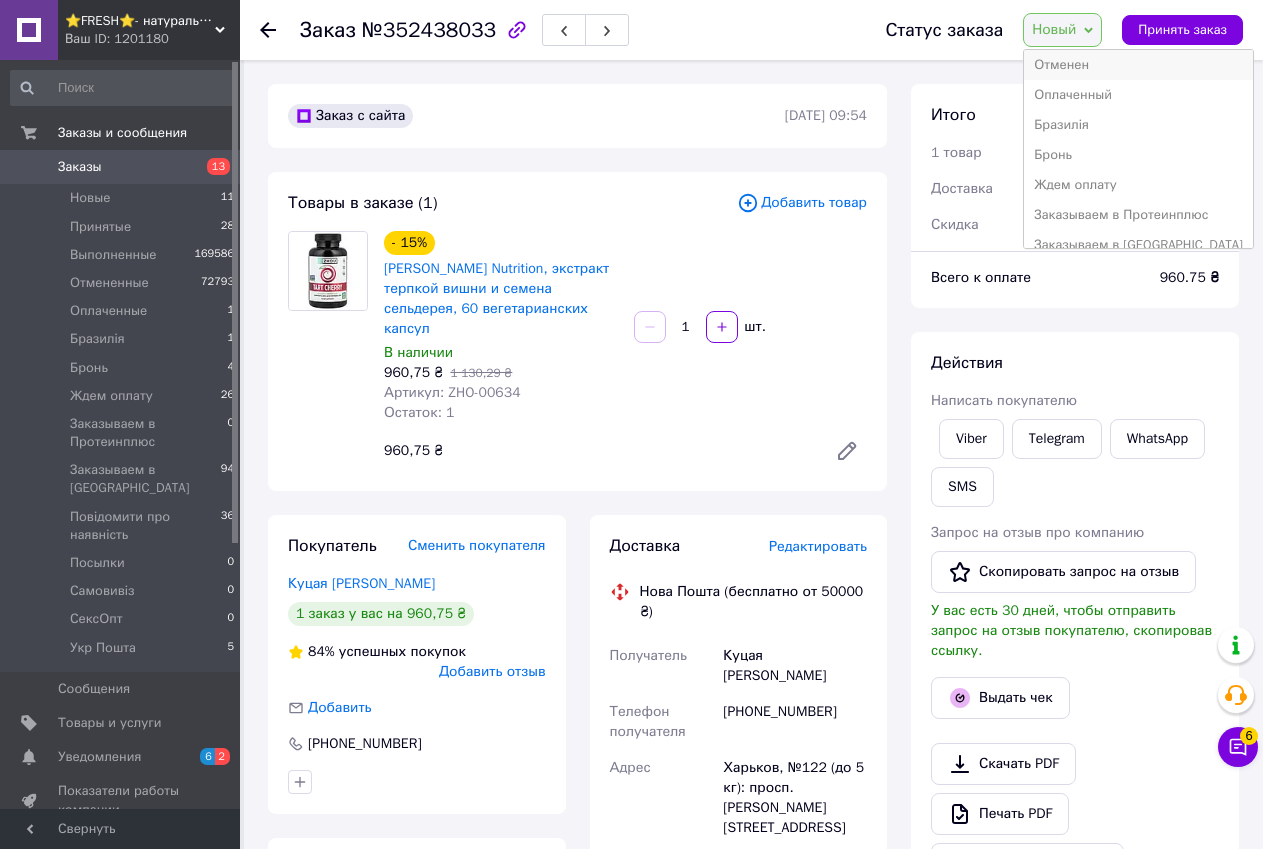 scroll, scrollTop: 100, scrollLeft: 0, axis: vertical 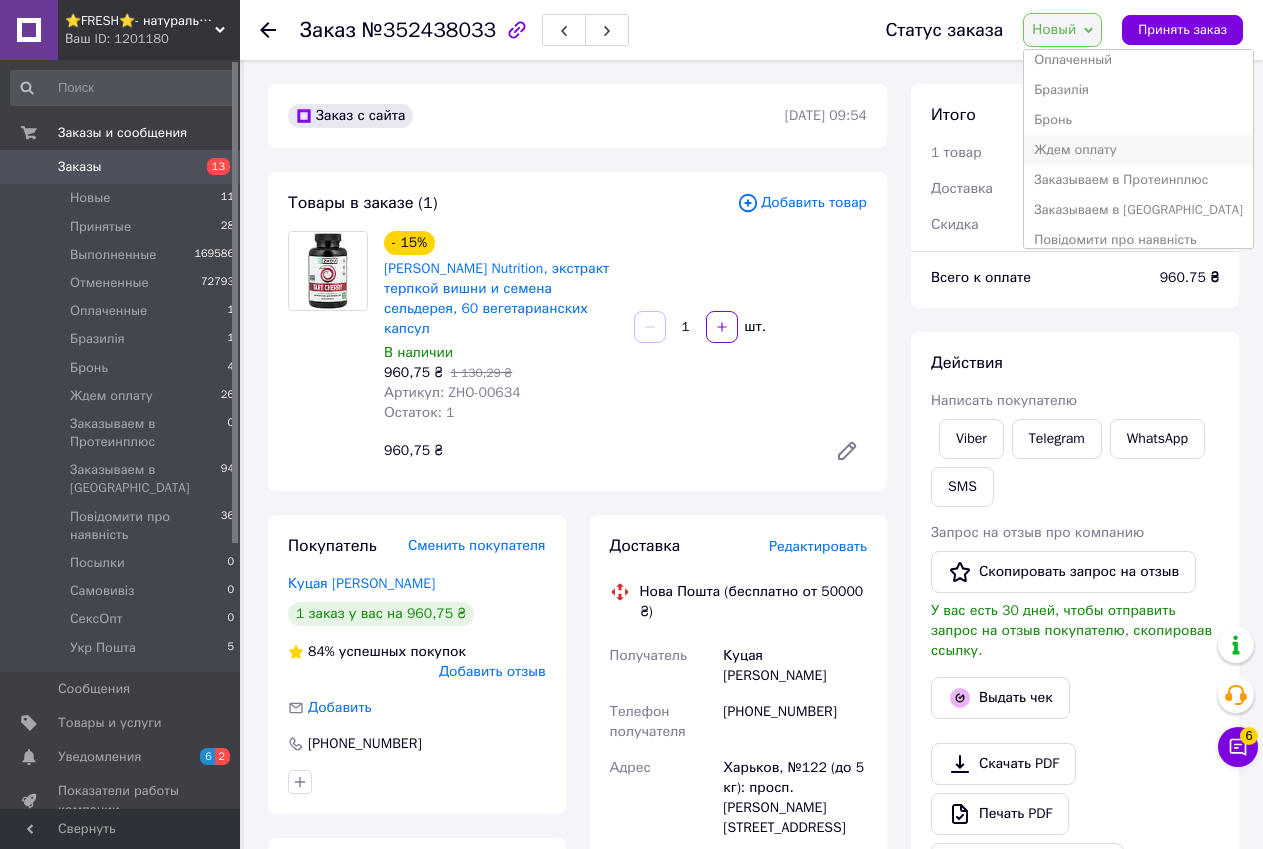 click on "Ждем оплату" at bounding box center (1138, 150) 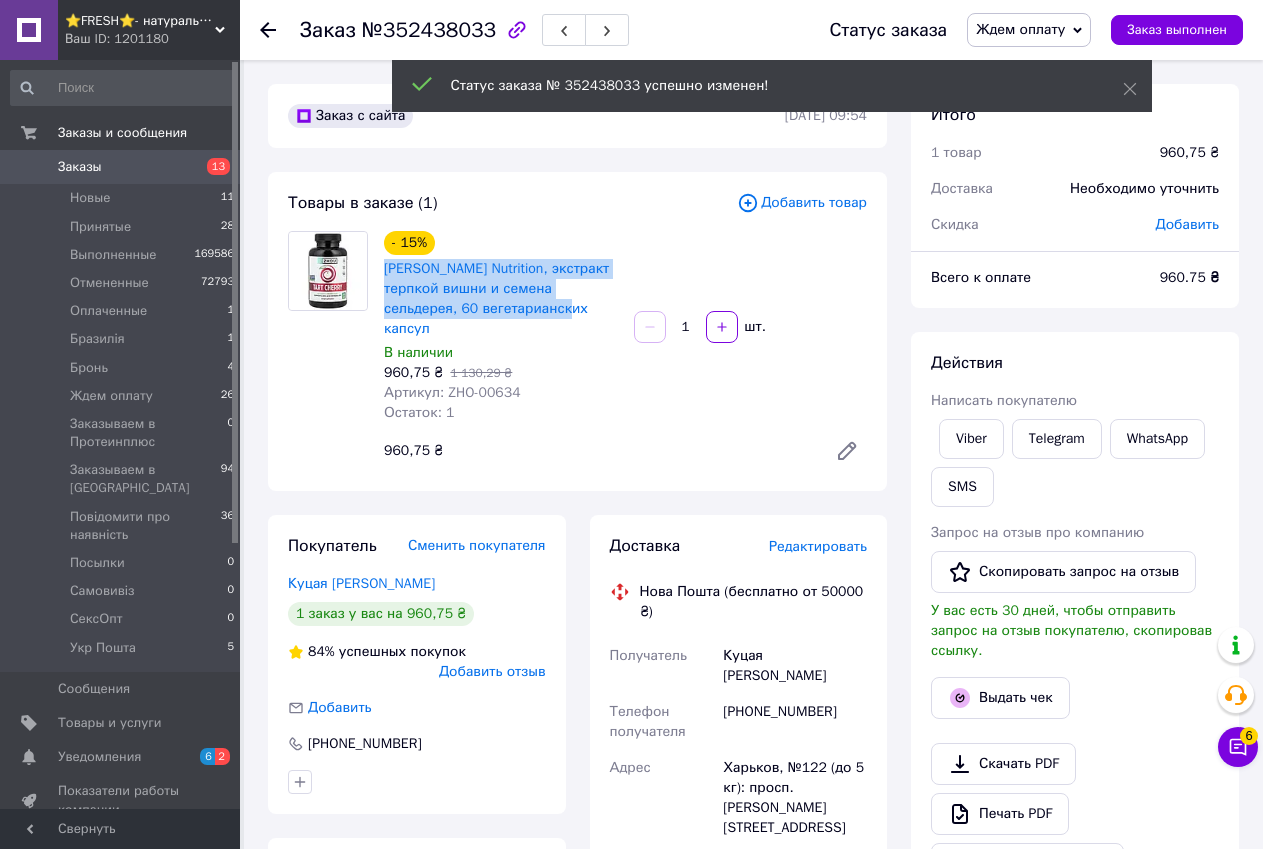 drag, startPoint x: 539, startPoint y: 312, endPoint x: 379, endPoint y: 277, distance: 163.78339 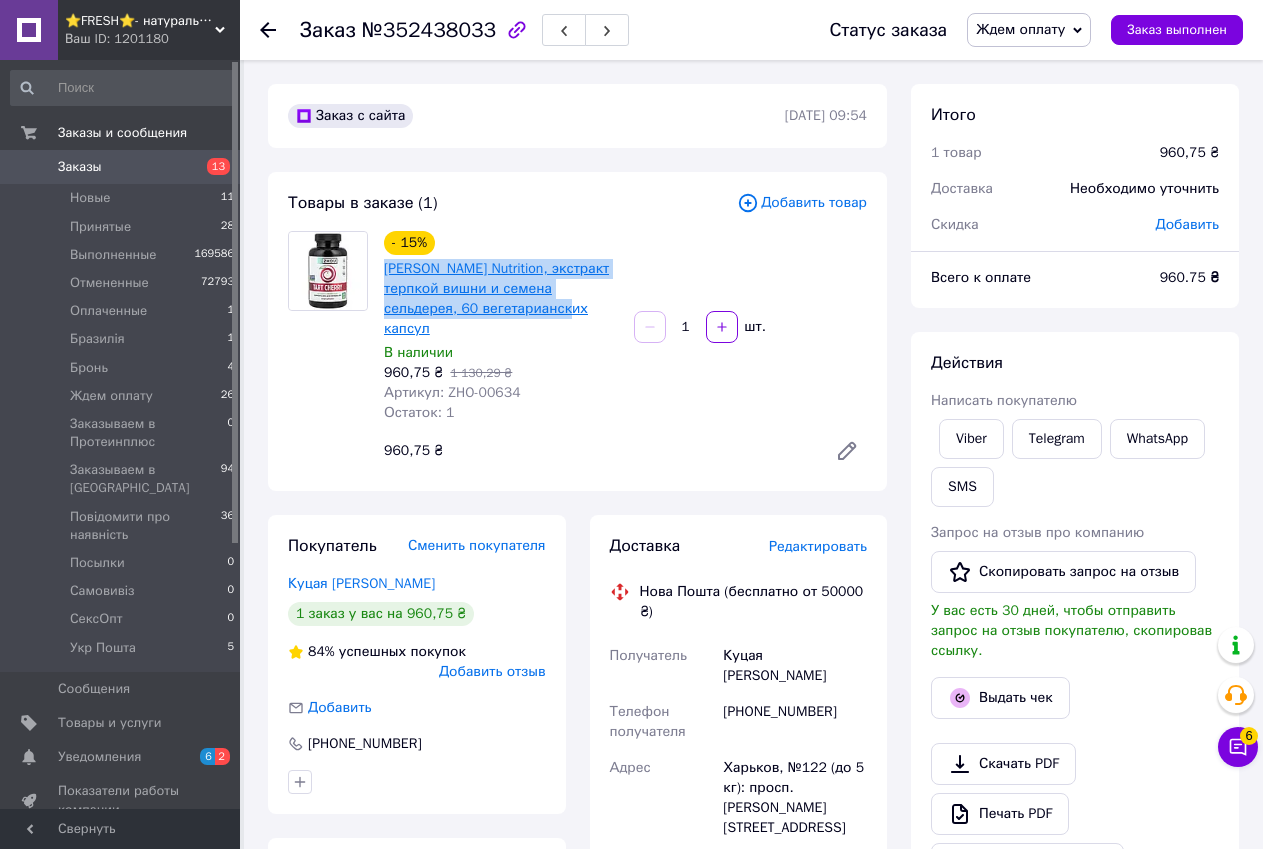copy on "Zhou Nutrition, экстракт терпкой вишни и семена сельдерея, 60 вегетарианских капсул" 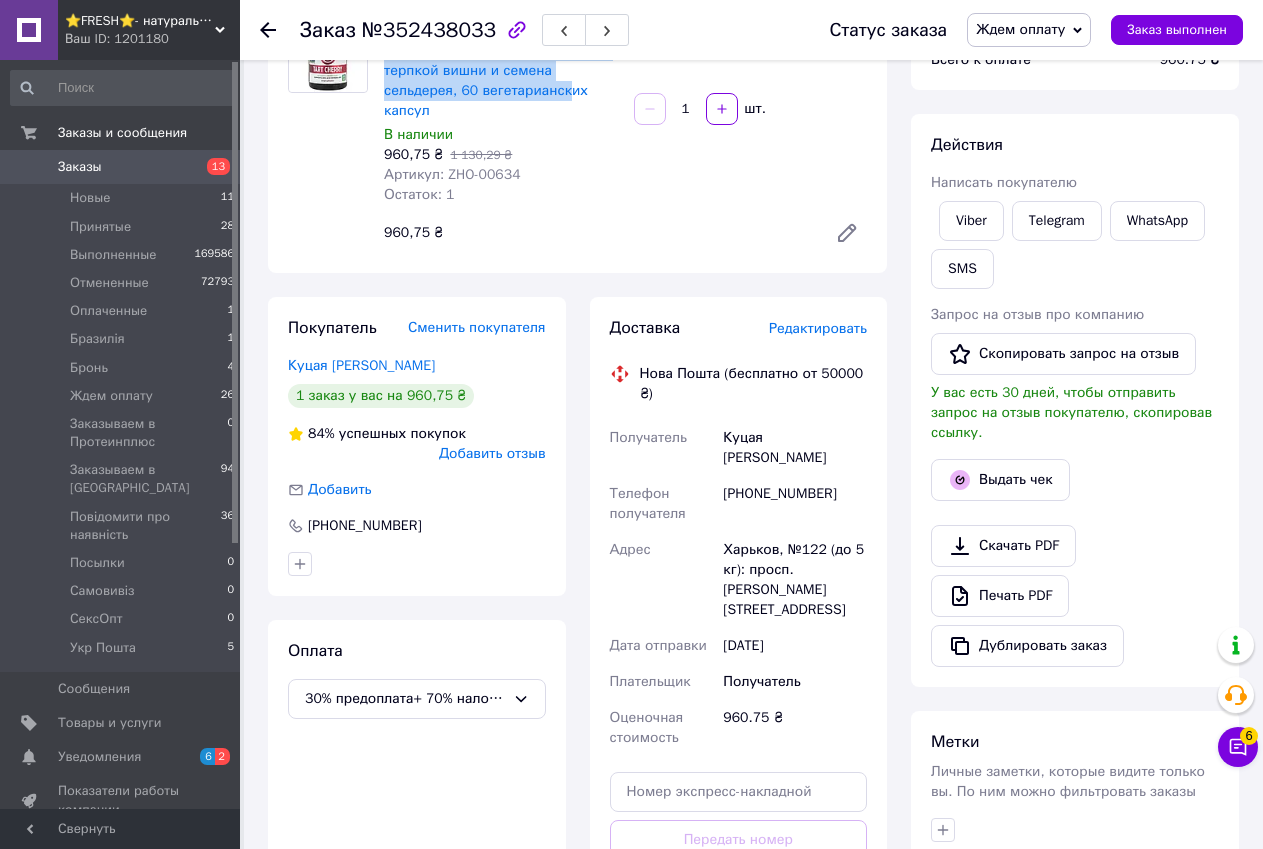 scroll, scrollTop: 500, scrollLeft: 0, axis: vertical 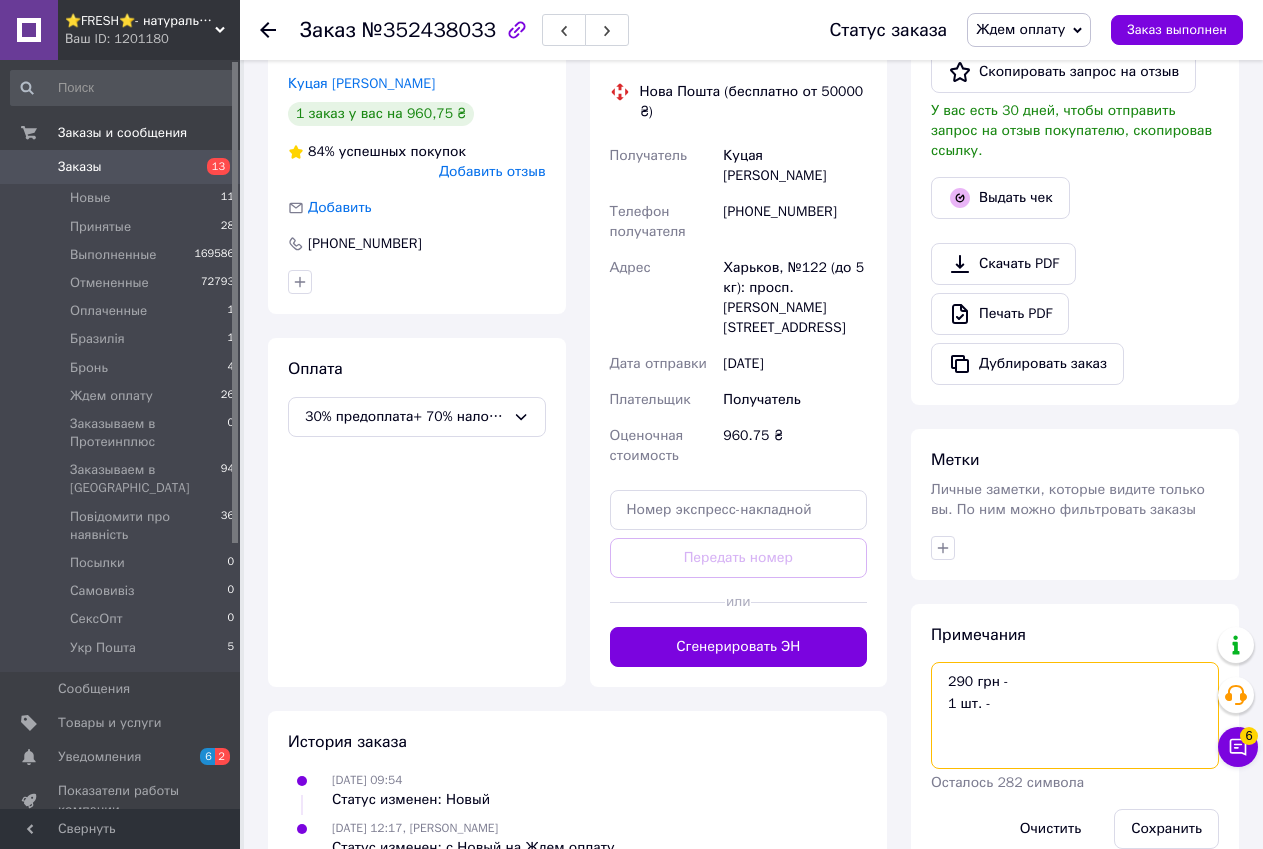 click on "290 грн -
1 шт. -" at bounding box center (1075, 715) 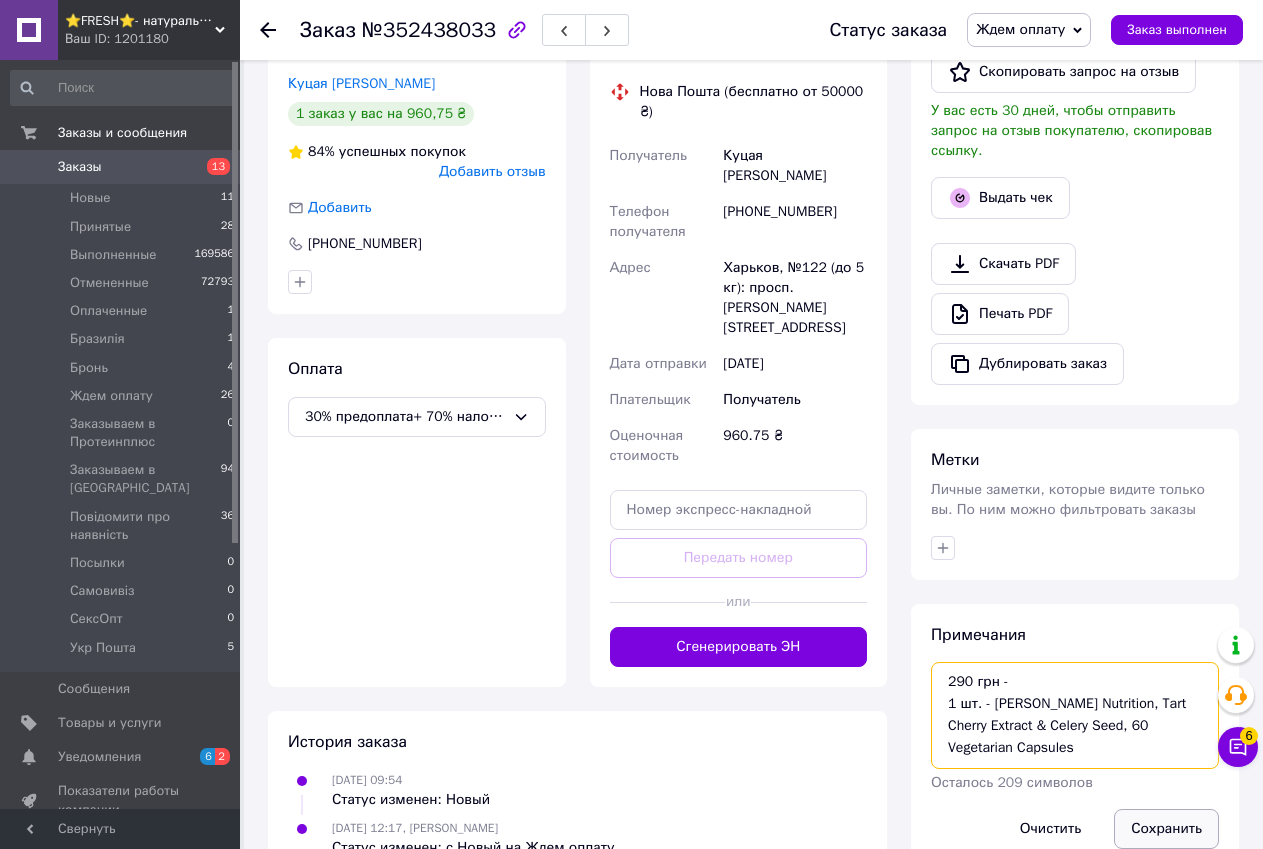 type on "290 грн -
1 шт. - Zhou Nutrition, Tart Cherry Extract & Celery Seed, 60 Vegetarian Capsules" 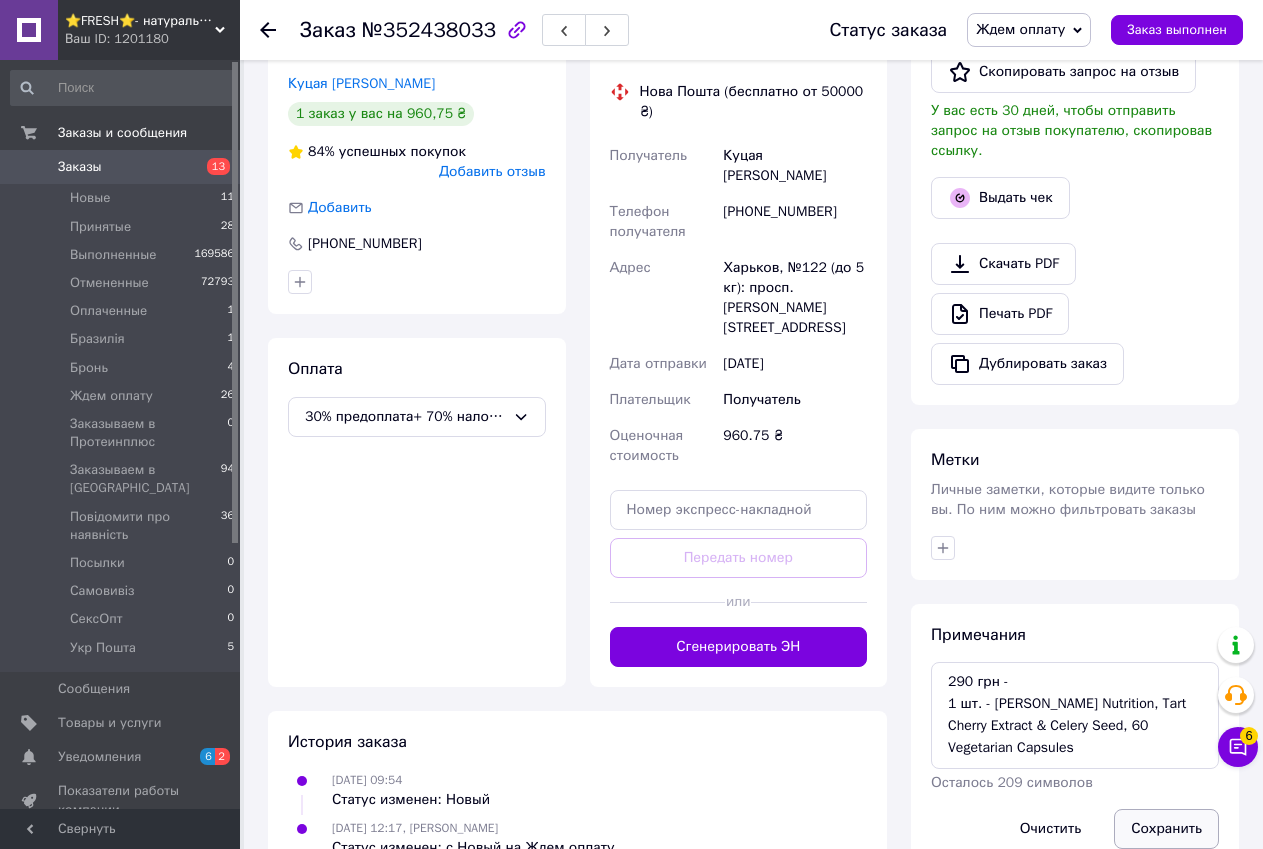 click on "Сохранить" at bounding box center (1166, 829) 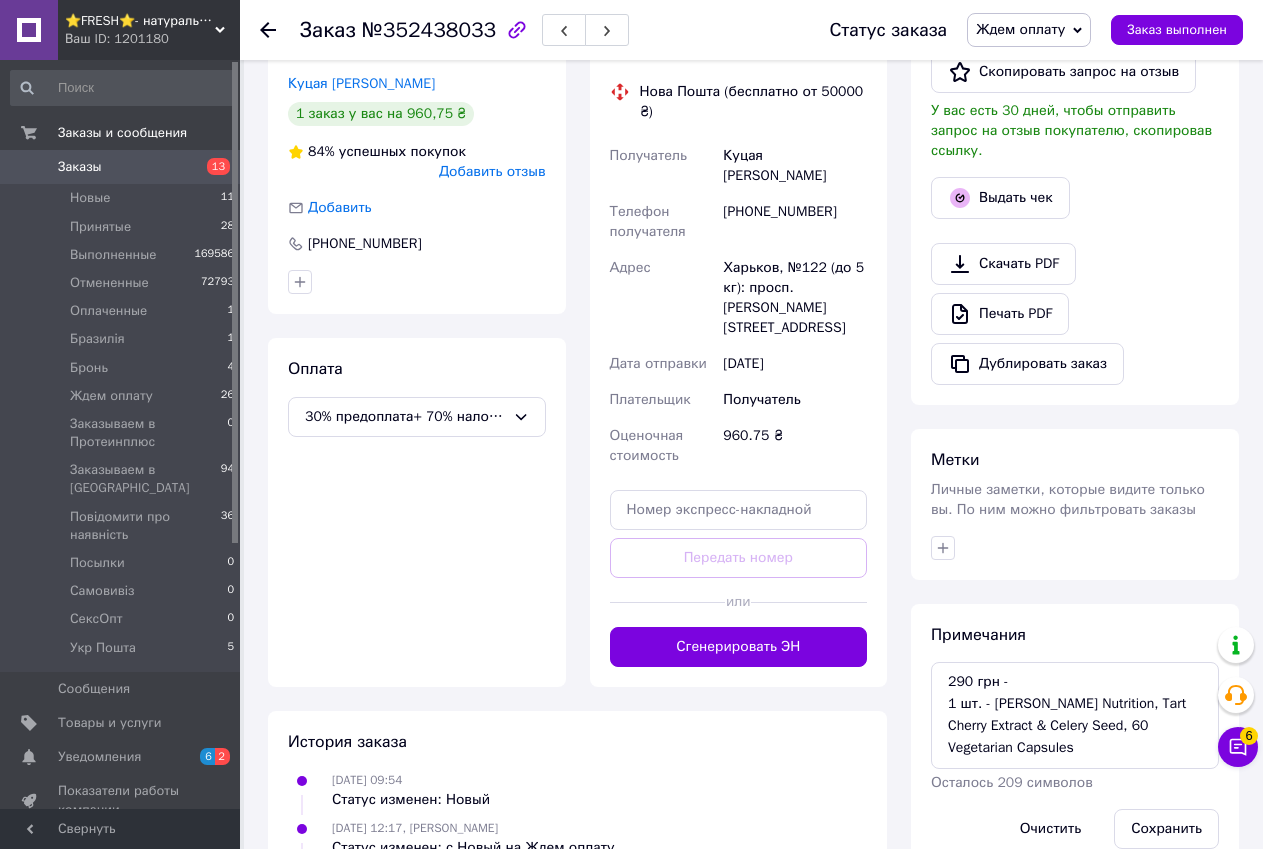 drag, startPoint x: 1205, startPoint y: 551, endPoint x: 583, endPoint y: 218, distance: 705.5303 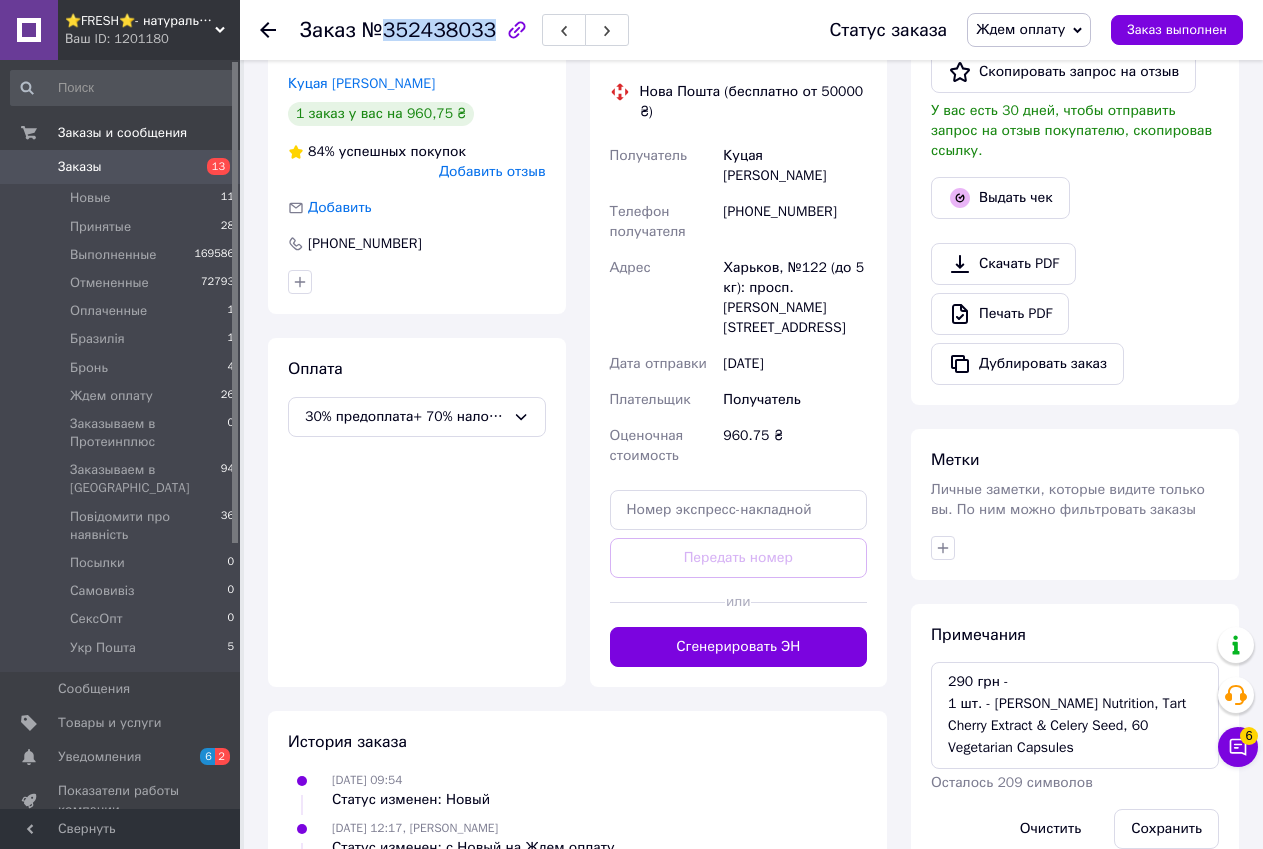 click on "№352438033" at bounding box center (429, 30) 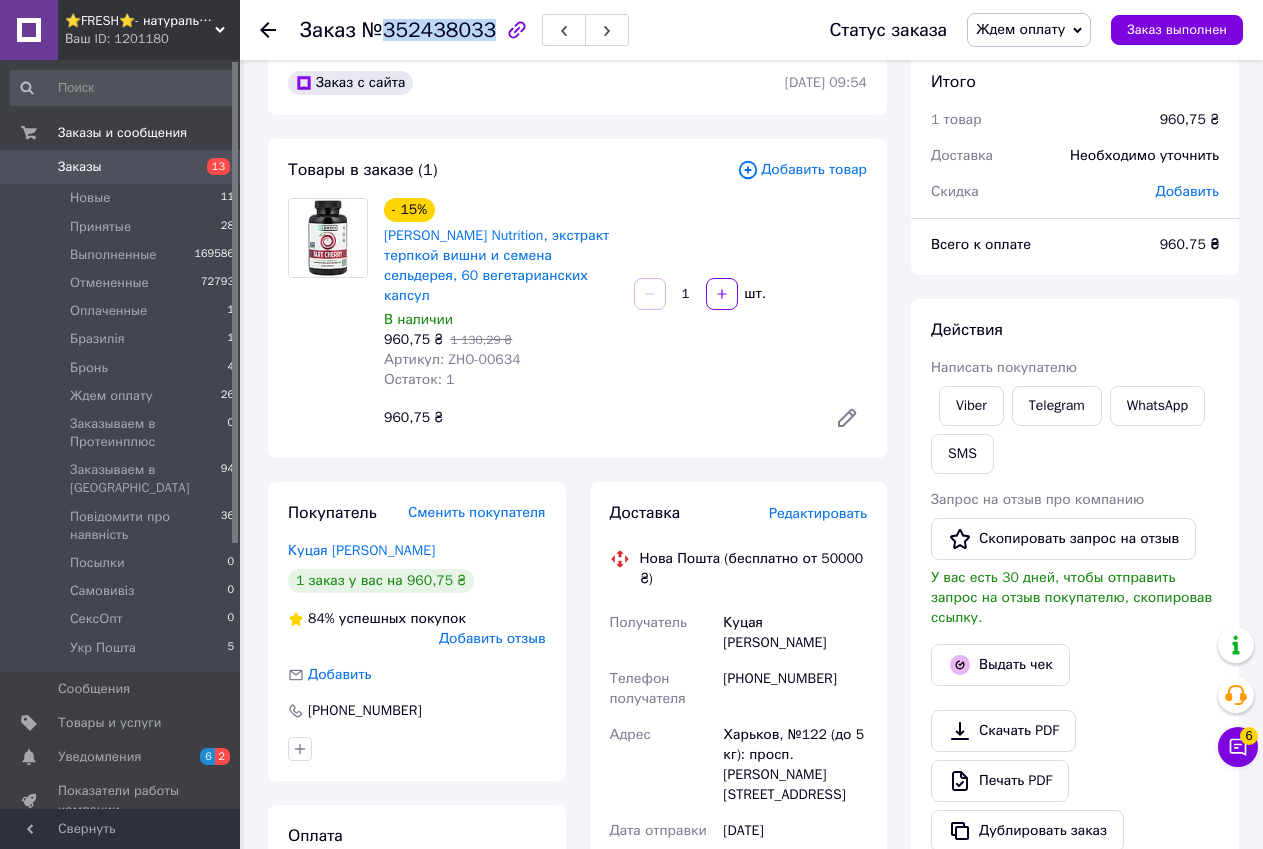scroll, scrollTop: 0, scrollLeft: 0, axis: both 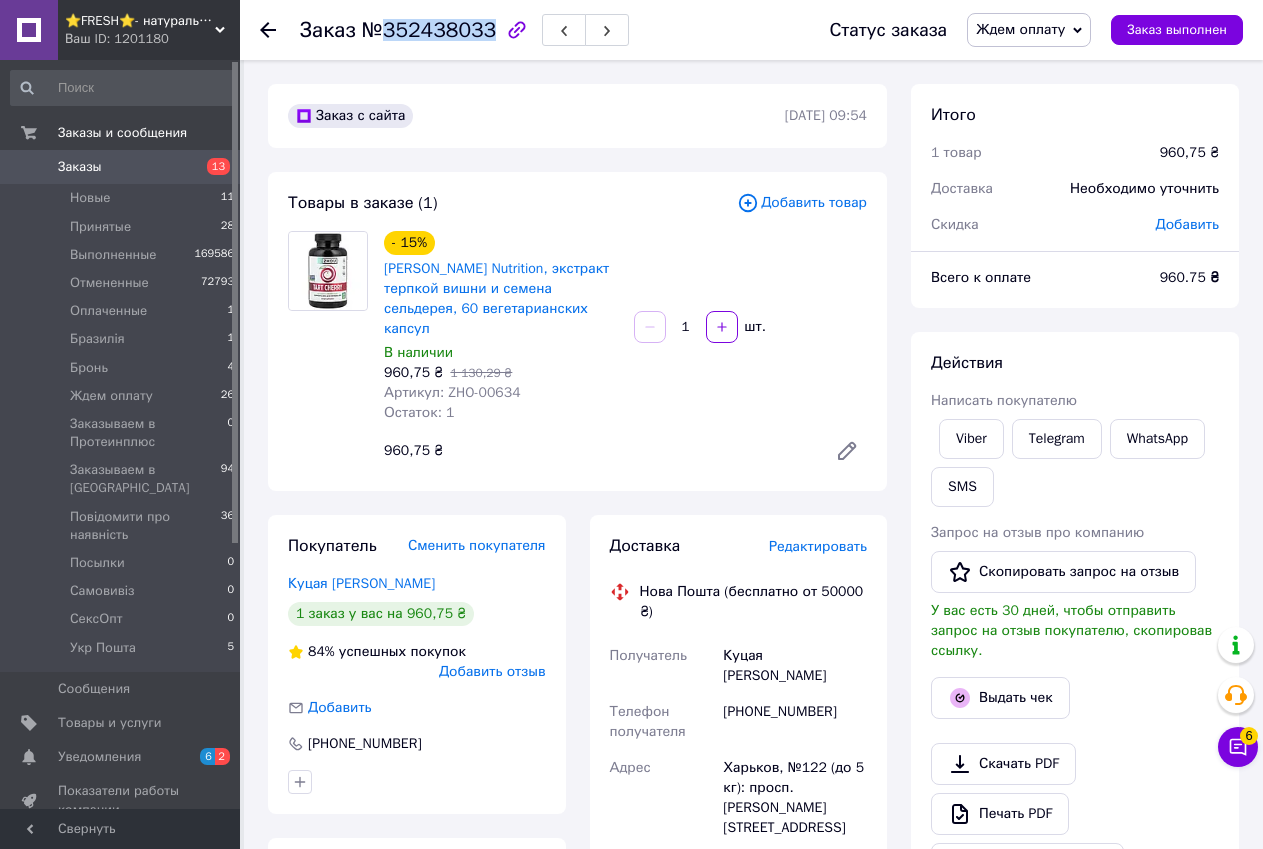 click on "Viber Telegram WhatsApp SMS" at bounding box center [1075, 463] 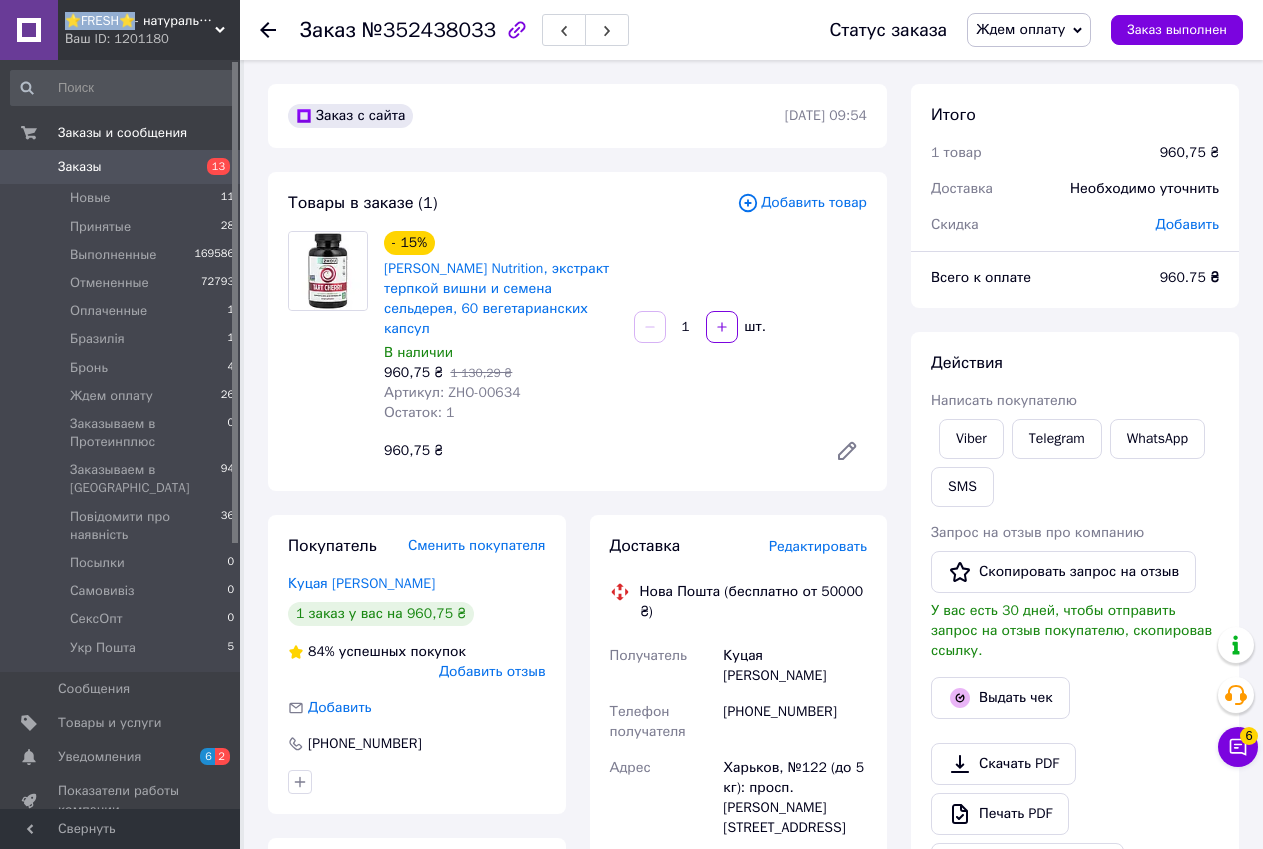 drag, startPoint x: 66, startPoint y: 17, endPoint x: 123, endPoint y: 23, distance: 57.31492 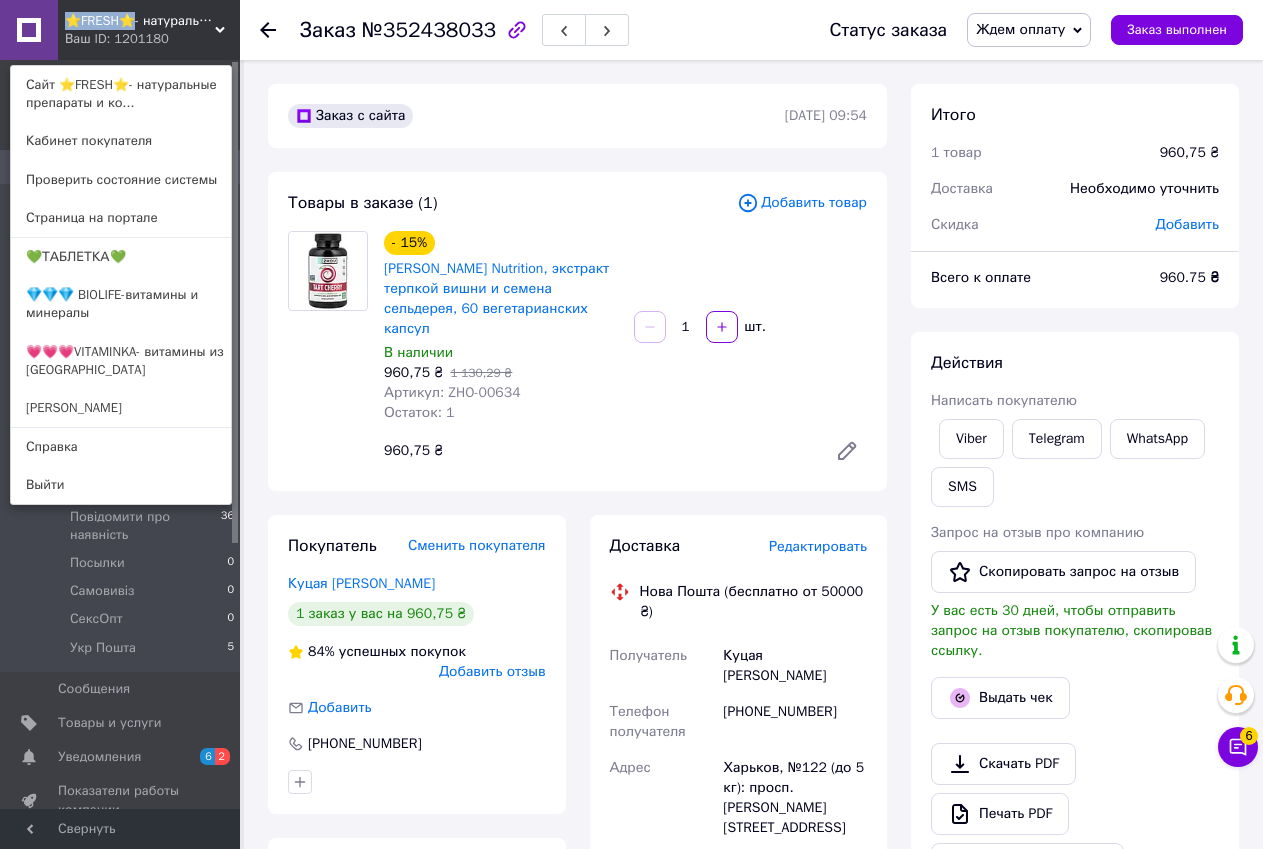 copy on "⭐FRESH⭐" 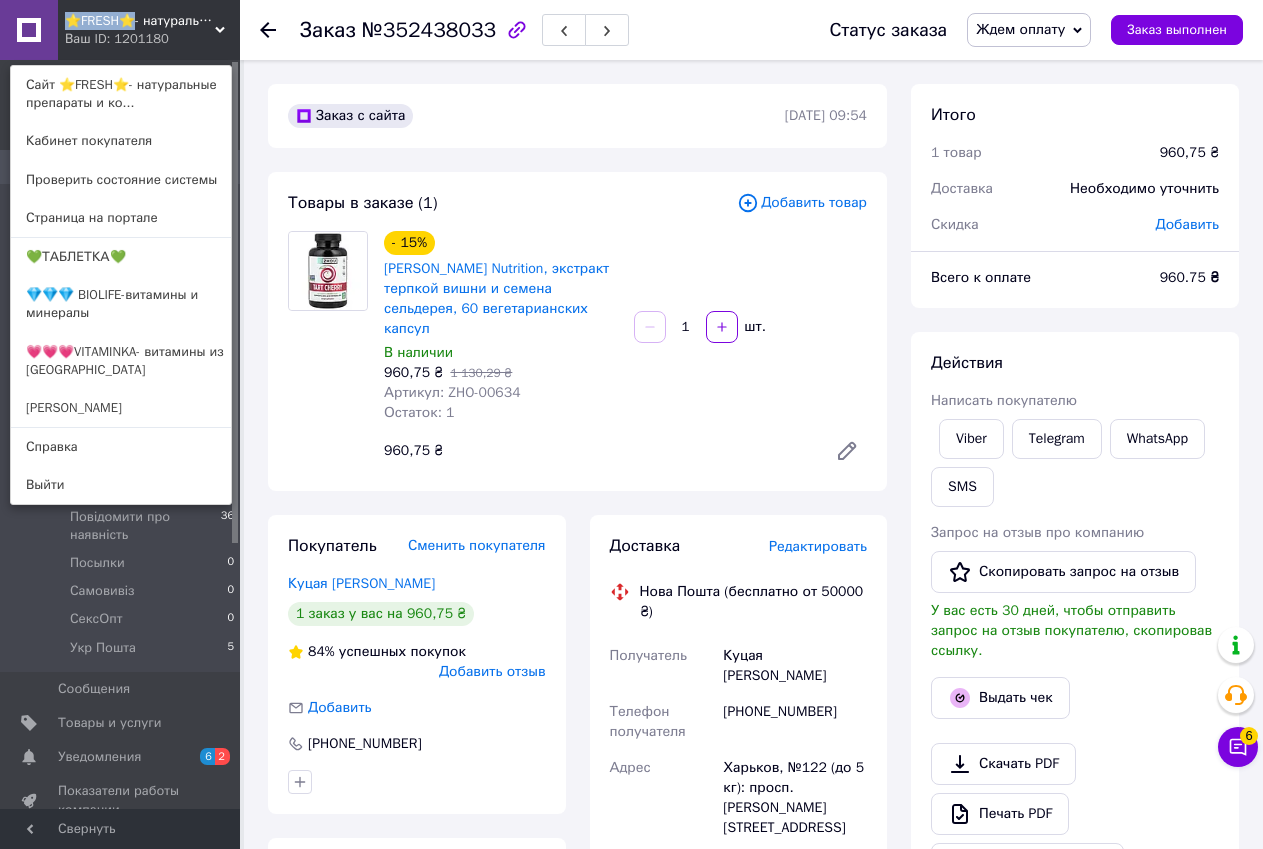 click on "Viber Telegram WhatsApp SMS" at bounding box center (1075, 463) 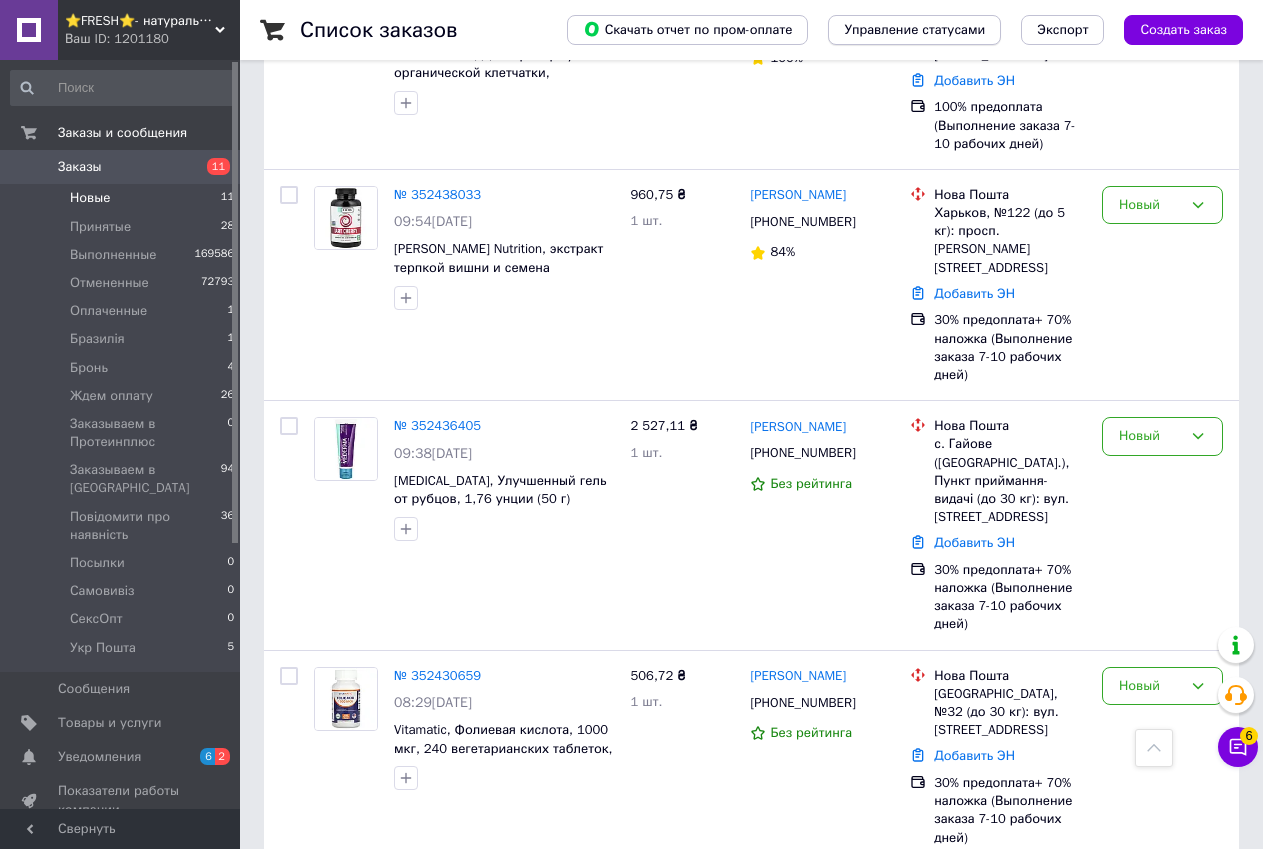 scroll, scrollTop: 179, scrollLeft: 0, axis: vertical 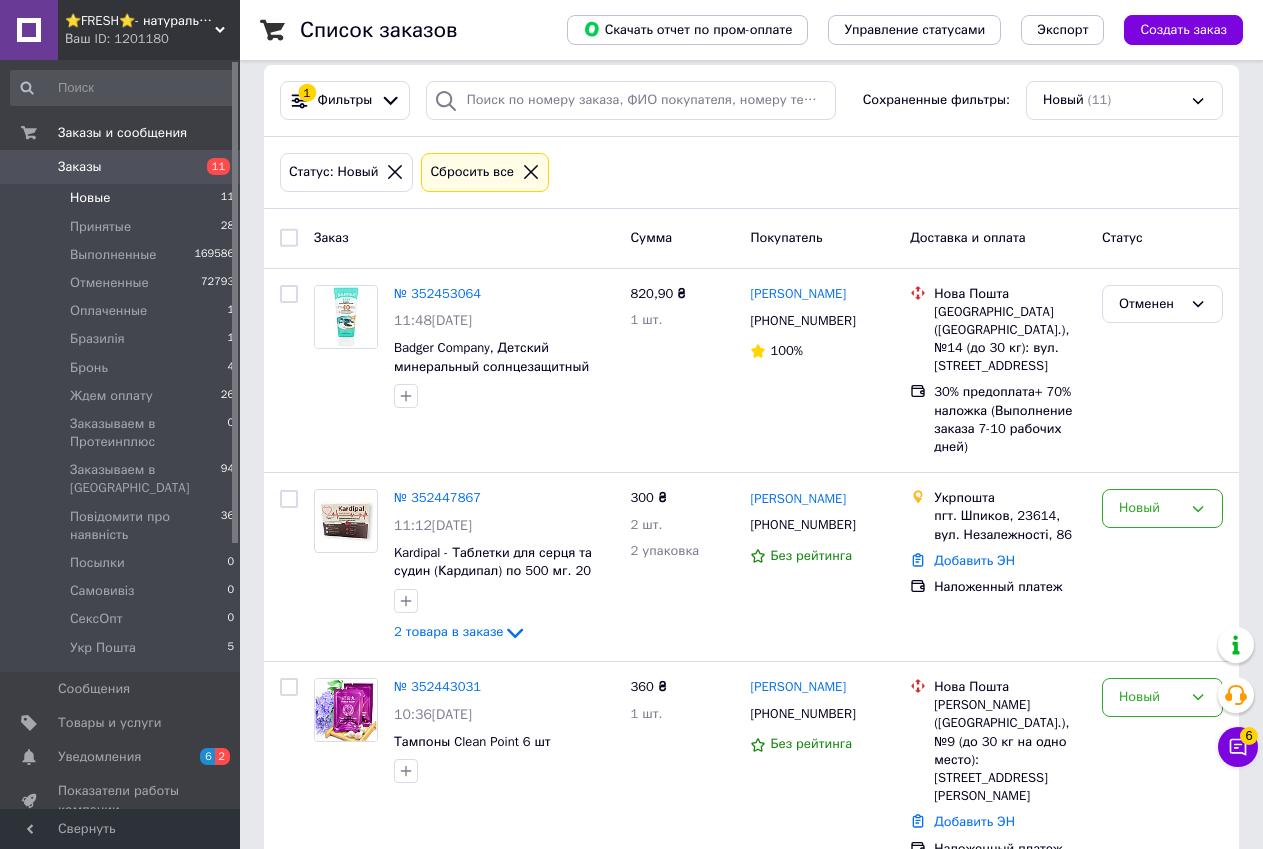 click on "11" at bounding box center (212, 167) 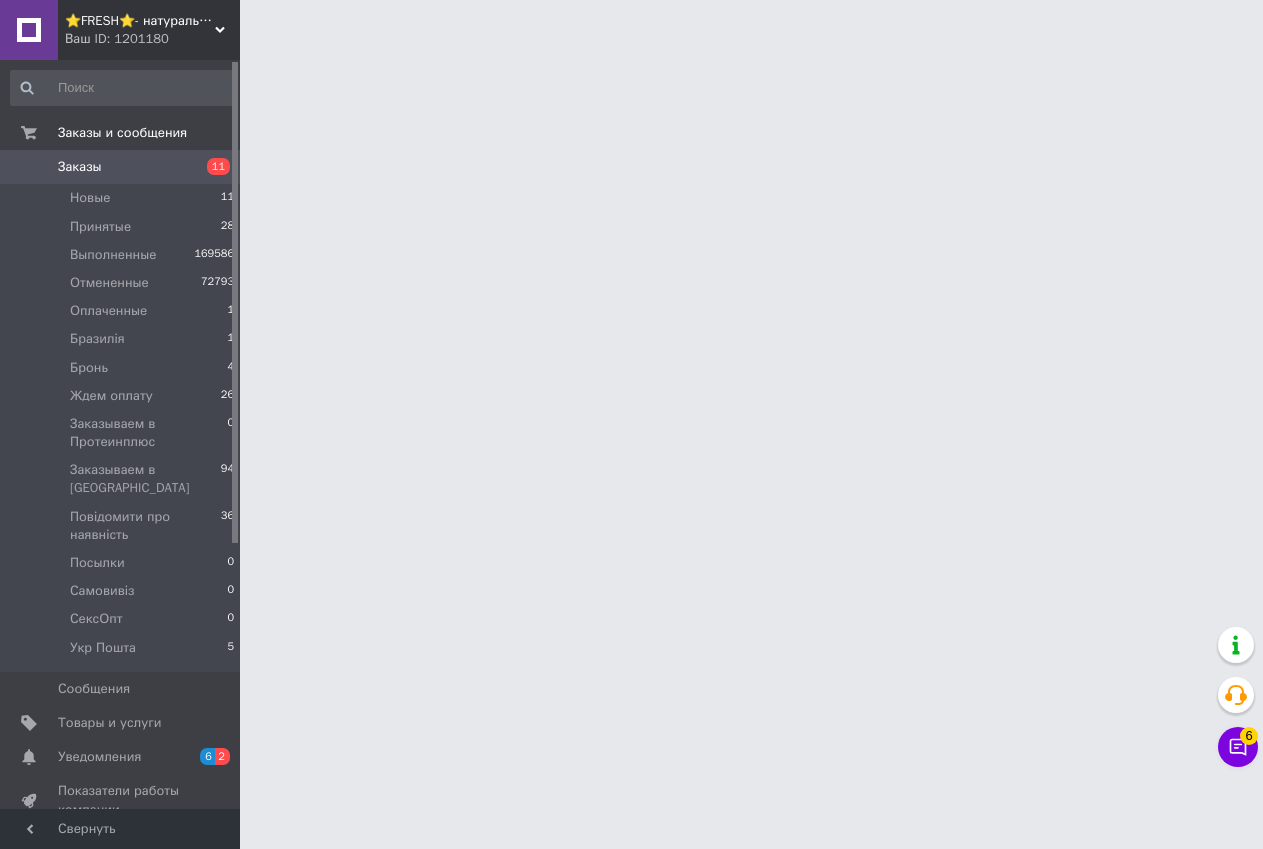 scroll, scrollTop: 0, scrollLeft: 0, axis: both 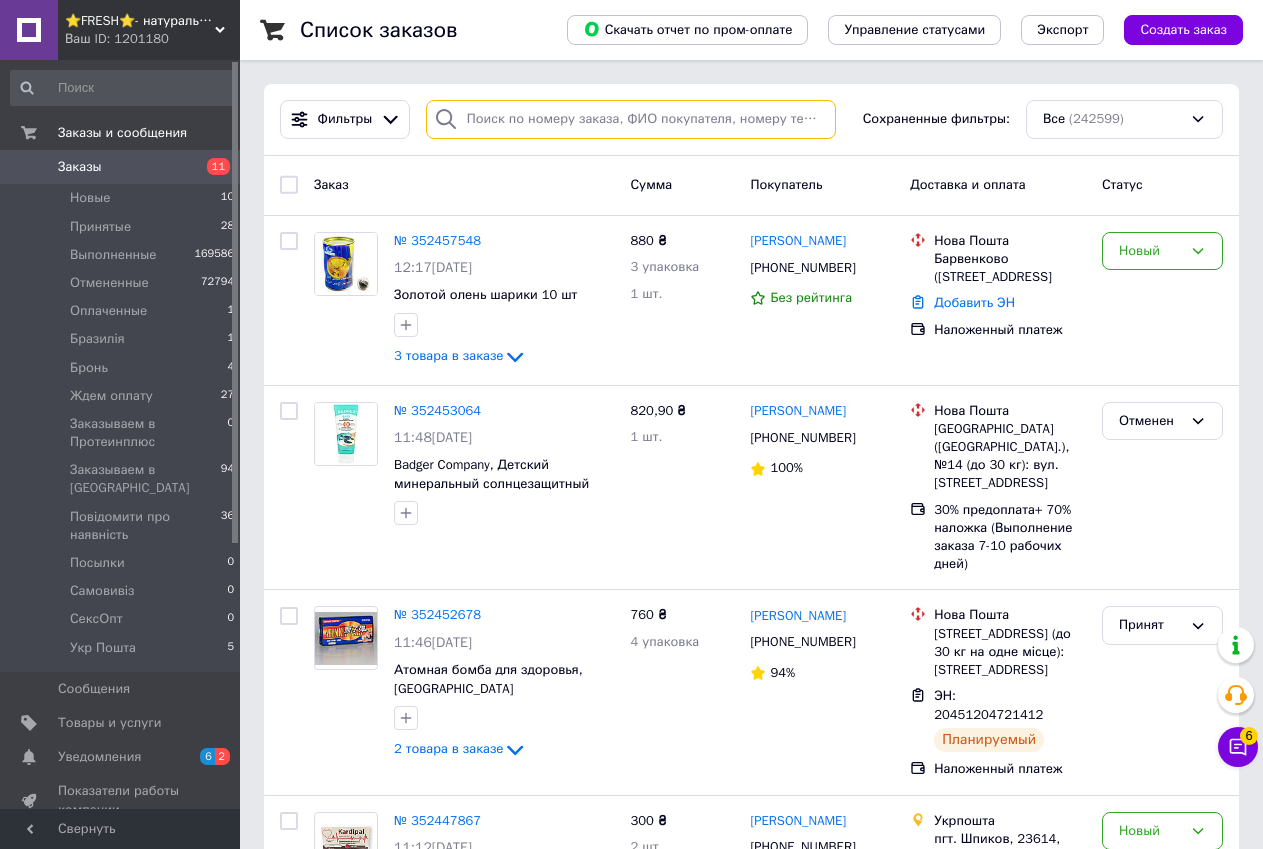 click at bounding box center [631, 119] 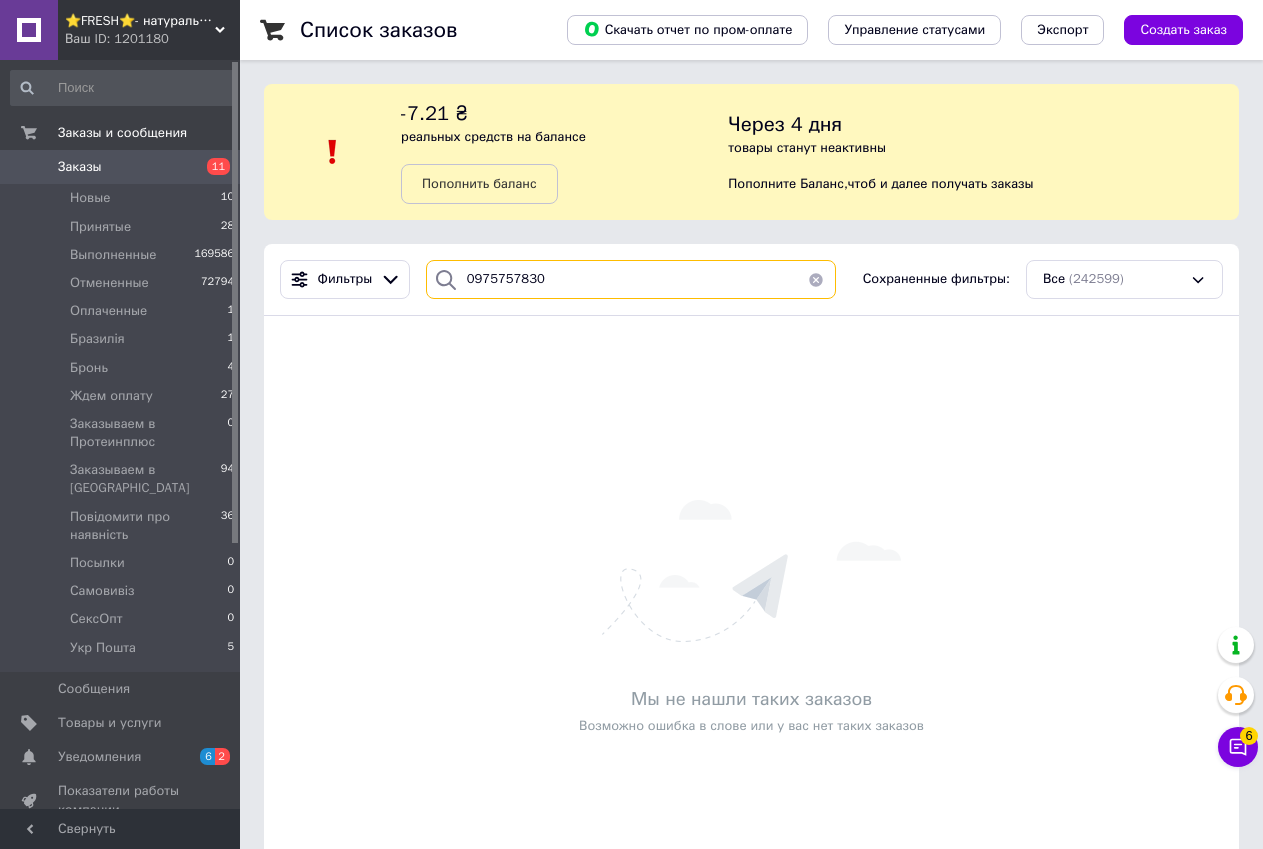 drag, startPoint x: 538, startPoint y: 278, endPoint x: 465, endPoint y: 281, distance: 73.061615 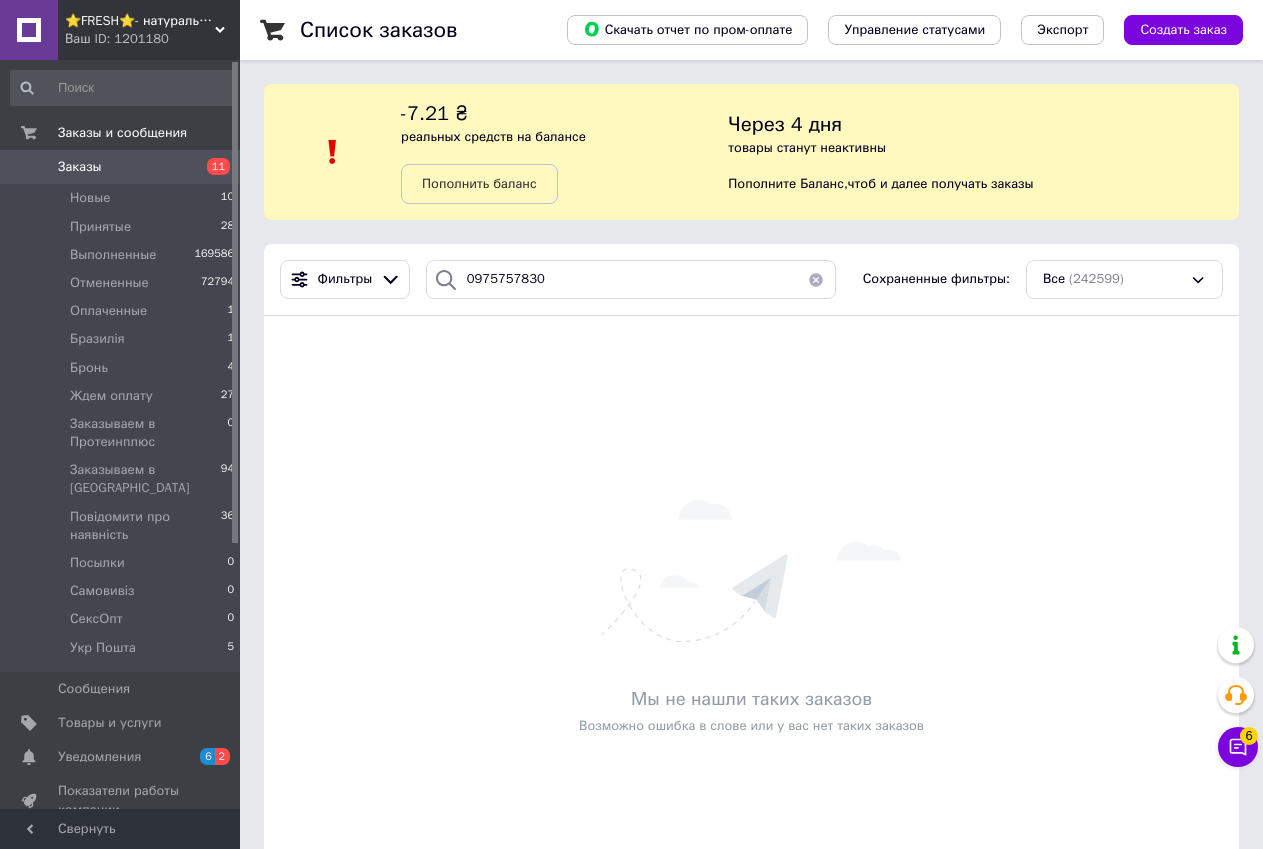 click on "Ваш ID: 1201180" at bounding box center (152, 39) 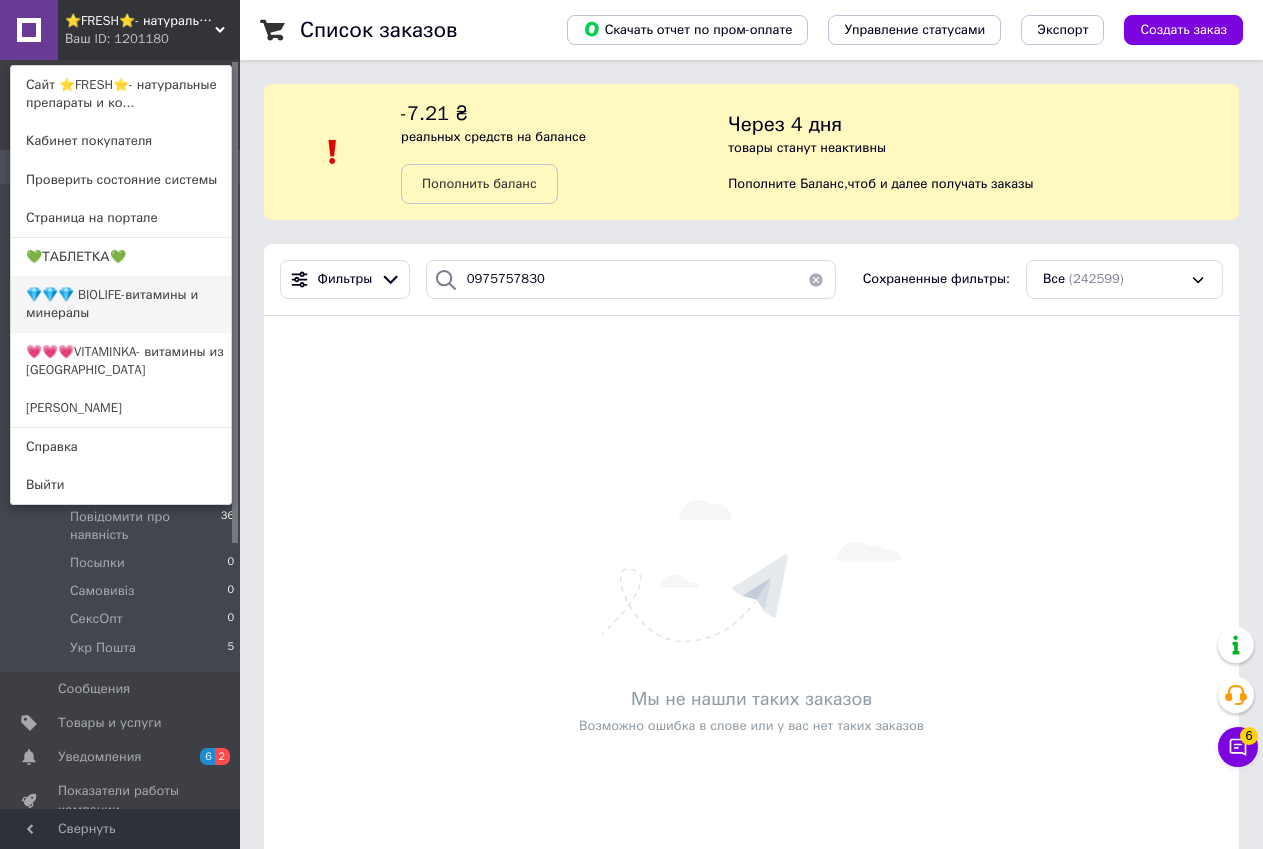 click on "💎💎💎 BIOLIFE-витамины и минералы" at bounding box center (121, 304) 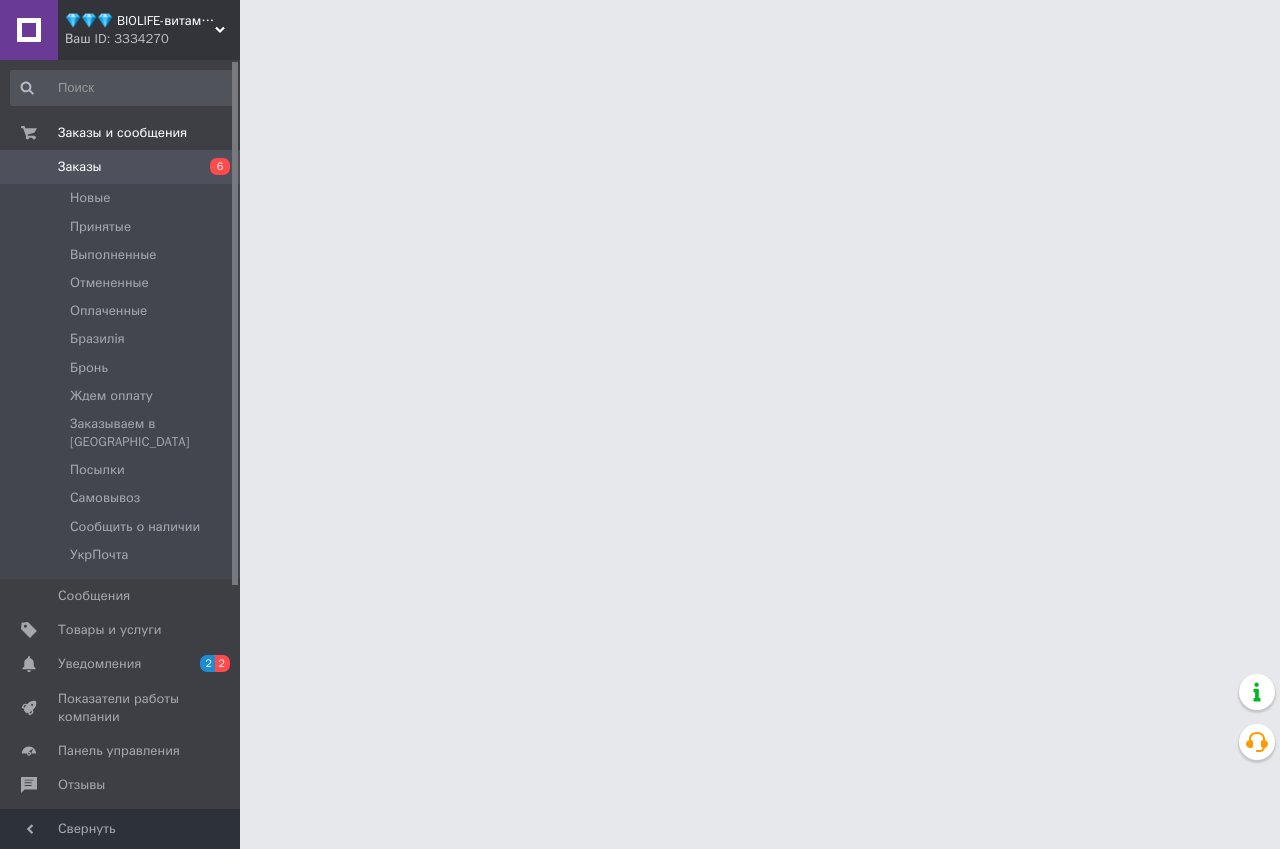 scroll, scrollTop: 0, scrollLeft: 0, axis: both 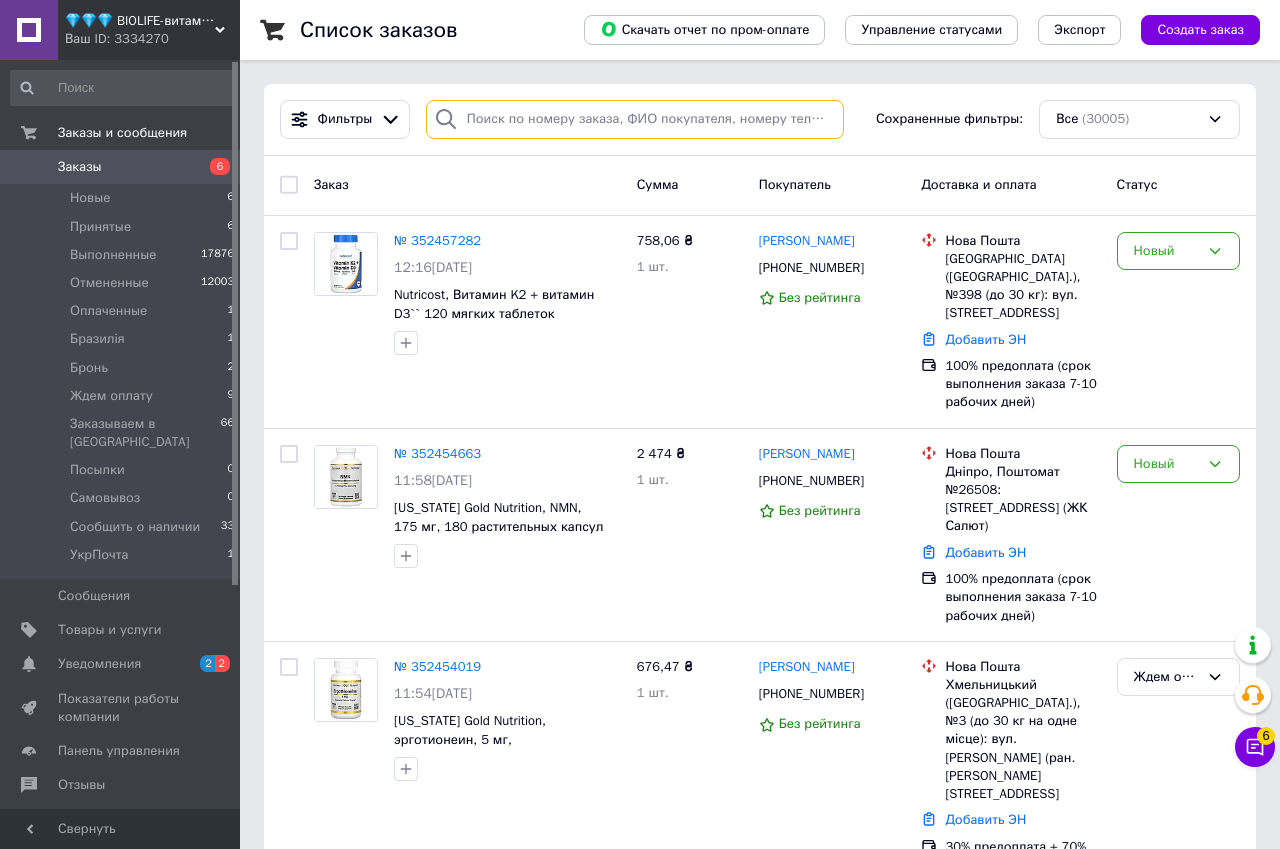 click at bounding box center (635, 119) 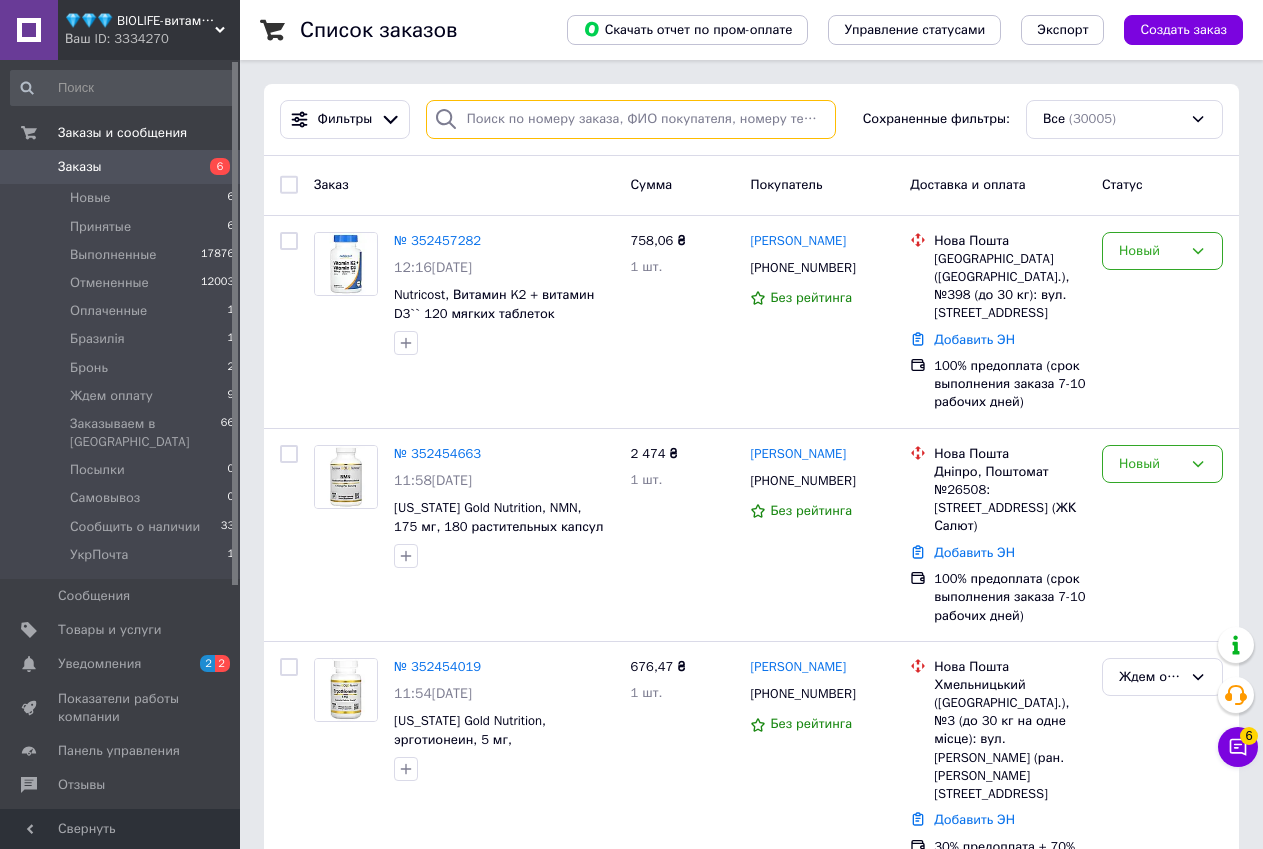 paste on "0975757830" 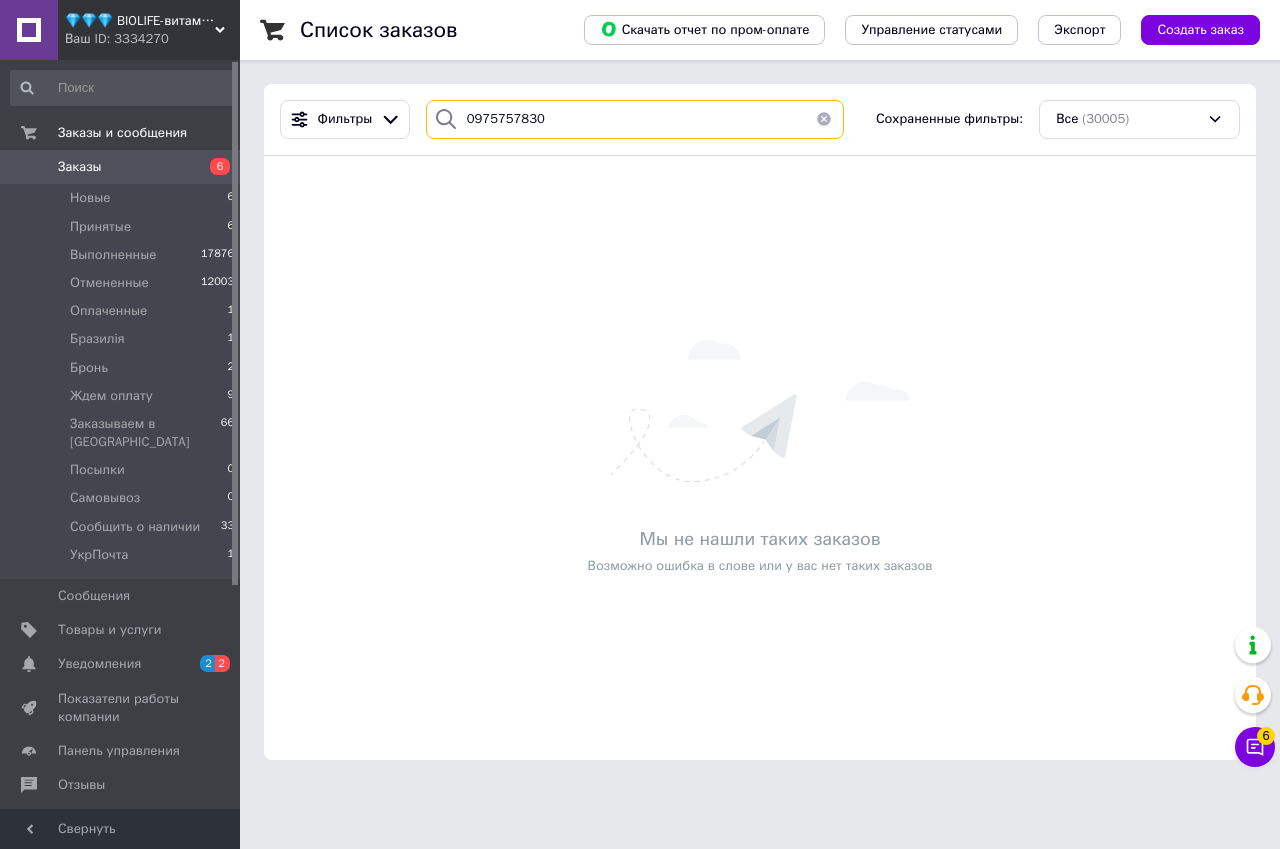 type on "0975757830" 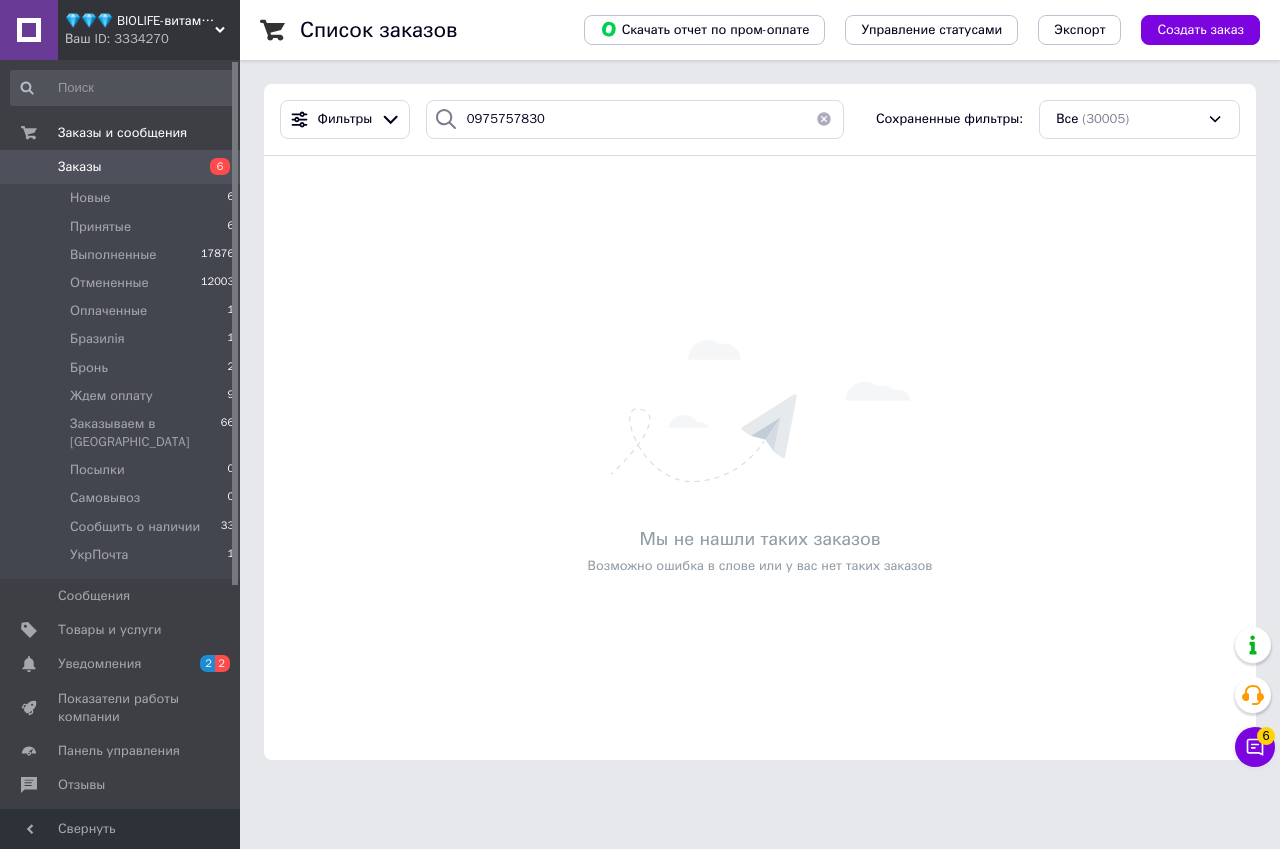 click on "Ваш ID: 3334270" at bounding box center [152, 39] 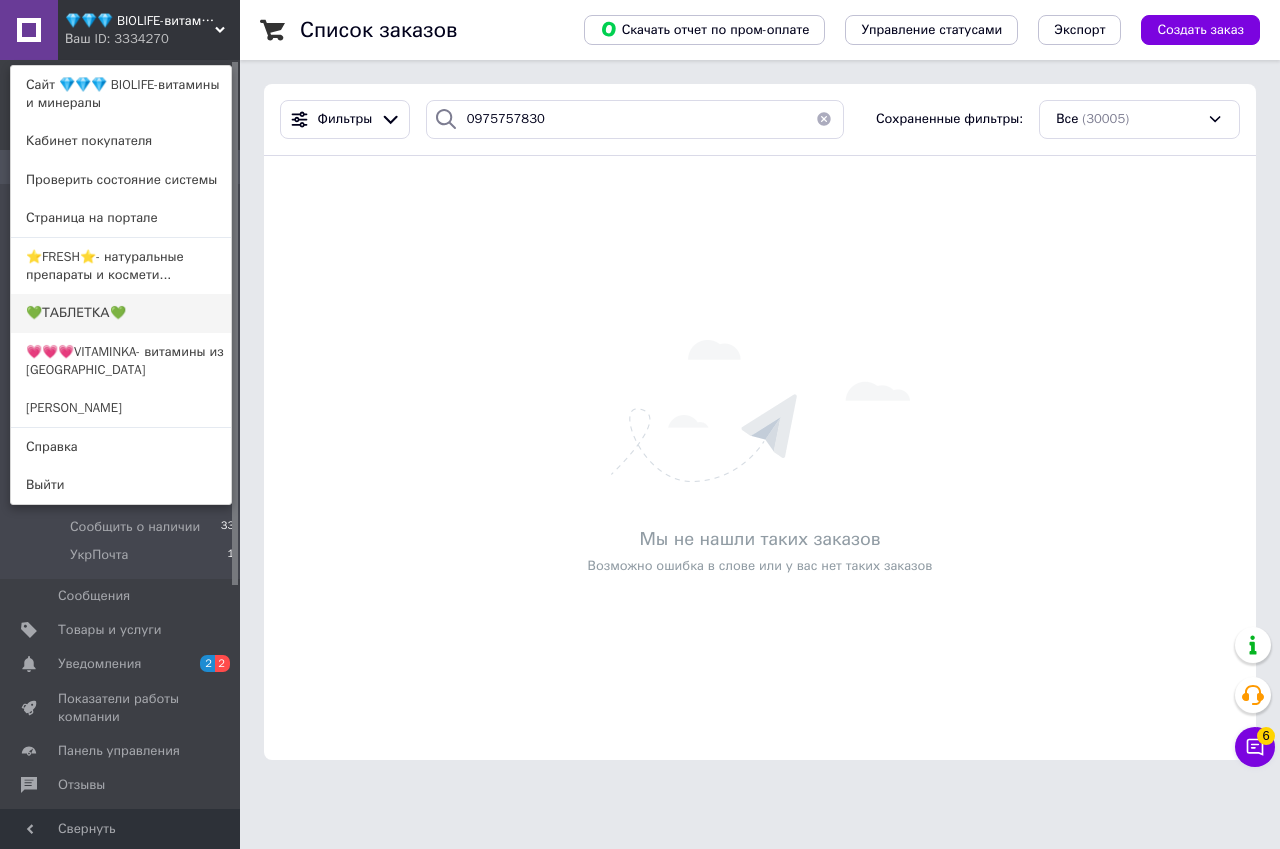 click on "💚ТАБЛЕТКА💚" at bounding box center (121, 313) 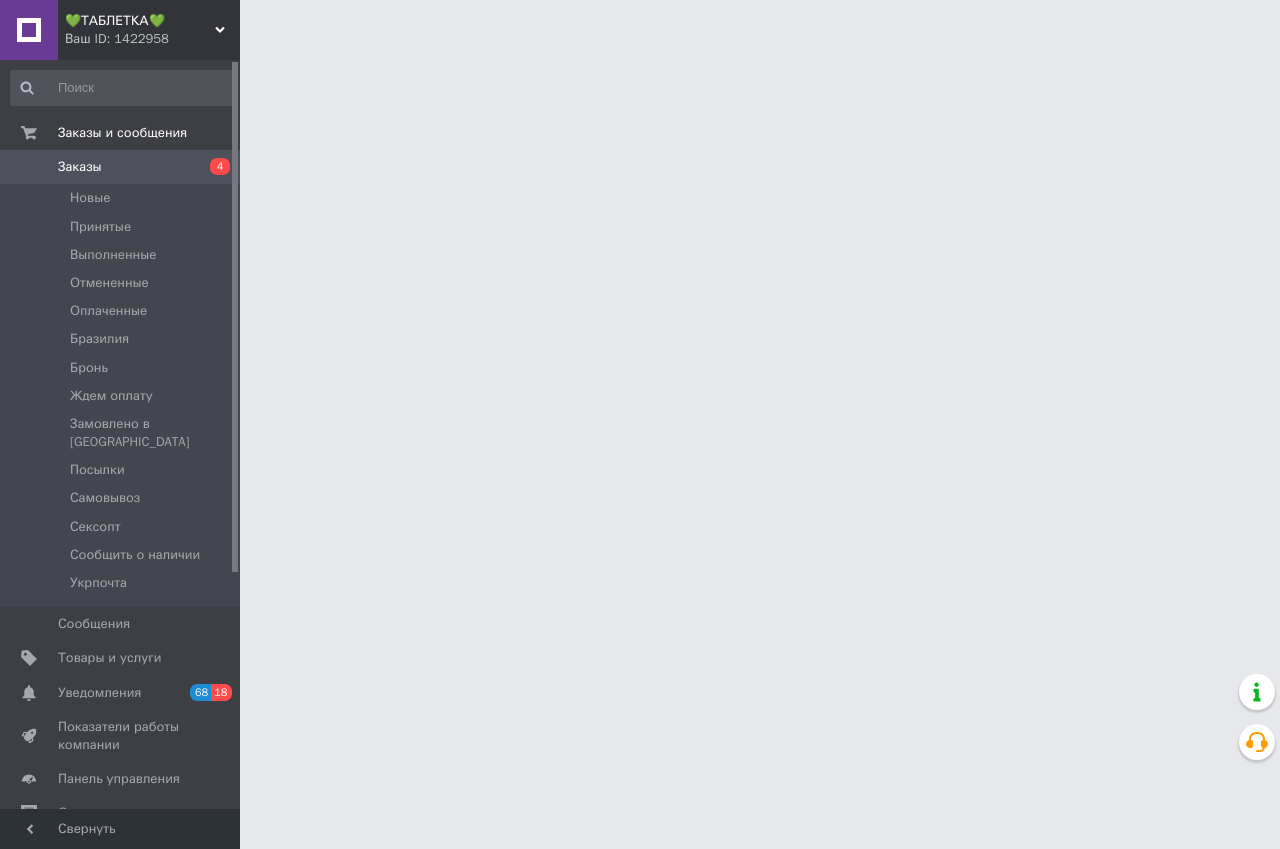 scroll, scrollTop: 0, scrollLeft: 0, axis: both 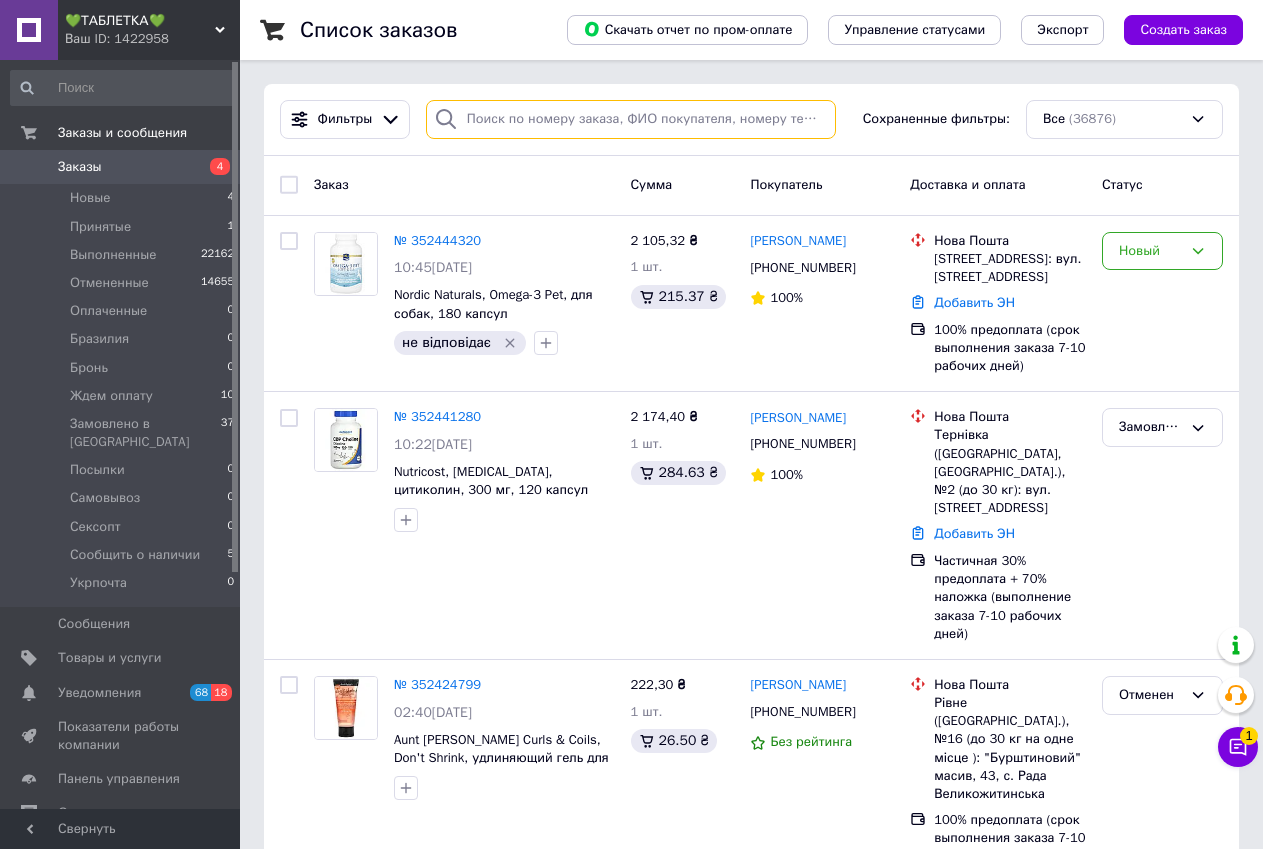 click at bounding box center (631, 119) 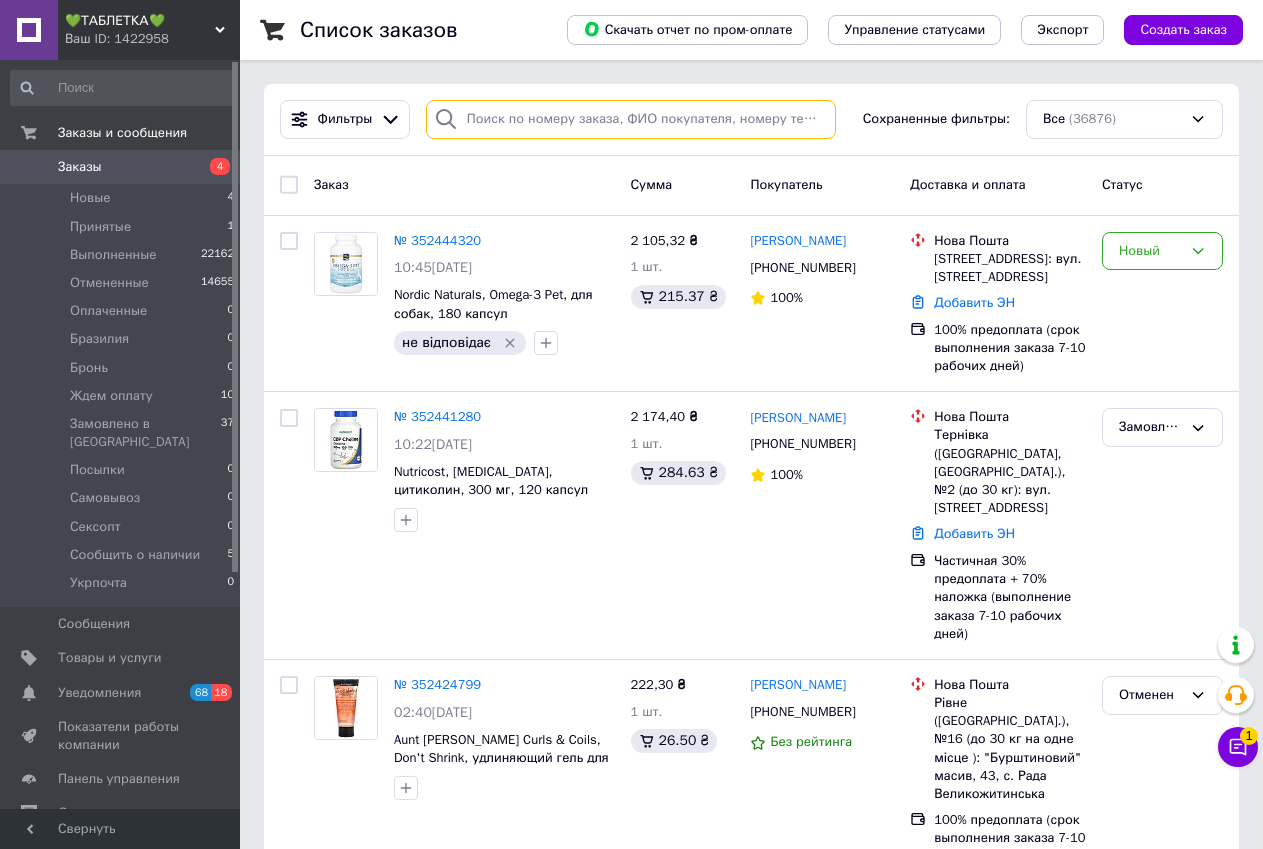 paste on "0975757830" 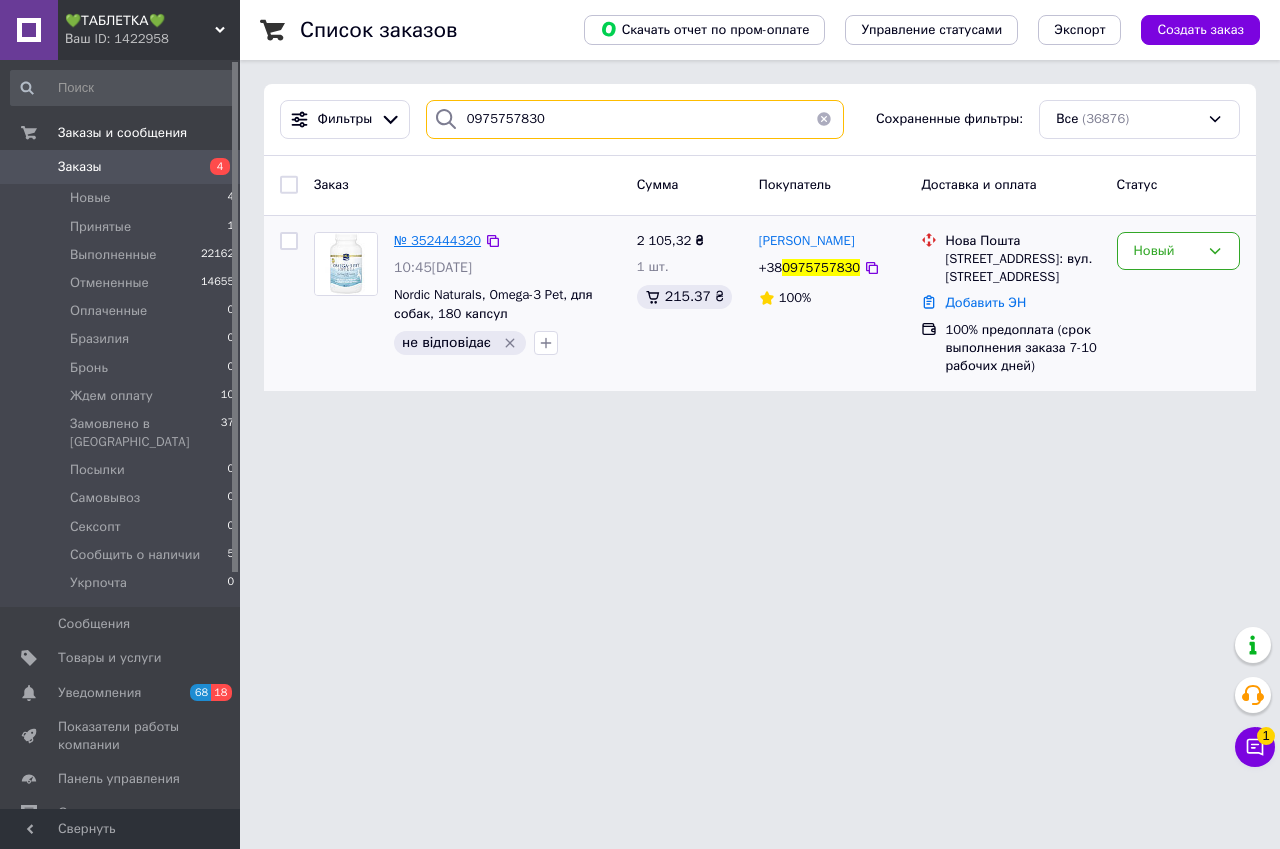 type on "0975757830" 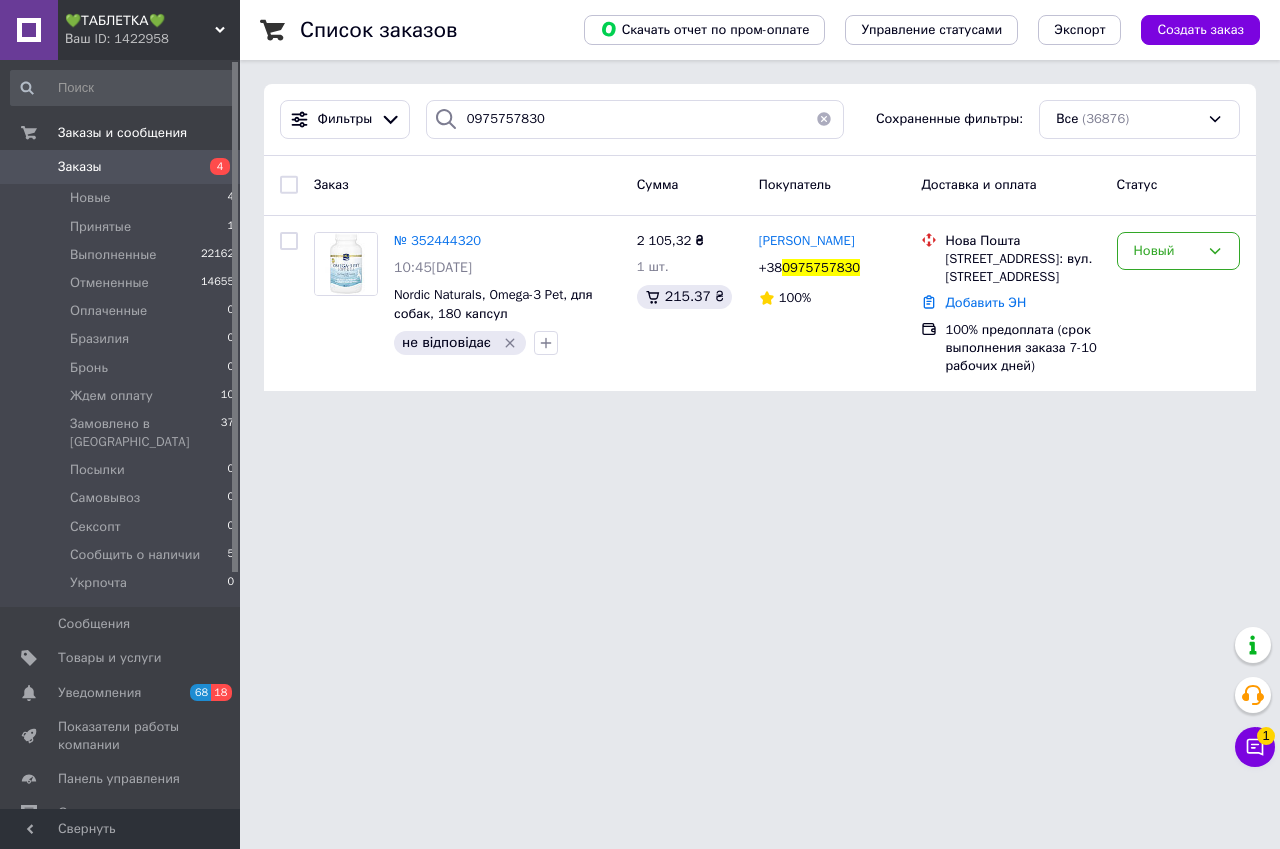 click on "Ваш ID: 1422958" at bounding box center (152, 39) 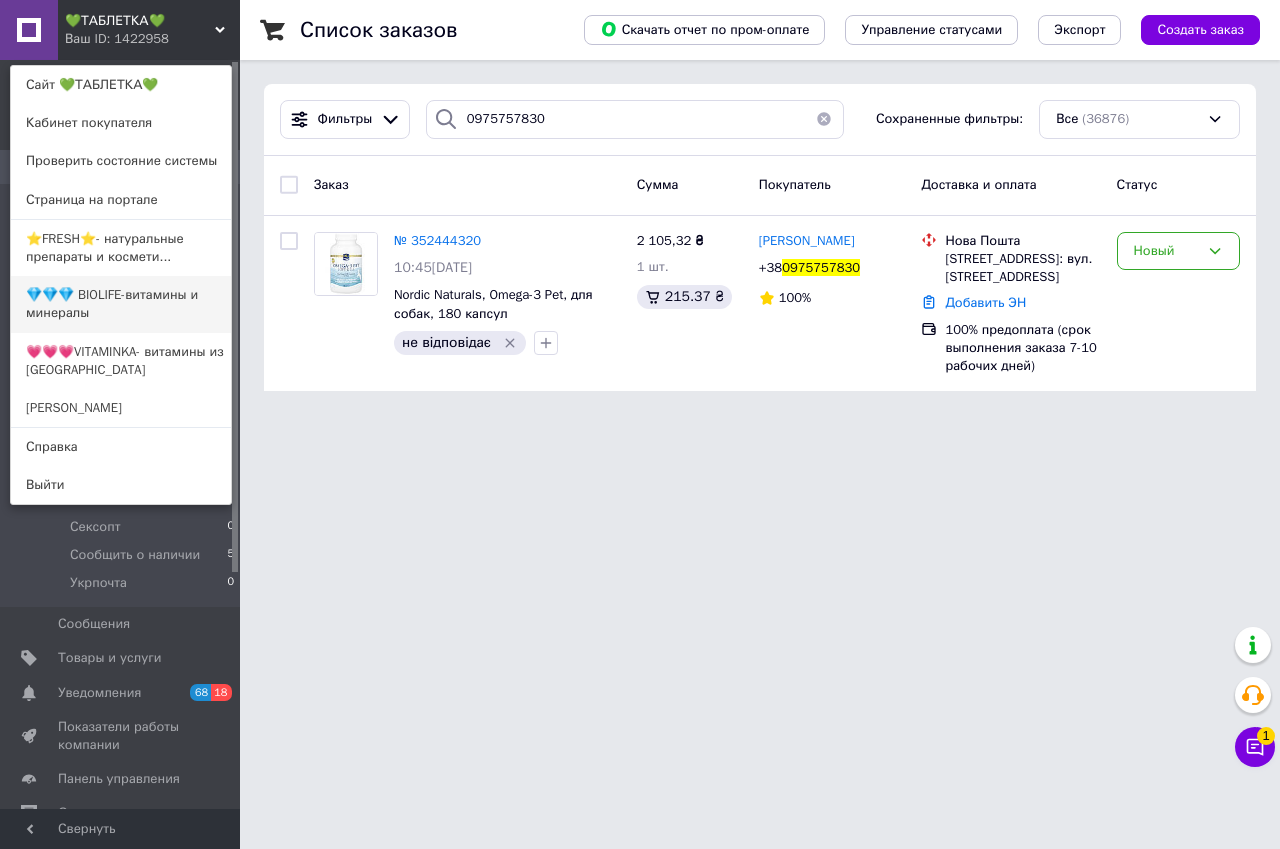 click on "💎💎💎 BIOLIFE-витамины и минералы" at bounding box center [121, 304] 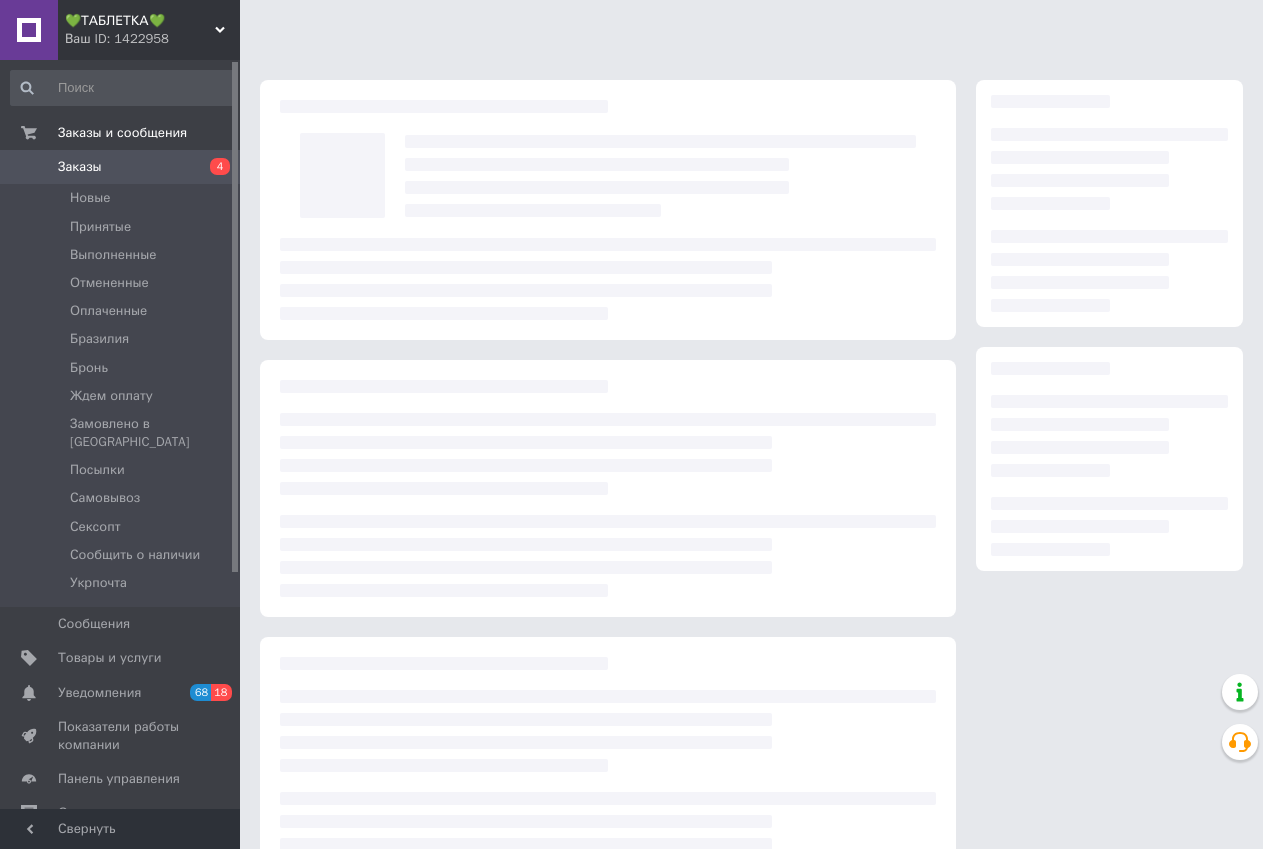 scroll, scrollTop: 0, scrollLeft: 0, axis: both 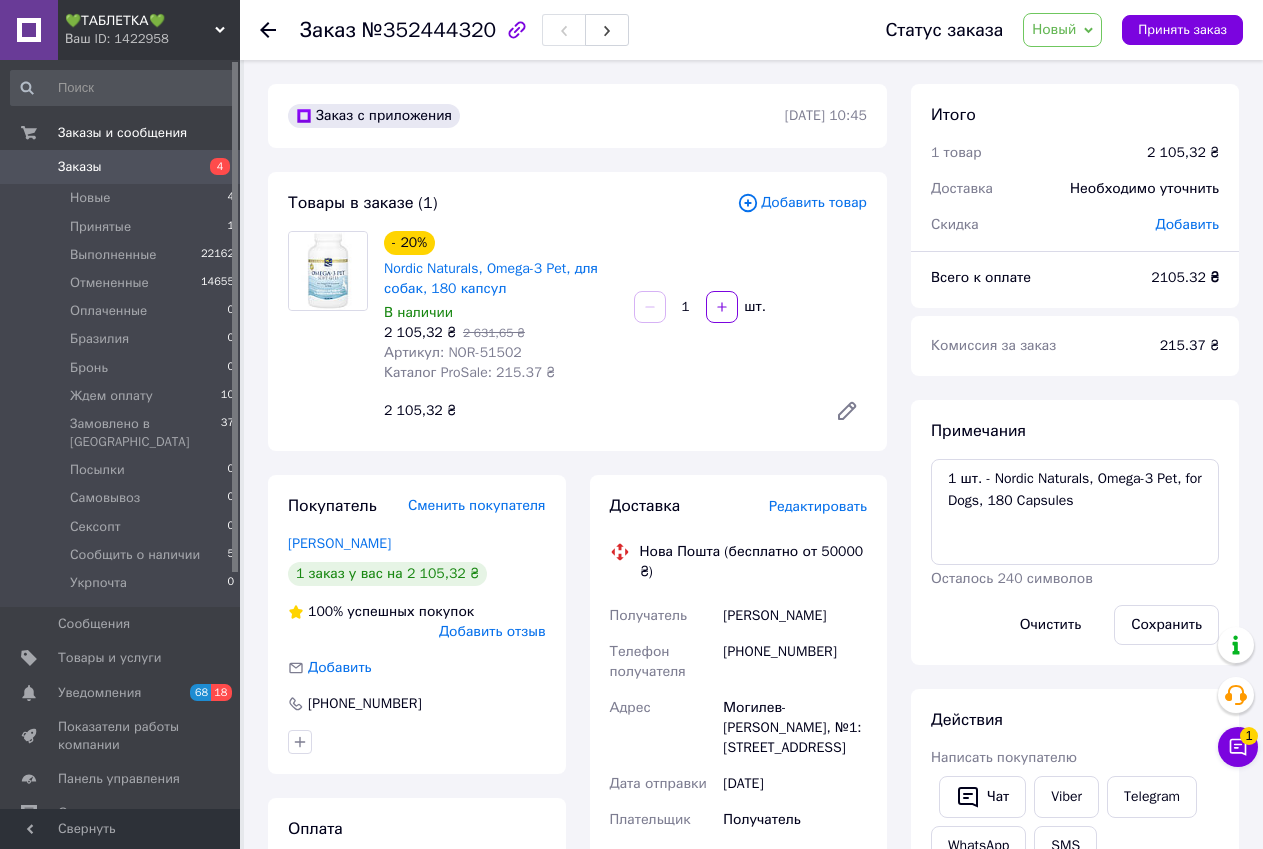 click on "Новый" at bounding box center [1062, 30] 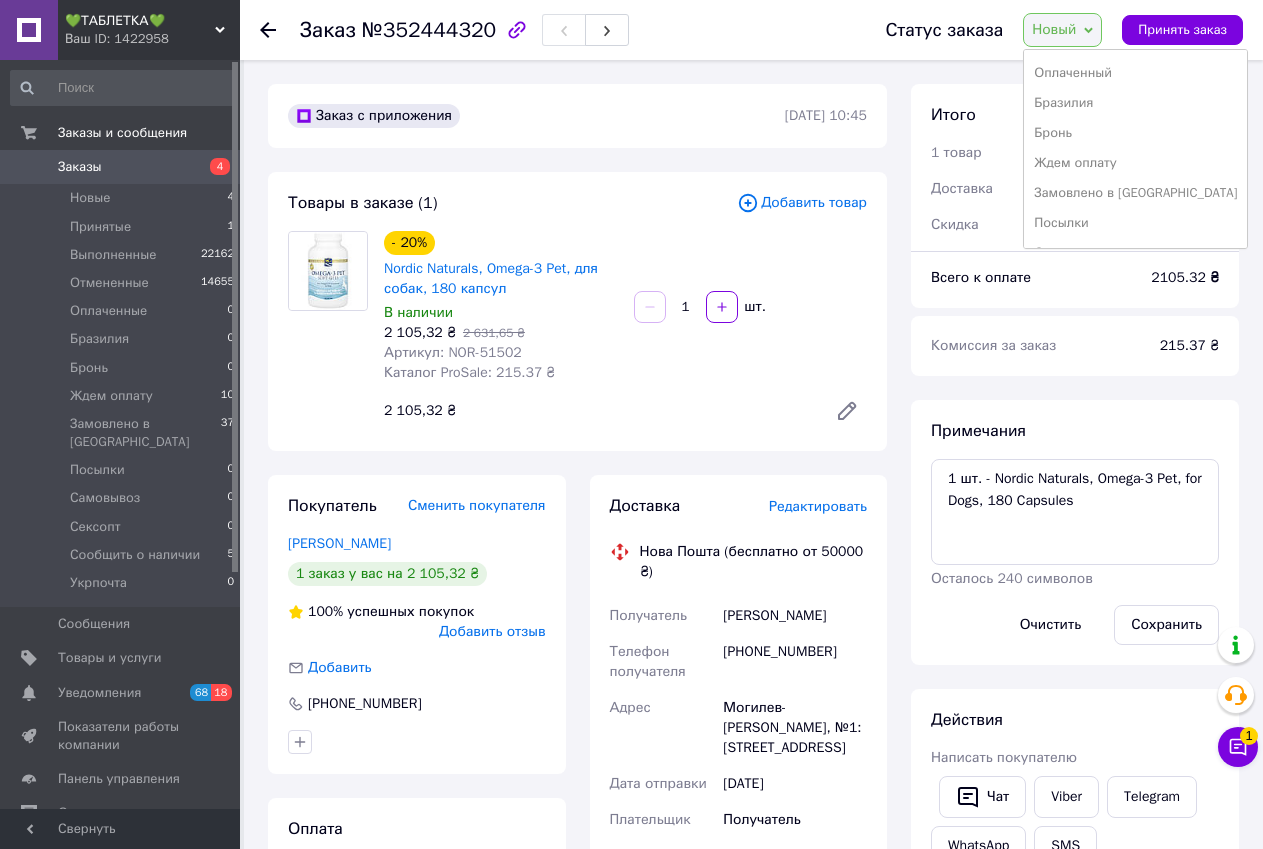 scroll, scrollTop: 100, scrollLeft: 0, axis: vertical 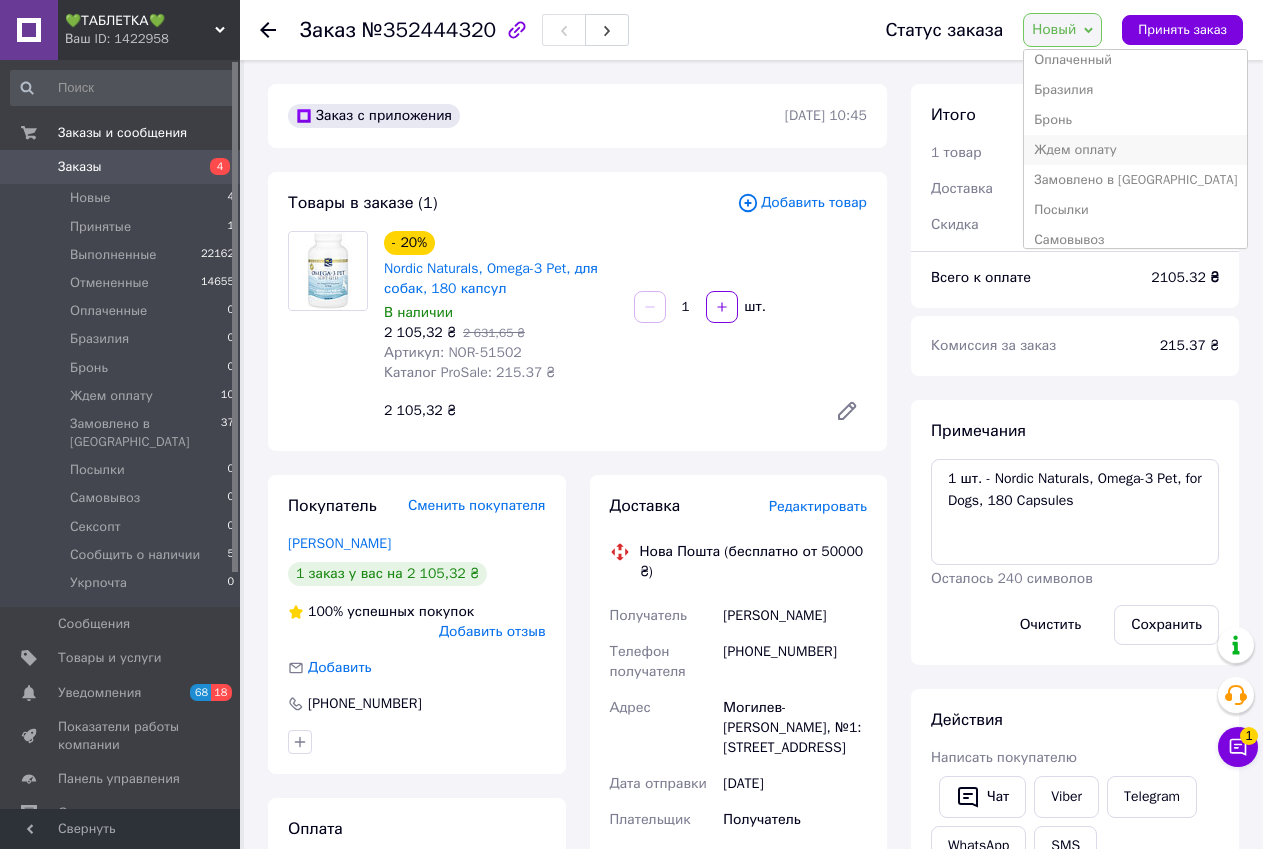 click on "Ждем оплату" at bounding box center (1135, 150) 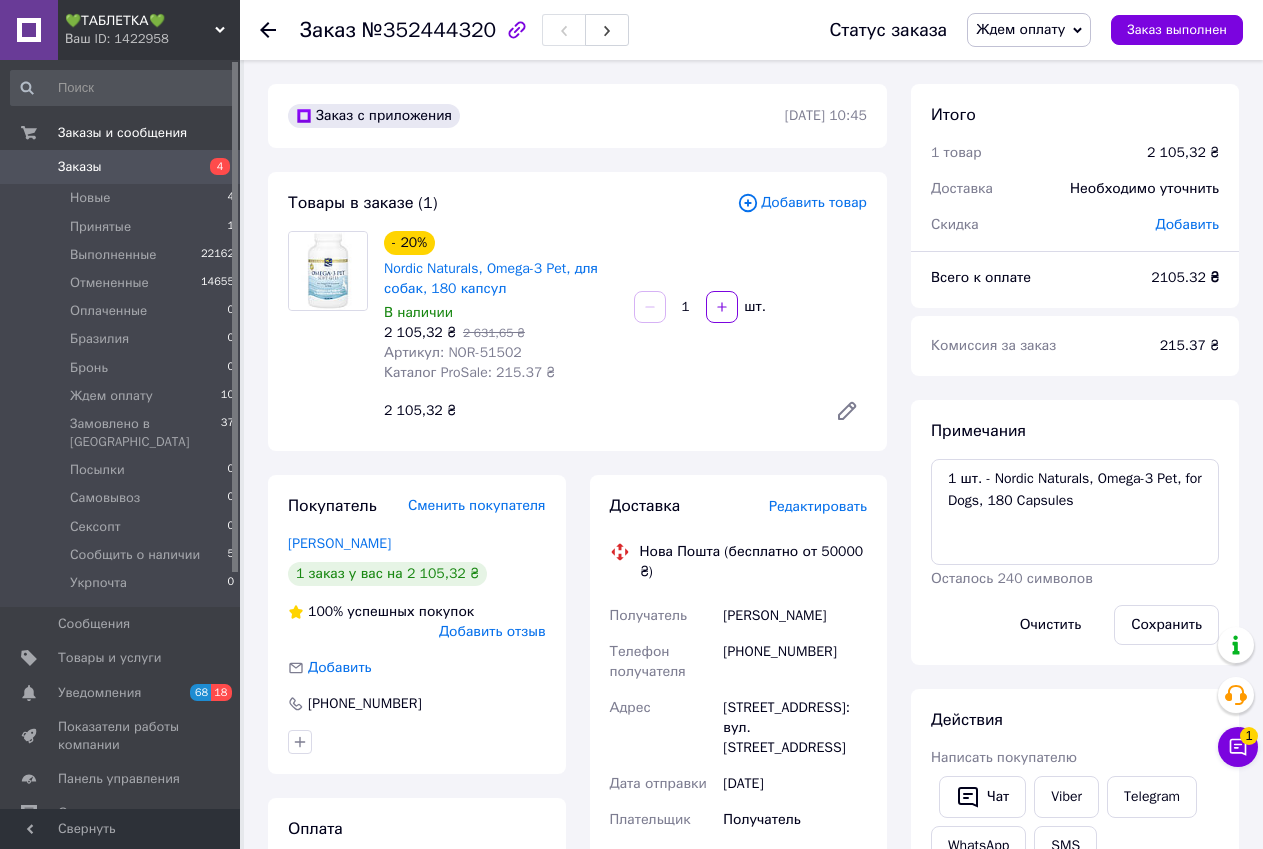 drag, startPoint x: 1220, startPoint y: 414, endPoint x: 1167, endPoint y: 345, distance: 87.005745 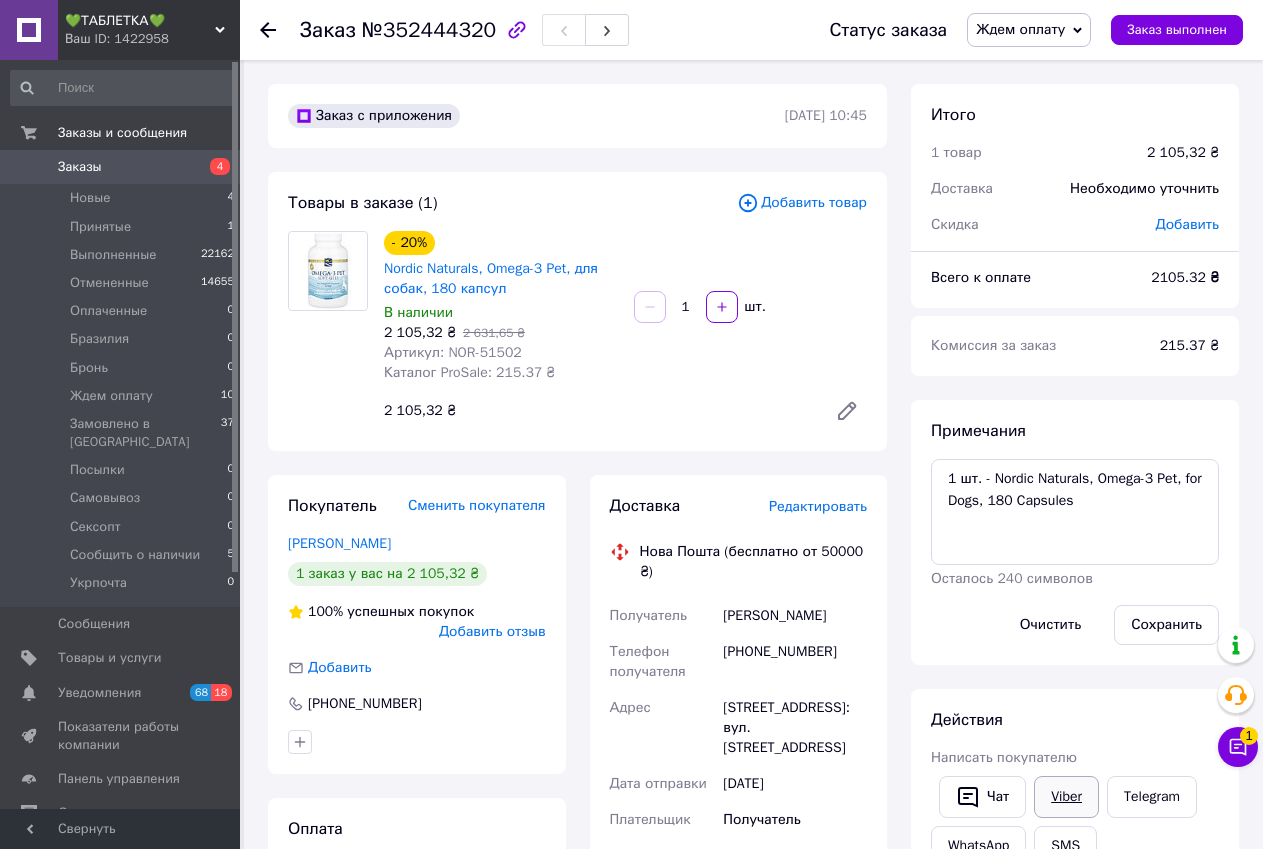 click on "Viber" at bounding box center [1066, 797] 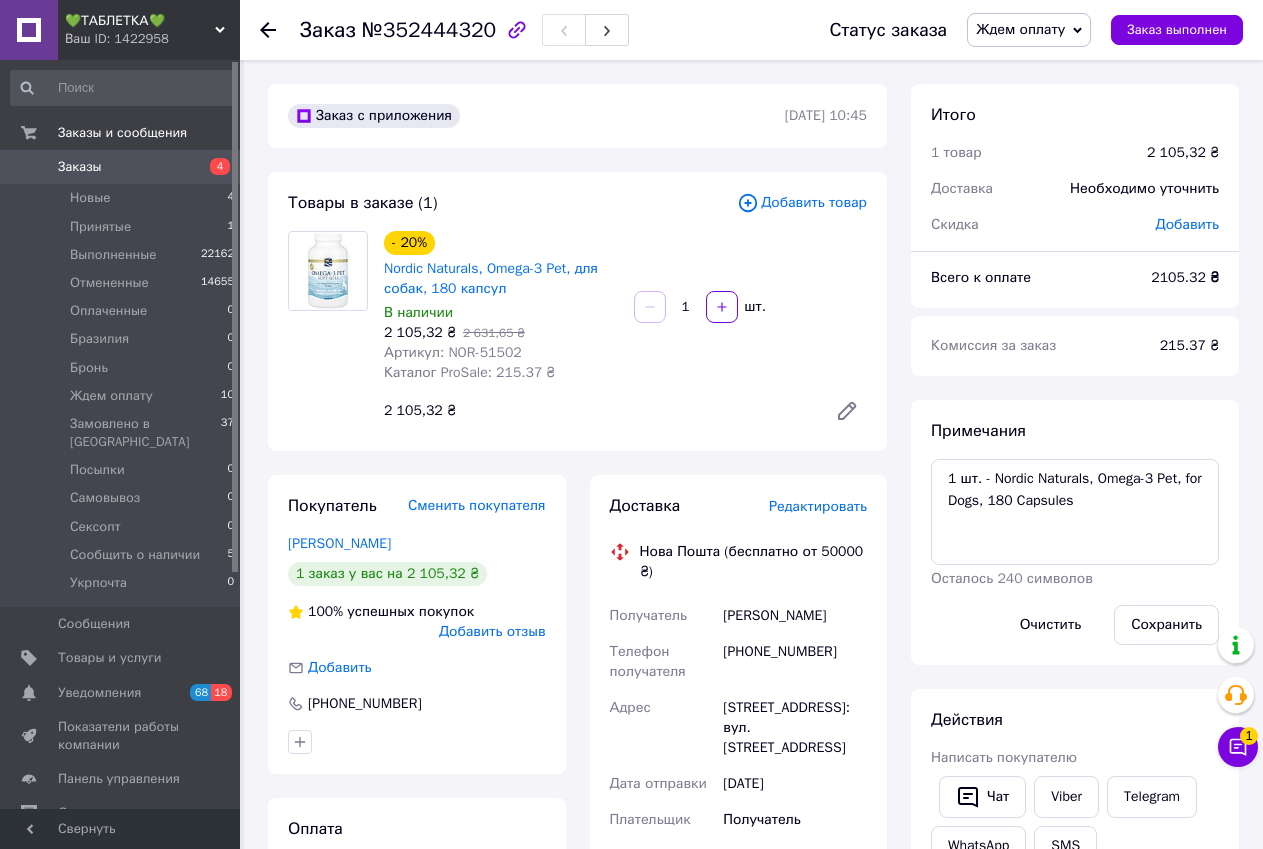 scroll, scrollTop: 626, scrollLeft: 0, axis: vertical 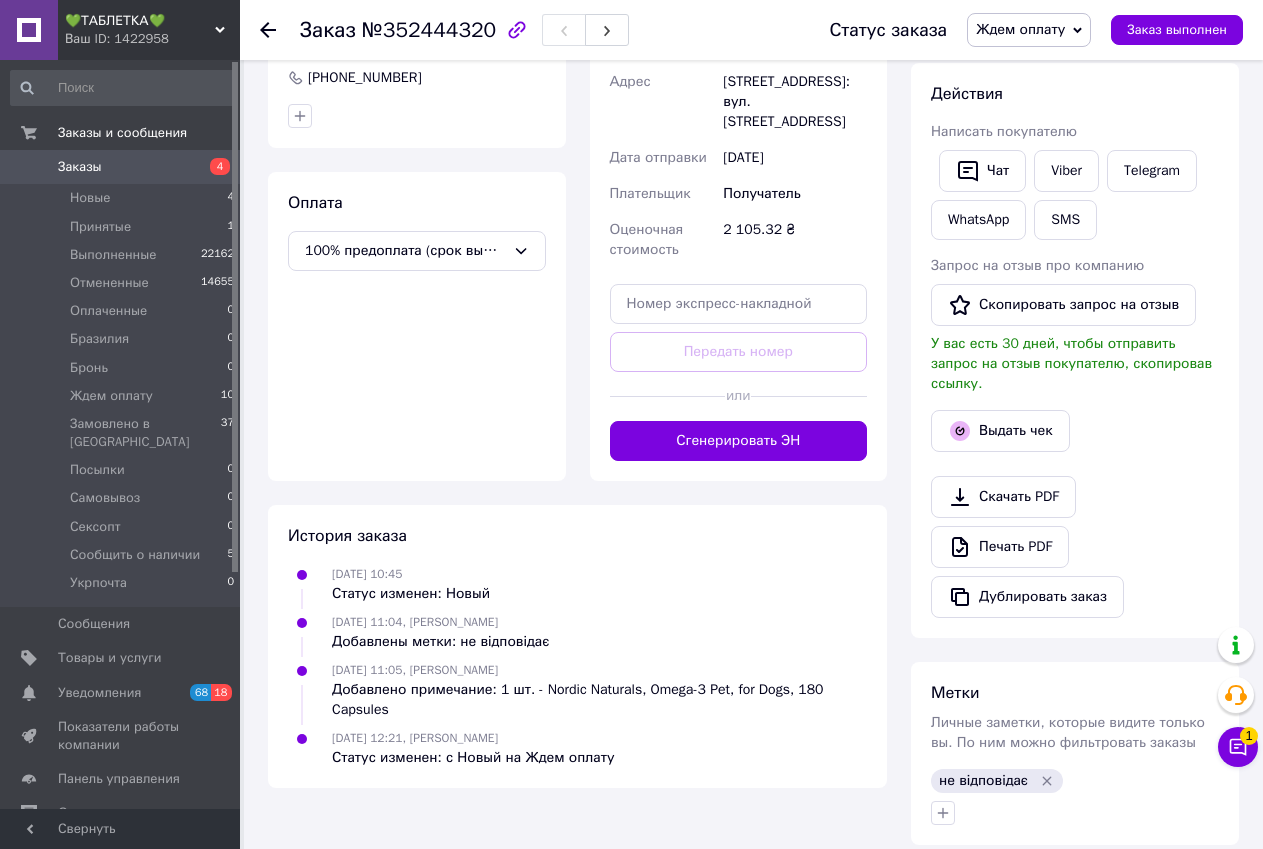 click on "№352444320" at bounding box center (429, 30) 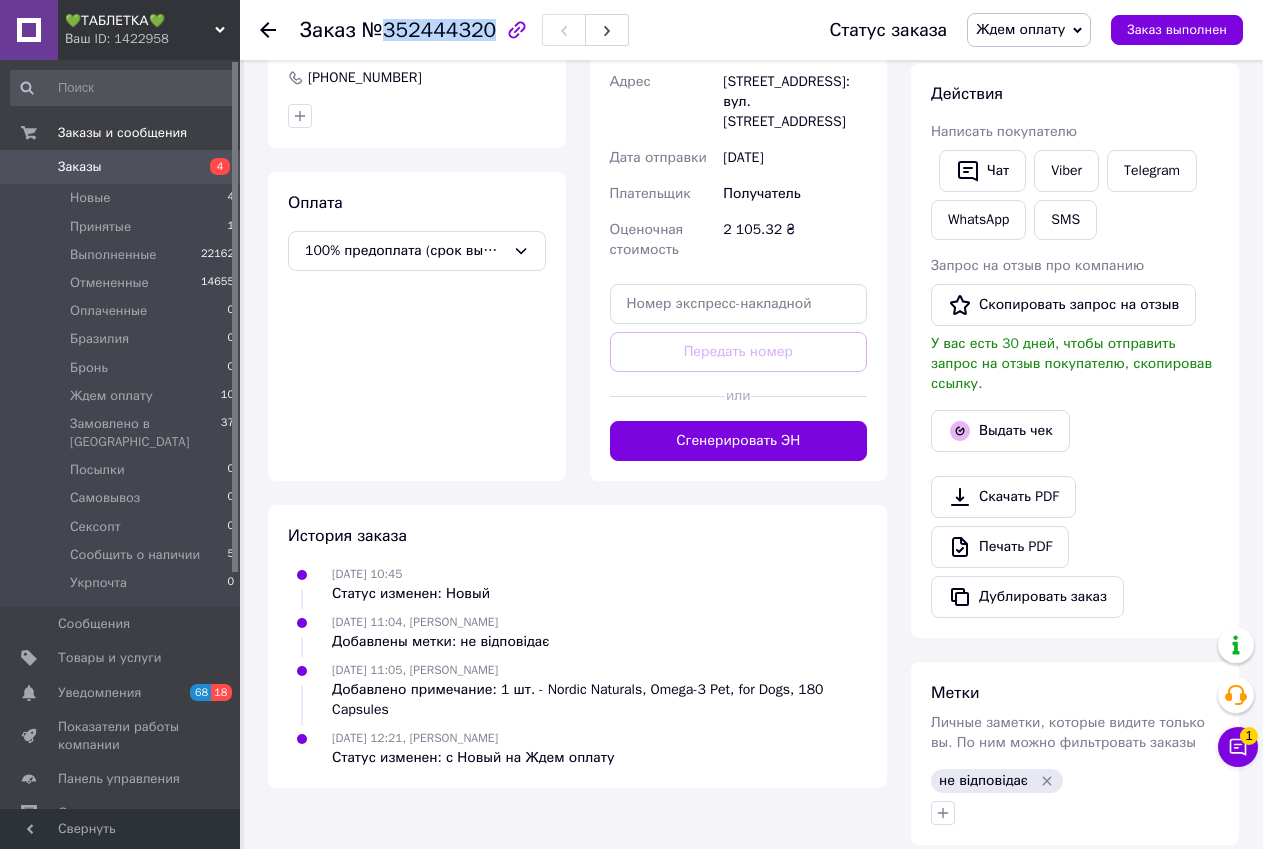 click on "№352444320" at bounding box center (429, 30) 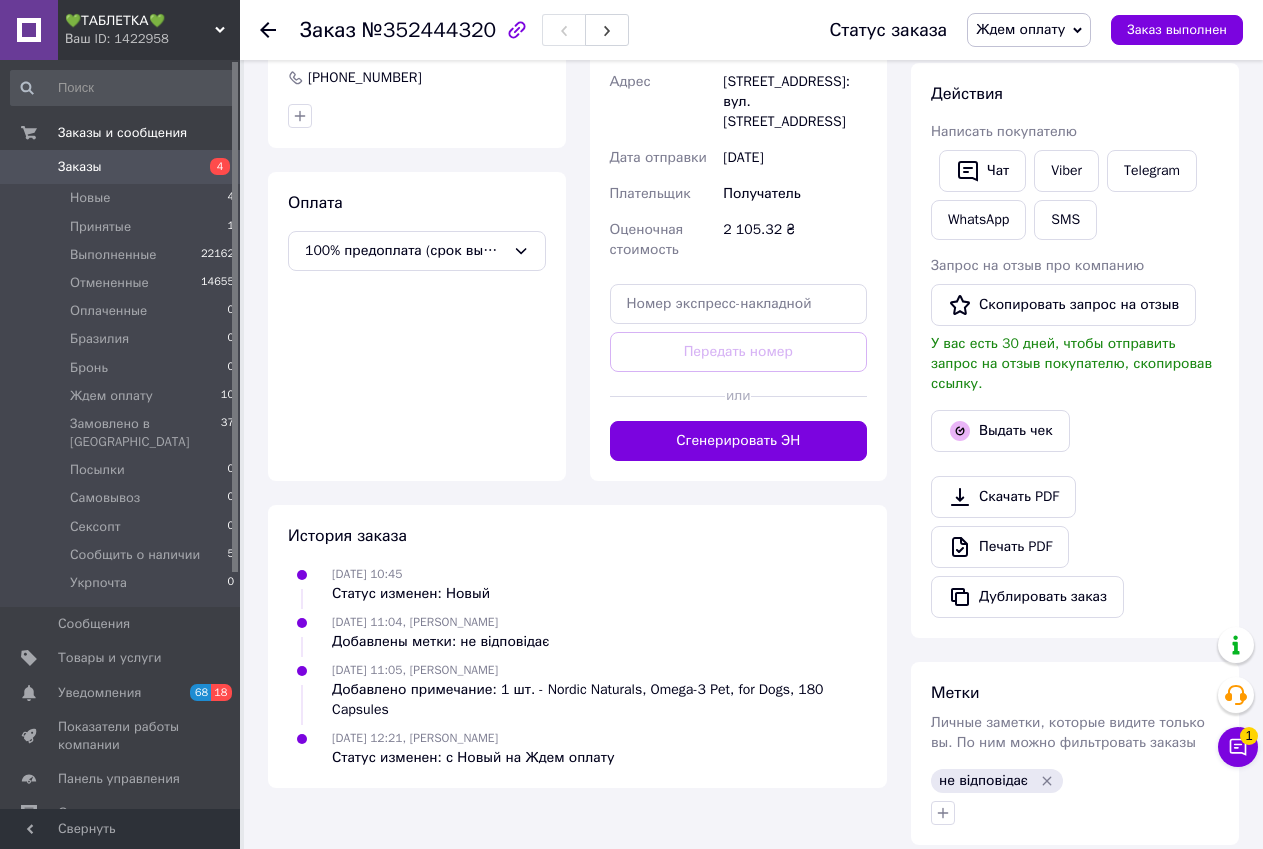 click on "Скачать PDF   Печать PDF   Дублировать заказ" at bounding box center (1075, 547) 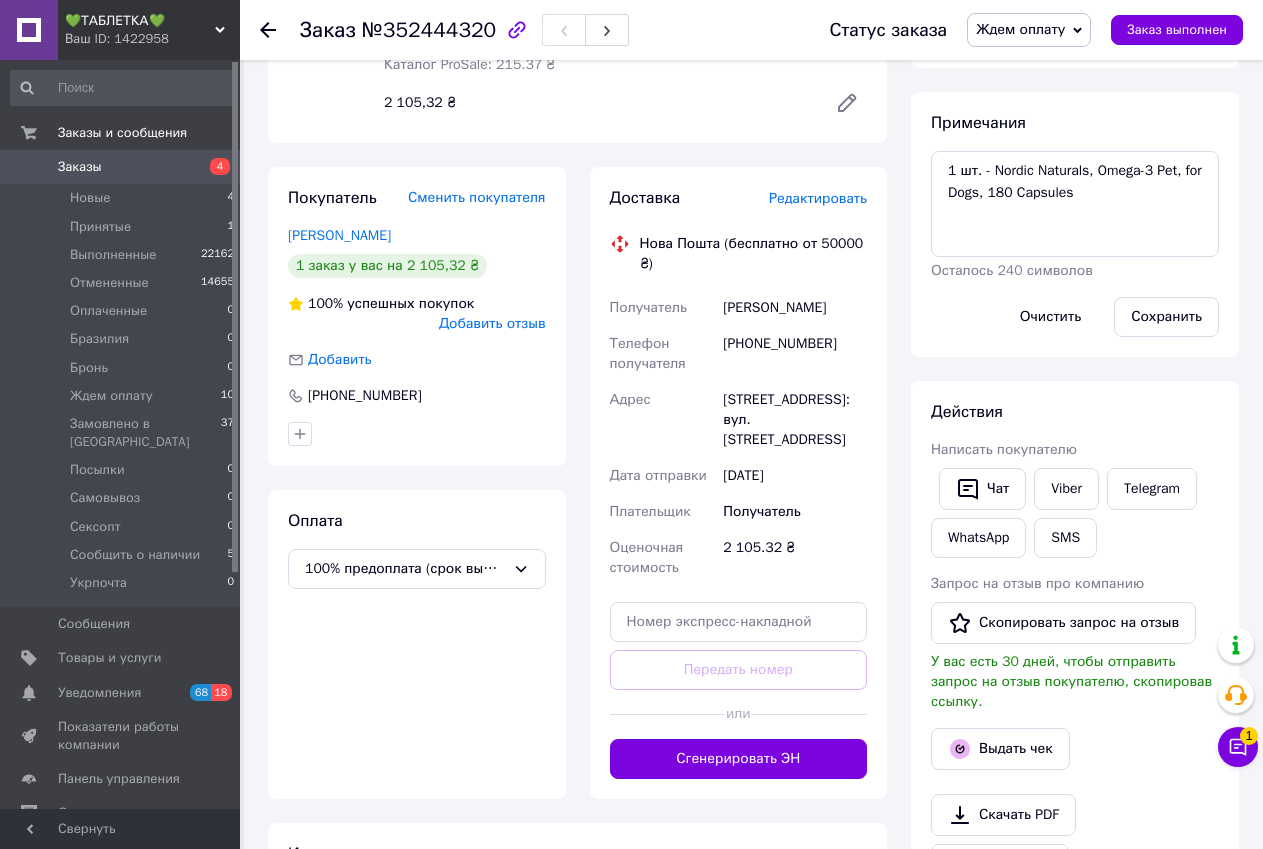 scroll, scrollTop: 26, scrollLeft: 0, axis: vertical 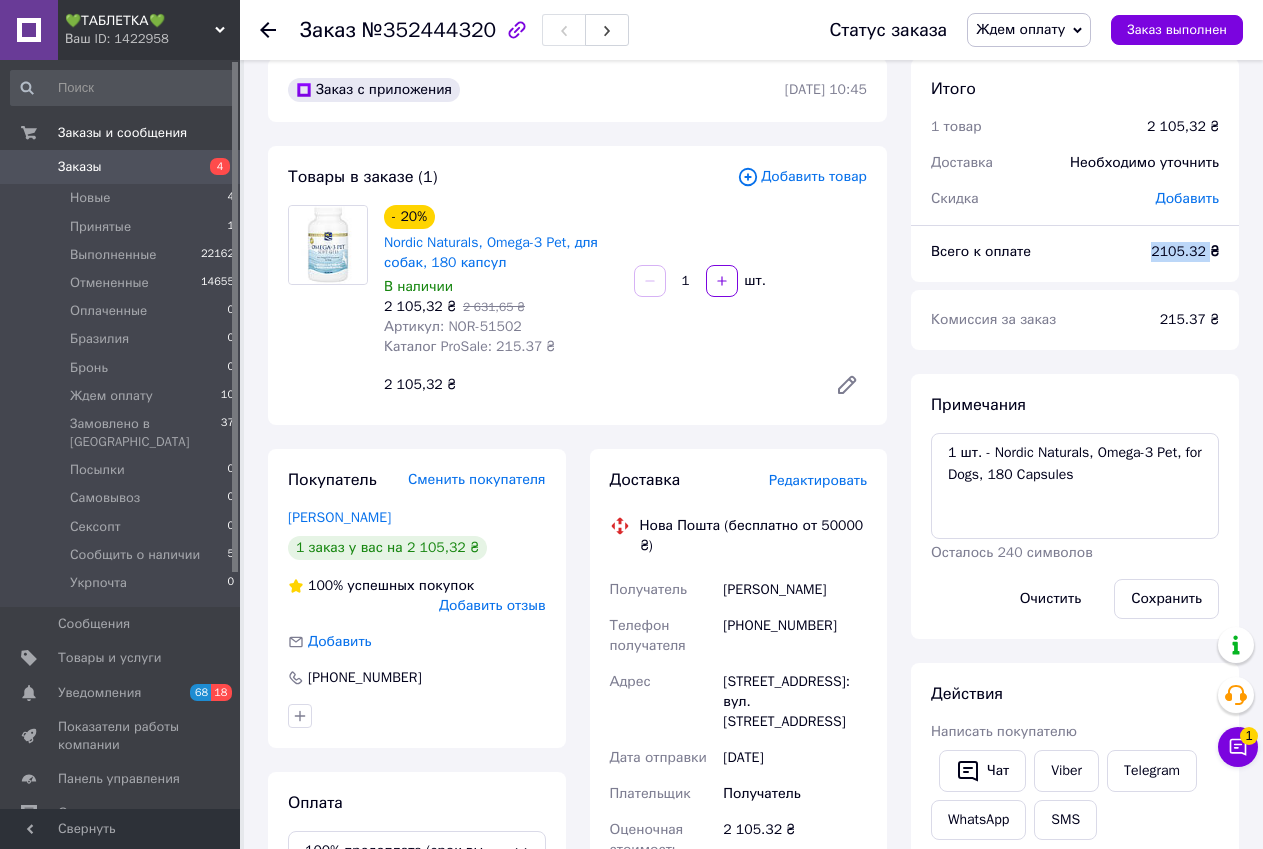 drag, startPoint x: 1153, startPoint y: 253, endPoint x: 1211, endPoint y: 255, distance: 58.034473 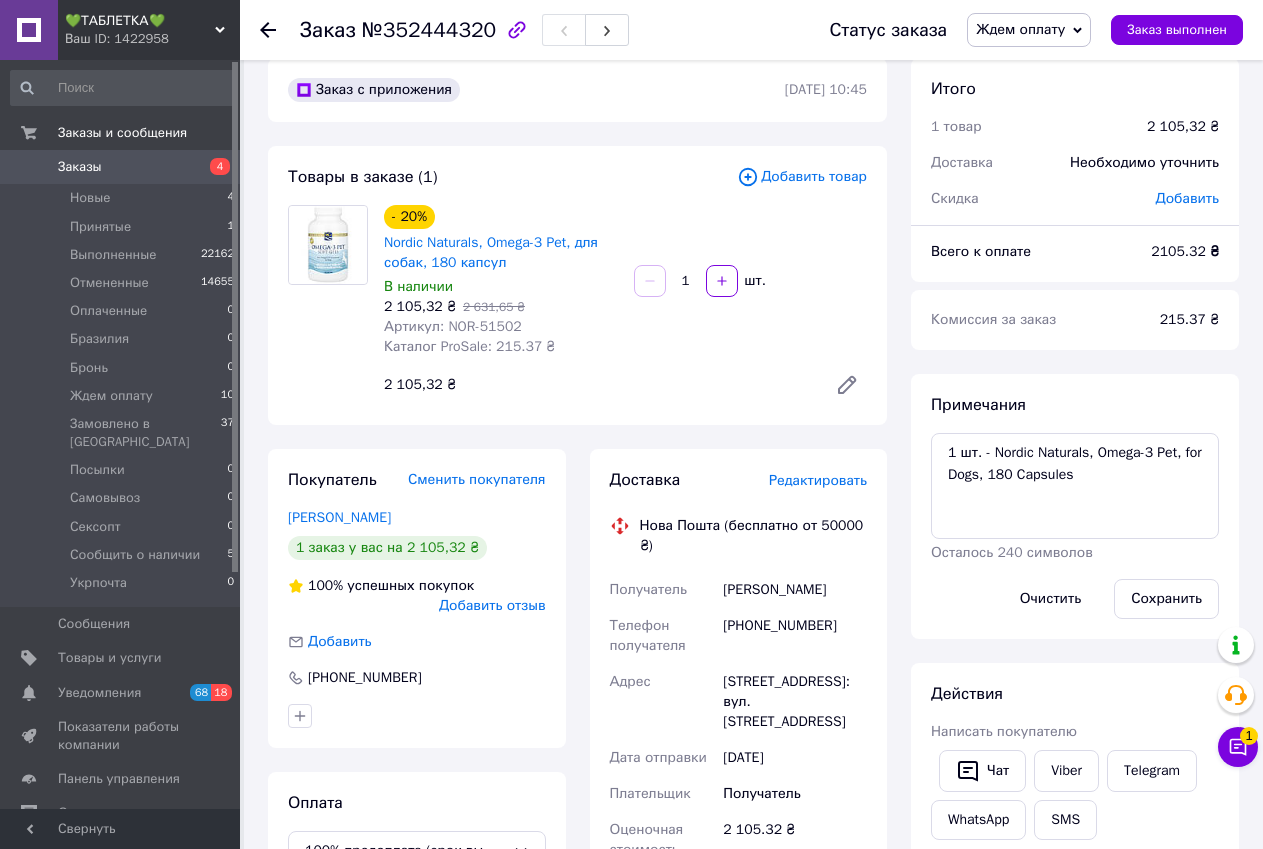 click on "Заказ №352444320 Статус заказа Ждем оплату Принят Выполнен Отменен Оплаченный Бразилия Бронь Замовлено в США Посылки Самовывоз Сексопт Сообщить о наличии Укрпочта Заказ выполнен Заказ с приложения 13.07.2025 | 10:45 Товары в заказе (1) Добавить товар - 20% Nordic Naturals, Omega-3 Pet, для собак, 180 капсул В наличии 2 105,32 ₴   2 631,65 ₴ Артикул: NOR-51502 Каталог ProSale: 215.37 ₴  1   шт. 2 105,32 ₴ Покупатель Сменить покупателя Мельник Крістіна 1 заказ у вас на 2 105,32 ₴ 100%   успешных покупок Добавить отзыв Добавить +380975757830 Оплата 100% предоплата (срок выполнения заказа 7-10 рабочих дней) Доставка +380975757830" at bounding box center [753, 751] 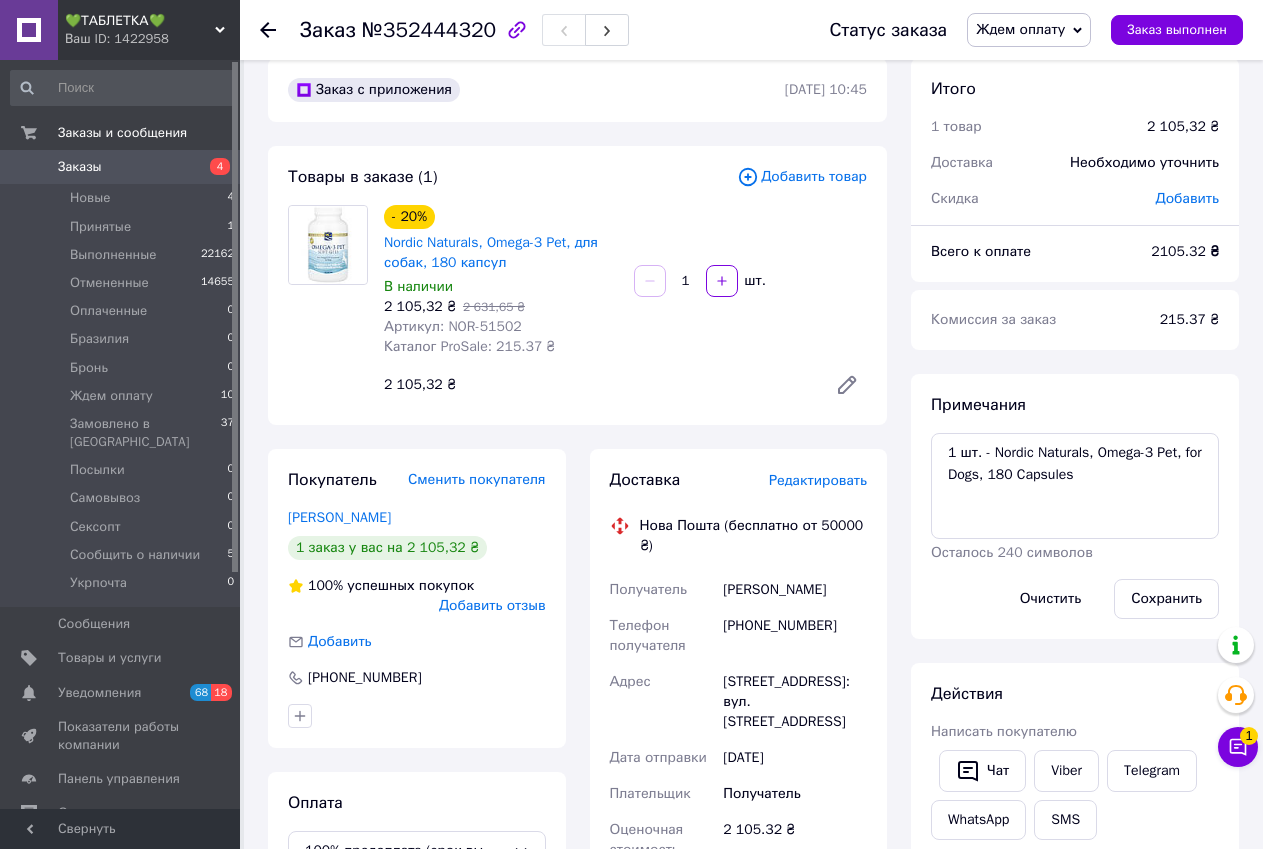 click on "Ваш ID: 1422958" at bounding box center [152, 39] 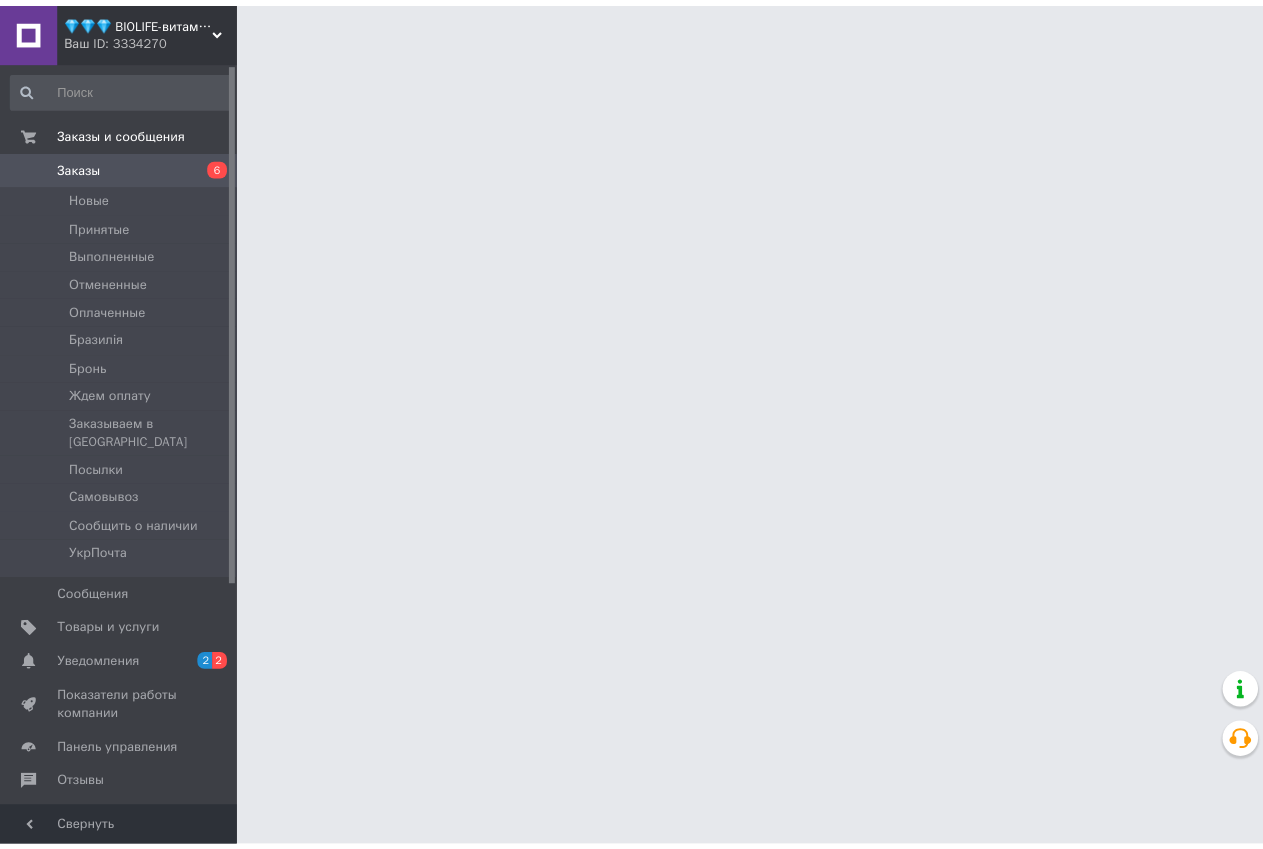scroll, scrollTop: 0, scrollLeft: 0, axis: both 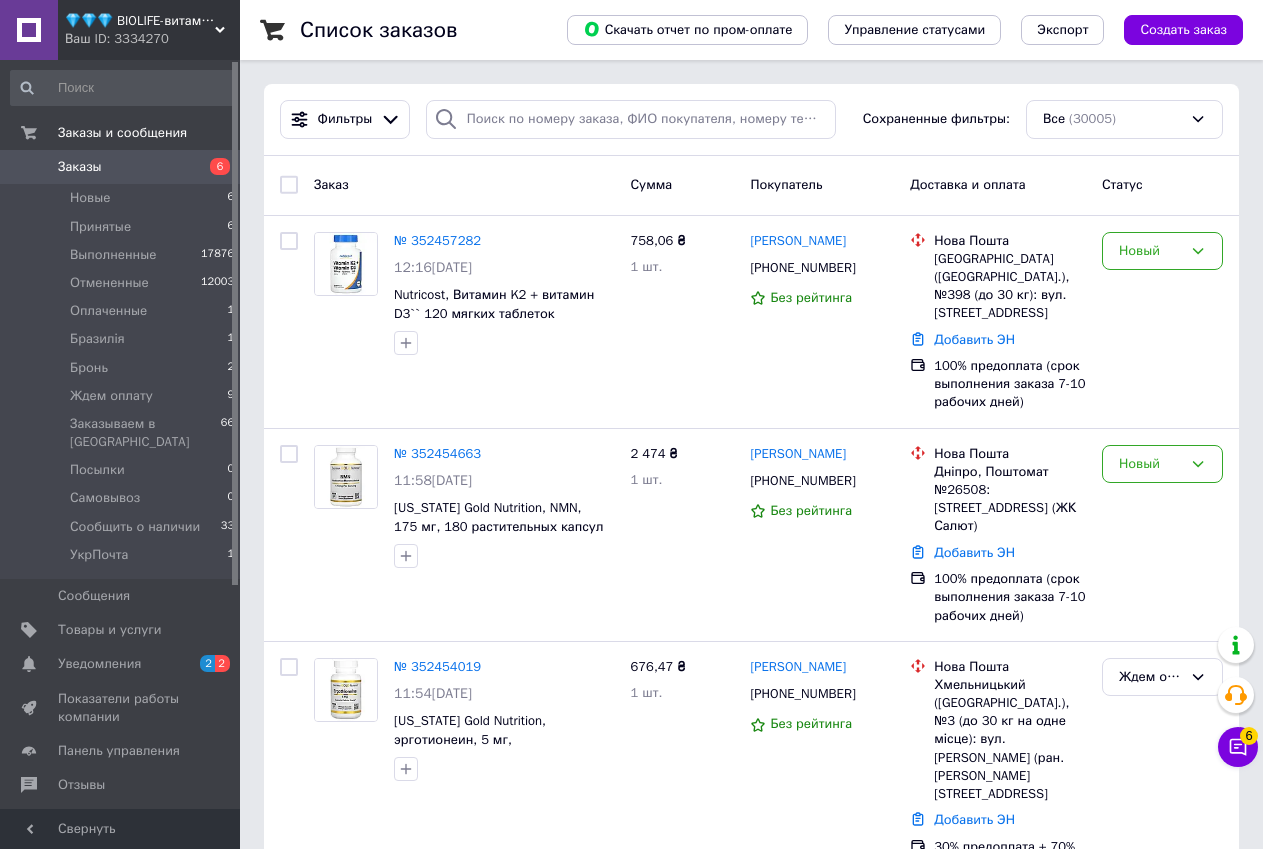 click on "Ваш ID: 3334270" at bounding box center (152, 39) 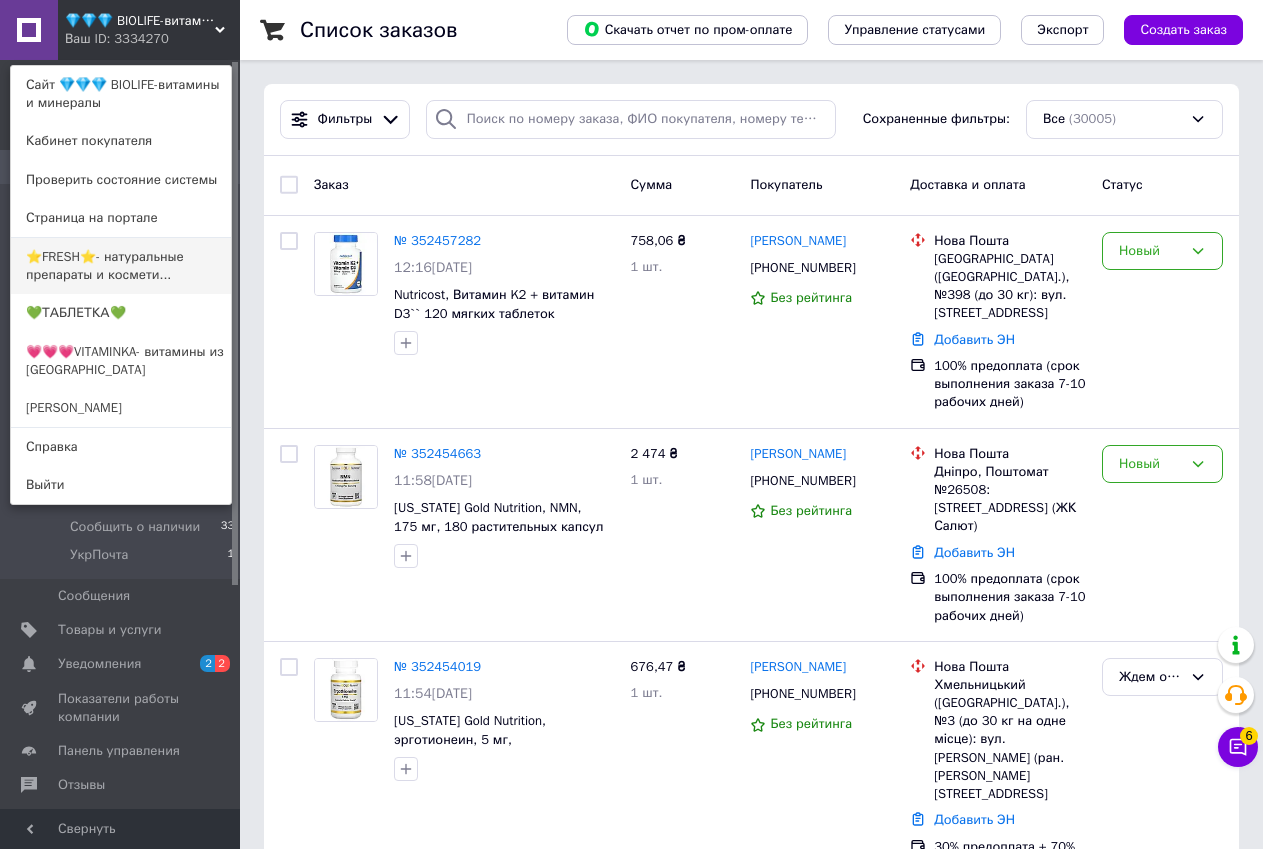click on "⭐FRESH⭐- натуральные препараты и космети..." at bounding box center [121, 266] 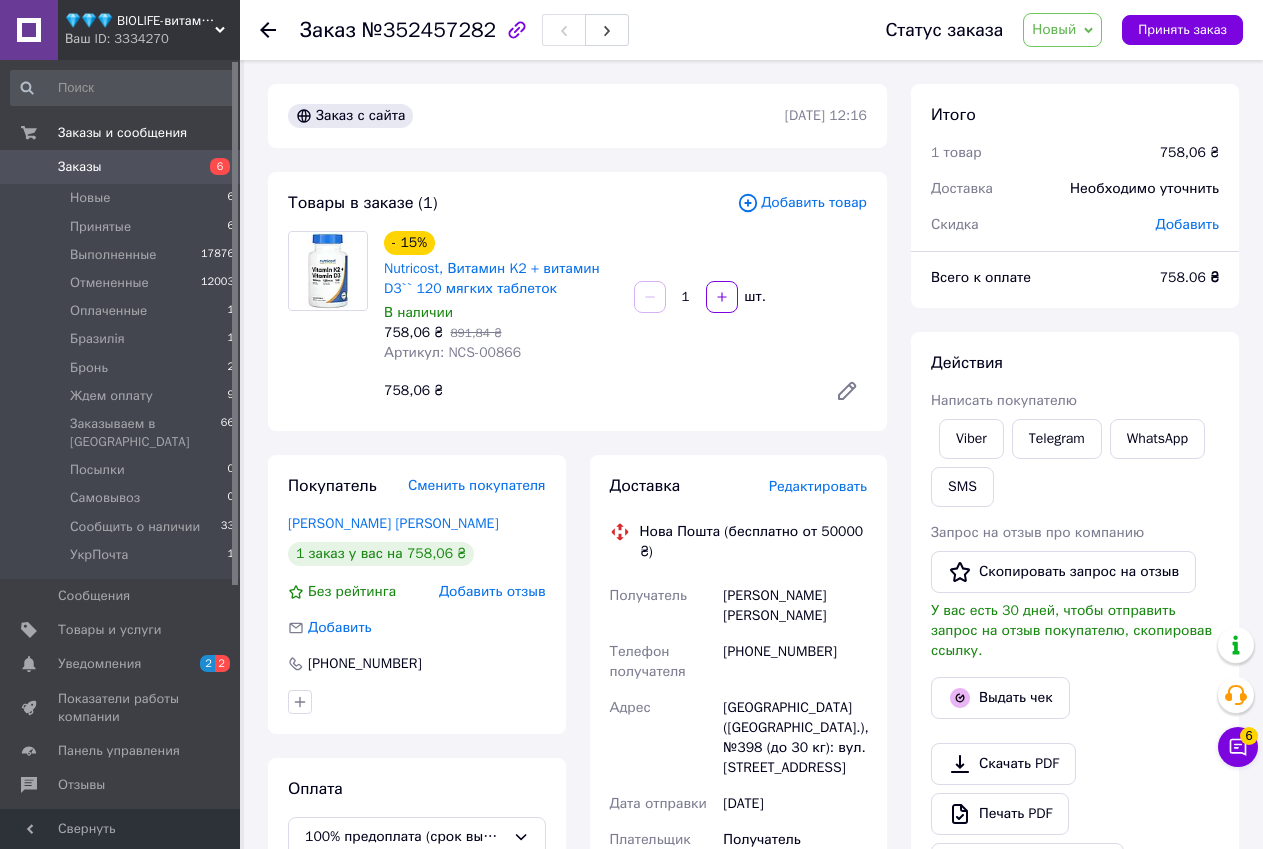 scroll, scrollTop: 0, scrollLeft: 0, axis: both 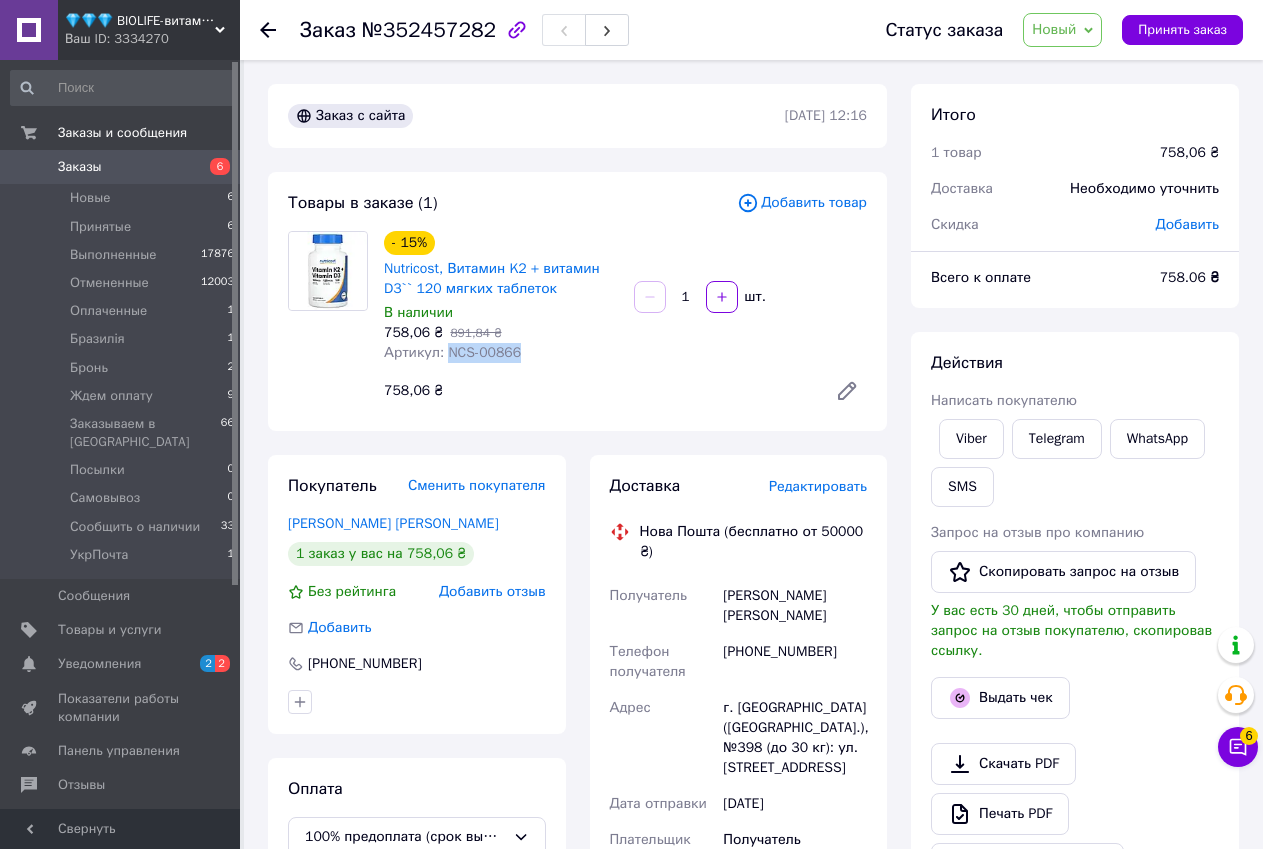 drag, startPoint x: 446, startPoint y: 352, endPoint x: 513, endPoint y: 346, distance: 67.26812 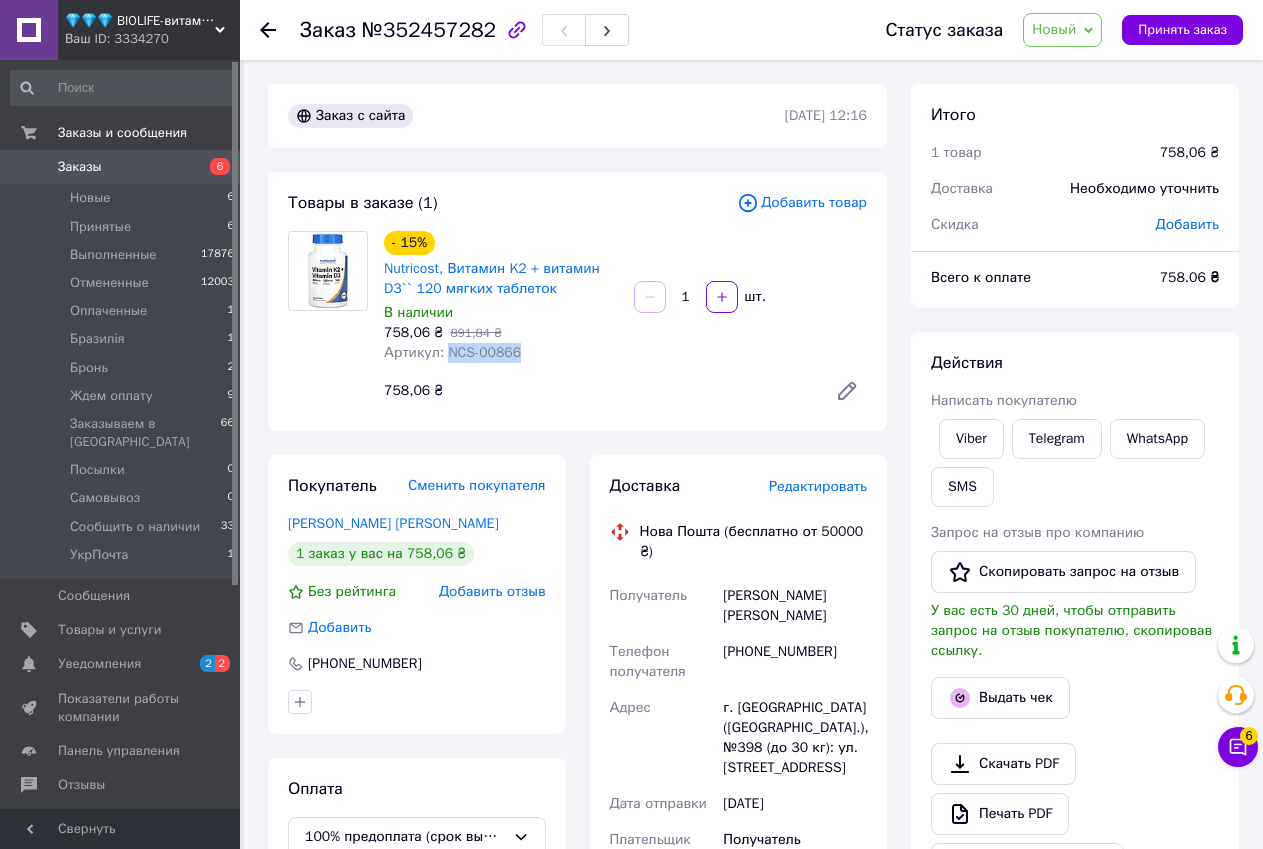 click on "Артикул: NCS-00866" at bounding box center (501, 353) 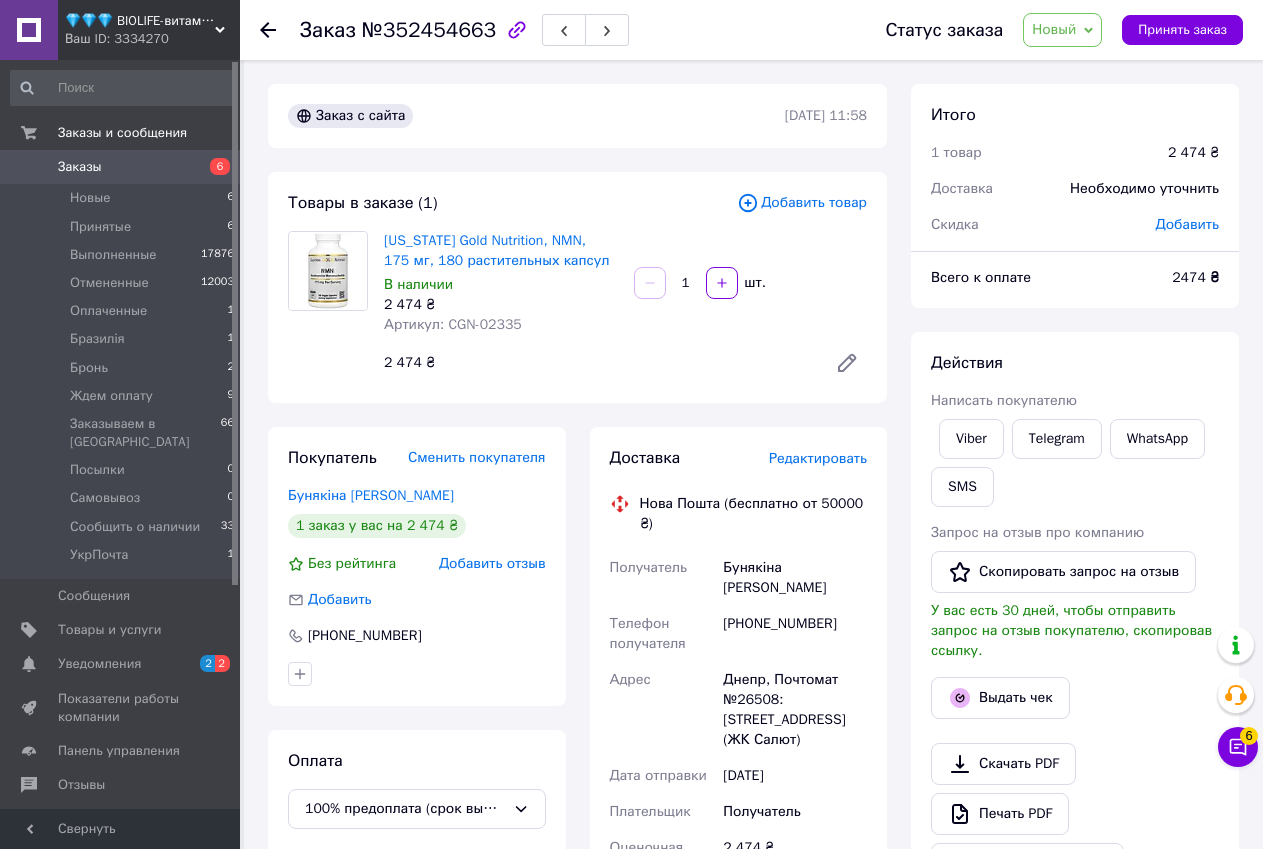 scroll, scrollTop: 0, scrollLeft: 0, axis: both 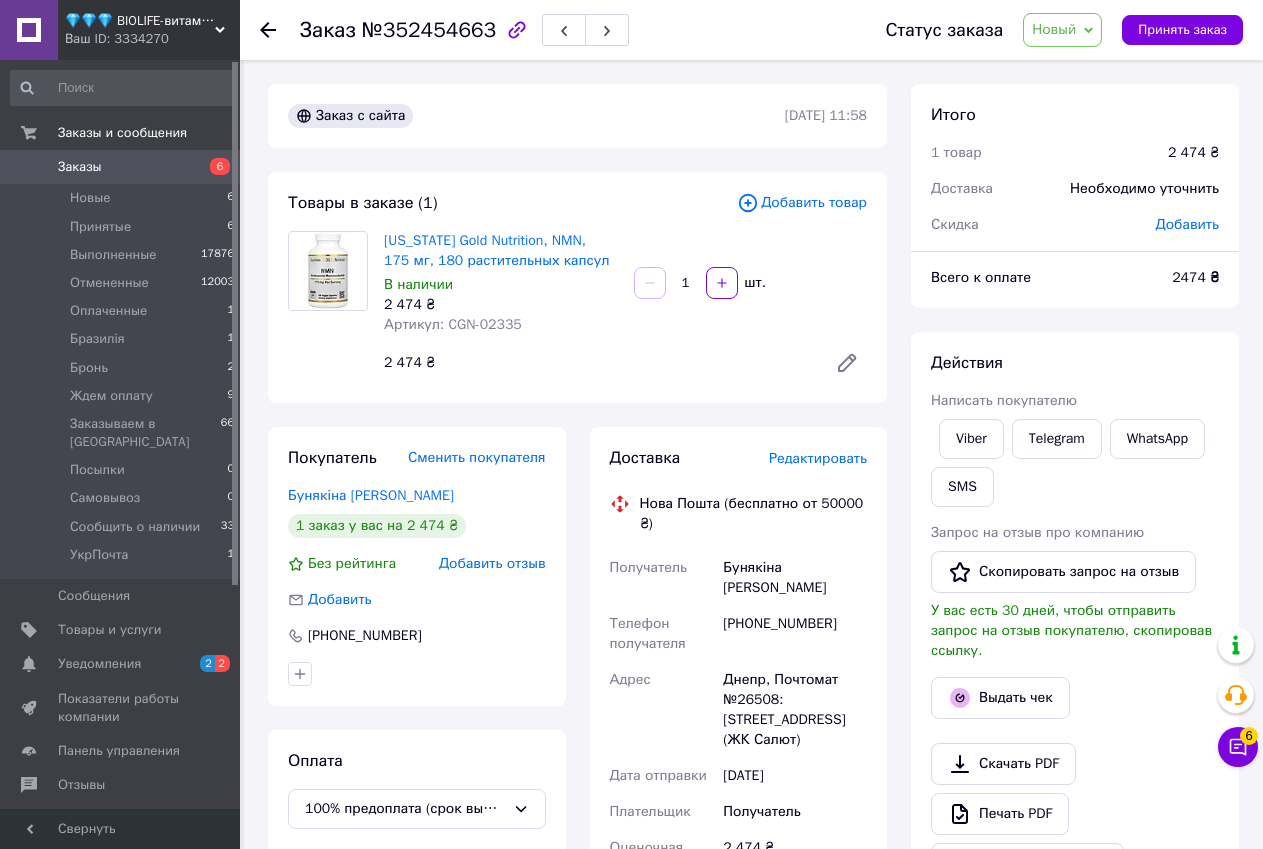 click on "Артикул: CGN-02335" at bounding box center [453, 324] 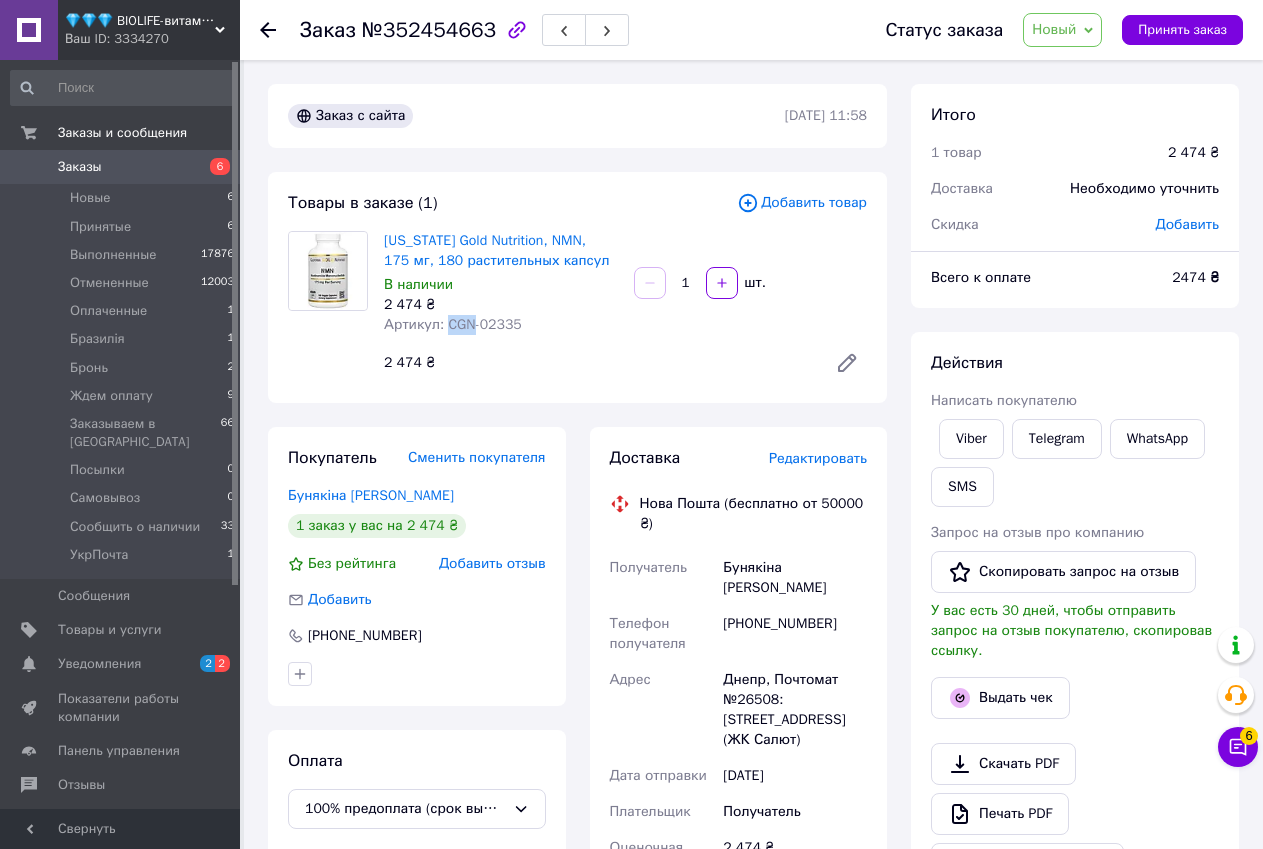 click on "Артикул: CGN-02335" at bounding box center [453, 324] 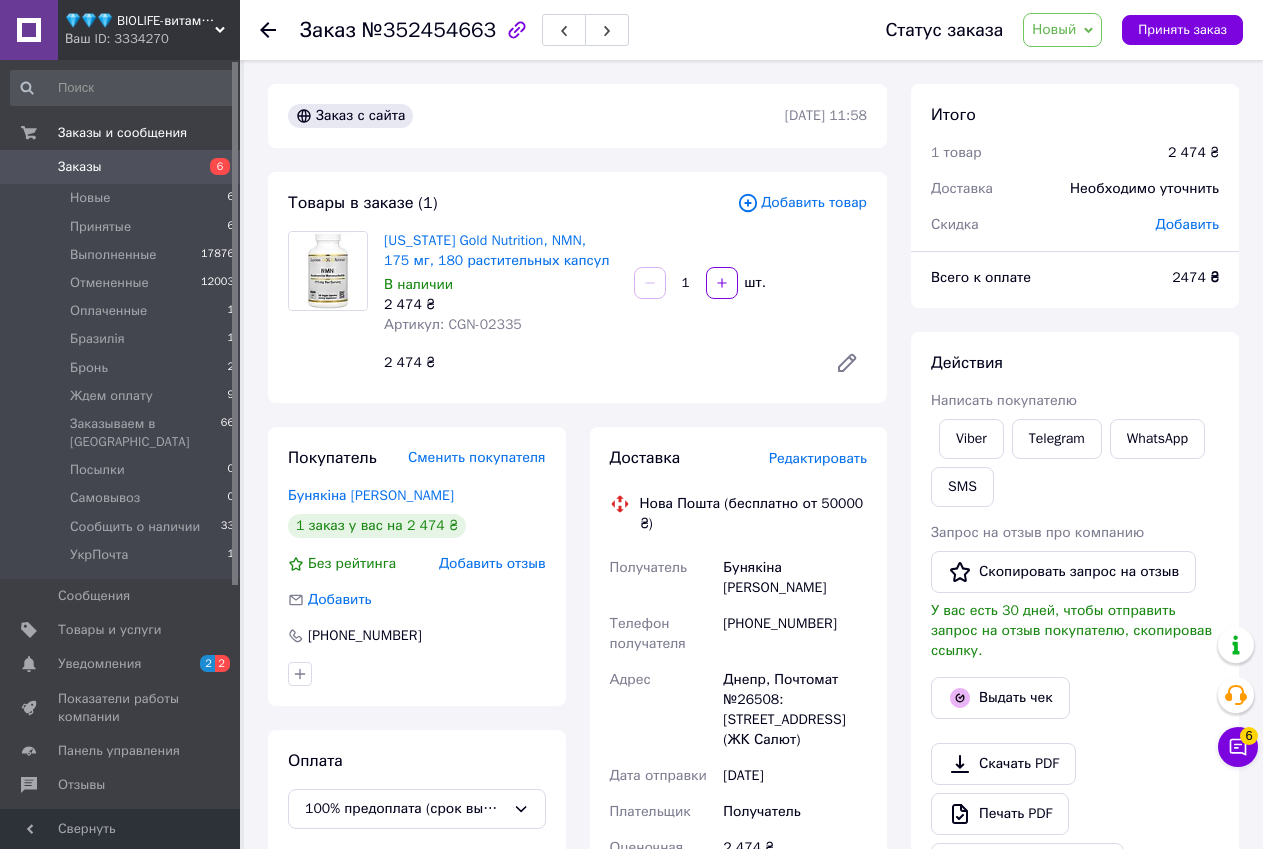 click on "California Gold Nutrition, NMN, 175 мг, 180 растительных капсул В наличии 2 474 ₴ Артикул: CGN-02335 1   шт. 2 474 ₴" at bounding box center [625, 307] 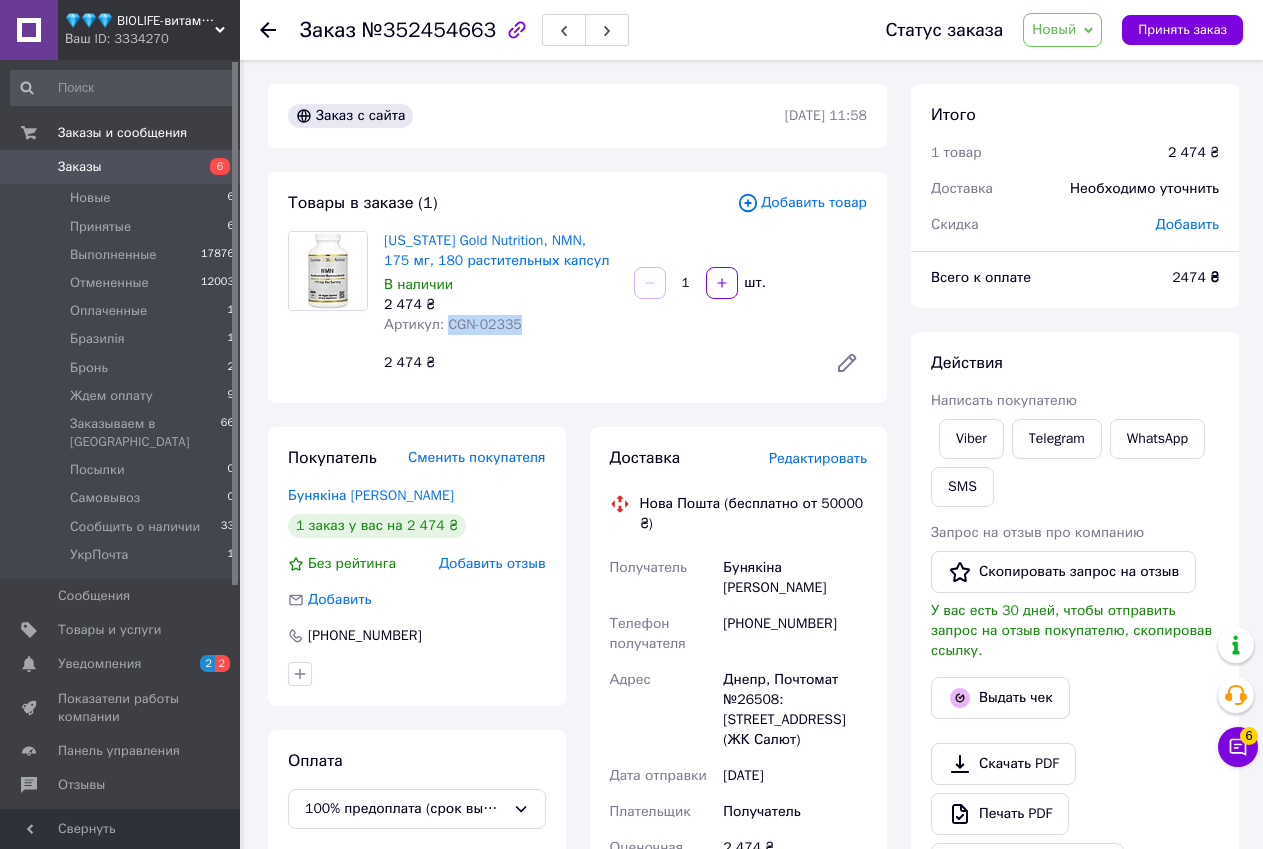 drag, startPoint x: 444, startPoint y: 321, endPoint x: 511, endPoint y: 327, distance: 67.26812 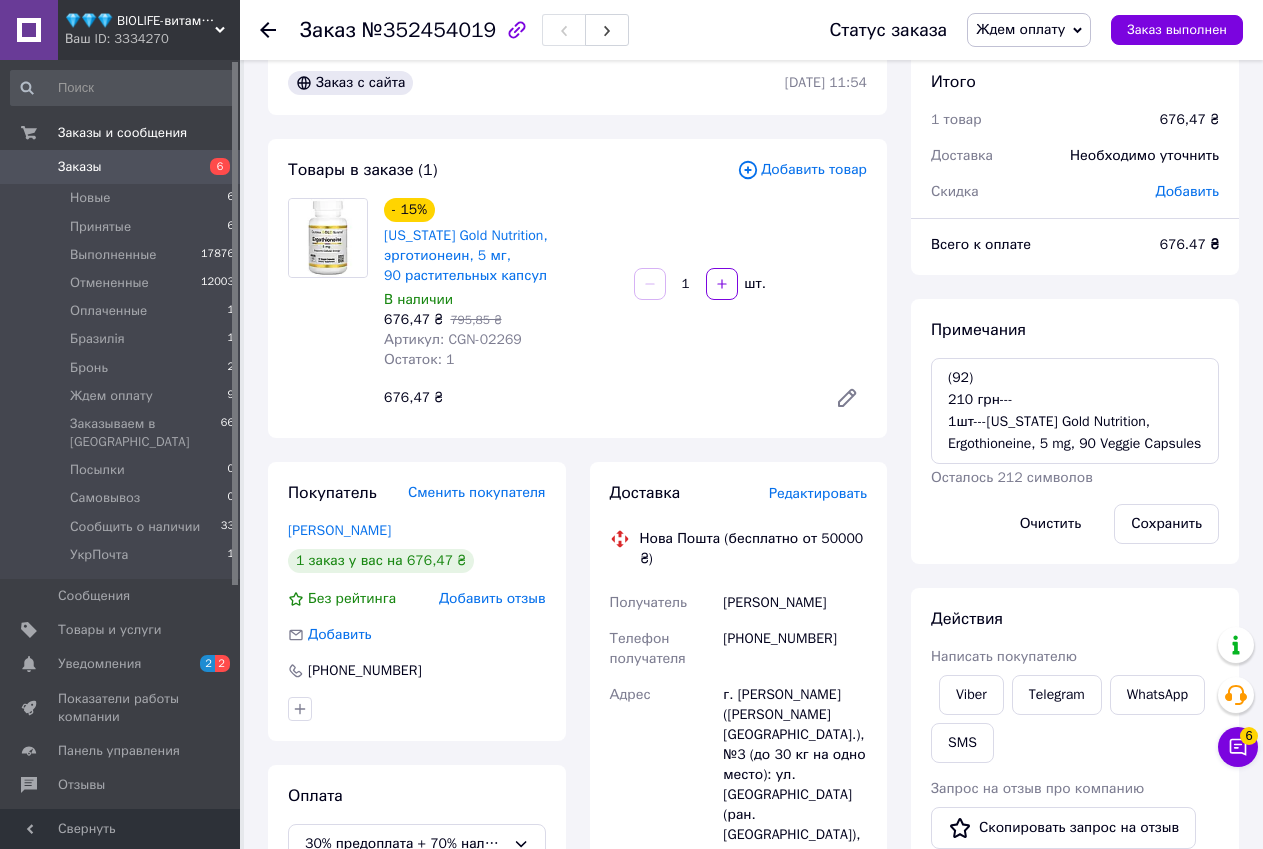 scroll, scrollTop: 0, scrollLeft: 0, axis: both 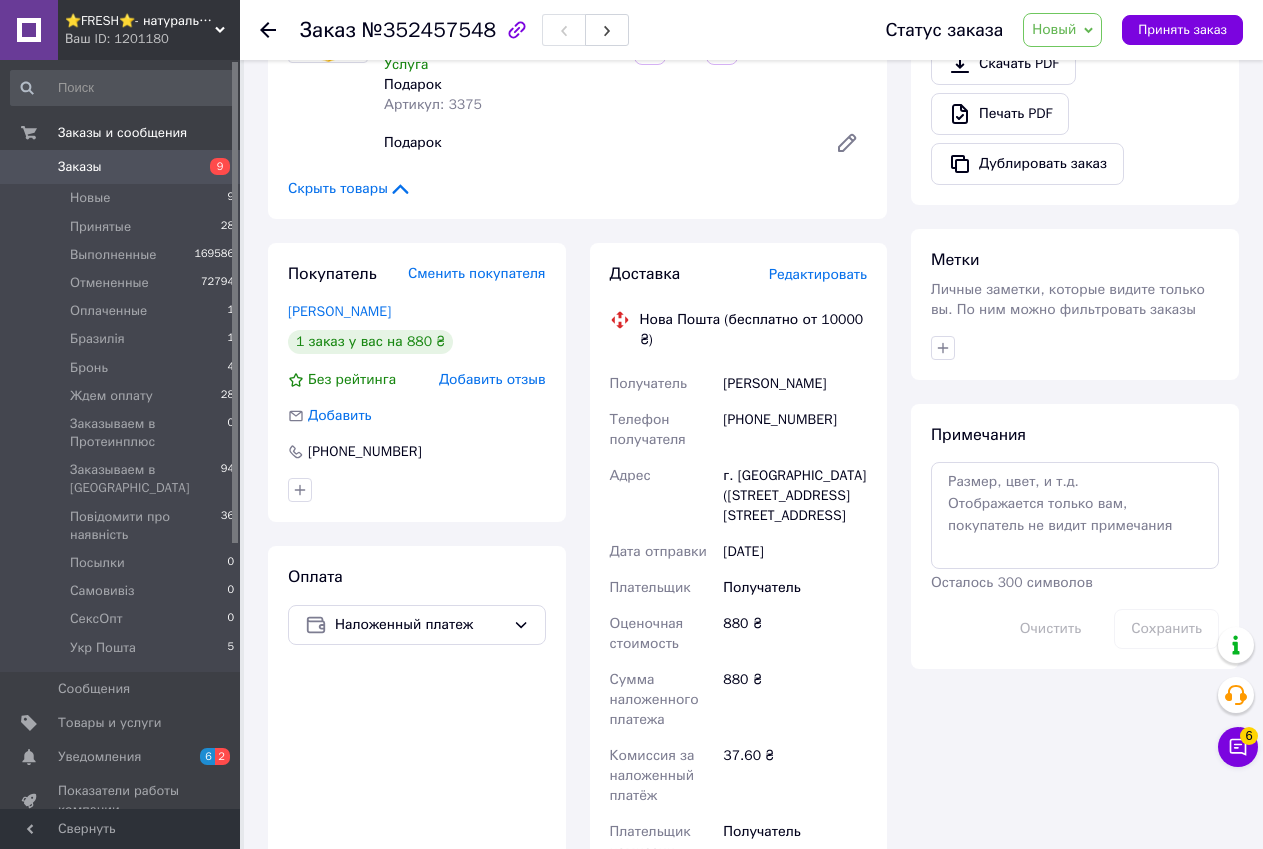 click on "Новый" at bounding box center (1062, 30) 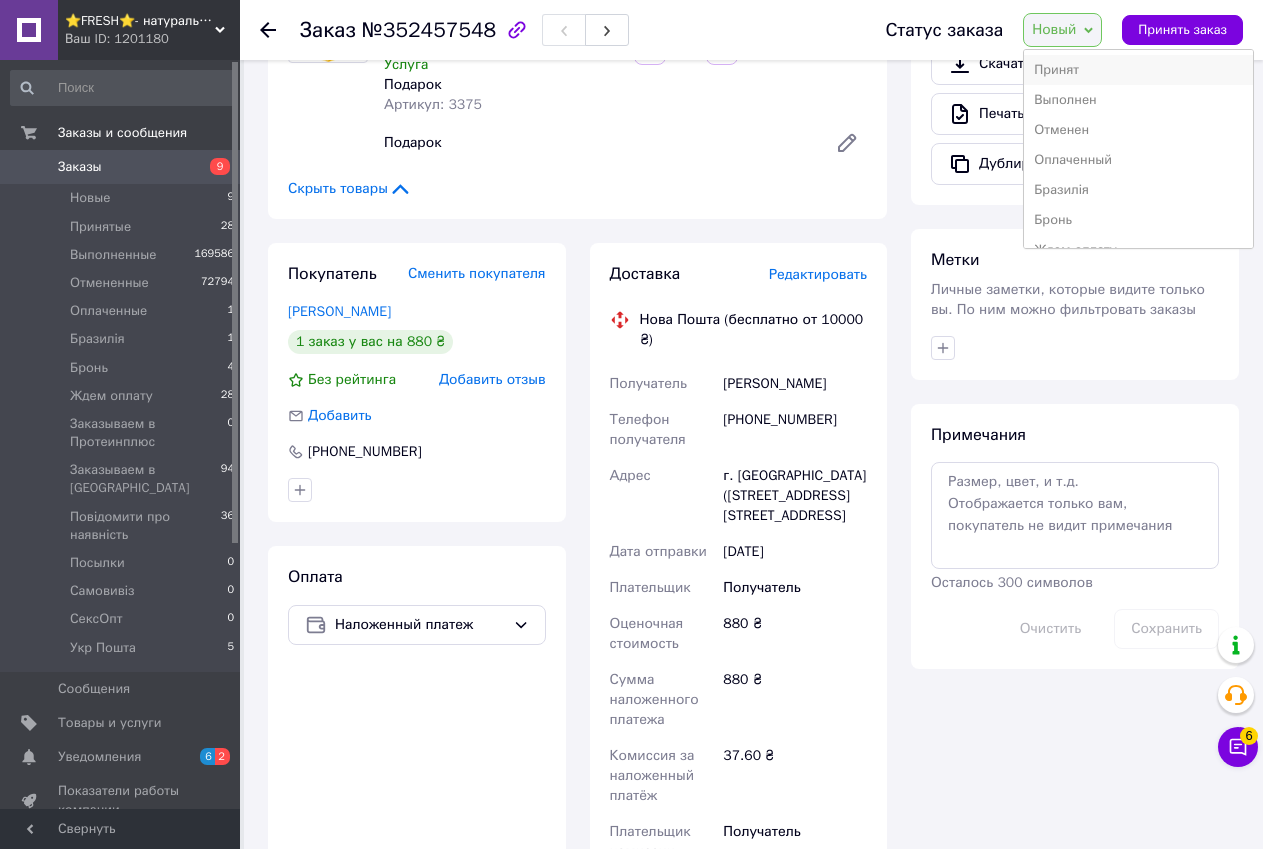 click on "Принят" at bounding box center (1138, 70) 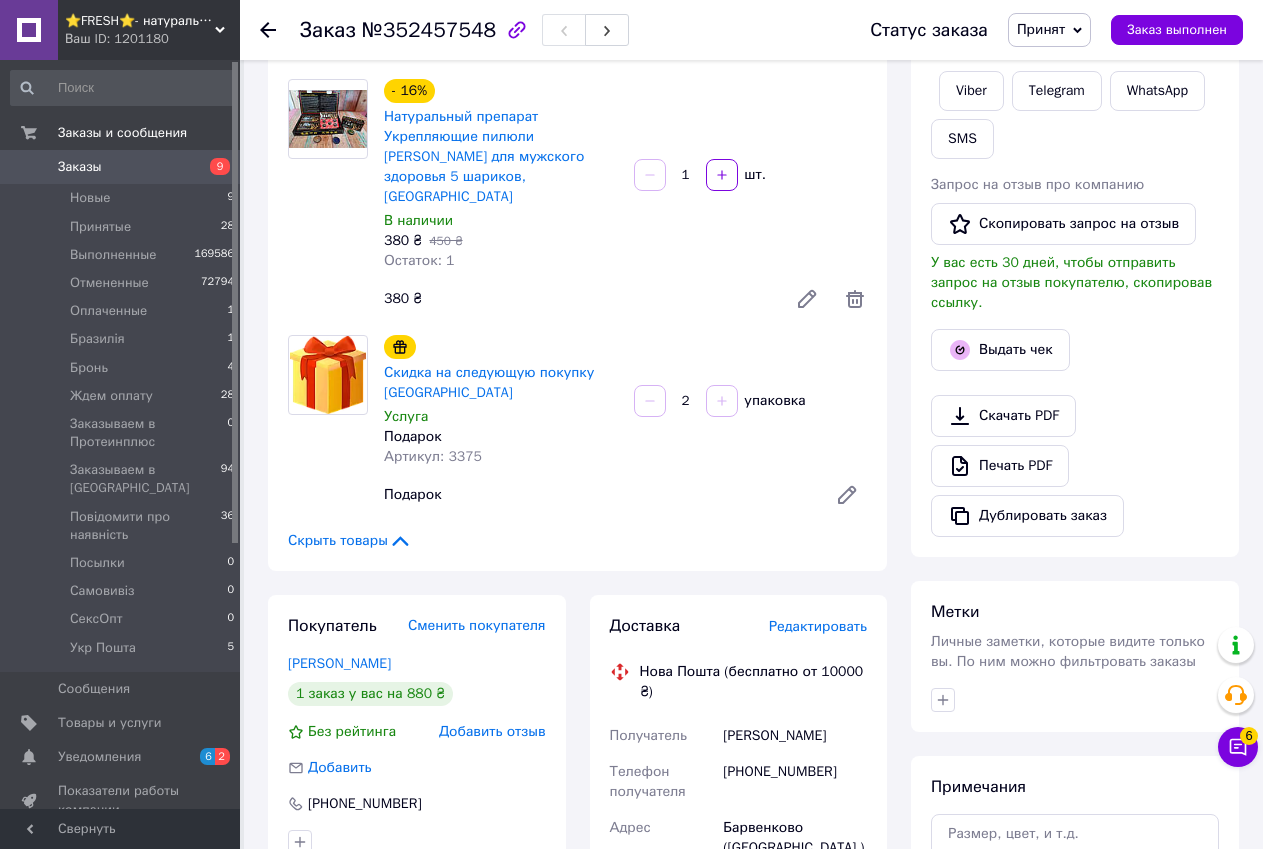 scroll, scrollTop: 0, scrollLeft: 0, axis: both 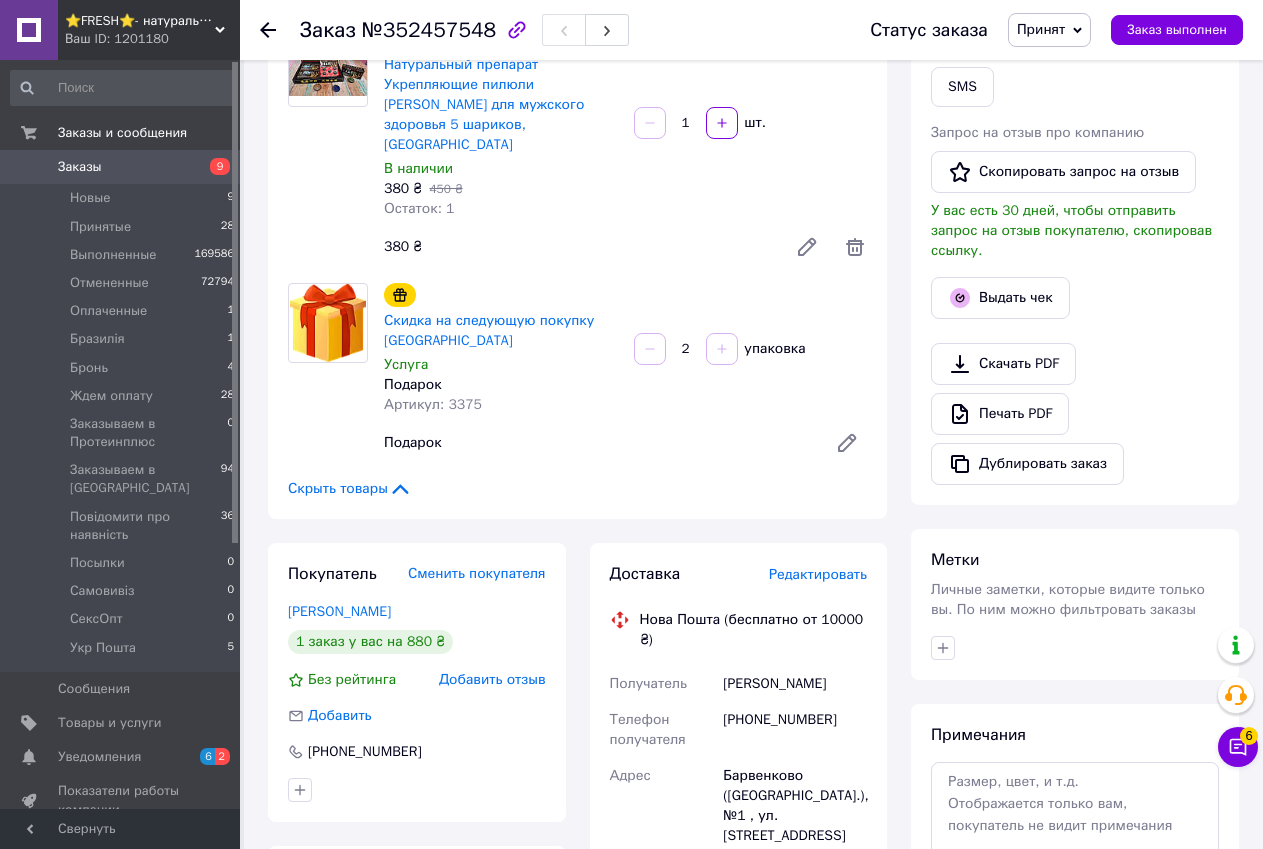 click on "Редактировать" at bounding box center (818, 574) 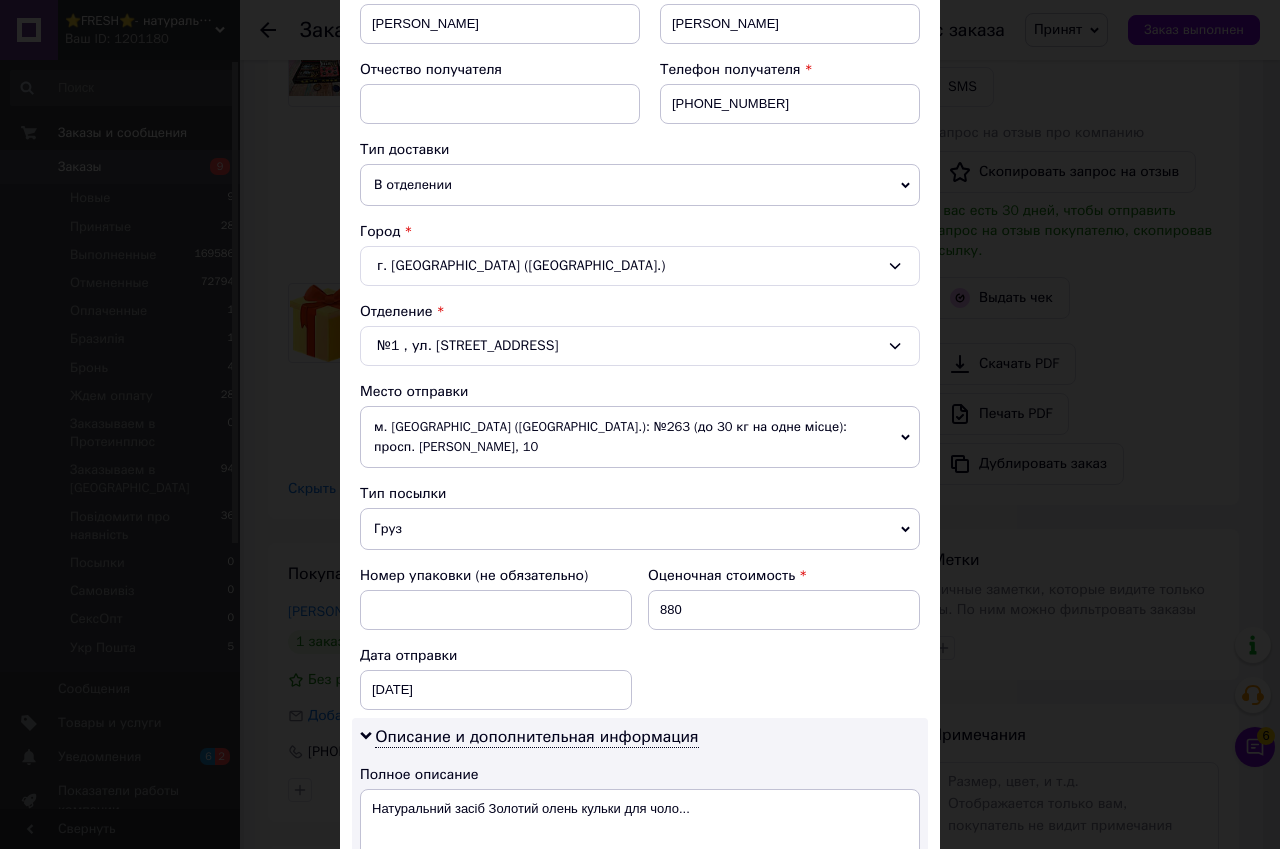 scroll, scrollTop: 700, scrollLeft: 0, axis: vertical 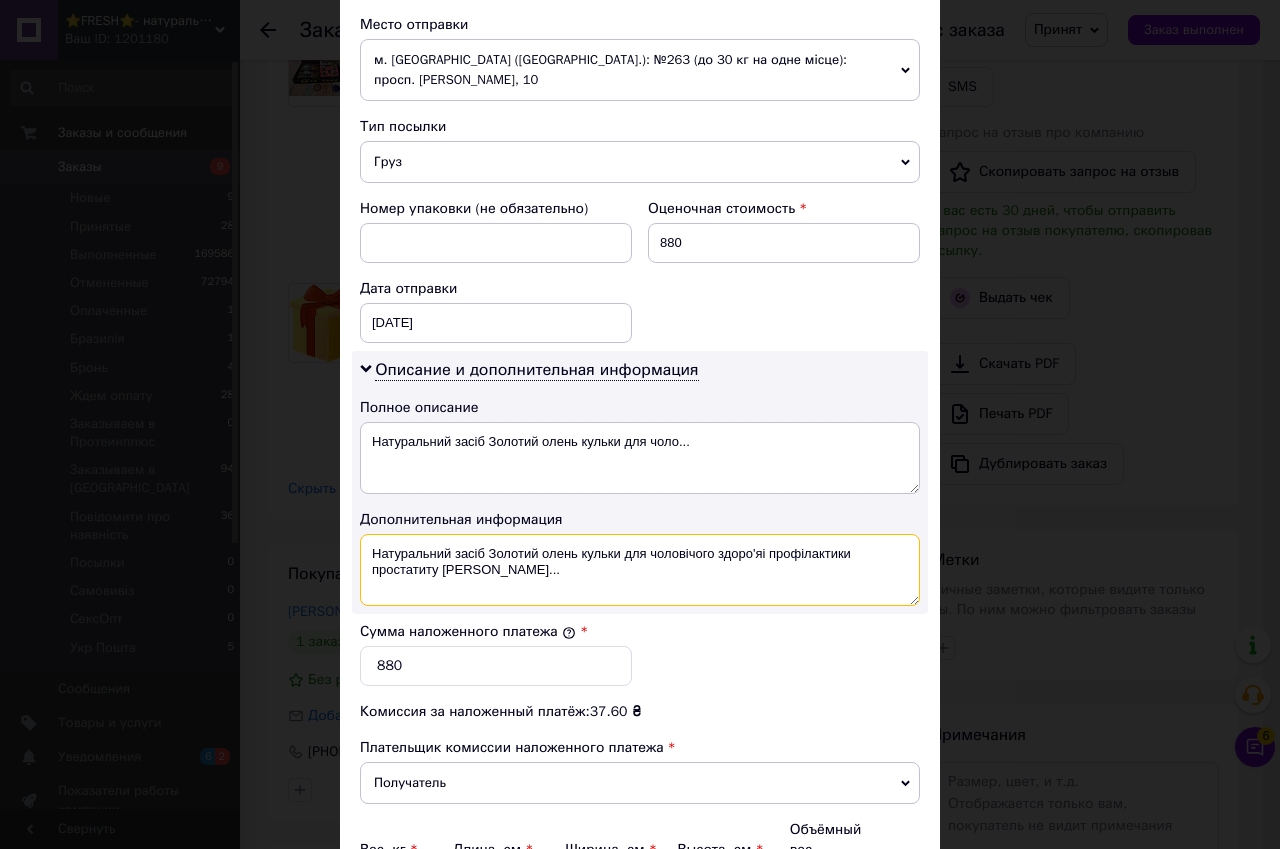 drag, startPoint x: 538, startPoint y: 549, endPoint x: 577, endPoint y: 533, distance: 42.154476 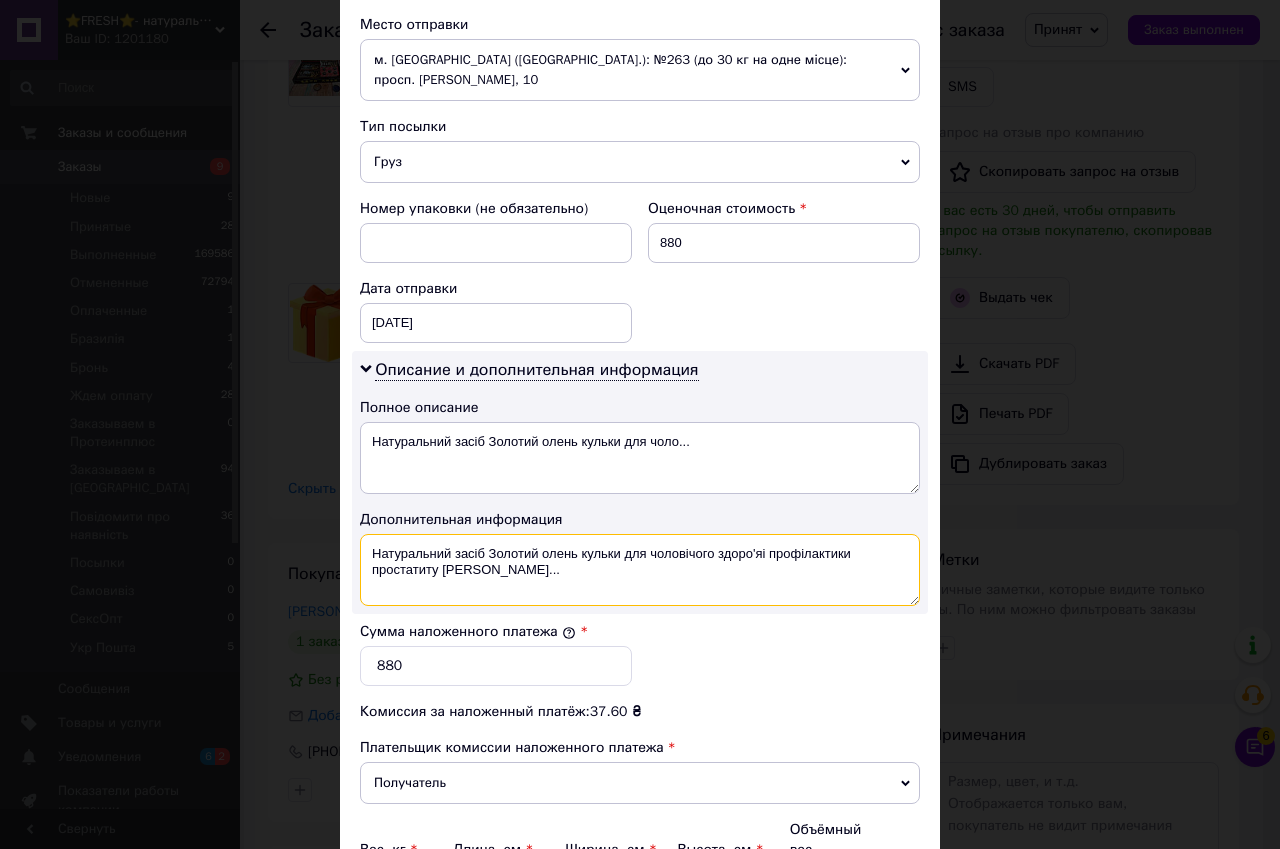 click on "Натуральний засіб Золотий олень кульки для чоловічого здоро'яі профілактики простатиту [PERSON_NAME]..." at bounding box center (640, 570) 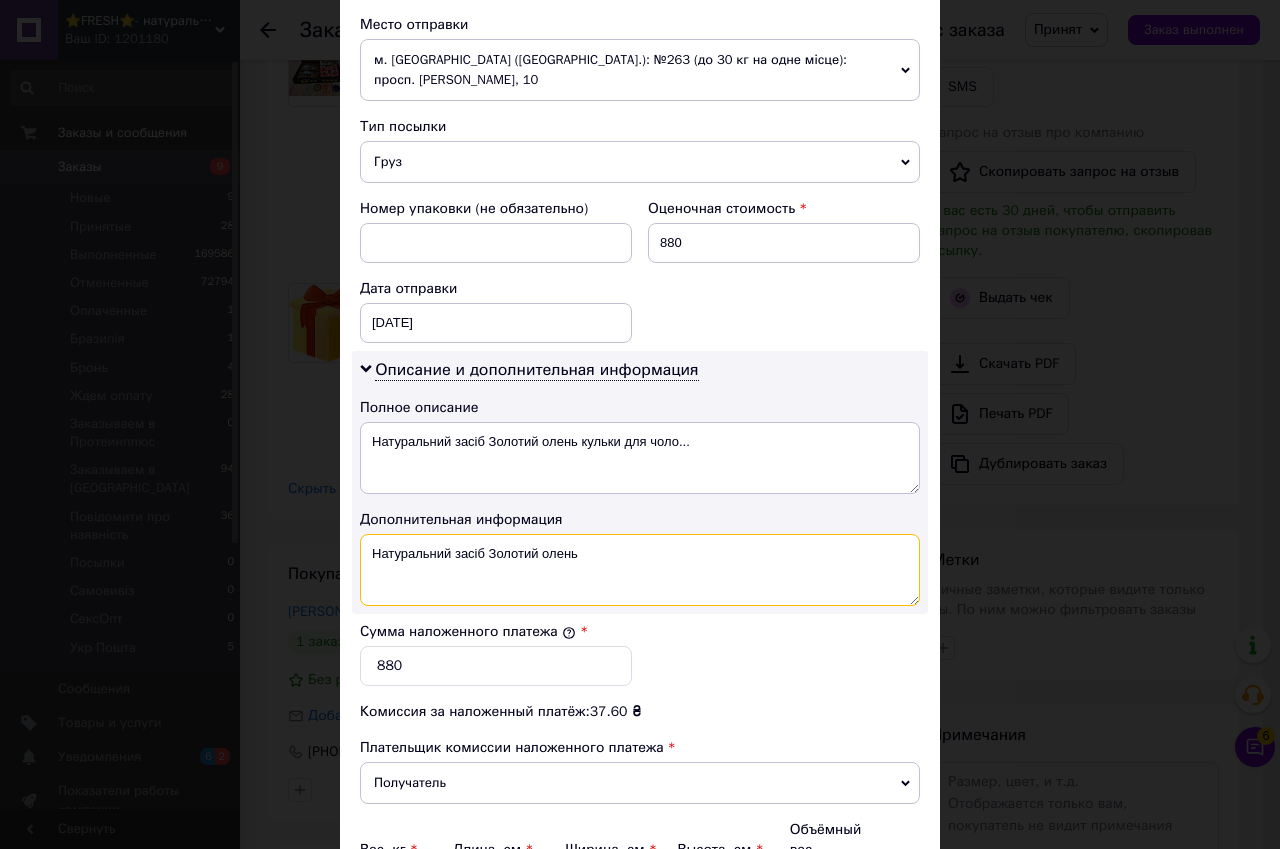 drag, startPoint x: 483, startPoint y: 534, endPoint x: 366, endPoint y: 533, distance: 117.00427 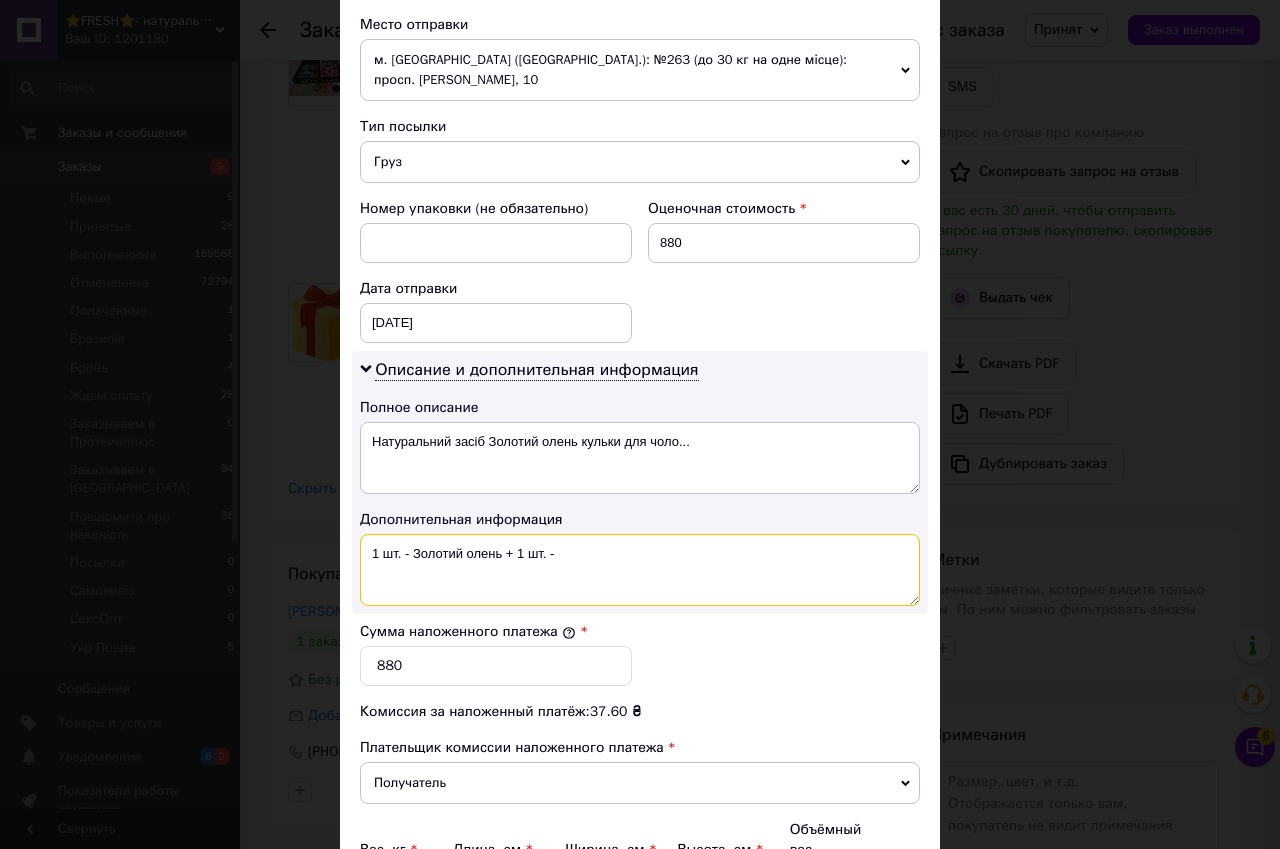 paste on "Хуей Чжун Дан" 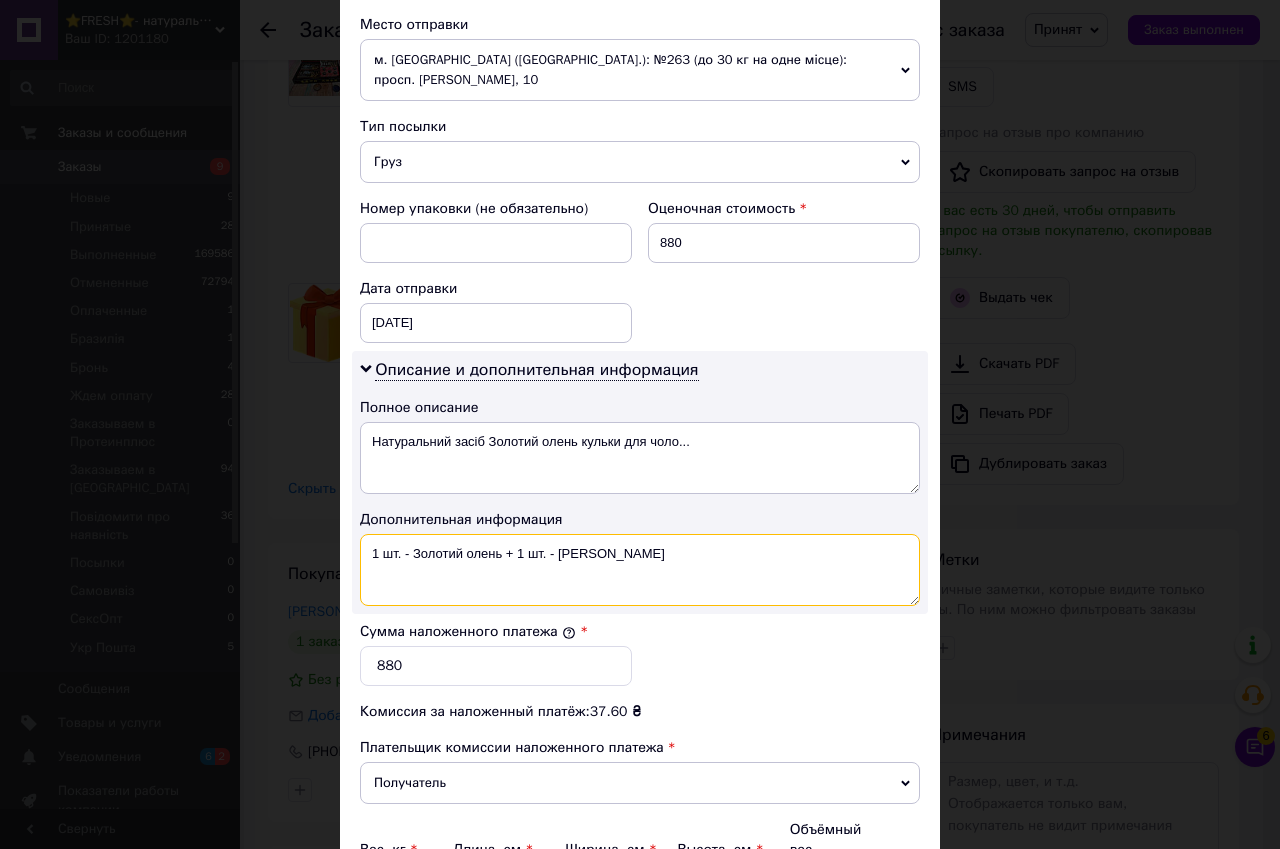 drag, startPoint x: 652, startPoint y: 534, endPoint x: 369, endPoint y: 531, distance: 283.0159 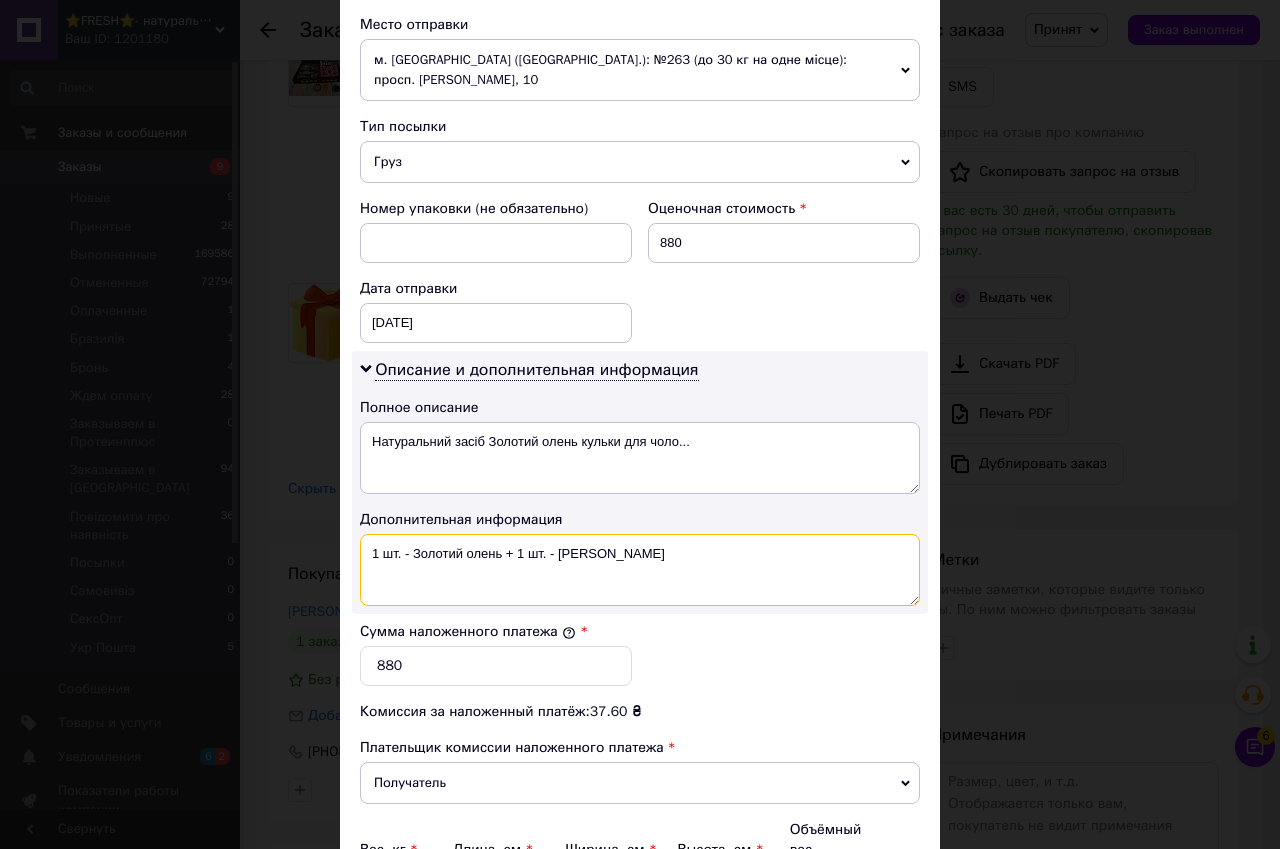 click on "1 шт. - Золотий олень + 1 шт. - Хуей Чжун Дан" at bounding box center [640, 570] 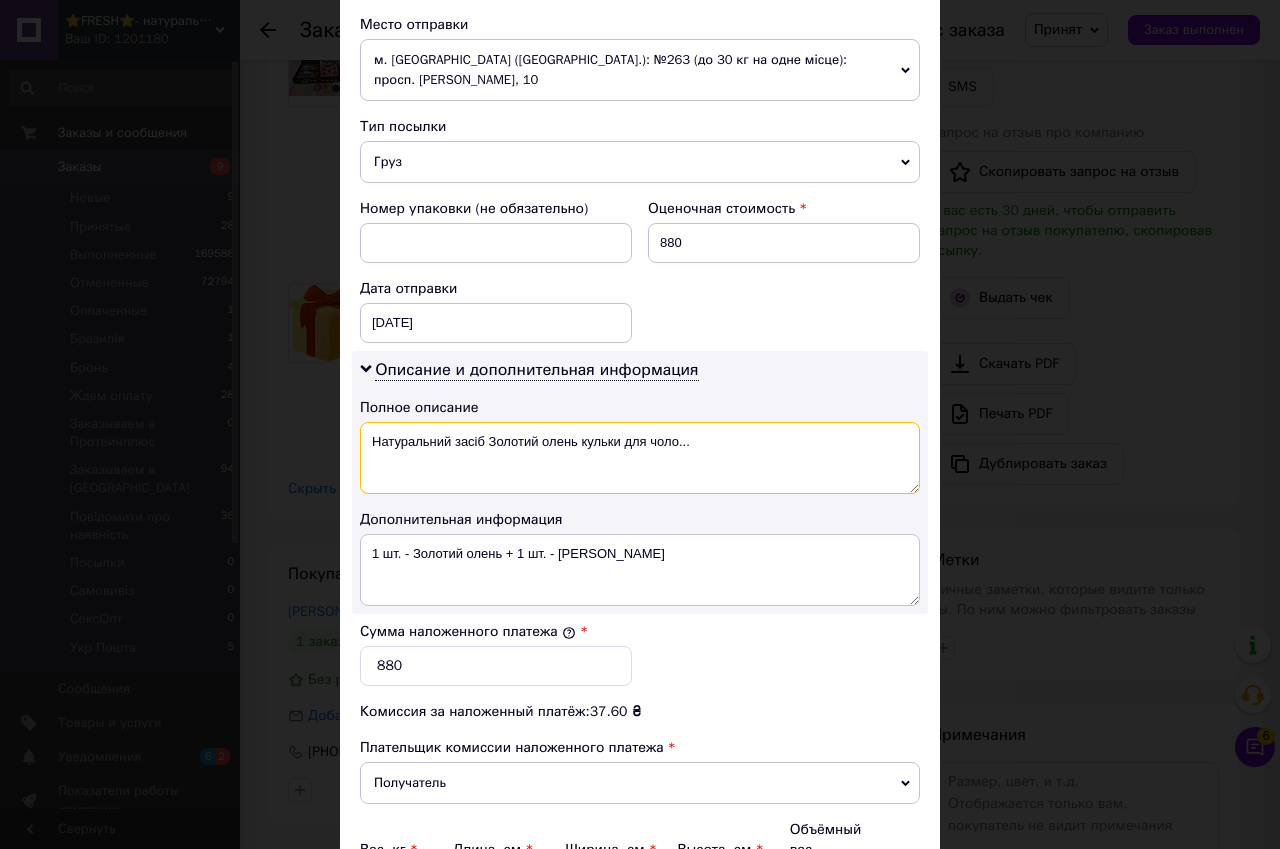 drag, startPoint x: 371, startPoint y: 422, endPoint x: 699, endPoint y: 421, distance: 328.00153 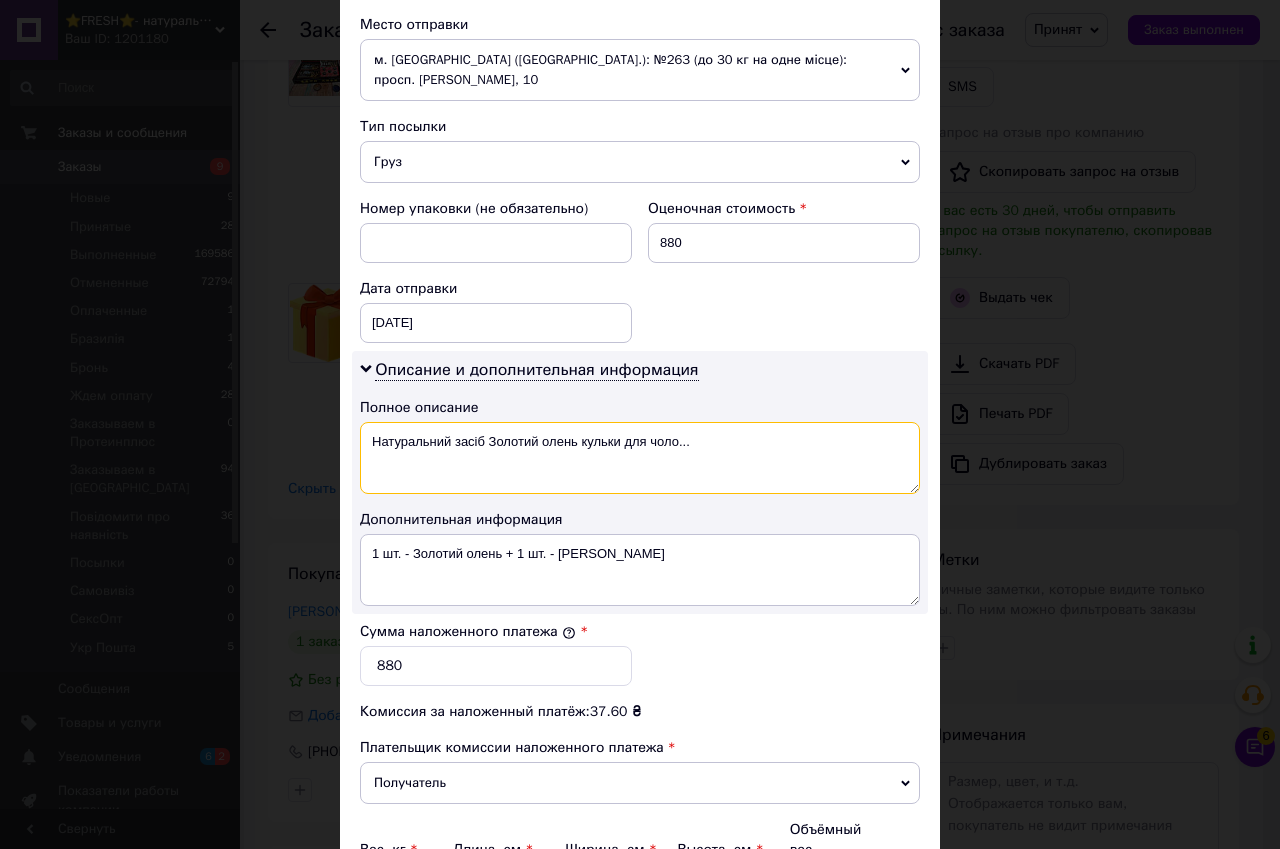 paste on "1 шт. - Золотий олень + 1 шт. - Хуей Чжун Дан" 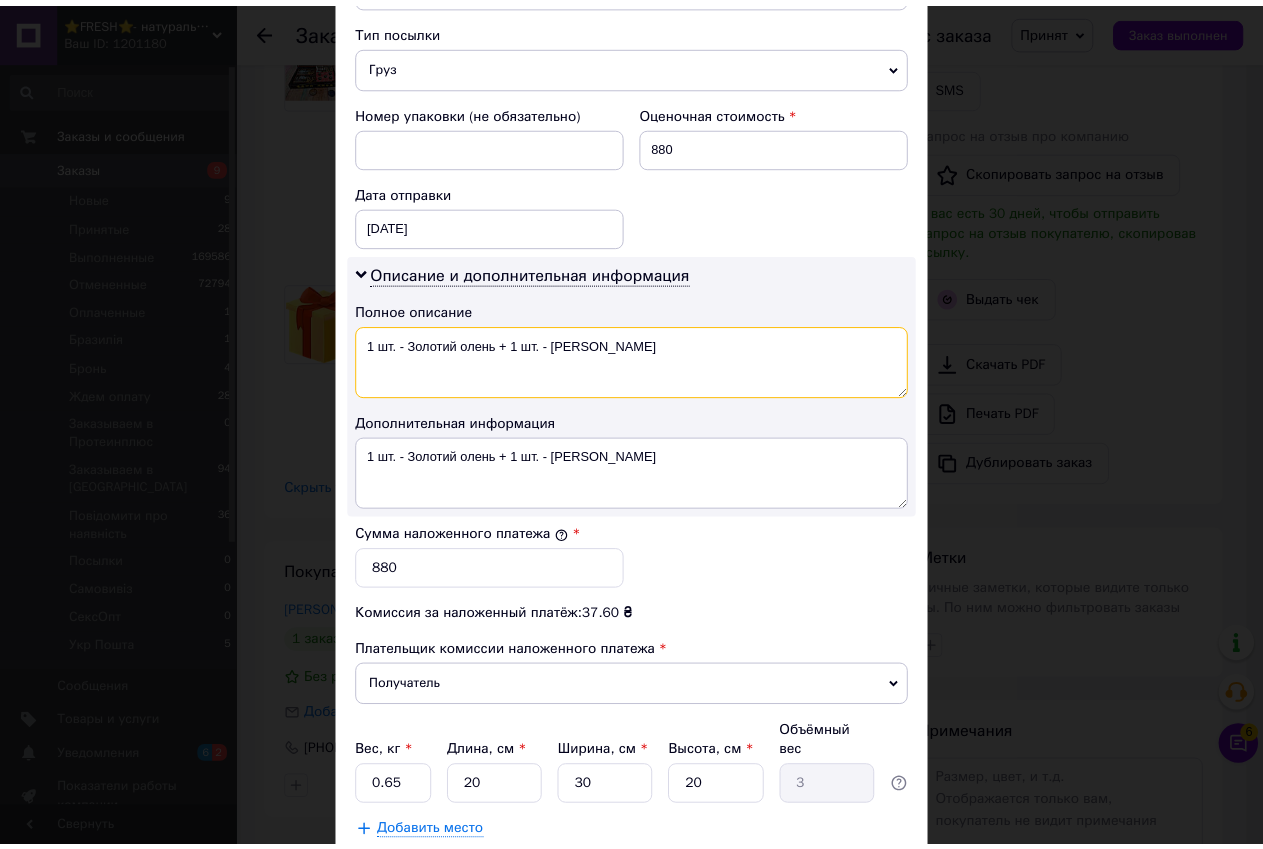 scroll, scrollTop: 901, scrollLeft: 0, axis: vertical 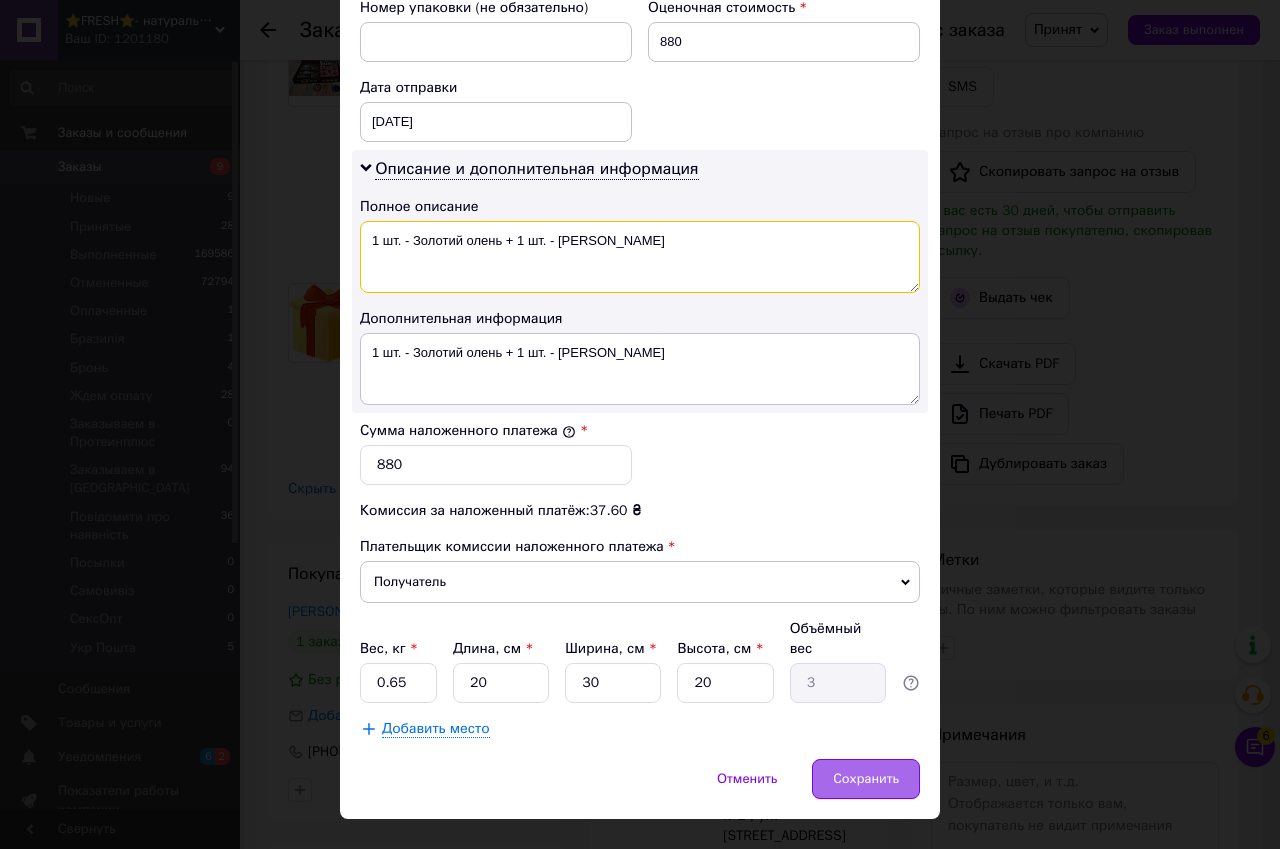 type on "1 шт. - Золотий олень + 1 шт. - Хуей Чжун Дан" 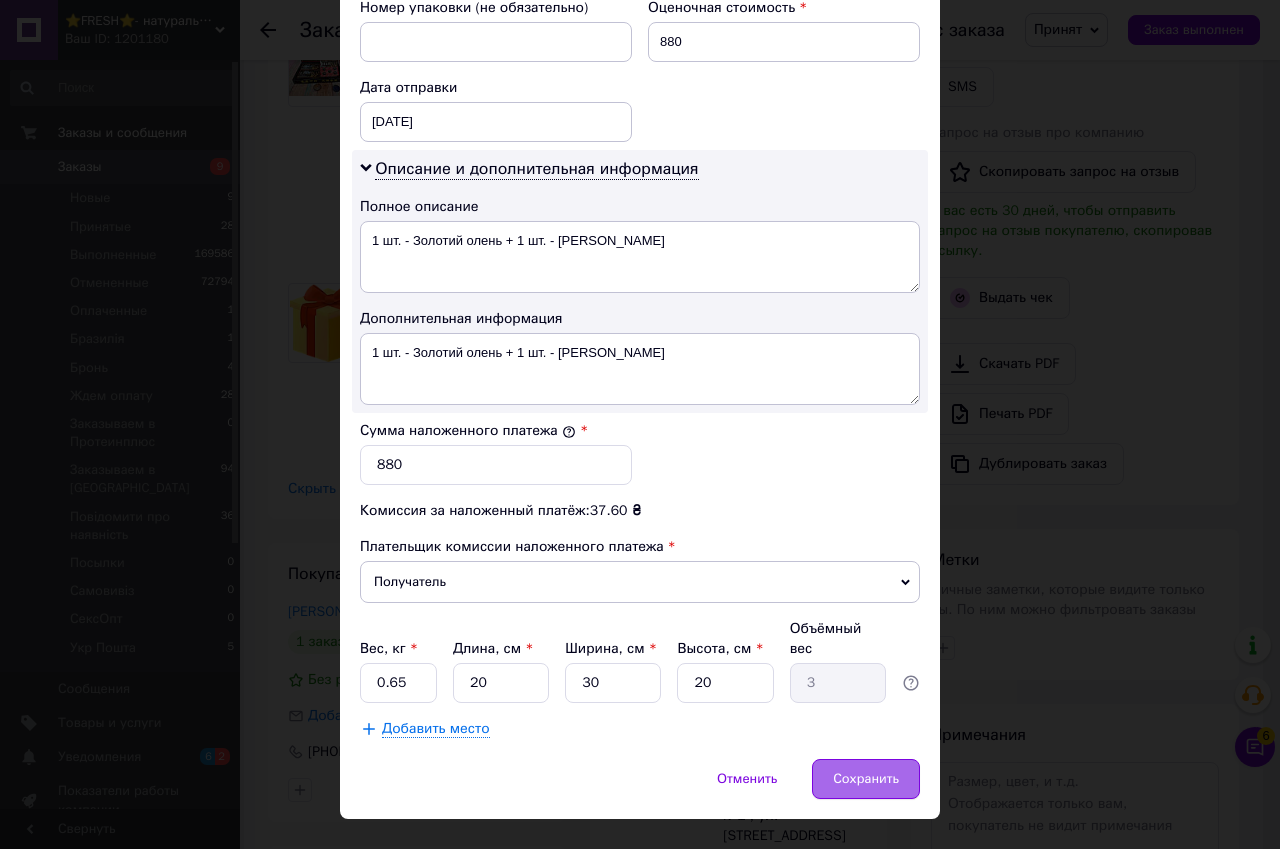 click on "Сохранить" at bounding box center [866, 779] 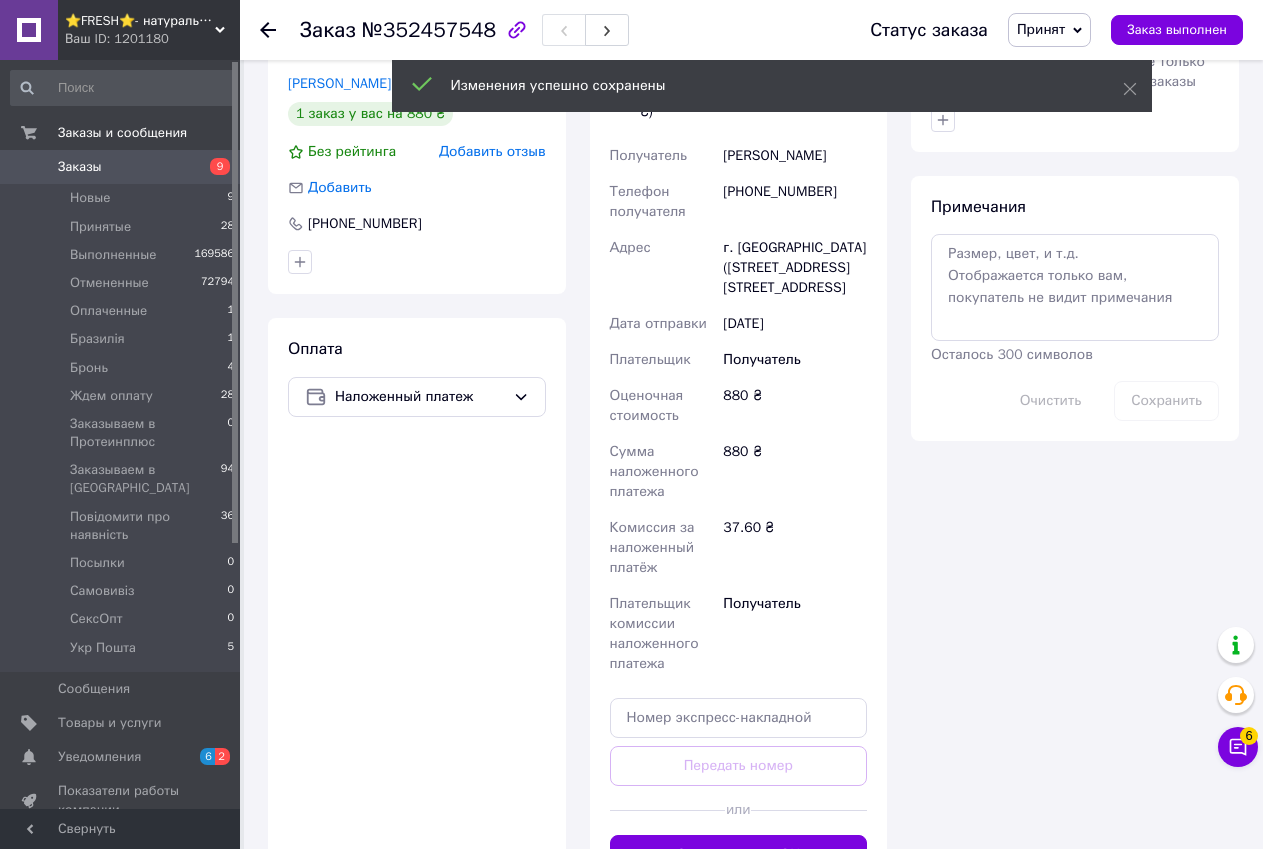 scroll, scrollTop: 1200, scrollLeft: 0, axis: vertical 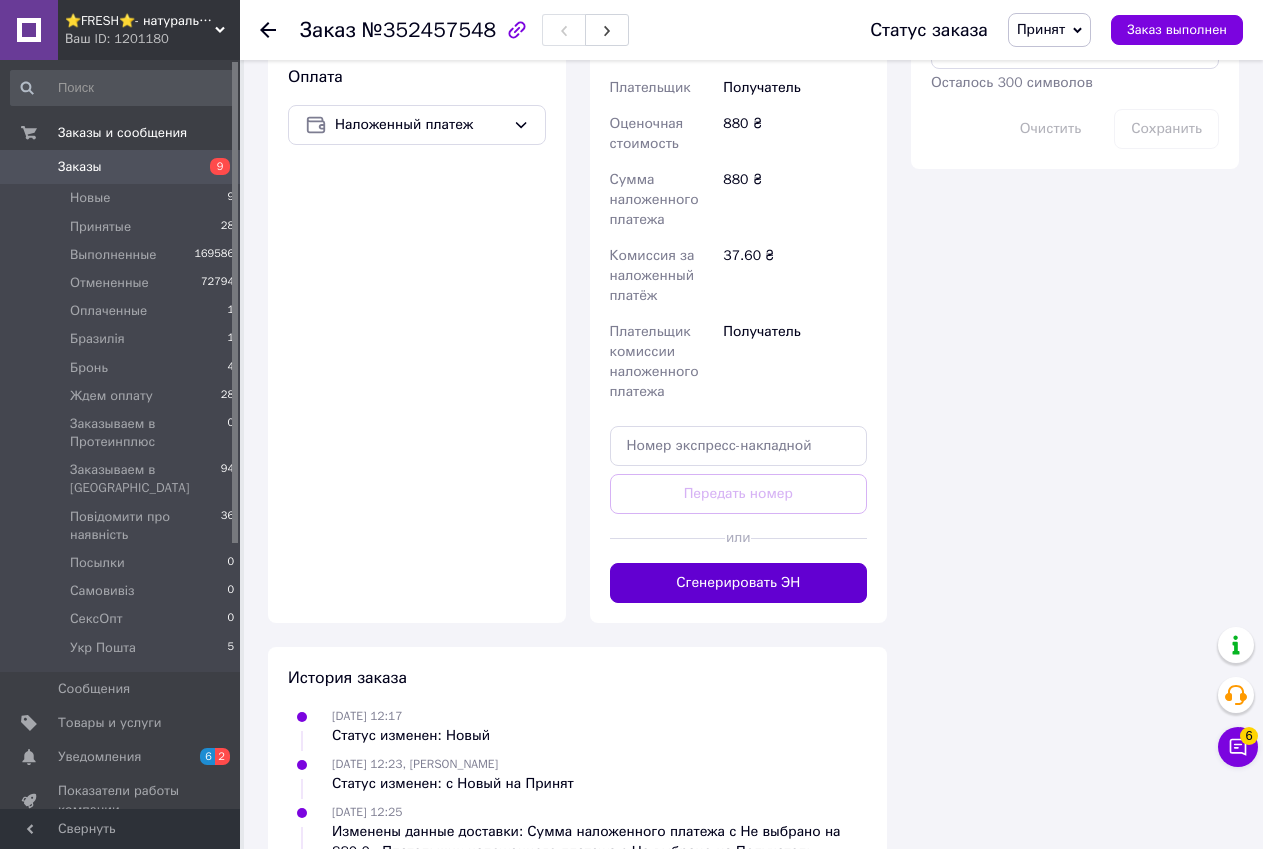 click on "Сгенерировать ЭН" at bounding box center (739, 583) 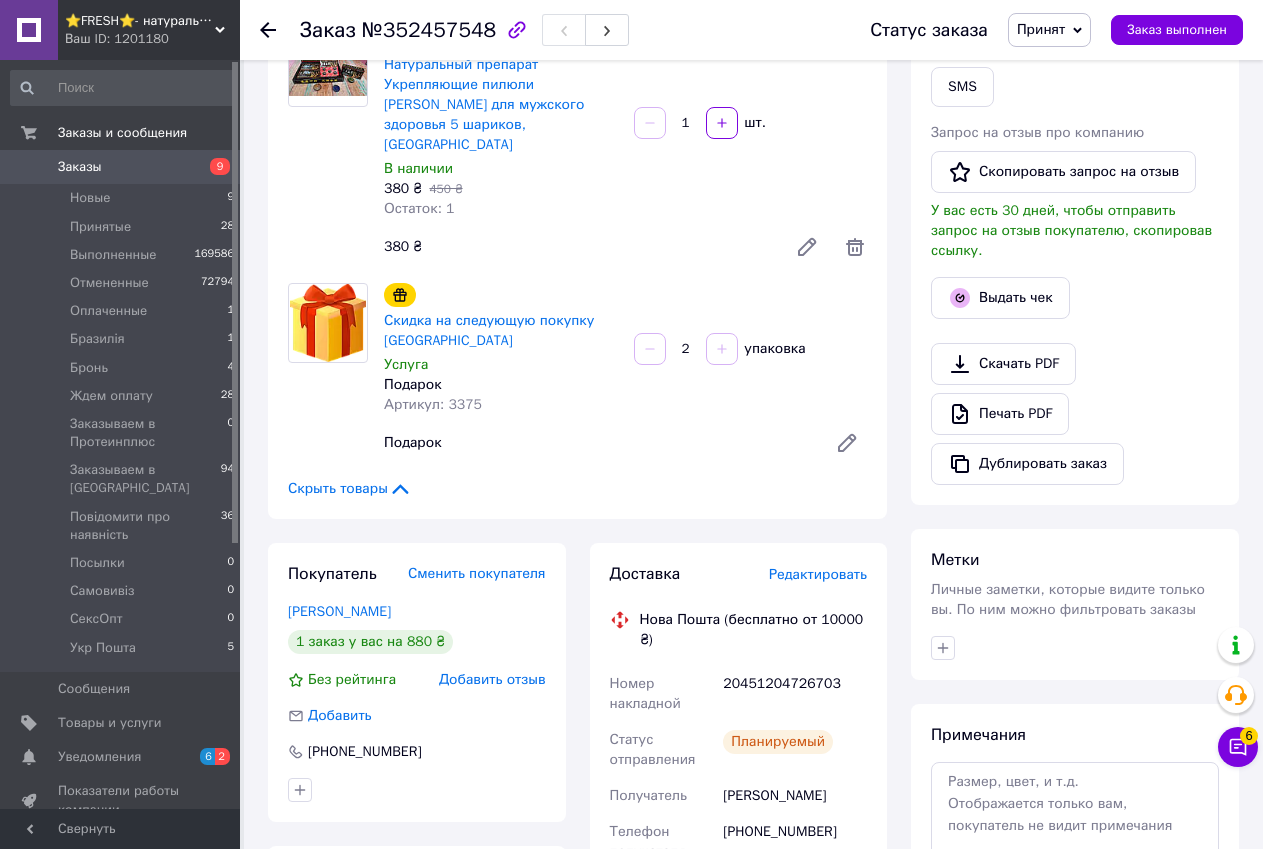 scroll, scrollTop: 0, scrollLeft: 0, axis: both 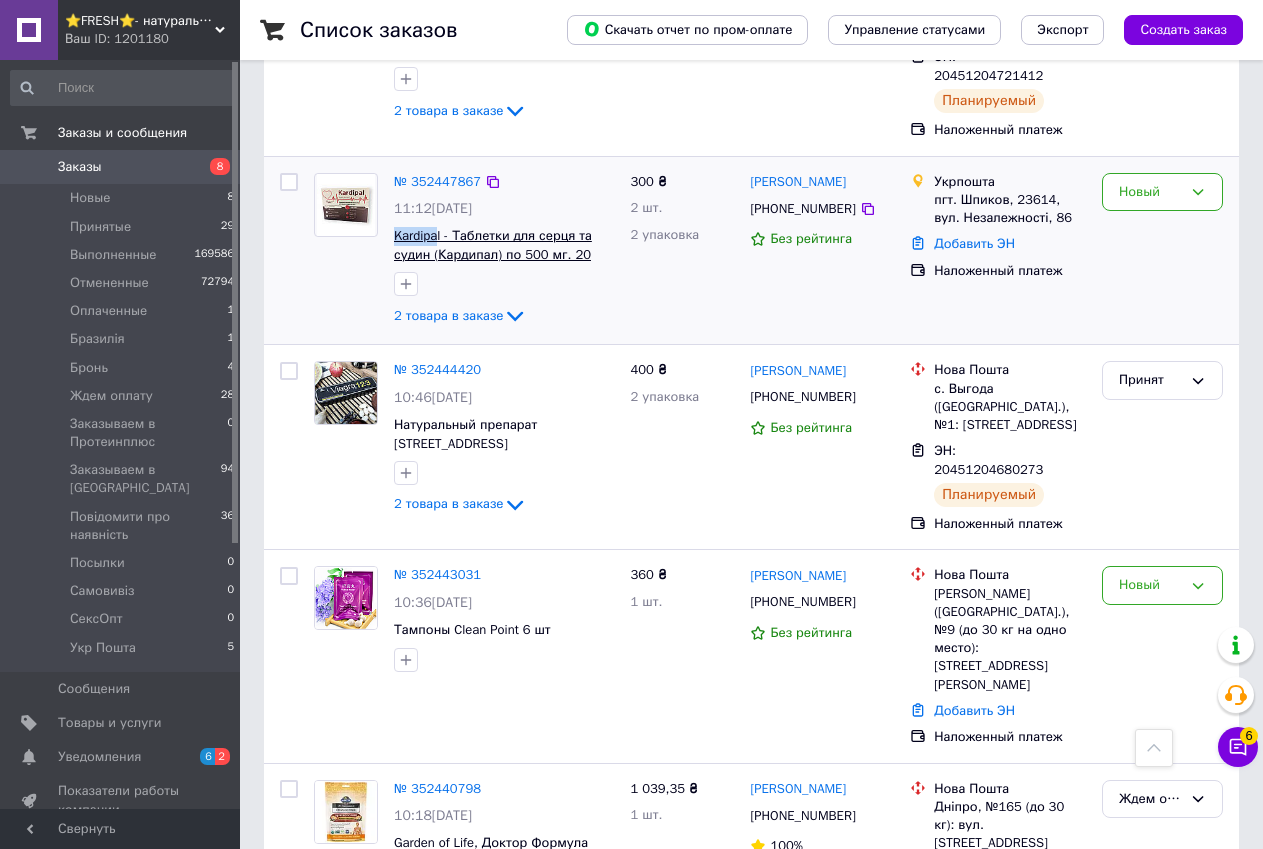 drag, startPoint x: 391, startPoint y: 195, endPoint x: 438, endPoint y: 196, distance: 47.010635 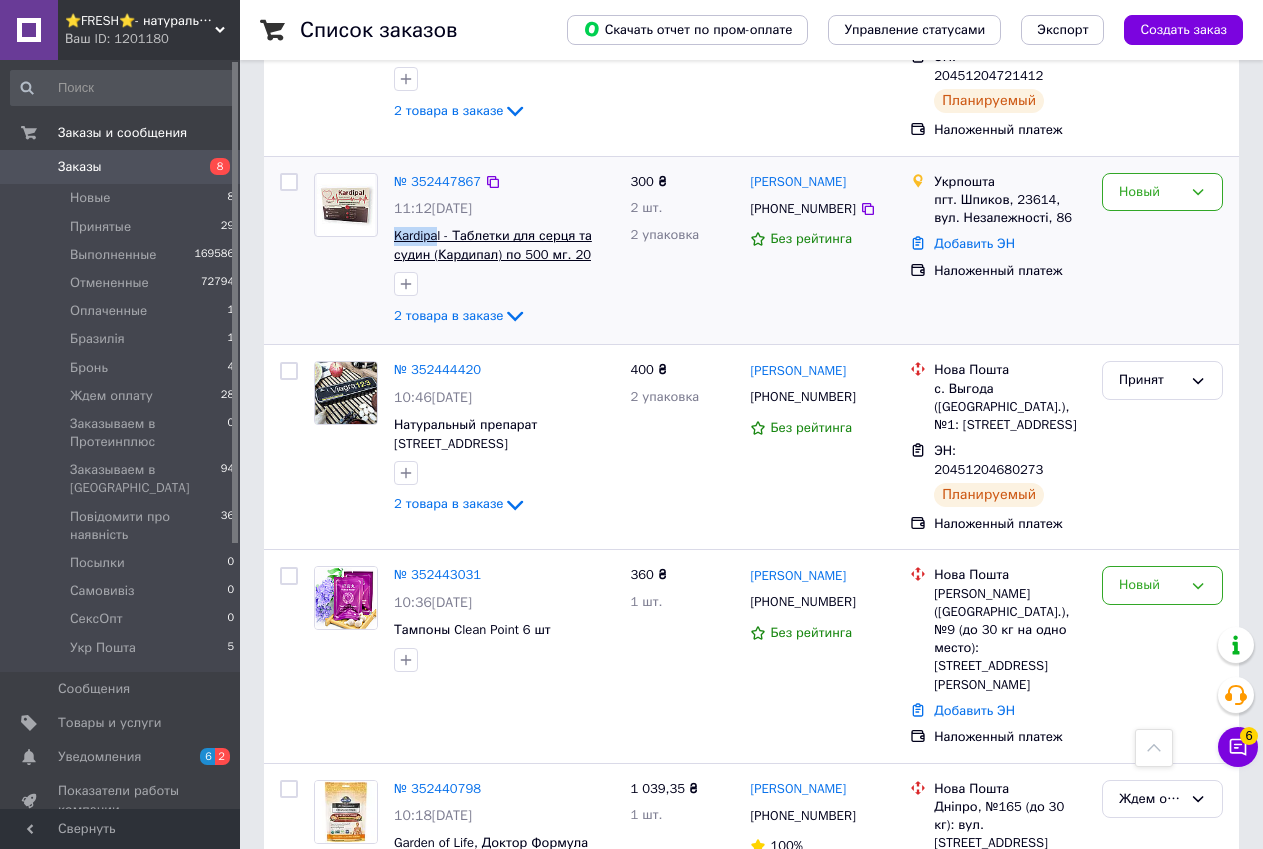 click on "№ 352447867 11:12, 13.07.2025 Kardipal - Таблетки для серця та судин (Кардипал) по 500 мг. 20 таб., Киев 2 товара в заказе" at bounding box center [504, 251] 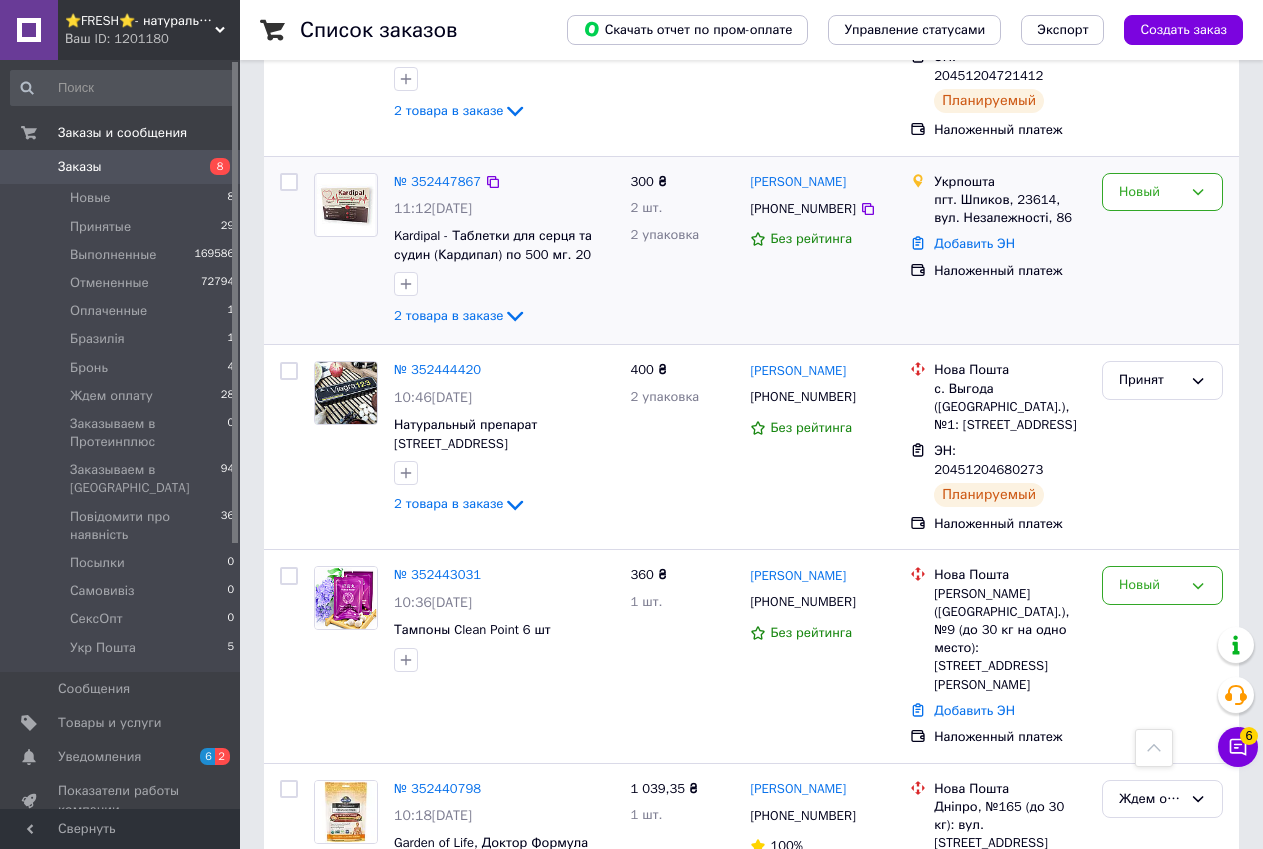 click at bounding box center (346, 251) 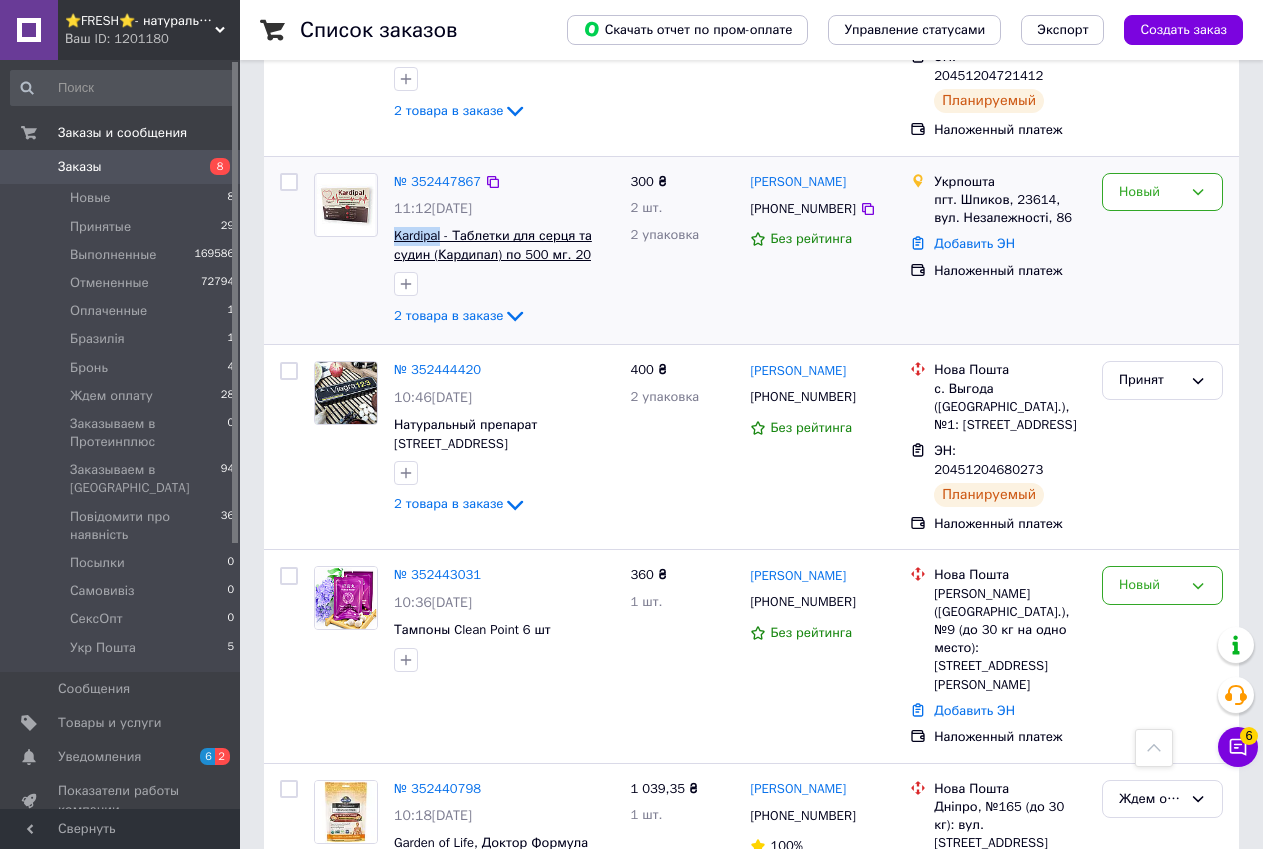 drag, startPoint x: 387, startPoint y: 193, endPoint x: 442, endPoint y: 198, distance: 55.226807 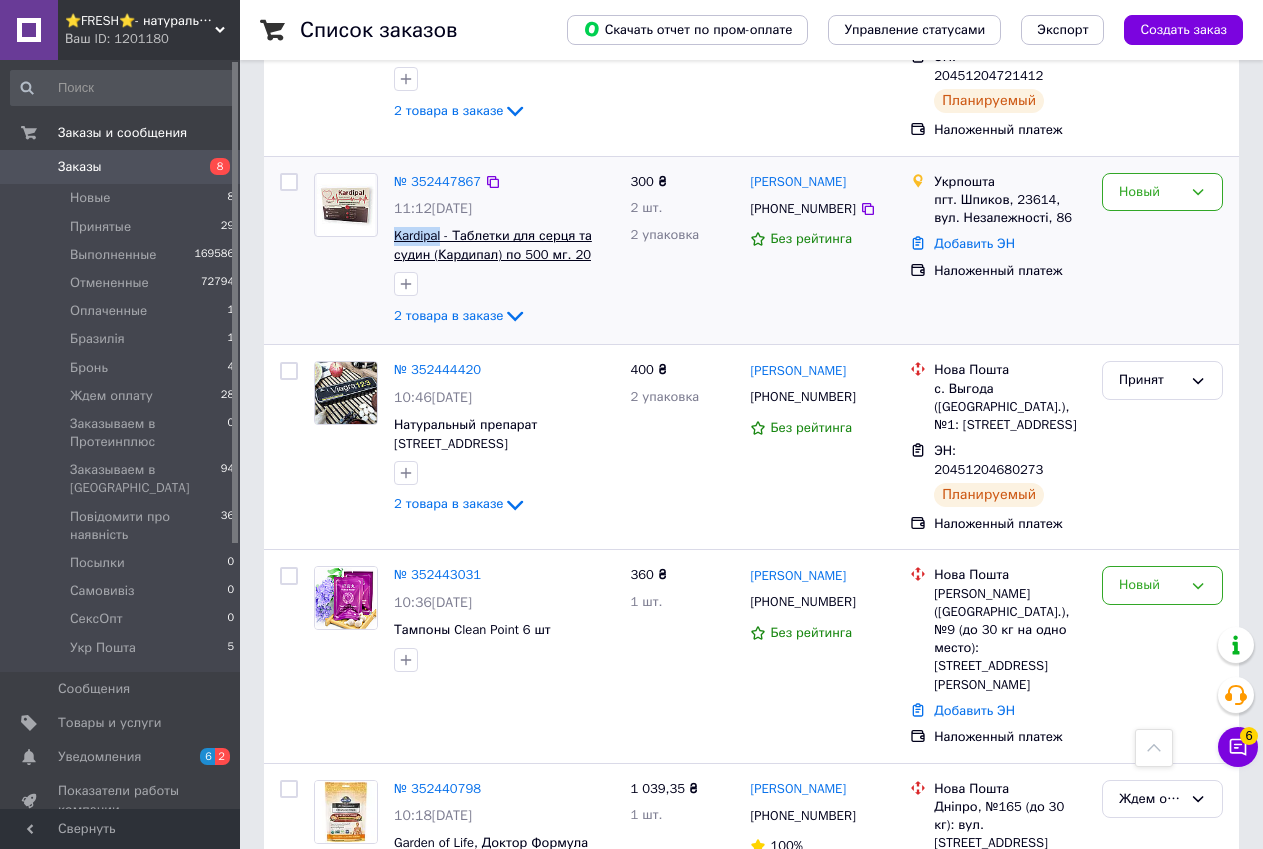 click on "№ 352447867 11:12, 13.07.2025 Kardipal - Таблетки для серця та судин (Кардипал) по 500 мг. 20 таб., Киев 2 товара в заказе" at bounding box center (504, 251) 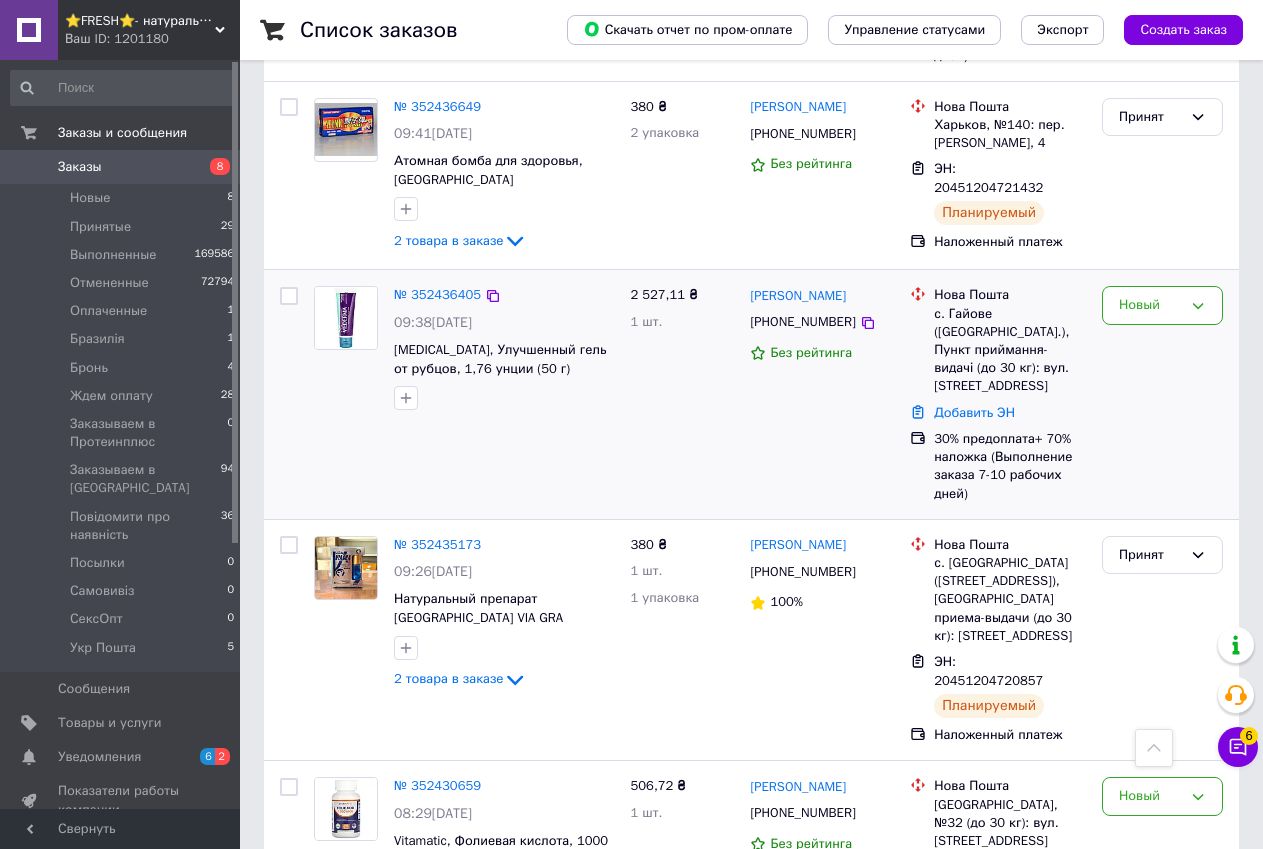 scroll, scrollTop: 1916, scrollLeft: 0, axis: vertical 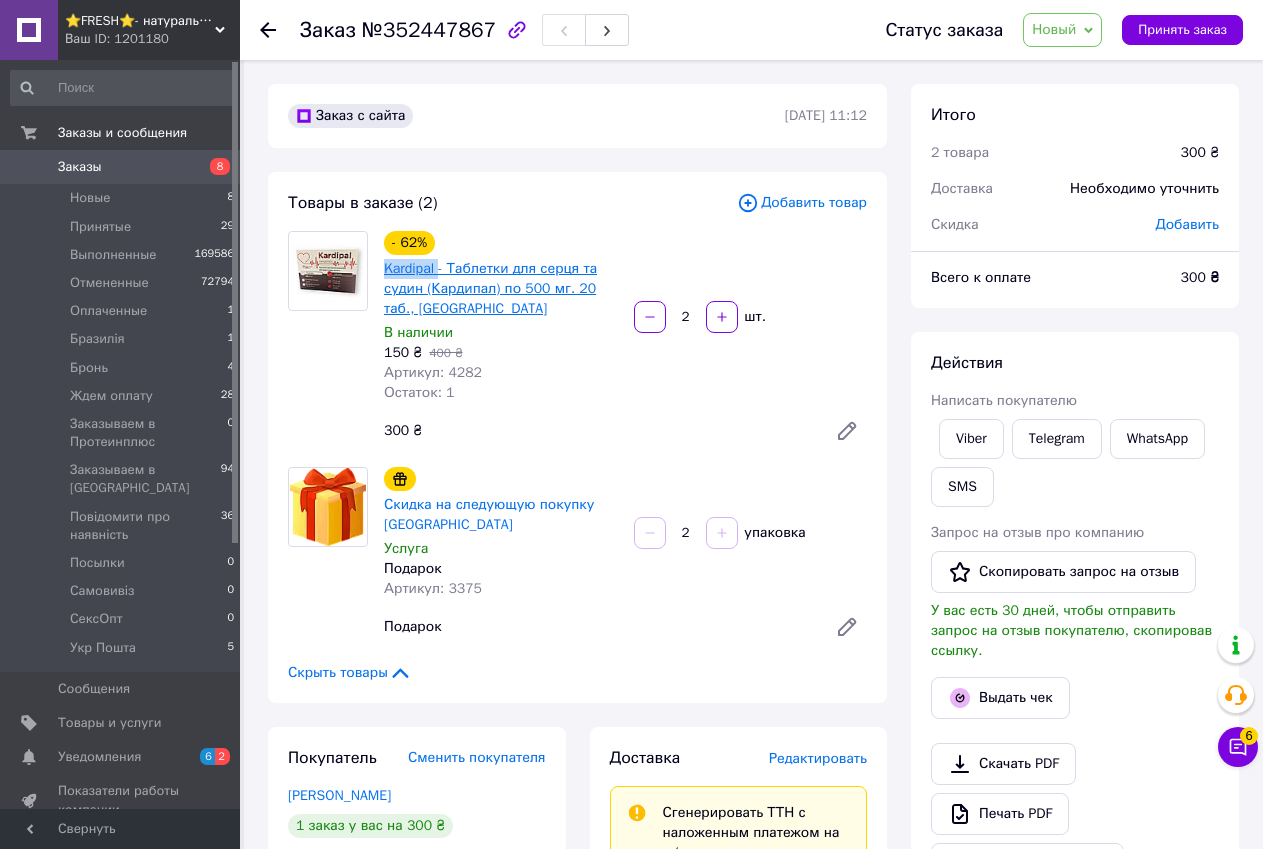 drag, startPoint x: 379, startPoint y: 261, endPoint x: 437, endPoint y: 268, distance: 58.420887 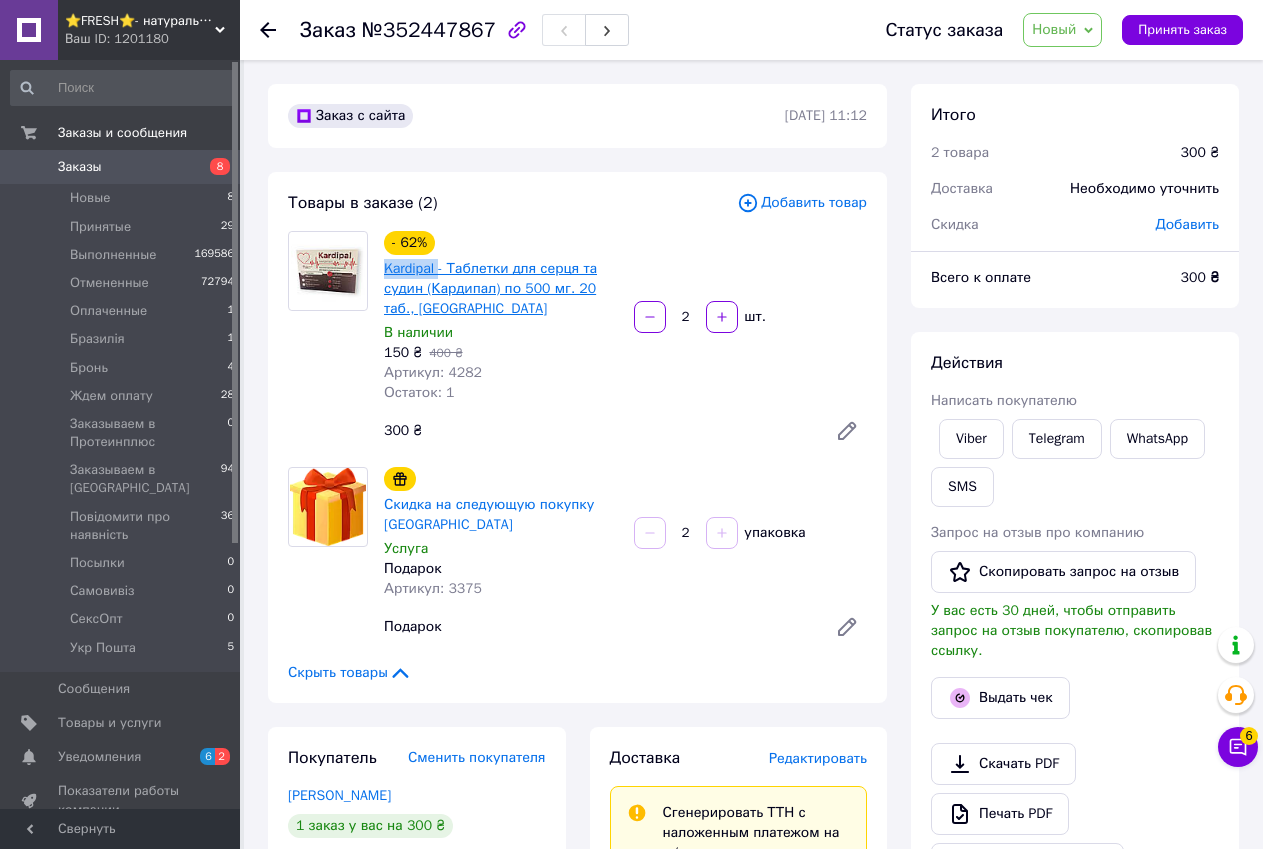 click on "- 62% Kardipal - Таблетки для серця та судин (Кардипал) по 500 мг. 20 таб., [GEOGRAPHIC_DATA] В наличии 150 ₴   400 ₴ Артикул: 4282 Остаток: 1" at bounding box center [501, 317] 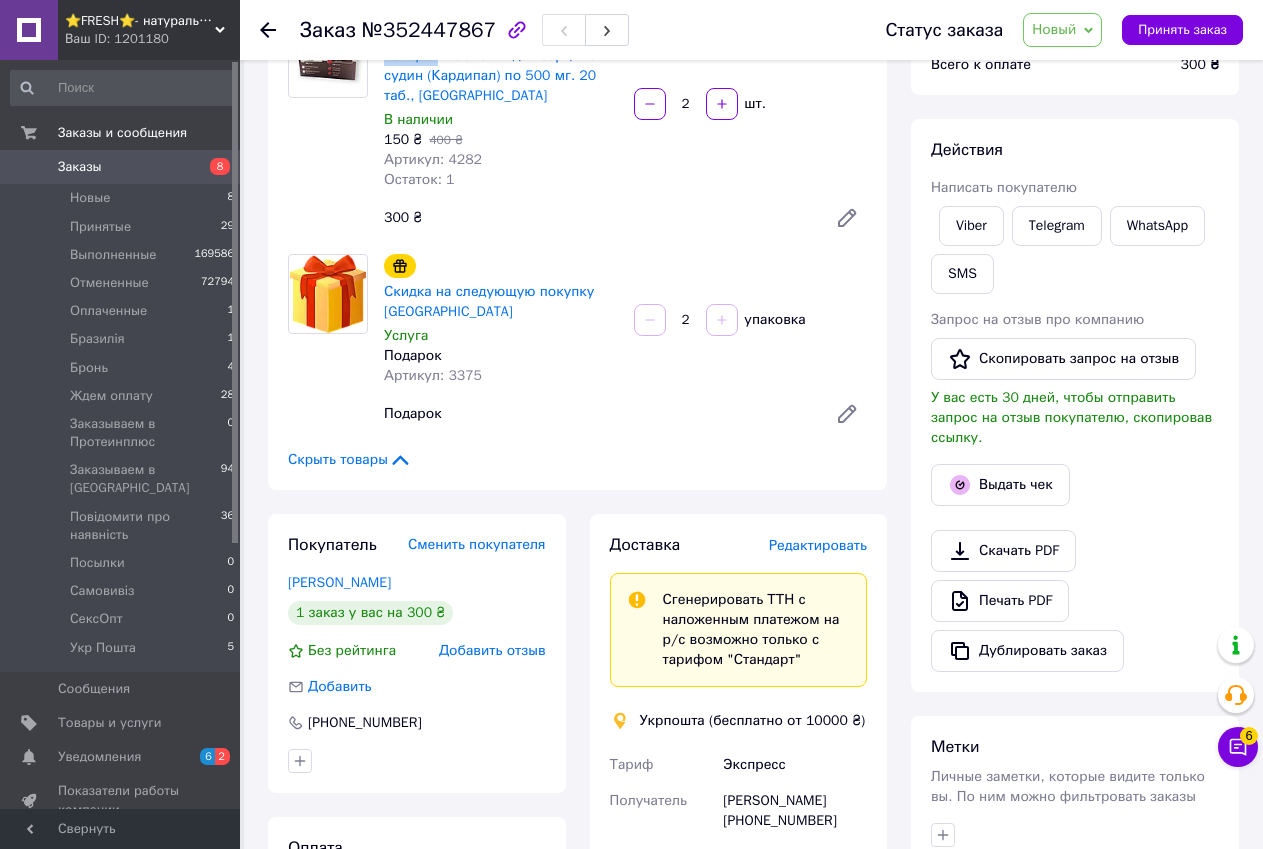 scroll, scrollTop: 500, scrollLeft: 0, axis: vertical 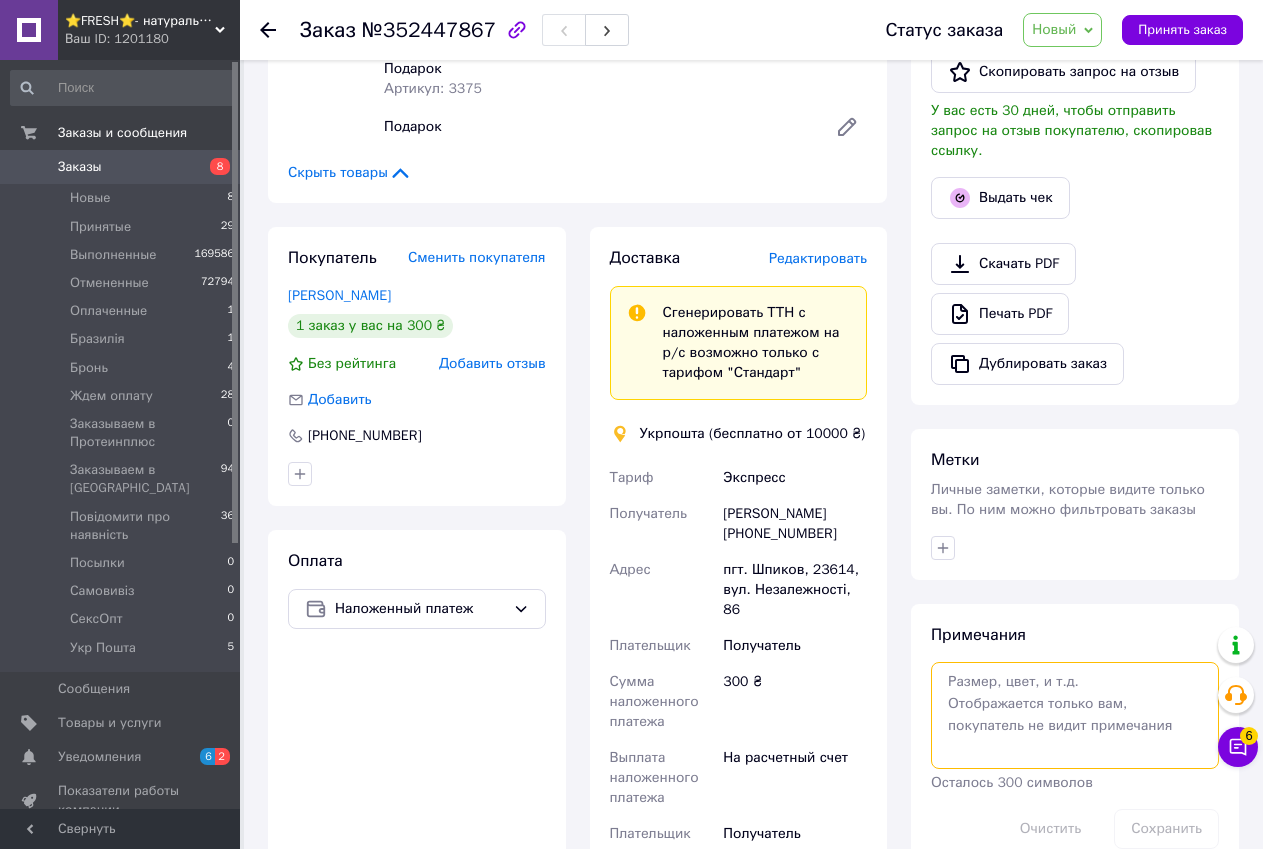click at bounding box center [1075, 715] 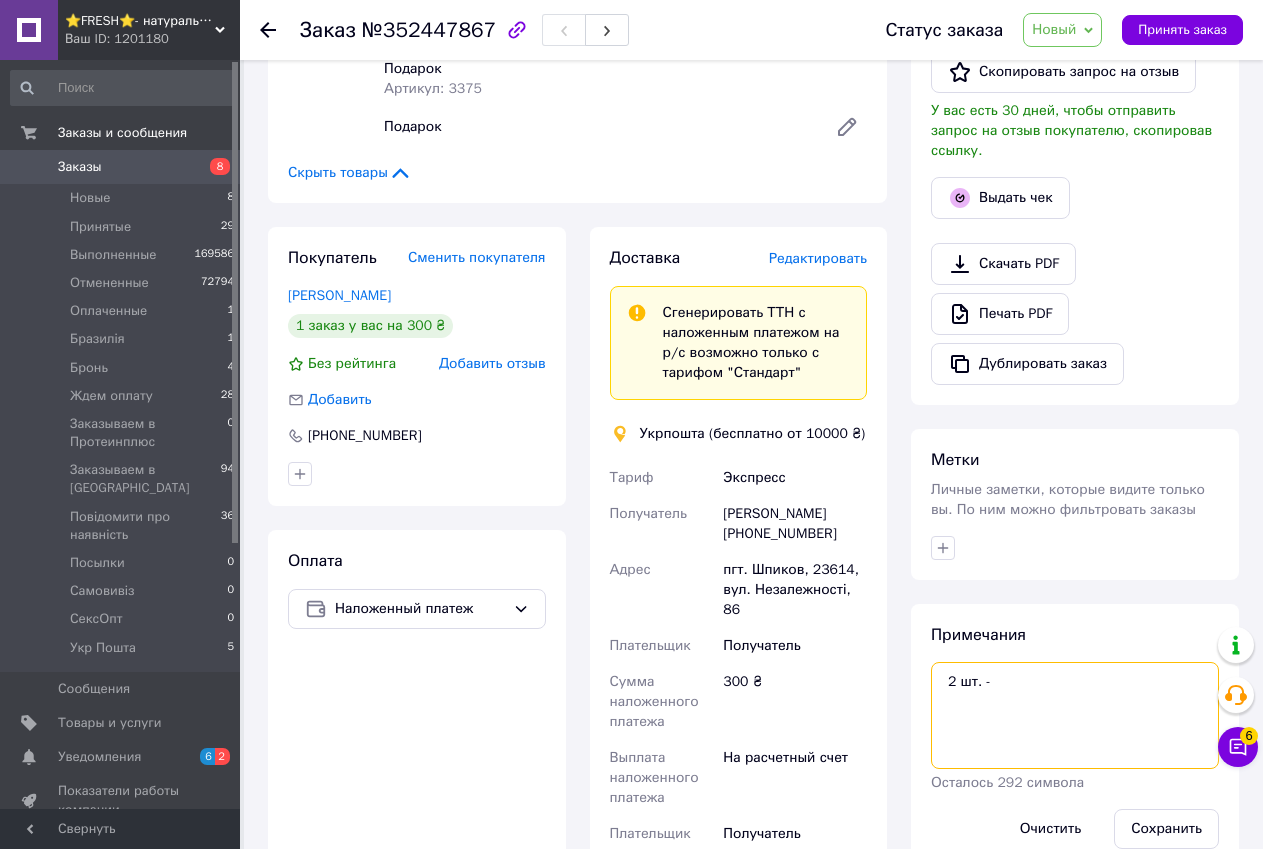 paste on "Kardipal" 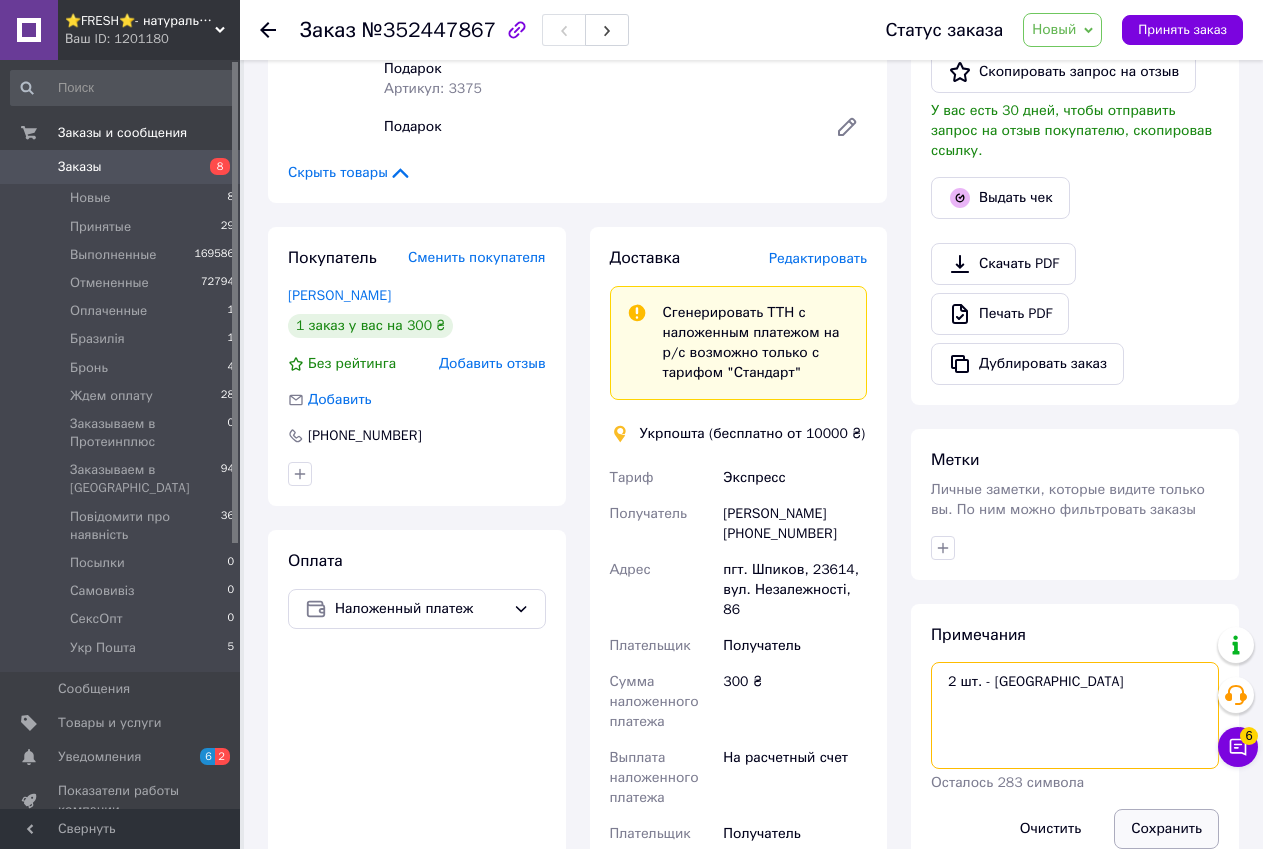 type on "2 шт. - Kardipal" 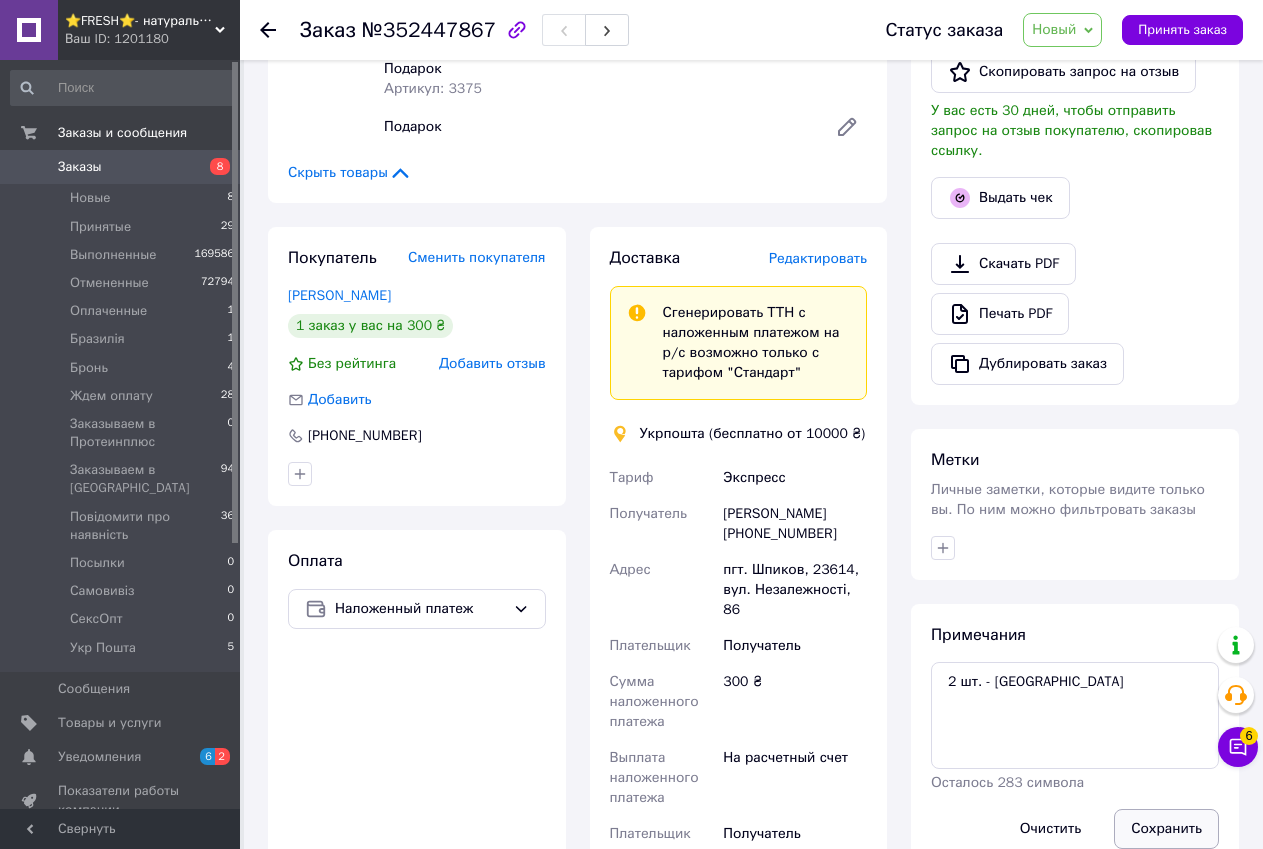 click on "Сохранить" at bounding box center [1166, 829] 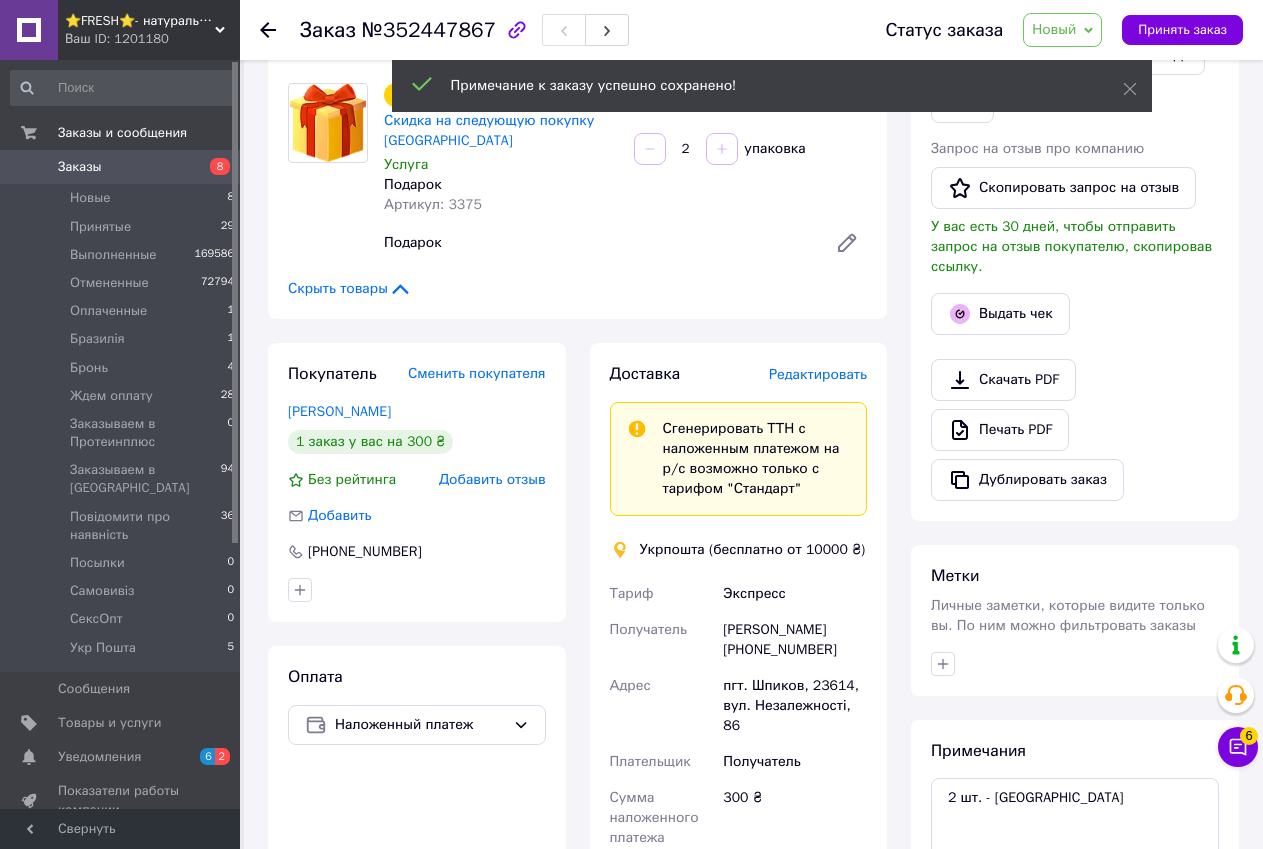 scroll, scrollTop: 479, scrollLeft: 0, axis: vertical 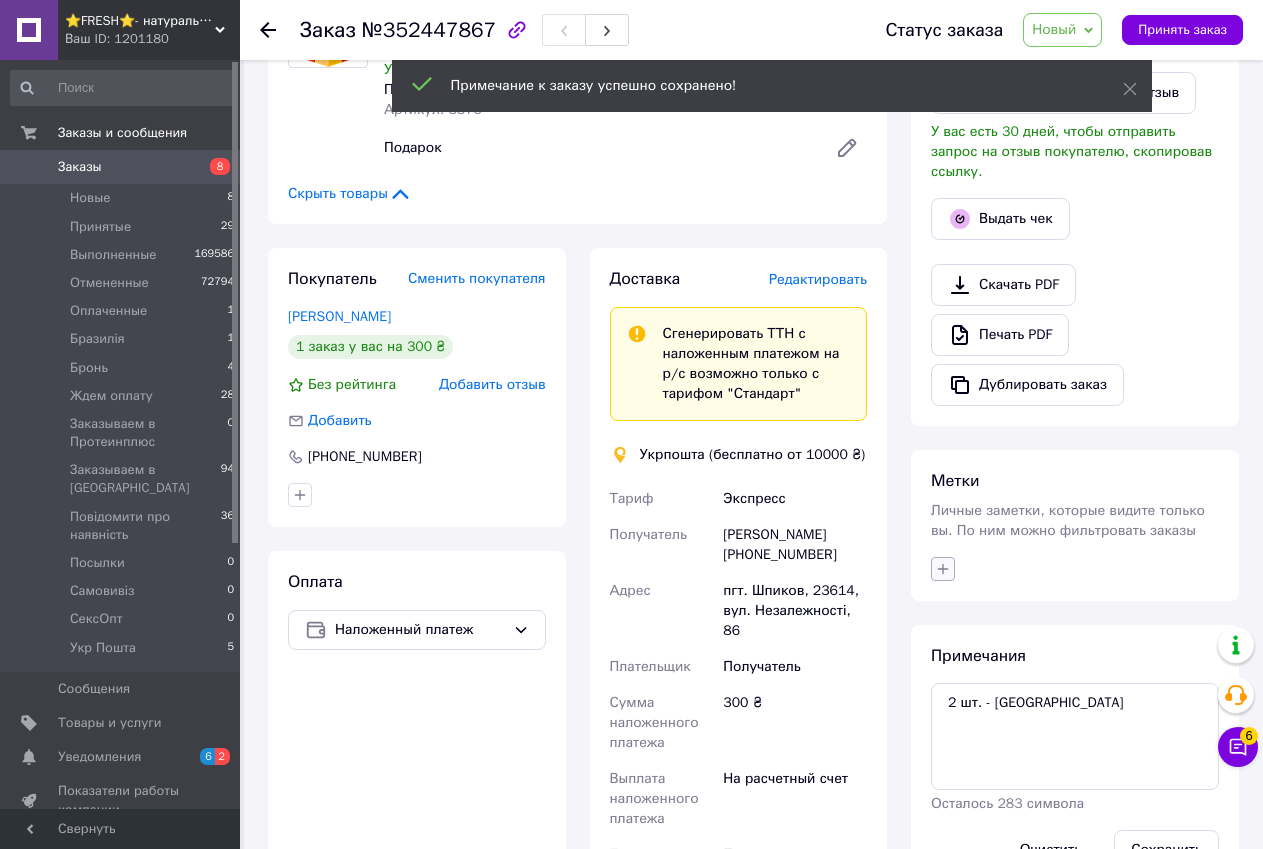 click 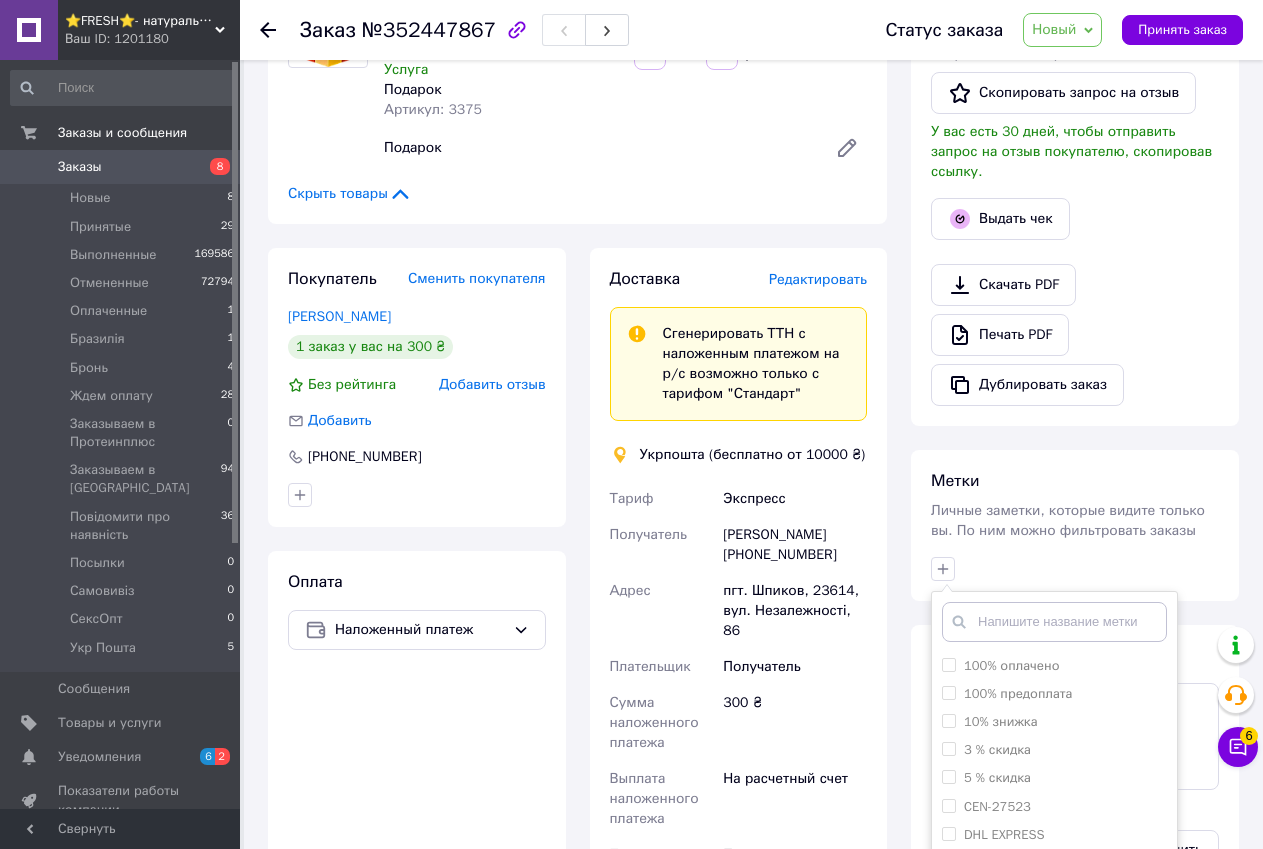 click at bounding box center [1054, 622] 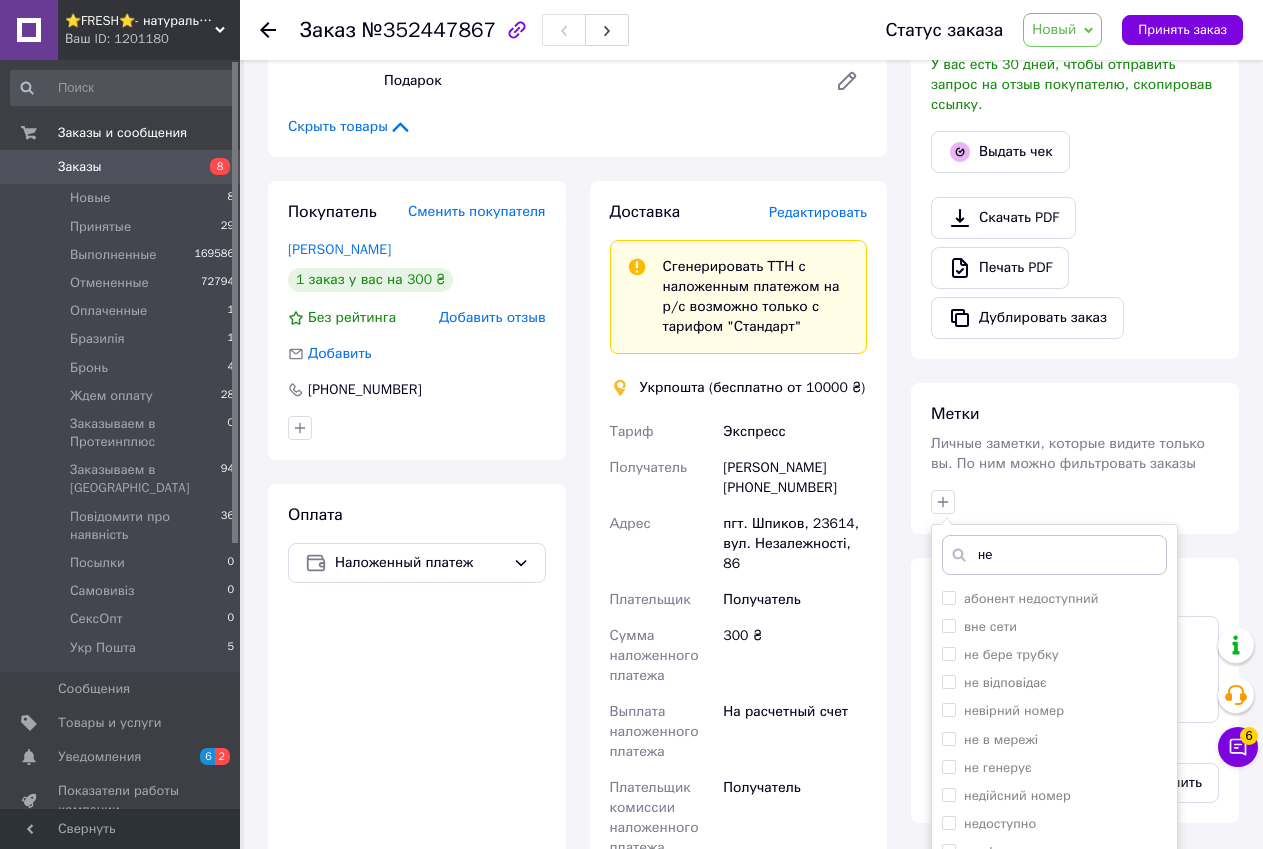 scroll, scrollTop: 779, scrollLeft: 0, axis: vertical 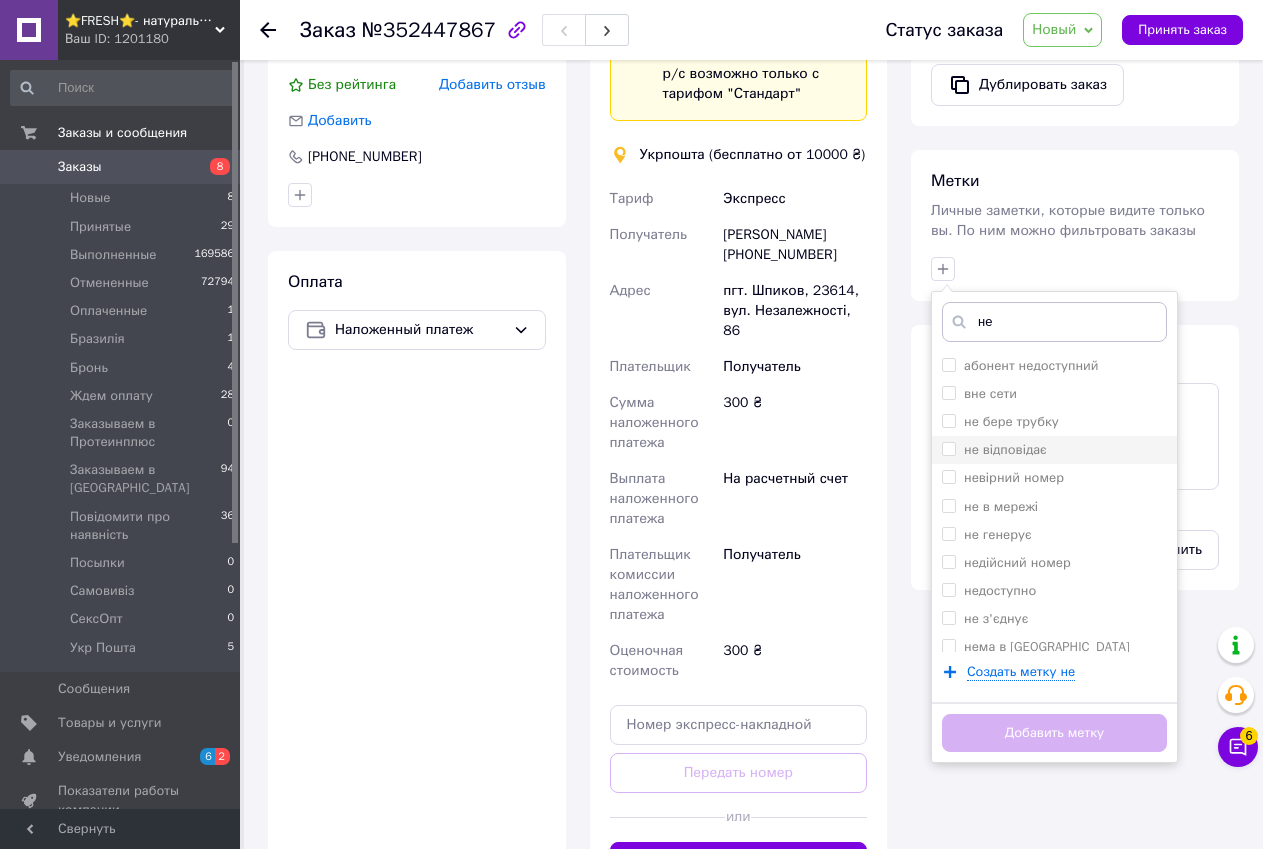 type on "не" 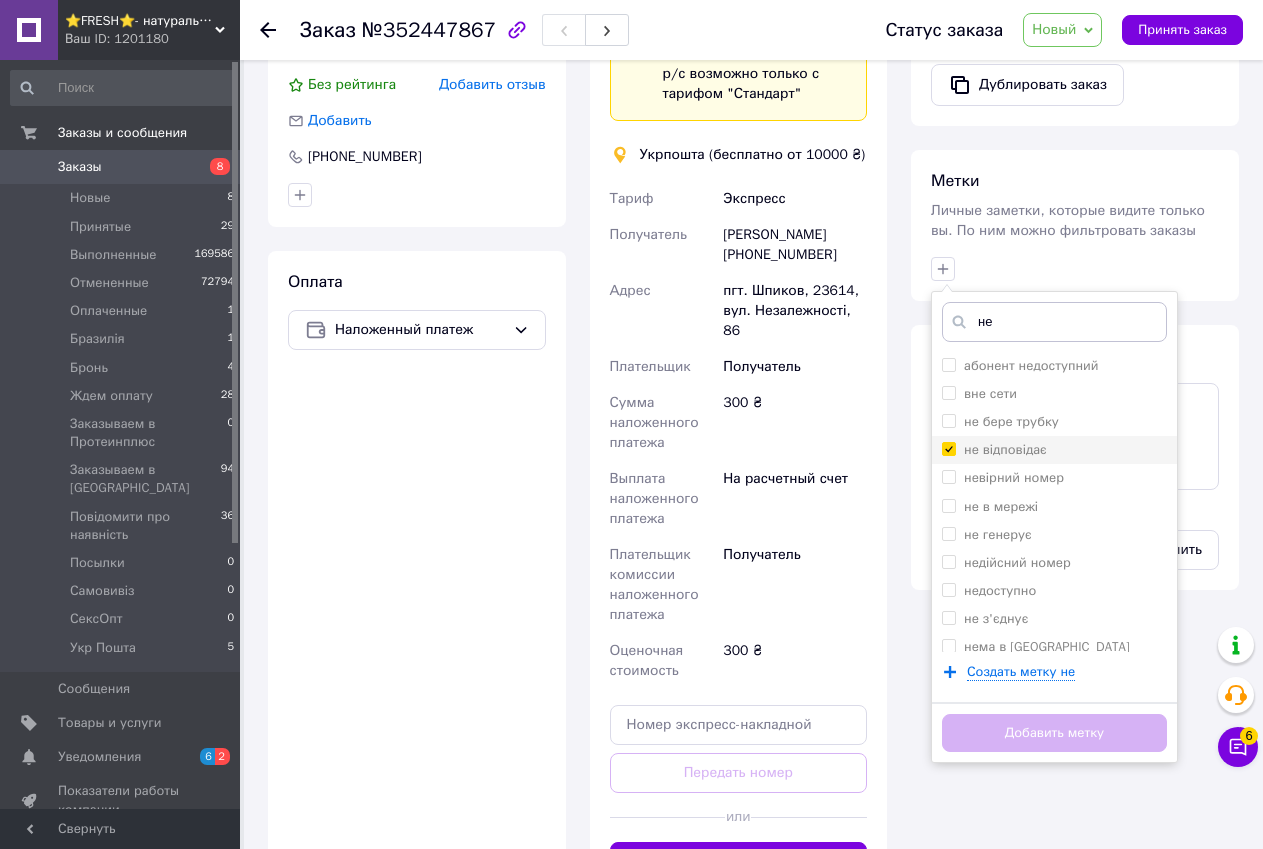 checkbox on "true" 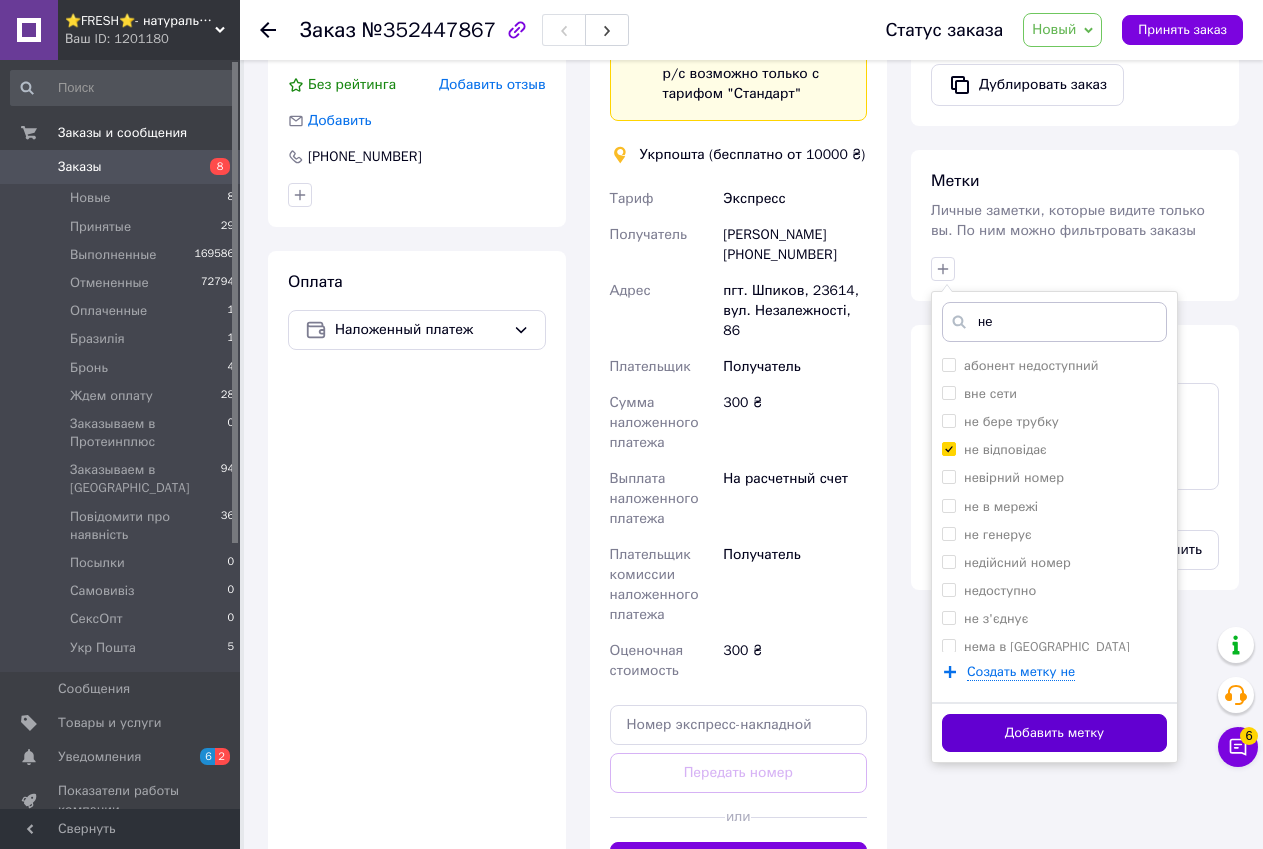 click on "Добавить метку" at bounding box center [1054, 733] 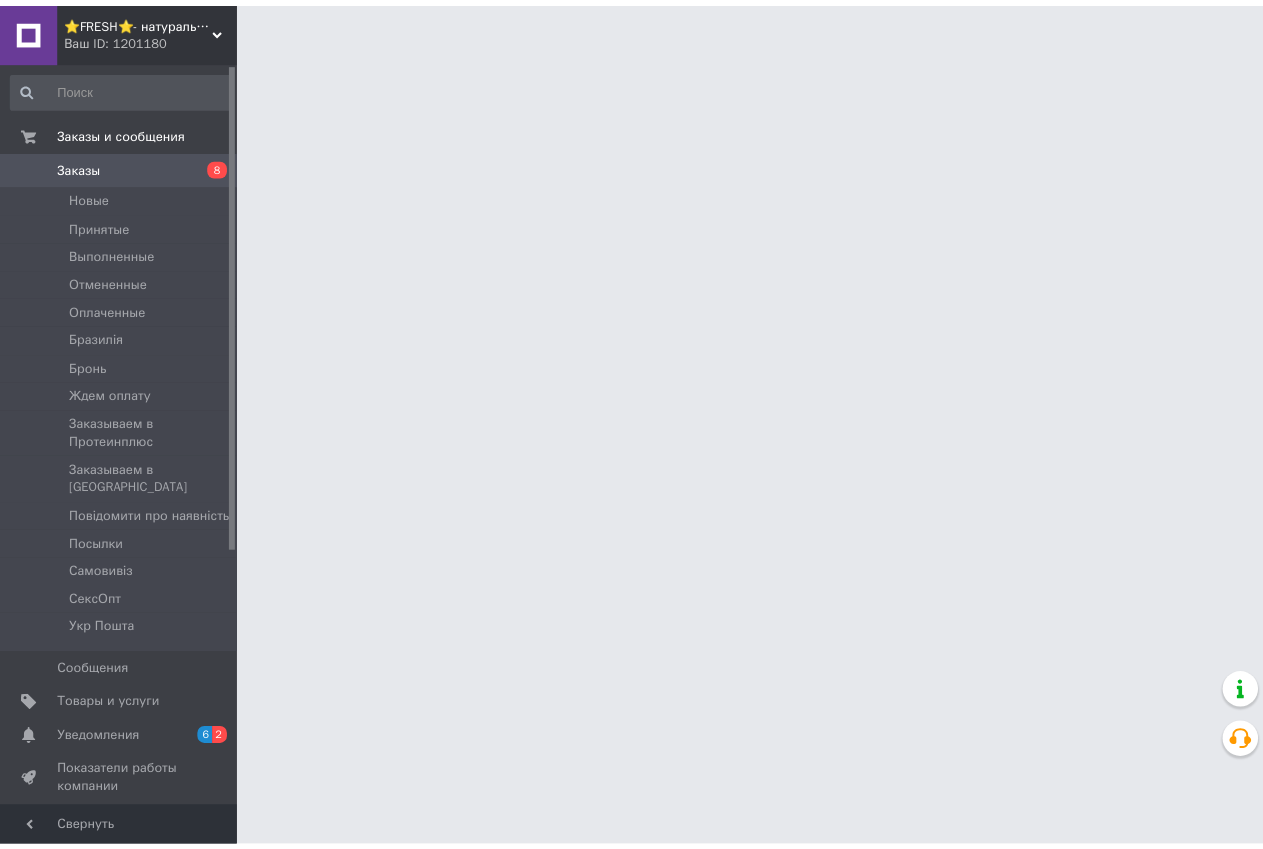 scroll, scrollTop: 0, scrollLeft: 0, axis: both 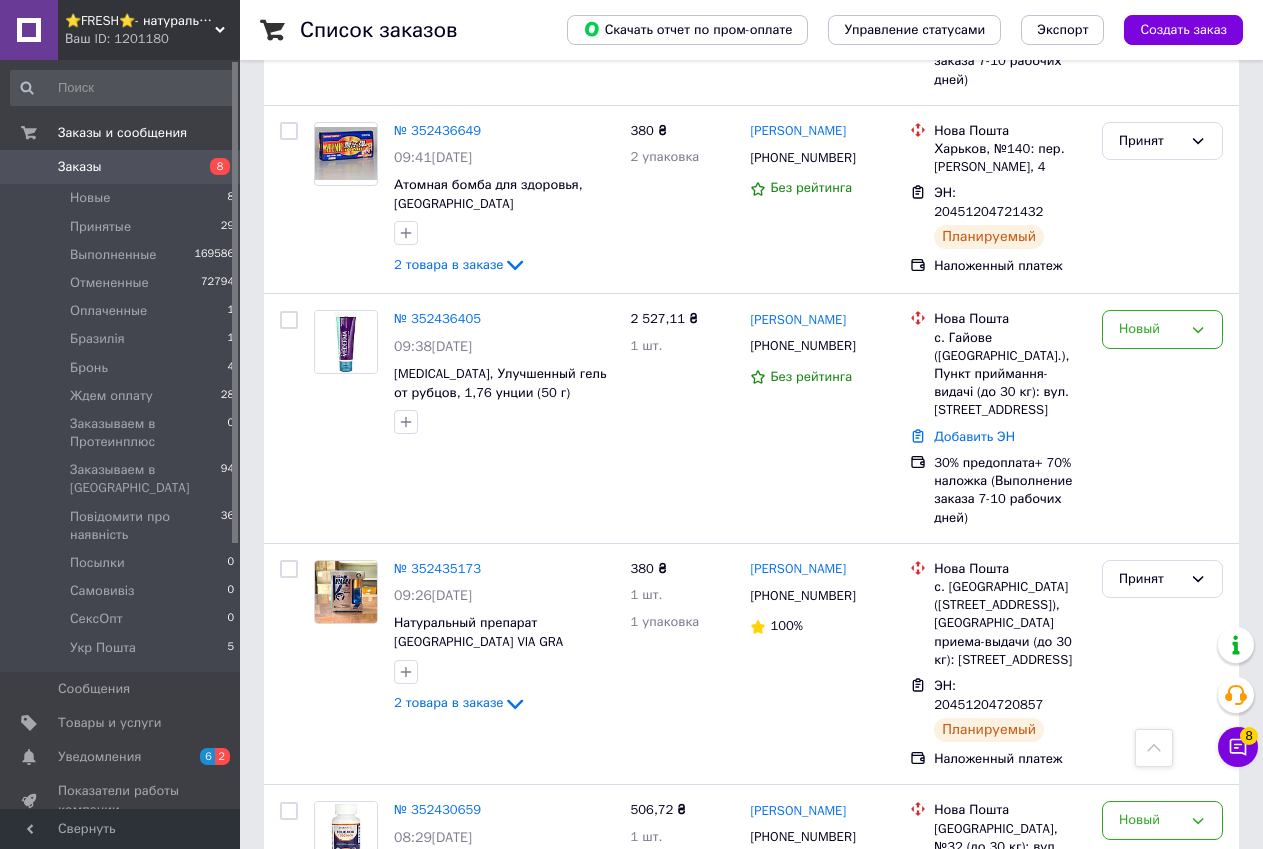 click on "Список заказов   Скачать отчет по пром-оплате Управление статусами Экспорт Создать заказ -7.21 ₴ реальных средств на балансе Пополнить баланс Через 4 дня товары станут неактивны Пополните Баланс ,  чтоб и далее получать заказы Фильтры Сохраненные фильтры: Все (242599) Заказ Сумма Покупатель Доставка и оплата Статус № 352457548 12:17, 13.07.2025 Золотой олень шарики 10 шт 3 товара в заказе 880 ₴ 3 упаковка 1 шт. Євгеній Дмитрієв +380507280505 Без рейтинга Нова Пошта г. Барвенково (Харьковская обл.), №1 , ул. Центральная, 14є ЭН: 20451204726703 Планируемый Наложенный платеж Принят № 352453064 820,90 ₴" at bounding box center (751, 3506) 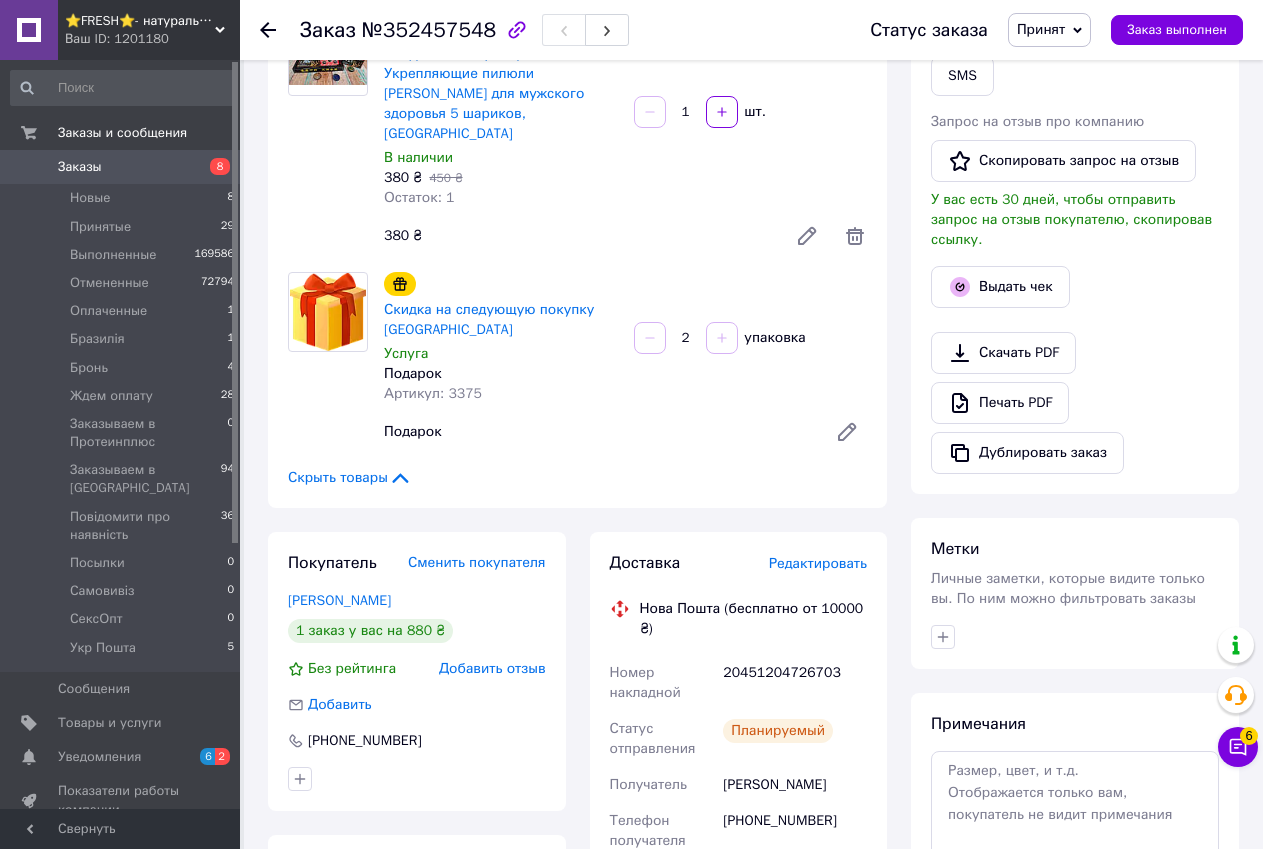 scroll, scrollTop: 100, scrollLeft: 0, axis: vertical 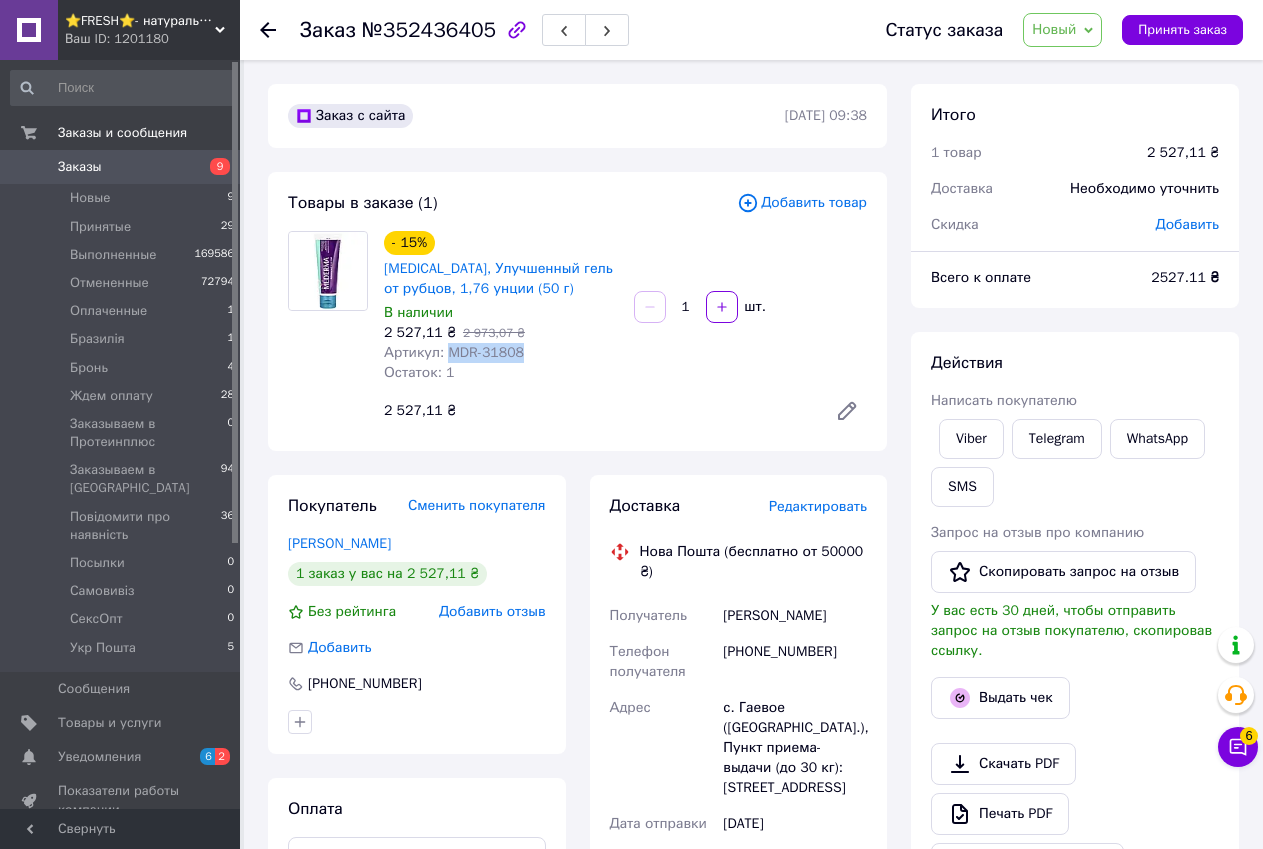 drag, startPoint x: 443, startPoint y: 354, endPoint x: 514, endPoint y: 356, distance: 71.02816 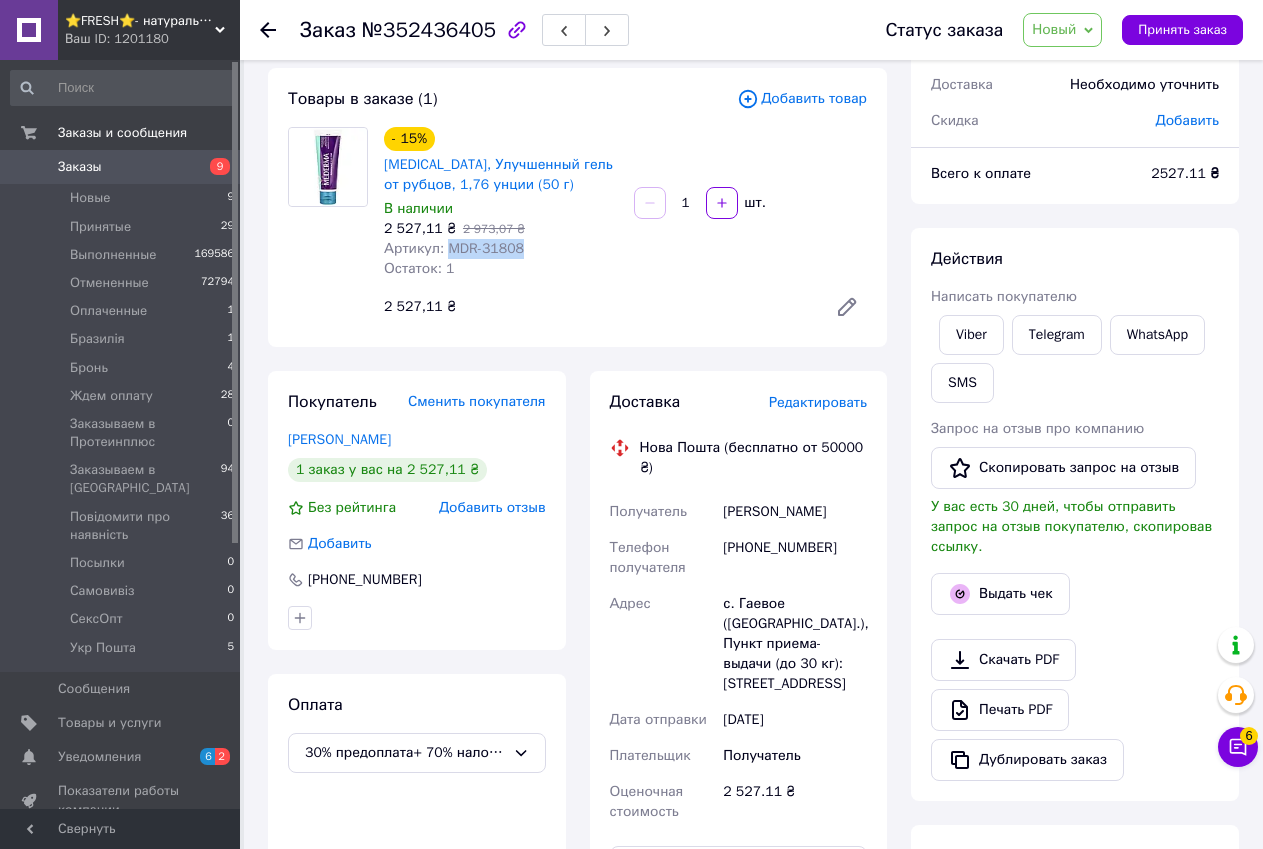 scroll, scrollTop: 100, scrollLeft: 0, axis: vertical 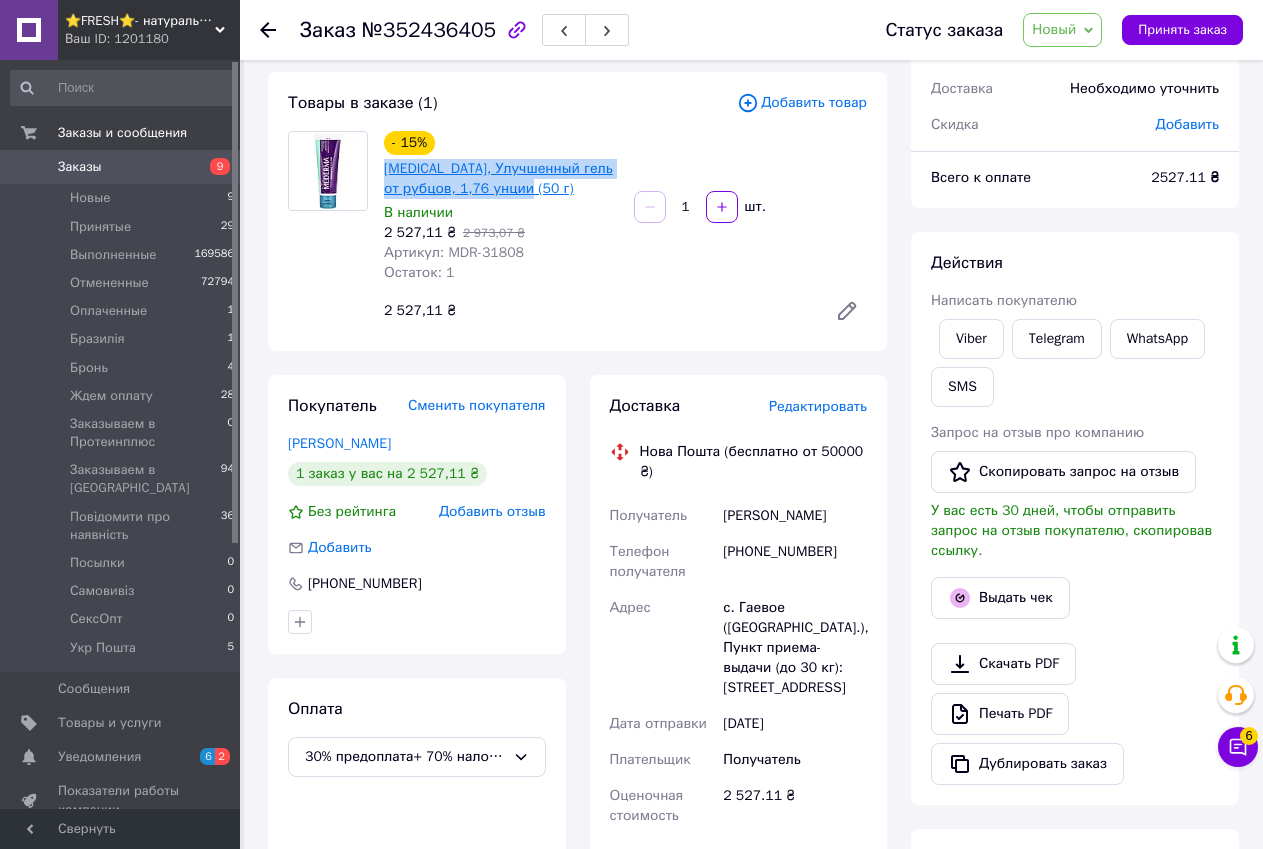 drag, startPoint x: 551, startPoint y: 193, endPoint x: 387, endPoint y: 169, distance: 165.7468 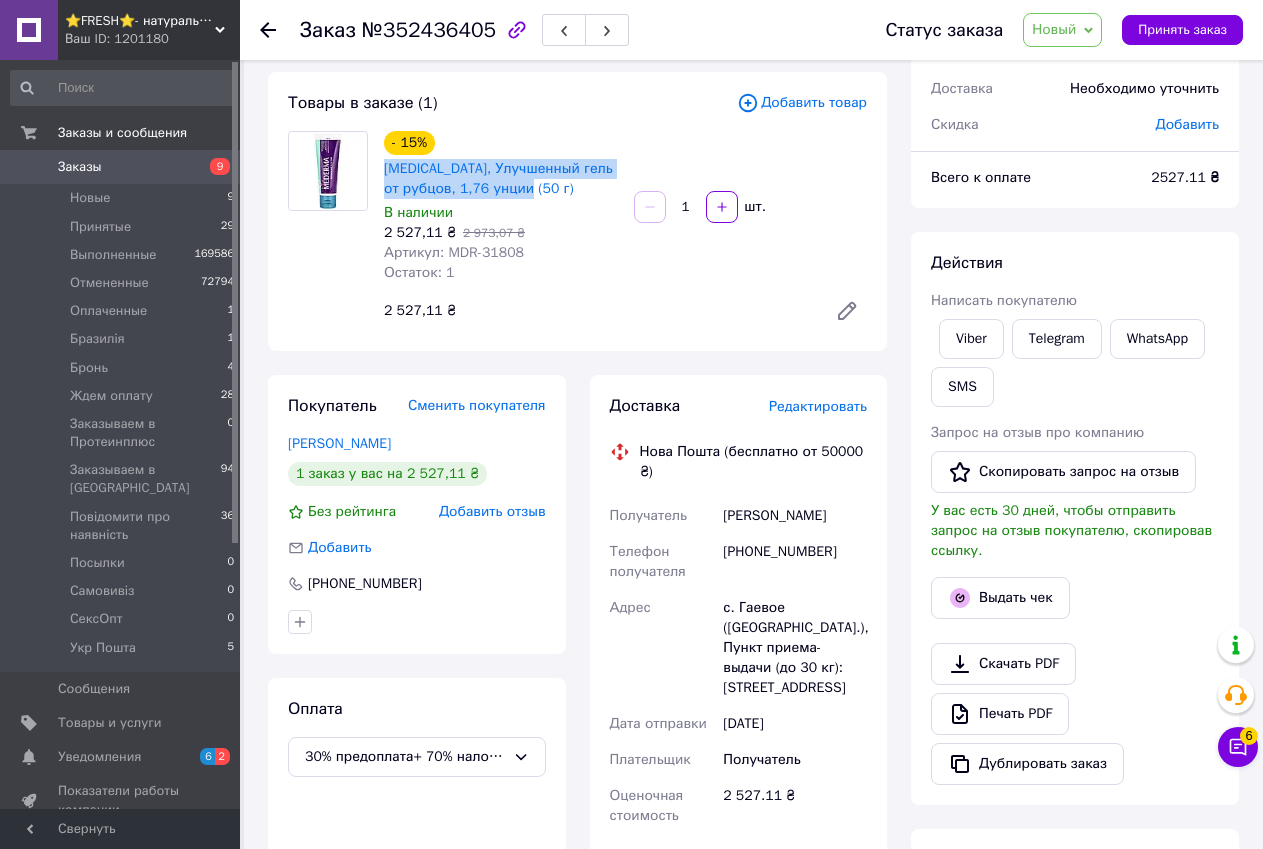 scroll, scrollTop: 524, scrollLeft: 0, axis: vertical 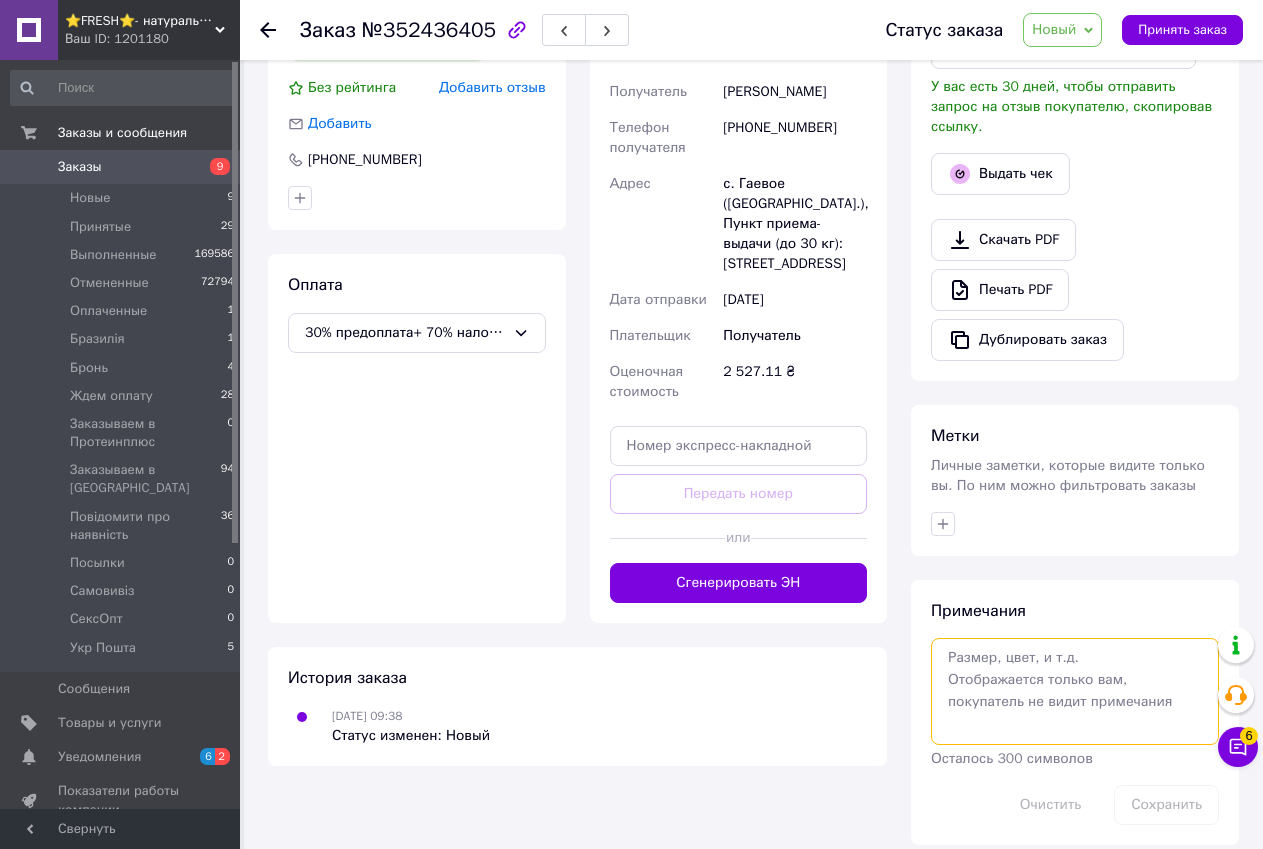 click at bounding box center [1075, 691] 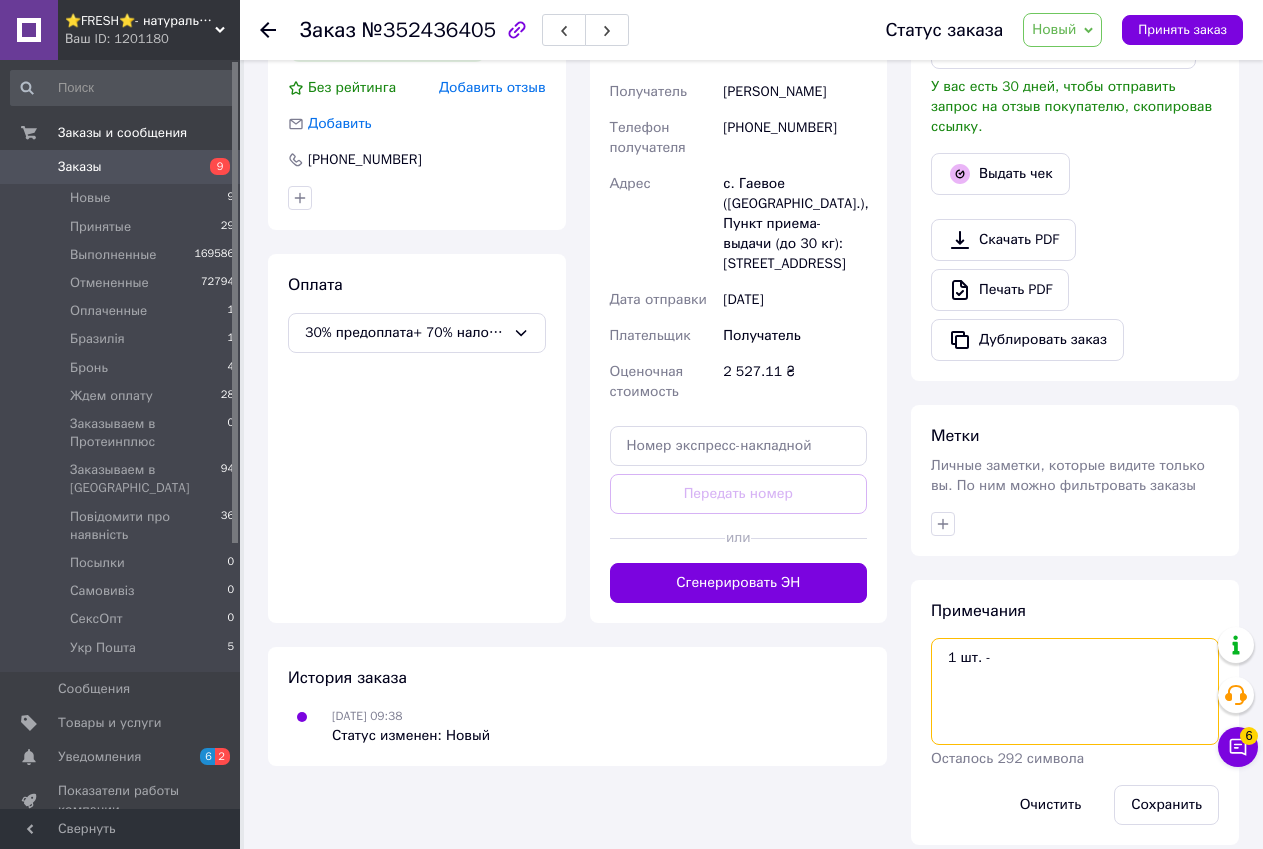paste on "[MEDICAL_DATA] Advanced Scar Gel 1.76 oz (50 g)" 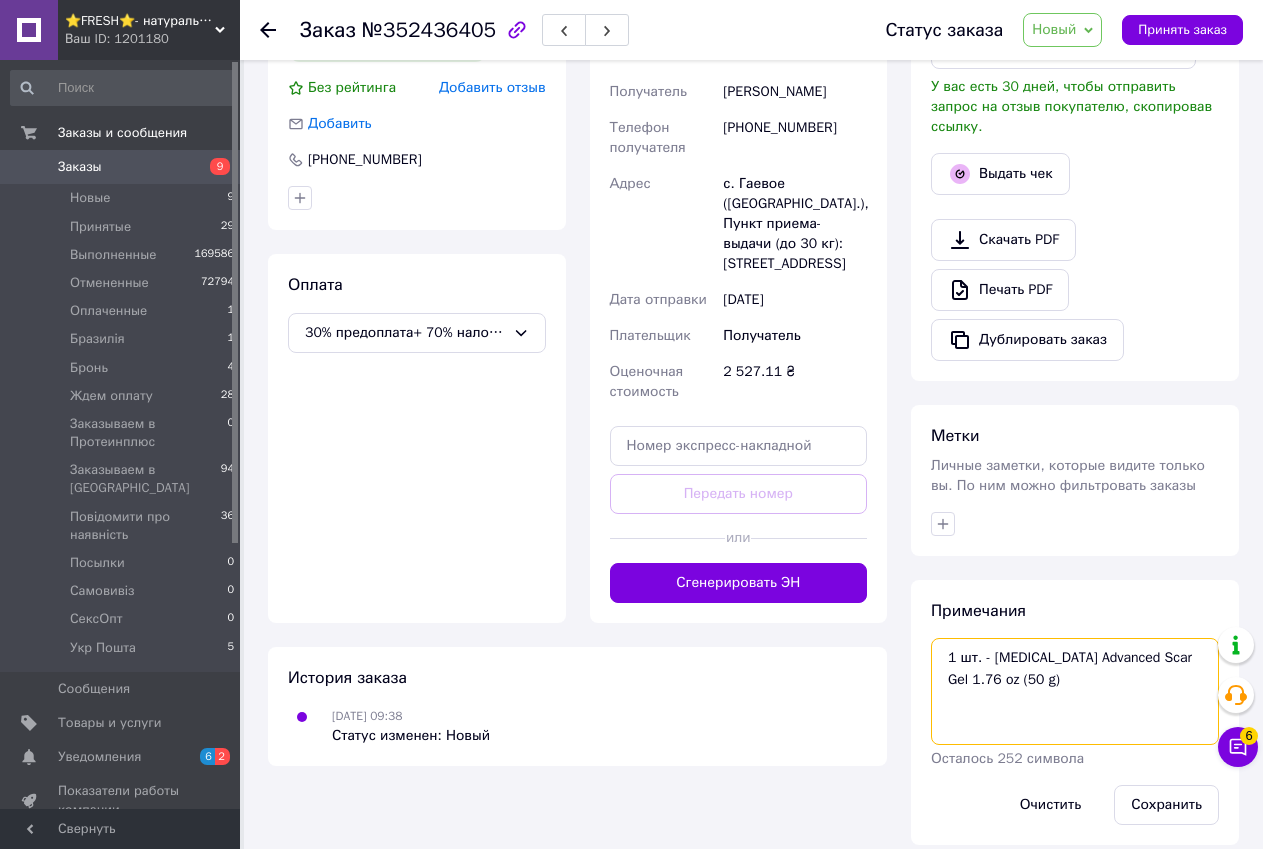scroll, scrollTop: 24, scrollLeft: 0, axis: vertical 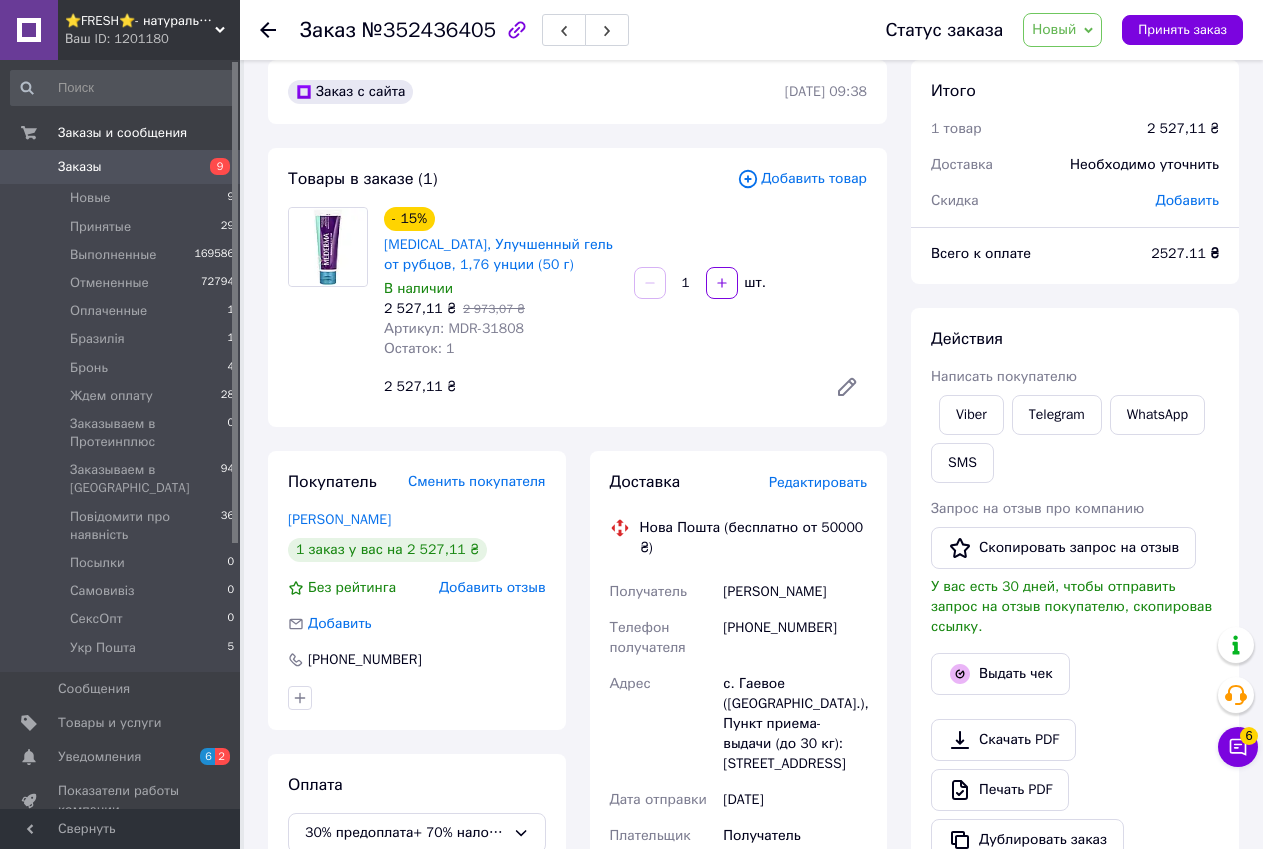 click on "Товары в заказе (1) Добавить товар - 15% [MEDICAL_DATA], Улучшенный гель от рубцов, 1,76 унции (50 г) В наличии 2 527,11 ₴   2 973,07 ₴ Артикул: MDR-31808 Остаток: 1 1   шт. 2 527,11 ₴" at bounding box center (577, 287) 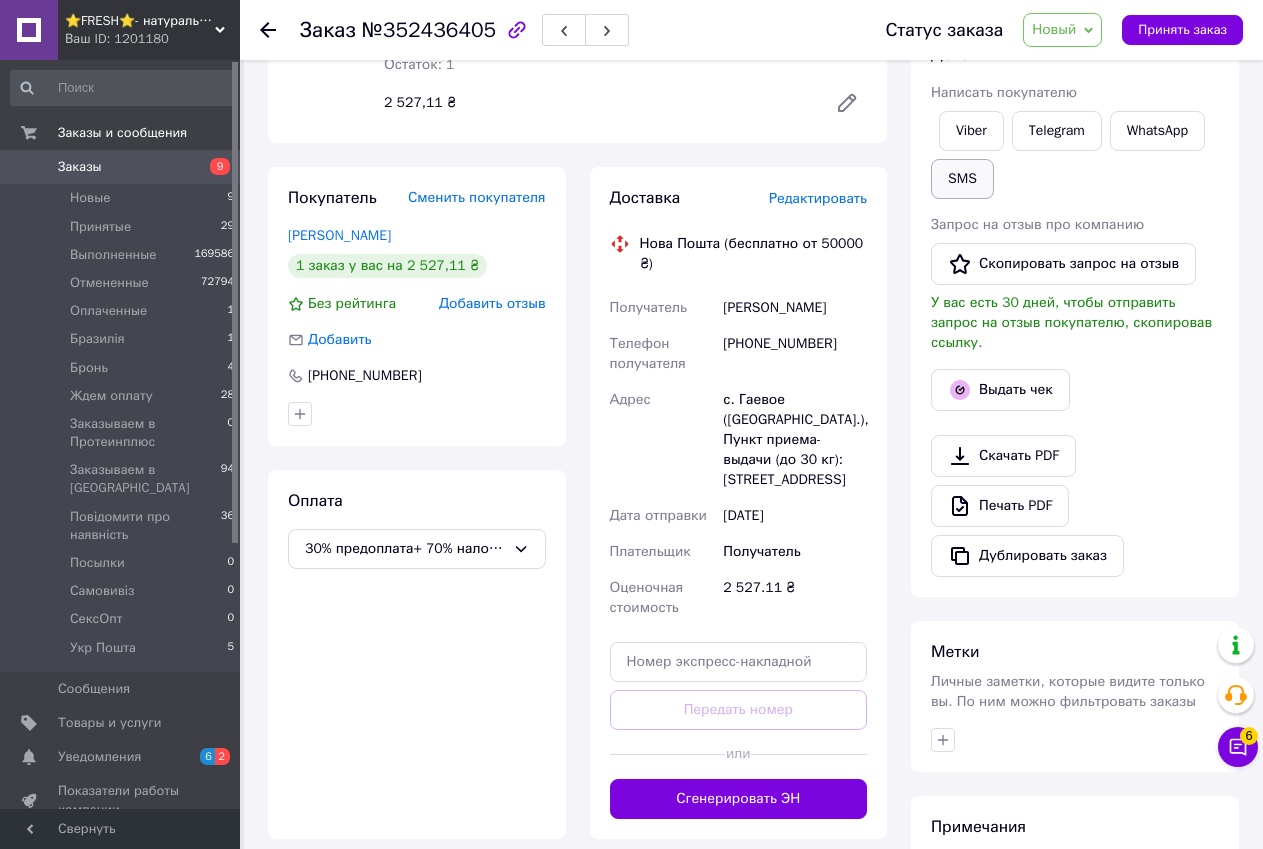 scroll, scrollTop: 224, scrollLeft: 0, axis: vertical 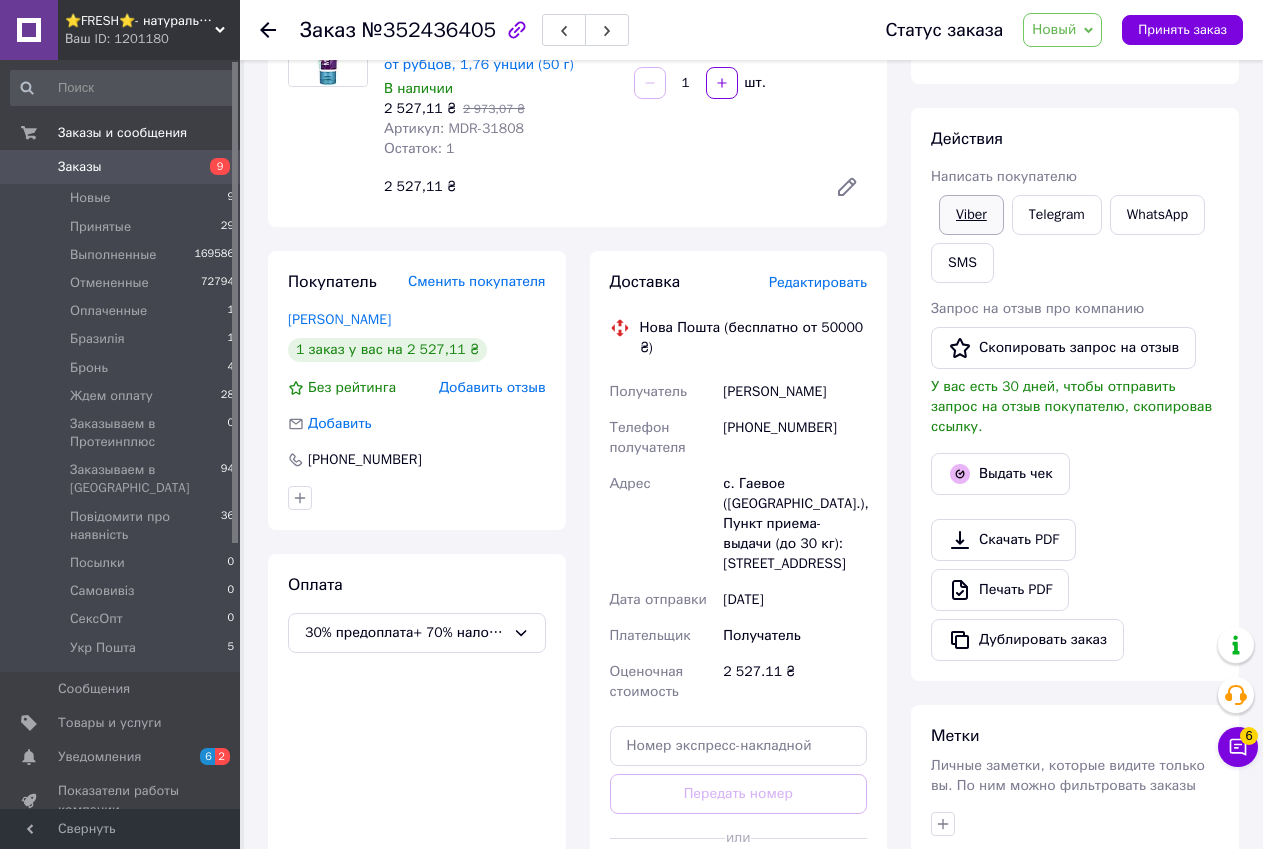click on "Viber" at bounding box center [971, 215] 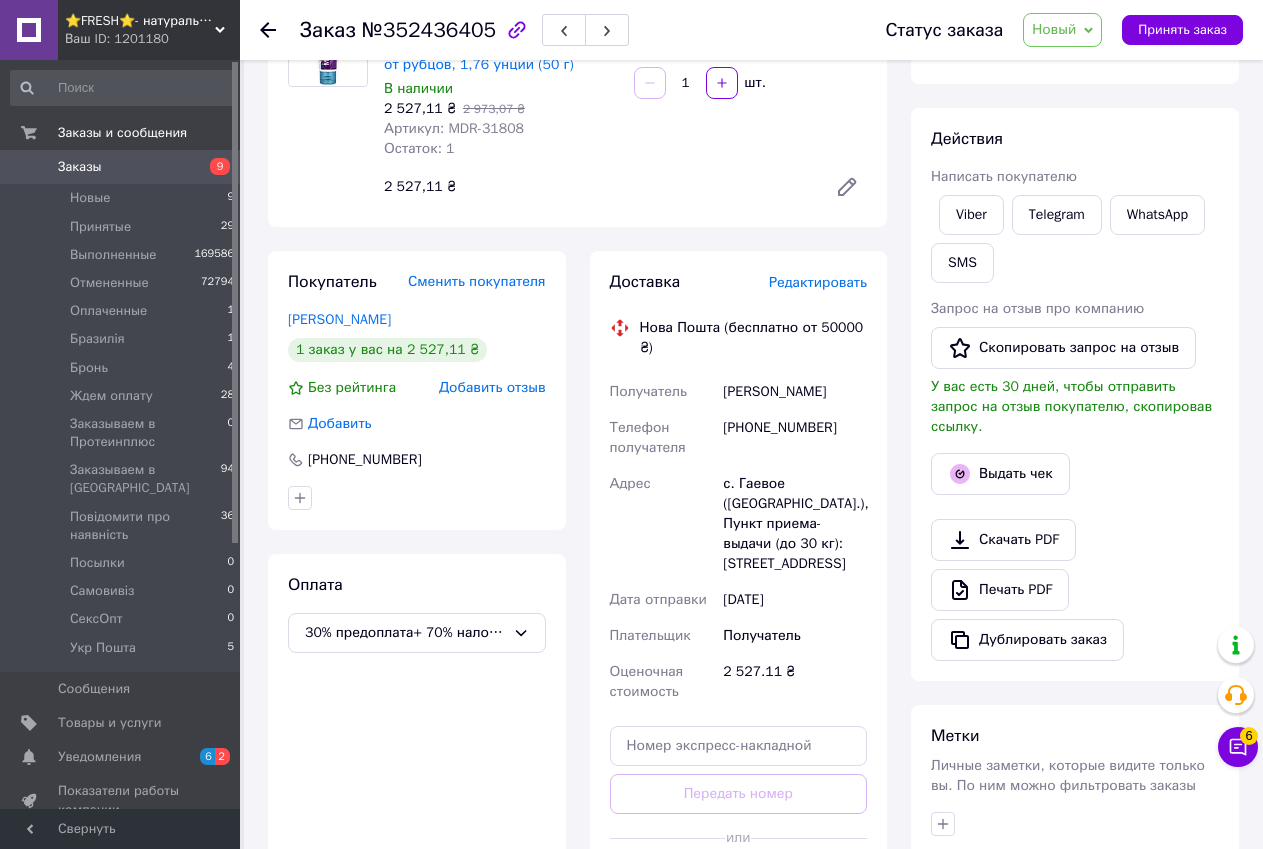 drag, startPoint x: 1202, startPoint y: 270, endPoint x: 1108, endPoint y: 96, distance: 197.76755 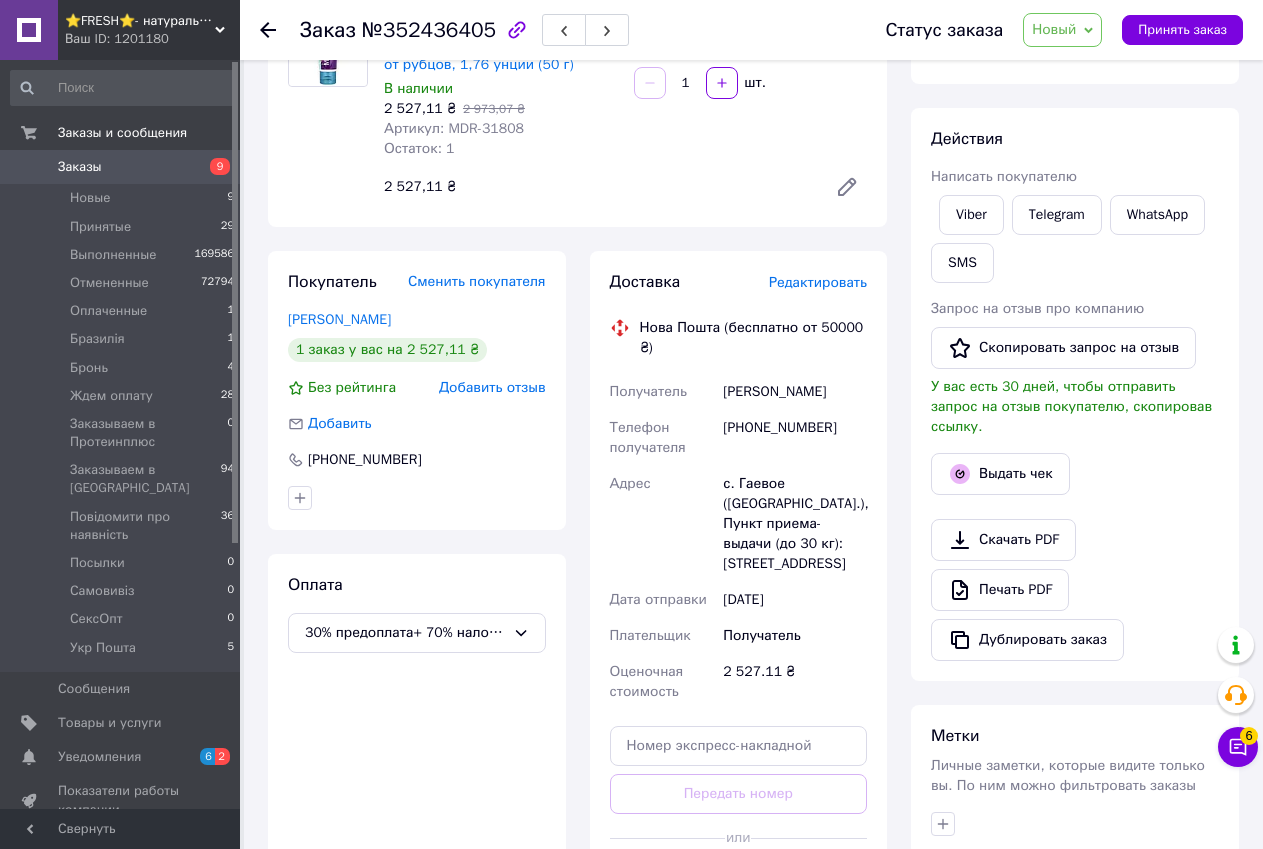 click on "Новый" at bounding box center (1054, 29) 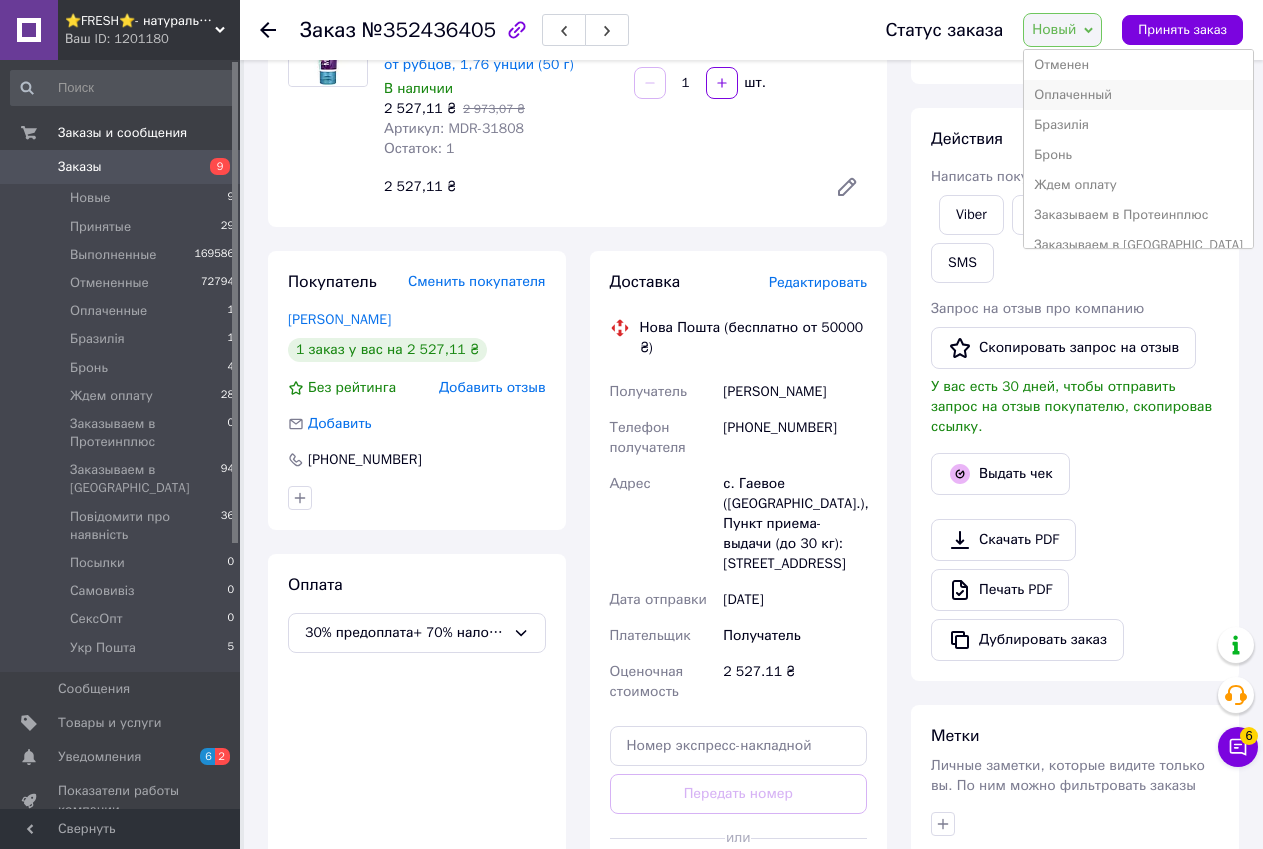 scroll, scrollTop: 100, scrollLeft: 0, axis: vertical 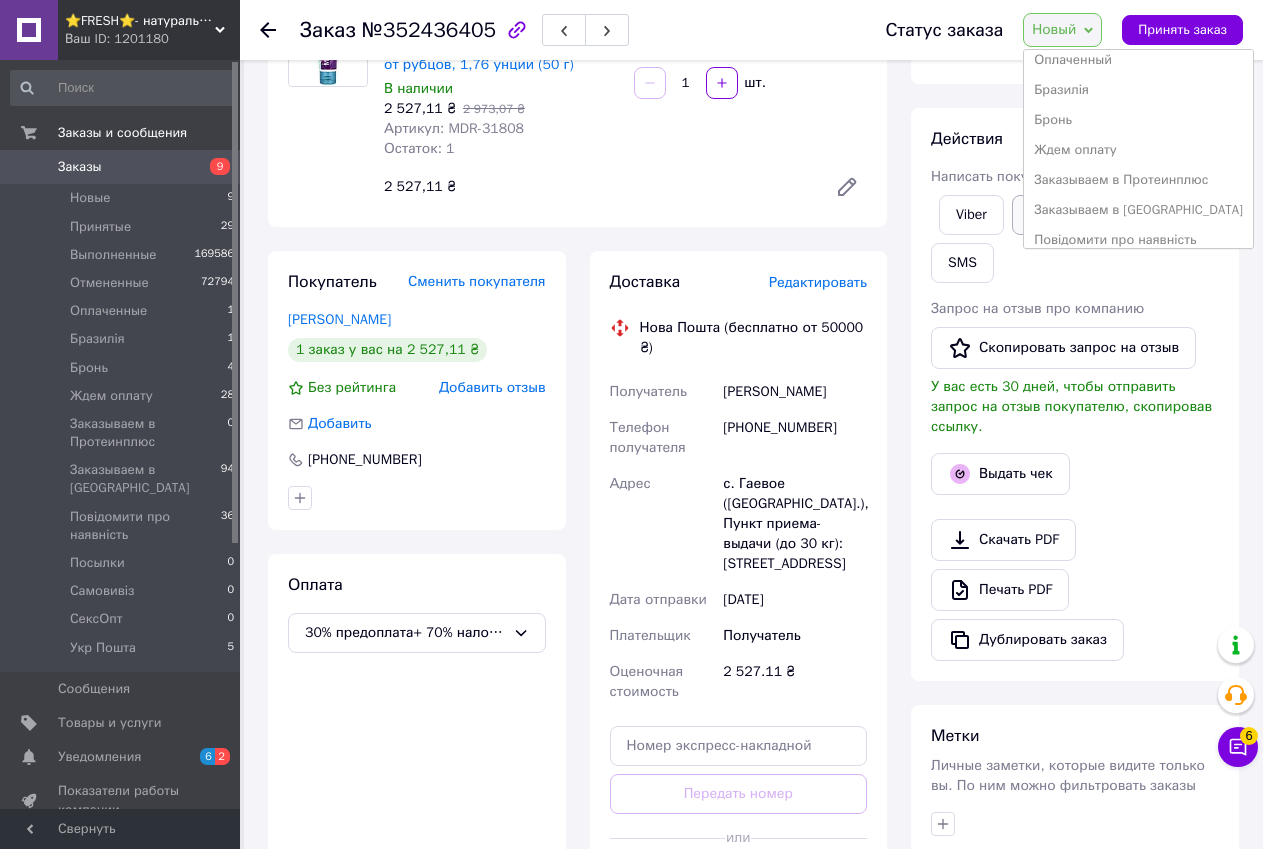 click on "Ждем оплату" at bounding box center [1138, 150] 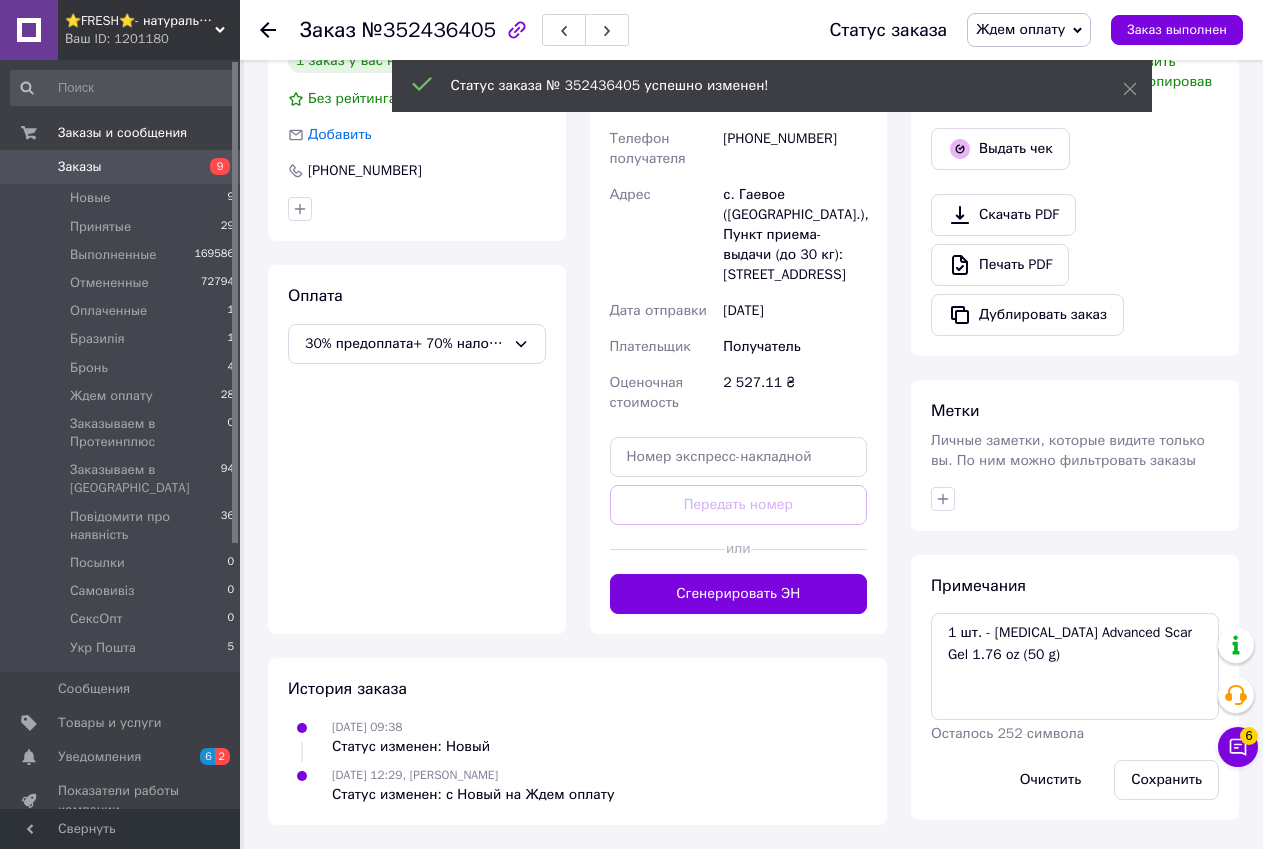 scroll, scrollTop: 493, scrollLeft: 0, axis: vertical 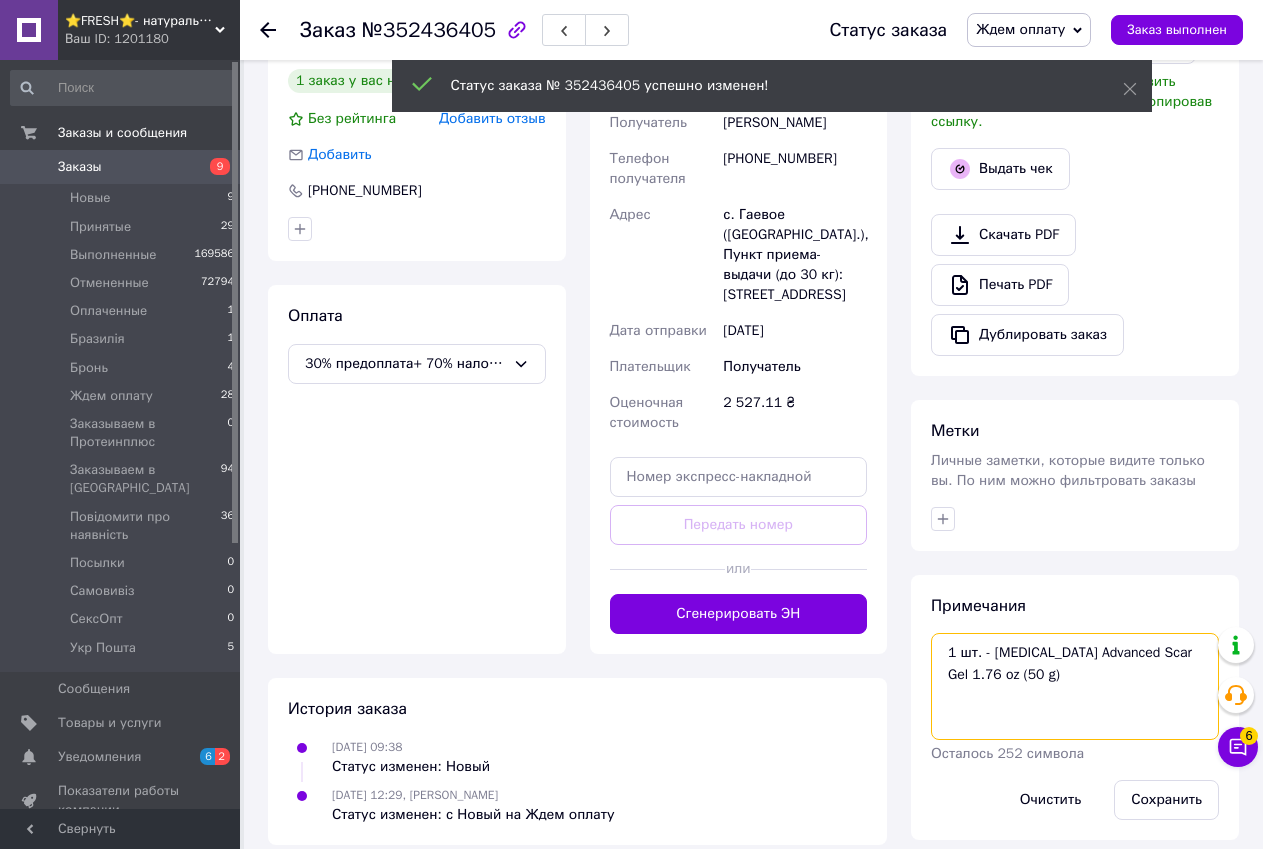 click on "1 шт. - [MEDICAL_DATA] Advanced Scar Gel 1.76 oz (50 g)" at bounding box center [1075, 686] 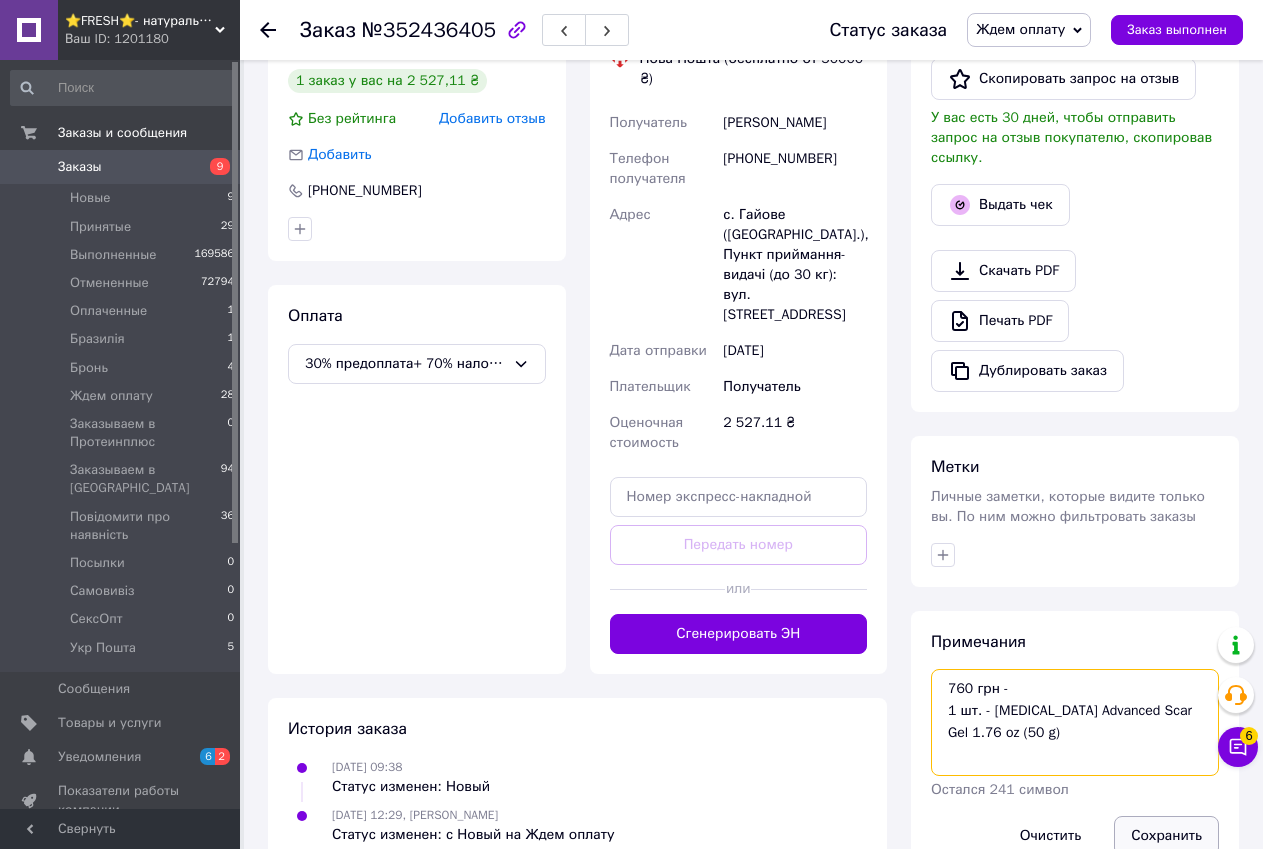 type on "760 грн -
1 шт. - [MEDICAL_DATA] Advanced Scar Gel 1.76 oz (50 g)" 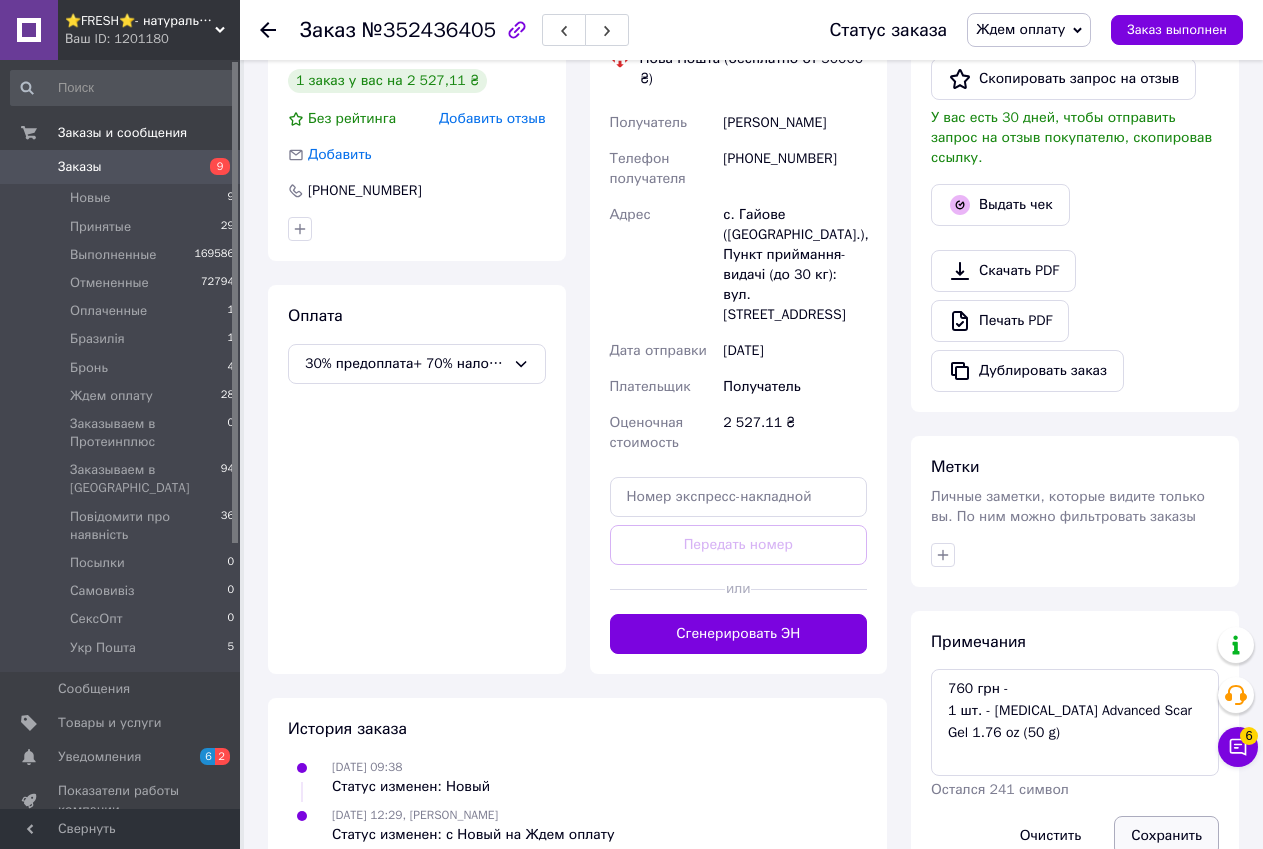 click on "Сохранить" at bounding box center (1166, 836) 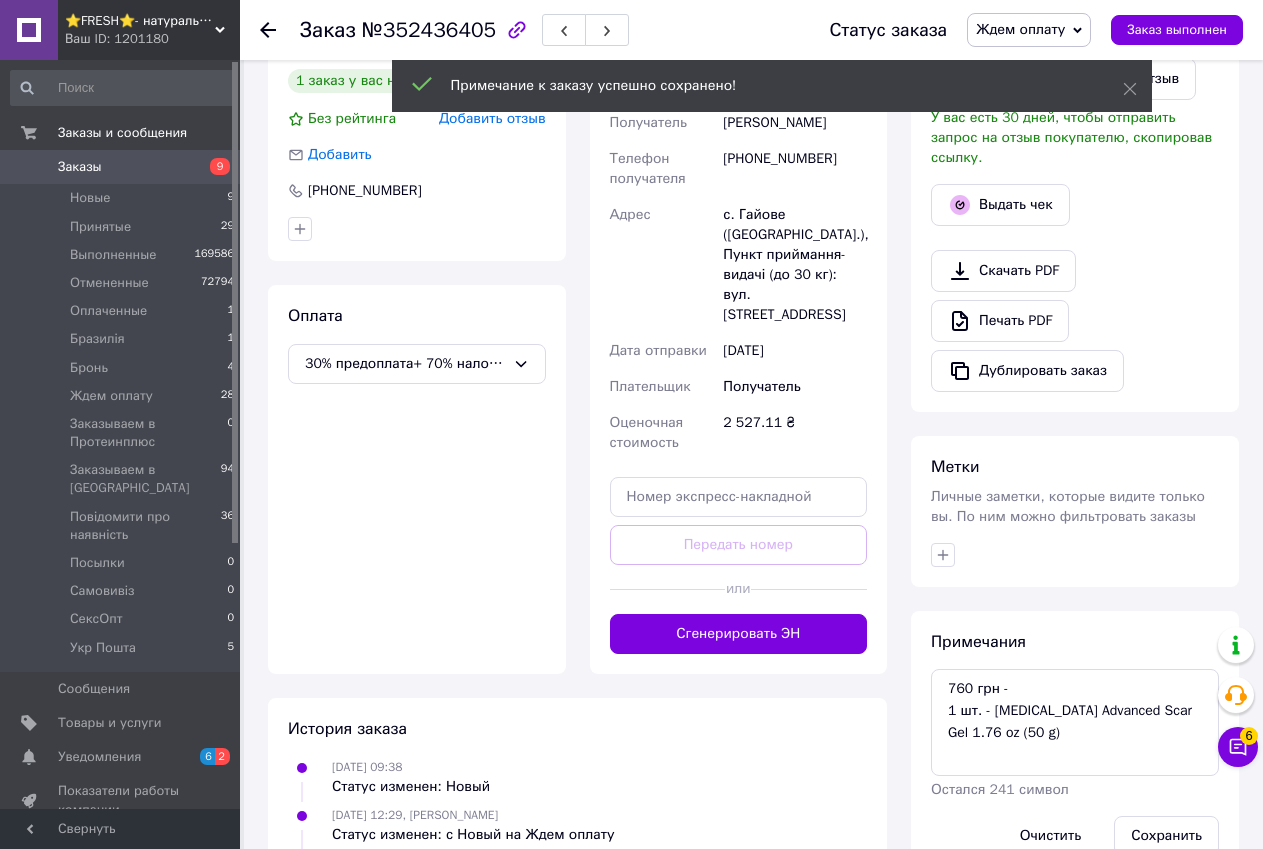 scroll, scrollTop: 0, scrollLeft: 0, axis: both 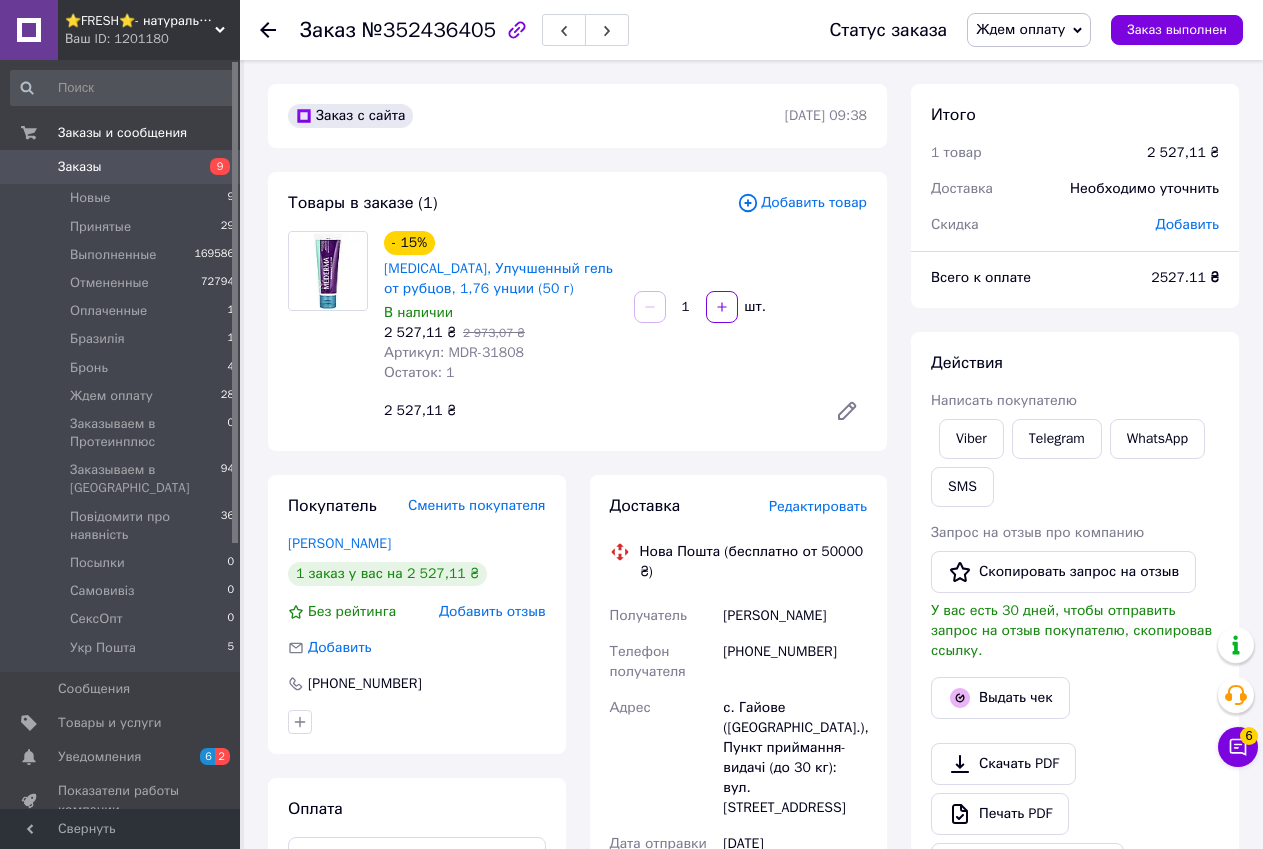 click on "Viber Telegram WhatsApp SMS" at bounding box center (1075, 463) 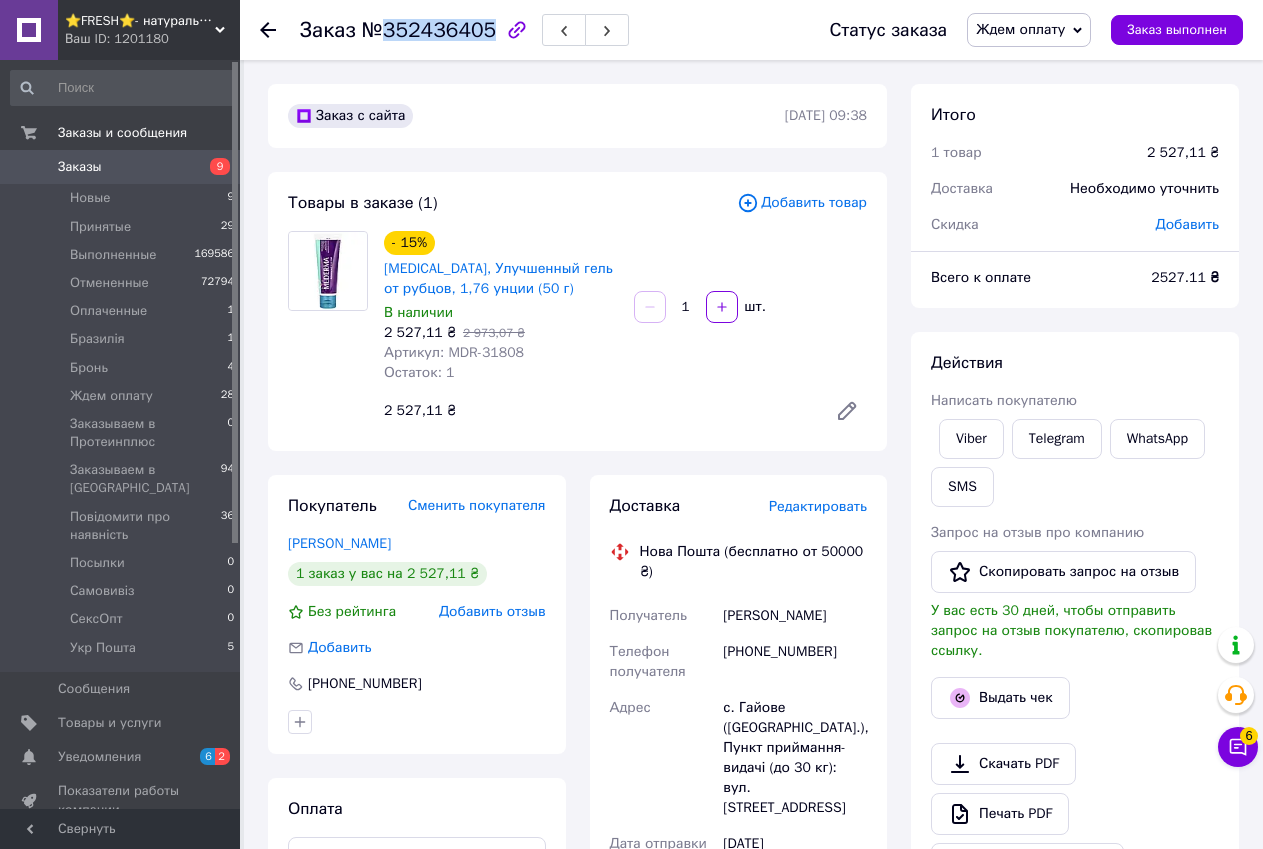 click on "№352436405" at bounding box center (429, 30) 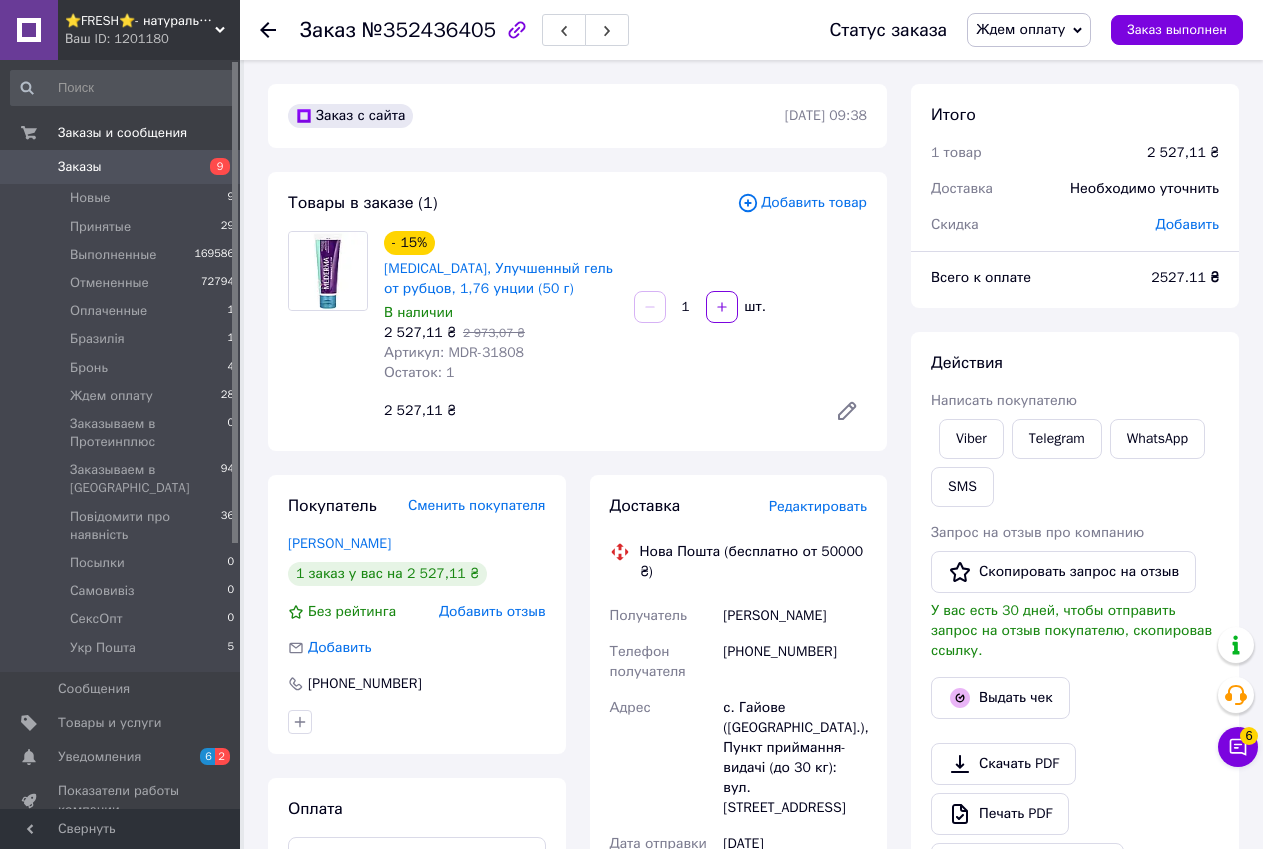 click on "Итого 1 товар 2 527,11 ₴ Доставка Необходимо уточнить Скидка Добавить Всего к оплате 2527.11 ₴ Действия Написать покупателю Viber Telegram WhatsApp SMS Запрос на отзыв про компанию   Скопировать запрос на отзыв У вас есть 30 дней, чтобы отправить запрос на отзыв покупателю, скопировав ссылку.   Выдать чек   Скачать PDF   Печать PDF   Дублировать заказ Метки Личные заметки, которые видите только вы. По ним можно фильтровать заказы Примечания 760 грн -
1 шт. - Mederma Advanced Scar Gel 1.76 oz (50 g) Остался 241 символ Очистить Сохранить" at bounding box center (1075, 726) 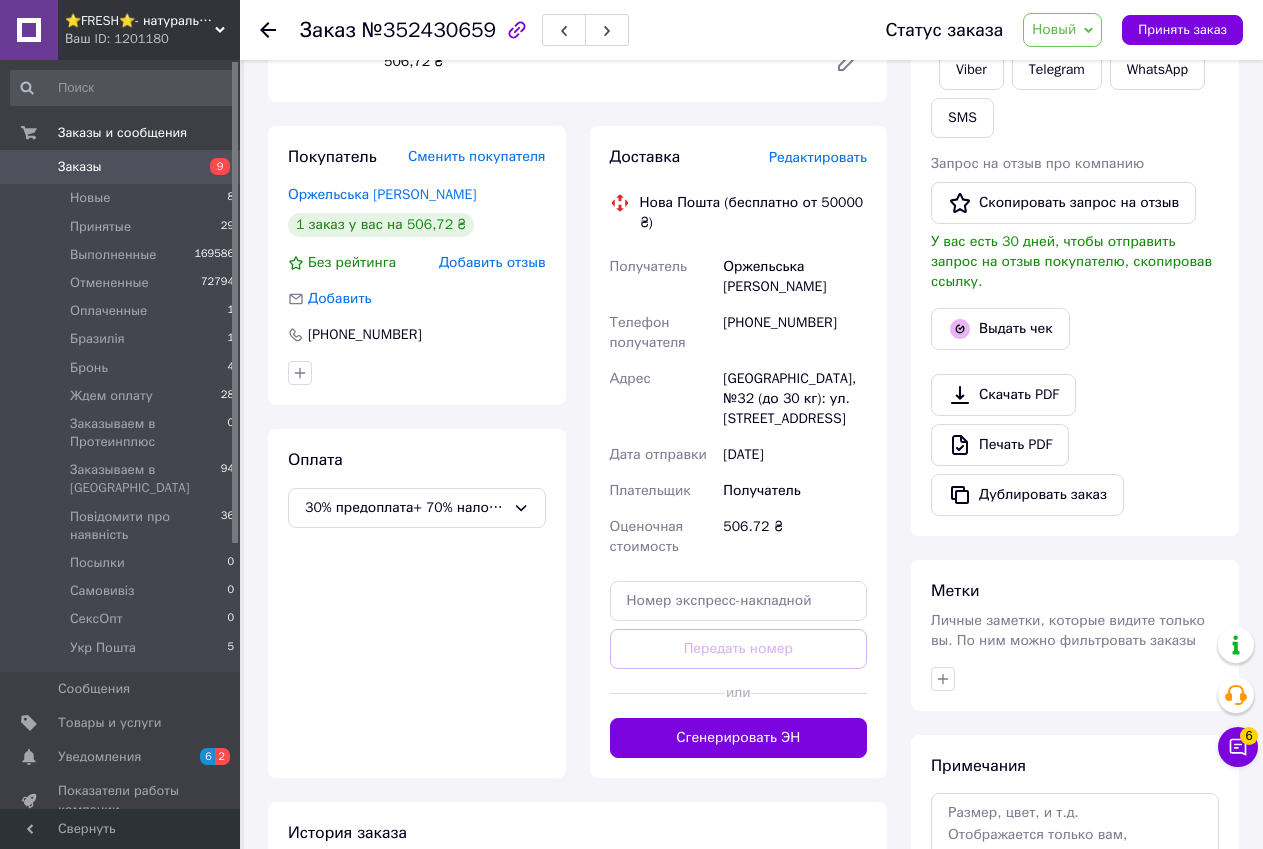 scroll, scrollTop: 524, scrollLeft: 0, axis: vertical 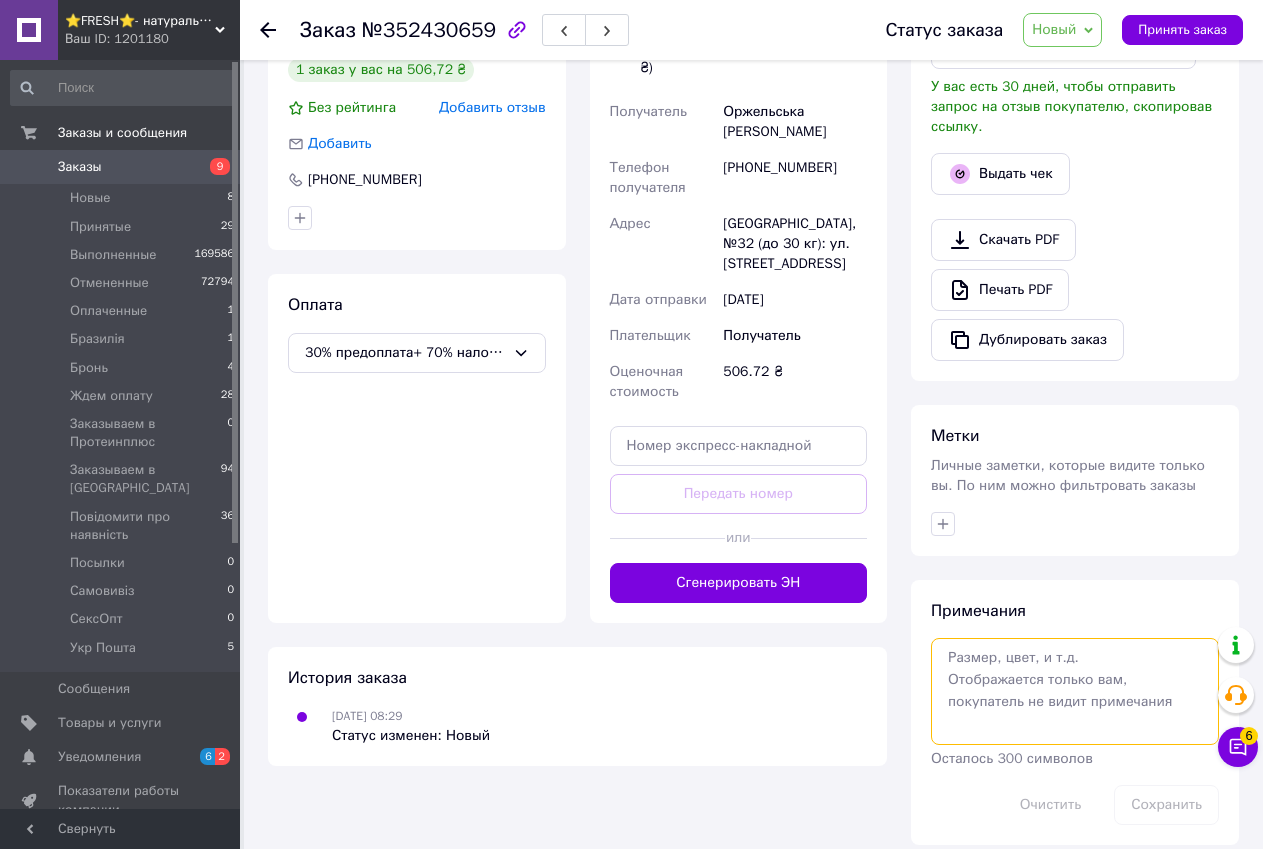 click at bounding box center [1075, 691] 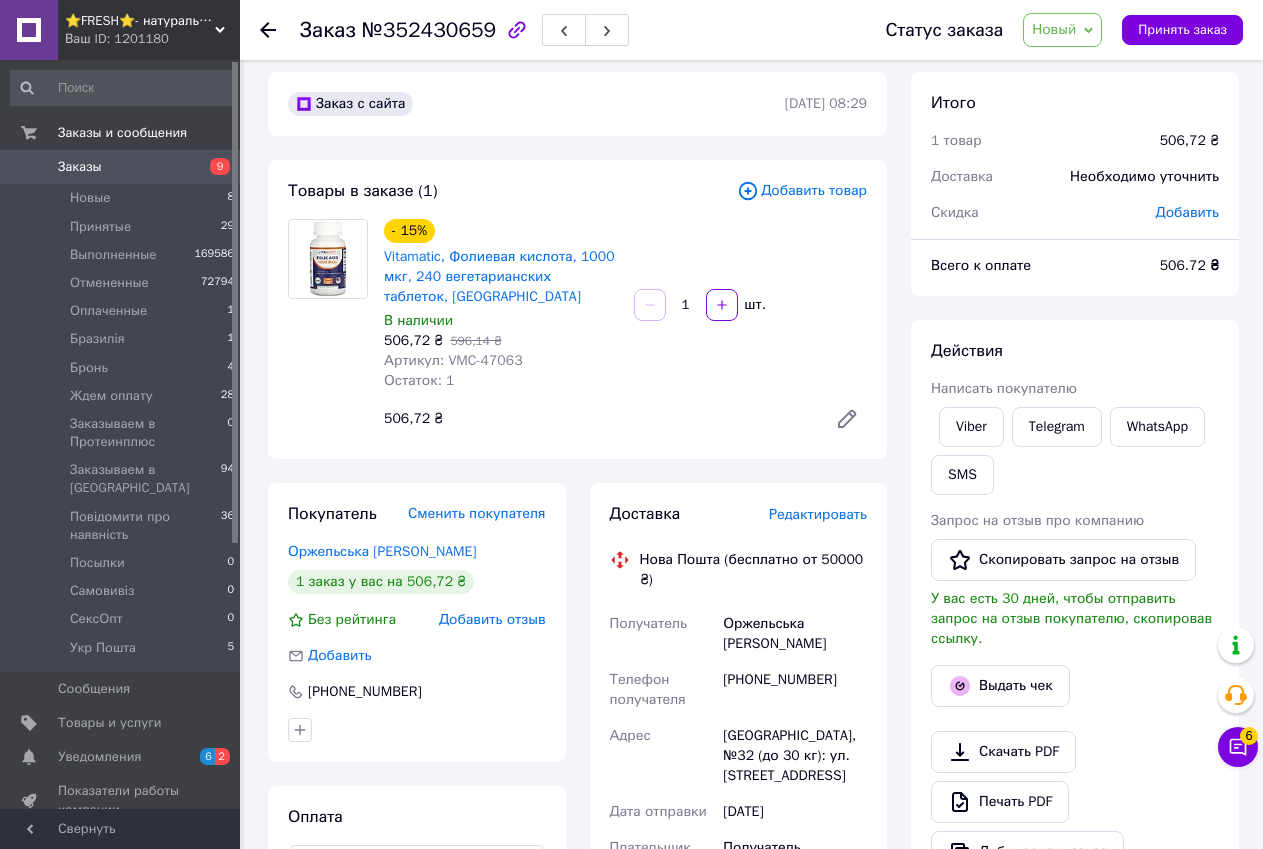 scroll, scrollTop: 0, scrollLeft: 0, axis: both 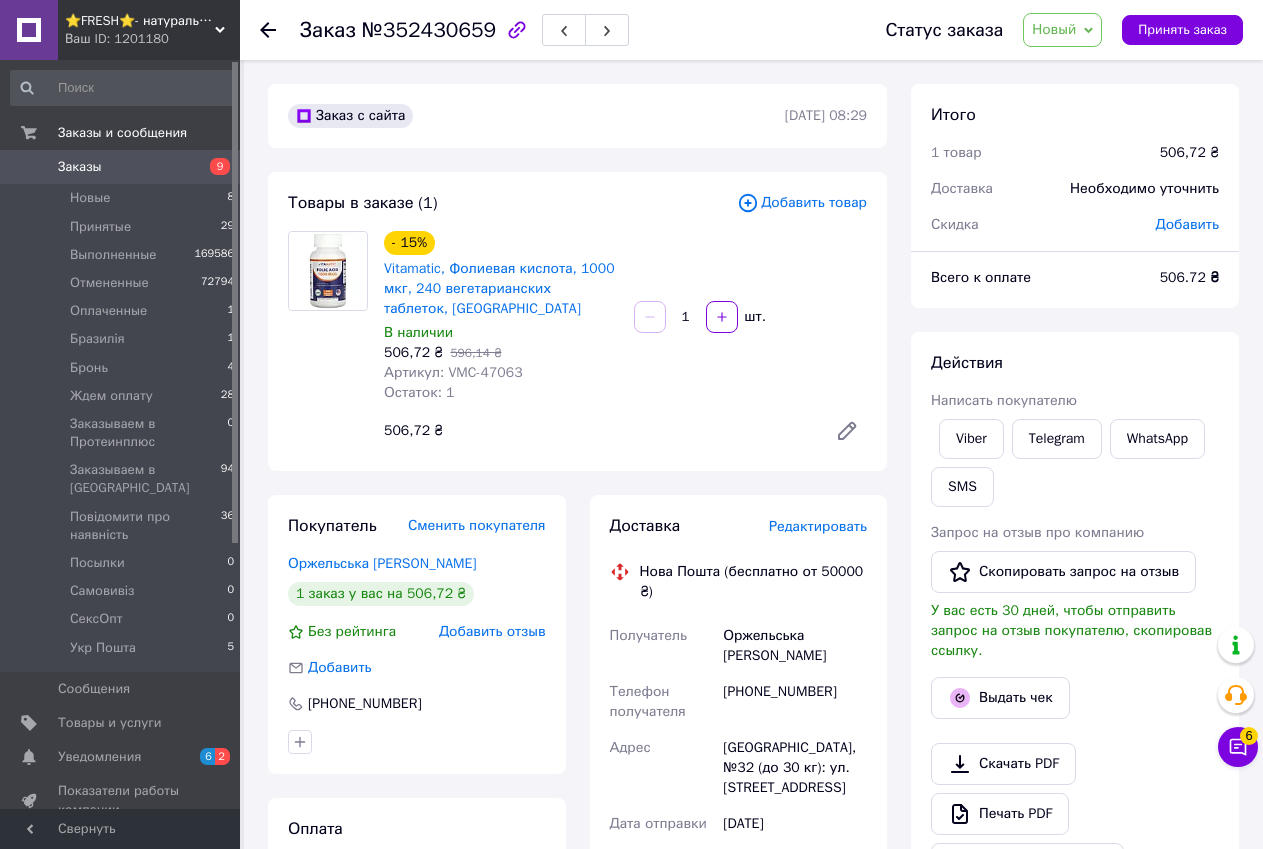 click on "Vitamatic, Фолиевая кислота, 1000 мкг, 240 вегетарианских таблеток, [GEOGRAPHIC_DATA]" at bounding box center [501, 289] 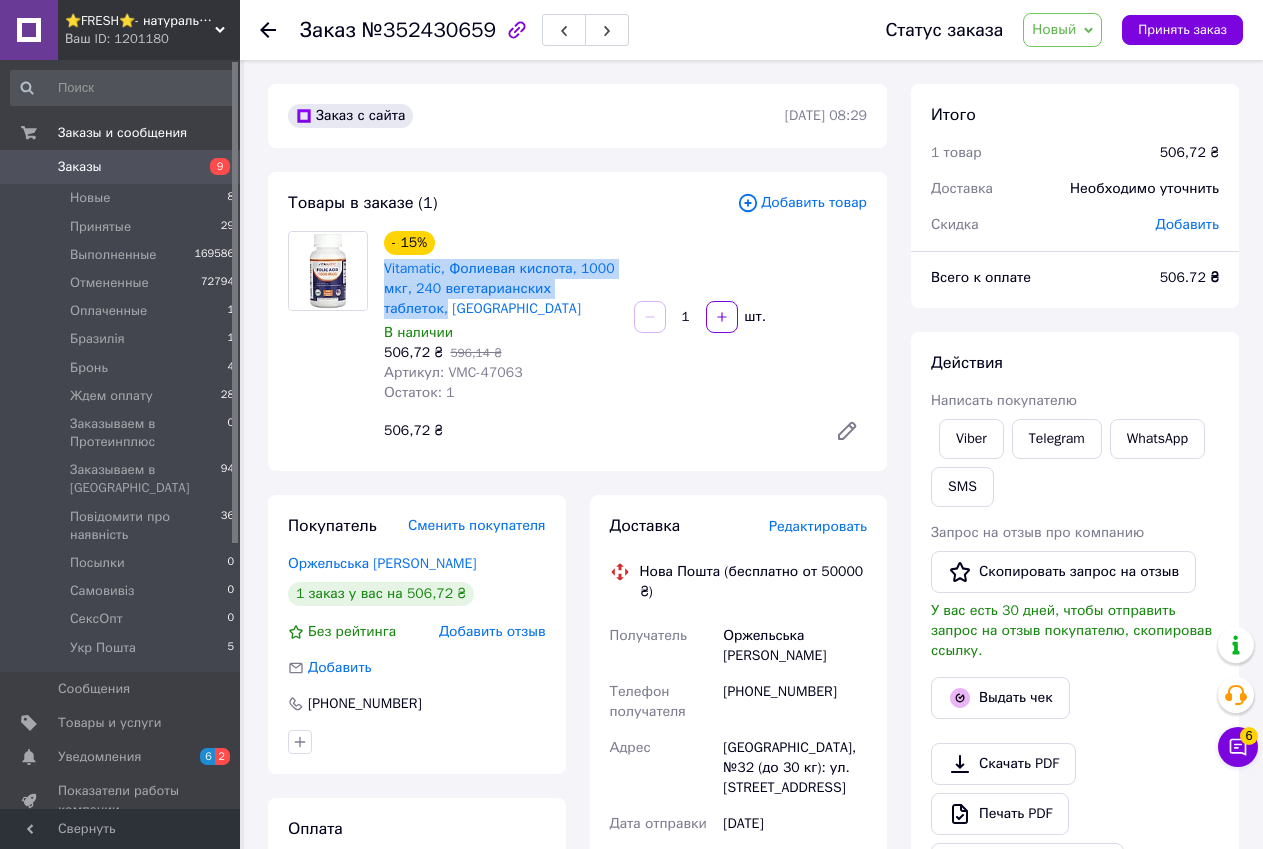 drag, startPoint x: 383, startPoint y: 262, endPoint x: 609, endPoint y: 296, distance: 228.54321 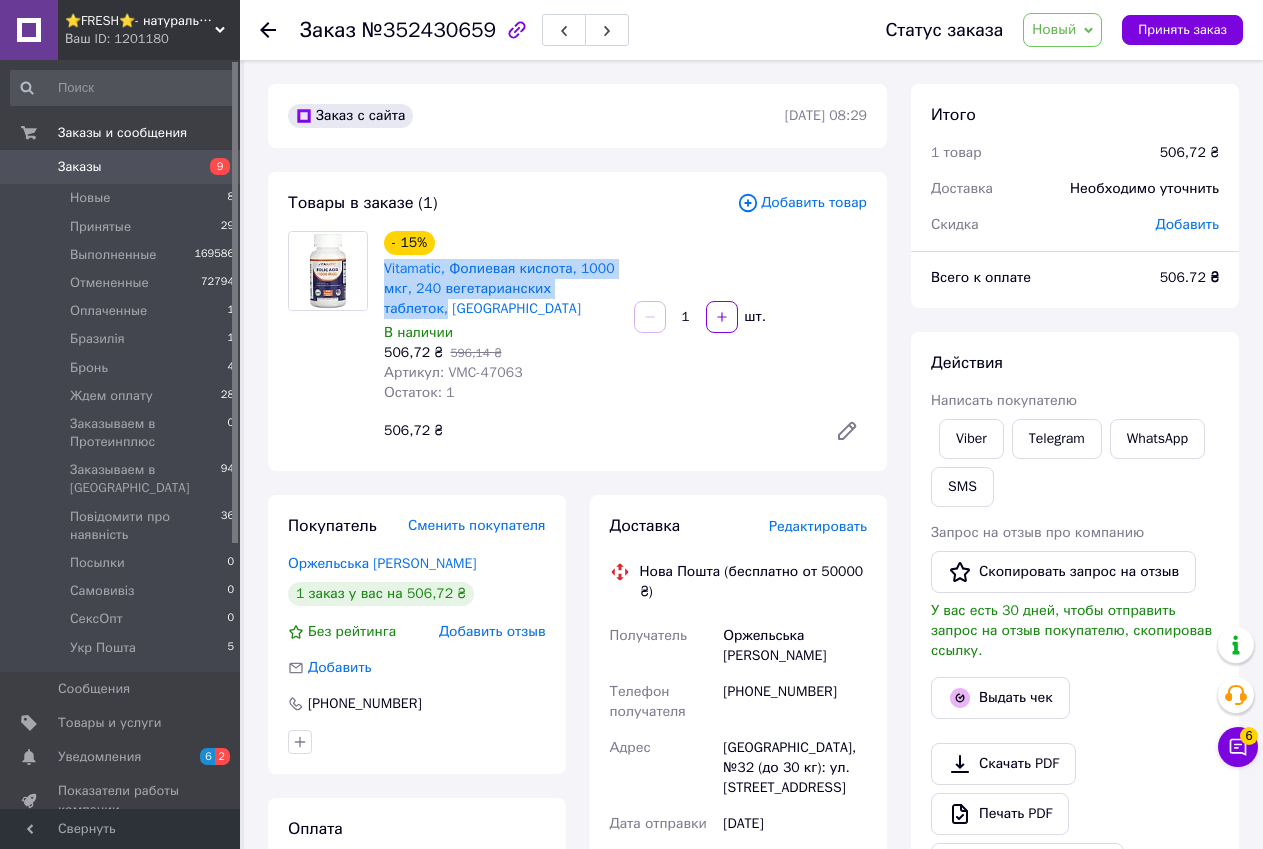 click on "Vitamatic, Фолиевая кислота, 1000 мкг, 240 вегетарианских таблеток, [GEOGRAPHIC_DATA]" at bounding box center (501, 289) 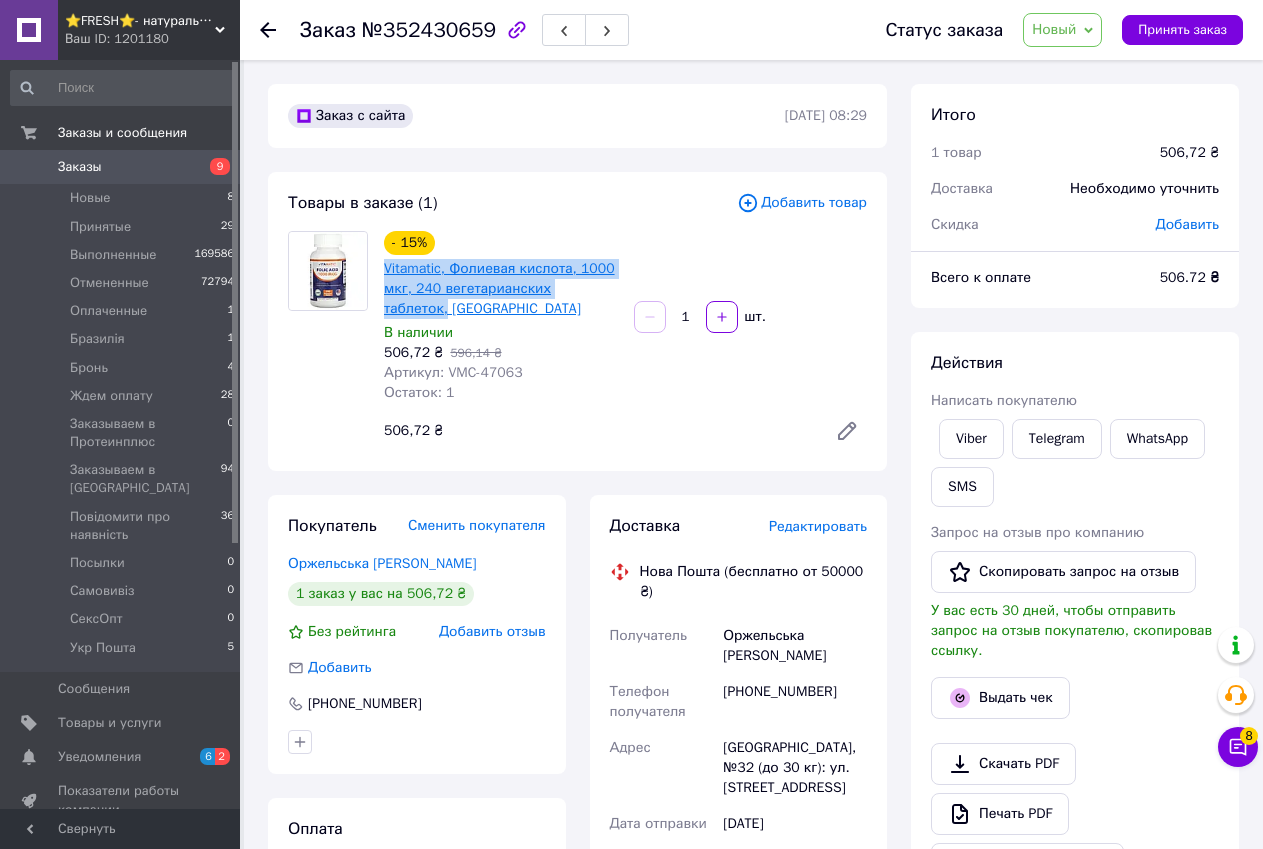 copy on "Vitamatic, Фолиевая кислота, 1000 мкг, 240 вегетарианских таблеток," 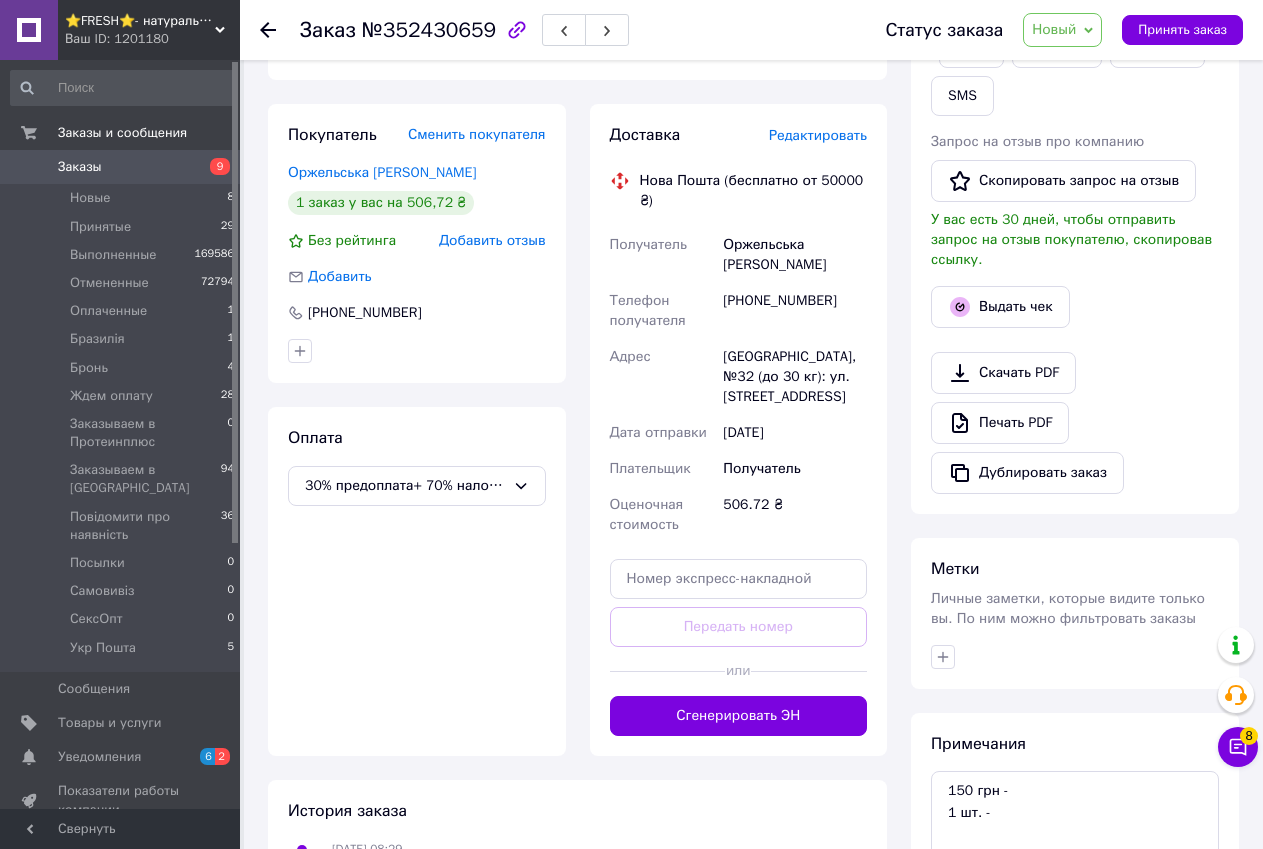 scroll, scrollTop: 524, scrollLeft: 0, axis: vertical 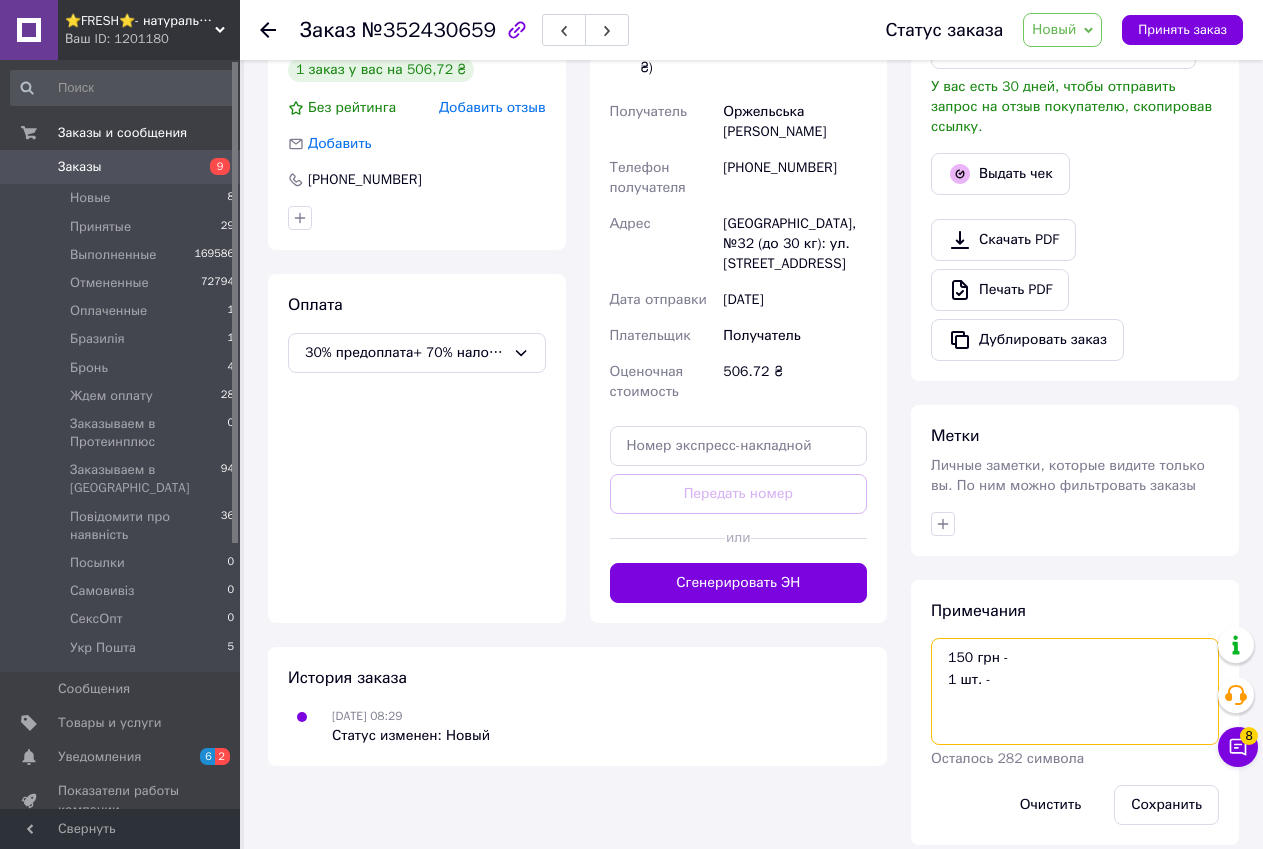 click on "150 грн -
1 шт. -" at bounding box center (1075, 691) 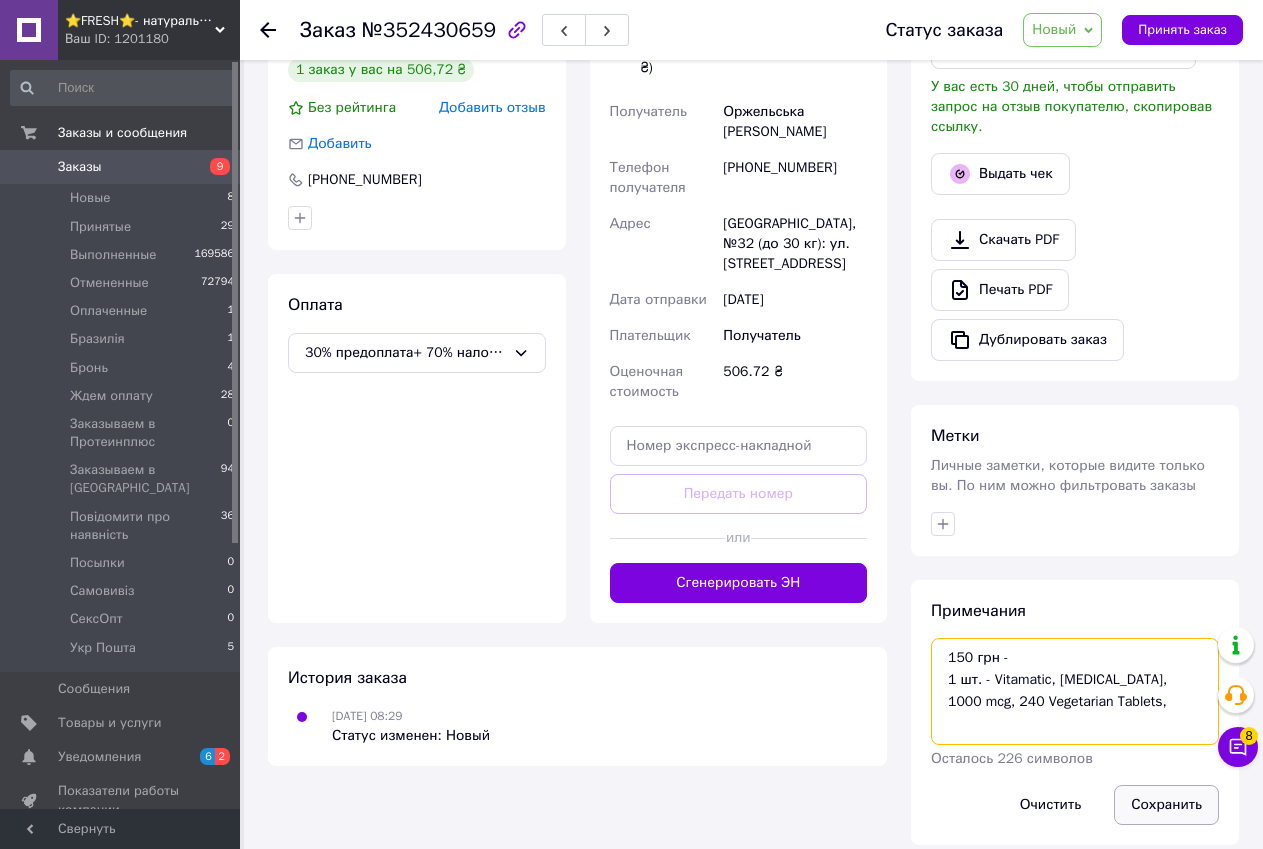 type on "150 грн -
1 шт. - Vitamatic, [MEDICAL_DATA], 1000 mcg, 240 Vegetarian Tablets," 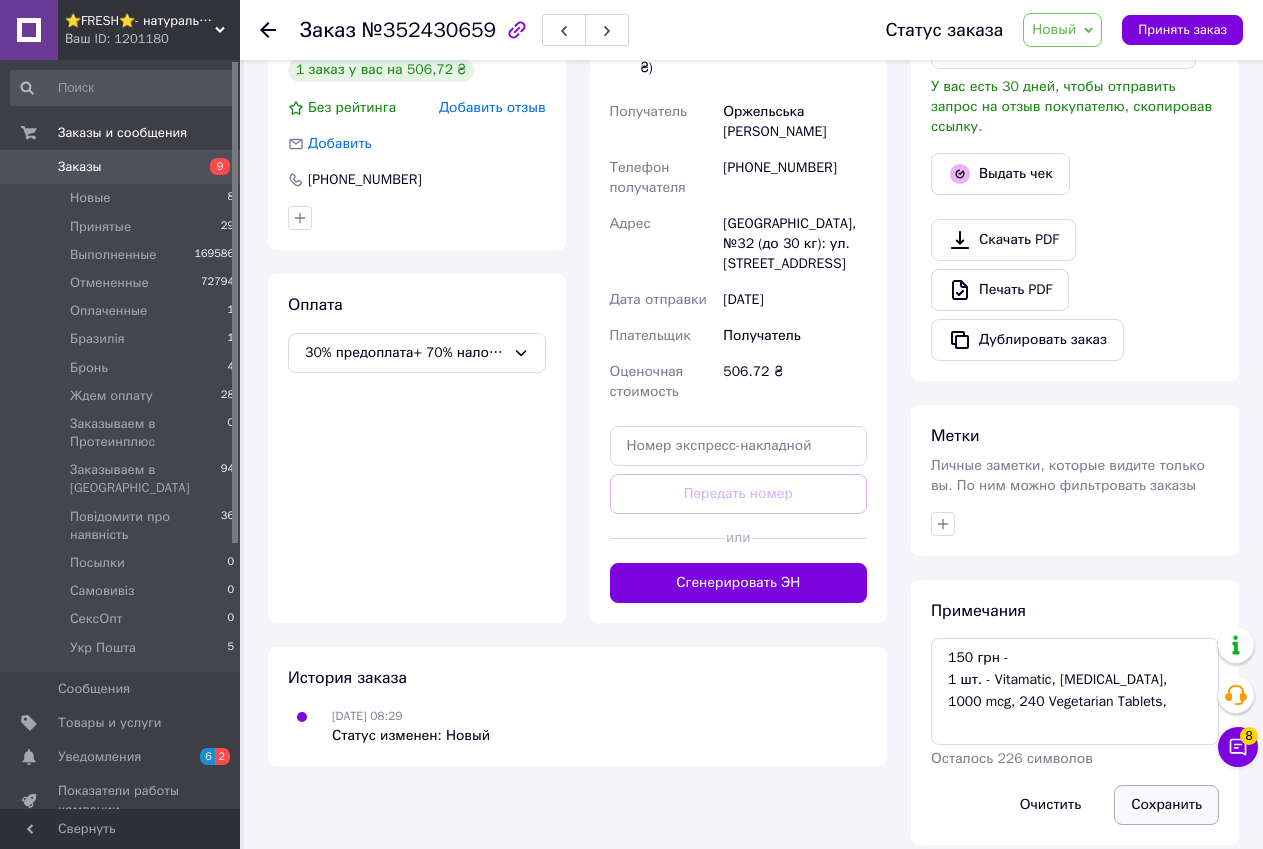 click on "Сохранить" at bounding box center (1166, 805) 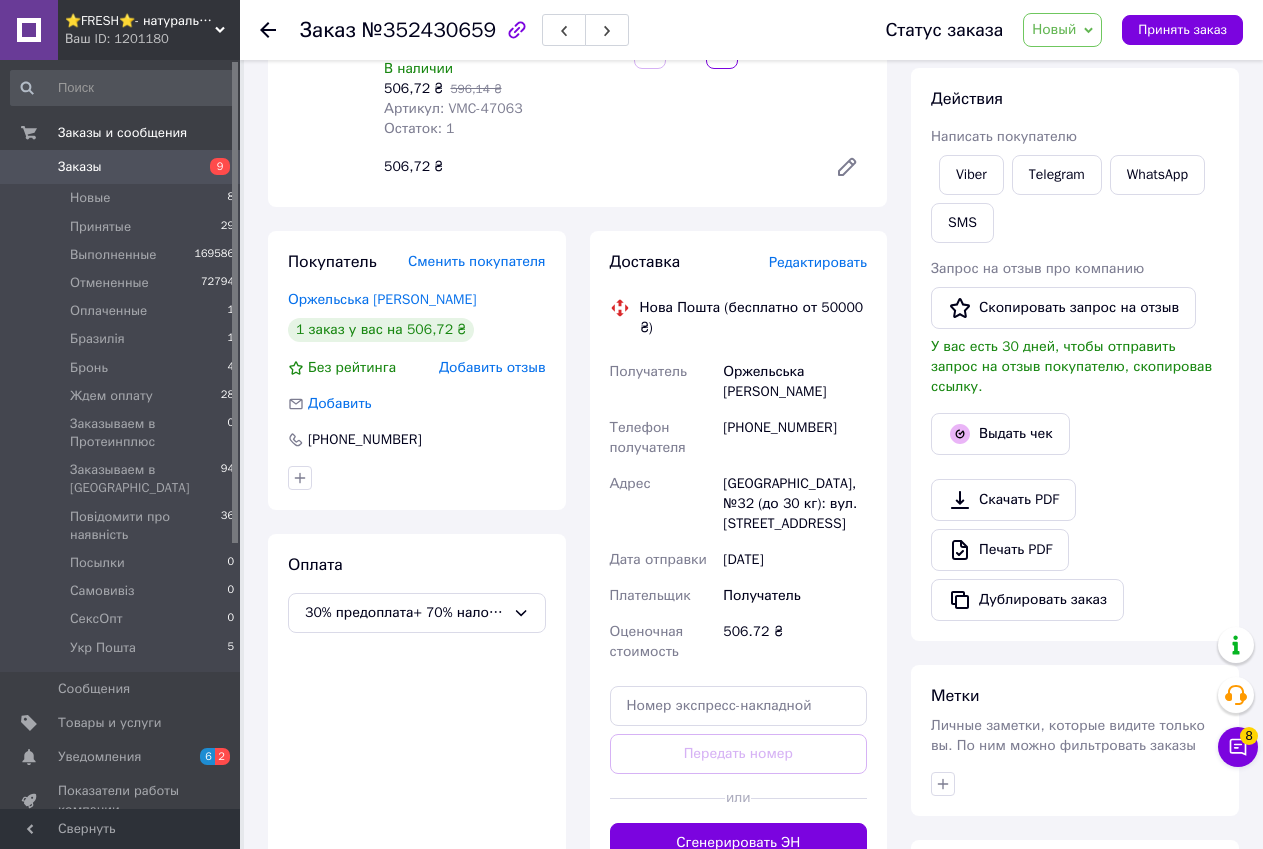 scroll, scrollTop: 0, scrollLeft: 0, axis: both 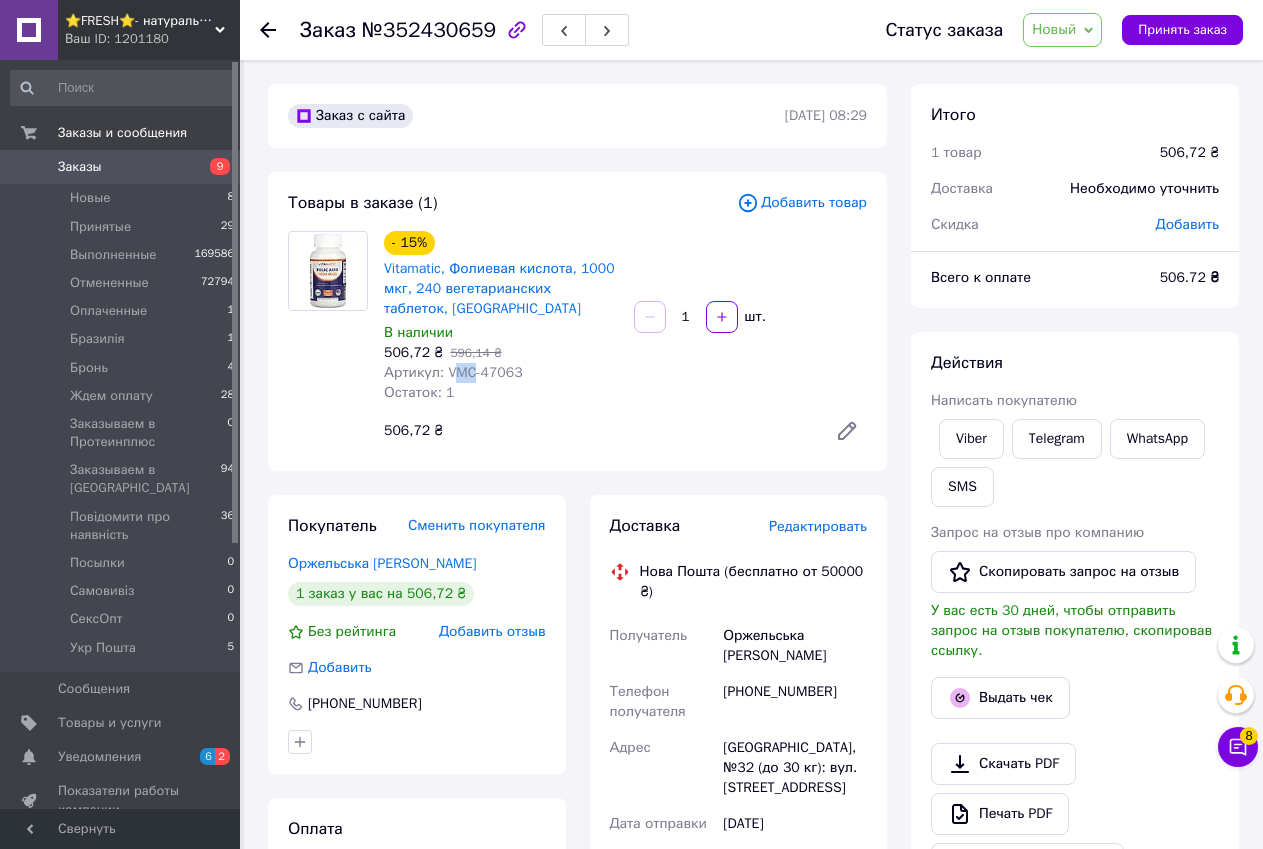 drag, startPoint x: 447, startPoint y: 375, endPoint x: 473, endPoint y: 375, distance: 26 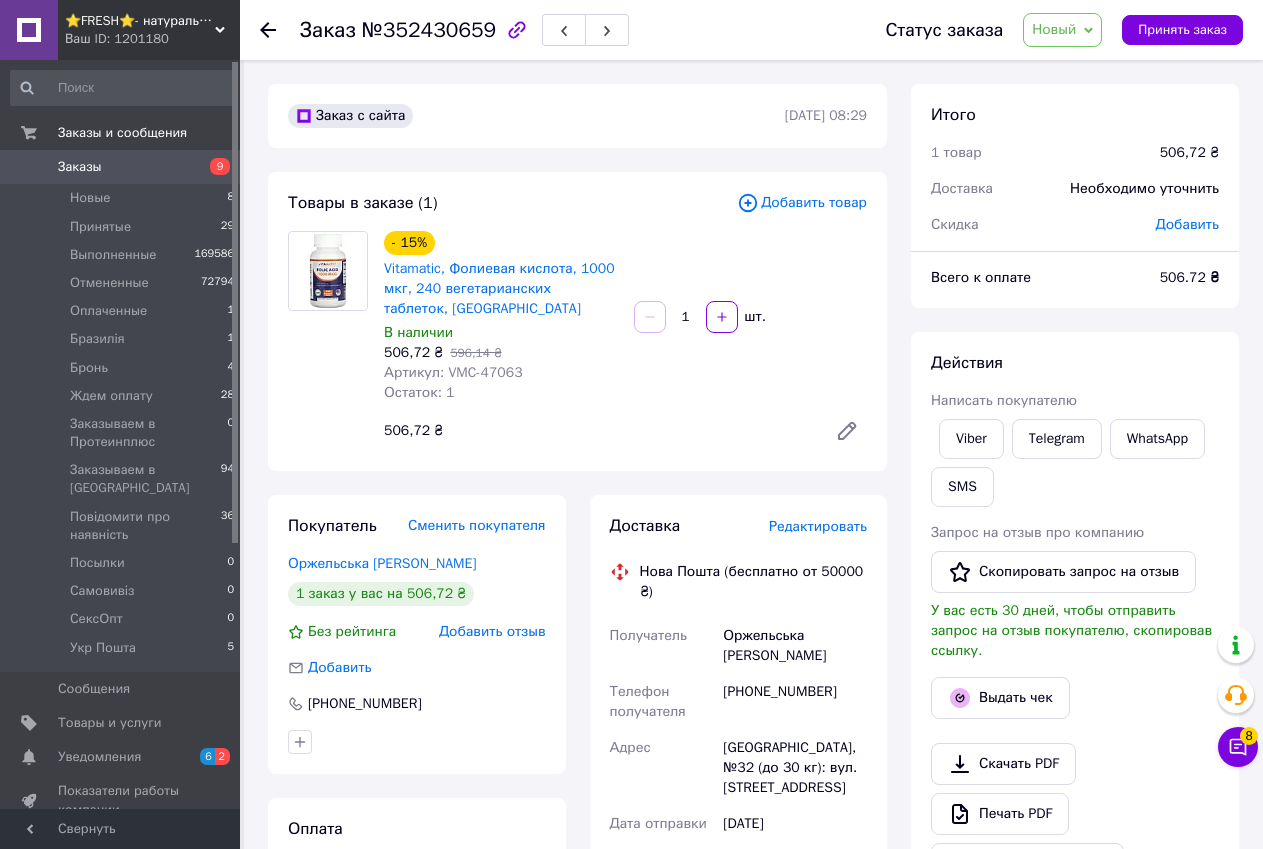 click on "506,72 ₴" at bounding box center (597, 431) 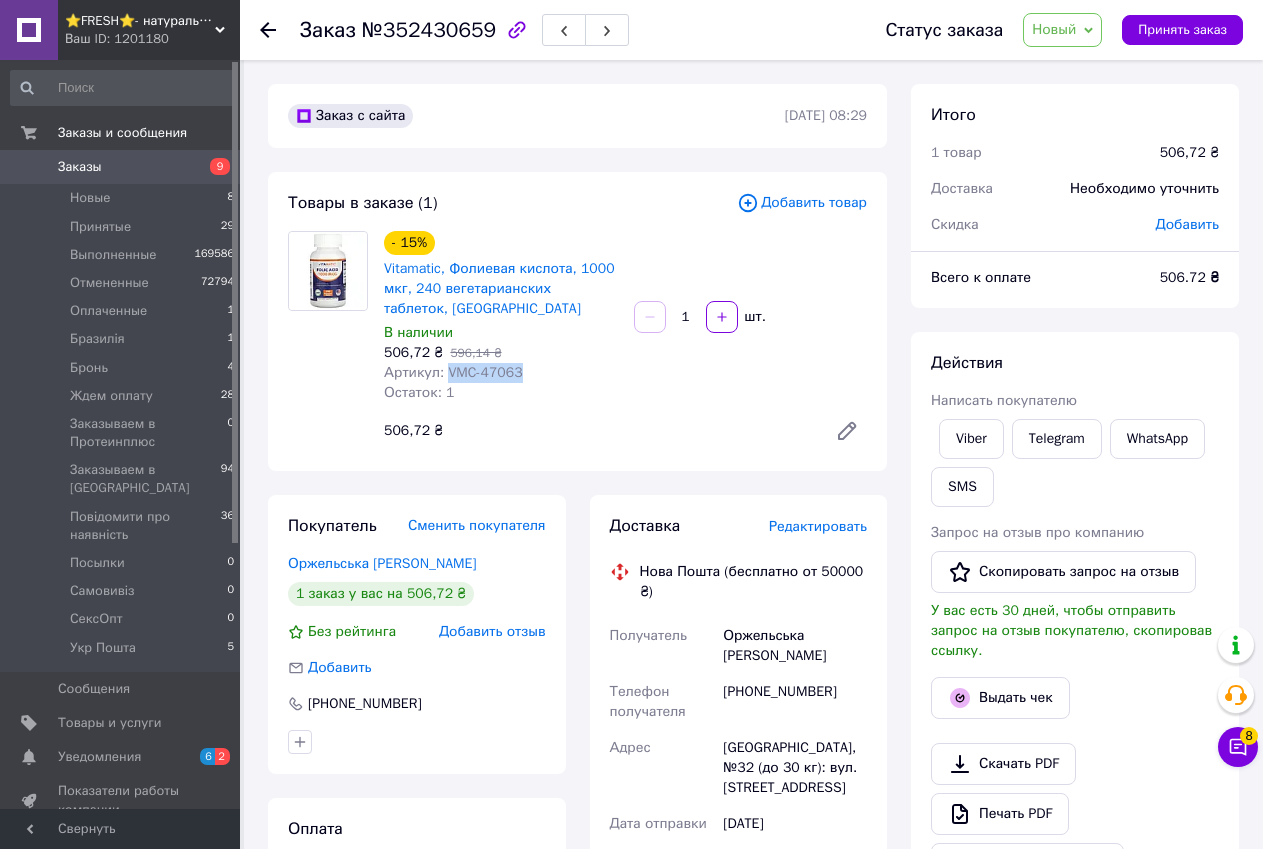drag, startPoint x: 442, startPoint y: 375, endPoint x: 513, endPoint y: 370, distance: 71.17584 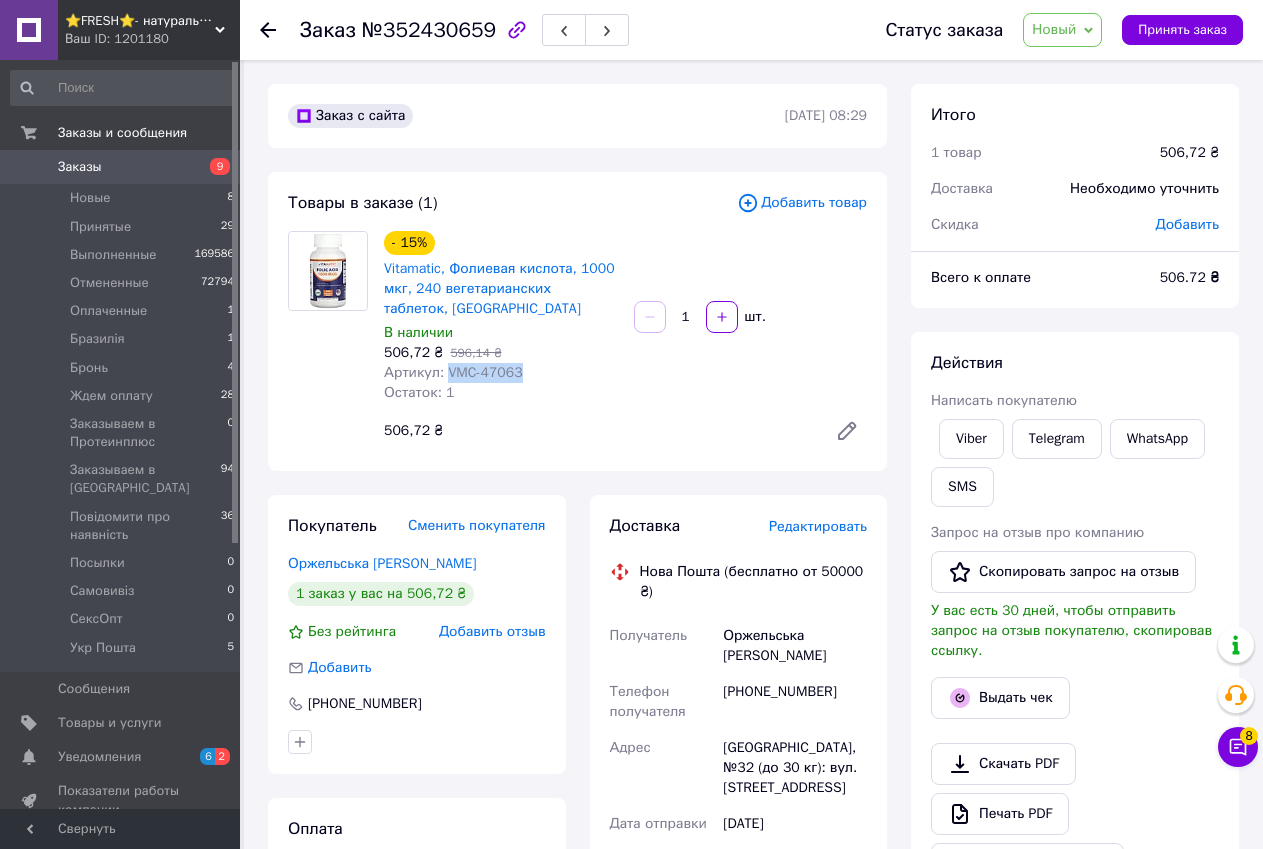 click on "Артикул: VMC-47063" at bounding box center (453, 372) 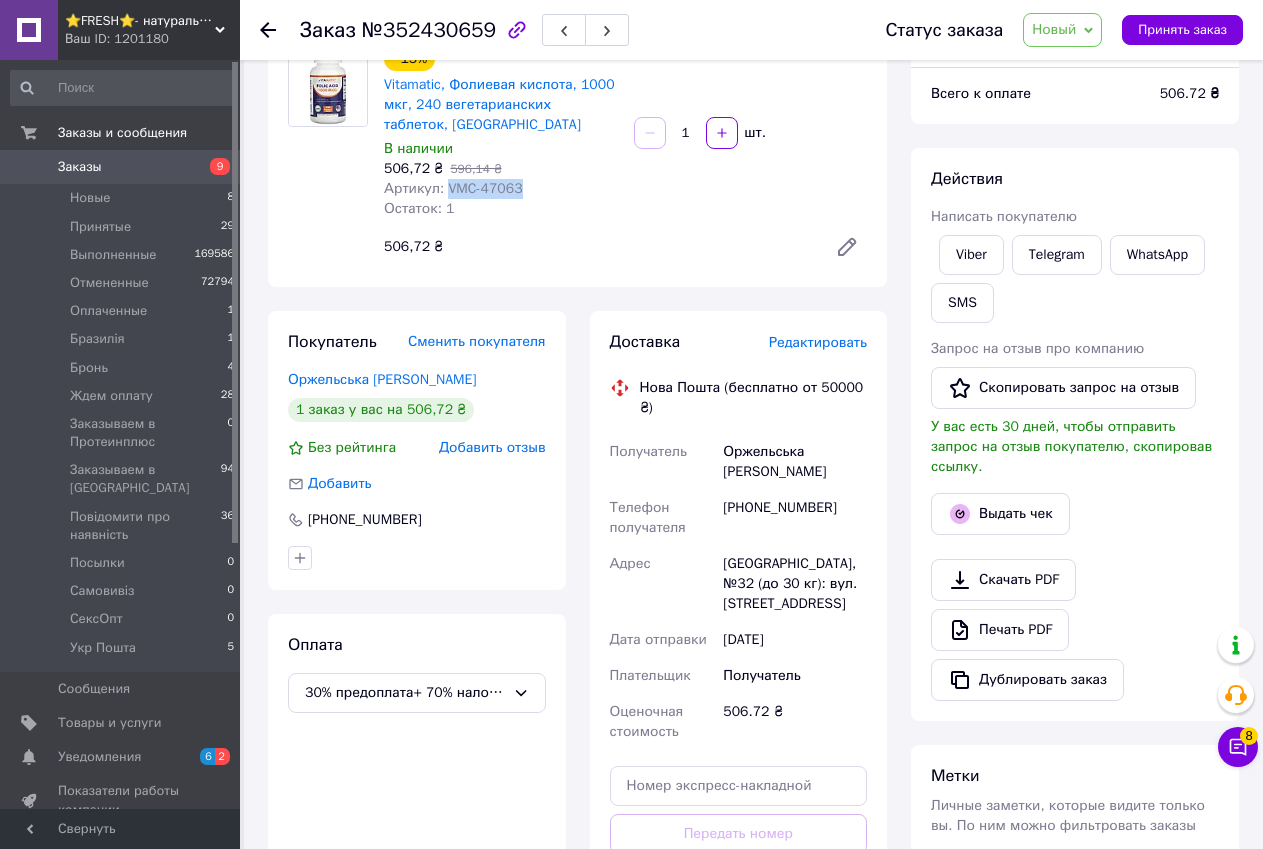 scroll, scrollTop: 200, scrollLeft: 0, axis: vertical 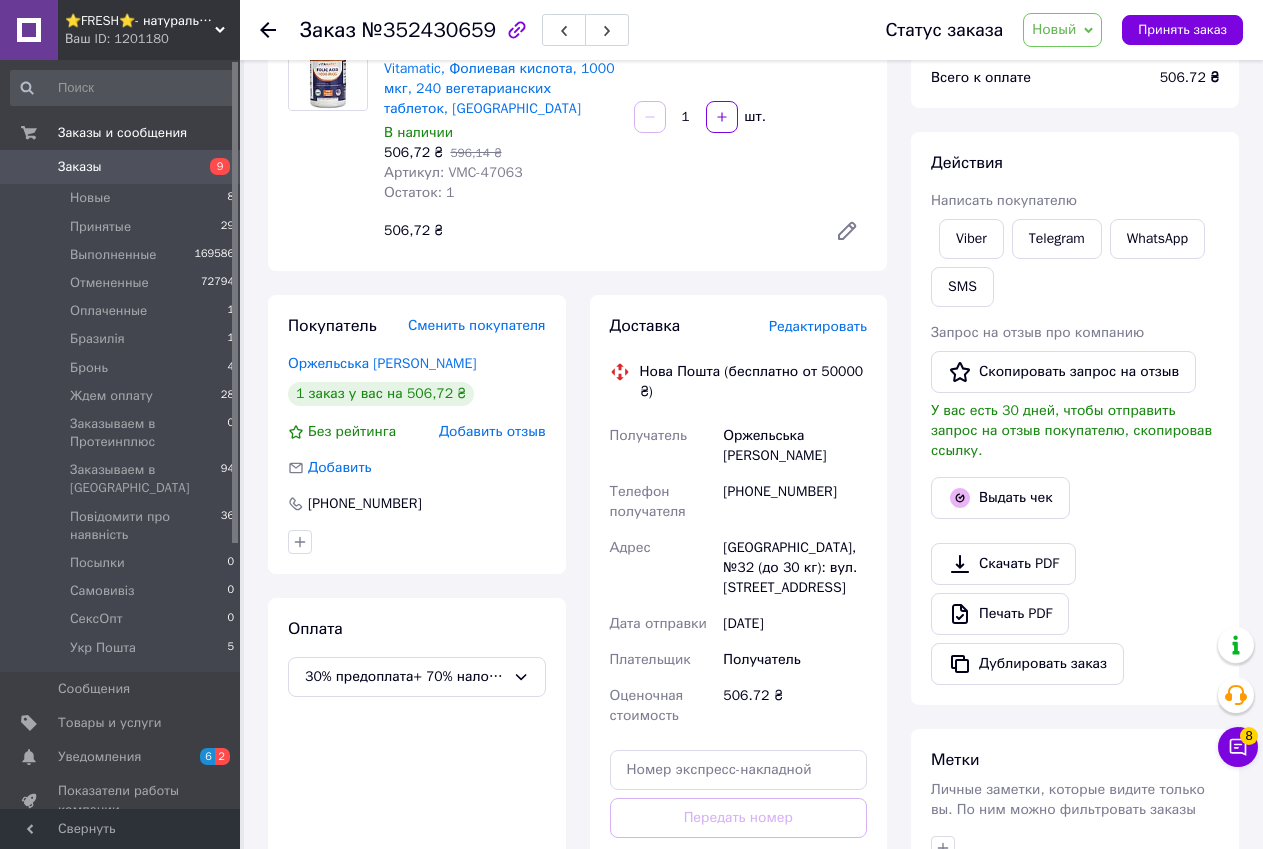 click on "Заказ с сайта 13.07.2025 | 08:29 Товары в заказе (1) Добавить товар - 15% Vitamatic, Фолиевая кислота, 1000 мкг, 240 вегетарианских таблеток, Киев В наличии 506,72 ₴   596,14 ₴ Артикул: VMC-47063 Остаток: 1 1   шт. 506,72 ₴ Покупатель Сменить покупателя Оржельська Тетяна 1 заказ у вас на 506,72 ₴ Без рейтинга   Добавить отзыв Добавить +380955100512 Оплата 30% предоплата+ 70% наложка (Выполнение заказа 7-10 рабочих дней) Доставка Редактировать Нова Пошта (бесплатно от 50000 ₴) Получатель Оржельська Тетяна Телефон получателя +380955100512 Адрес Одеса, №32 (до 30 кг): вул. Фонтанська дорога, 58 Дата отправки 13.07.2025 506.72 ₴ <" at bounding box center [577, 526] 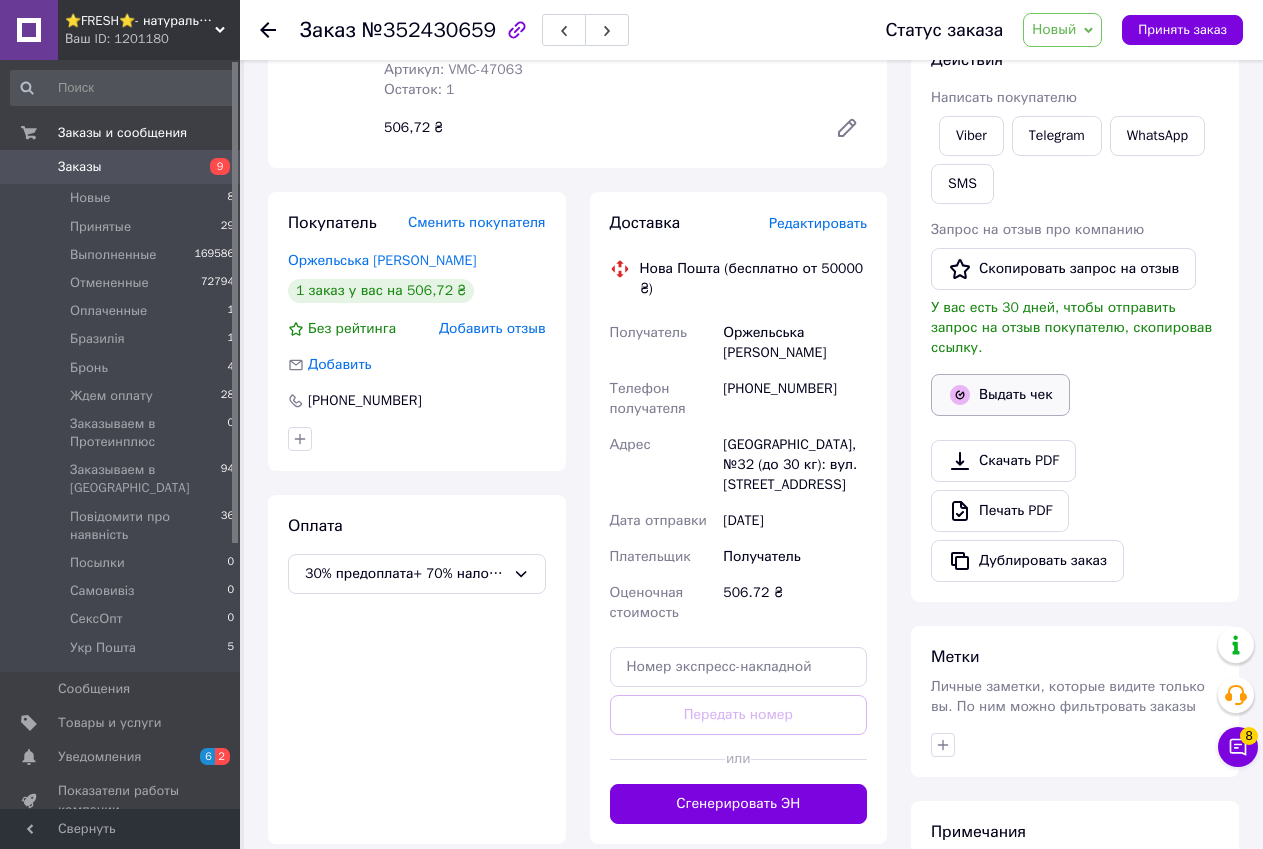 scroll, scrollTop: 100, scrollLeft: 0, axis: vertical 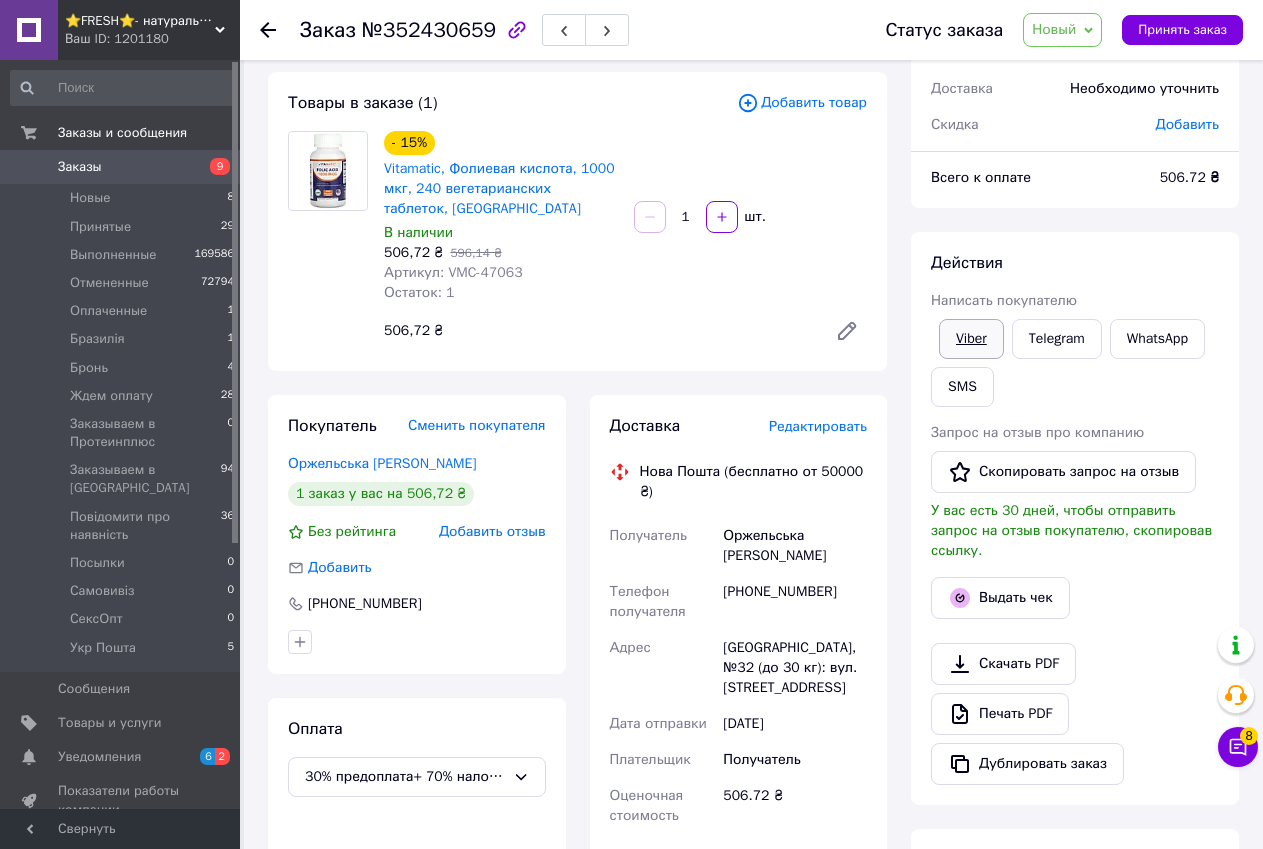 click on "Viber" at bounding box center [971, 339] 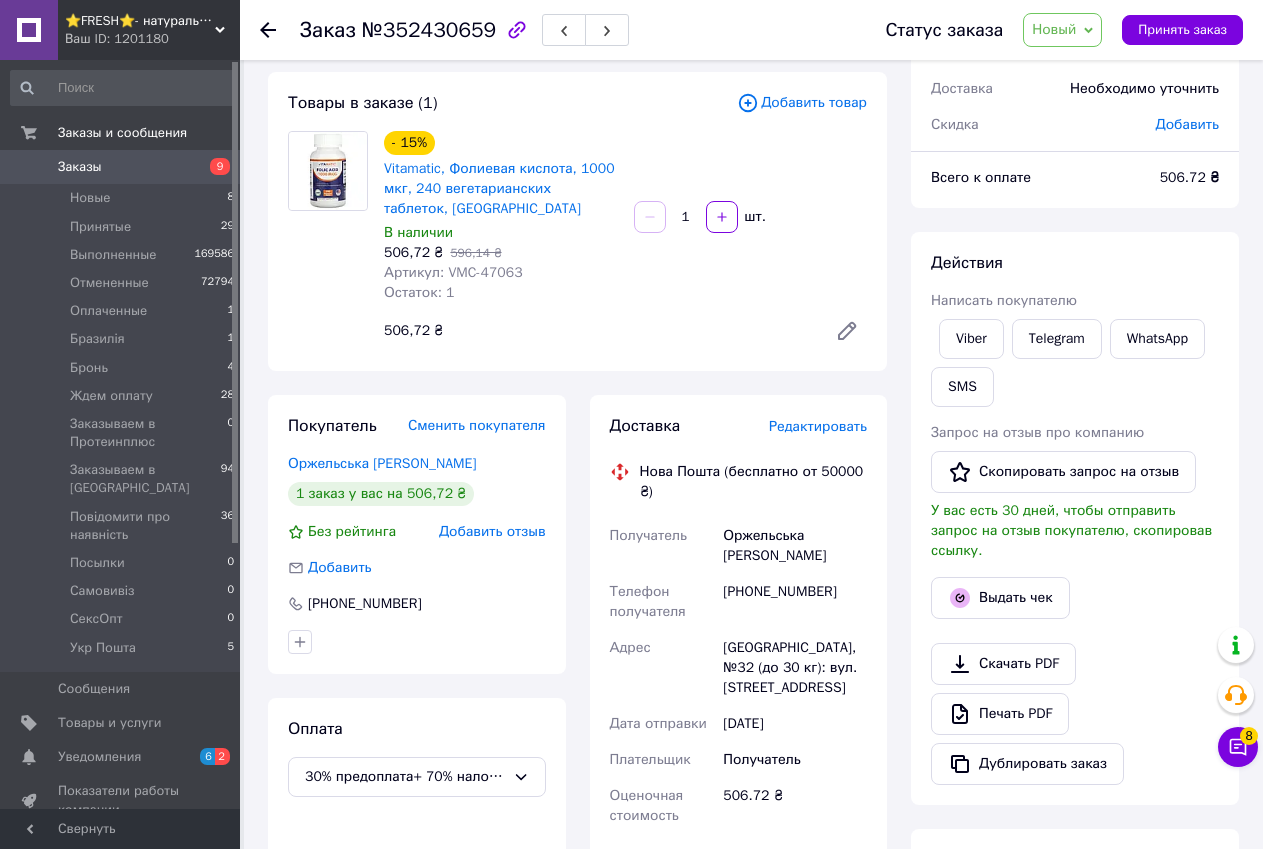 click on "Выдать чек" at bounding box center [1075, 598] 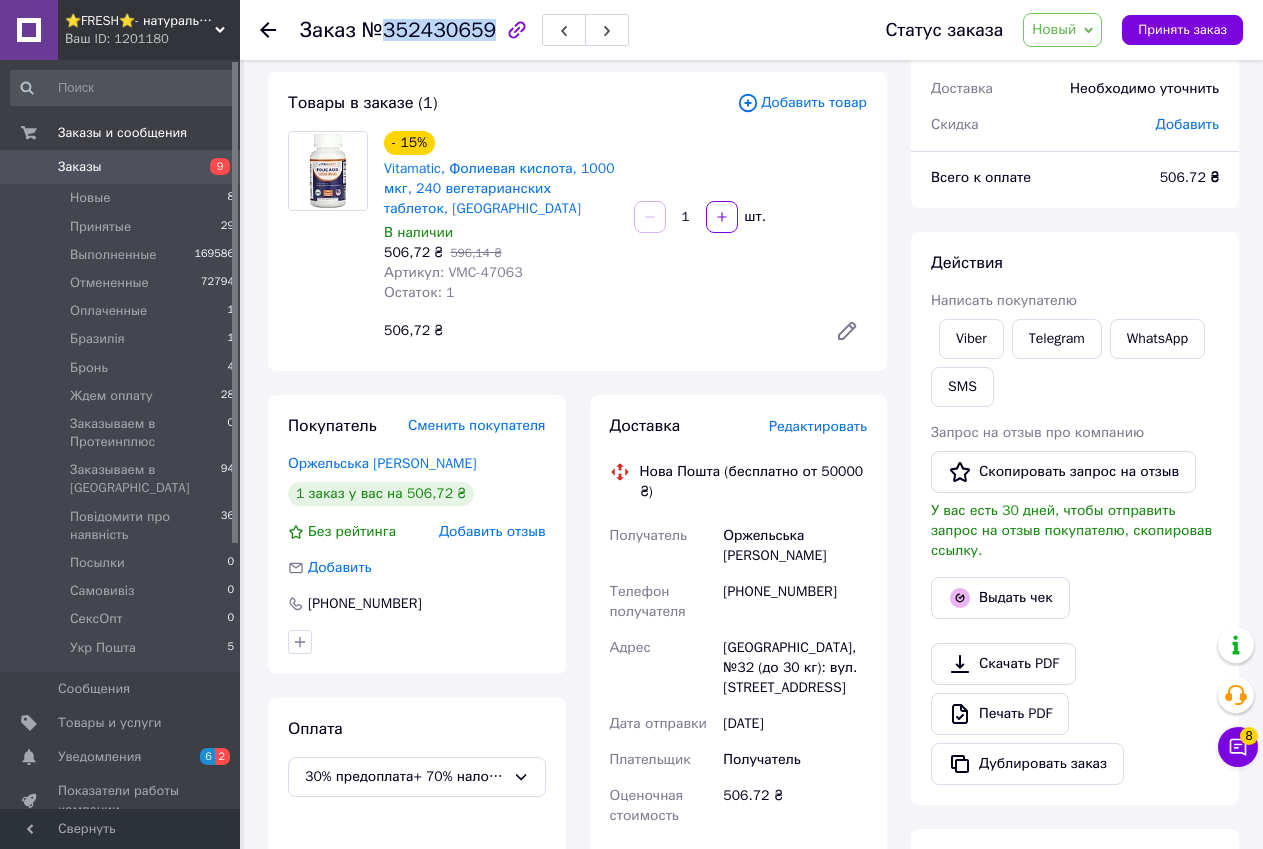 click on "№352430659" at bounding box center (429, 30) 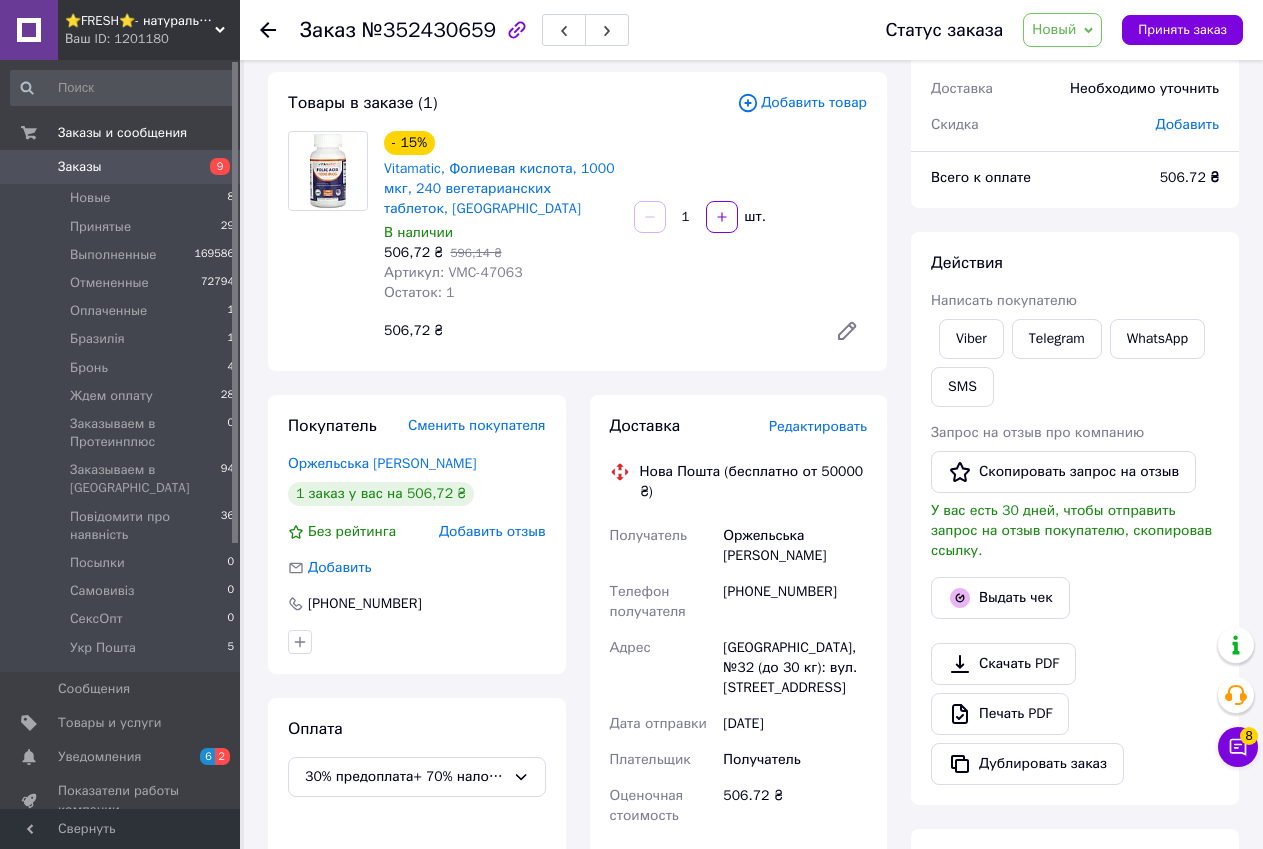 click on "Действия Написать покупателю Viber Telegram WhatsApp SMS Запрос на отзыв про компанию   Скопировать запрос на отзыв У вас есть 30 дней, чтобы отправить запрос на отзыв покупателю, скопировав ссылку.   Выдать чек   Скачать PDF   Печать PDF   Дублировать заказ" at bounding box center (1075, 518) 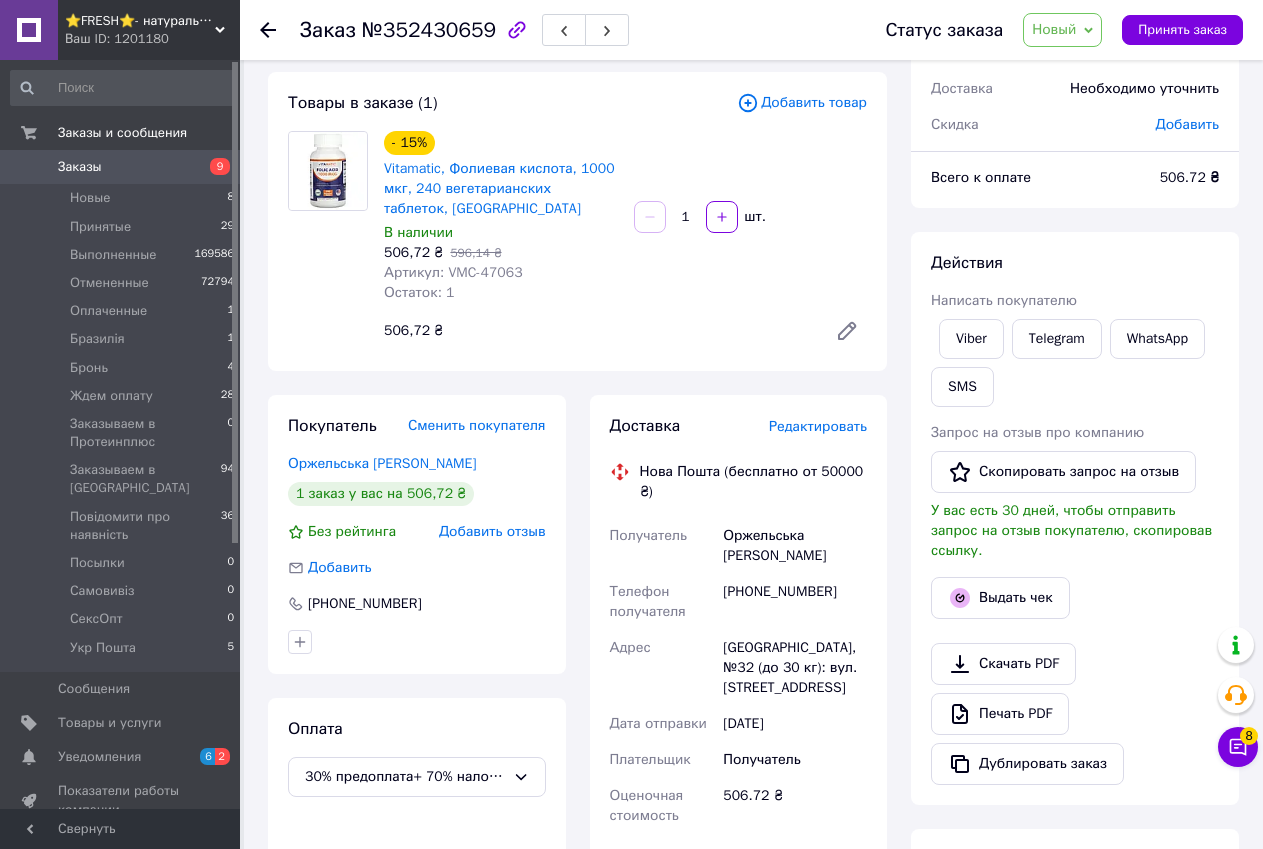 click on "Новый" at bounding box center (1062, 30) 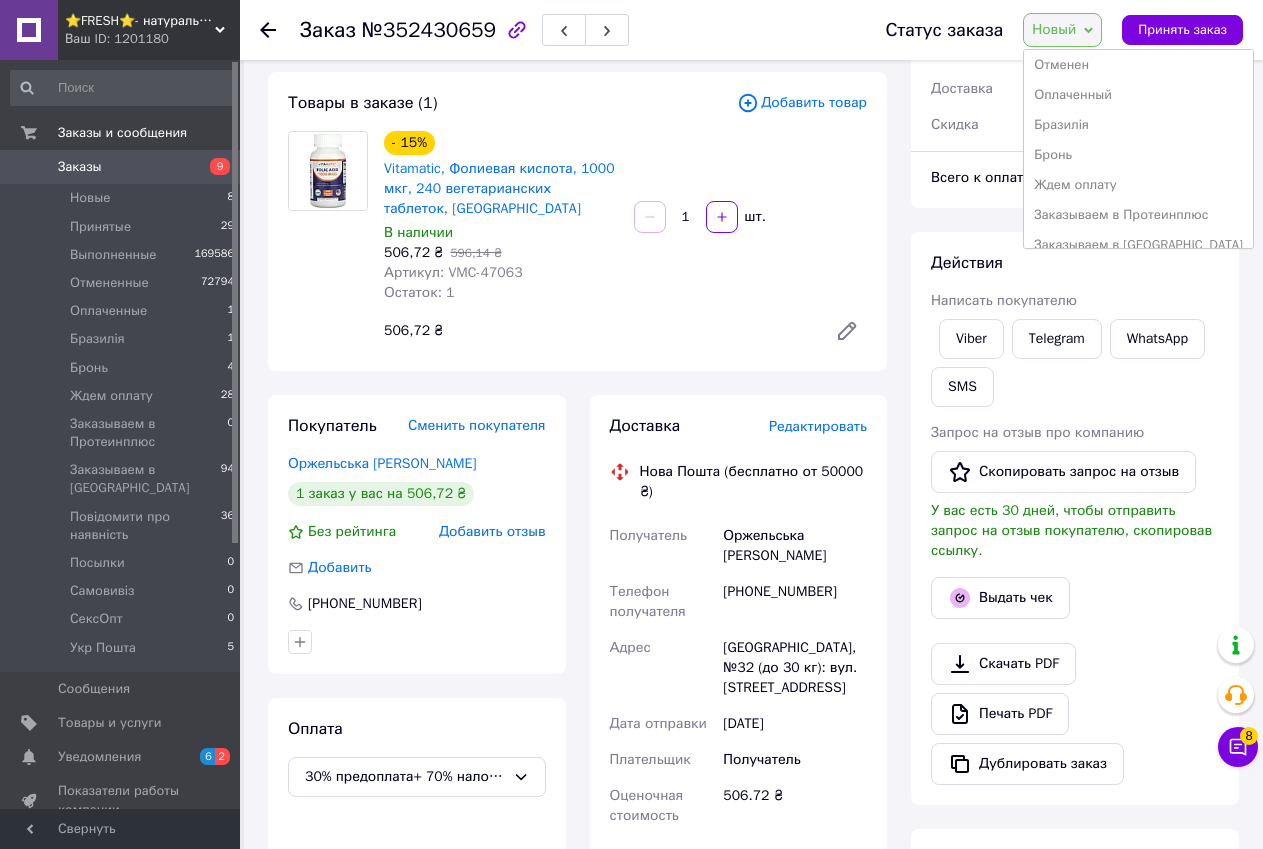 scroll, scrollTop: 100, scrollLeft: 0, axis: vertical 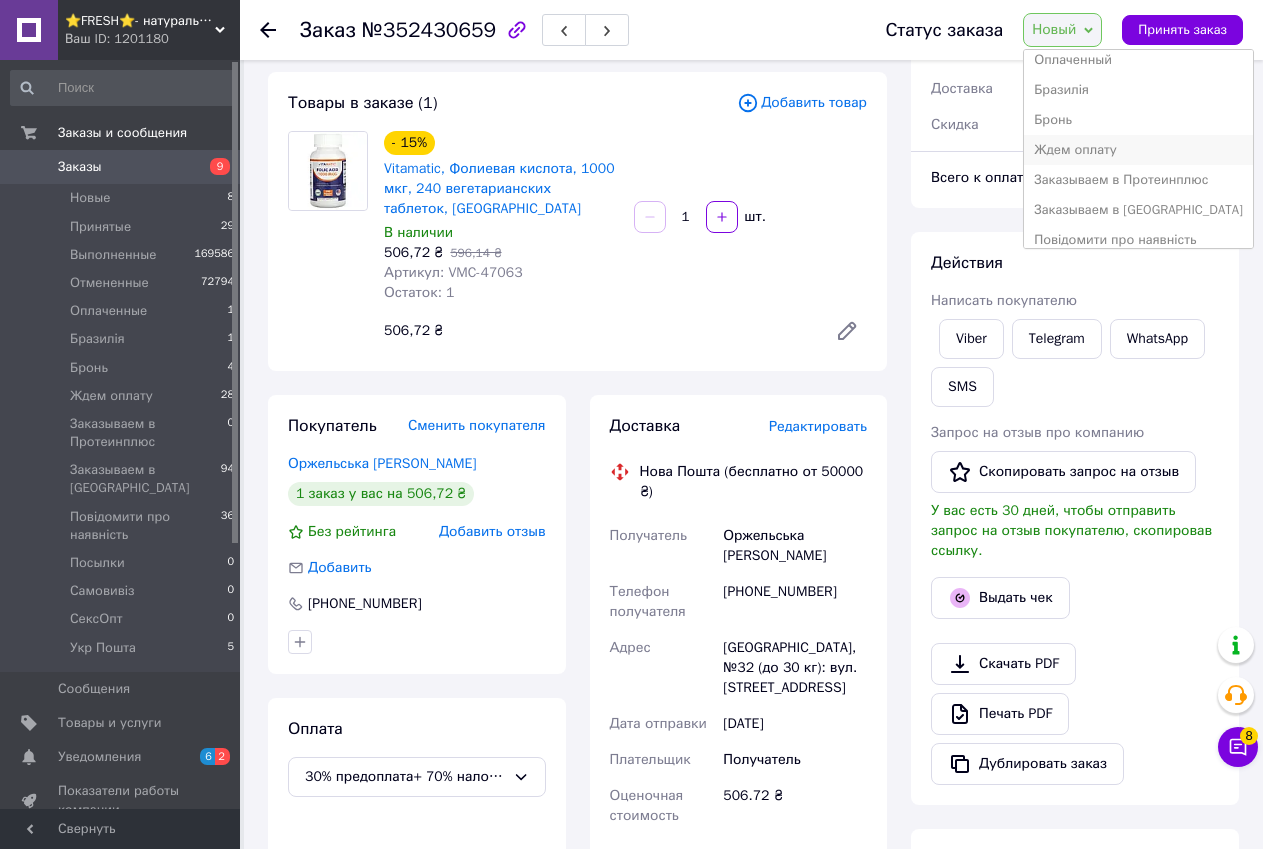 click on "Ждем оплату" at bounding box center [1138, 150] 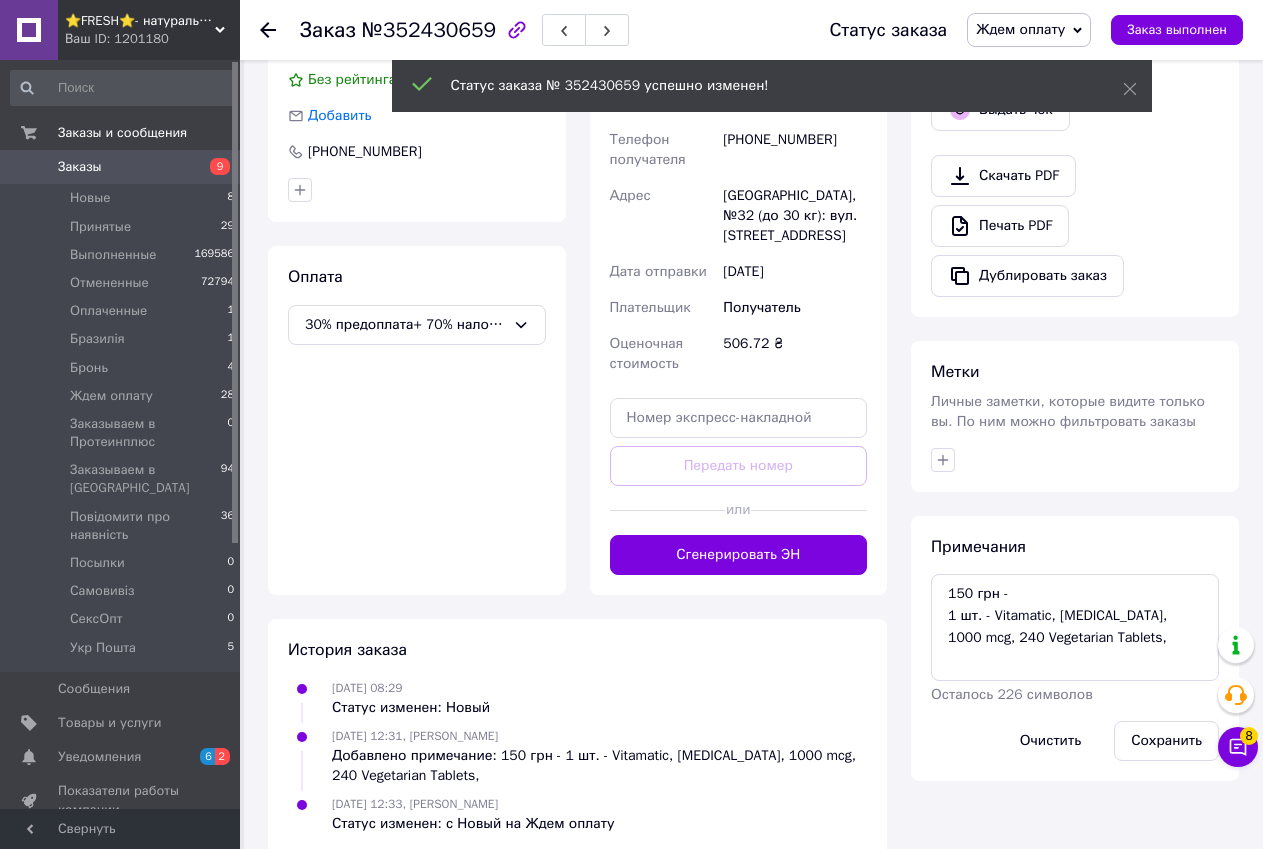 scroll, scrollTop: 561, scrollLeft: 0, axis: vertical 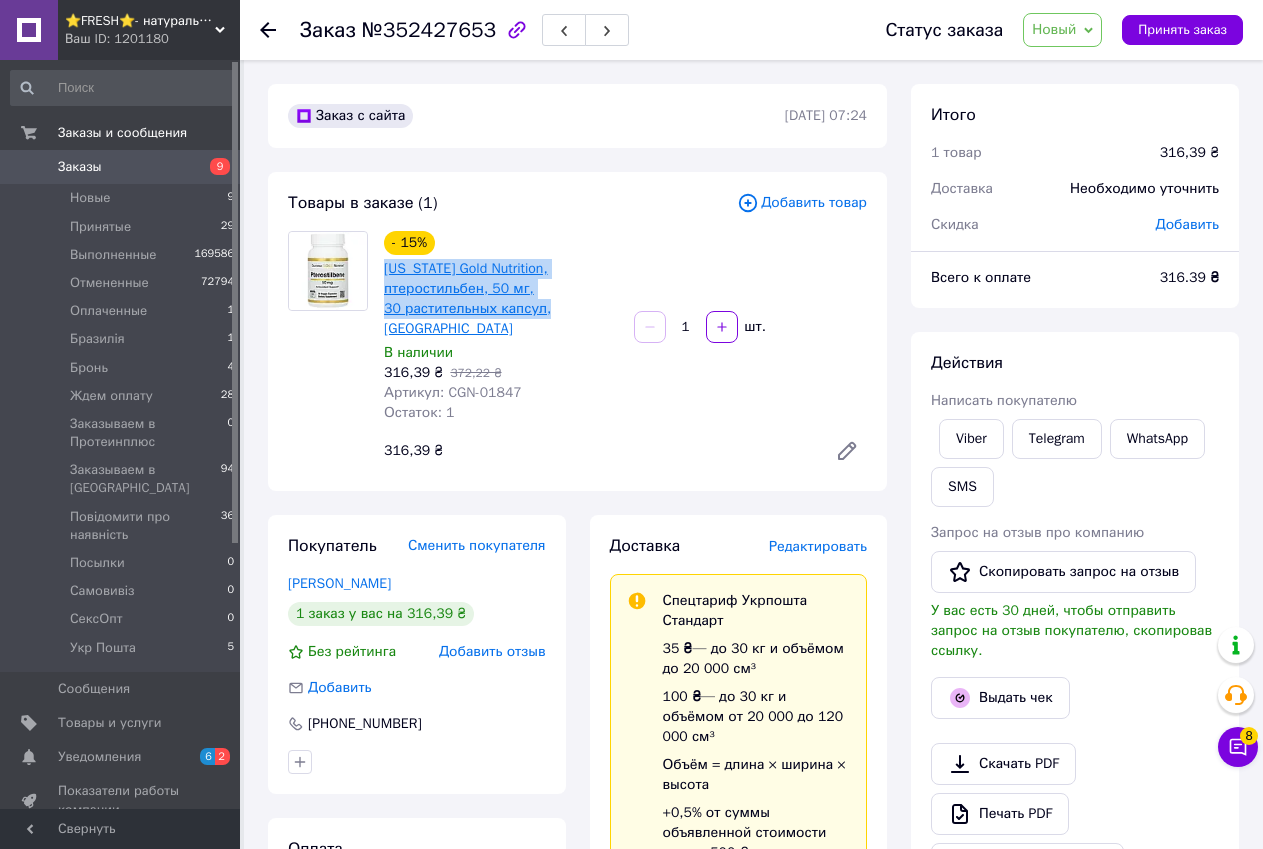 drag, startPoint x: 380, startPoint y: 265, endPoint x: 538, endPoint y: 309, distance: 164.01219 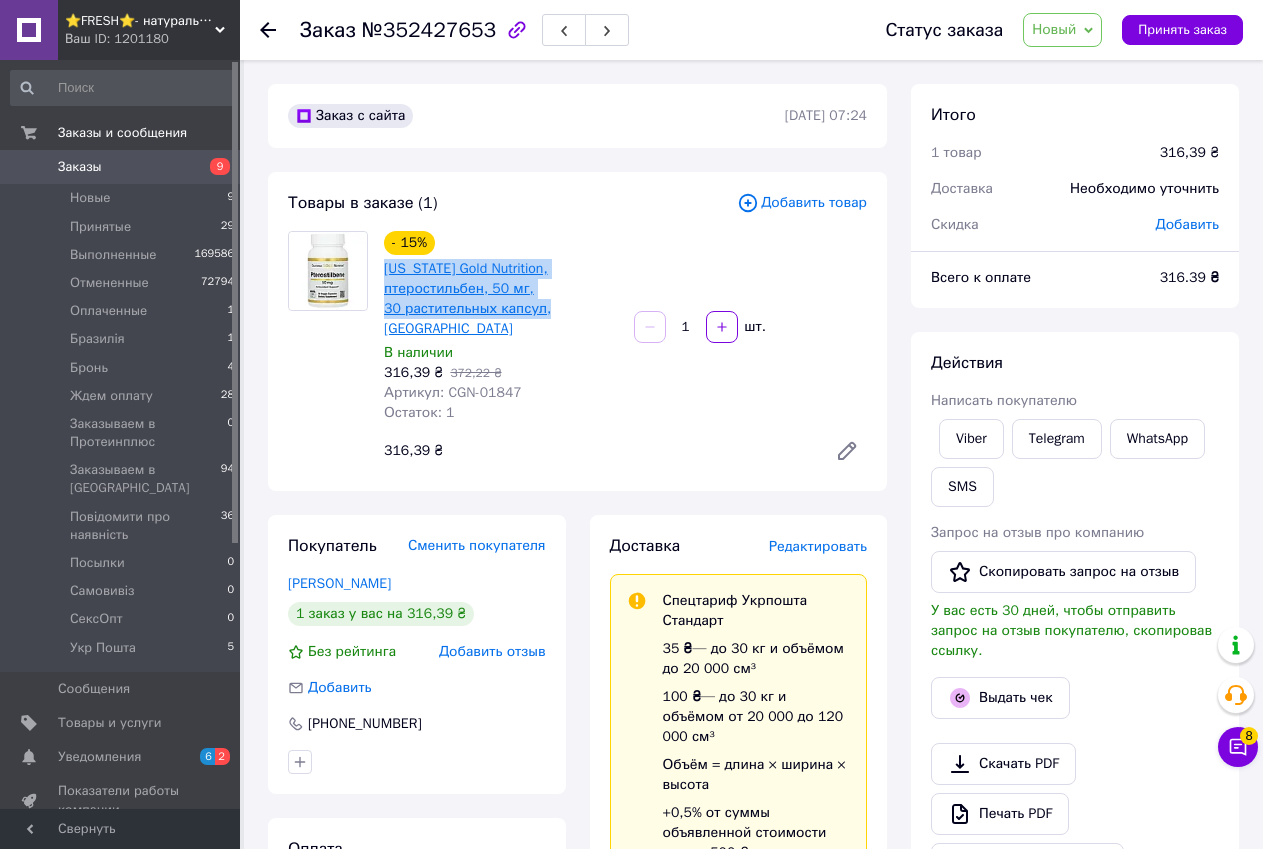 click on "- 15% [US_STATE] Gold Nutrition, птеростильбен, 50 мг, 30 растительных капсул, [GEOGRAPHIC_DATA] В наличии 316,39 ₴   372,22 ₴ Артикул: CGN-01847 Остаток: 1" at bounding box center [501, 327] 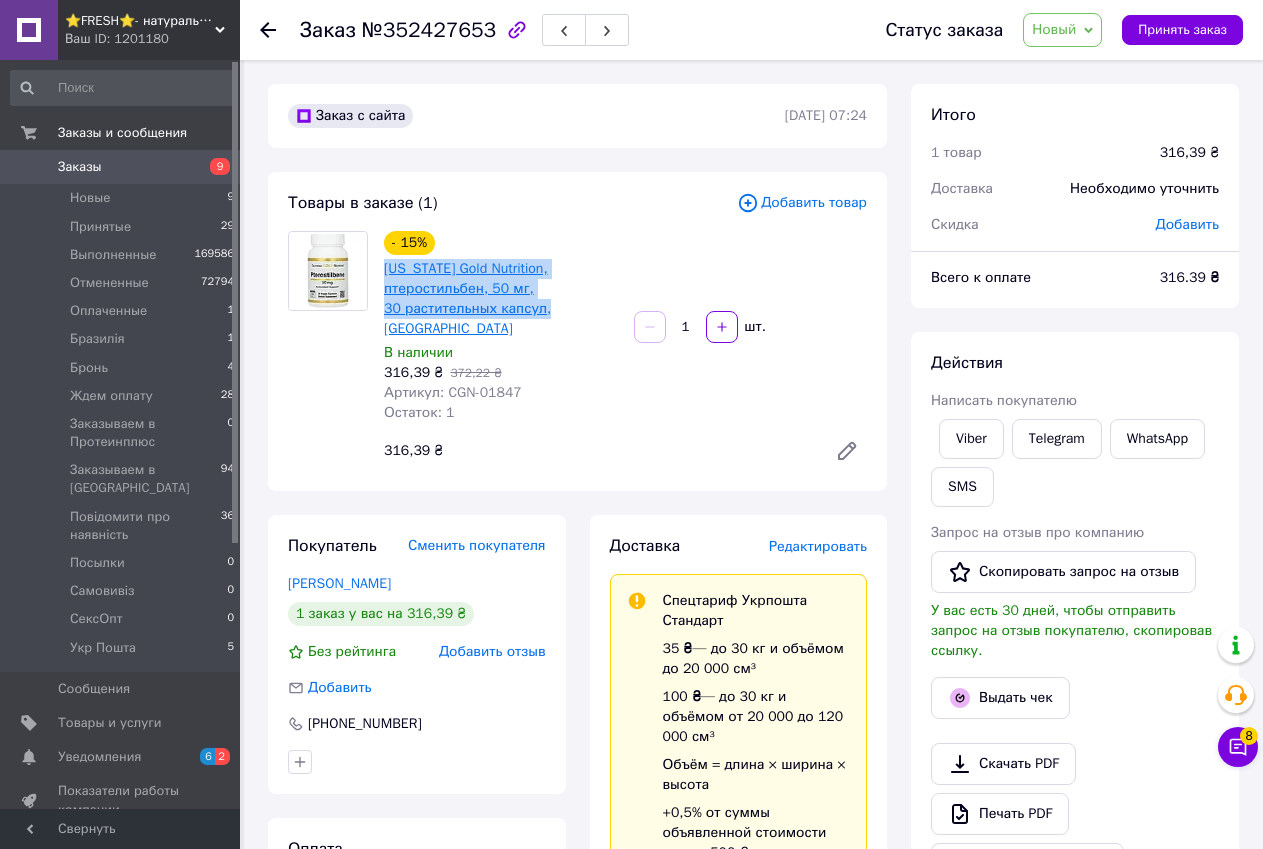 copy on "California Gold Nutrition, птеростильбен, 50 мг, 30 растительных капсул," 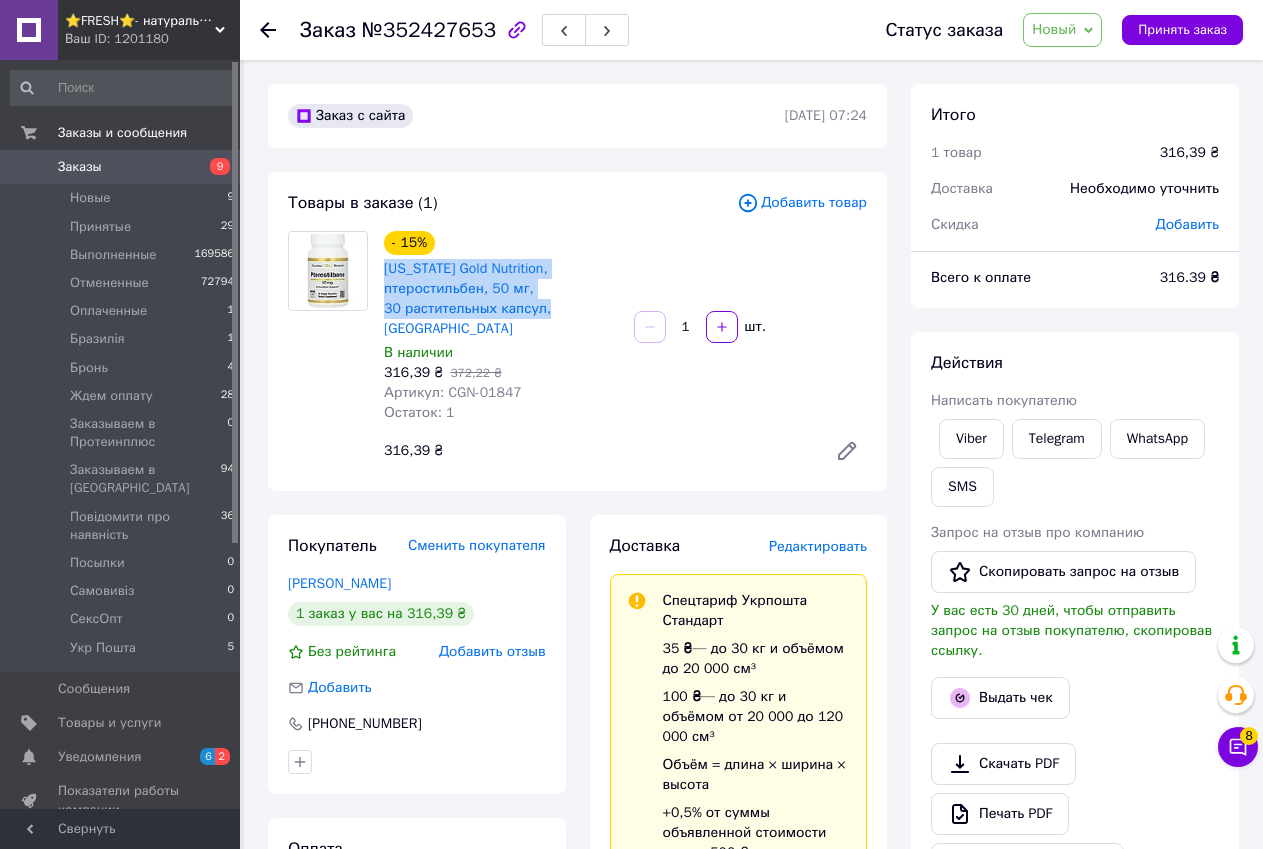 scroll, scrollTop: 600, scrollLeft: 0, axis: vertical 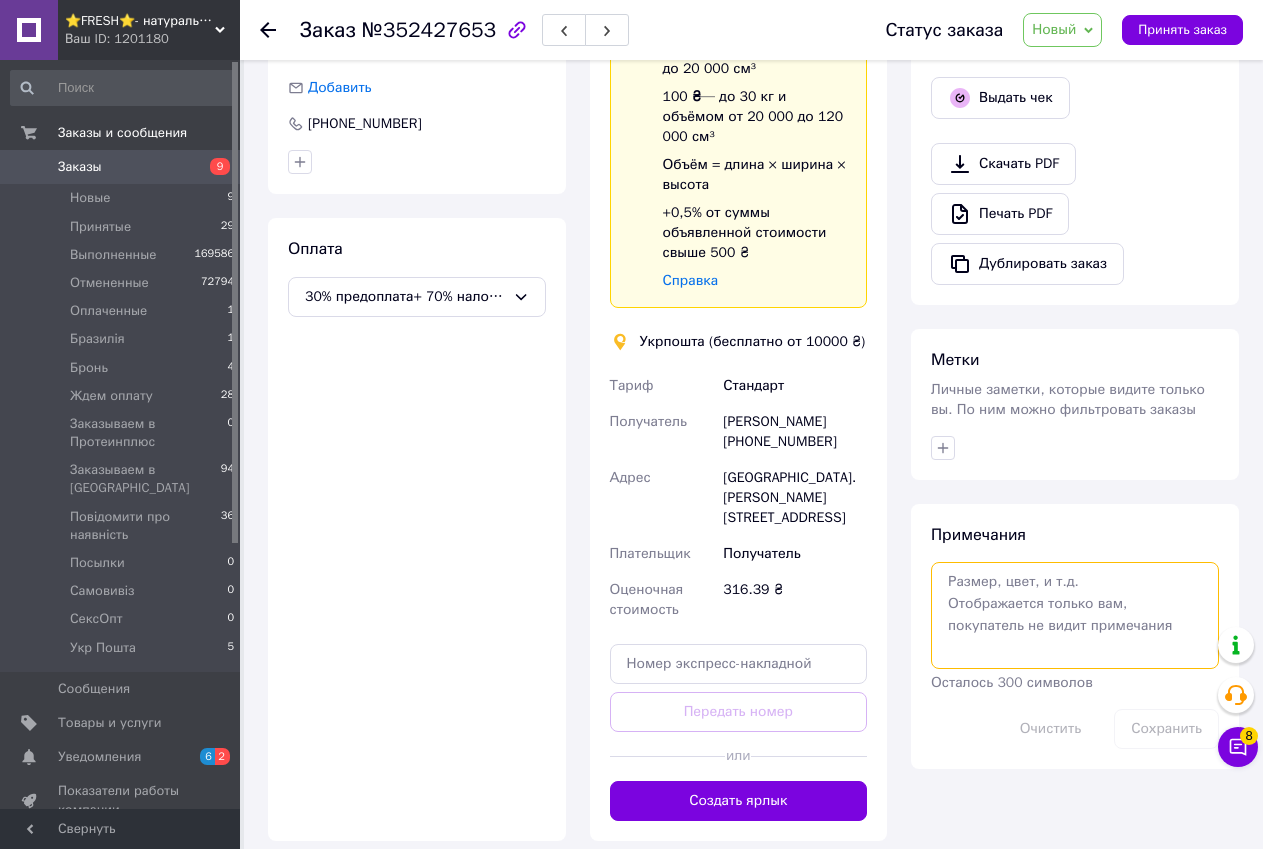 click at bounding box center (1075, 615) 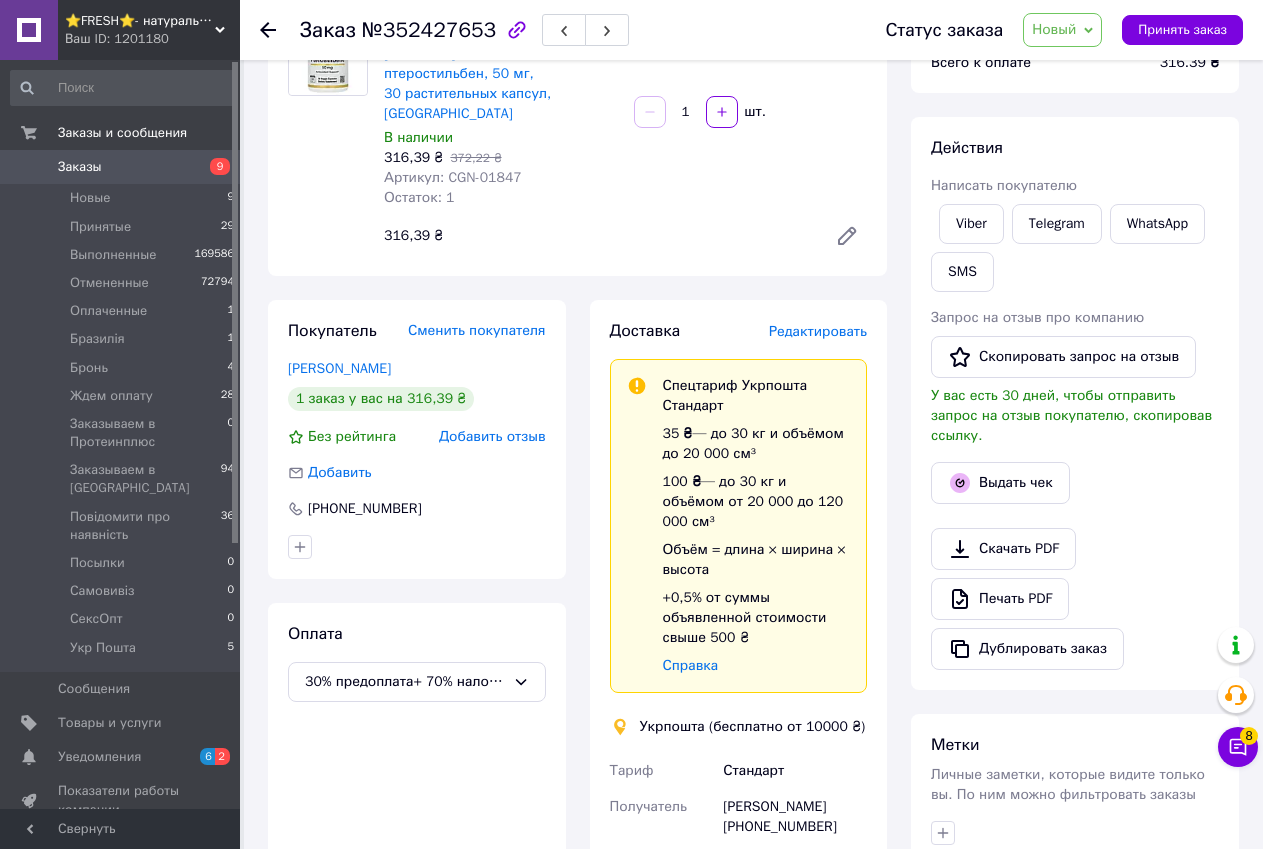scroll, scrollTop: 0, scrollLeft: 0, axis: both 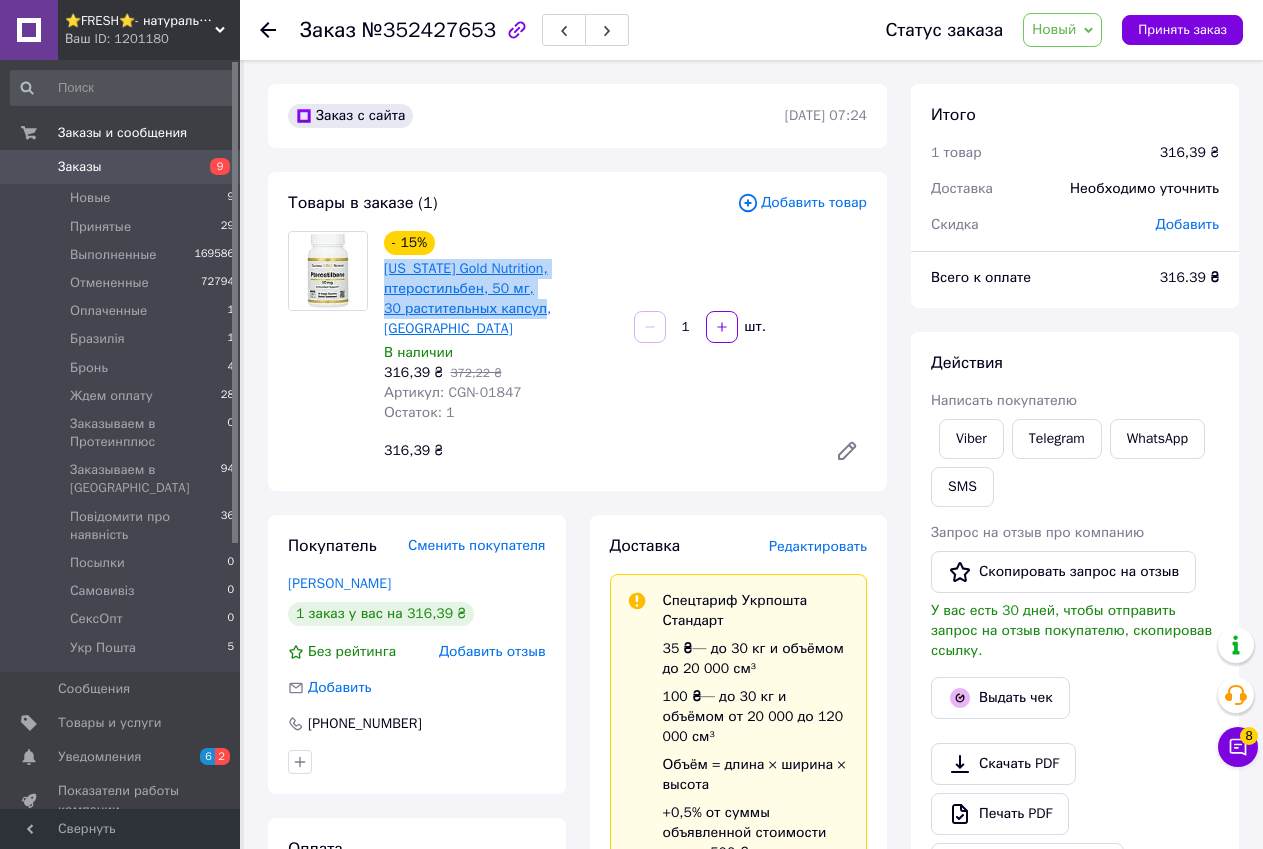 drag, startPoint x: 380, startPoint y: 264, endPoint x: 535, endPoint y: 307, distance: 160.85397 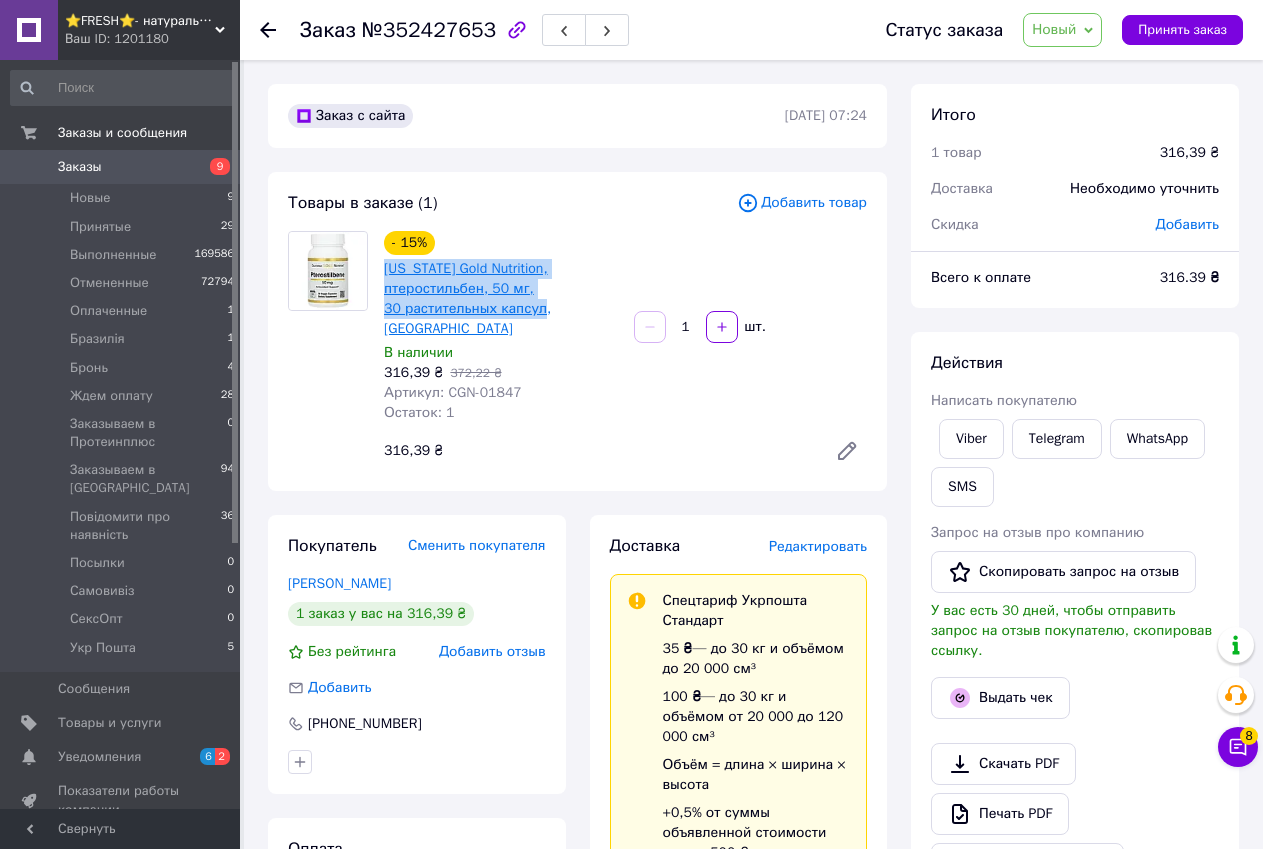 click on "- 15% California Gold Nutrition, птеростильбен, 50 мг, 30 растительных капсул, Киев В наличии 316,39 ₴   372,22 ₴ Артикул: CGN-01847 Остаток: 1" at bounding box center [501, 327] 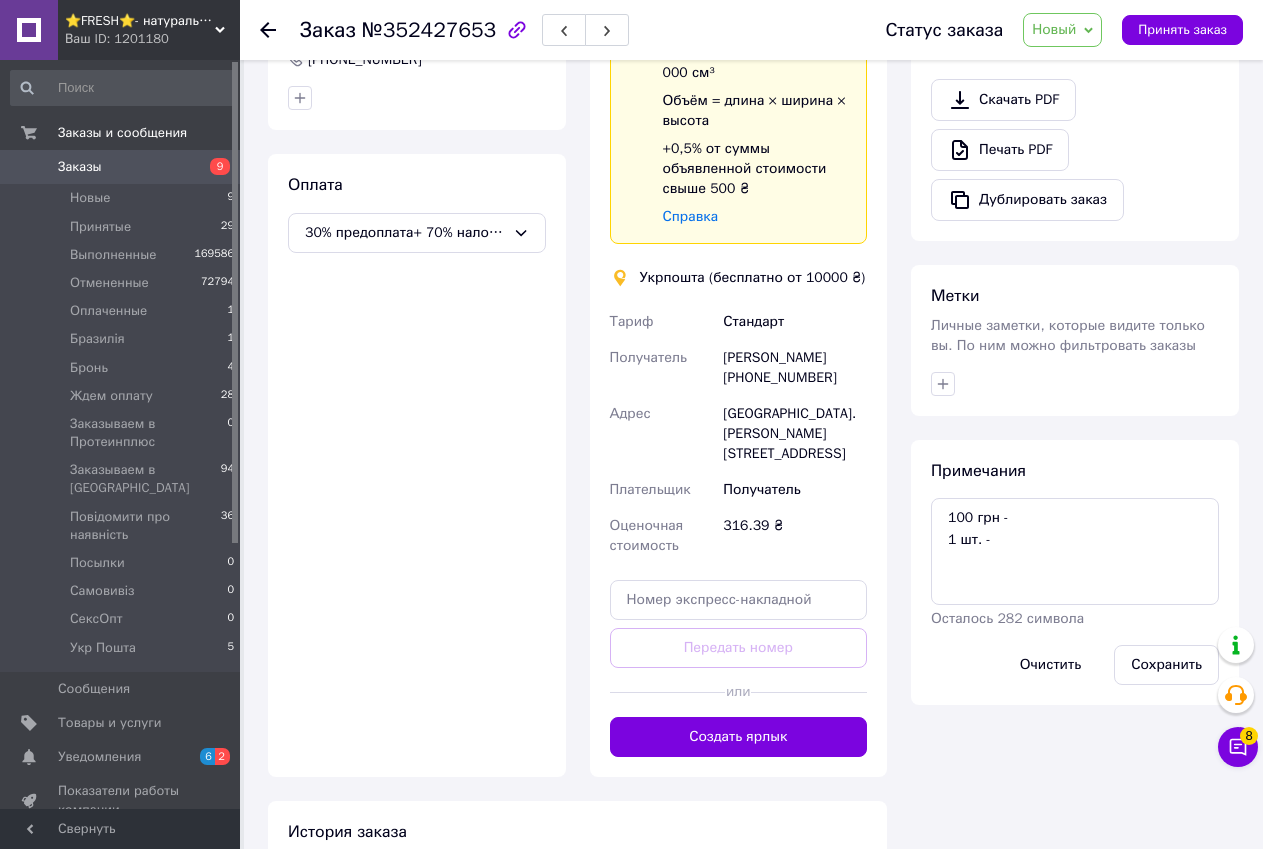 scroll, scrollTop: 699, scrollLeft: 0, axis: vertical 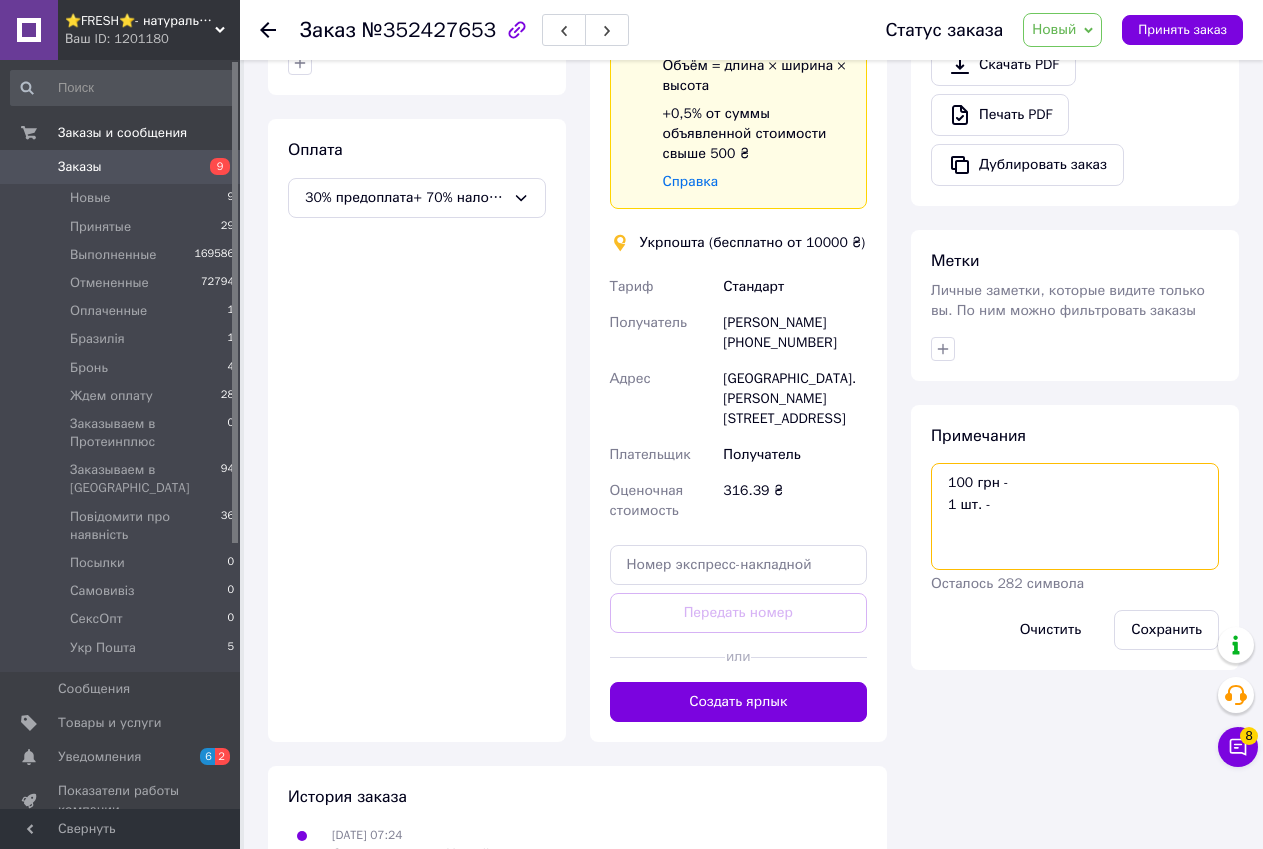 click on "100 грн -
1 шт. -" at bounding box center (1075, 516) 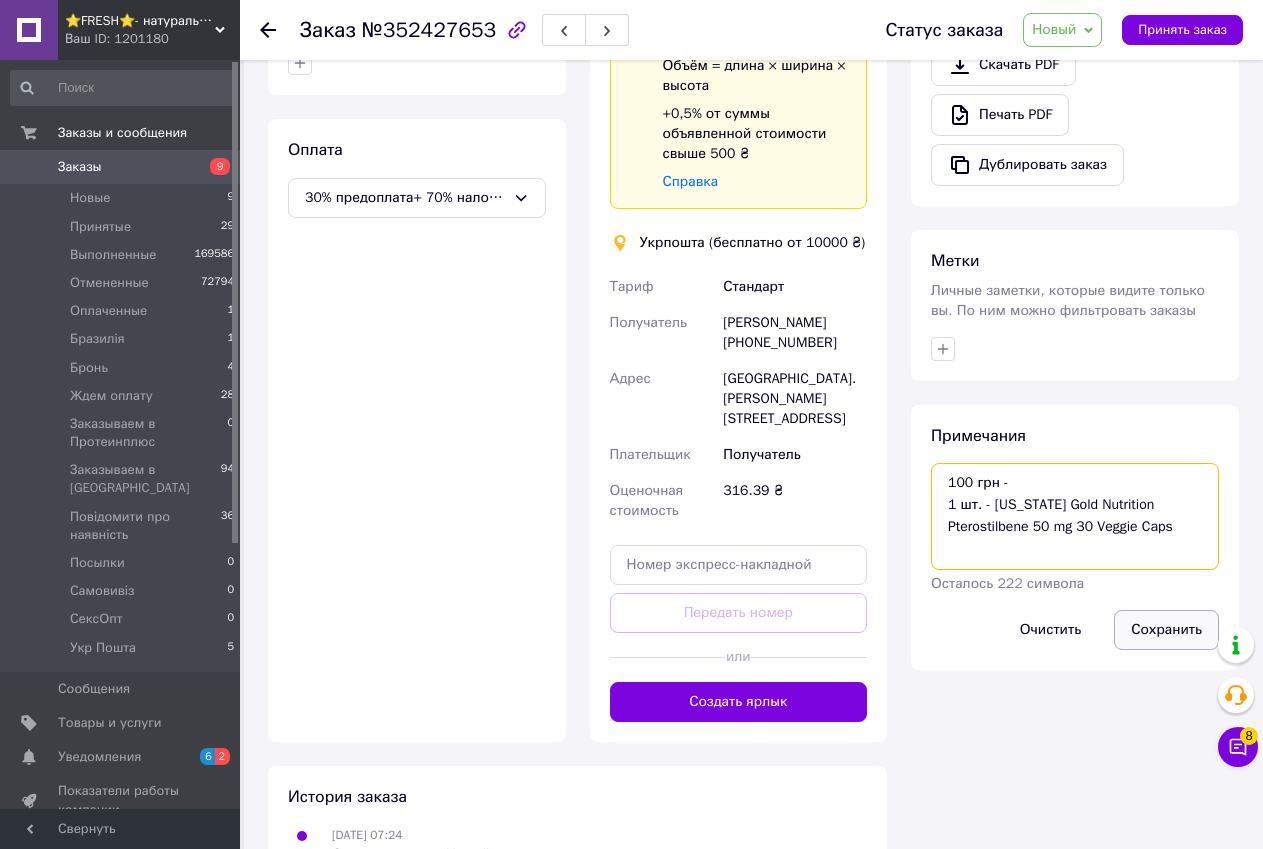 type on "100 грн -
1 шт. - California Gold Nutrition Pterostilbene 50 mg 30 Veggie Caps" 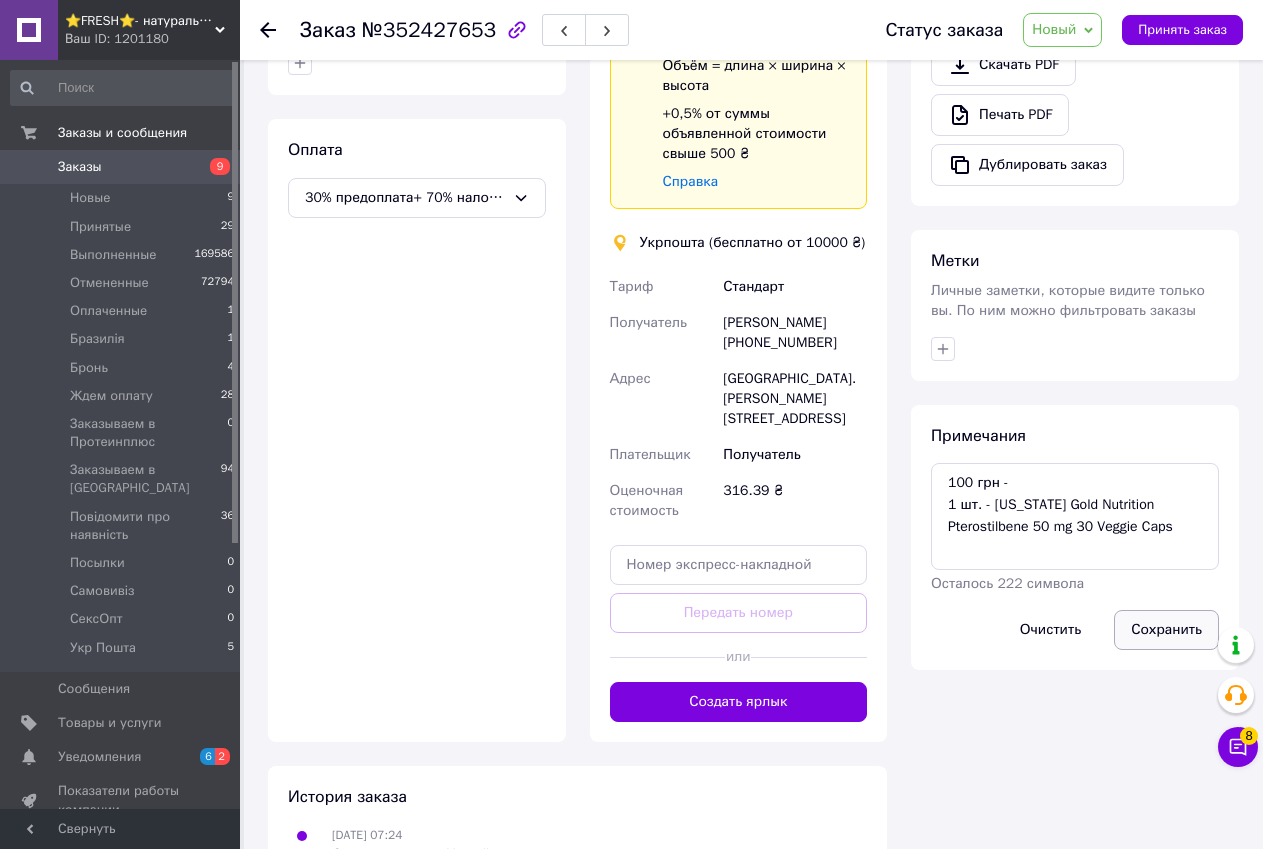 click on "Сохранить" at bounding box center (1166, 630) 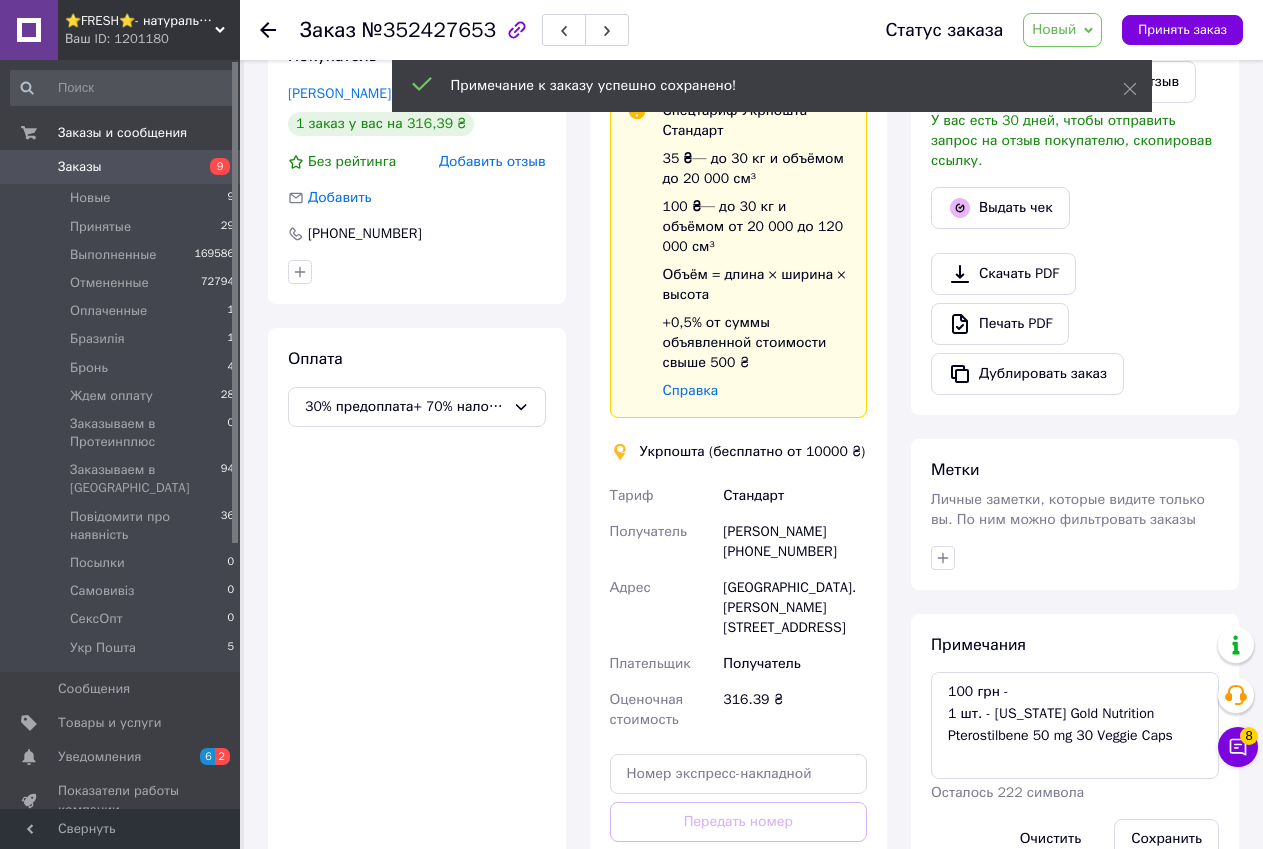 scroll, scrollTop: 0, scrollLeft: 0, axis: both 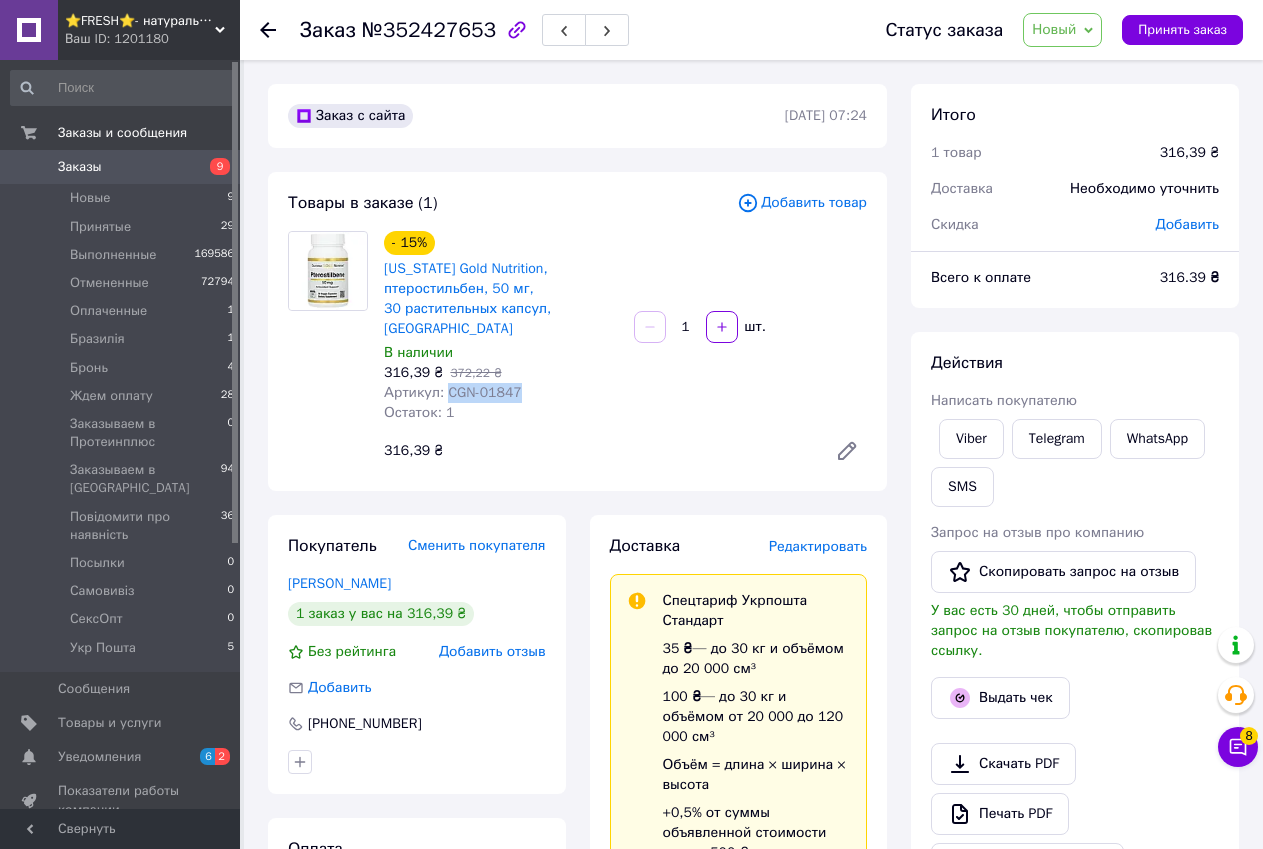 drag, startPoint x: 442, startPoint y: 374, endPoint x: 514, endPoint y: 365, distance: 72.56032 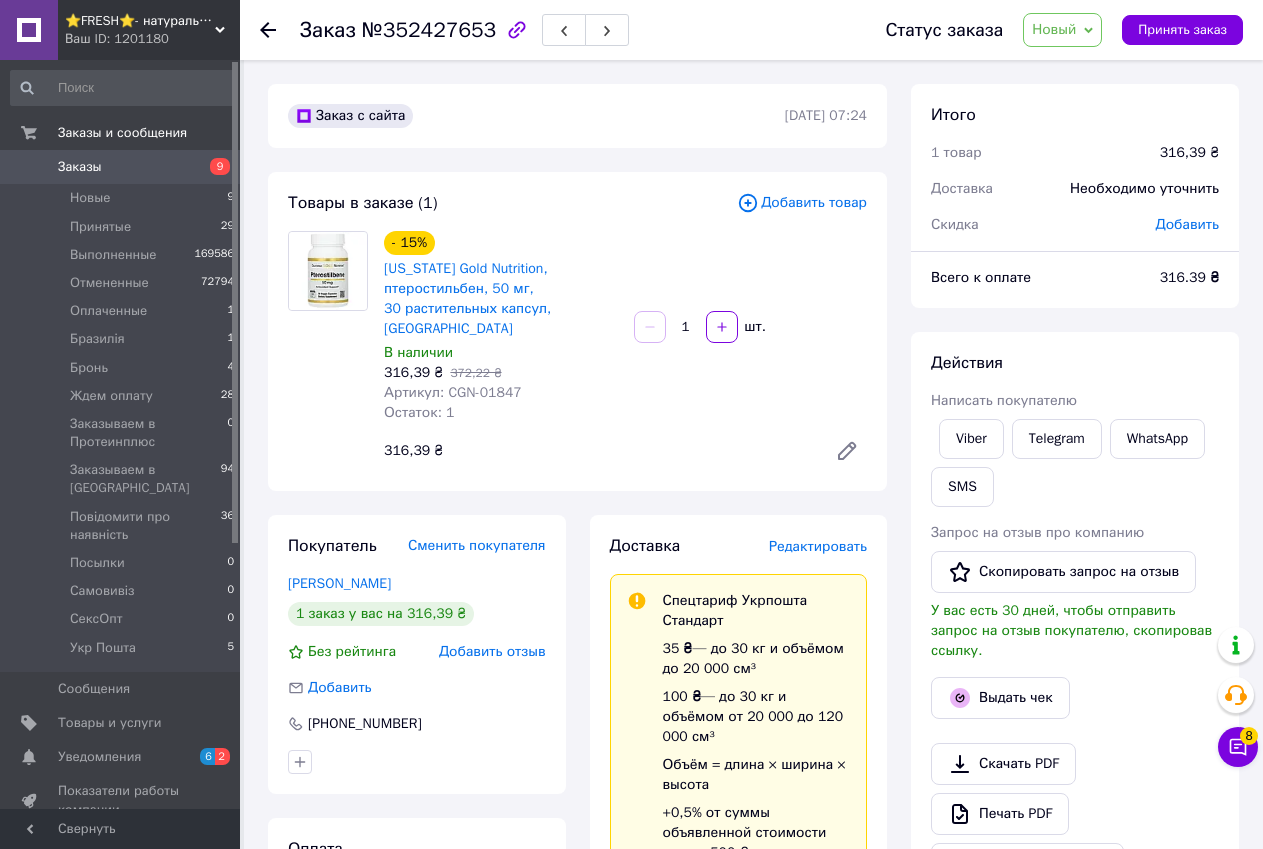click on "- 15% California Gold Nutrition, птеростильбен, 50 мг, 30 растительных капсул, Киев" at bounding box center [501, 285] 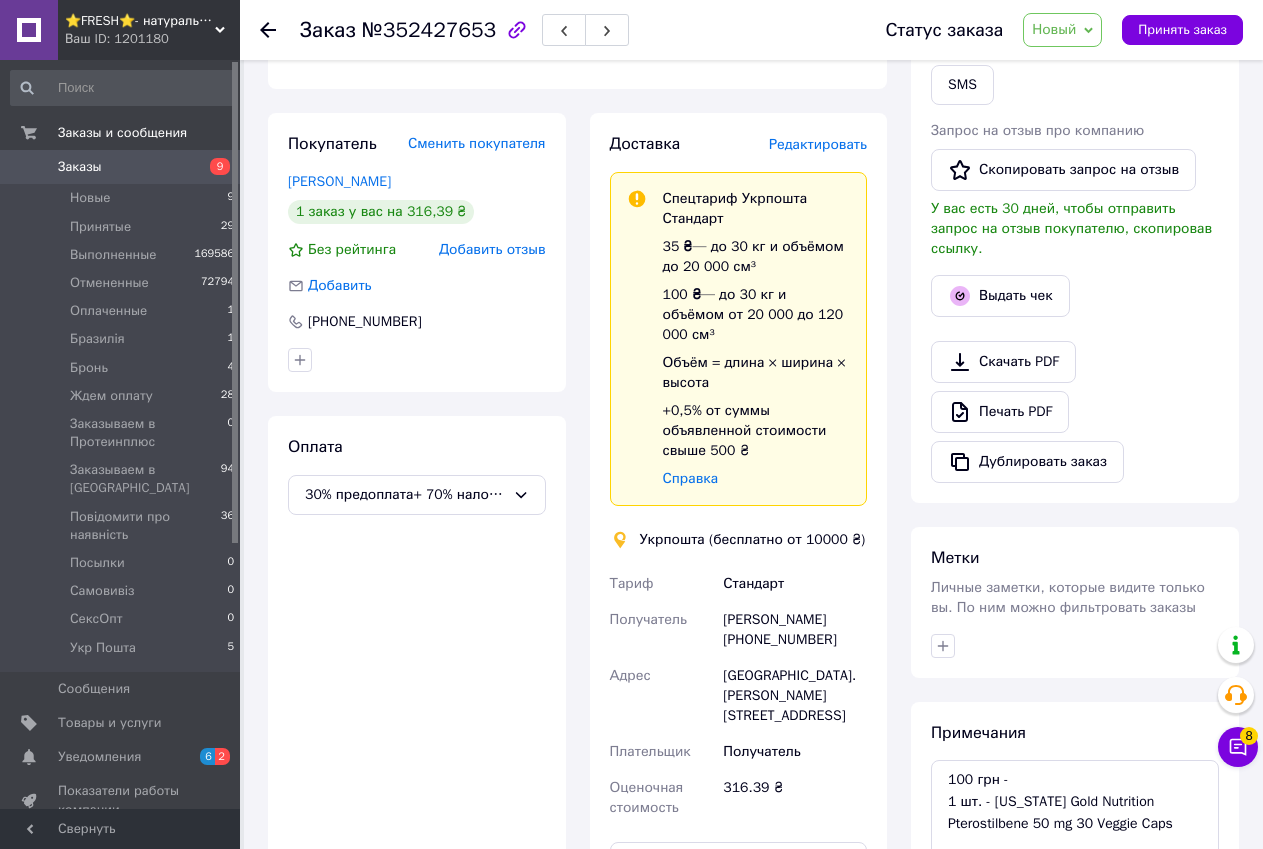 scroll, scrollTop: 200, scrollLeft: 0, axis: vertical 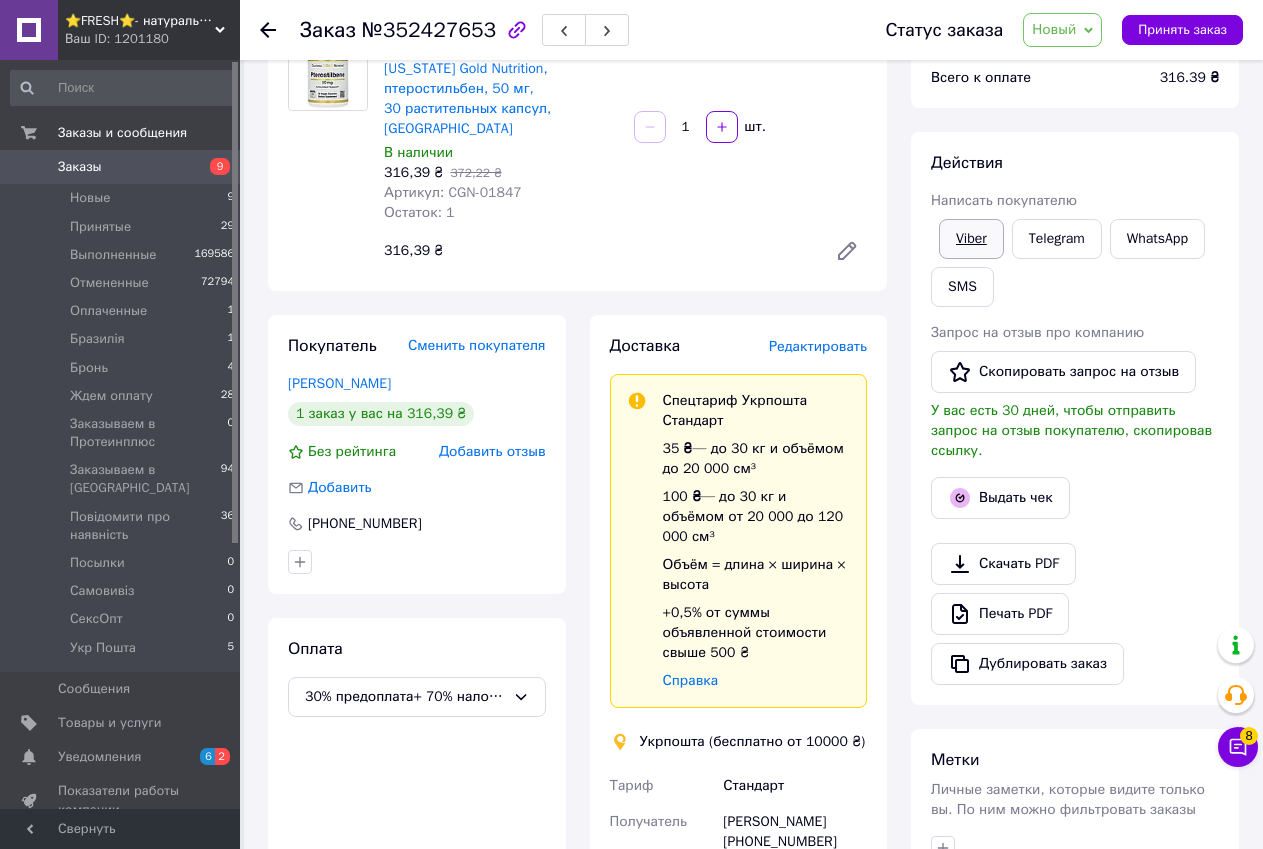 click on "Viber" at bounding box center [971, 239] 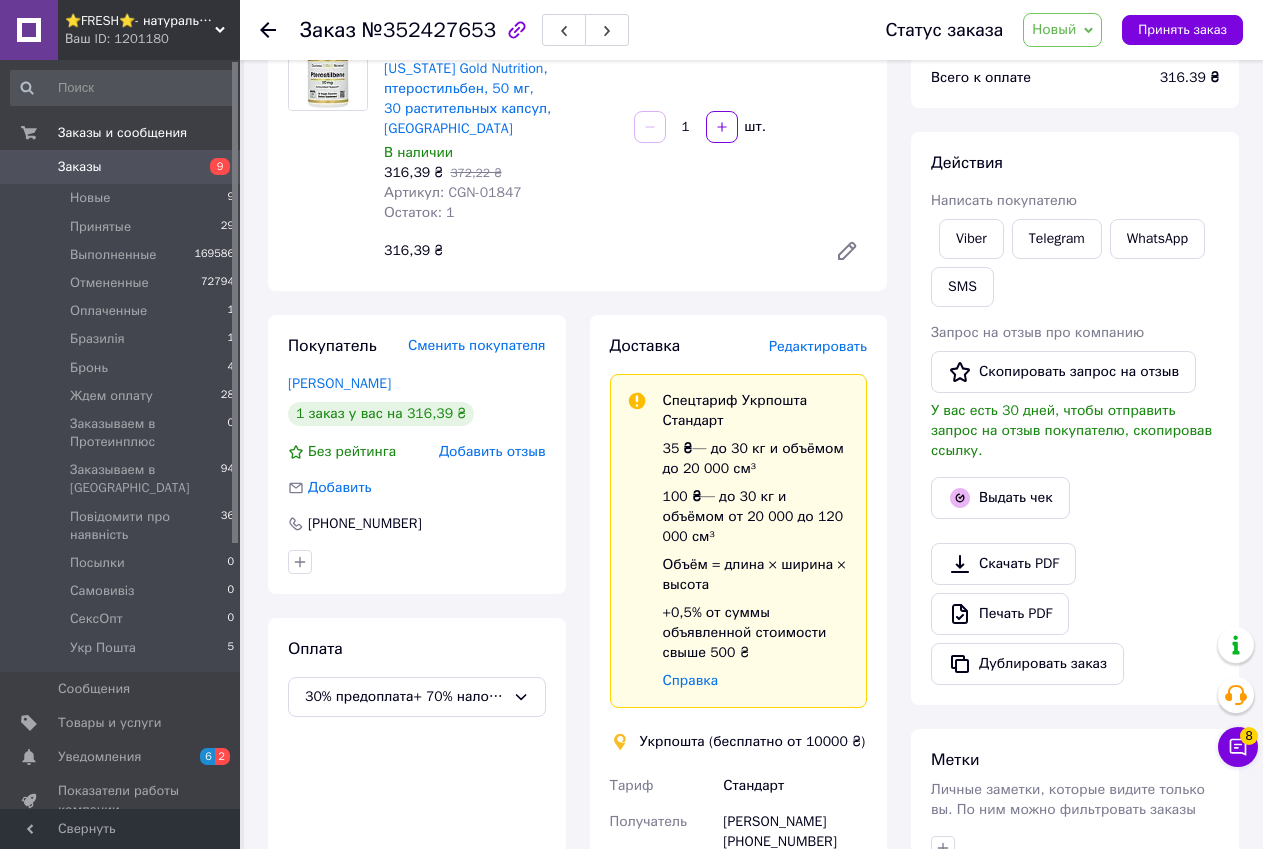 drag, startPoint x: 1193, startPoint y: 548, endPoint x: 1129, endPoint y: 513, distance: 72.94518 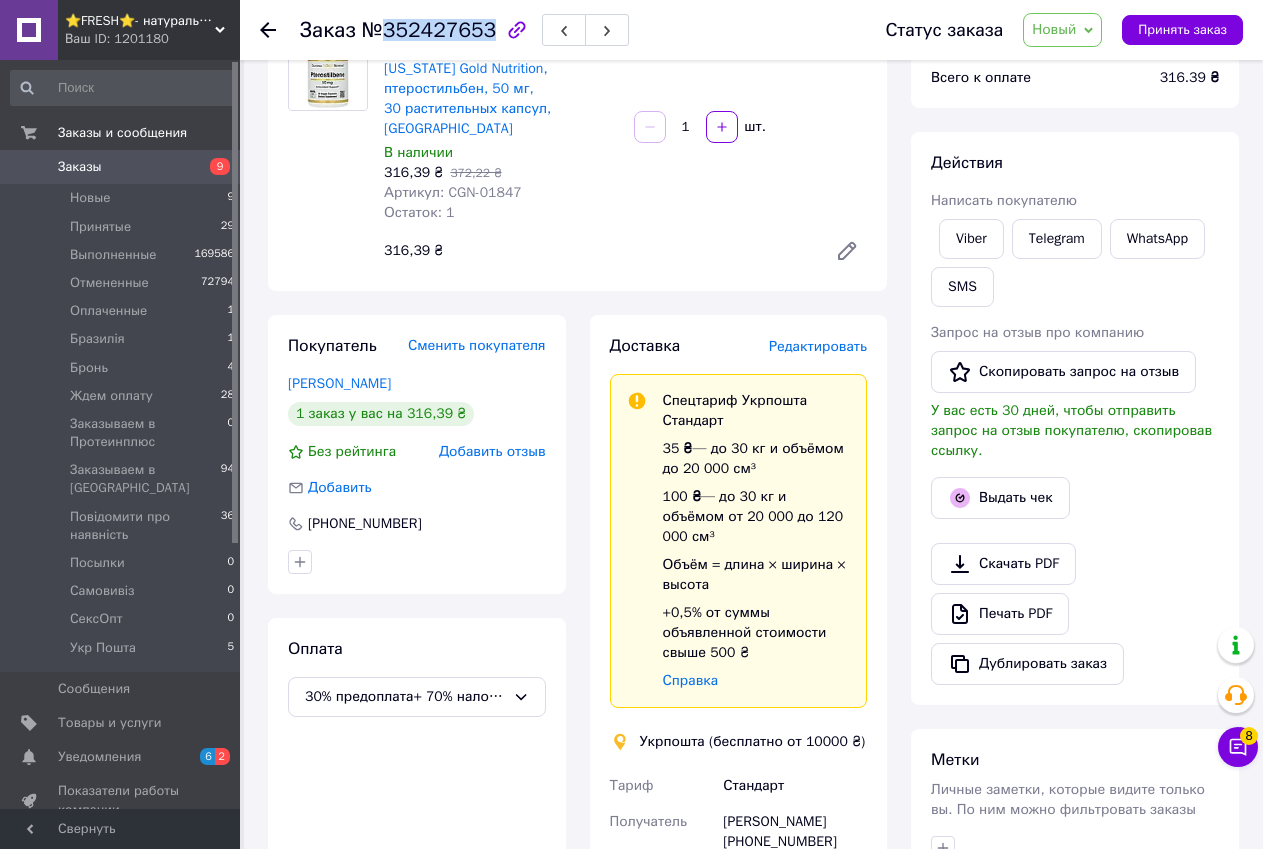 click on "№352427653" at bounding box center [429, 30] 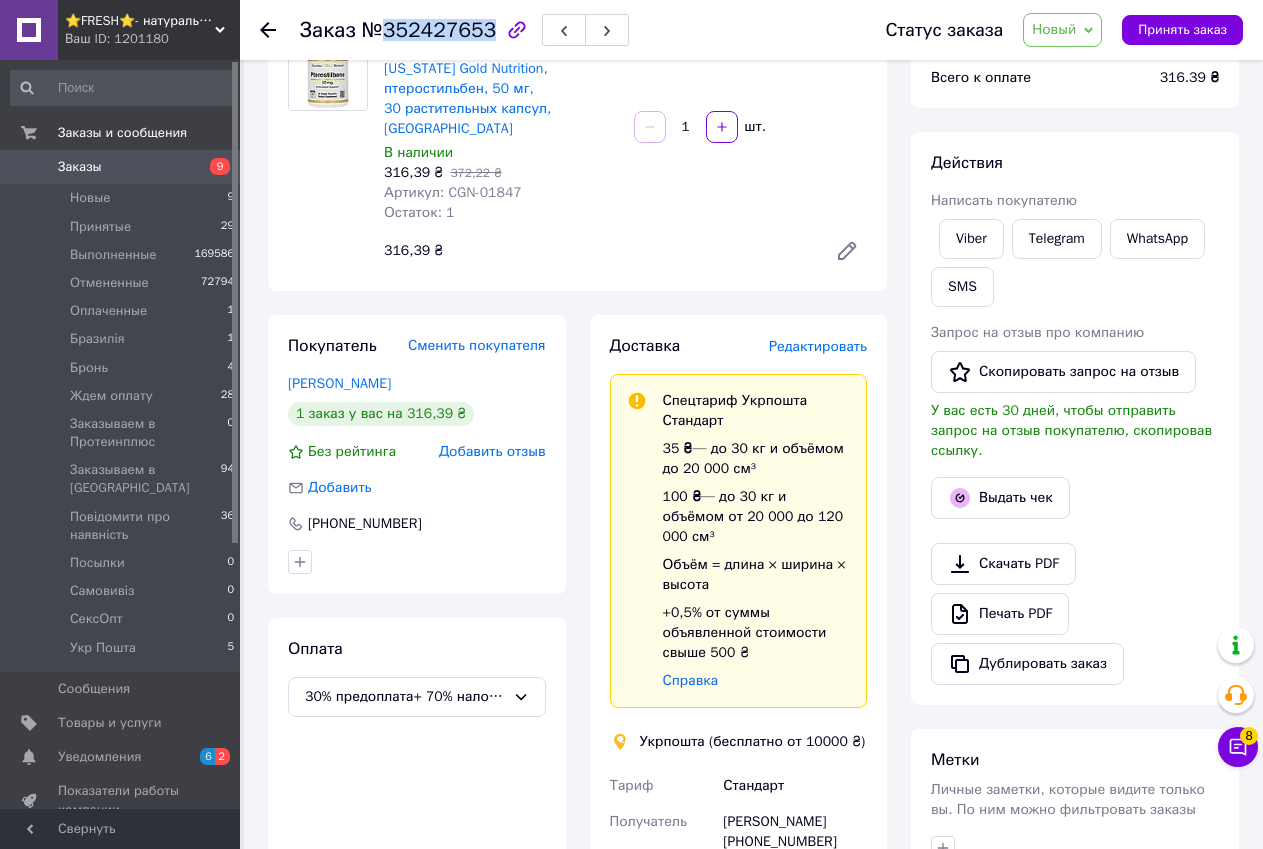 click on "Печать PDF" at bounding box center (1075, 614) 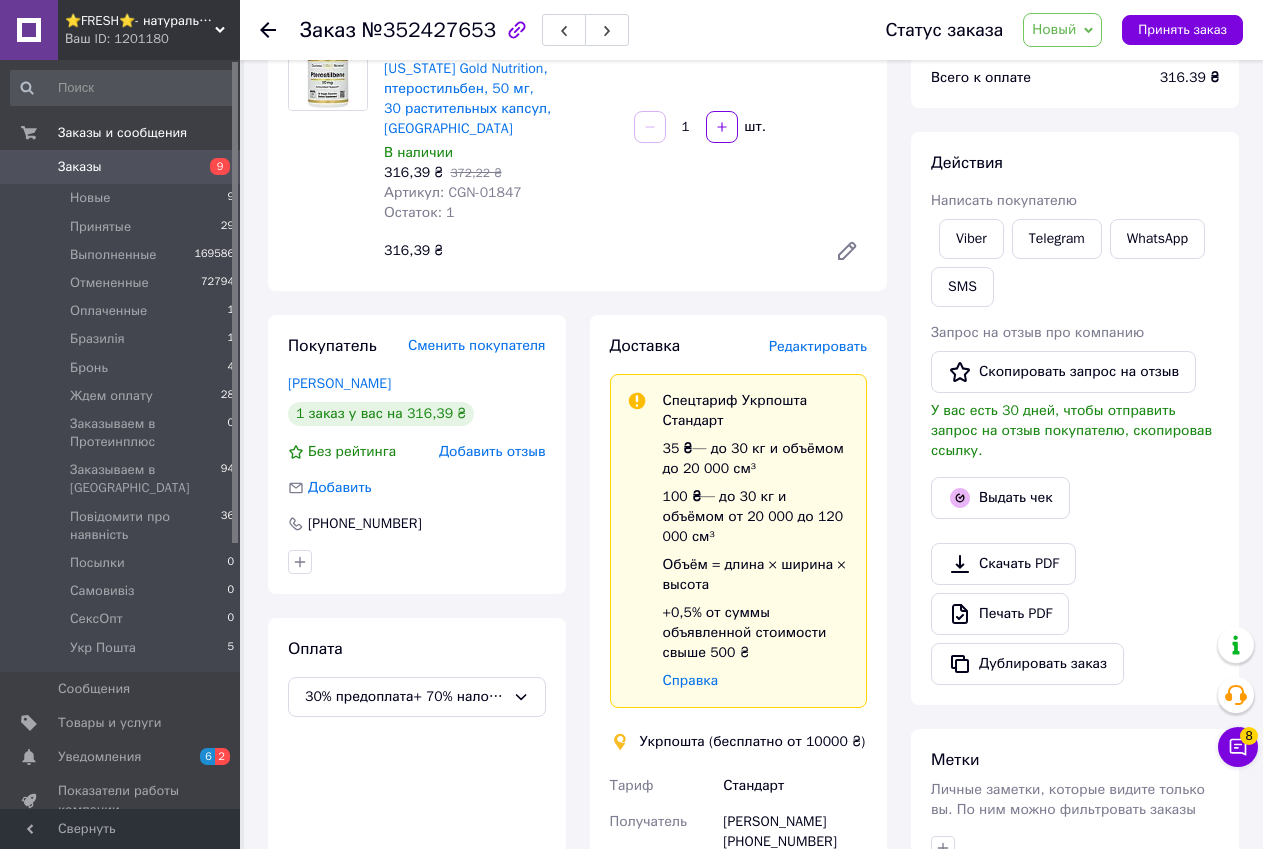 click on "Новый" at bounding box center (1054, 29) 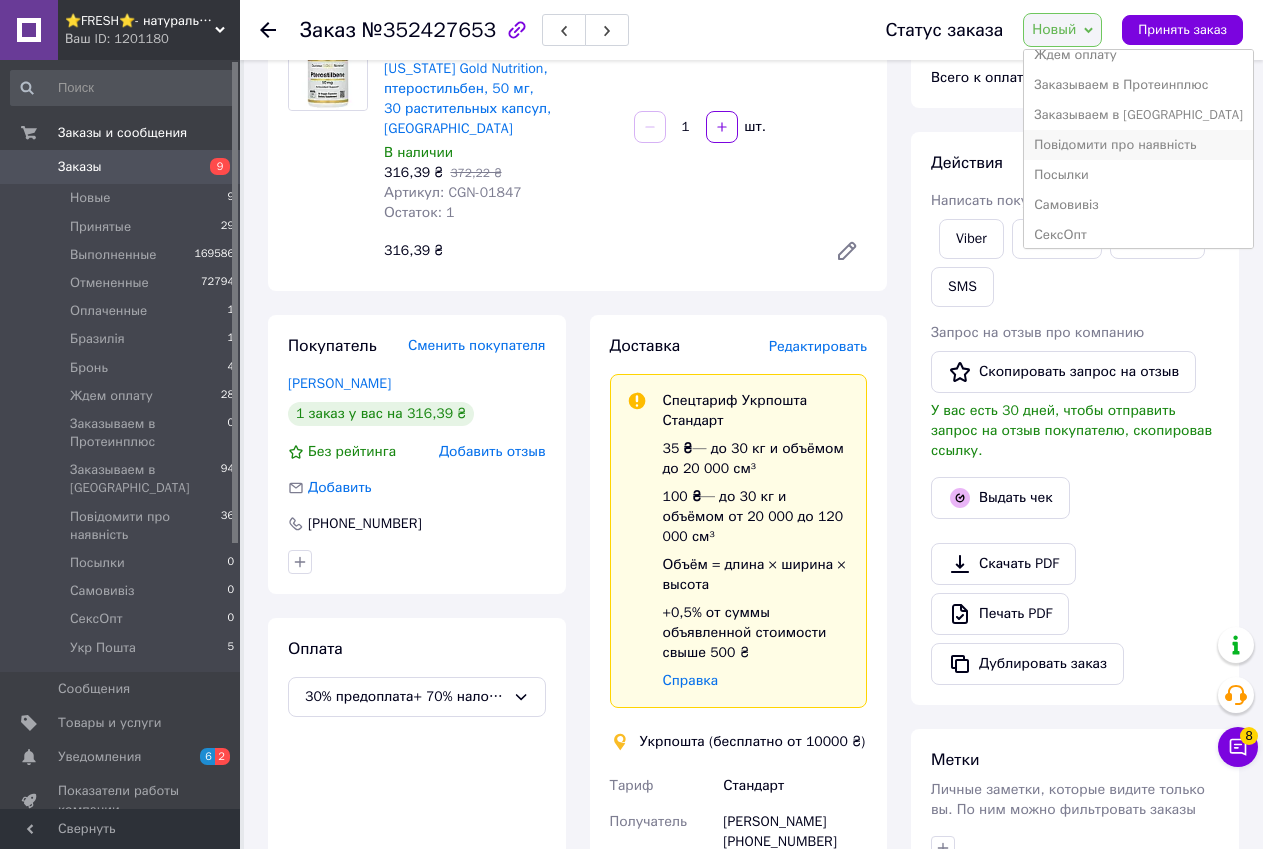 scroll, scrollTop: 200, scrollLeft: 0, axis: vertical 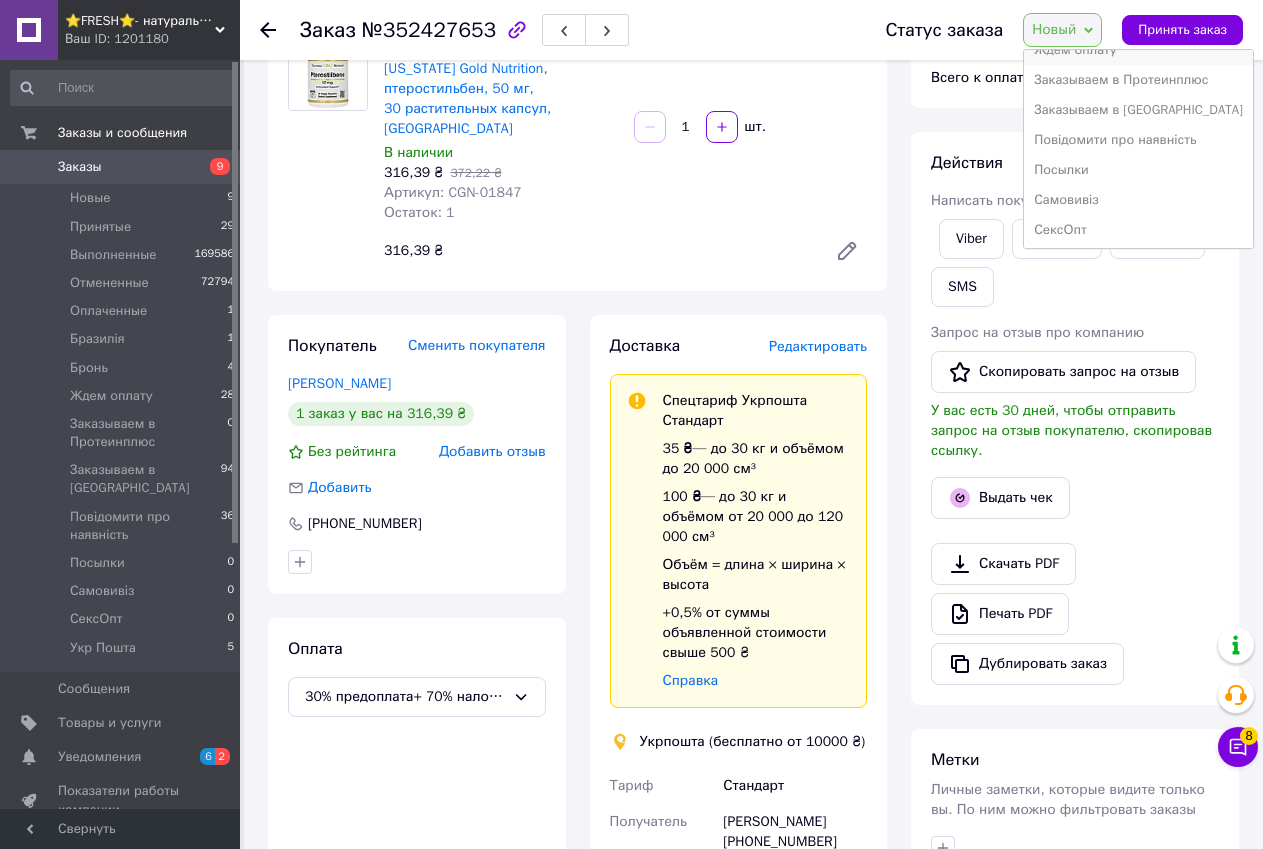 click on "Ждем оплату" at bounding box center [1138, 50] 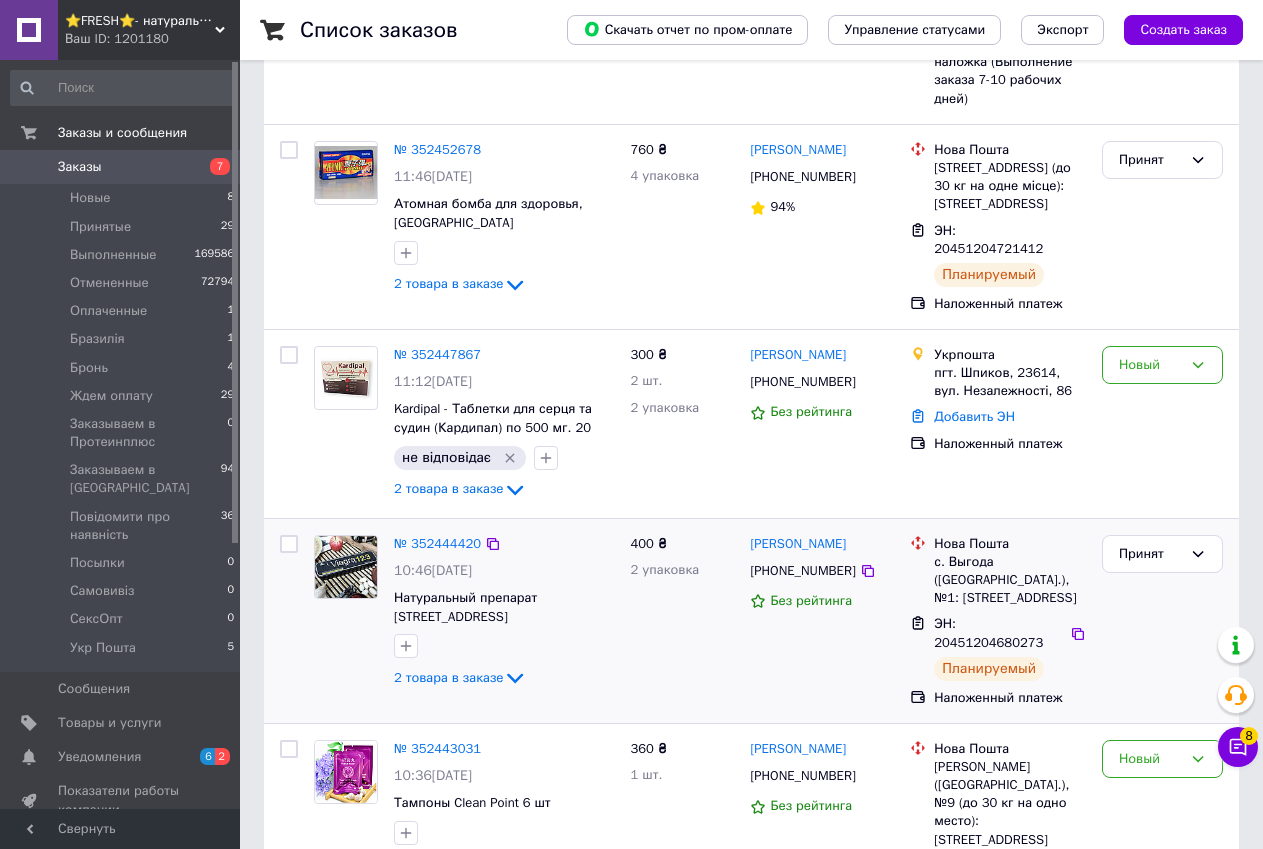 scroll, scrollTop: 1000, scrollLeft: 0, axis: vertical 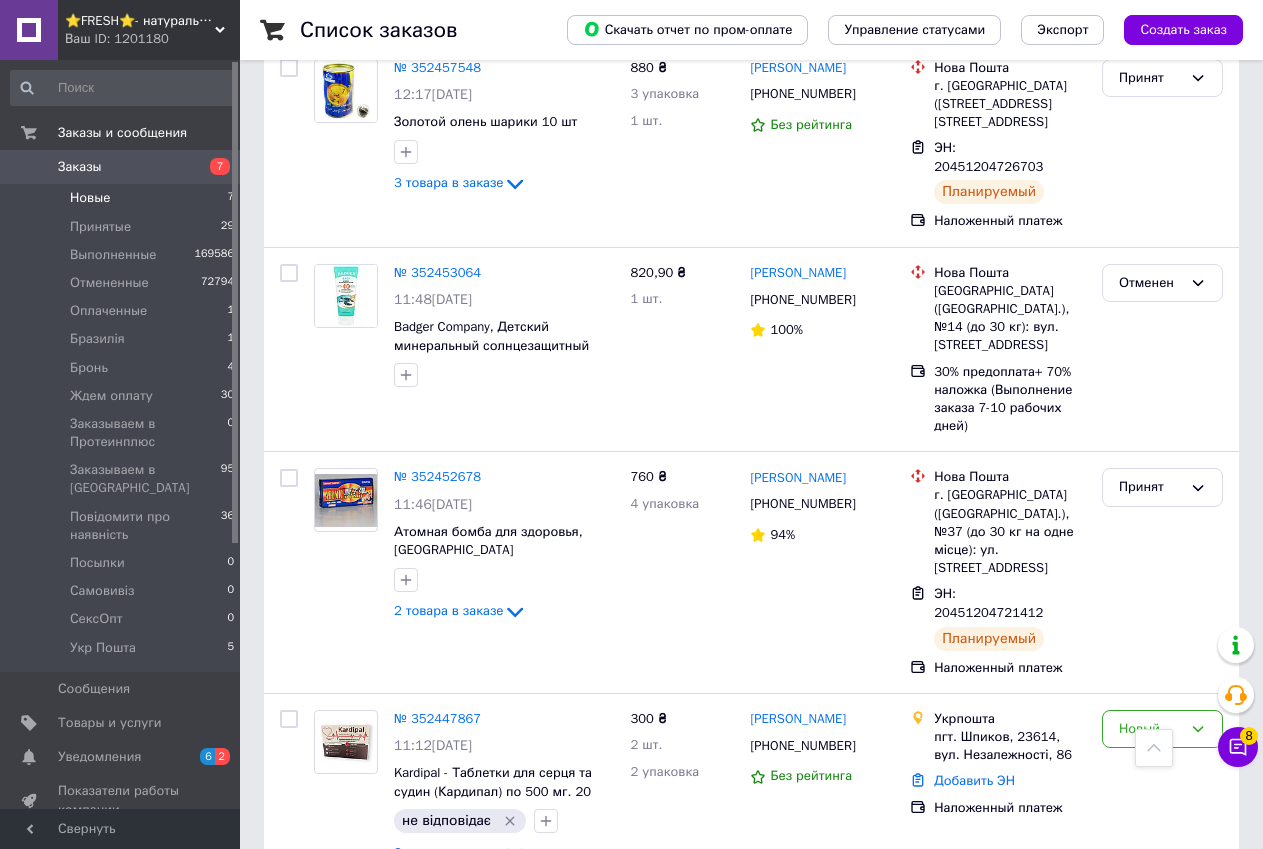 click on "Новые 7" at bounding box center [123, 198] 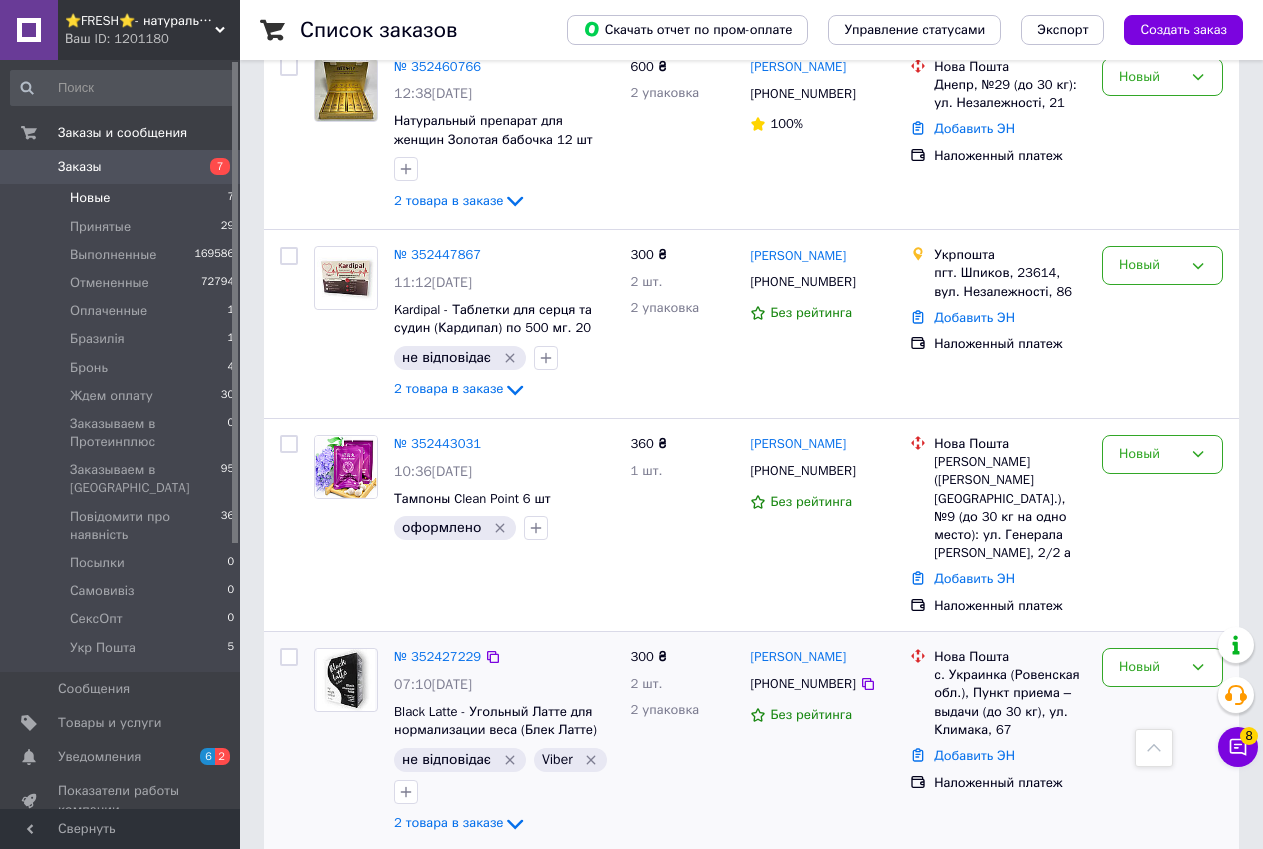 scroll, scrollTop: 0, scrollLeft: 0, axis: both 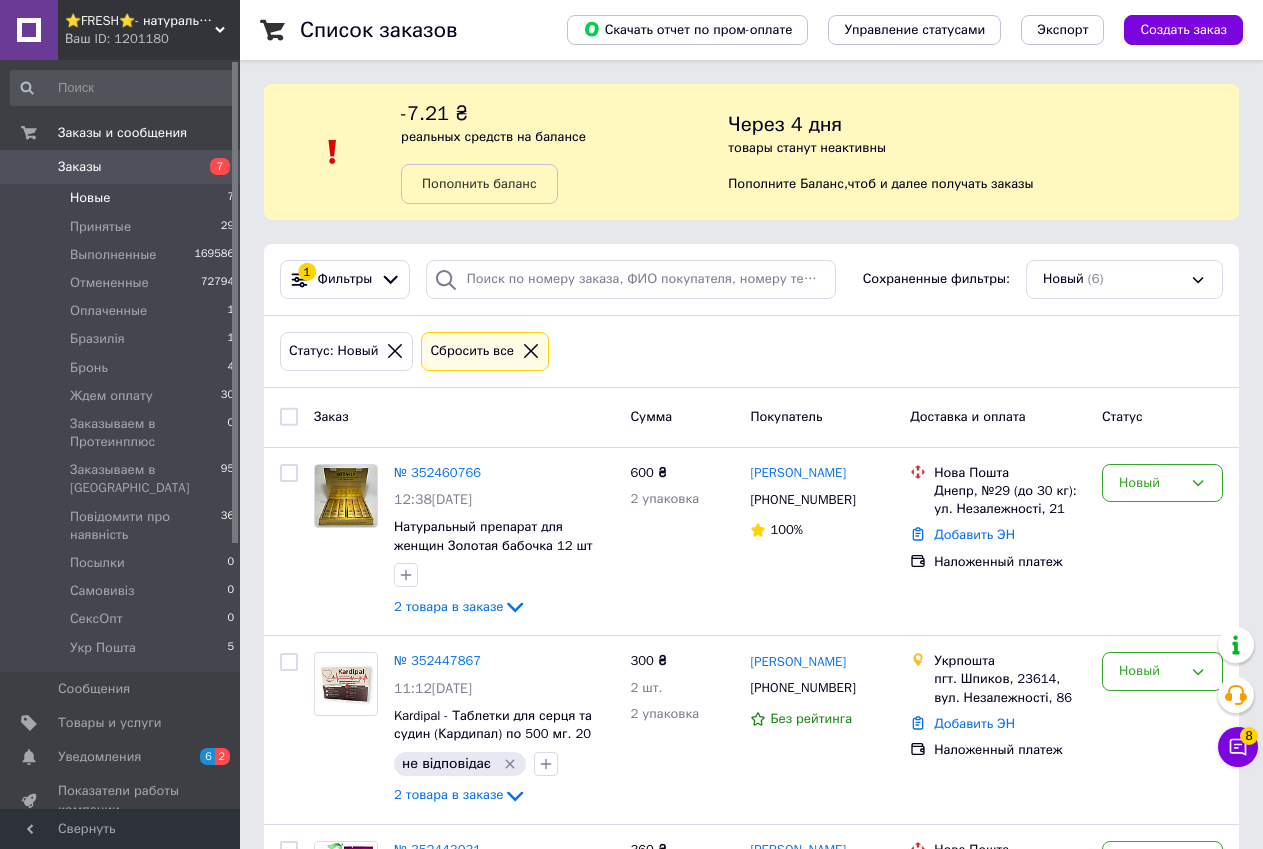 click on "Ваш ID: 1201180" at bounding box center [152, 39] 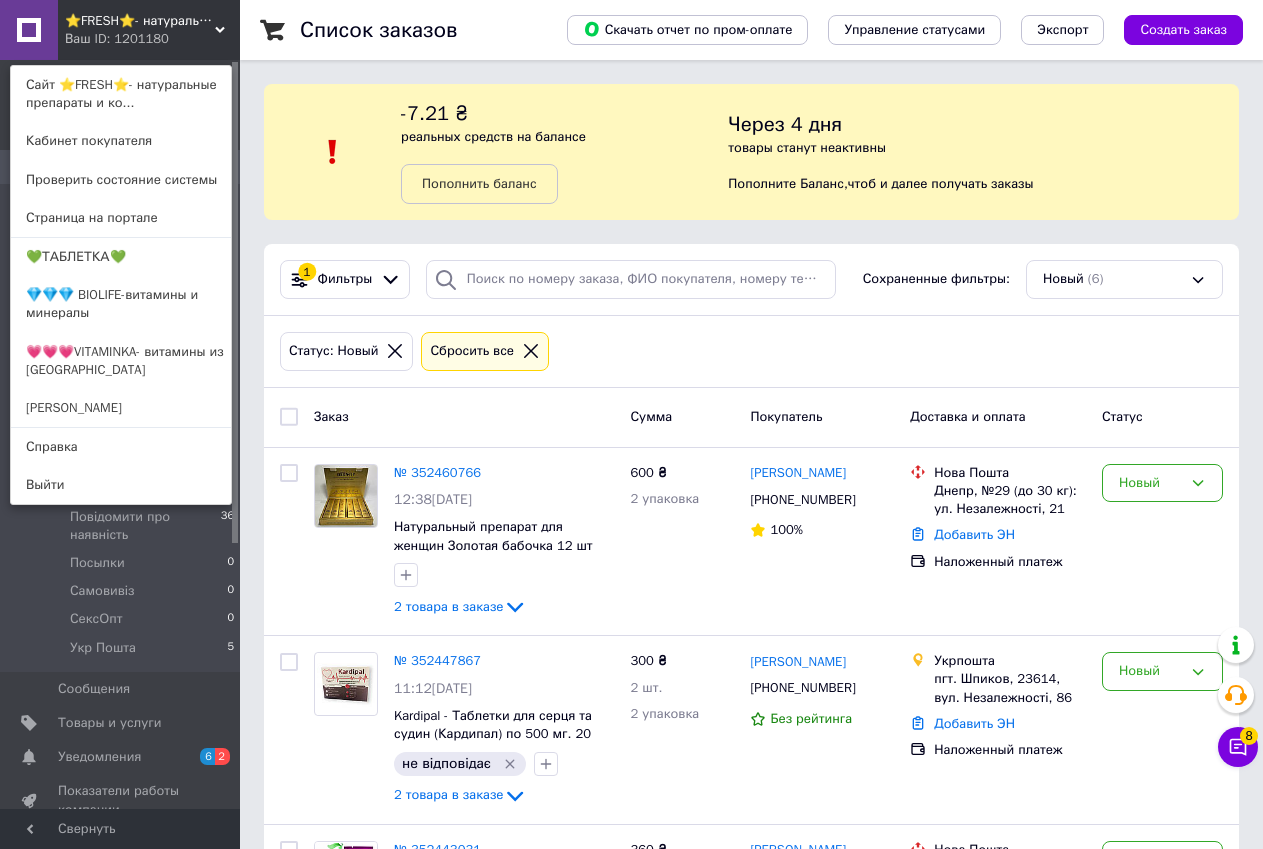 drag, startPoint x: 122, startPoint y: 293, endPoint x: 173, endPoint y: 302, distance: 51.78803 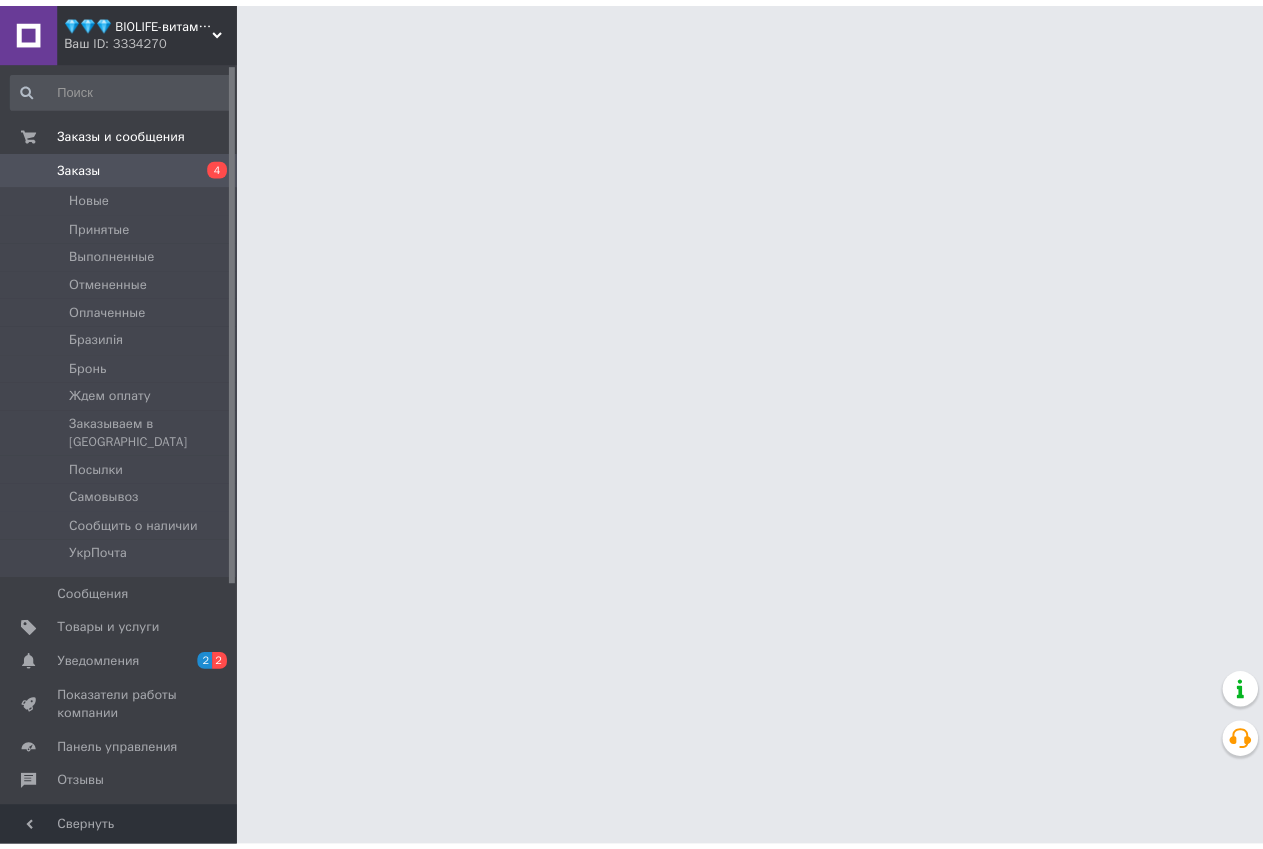 scroll, scrollTop: 0, scrollLeft: 0, axis: both 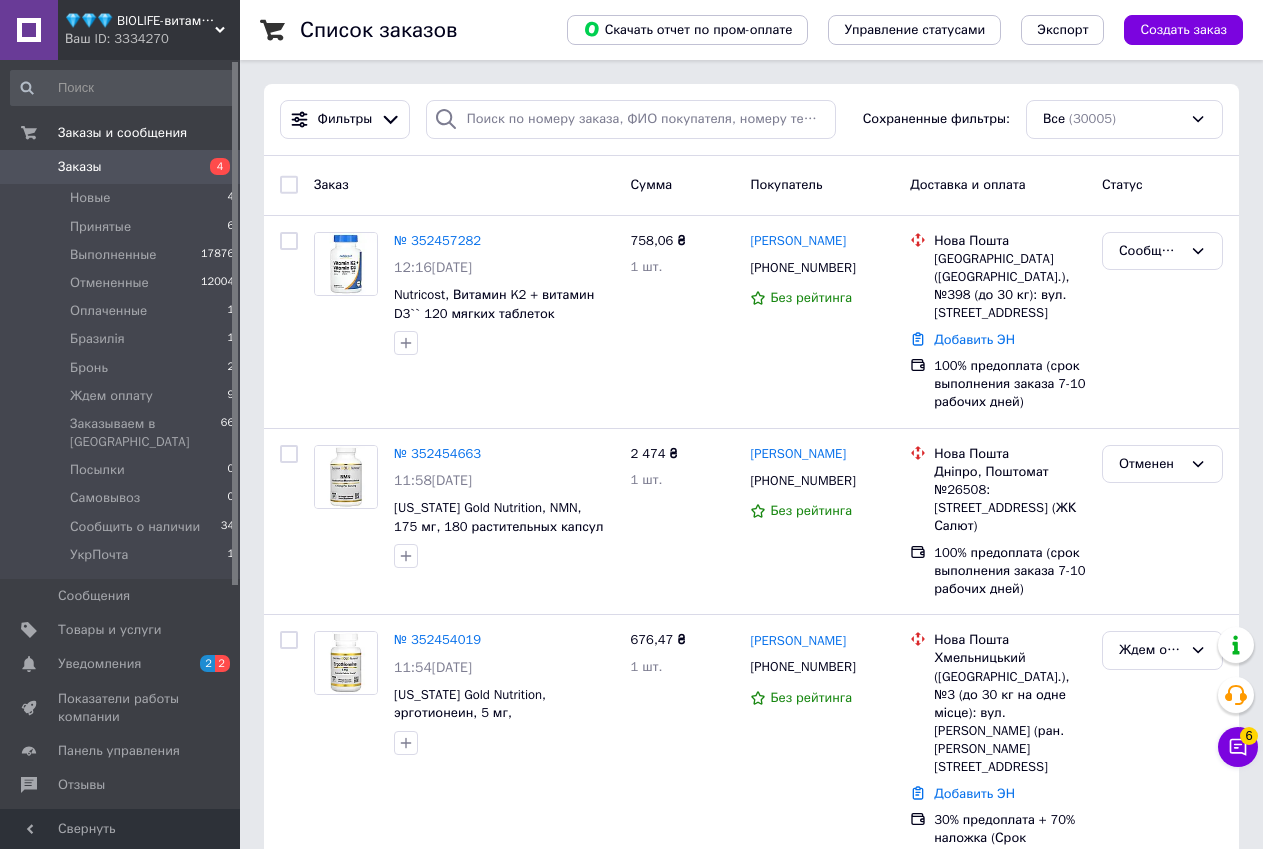 click on "Ваш ID: 3334270" at bounding box center (152, 39) 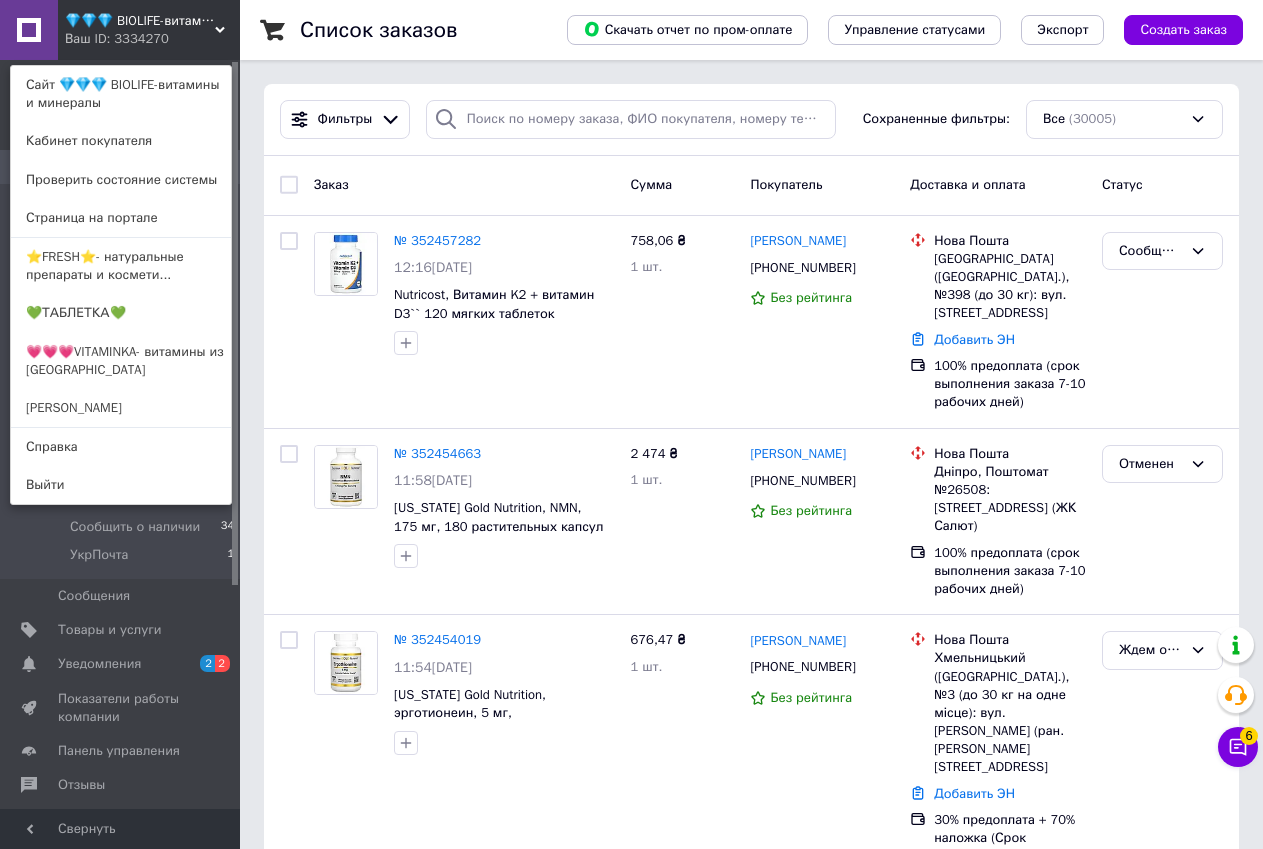 click on "⭐FRESH⭐- натуральные препараты и космети..." at bounding box center [121, 266] 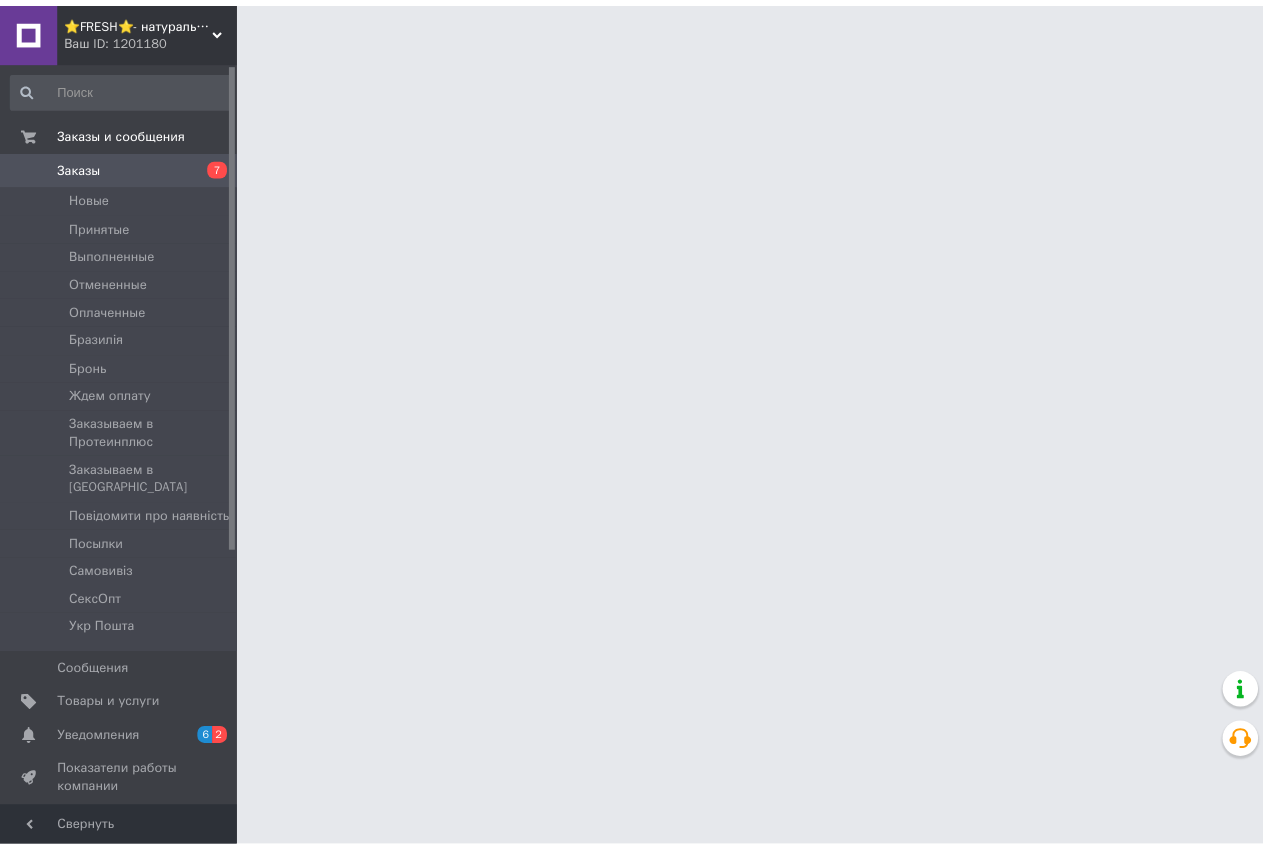 scroll, scrollTop: 0, scrollLeft: 0, axis: both 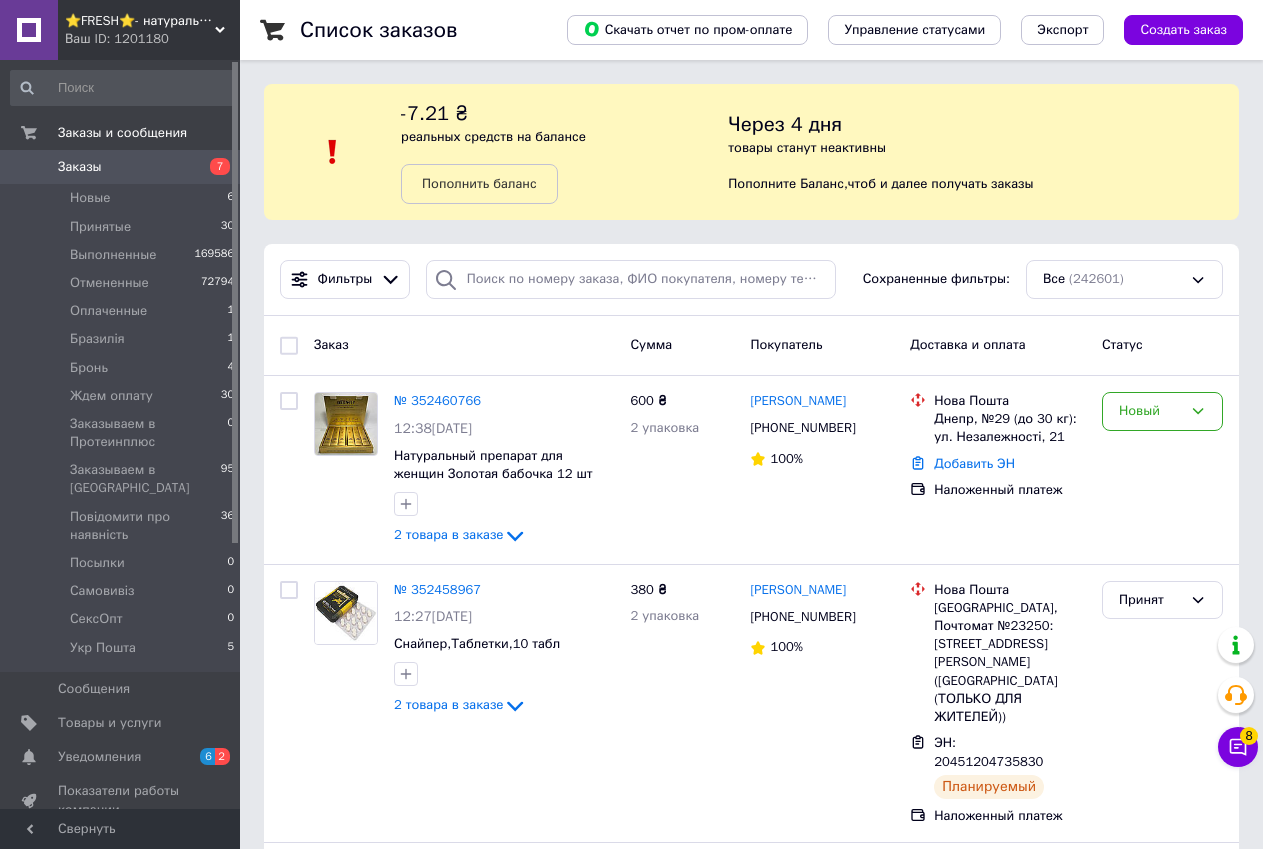 click on "Заказ Сумма Покупатель Доставка и оплата Статус" at bounding box center [751, 345] 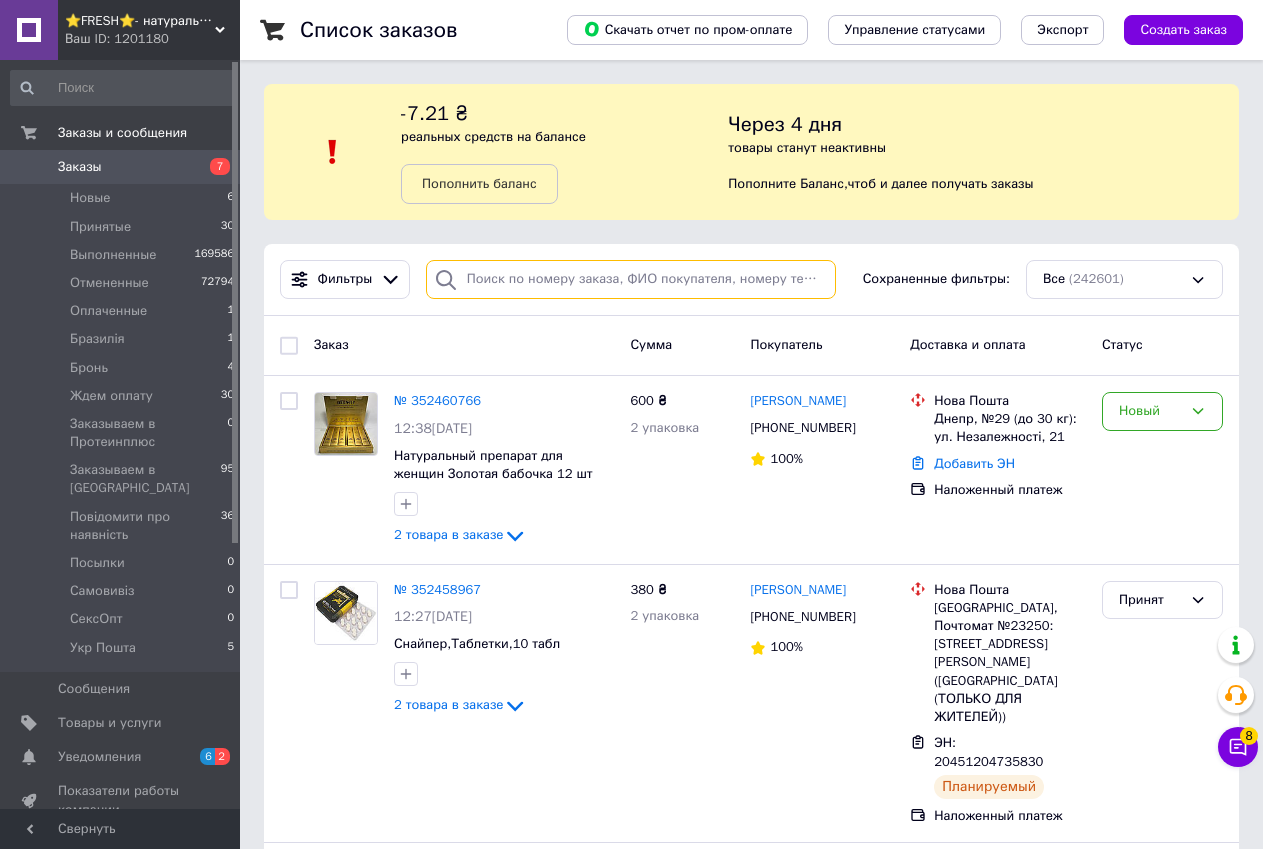 click at bounding box center [631, 279] 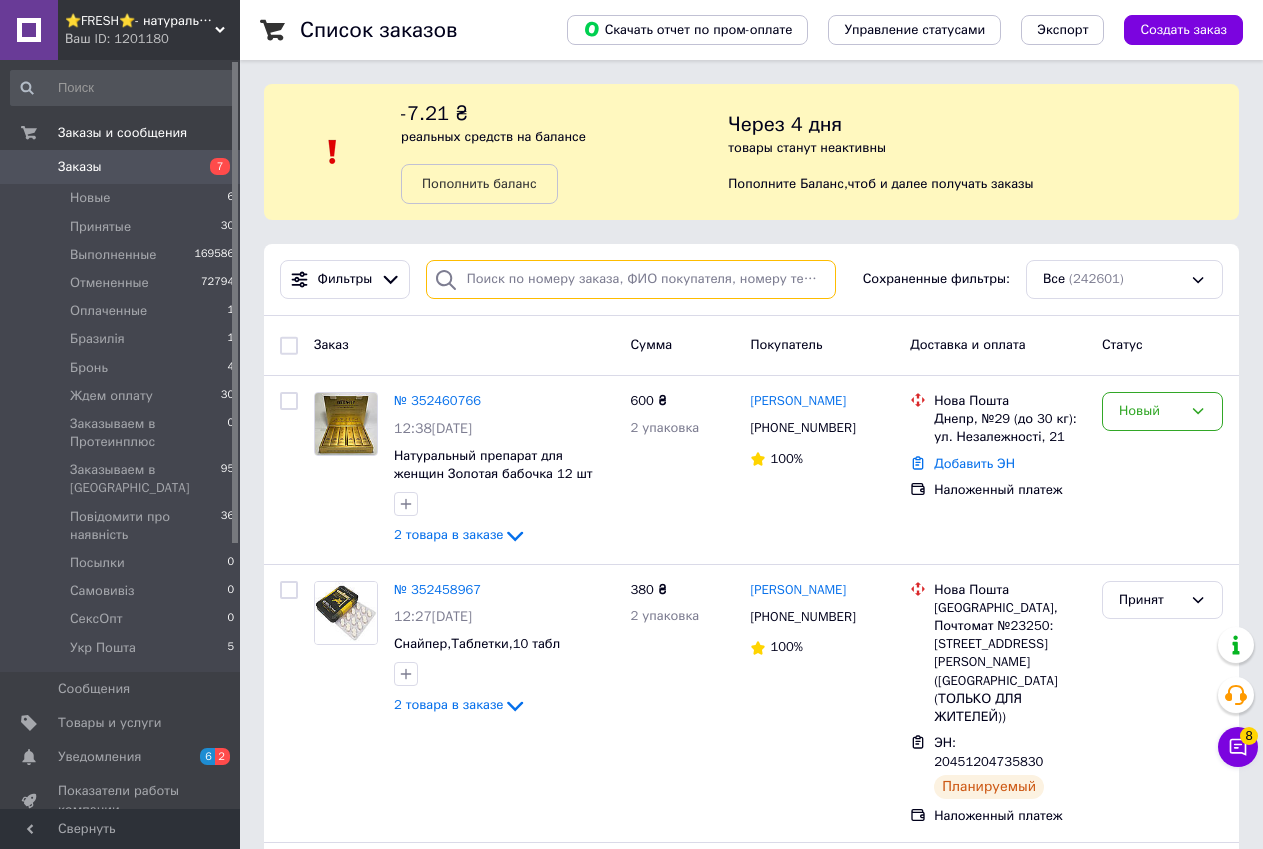 paste on "352436405" 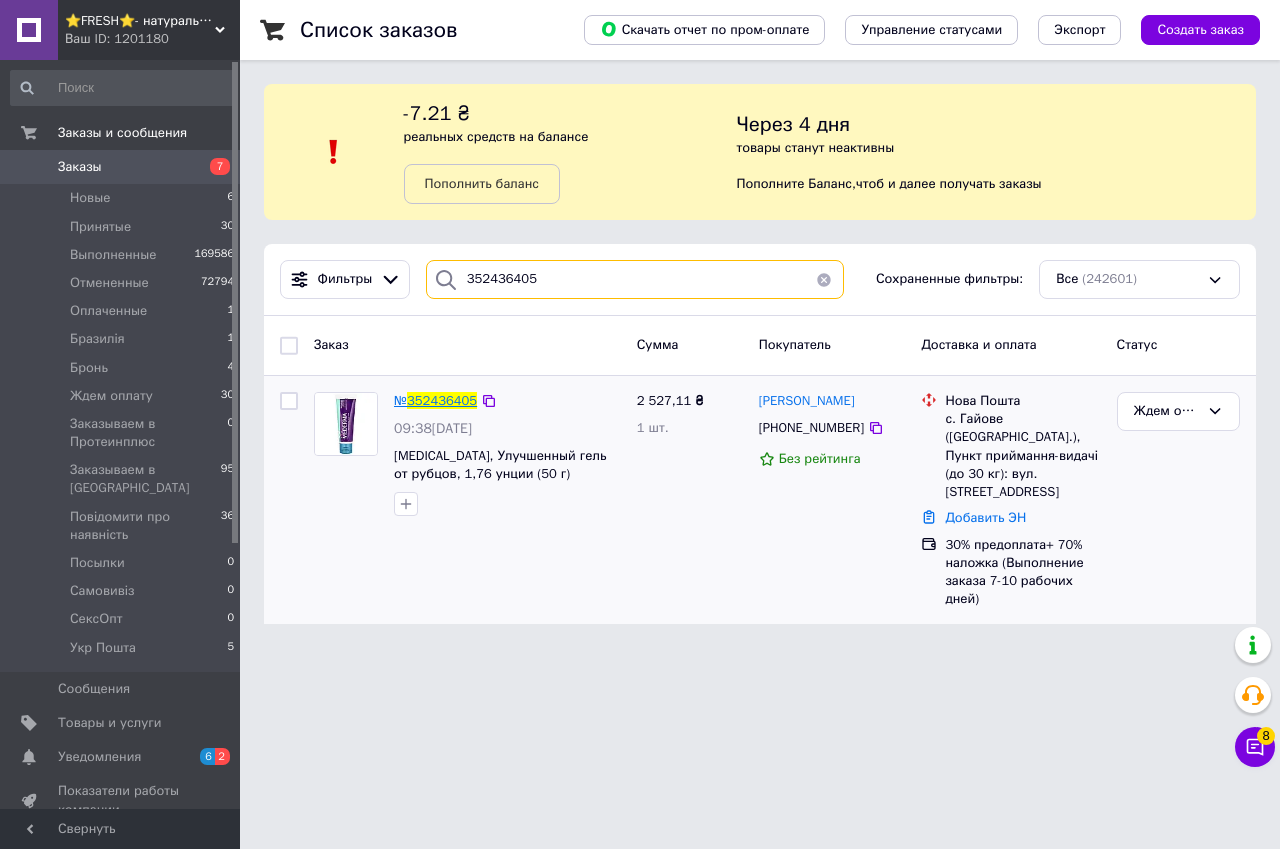 type on "352436405" 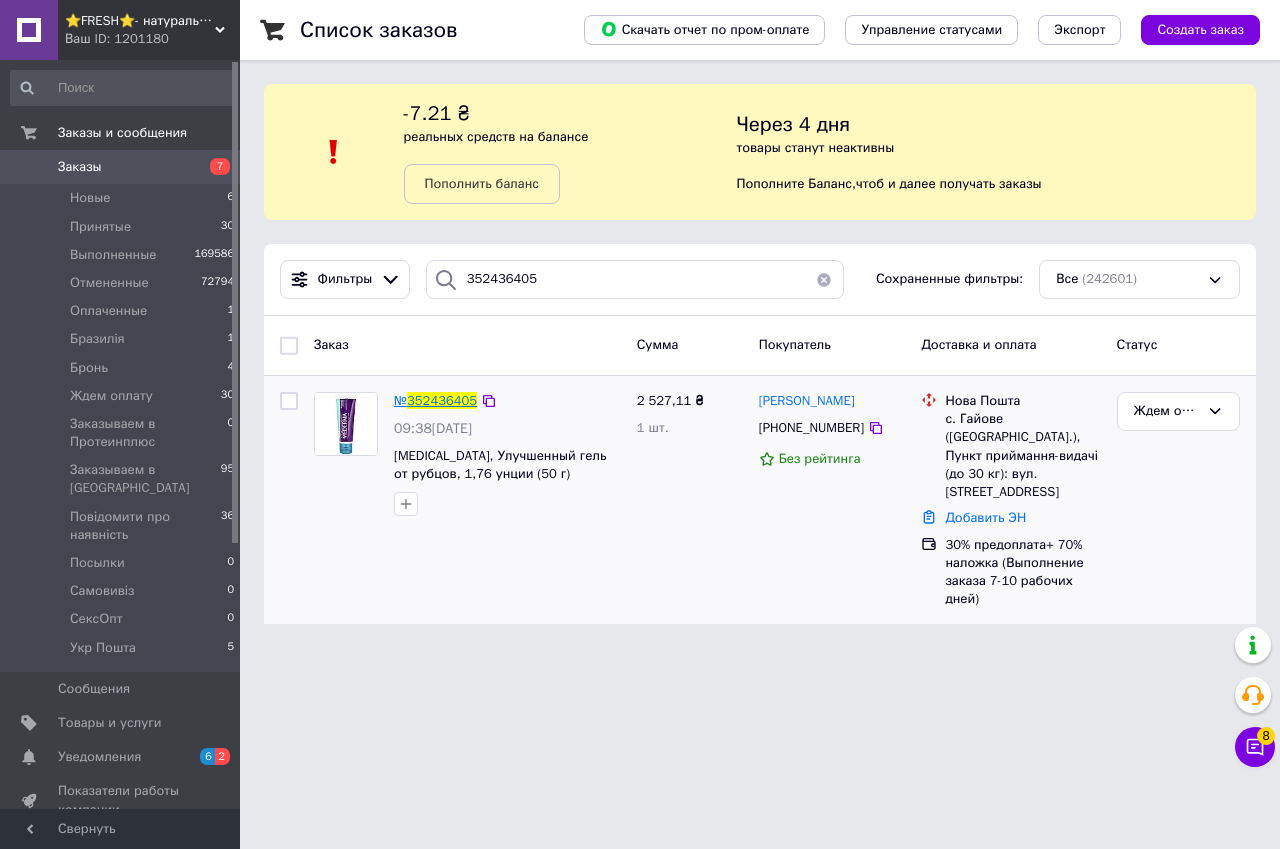 click on "352436405" at bounding box center [442, 400] 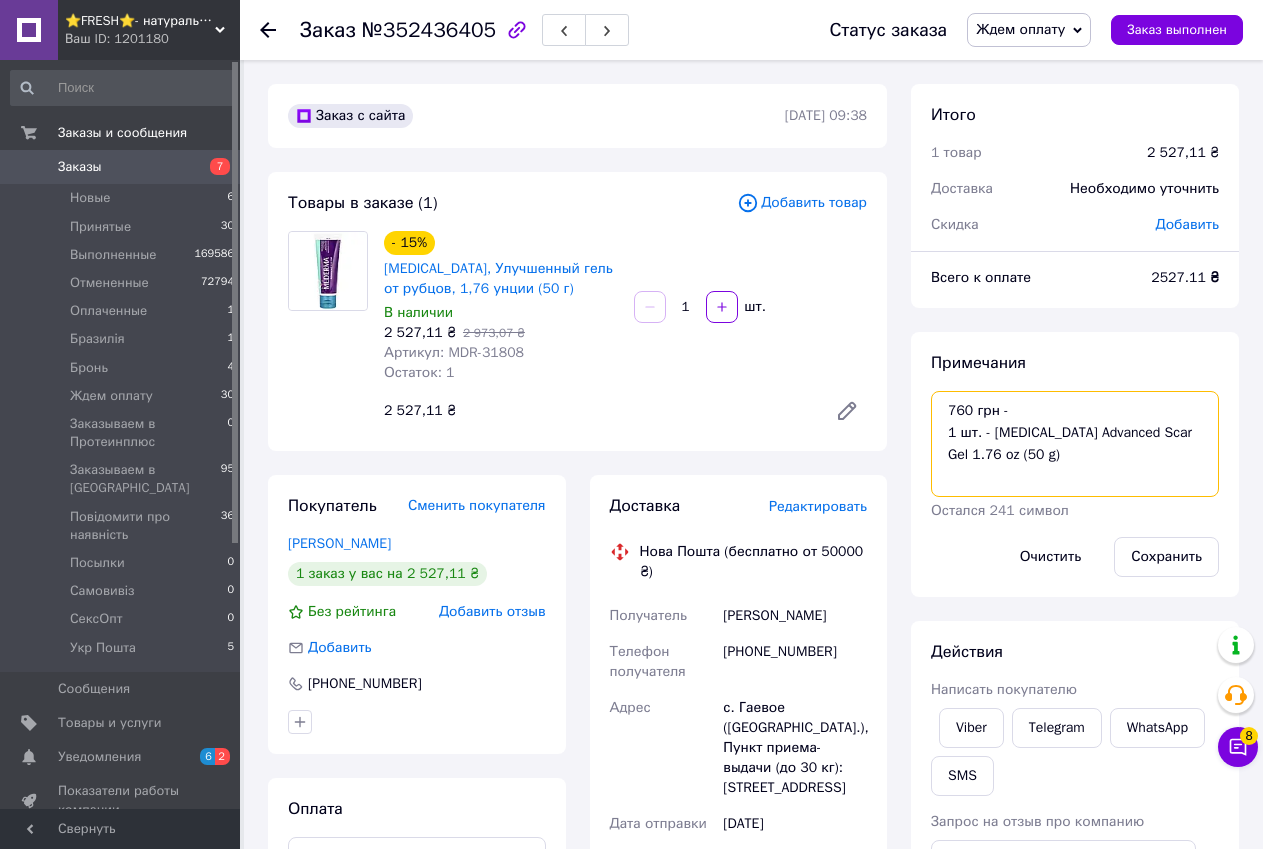 click on "760 грн -
1 шт. - Mederma Advanced Scar Gel 1.76 oz (50 g)" at bounding box center (1075, 444) 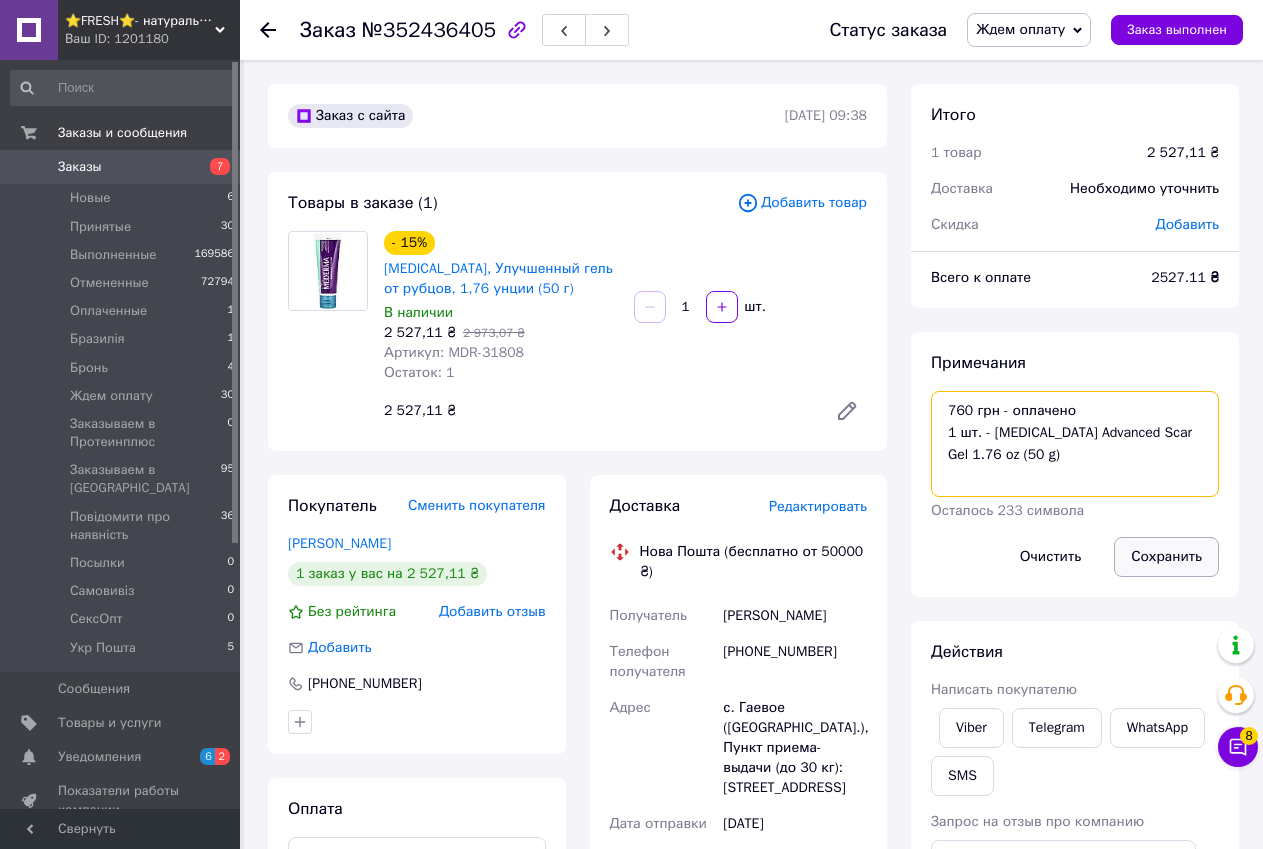 type on "760 грн - оплачено
1 шт. - Mederma Advanced Scar Gel 1.76 oz (50 g)" 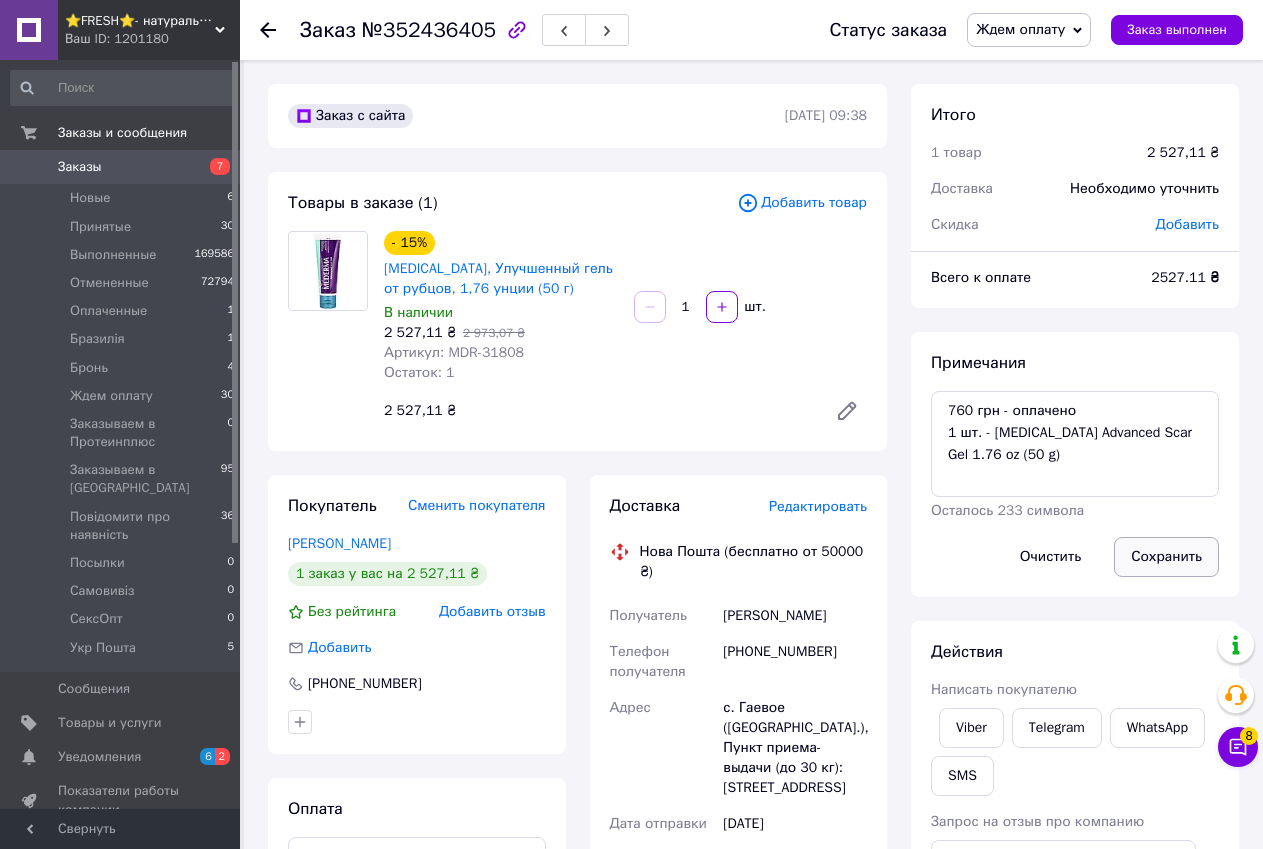 click on "Сохранить" at bounding box center (1166, 557) 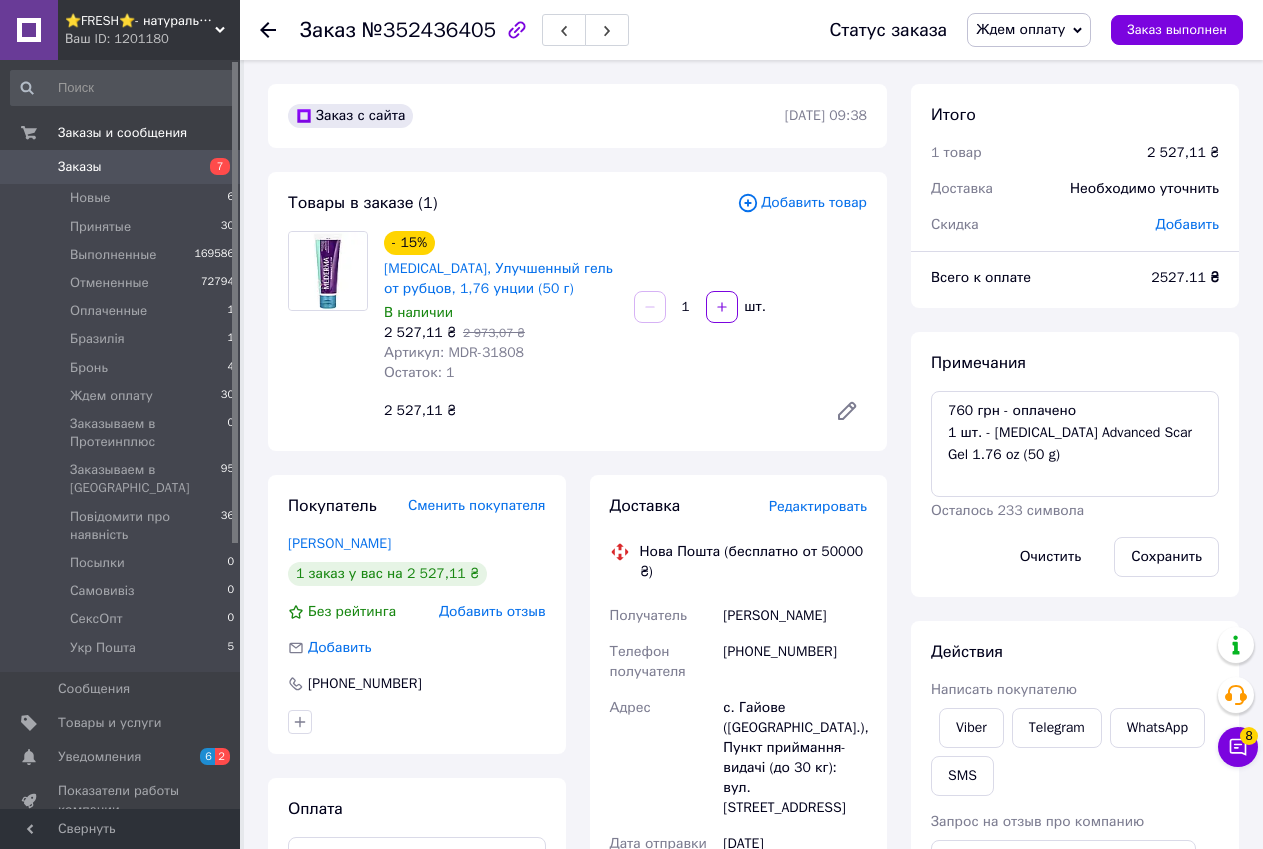 click on "Ждем оплату" at bounding box center (1020, 29) 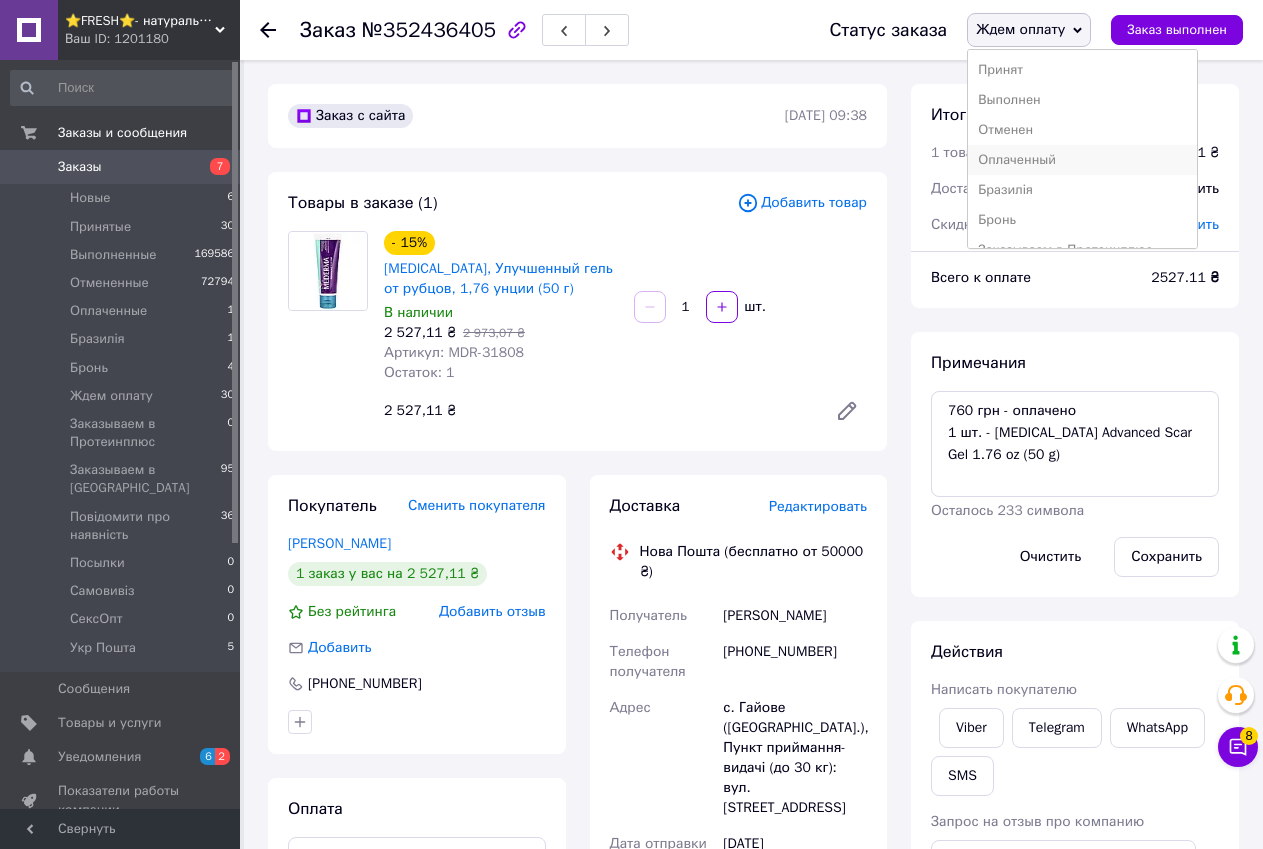 scroll, scrollTop: 100, scrollLeft: 0, axis: vertical 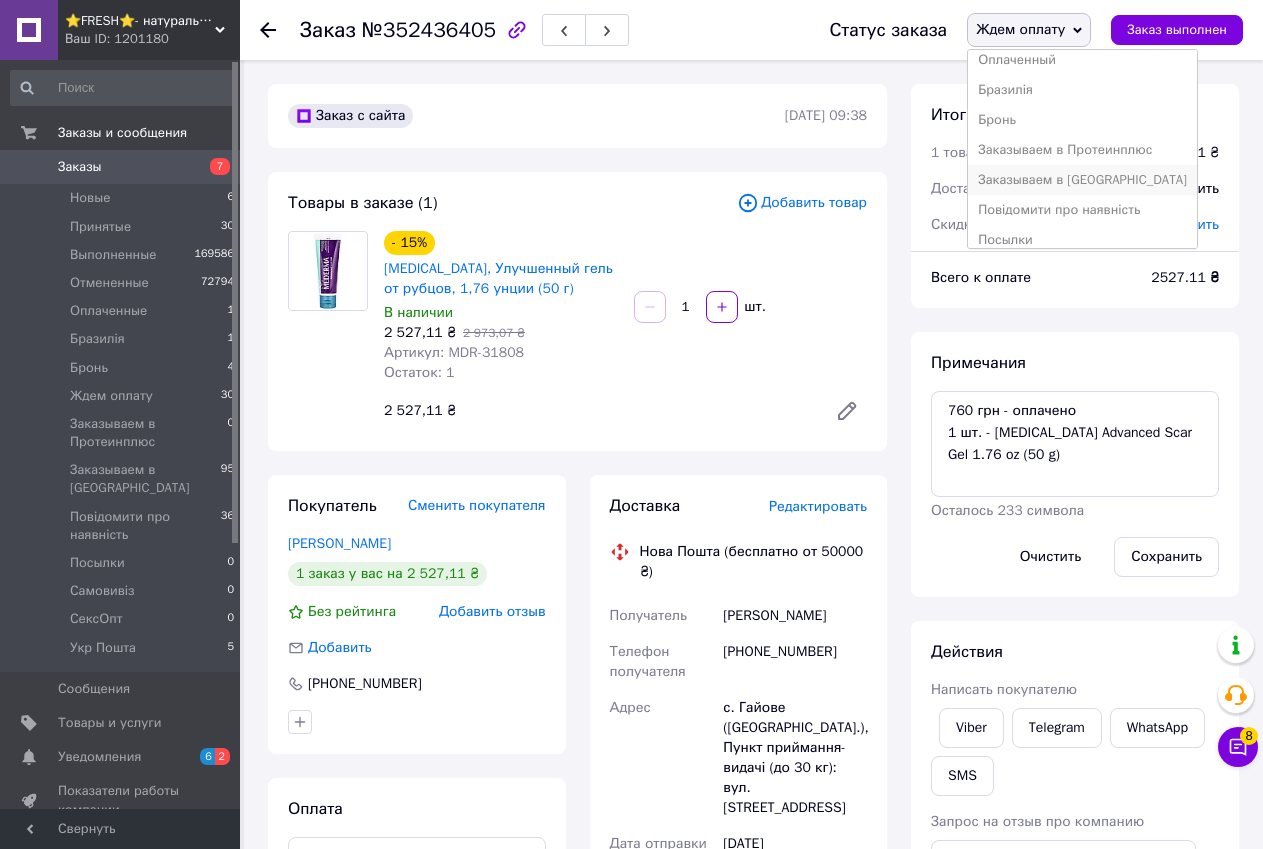 click on "Заказываем в [GEOGRAPHIC_DATA]" at bounding box center (1082, 180) 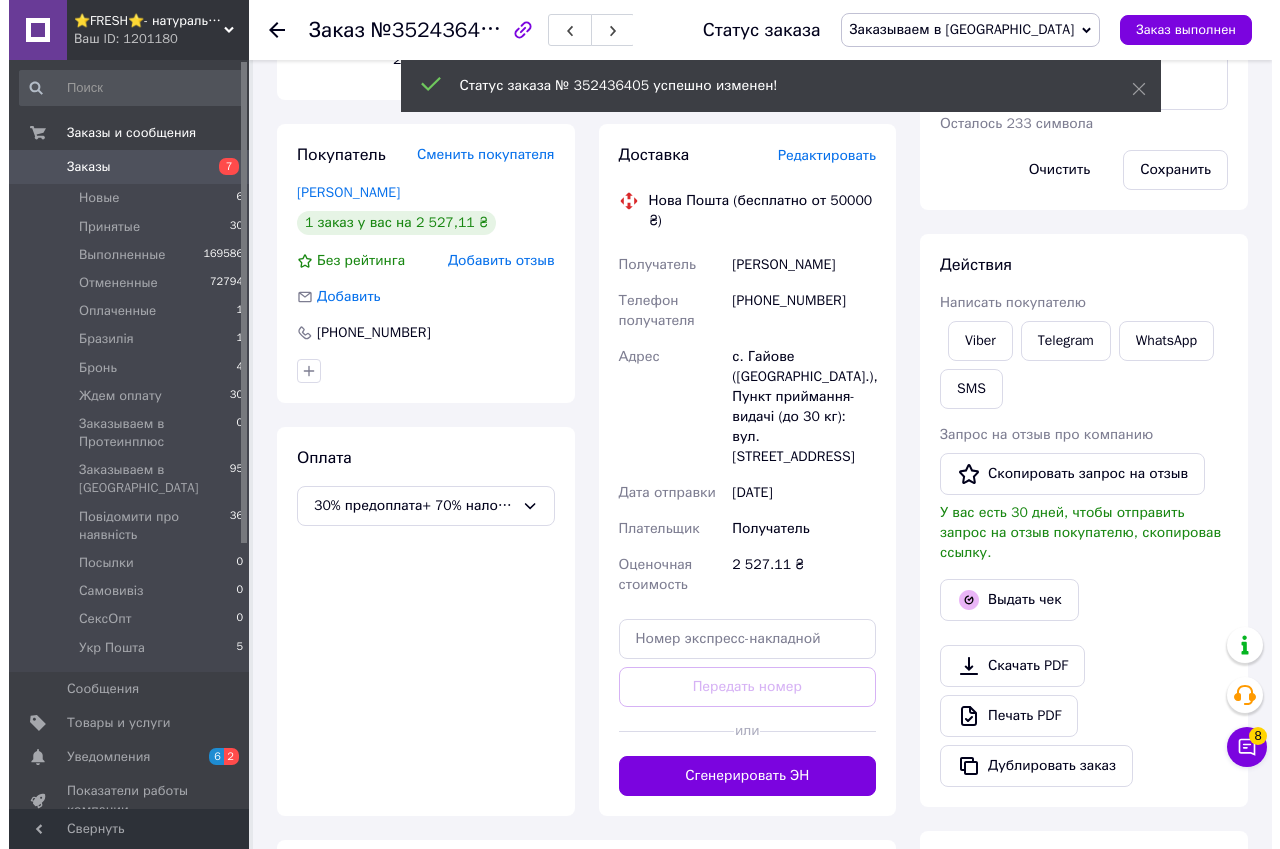 scroll, scrollTop: 0, scrollLeft: 0, axis: both 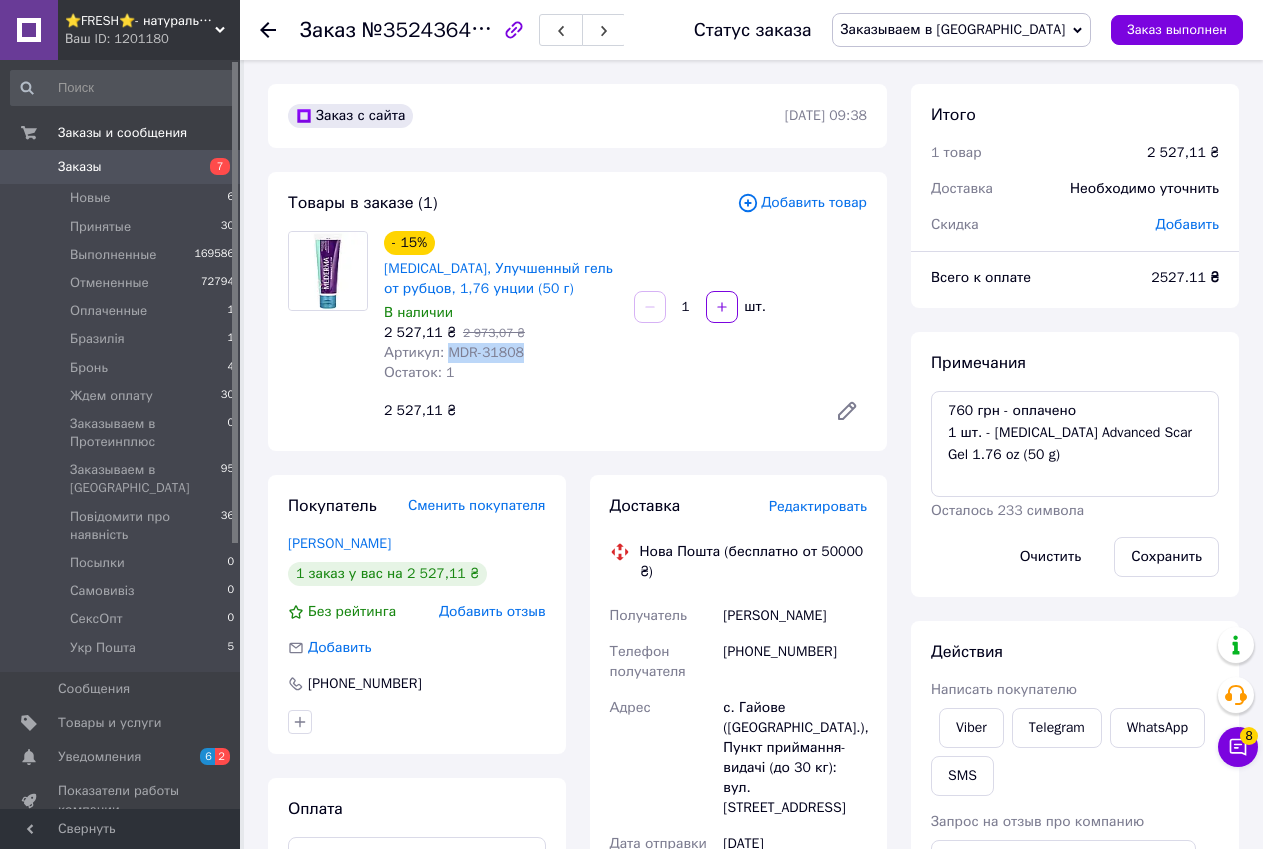 drag, startPoint x: 444, startPoint y: 348, endPoint x: 521, endPoint y: 351, distance: 77.05842 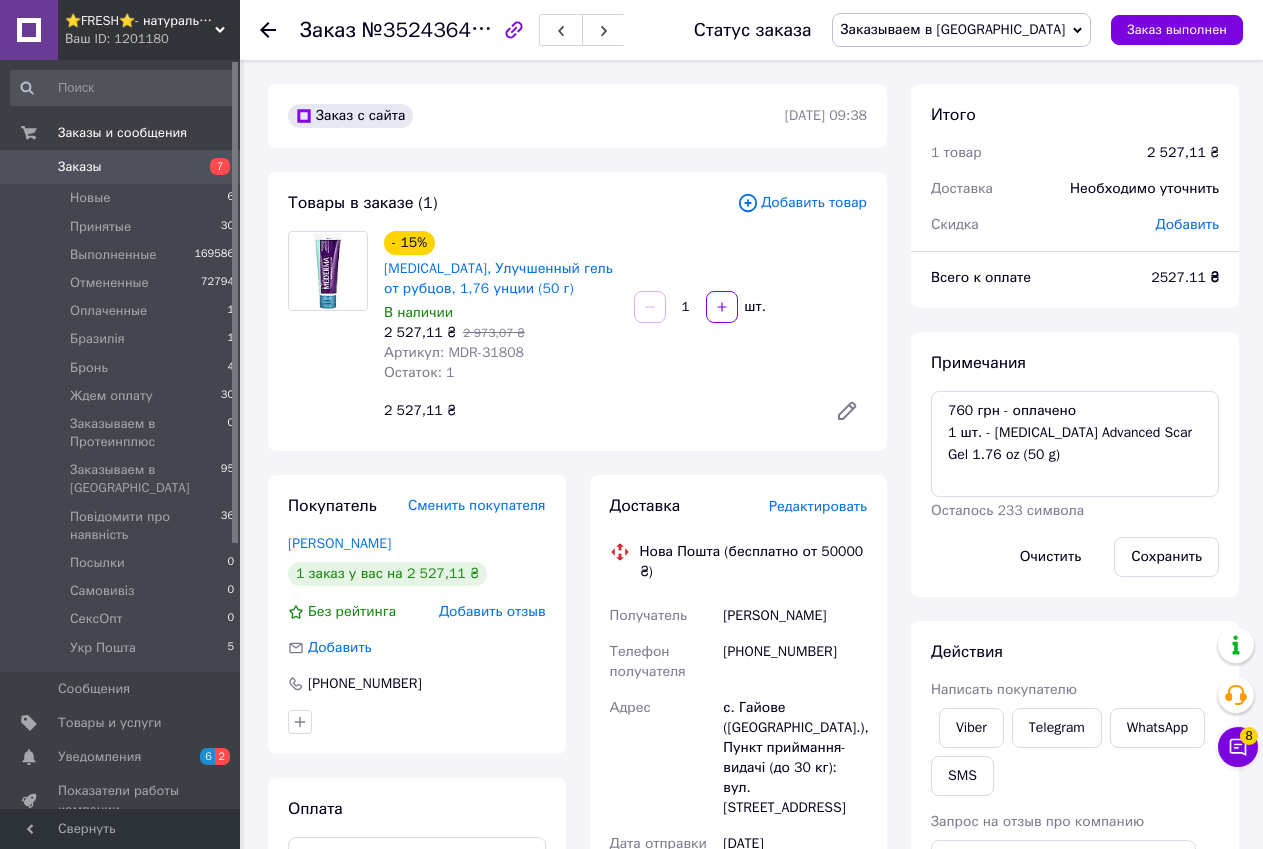 click 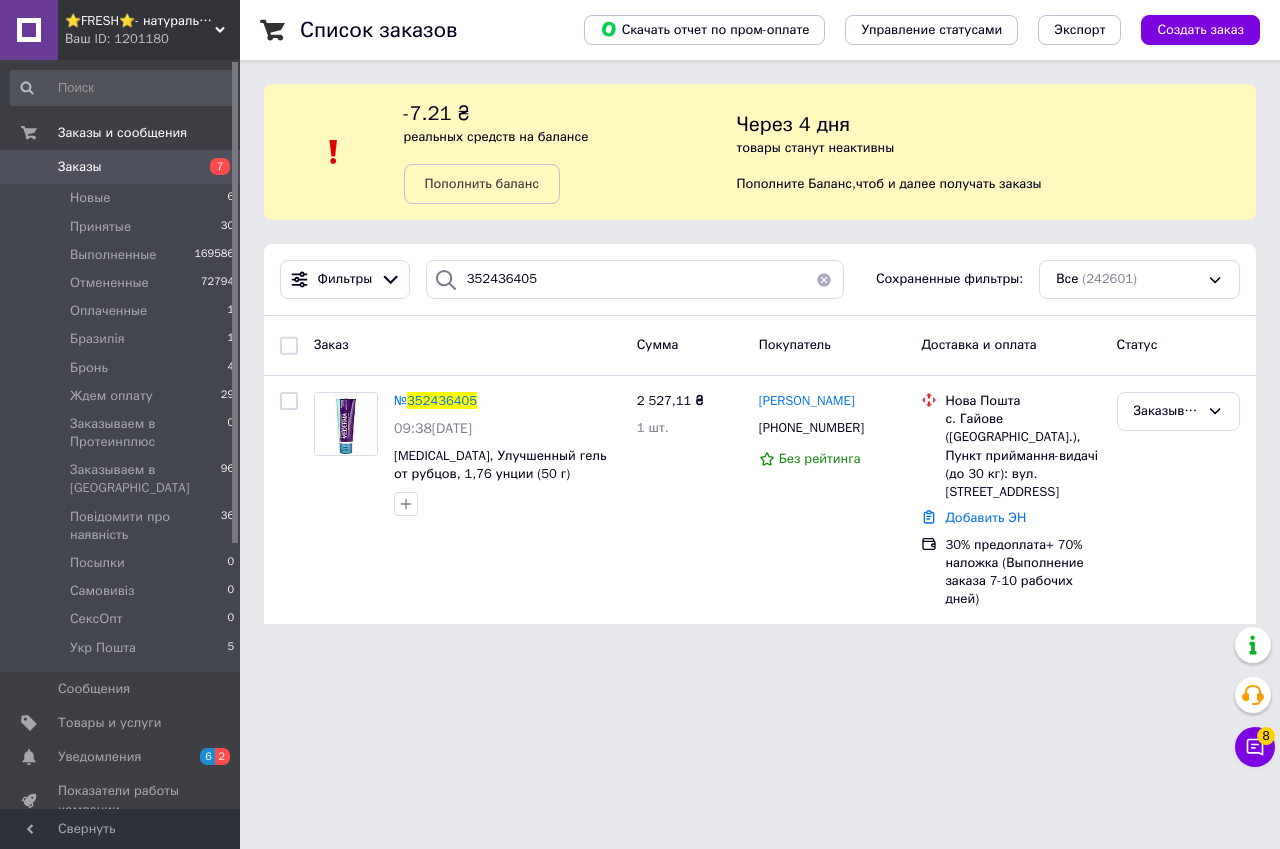 click 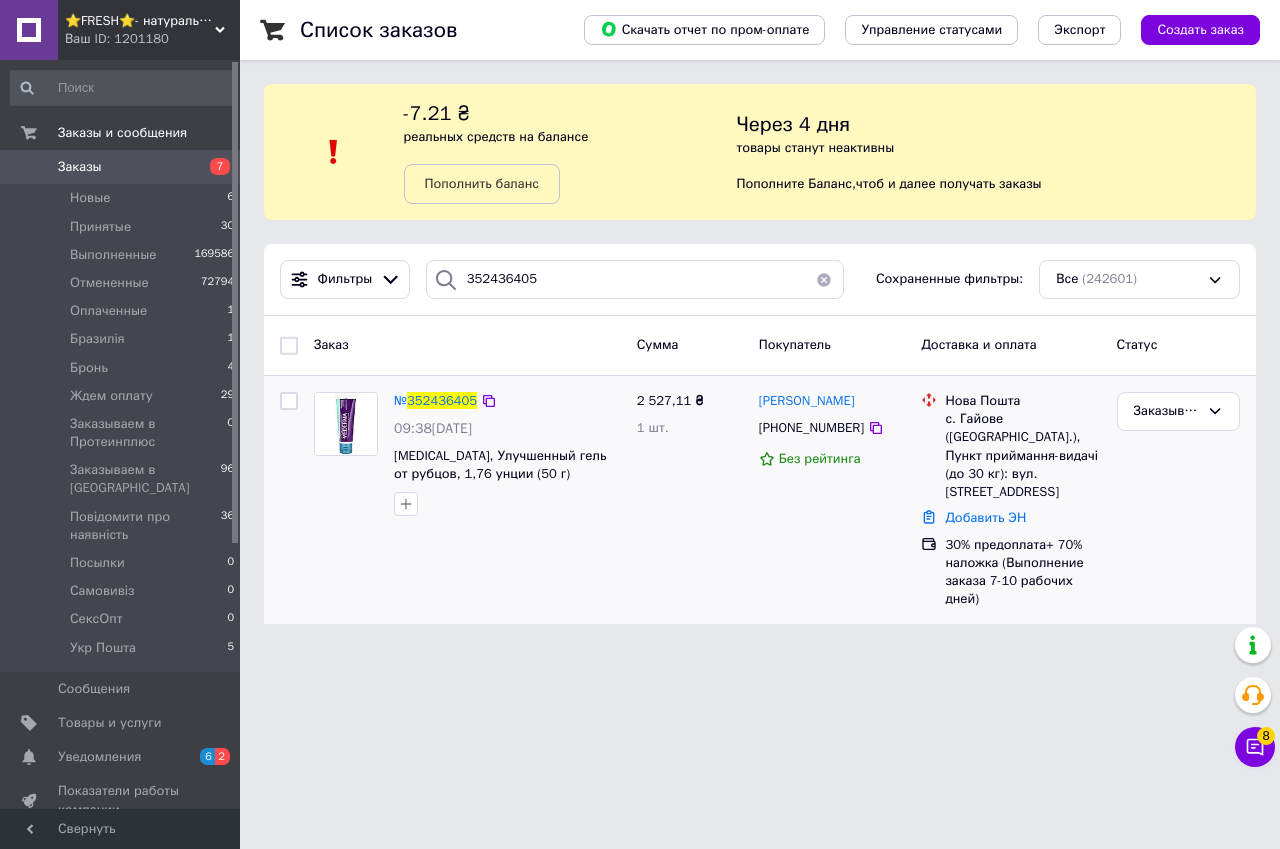 click on "Заказываем в [GEOGRAPHIC_DATA]" at bounding box center [1178, 500] 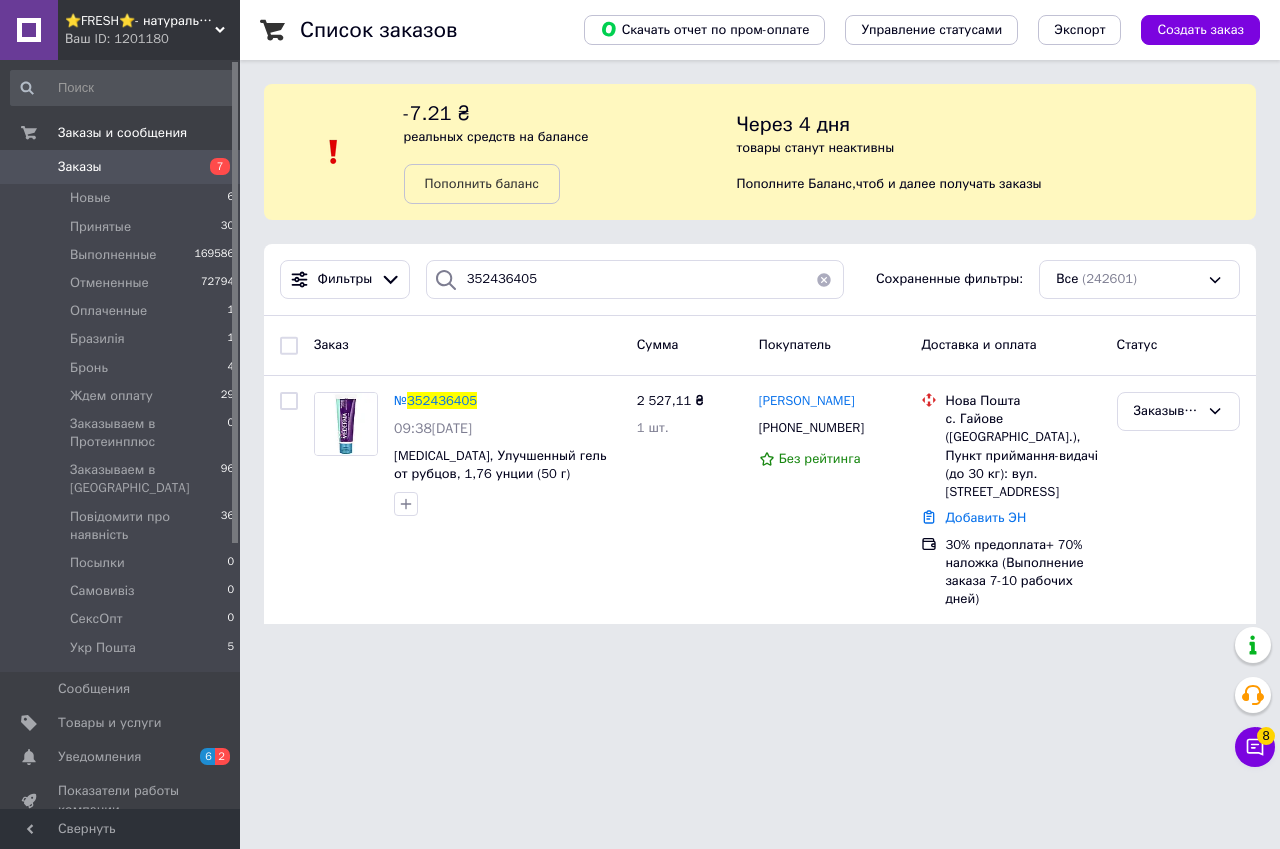 click on "Ваш ID: 1201180" at bounding box center [152, 39] 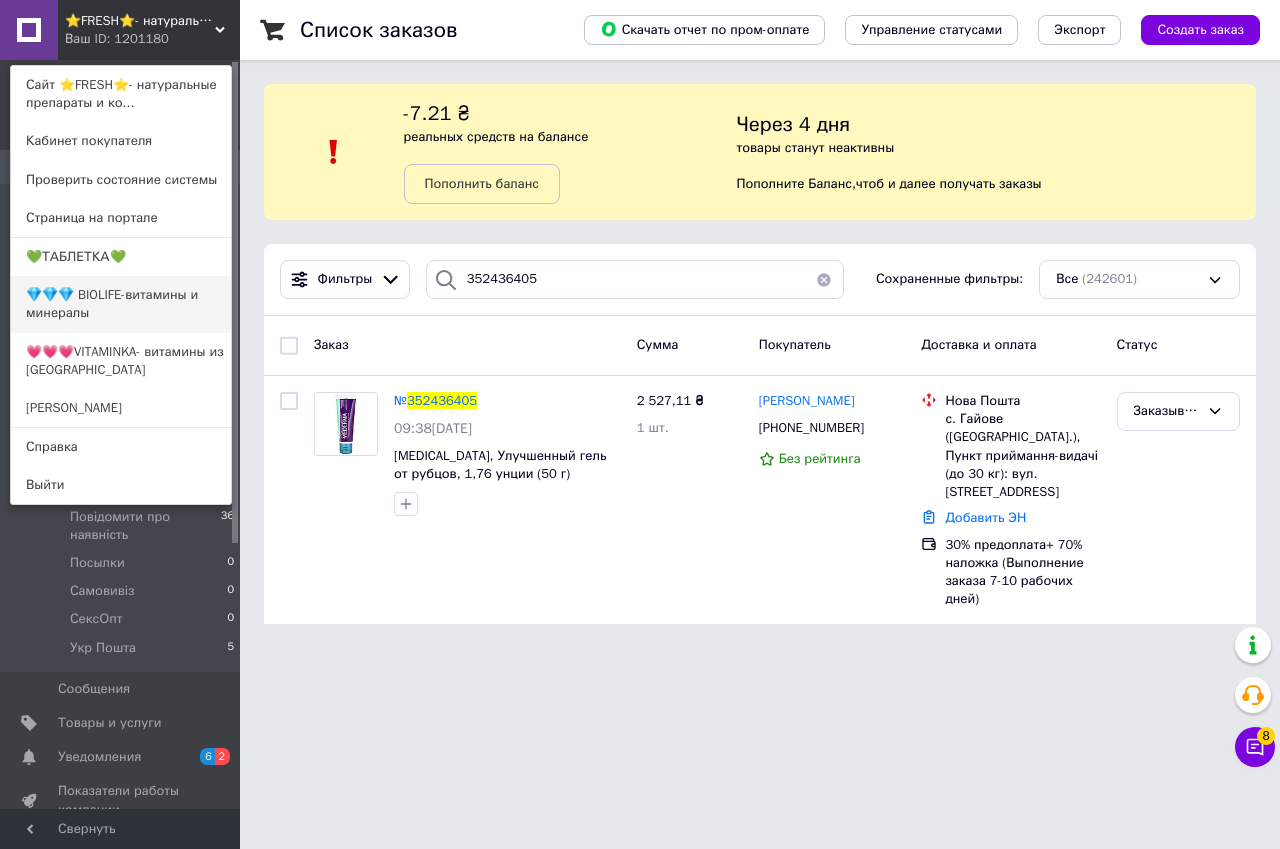 click on "💎💎💎 BIOLIFE-витамины и минералы" at bounding box center [121, 304] 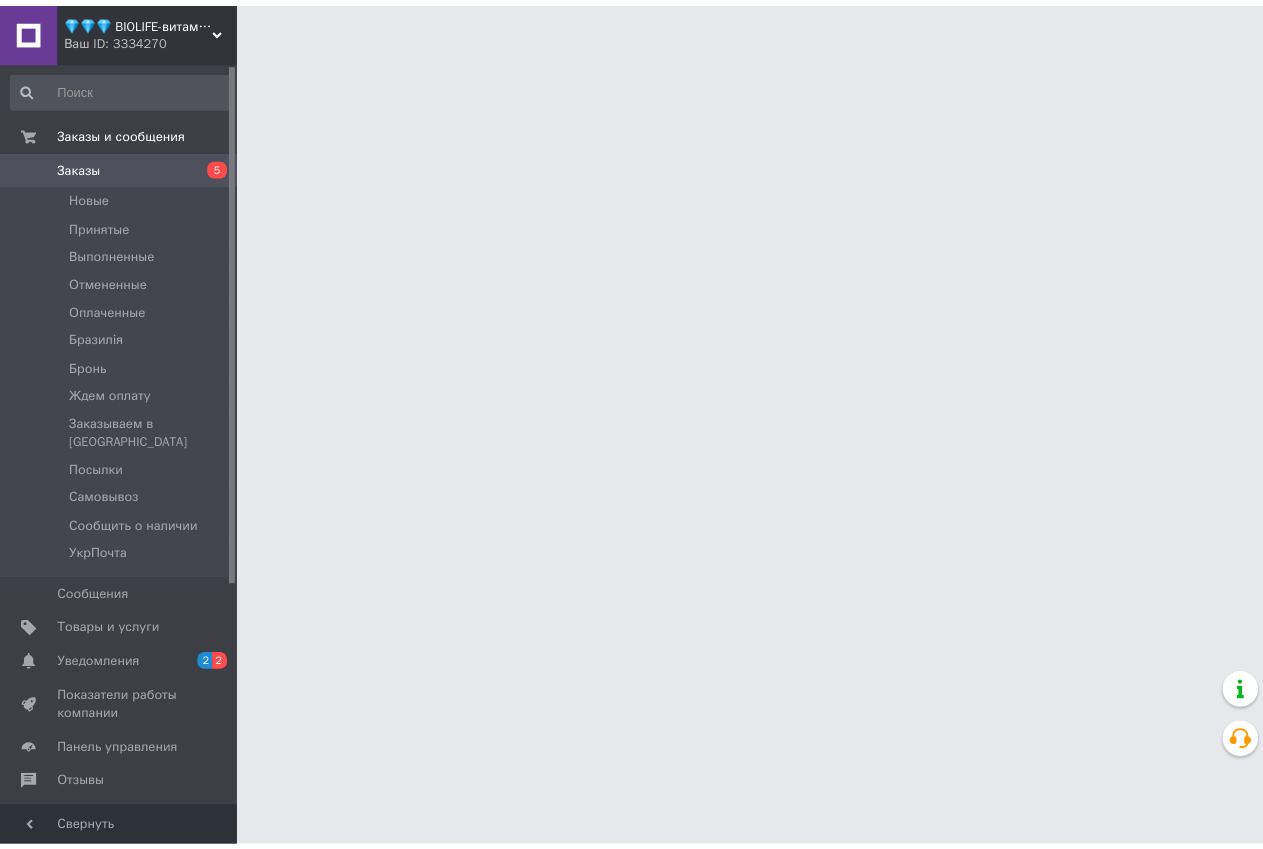 scroll, scrollTop: 0, scrollLeft: 0, axis: both 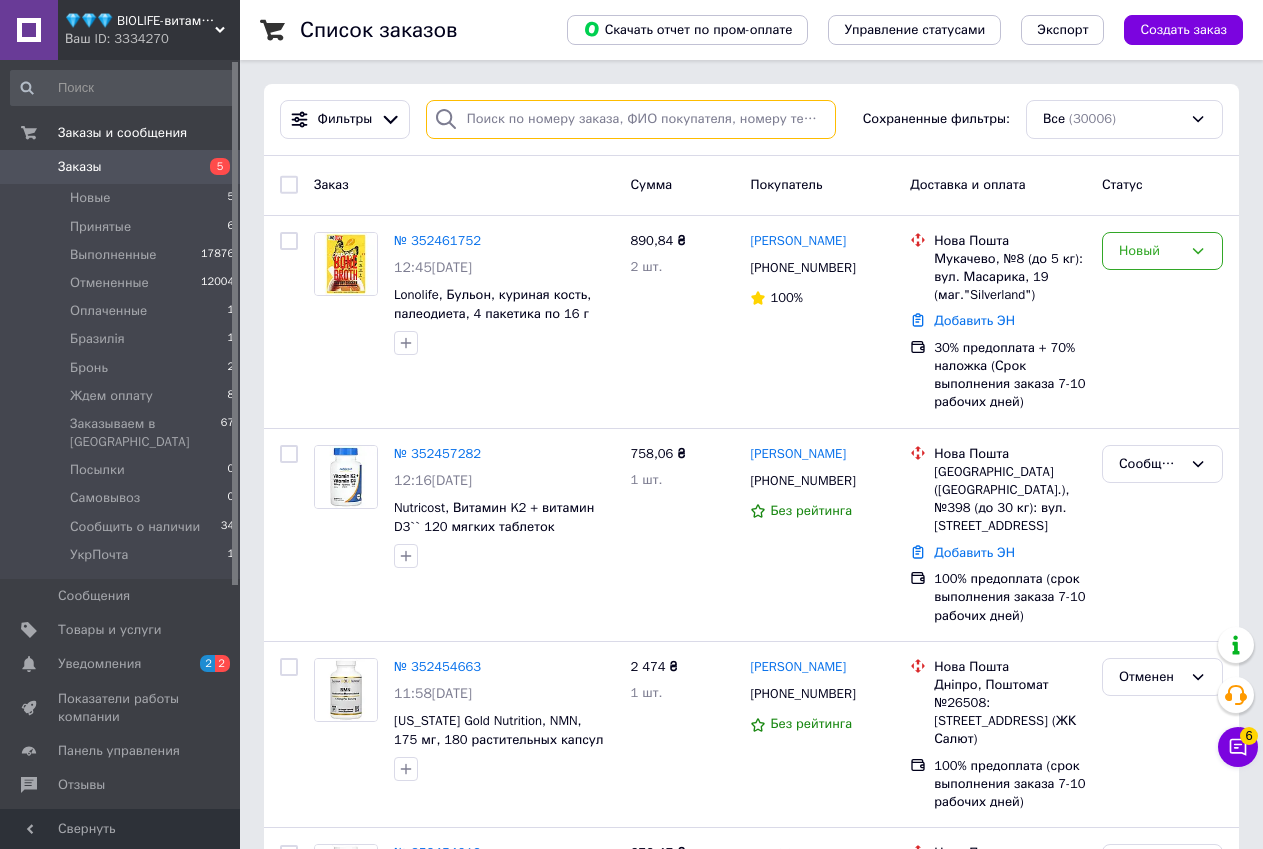 click at bounding box center (631, 119) 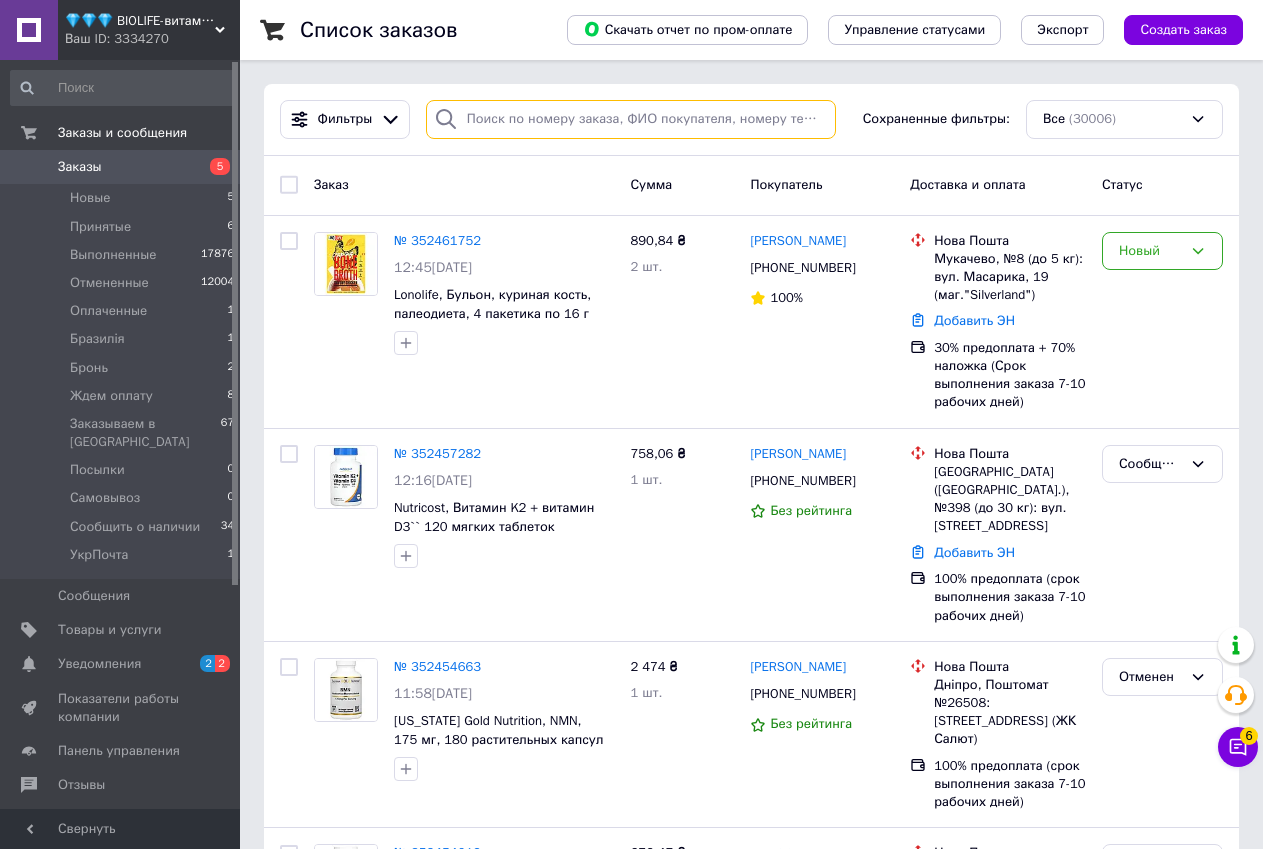 paste on "352390803" 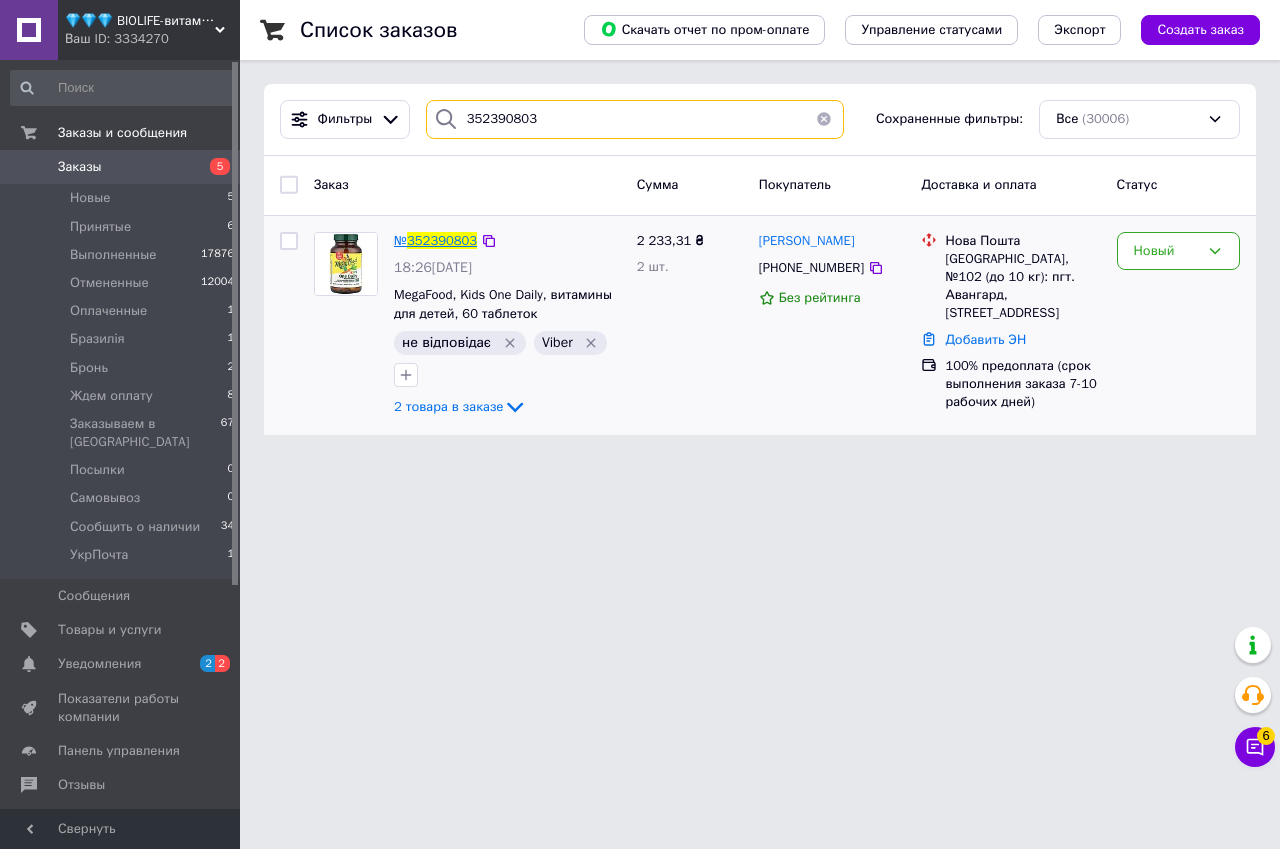type on "352390803" 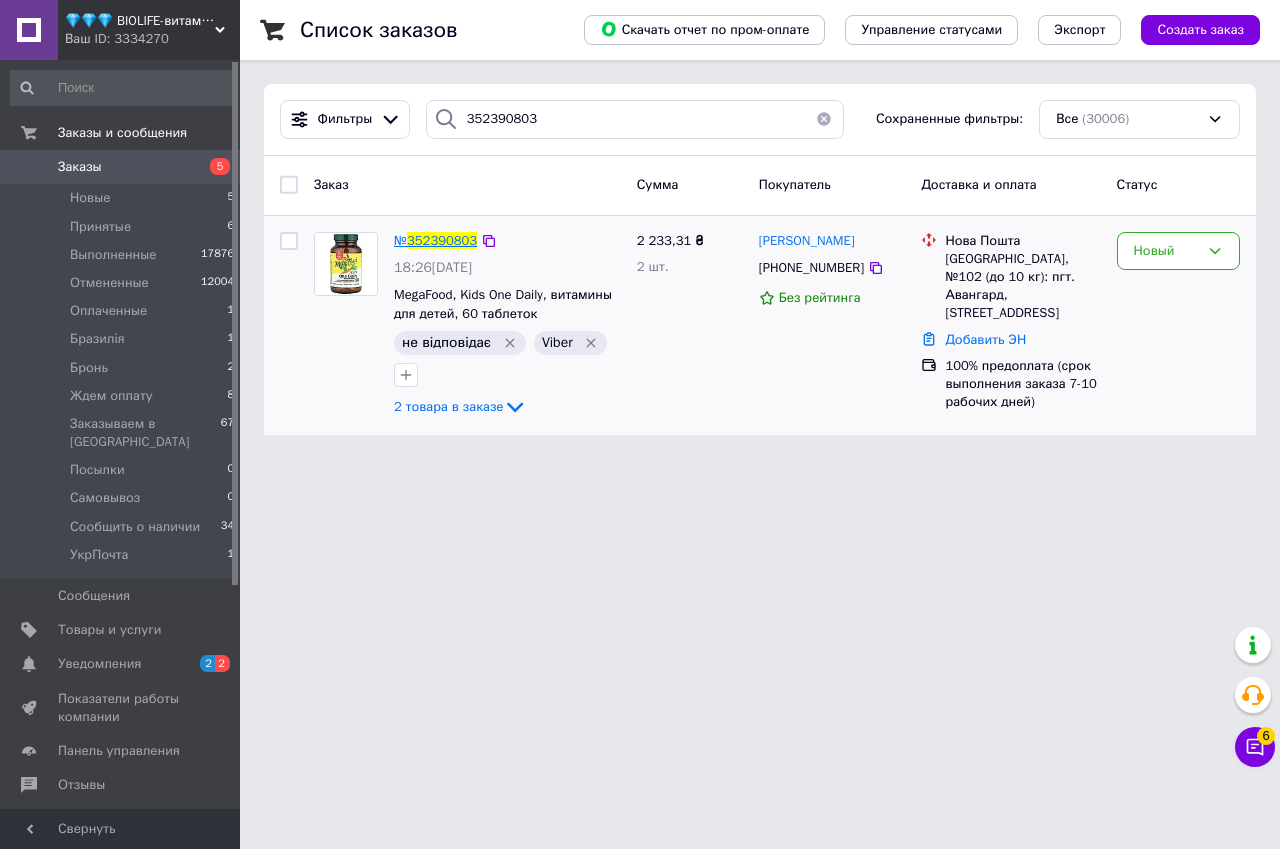 click on "352390803" at bounding box center (442, 240) 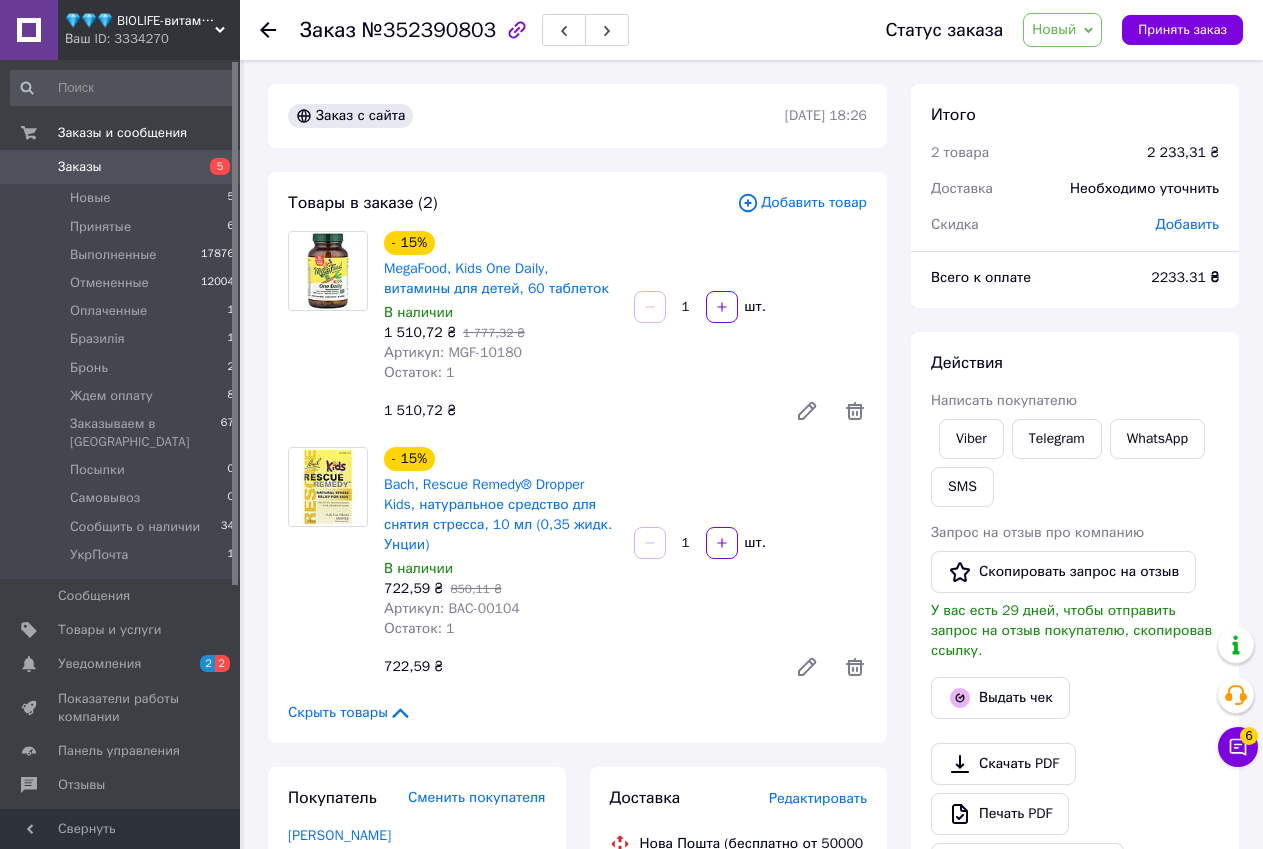 click on "Итого 2 товара 2 233,31 ₴ Доставка Необходимо уточнить Скидка Добавить Всего к оплате 2233.31 ₴ Действия Написать покупателю Viber Telegram WhatsApp SMS Запрос на отзыв про компанию   Скопировать запрос на отзыв У вас есть 29 дней, чтобы отправить запрос на отзыв покупателю, скопировав ссылку.   Выдать чек   Скачать PDF   Печать PDF   Дублировать заказ Метки Личные заметки, которые видите только вы. По ним можно фильтровать заказы не відповідає   Viber   Примечания Осталось 300 символов Очистить Сохранить" at bounding box center (1075, 871) 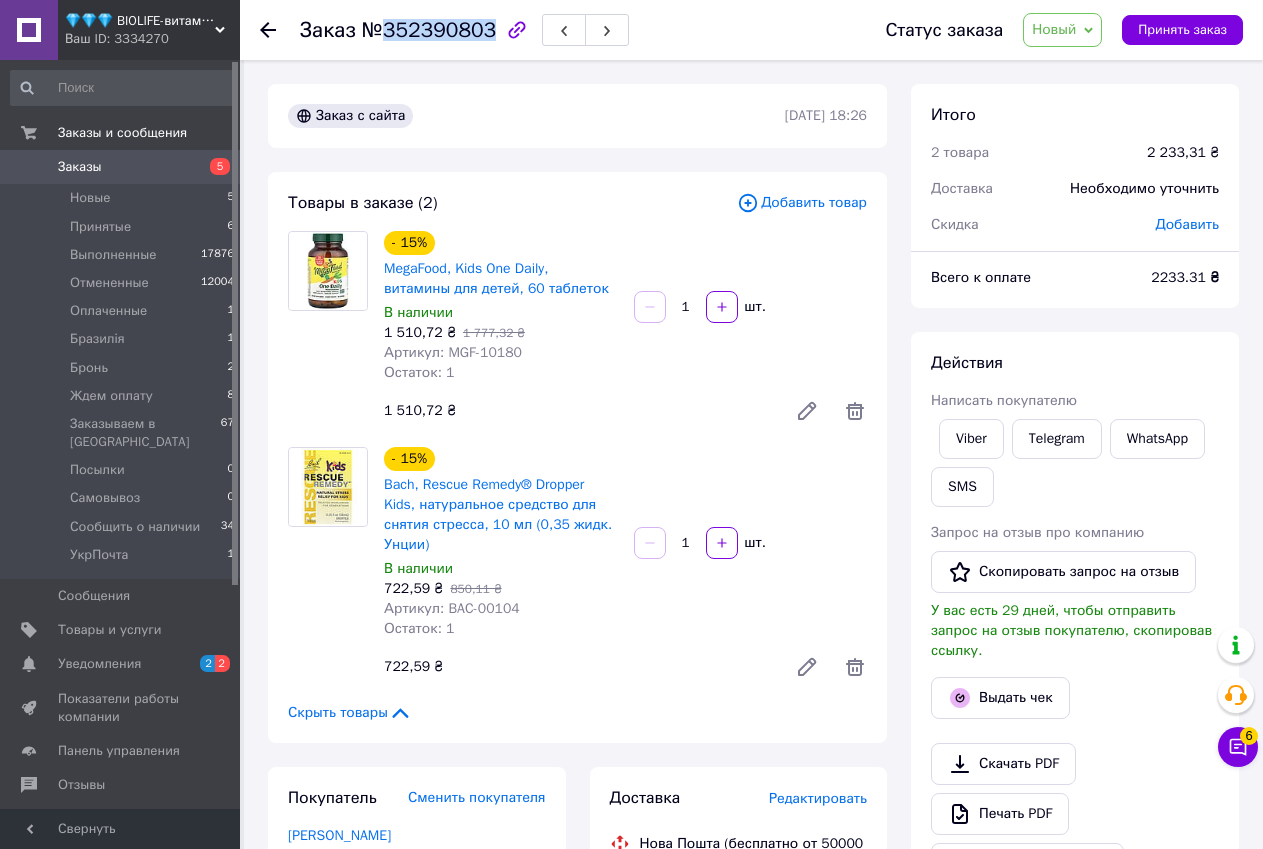 click on "№352390803" at bounding box center (429, 30) 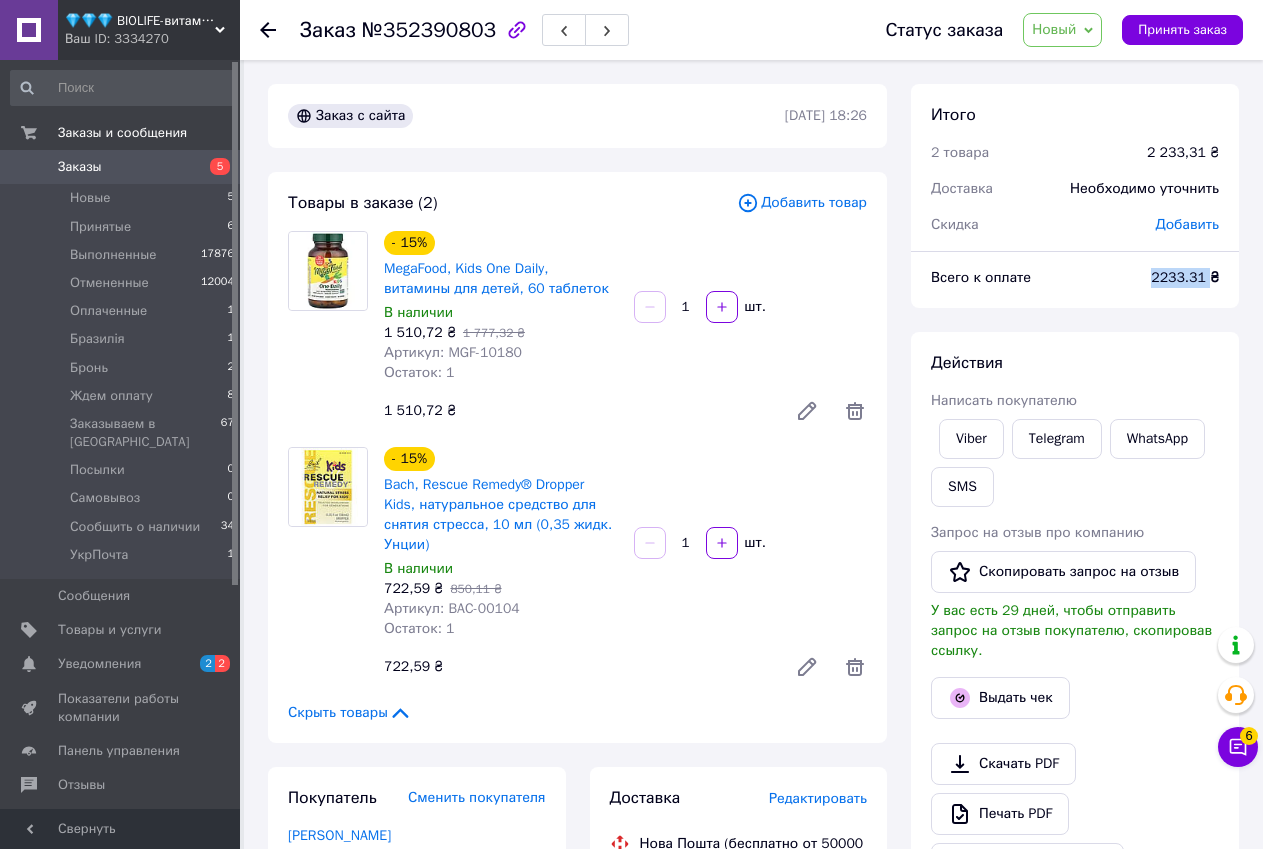 drag, startPoint x: 1150, startPoint y: 274, endPoint x: 1213, endPoint y: 289, distance: 64.7611 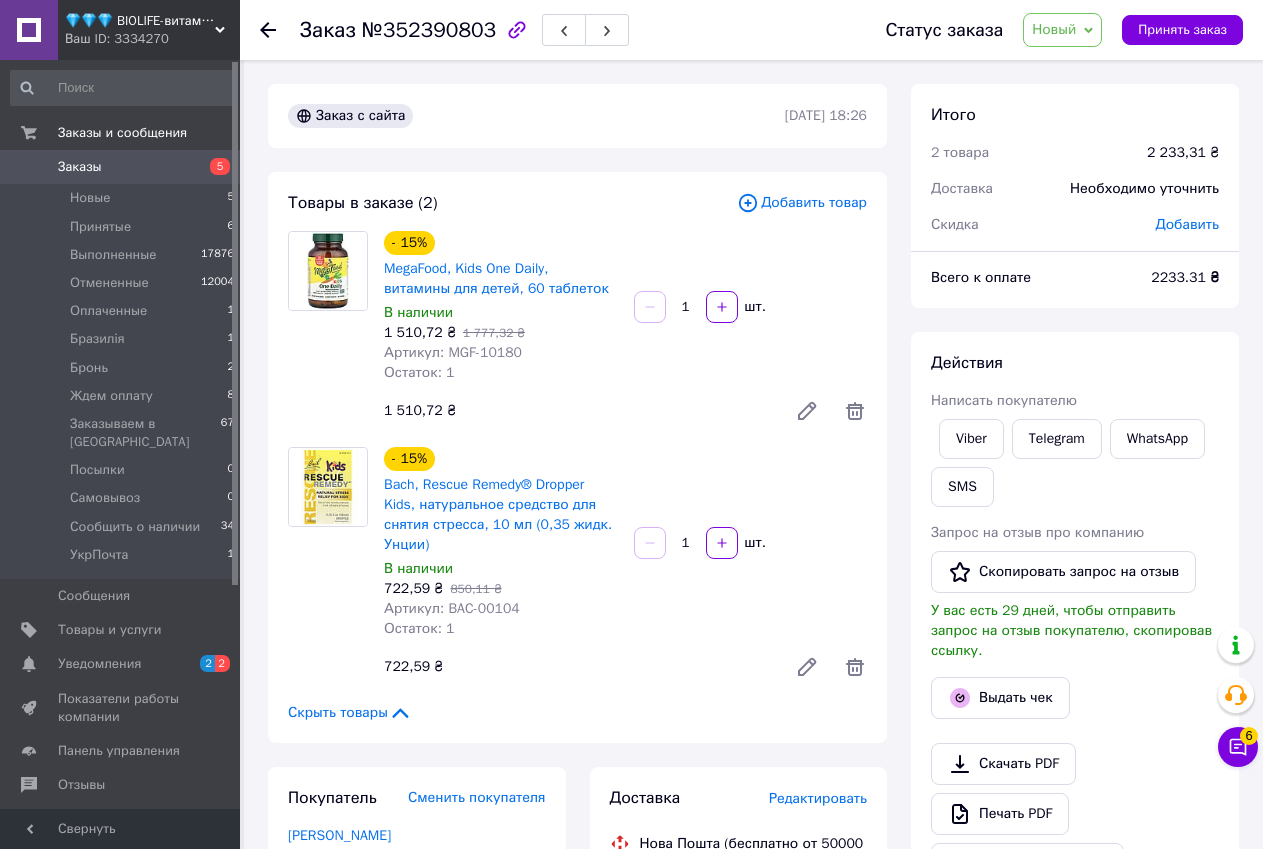 drag, startPoint x: 1237, startPoint y: 492, endPoint x: 1171, endPoint y: 294, distance: 208.71033 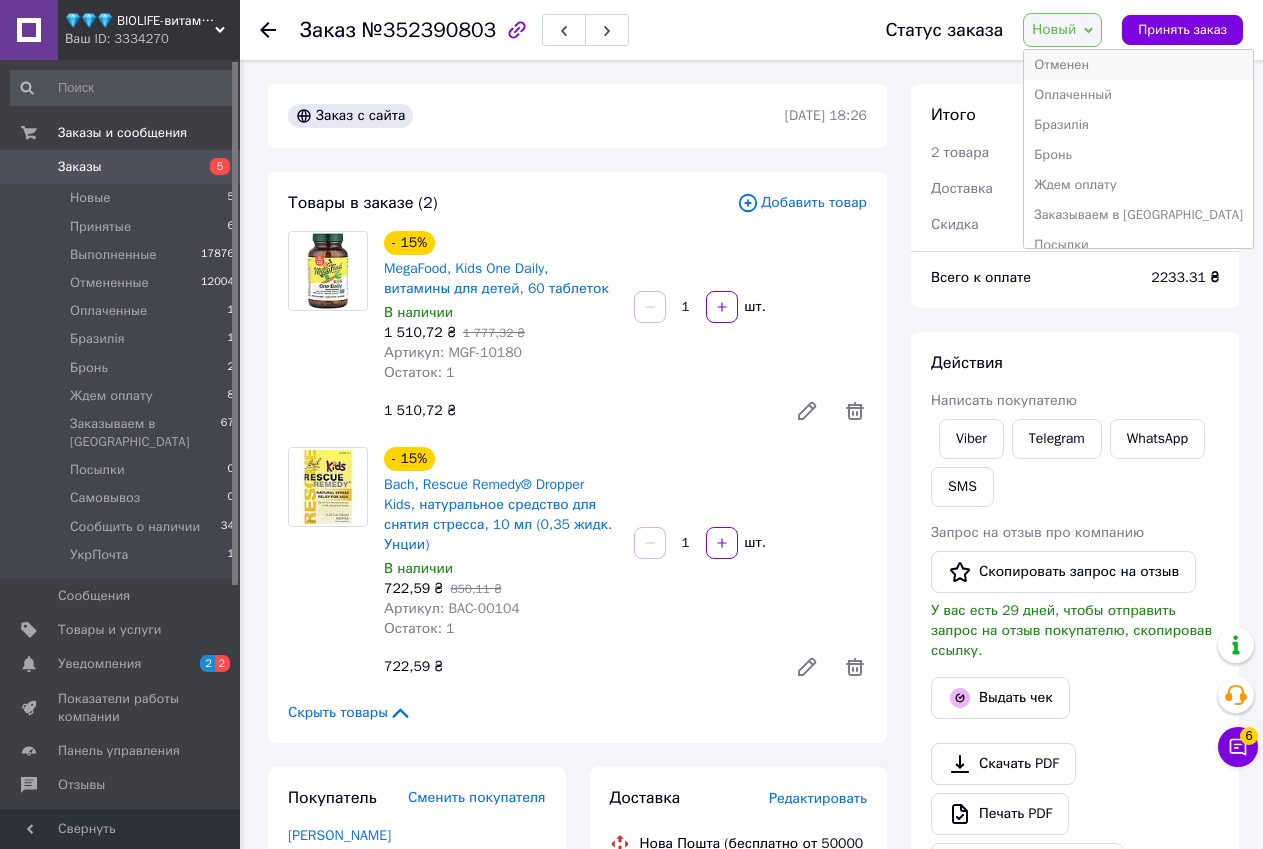 scroll, scrollTop: 100, scrollLeft: 0, axis: vertical 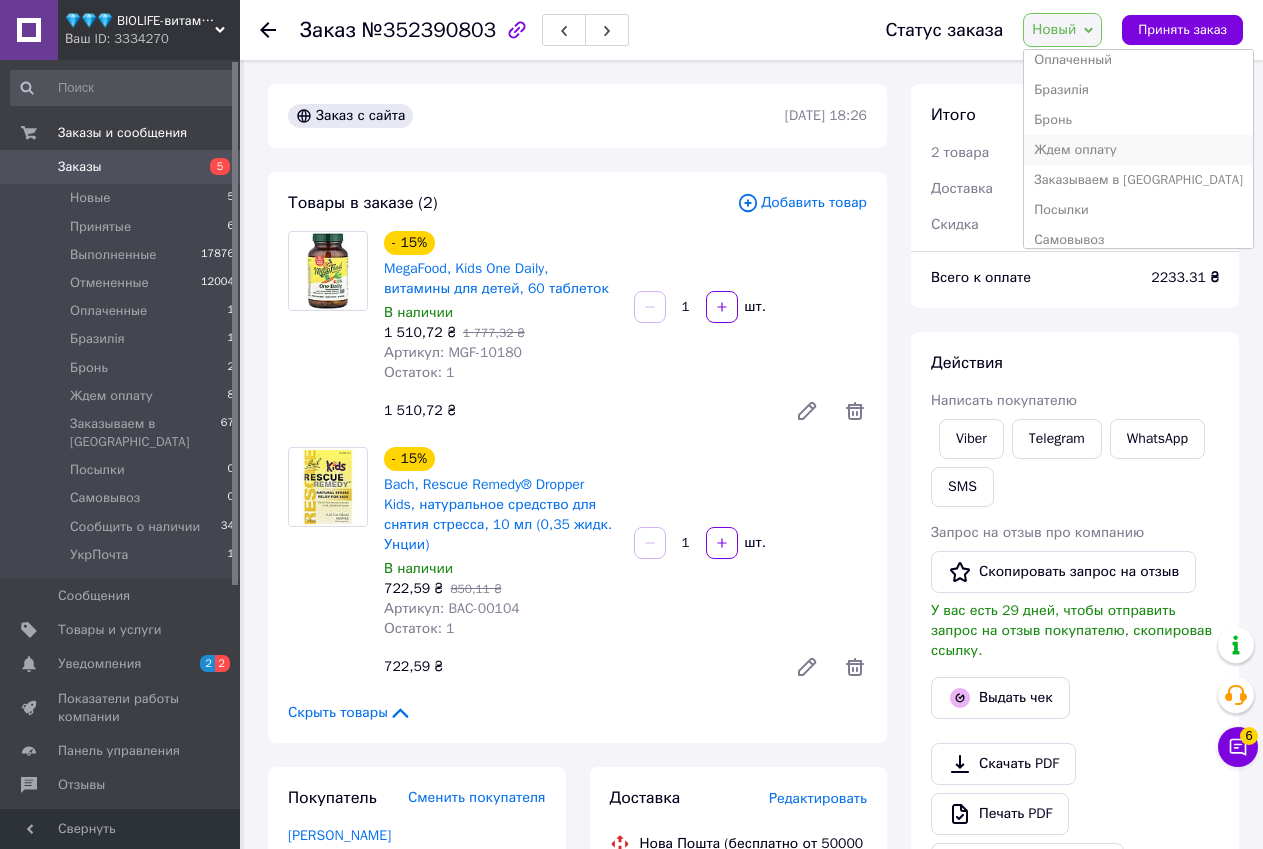 click on "Ждем оплату" at bounding box center (1138, 150) 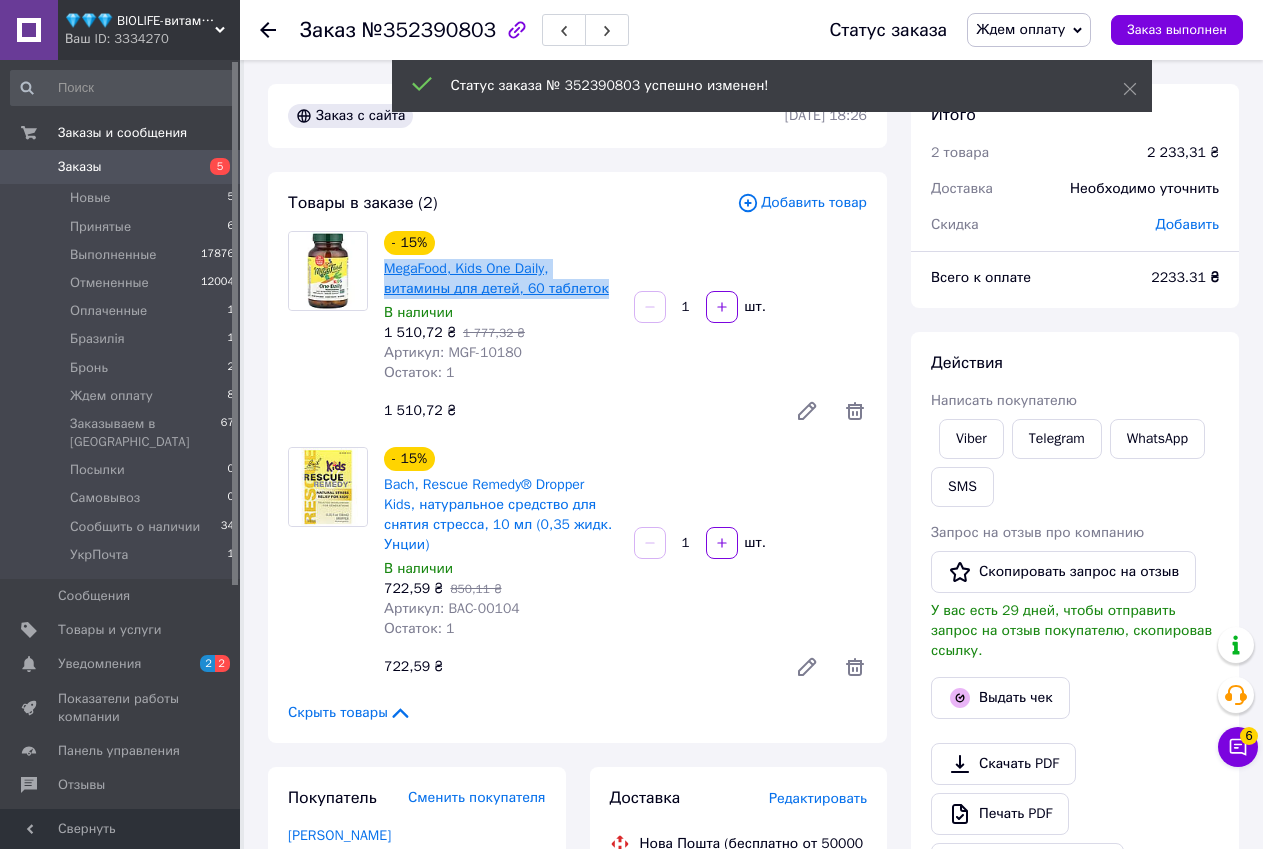 drag, startPoint x: 608, startPoint y: 295, endPoint x: 385, endPoint y: 267, distance: 224.75098 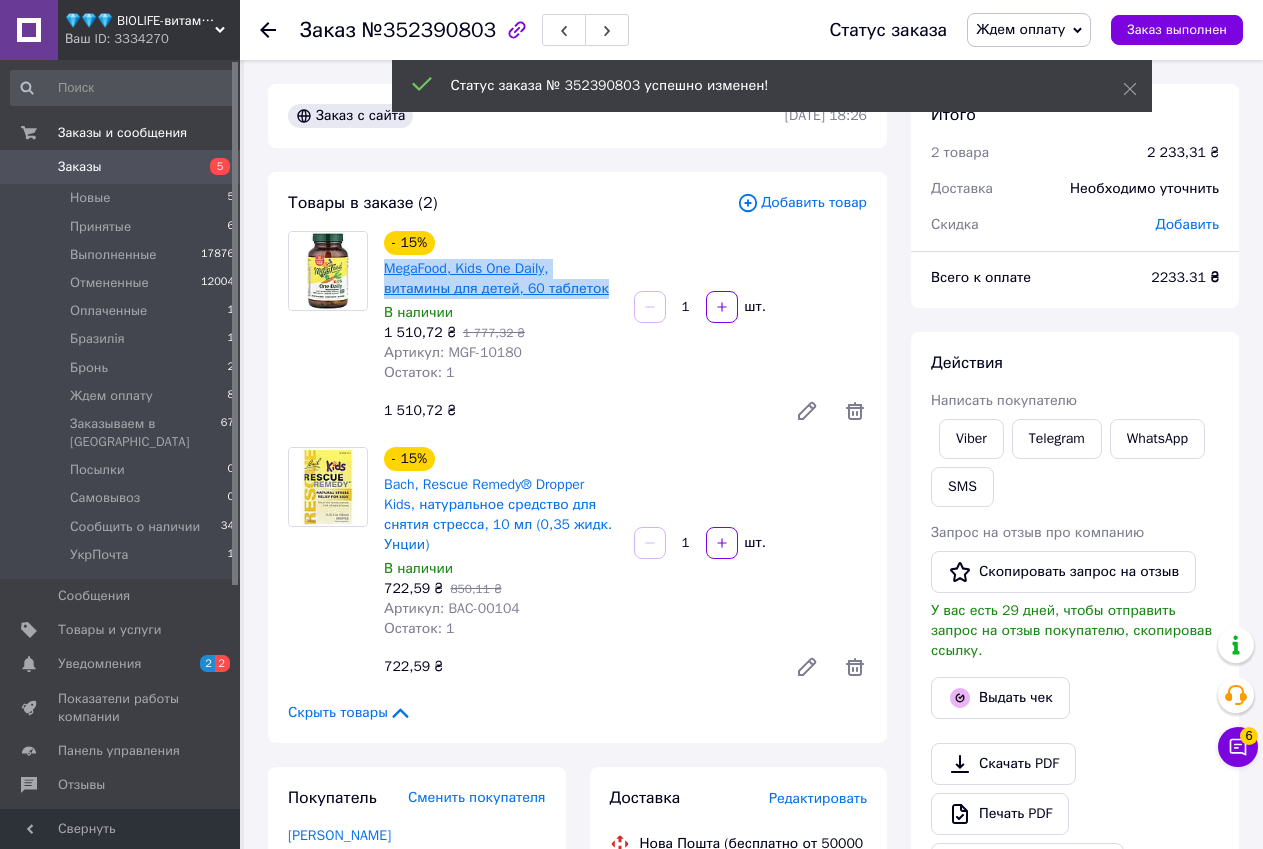 click on "MegaFood, Kids One Daily, витамины для детей, 60 таблеток" at bounding box center [501, 279] 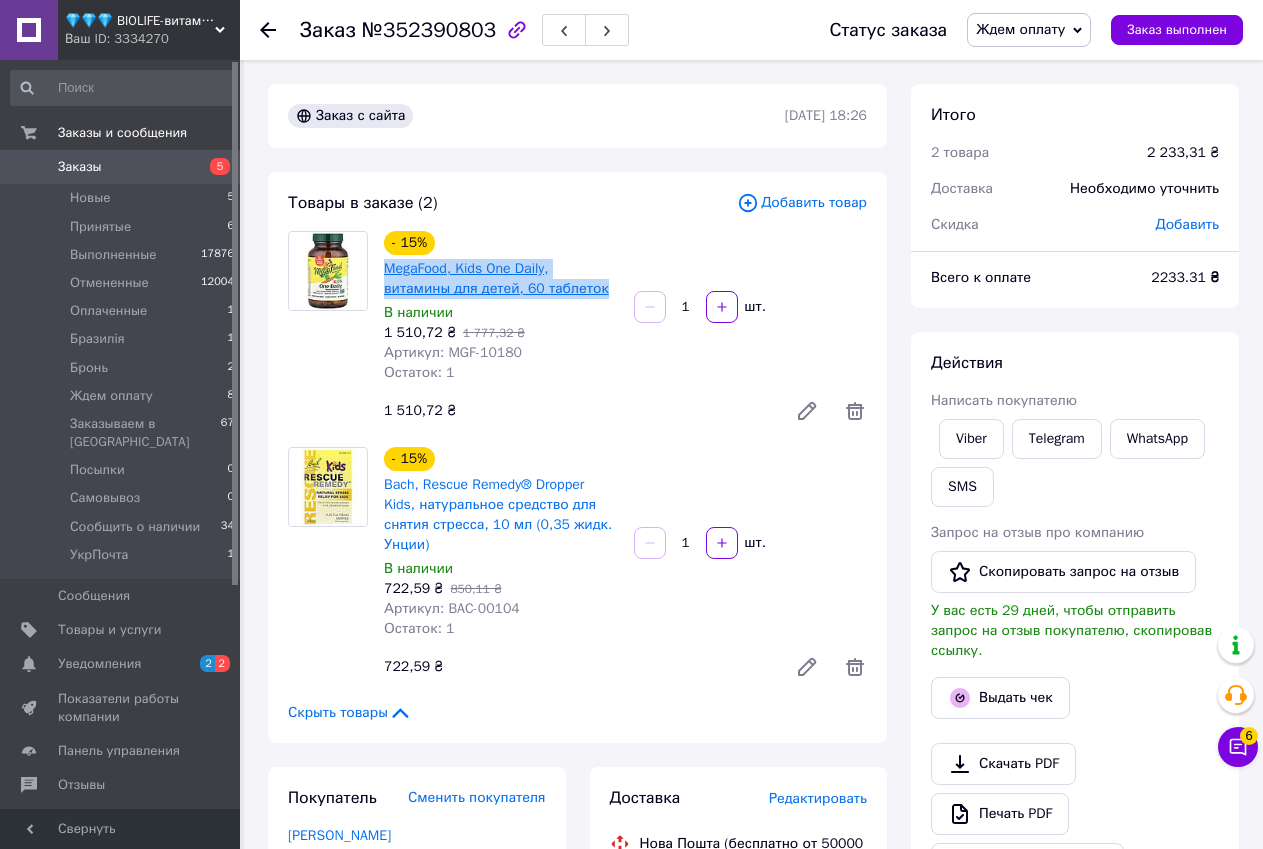 copy on "MegaFood, Kids One Daily, витамины для детей, 60 таблеток" 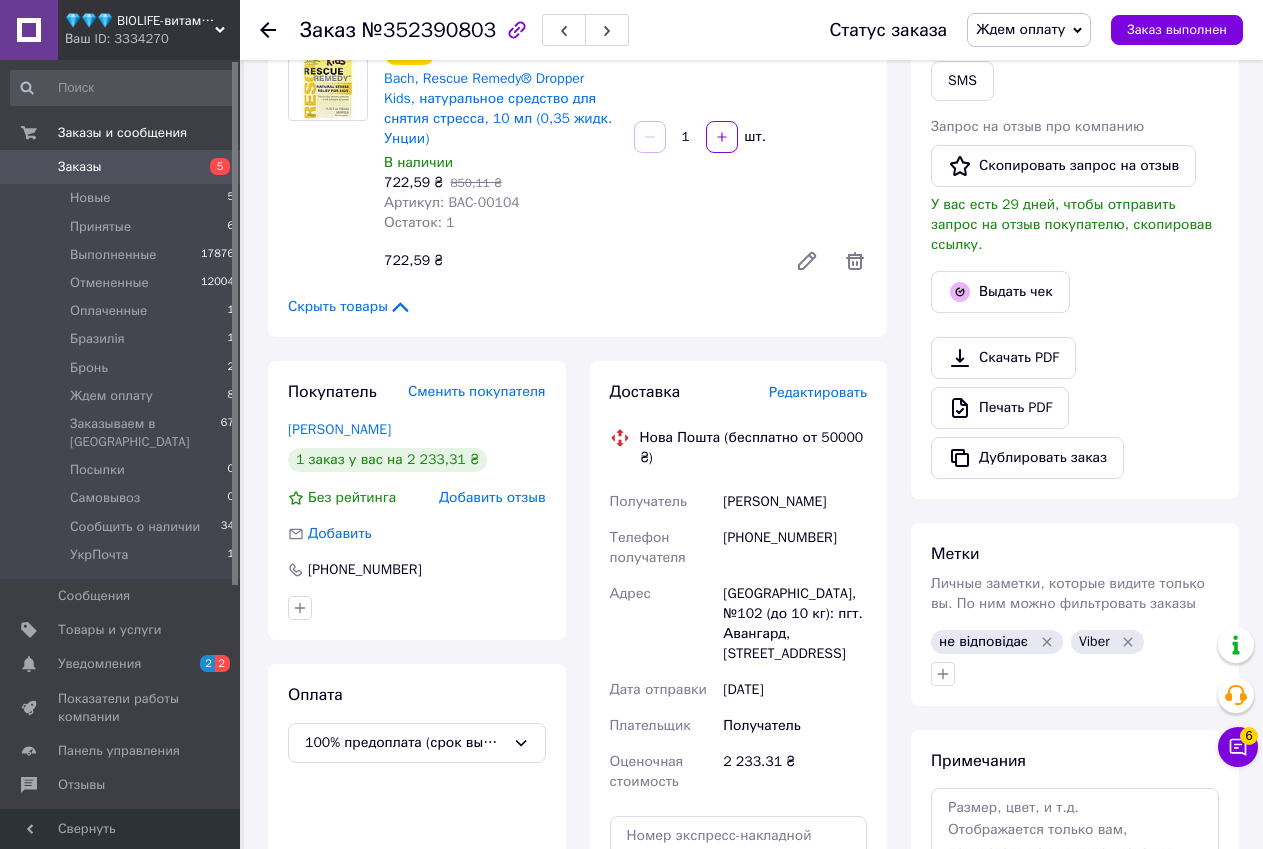 scroll, scrollTop: 800, scrollLeft: 0, axis: vertical 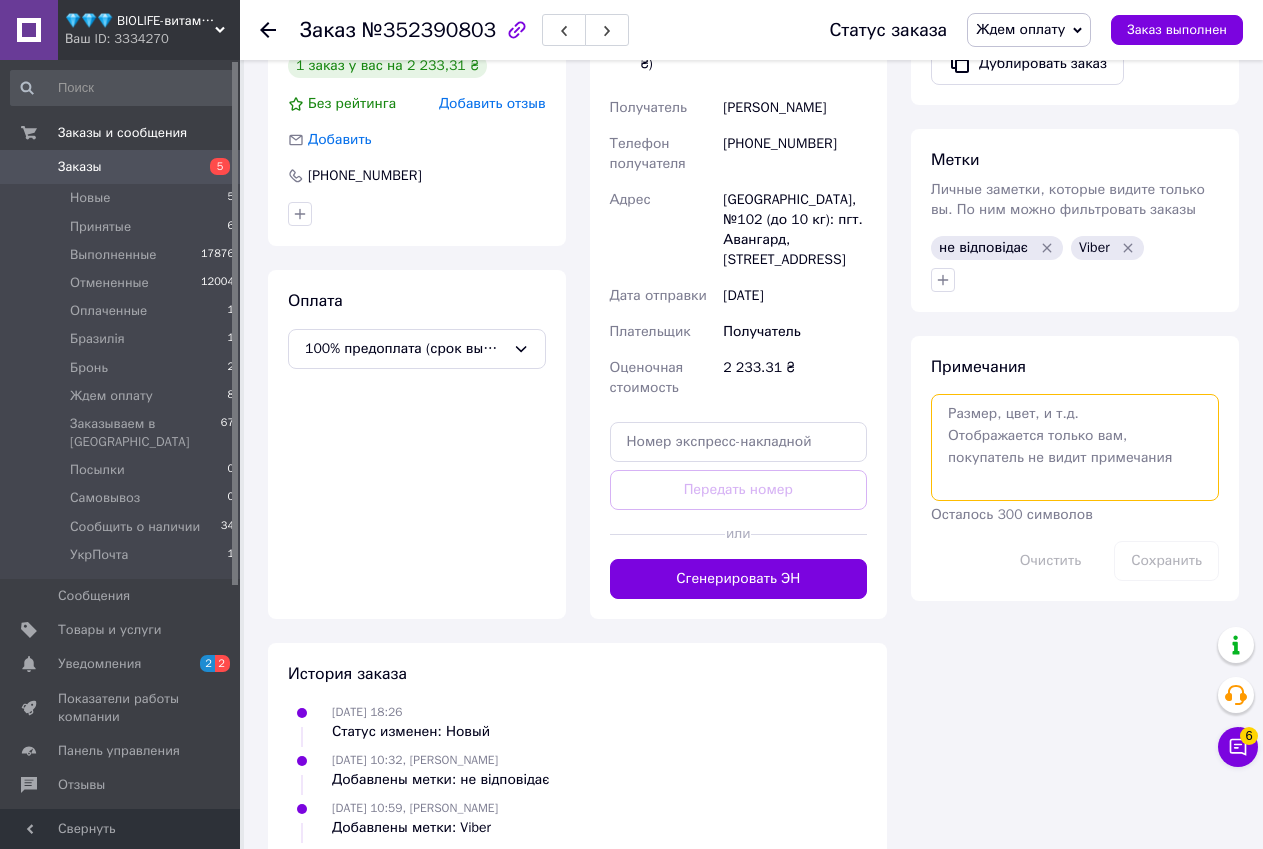 click at bounding box center (1075, 447) 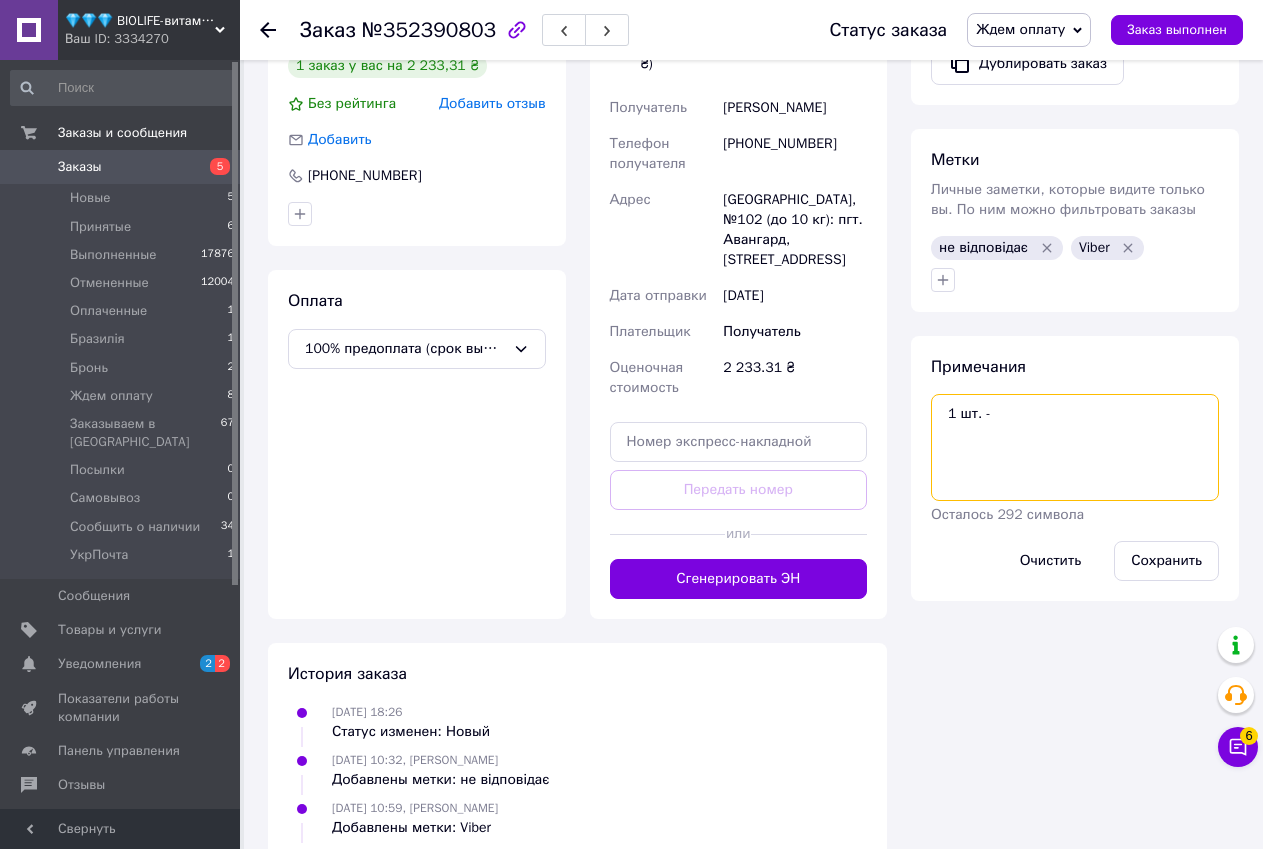 paste on "MegaFood, Kids One Daily, Vitamins for Children, 60 Tablets" 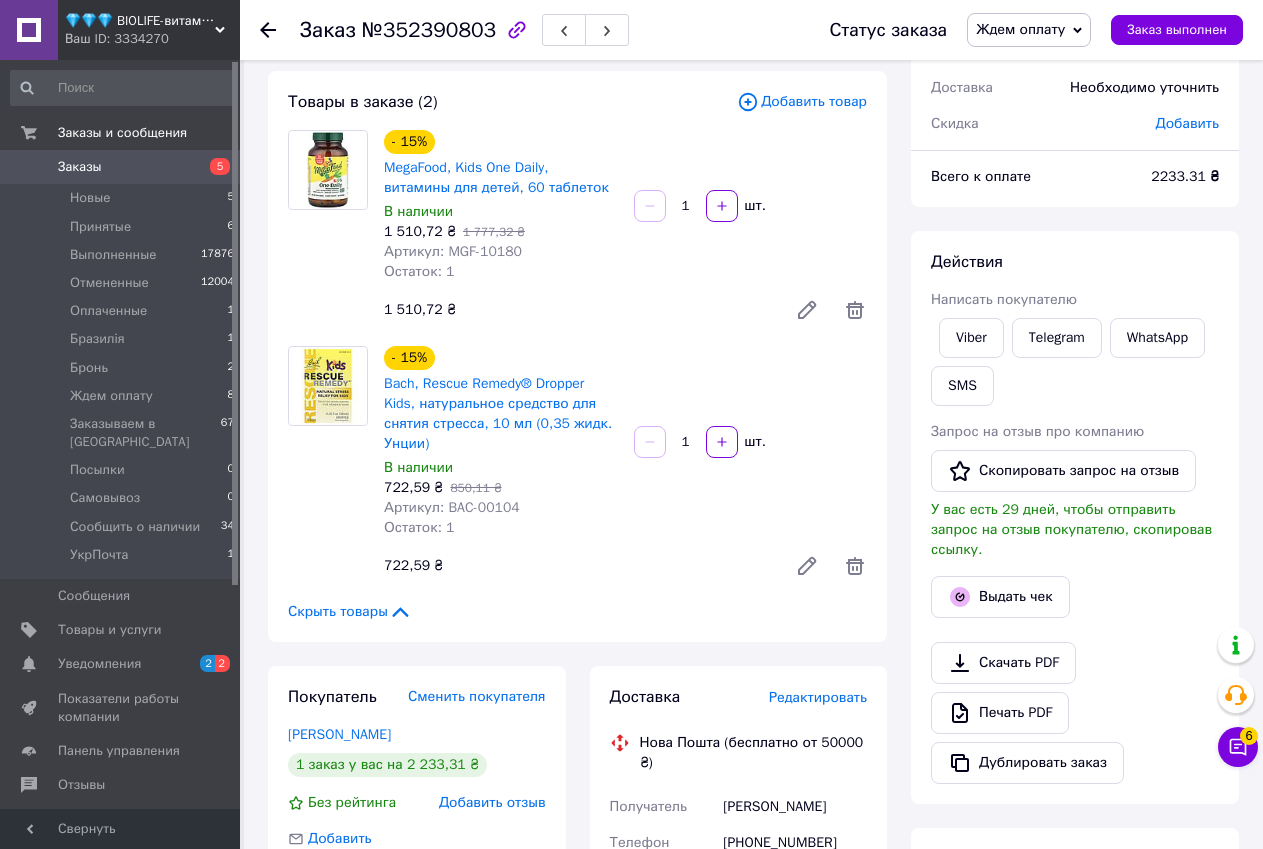 scroll, scrollTop: 100, scrollLeft: 0, axis: vertical 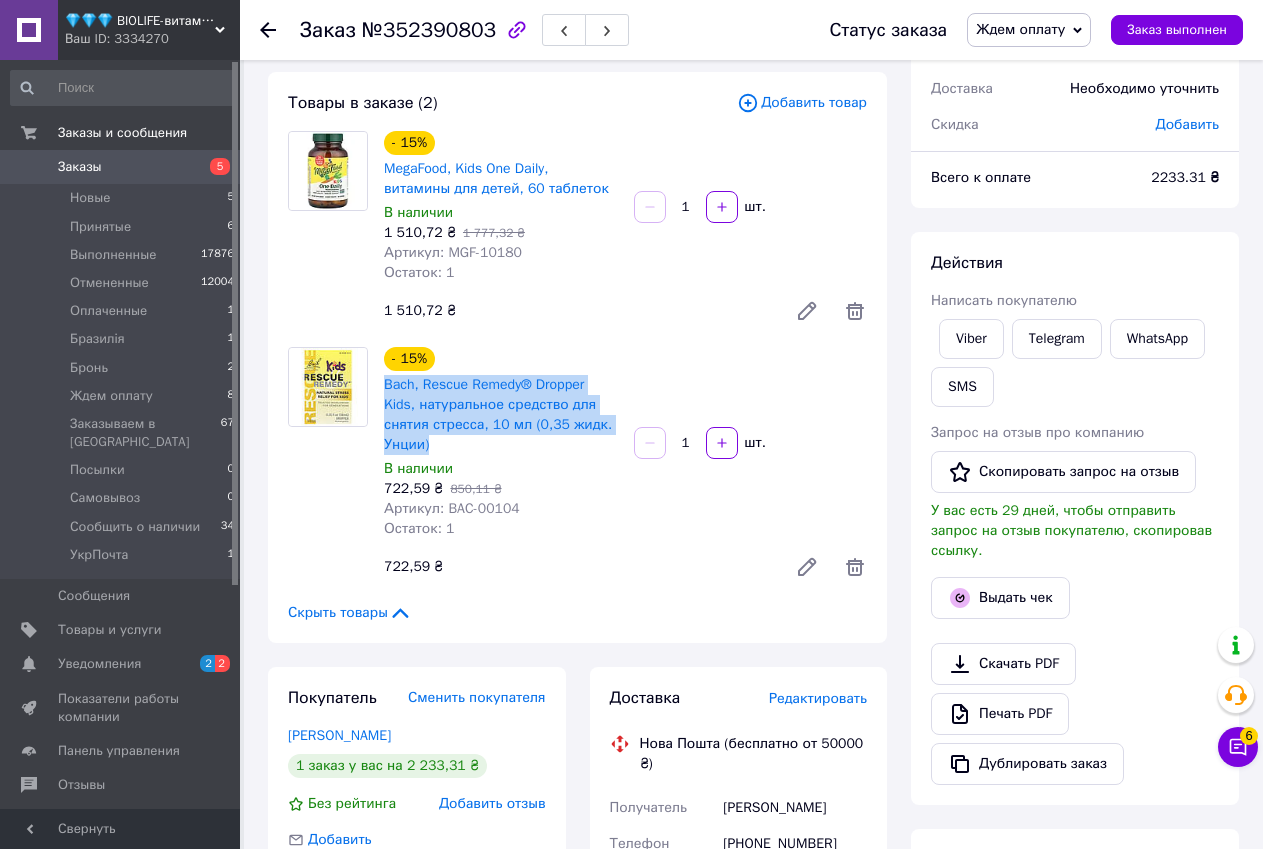 drag, startPoint x: 606, startPoint y: 425, endPoint x: 381, endPoint y: 386, distance: 228.35498 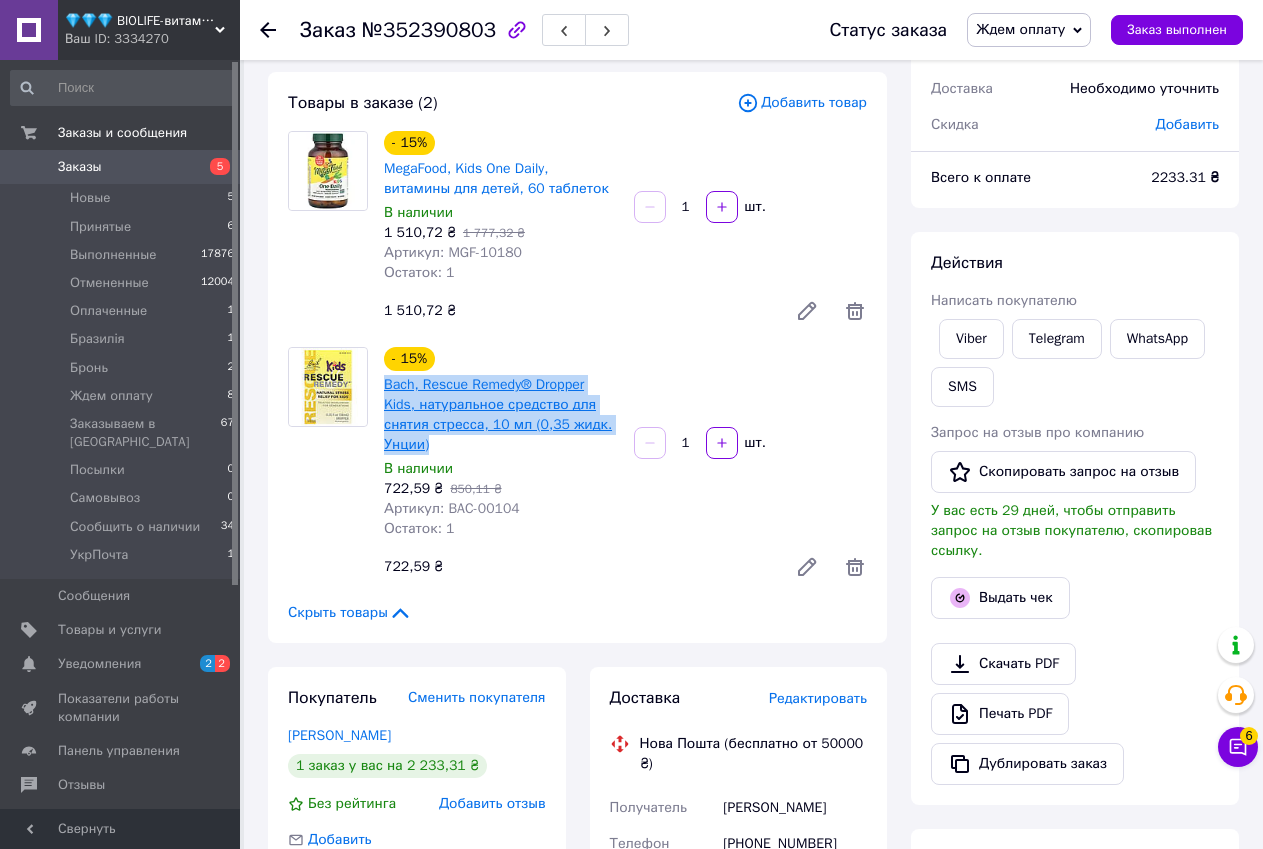 copy on "Bach, Rescue Remedy® Dropper Kids, натуральное средство для снятия стресса, 10 мл (0,35 жидк. Унции)" 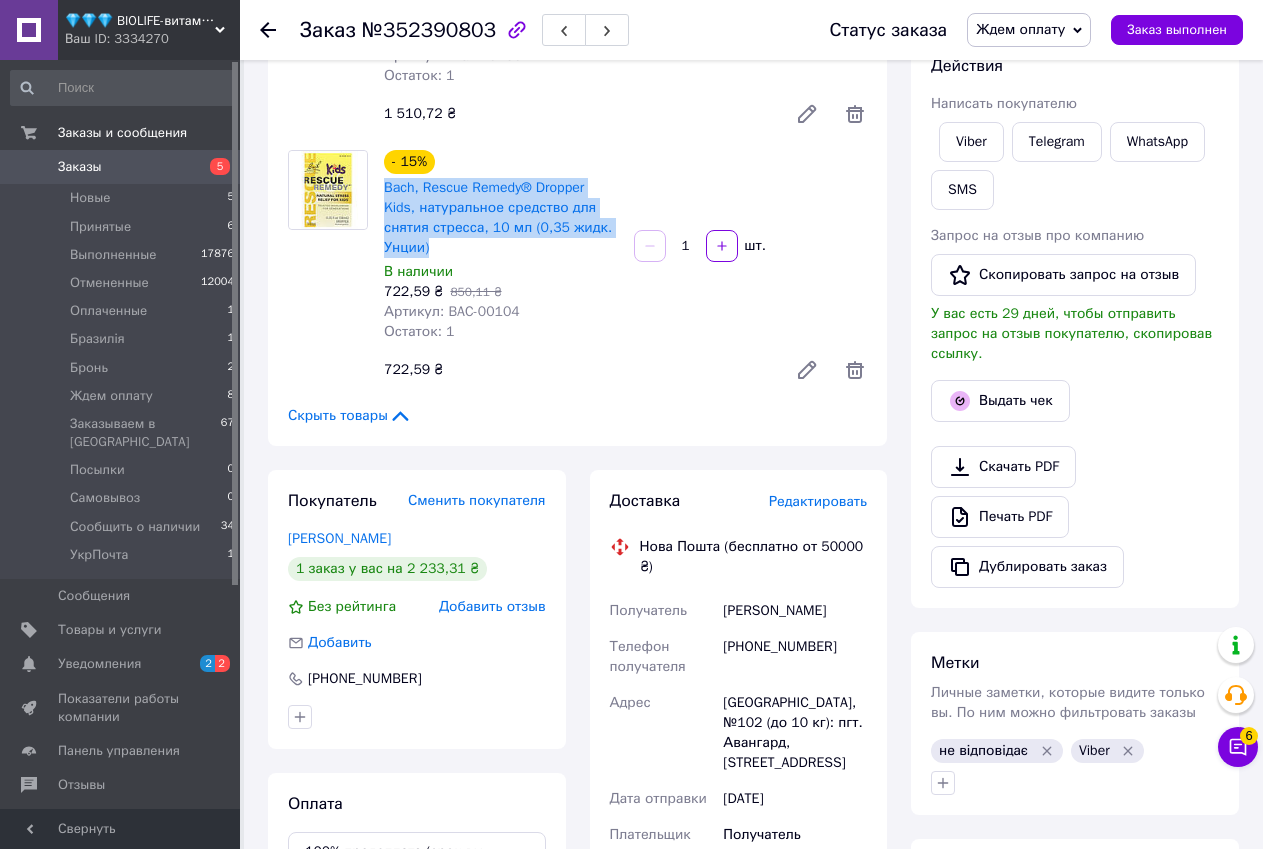 scroll, scrollTop: 600, scrollLeft: 0, axis: vertical 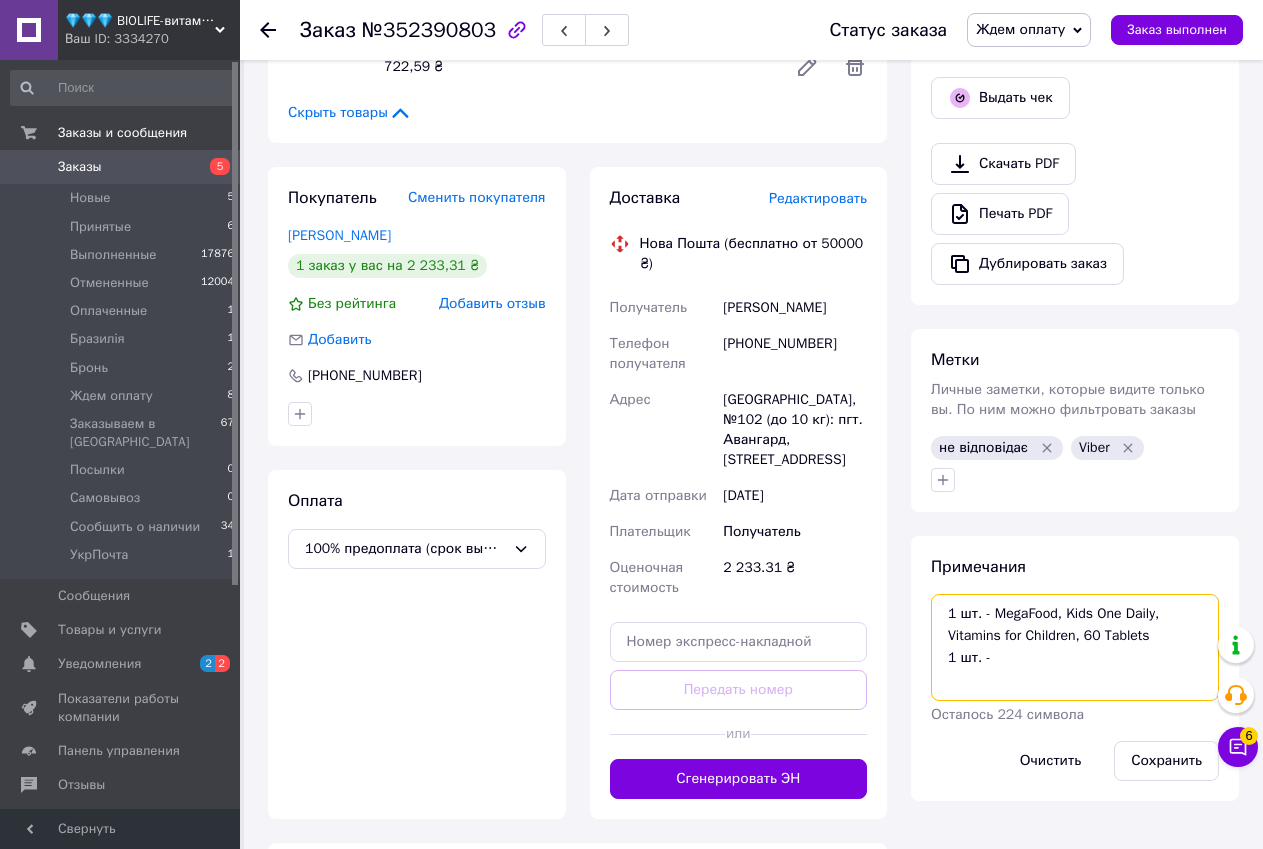 click on "1 шт. - MegaFood, Kids One Daily, Vitamins for Children, 60 Tablets
1 шт. -" at bounding box center (1075, 647) 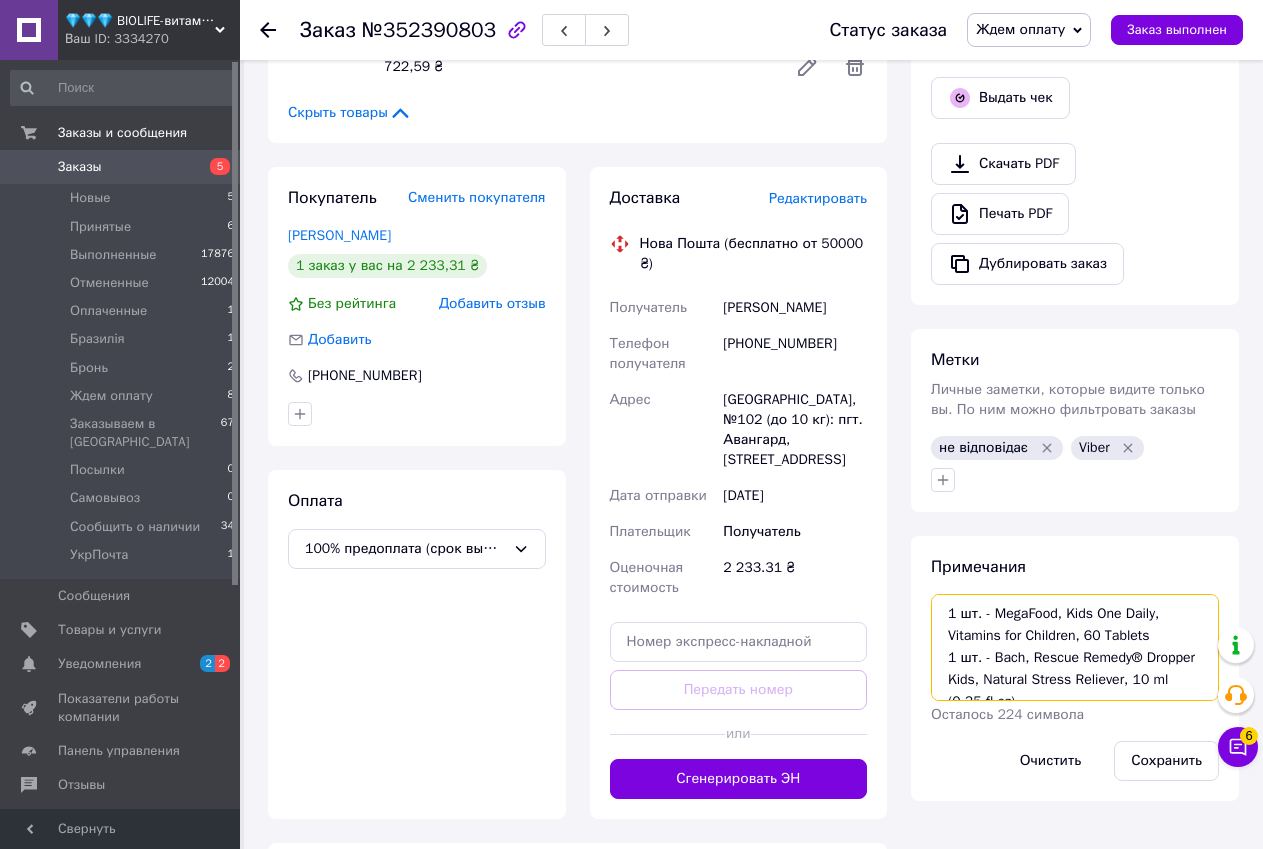 scroll, scrollTop: 12, scrollLeft: 0, axis: vertical 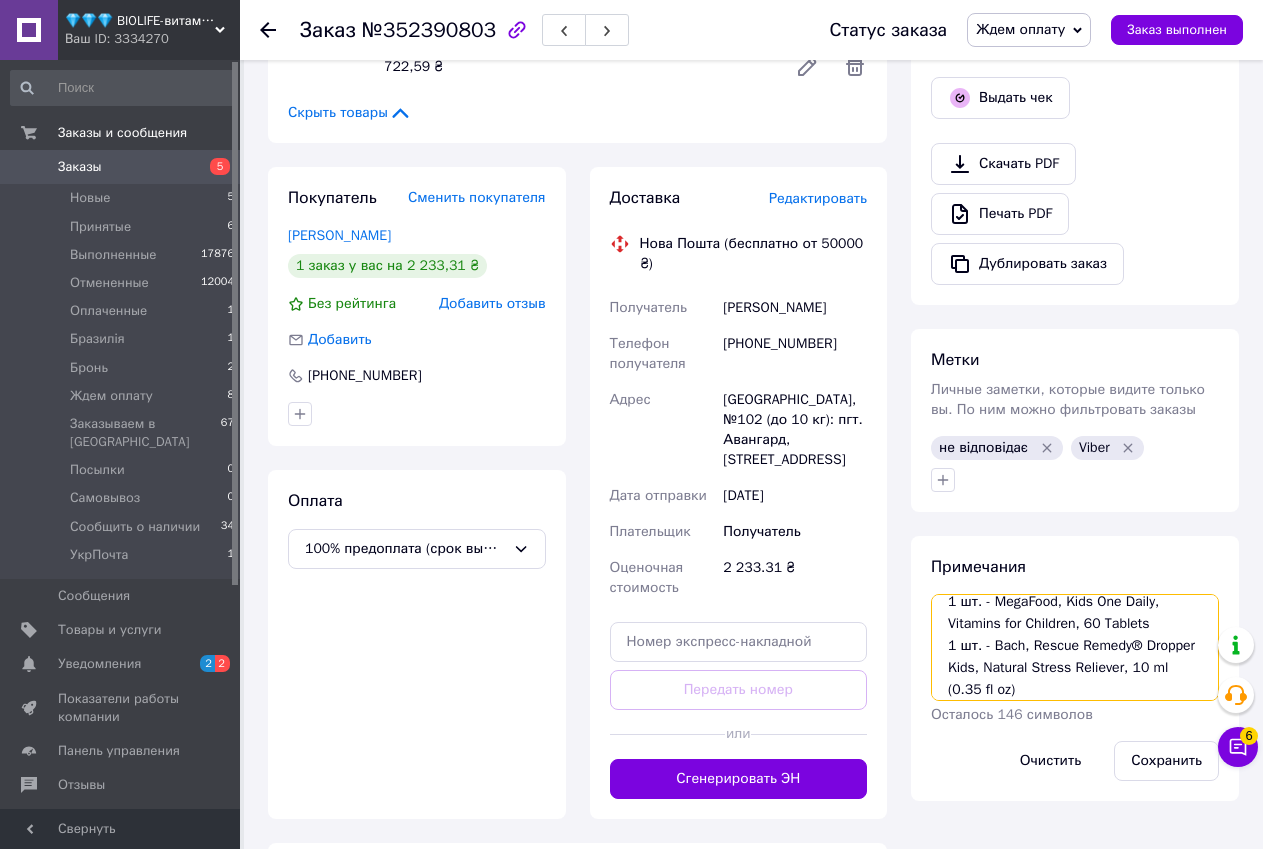 type on "1 шт. - MegaFood, Kids One Daily, Vitamins for Children, 60 Tablets
1 шт. - Bach, Rescue Remedy® Dropper Kids, Natural Stress Reliever, 10 ml (0.35 fl oz)" 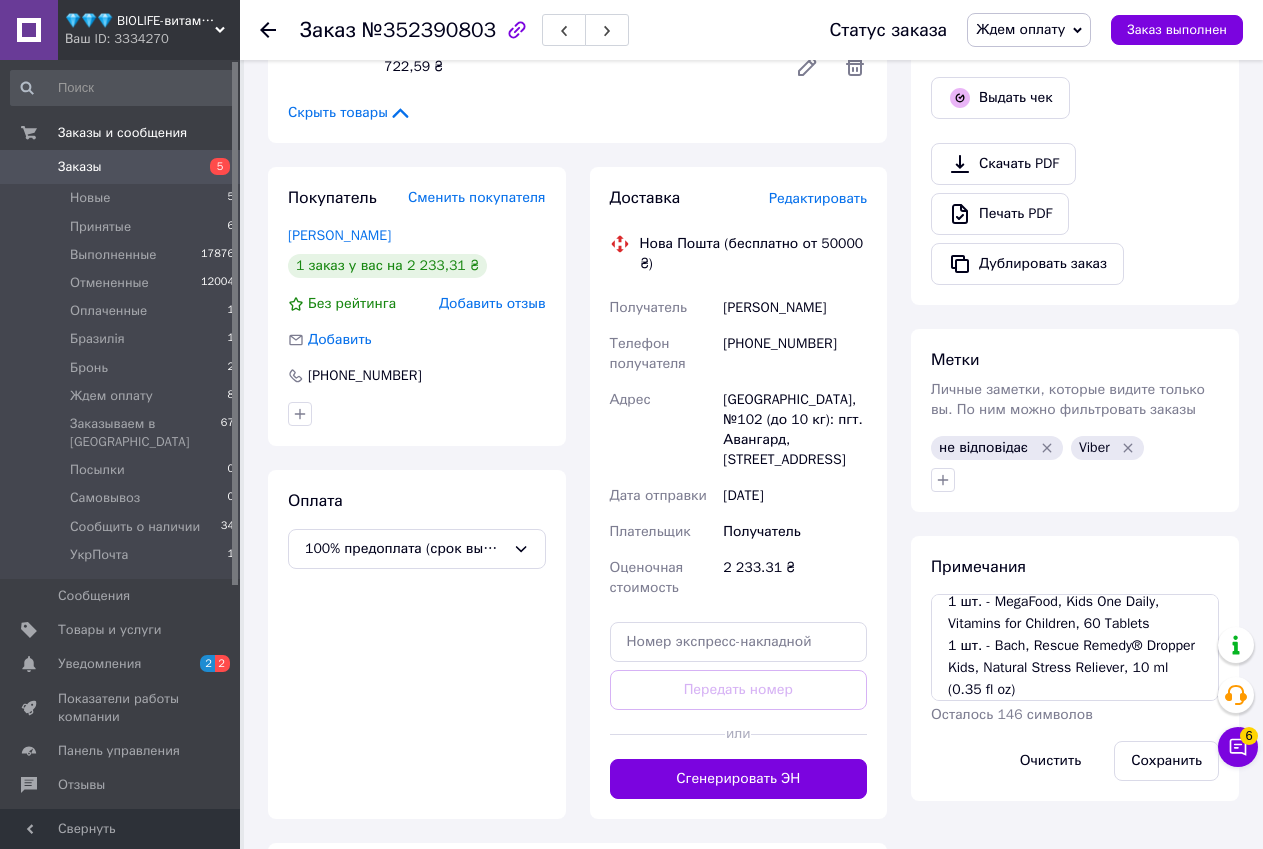 click on "Сохранить" at bounding box center (1166, 761) 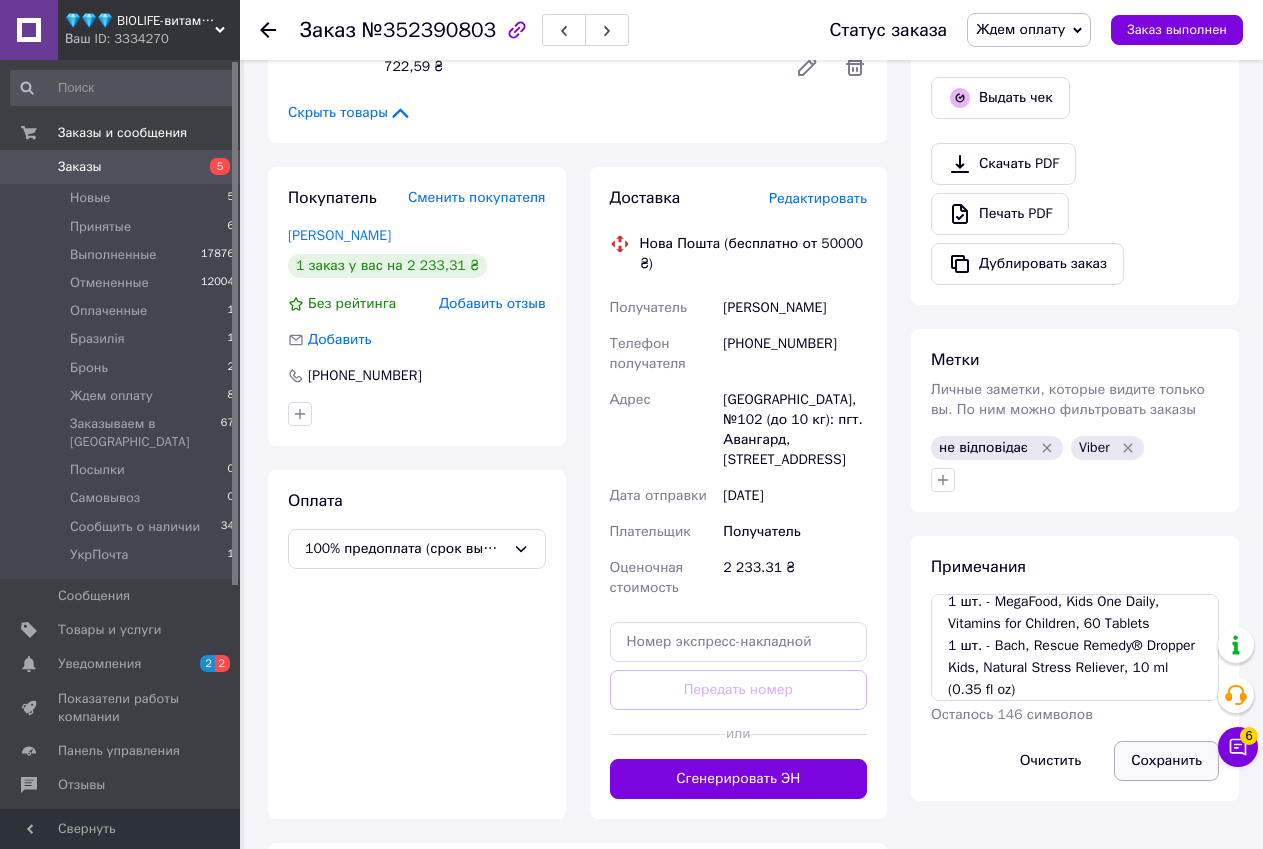 click on "Сохранить" at bounding box center [1166, 761] 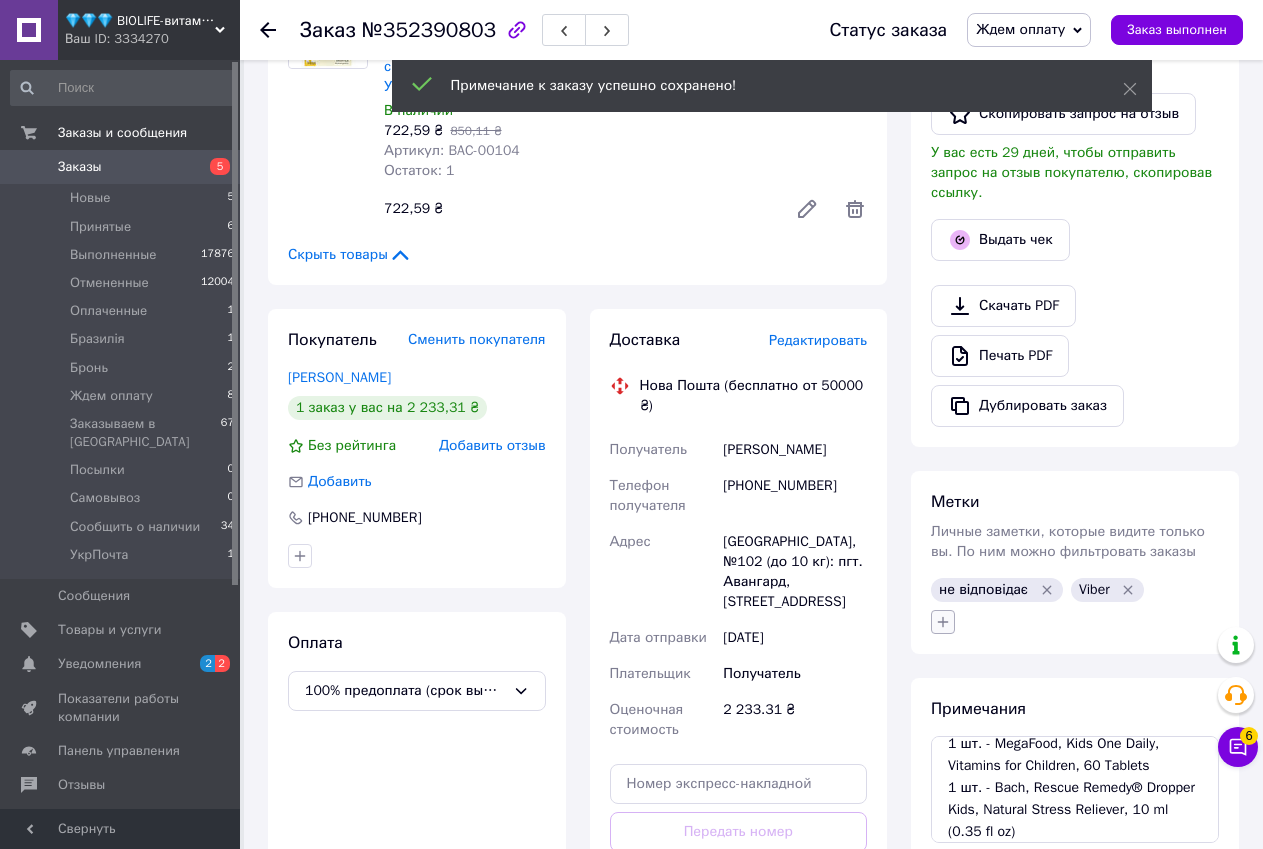 scroll, scrollTop: 0, scrollLeft: 0, axis: both 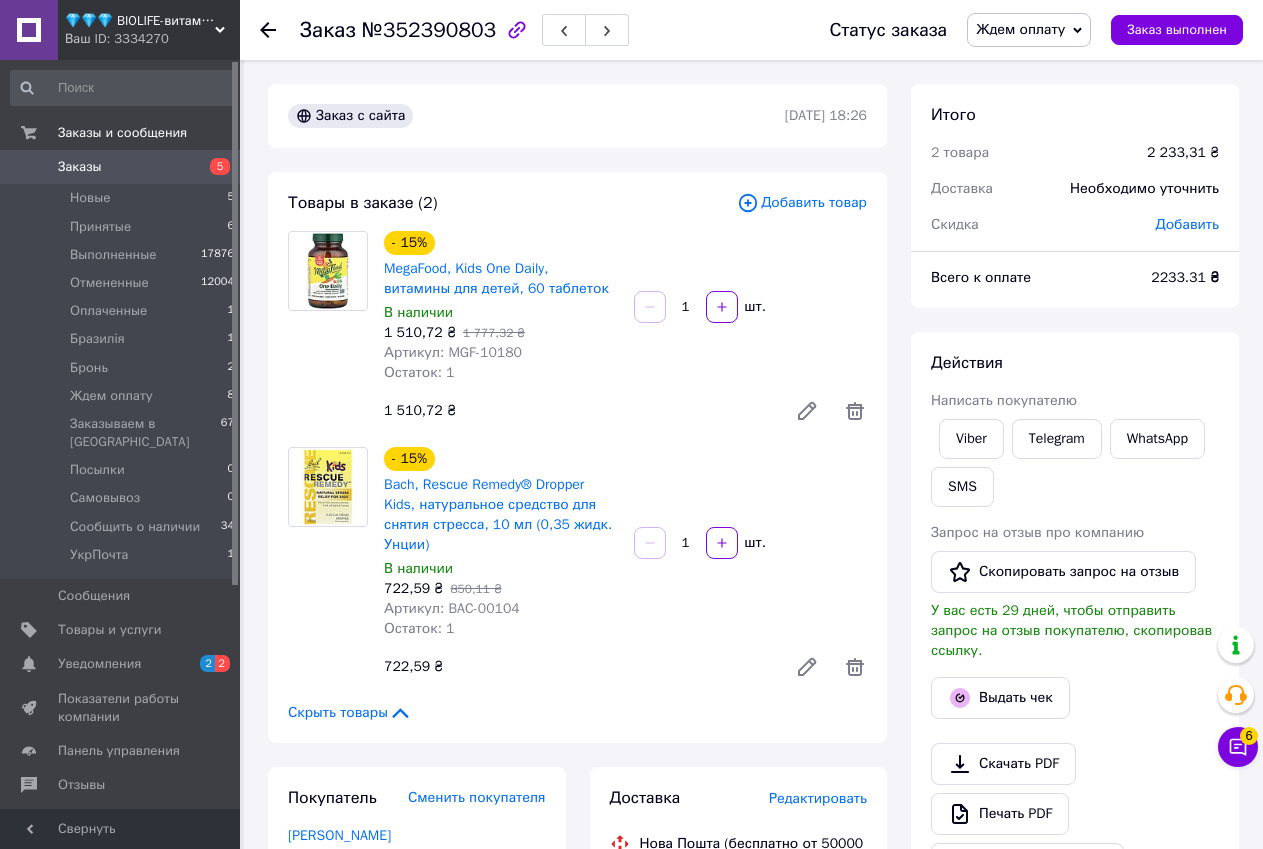 click on "Действия Написать покупателю Viber Telegram WhatsApp SMS Запрос на отзыв про компанию   Скопировать запрос на отзыв У вас есть 29 дней, чтобы отправить запрос на отзыв покупателю, скопировав ссылку.   Выдать чек   Скачать PDF   Печать PDF   Дублировать заказ" at bounding box center [1075, 618] 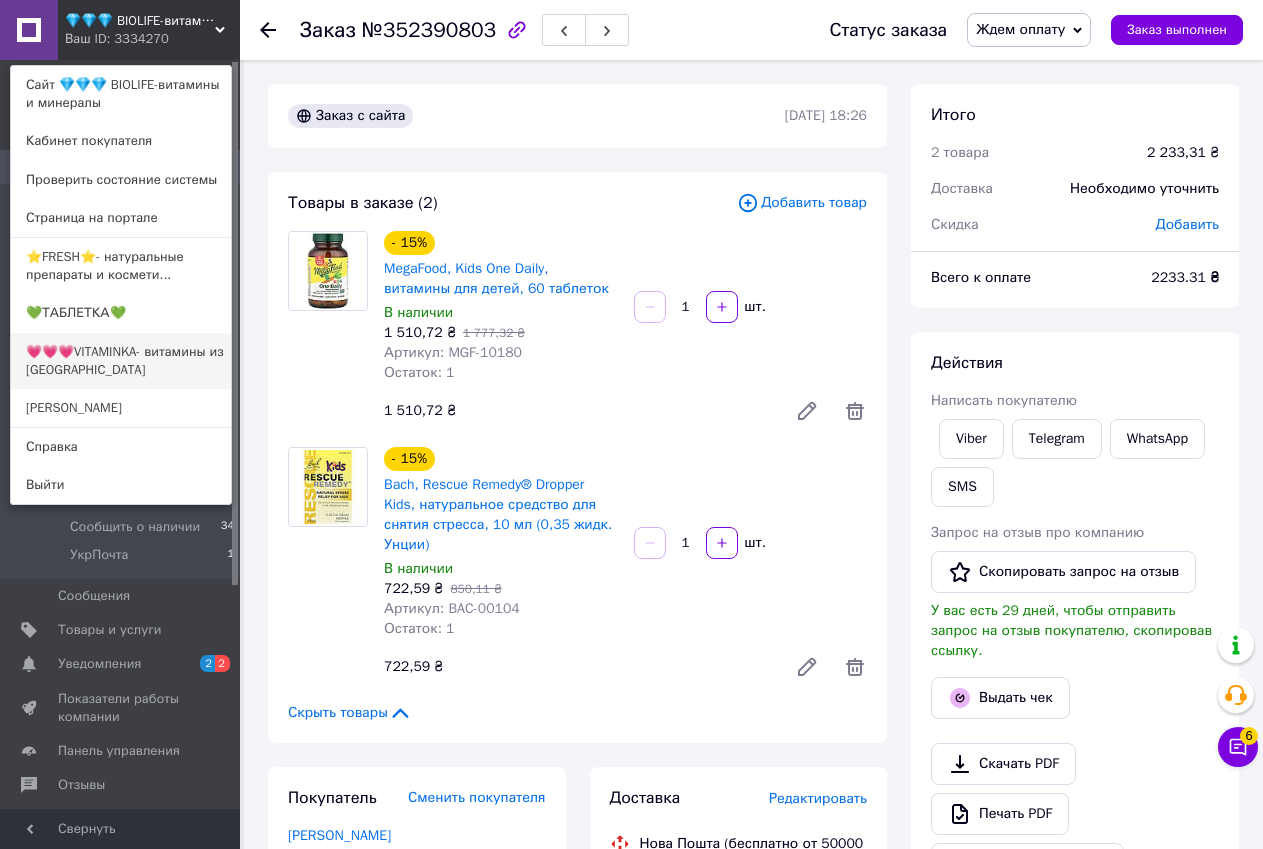 click on "💗💗💗VITAMINKA- витамины из [GEOGRAPHIC_DATA]" at bounding box center [121, 361] 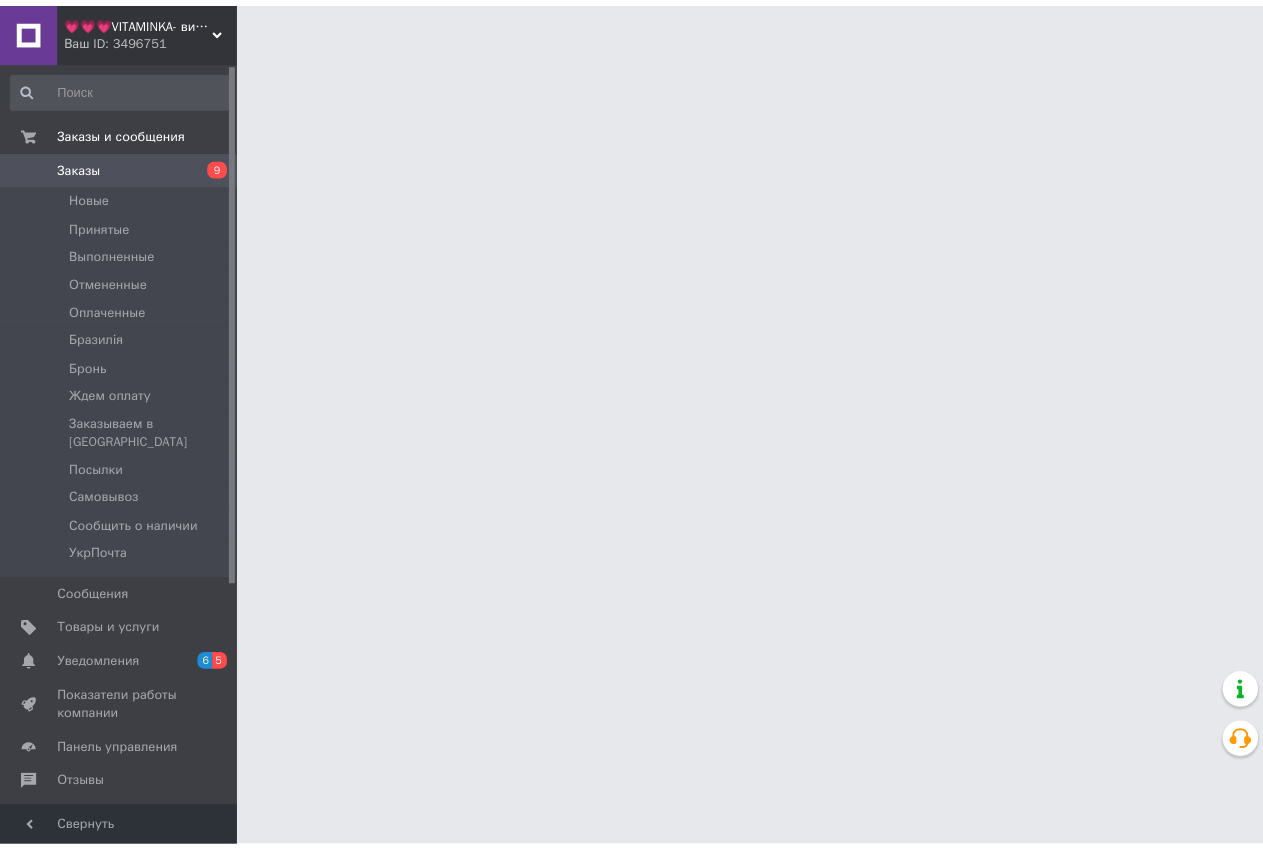 scroll, scrollTop: 0, scrollLeft: 0, axis: both 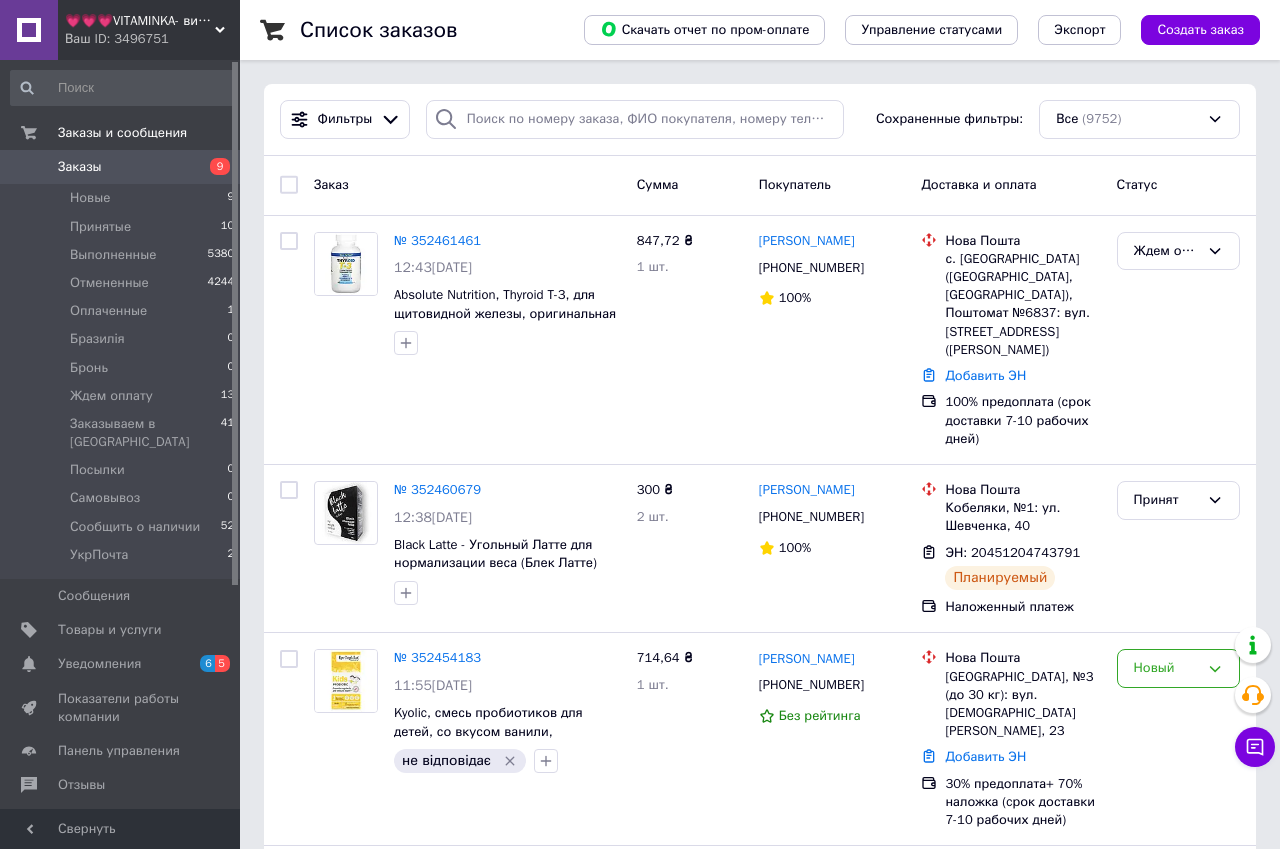 click on "💗💗💗VITAMINKA- витамины из [GEOGRAPHIC_DATA]" at bounding box center [140, 21] 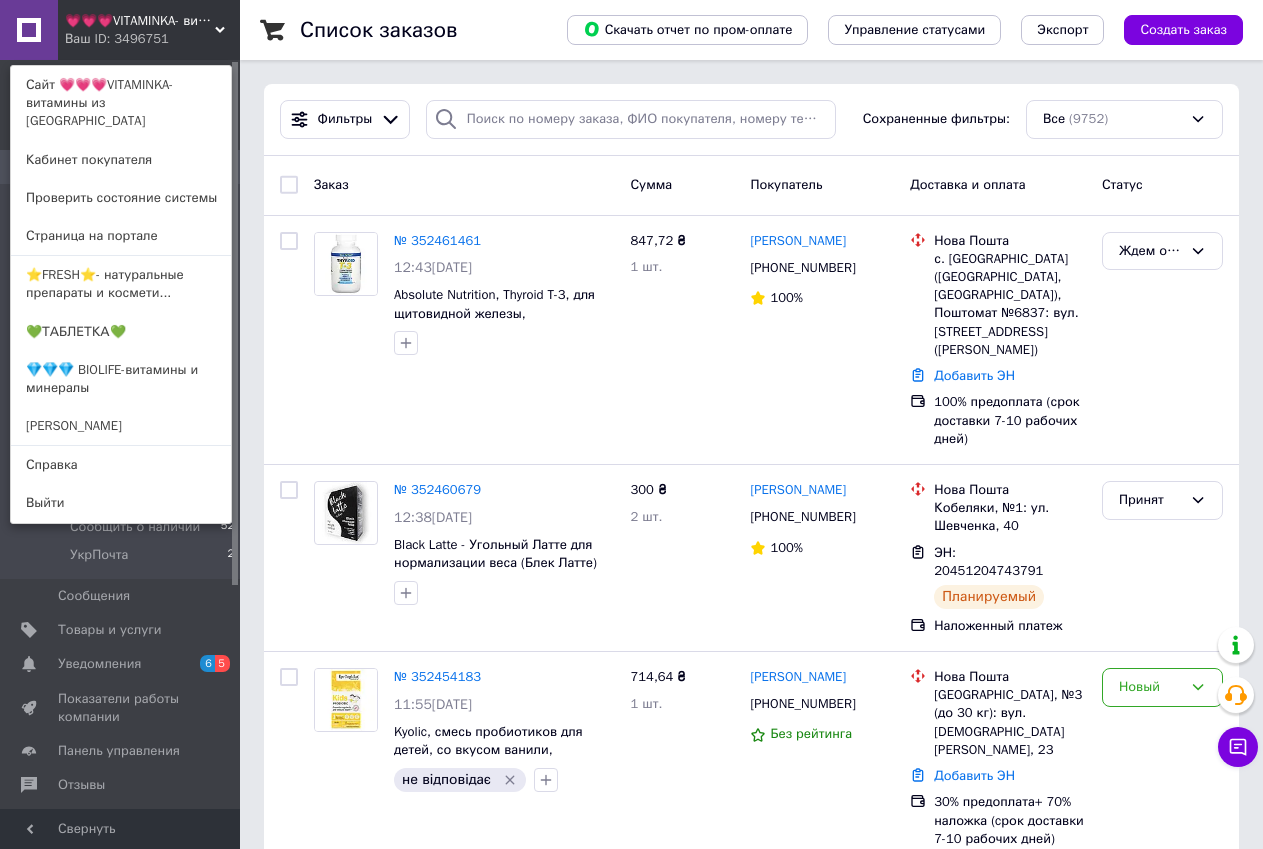 click on "⭐FRESH⭐- натуральные препараты и космети..." at bounding box center [121, 284] 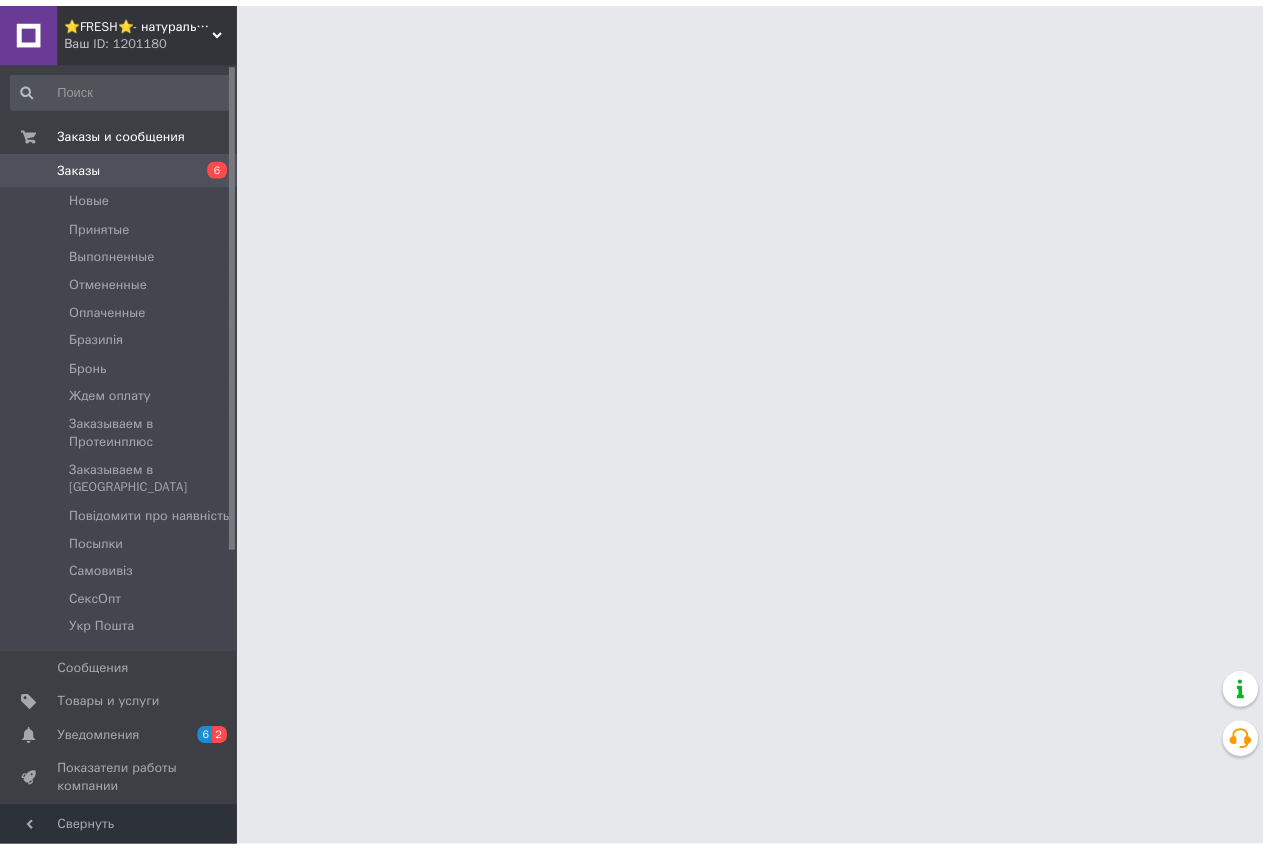 scroll, scrollTop: 0, scrollLeft: 0, axis: both 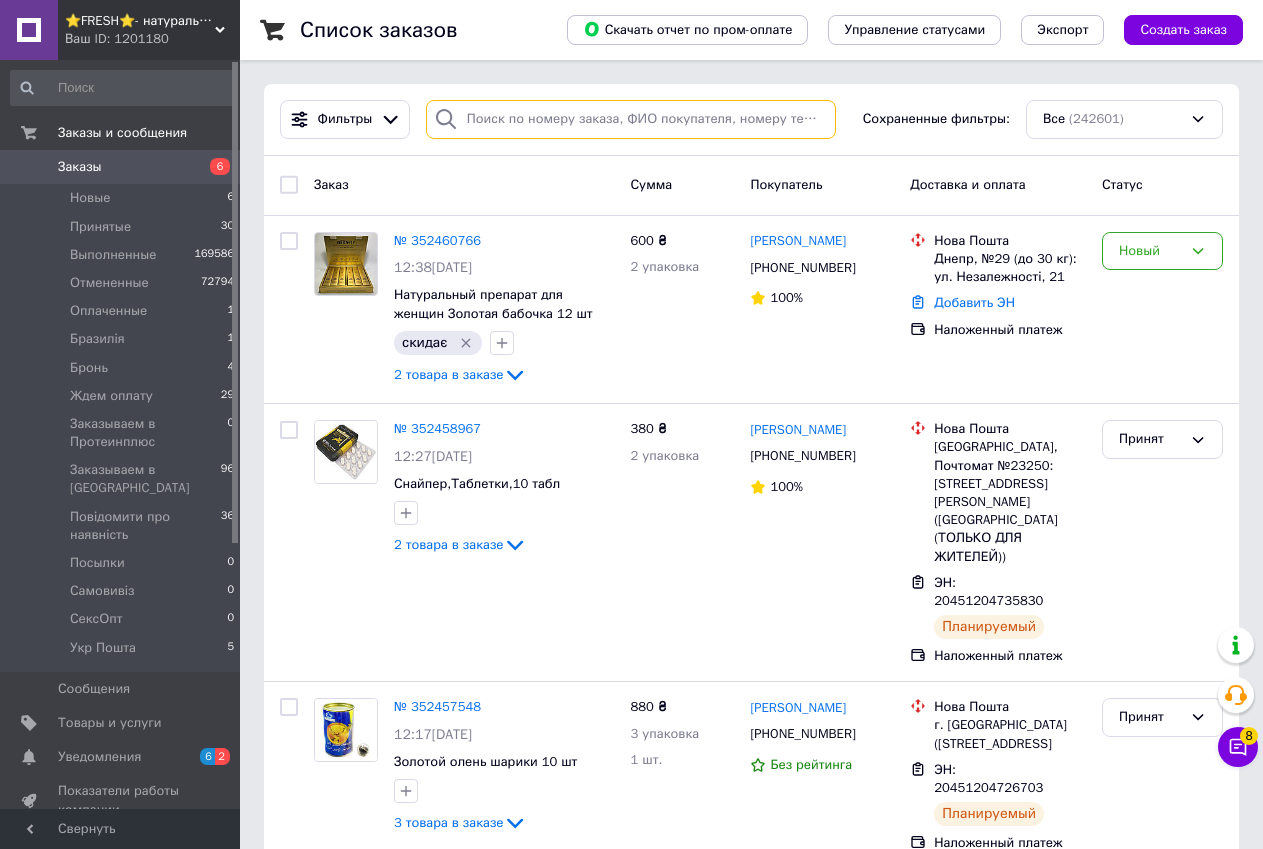 click at bounding box center (631, 119) 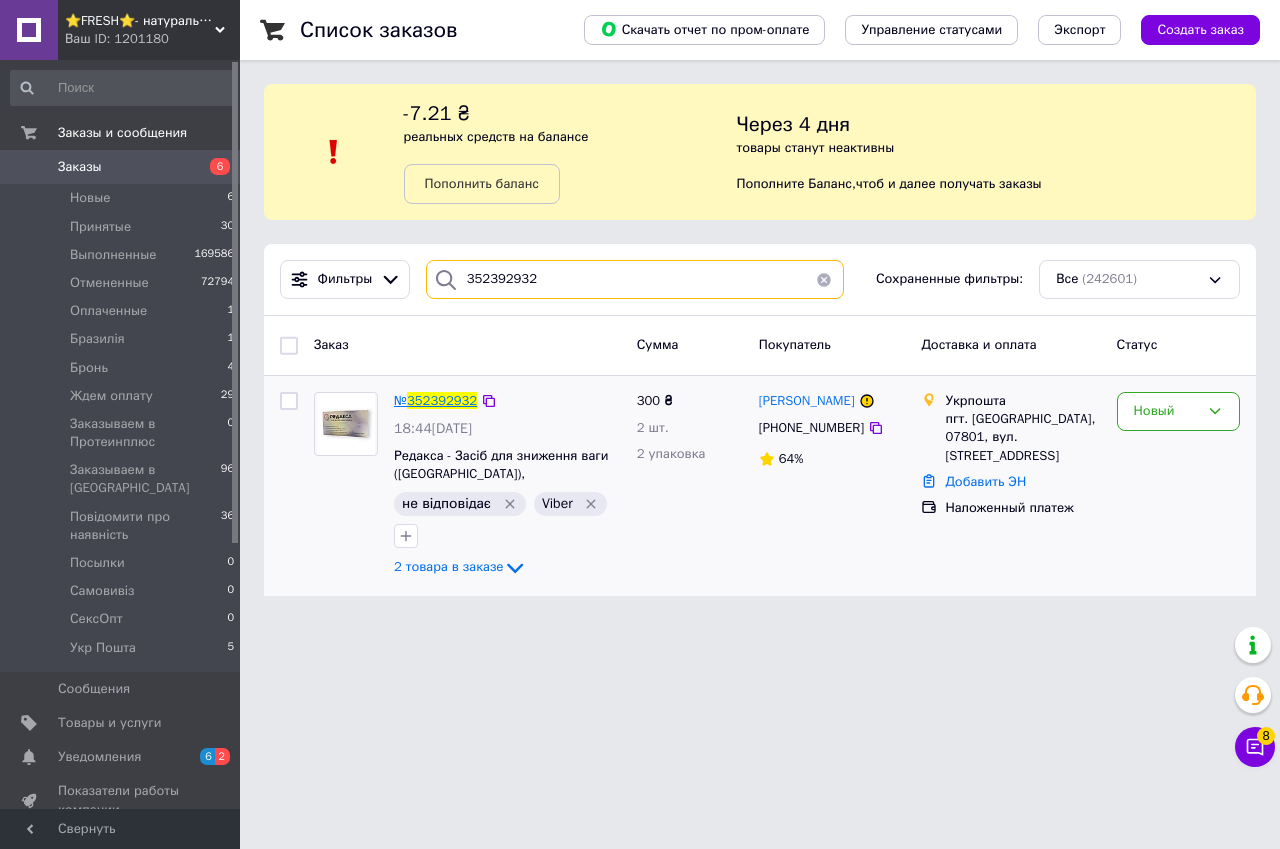 type on "352392932" 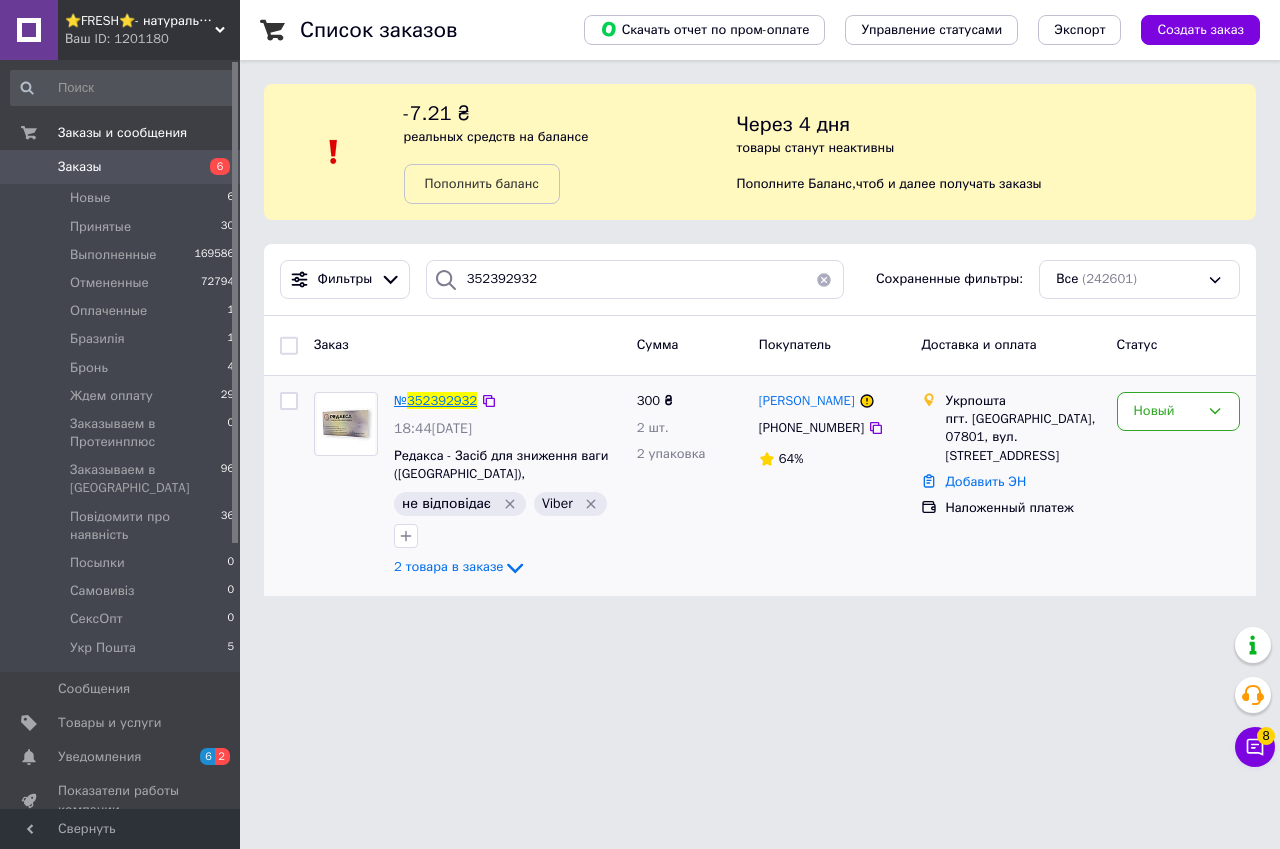 click on "352392932" at bounding box center [442, 400] 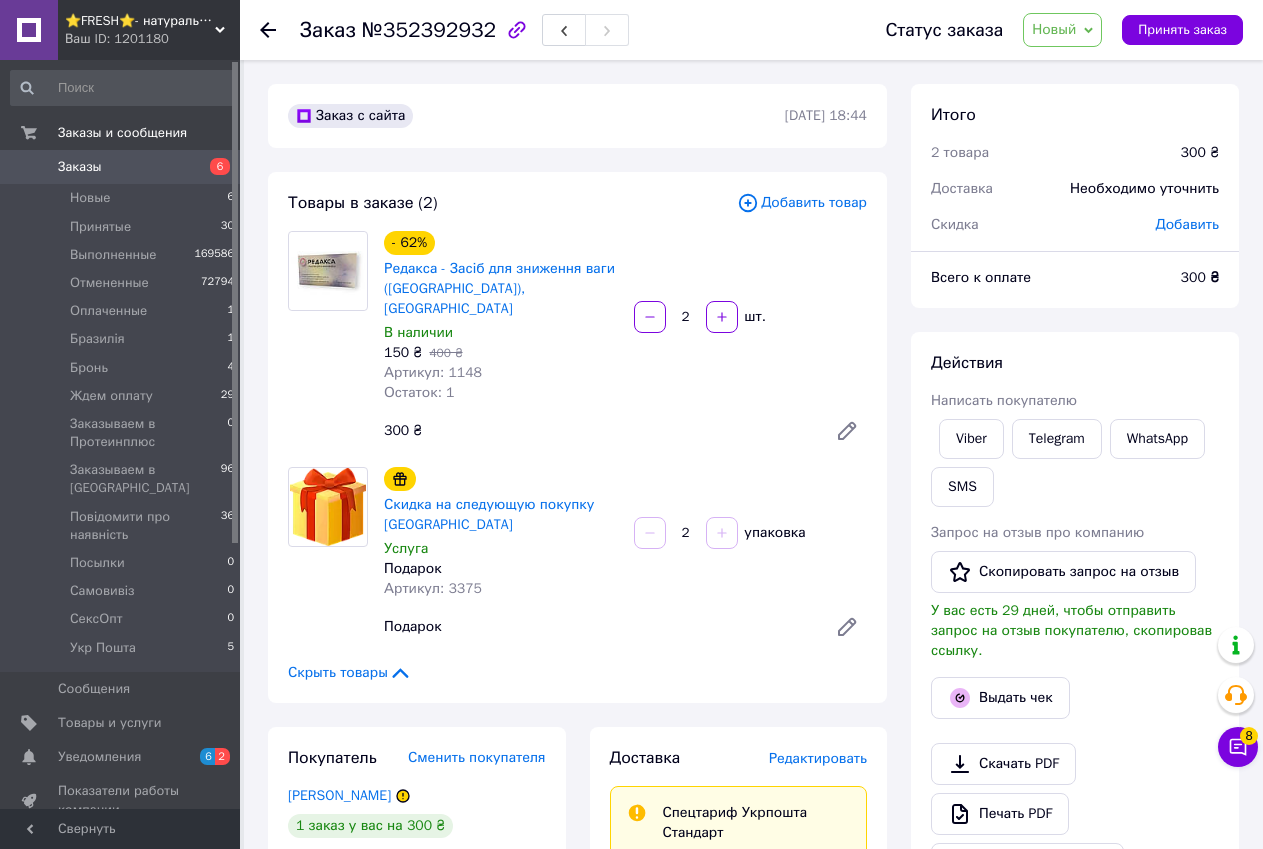 click on "Действия Написать покупателю Viber Telegram WhatsApp SMS Запрос на отзыв про компанию   Скопировать запрос на отзыв У вас есть 29 дней, чтобы отправить запрос на отзыв покупателю, скопировав ссылку.   Выдать чек   Скачать PDF   Печать PDF   Дублировать заказ" at bounding box center [1075, 618] 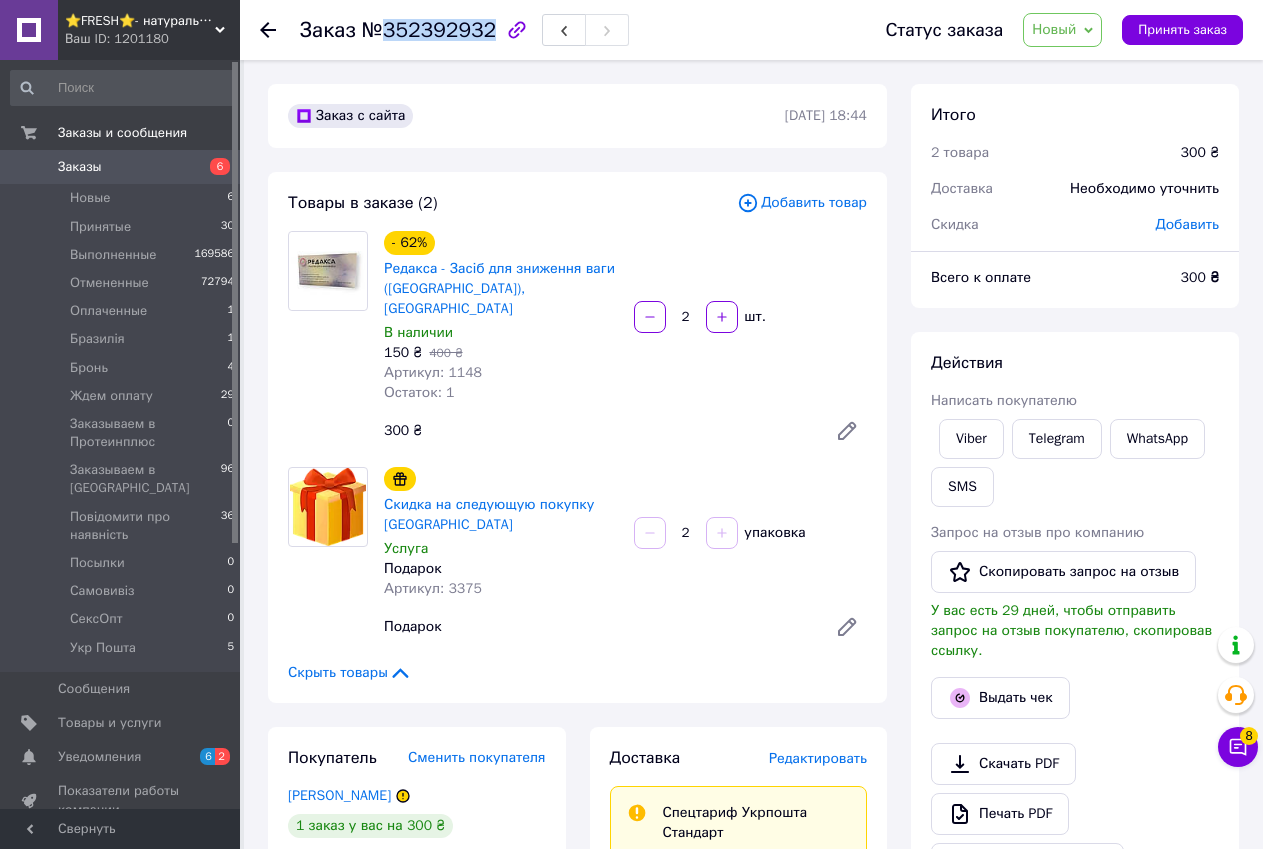 click on "№352392932" at bounding box center [429, 30] 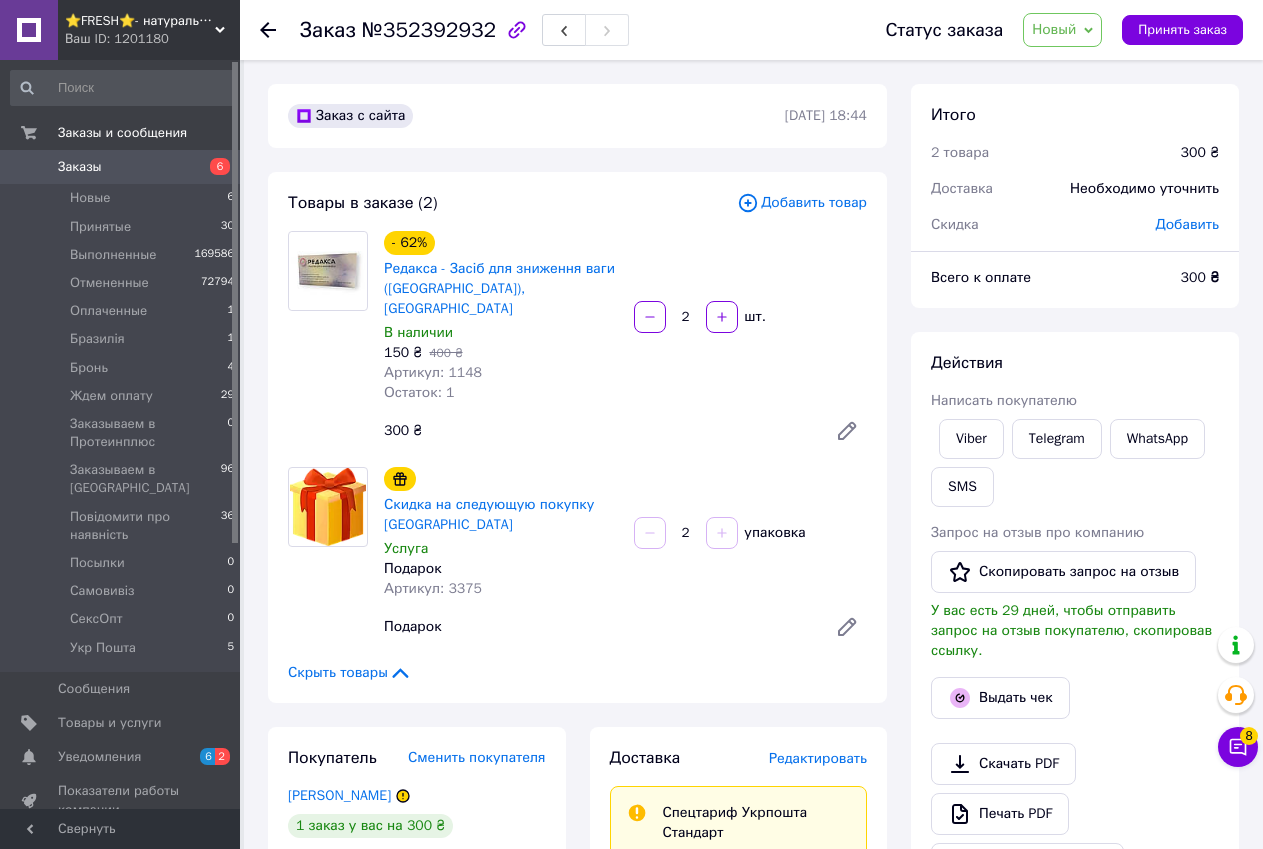 click on "Новый" at bounding box center [1054, 29] 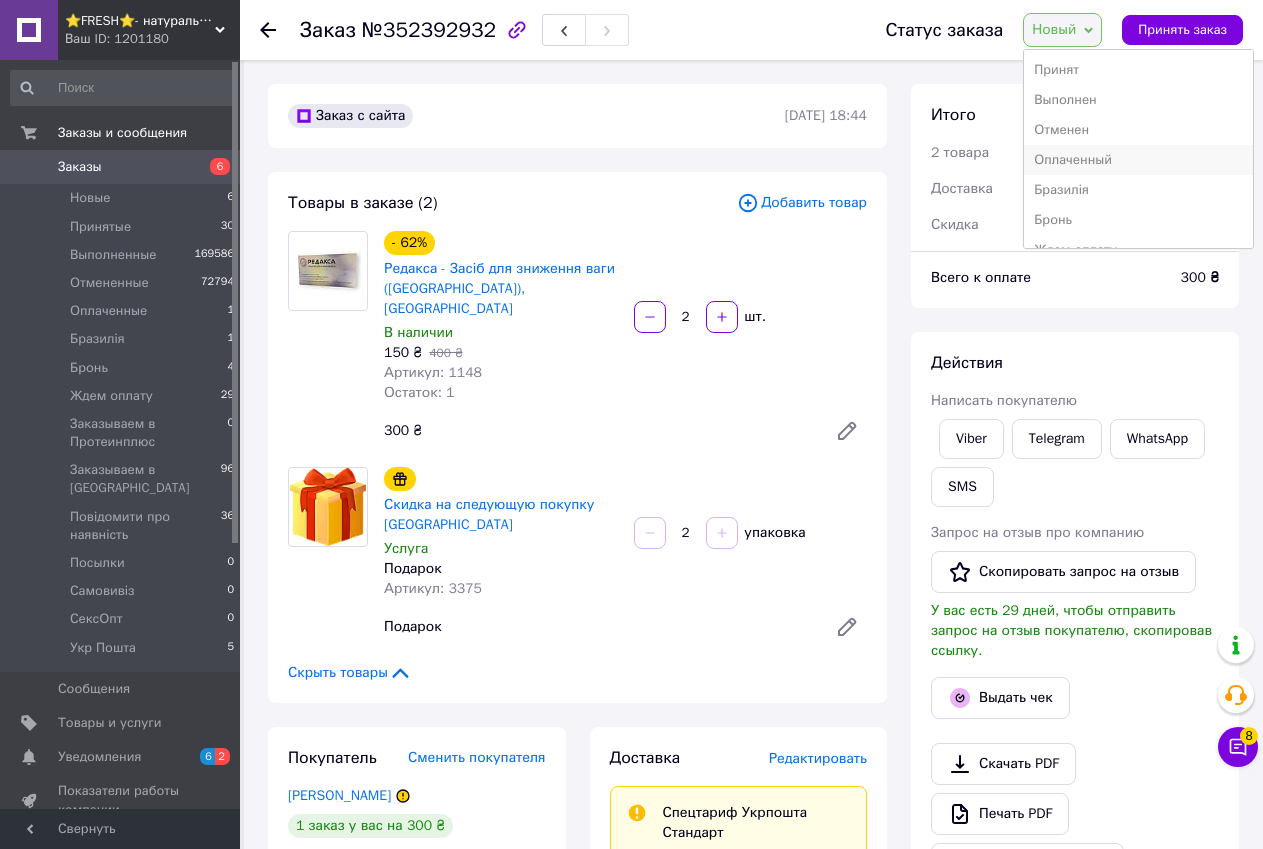 scroll, scrollTop: 100, scrollLeft: 0, axis: vertical 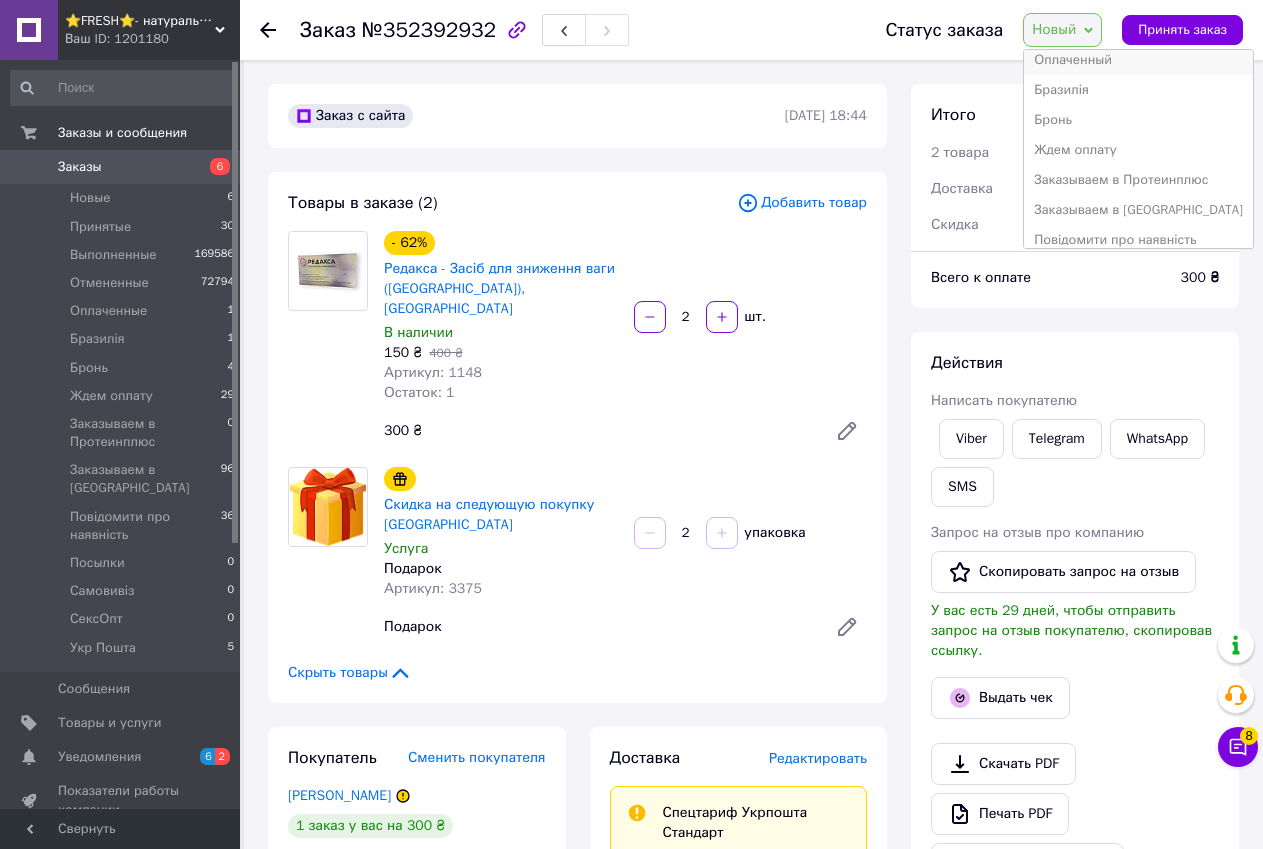 click on "Ждем оплату" at bounding box center [1138, 150] 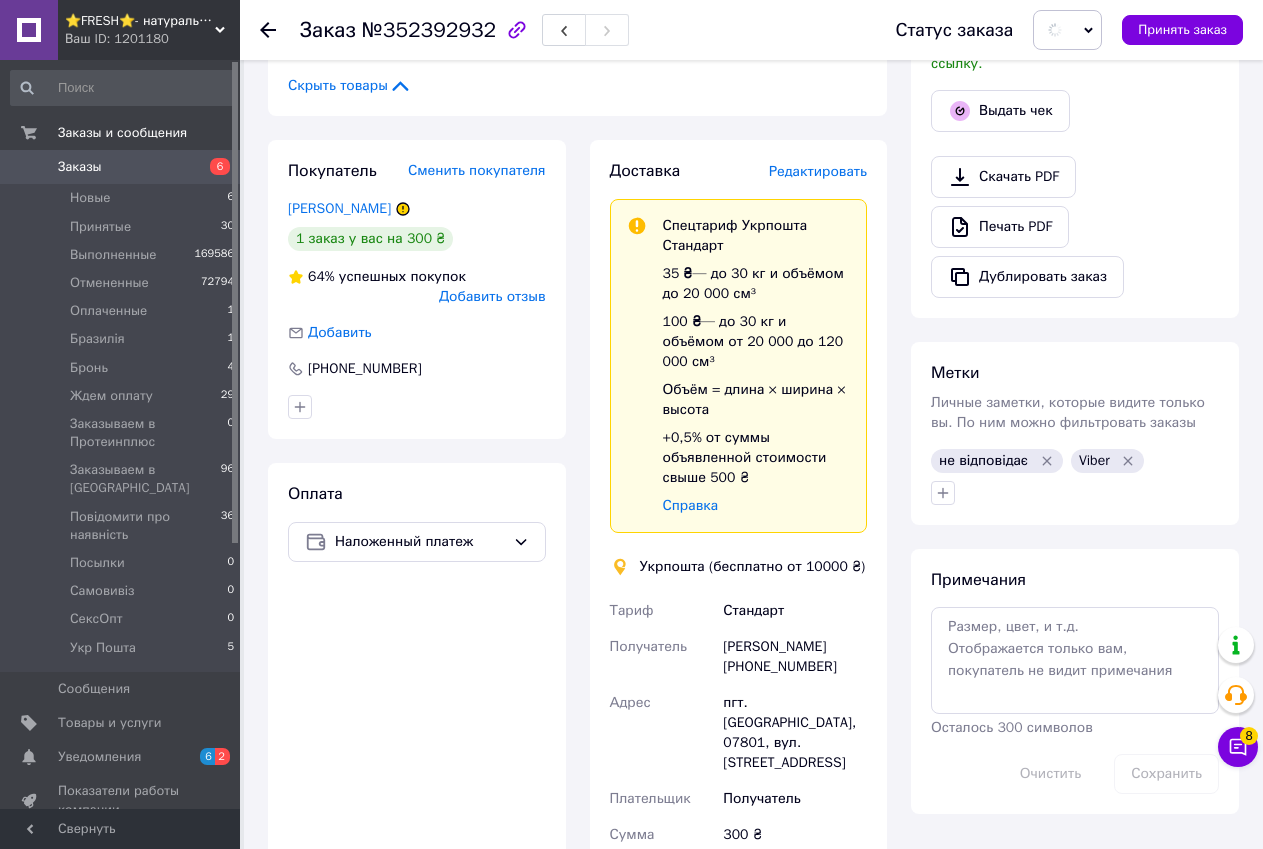 scroll, scrollTop: 600, scrollLeft: 0, axis: vertical 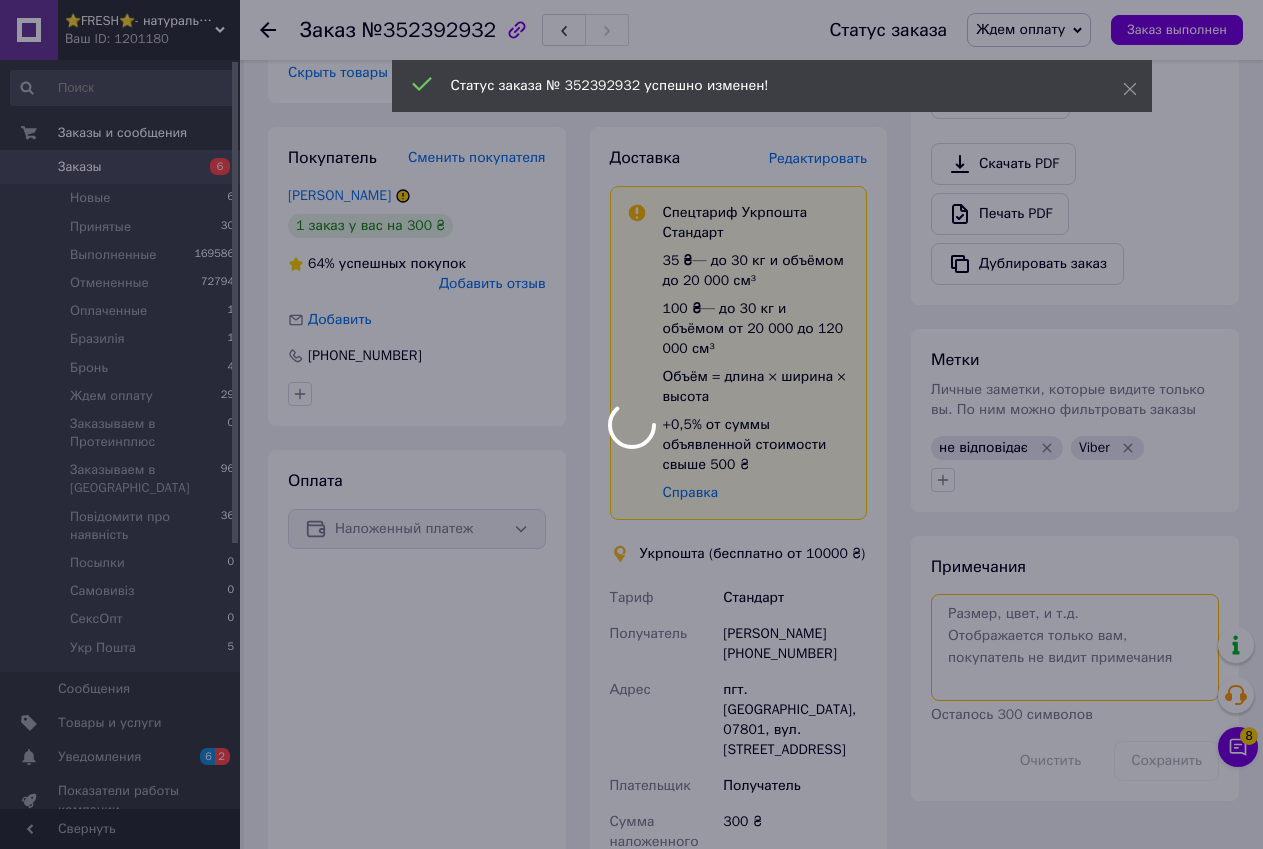 click at bounding box center [1075, 647] 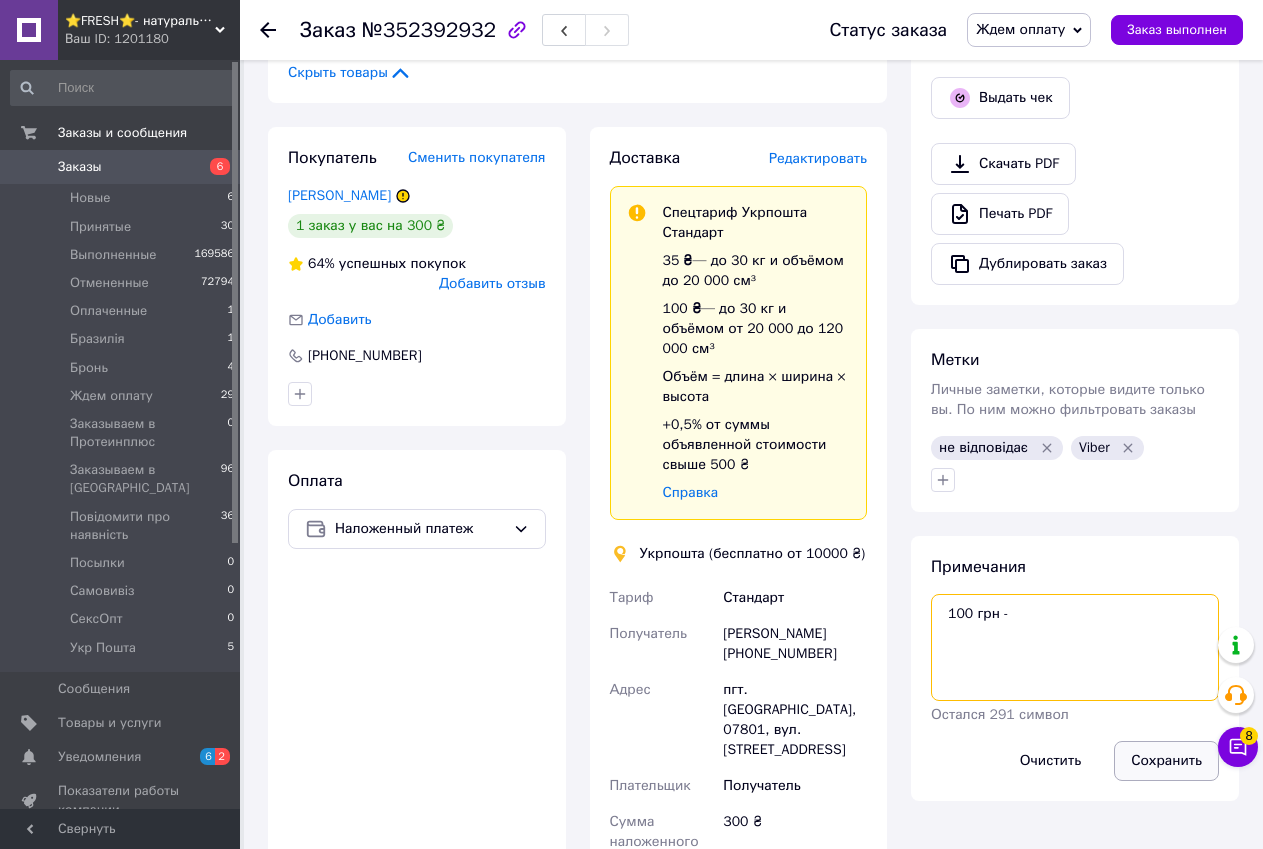 type on "100 грн -" 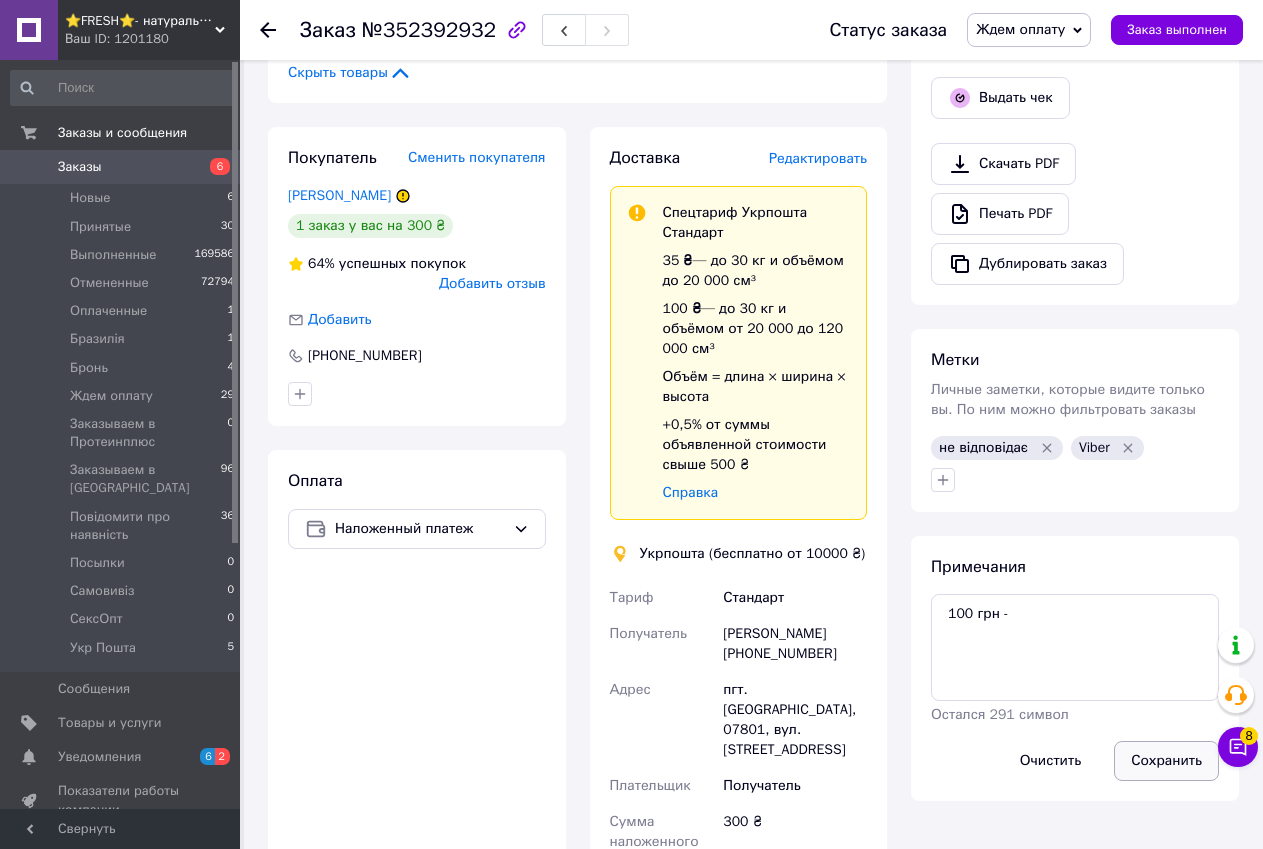 click on "Сохранить" at bounding box center (1166, 761) 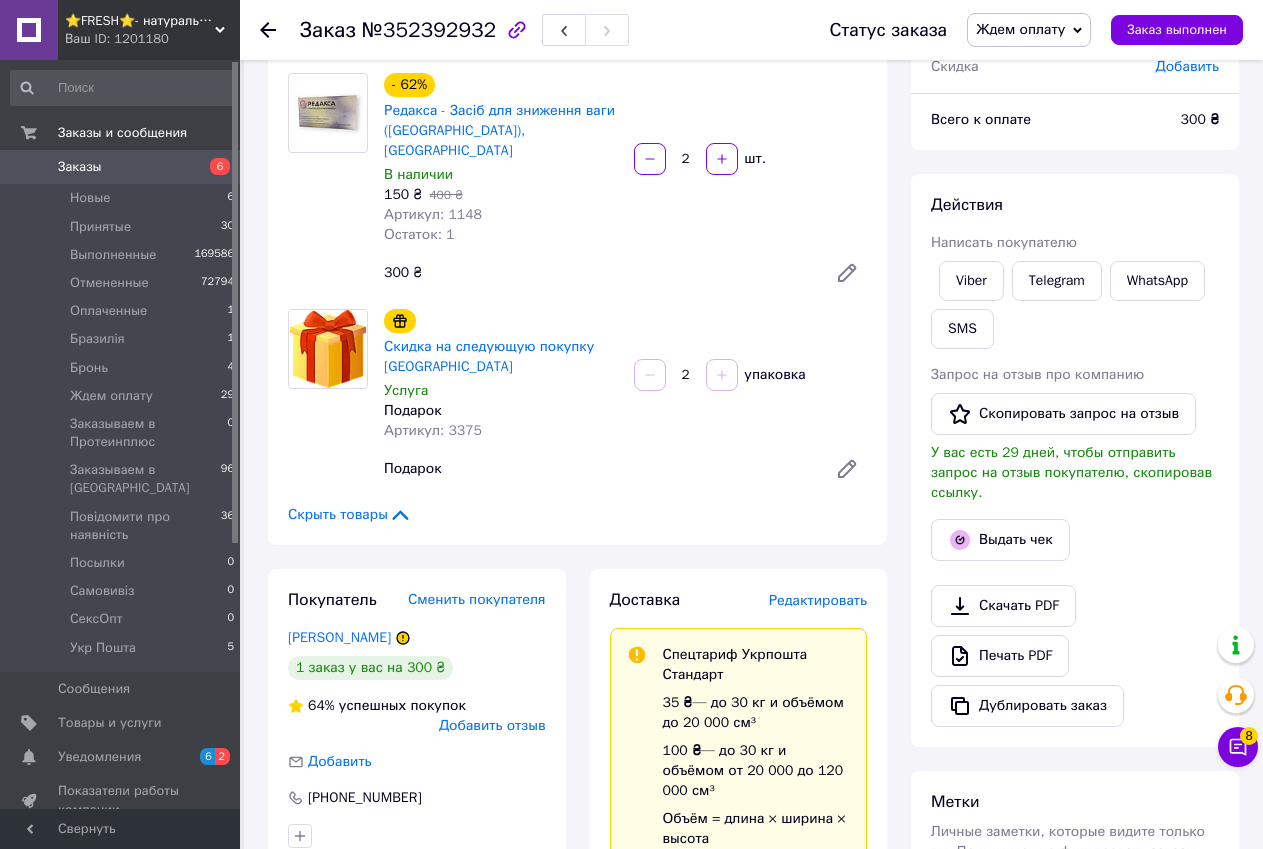 scroll, scrollTop: 0, scrollLeft: 0, axis: both 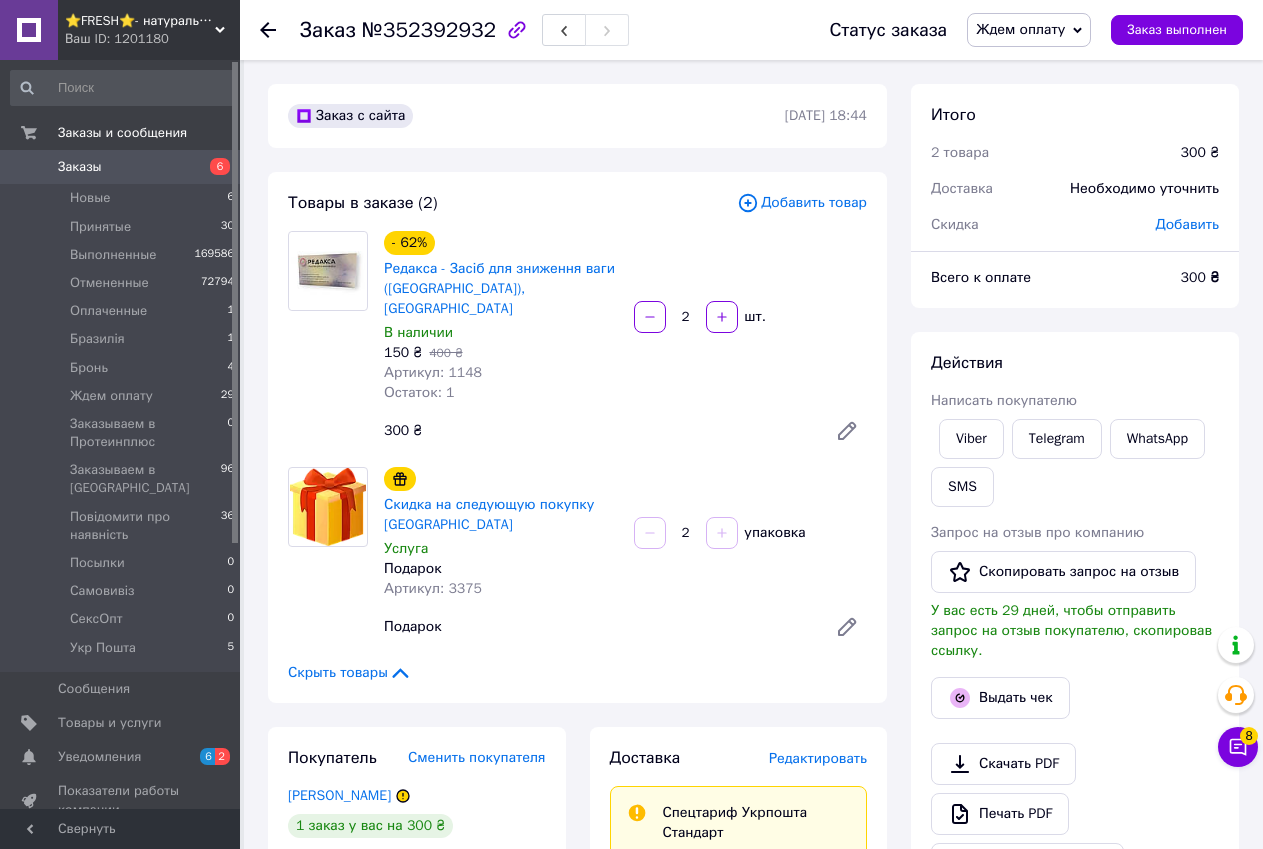 click 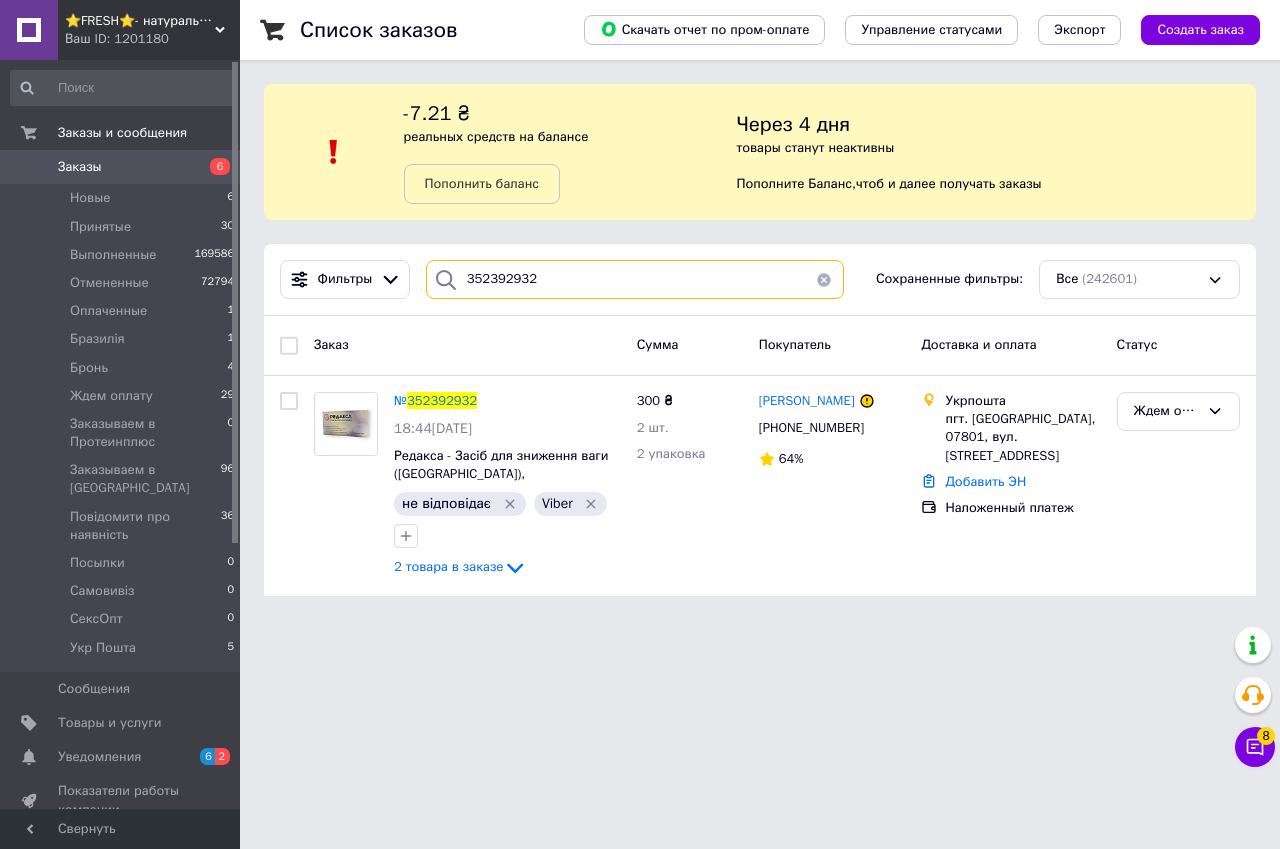drag, startPoint x: 539, startPoint y: 284, endPoint x: 459, endPoint y: 282, distance: 80.024994 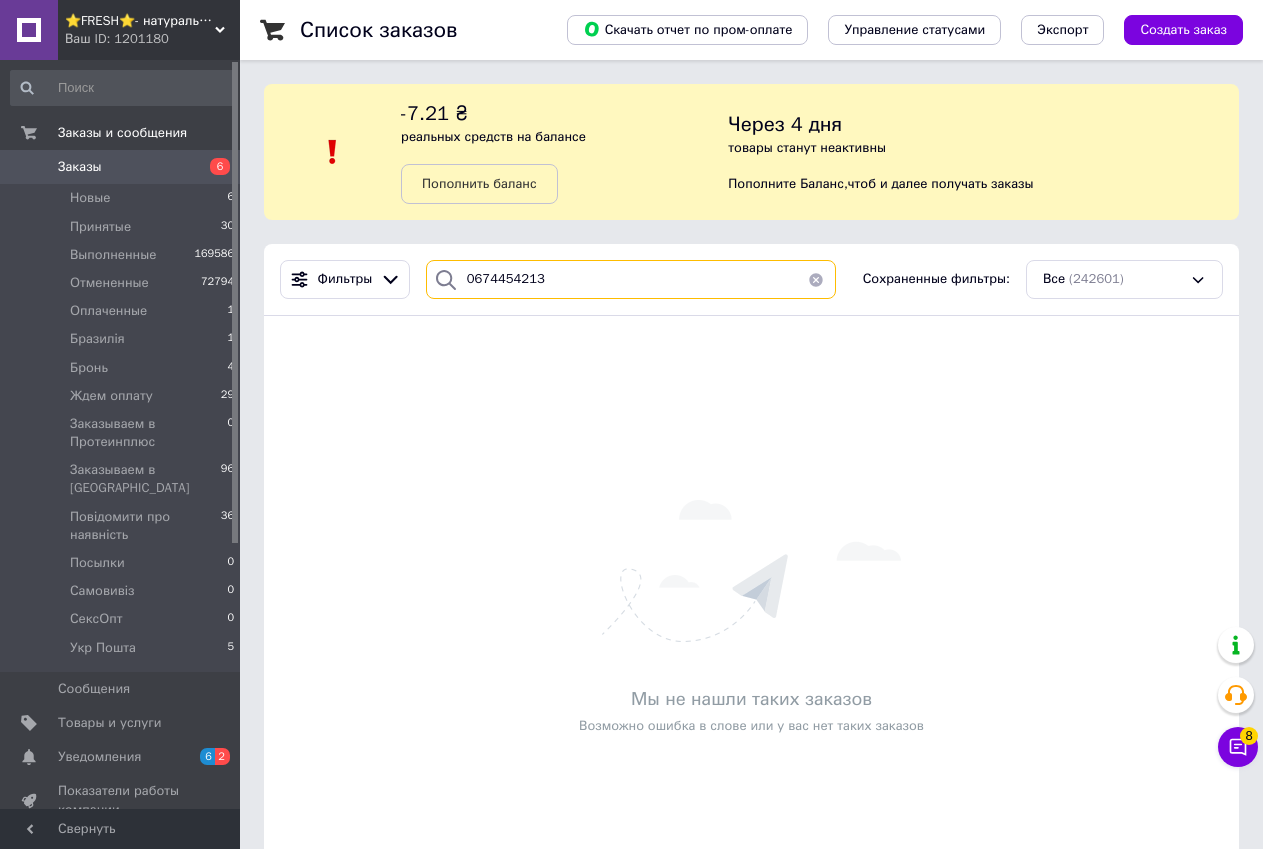 drag, startPoint x: 545, startPoint y: 276, endPoint x: 464, endPoint y: 282, distance: 81.22192 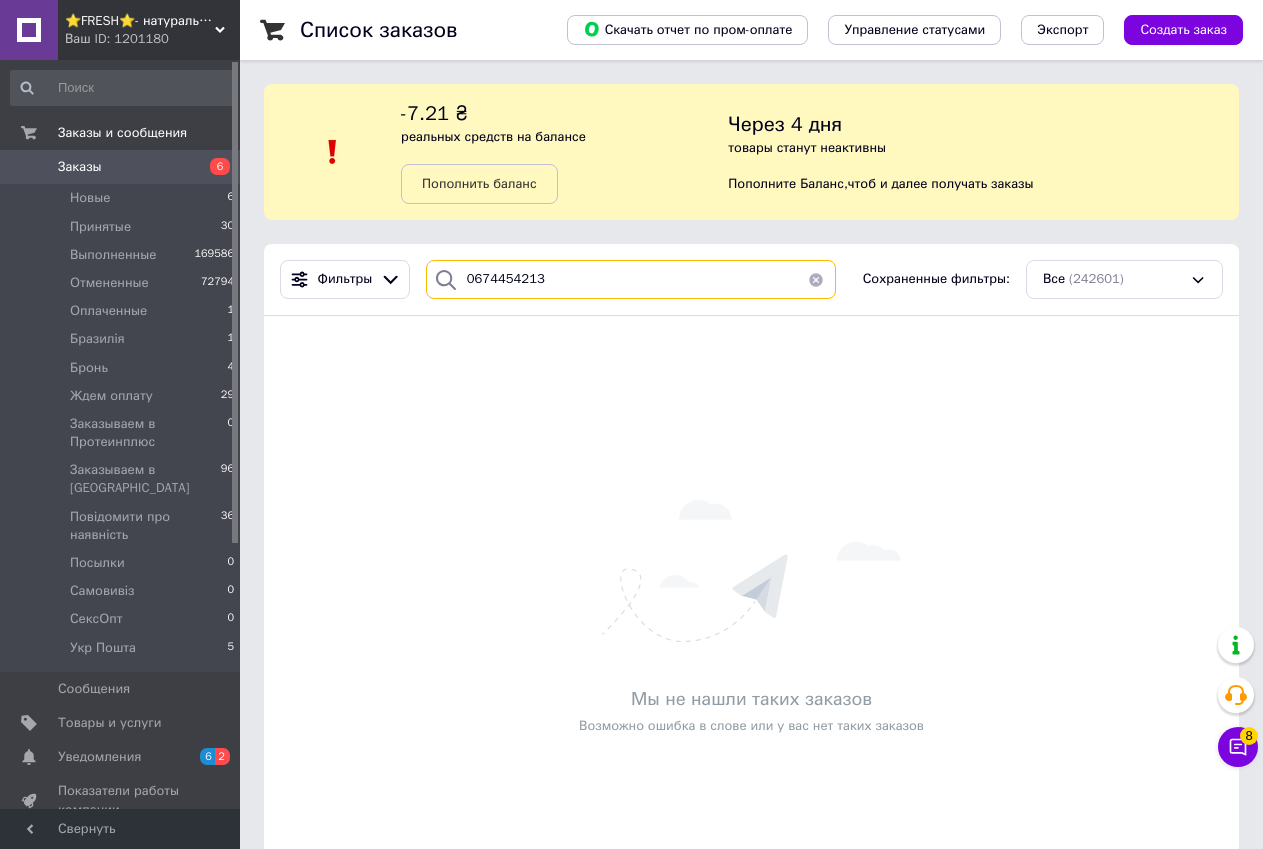 click on "0674454213" at bounding box center [631, 279] 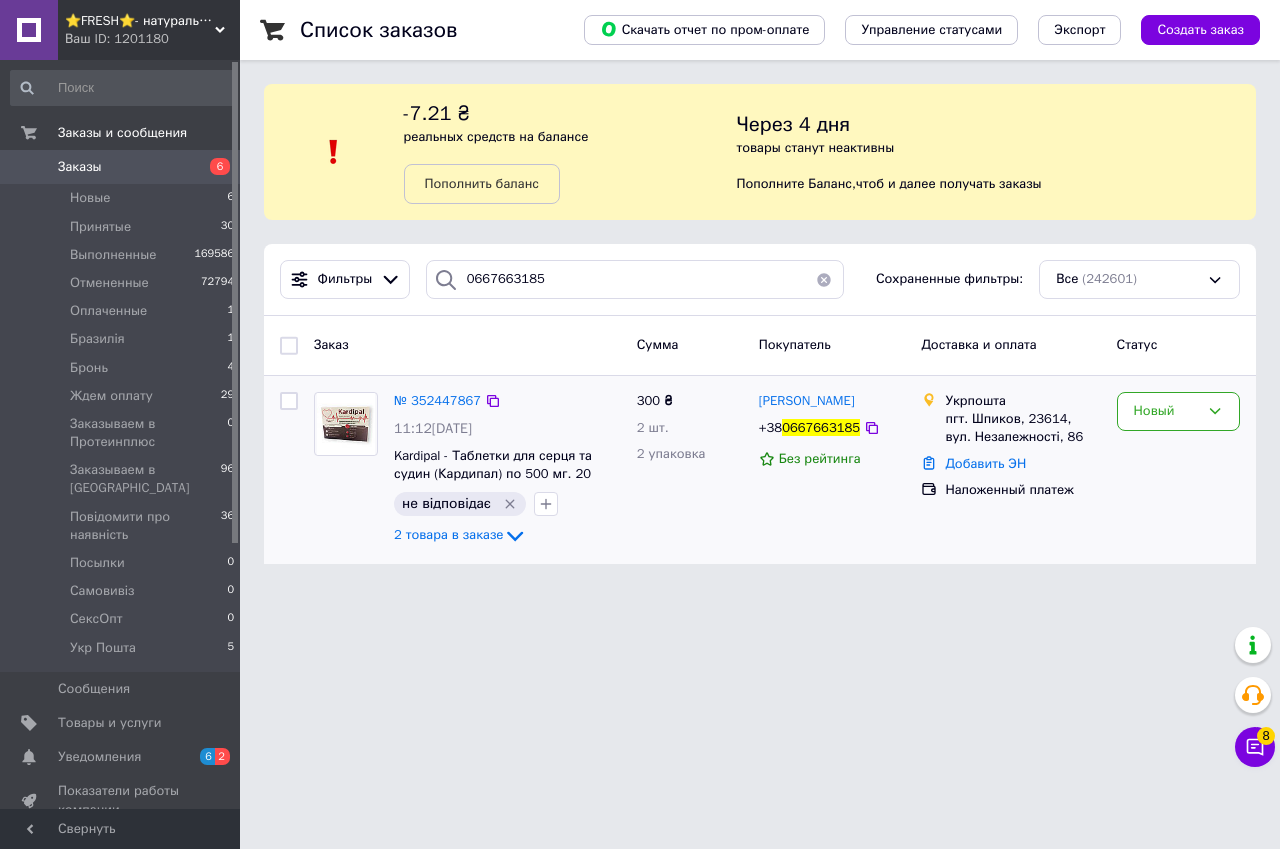drag, startPoint x: 1184, startPoint y: 498, endPoint x: 990, endPoint y: 477, distance: 195.13329 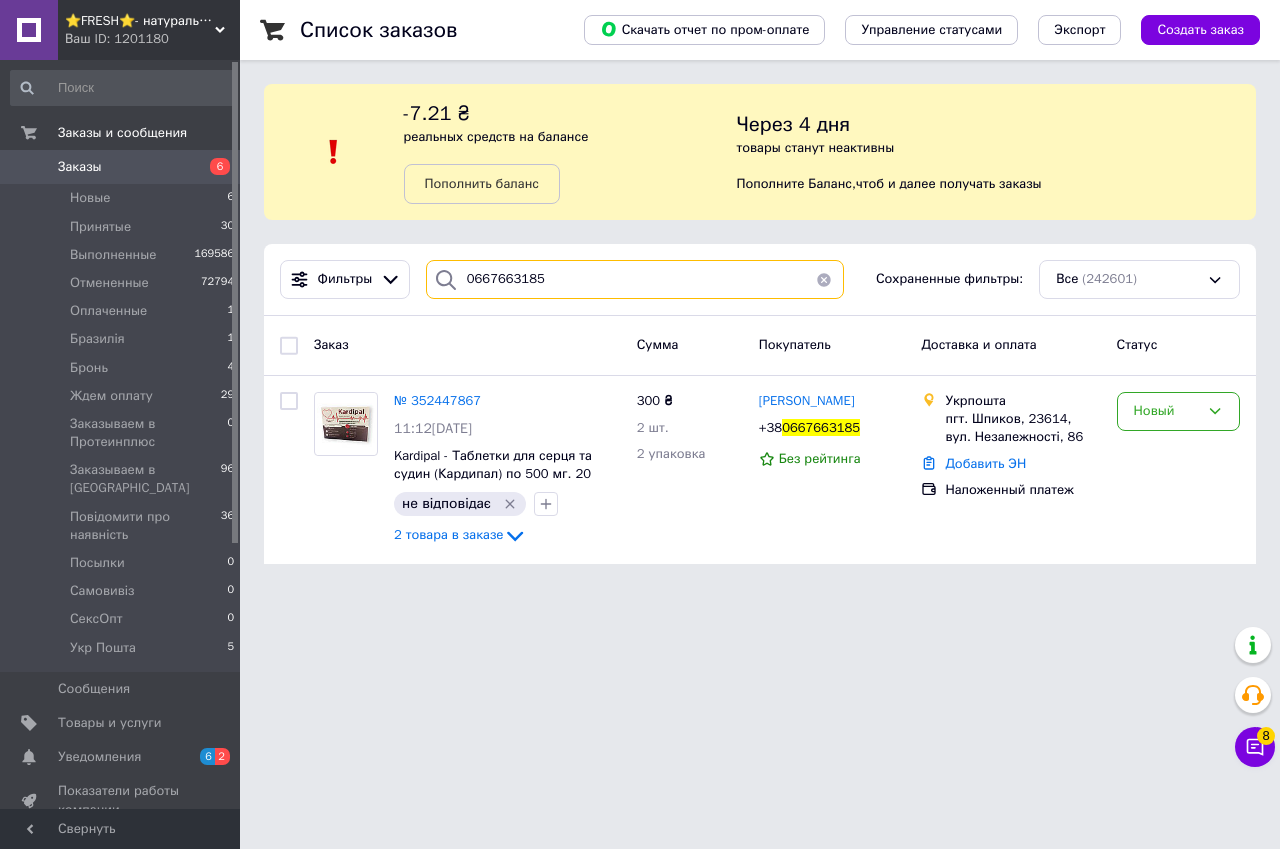 drag, startPoint x: 557, startPoint y: 294, endPoint x: 461, endPoint y: 278, distance: 97.3242 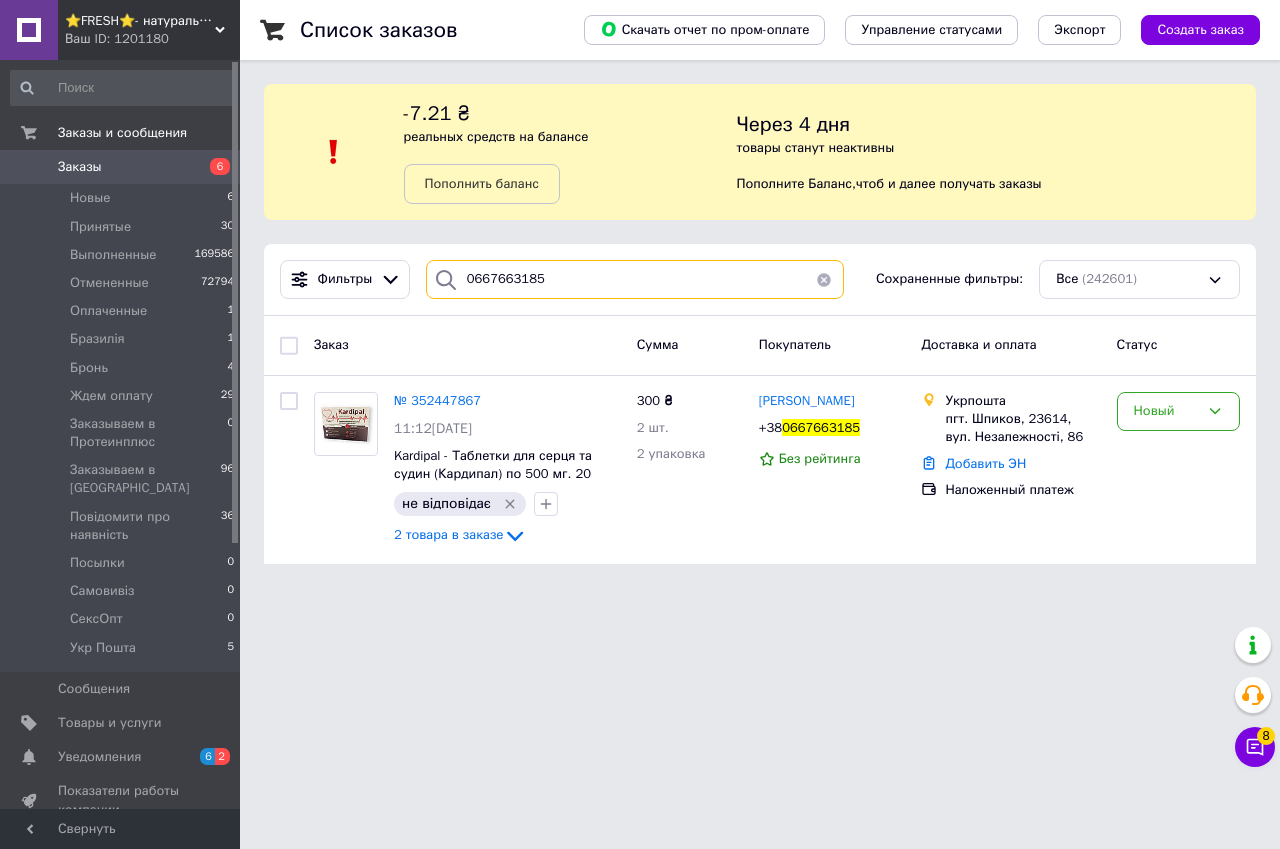 paste on "352440798" 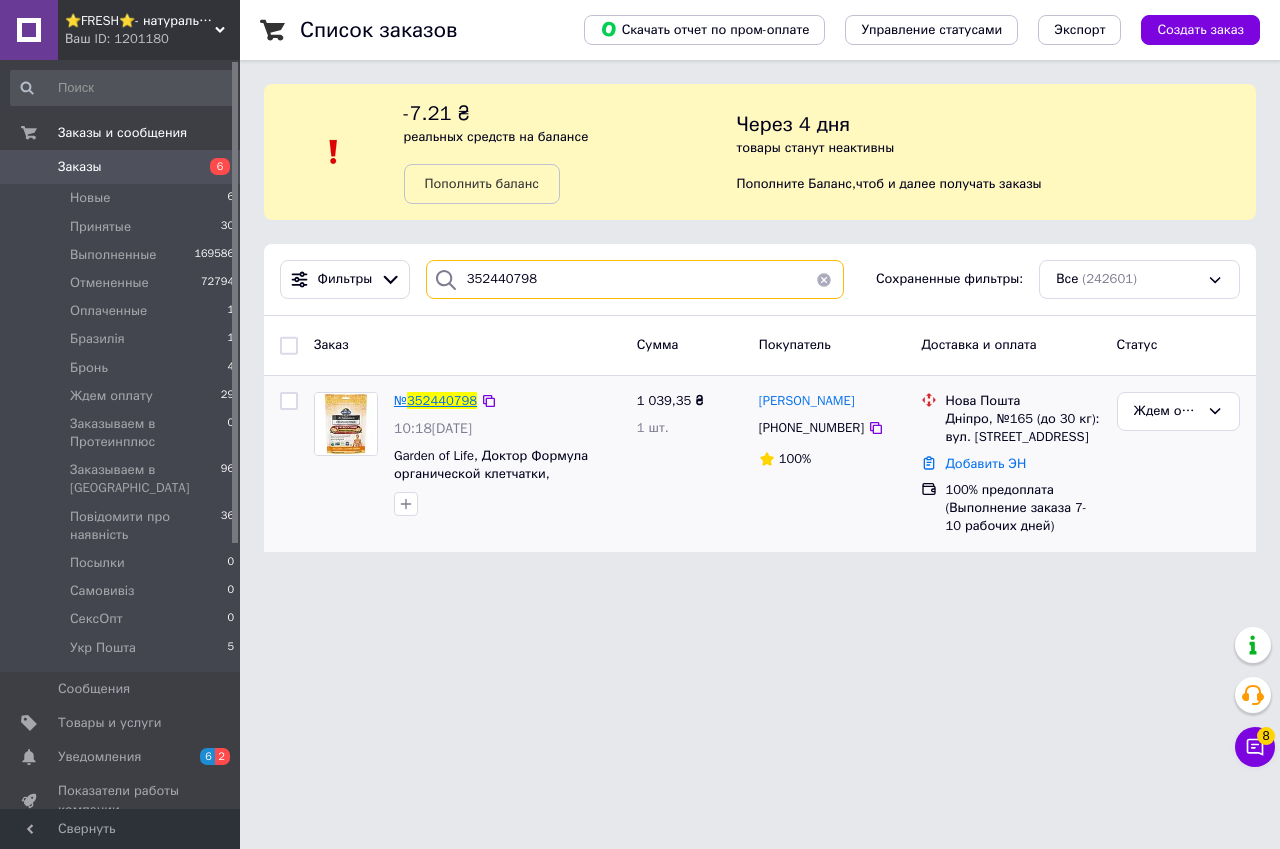 type on "352440798" 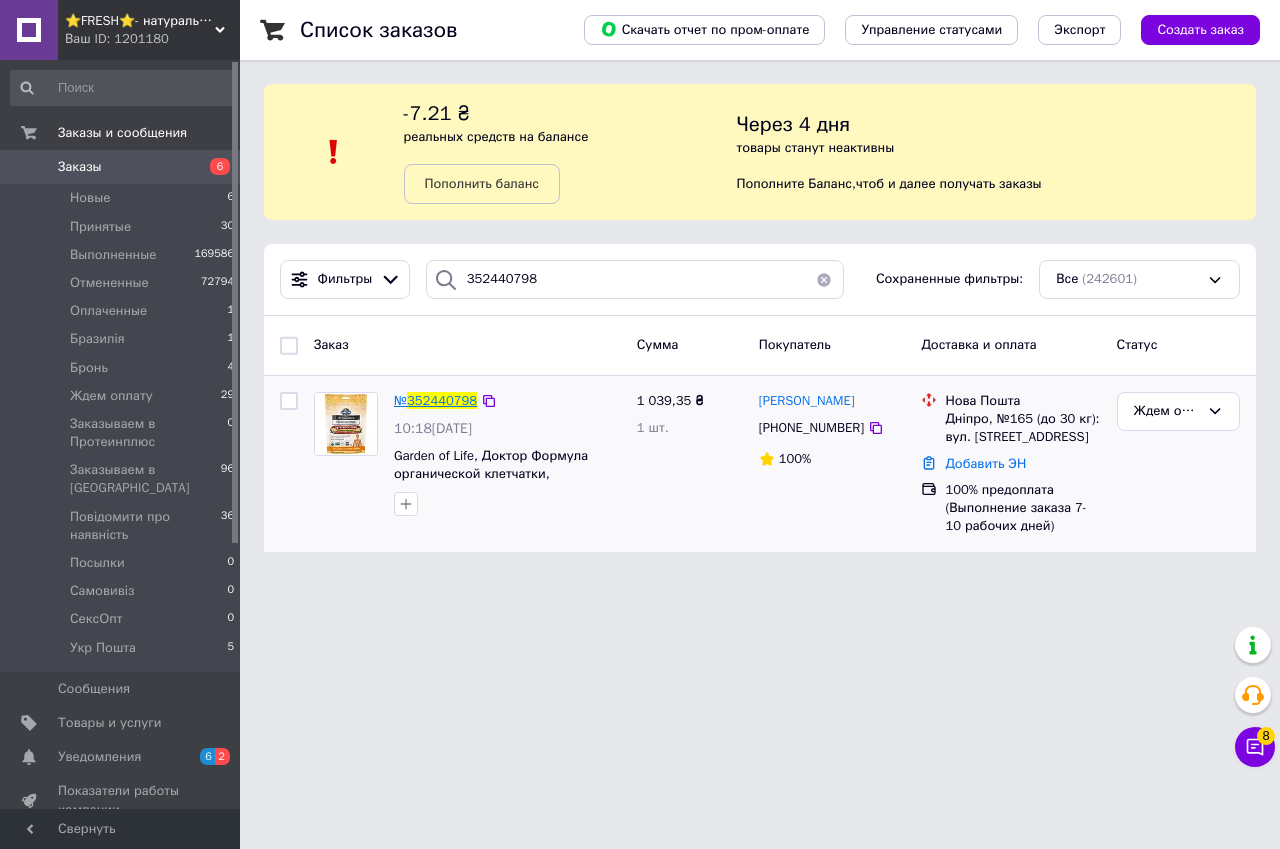 click on "352440798" at bounding box center [442, 400] 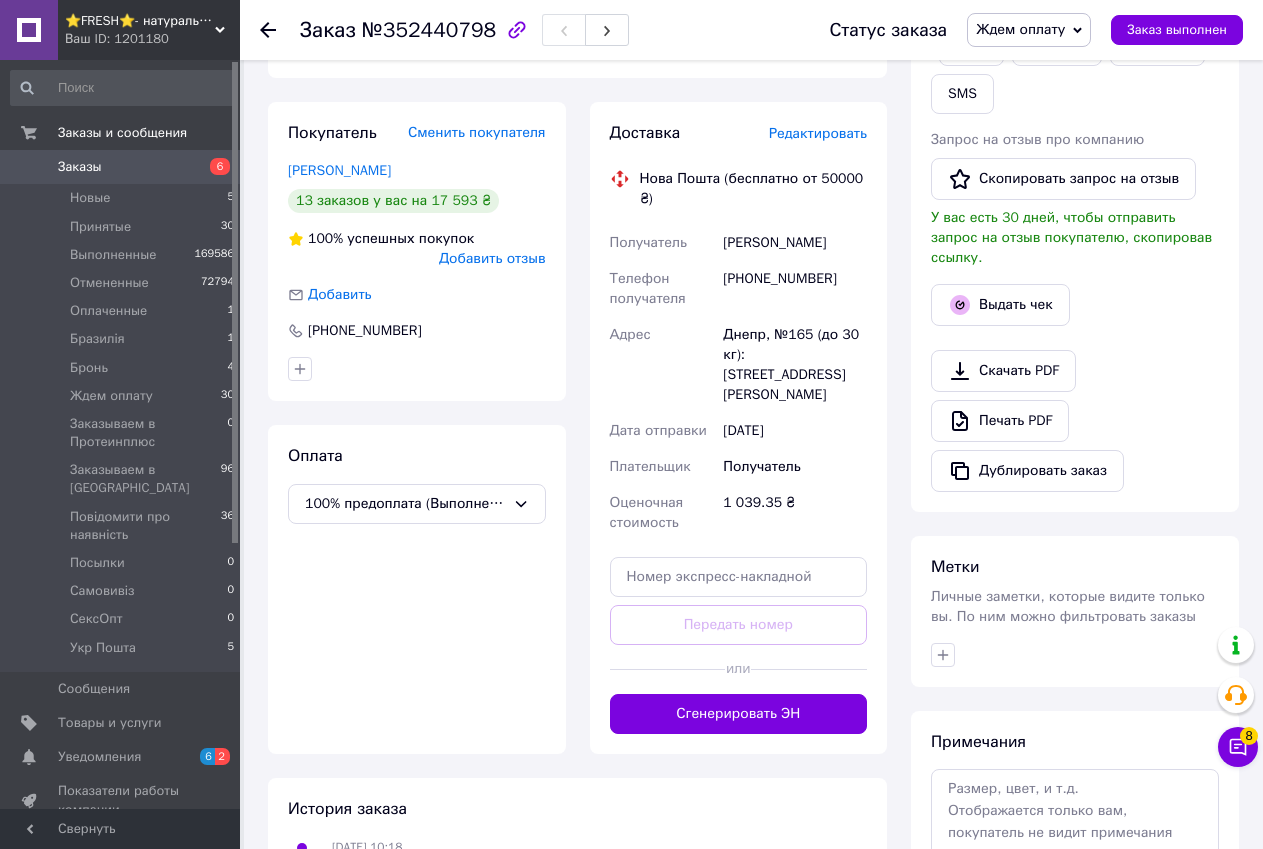 scroll, scrollTop: 524, scrollLeft: 0, axis: vertical 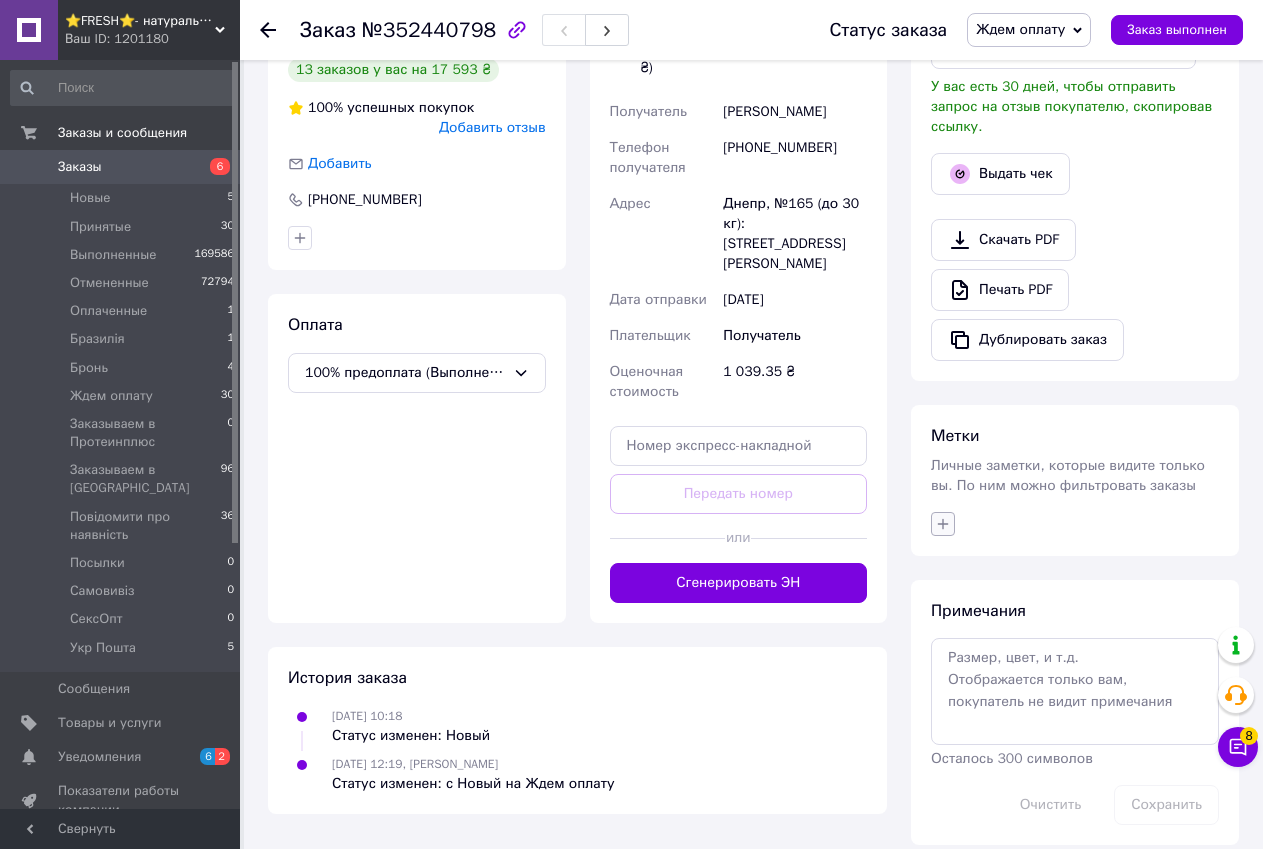click 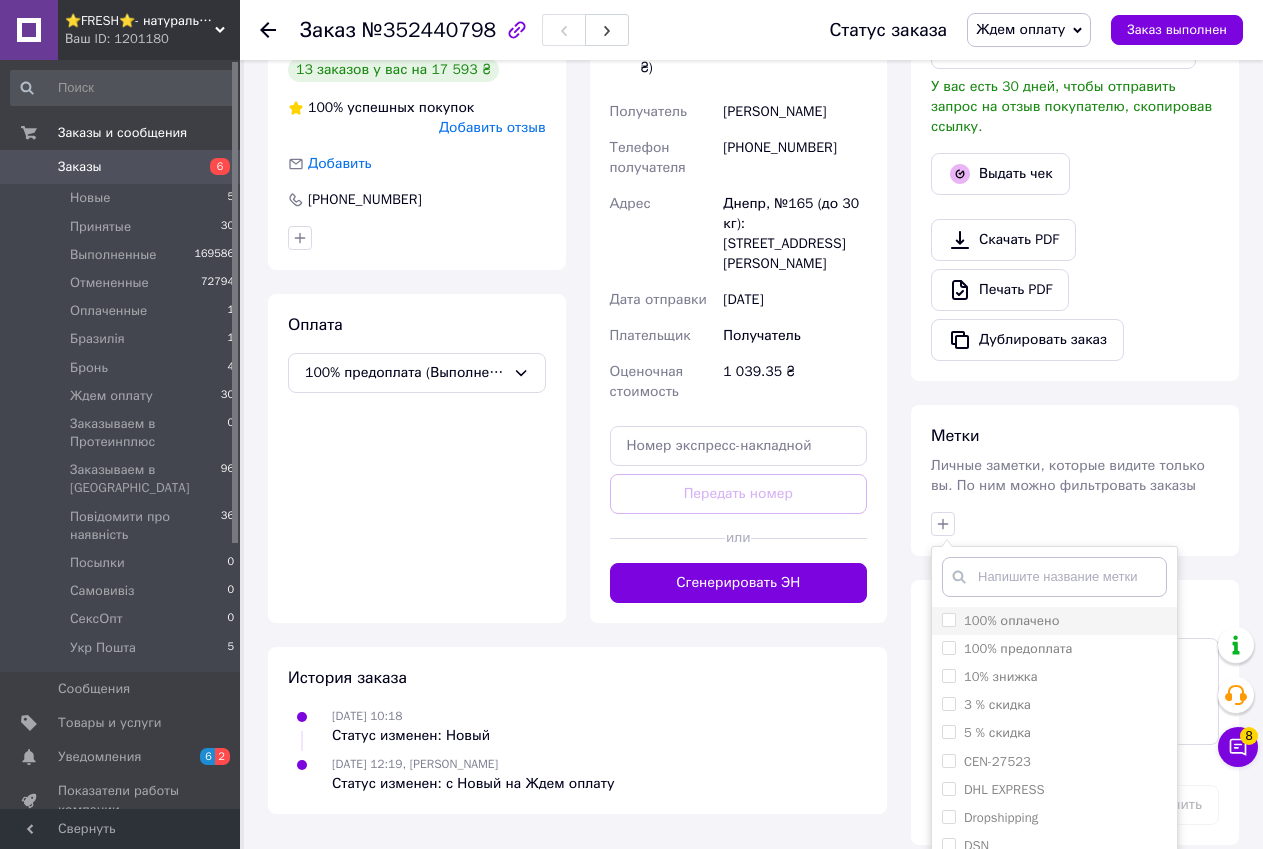 click on "100% оплачено" at bounding box center (948, 619) 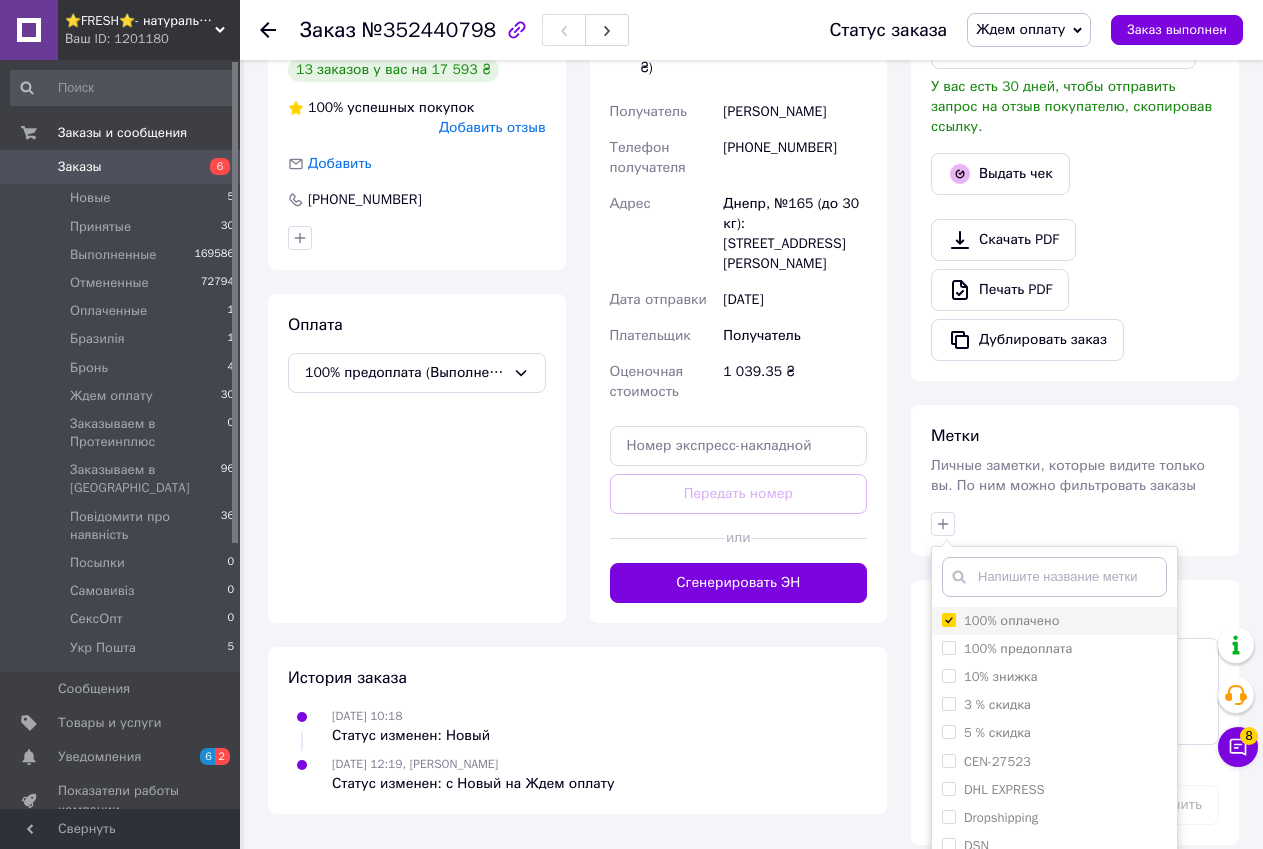 checkbox on "true" 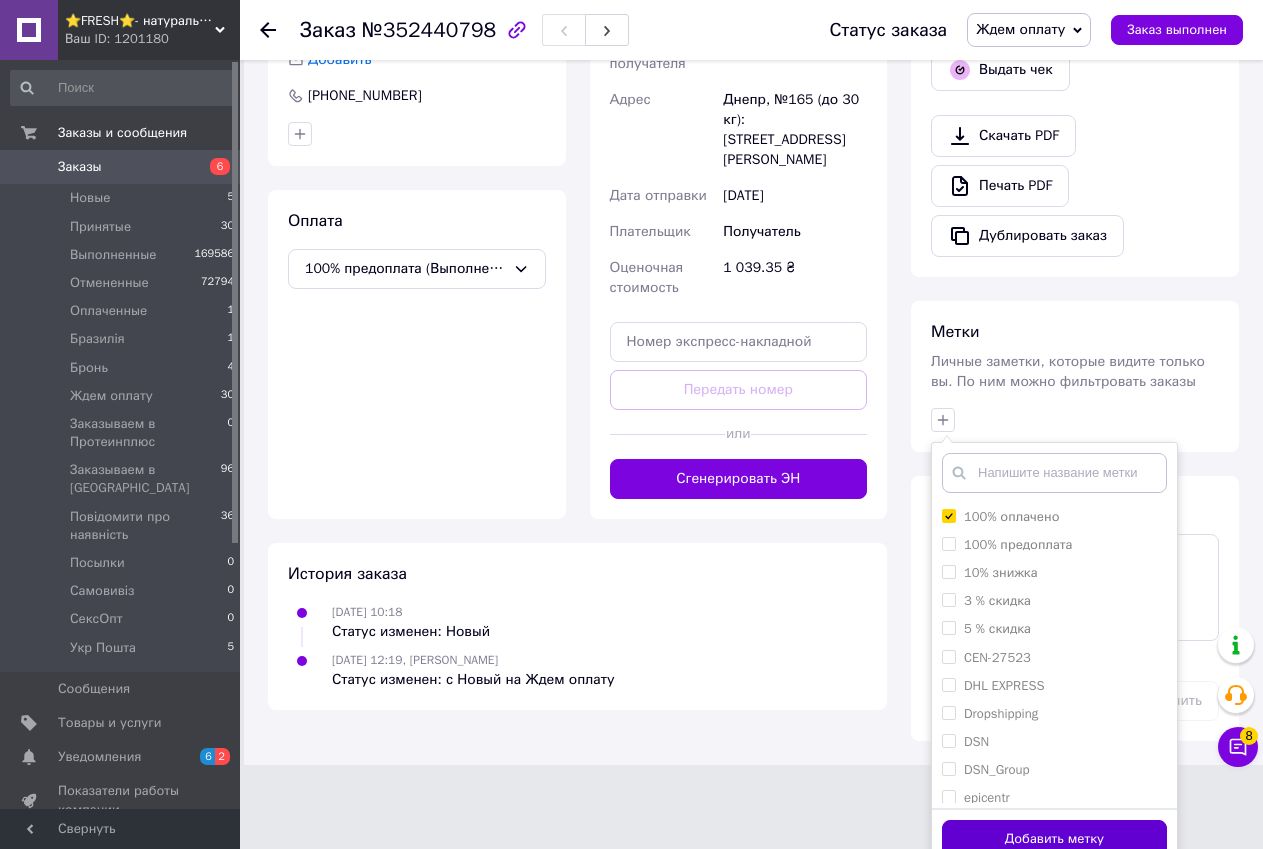 click on "Добавить метку" at bounding box center (1054, 839) 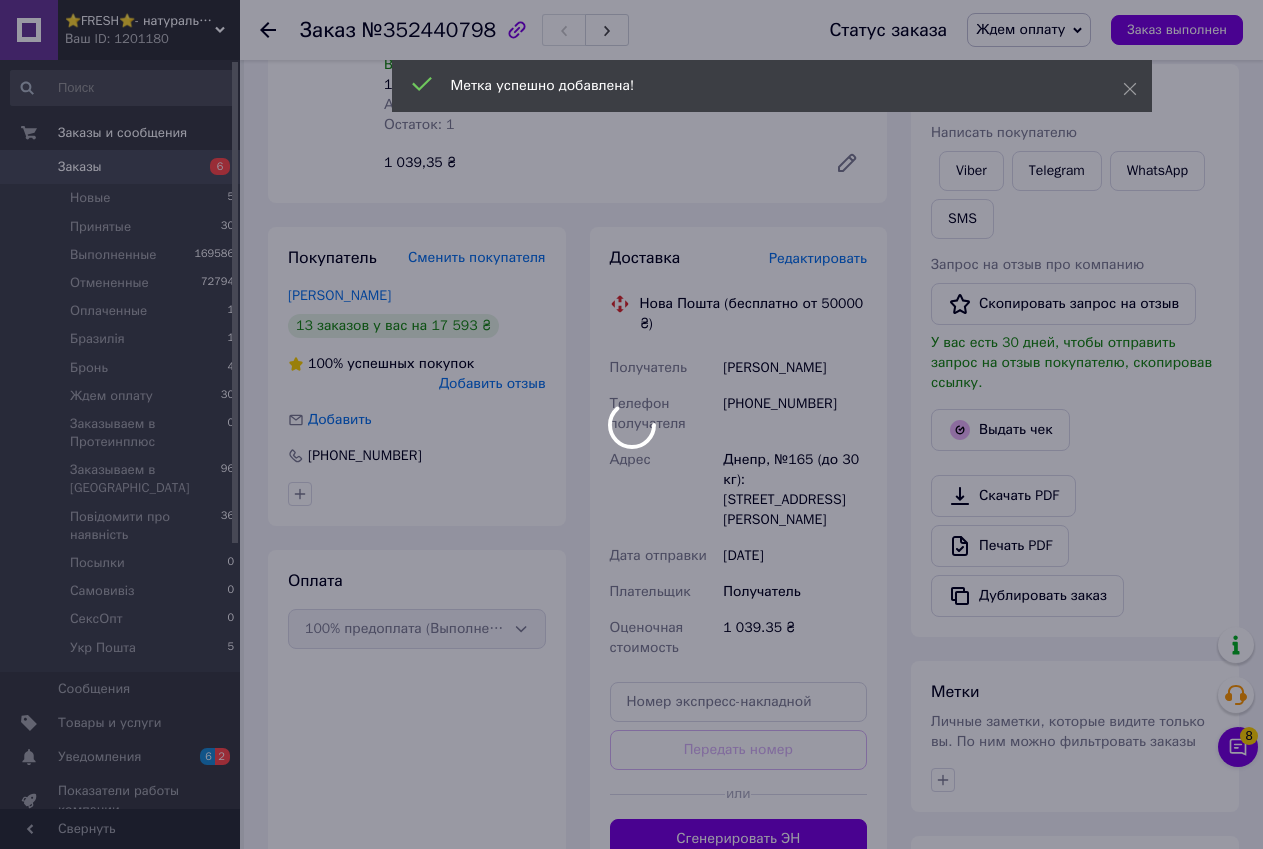 scroll, scrollTop: 124, scrollLeft: 0, axis: vertical 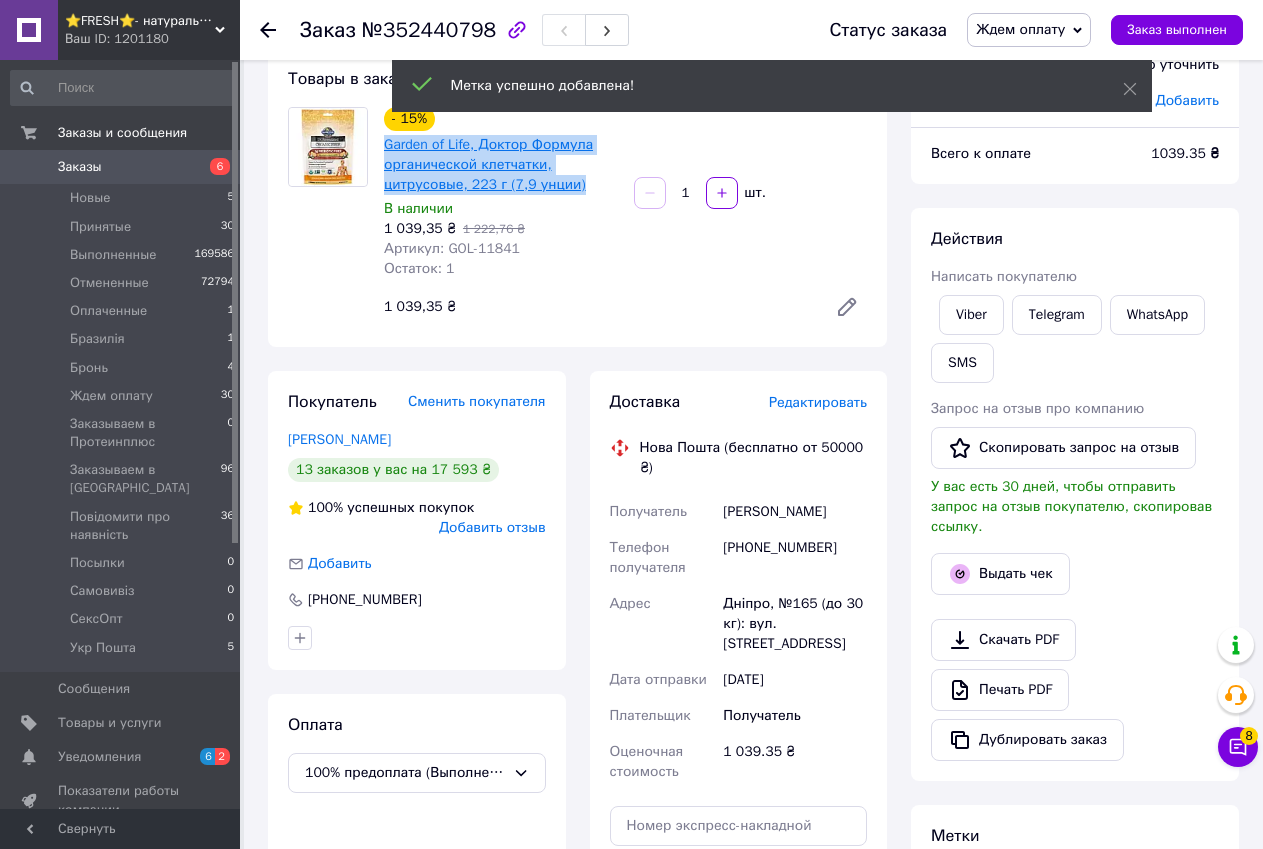 drag, startPoint x: 584, startPoint y: 183, endPoint x: 387, endPoint y: 146, distance: 200.4445 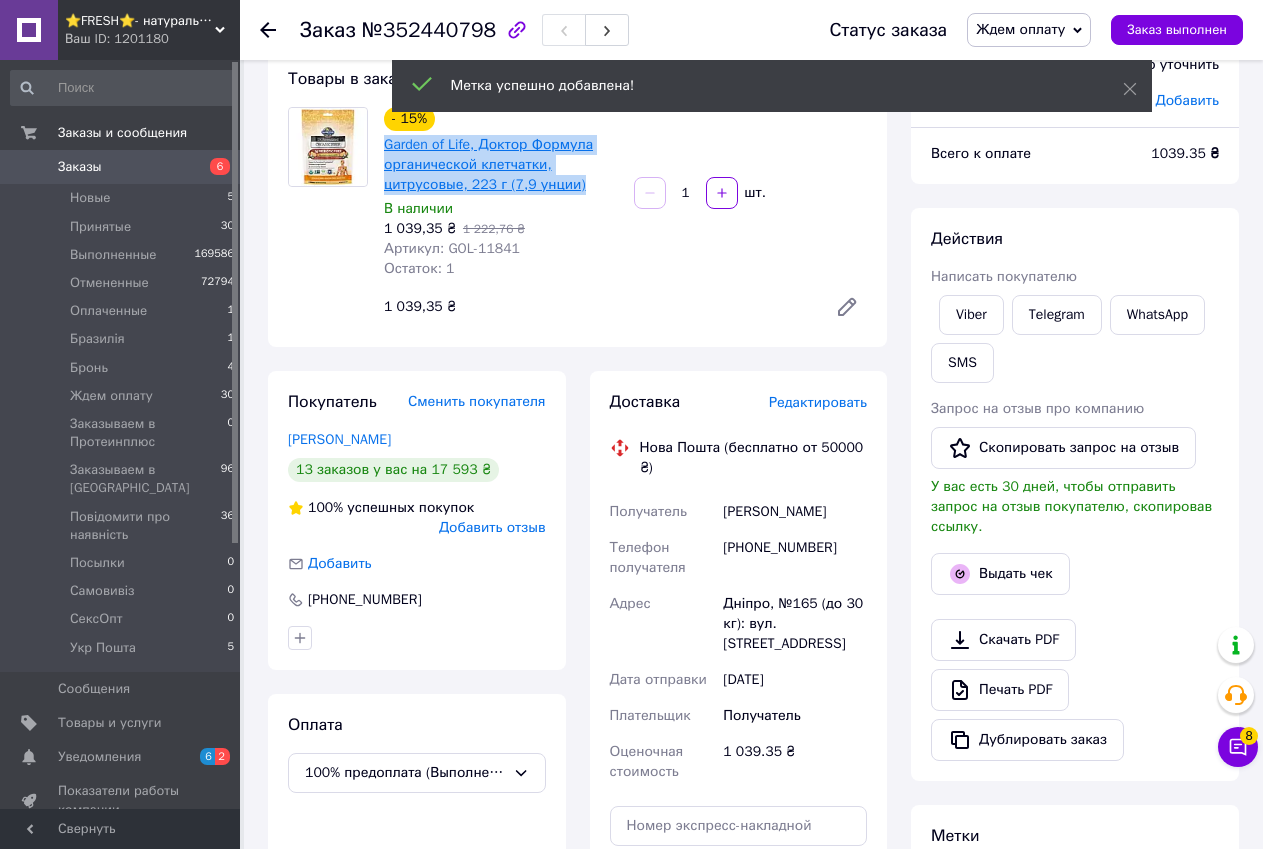 click on "Garden of Life, Доктор Формула органической клетчатки, цитрусовые, 223 г (7,9 унции)" at bounding box center (501, 165) 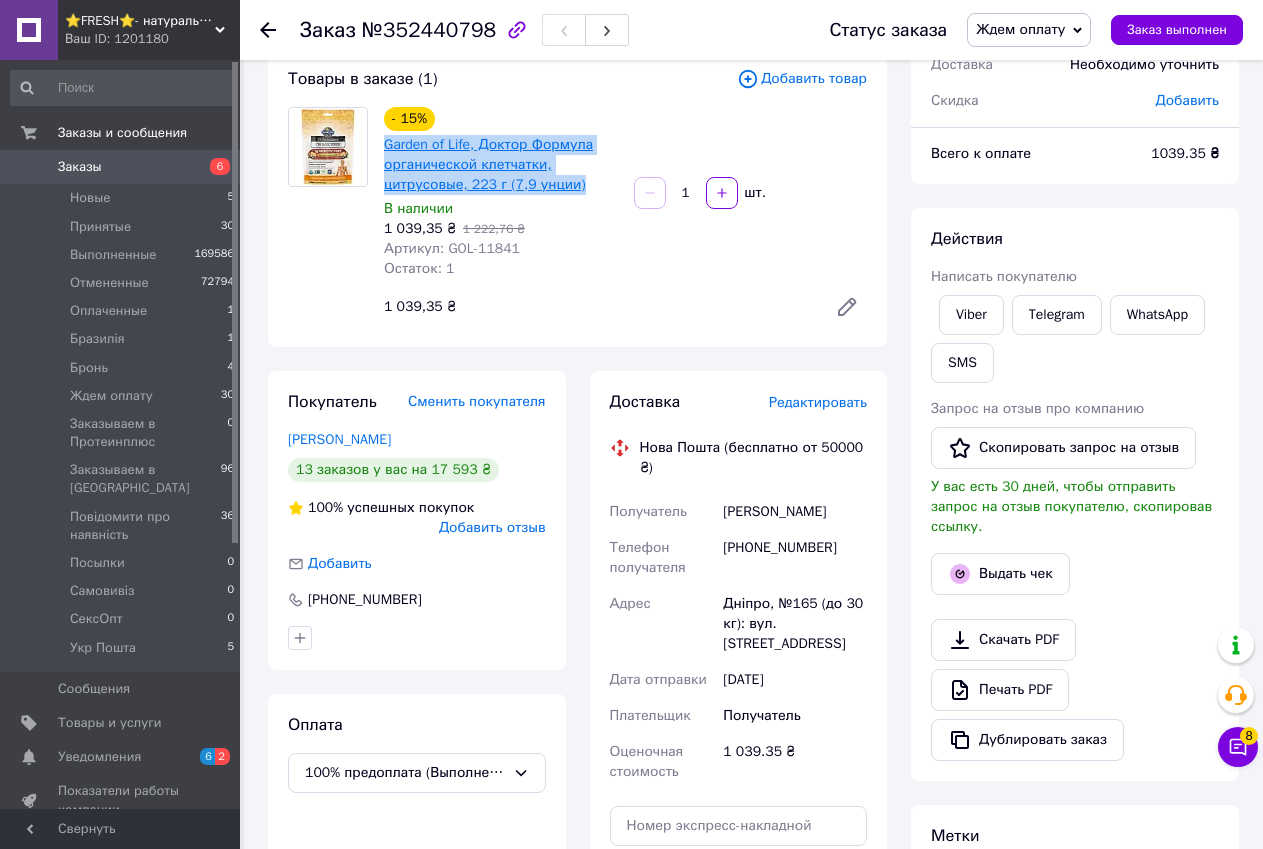 copy on "Garden of Life, Доктор Формула органической клетчатки, цитрусовые, 223 г (7,9 унции)" 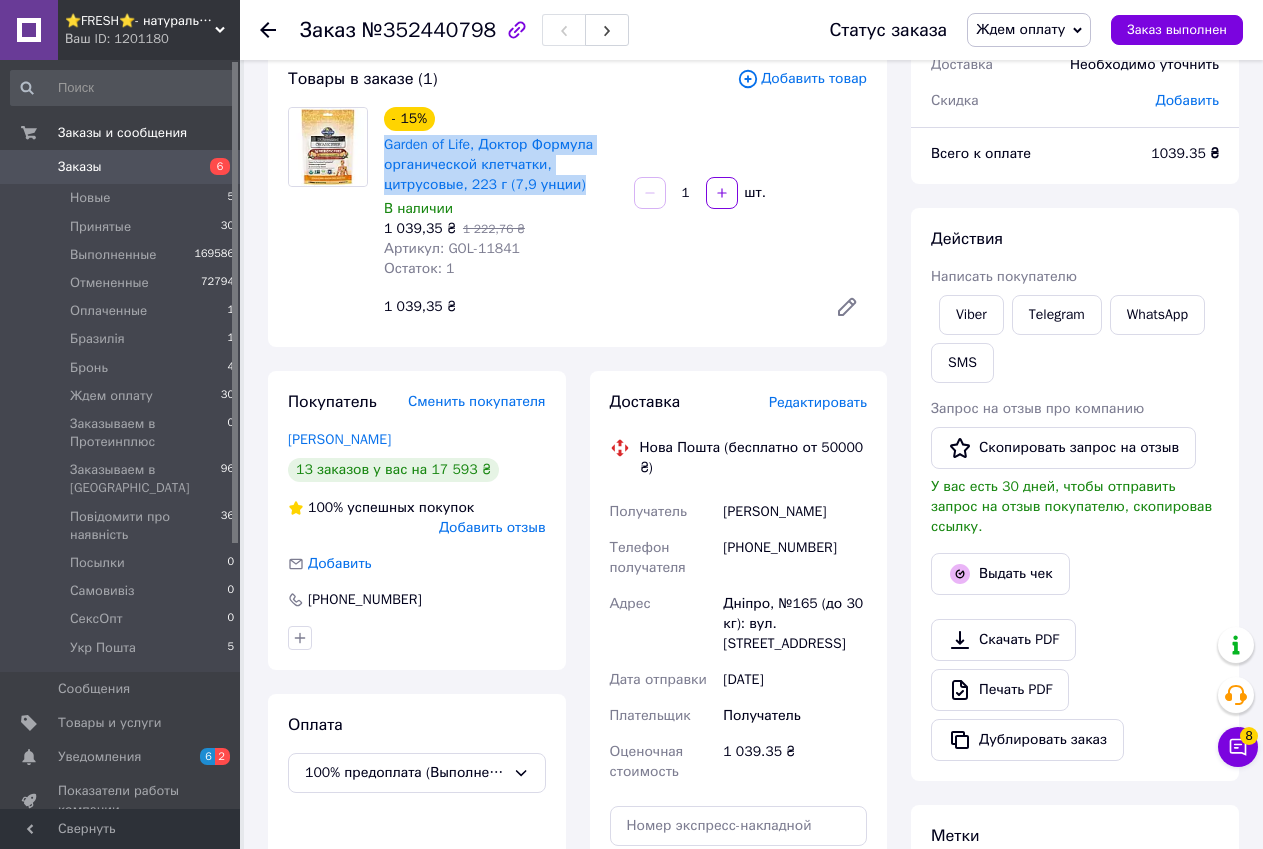 scroll, scrollTop: 524, scrollLeft: 0, axis: vertical 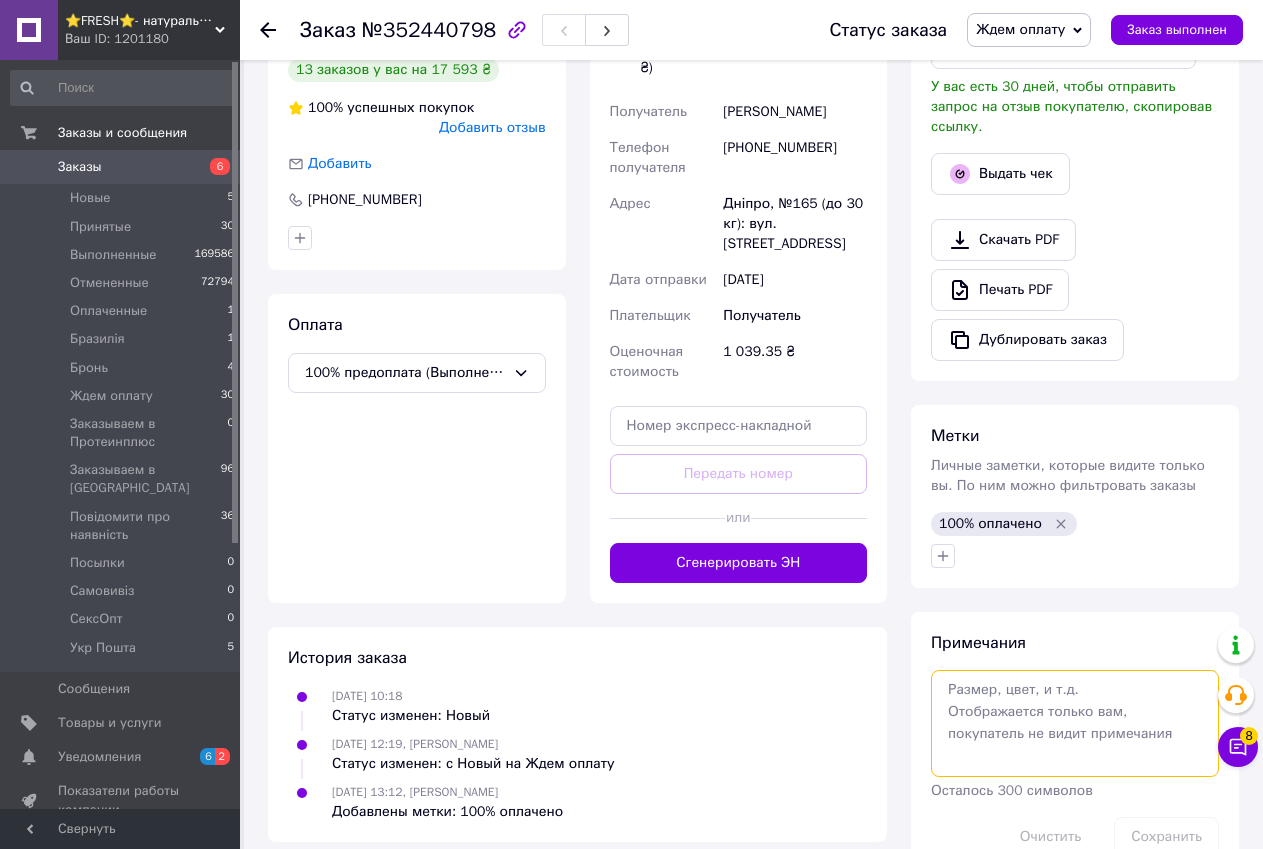 click at bounding box center [1075, 723] 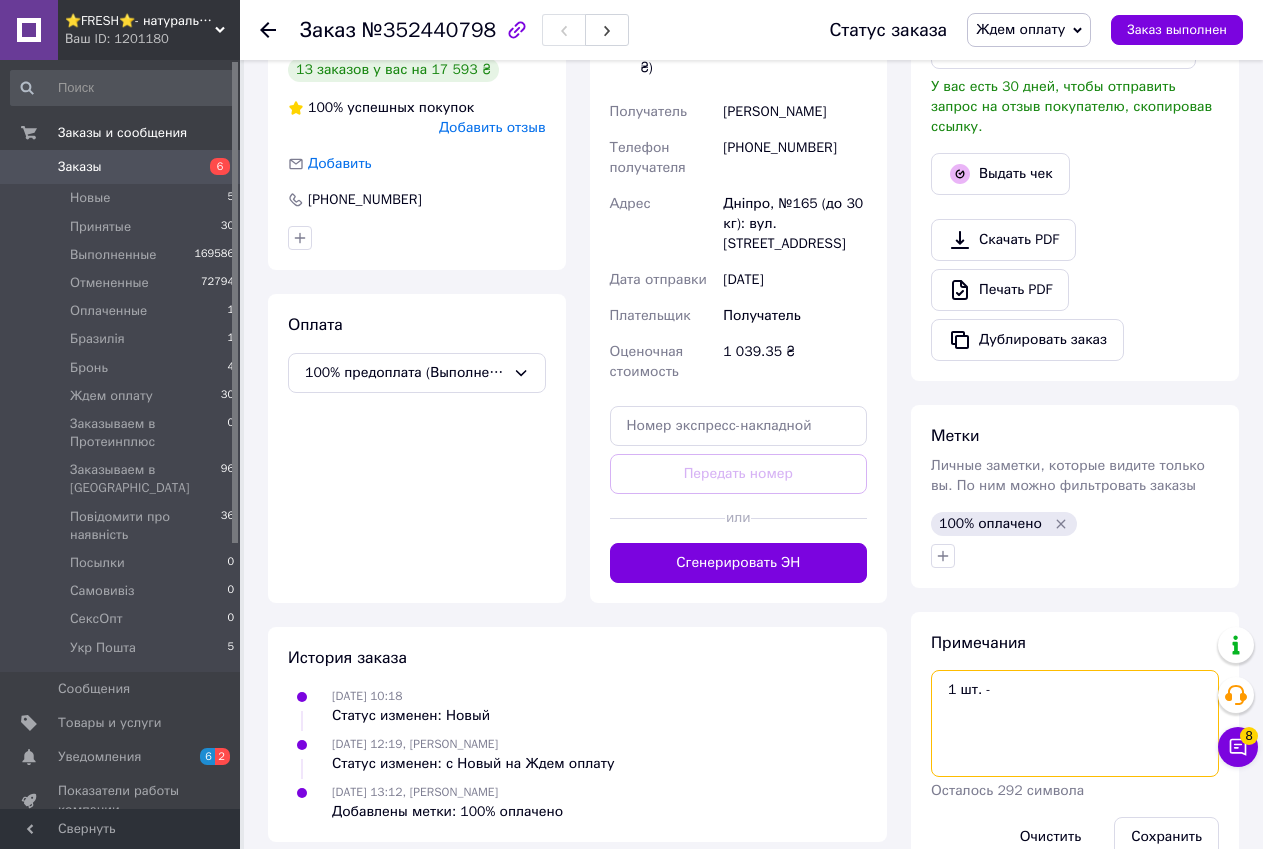 paste on "Garden of Life, Dr. Organic Fiber Formula, Citrus, 7.9 oz (223 g)" 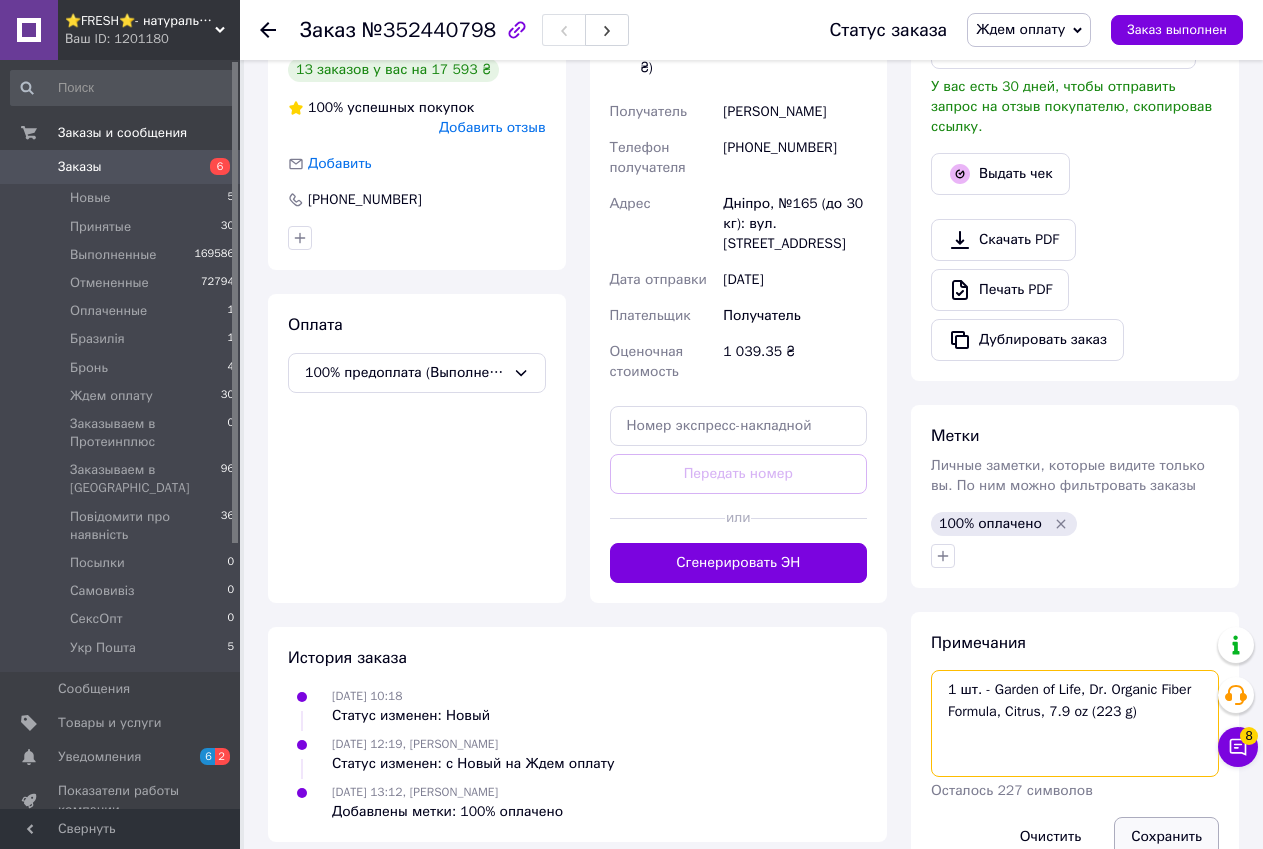 type on "1 шт. - Garden of Life, Dr. Organic Fiber Formula, Citrus, 7.9 oz (223 g)" 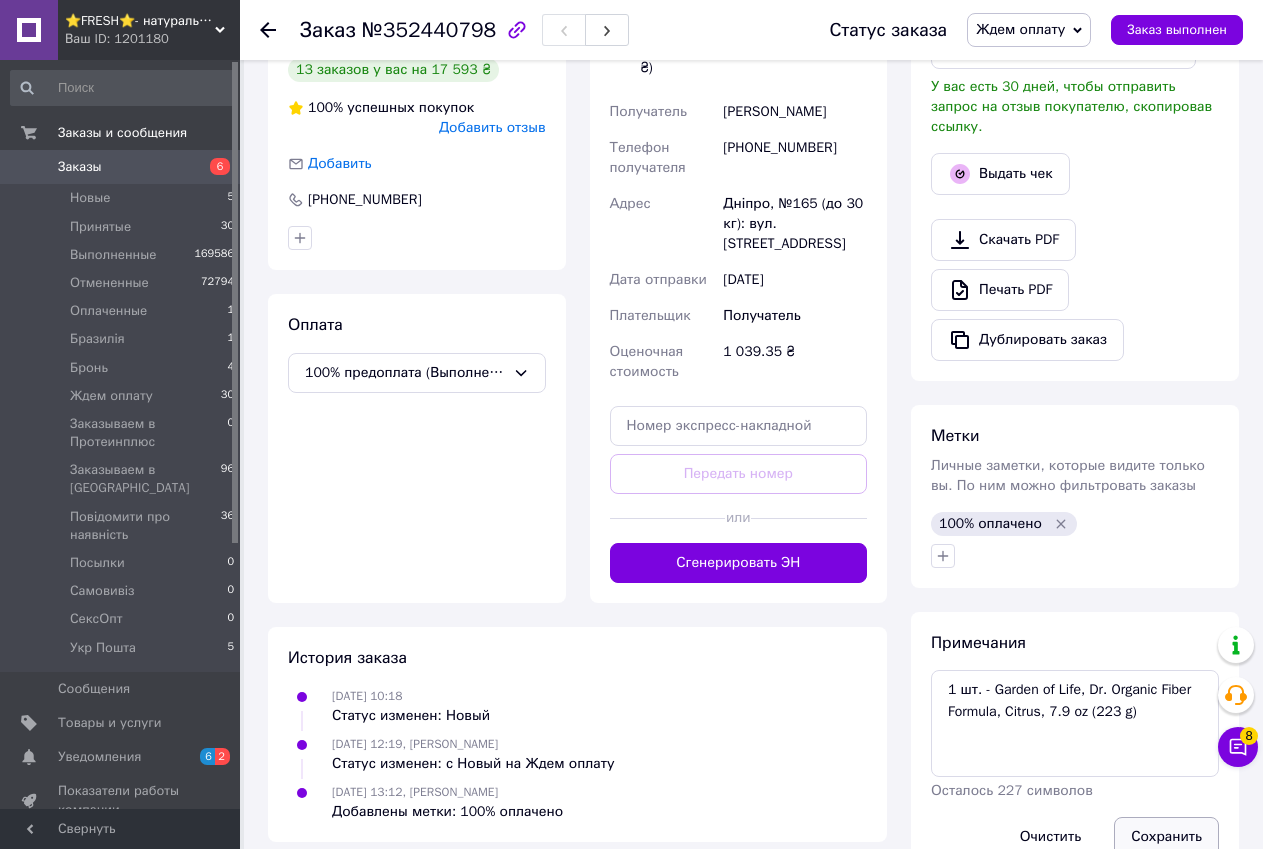 click on "Сохранить" at bounding box center [1166, 837] 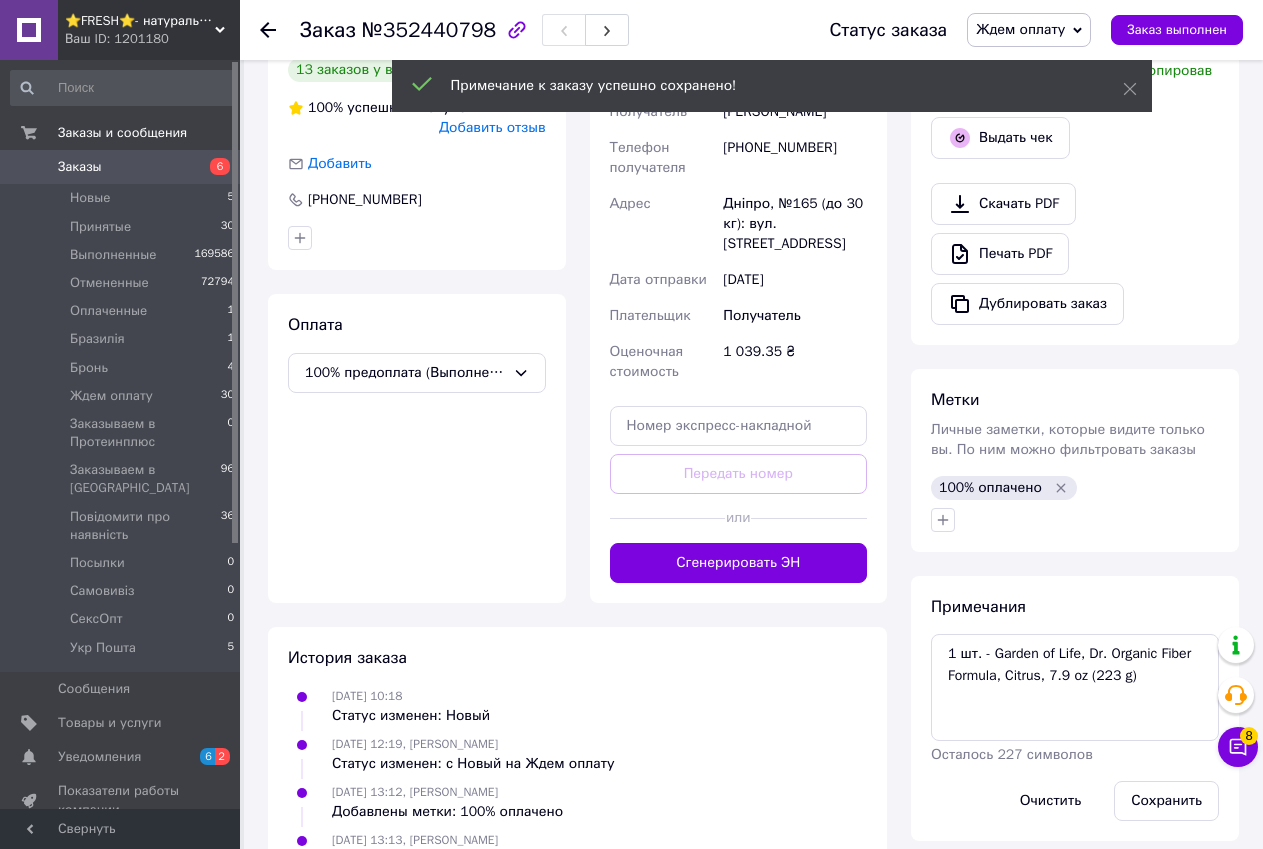 click on "Ждем оплату" at bounding box center (1020, 29) 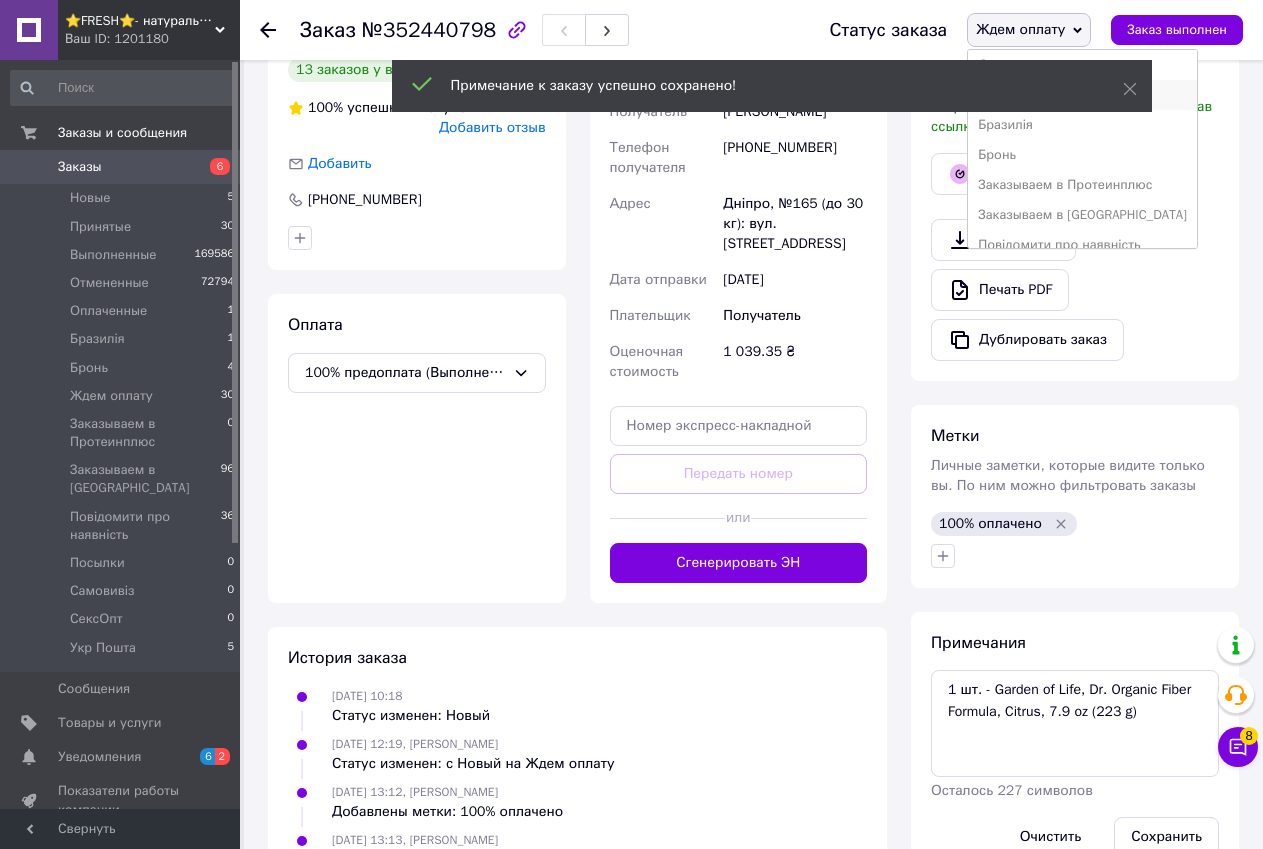 scroll, scrollTop: 100, scrollLeft: 0, axis: vertical 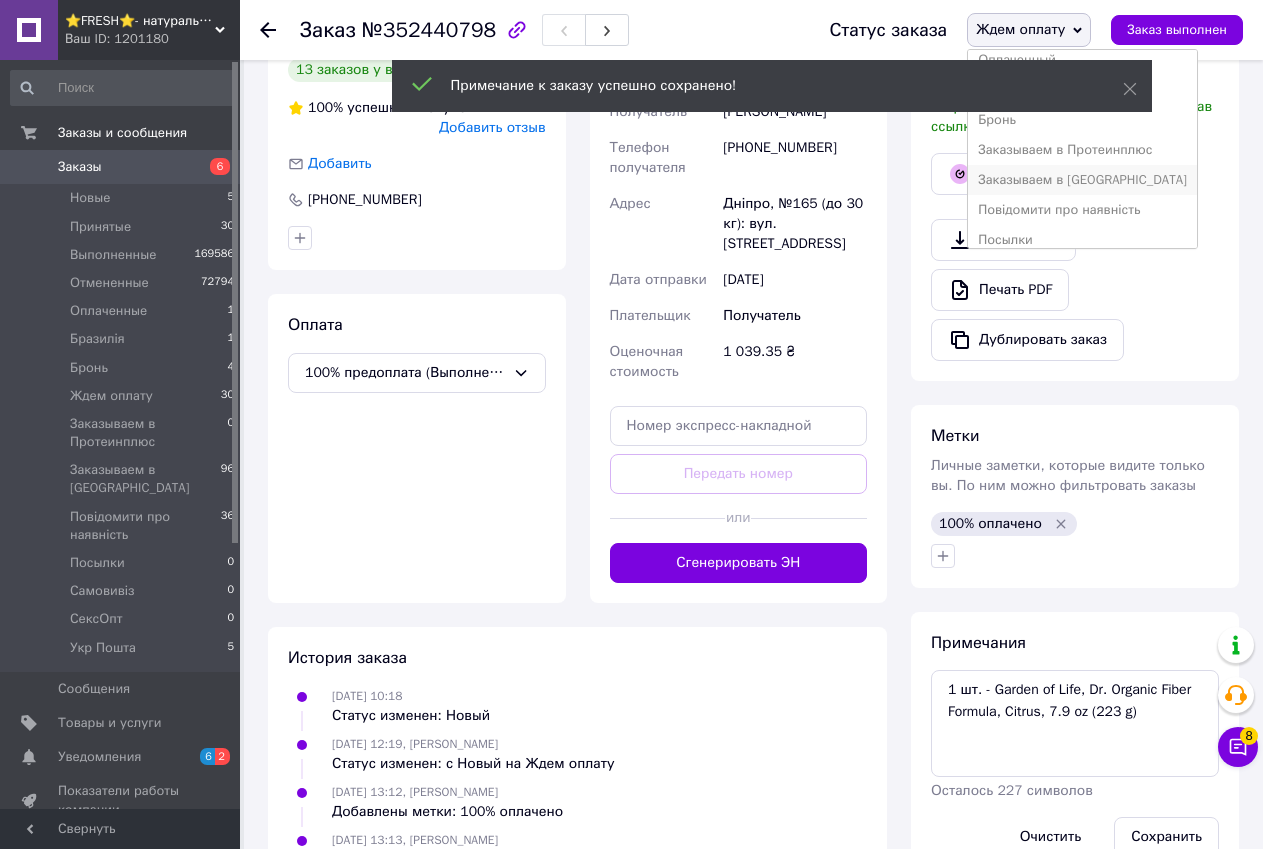 click on "Заказываем в [GEOGRAPHIC_DATA]" at bounding box center [1082, 180] 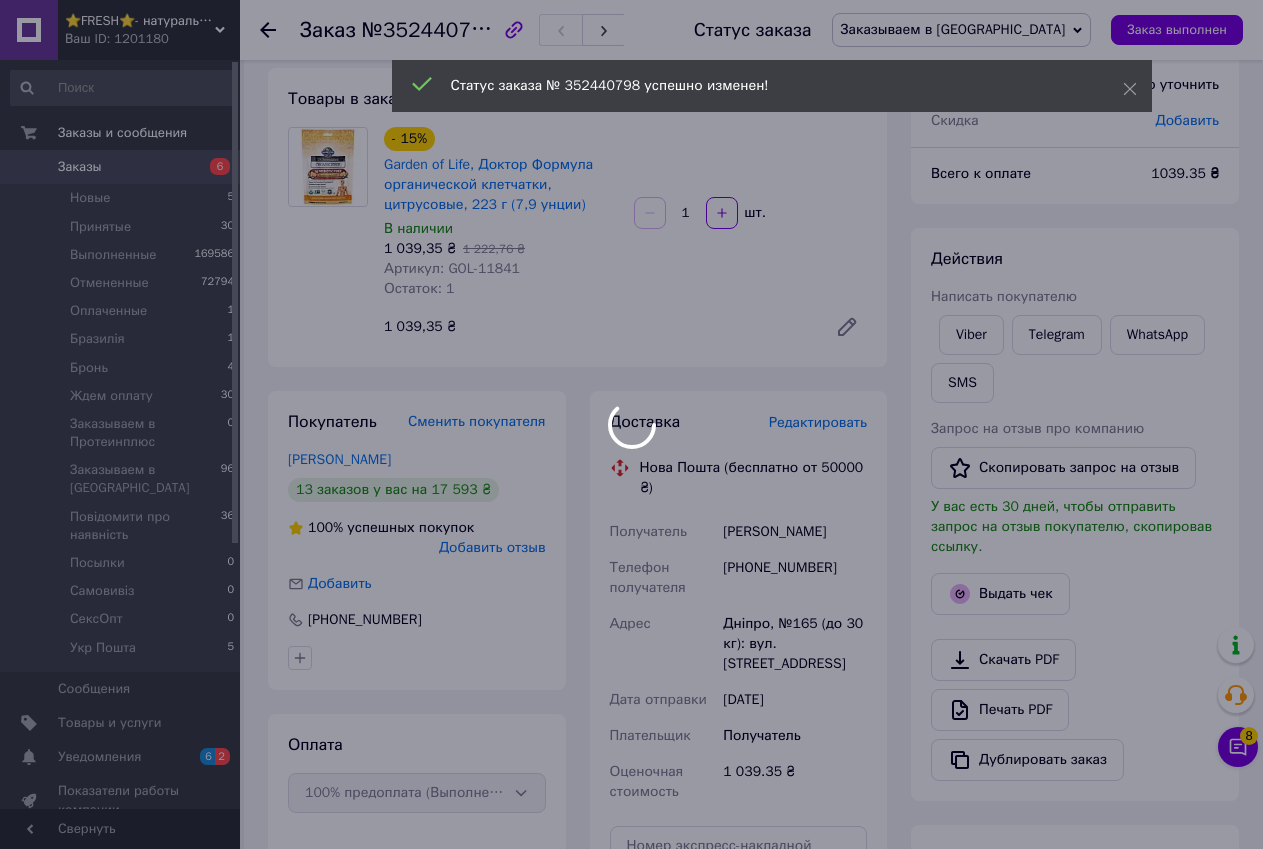 scroll, scrollTop: 24, scrollLeft: 0, axis: vertical 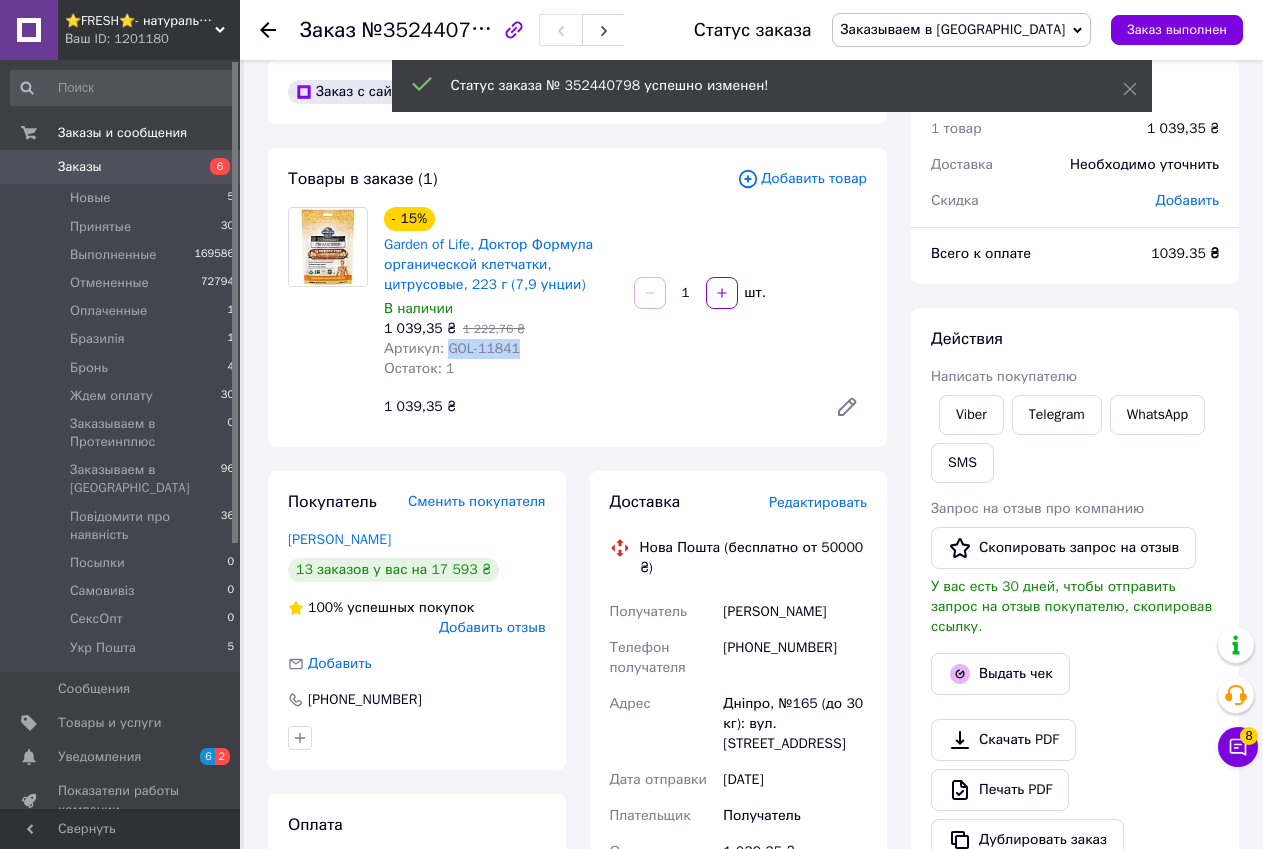 drag, startPoint x: 444, startPoint y: 346, endPoint x: 498, endPoint y: 354, distance: 54.589375 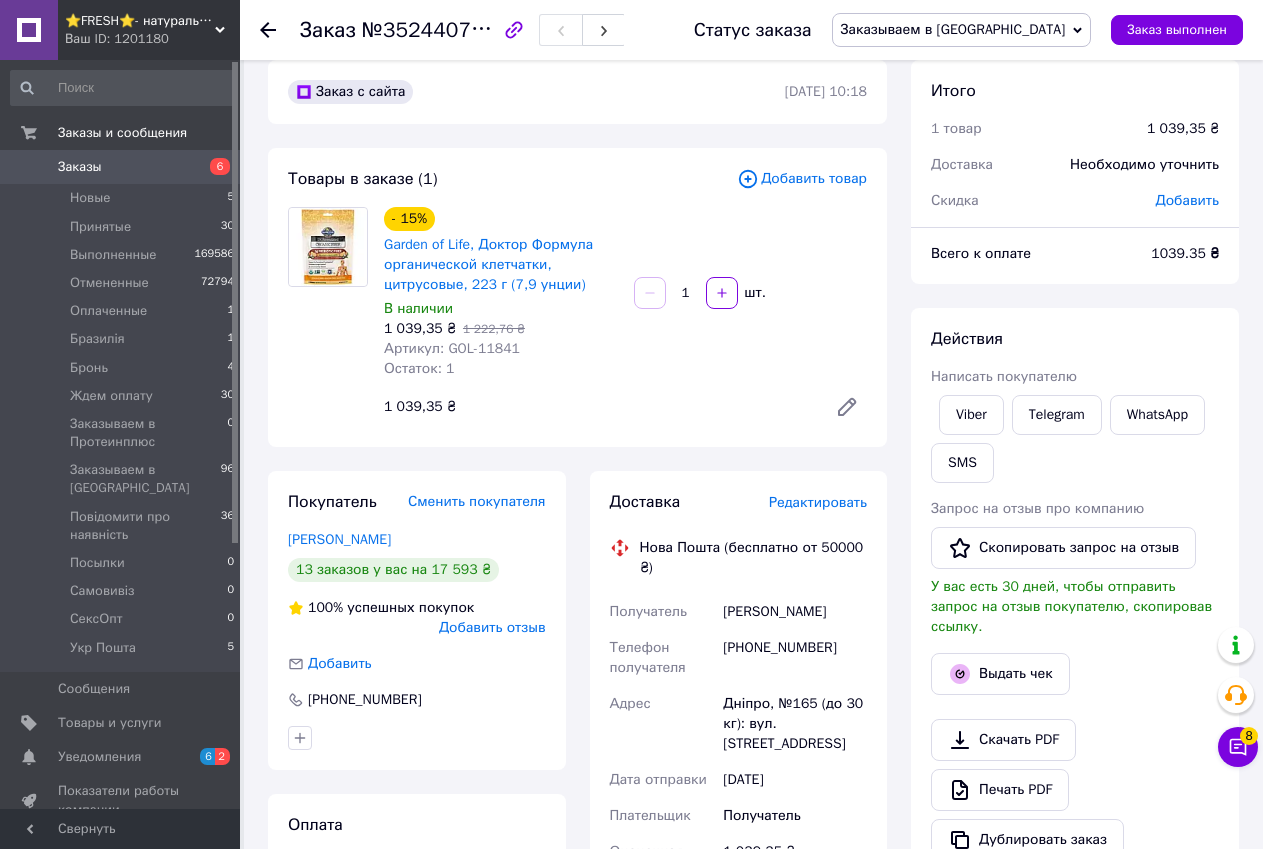 click on "Действия" at bounding box center (1075, 339) 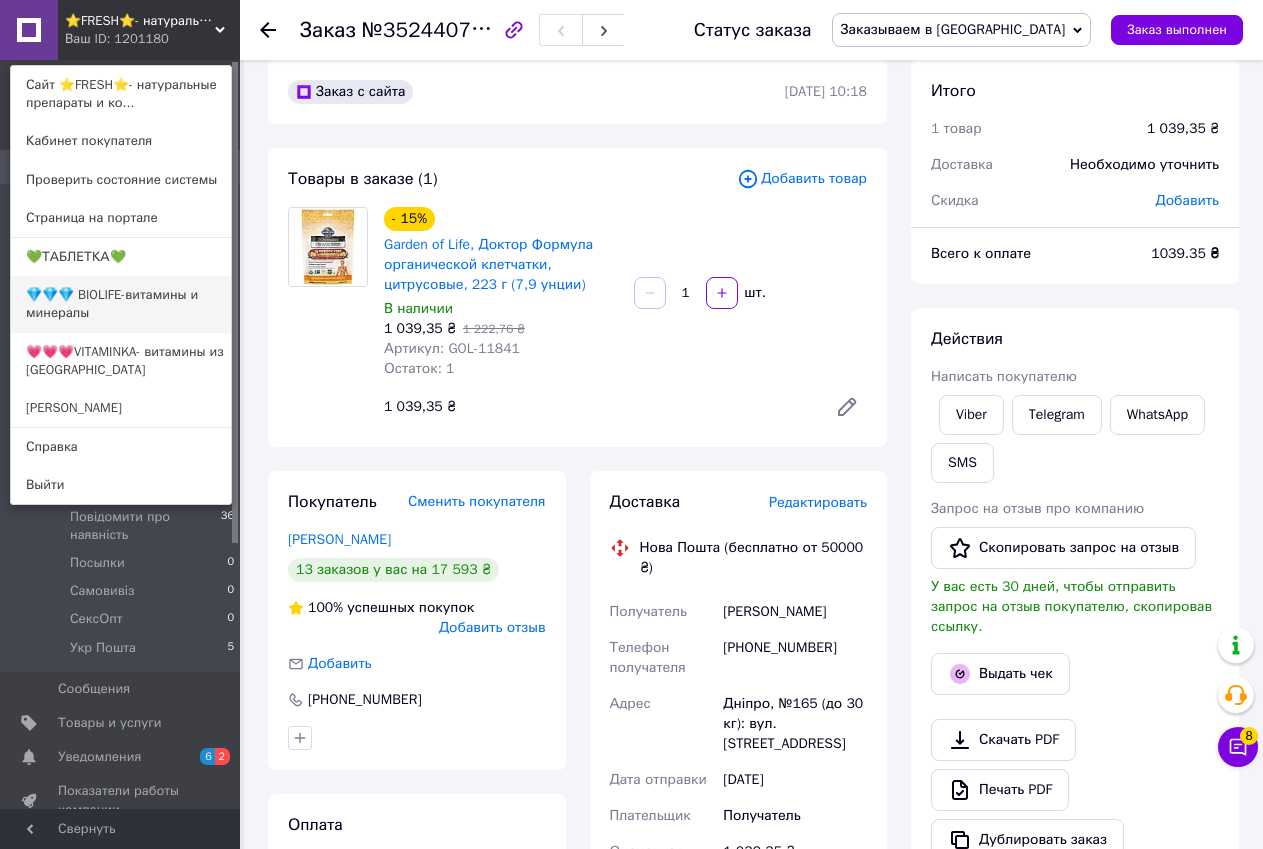 click on "💎💎💎 BIOLIFE-витамины и минералы" at bounding box center (121, 304) 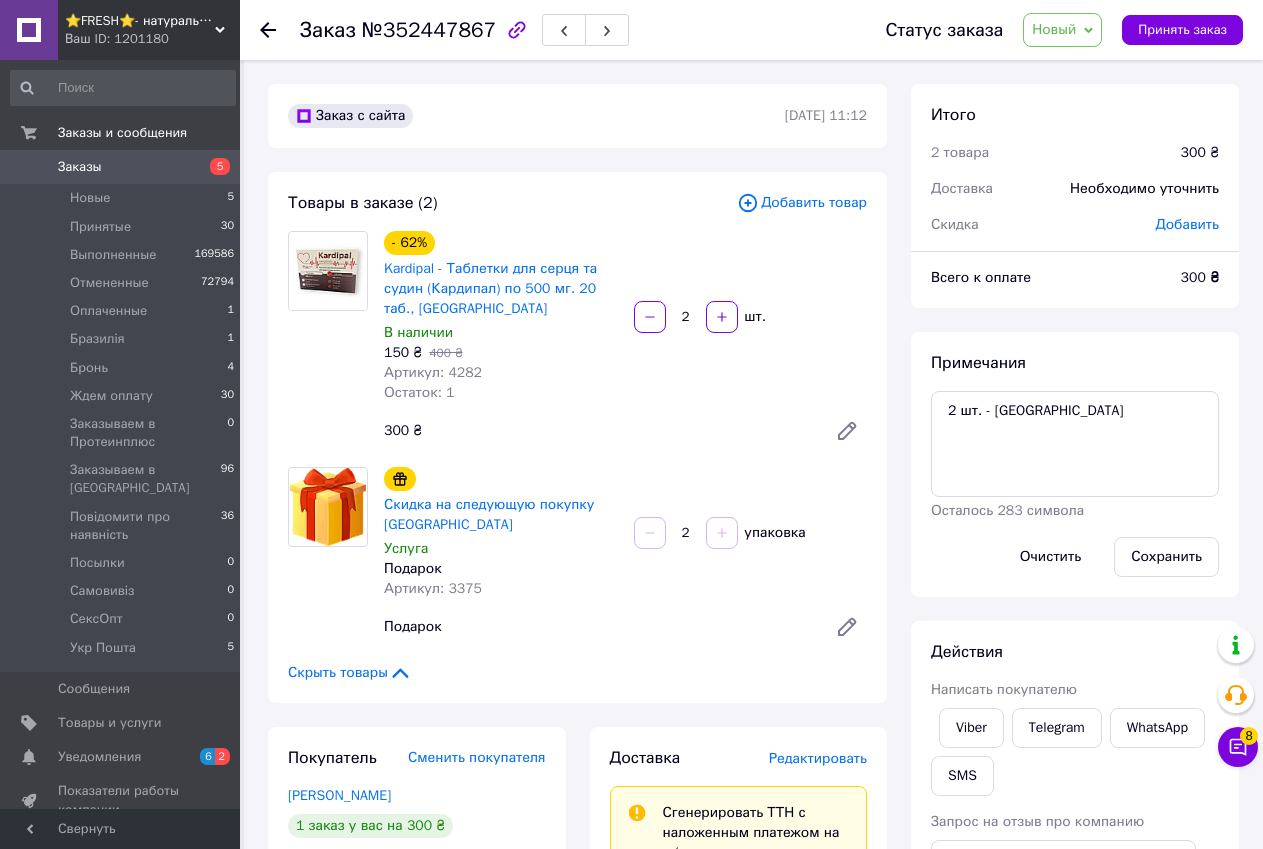 scroll, scrollTop: 0, scrollLeft: 0, axis: both 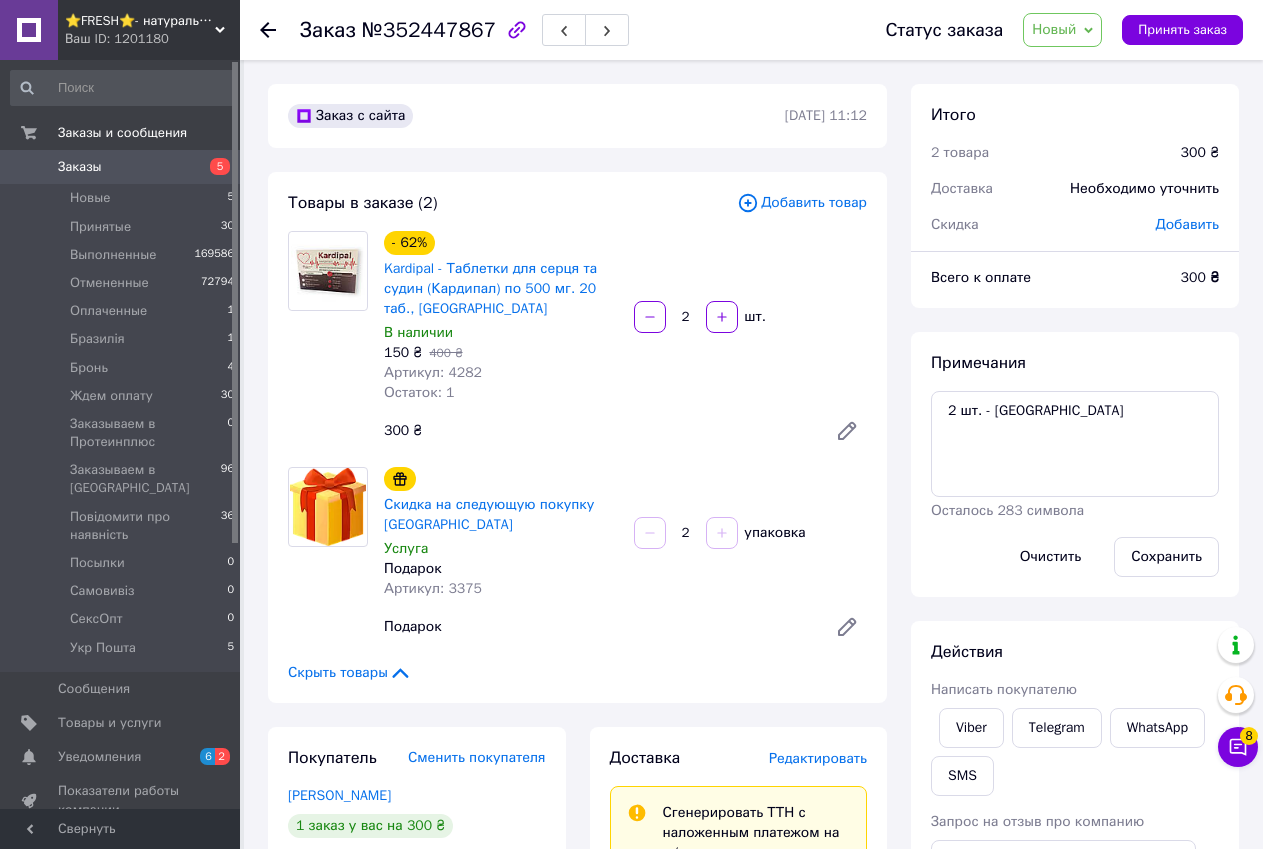 click on "Новый" at bounding box center (1054, 29) 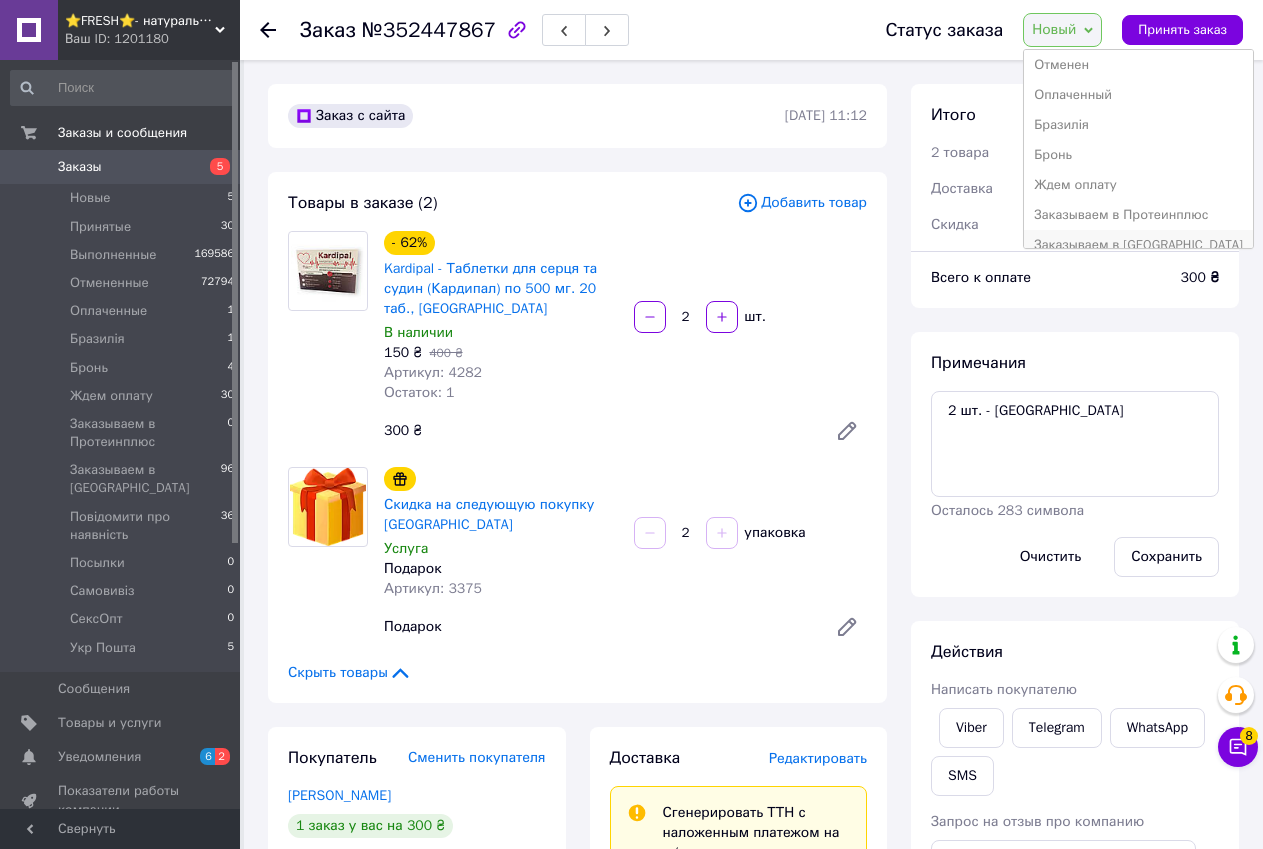 scroll, scrollTop: 100, scrollLeft: 0, axis: vertical 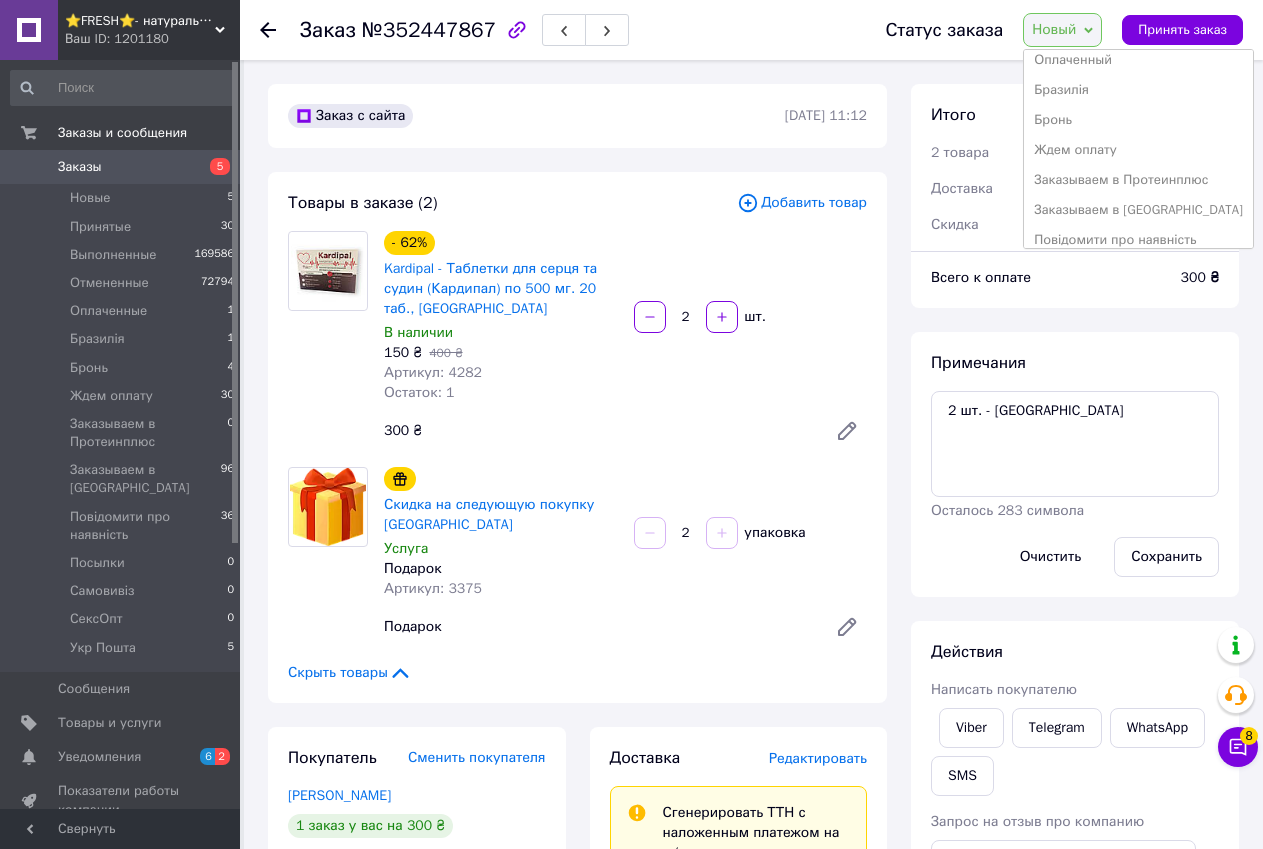 click on "Итого 2 товара 300 ₴ Доставка Необходимо уточнить Скидка Добавить Всего к оплате 300 ₴ Примечания 2 шт. - Kardipal  Осталось 283 символа Очистить Сохранить Действия Написать покупателю Viber Telegram WhatsApp SMS Запрос на отзыв про компанию   Скопировать запрос на отзыв У вас есть 30 дней, чтобы отправить запрос на отзыв покупателю, скопировав ссылку.   Выдать чек   Скачать PDF   Печать PDF   Дублировать заказ Метки Личные заметки, которые видите только вы. По ним можно фильтровать заказы не відповідає" at bounding box center [1075, 1002] 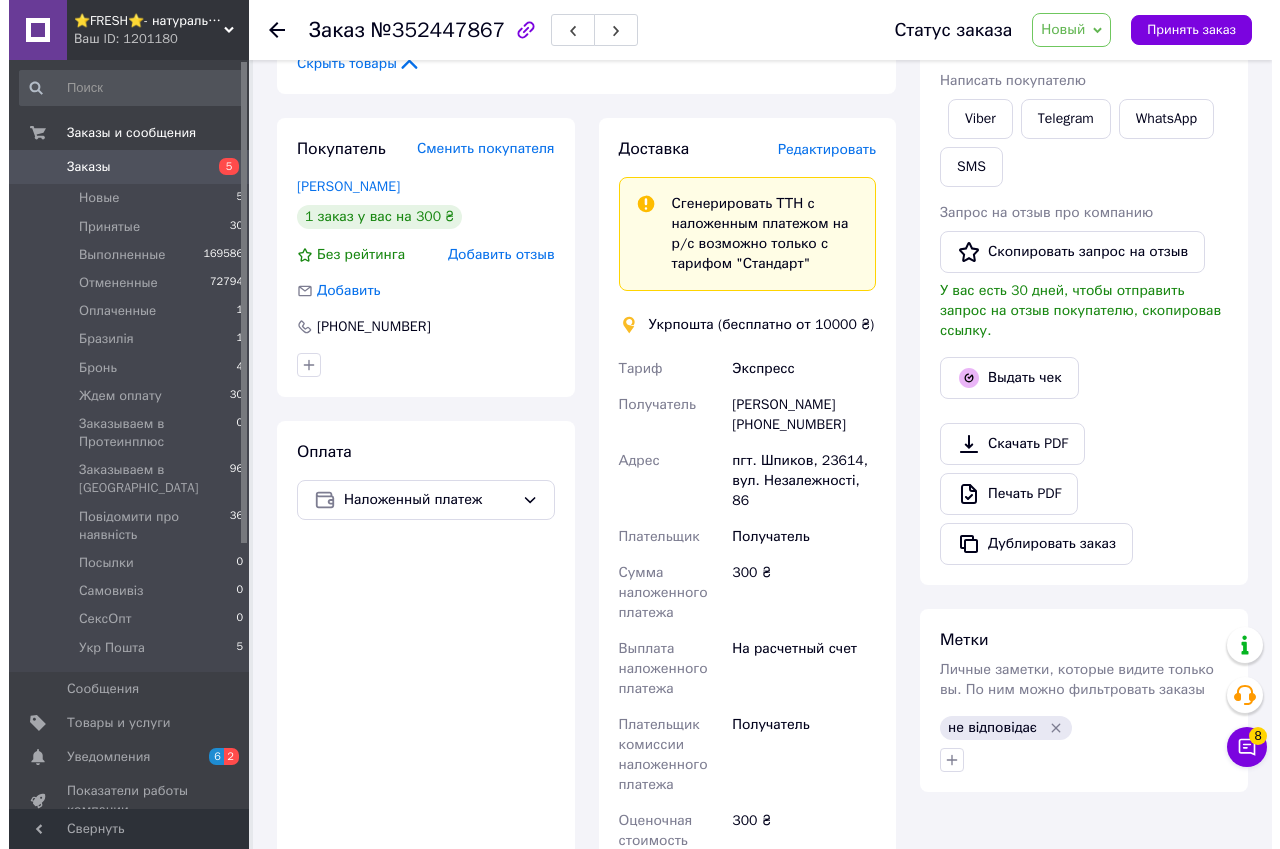 scroll, scrollTop: 500, scrollLeft: 0, axis: vertical 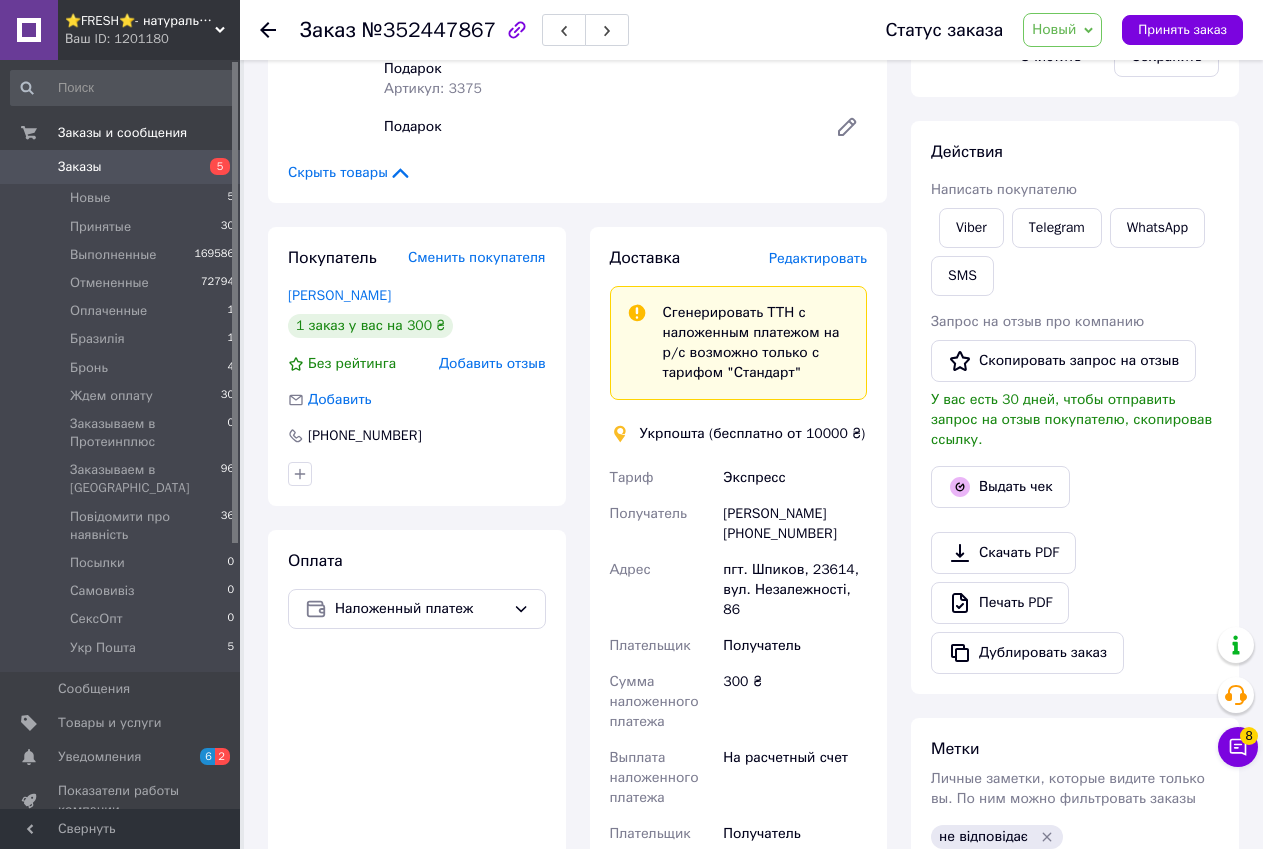 click on "Редактировать" at bounding box center (818, 258) 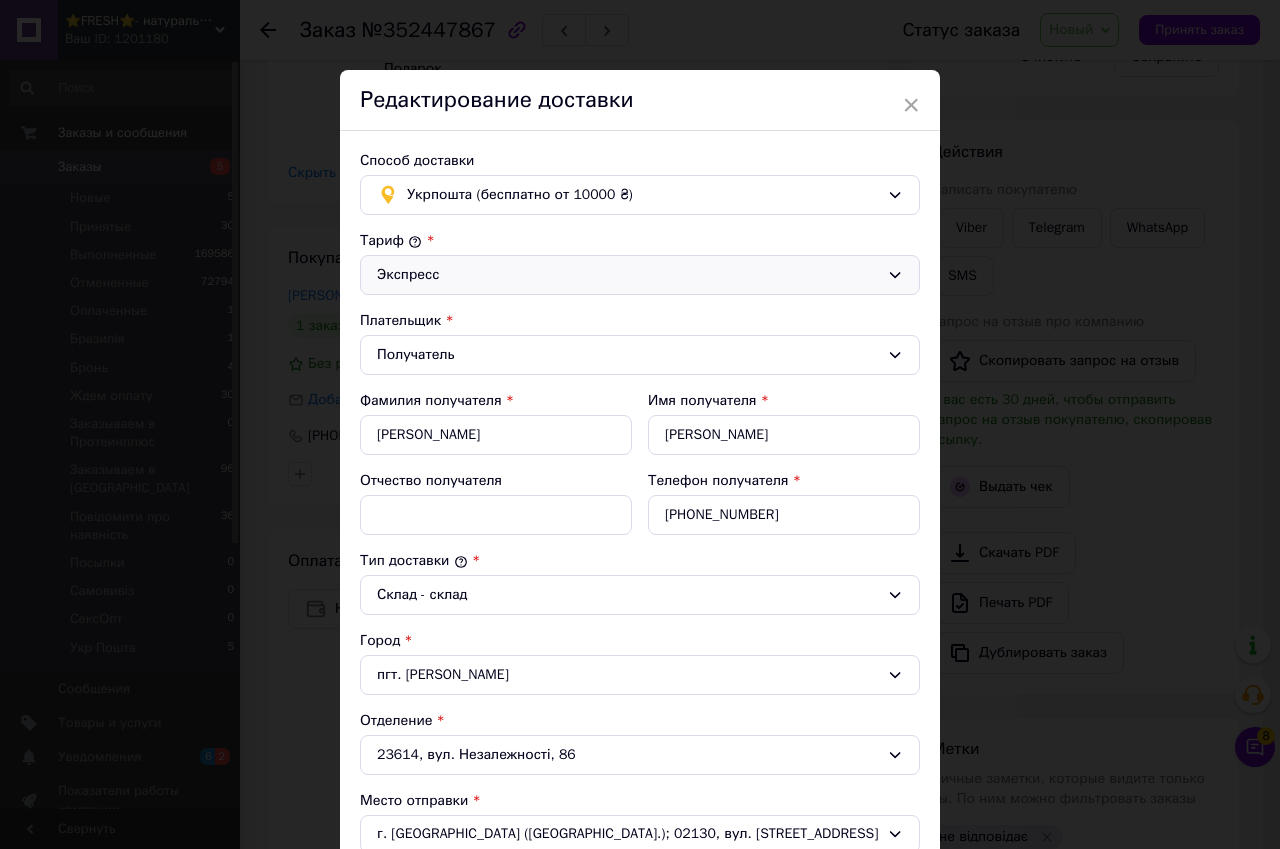 click on "Экспресс" at bounding box center [628, 275] 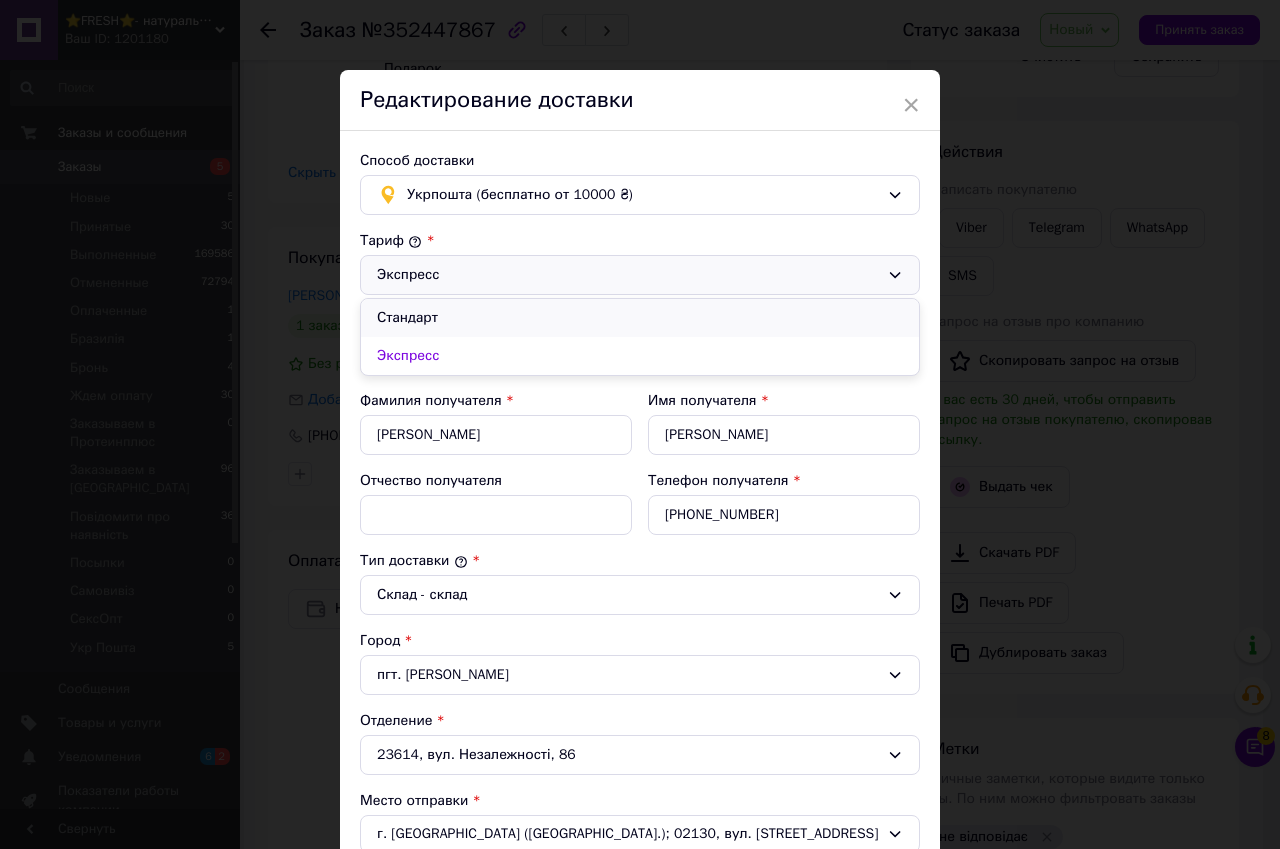 click on "Стандарт" at bounding box center (640, 318) 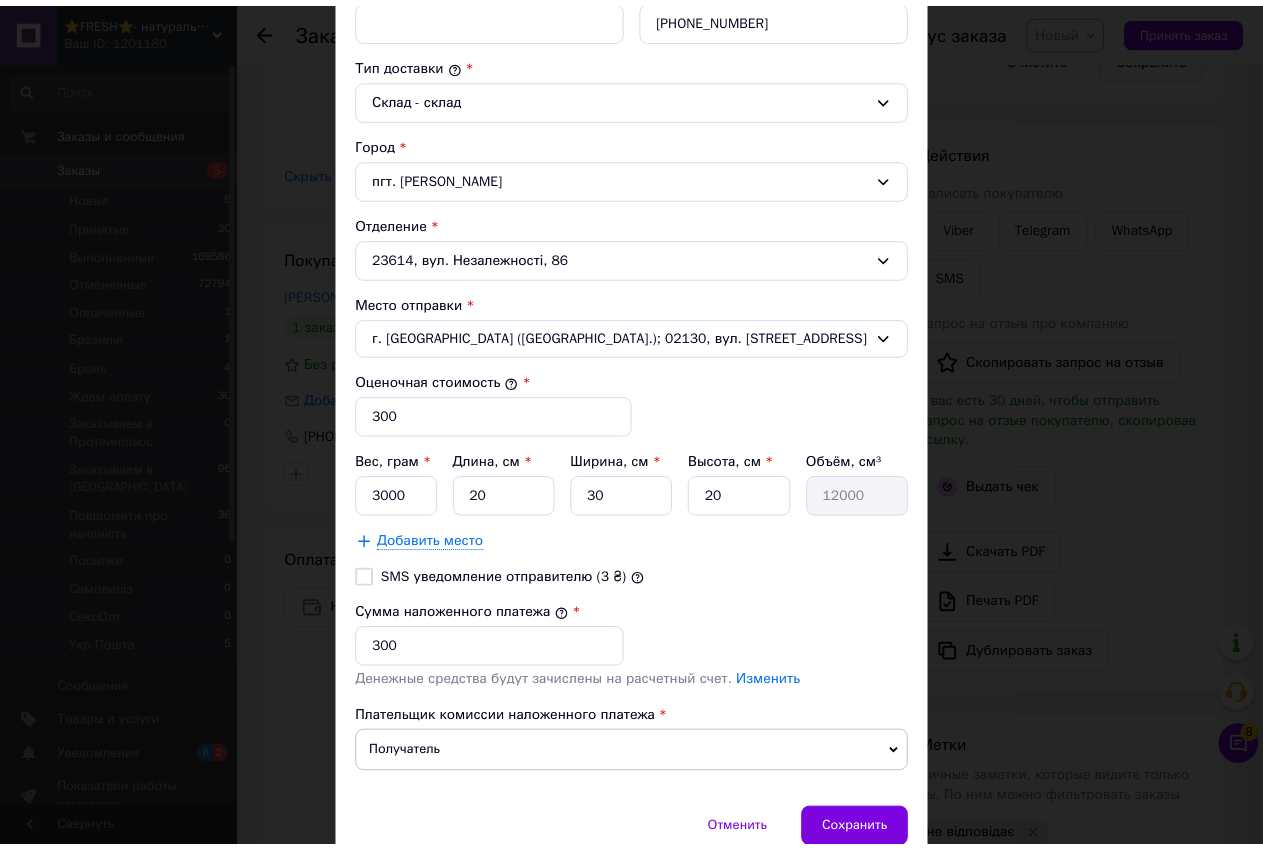 scroll, scrollTop: 588, scrollLeft: 0, axis: vertical 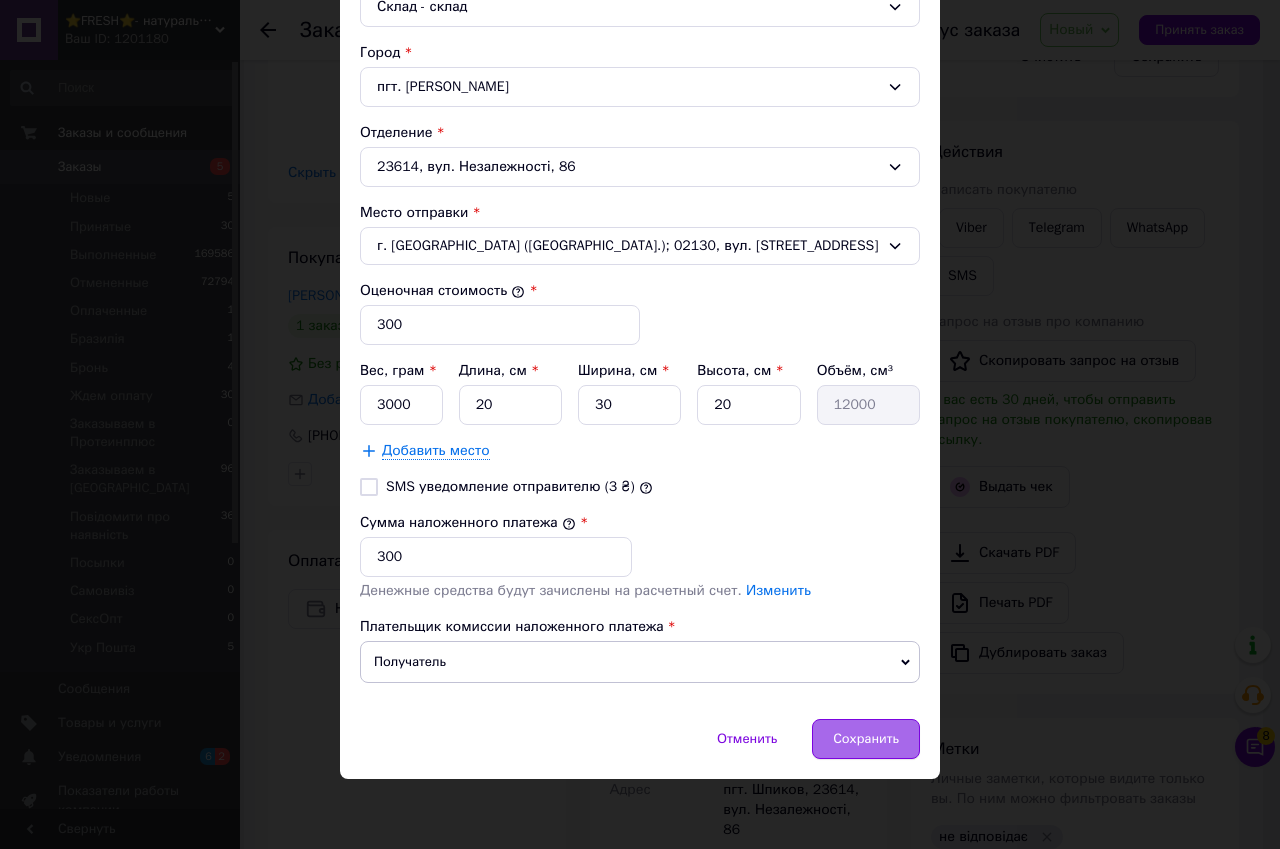 click on "Сохранить" at bounding box center (866, 739) 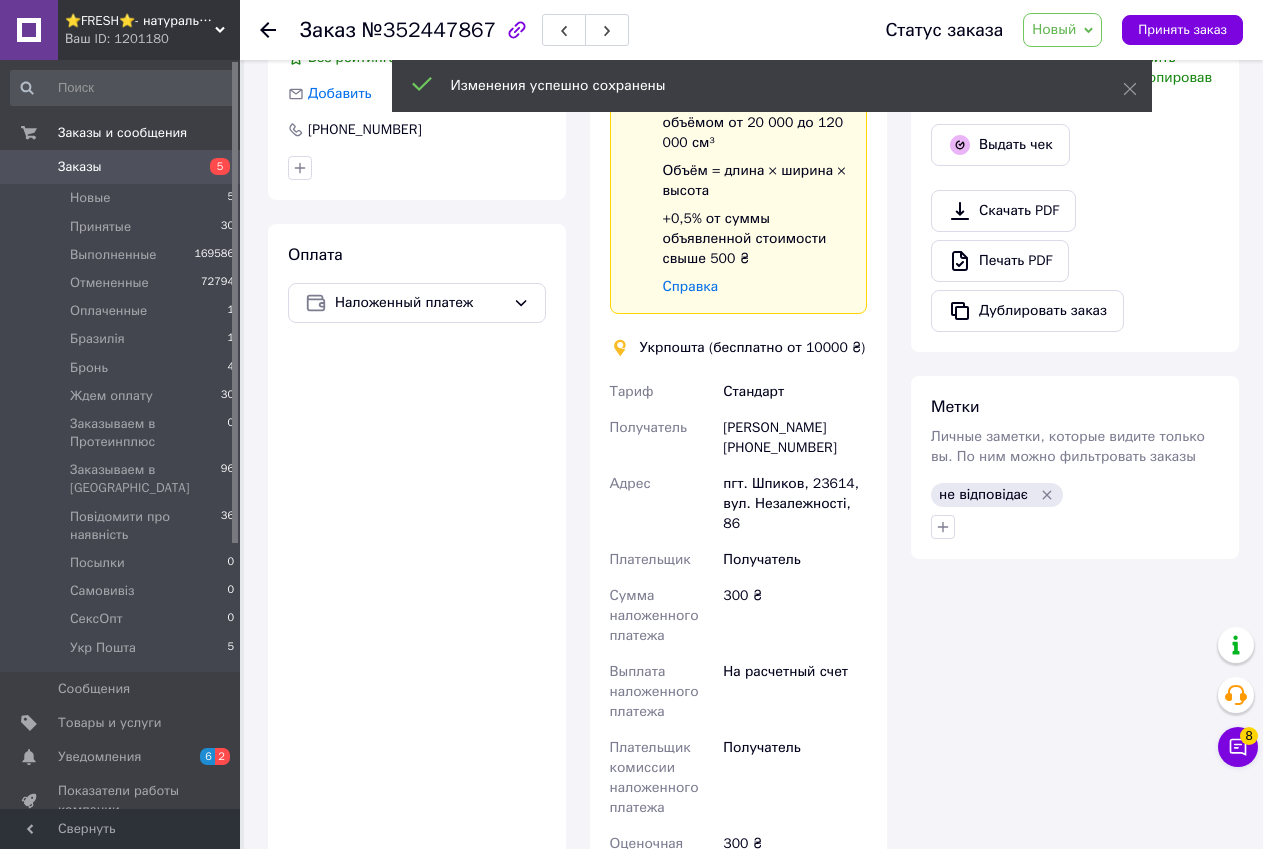 scroll, scrollTop: 1000, scrollLeft: 0, axis: vertical 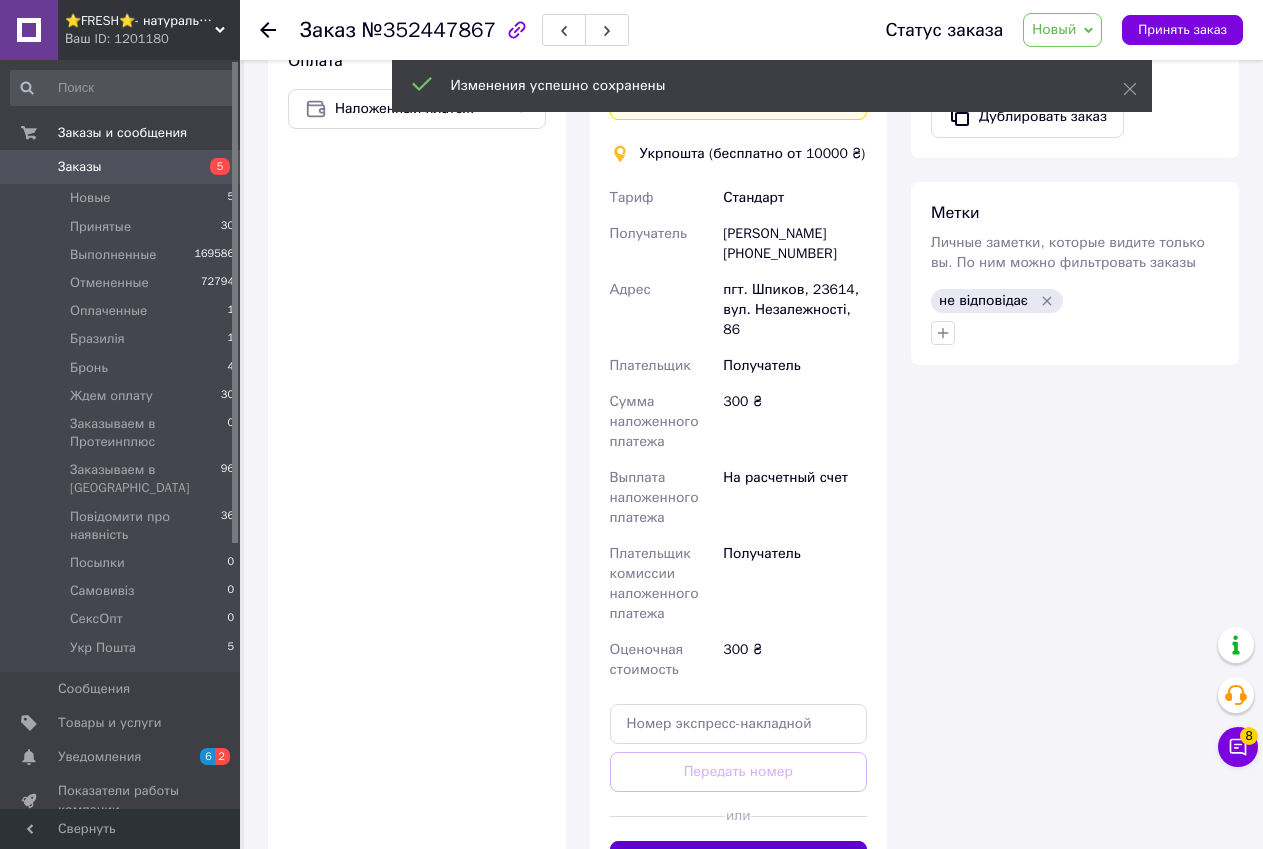 click on "Создать ярлык" at bounding box center [739, 861] 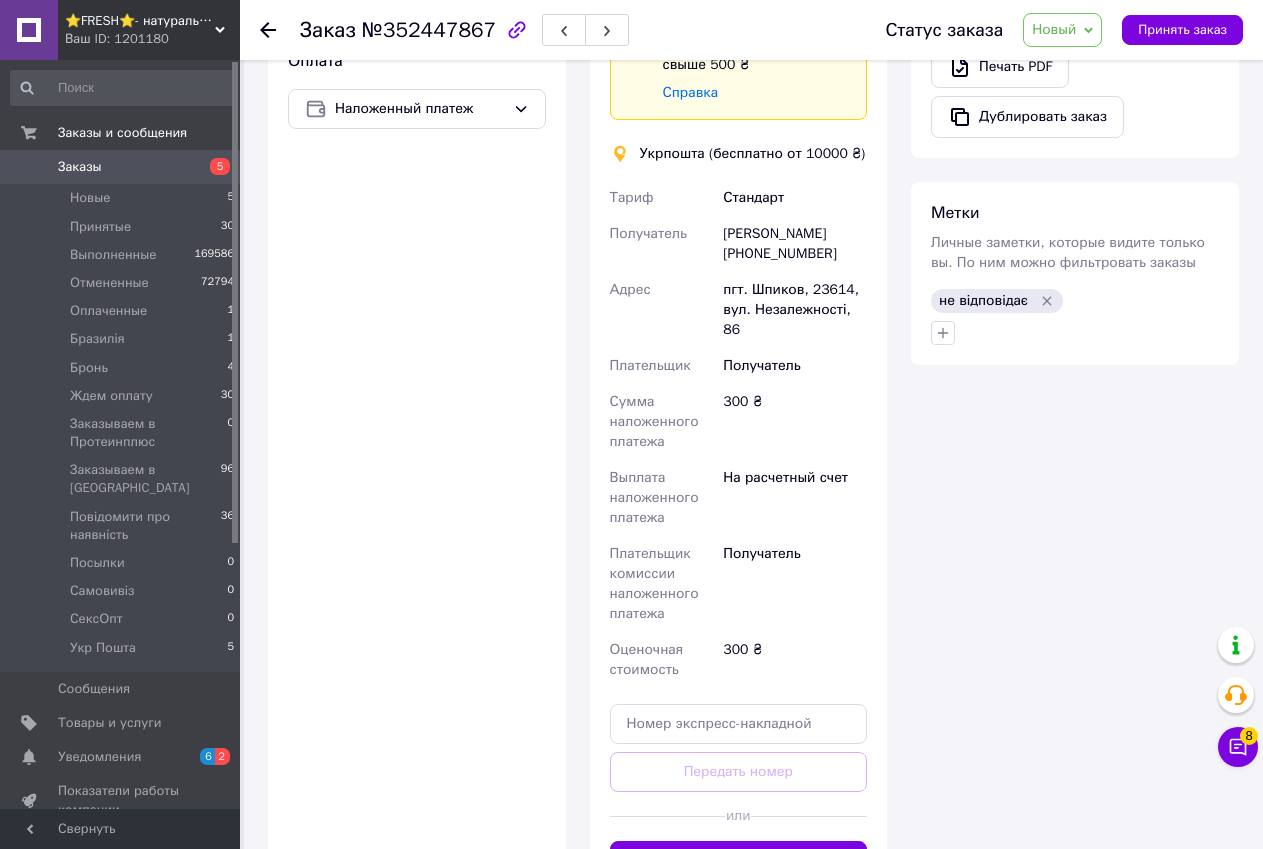 click on "Новый" at bounding box center [1054, 29] 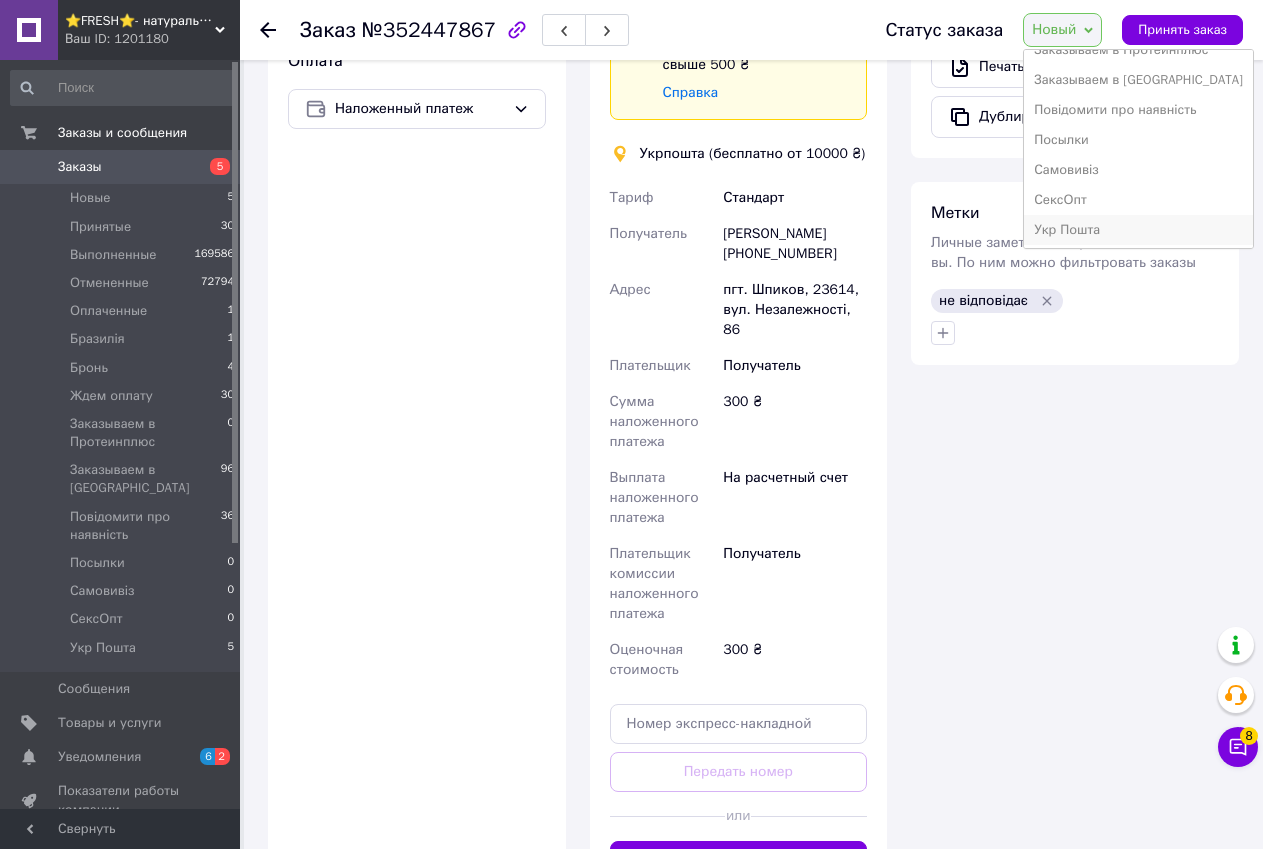scroll, scrollTop: 232, scrollLeft: 0, axis: vertical 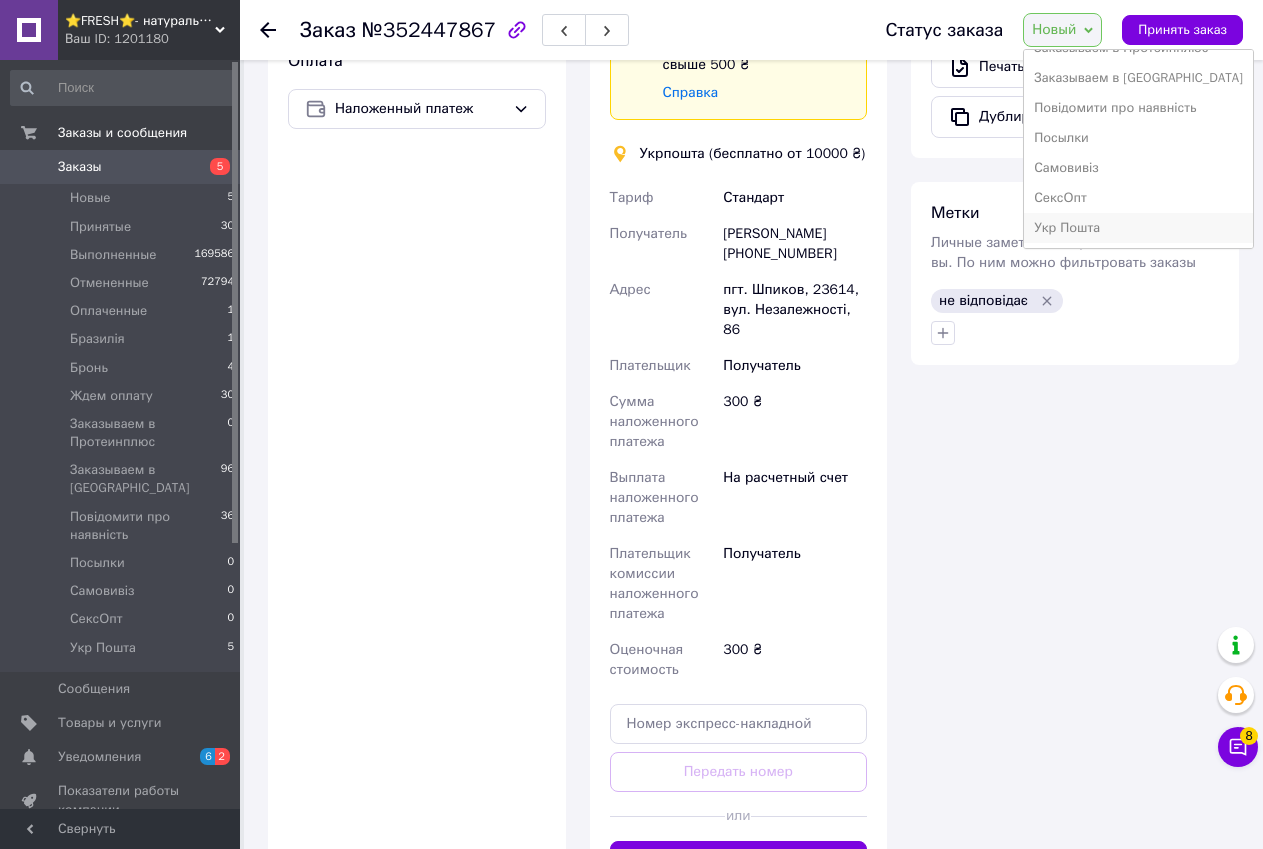 click on "Укр Пошта" at bounding box center (1138, 228) 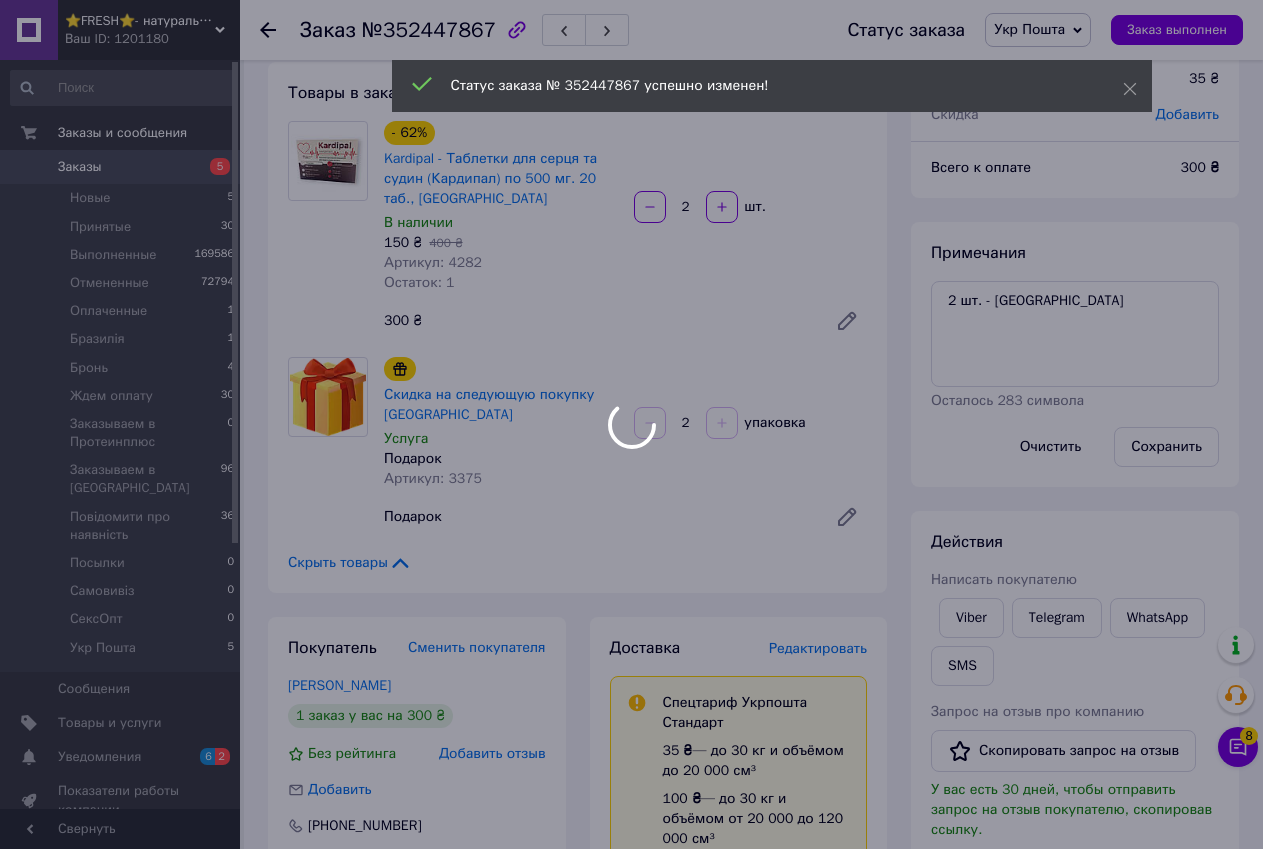 scroll, scrollTop: 0, scrollLeft: 0, axis: both 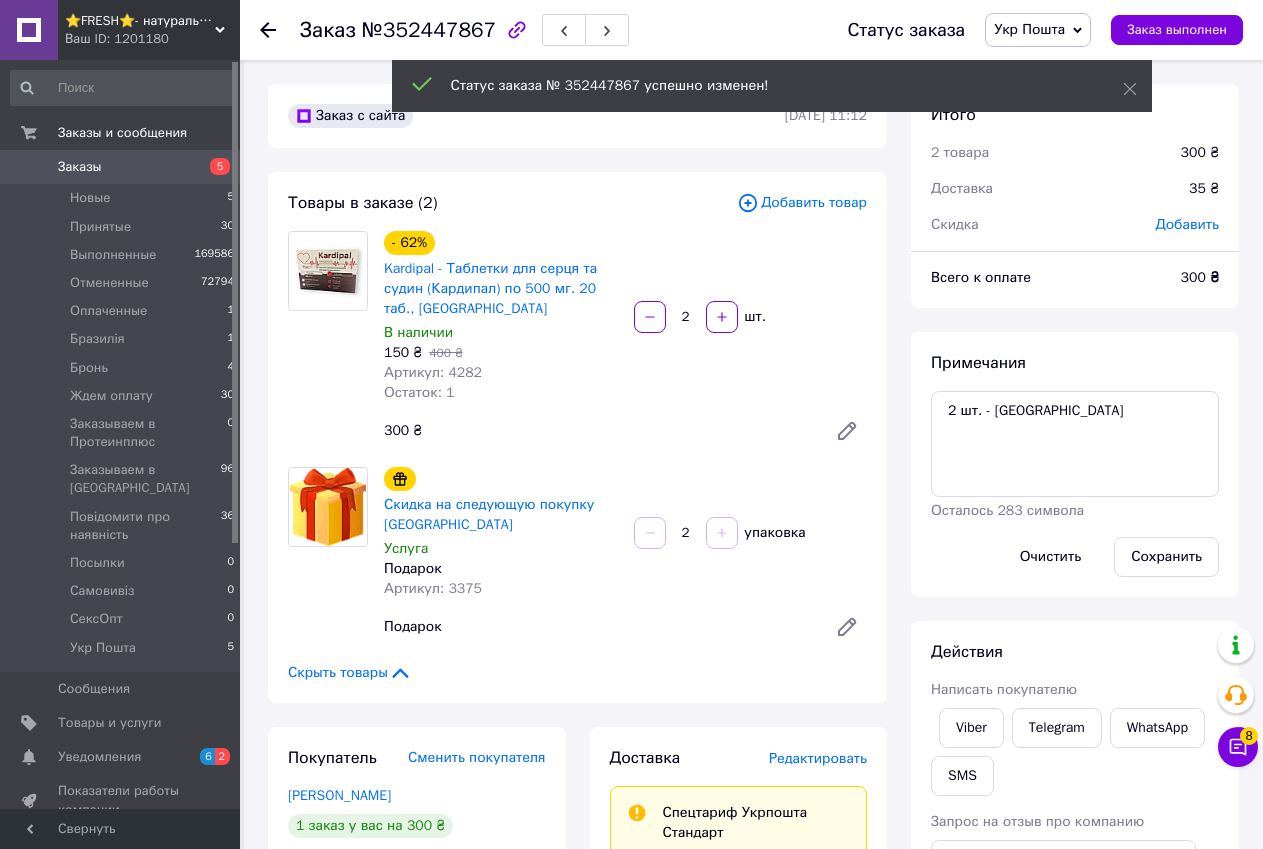 click on "№352447867" at bounding box center (429, 30) 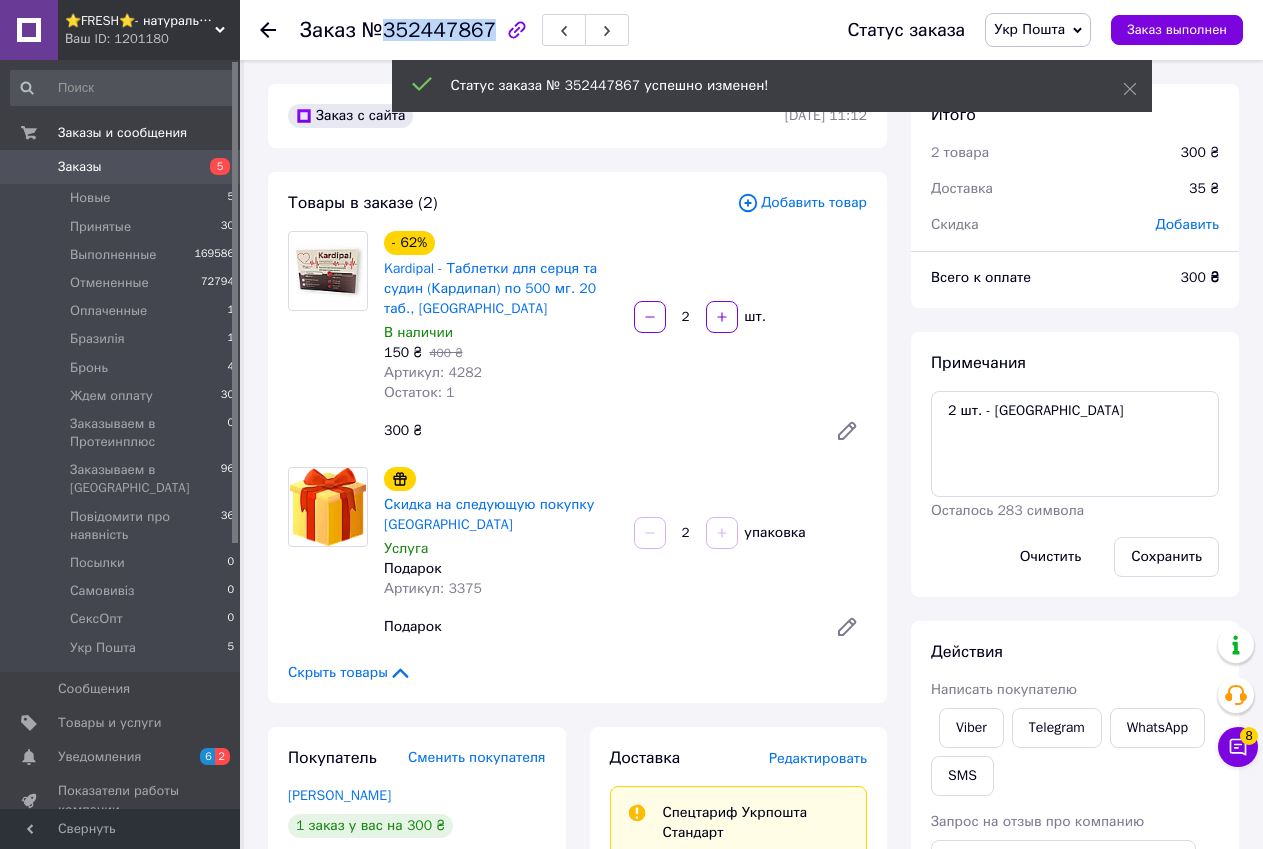 click on "№352447867" at bounding box center (429, 30) 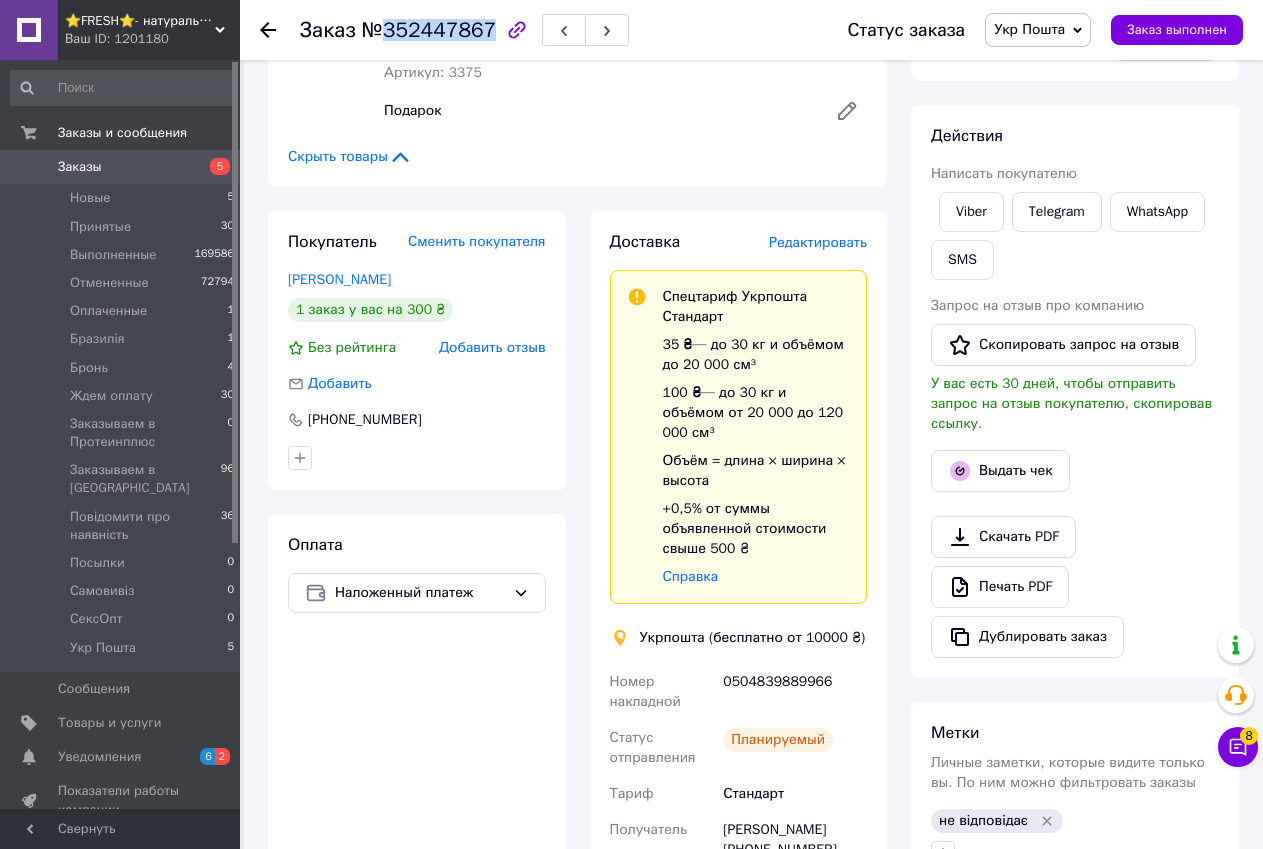scroll, scrollTop: 600, scrollLeft: 0, axis: vertical 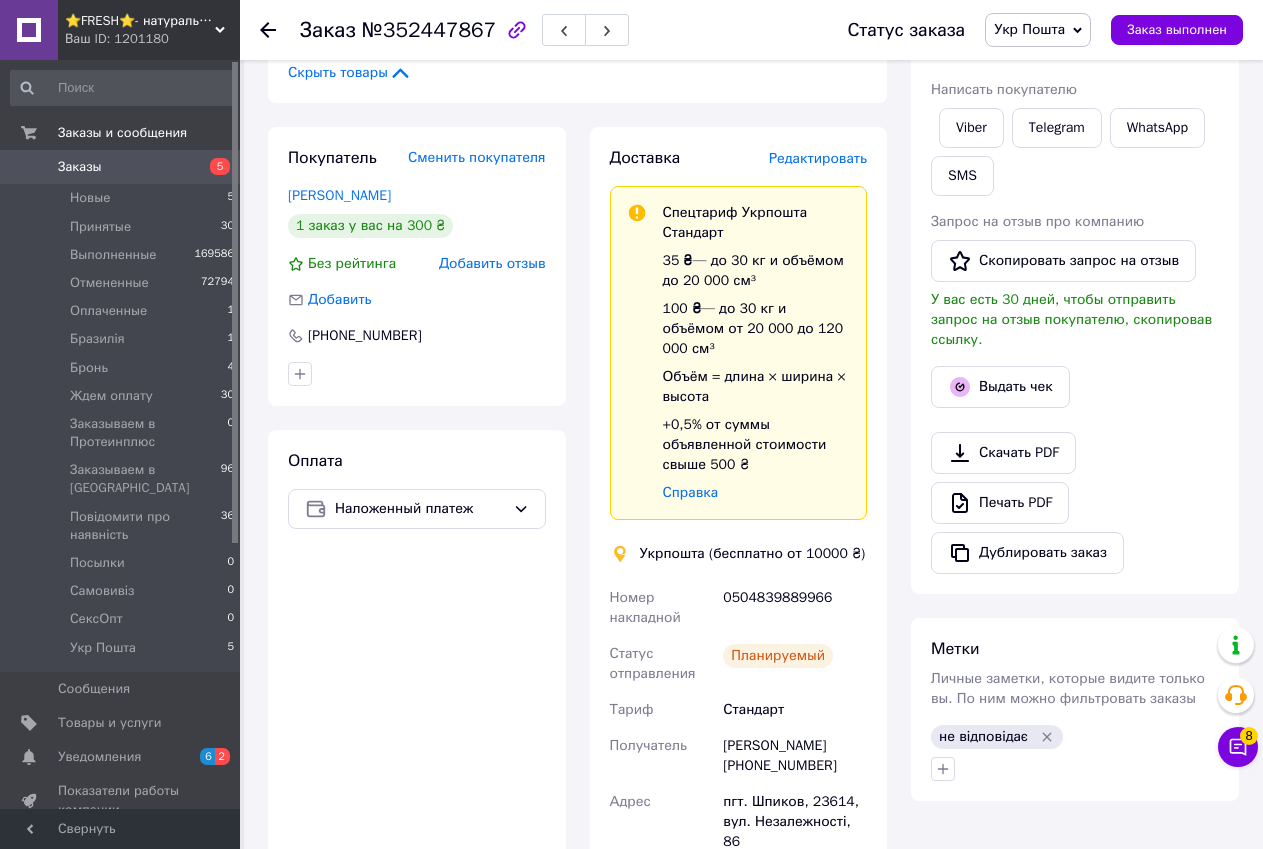 click on "0504839889966" at bounding box center [795, 608] 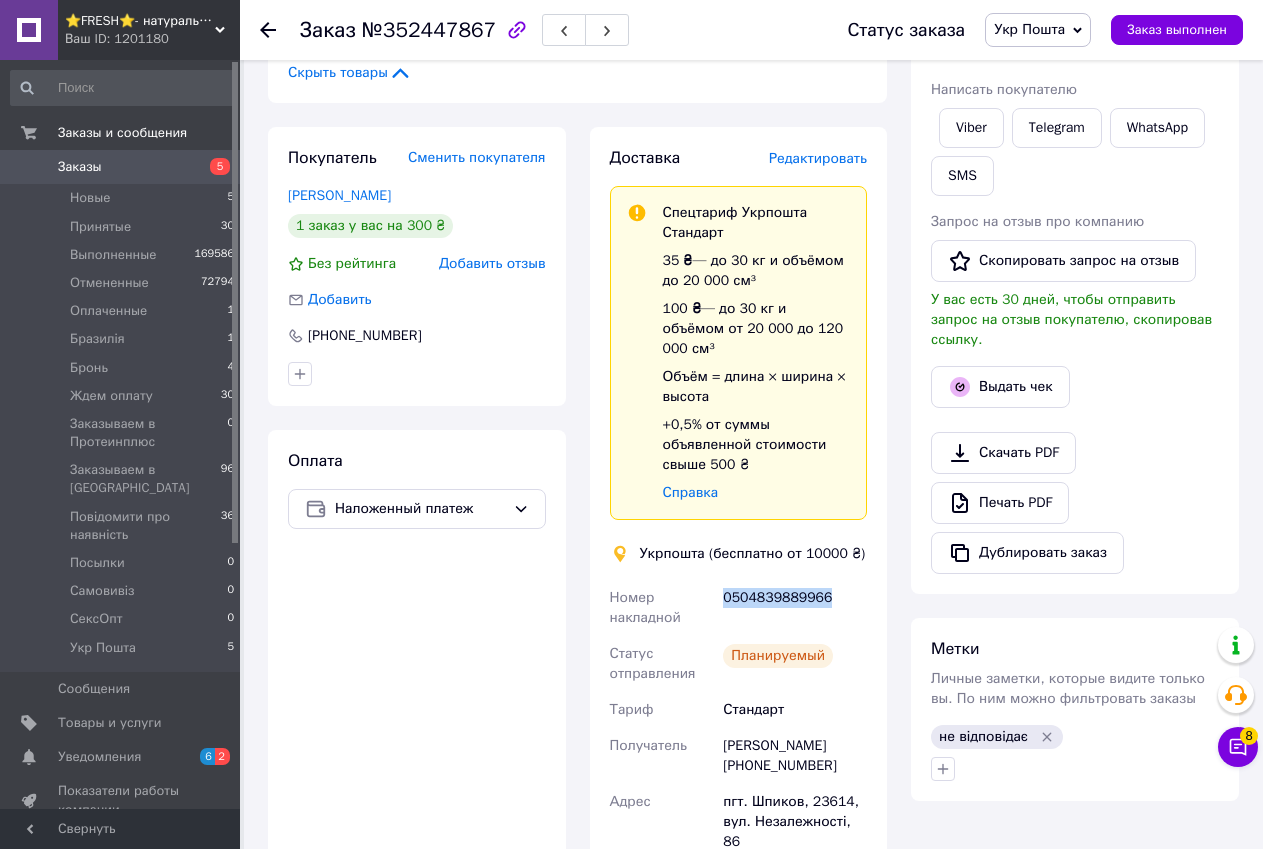 click on "0504839889966" at bounding box center (795, 608) 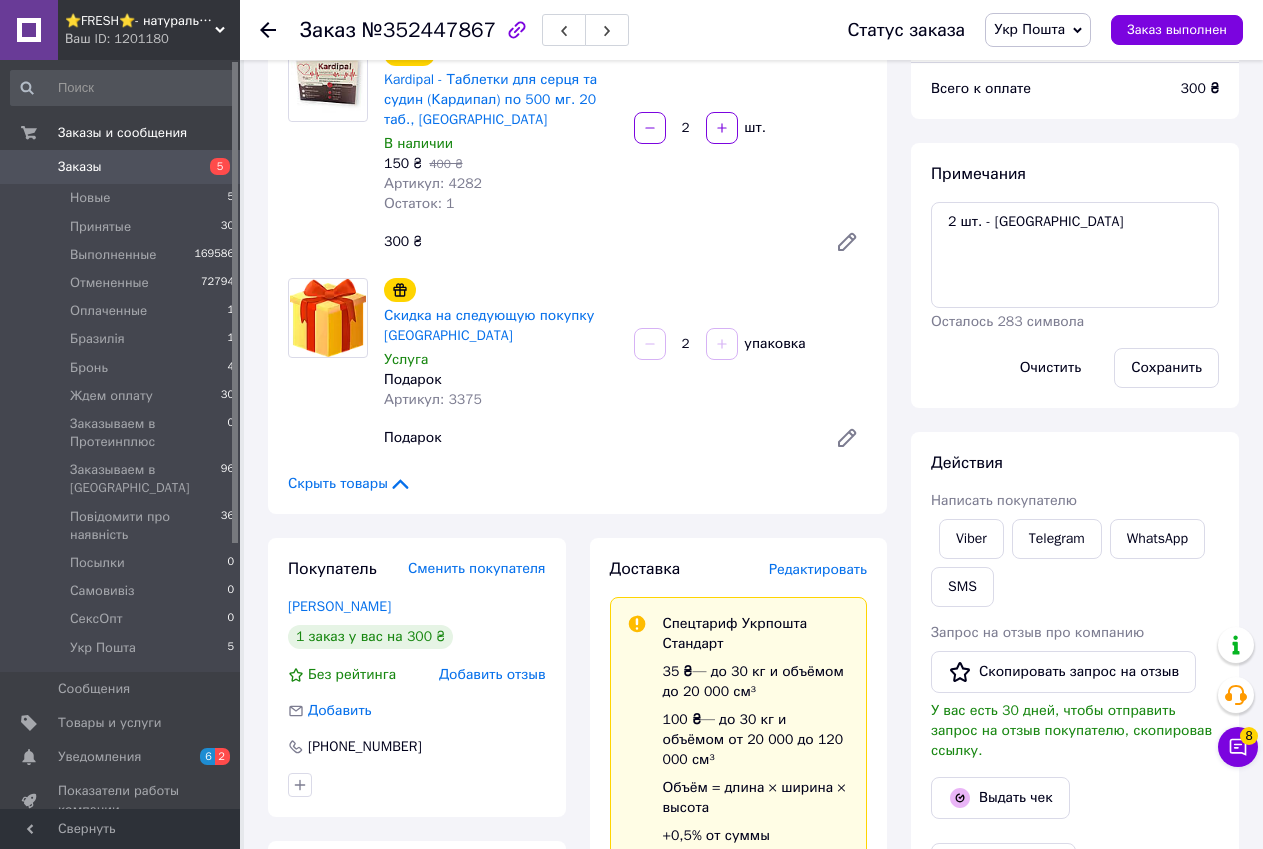 scroll, scrollTop: 0, scrollLeft: 0, axis: both 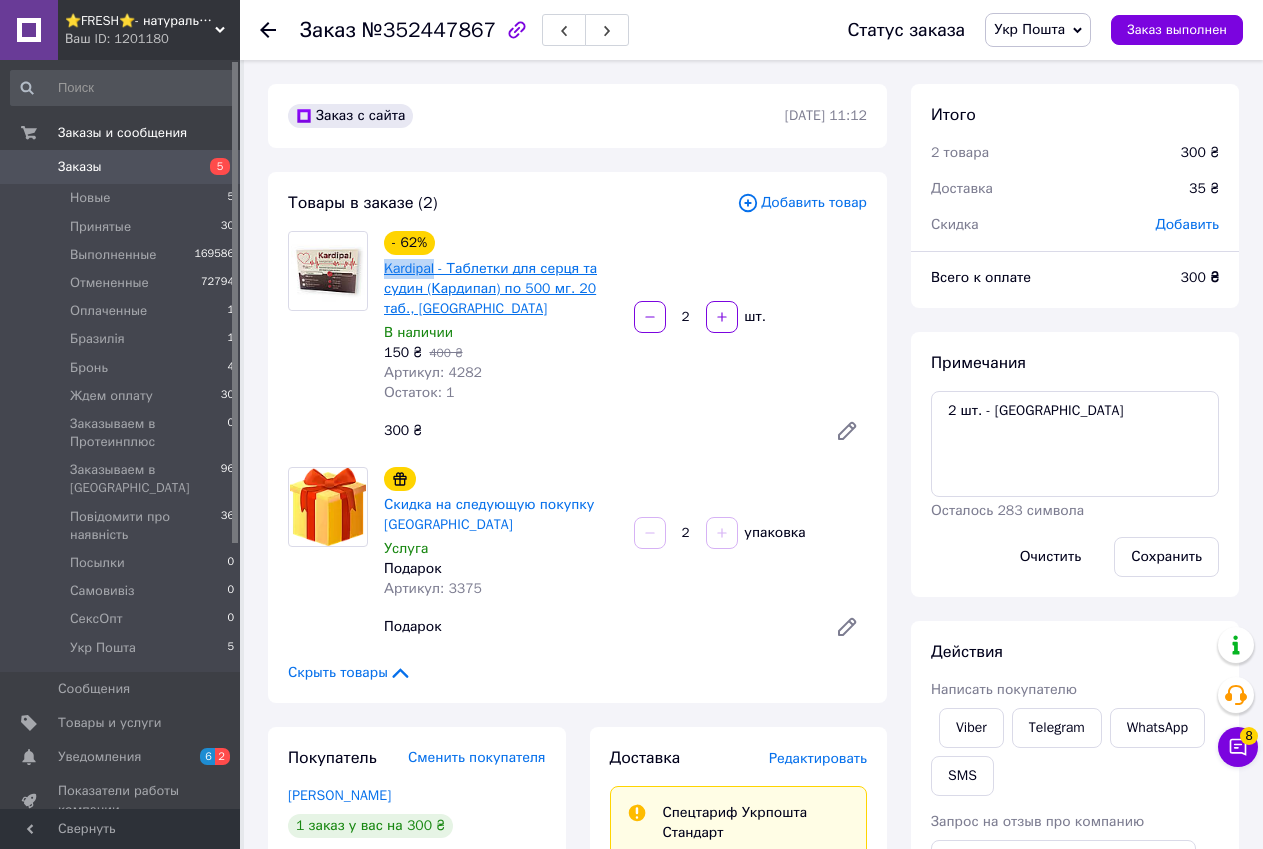drag, startPoint x: 382, startPoint y: 270, endPoint x: 434, endPoint y: 274, distance: 52.153618 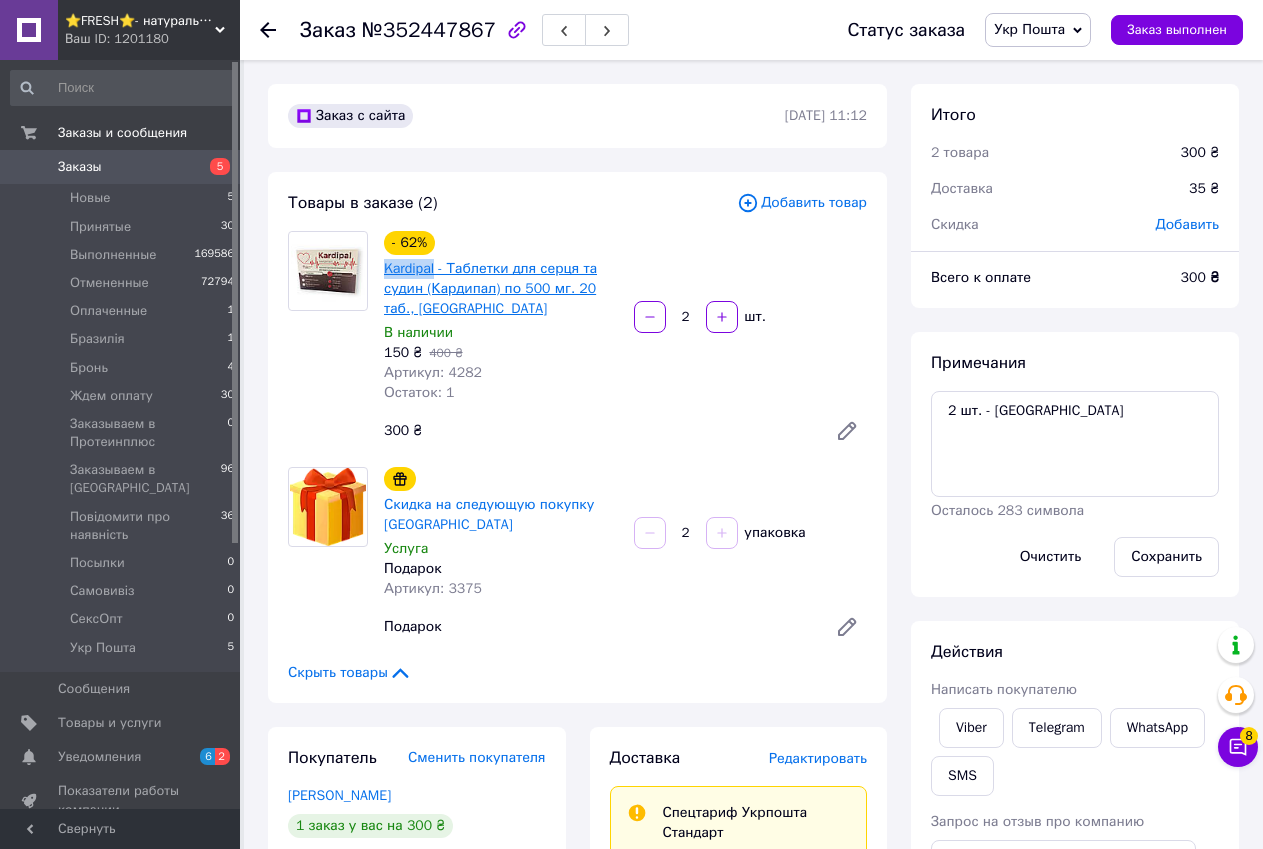 click on "Kardipal - Таблетки для серця та судин (Кардипал) по 500 мг. 20 таб., Киев" at bounding box center [501, 289] 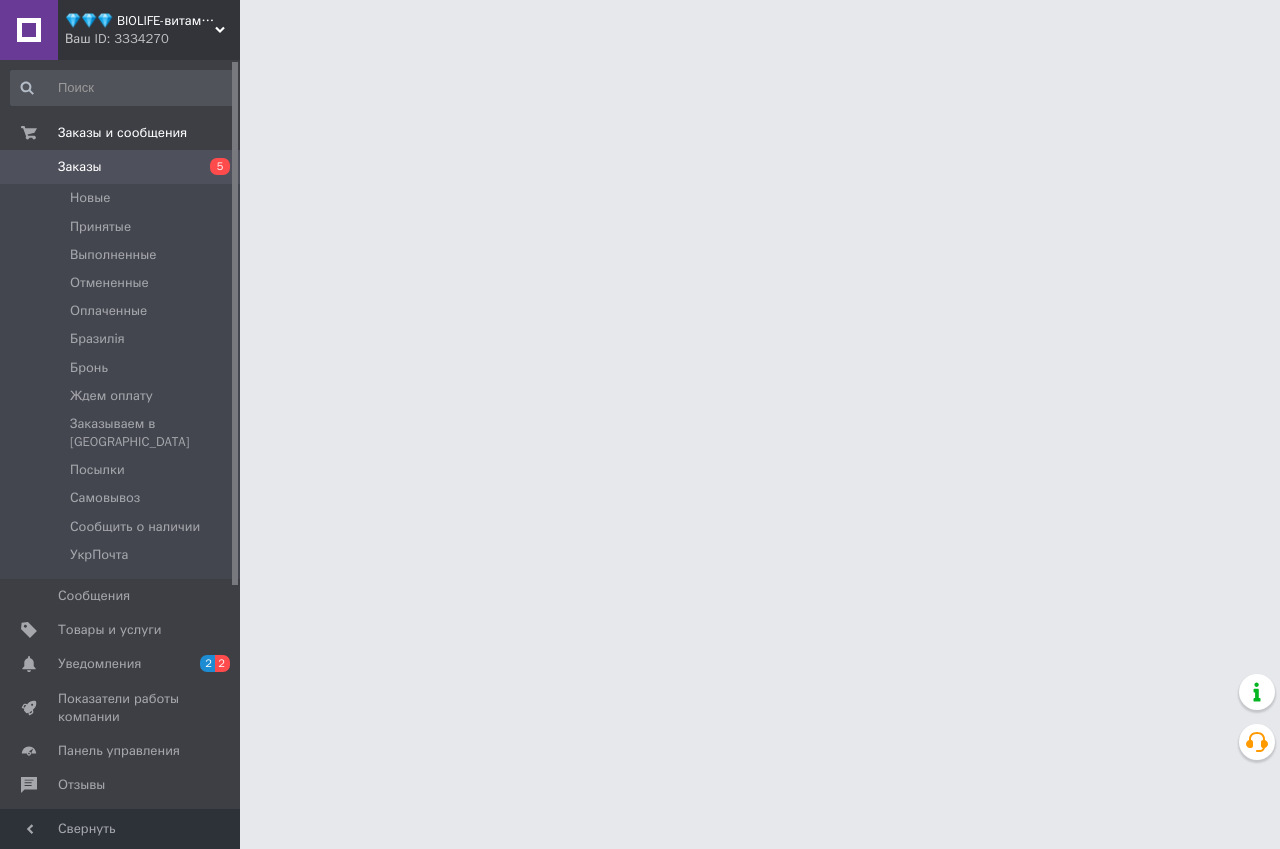 scroll, scrollTop: 0, scrollLeft: 0, axis: both 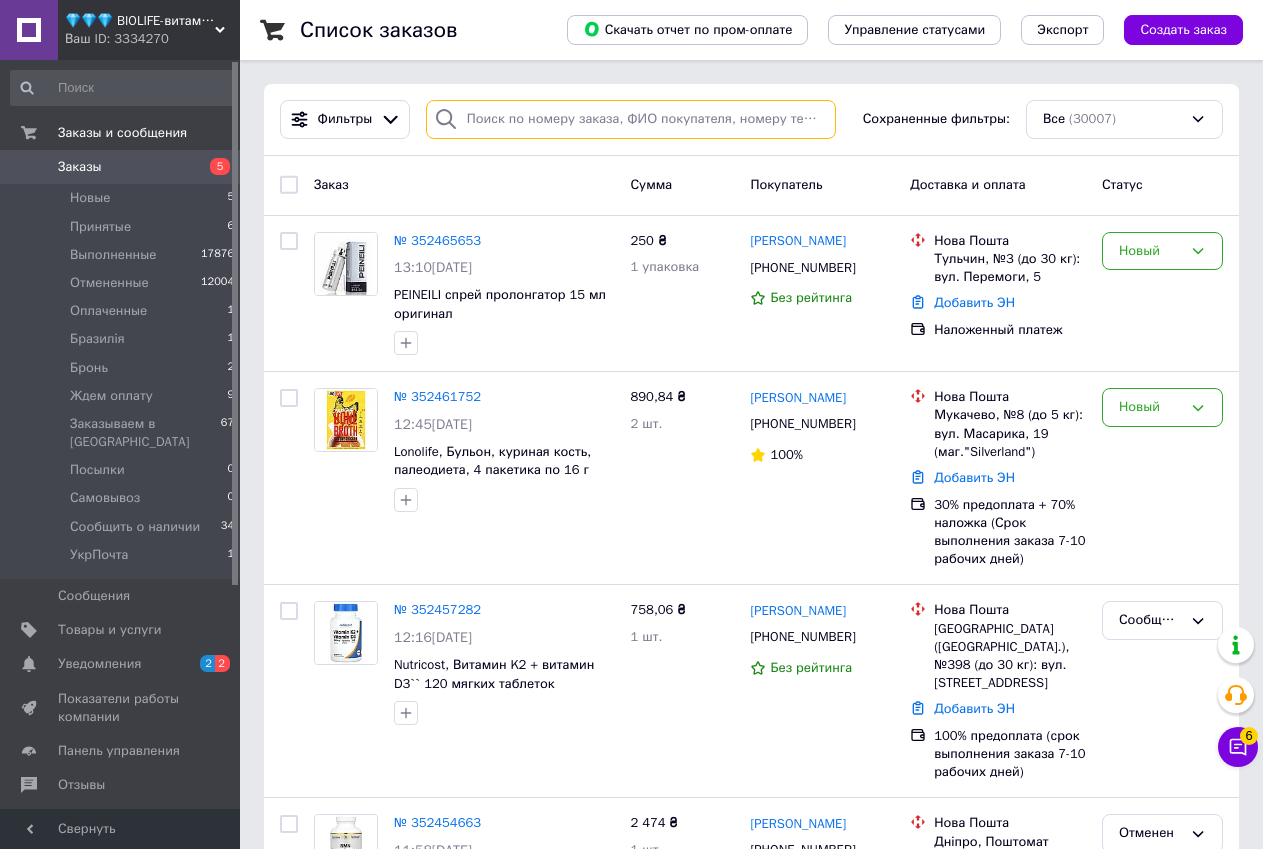 click at bounding box center (631, 119) 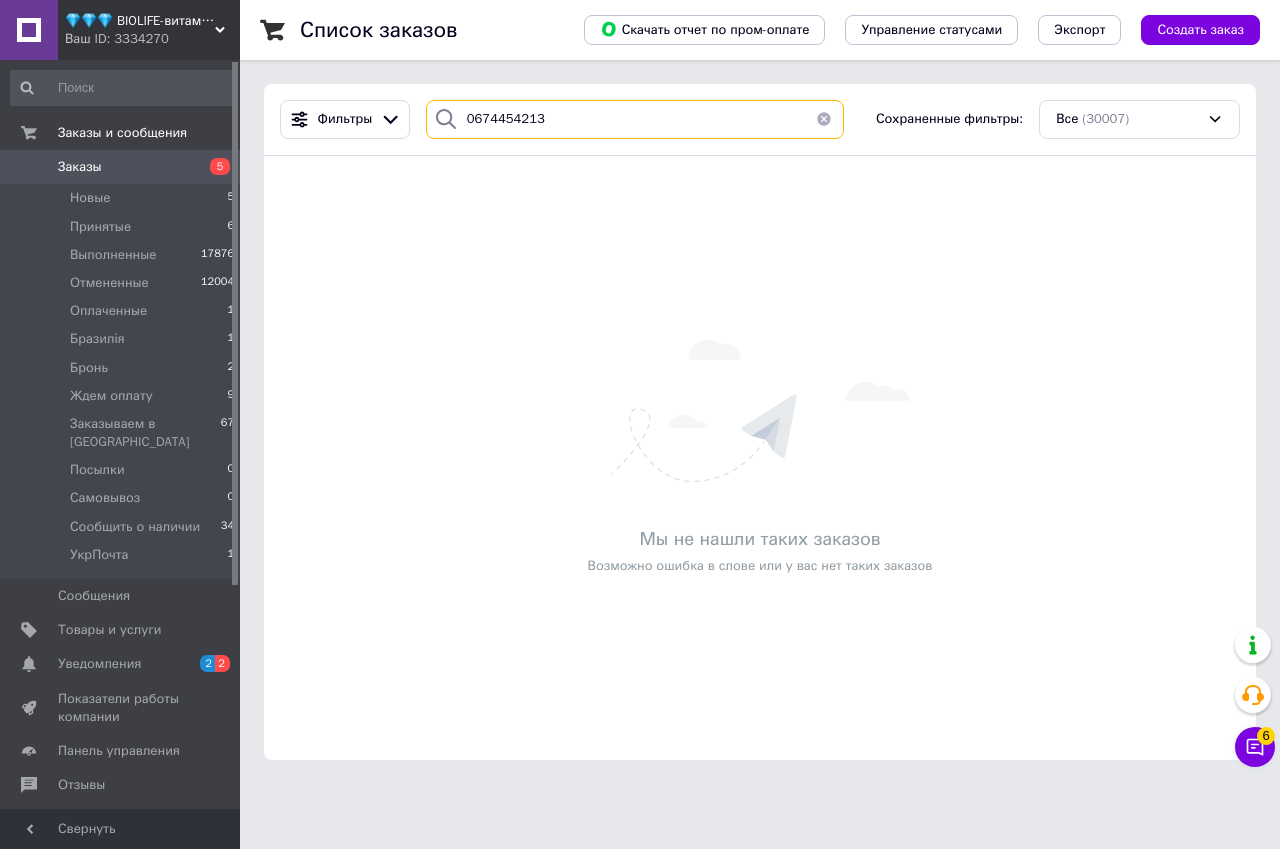 drag, startPoint x: 537, startPoint y: 123, endPoint x: 463, endPoint y: 122, distance: 74.00676 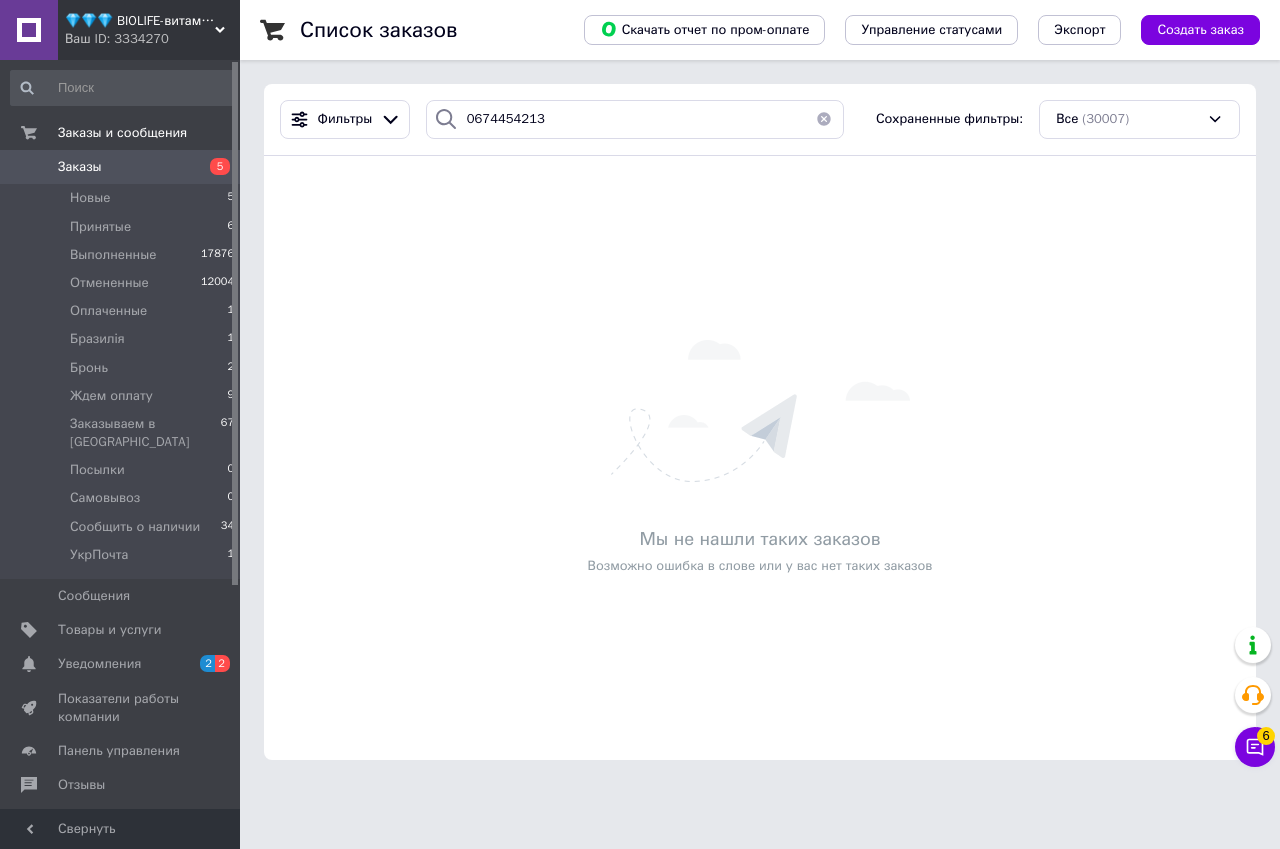 click on "💎💎💎 BIOLIFE-витамины и минералы" at bounding box center [140, 21] 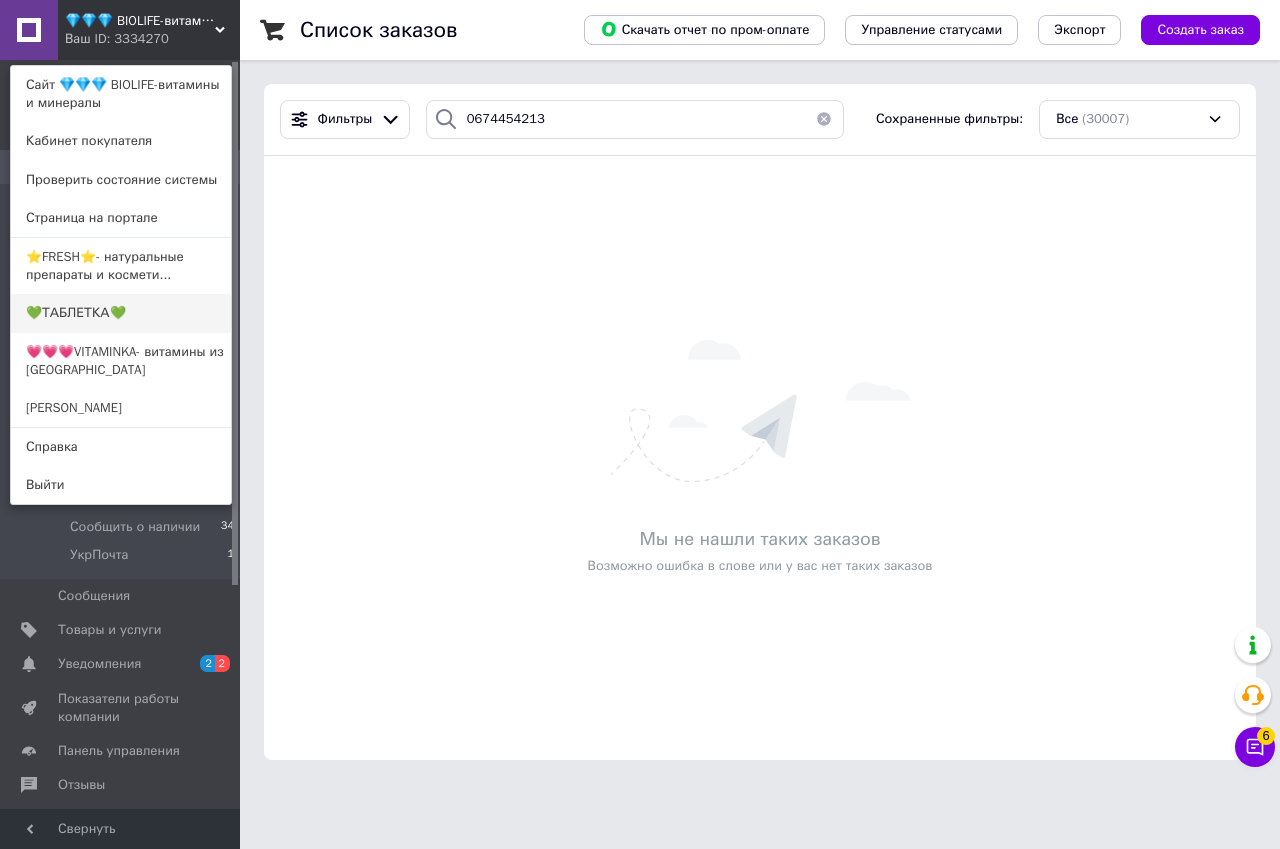 click on "💚ТАБЛЕТКА💚" at bounding box center (121, 313) 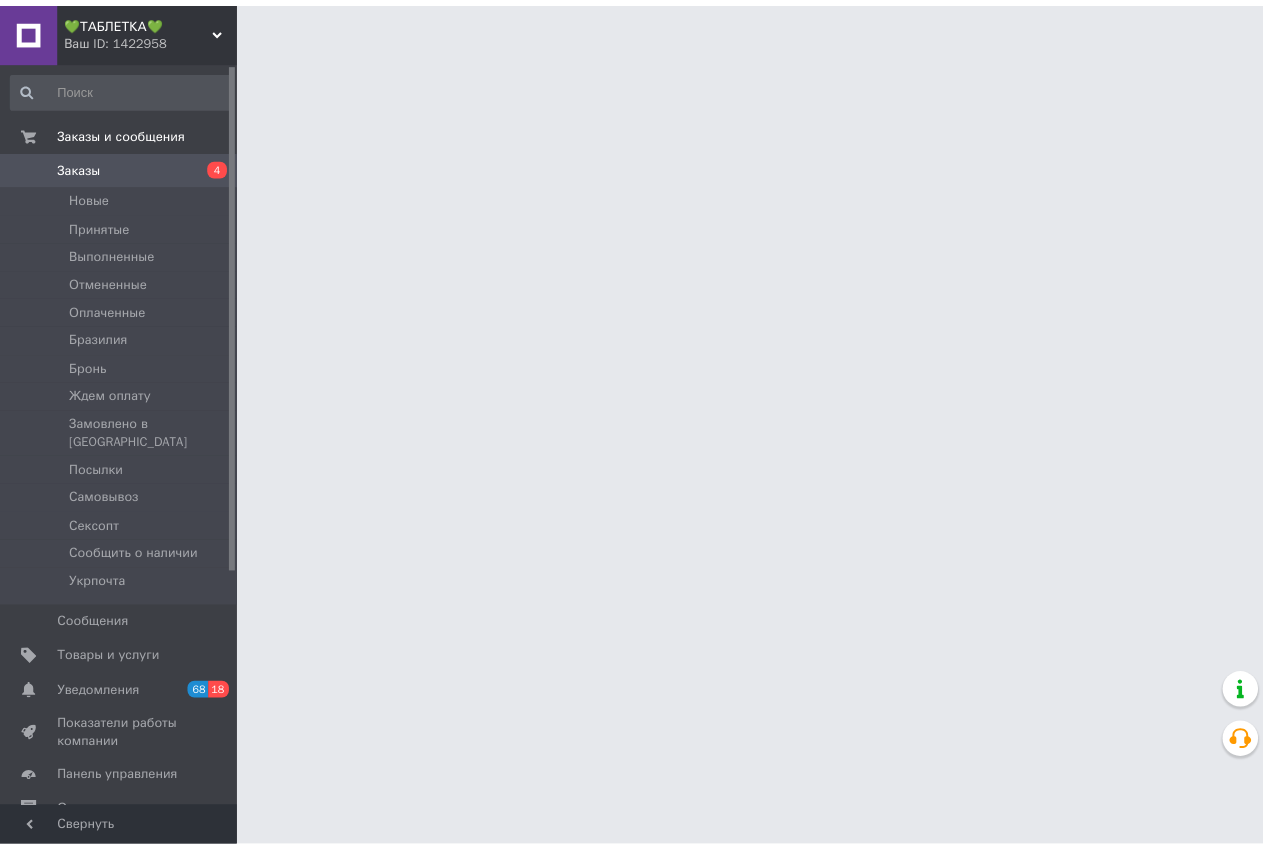 scroll, scrollTop: 0, scrollLeft: 0, axis: both 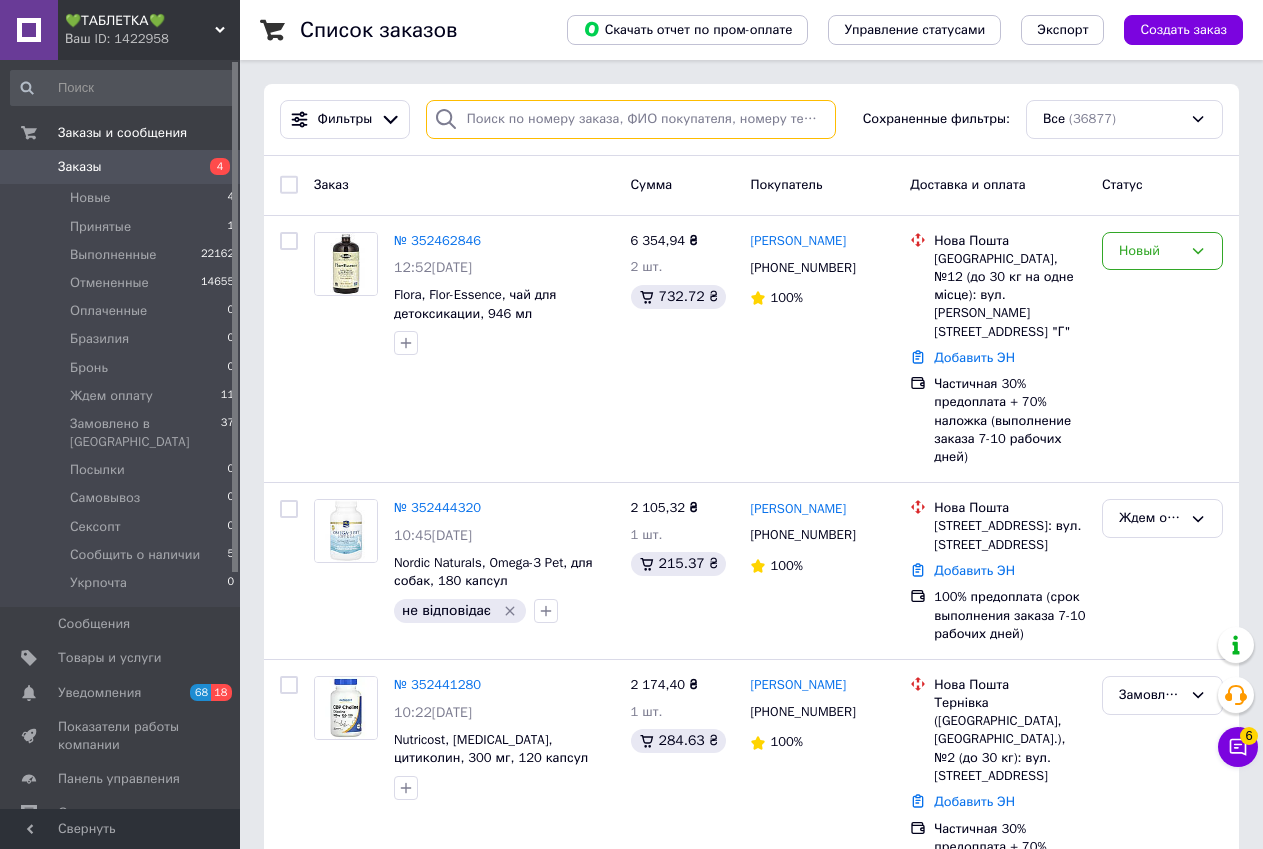 click at bounding box center (631, 119) 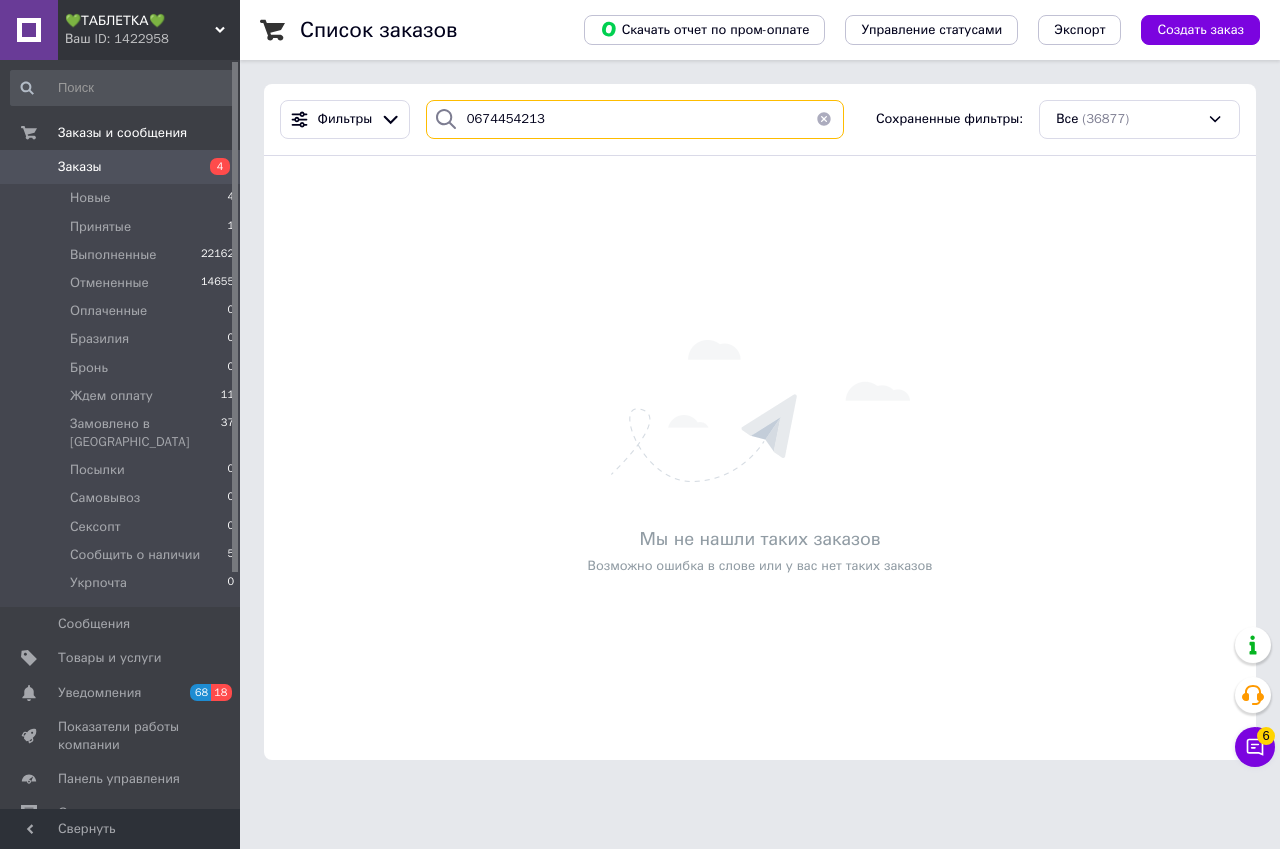 type on "0674454213" 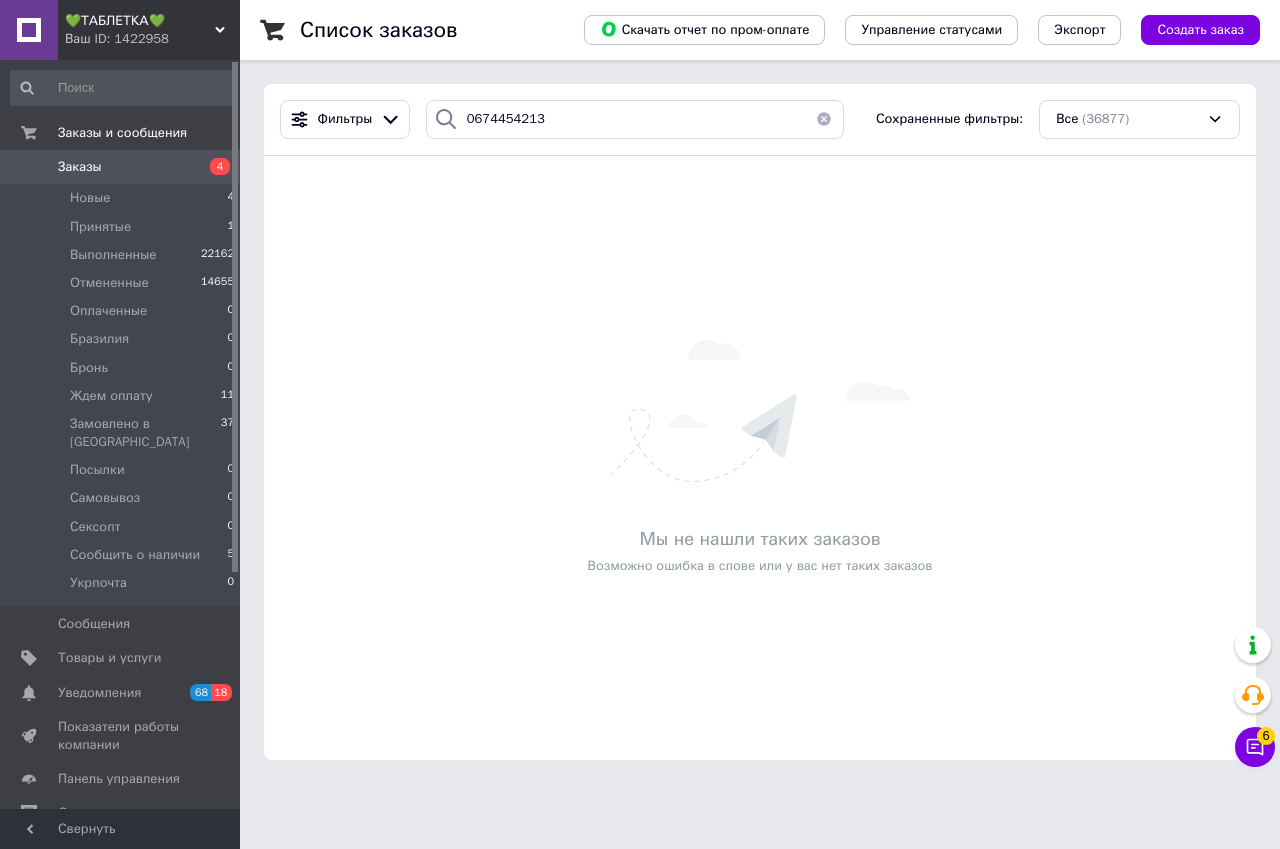 click at bounding box center (824, 119) 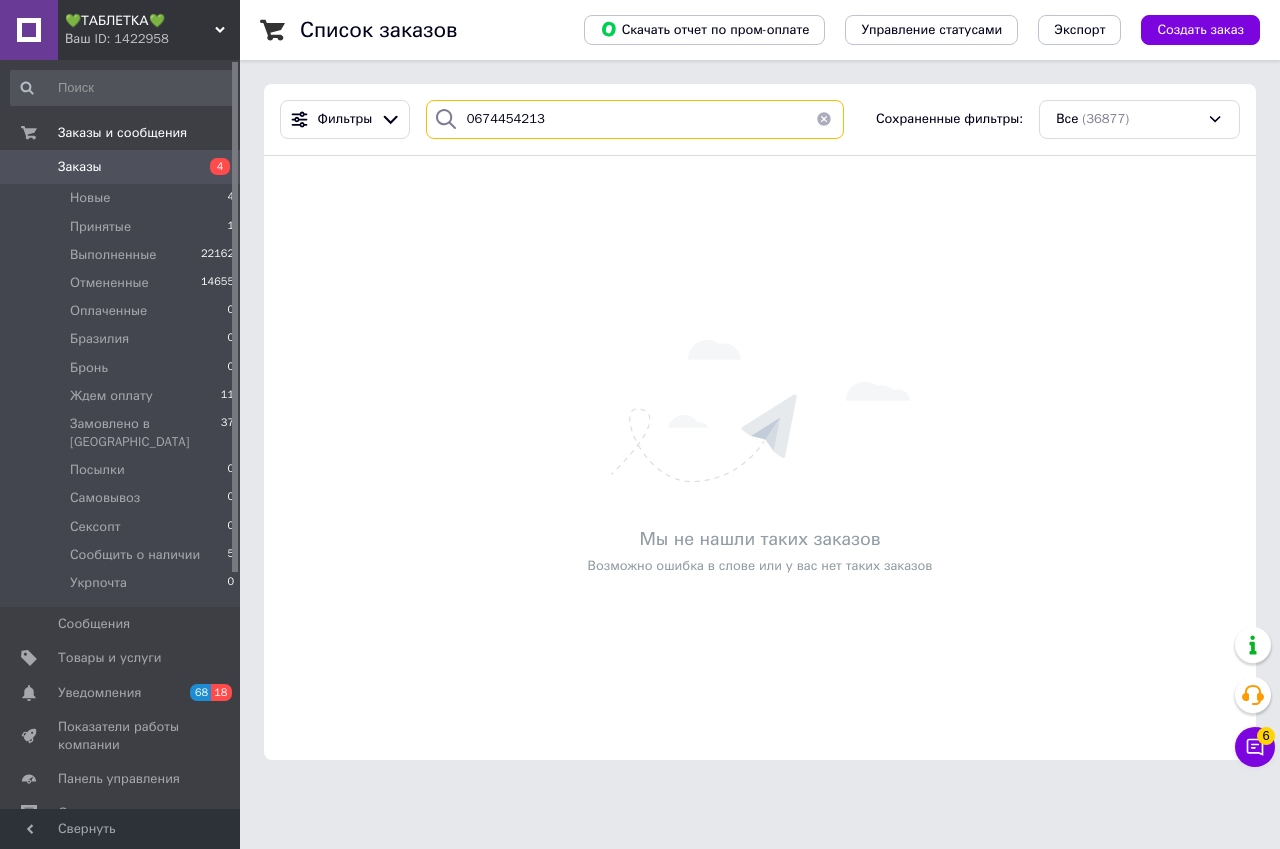 type 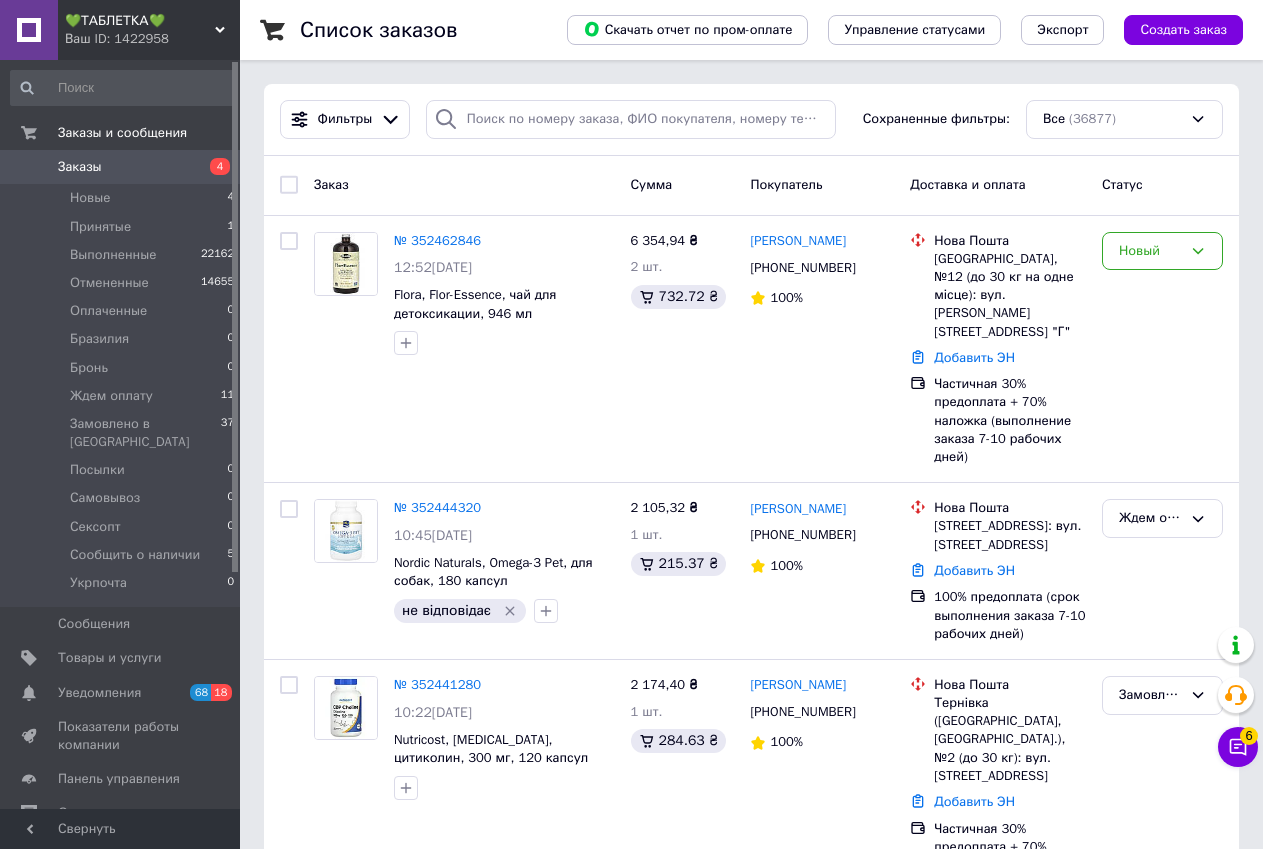 click on "Ваш ID: 1422958" at bounding box center [152, 39] 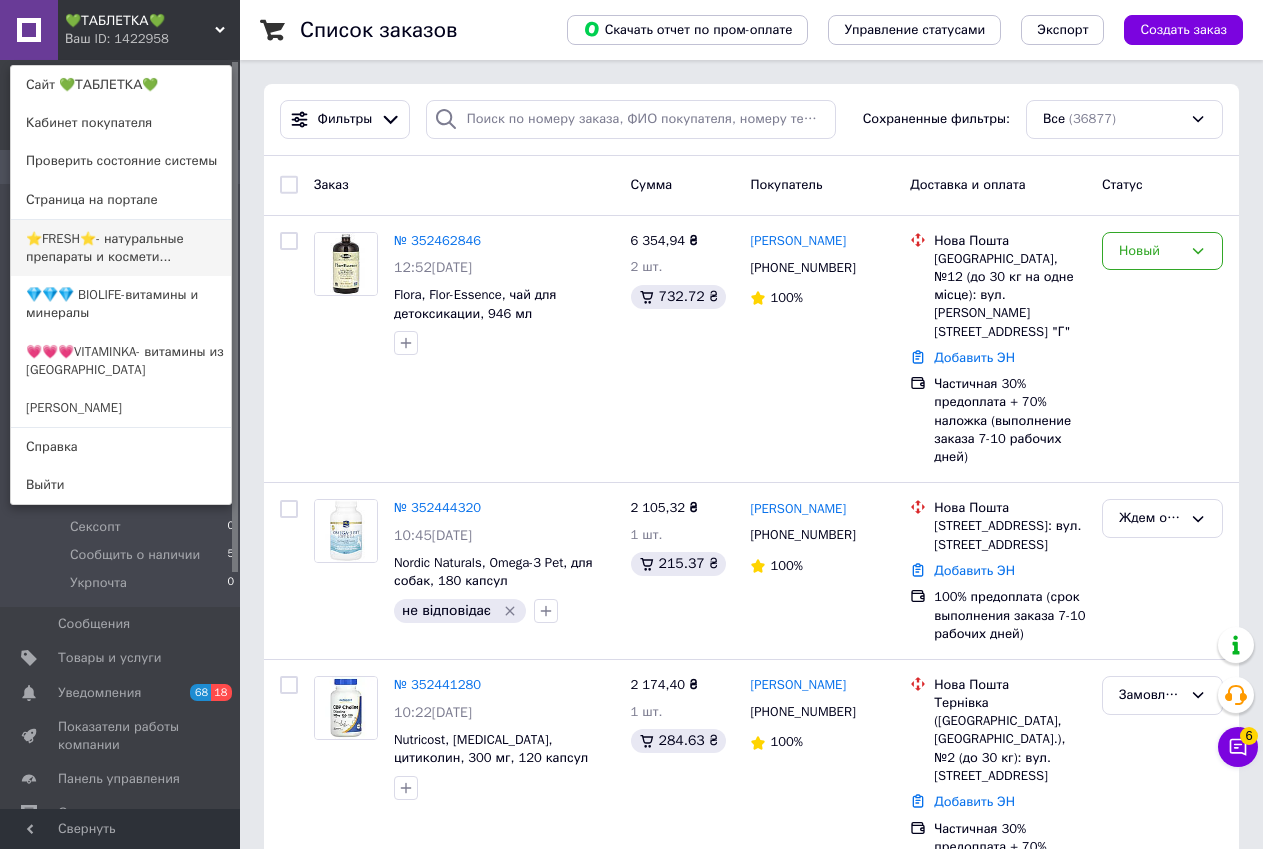 click on "⭐FRESH⭐- натуральные препараты и космети..." at bounding box center (121, 248) 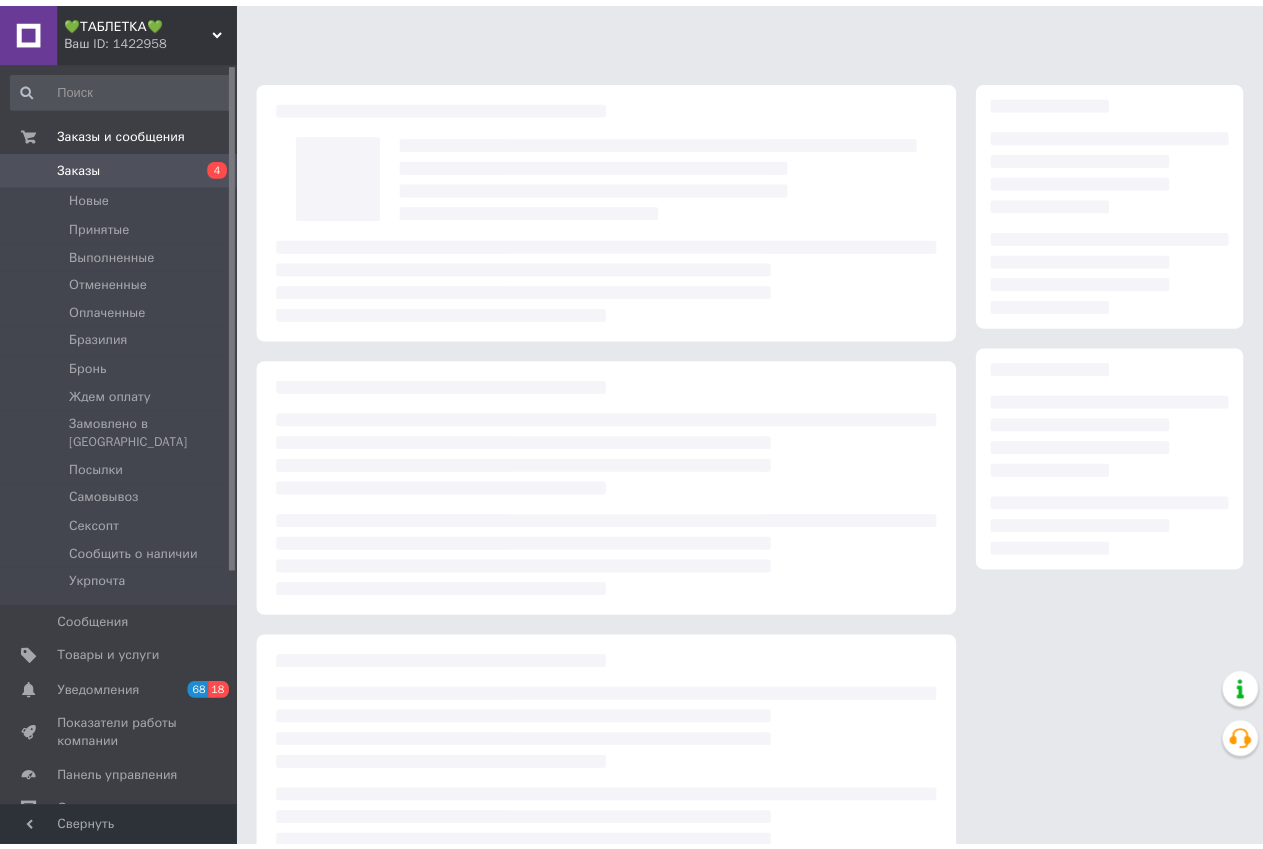 scroll, scrollTop: 0, scrollLeft: 0, axis: both 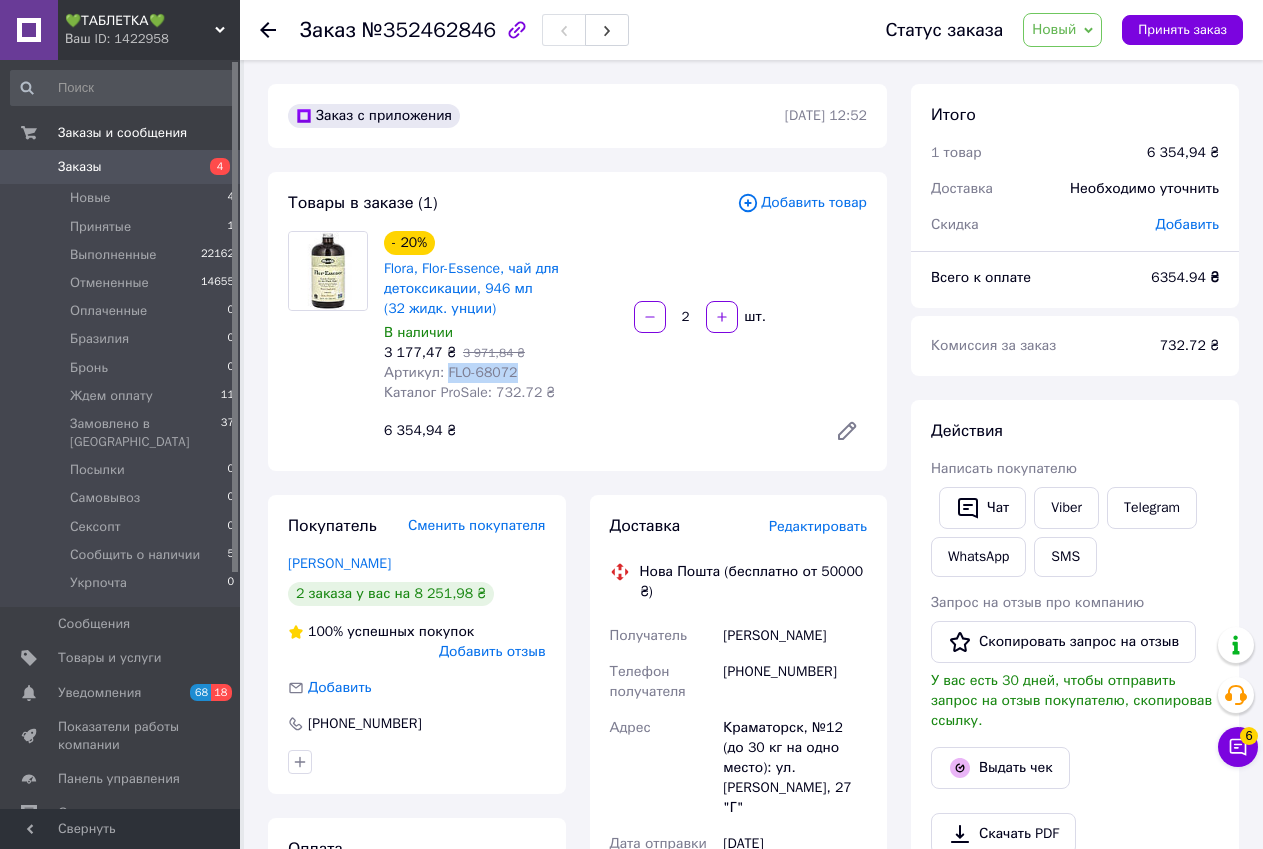 drag, startPoint x: 442, startPoint y: 368, endPoint x: 511, endPoint y: 365, distance: 69.065186 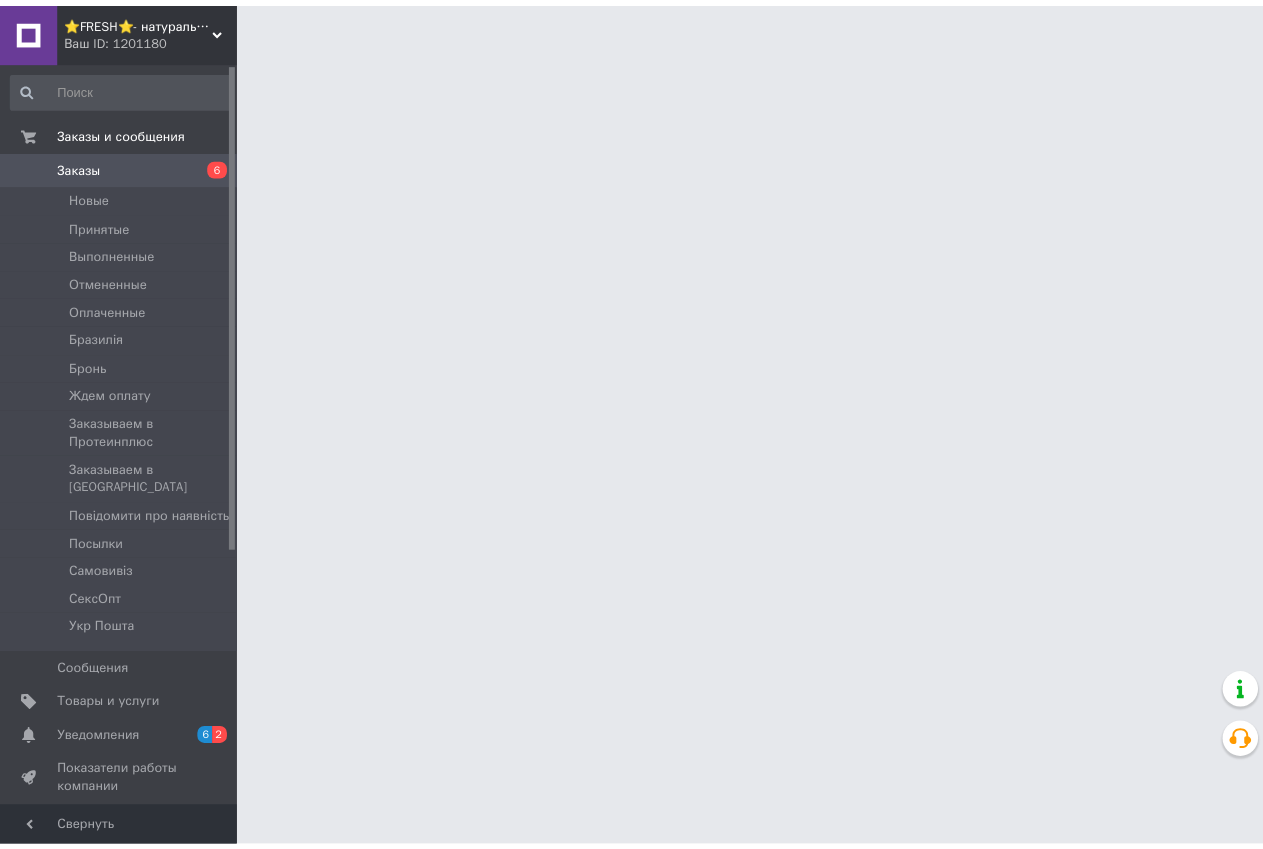 scroll, scrollTop: 0, scrollLeft: 0, axis: both 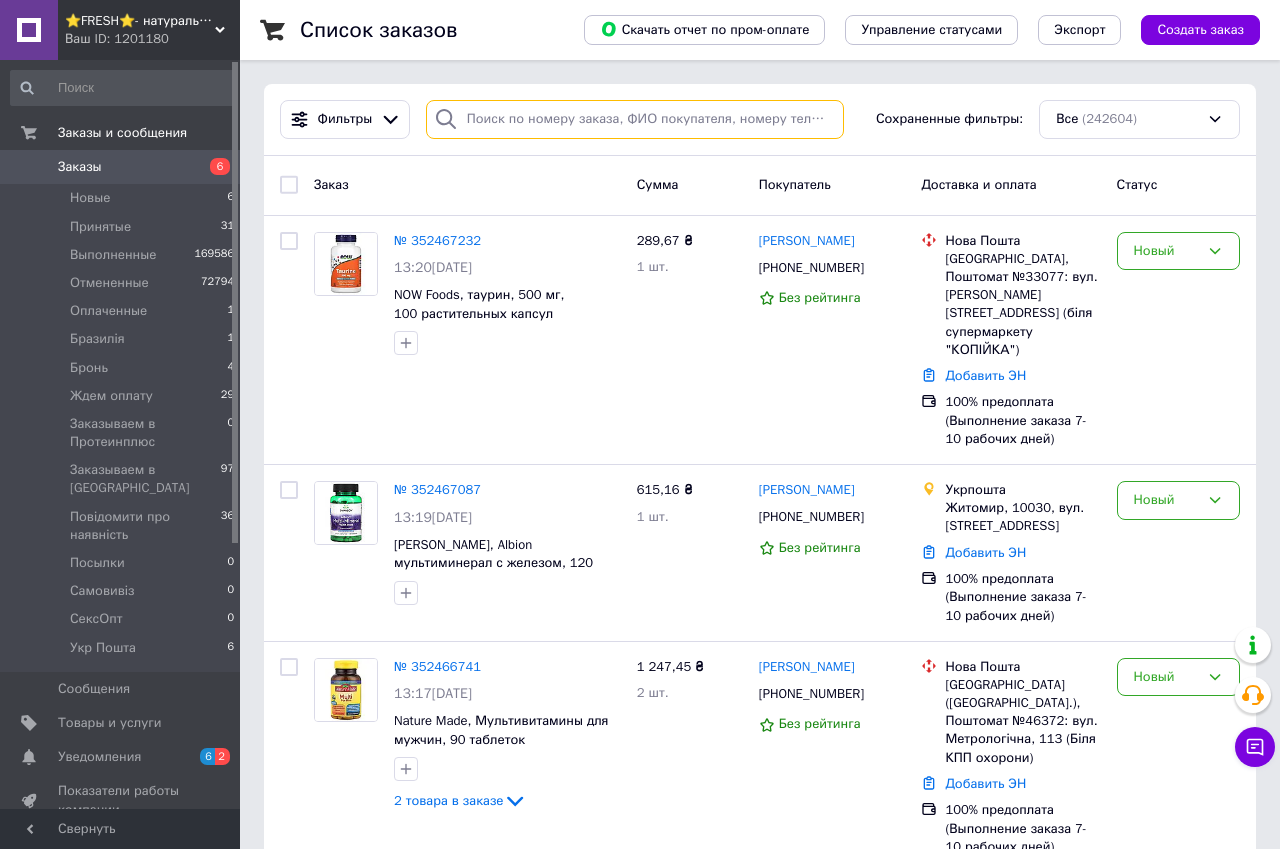 click at bounding box center (635, 119) 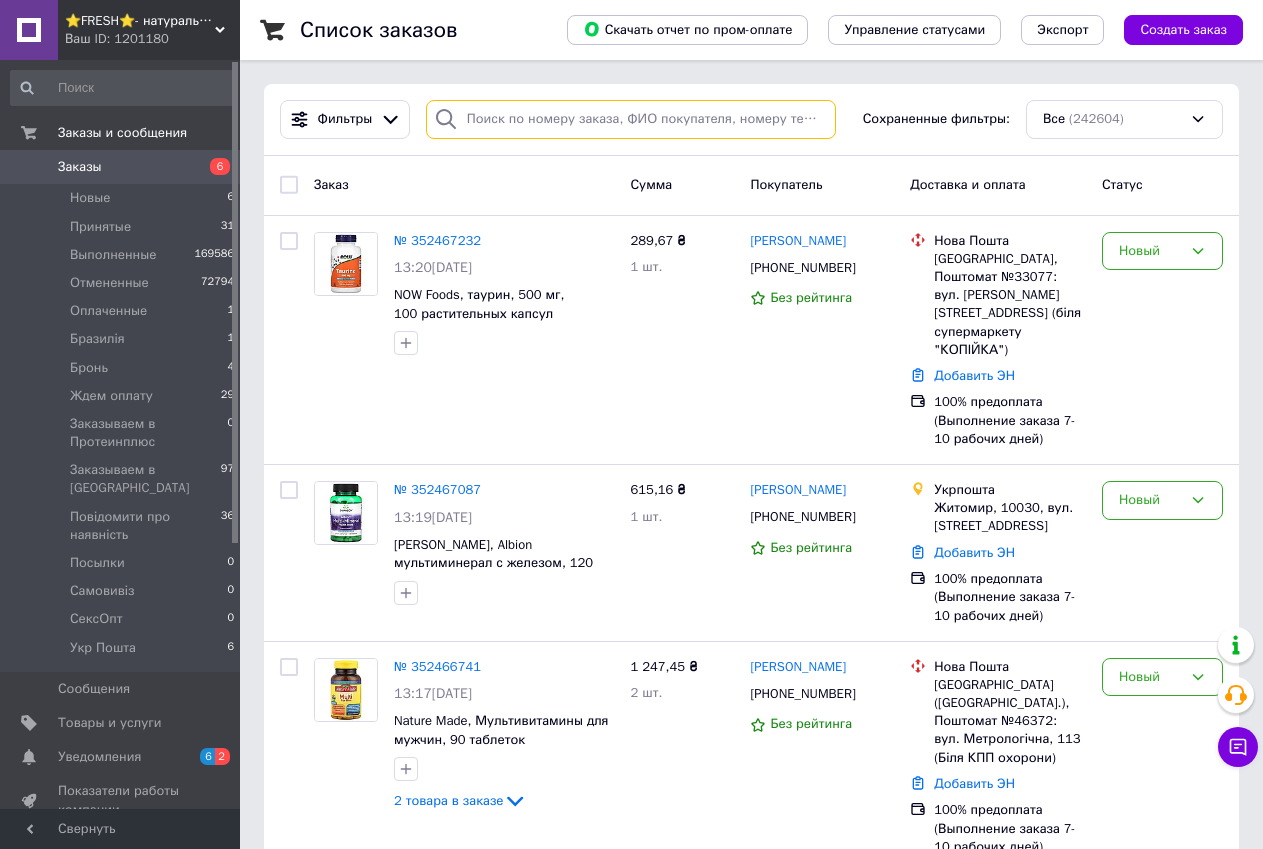 paste on "352392932" 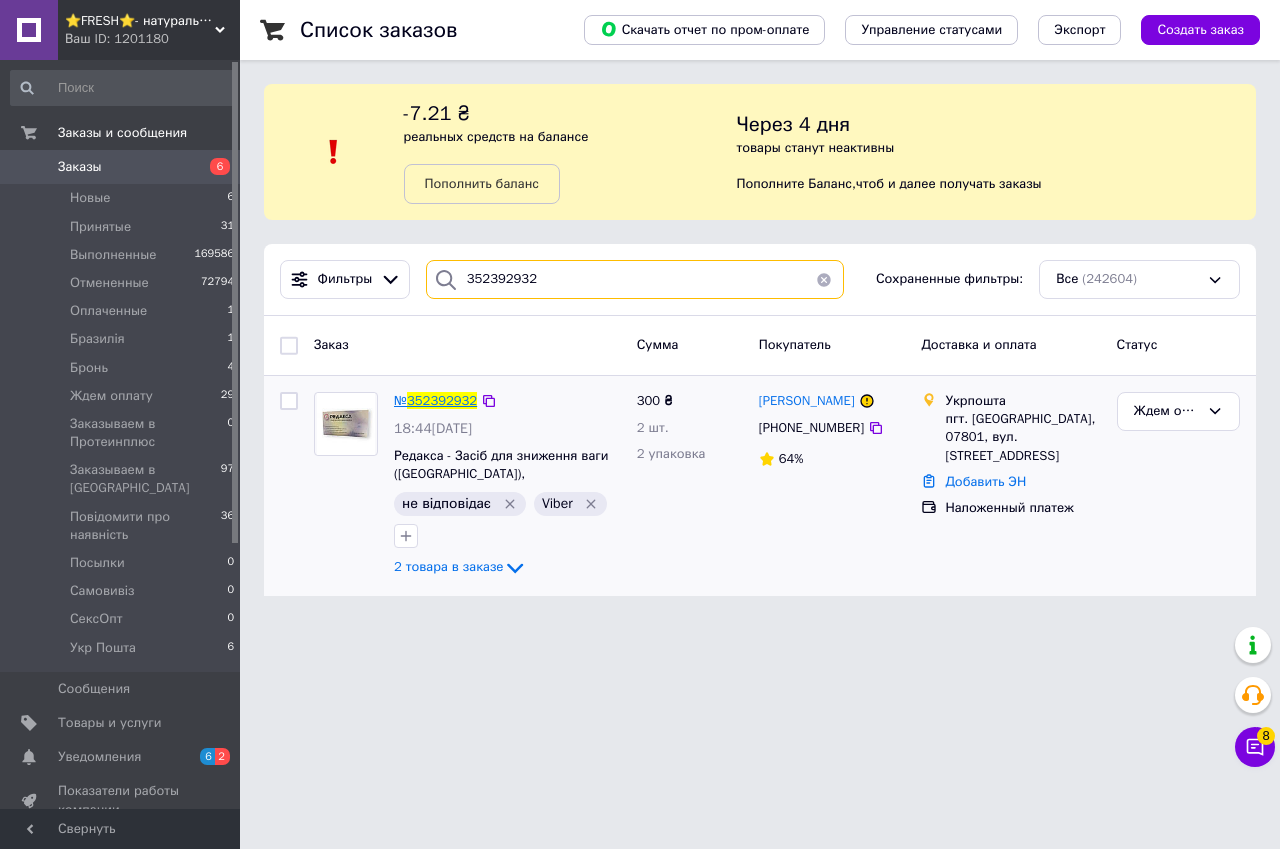 type on "352392932" 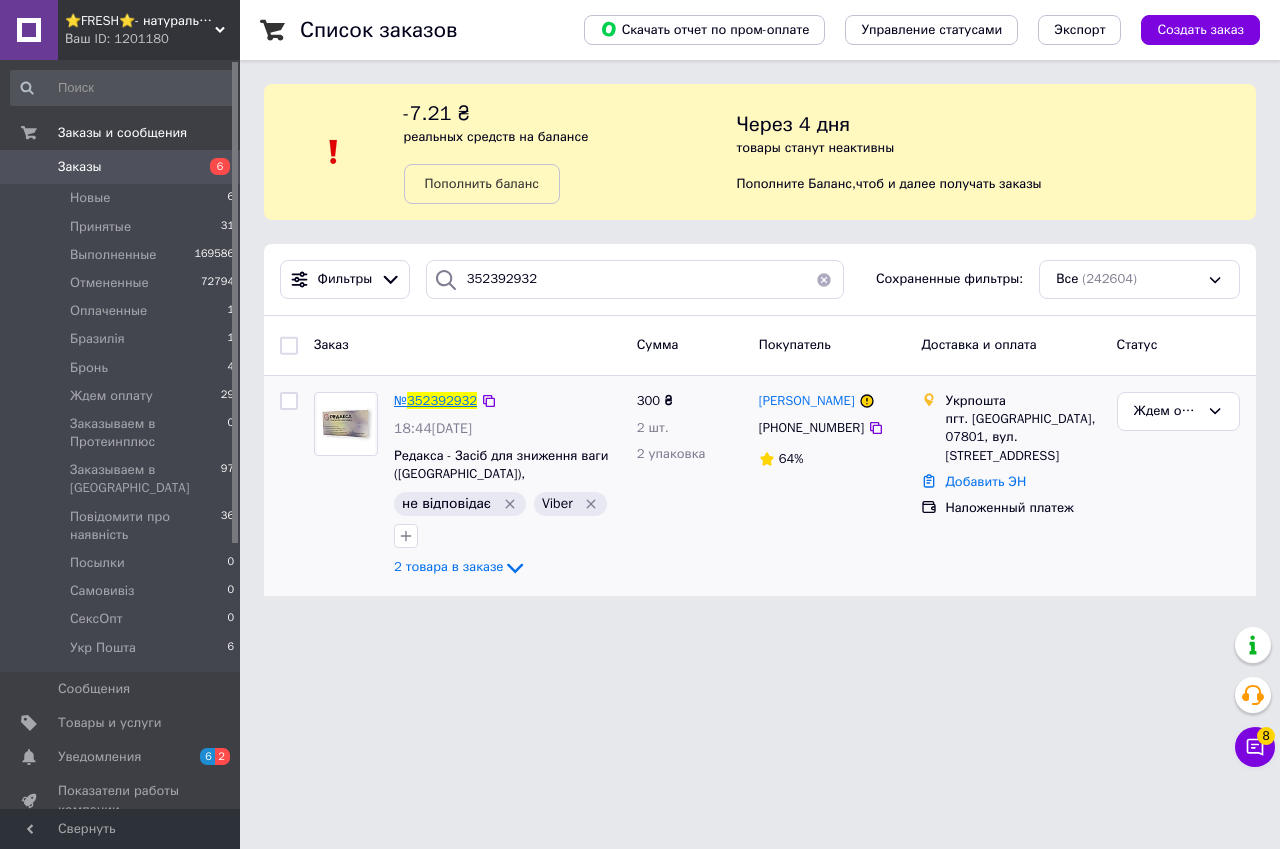 click on "352392932" at bounding box center (442, 400) 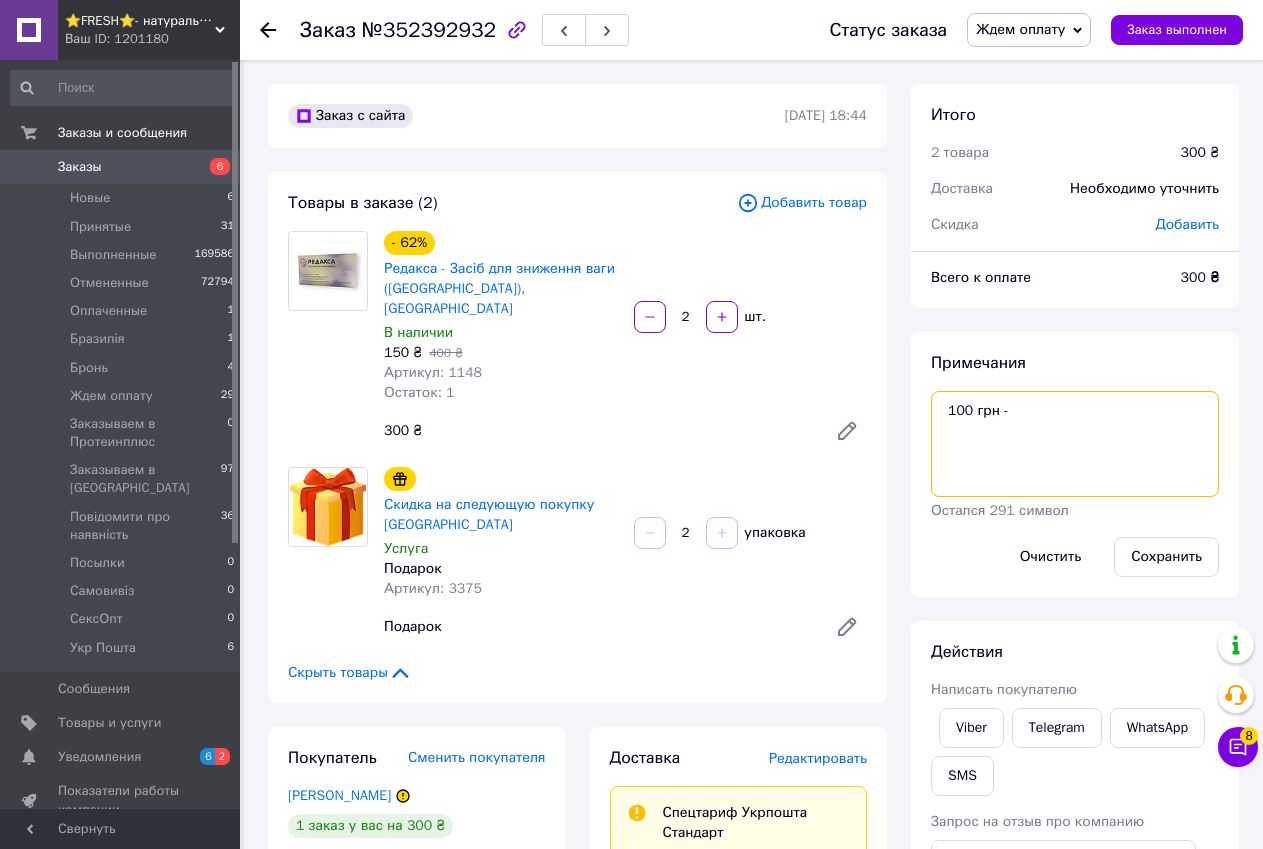 click on "100 грн -" at bounding box center (1075, 444) 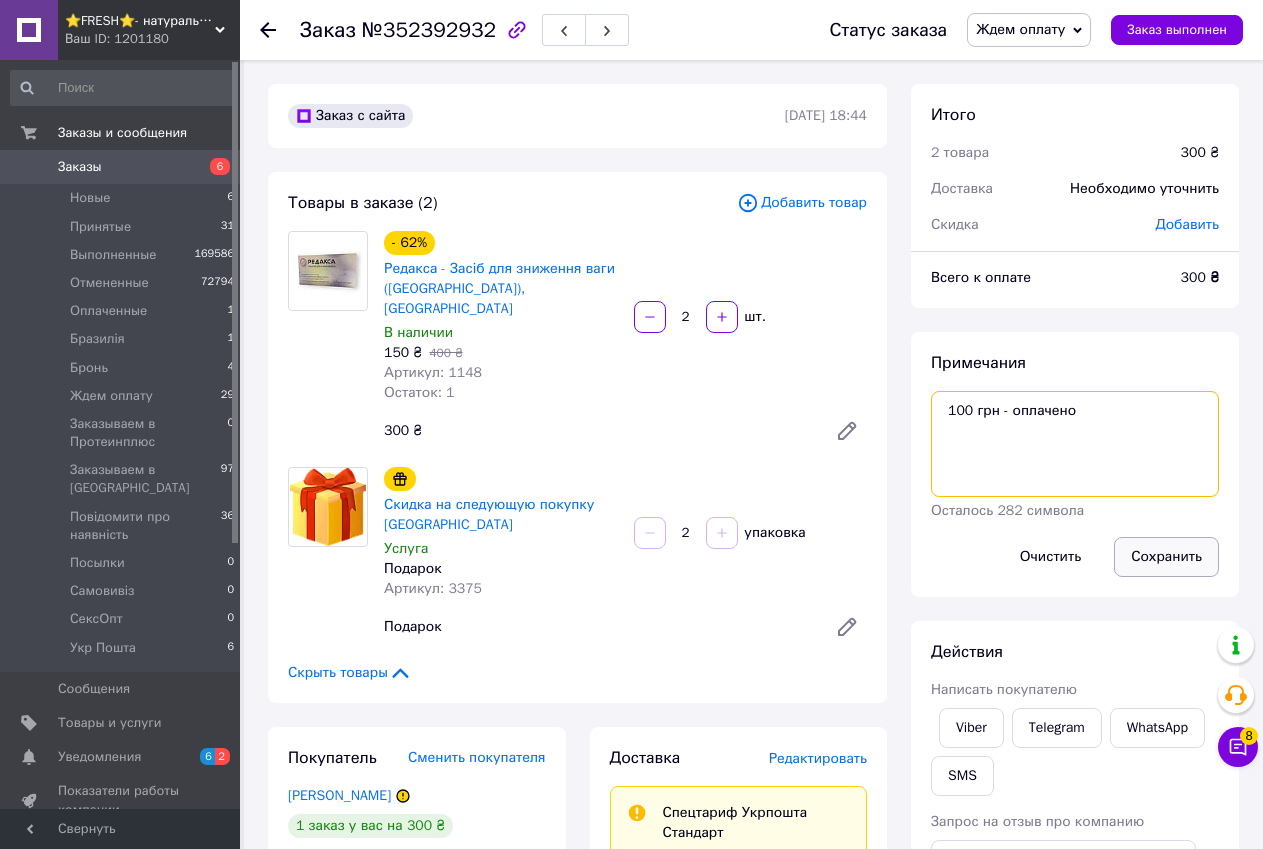 type on "100 грн - оплачено" 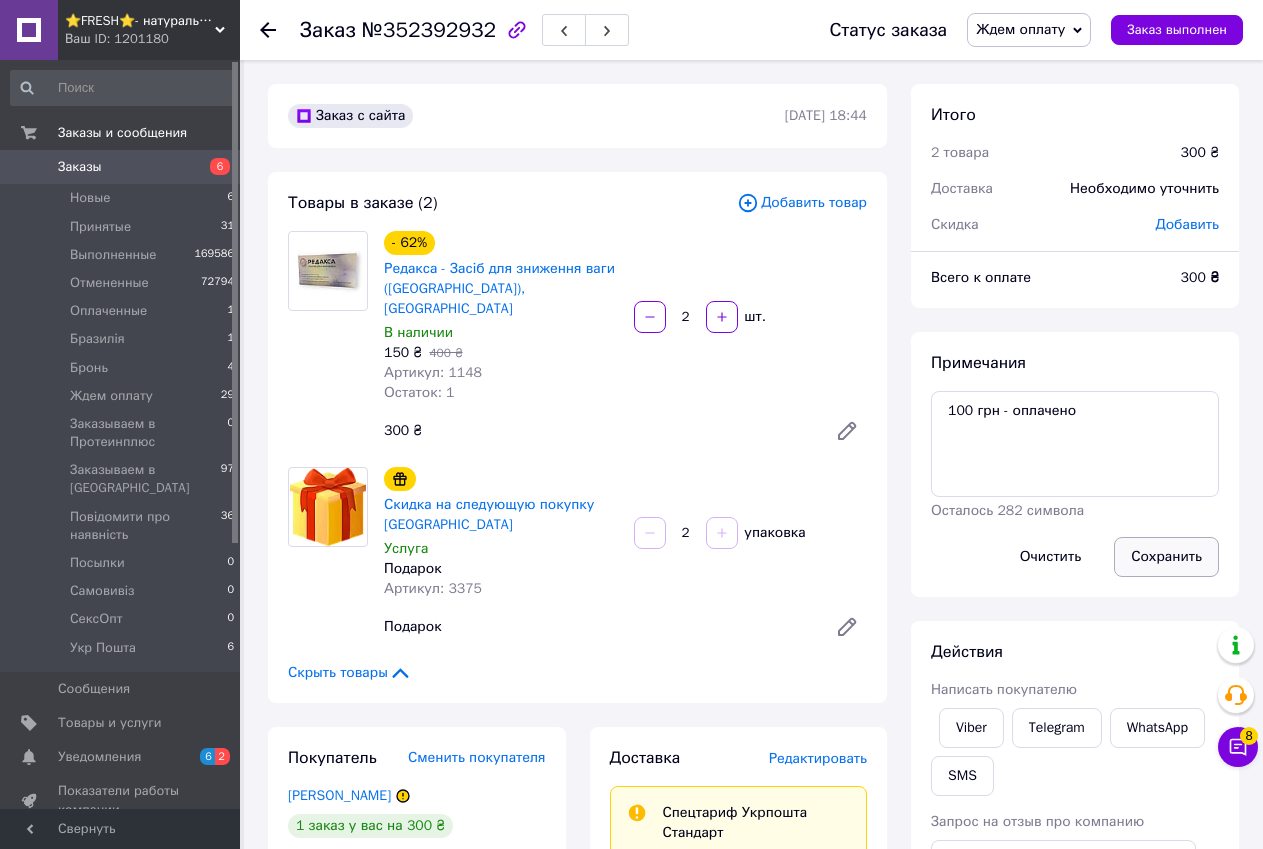 click on "Сохранить" at bounding box center [1166, 557] 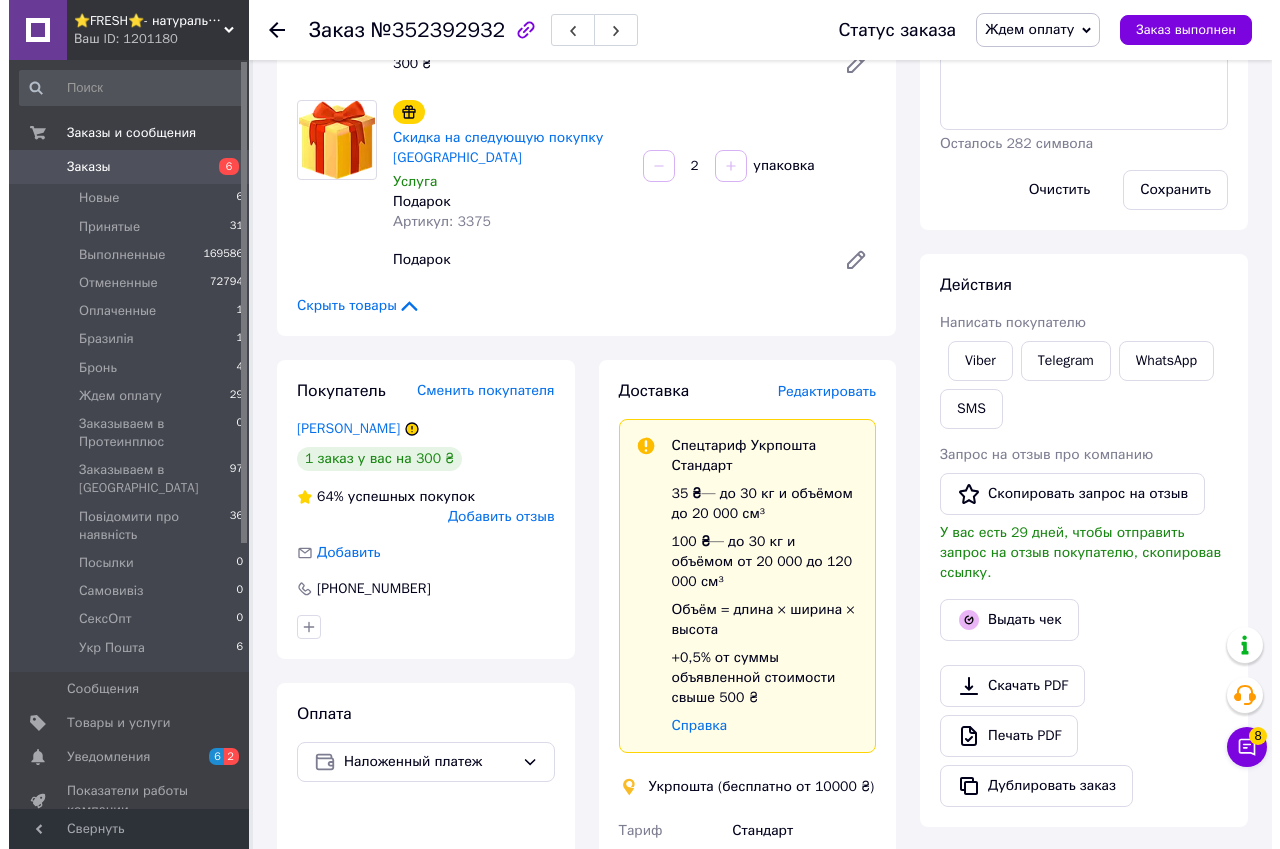 scroll, scrollTop: 400, scrollLeft: 0, axis: vertical 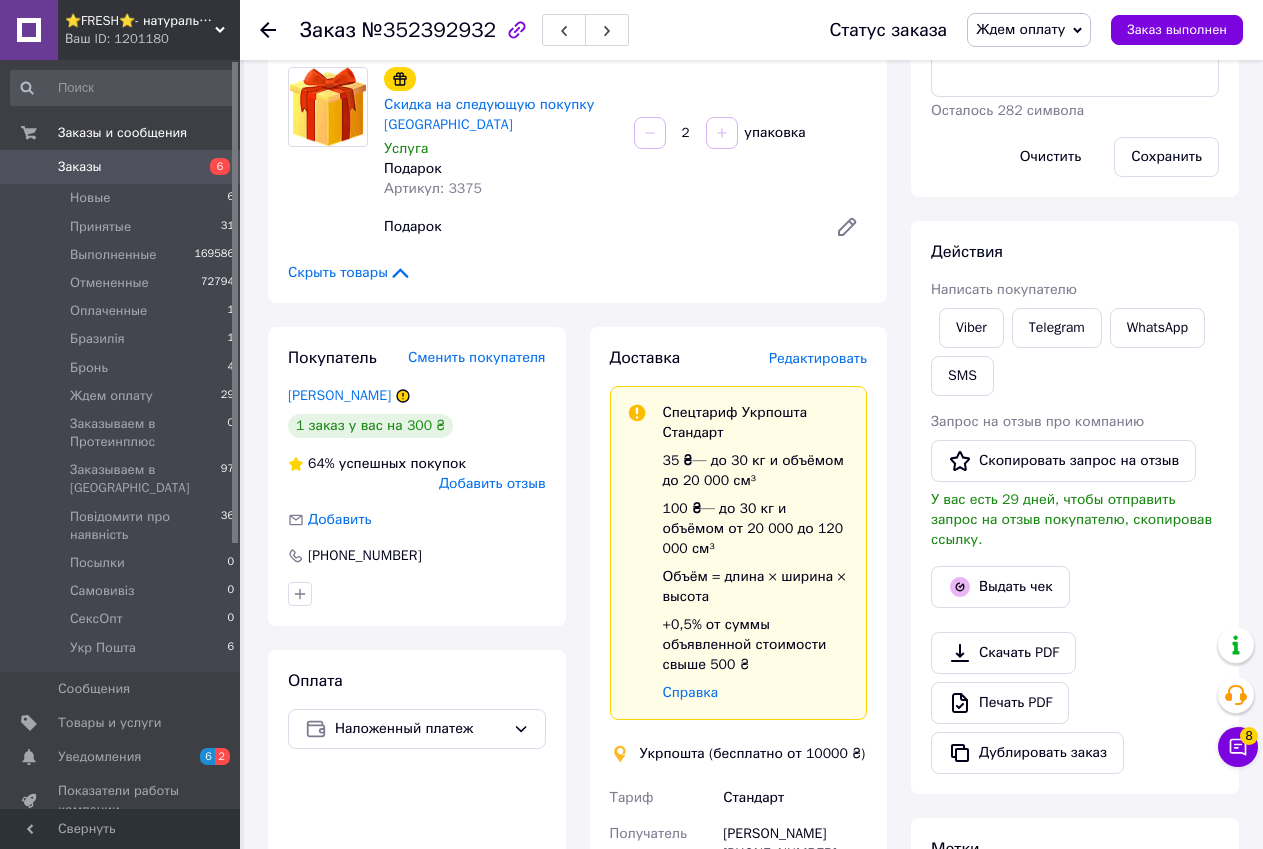click on "Редактировать" at bounding box center (818, 358) 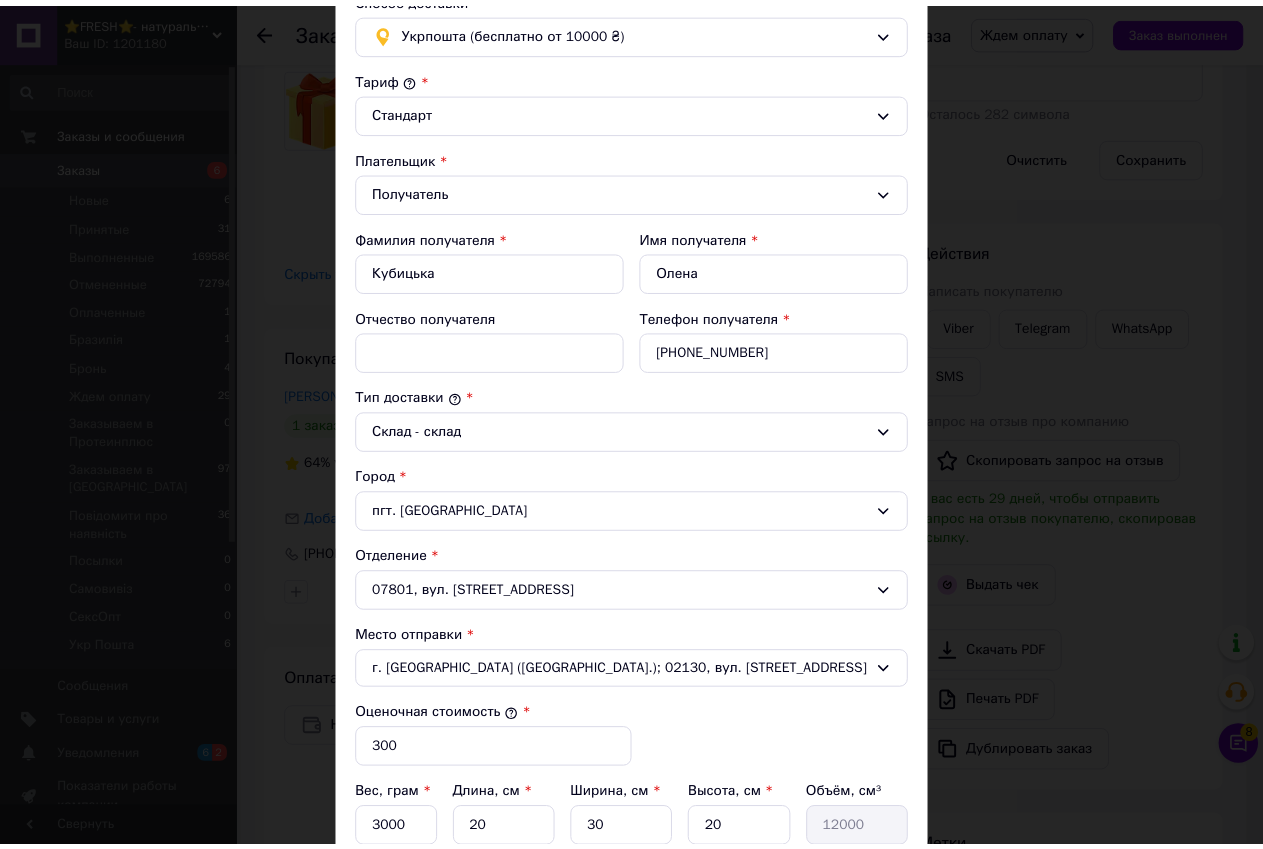 scroll, scrollTop: 588, scrollLeft: 0, axis: vertical 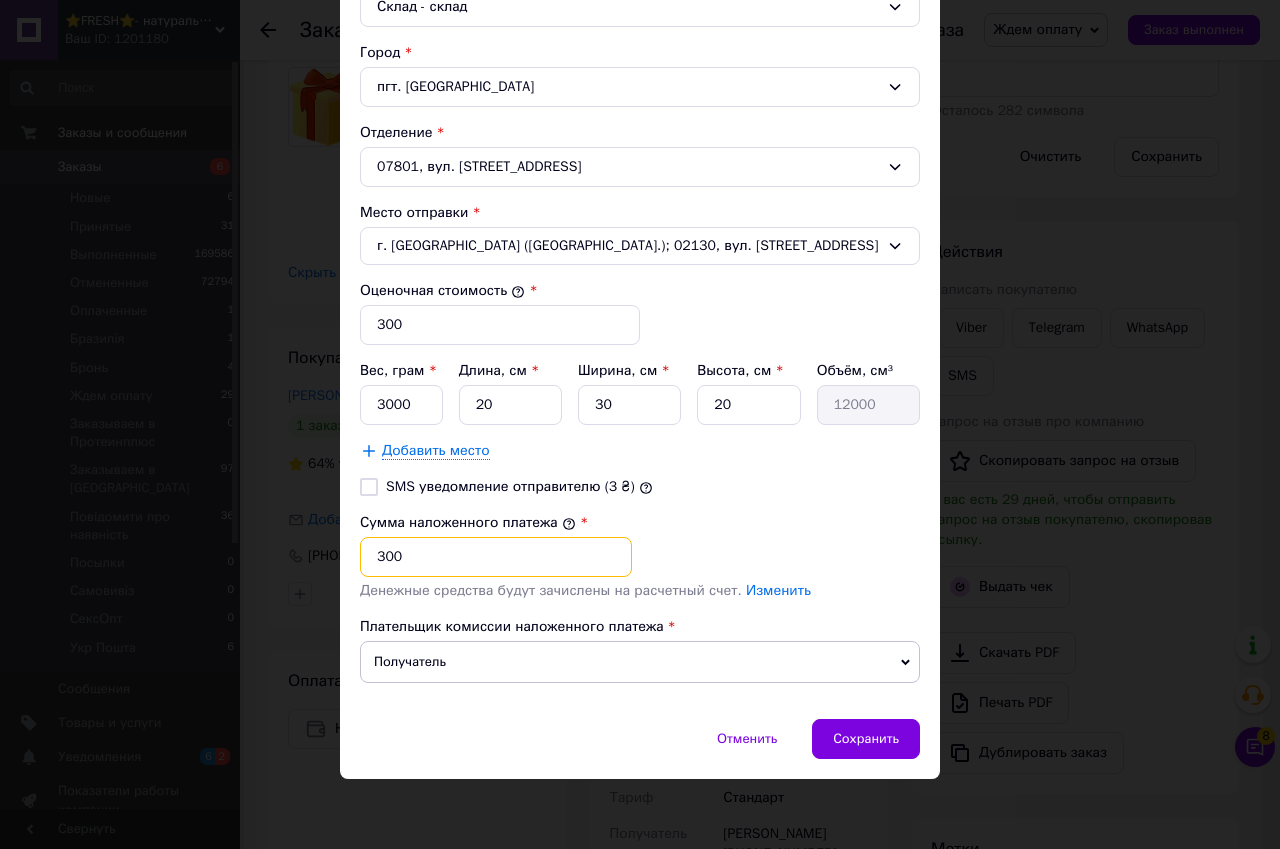 click on "300" at bounding box center [496, 557] 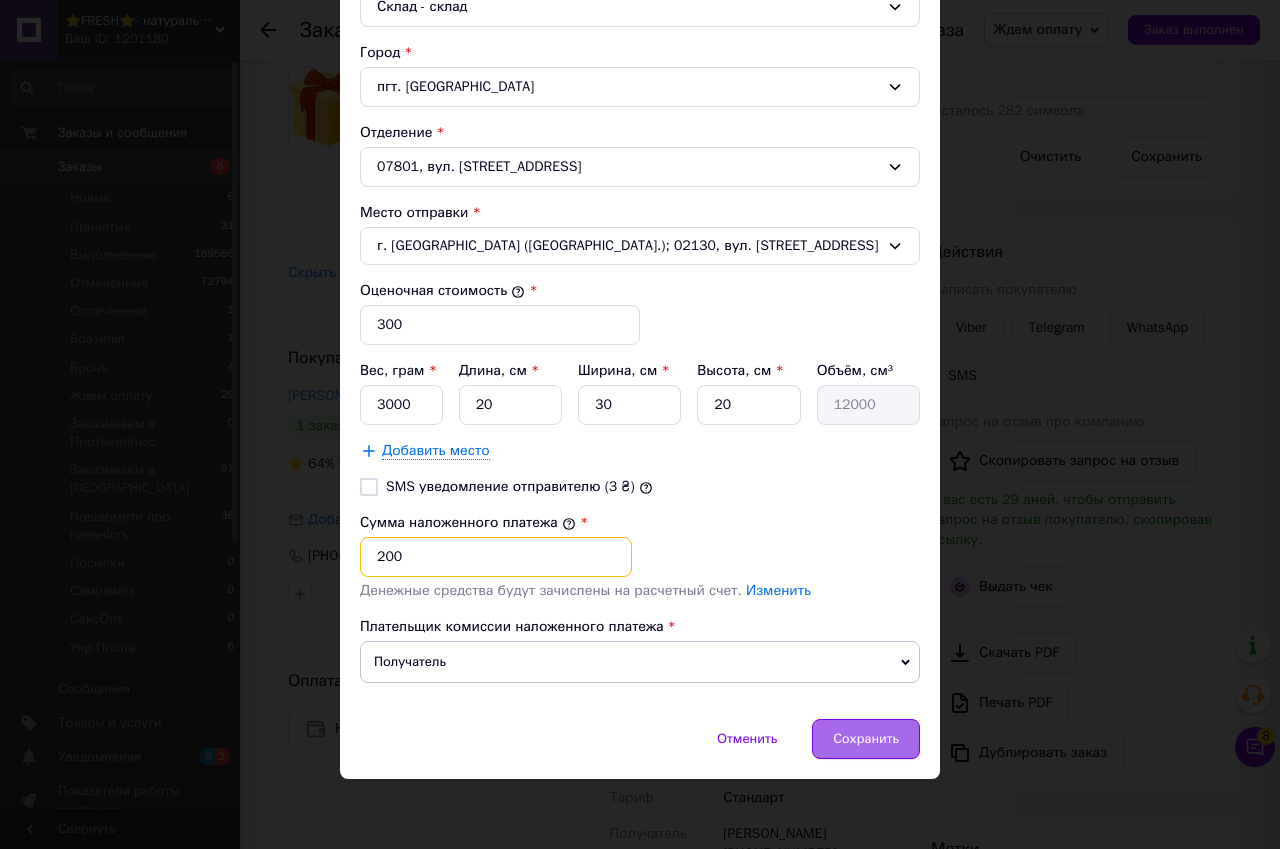 type on "200" 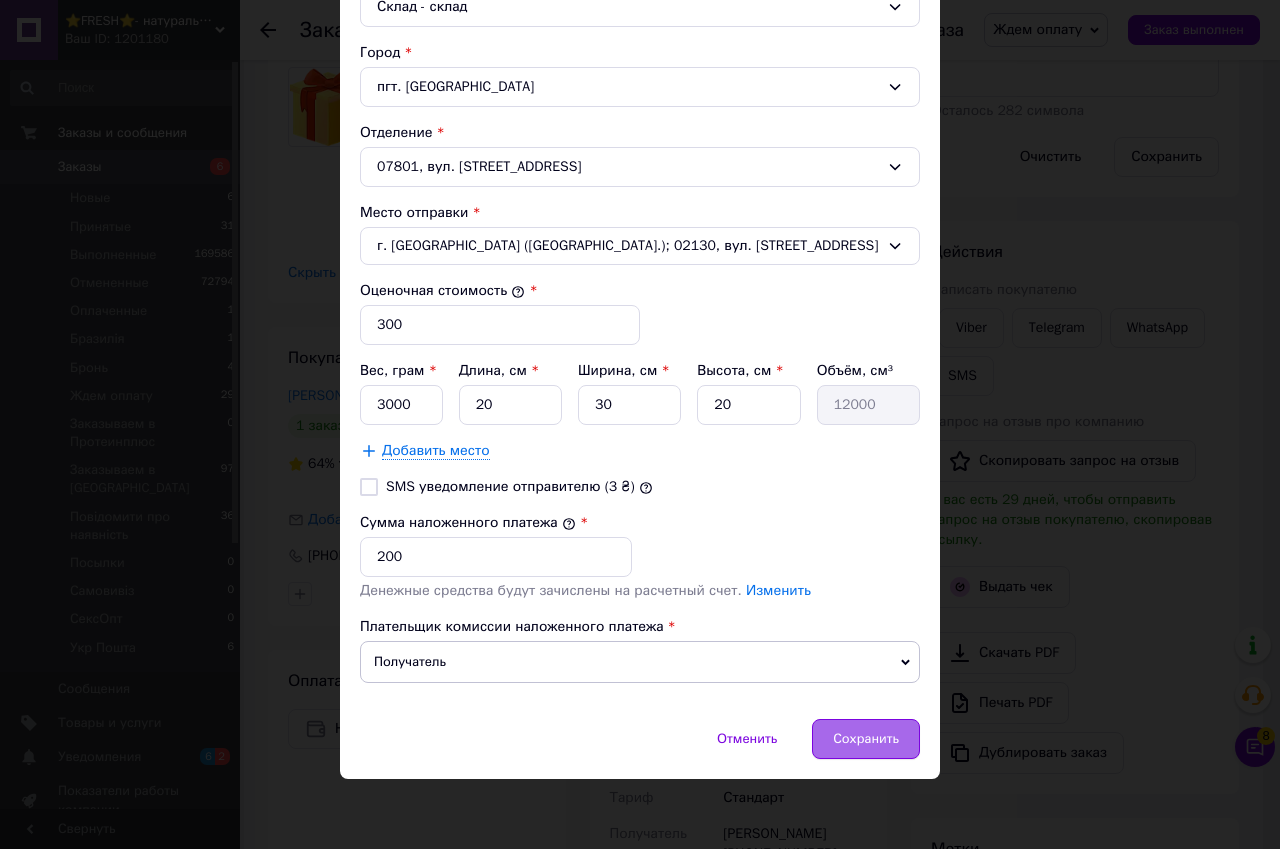 click on "Сохранить" at bounding box center (866, 739) 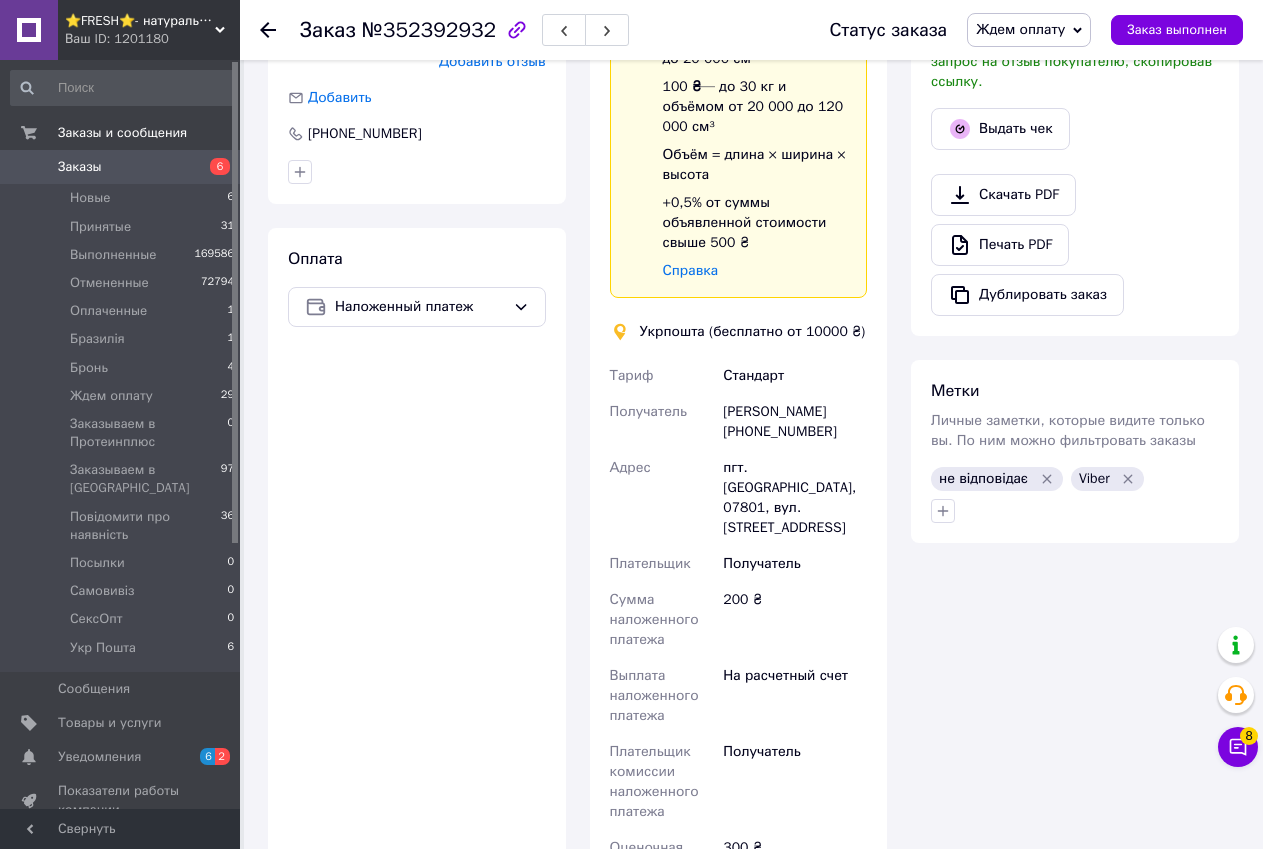 scroll, scrollTop: 400, scrollLeft: 0, axis: vertical 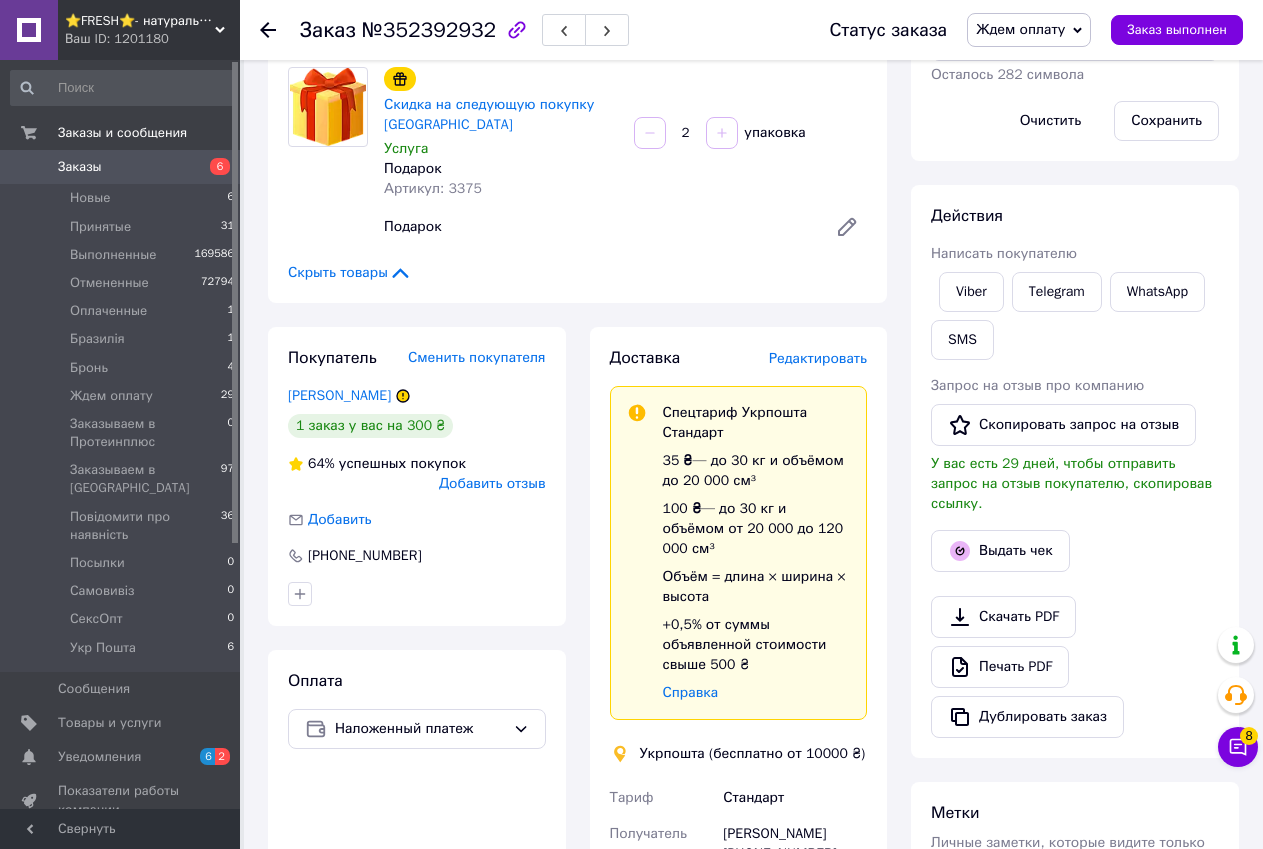 click on "Ждем оплату" at bounding box center (1020, 29) 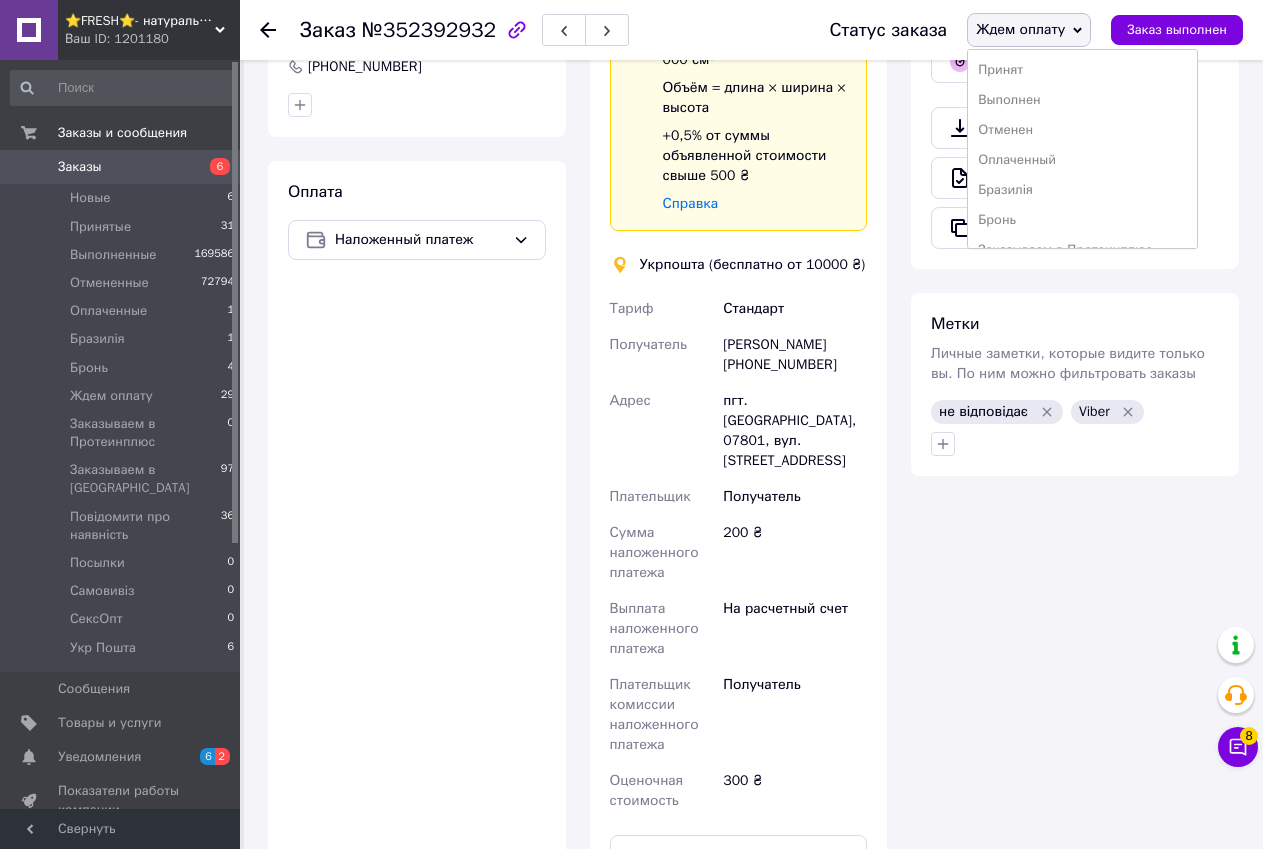 scroll, scrollTop: 1000, scrollLeft: 0, axis: vertical 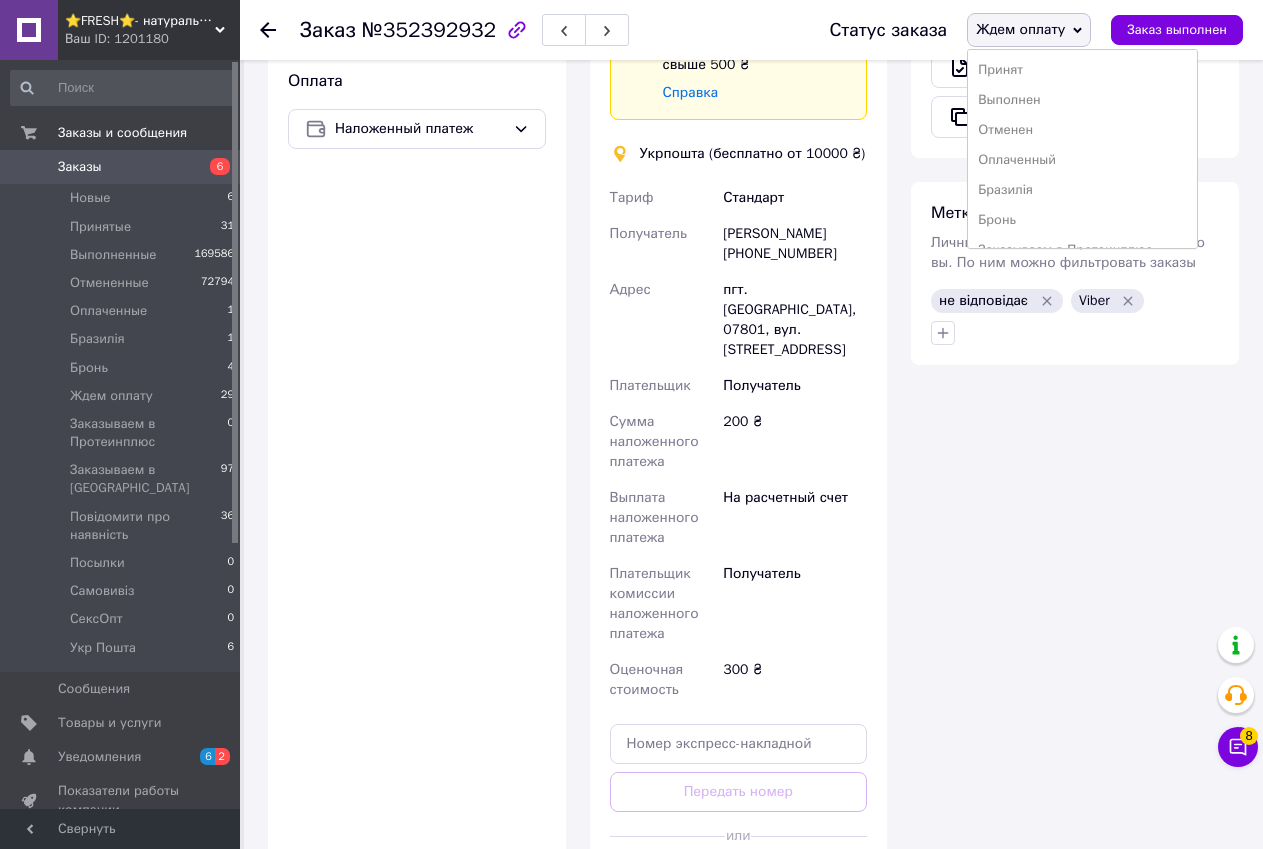 click on "Создать ярлык" at bounding box center [739, 881] 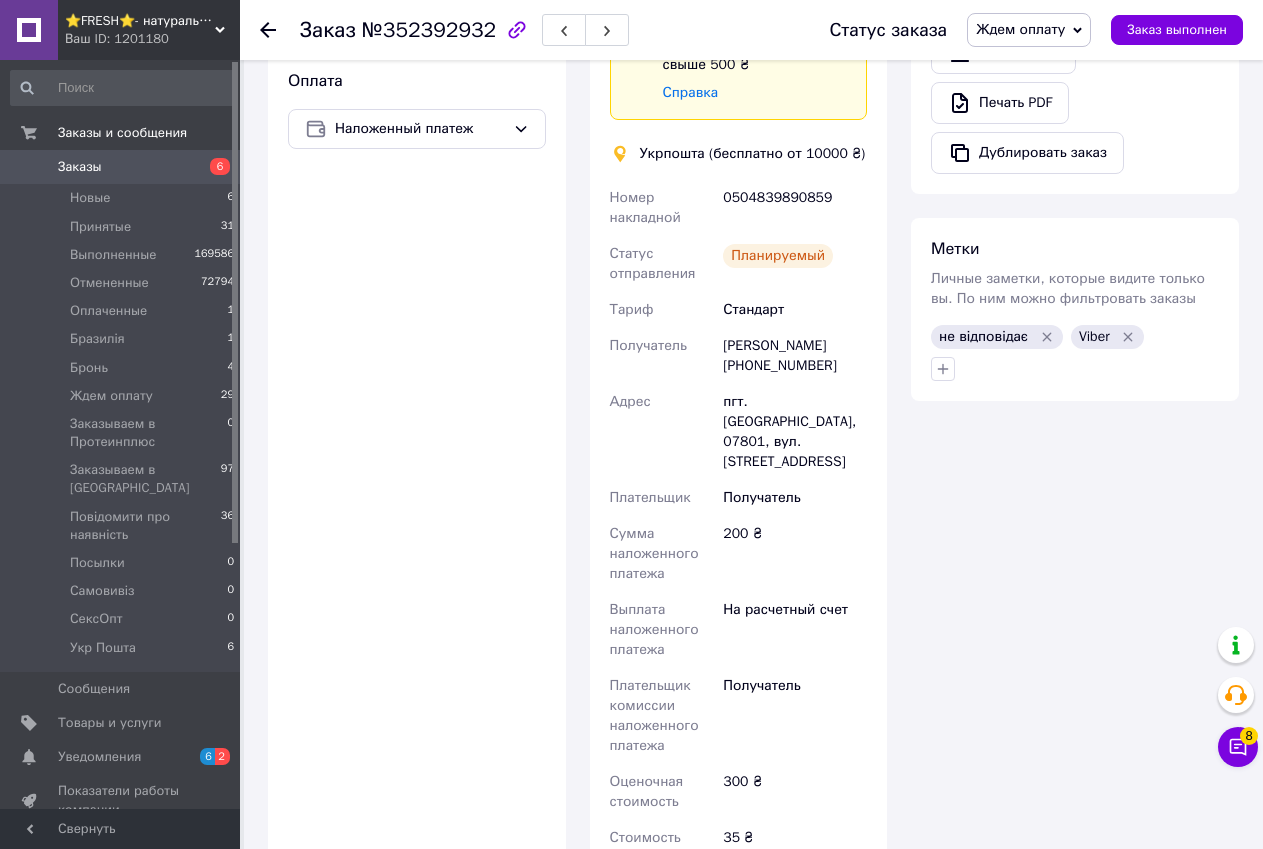 click on "Ждем оплату" at bounding box center [1020, 29] 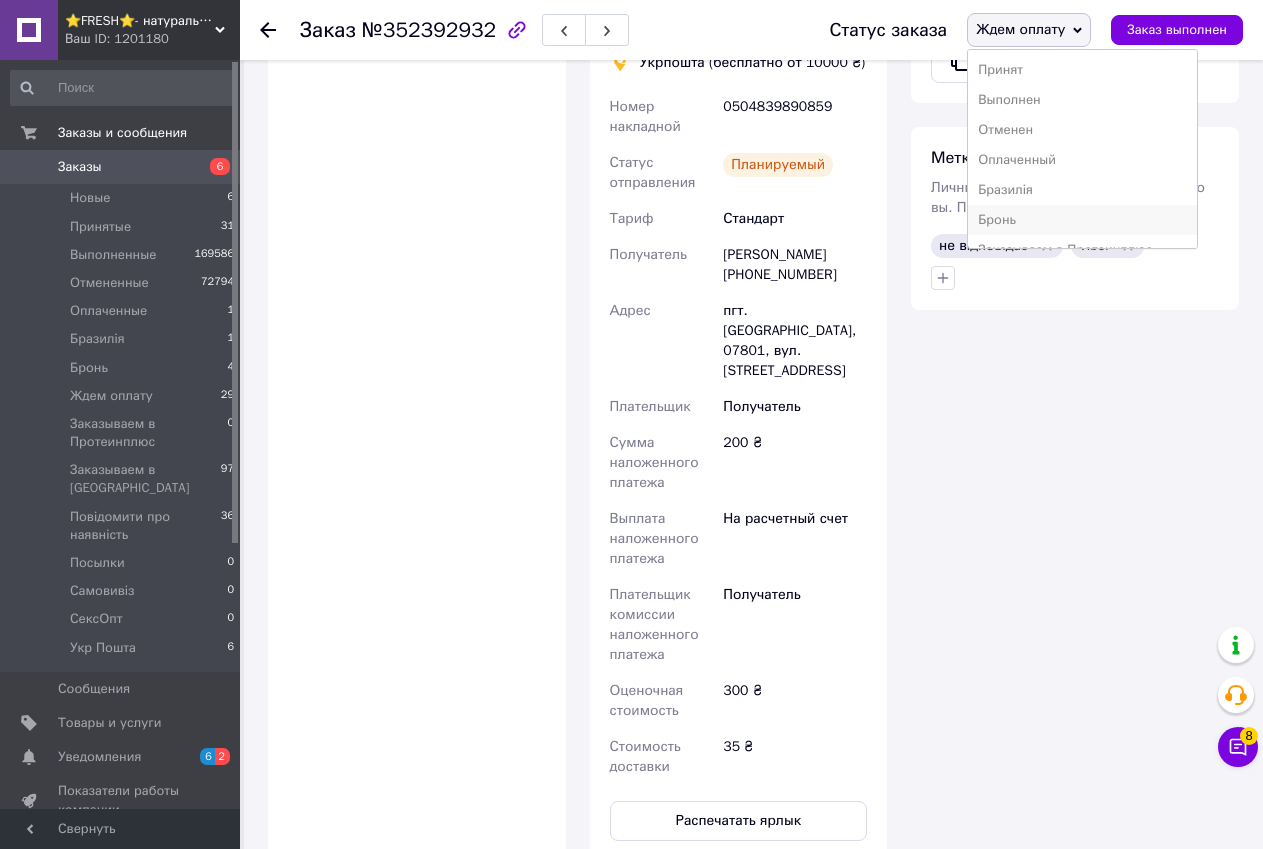 scroll, scrollTop: 1400, scrollLeft: 0, axis: vertical 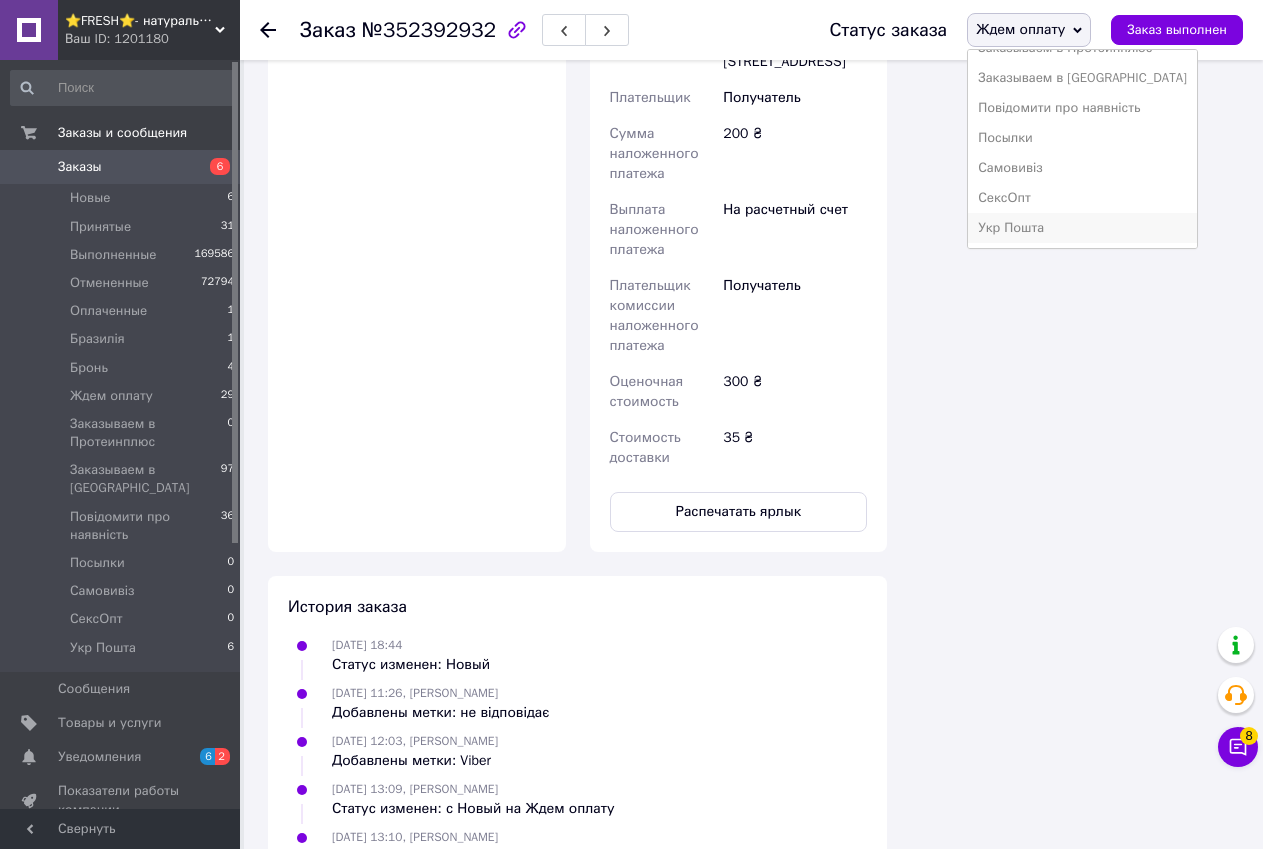 click on "Укр Пошта" at bounding box center (1082, 228) 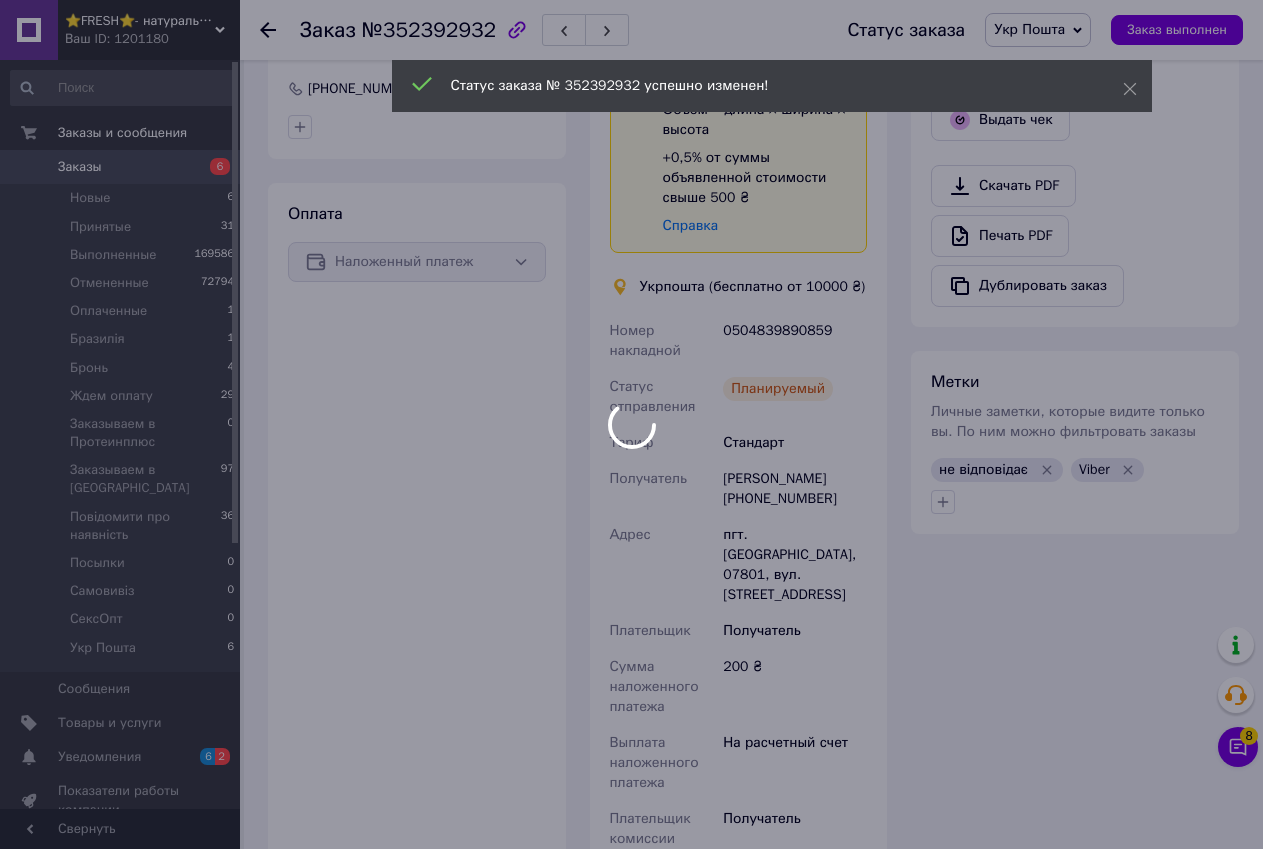 scroll, scrollTop: 800, scrollLeft: 0, axis: vertical 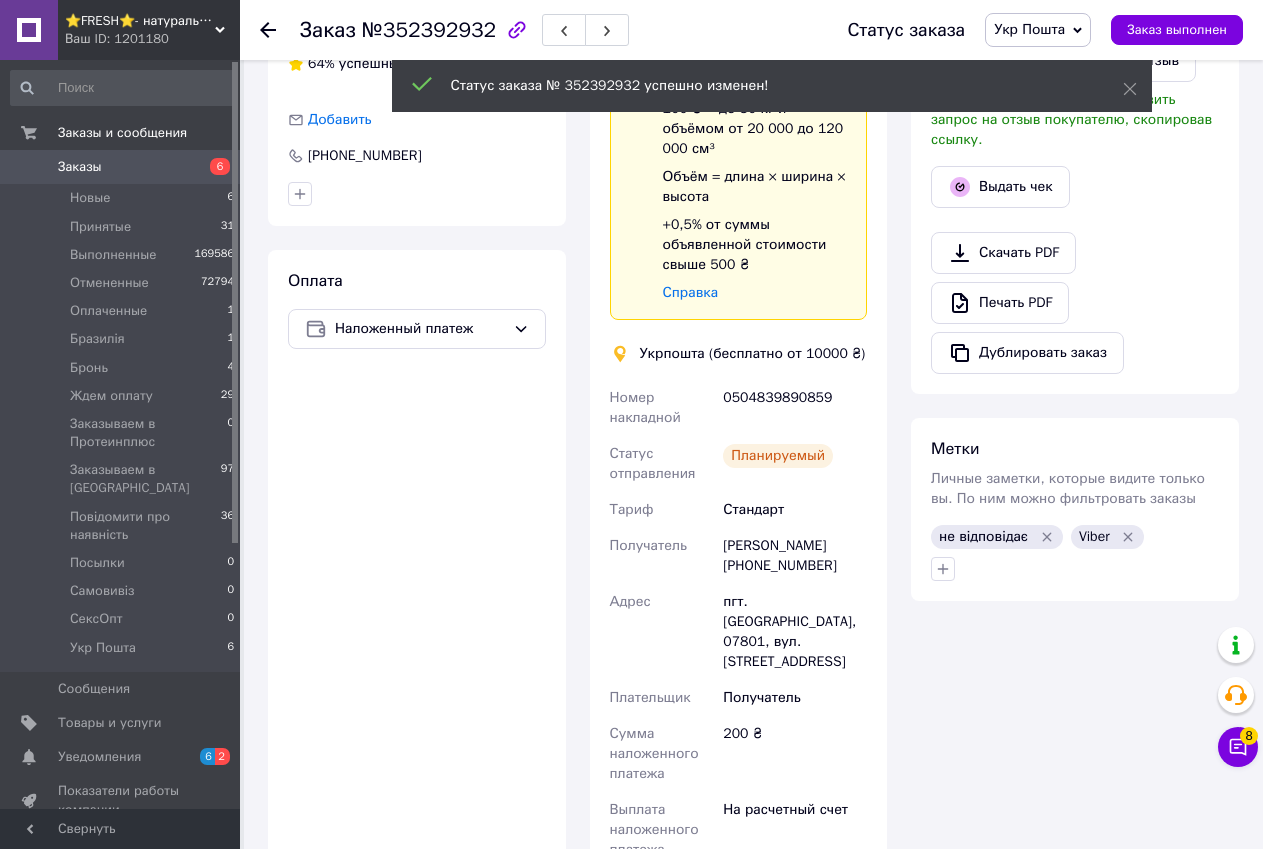 click on "0504839890859" at bounding box center (795, 408) 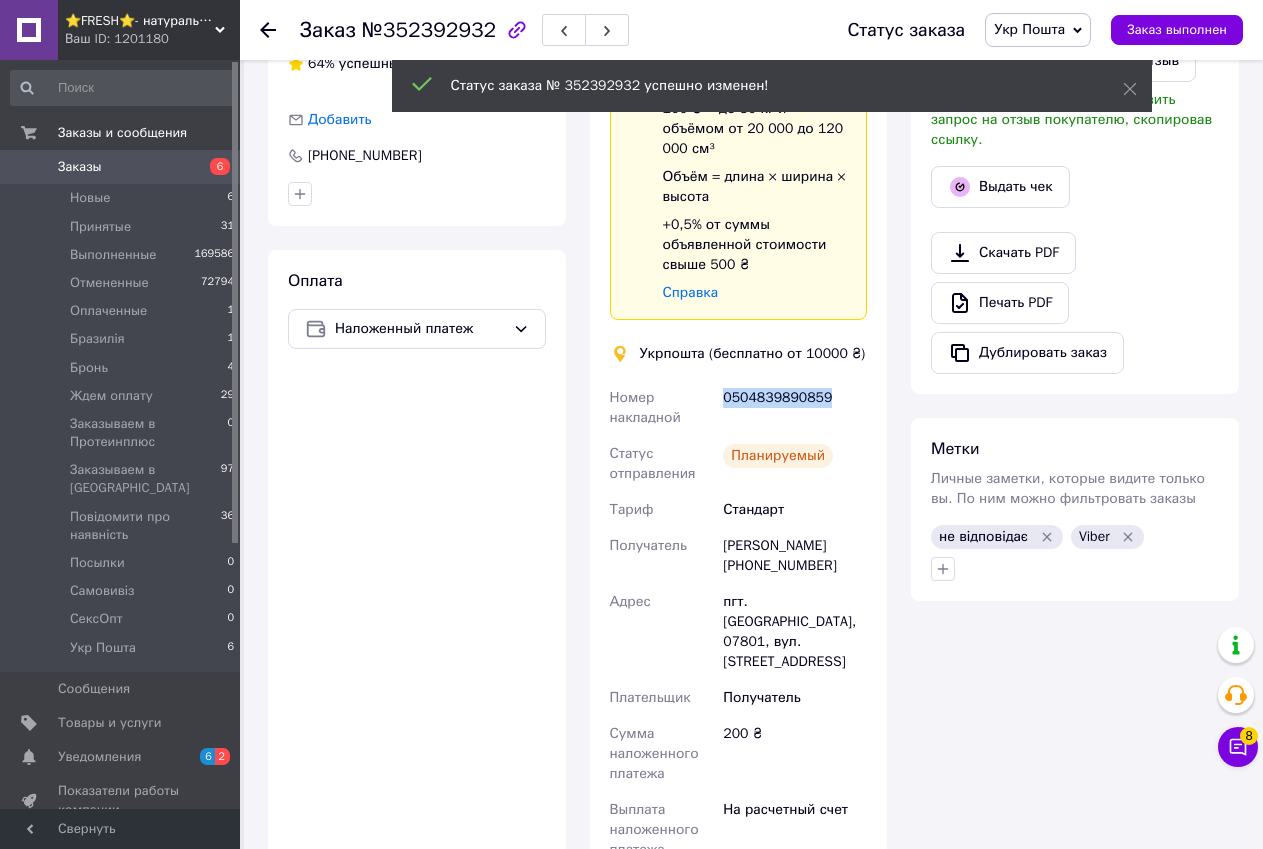 click on "0504839890859" at bounding box center (795, 408) 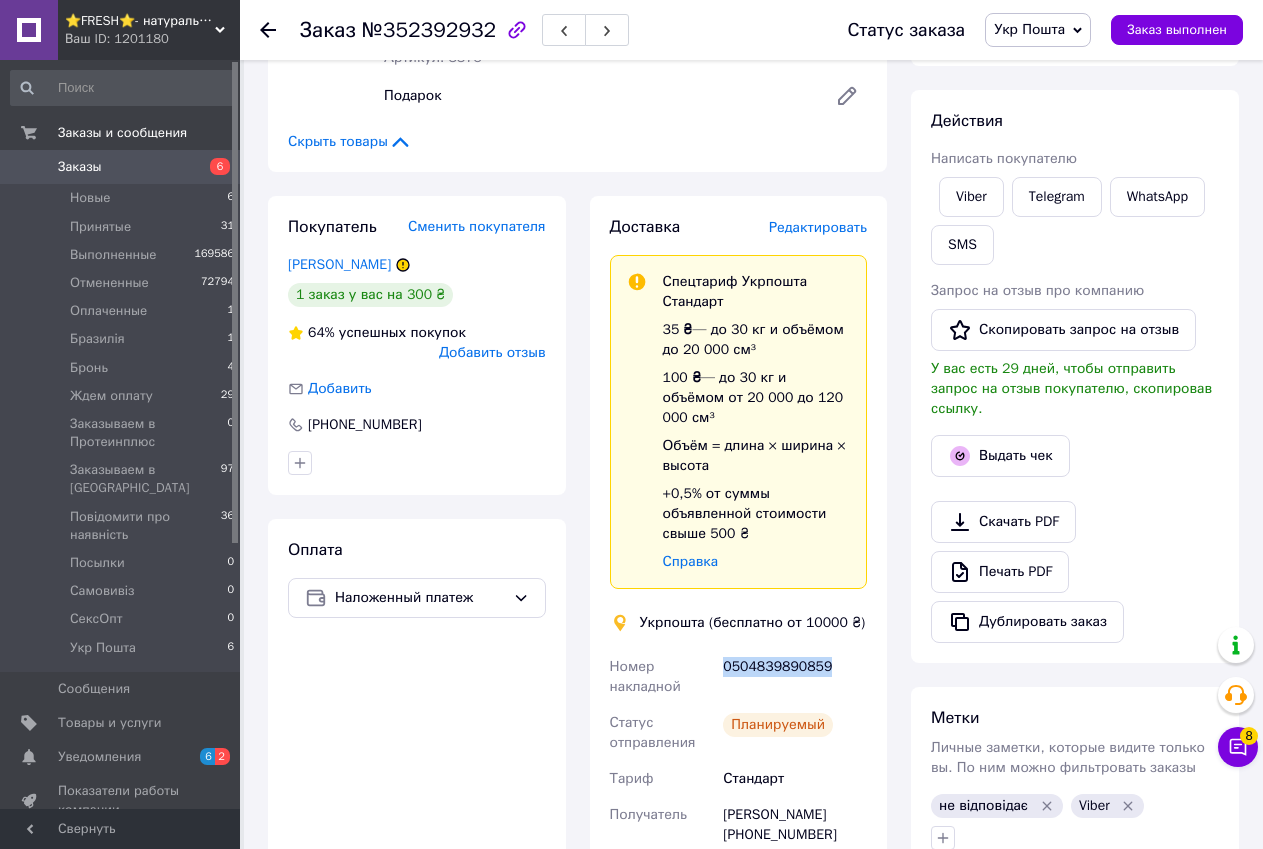 scroll, scrollTop: 0, scrollLeft: 0, axis: both 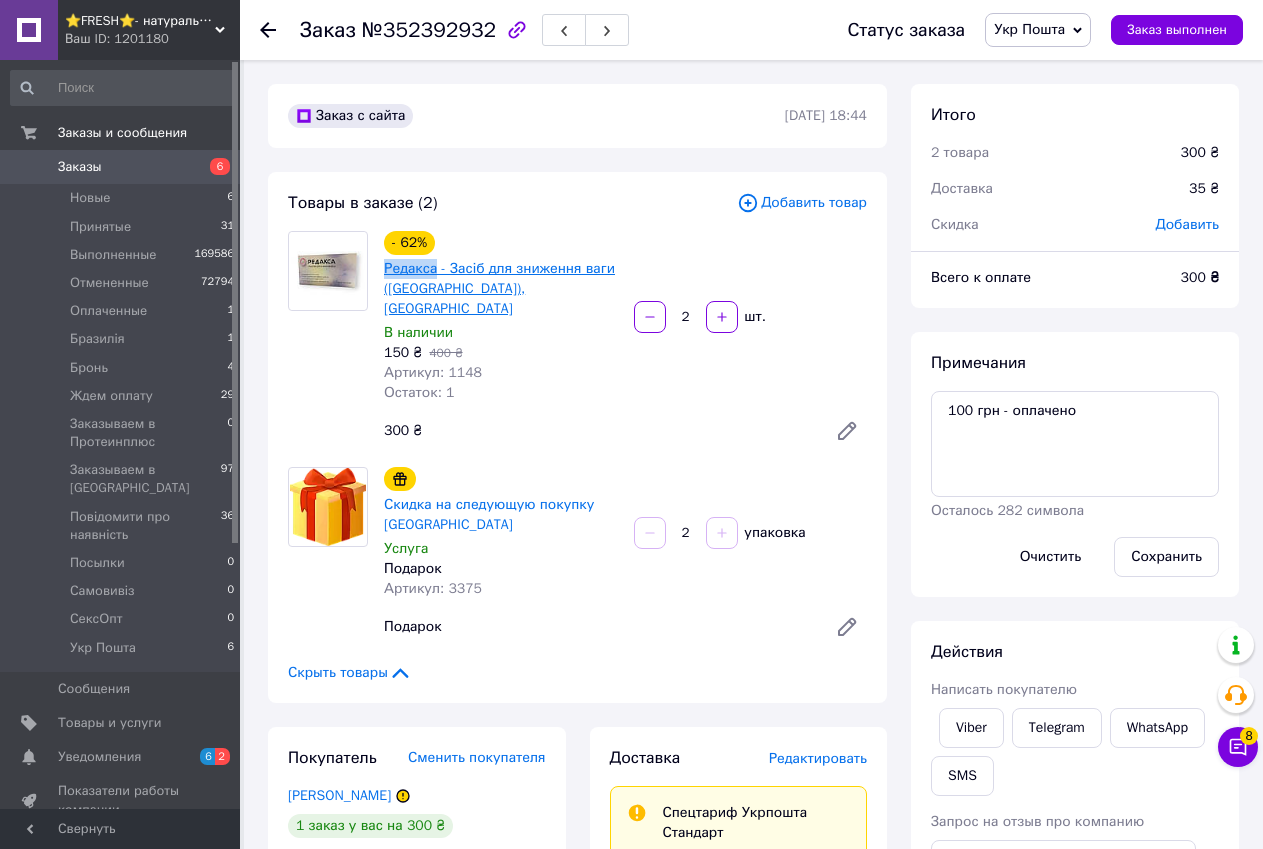 drag, startPoint x: 383, startPoint y: 268, endPoint x: 435, endPoint y: 262, distance: 52.34501 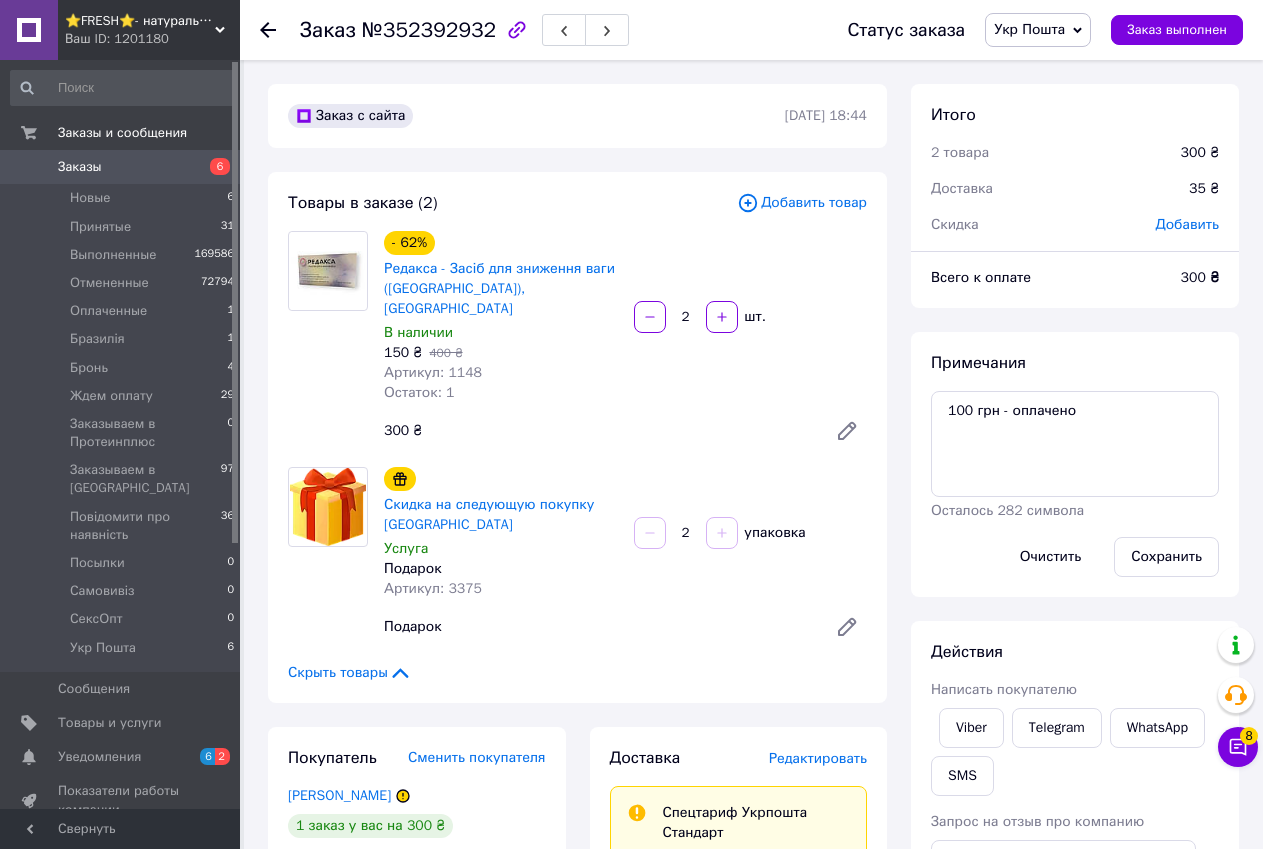 click on "Примечания 100 грн - оплачено Осталось 282 символа Очистить Сохранить" at bounding box center (1075, 464) 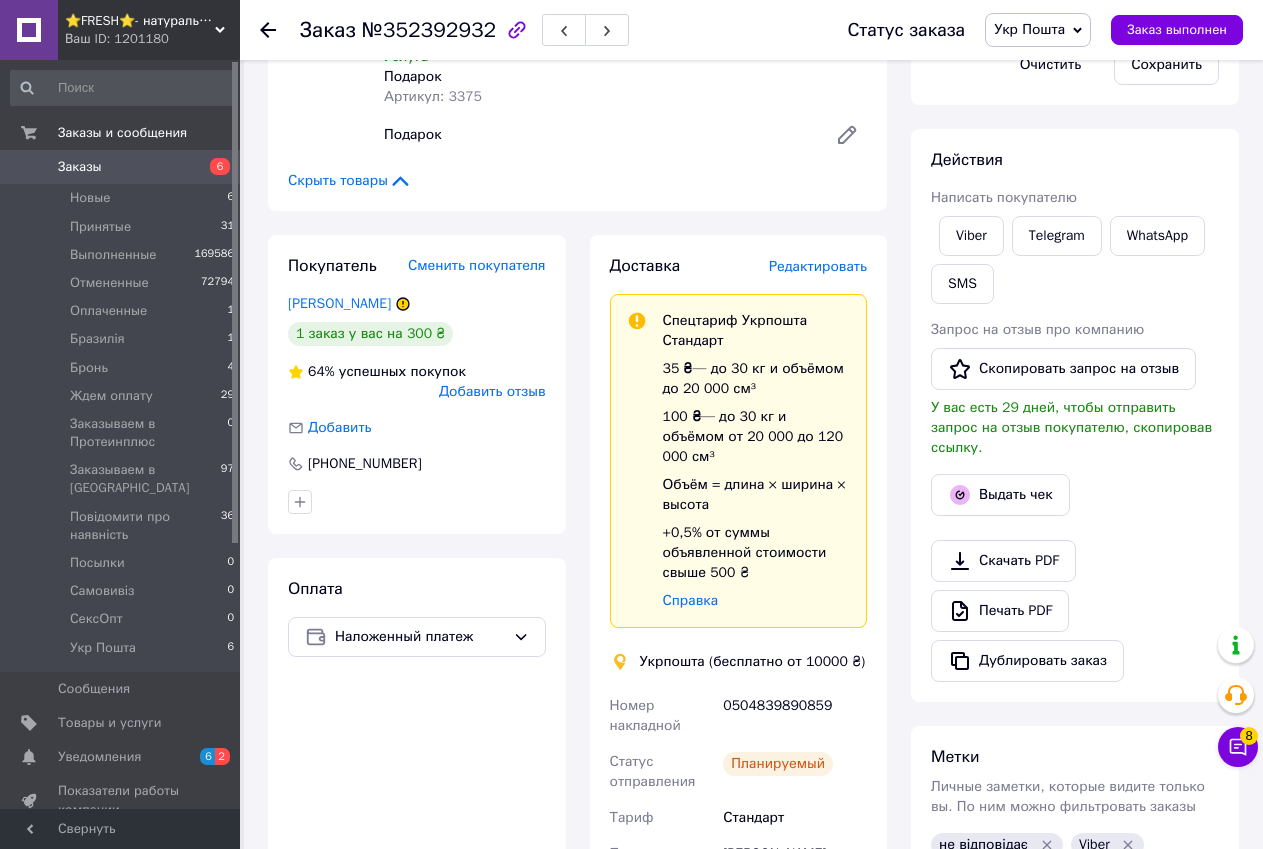 scroll, scrollTop: 800, scrollLeft: 0, axis: vertical 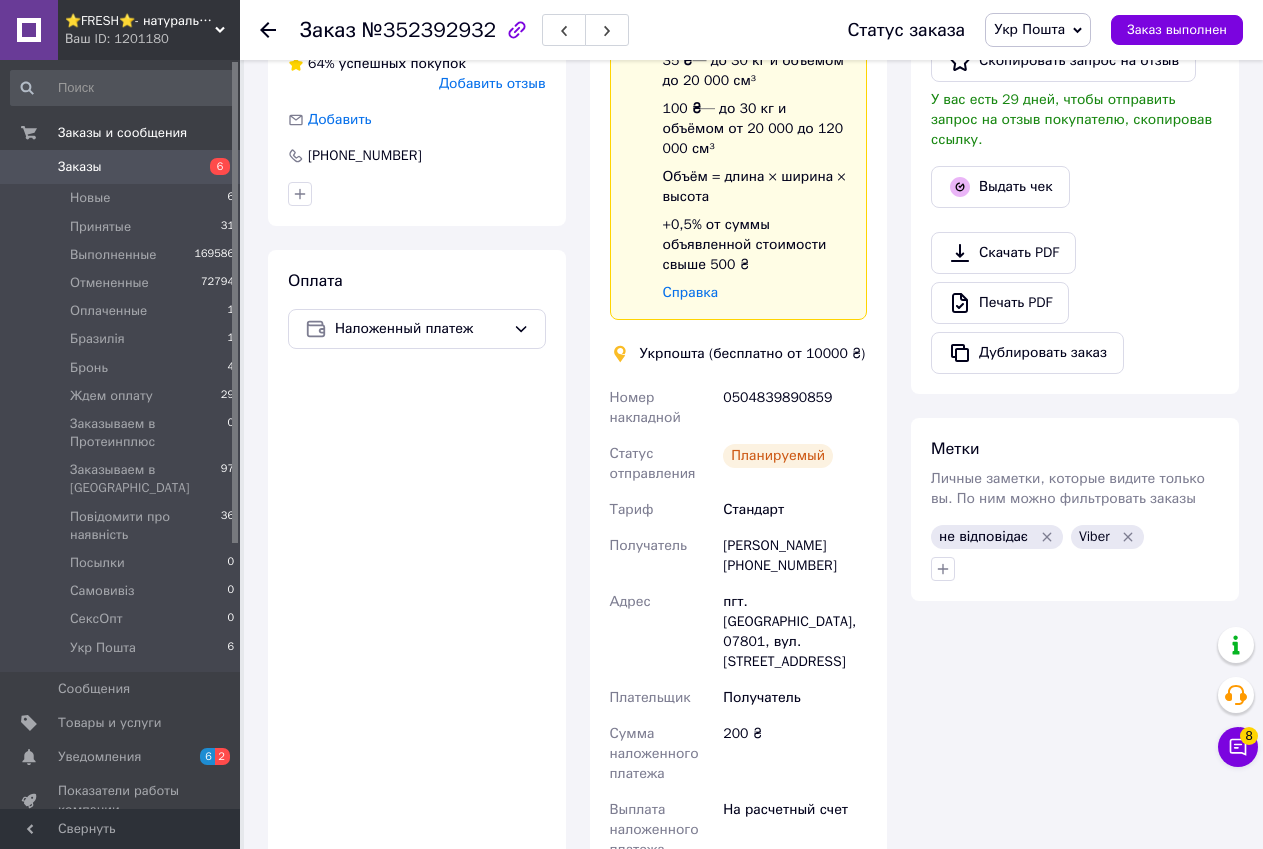 click on "0504839890859" at bounding box center [795, 408] 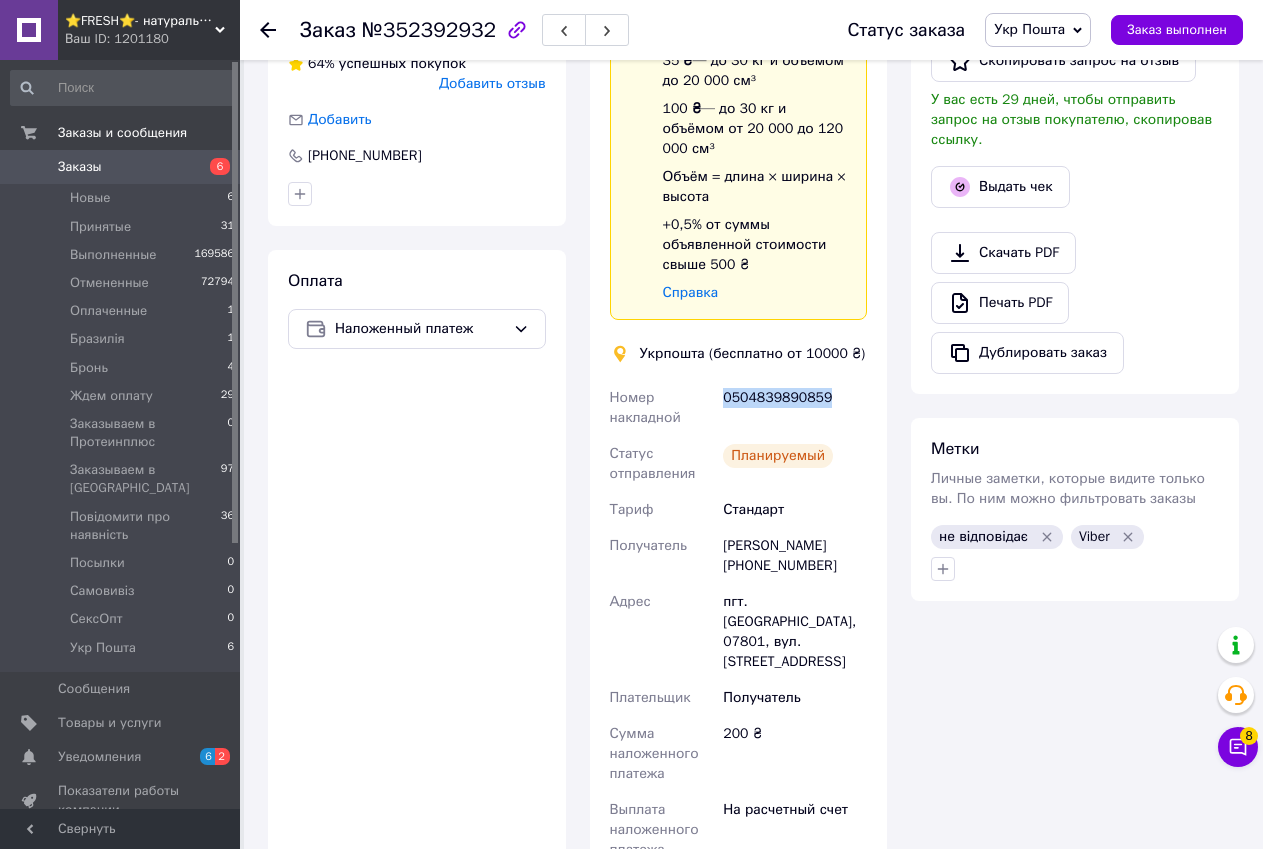 click on "0504839890859" at bounding box center [795, 408] 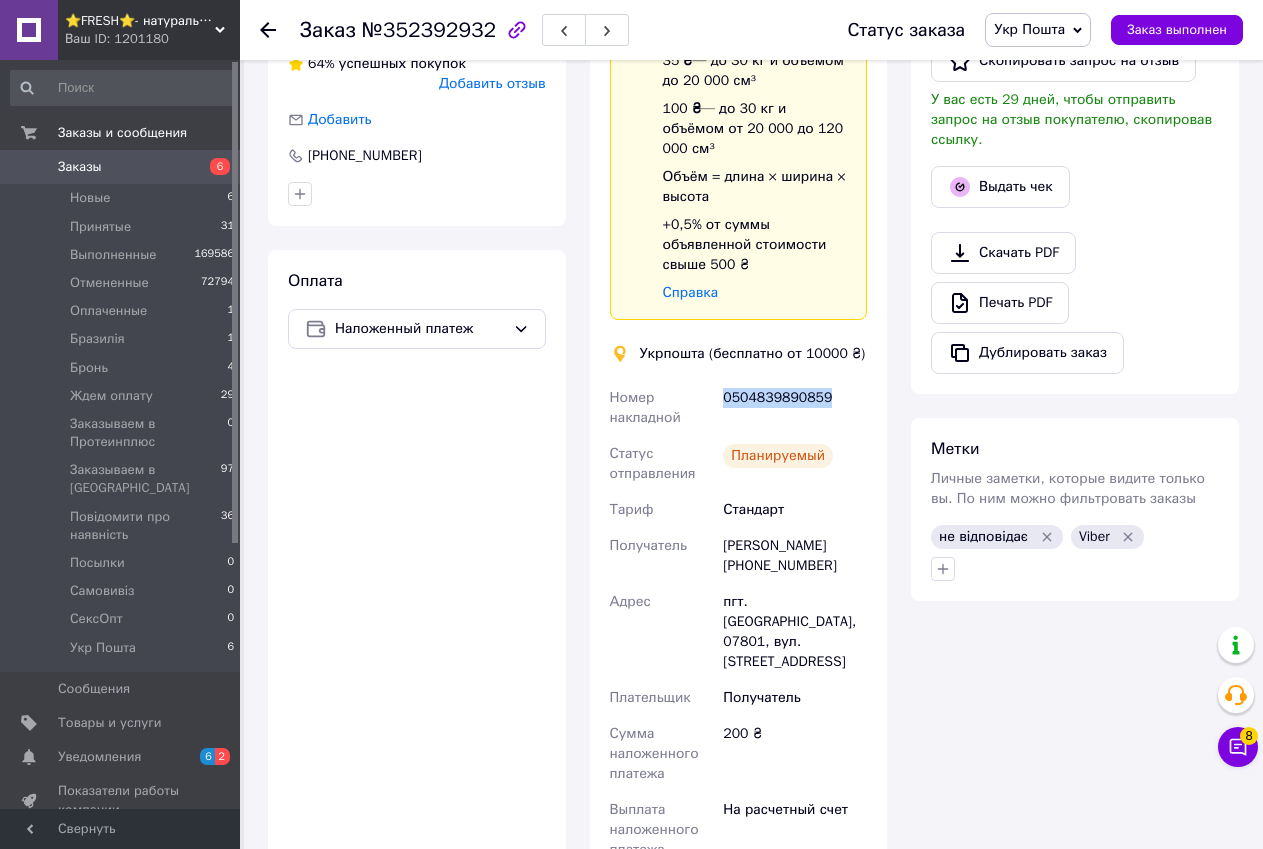 copy on "0504839890859" 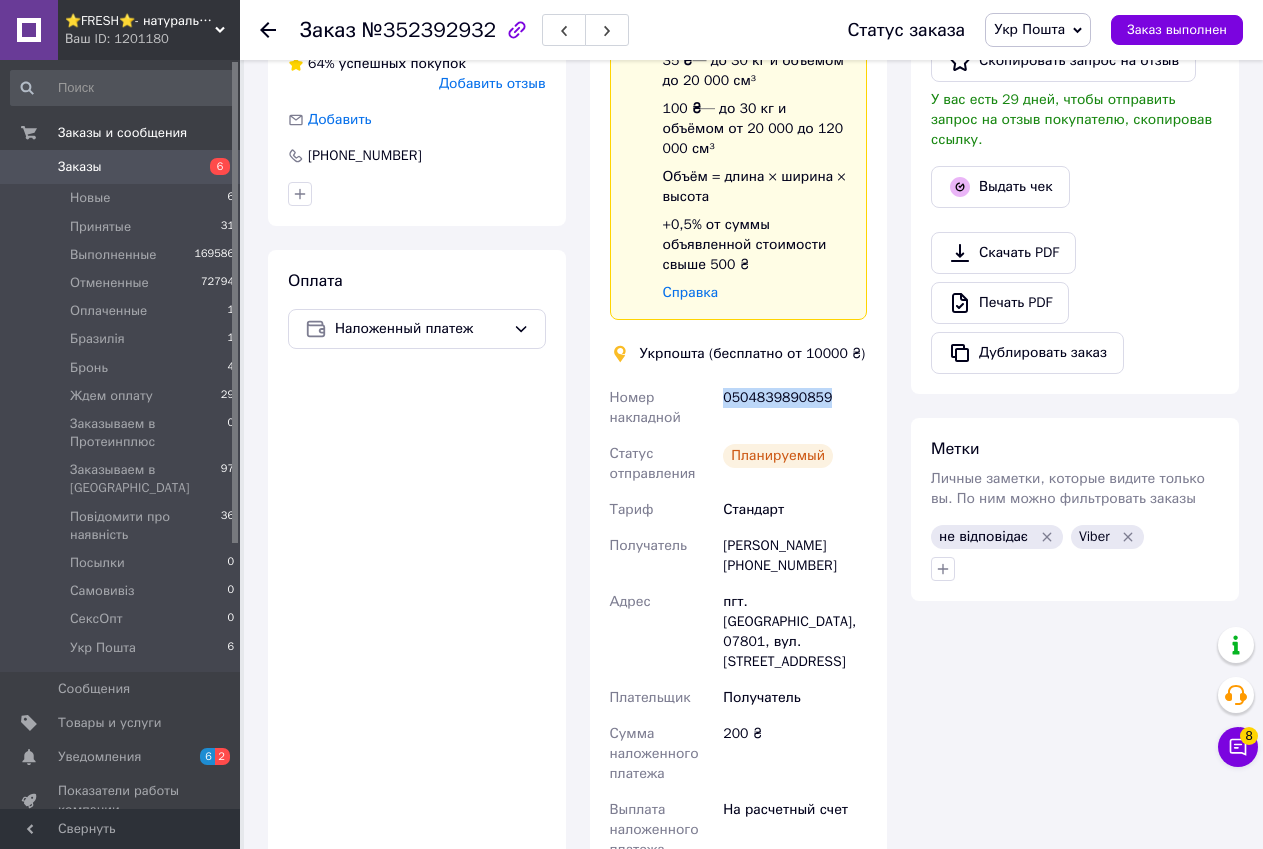 click on "Дублировать заказ" at bounding box center [1075, 353] 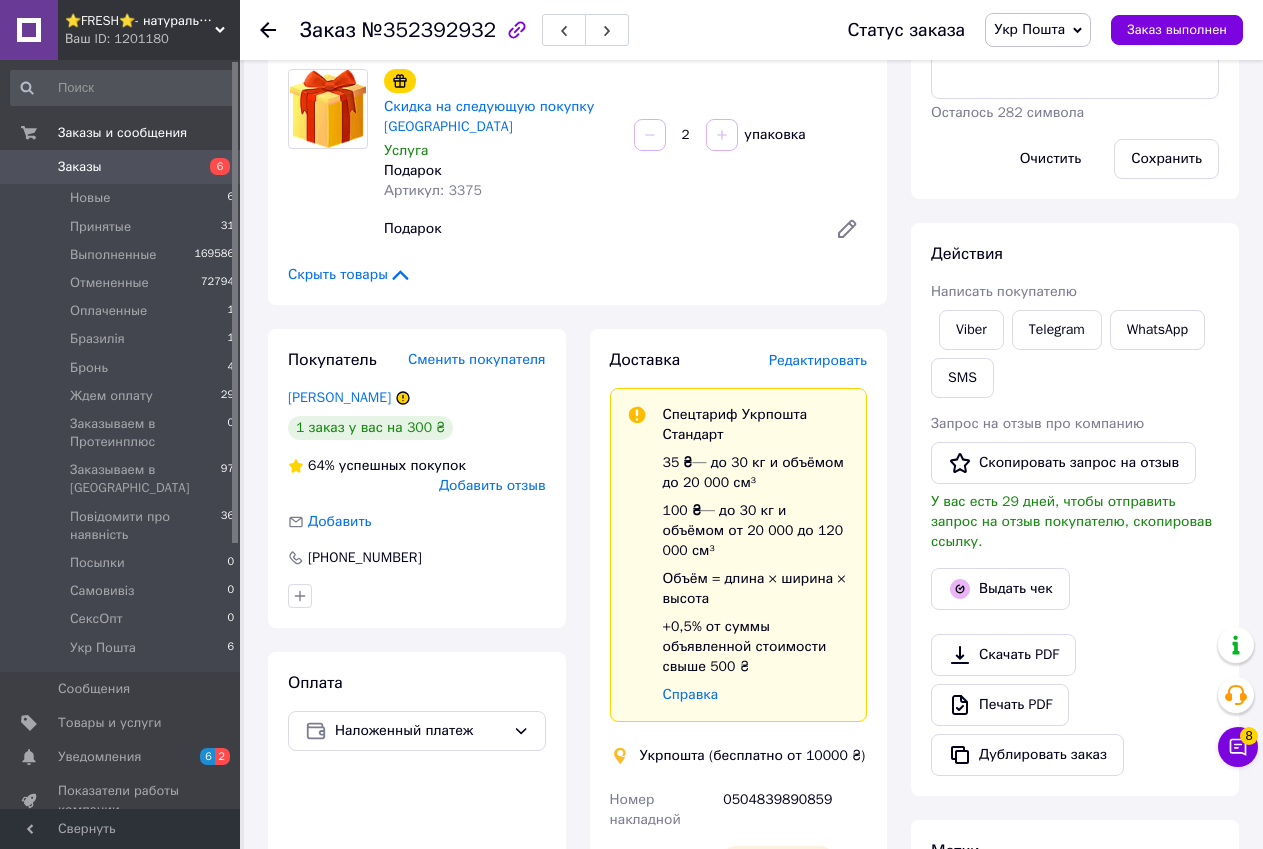 scroll, scrollTop: 0, scrollLeft: 0, axis: both 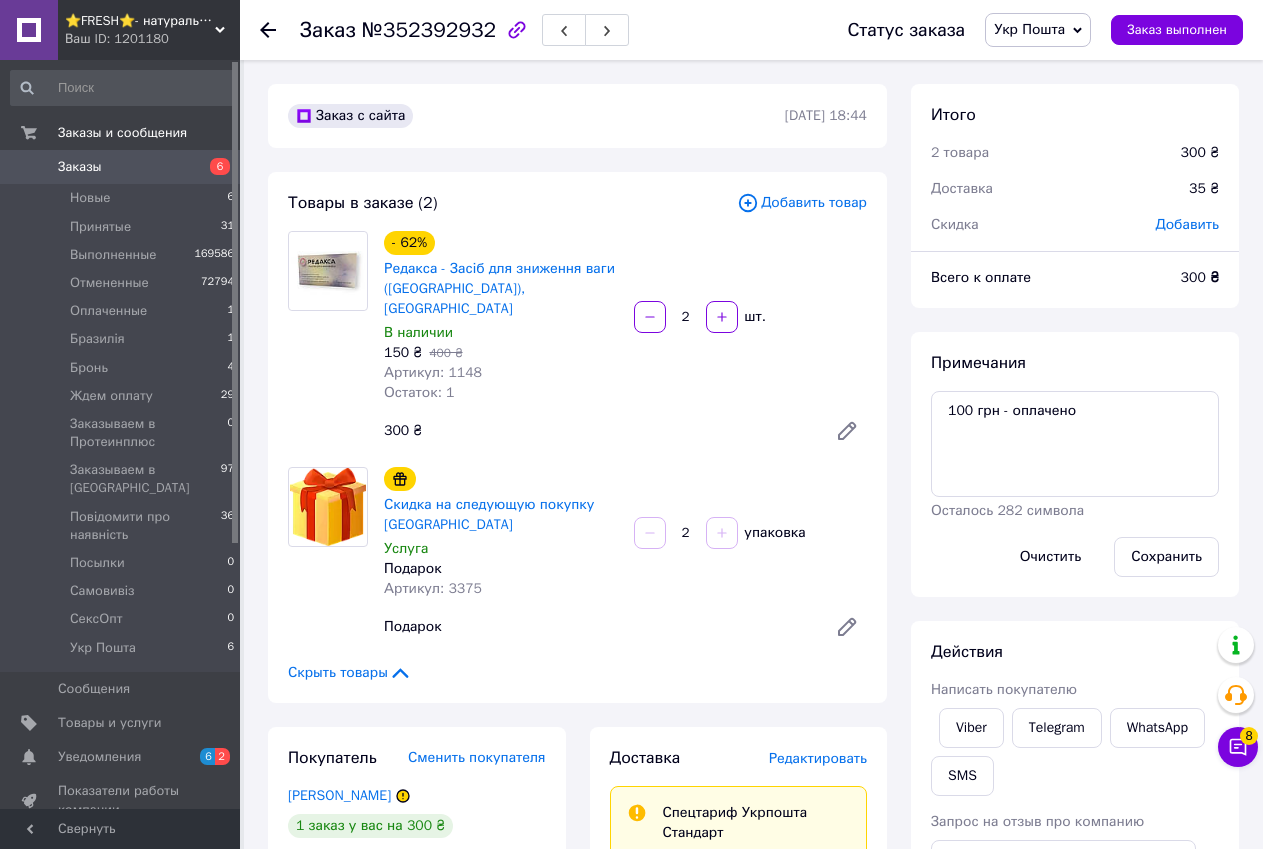 drag, startPoint x: 1246, startPoint y: 459, endPoint x: 666, endPoint y: 305, distance: 600.0967 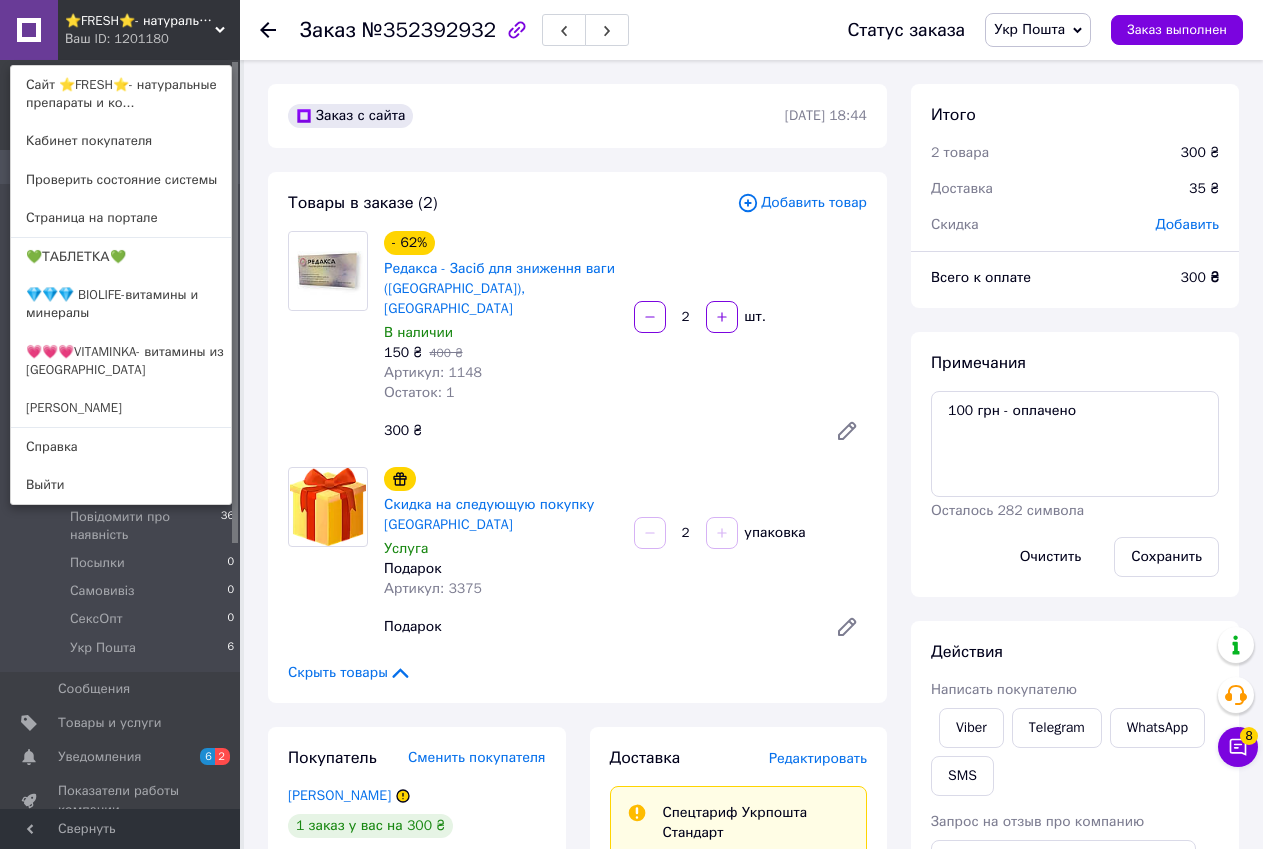 click on "💎💎💎 BIOLIFE-витамины и минералы" at bounding box center (121, 304) 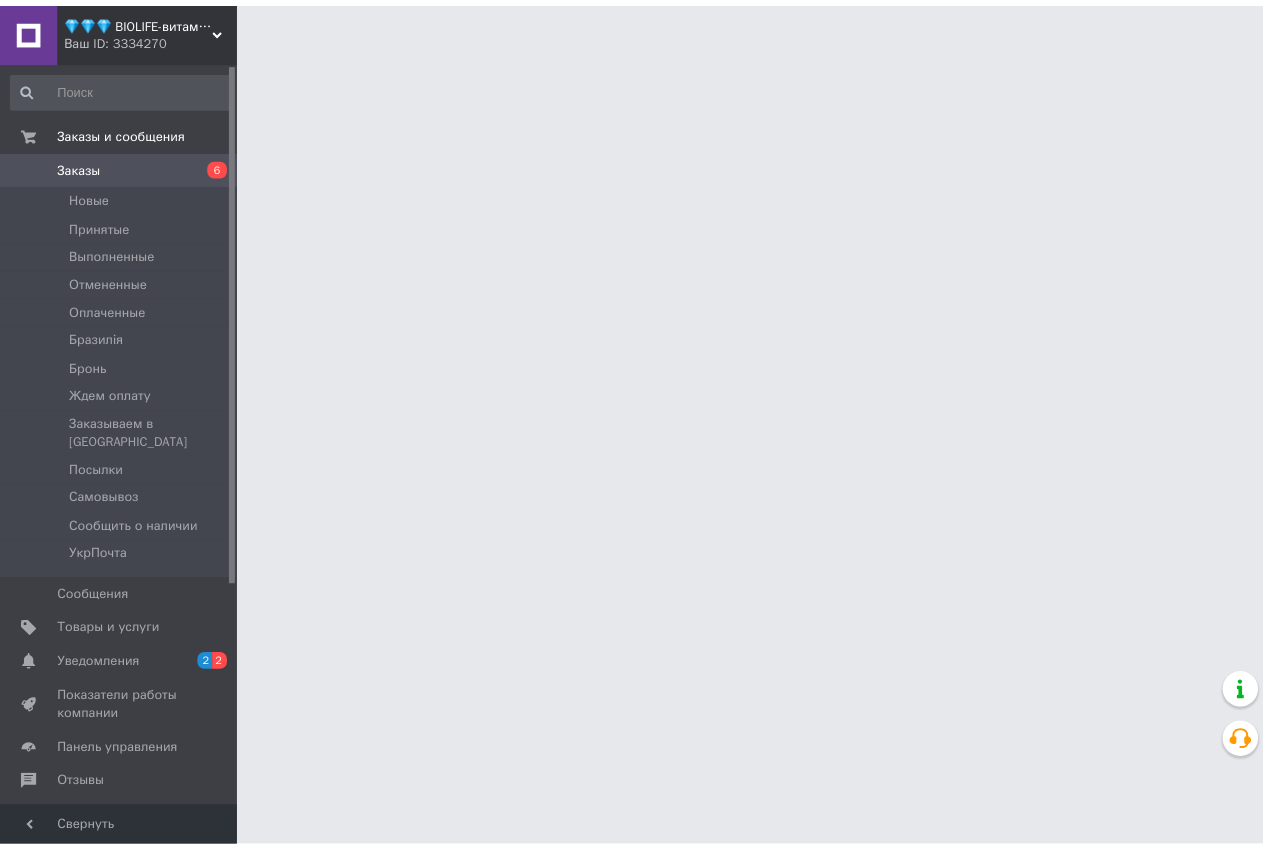 scroll, scrollTop: 0, scrollLeft: 0, axis: both 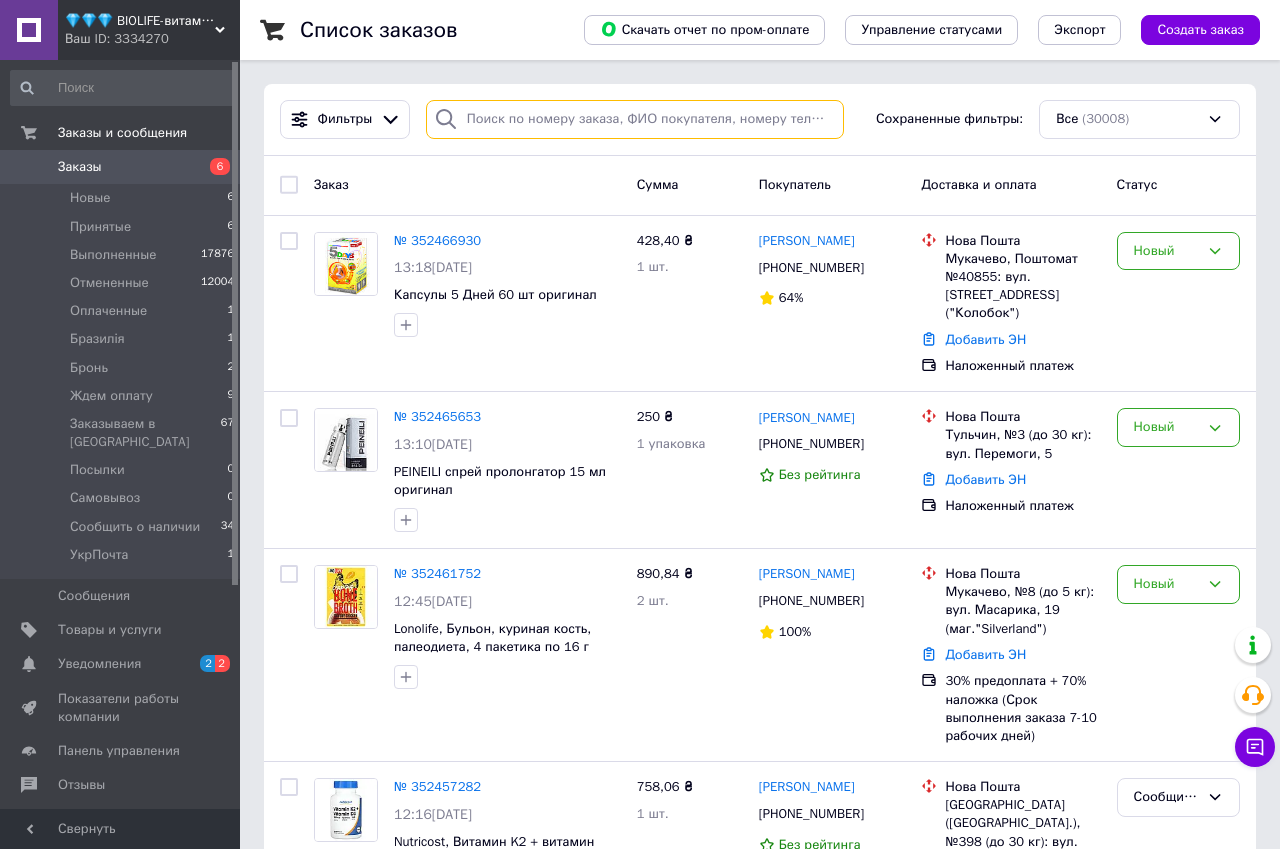 click at bounding box center (635, 119) 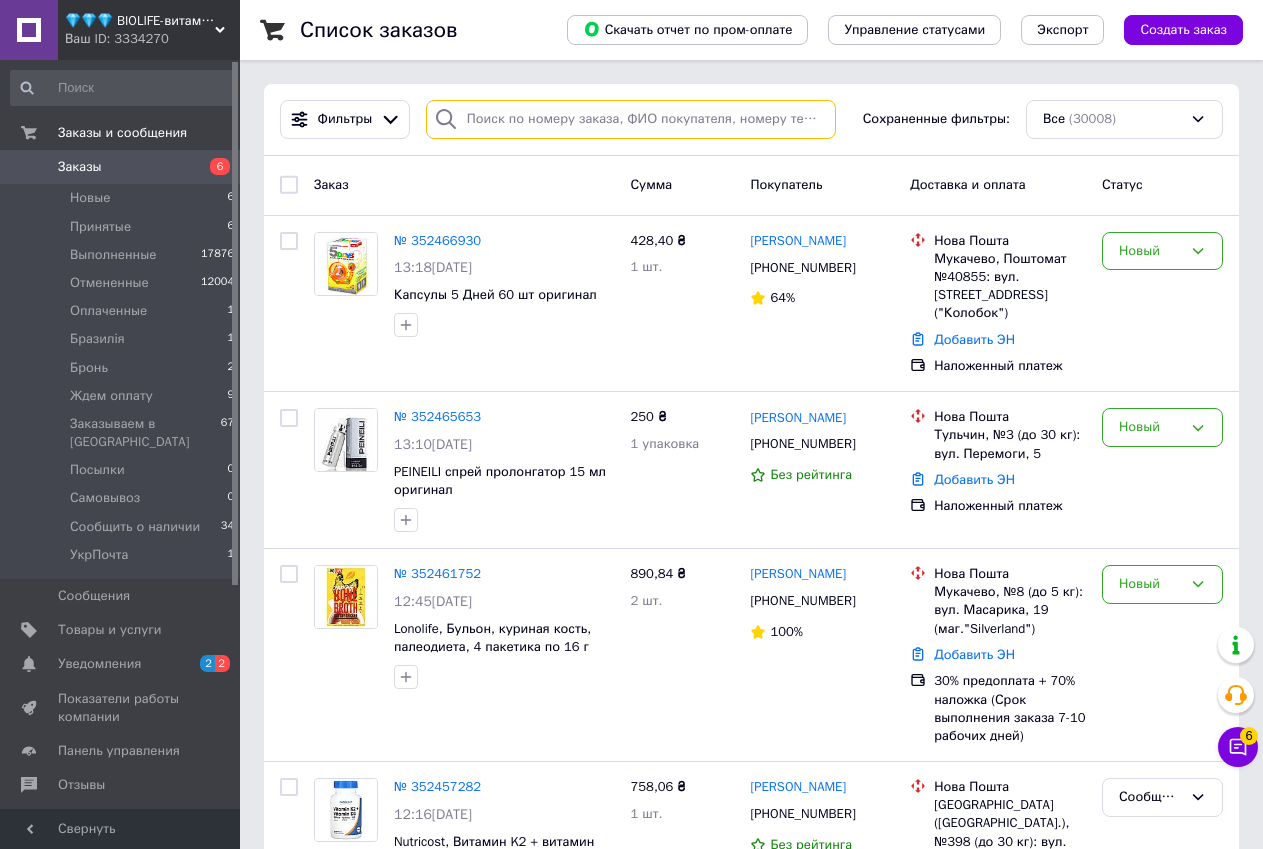 paste on "352390803" 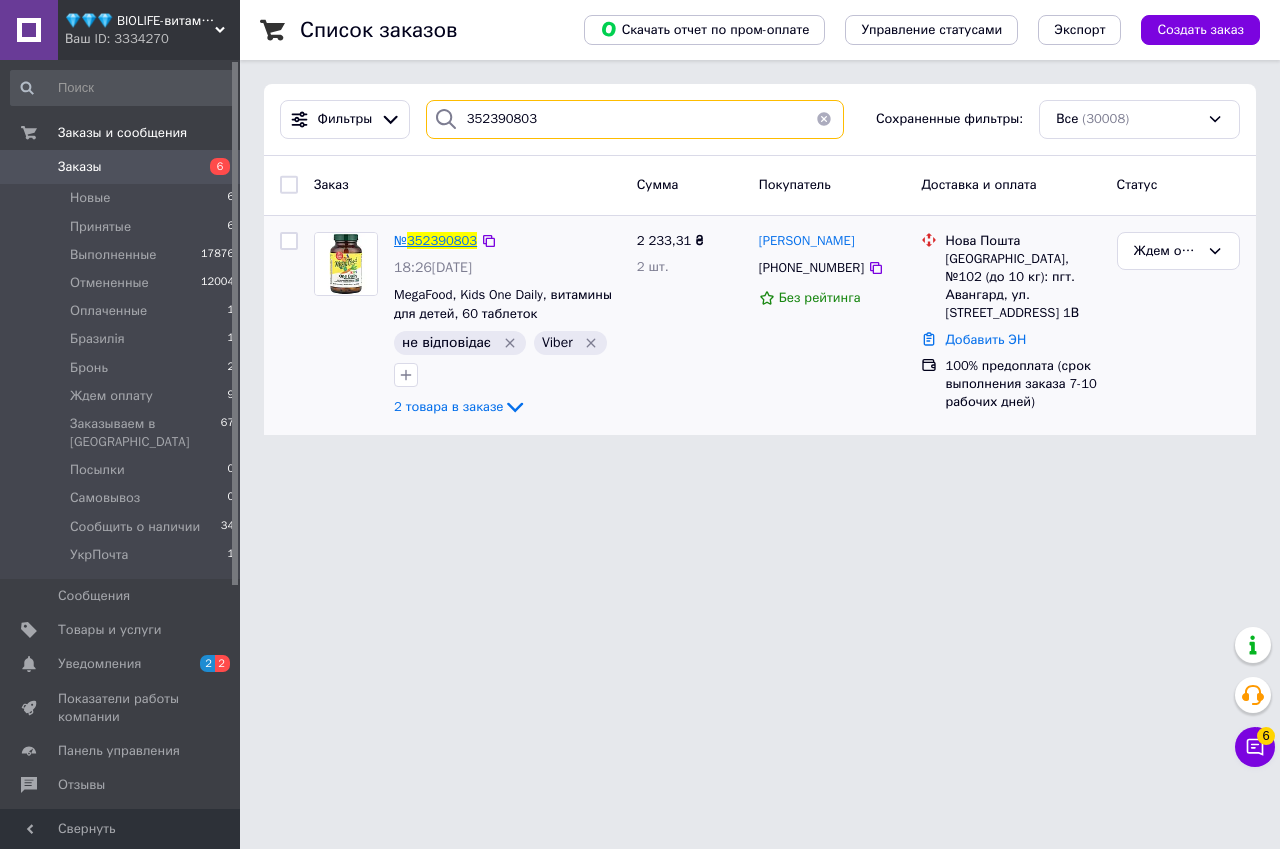 type on "352390803" 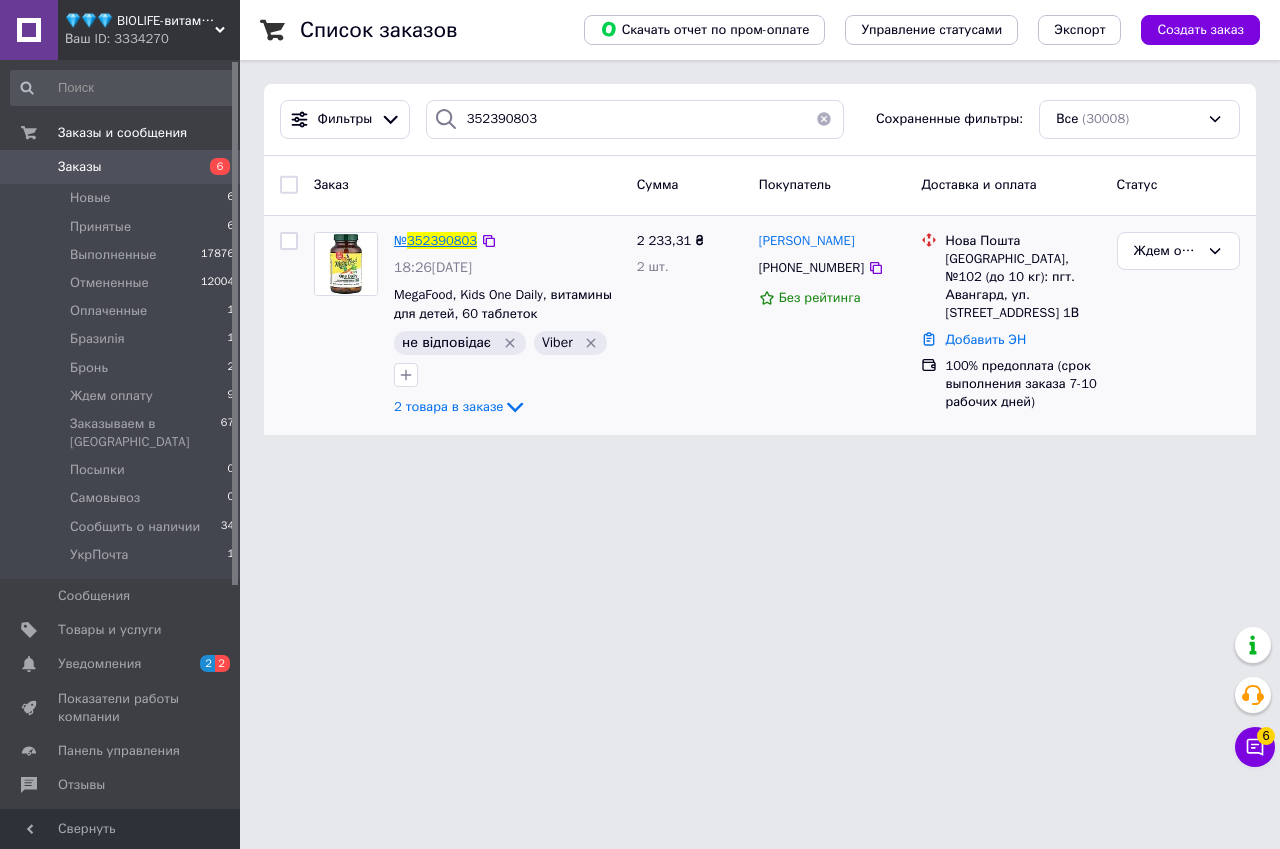 click on "352390803" at bounding box center (442, 240) 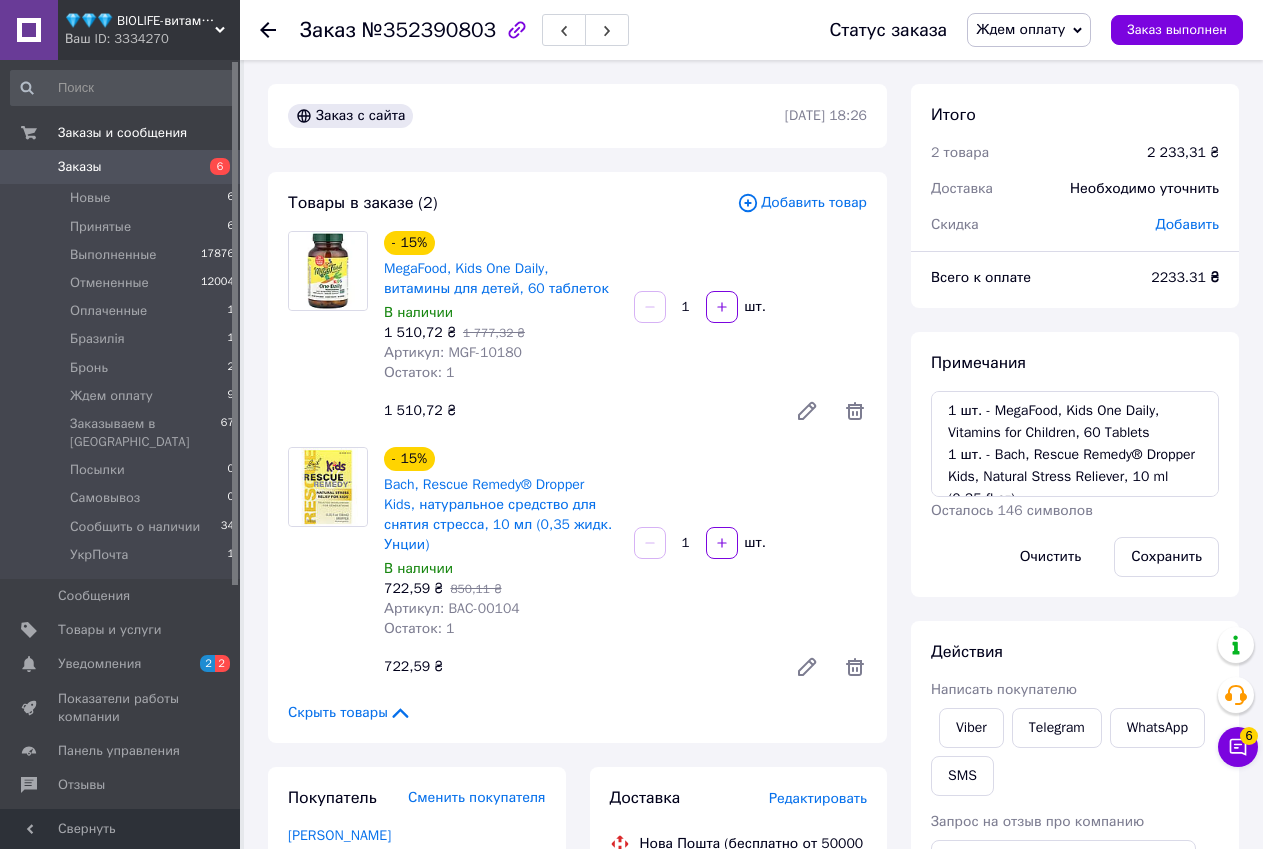 scroll, scrollTop: 800, scrollLeft: 0, axis: vertical 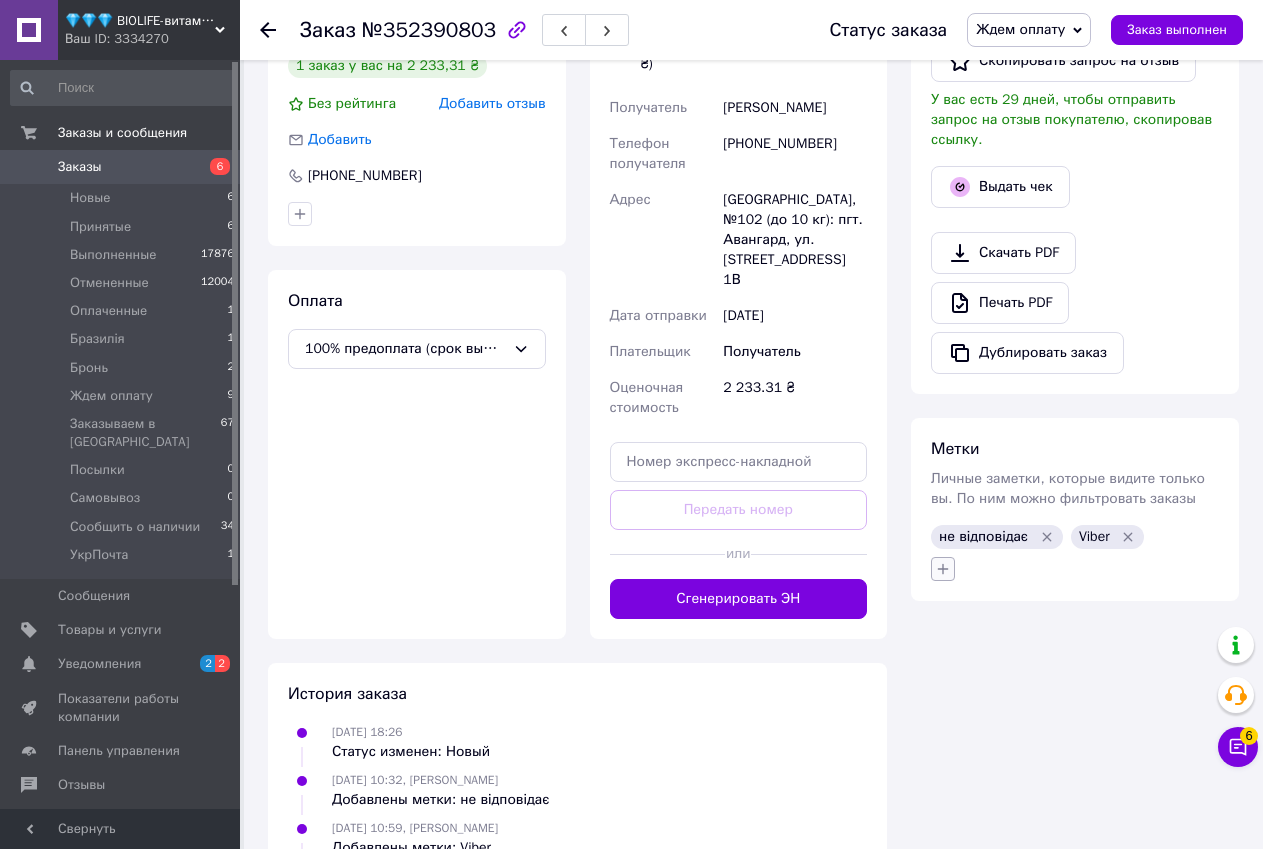 click 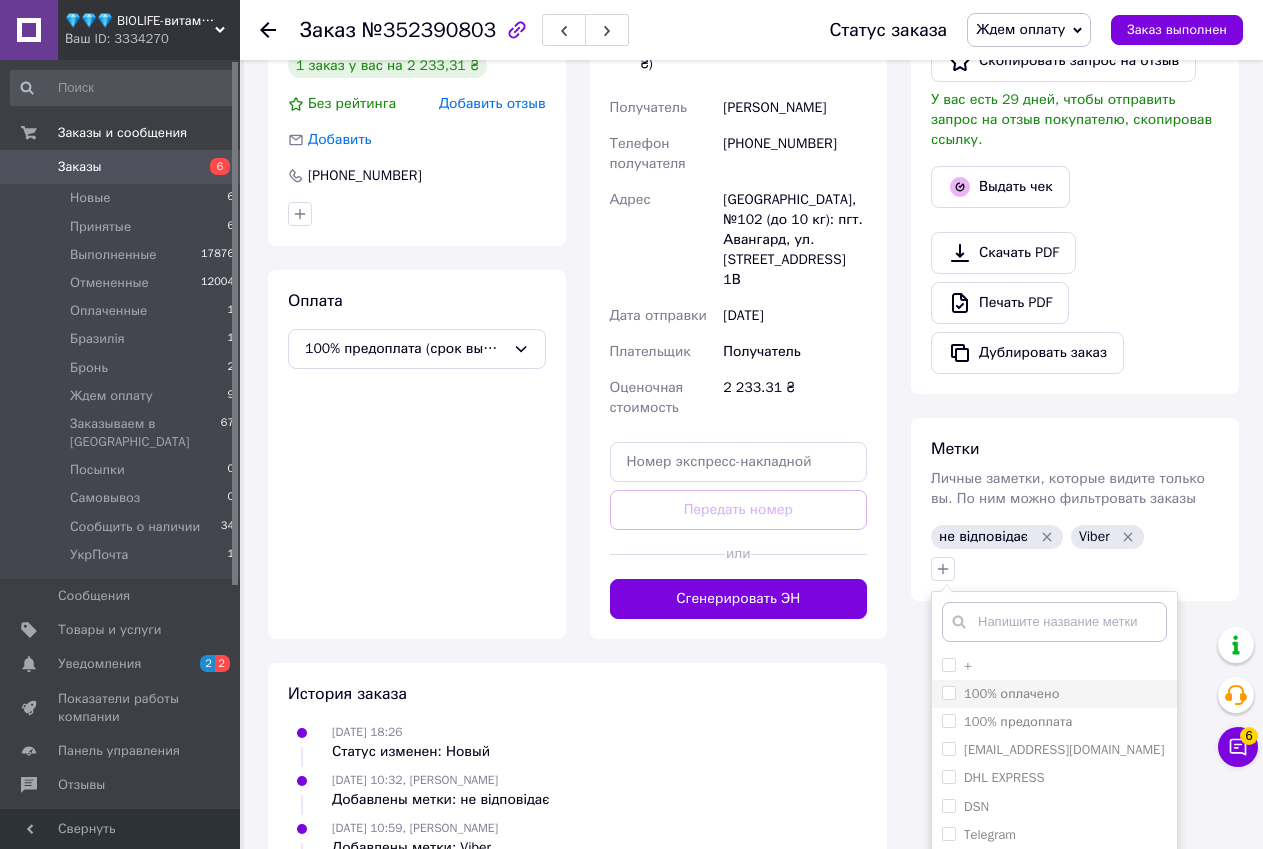 click on "100% оплачено" at bounding box center [948, 692] 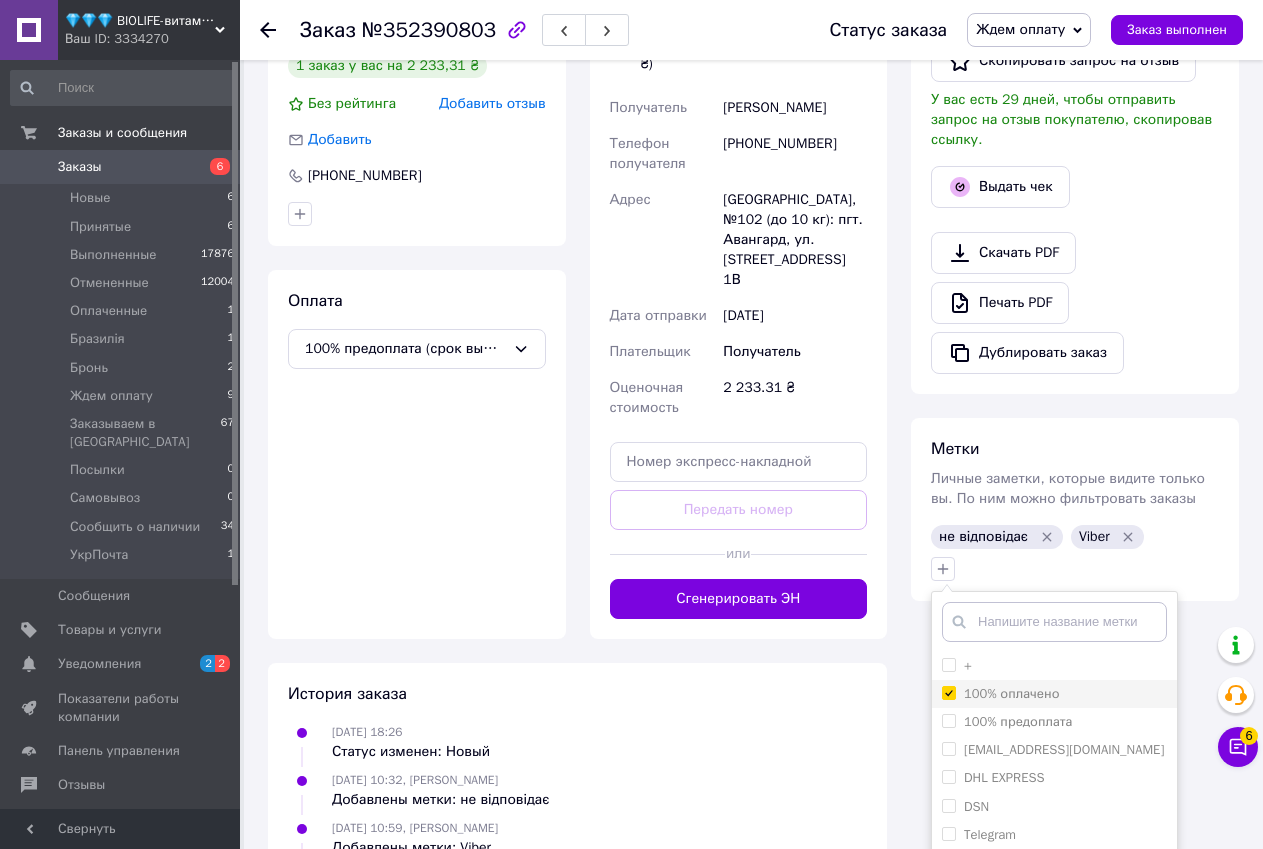 checkbox on "true" 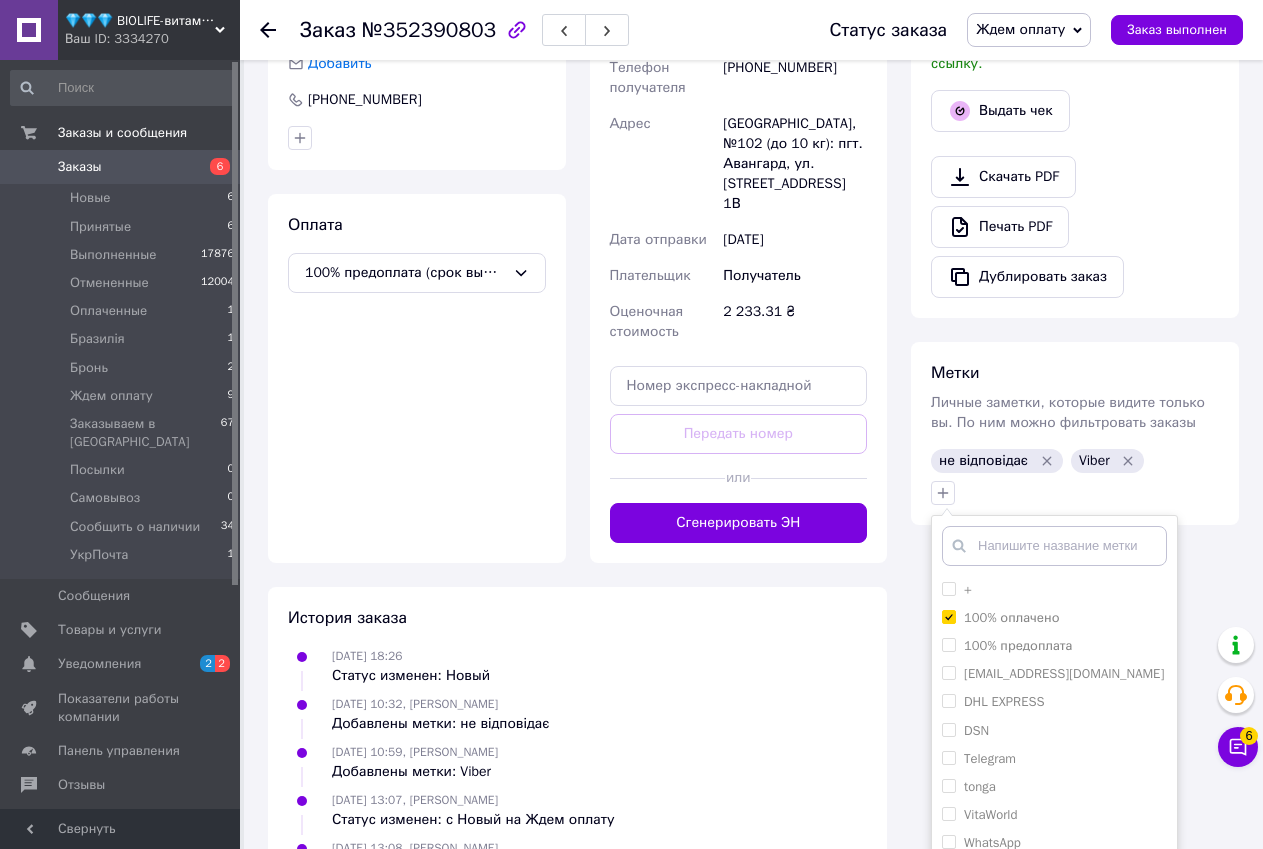 scroll, scrollTop: 949, scrollLeft: 0, axis: vertical 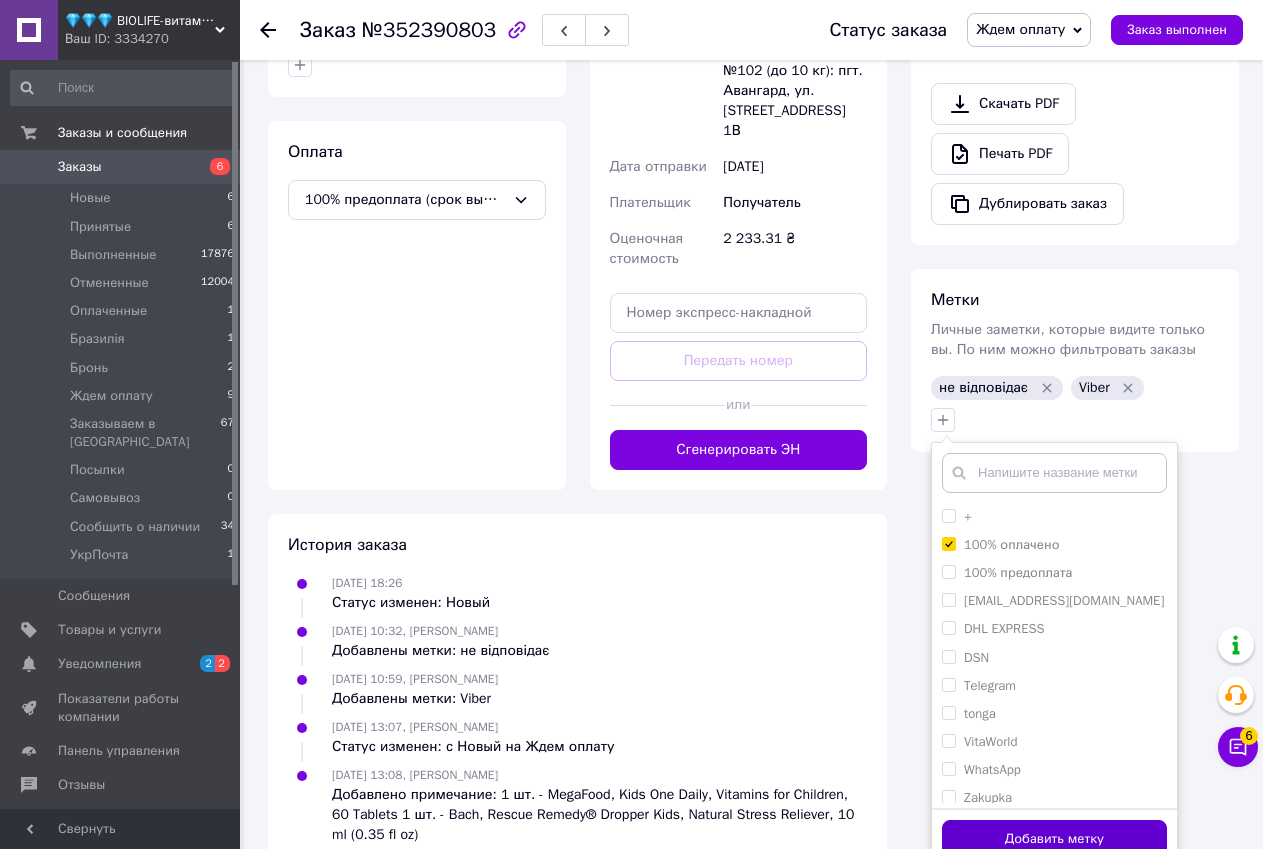 click on "Добавить метку" at bounding box center [1054, 839] 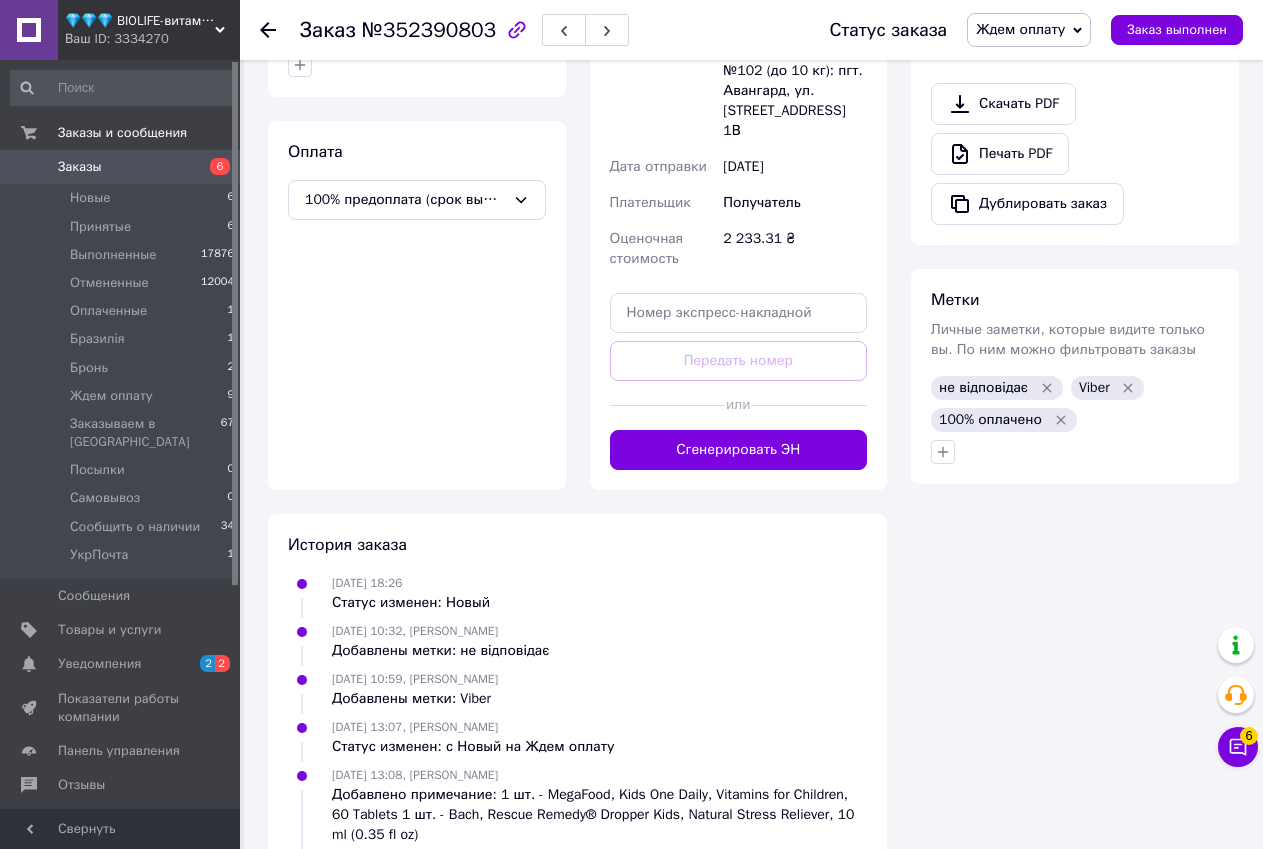 click 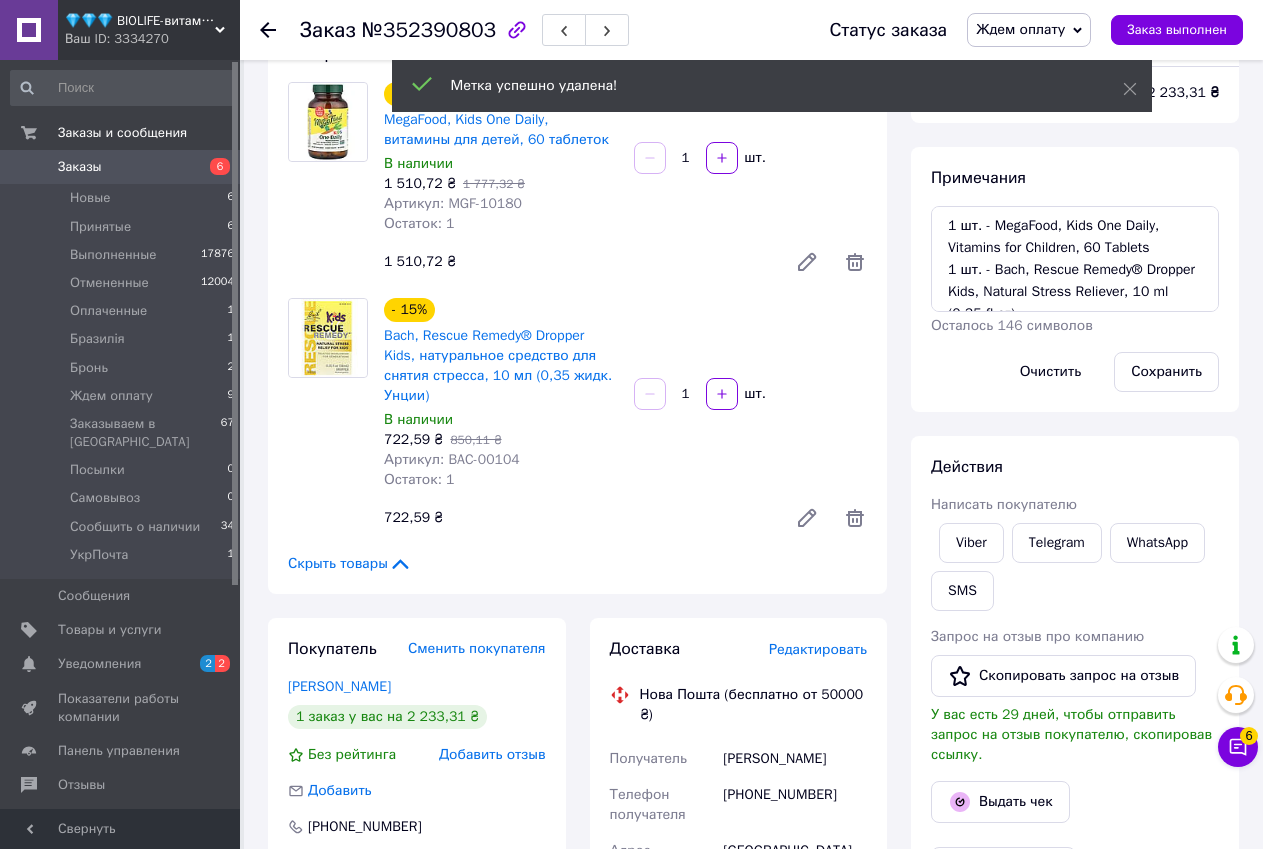 scroll, scrollTop: 0, scrollLeft: 0, axis: both 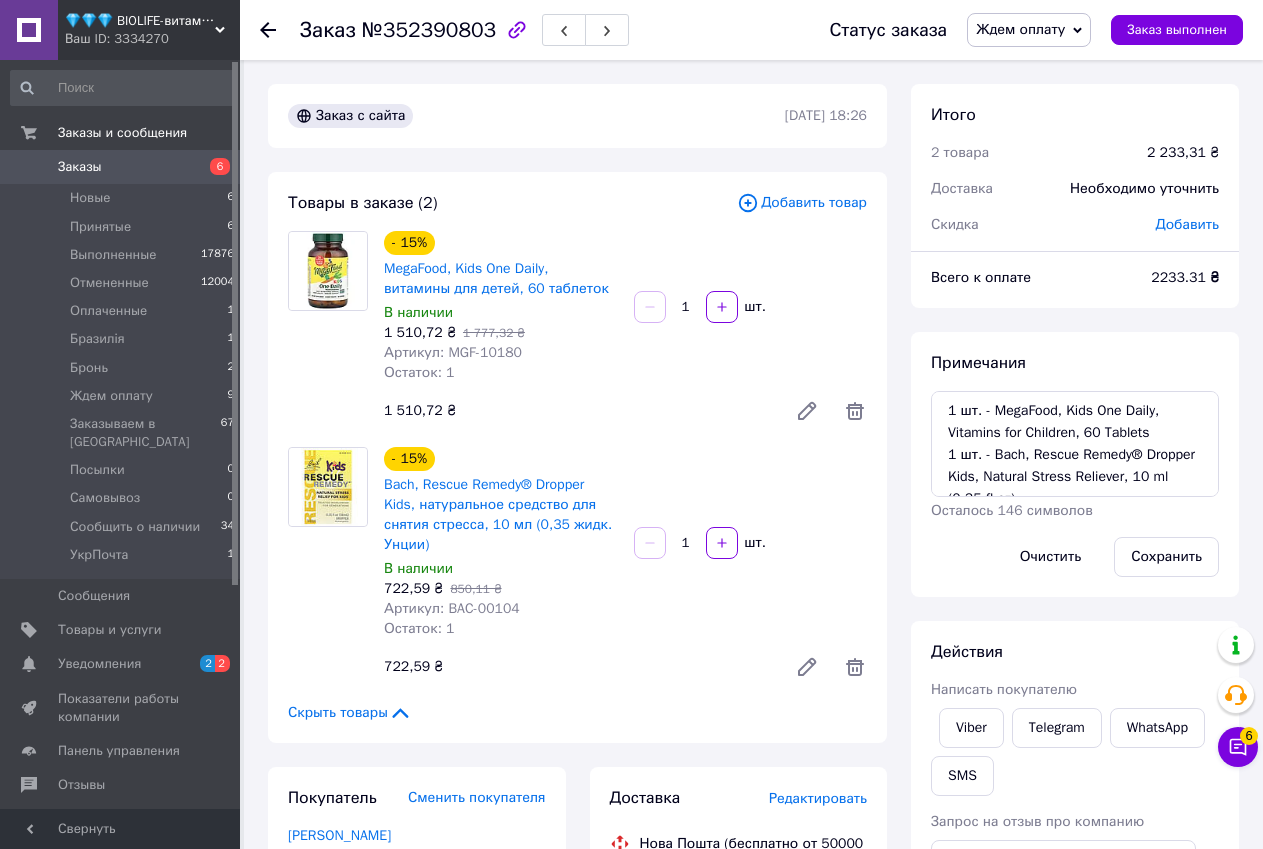 click on "Ждем оплату" at bounding box center [1020, 29] 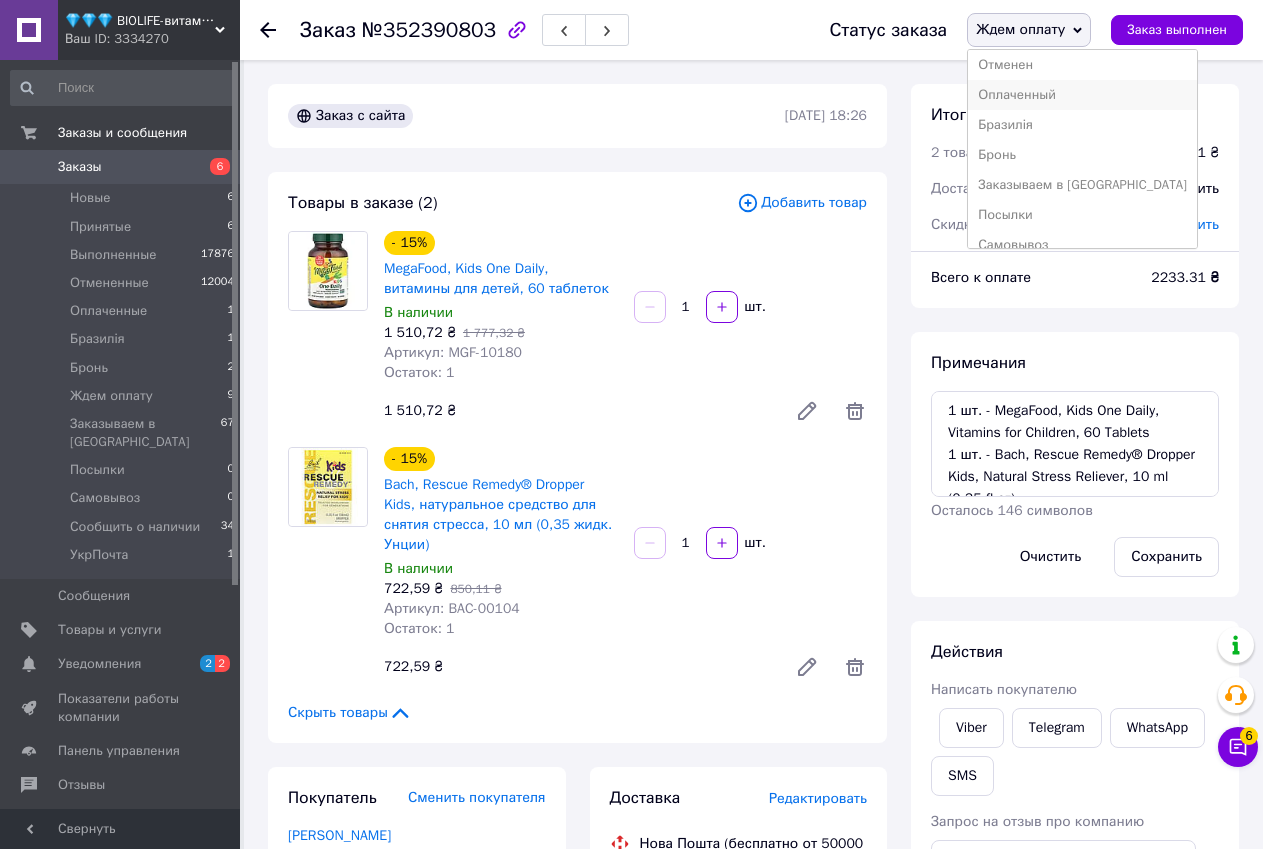 scroll, scrollTop: 100, scrollLeft: 0, axis: vertical 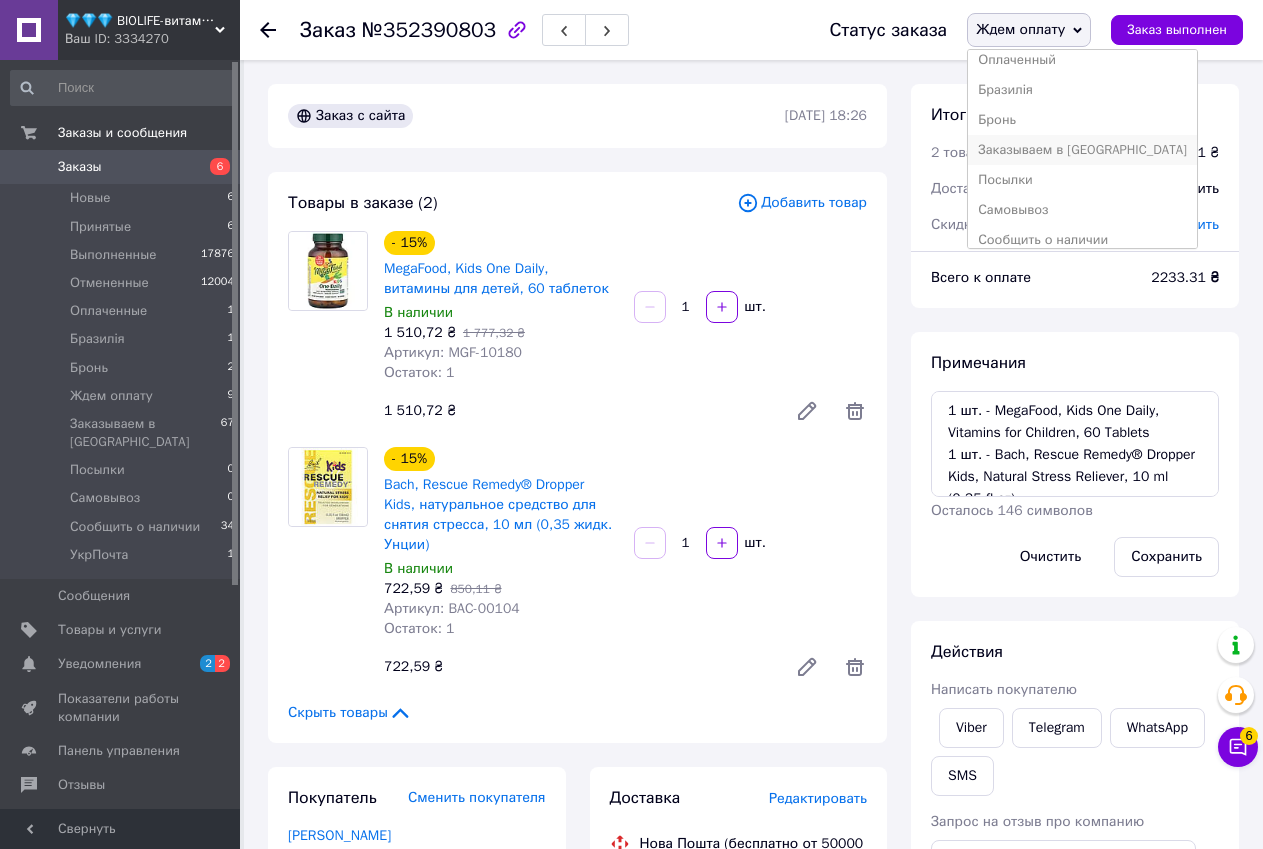click on "Заказываем в [GEOGRAPHIC_DATA]" at bounding box center (1082, 150) 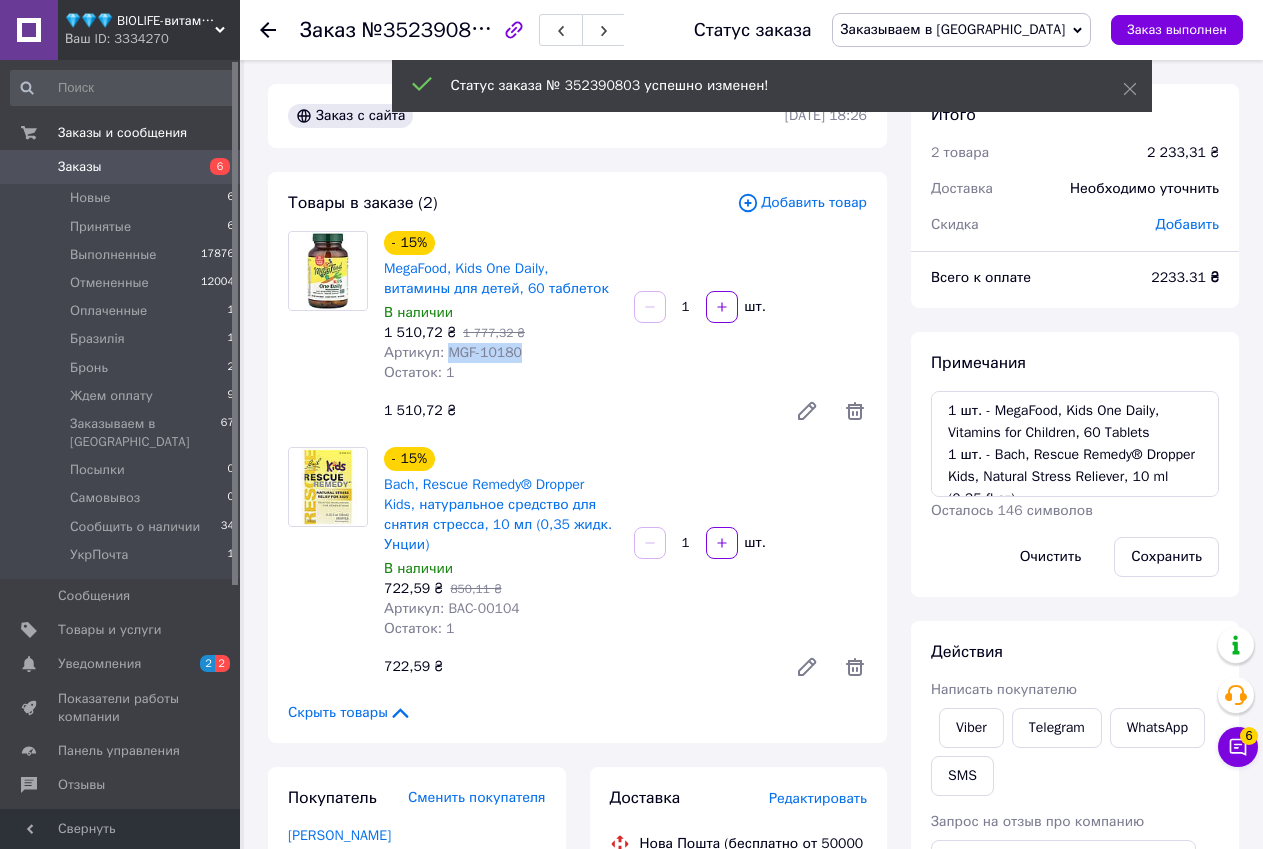 drag, startPoint x: 443, startPoint y: 352, endPoint x: 512, endPoint y: 355, distance: 69.065186 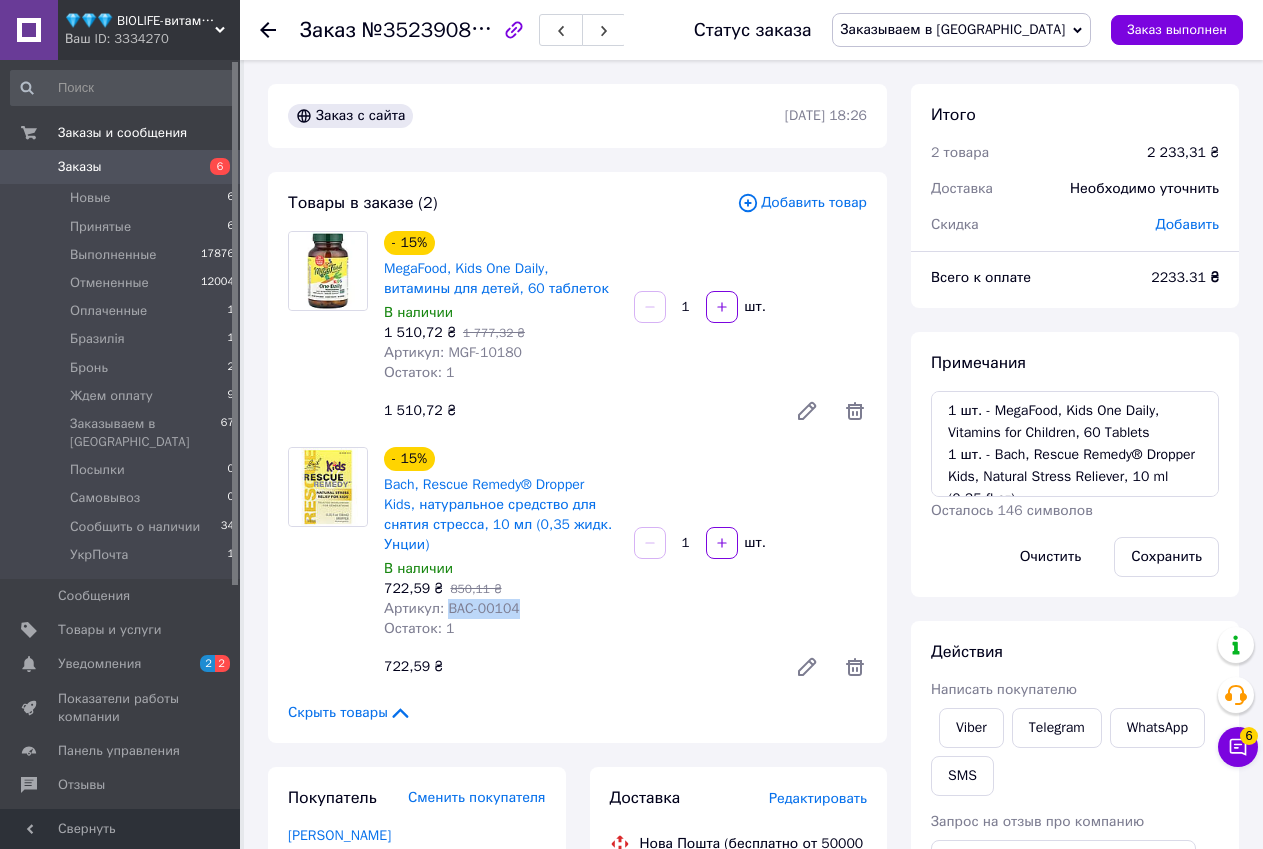 drag, startPoint x: 443, startPoint y: 587, endPoint x: 521, endPoint y: 594, distance: 78.31347 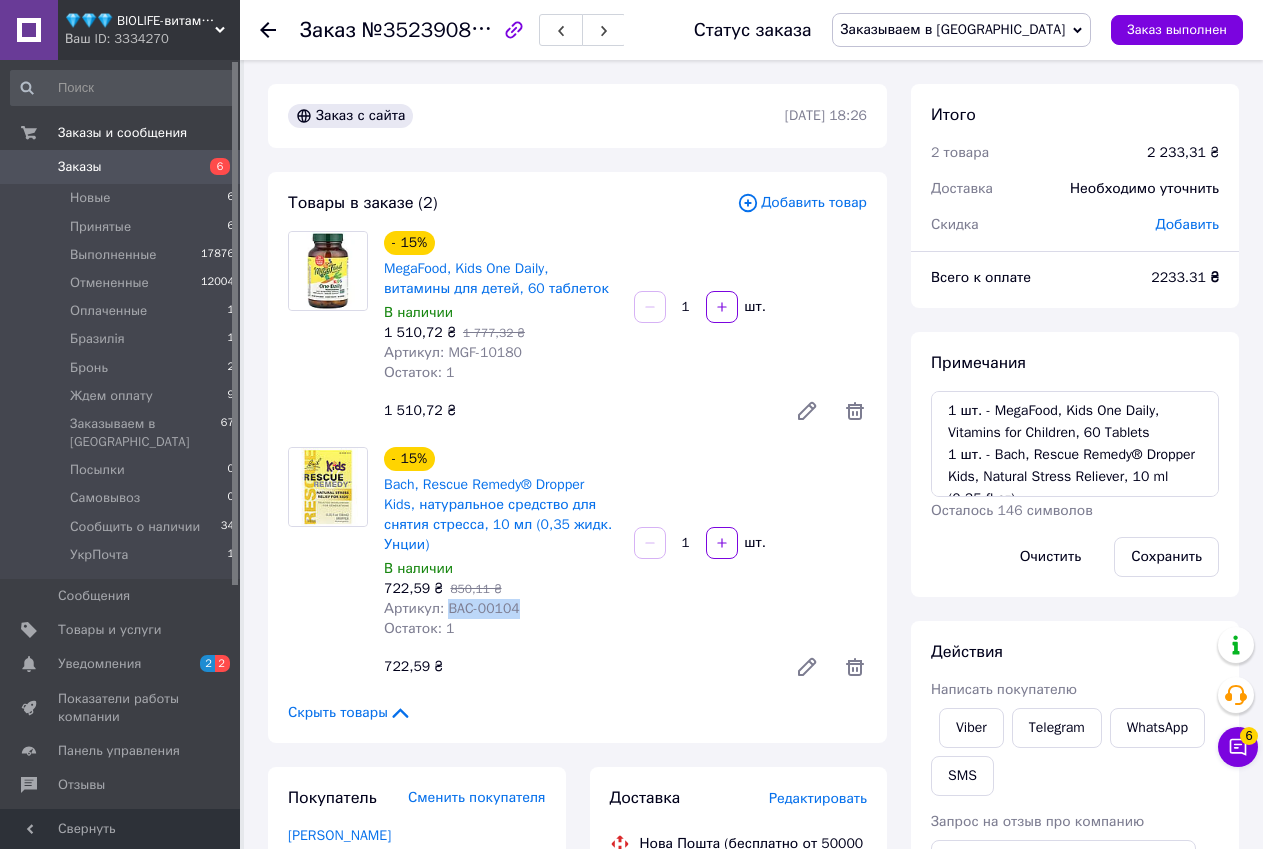 click on "Примечания 1 шт. - MegaFood, Kids One Daily, Vitamins for Children, 60 Tablets
1 шт. - Bach, Rescue Remedy® Dropper Kids, Natural Stress Reliever, 10 ml (0.35 fl oz) Осталось 146 символов Очистить Сохранить" at bounding box center [1075, 464] 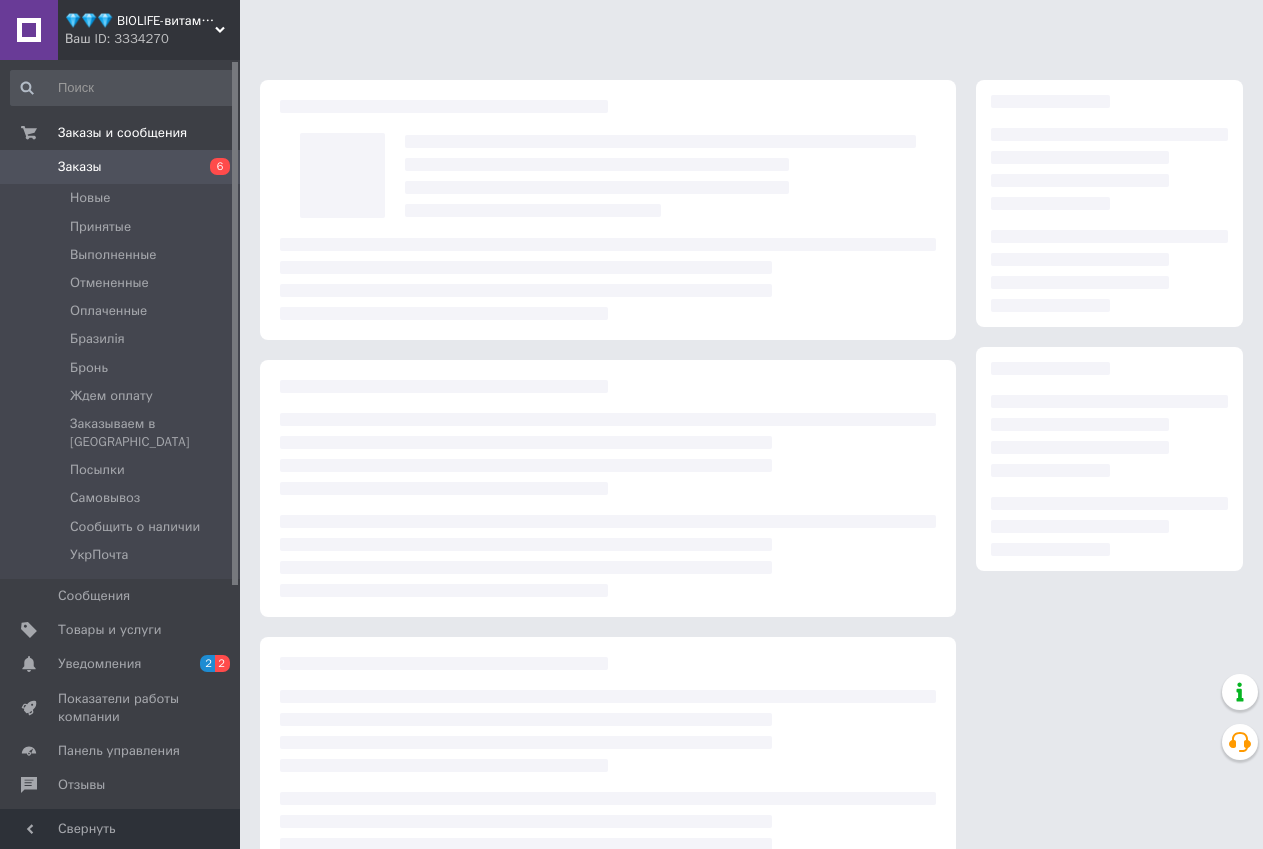 scroll, scrollTop: 0, scrollLeft: 0, axis: both 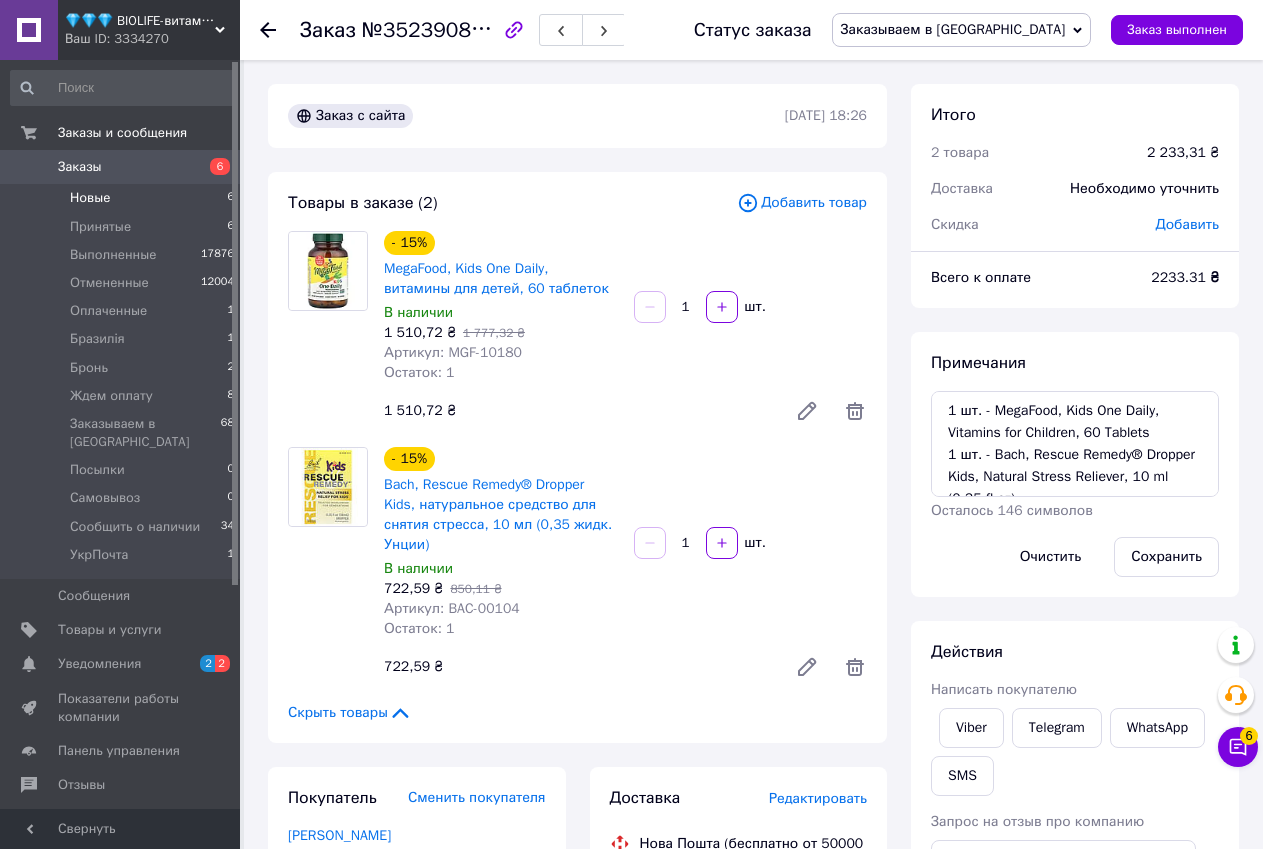 click on "Новые 6" at bounding box center [123, 198] 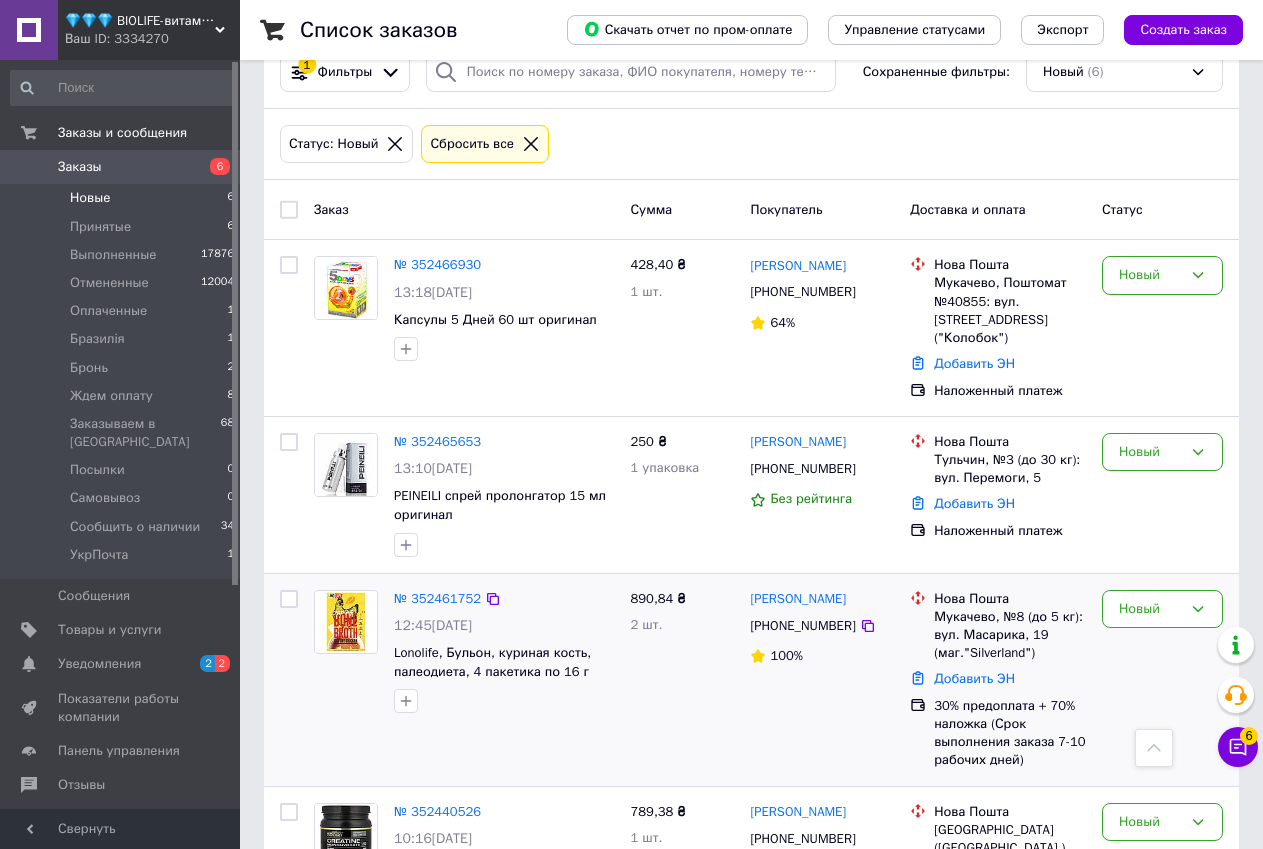 scroll, scrollTop: 0, scrollLeft: 0, axis: both 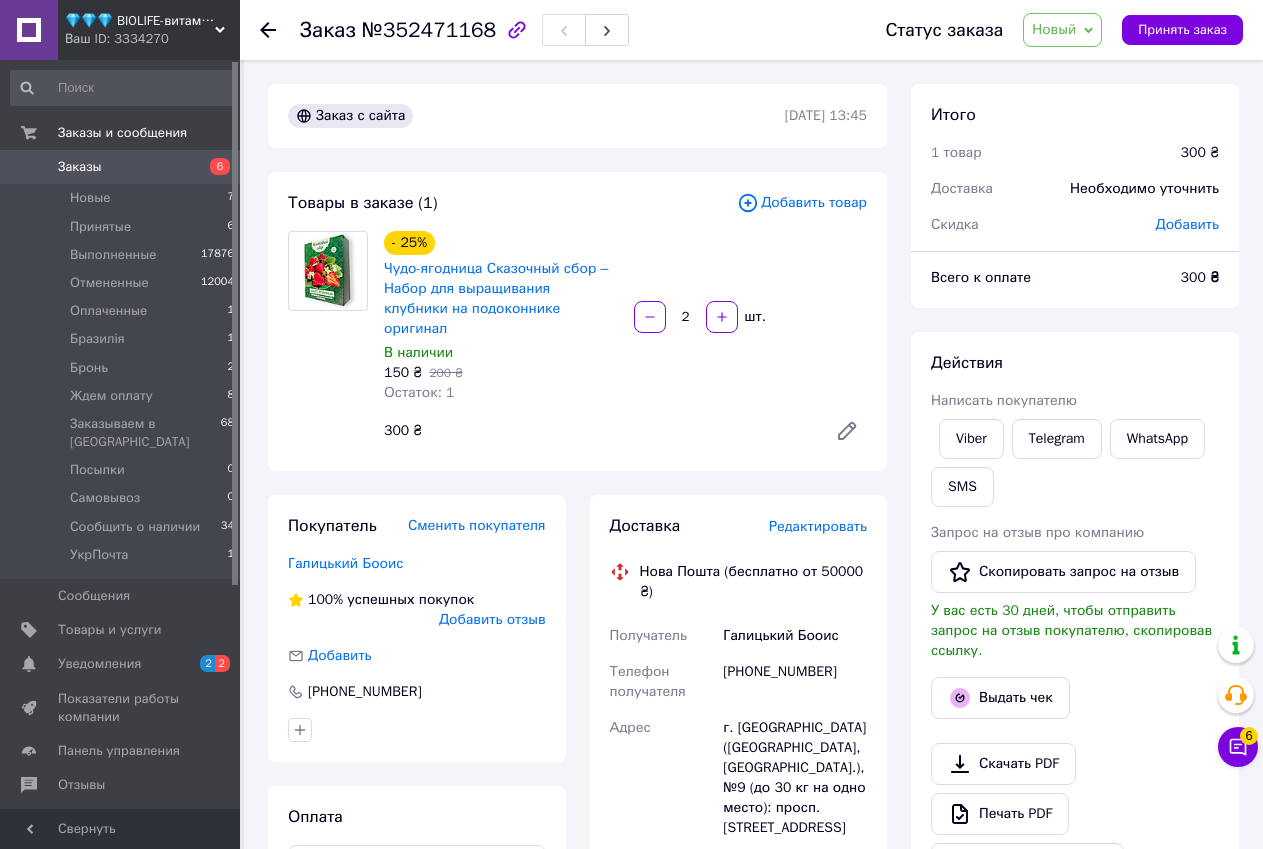 click on "Редактировать" at bounding box center (818, 526) 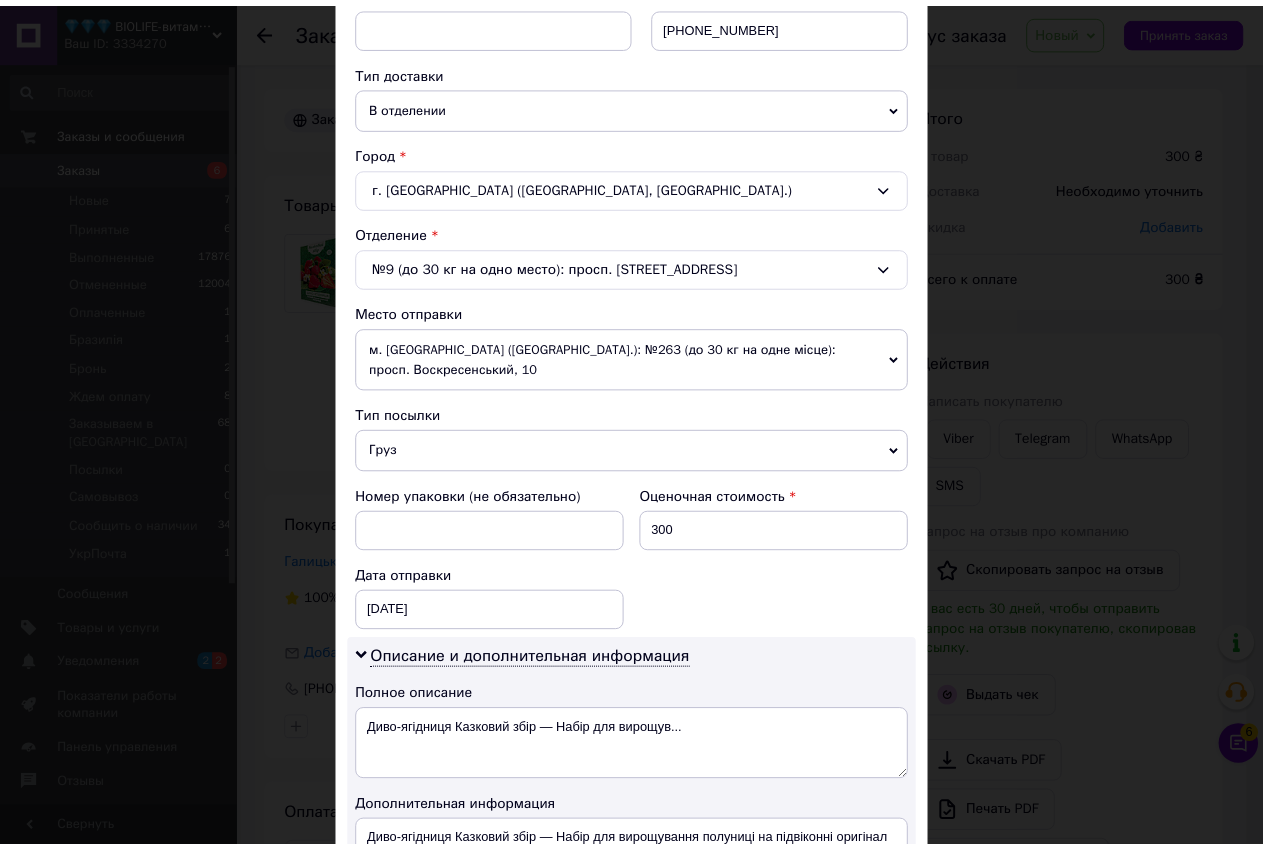 scroll, scrollTop: 600, scrollLeft: 0, axis: vertical 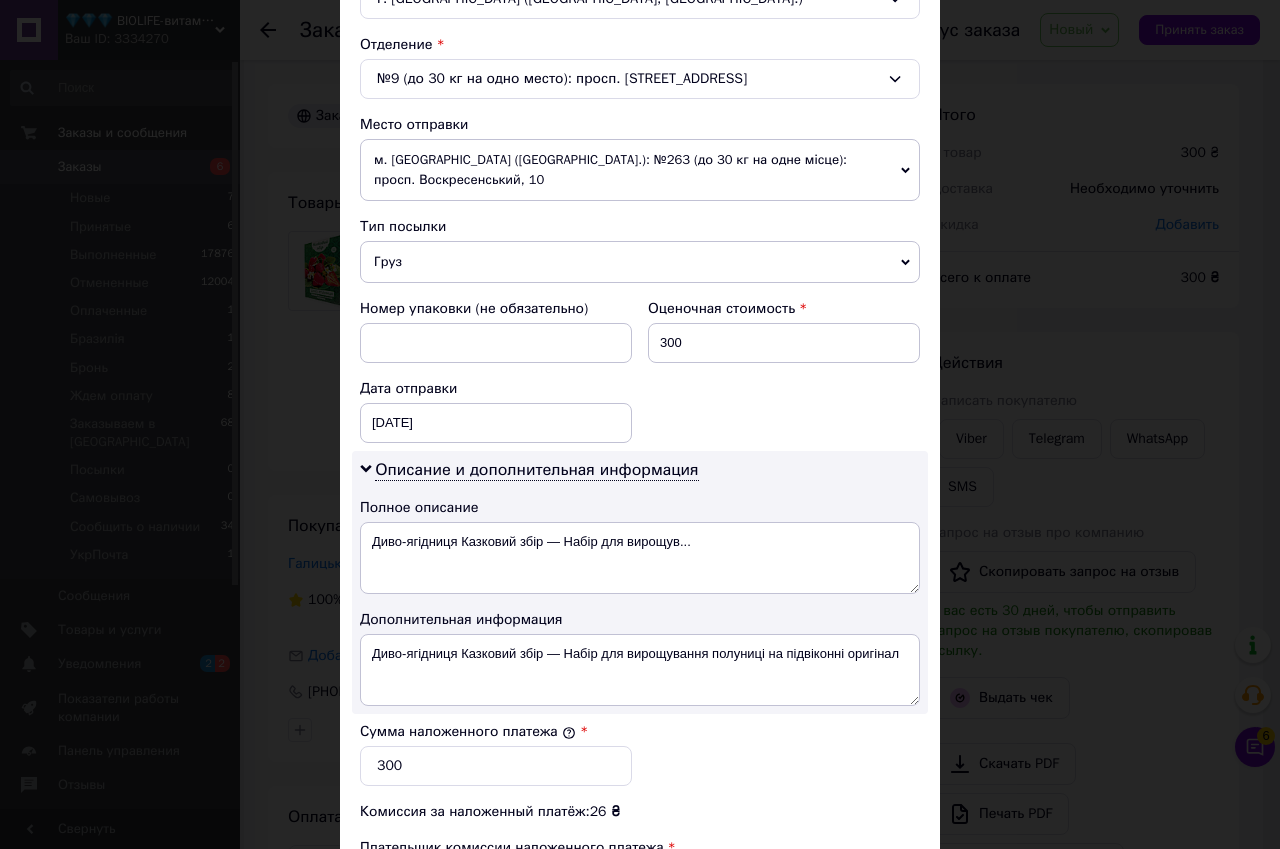 click on "× Редактирование доставки Способ доставки Нова Пошта (бесплатно от 50000 ₴) Плательщик Получатель Отправитель Фамилия получателя Галицький Имя получателя Бооис Отчество получателя Телефон получателя +380502201655 Тип доставки В отделении Курьером В почтомате Город г. Запорожье (Запорожская обл., Запорожский р-н.) Отделение №9 (до 30 кг на одно место): просп. Металлургов, 19 Место отправки м. Київ (Київська обл.): №263 (до 30 кг на одне місце): просп. Воскресенський, 10 Нет совпадений. Попробуйте изменить условия поиска Добавить еще место отправки Тип посылки Груз 300 13.07.2025" at bounding box center [640, 424] 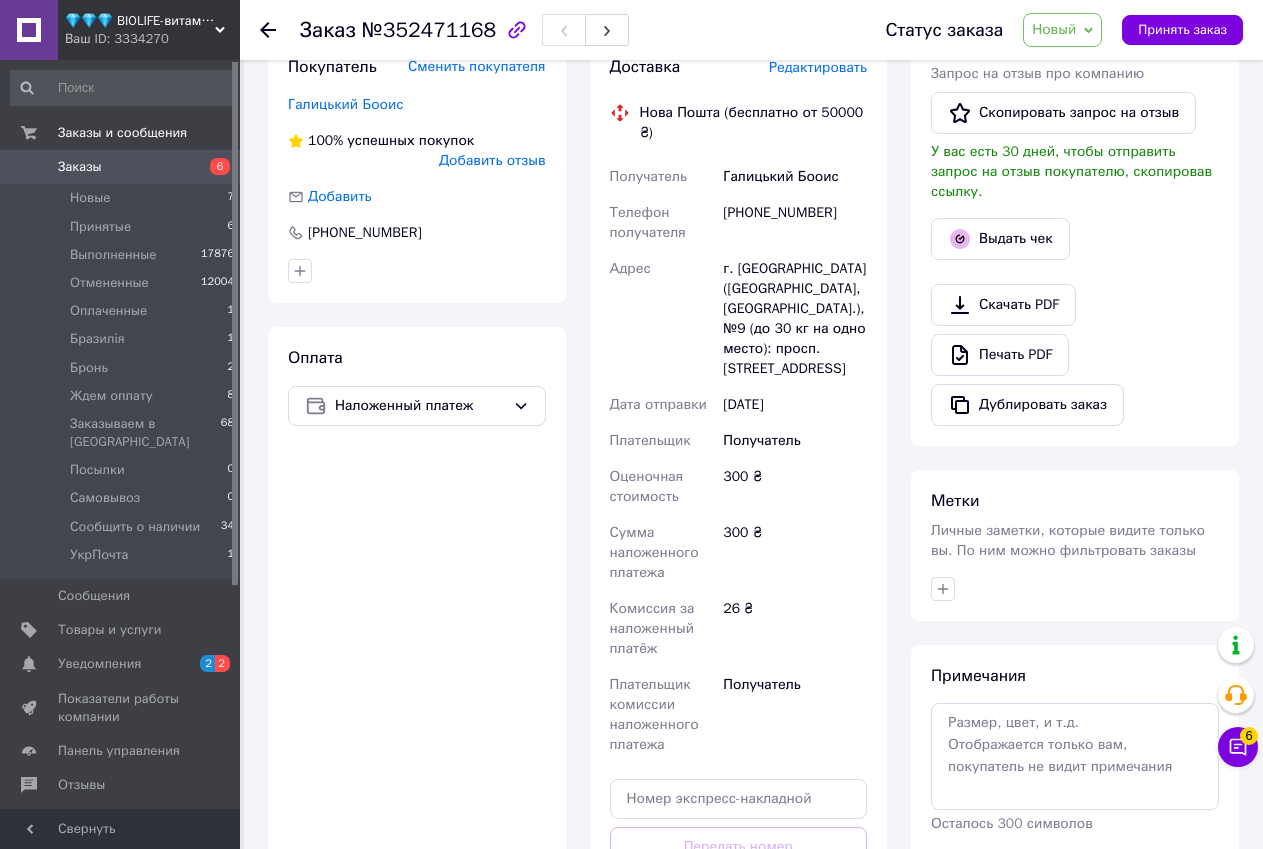 scroll, scrollTop: 700, scrollLeft: 0, axis: vertical 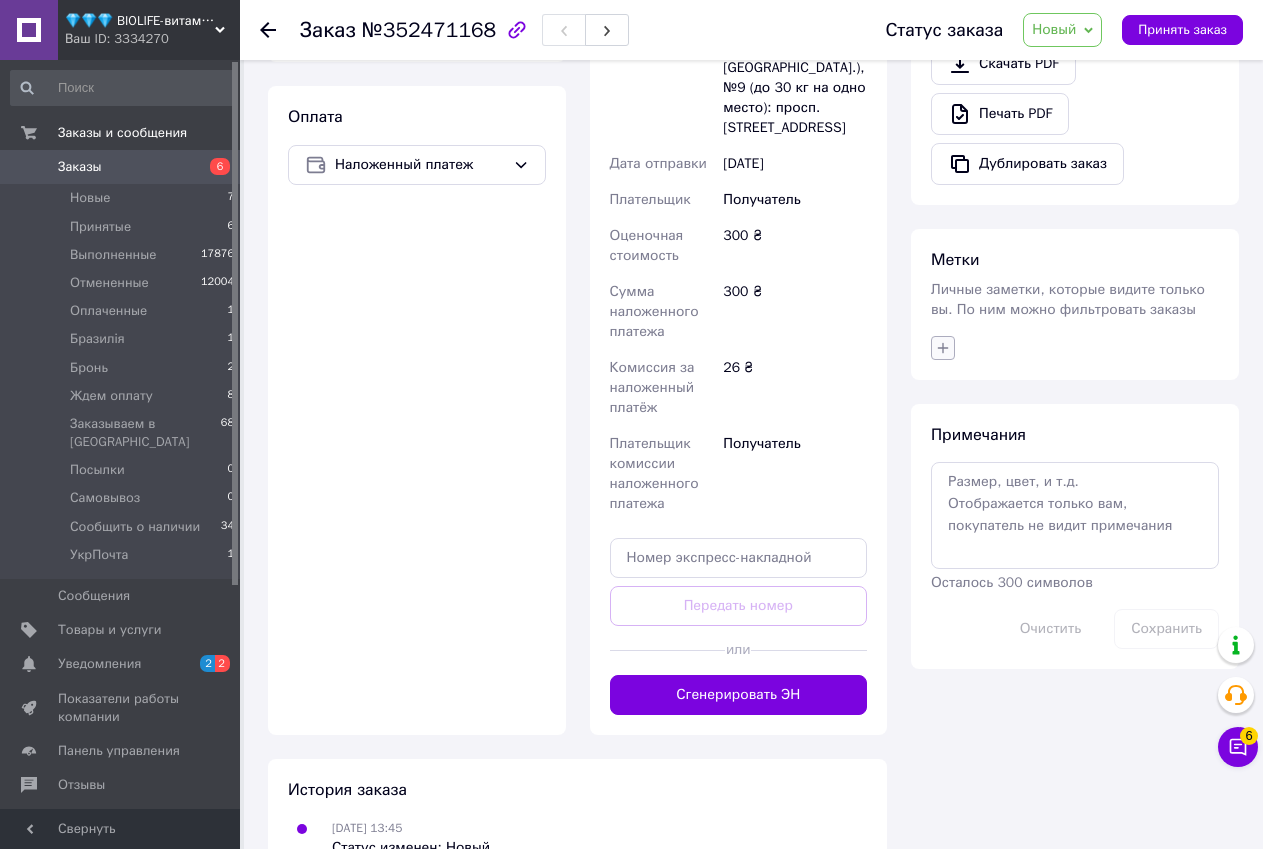 click 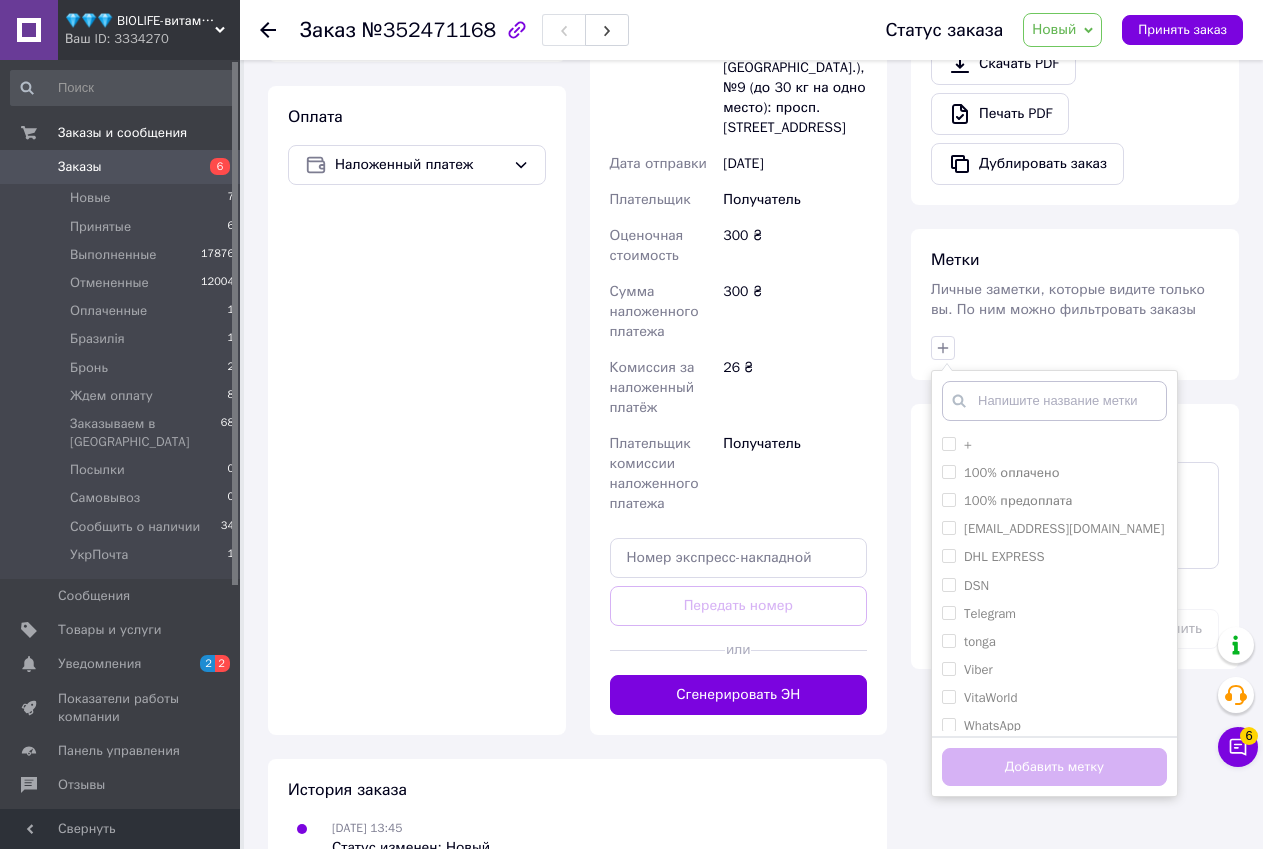 click at bounding box center [1054, 401] 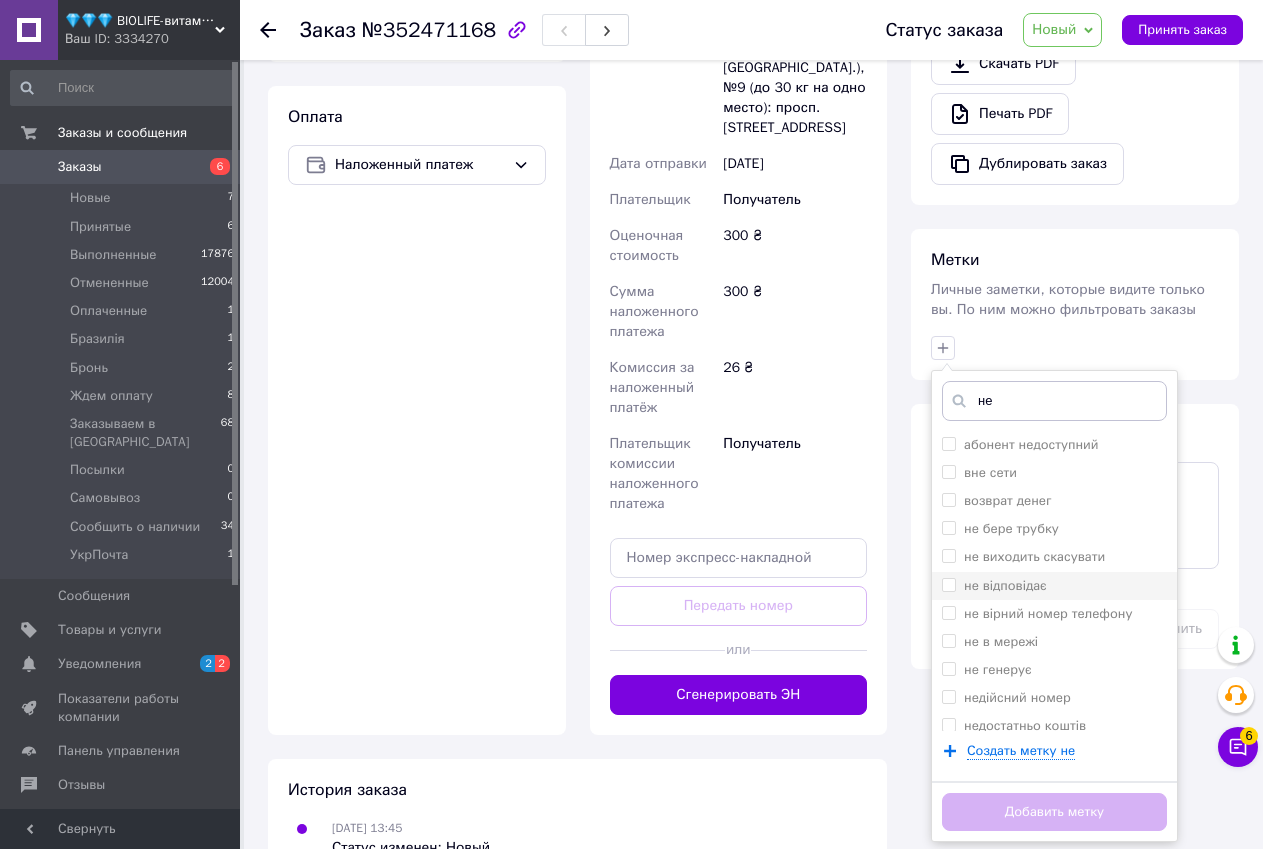 type on "не" 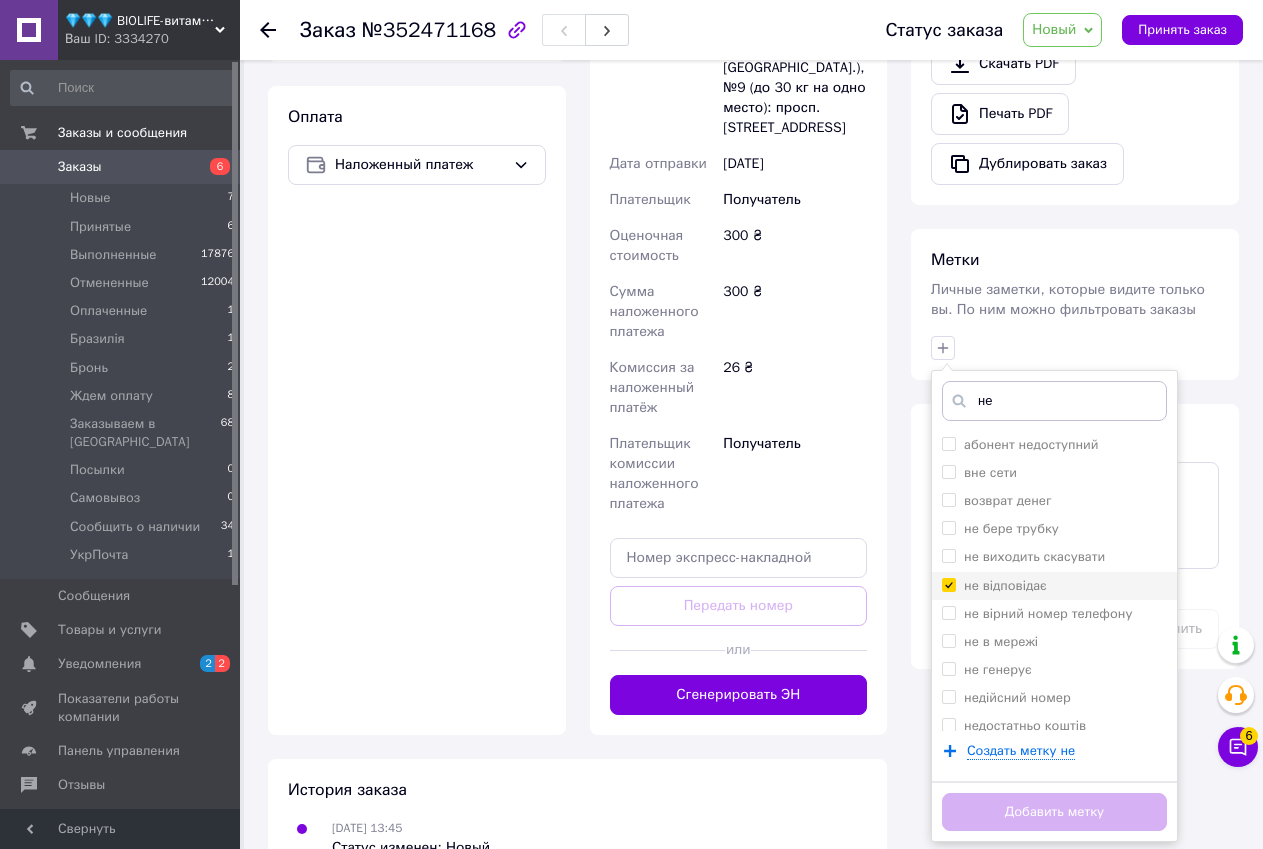 checkbox on "true" 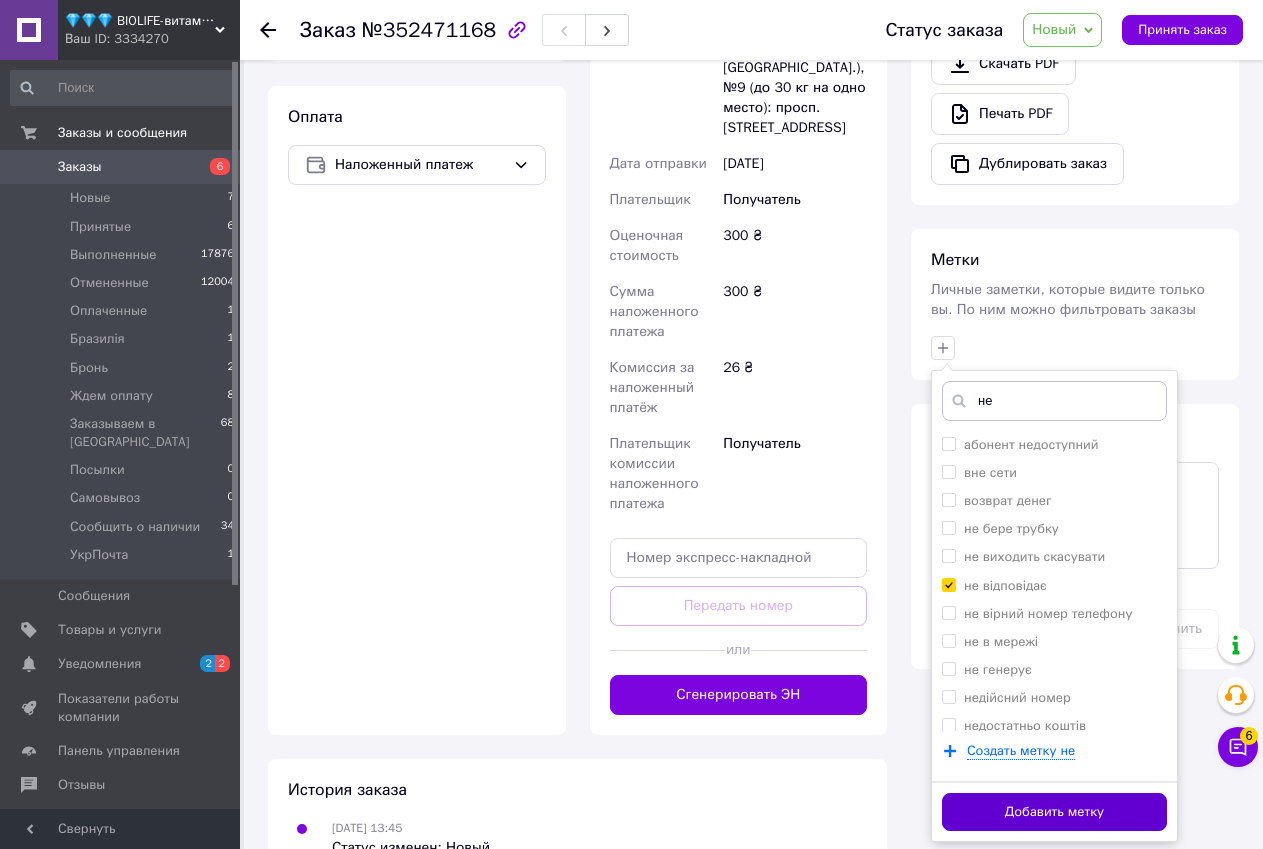 click on "Добавить метку" at bounding box center (1054, 812) 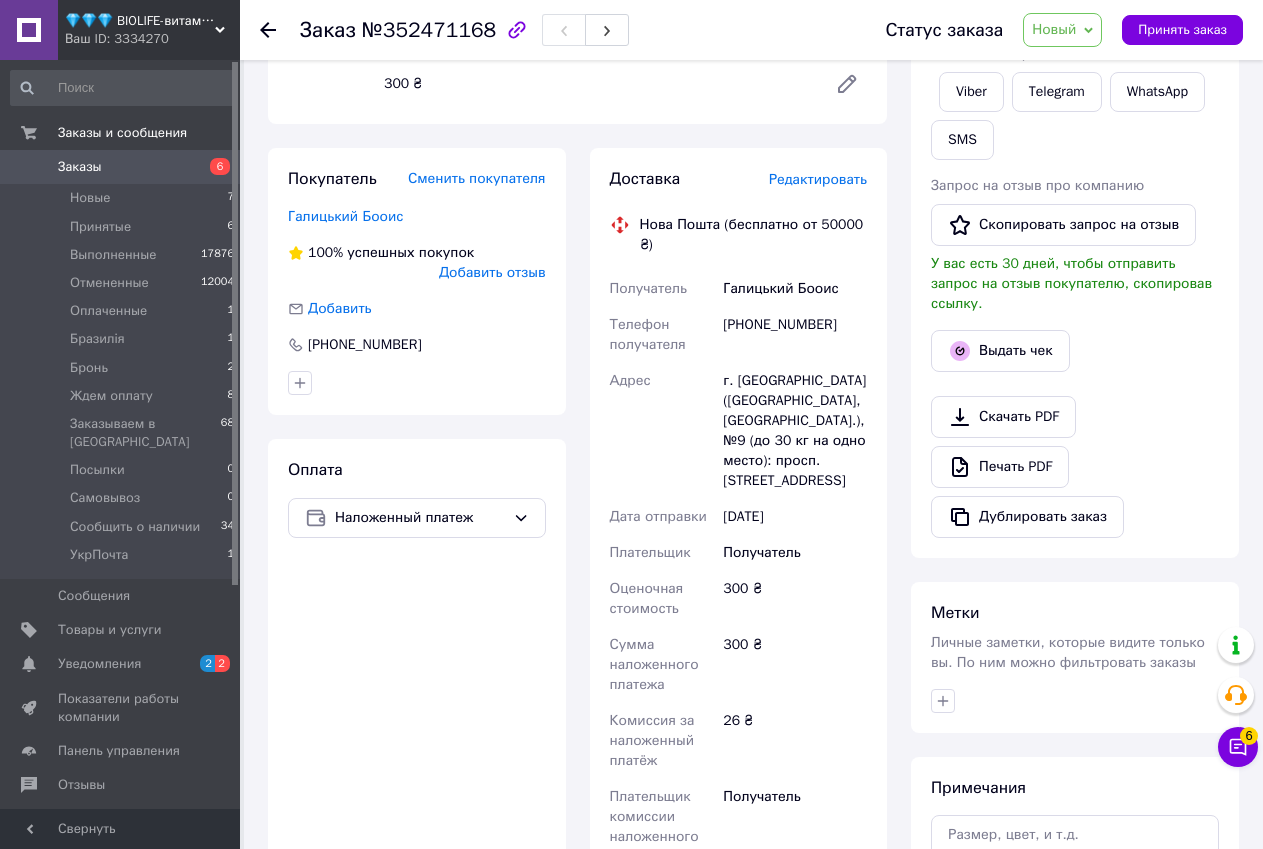 scroll, scrollTop: 0, scrollLeft: 0, axis: both 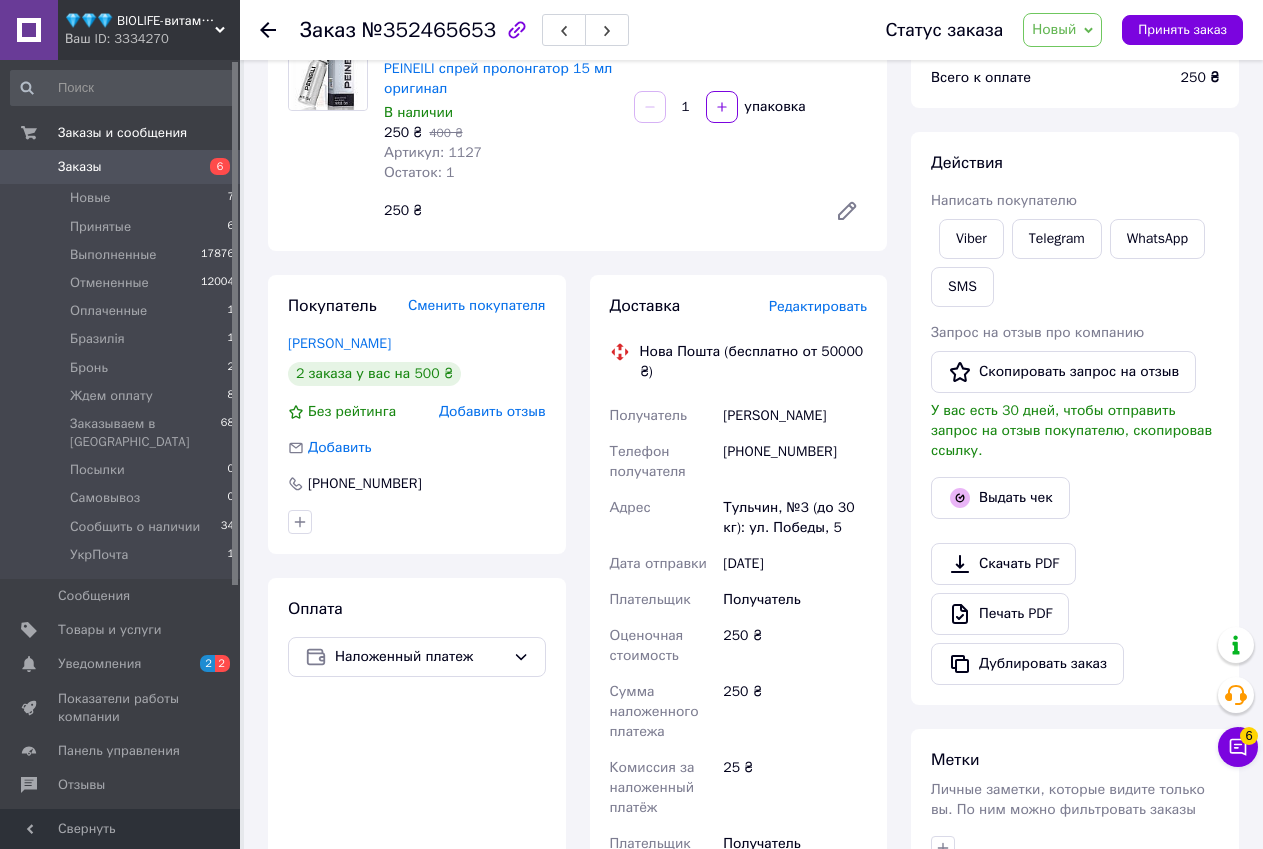 click on "Редактировать" at bounding box center (818, 306) 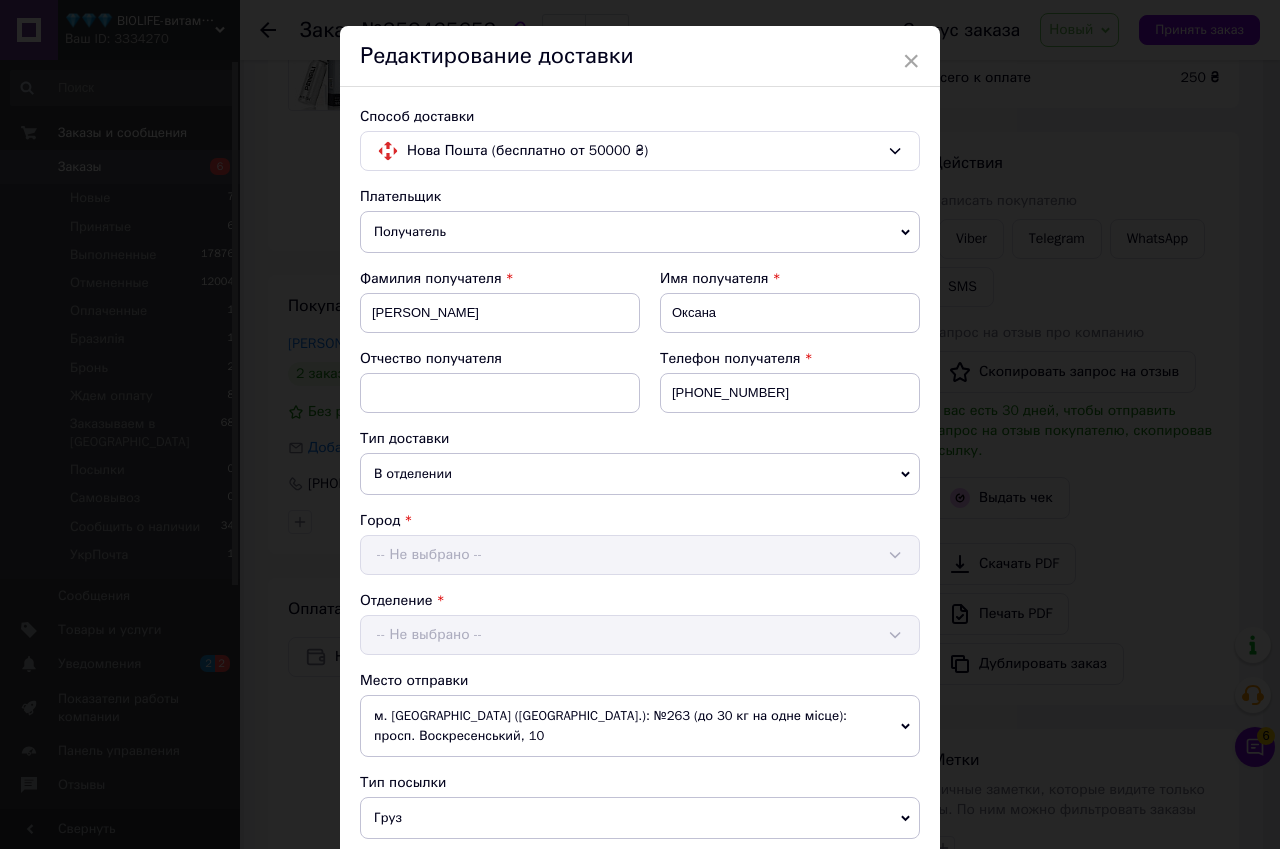 scroll, scrollTop: 500, scrollLeft: 0, axis: vertical 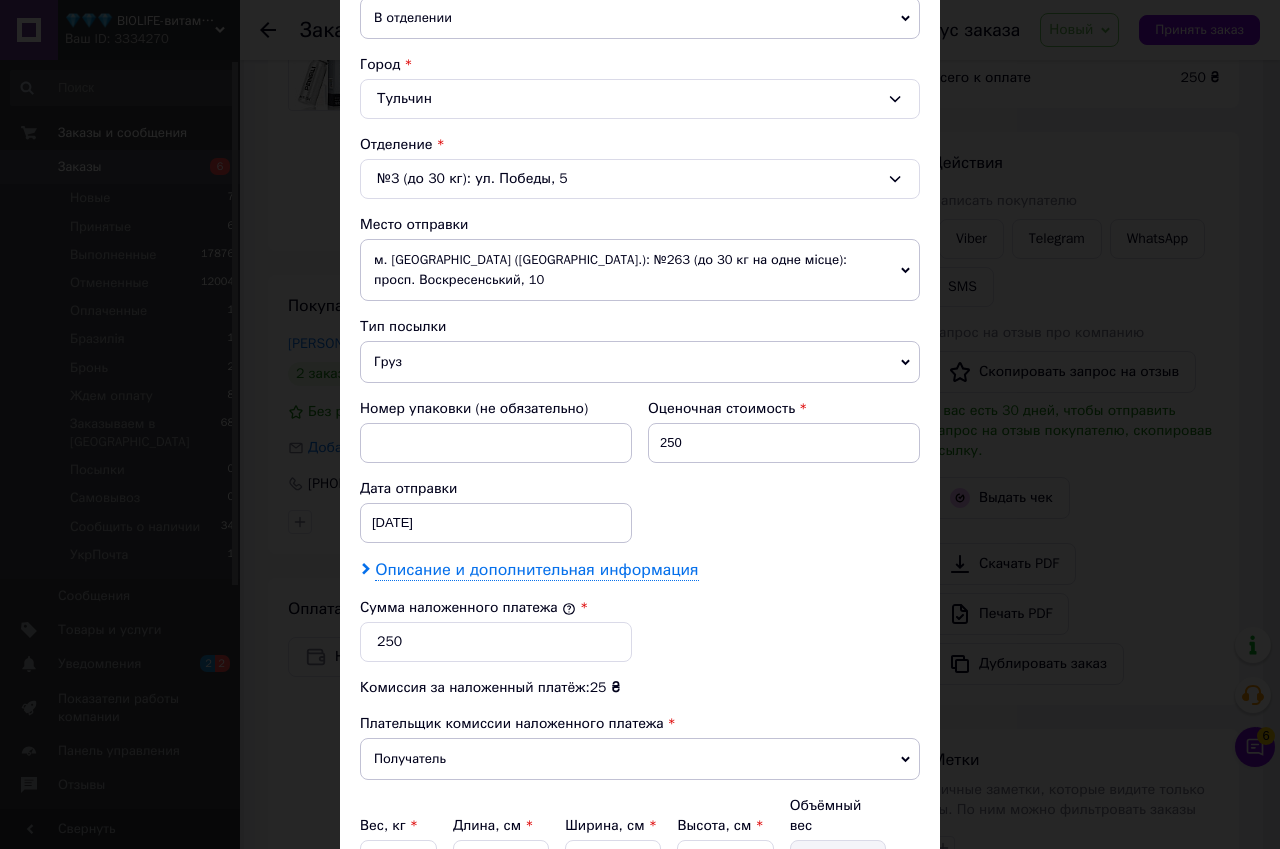click on "Описание и дополнительная информация" at bounding box center (536, 570) 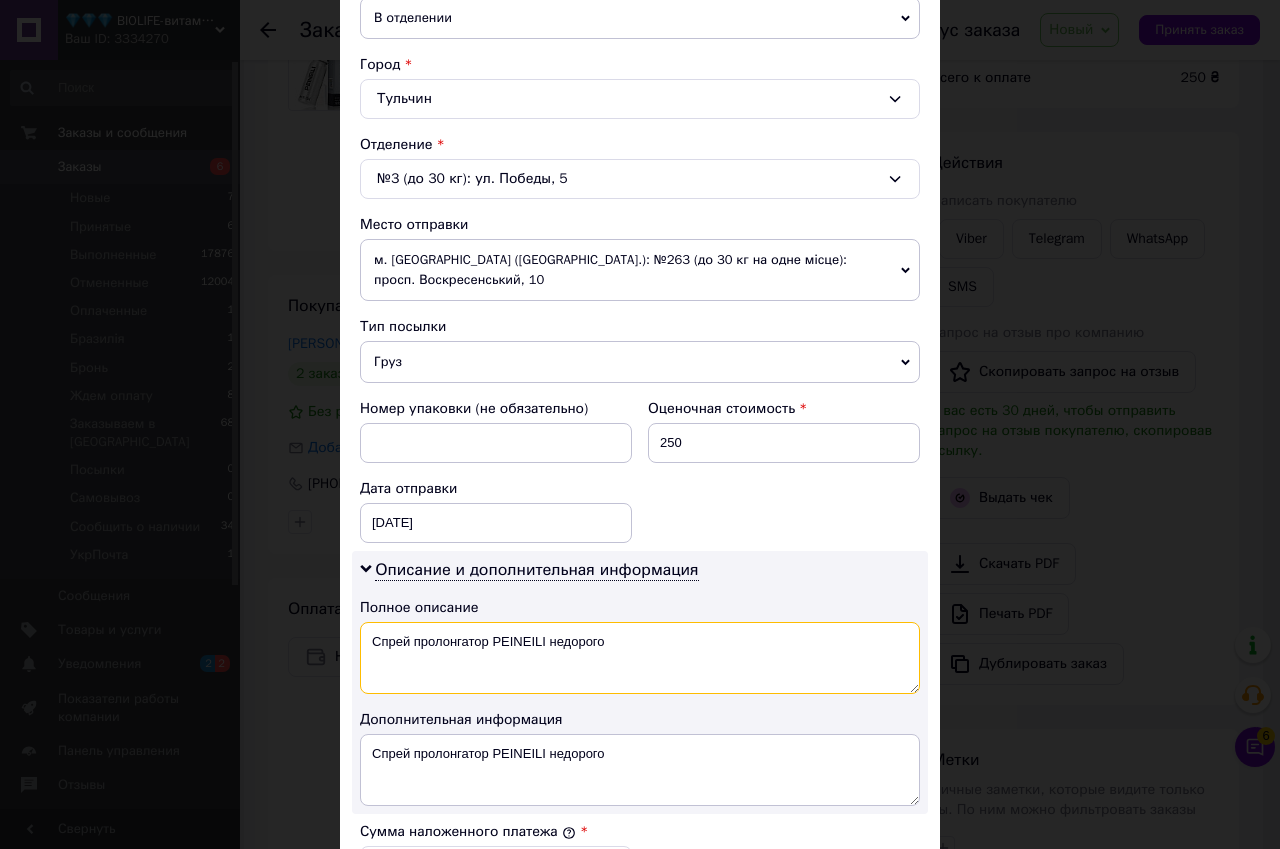 drag, startPoint x: 604, startPoint y: 630, endPoint x: 546, endPoint y: 626, distance: 58.137768 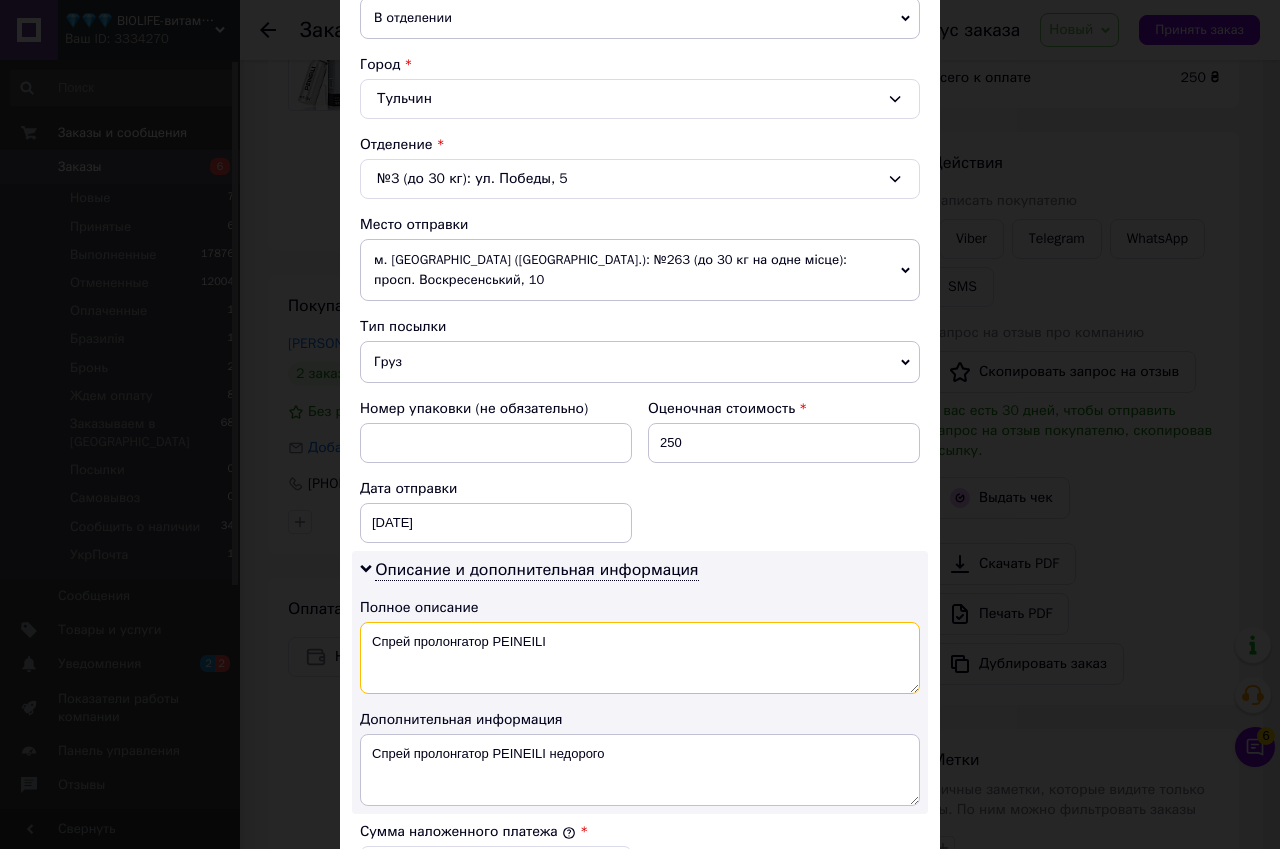 drag, startPoint x: 490, startPoint y: 618, endPoint x: 378, endPoint y: 616, distance: 112.01785 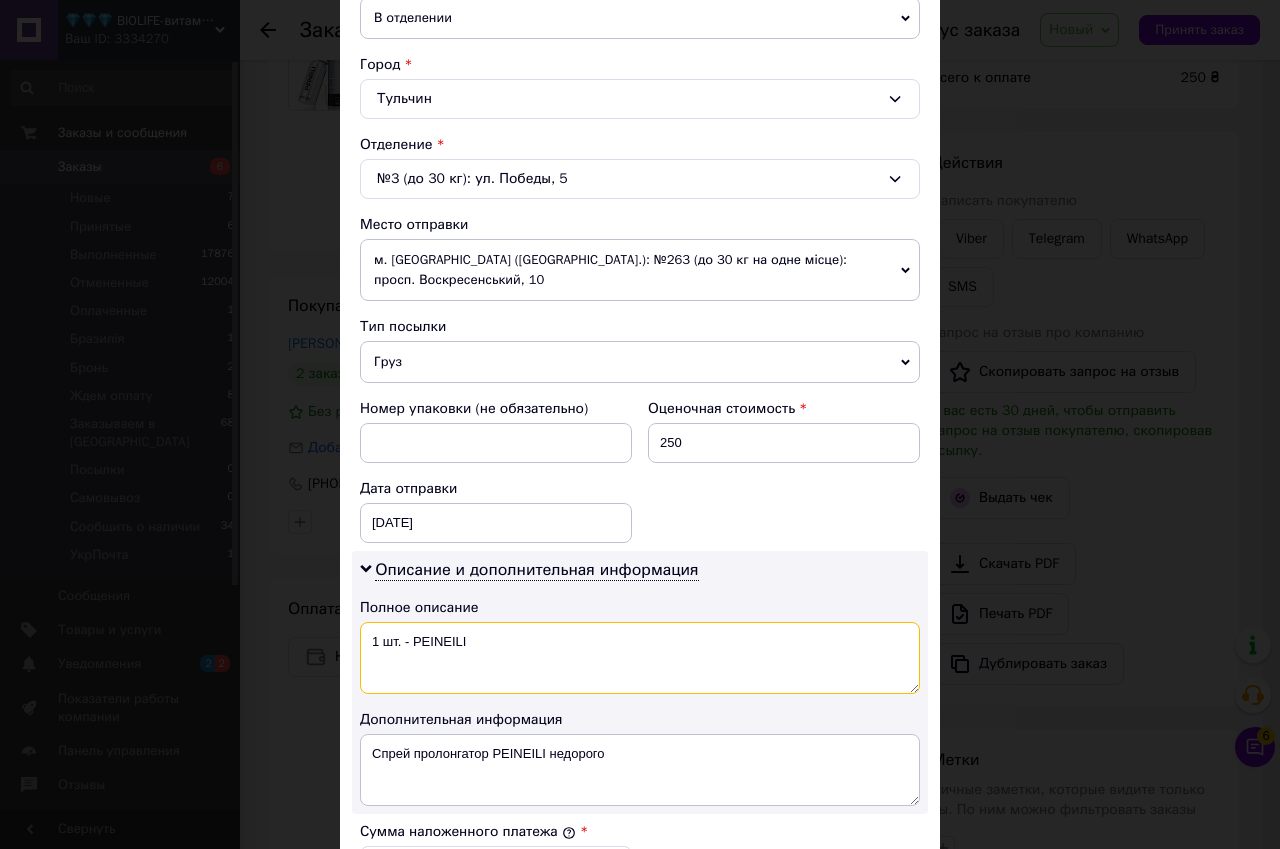 drag, startPoint x: 369, startPoint y: 623, endPoint x: 470, endPoint y: 608, distance: 102.10779 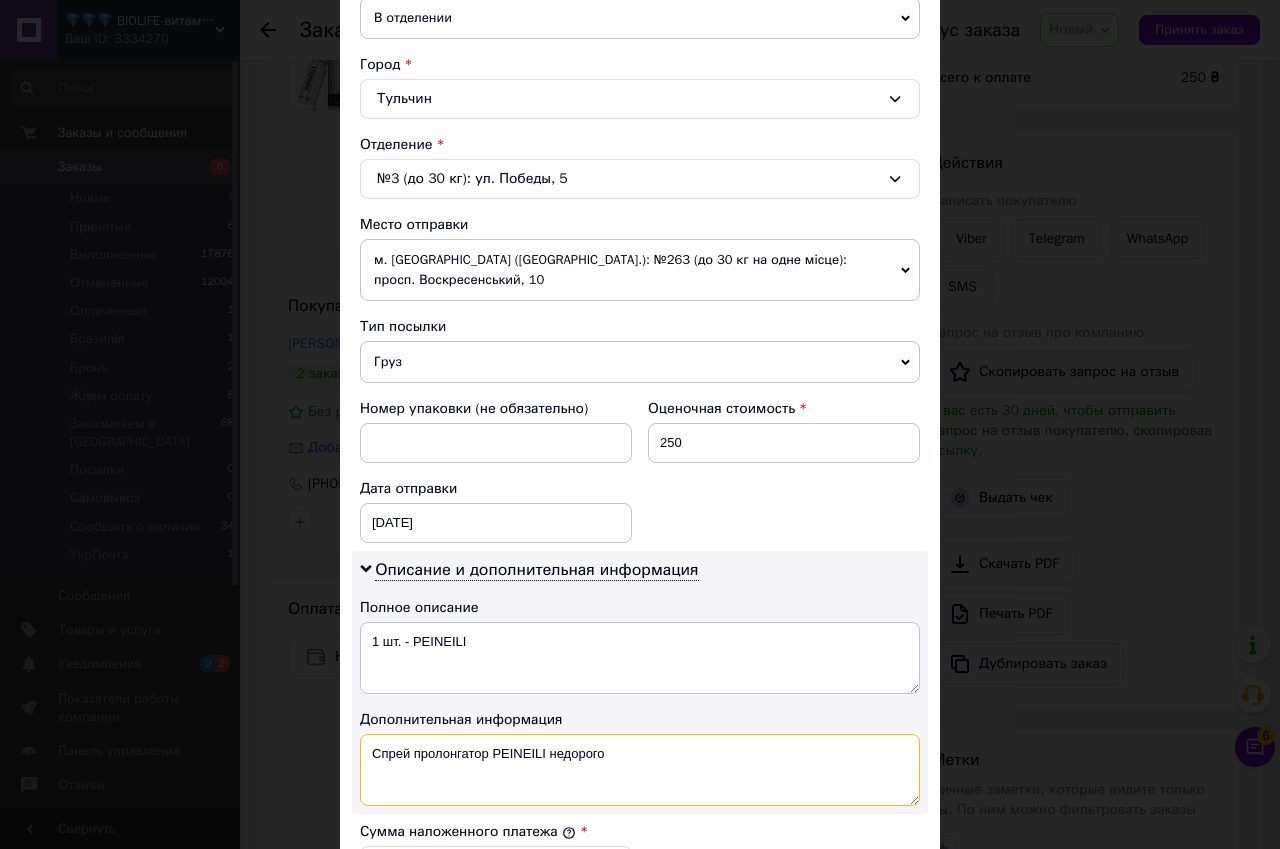 drag, startPoint x: 361, startPoint y: 746, endPoint x: 654, endPoint y: 770, distance: 293.9813 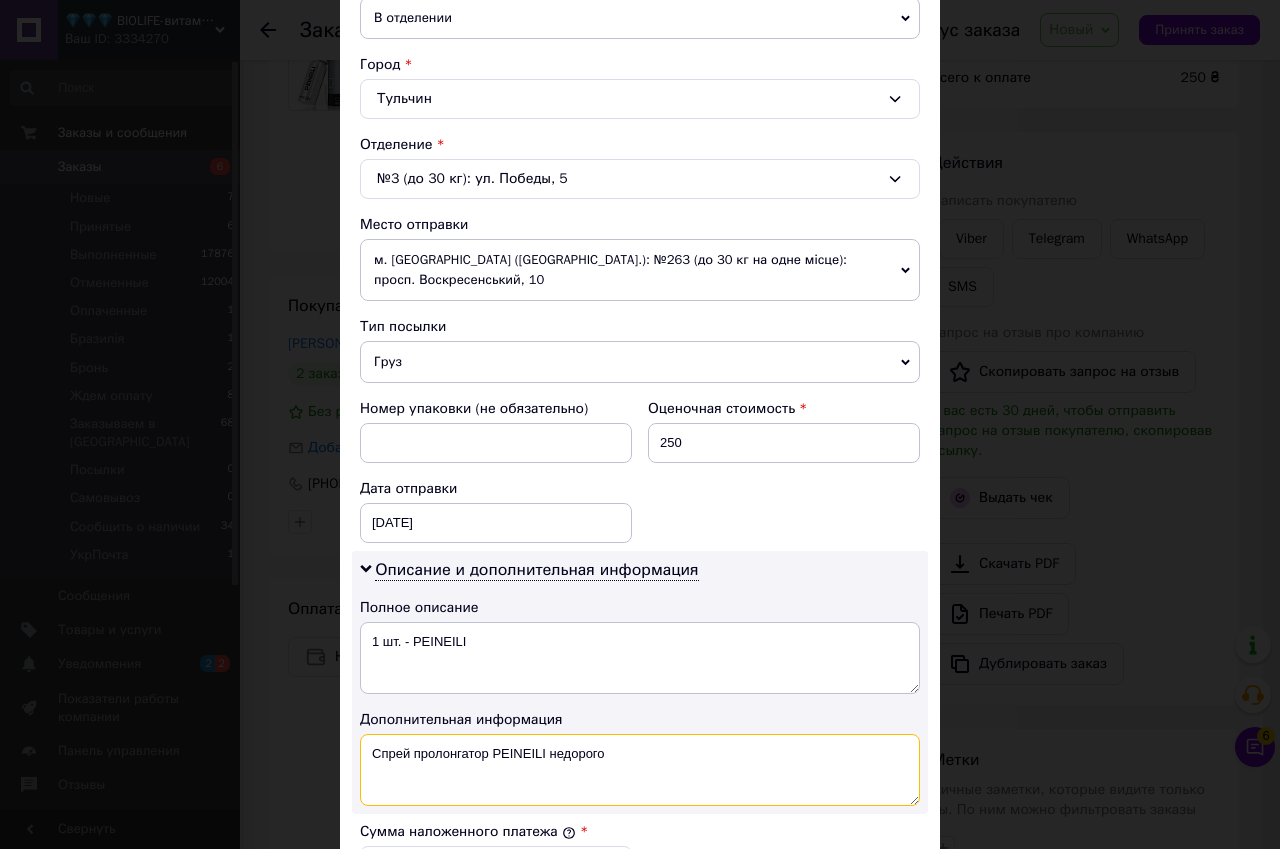 paste on "1 шт. - PEINEILI" 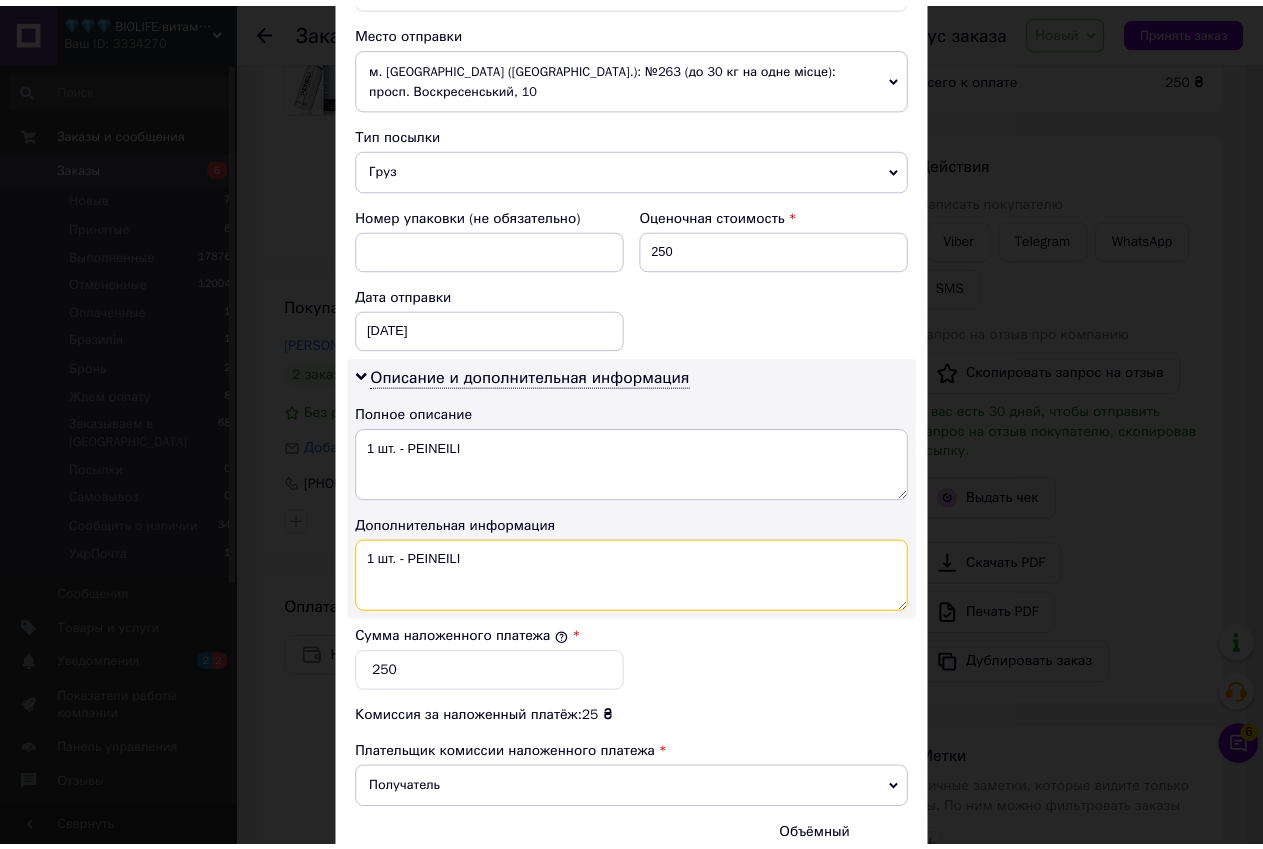 scroll, scrollTop: 900, scrollLeft: 0, axis: vertical 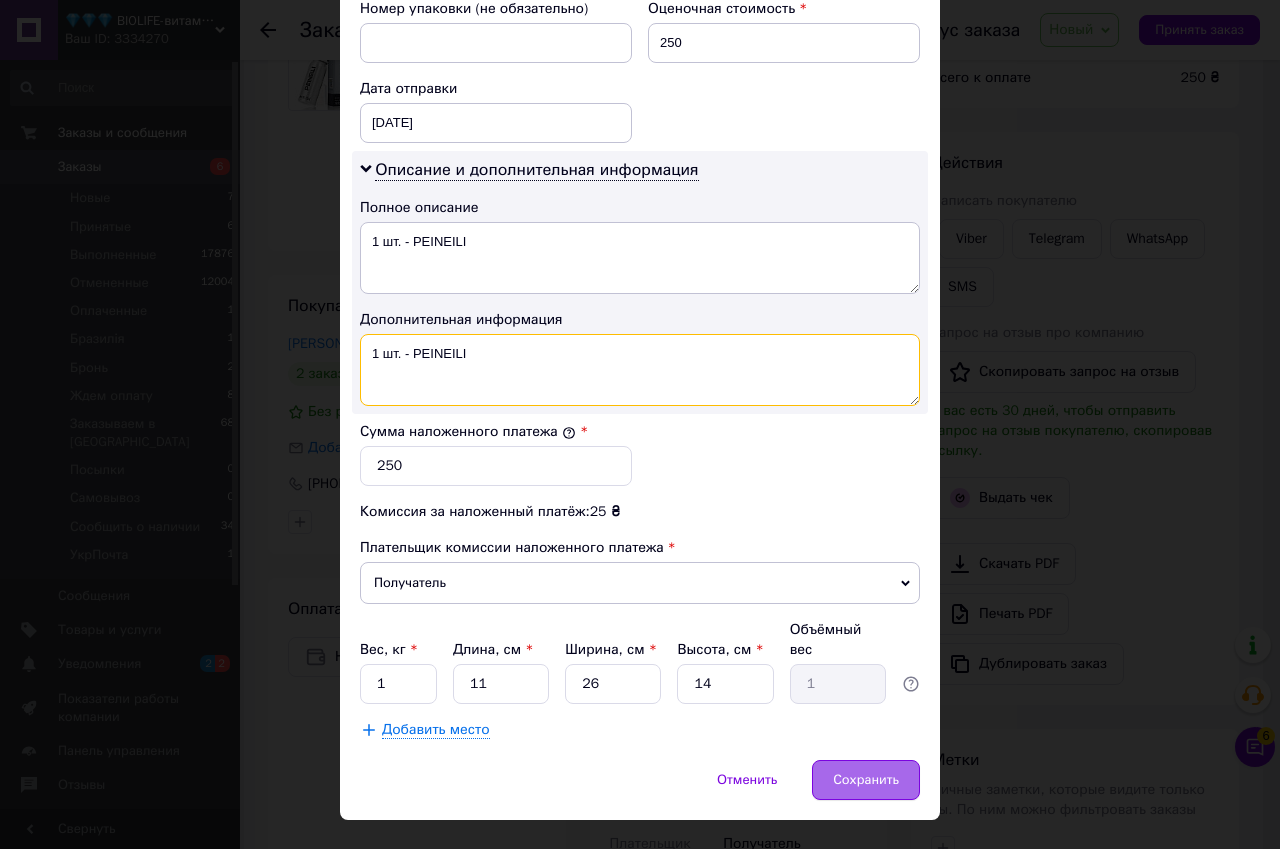 type on "1 шт. - PEINEILI" 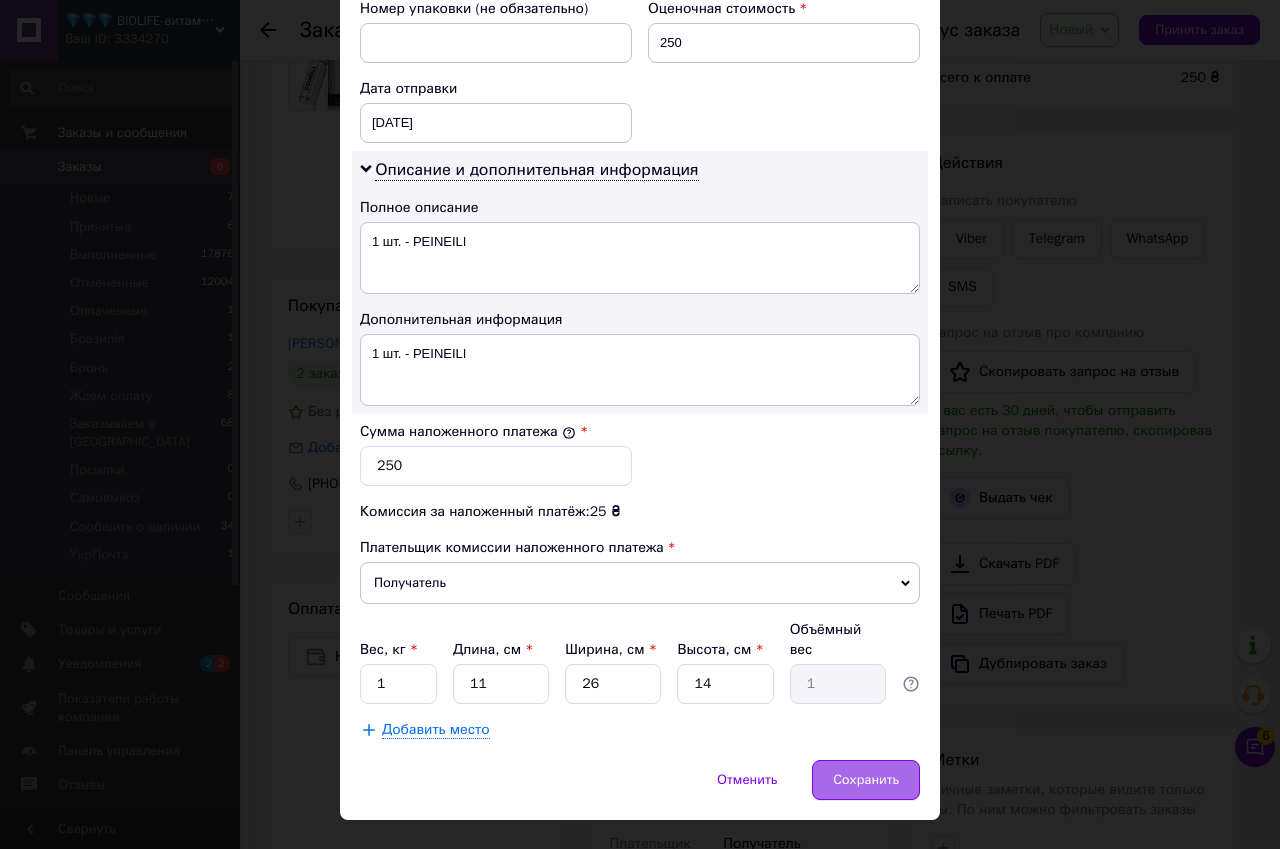 click on "Сохранить" at bounding box center [866, 780] 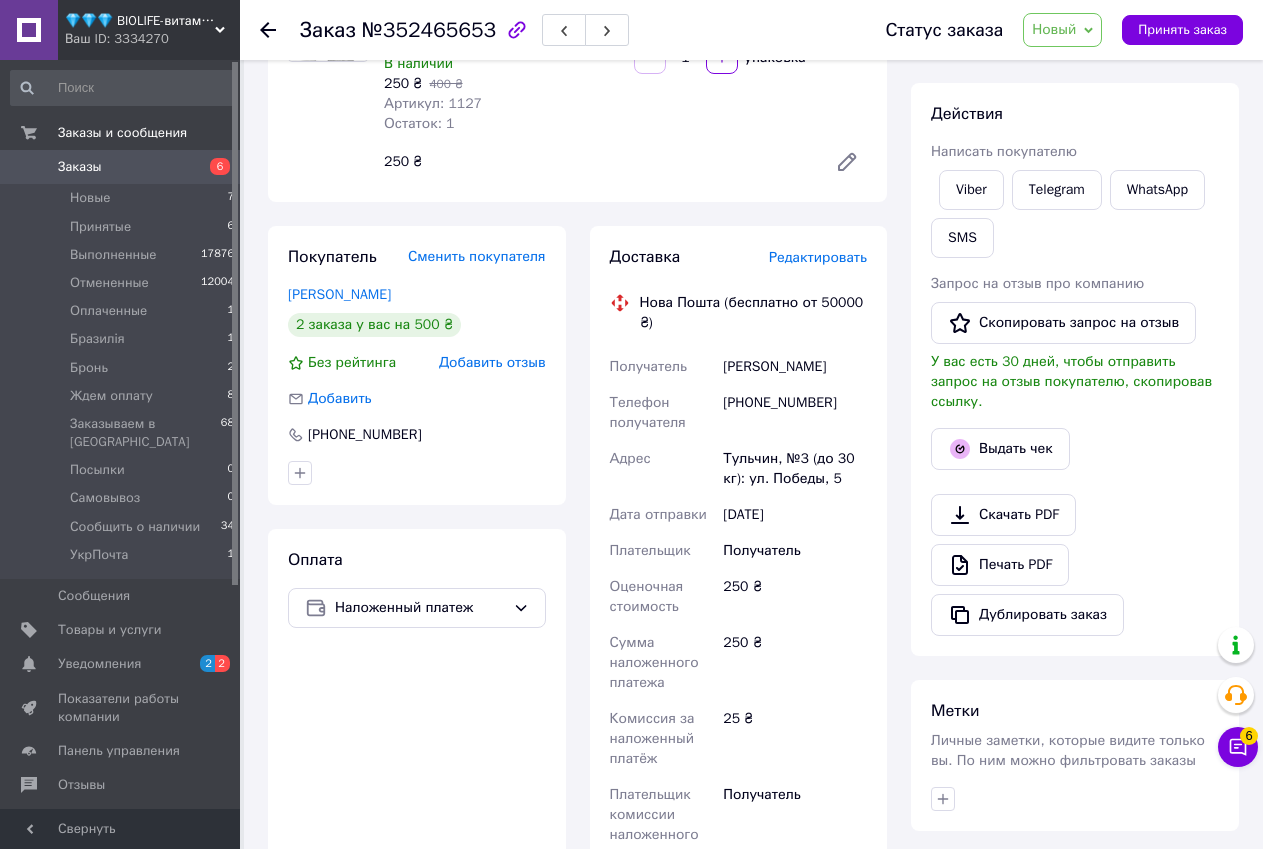 scroll, scrollTop: 700, scrollLeft: 0, axis: vertical 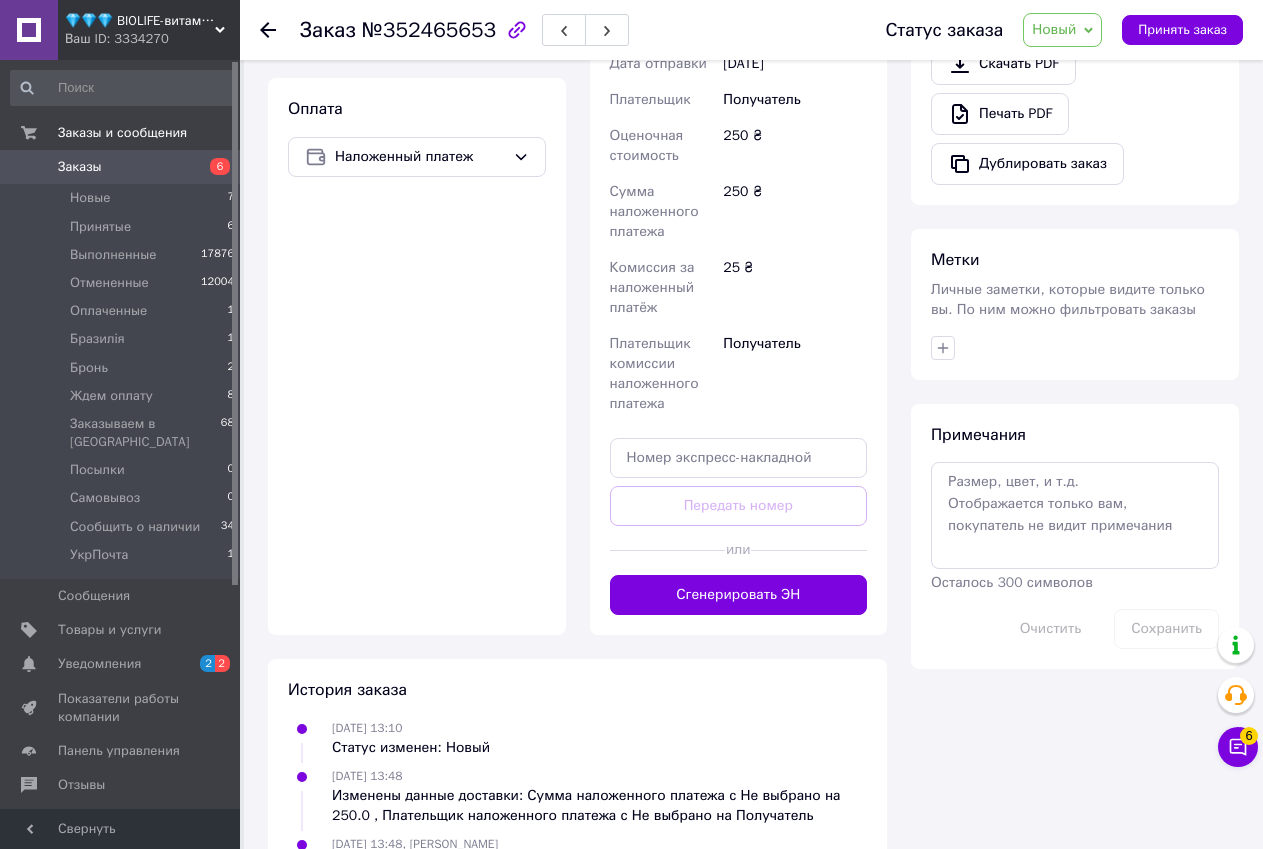 click on "Сгенерировать ЭН" at bounding box center [739, 595] 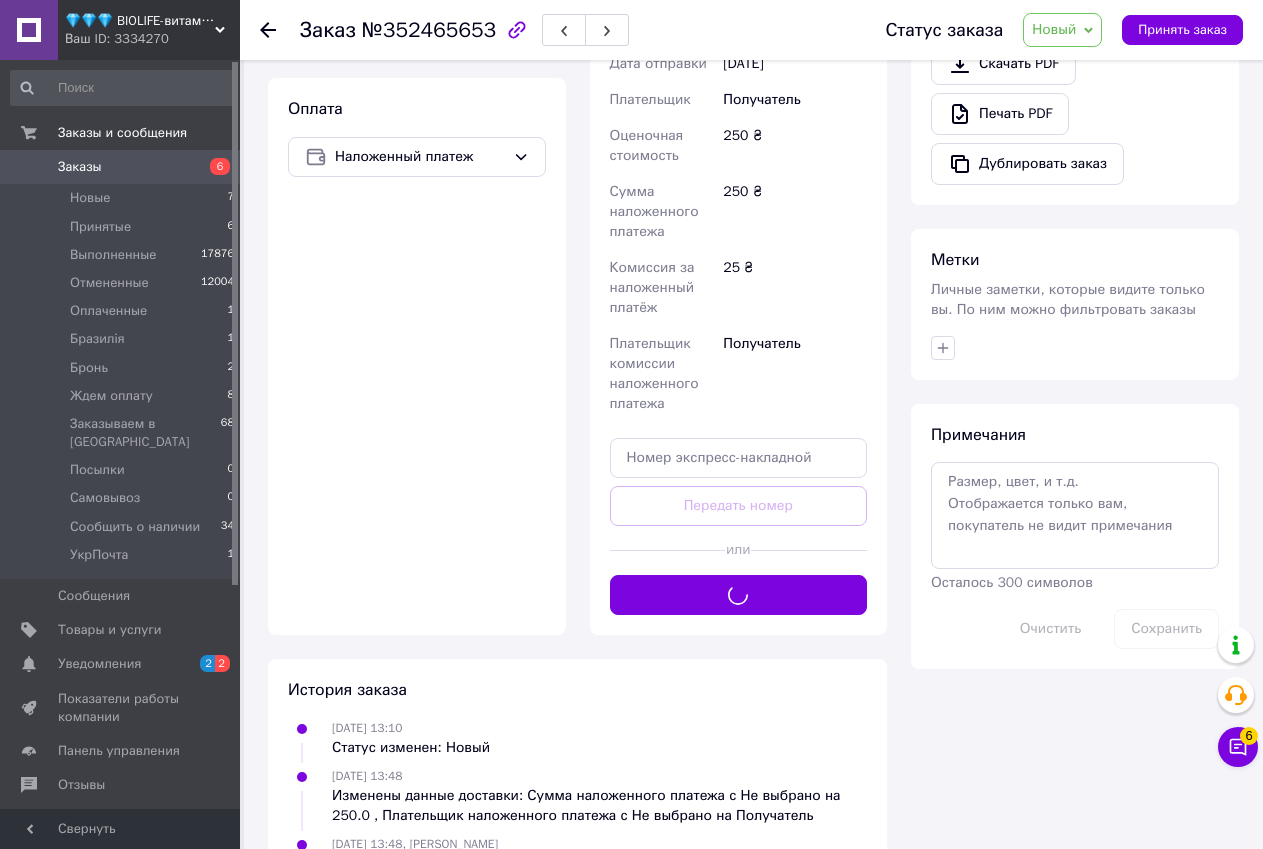 click on "Новый" at bounding box center [1062, 30] 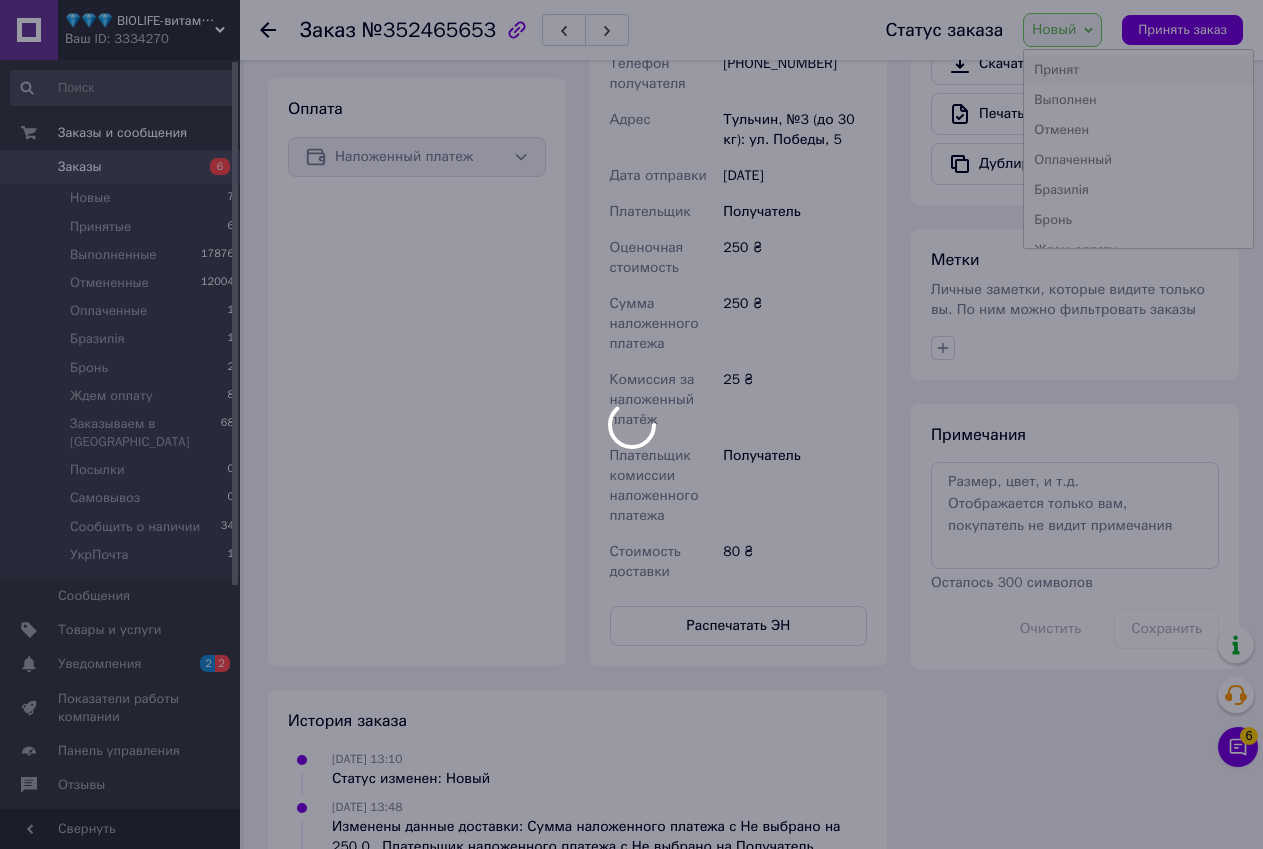 click on "💎💎💎 BIOLIFE-витамины и минералы Ваш ID: 3334270 Сайт 💎💎💎 BIOLIFE-витамины и минералы Кабинет покупателя Проверить состояние системы Страница на портале ⭐FRESH⭐- натуральные препараты и космети... 💚ТАБЛЕТКА💚 💗💗💗VITAMINKA- витамины из США Валентина Кучеренко Справка Выйти Заказы и сообщения Заказы 6 Новые 7 Принятые 6 Выполненные 17876 Отмененные 12004 Оплаченные 1 Бразилія 1 Бронь 2 Ждем оплату 8 Заказываем в США 68 Посылки 0 Самовывоз 0 Сообщить о наличии 34 УкрПочта 1 Сообщения 0 Товары и услуги Уведомления 2 2 Отзывы Маркет" at bounding box center (631, 194) 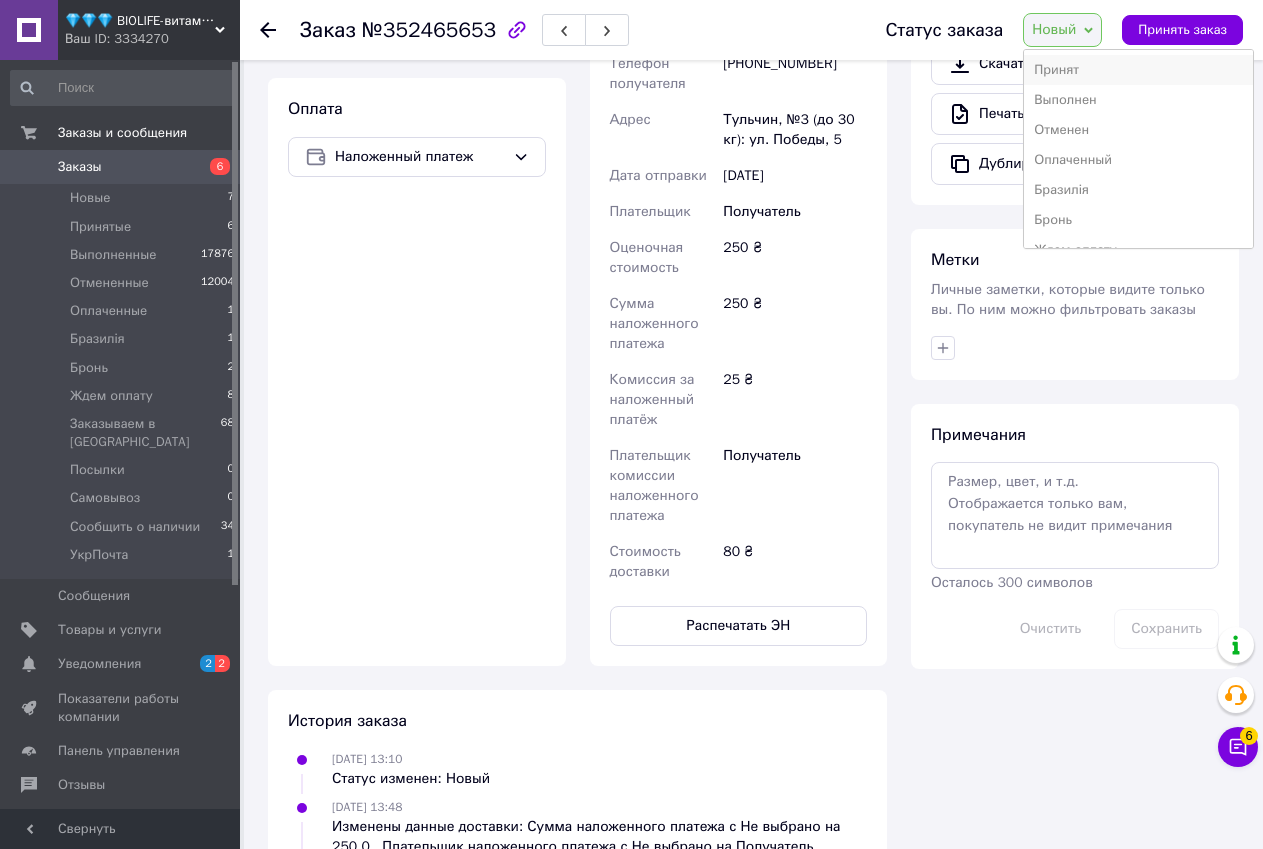 click on "Принят" at bounding box center (1138, 70) 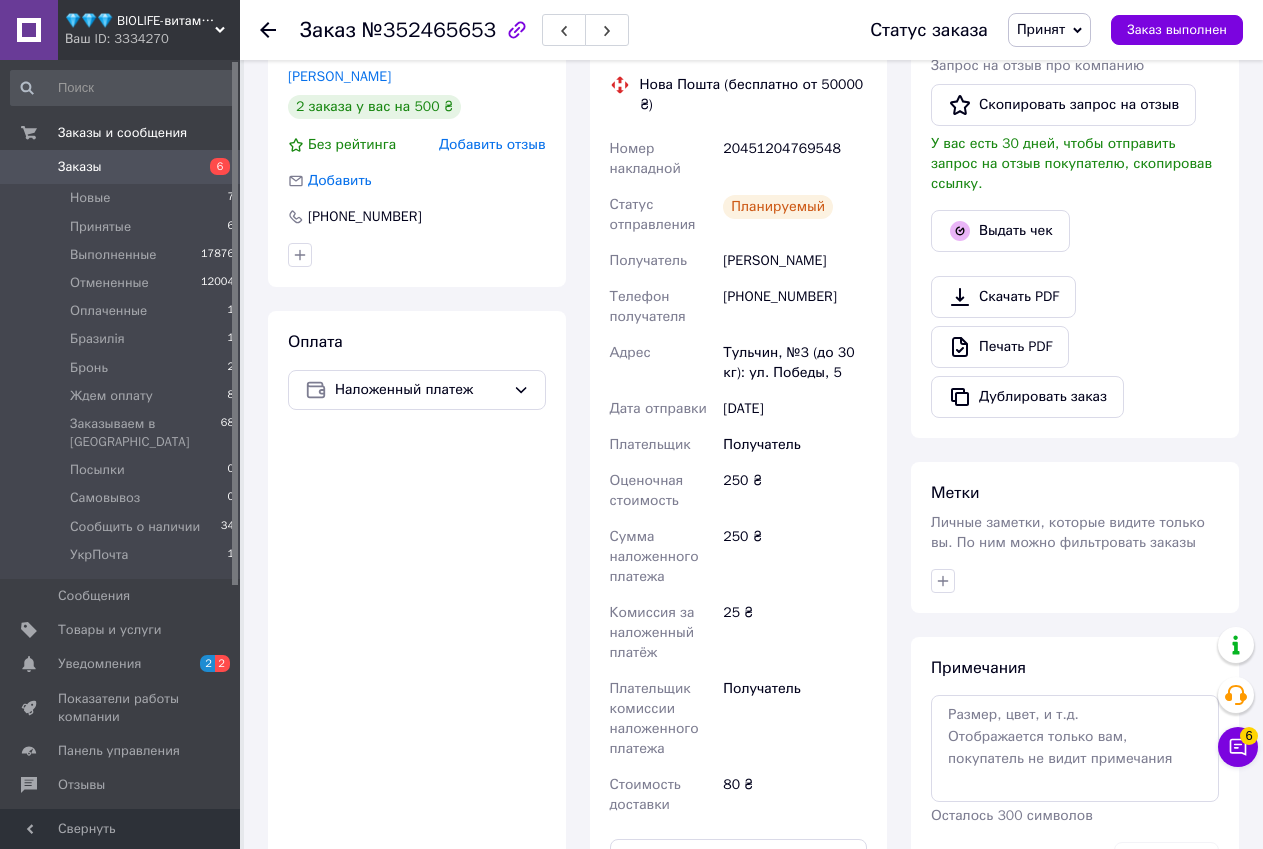 scroll, scrollTop: 100, scrollLeft: 0, axis: vertical 